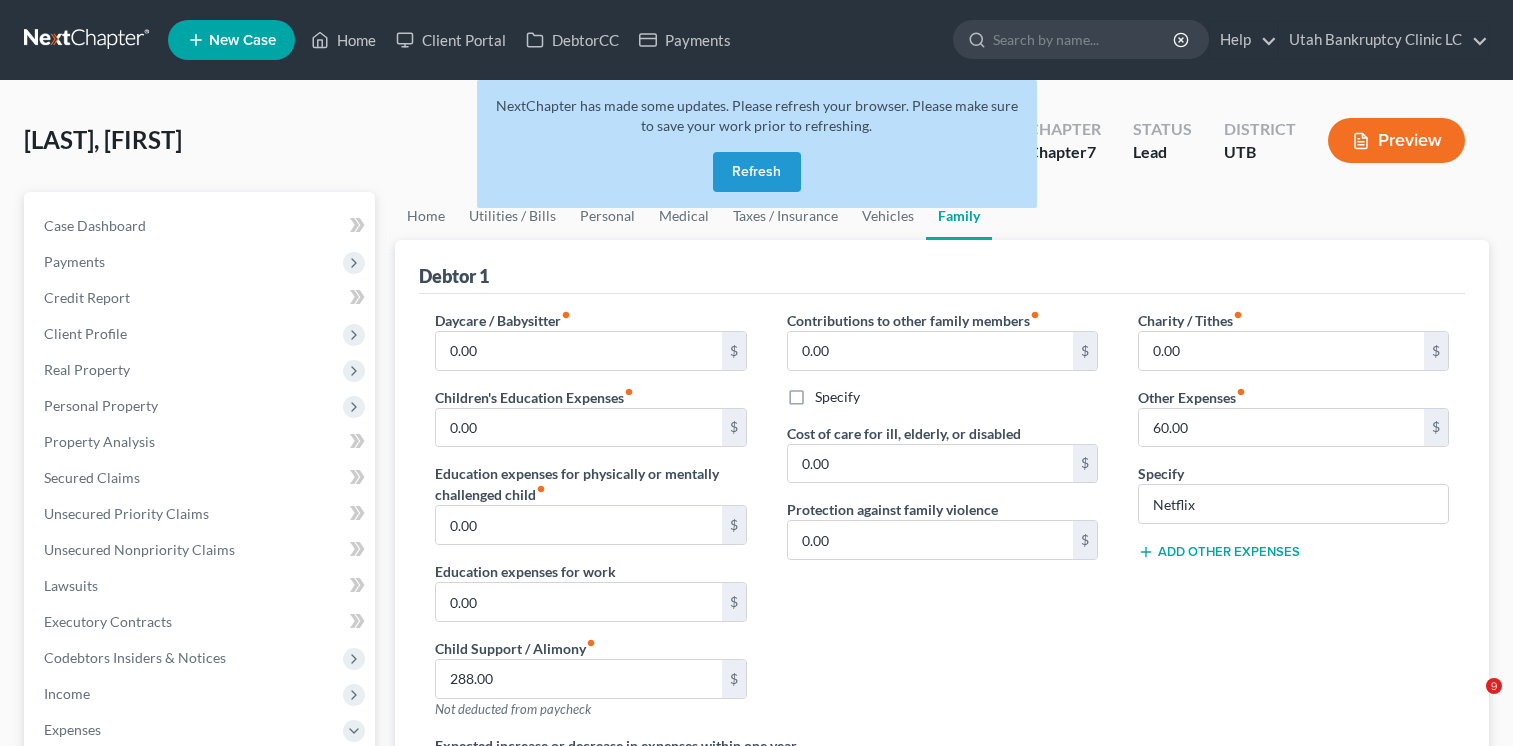 scroll, scrollTop: 0, scrollLeft: 0, axis: both 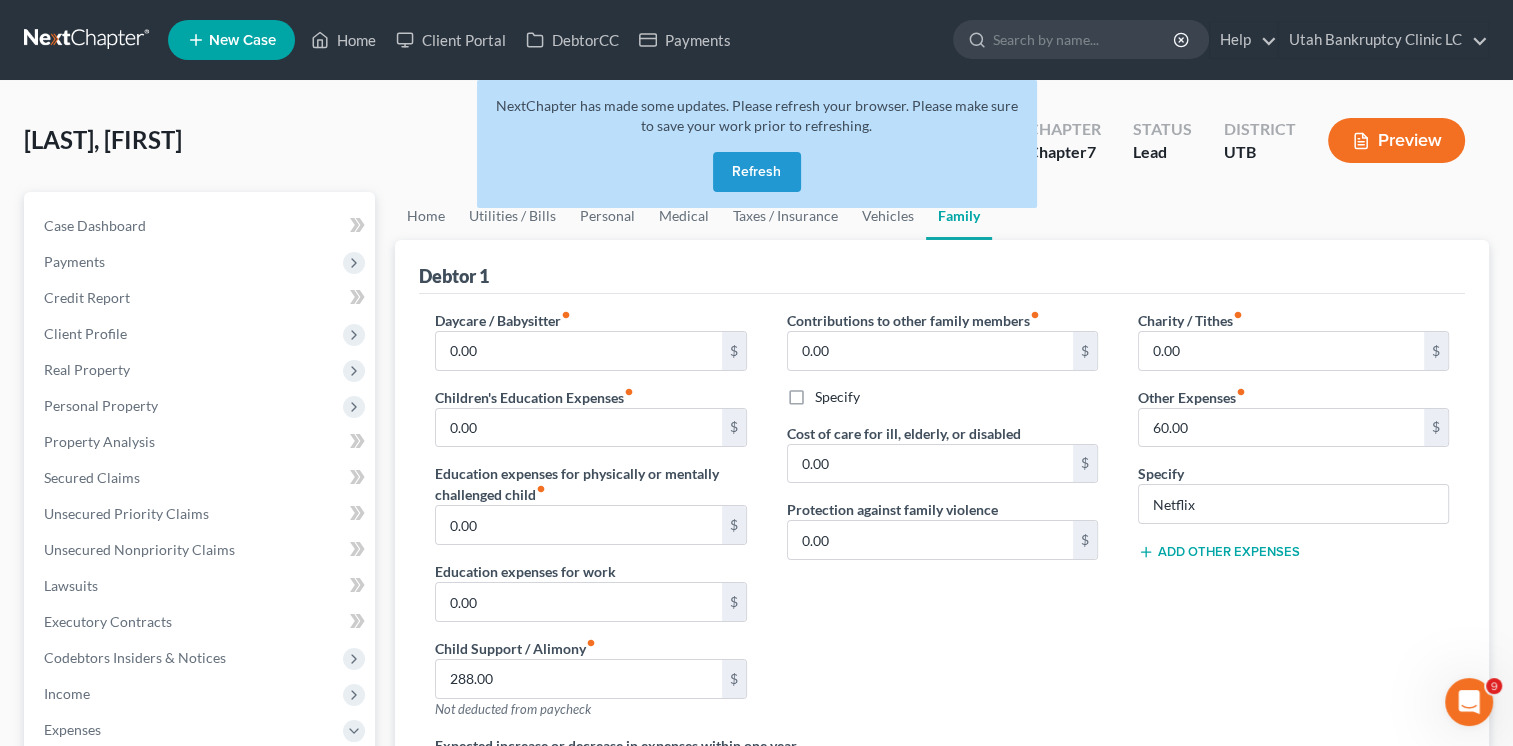 click on "Refresh" at bounding box center (757, 172) 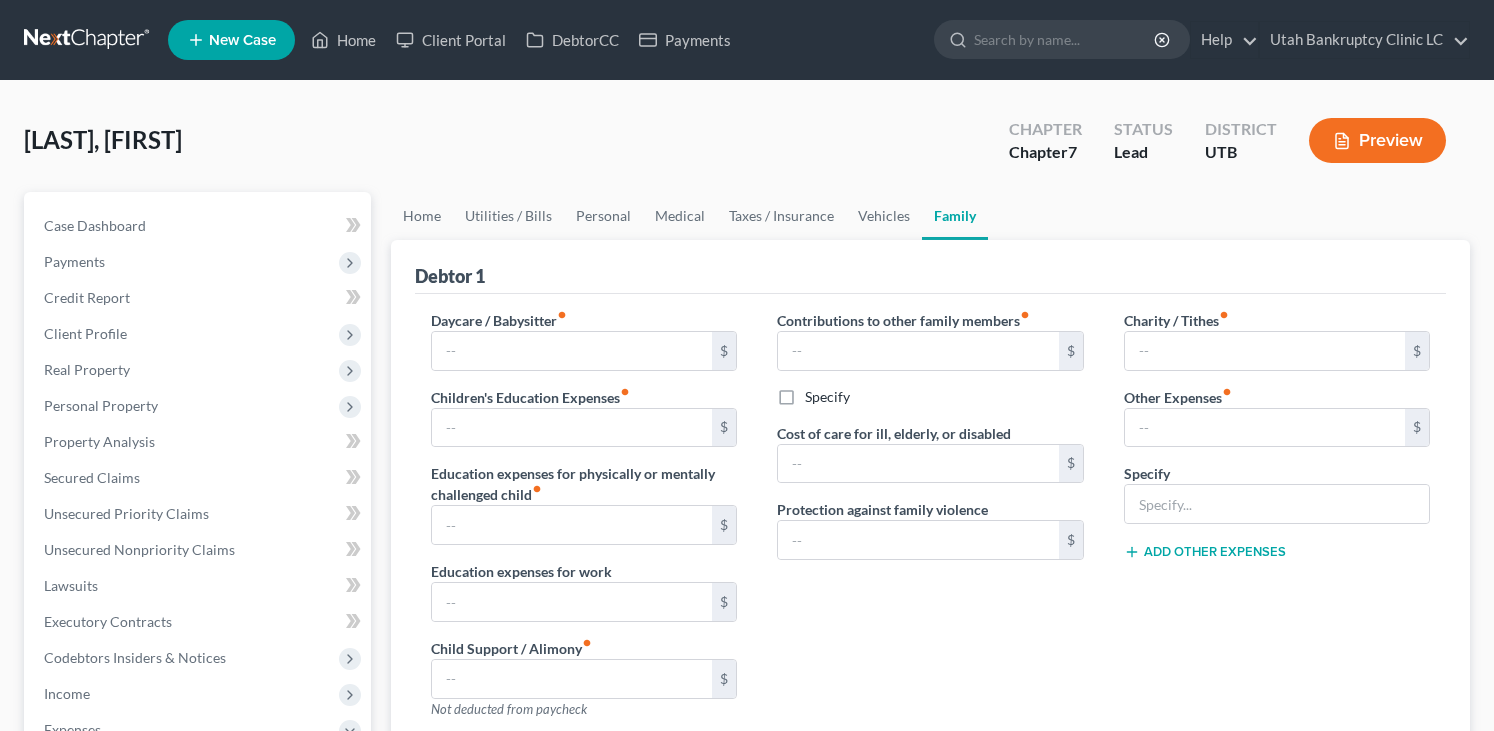 type on "0.00" 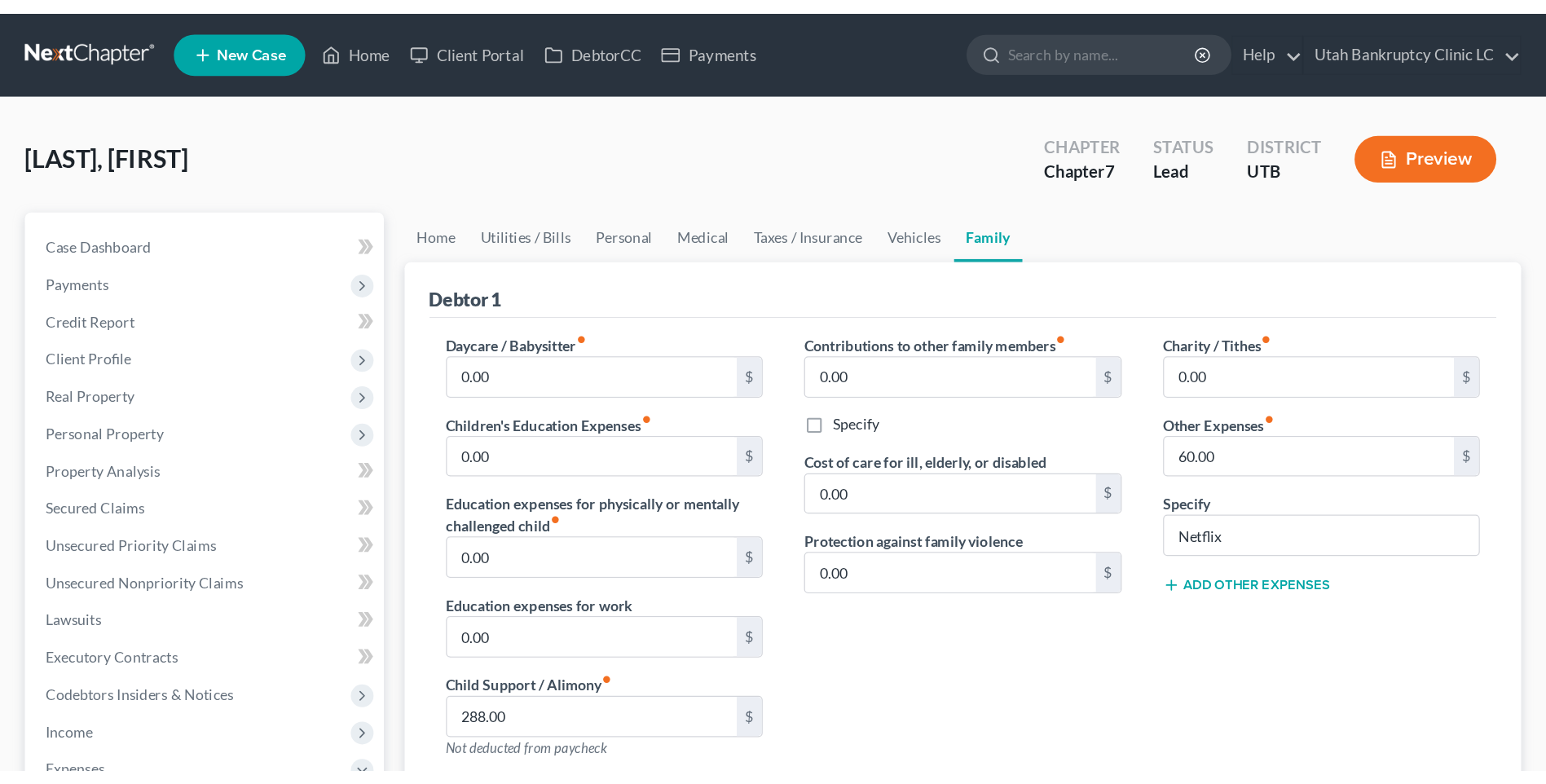 scroll, scrollTop: 0, scrollLeft: 0, axis: both 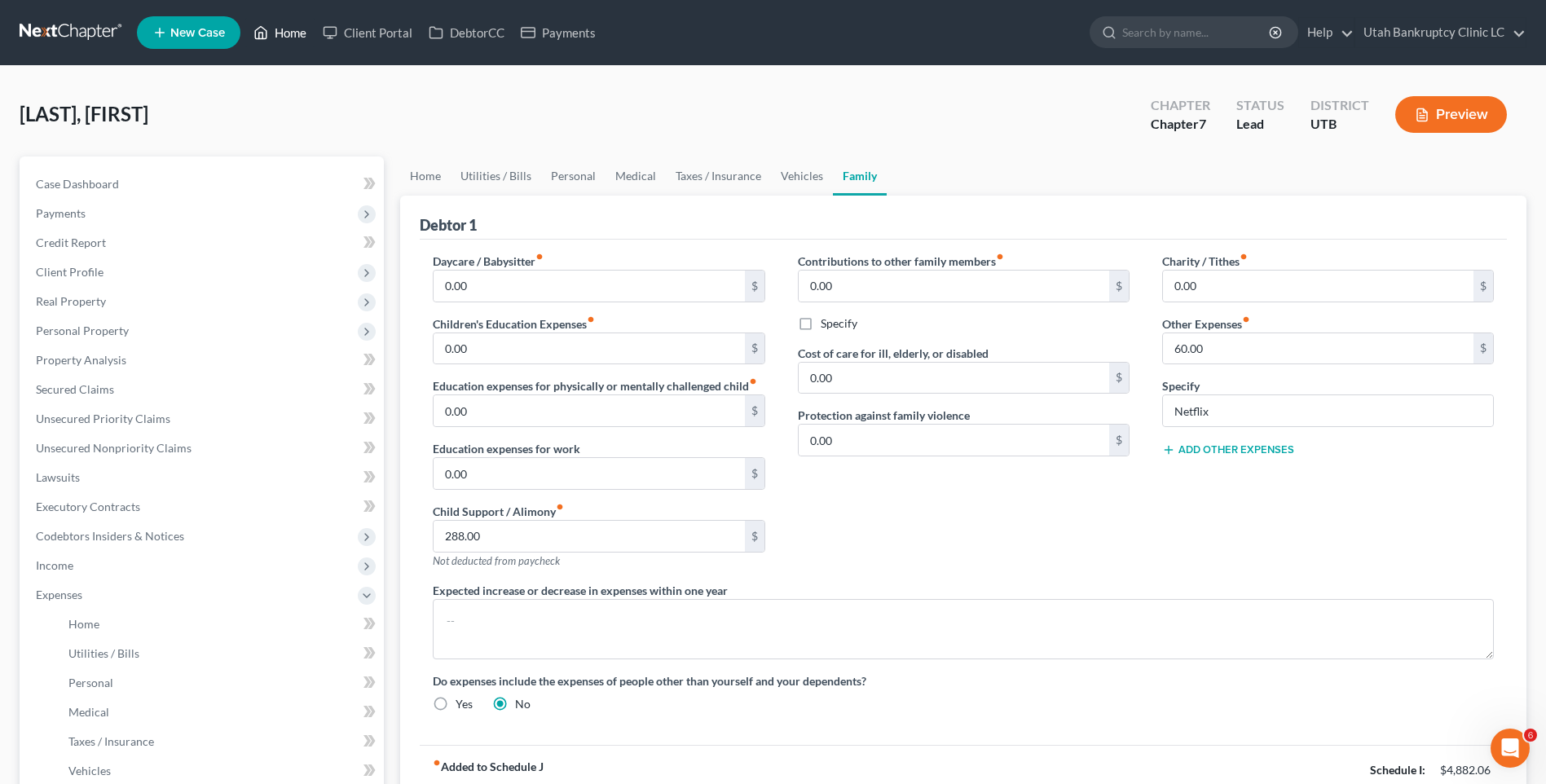 click on "Home" at bounding box center (280, 33) 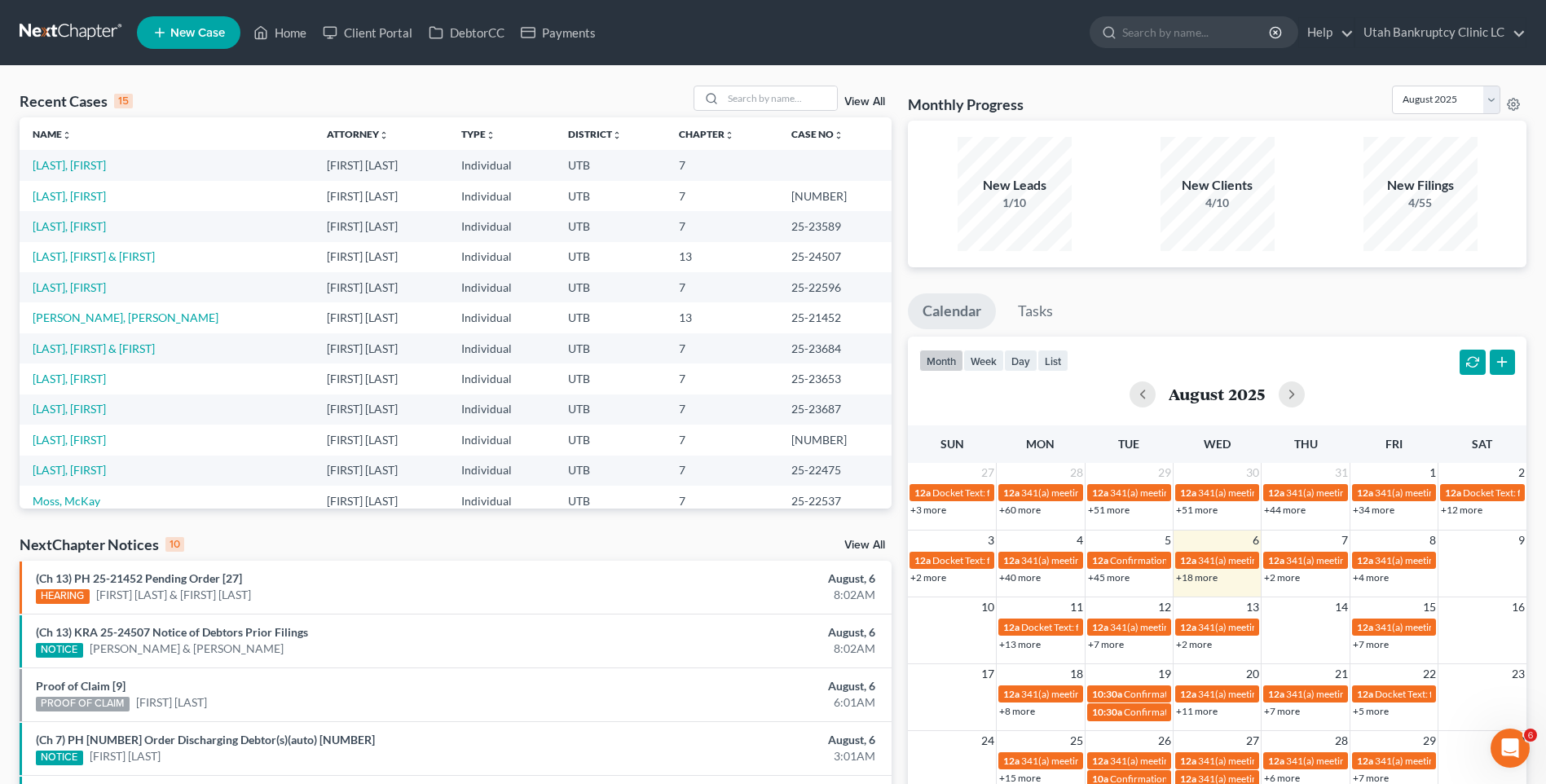 click on "New Case" at bounding box center (197, 33) 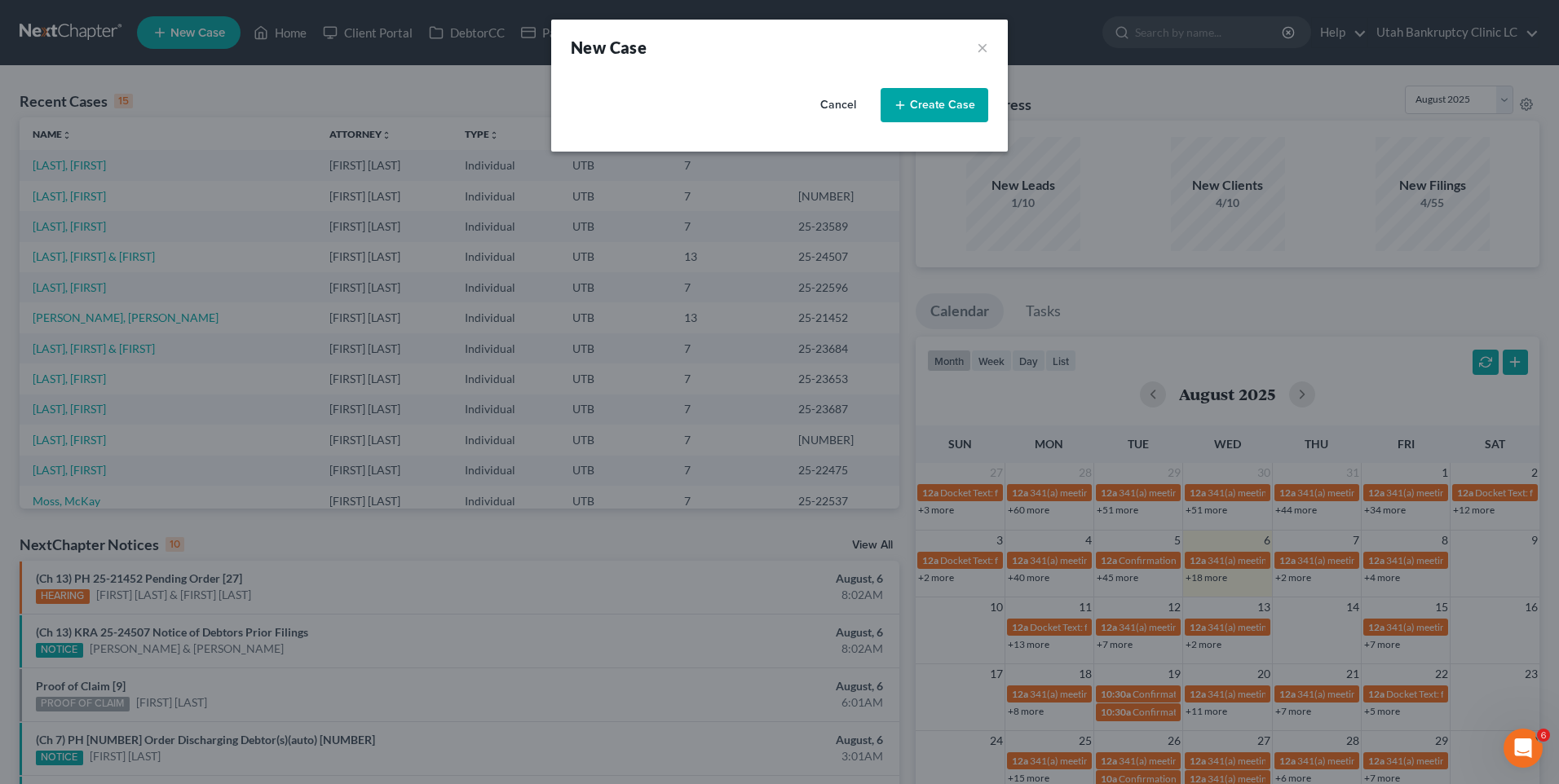 select on "81" 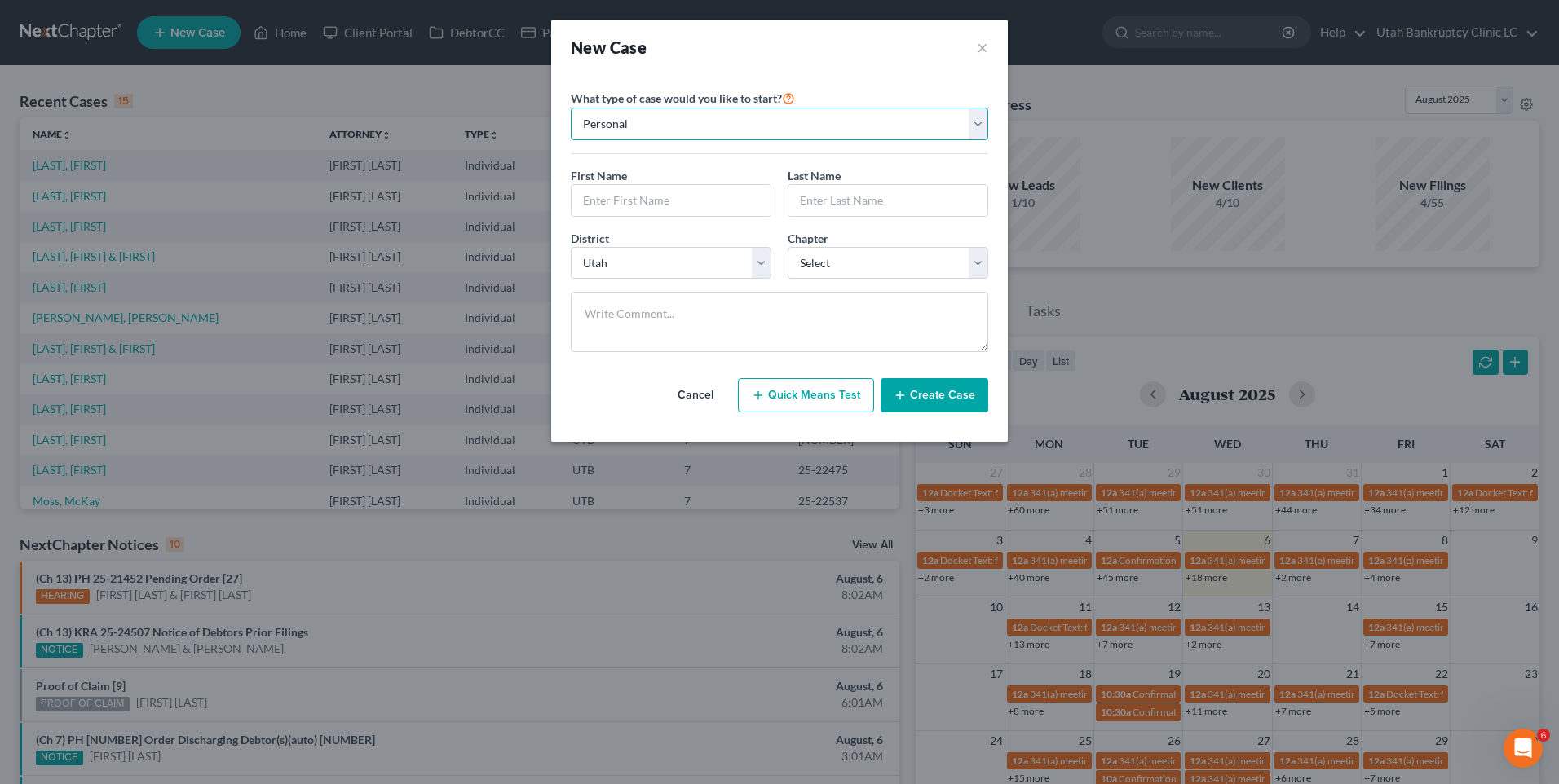 click on "Personal Business" at bounding box center (780, 124) 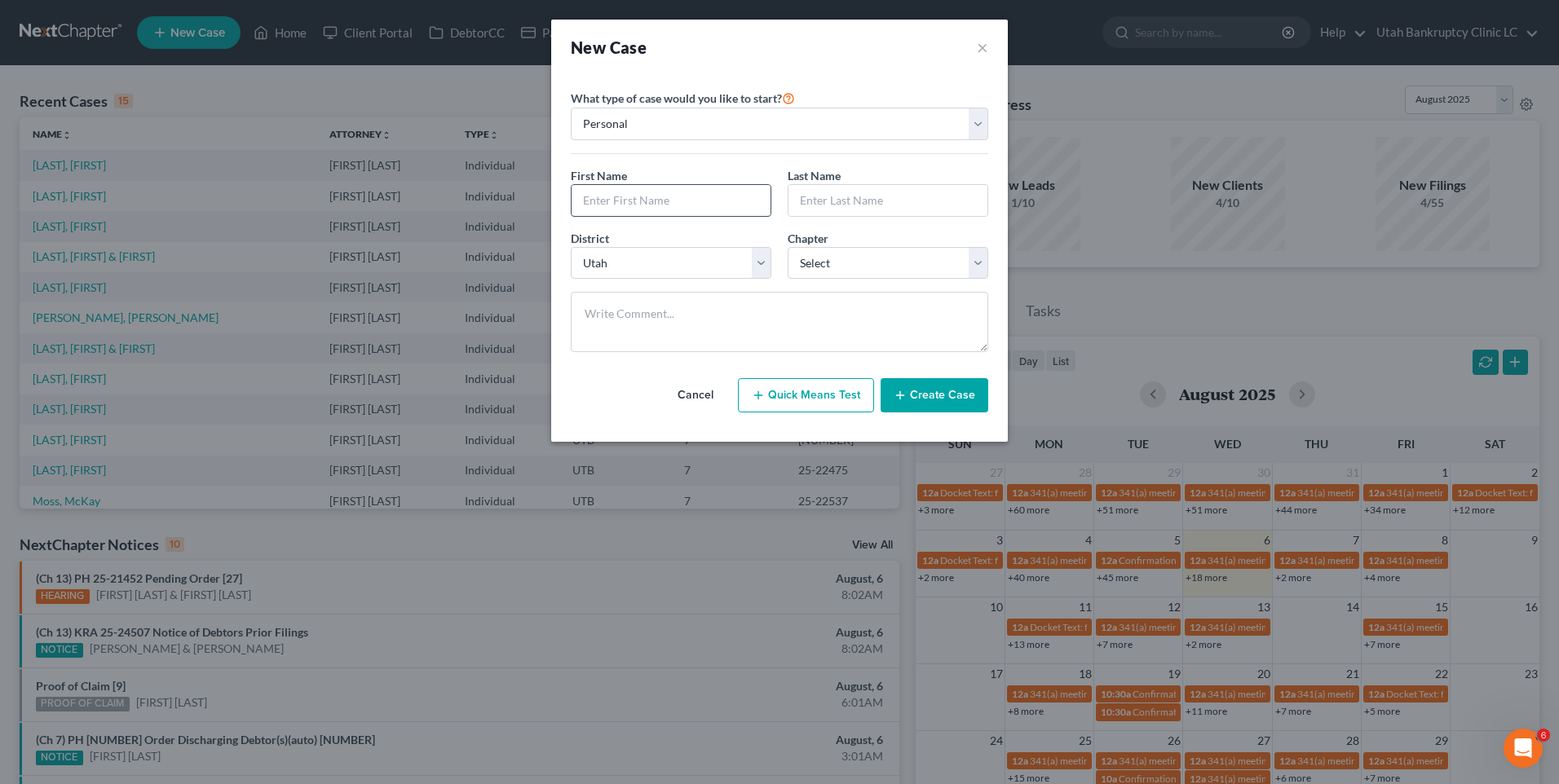 click at bounding box center [671, 200] 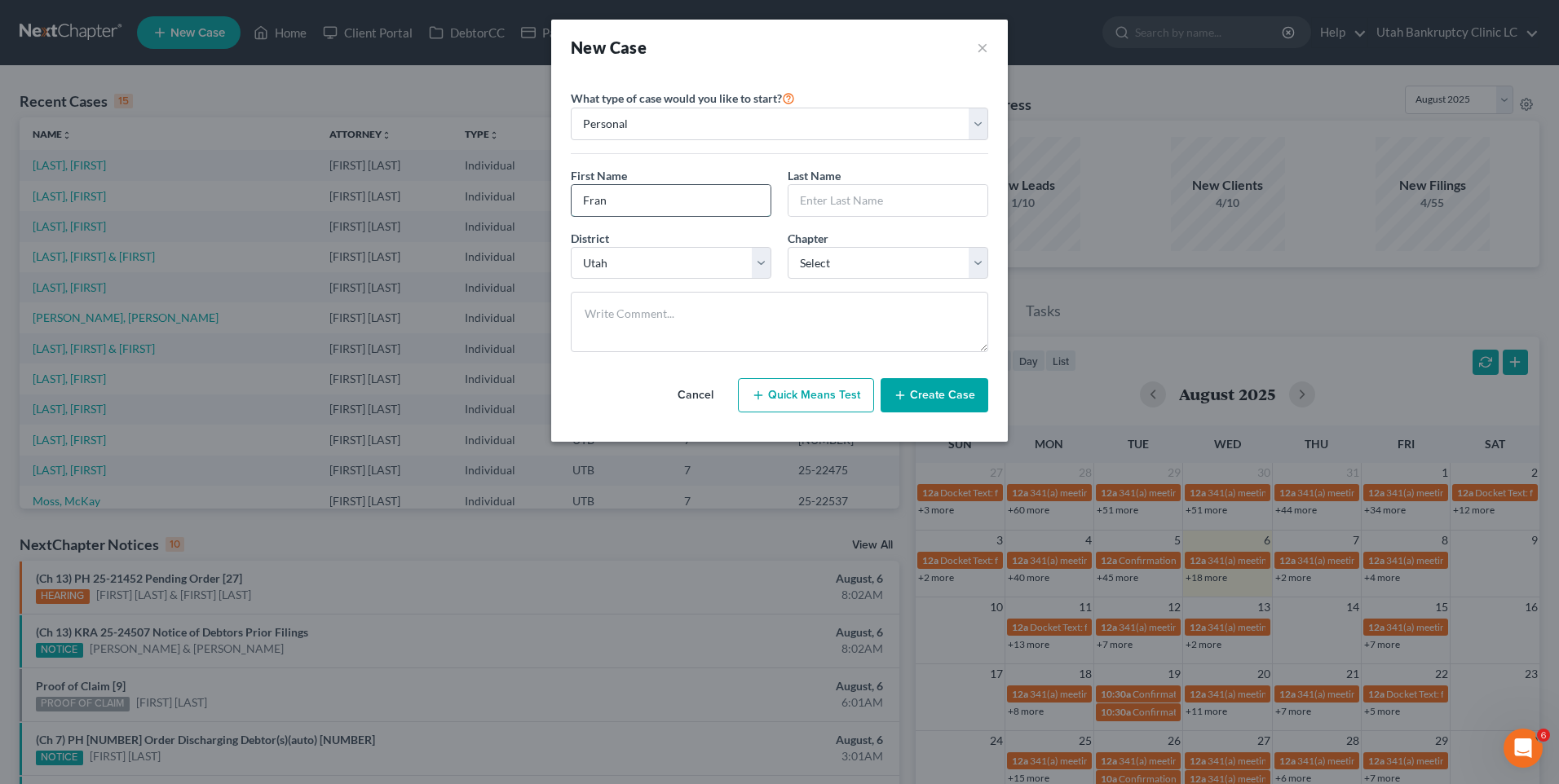 click on "Fran" at bounding box center (671, 200) 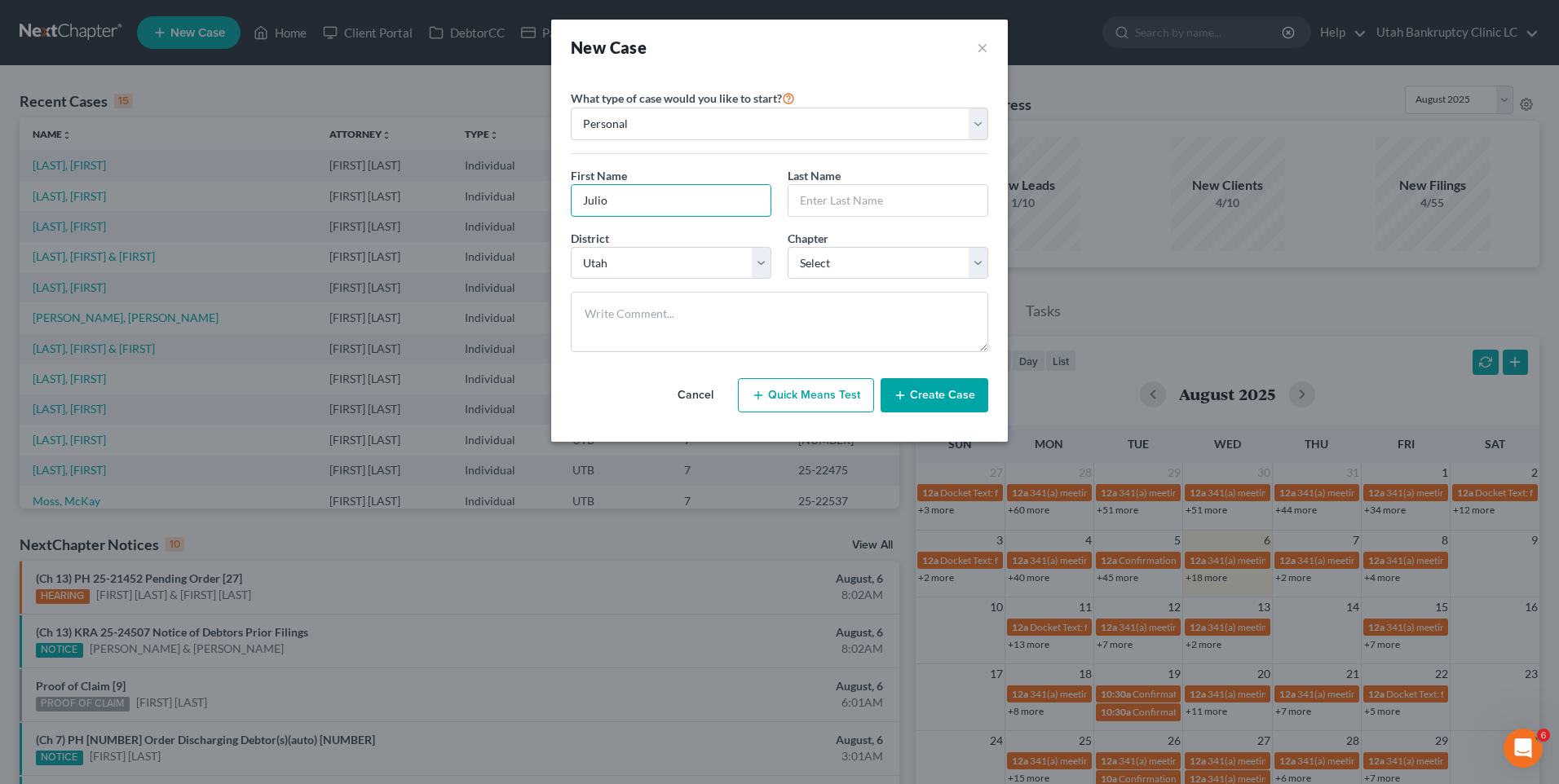 type on "Julio" 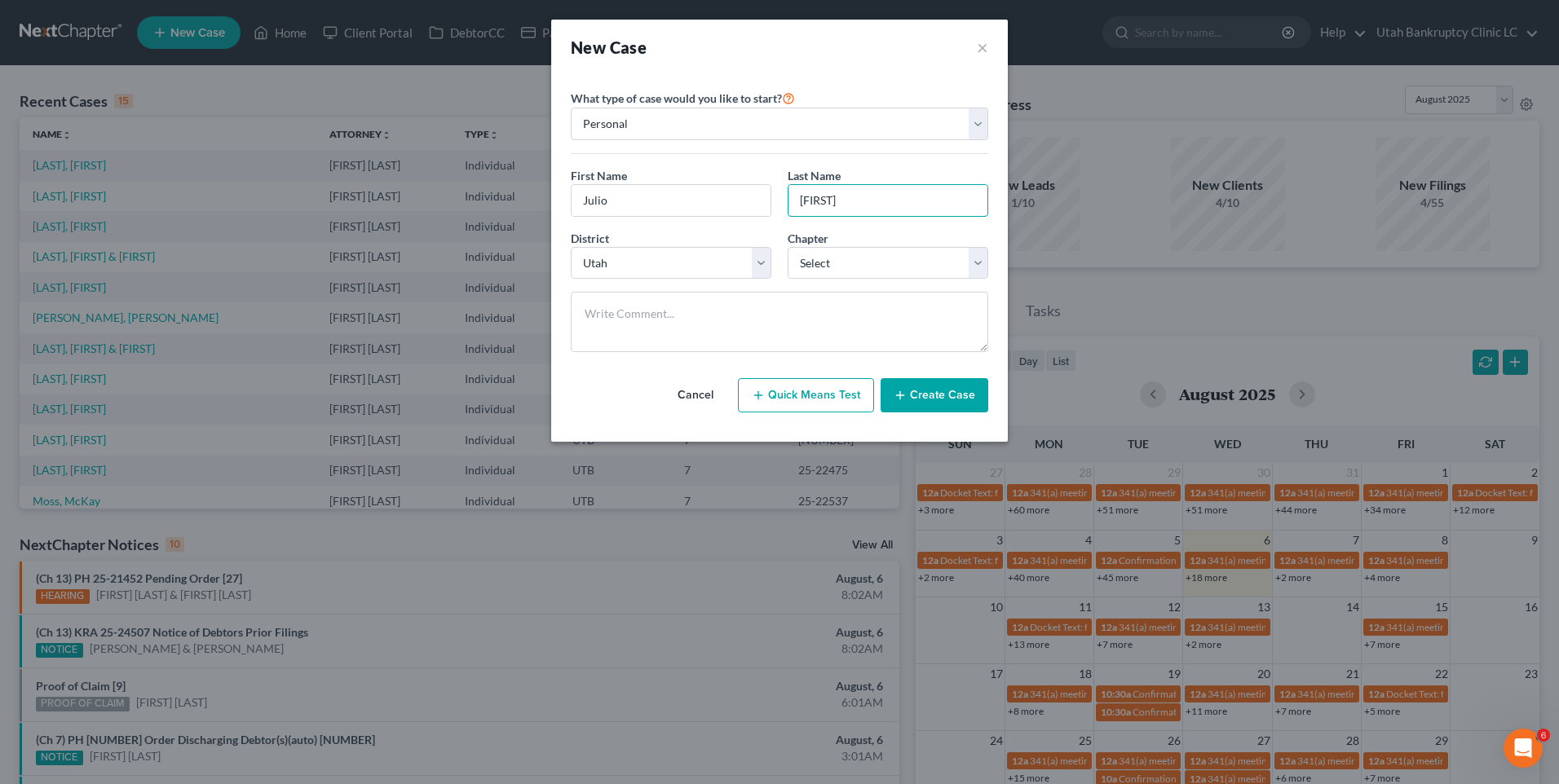 type on "[FIRST]" 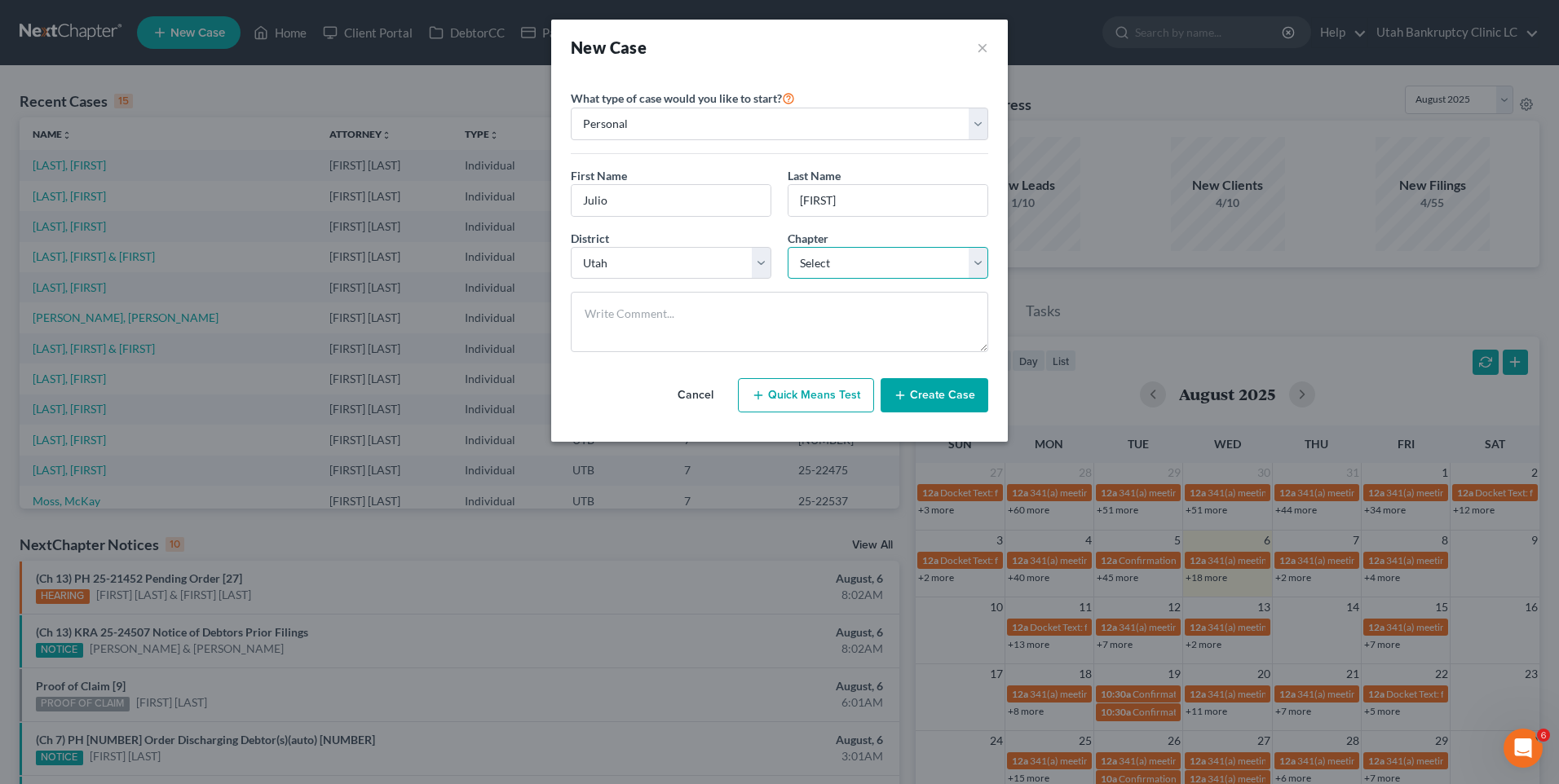 click on "Select 7 11 12 13" at bounding box center (888, 263) 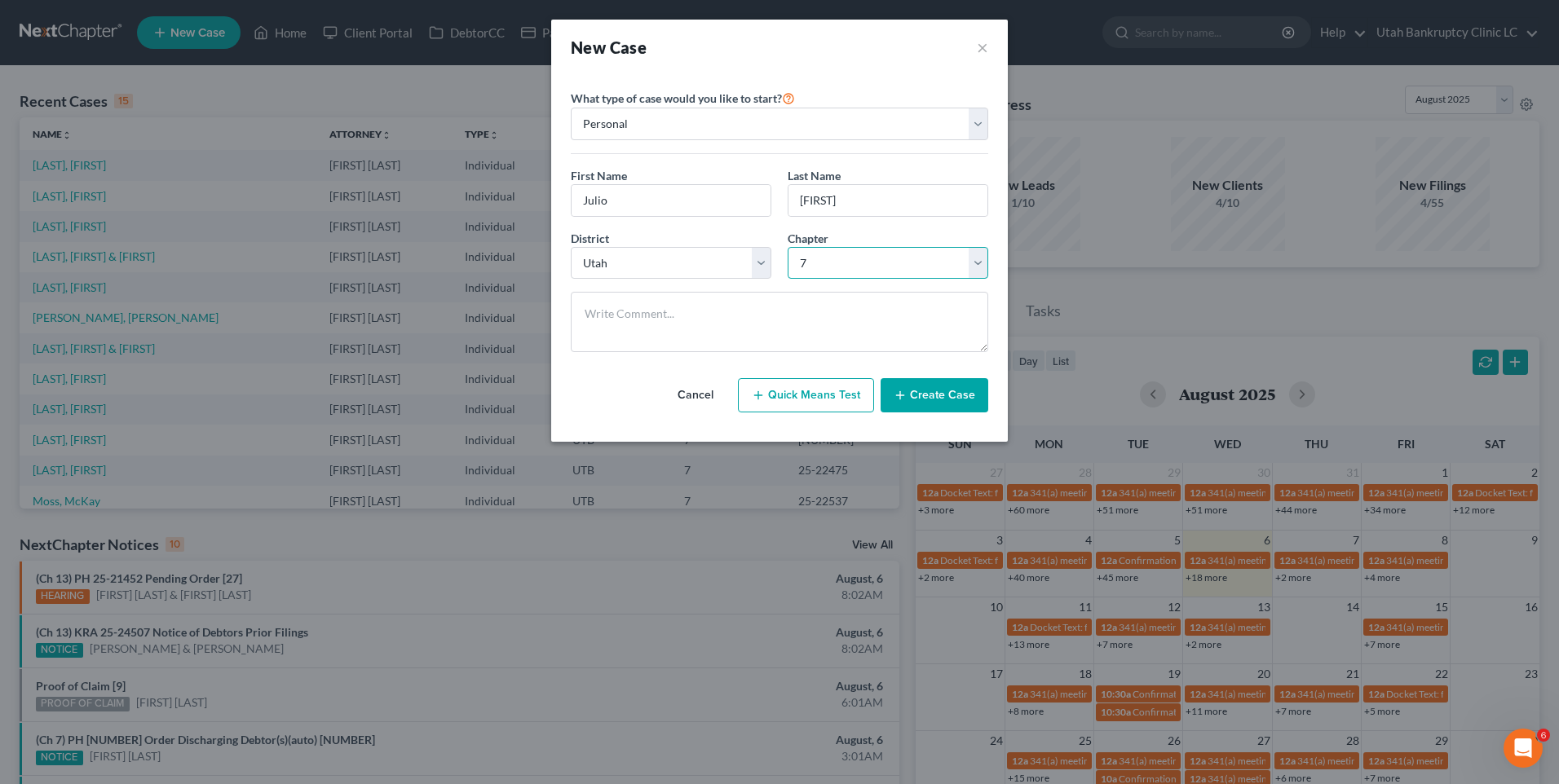 click on "Select 7 11 12 13" at bounding box center (888, 263) 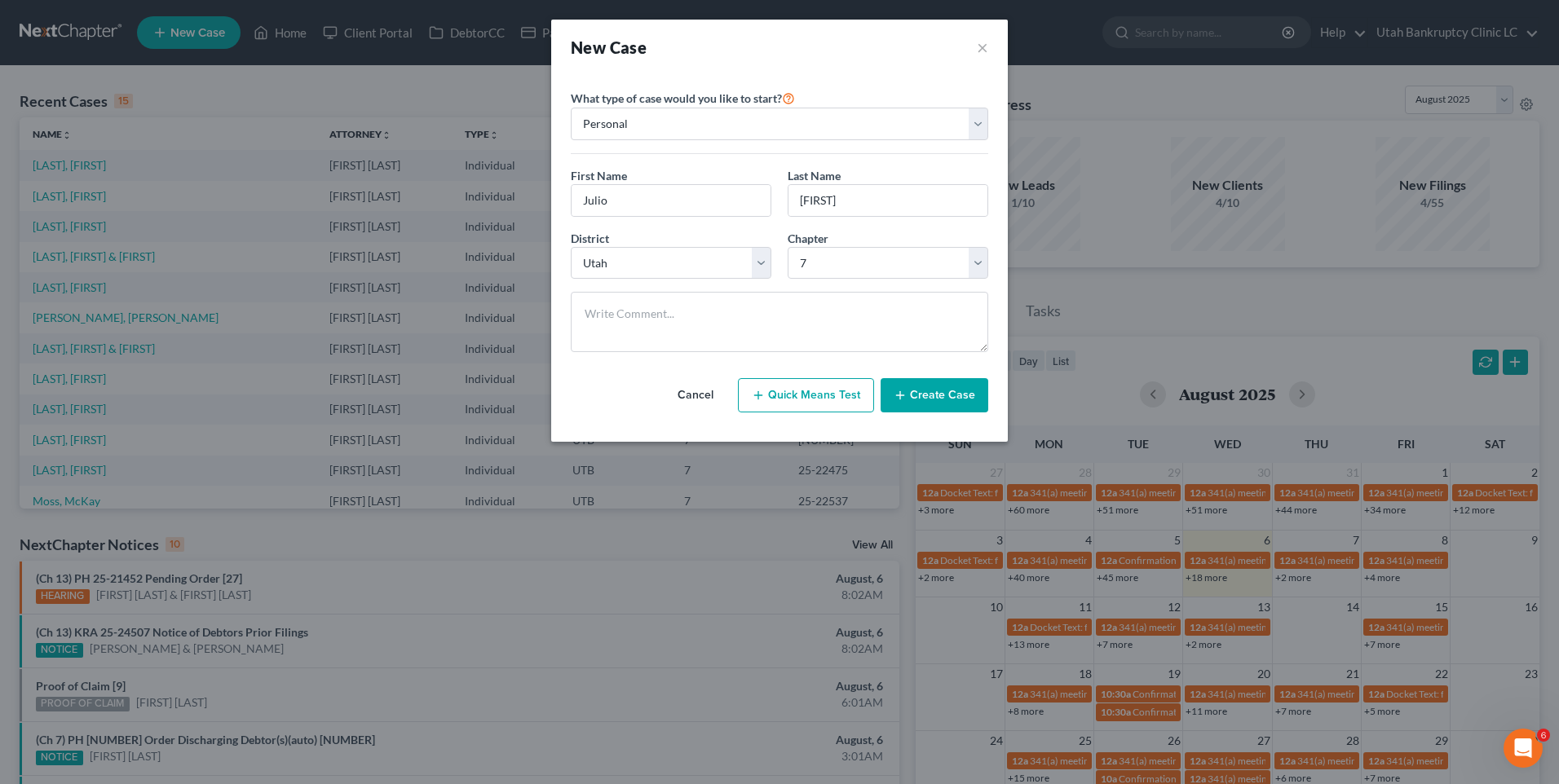 click on "Create Case" at bounding box center (934, 395) 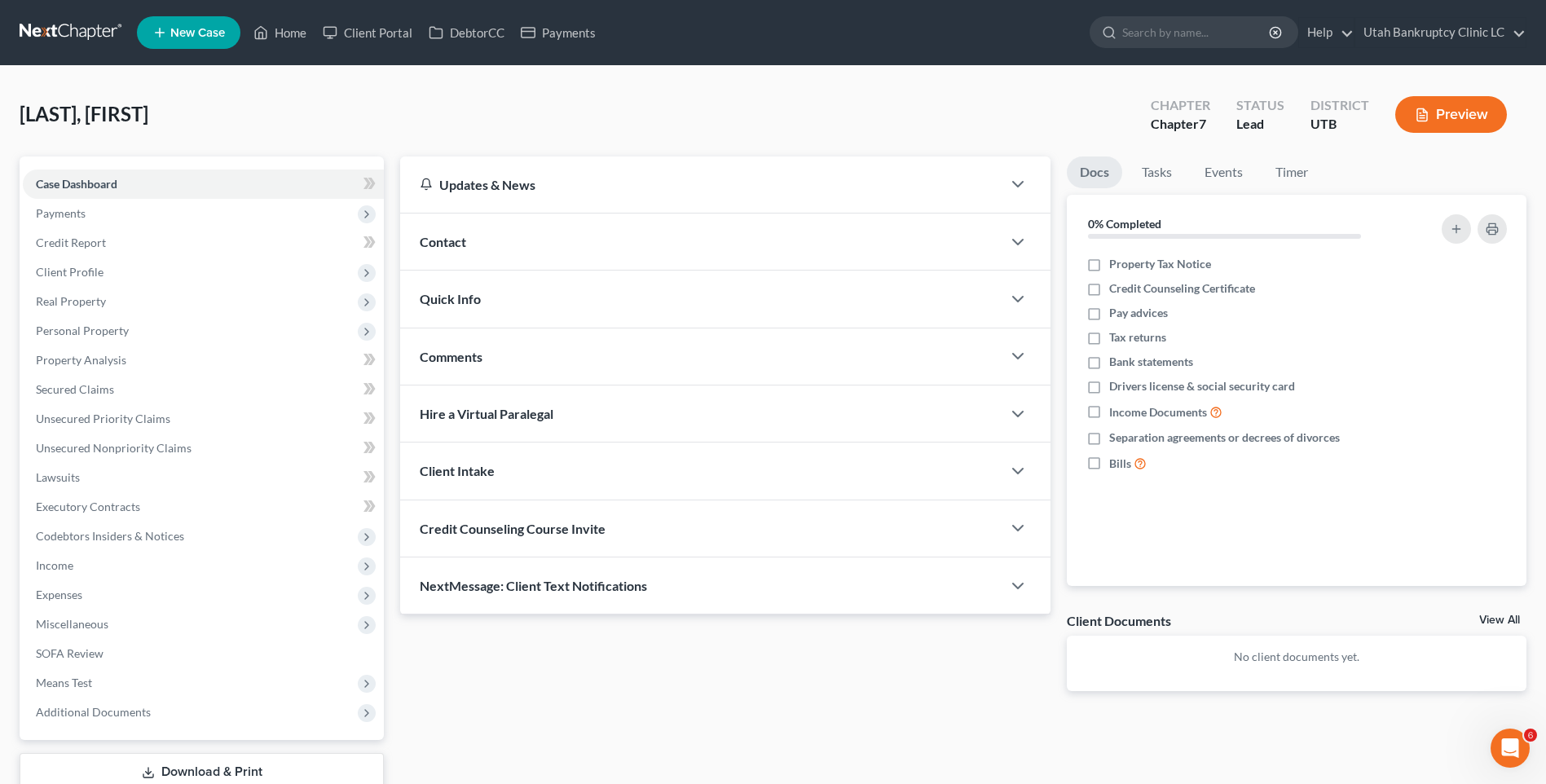 click on "Contact" at bounding box center (443, 241) 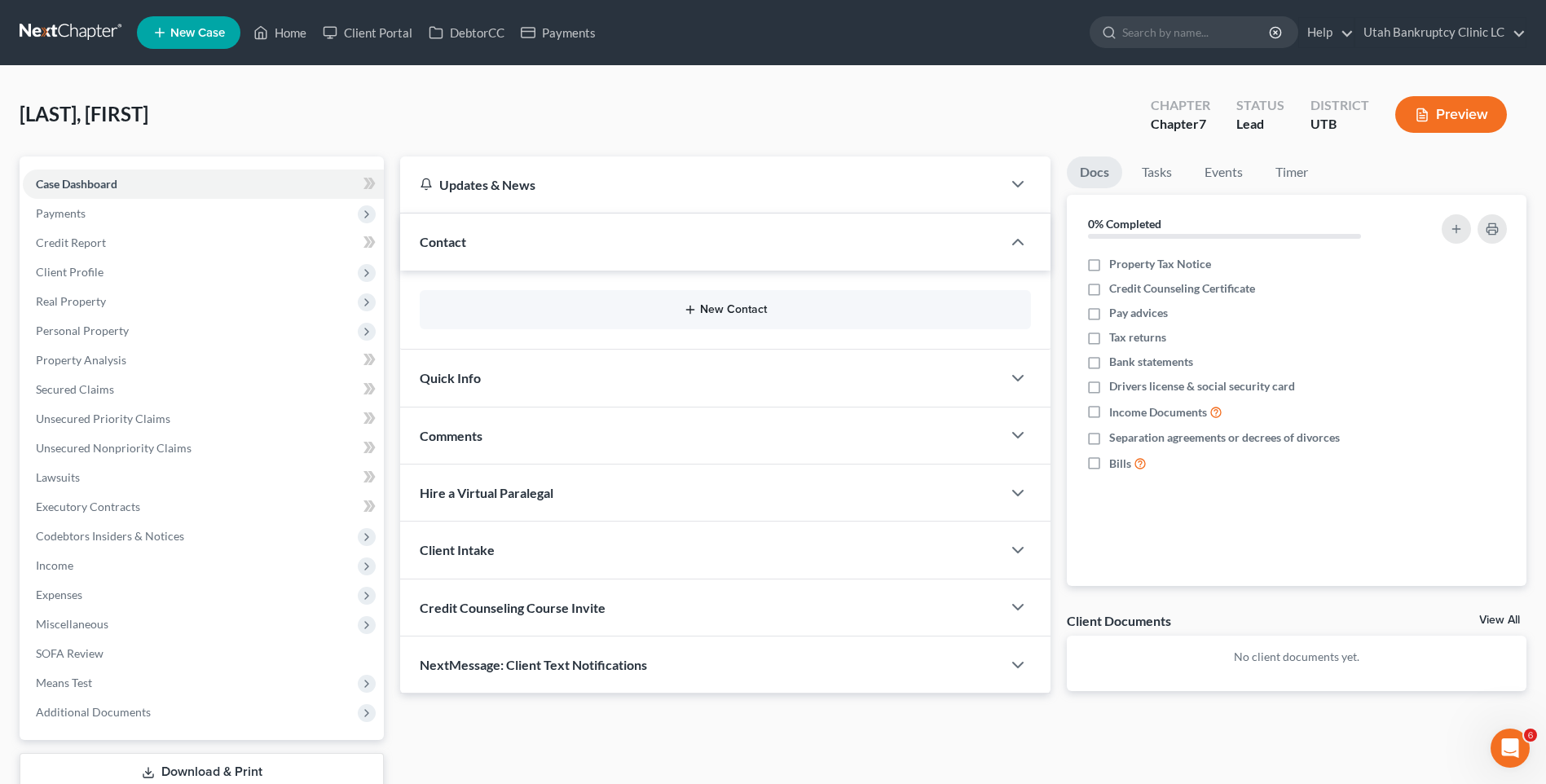click on "New Contact" at bounding box center [725, 310] 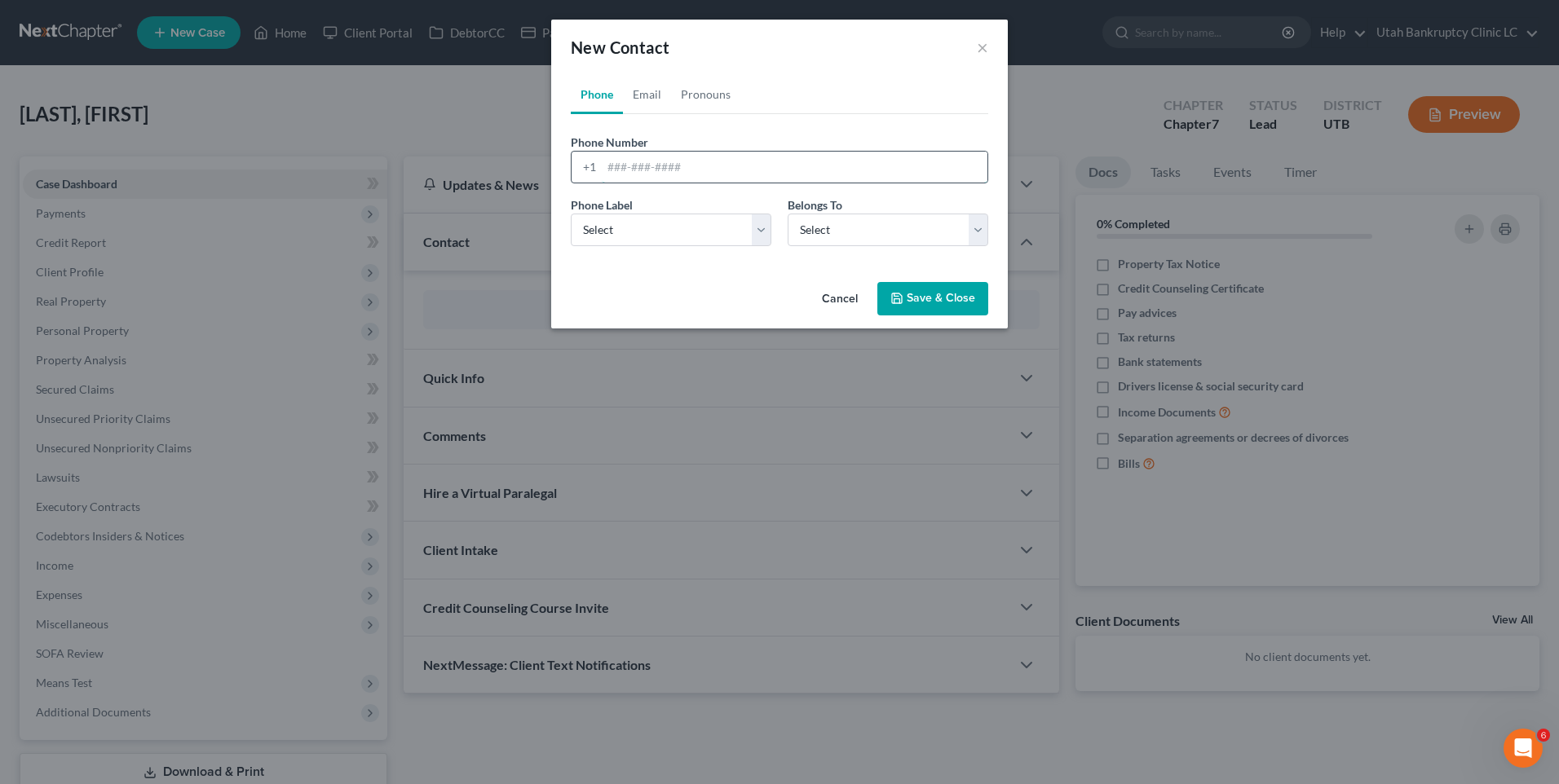 click at bounding box center (794, 167) 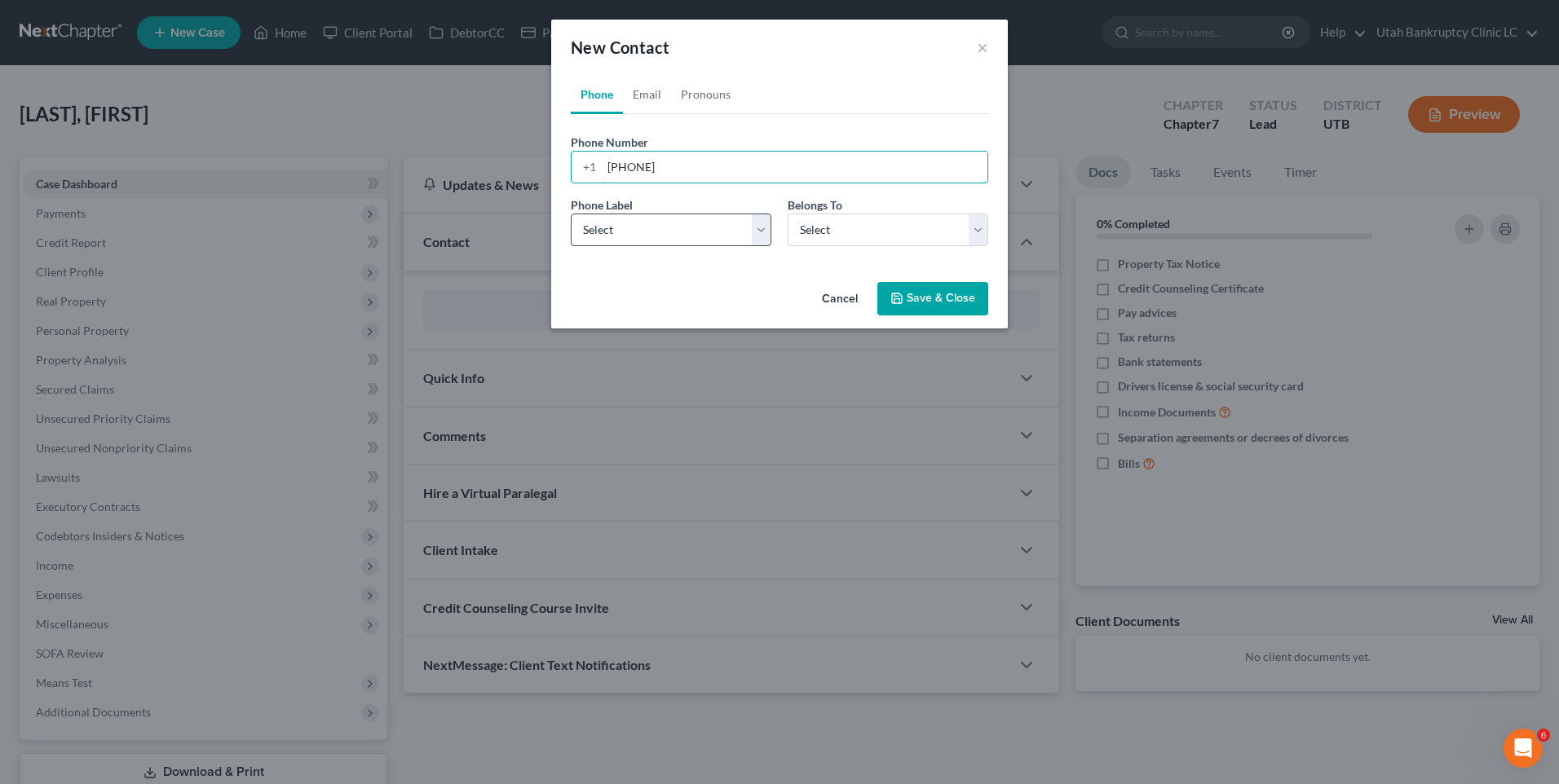 type on "[PHONE]" 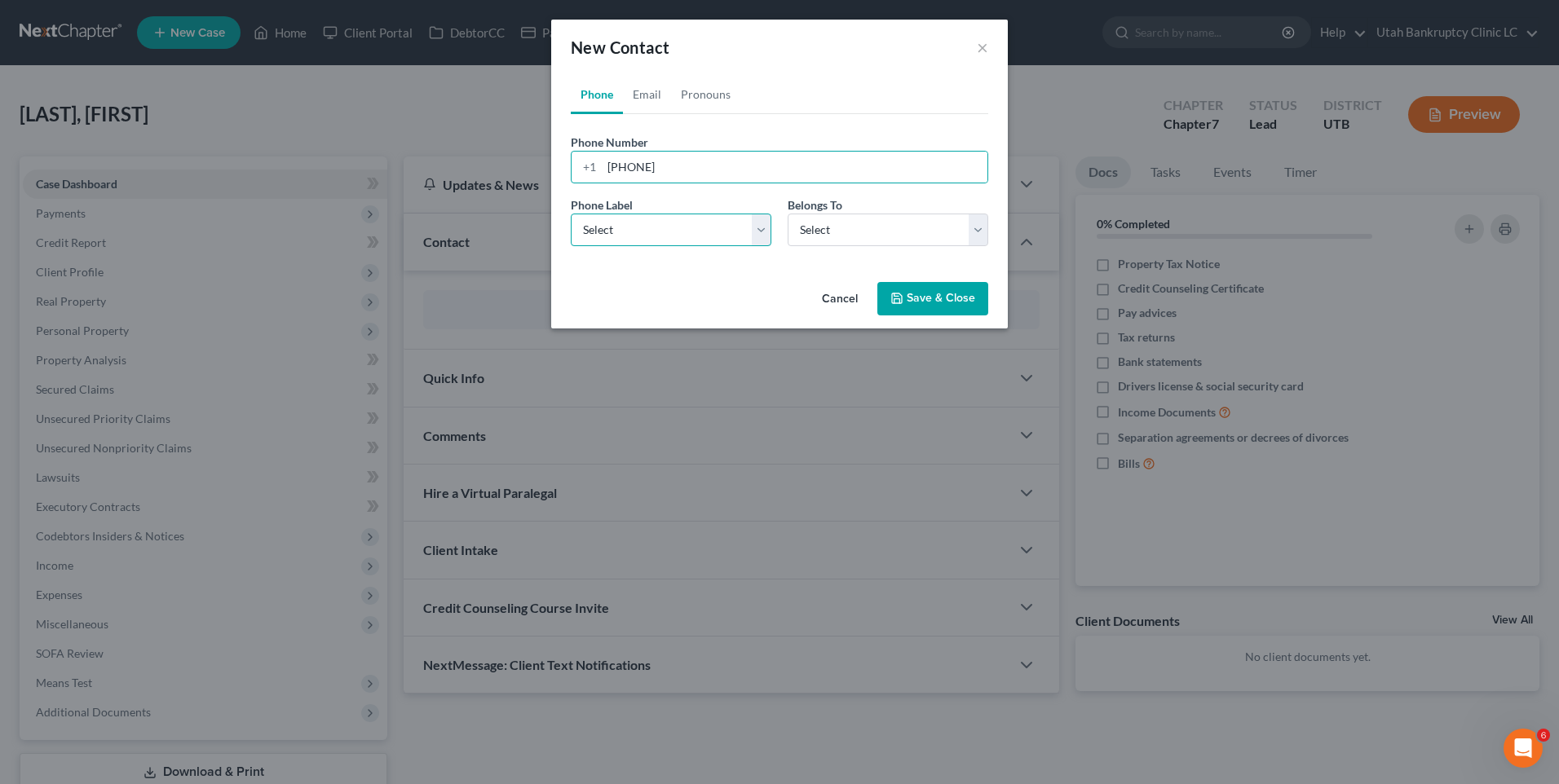 drag, startPoint x: 684, startPoint y: 225, endPoint x: 686, endPoint y: 241, distance: 16.12452 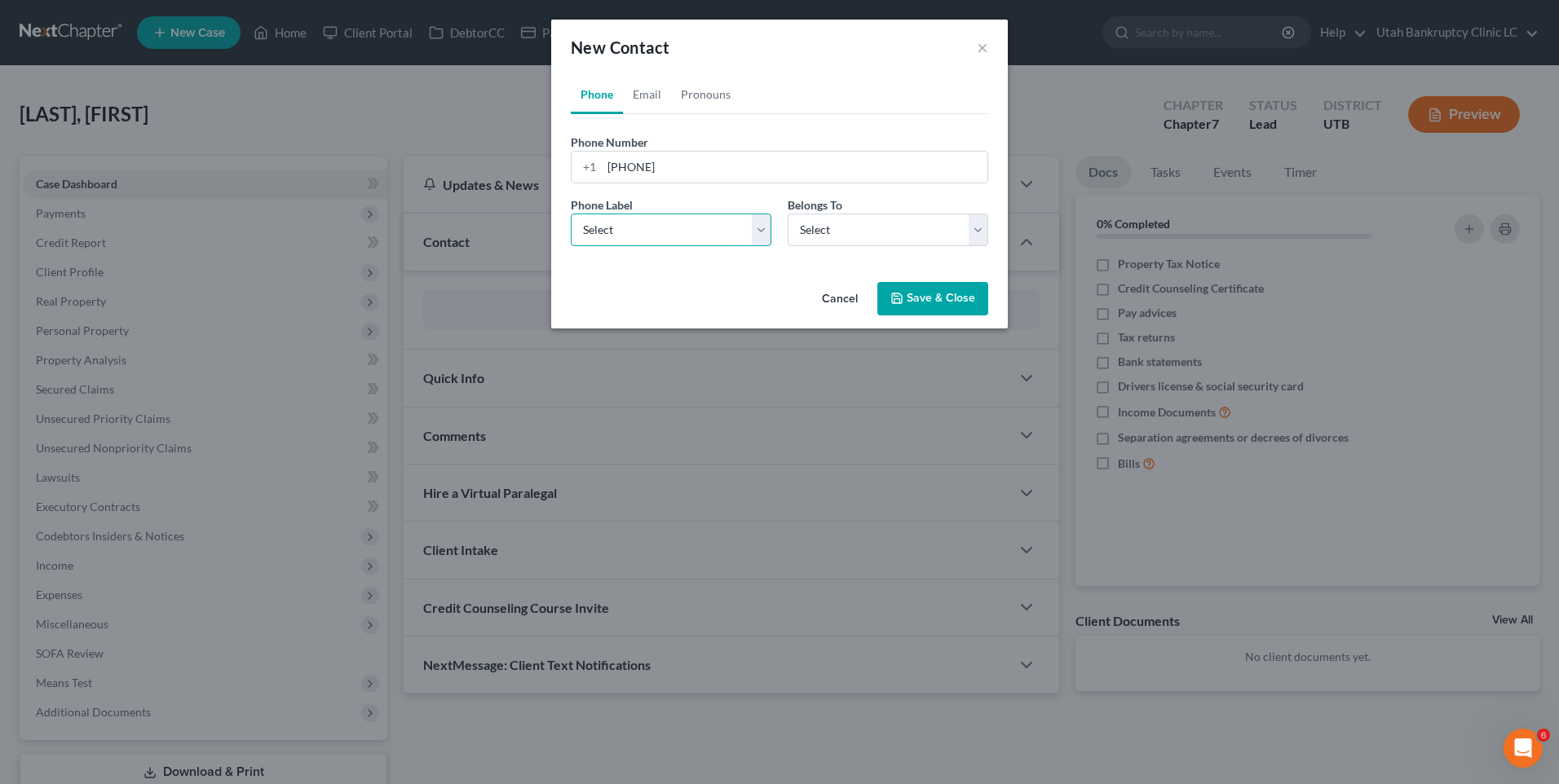 select on "0" 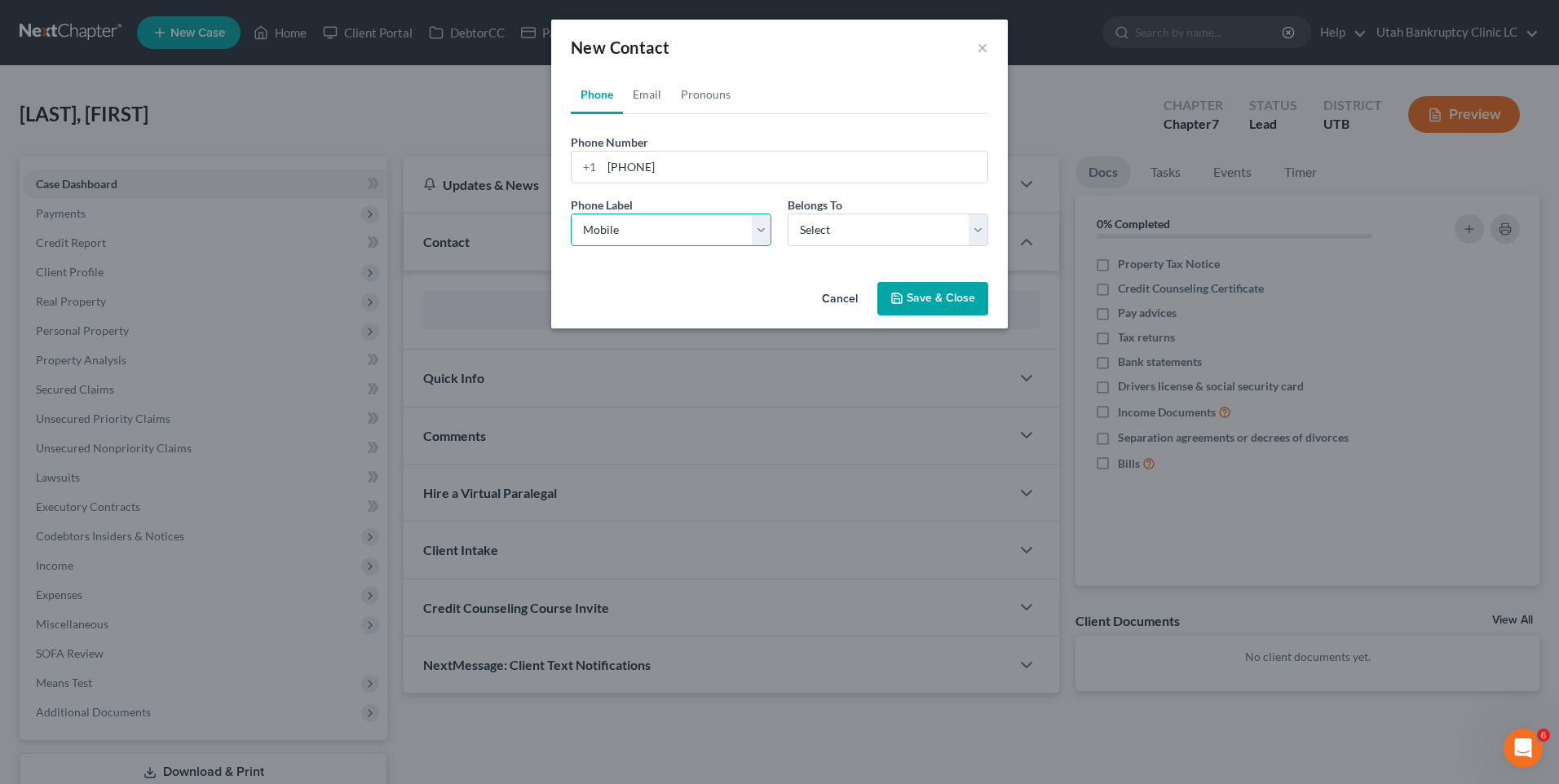 click on "Select Mobile Home Work Other" at bounding box center (671, 230) 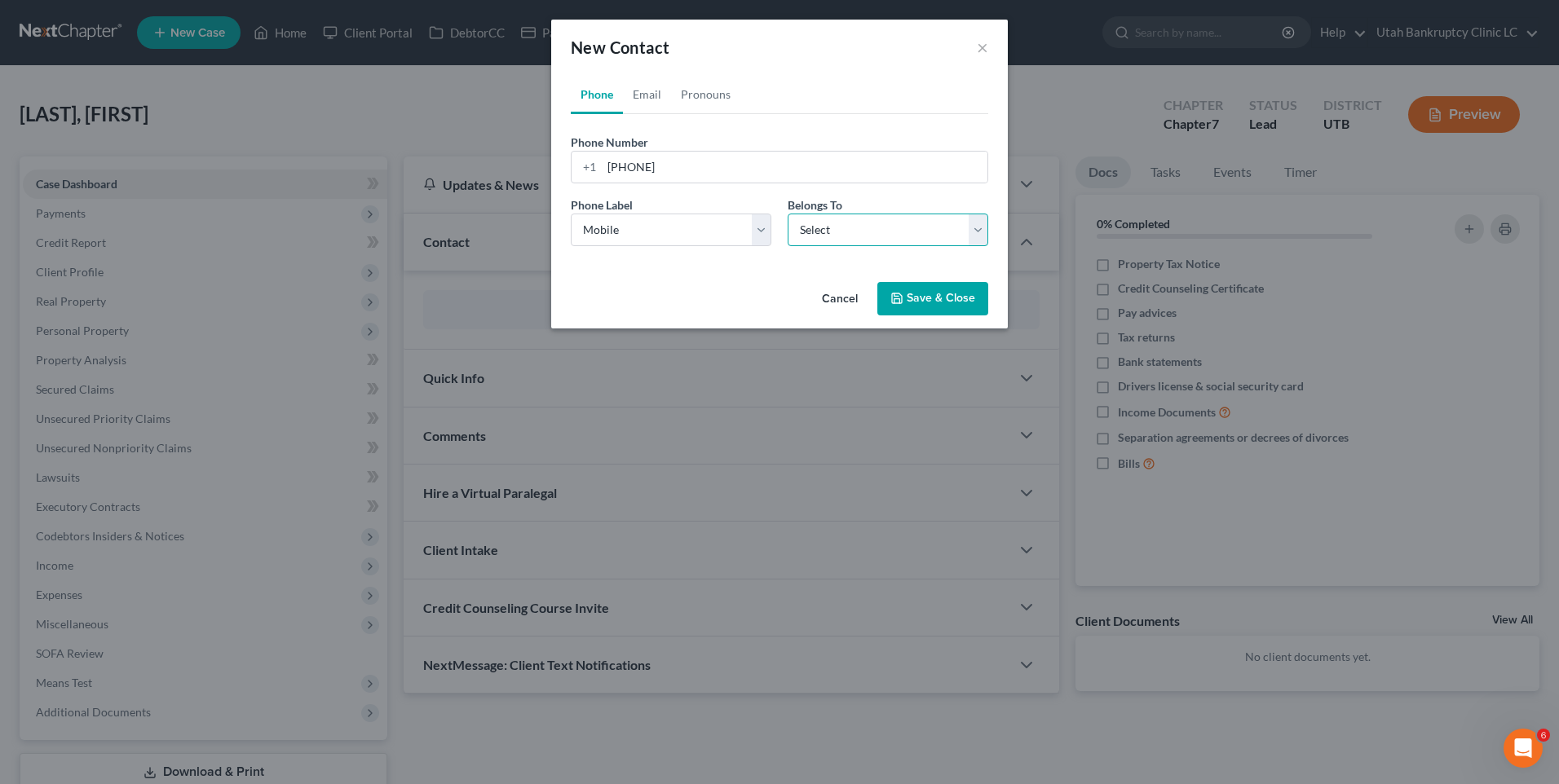 click on "Select Client Other" at bounding box center (888, 230) 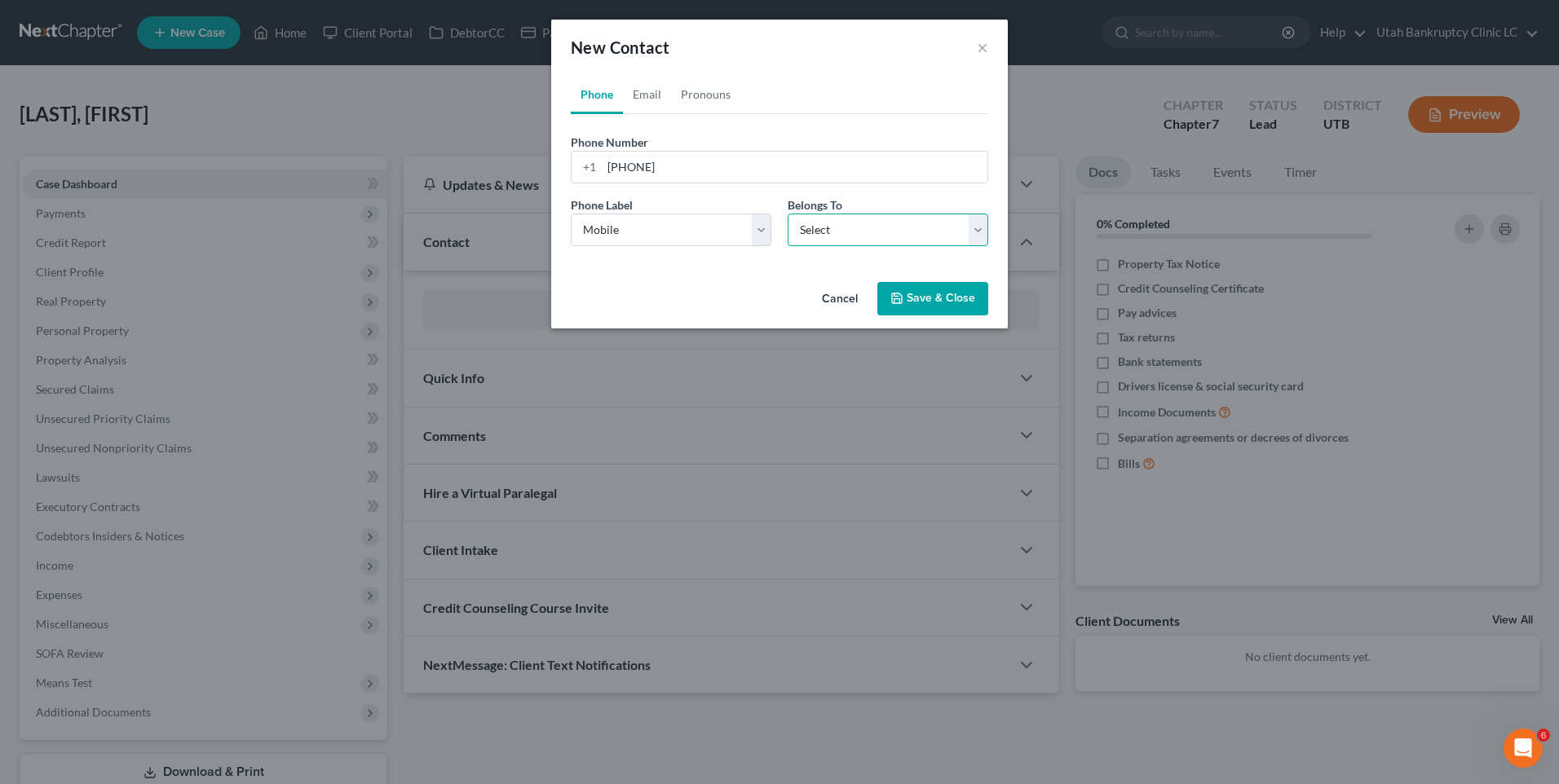 select on "0" 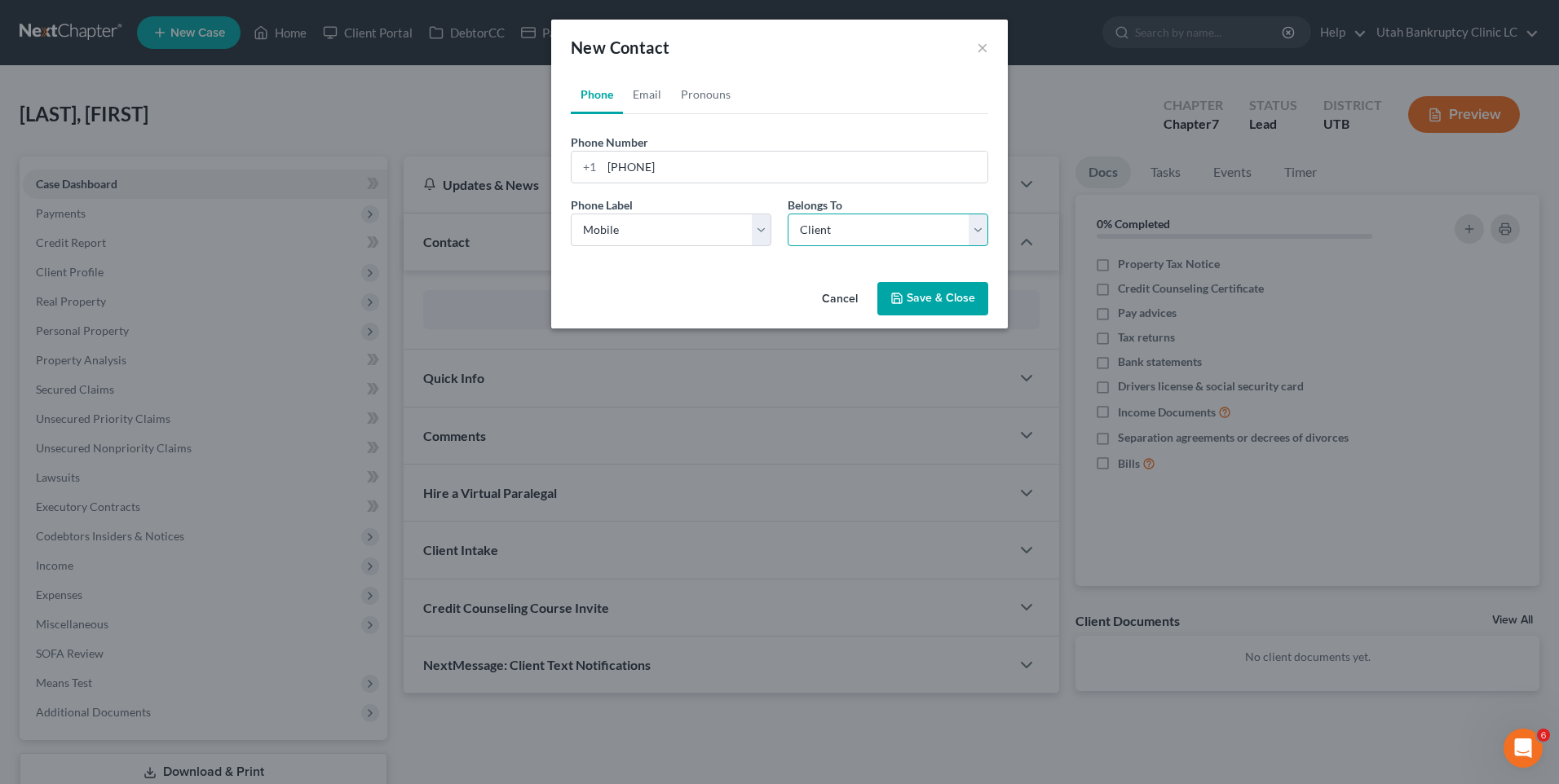 click on "Select Client Other" at bounding box center [888, 230] 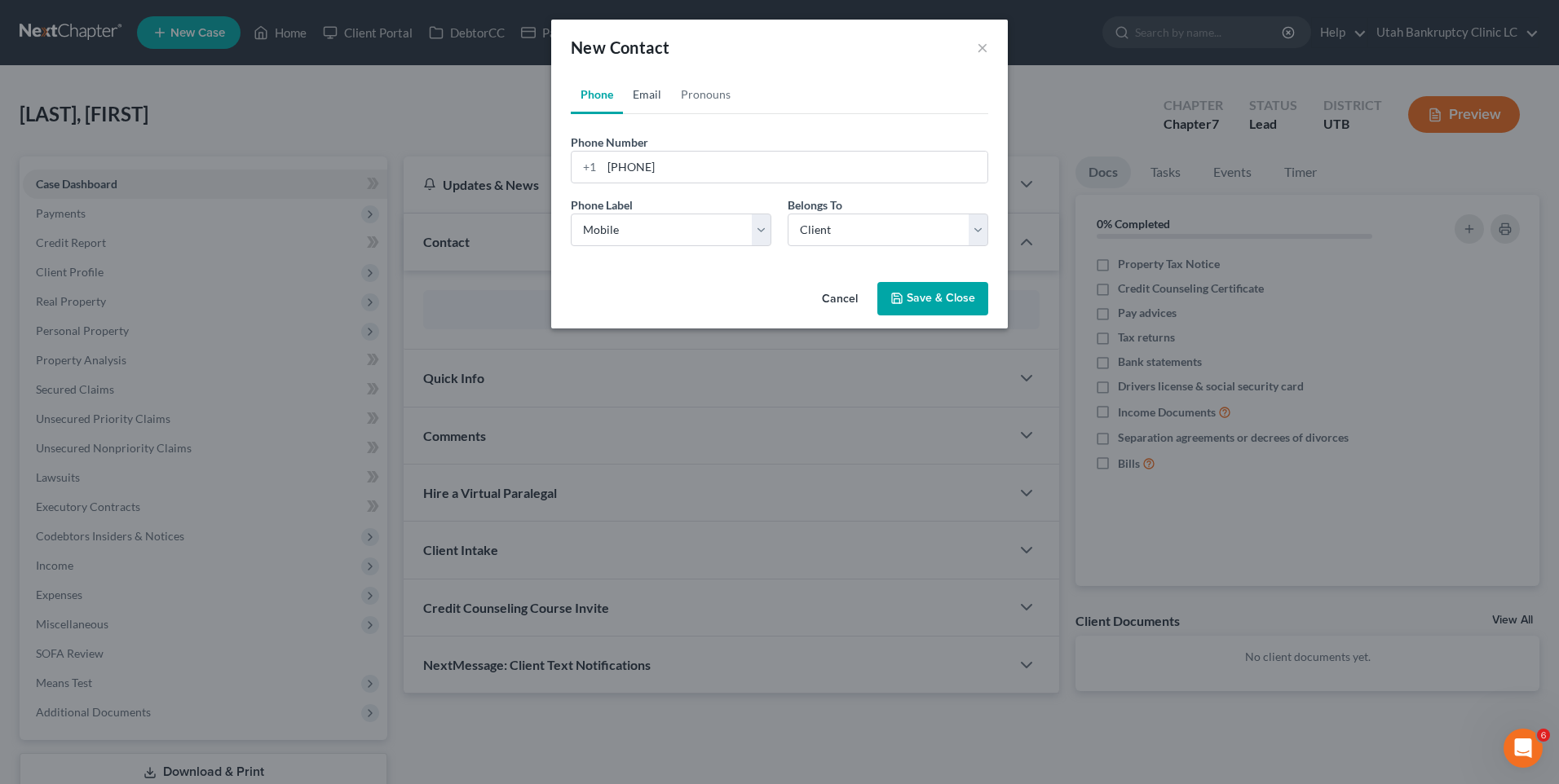 click on "Email" at bounding box center (647, 95) 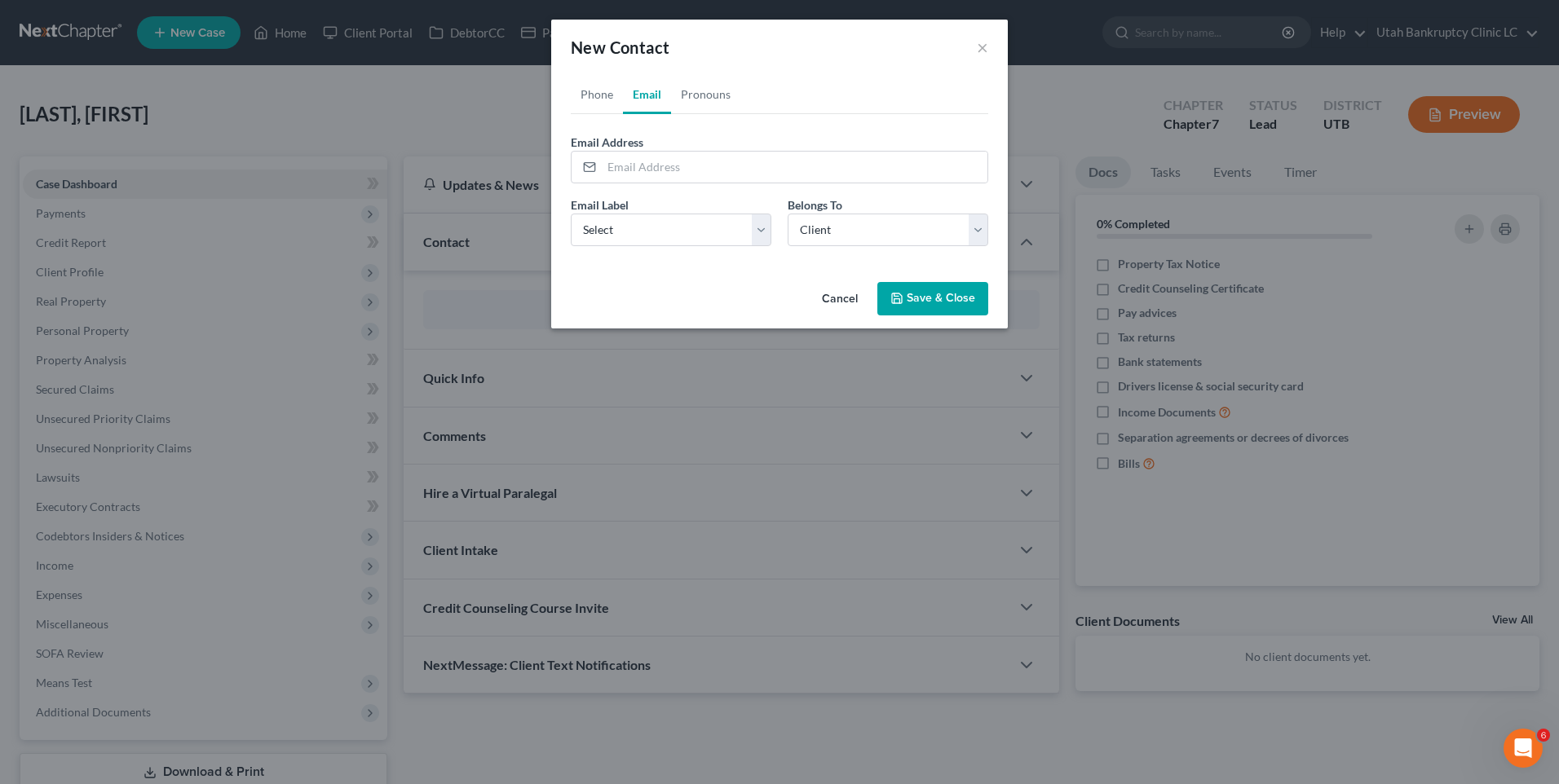 click on "Email Address" at bounding box center [780, 158] 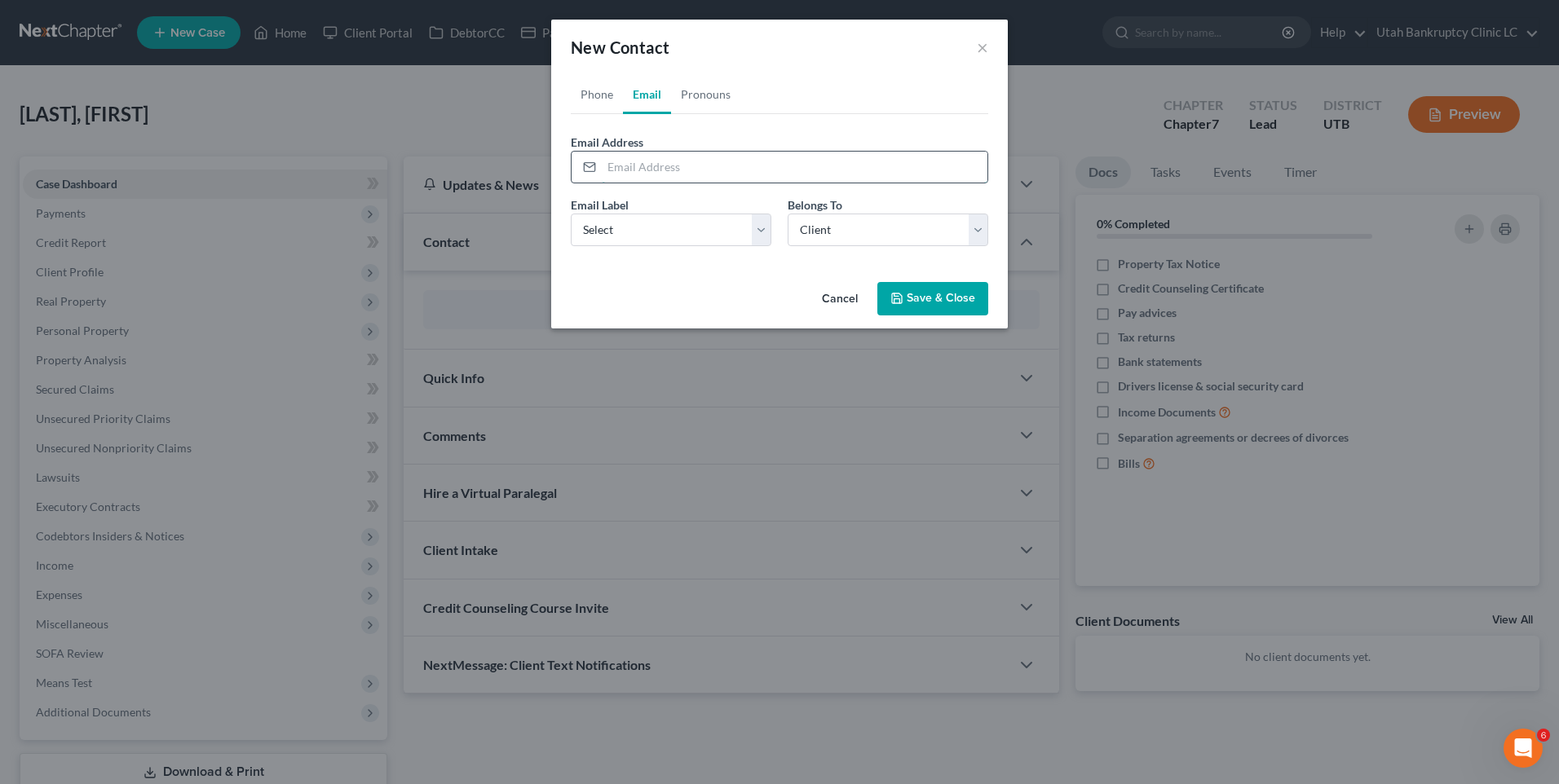 drag, startPoint x: 677, startPoint y: 165, endPoint x: 684, endPoint y: 170, distance: 8.60233 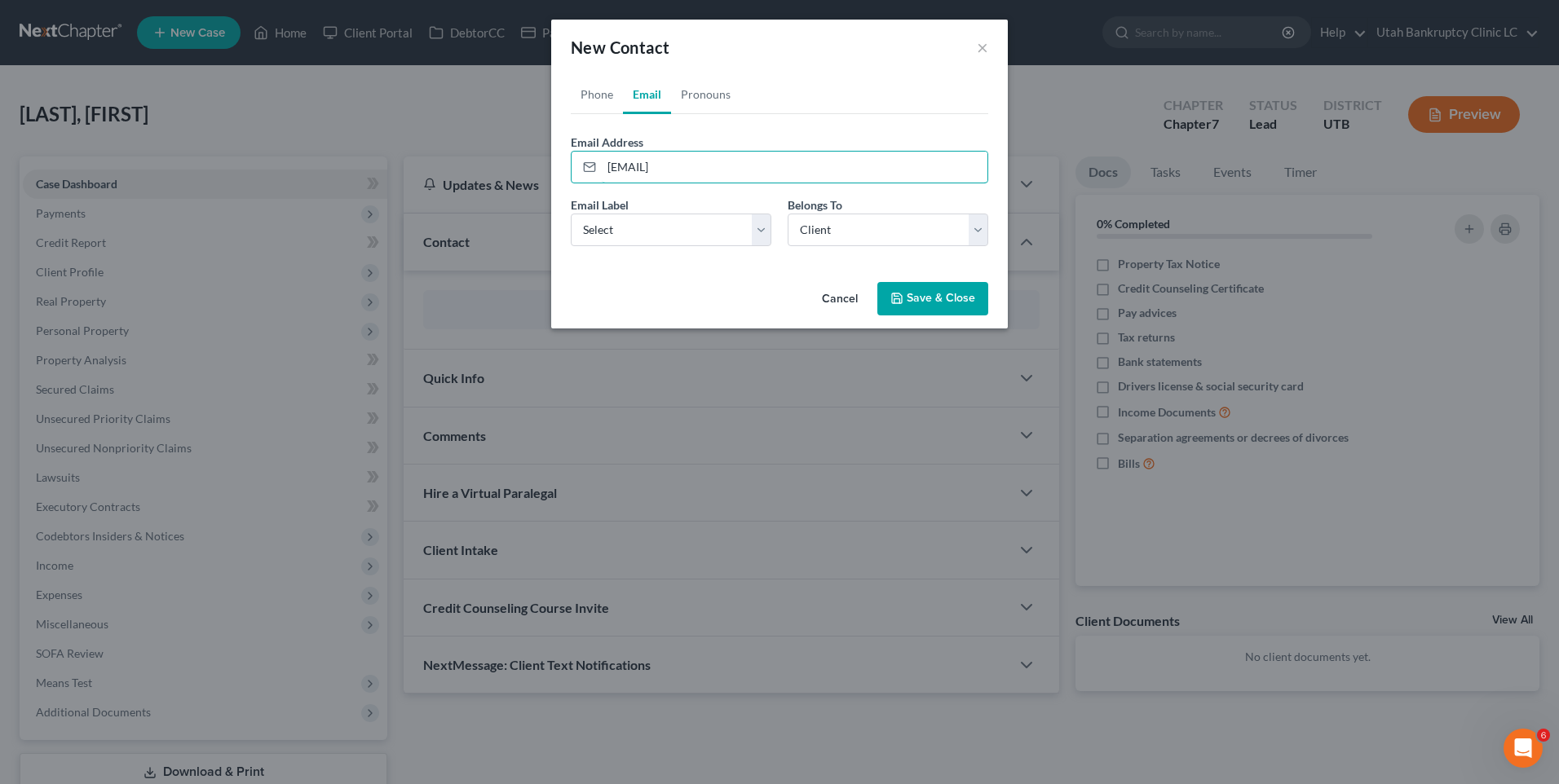 type on "[EMAIL]" 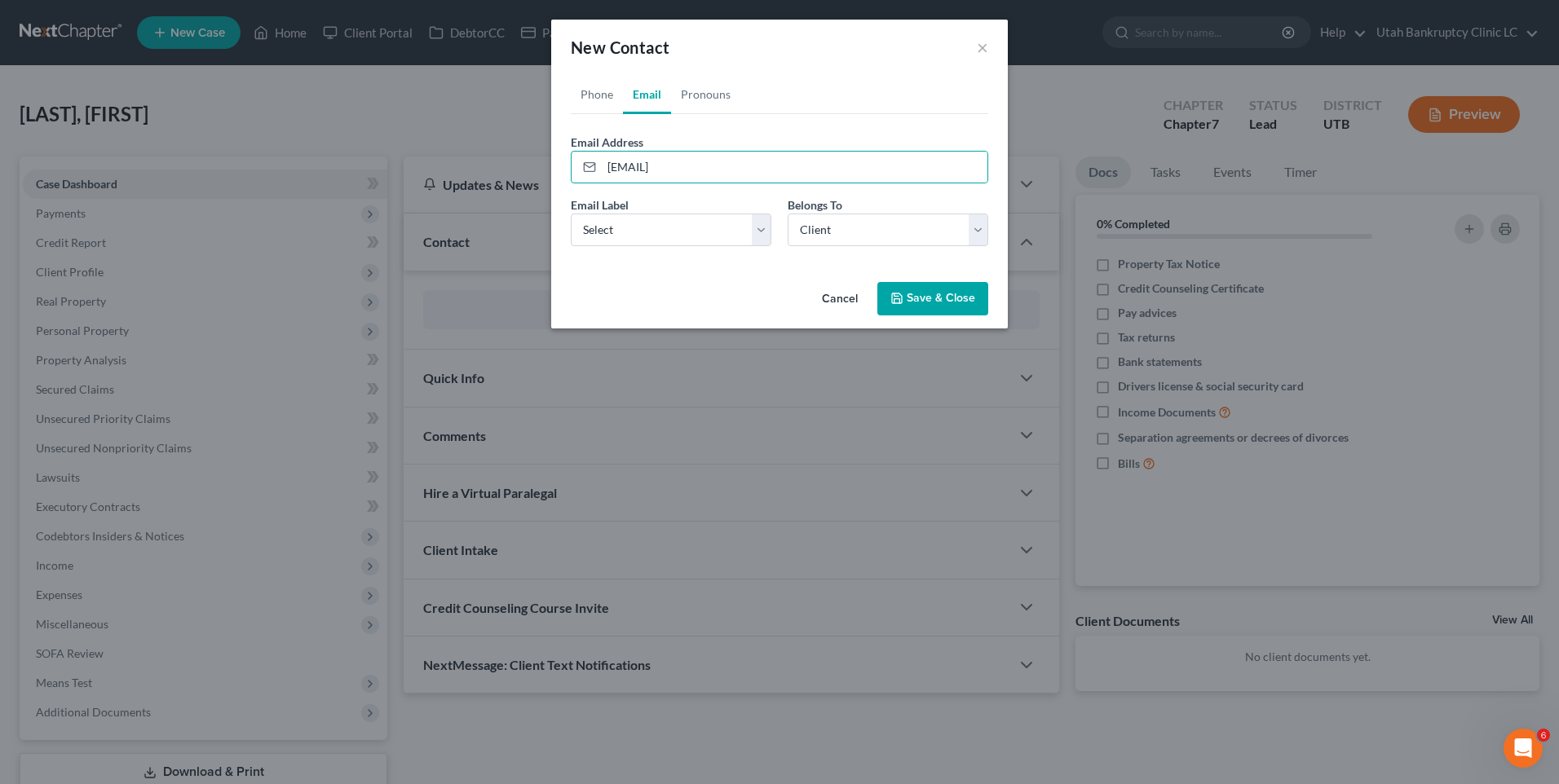 click on "Save & Close" at bounding box center [933, 299] 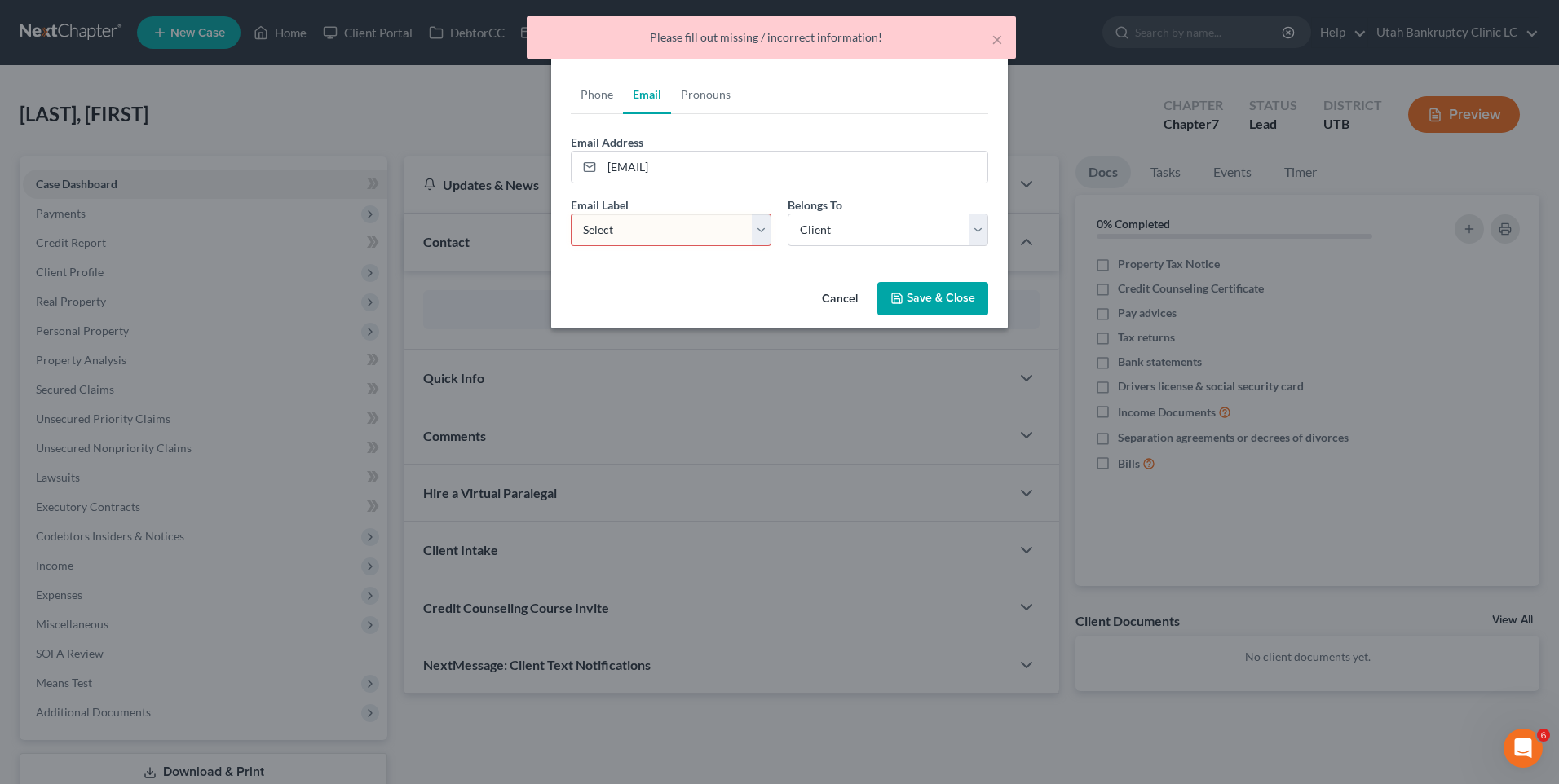 click on "Select Home Work Other" at bounding box center (671, 230) 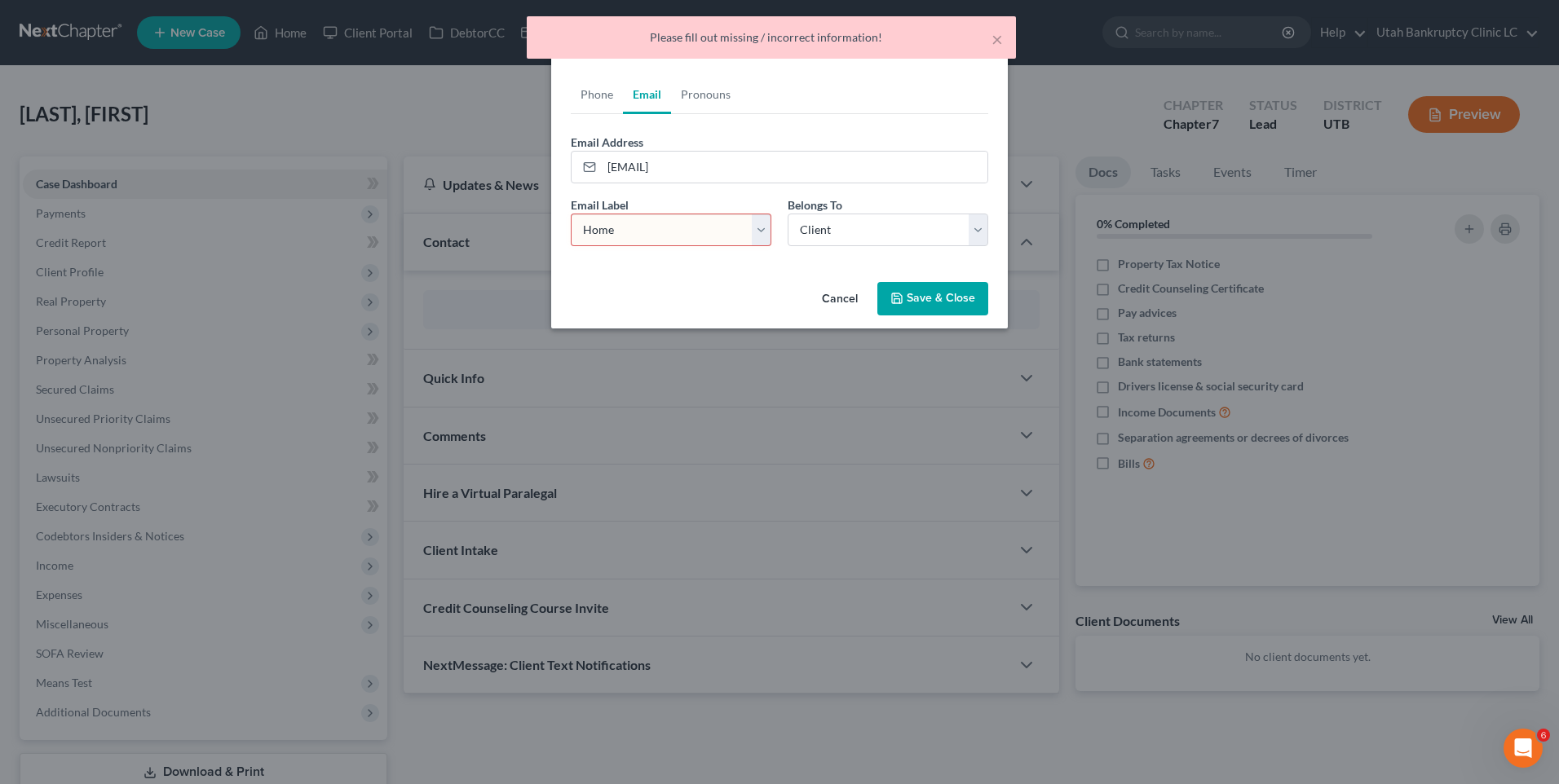 click on "Select Home Work Other" at bounding box center [671, 230] 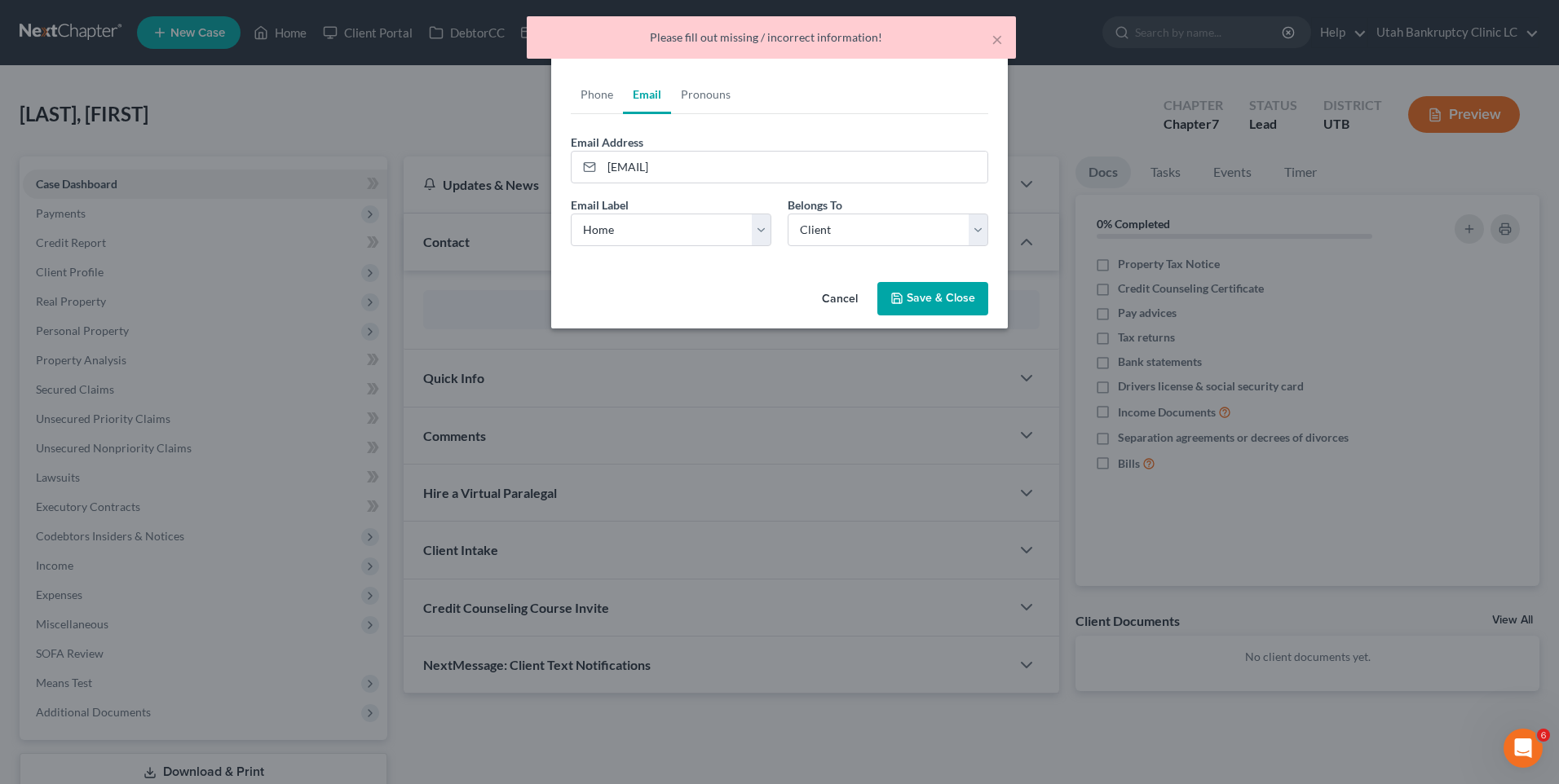 click on "Save & Close" at bounding box center (933, 299) 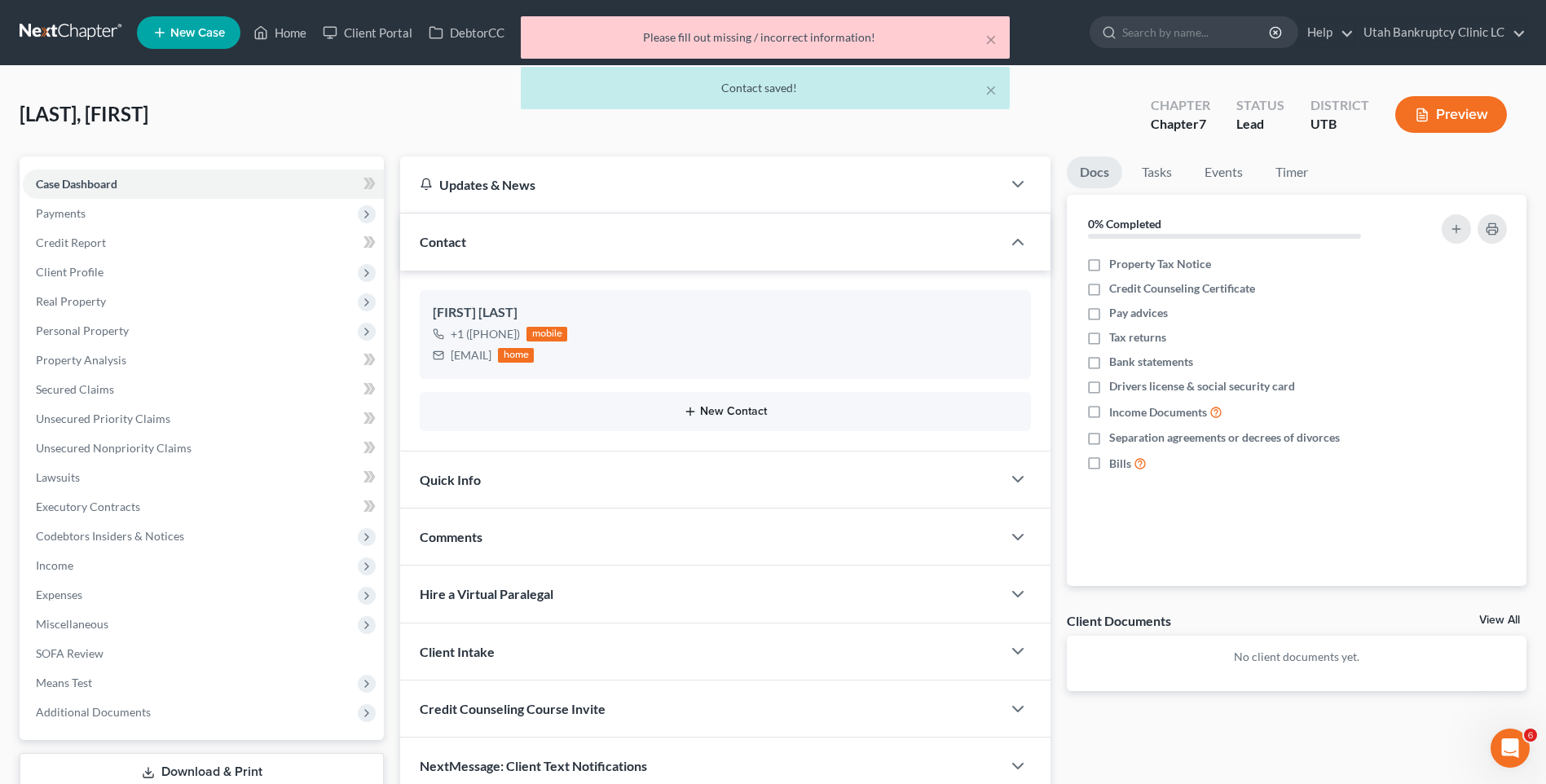 click on "New Contact" at bounding box center [725, 412] 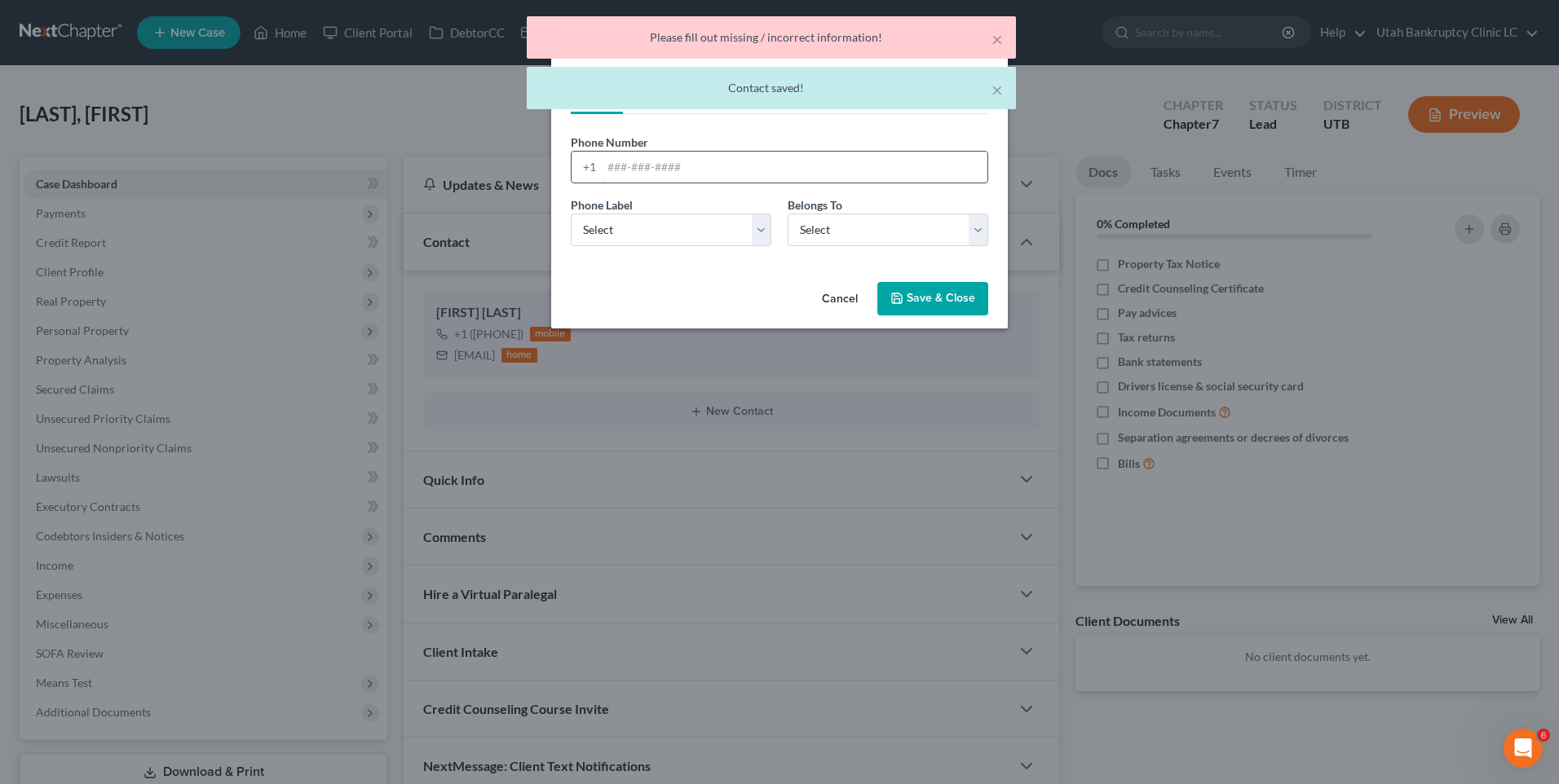click at bounding box center [794, 167] 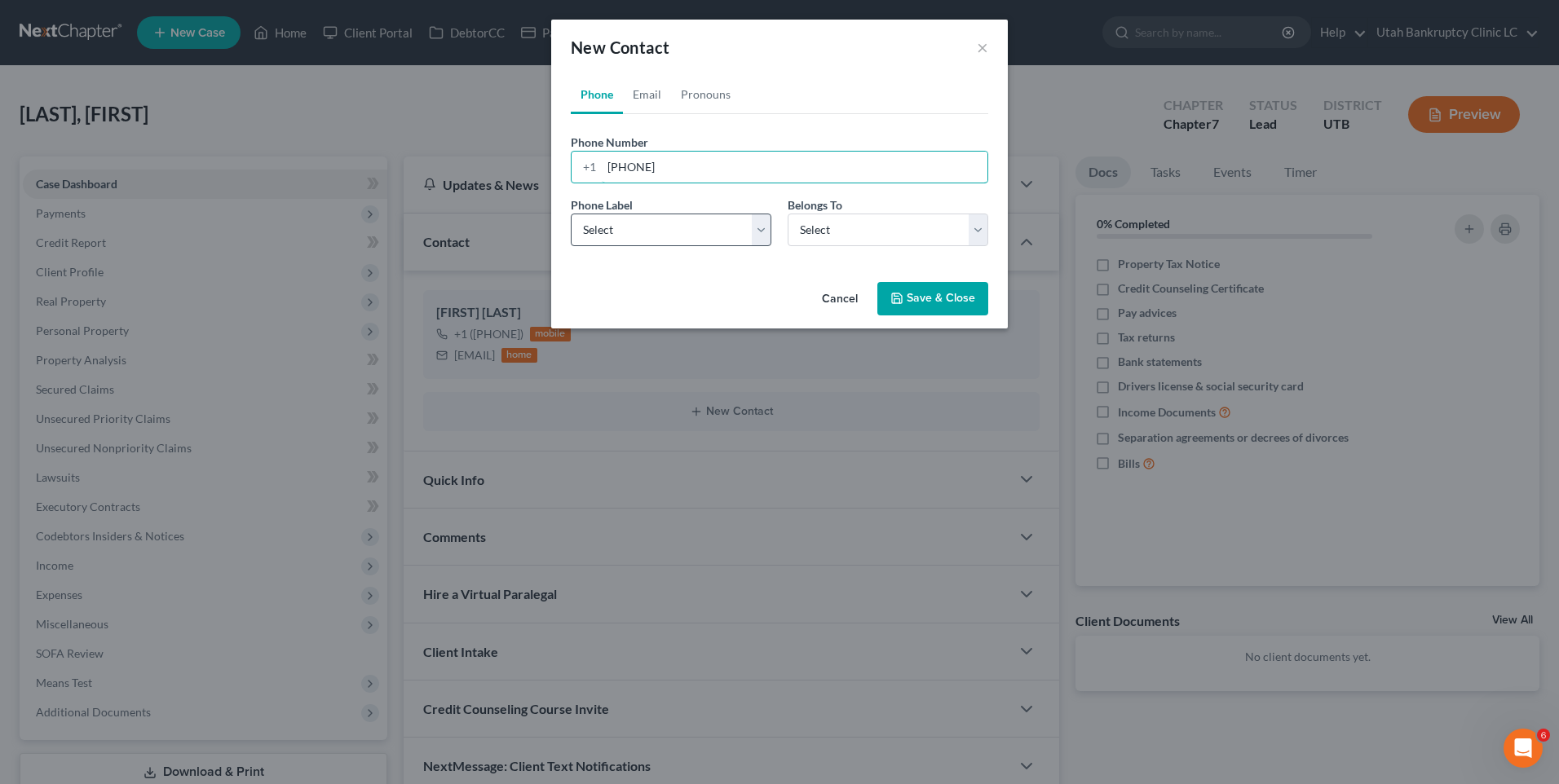 type on "[PHONE]" 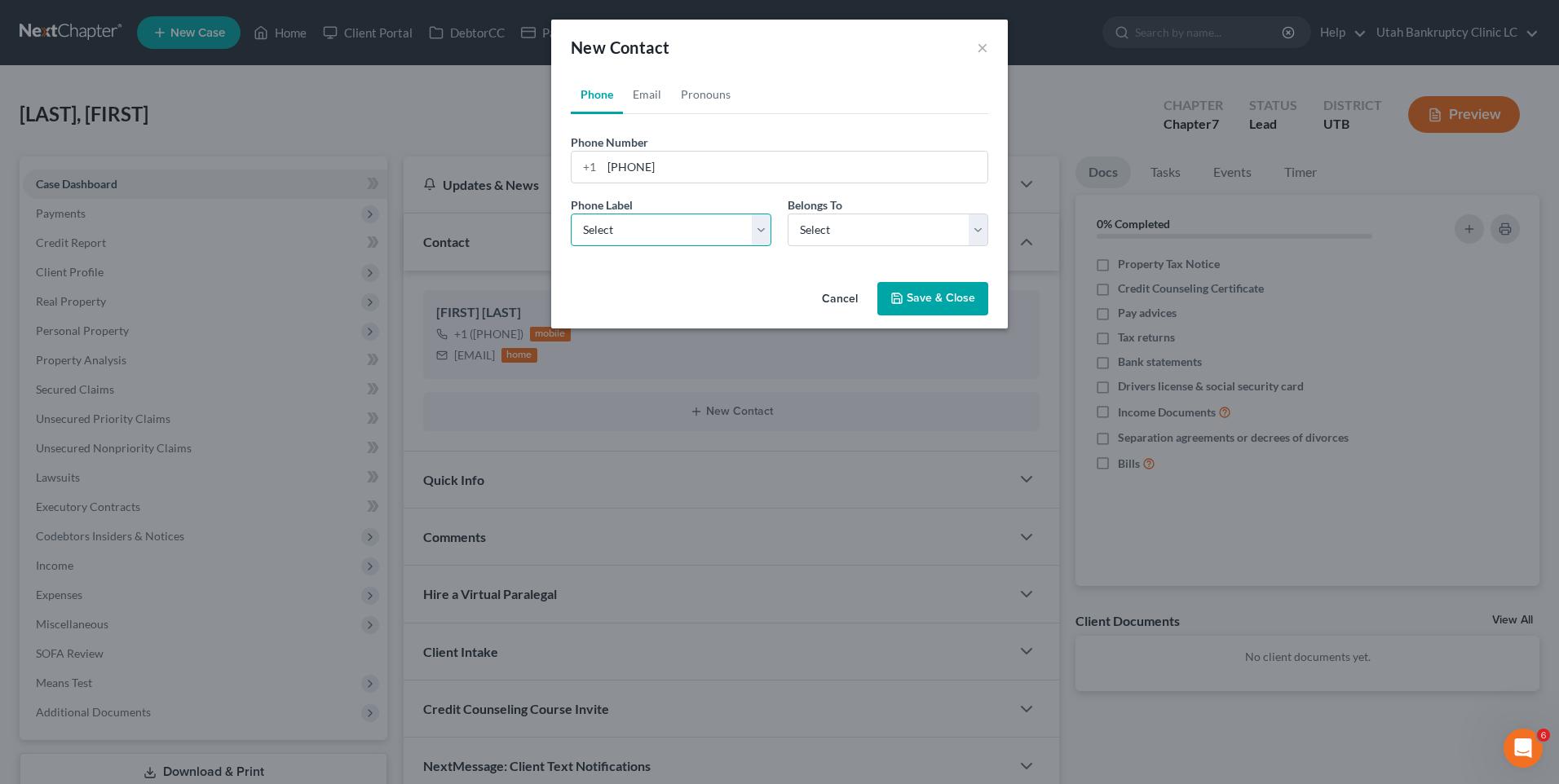 click on "Select Mobile Home Work Other" at bounding box center (671, 230) 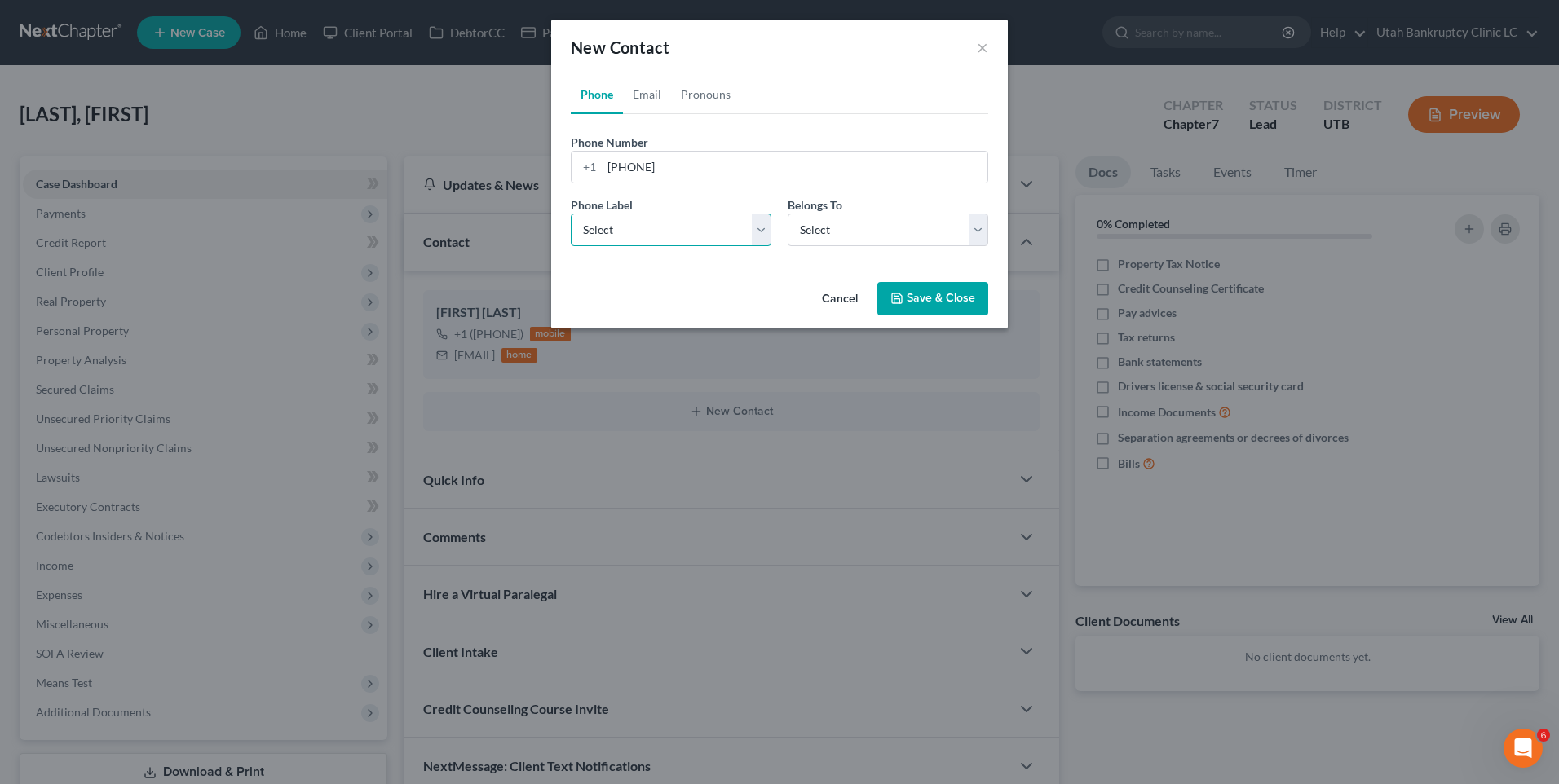 select on "0" 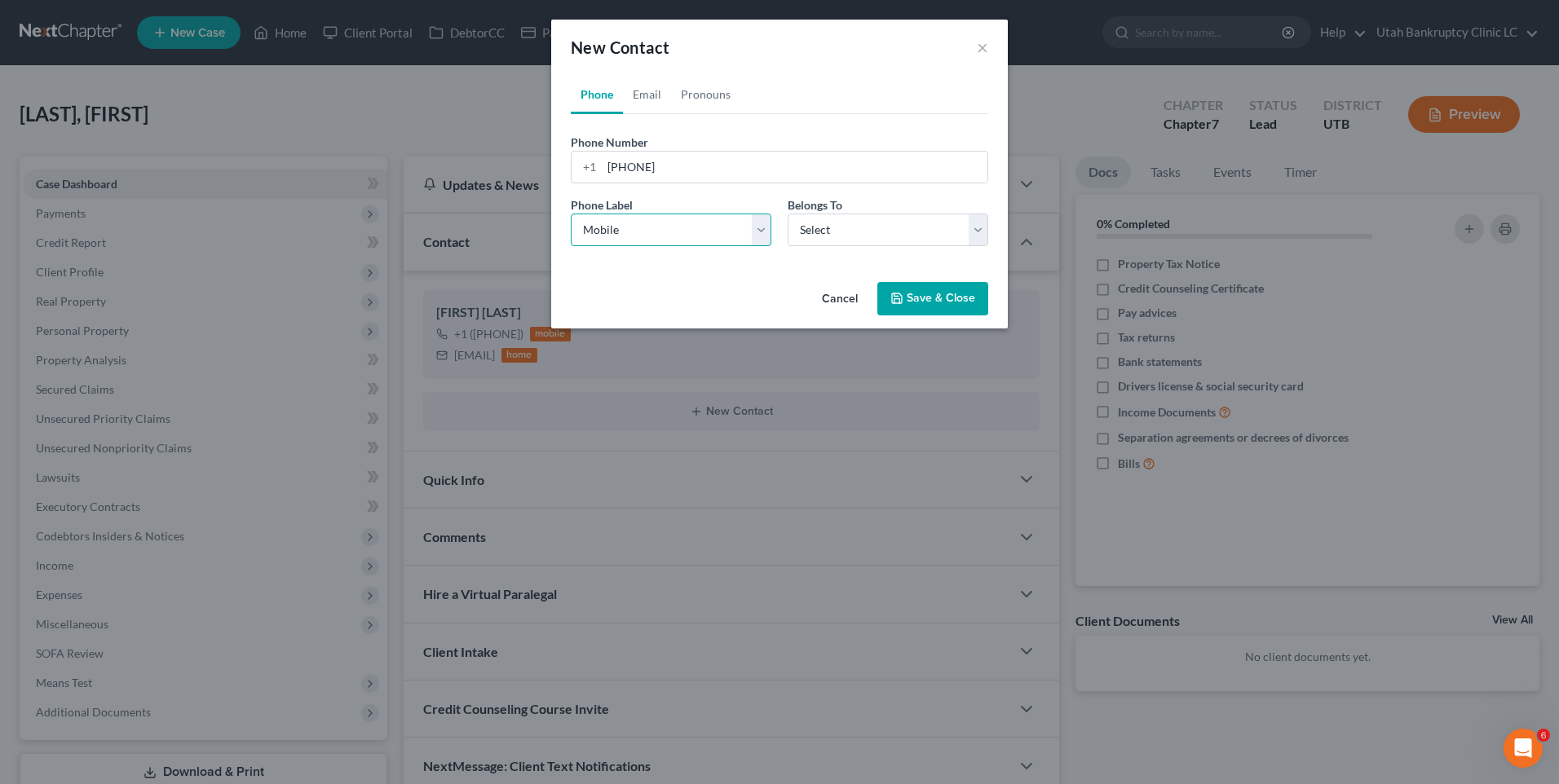 click on "Select Mobile Home Work Other" at bounding box center [671, 230] 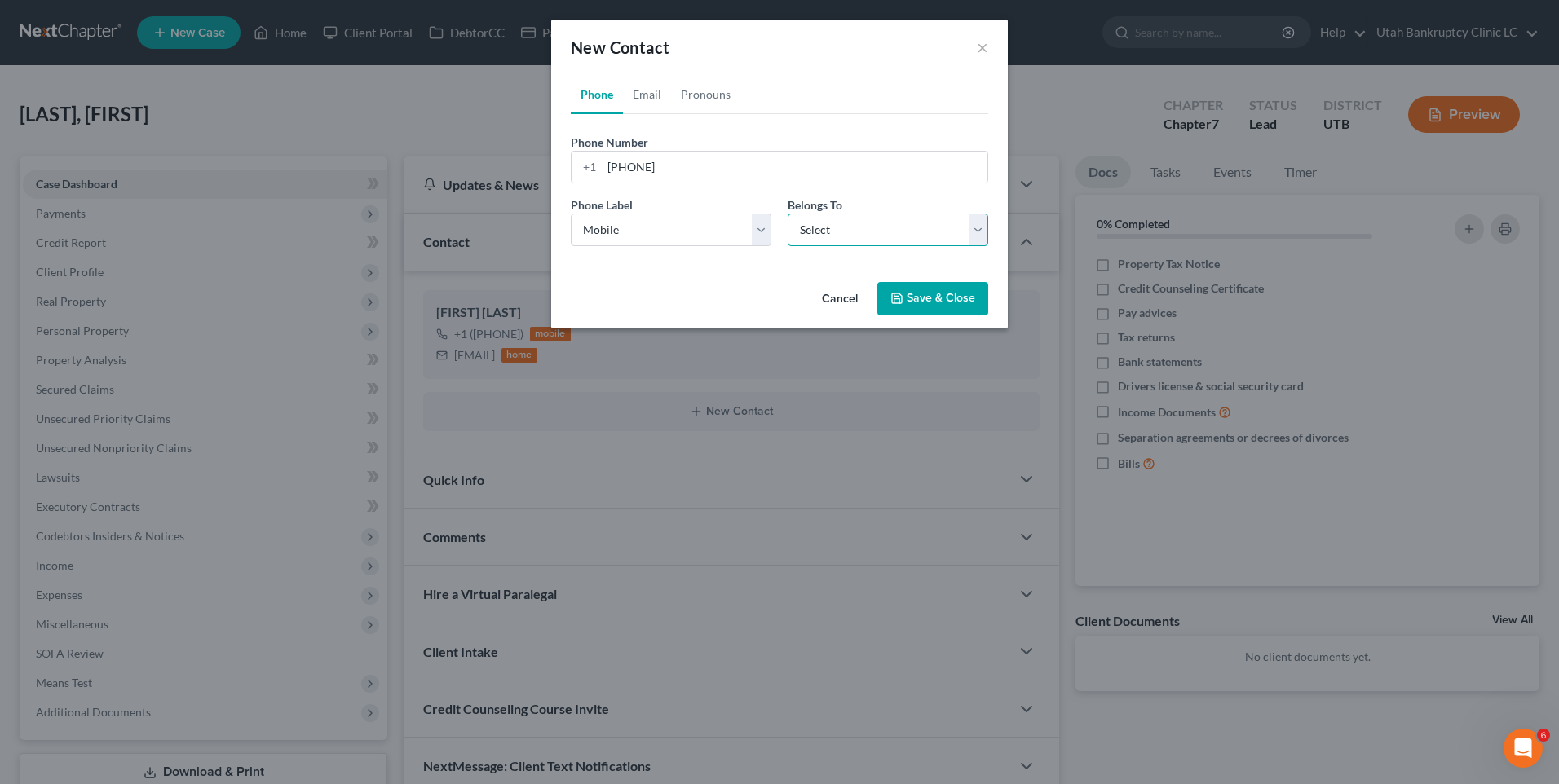 click on "Select Client Other" at bounding box center [888, 230] 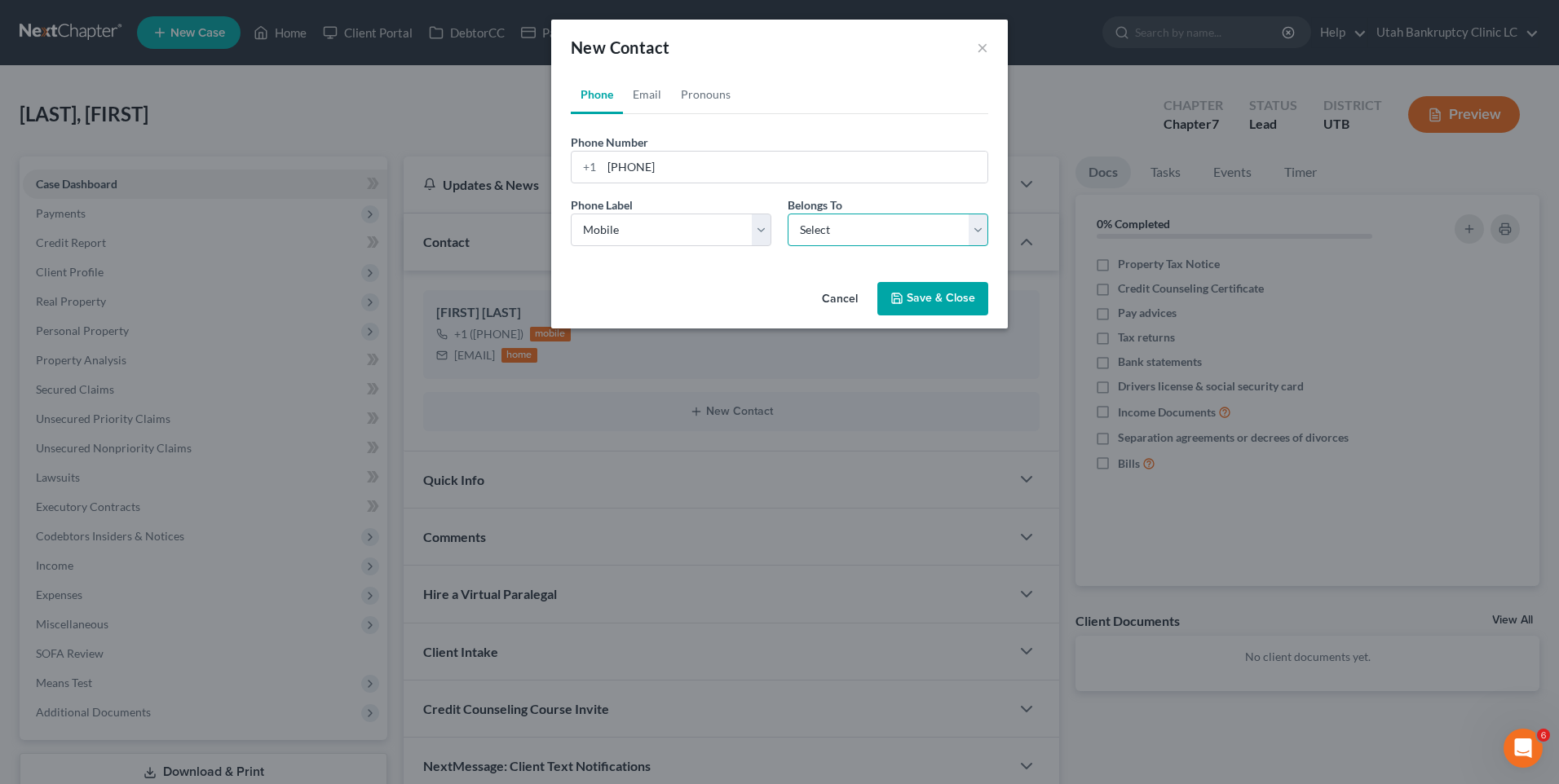 select on "1" 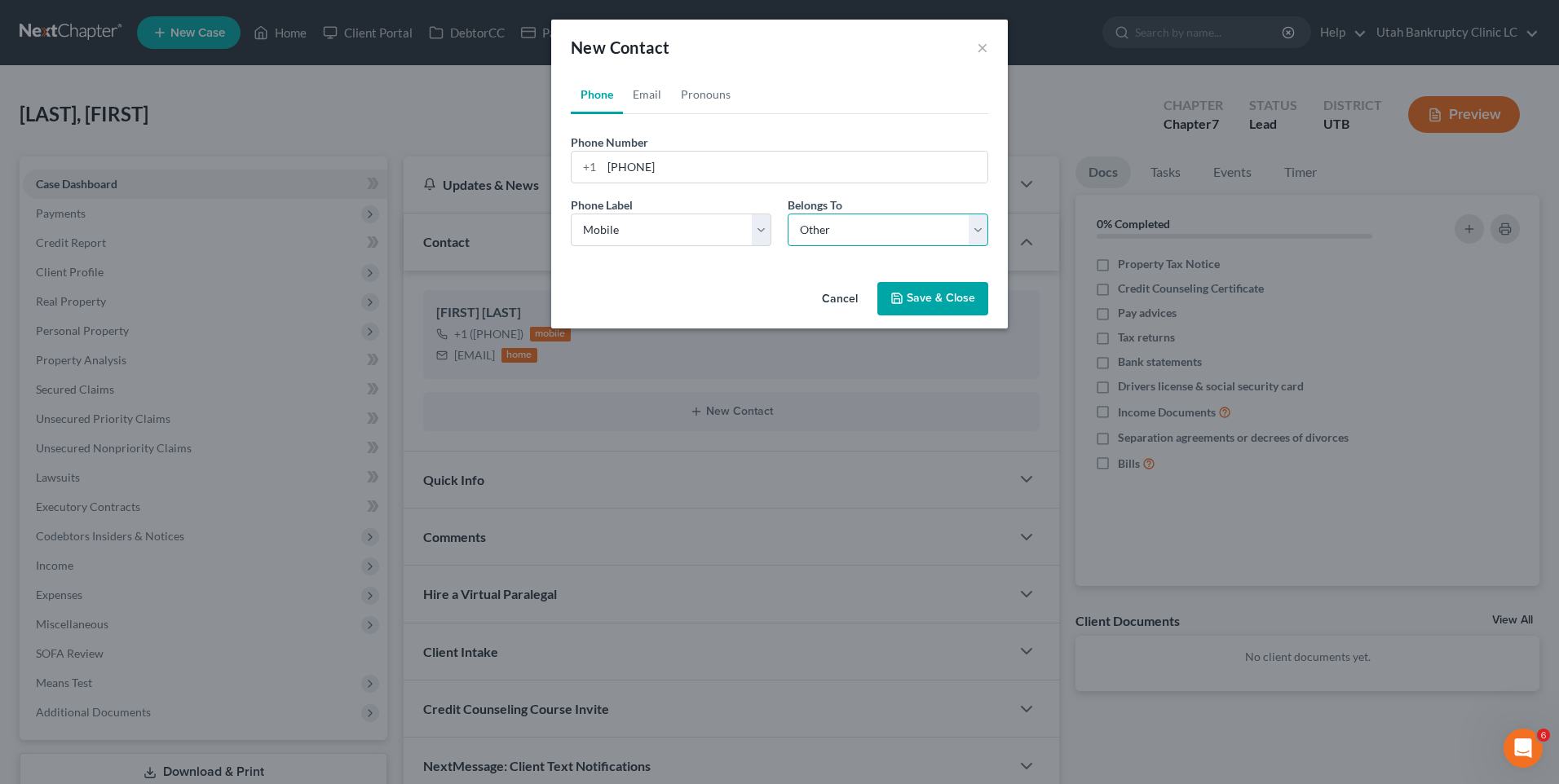 click on "Select Client Other" at bounding box center (888, 230) 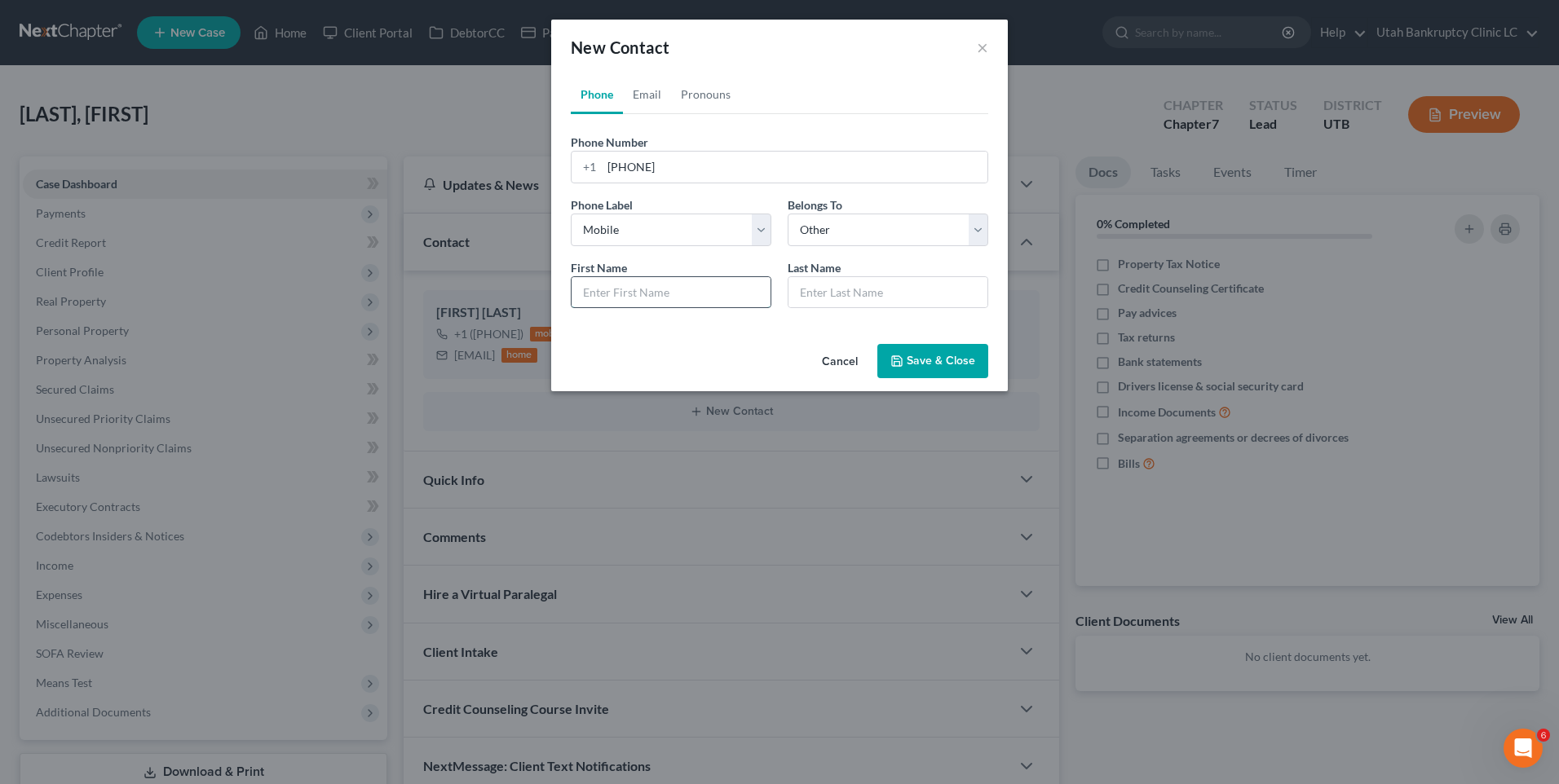 click at bounding box center [671, 293] 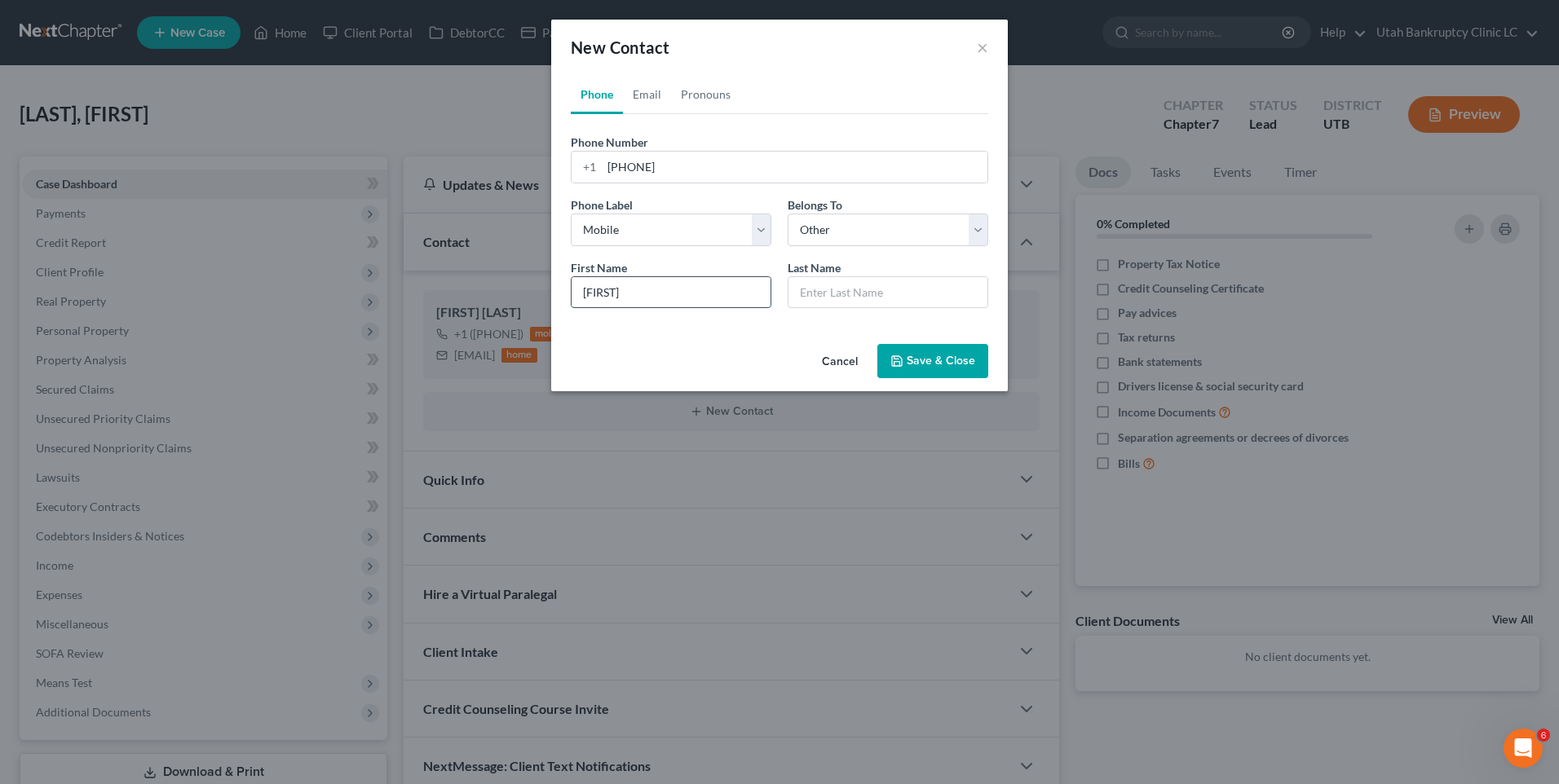 type on "[FIRST]" 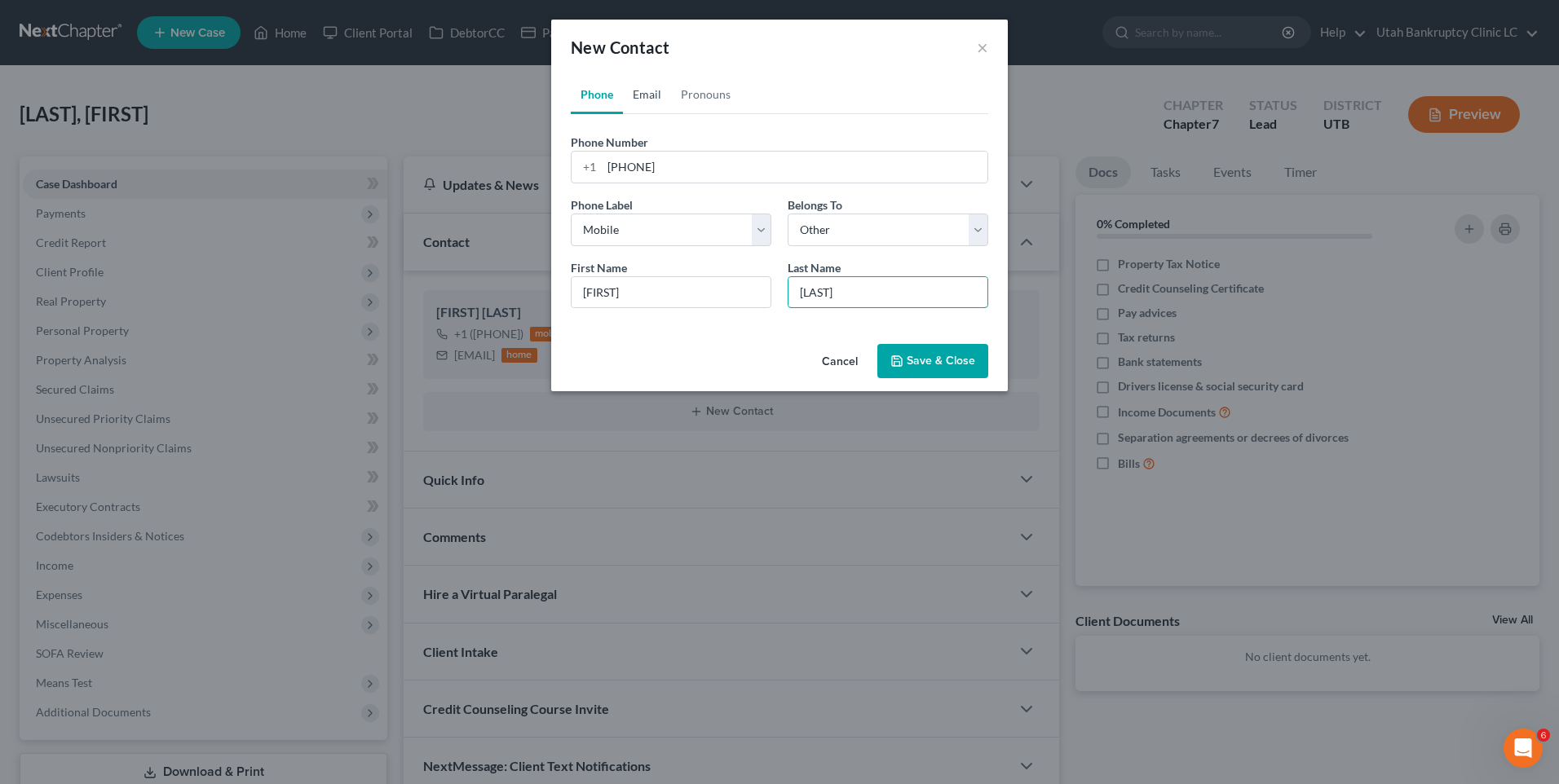 type on "[LAST]" 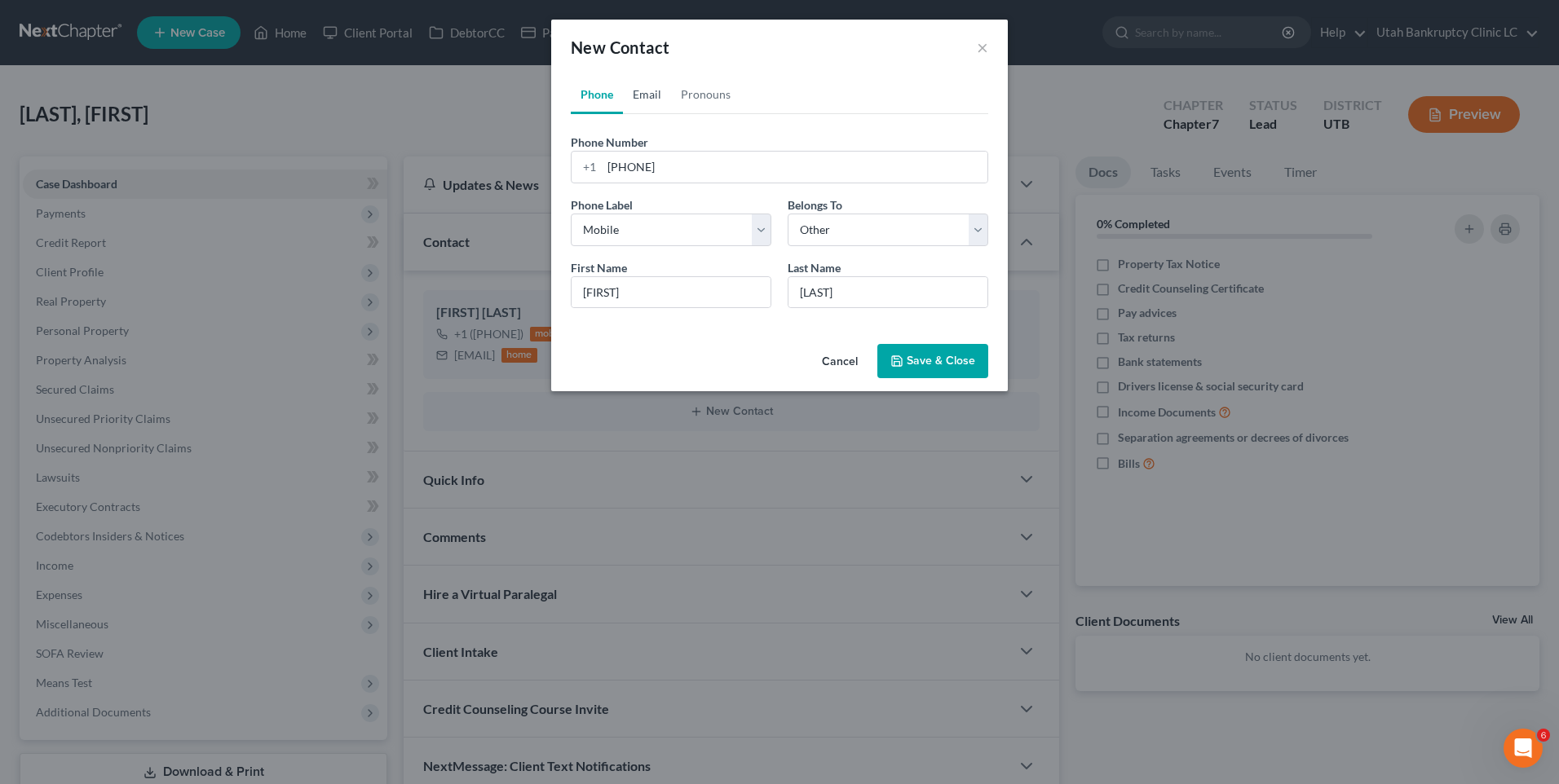 click on "Email" at bounding box center (647, 95) 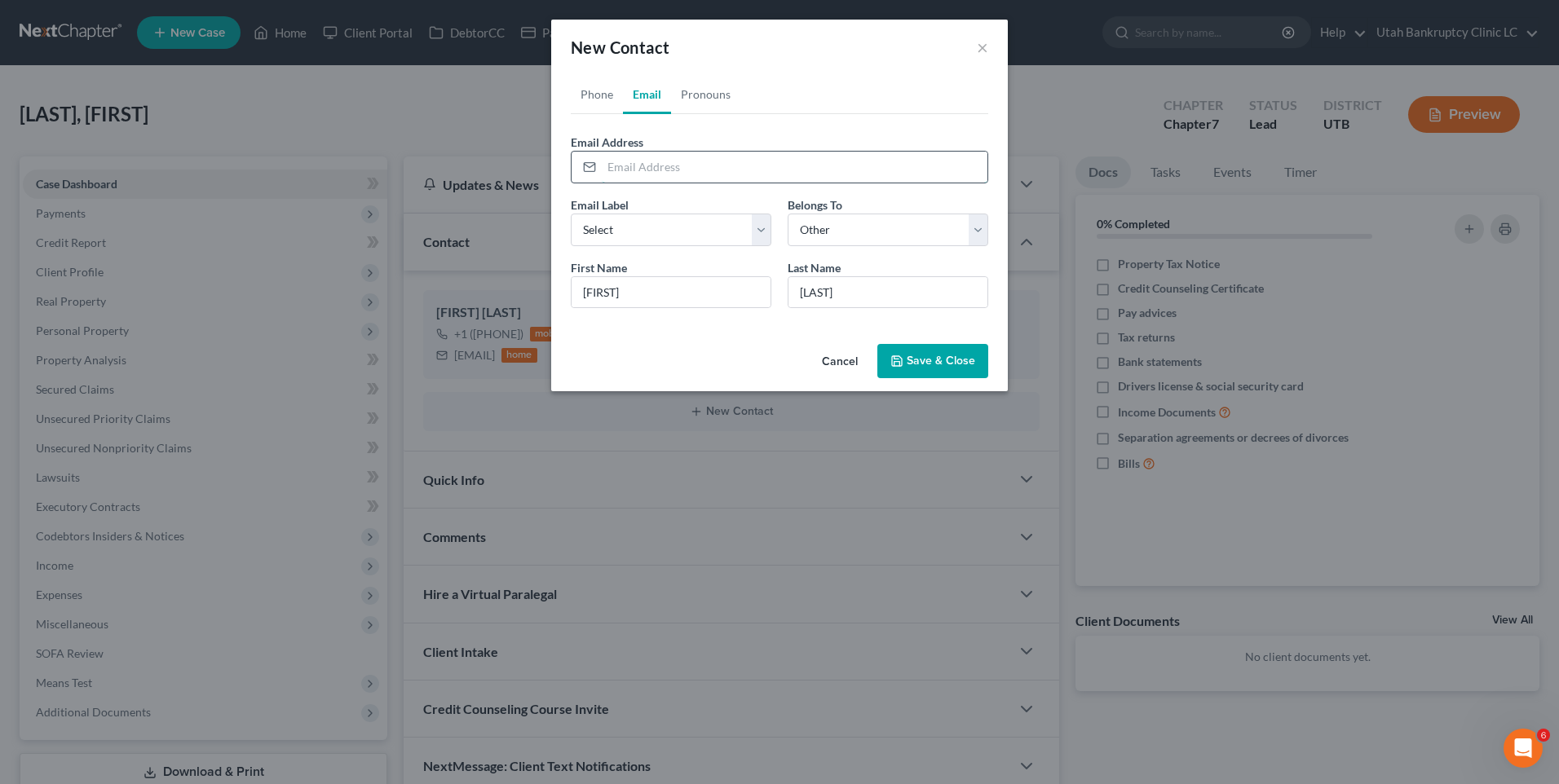 click at bounding box center [794, 167] 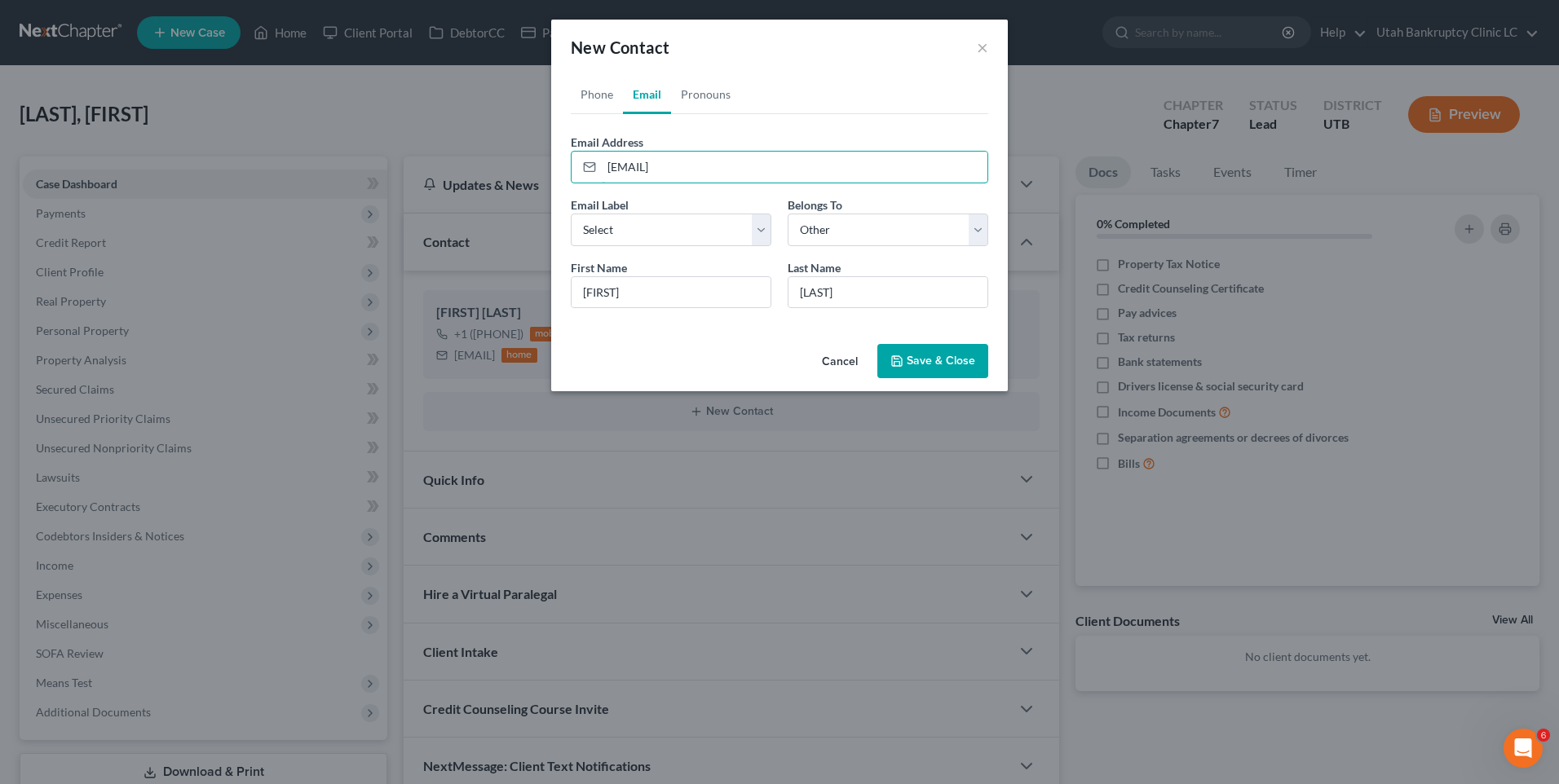 type on "[EMAIL]" 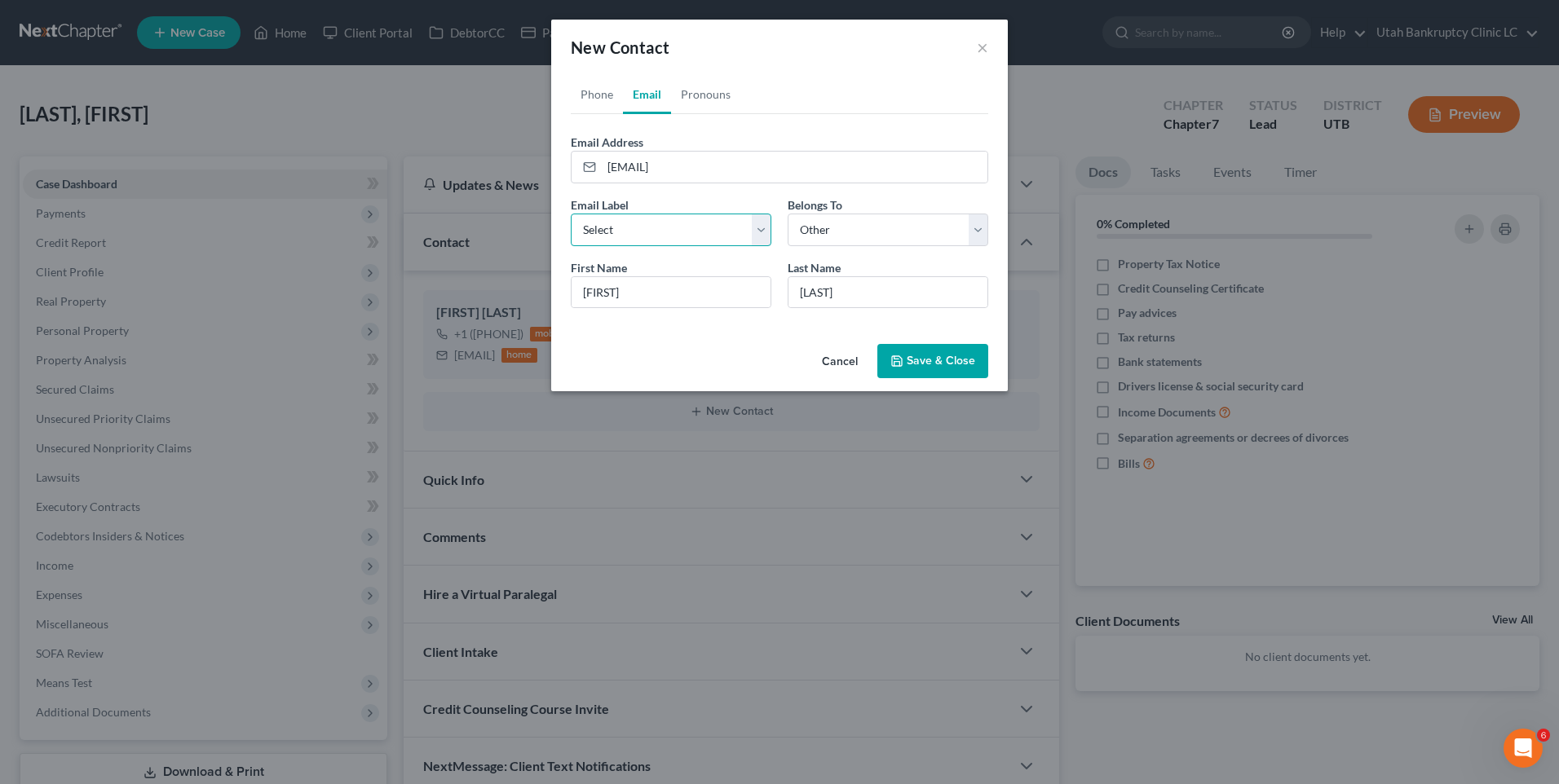 click on "Select Home Work Other" at bounding box center (671, 230) 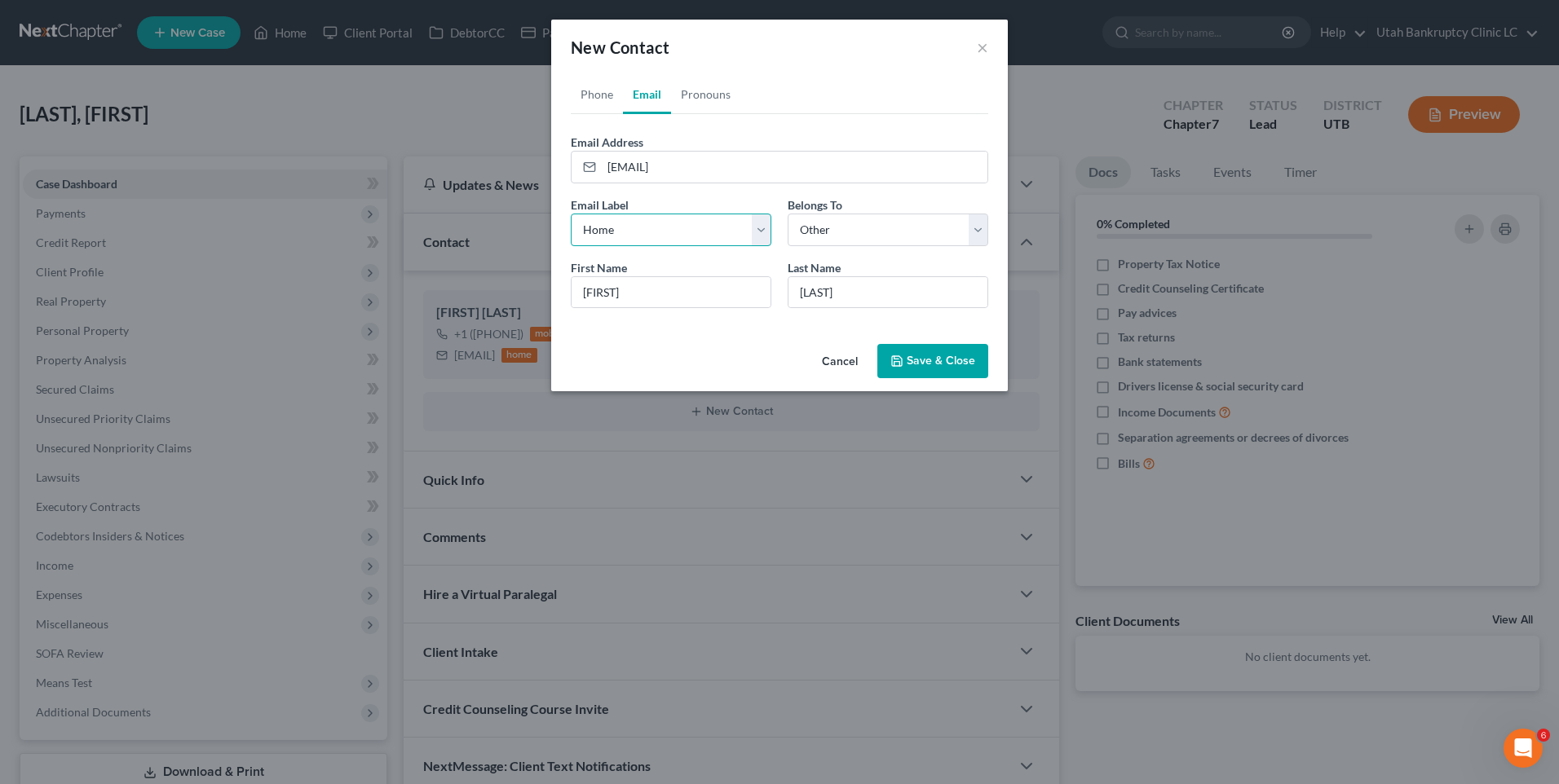 click on "Select Home Work Other" at bounding box center (671, 230) 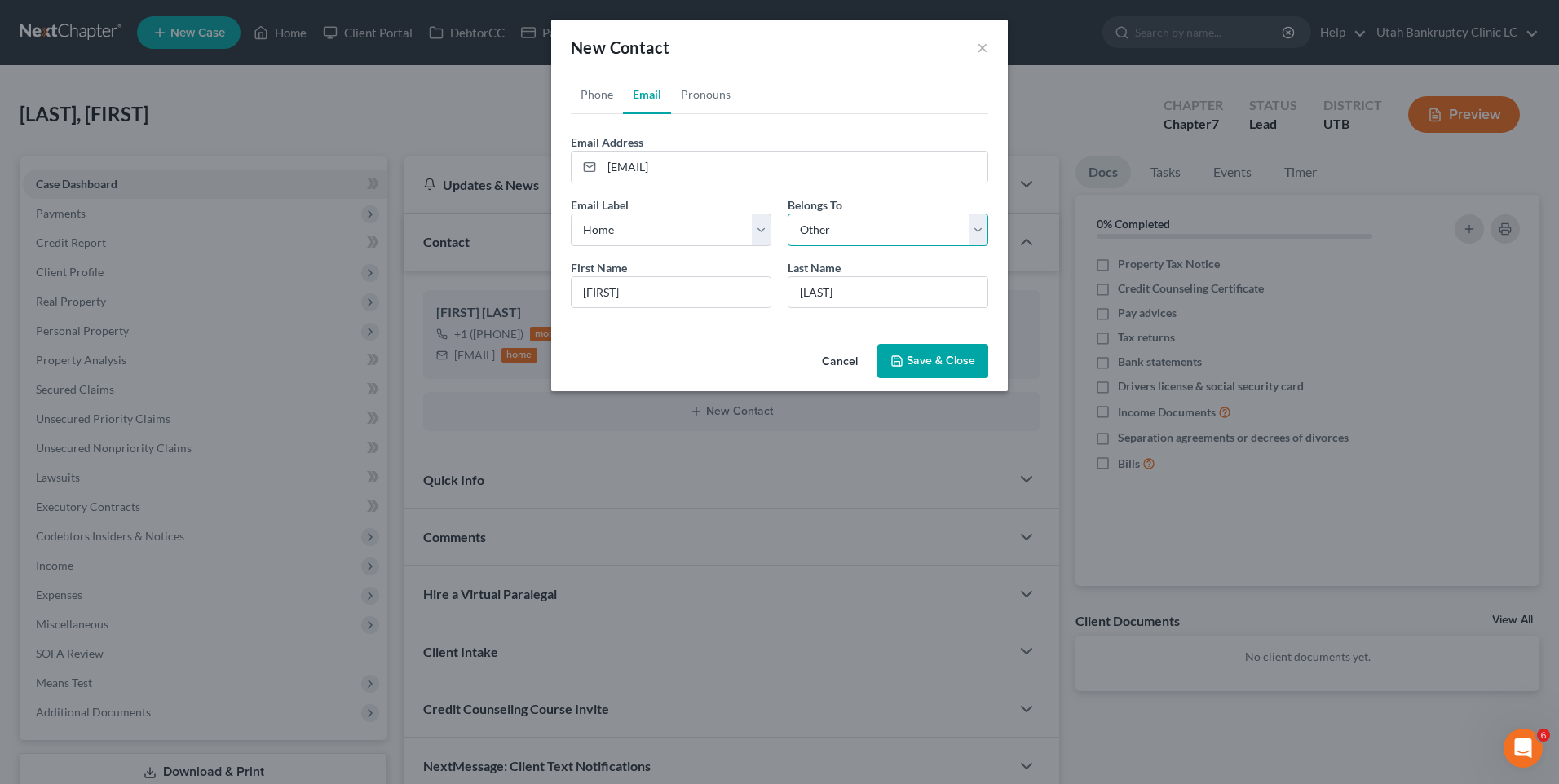 click on "Select Client Other" at bounding box center [888, 230] 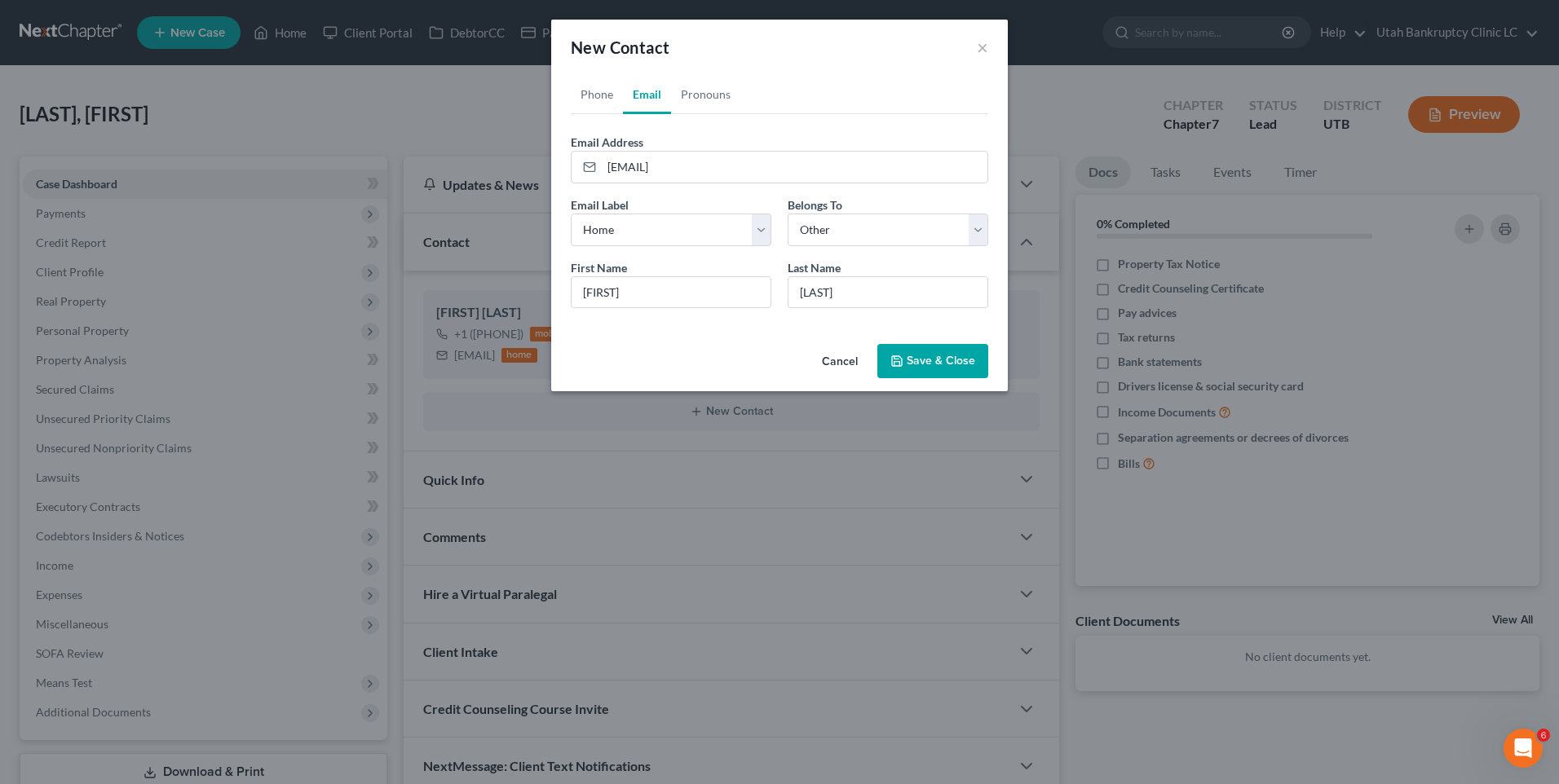 click on "Save & Close" at bounding box center [933, 361] 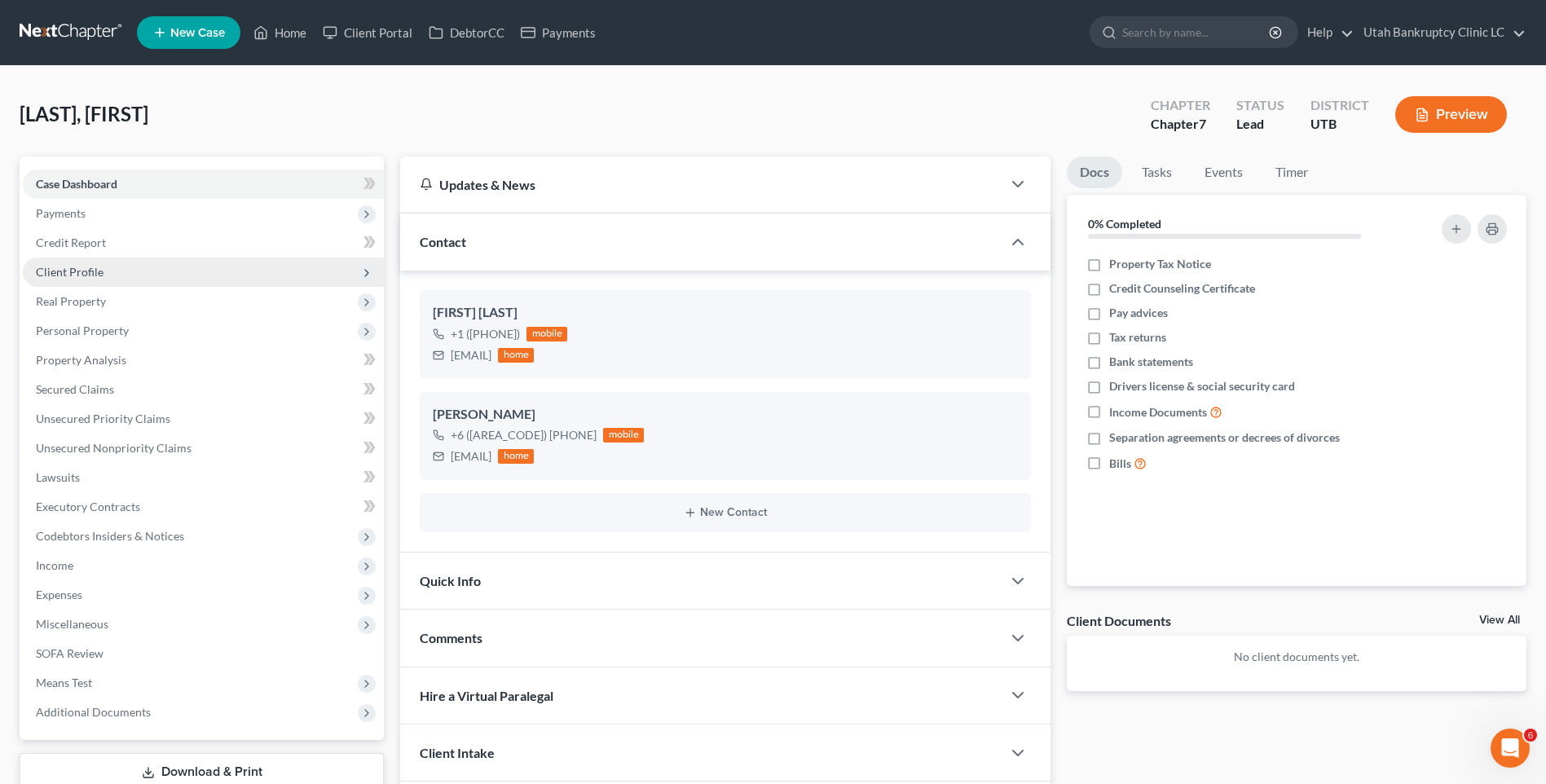 click on "Client Profile" at bounding box center (203, 272) 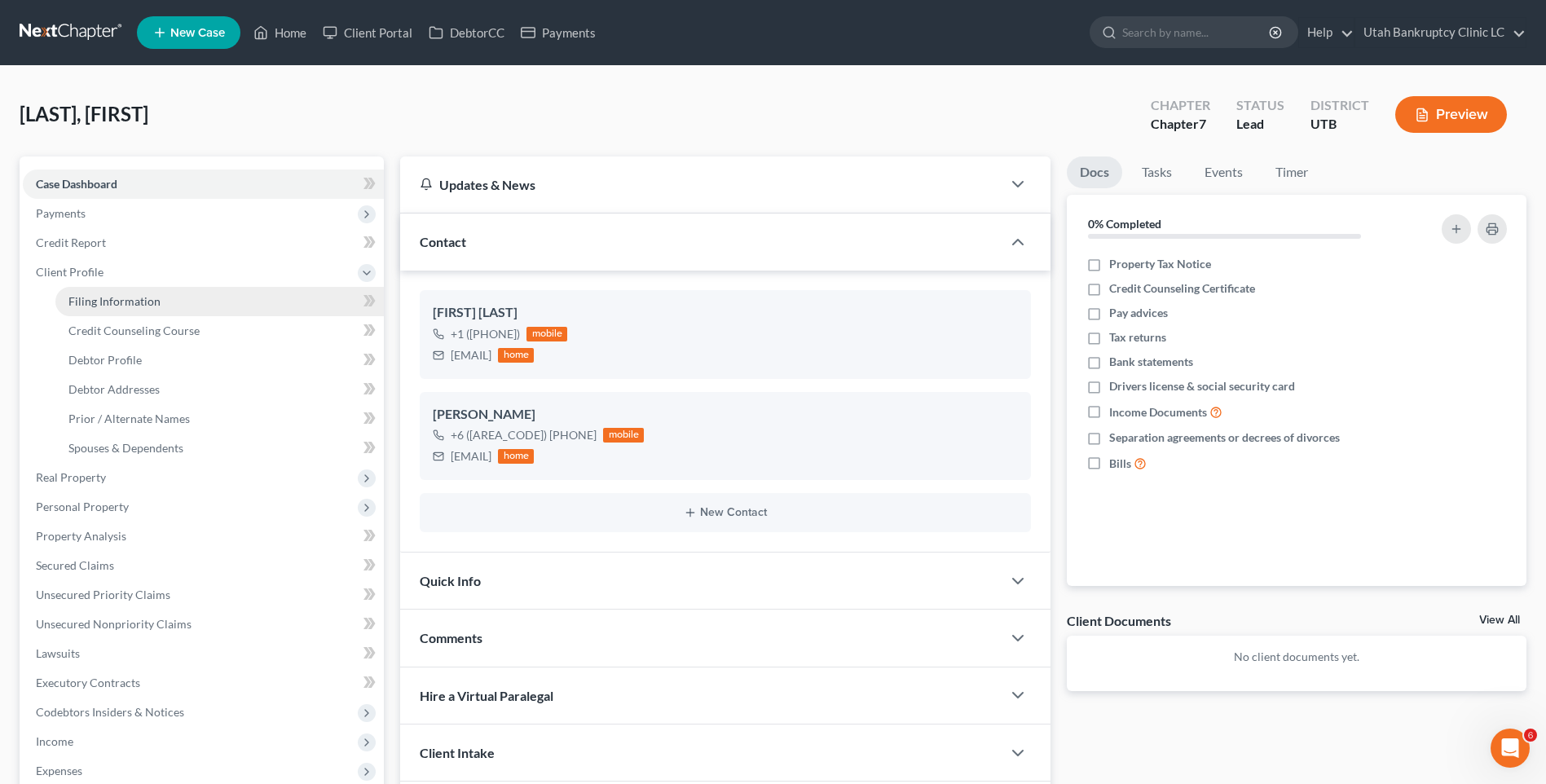 click on "Filing Information" at bounding box center (114, 301) 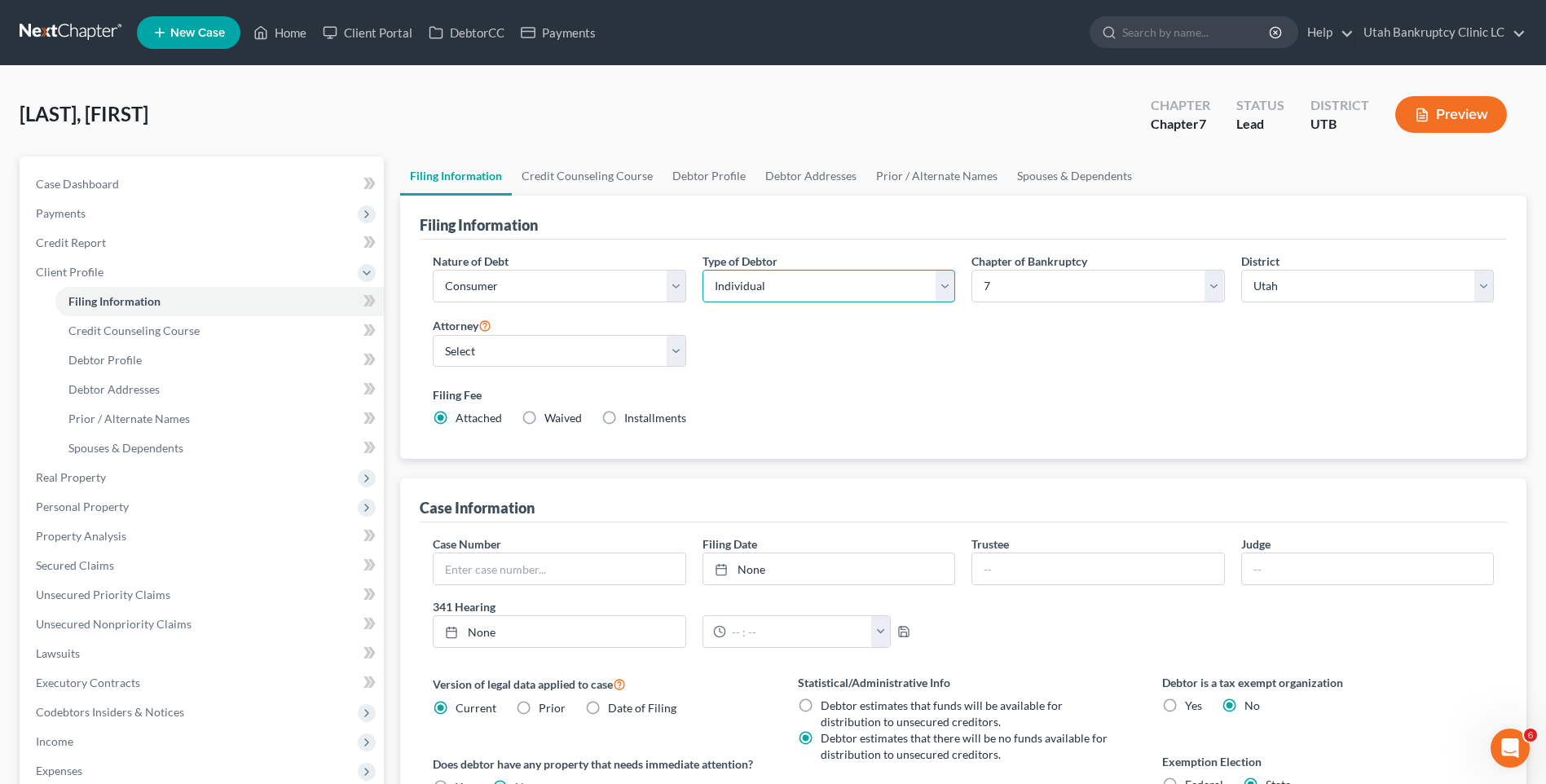 click on "Select Individual Joint" at bounding box center (829, 286) 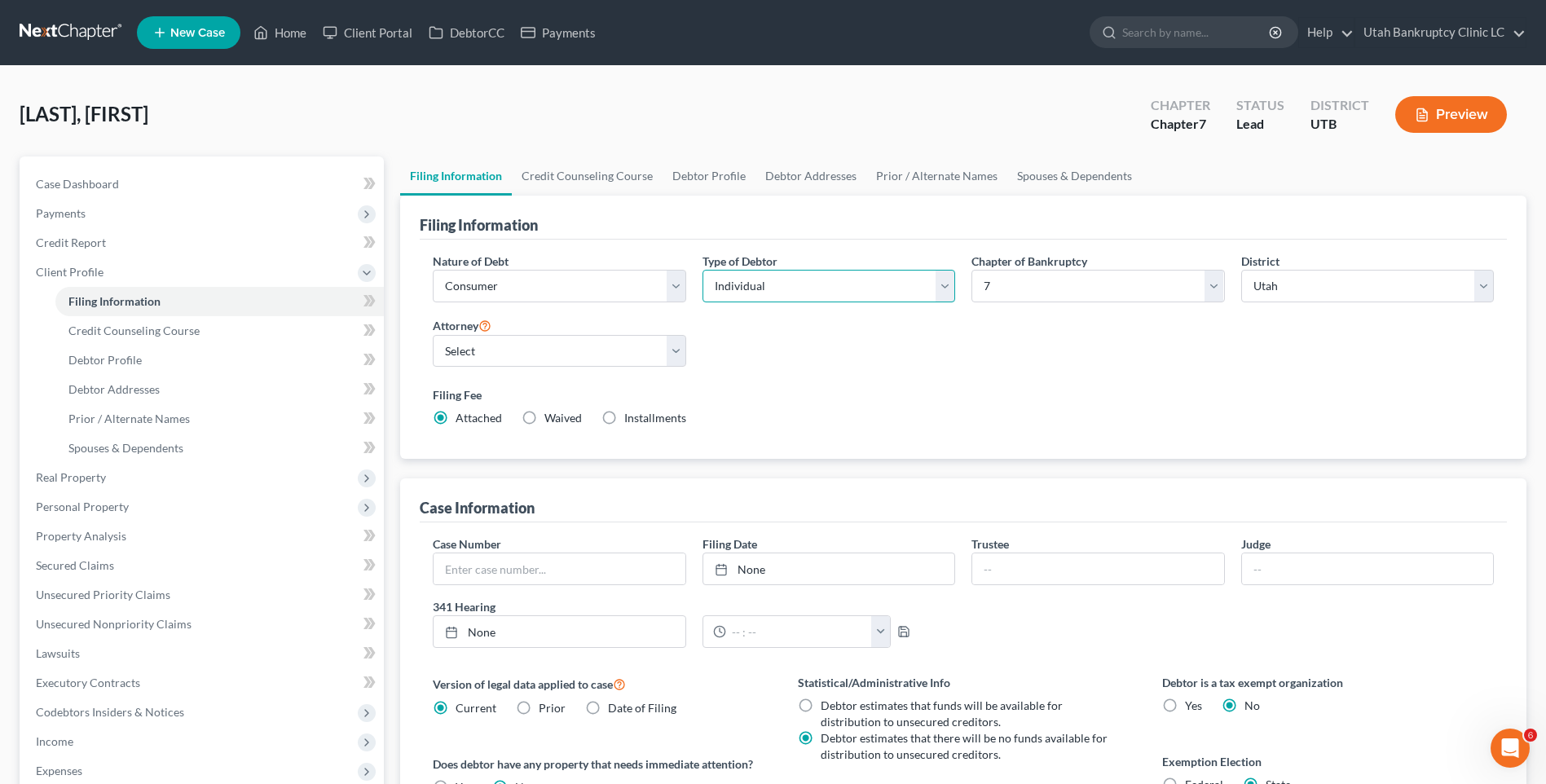 select on "1" 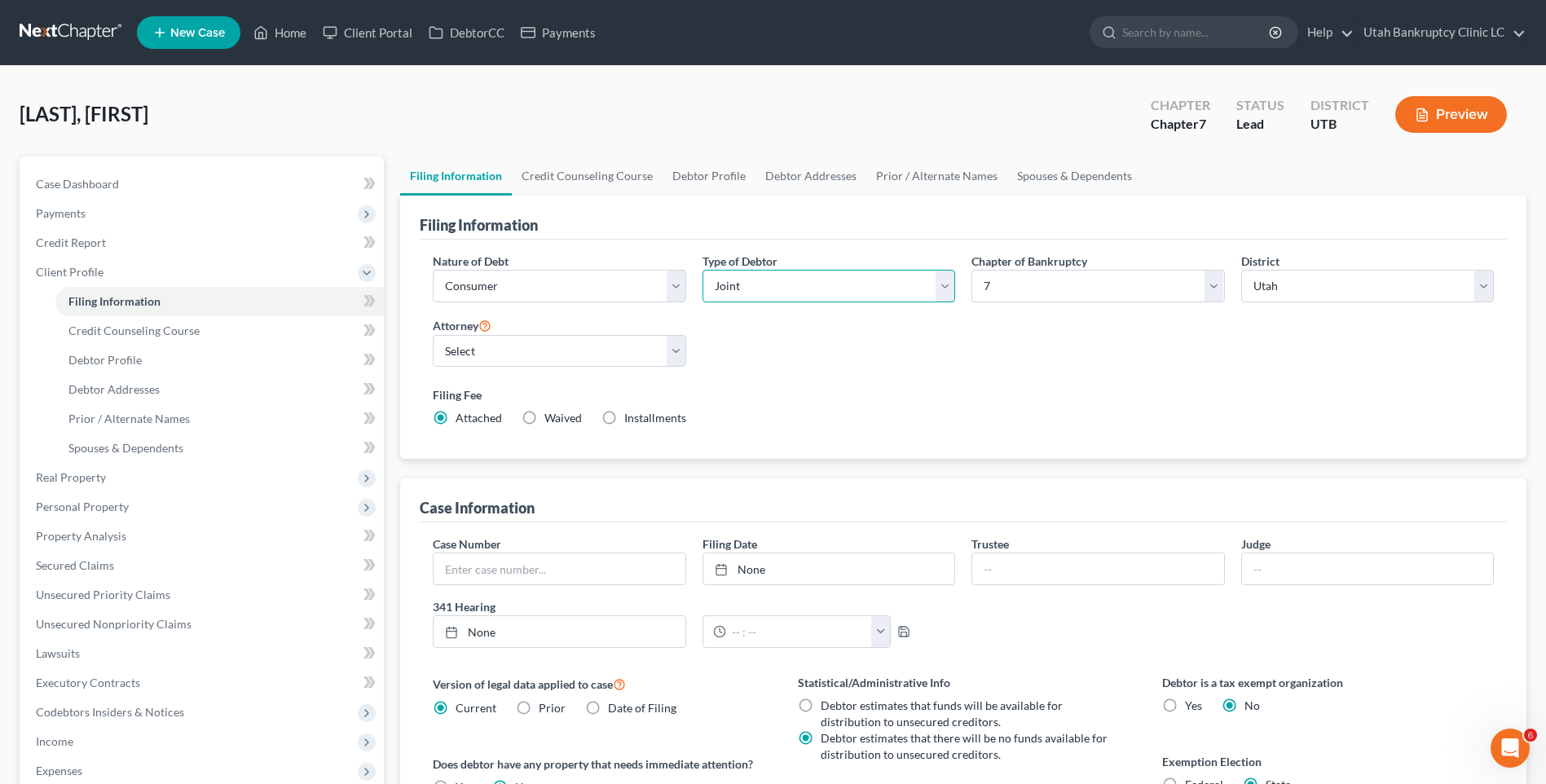click on "Select Individual Joint" at bounding box center [829, 286] 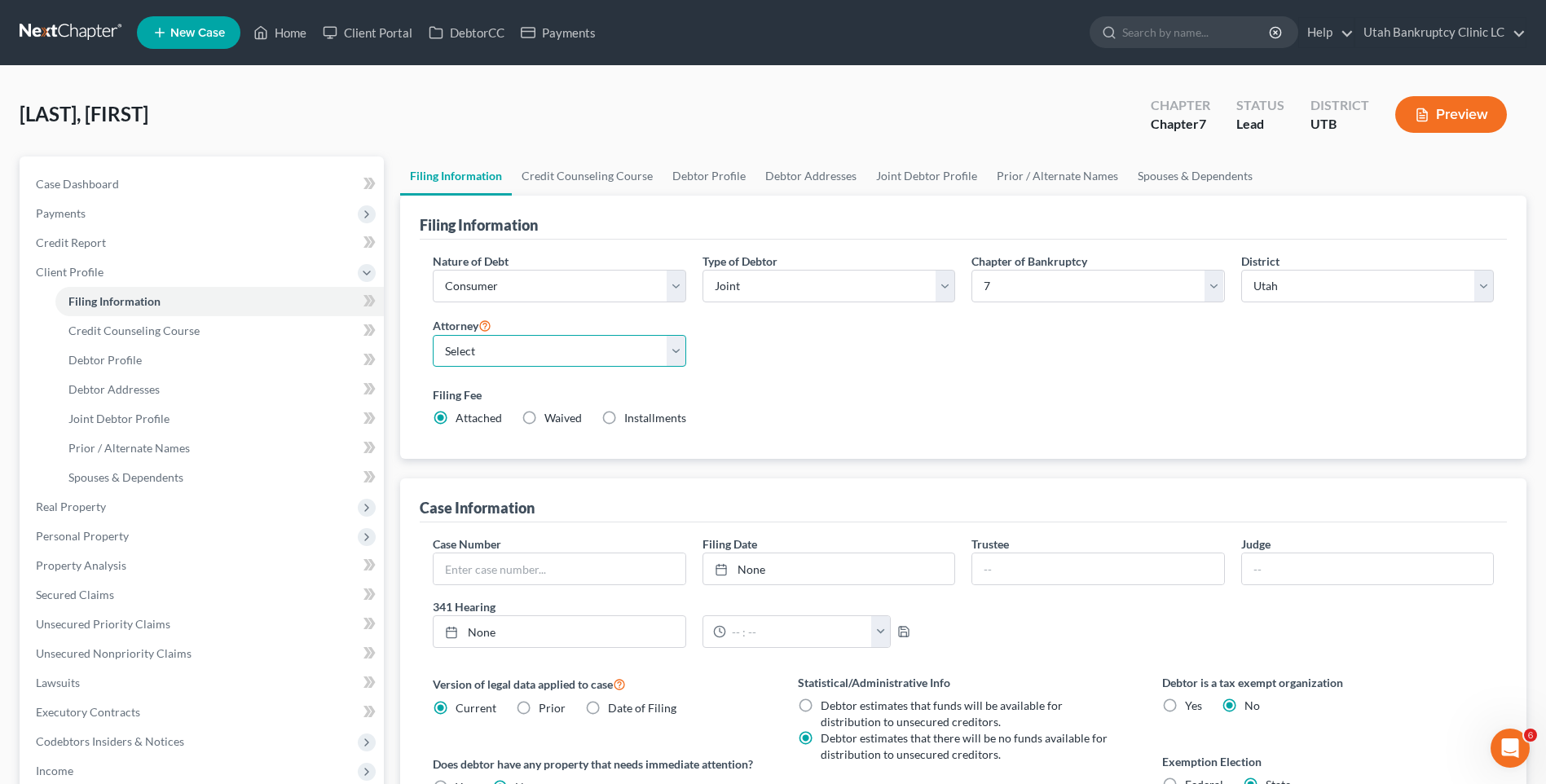 click on "Select [PERSON_NAME] - UTB [PERSON_NAME] - UT" at bounding box center (559, 351) 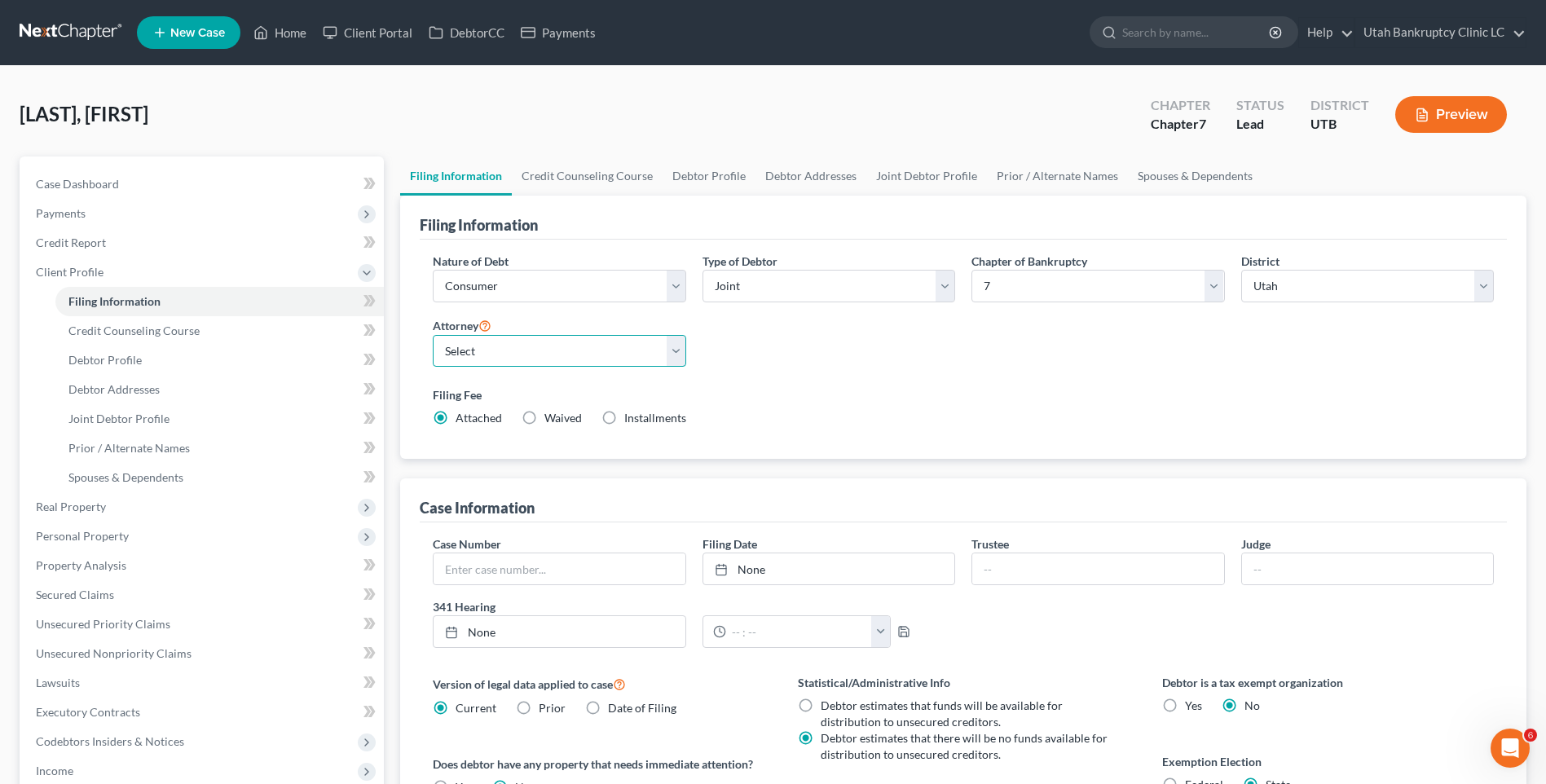 select on "0" 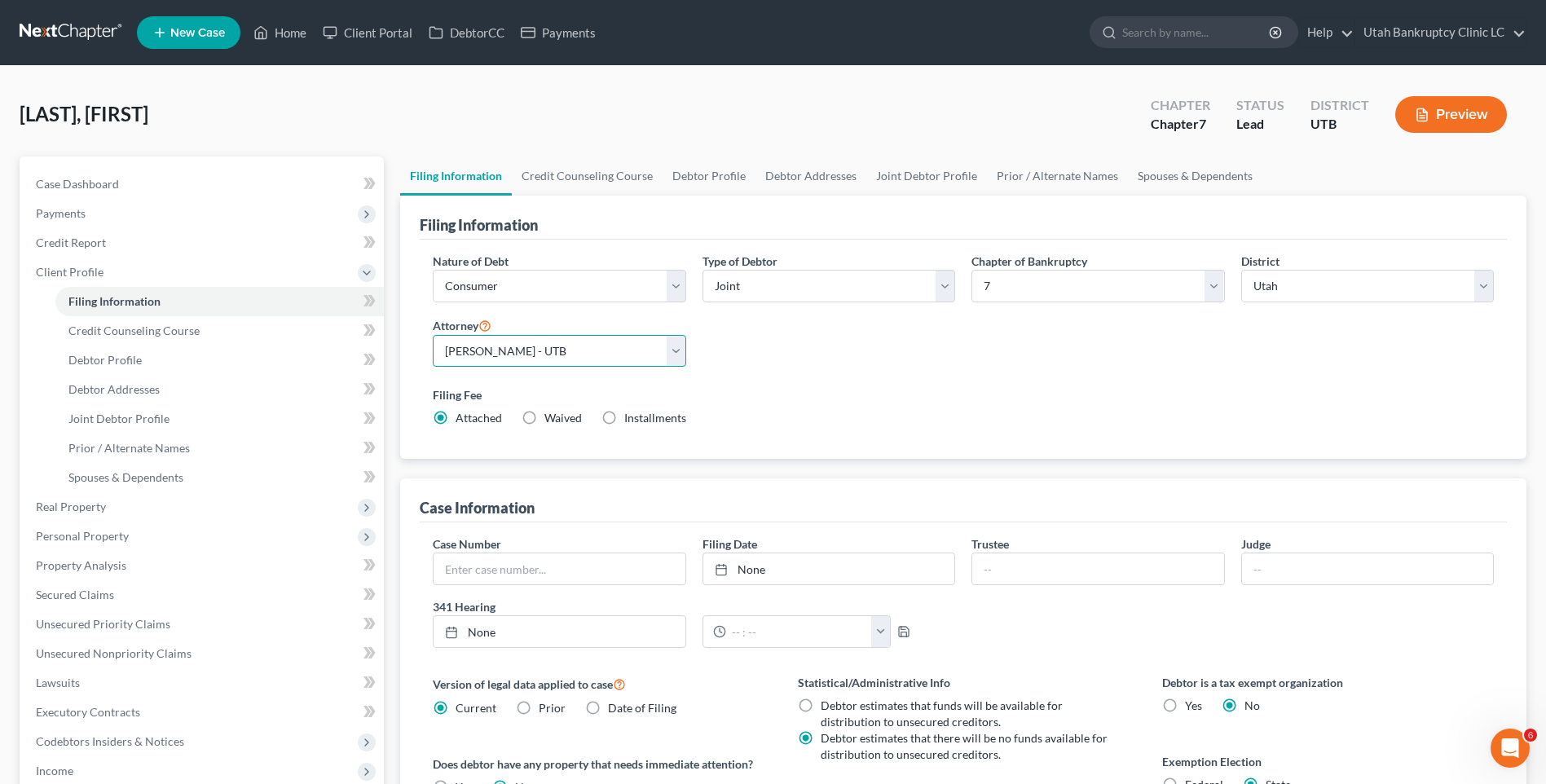 click on "Select [PERSON_NAME] - UTB [PERSON_NAME] - UT" at bounding box center (559, 351) 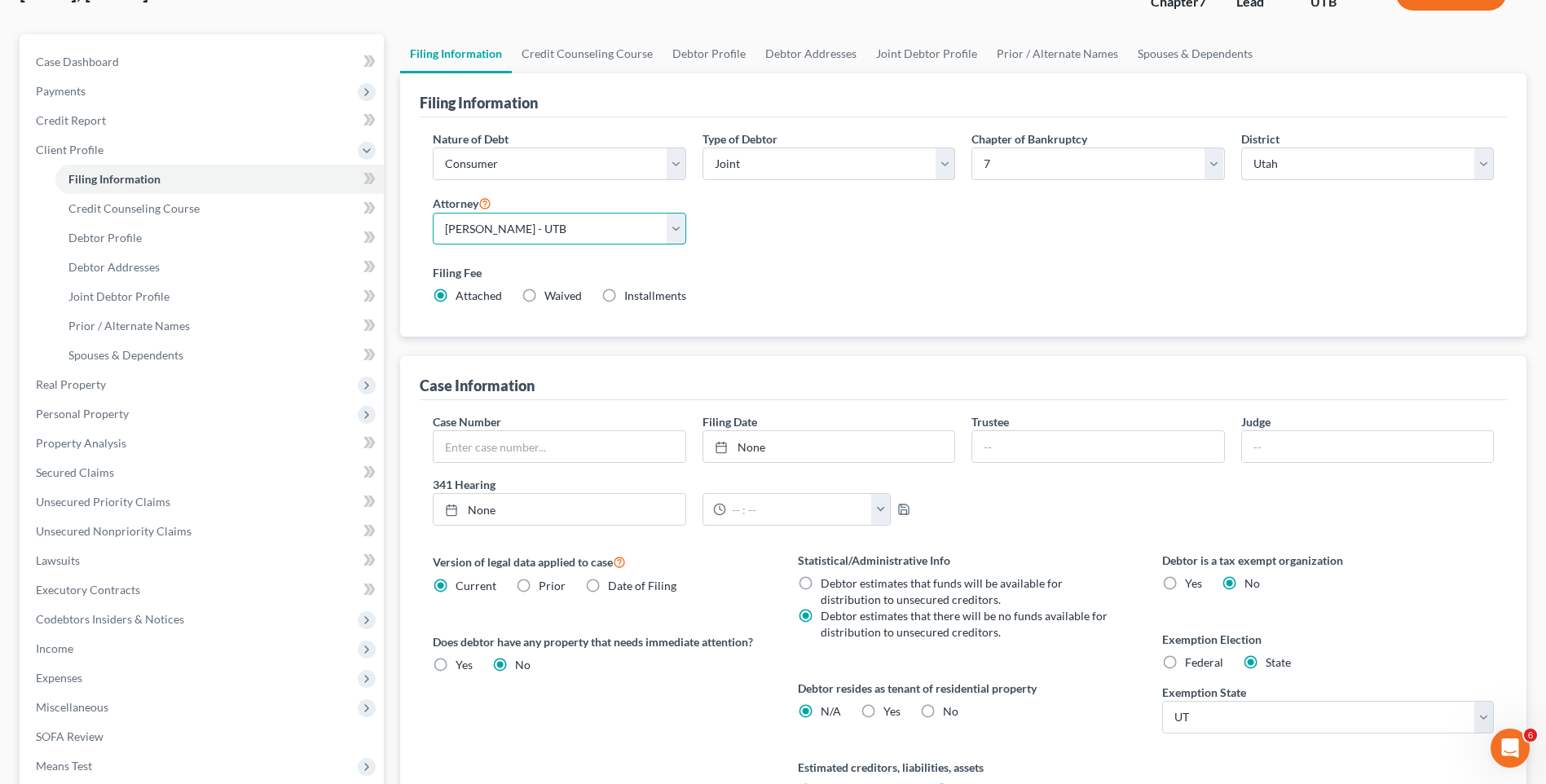 scroll, scrollTop: 317, scrollLeft: 0, axis: vertical 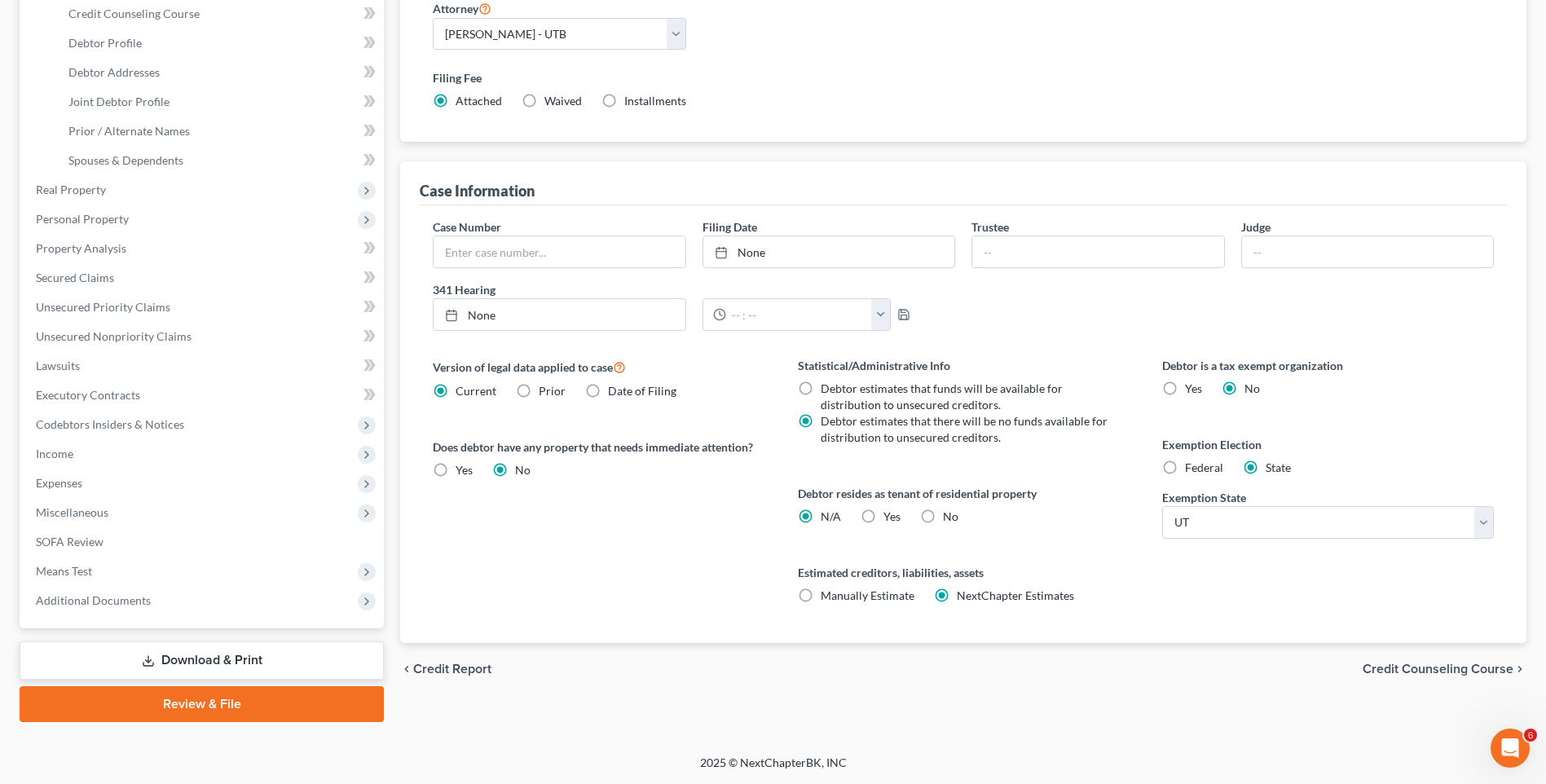 click on "Yes Yes" at bounding box center (892, 517) 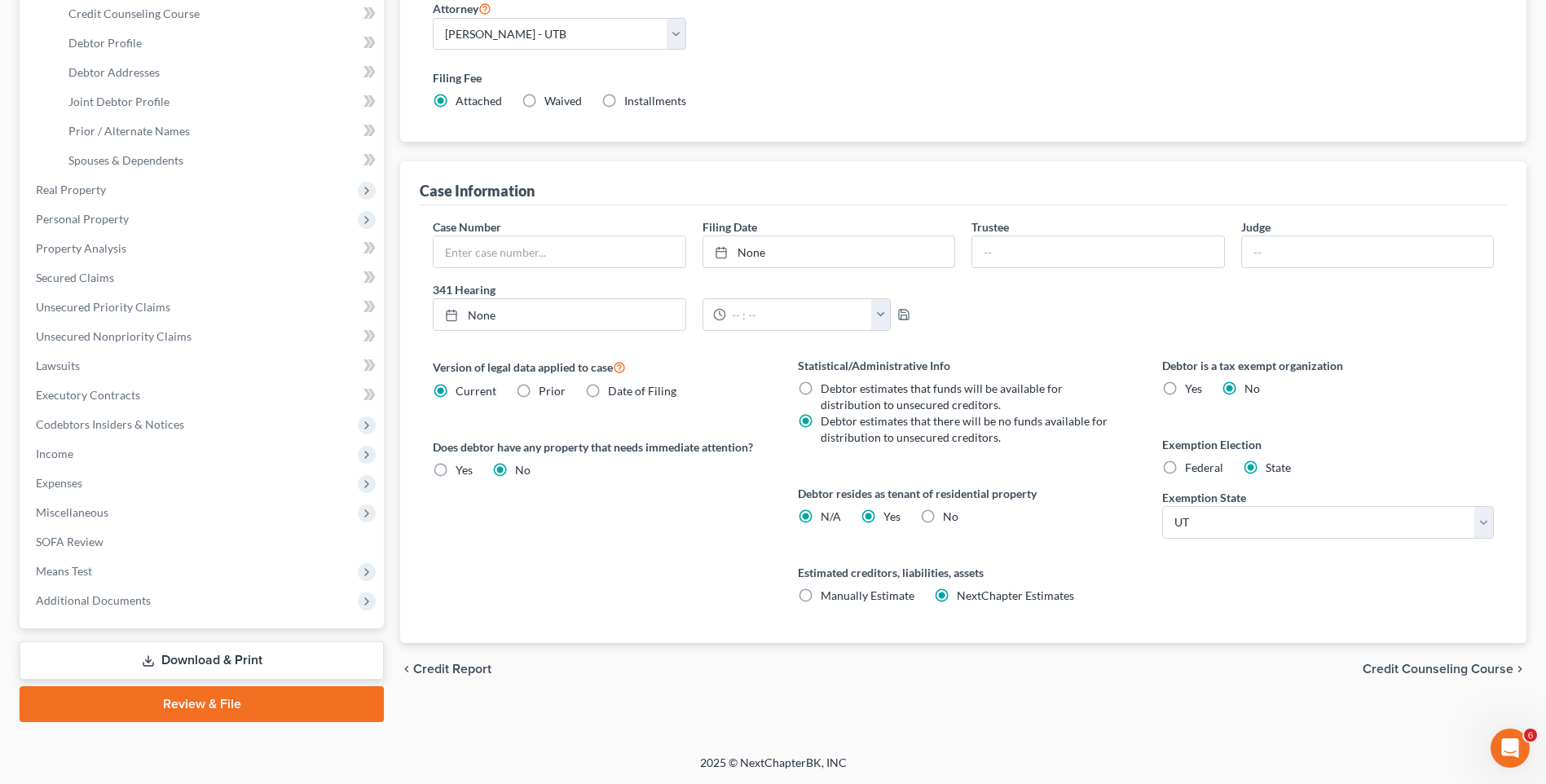 radio on "false" 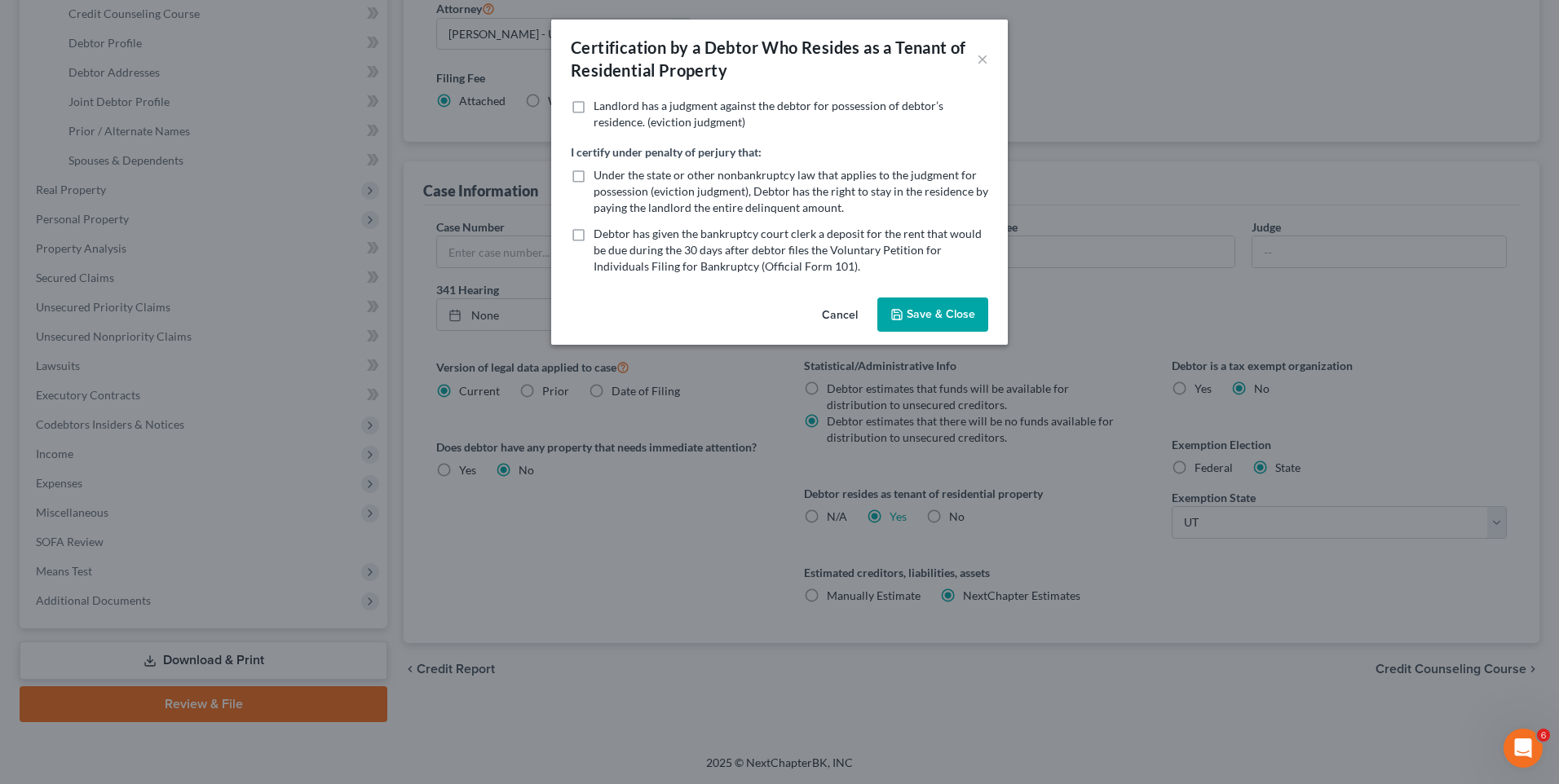 click on "Save & Close" at bounding box center [933, 315] 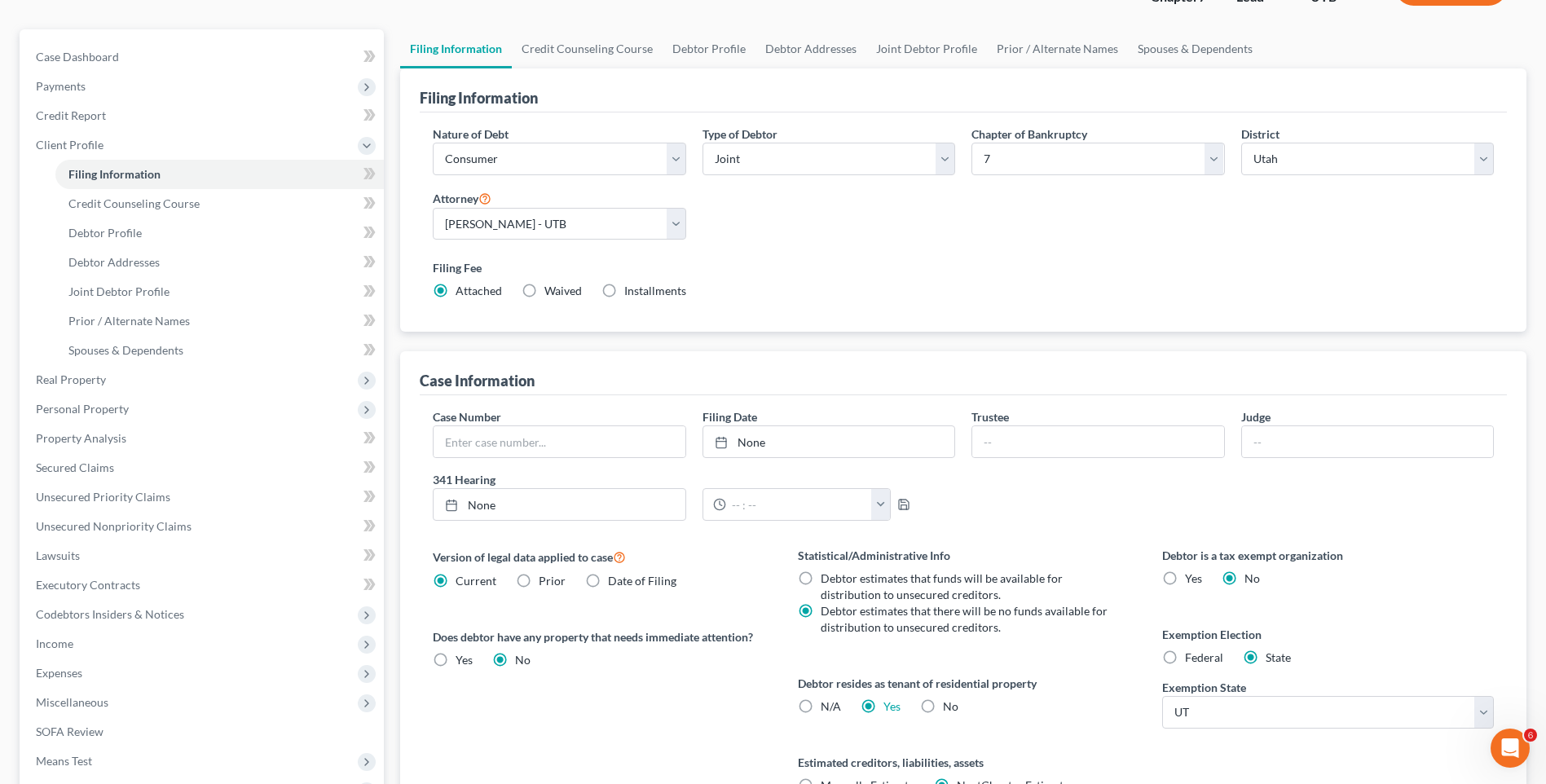 scroll, scrollTop: 0, scrollLeft: 0, axis: both 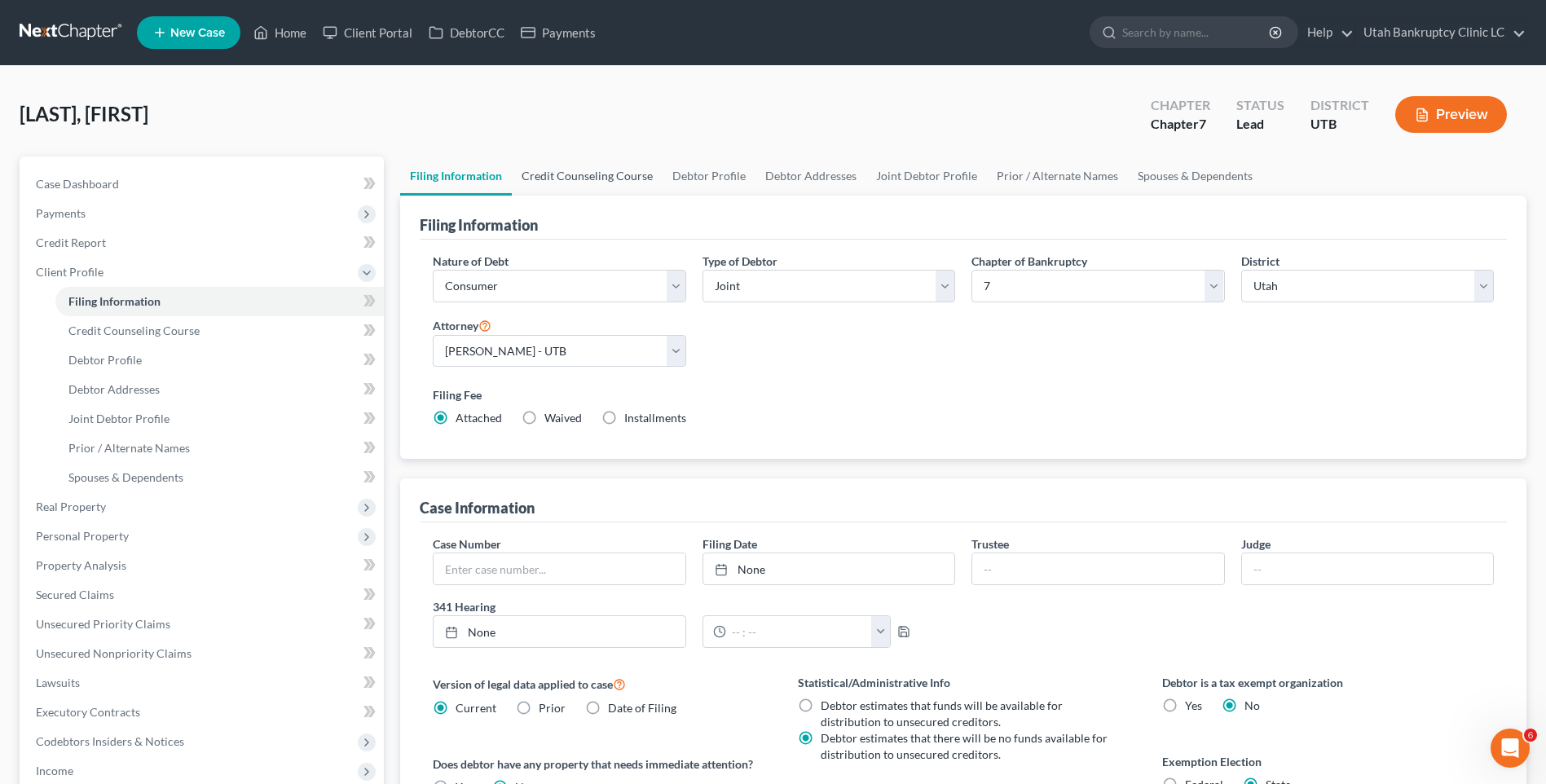 click on "Credit Counseling Course" at bounding box center [587, 176] 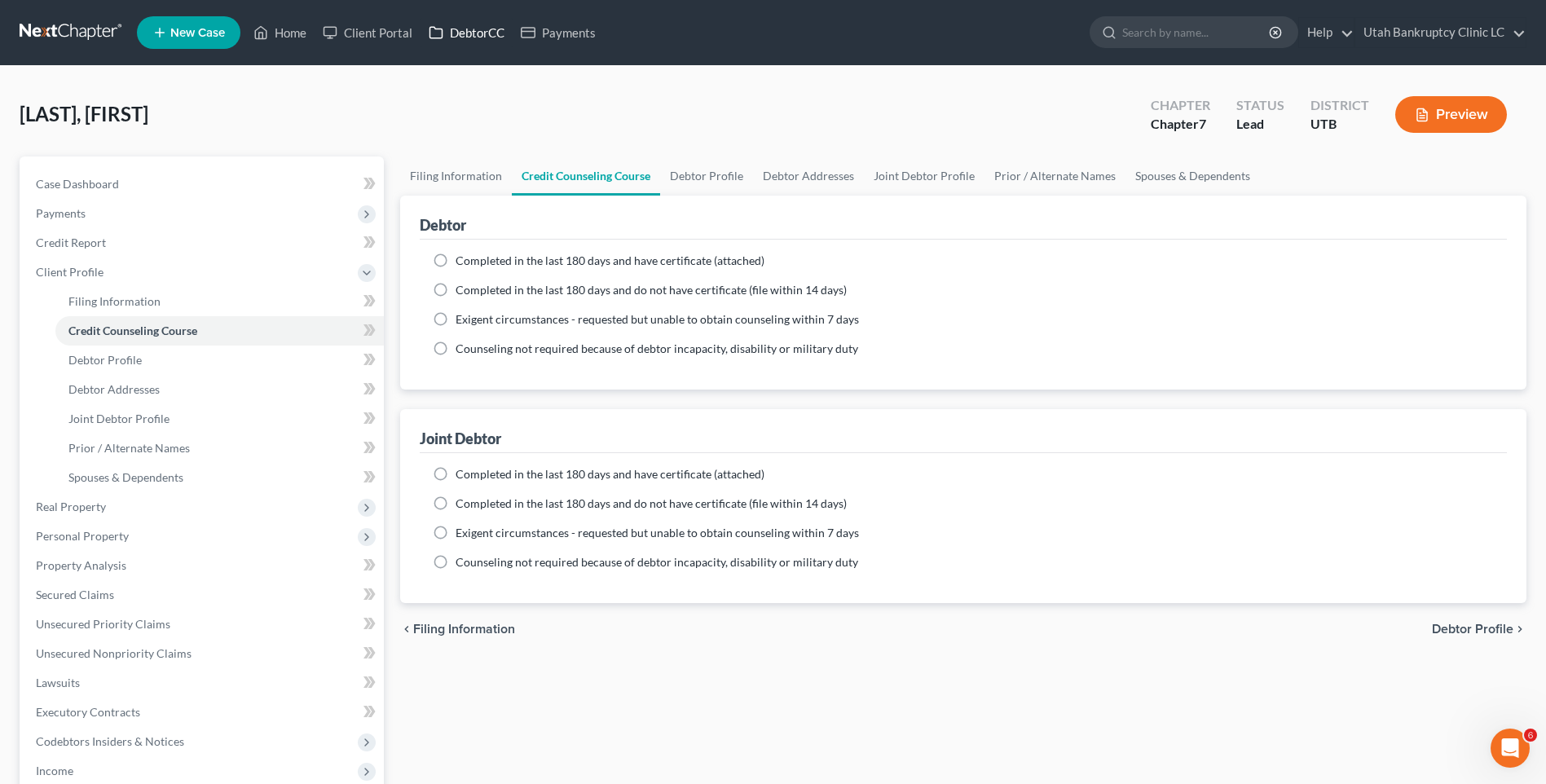 click on "DebtorCC" at bounding box center [466, 33] 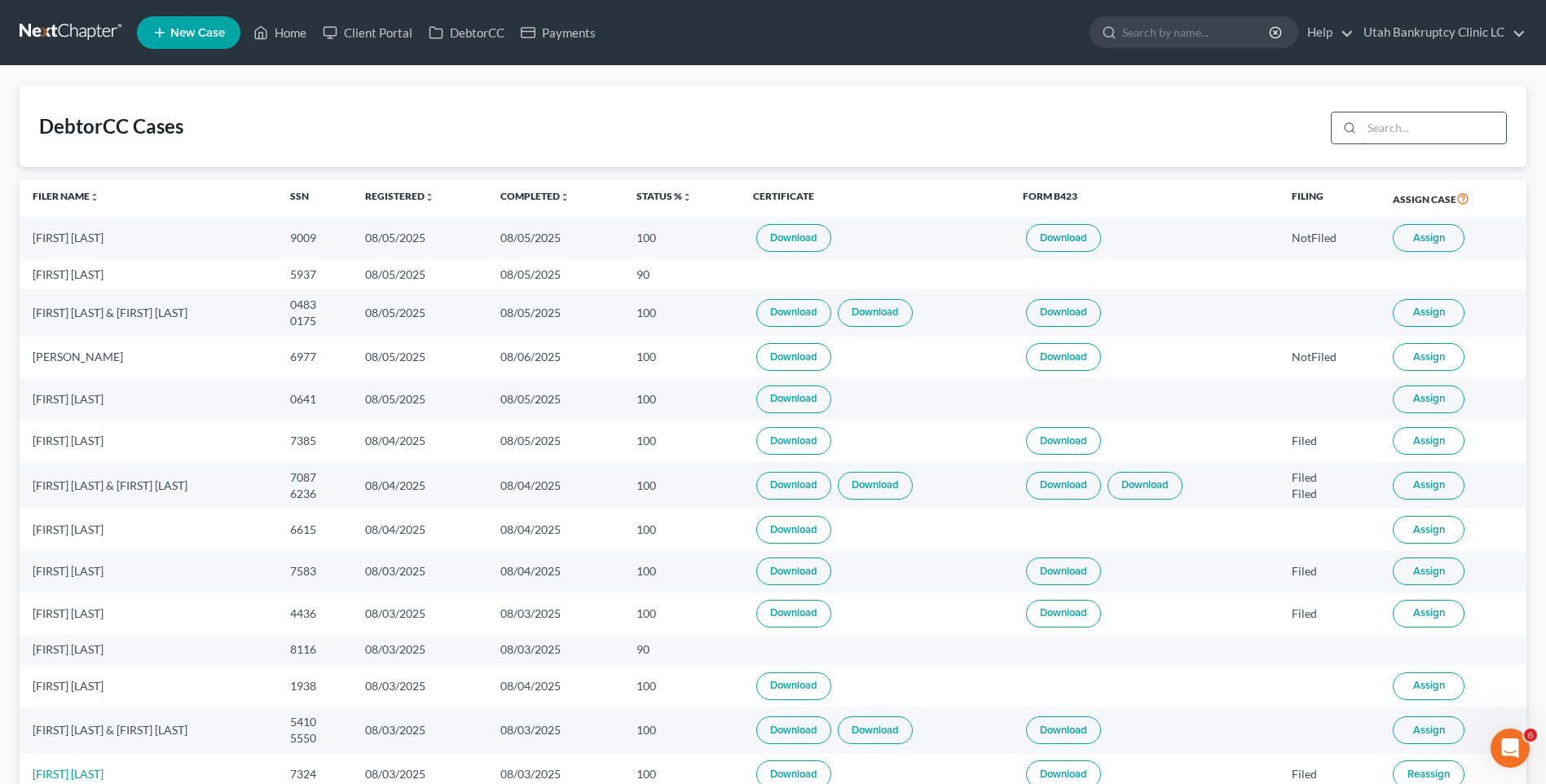 click at bounding box center (1434, 128) 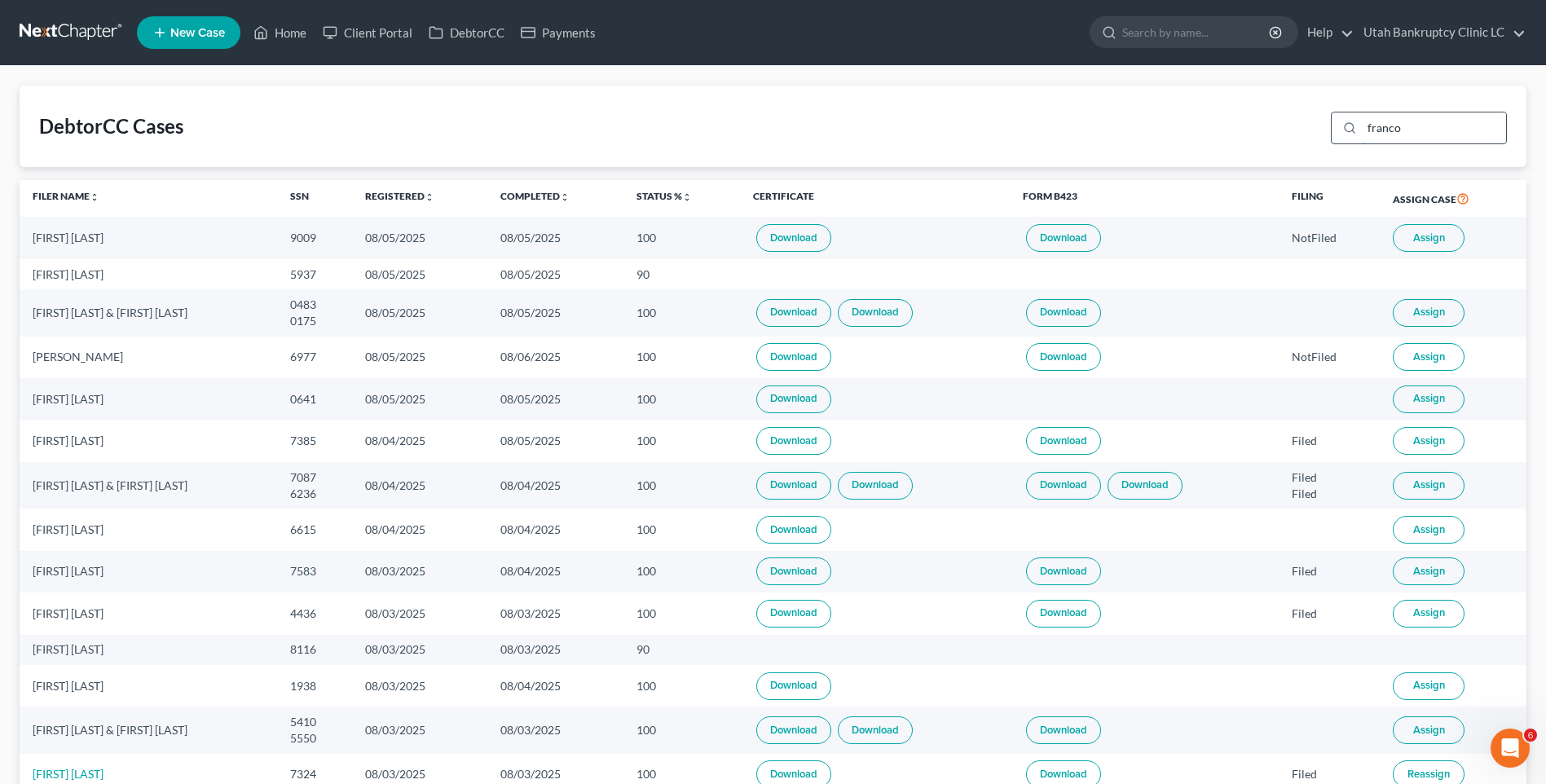 type on "franco" 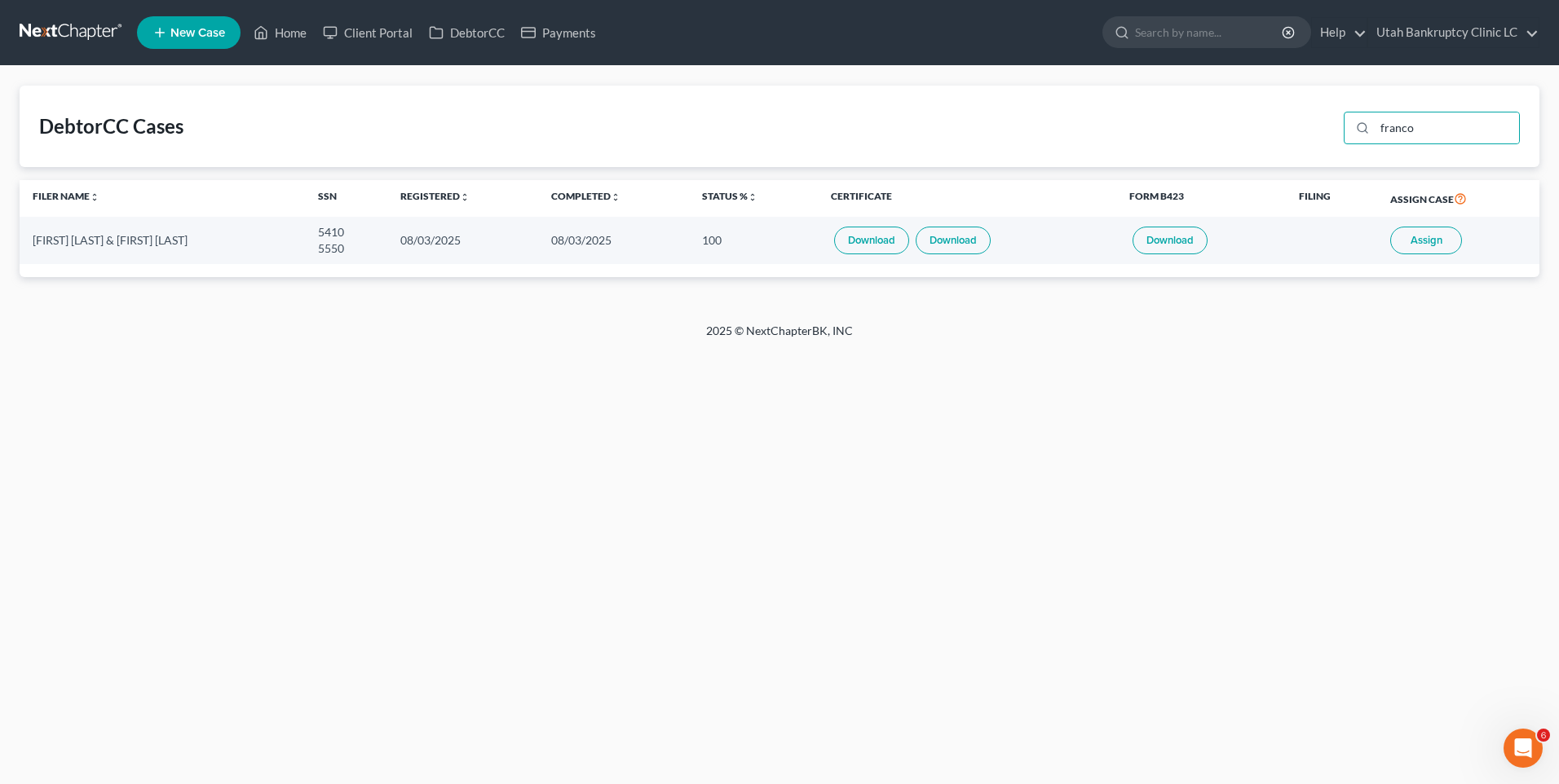 click on "Assign" at bounding box center [1426, 240] 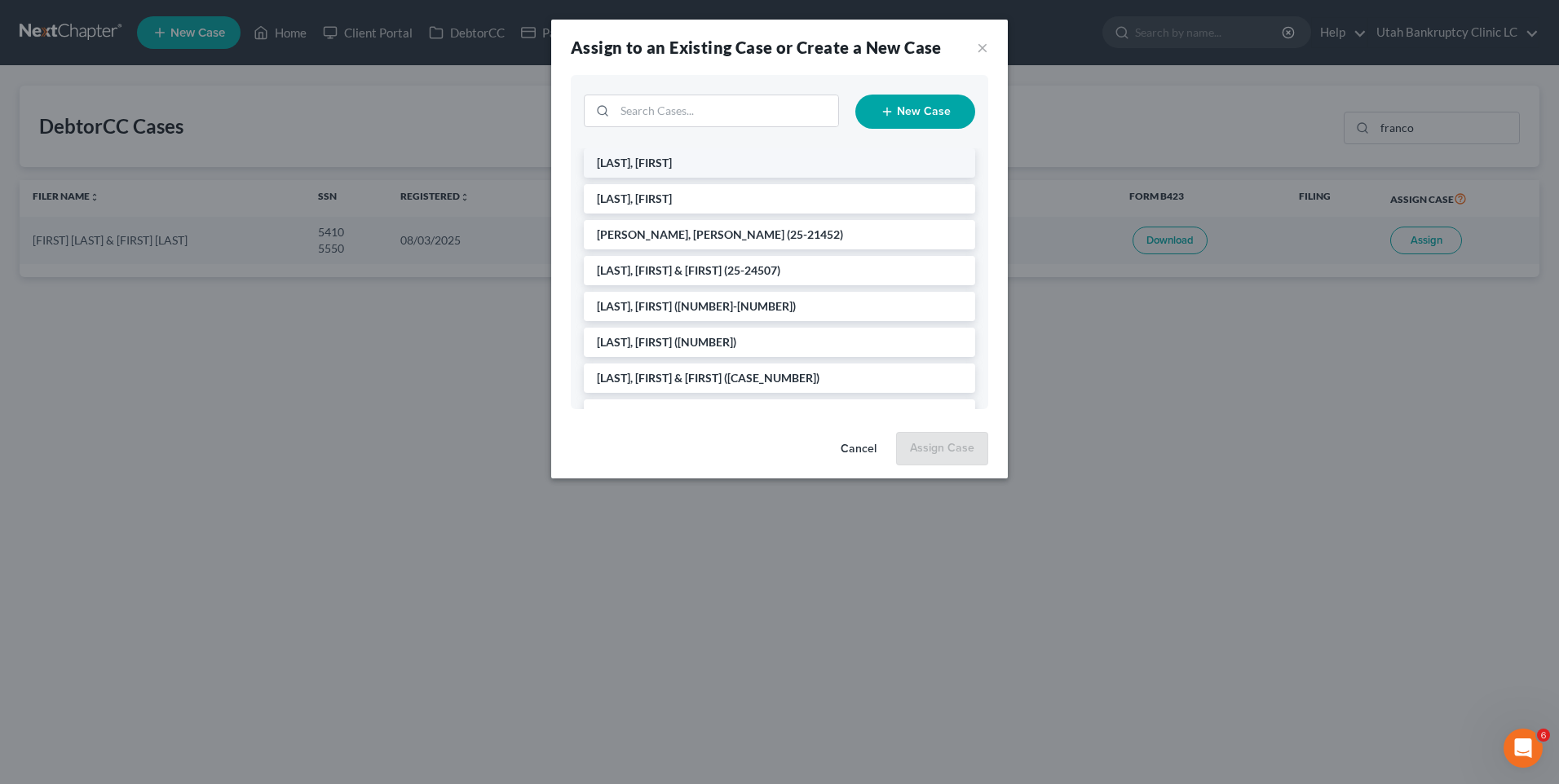click on "[LAST], [FIRST]" at bounding box center [780, 163] 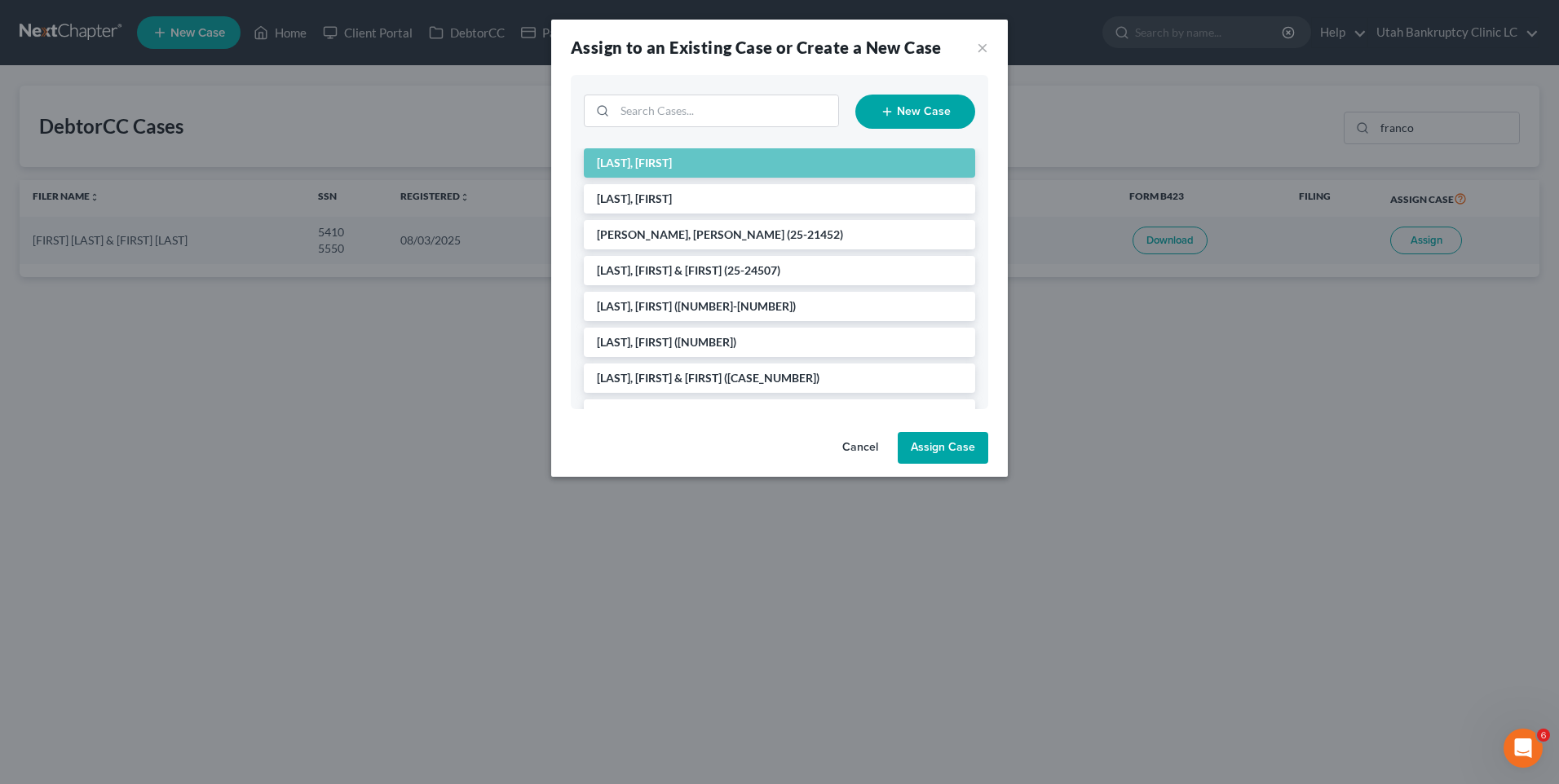 click on "Assign Case" at bounding box center [943, 448] 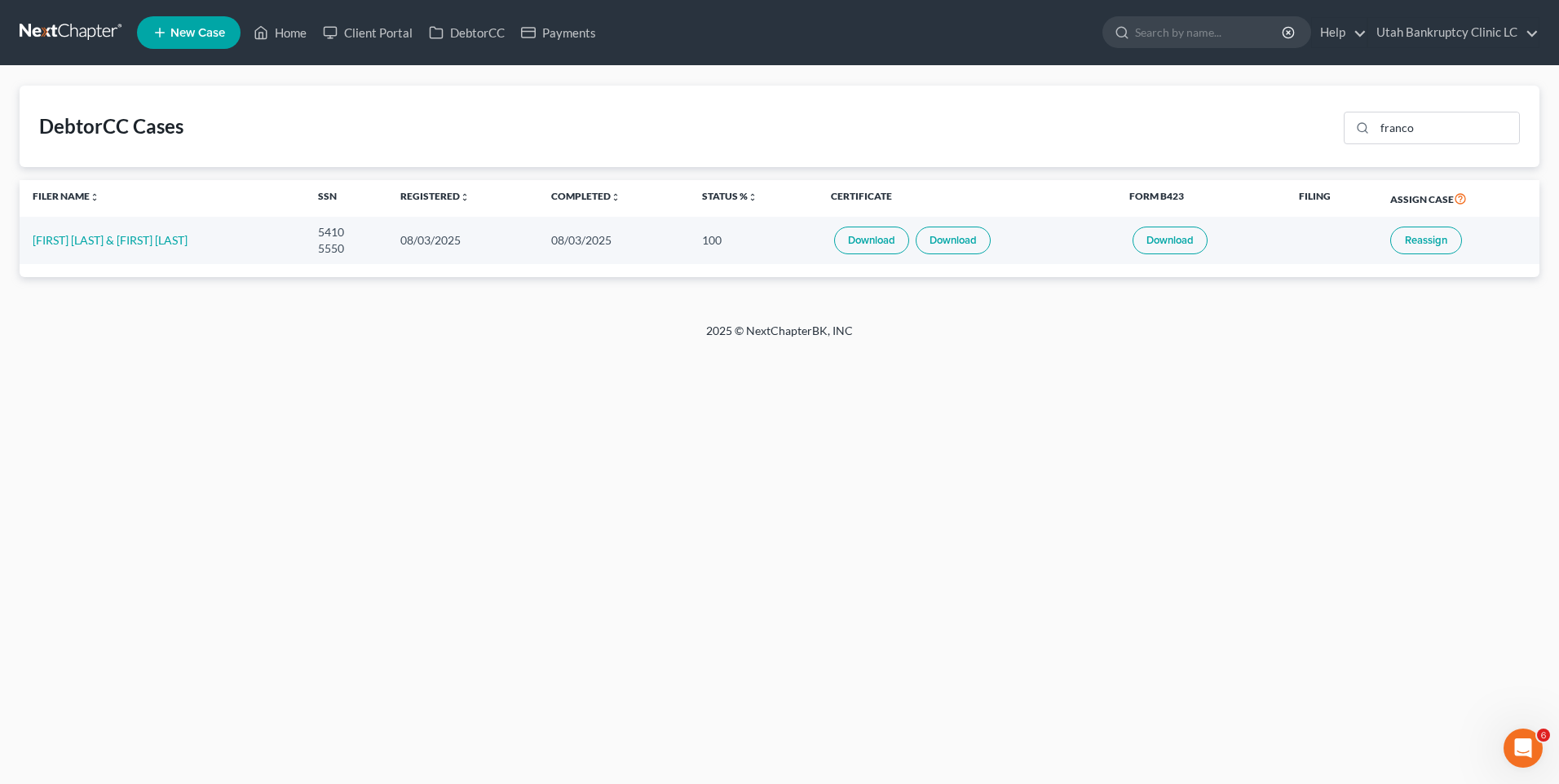 click on "Download" at bounding box center [953, 240] 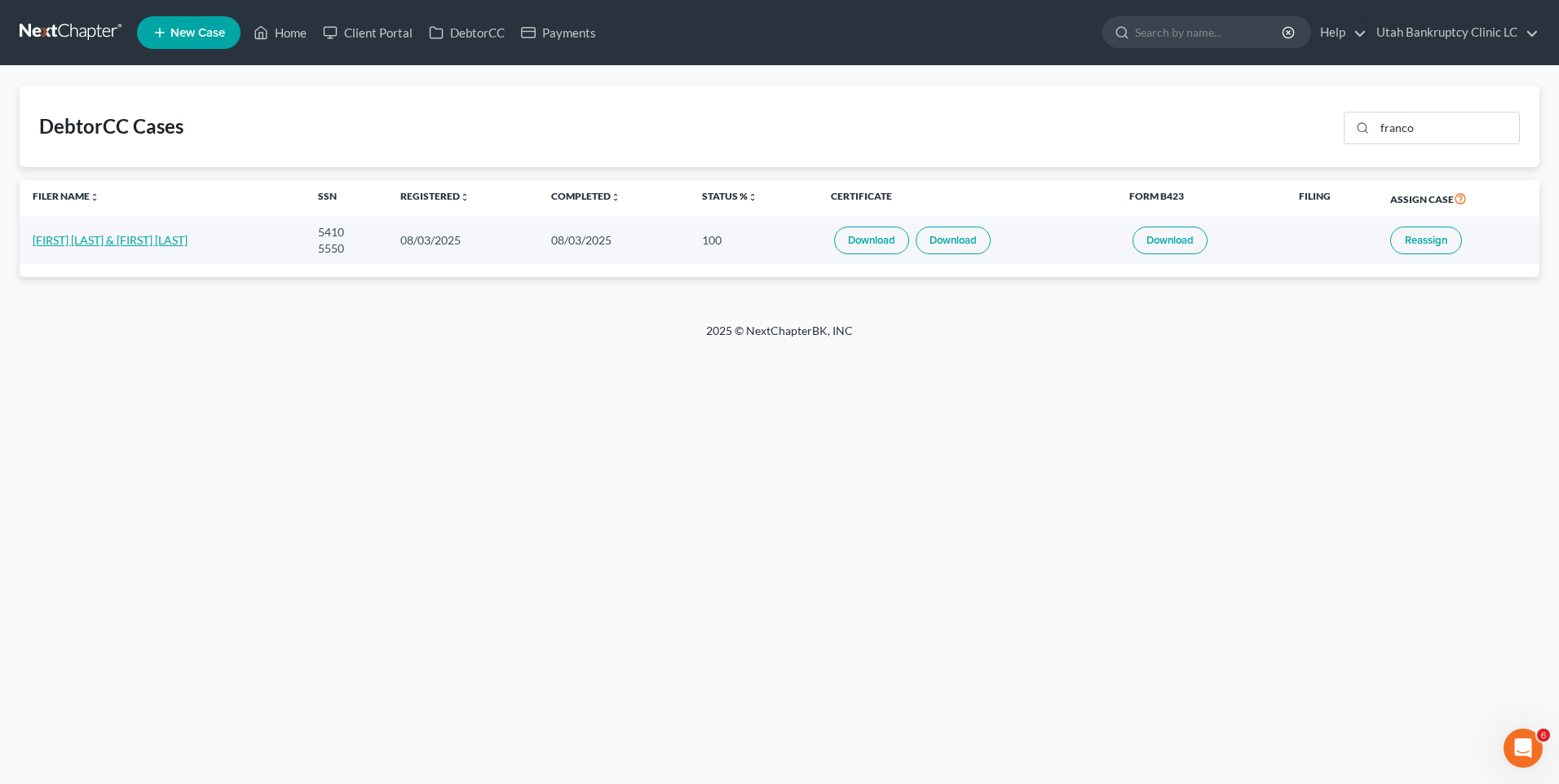 click on "[FIRST] [LAST] & [FIRST] [LAST]" at bounding box center [110, 240] 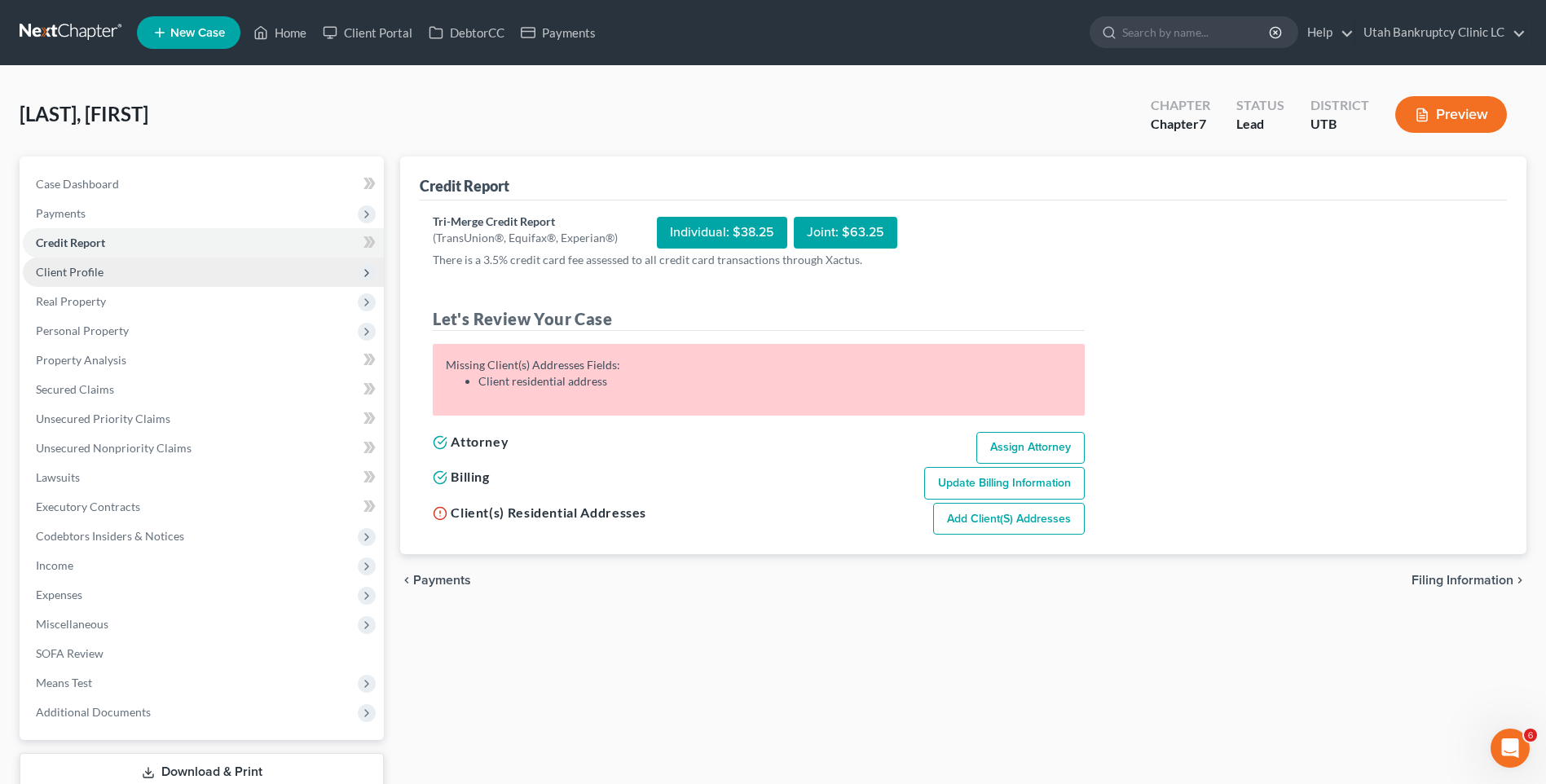 click on "Client Profile" at bounding box center [203, 272] 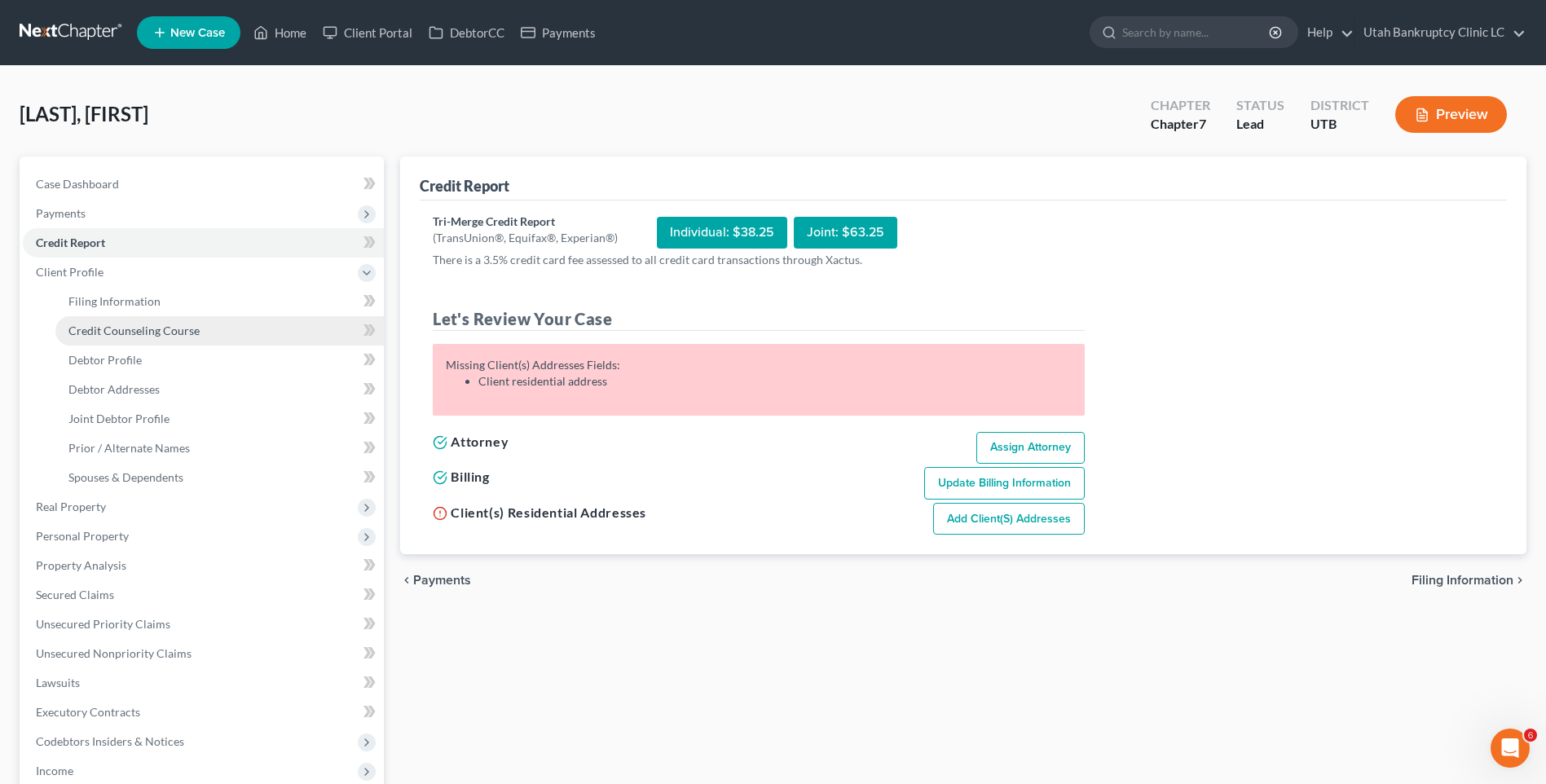 click on "Credit Counseling Course" at bounding box center (134, 330) 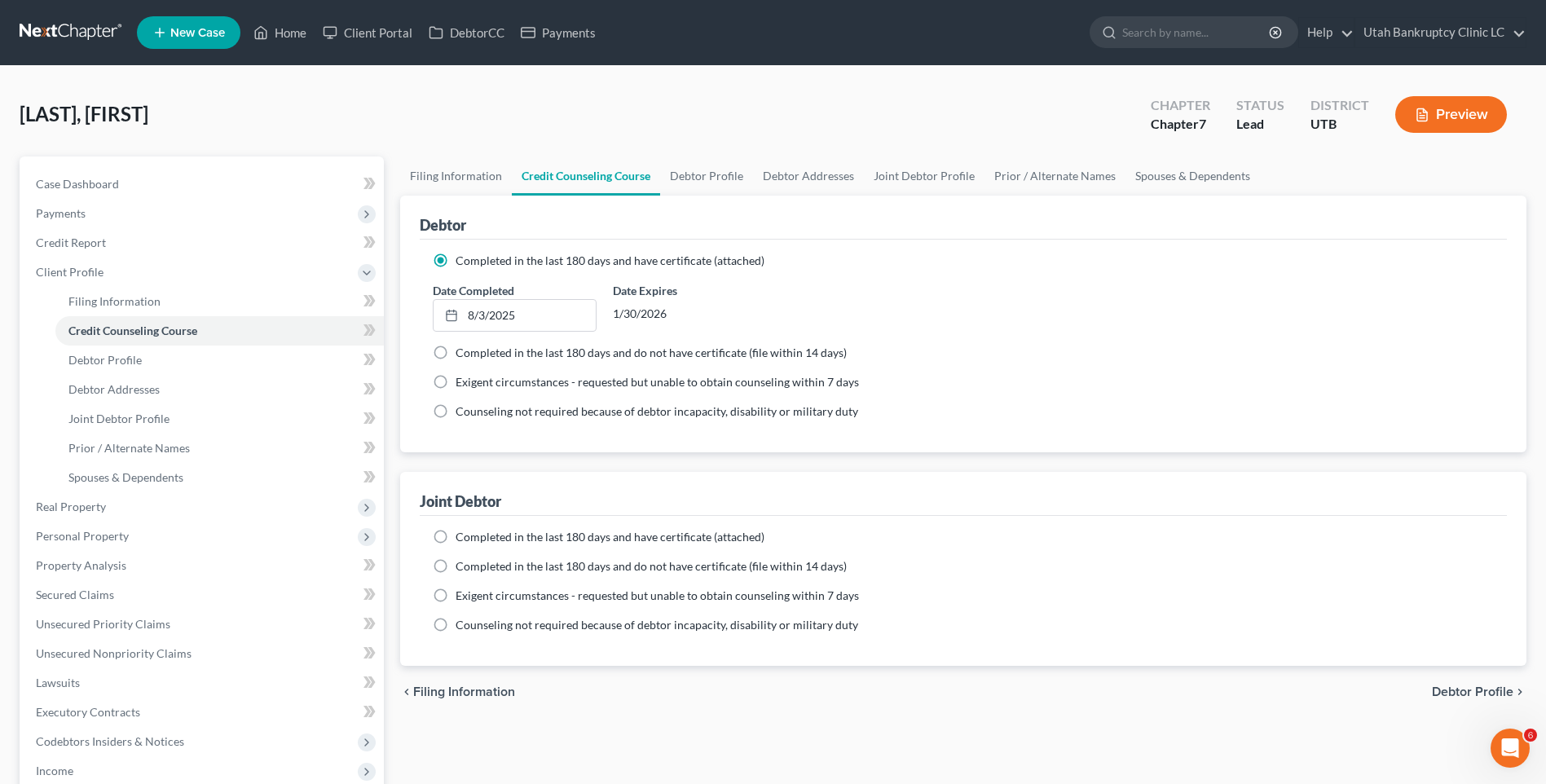 click on "Completed in the last 180 days and have certificate (attached)" at bounding box center (610, 536) 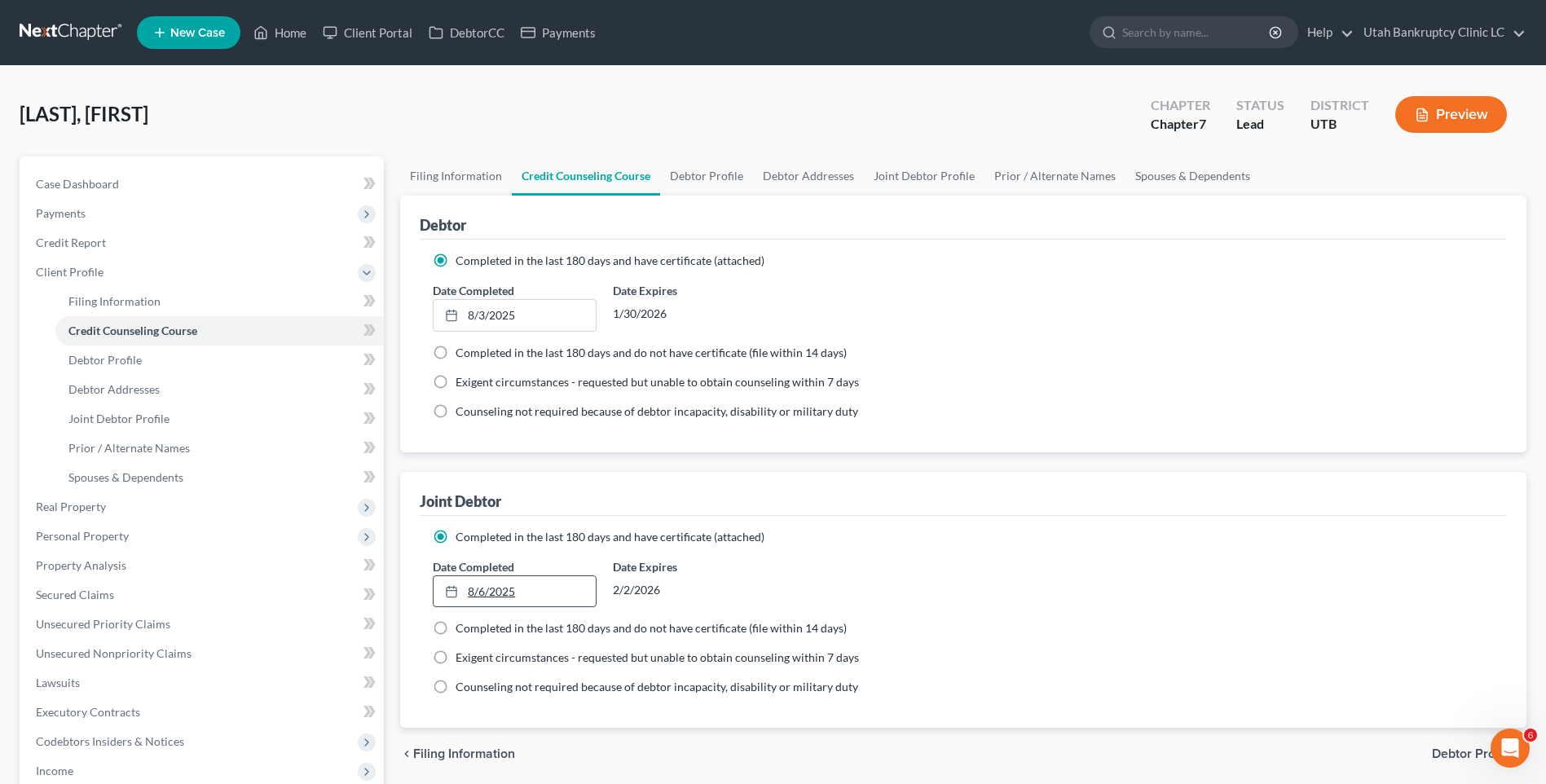 click on "8/6/2025" at bounding box center [514, 592] 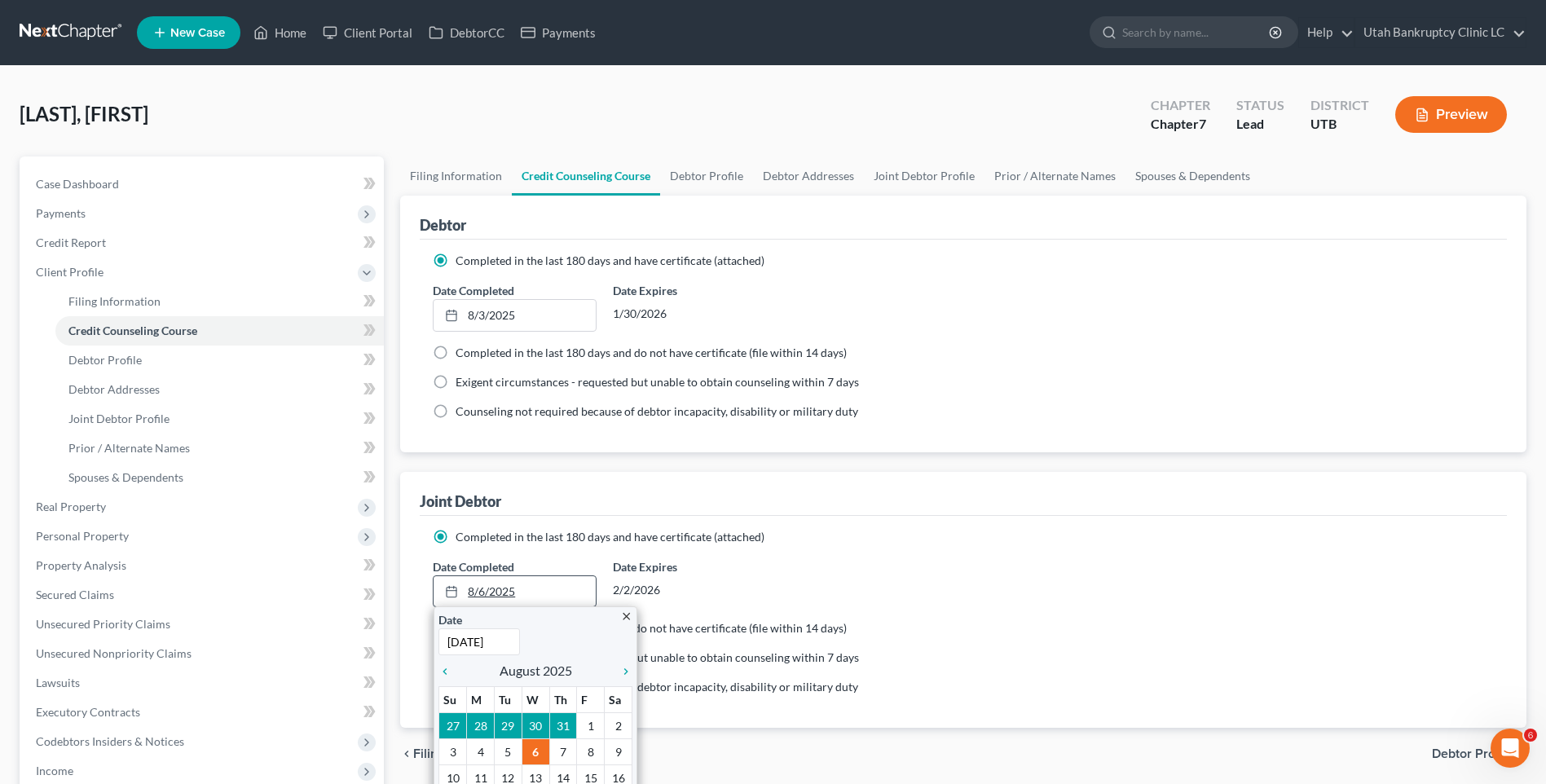 type on "8/3/2025" 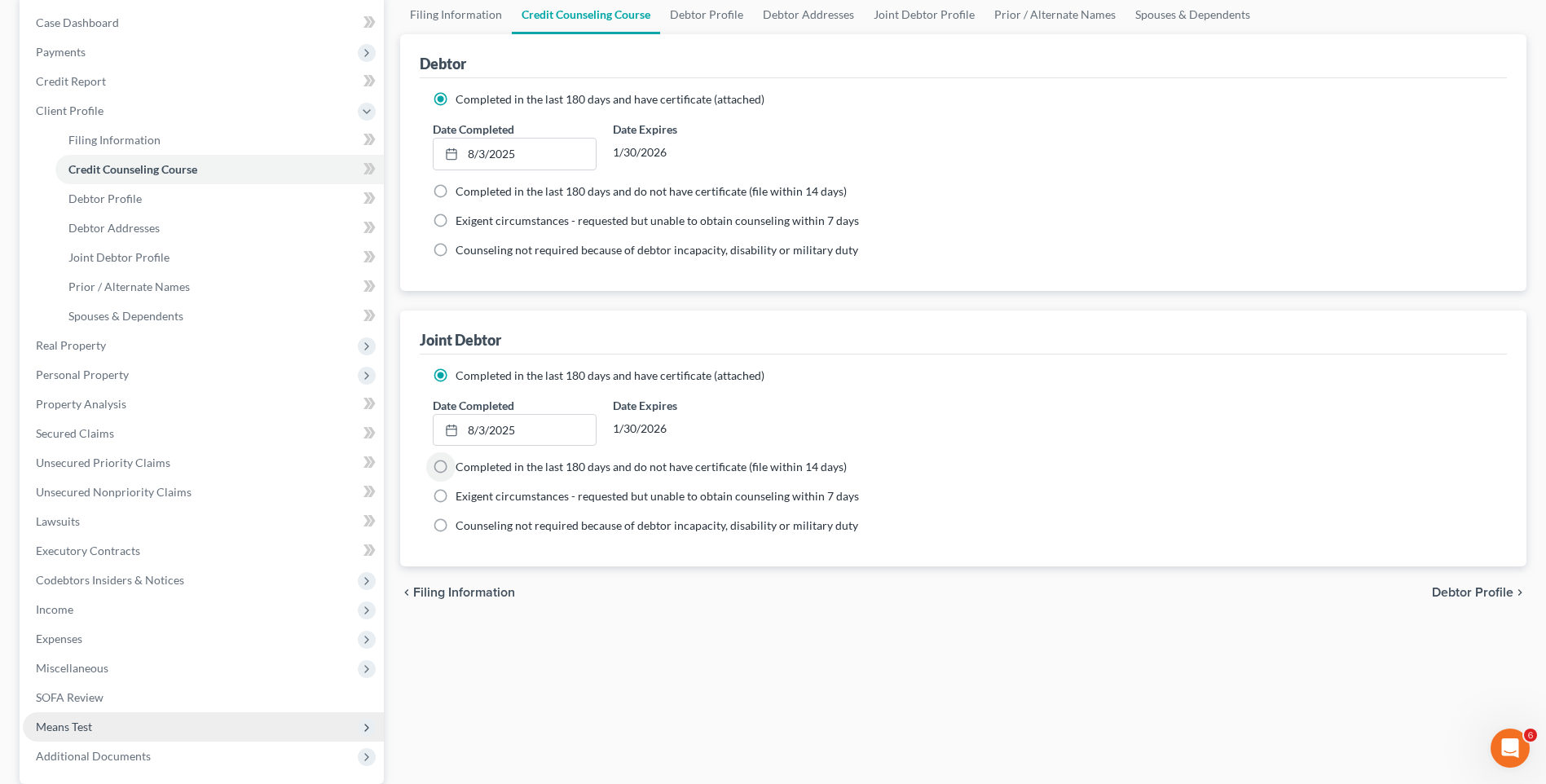 scroll, scrollTop: 317, scrollLeft: 0, axis: vertical 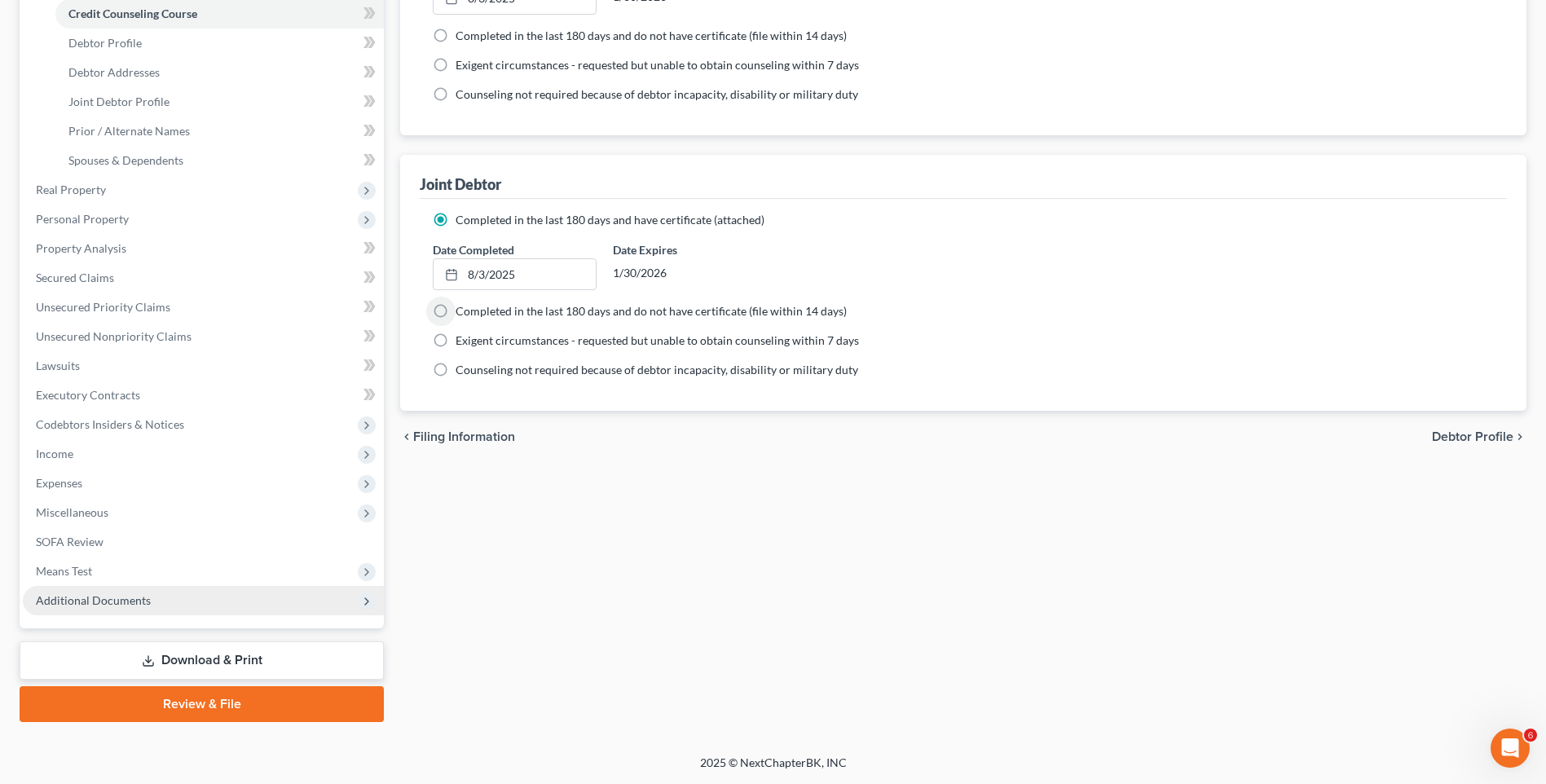 click on "Additional Documents" at bounding box center (203, 601) 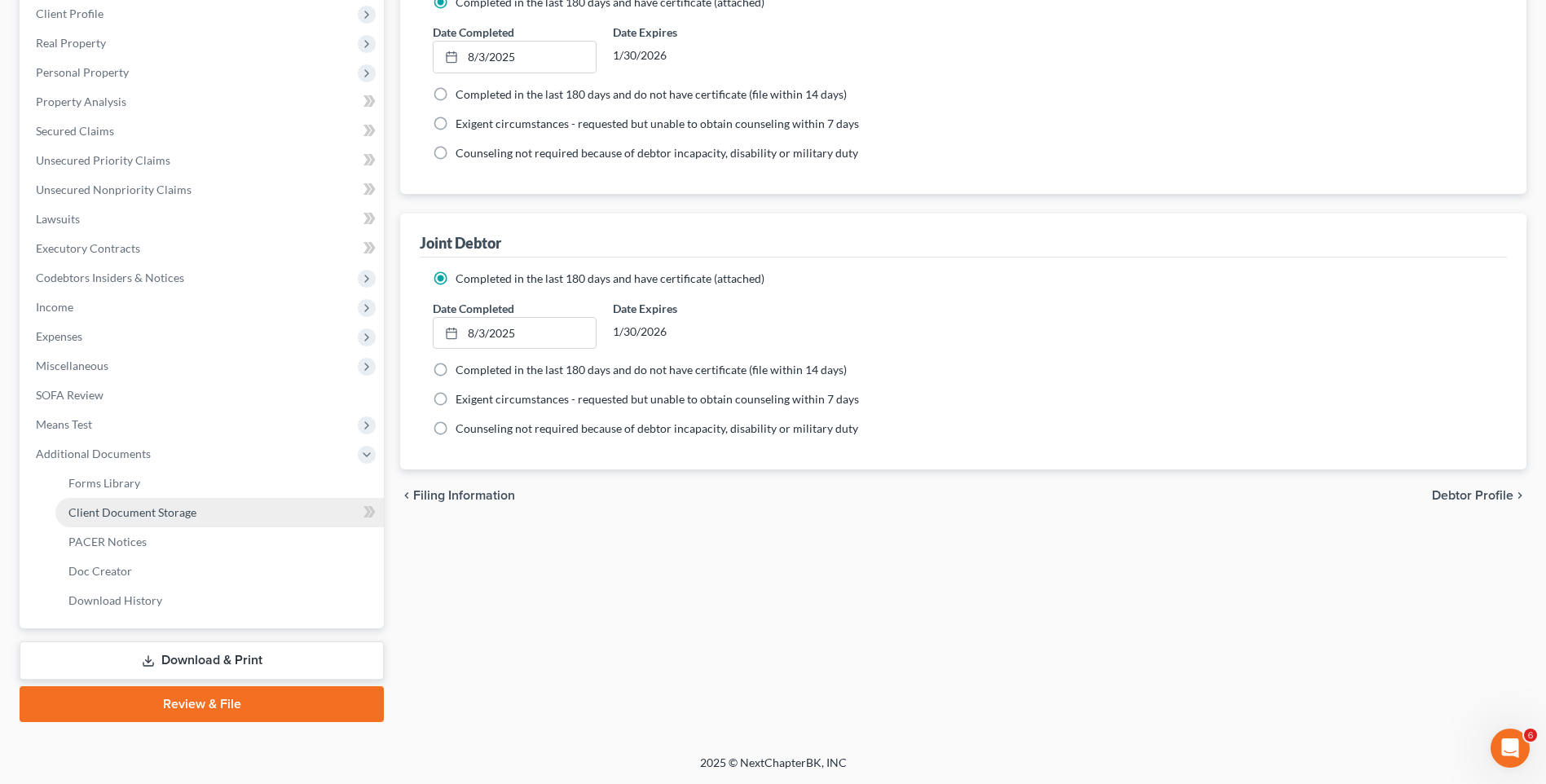 click on "Client Document Storage" at bounding box center (132, 512) 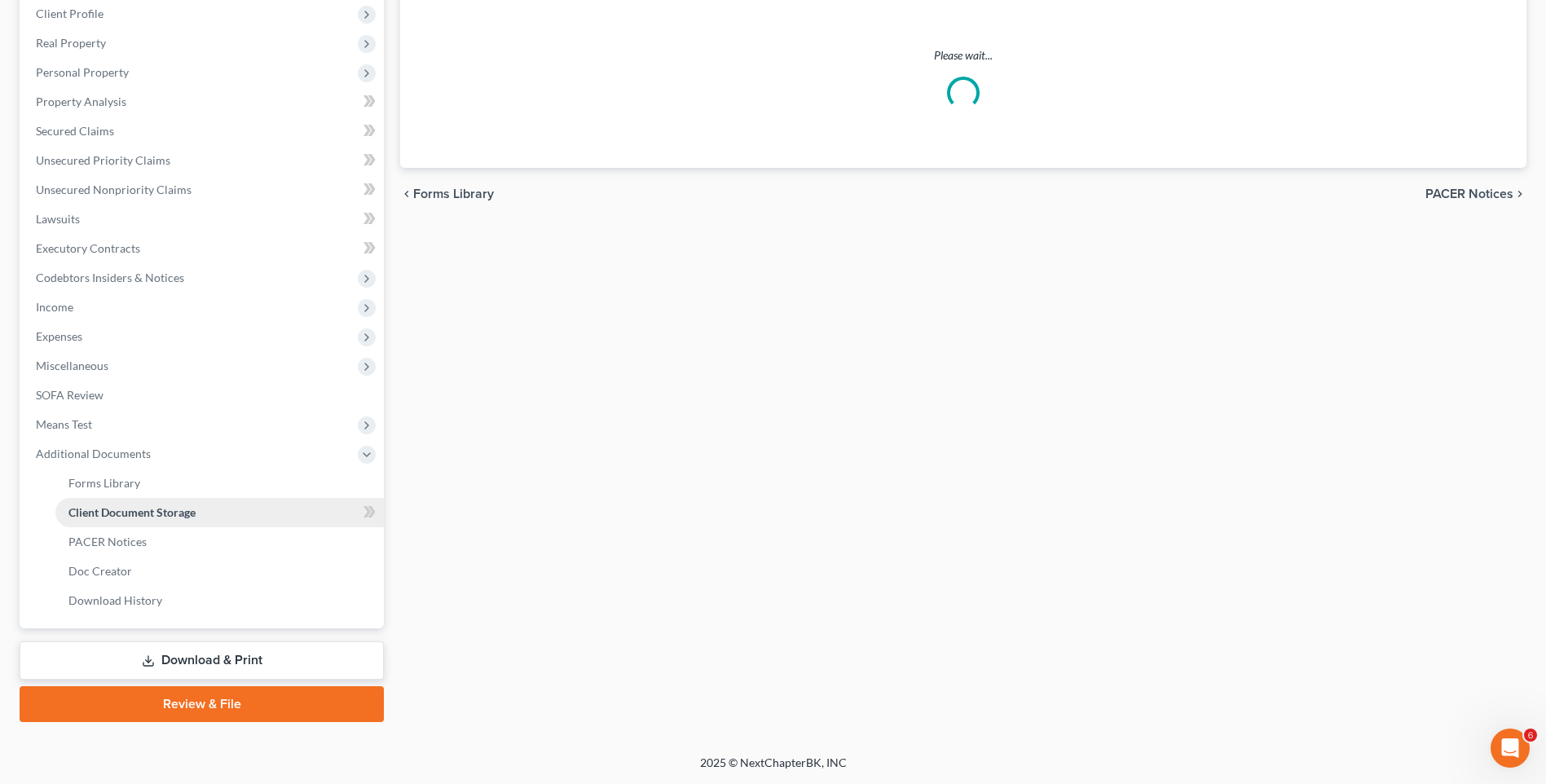 scroll, scrollTop: 13, scrollLeft: 0, axis: vertical 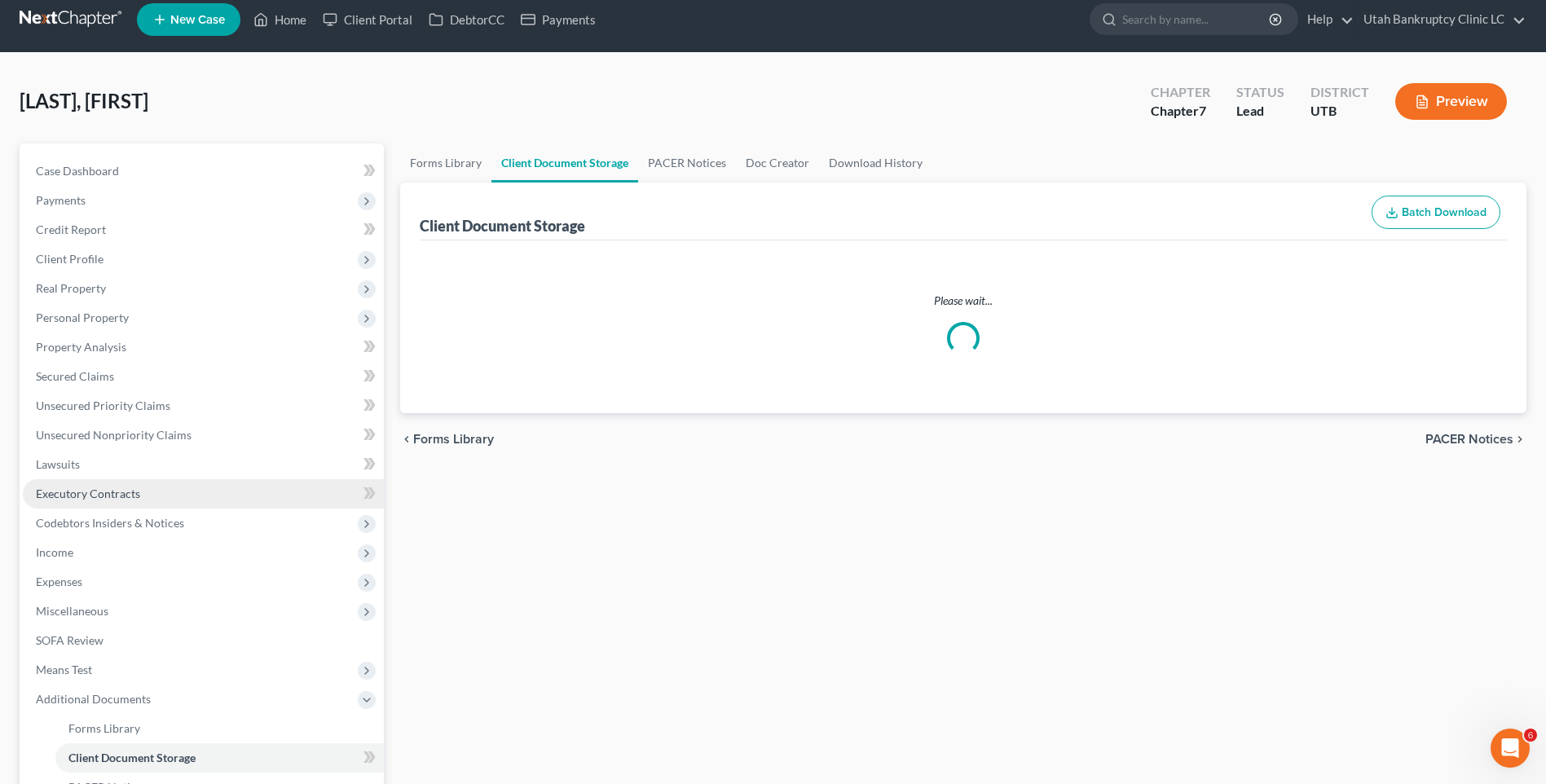 select on "30" 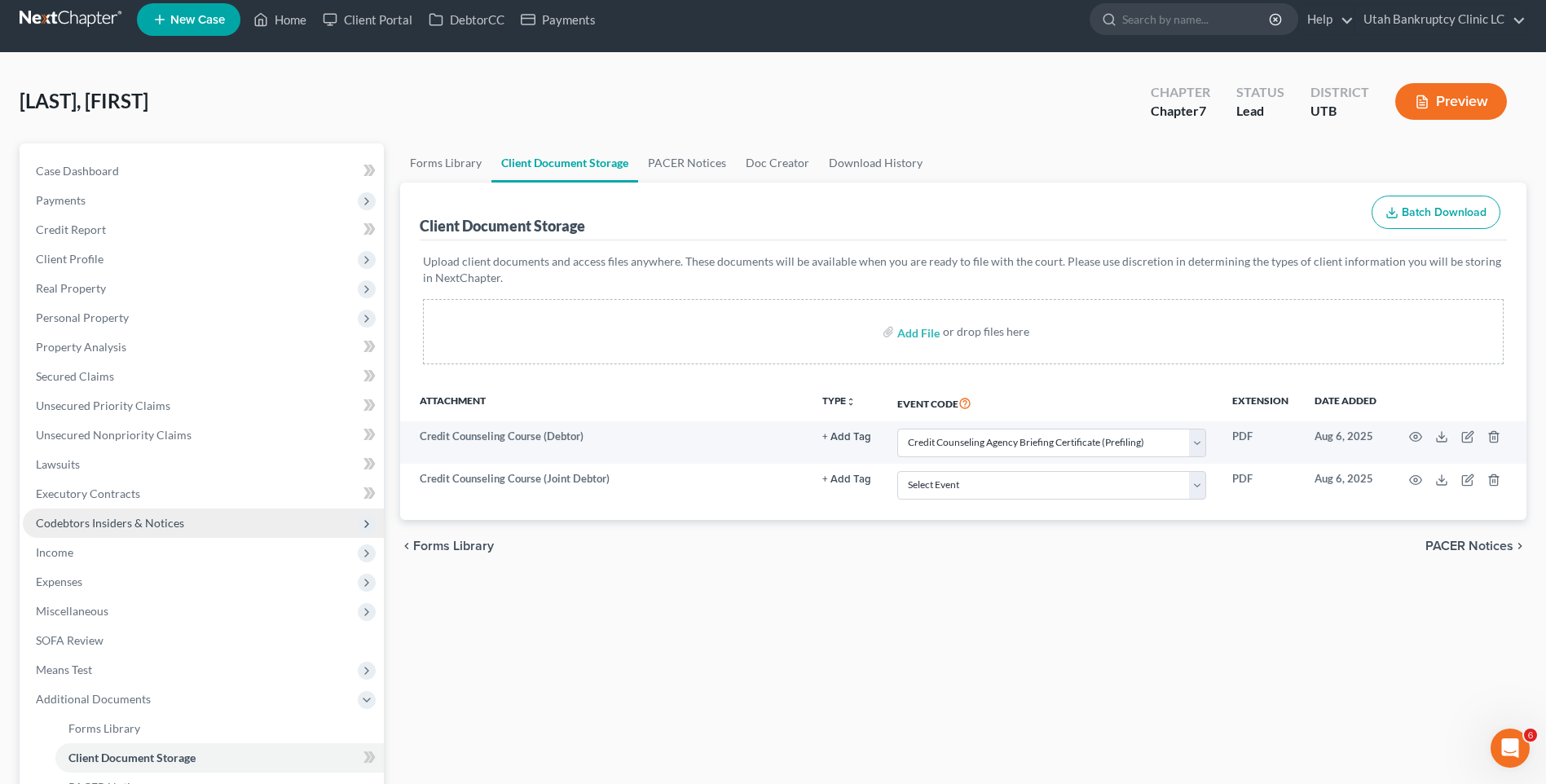 scroll, scrollTop: 0, scrollLeft: 0, axis: both 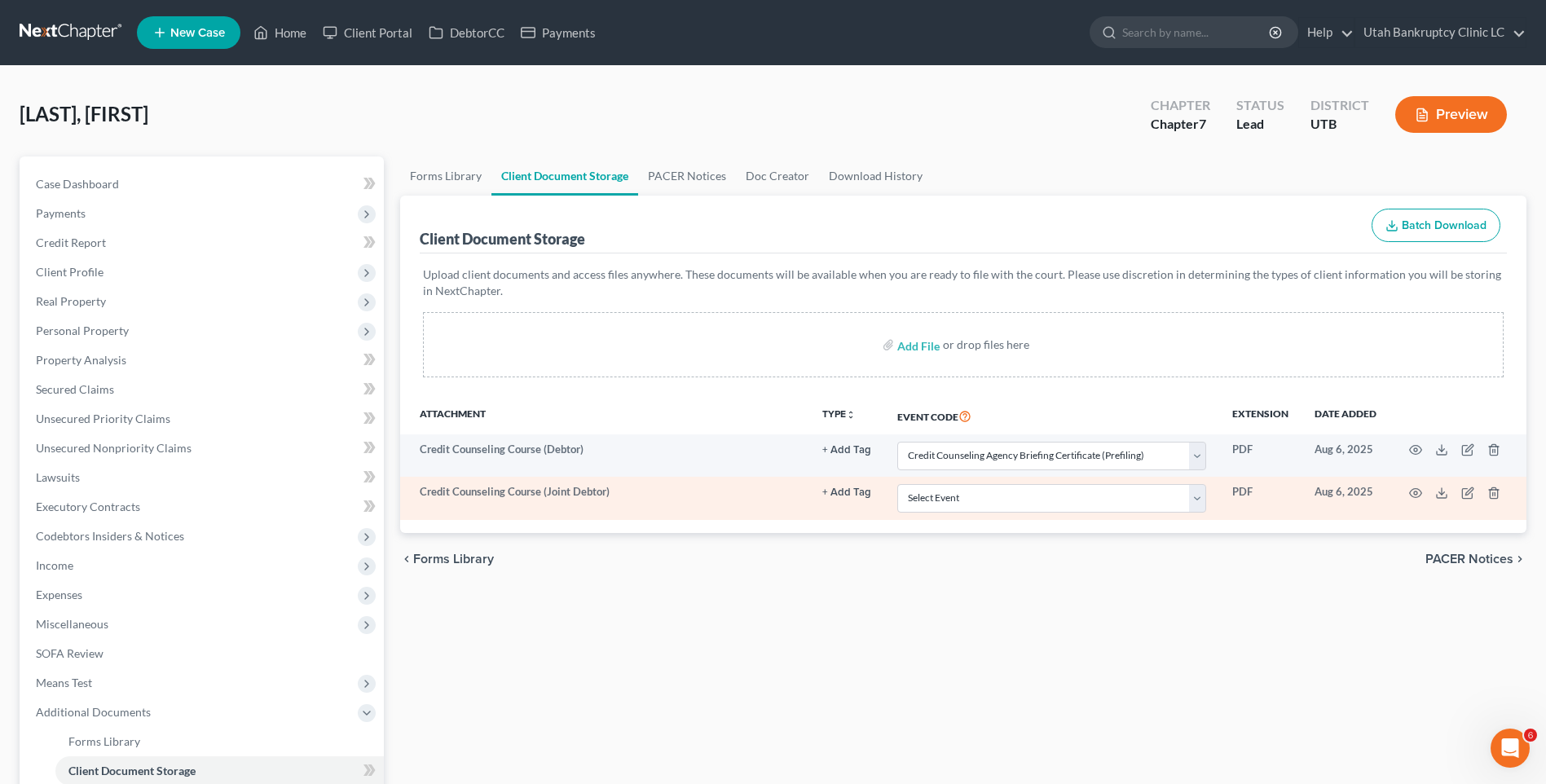 click on "Select Event Affidavit/Declaration Amended Chapter 11 Plan Amended Disclosure Statement (Ch 11) Amended Document Amended Schedules/List of Creditors/Statements (Dec 1 2016) Amended/Final Chapter 13 Plan Attorney's Request for No Future Notice Balance Sheet Certificate of Service Certificate of Service of Tax Information Certificate/Affidavit of Non-Opposition to Motion Certification of Exigent Circumstances re: Credit Counseling Certification of Status of Domestic Support Payments Ch 11 Final/Summary Rpt & Acct Chapter 11 Ballot Chapter 11 Ballot Register and Report of Balloting Chapter 11 Monthly Operating Report Chapter 11 Monthly Operating Report UST Form 11-MOR Chapter 11 Plan Chapter 11 Plan (Amended) Chapter 11 Post-Confirmation Report Chapter 11 Quarterly Financial Report (Post Confirmation) Chapter 11 Small Business Plan Chapter 11 Small Business Subchapter V Plan Chapter 11 Statement of Monthly Income Form 122B Chapter 13 Calculation of Disposable Income 122C-2 Chapter 13 Plan Declaration Exhibit" at bounding box center [1051, 498] 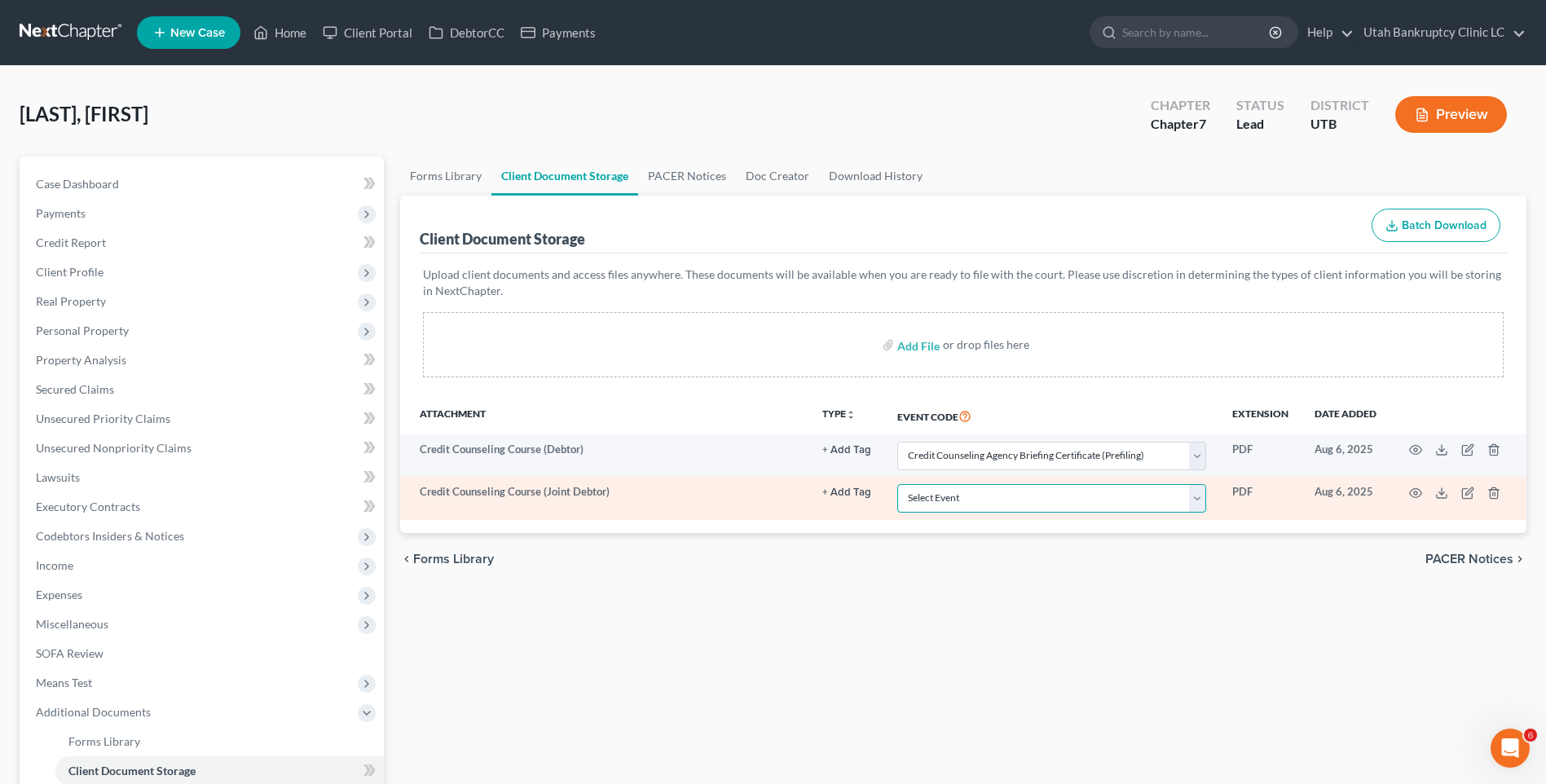 click on "Select Event Affidavit/Declaration Amended Chapter 11 Plan Amended Disclosure Statement (Ch 11) Amended Document Amended Schedules/List of Creditors/Statements (Dec 1 2016) Amended/Final Chapter 13 Plan Attorney's Request for No Future Notice Balance Sheet Certificate of Service Certificate of Service of Tax Information Certificate/Affidavit of Non-Opposition to Motion Certification of Exigent Circumstances re: Credit Counseling Certification of Status of Domestic Support Payments Ch 11 Final/Summary Rpt & Acct Chapter 11 Ballot Chapter 11 Ballot Register and Report of Balloting Chapter 11 Monthly Operating Report Chapter 11 Monthly Operating Report UST Form 11-MOR Chapter 11 Plan Chapter 11 Plan (Amended) Chapter 11 Post-Confirmation Report Chapter 11 Quarterly Financial Report (Post Confirmation) Chapter 11 Small Business Plan Chapter 11 Small Business Subchapter V Plan Chapter 11 Statement of Monthly Income Form 122B Chapter 13 Calculation of Disposable Income 122C-2 Chapter 13 Plan Declaration Exhibit" at bounding box center [1051, 498] 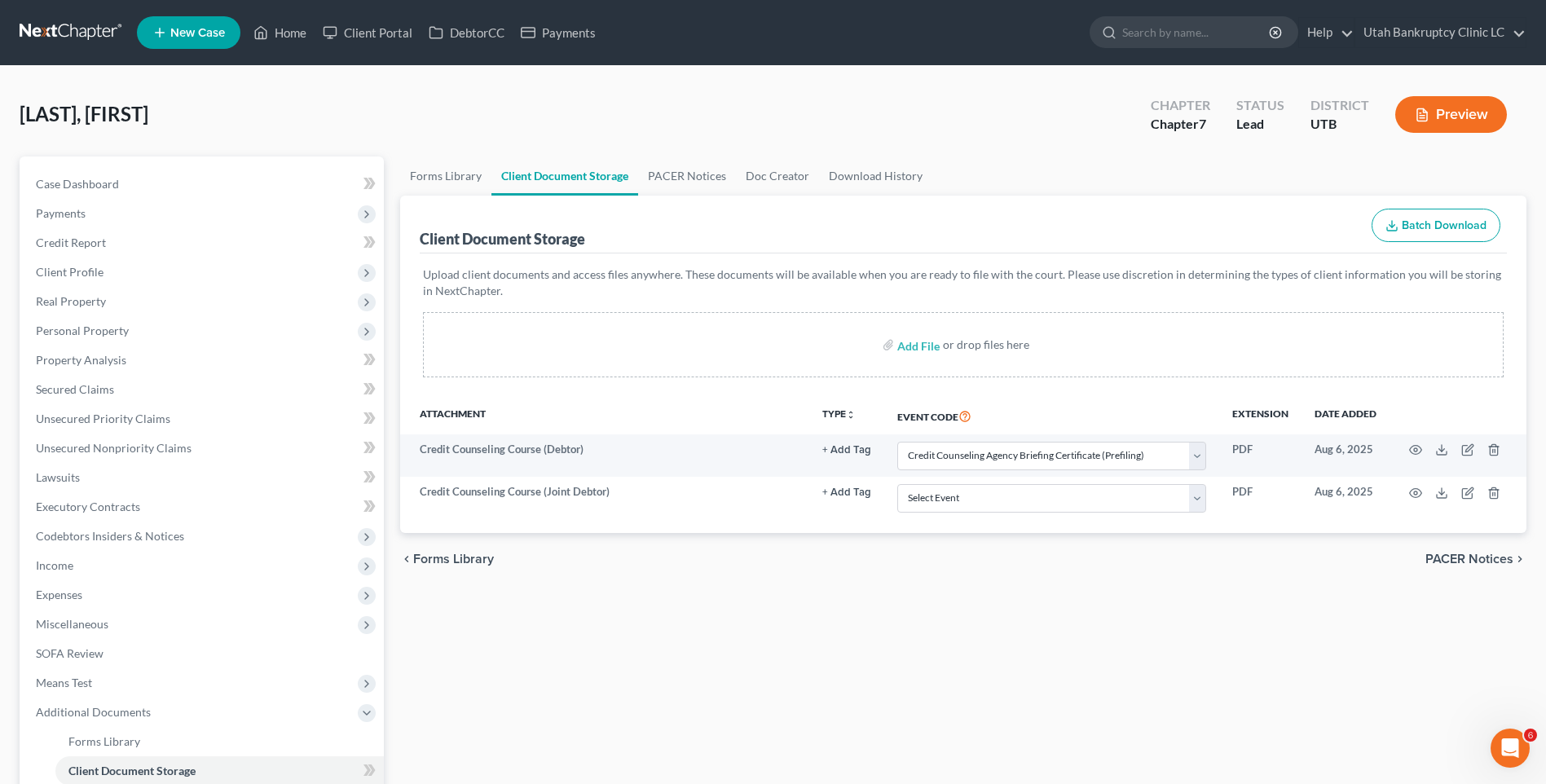 click on "chevron_left
Forms Library
PACER Notices
chevron_right" at bounding box center (963, 559) 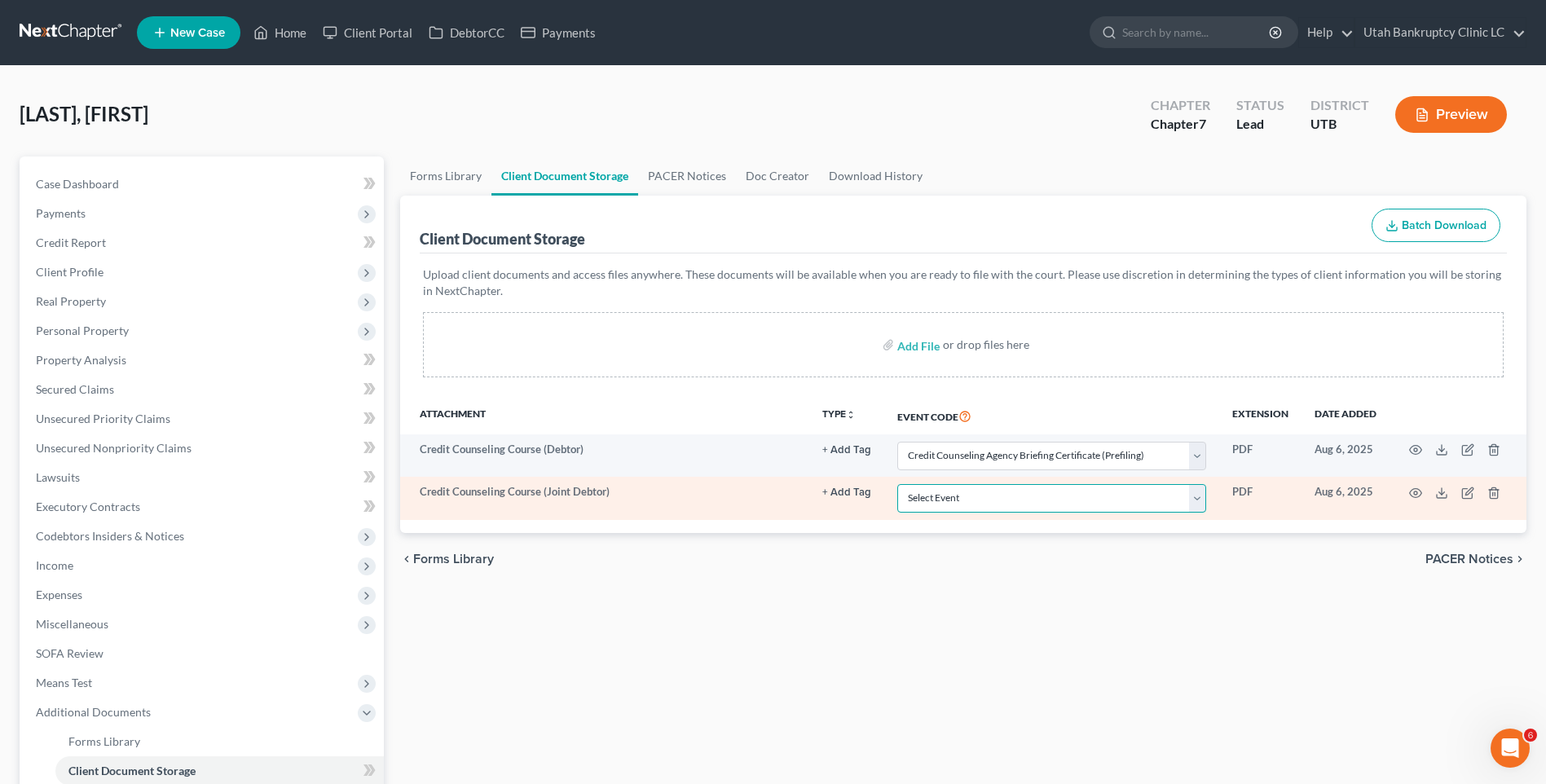click on "Select Event Affidavit/Declaration Amended Chapter 11 Plan Amended Disclosure Statement (Ch 11) Amended Document Amended Schedules/List of Creditors/Statements (Dec 1 2016) Amended/Final Chapter 13 Plan Attorney's Request for No Future Notice Balance Sheet Certificate of Service Certificate of Service of Tax Information Certificate/Affidavit of Non-Opposition to Motion Certification of Exigent Circumstances re: Credit Counseling Certification of Status of Domestic Support Payments Ch 11 Final/Summary Rpt & Acct Chapter 11 Ballot Chapter 11 Ballot Register and Report of Balloting Chapter 11 Monthly Operating Report Chapter 11 Monthly Operating Report UST Form 11-MOR Chapter 11 Plan Chapter 11 Plan (Amended) Chapter 11 Post-Confirmation Report Chapter 11 Quarterly Financial Report (Post Confirmation) Chapter 11 Small Business Plan Chapter 11 Small Business Subchapter V Plan Chapter 11 Statement of Monthly Income Form 122B Chapter 13 Calculation of Disposable Income 122C-2 Chapter 13 Plan Declaration Exhibit" at bounding box center [1051, 498] 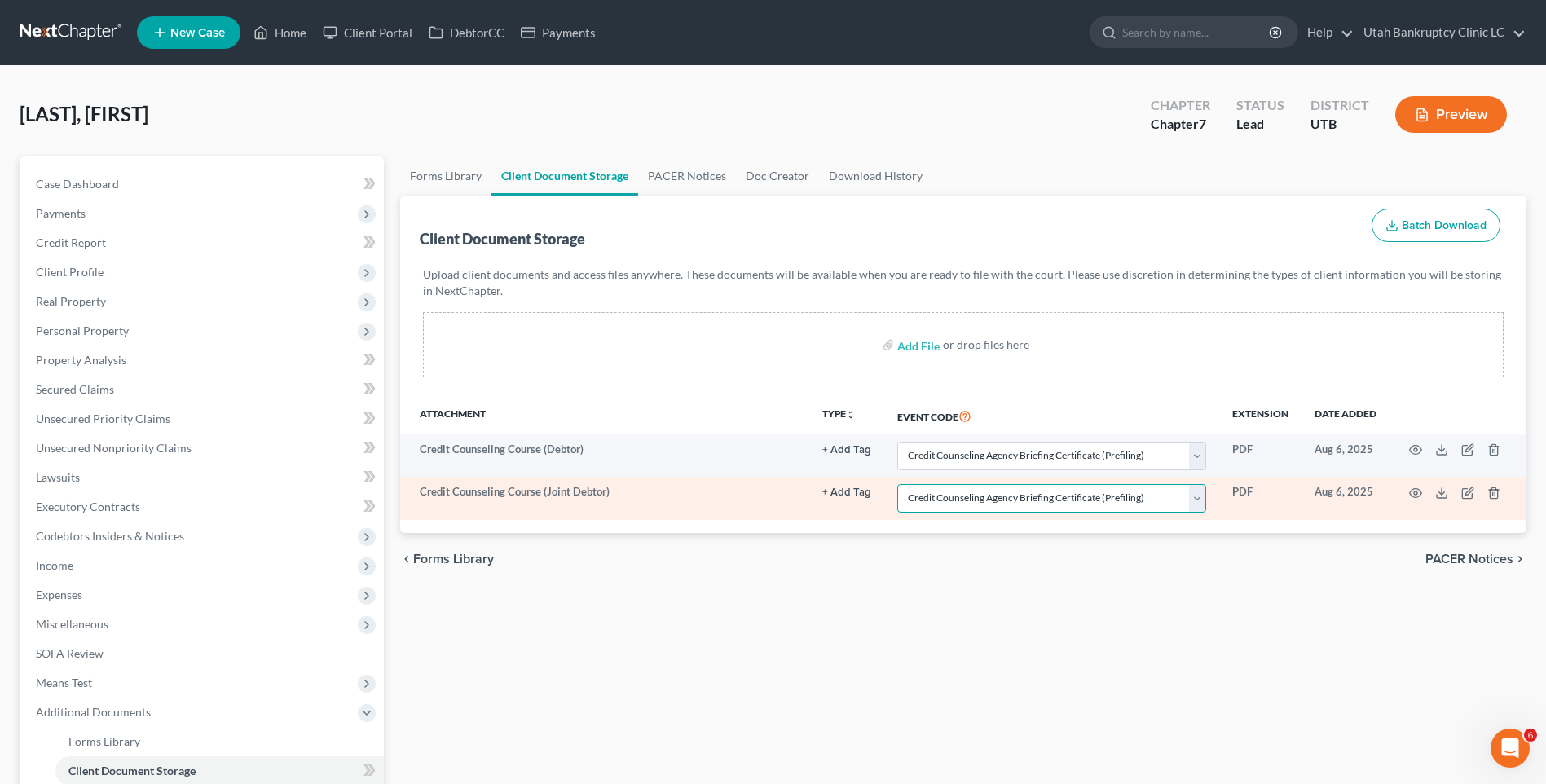 click on "Select Event Affidavit/Declaration Amended Chapter 11 Plan Amended Disclosure Statement (Ch 11) Amended Document Amended Schedules/List of Creditors/Statements (Dec 1 2016) Amended/Final Chapter 13 Plan Attorney's Request for No Future Notice Balance Sheet Certificate of Service Certificate of Service of Tax Information Certificate/Affidavit of Non-Opposition to Motion Certification of Exigent Circumstances re: Credit Counseling Certification of Status of Domestic Support Payments Ch 11 Final/Summary Rpt & Acct Chapter 11 Ballot Chapter 11 Ballot Register and Report of Balloting Chapter 11 Monthly Operating Report Chapter 11 Monthly Operating Report UST Form 11-MOR Chapter 11 Plan Chapter 11 Plan (Amended) Chapter 11 Post-Confirmation Report Chapter 11 Quarterly Financial Report (Post Confirmation) Chapter 11 Small Business Plan Chapter 11 Small Business Subchapter V Plan Chapter 11 Statement of Monthly Income Form 122B Chapter 13 Calculation of Disposable Income 122C-2 Chapter 13 Plan Declaration Exhibit" at bounding box center (1051, 498) 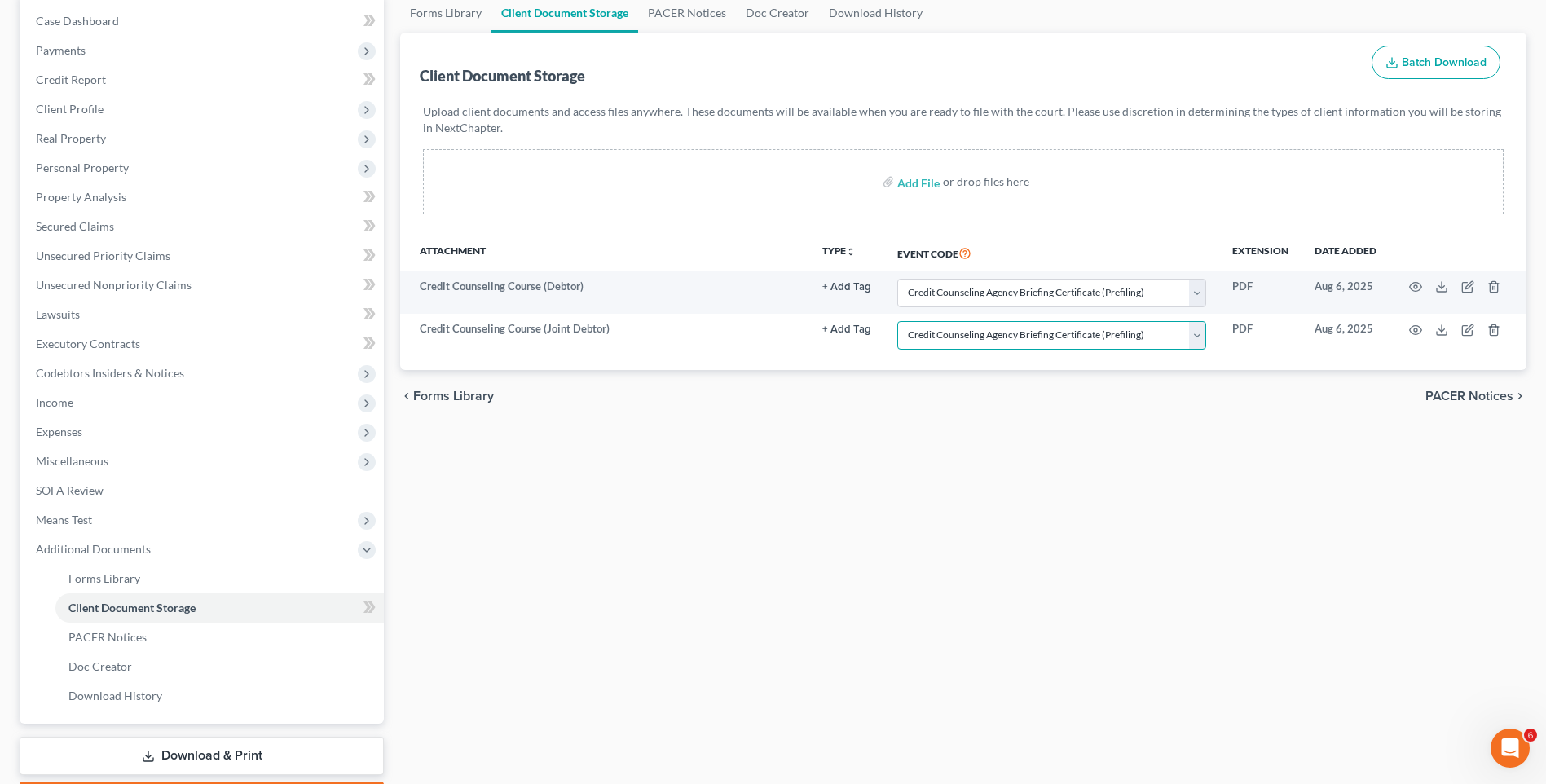 scroll, scrollTop: 0, scrollLeft: 0, axis: both 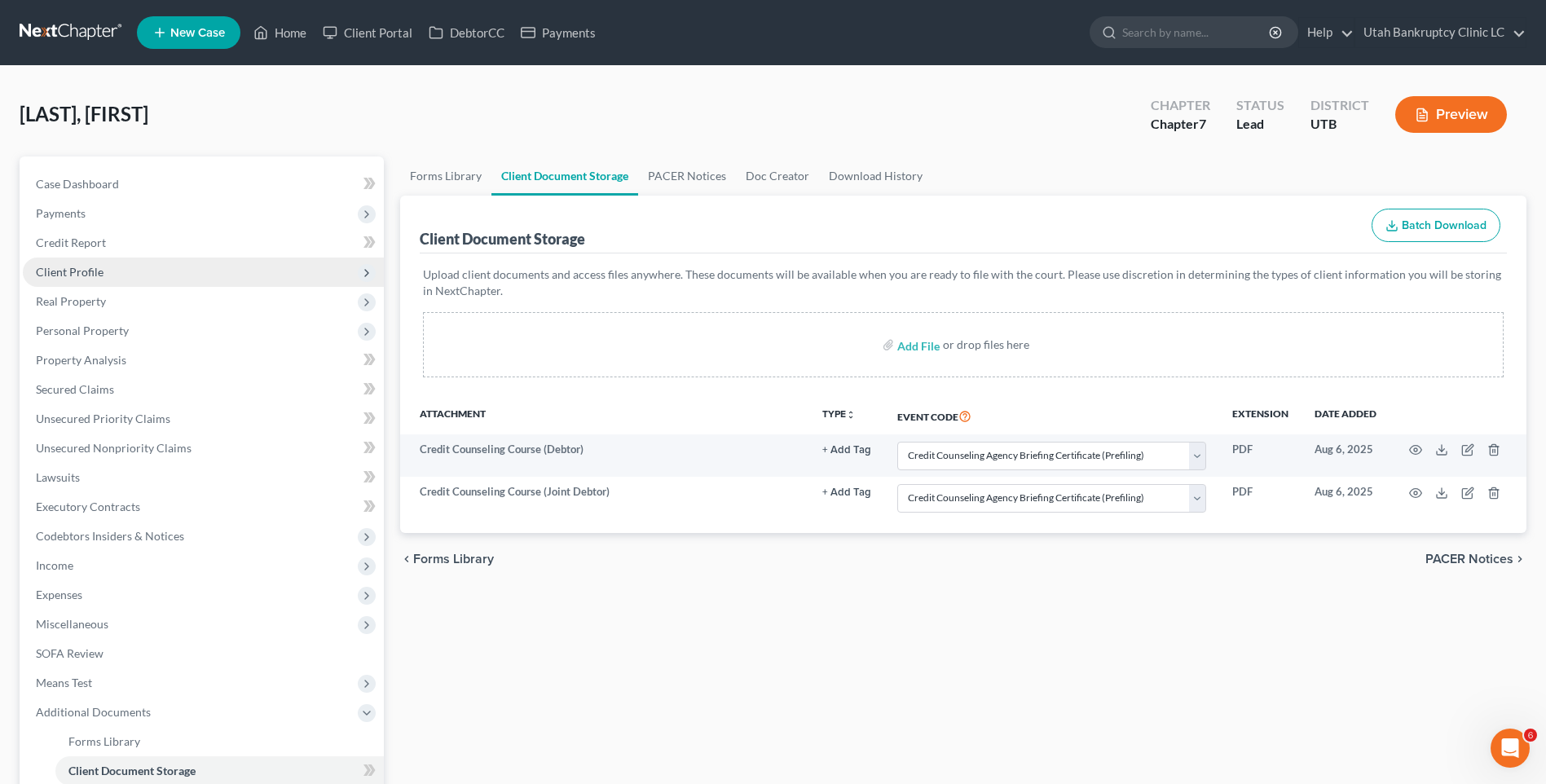 click on "Client Profile" at bounding box center (203, 272) 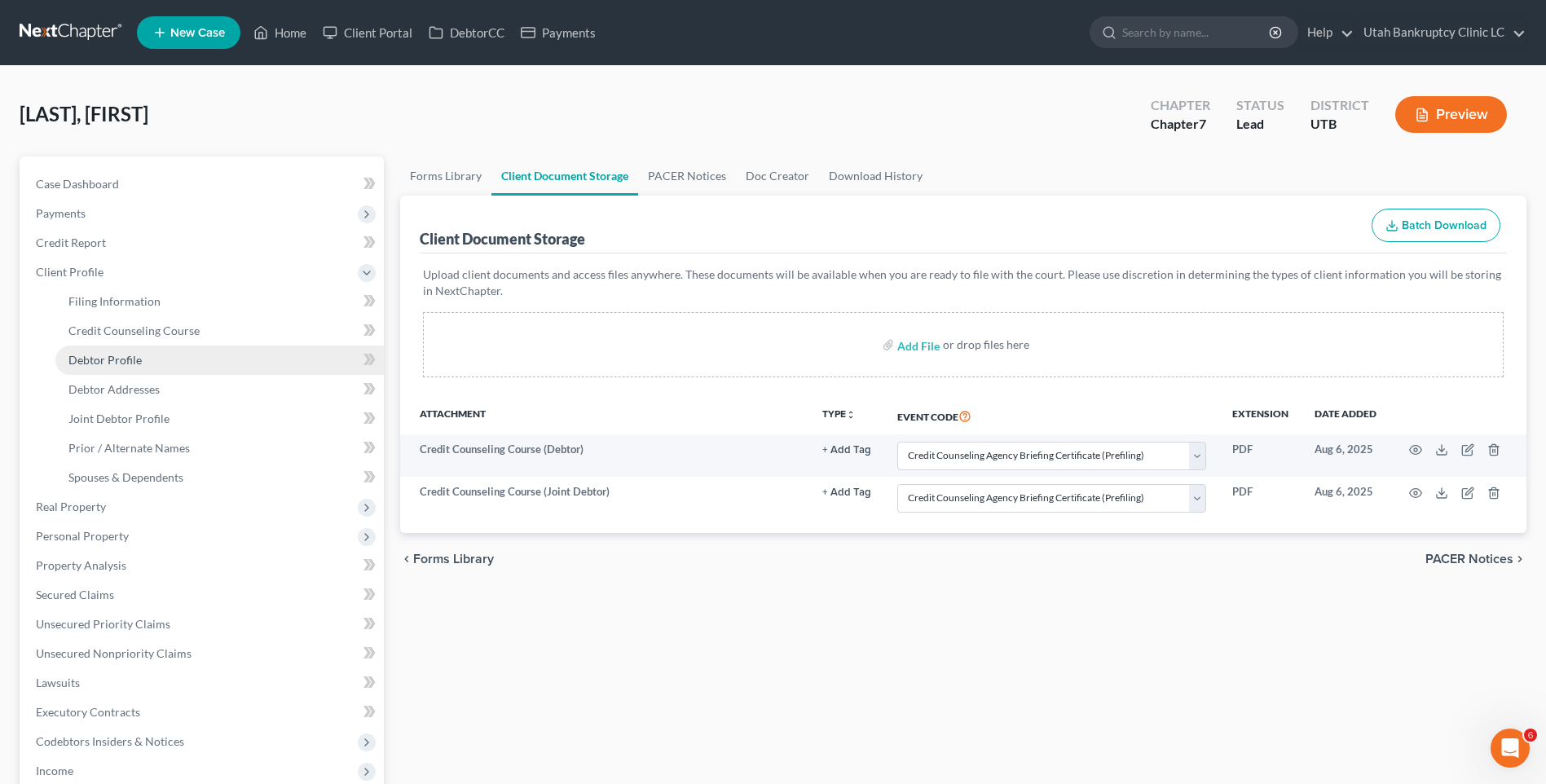 click on "Debtor Profile" at bounding box center [219, 360] 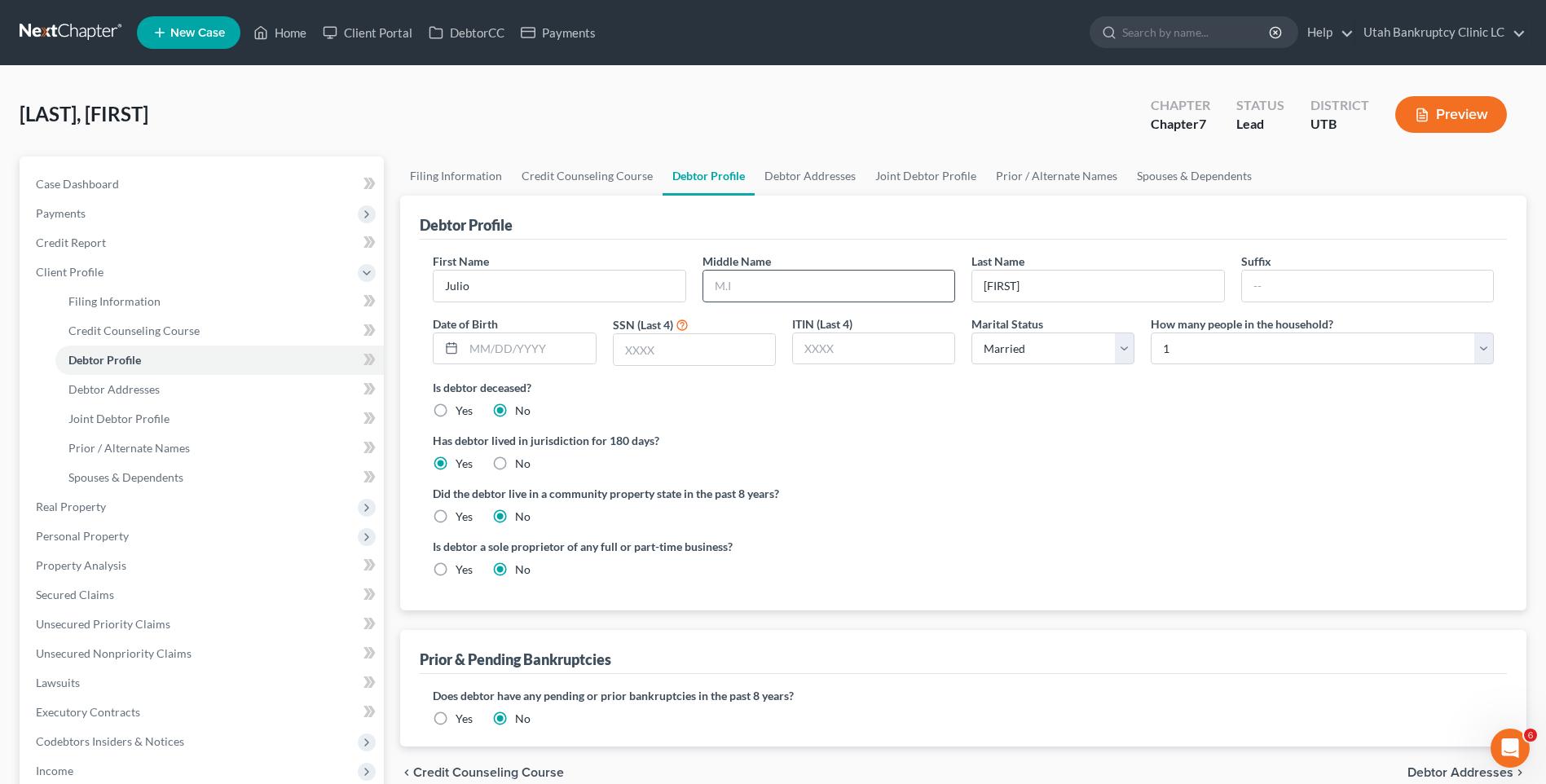 click at bounding box center [829, 286] 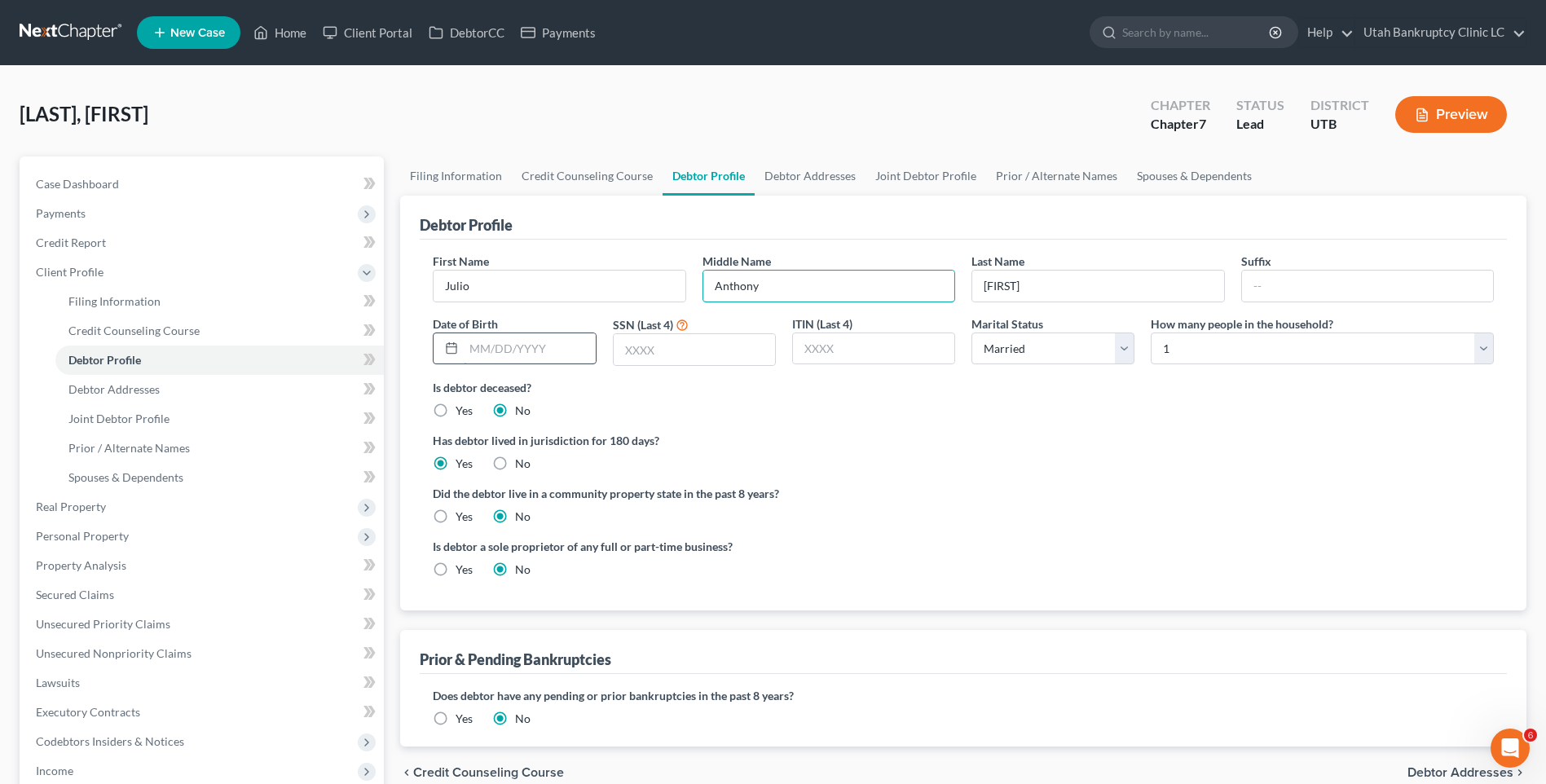 type on "Anthony" 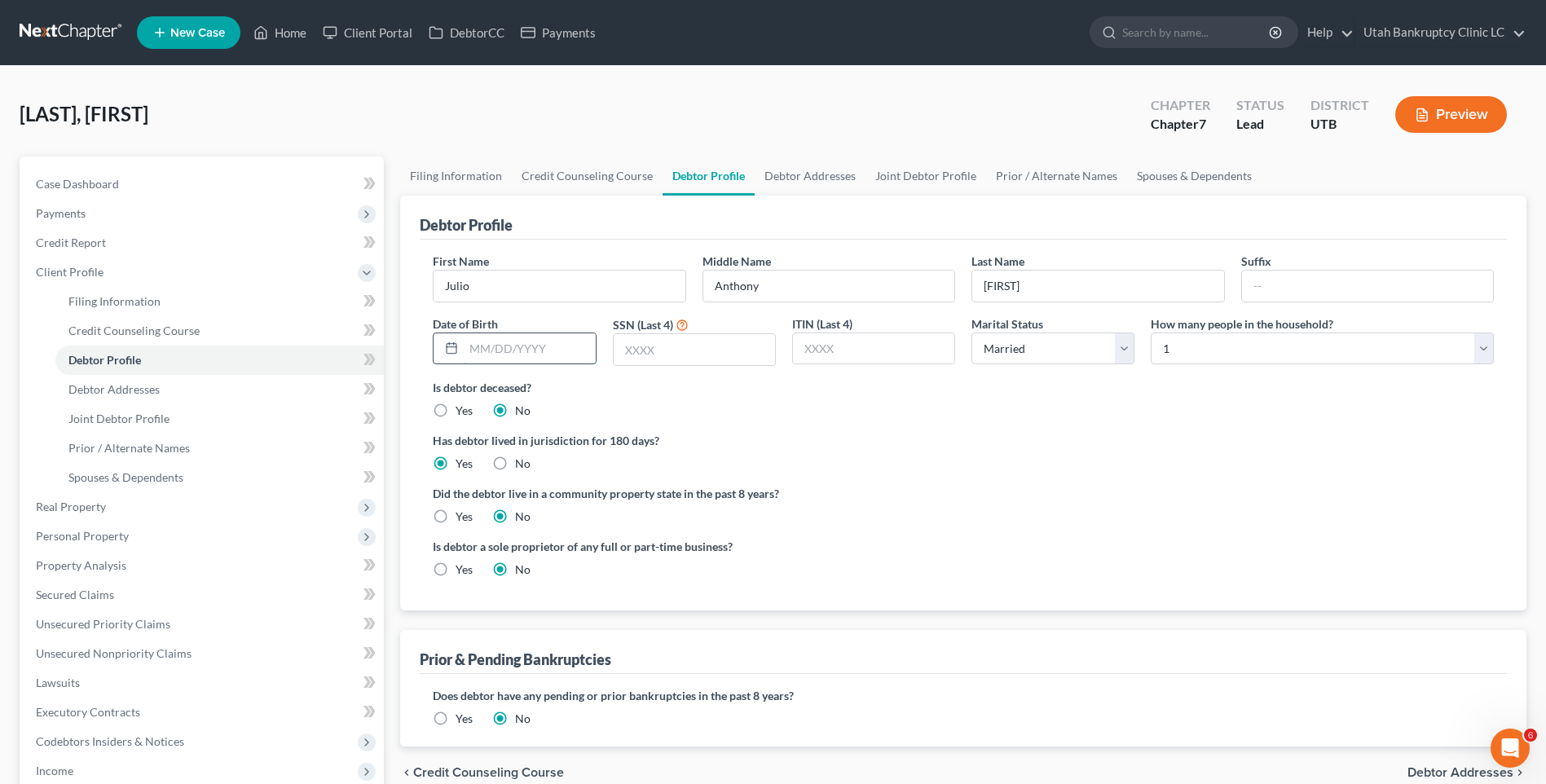 click at bounding box center [529, 349] 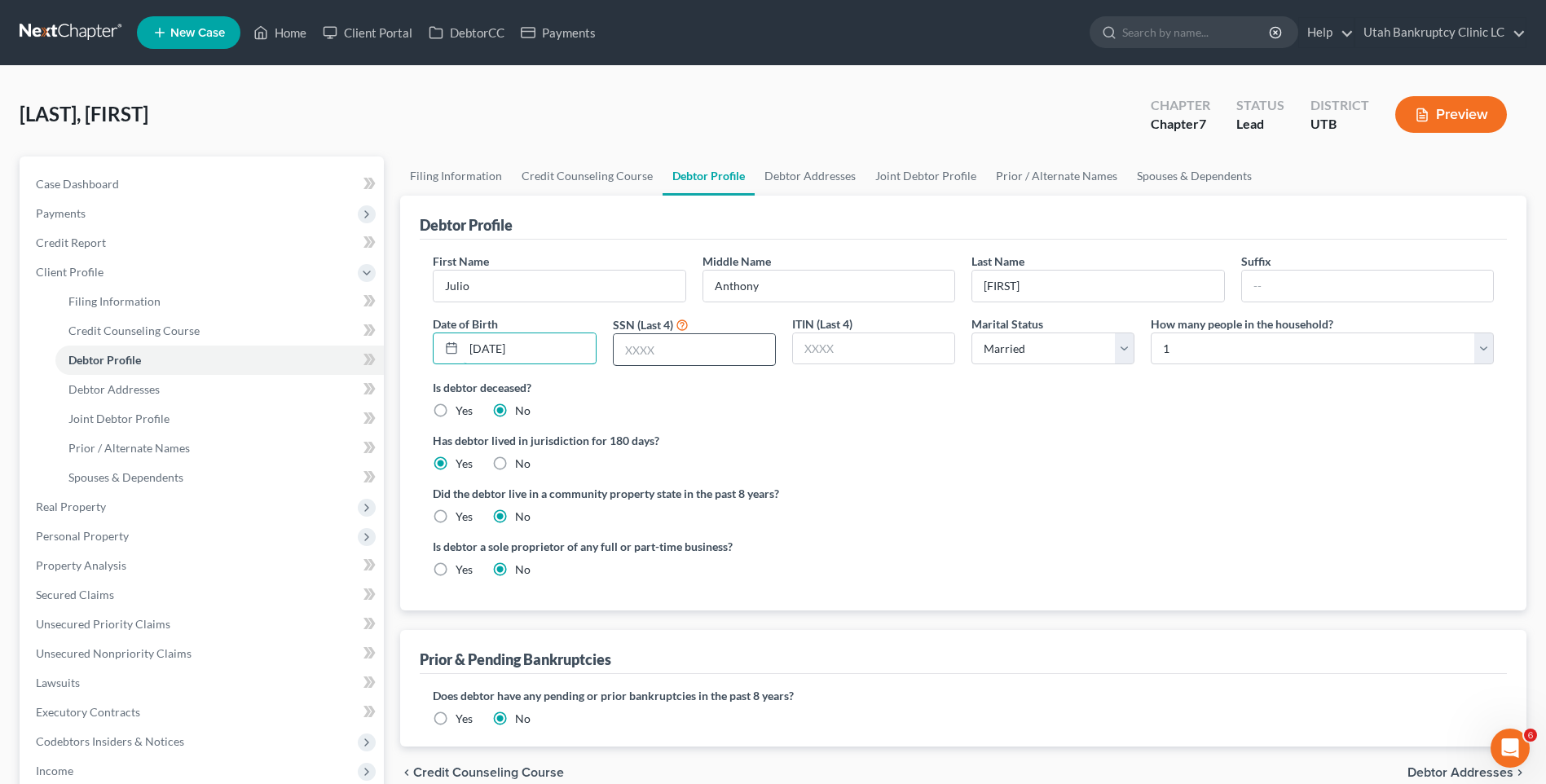 type on "[DATE]" 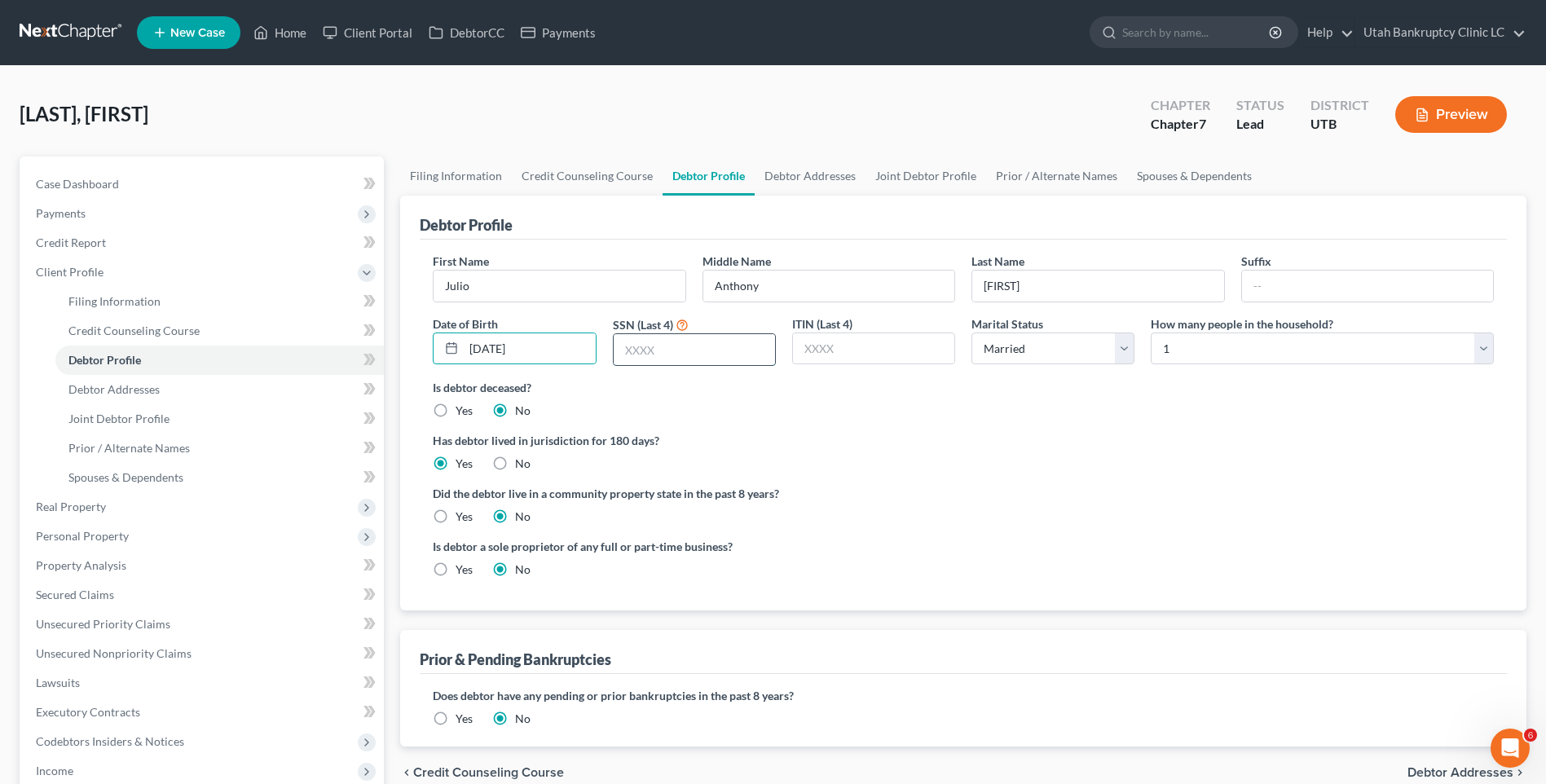 click at bounding box center (694, 350) 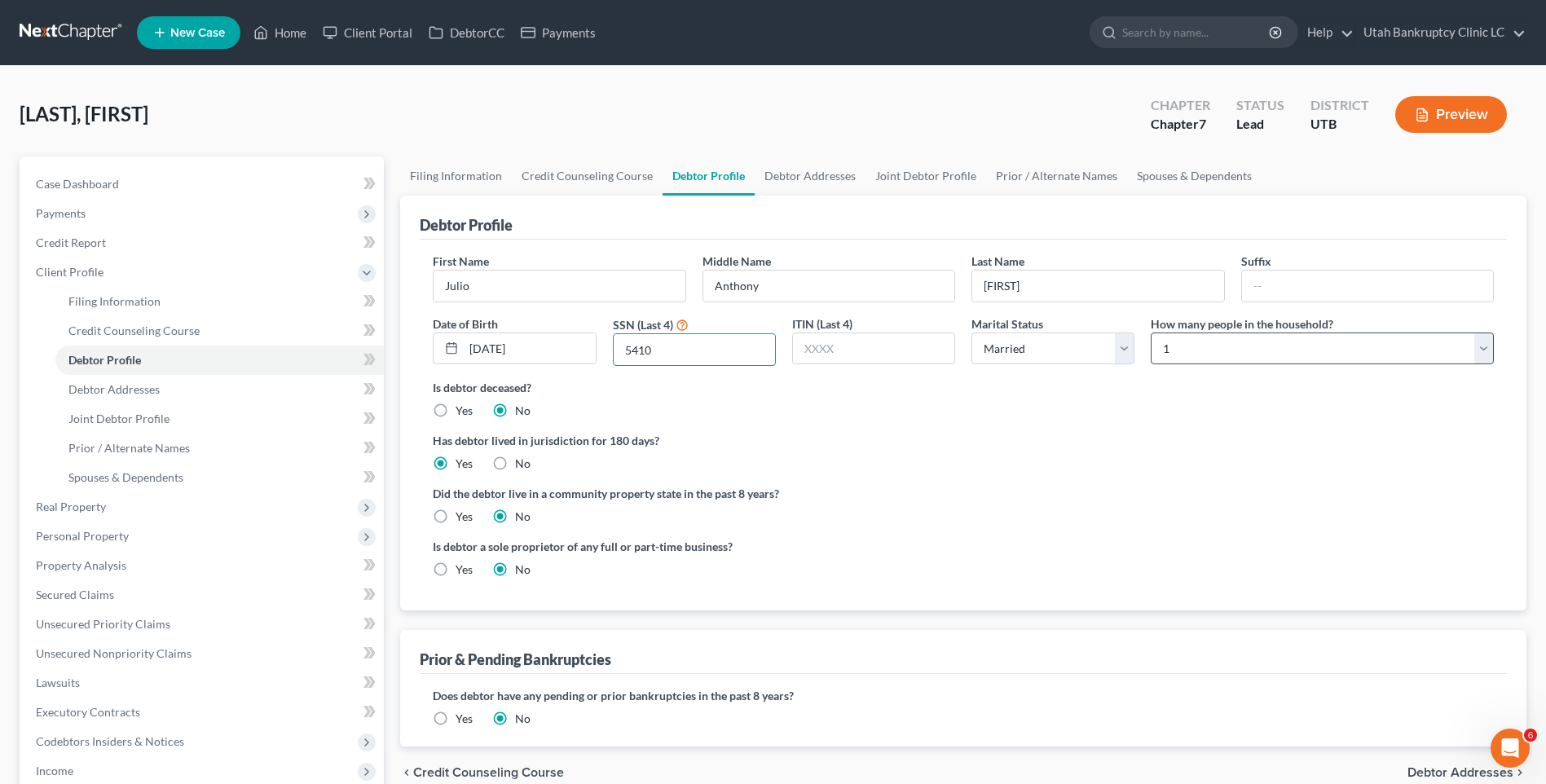 type on "5410" 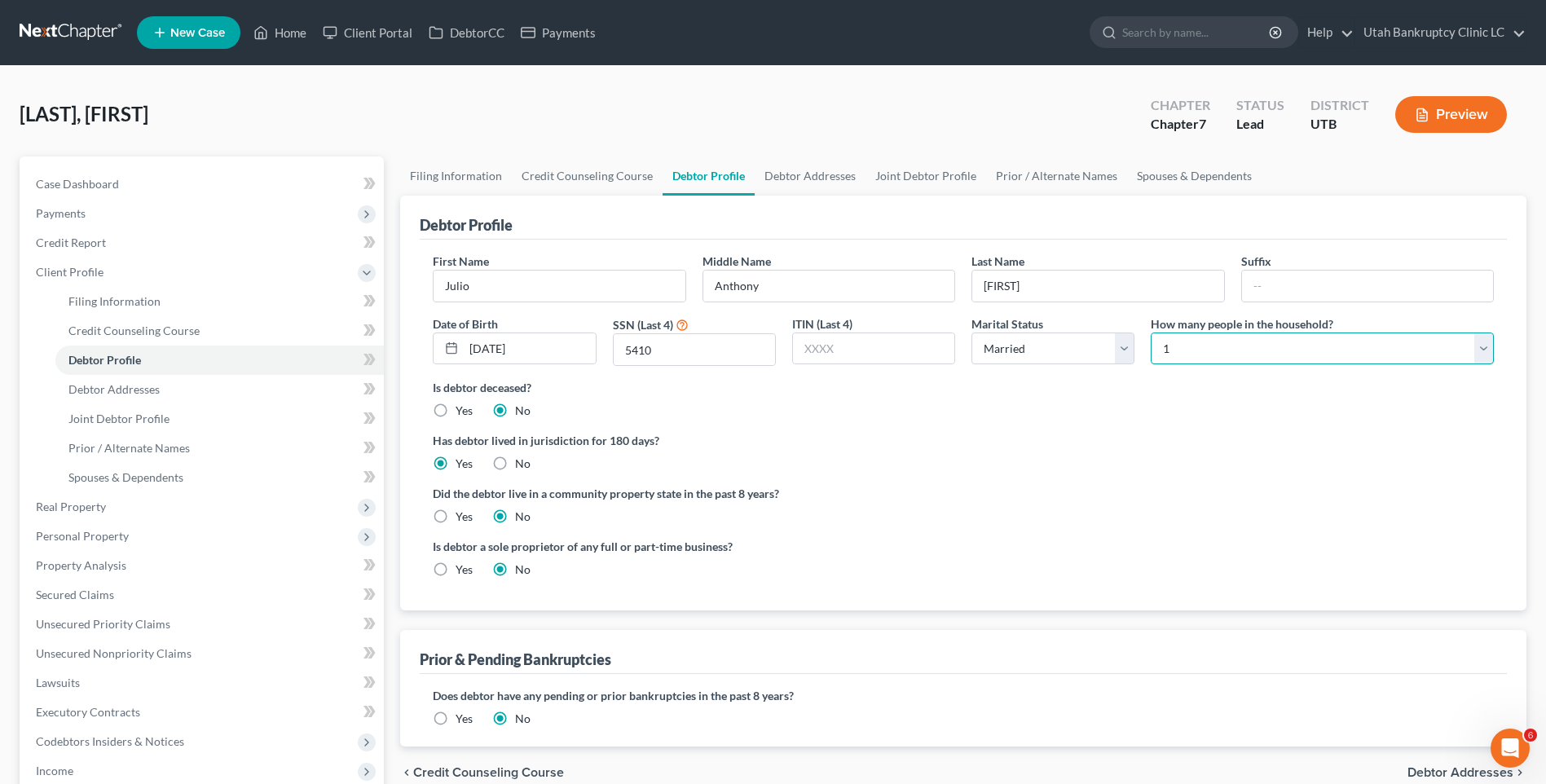 click on "Select 1 2 3 4 5 6 7 8 9 10 11 12 13 14 15 16 17 18 19 20" at bounding box center [1322, 349] 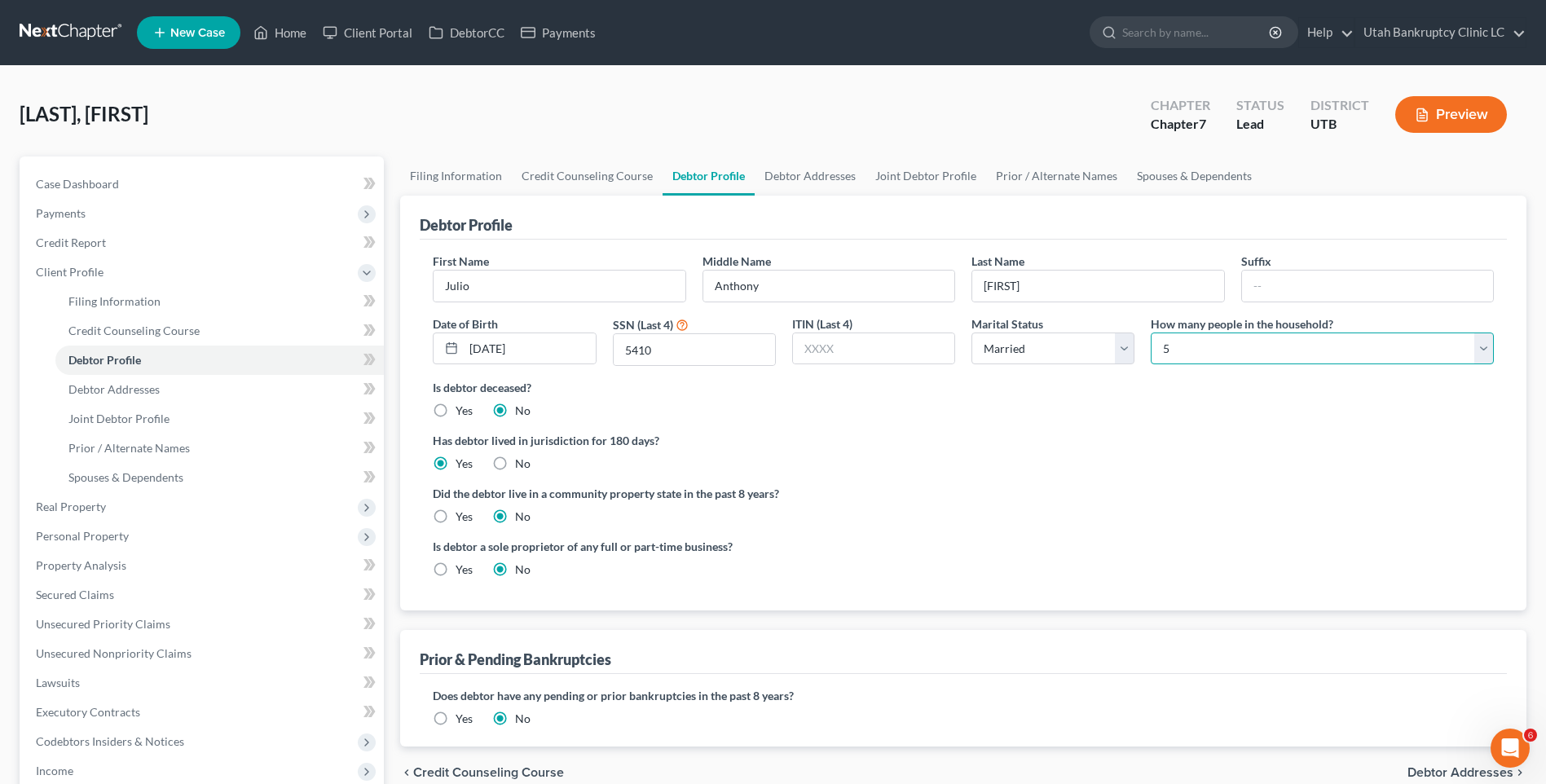 click on "Select 1 2 3 4 5 6 7 8 9 10 11 12 13 14 15 16 17 18 19 20" at bounding box center (1322, 349) 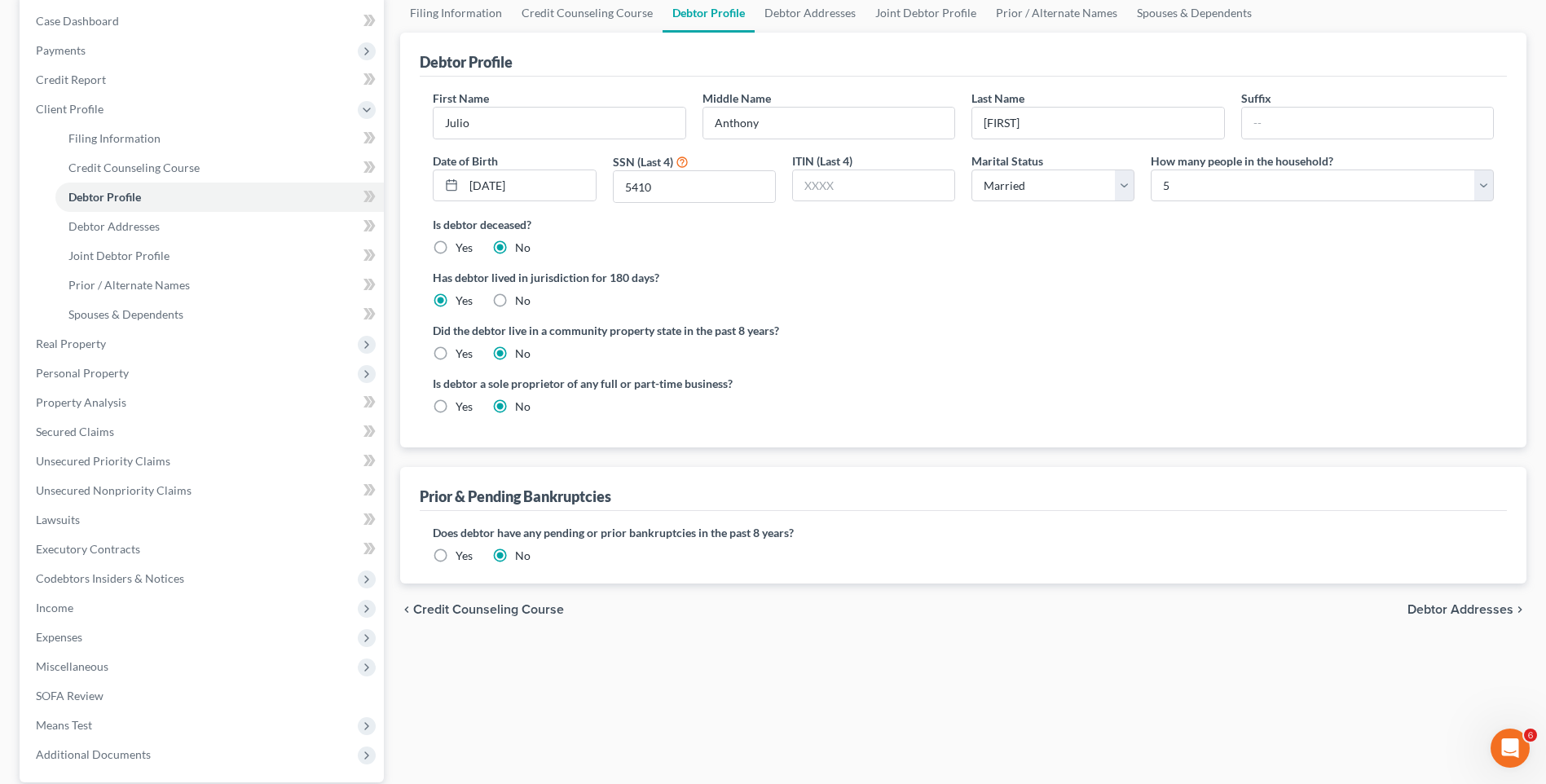 scroll, scrollTop: 0, scrollLeft: 0, axis: both 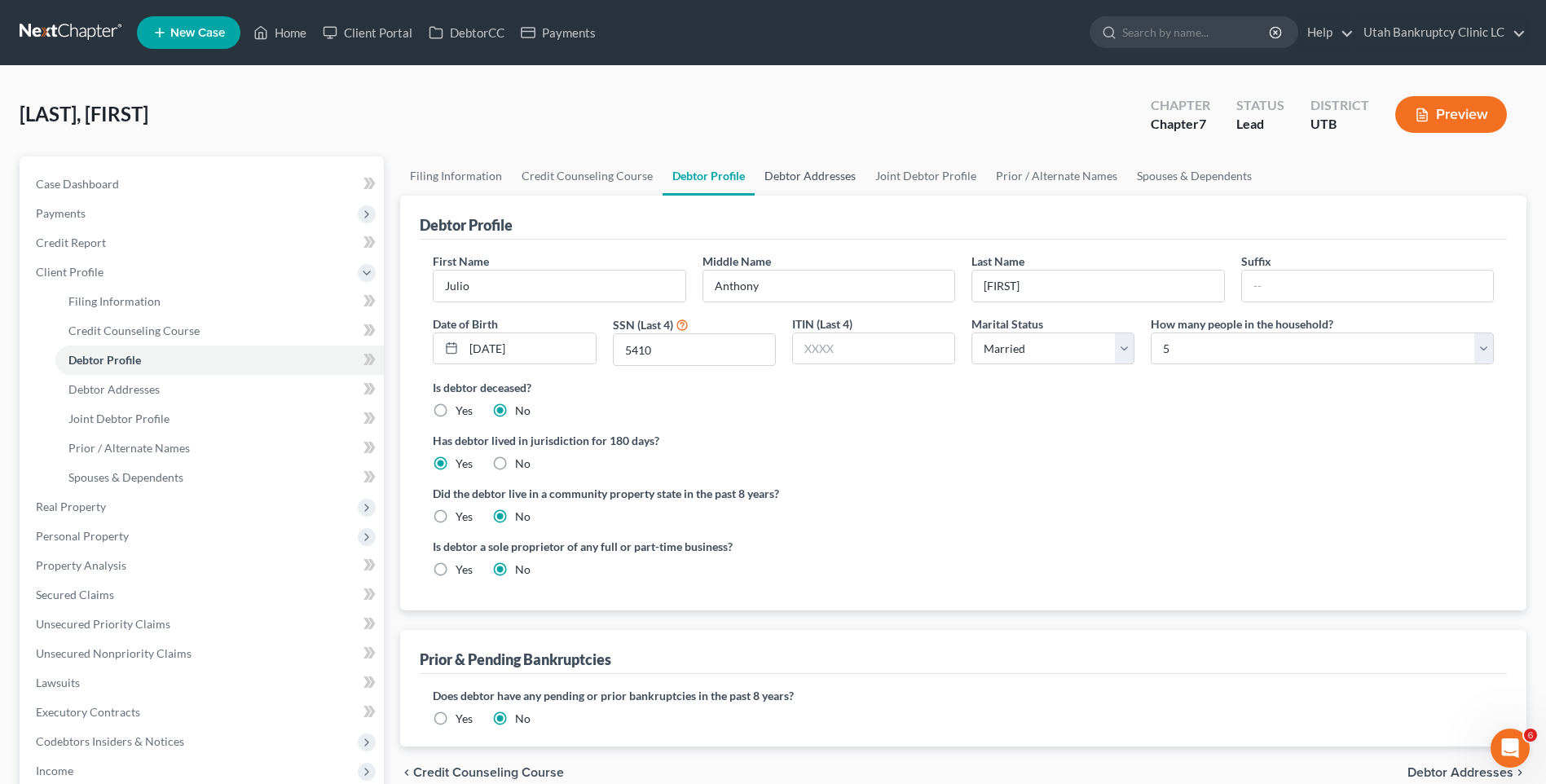 click on "Debtor Addresses" at bounding box center (810, 176) 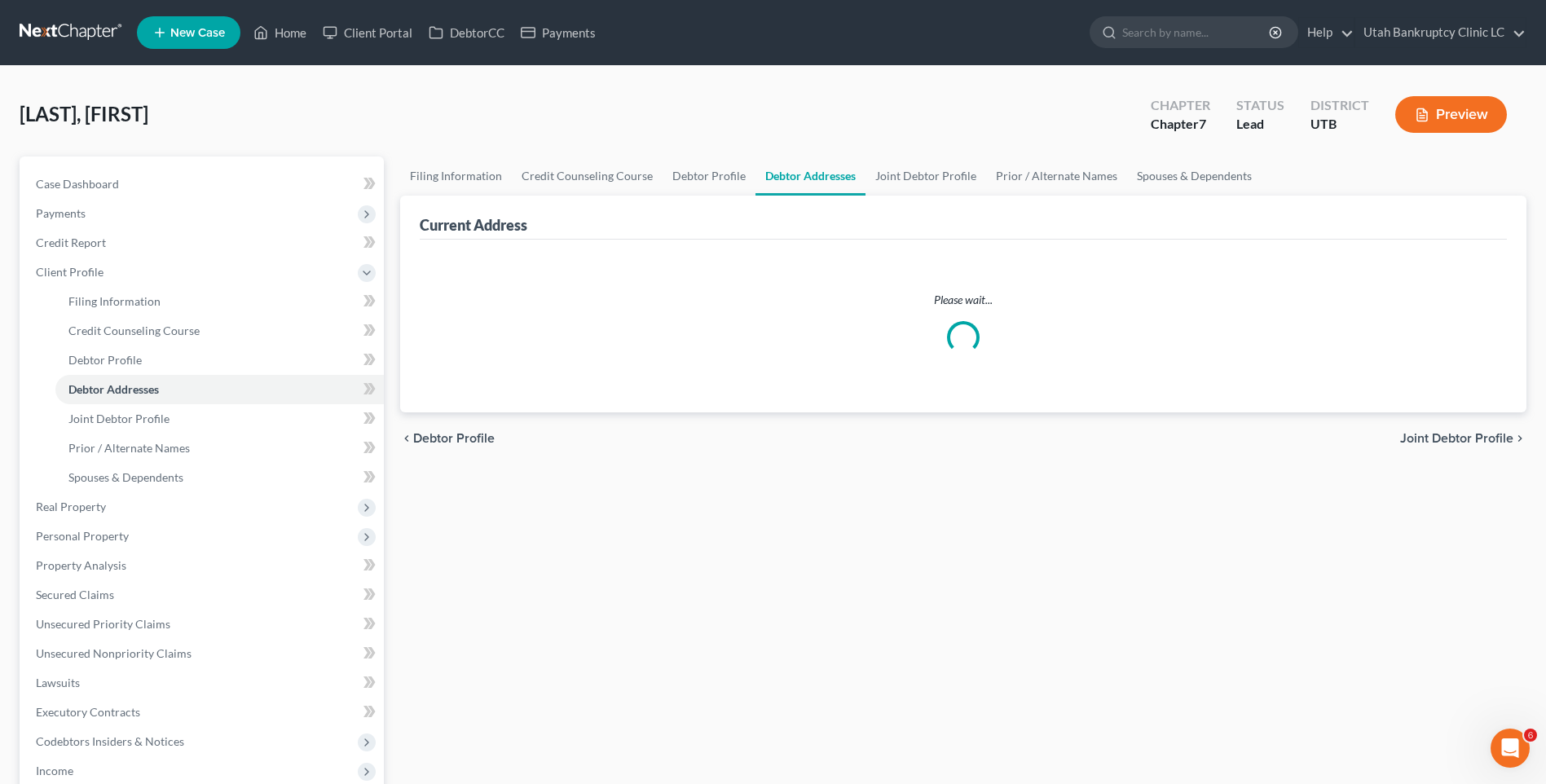select on "0" 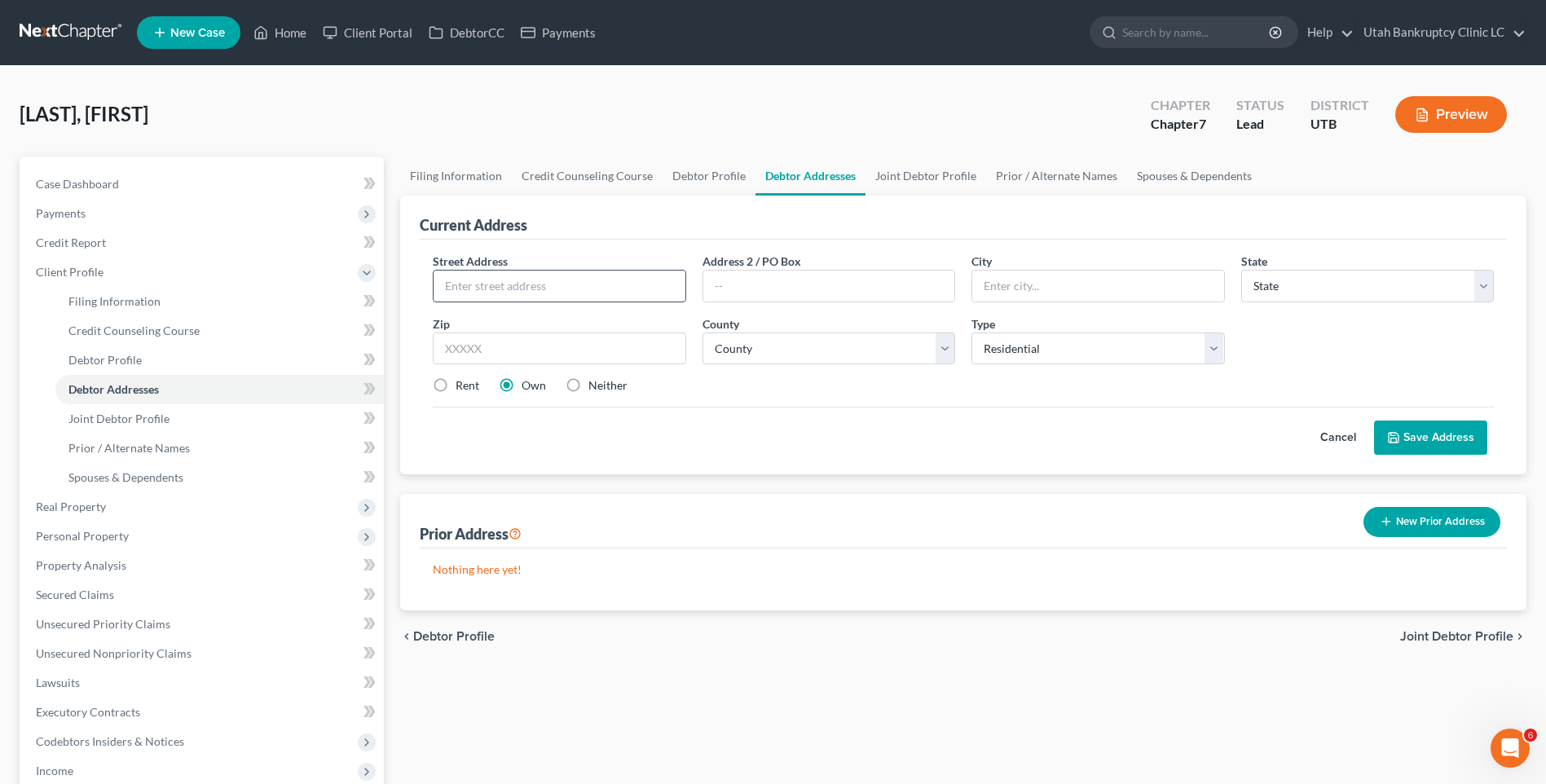 click at bounding box center (559, 286) 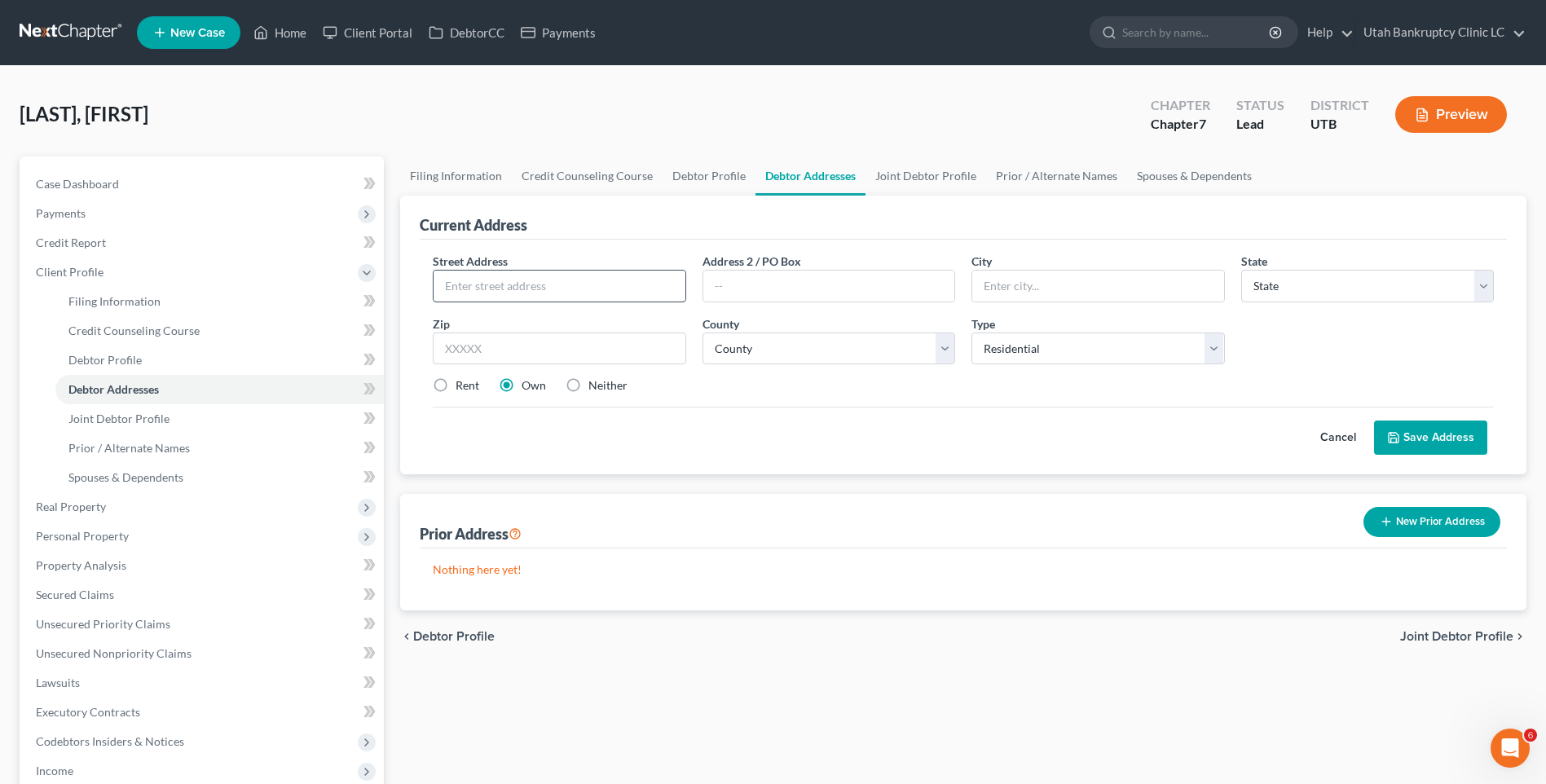 click at bounding box center [559, 286] 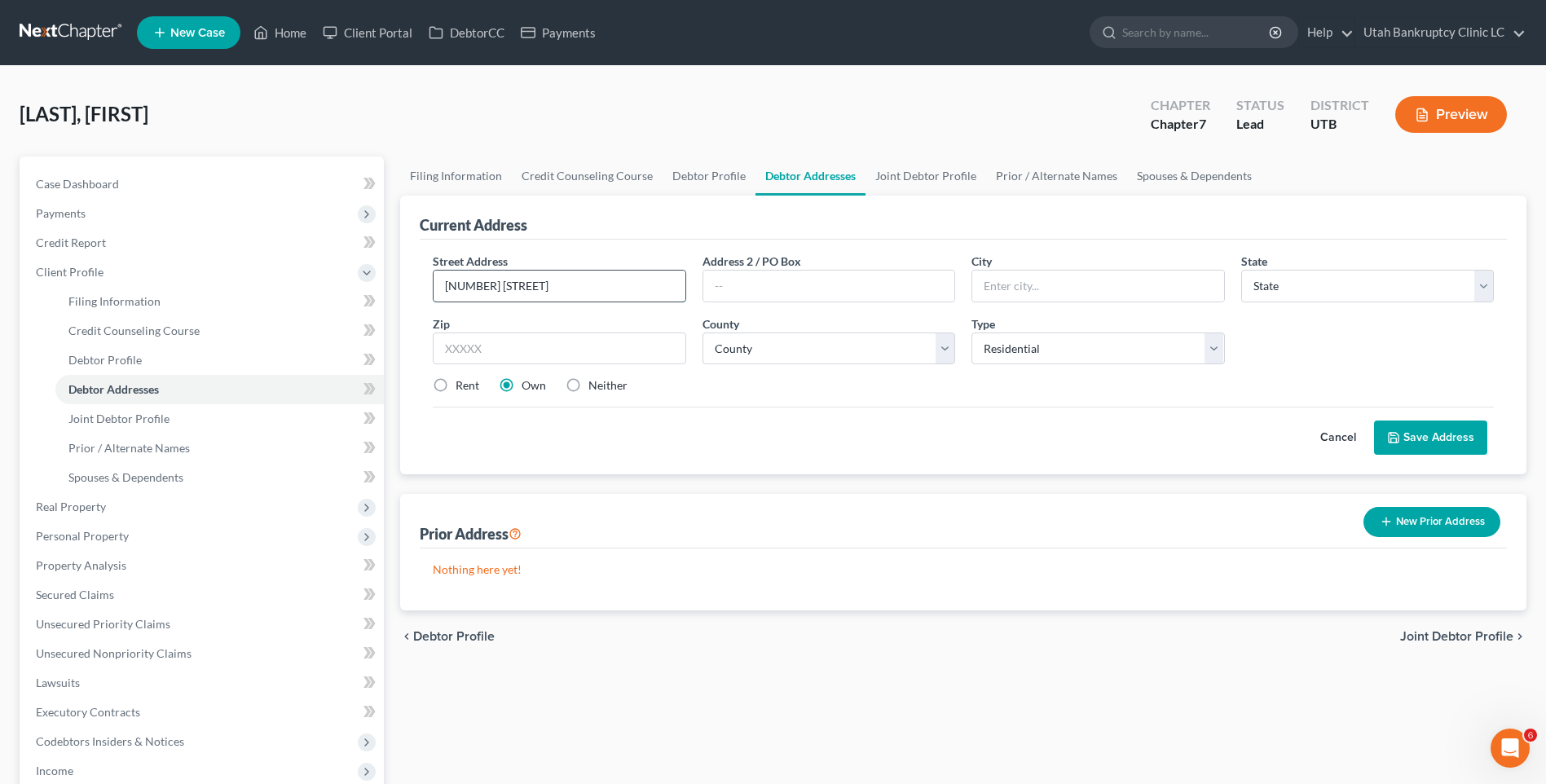 type on "[NUMBER] [STREET]" 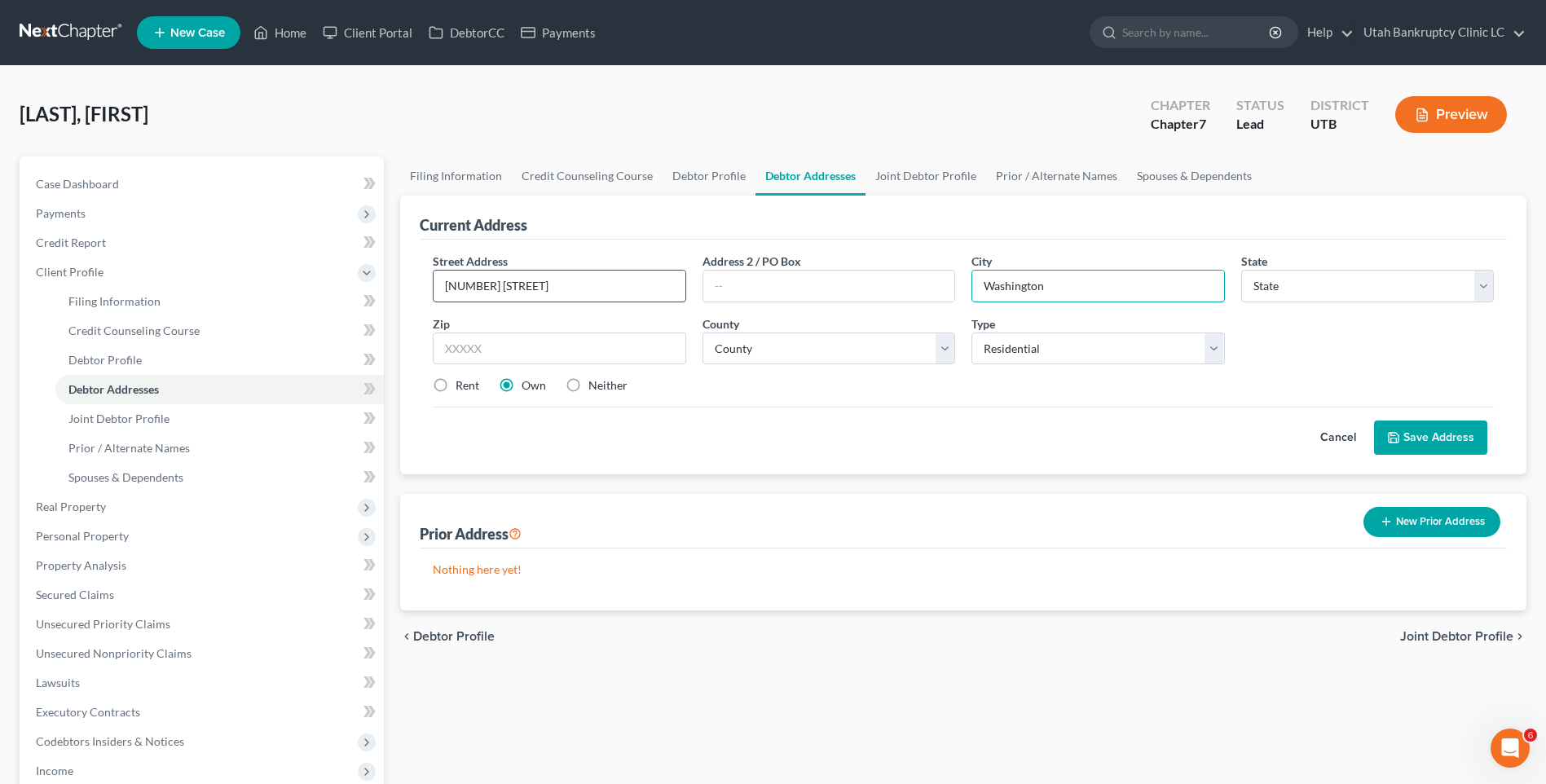 type on "Washington" 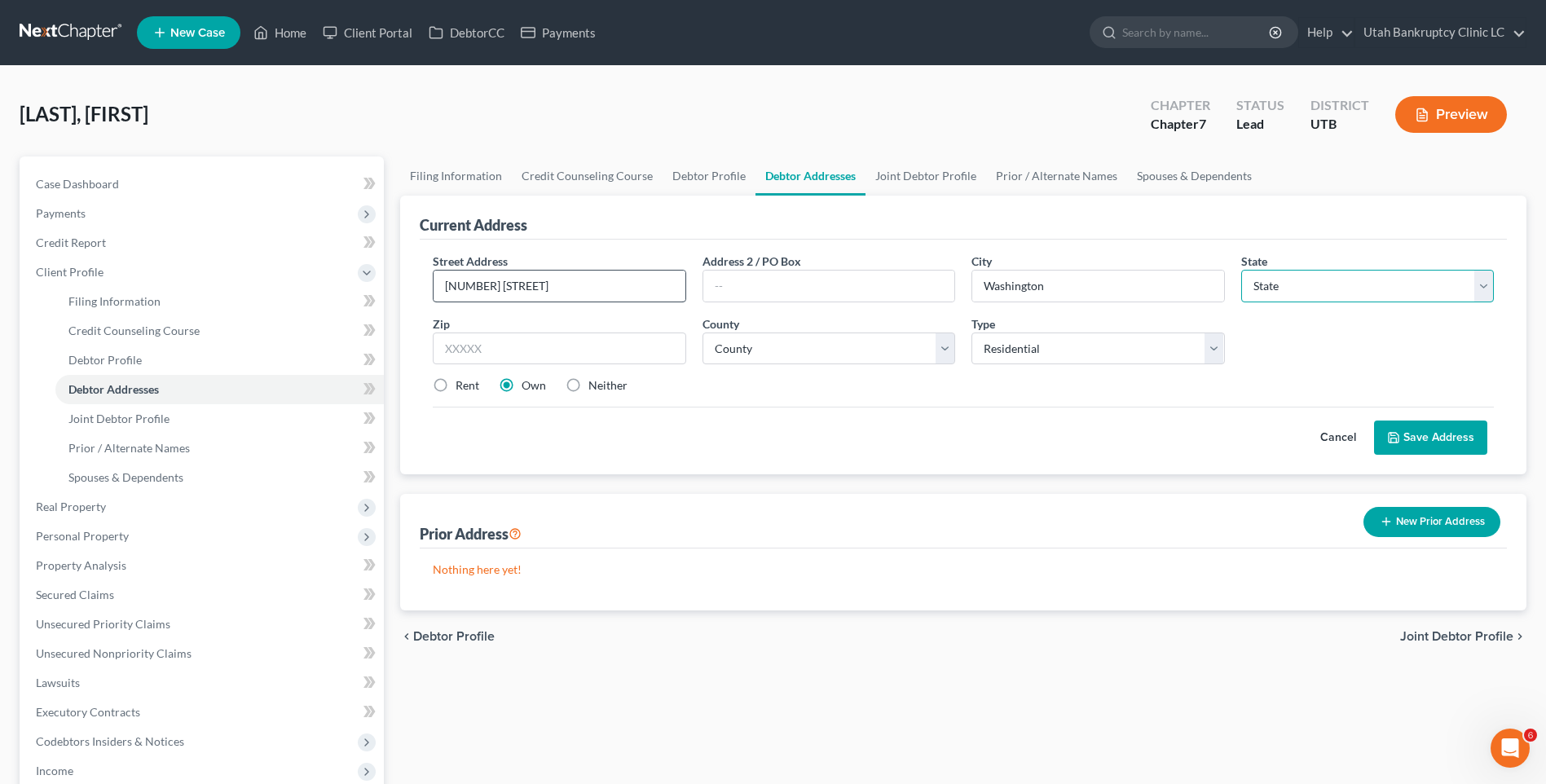 select on "46" 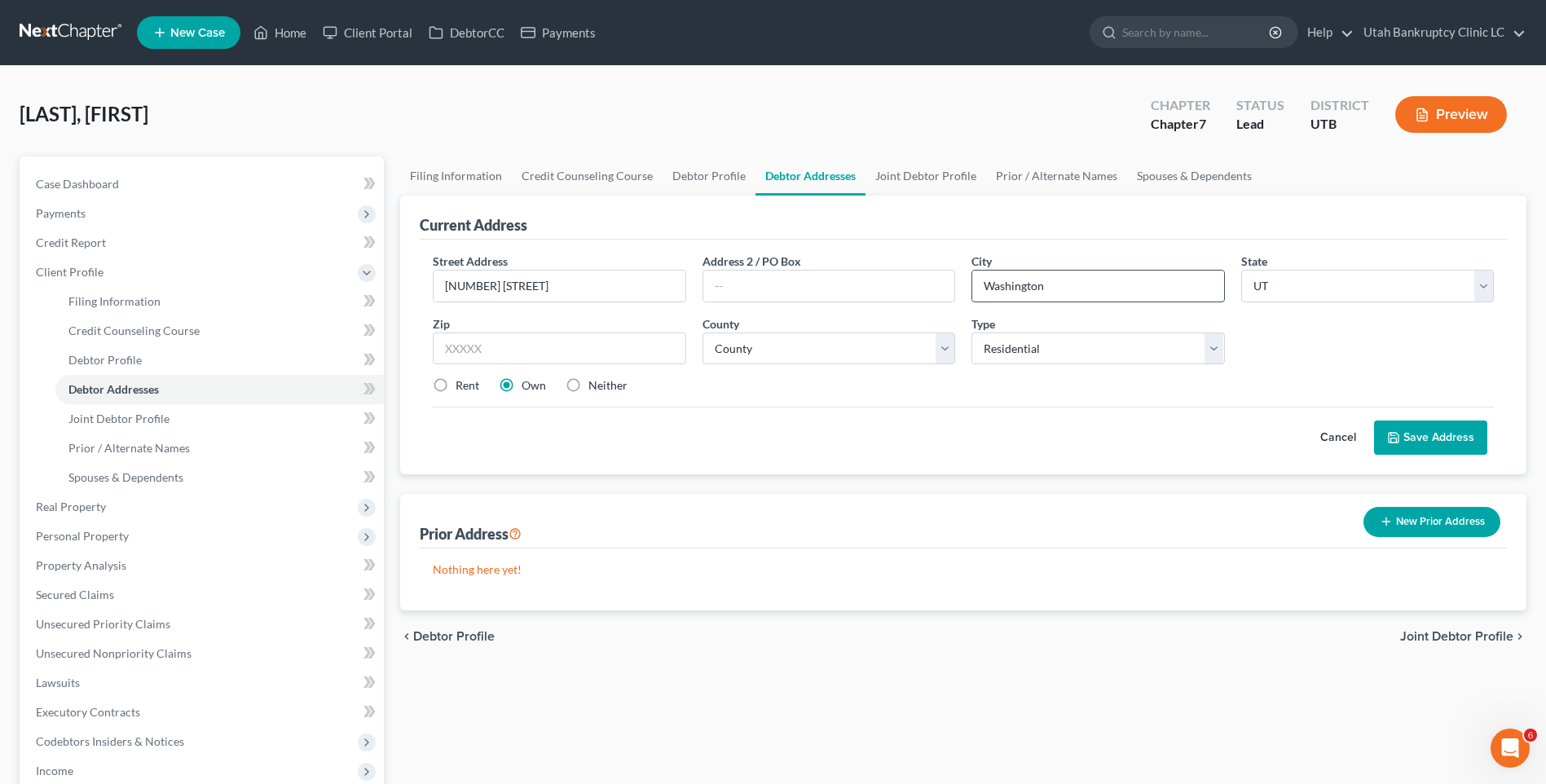click on "Washington" at bounding box center (1098, 286) 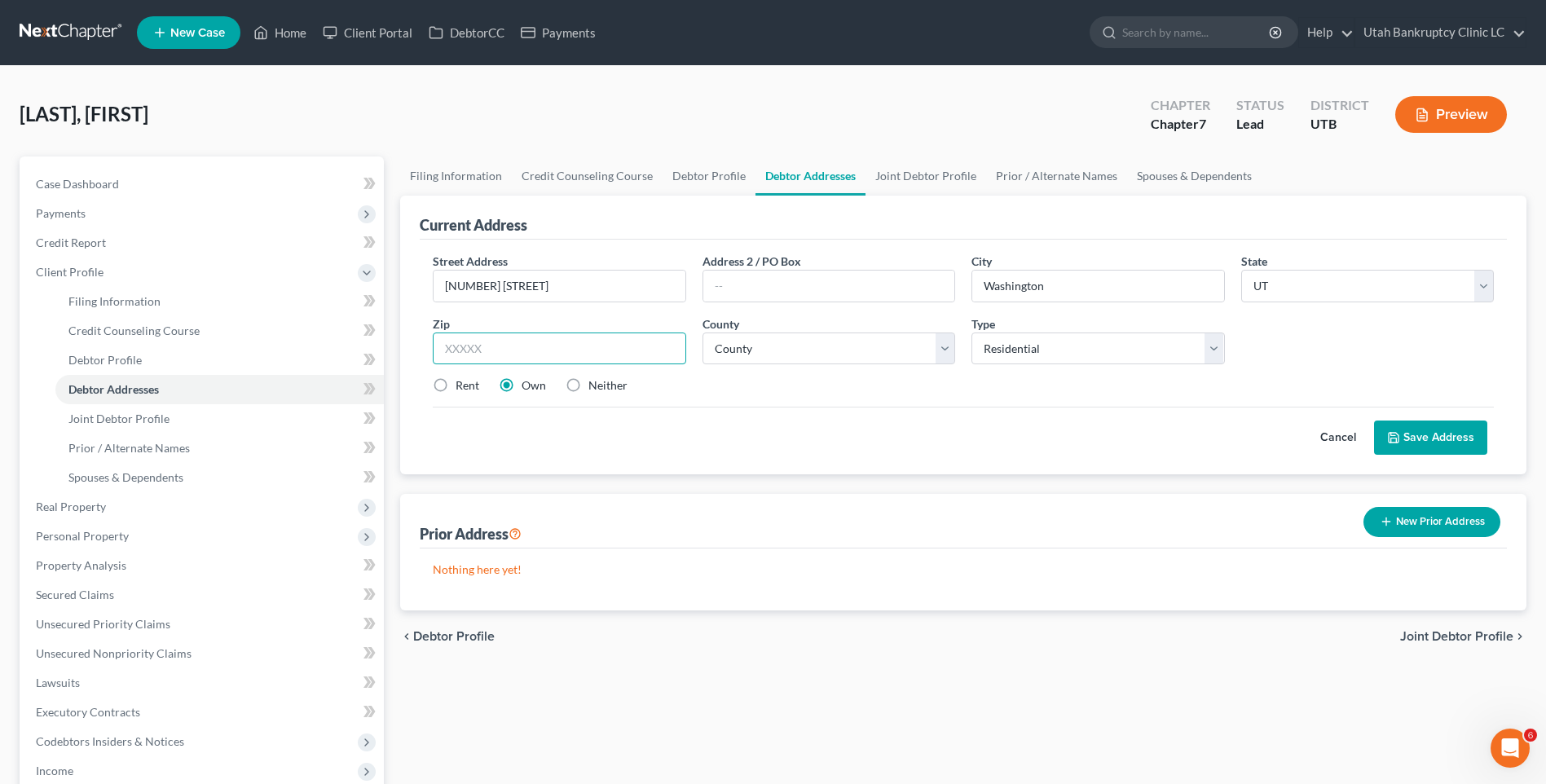 click at bounding box center [559, 349] 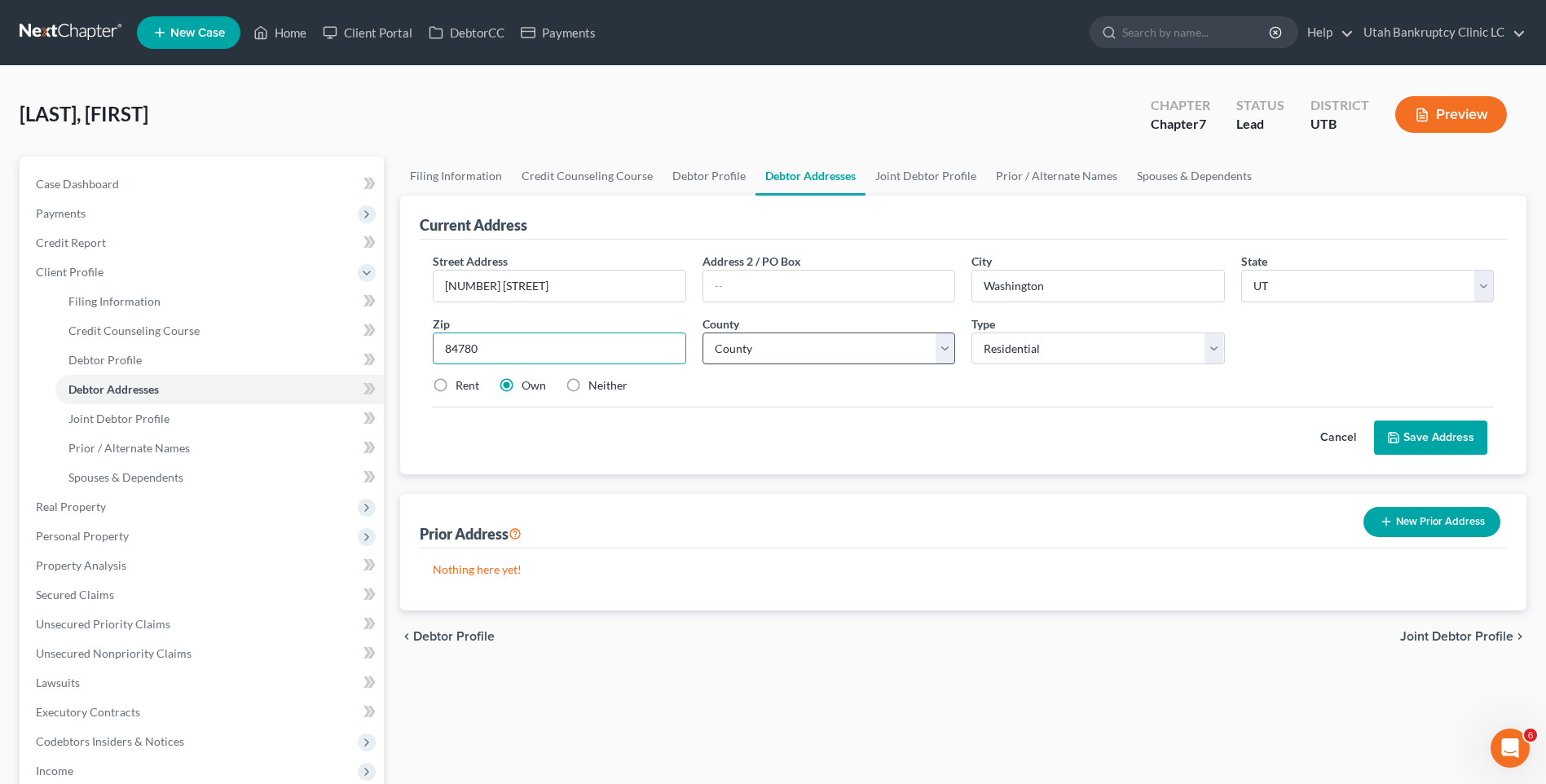 type on "84780" 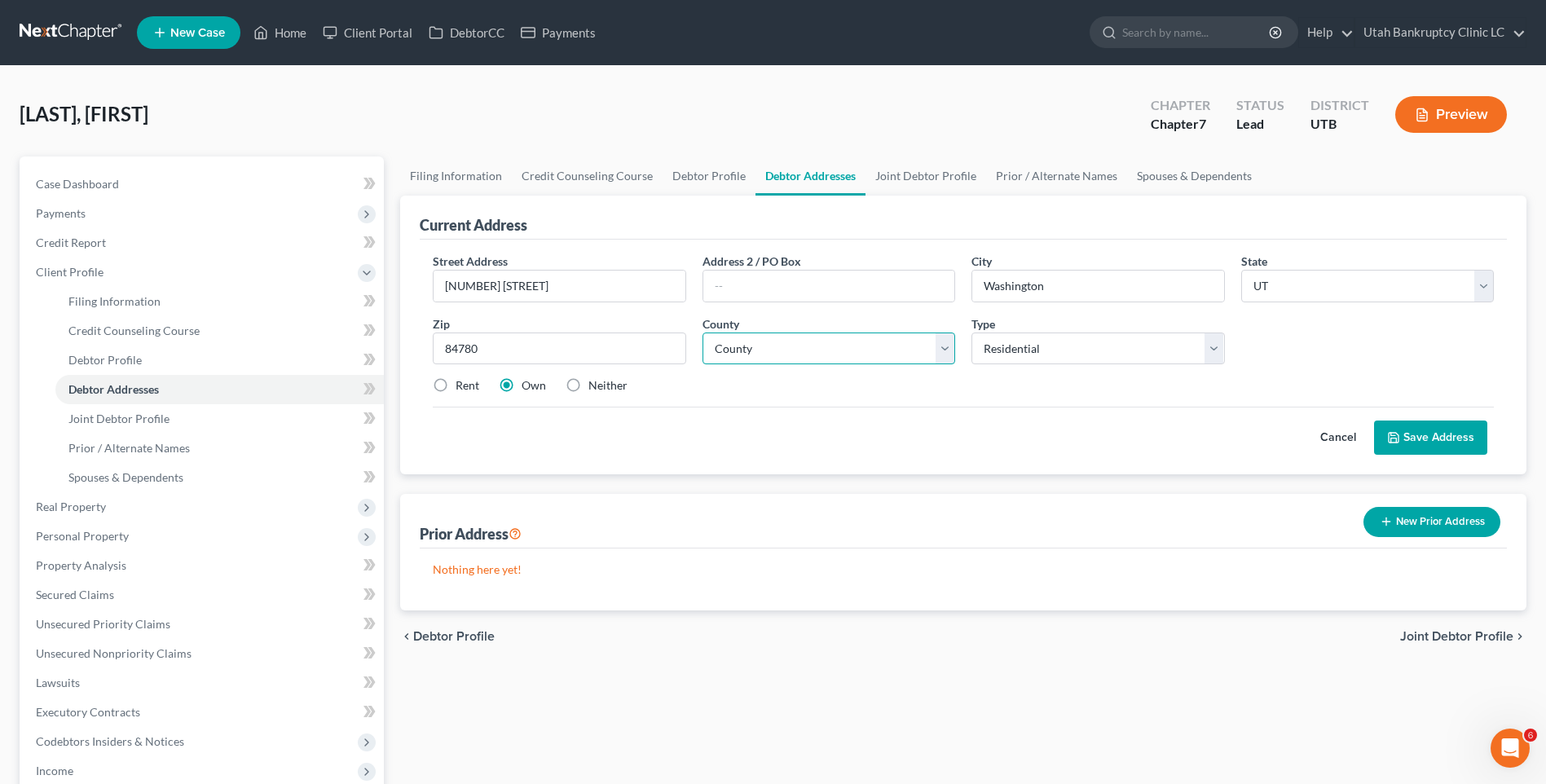 click on "County Beaver County Box Elder County Cache County Carbon County Daggett County Davis County Duchesne County Emery County Garfield County Grand County Iron County Juab County Kane County Millard County Morgan County Piute County Rich County Salt Lake County San Juan County Sanpete County Sevier County Summit County Tooele County Uintah County Utah County Wasatch County Washington County Wayne County Weber County" at bounding box center [829, 349] 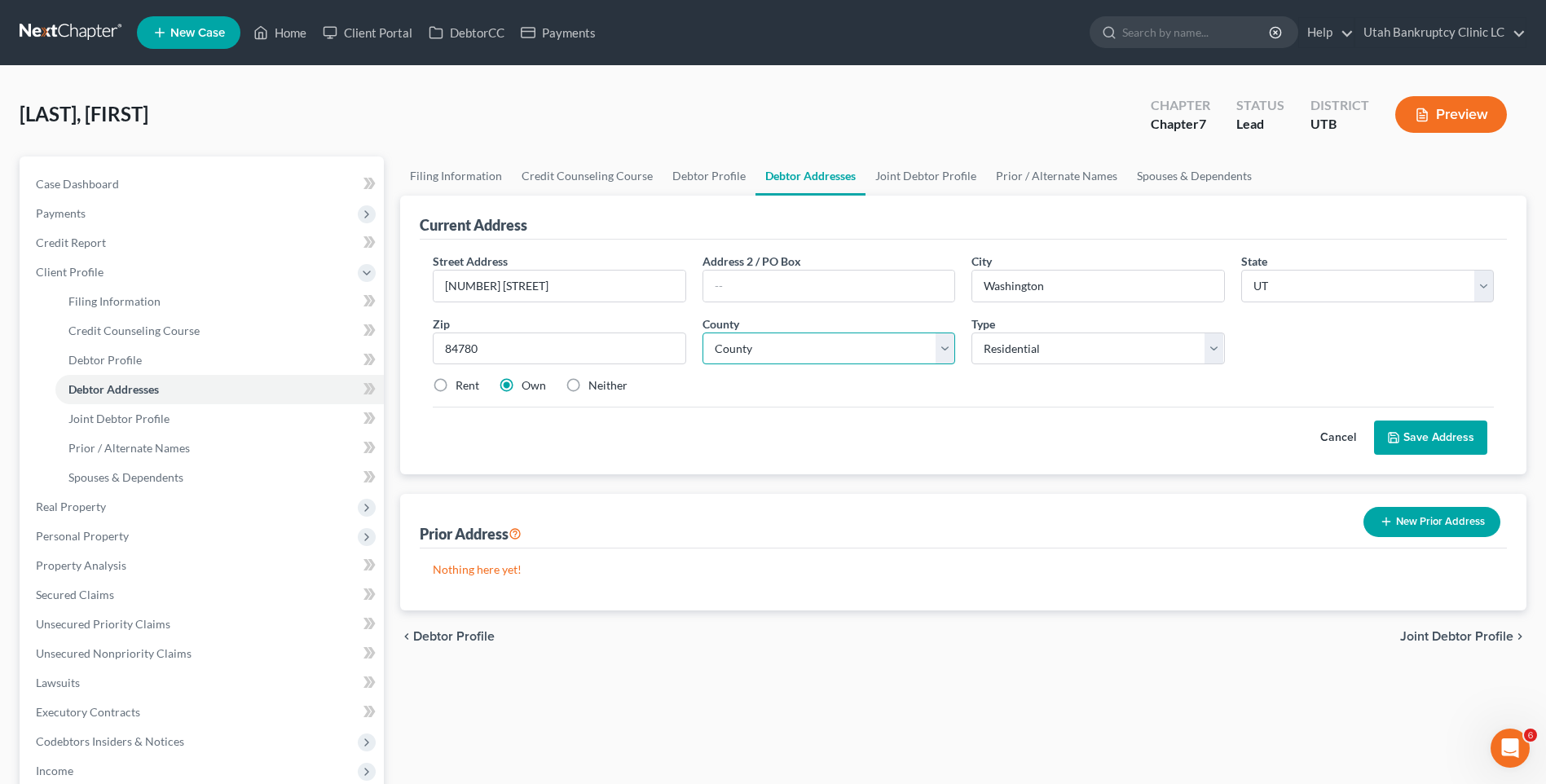 select on "26" 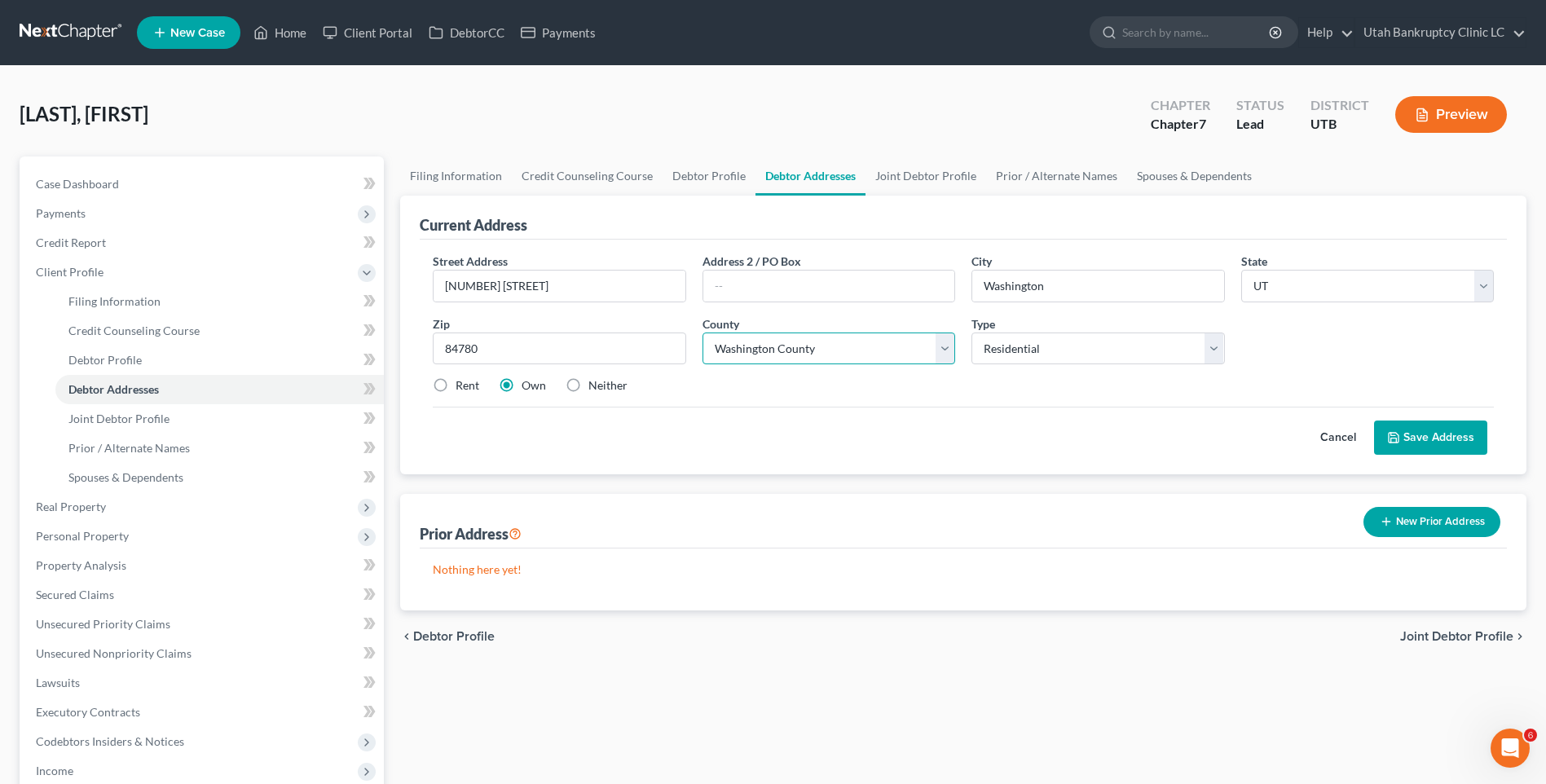click on "County Beaver County Box Elder County Cache County Carbon County Daggett County Davis County Duchesne County Emery County Garfield County Grand County Iron County Juab County Kane County Millard County Morgan County Piute County Rich County Salt Lake County San Juan County Sanpete County Sevier County Summit County Tooele County Uintah County Utah County Wasatch County Washington County Wayne County Weber County" at bounding box center (829, 349) 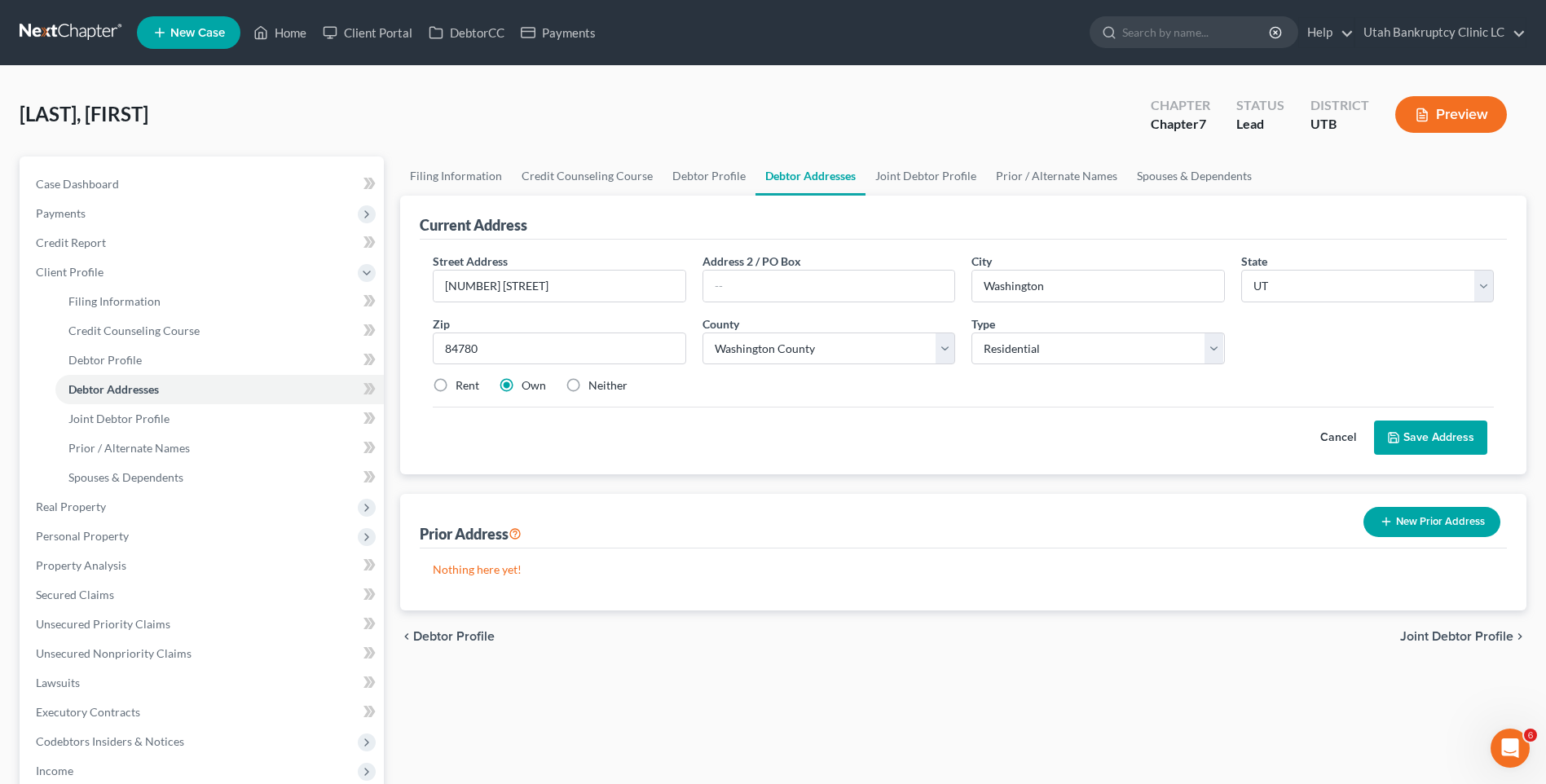 click on "Rent" at bounding box center (467, 385) 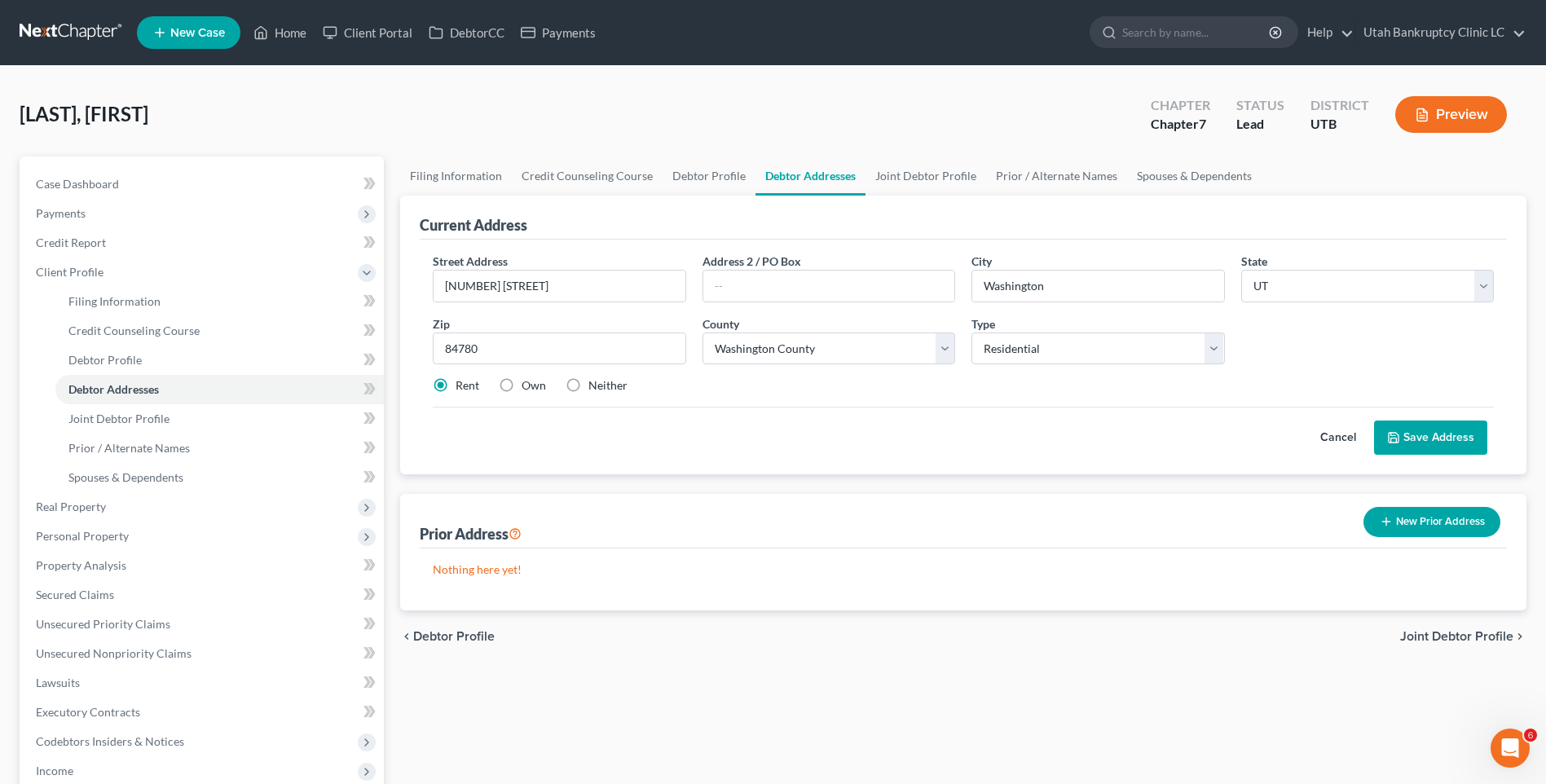 click on "Save Address" at bounding box center [1430, 438] 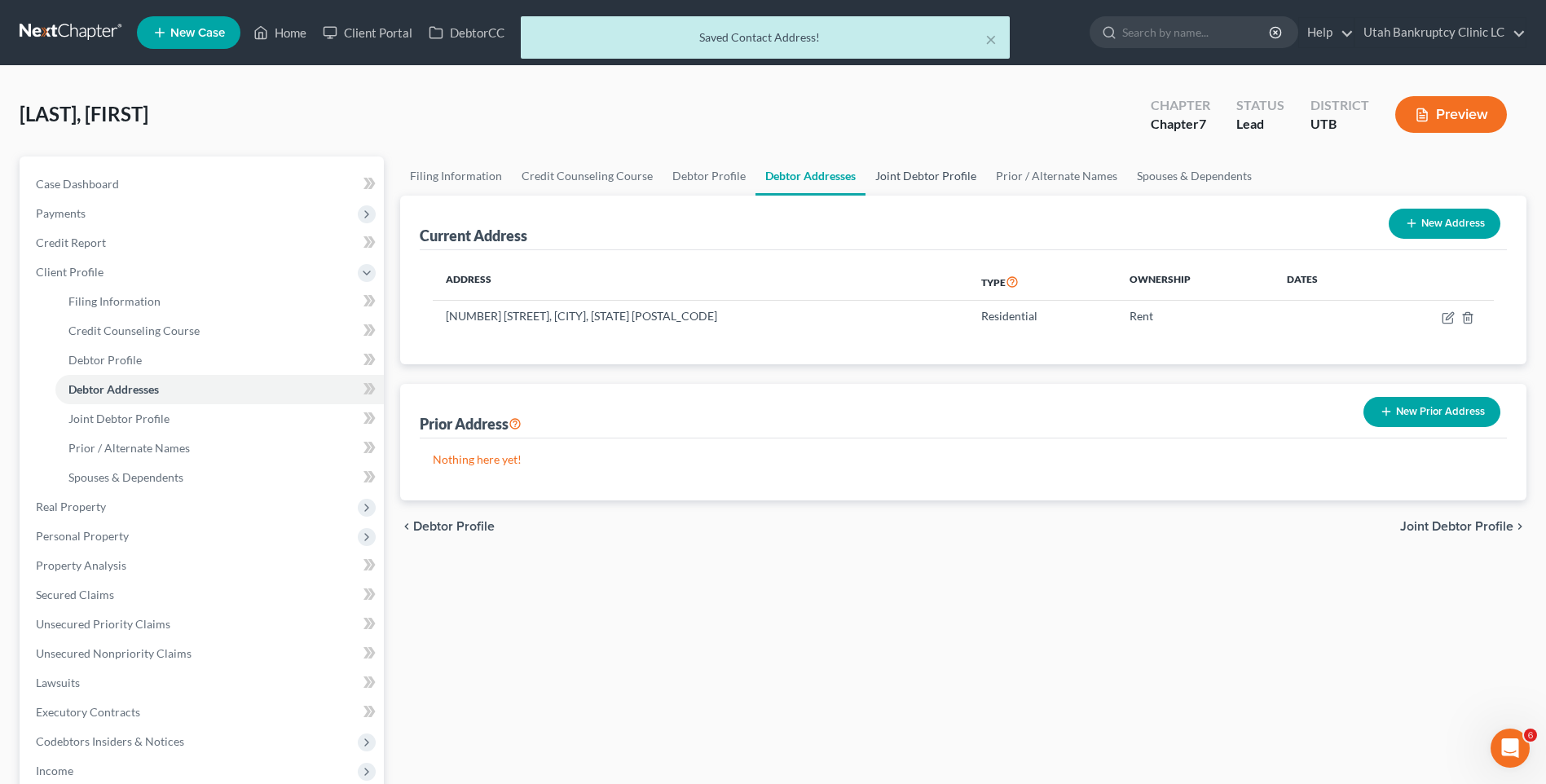 click on "Joint Debtor Profile" at bounding box center (926, 176) 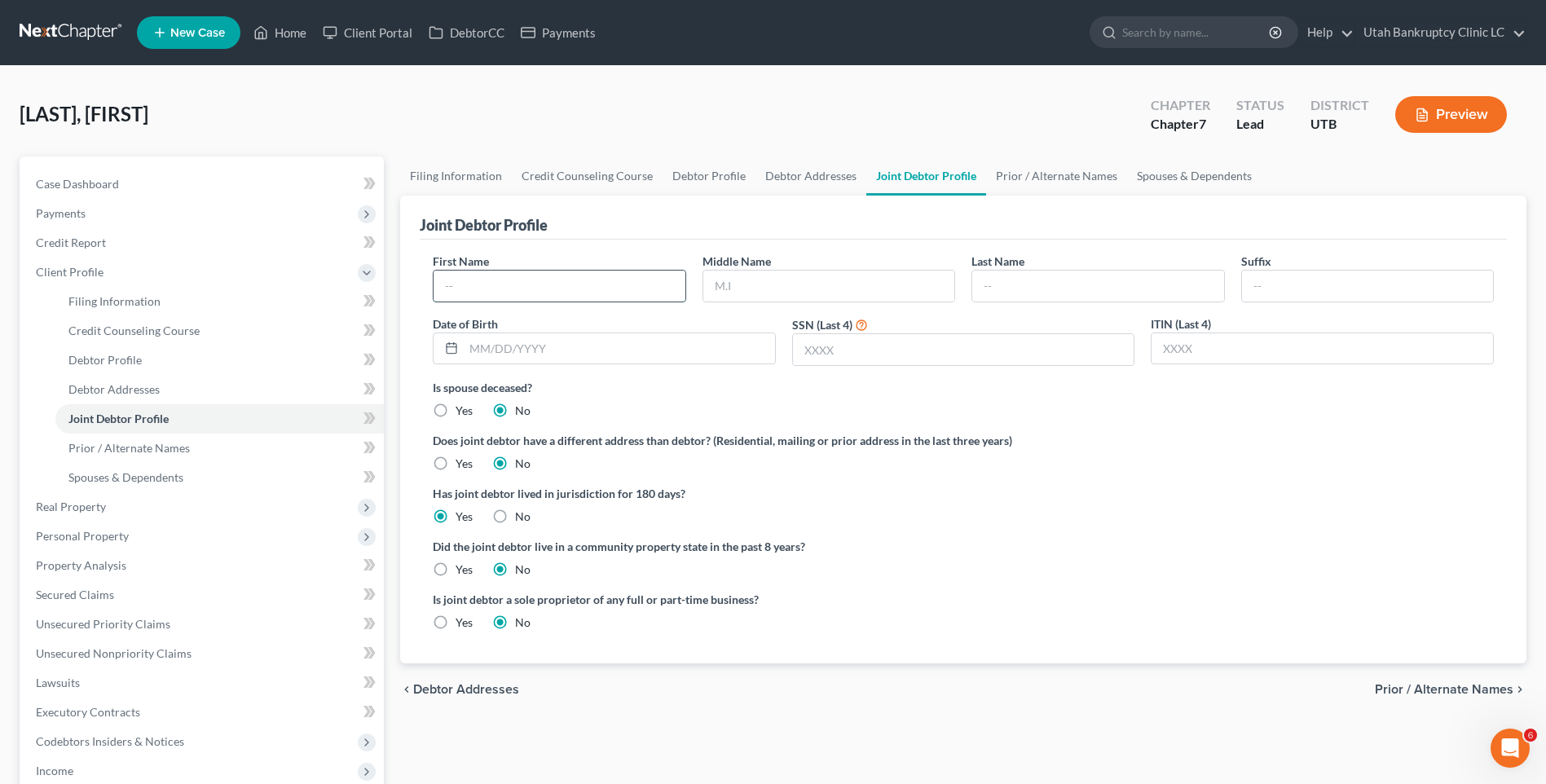 click at bounding box center [559, 286] 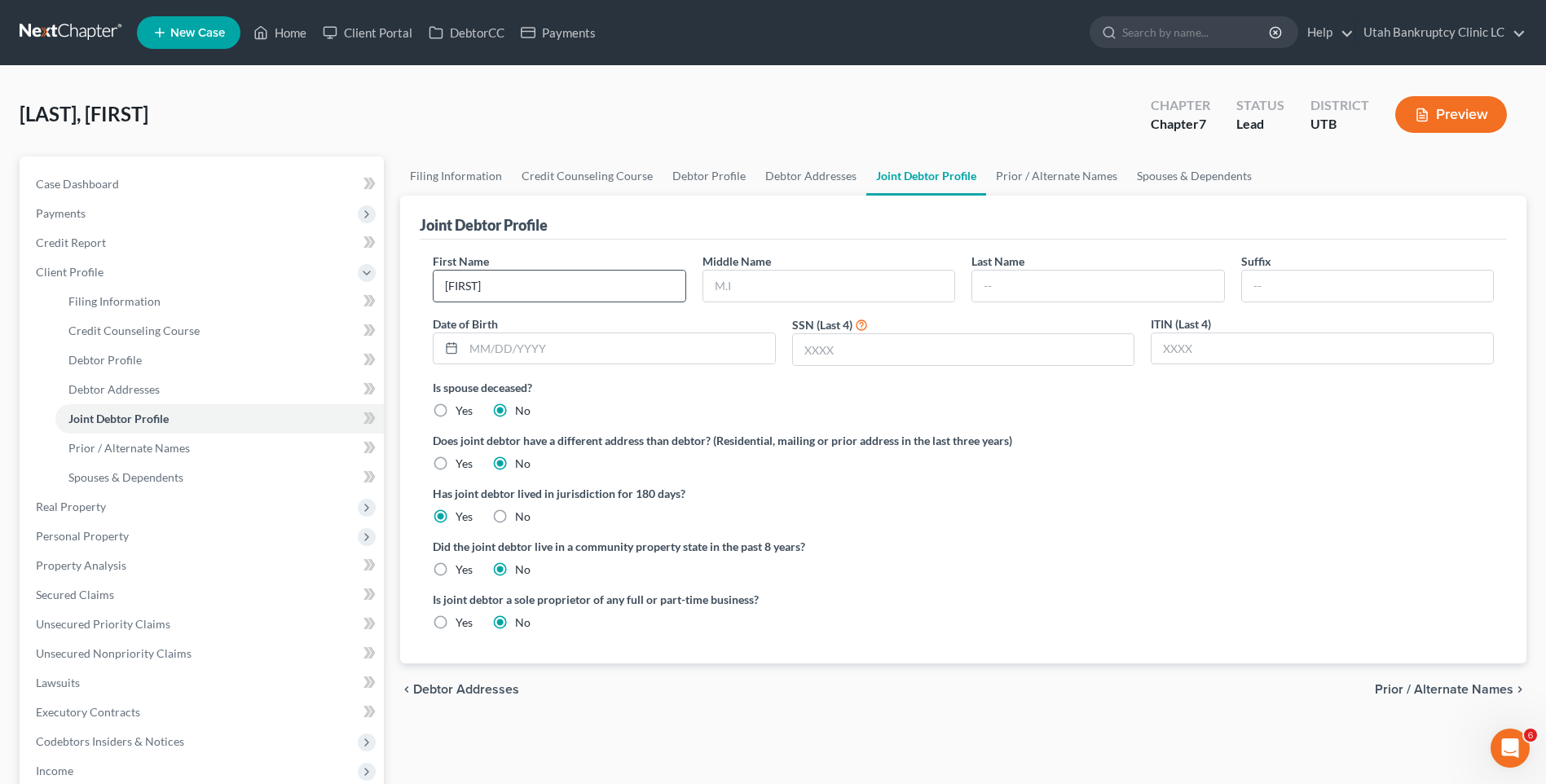 type on "[FIRST]" 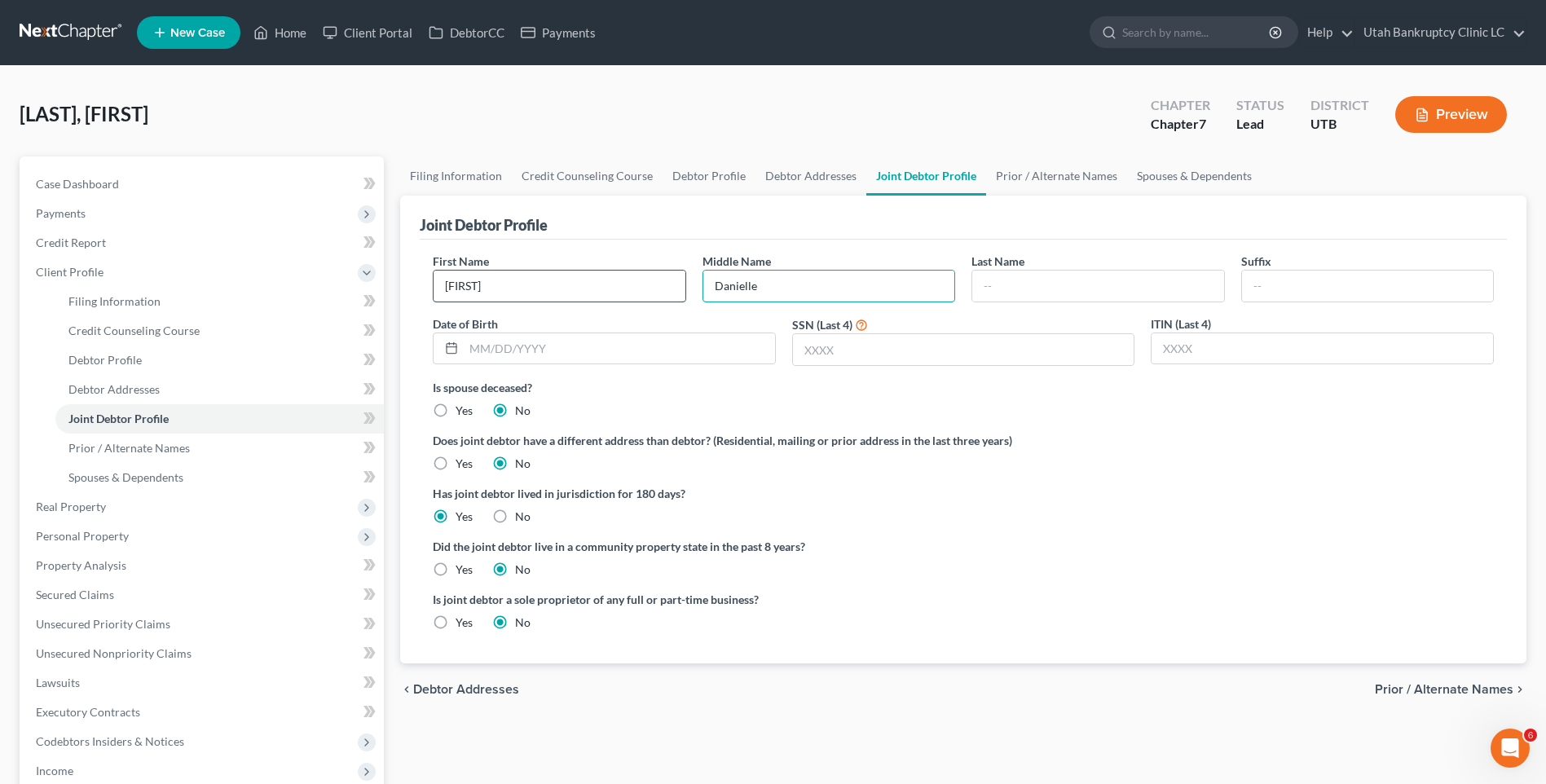 type on "Danielle" 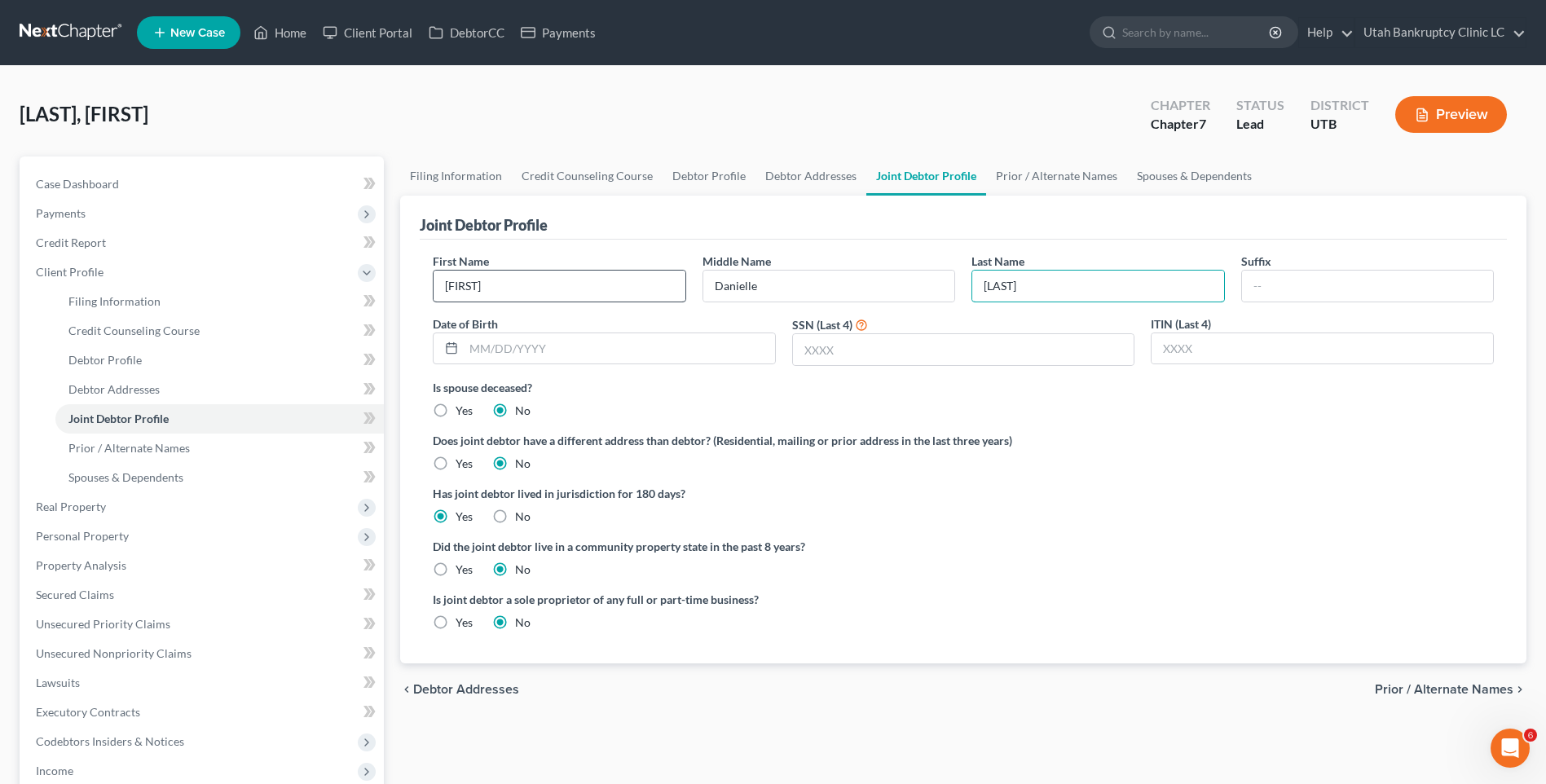 type on "[LAST]" 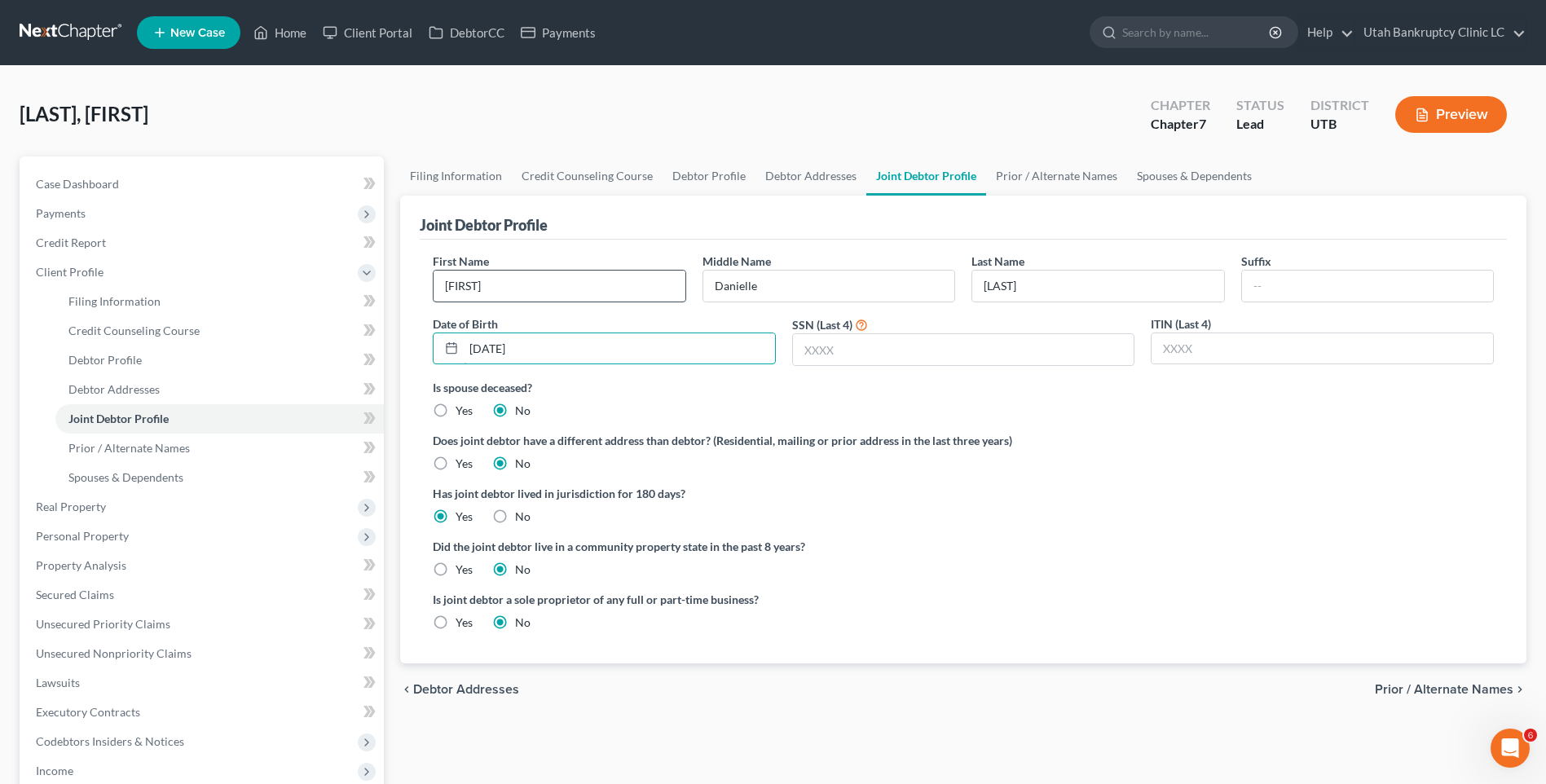 type on "[DATE]" 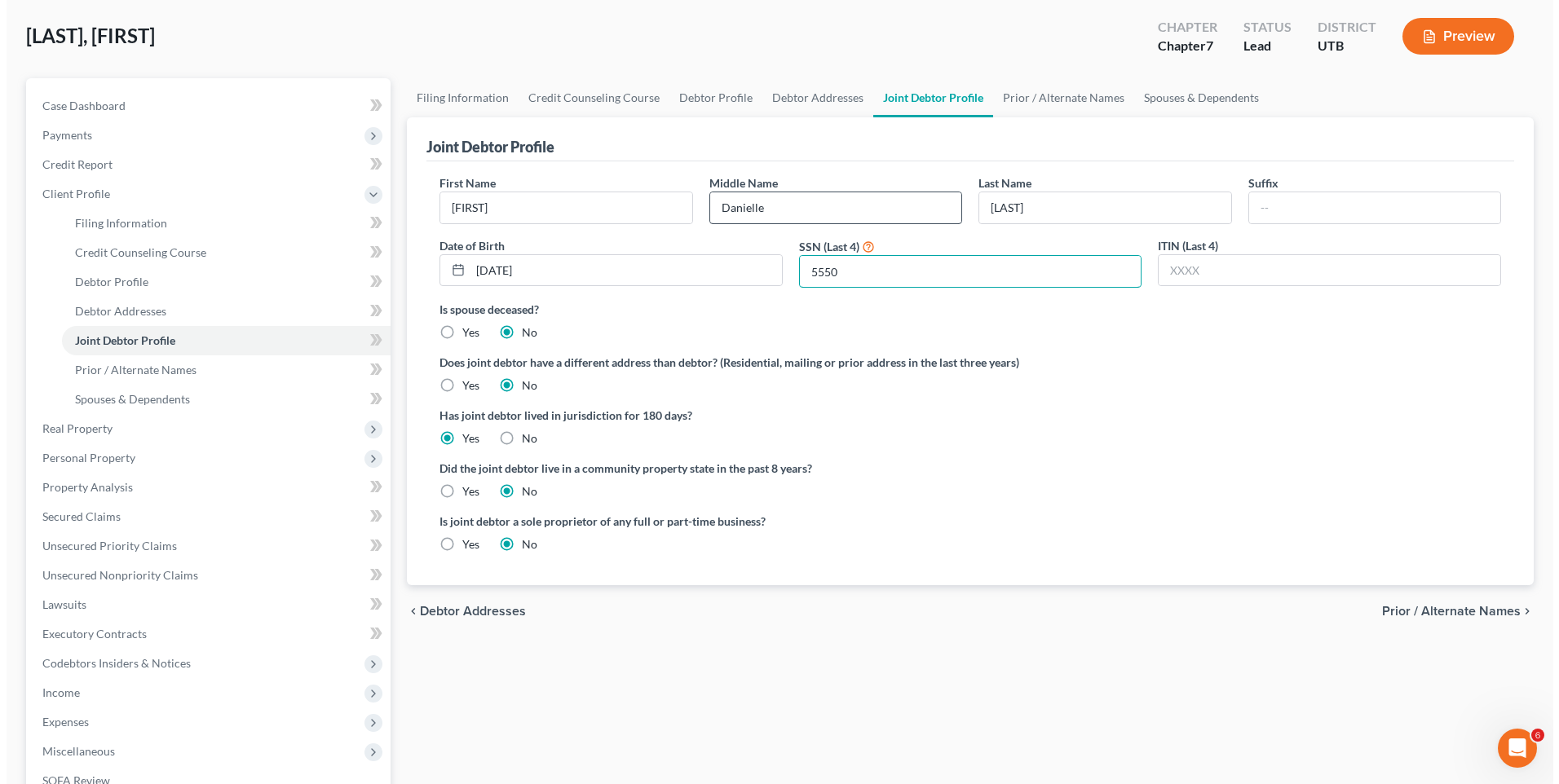 scroll, scrollTop: 0, scrollLeft: 0, axis: both 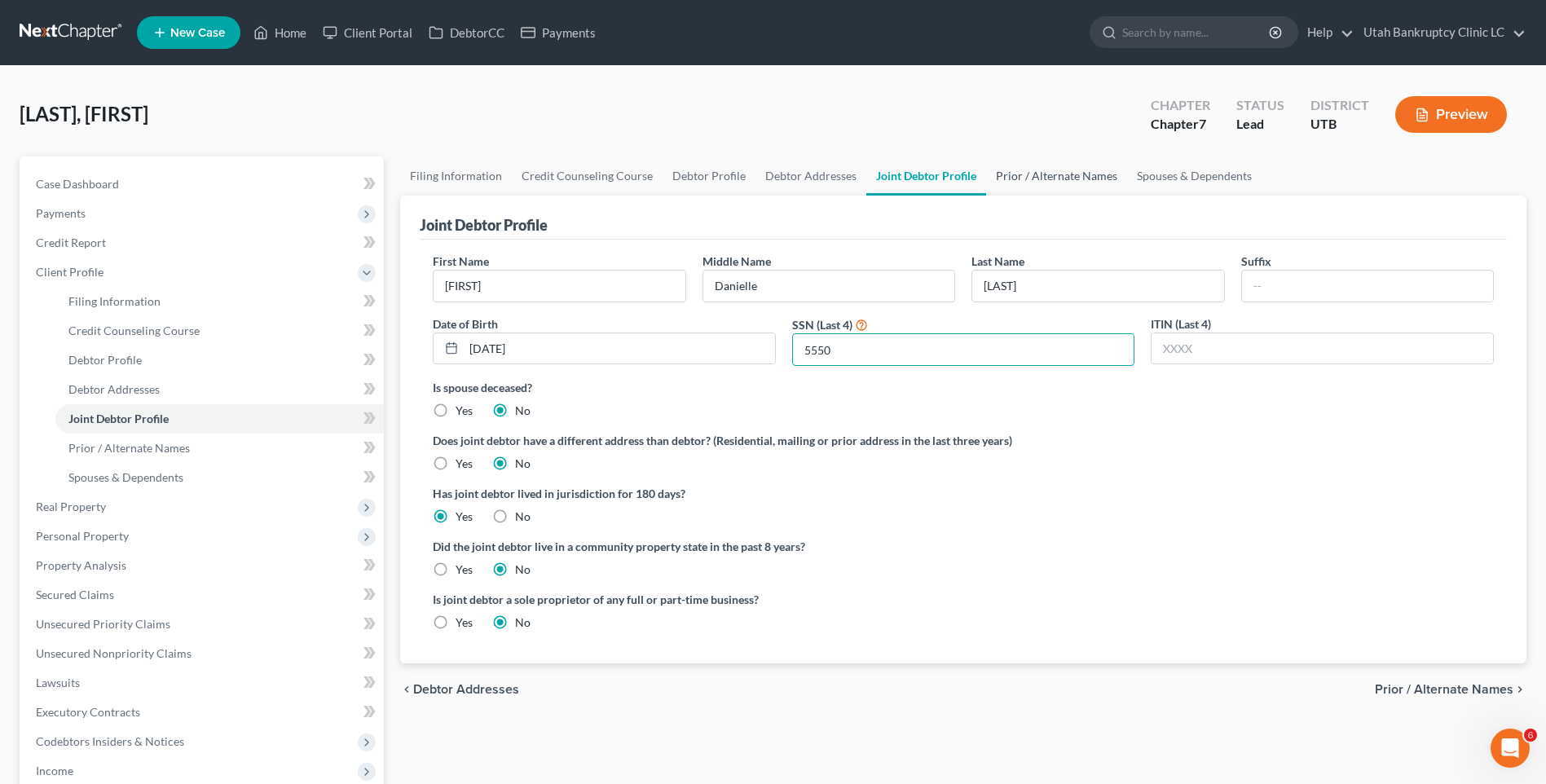 type on "5550" 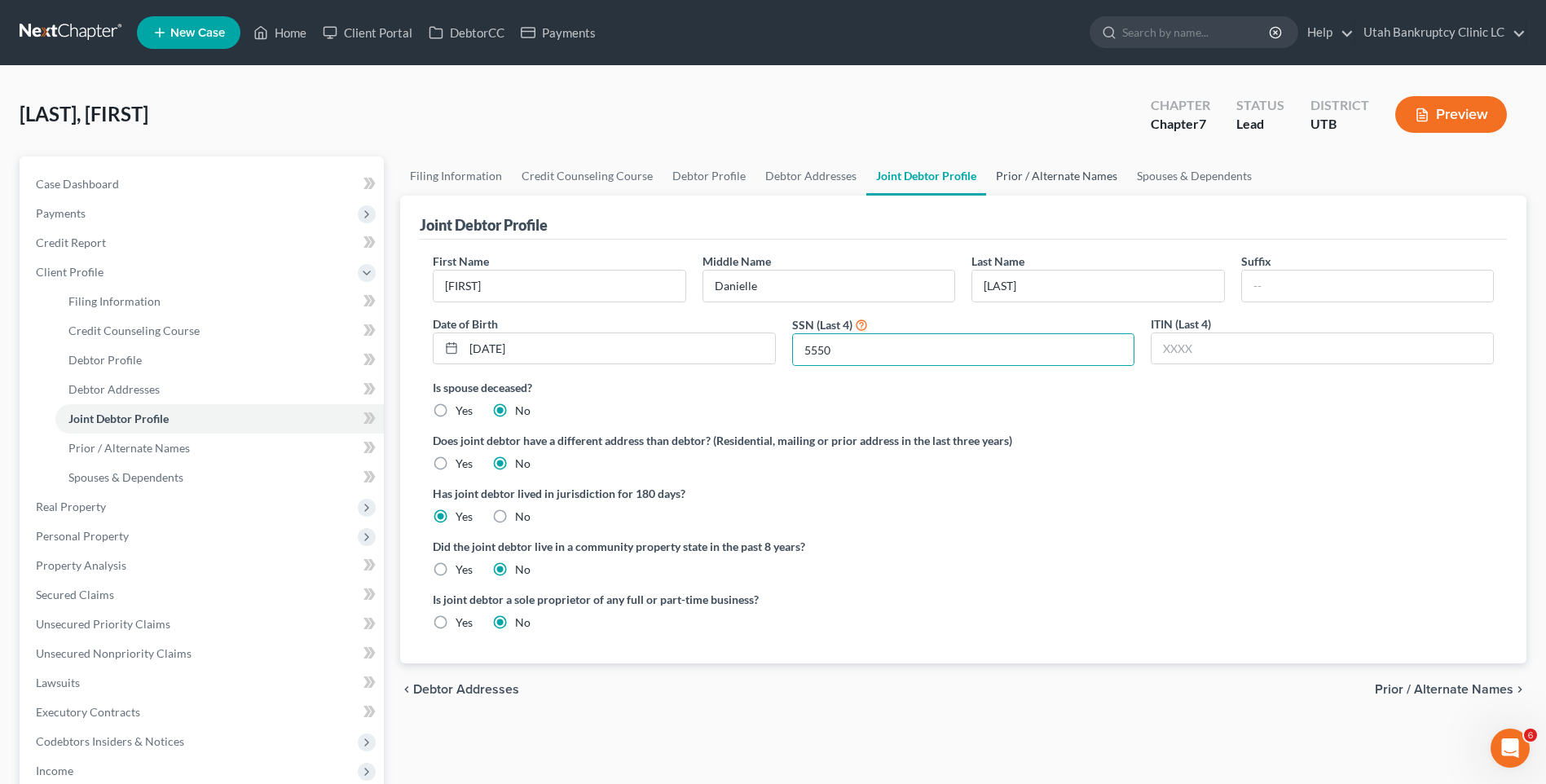click on "Prior / Alternate Names" at bounding box center [1056, 176] 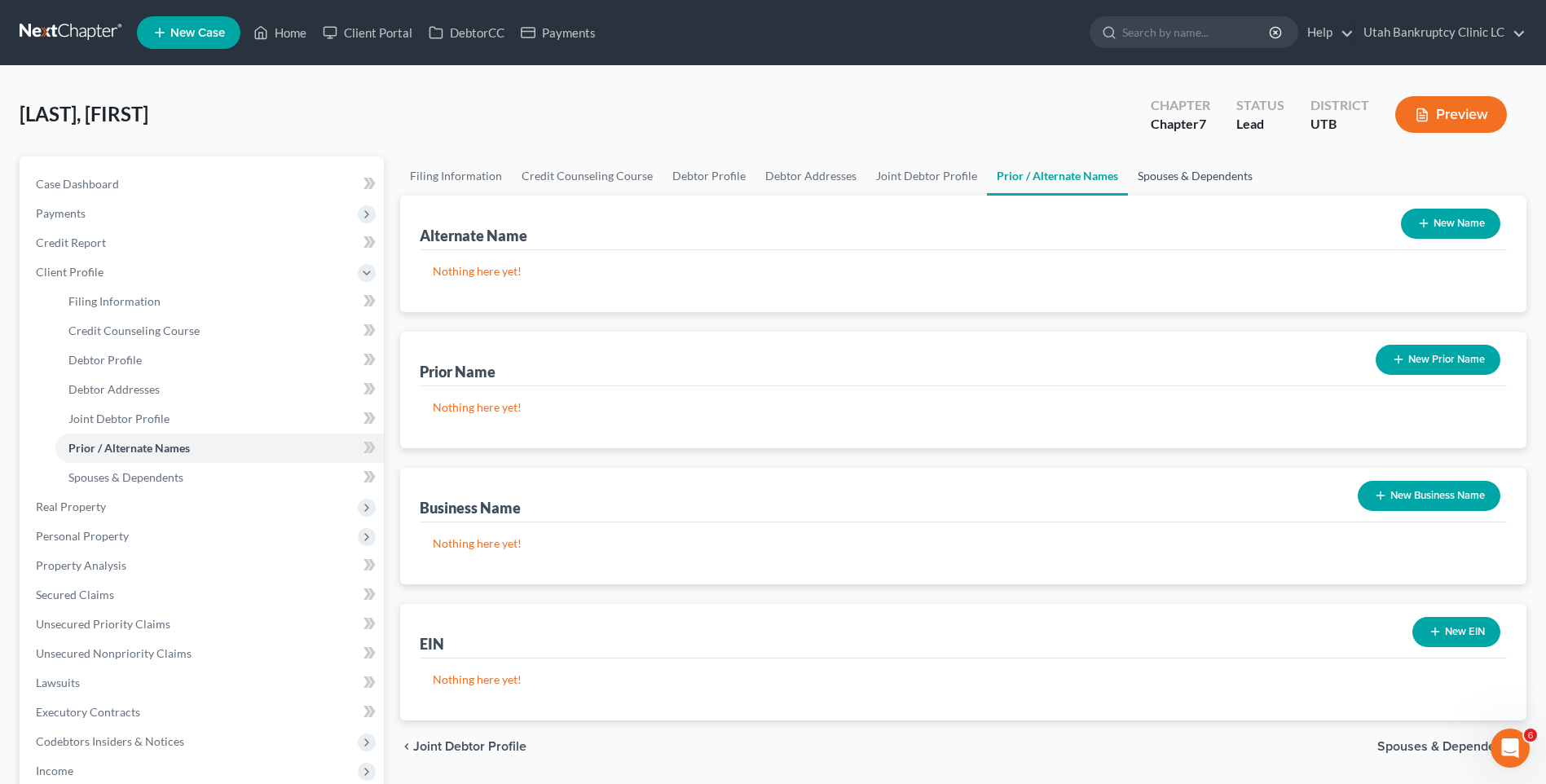 click on "Spouses & Dependents" at bounding box center [1195, 176] 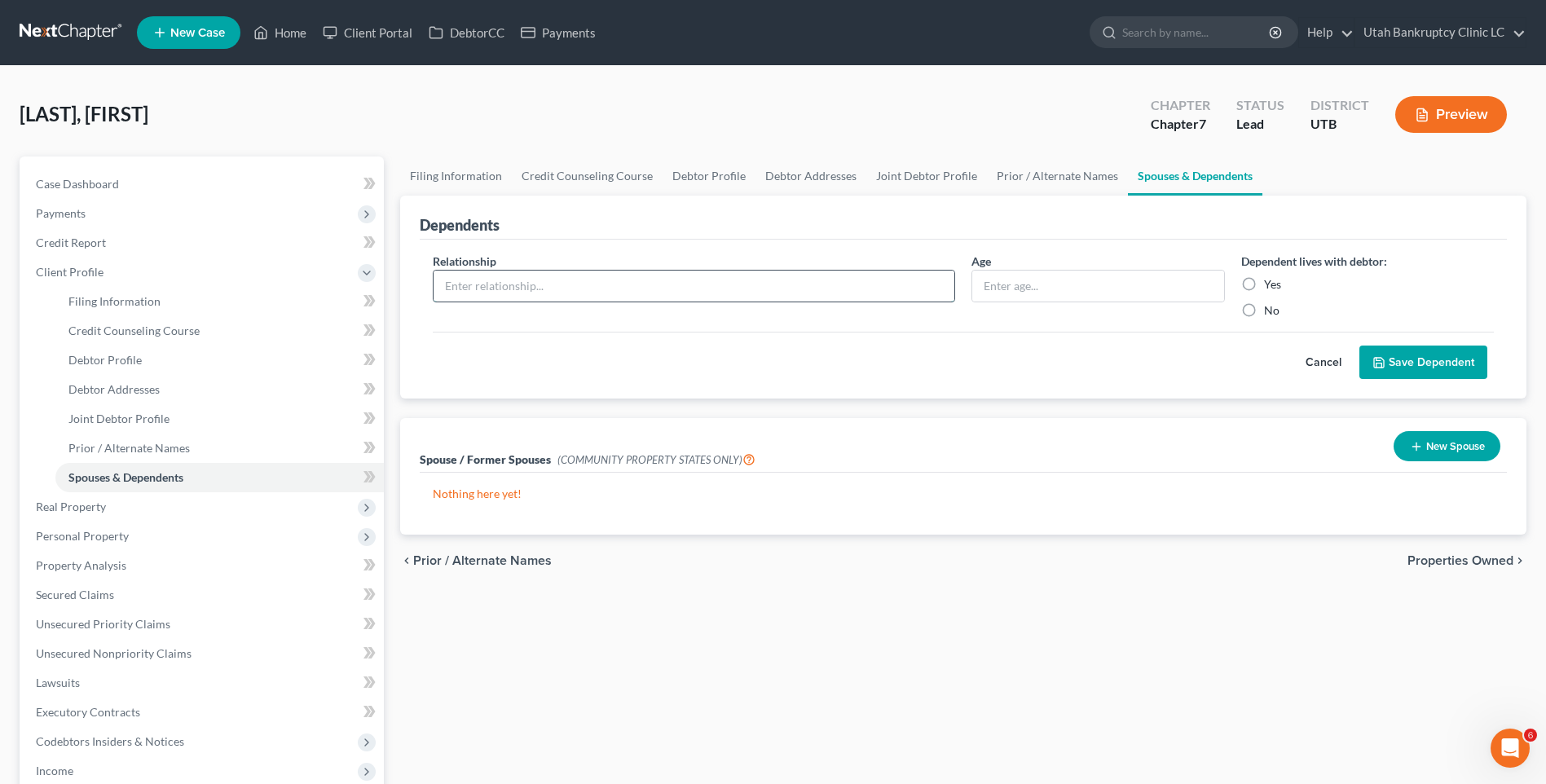 click at bounding box center (694, 286) 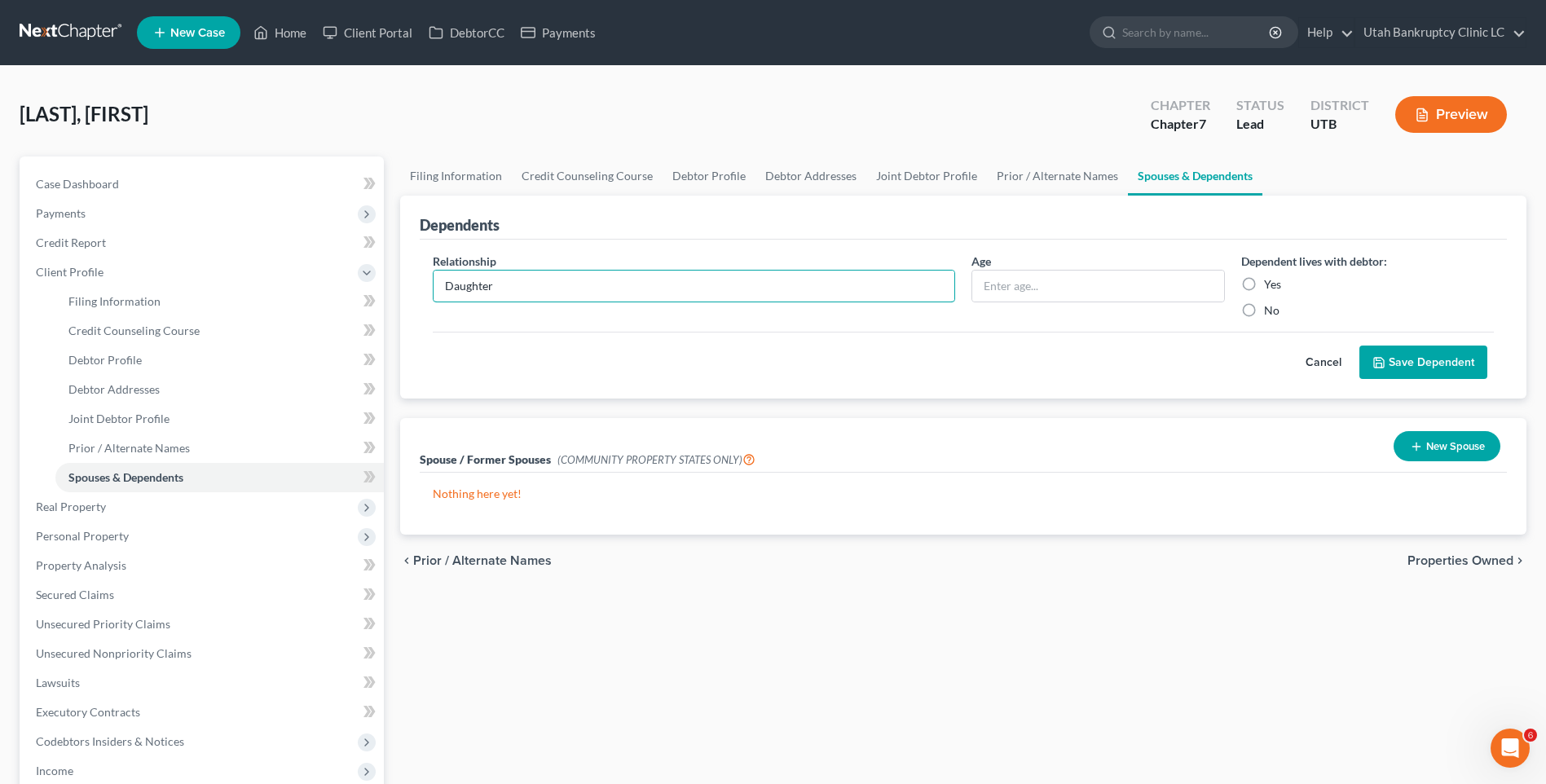 type on "Daughter" 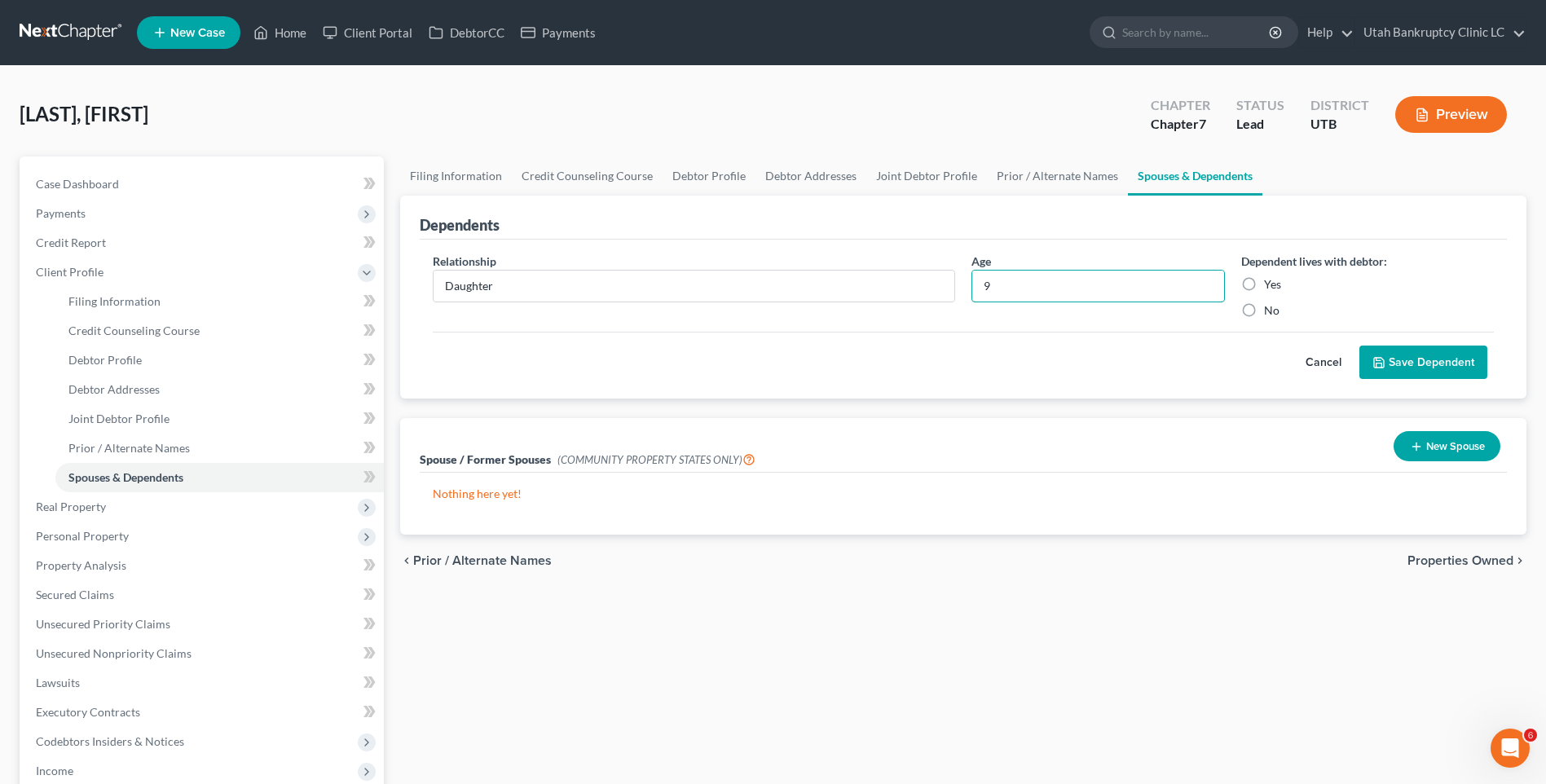 type on "9" 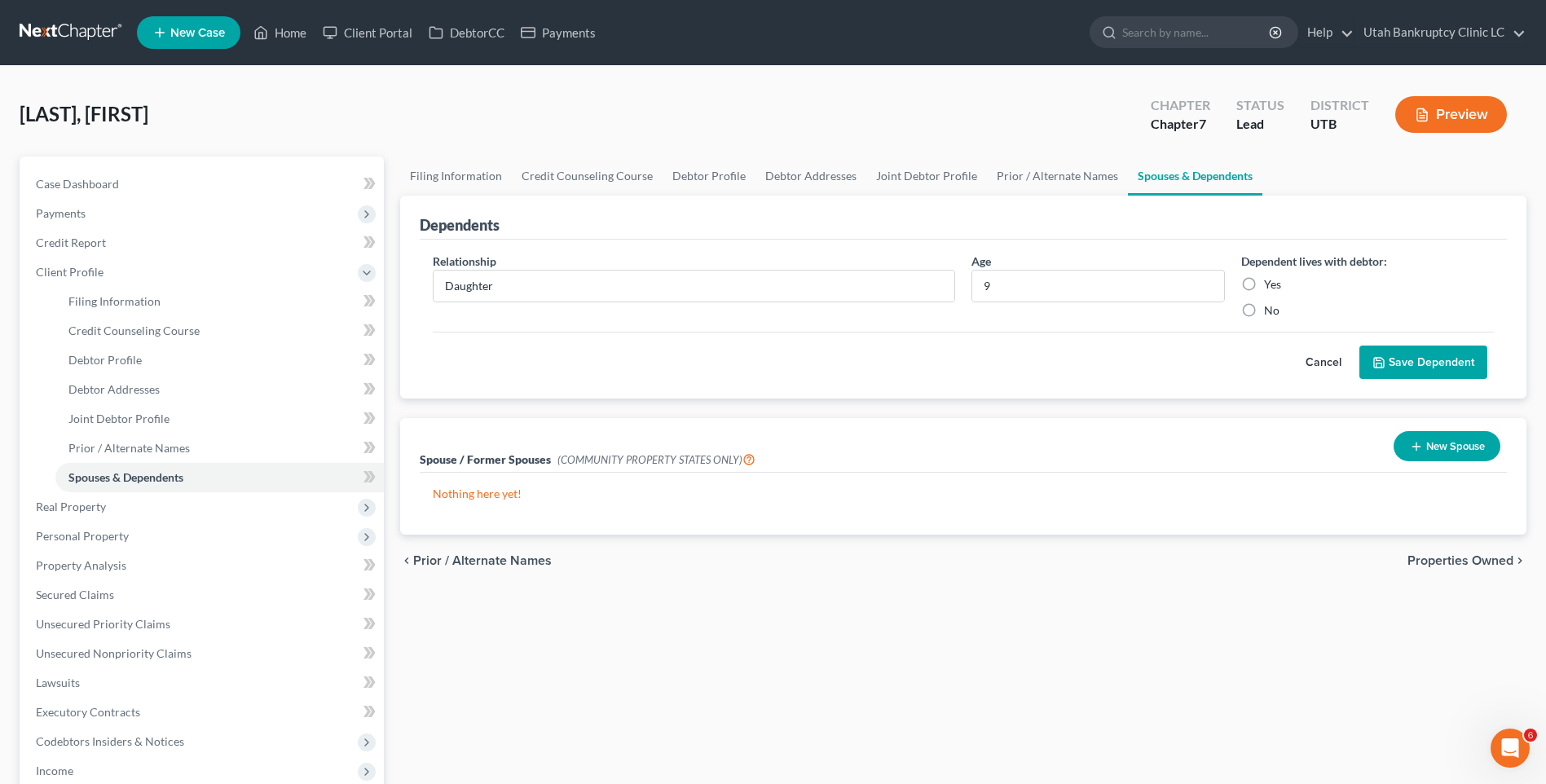 click on "Yes" at bounding box center (1272, 284) 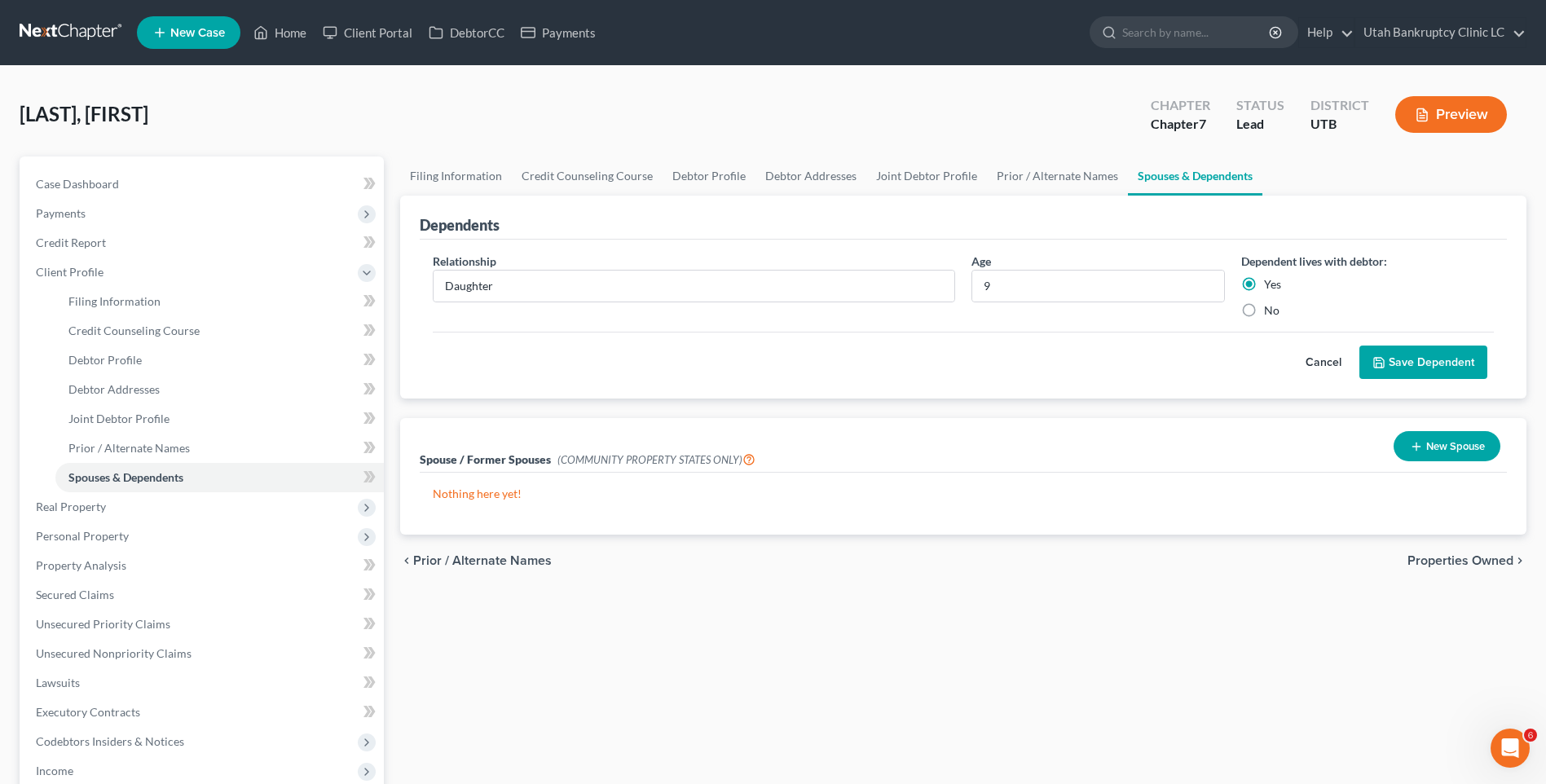 click on "Save Dependent" at bounding box center (1423, 363) 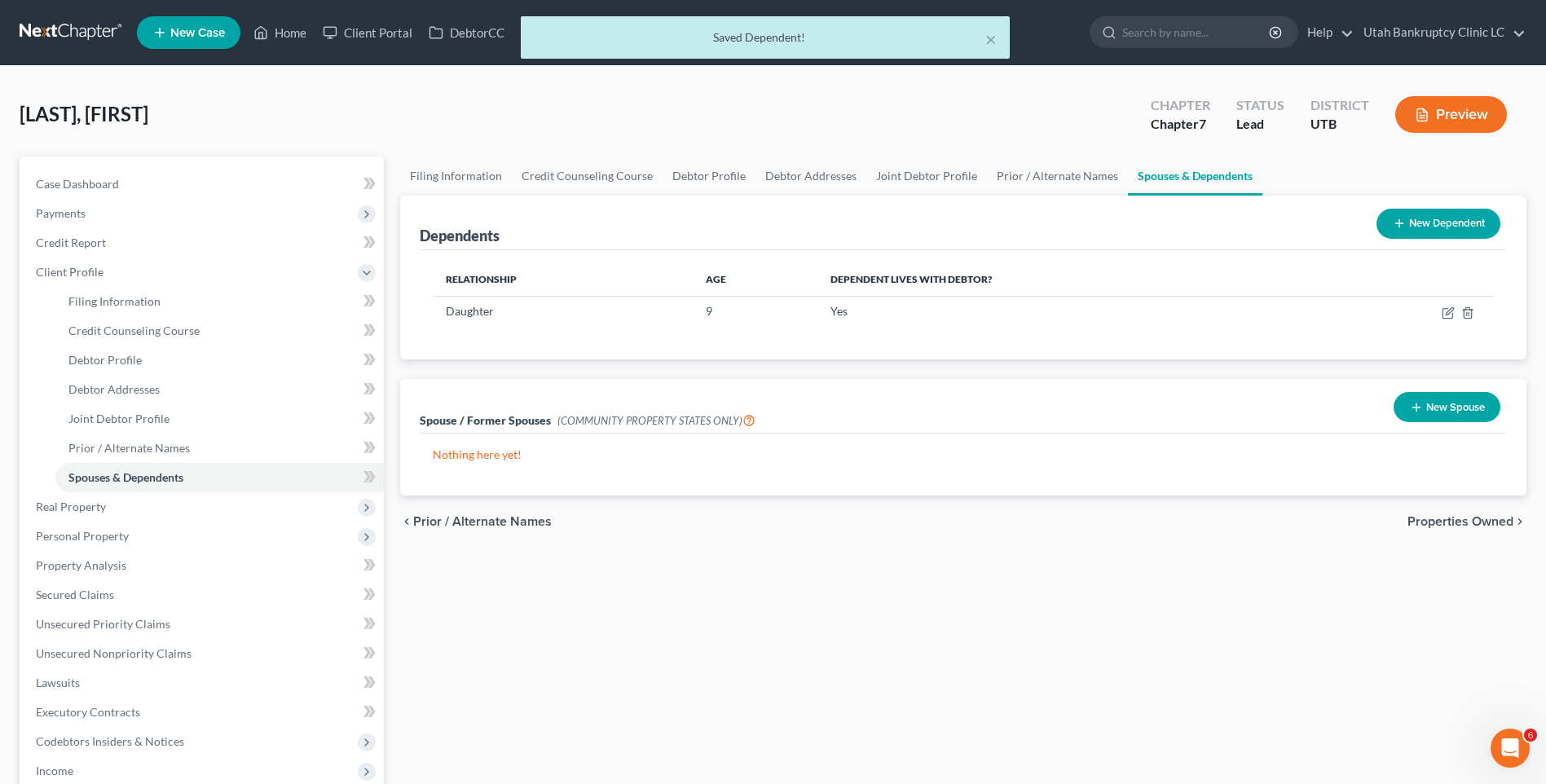 click 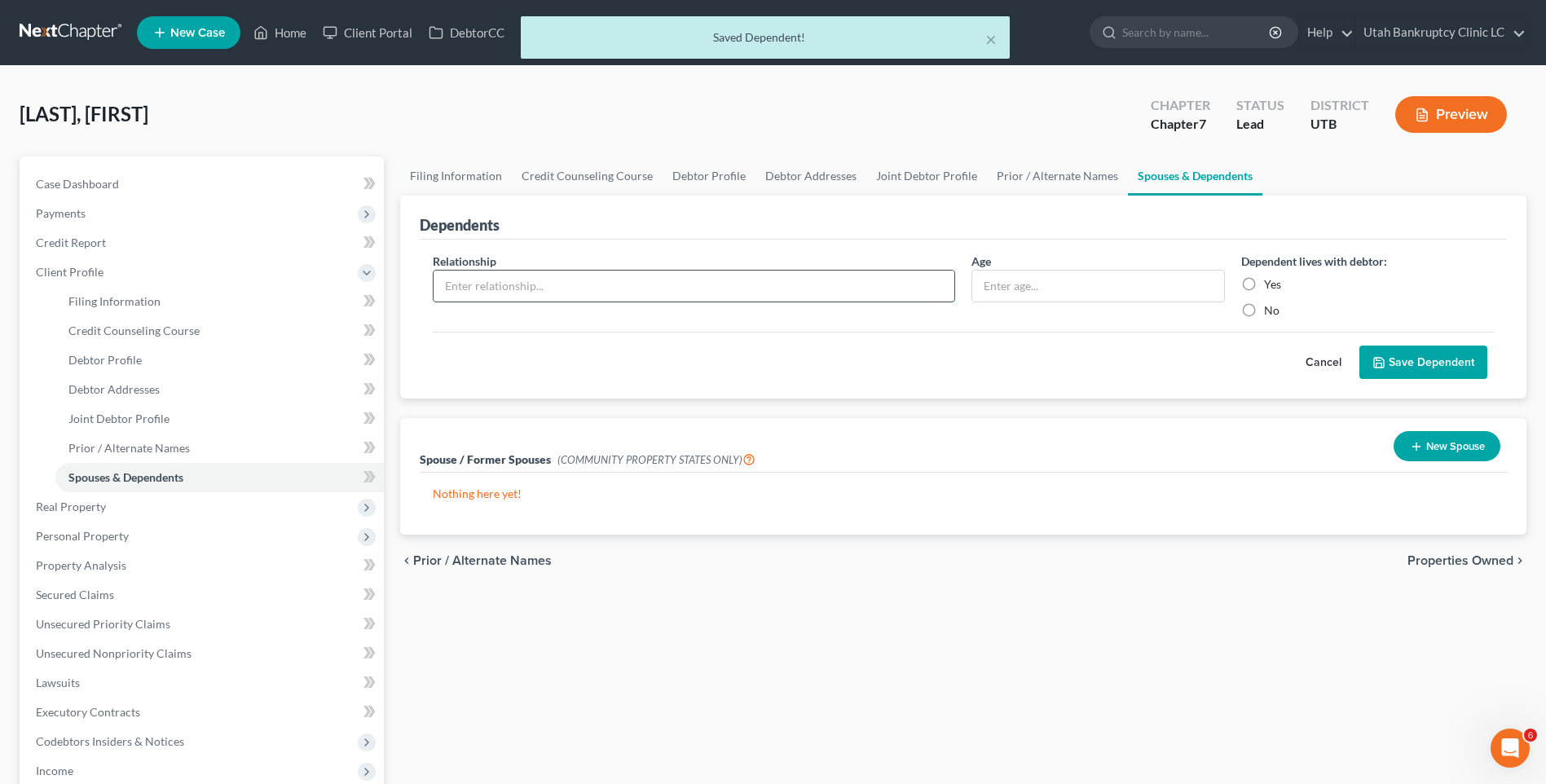 click at bounding box center (694, 286) 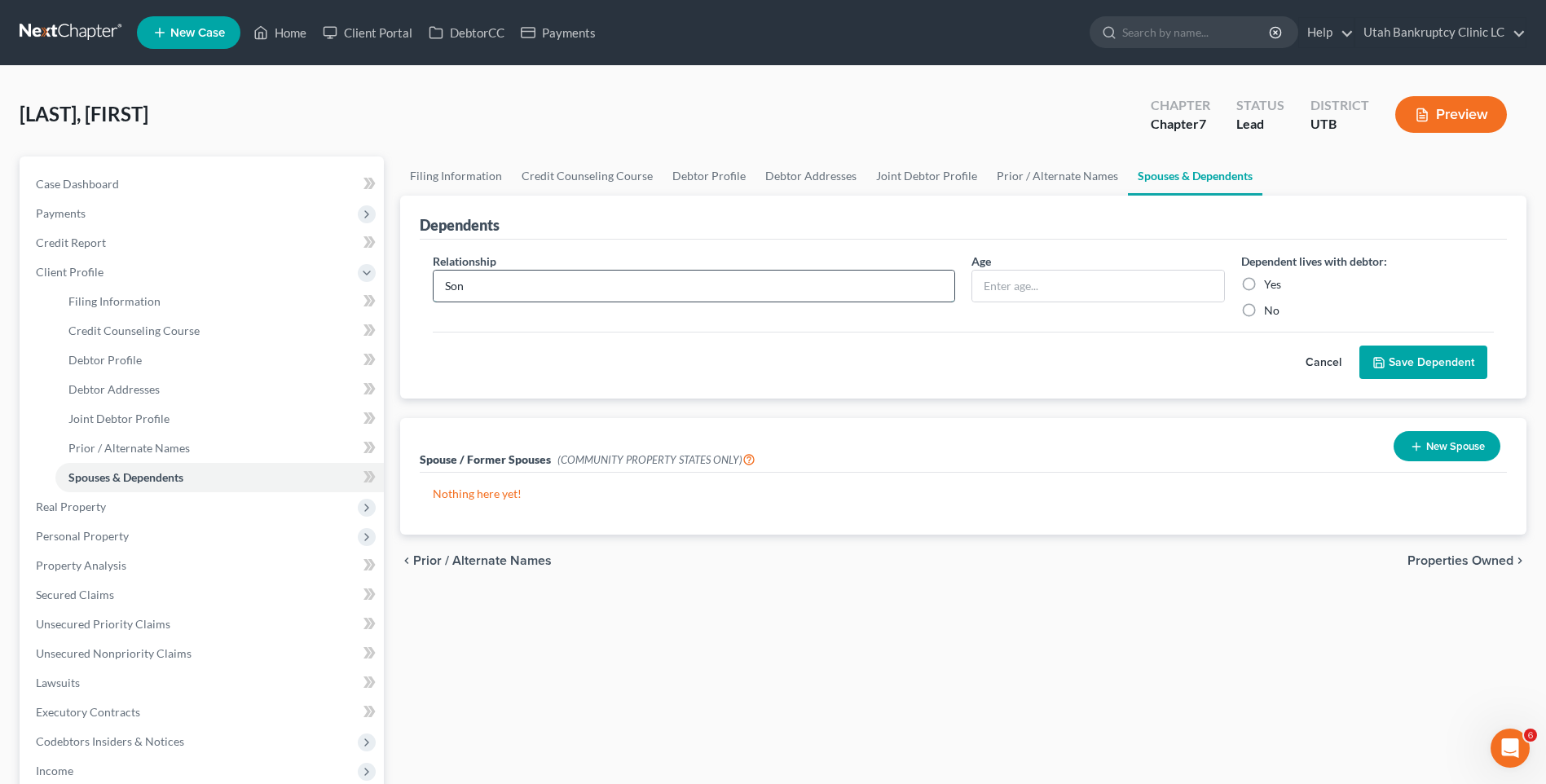 type on "Son" 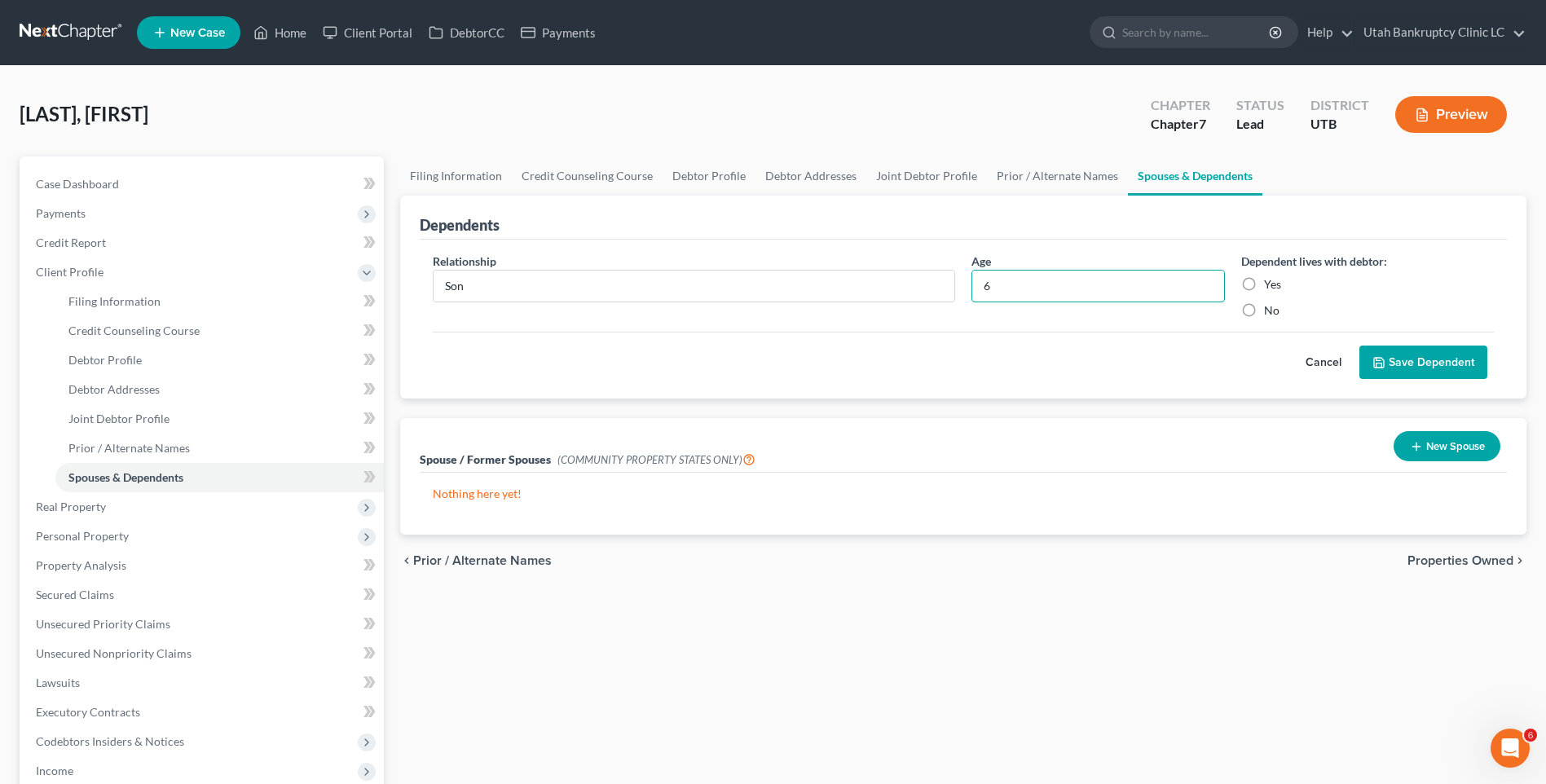 type on "6" 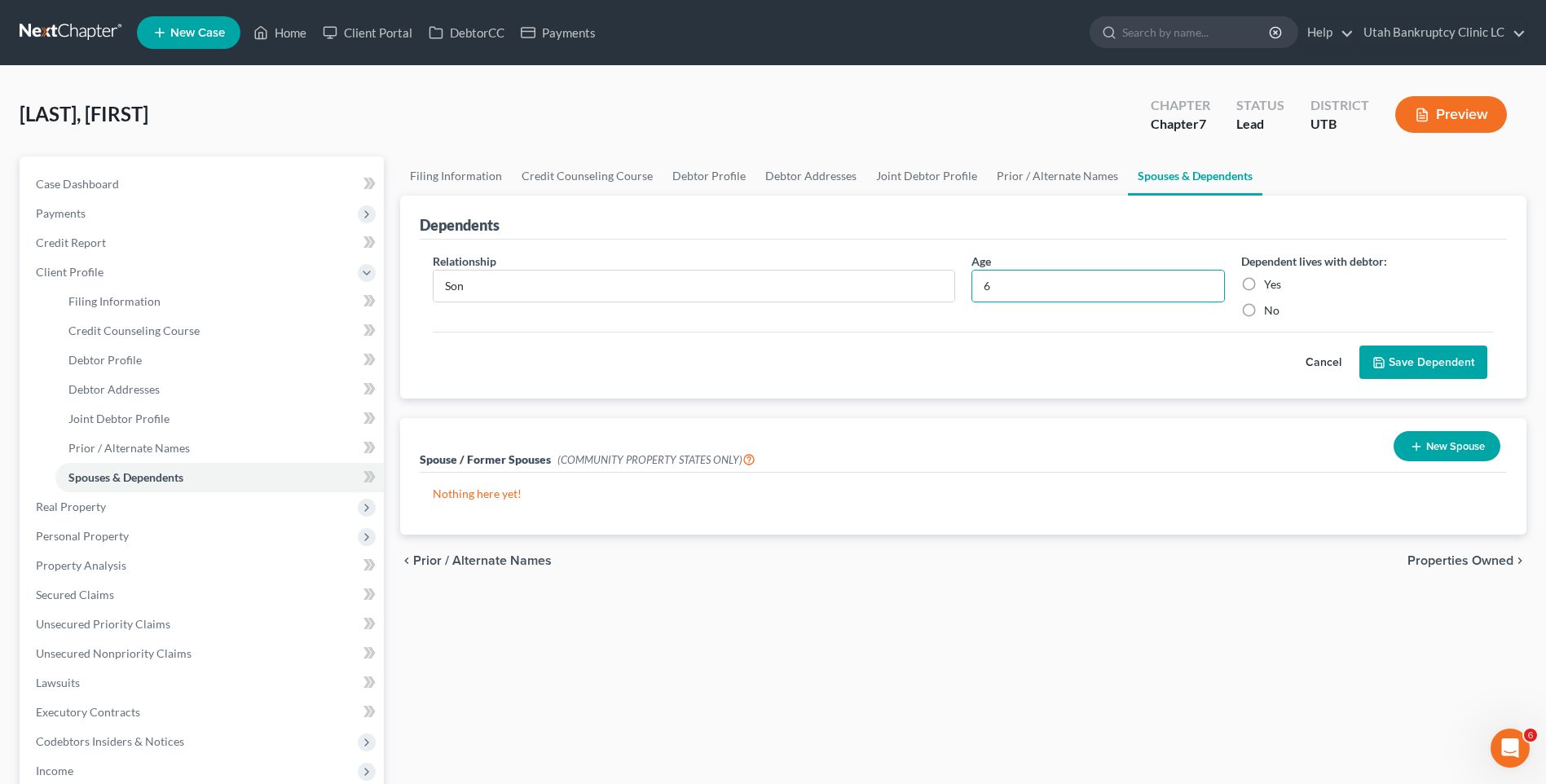 click on "Yes" at bounding box center (1272, 284) 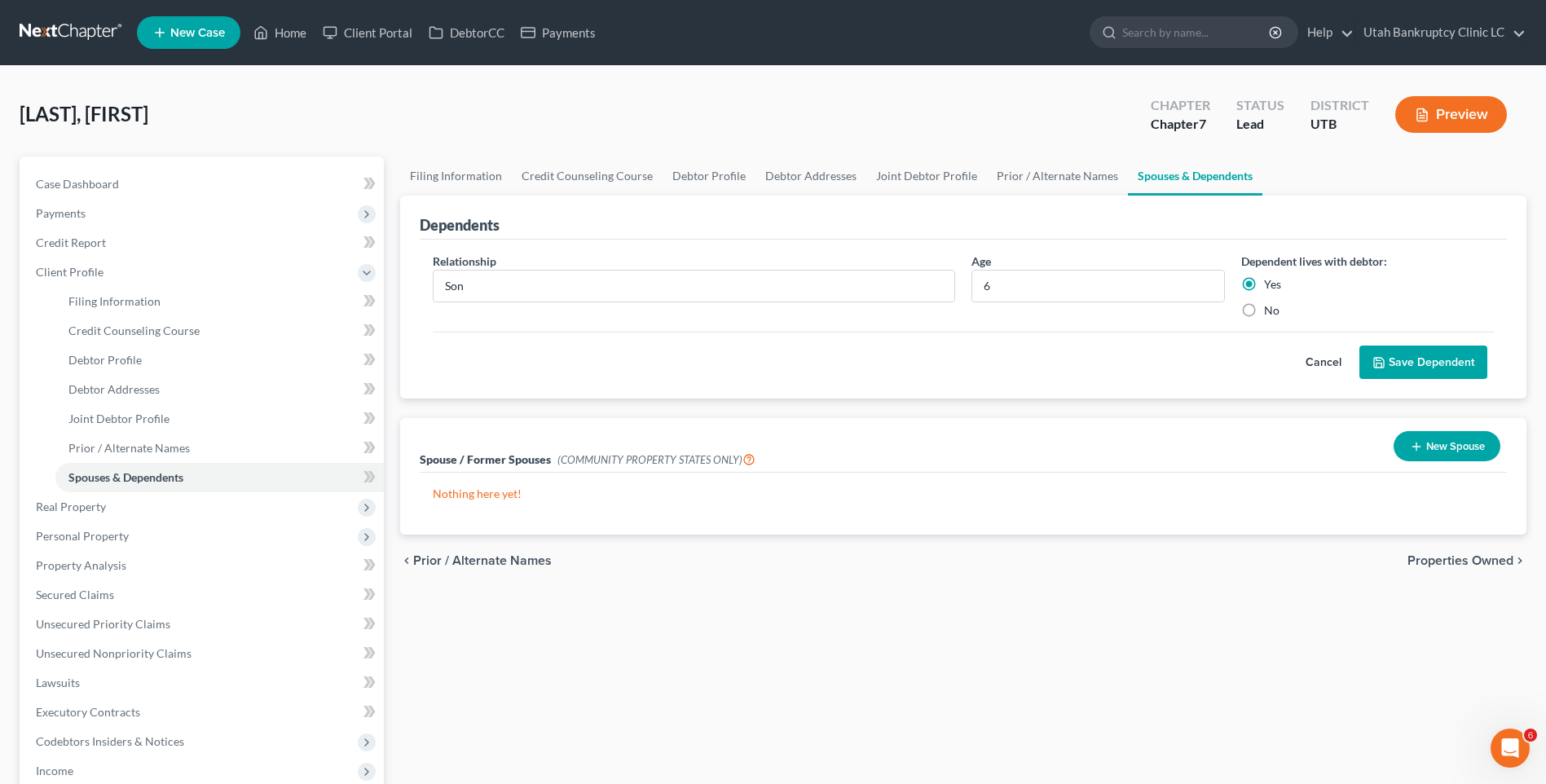 click on "Save Dependent" at bounding box center (1423, 363) 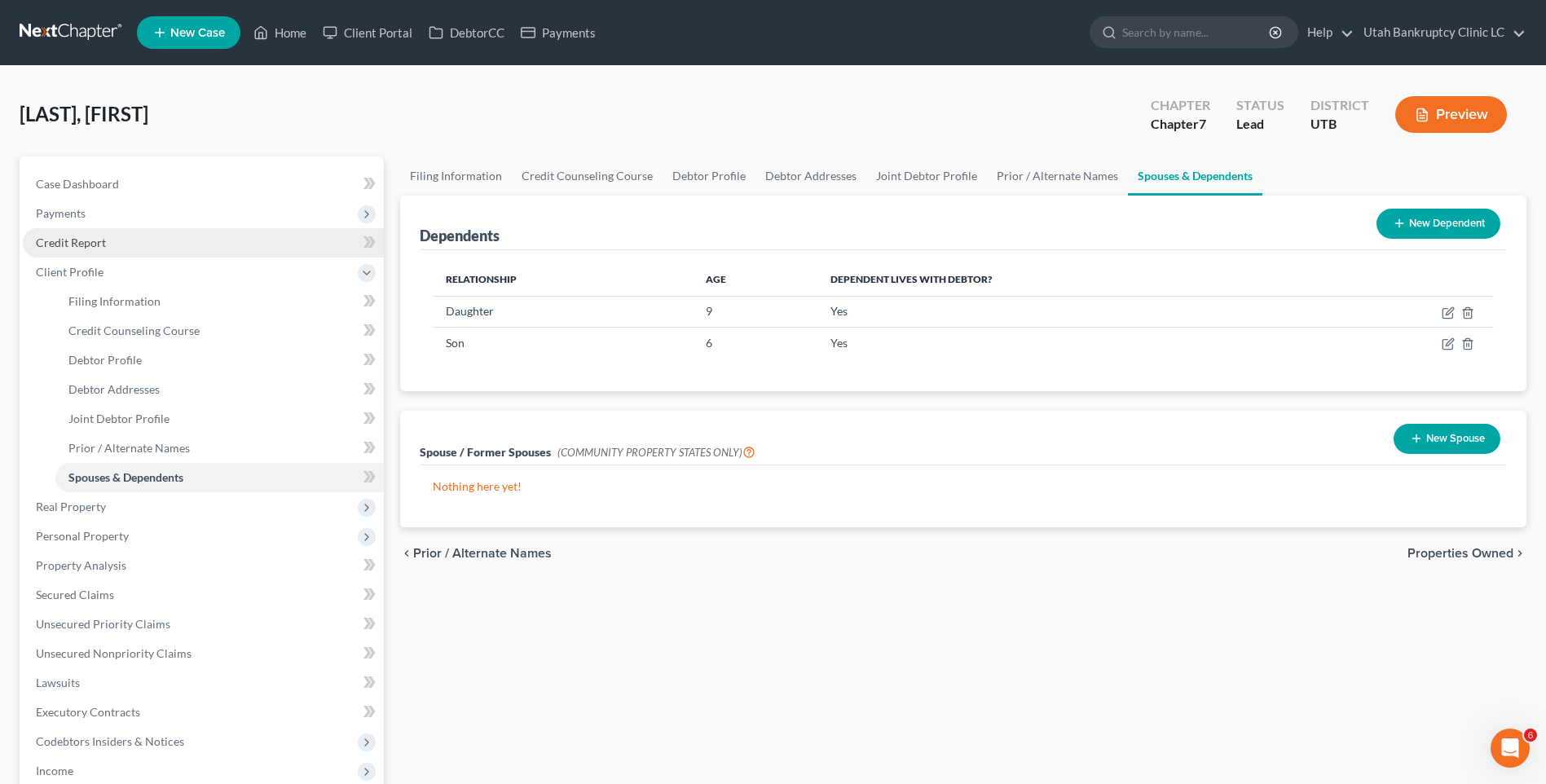 click on "Credit Report" at bounding box center [71, 242] 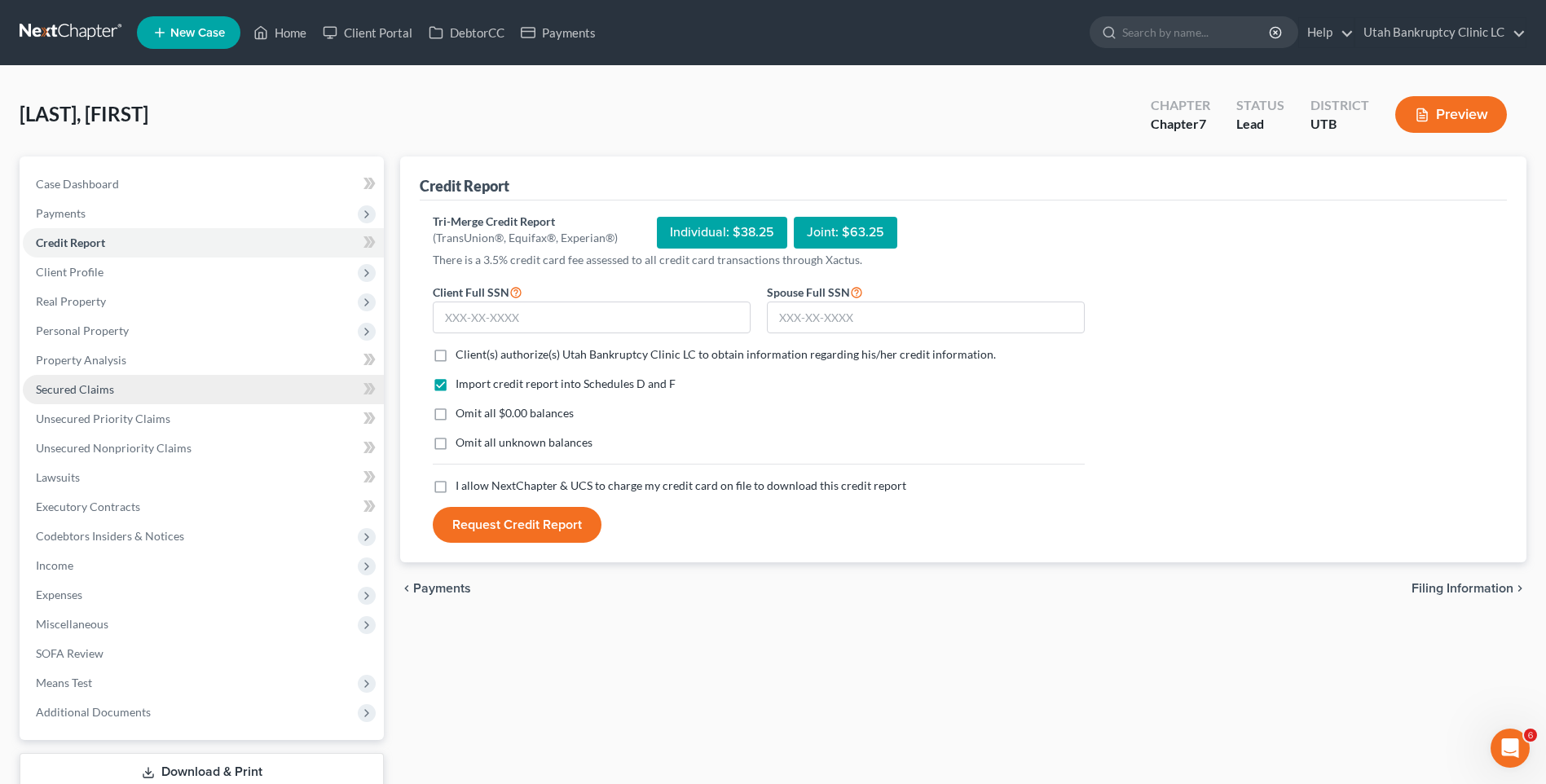 click on "Secured Claims" at bounding box center [203, 390] 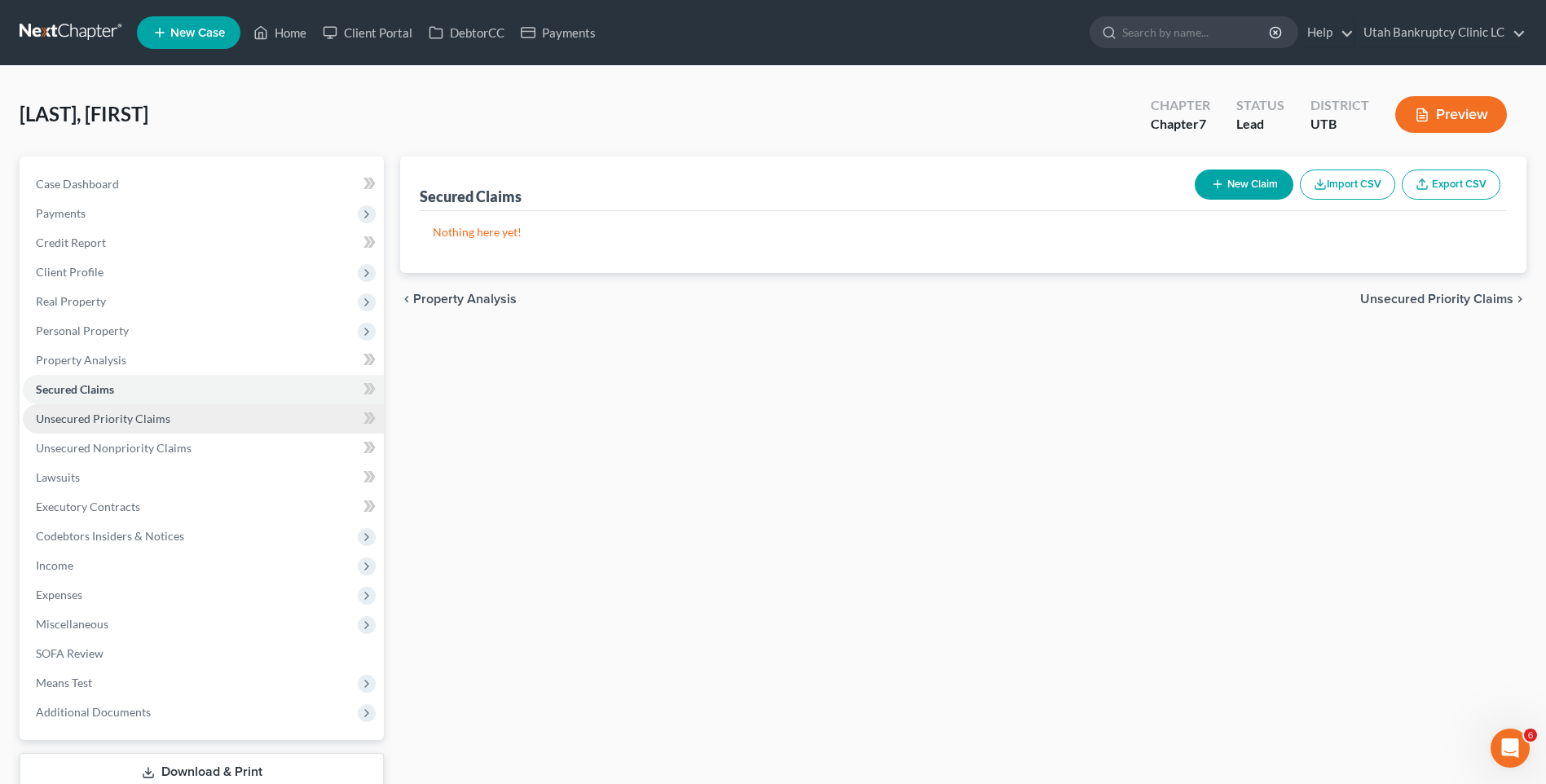 click on "Unsecured Priority Claims" at bounding box center (103, 418) 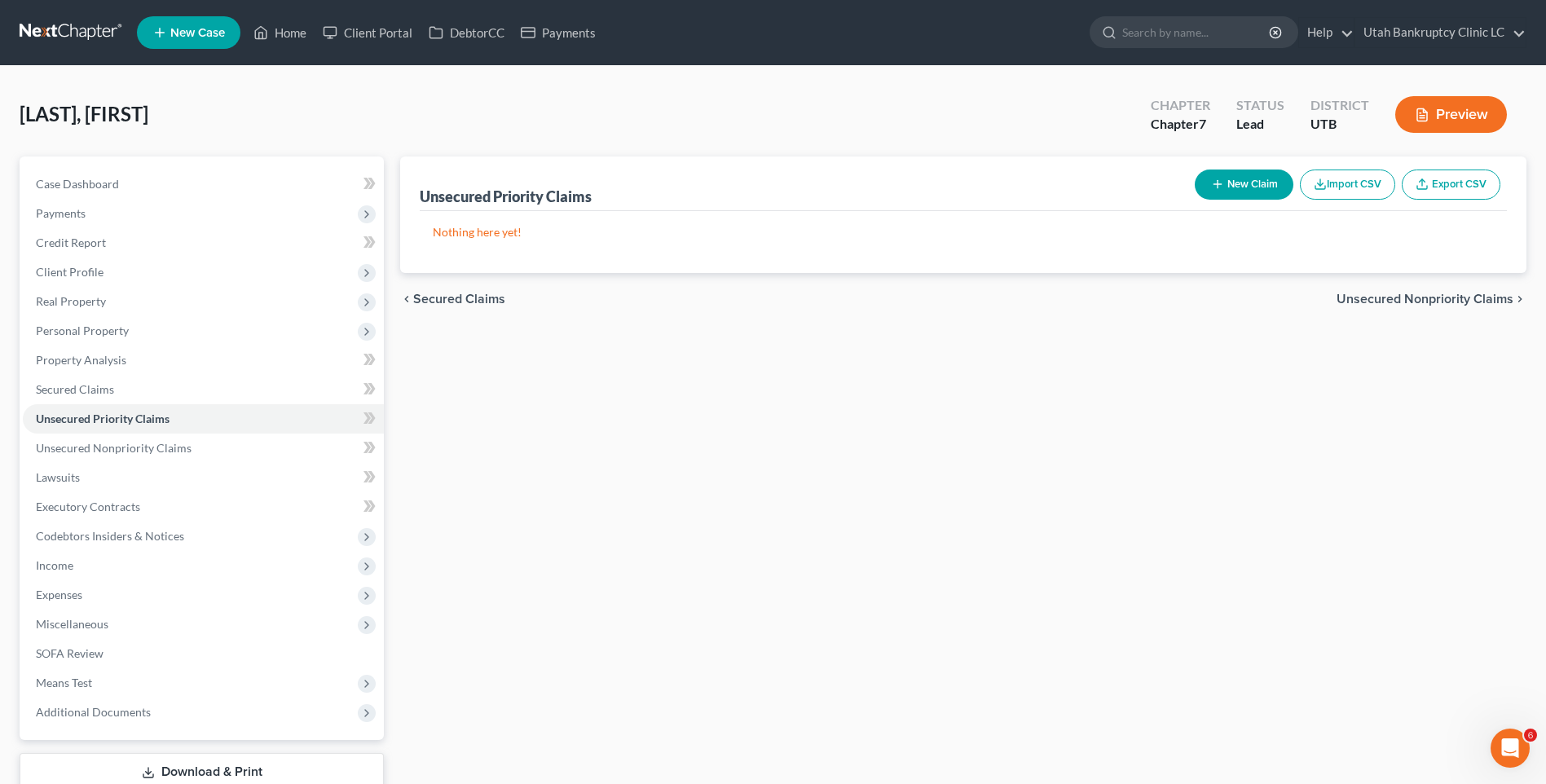 click on "New Claim" at bounding box center (1244, 184) 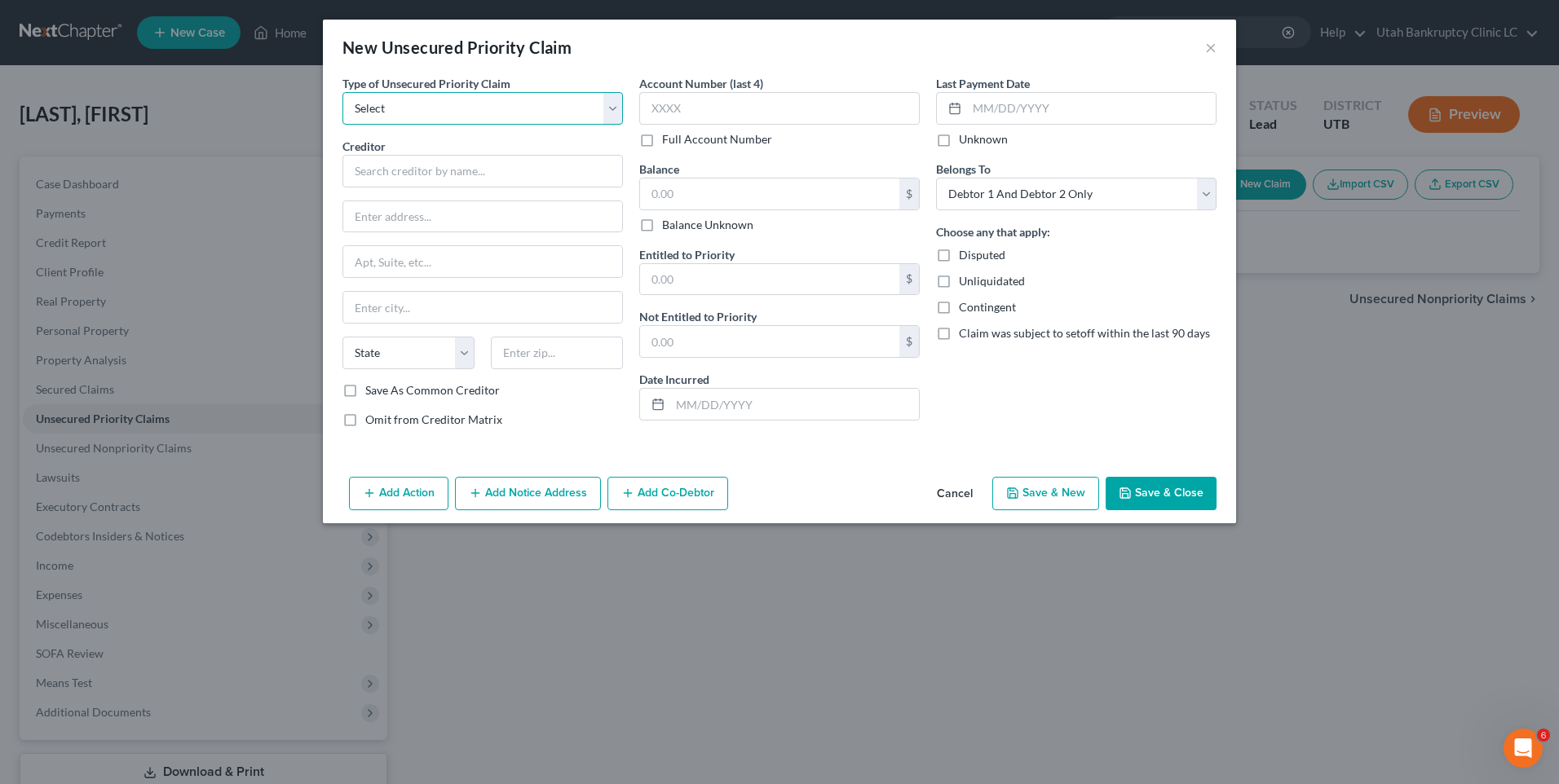 click on "Select Taxes & Other Government Units Domestic Support Obligations Extensions of credit in an involuntary case Wages, Salaries, Commissions Contributions to employee benefits Certain farmers and fisherman Deposits by individuals Commitments to maintain capitals Claims for death or injury while intoxicated Other" at bounding box center (483, 108) 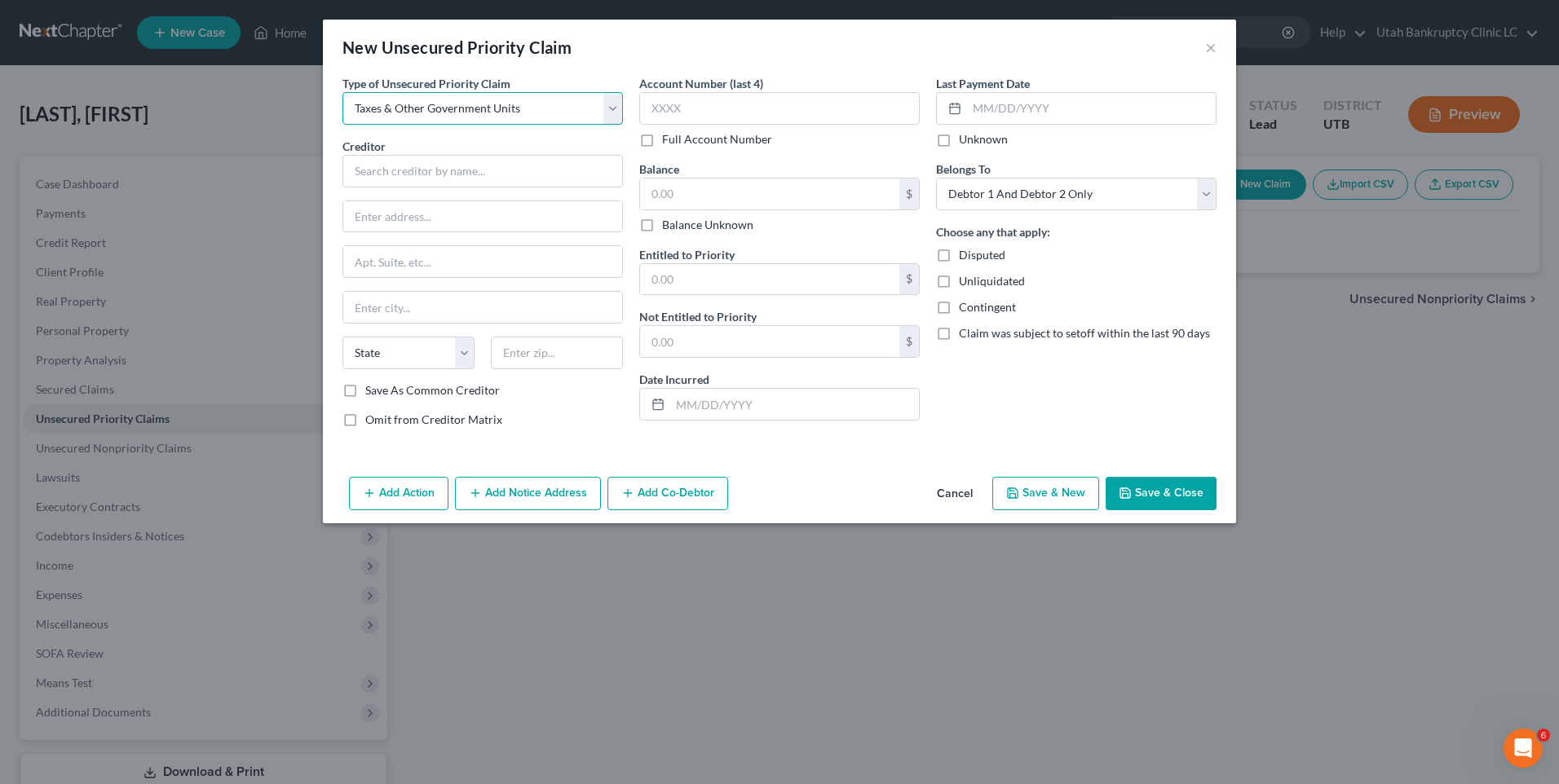 click on "Select Taxes & Other Government Units Domestic Support Obligations Extensions of credit in an involuntary case Wages, Salaries, Commissions Contributions to employee benefits Certain farmers and fisherman Deposits by individuals Commitments to maintain capitals Claims for death or injury while intoxicated Other" at bounding box center [483, 108] 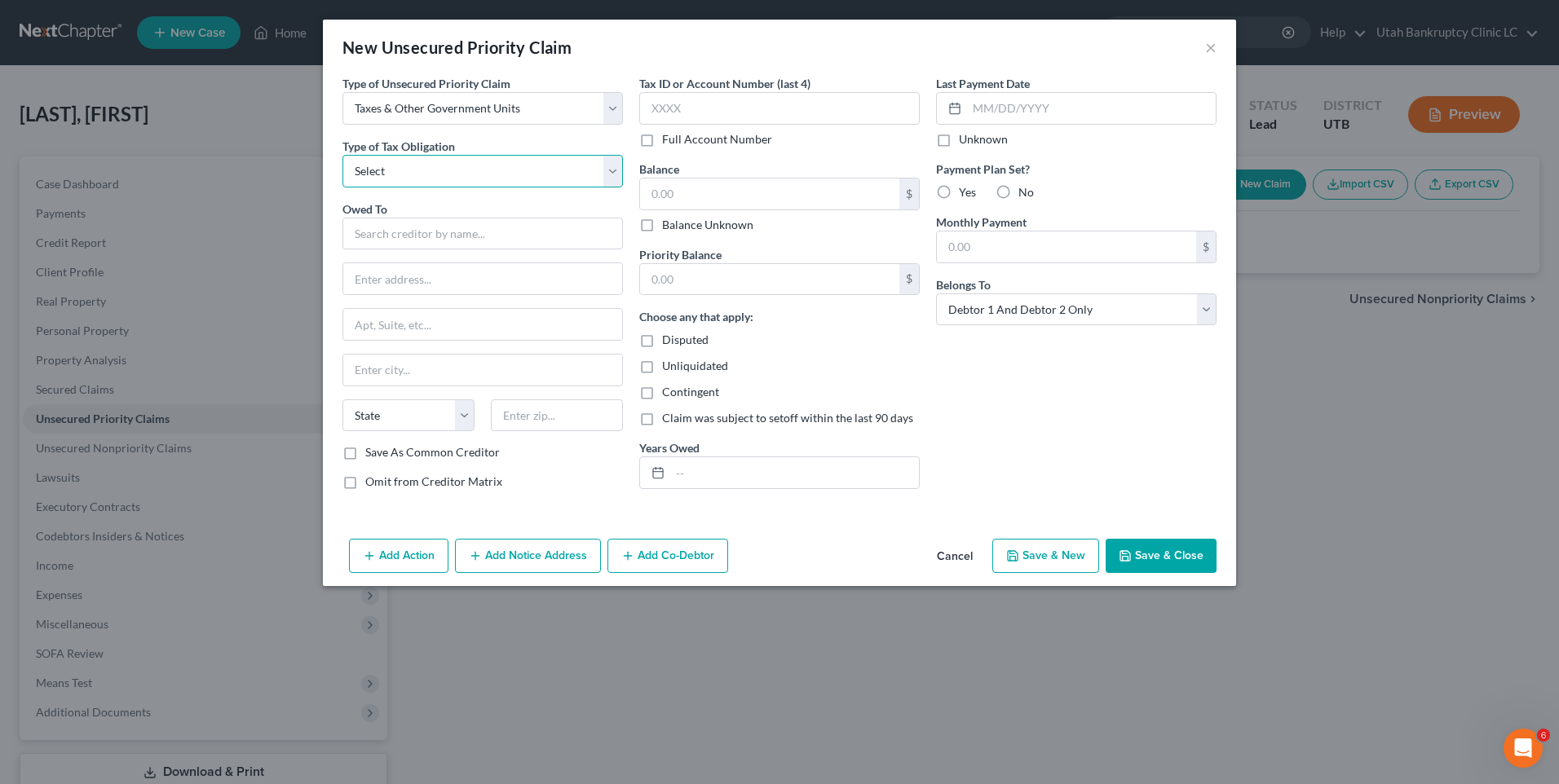 click on "Select Federal City State Franchise Tax Board Other" at bounding box center (483, 171) 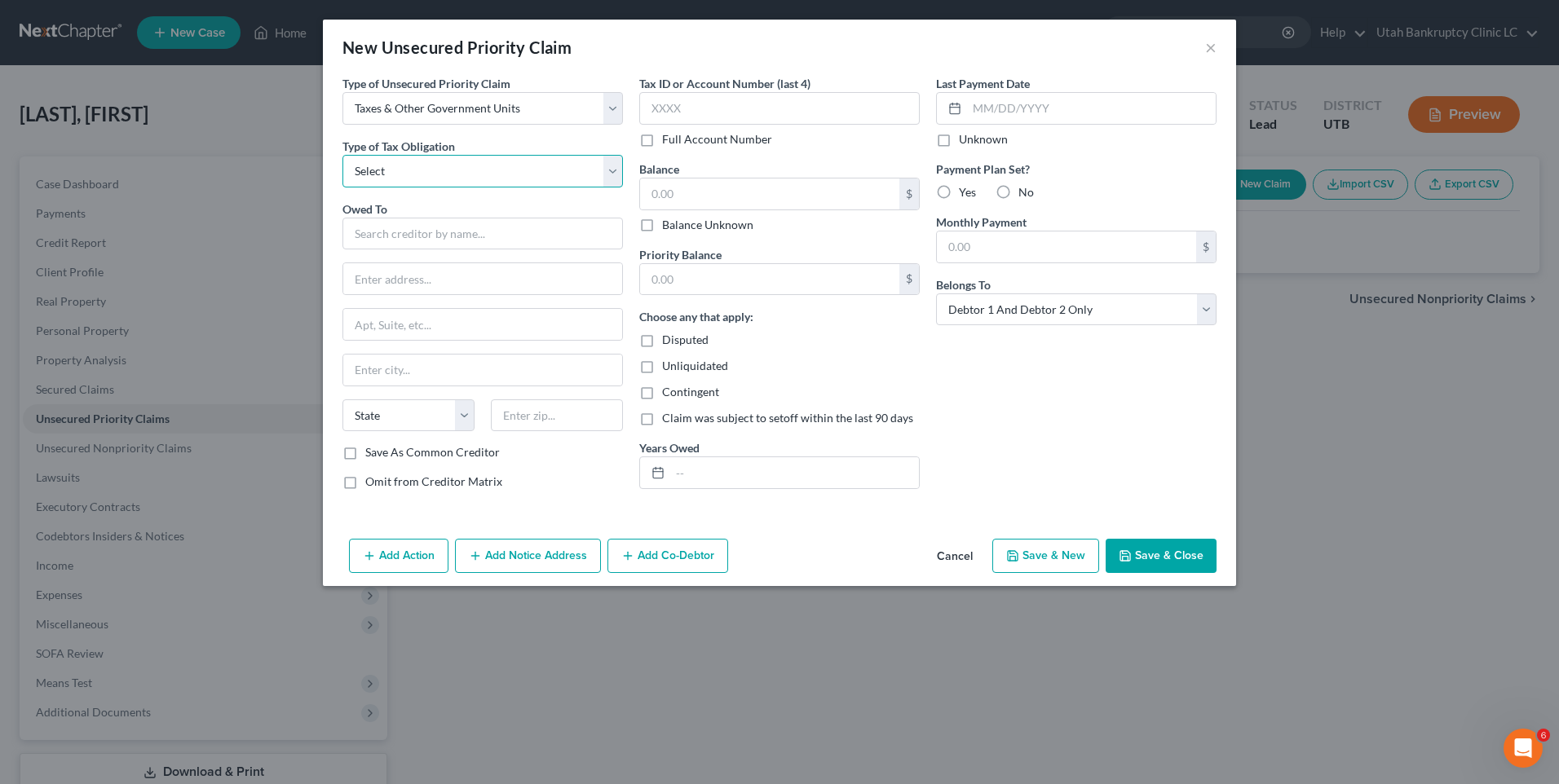select on "0" 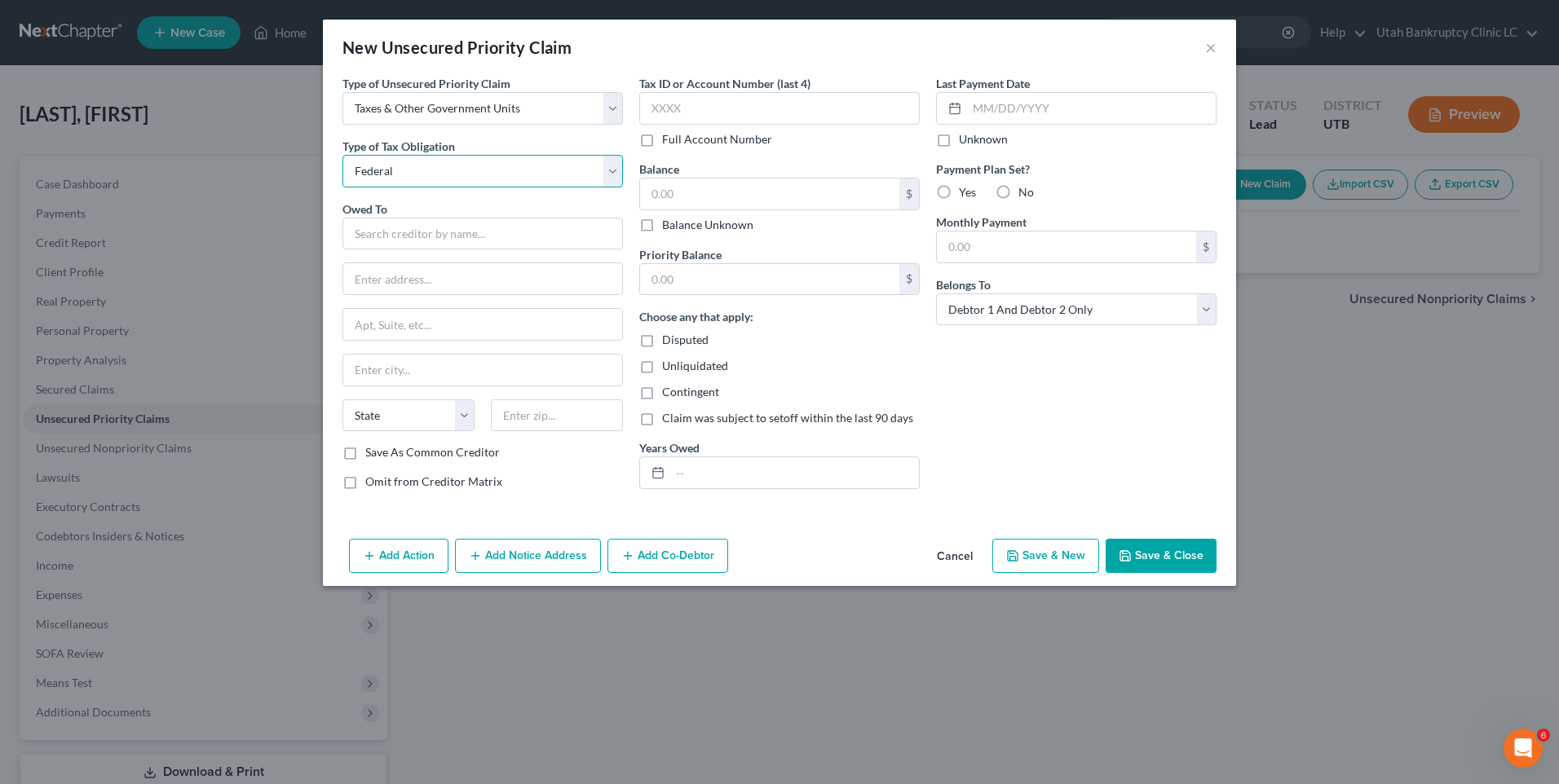 click on "Select Federal City State Franchise Tax Board Other" at bounding box center [483, 171] 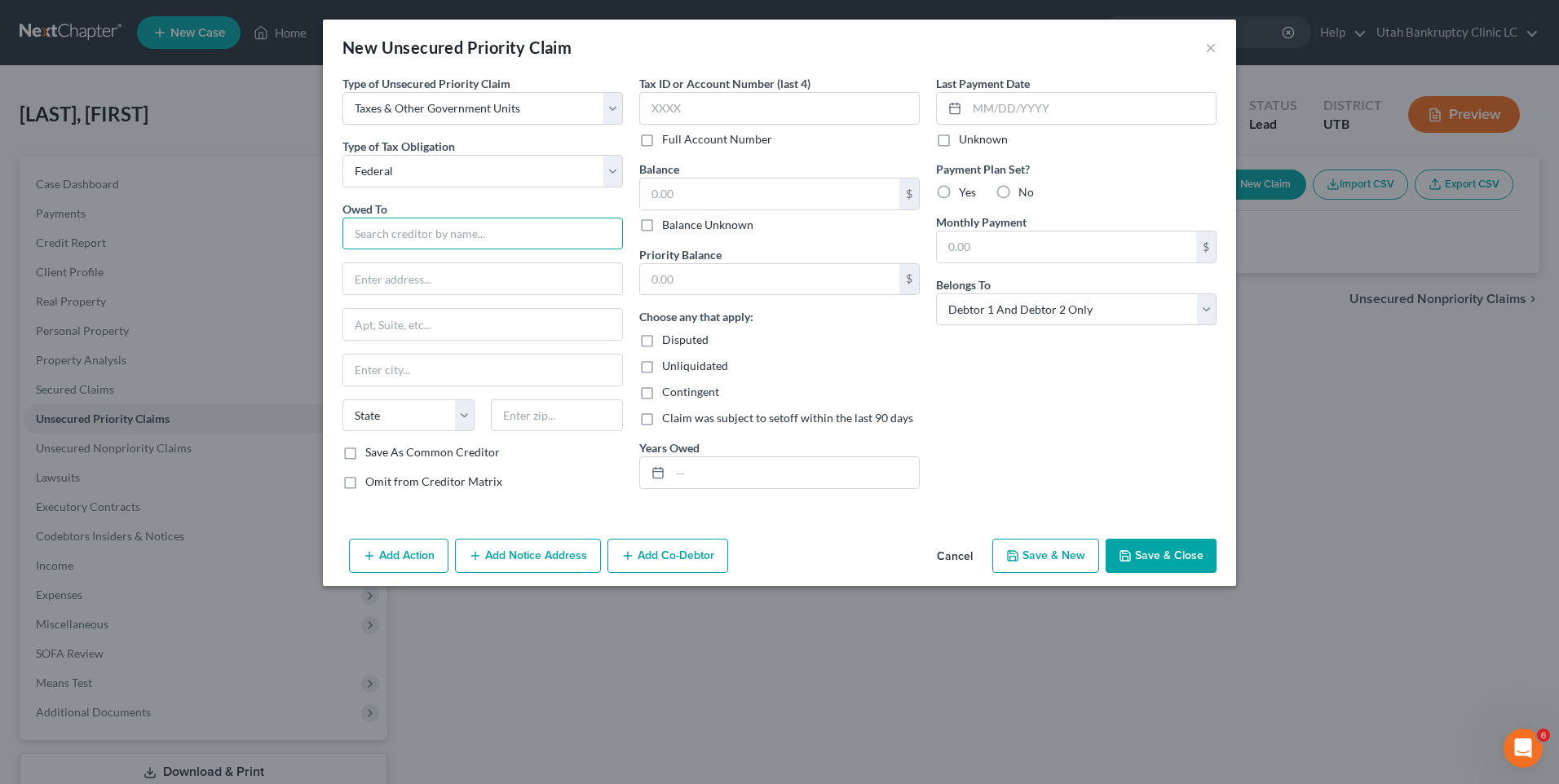 click at bounding box center (483, 234) 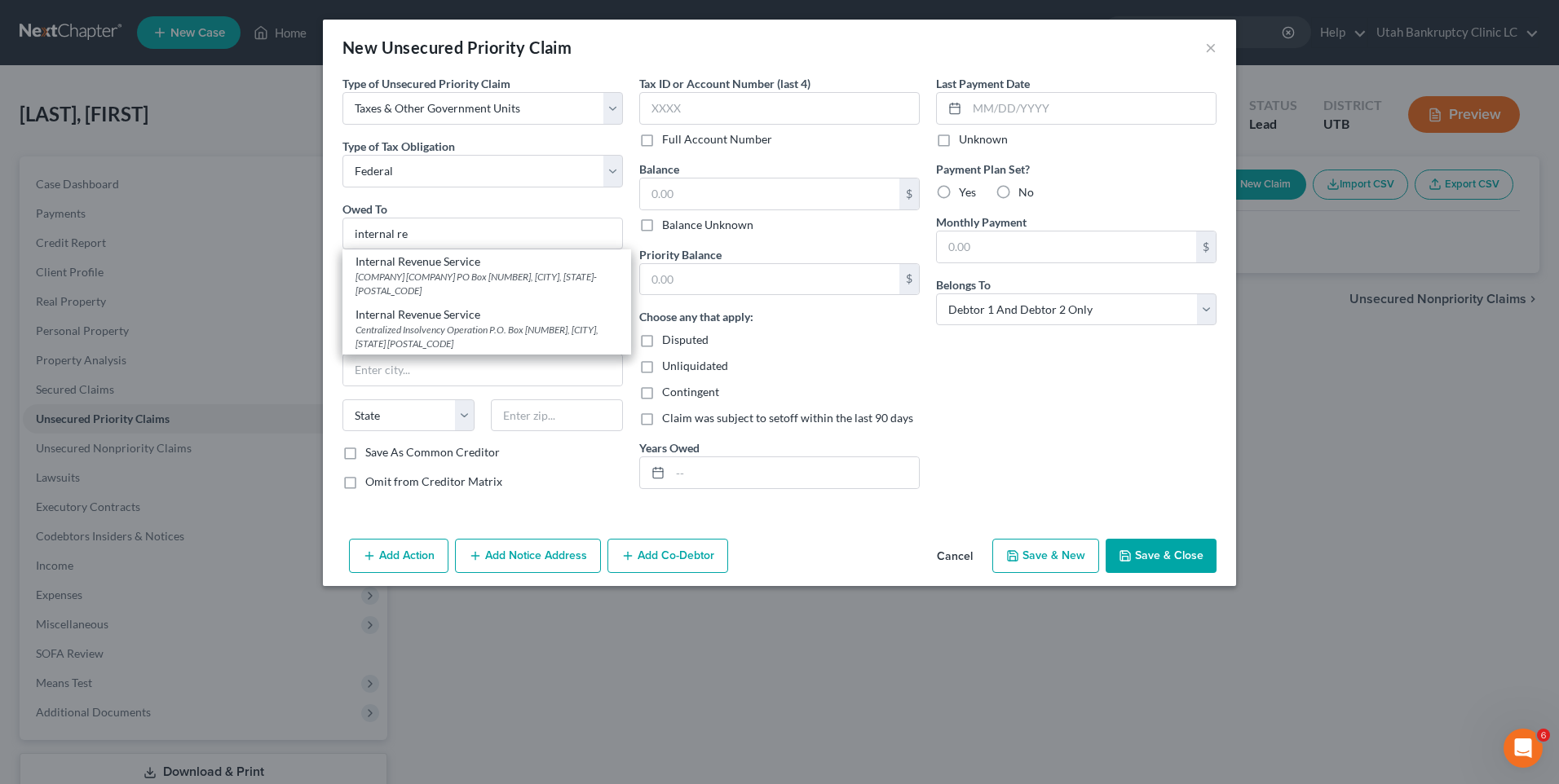click on "Internal Revenue Service" at bounding box center (487, 262) 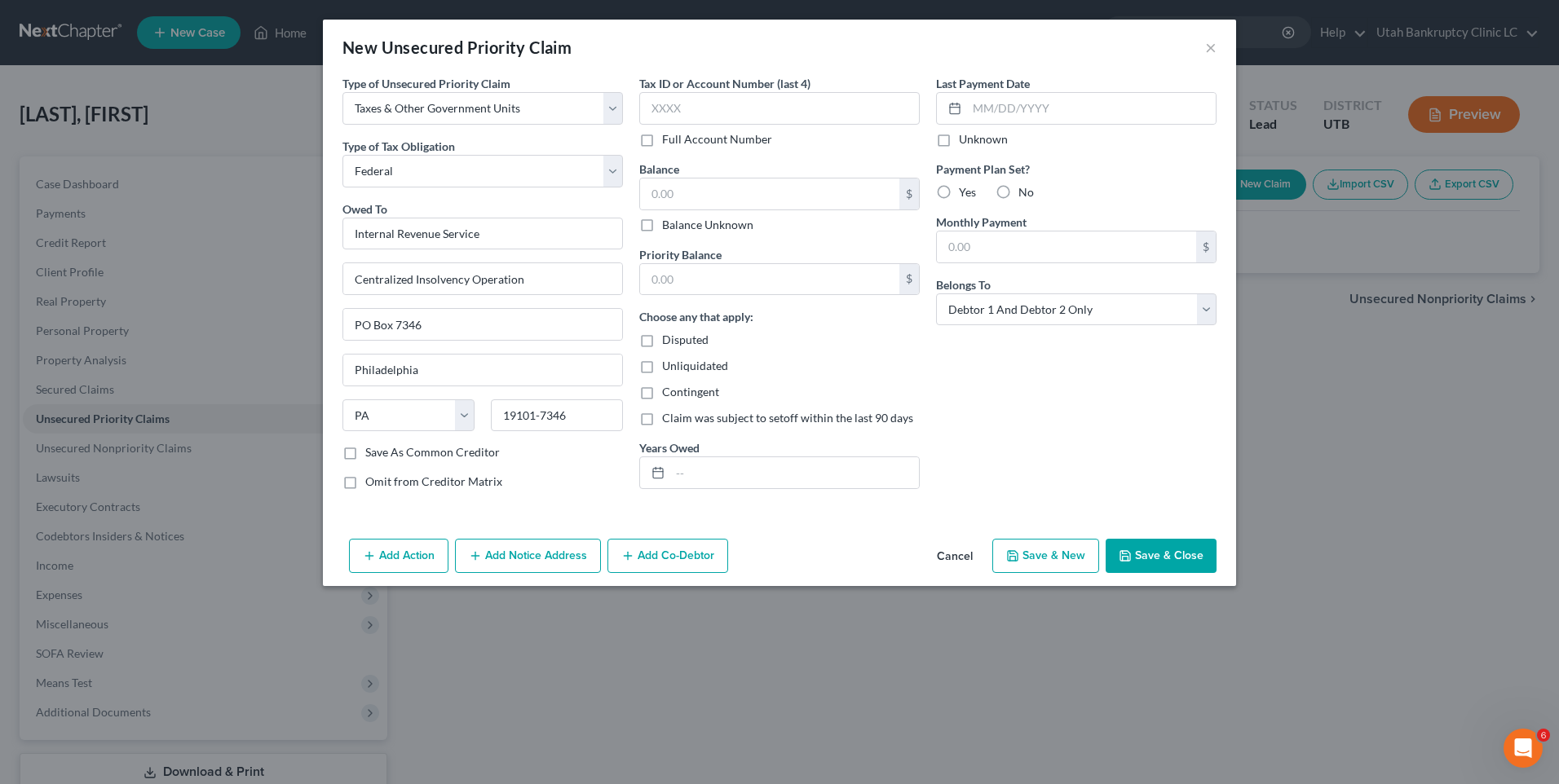click 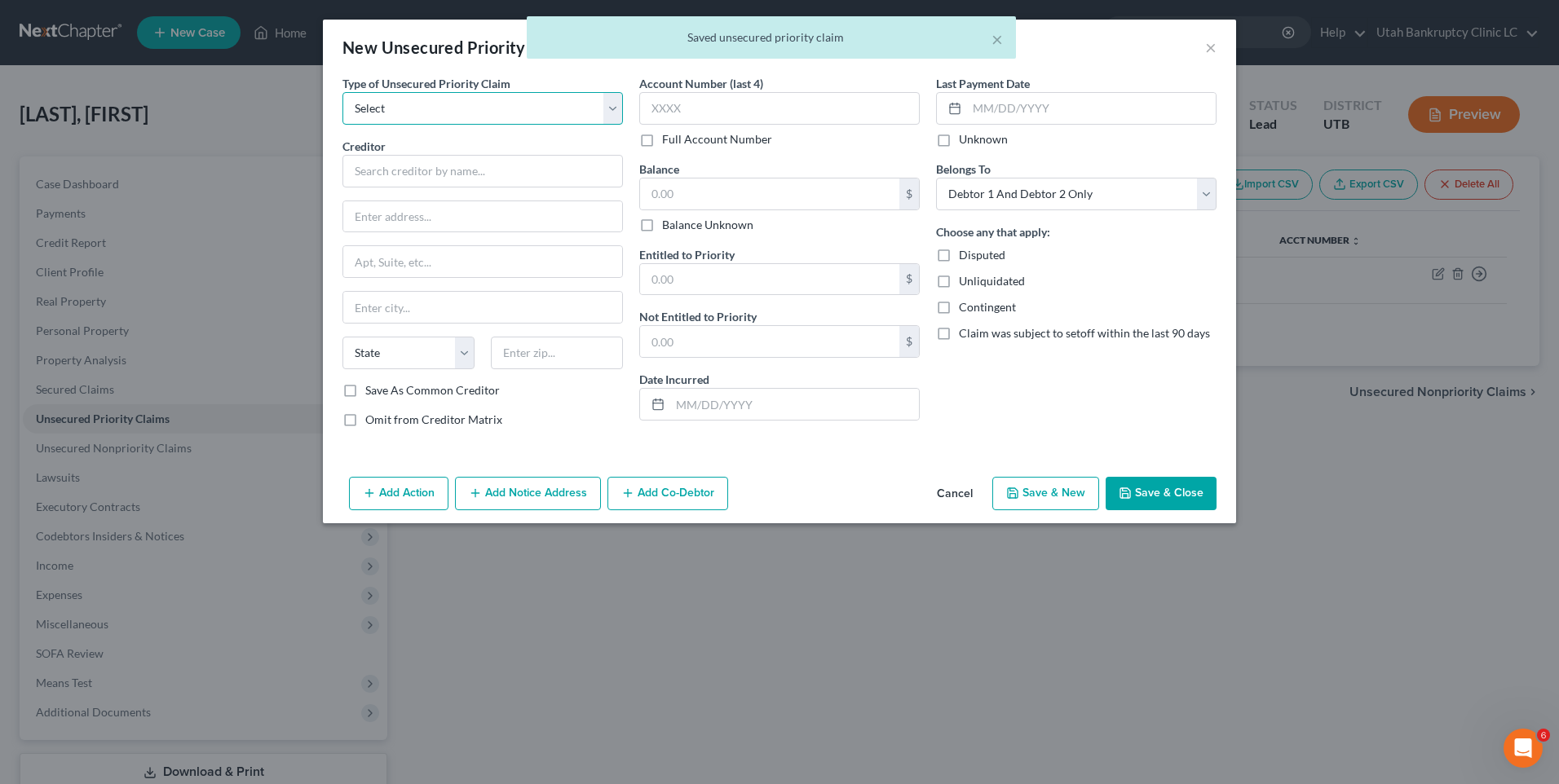 click on "Select Taxes & Other Government Units Domestic Support Obligations Extensions of credit in an involuntary case Wages, Salaries, Commissions Contributions to employee benefits Certain farmers and fisherman Deposits by individuals Commitments to maintain capitals Claims for death or injury while intoxicated Other" at bounding box center (483, 108) 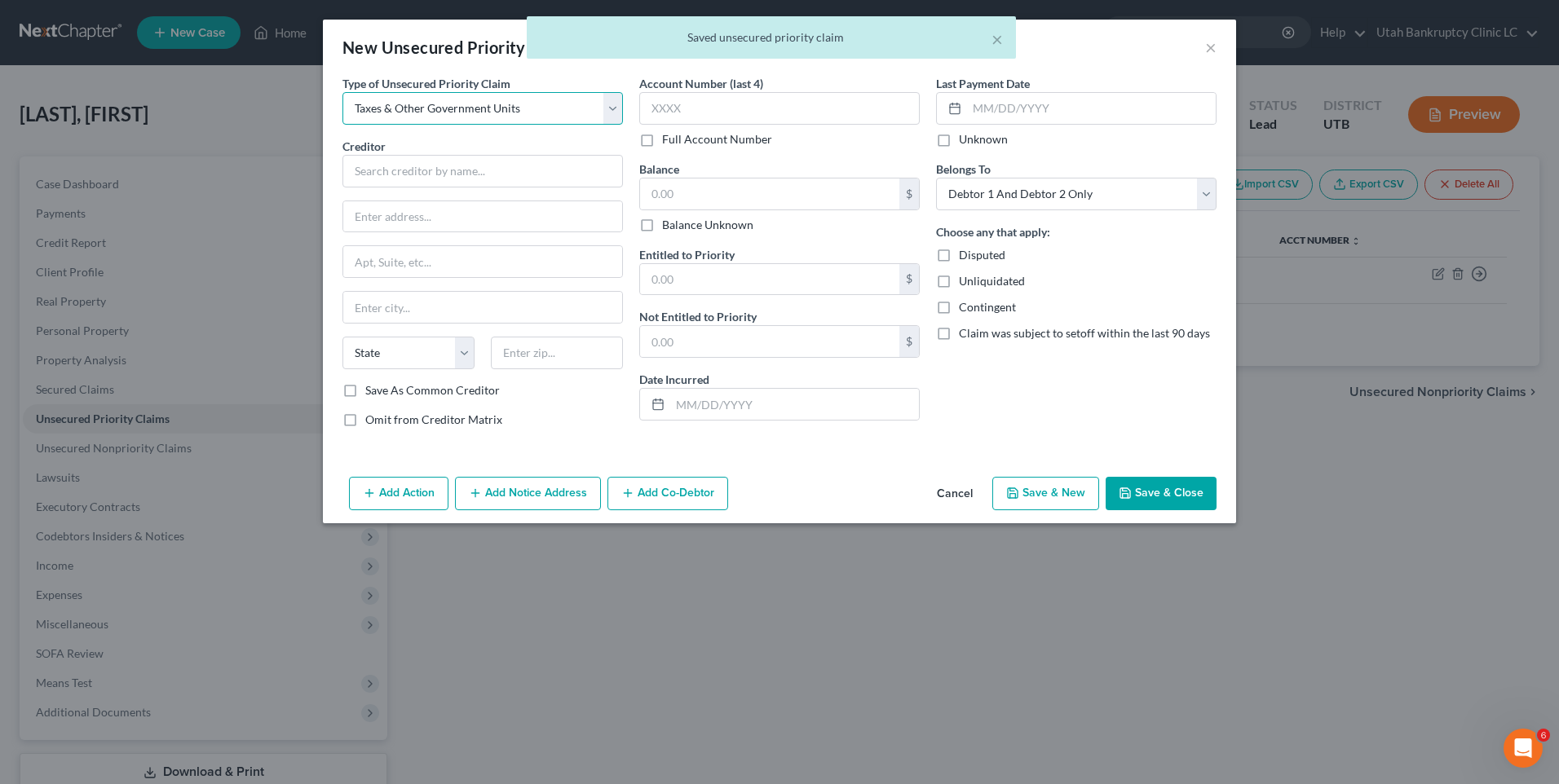 click on "Select Taxes & Other Government Units Domestic Support Obligations Extensions of credit in an involuntary case Wages, Salaries, Commissions Contributions to employee benefits Certain farmers and fisherman Deposits by individuals Commitments to maintain capitals Claims for death or injury while intoxicated Other" at bounding box center [483, 108] 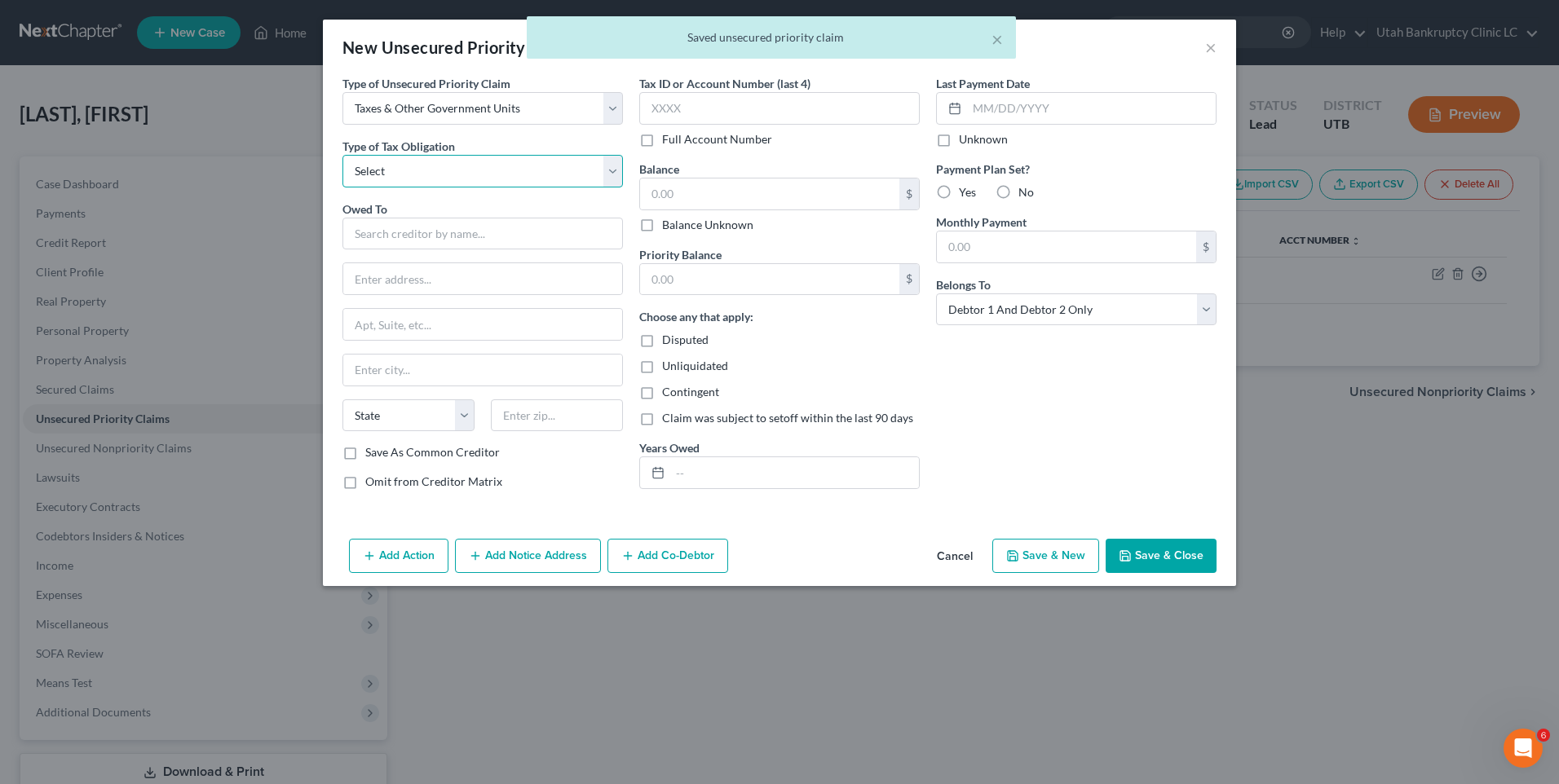 click on "Select Federal City State Franchise Tax Board Other" at bounding box center [483, 171] 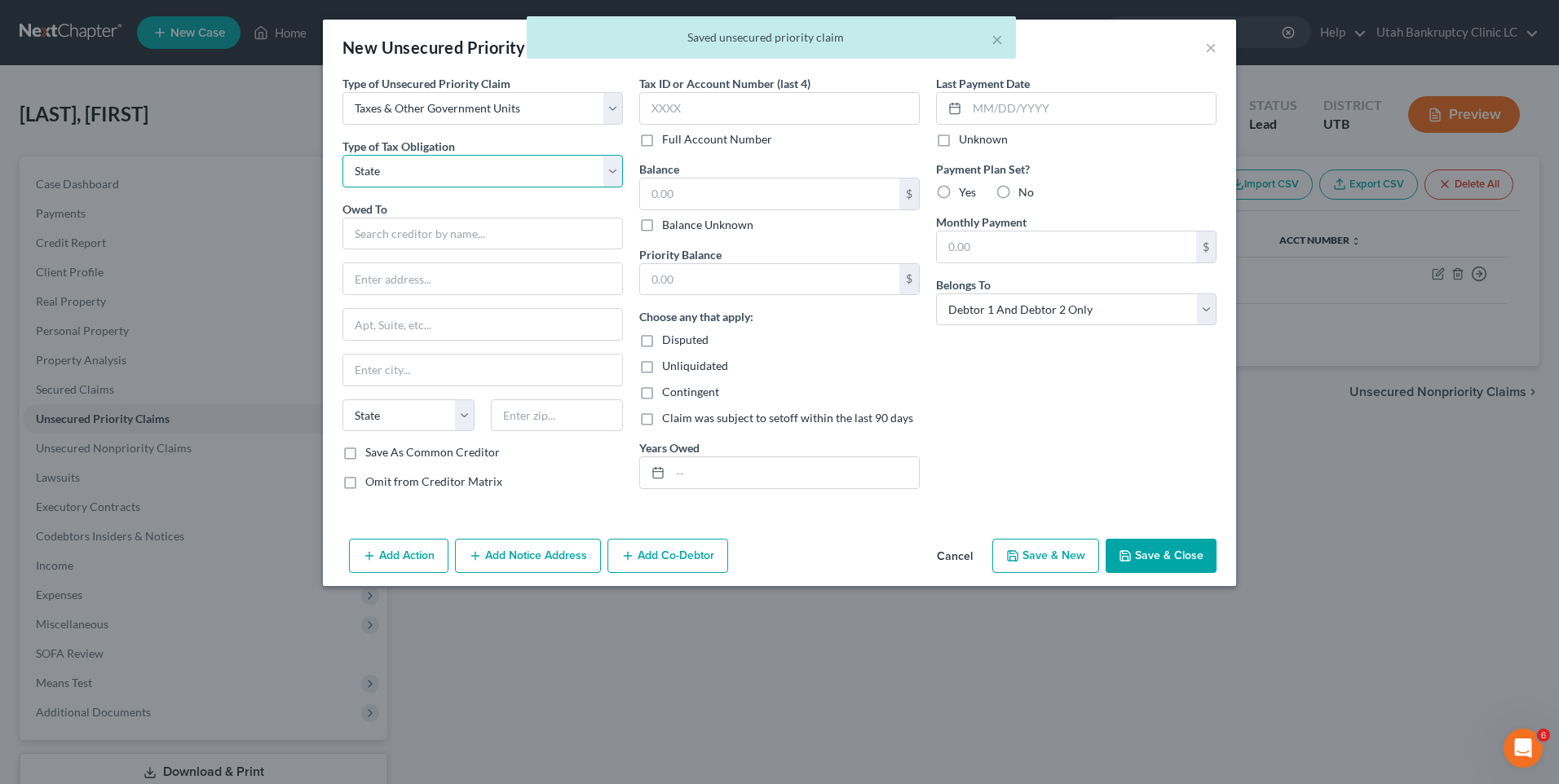 click on "Select Federal City State Franchise Tax Board Other" at bounding box center [483, 171] 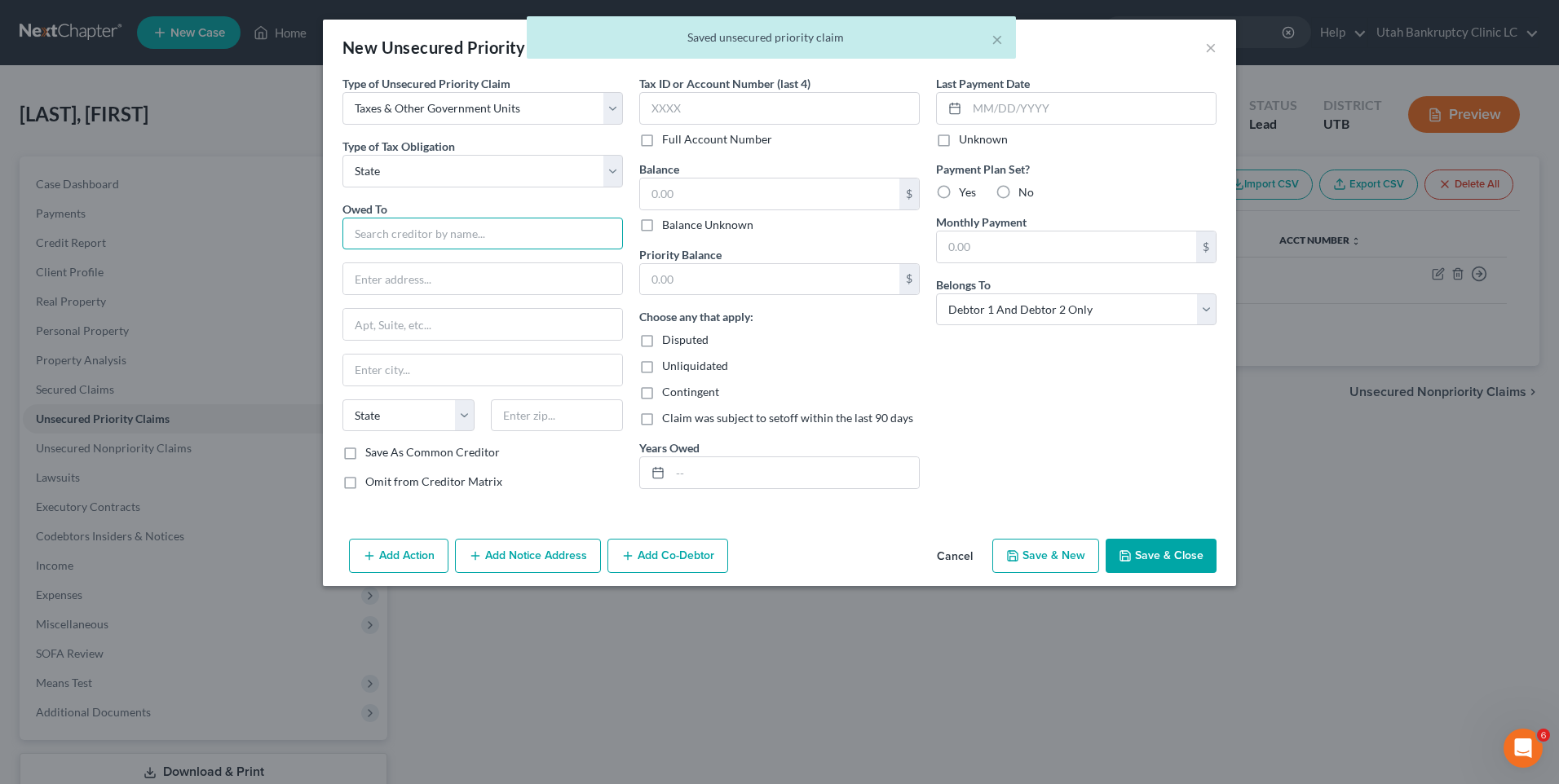 click at bounding box center [483, 234] 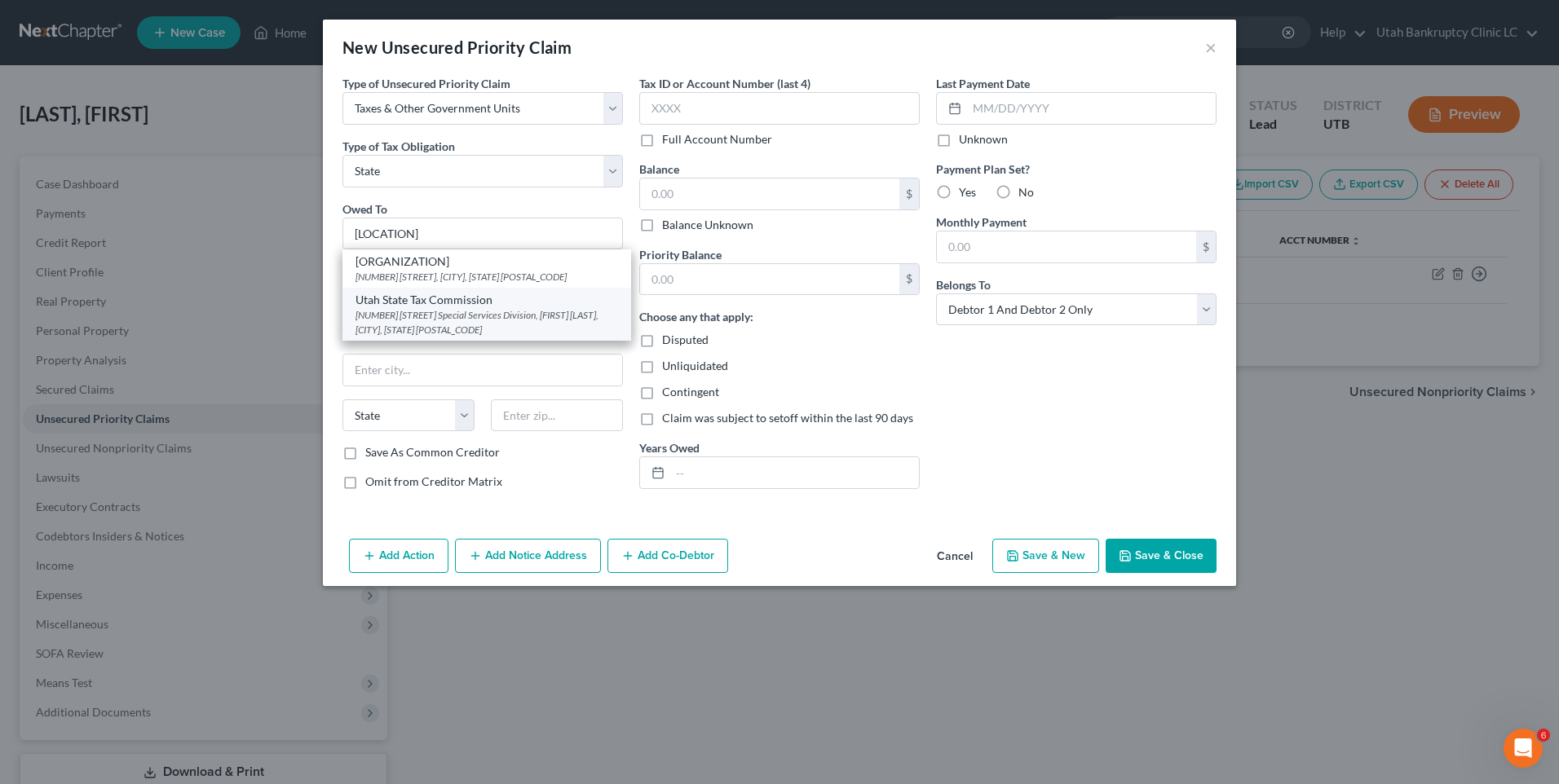 click on "Utah State Tax Commission" at bounding box center [487, 300] 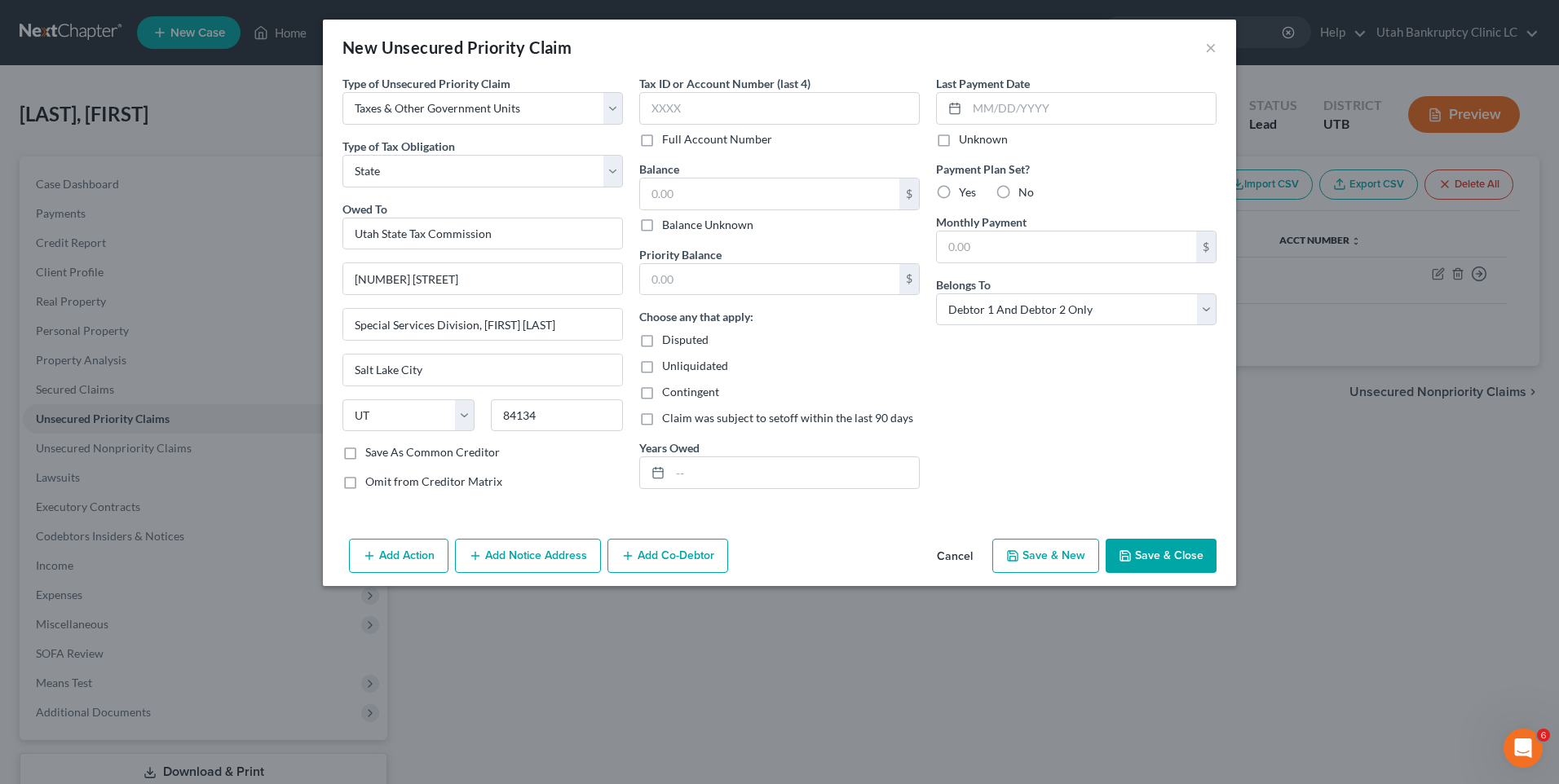 click on "Save & New" at bounding box center (1045, 556) 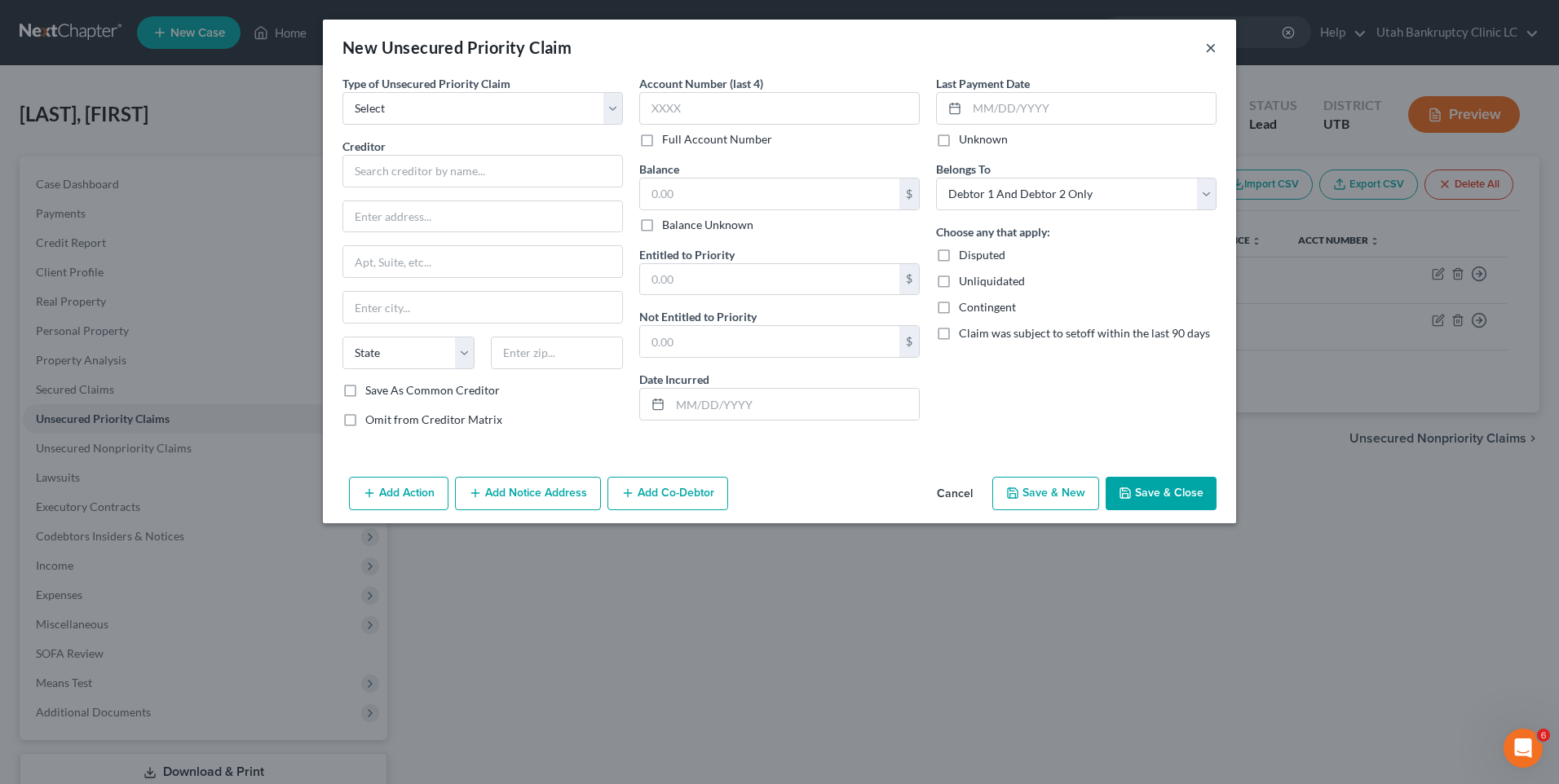 click on "×" at bounding box center [1211, 47] 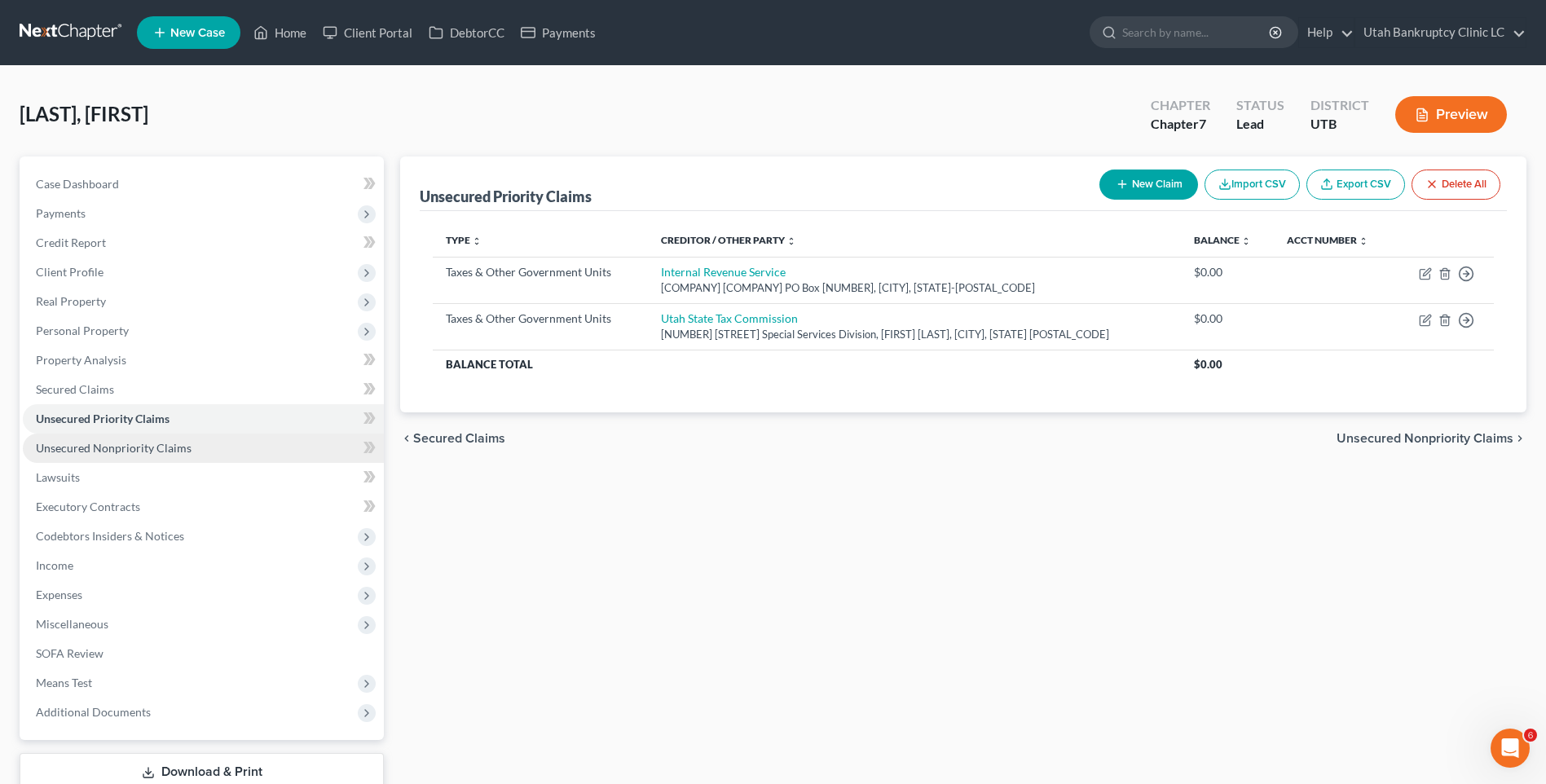 click on "Unsecured Nonpriority Claims" at bounding box center [203, 448] 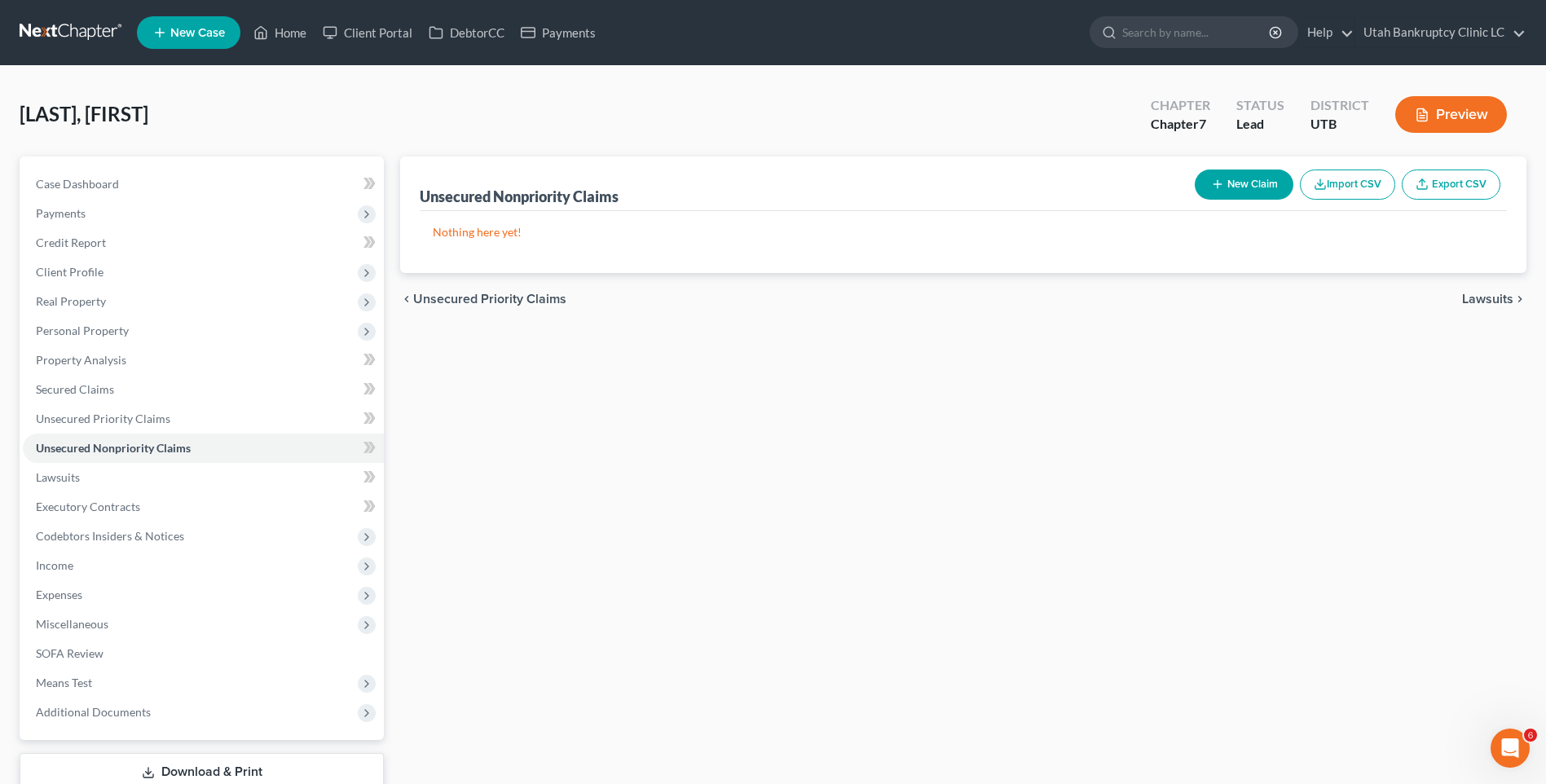 click on "New Claim" at bounding box center (1244, 184) 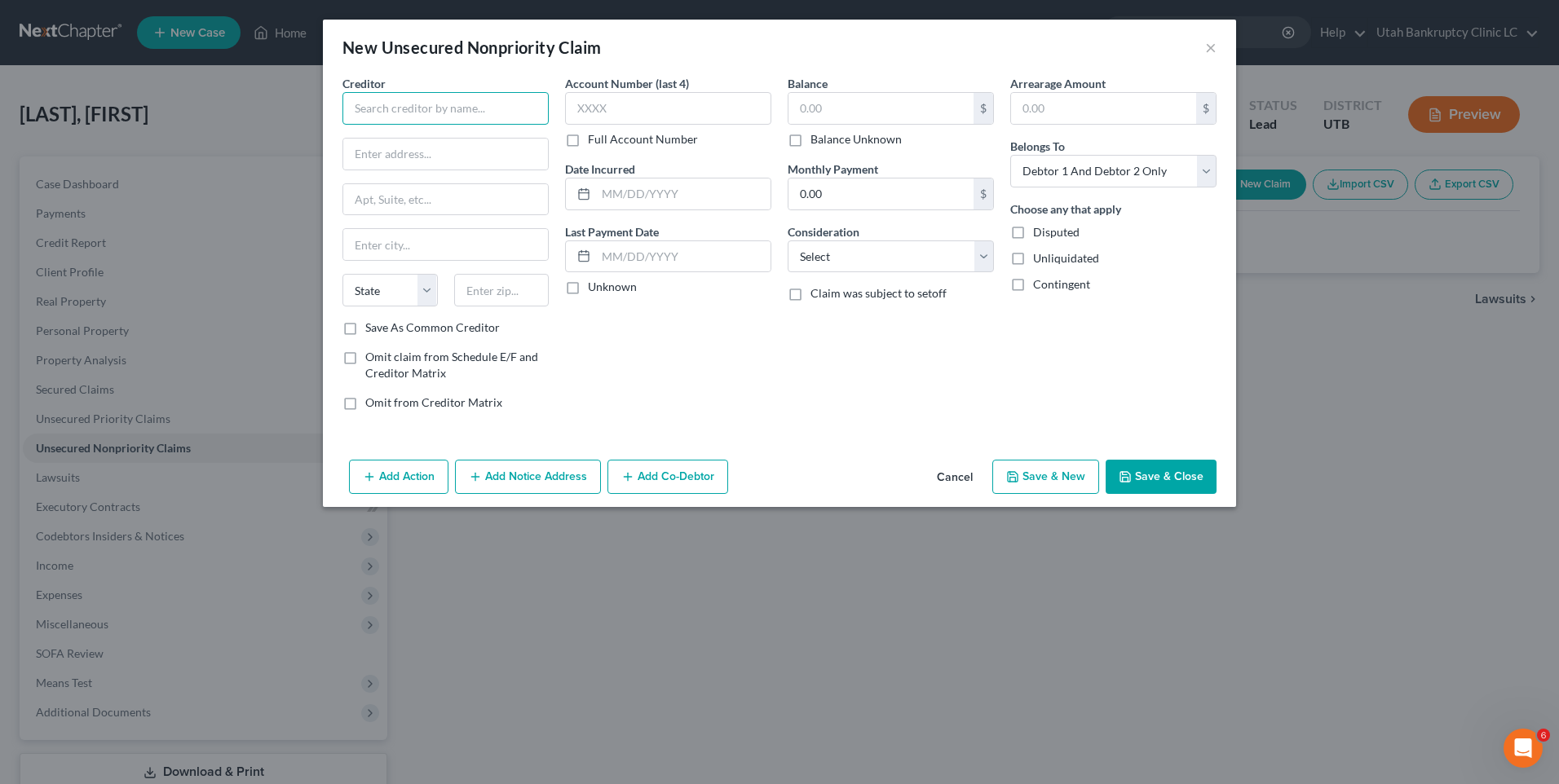 click at bounding box center [445, 108] 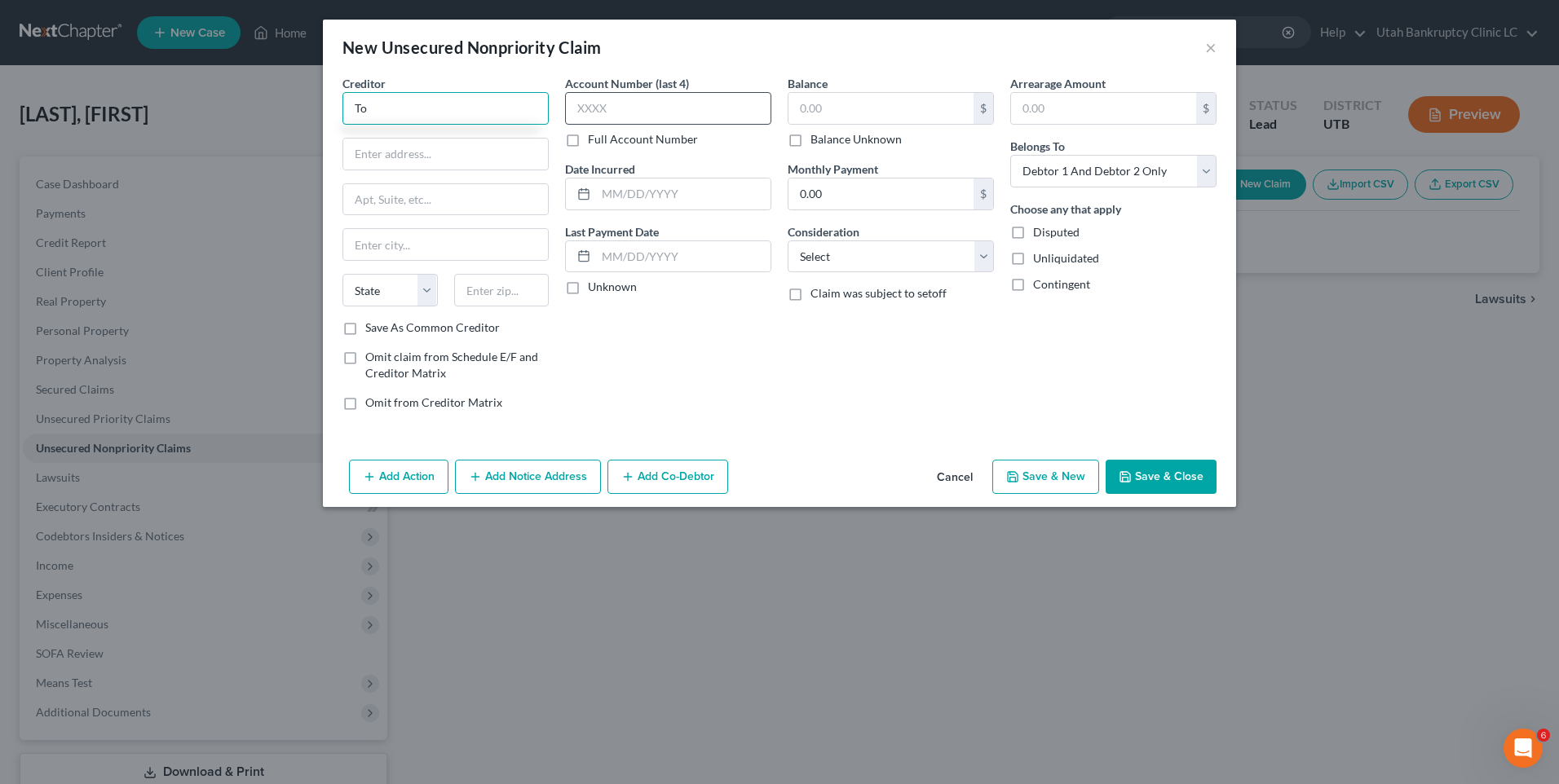 type on "T" 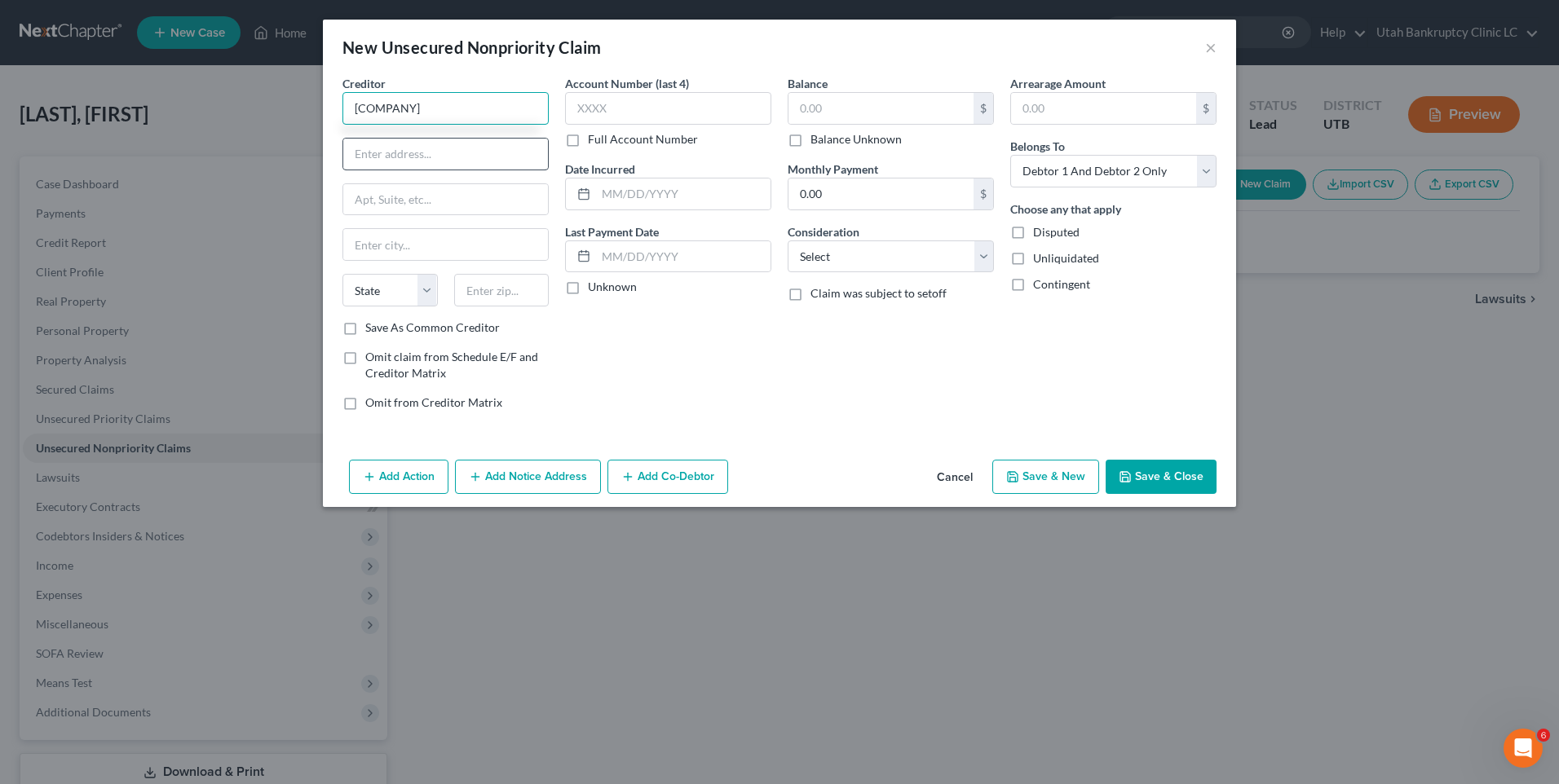 type on "[COMPANY]" 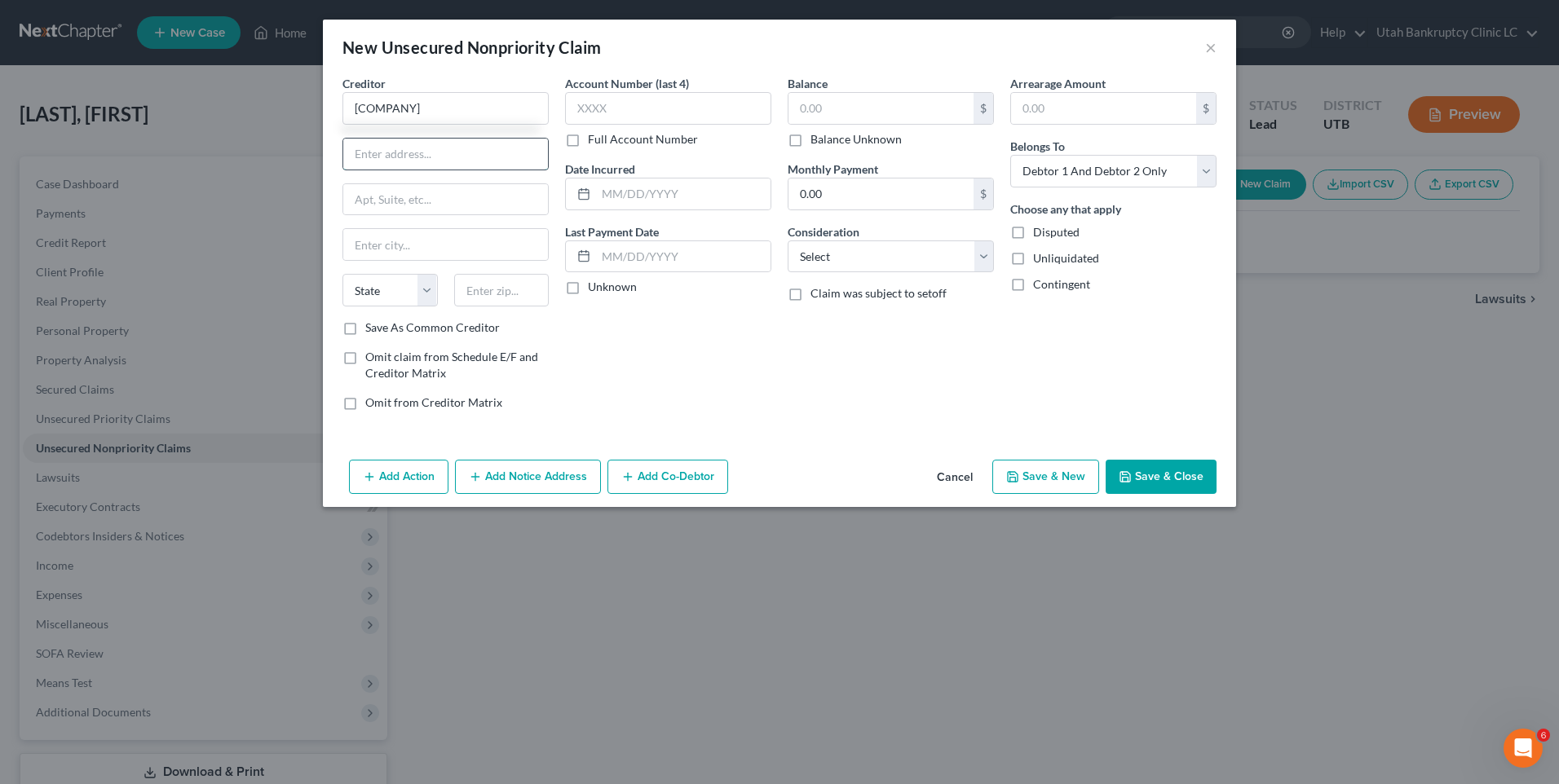 click at bounding box center [445, 154] 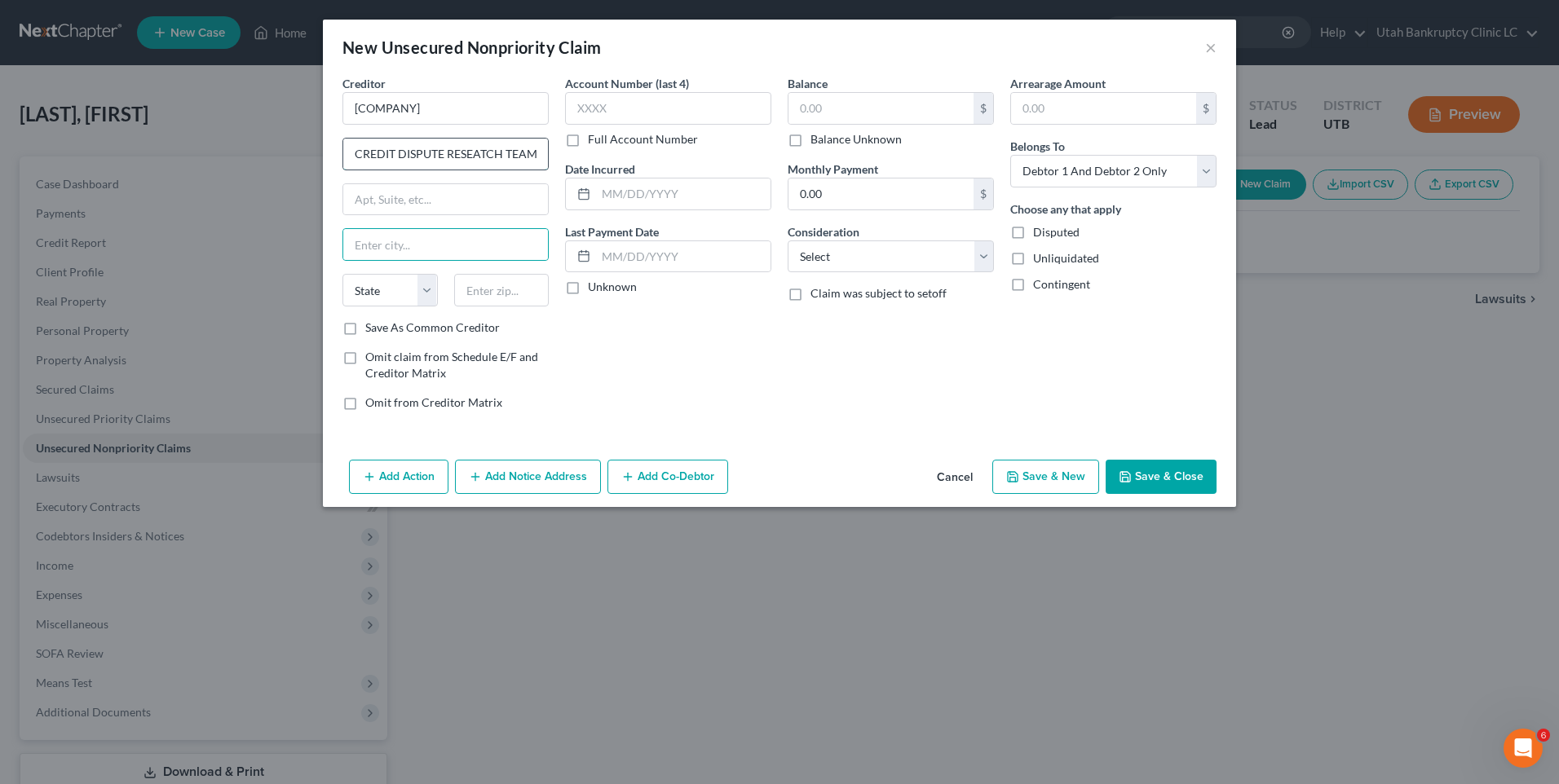 click on "CREDIT DISPUTE RESEATCH TEAM" at bounding box center (445, 154) 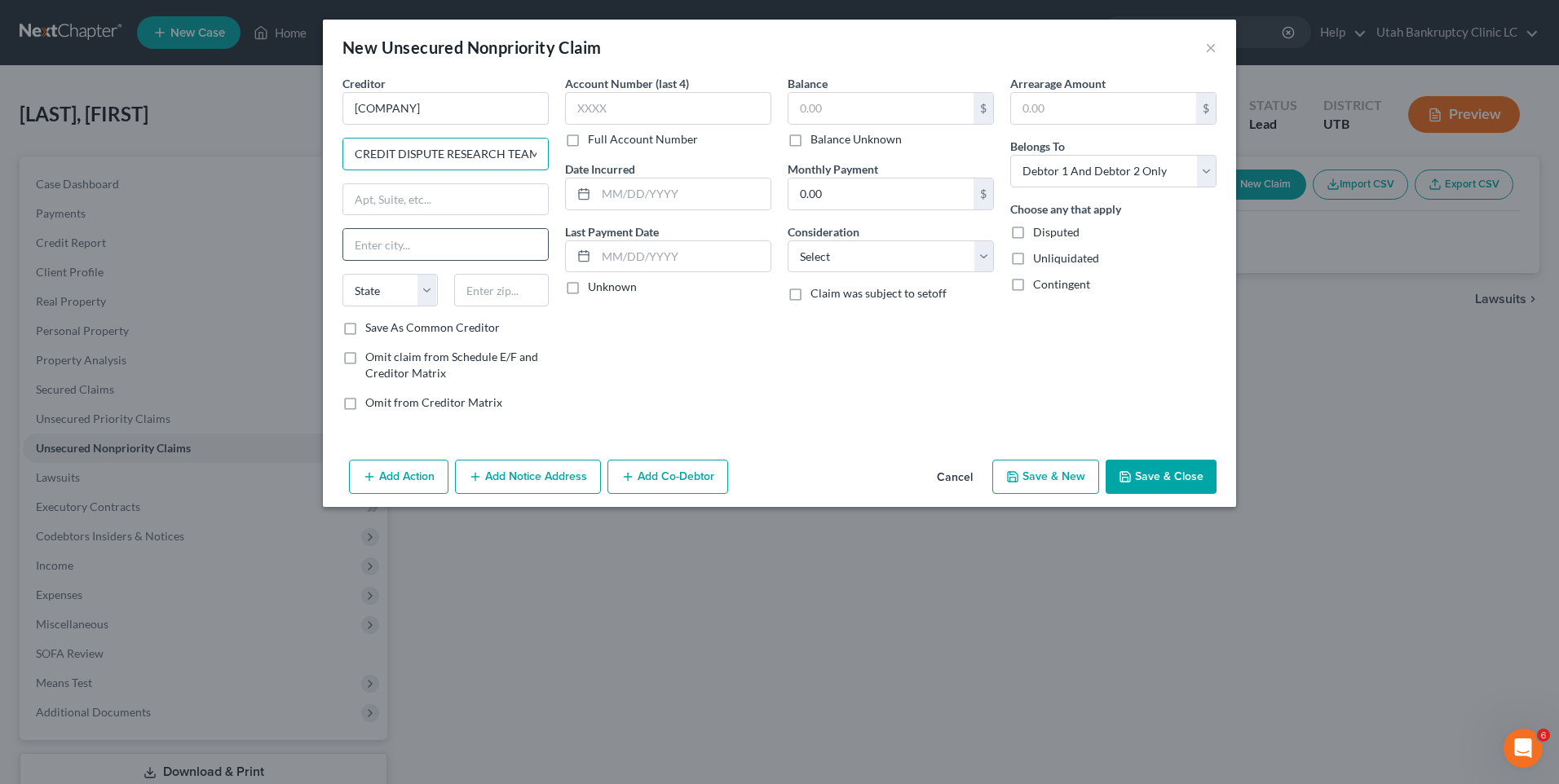 type on "CREDIT DISPUTE RESEARCH TEAM" 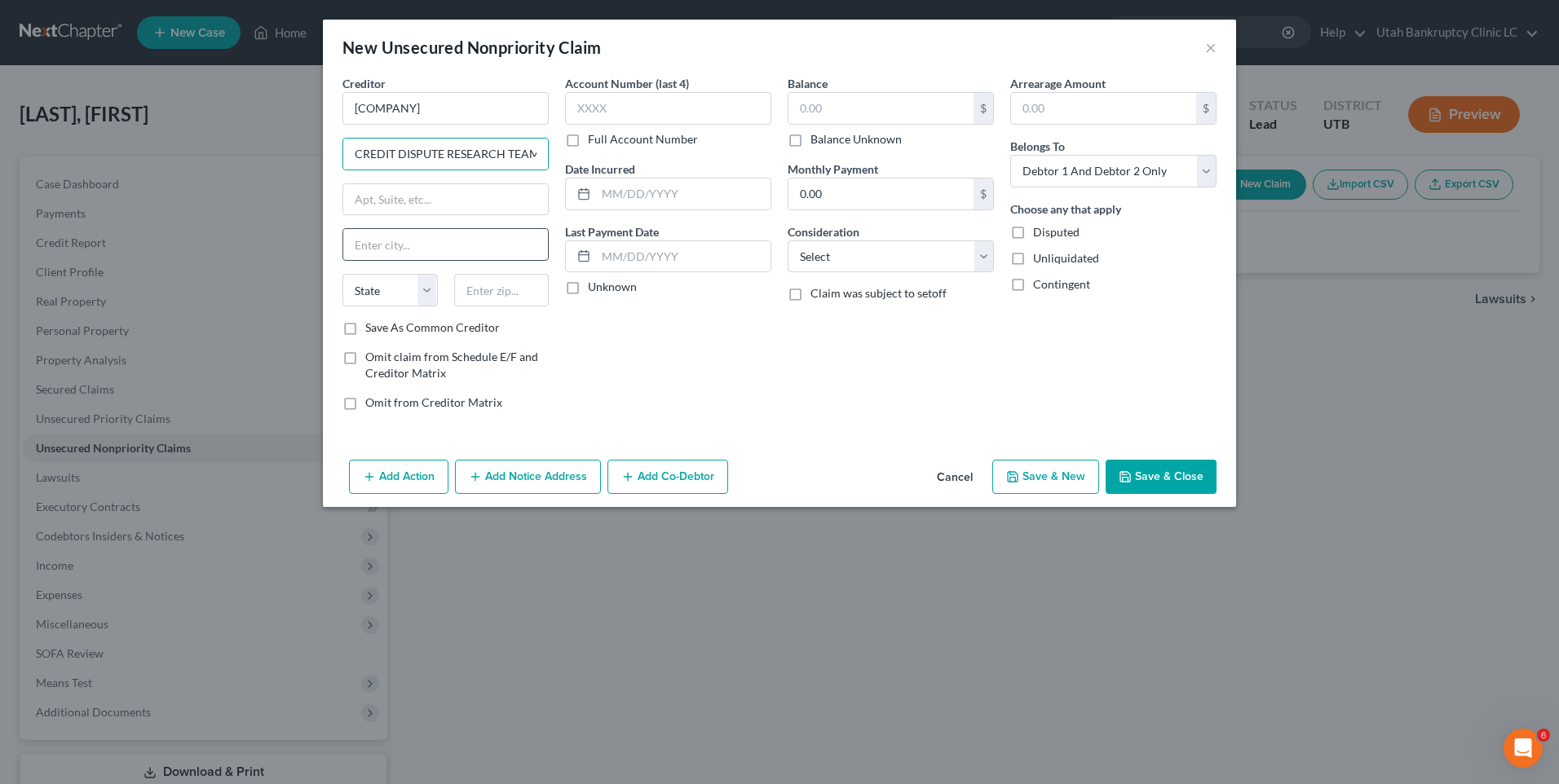 click at bounding box center (445, 244) 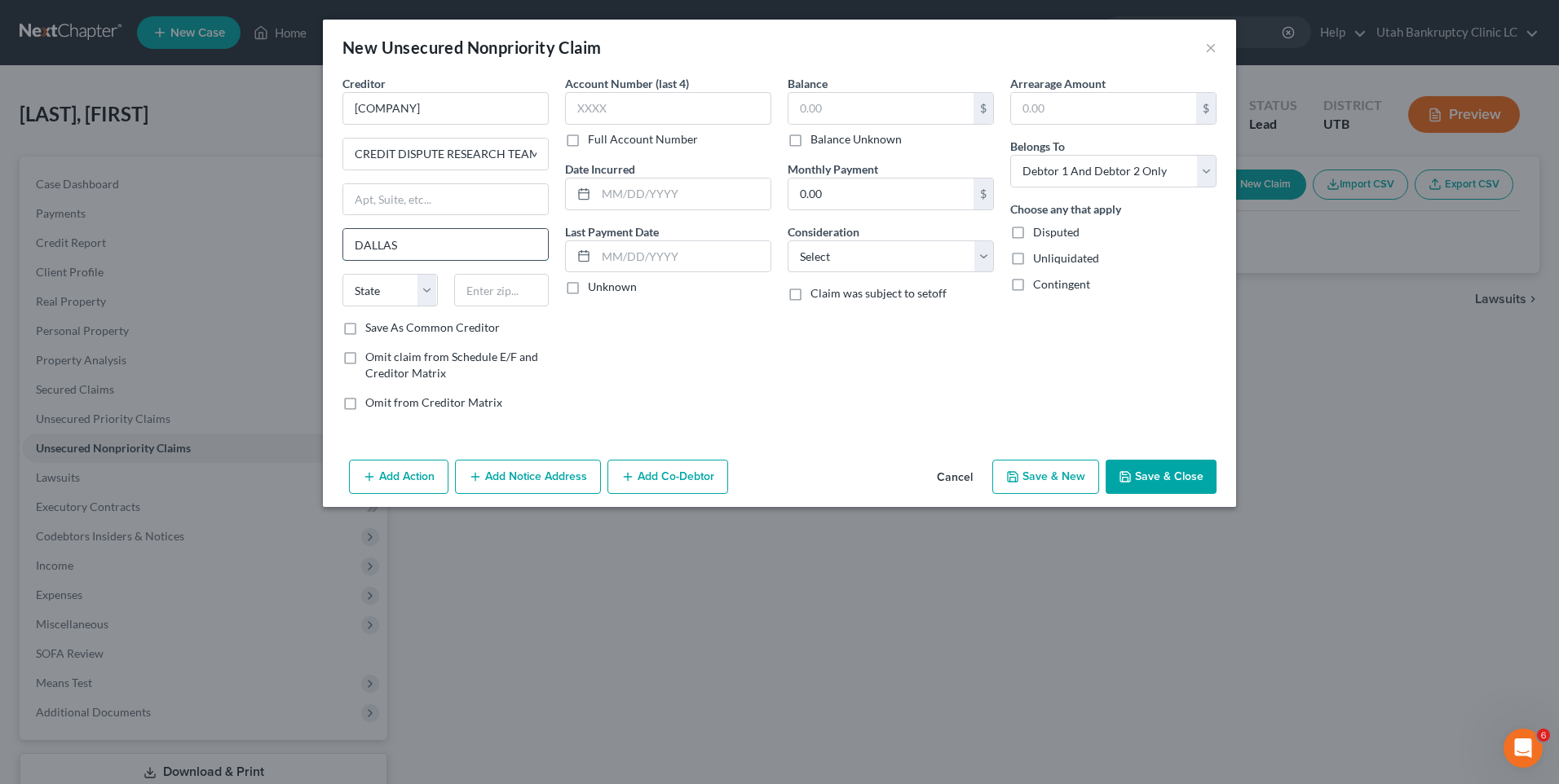 type on "DALLAS" 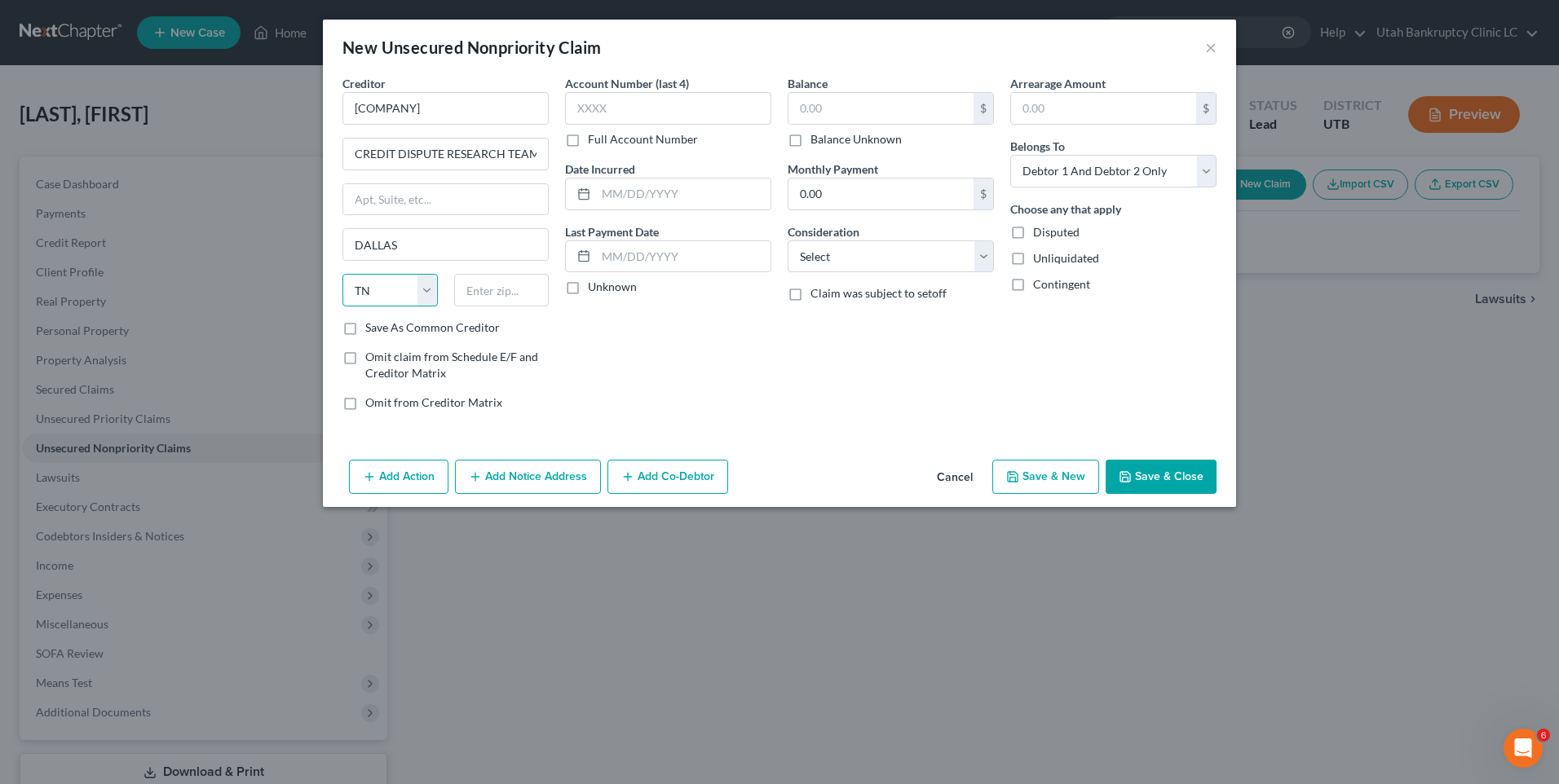 select on "45" 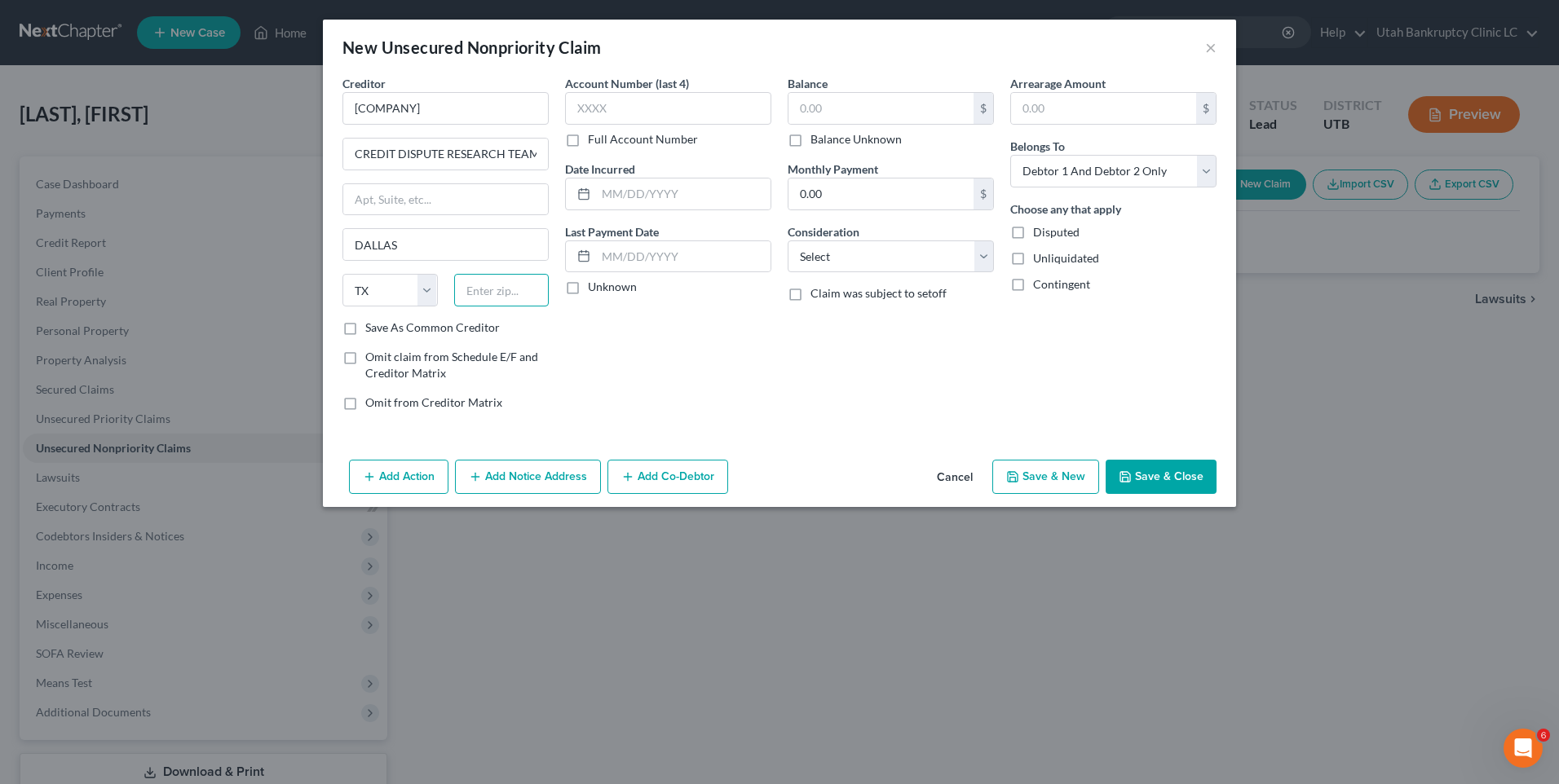 click at bounding box center [501, 290] 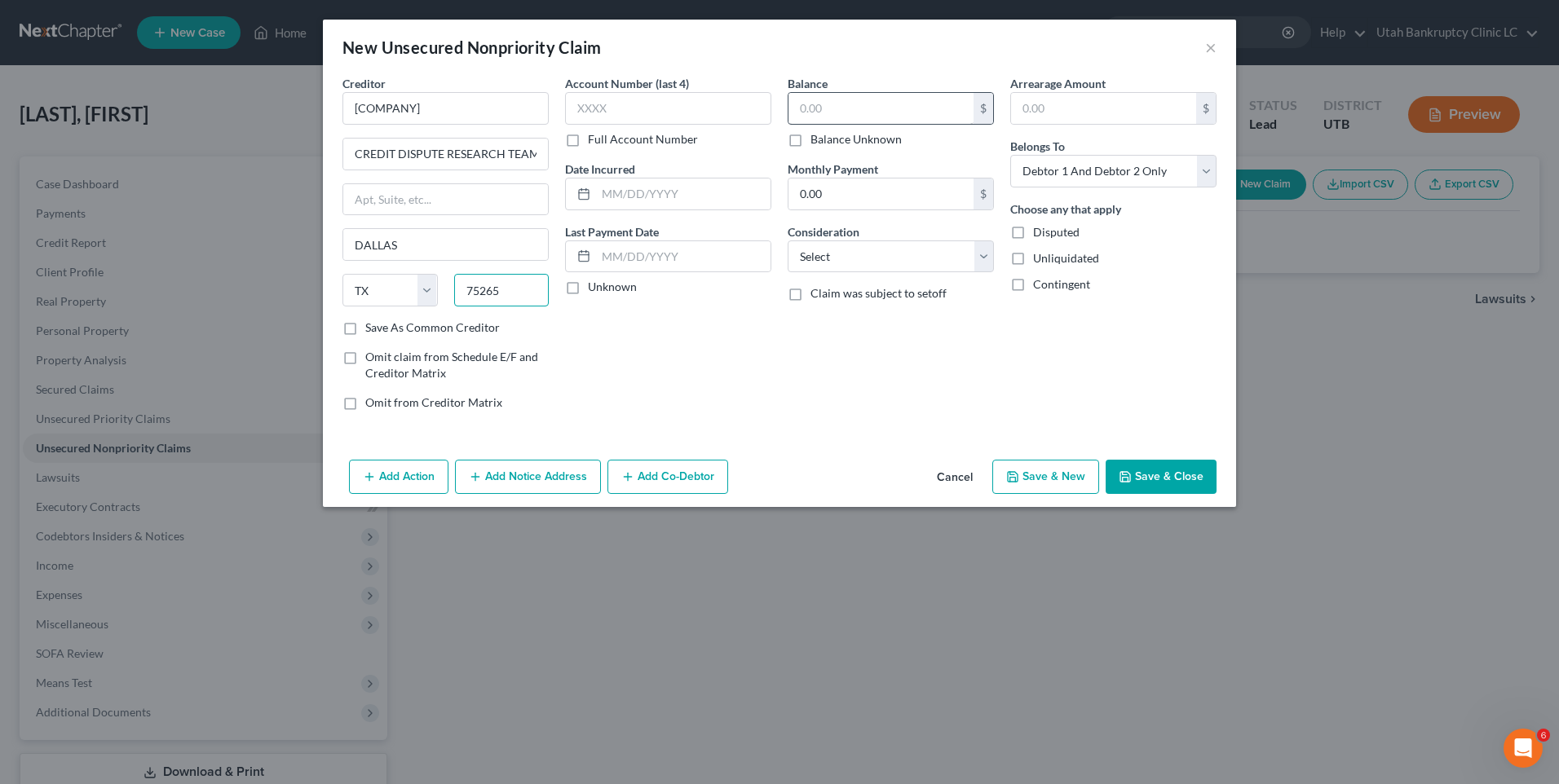 type on "75265" 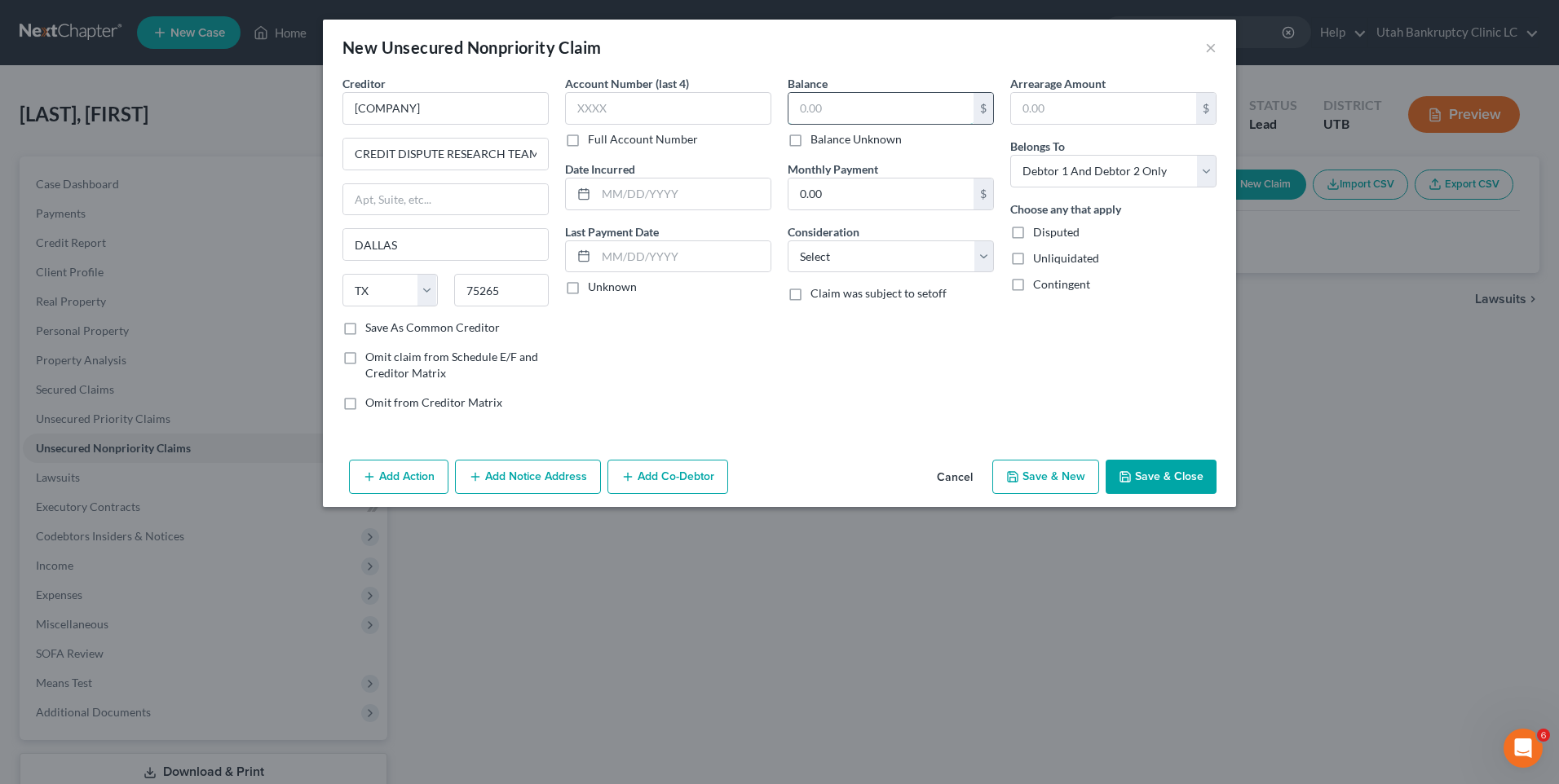 click at bounding box center [881, 108] 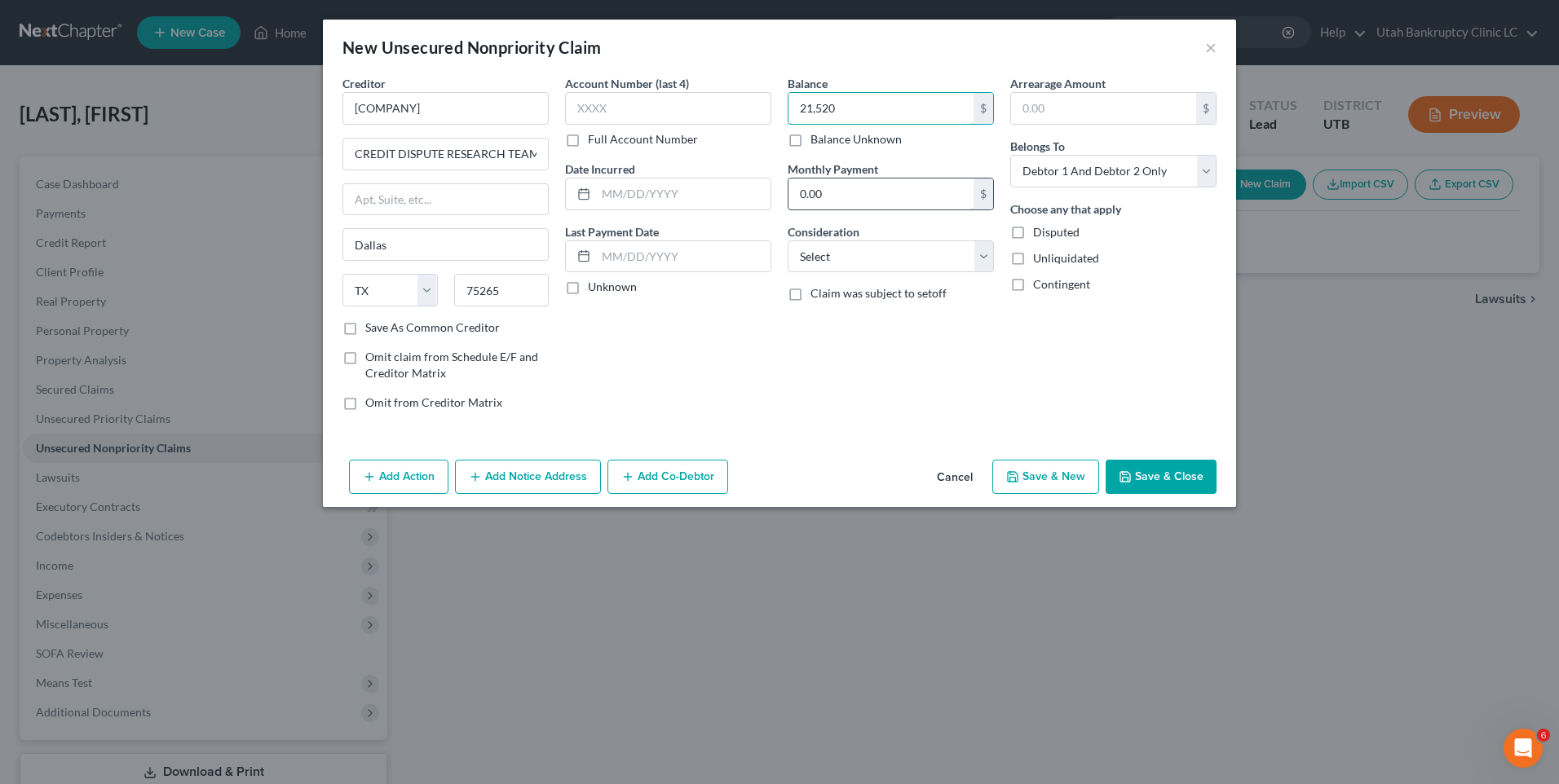 type on "21,520" 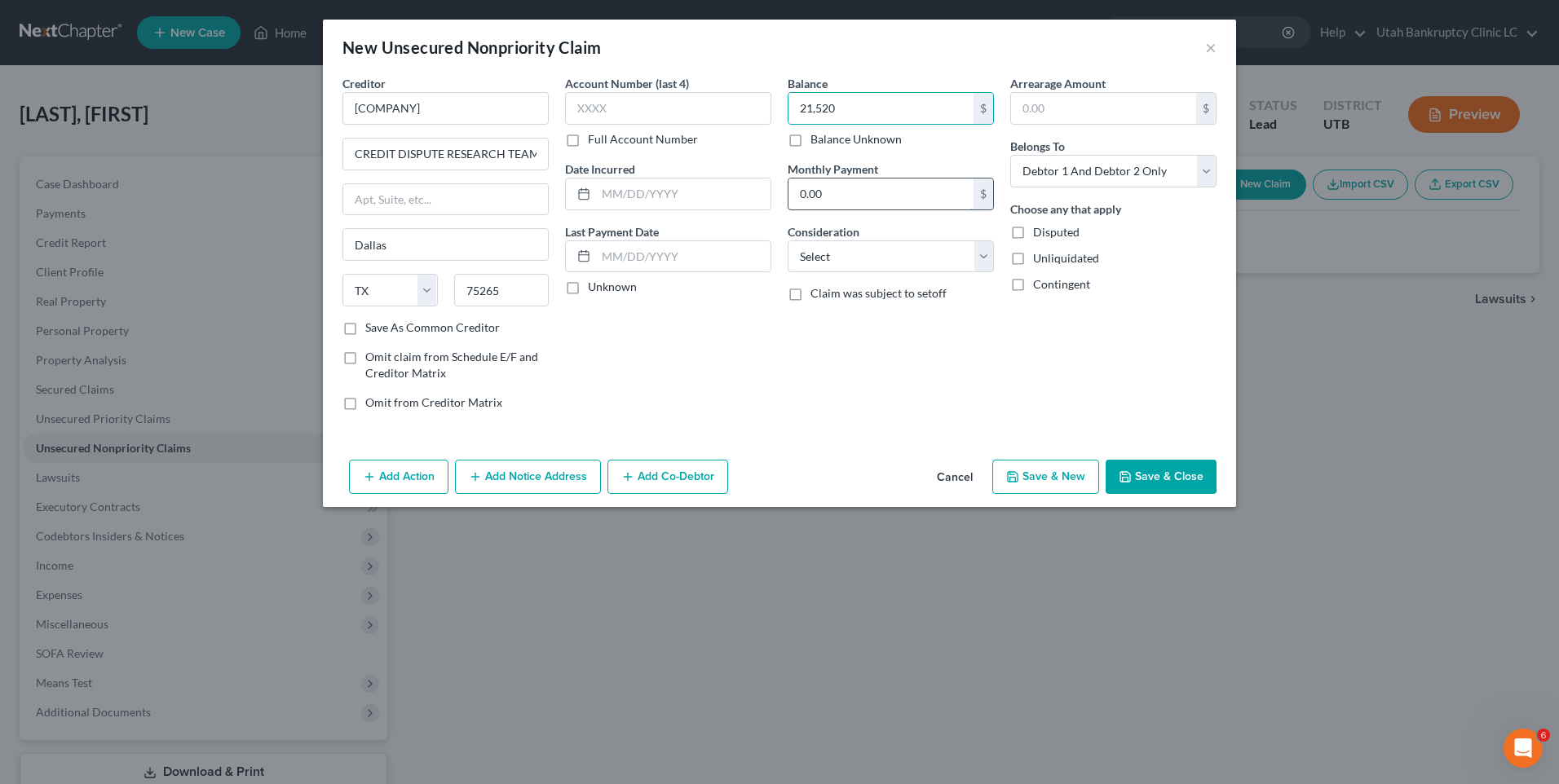 click on "0.00" at bounding box center (881, 194) 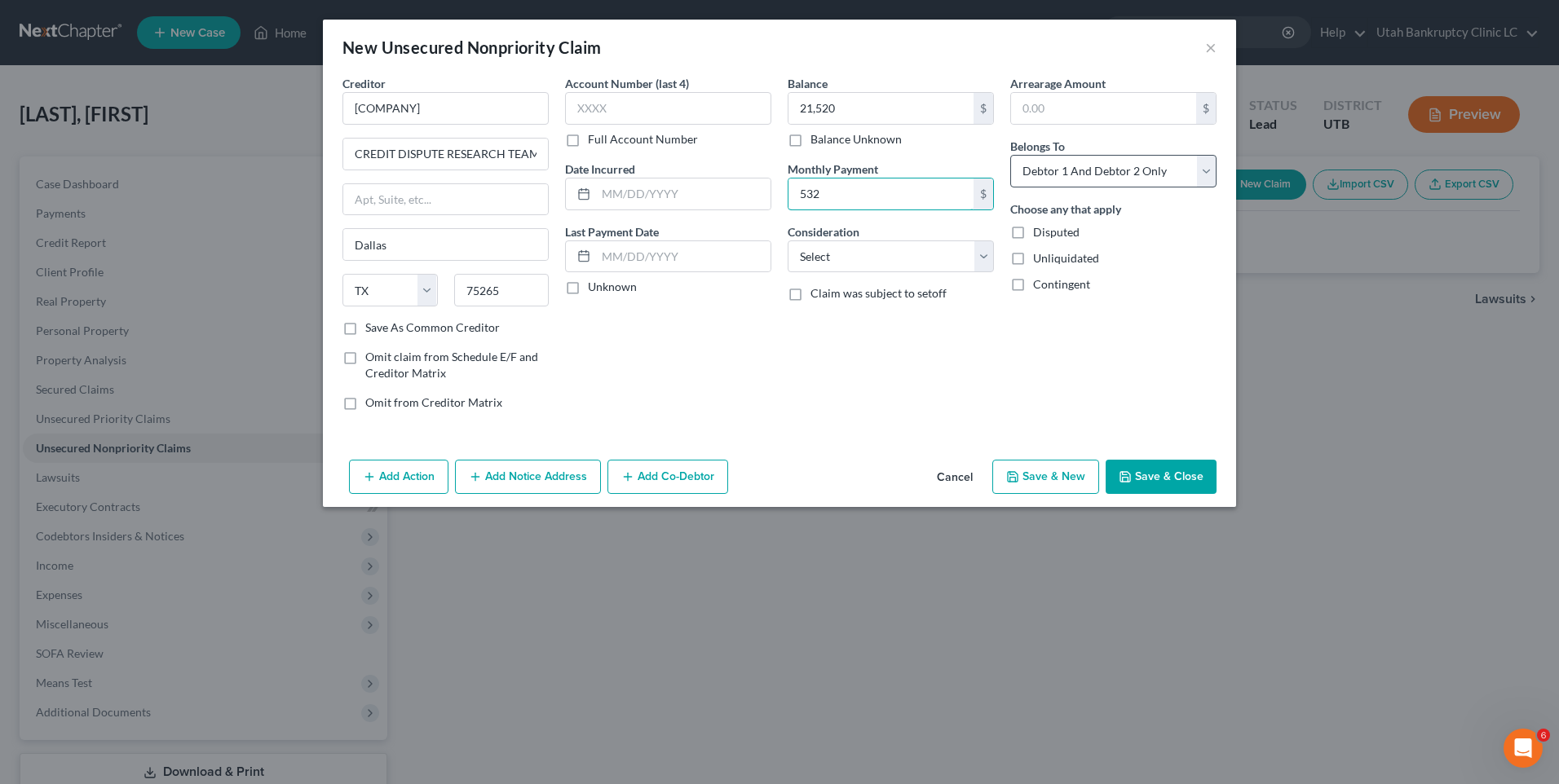 type on "532" 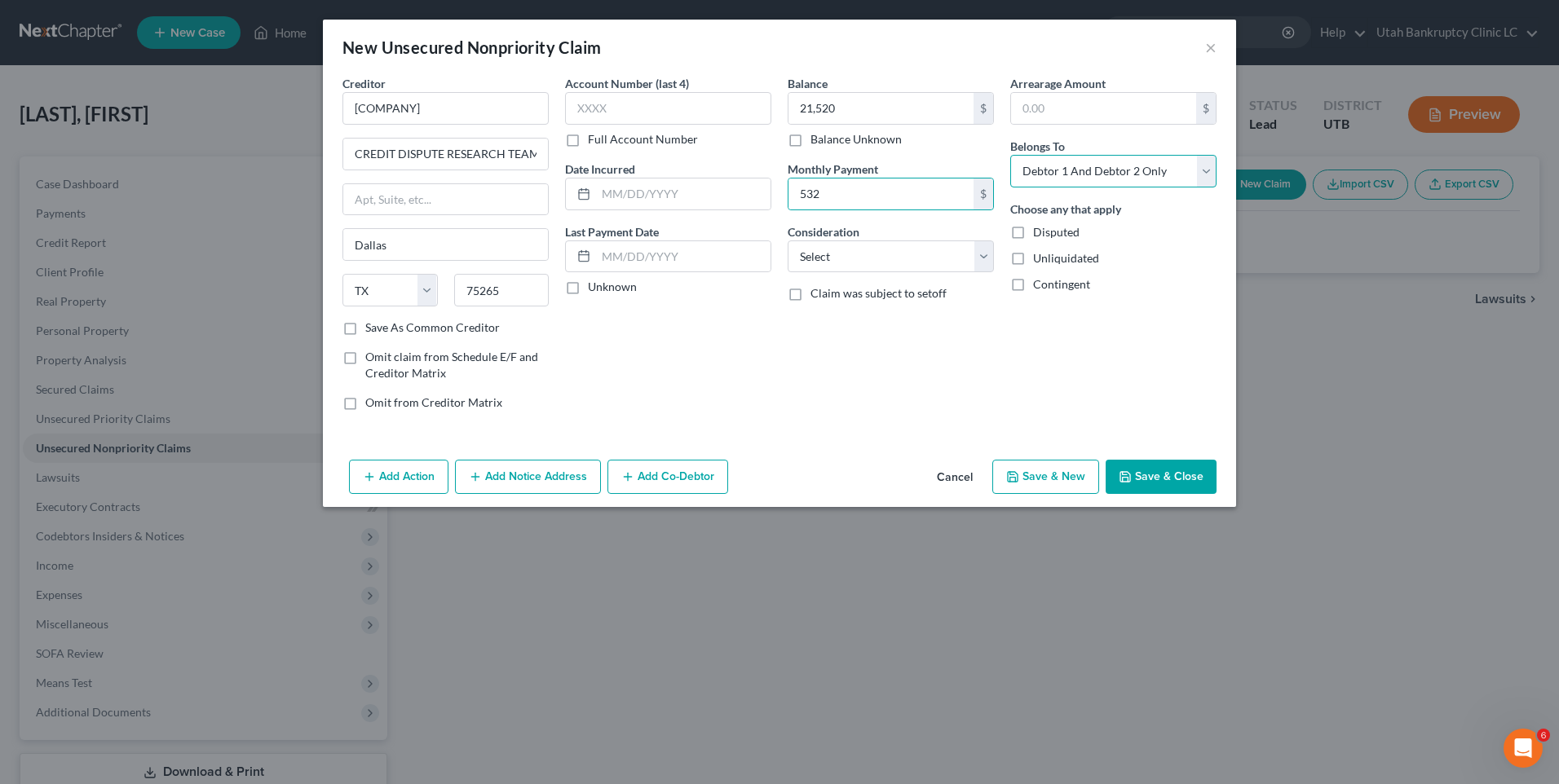 click on "Select Debtor 1 Only Debtor 2 Only Debtor 1 And Debtor 2 Only At Least One Of The Debtors And Another Community Property" at bounding box center [1113, 171] 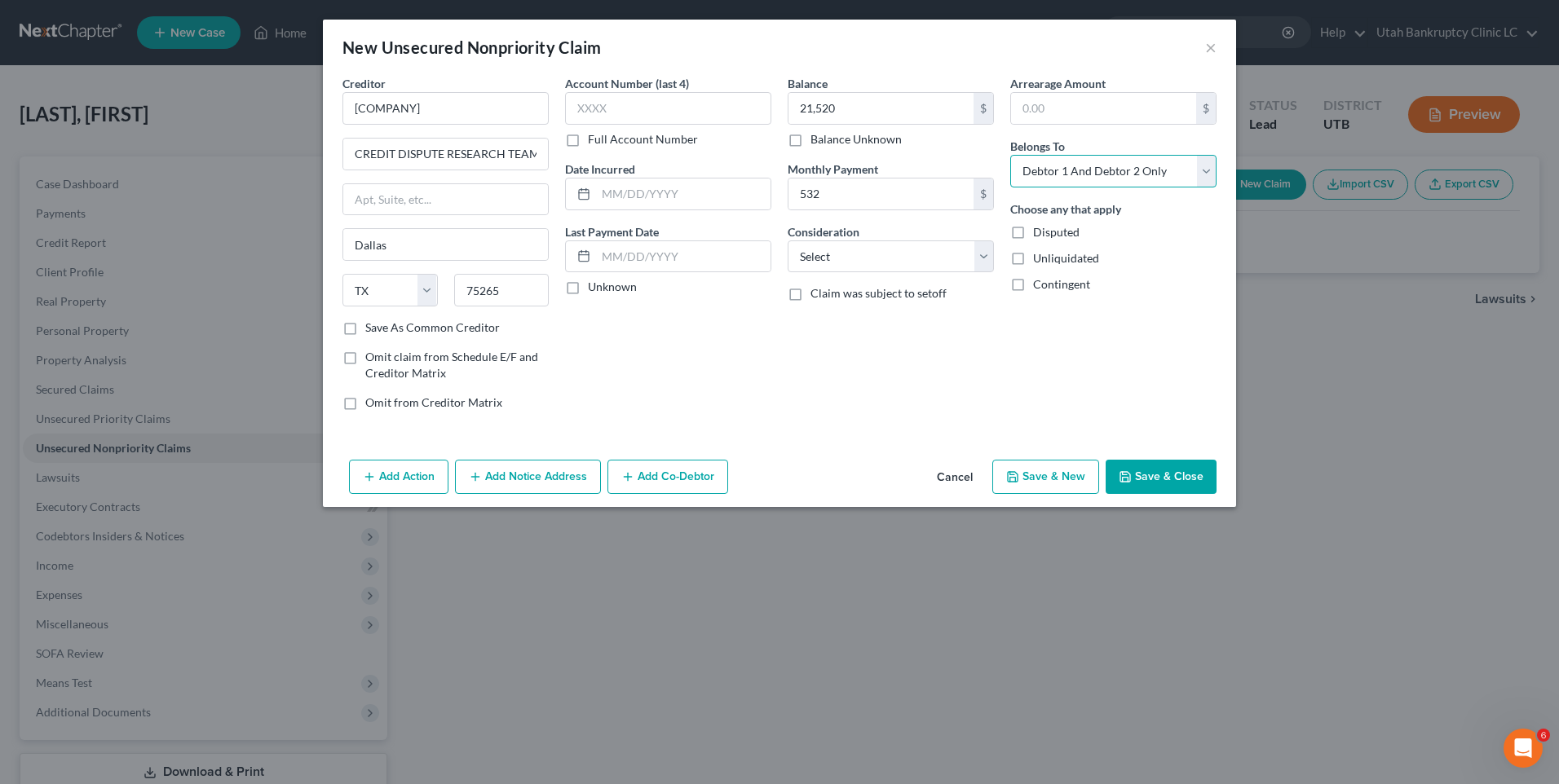 select on "0" 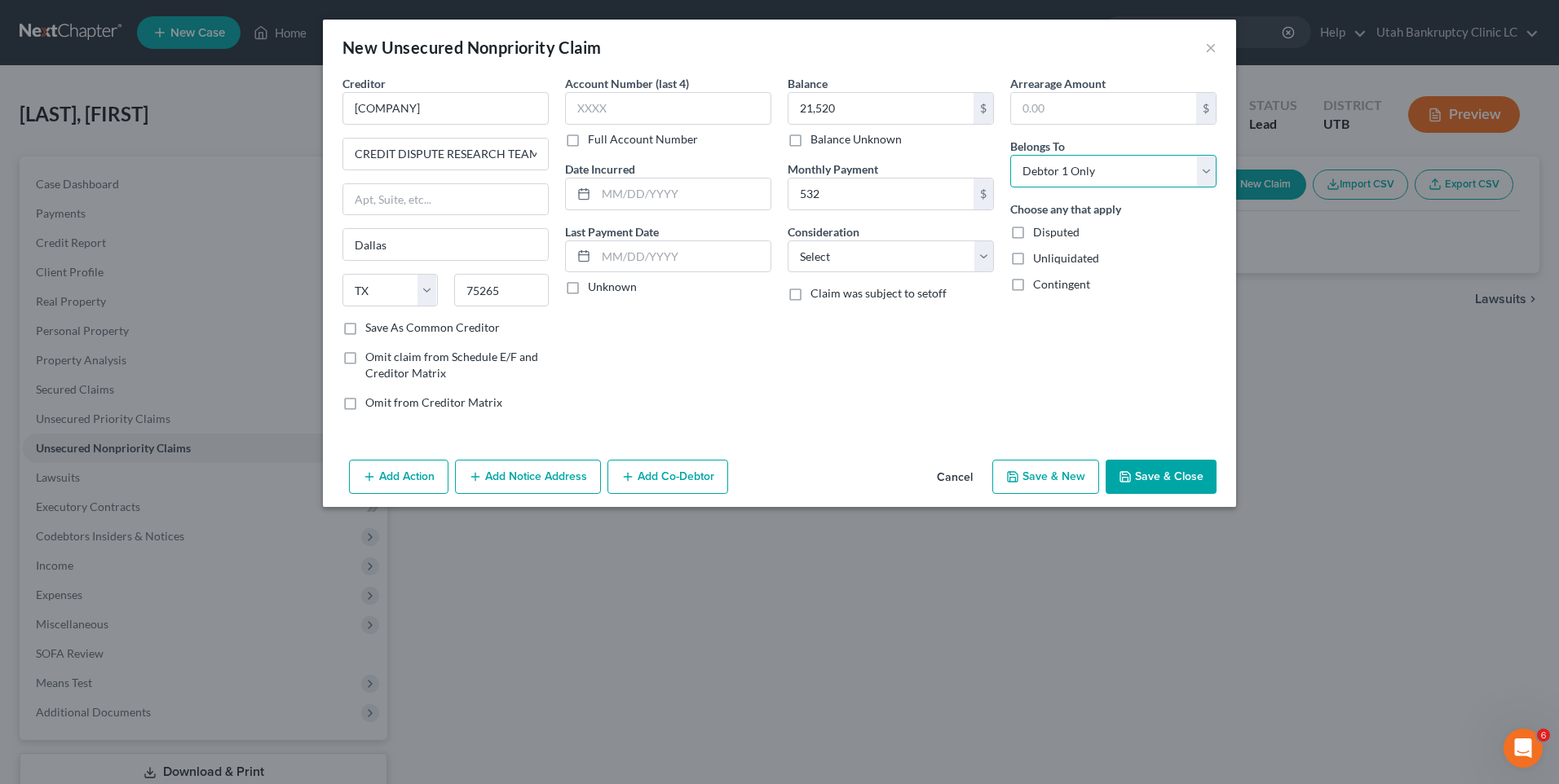 click on "Select Debtor 1 Only Debtor 2 Only Debtor 1 And Debtor 2 Only At Least One Of The Debtors And Another Community Property" at bounding box center (1113, 171) 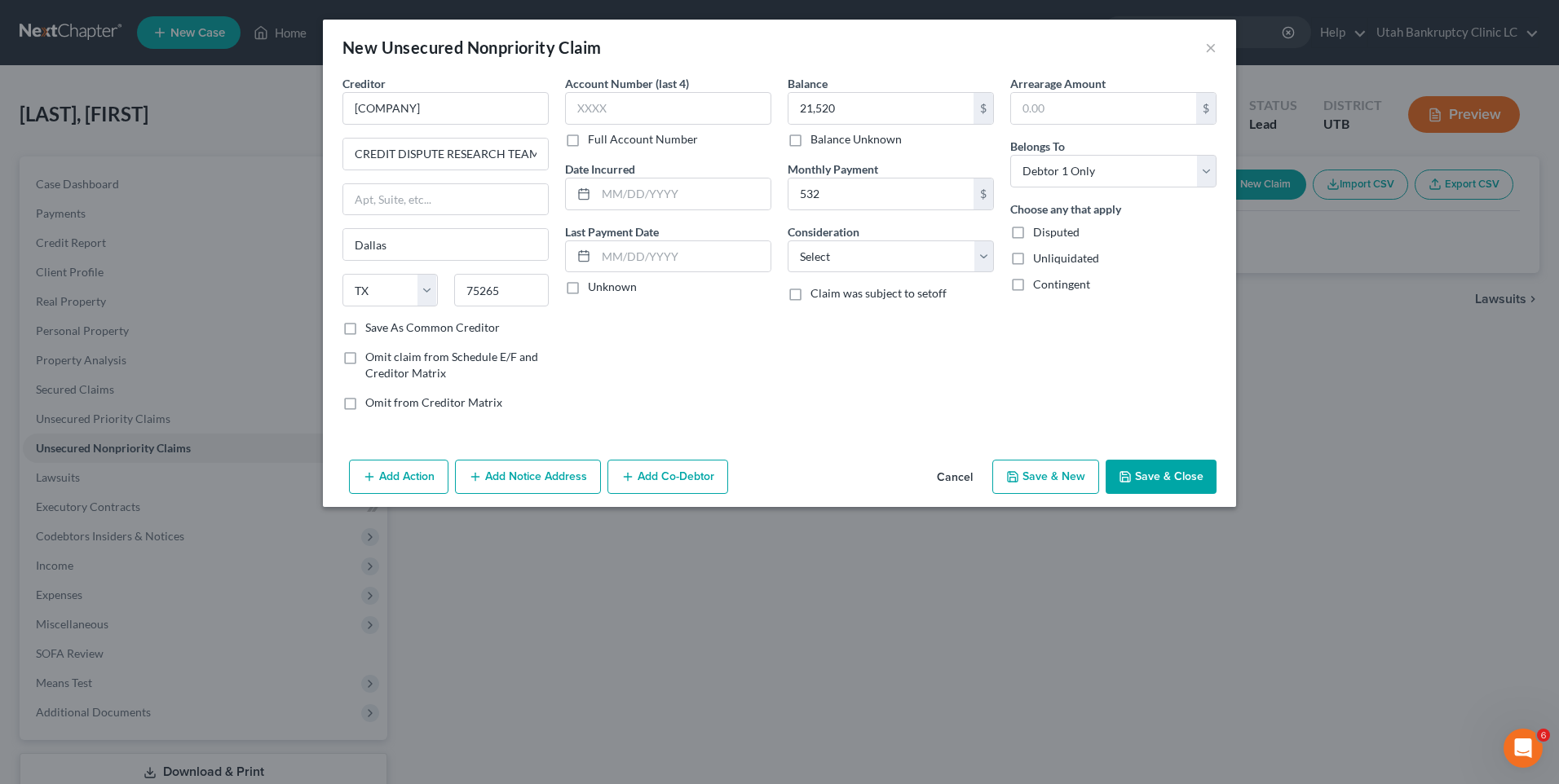 click on "Save & New" at bounding box center (1045, 477) 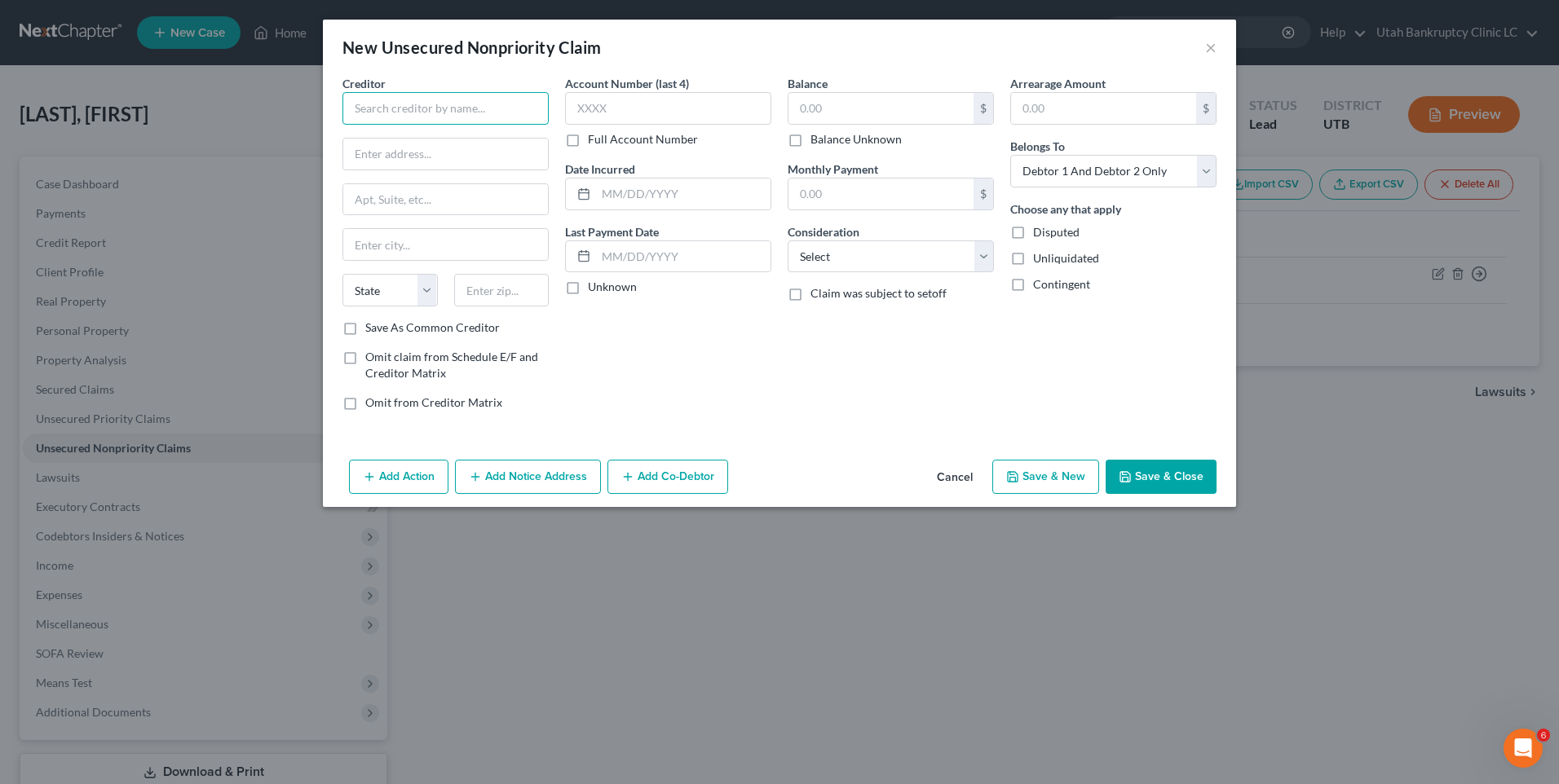 click at bounding box center [445, 108] 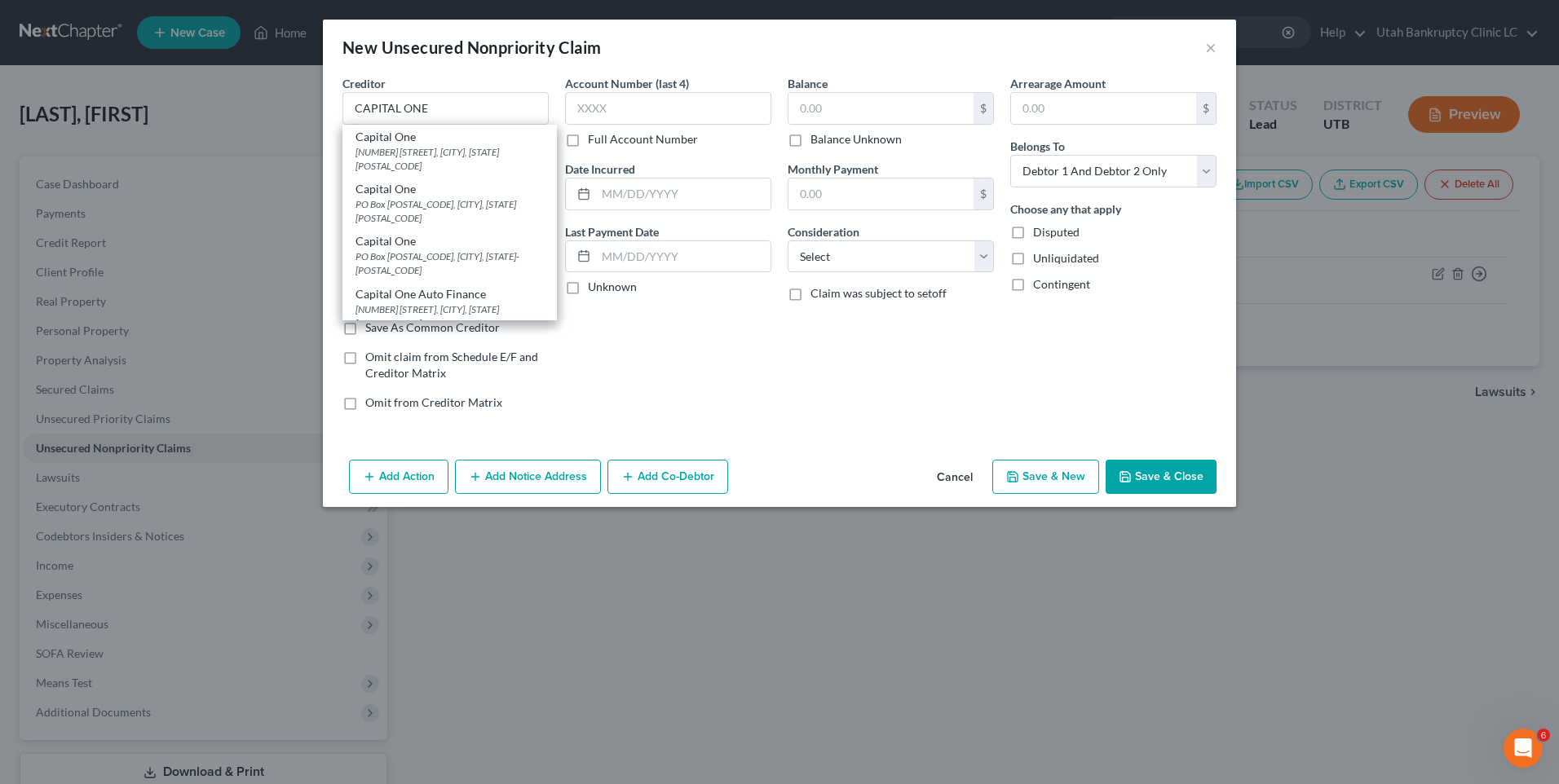click on "[NUMBER] [STREET], [CITY], [STATE] [POSTAL_CODE]" at bounding box center (449, 159) 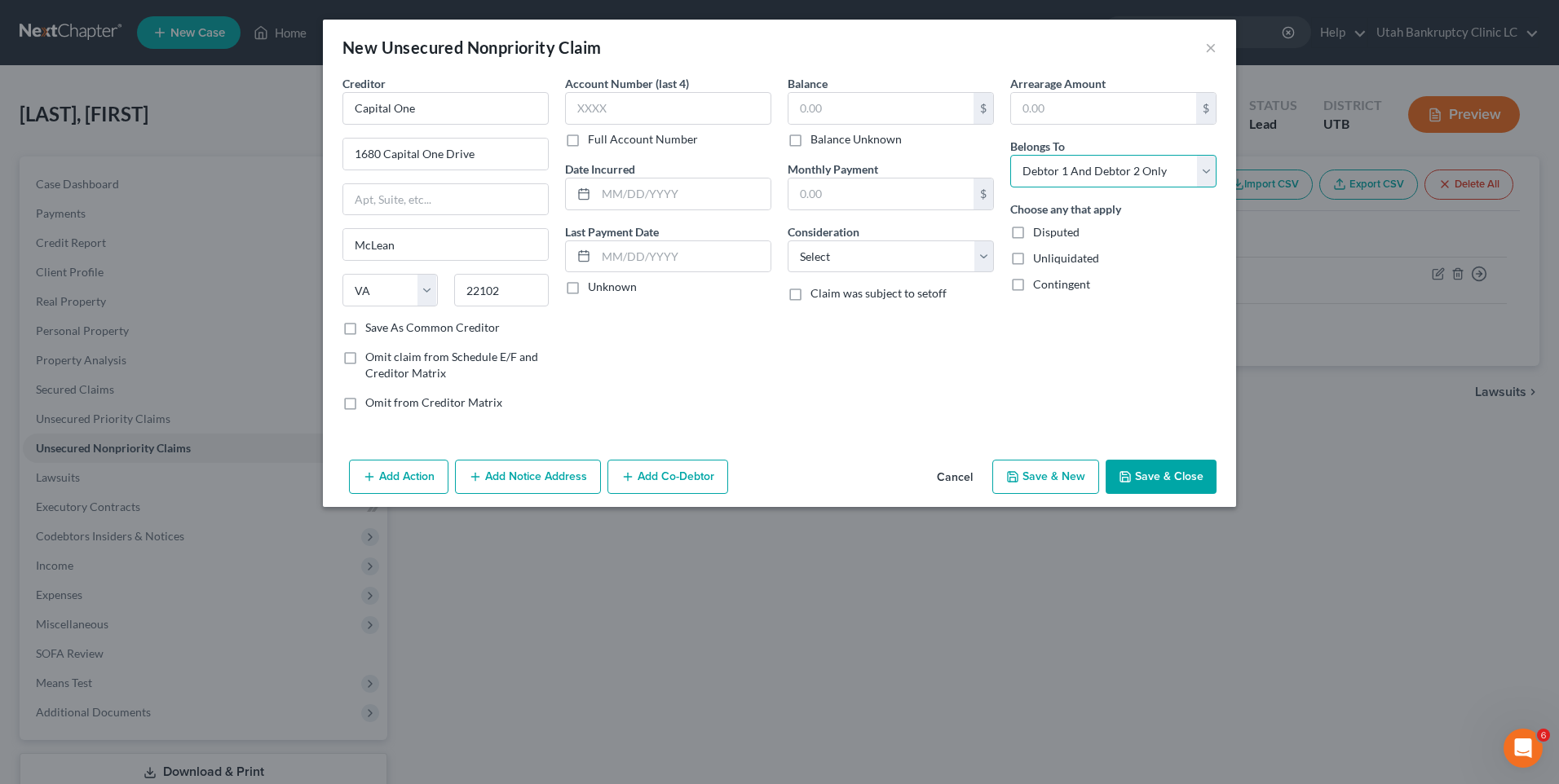 click on "Select Debtor 1 Only Debtor 2 Only Debtor 1 And Debtor 2 Only At Least One Of The Debtors And Another Community Property" at bounding box center [1113, 171] 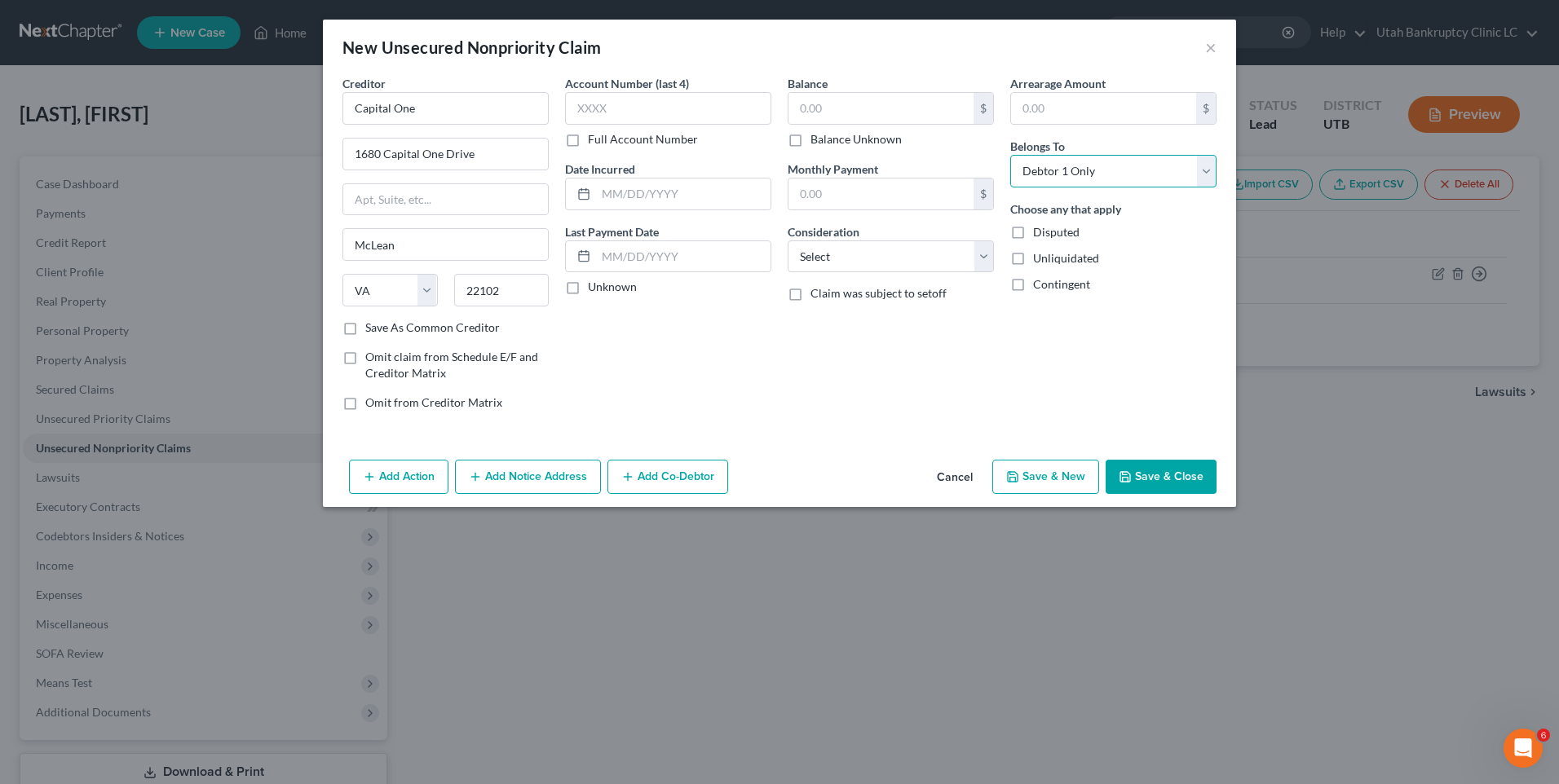click on "Select Debtor 1 Only Debtor 2 Only Debtor 1 And Debtor 2 Only At Least One Of The Debtors And Another Community Property" at bounding box center [1113, 171] 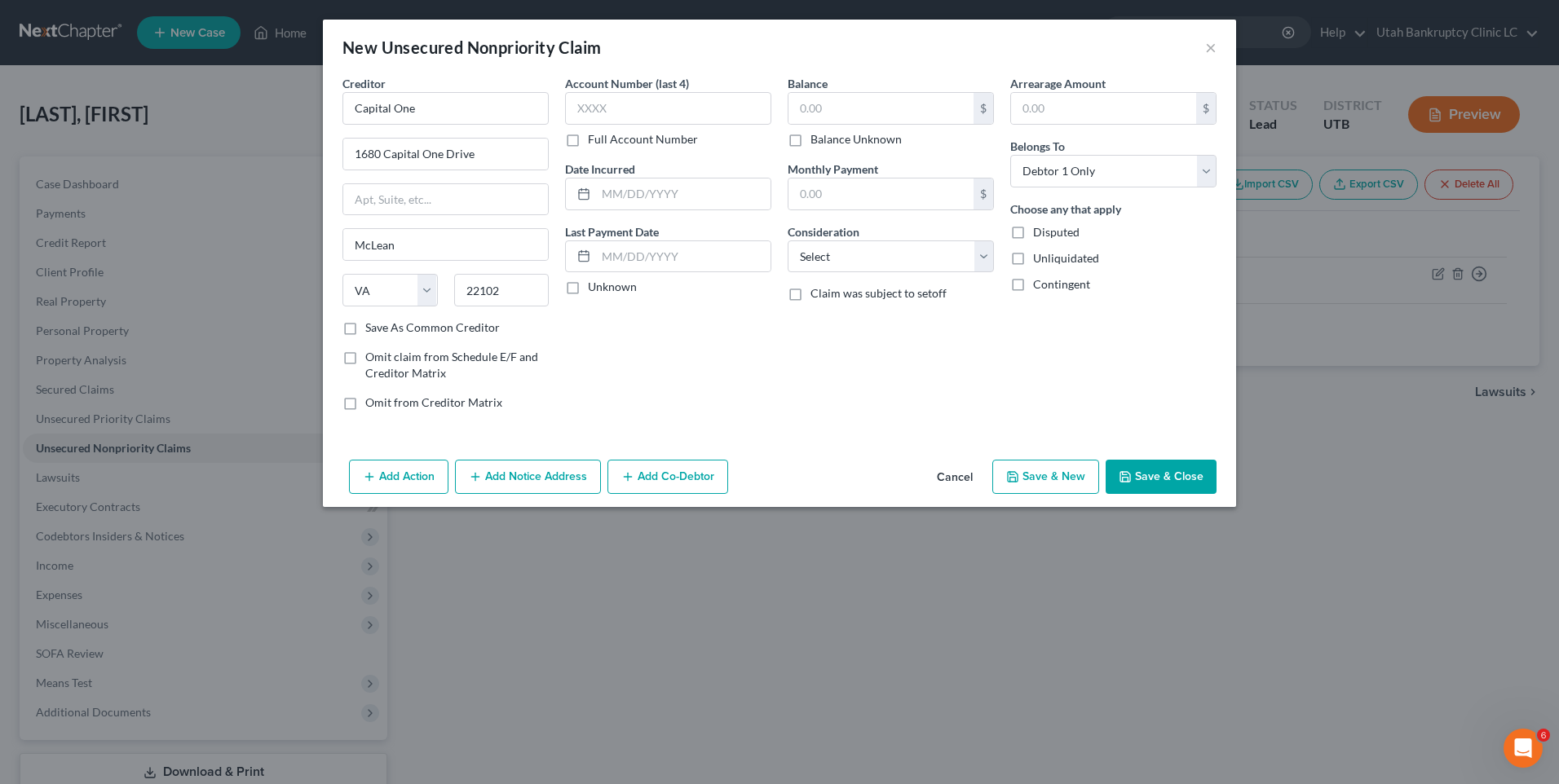 click on "Save & New" at bounding box center [1045, 477] 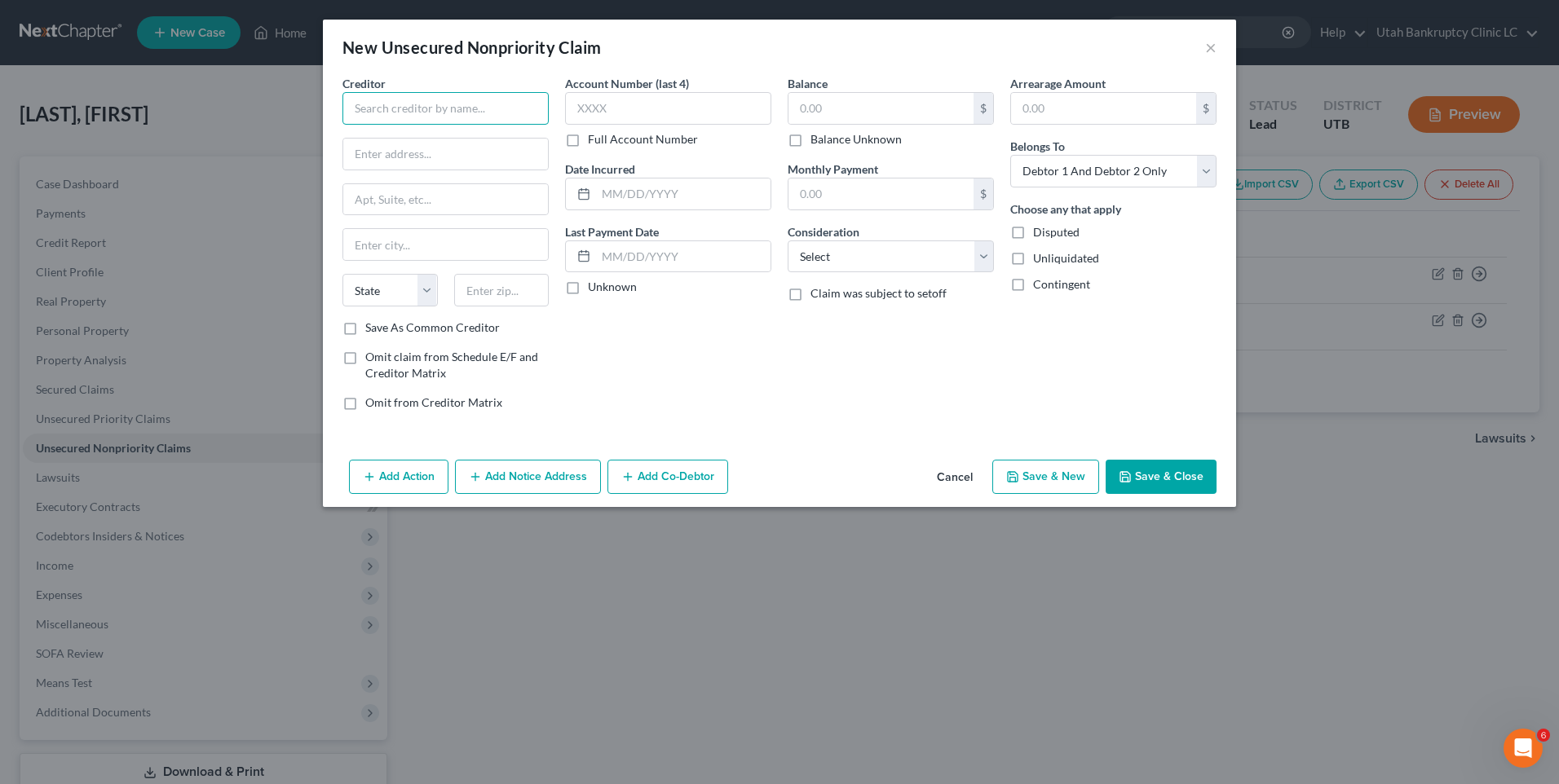 click at bounding box center (445, 108) 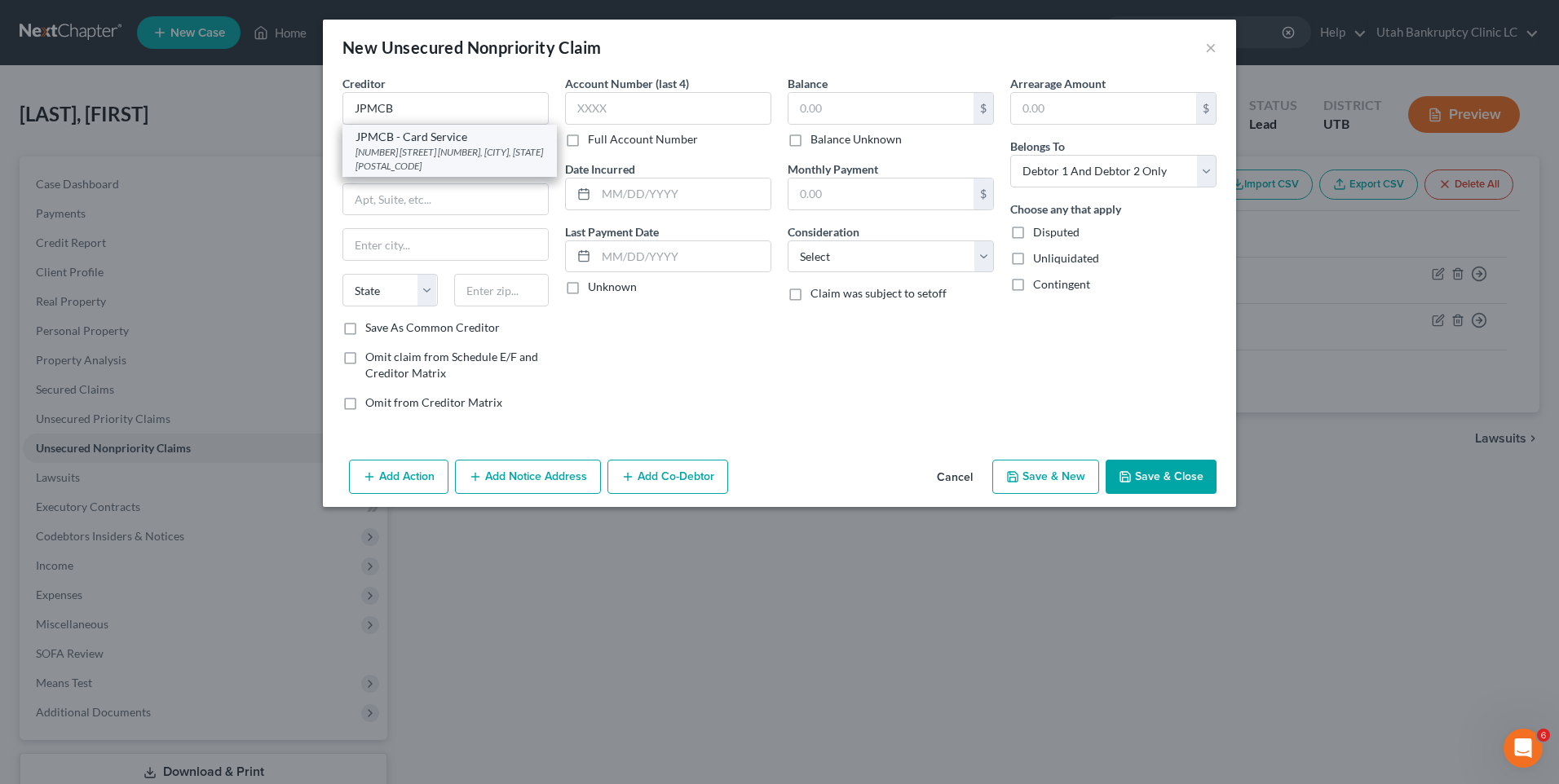 click on "[NUMBER] [STREET] [NUMBER], [CITY], [STATE] [POSTAL_CODE]" at bounding box center (449, 159) 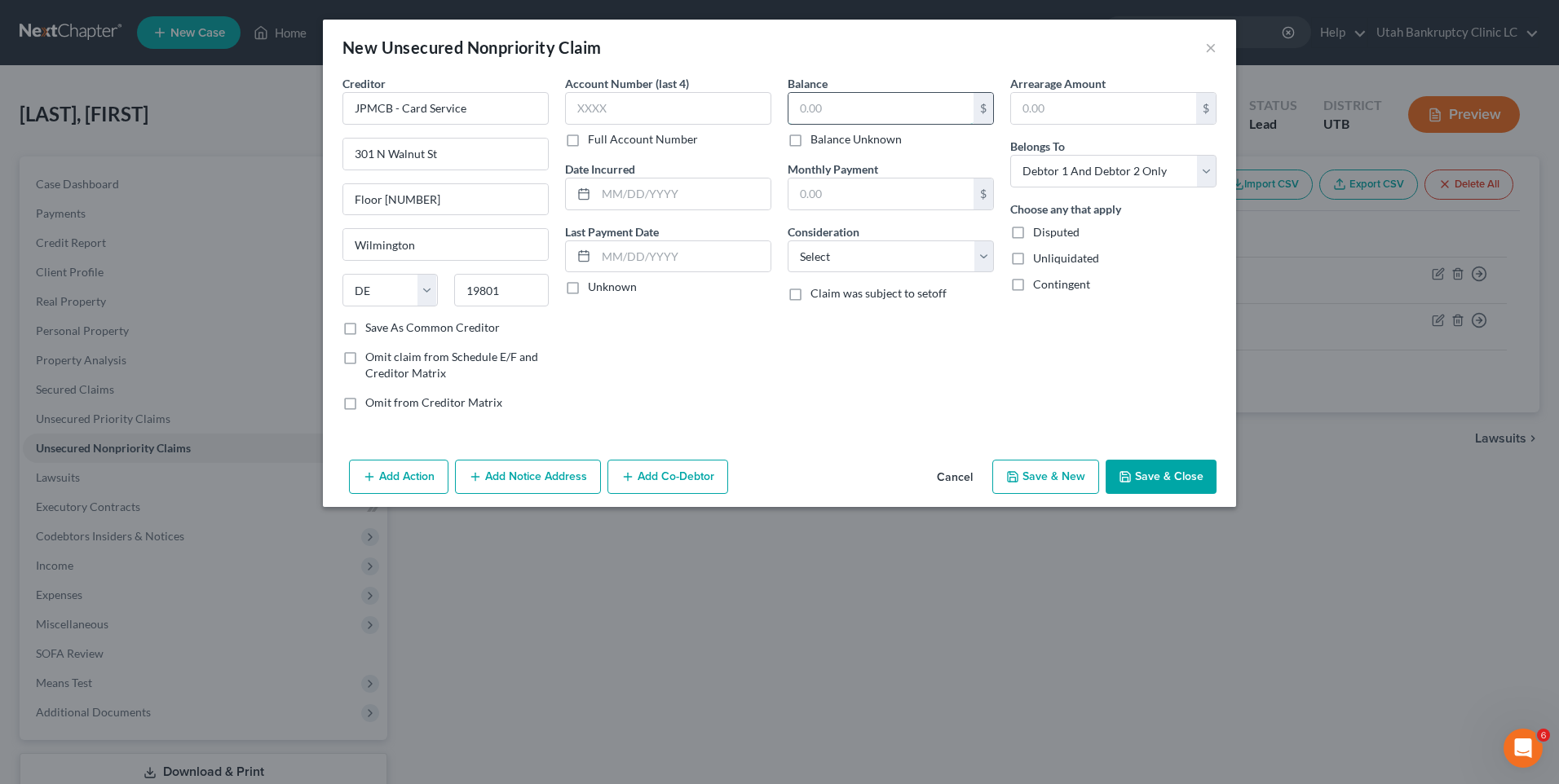 click at bounding box center (881, 108) 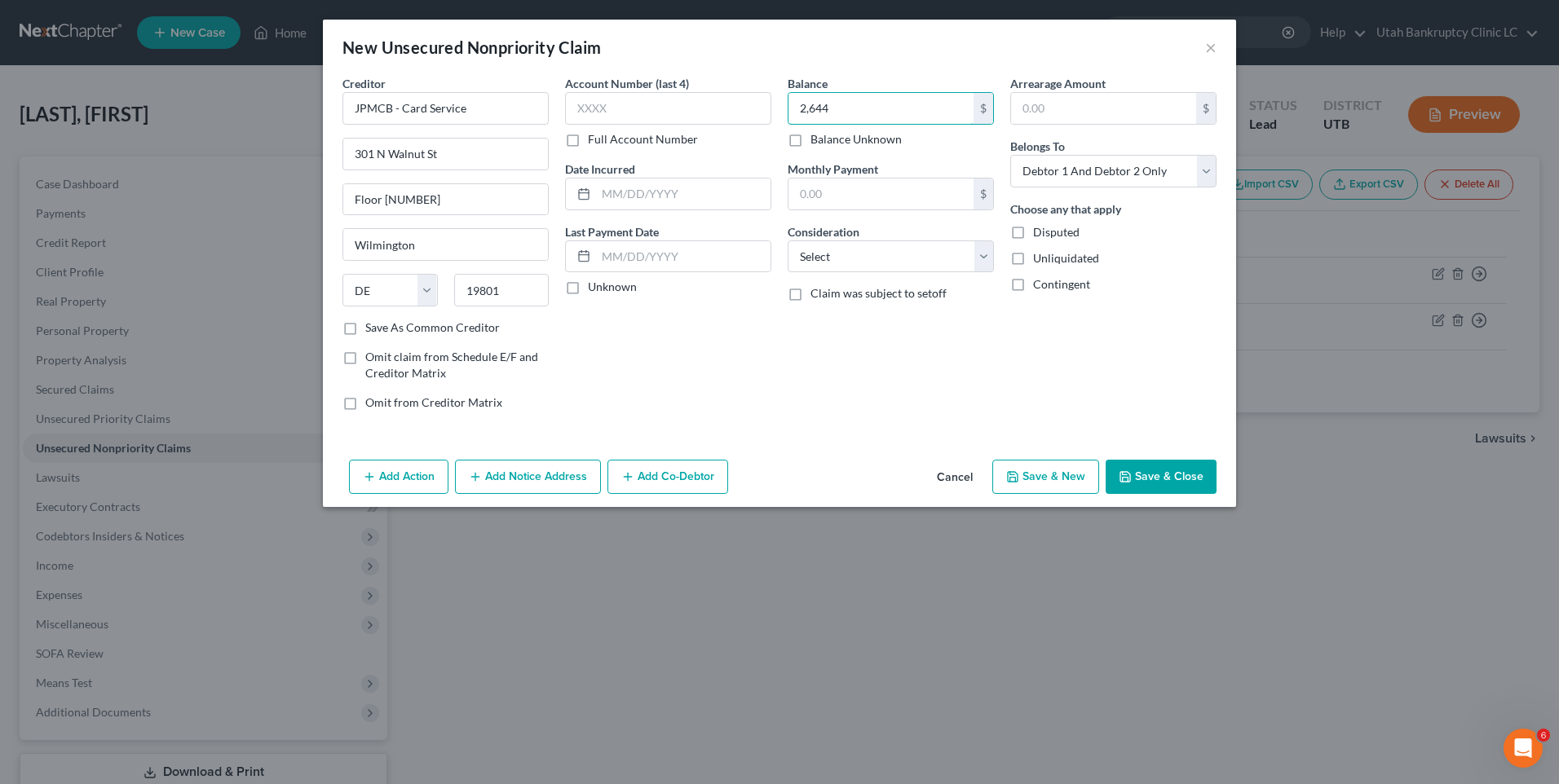 type on "2,644" 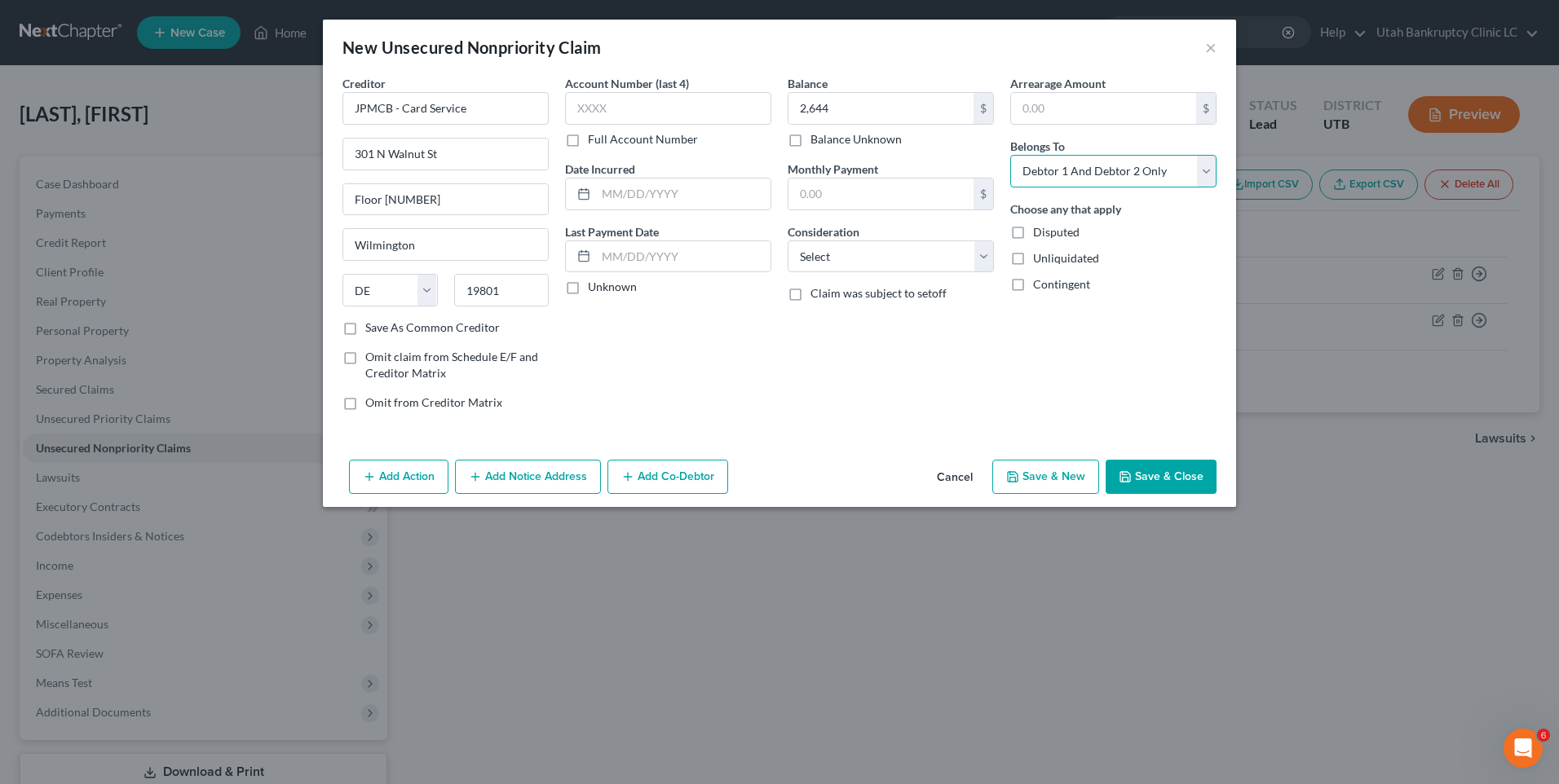 click on "Select Debtor 1 Only Debtor 2 Only Debtor 1 And Debtor 2 Only At Least One Of The Debtors And Another Community Property" at bounding box center [1113, 171] 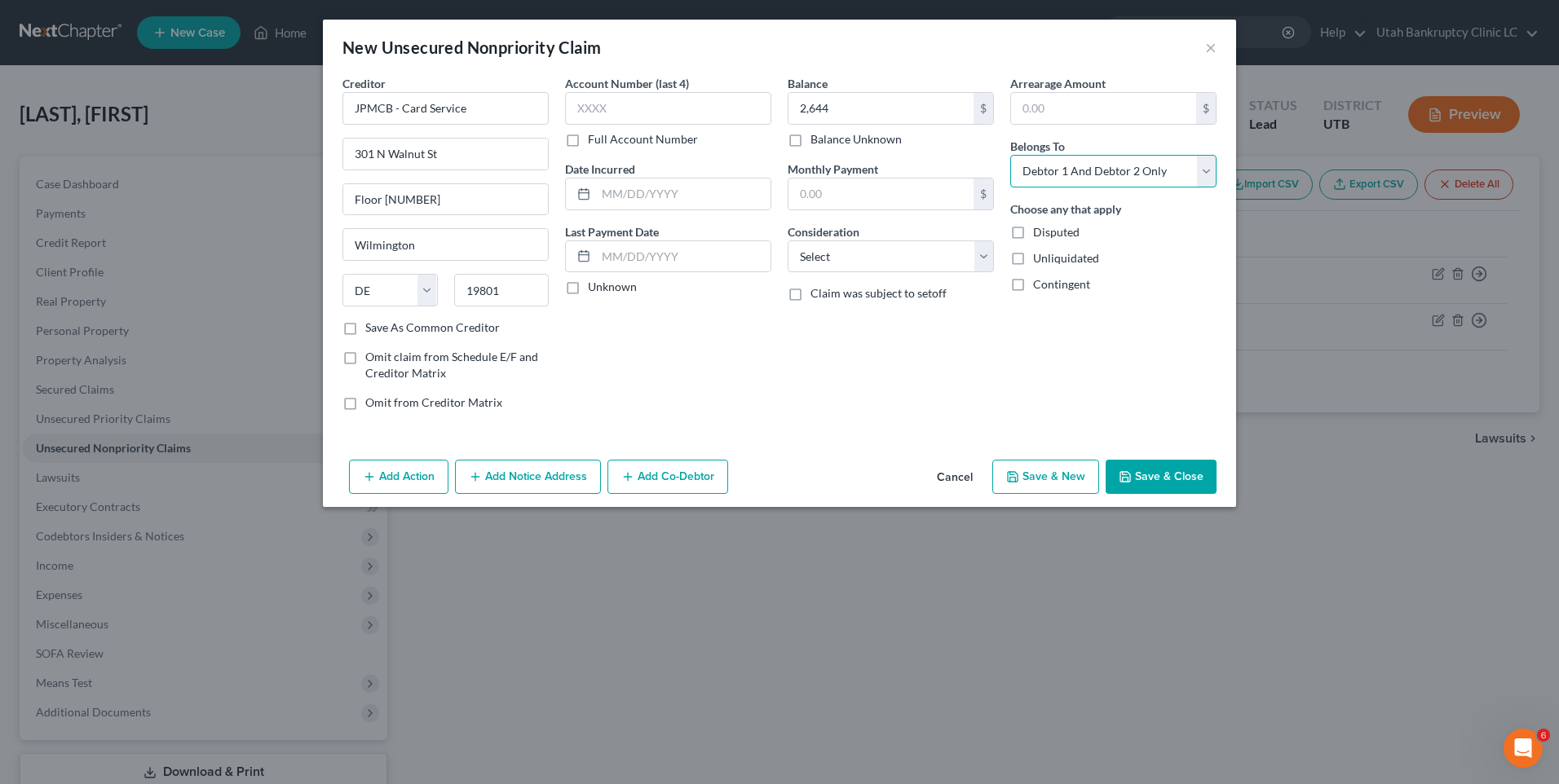 select on "0" 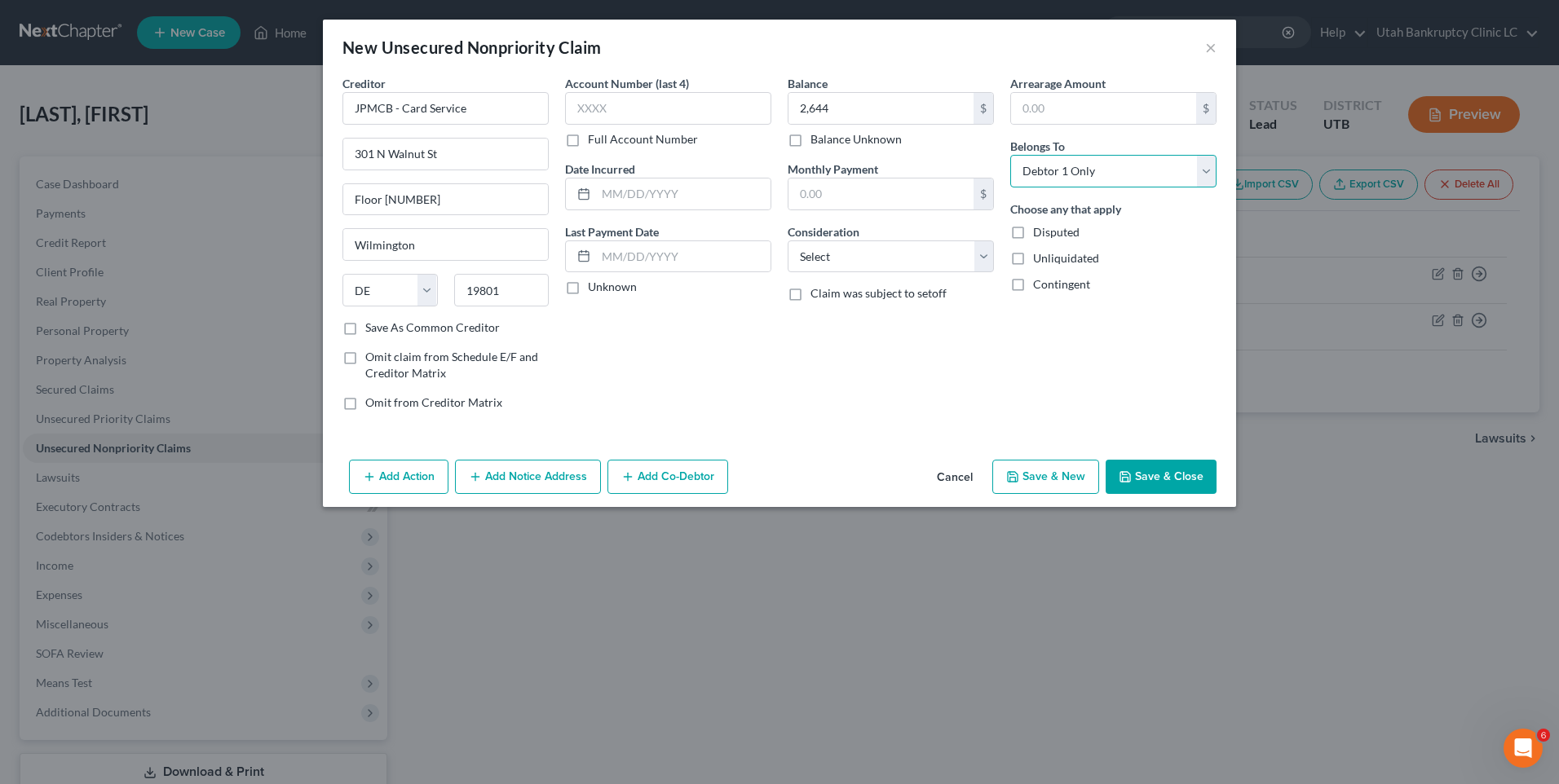 click on "Select Debtor 1 Only Debtor 2 Only Debtor 1 And Debtor 2 Only At Least One Of The Debtors And Another Community Property" at bounding box center (1113, 171) 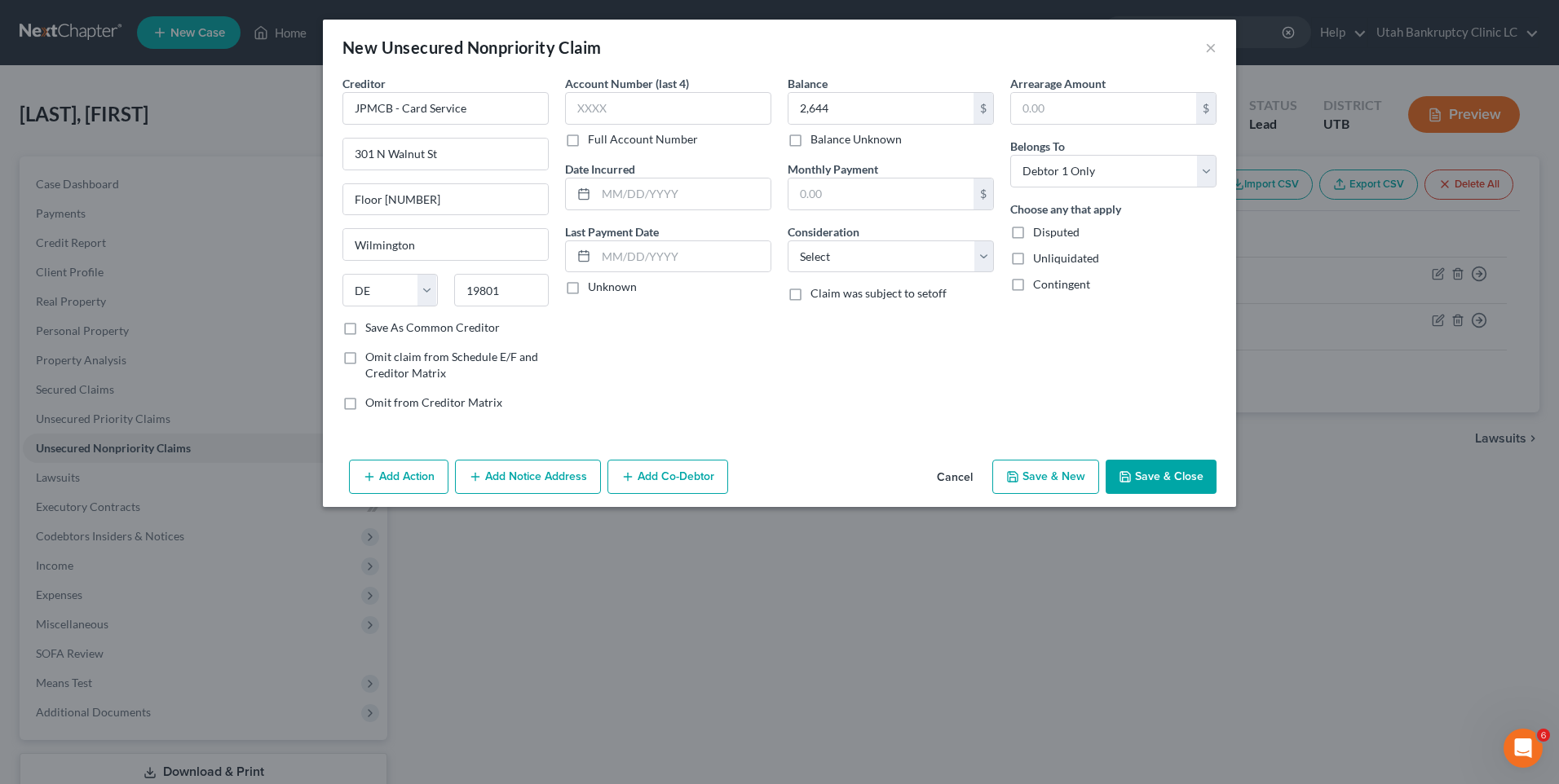 click on "Save & New" at bounding box center [1045, 477] 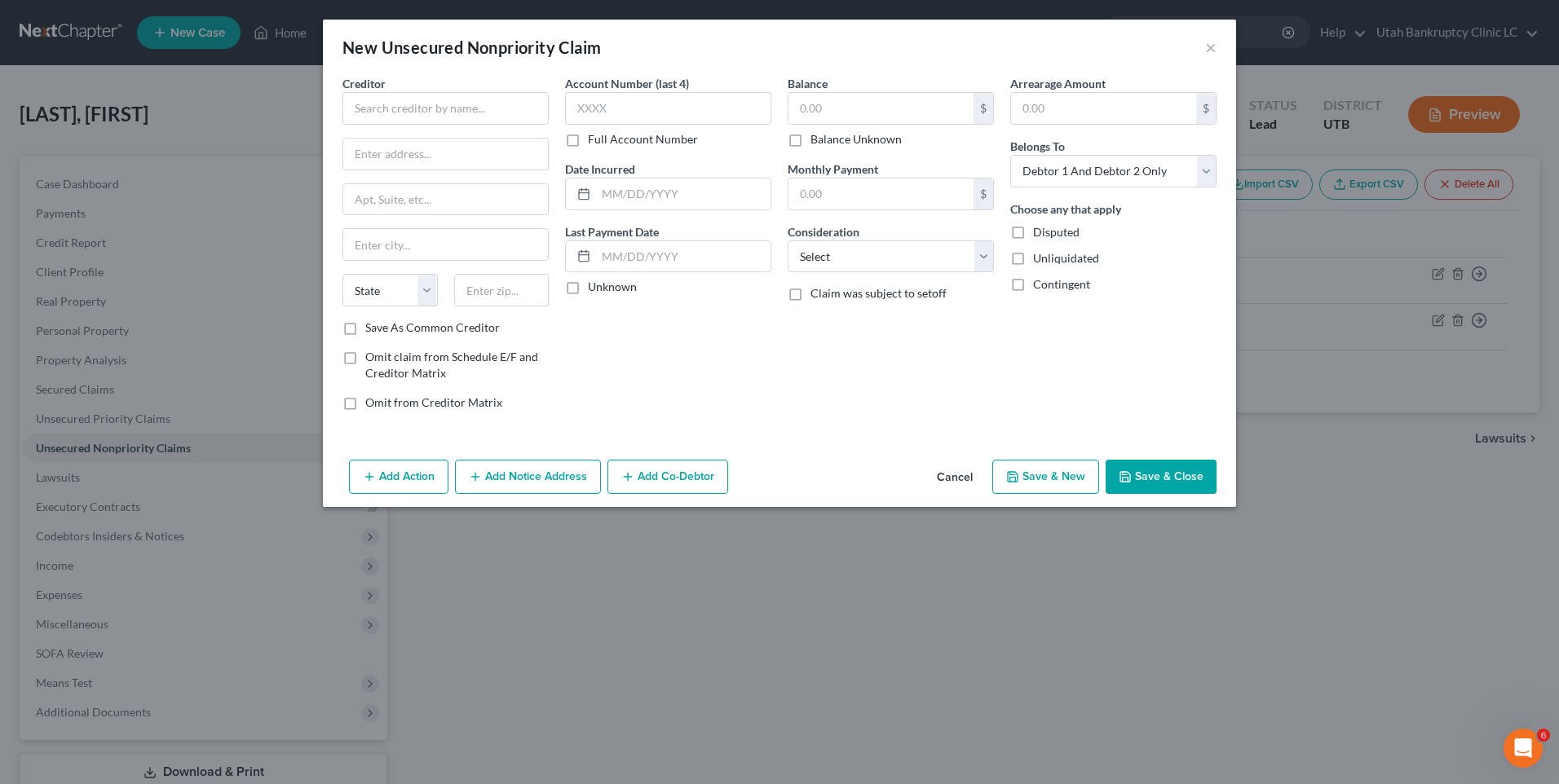 type on "2,644.00" 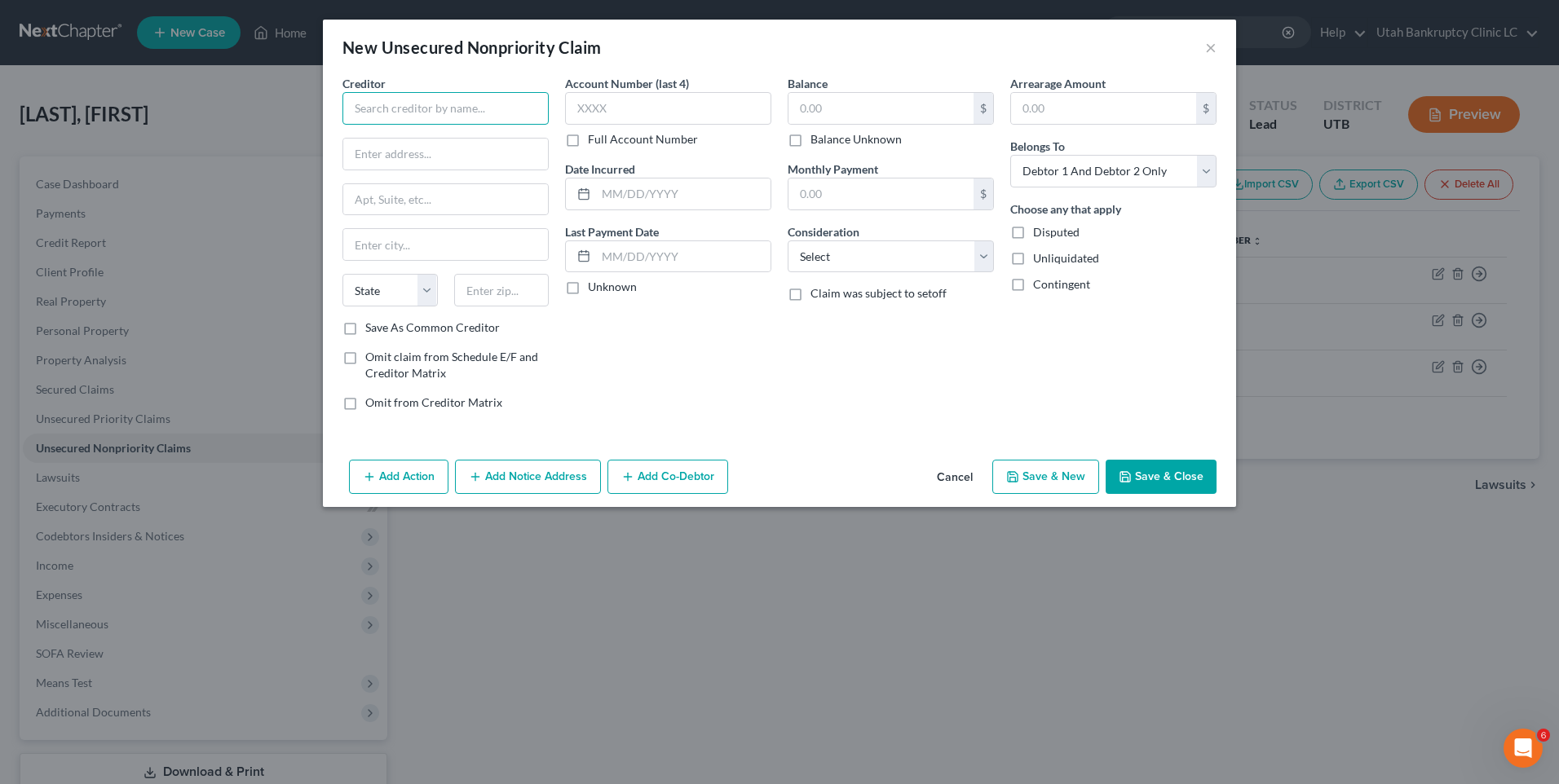 click at bounding box center (445, 108) 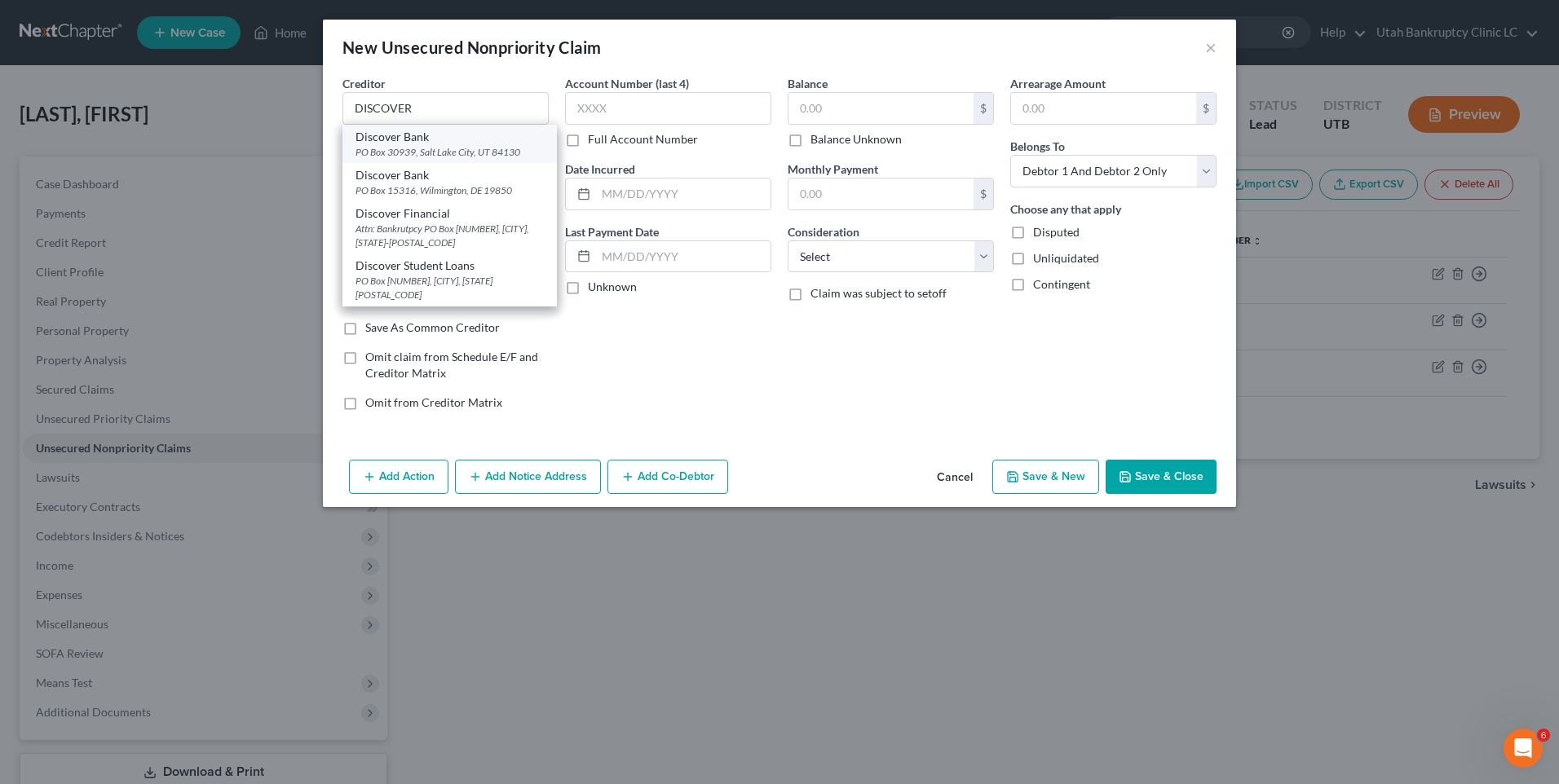 click on "[COMPANY]               PO Box [NUMBER], [CITY], [STATE]" at bounding box center (449, 143) 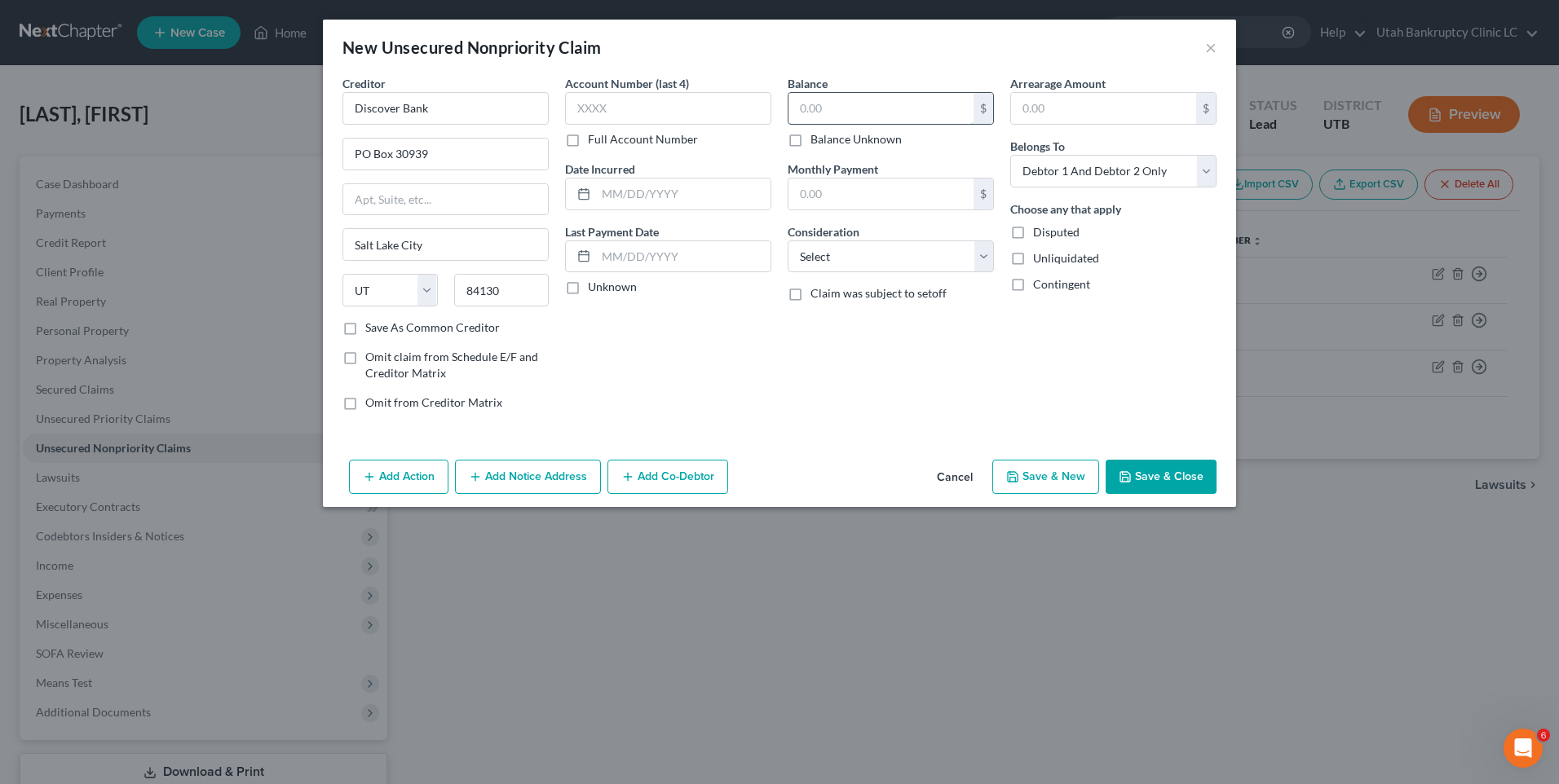click at bounding box center (881, 108) 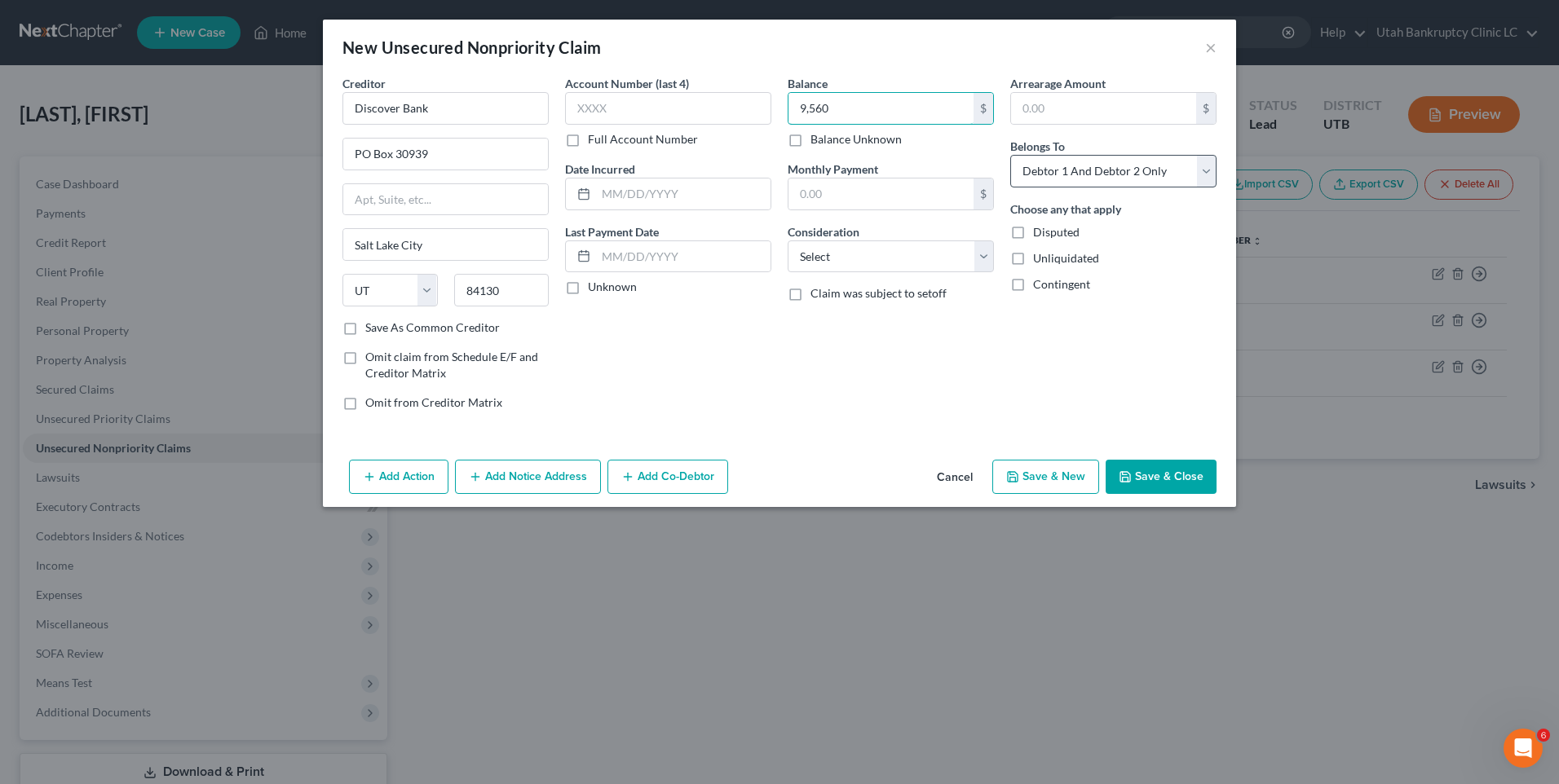 type on "9,560" 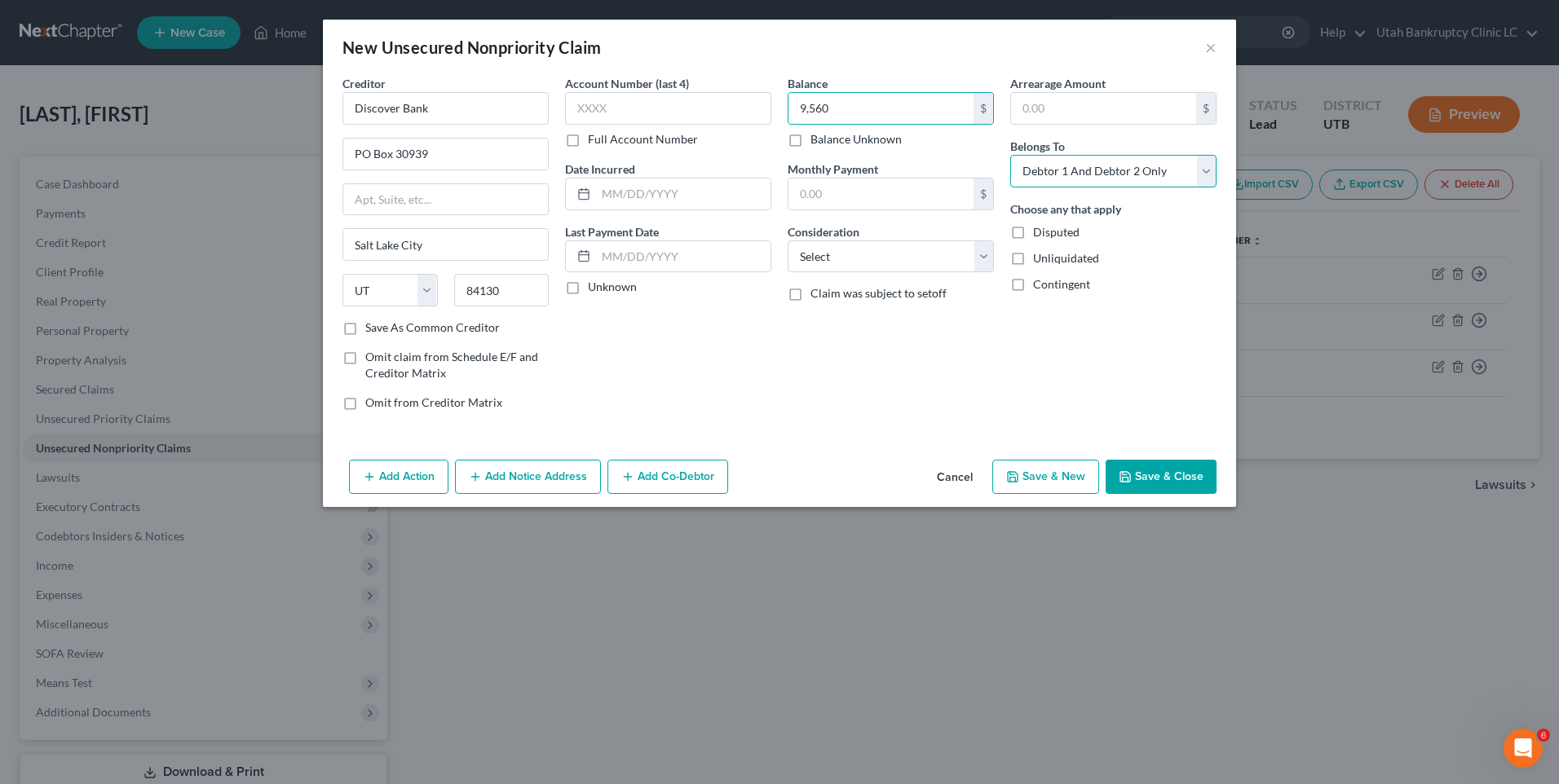 drag, startPoint x: 1067, startPoint y: 165, endPoint x: 1070, endPoint y: 186, distance: 21.213203 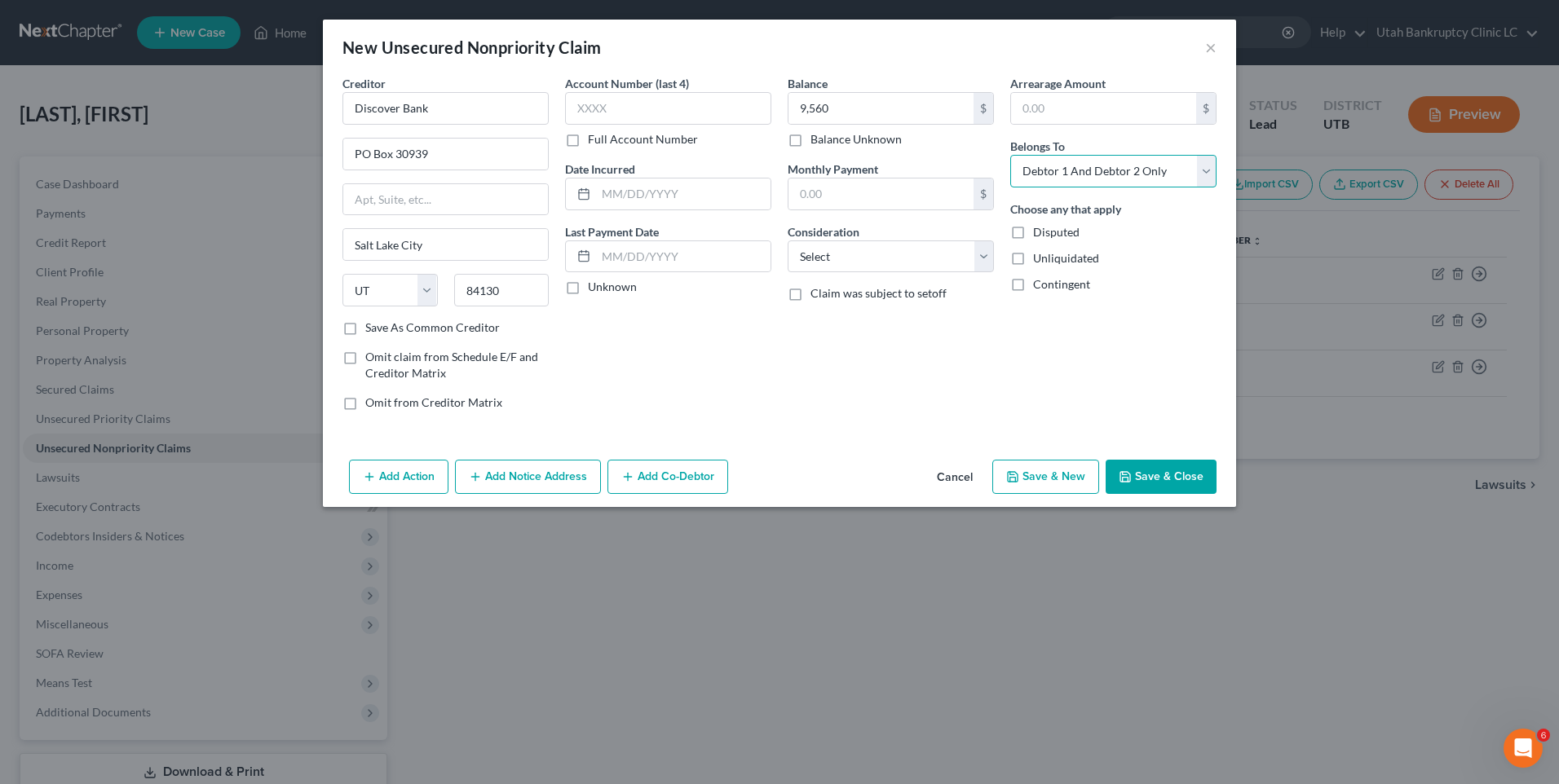 select on "0" 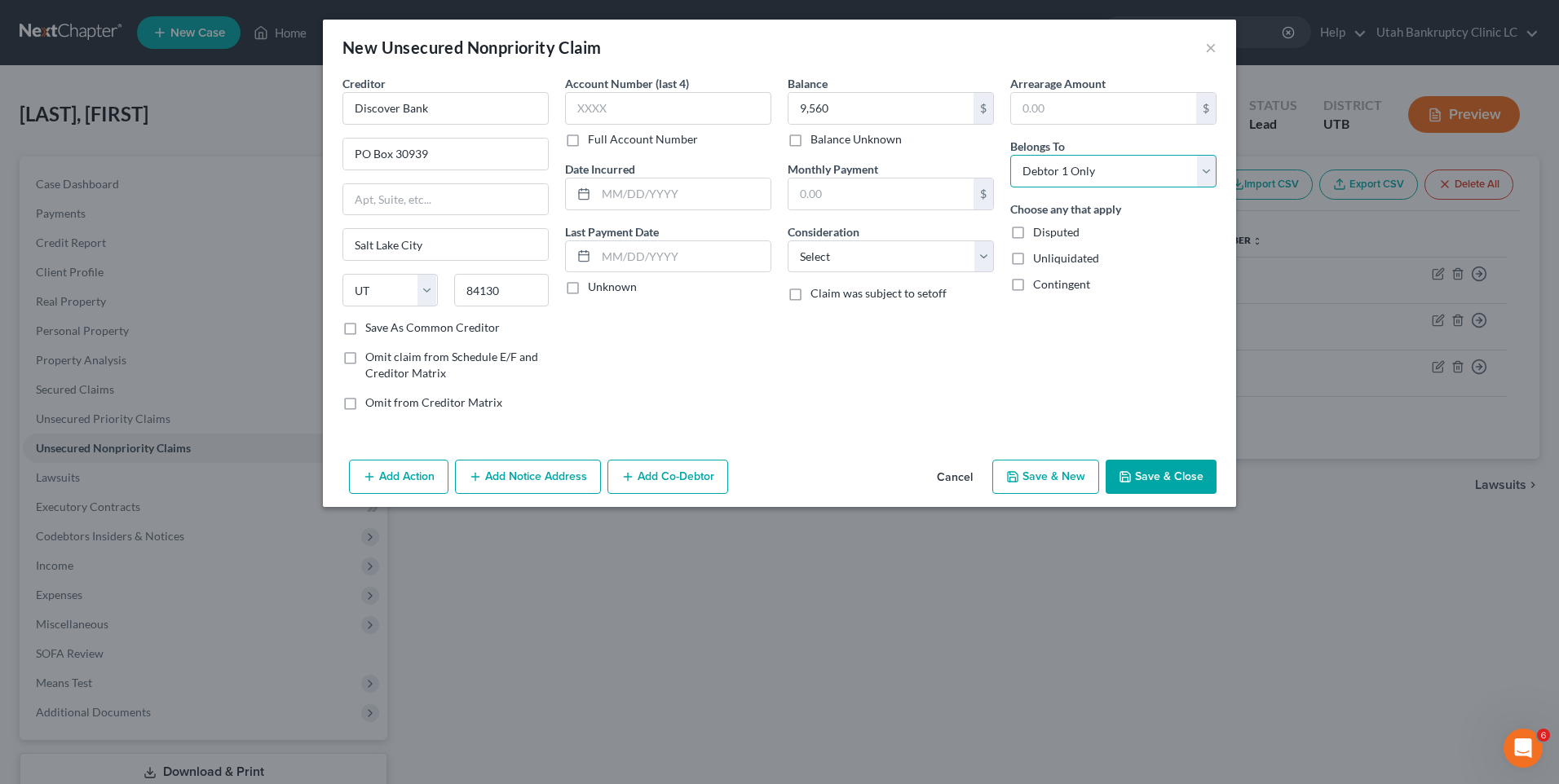 click on "Select Debtor 1 Only Debtor 2 Only Debtor 1 And Debtor 2 Only At Least One Of The Debtors And Another Community Property" at bounding box center [1113, 171] 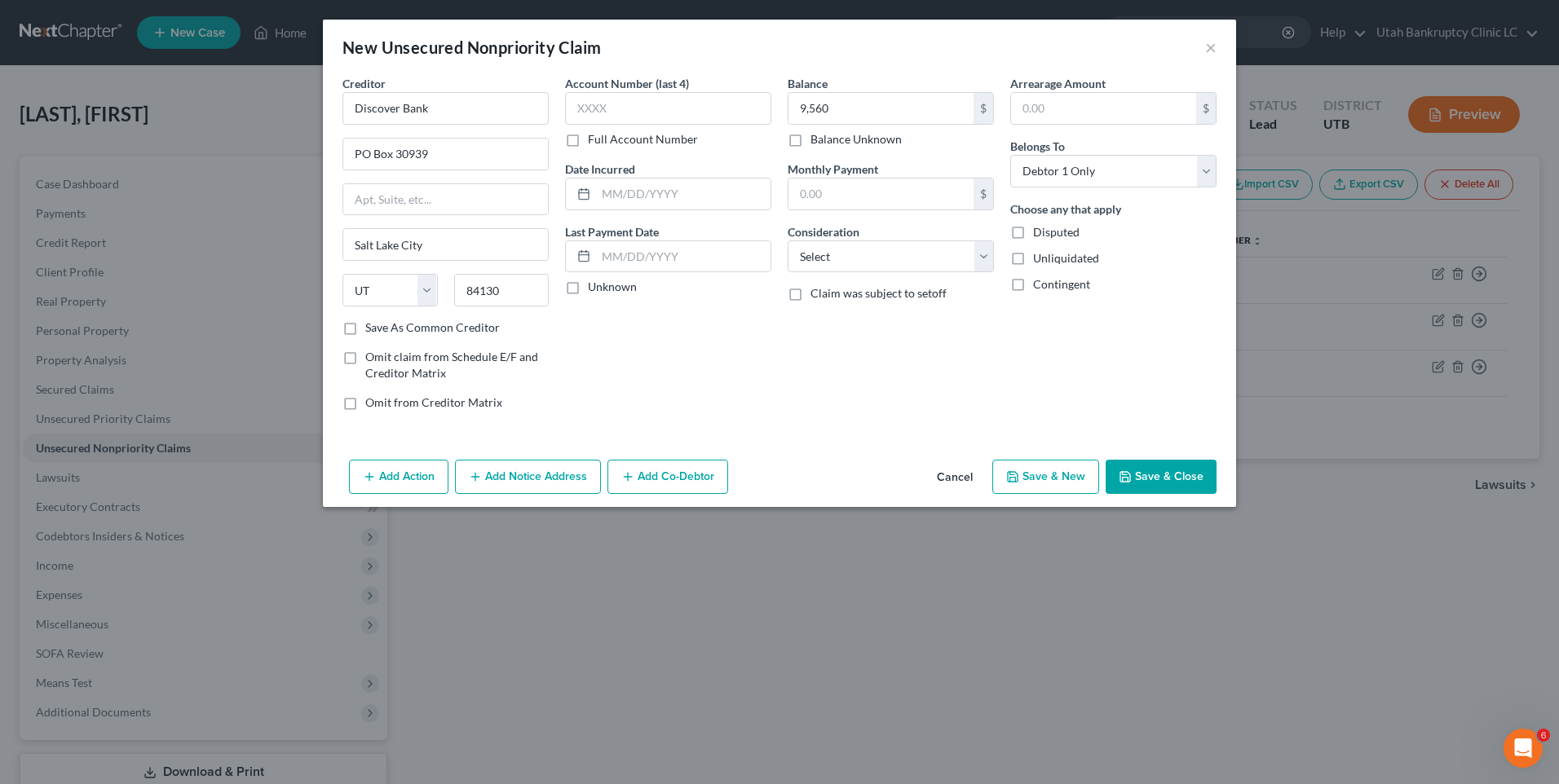 click on "Save & New" at bounding box center [1045, 477] 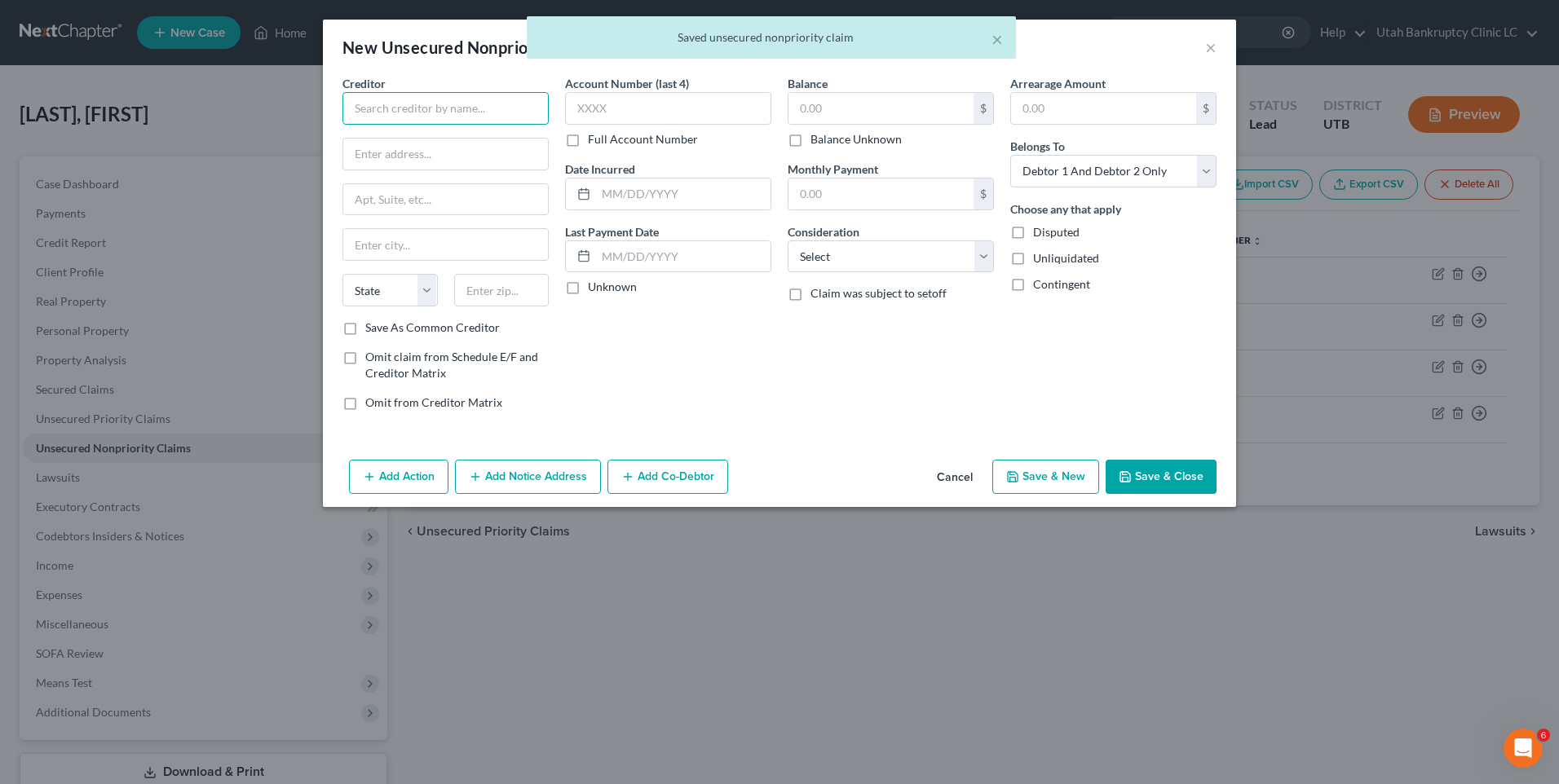 click at bounding box center [445, 108] 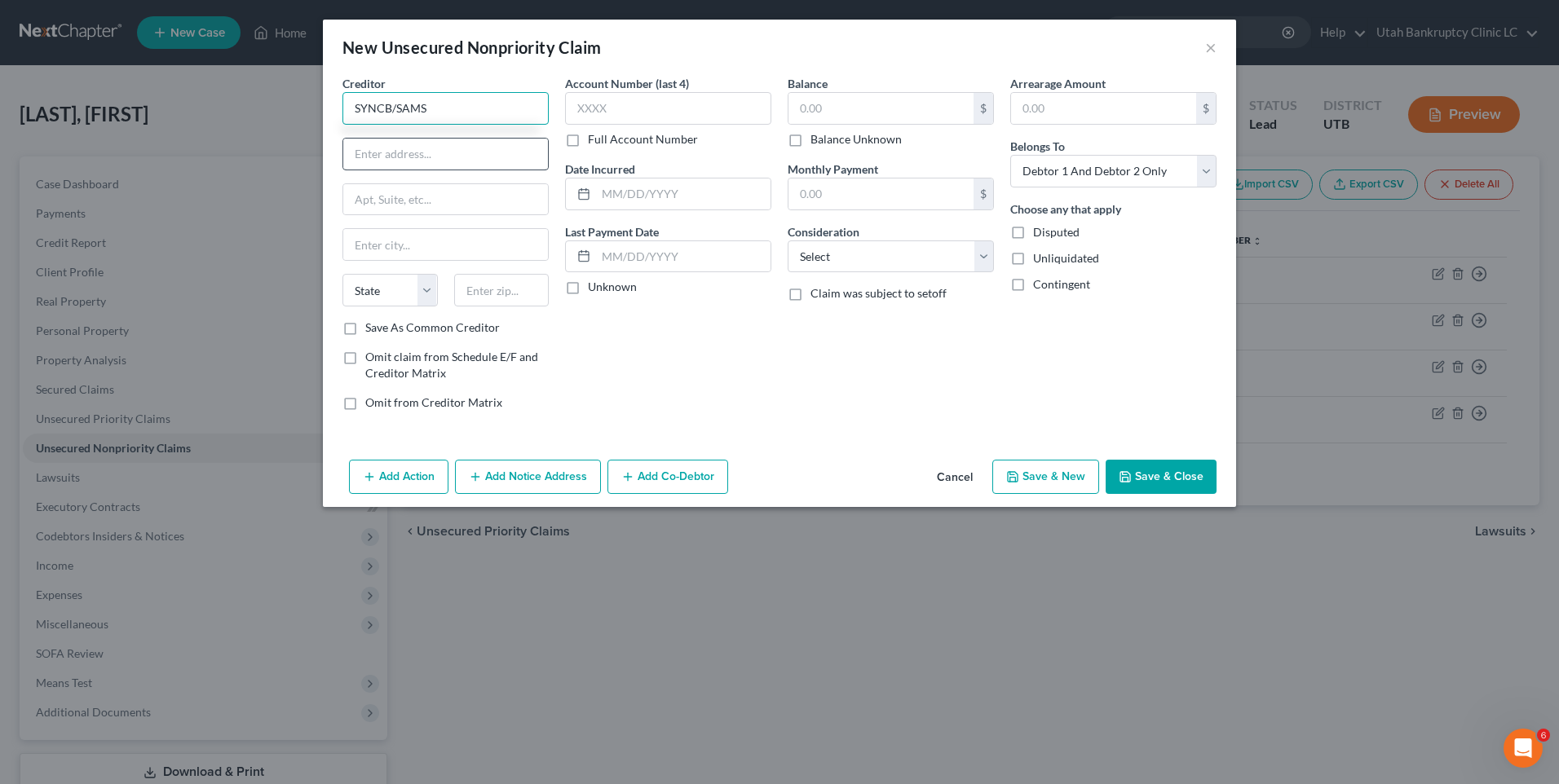type on "SYNCB/SAMS" 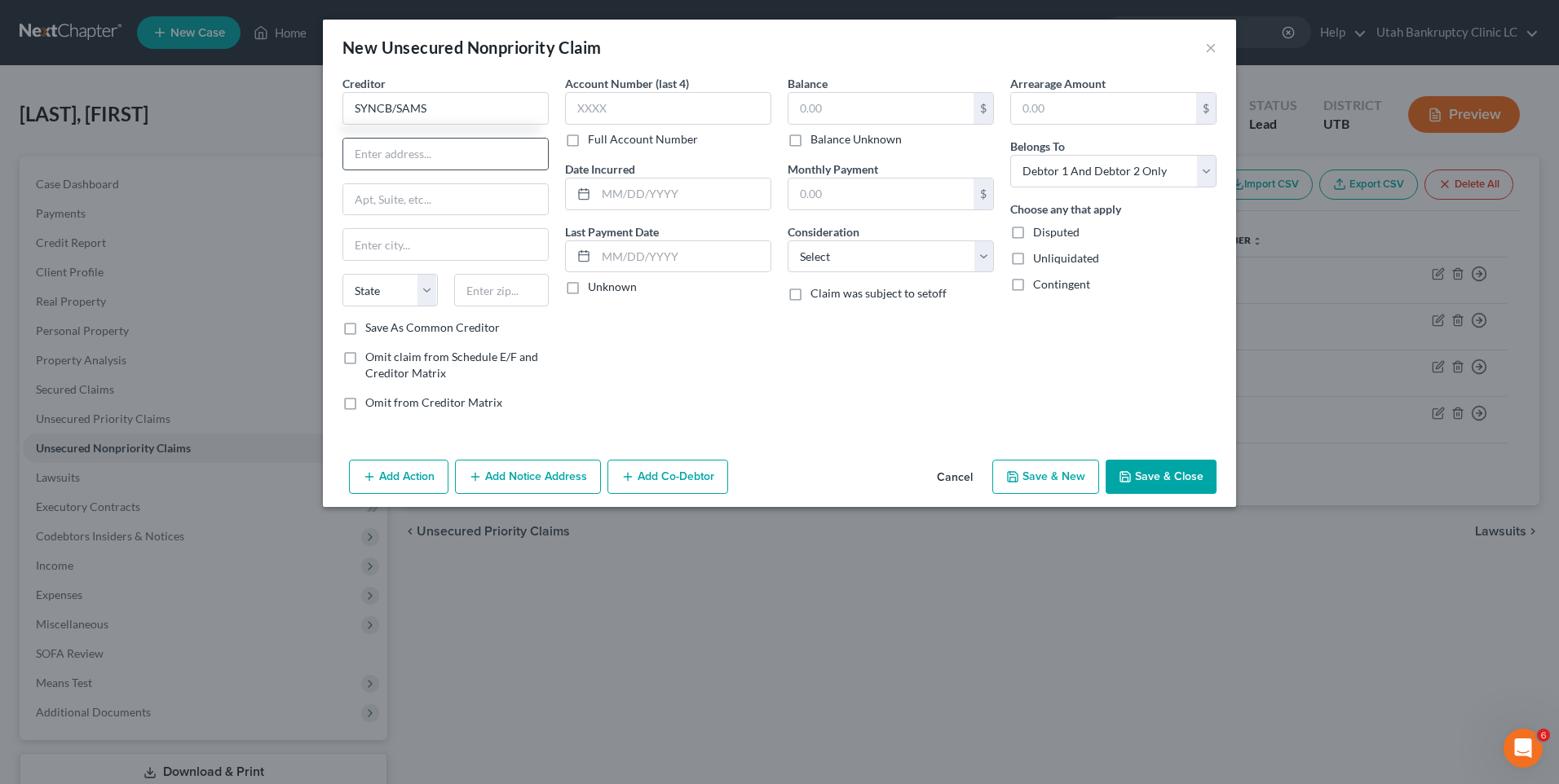 click at bounding box center (445, 154) 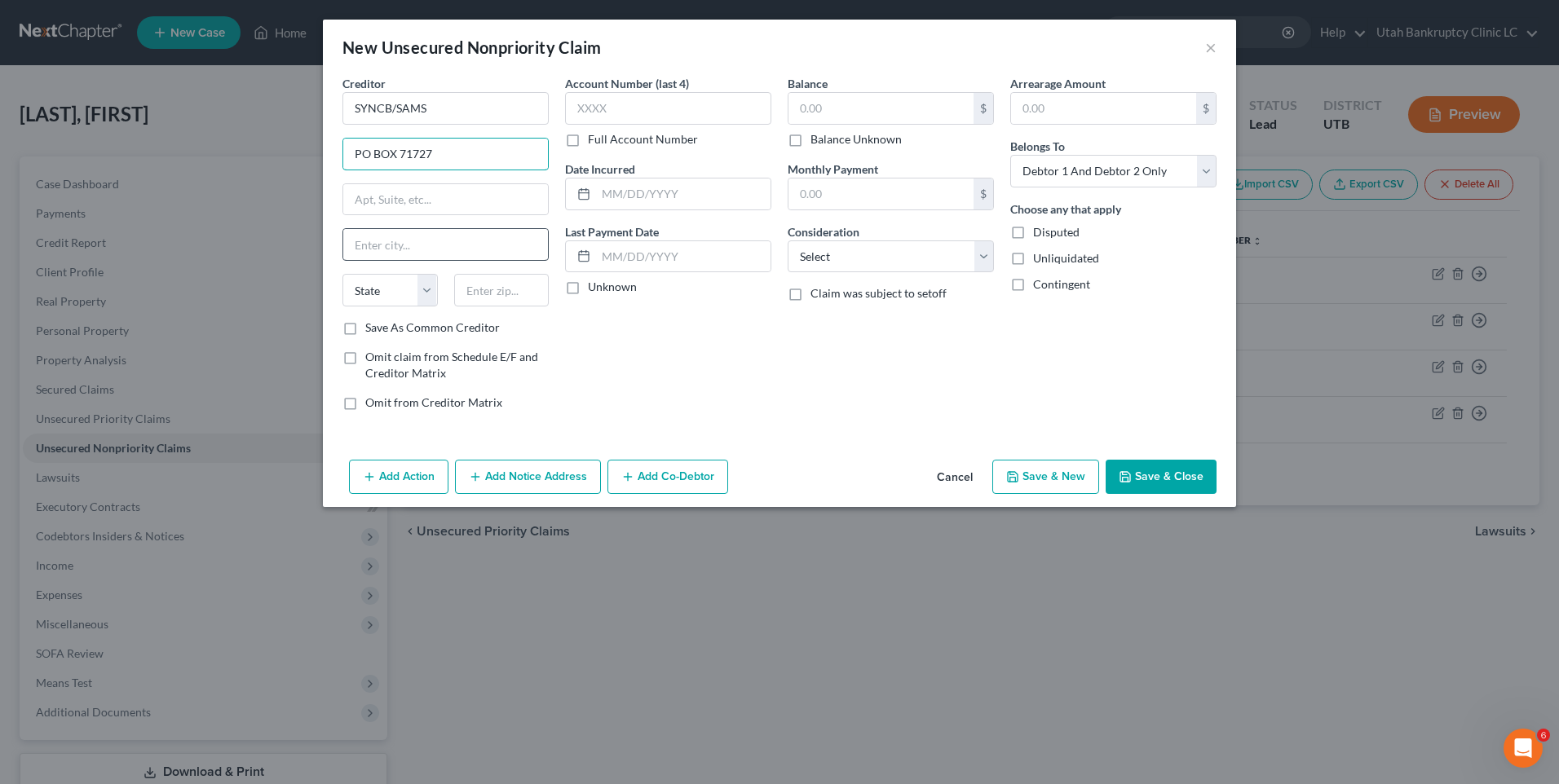 type on "PO BOX 71727" 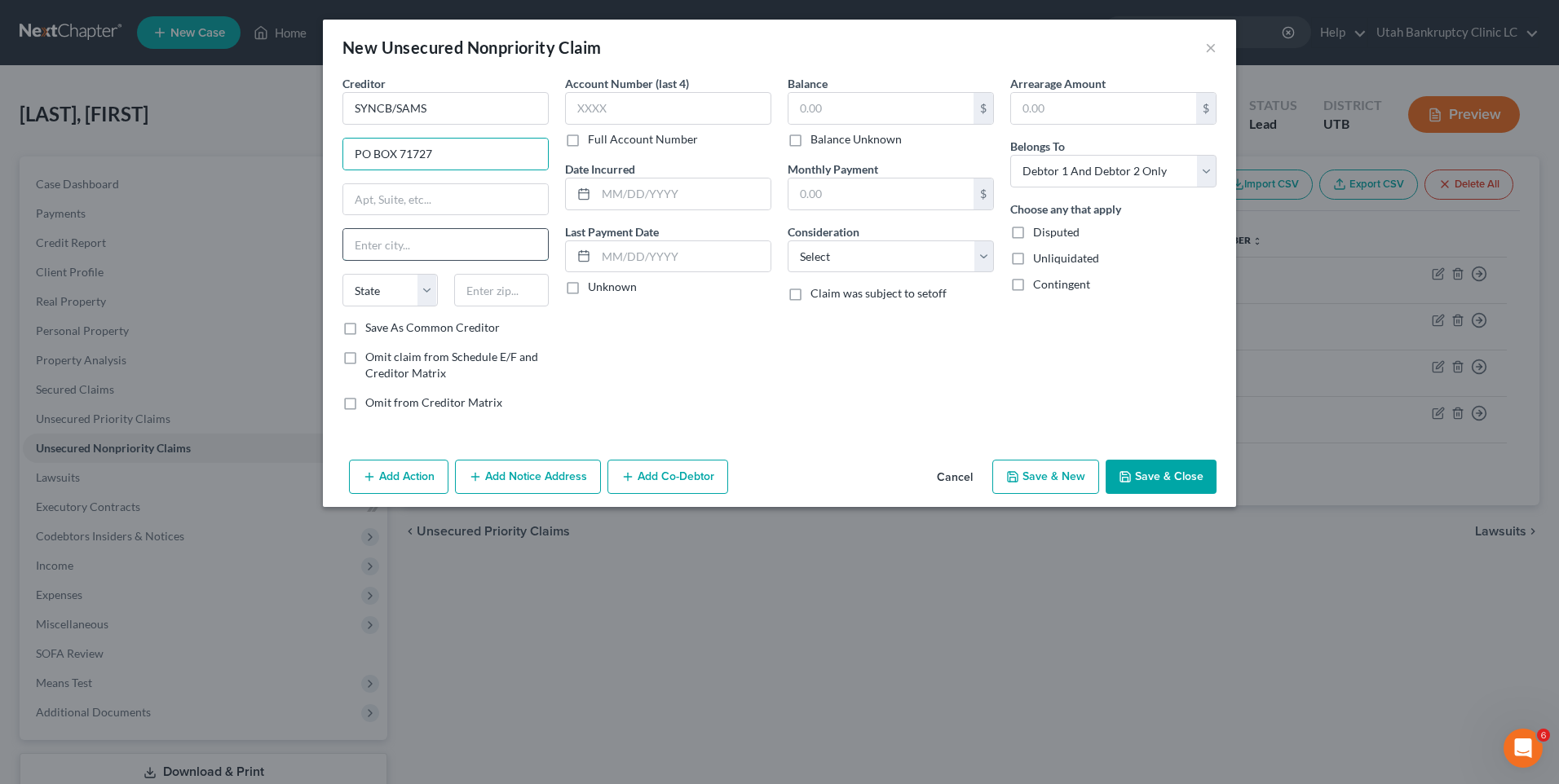 click at bounding box center (445, 244) 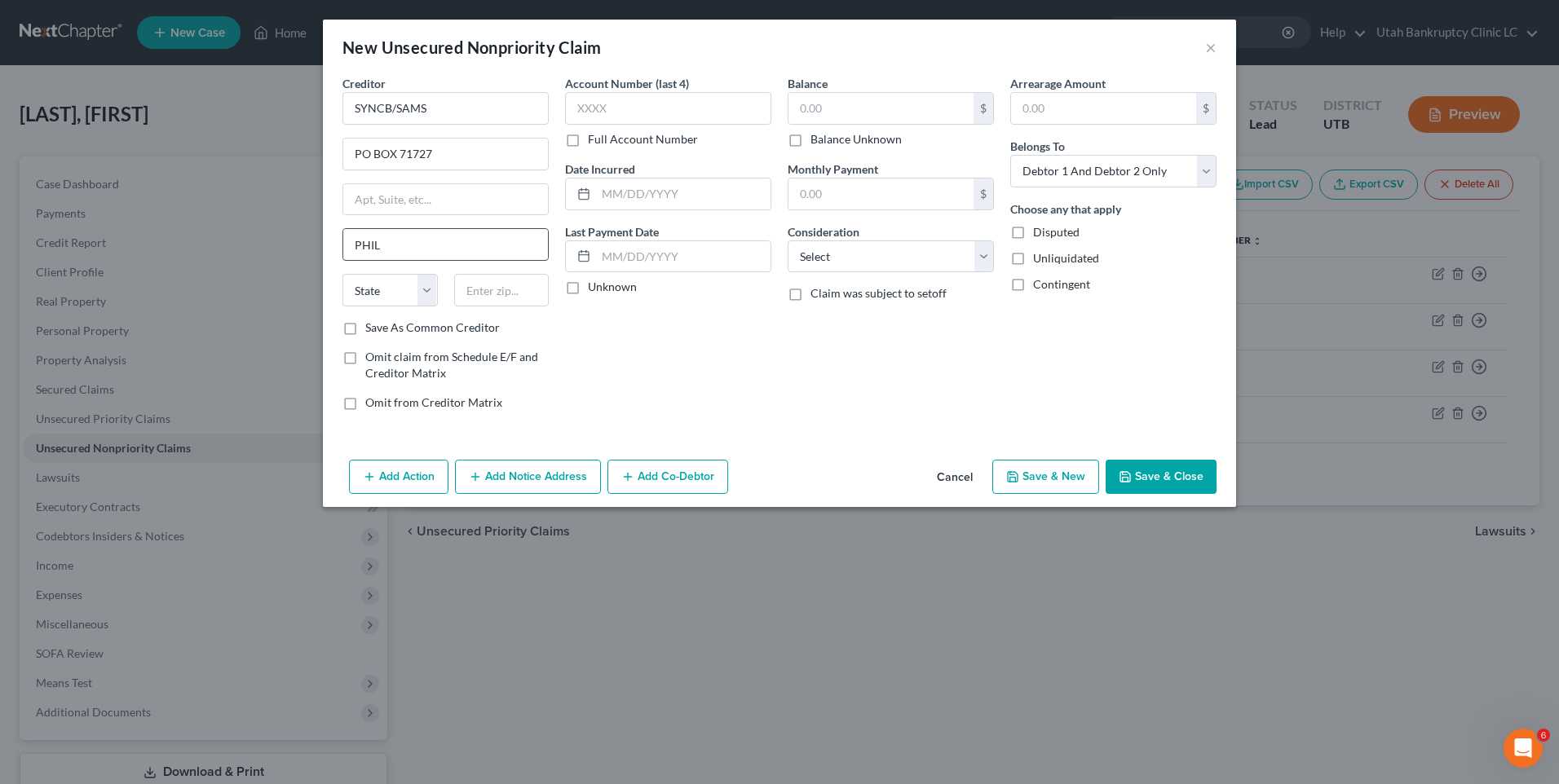 type on "Philadelphia" 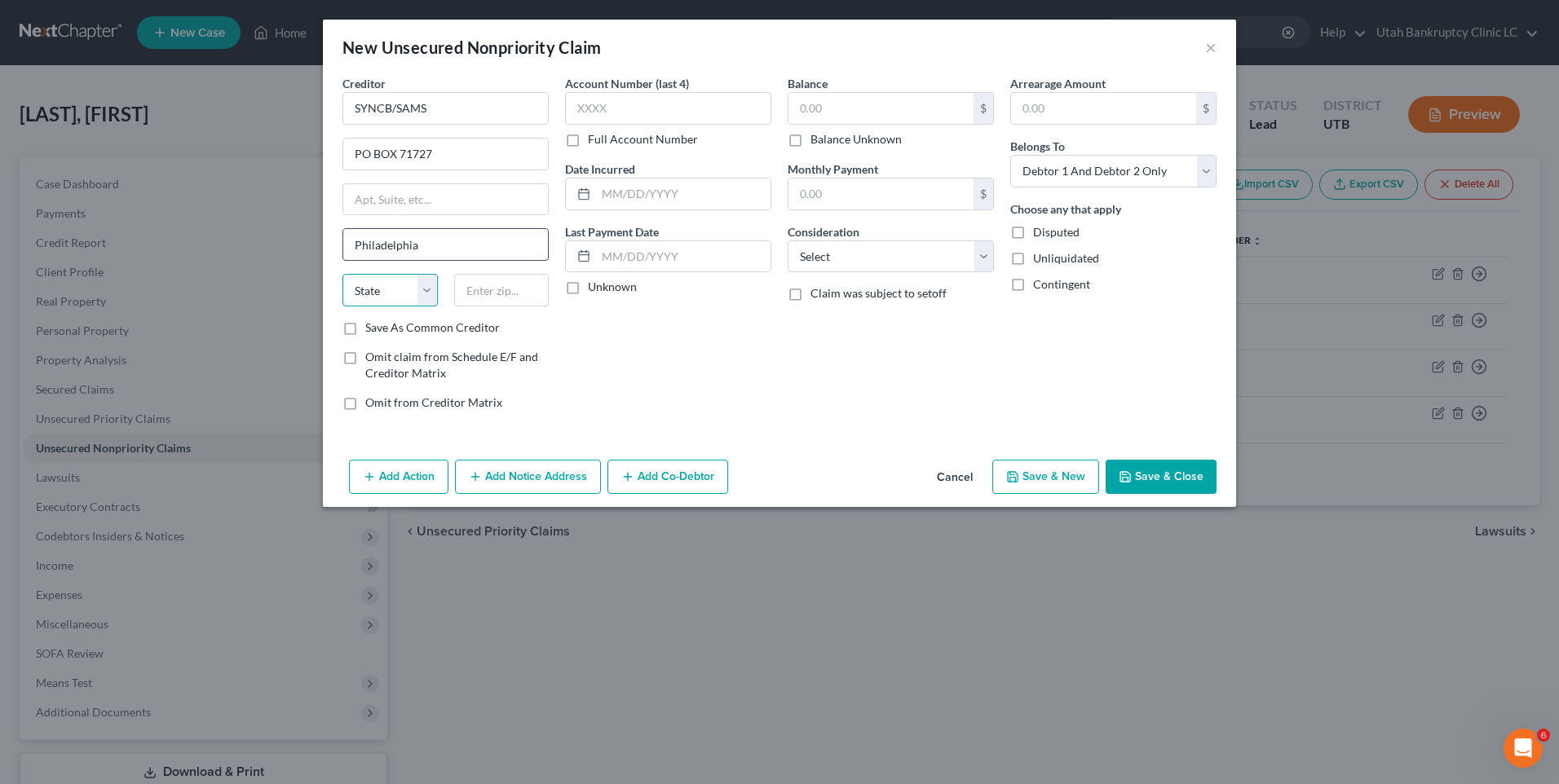select on "39" 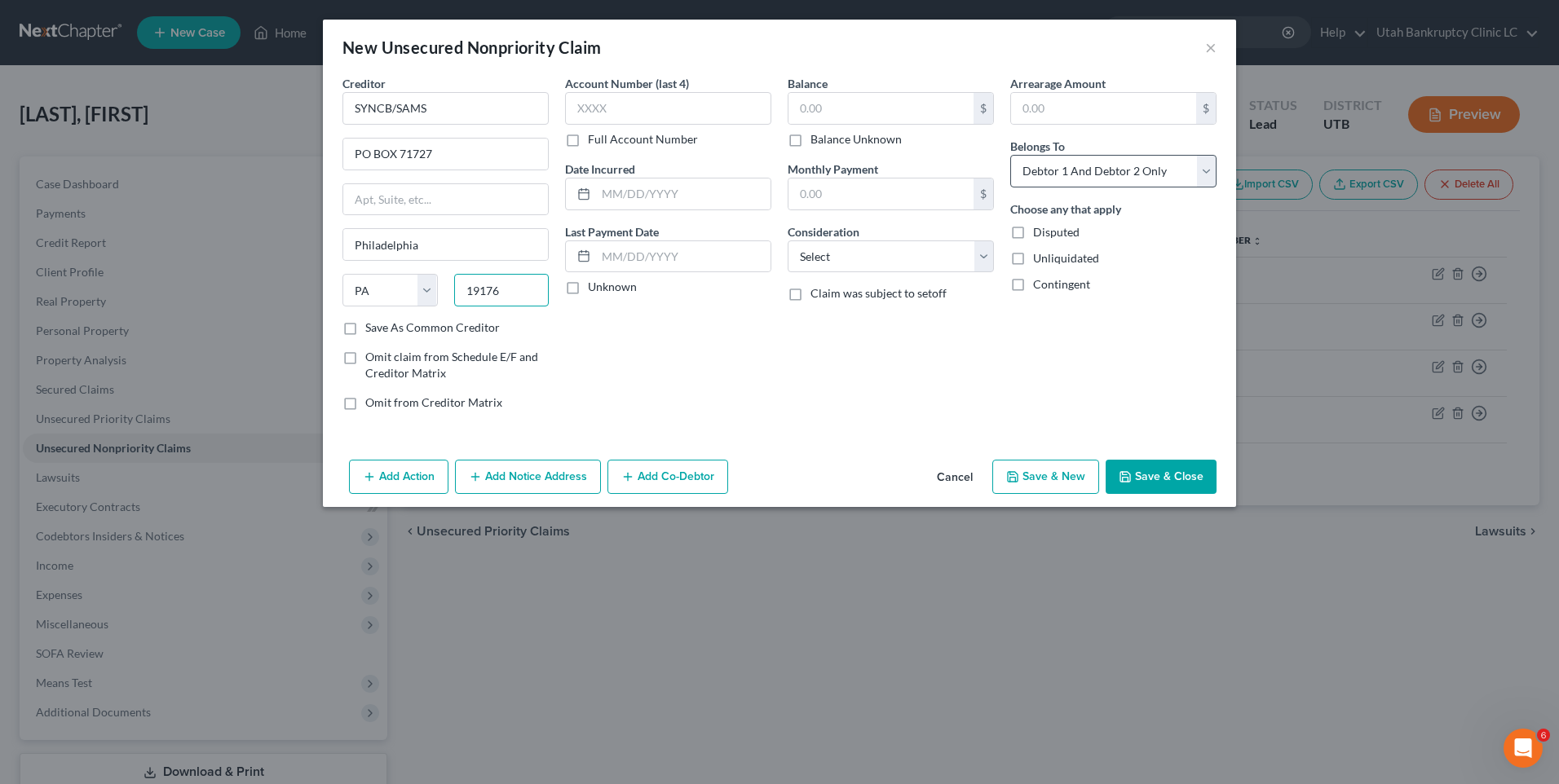 type on "19176" 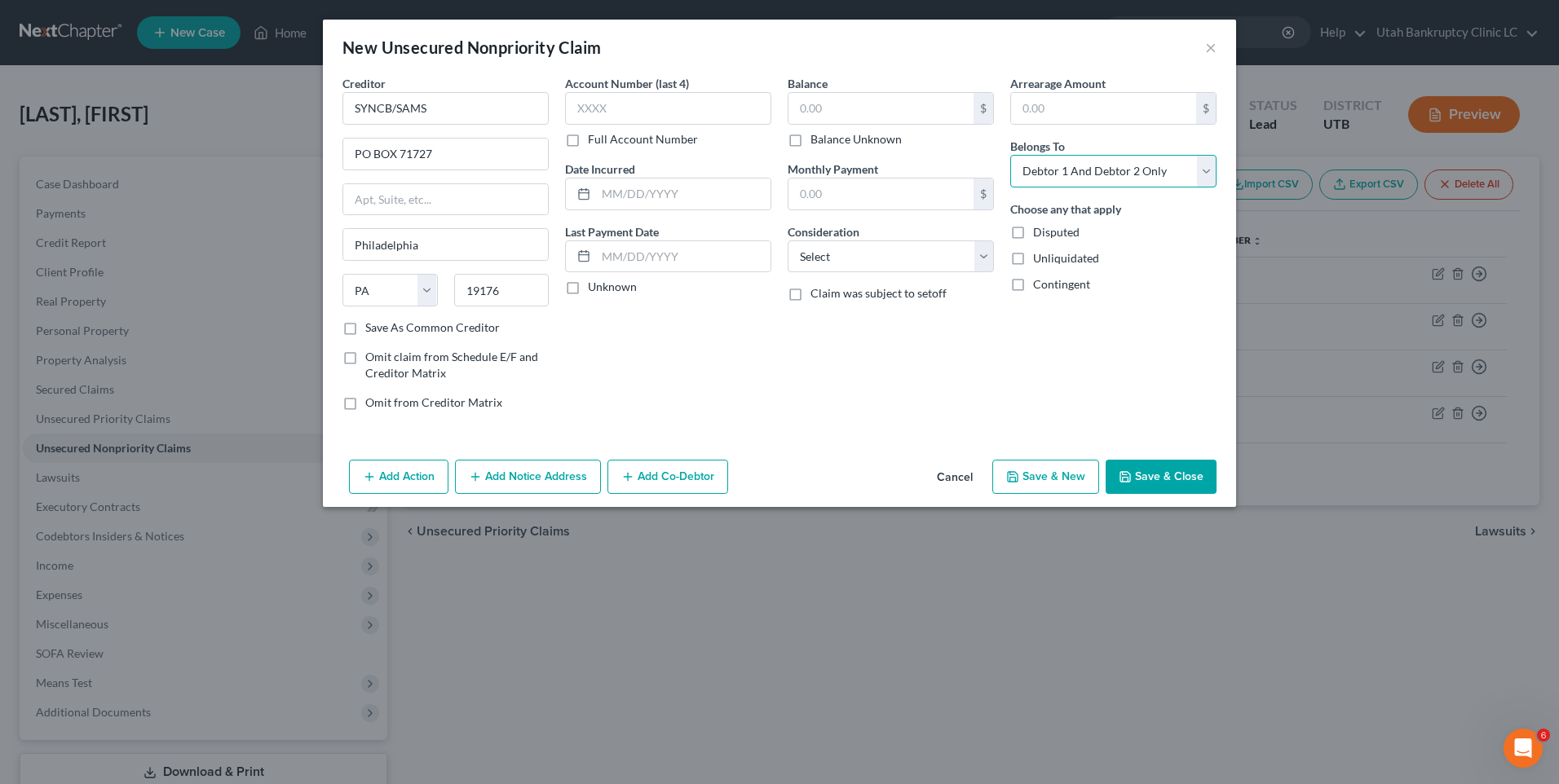 drag, startPoint x: 1063, startPoint y: 161, endPoint x: 1078, endPoint y: 171, distance: 18.027756 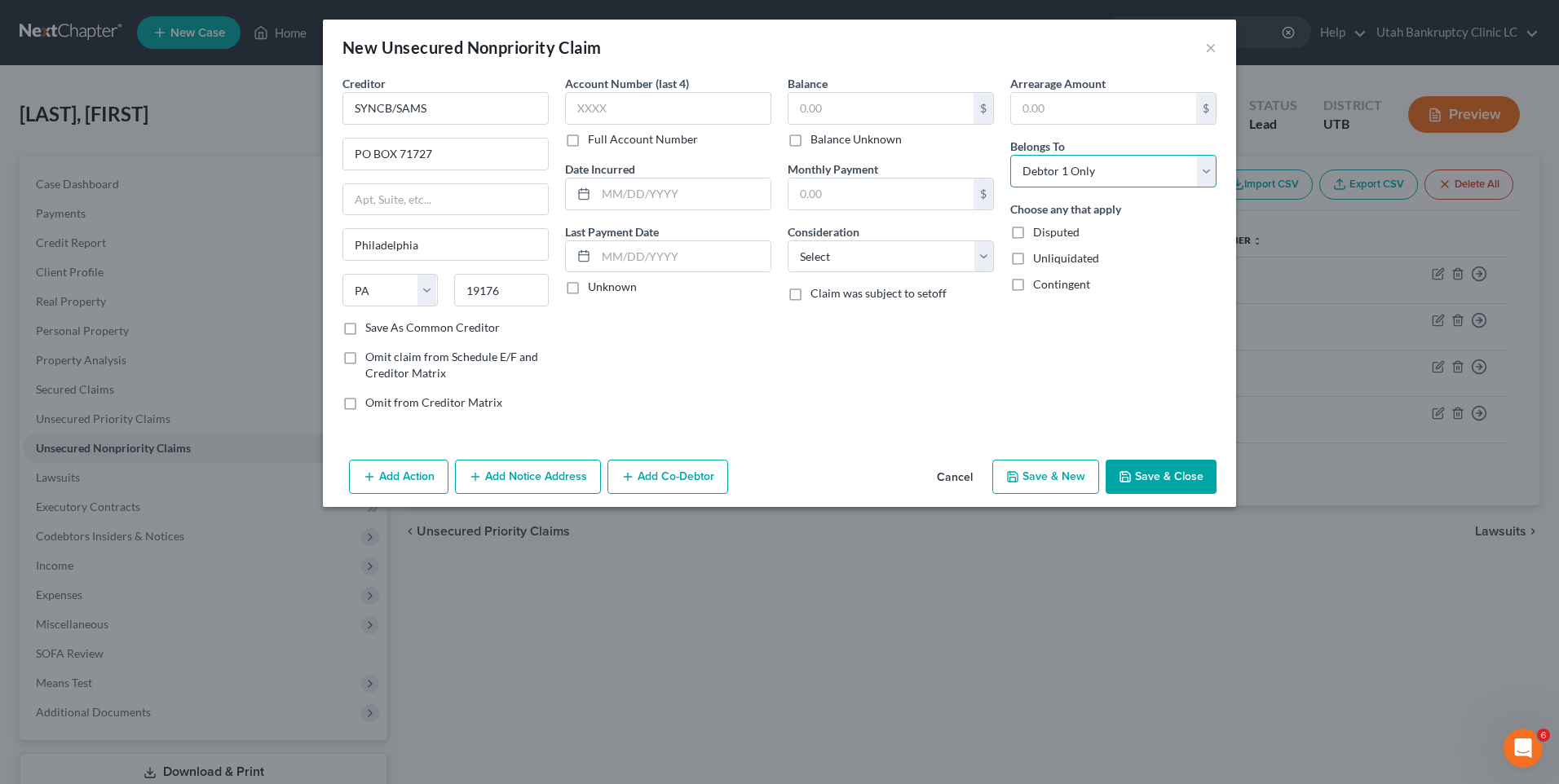 click on "Select Debtor 1 Only Debtor 2 Only Debtor 1 And Debtor 2 Only At Least One Of The Debtors And Another Community Property" at bounding box center (1113, 171) 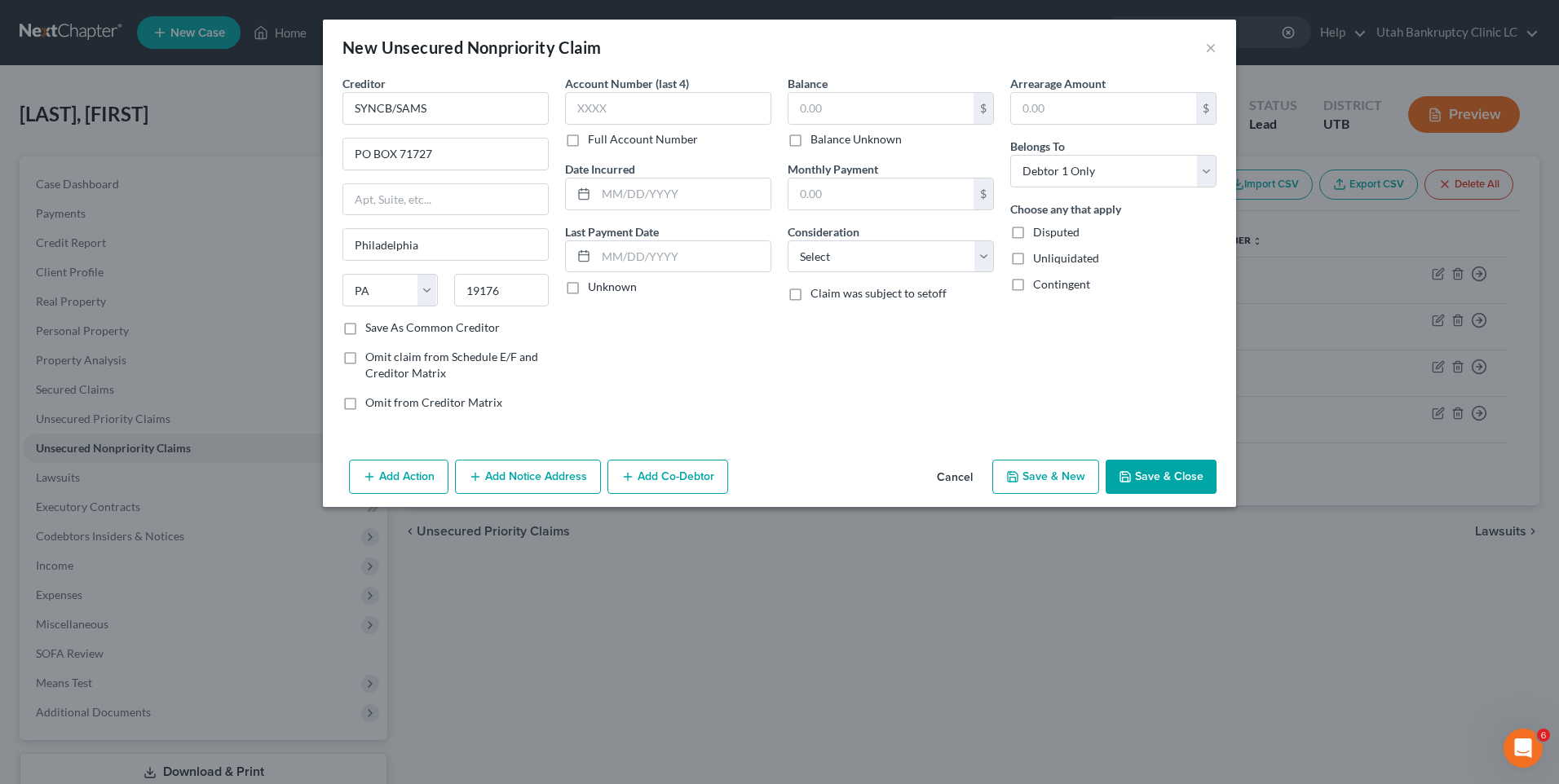 click on "Save & New" at bounding box center (1045, 477) 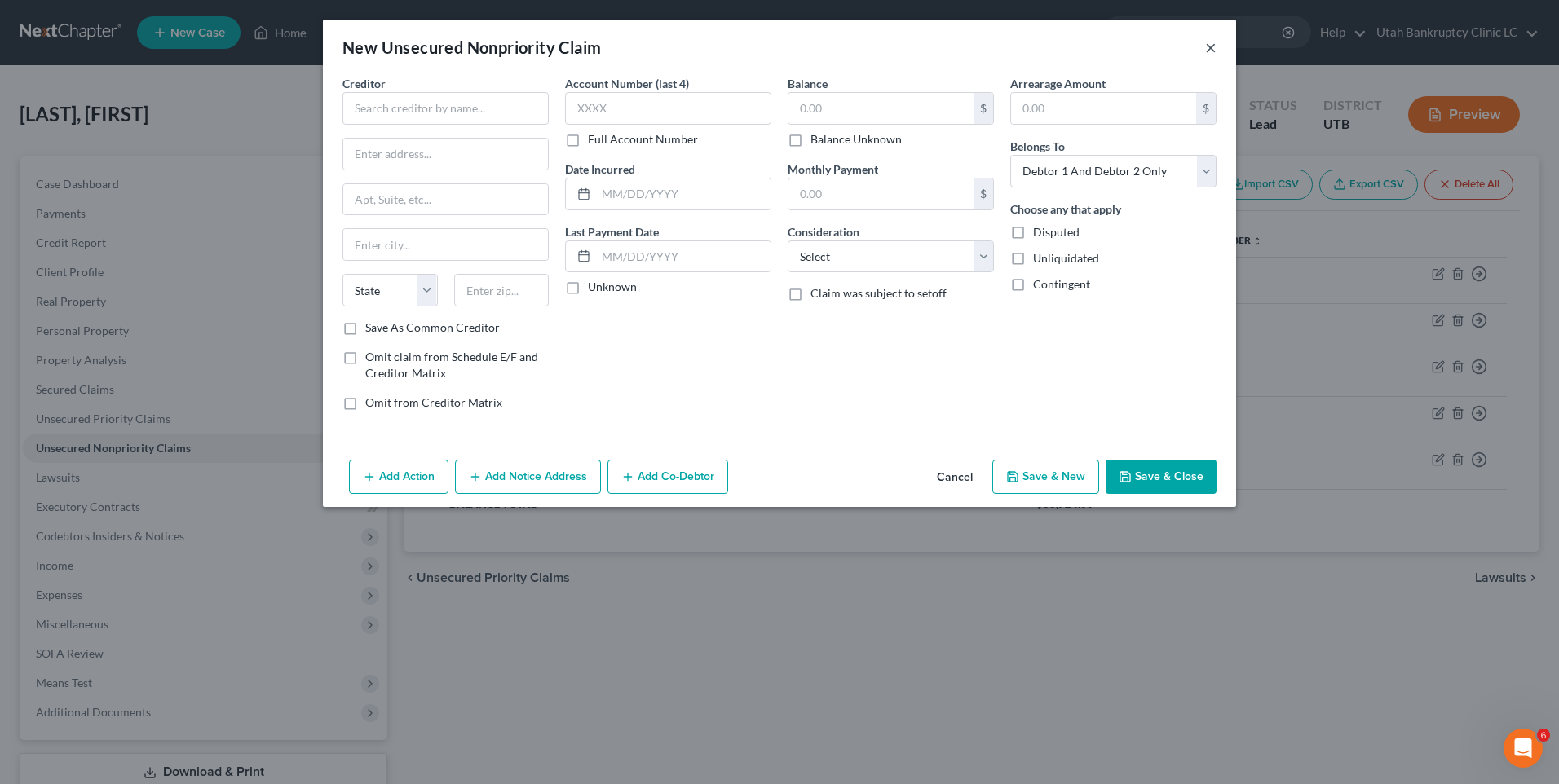 click on "×" at bounding box center (1211, 47) 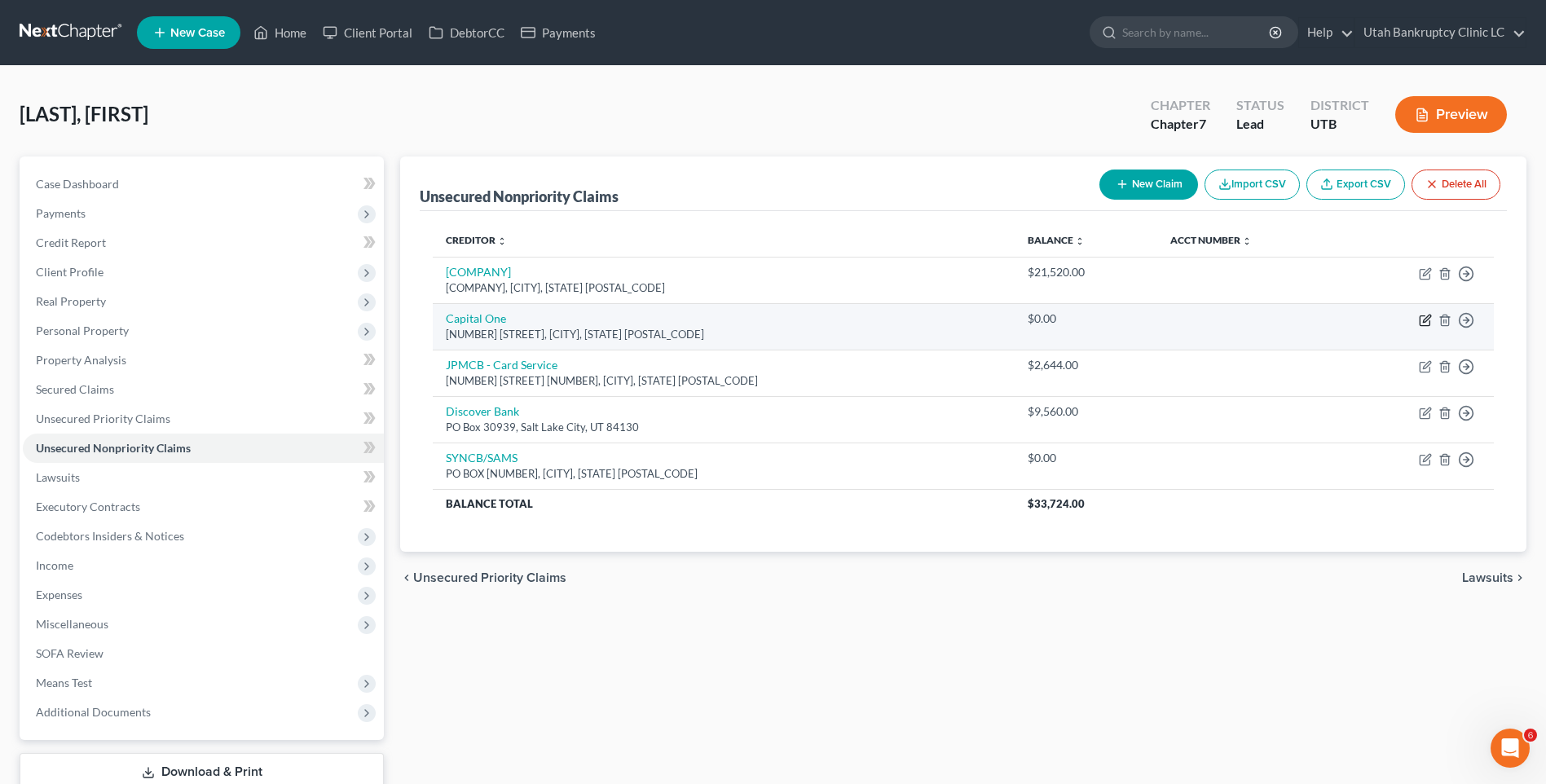 click 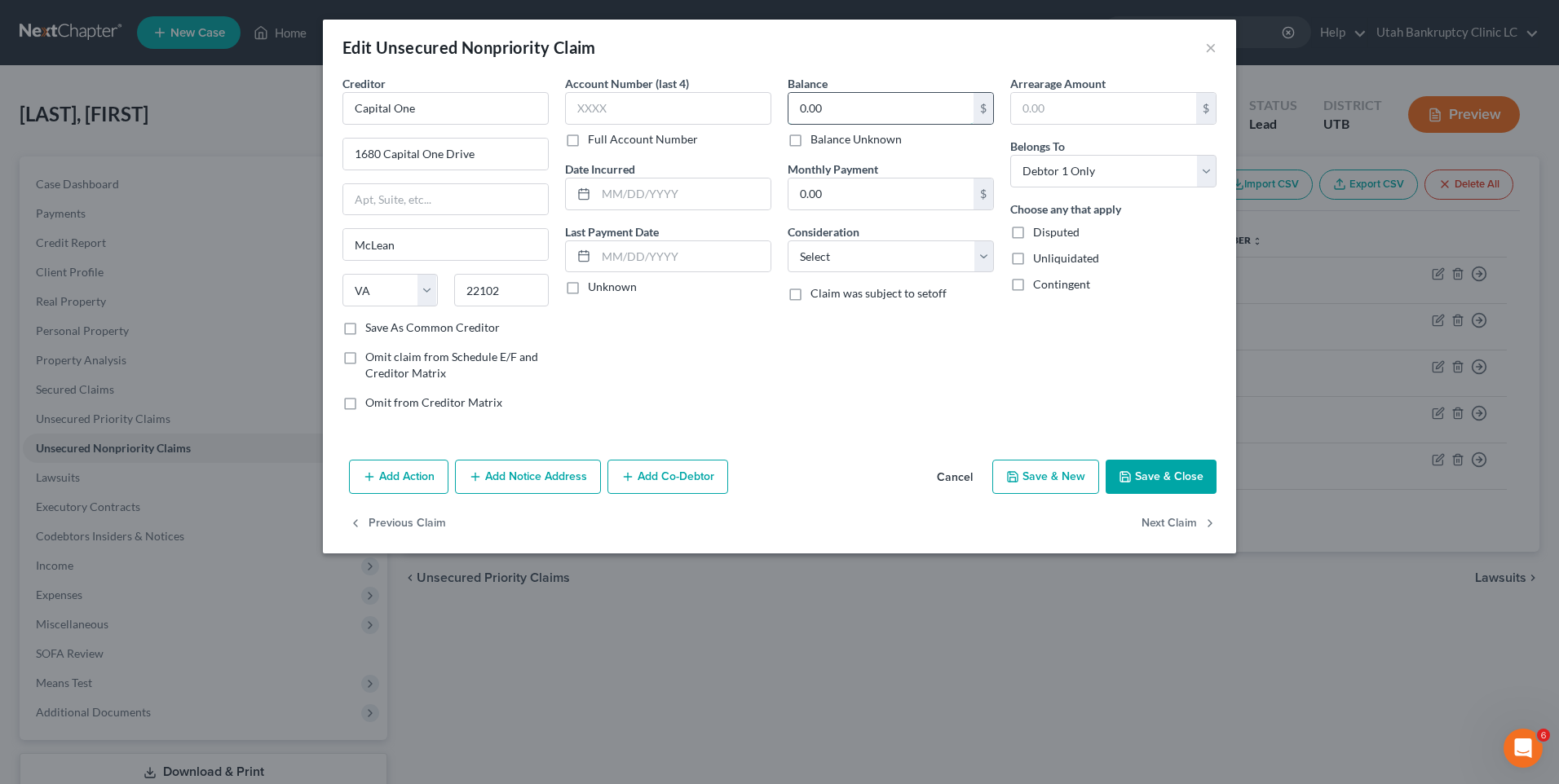 click on "0.00" at bounding box center (881, 108) 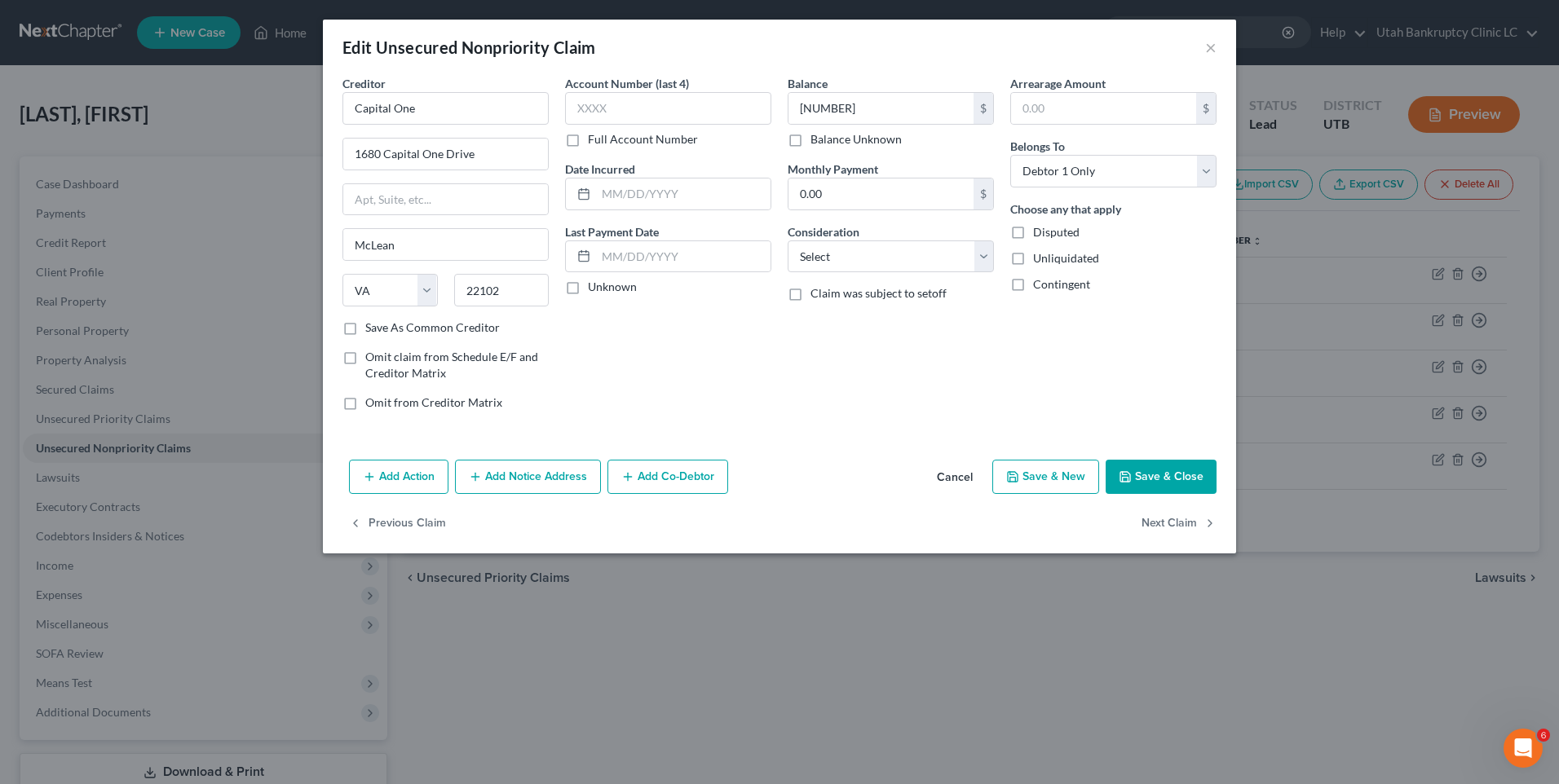 click on "Save & Close" at bounding box center (1161, 477) 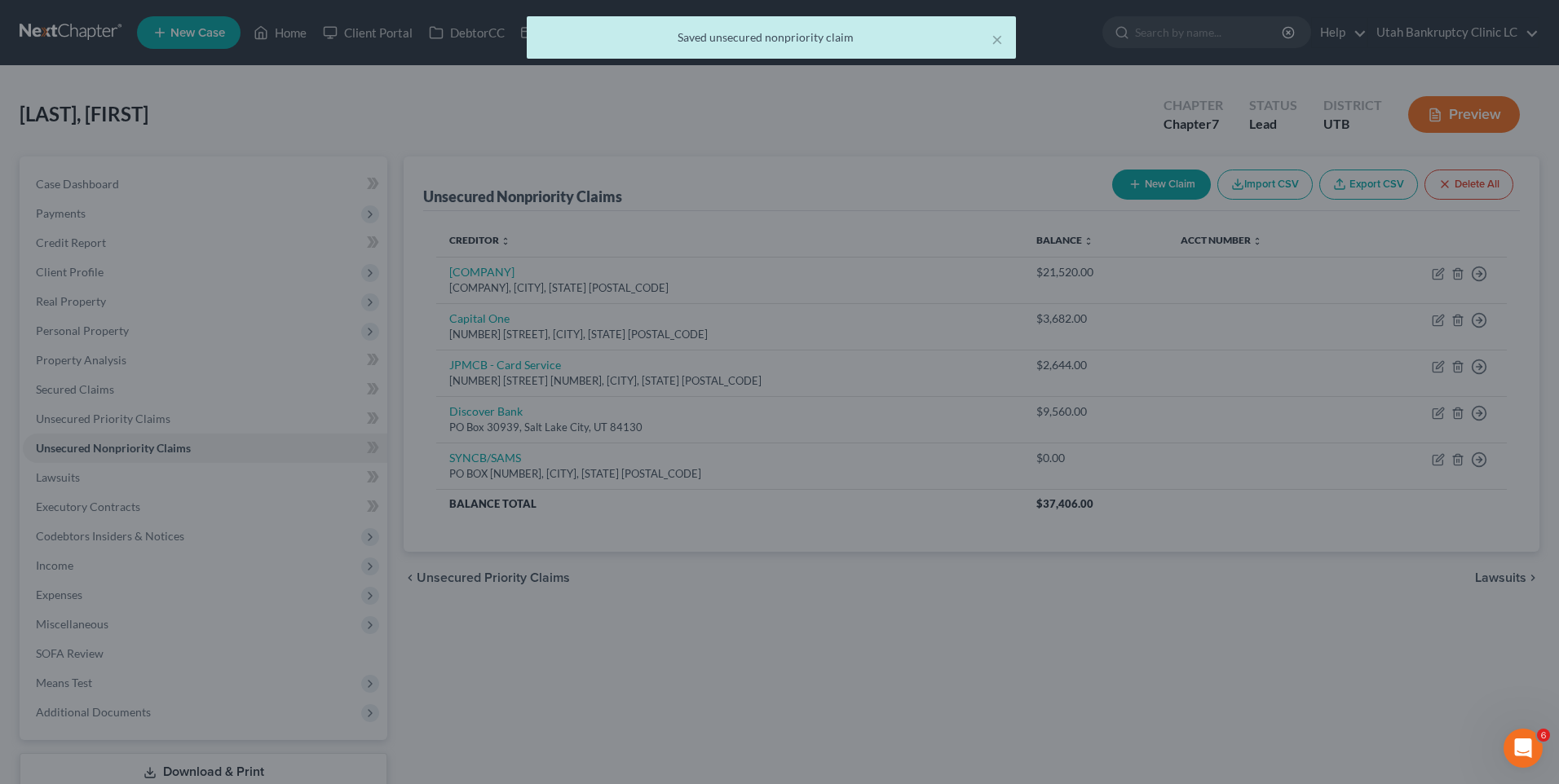 type on "3,682.00" 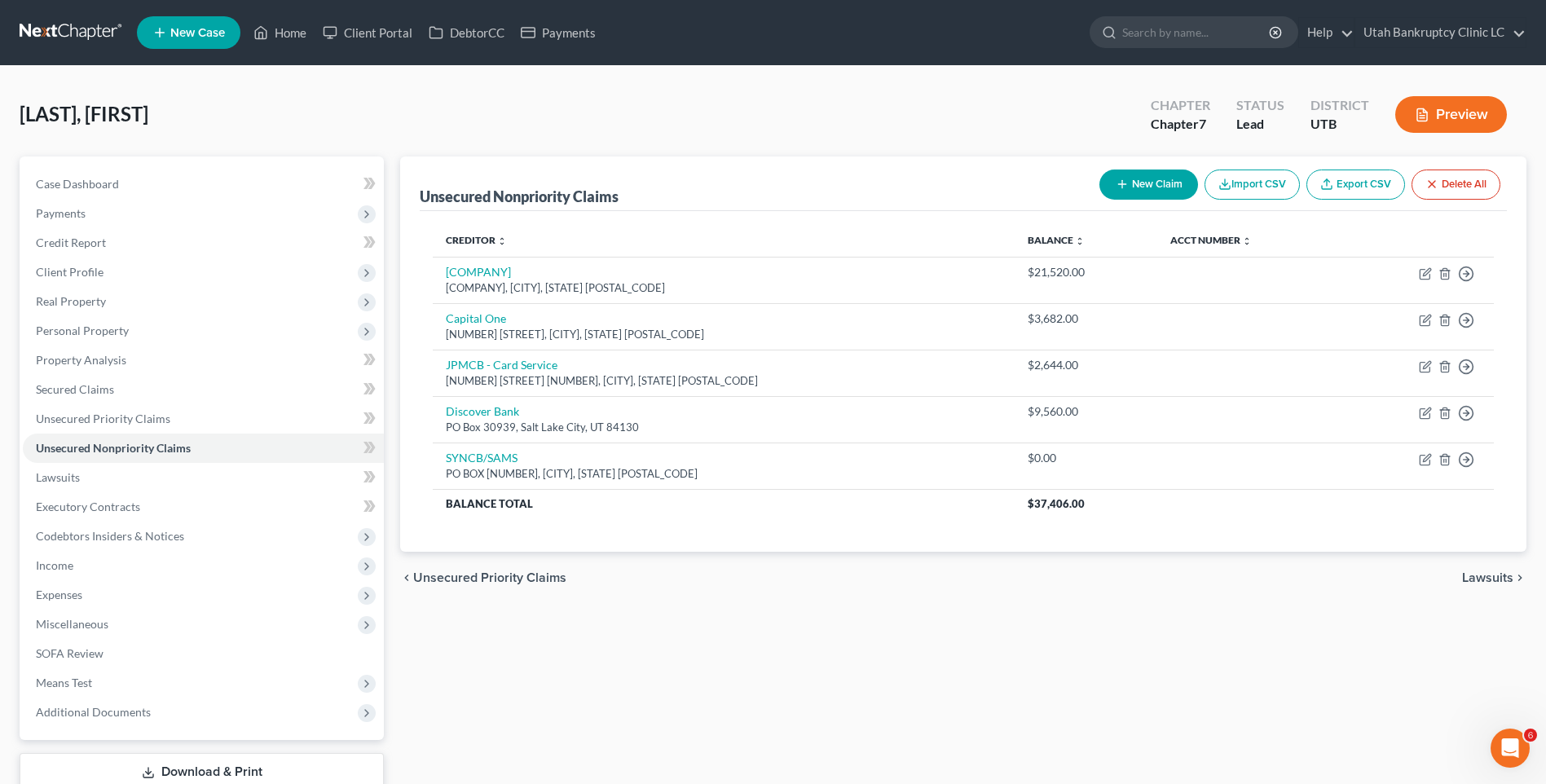click on "New Claim" at bounding box center [1148, 184] 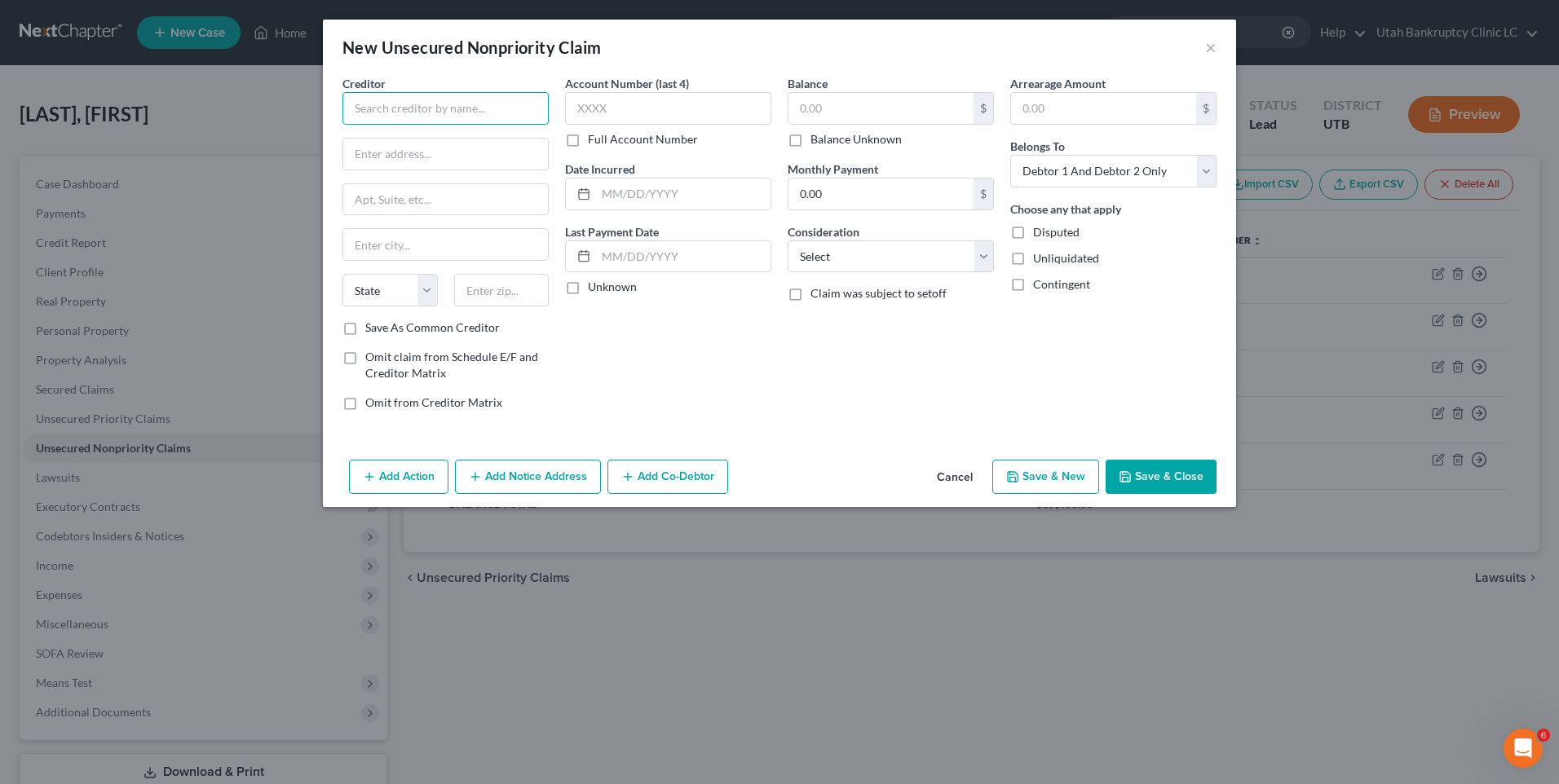 click at bounding box center (445, 108) 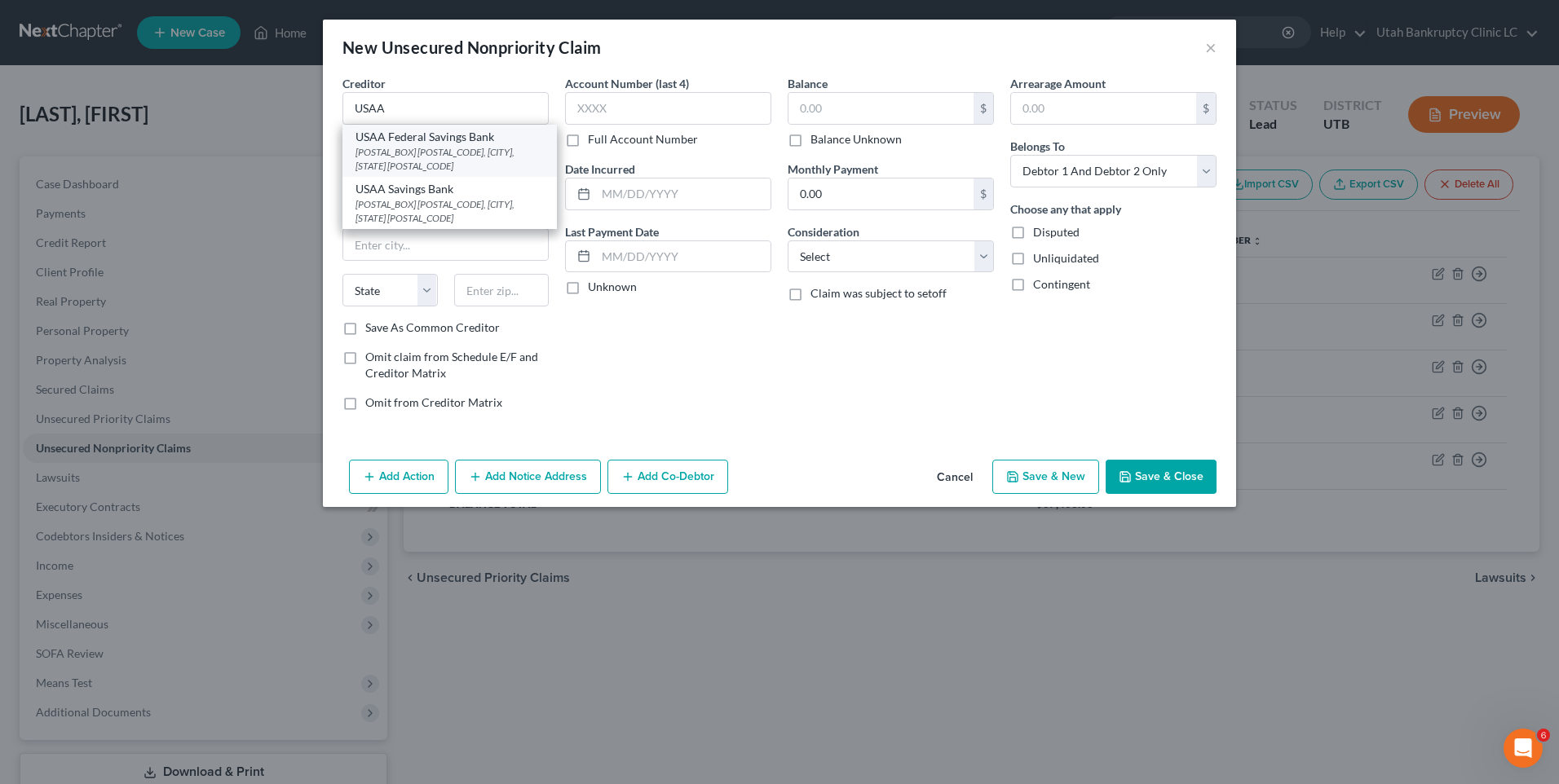click on "USAA Federal Savings Bank" at bounding box center [449, 137] 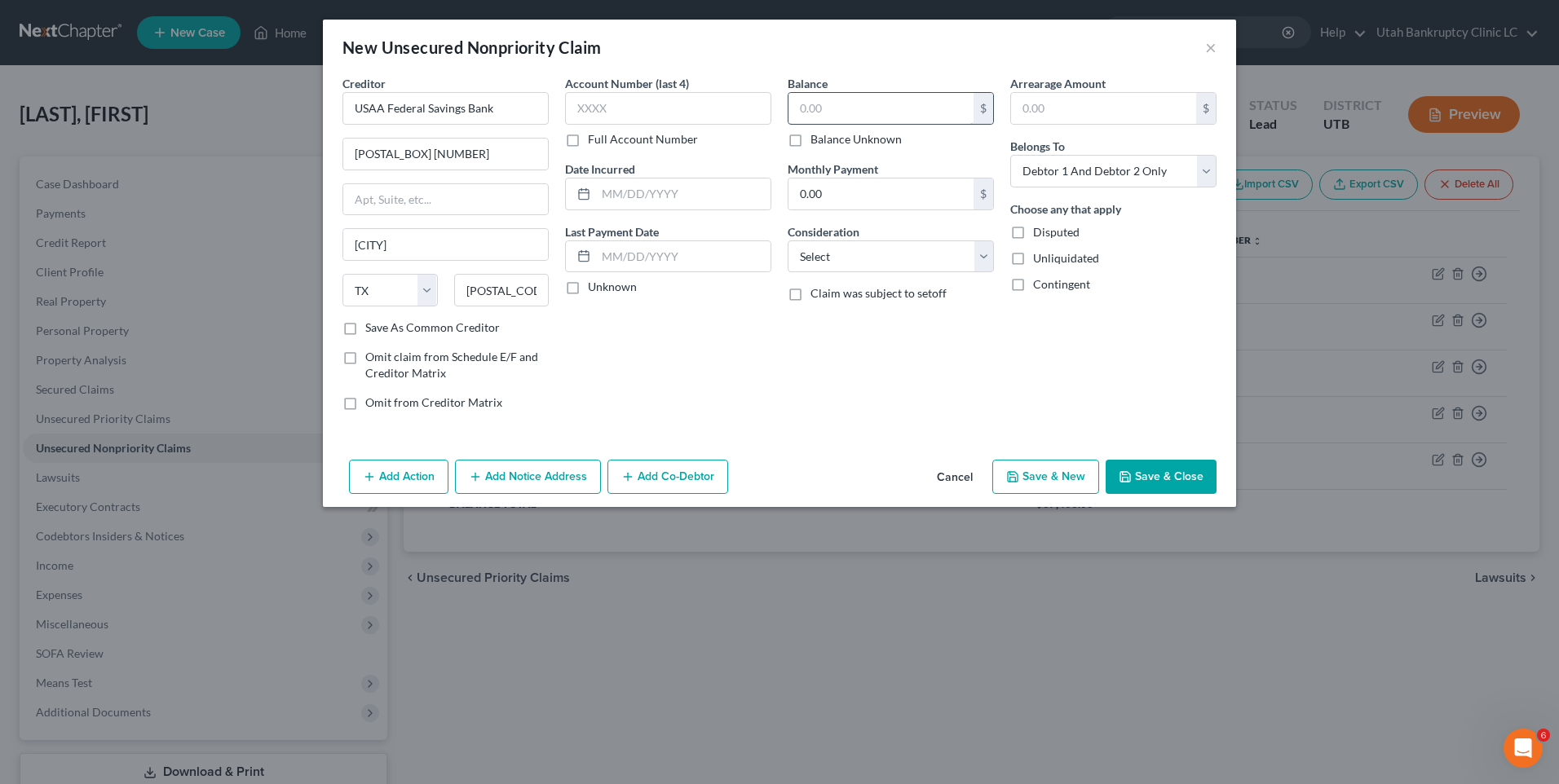 click at bounding box center (881, 108) 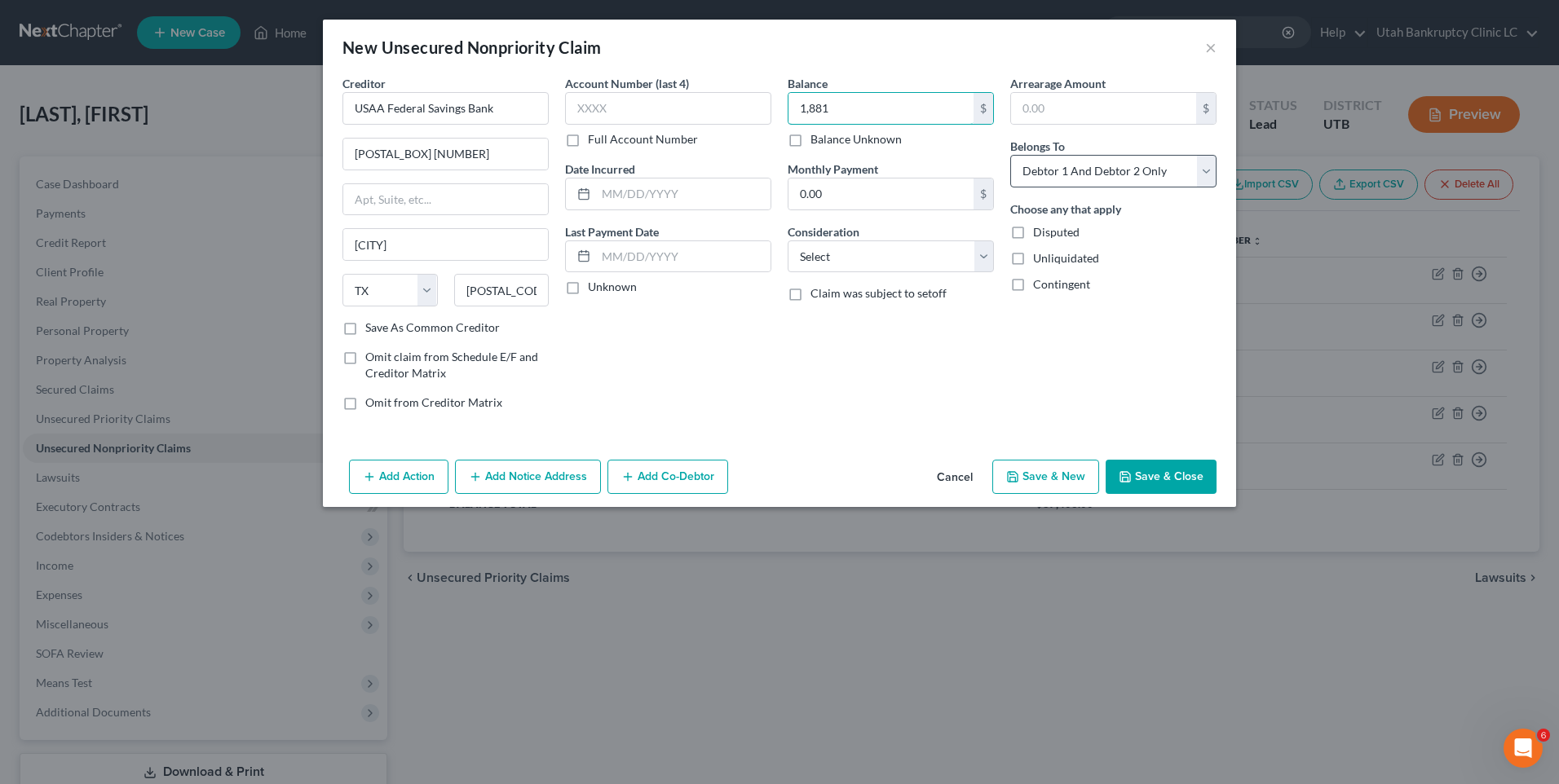 type on "1,881" 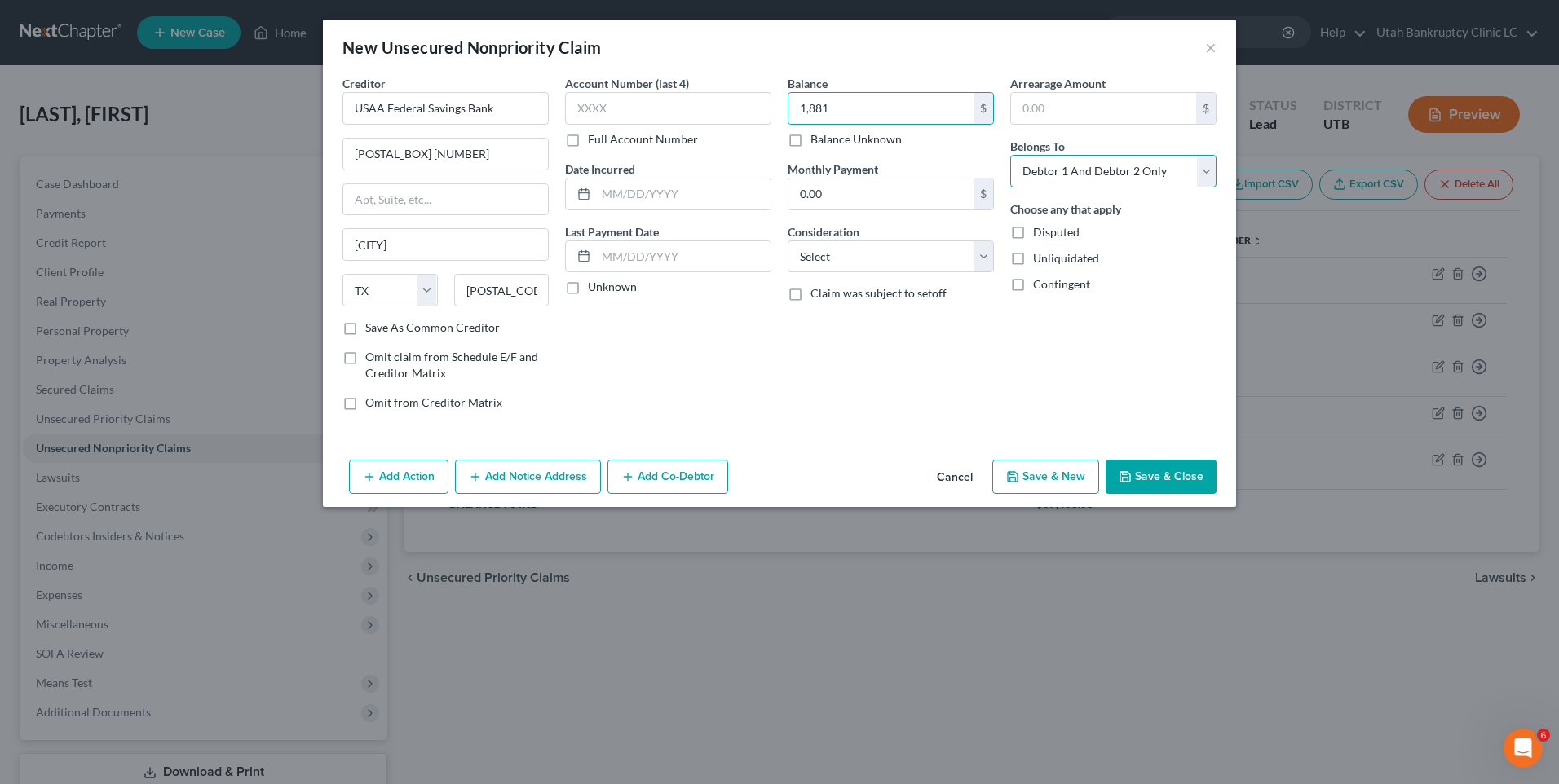 click on "Select Debtor 1 Only Debtor 2 Only Debtor 1 And Debtor 2 Only At Least One Of The Debtors And Another Community Property" at bounding box center [1113, 171] 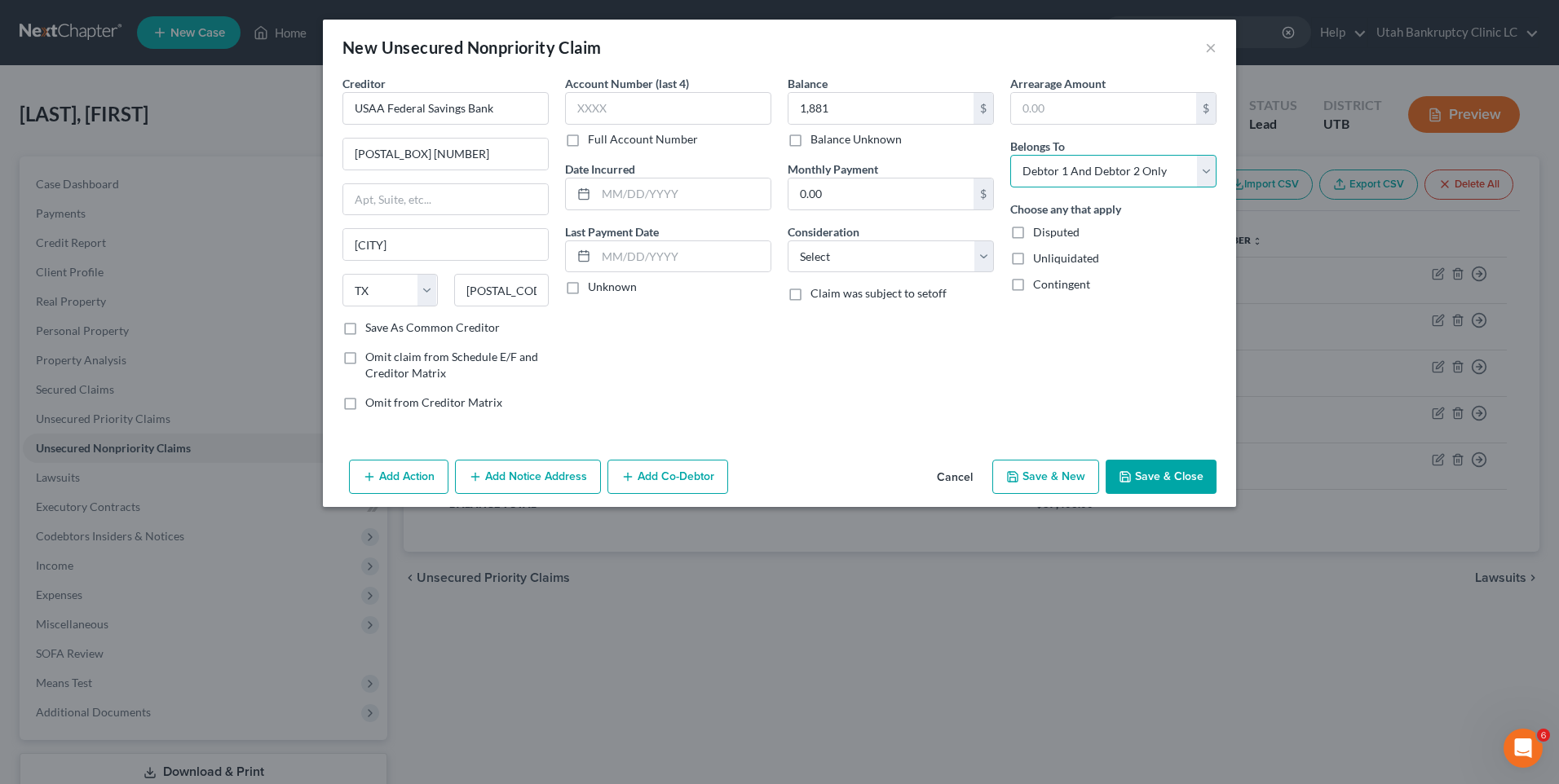 select on "0" 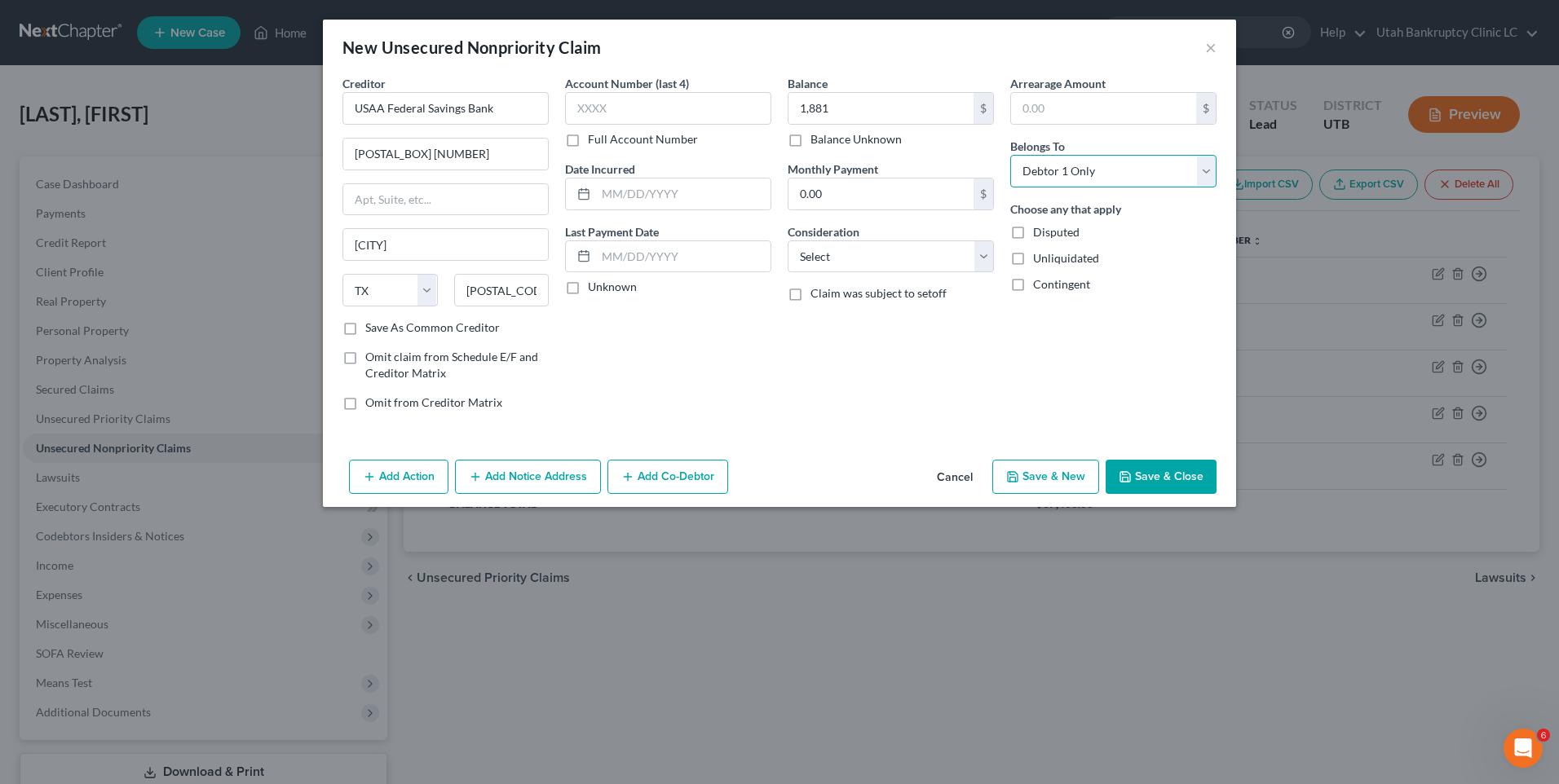 click on "Select Debtor 1 Only Debtor 2 Only Debtor 1 And Debtor 2 Only At Least One Of The Debtors And Another Community Property" at bounding box center [1113, 171] 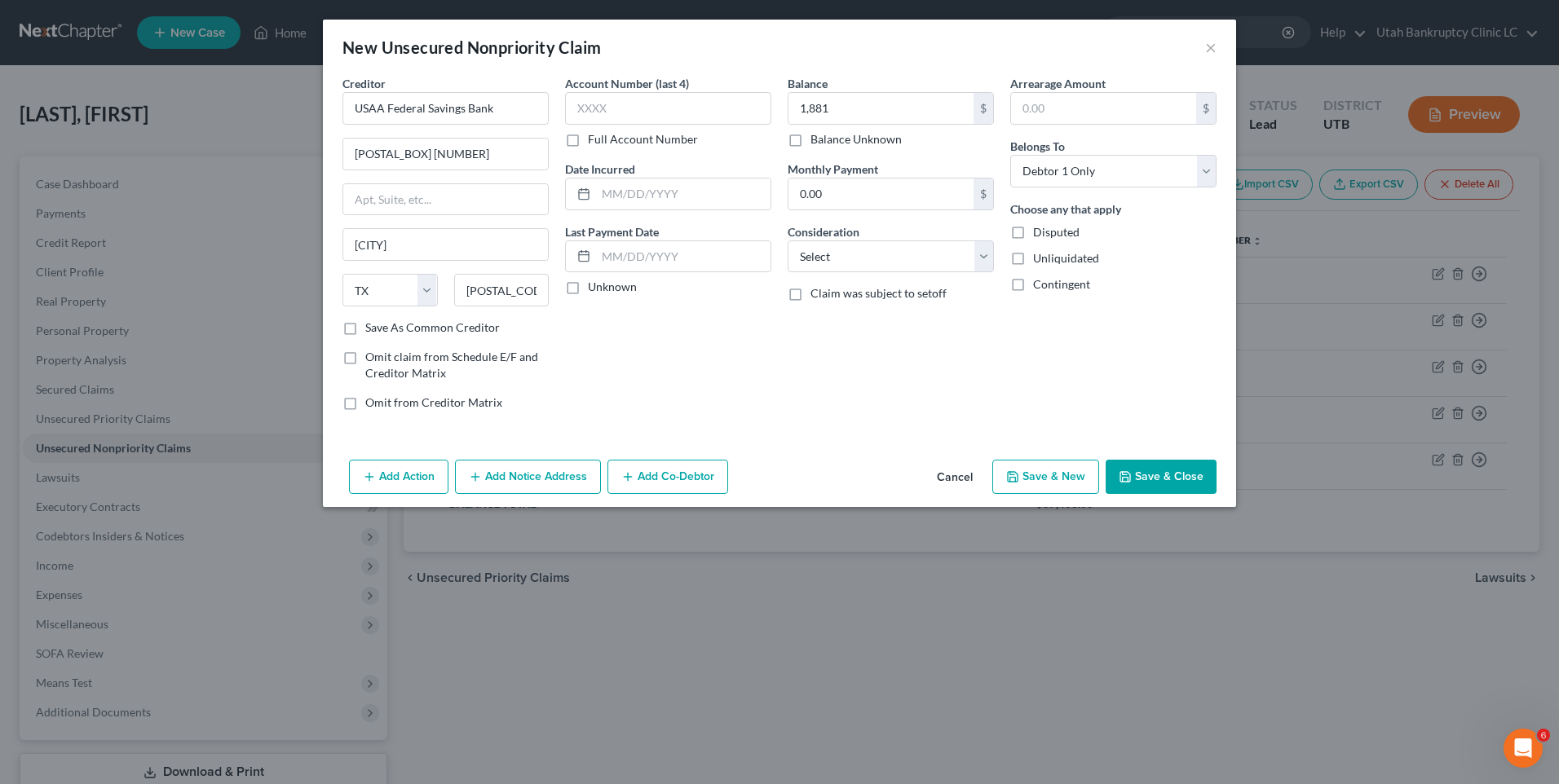 click on "Save & New" at bounding box center [1045, 477] 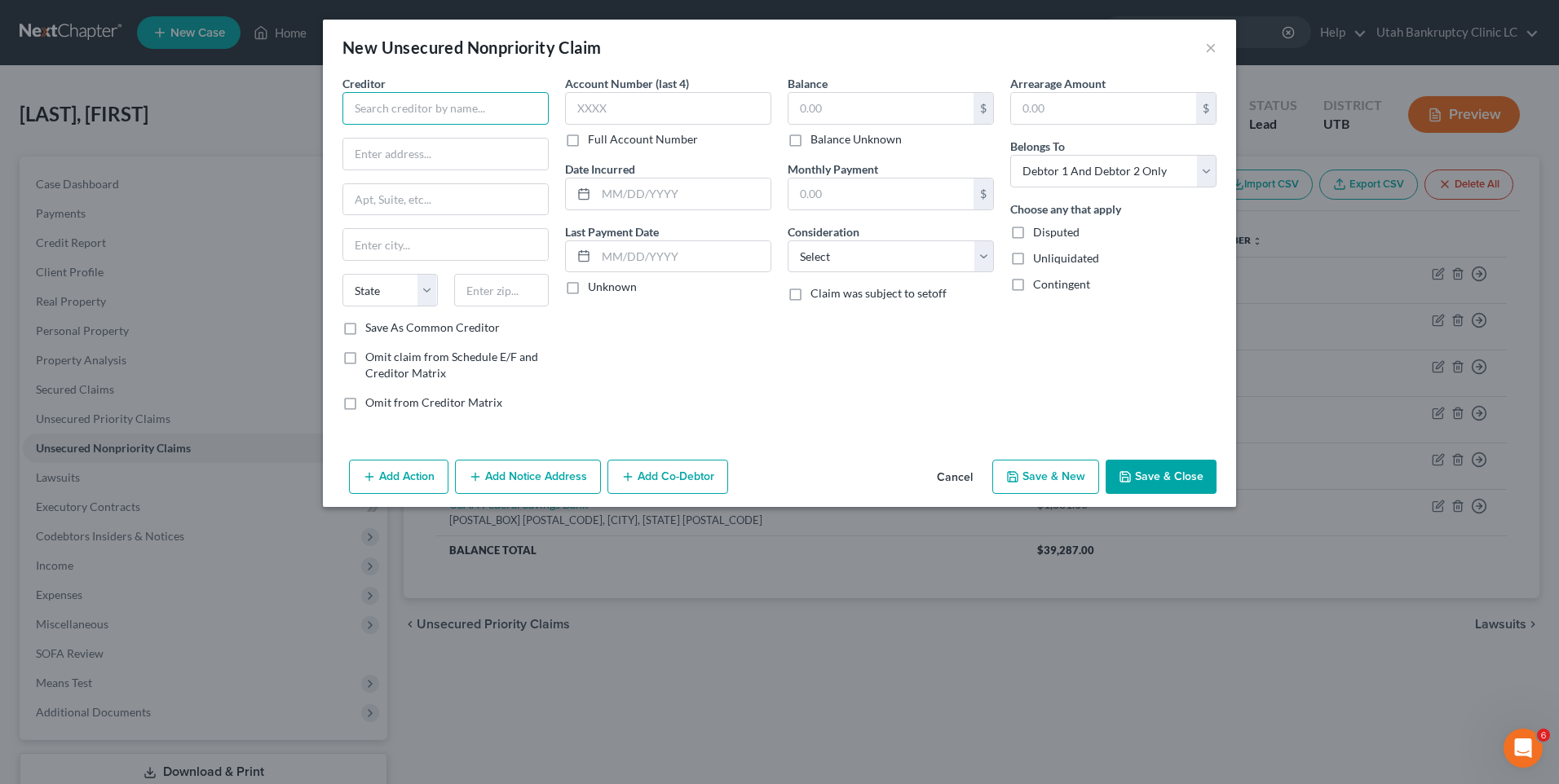 click at bounding box center (445, 108) 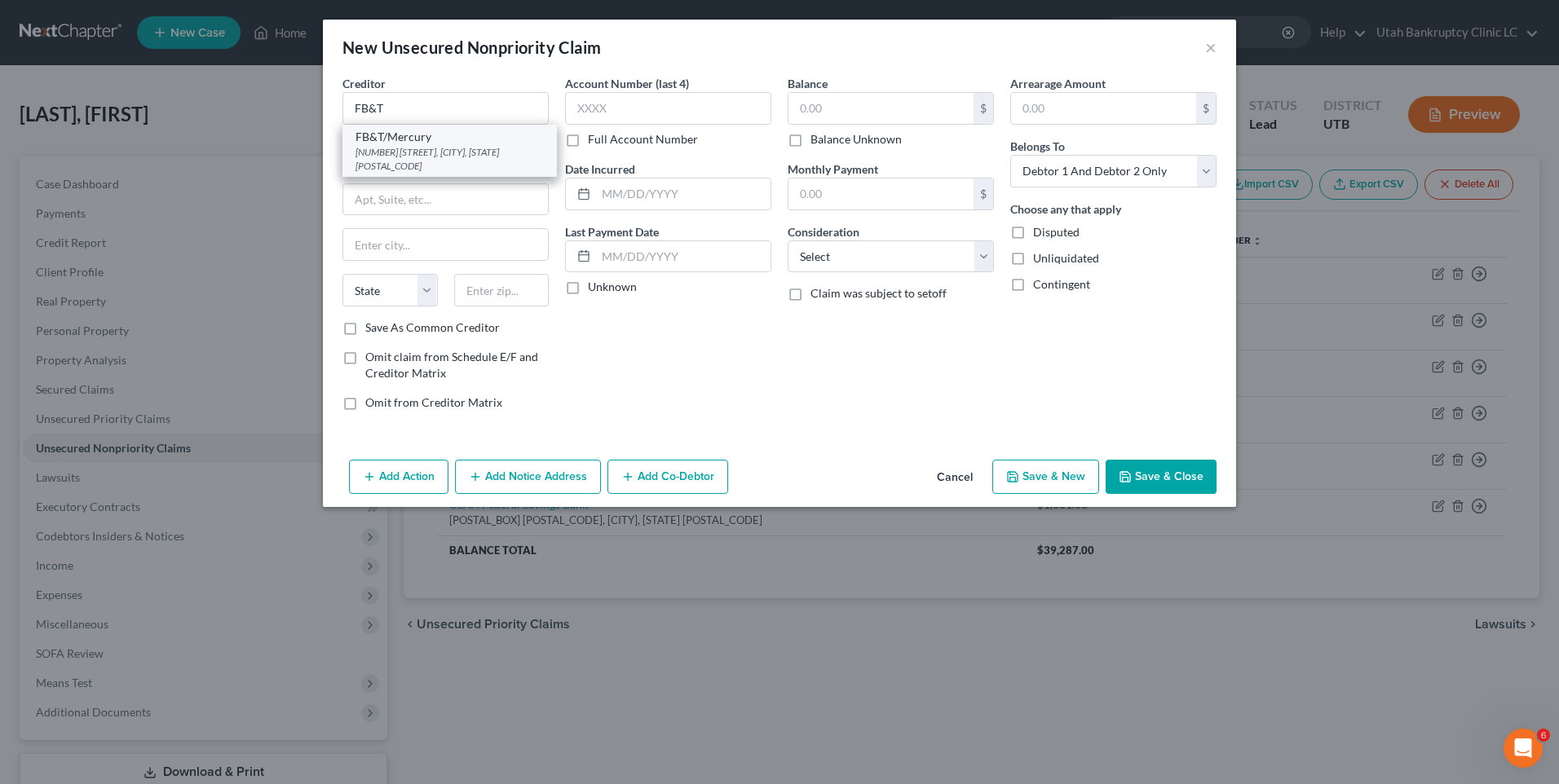 click on "[NUMBER] [STREET], [CITY], [STATE] [POSTAL_CODE]" at bounding box center [449, 159] 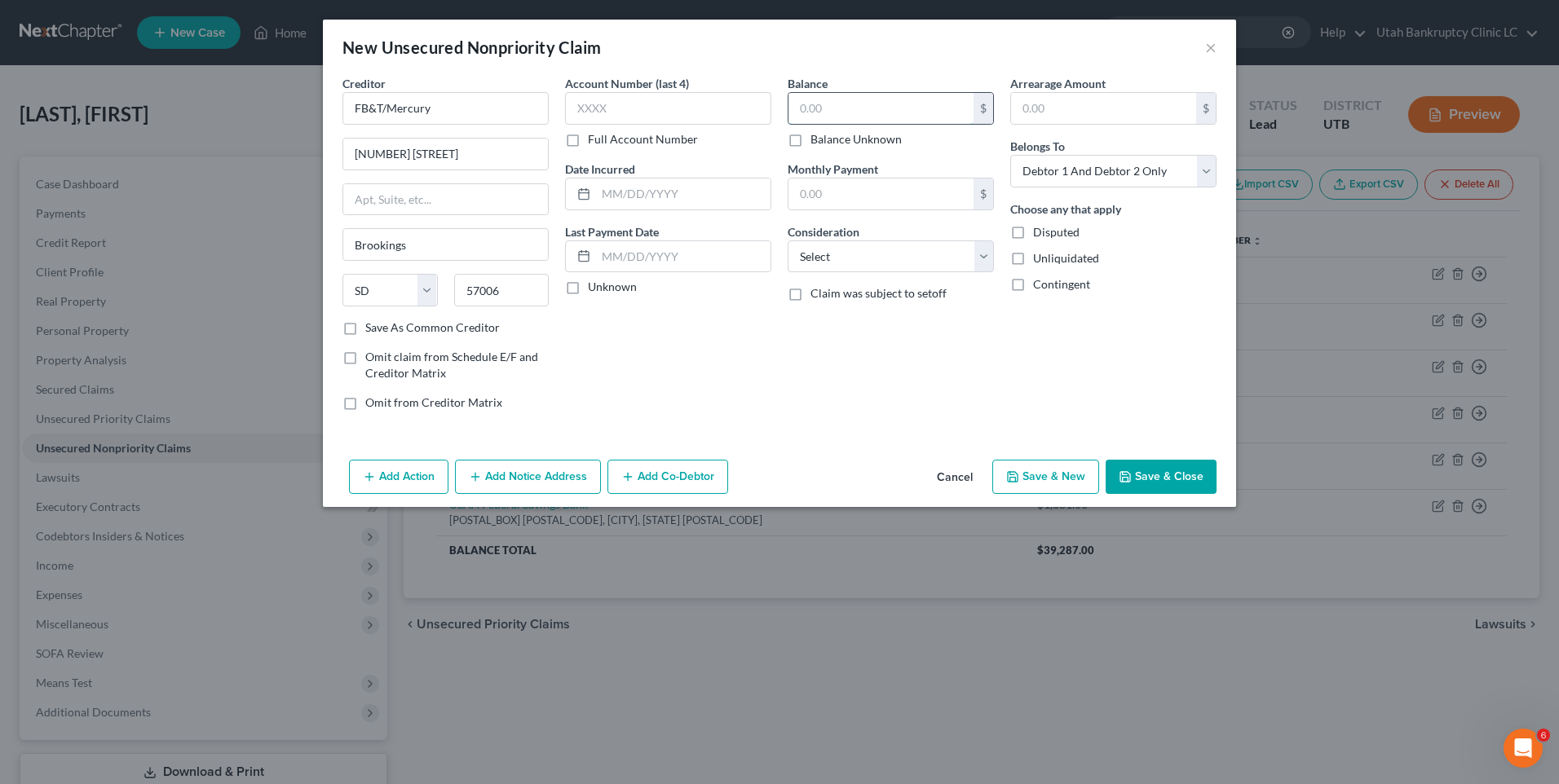 click at bounding box center [881, 108] 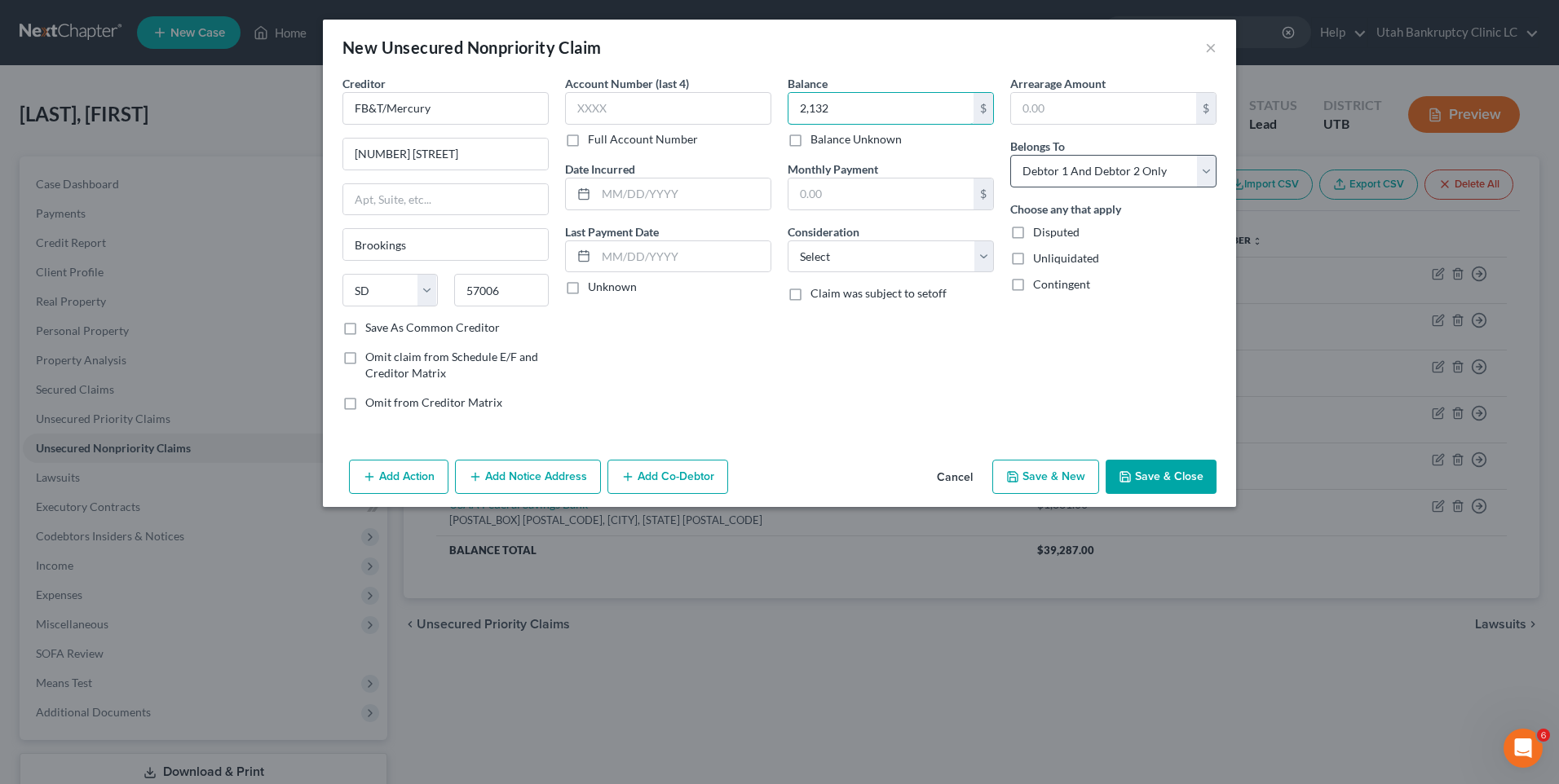 type on "2,132" 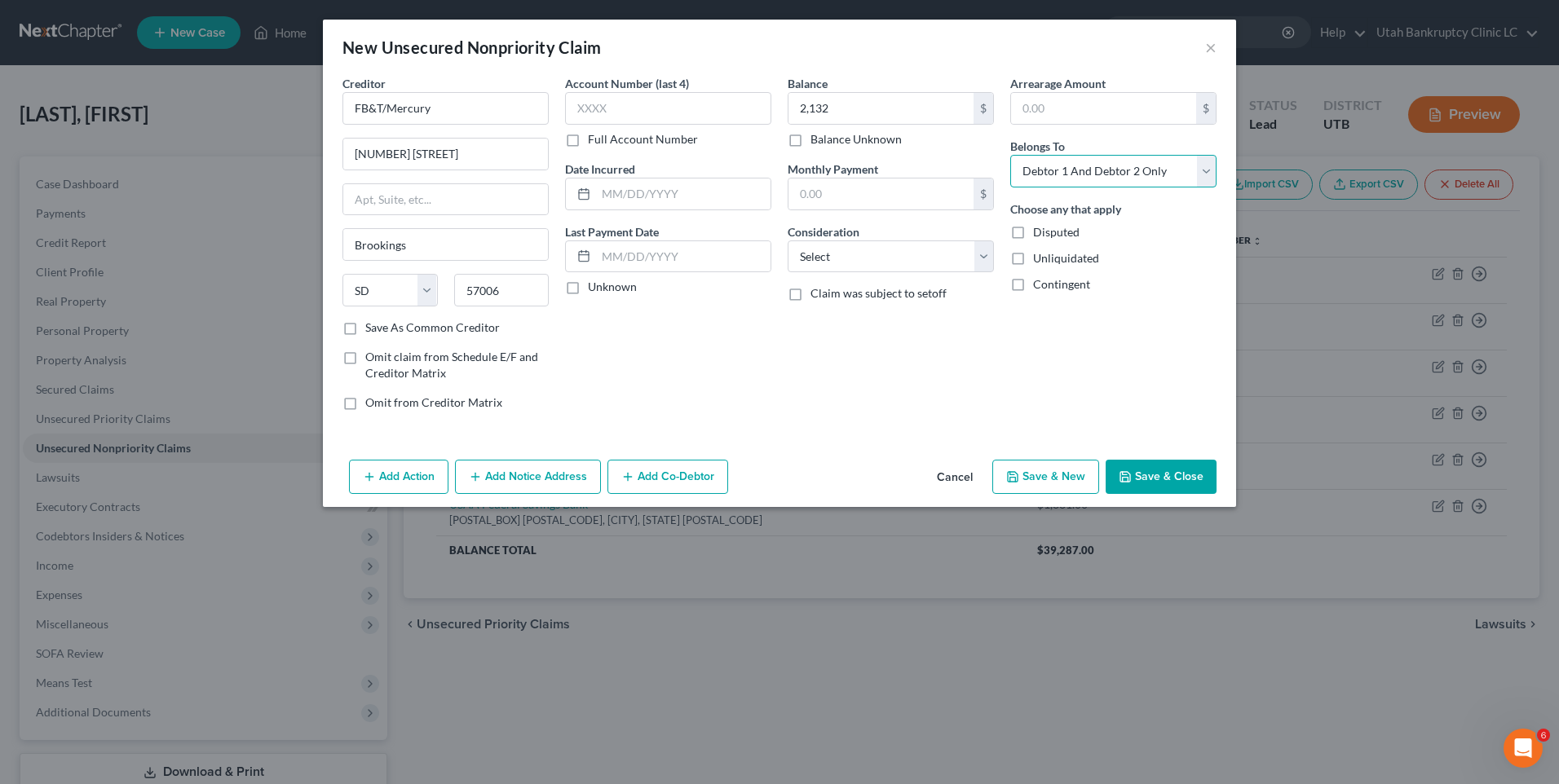 click on "Select Debtor 1 Only Debtor 2 Only Debtor 1 And Debtor 2 Only At Least One Of The Debtors And Another Community Property" at bounding box center [1113, 171] 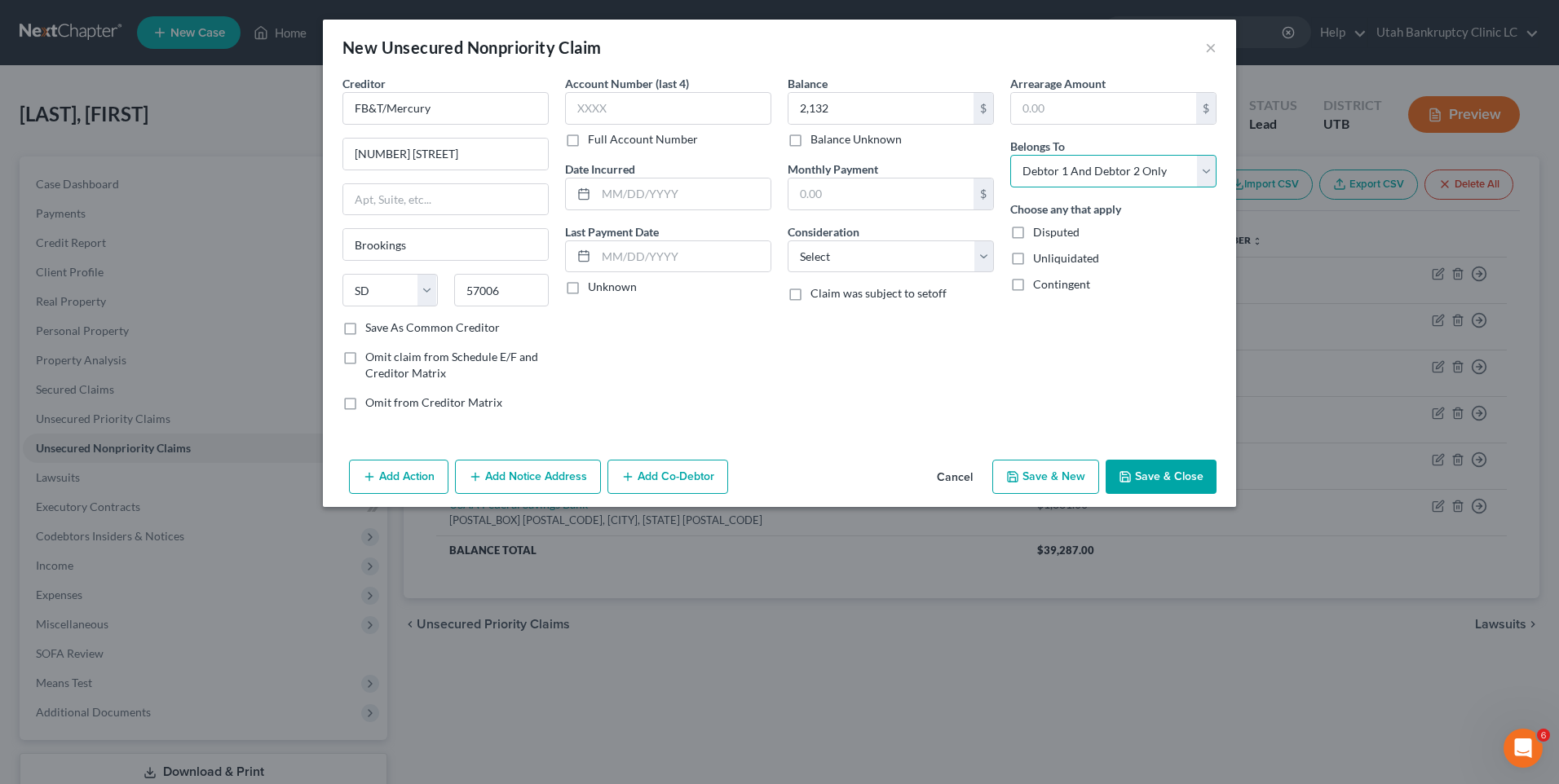 select on "0" 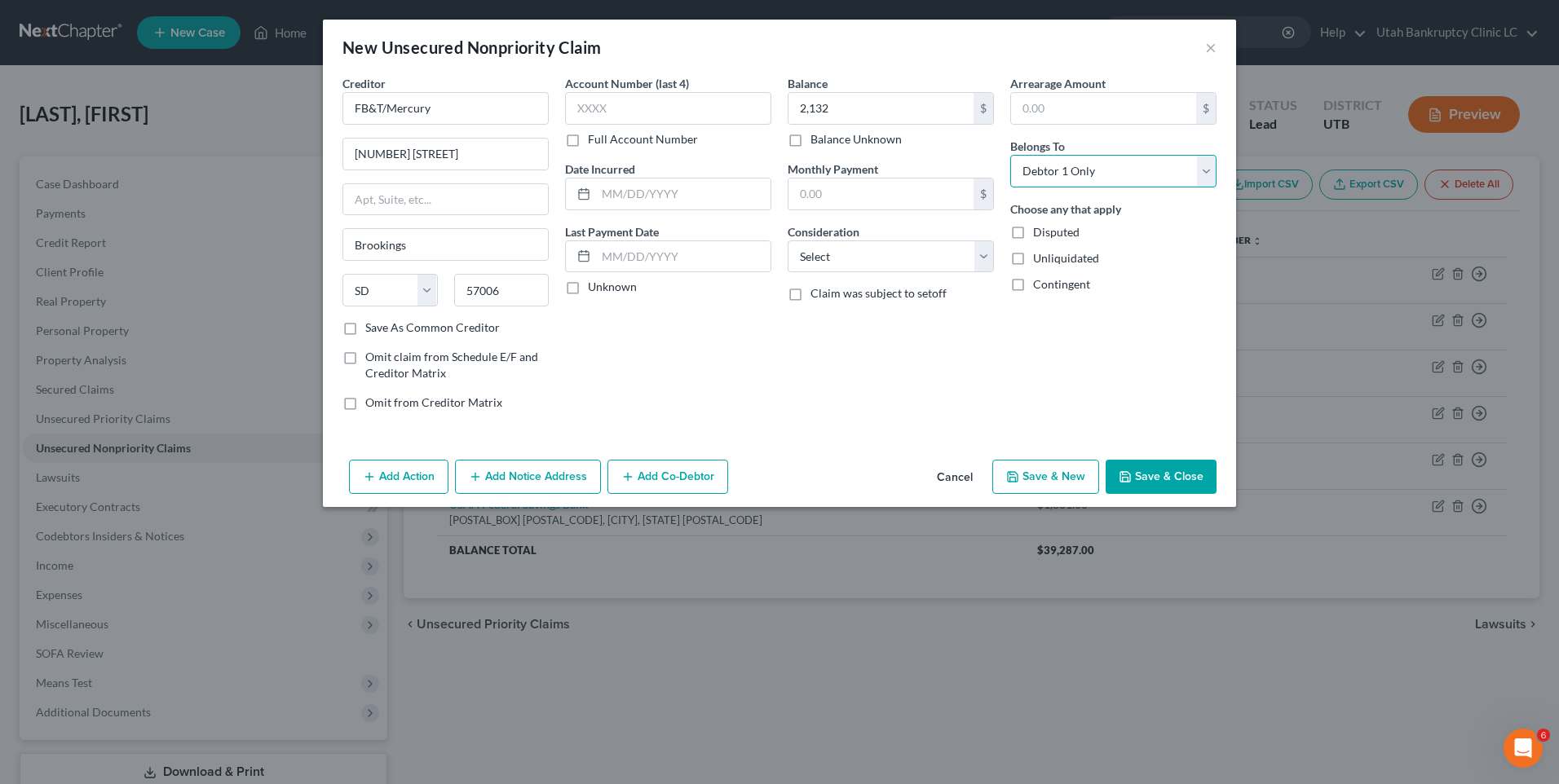 click on "Select Debtor 1 Only Debtor 2 Only Debtor 1 And Debtor 2 Only At Least One Of The Debtors And Another Community Property" at bounding box center (1113, 171) 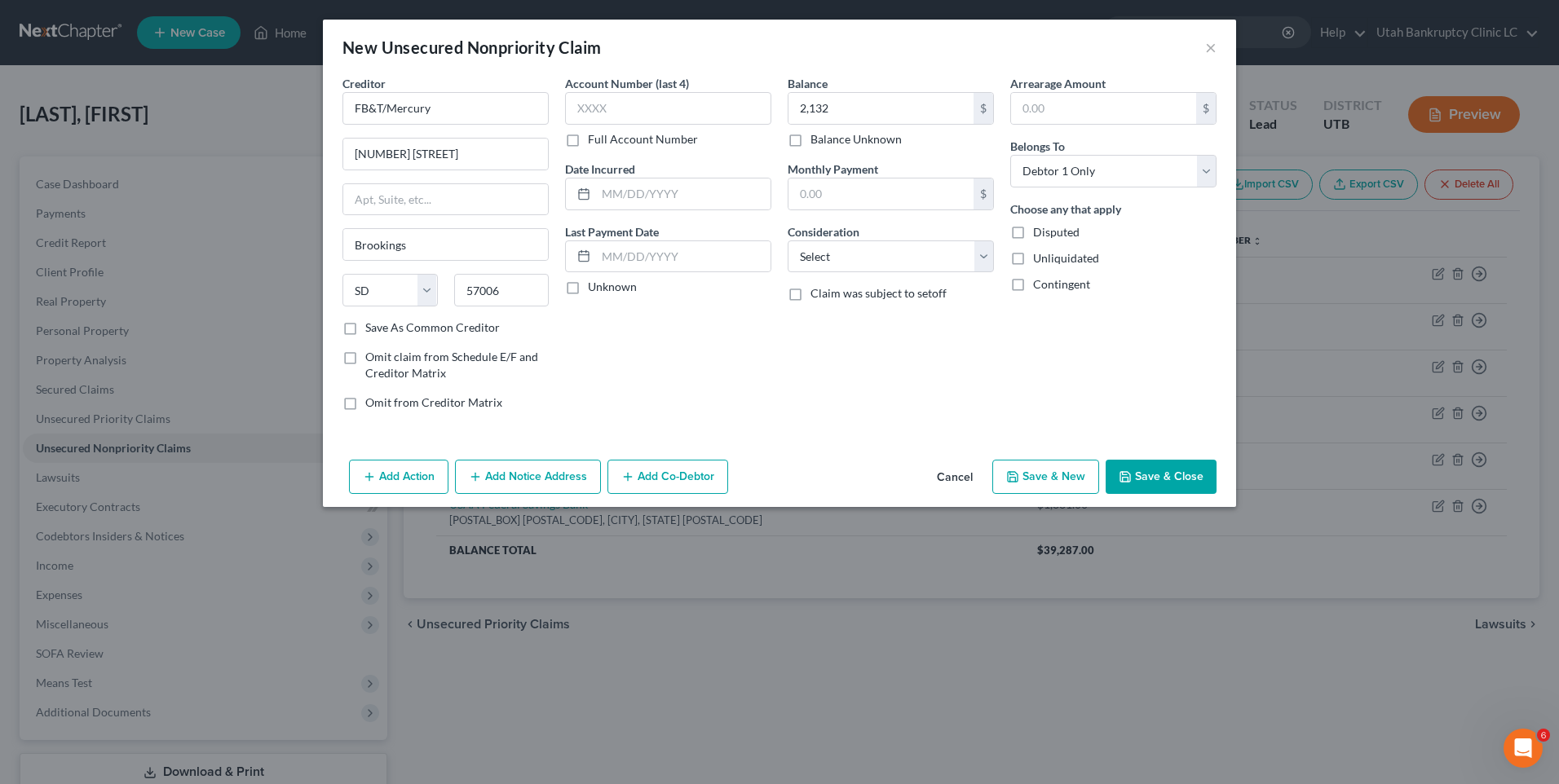click on "Save & New" at bounding box center [1045, 477] 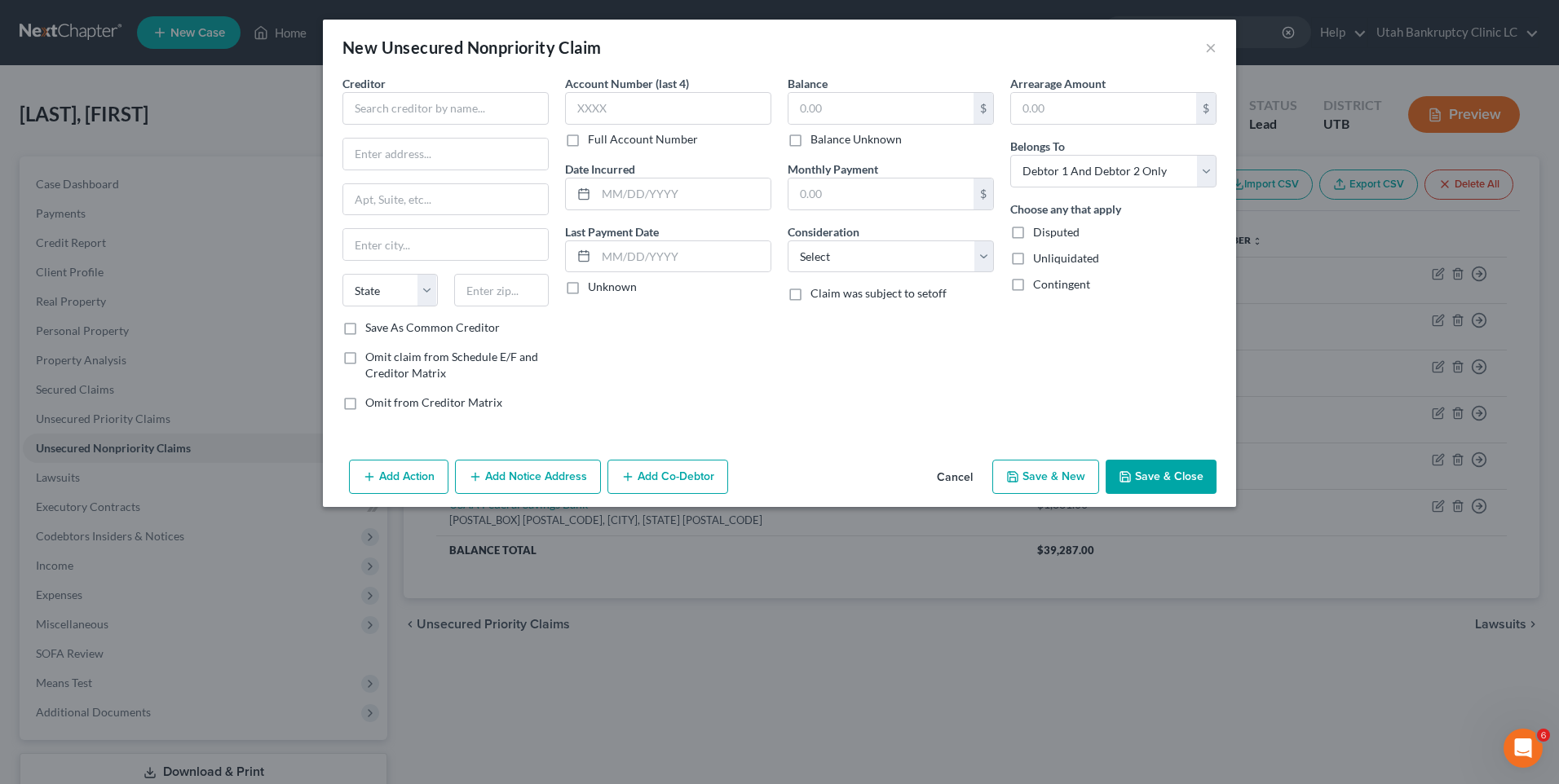 type on "2,132.00" 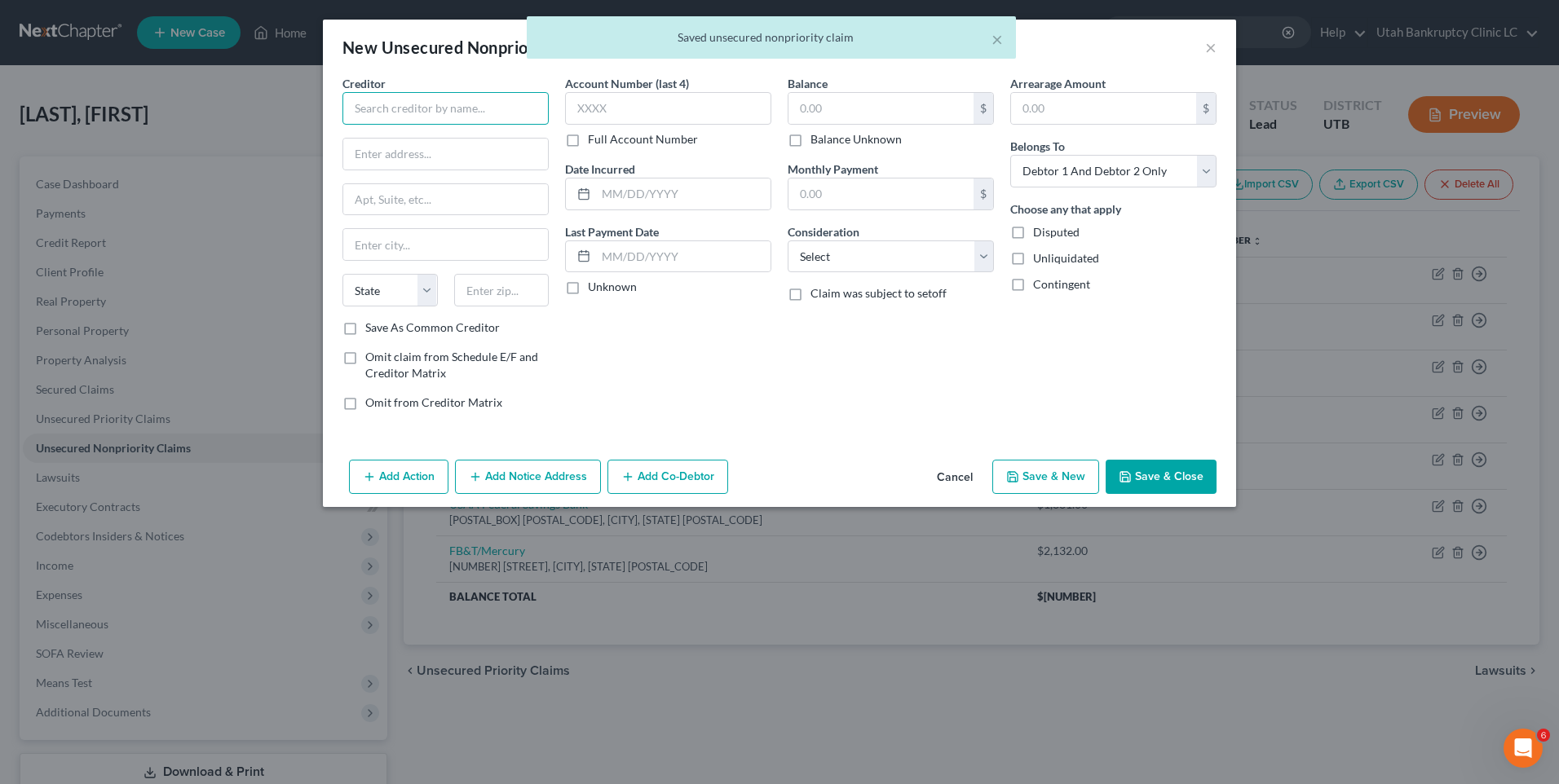 click at bounding box center (445, 108) 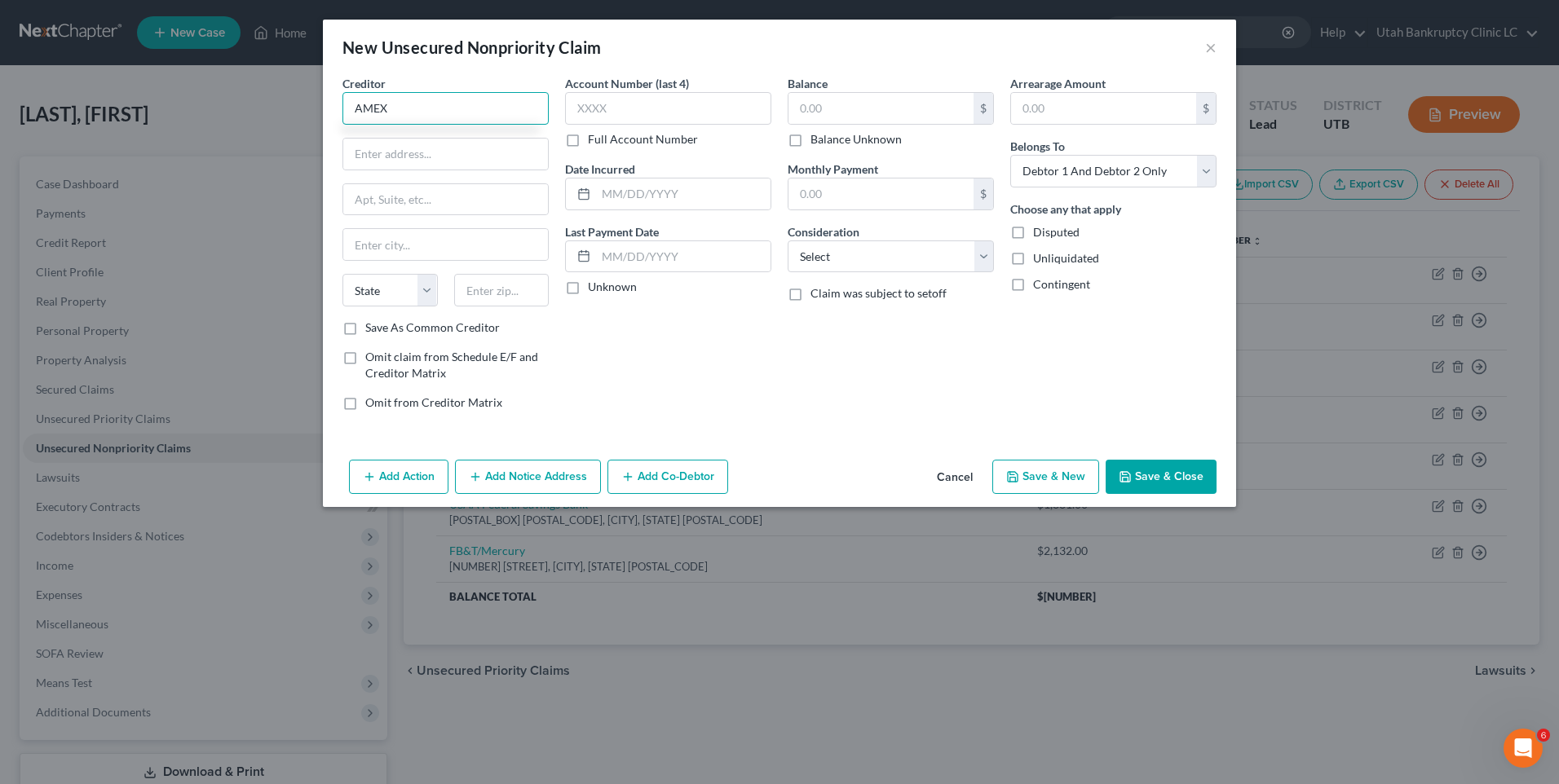 type on "AMEX" 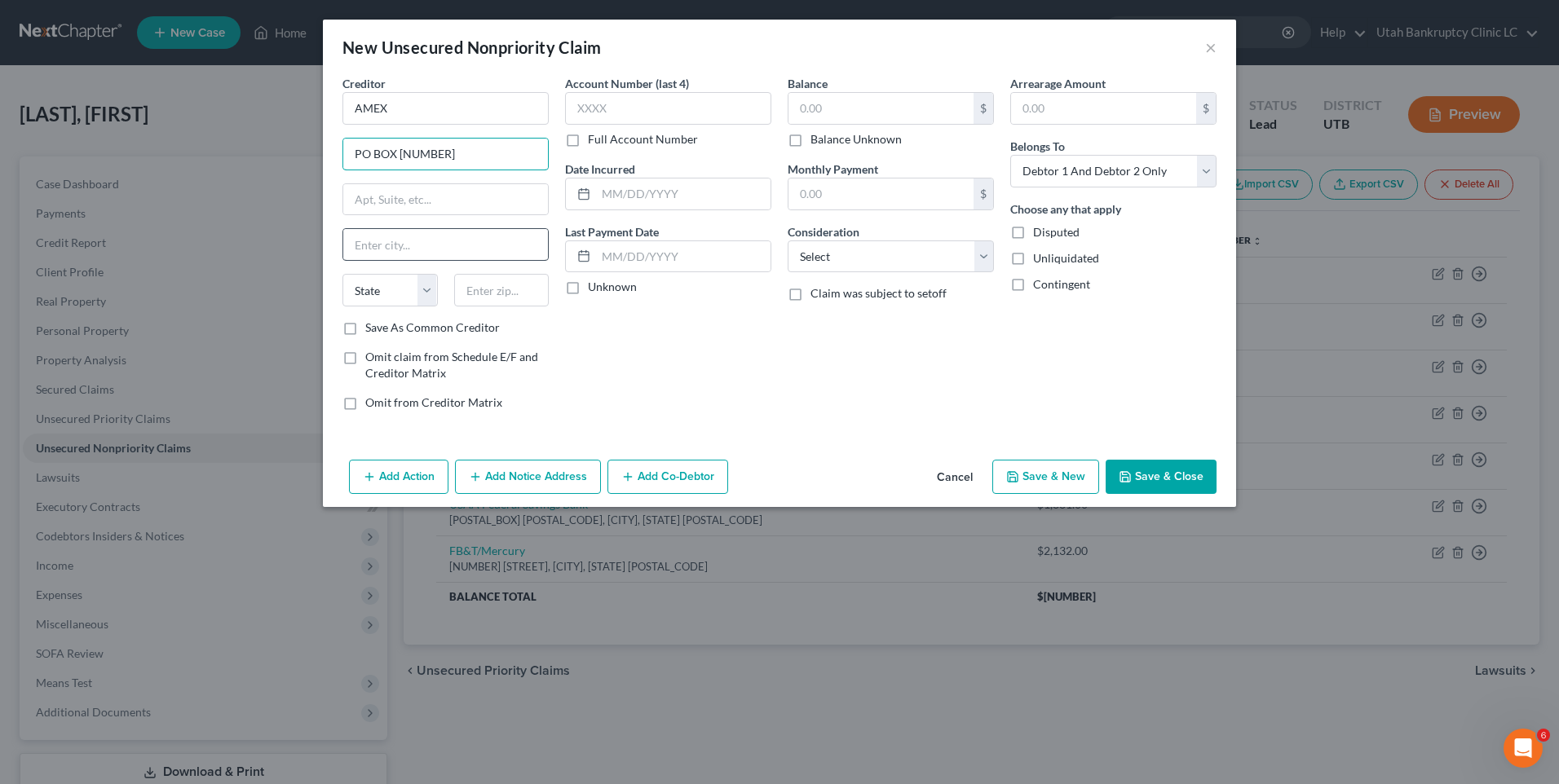 type on "PO BOX [NUMBER]" 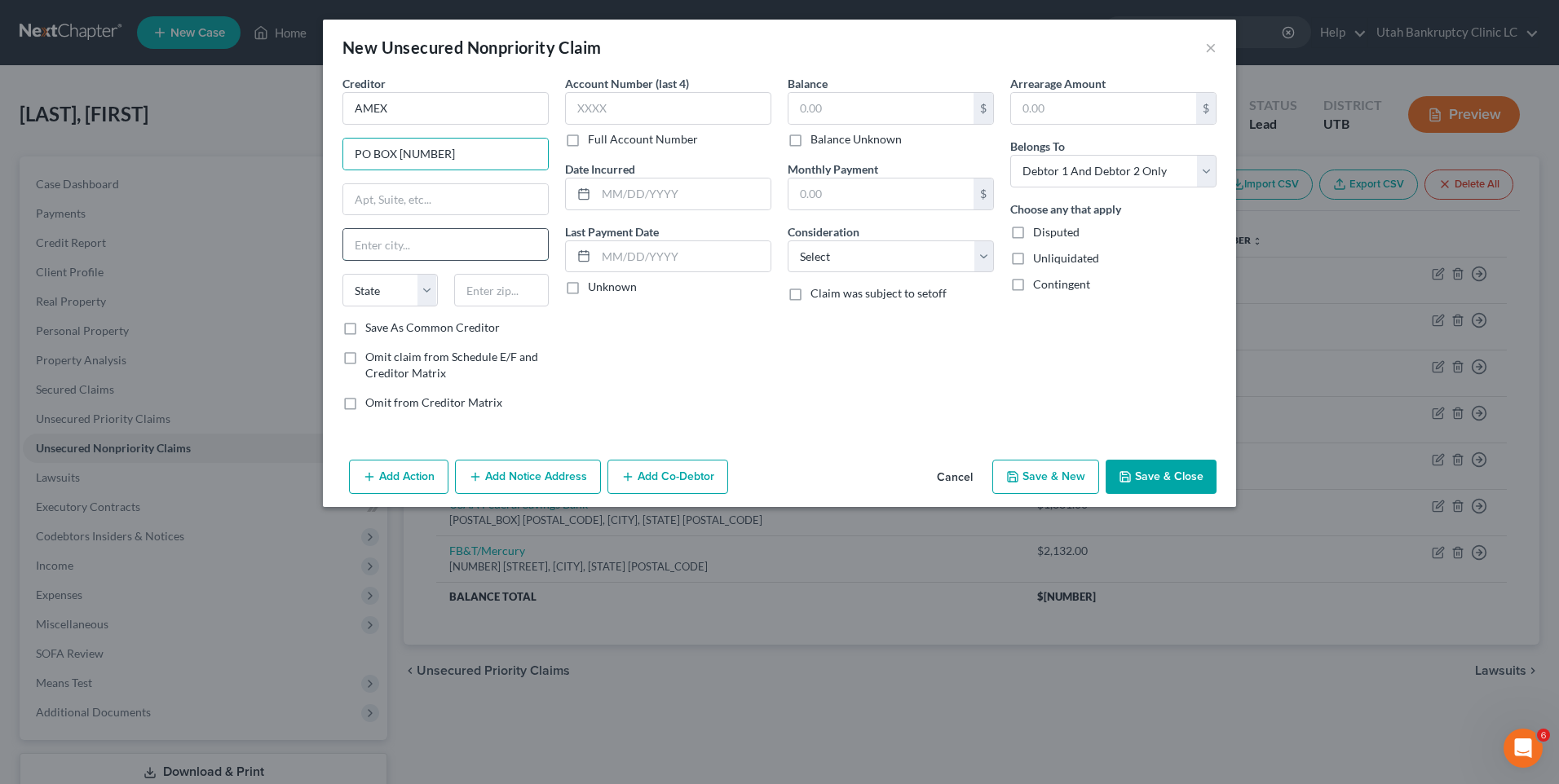 click at bounding box center [445, 244] 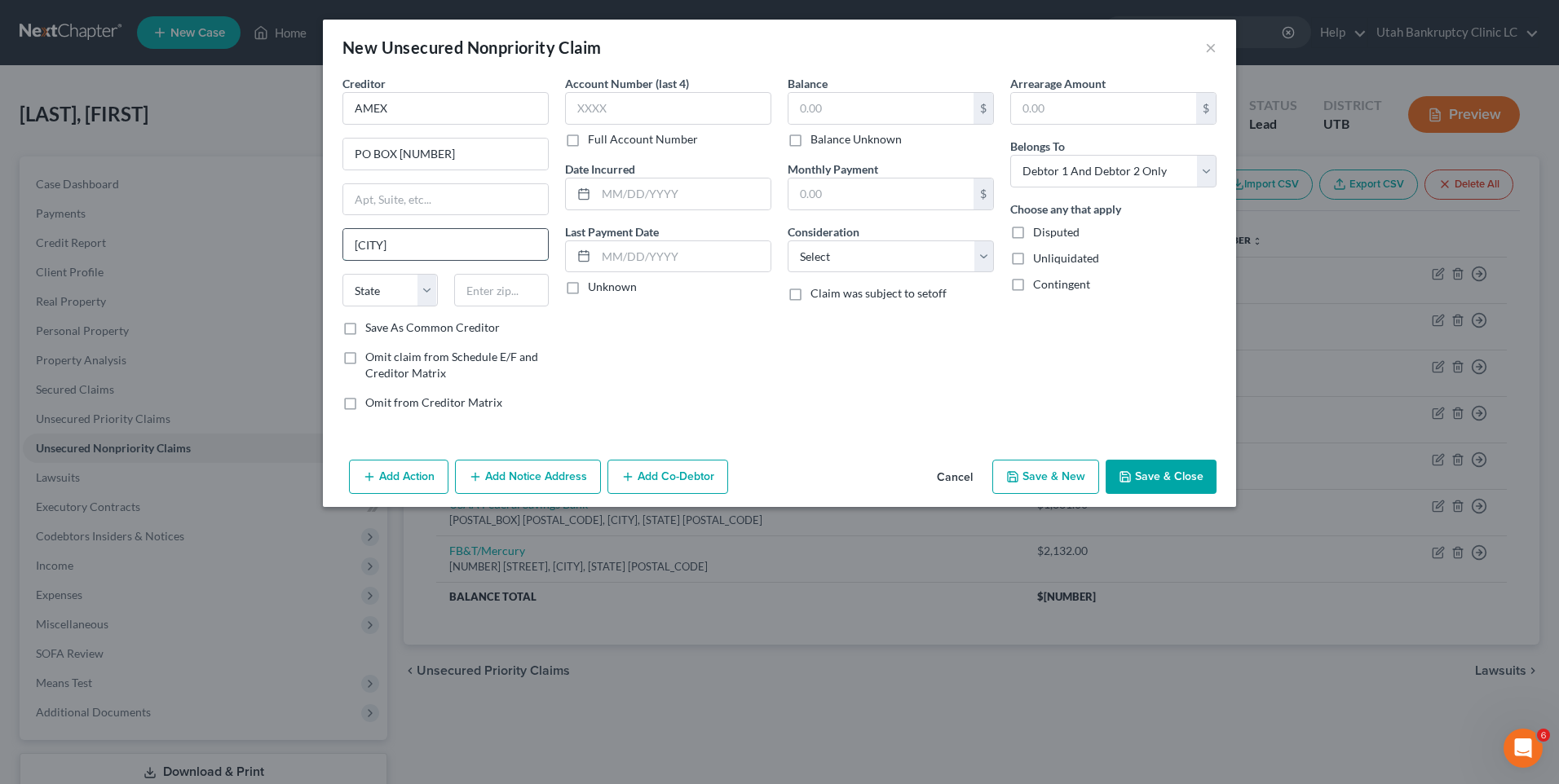 type on "[CITY]" 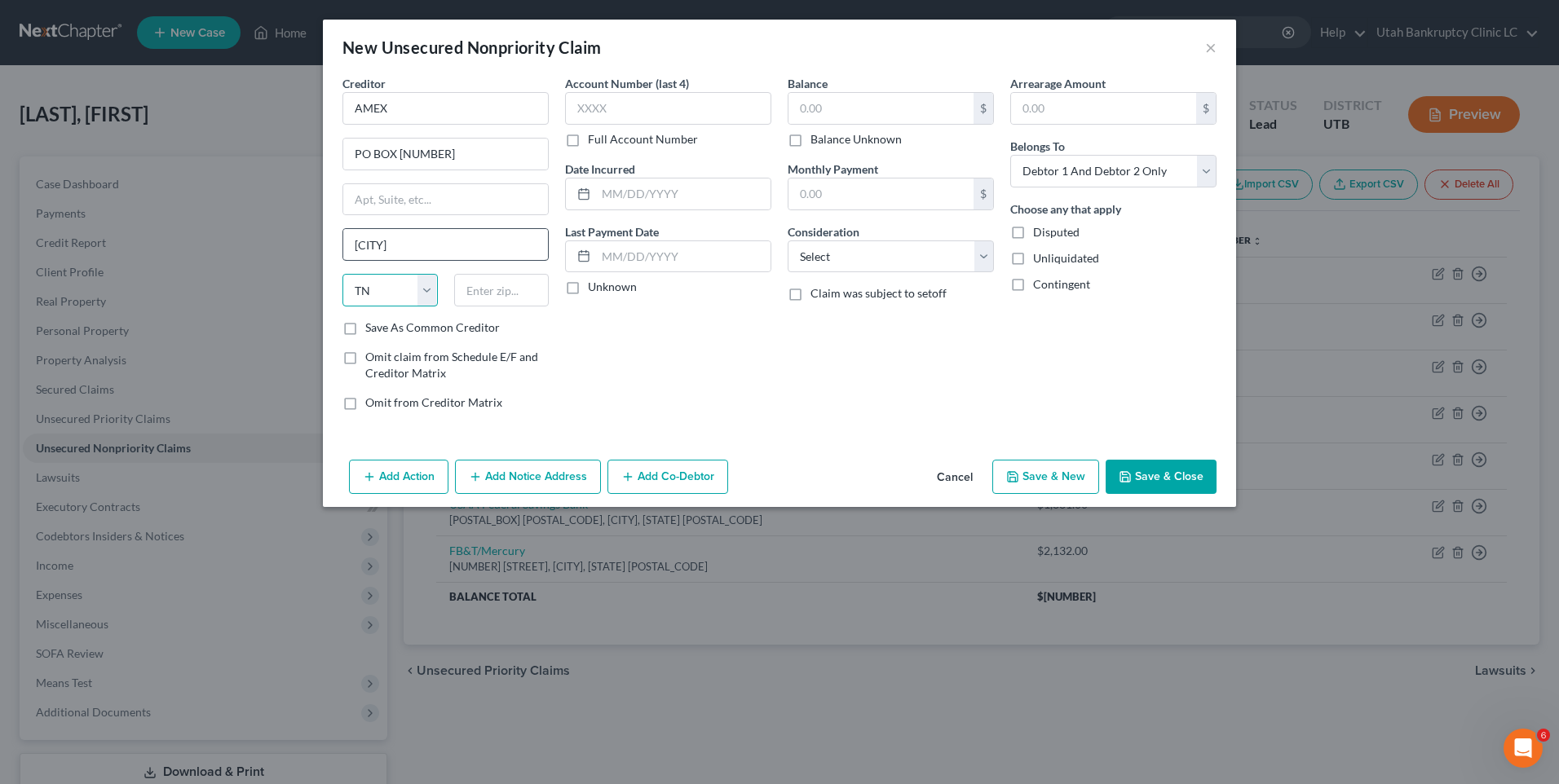 select on "45" 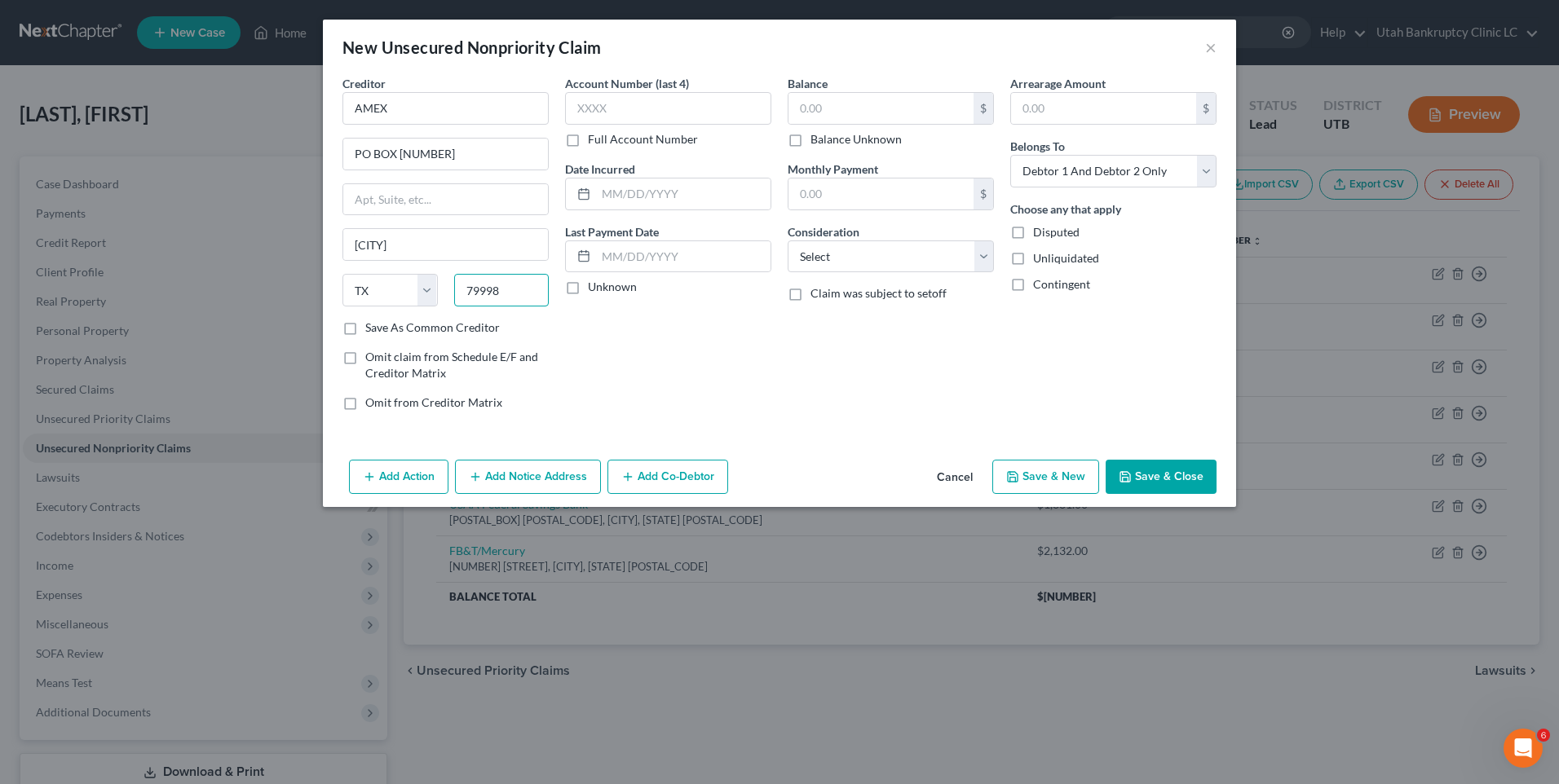 type on "79998" 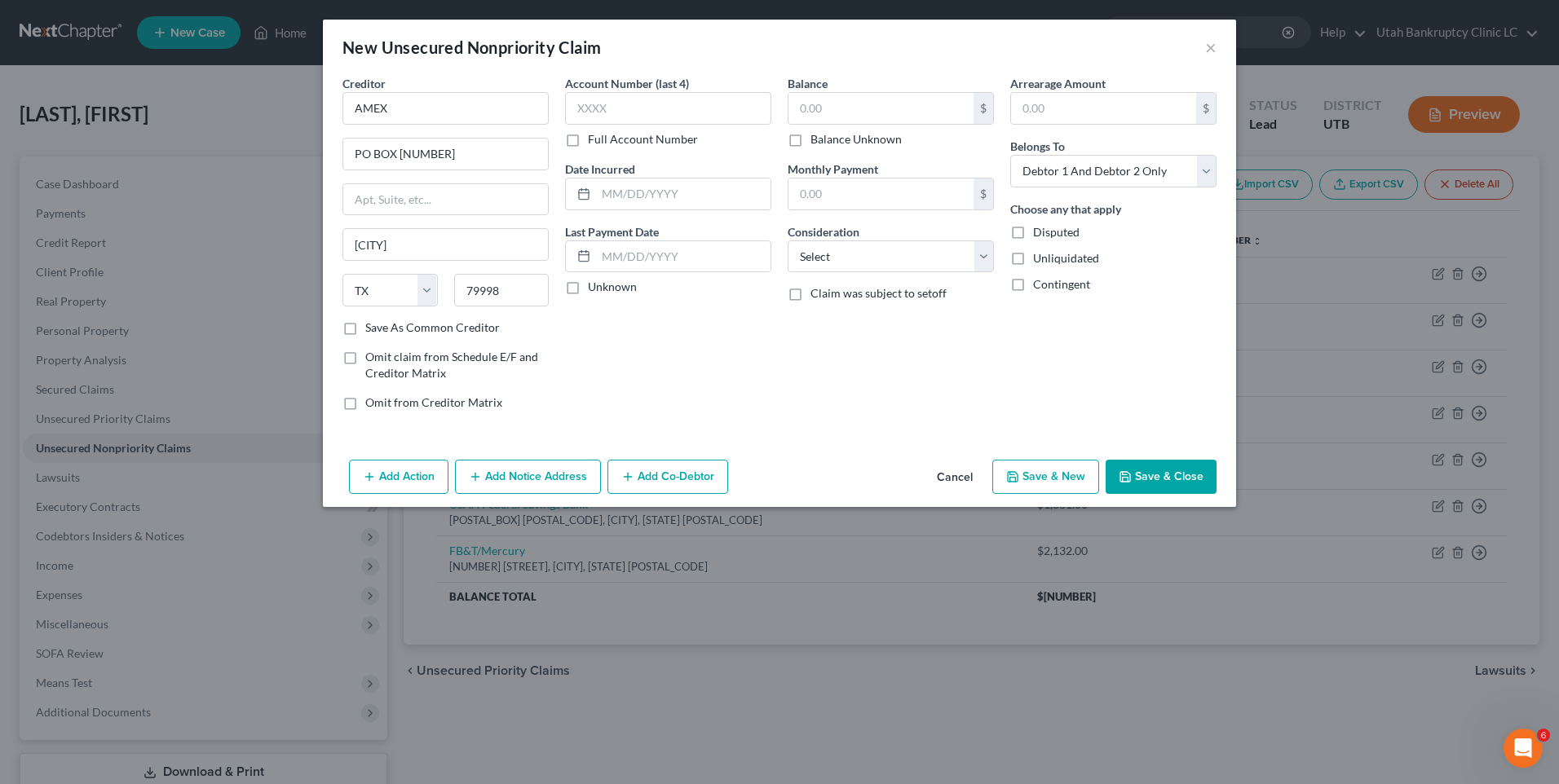 click on "Save As Common Creditor" at bounding box center [432, 328] 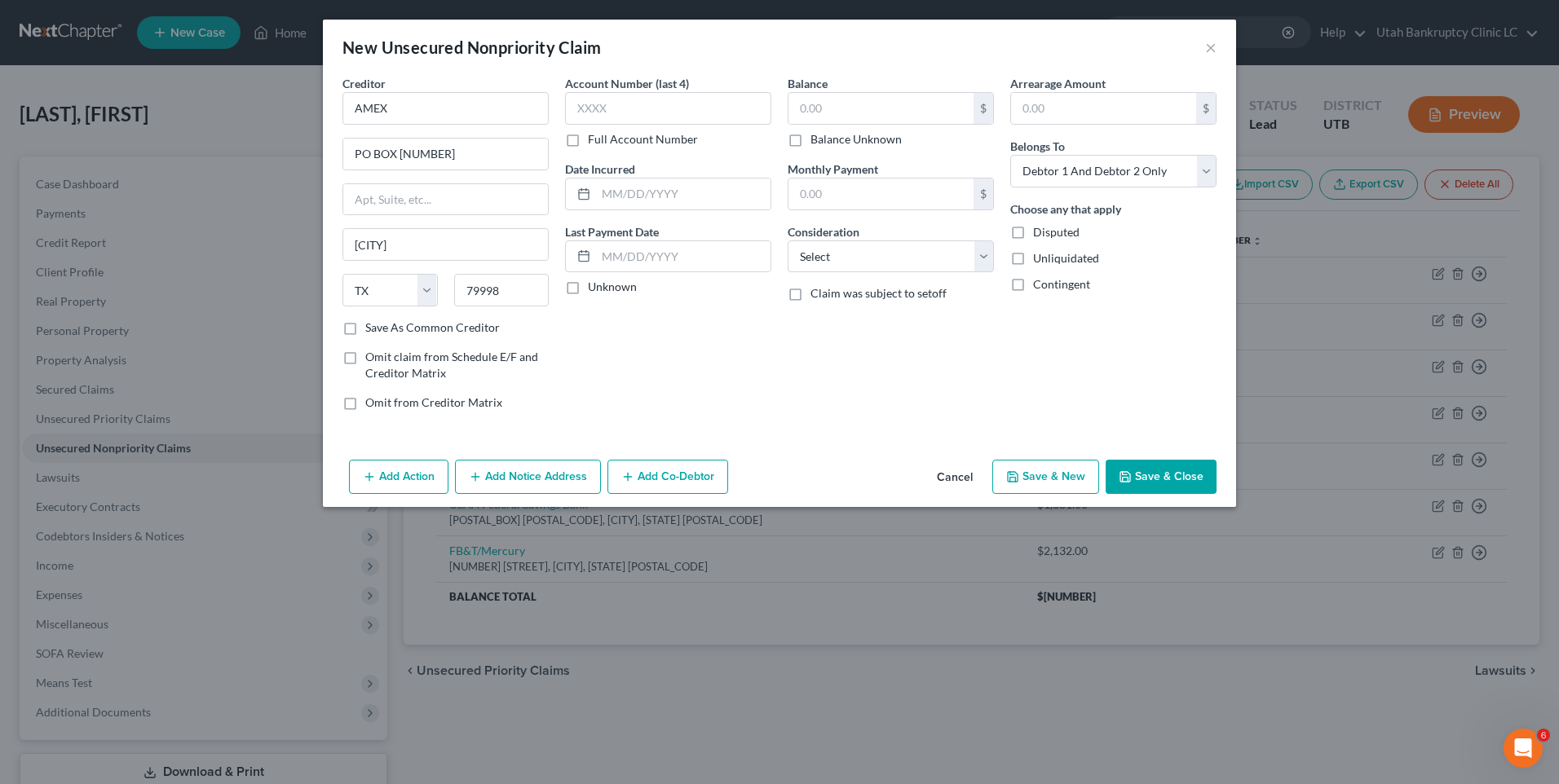 click on "Save As Common Creditor" at bounding box center [377, 324] 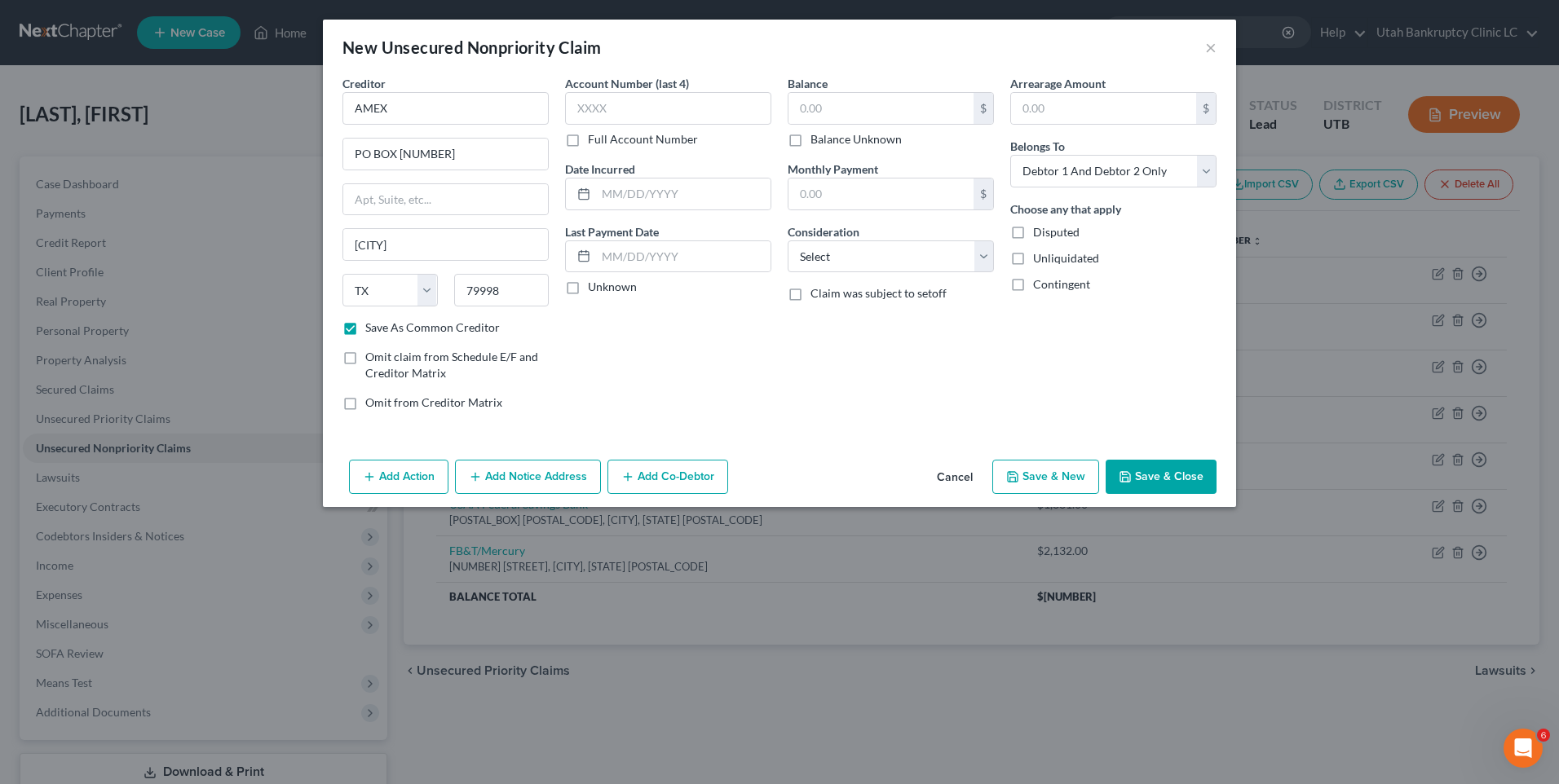 type on "El Paso" 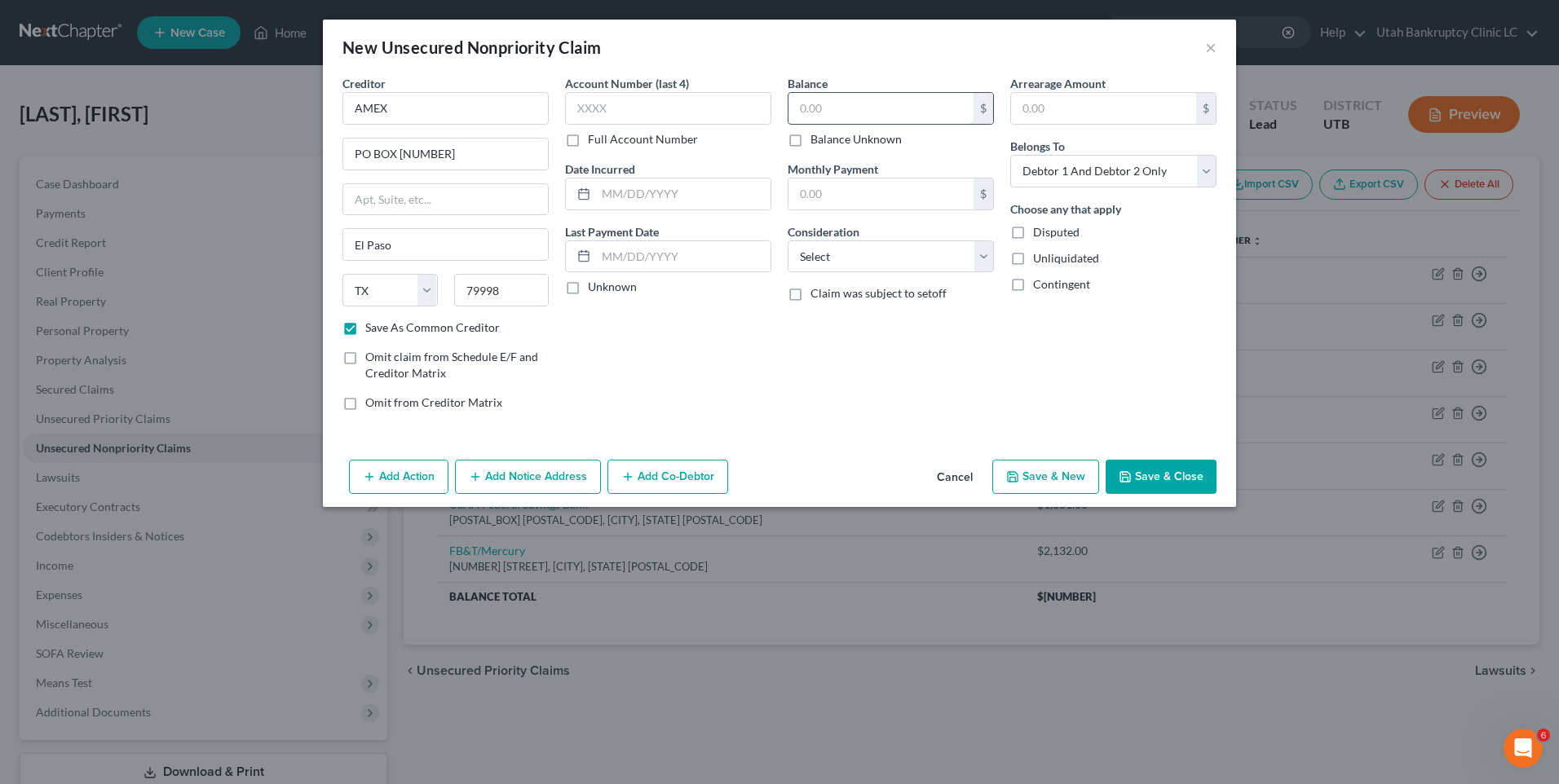 click at bounding box center [881, 108] 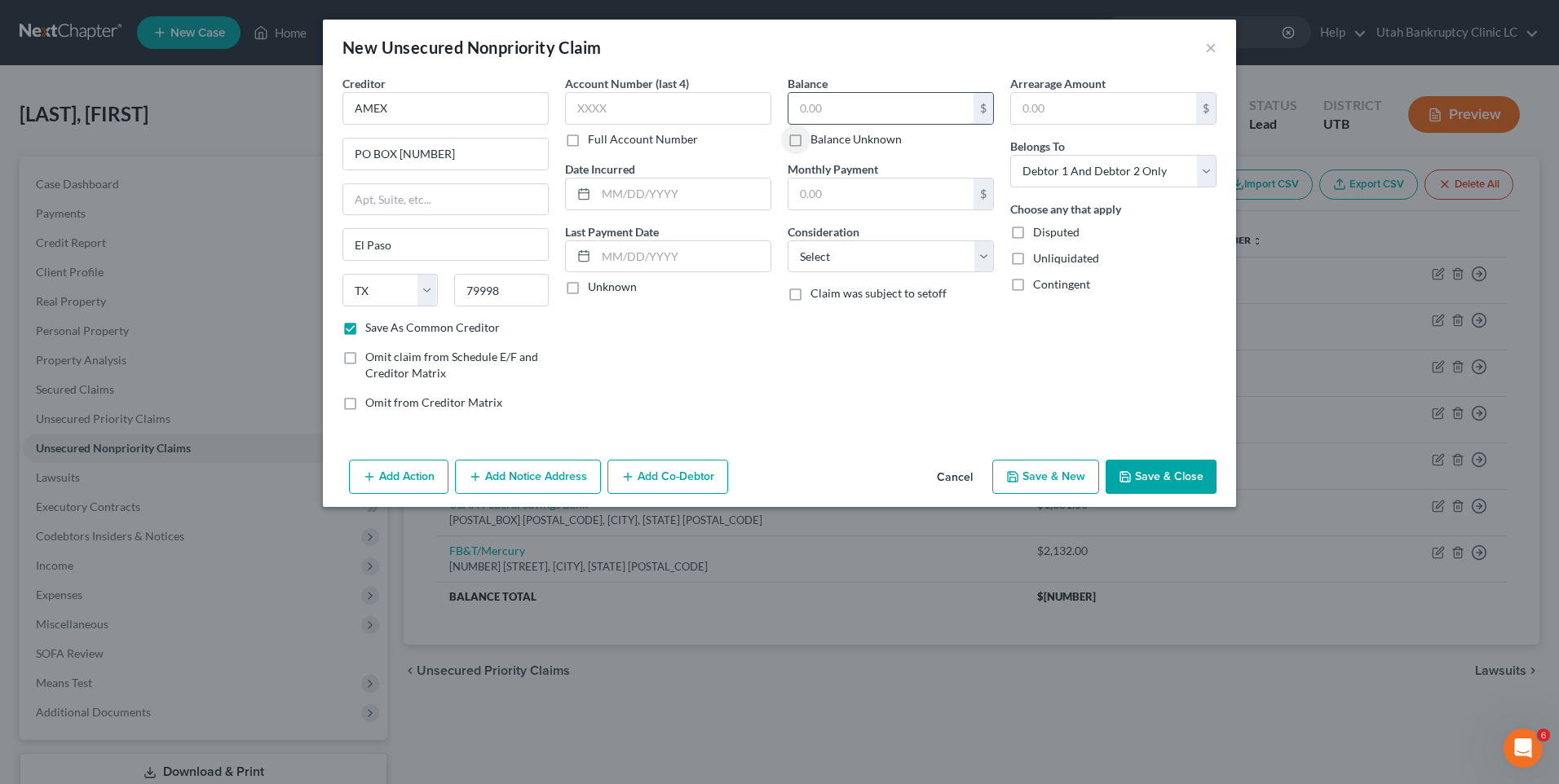 click at bounding box center (881, 108) 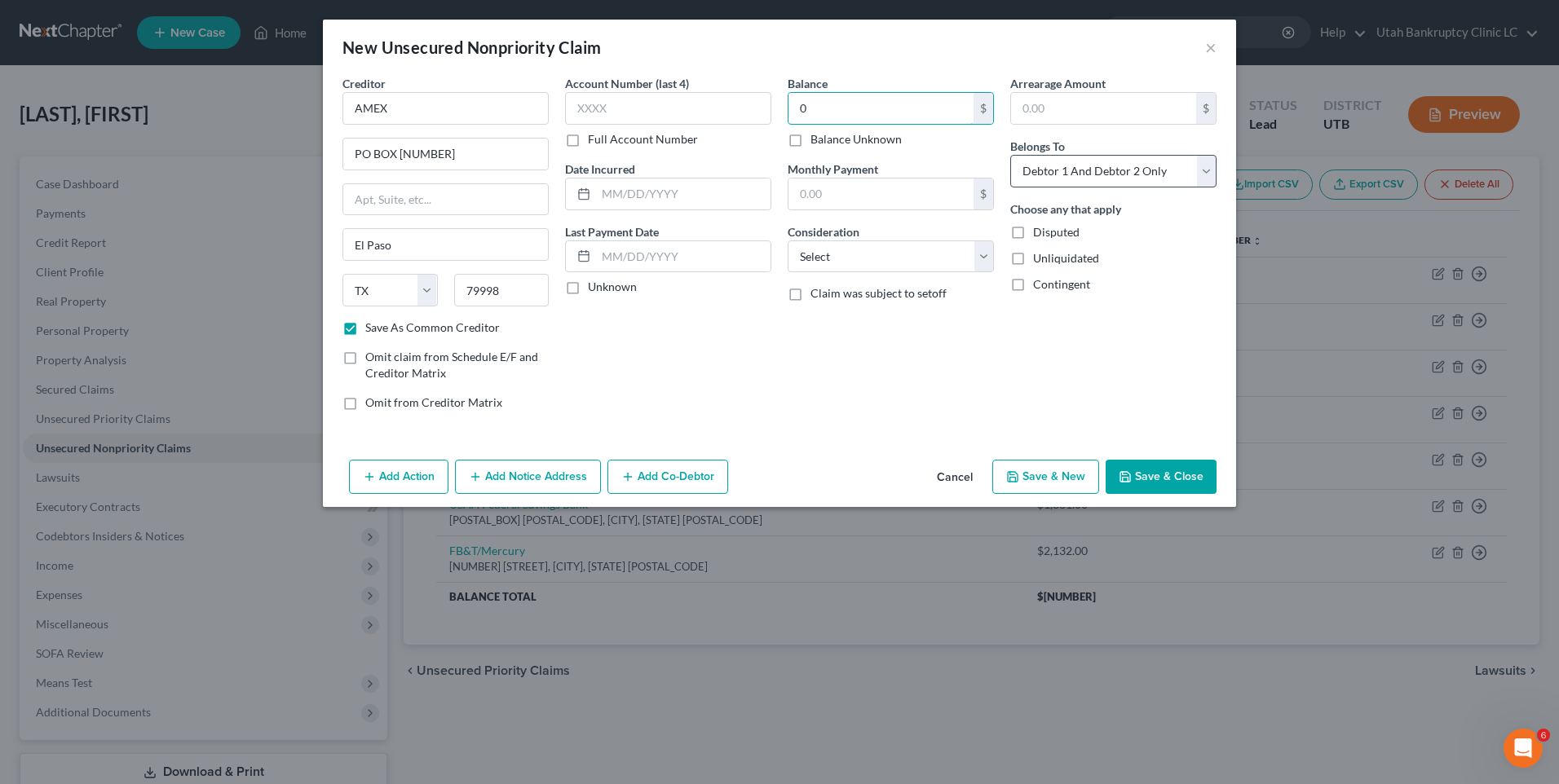 type on "0" 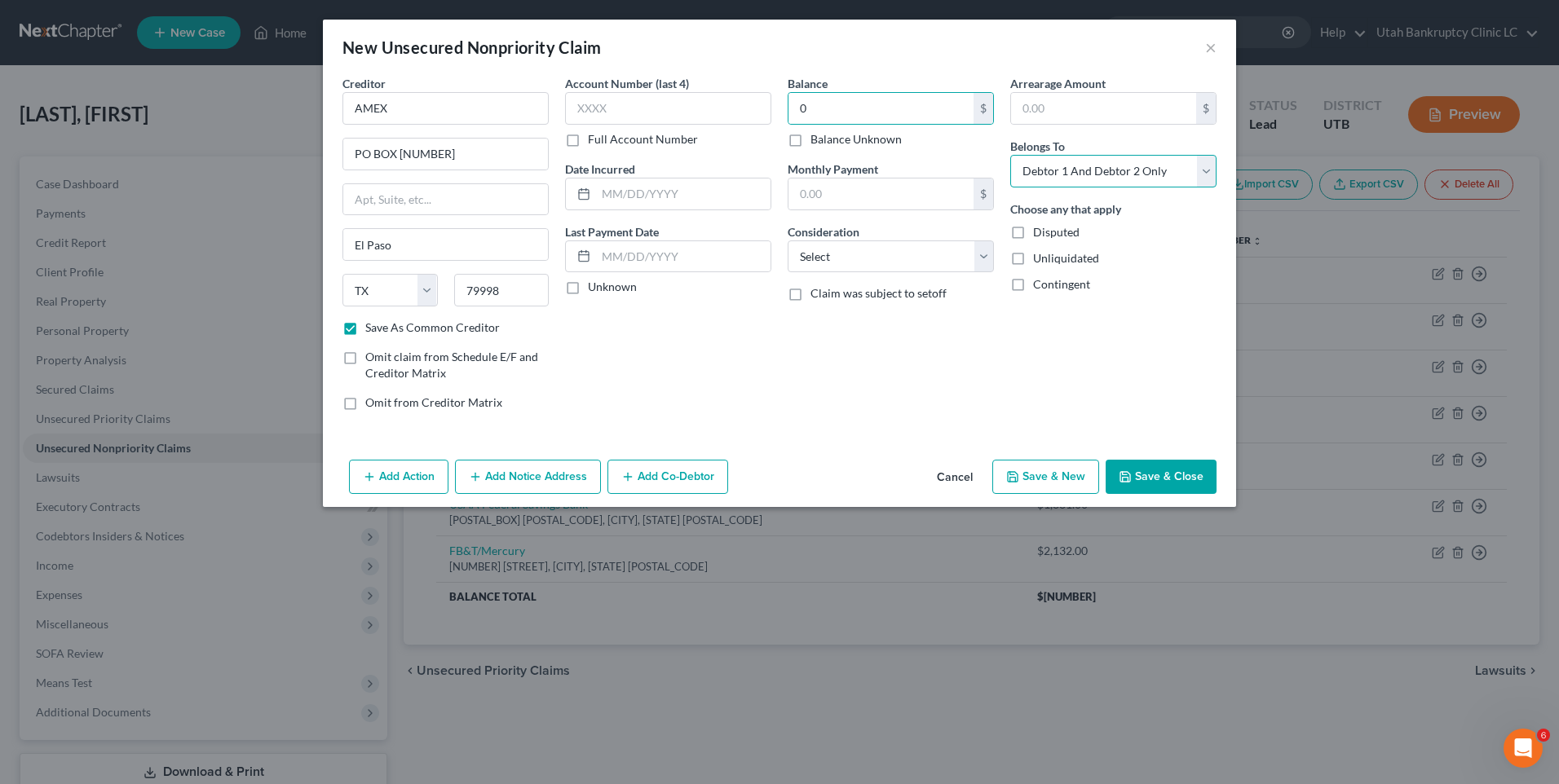 click on "Select Debtor 1 Only Debtor 2 Only Debtor 1 And Debtor 2 Only At Least One Of The Debtors And Another Community Property" at bounding box center (1113, 171) 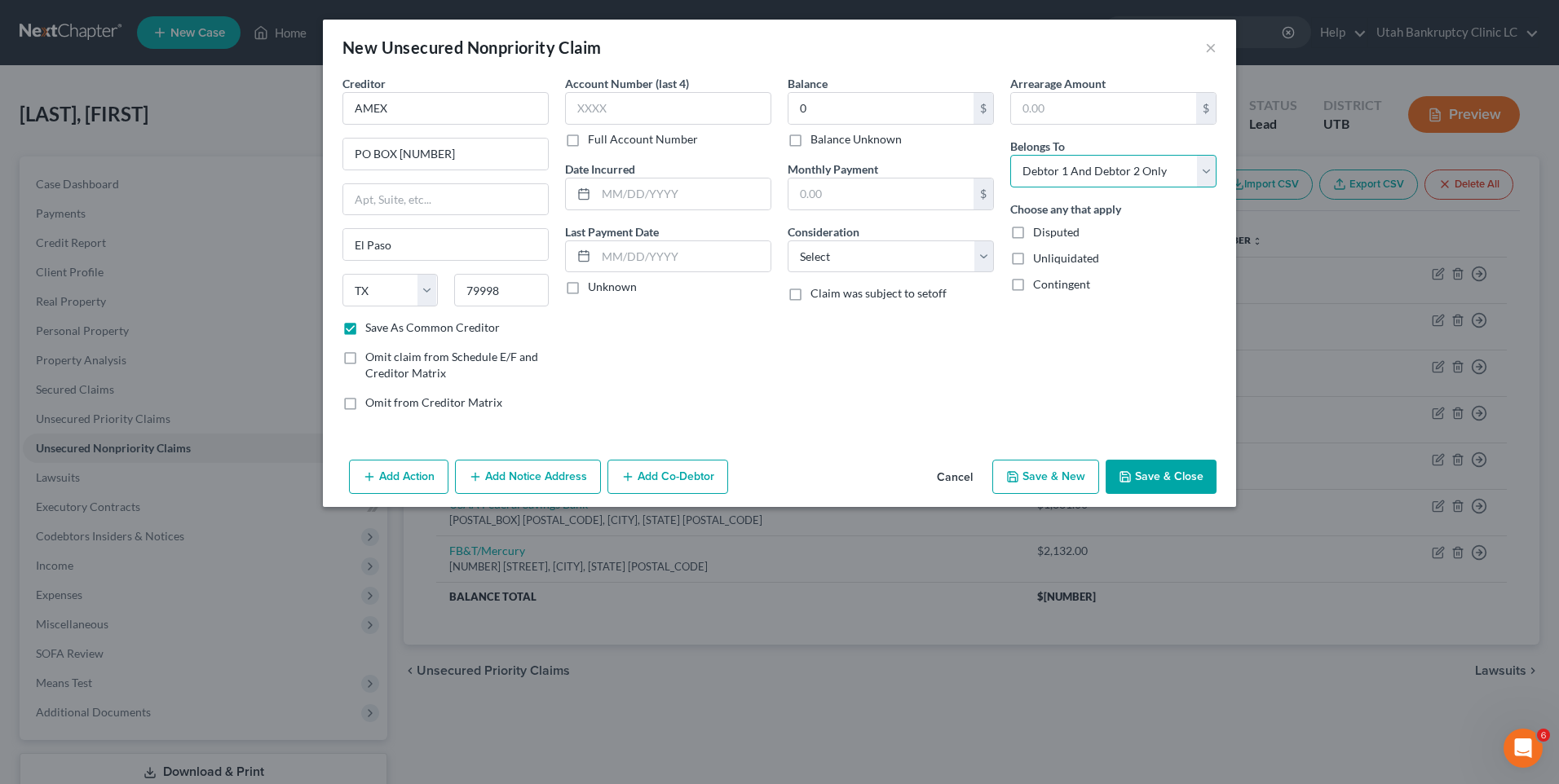 select on "0" 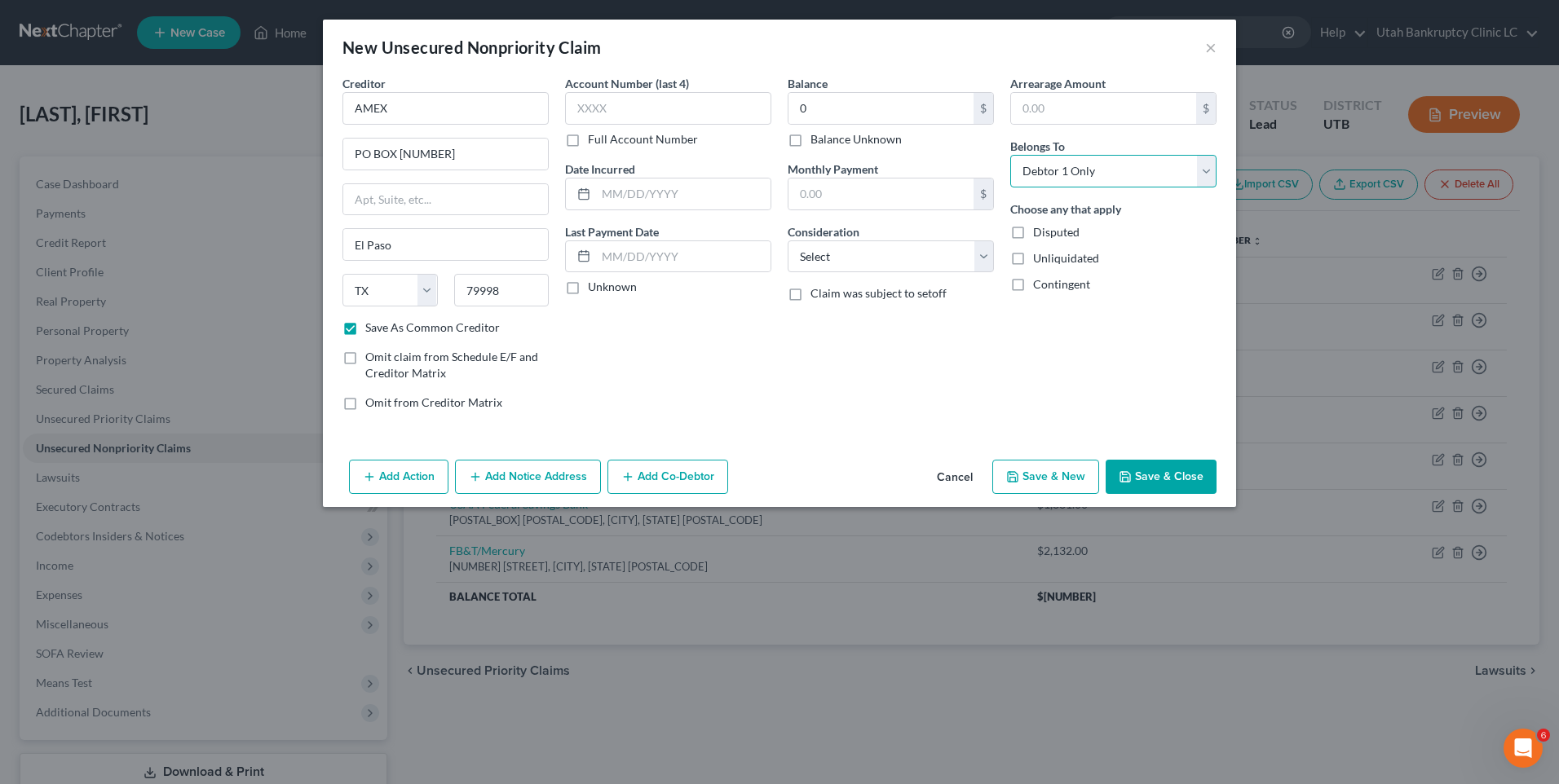 click on "Select Debtor 1 Only Debtor 2 Only Debtor 1 And Debtor 2 Only At Least One Of The Debtors And Another Community Property" at bounding box center (1113, 171) 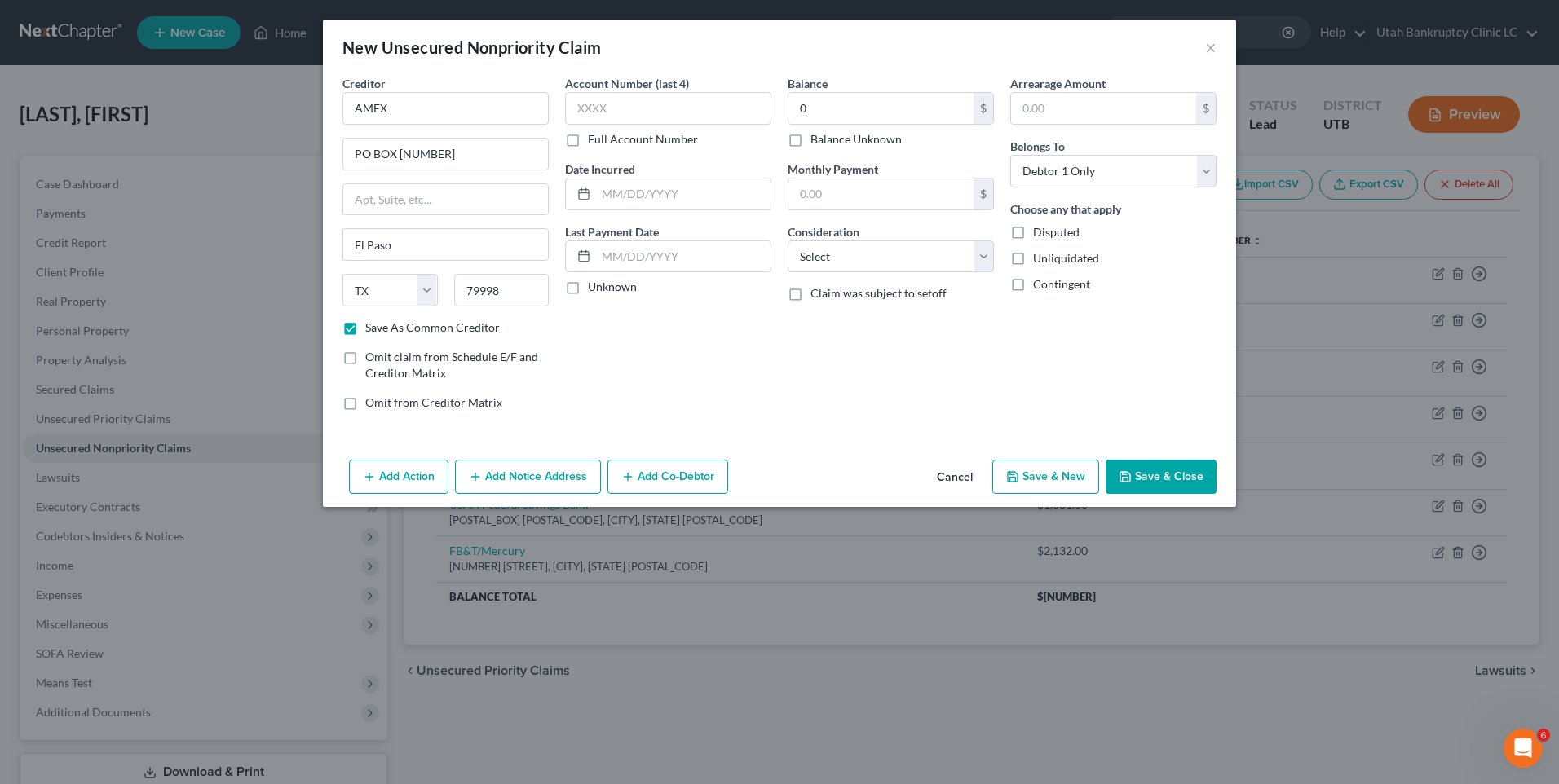 click on "Save & New" at bounding box center (1045, 477) 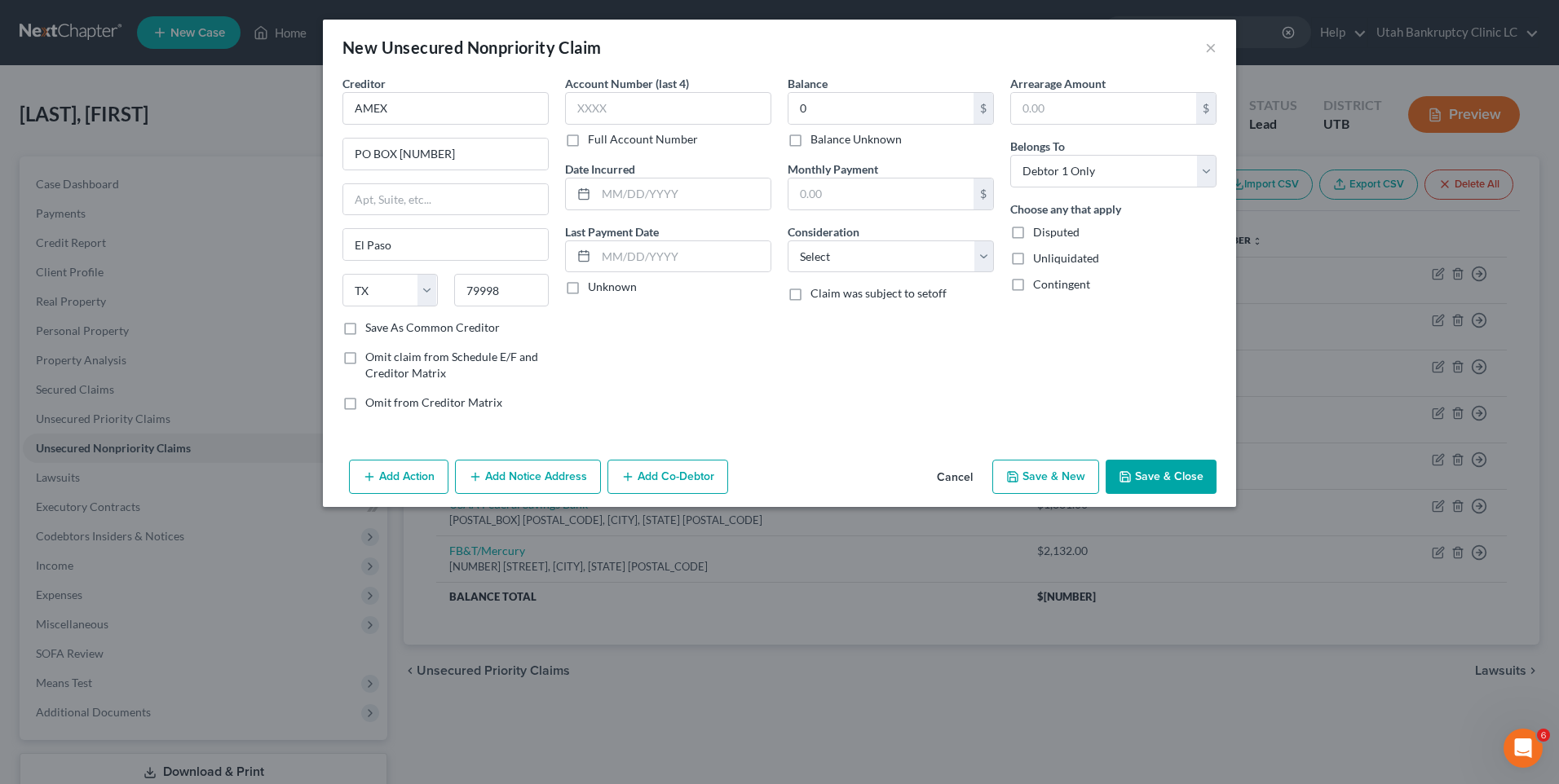 checkbox on "false" 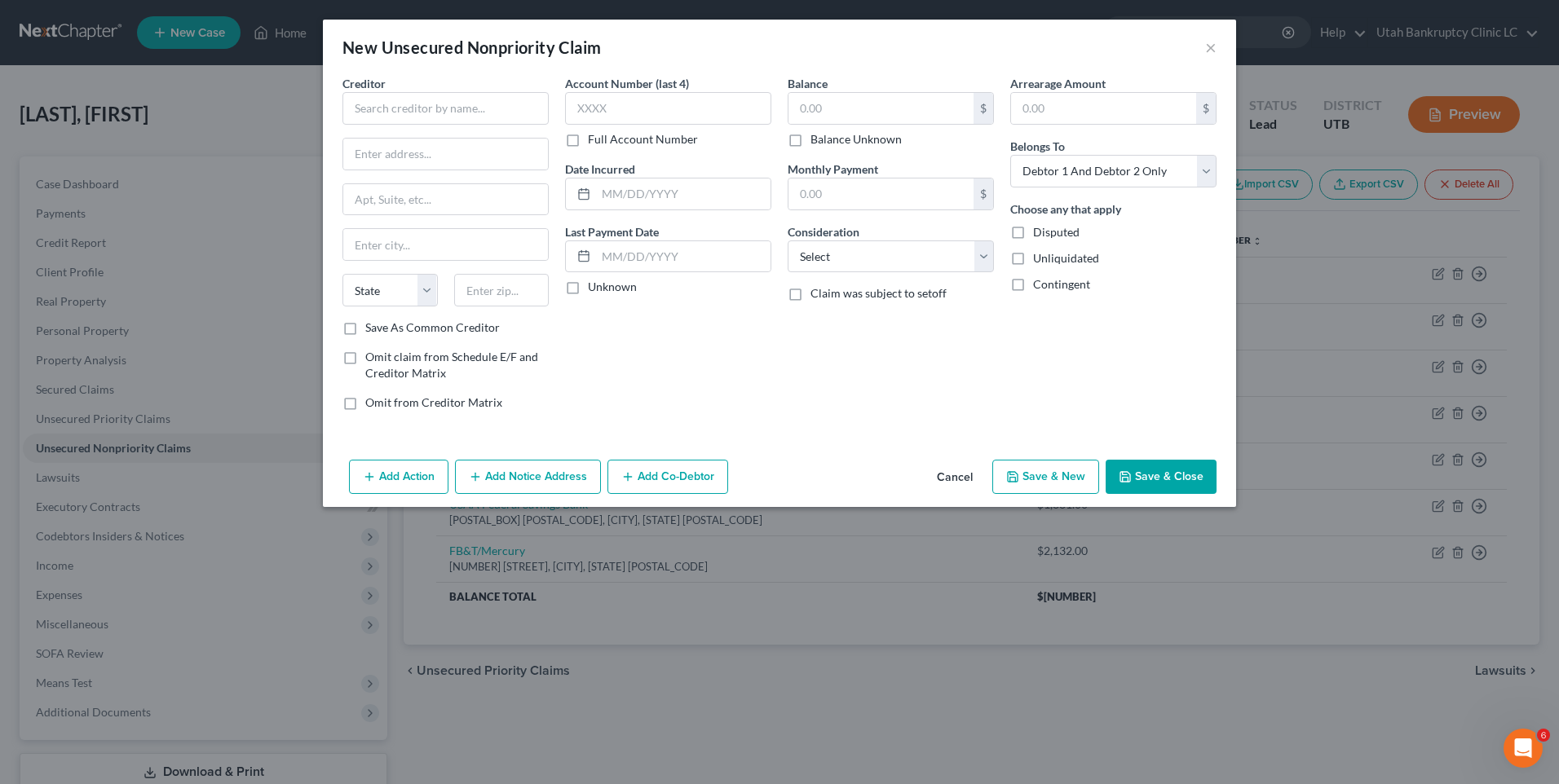 type on "0.00" 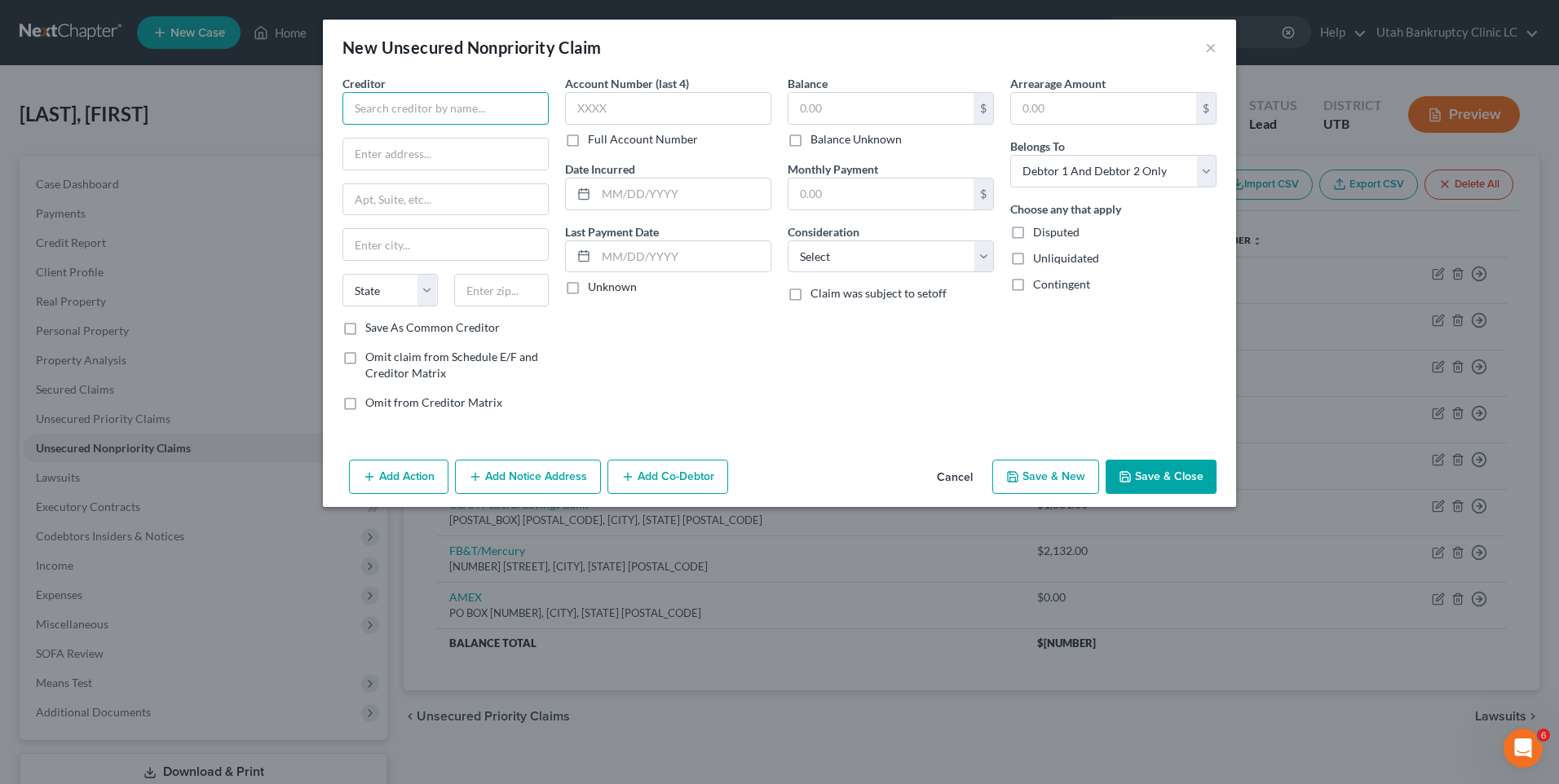 click at bounding box center (445, 108) 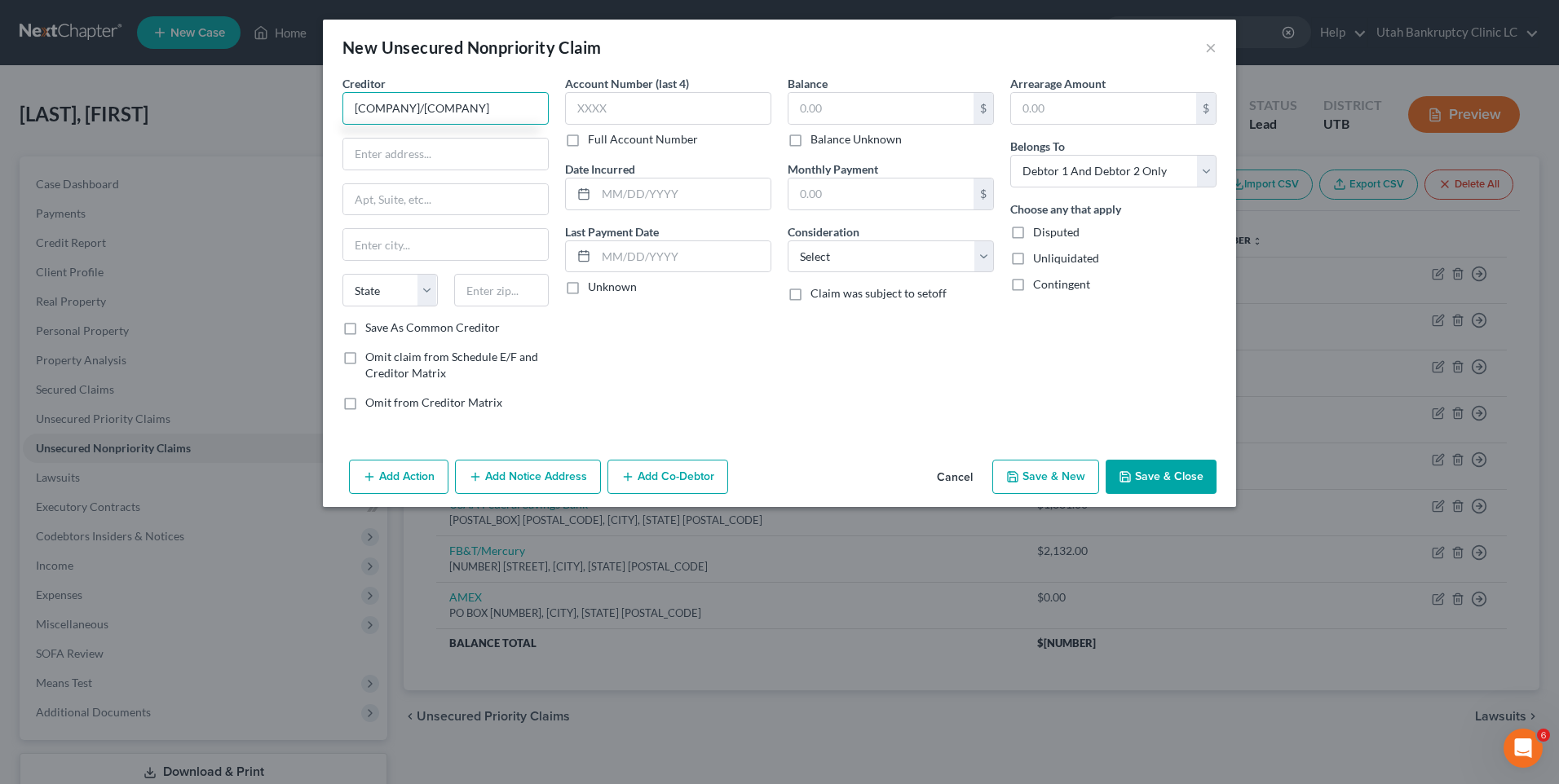 type on "[COMPANY]/[COMPANY]" 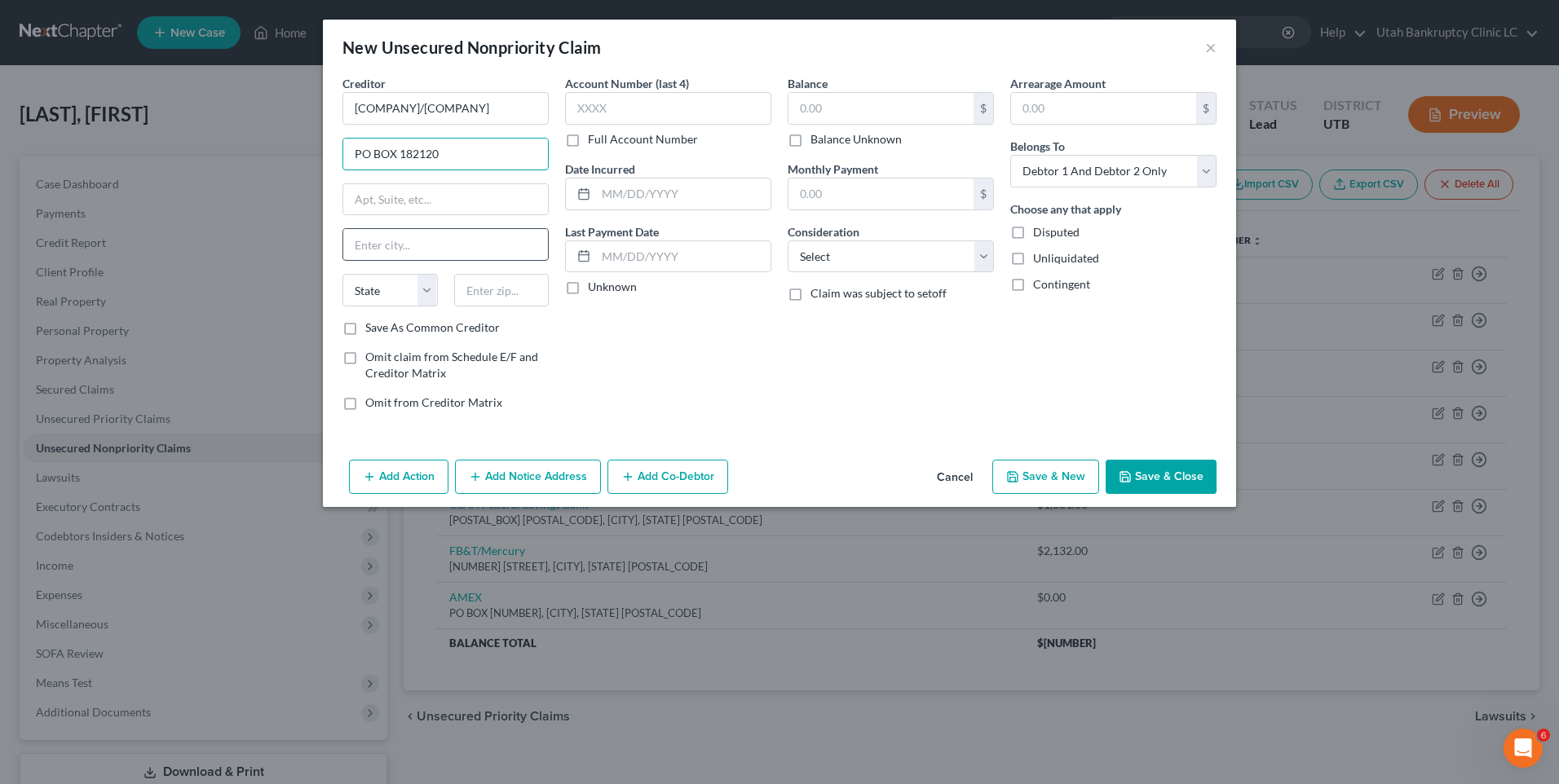 type on "PO BOX 182120" 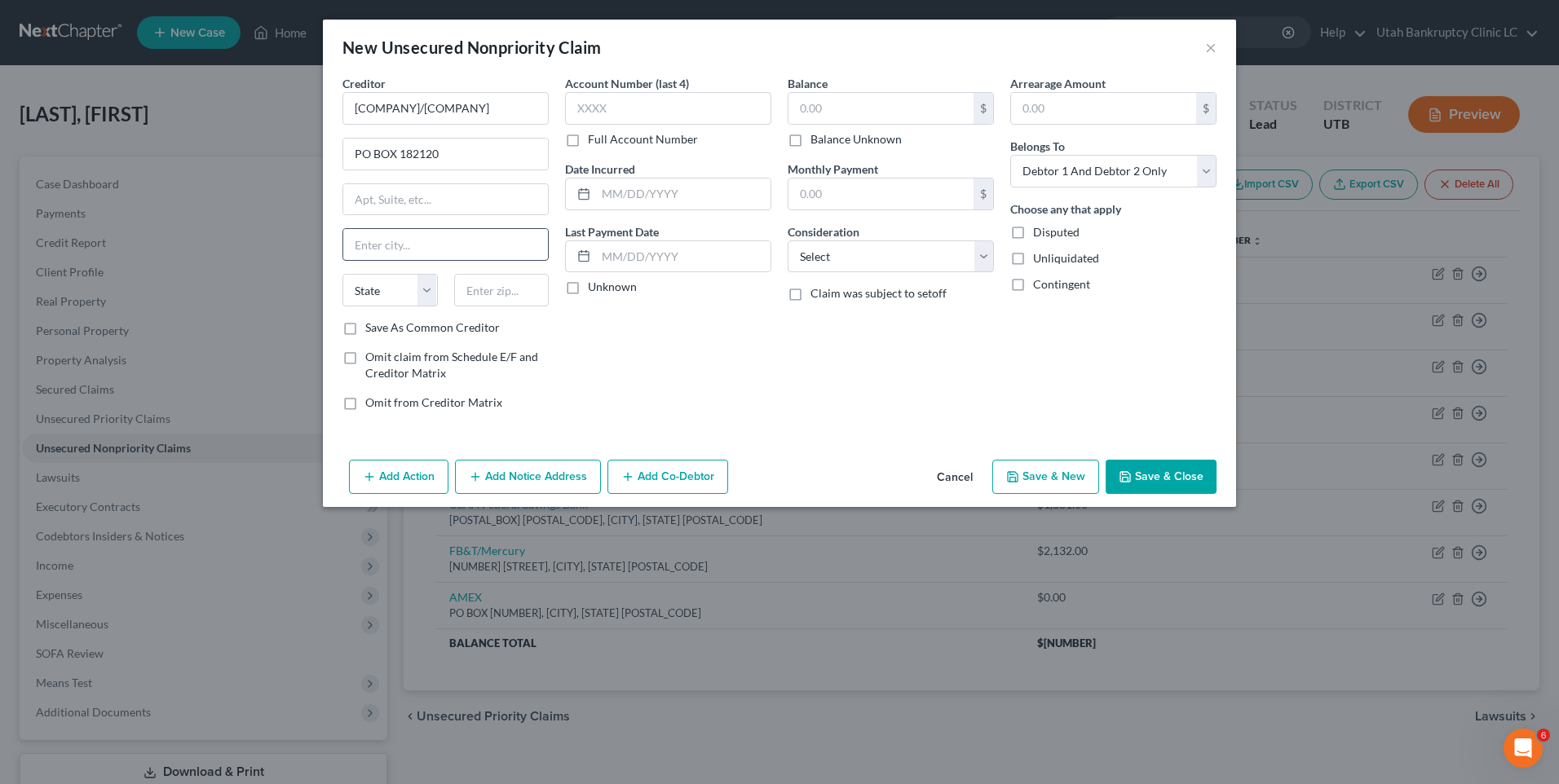 click at bounding box center (445, 244) 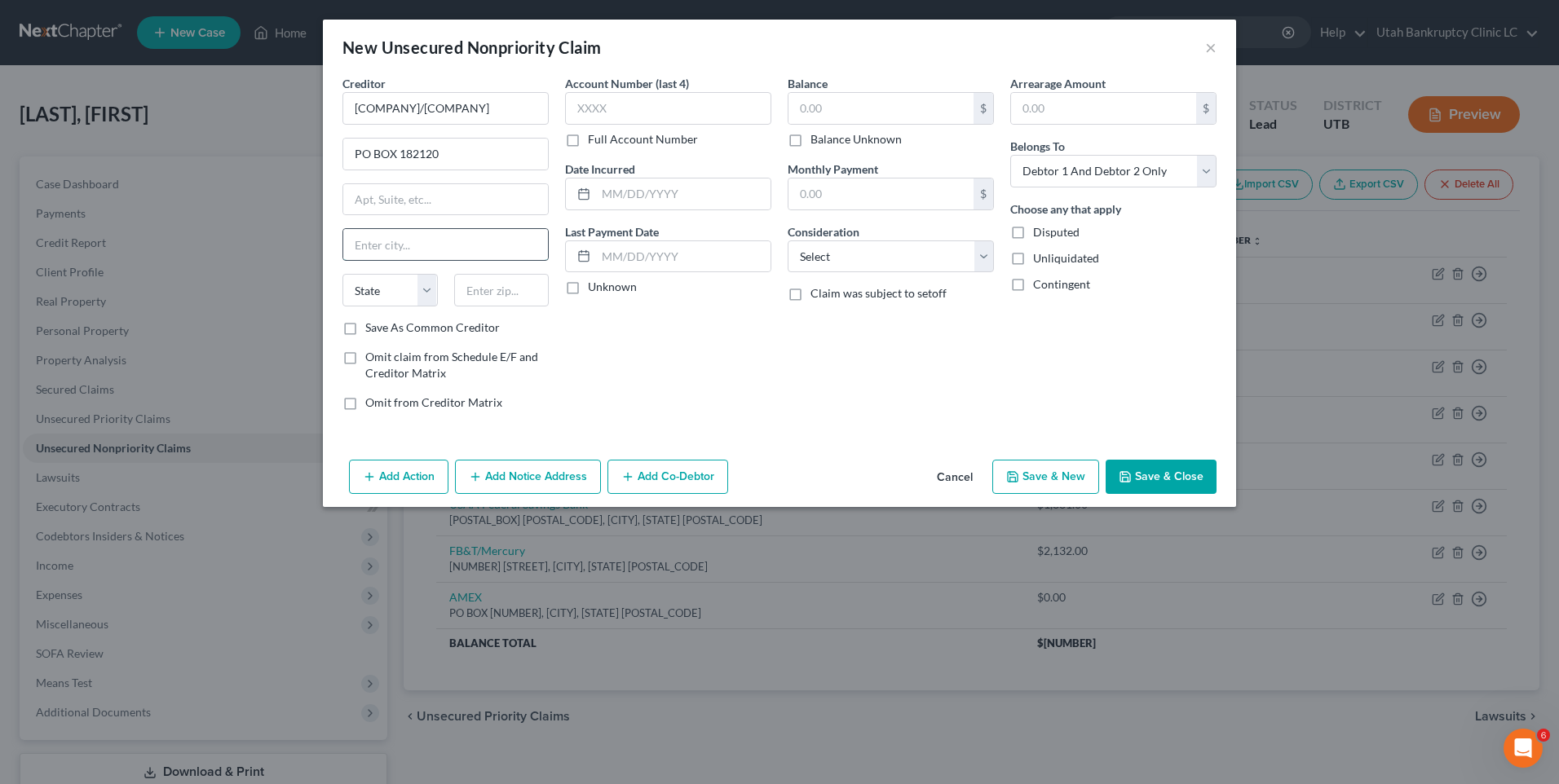 type on "c" 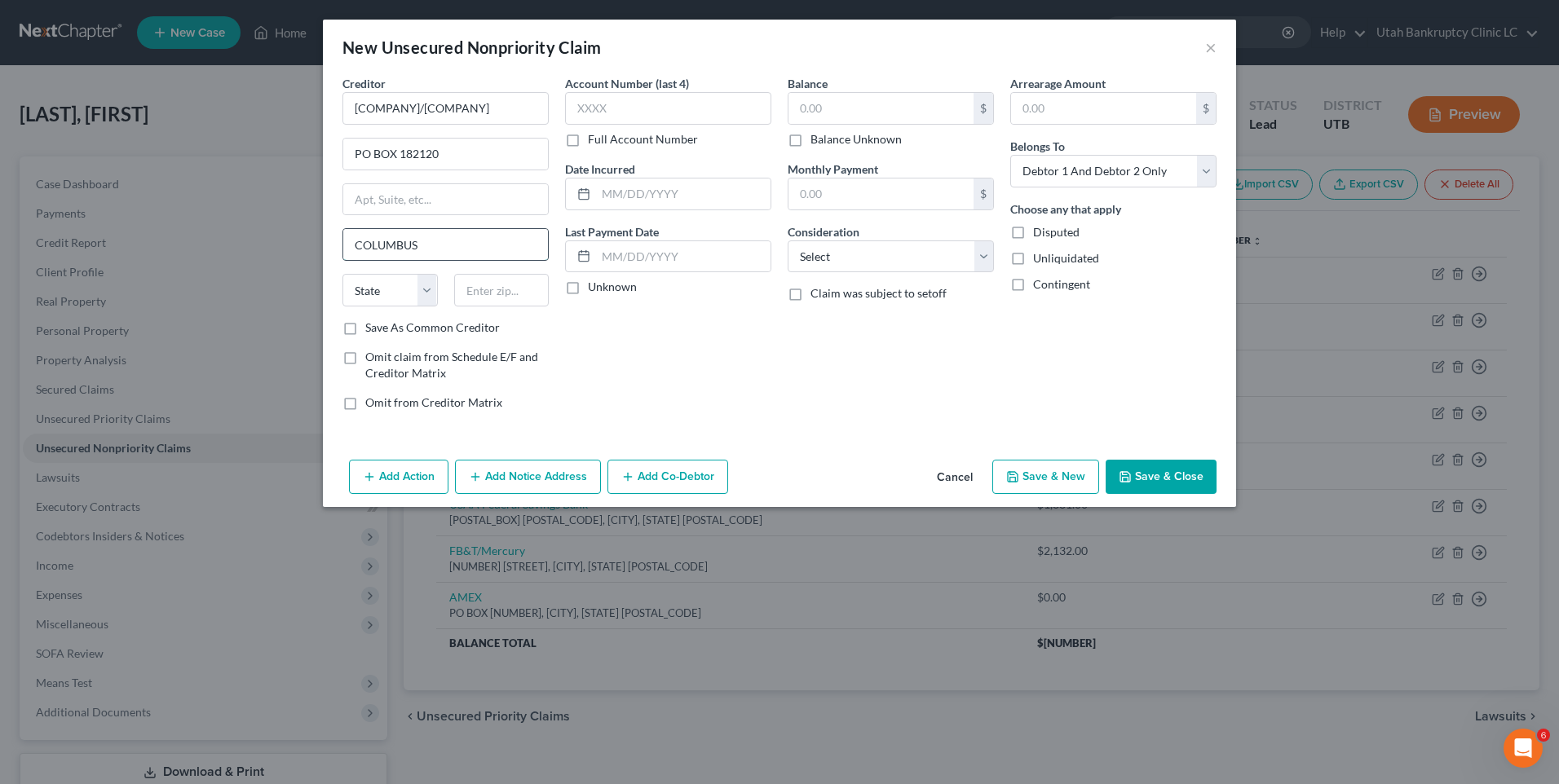 type on "COLUMBUS" 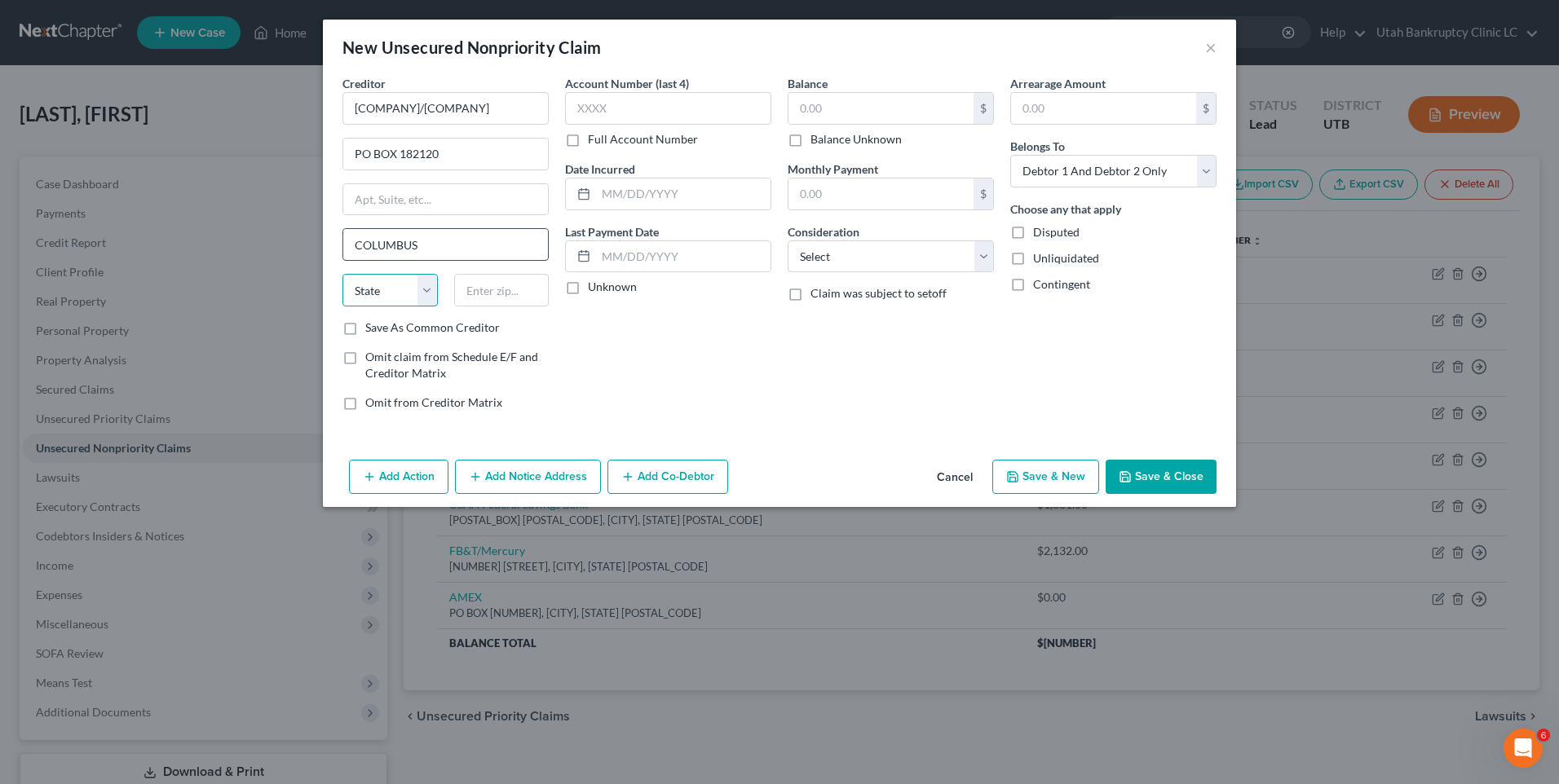 select on "36" 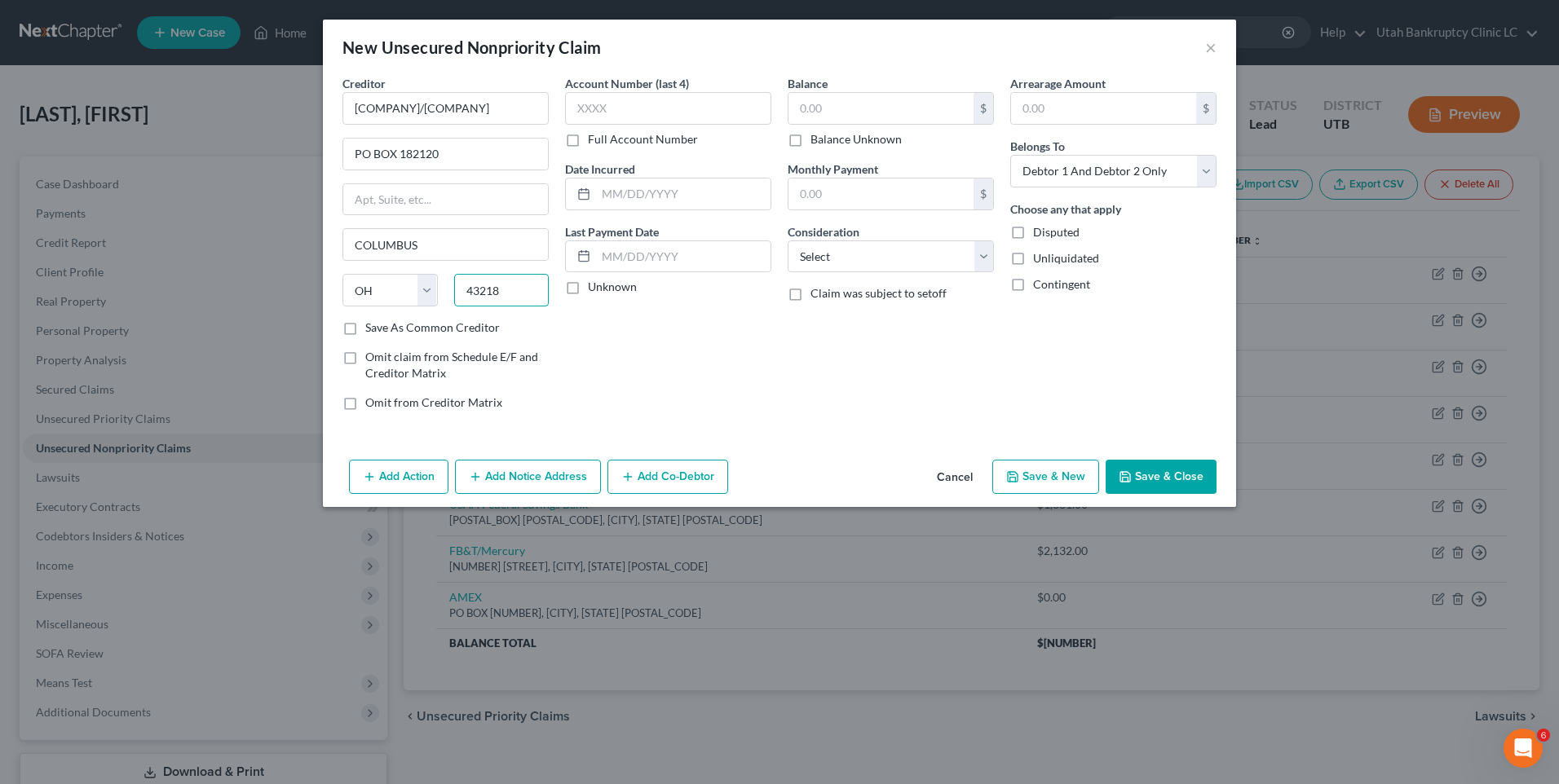 type on "43218" 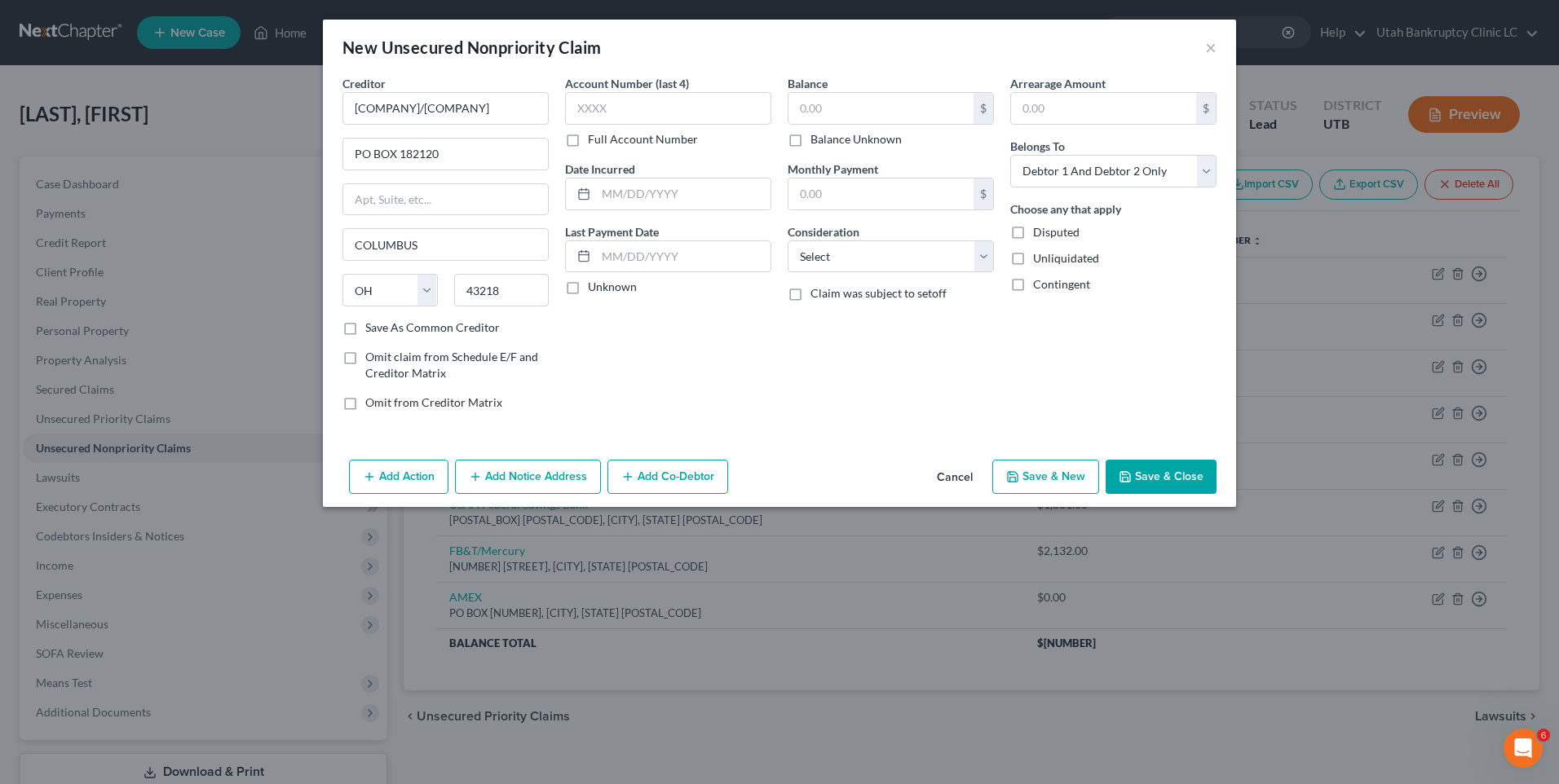 click on "Save As Common Creditor" at bounding box center (432, 328) 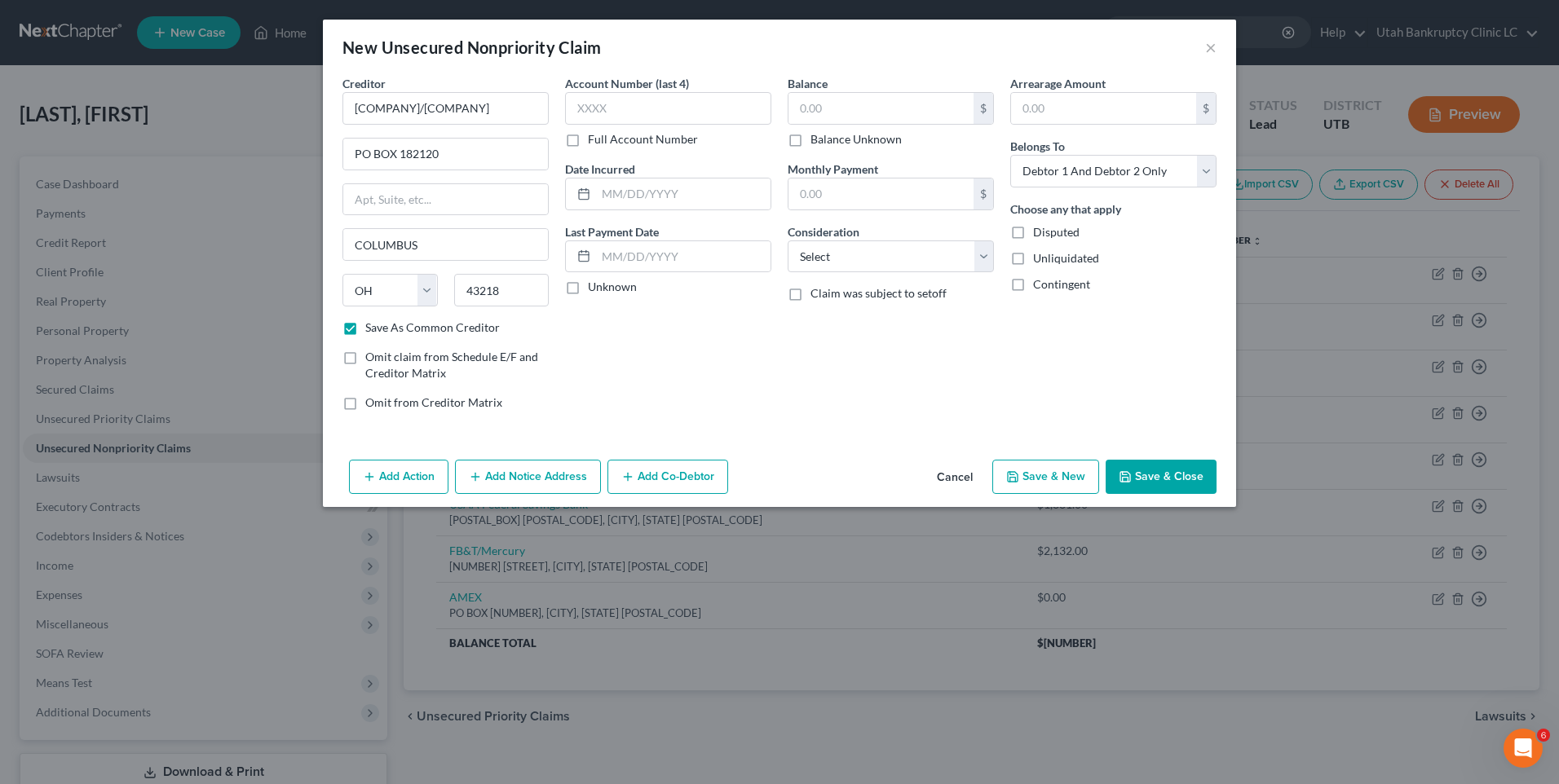 type on "Columbus" 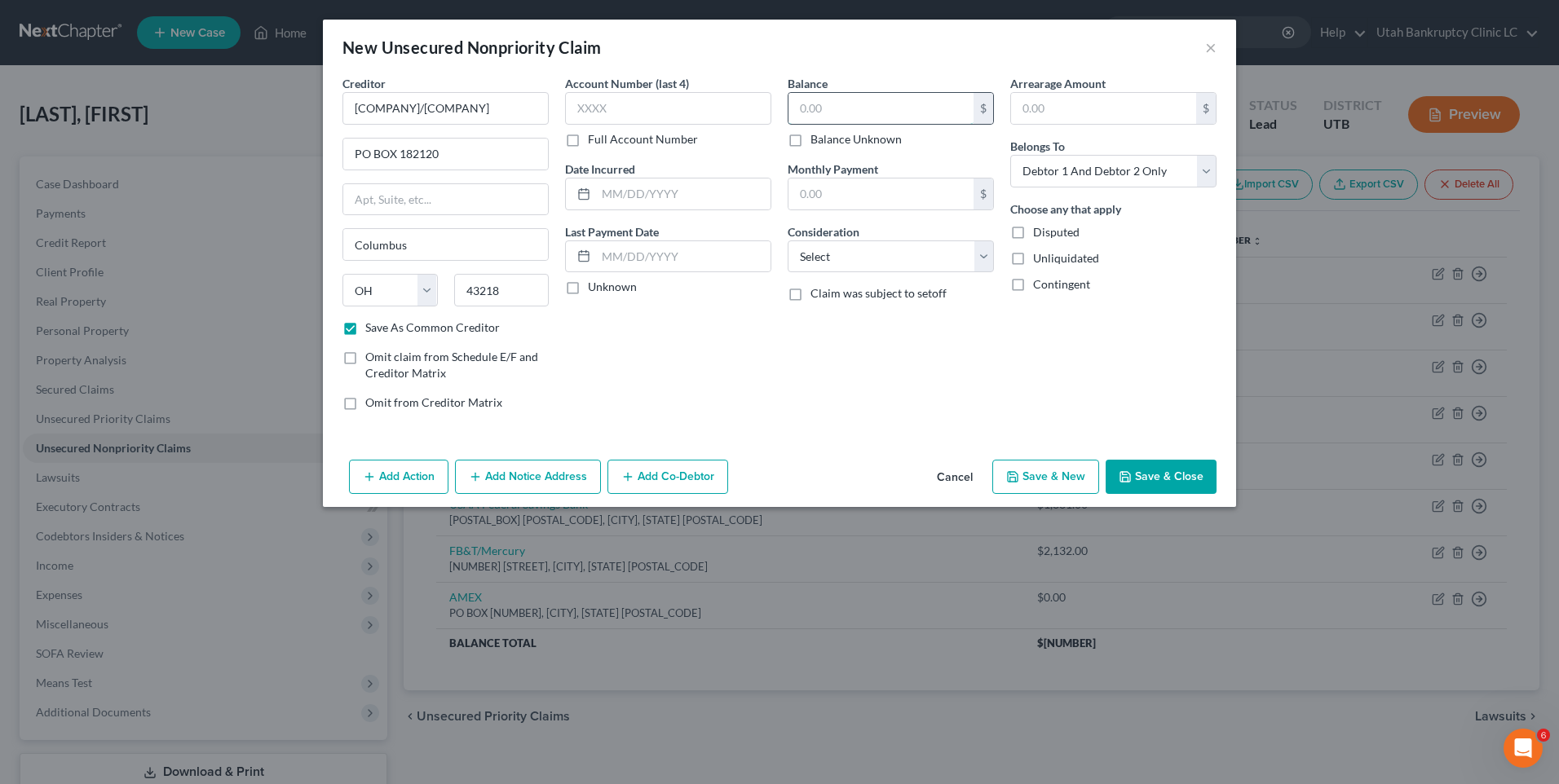 click at bounding box center (881, 108) 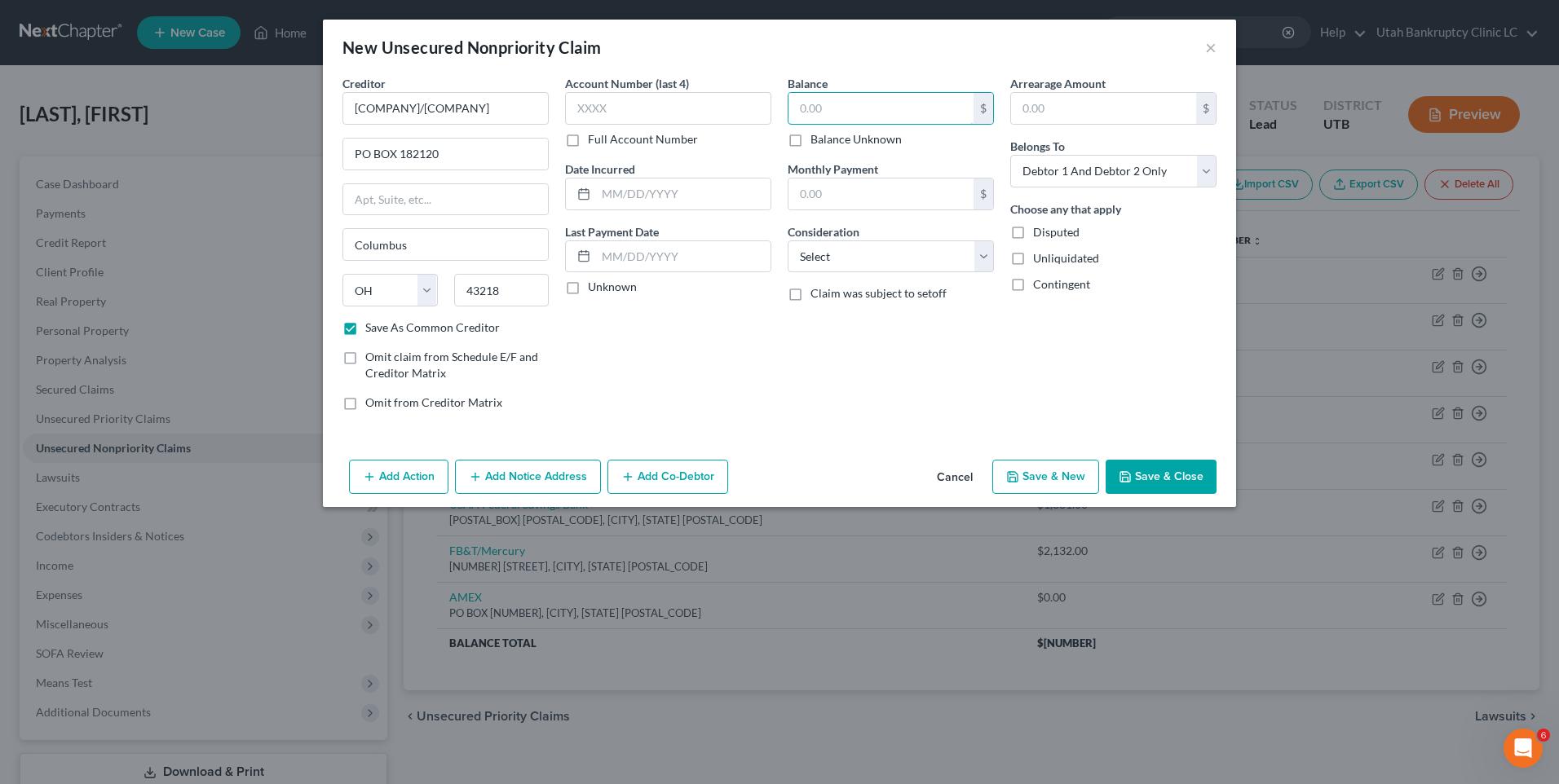 type on "8" 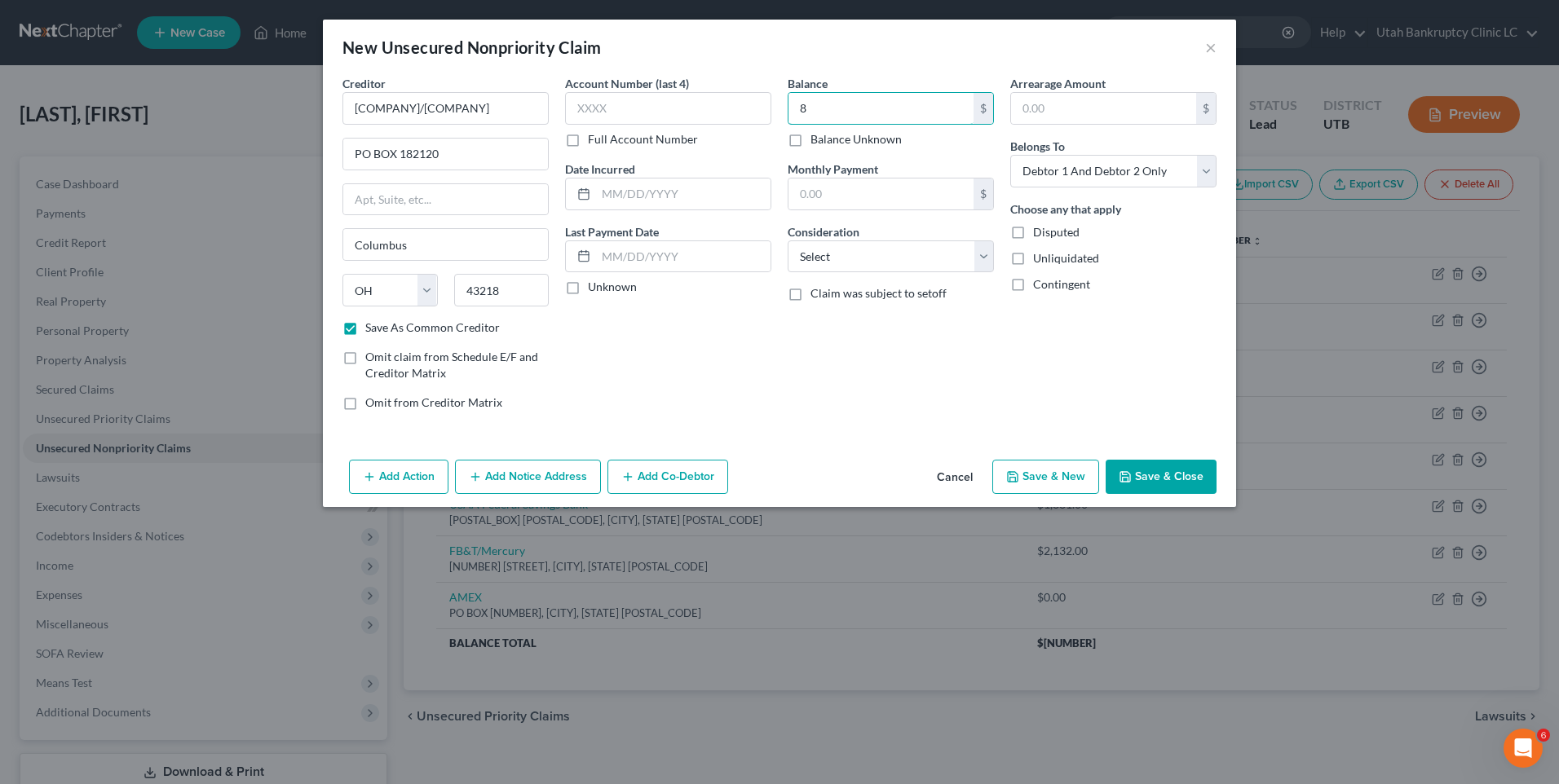 type 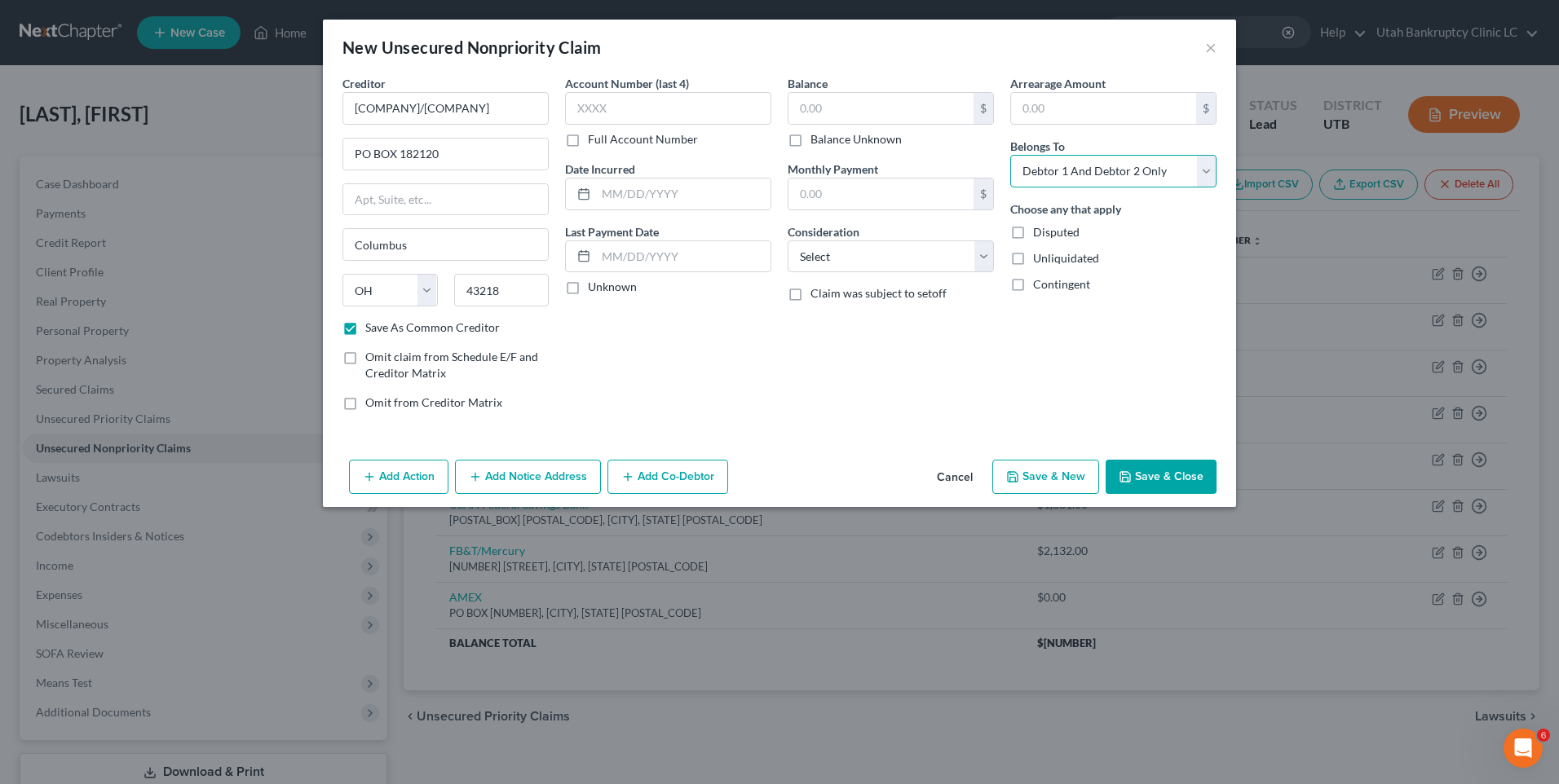 drag, startPoint x: 1048, startPoint y: 173, endPoint x: 1049, endPoint y: 190, distance: 17.029386 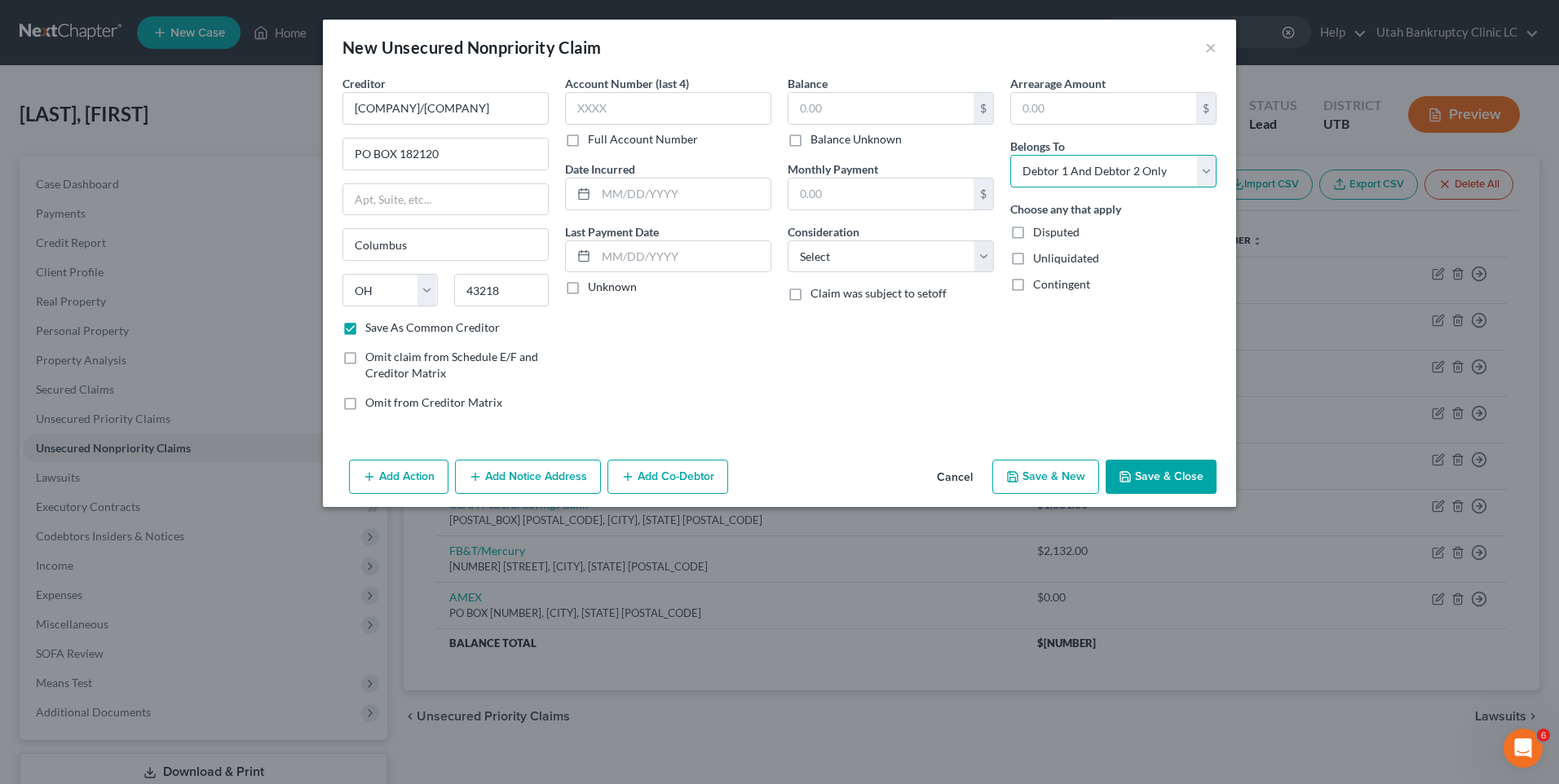 select on "0" 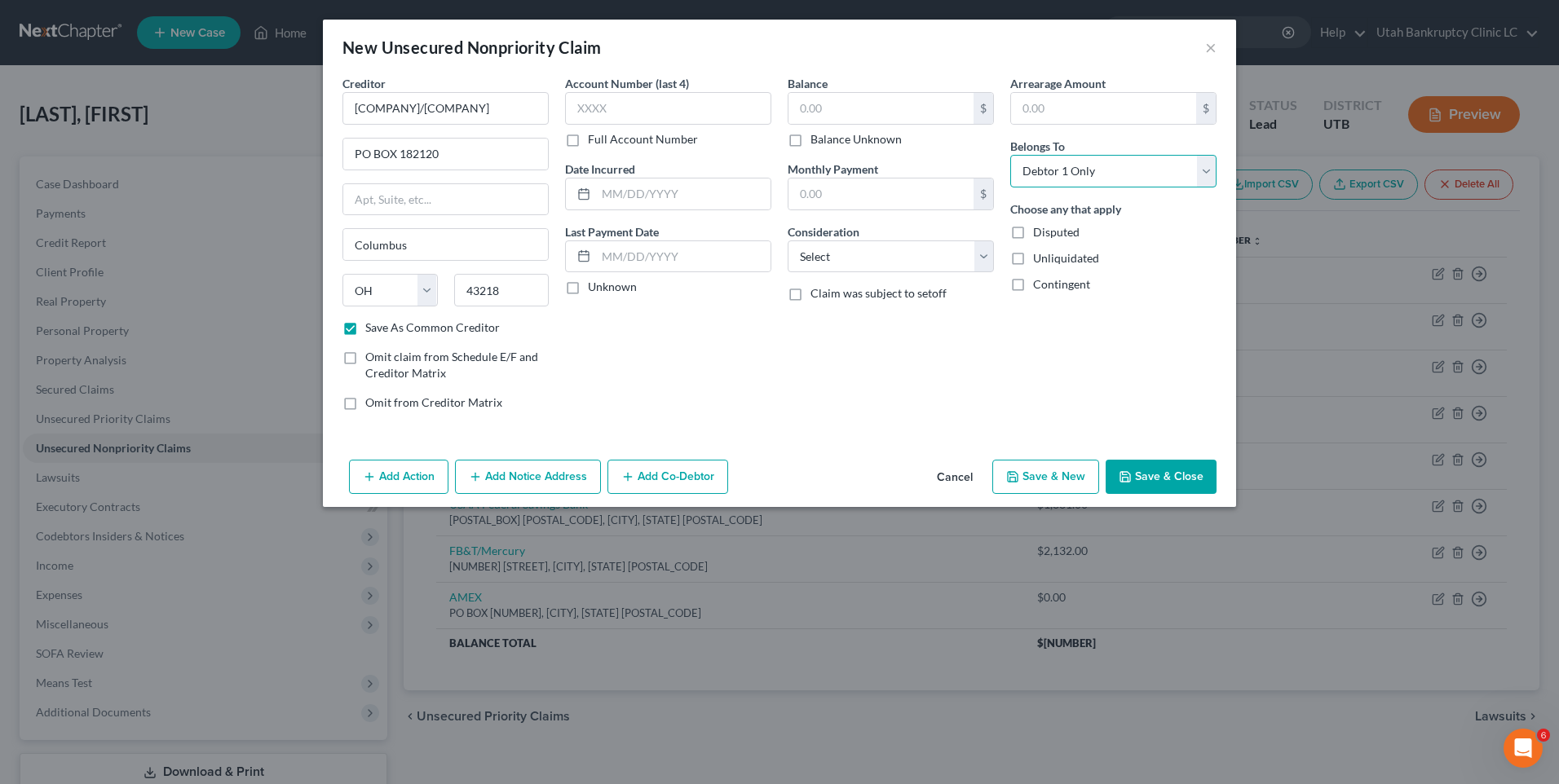 click on "Select Debtor 1 Only Debtor 2 Only Debtor 1 And Debtor 2 Only At Least One Of The Debtors And Another Community Property" at bounding box center [1113, 171] 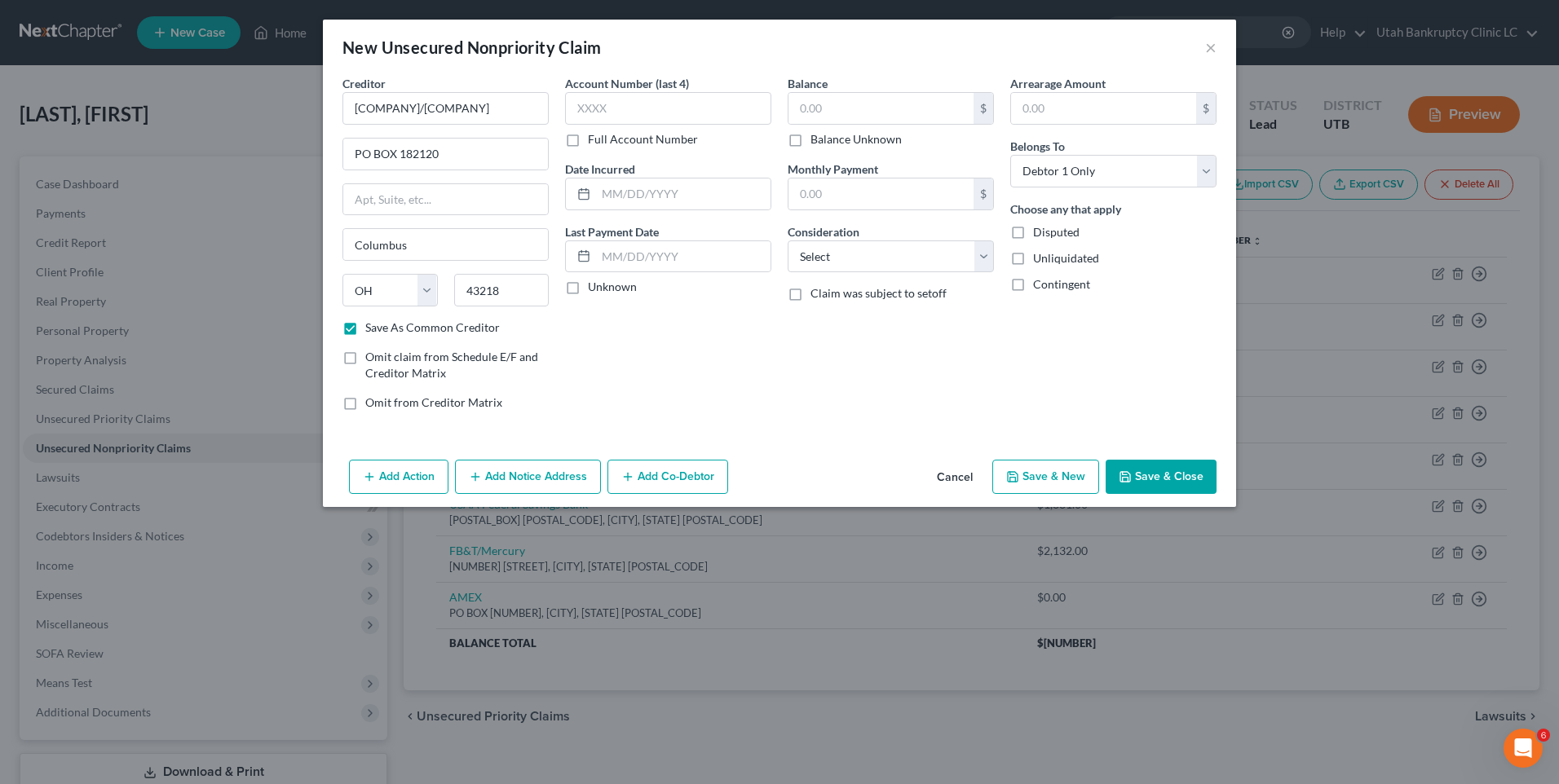 click on "Save & Close" at bounding box center (1161, 477) 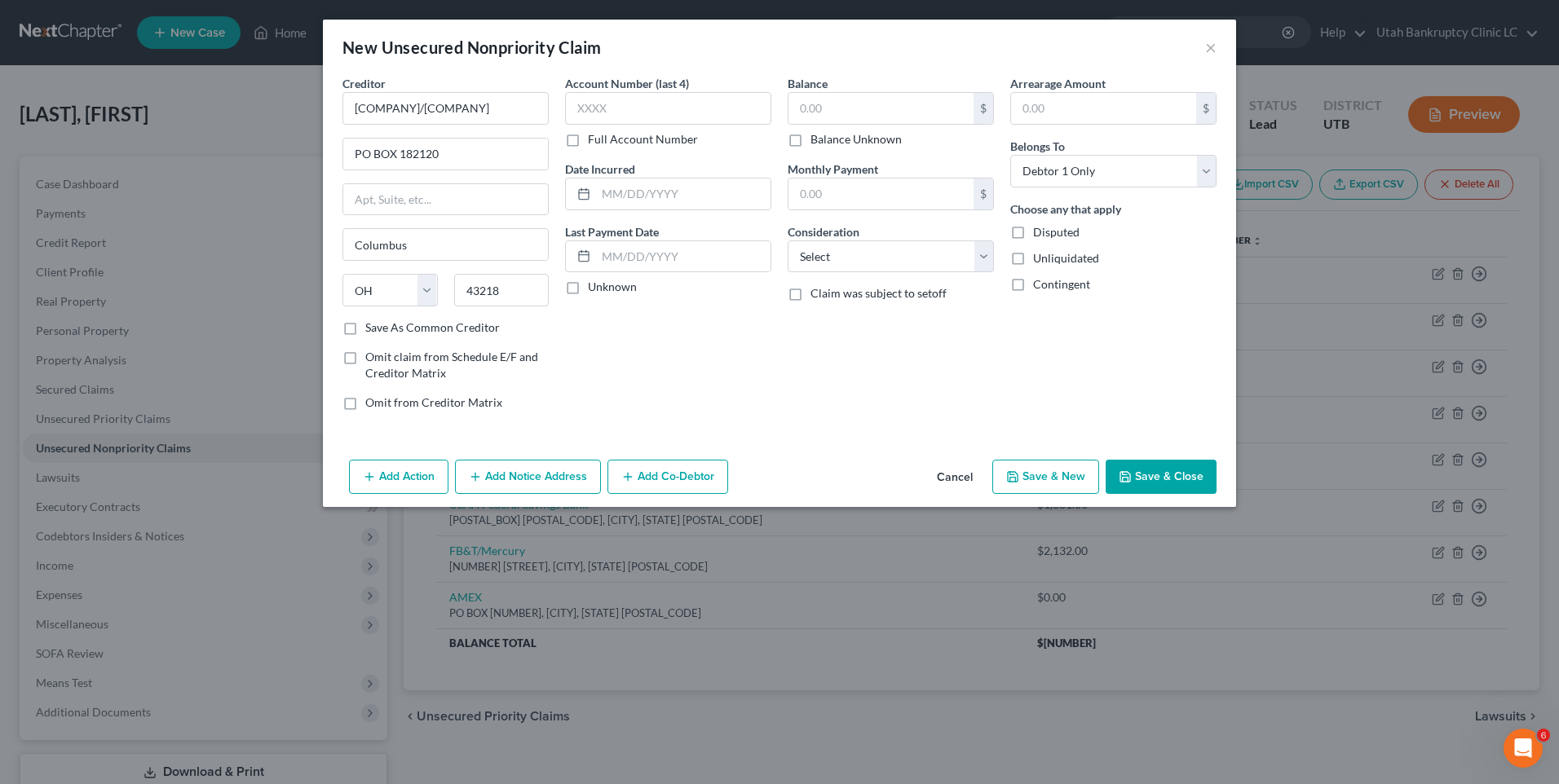 checkbox on "false" 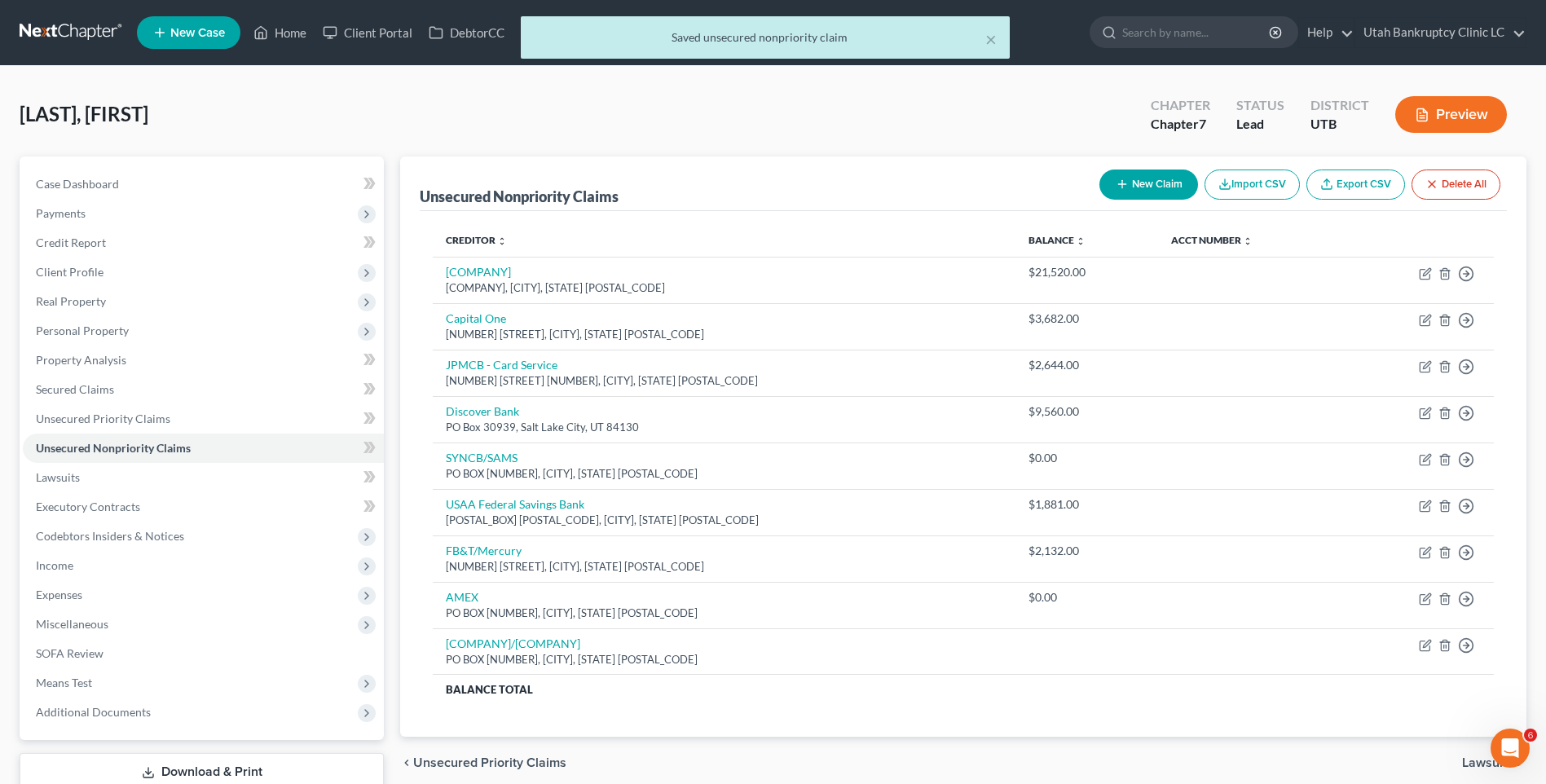 click on "New Claim" at bounding box center (1148, 184) 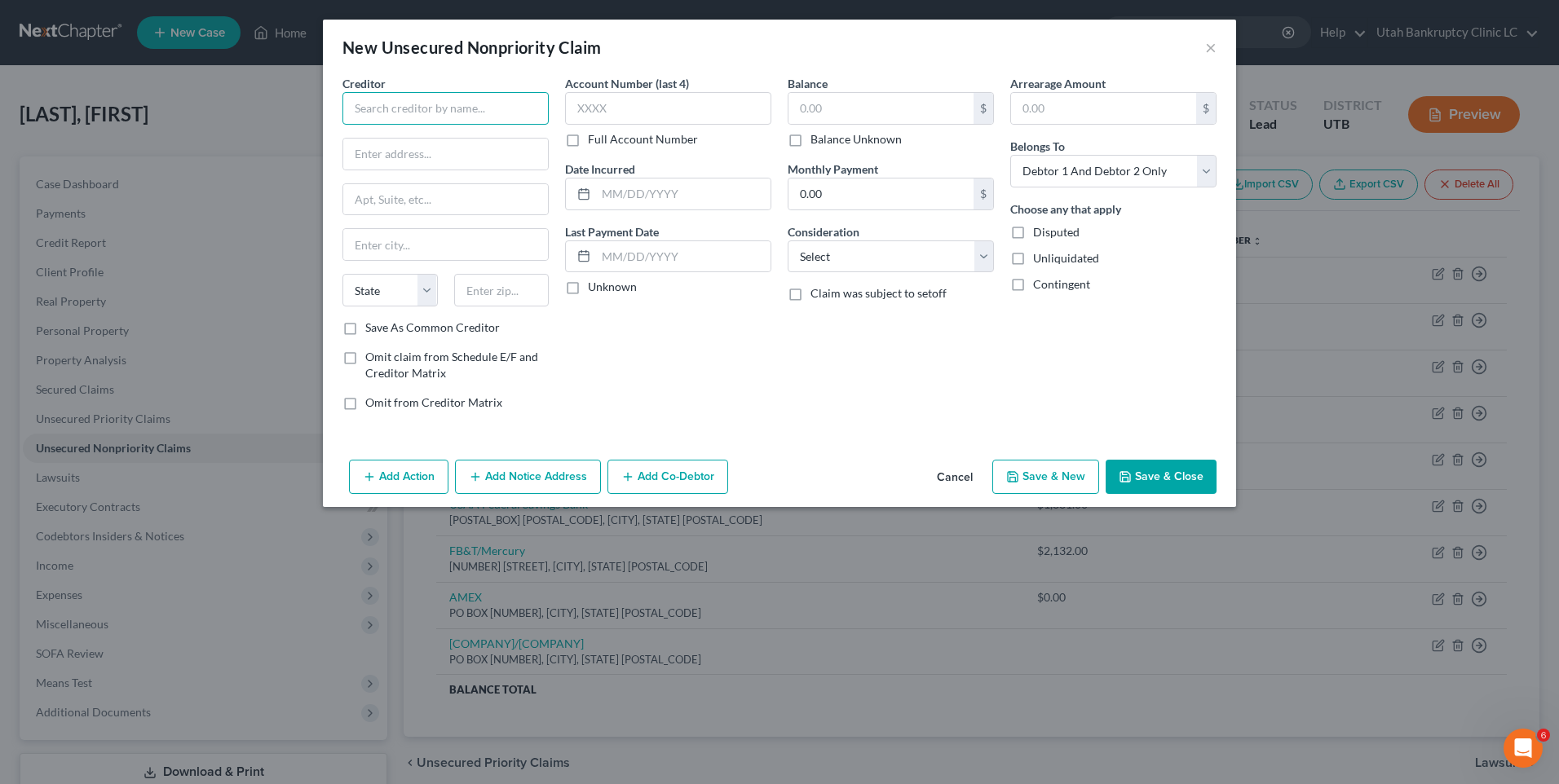 click at bounding box center [445, 108] 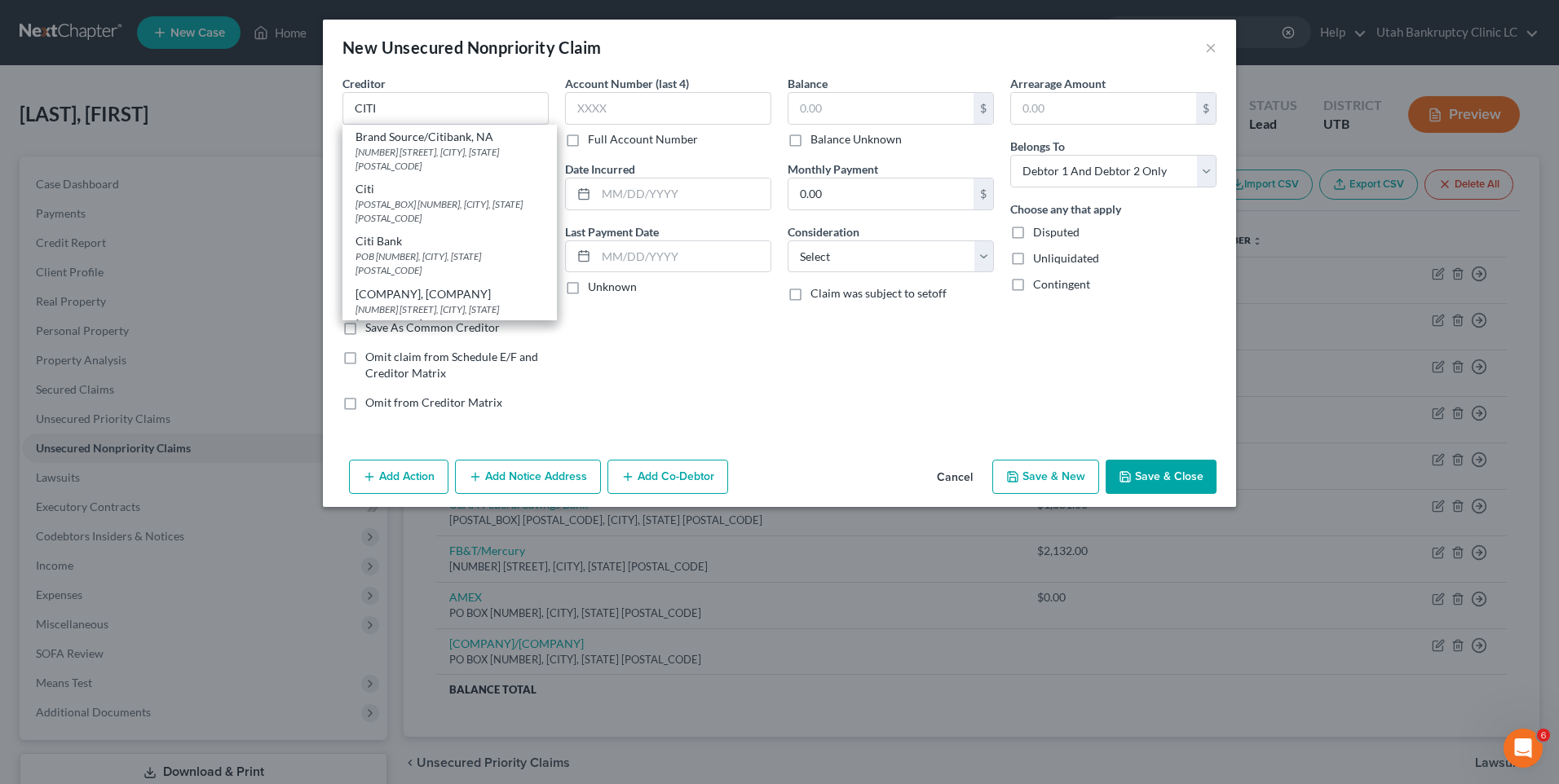 click on "[POSTAL_BOX] [NUMBER], [CITY], [STATE] [POSTAL_CODE]" at bounding box center [449, 211] 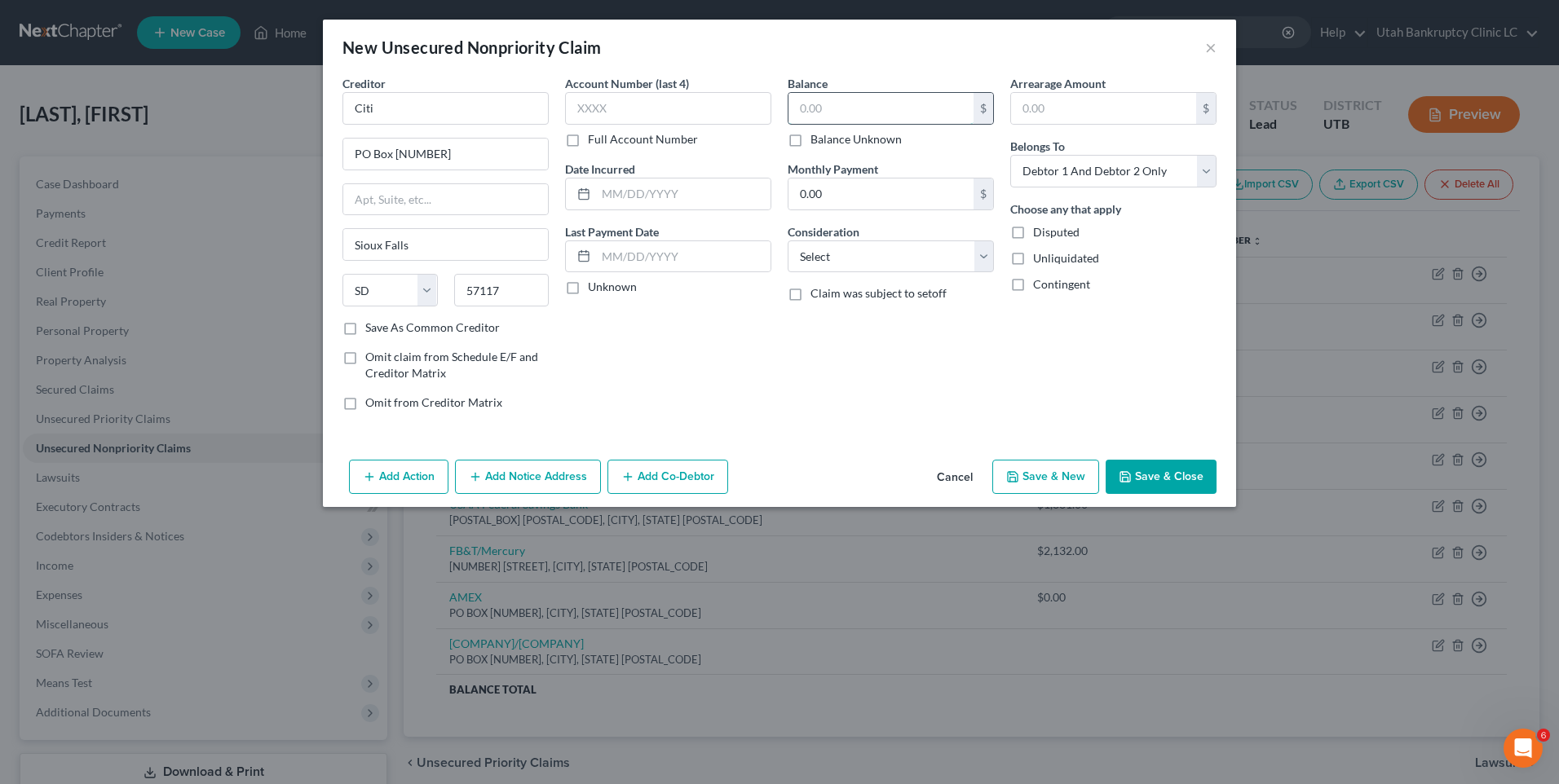 click at bounding box center (881, 108) 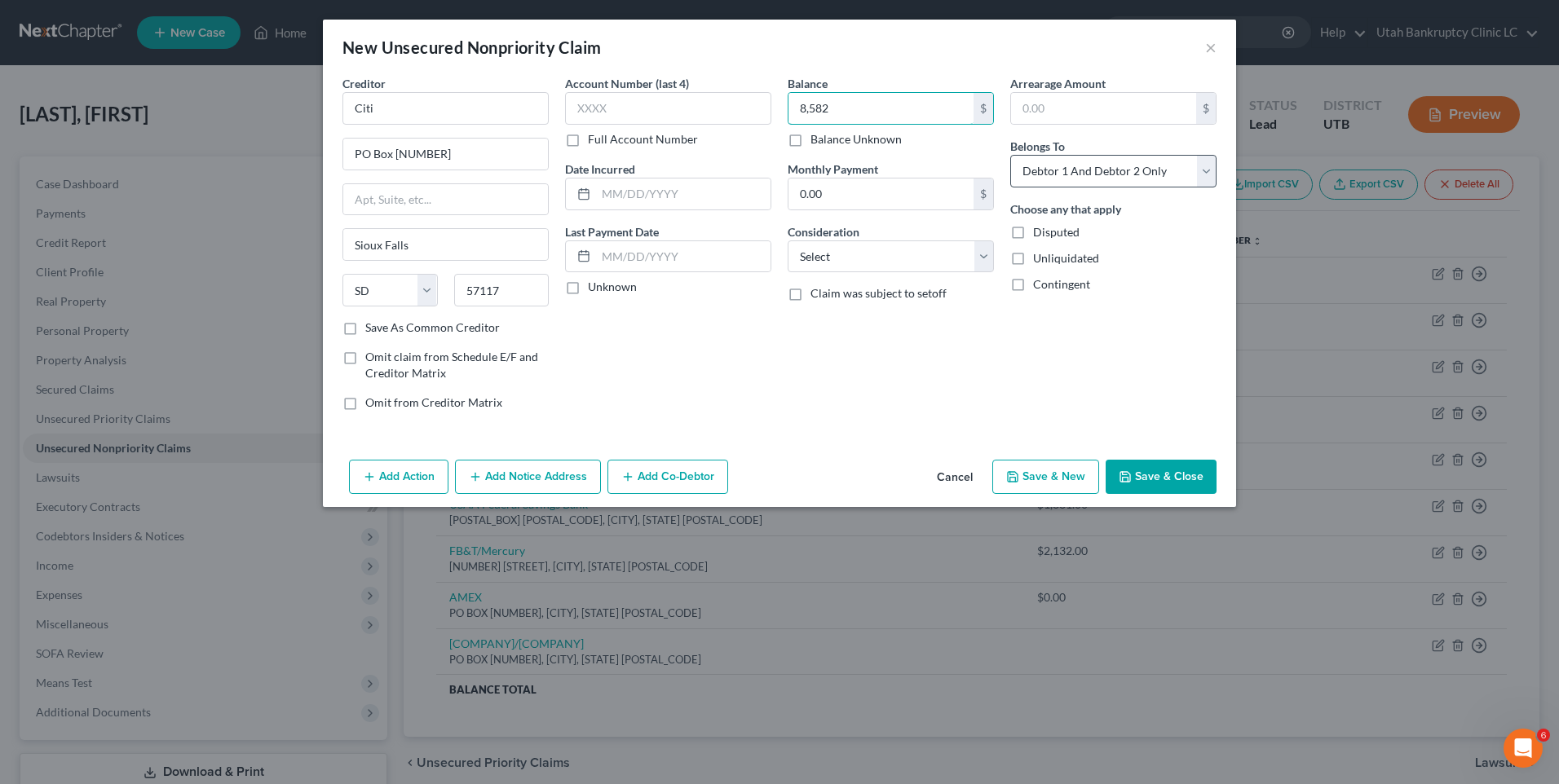 type on "8,582" 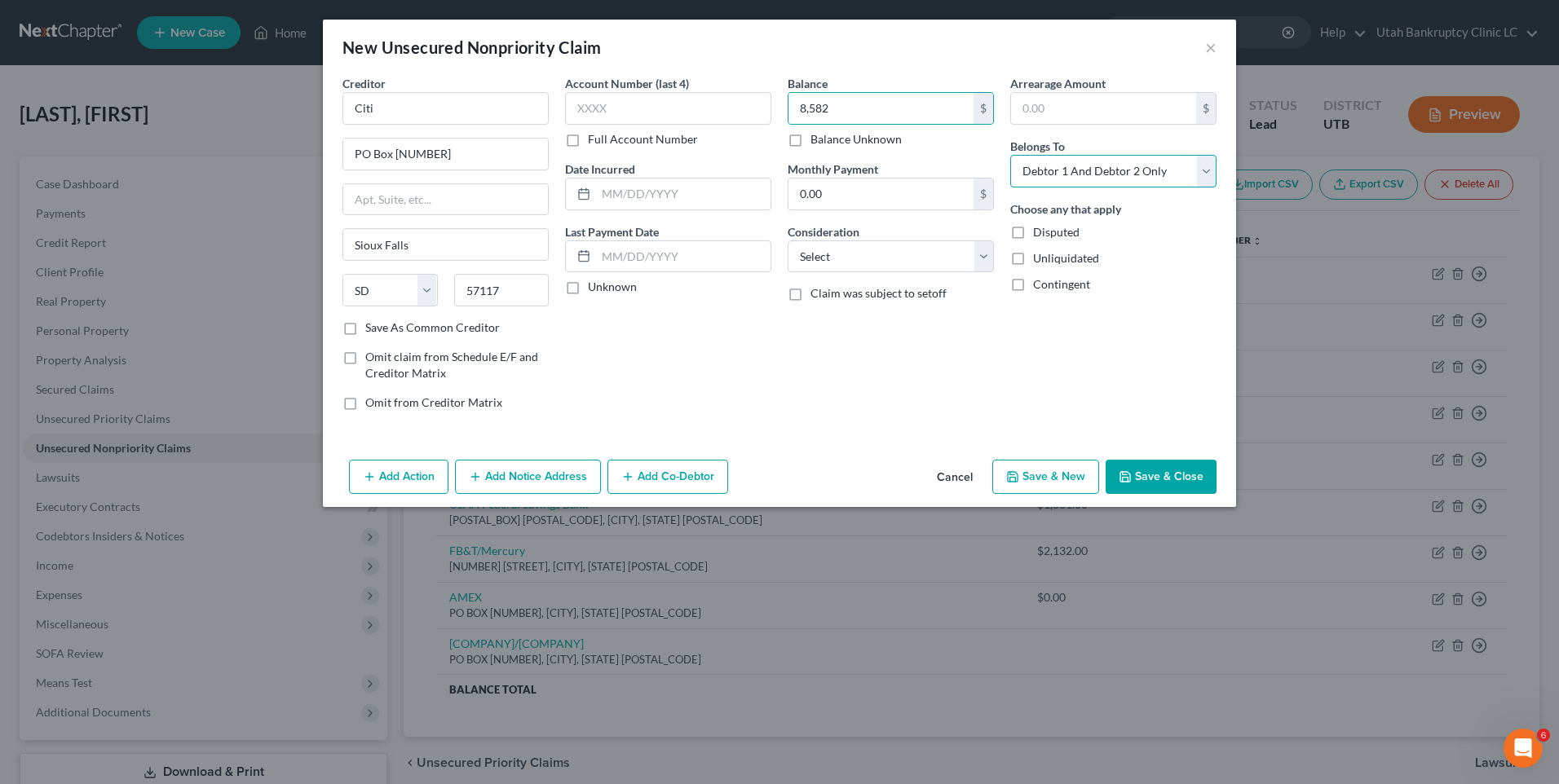 click on "Select Debtor 1 Only Debtor 2 Only Debtor 1 And Debtor 2 Only At Least One Of The Debtors And Another Community Property" at bounding box center [1113, 171] 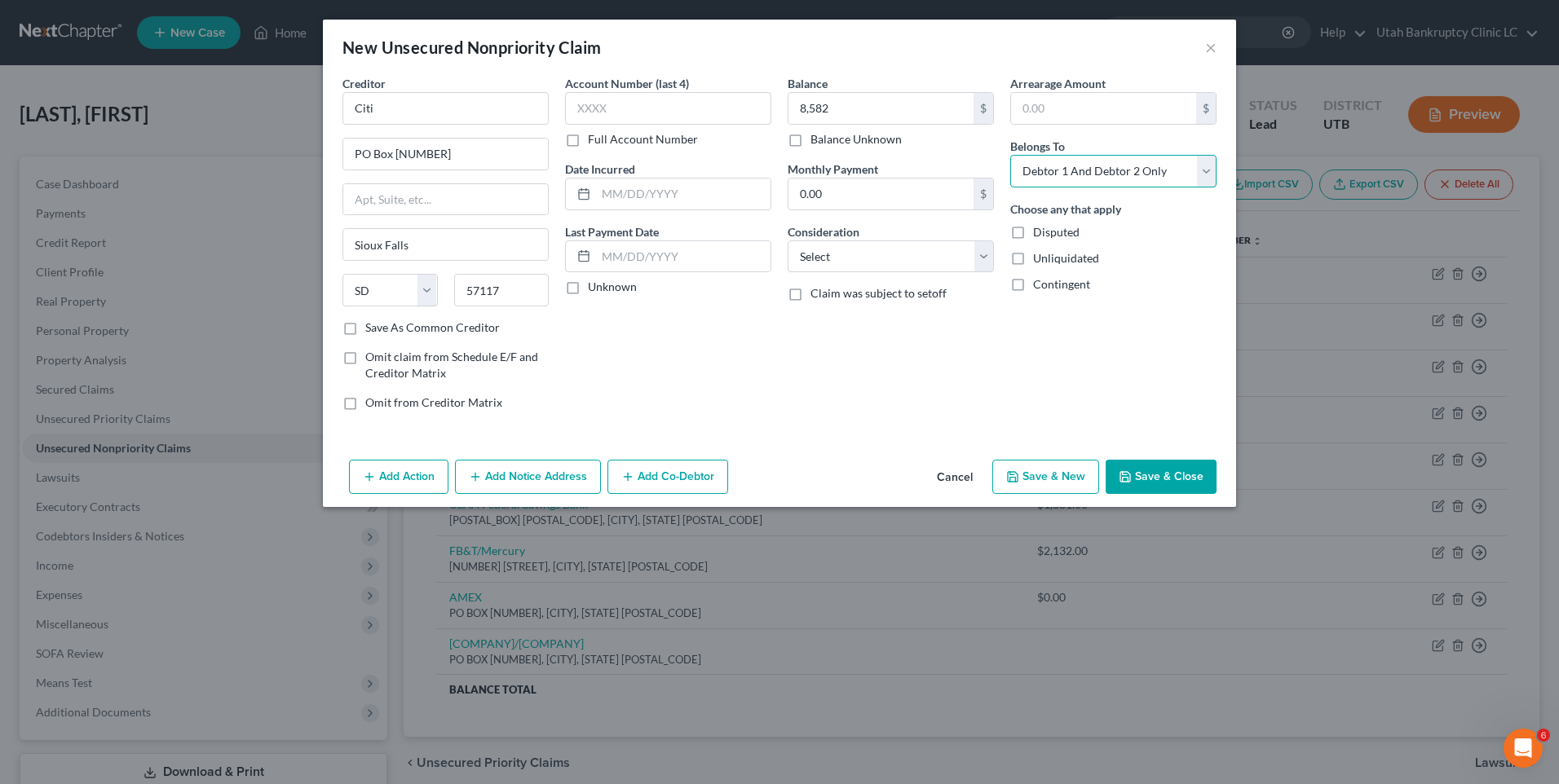 select on "0" 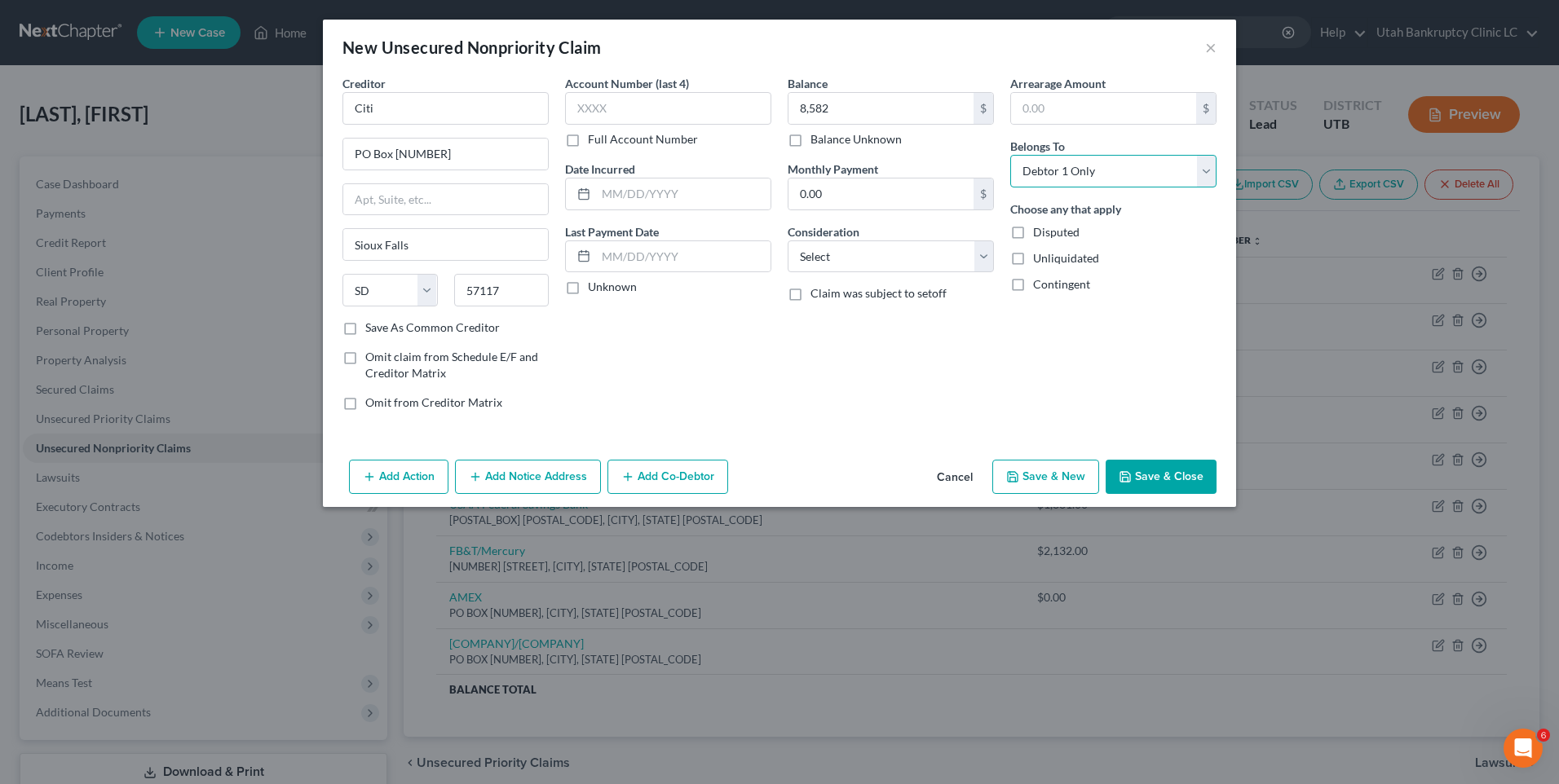click on "Select Debtor 1 Only Debtor 2 Only Debtor 1 And Debtor 2 Only At Least One Of The Debtors And Another Community Property" at bounding box center (1113, 171) 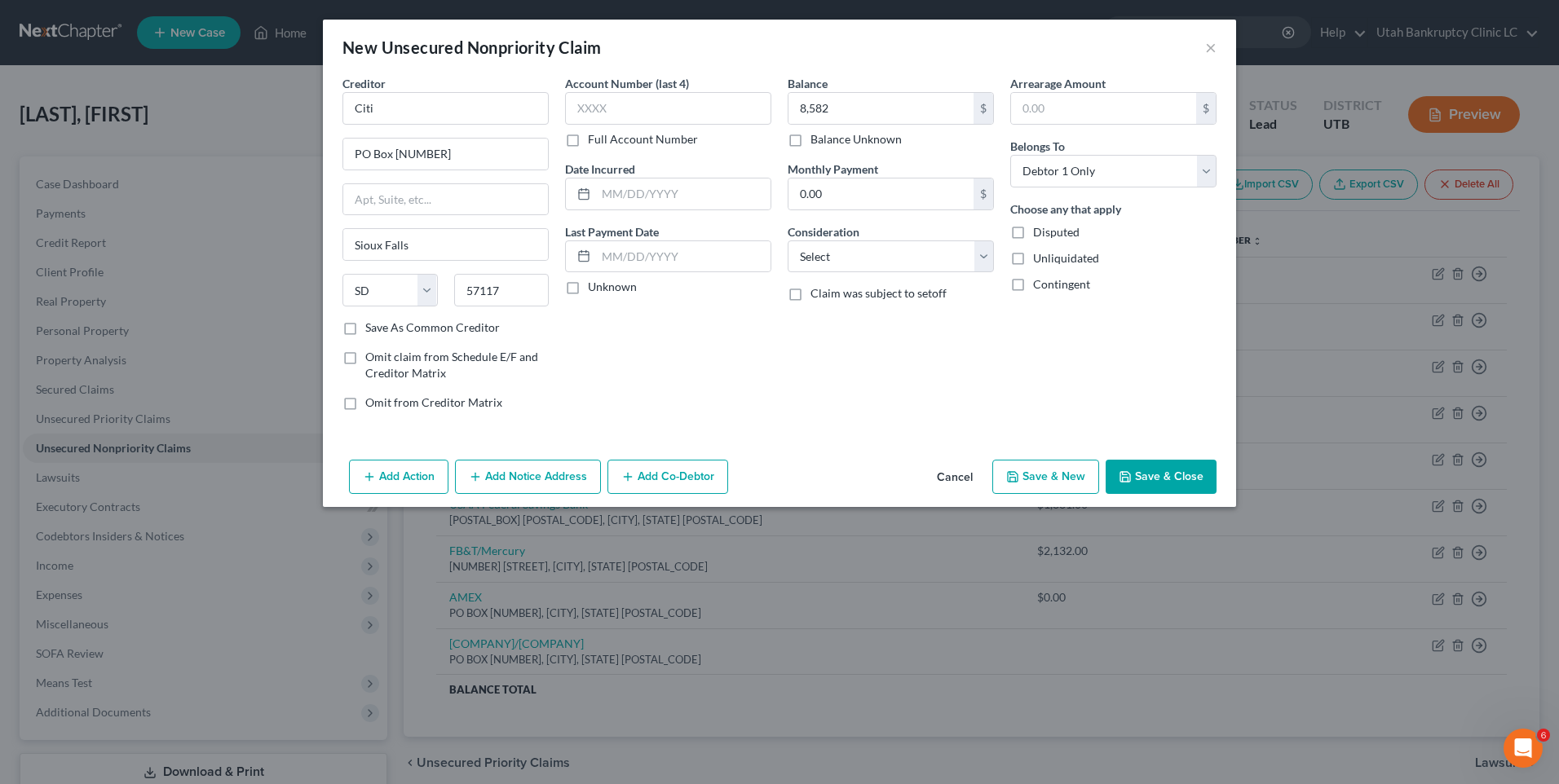 click on "Save & New" at bounding box center [1045, 477] 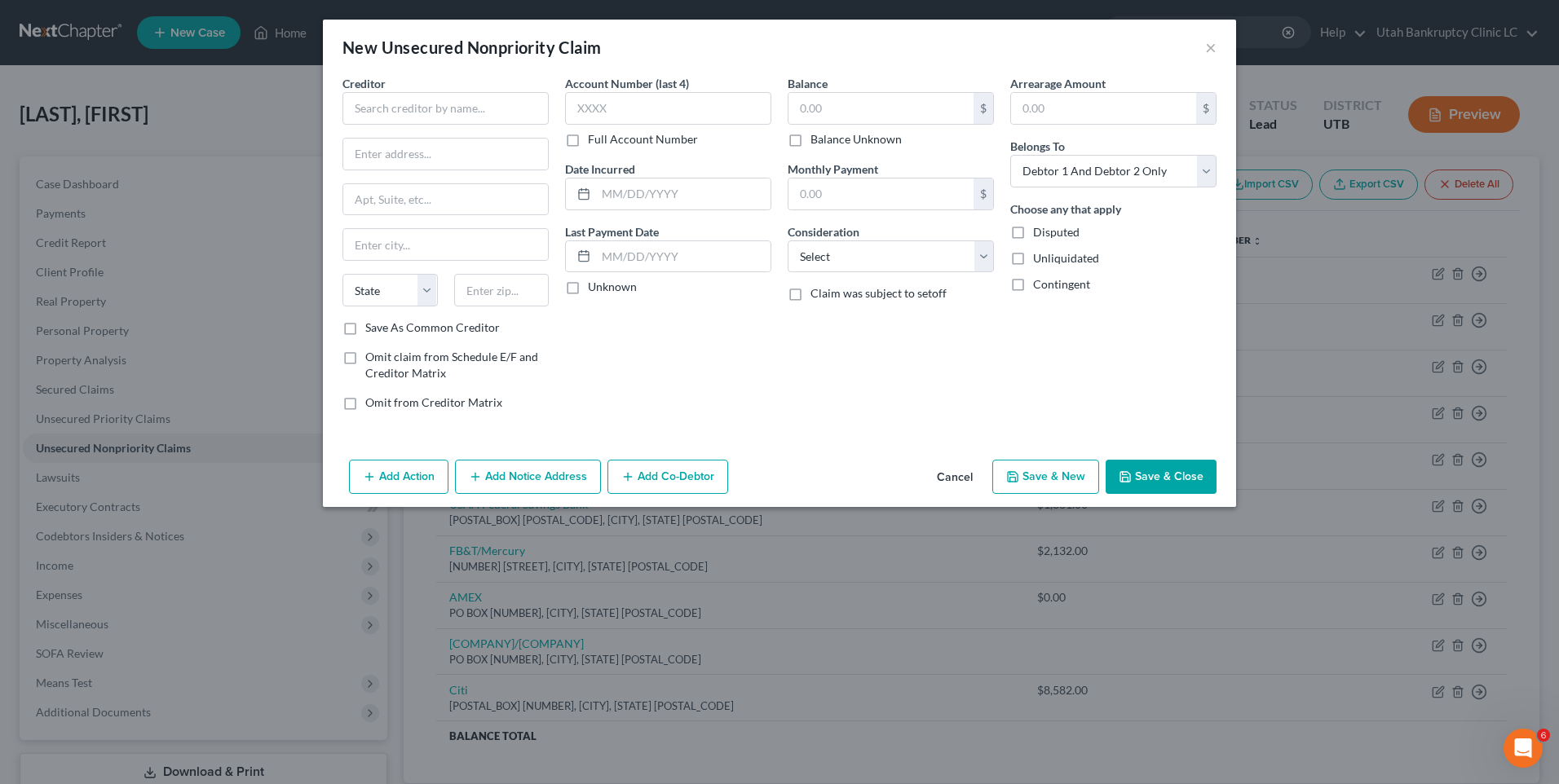 click on "Creditor *" at bounding box center (445, 99) 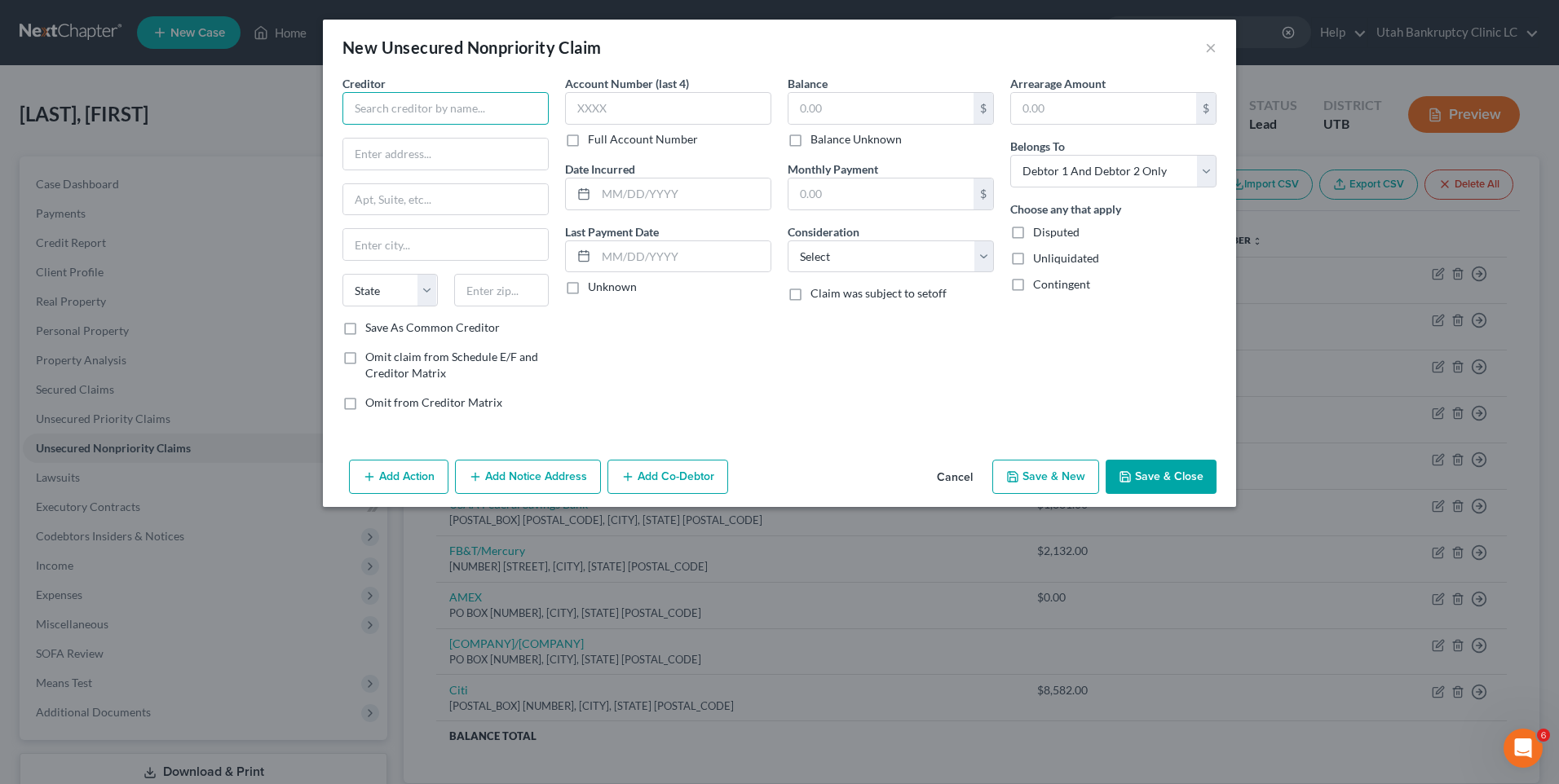 click at bounding box center (445, 108) 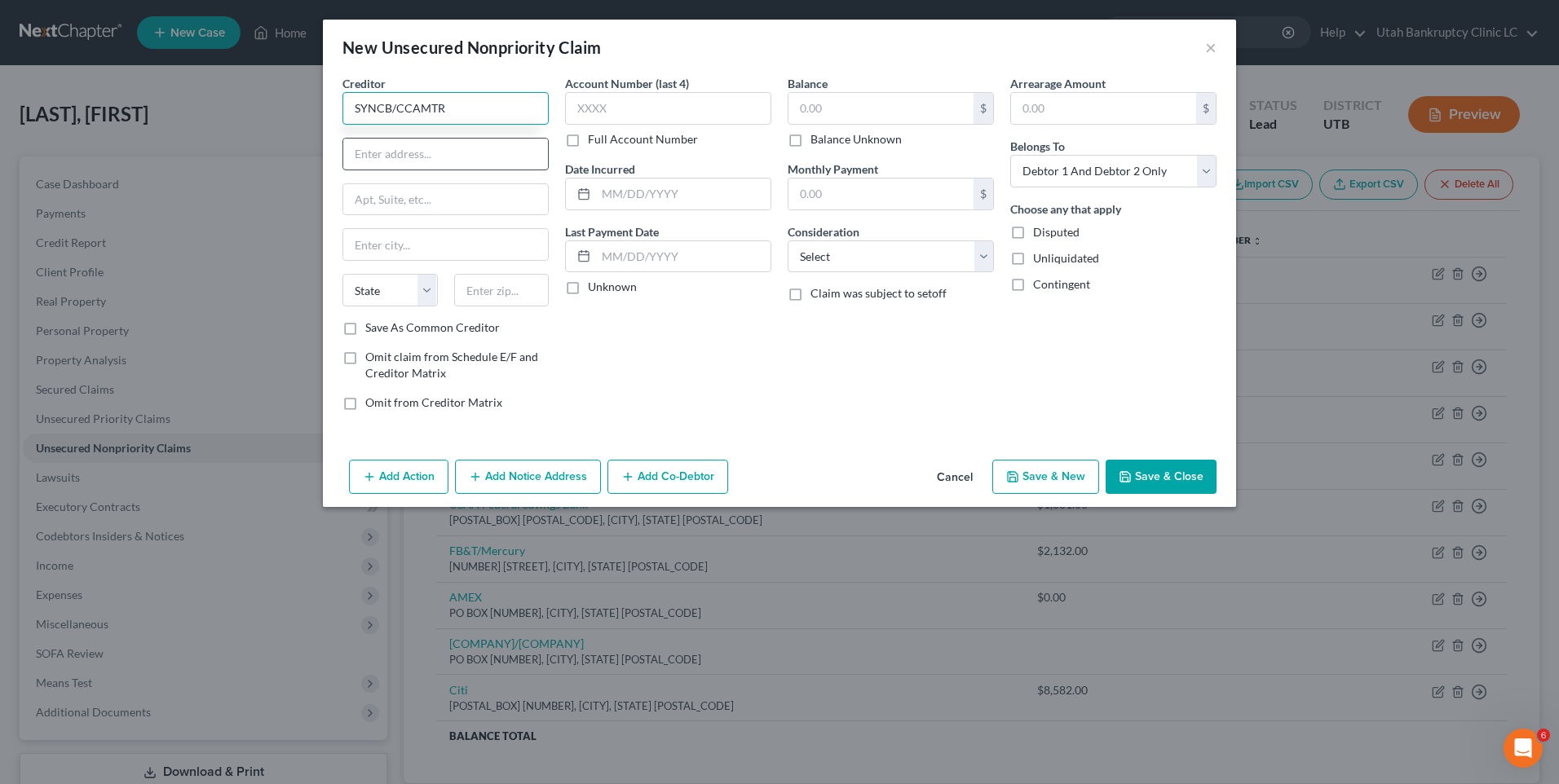type on "SYNCB/CCAMTR" 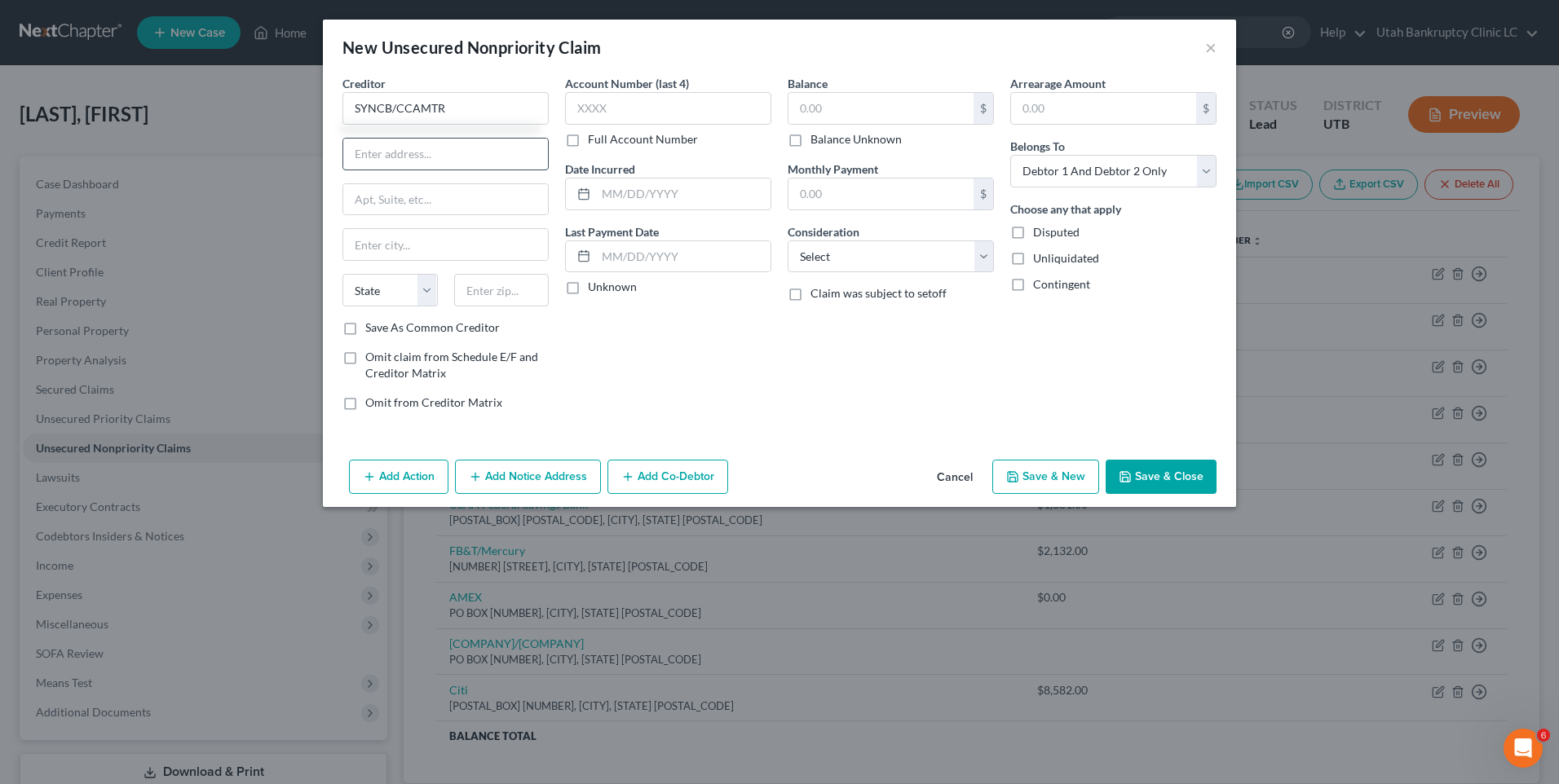 click at bounding box center (445, 154) 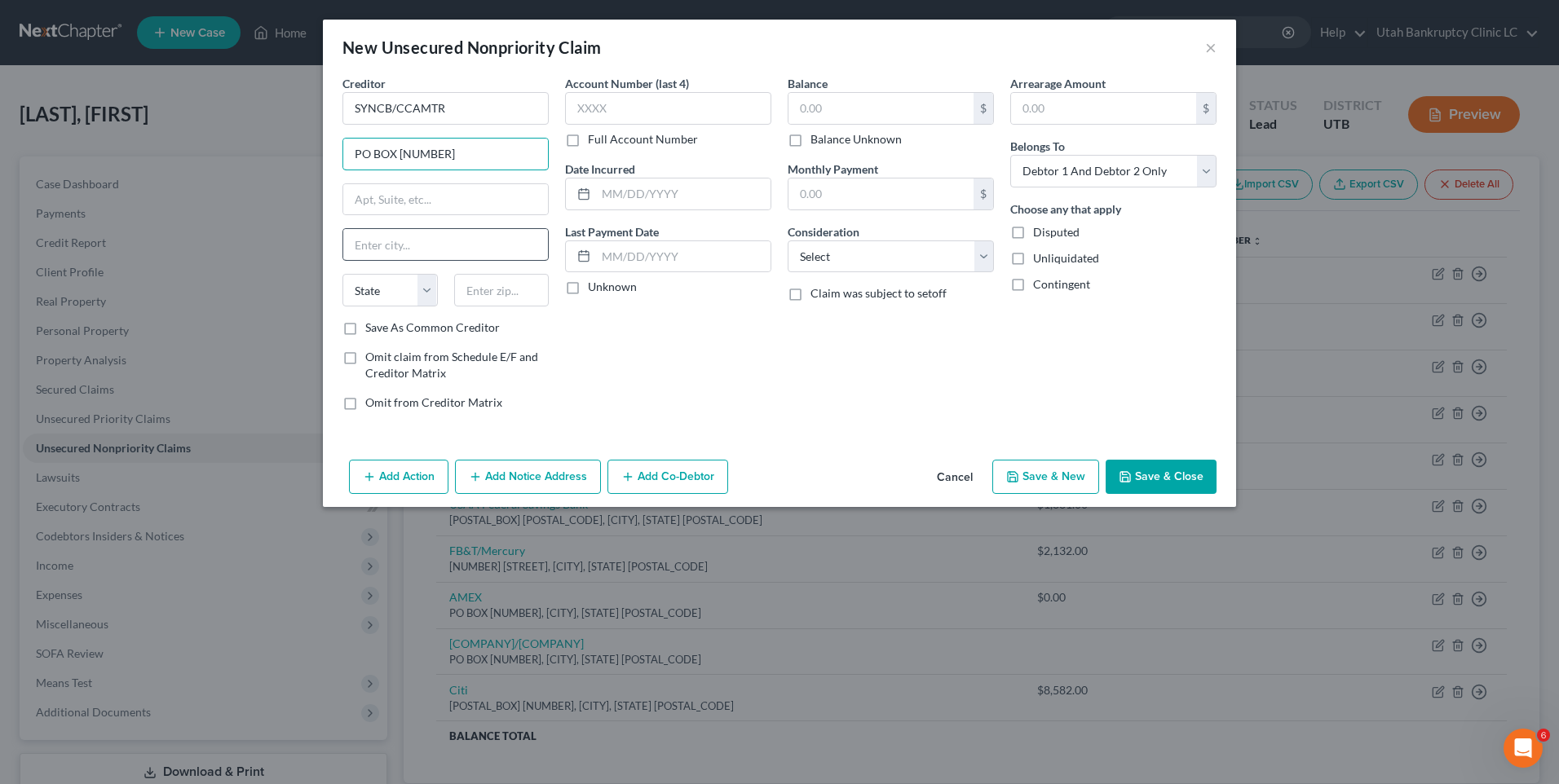 type on "PO BOX [NUMBER]" 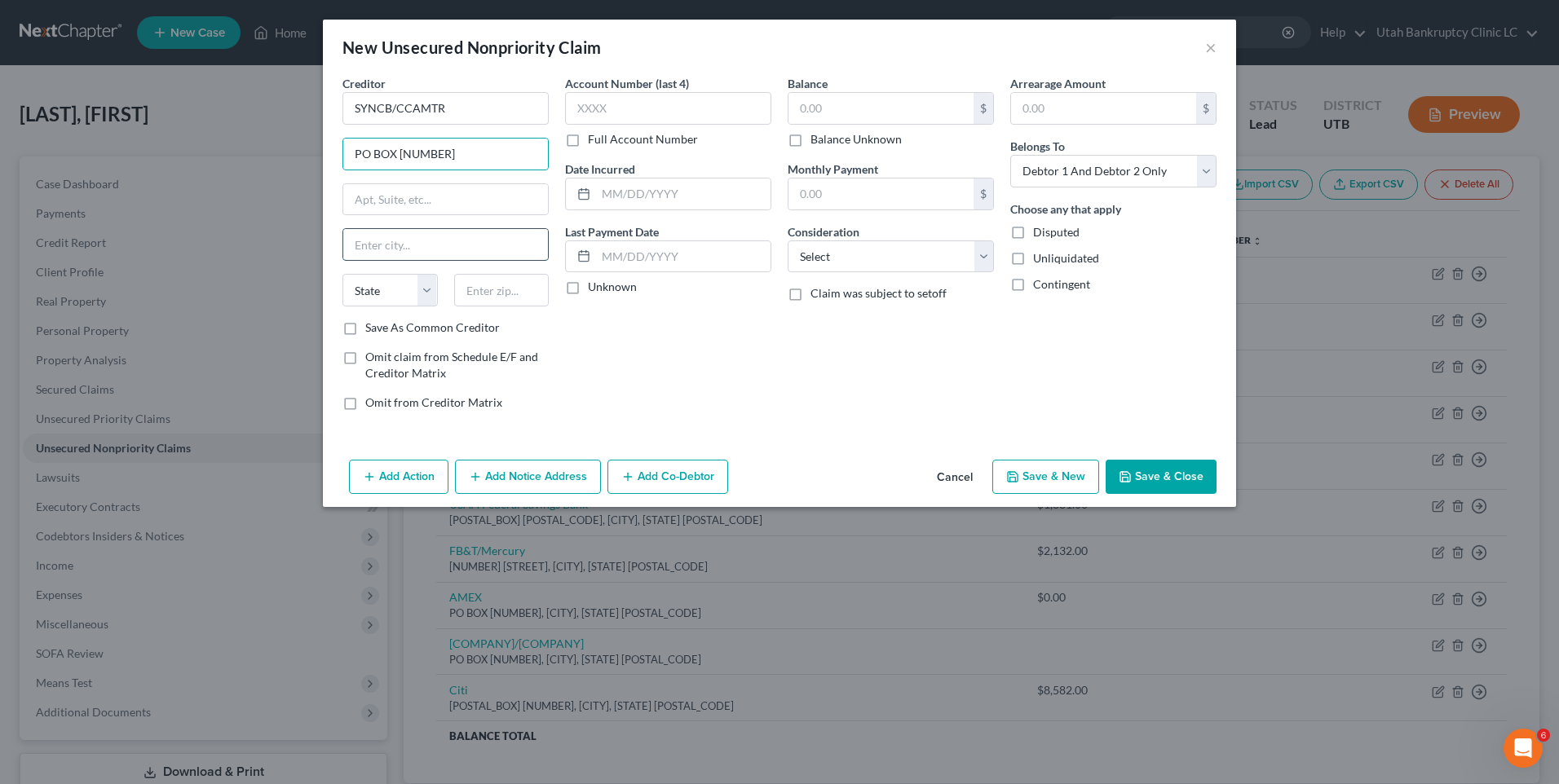 click at bounding box center (445, 244) 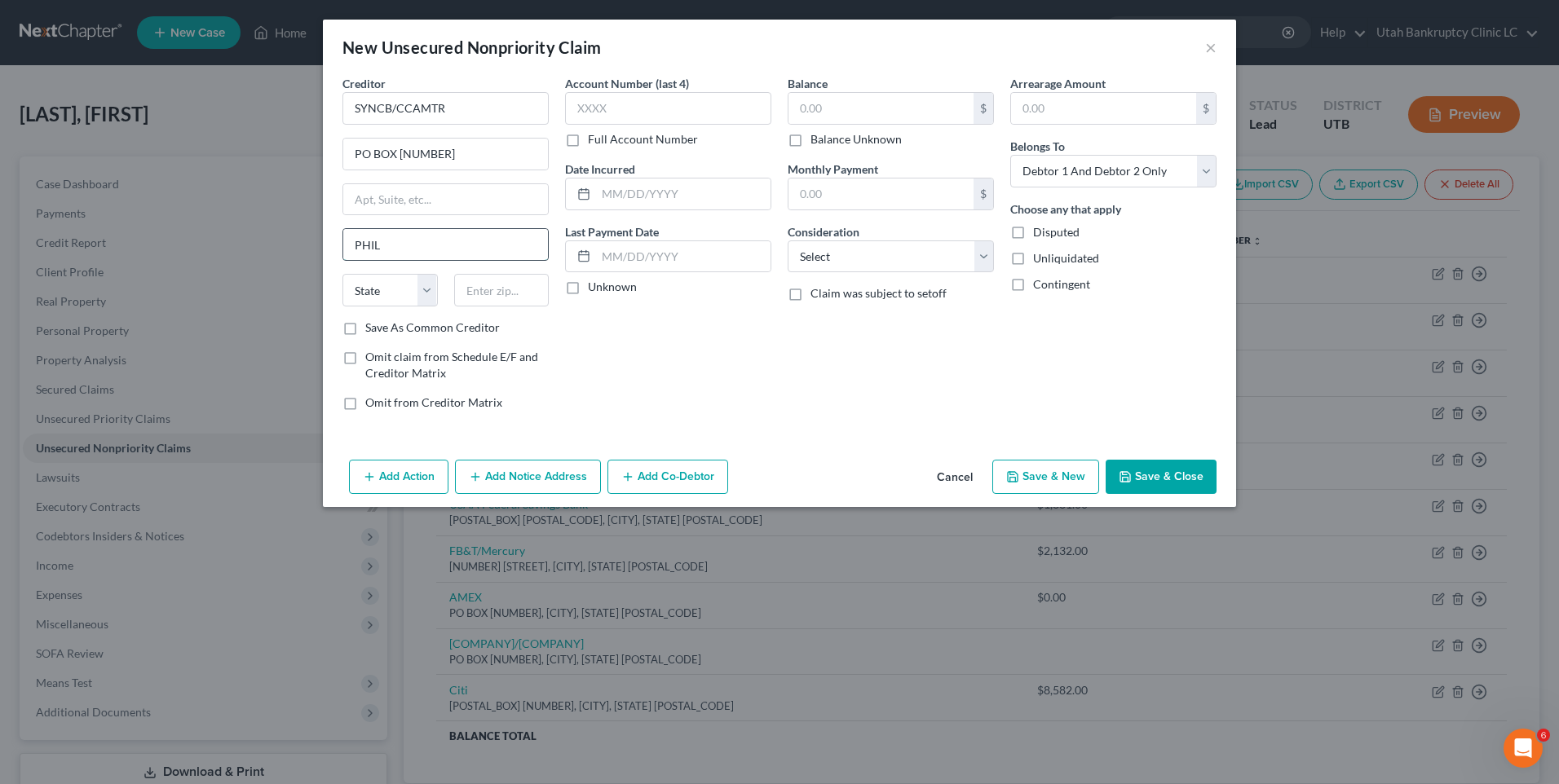 type on "Philadelphia" 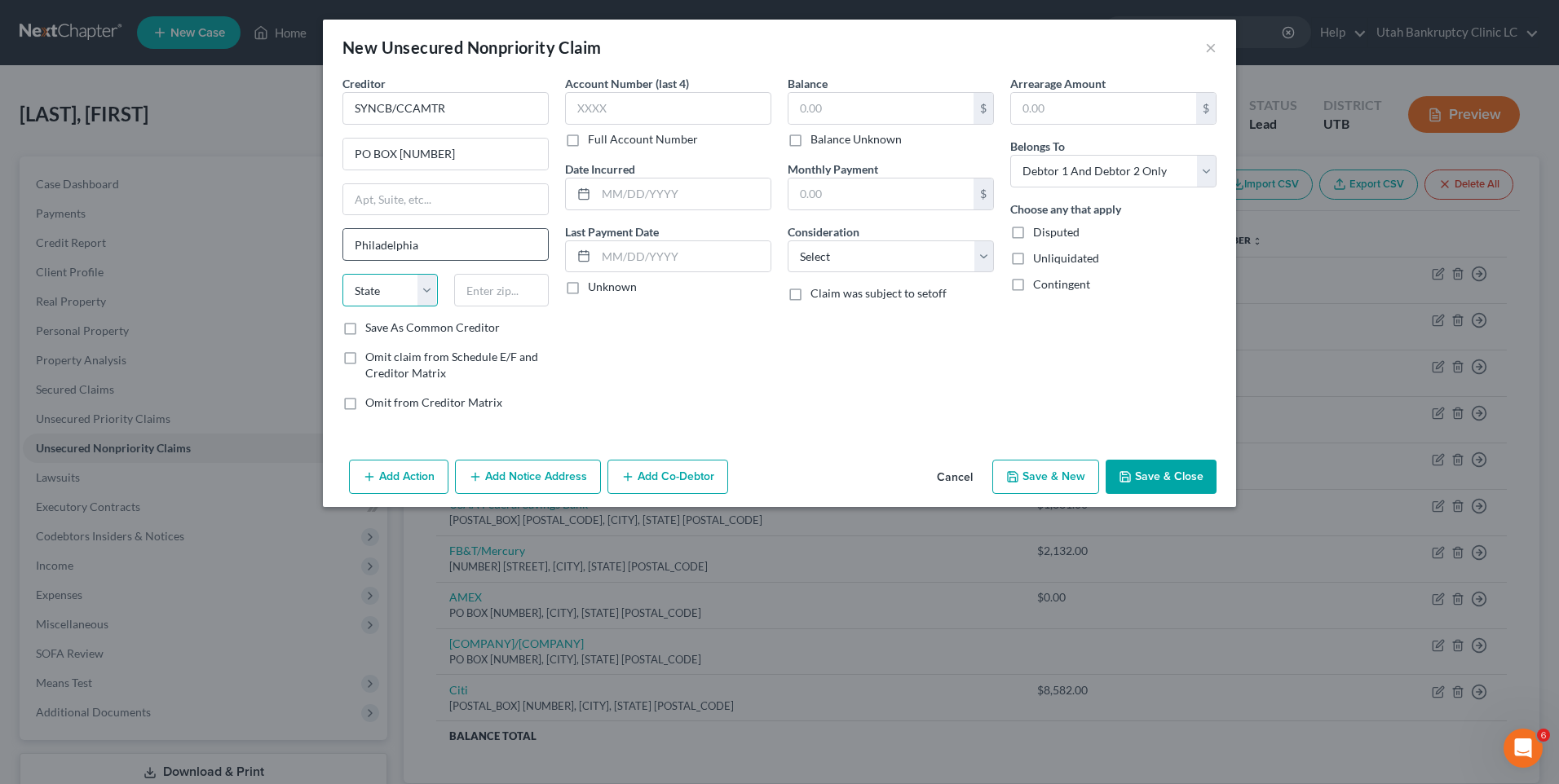 select on "39" 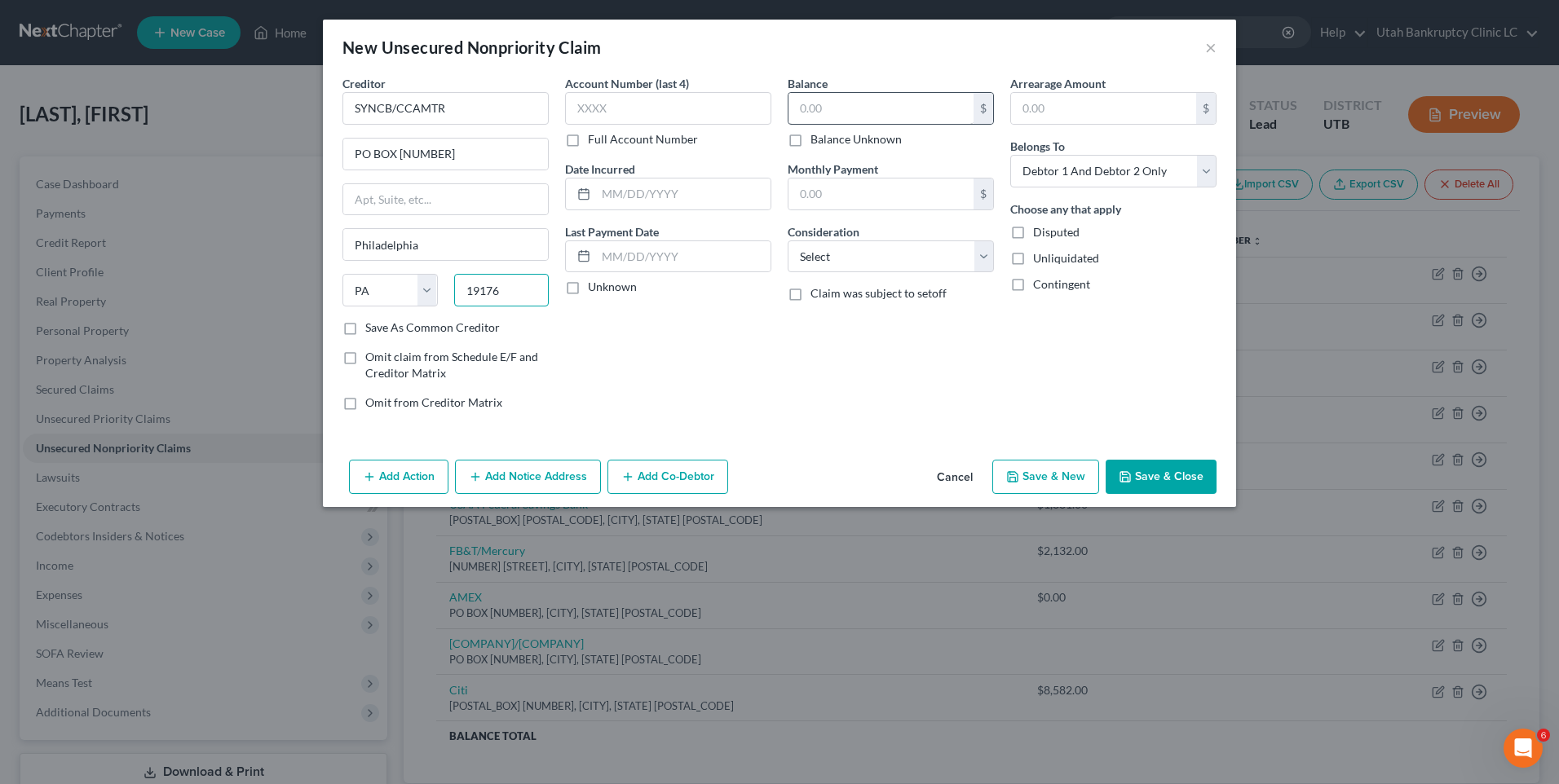 type on "19176" 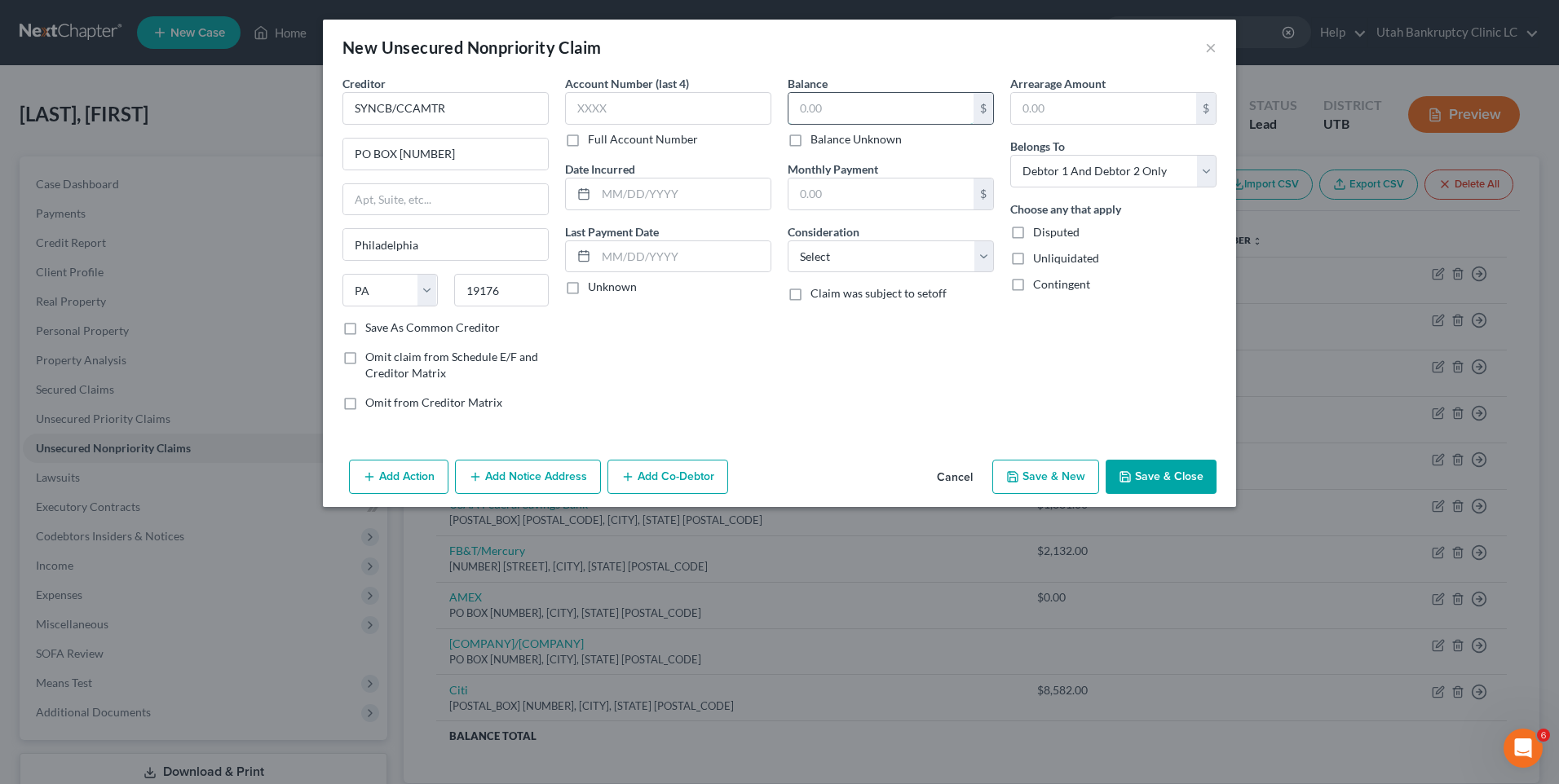 click at bounding box center (881, 108) 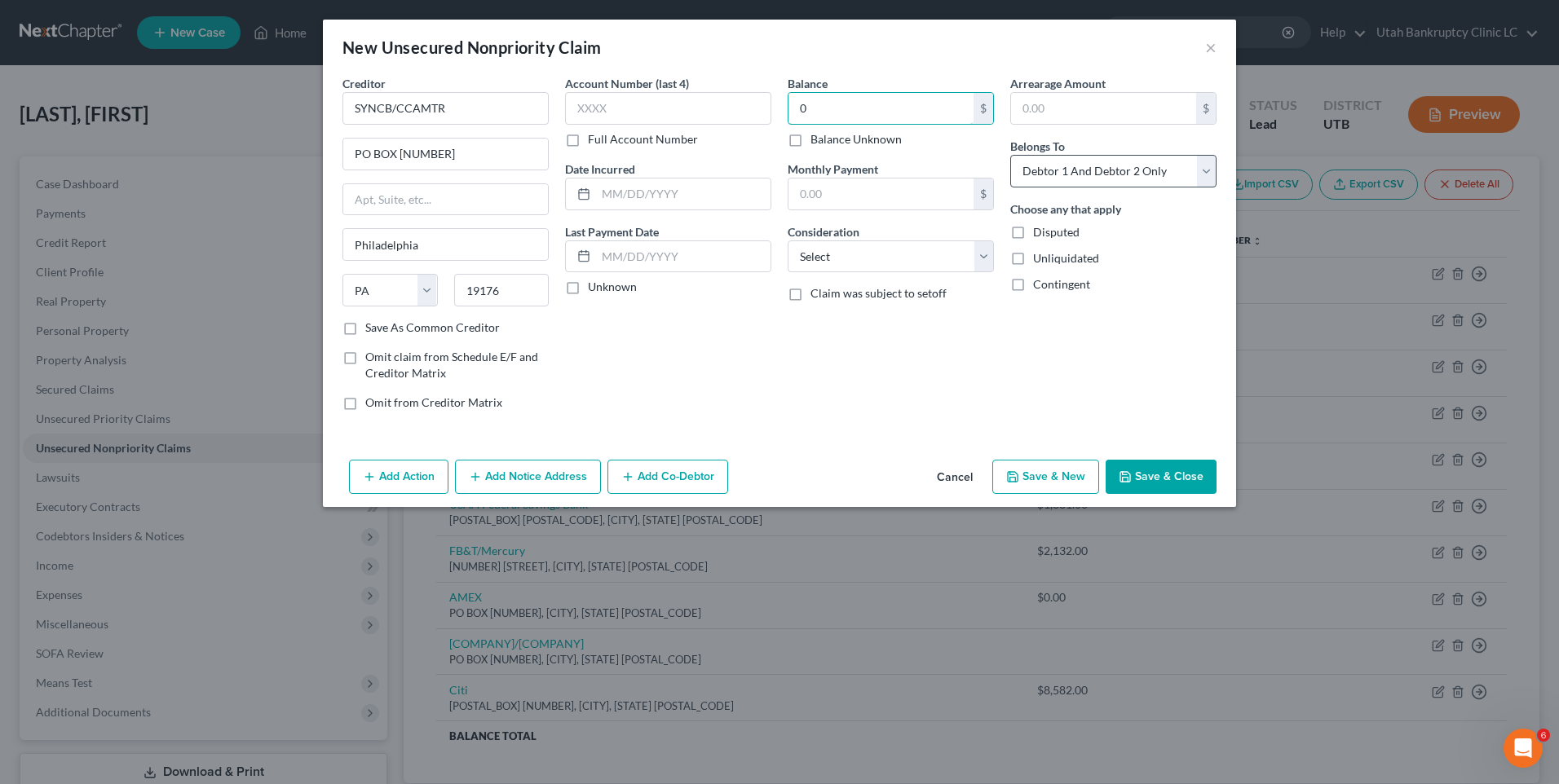 type on "0" 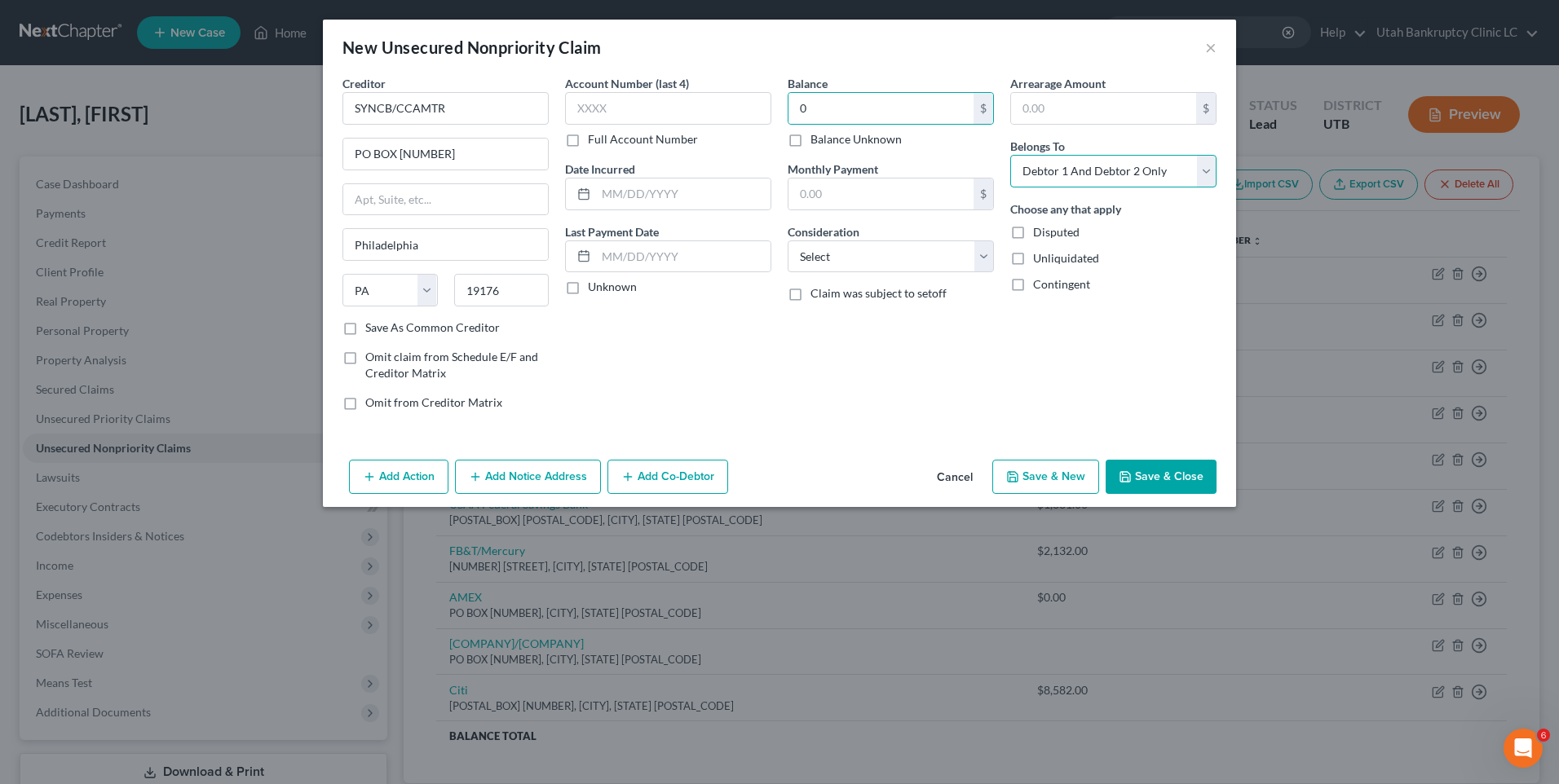 click on "Select Debtor 1 Only Debtor 2 Only Debtor 1 And Debtor 2 Only At Least One Of The Debtors And Another Community Property" at bounding box center [1113, 171] 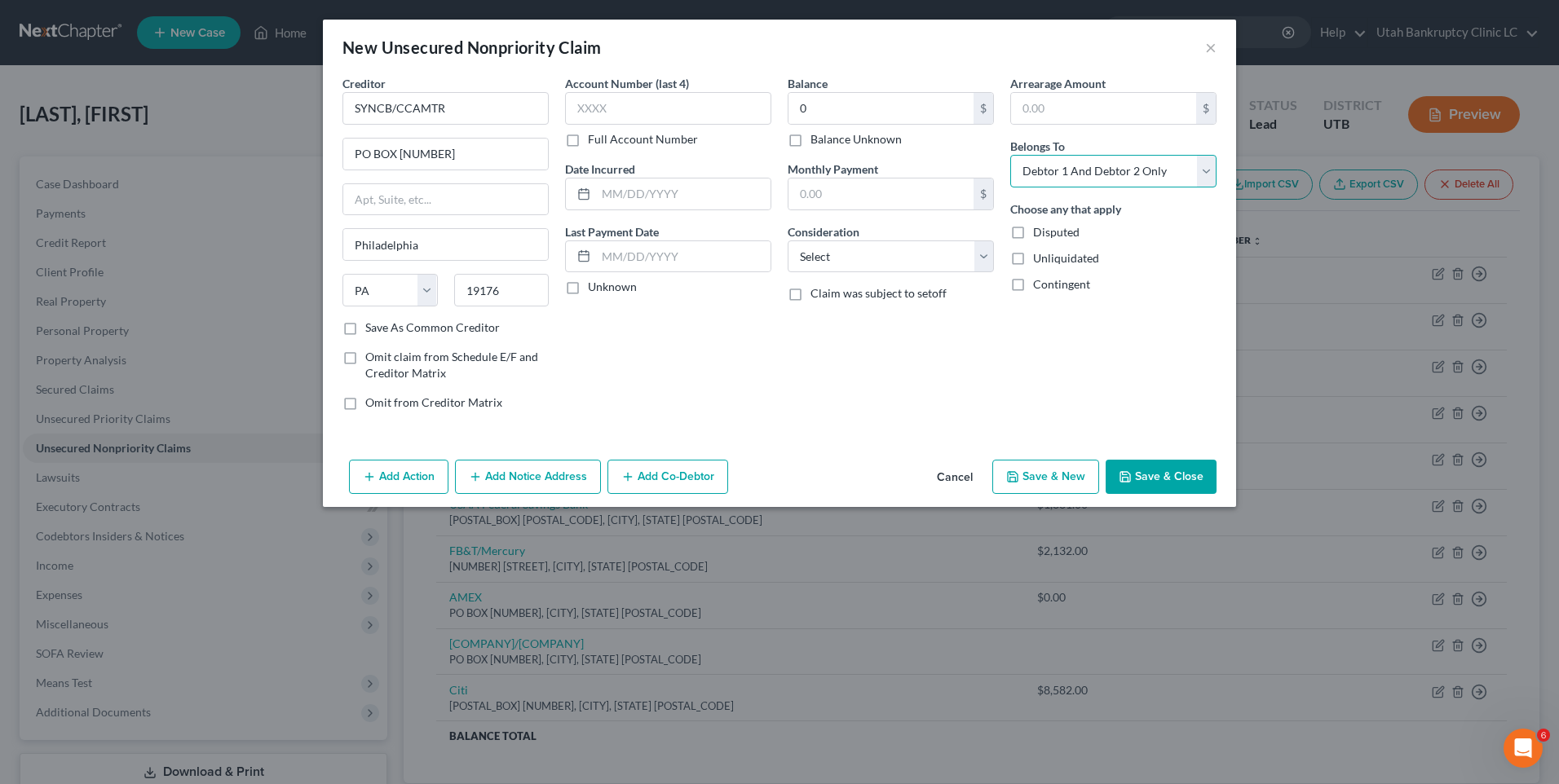 select on "0" 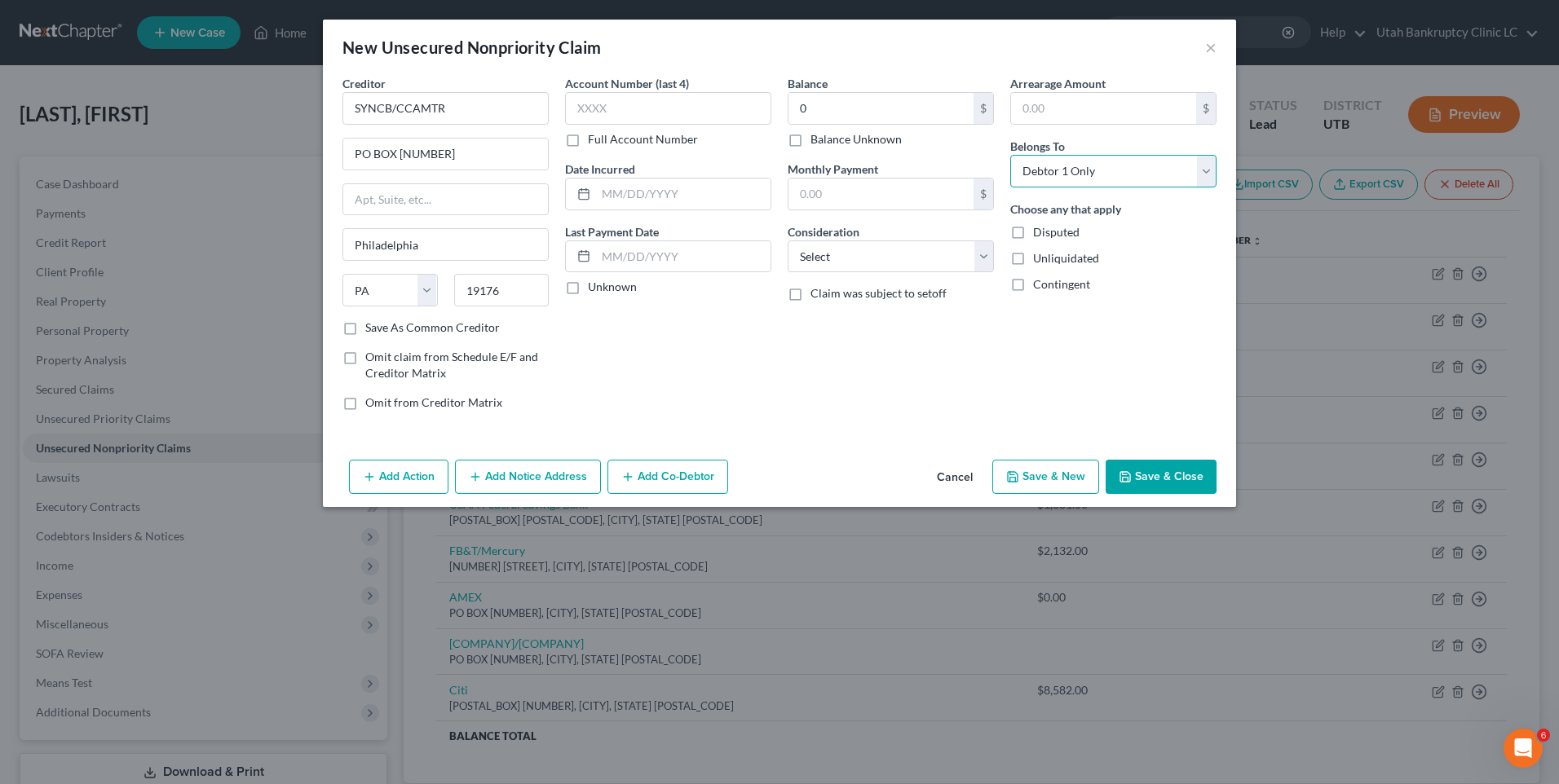 click on "Select Debtor 1 Only Debtor 2 Only Debtor 1 And Debtor 2 Only At Least One Of The Debtors And Another Community Property" at bounding box center [1113, 171] 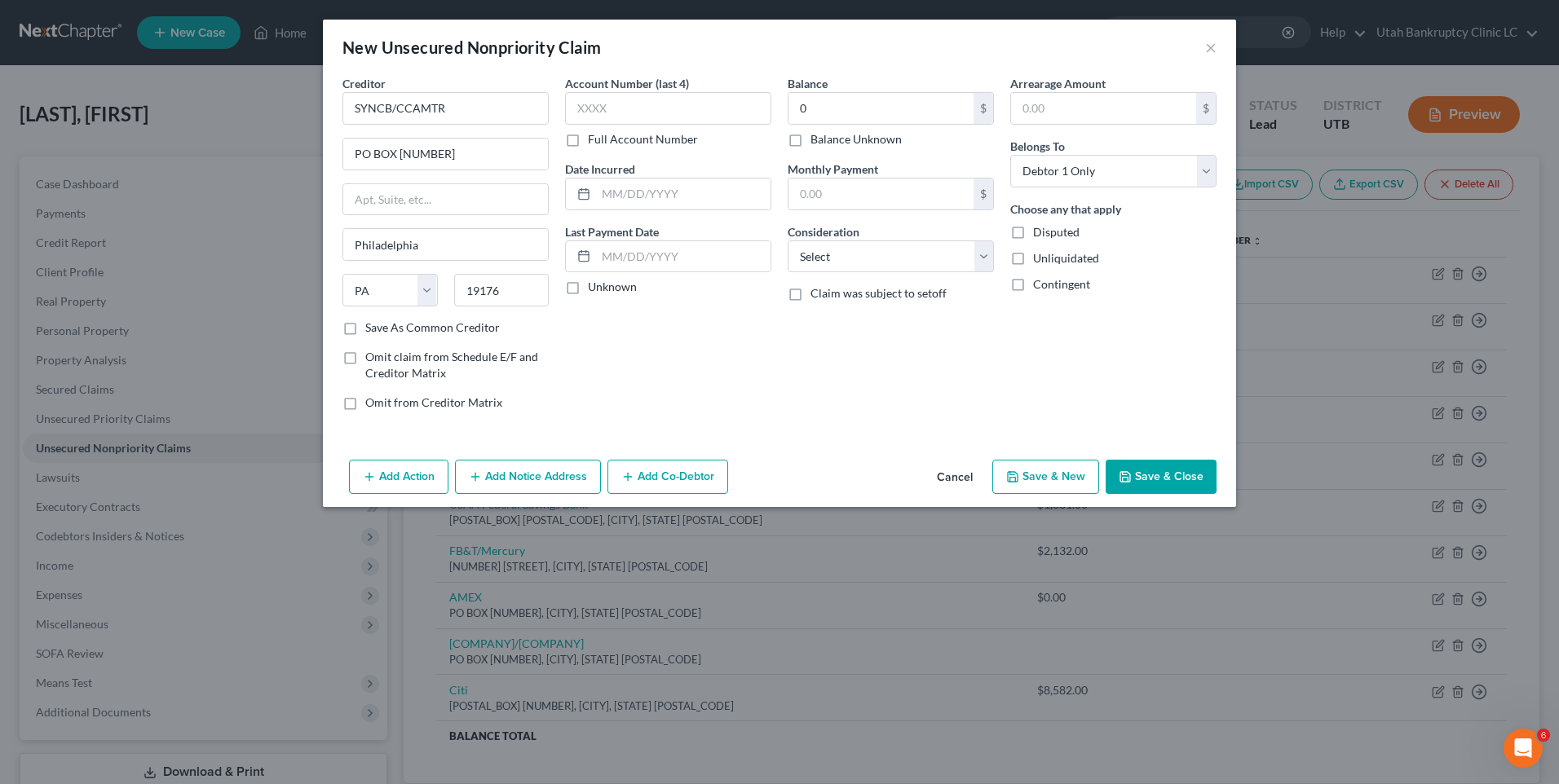 click on "Save & New" at bounding box center [1045, 477] 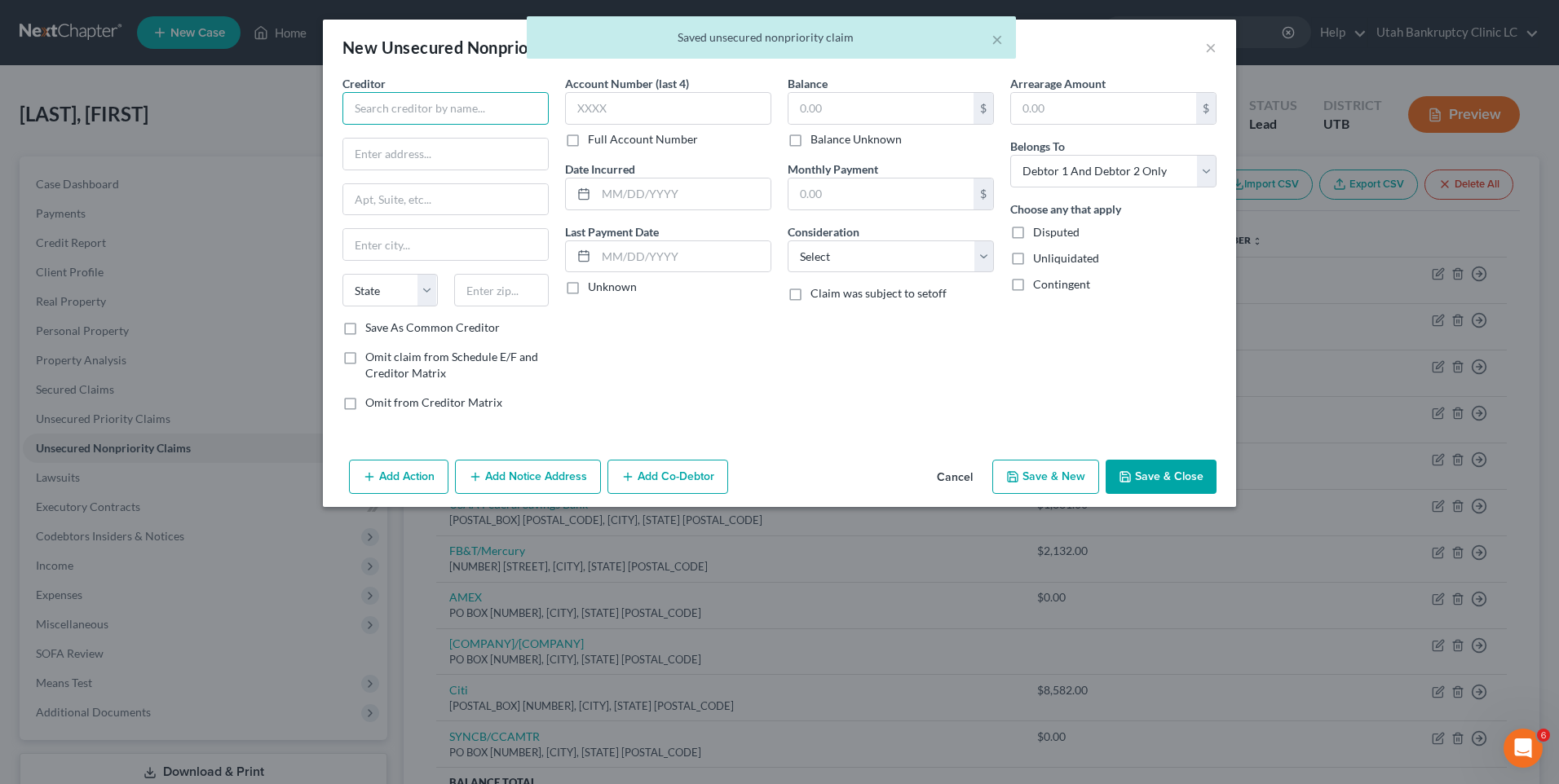 click at bounding box center (445, 108) 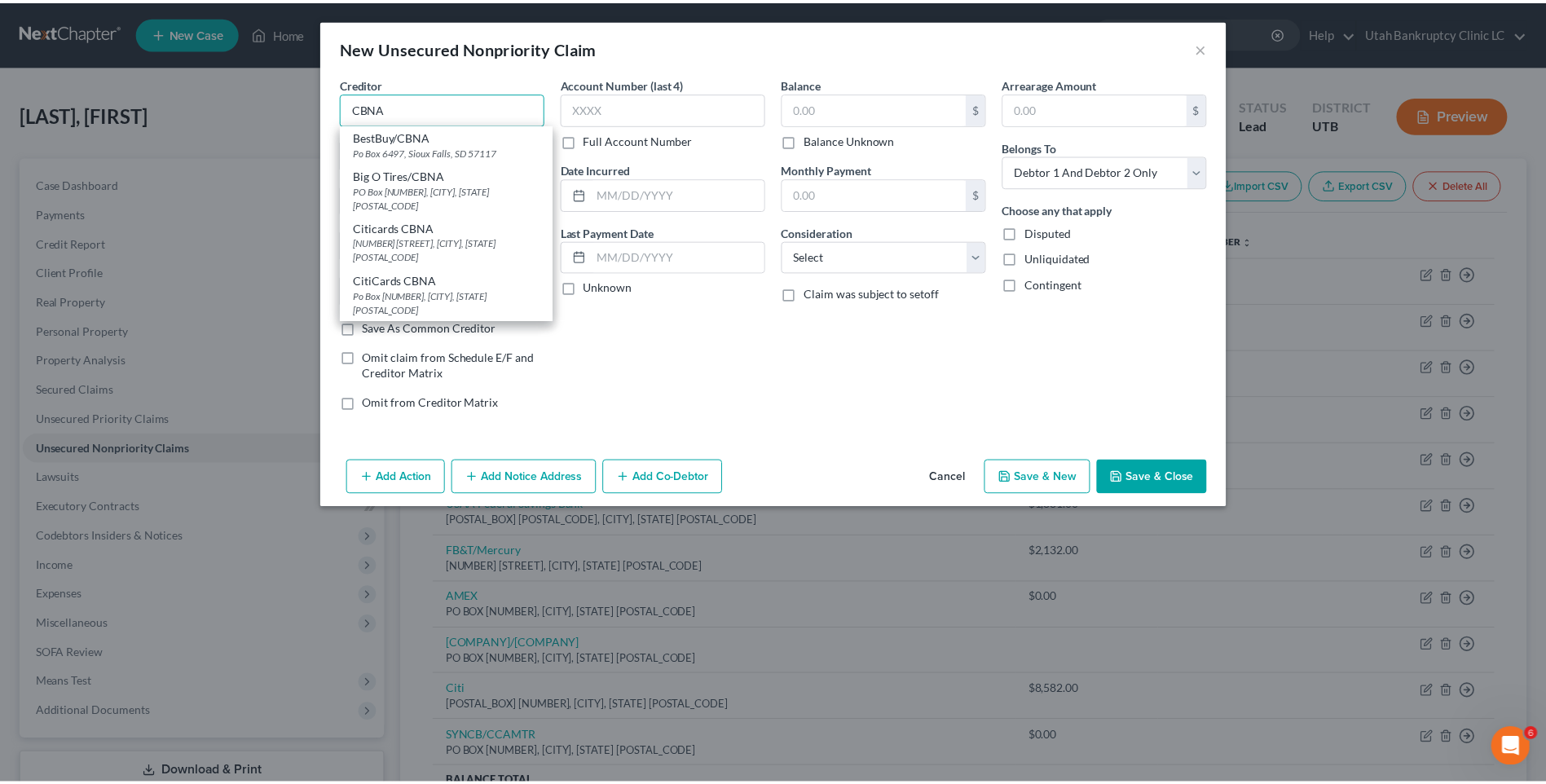 scroll, scrollTop: 0, scrollLeft: 0, axis: both 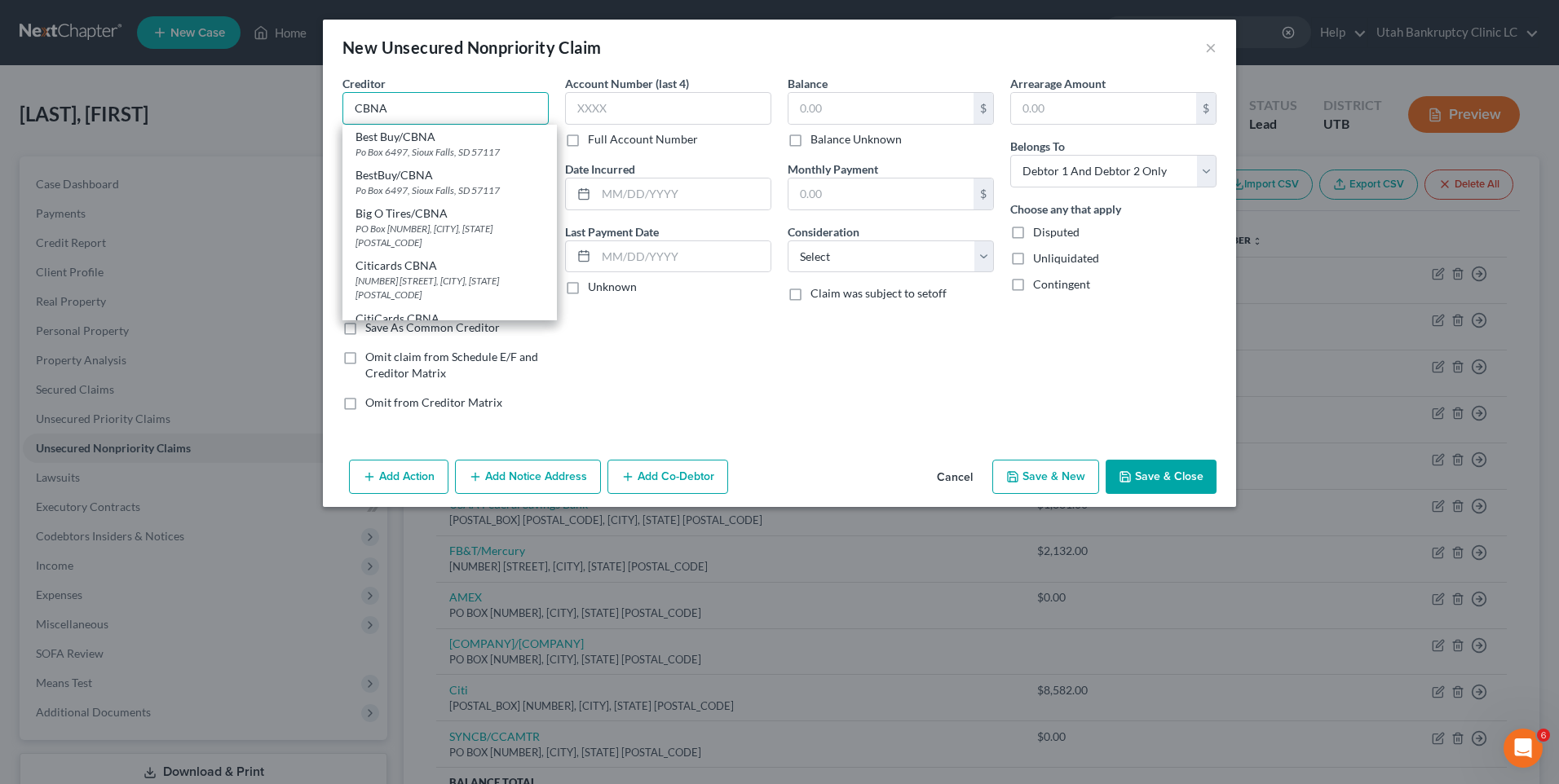 type on "Best Buy/CBNA" 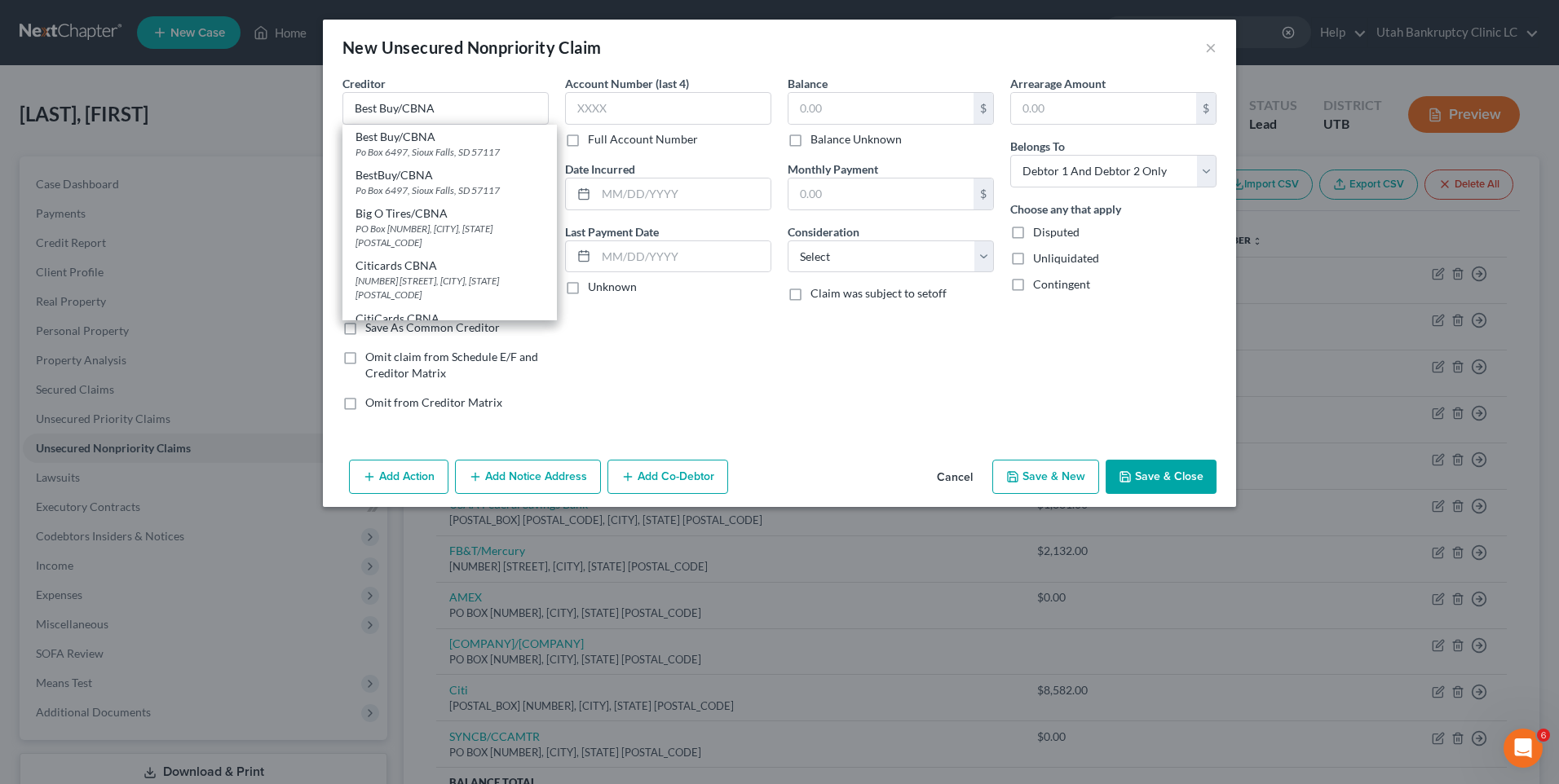 type on "Po Box [NUMBER]" 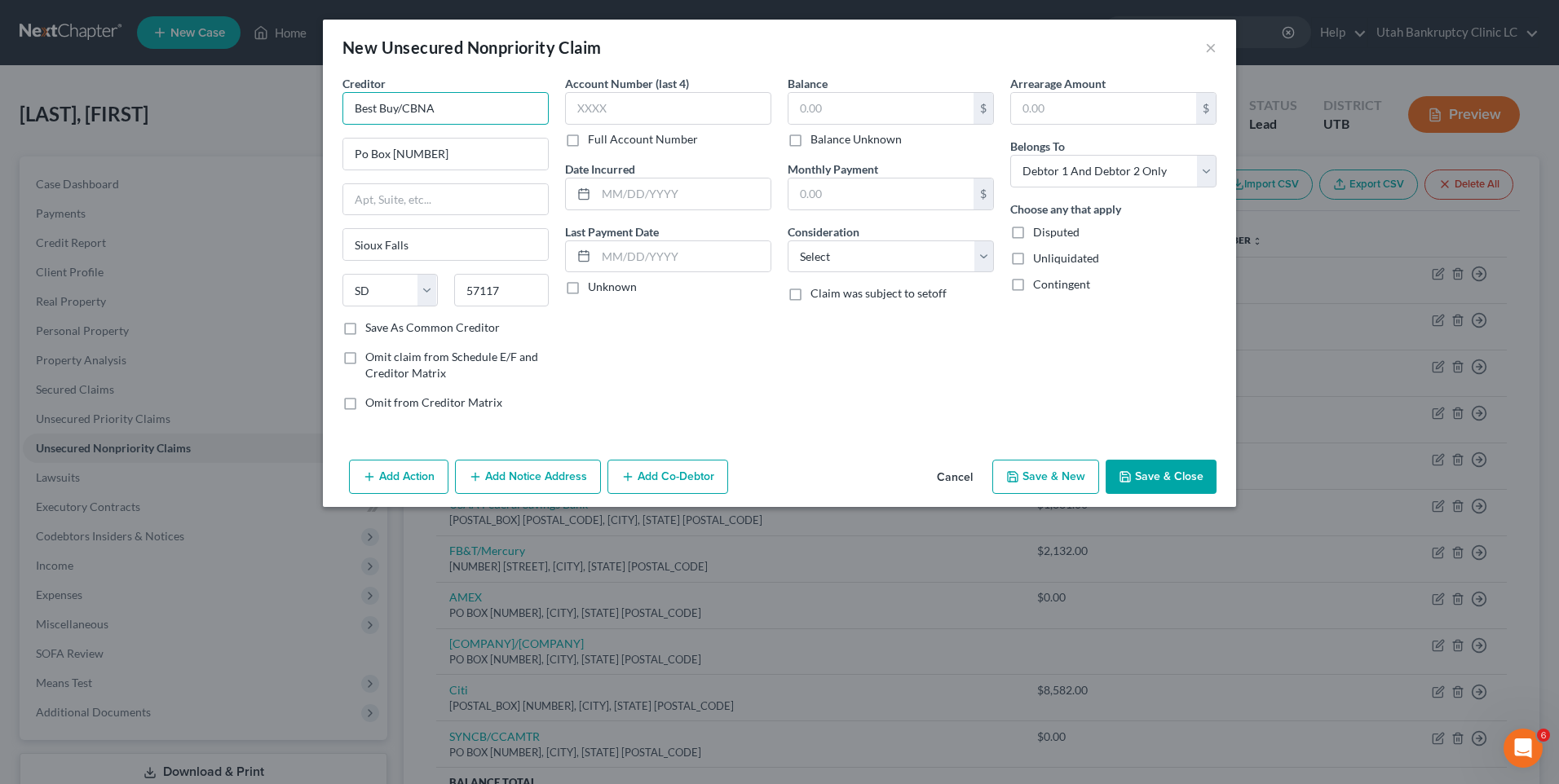 drag, startPoint x: 403, startPoint y: 104, endPoint x: 344, endPoint y: 104, distance: 59 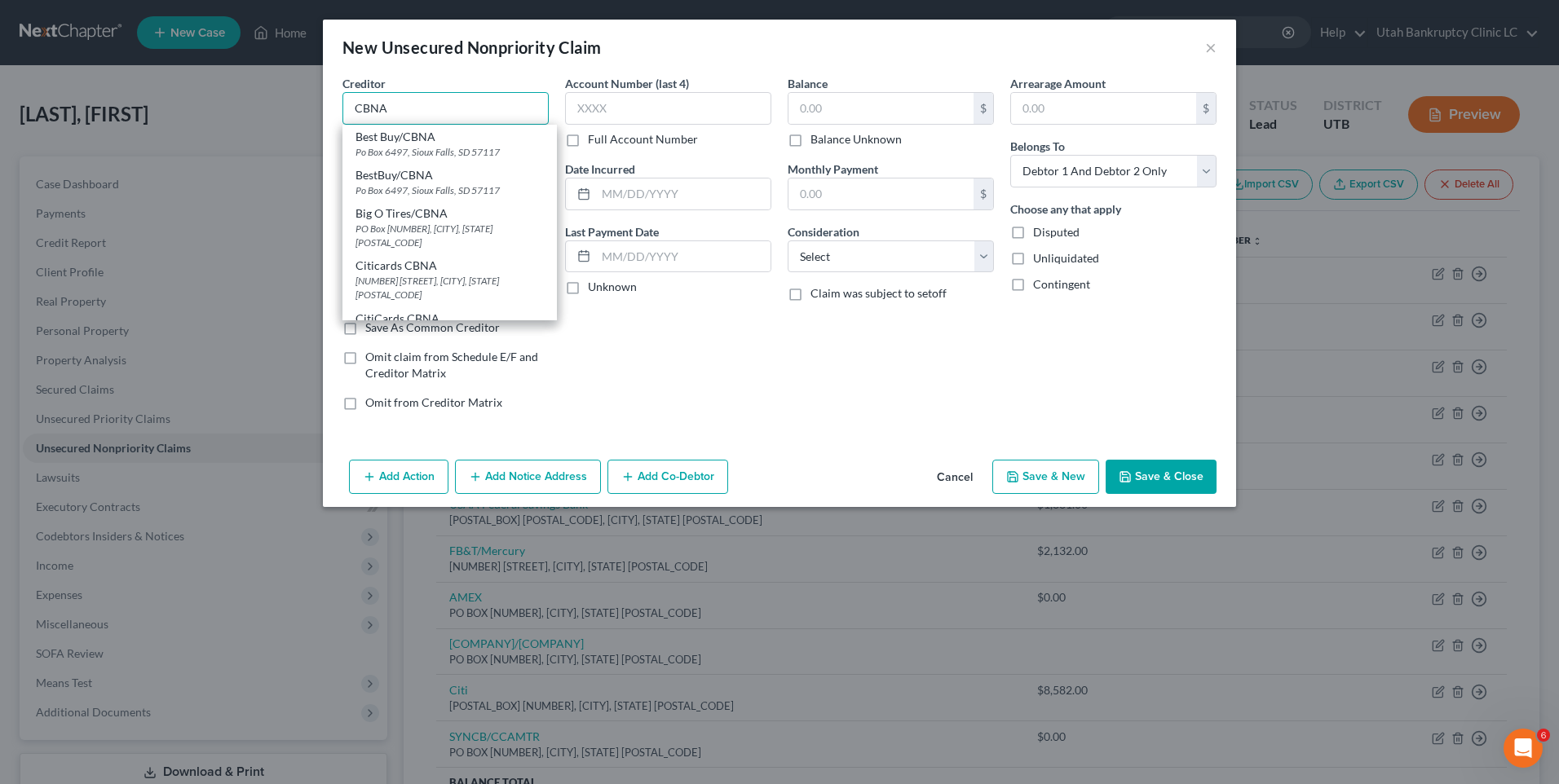 type 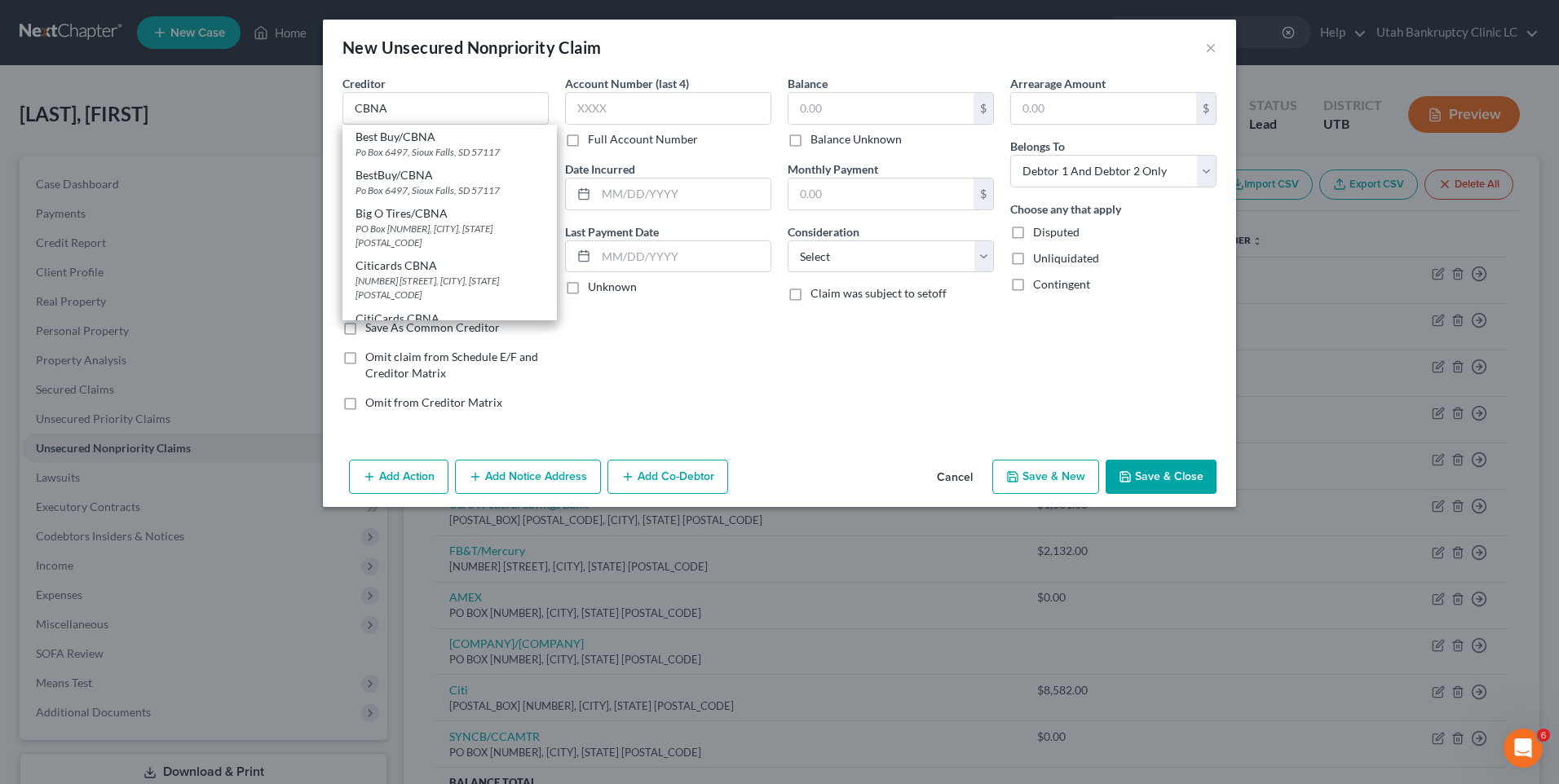 click on "Save As Common Creditor" at bounding box center (432, 328) 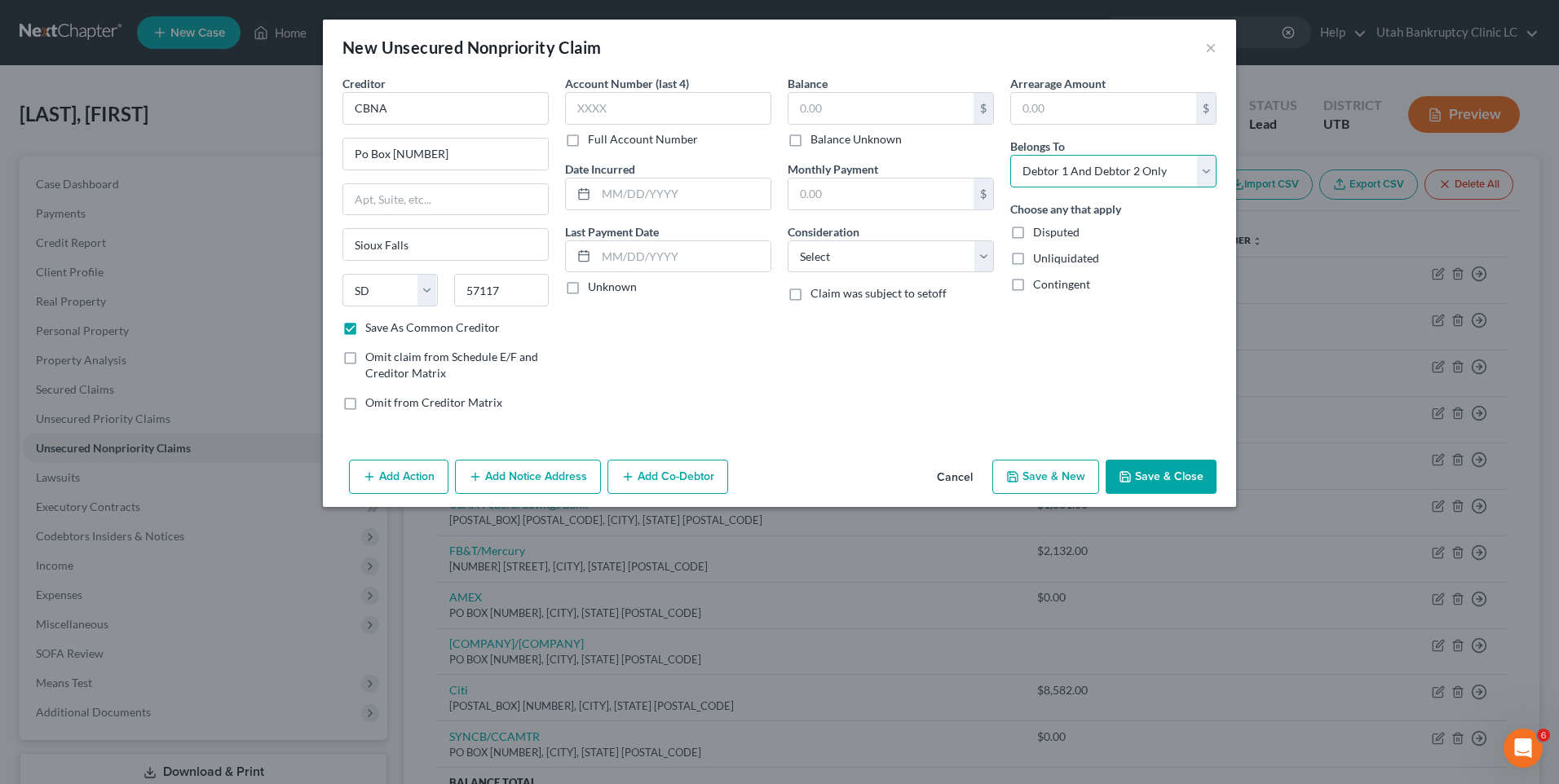 click on "Select Debtor 1 Only Debtor 2 Only Debtor 1 And Debtor 2 Only At Least One Of The Debtors And Another Community Property" at bounding box center [1113, 171] 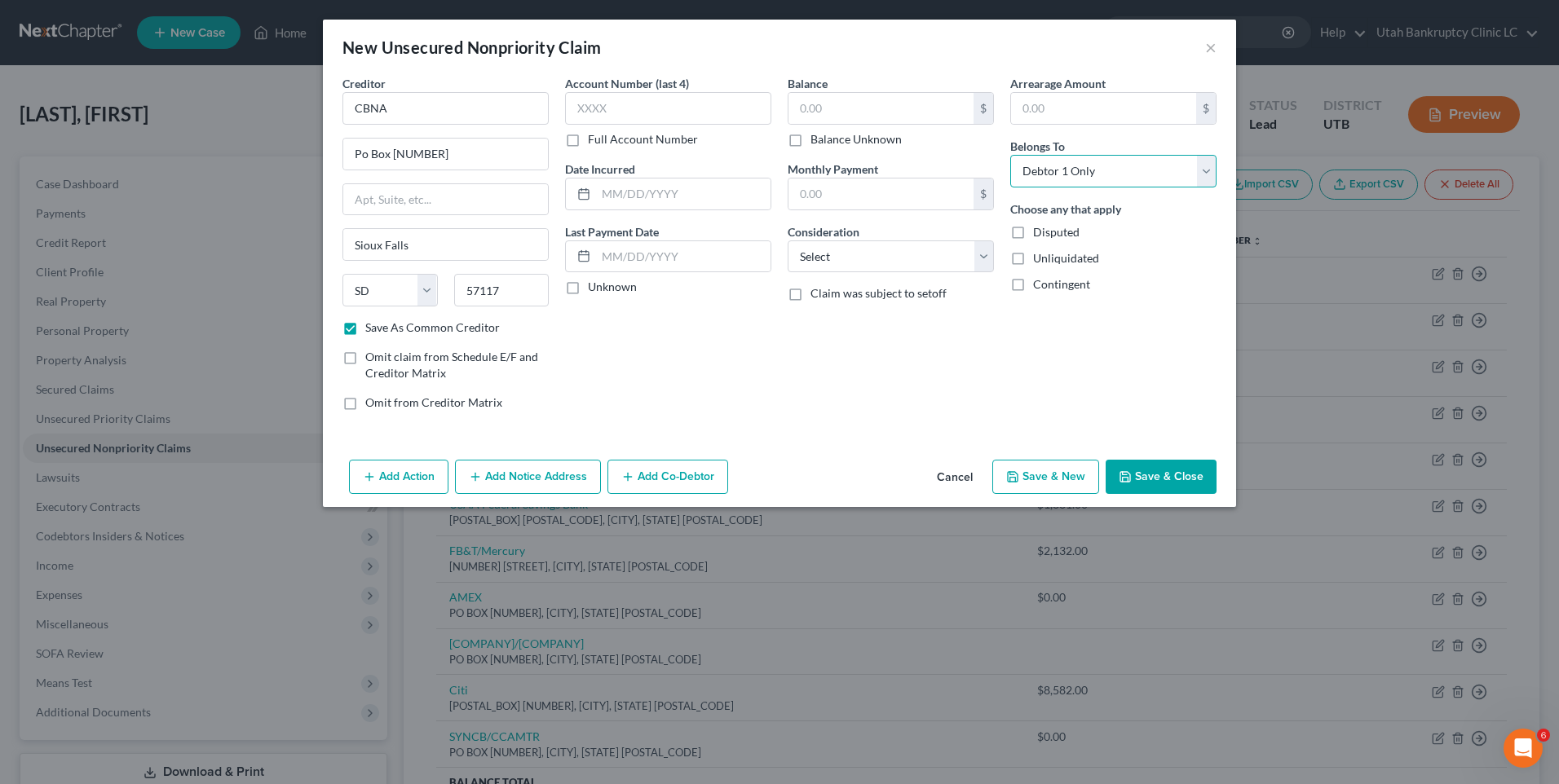 click on "Select Debtor 1 Only Debtor 2 Only Debtor 1 And Debtor 2 Only At Least One Of The Debtors And Another Community Property" at bounding box center (1113, 171) 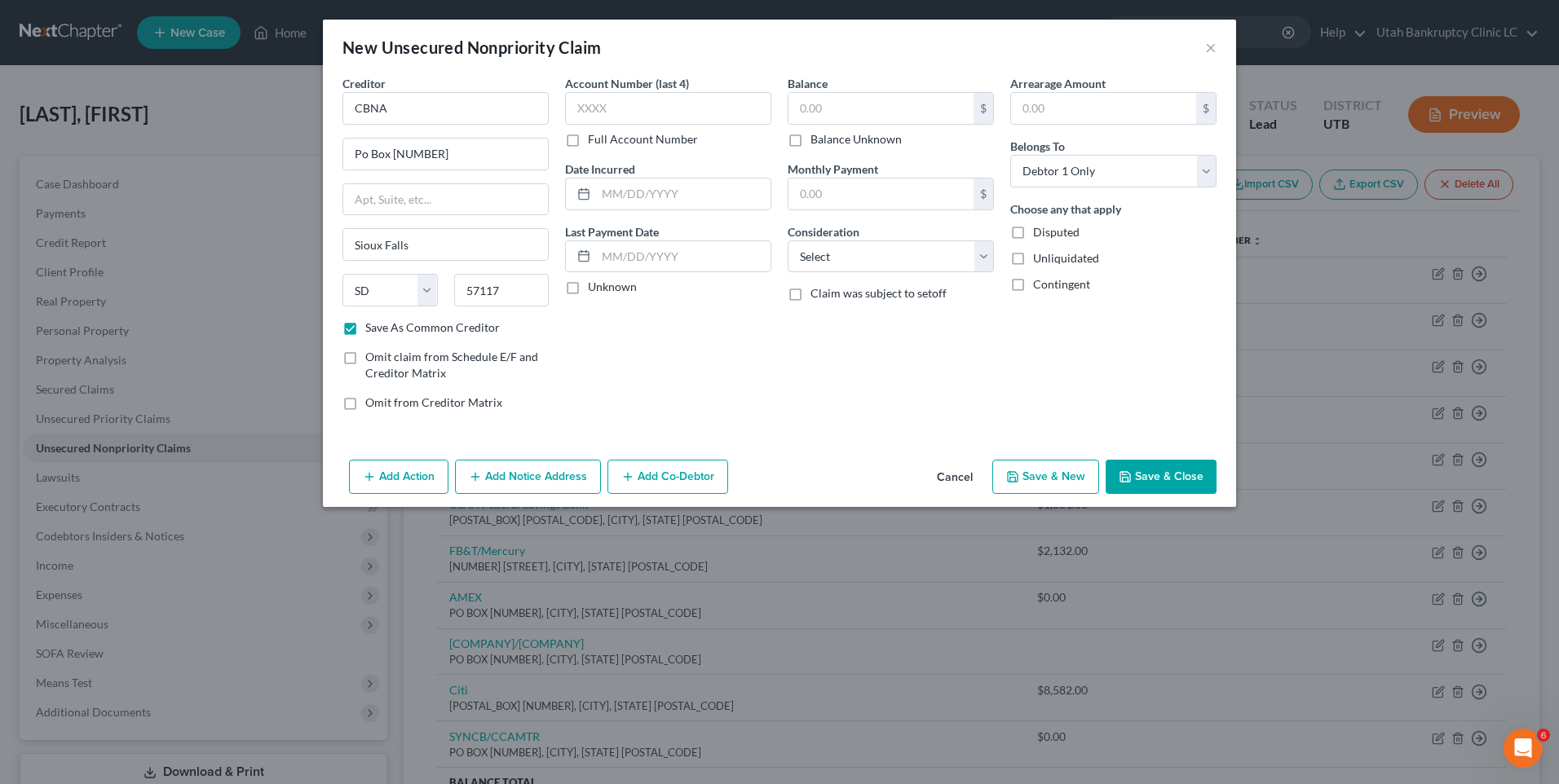click on "Save & New" at bounding box center [1045, 477] 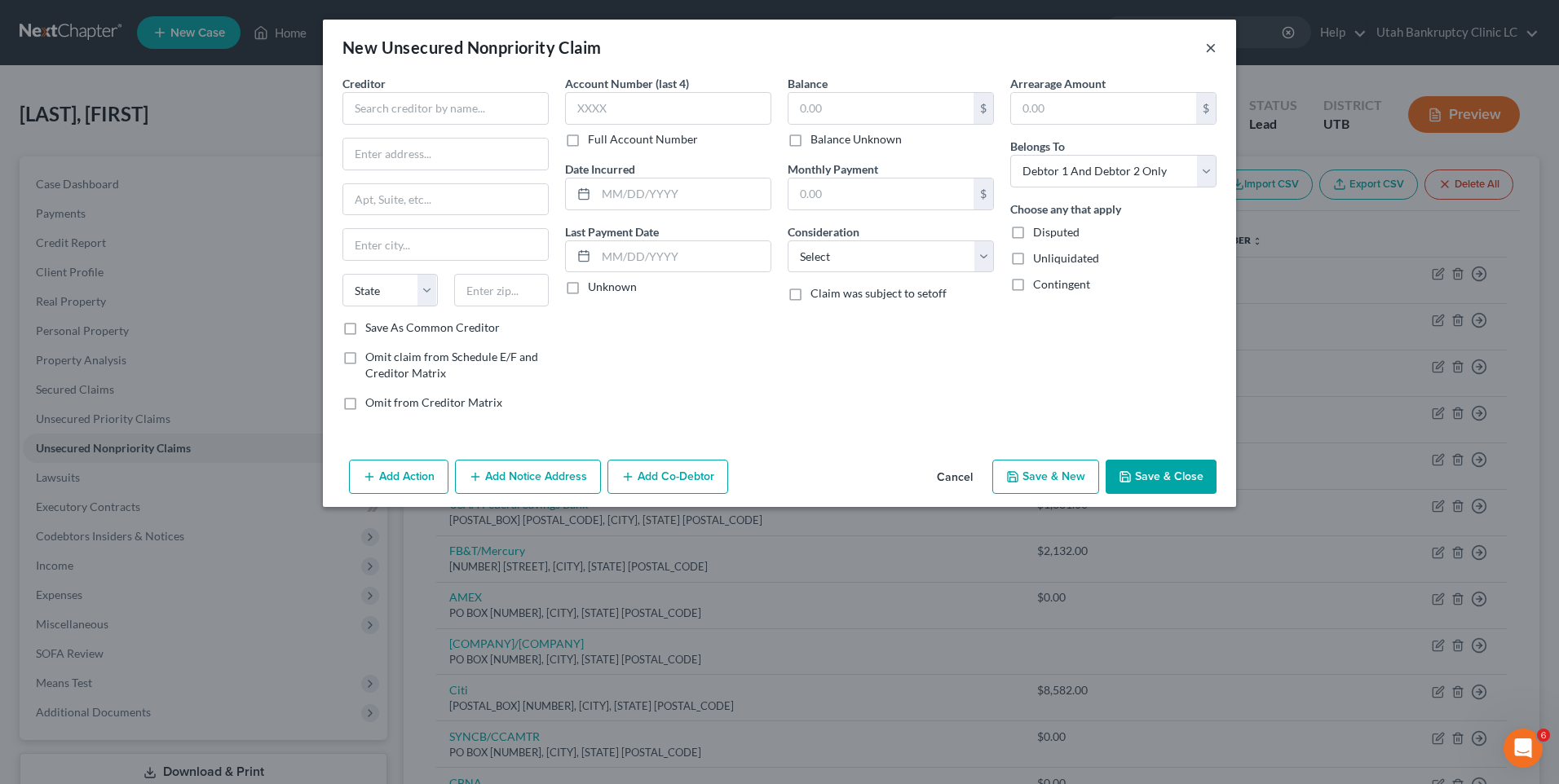 click on "×" at bounding box center (1211, 47) 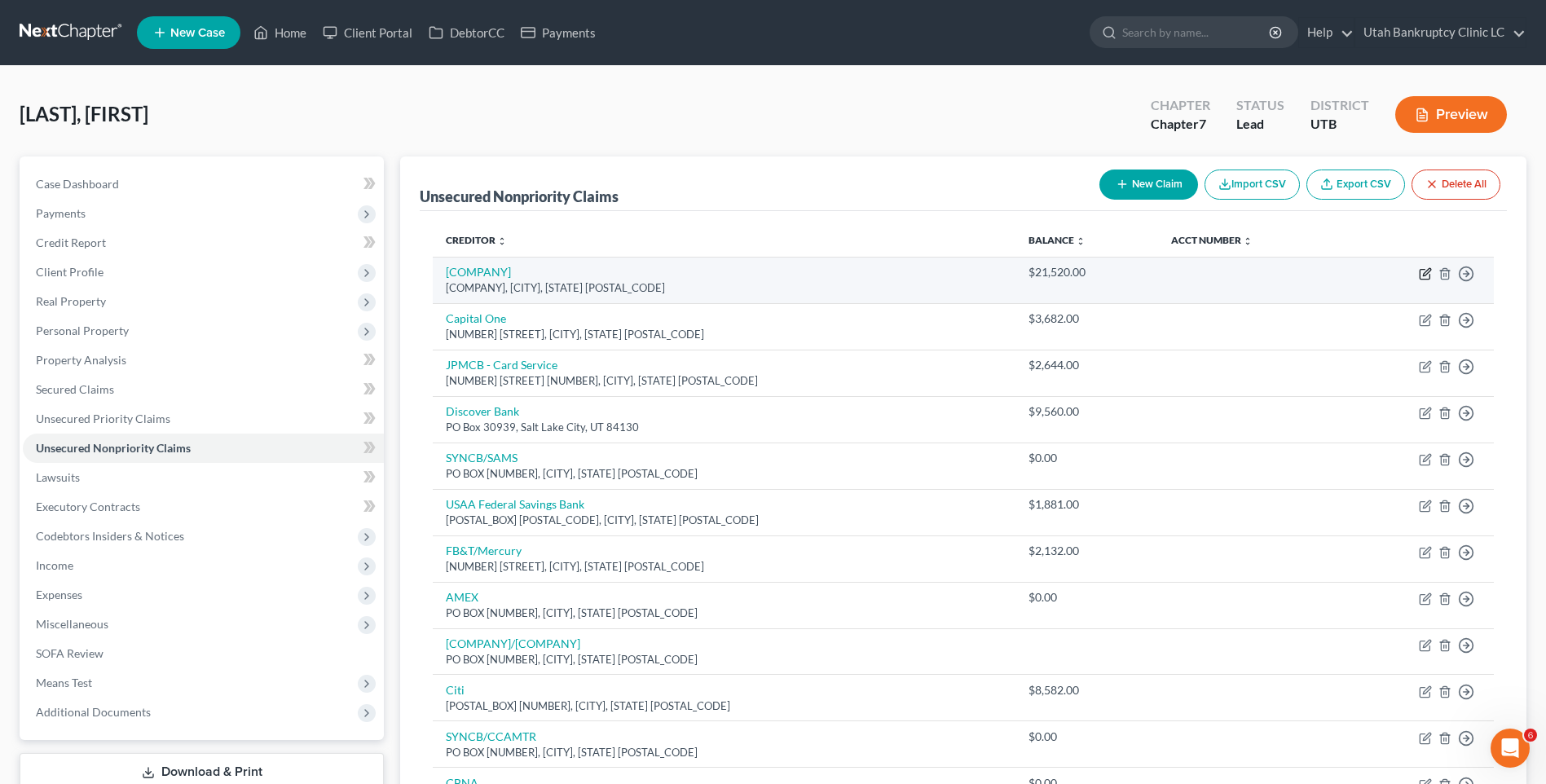 click 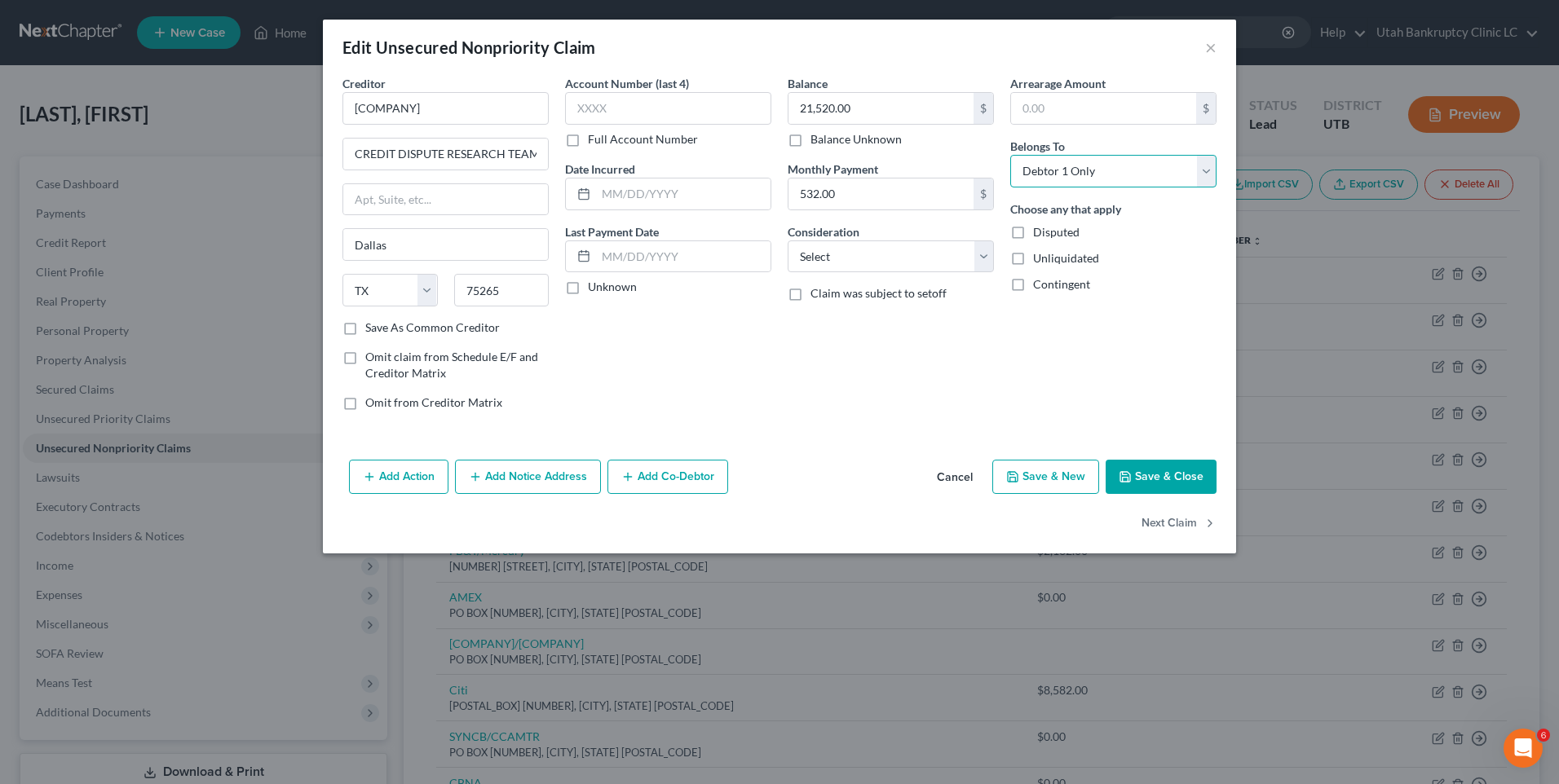 click on "Select Debtor 1 Only Debtor 2 Only Debtor 1 And Debtor 2 Only At Least One Of The Debtors And Another Community Property" at bounding box center (1113, 171) 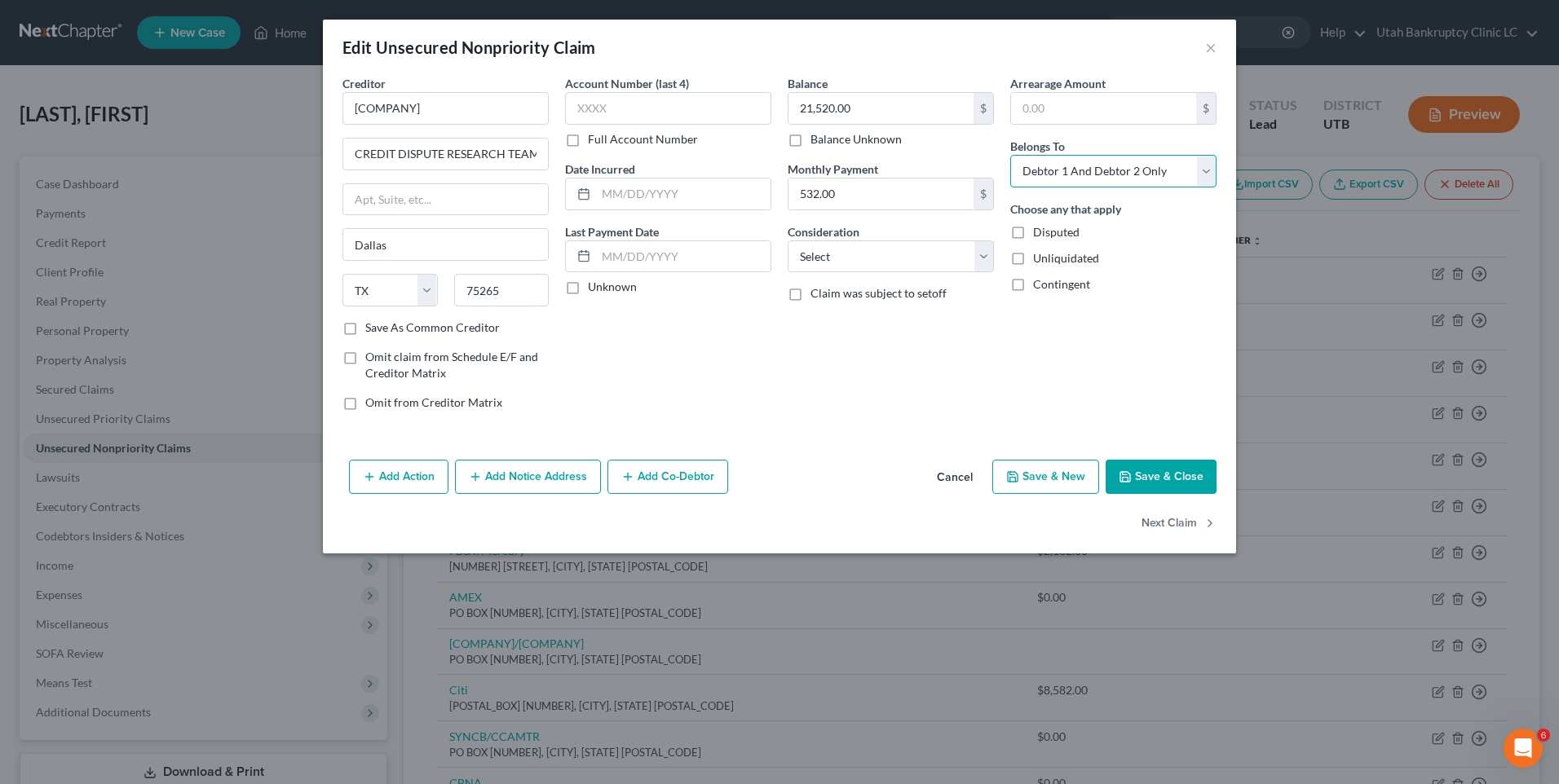 click on "Select Debtor 1 Only Debtor 2 Only Debtor 1 And Debtor 2 Only At Least One Of The Debtors And Another Community Property" at bounding box center (1113, 171) 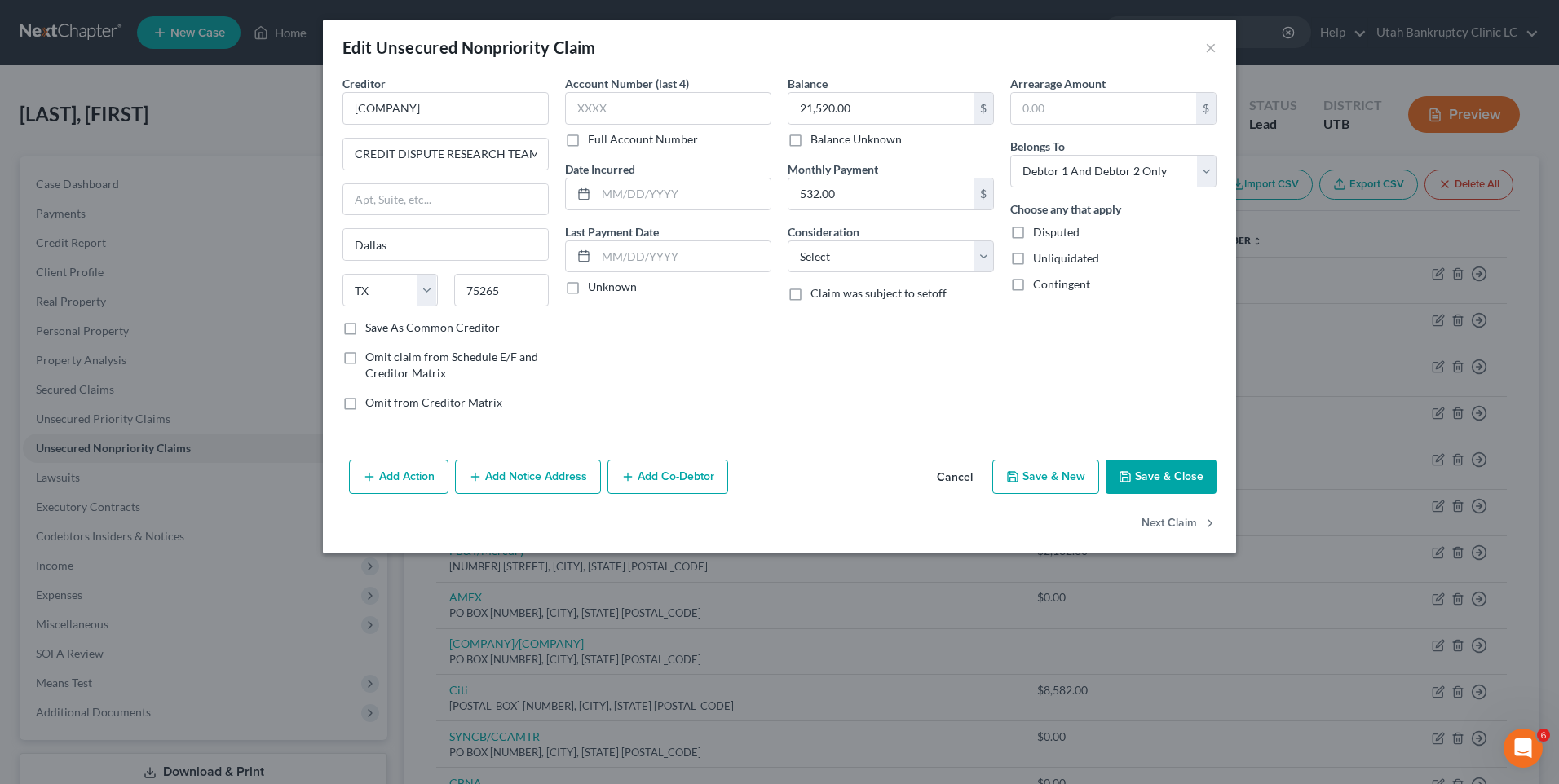 click on "Save & Close" at bounding box center [1161, 477] 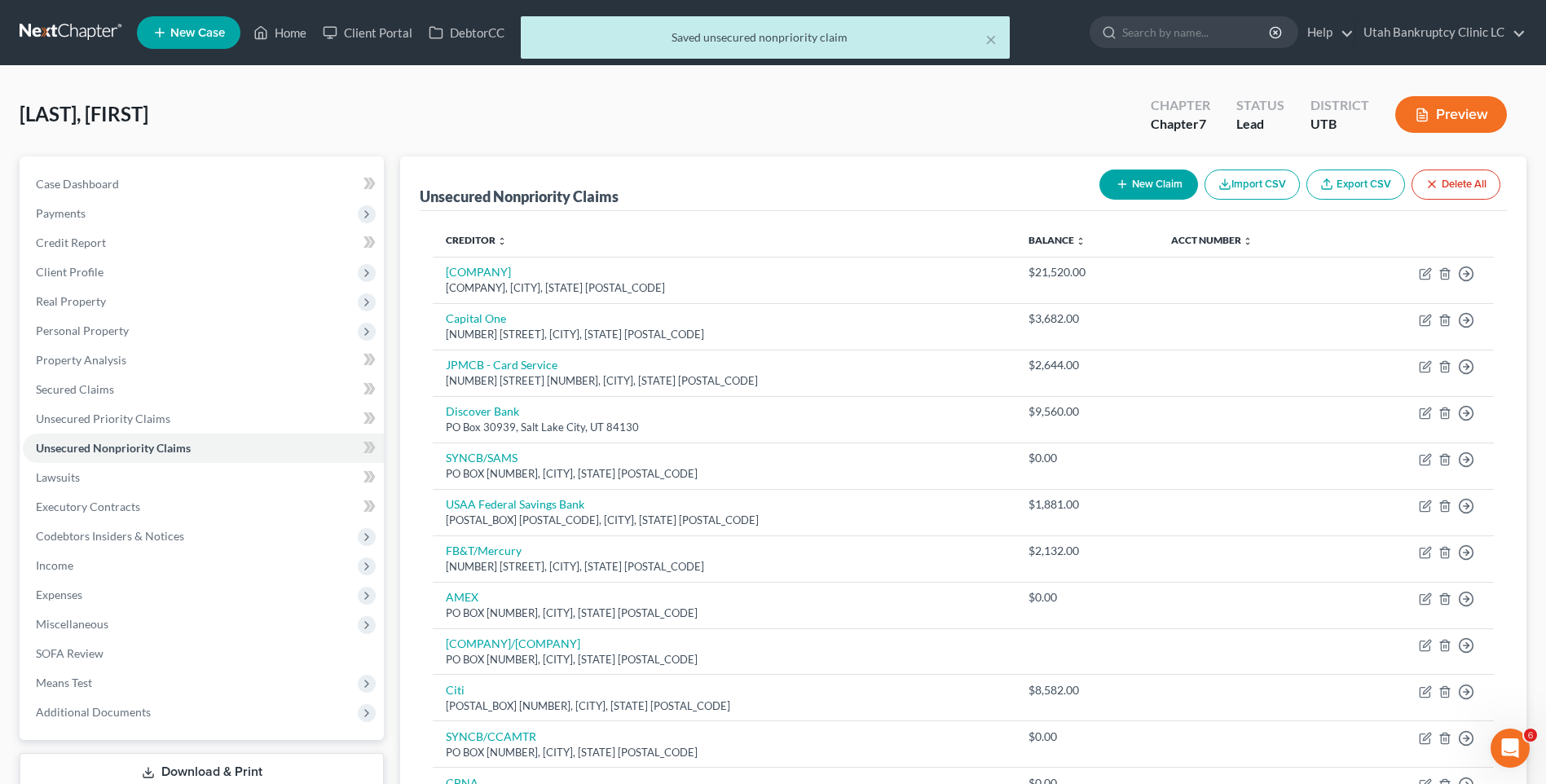 click on "New Claim" at bounding box center (1148, 184) 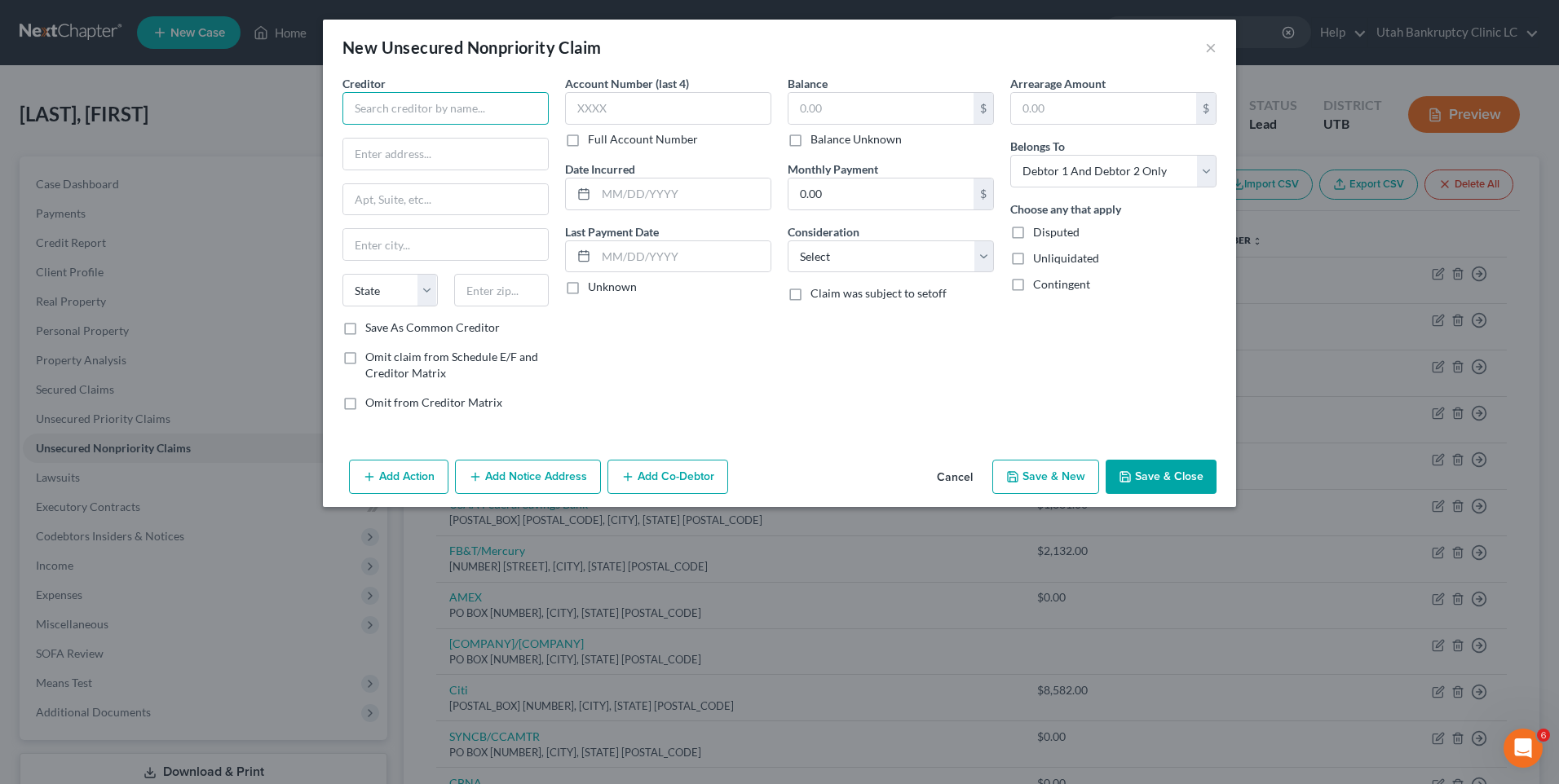click at bounding box center [445, 108] 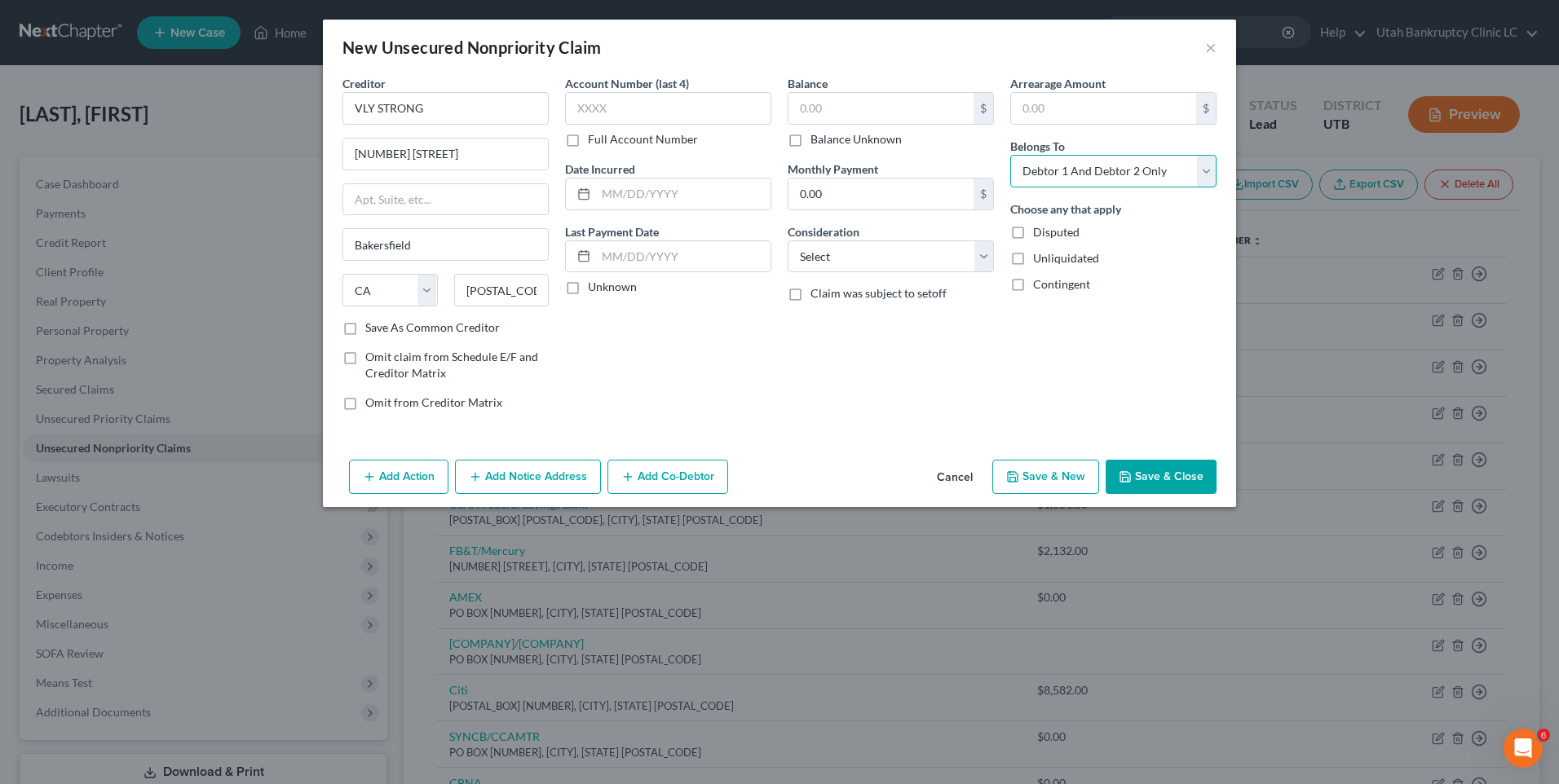 click on "Select Debtor 1 Only Debtor 2 Only Debtor 1 And Debtor 2 Only At Least One Of The Debtors And Another Community Property" at bounding box center (1113, 171) 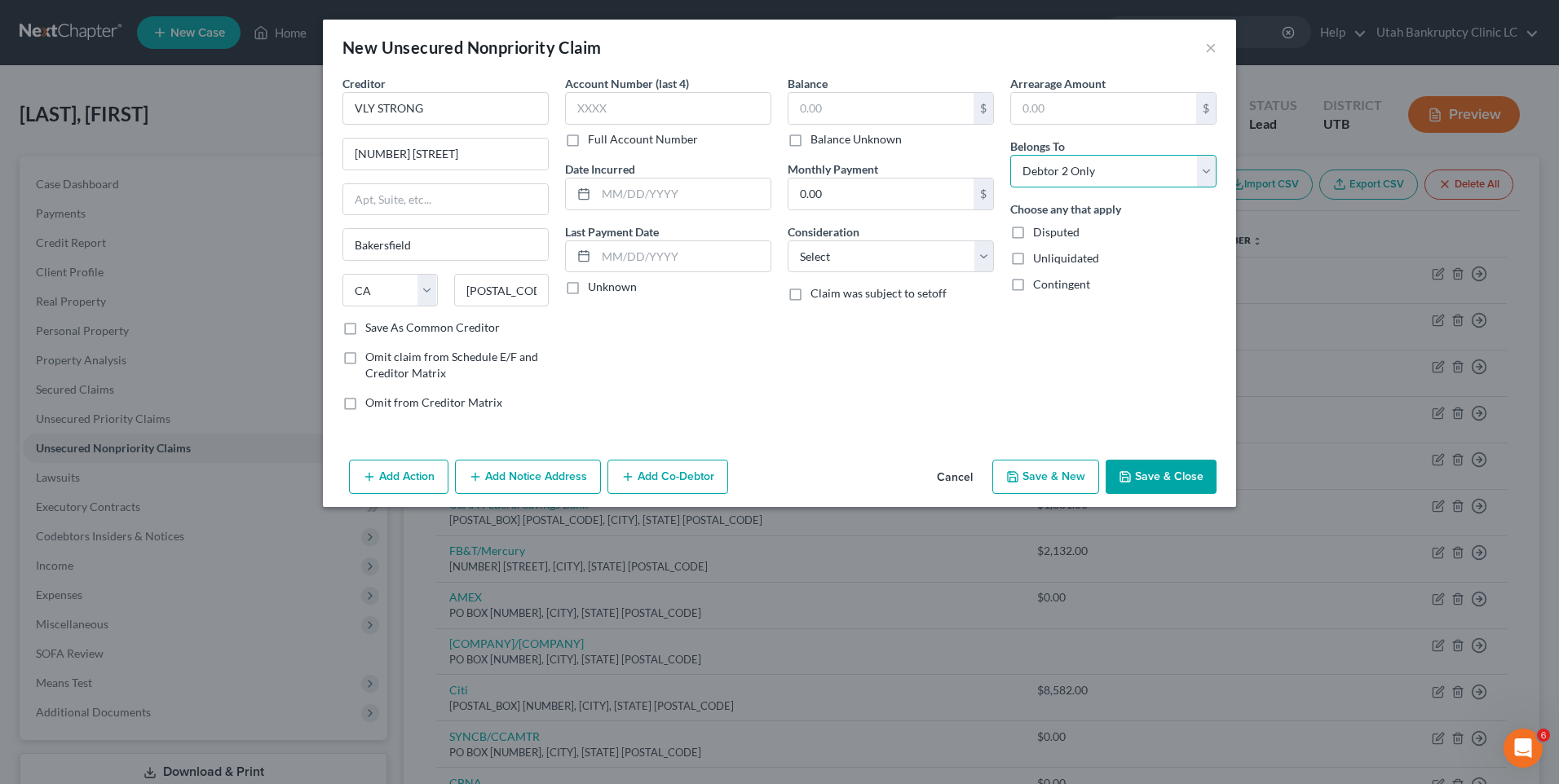 click on "Select Debtor 1 Only Debtor 2 Only Debtor 1 And Debtor 2 Only At Least One Of The Debtors And Another Community Property" at bounding box center (1113, 171) 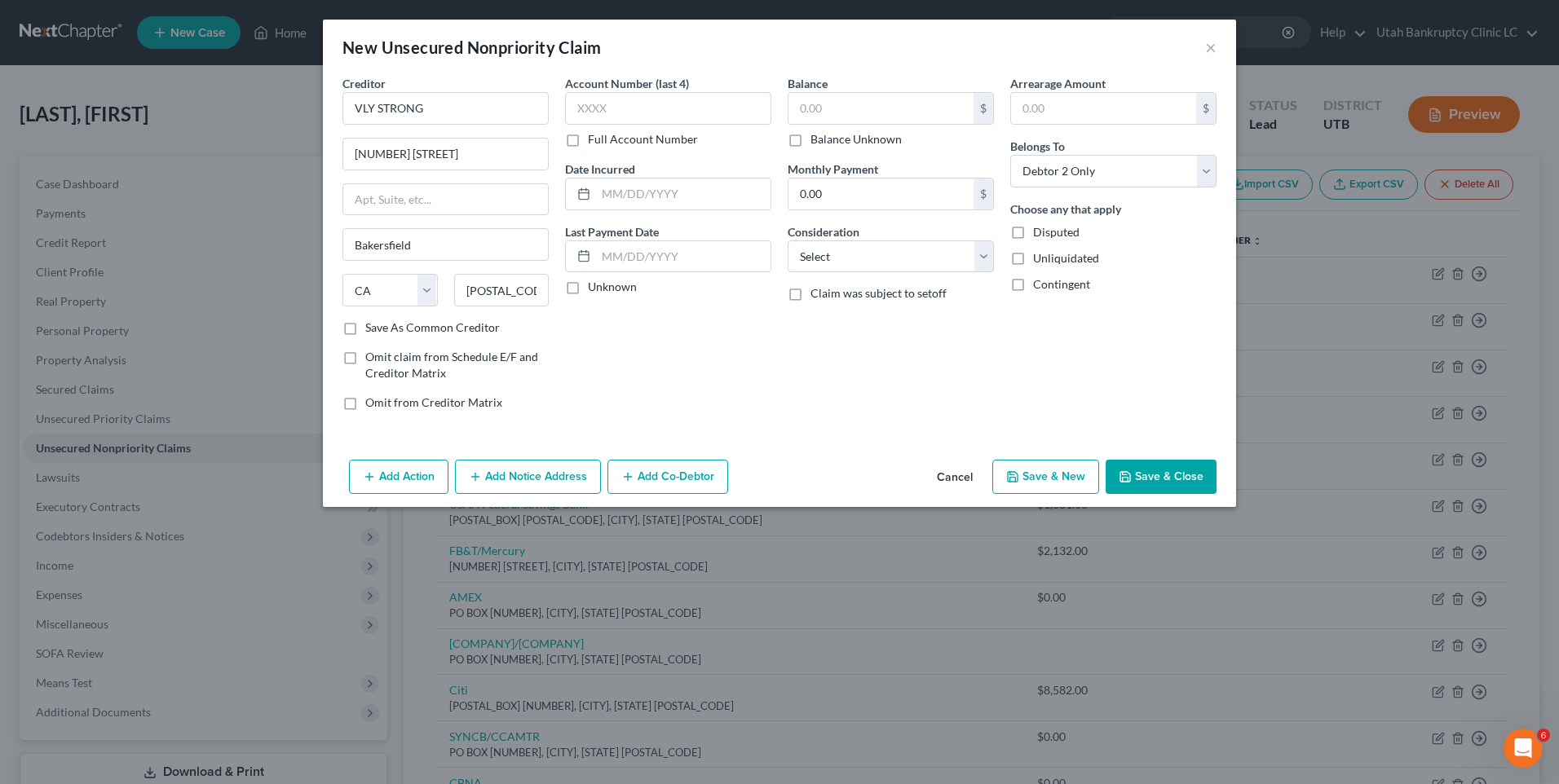 click on "Save & New" at bounding box center (1045, 477) 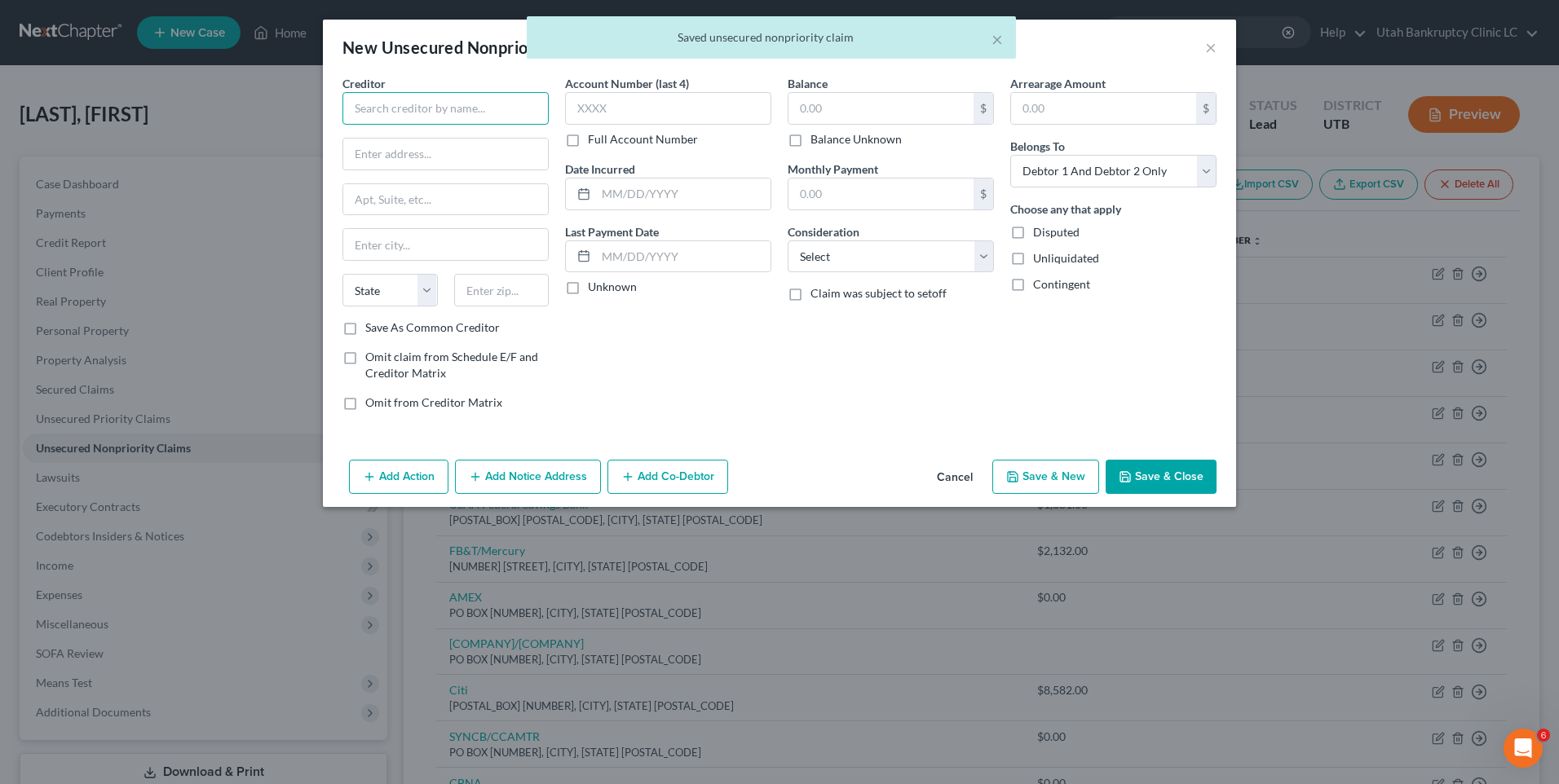 click at bounding box center (445, 108) 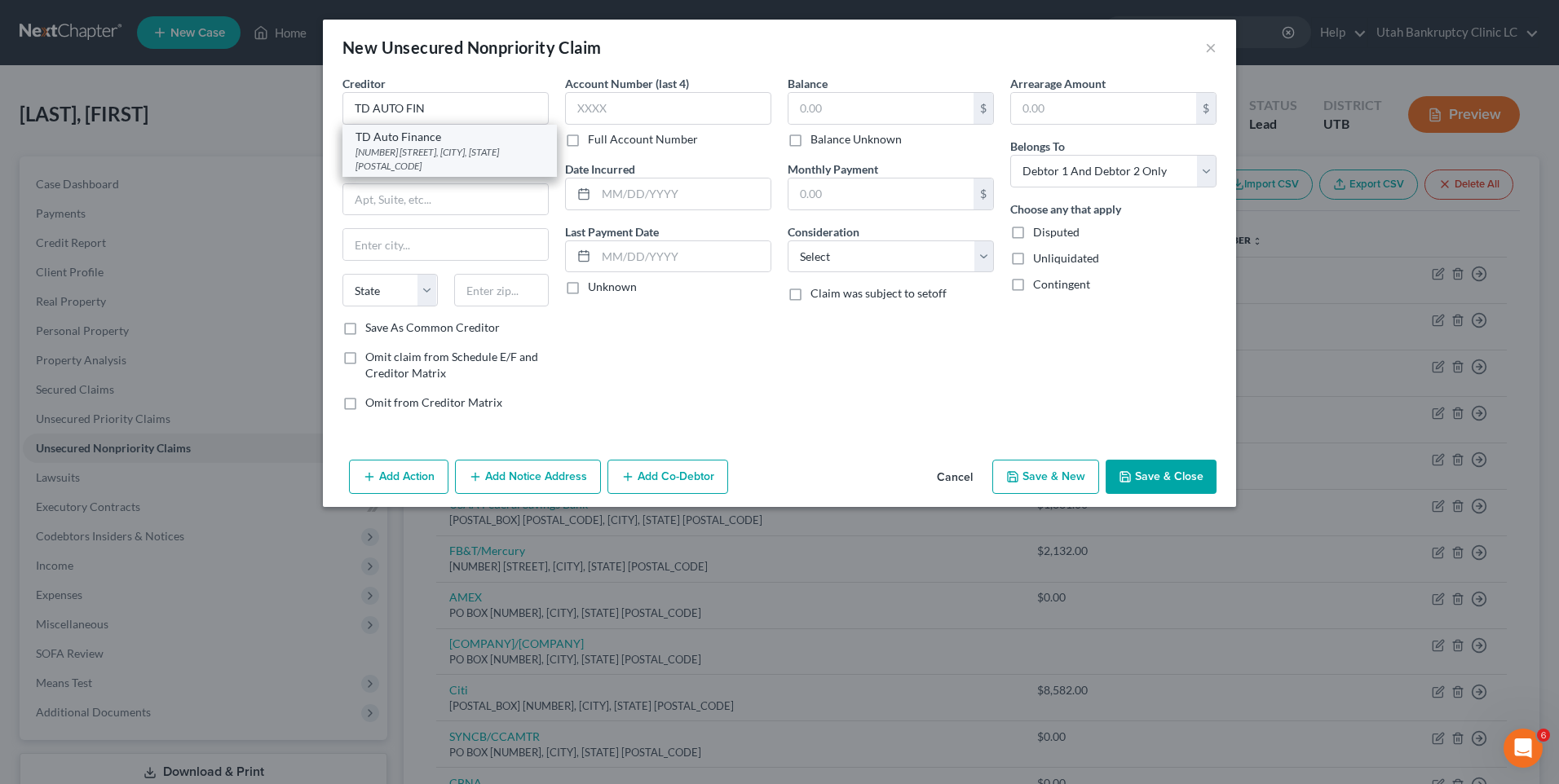 click on "[NUMBER] [STREET], [CITY], [STATE] [POSTAL_CODE]" at bounding box center [449, 159] 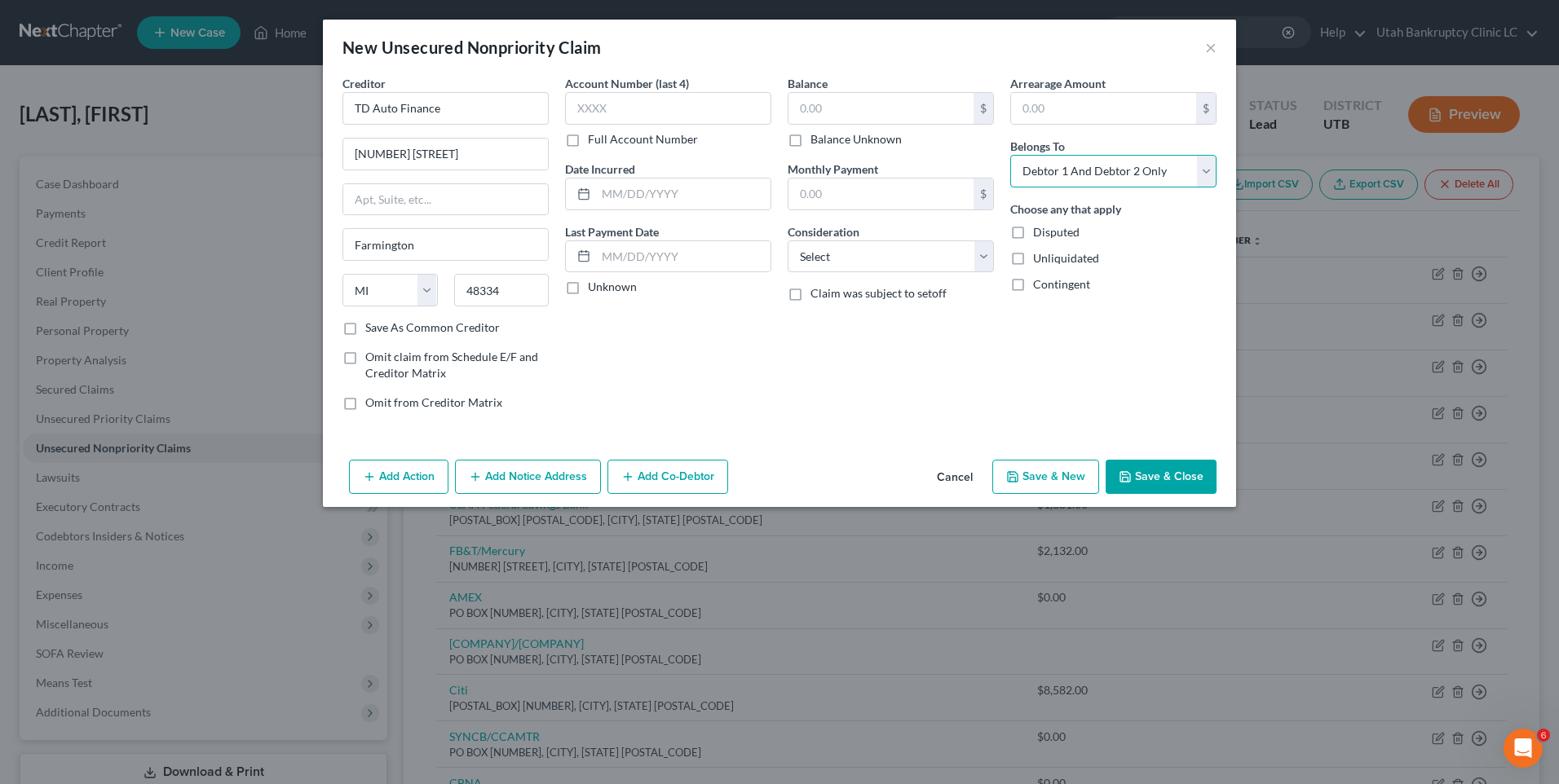 click on "Select Debtor 1 Only Debtor 2 Only Debtor 1 And Debtor 2 Only At Least One Of The Debtors And Another Community Property" at bounding box center (1113, 171) 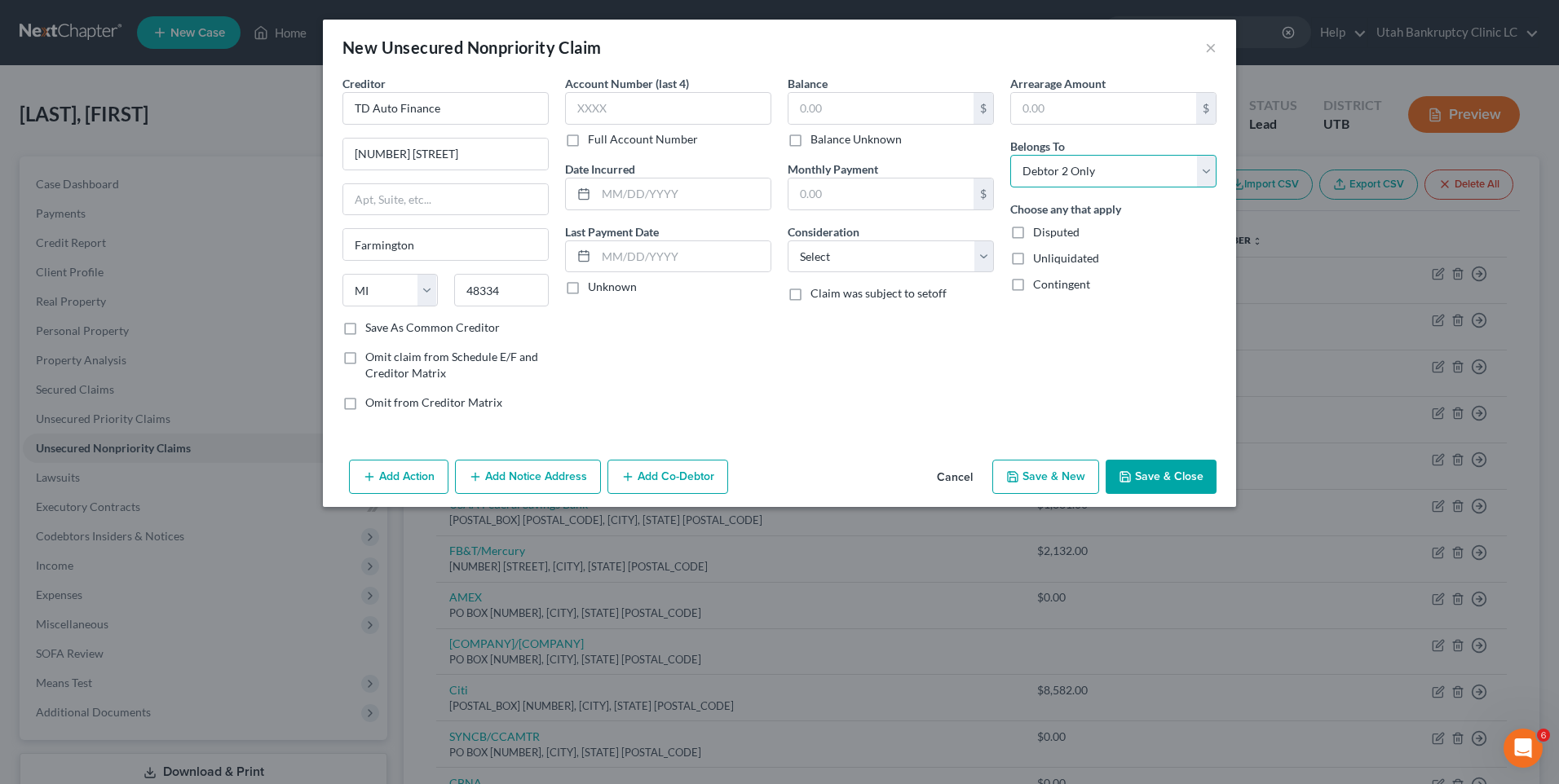 click on "Select Debtor 1 Only Debtor 2 Only Debtor 1 And Debtor 2 Only At Least One Of The Debtors And Another Community Property" at bounding box center (1113, 171) 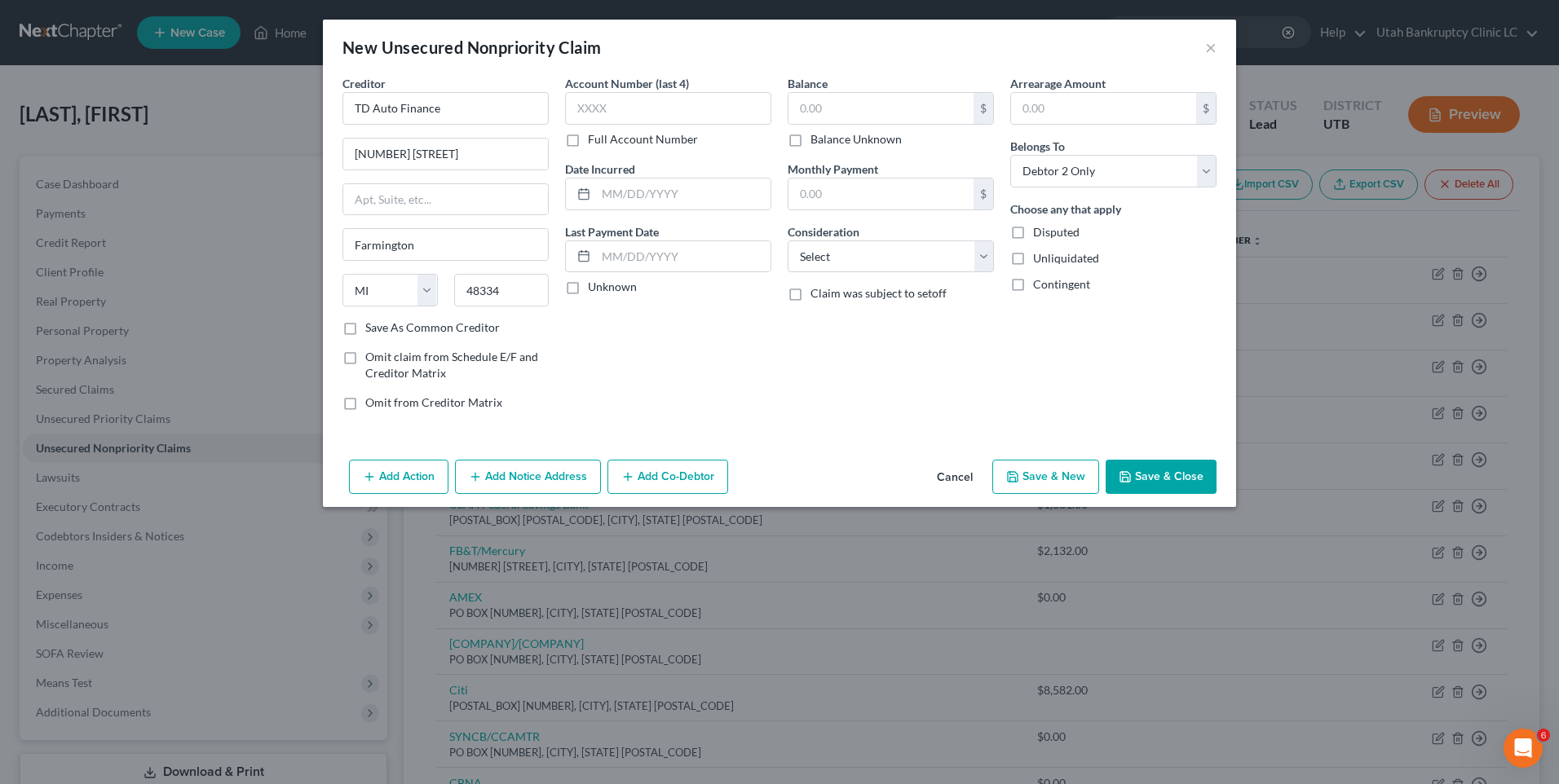 click on "Save & New" at bounding box center (1045, 477) 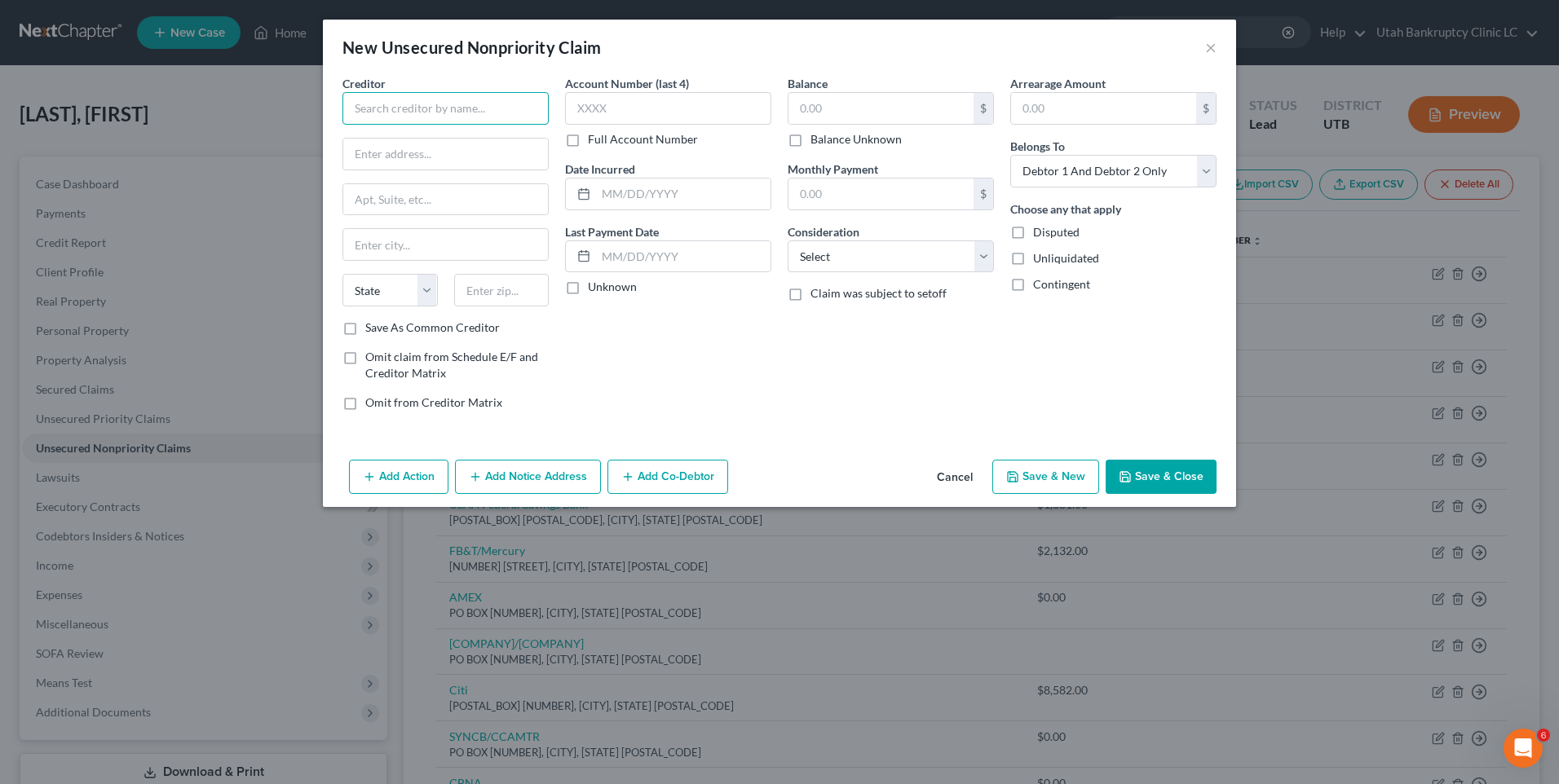 click at bounding box center (445, 108) 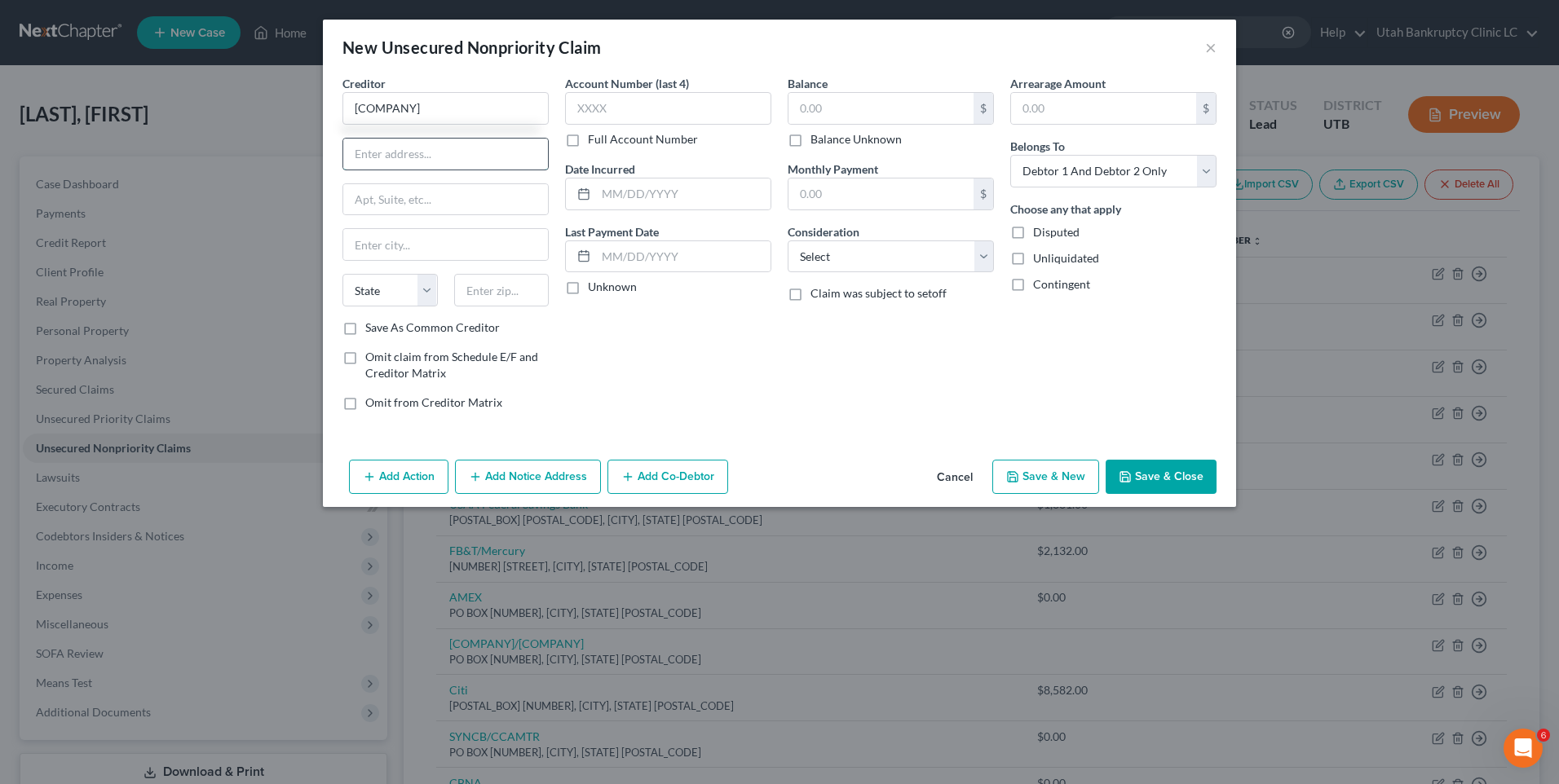 click at bounding box center [445, 154] 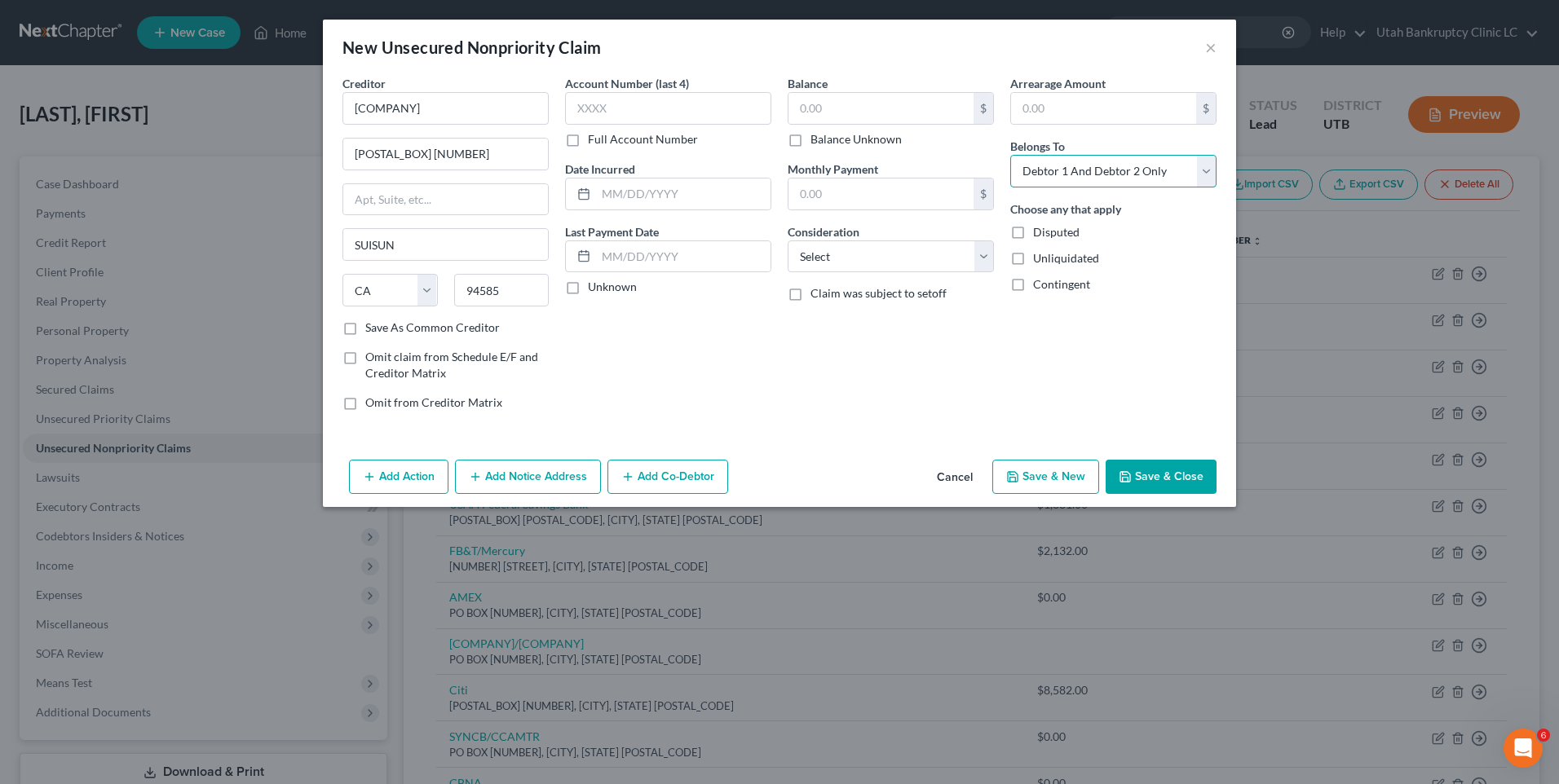 click on "Select Debtor 1 Only Debtor 2 Only Debtor 1 And Debtor 2 Only At Least One Of The Debtors And Another Community Property" at bounding box center (1113, 171) 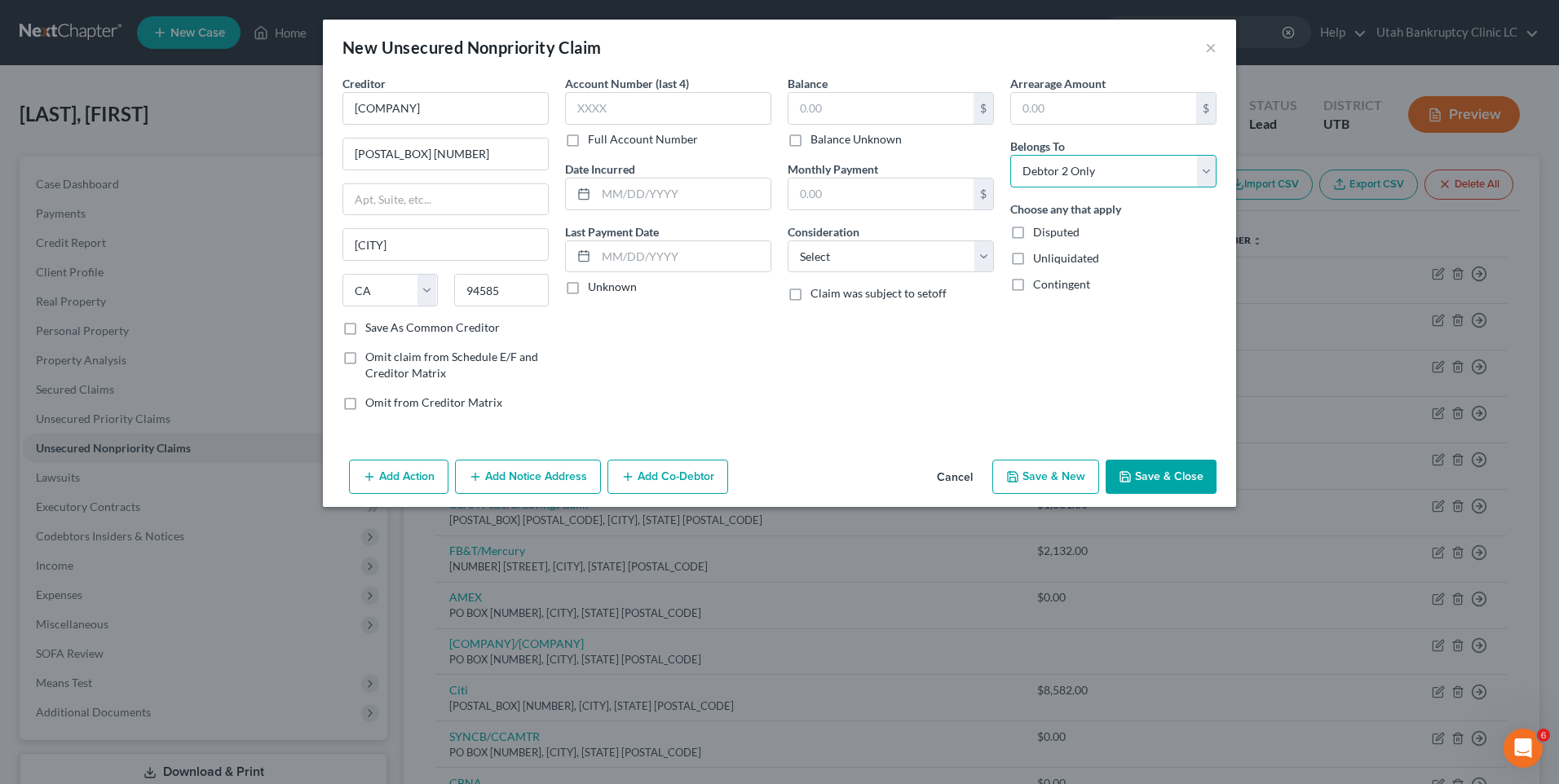 click on "Select Debtor 1 Only Debtor 2 Only Debtor 1 And Debtor 2 Only At Least One Of The Debtors And Another Community Property" at bounding box center (1113, 171) 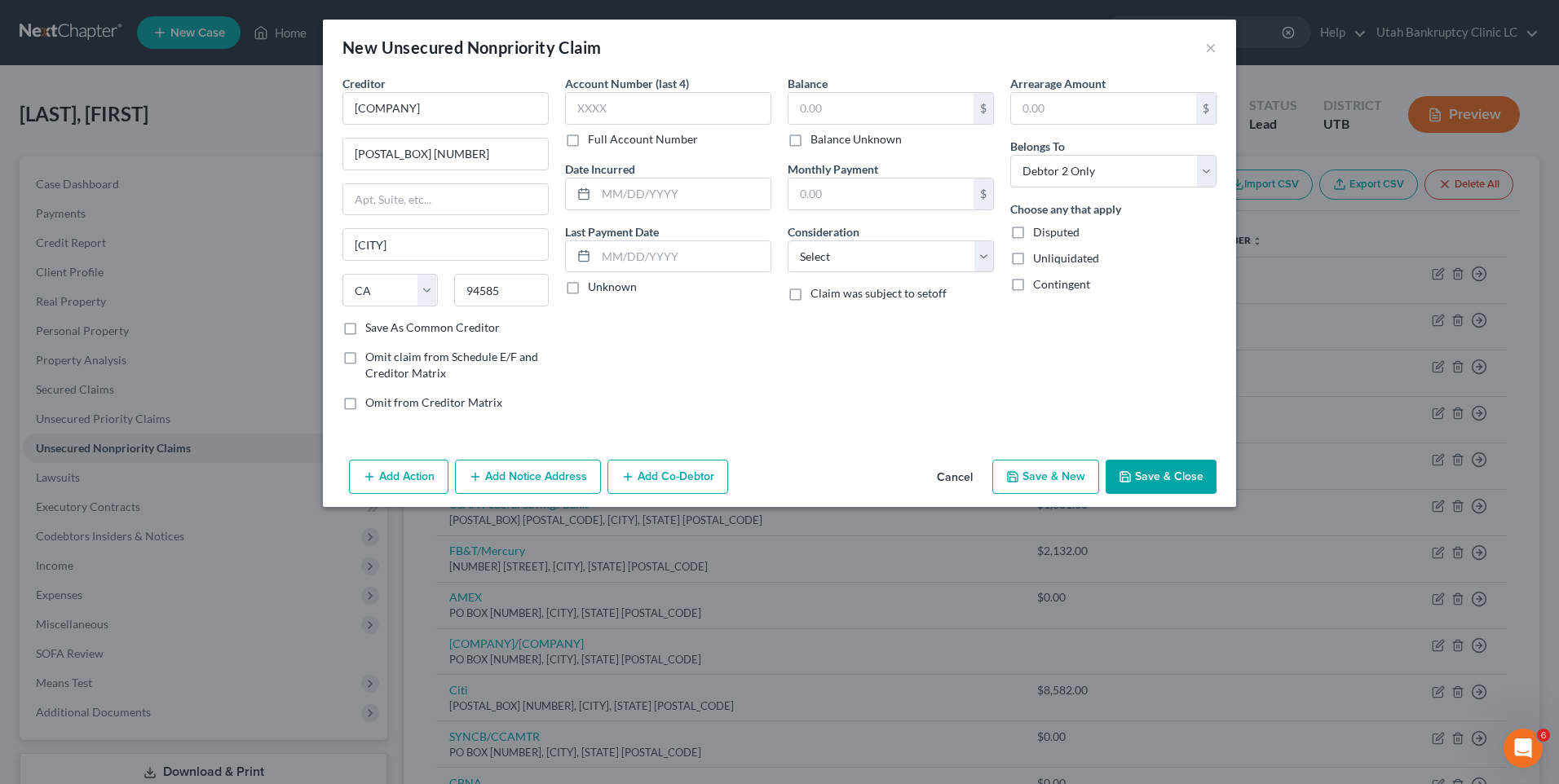click on "Save & New" at bounding box center [1045, 477] 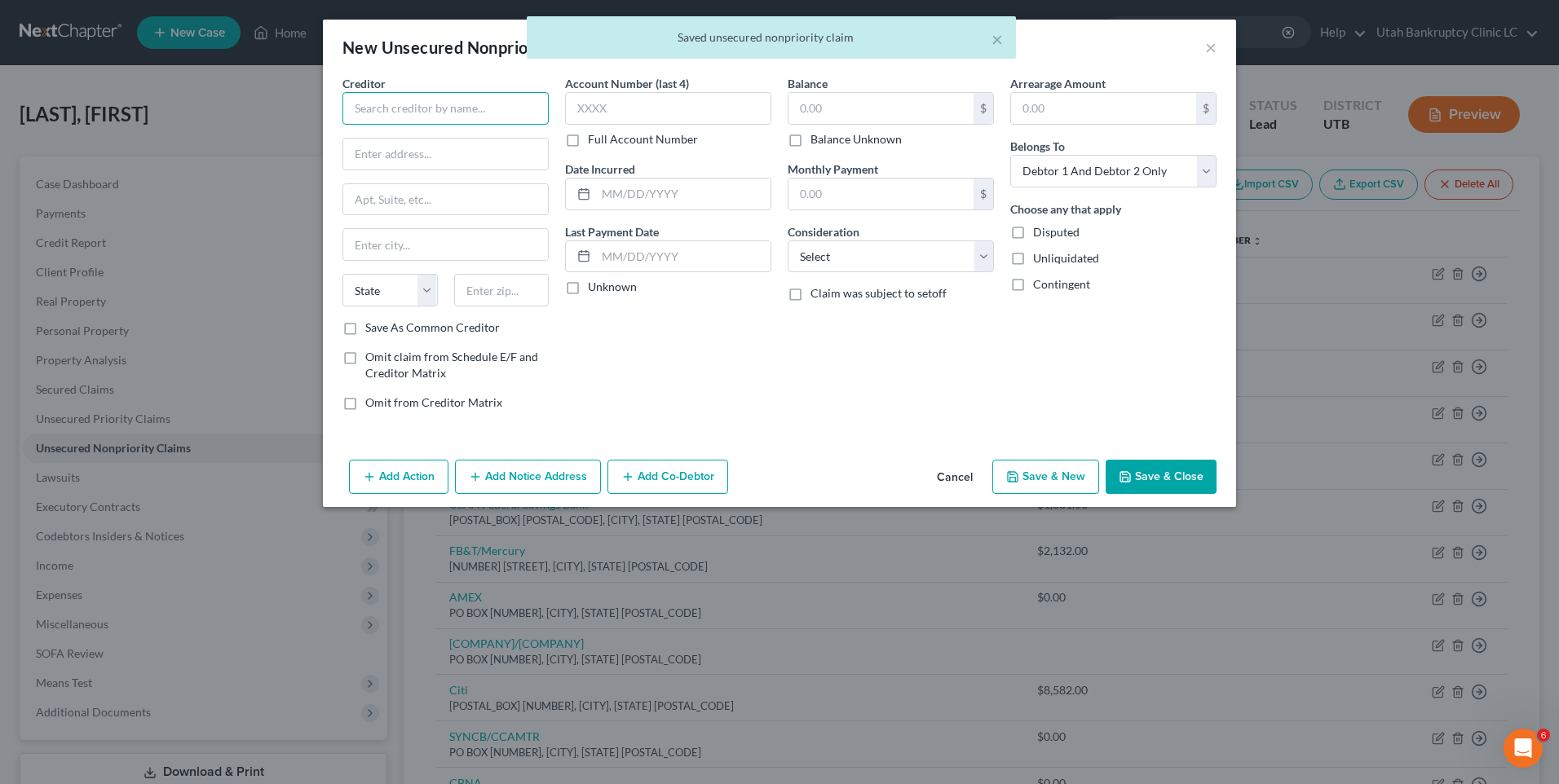 click at bounding box center (445, 108) 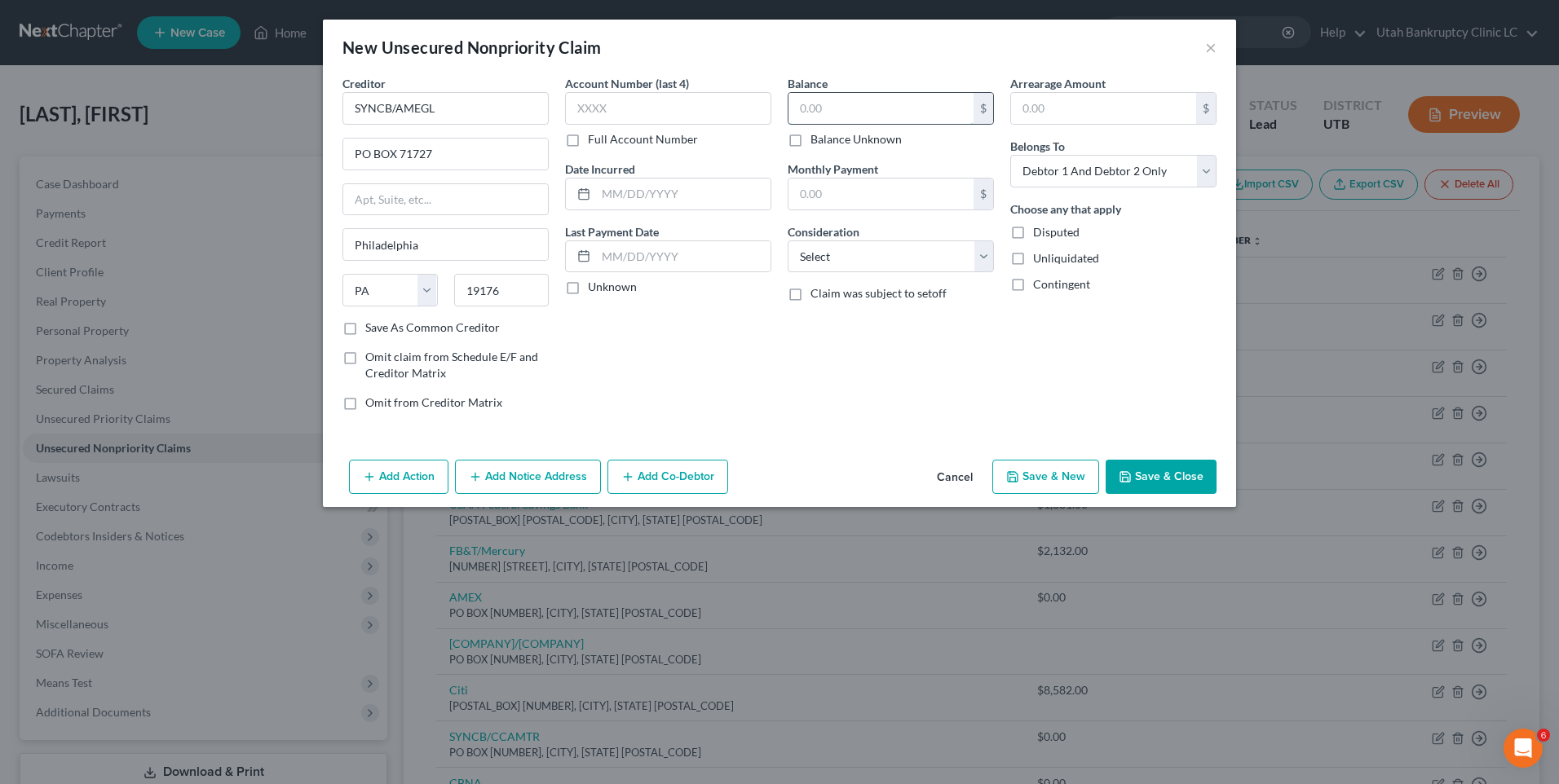 click at bounding box center [881, 108] 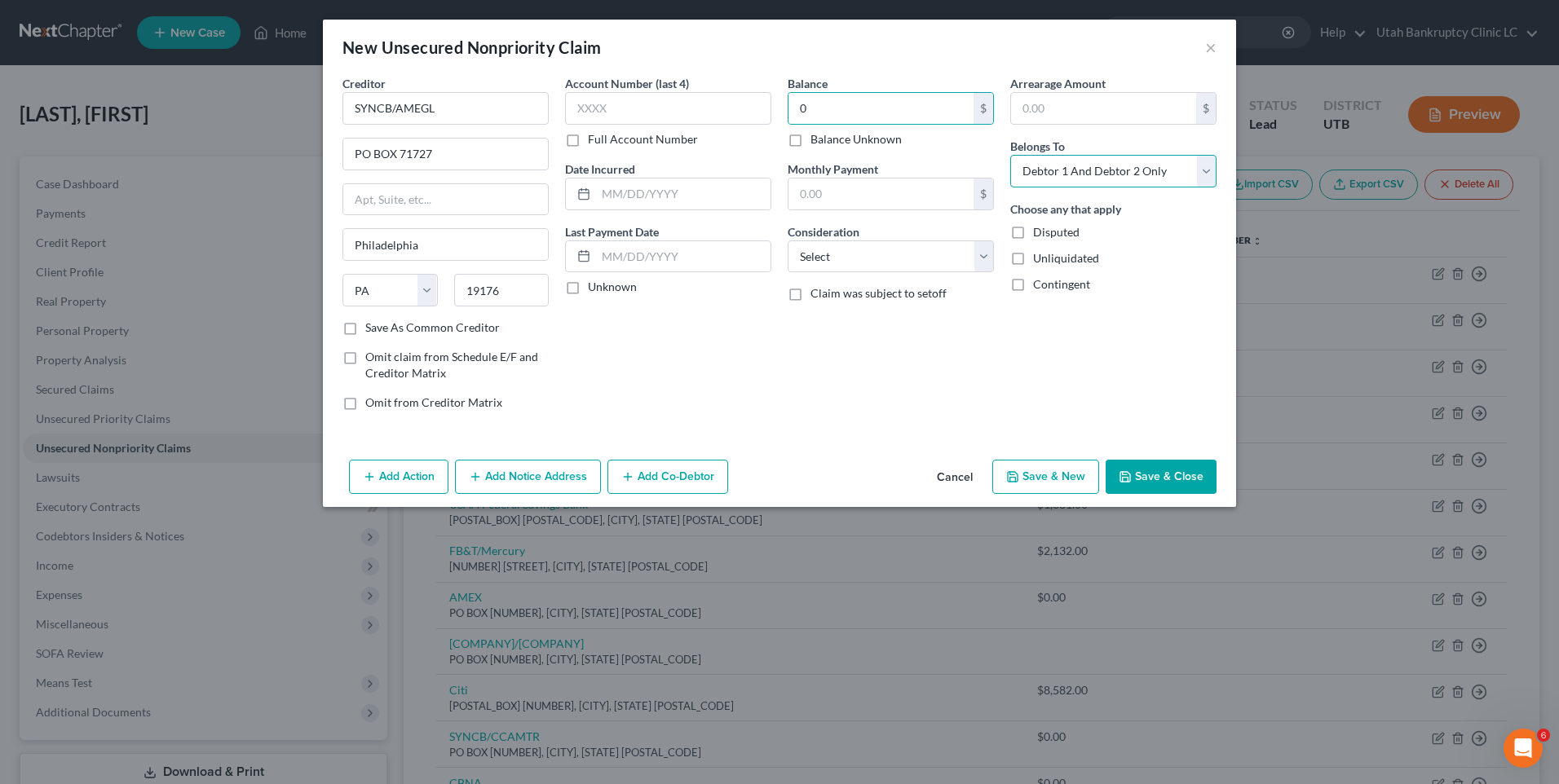 drag, startPoint x: 1030, startPoint y: 162, endPoint x: 1029, endPoint y: 190, distance: 28.0179 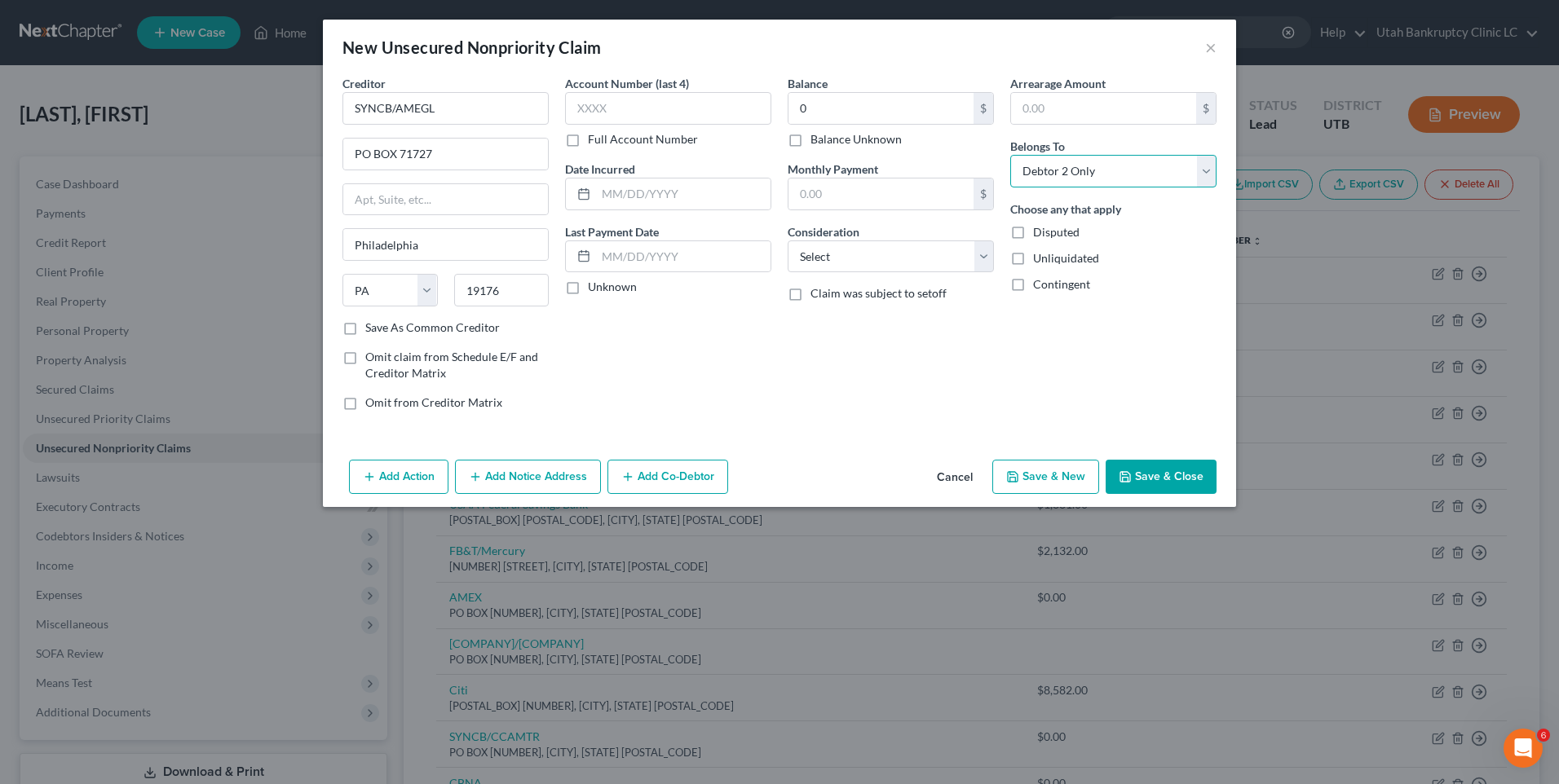 click on "Select Debtor 1 Only Debtor 2 Only Debtor 1 And Debtor 2 Only At Least One Of The Debtors And Another Community Property" at bounding box center (1113, 171) 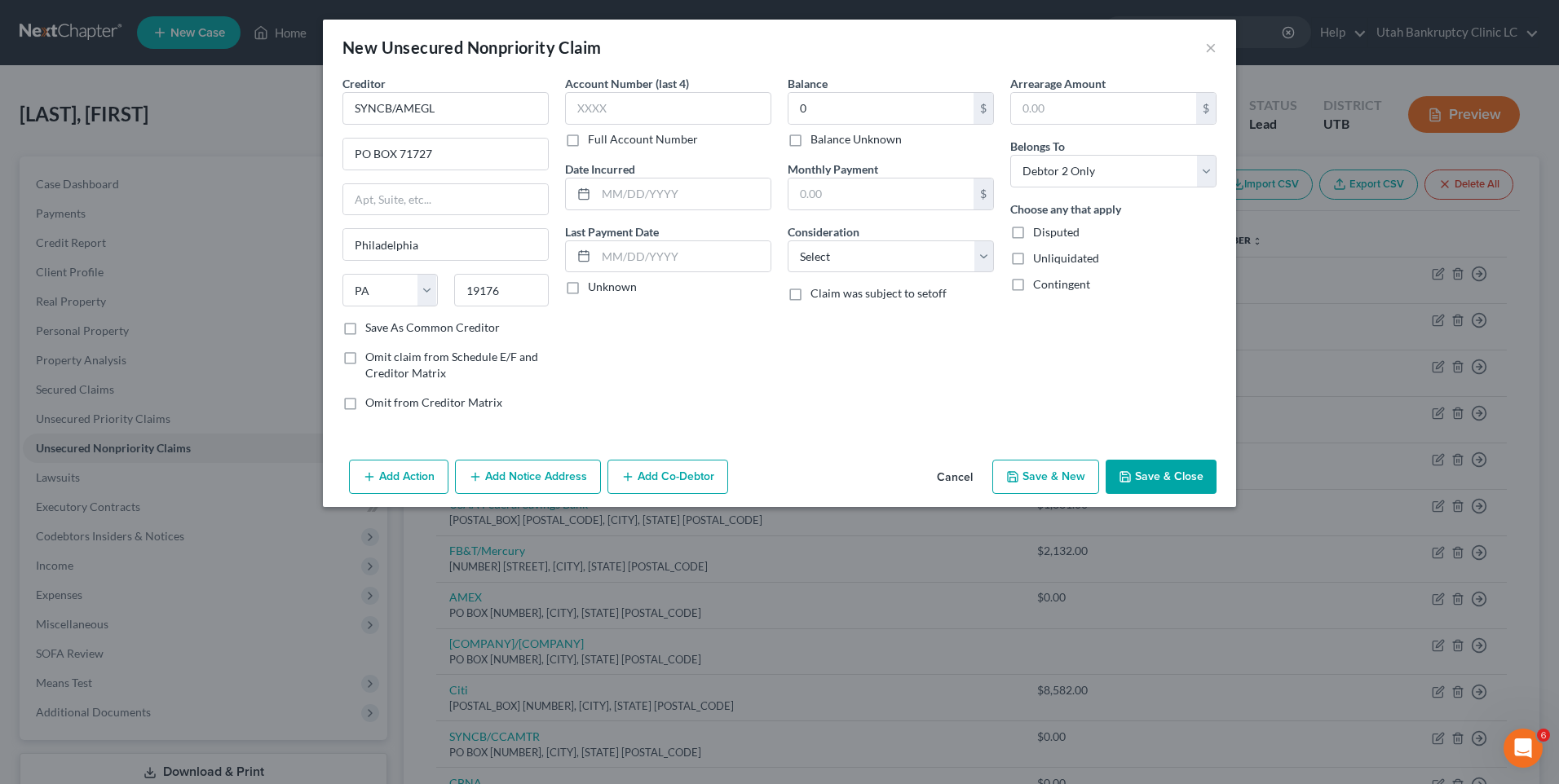 click on "Save & New" at bounding box center (1045, 477) 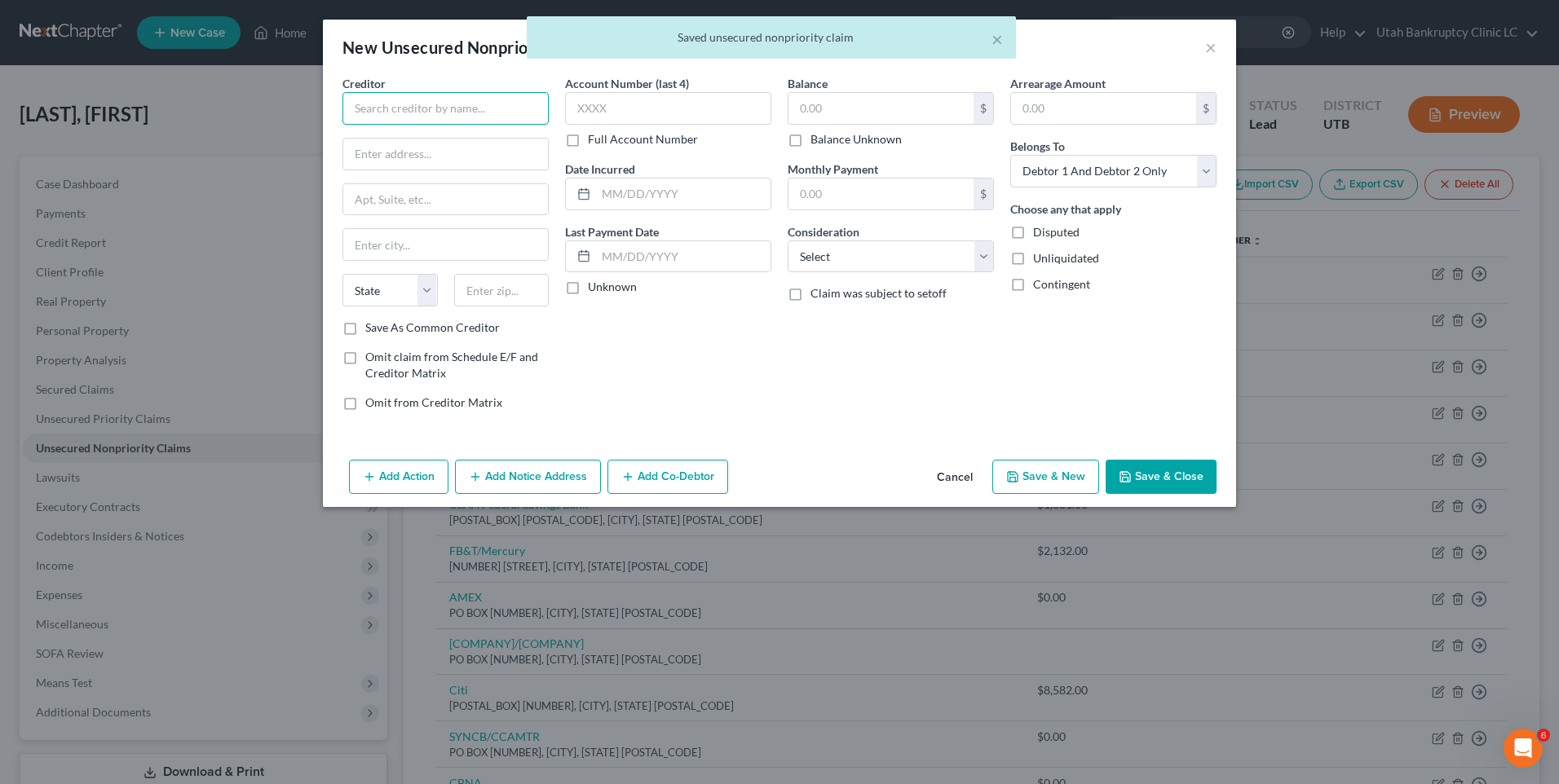 click at bounding box center [445, 108] 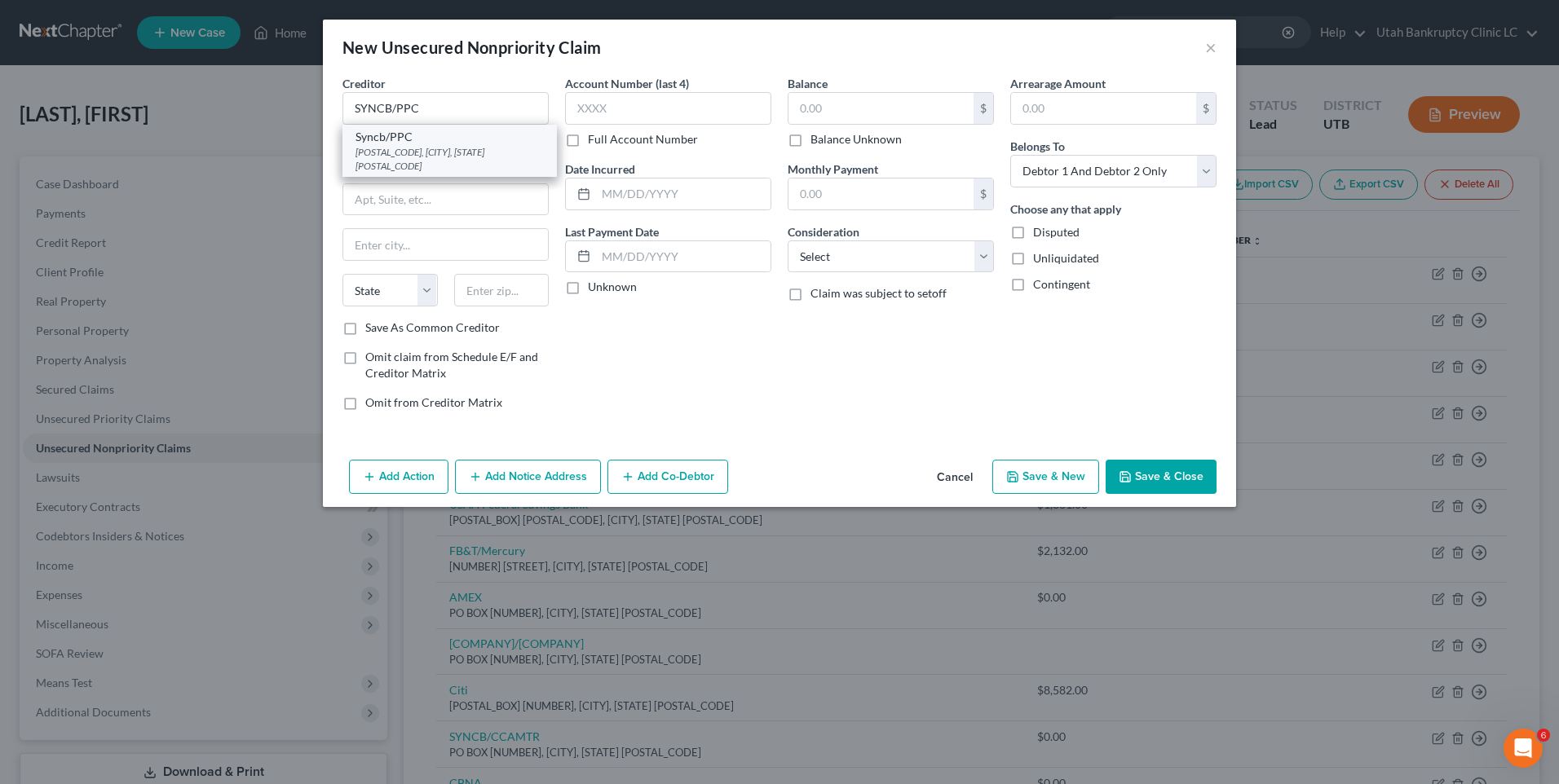 click on "Syncb/PPC" at bounding box center [449, 137] 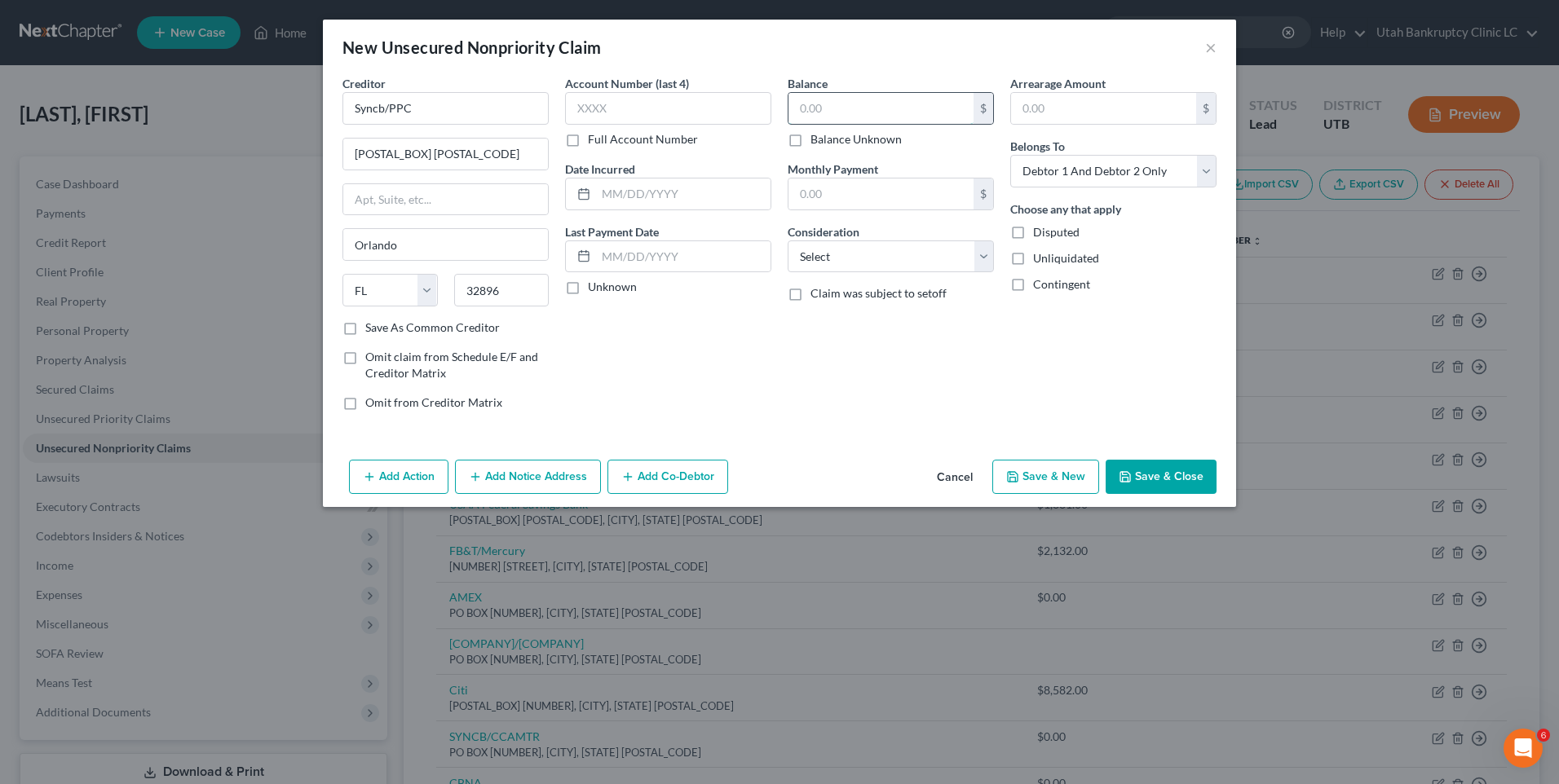 click at bounding box center [881, 108] 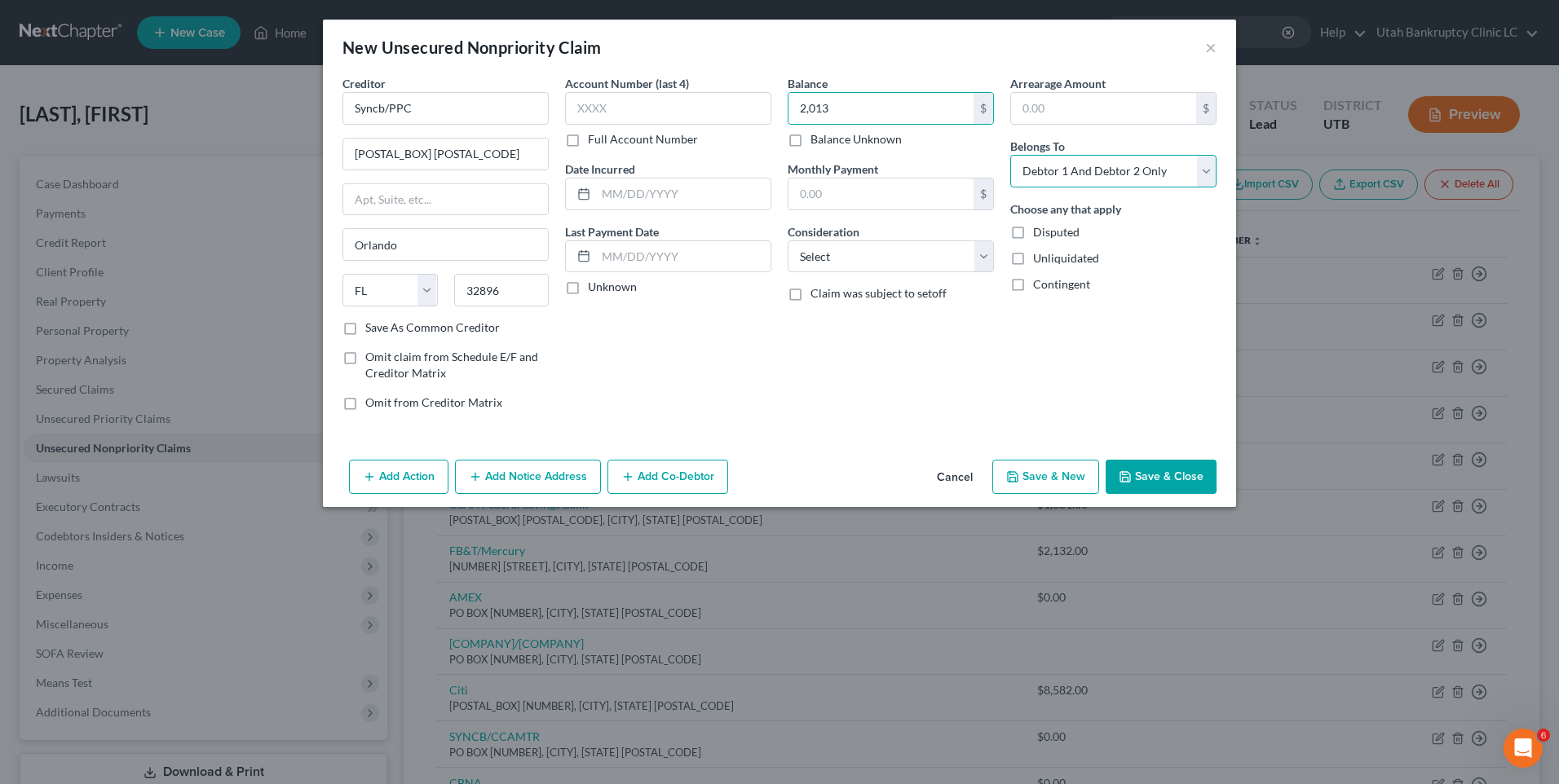 click on "Select Debtor 1 Only Debtor 2 Only Debtor 1 And Debtor 2 Only At Least One Of The Debtors And Another Community Property" at bounding box center [1113, 171] 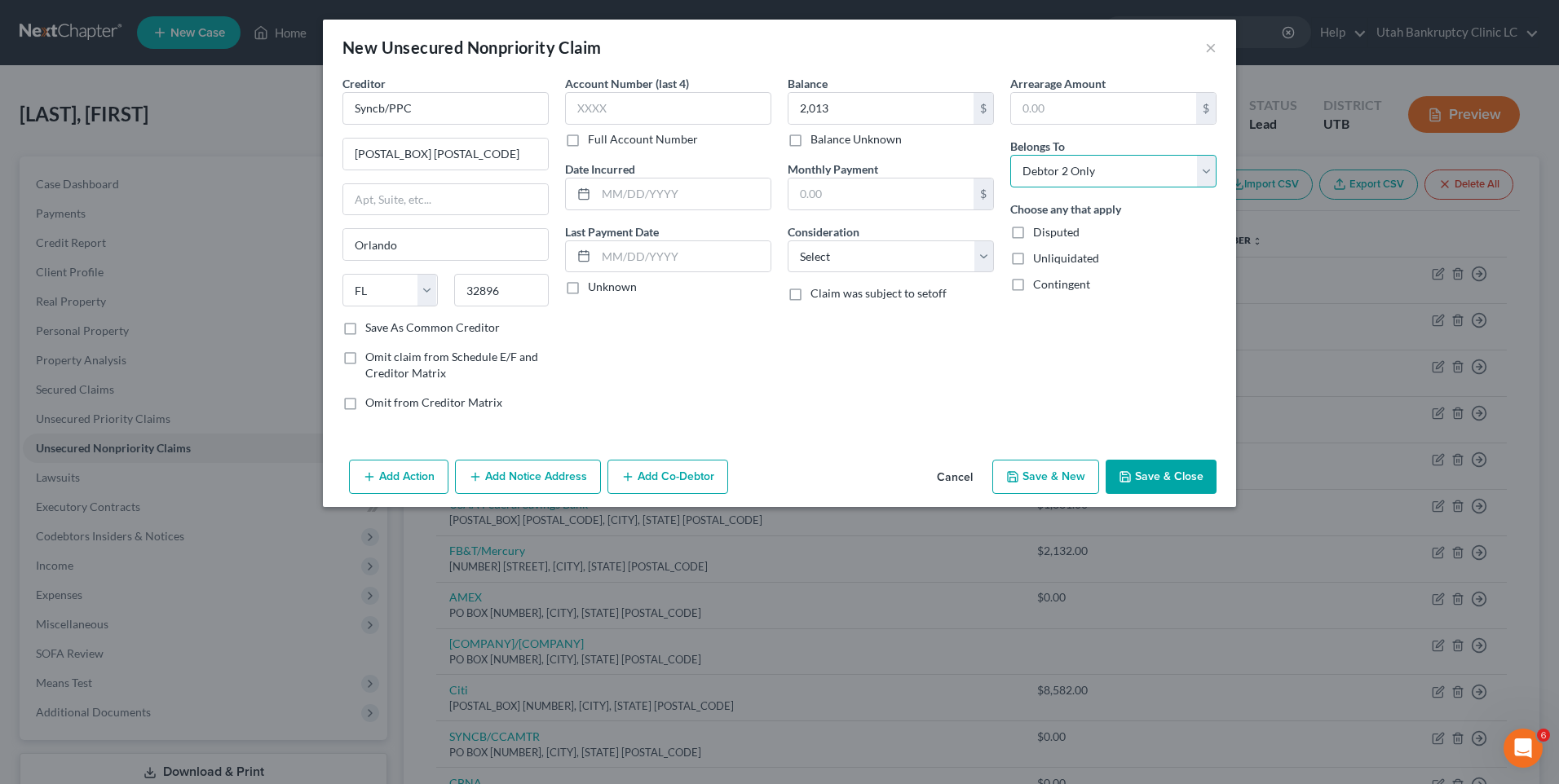 click on "Select Debtor 1 Only Debtor 2 Only Debtor 1 And Debtor 2 Only At Least One Of The Debtors And Another Community Property" at bounding box center [1113, 171] 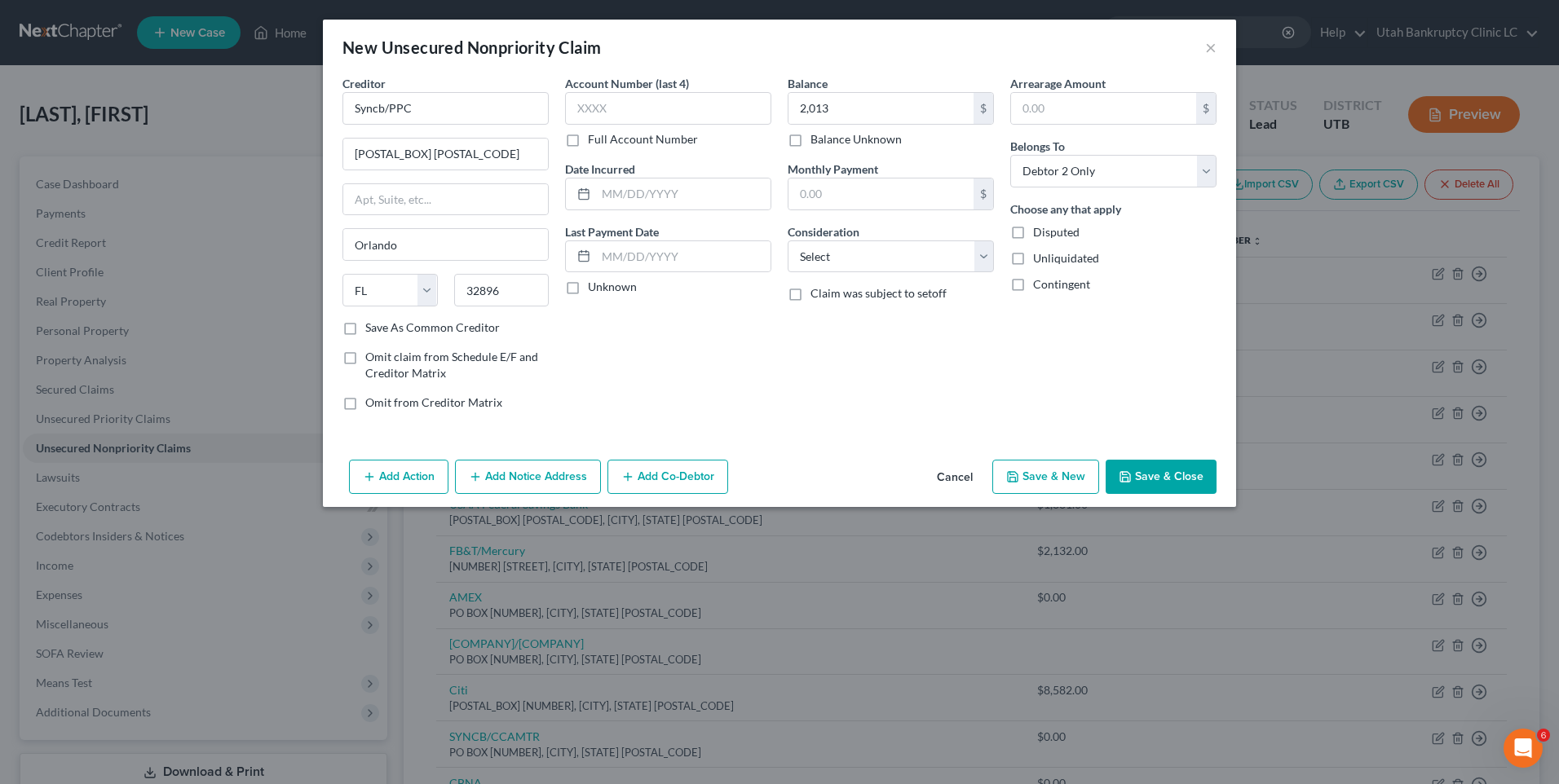 click on "Save & New" at bounding box center [1045, 477] 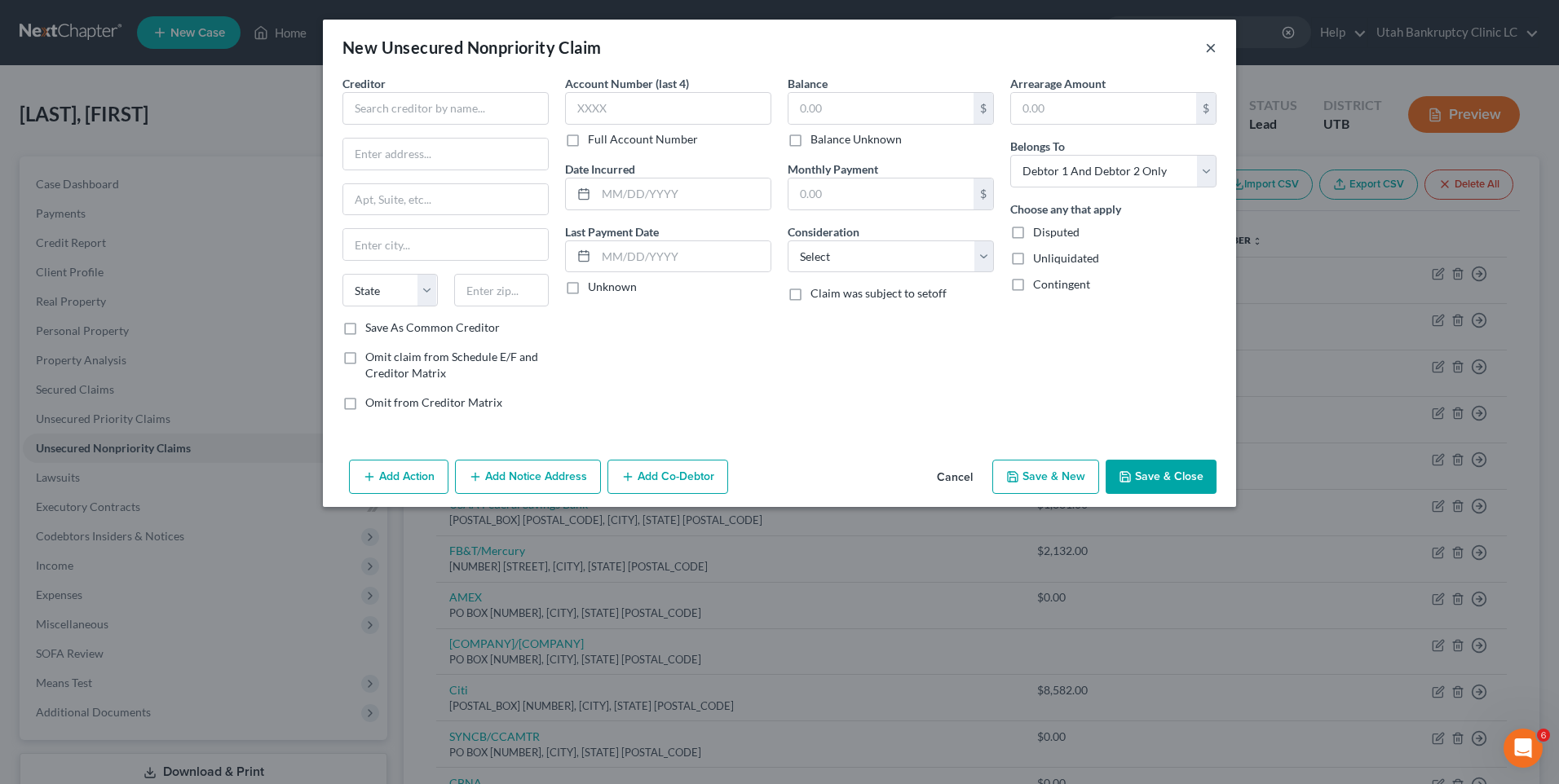 click on "×" at bounding box center (1211, 47) 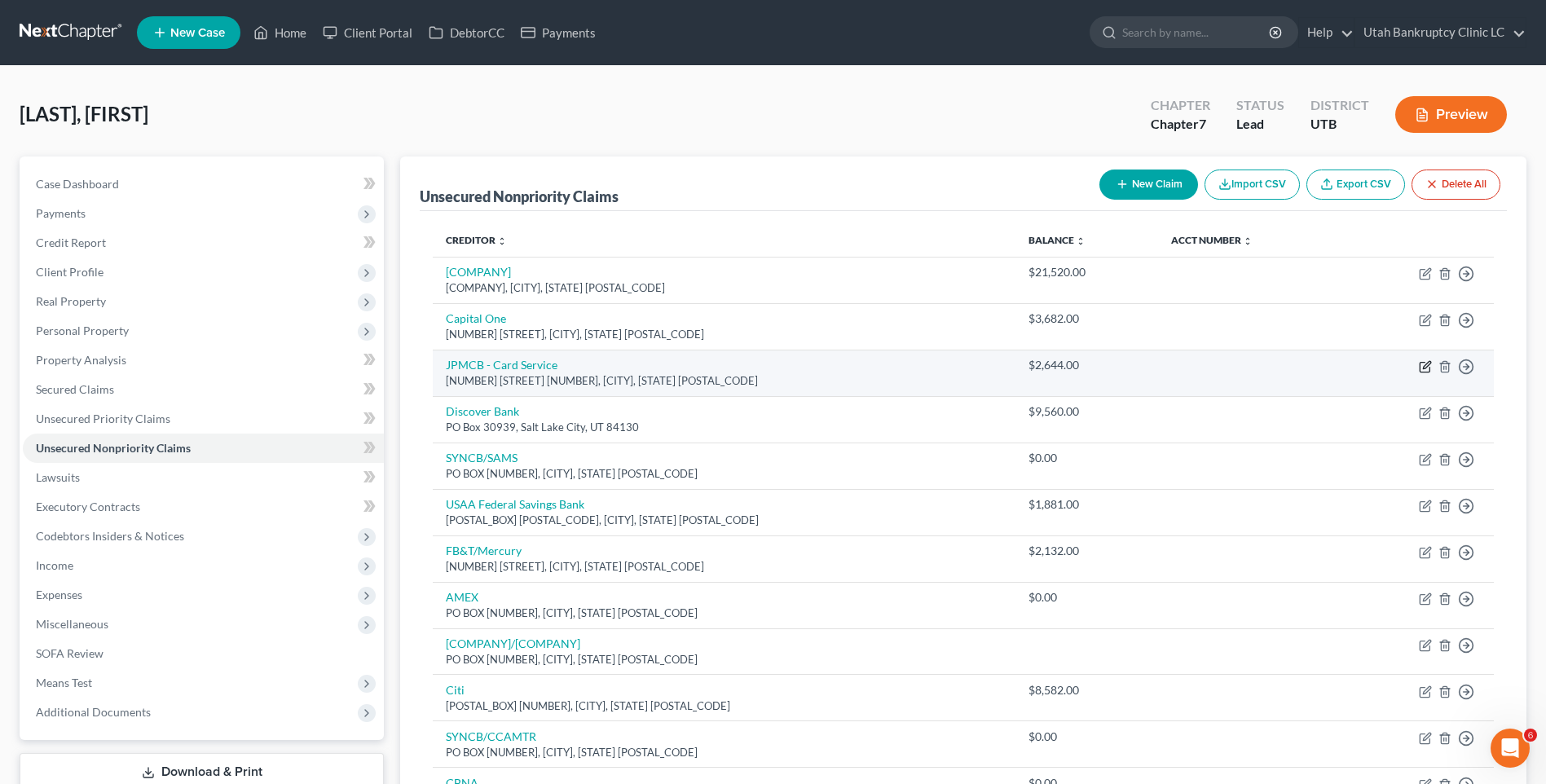 click 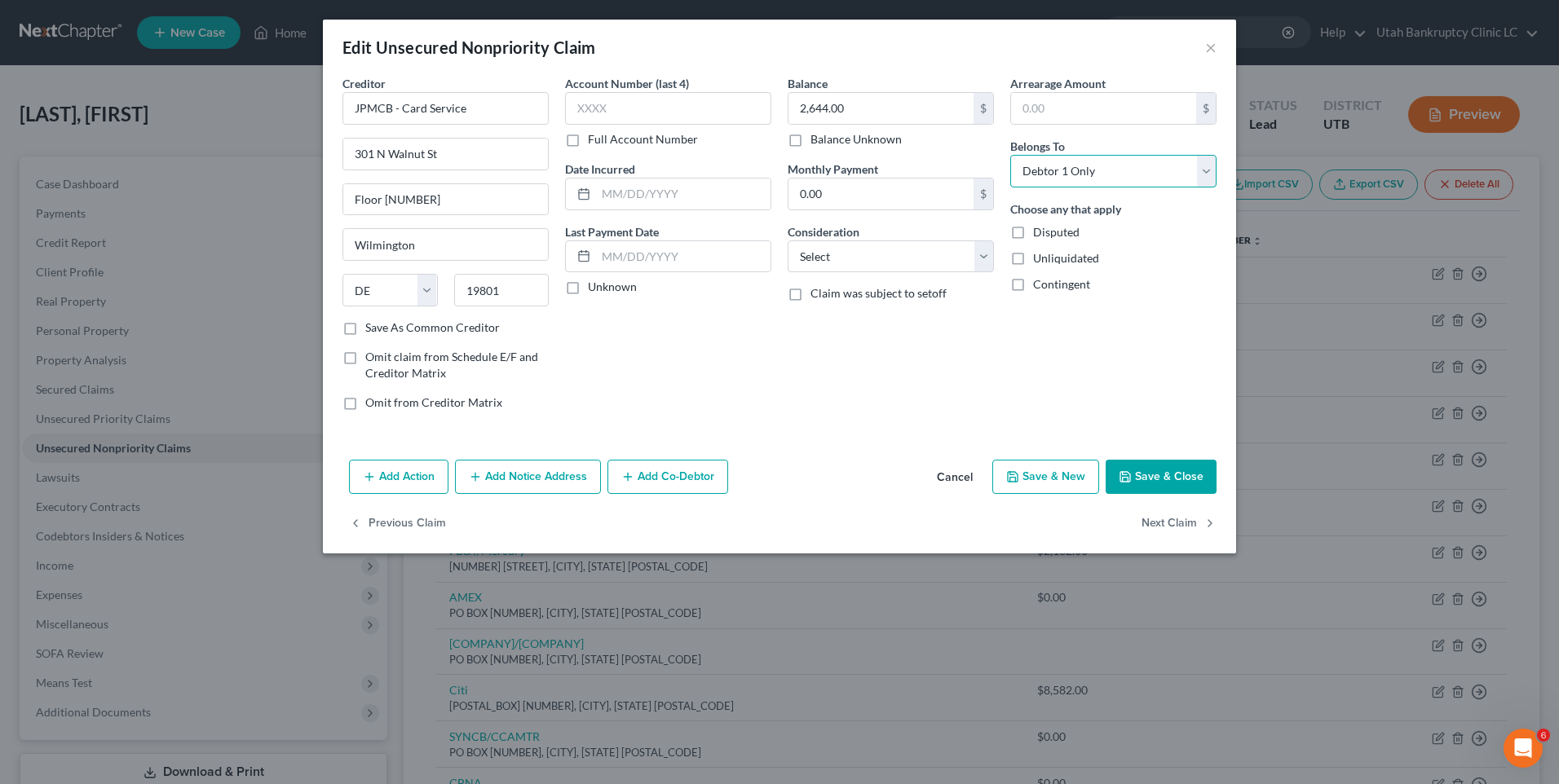 click on "Select Debtor 1 Only Debtor 2 Only Debtor 1 And Debtor 2 Only At Least One Of The Debtors And Another Community Property" at bounding box center [1113, 171] 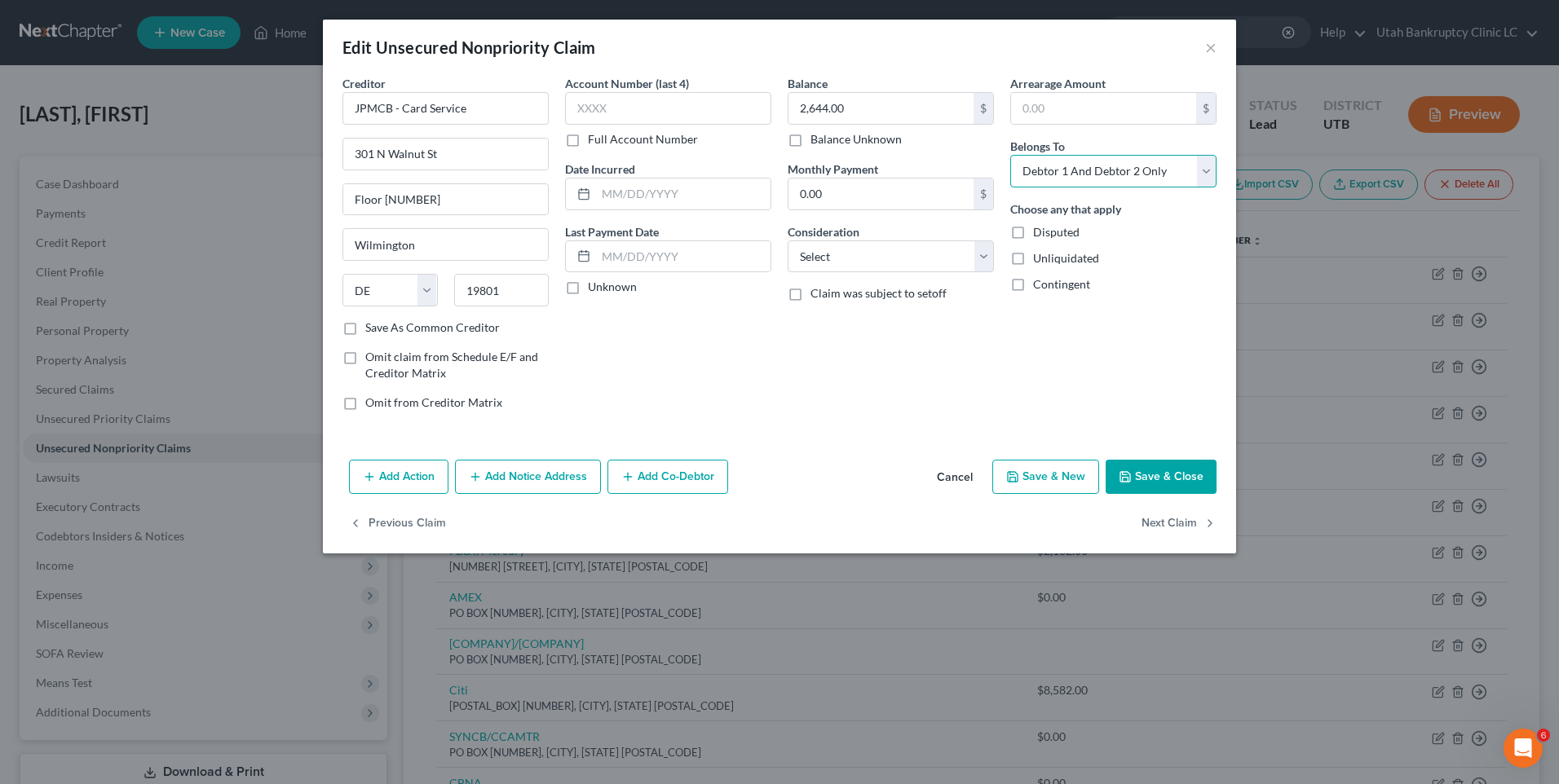 click on "Select Debtor 1 Only Debtor 2 Only Debtor 1 And Debtor 2 Only At Least One Of The Debtors And Another Community Property" at bounding box center (1113, 171) 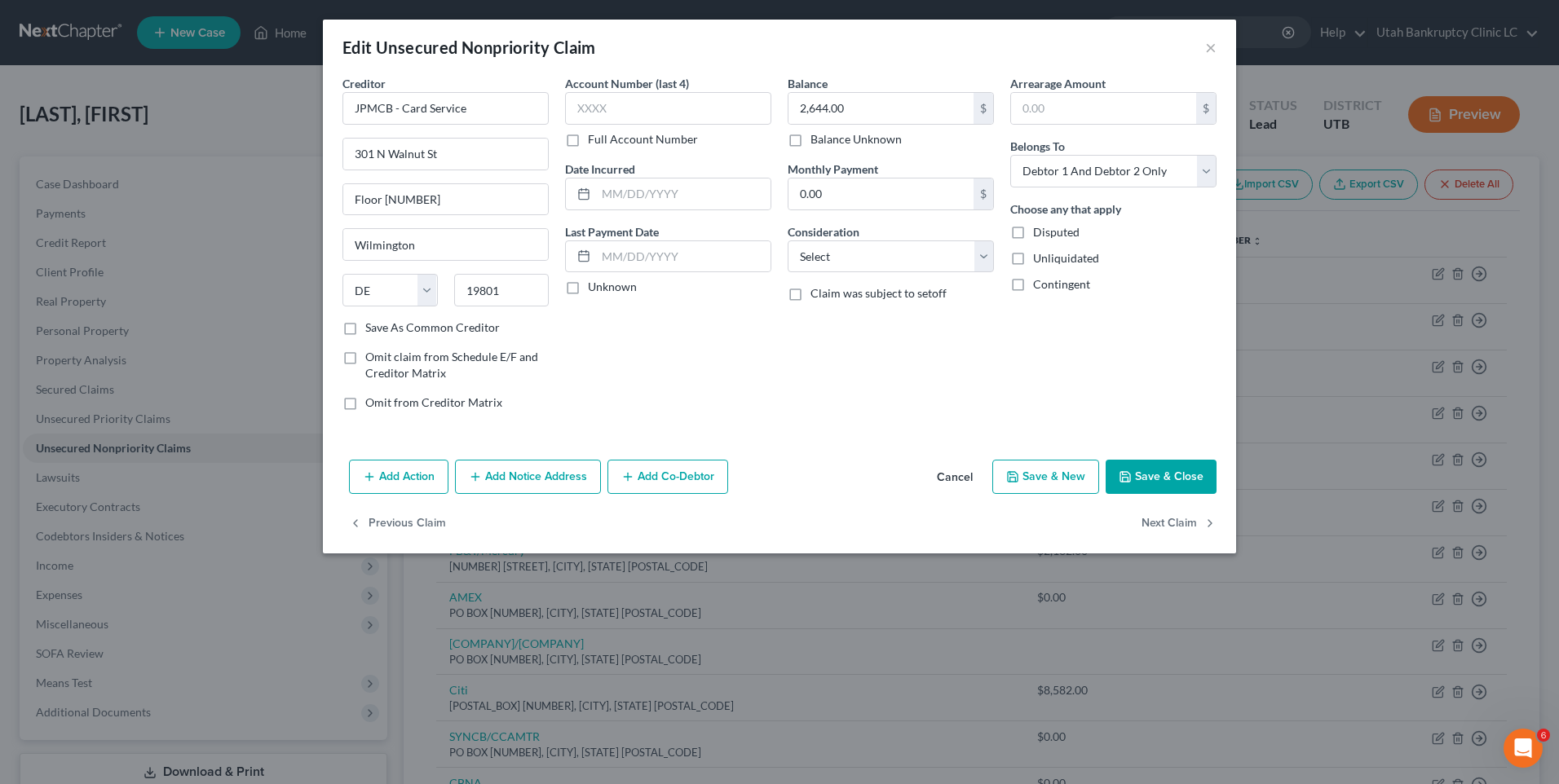click on "Save & Close" at bounding box center (1161, 477) 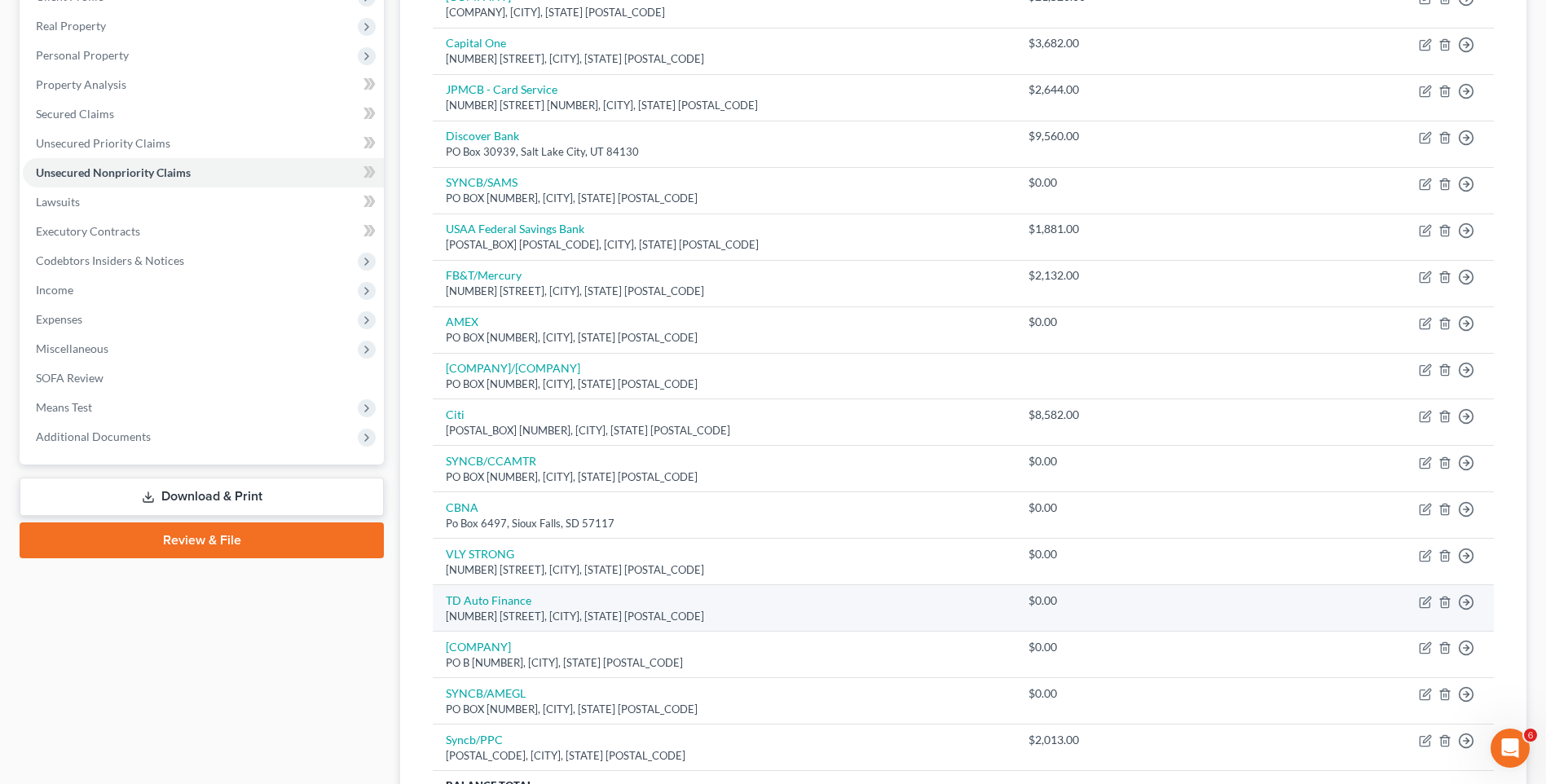 scroll, scrollTop: 31, scrollLeft: 0, axis: vertical 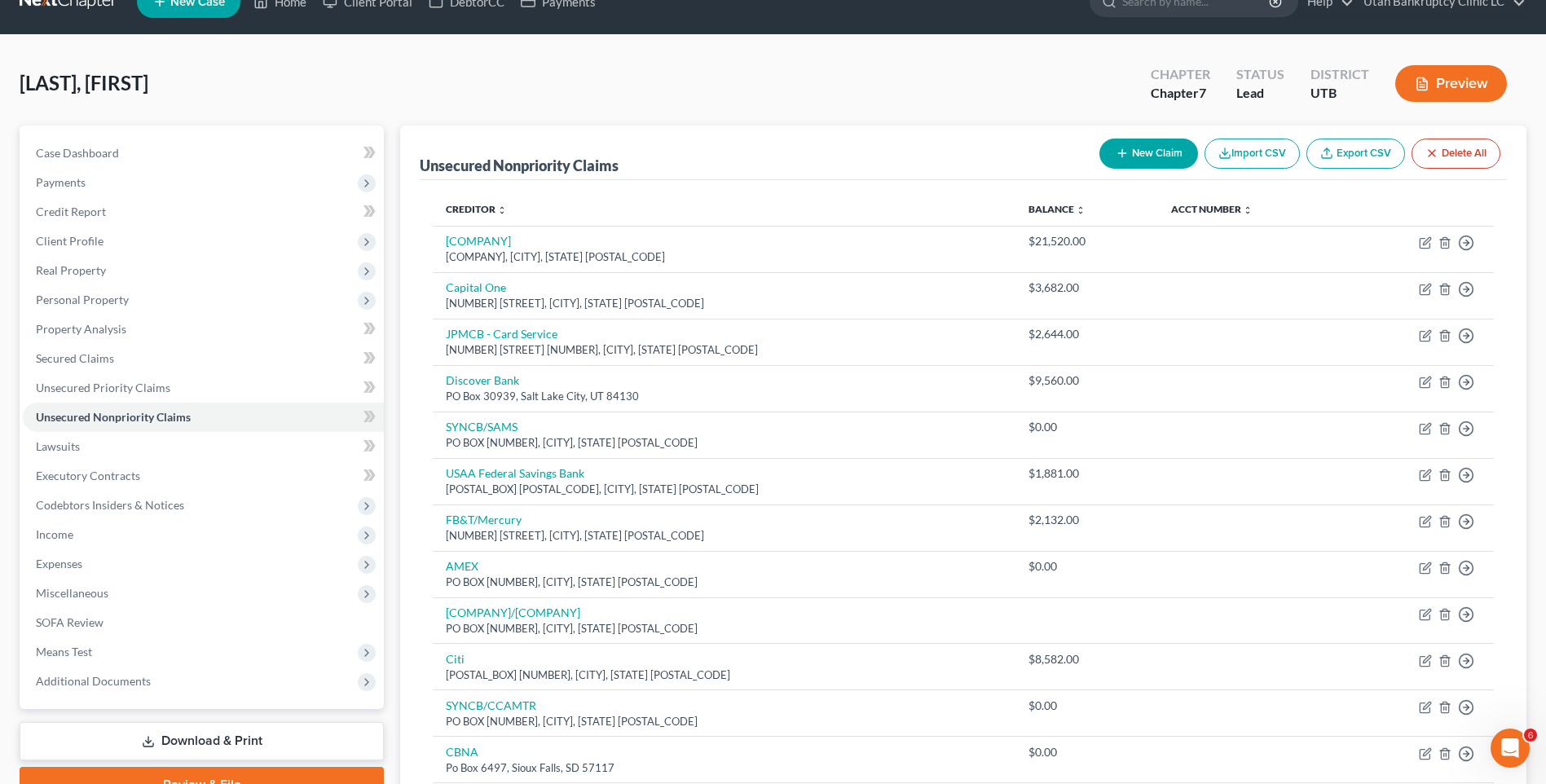 click on "New Claim" at bounding box center (1148, 153) 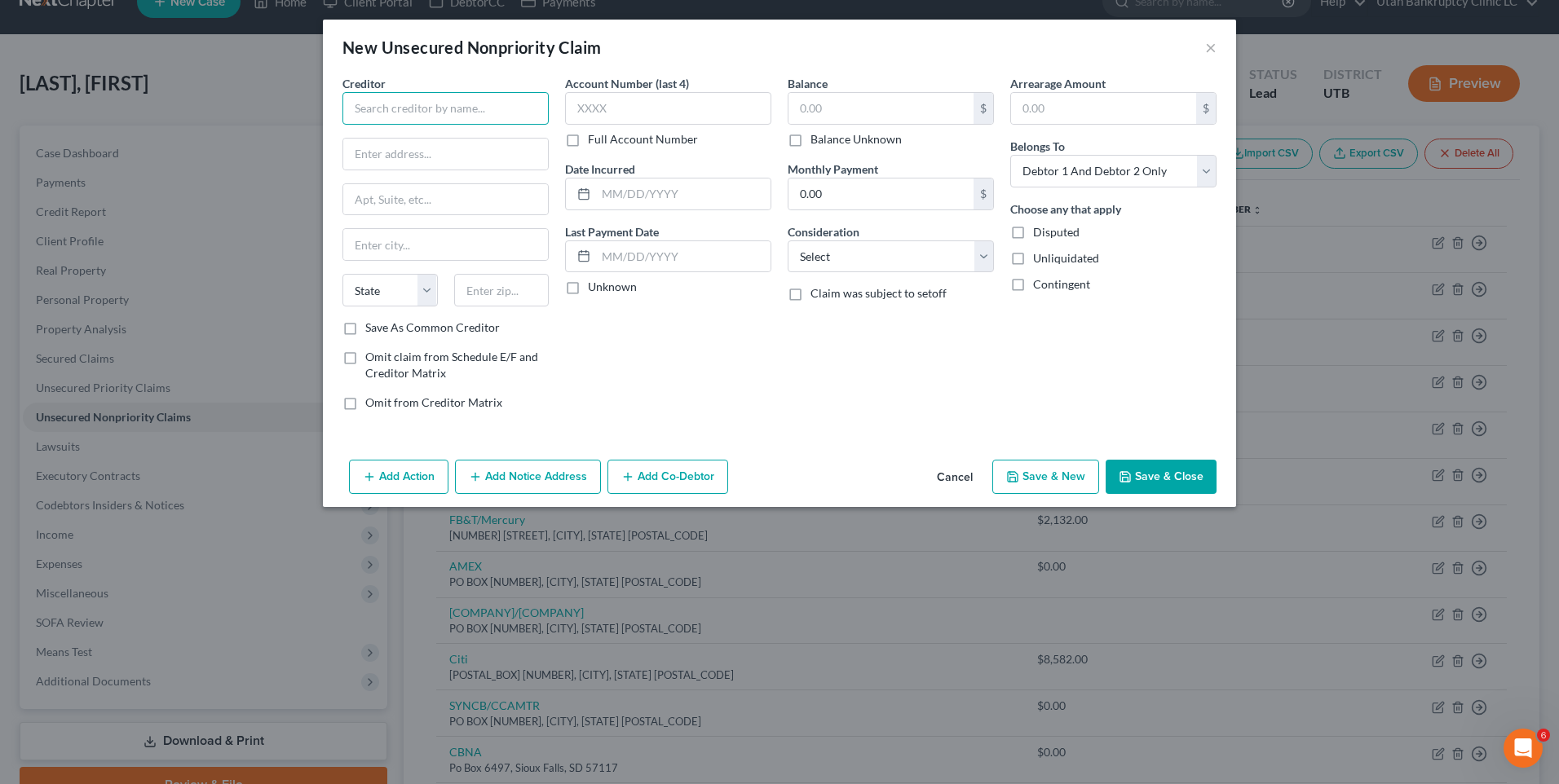 click at bounding box center [445, 108] 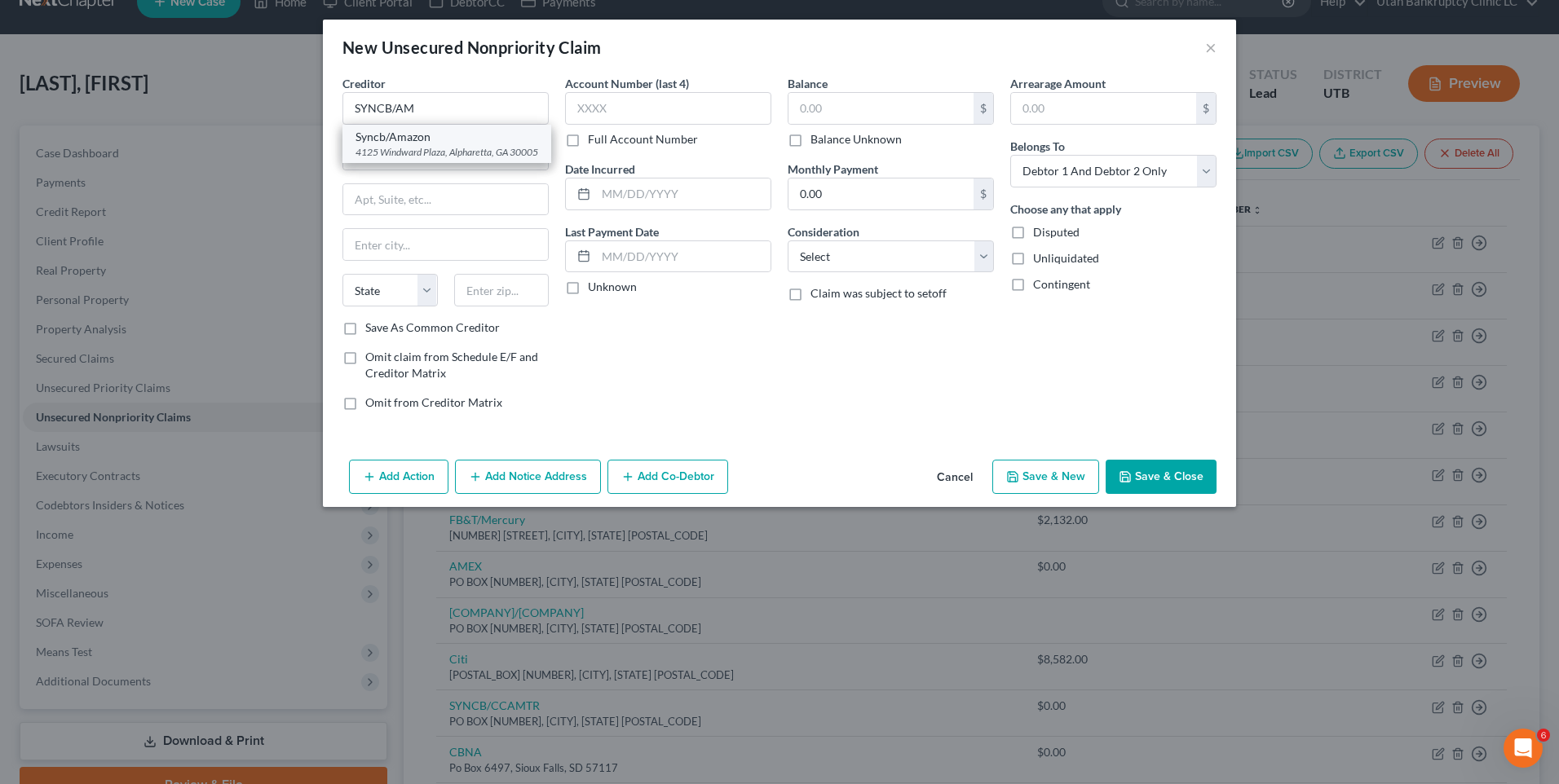 click on "4125 Windward Plaza, Alpharetta, GA 30005" at bounding box center [447, 152] 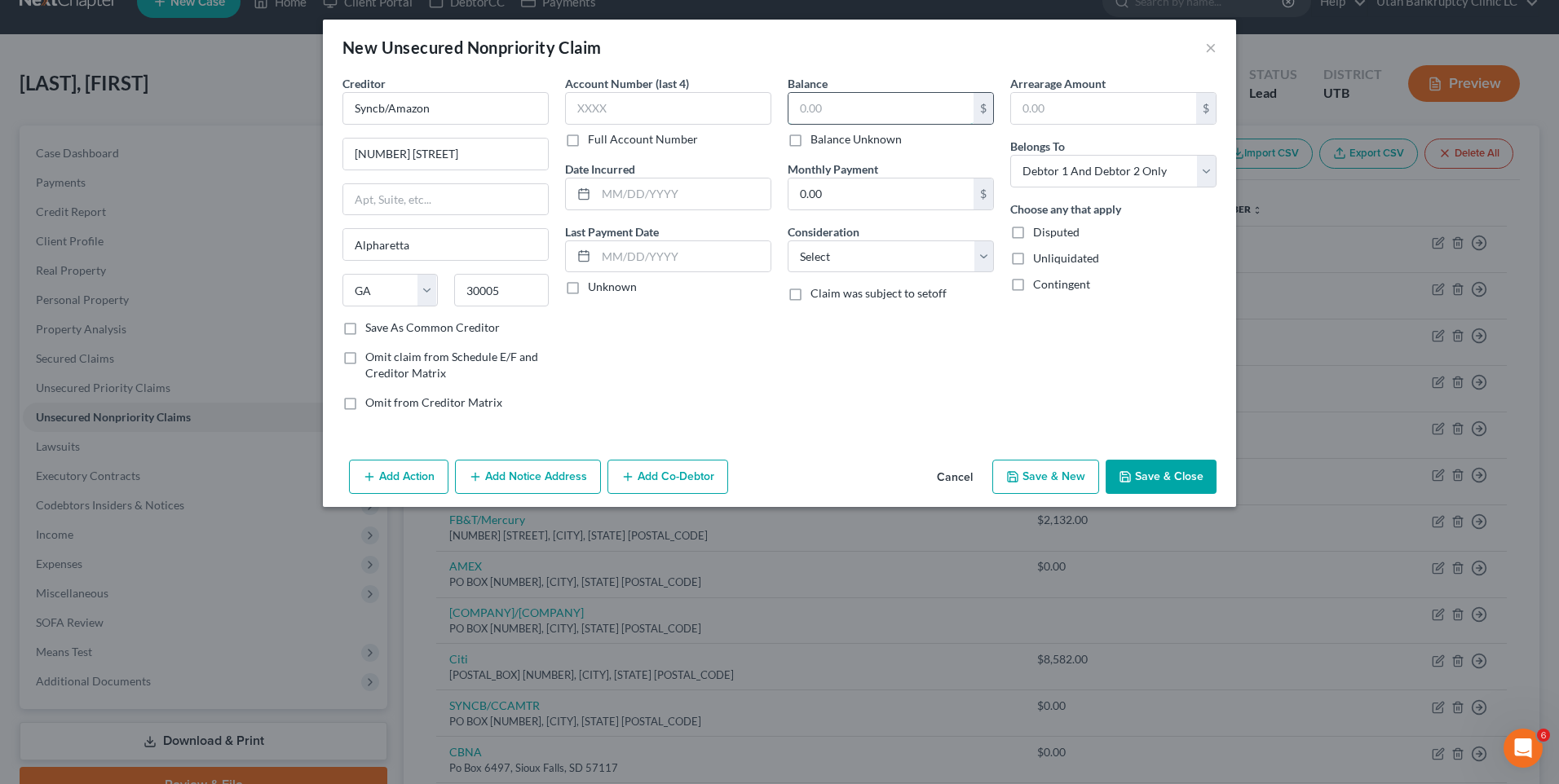 click at bounding box center [881, 108] 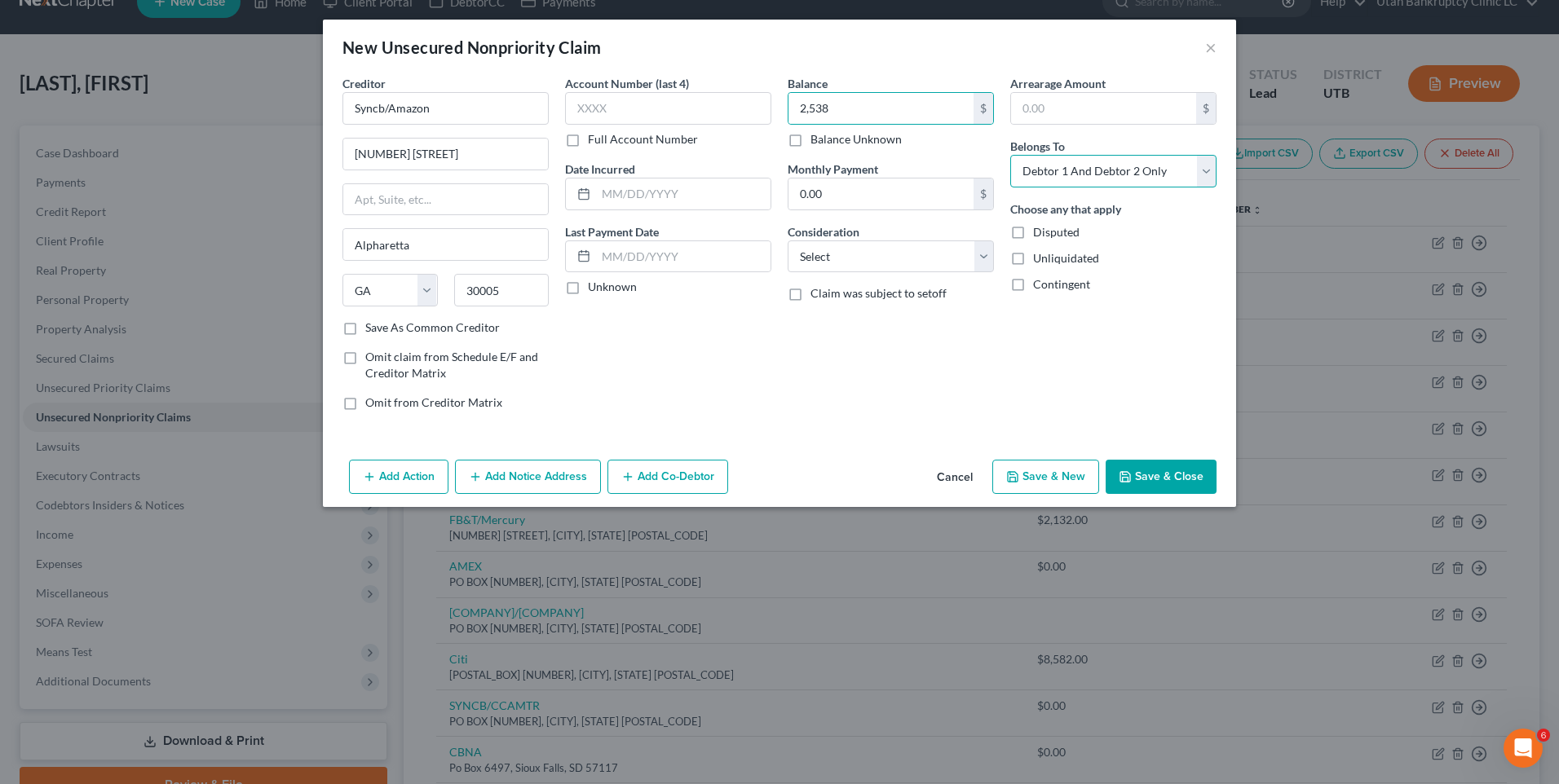 click on "Select Debtor 1 Only Debtor 2 Only Debtor 1 And Debtor 2 Only At Least One Of The Debtors And Another Community Property" at bounding box center [1113, 171] 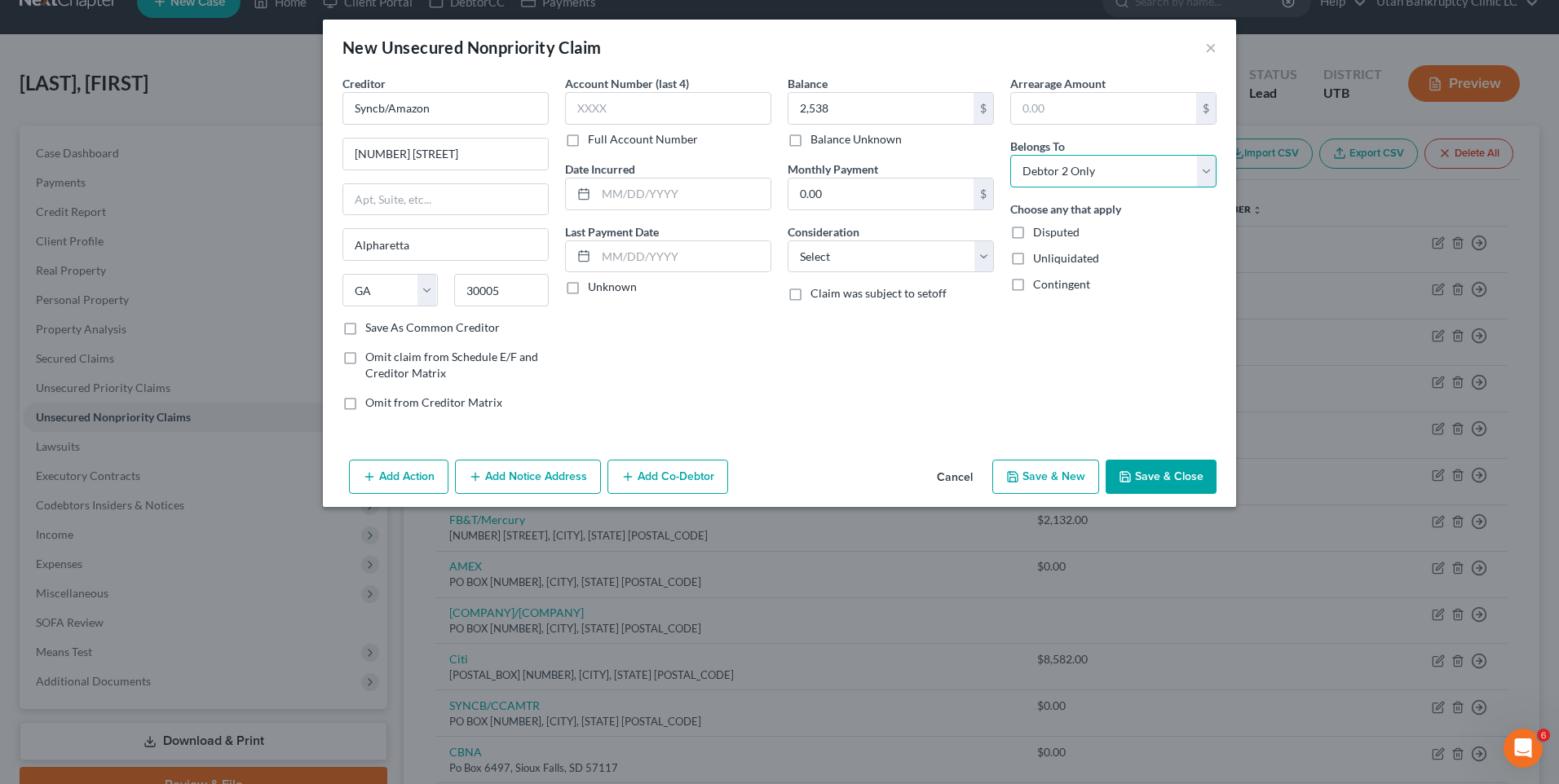 click on "Select Debtor 1 Only Debtor 2 Only Debtor 1 And Debtor 2 Only At Least One Of The Debtors And Another Community Property" at bounding box center (1113, 171) 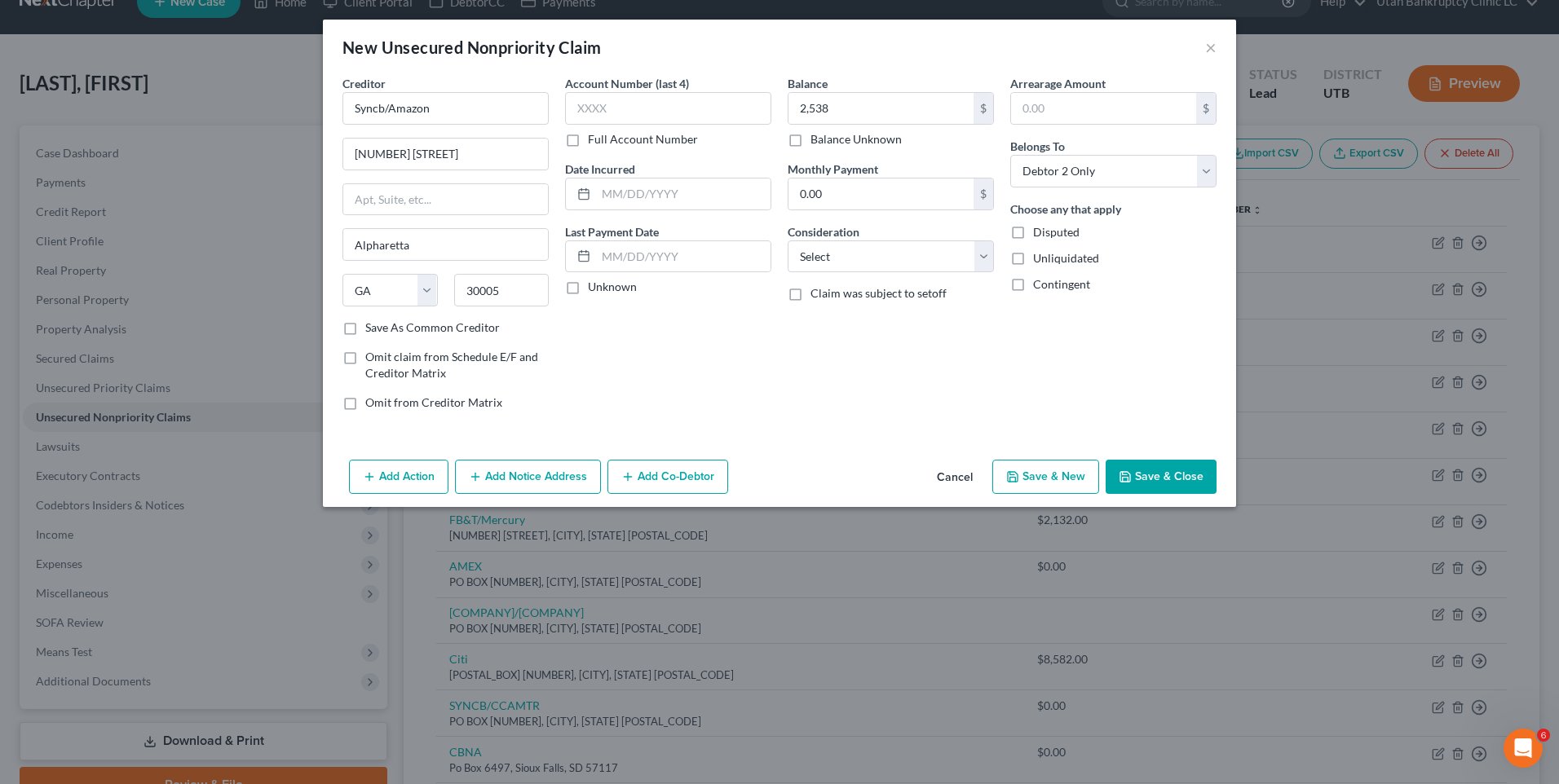 click on "Save & Close" at bounding box center [1161, 477] 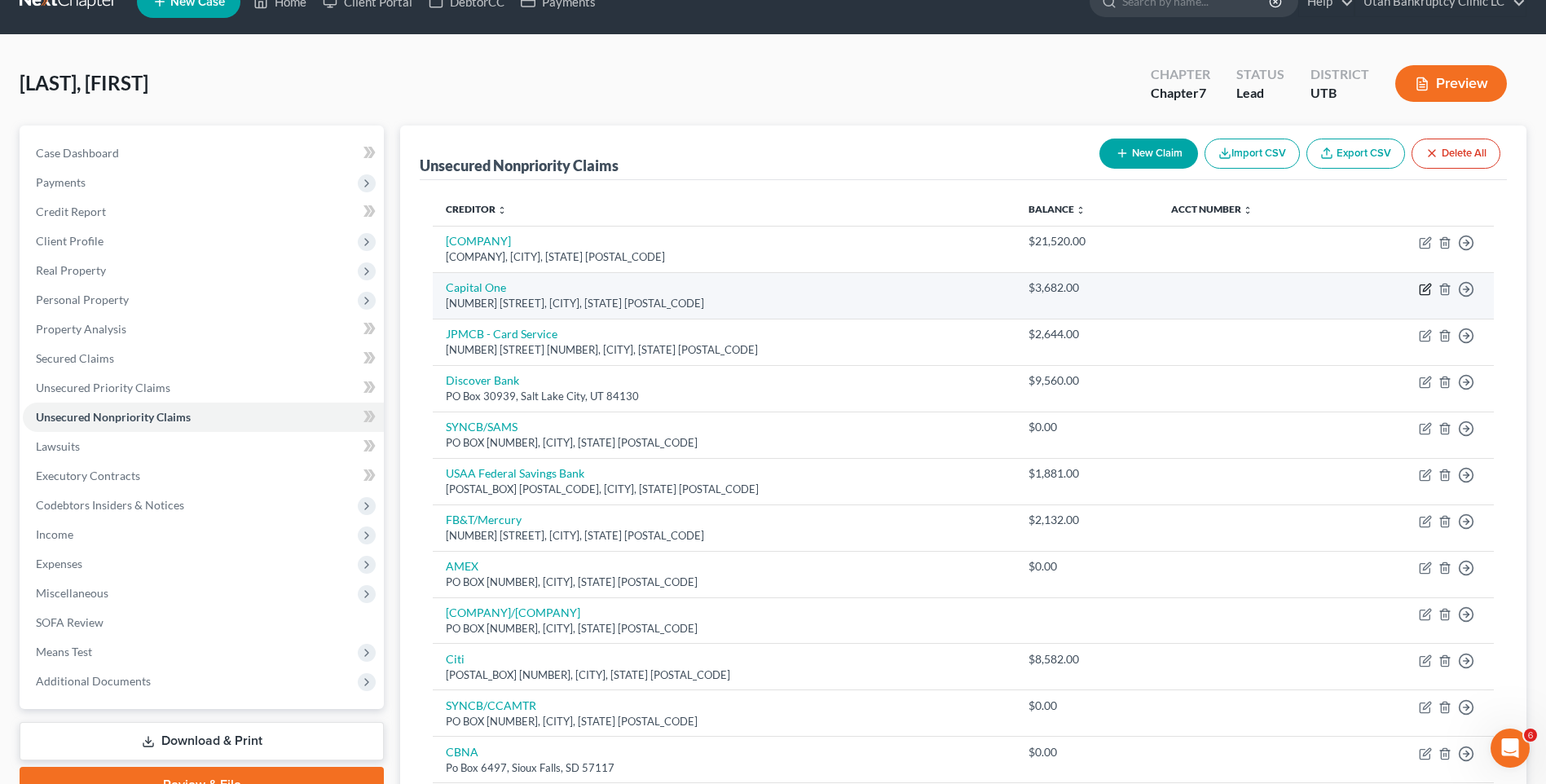 click 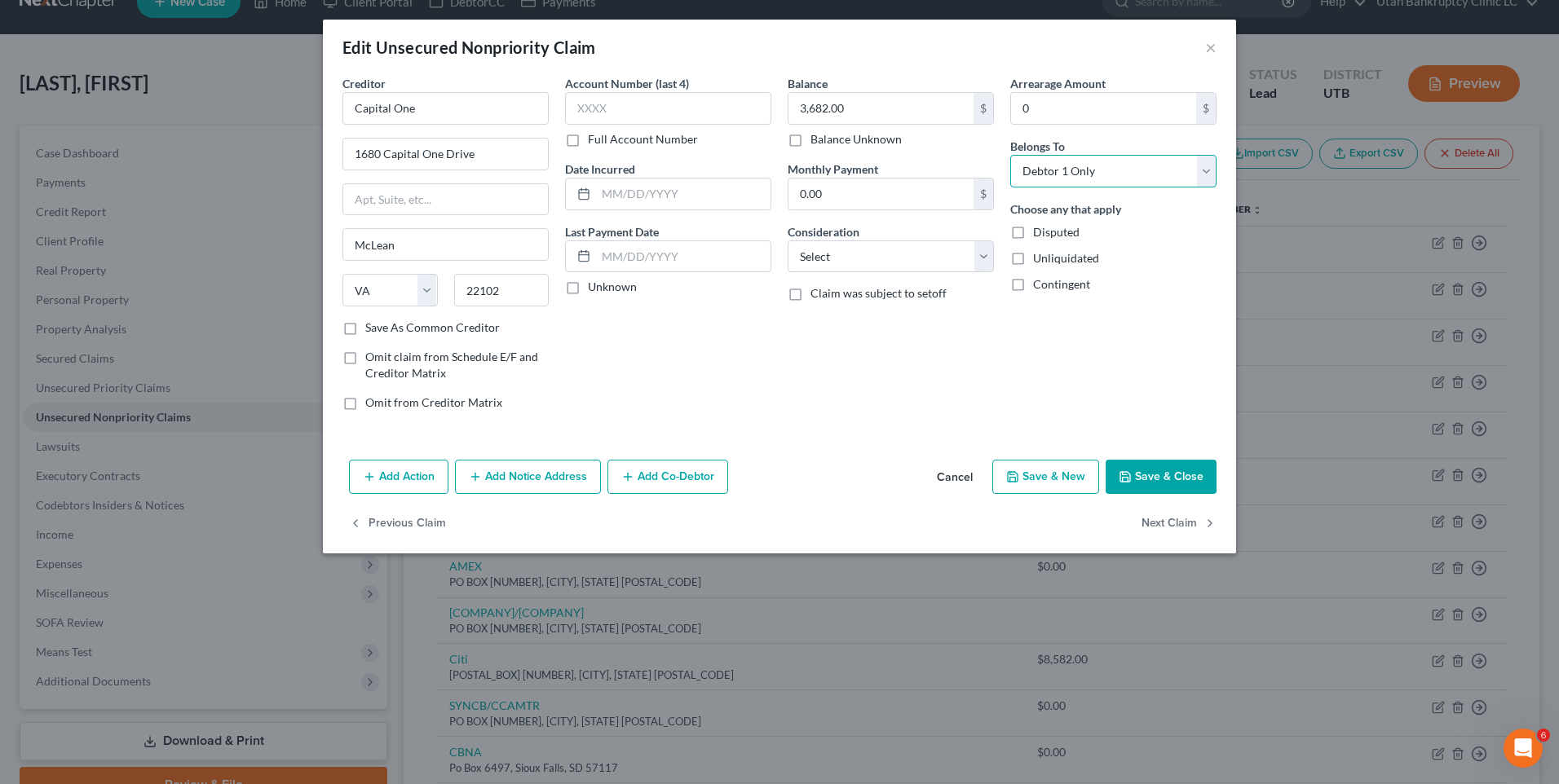 click on "Select Debtor 1 Only Debtor 2 Only Debtor 1 And Debtor 2 Only At Least One Of The Debtors And Another Community Property" at bounding box center [1113, 171] 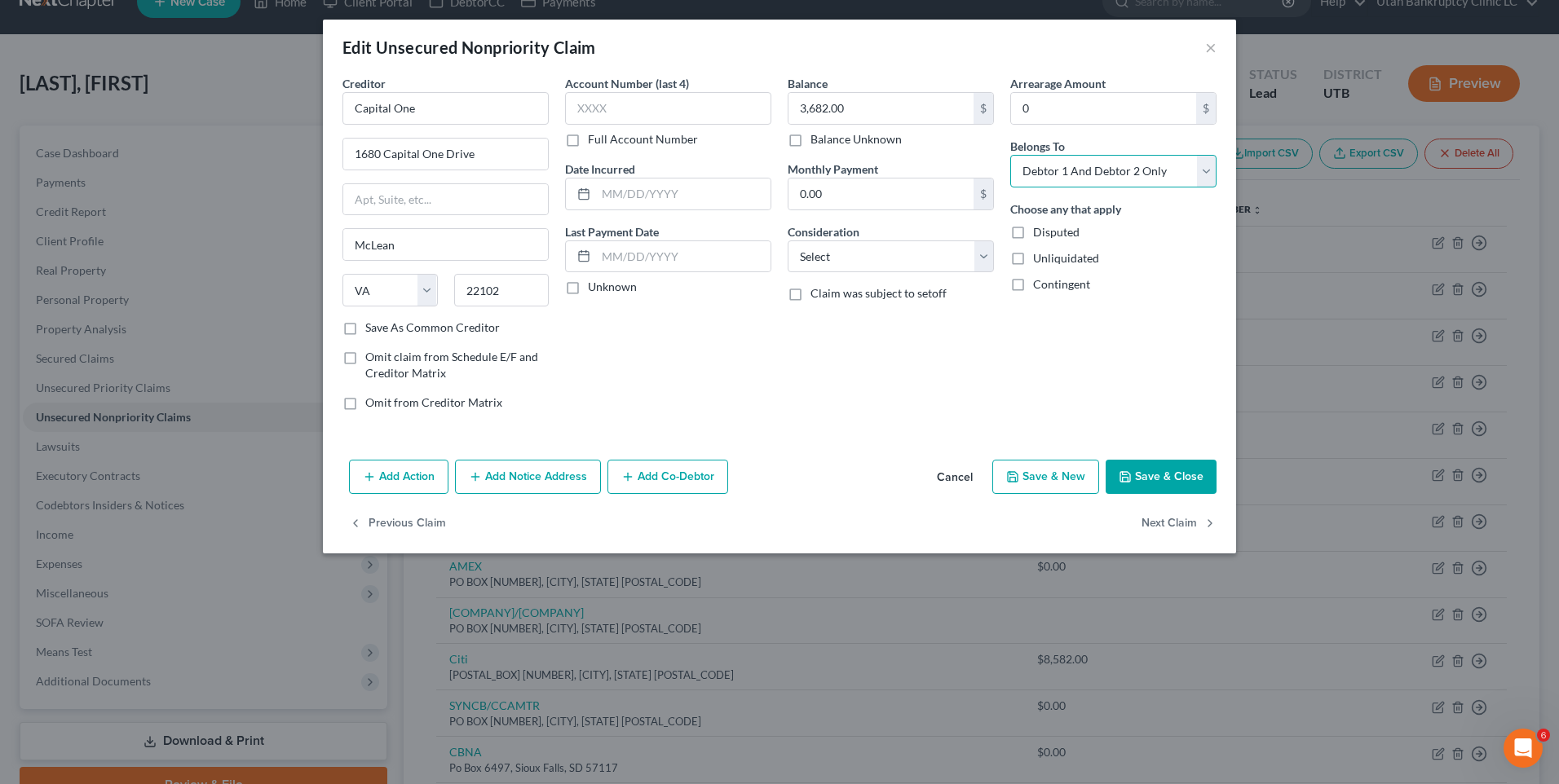 click on "Select Debtor 1 Only Debtor 2 Only Debtor 1 And Debtor 2 Only At Least One Of The Debtors And Another Community Property" at bounding box center [1113, 171] 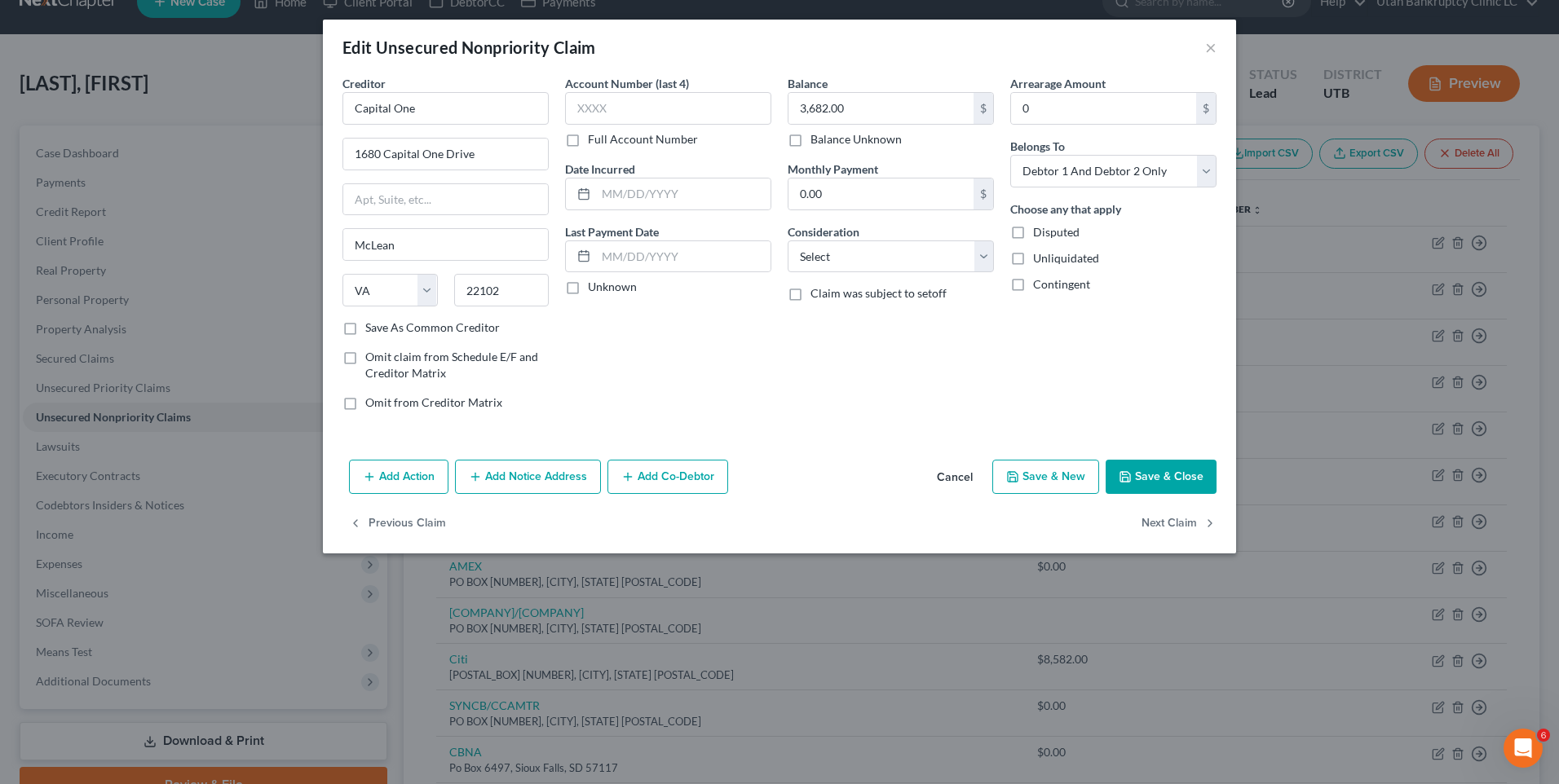 click on "Save & Close" at bounding box center [1161, 477] 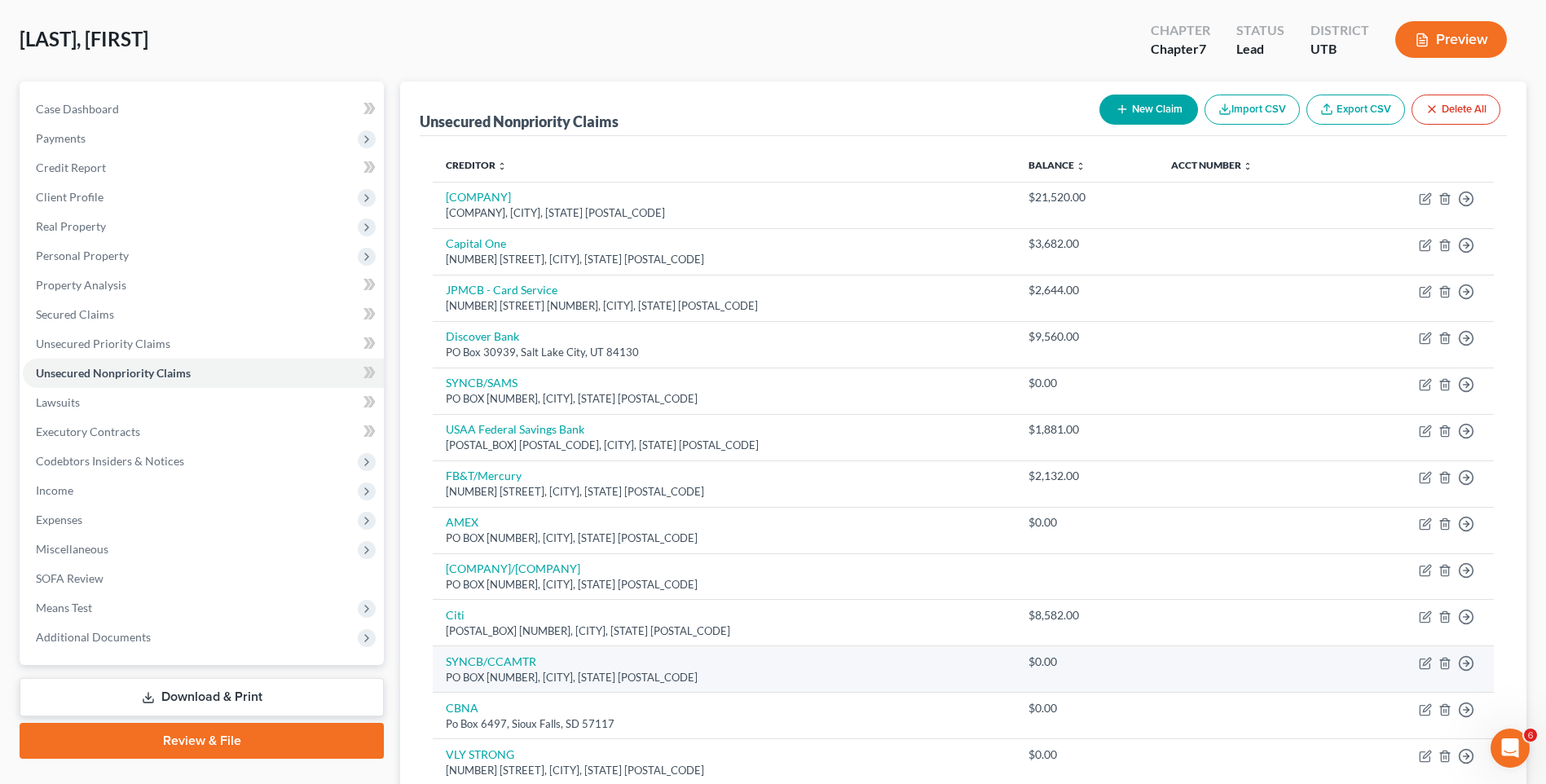 scroll, scrollTop: 112, scrollLeft: 0, axis: vertical 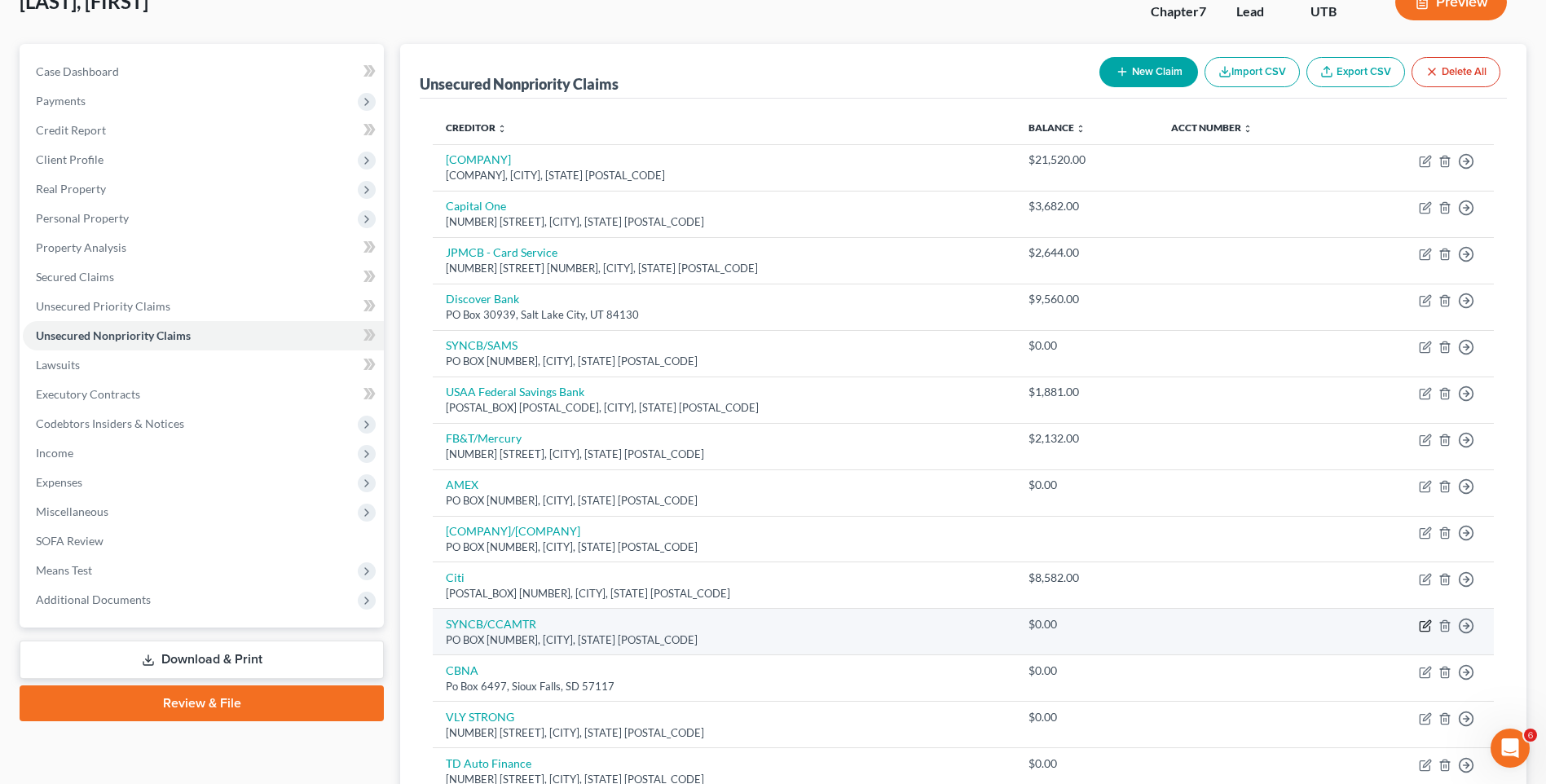 click 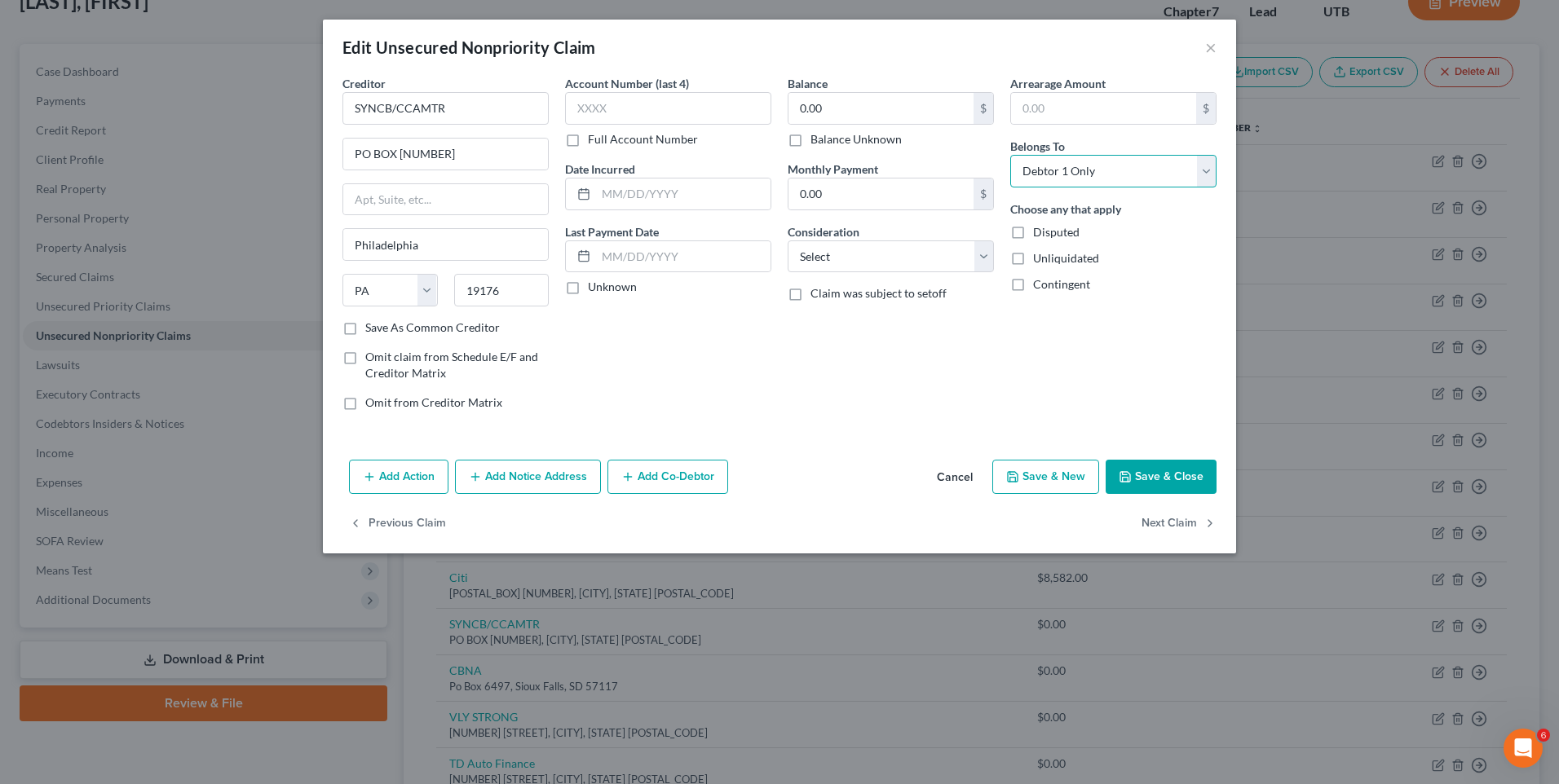 click on "Select Debtor 1 Only Debtor 2 Only Debtor 1 And Debtor 2 Only At Least One Of The Debtors And Another Community Property" at bounding box center [1113, 171] 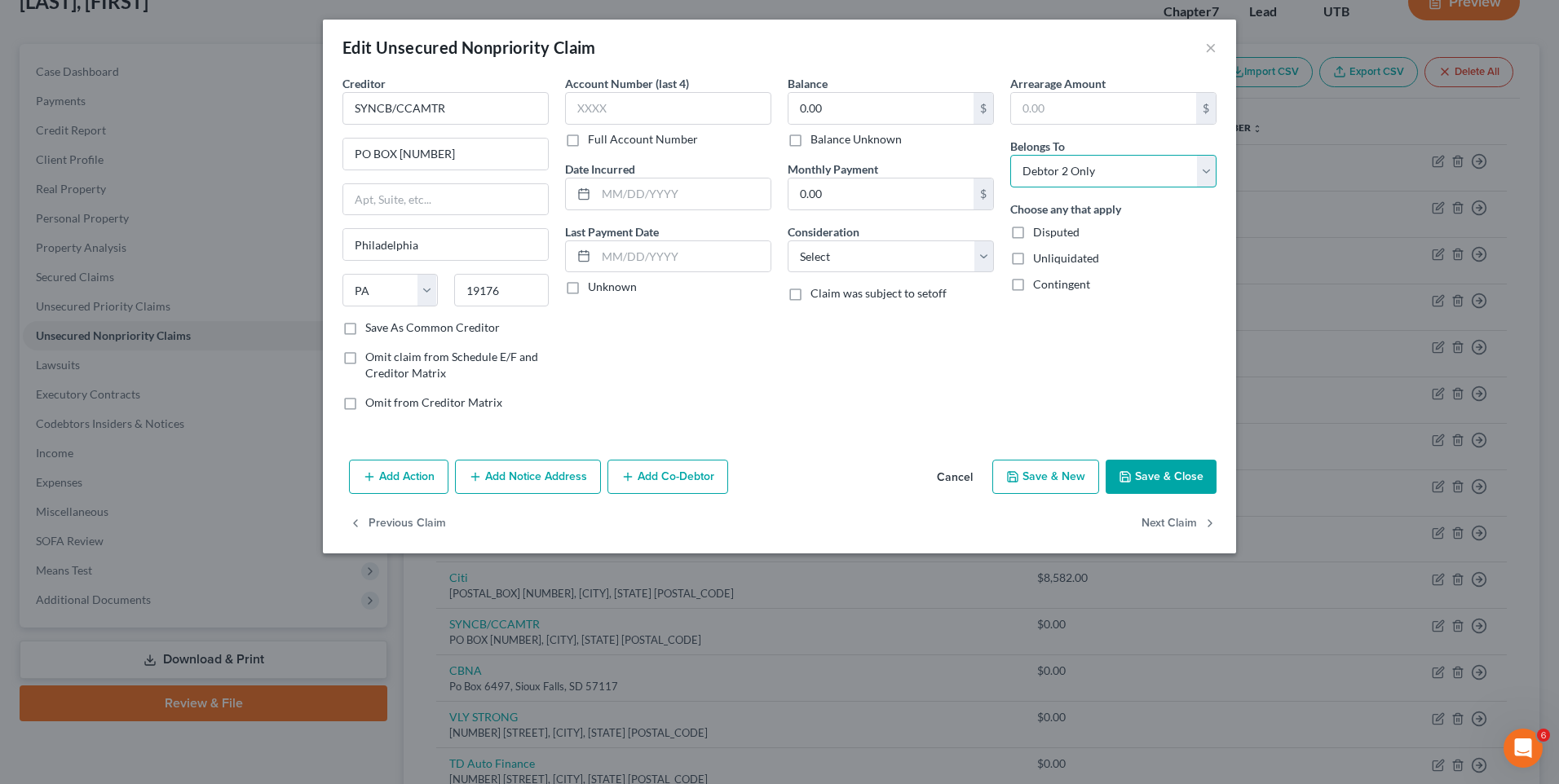 click on "Select Debtor 1 Only Debtor 2 Only Debtor 1 And Debtor 2 Only At Least One Of The Debtors And Another Community Property" at bounding box center (1113, 171) 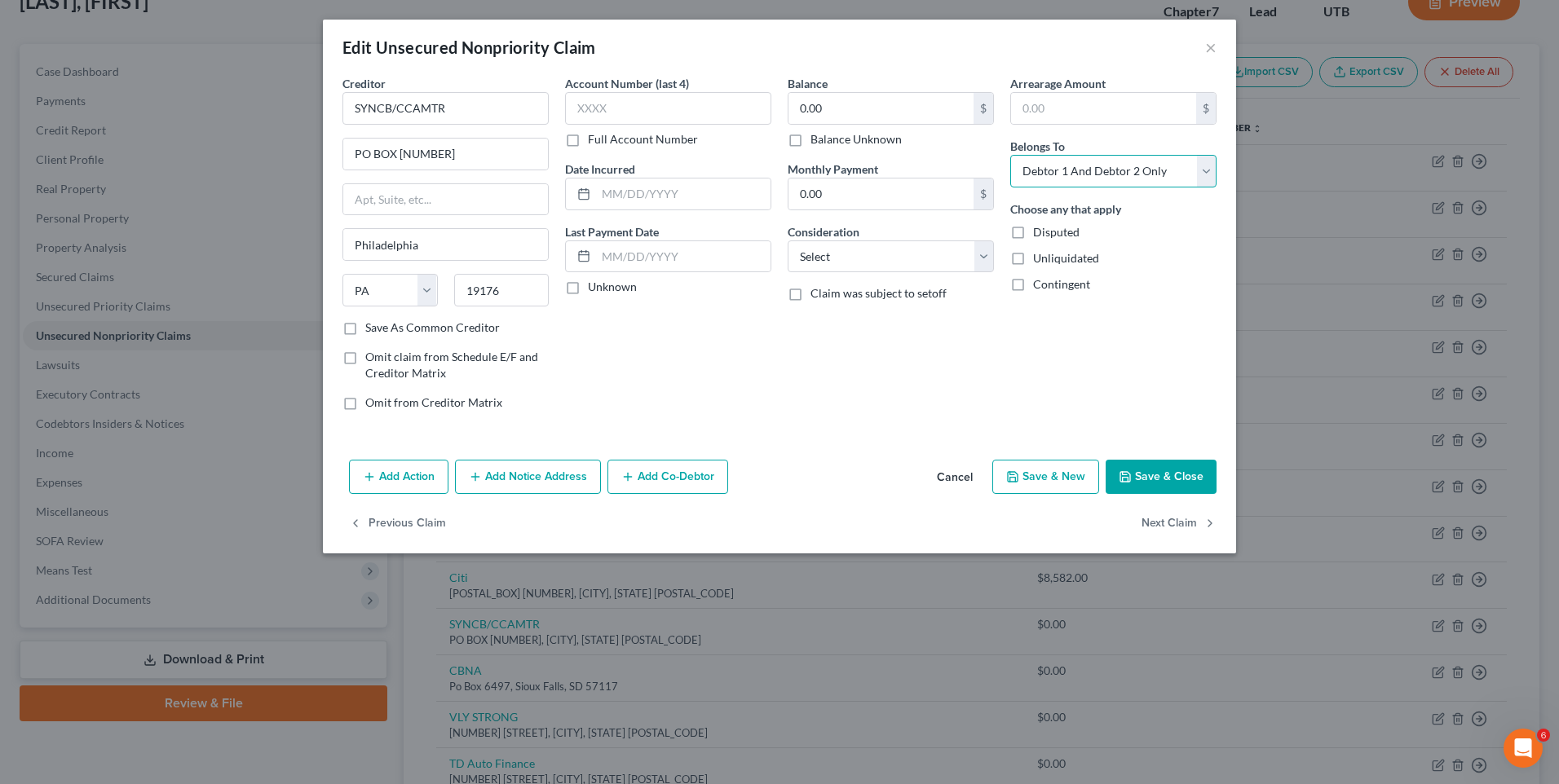 click on "Select Debtor 1 Only Debtor 2 Only Debtor 1 And Debtor 2 Only At Least One Of The Debtors And Another Community Property" at bounding box center [1113, 171] 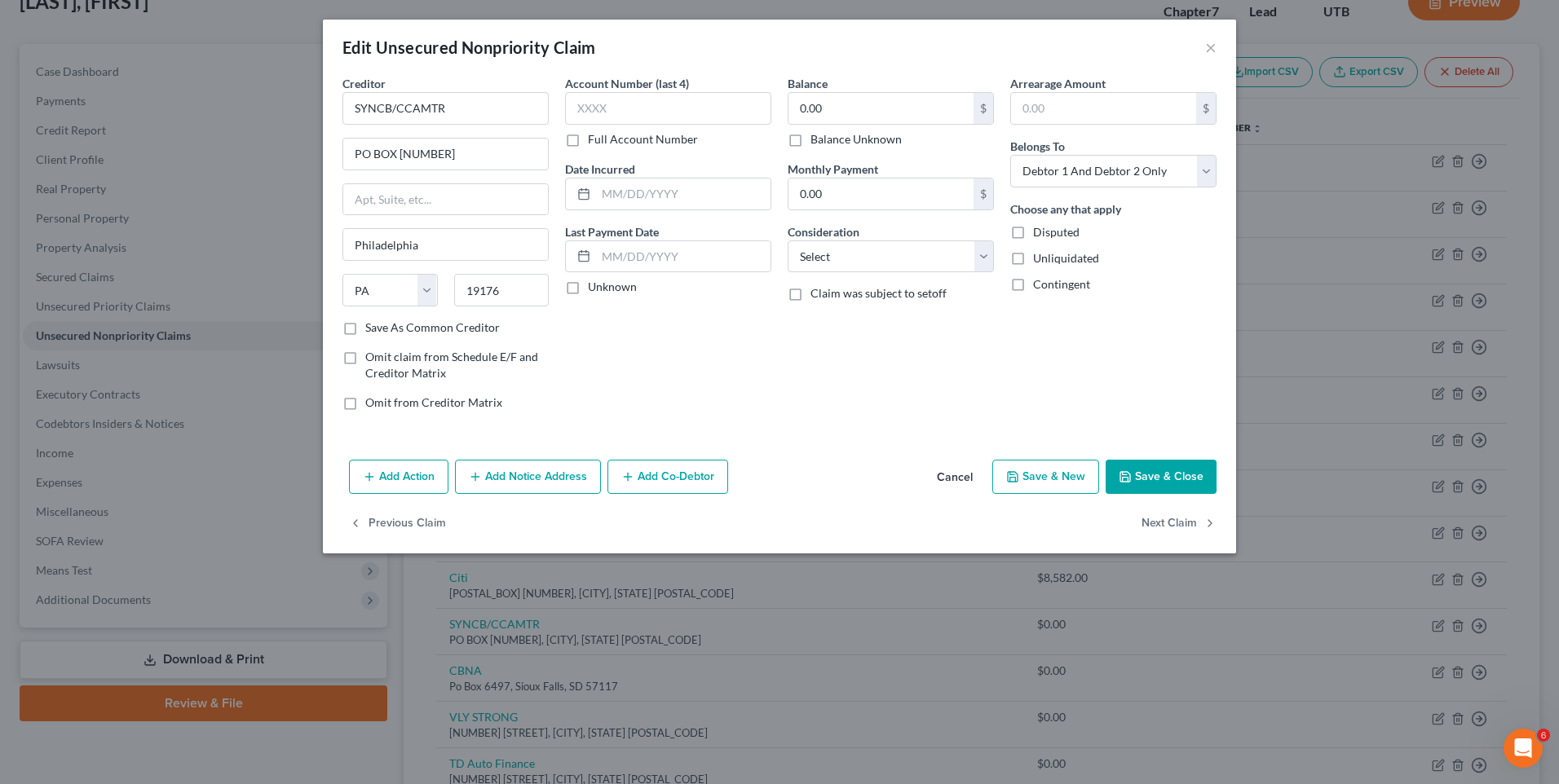 click on "Save & Close" at bounding box center (1161, 477) 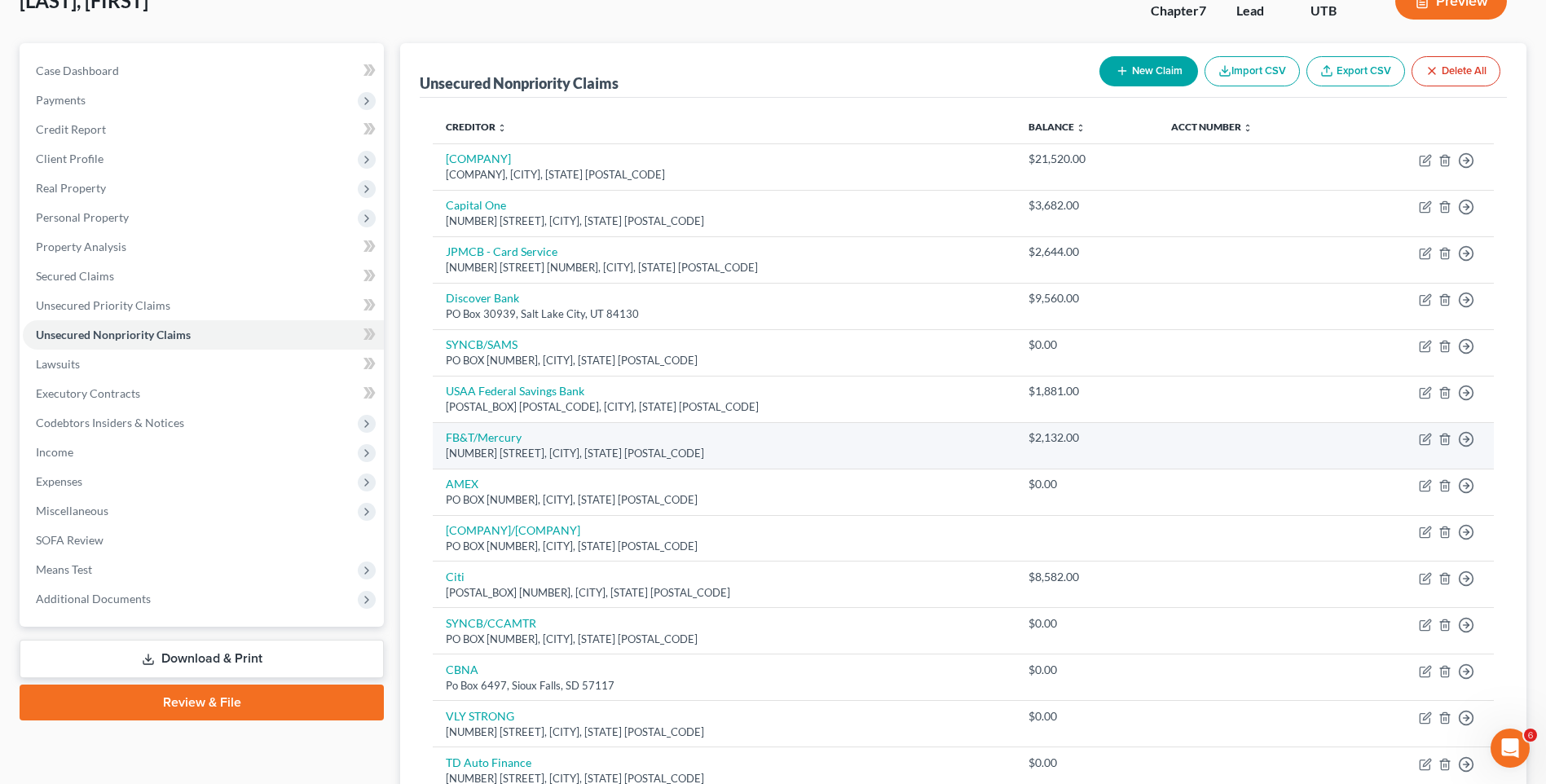scroll, scrollTop: 112, scrollLeft: 0, axis: vertical 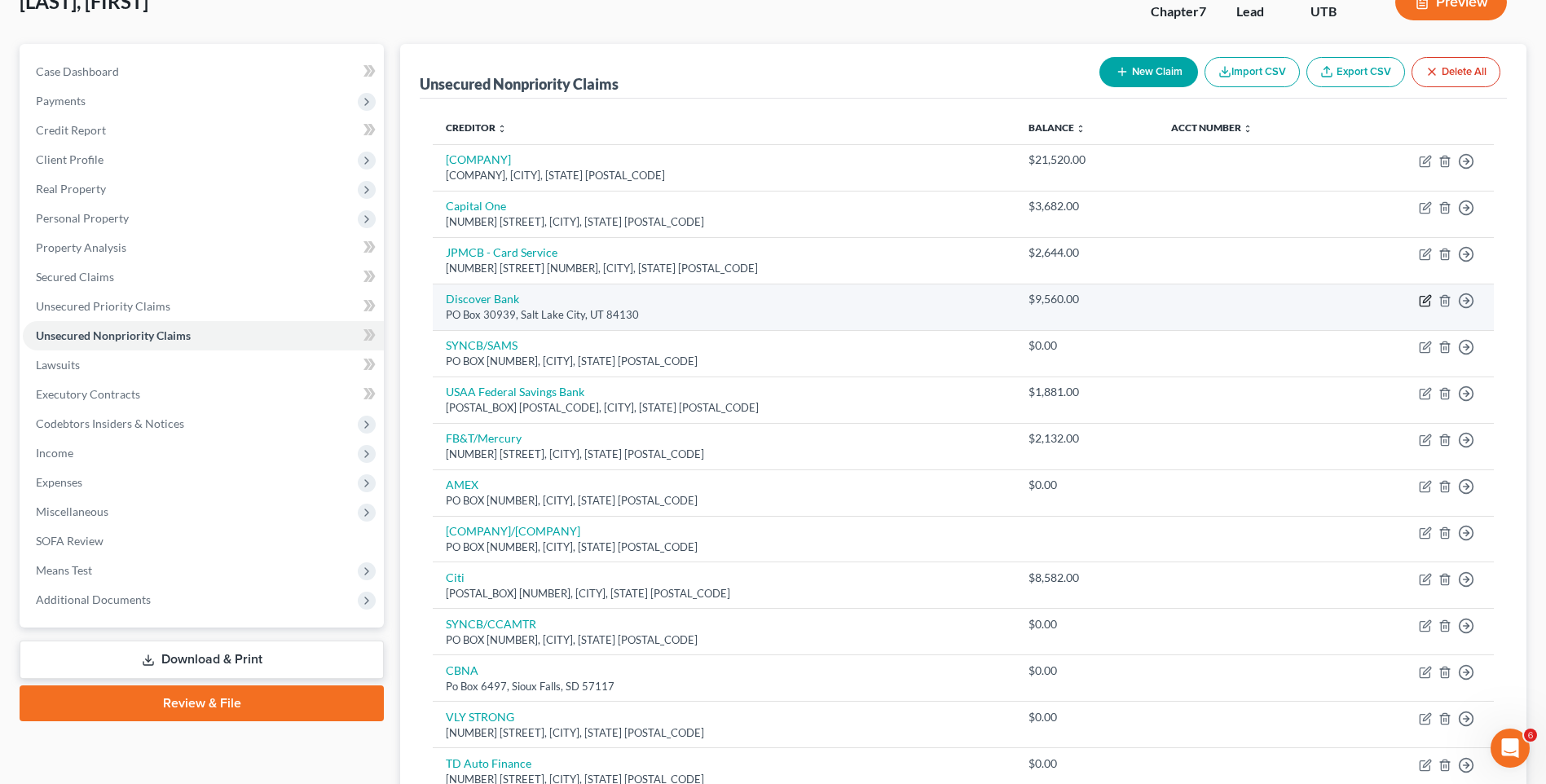 click 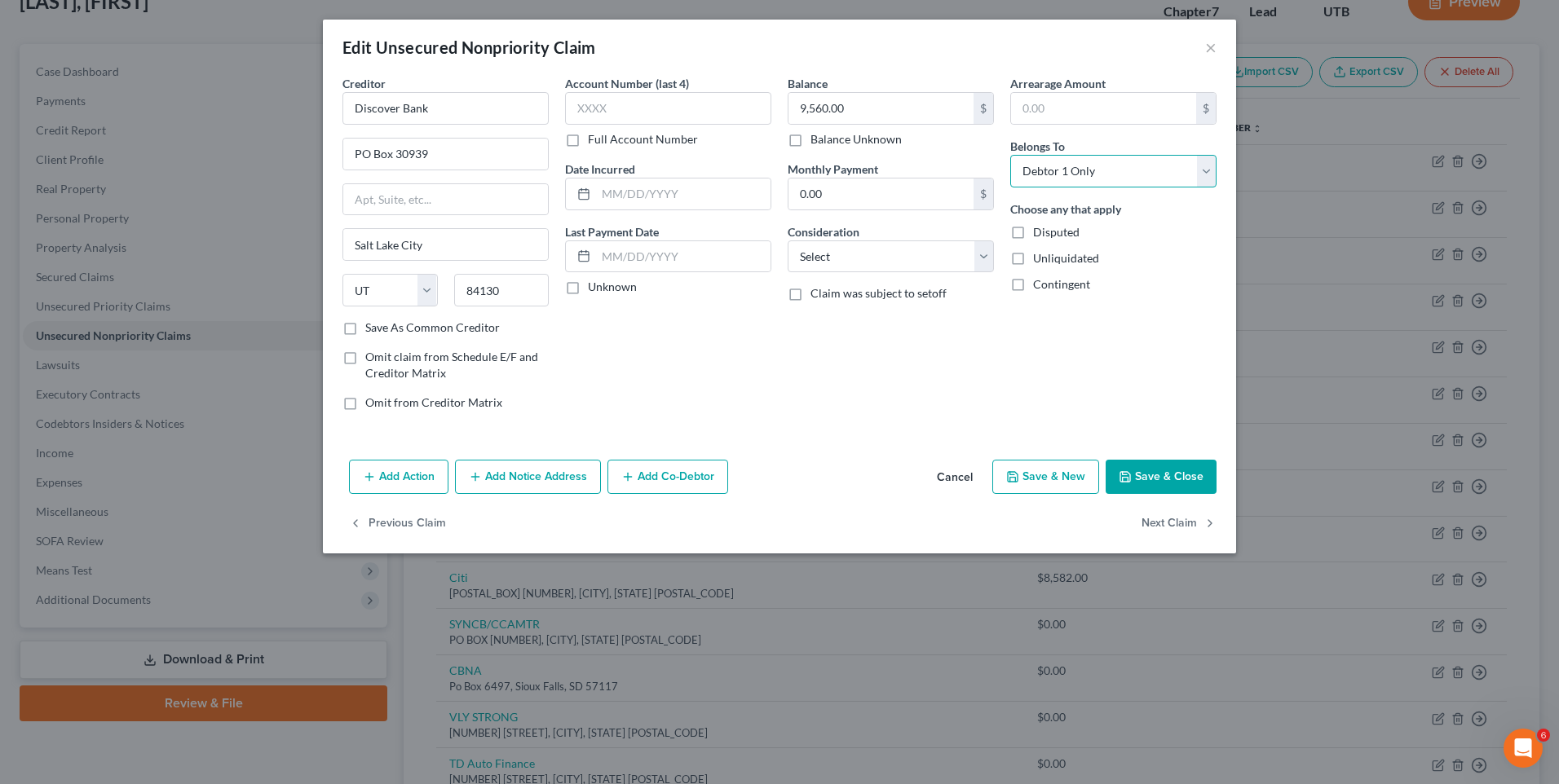 click on "Select Debtor 1 Only Debtor 2 Only Debtor 1 And Debtor 2 Only At Least One Of The Debtors And Another Community Property" at bounding box center (1113, 171) 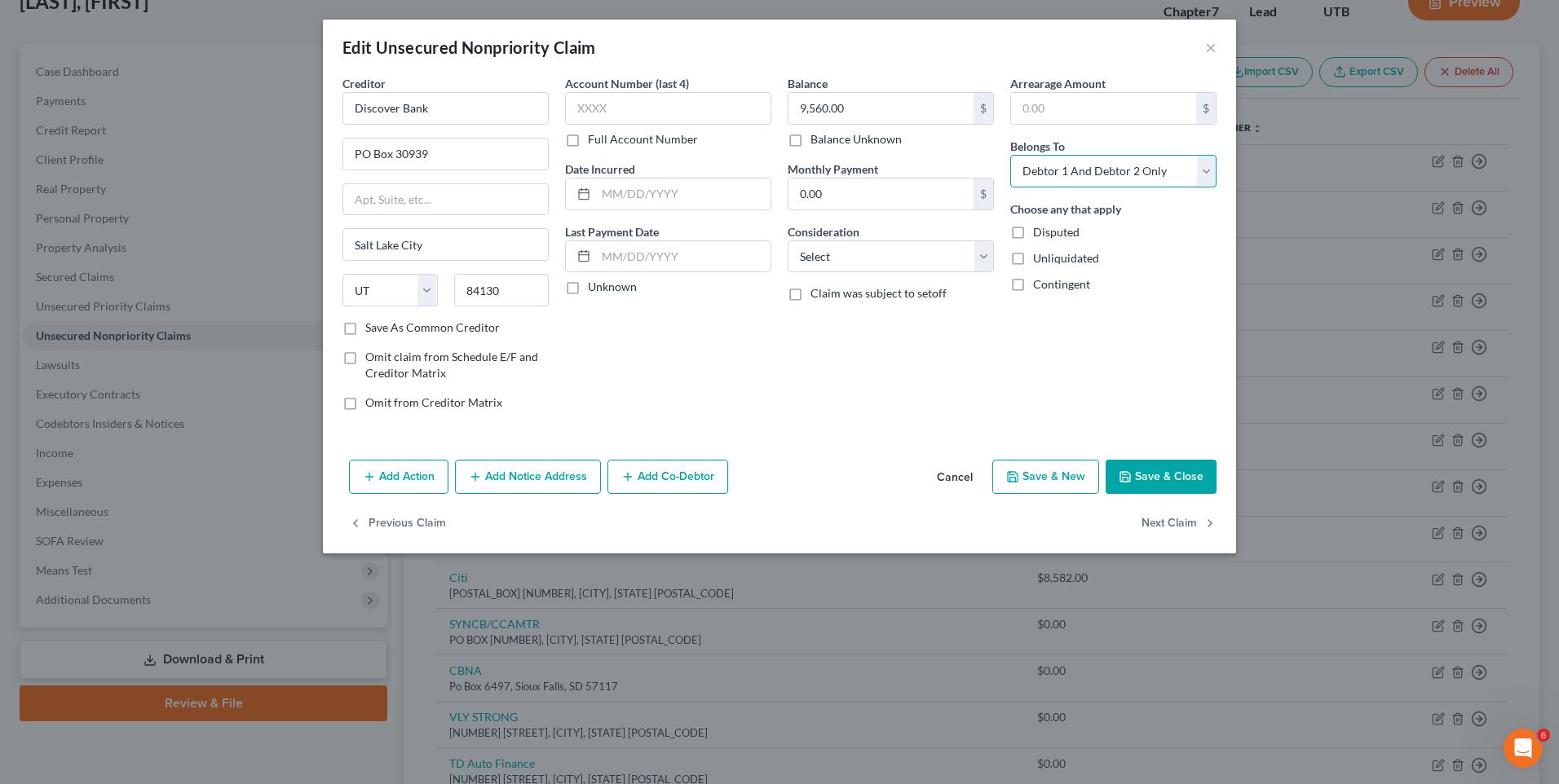 click on "Select Debtor 1 Only Debtor 2 Only Debtor 1 And Debtor 2 Only At Least One Of The Debtors And Another Community Property" at bounding box center [1113, 171] 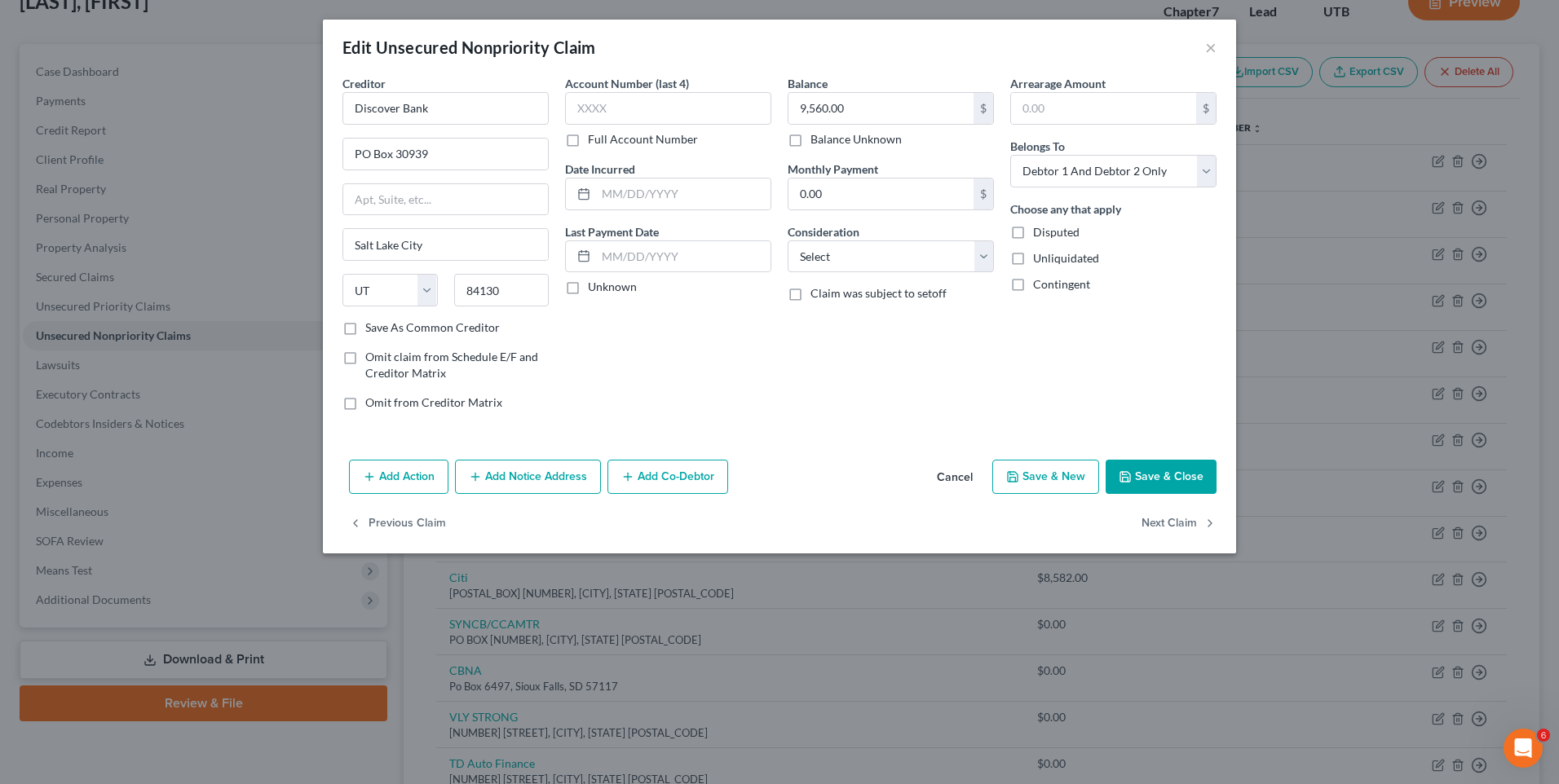 click on "Save & Close" at bounding box center [1161, 477] 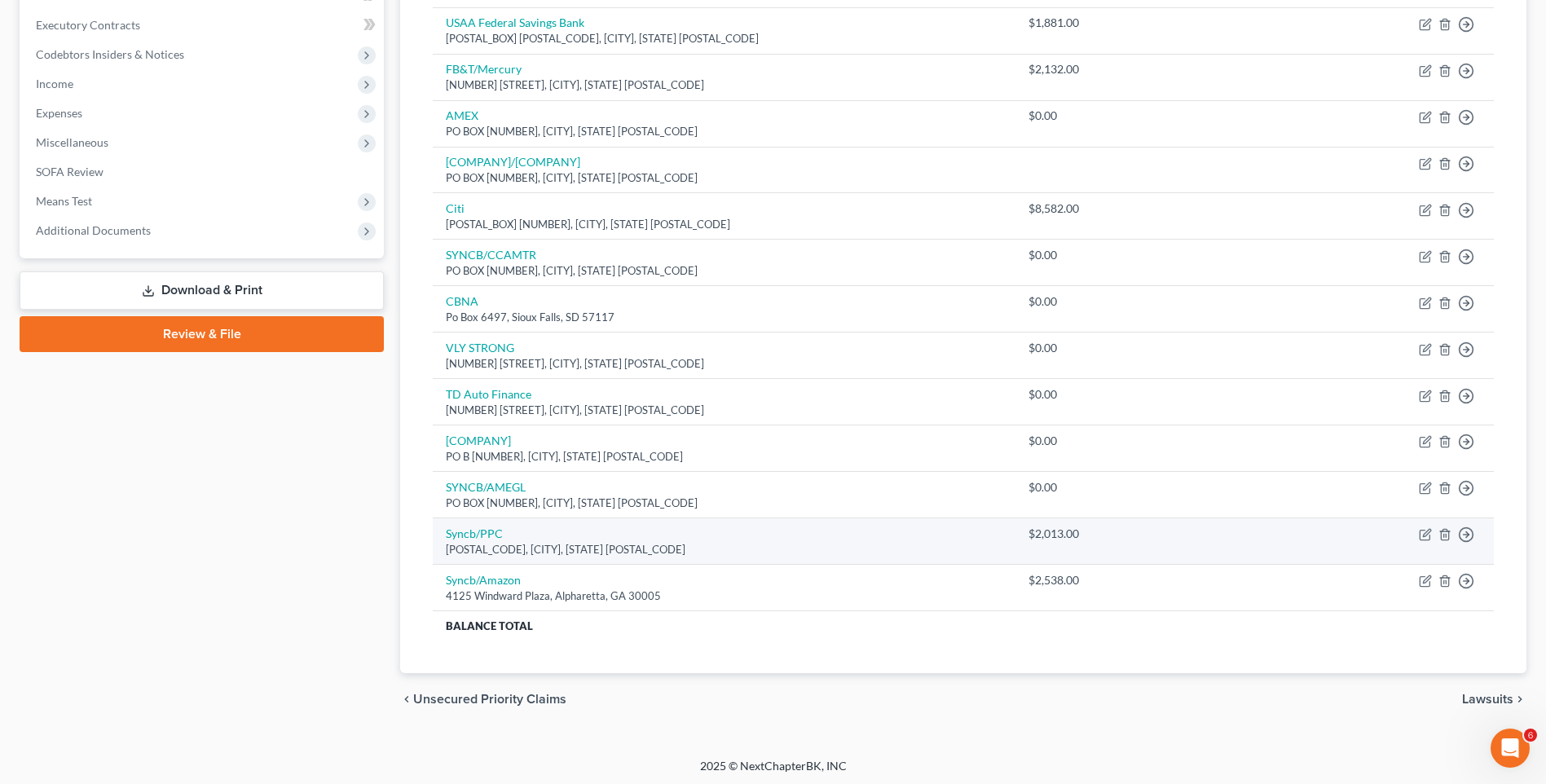 scroll, scrollTop: 485, scrollLeft: 0, axis: vertical 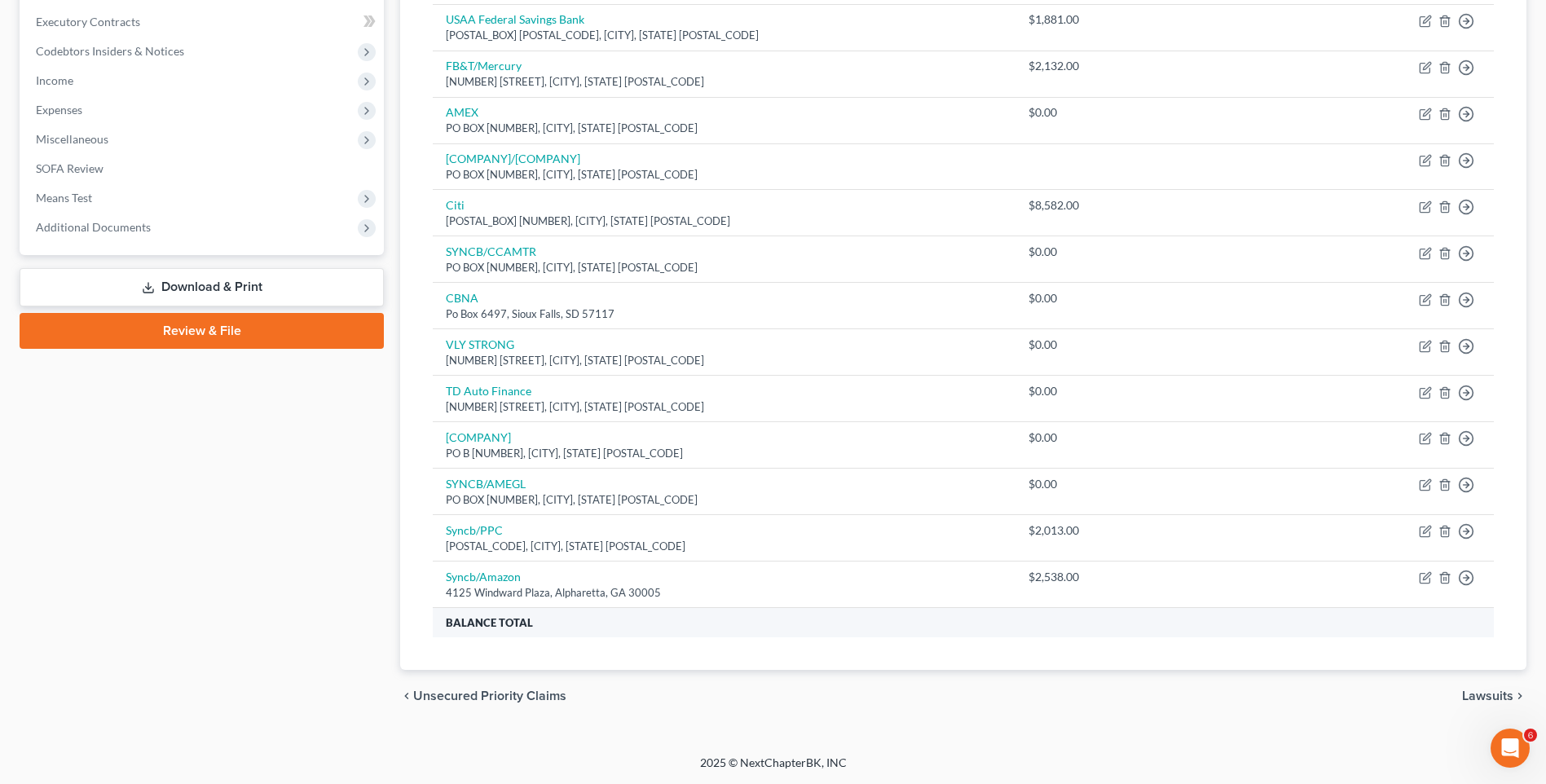 click at bounding box center [1254, 623] 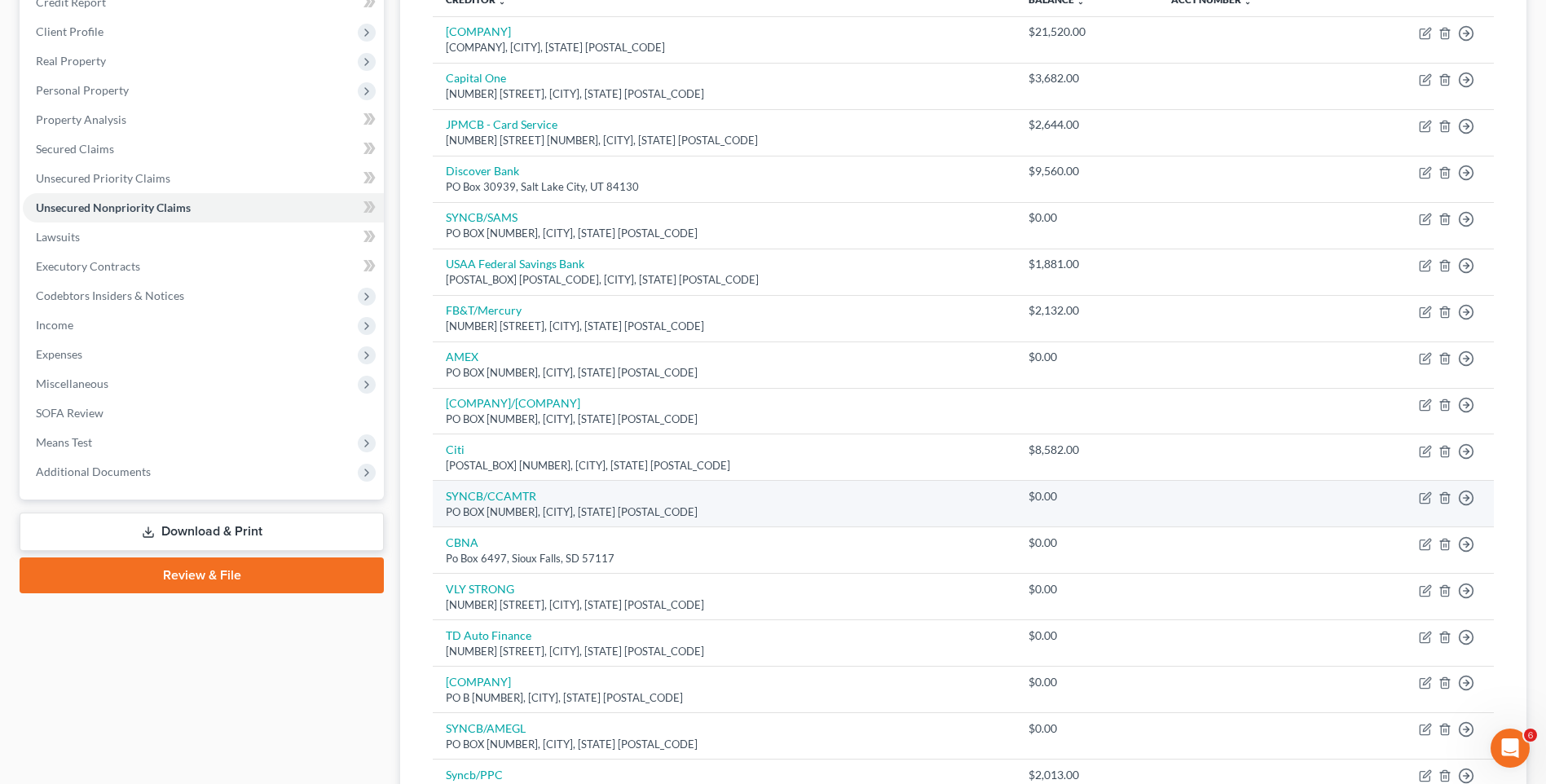 scroll, scrollTop: 0, scrollLeft: 0, axis: both 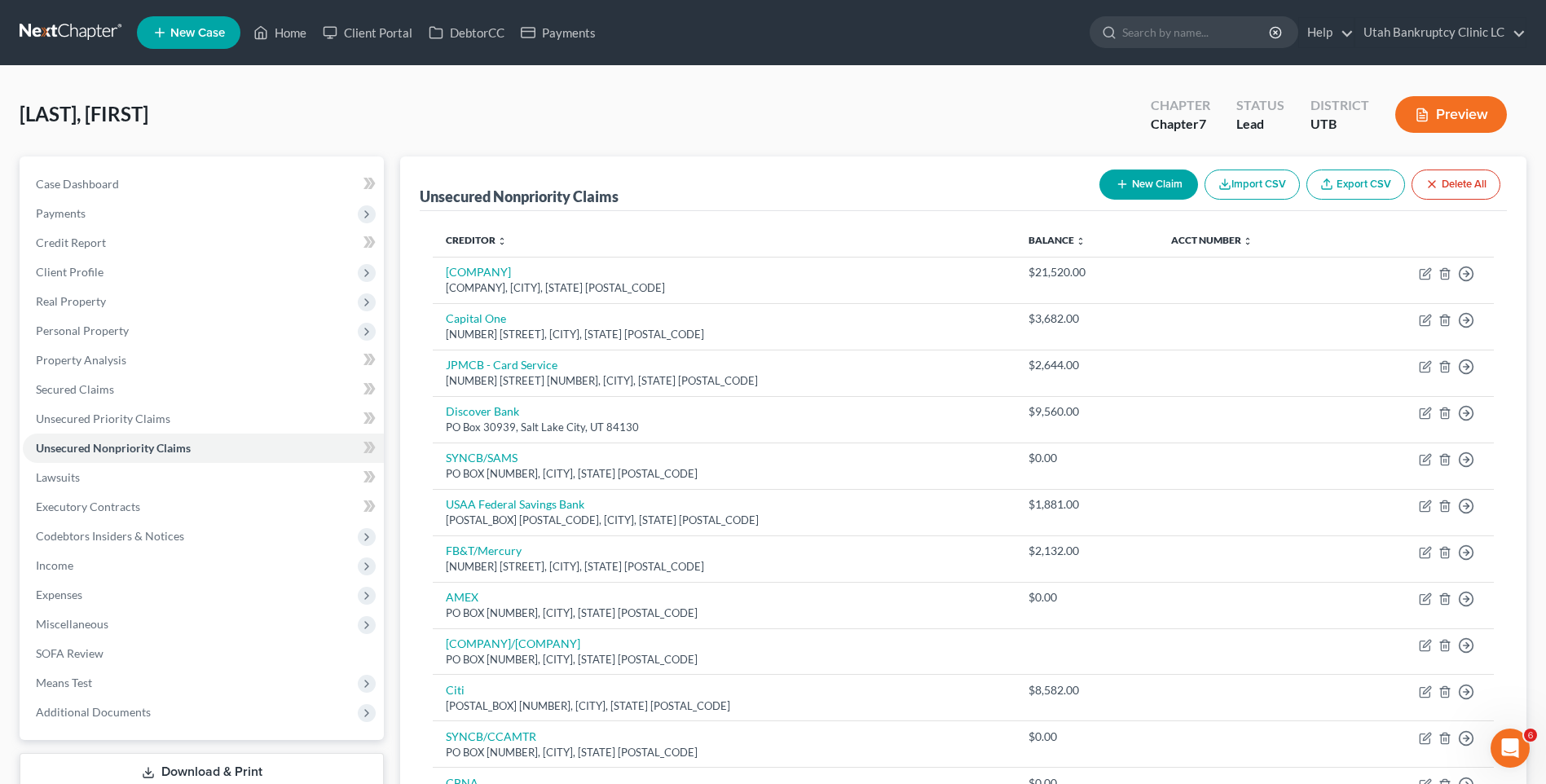 click on "New Claim" at bounding box center [1148, 184] 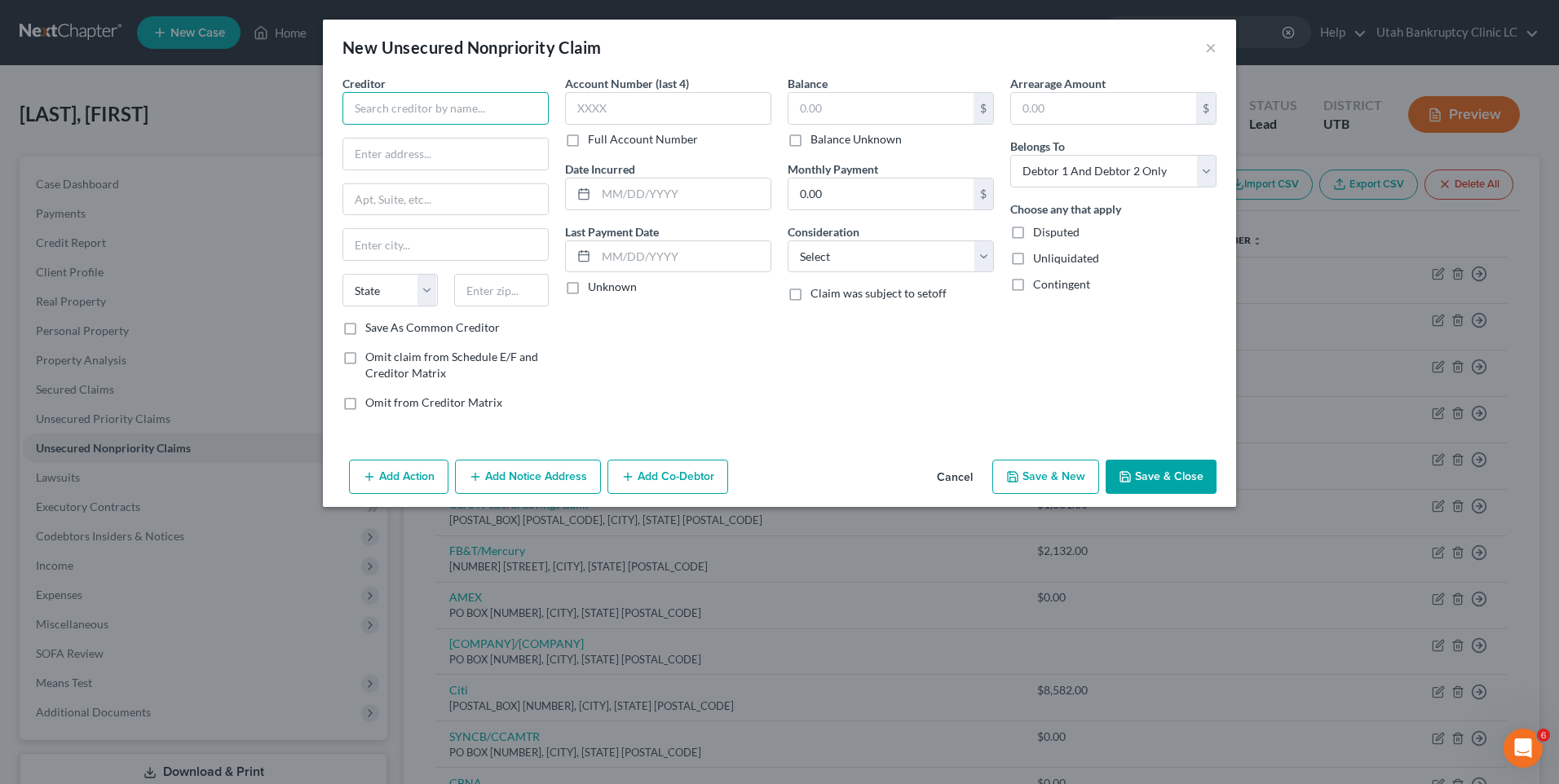 click at bounding box center (445, 108) 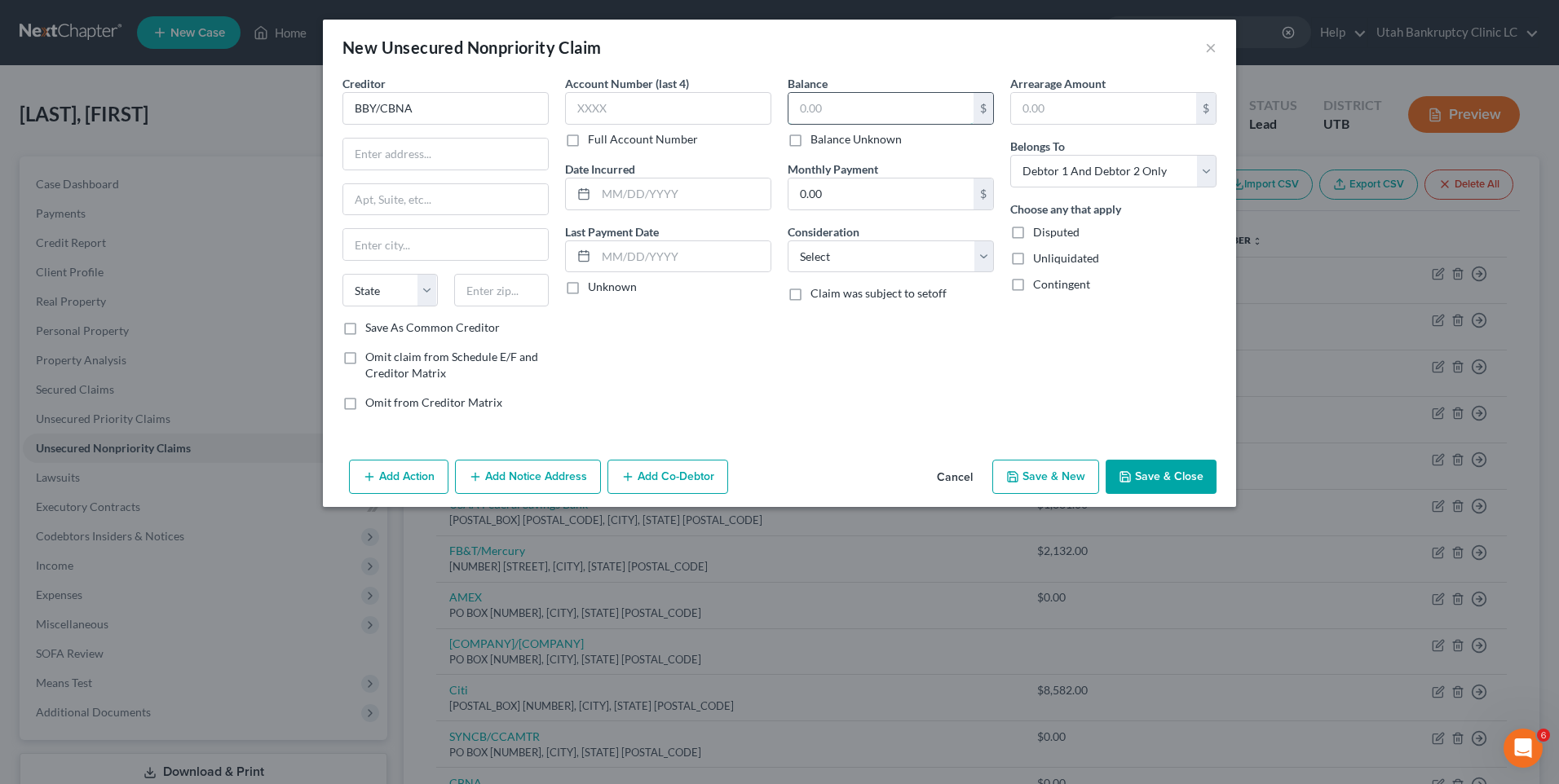 click at bounding box center [881, 108] 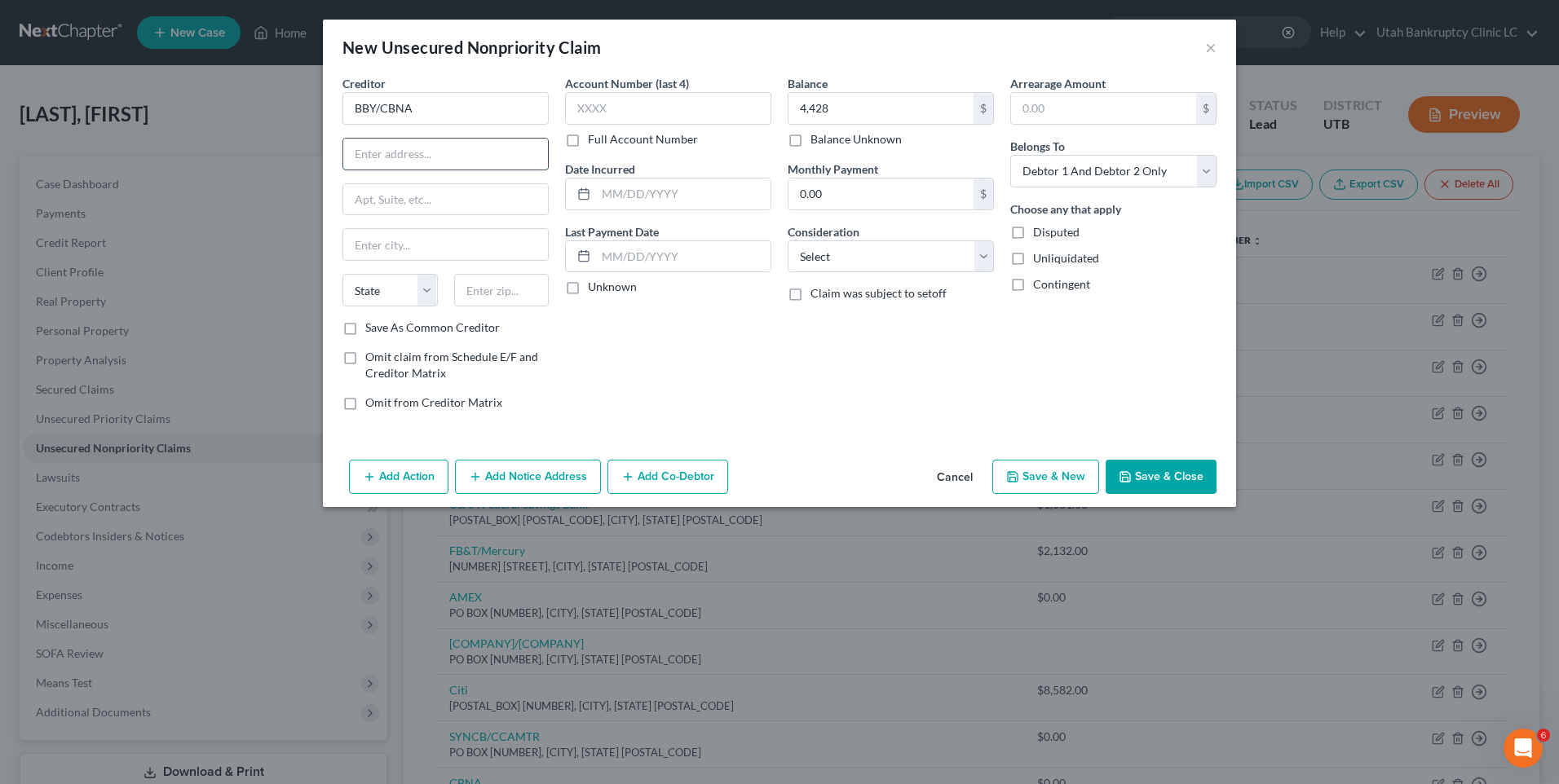 click at bounding box center (445, 154) 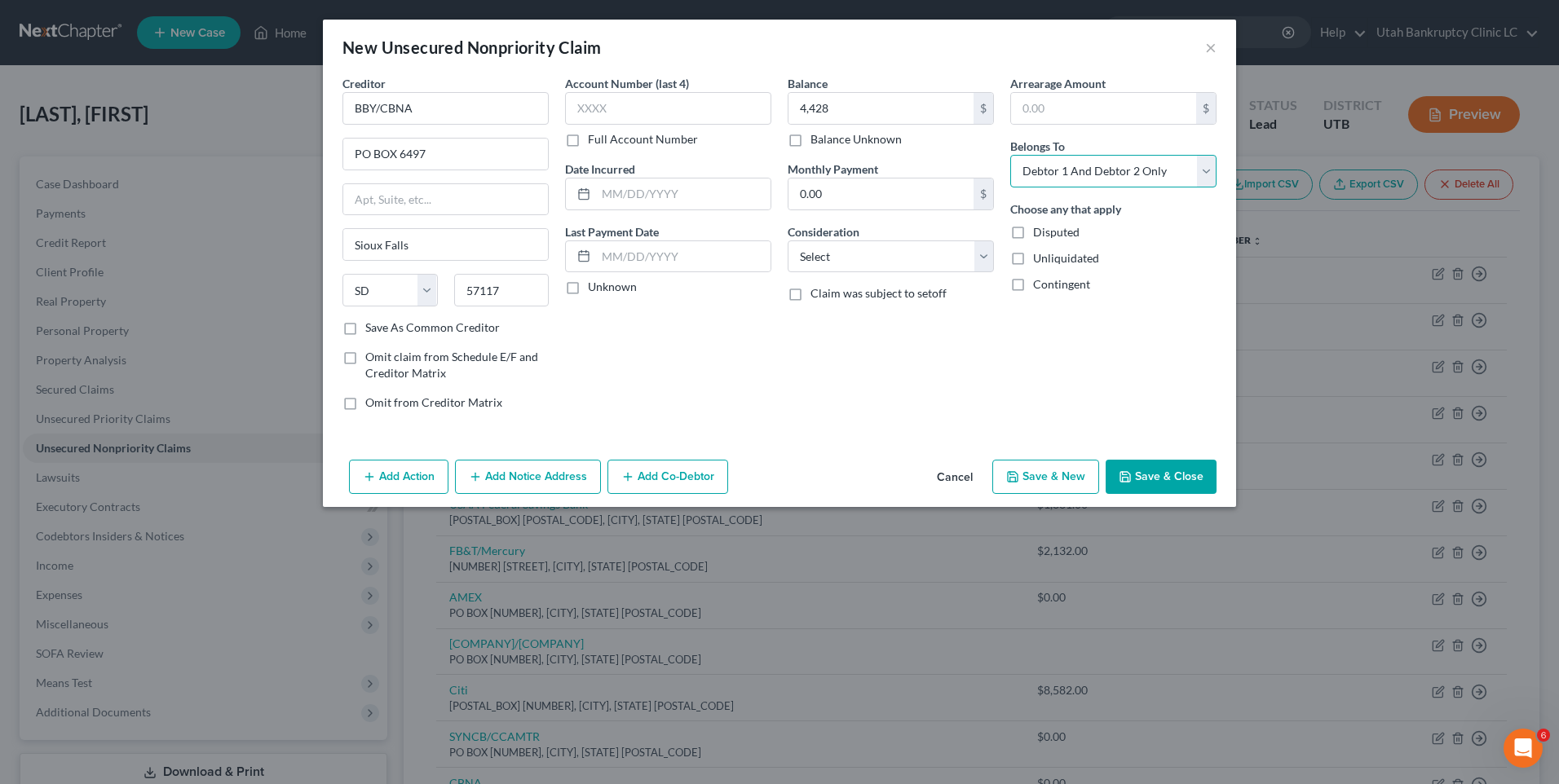 click on "Select Debtor 1 Only Debtor 2 Only Debtor 1 And Debtor 2 Only At Least One Of The Debtors And Another Community Property" at bounding box center [1113, 171] 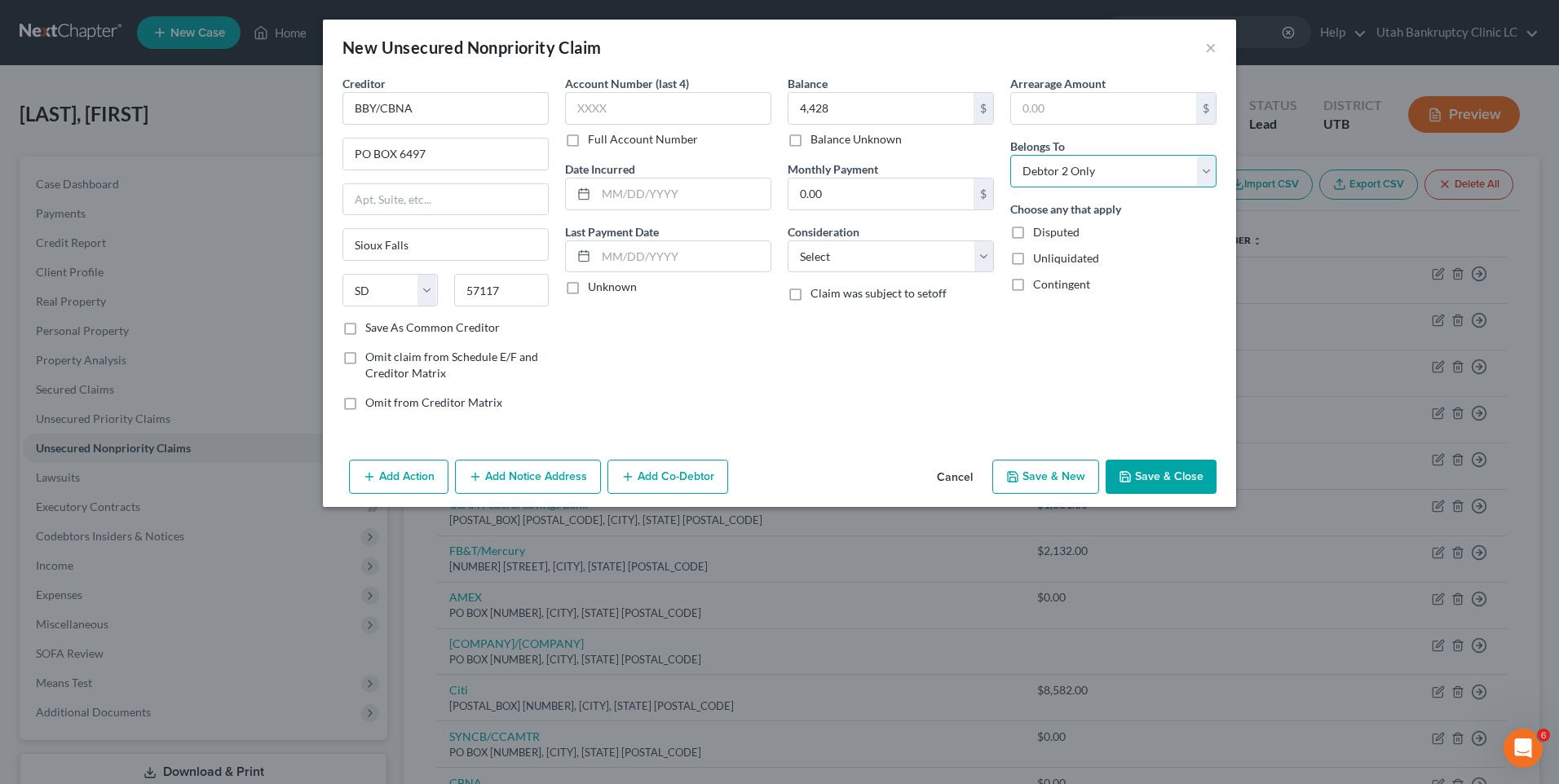 click on "Select Debtor 1 Only Debtor 2 Only Debtor 1 And Debtor 2 Only At Least One Of The Debtors And Another Community Property" at bounding box center [1113, 171] 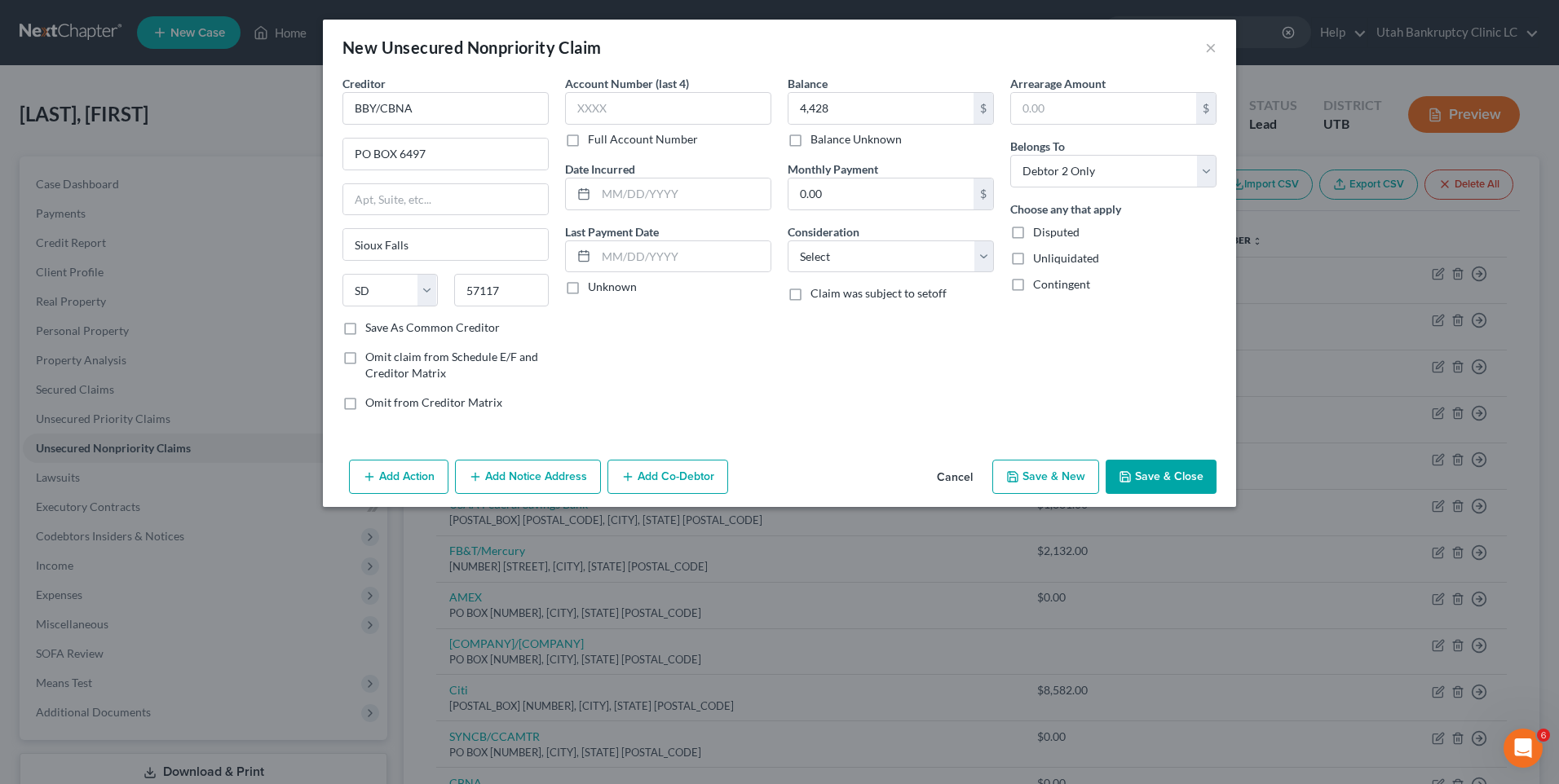click on "Save & Close" at bounding box center (1161, 477) 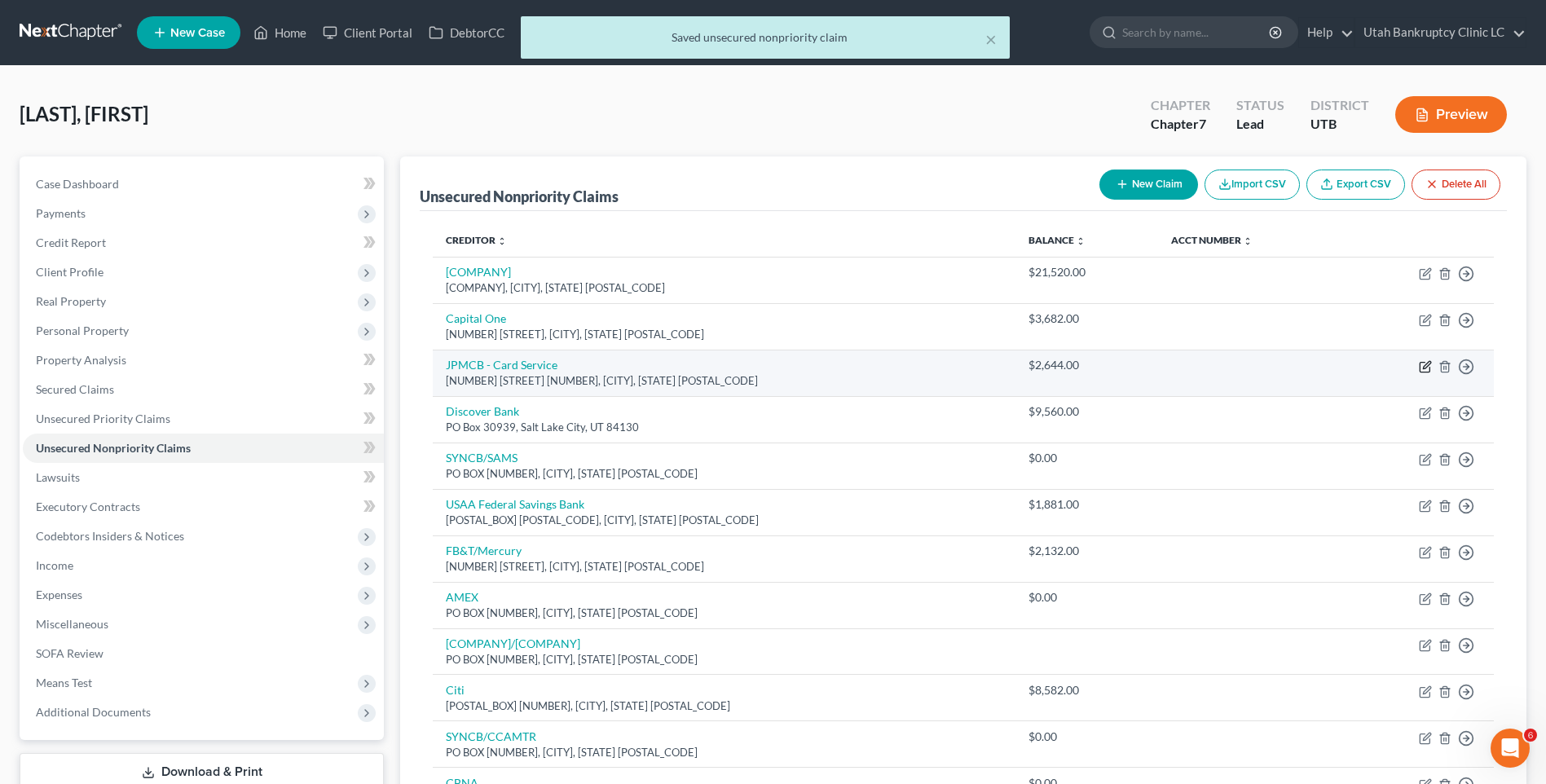 click 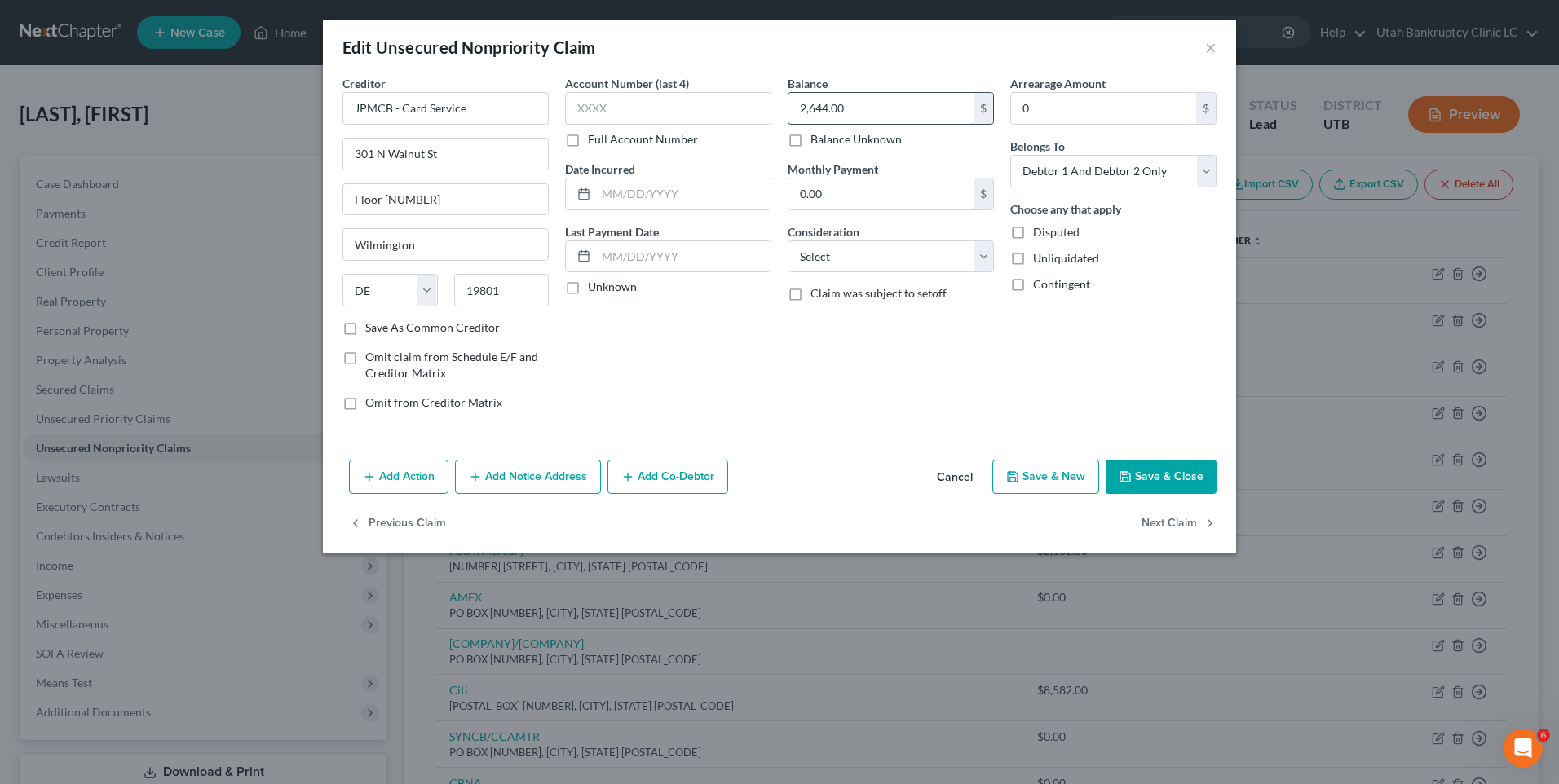 click on "2,644.00" at bounding box center (881, 108) 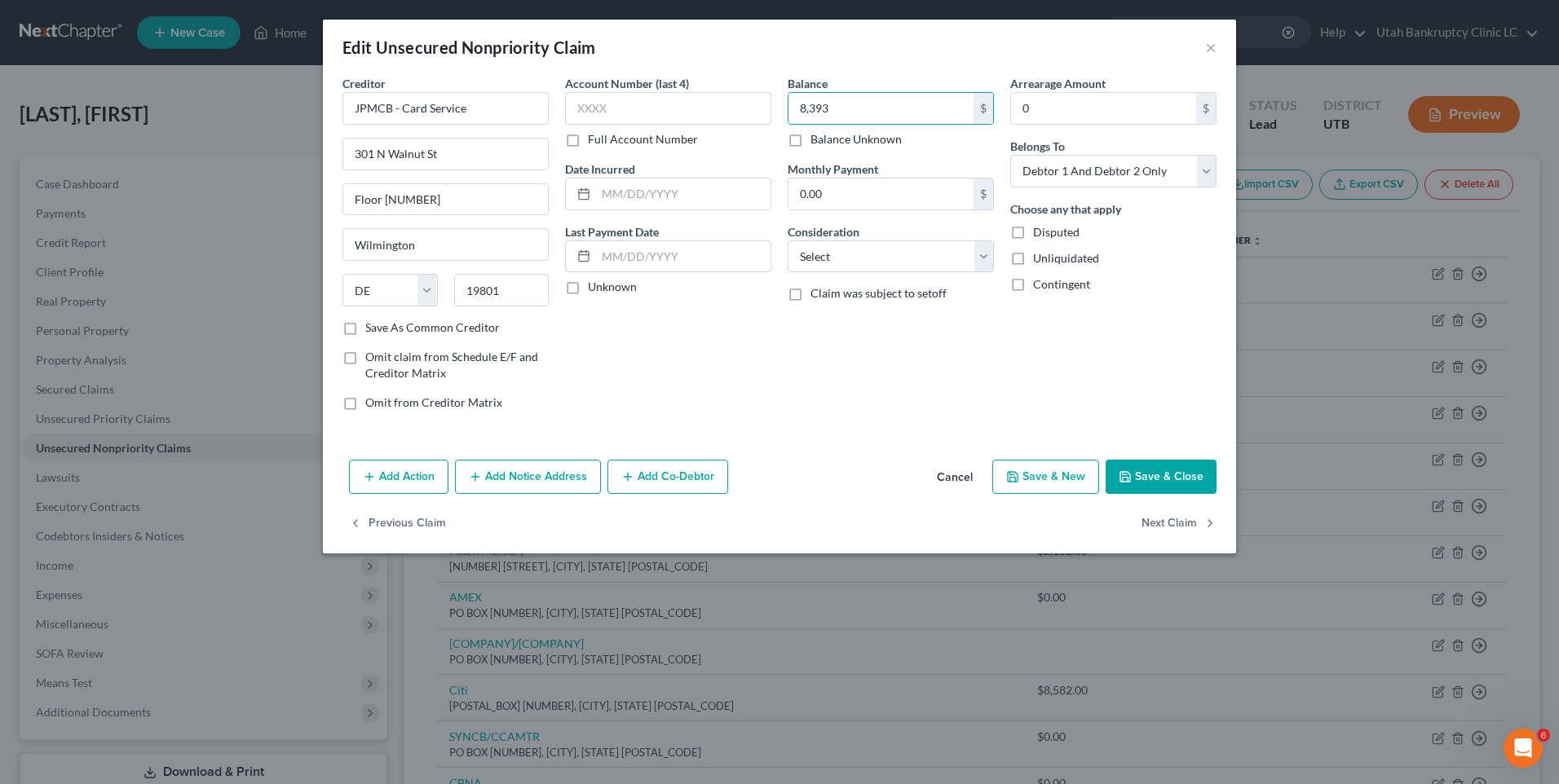 click on "Save & Close" at bounding box center [1161, 477] 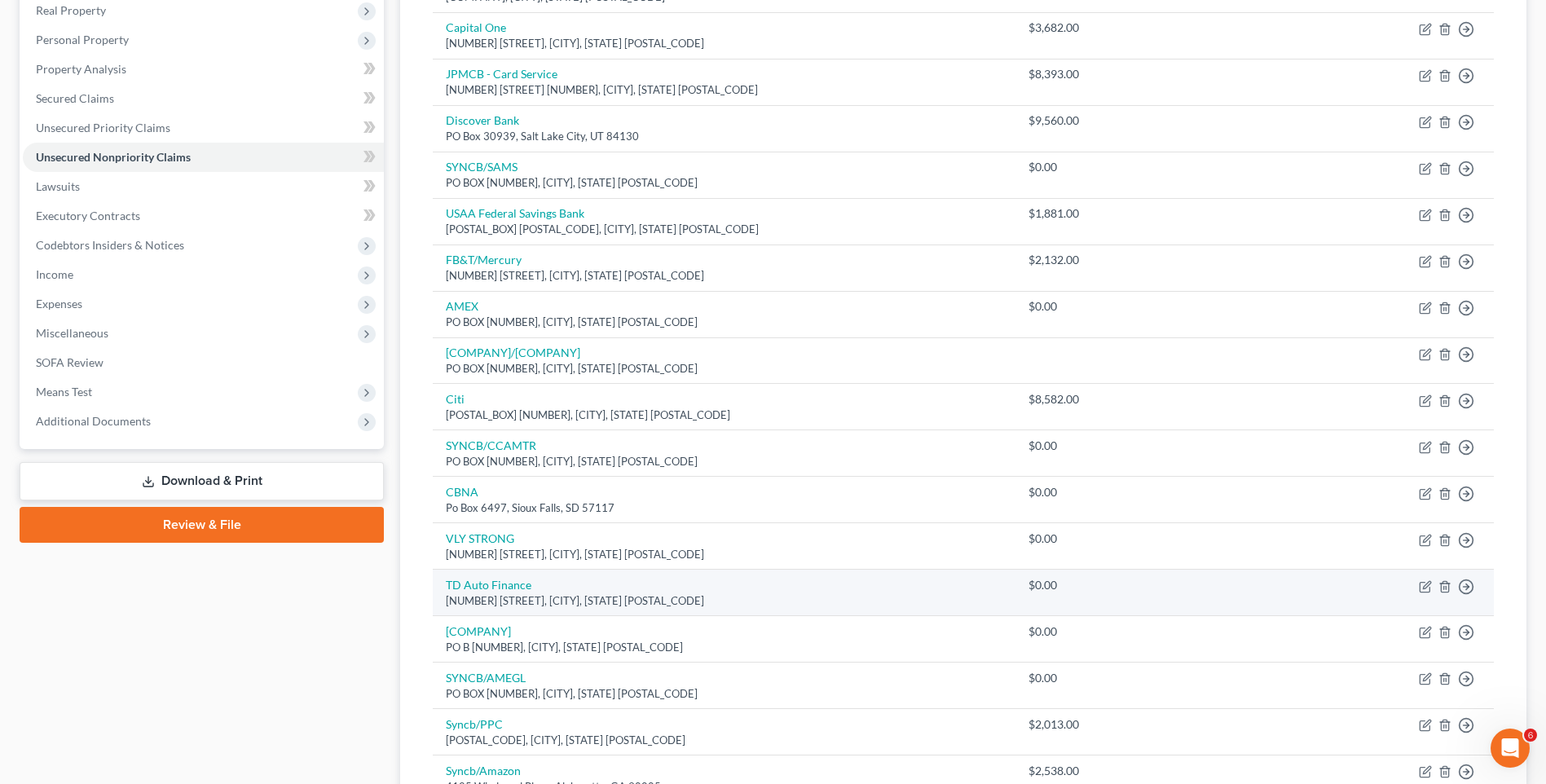 scroll, scrollTop: 407, scrollLeft: 0, axis: vertical 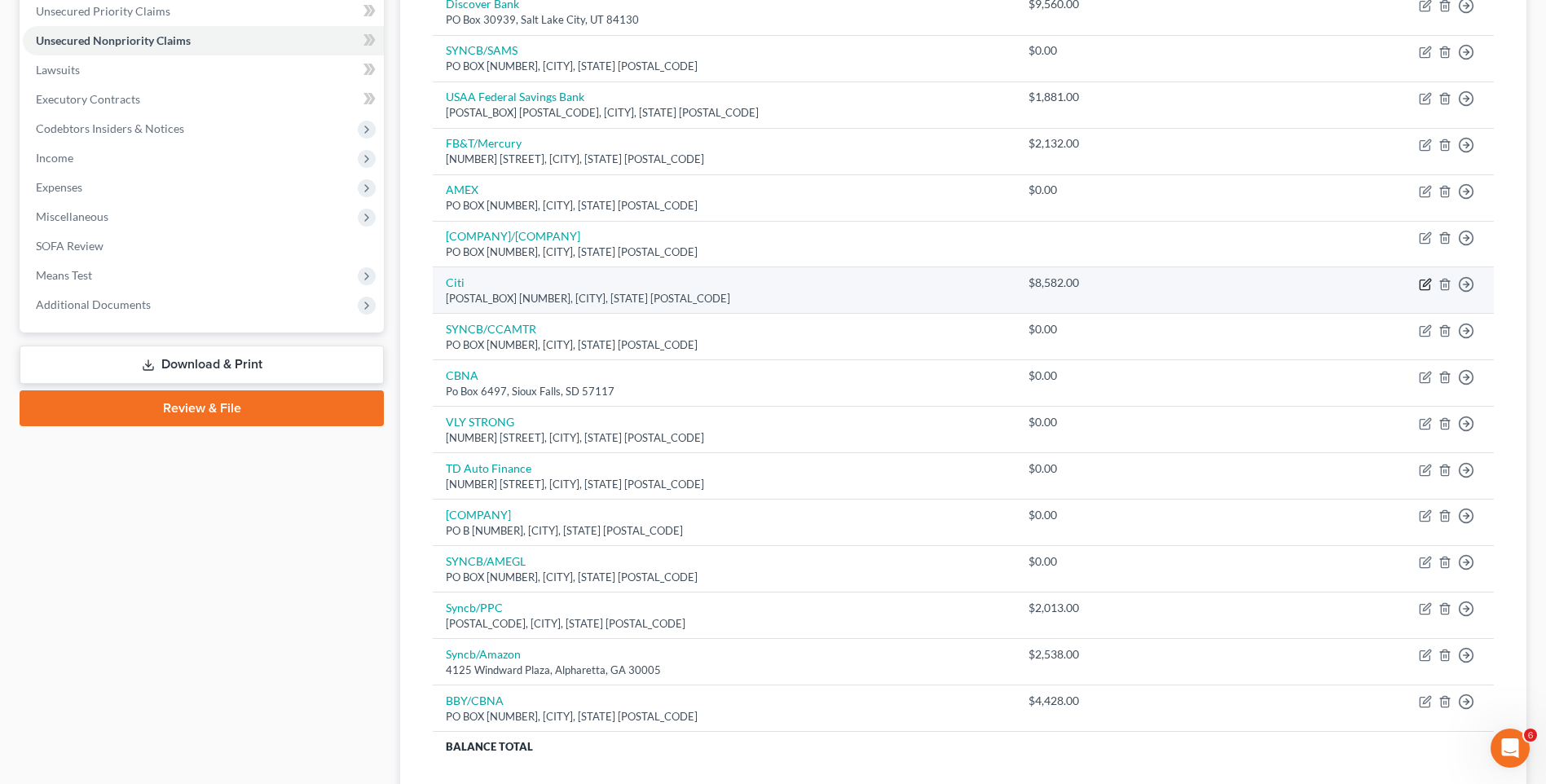 click 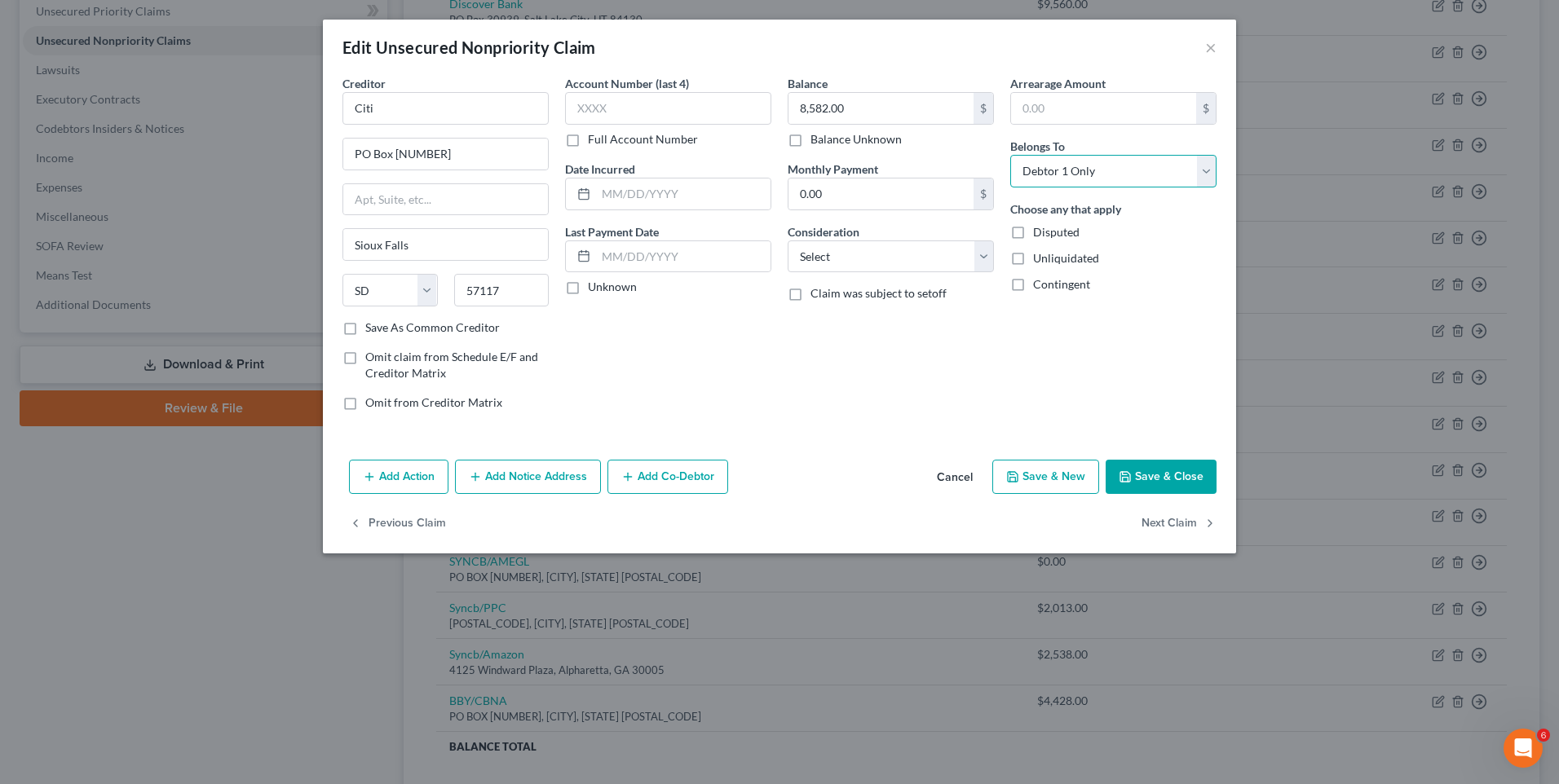 click on "Select Debtor 1 Only Debtor 2 Only Debtor 1 And Debtor 2 Only At Least One Of The Debtors And Another Community Property" at bounding box center (1113, 171) 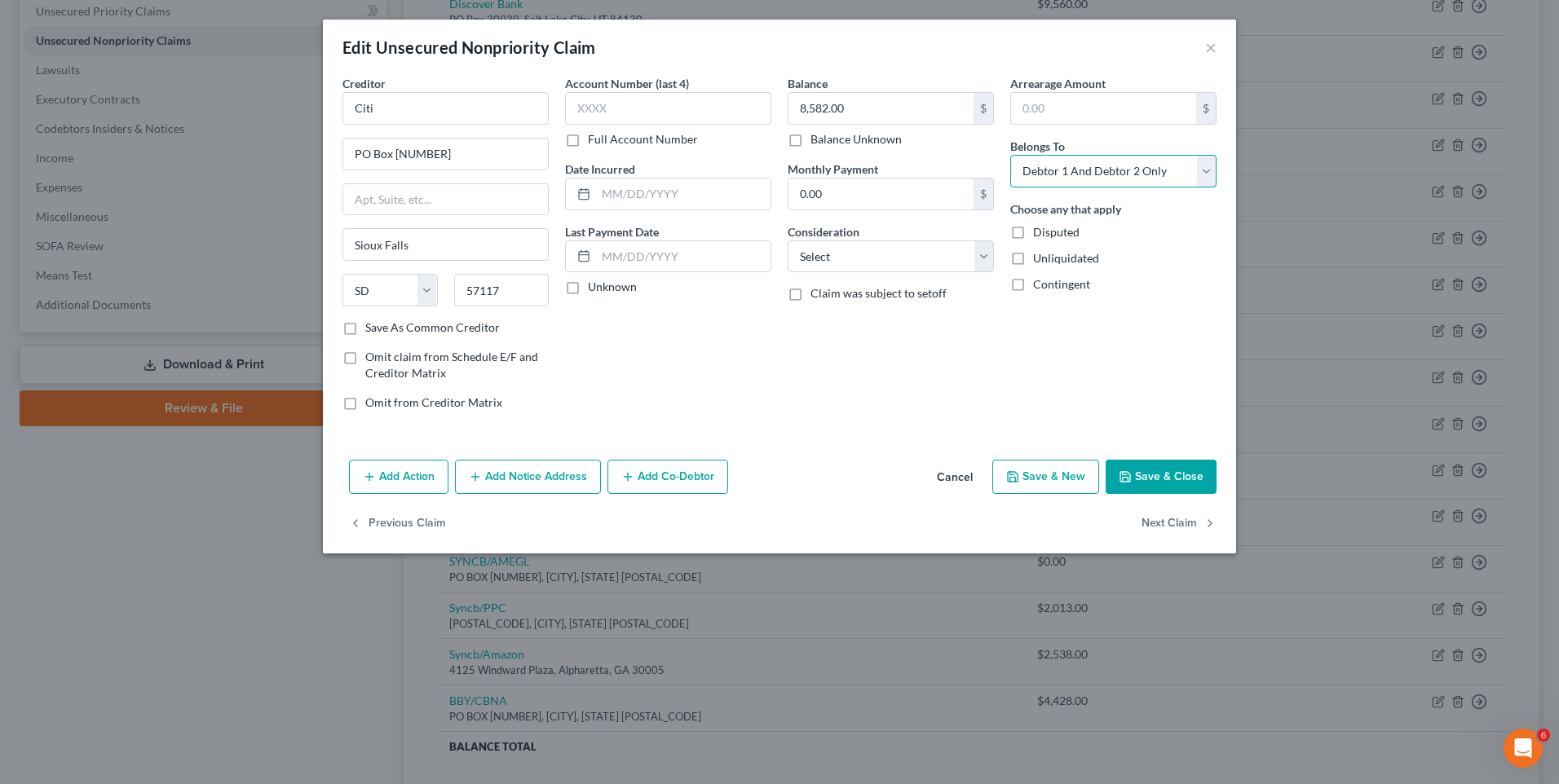 click on "Select Debtor 1 Only Debtor 2 Only Debtor 1 And Debtor 2 Only At Least One Of The Debtors And Another Community Property" at bounding box center [1113, 171] 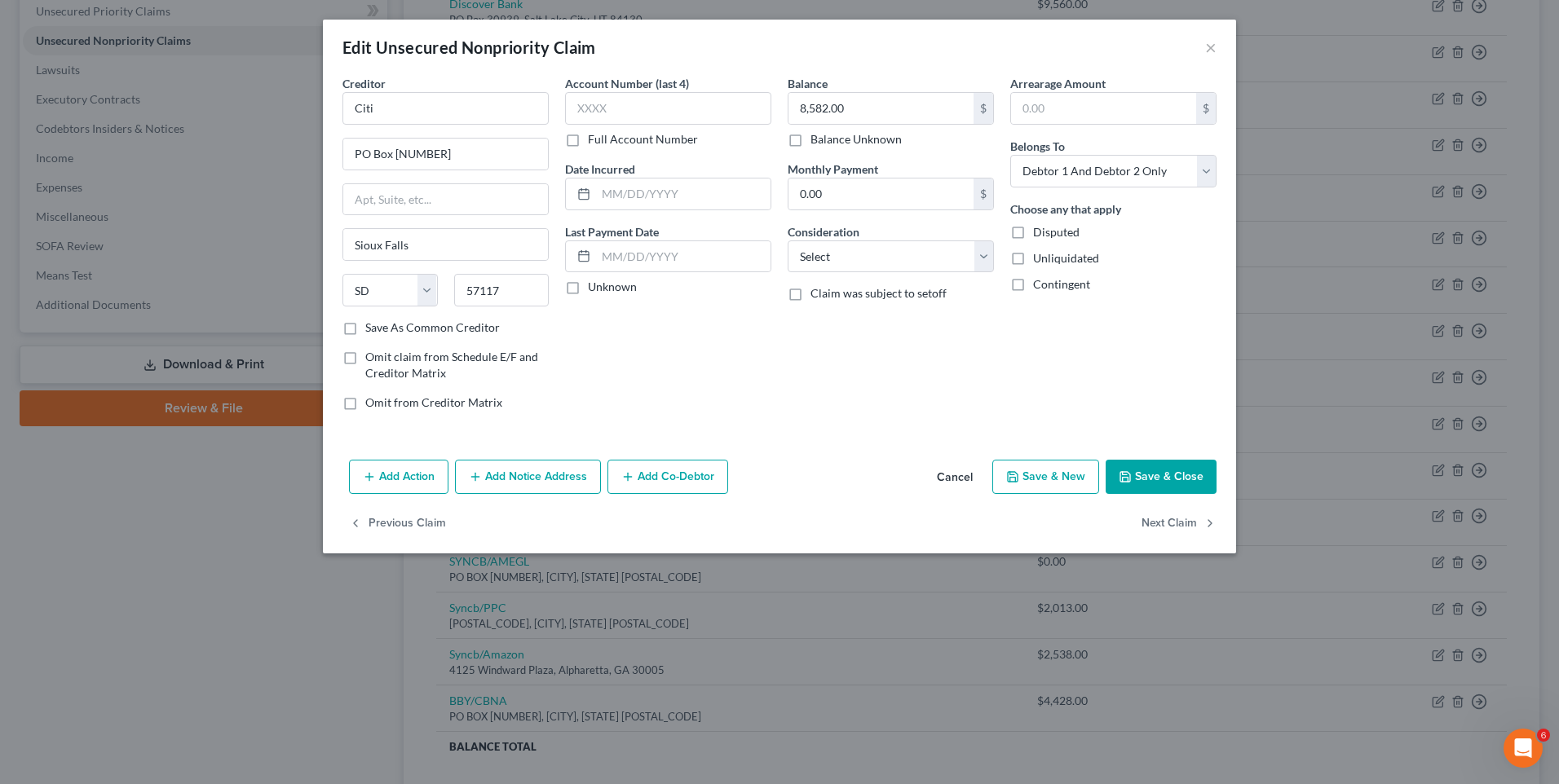 click on "Save & Close" at bounding box center [1161, 477] 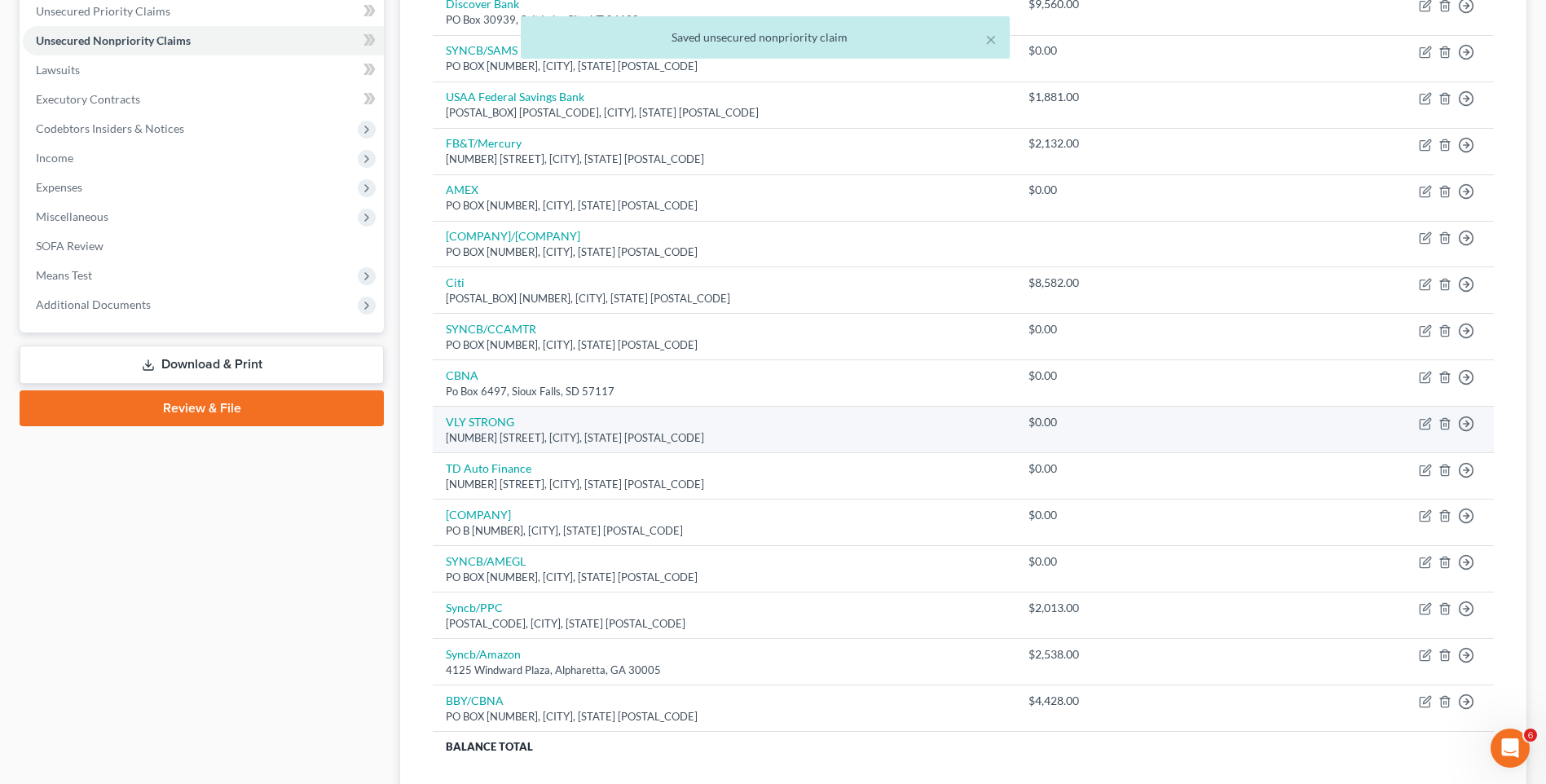 scroll, scrollTop: 81, scrollLeft: 0, axis: vertical 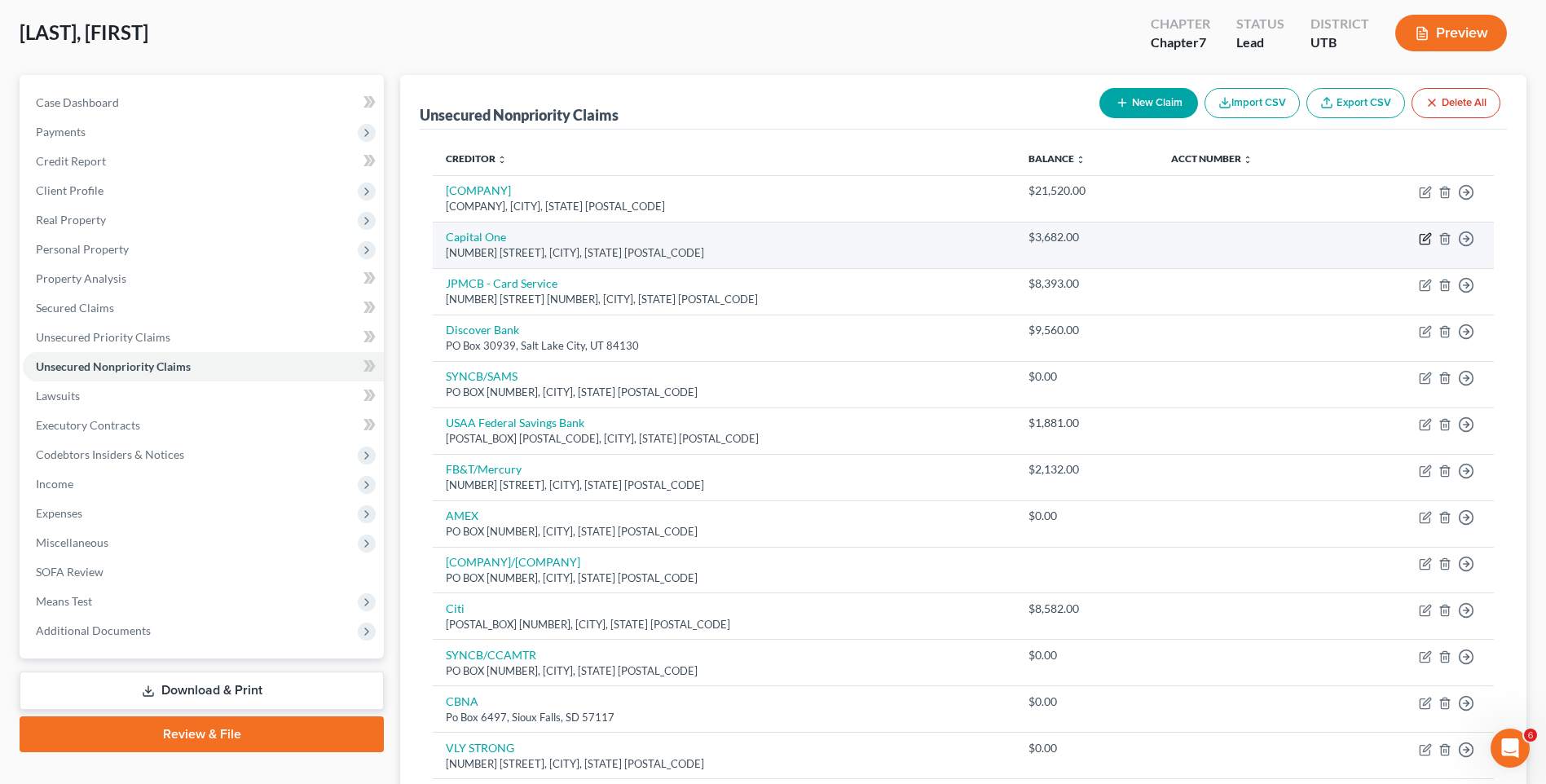 click 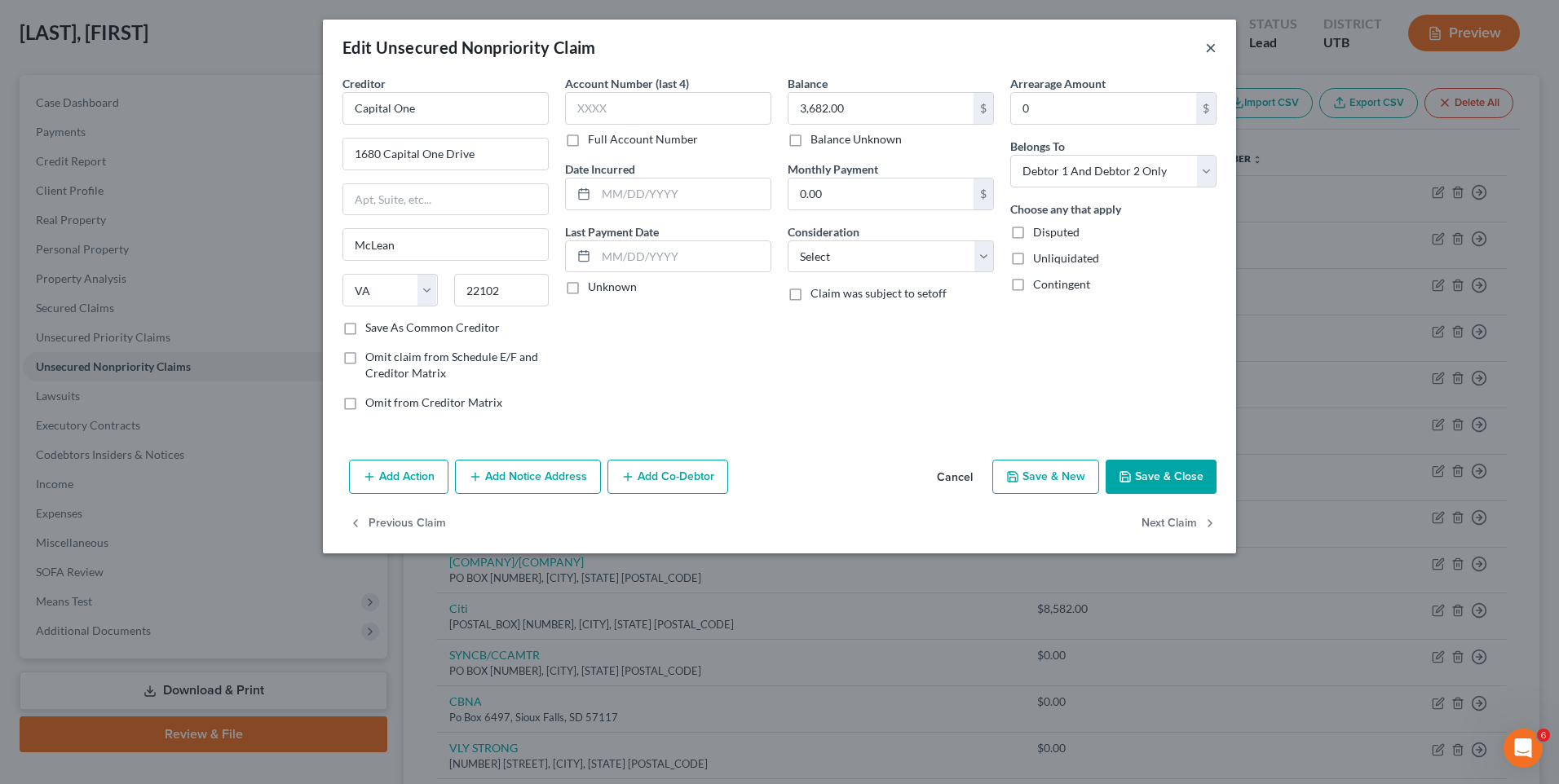 click on "×" at bounding box center (1211, 47) 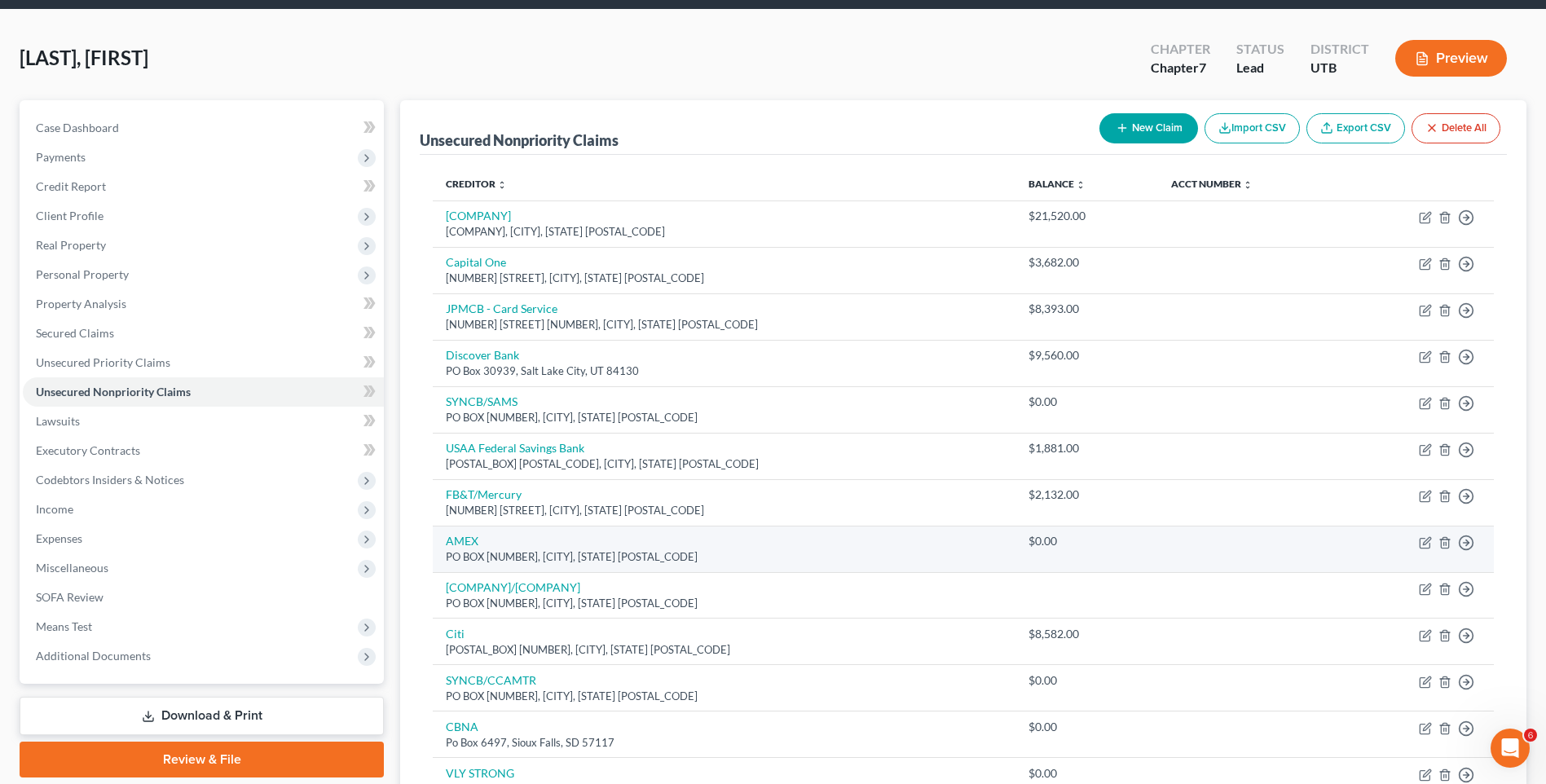 scroll, scrollTop: 42, scrollLeft: 0, axis: vertical 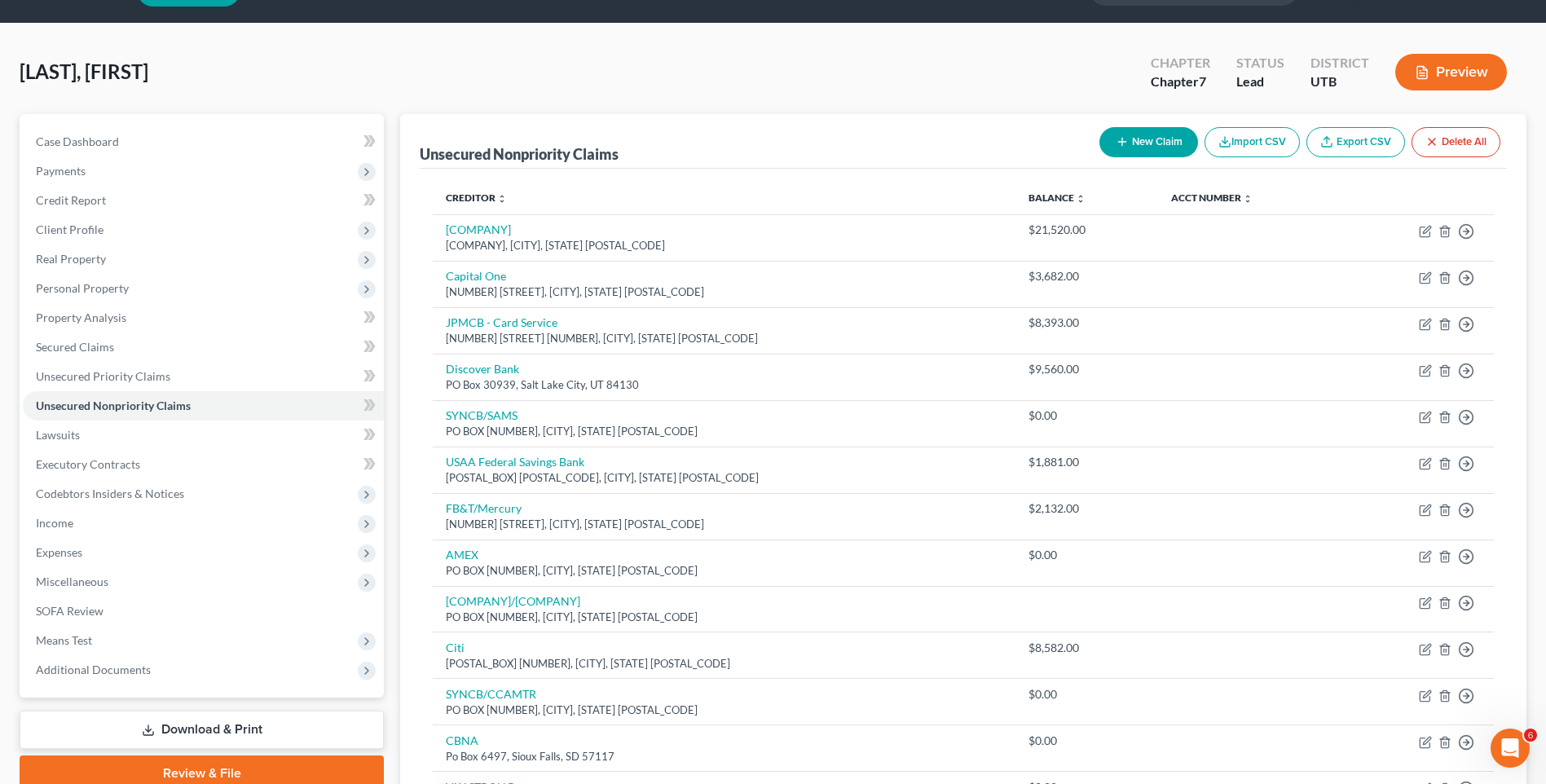 click on "New Claim" at bounding box center (1148, 142) 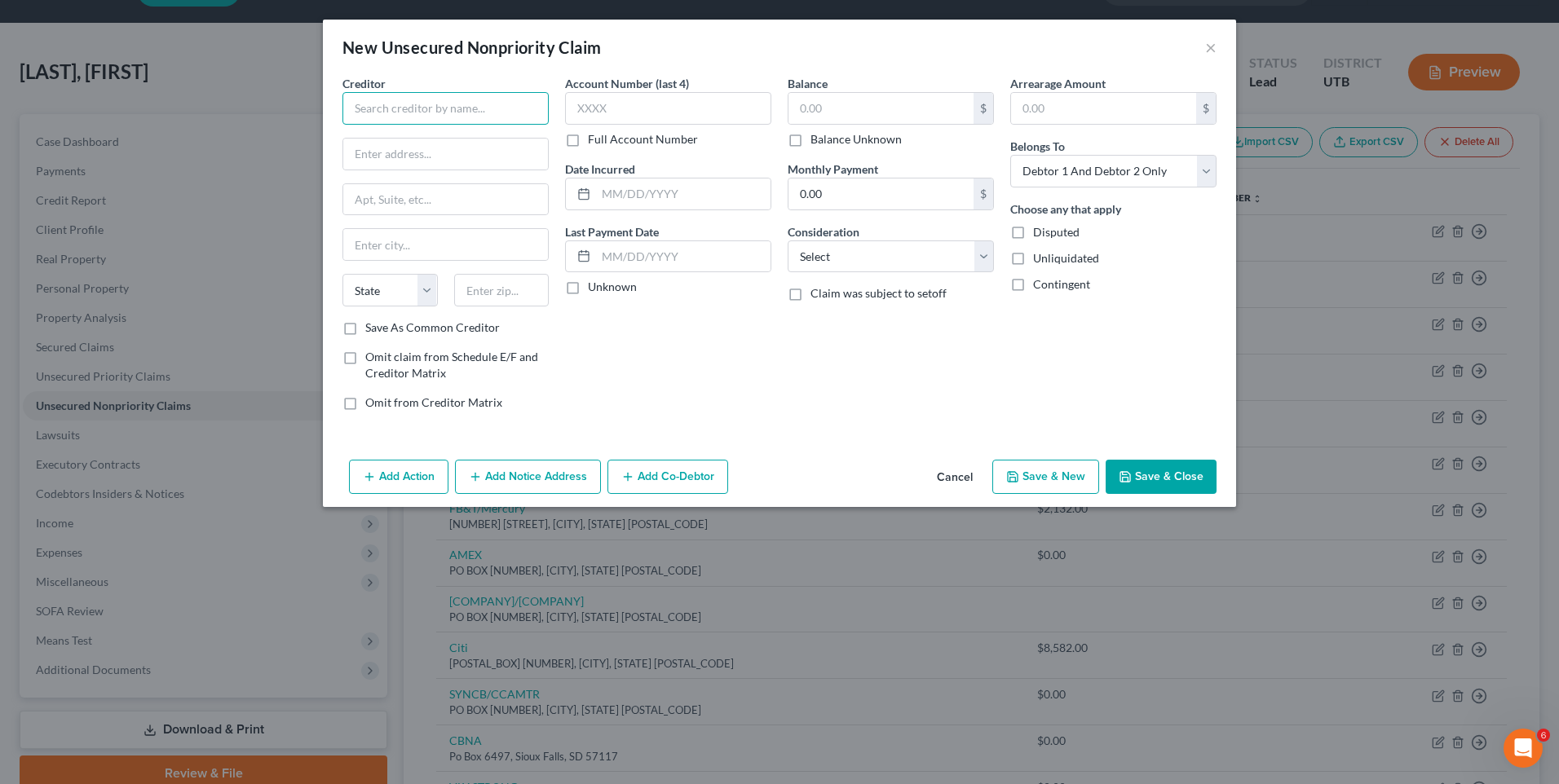 click at bounding box center (445, 108) 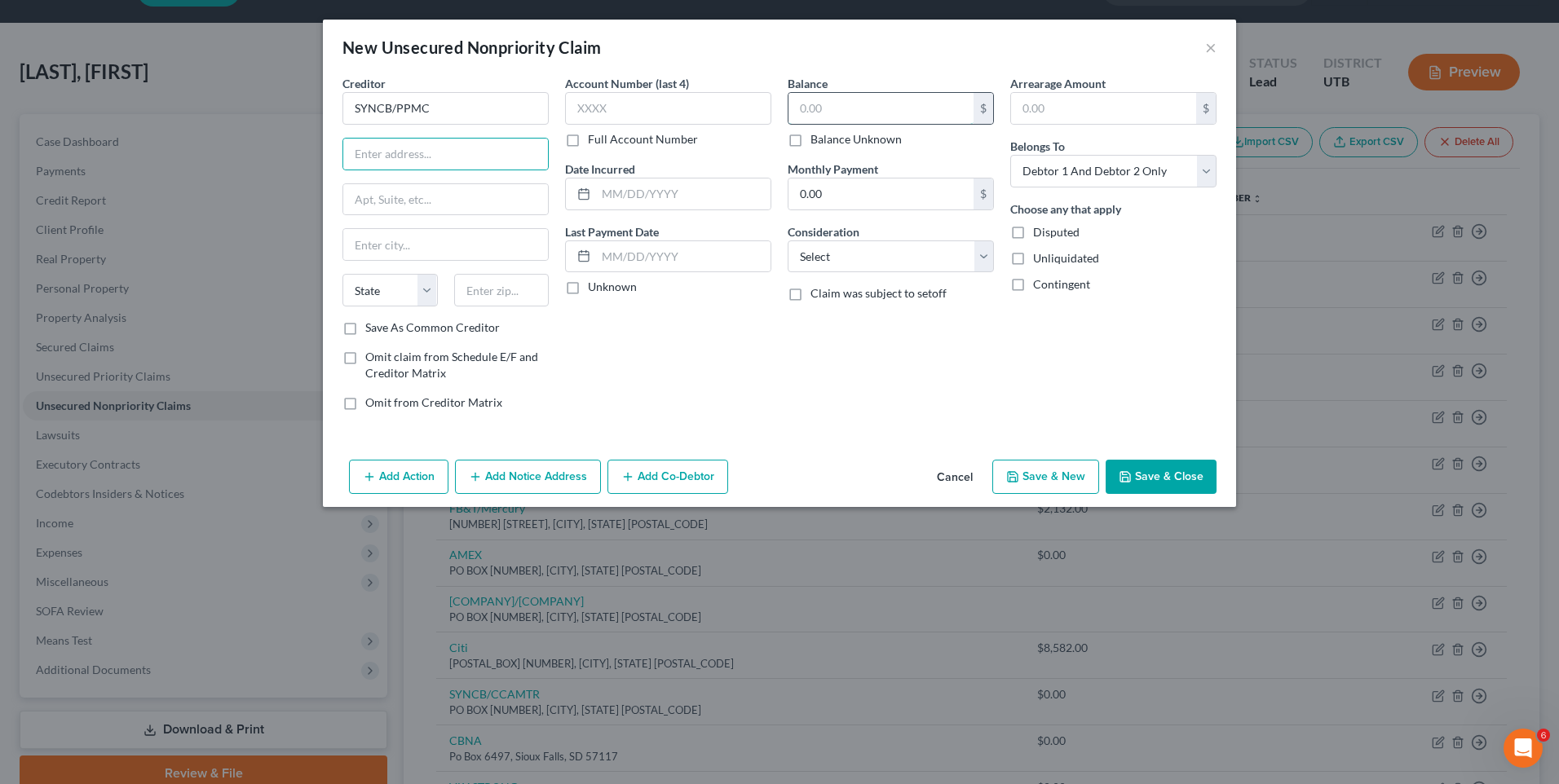 click at bounding box center (881, 108) 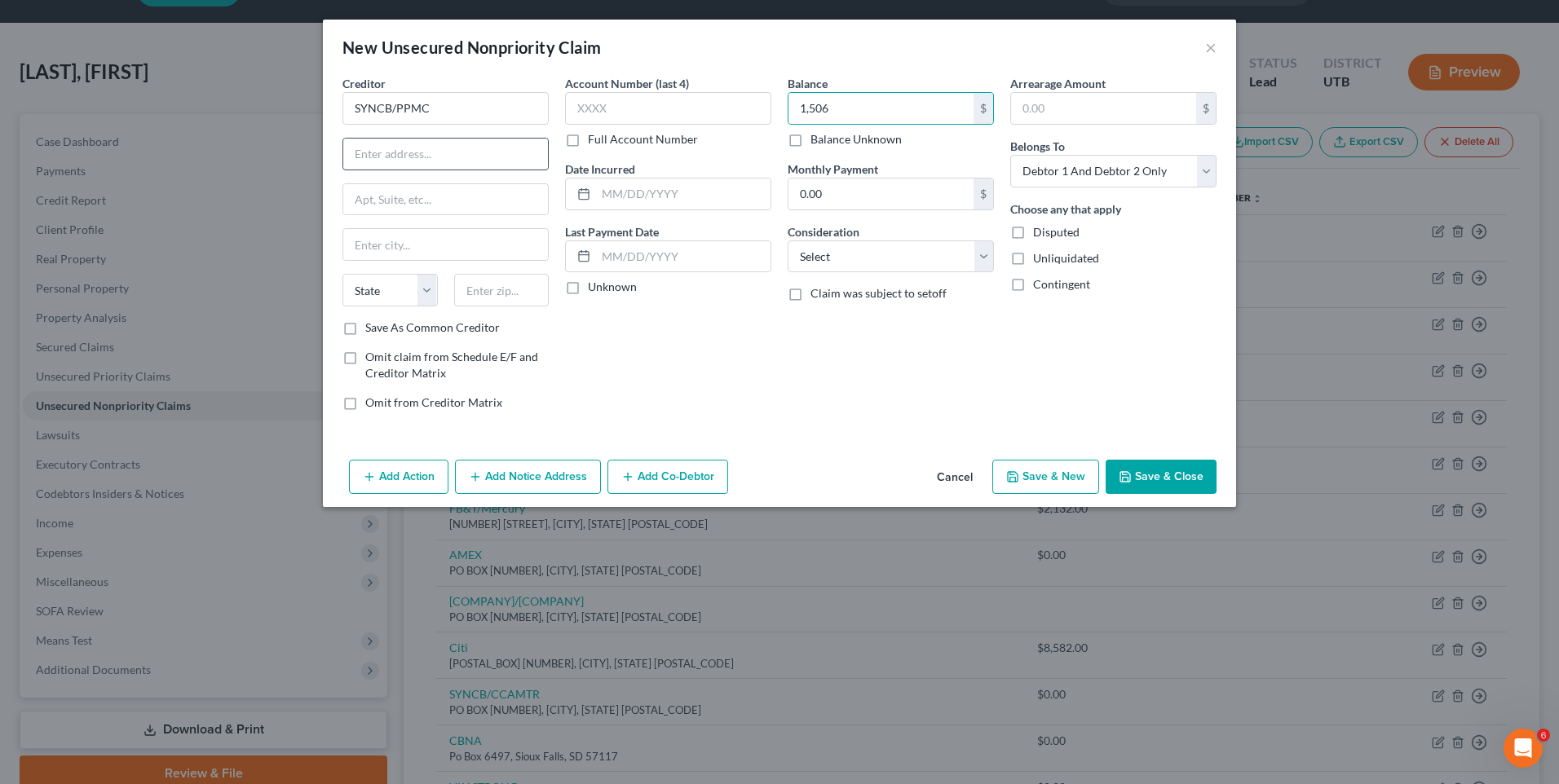 click at bounding box center [445, 154] 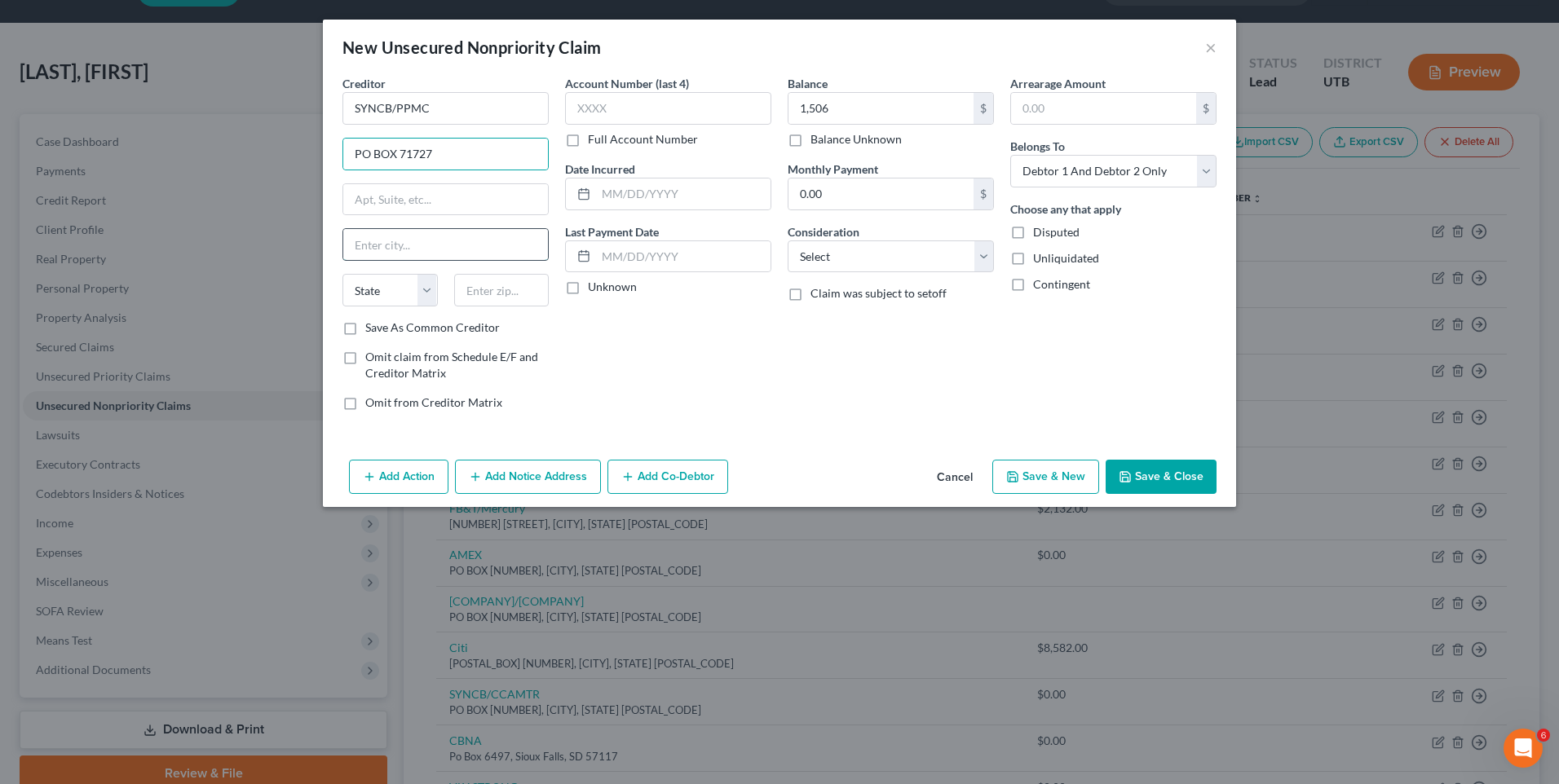 click at bounding box center [445, 244] 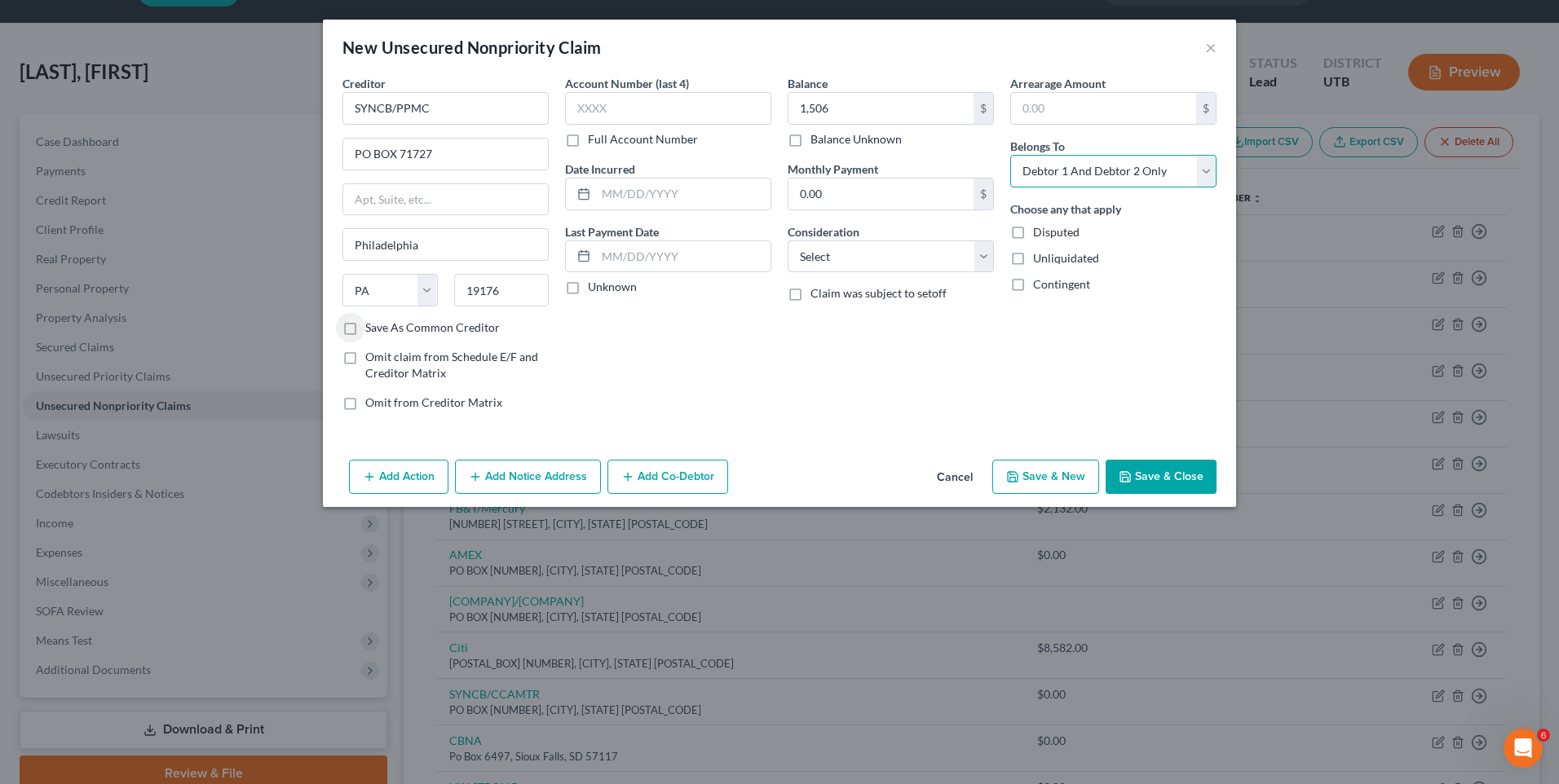 click on "Select Debtor 1 Only Debtor 2 Only Debtor 1 And Debtor 2 Only At Least One Of The Debtors And Another Community Property" at bounding box center [1113, 171] 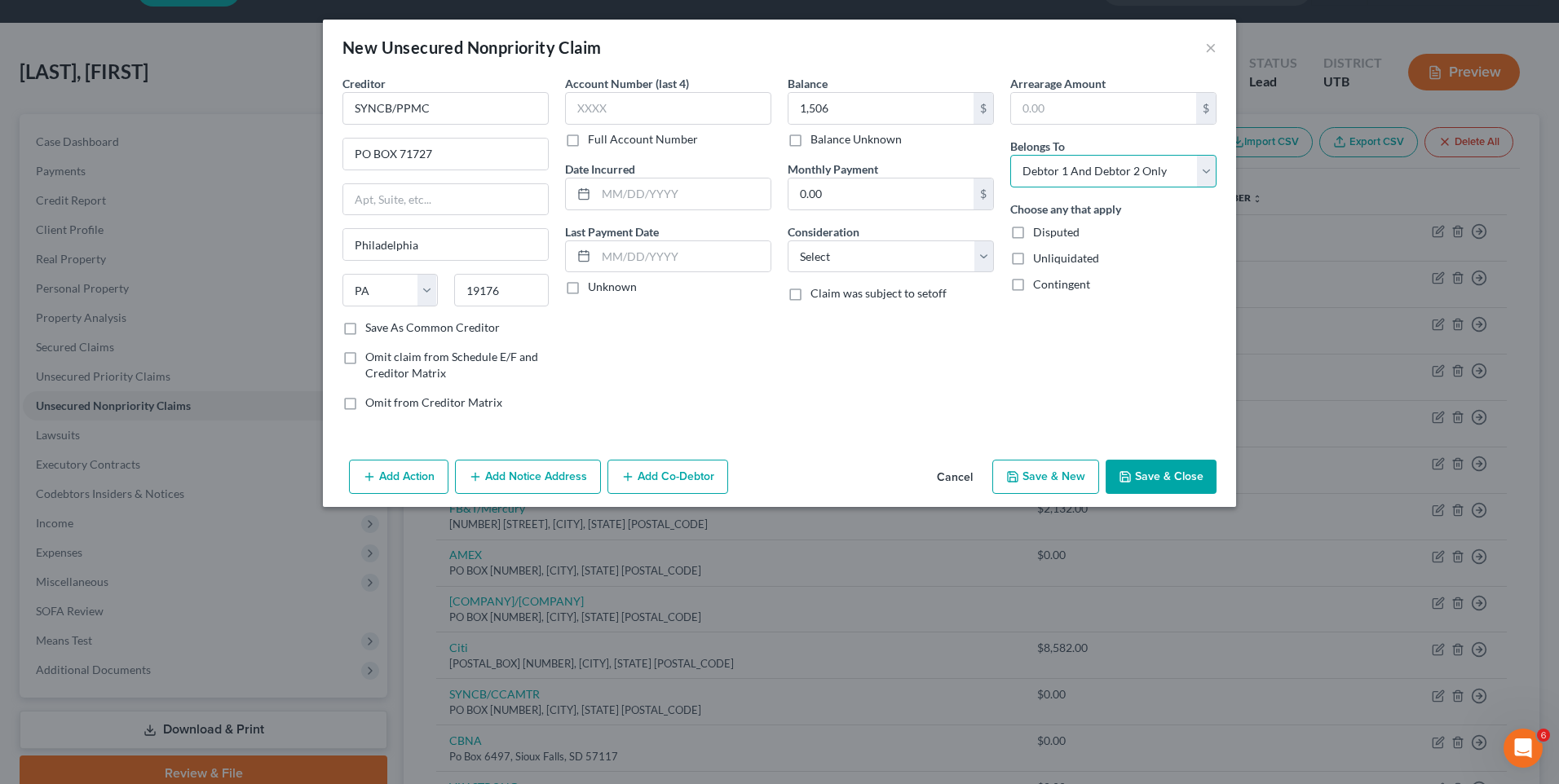 click on "Select Debtor 1 Only Debtor 2 Only Debtor 1 And Debtor 2 Only At Least One Of The Debtors And Another Community Property" at bounding box center (1113, 171) 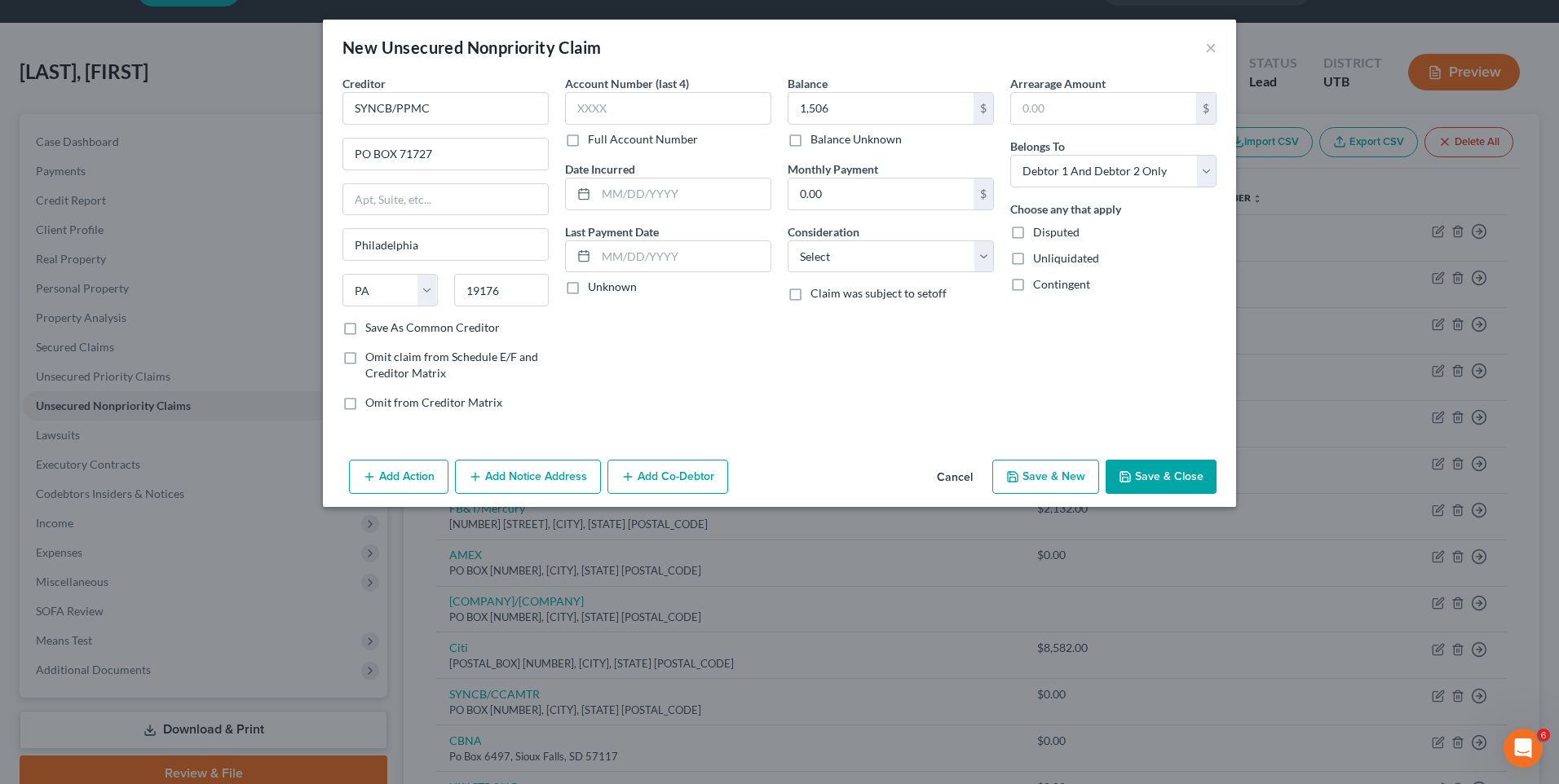 click on "Save & Close" at bounding box center (1161, 477) 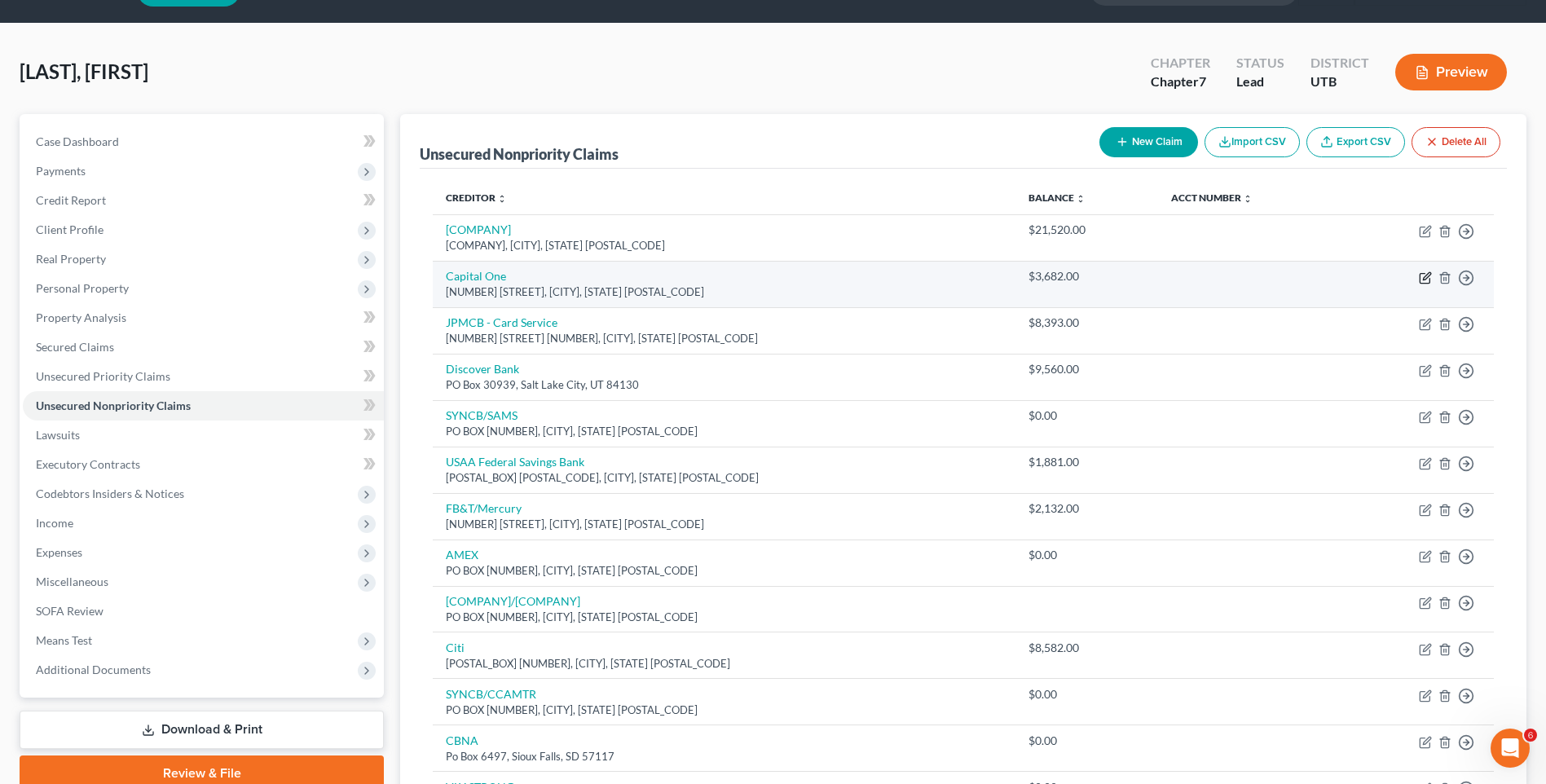 click 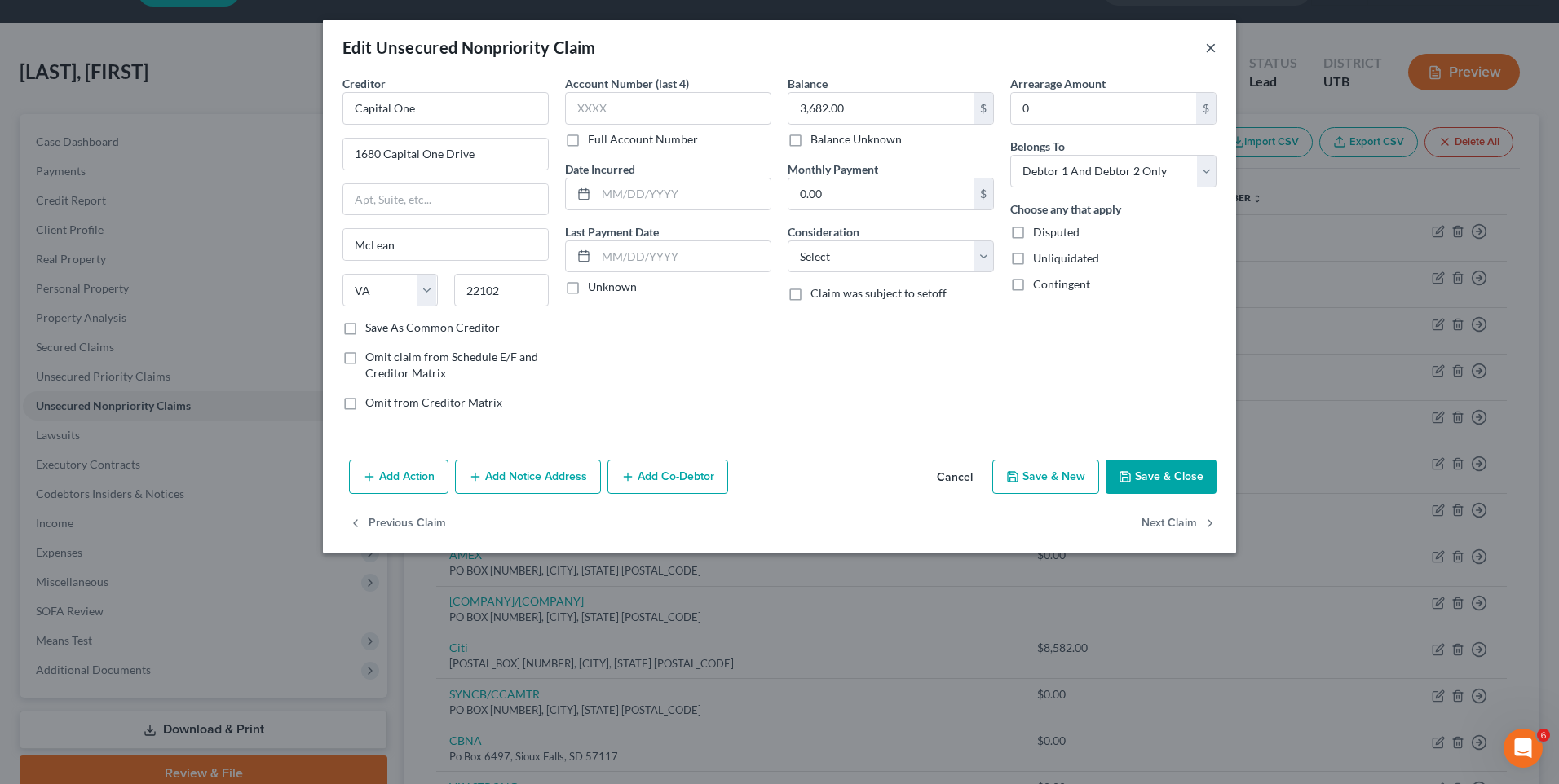 click on "×" at bounding box center [1211, 47] 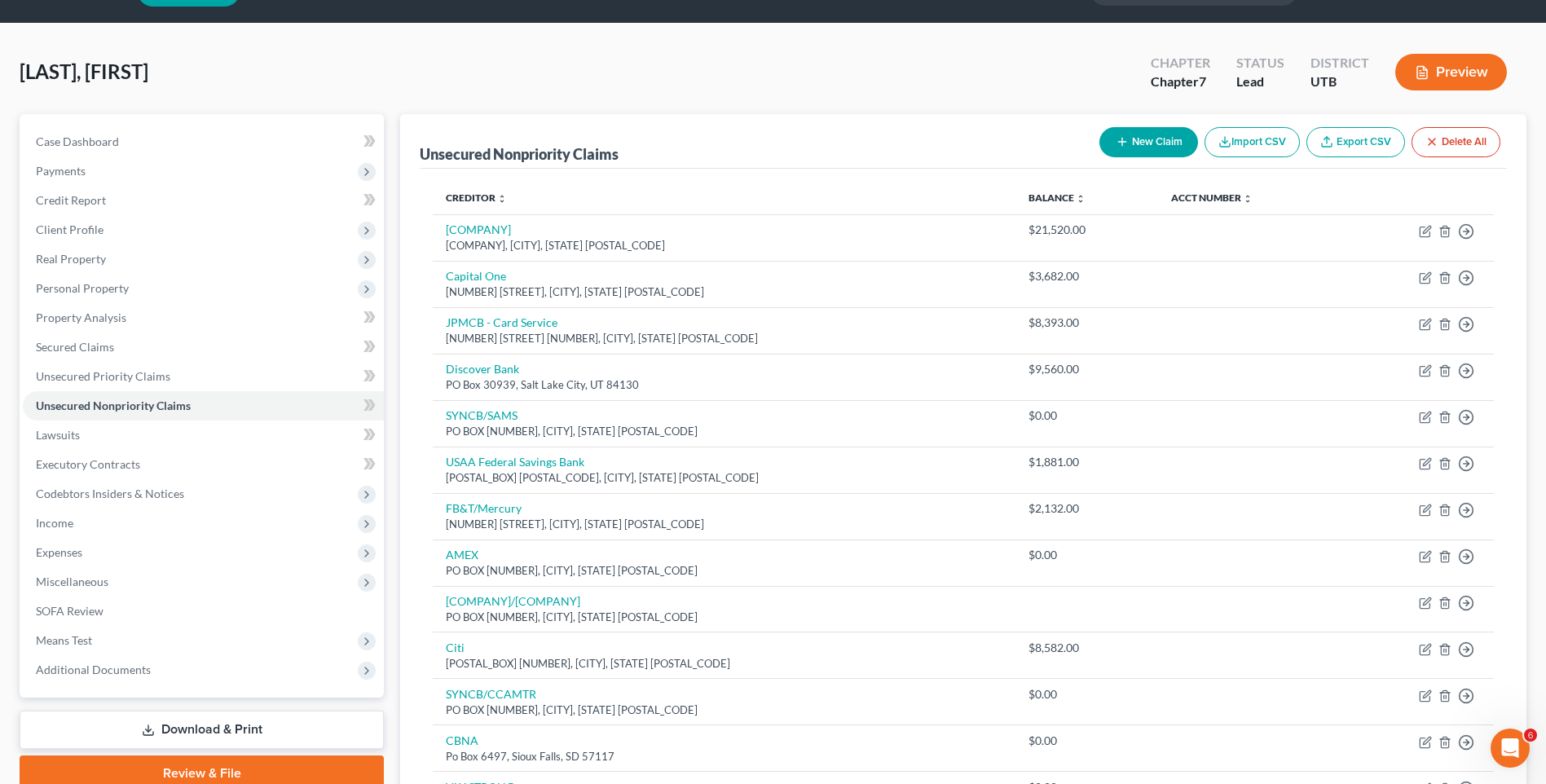 click on "New Claim" at bounding box center [1148, 142] 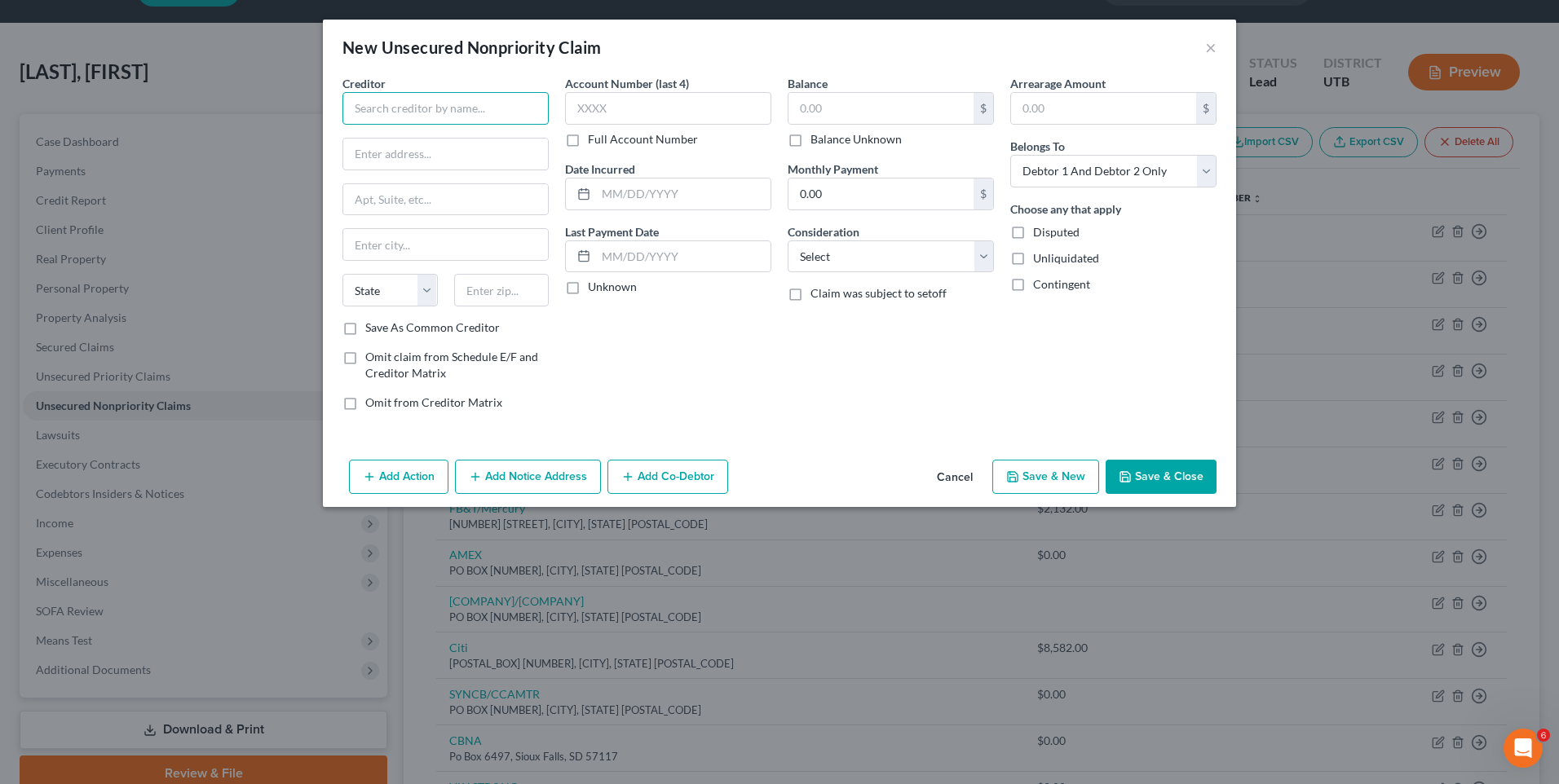 click at bounding box center (445, 108) 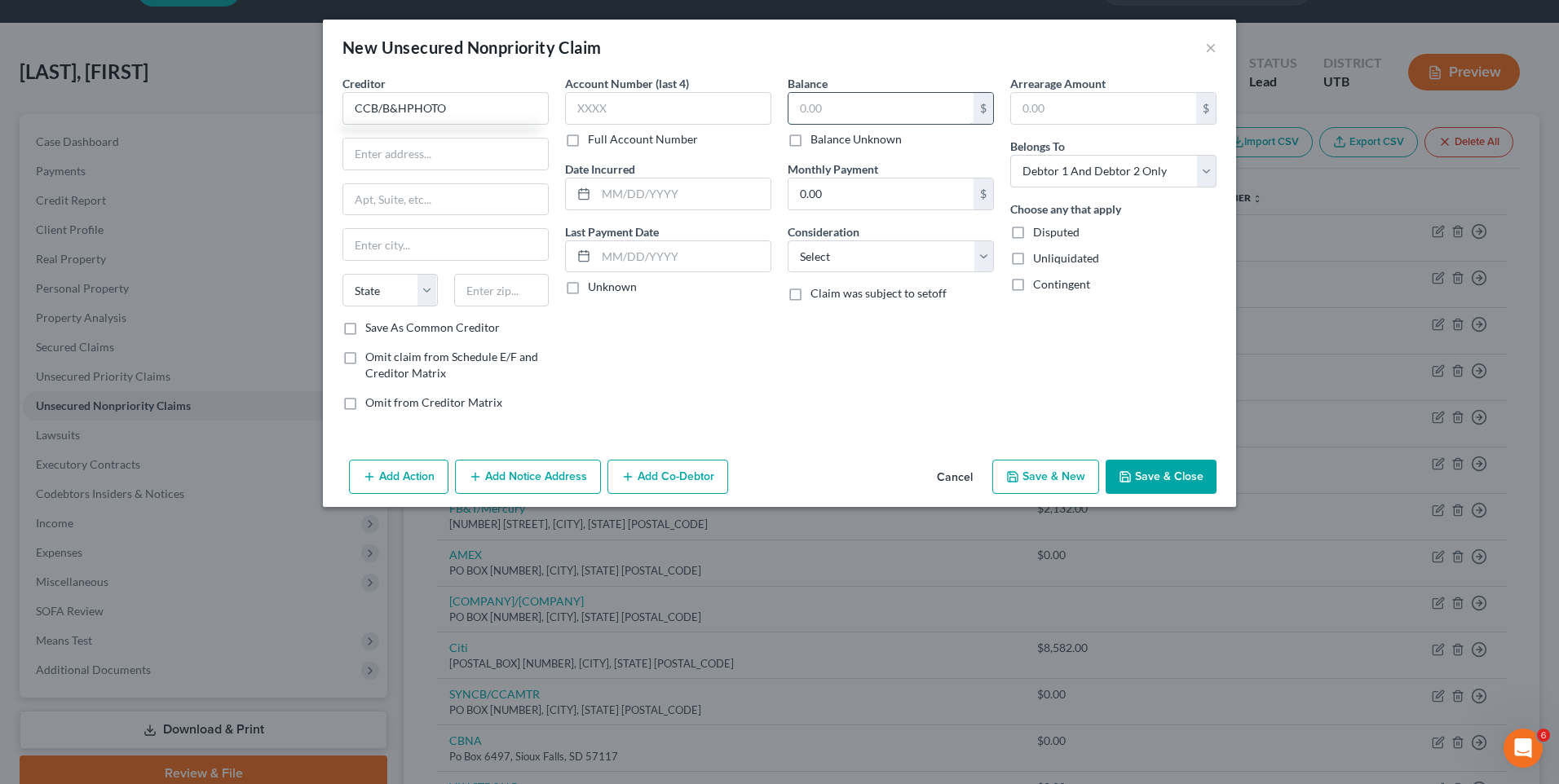 click at bounding box center [881, 108] 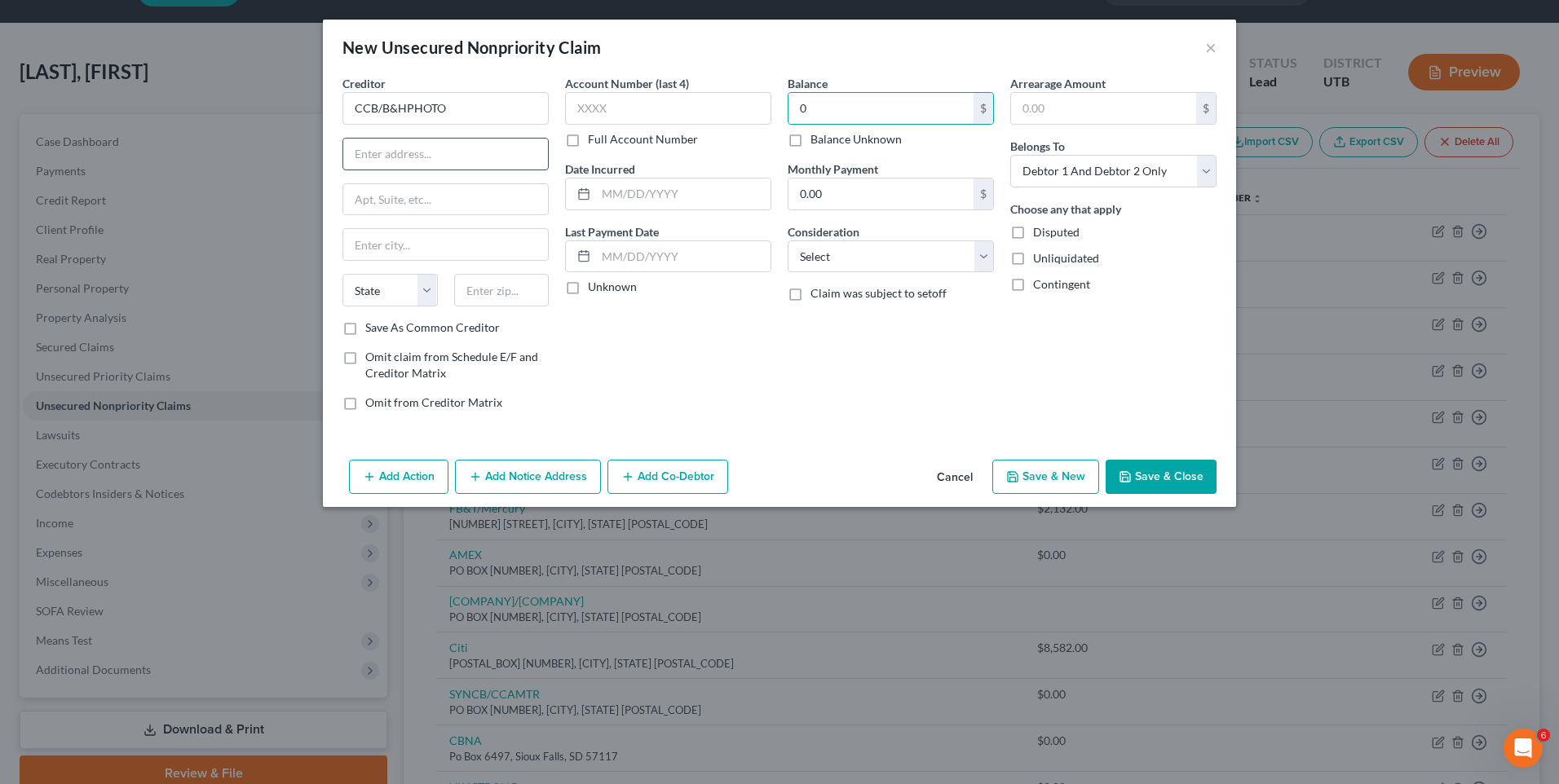 click at bounding box center (445, 154) 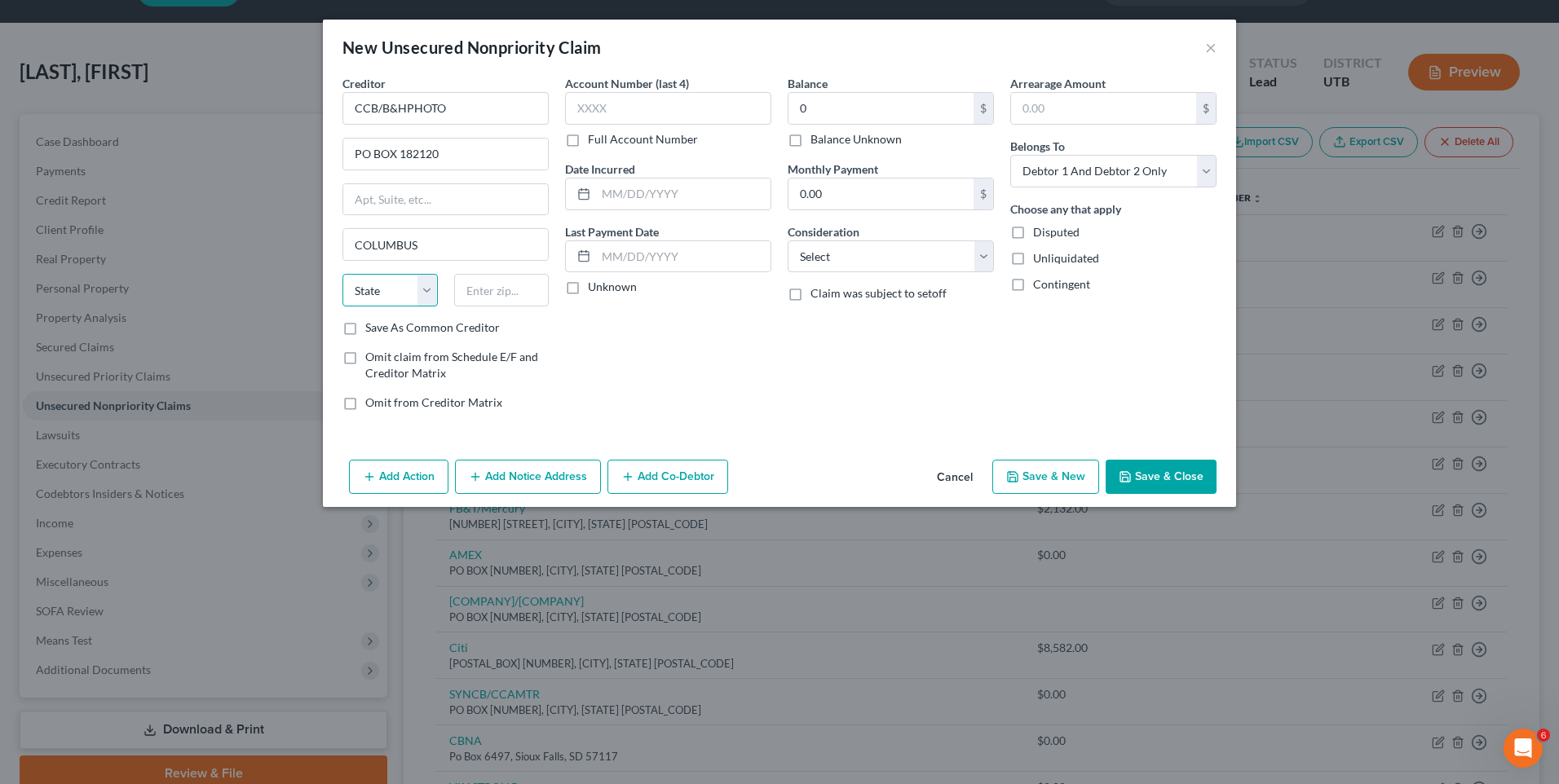 click on "State AL AK AR AZ CA CO CT DE DC FL GA GU HI ID IL IN IA KS KY LA ME MD MA MI MN MS MO MT NC ND NE NV NH NJ NM NY OH OK OR PA PR RI SC SD TN TX UT VI VA VT WA WV WI WY" at bounding box center (390, 290) 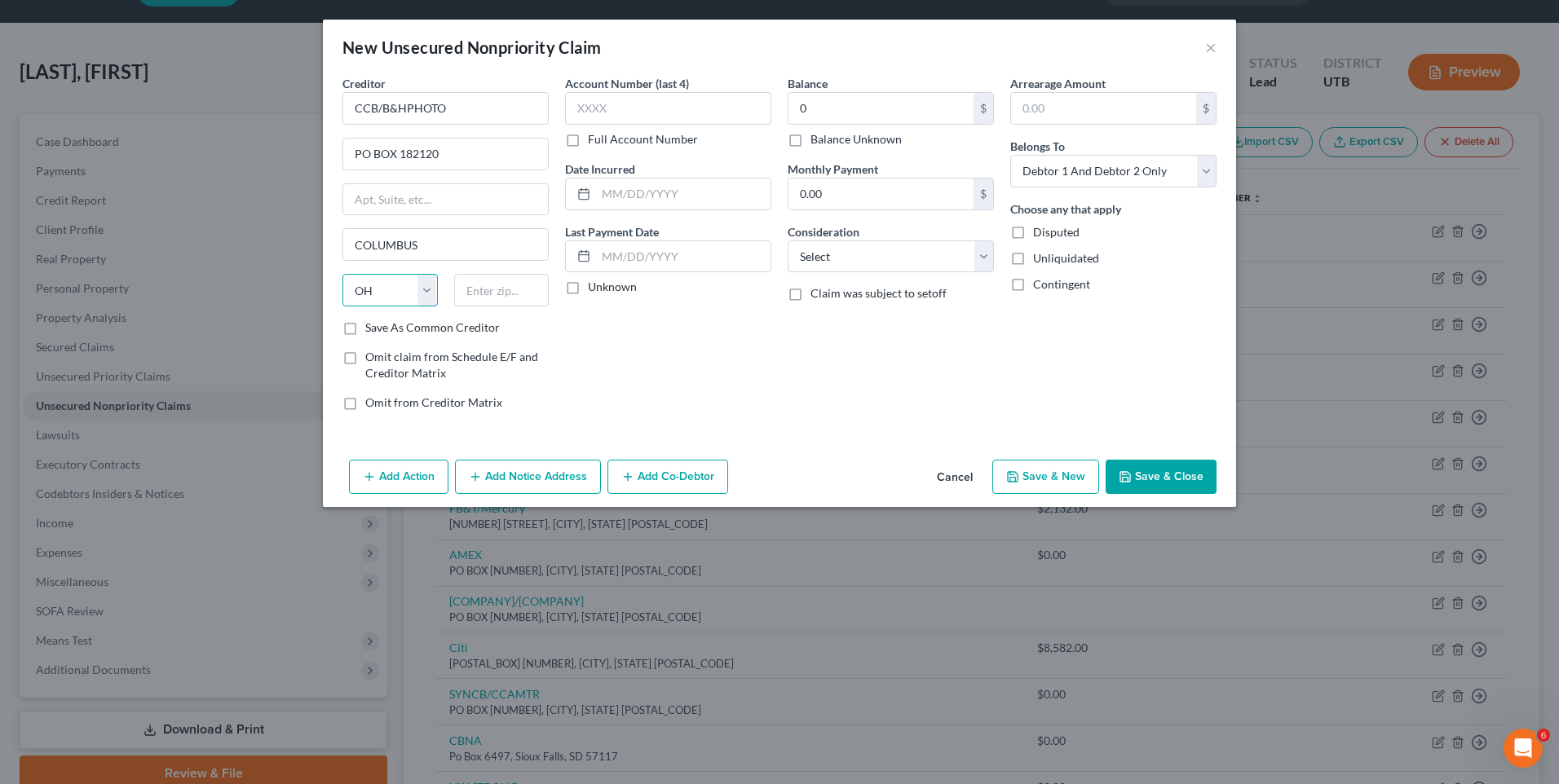 click on "State AL AK AR AZ CA CO CT DE DC FL GA GU HI ID IL IN IA KS KY LA ME MD MA MI MN MS MO MT NC ND NE NV NH NJ NM NY OH OK OR PA PR RI SC SD TN TX UT VI VA VT WA WV WI WY" at bounding box center [390, 290] 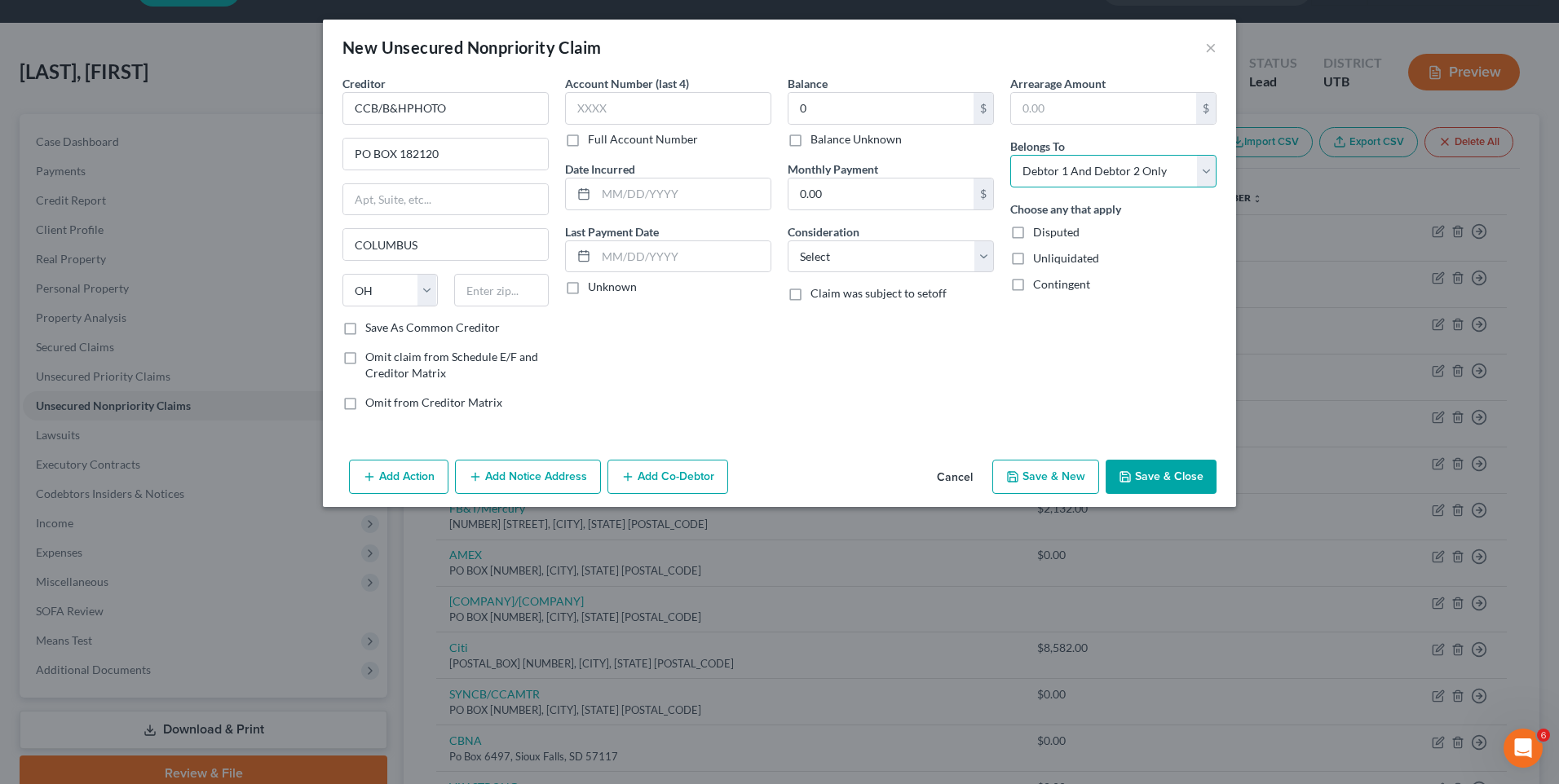click on "Select Debtor 1 Only Debtor 2 Only Debtor 1 And Debtor 2 Only At Least One Of The Debtors And Another Community Property" at bounding box center (1113, 171) 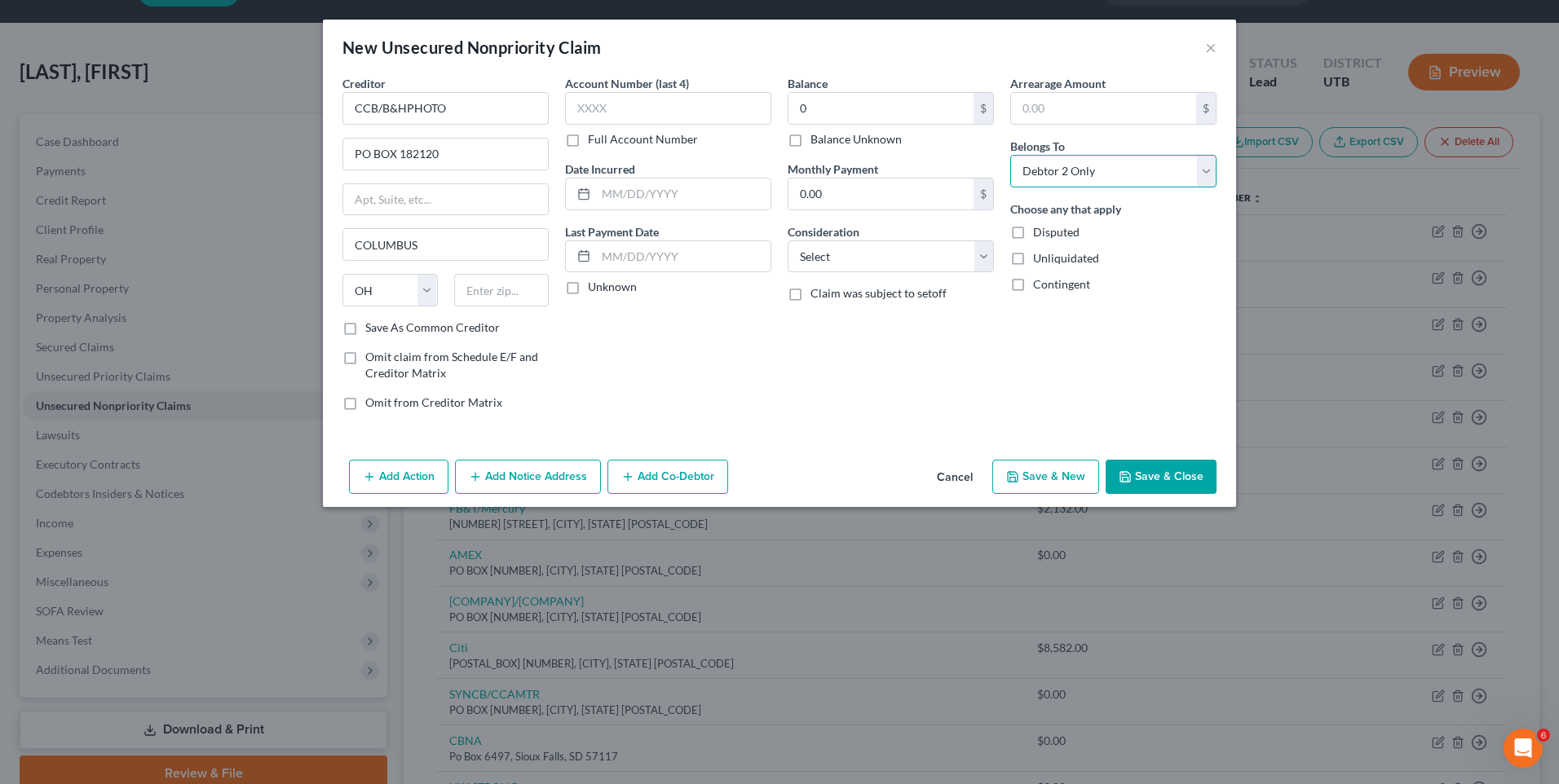 click on "Select Debtor 1 Only Debtor 2 Only Debtor 1 And Debtor 2 Only At Least One Of The Debtors And Another Community Property" at bounding box center [1113, 171] 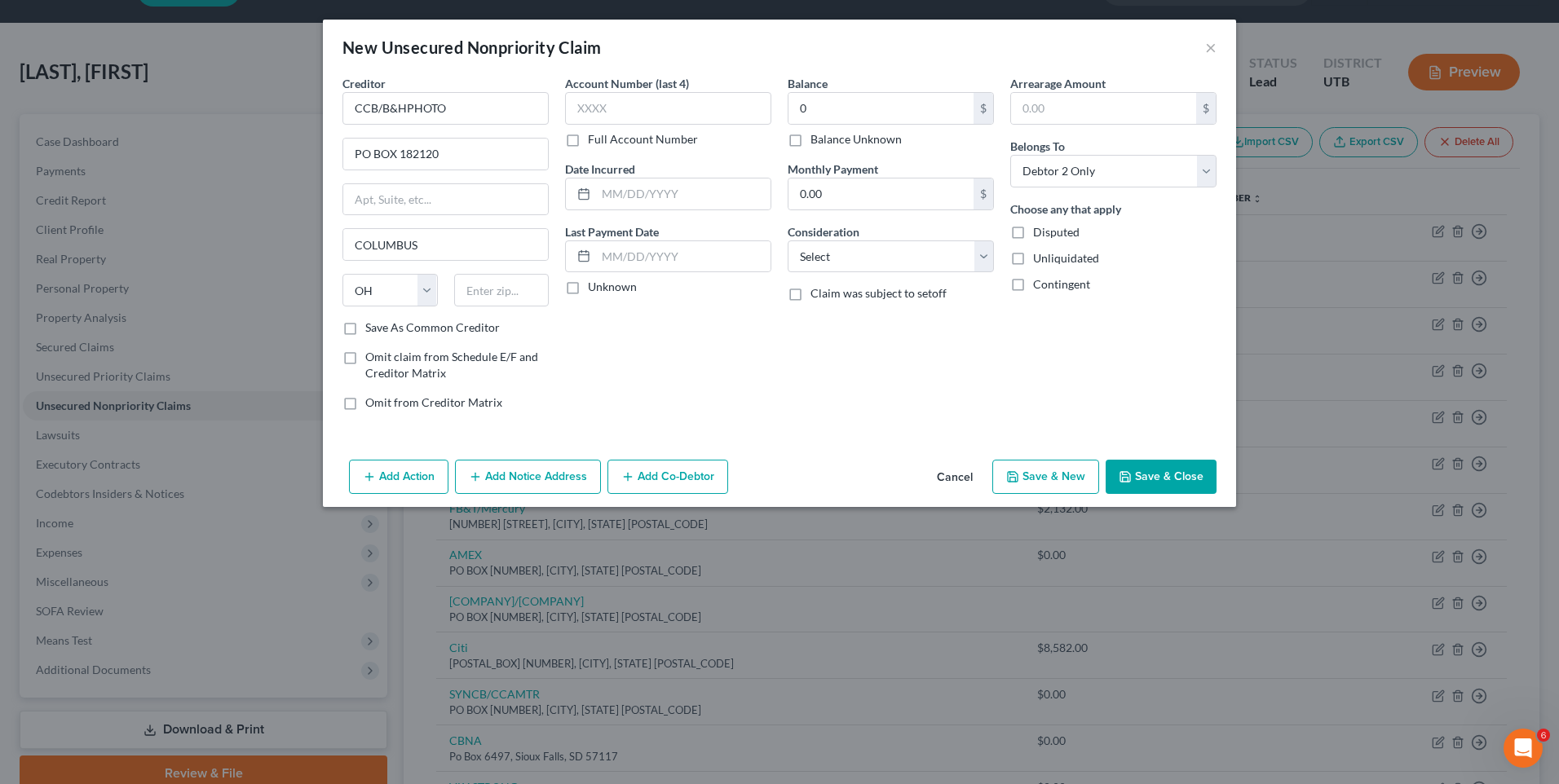 click on "Save & Close" at bounding box center [1161, 477] 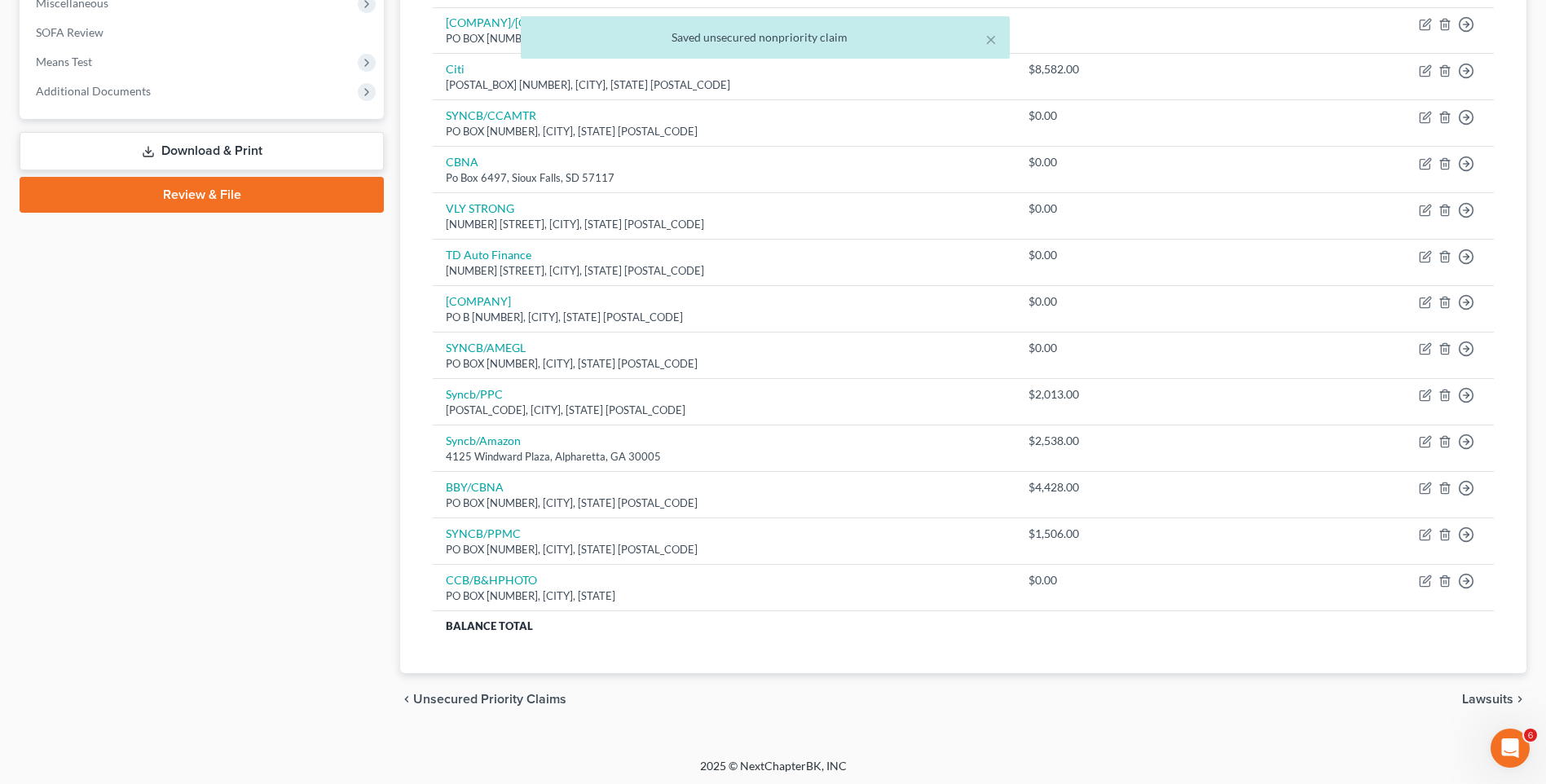 scroll, scrollTop: 624, scrollLeft: 0, axis: vertical 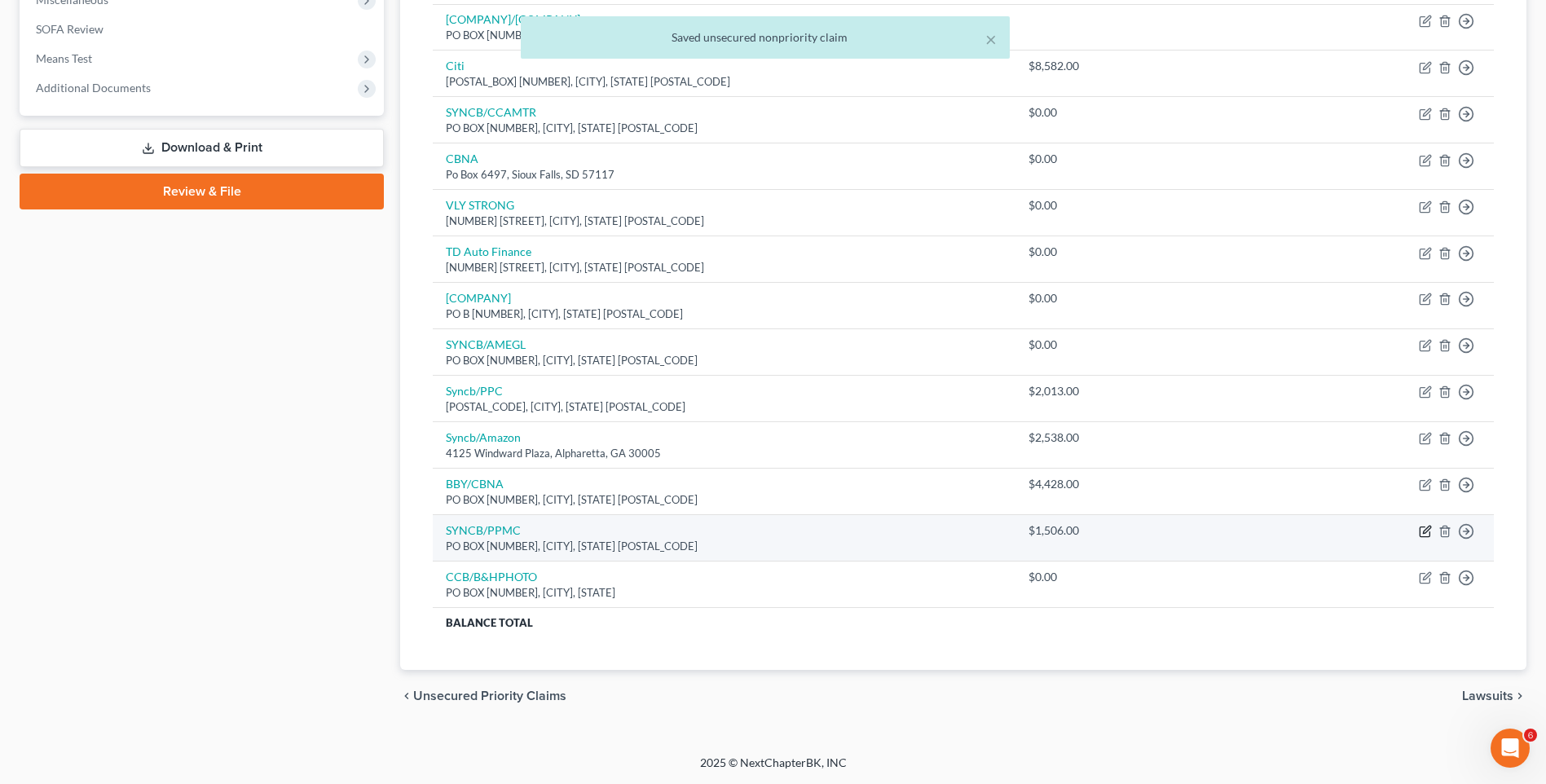 click 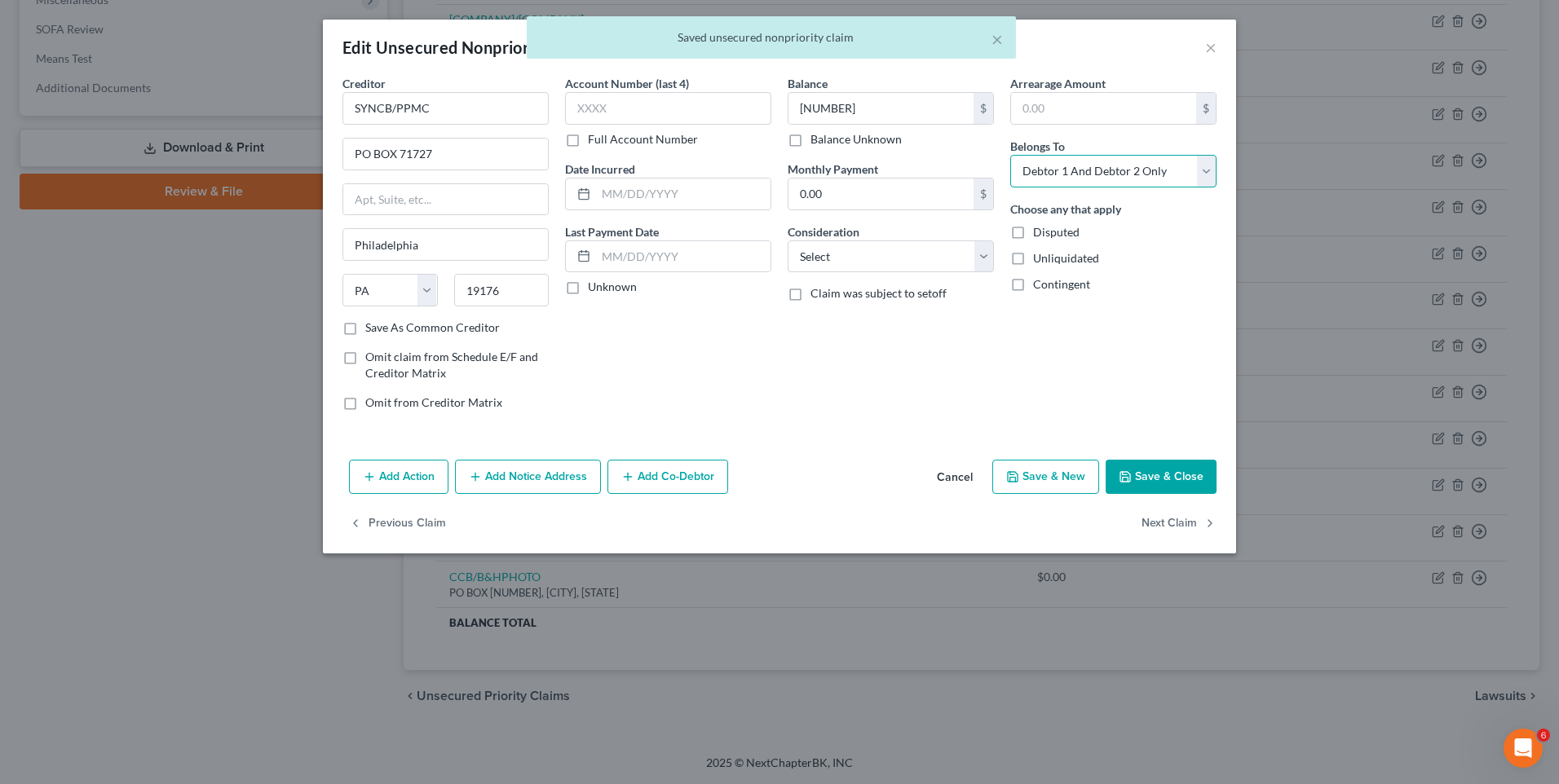 click on "Select Debtor 1 Only Debtor 2 Only Debtor 1 And Debtor 2 Only At Least One Of The Debtors And Another Community Property" at bounding box center (1113, 171) 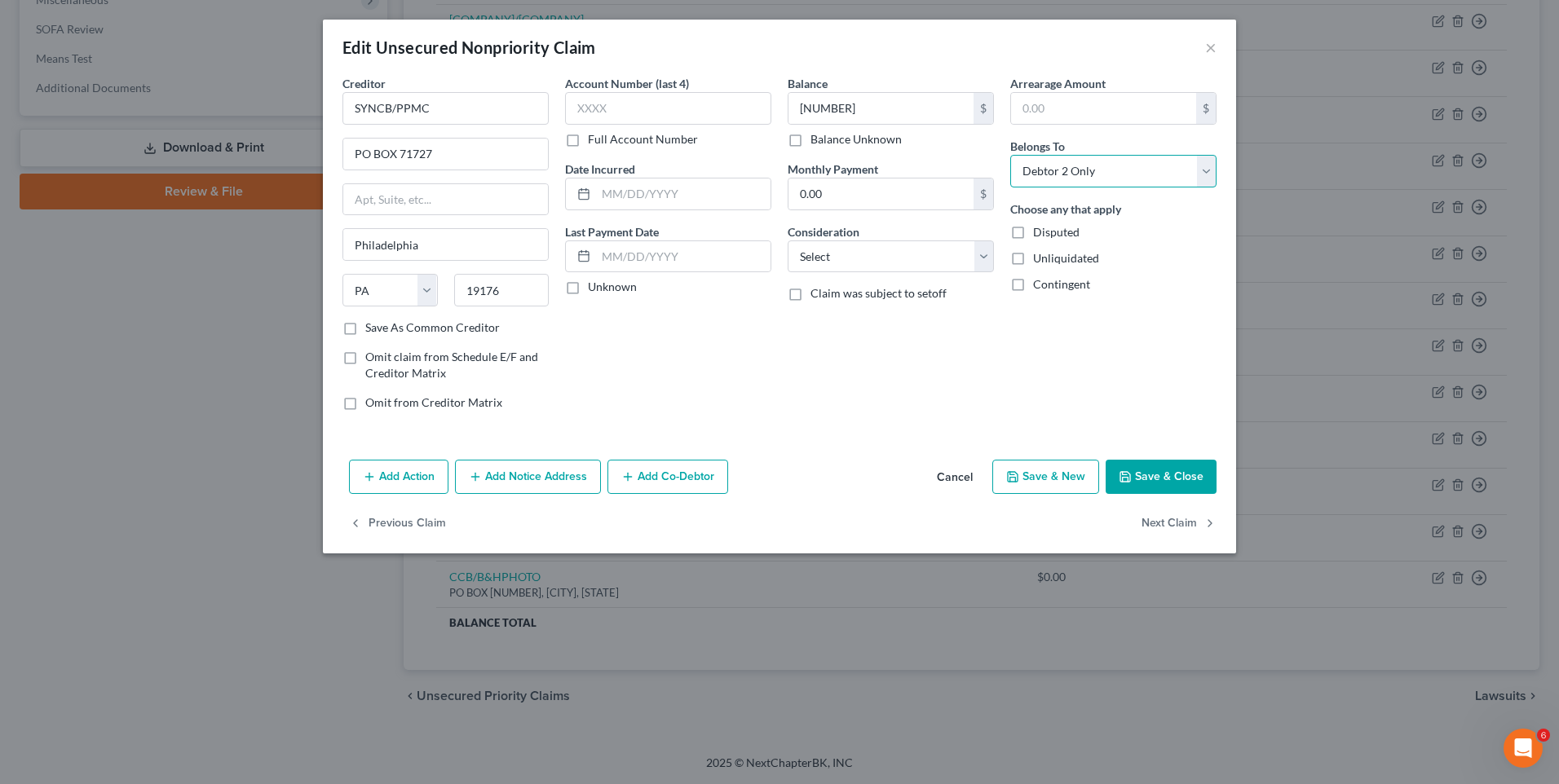 click on "Select Debtor 1 Only Debtor 2 Only Debtor 1 And Debtor 2 Only At Least One Of The Debtors And Another Community Property" at bounding box center (1113, 171) 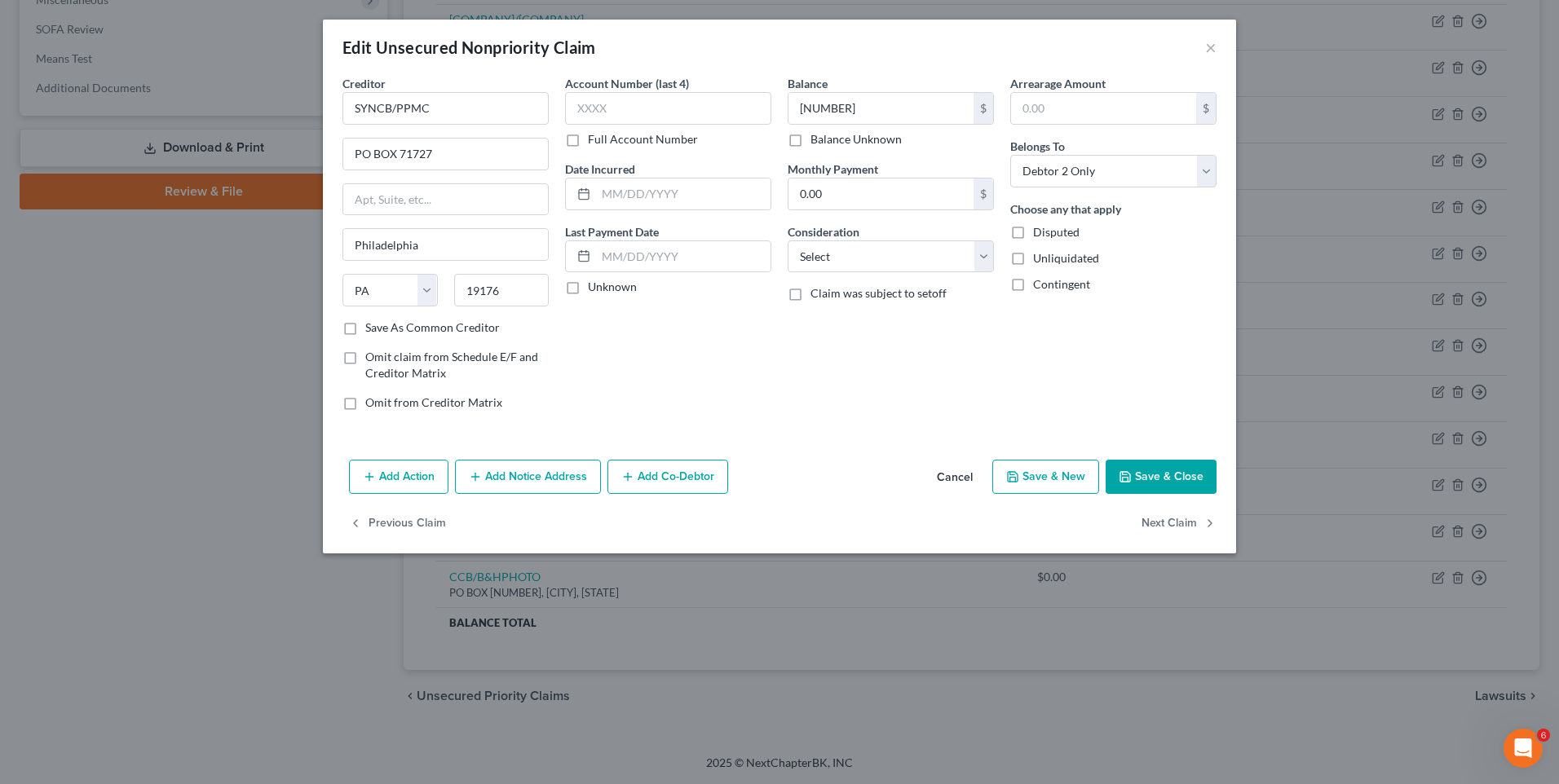 click on "Save & Close" at bounding box center (1161, 477) 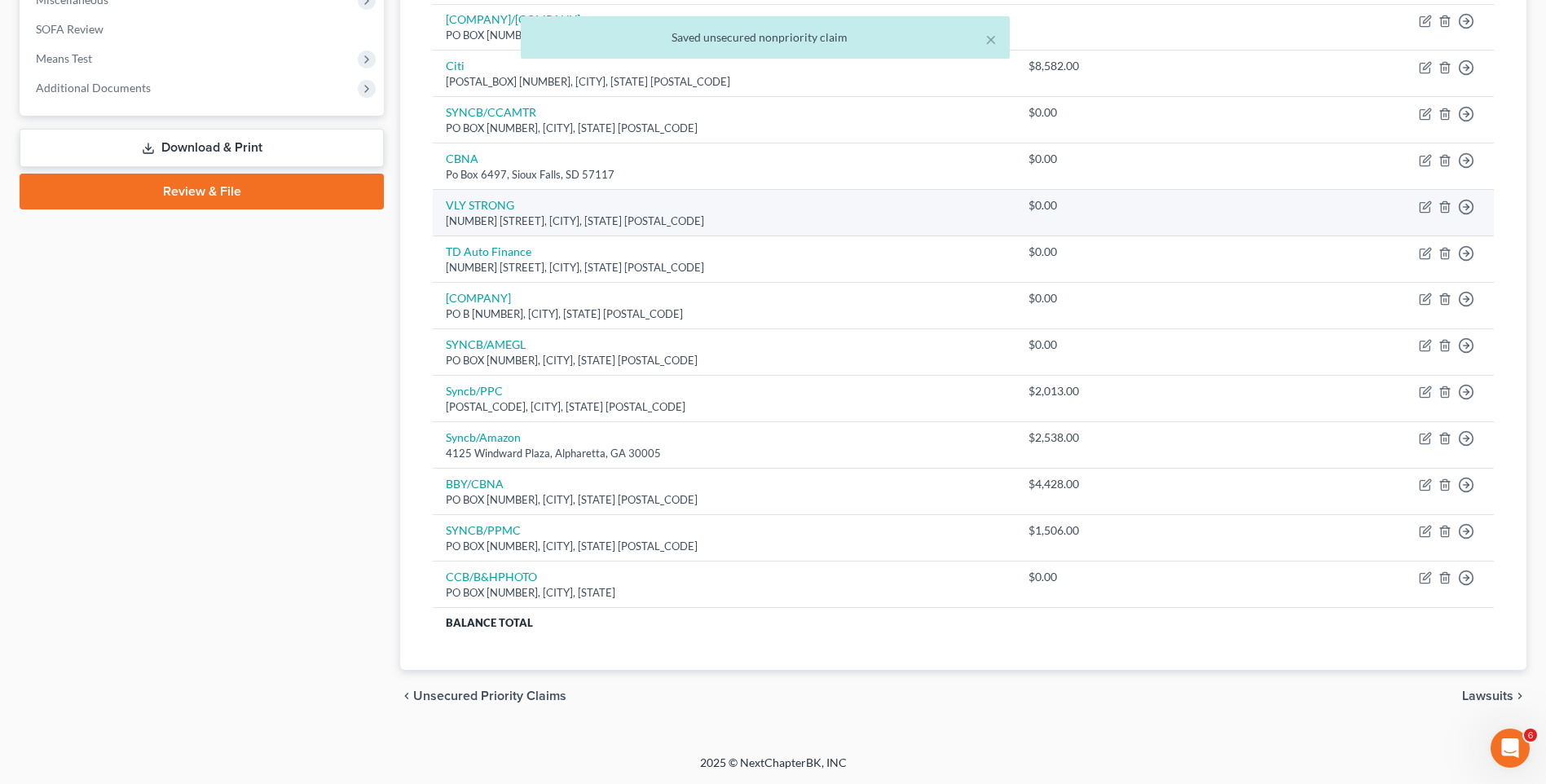 scroll, scrollTop: 298, scrollLeft: 0, axis: vertical 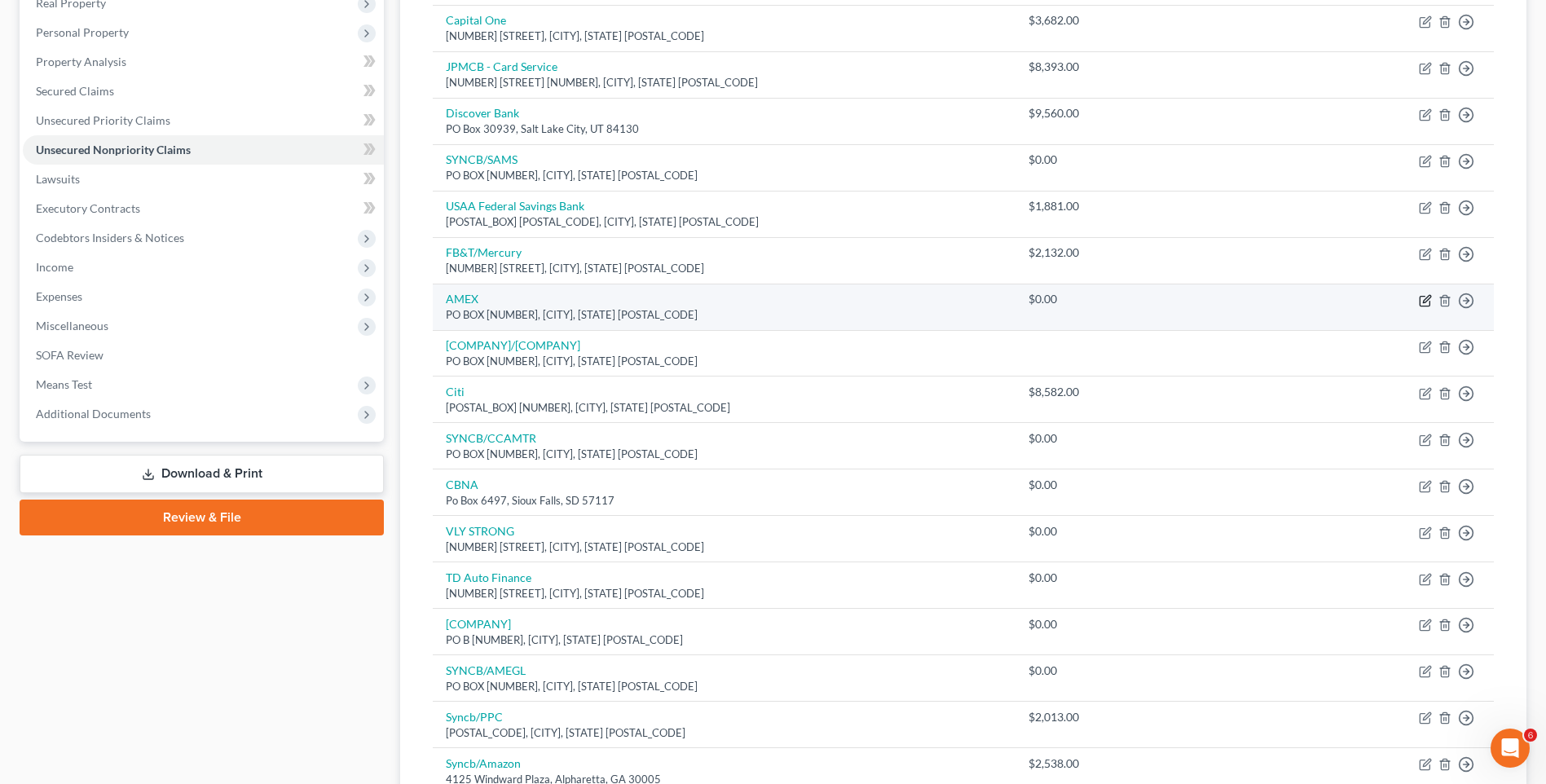 click 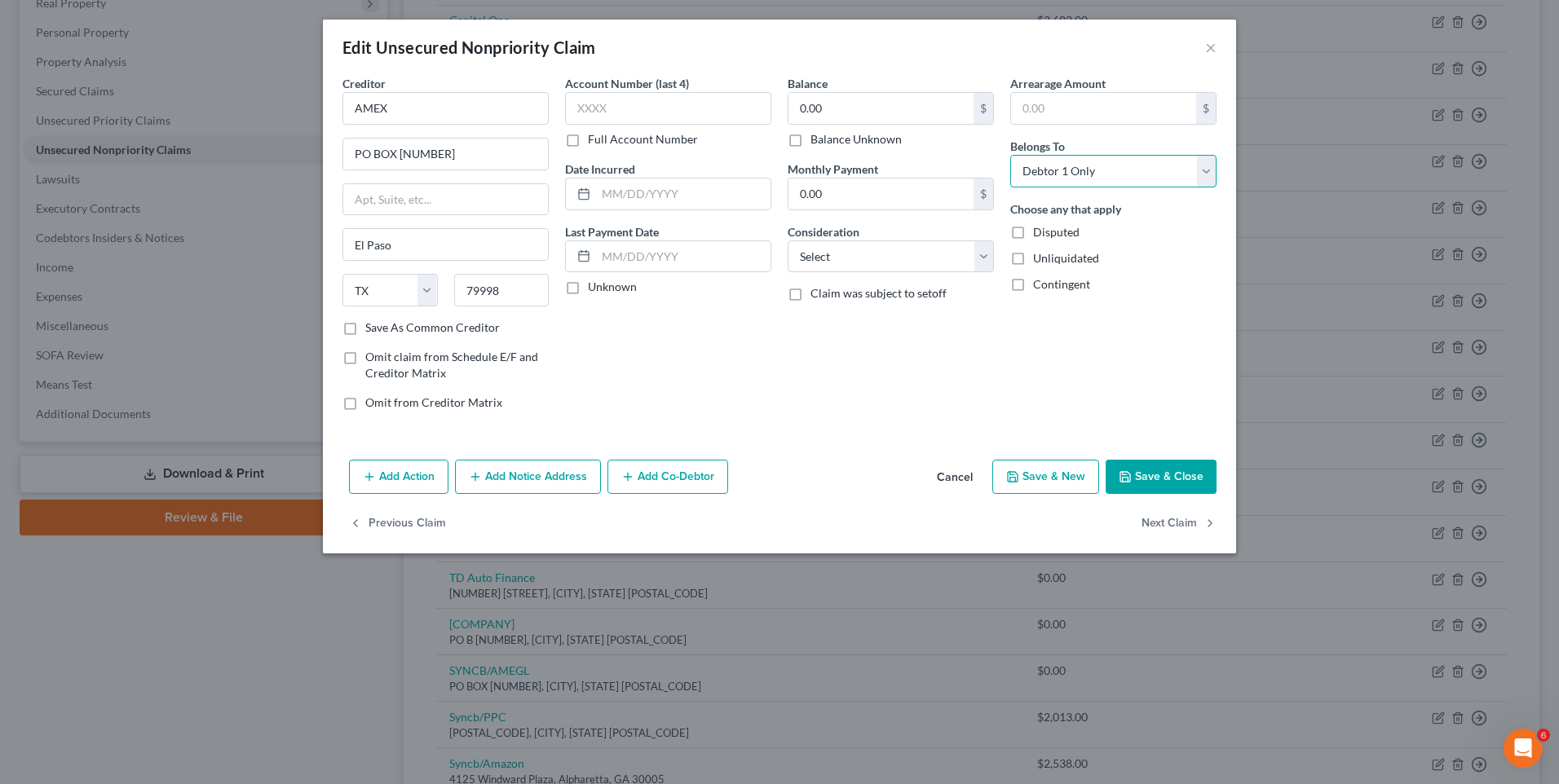 click on "Select Debtor 1 Only Debtor 2 Only Debtor 1 And Debtor 2 Only At Least One Of The Debtors And Another Community Property" at bounding box center [1113, 171] 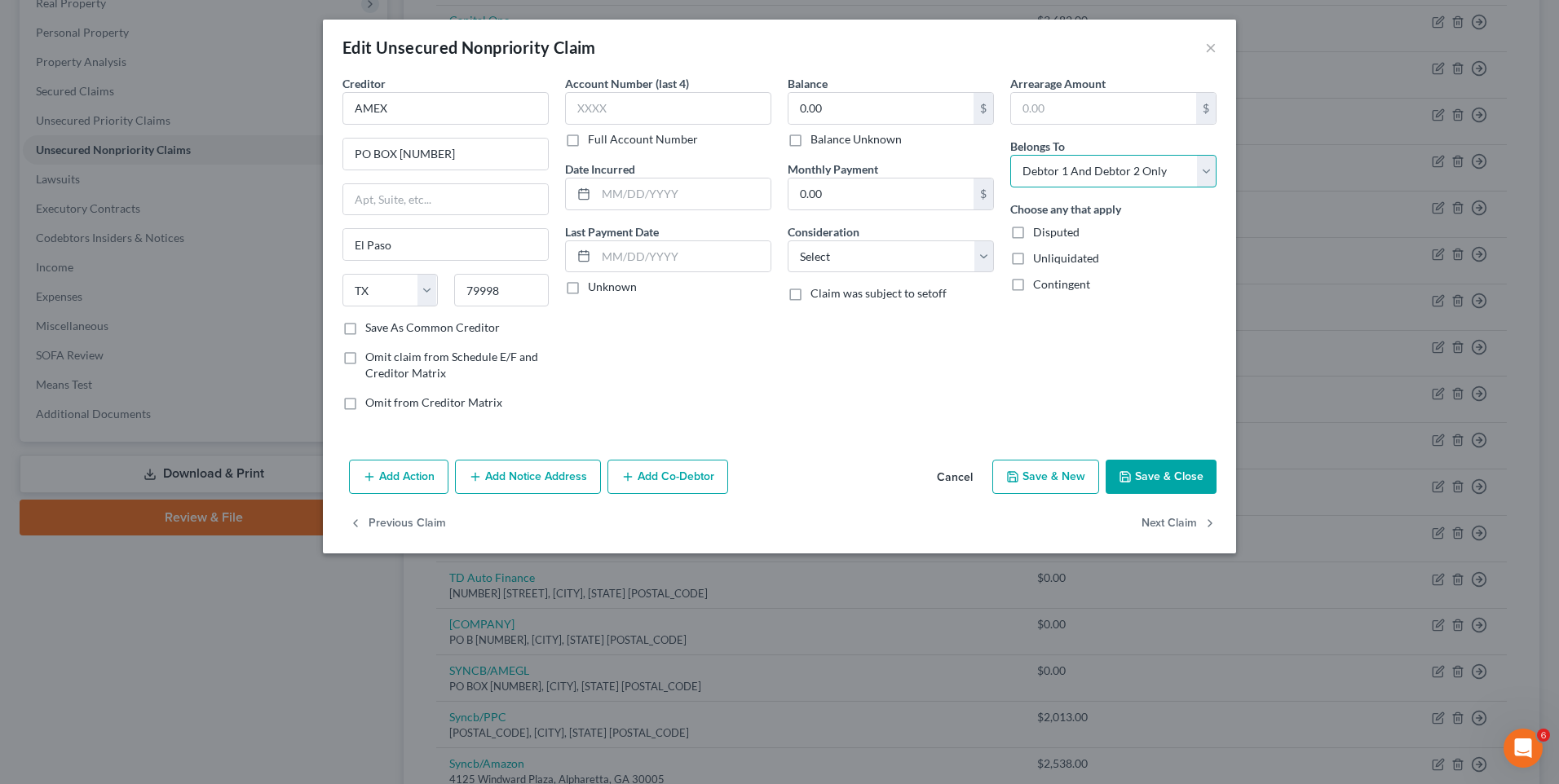 click on "Select Debtor 1 Only Debtor 2 Only Debtor 1 And Debtor 2 Only At Least One Of The Debtors And Another Community Property" at bounding box center (1113, 171) 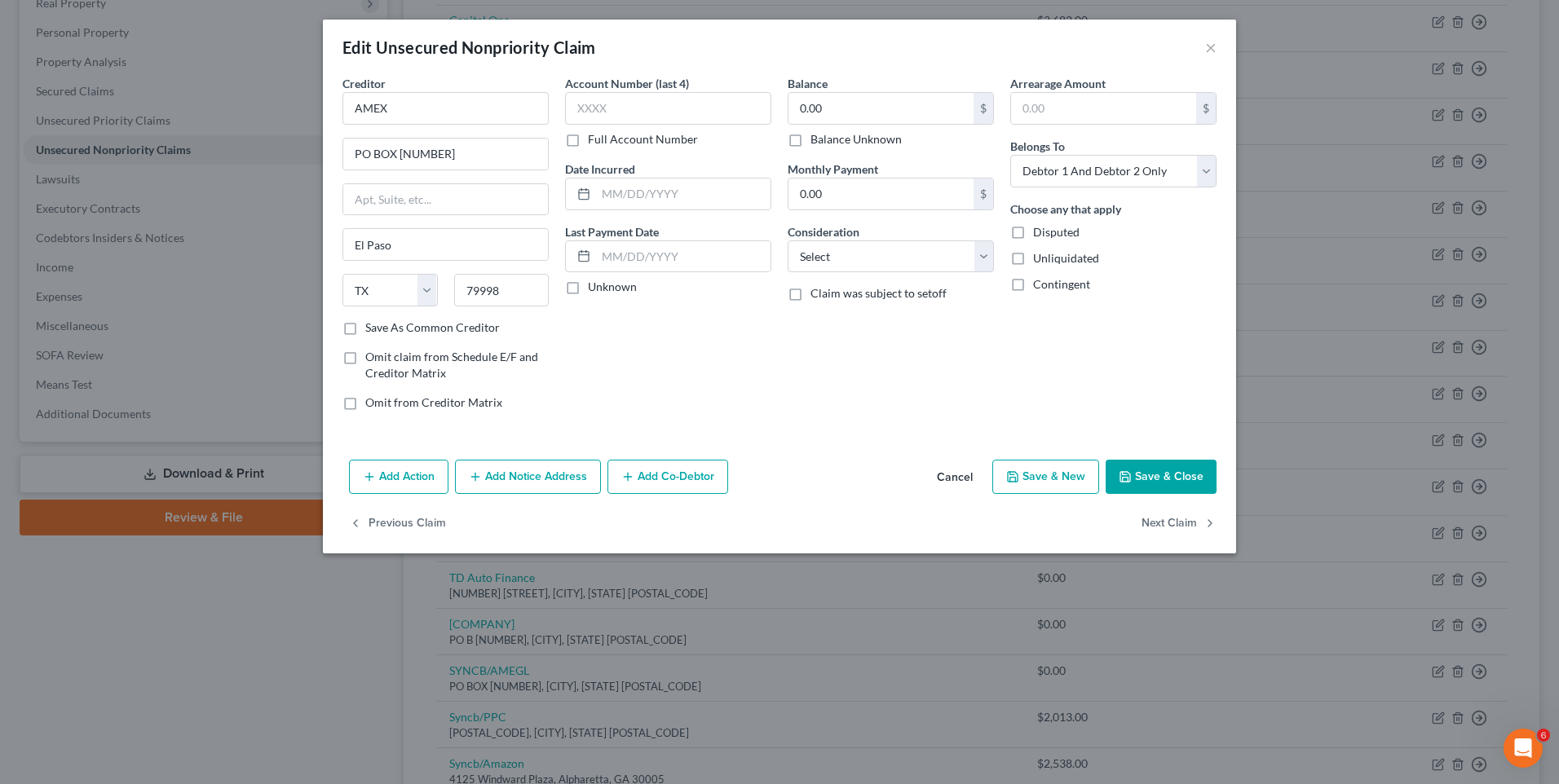 click 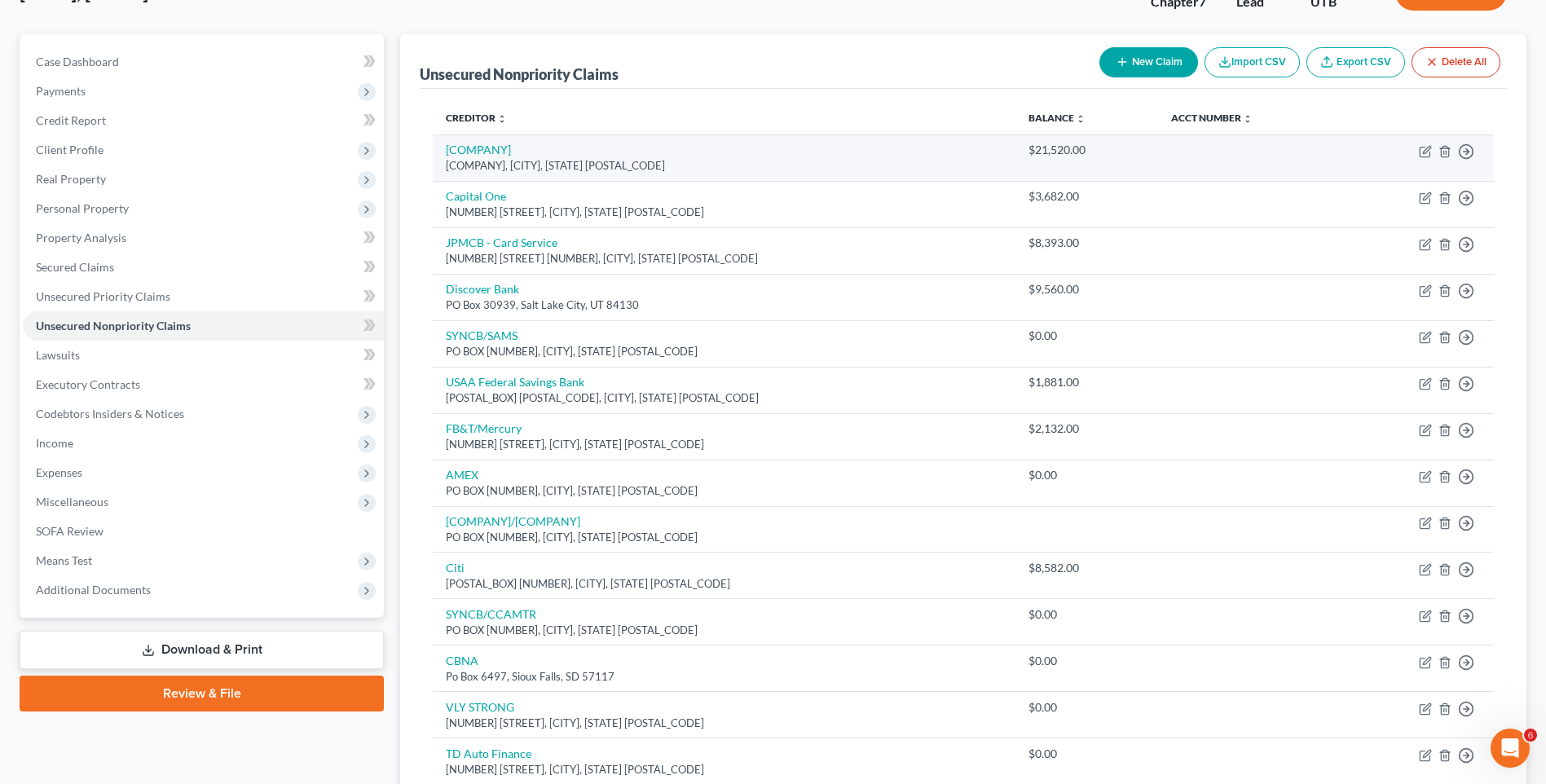 scroll, scrollTop: 54, scrollLeft: 0, axis: vertical 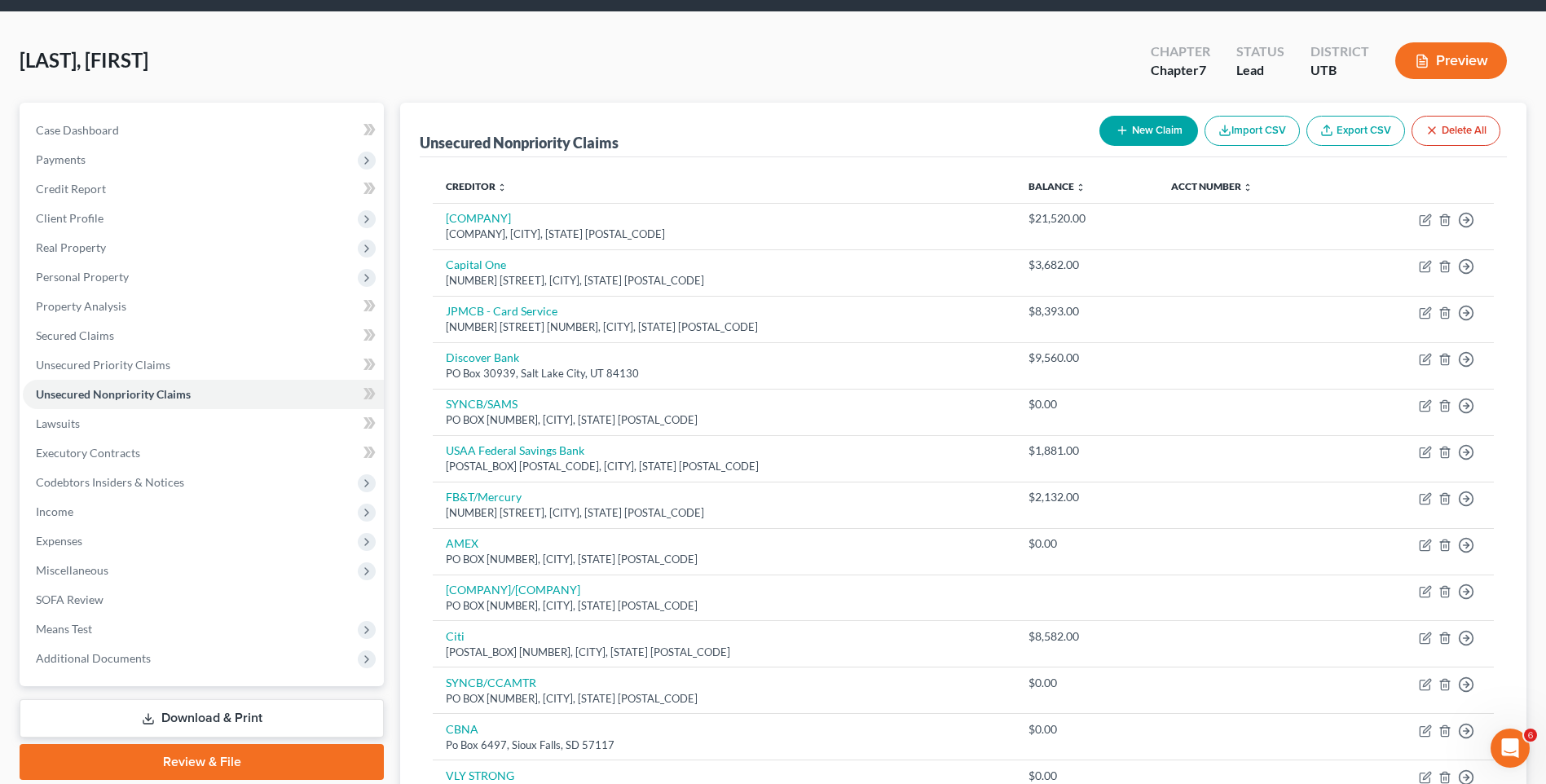 click on "New Claim" at bounding box center [1148, 130] 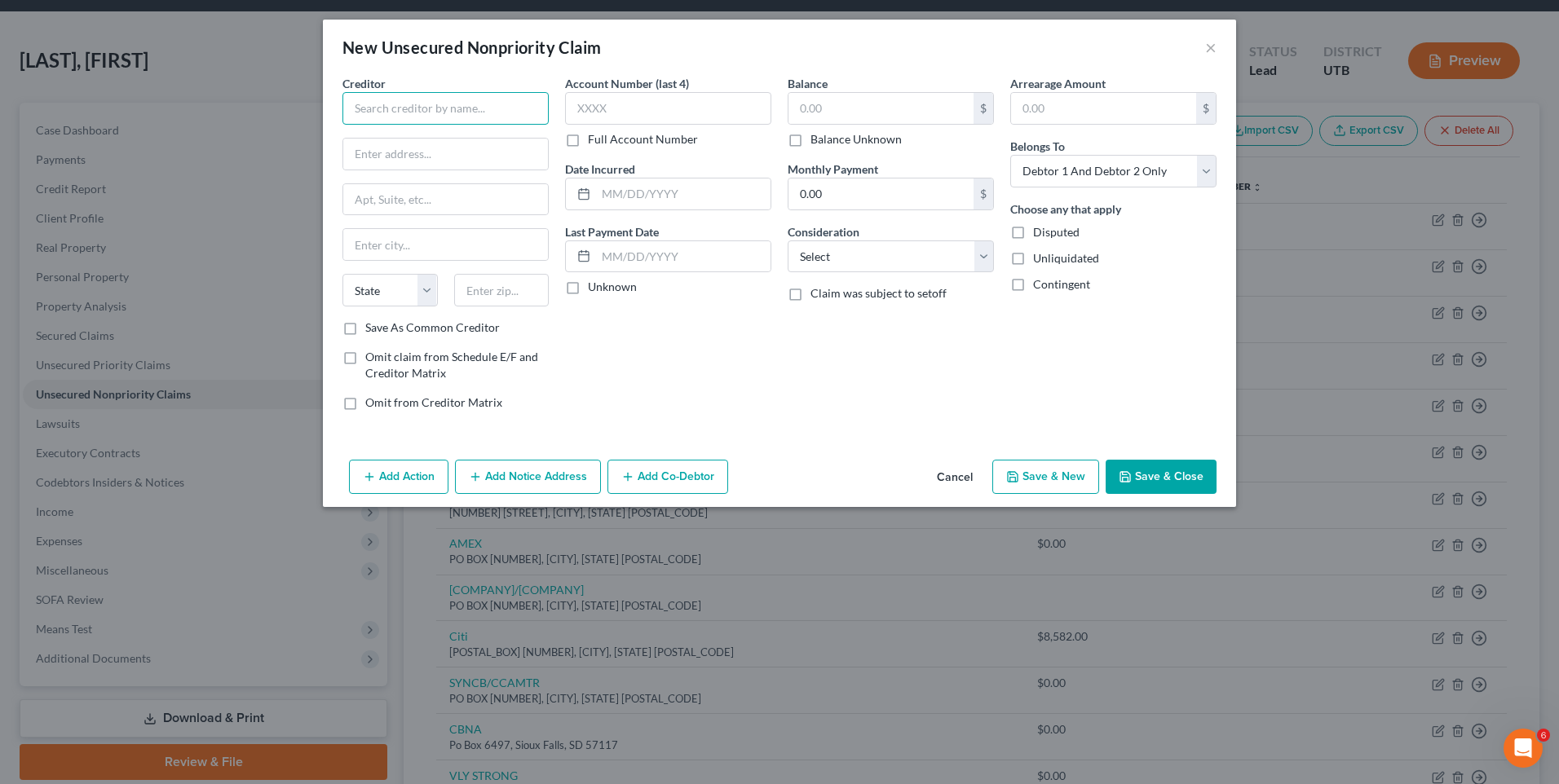 click at bounding box center [445, 108] 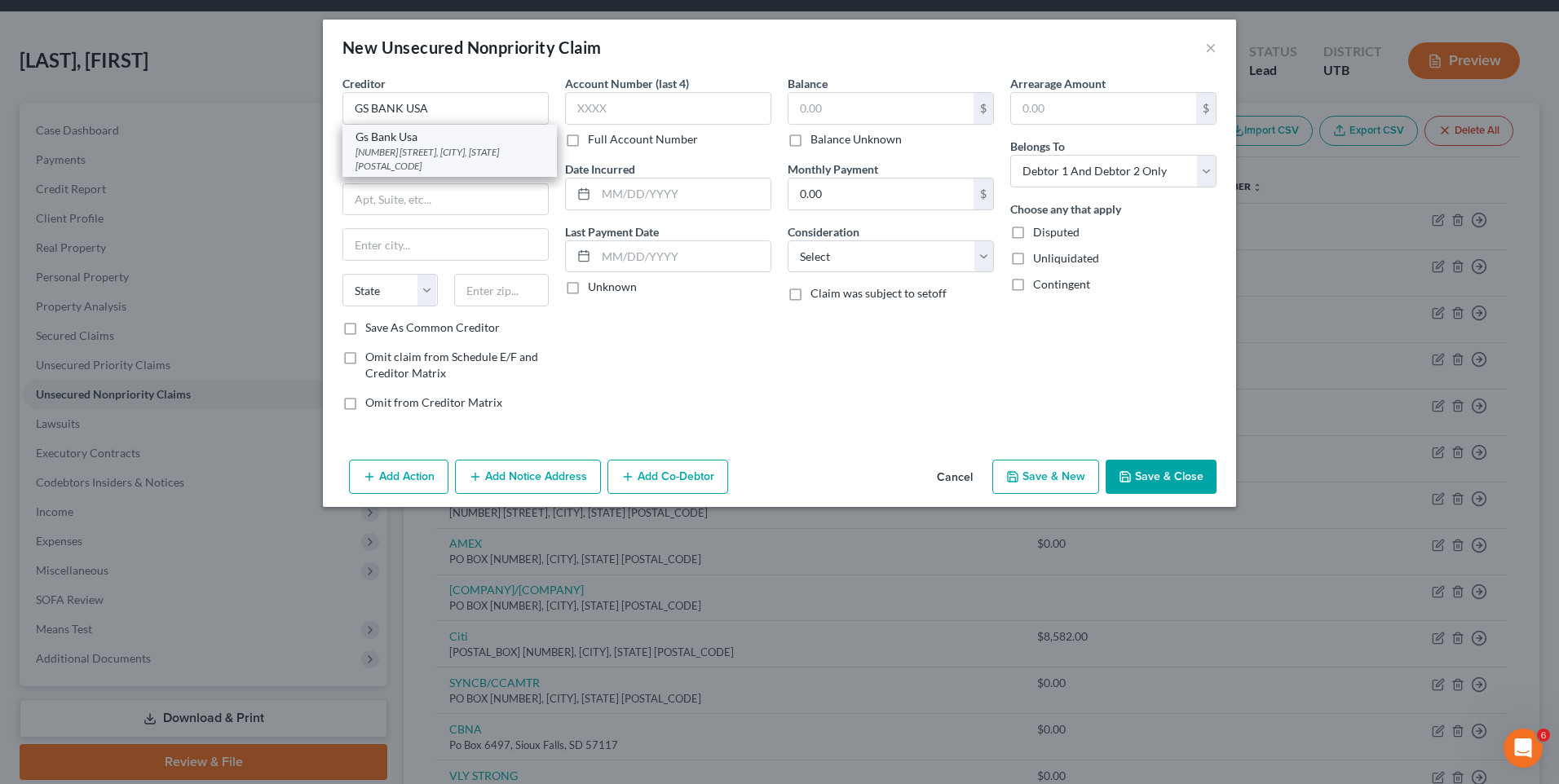 click on "[NUMBER] [STREET], [CITY], [STATE] [POSTAL_CODE]" at bounding box center (449, 159) 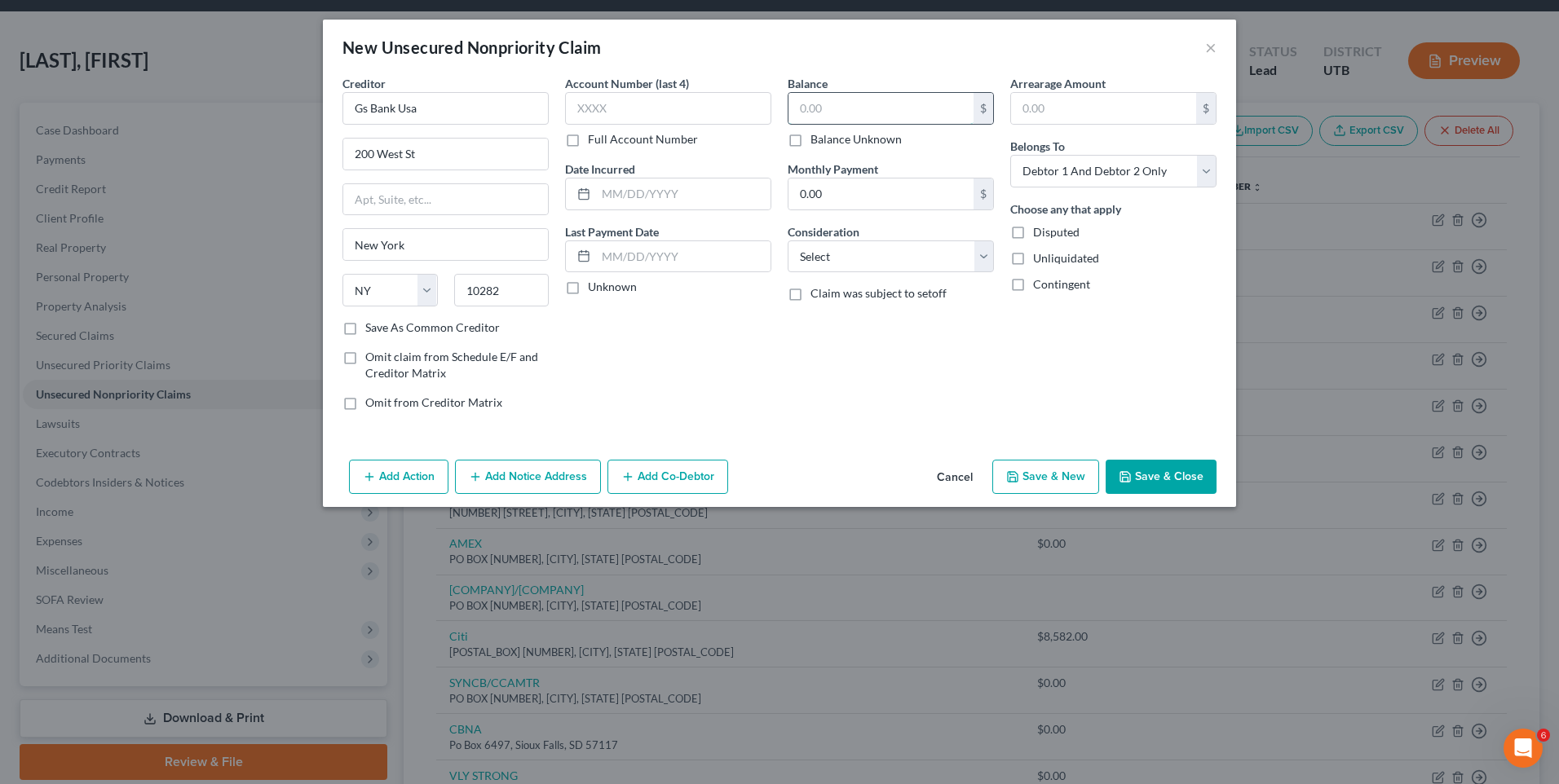 click at bounding box center [881, 108] 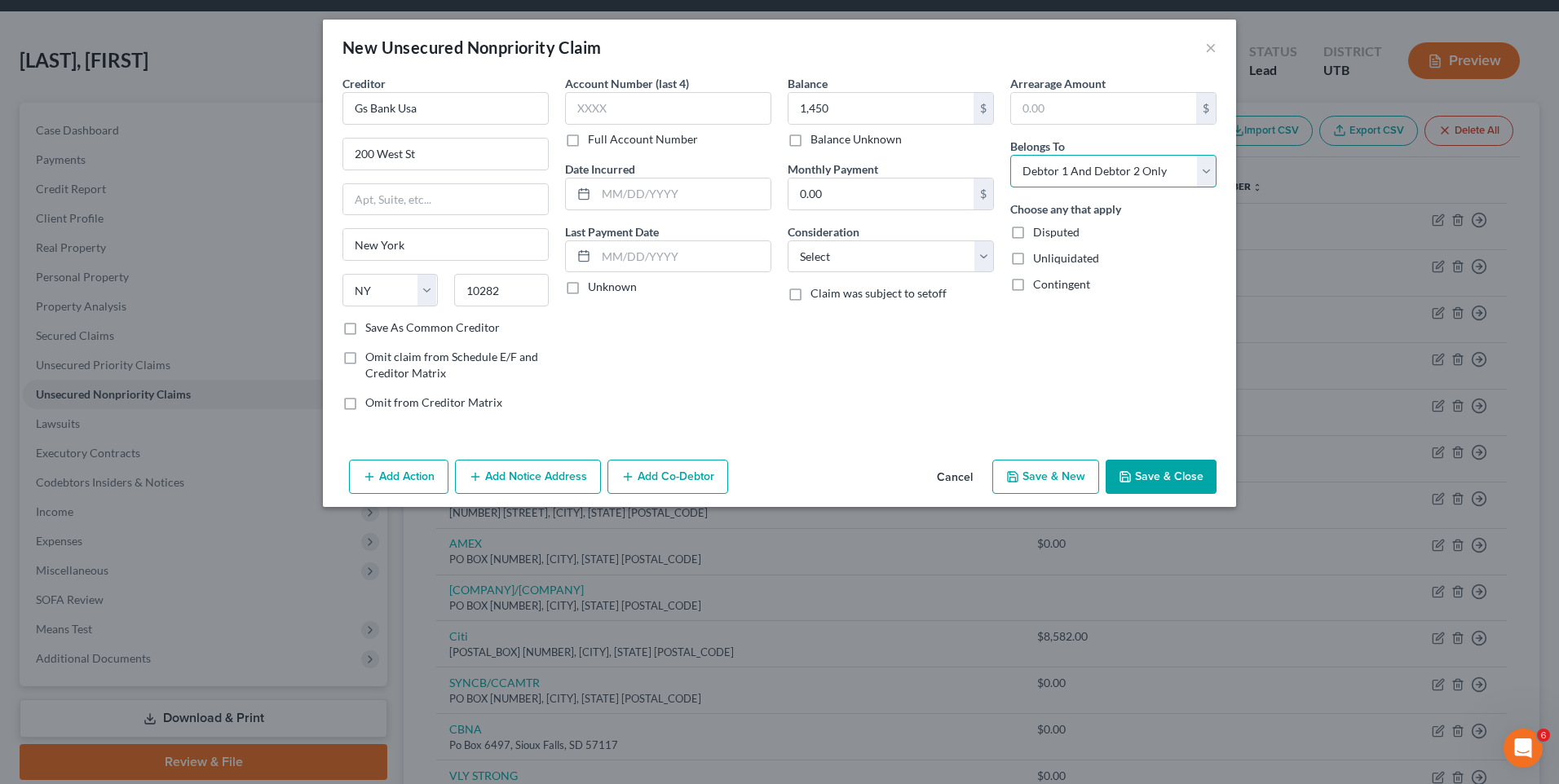 click on "Select Debtor 1 Only Debtor 2 Only Debtor 1 And Debtor 2 Only At Least One Of The Debtors And Another Community Property" at bounding box center [1113, 171] 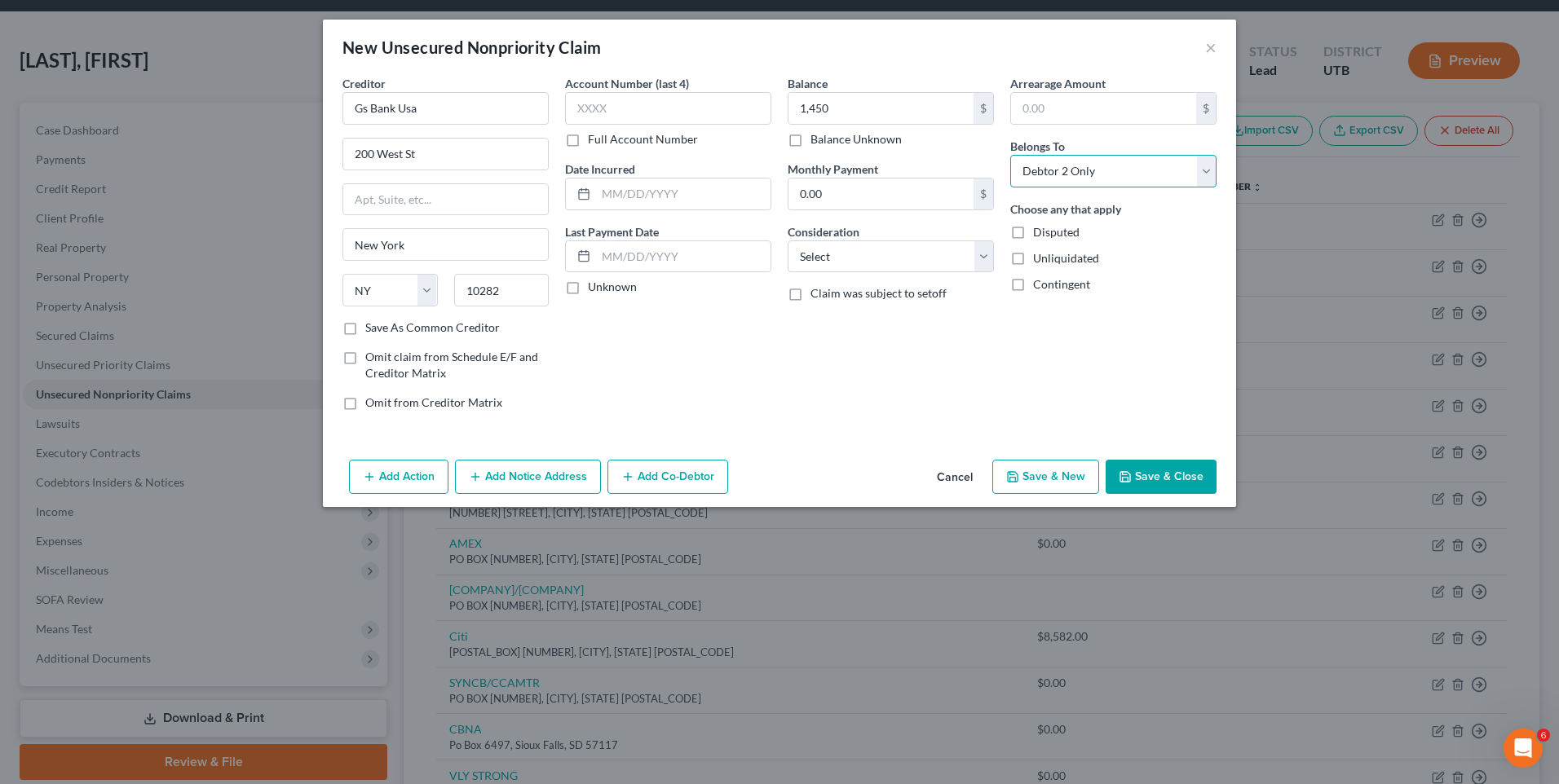 click on "Select Debtor 1 Only Debtor 2 Only Debtor 1 And Debtor 2 Only At Least One Of The Debtors And Another Community Property" at bounding box center [1113, 171] 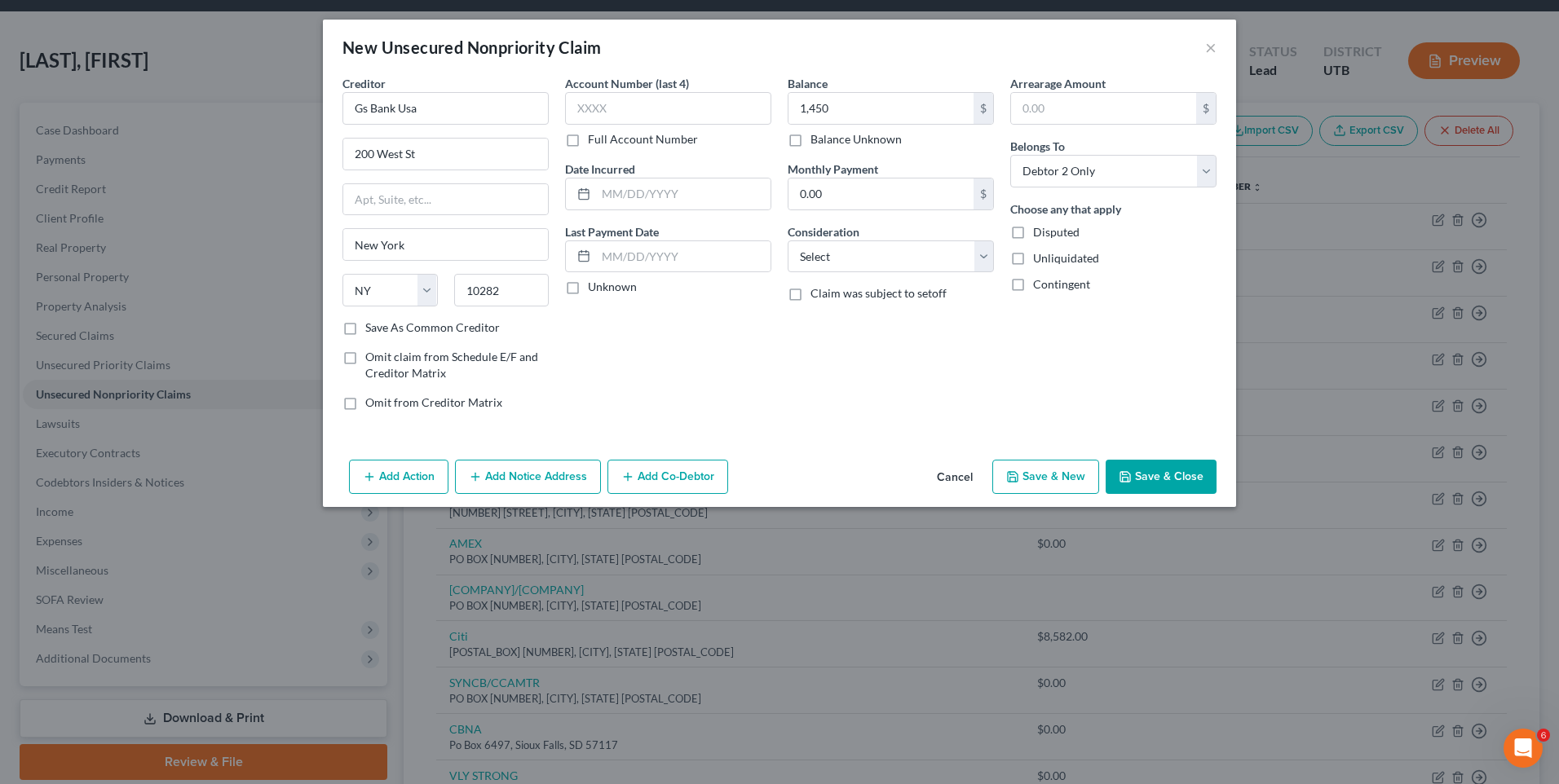click on "Save & Close" at bounding box center (1161, 477) 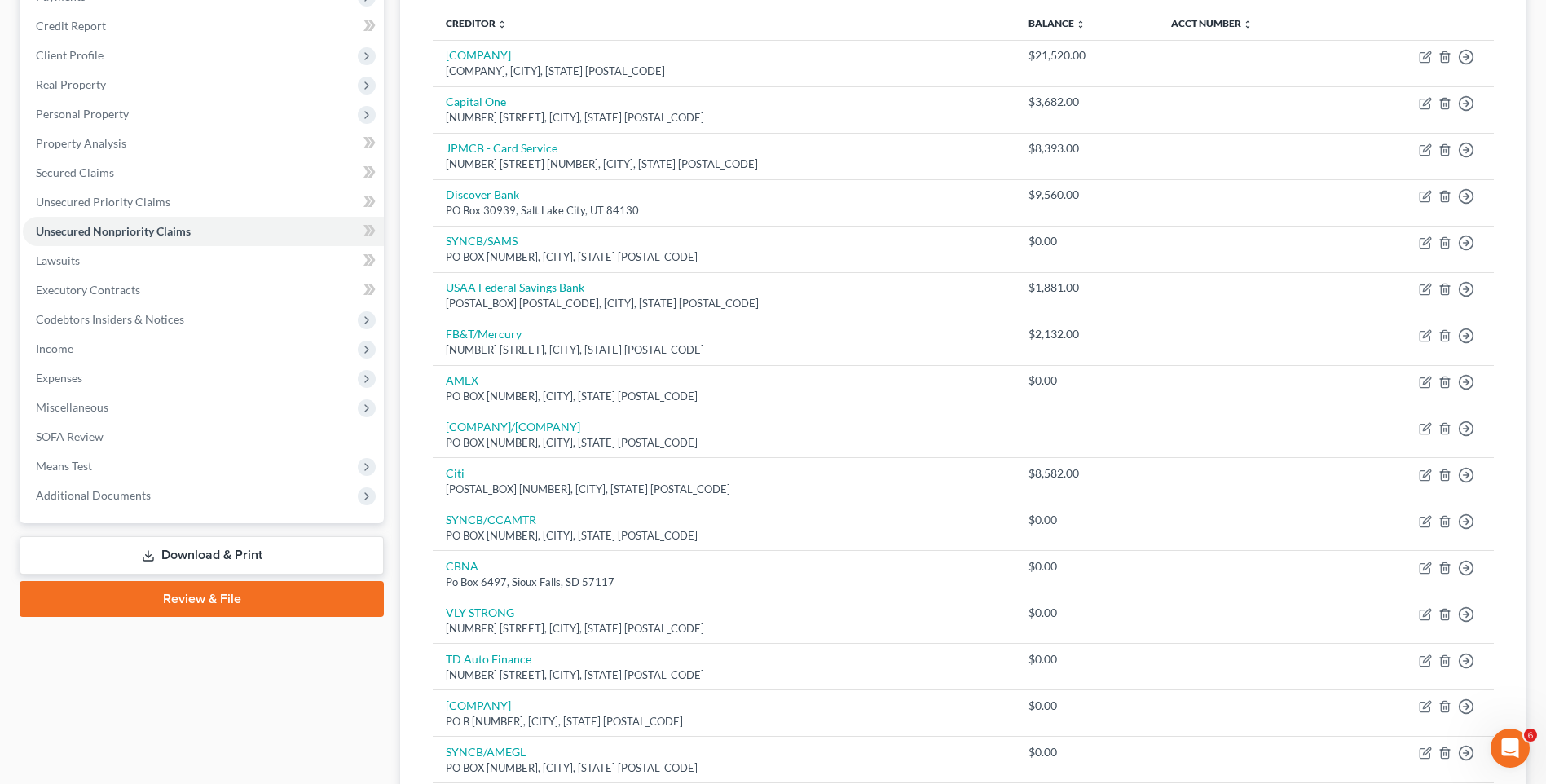 scroll, scrollTop: 0, scrollLeft: 0, axis: both 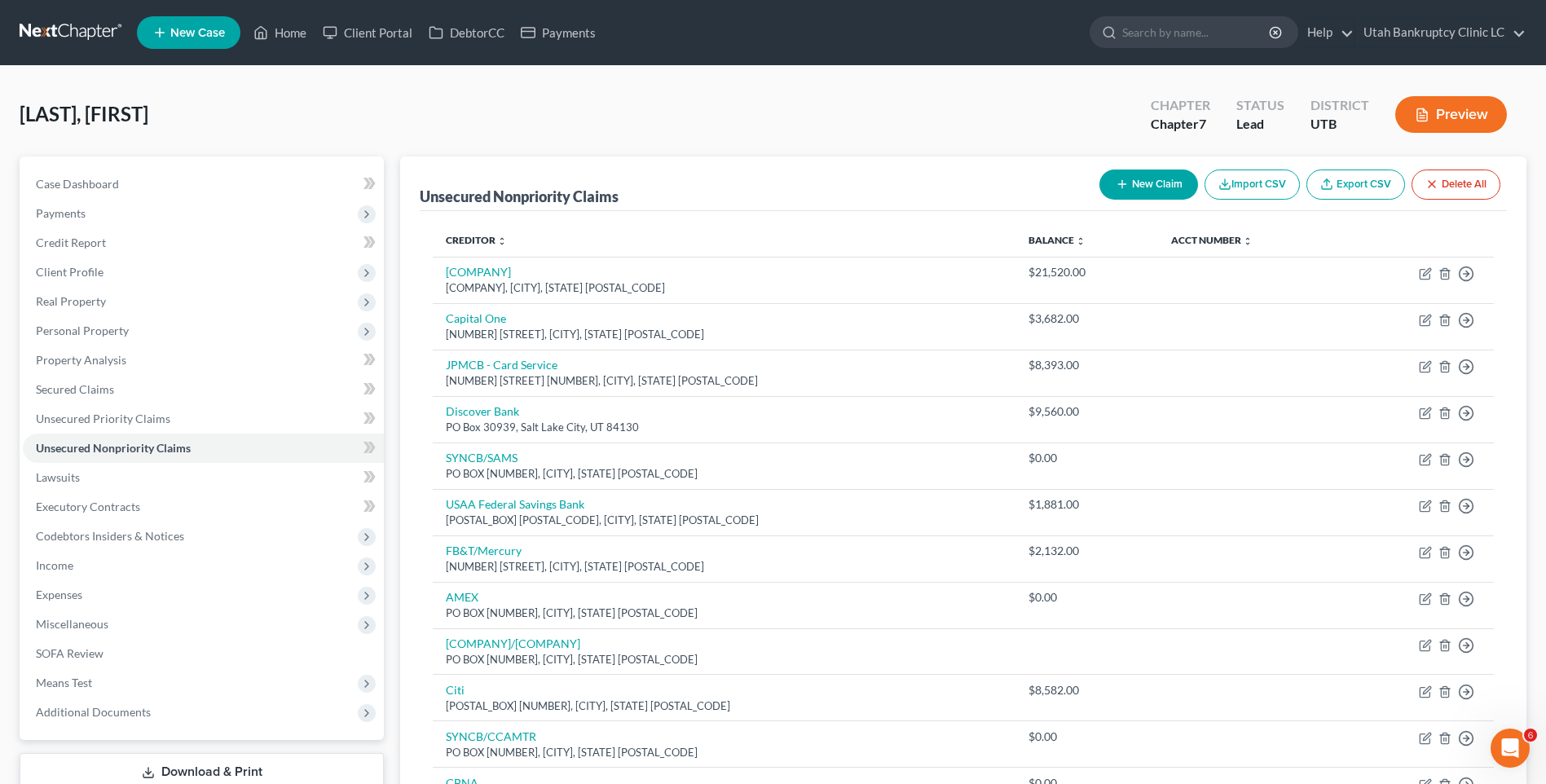 click on "New Claim" at bounding box center [1148, 184] 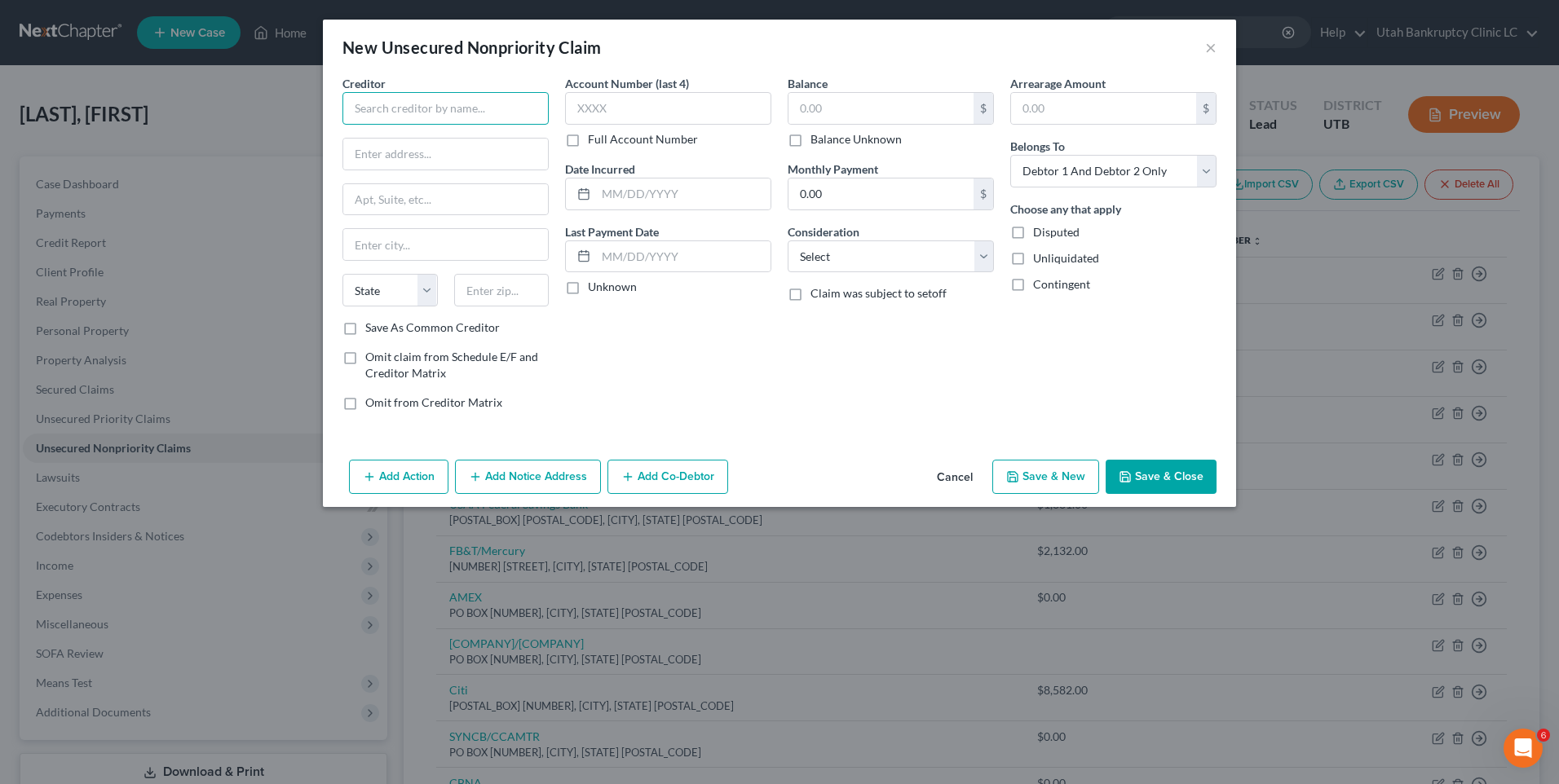 click at bounding box center (445, 108) 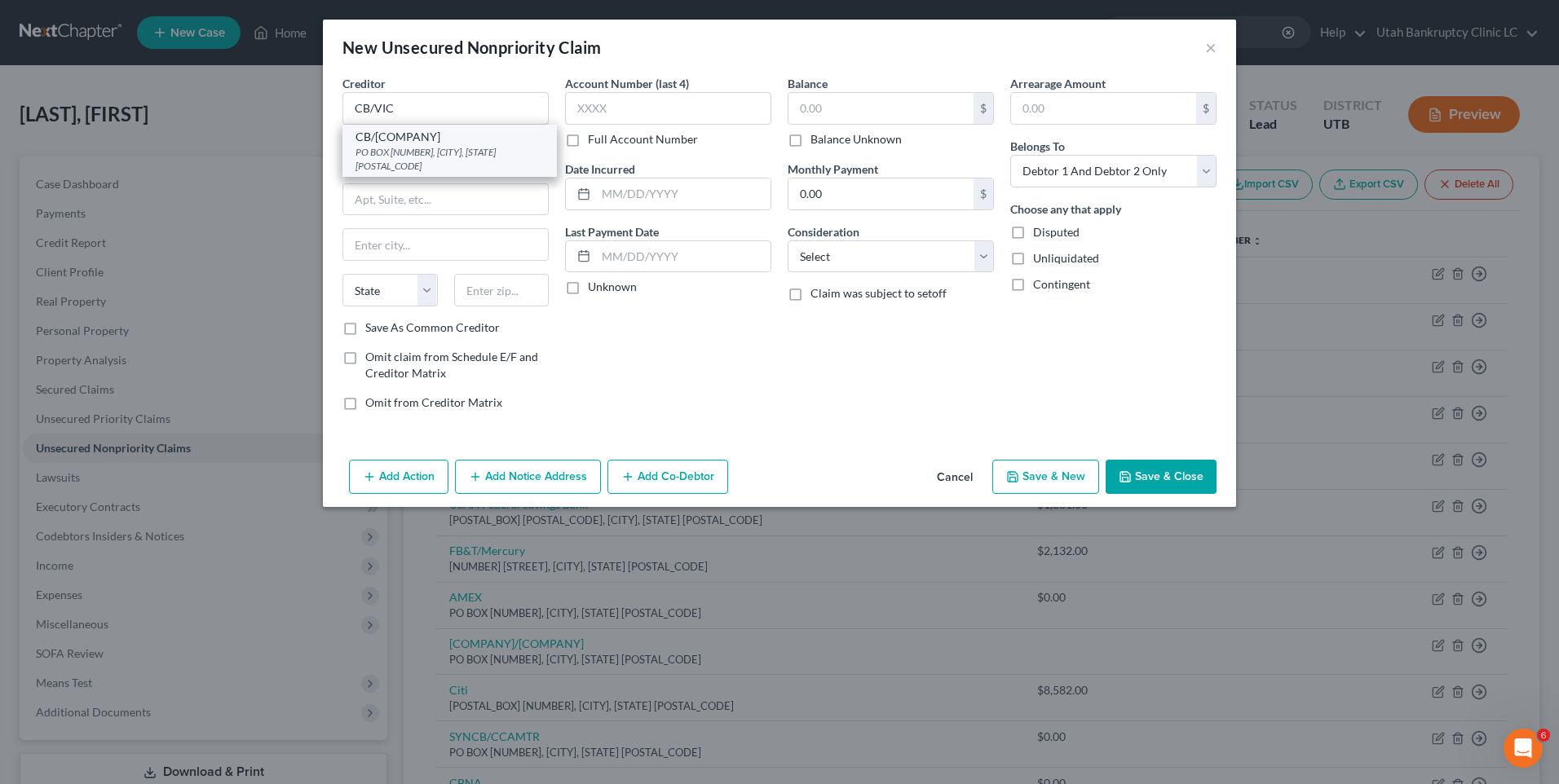 click on "[COMPANY]/[COMPANY]               PO BOX [NUMBER], [CITY], [STATE] [POSTAL_CODE]" at bounding box center (449, 151) 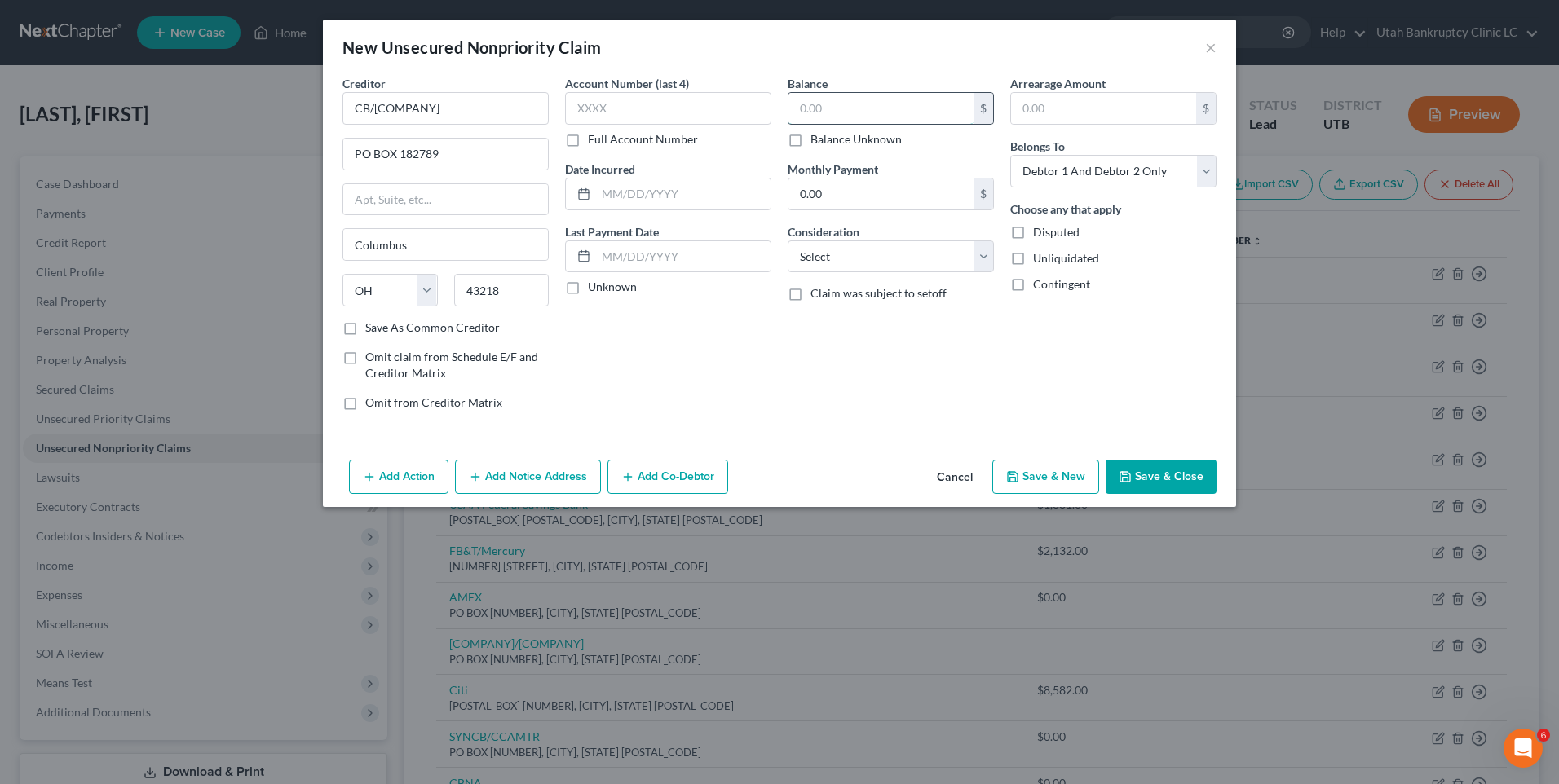 click at bounding box center [881, 108] 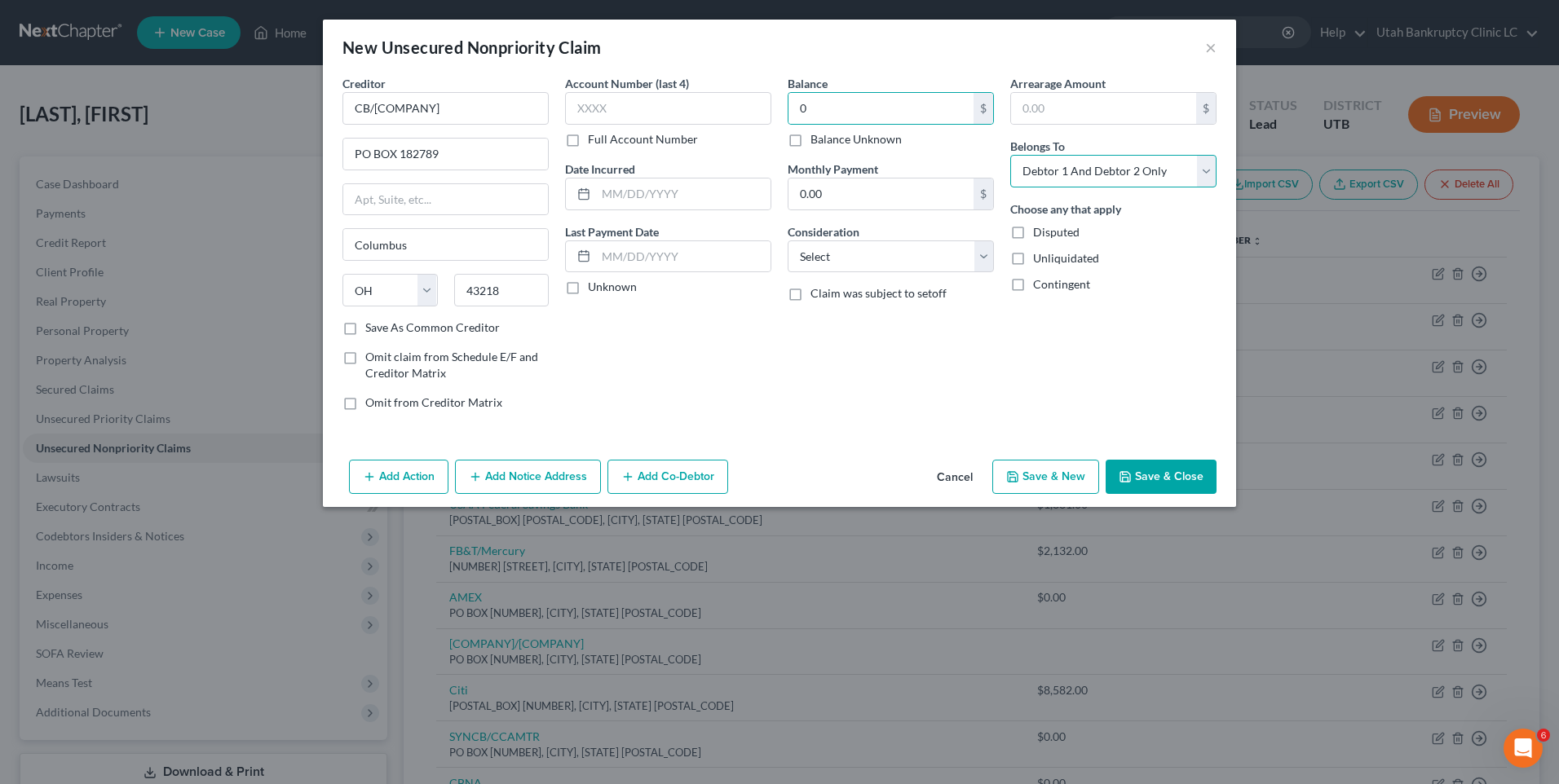 click on "Select Debtor 1 Only Debtor 2 Only Debtor 1 And Debtor 2 Only At Least One Of The Debtors And Another Community Property" at bounding box center (1113, 171) 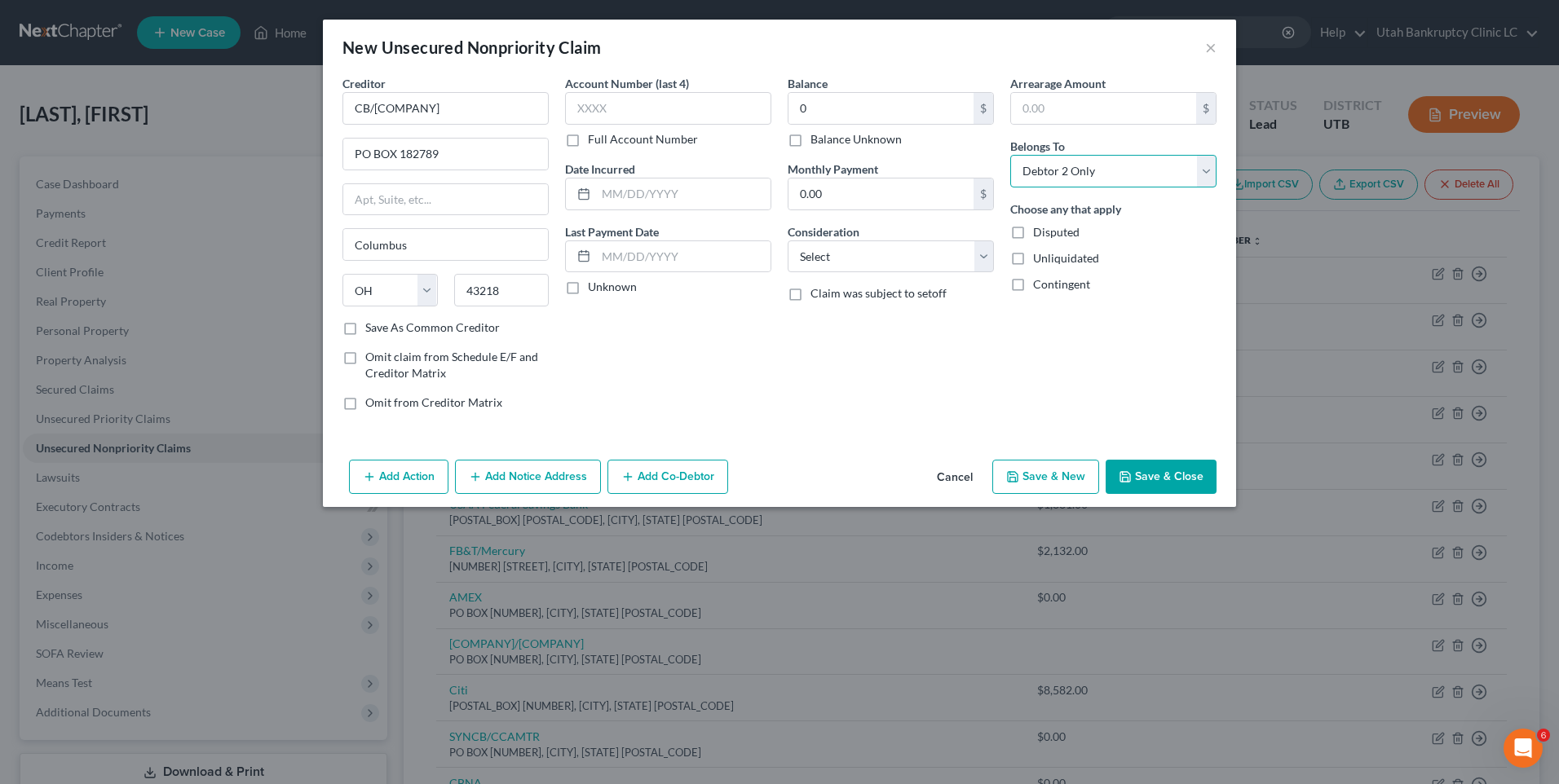 click on "Select Debtor 1 Only Debtor 2 Only Debtor 1 And Debtor 2 Only At Least One Of The Debtors And Another Community Property" at bounding box center [1113, 171] 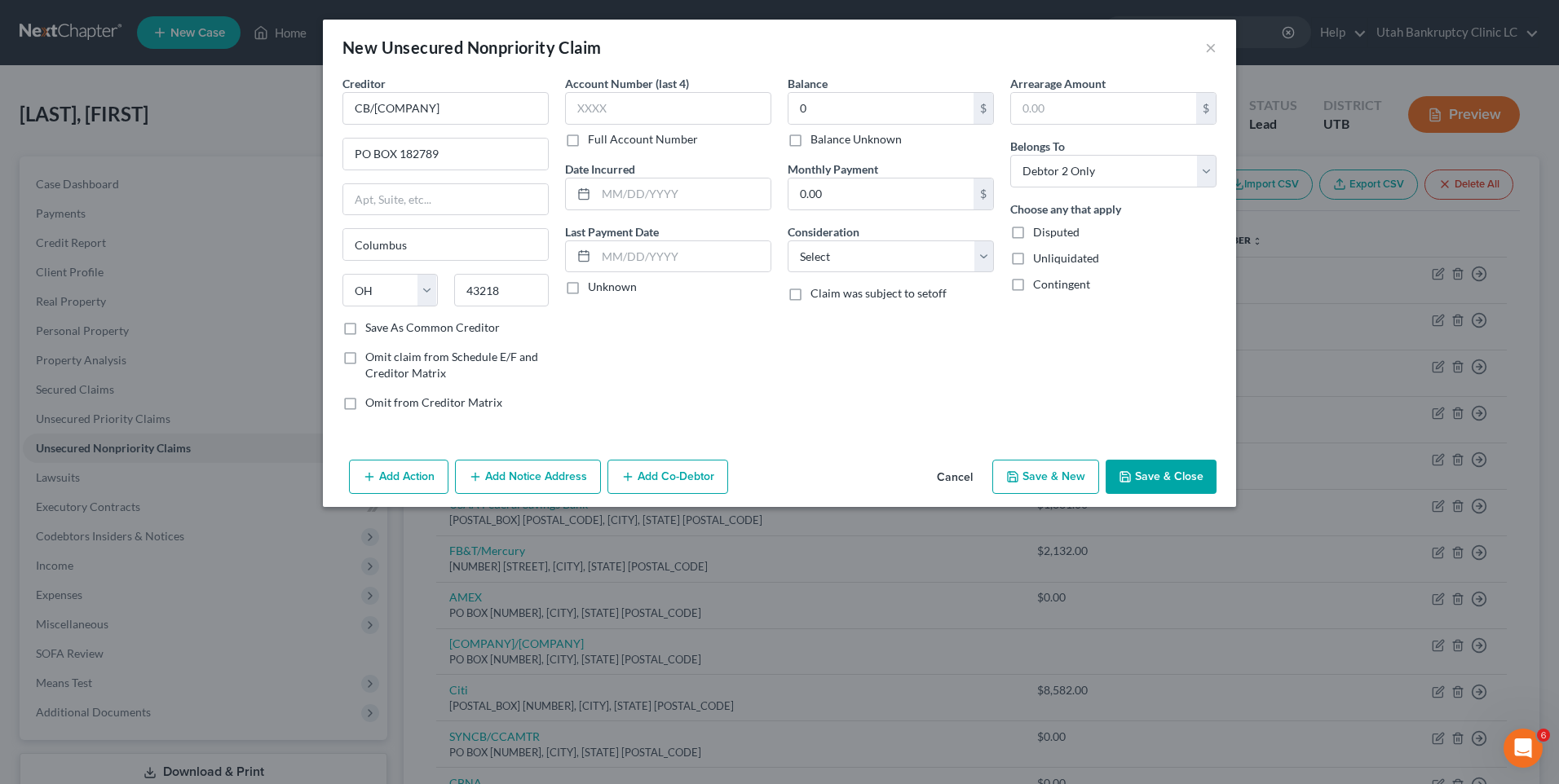 click on "Save & Close" at bounding box center (1161, 477) 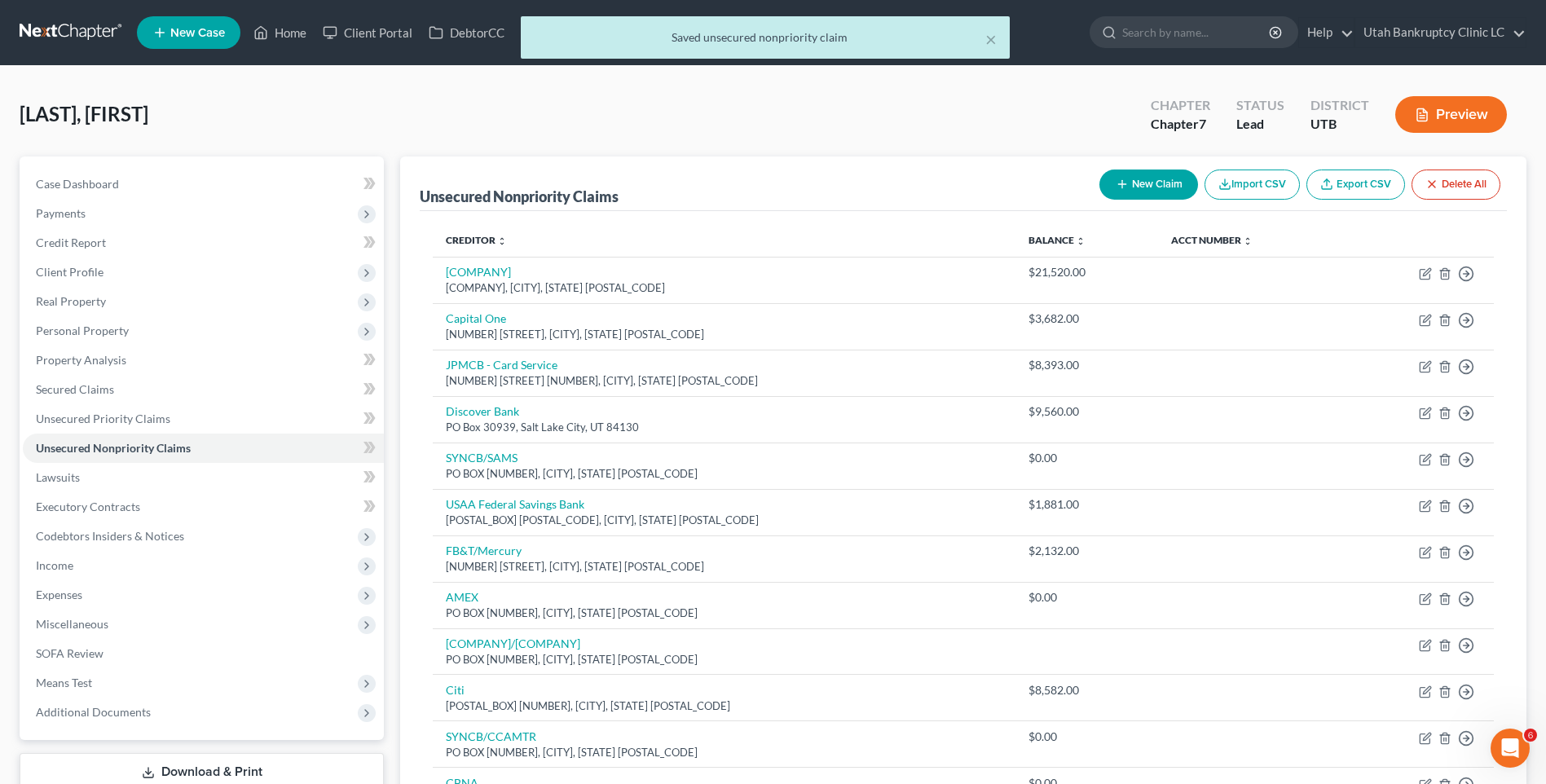 click on "New Claim" at bounding box center [1148, 184] 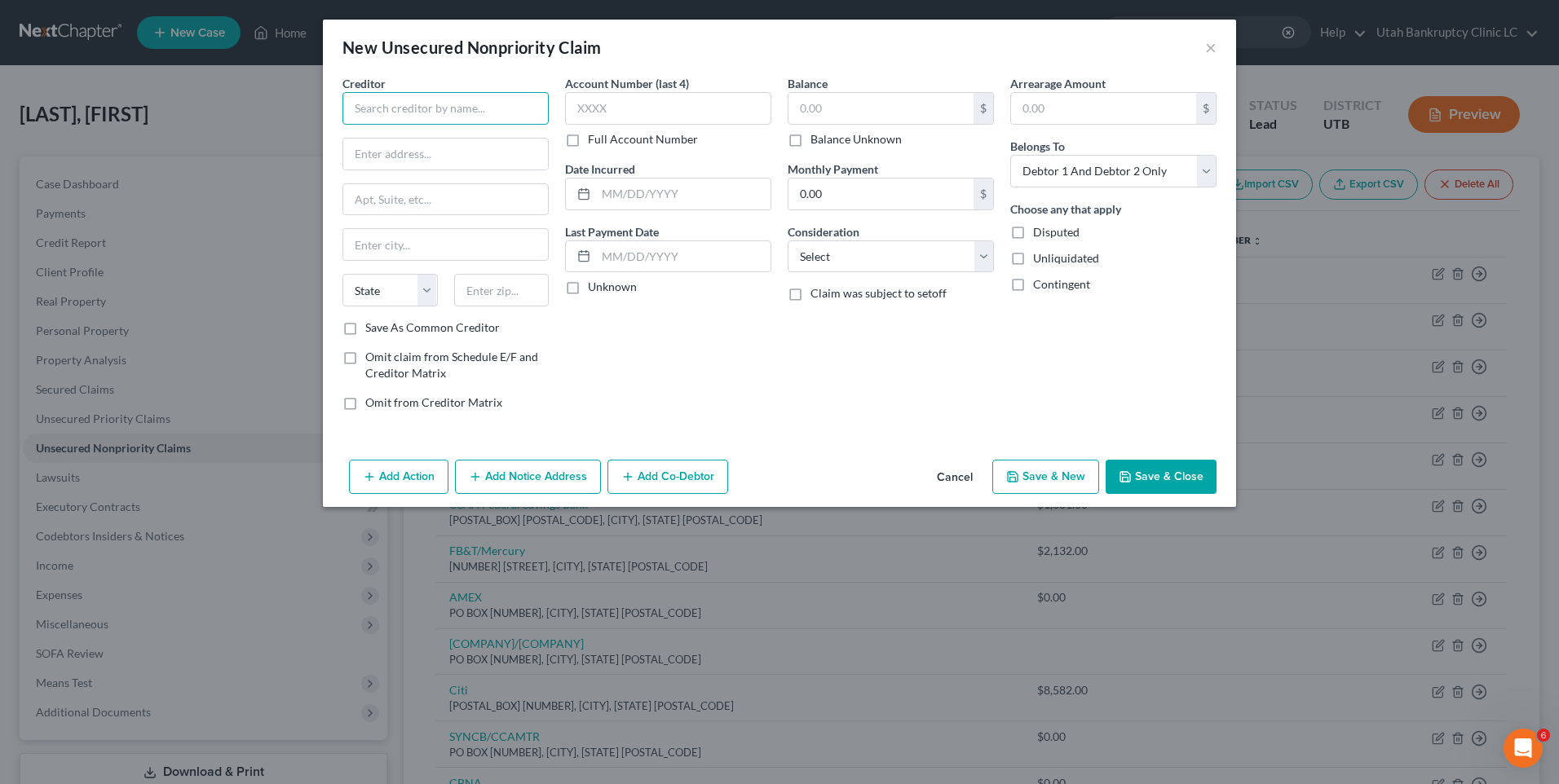 click at bounding box center [445, 108] 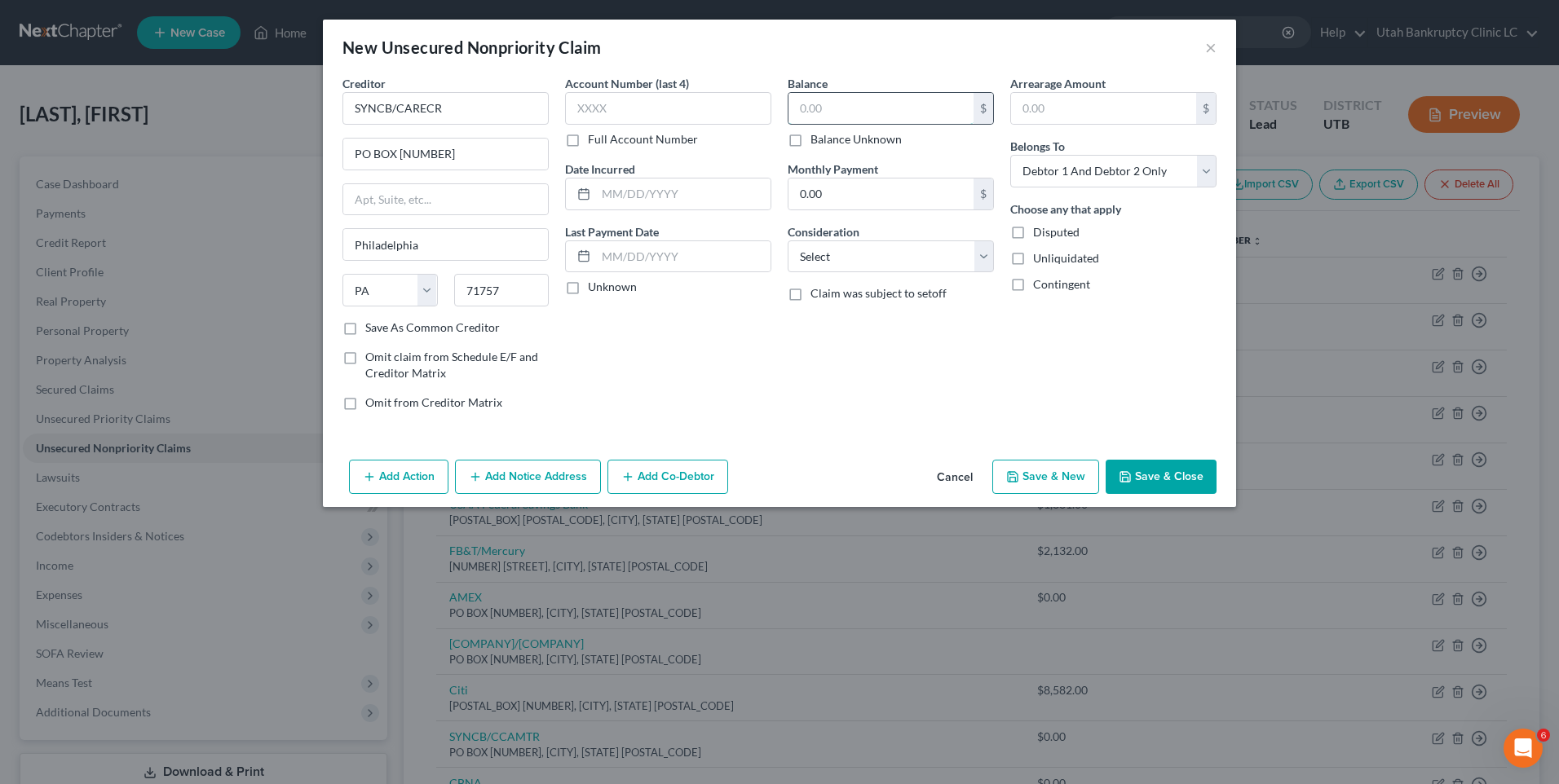 click at bounding box center [881, 108] 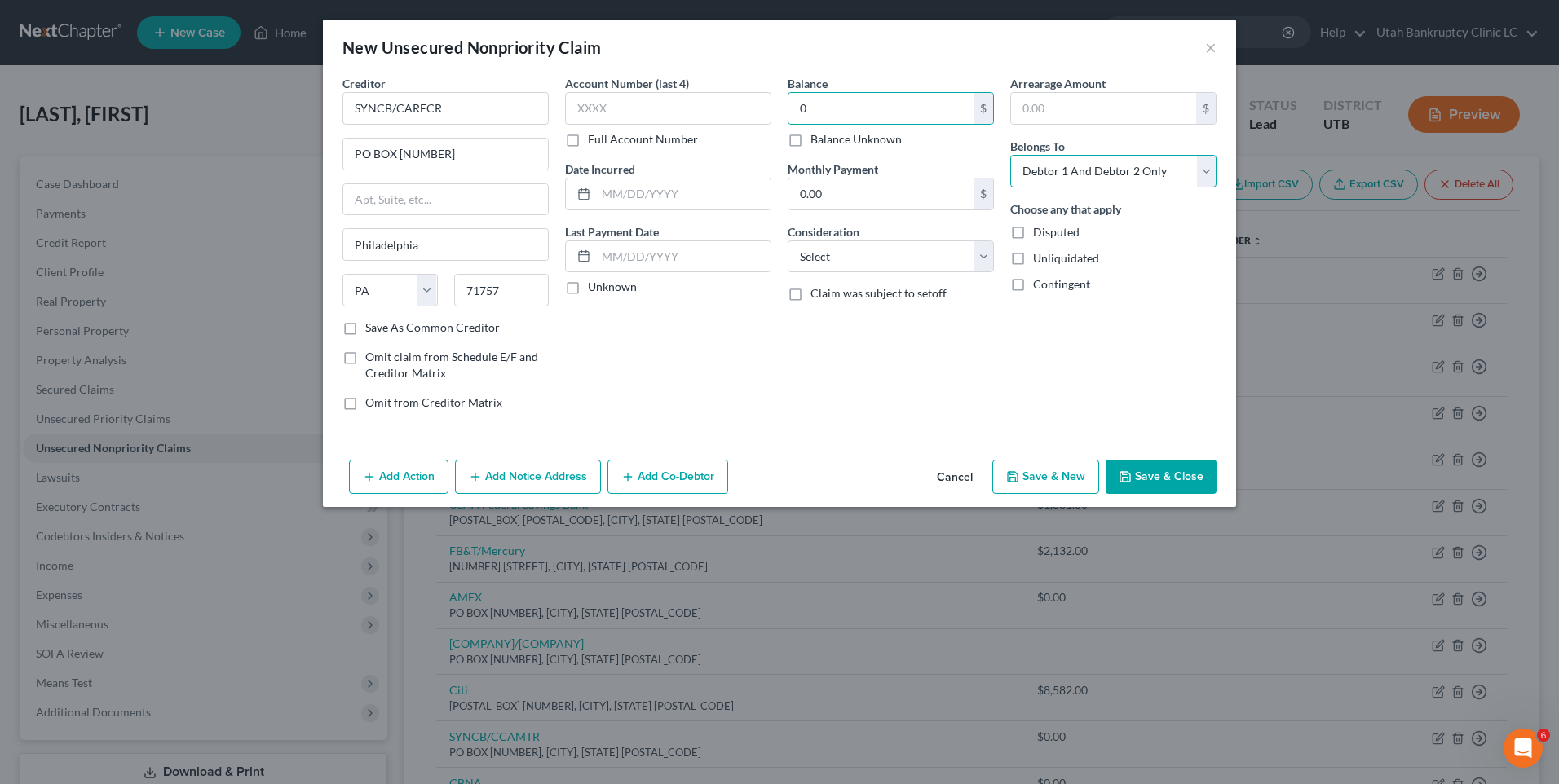 click on "Select Debtor 1 Only Debtor 2 Only Debtor 1 And Debtor 2 Only At Least One Of The Debtors And Another Community Property" at bounding box center [1113, 171] 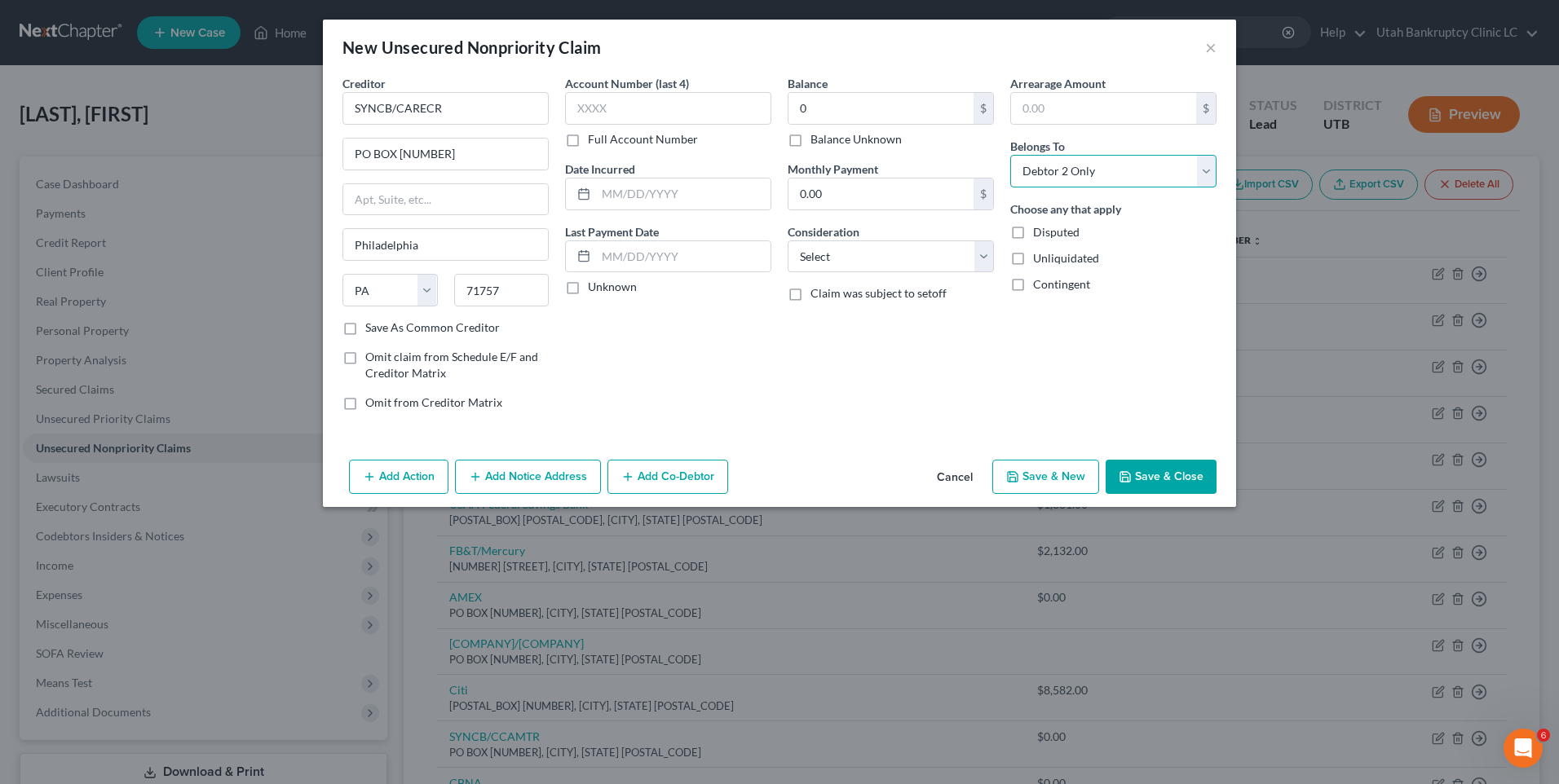 click on "Select Debtor 1 Only Debtor 2 Only Debtor 1 And Debtor 2 Only At Least One Of The Debtors And Another Community Property" at bounding box center [1113, 171] 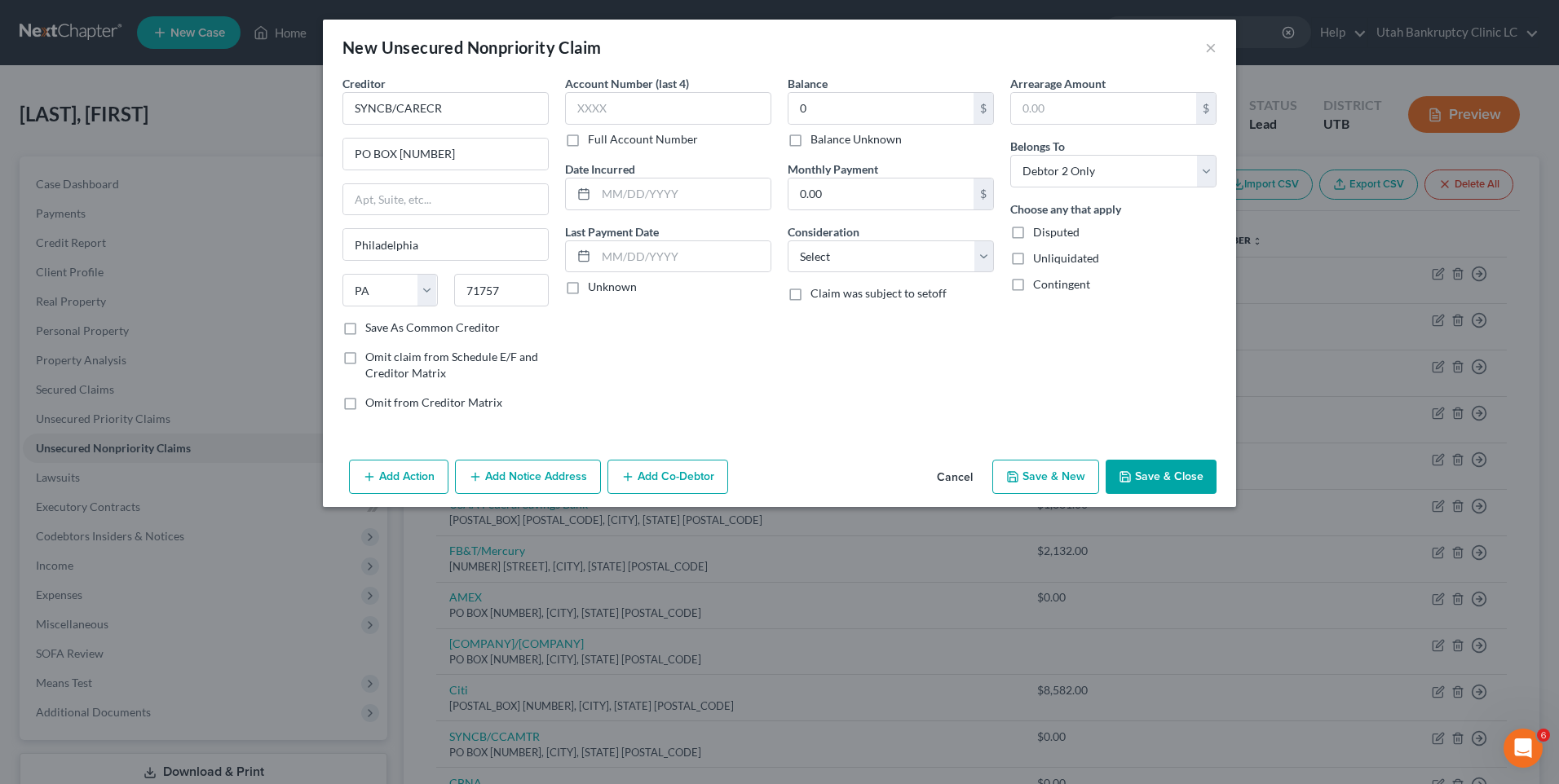 click on "Save & Close" at bounding box center (1161, 477) 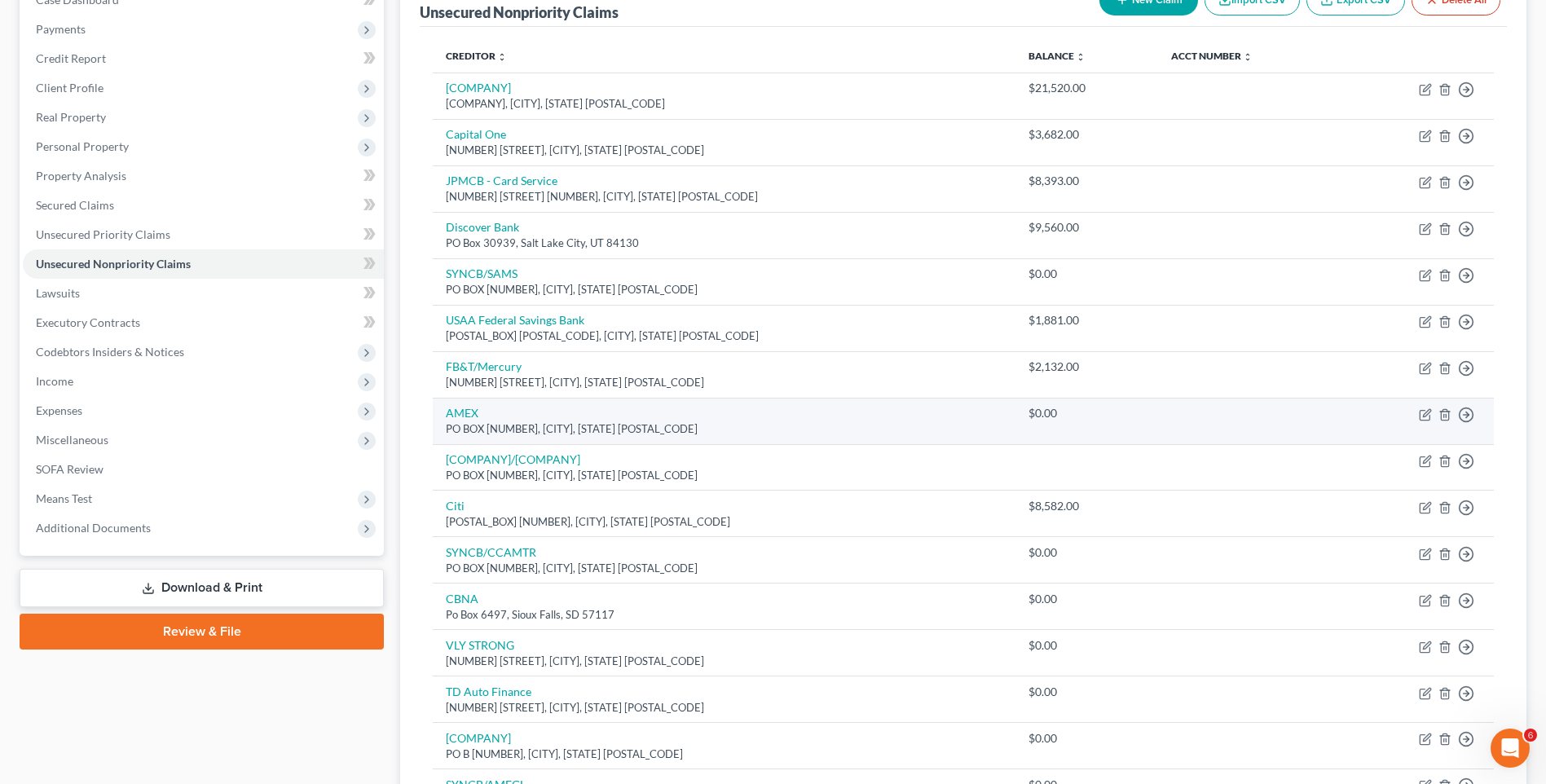 scroll, scrollTop: 0, scrollLeft: 0, axis: both 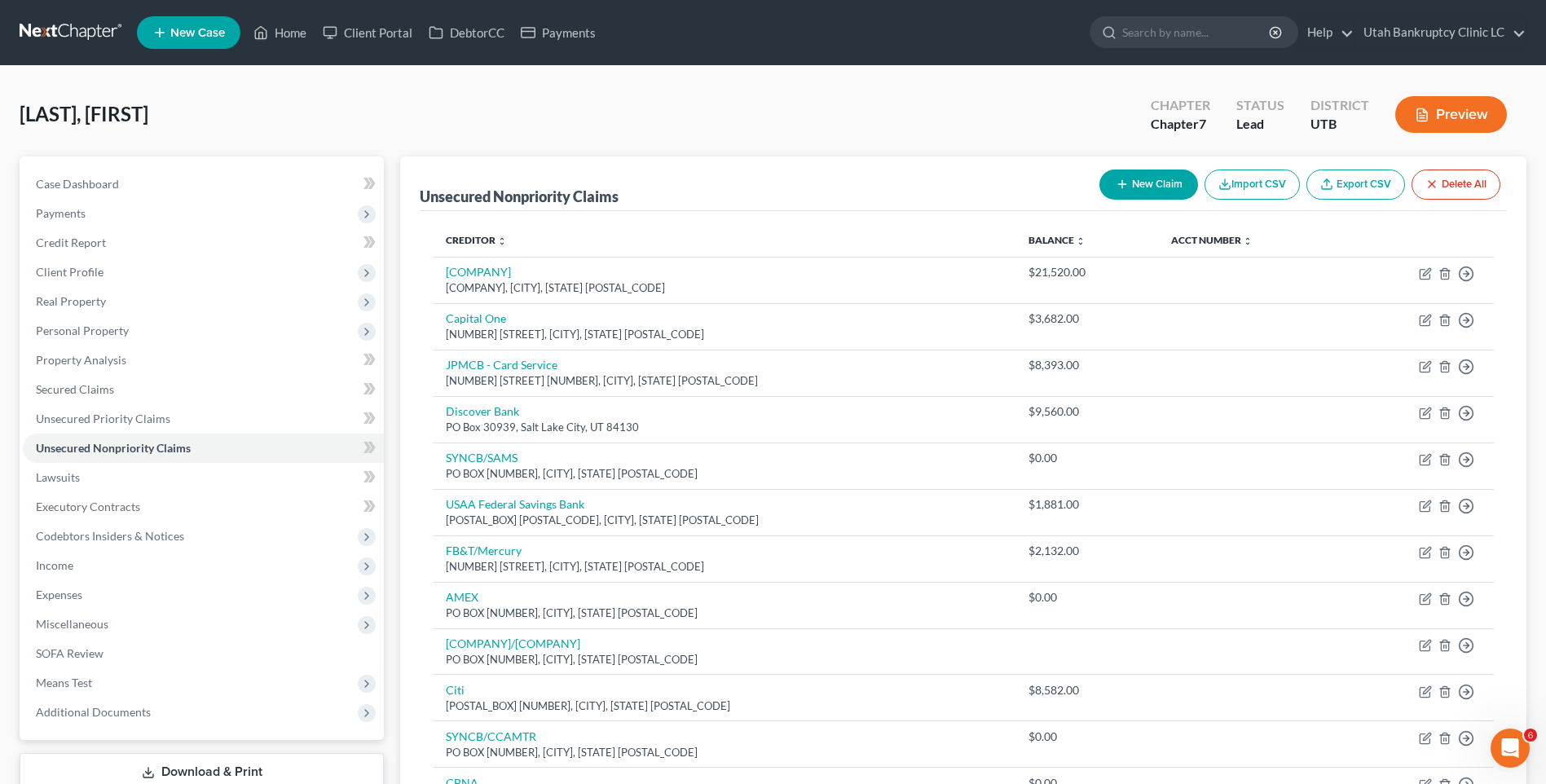 click on "New Claim" at bounding box center [1148, 184] 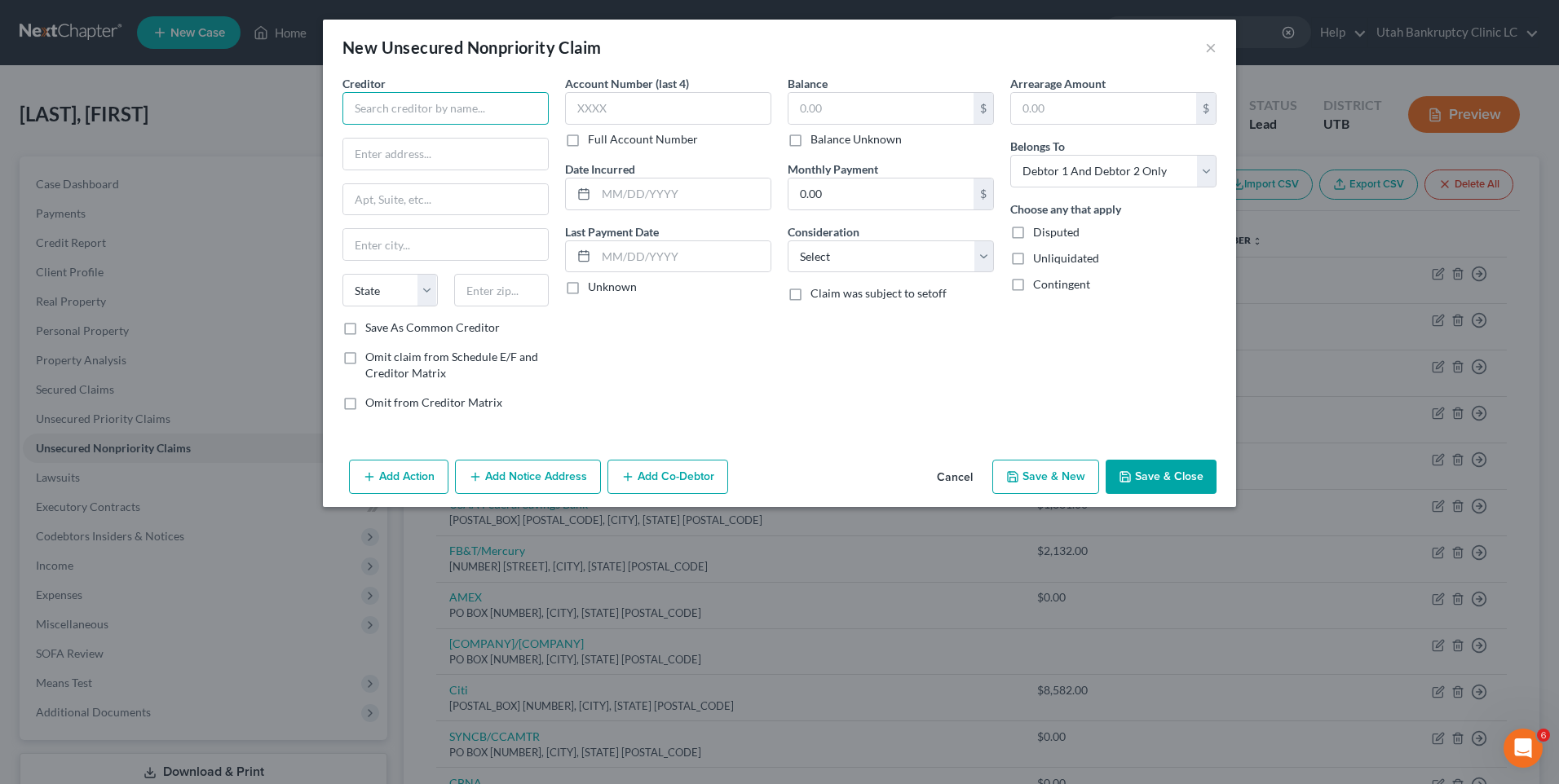 click at bounding box center [445, 108] 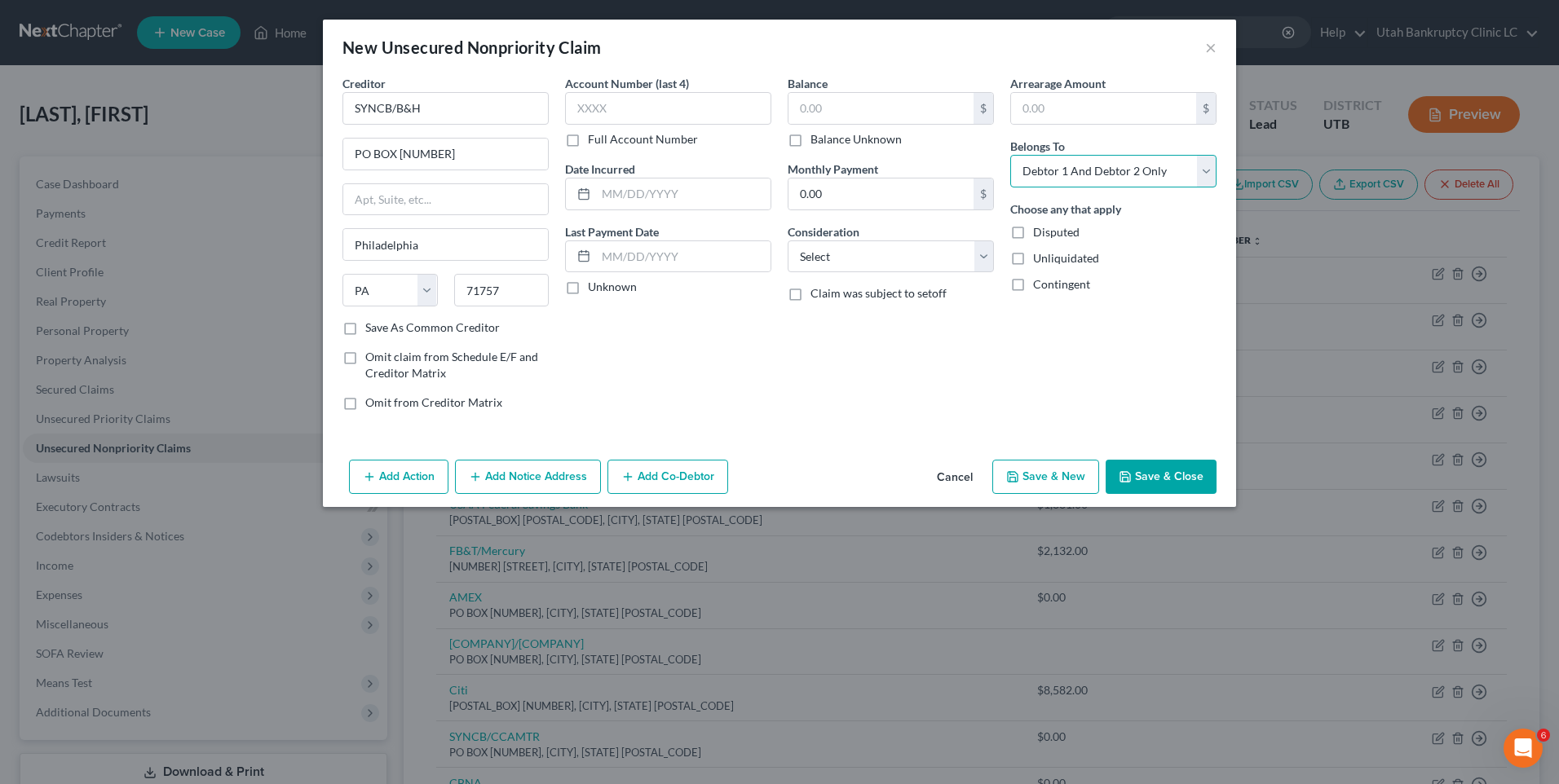 drag, startPoint x: 1127, startPoint y: 168, endPoint x: 1128, endPoint y: 179, distance: 11.045361 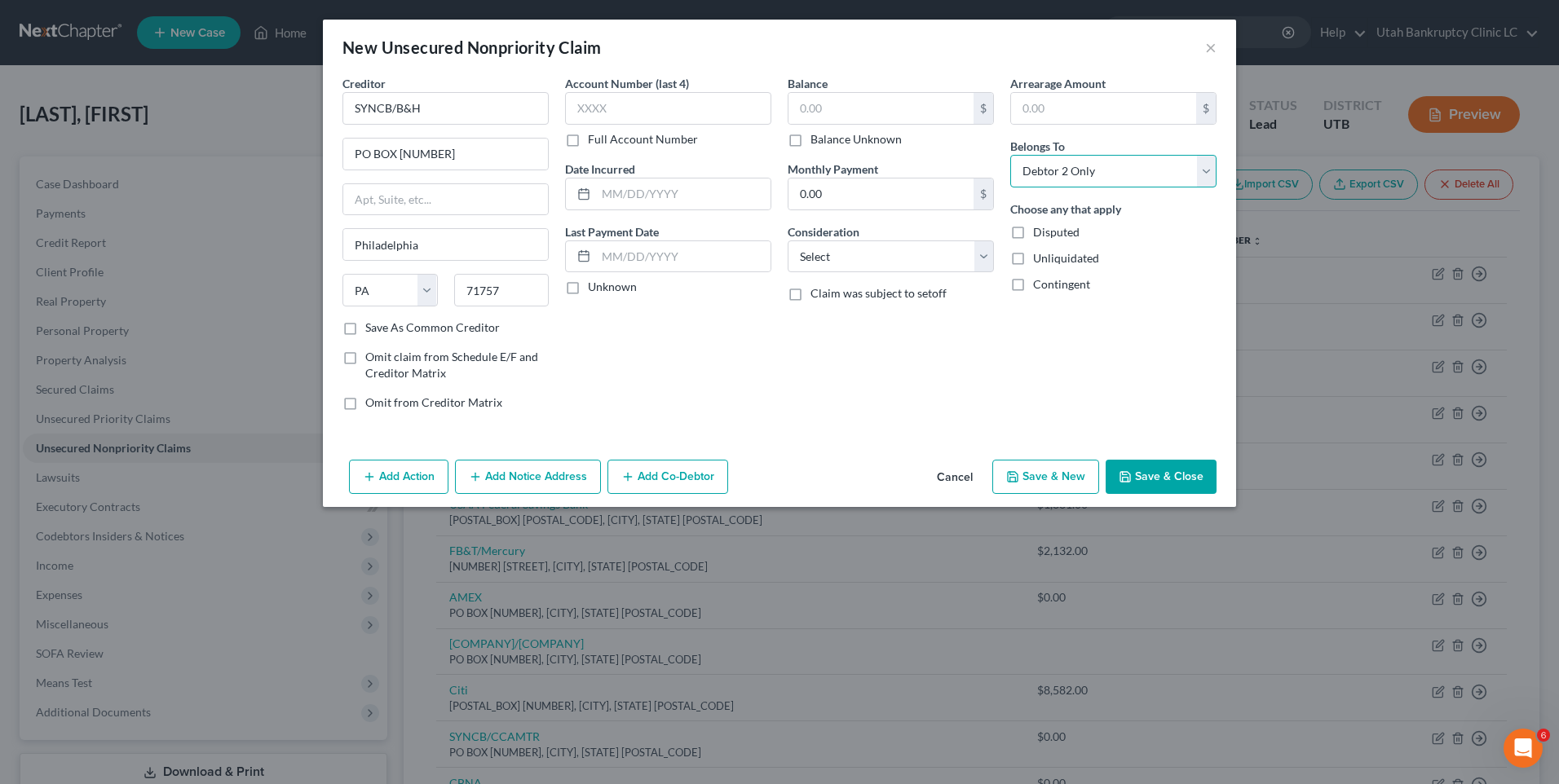 click on "Select Debtor 1 Only Debtor 2 Only Debtor 1 And Debtor 2 Only At Least One Of The Debtors And Another Community Property" at bounding box center (1113, 171) 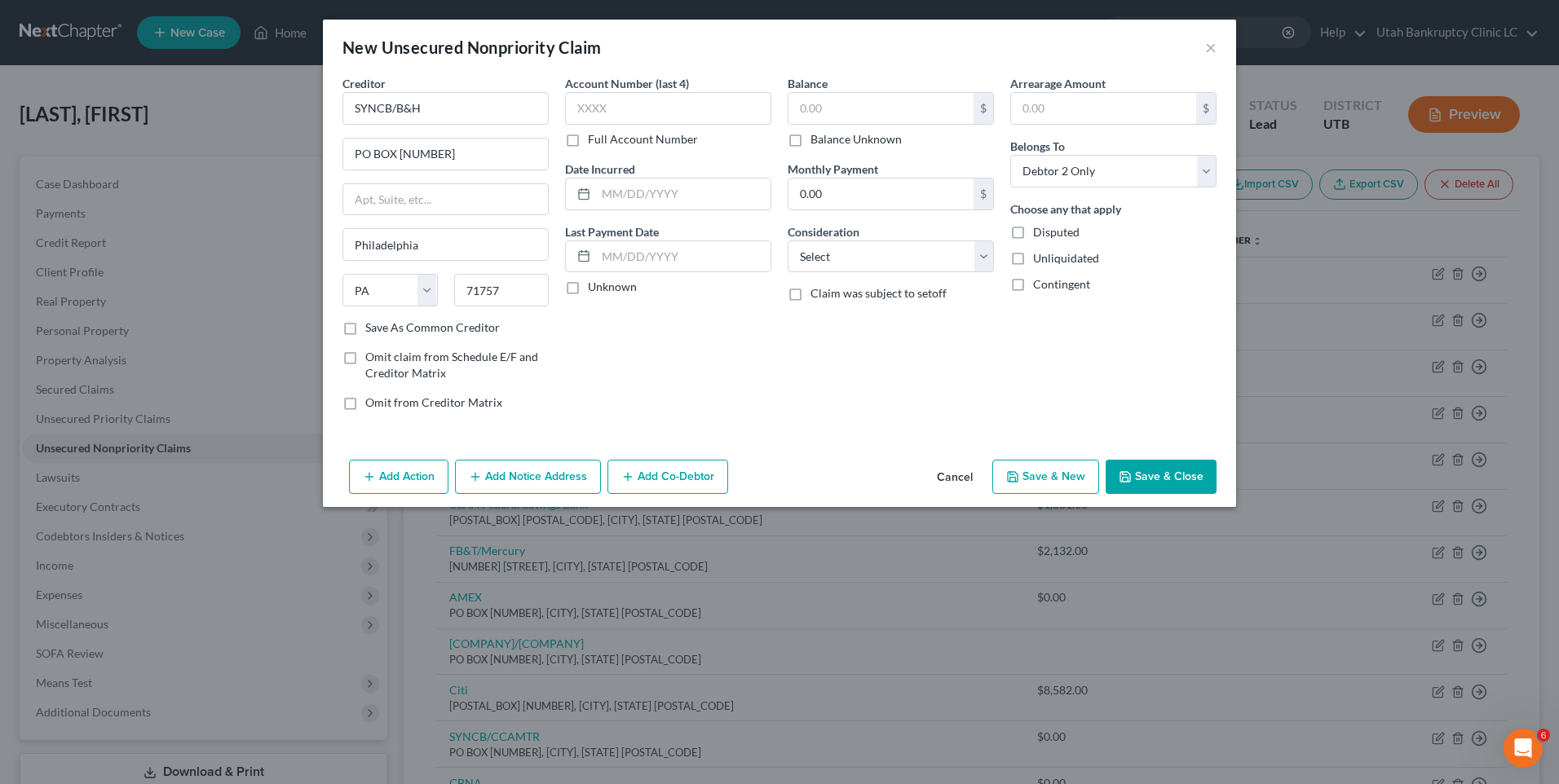 click on "Save & Close" at bounding box center (1161, 477) 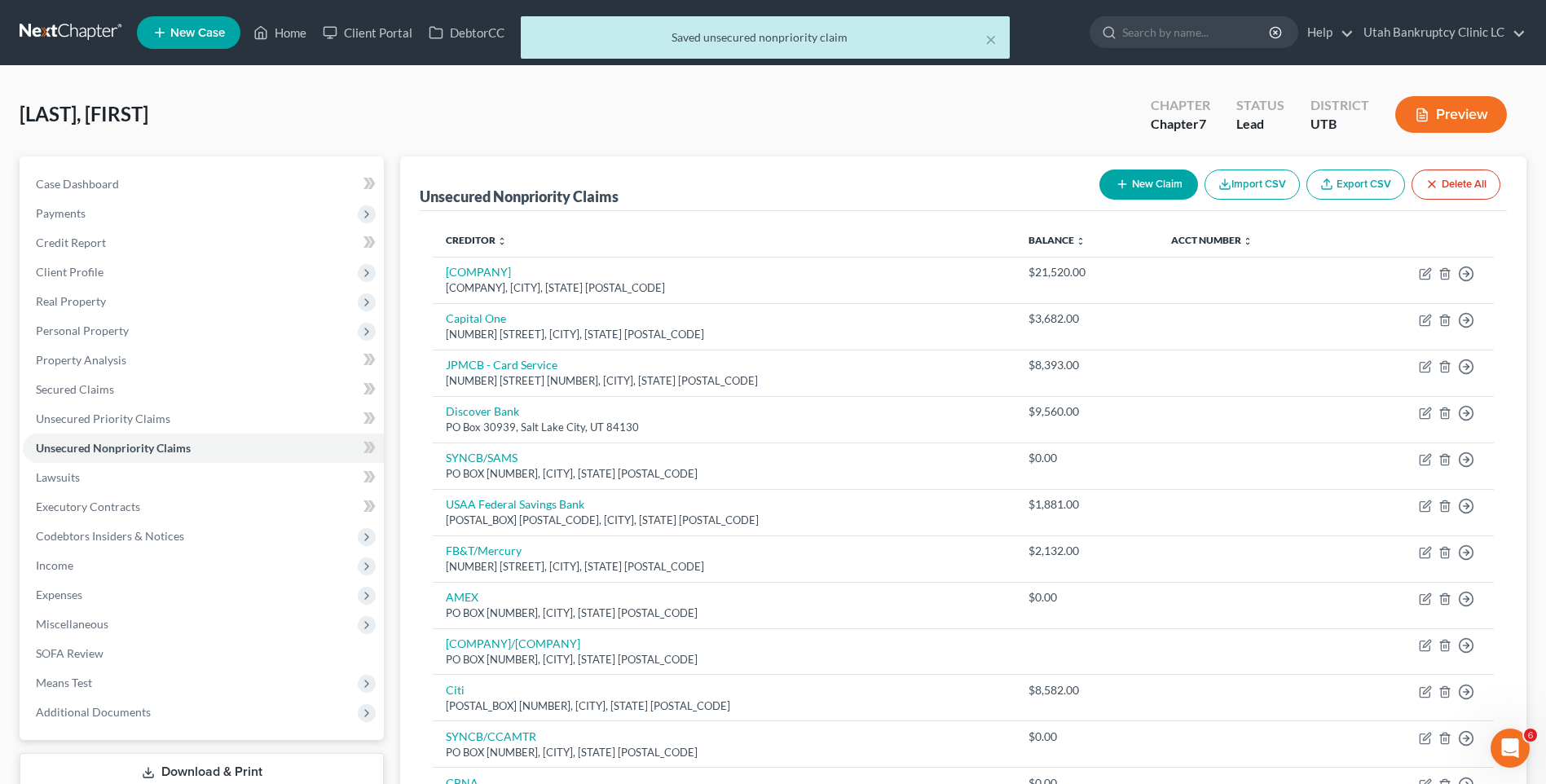 click on "New Claim" at bounding box center (1148, 184) 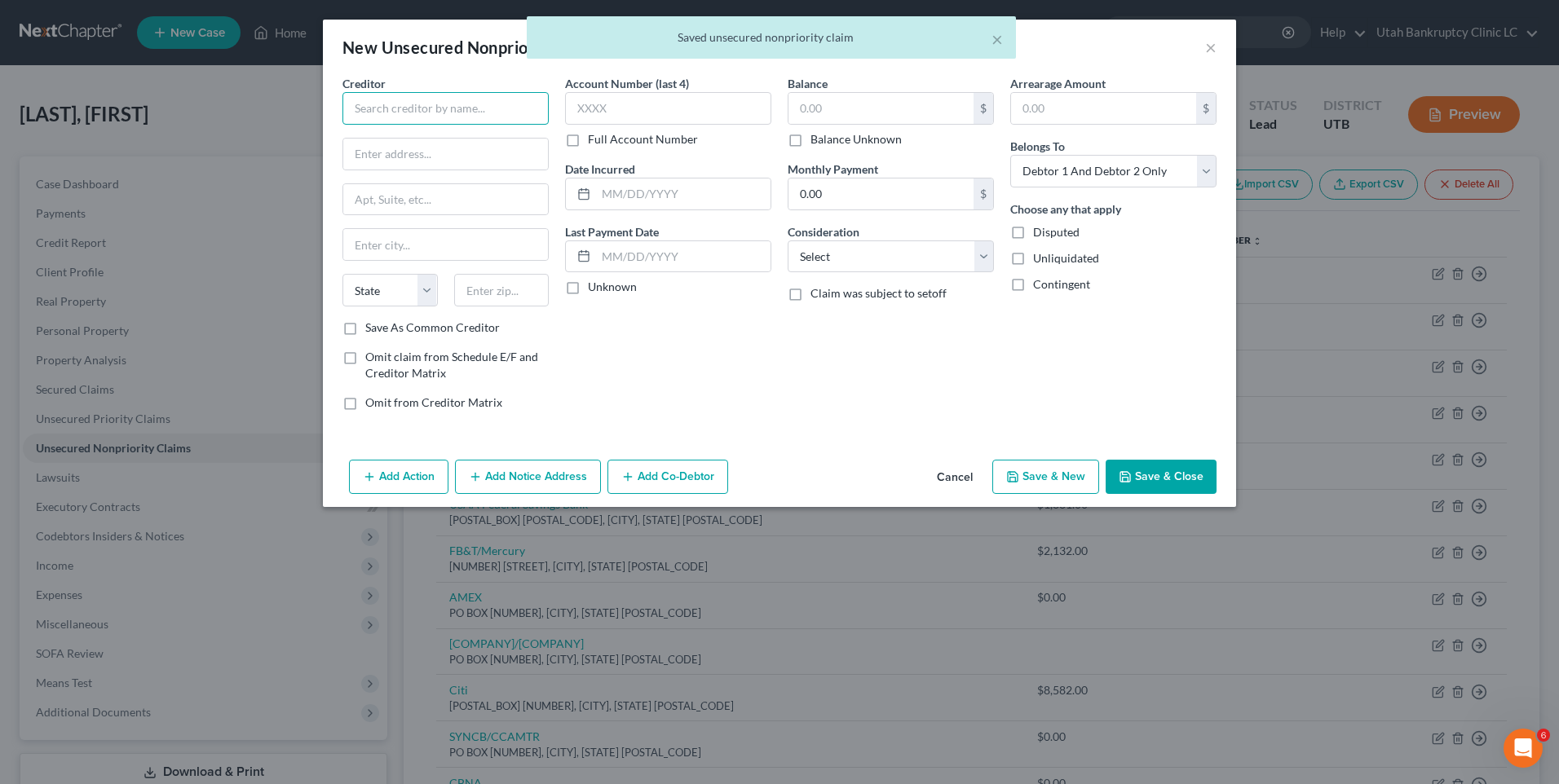 click at bounding box center (445, 108) 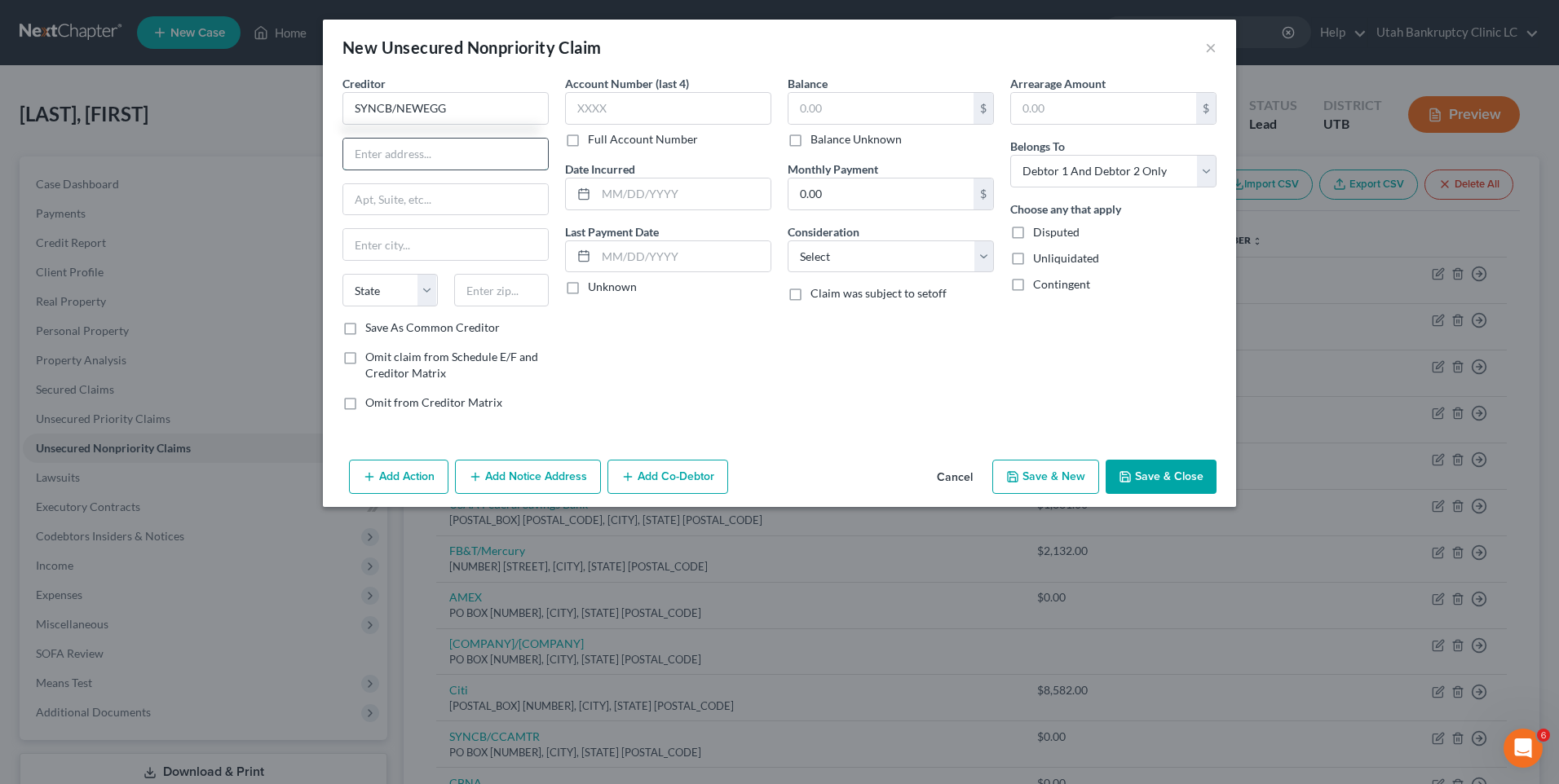 click at bounding box center (445, 154) 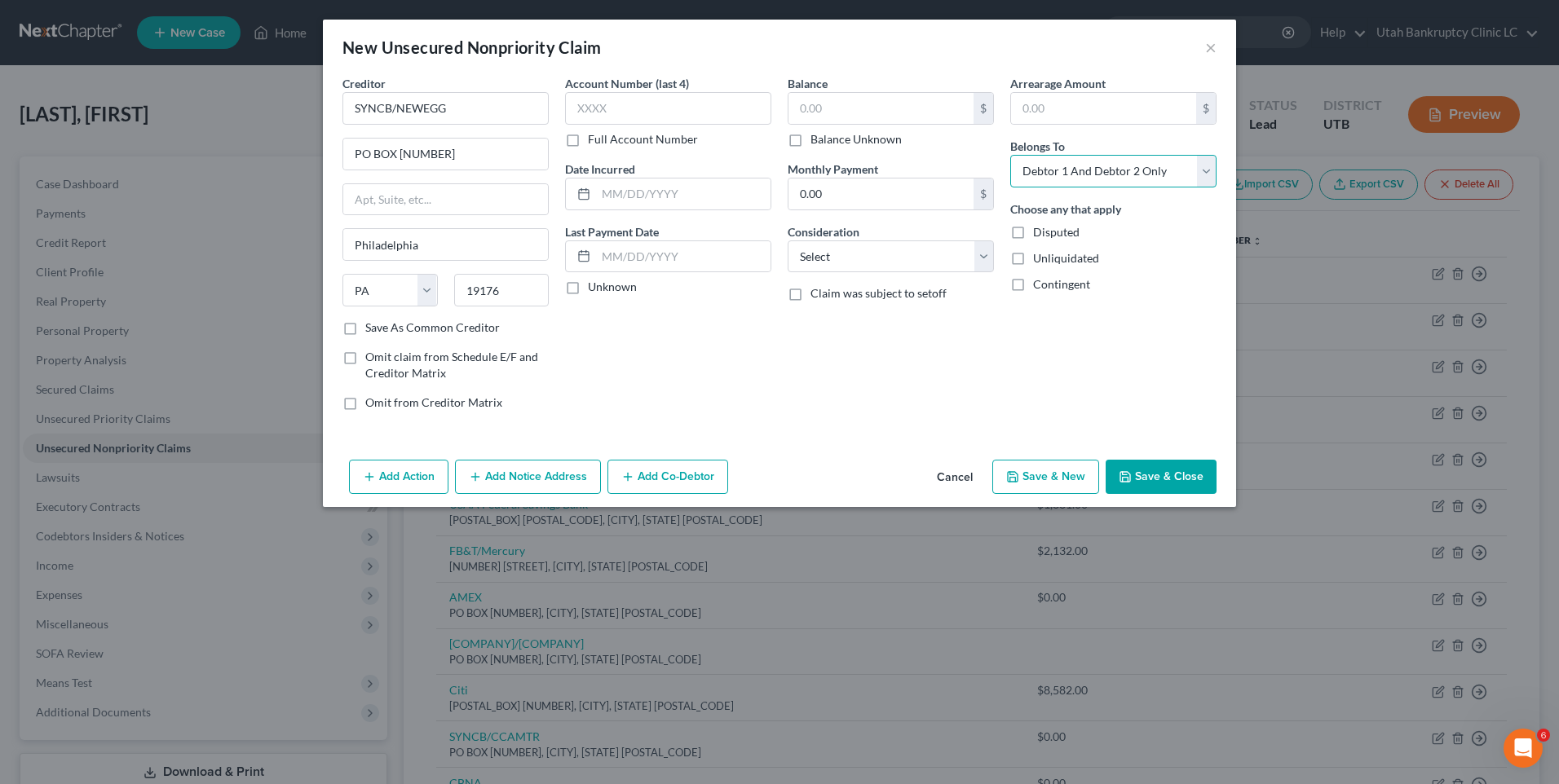 click on "Select Debtor 1 Only Debtor 2 Only Debtor 1 And Debtor 2 Only At Least One Of The Debtors And Another Community Property" at bounding box center (1113, 171) 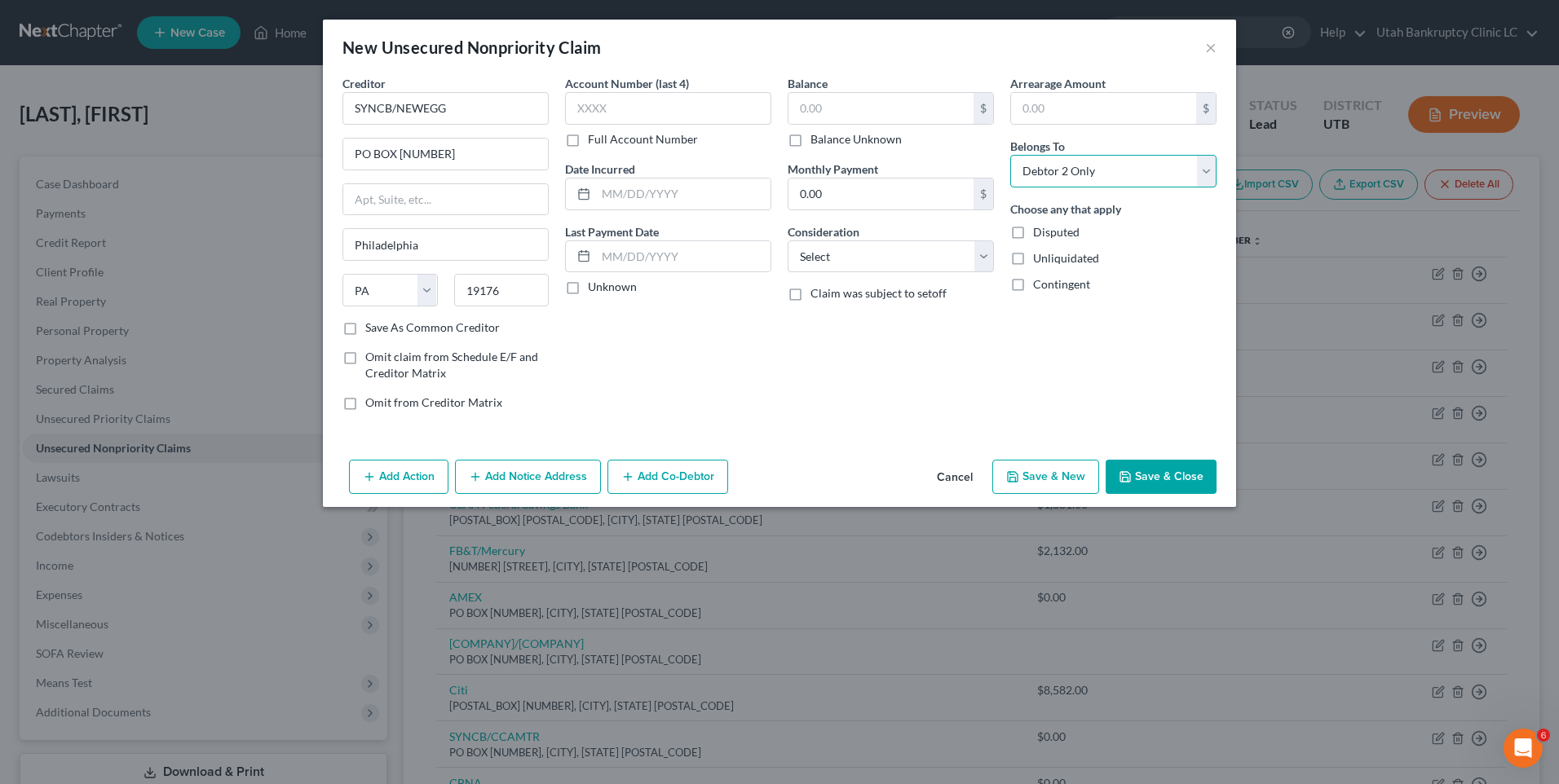 click on "Select Debtor 1 Only Debtor 2 Only Debtor 1 And Debtor 2 Only At Least One Of The Debtors And Another Community Property" at bounding box center [1113, 171] 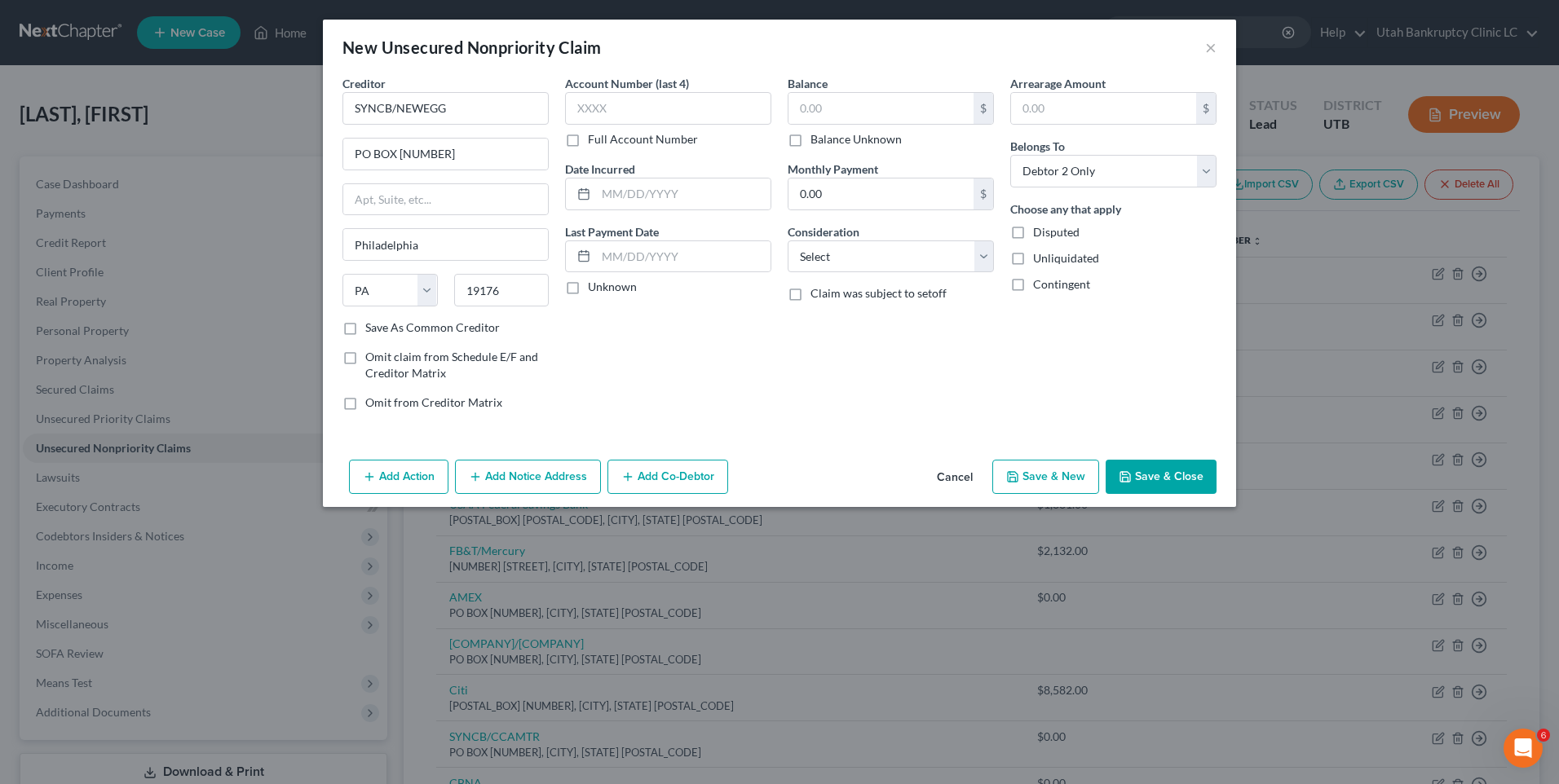 click on "Save & New" at bounding box center (1045, 477) 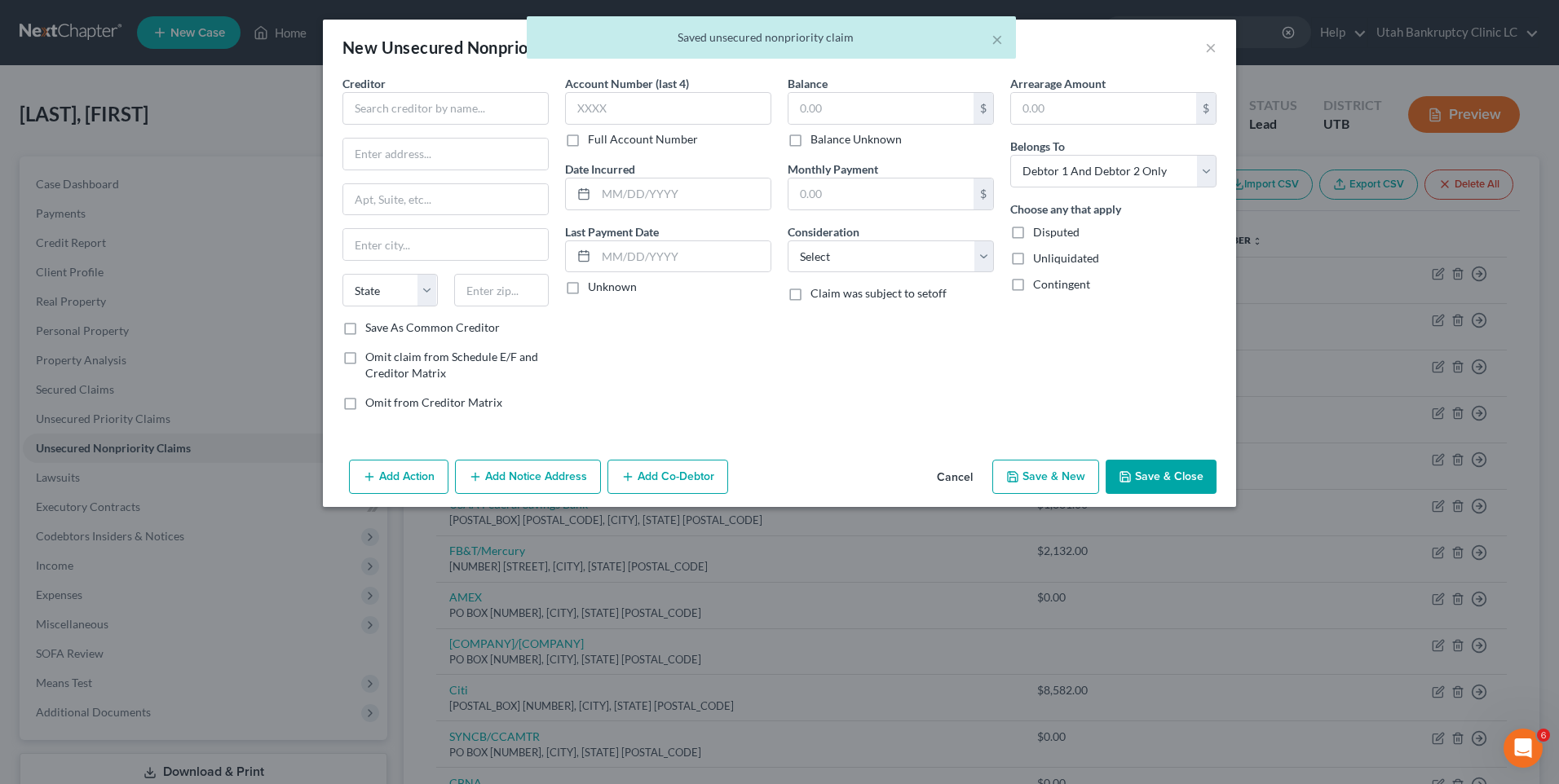 drag, startPoint x: 1205, startPoint y: 53, endPoint x: 1209, endPoint y: 70, distance: 17.464249 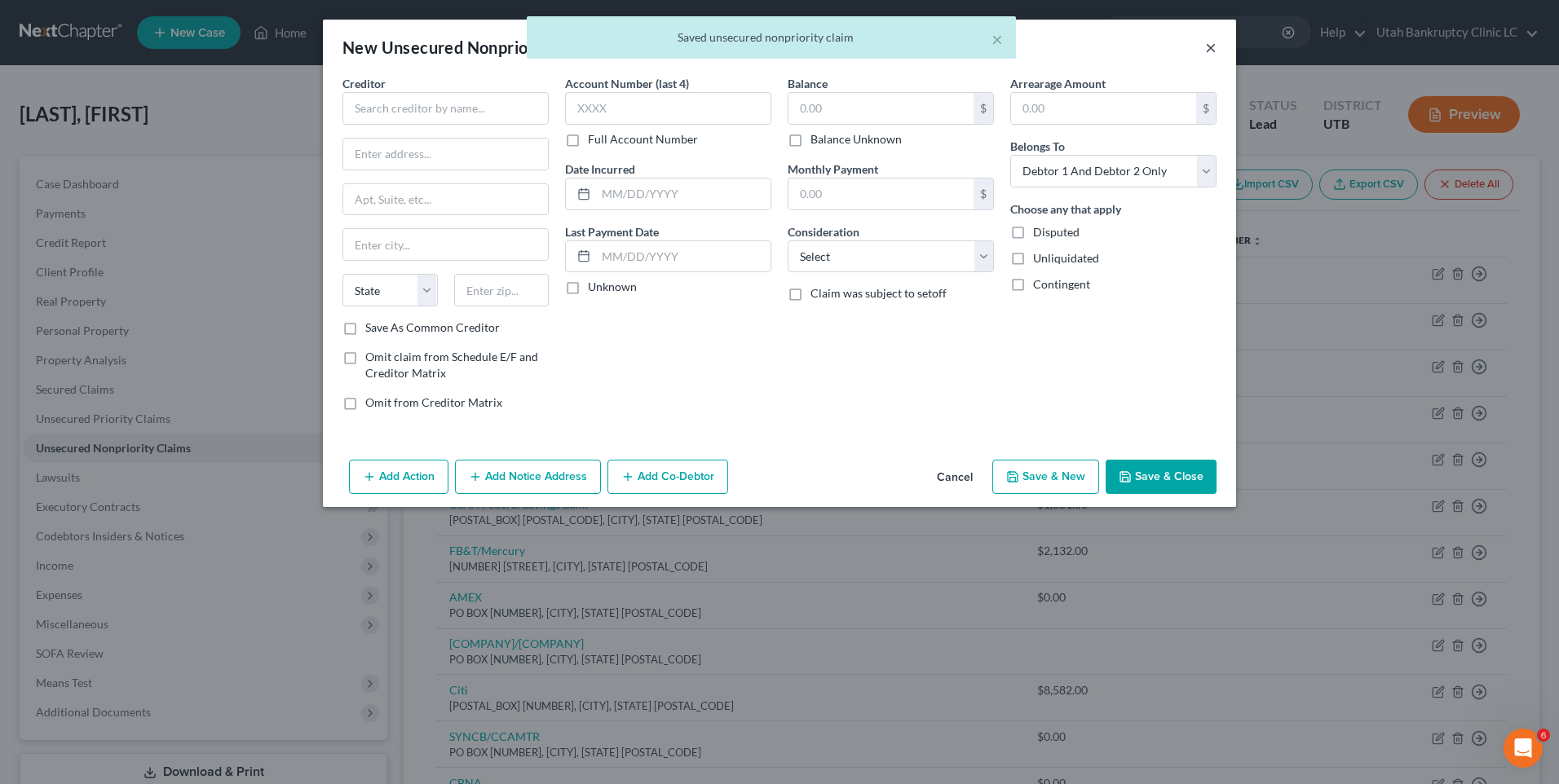 click on "×" at bounding box center (1211, 47) 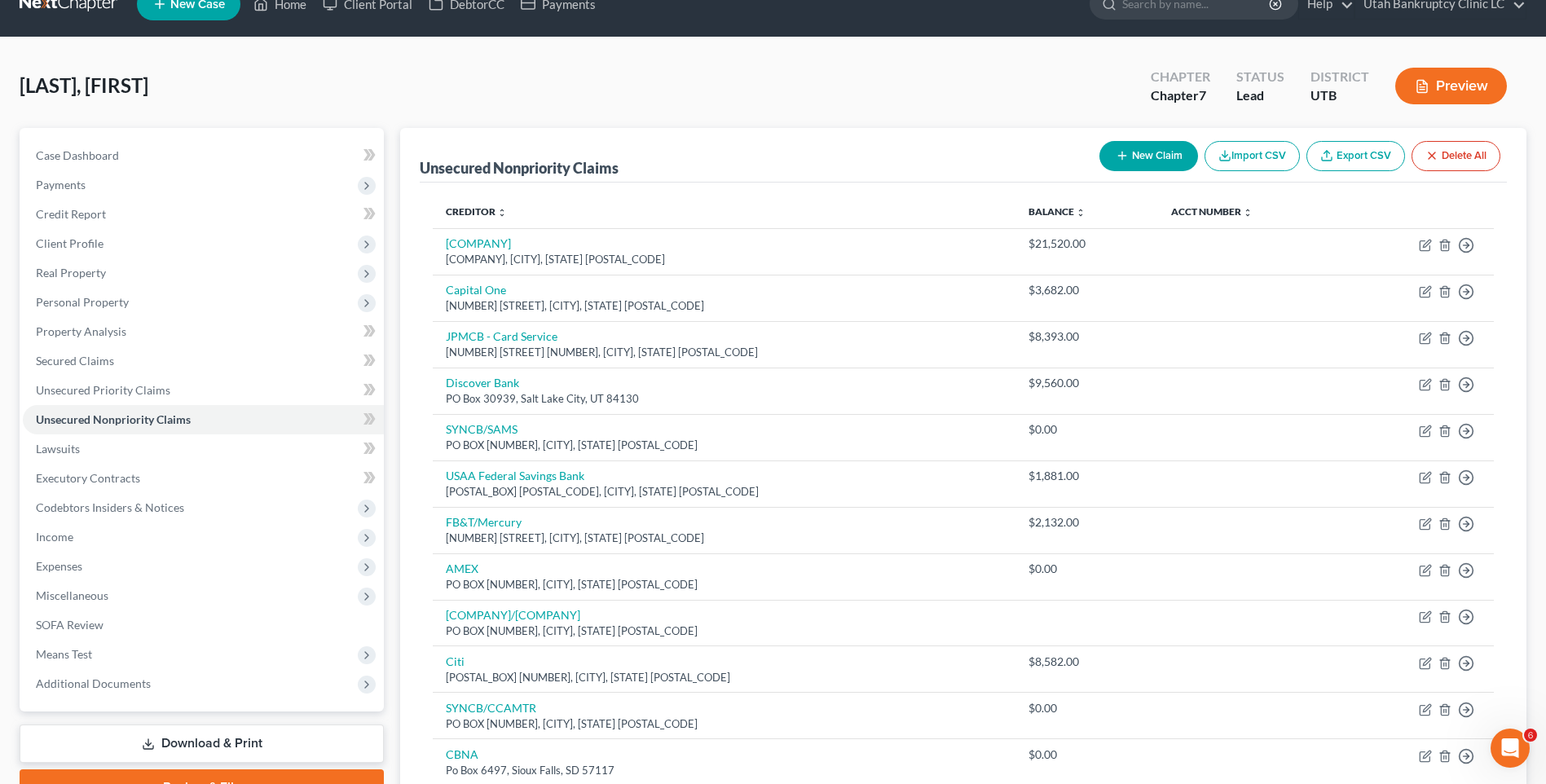scroll, scrollTop: 0, scrollLeft: 0, axis: both 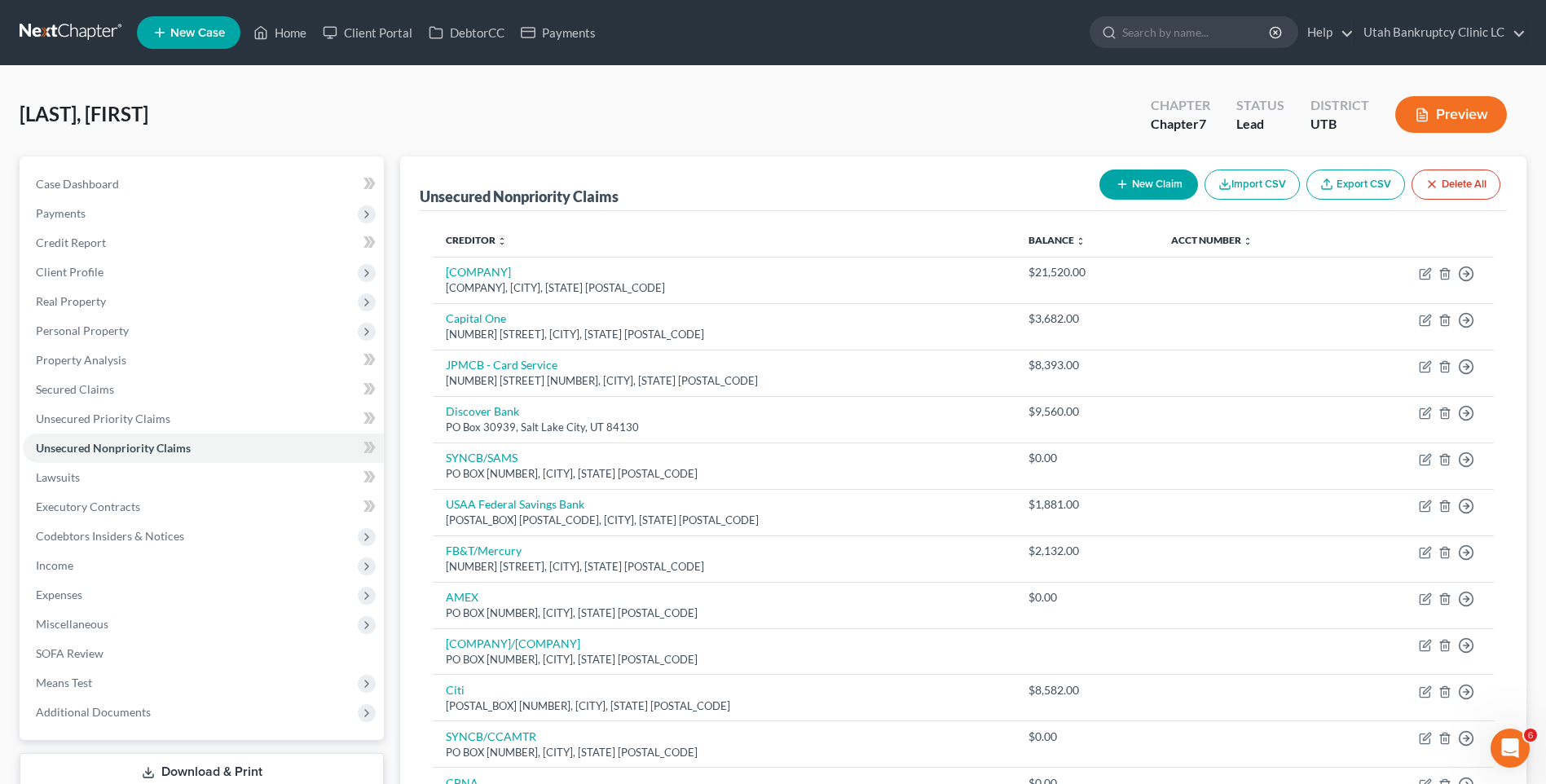 click on "New Claim" at bounding box center (1148, 184) 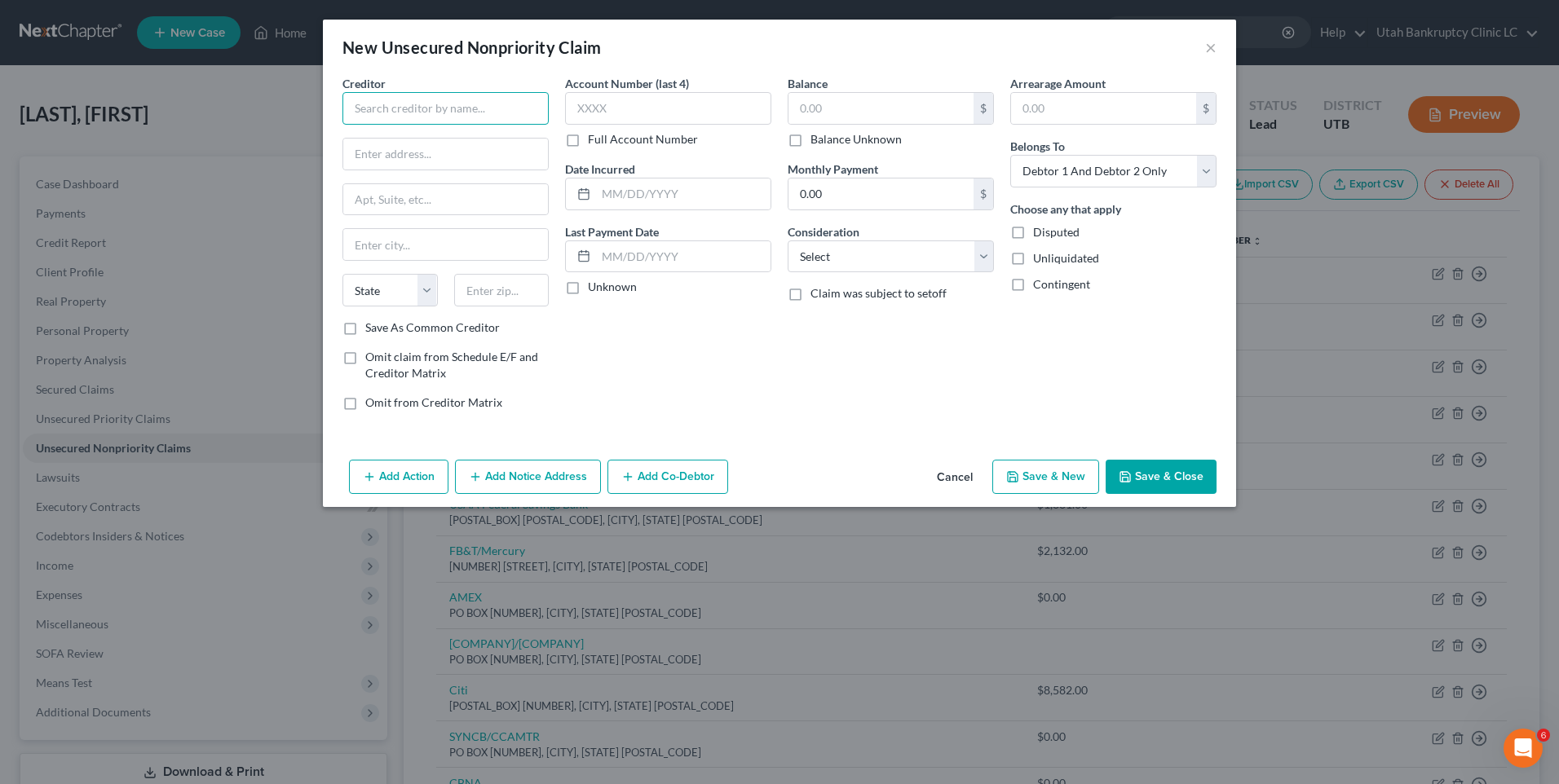 click at bounding box center [445, 108] 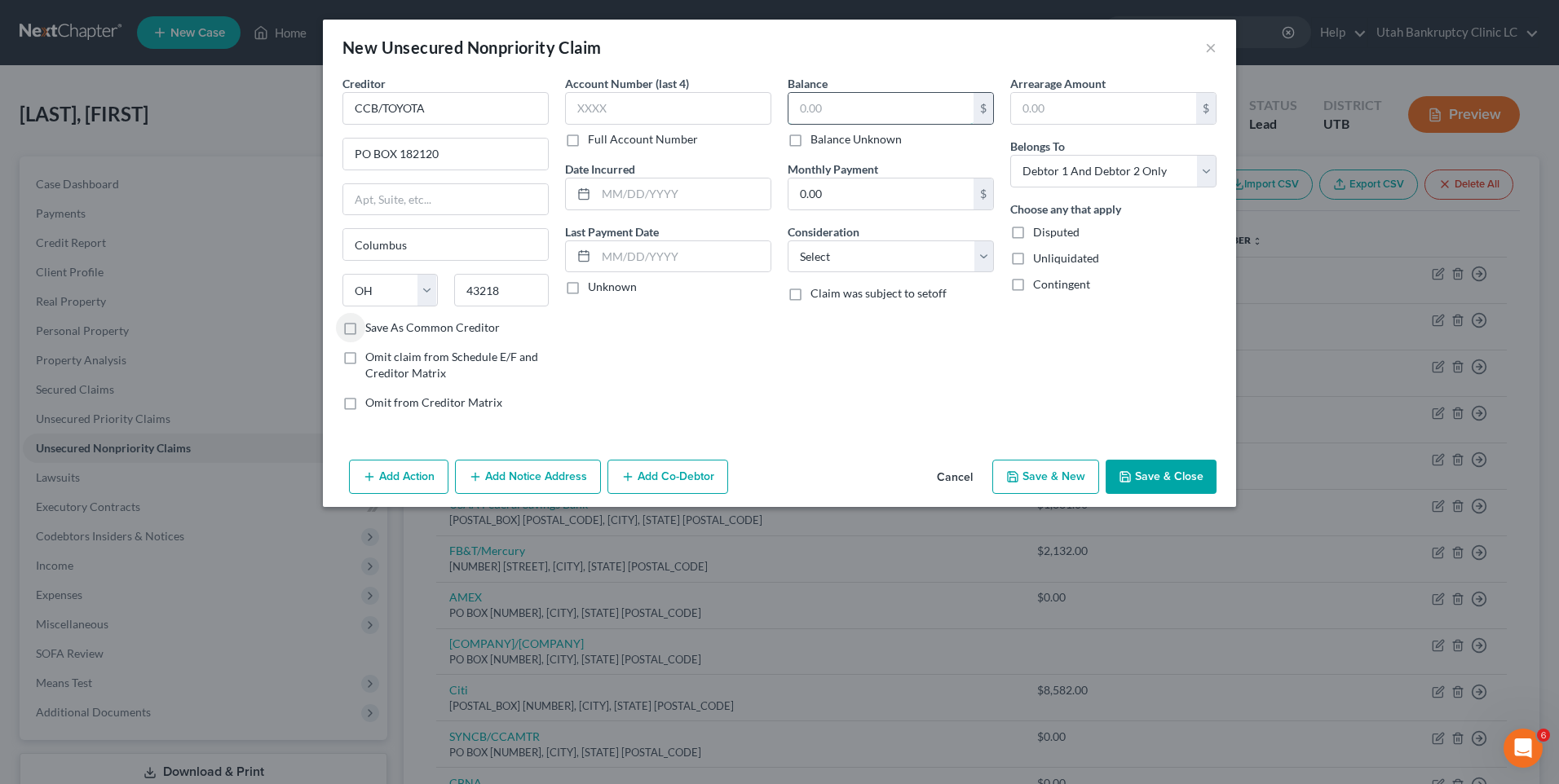 click at bounding box center [881, 108] 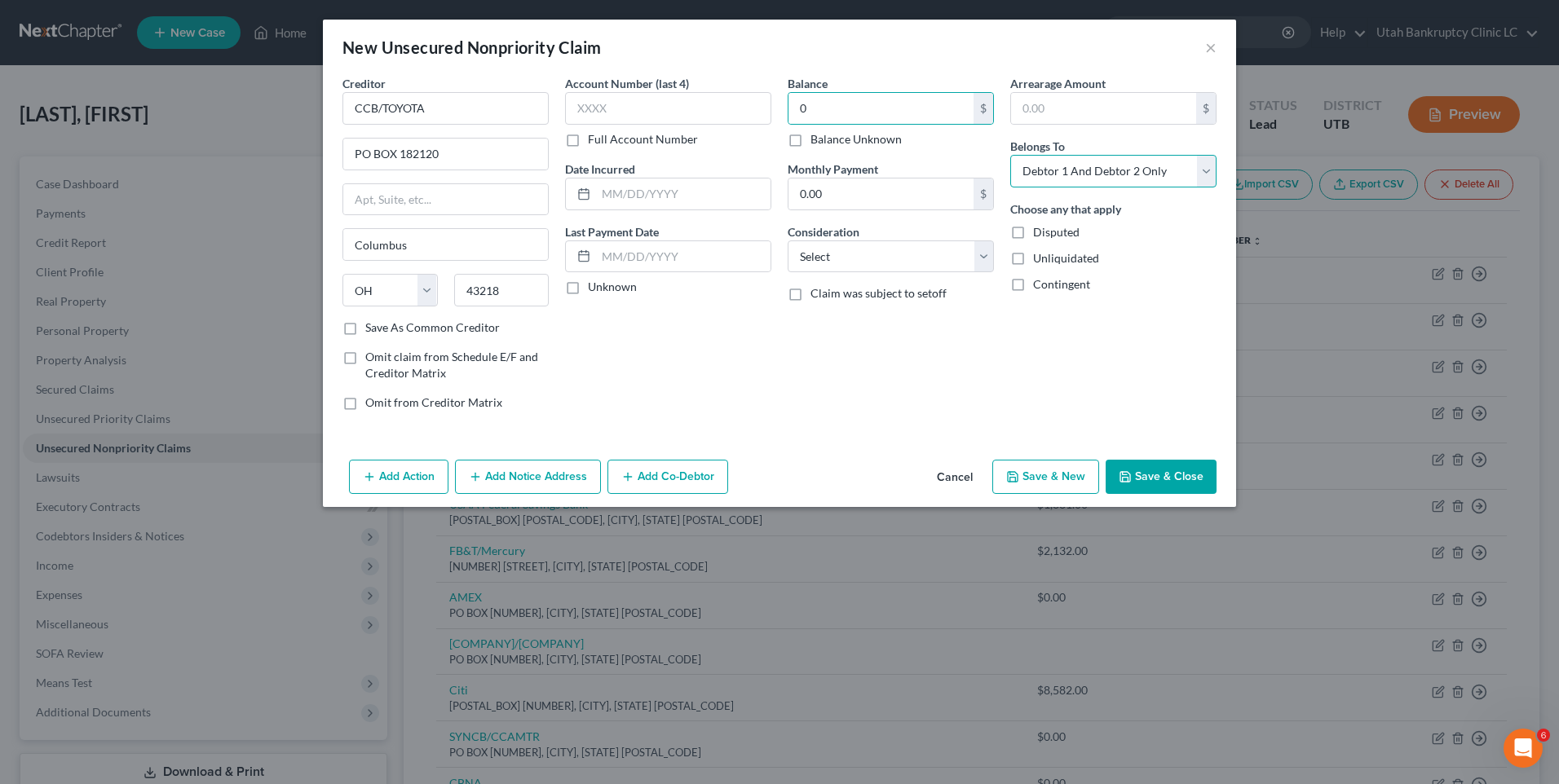 click on "Select Debtor 1 Only Debtor 2 Only Debtor 1 And Debtor 2 Only At Least One Of The Debtors And Another Community Property" at bounding box center (1113, 171) 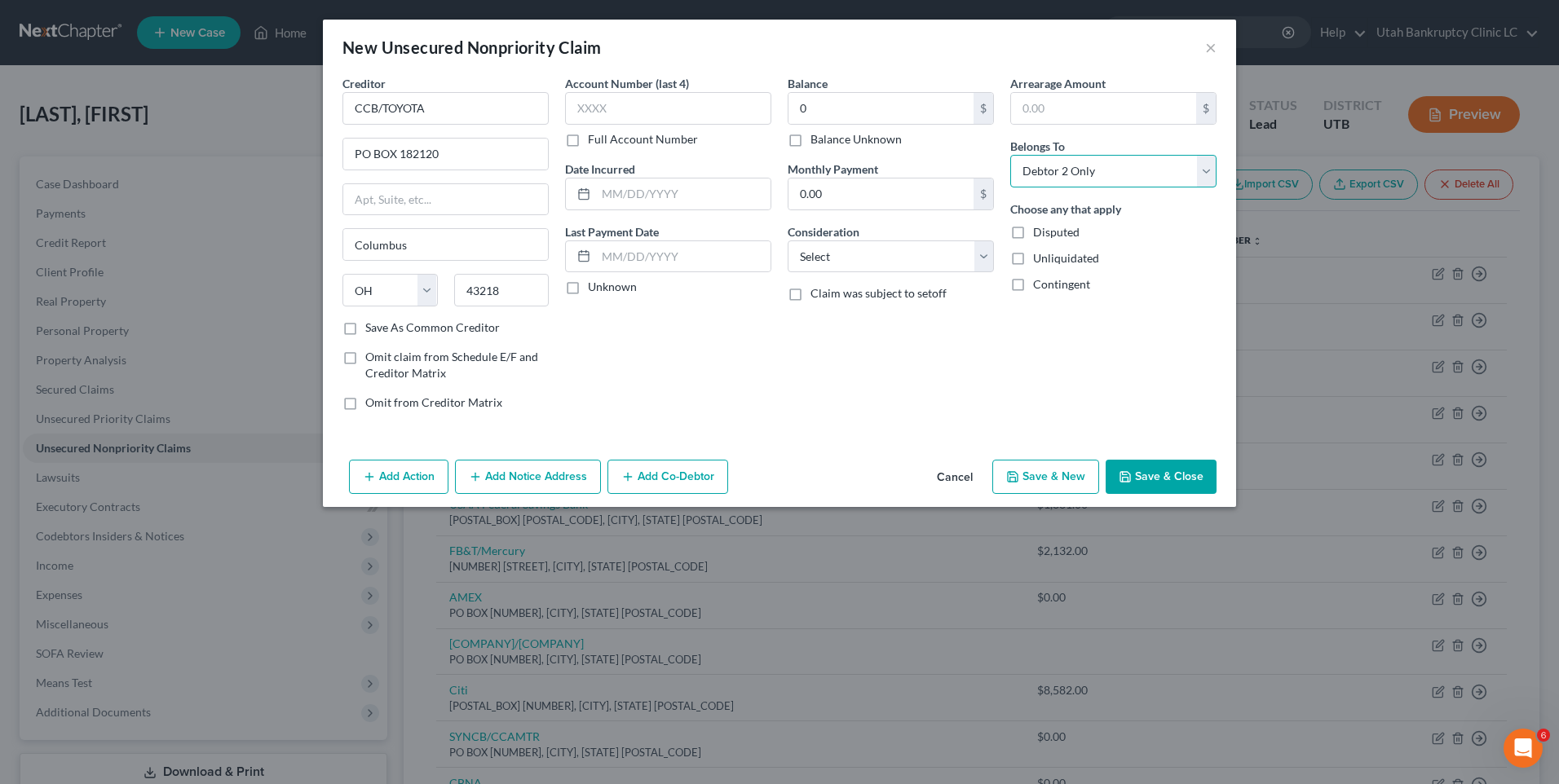 click on "Select Debtor 1 Only Debtor 2 Only Debtor 1 And Debtor 2 Only At Least One Of The Debtors And Another Community Property" at bounding box center (1113, 171) 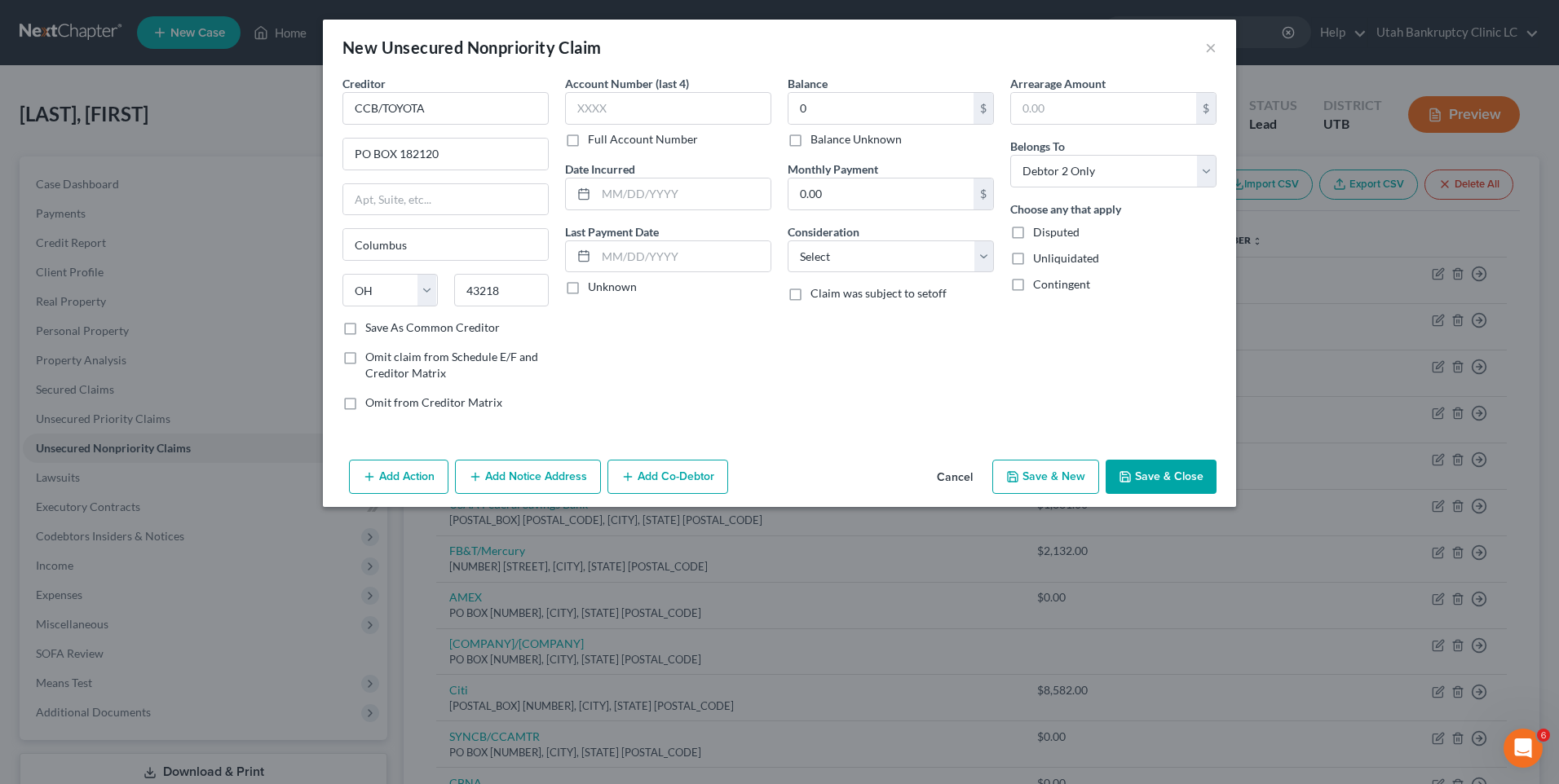 click on "Save & New" at bounding box center (1045, 477) 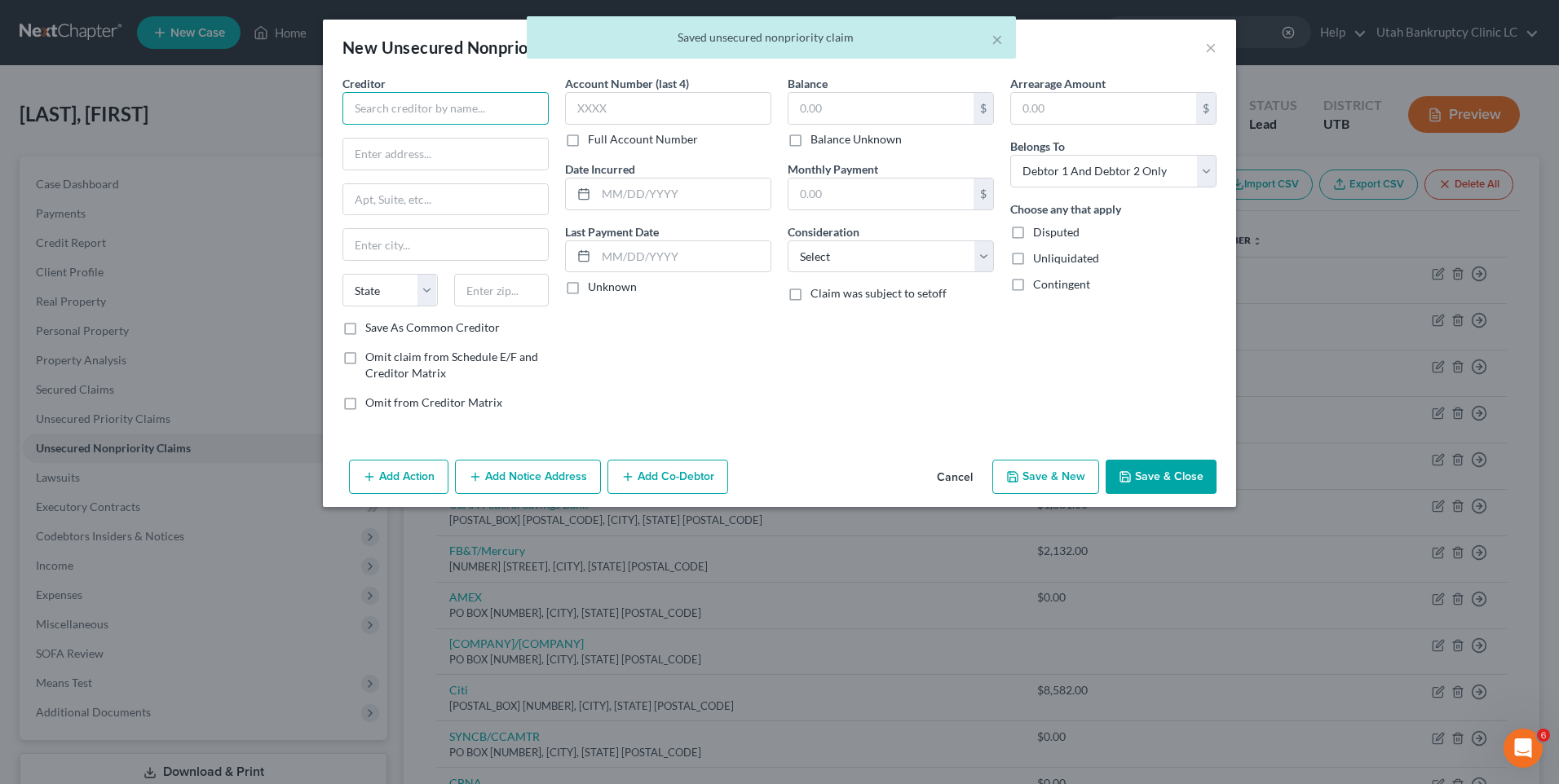 click at bounding box center [445, 108] 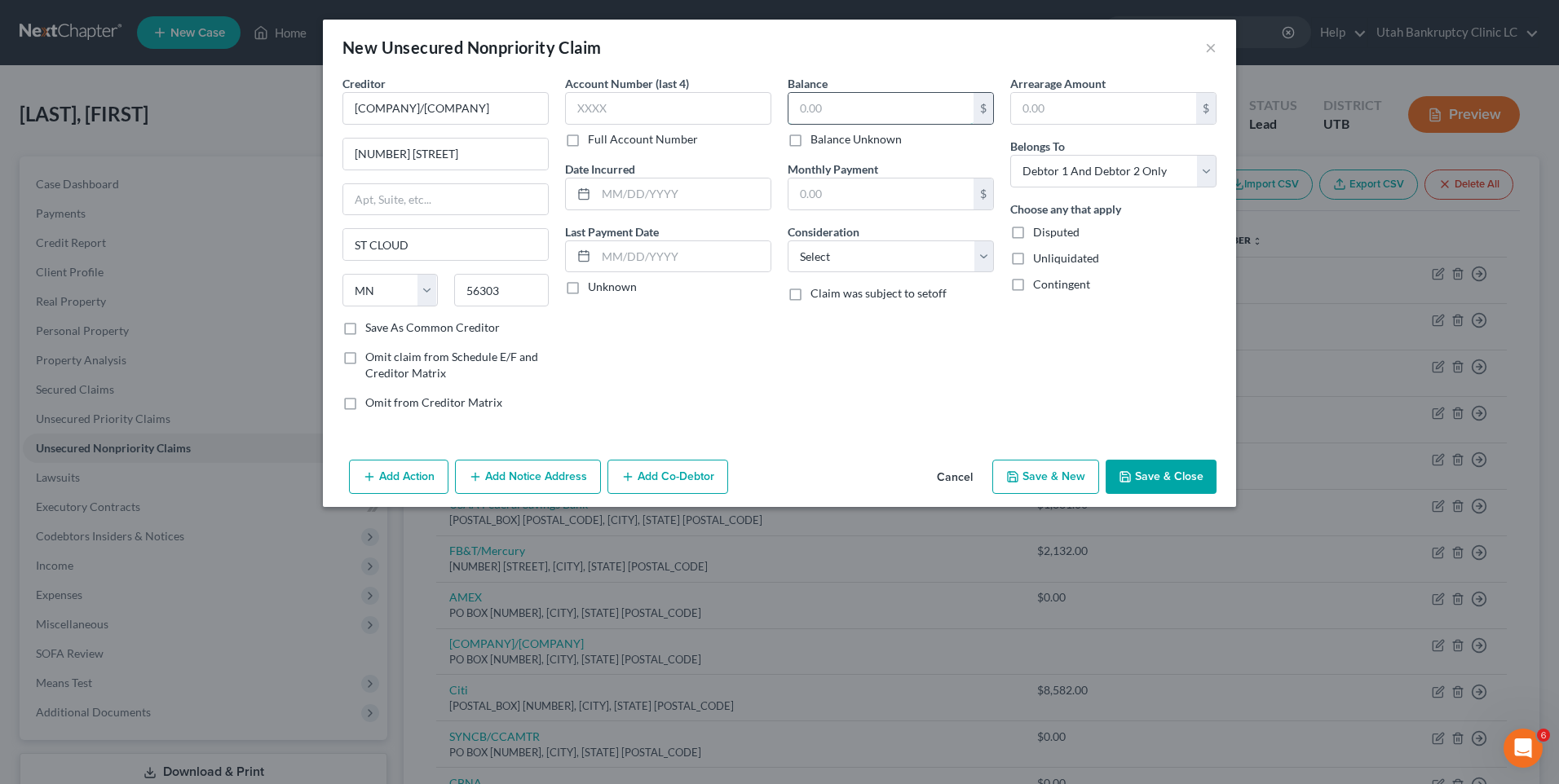 click at bounding box center [881, 108] 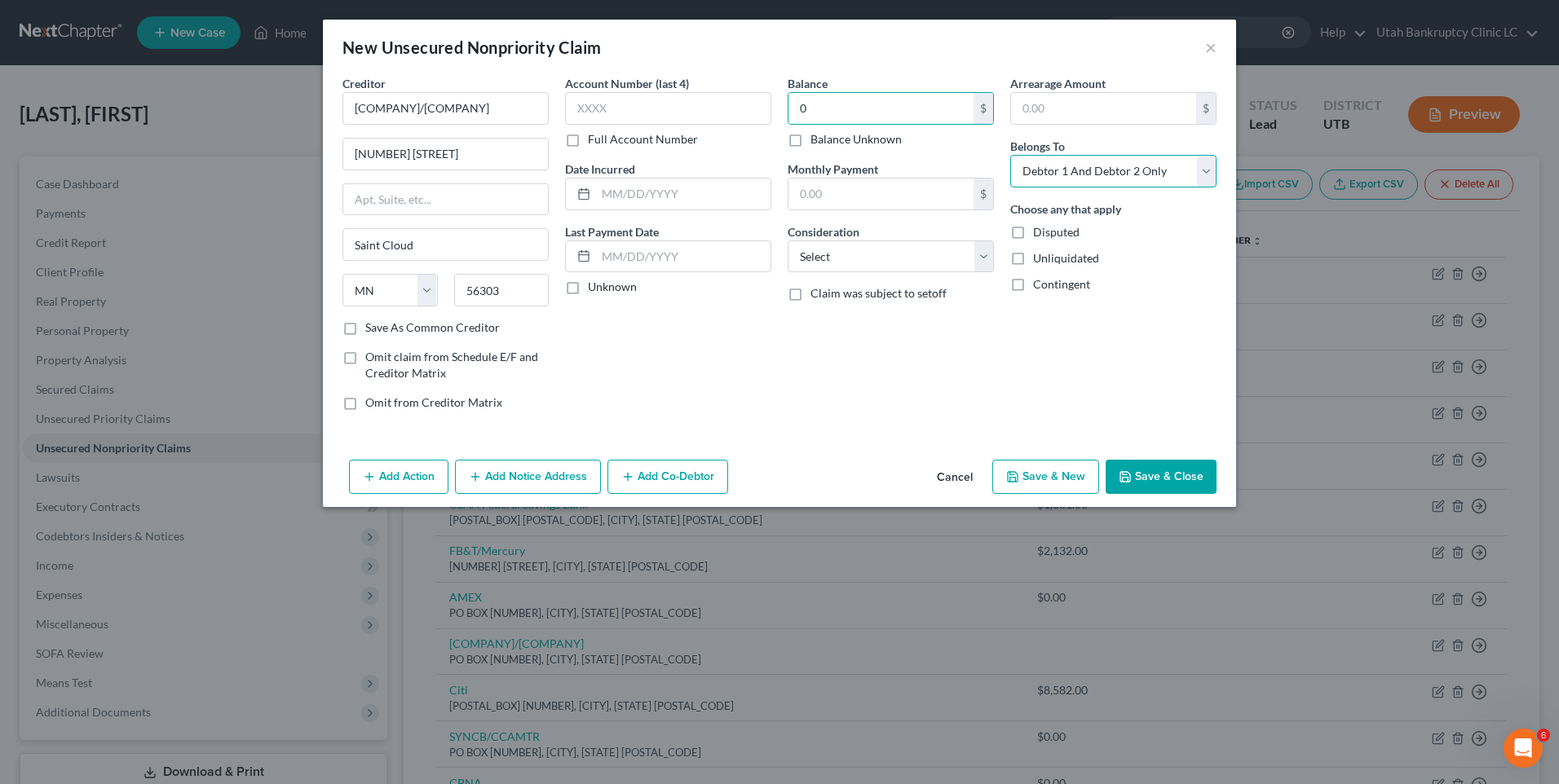 click on "Select Debtor 1 Only Debtor 2 Only Debtor 1 And Debtor 2 Only At Least One Of The Debtors And Another Community Property" at bounding box center (1113, 171) 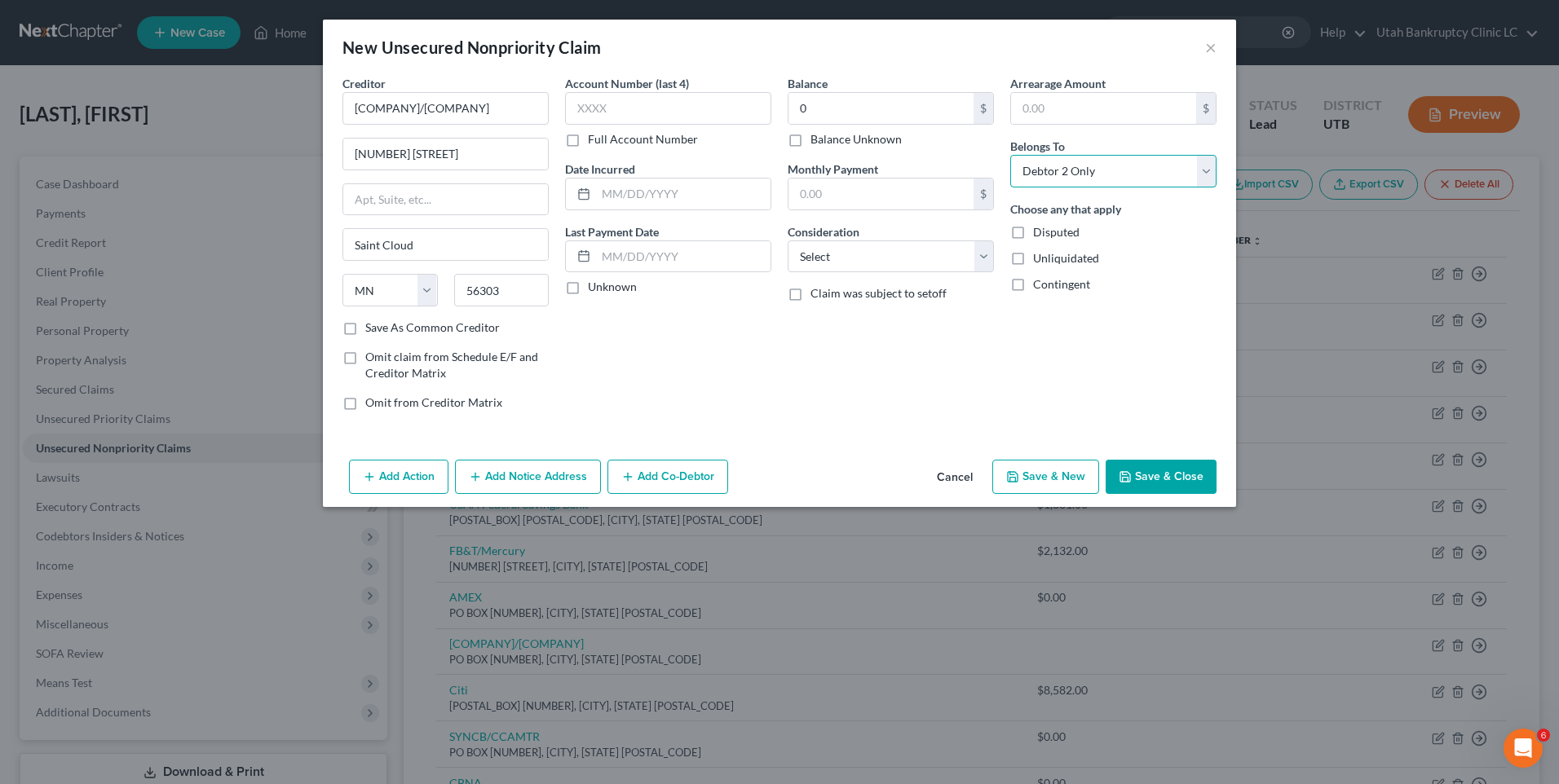 click on "Select Debtor 1 Only Debtor 2 Only Debtor 1 And Debtor 2 Only At Least One Of The Debtors And Another Community Property" at bounding box center (1113, 171) 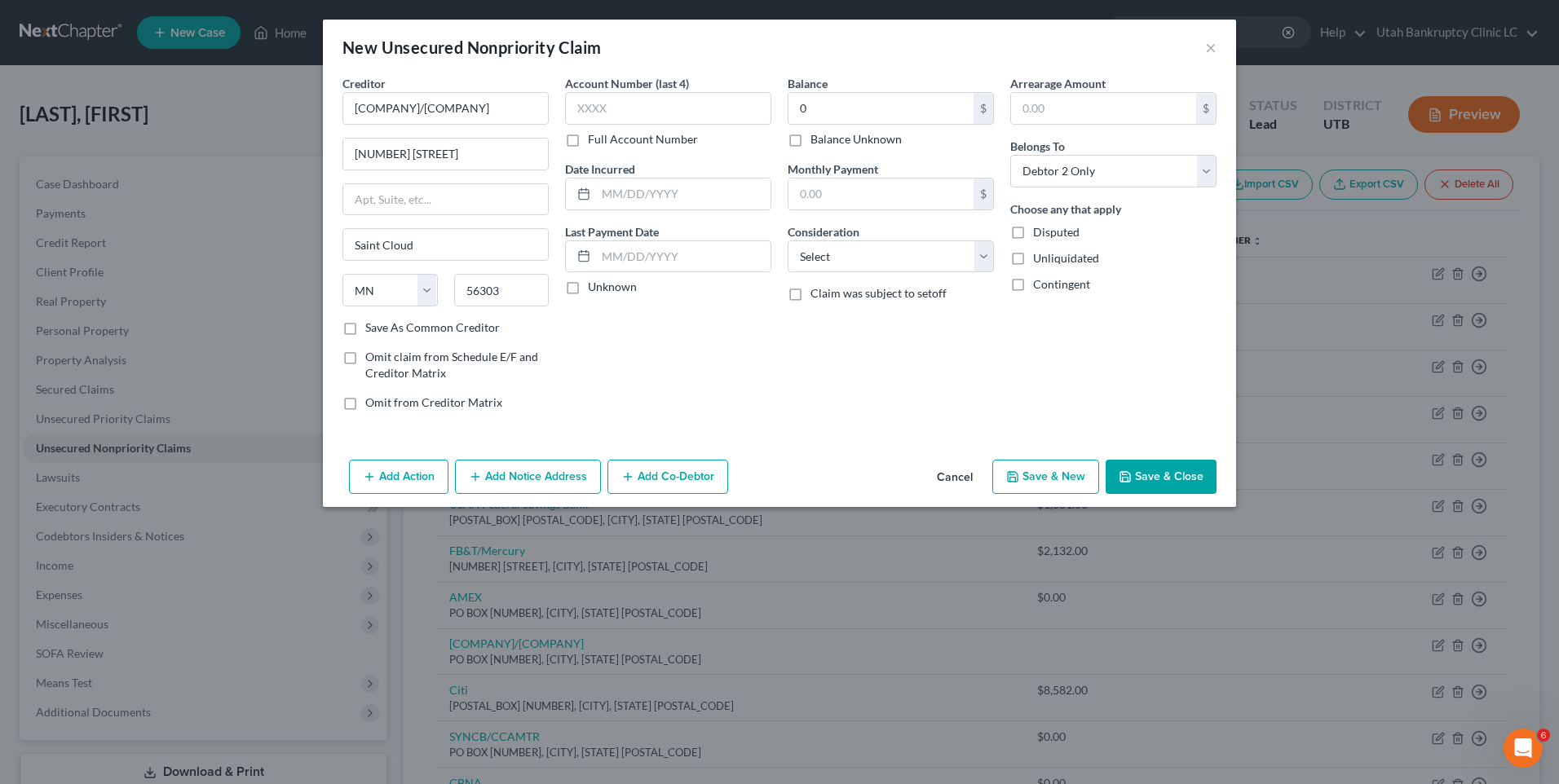 click on "Save & New" at bounding box center [1045, 477] 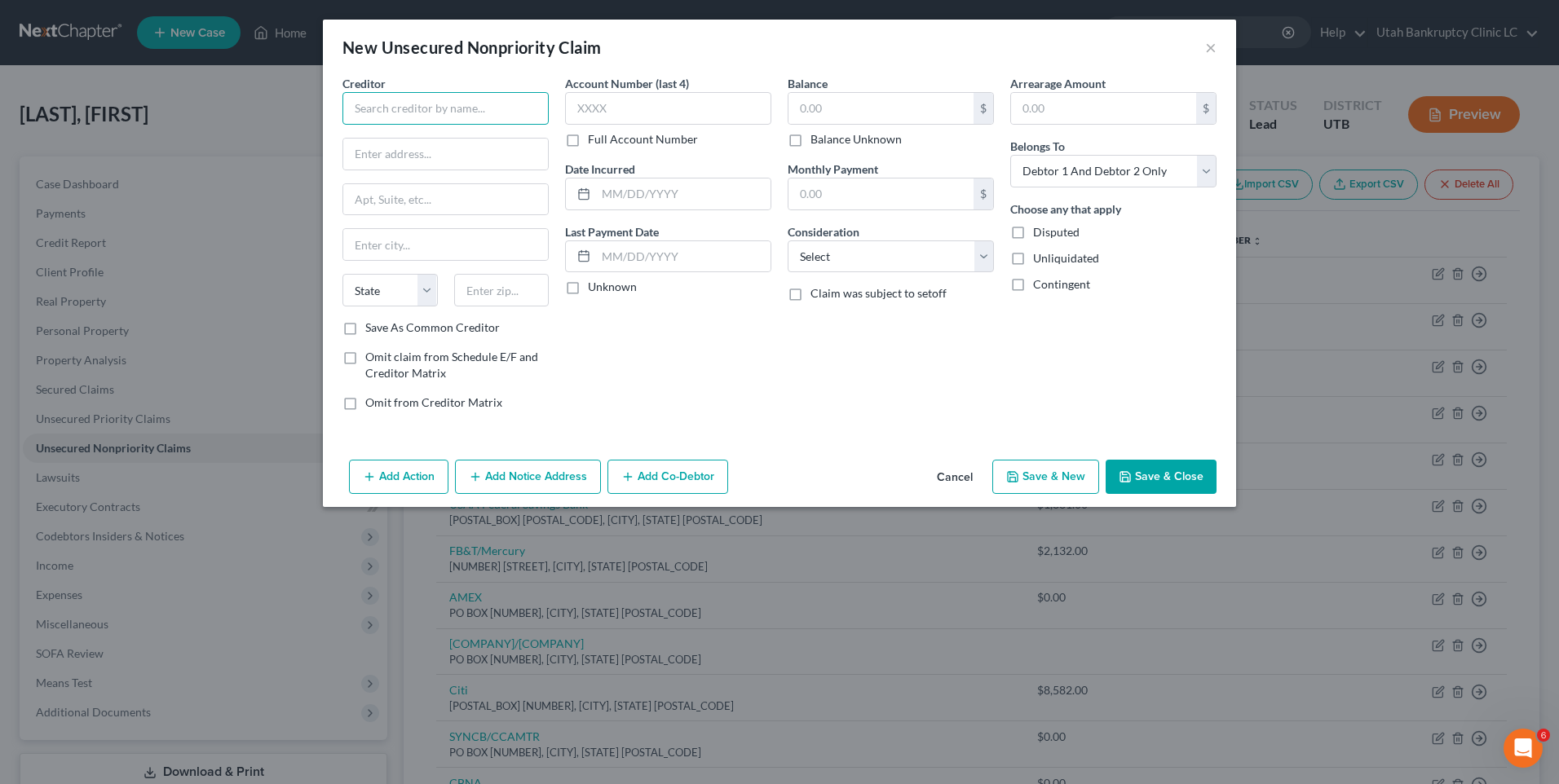 click at bounding box center (445, 108) 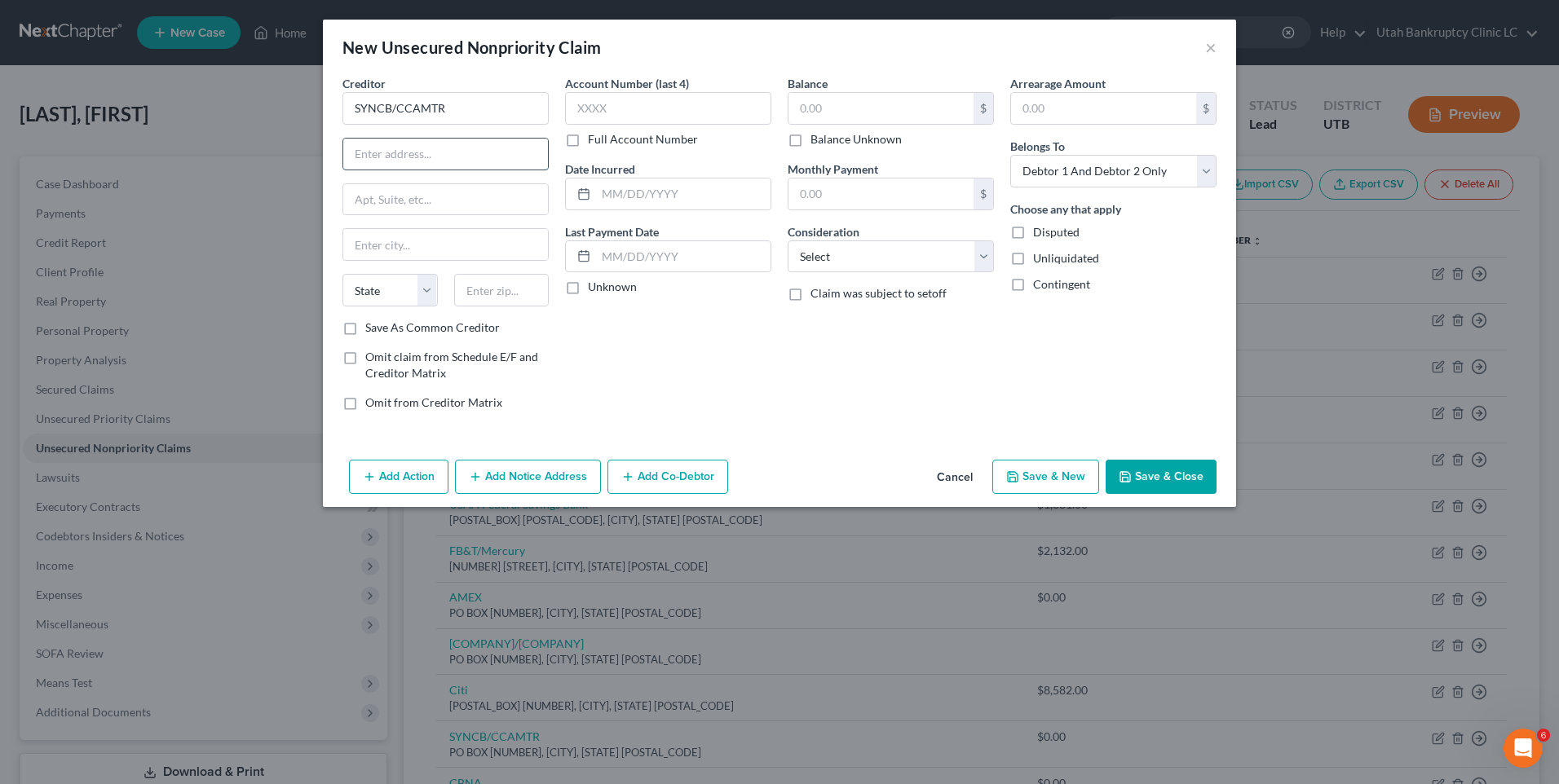 click at bounding box center (445, 154) 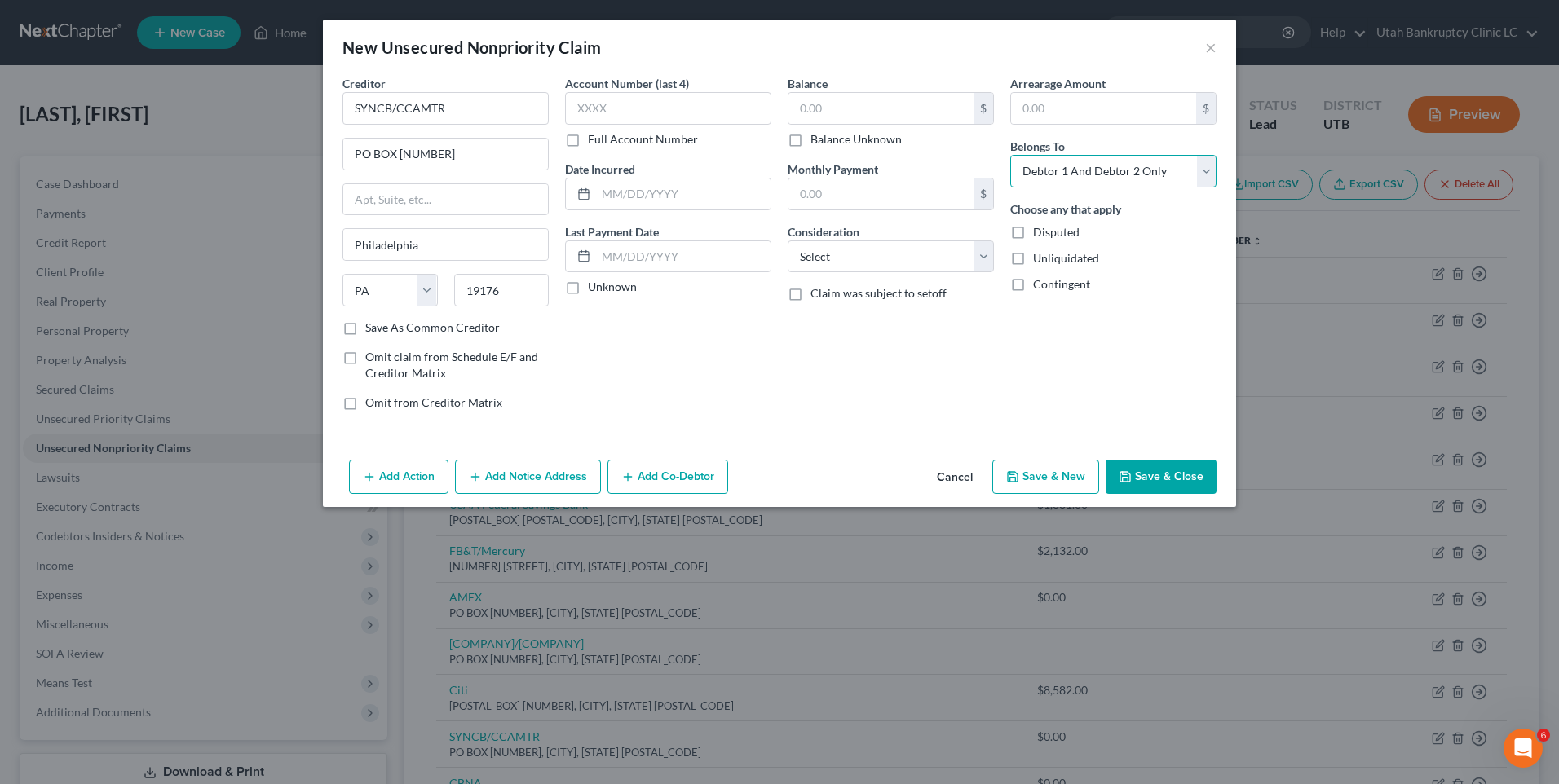 click on "Select Debtor 1 Only Debtor 2 Only Debtor 1 And Debtor 2 Only At Least One Of The Debtors And Another Community Property" at bounding box center [1113, 171] 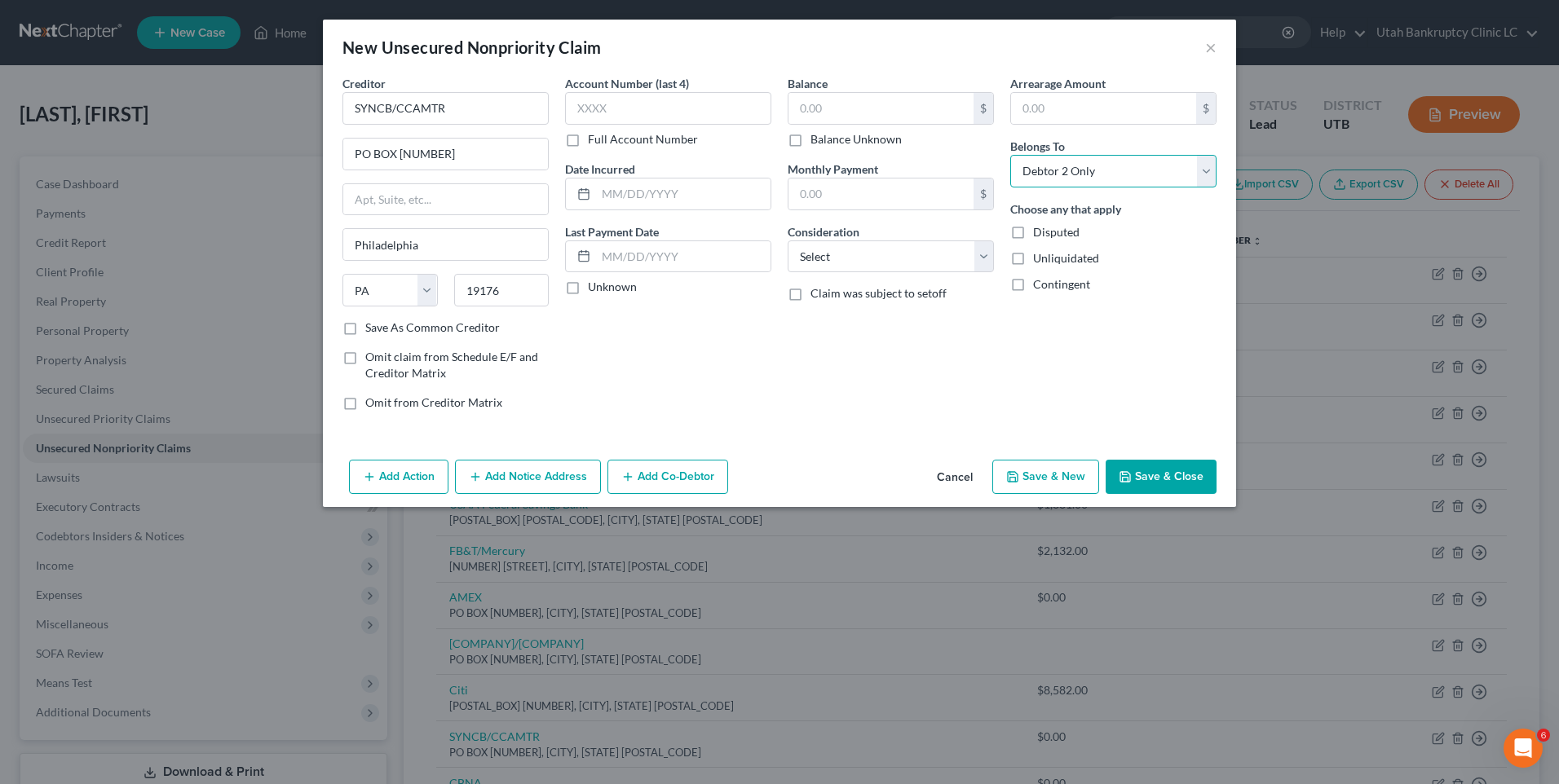 click on "Select Debtor 1 Only Debtor 2 Only Debtor 1 And Debtor 2 Only At Least One Of The Debtors And Another Community Property" at bounding box center (1113, 171) 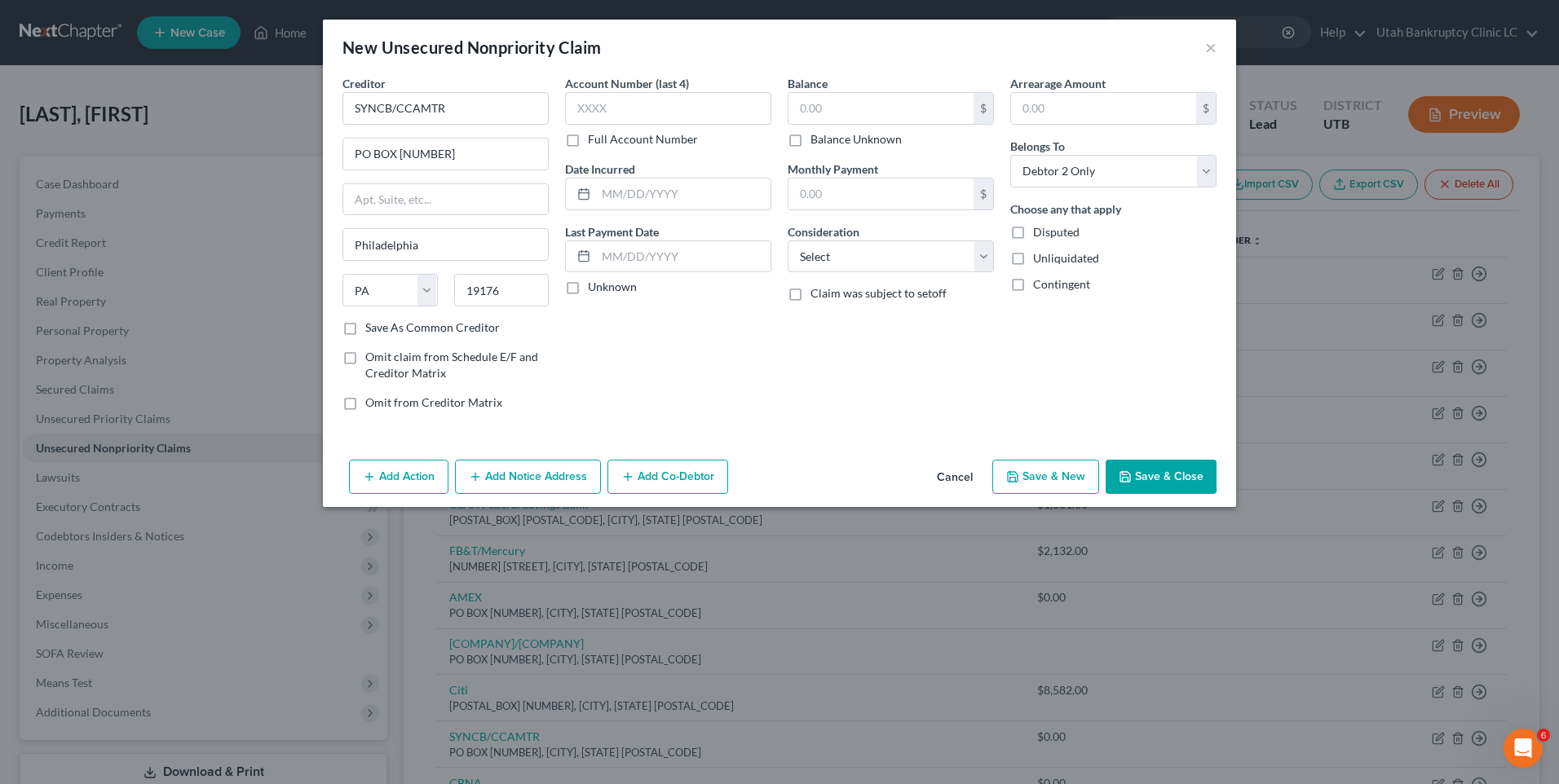 click on "Save & New" at bounding box center (1045, 477) 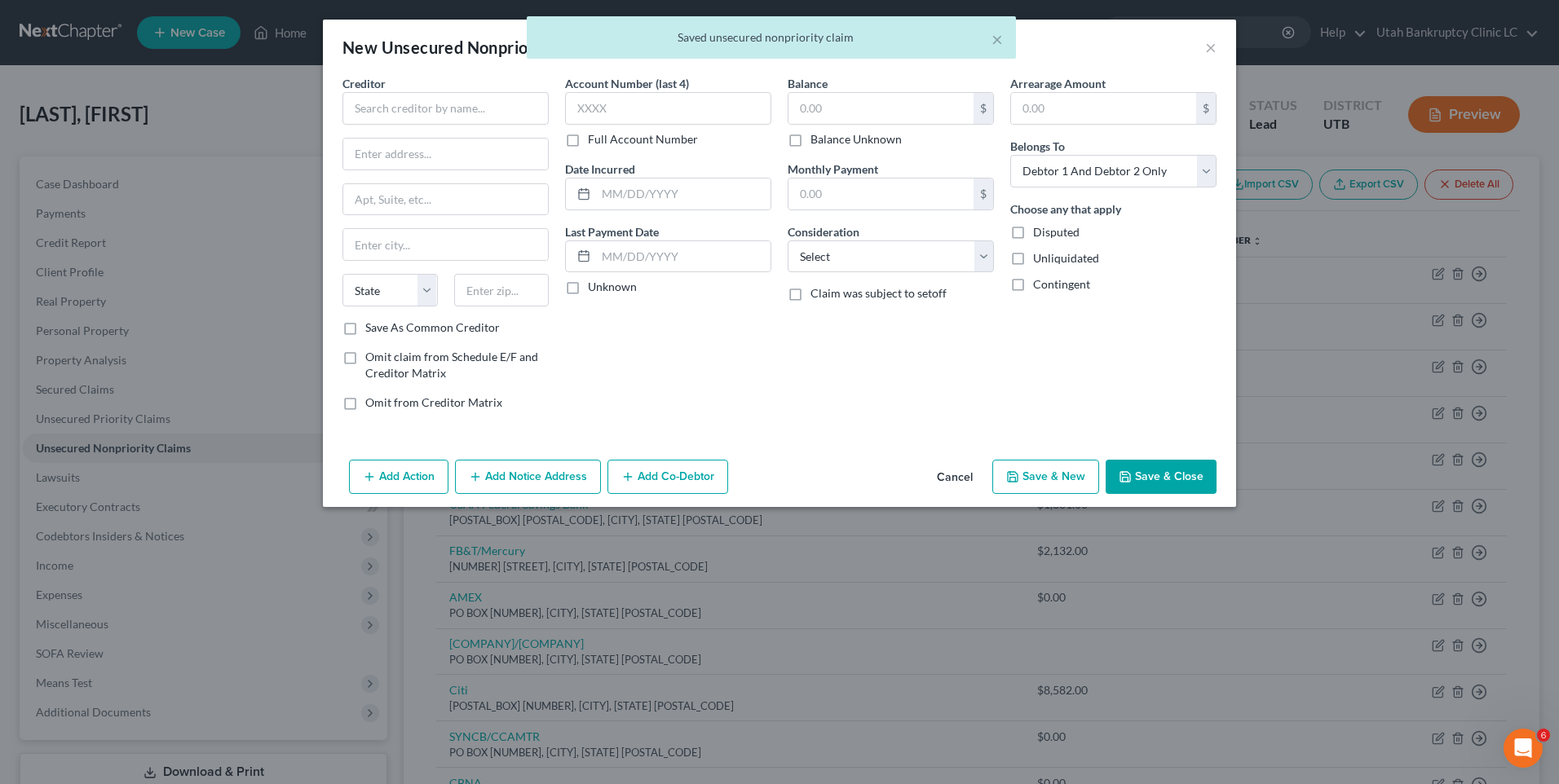 click on "×                     Saved unsecured nonpriority claim" at bounding box center (771, 42) 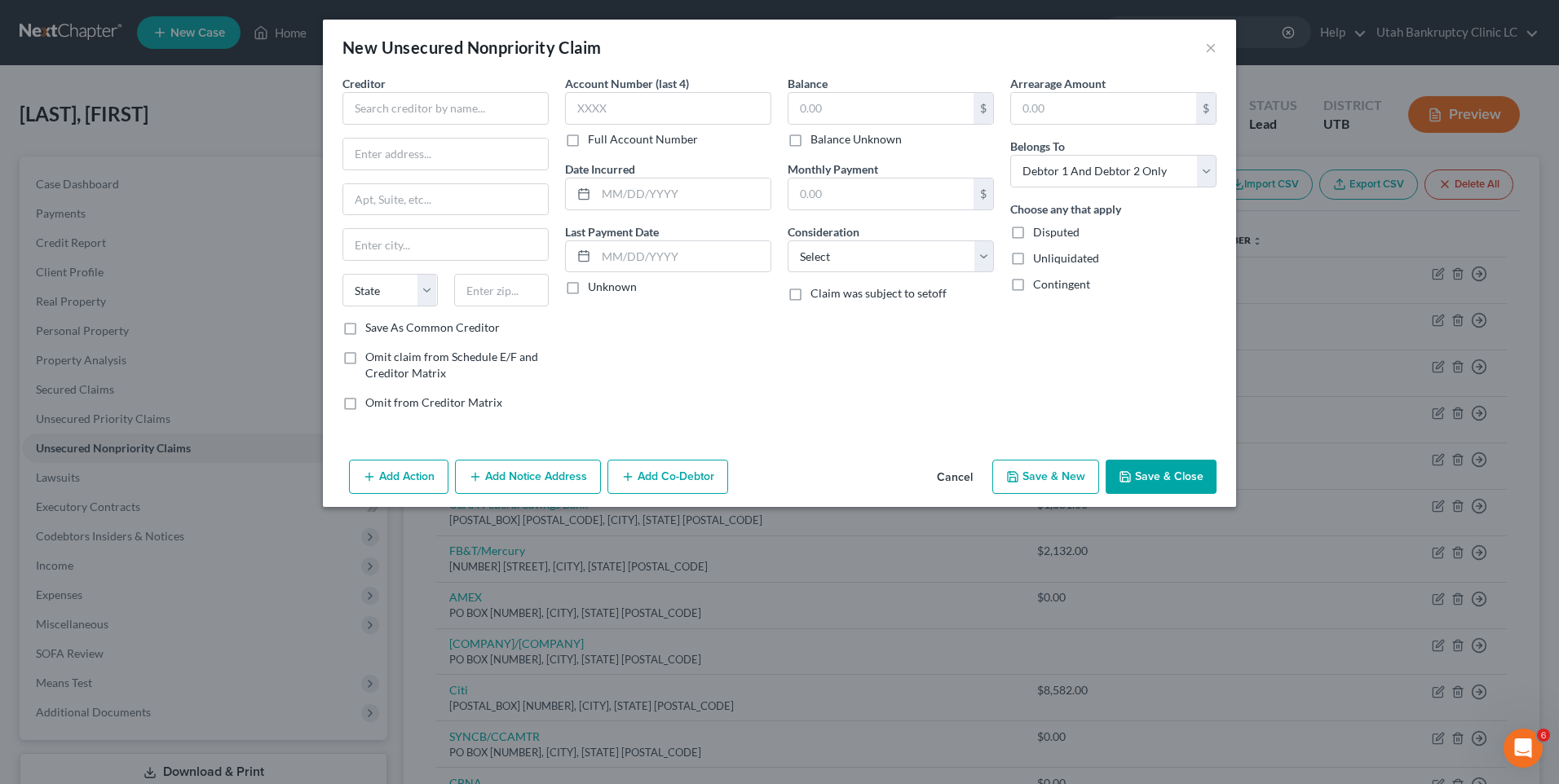 click on "Cancel" at bounding box center [955, 478] 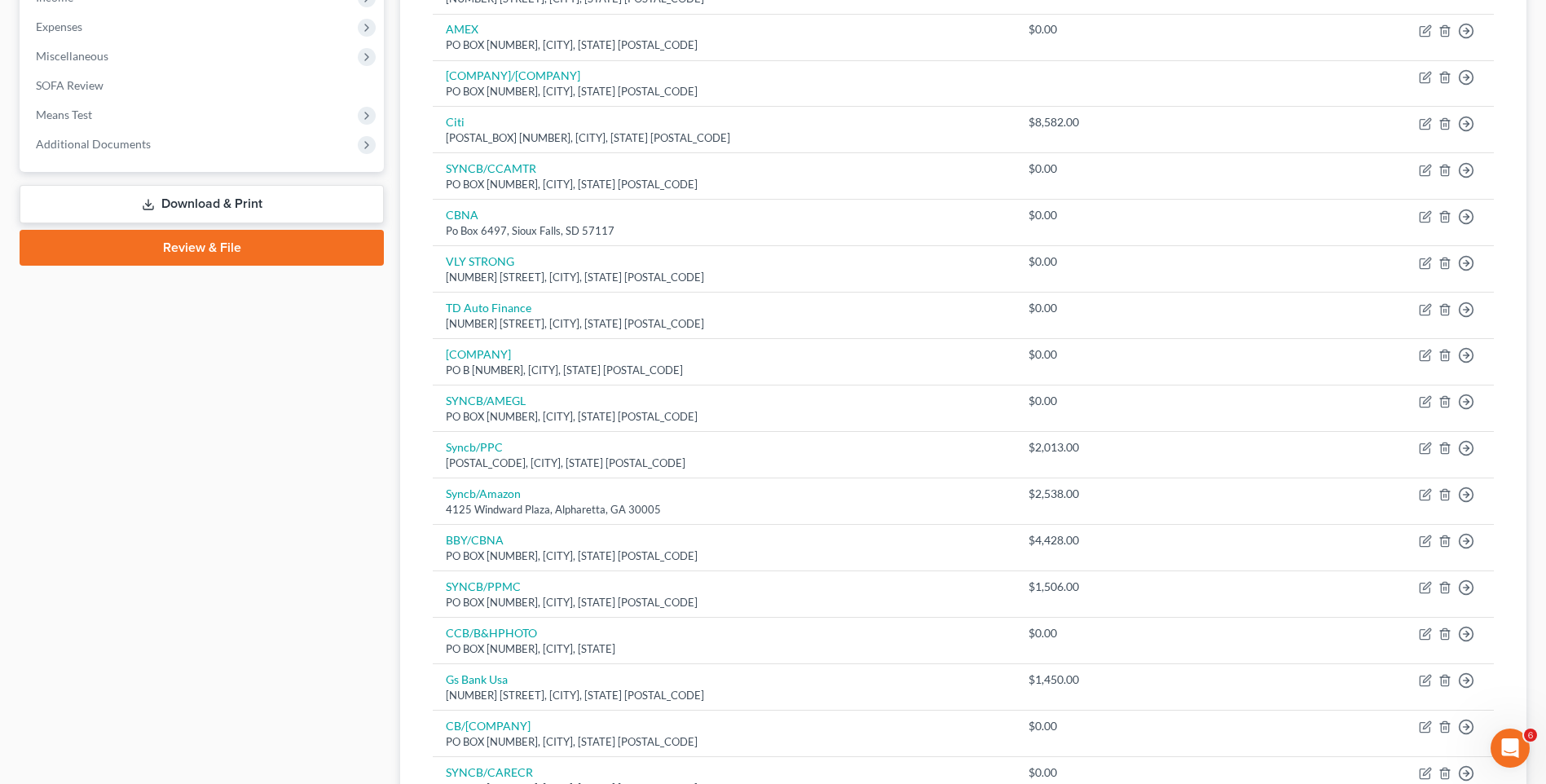 scroll, scrollTop: 489, scrollLeft: 0, axis: vertical 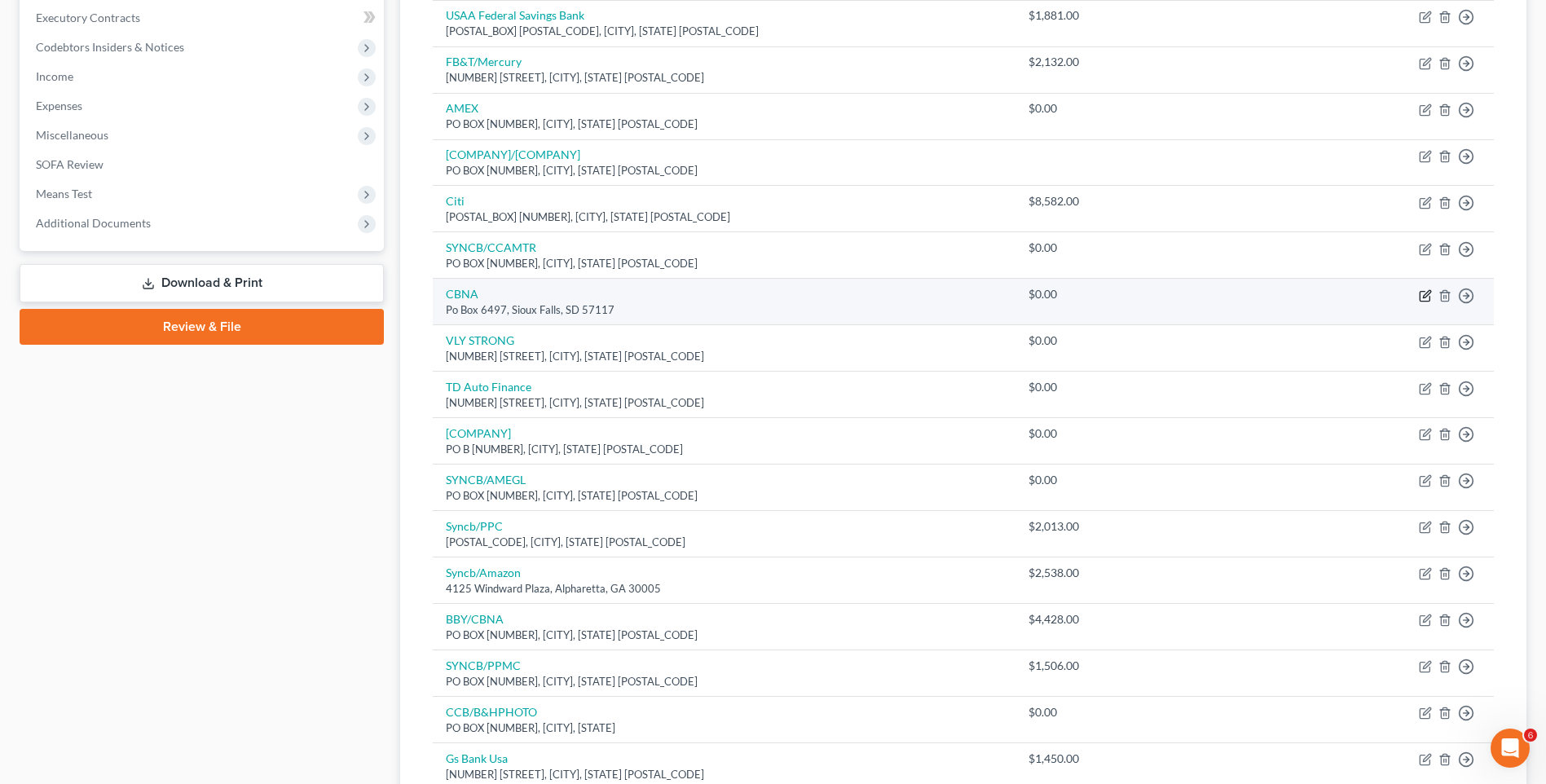 click 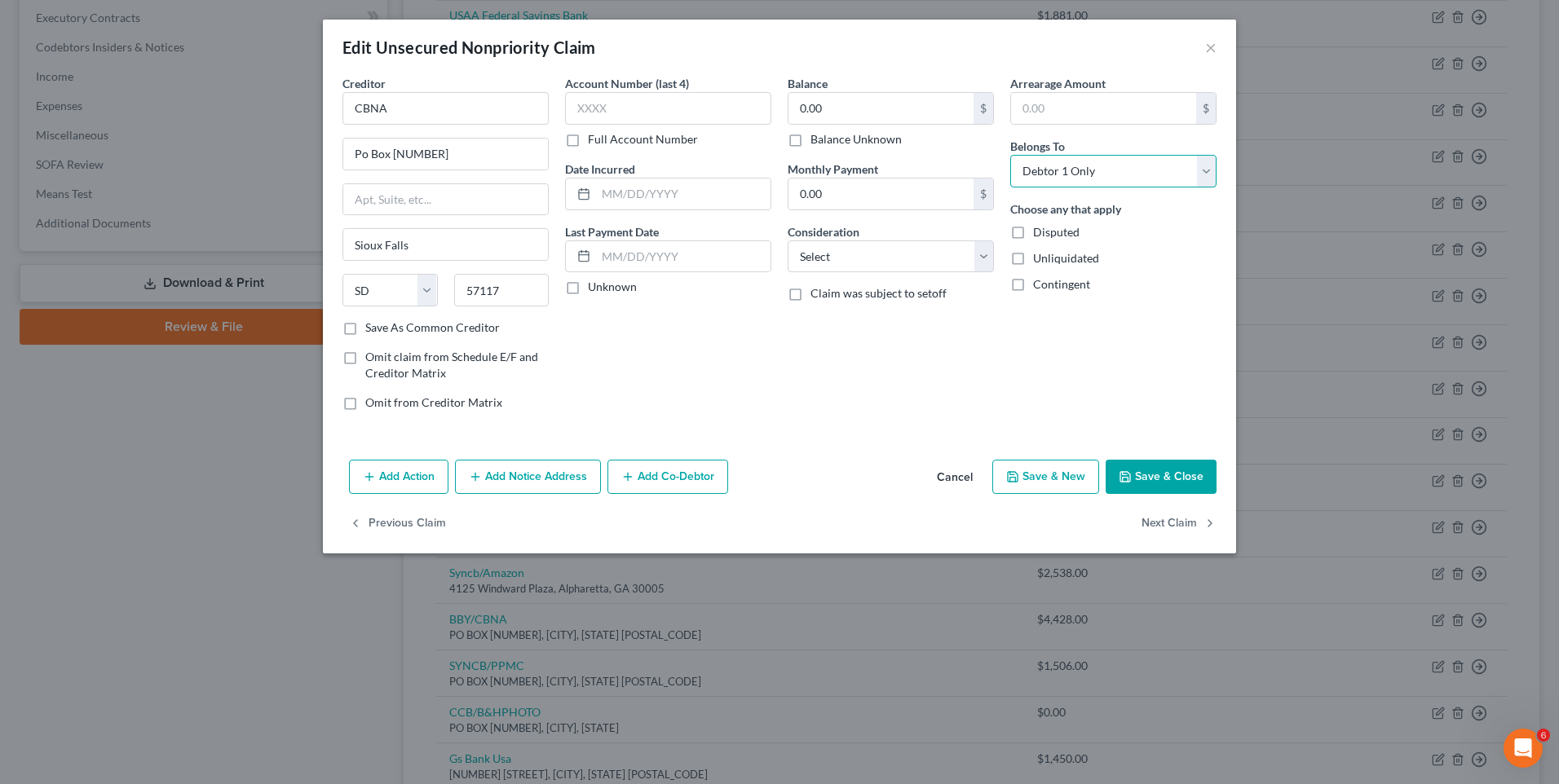 click on "Select Debtor 1 Only Debtor 2 Only Debtor 1 And Debtor 2 Only At Least One Of The Debtors And Another Community Property" at bounding box center (1113, 171) 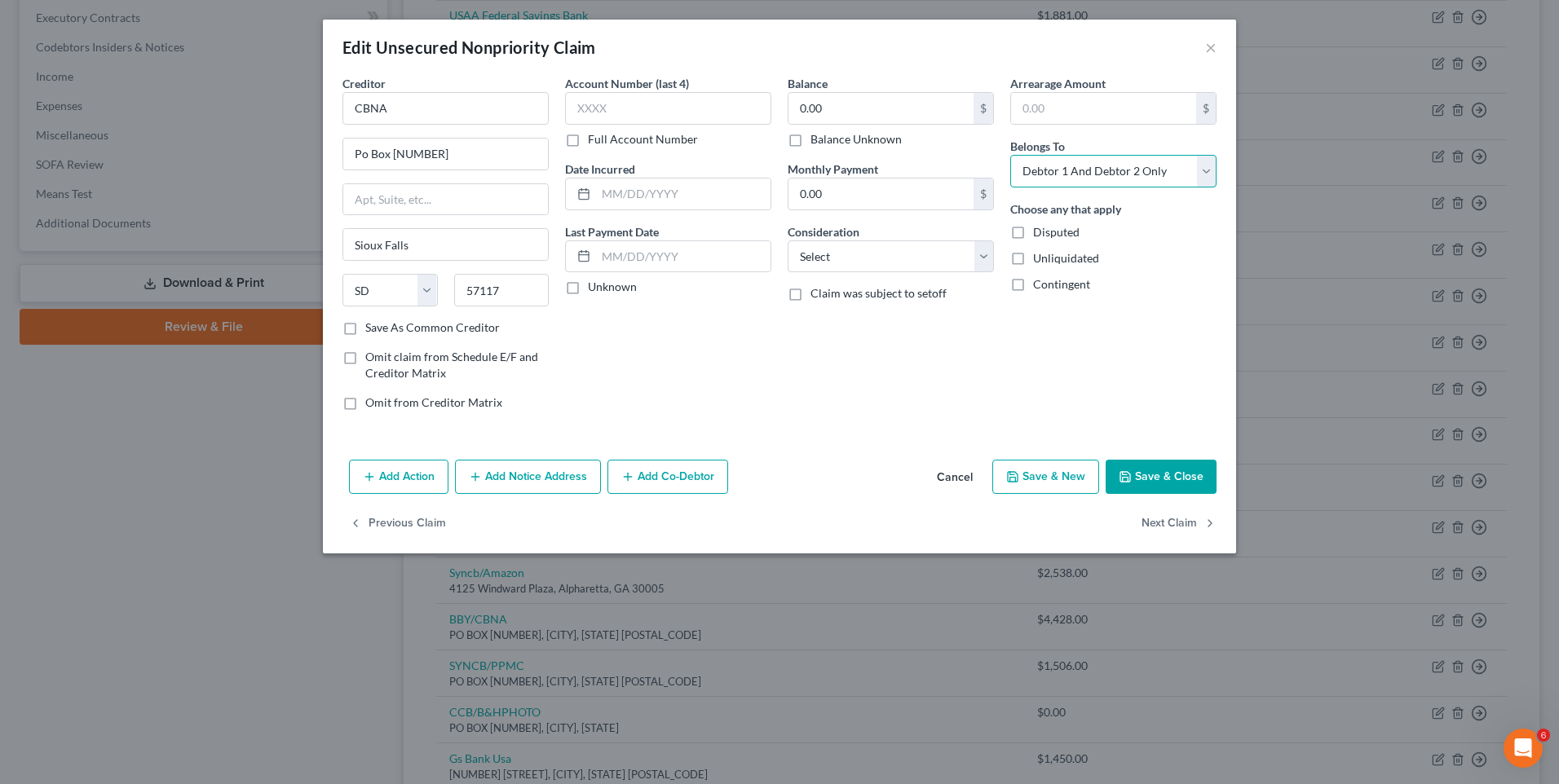 click on "Select Debtor 1 Only Debtor 2 Only Debtor 1 And Debtor 2 Only At Least One Of The Debtors And Another Community Property" at bounding box center [1113, 171] 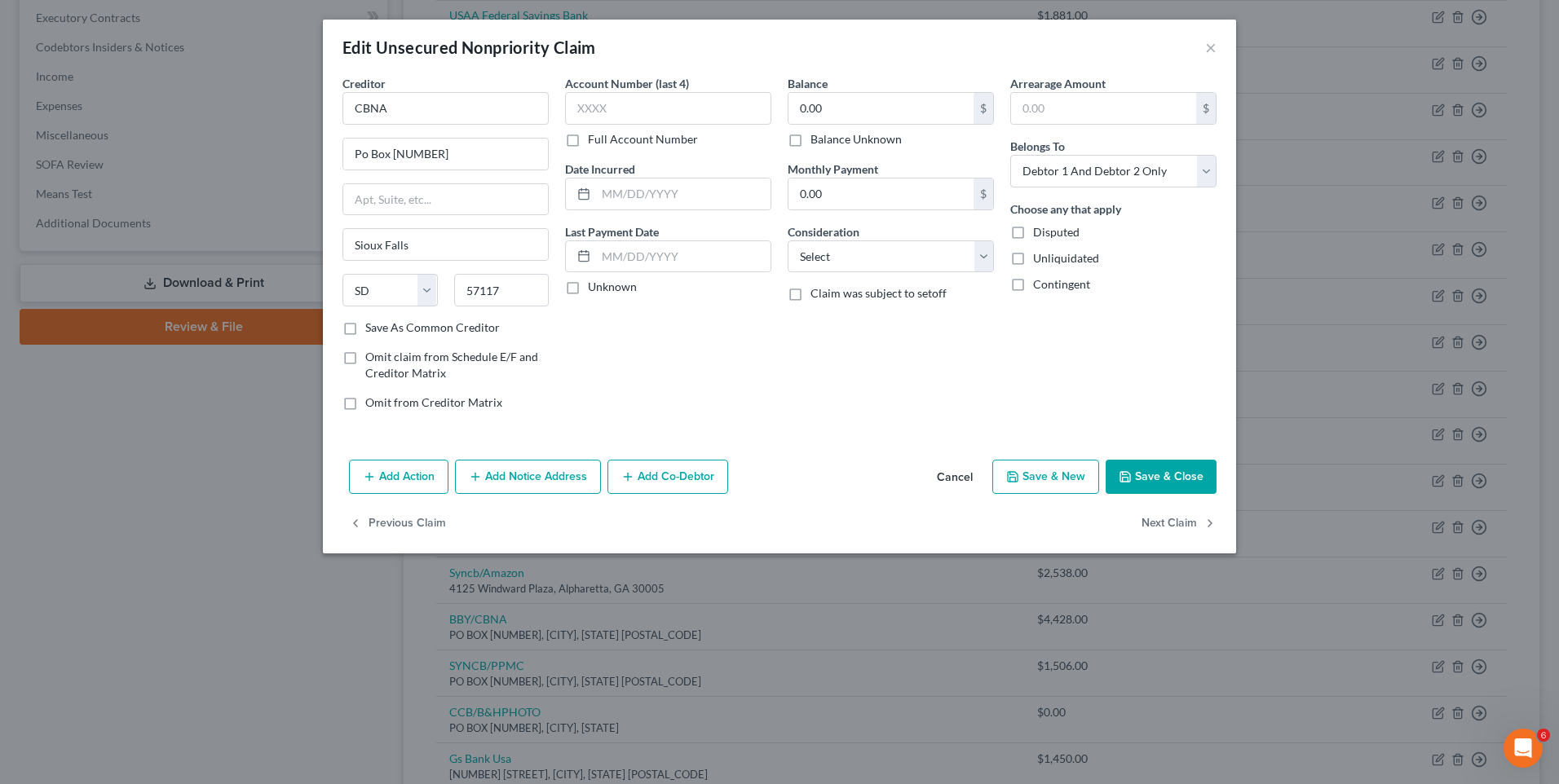 click on "Save & Close" at bounding box center [1161, 477] 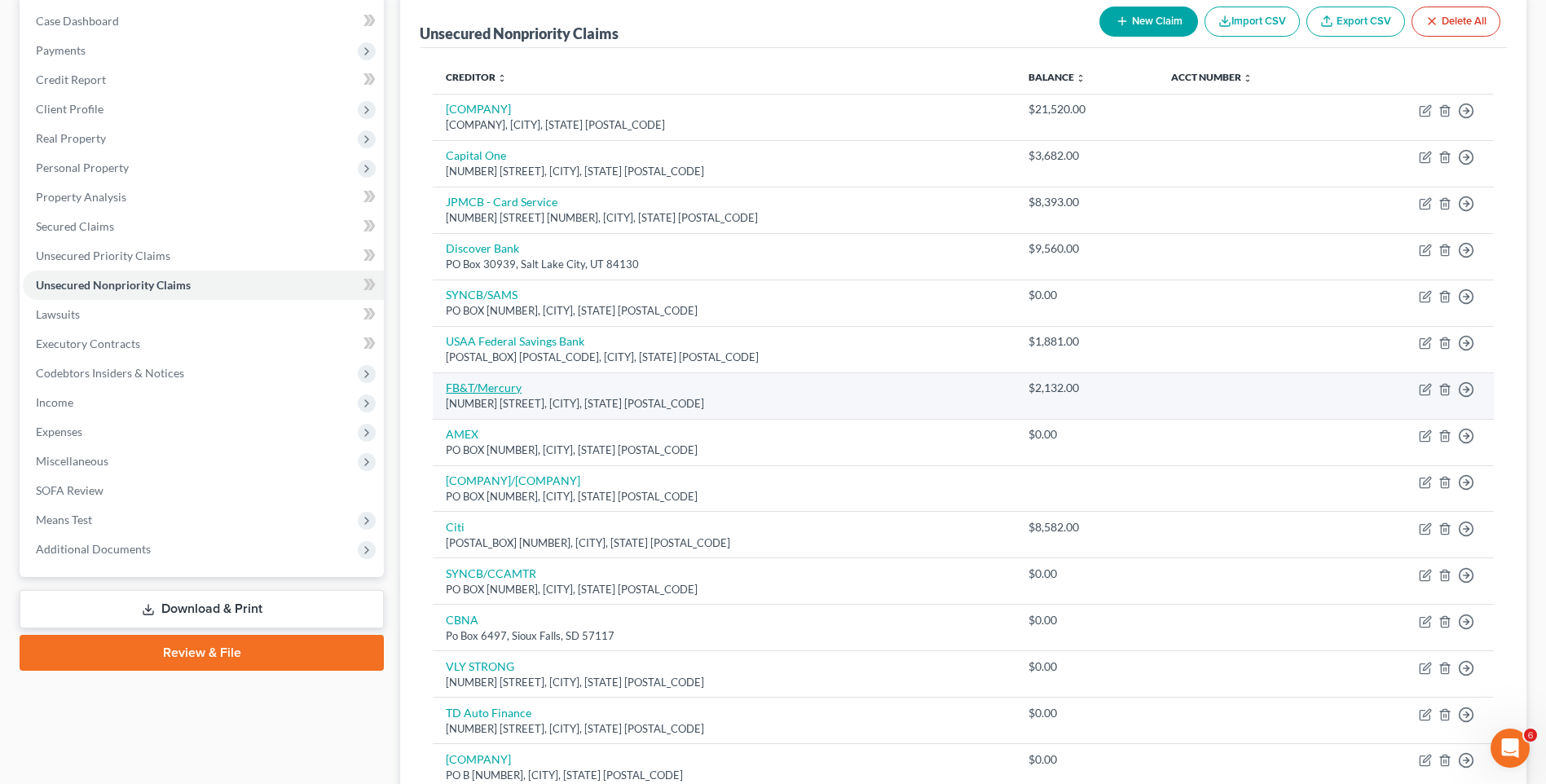 scroll, scrollTop: 0, scrollLeft: 0, axis: both 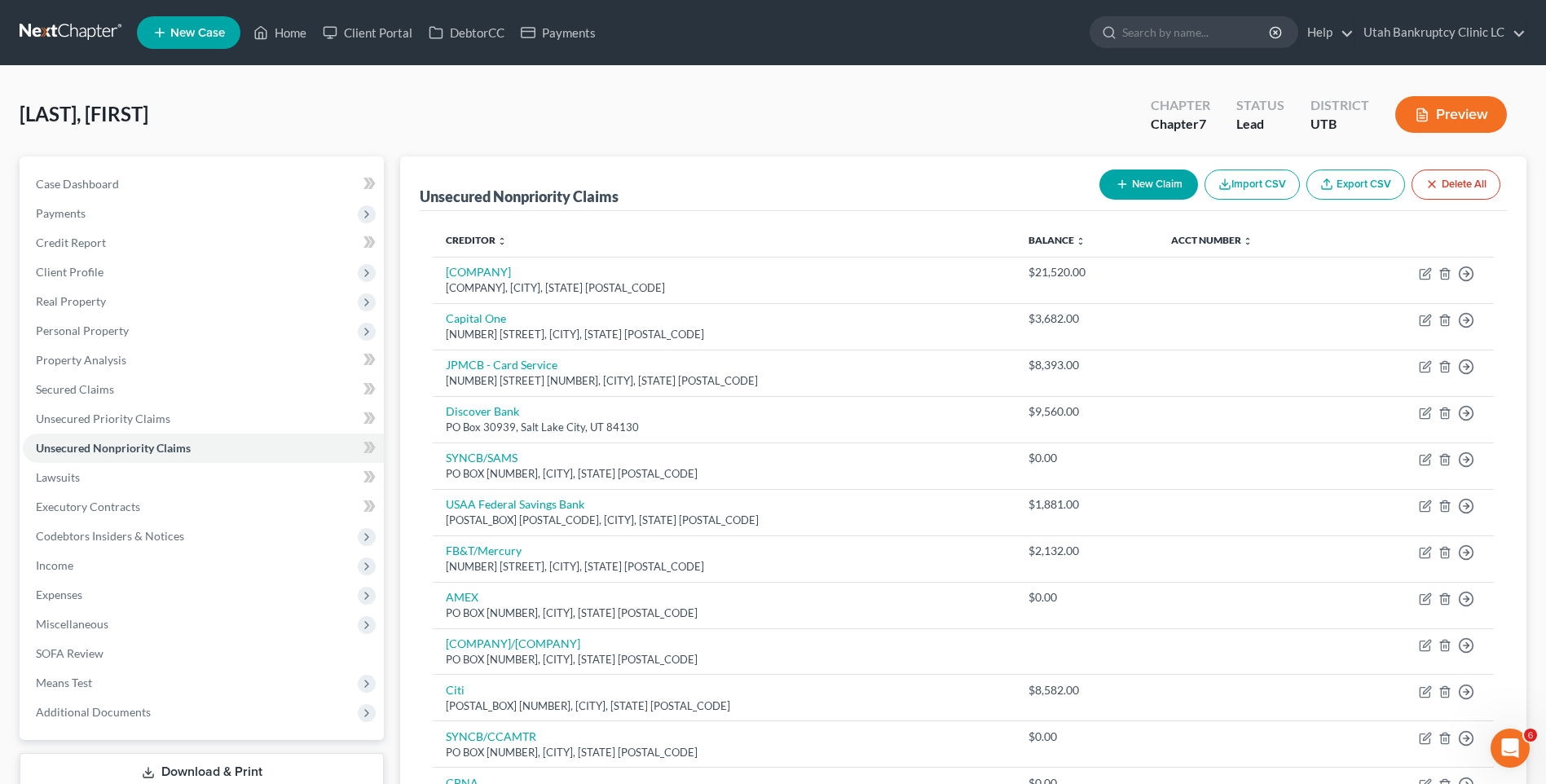 click on "New Claim" at bounding box center [1148, 184] 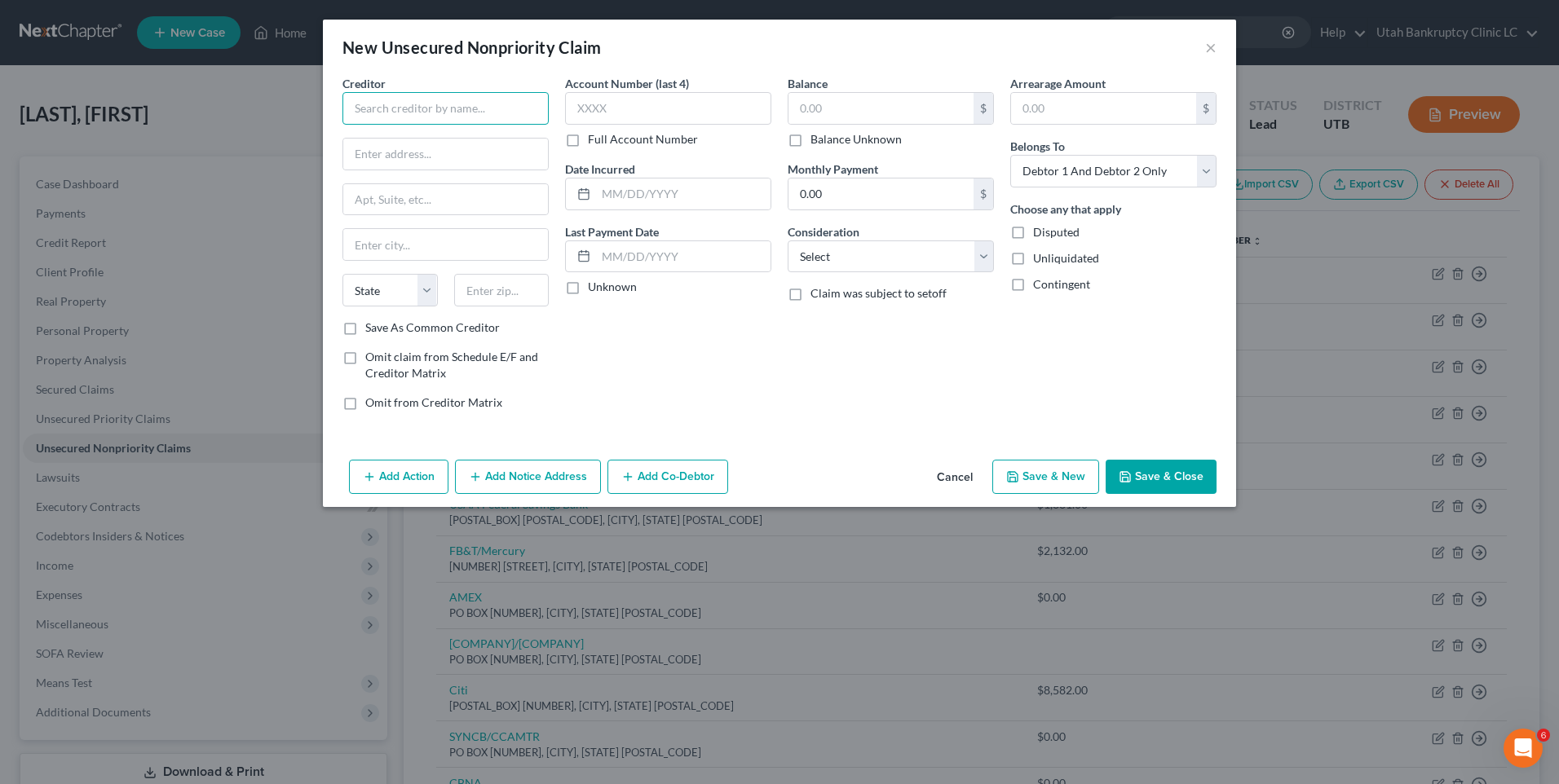click at bounding box center (445, 108) 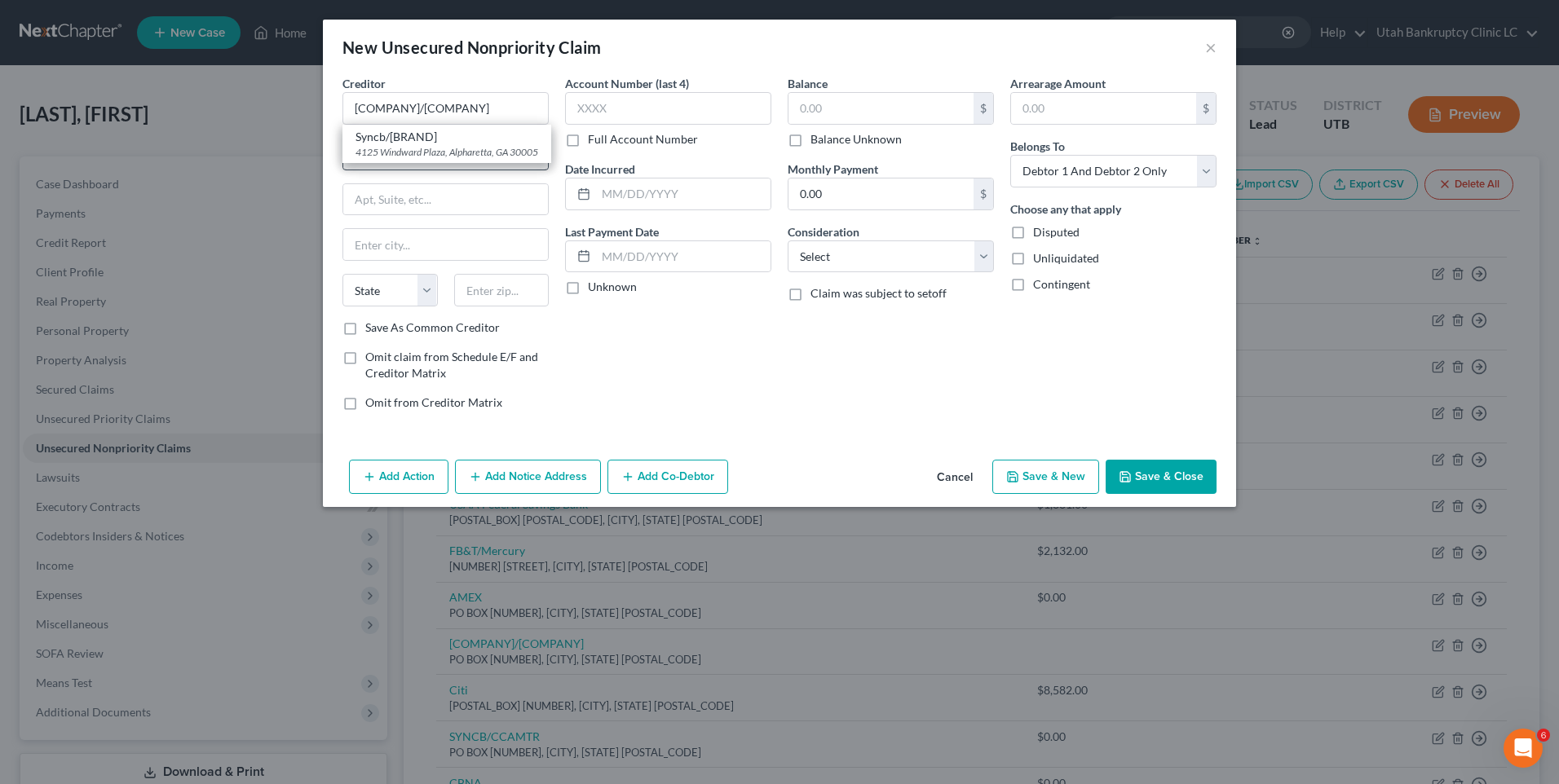 click on "Syncb/[BRAND]                      [NUMBER] [STREET], [CITY], [STATE] [POSTAL_CODE]" at bounding box center (447, 143) 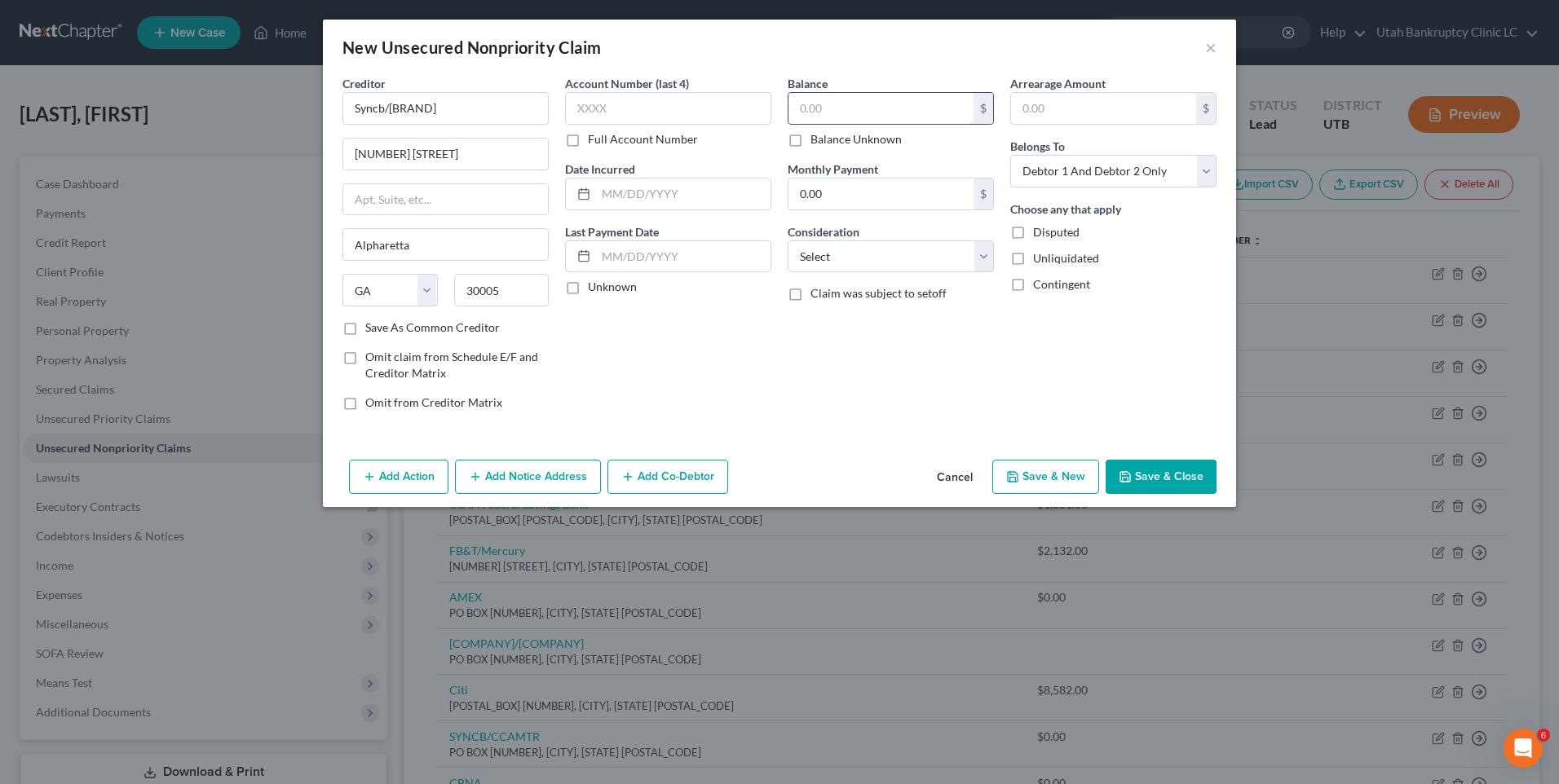 click at bounding box center [881, 108] 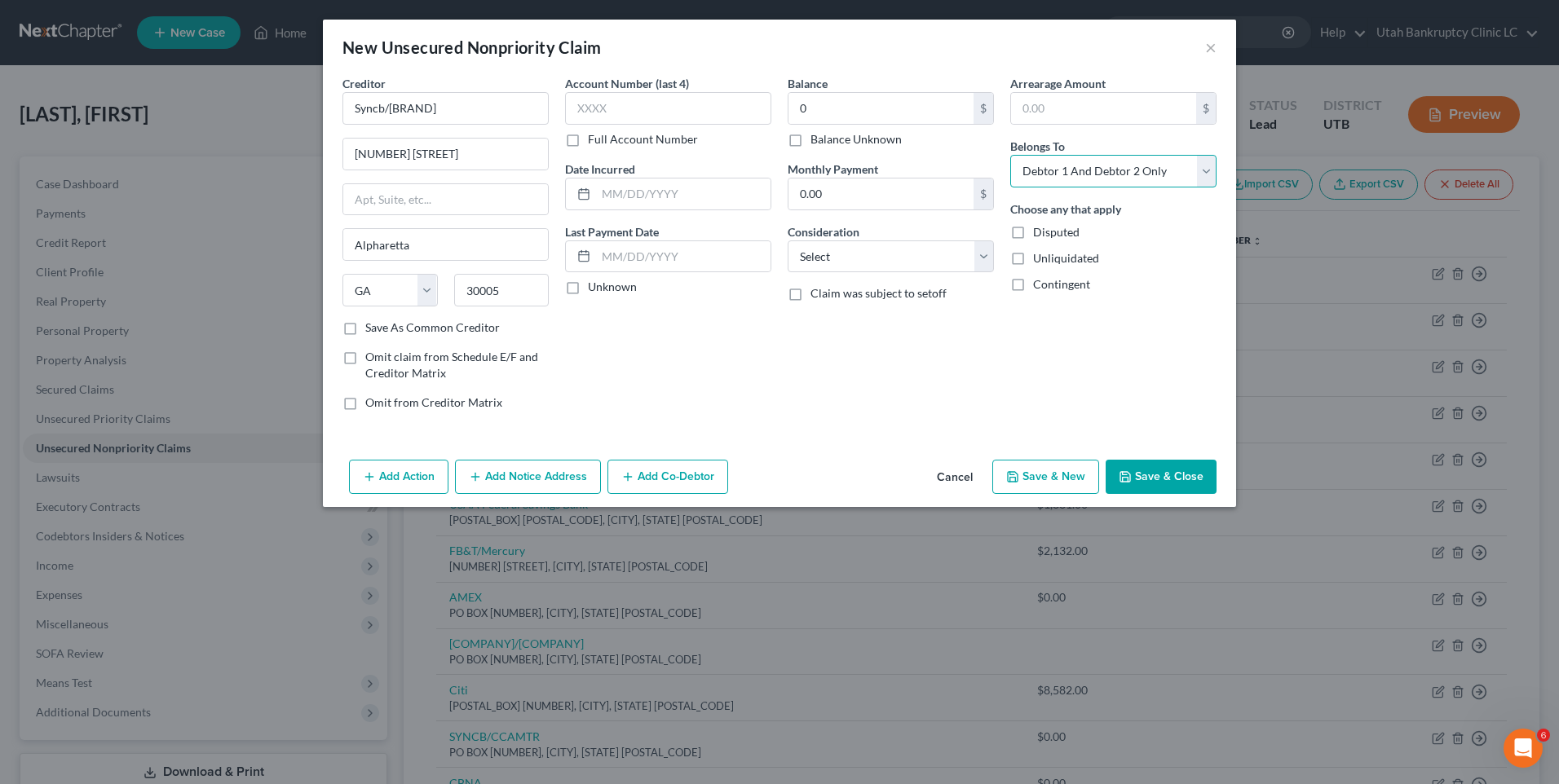 click on "Select Debtor 1 Only Debtor 2 Only Debtor 1 And Debtor 2 Only At Least One Of The Debtors And Another Community Property" at bounding box center [1113, 171] 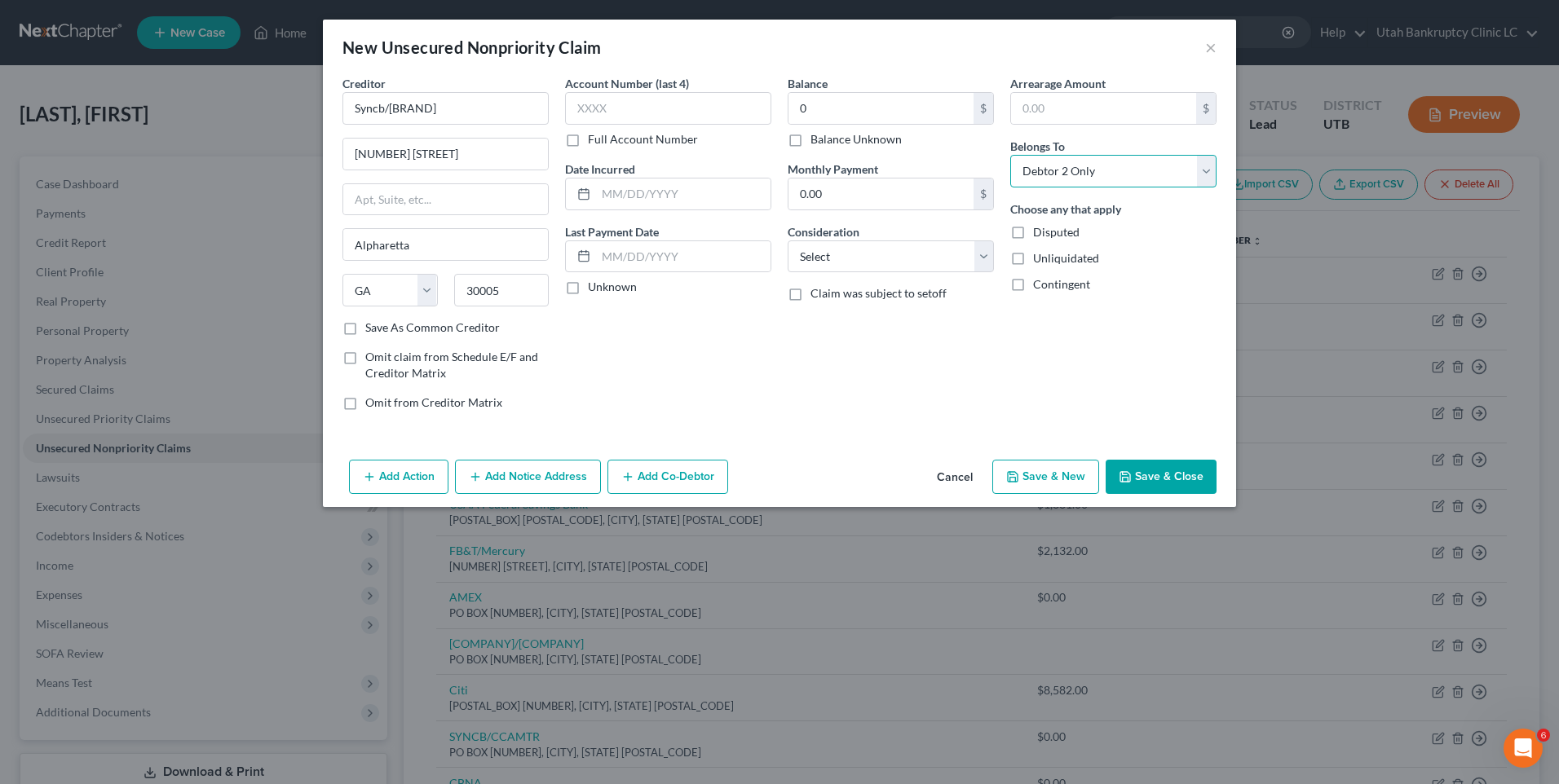 click on "Select Debtor 1 Only Debtor 2 Only Debtor 1 And Debtor 2 Only At Least One Of The Debtors And Another Community Property" at bounding box center [1113, 171] 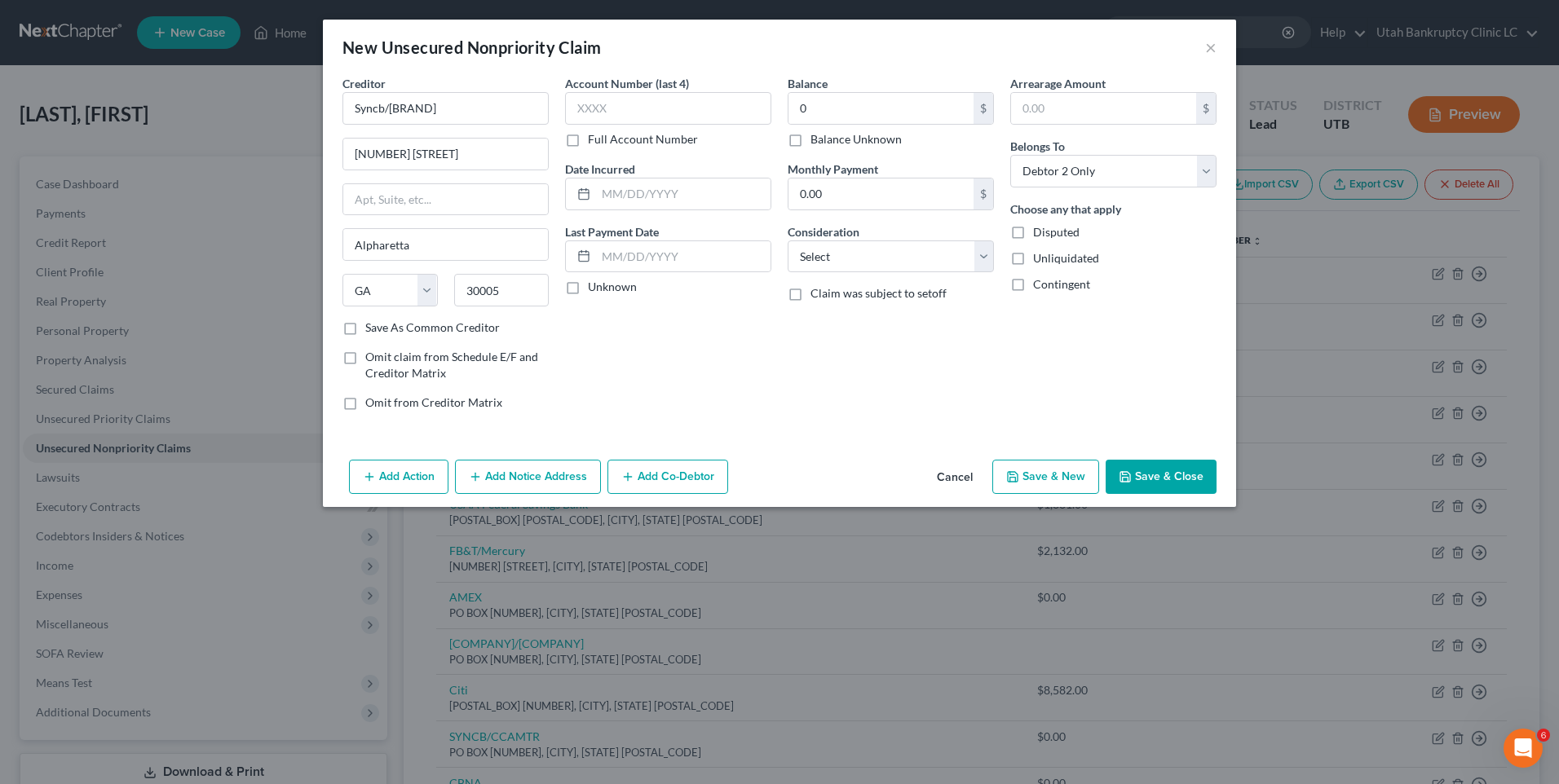 click on "Save & Close" at bounding box center (1161, 477) 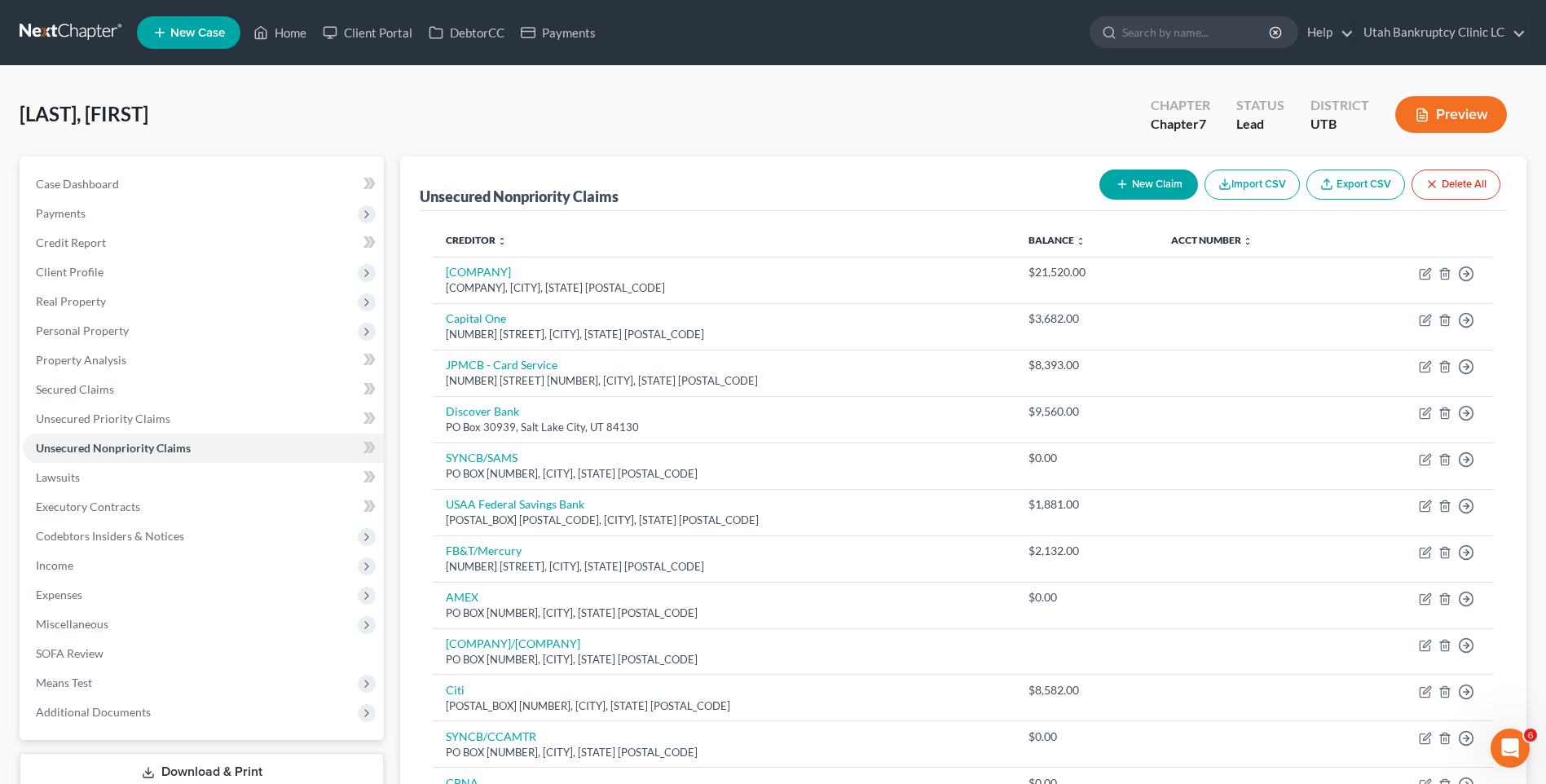 click on "New Claim" at bounding box center [1148, 184] 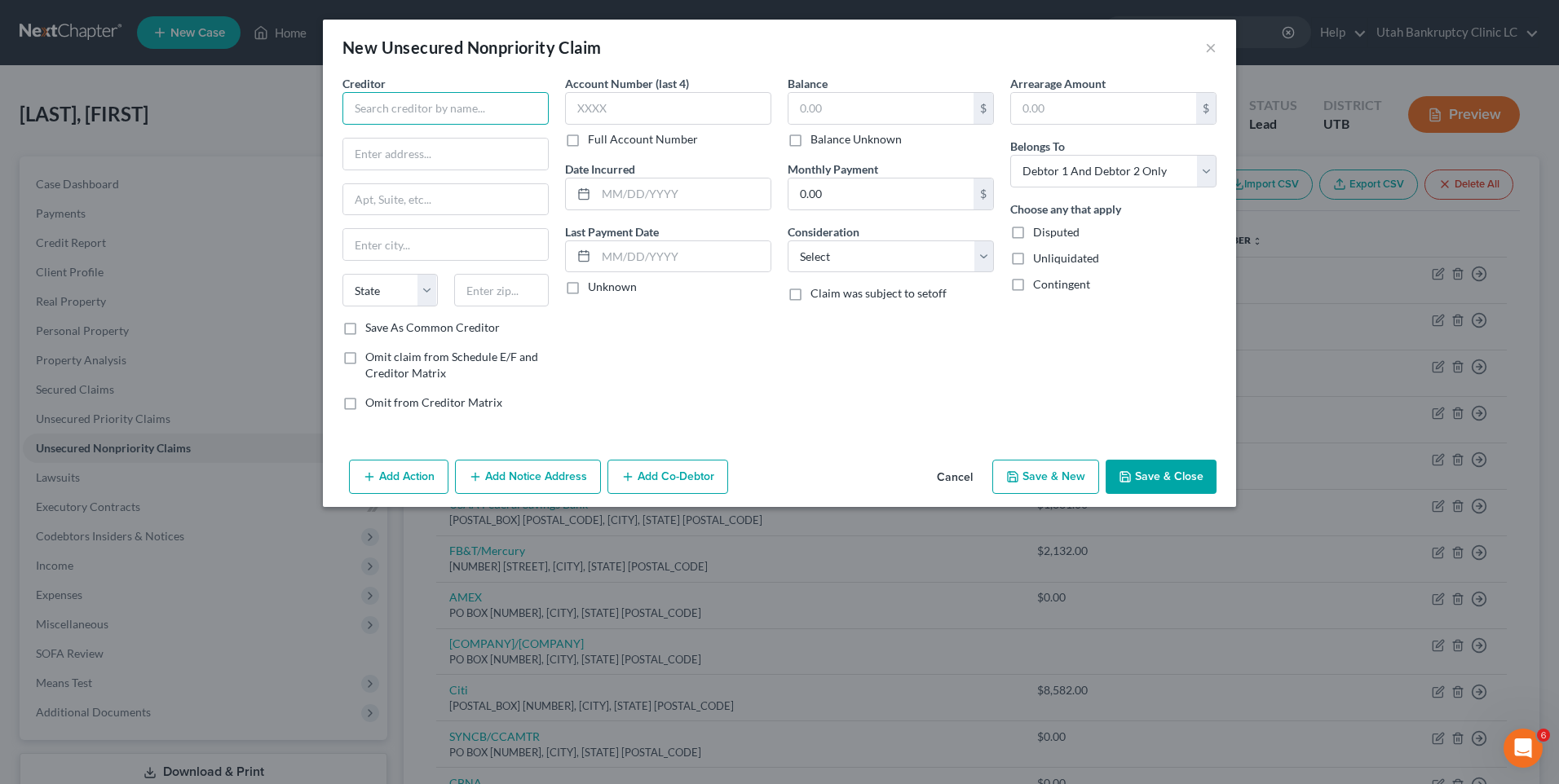 click at bounding box center (445, 108) 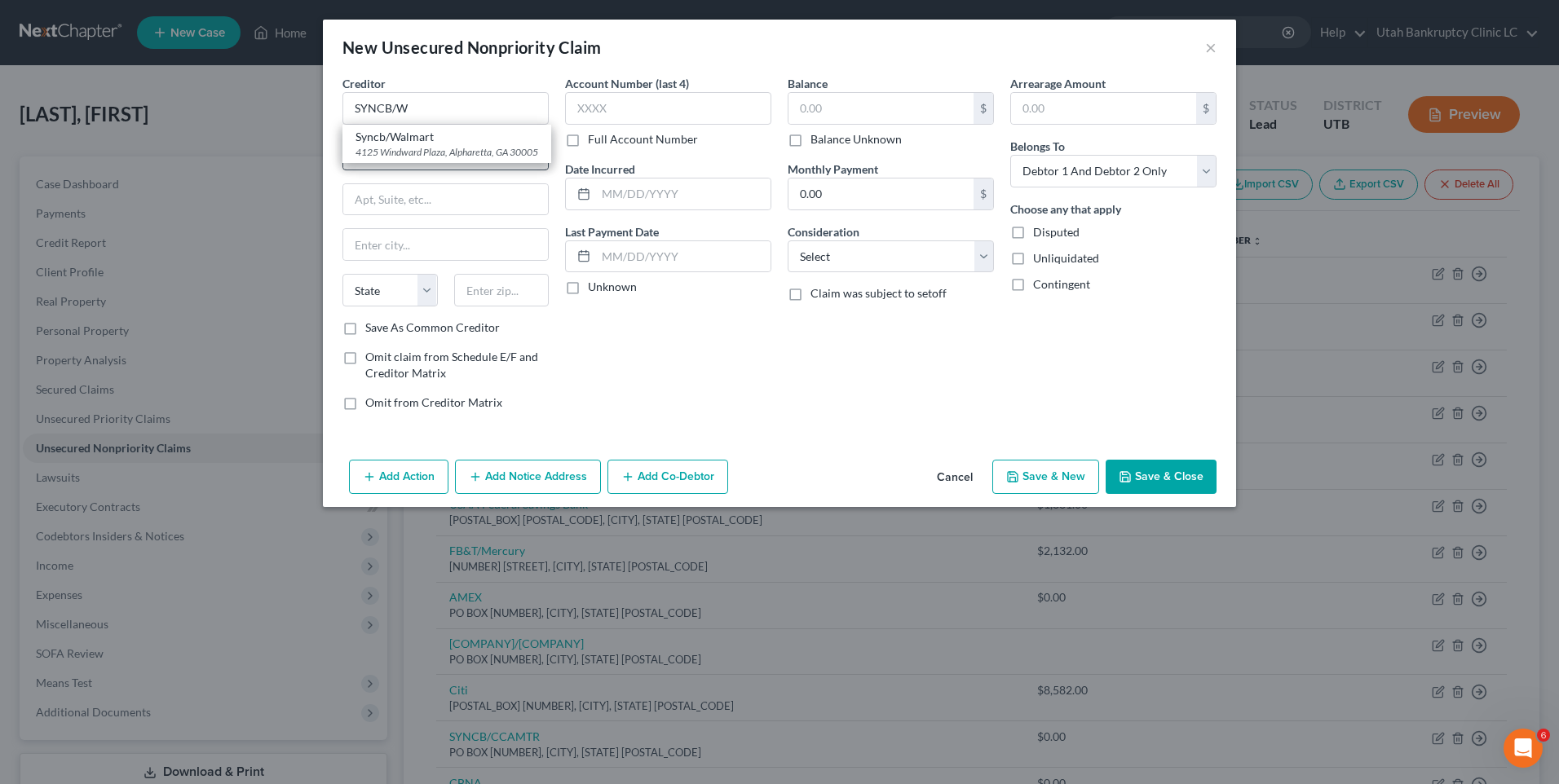 click on "[BRAND_NAME]/[BRAND_NAME]               [NUMBER] [STREET], [CITY], [STATE] [POSTAL_CODE]" at bounding box center (447, 143) 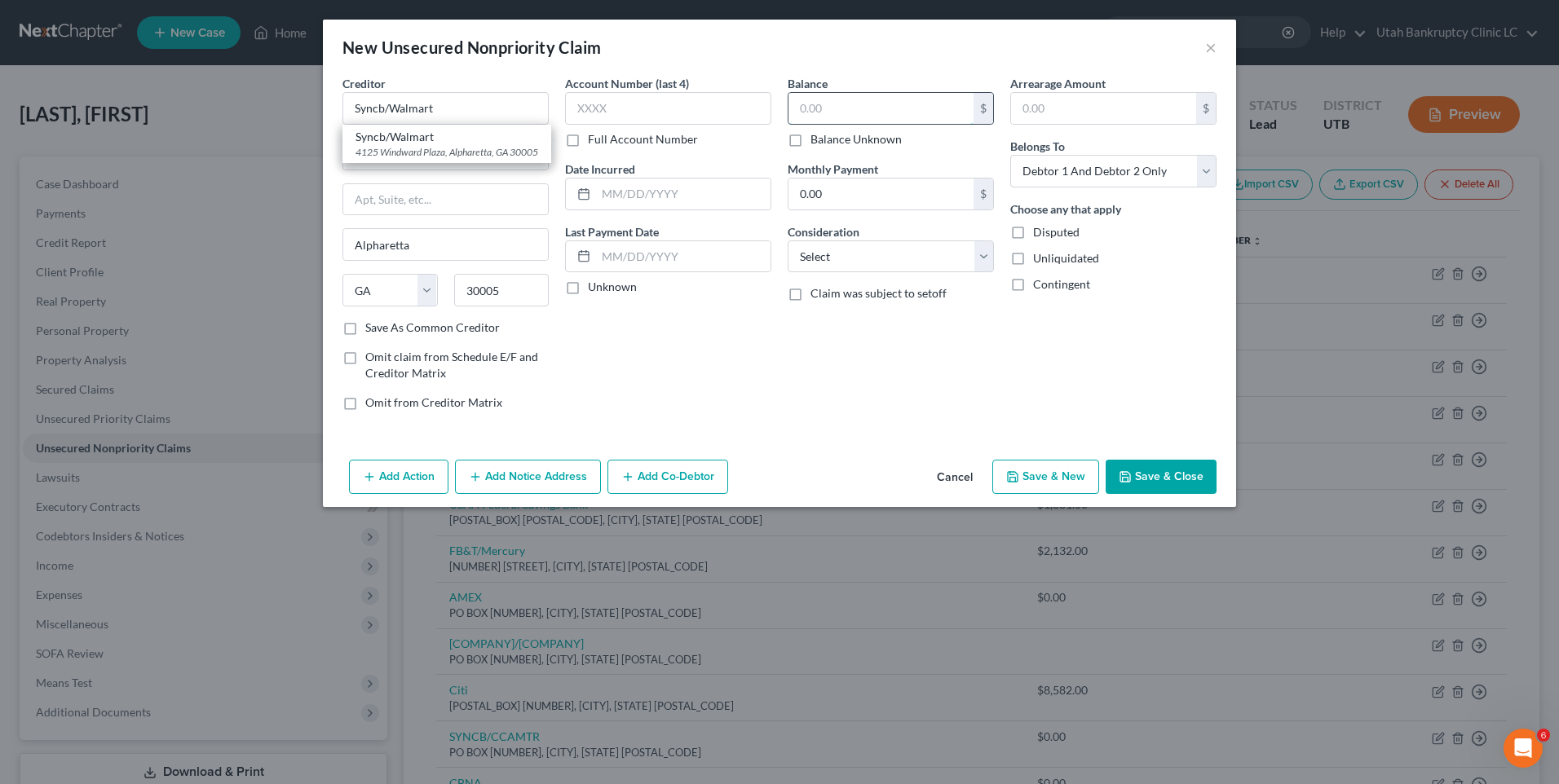 click at bounding box center [881, 108] 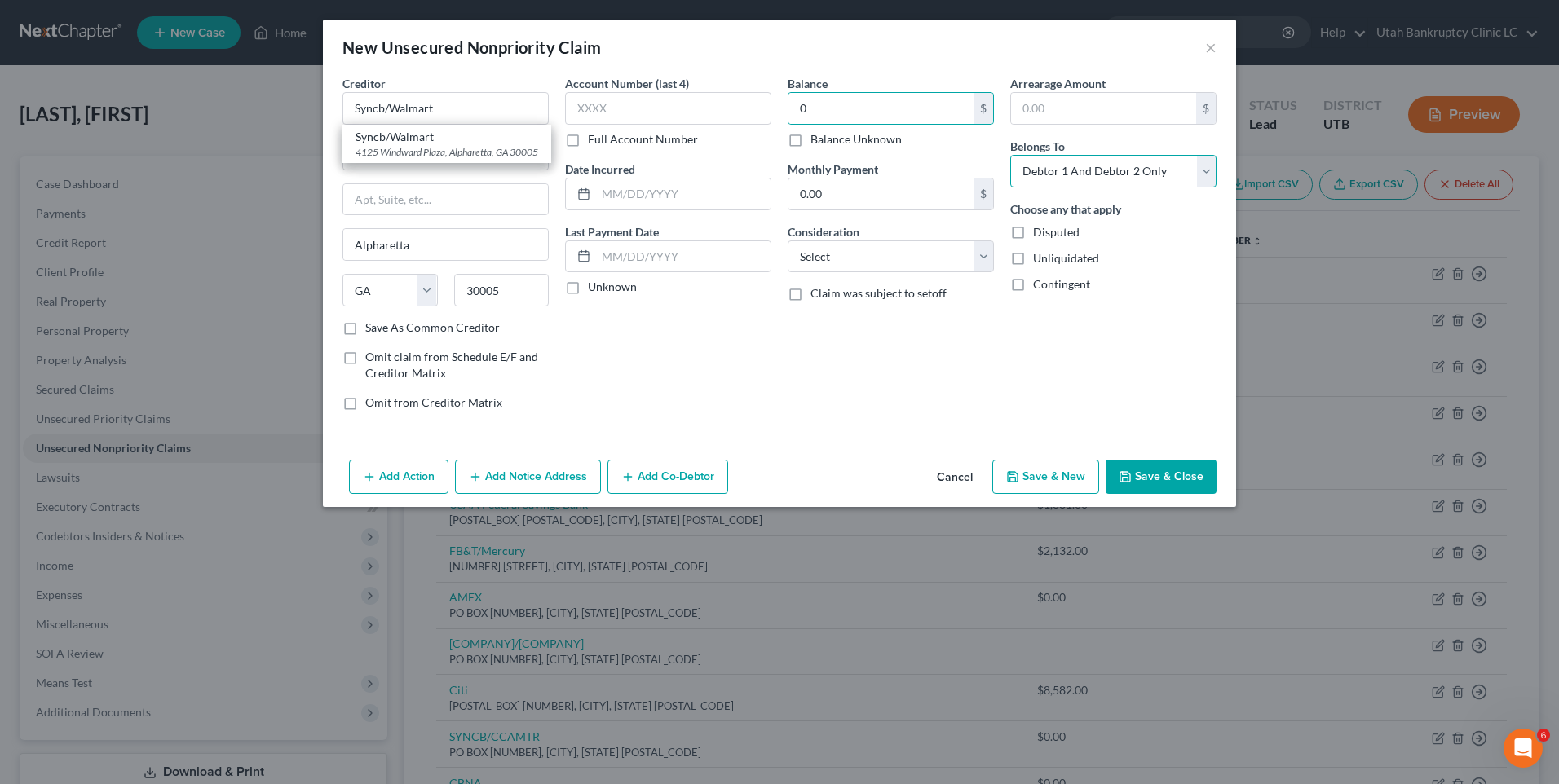 click on "Select Debtor 1 Only Debtor 2 Only Debtor 1 And Debtor 2 Only At Least One Of The Debtors And Another Community Property" at bounding box center (1113, 171) 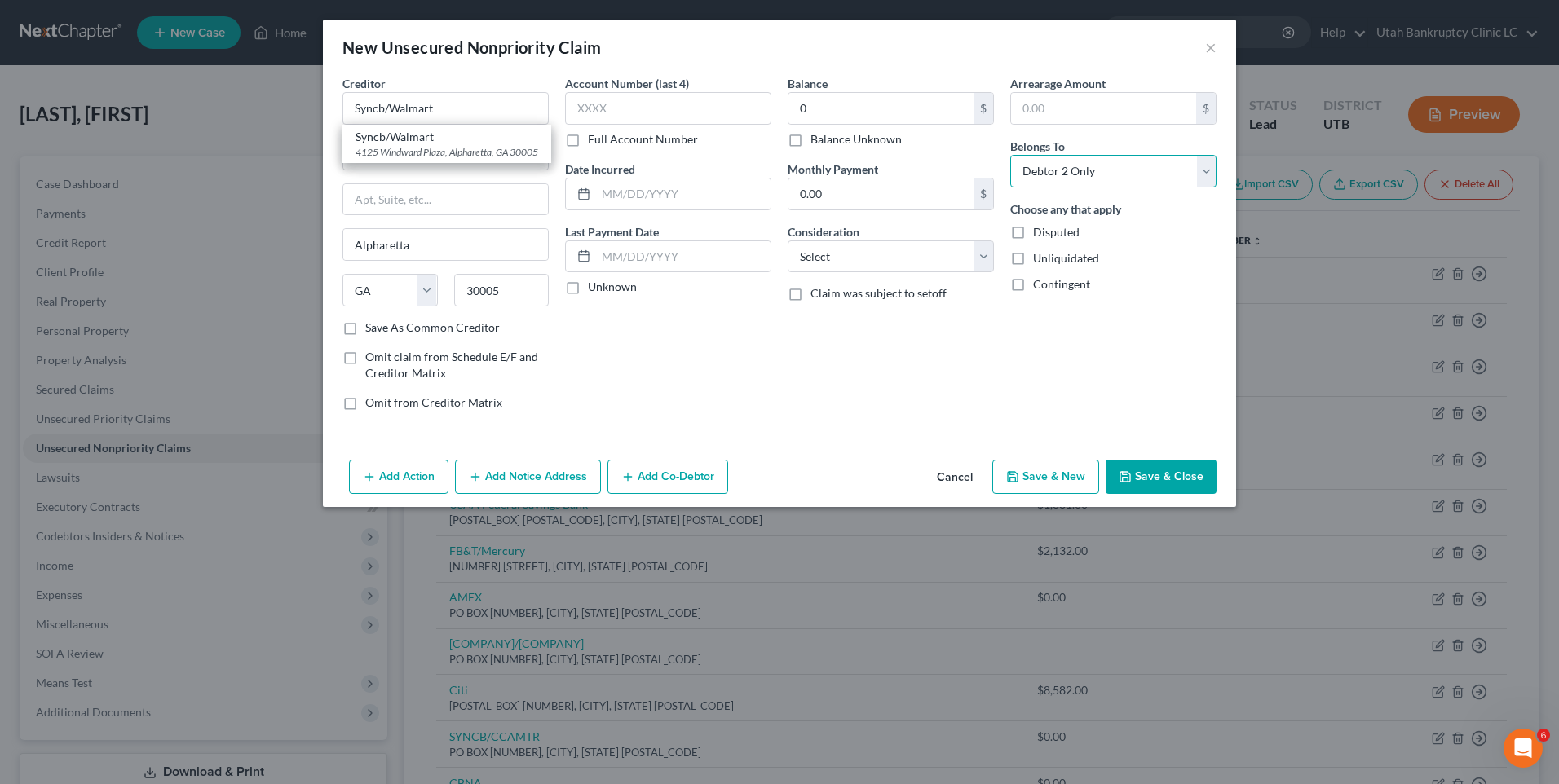 click on "Select Debtor 1 Only Debtor 2 Only Debtor 1 And Debtor 2 Only At Least One Of The Debtors And Another Community Property" at bounding box center (1113, 171) 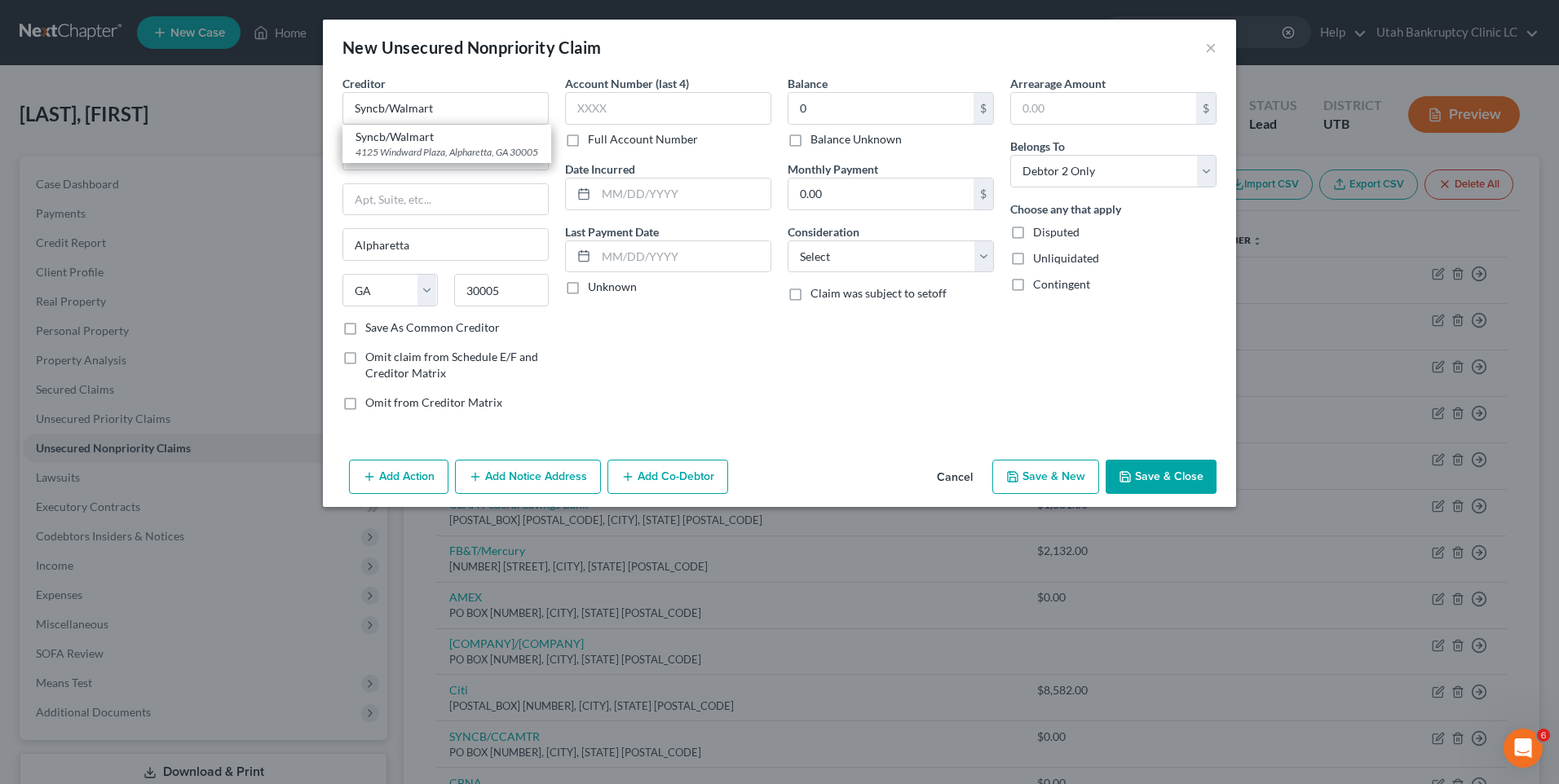 click on "Save & Close" at bounding box center [1161, 477] 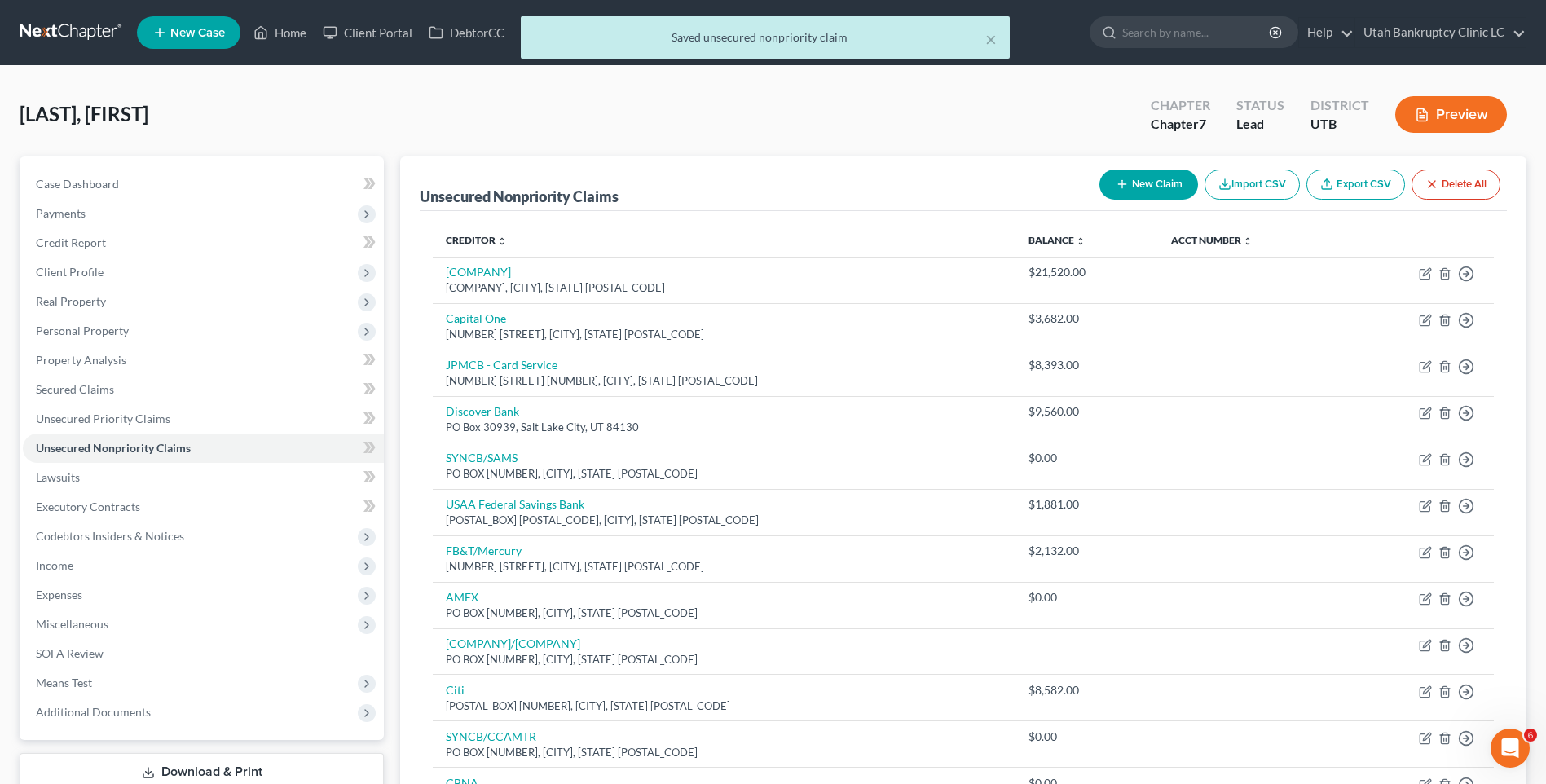 click on "New Claim" at bounding box center [1148, 184] 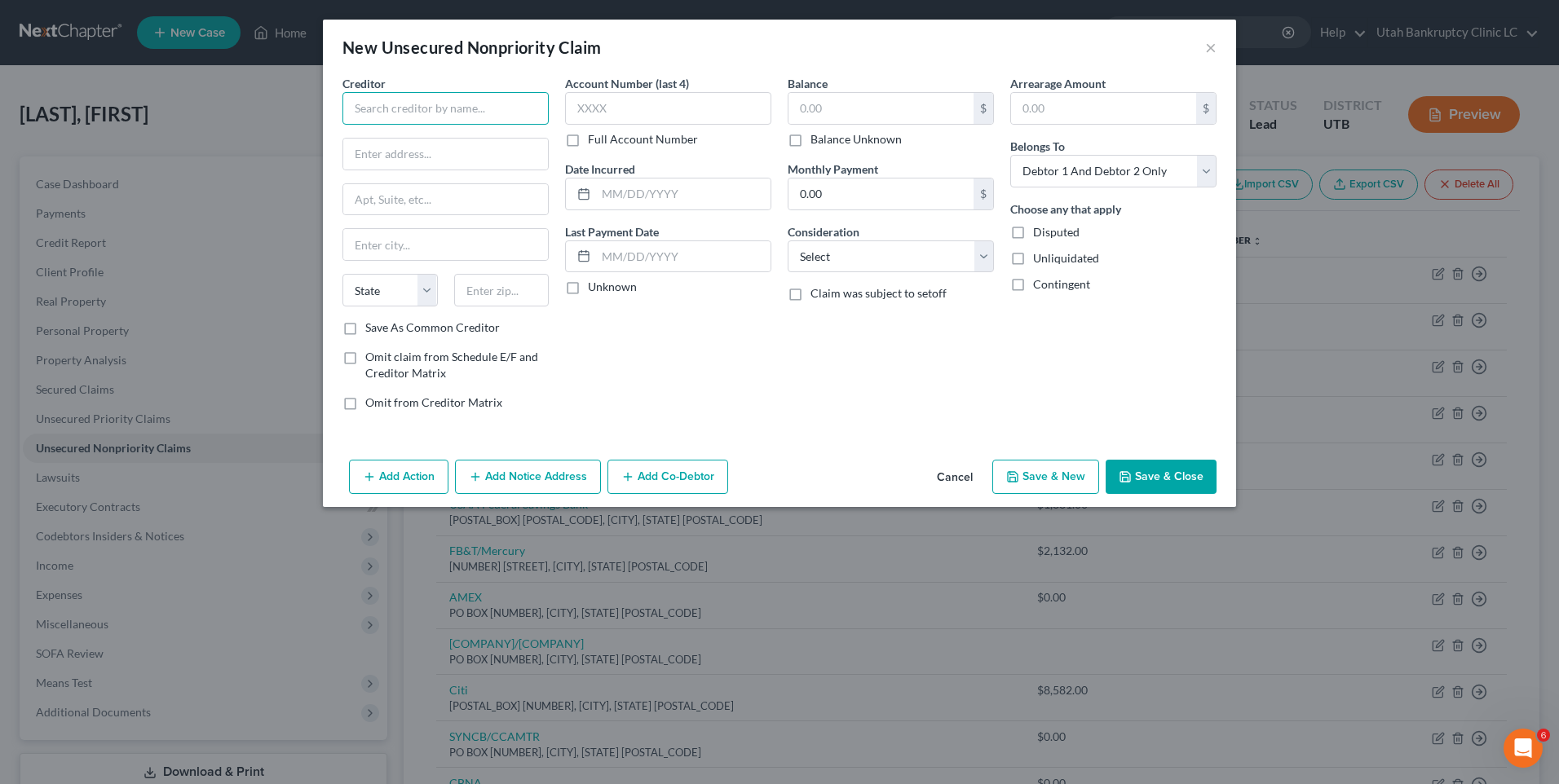 click at bounding box center (445, 108) 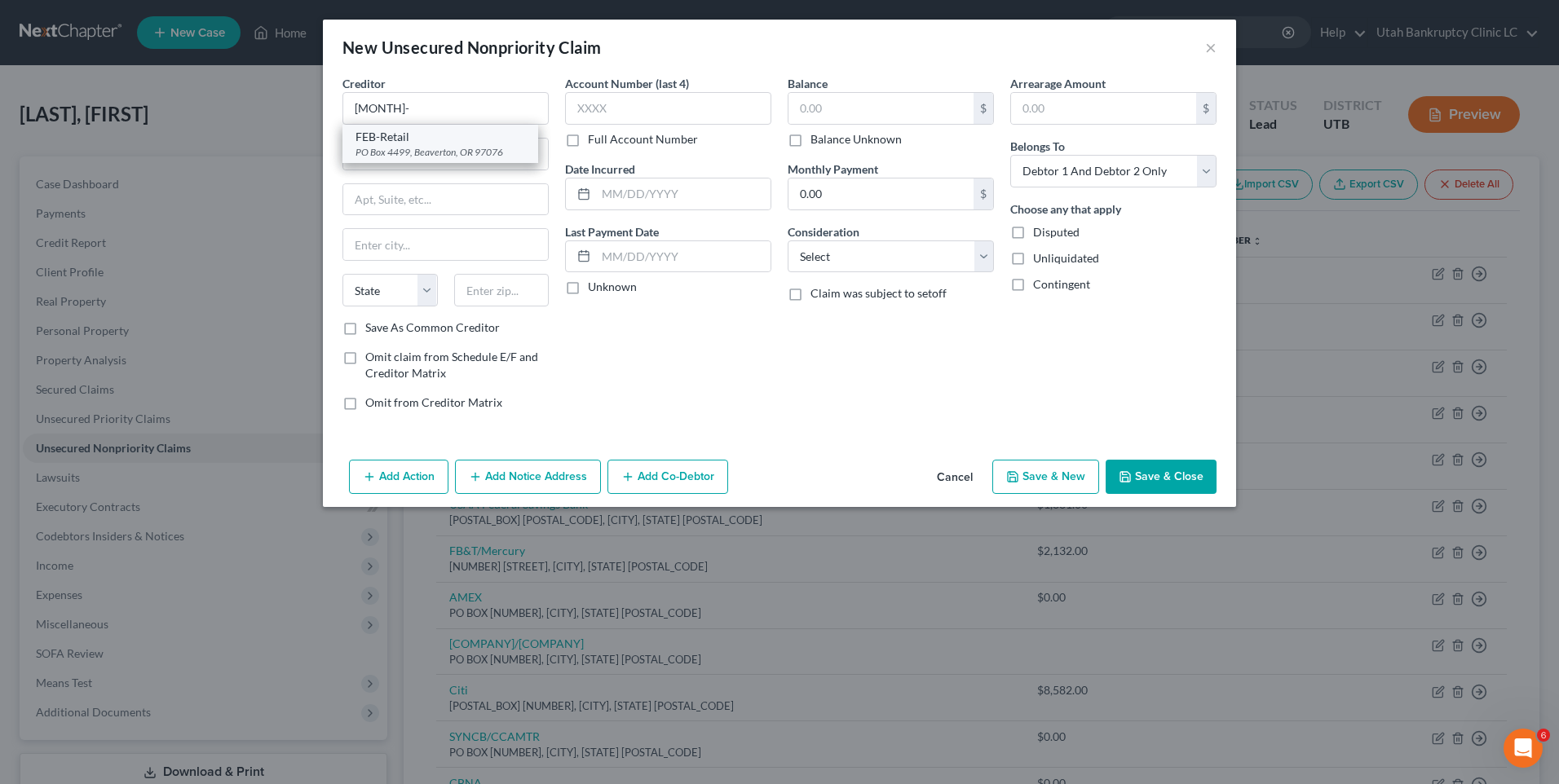 click on "FEB-Retail" at bounding box center (440, 137) 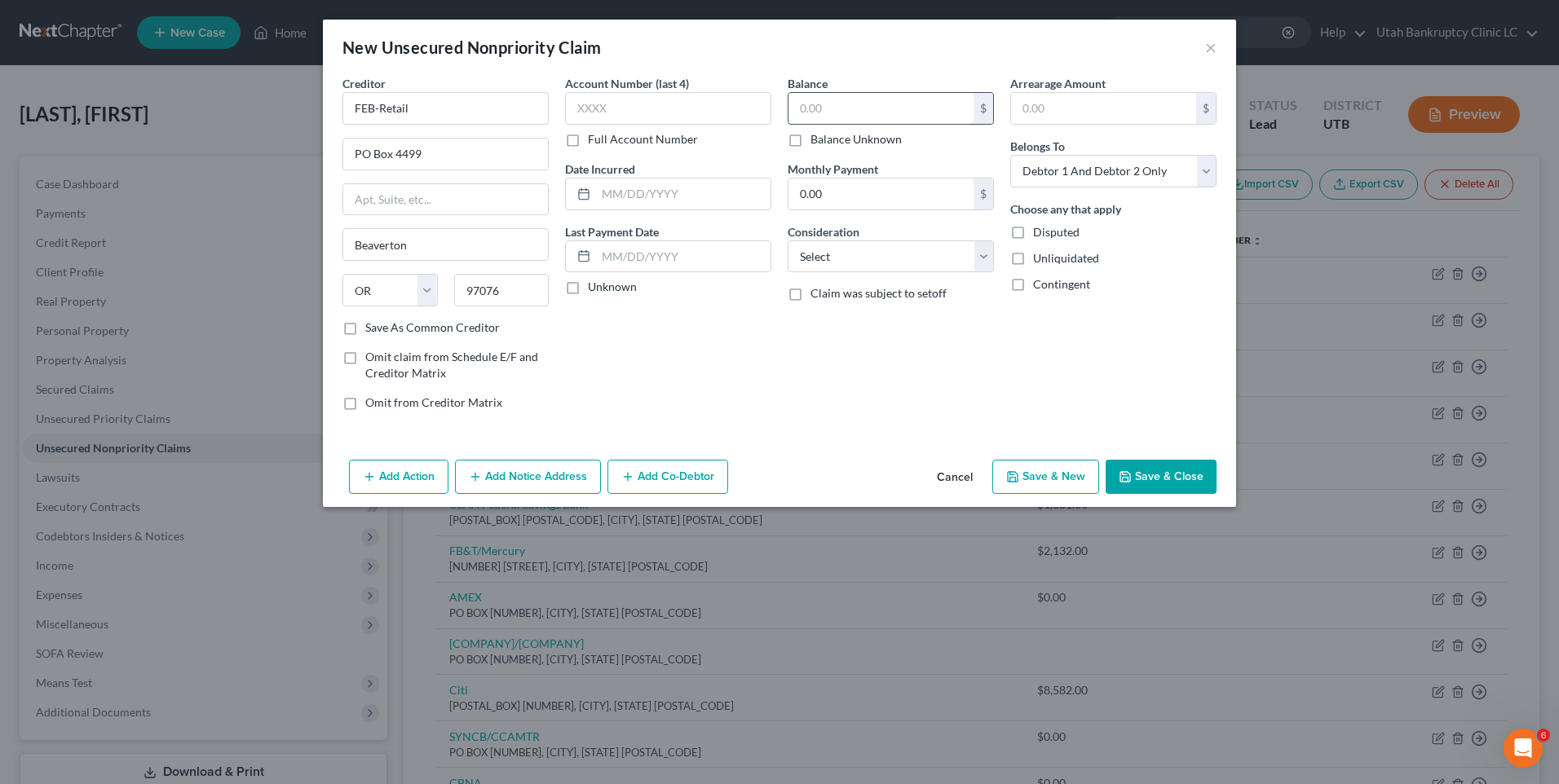 click at bounding box center (881, 108) 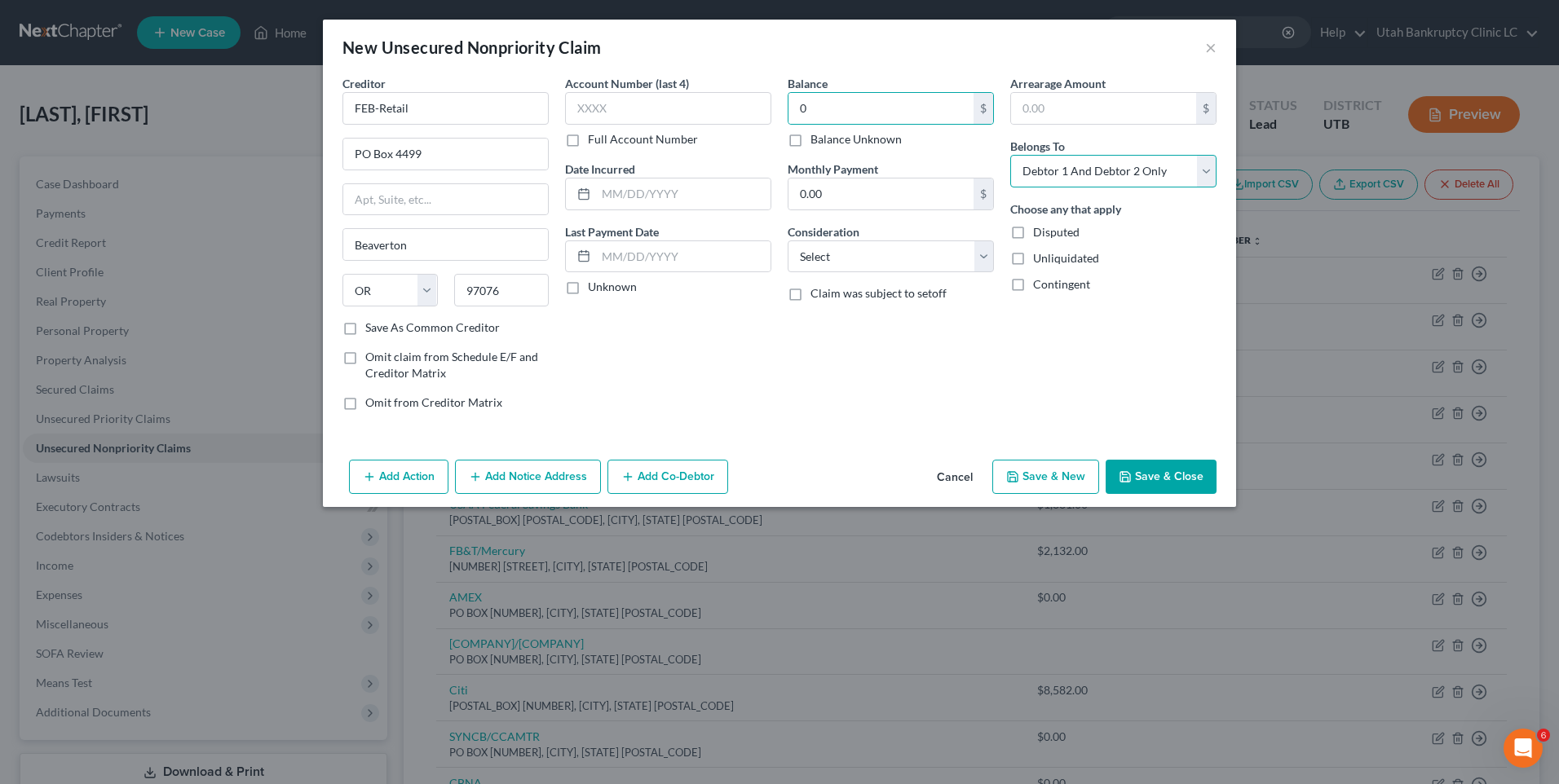 click on "Select Debtor 1 Only Debtor 2 Only Debtor 1 And Debtor 2 Only At Least One Of The Debtors And Another Community Property" at bounding box center (1113, 171) 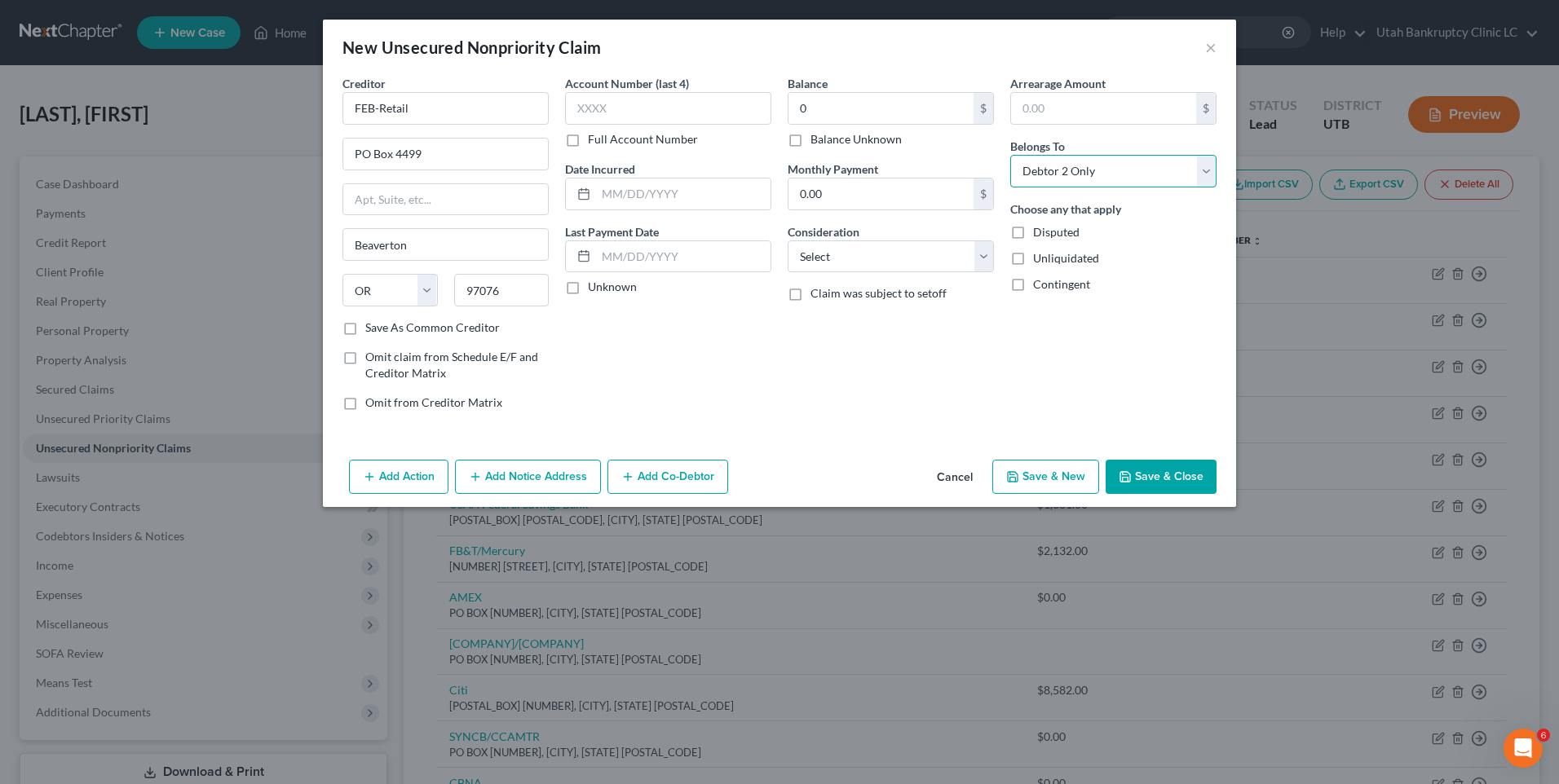 click on "Select Debtor 1 Only Debtor 2 Only Debtor 1 And Debtor 2 Only At Least One Of The Debtors And Another Community Property" at bounding box center [1113, 171] 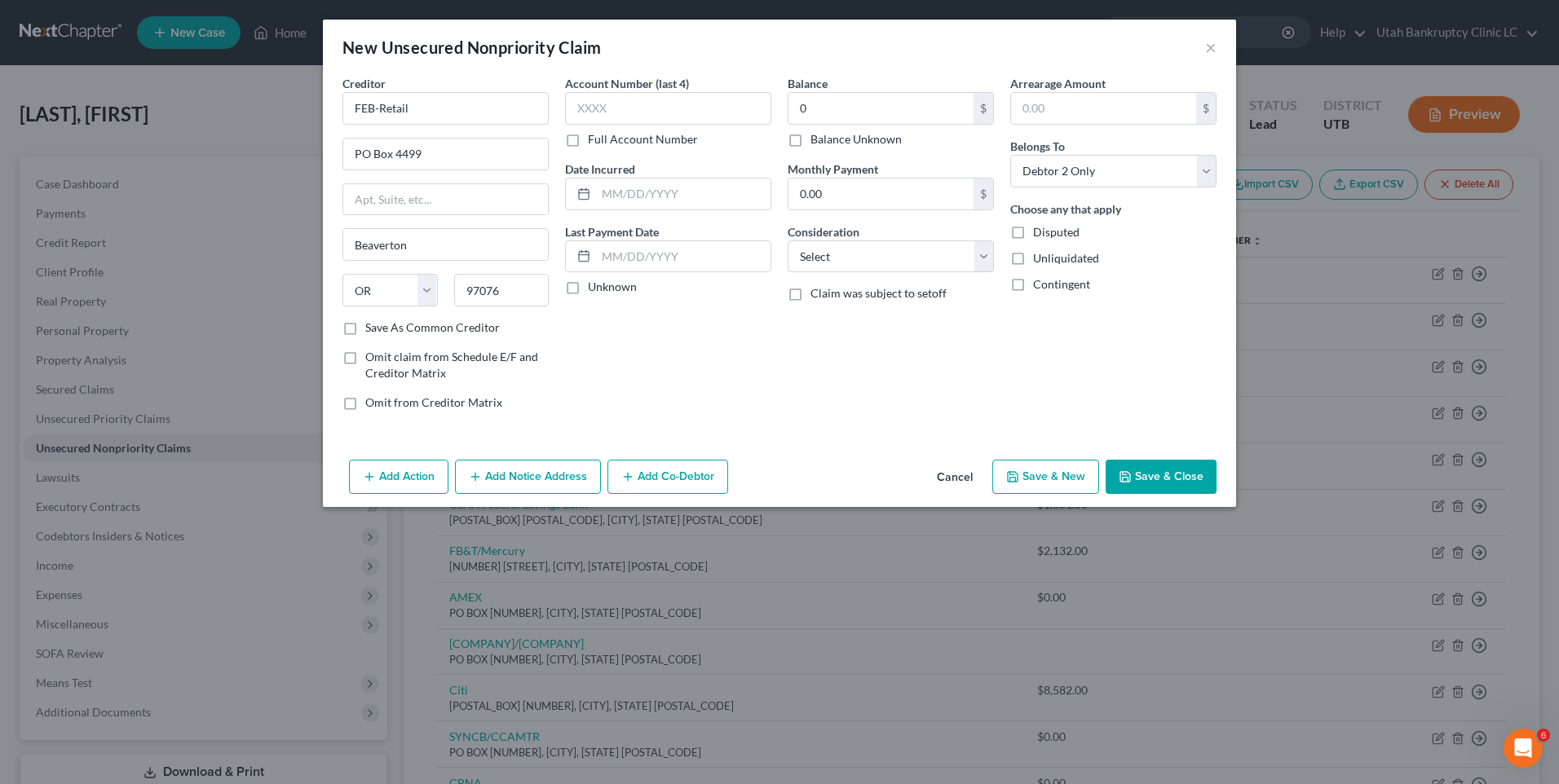 click on "Save & Close" at bounding box center (1161, 477) 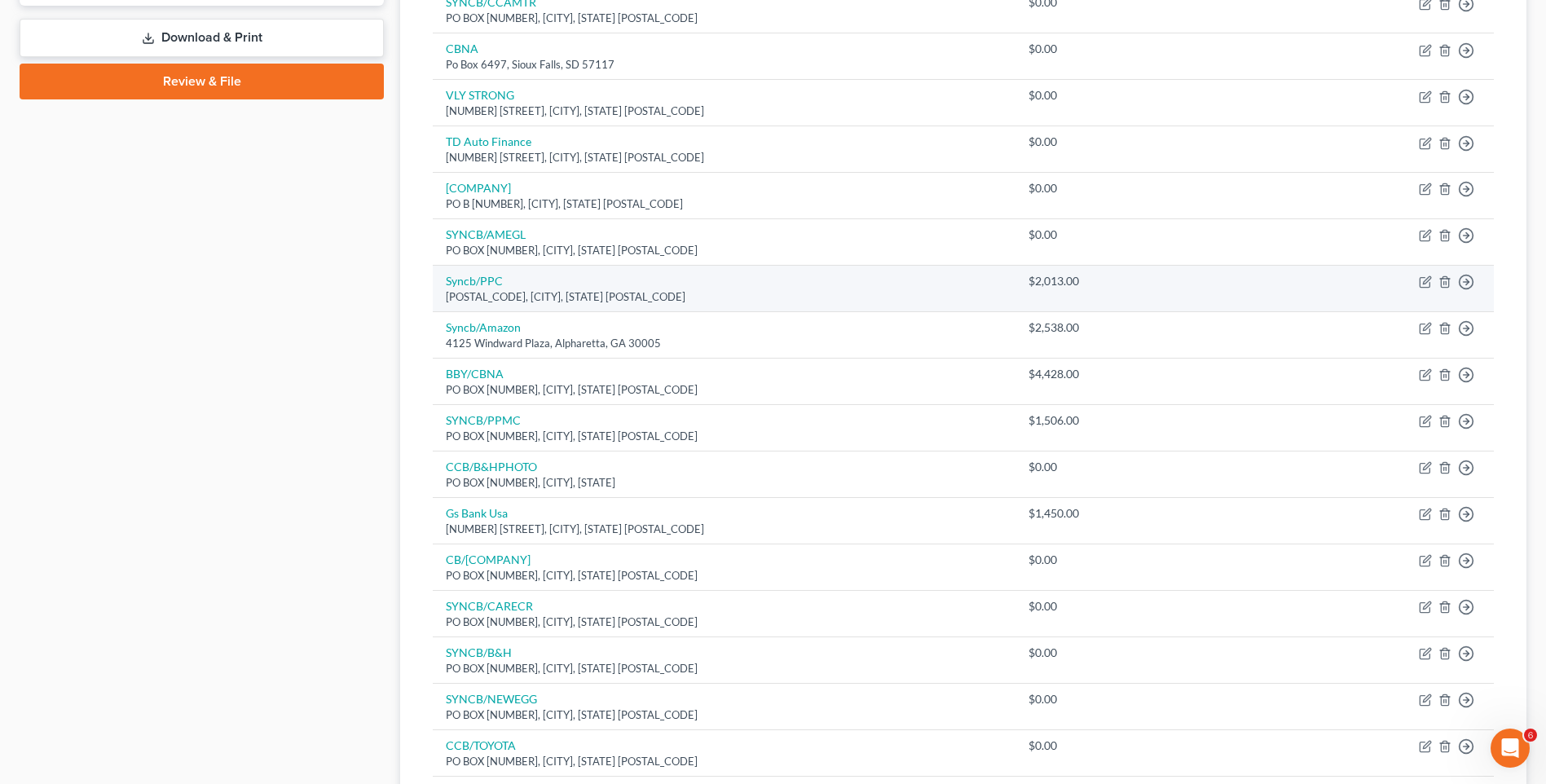 scroll, scrollTop: 733, scrollLeft: 0, axis: vertical 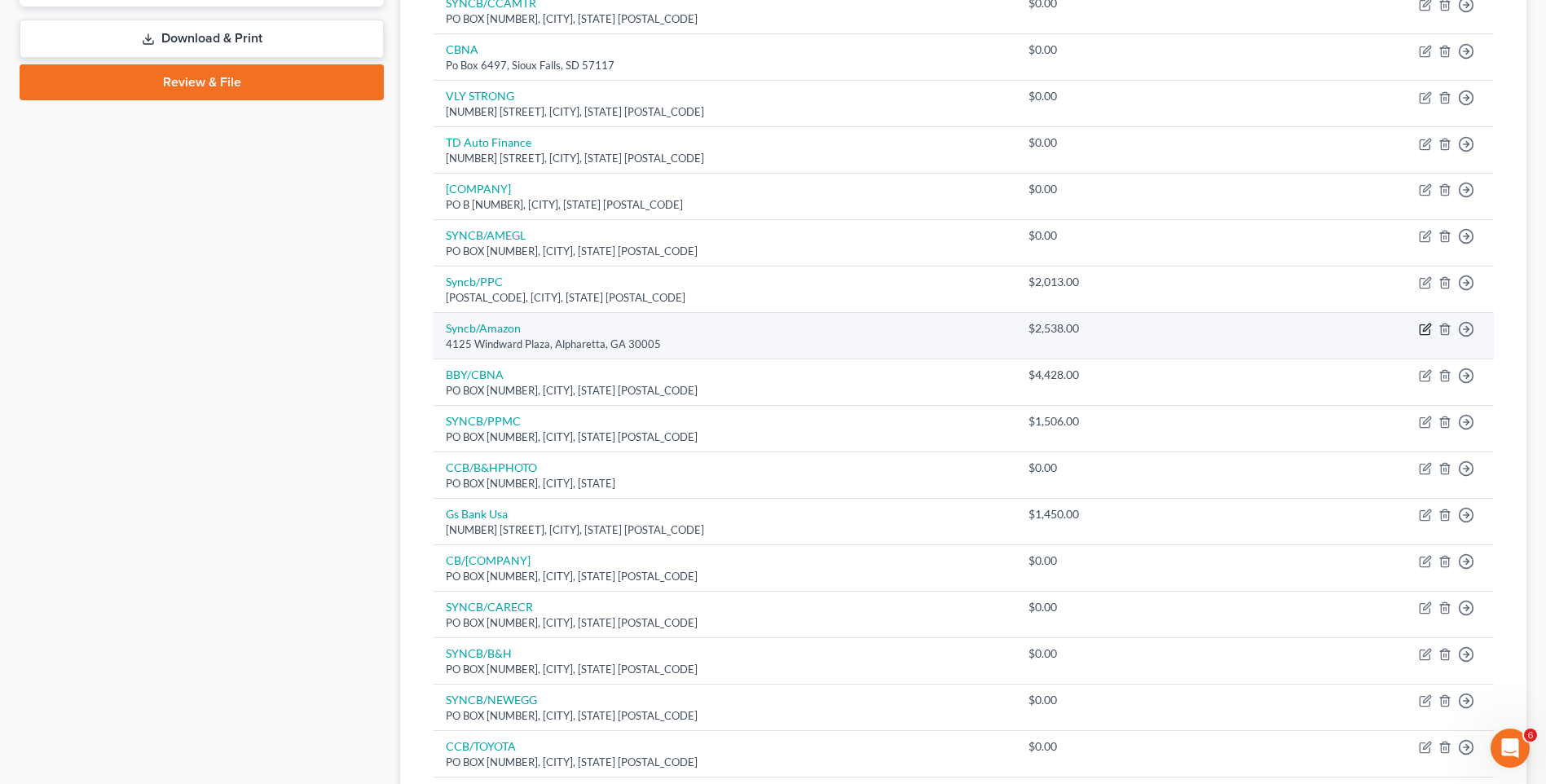 click 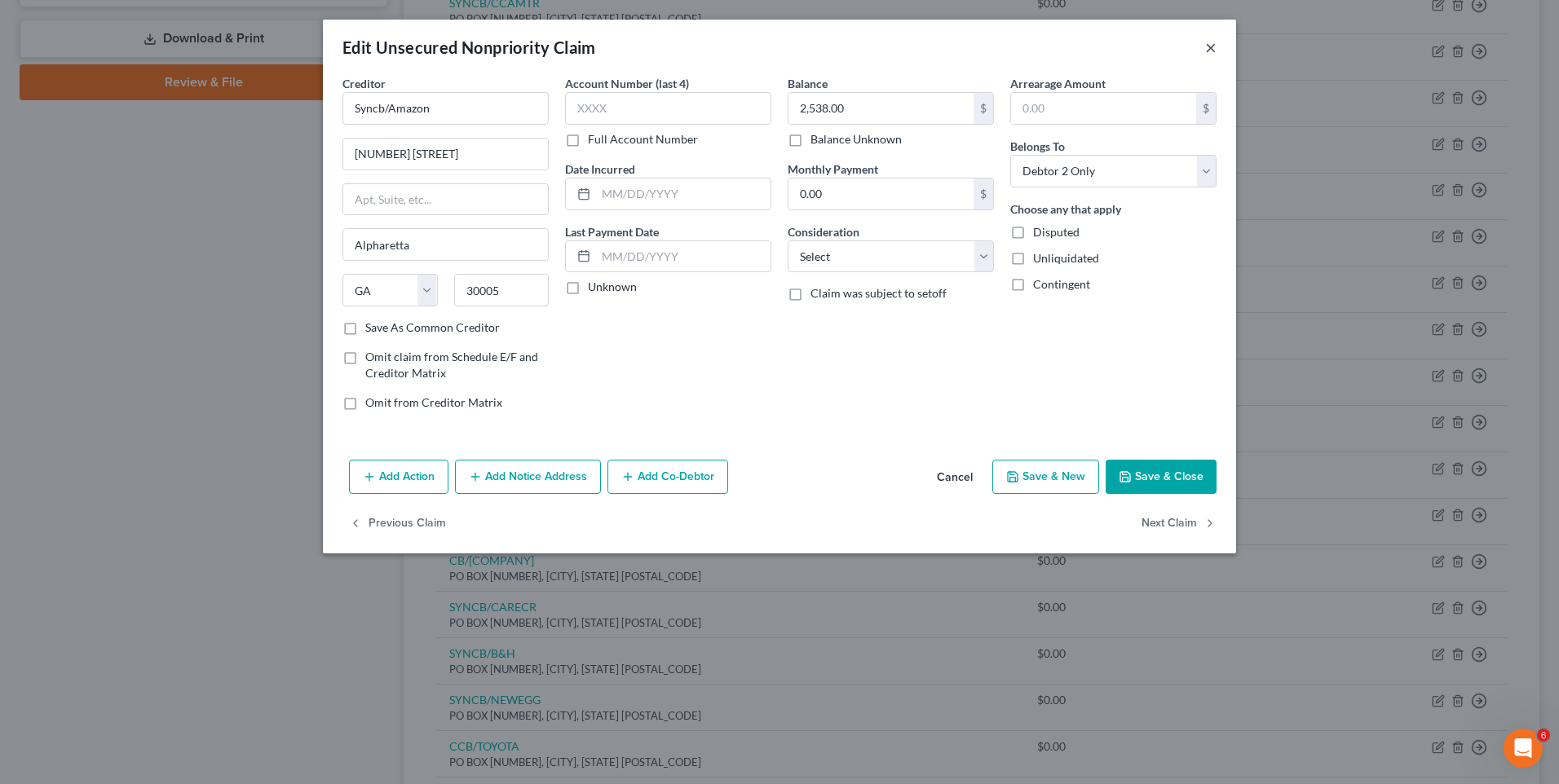 click on "×" at bounding box center [1211, 47] 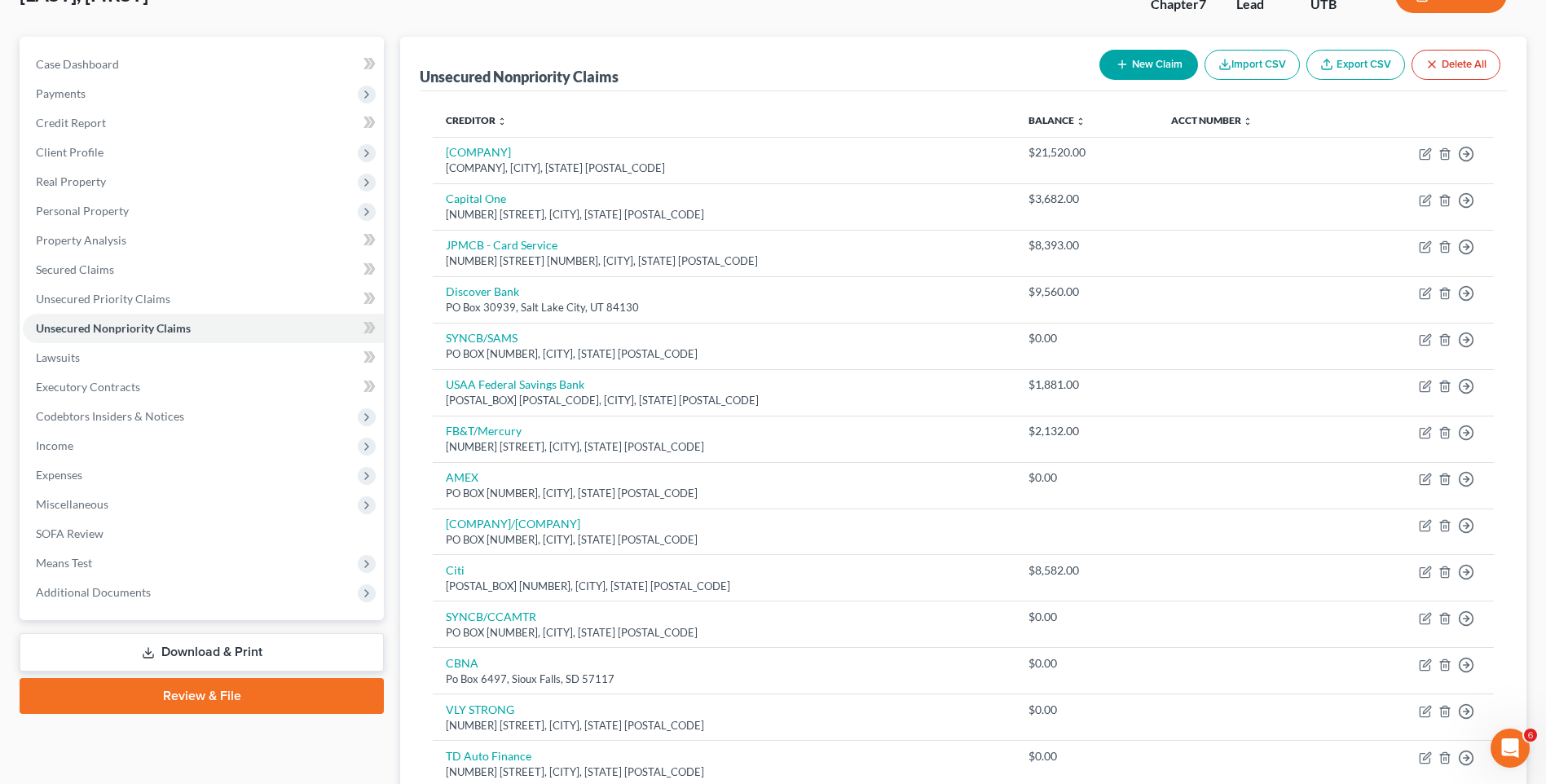 scroll, scrollTop: 0, scrollLeft: 0, axis: both 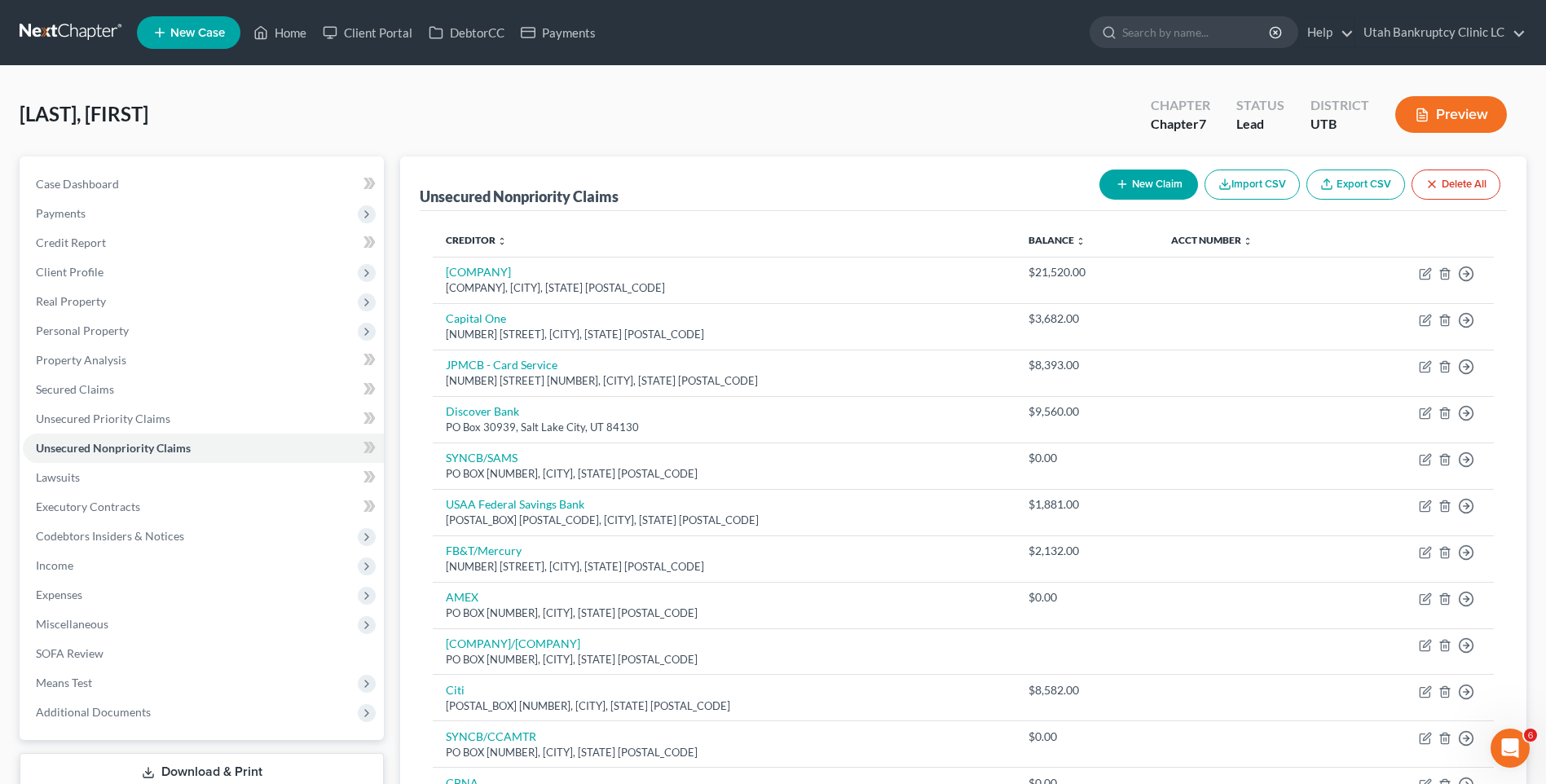 click on "New Claim" at bounding box center [1148, 184] 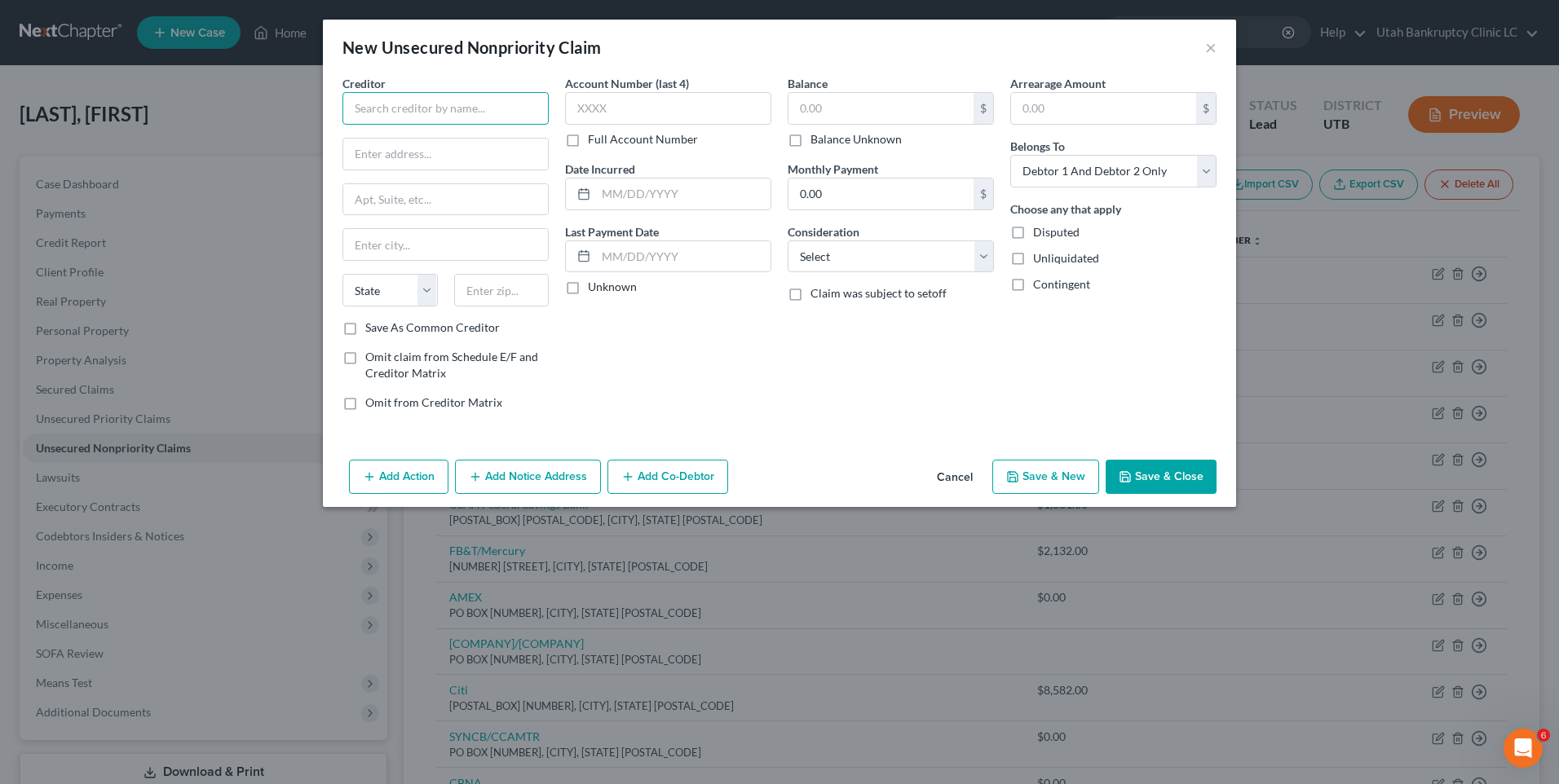 click at bounding box center (445, 108) 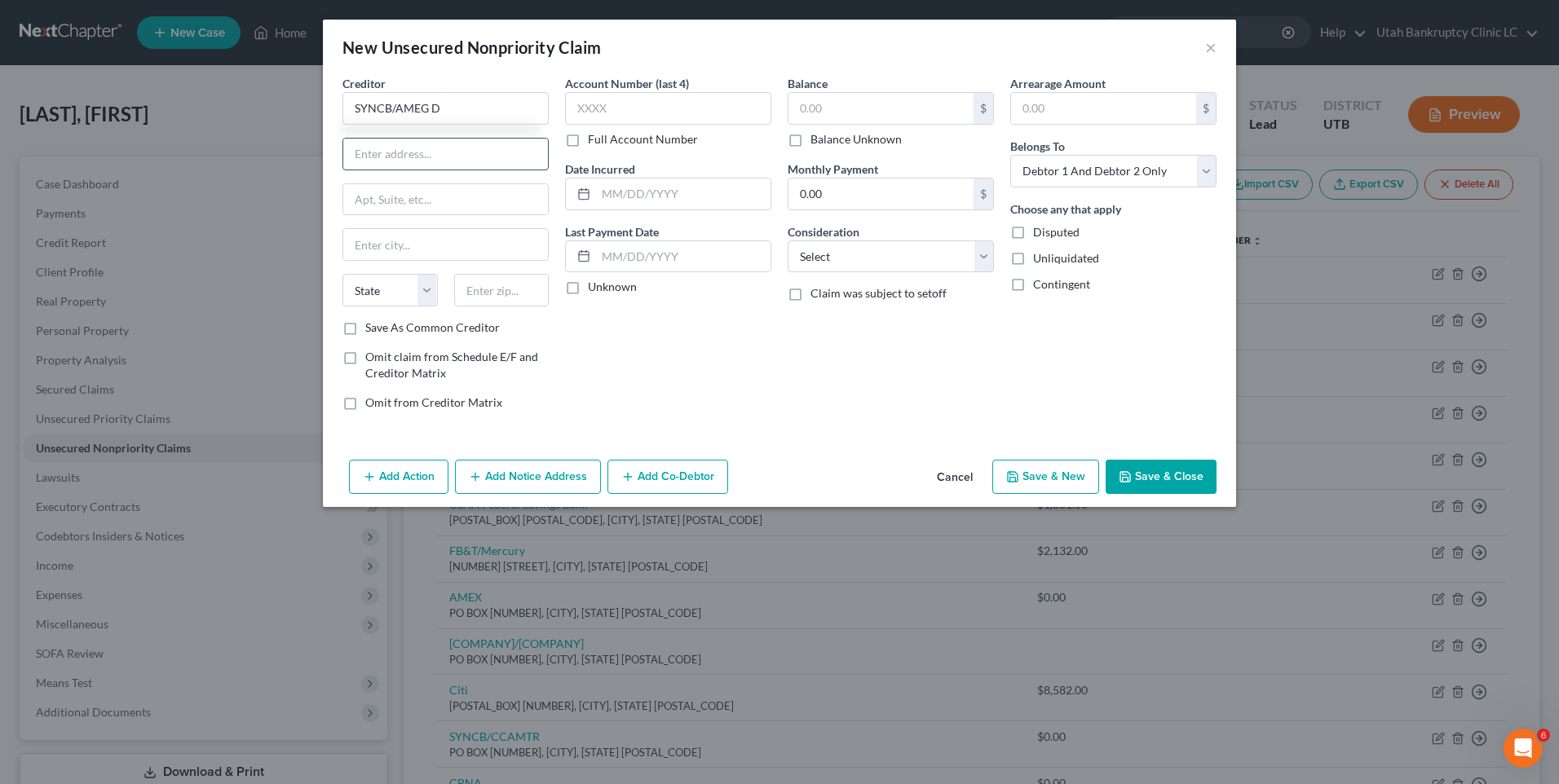 click at bounding box center (445, 154) 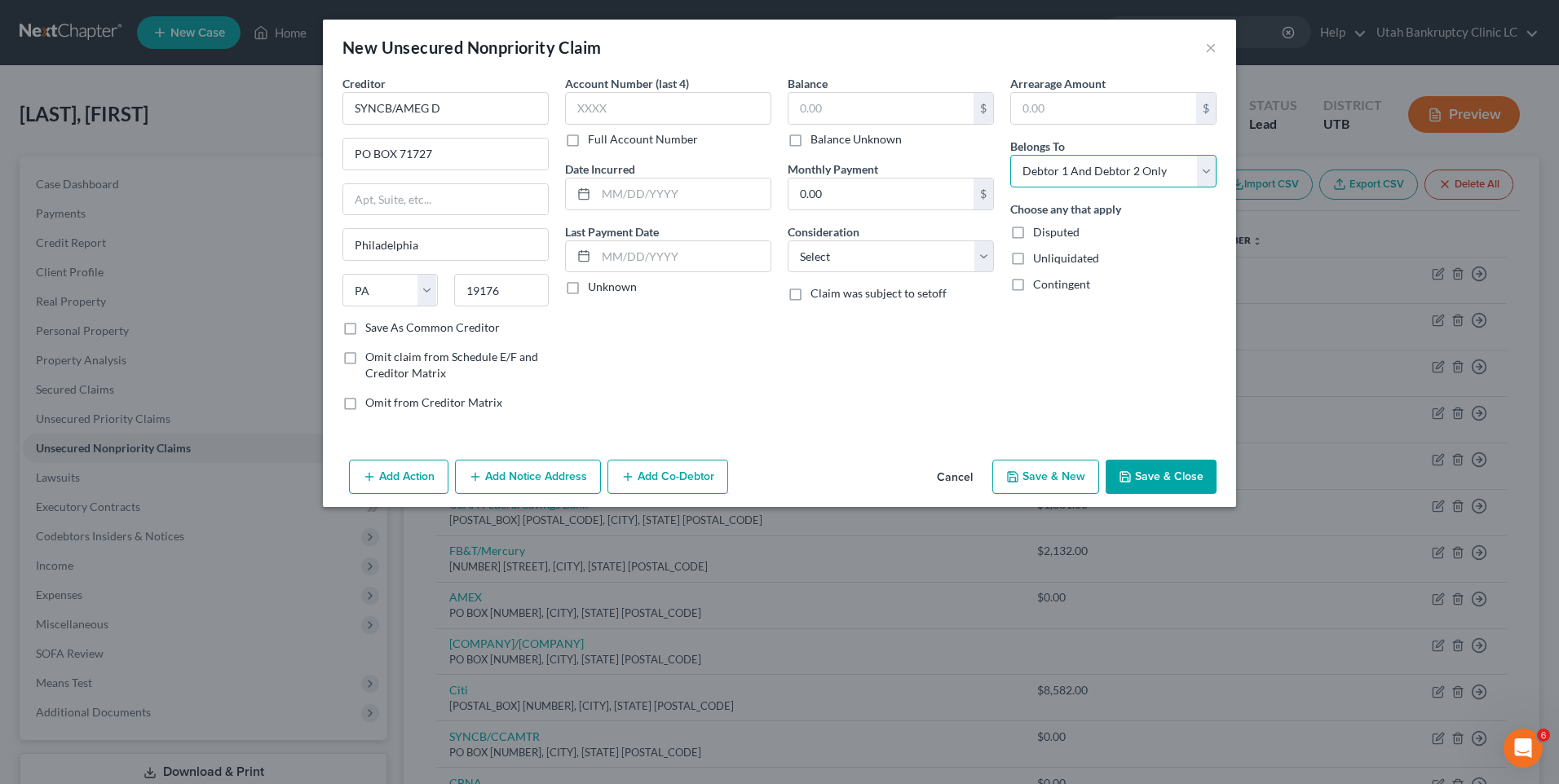 click on "Select Debtor 1 Only Debtor 2 Only Debtor 1 And Debtor 2 Only At Least One Of The Debtors And Another Community Property" at bounding box center [1113, 171] 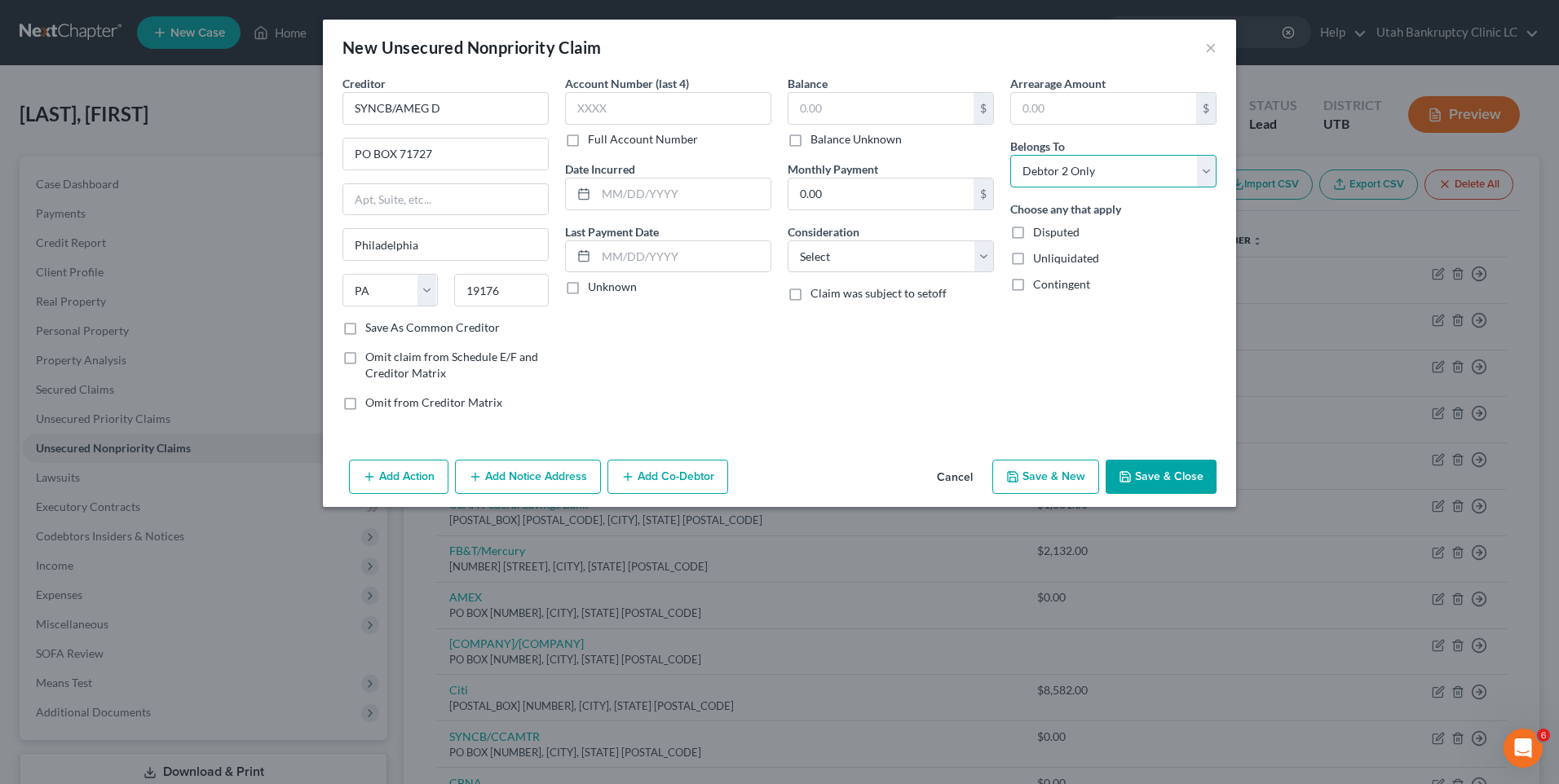 click on "Select Debtor 1 Only Debtor 2 Only Debtor 1 And Debtor 2 Only At Least One Of The Debtors And Another Community Property" at bounding box center [1113, 171] 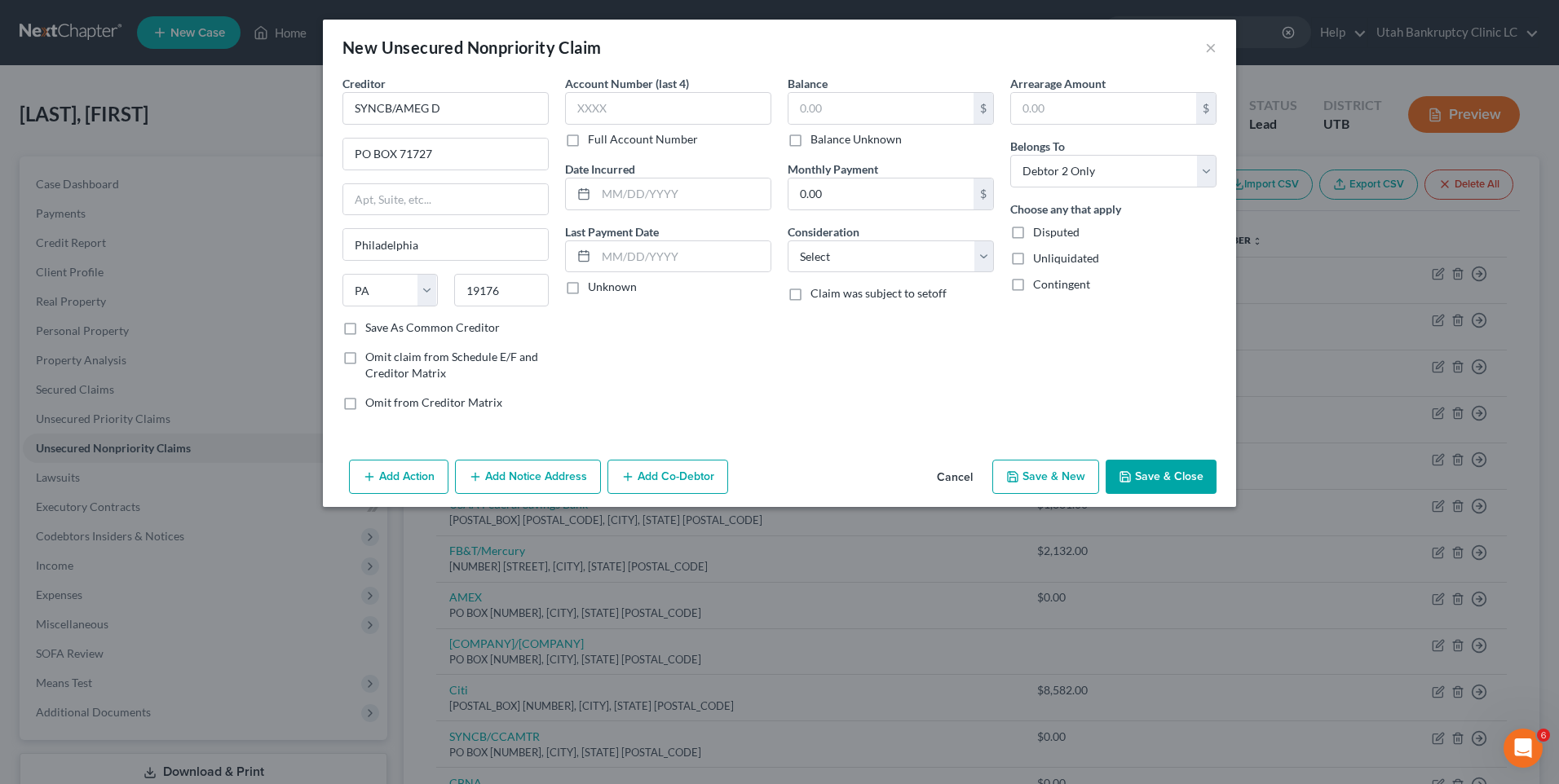 drag, startPoint x: 1168, startPoint y: 474, endPoint x: 1162, endPoint y: 489, distance: 16.155494 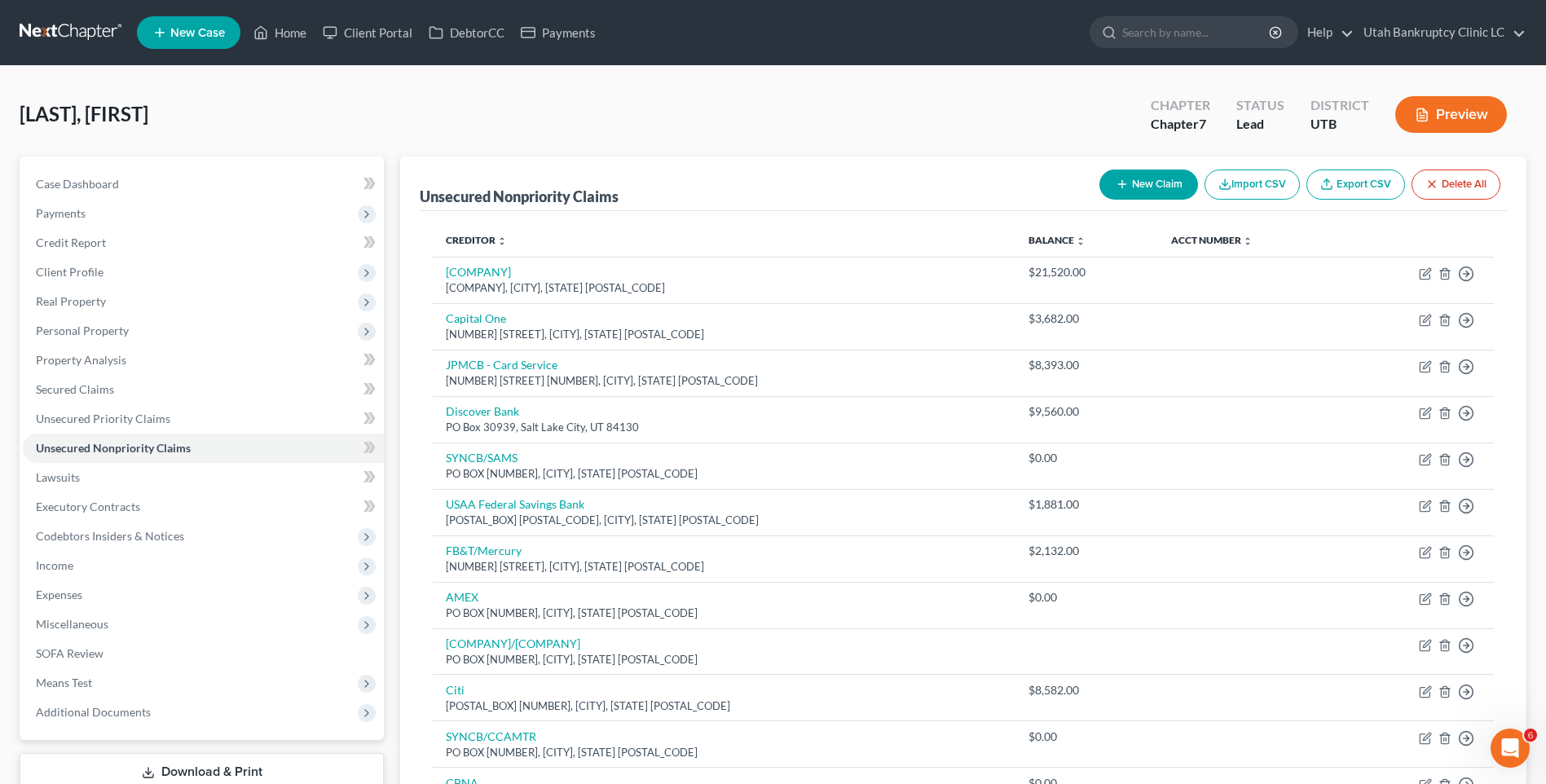 click on "New Claim" at bounding box center [1148, 184] 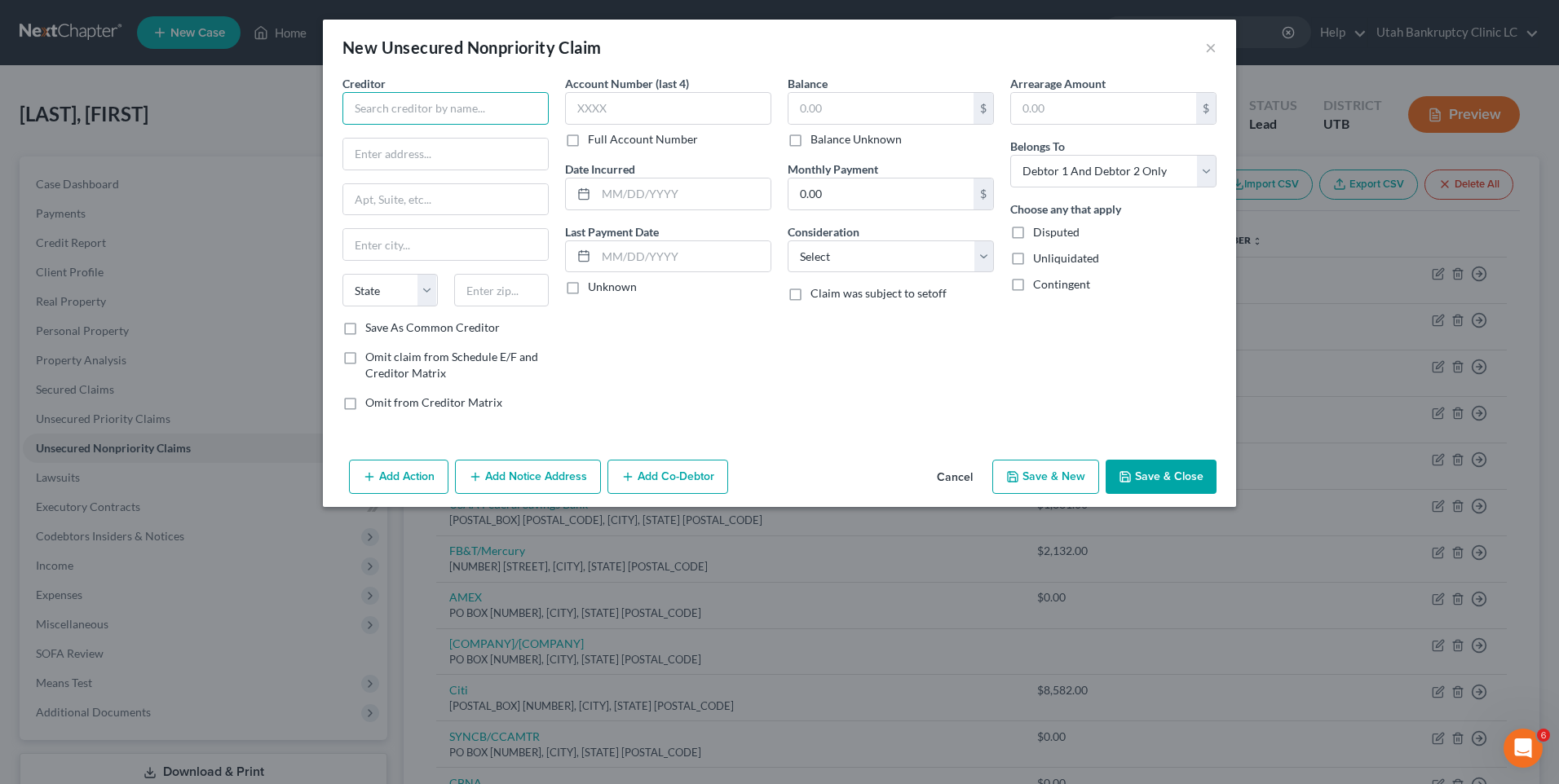 click at bounding box center (445, 108) 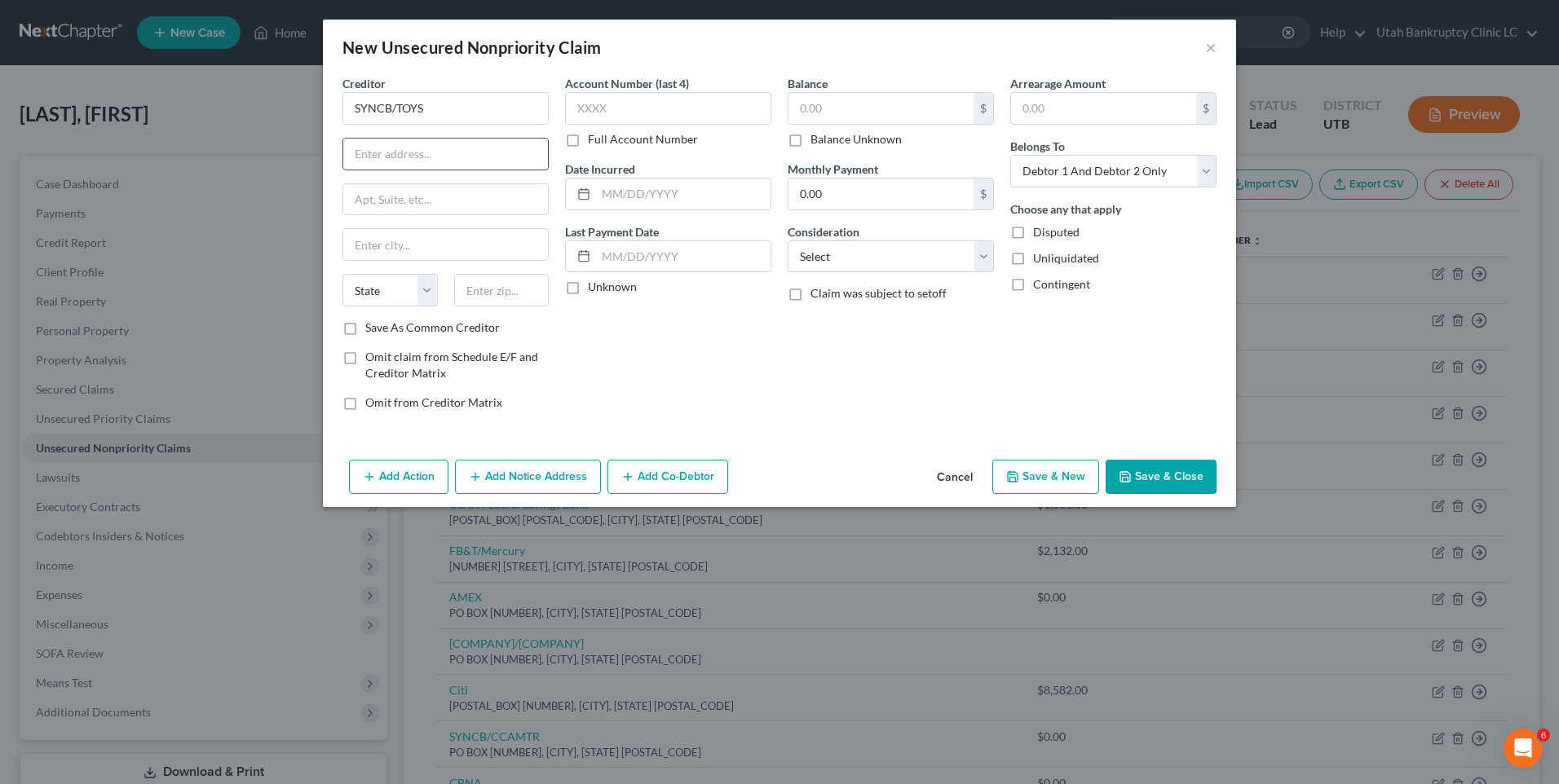 click at bounding box center (445, 154) 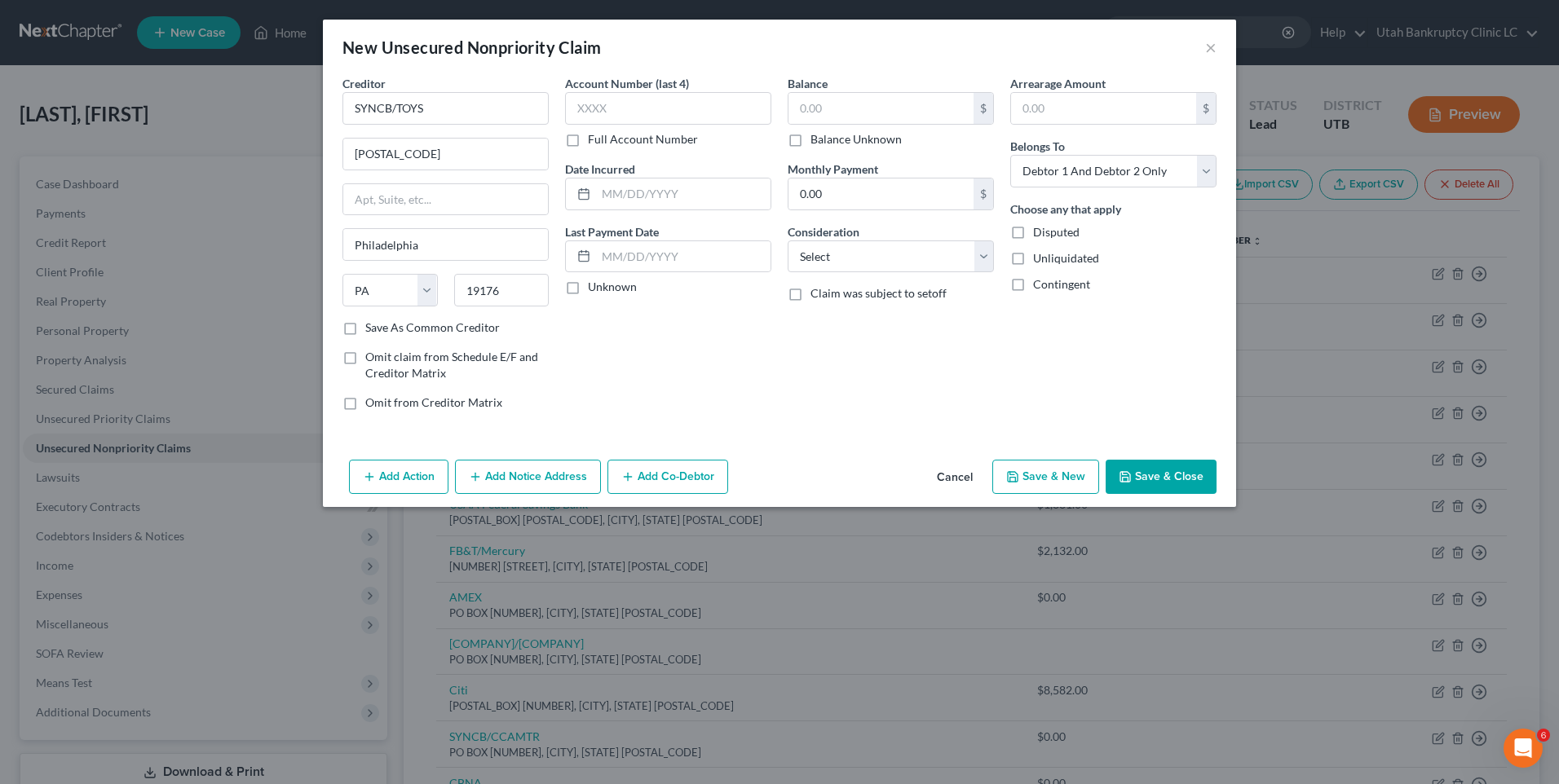 click on "Balance
$
Balance Unknown
Balance Undetermined
$
Balance Unknown
Monthly Payment 0.00 $ Consideration Select Cable / Satellite Services Collection Agency Credit Card Debt Debt Counseling / Attorneys Deficiency Balance Domestic Support Obligations Home / Car Repairs Income Taxes Judgment Liens Medical Services Monies Loaned / Advanced Mortgage Obligation From Divorce Or Separation Obligation To Pensions Other Overdrawn Bank Account Promised To Help Pay Creditors Student Loans Suppliers And Vendors Telephone / Internet Services Utility Services Claim was subject to setoff" at bounding box center (890, 249) 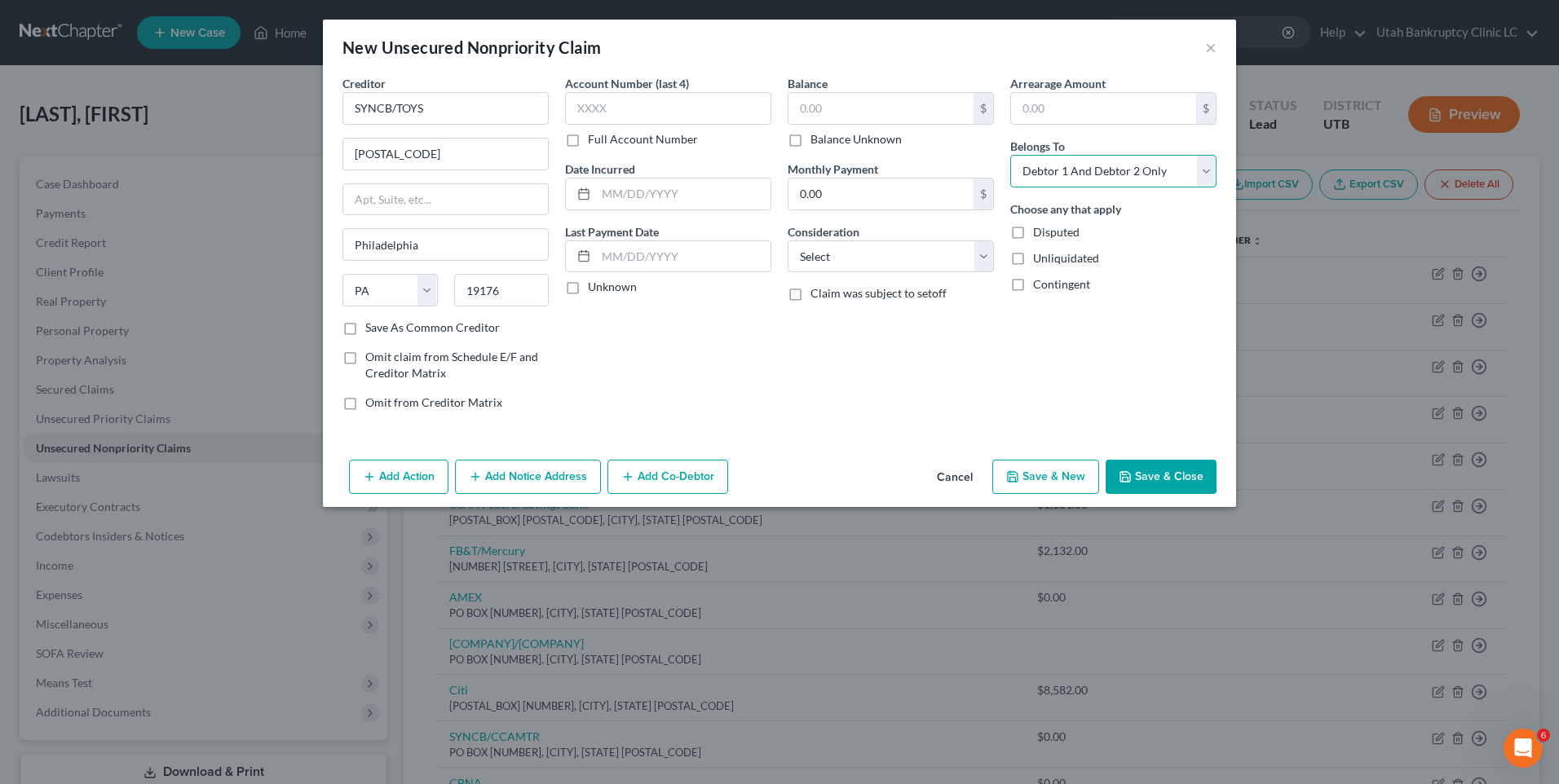 click on "Select Debtor 1 Only Debtor 2 Only Debtor 1 And Debtor 2 Only At Least One Of The Debtors And Another Community Property" at bounding box center (1113, 171) 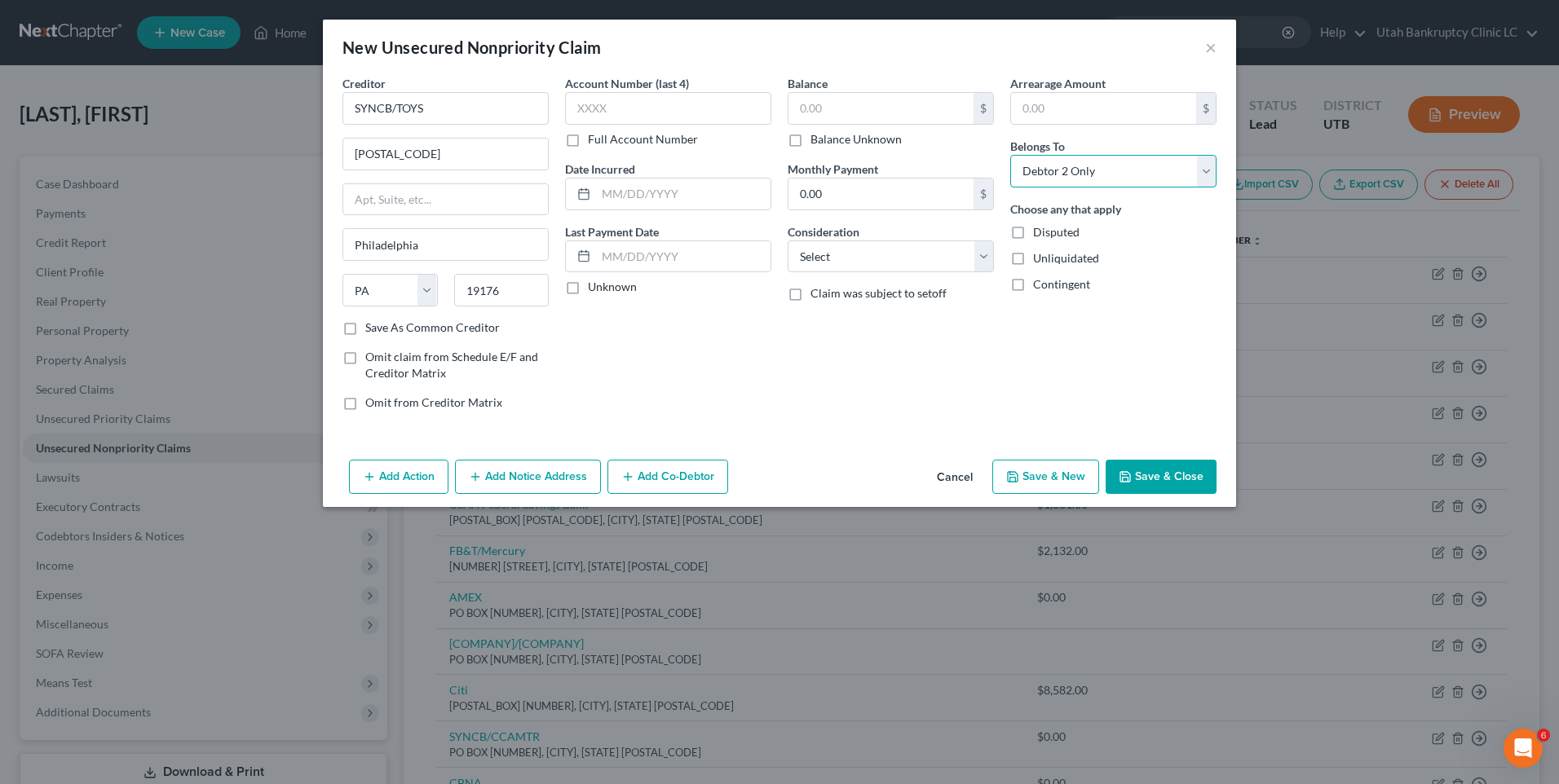 click on "Select Debtor 1 Only Debtor 2 Only Debtor 1 And Debtor 2 Only At Least One Of The Debtors And Another Community Property" at bounding box center (1113, 171) 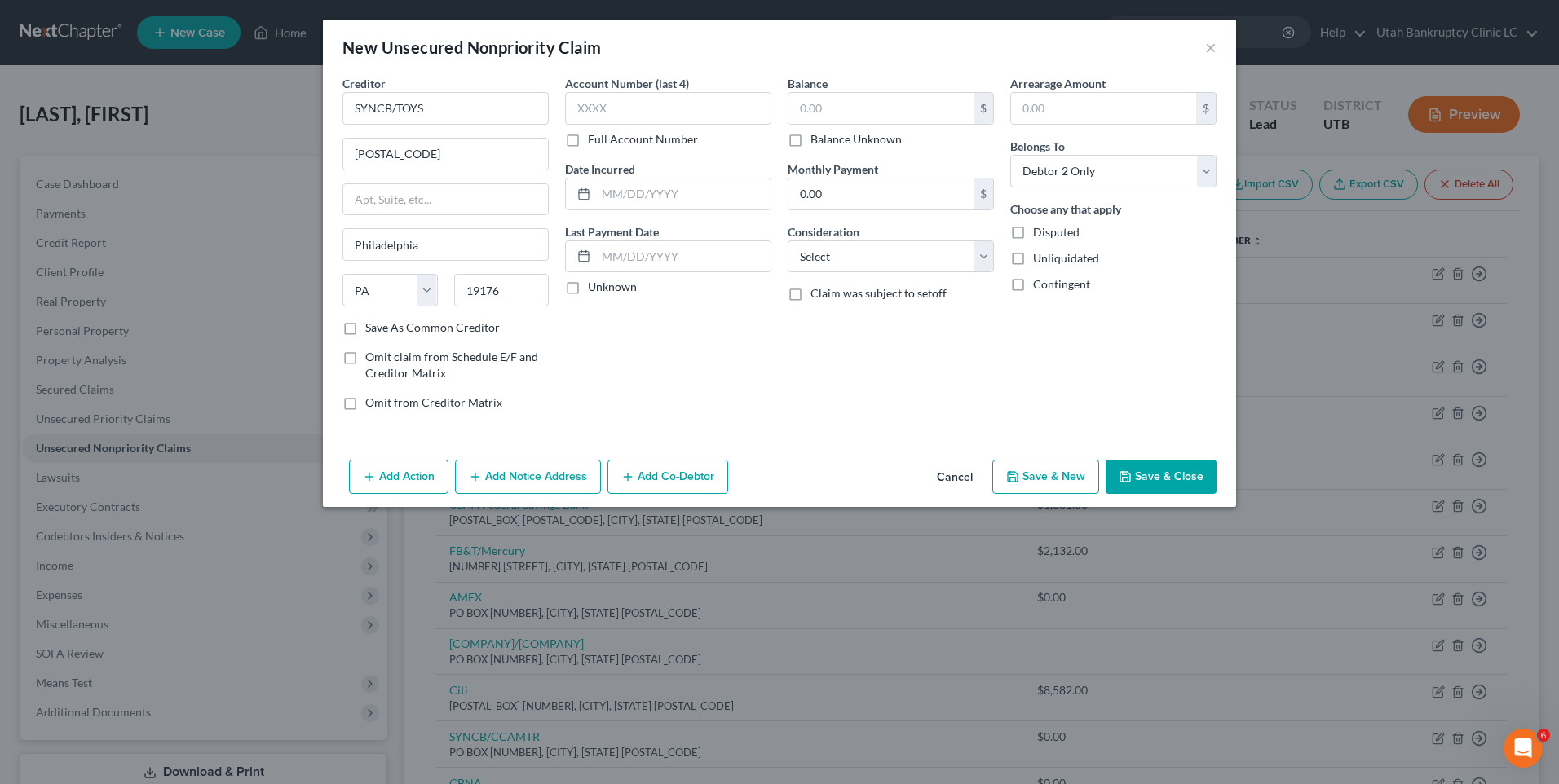click on "Save & Close" at bounding box center [1161, 477] 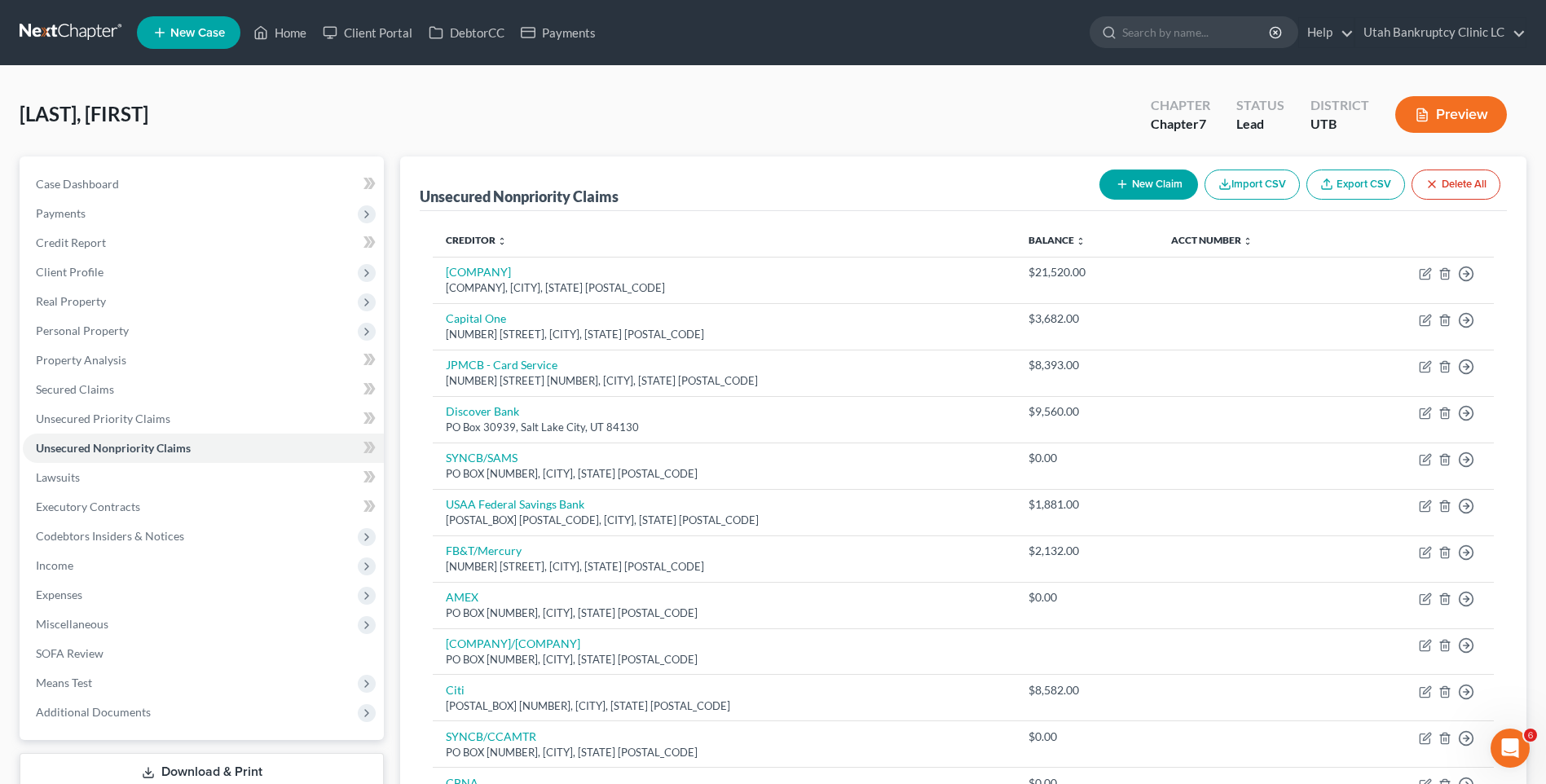 click on "New Claim" at bounding box center [1148, 184] 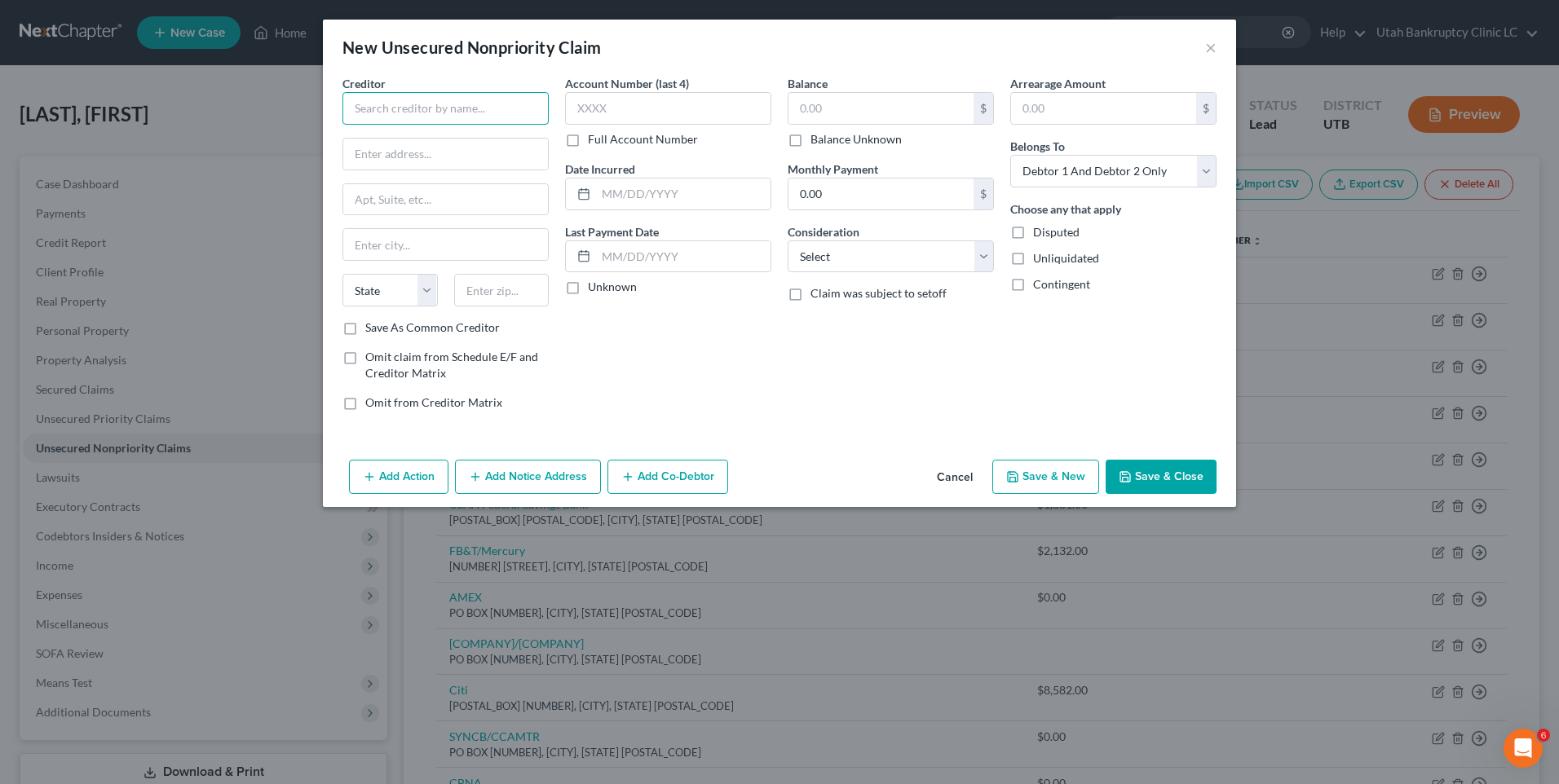 click at bounding box center (445, 108) 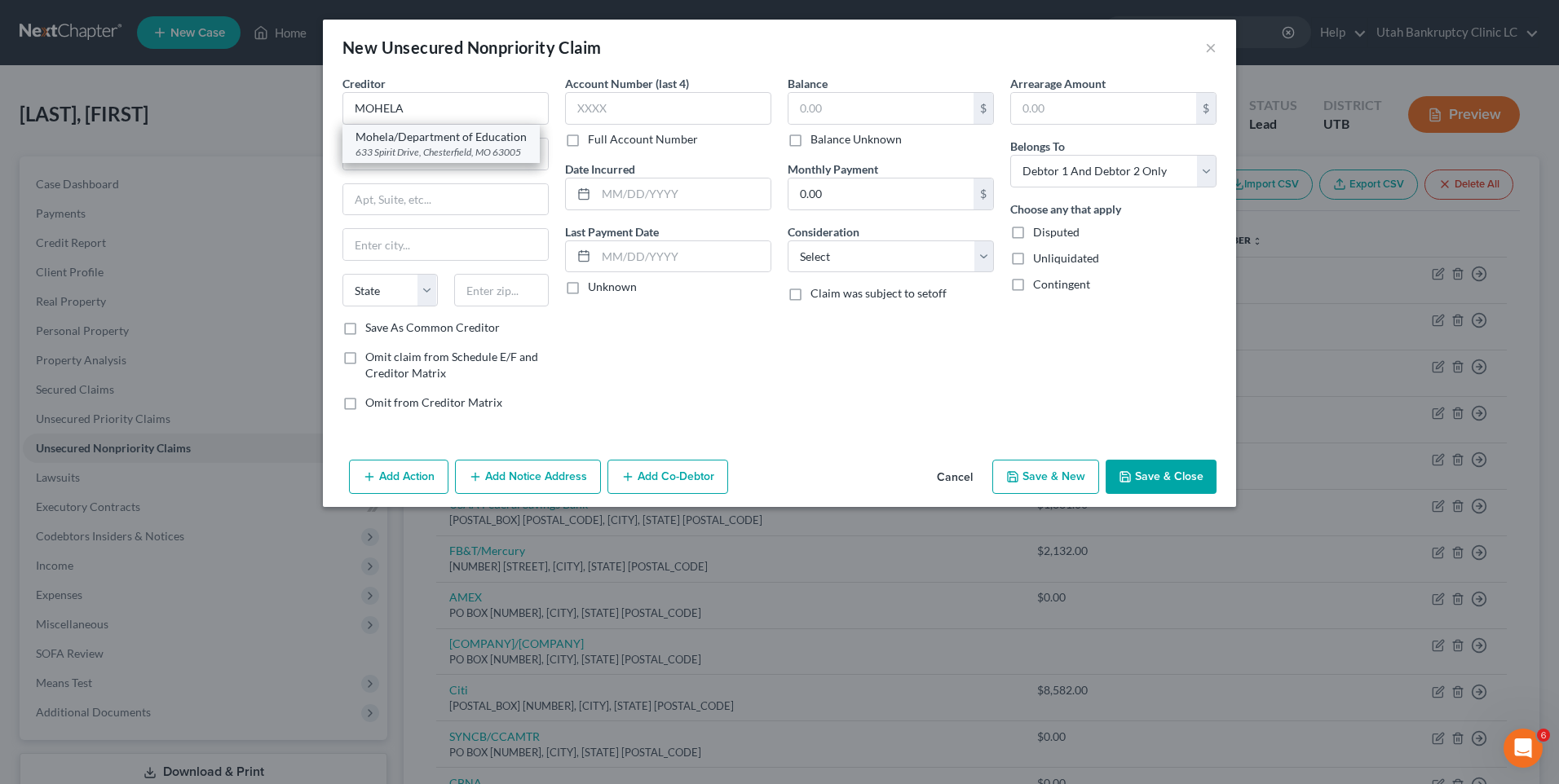 click on "633 Spirit Drive, Chesterfield, MO 63005" at bounding box center [441, 152] 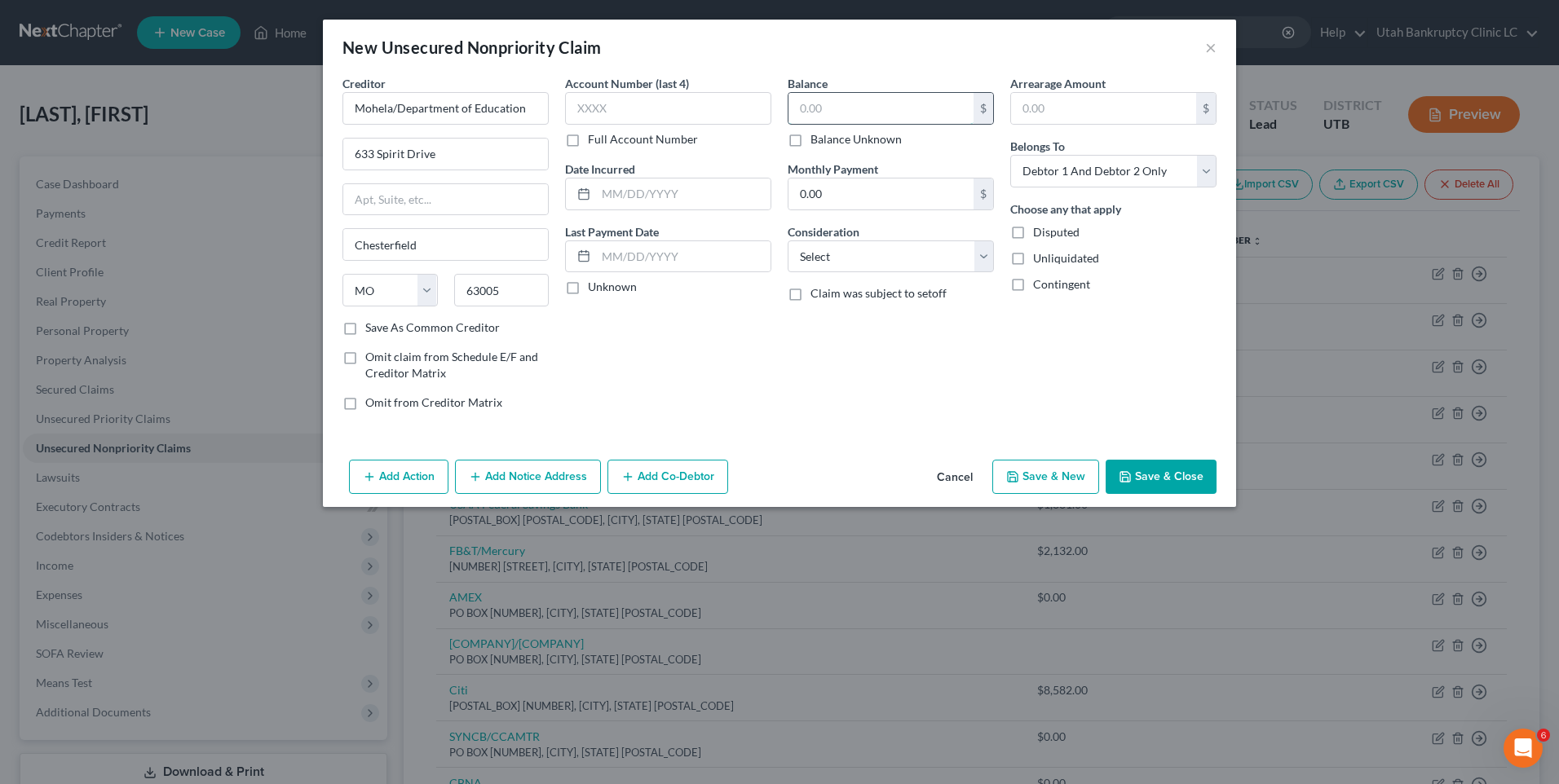 click at bounding box center (881, 108) 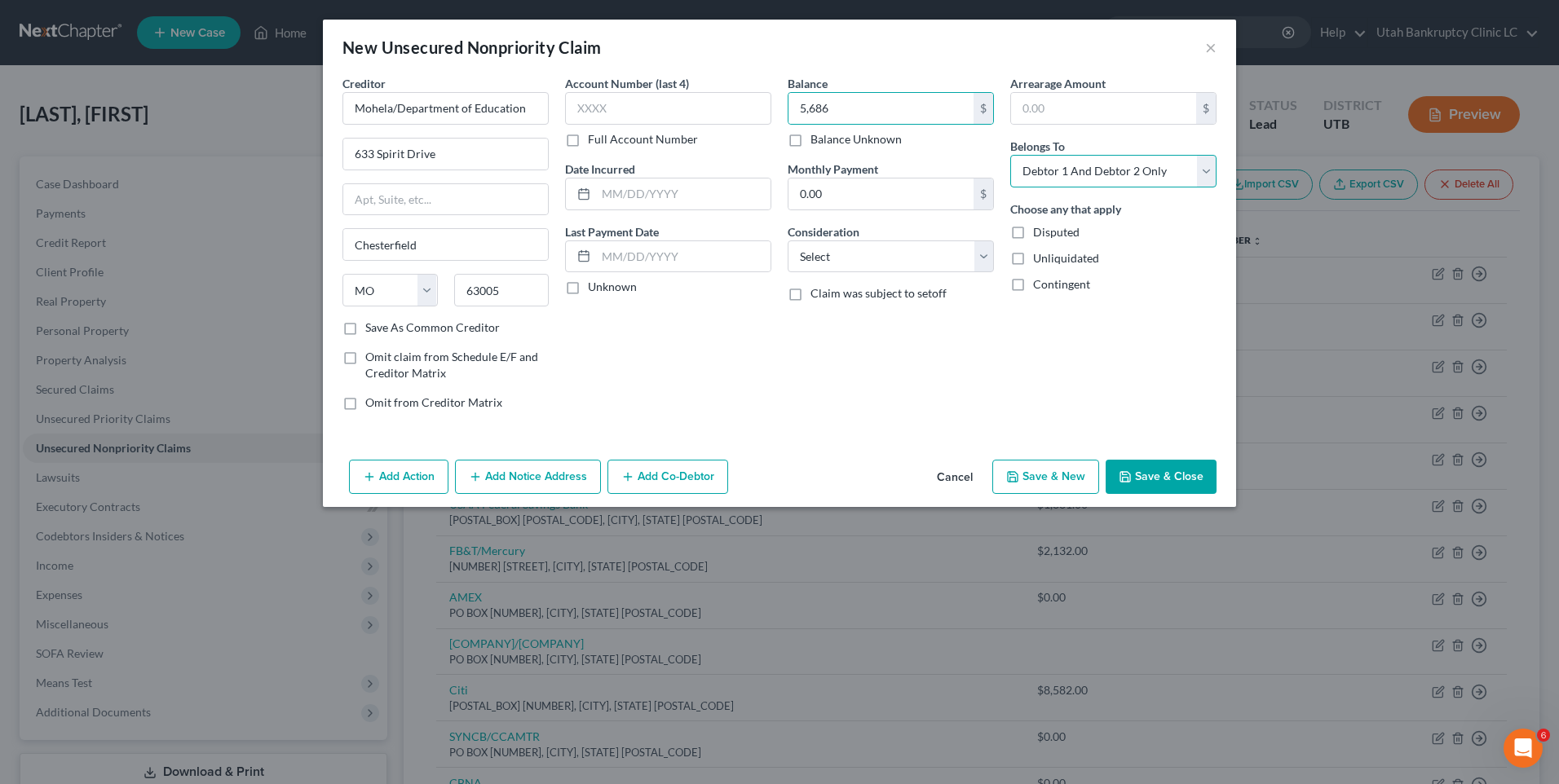 click on "Select Debtor 1 Only Debtor 2 Only Debtor 1 And Debtor 2 Only At Least One Of The Debtors And Another Community Property" at bounding box center [1113, 171] 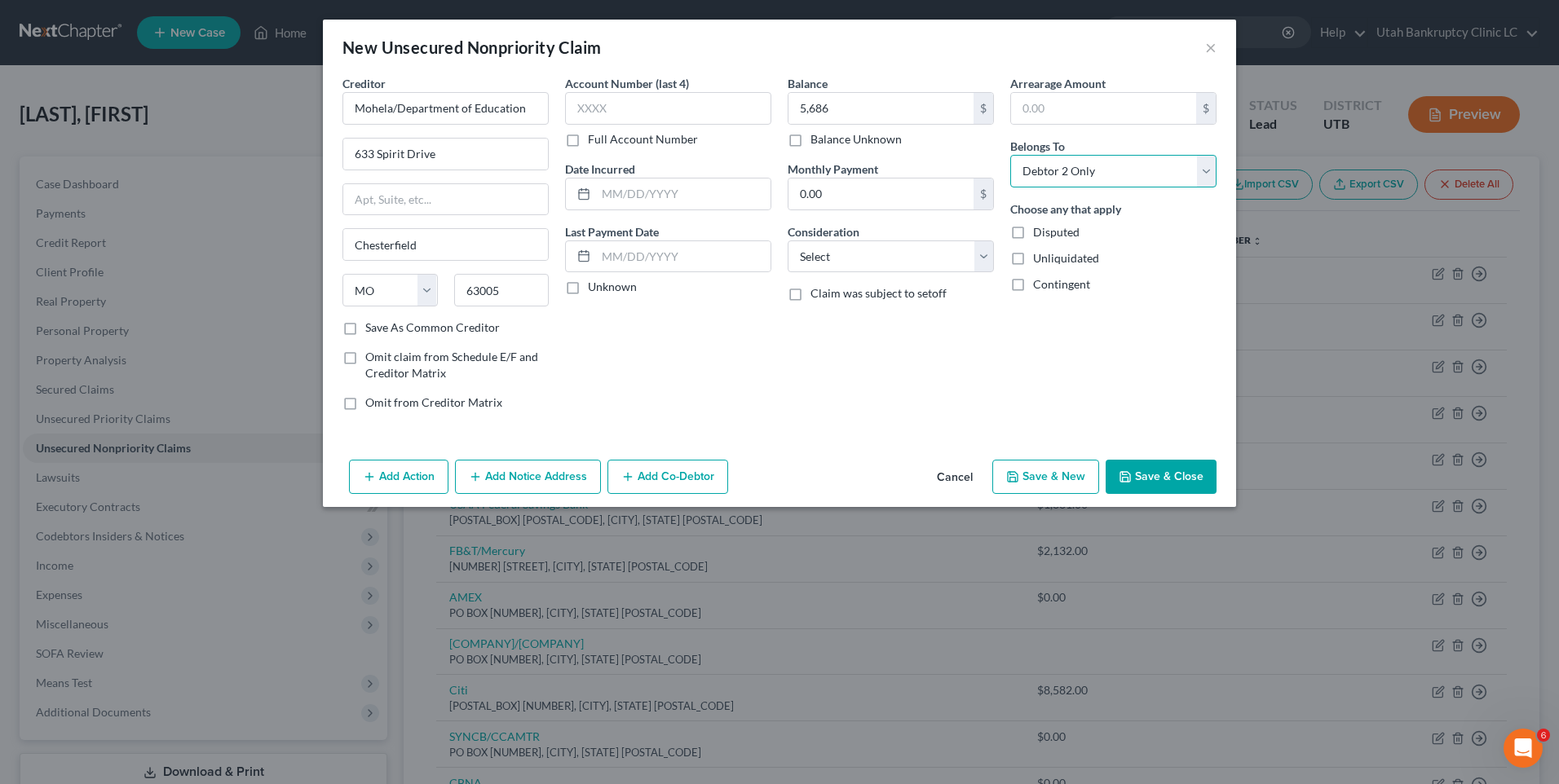 click on "Select Debtor 1 Only Debtor 2 Only Debtor 1 And Debtor 2 Only At Least One Of The Debtors And Another Community Property" at bounding box center (1113, 171) 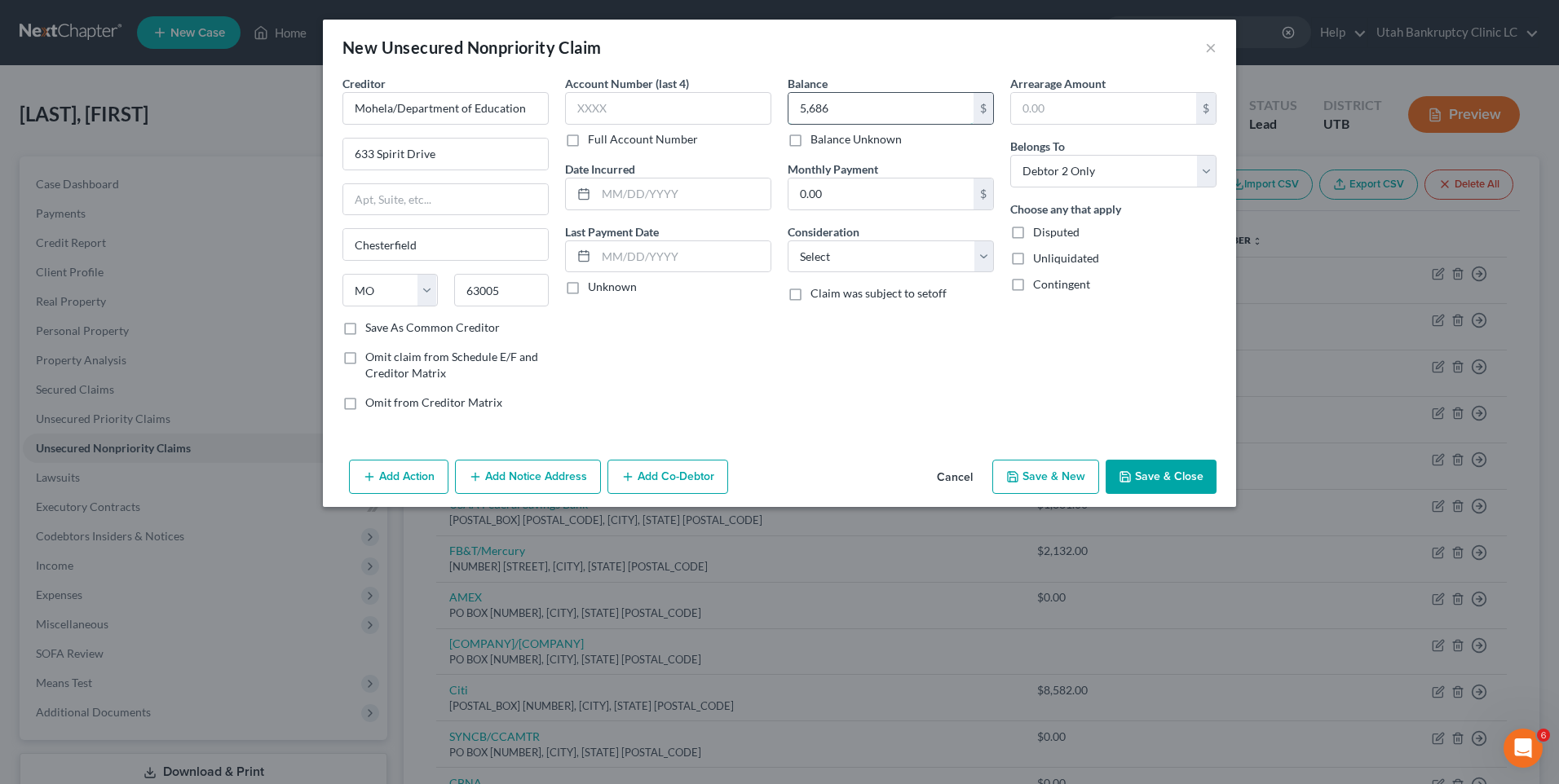 click on "5,686" at bounding box center [881, 108] 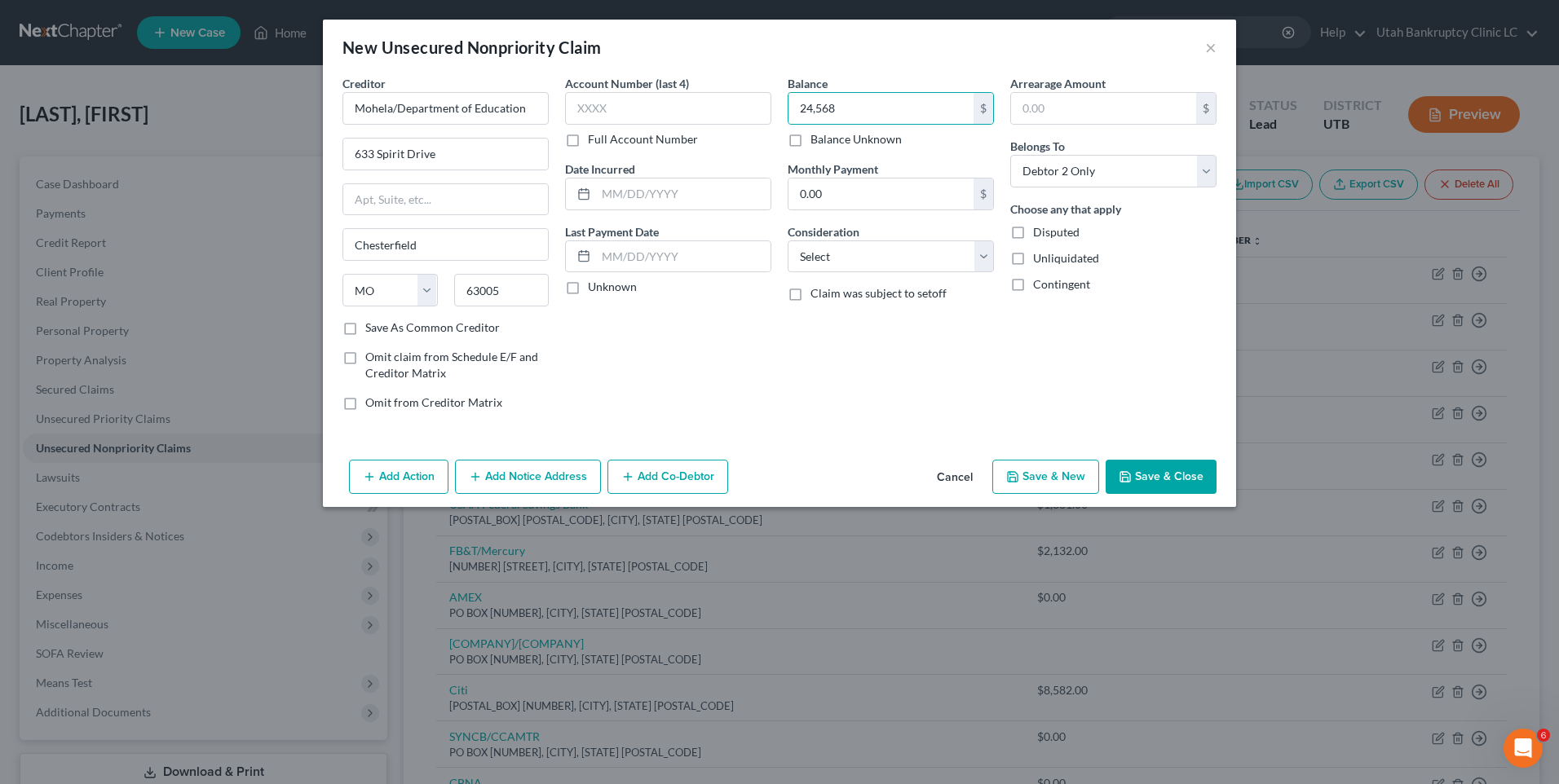 click on "Save & Close" at bounding box center (1161, 477) 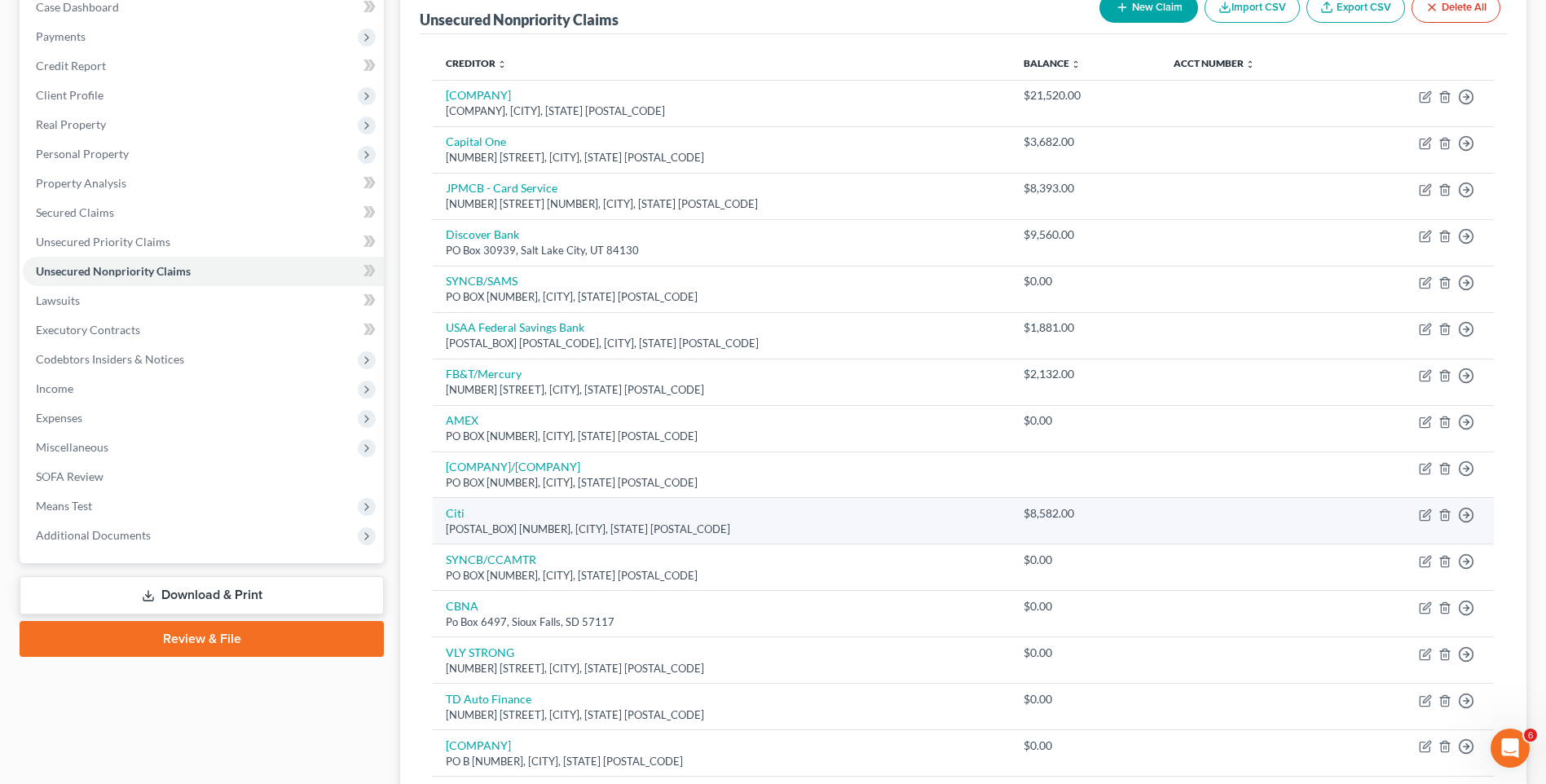 scroll, scrollTop: 0, scrollLeft: 0, axis: both 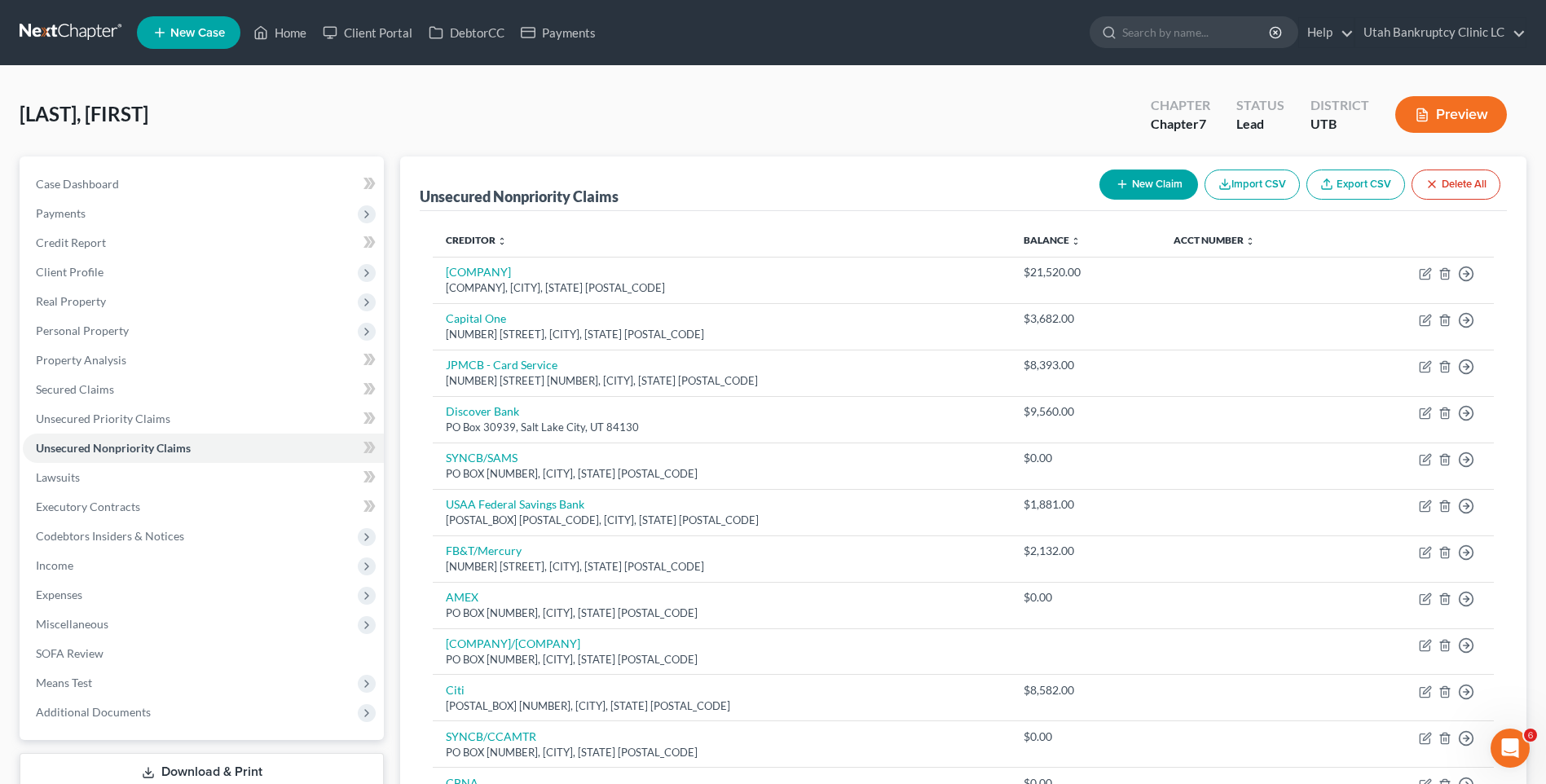 click on "New Claim" at bounding box center [1148, 184] 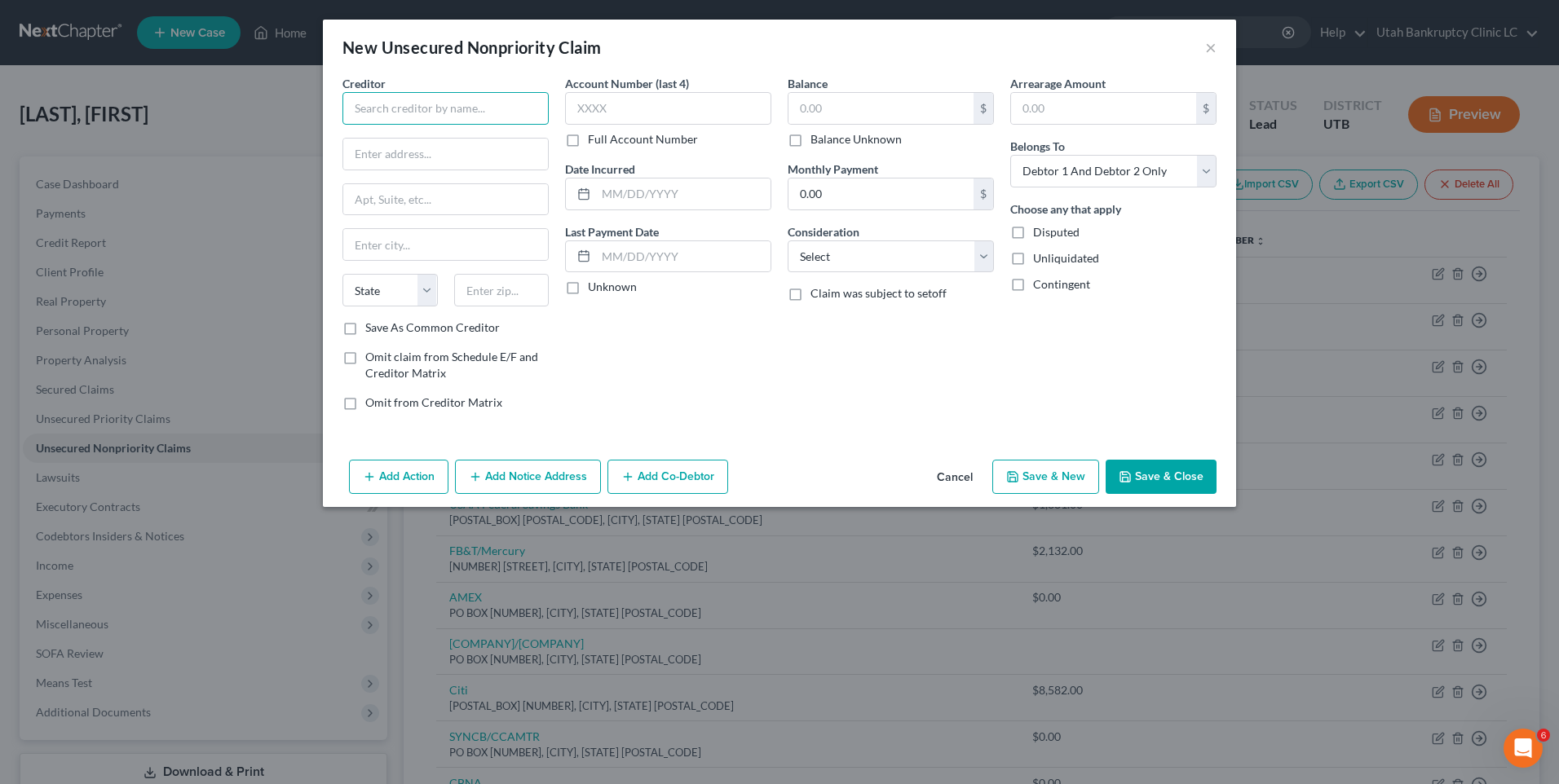 click at bounding box center (445, 108) 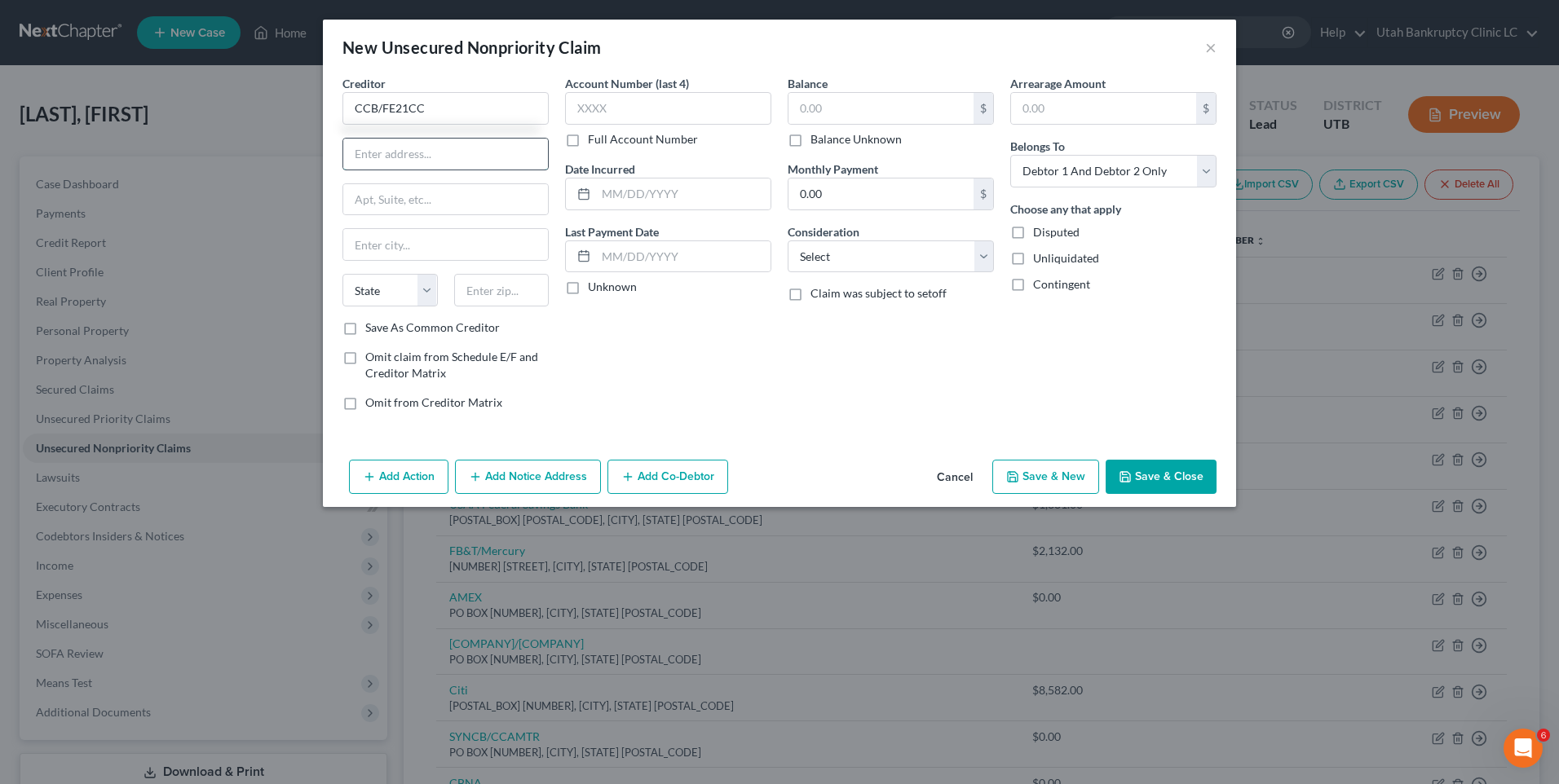 click at bounding box center [445, 154] 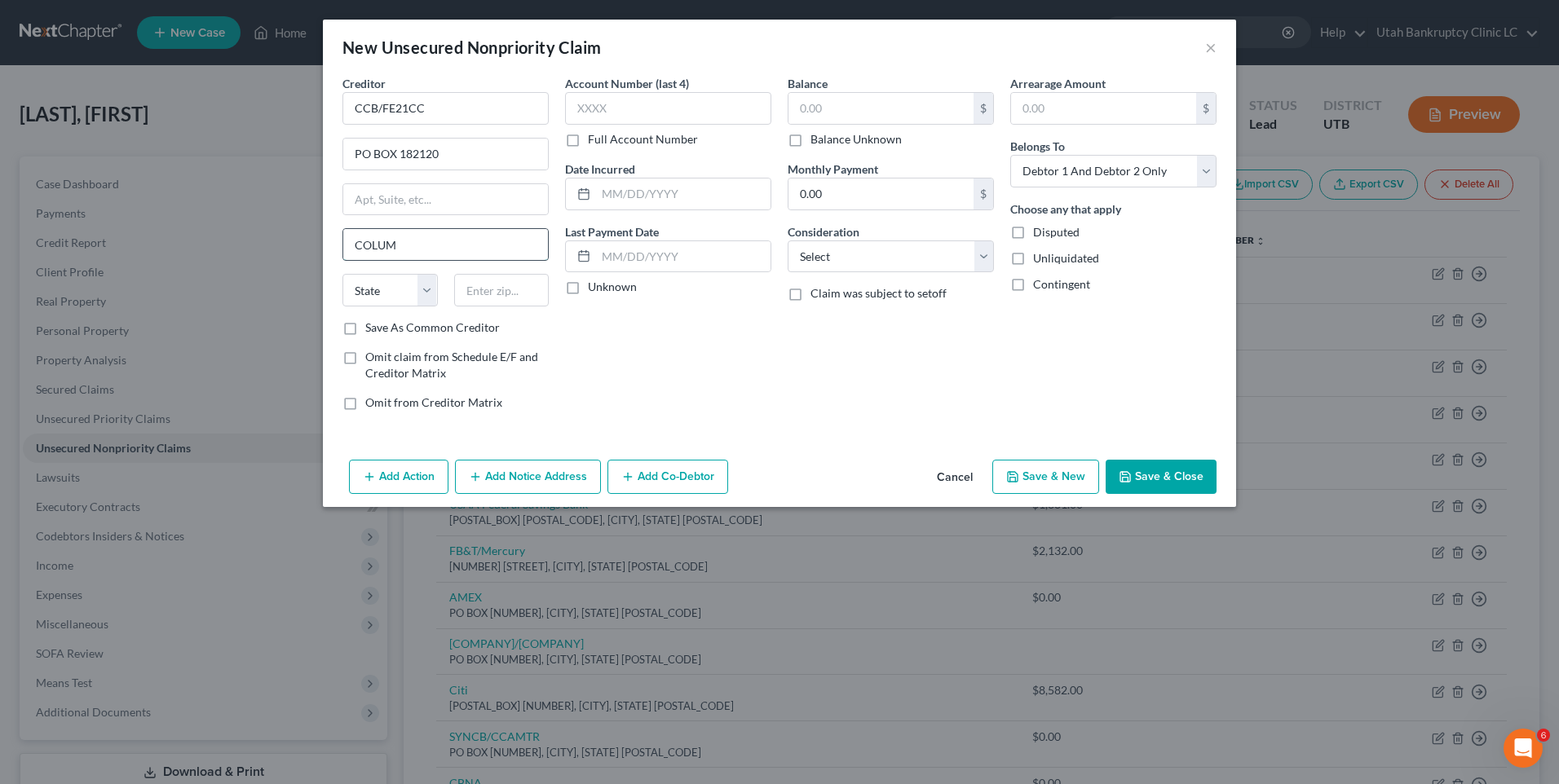 click on "COLUM" at bounding box center (445, 244) 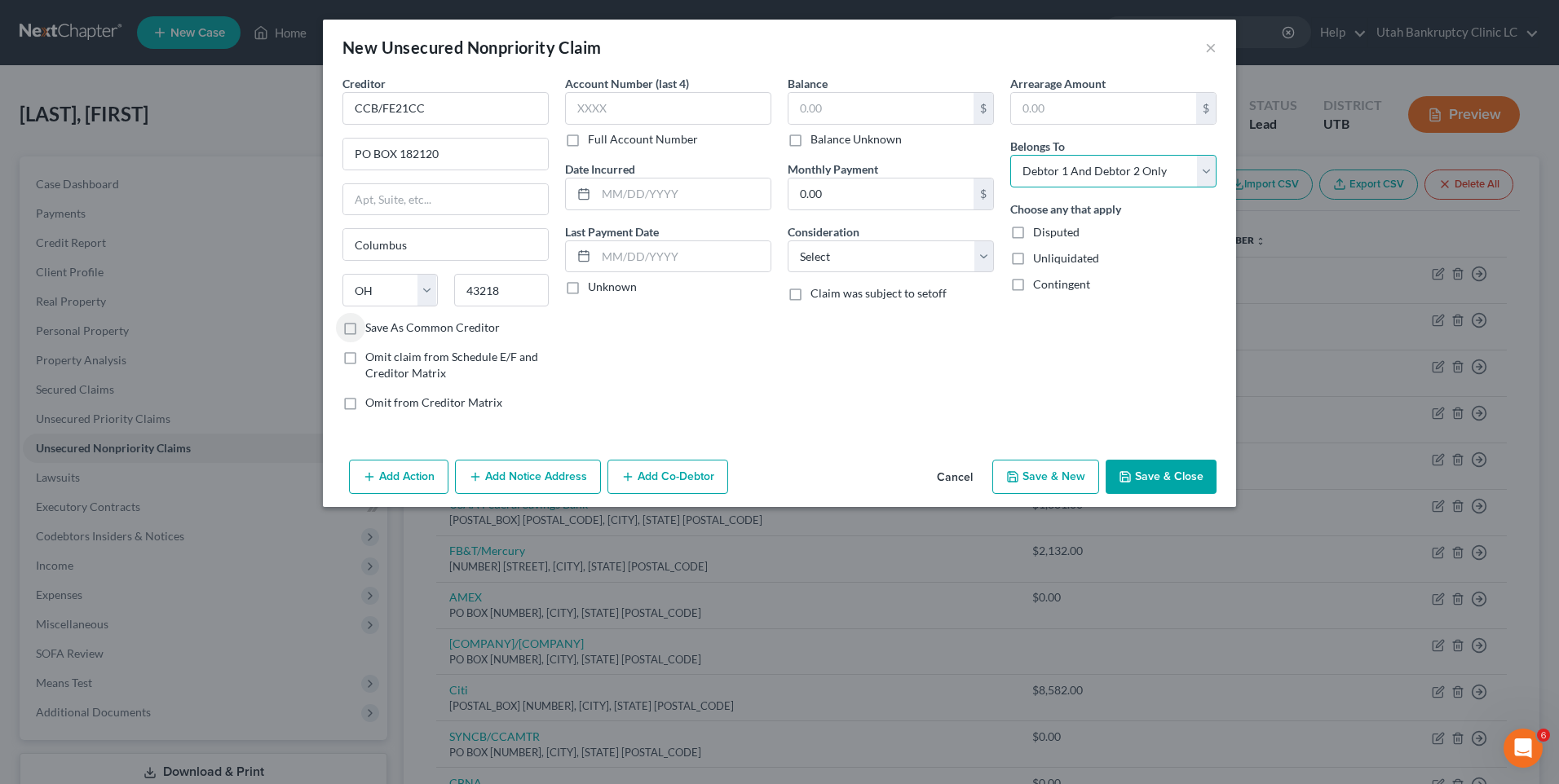 drag, startPoint x: 1063, startPoint y: 172, endPoint x: 1068, endPoint y: 186, distance: 14.866069 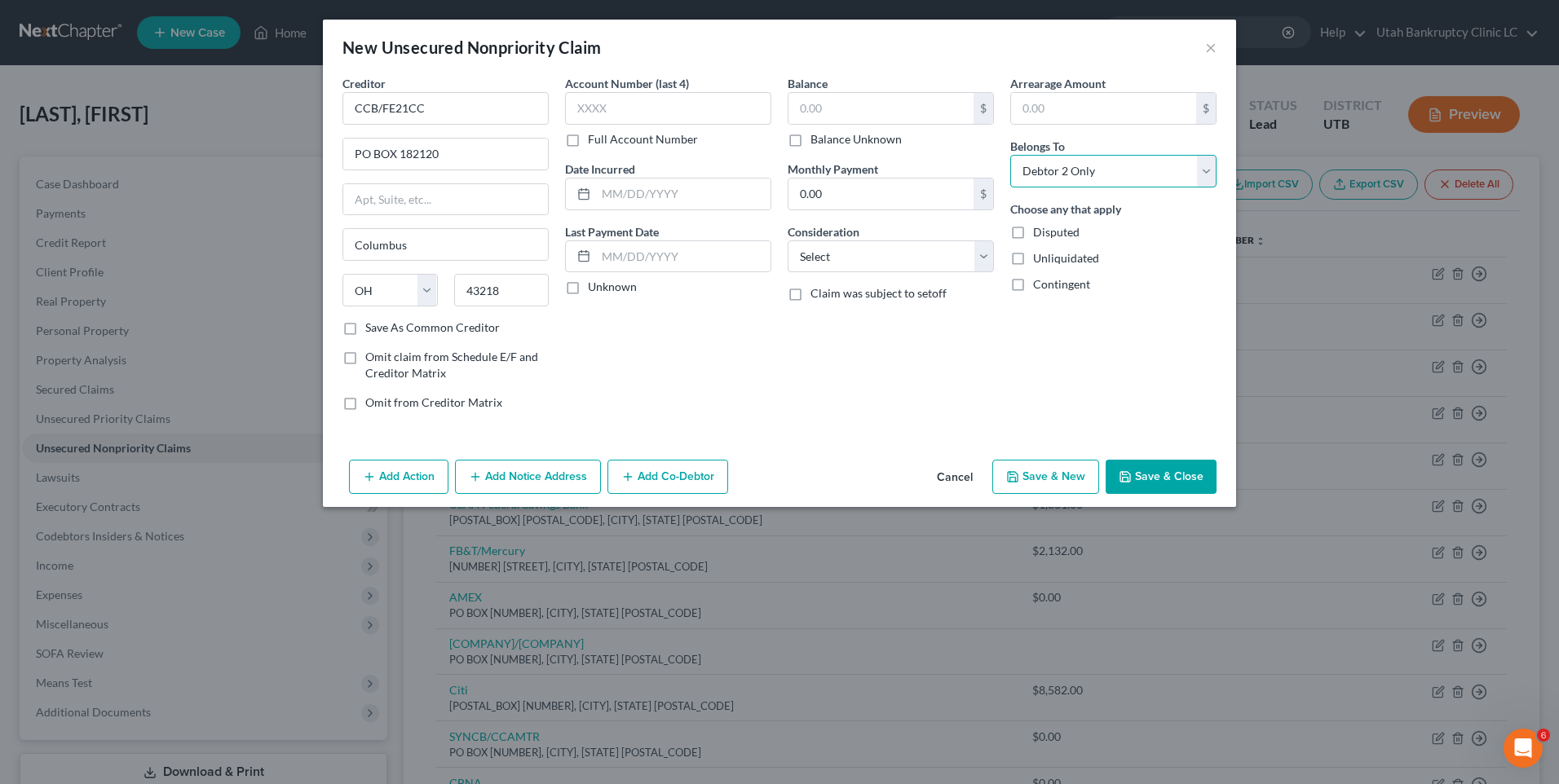 click on "Select Debtor 1 Only Debtor 2 Only Debtor 1 And Debtor 2 Only At Least One Of The Debtors And Another Community Property" at bounding box center (1113, 171) 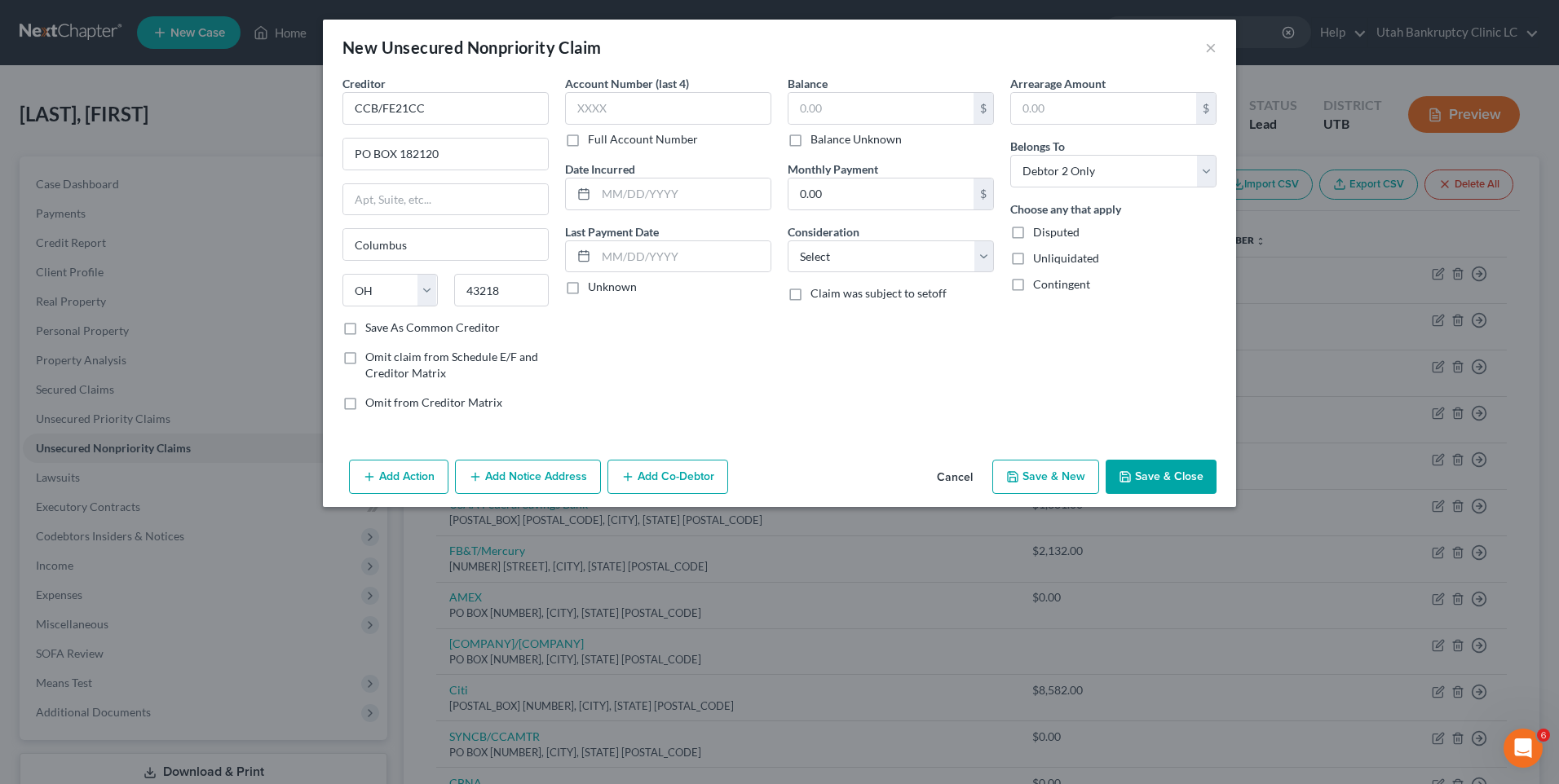 click on "Save & Close" at bounding box center [1161, 477] 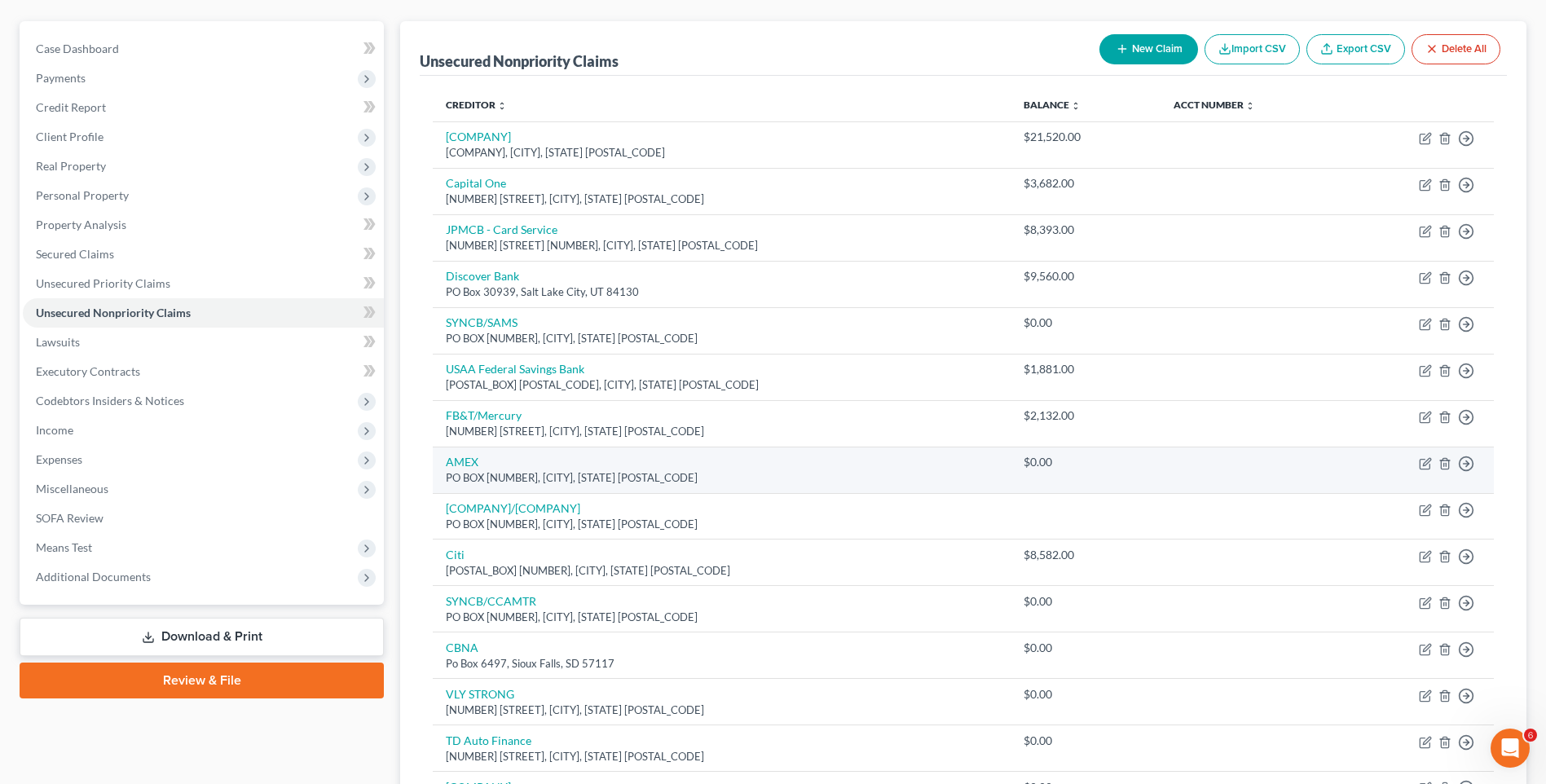 scroll, scrollTop: 0, scrollLeft: 0, axis: both 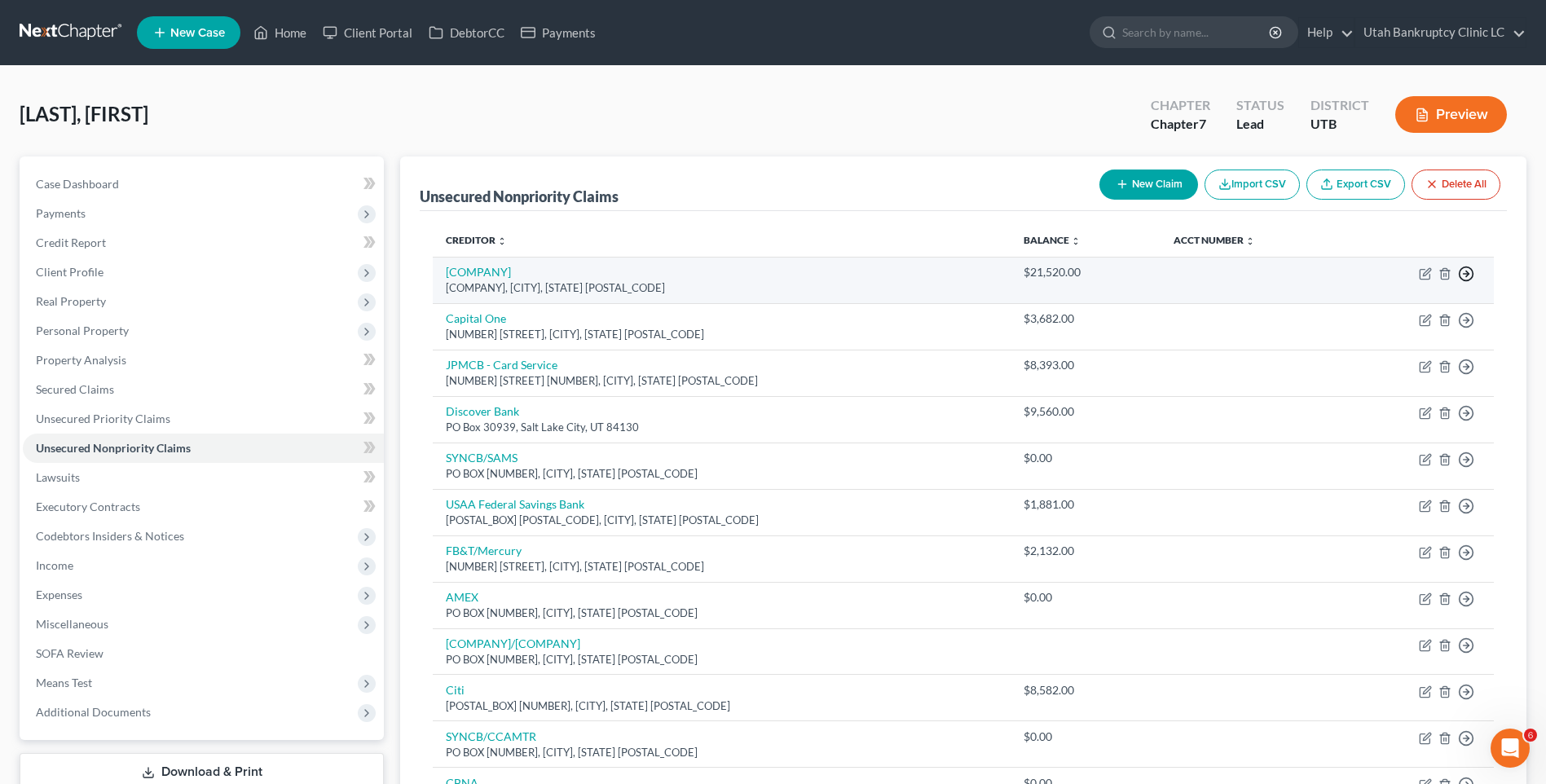 click 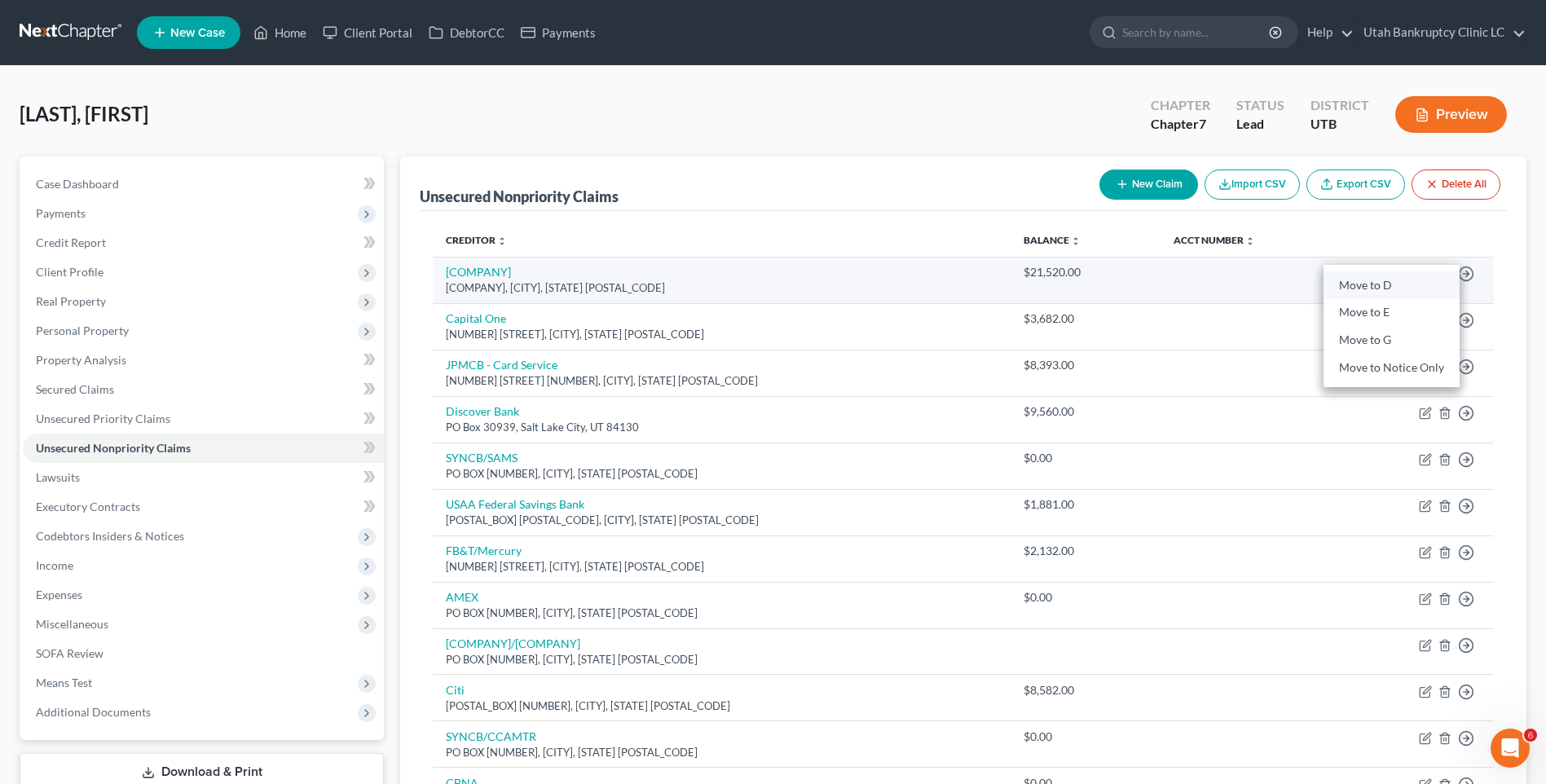 click on "Move to D" at bounding box center (1391, 285) 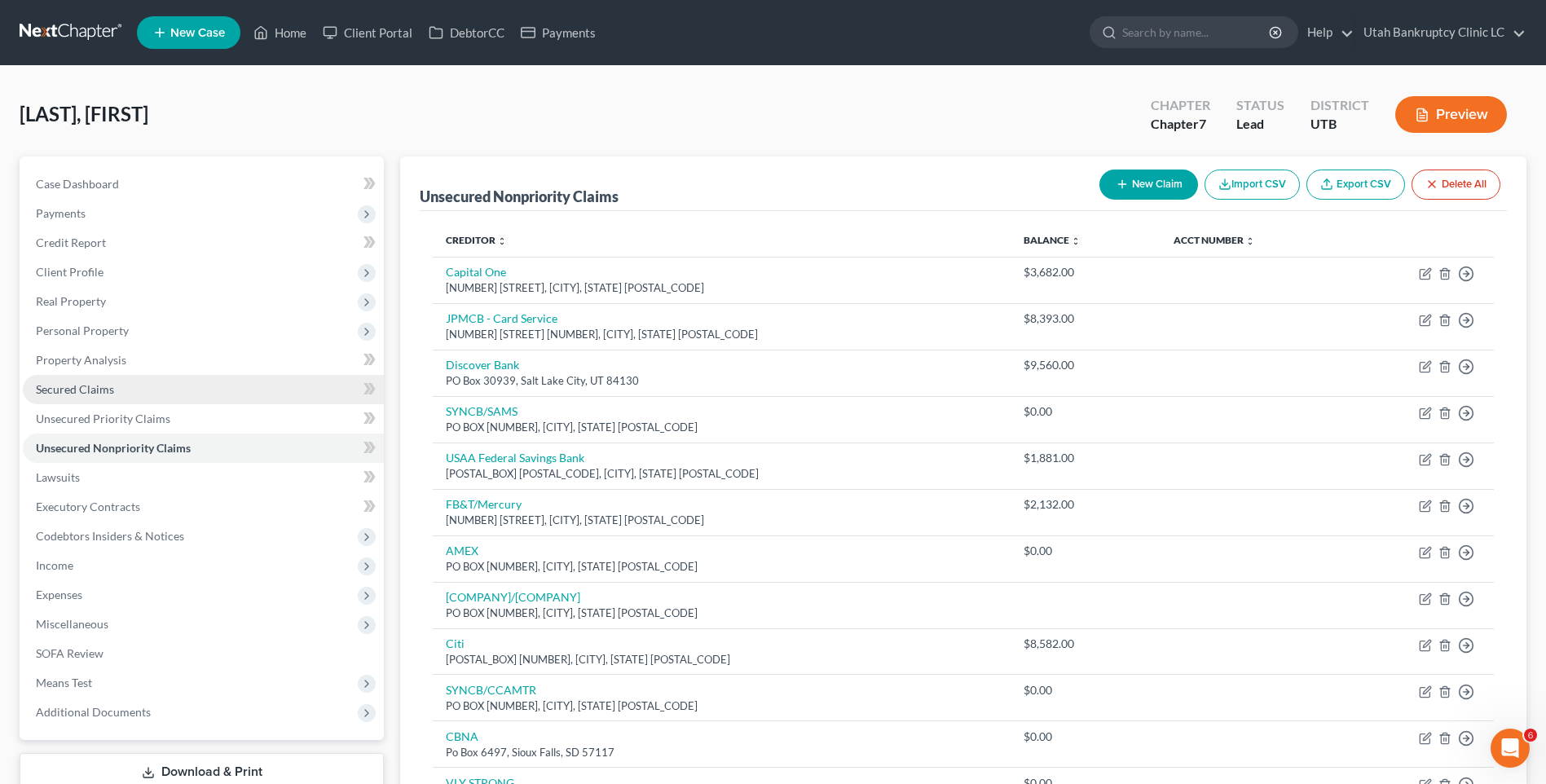 click on "Secured Claims" at bounding box center [203, 390] 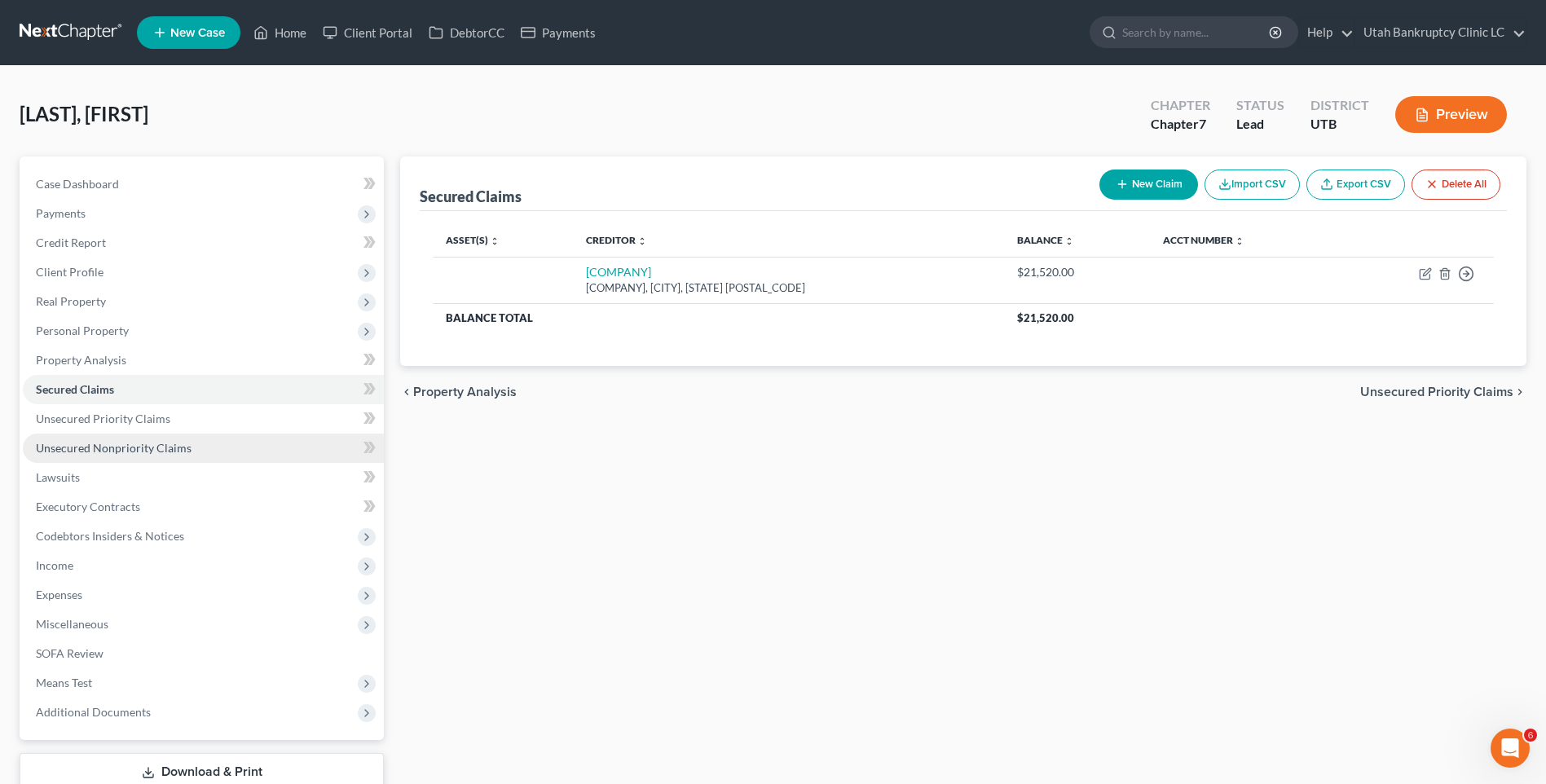 click on "Unsecured Nonpriority Claims" at bounding box center (113, 447) 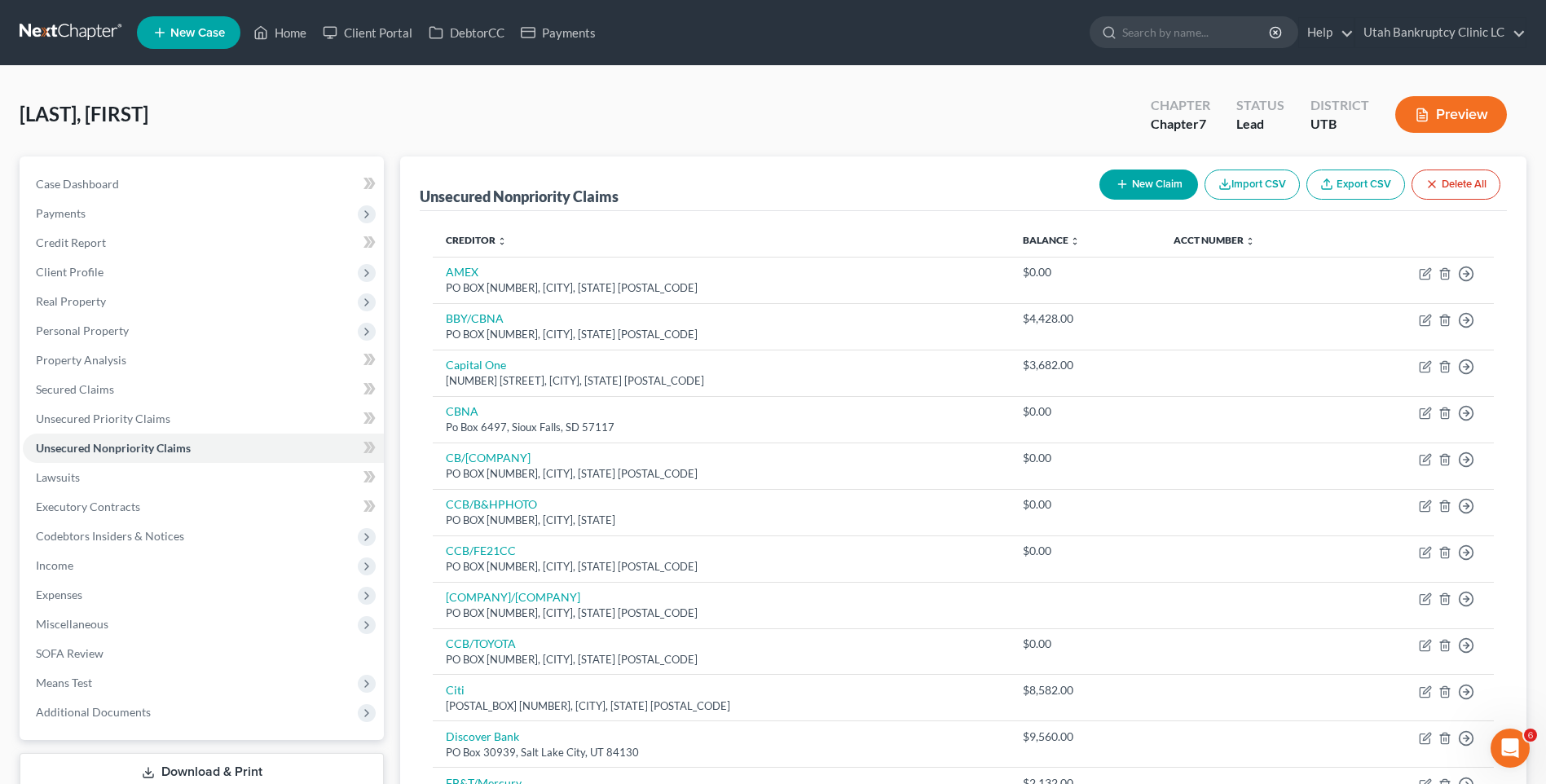 click on "New Claim" at bounding box center (1148, 184) 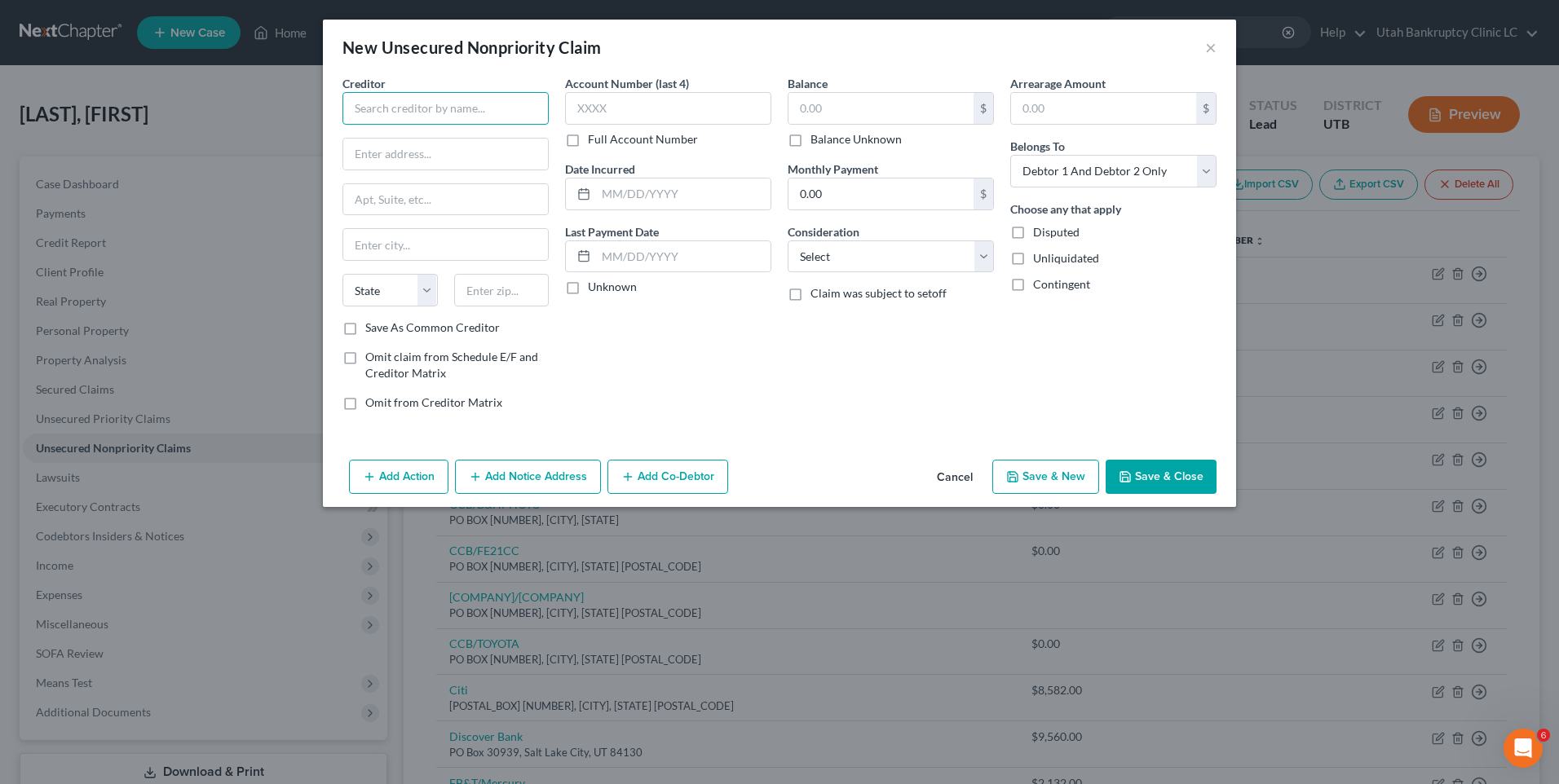 click at bounding box center [445, 108] 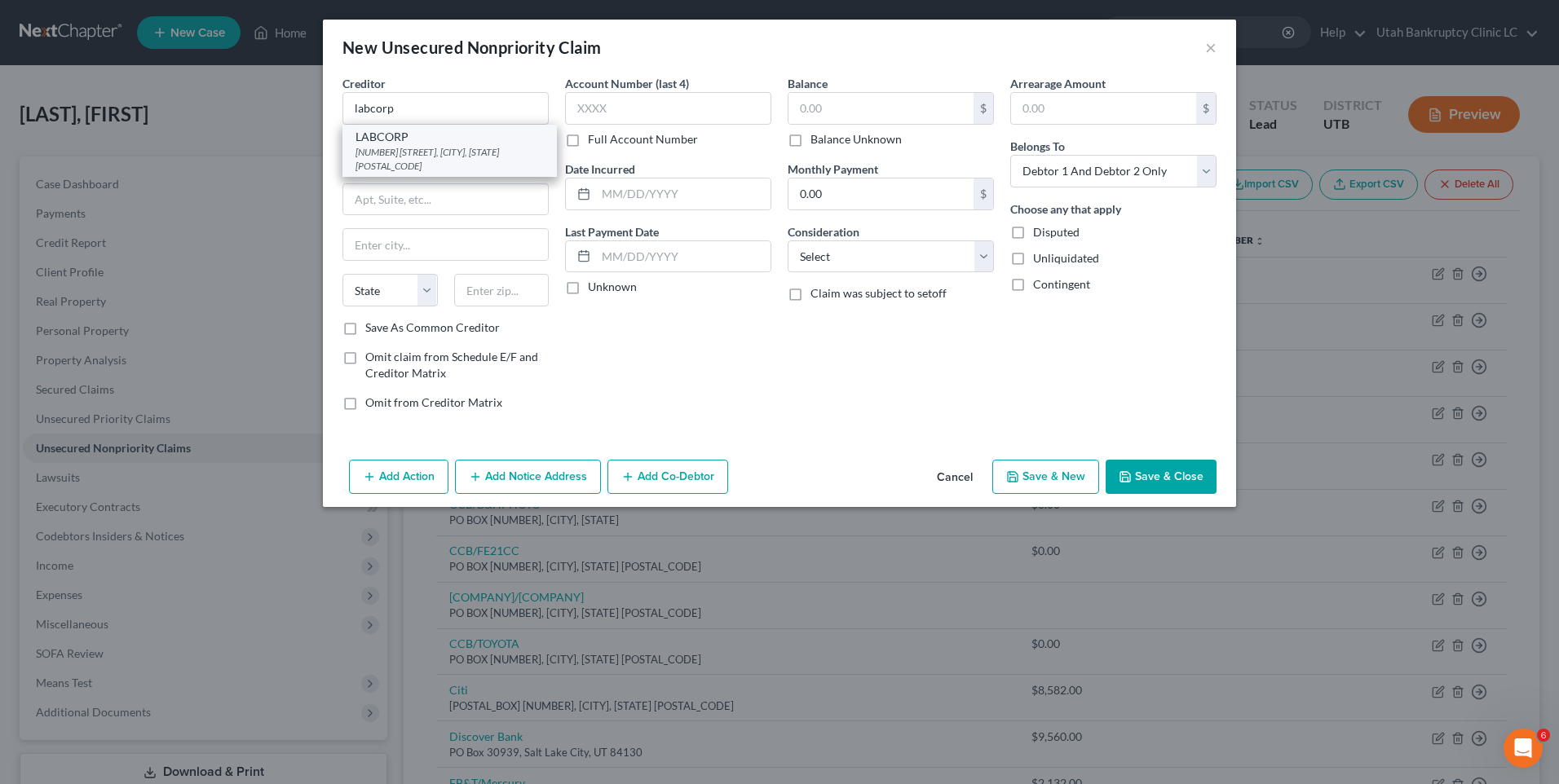 click on "LABCORP" at bounding box center (449, 137) 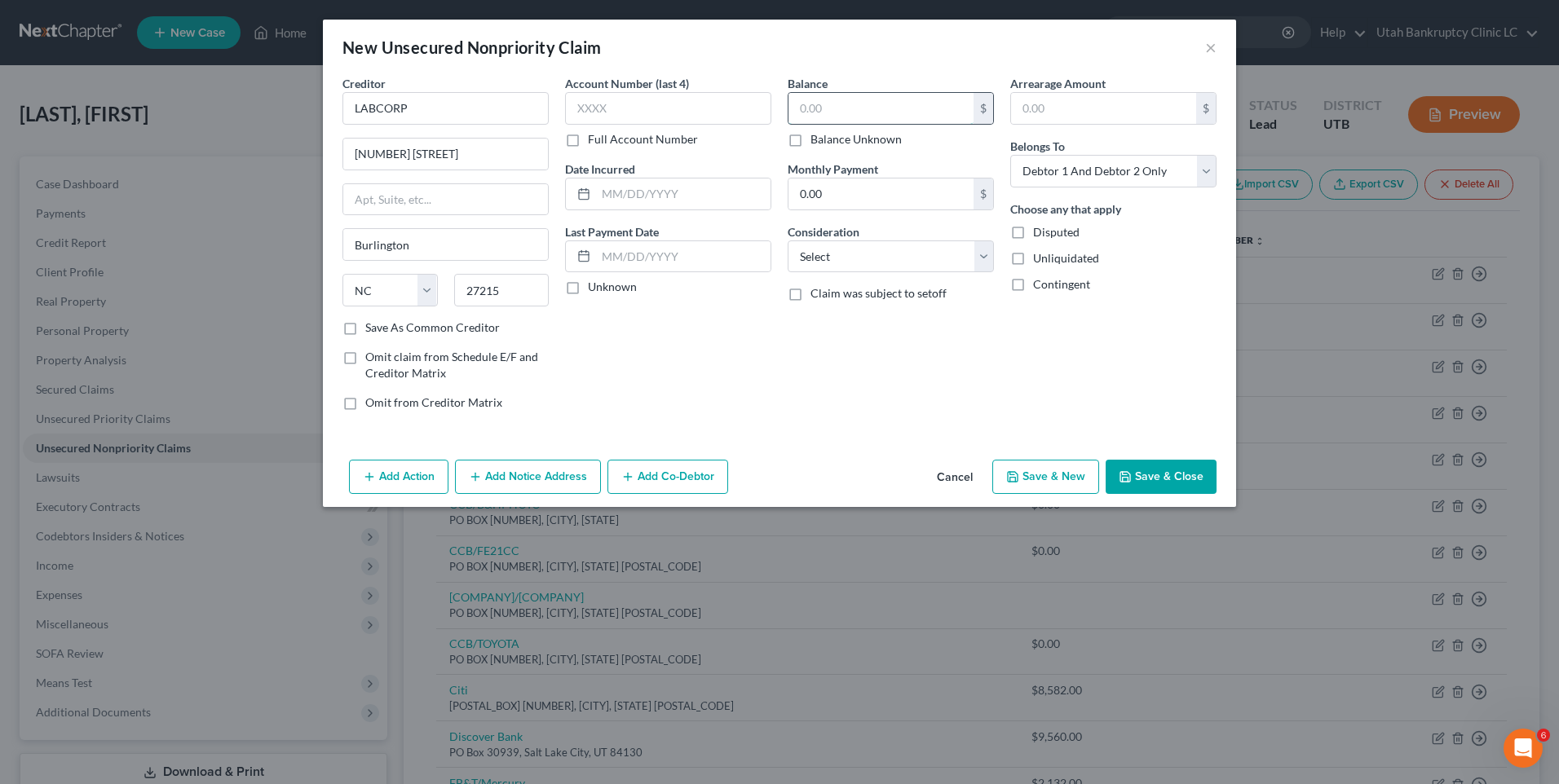 click at bounding box center [881, 108] 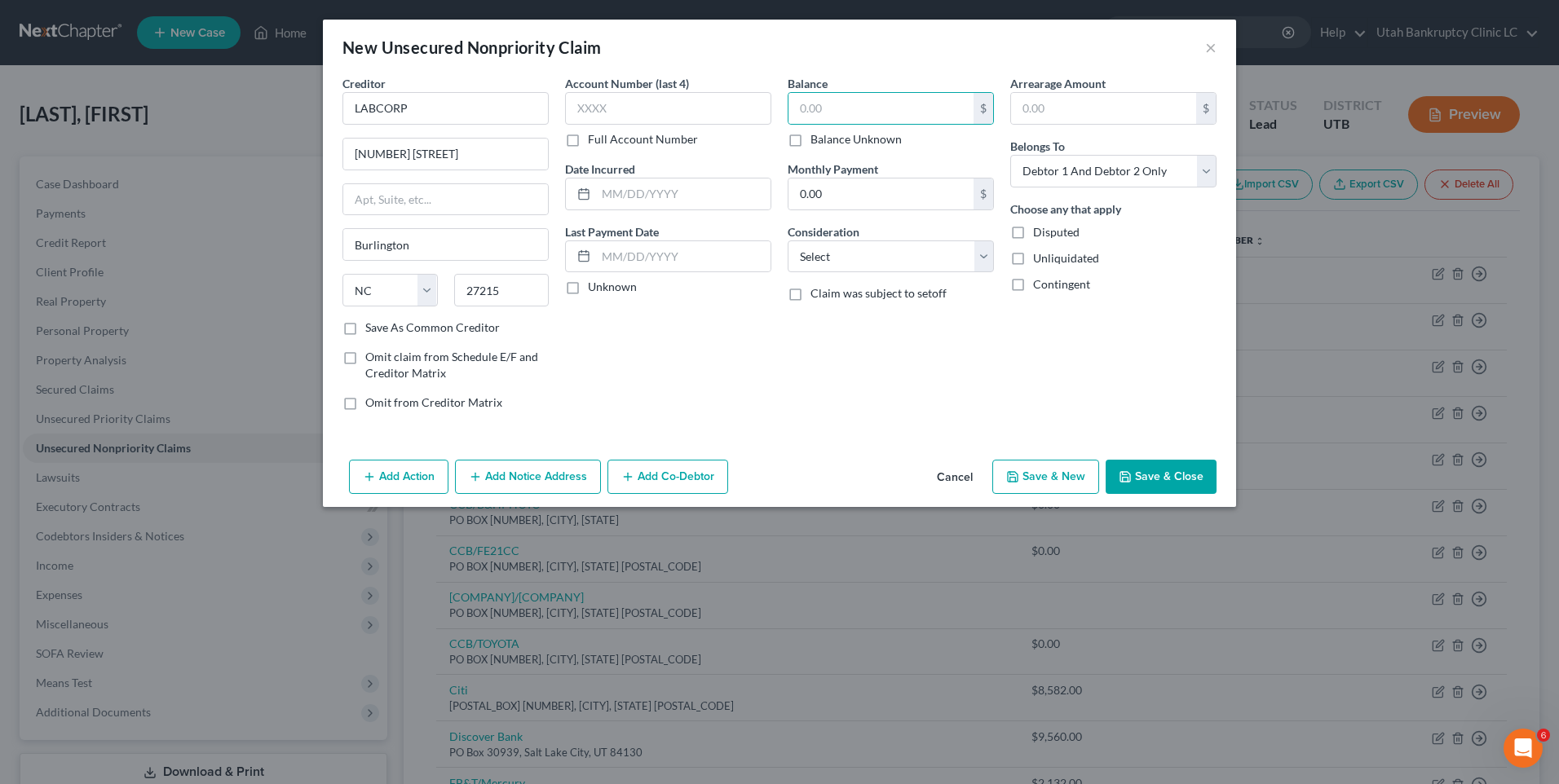 click on "Save & Close" at bounding box center [1161, 477] 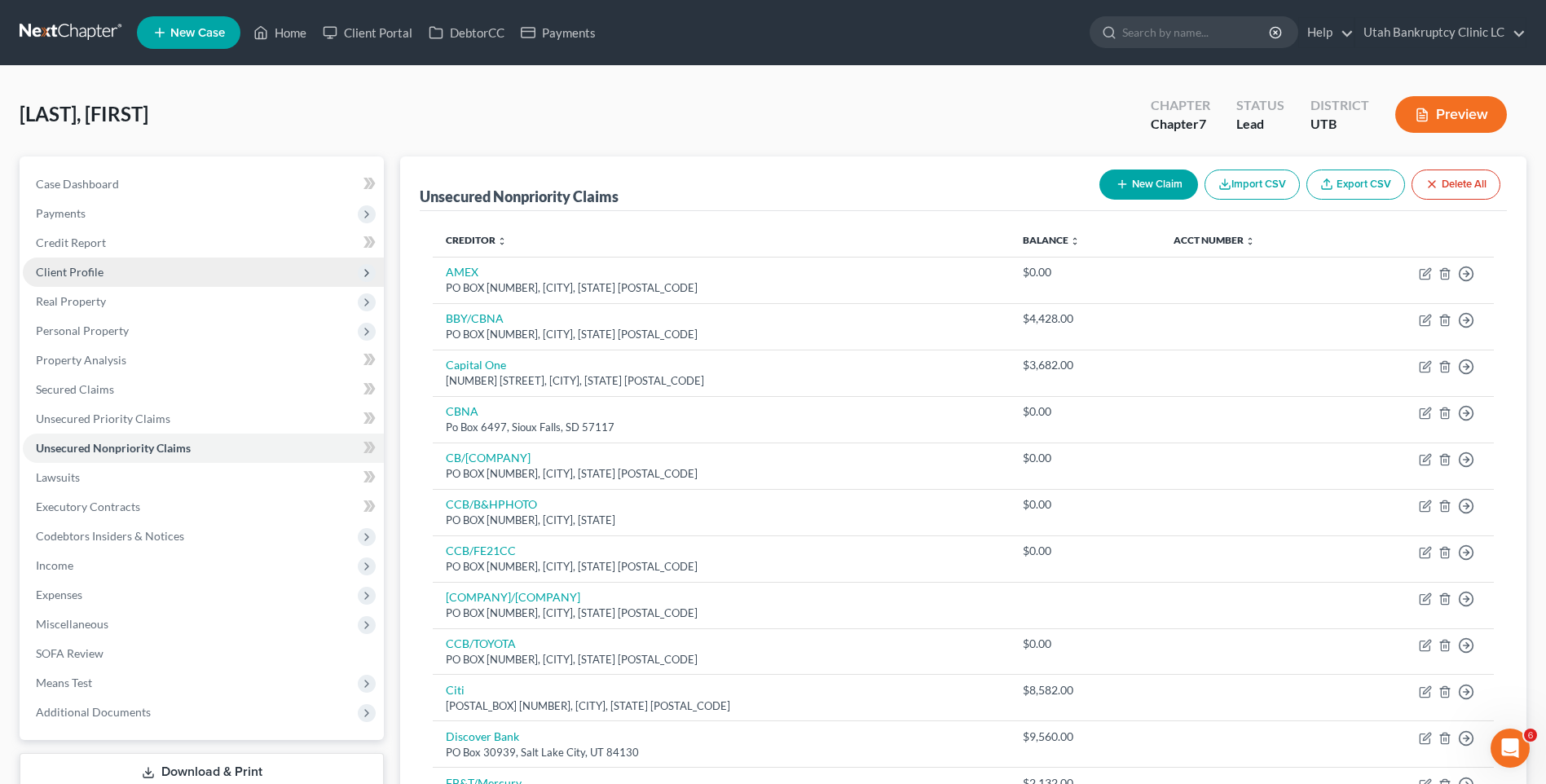 click on "Client Profile" at bounding box center [69, 271] 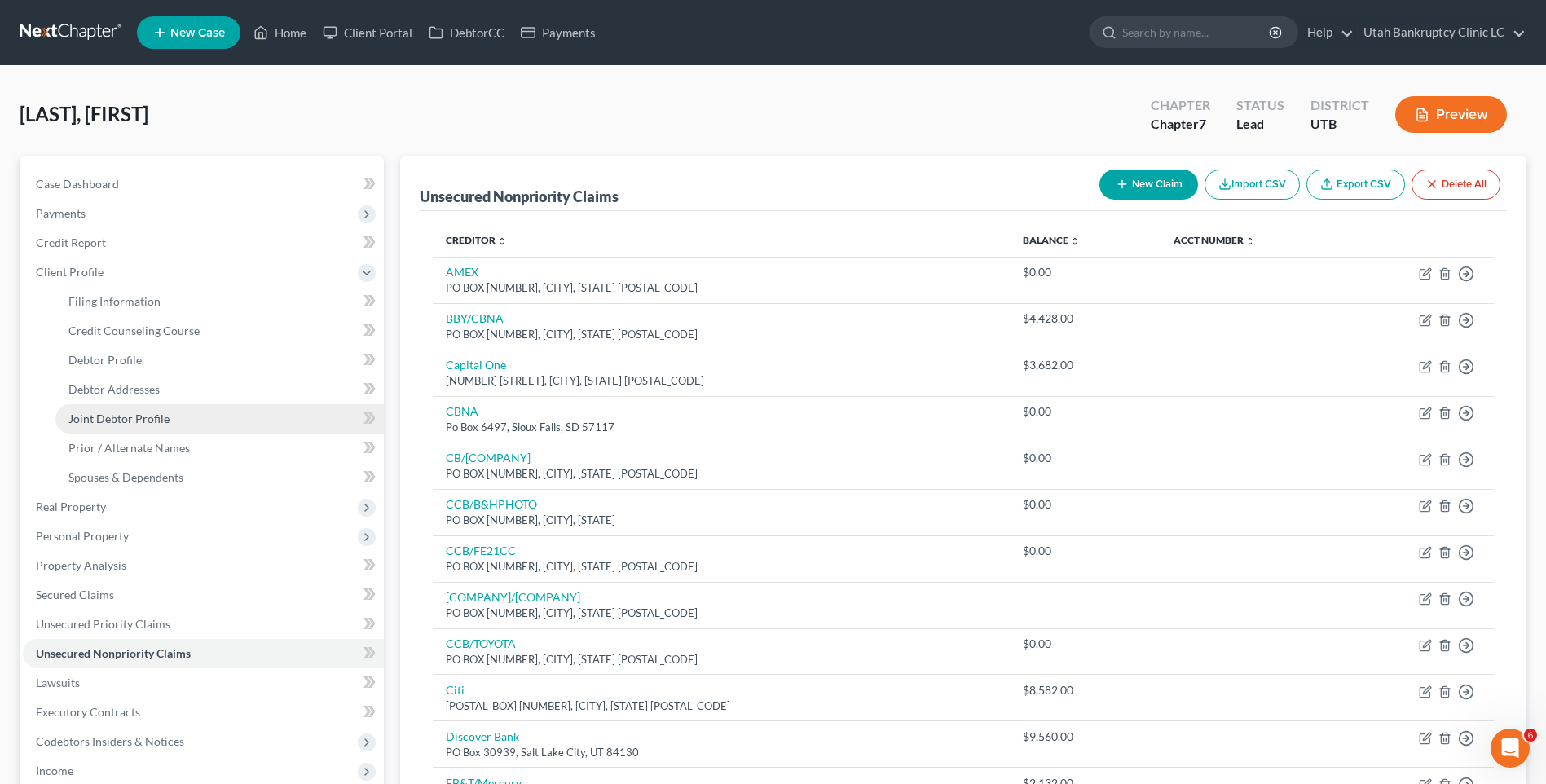 click on "Joint Debtor Profile" at bounding box center (119, 418) 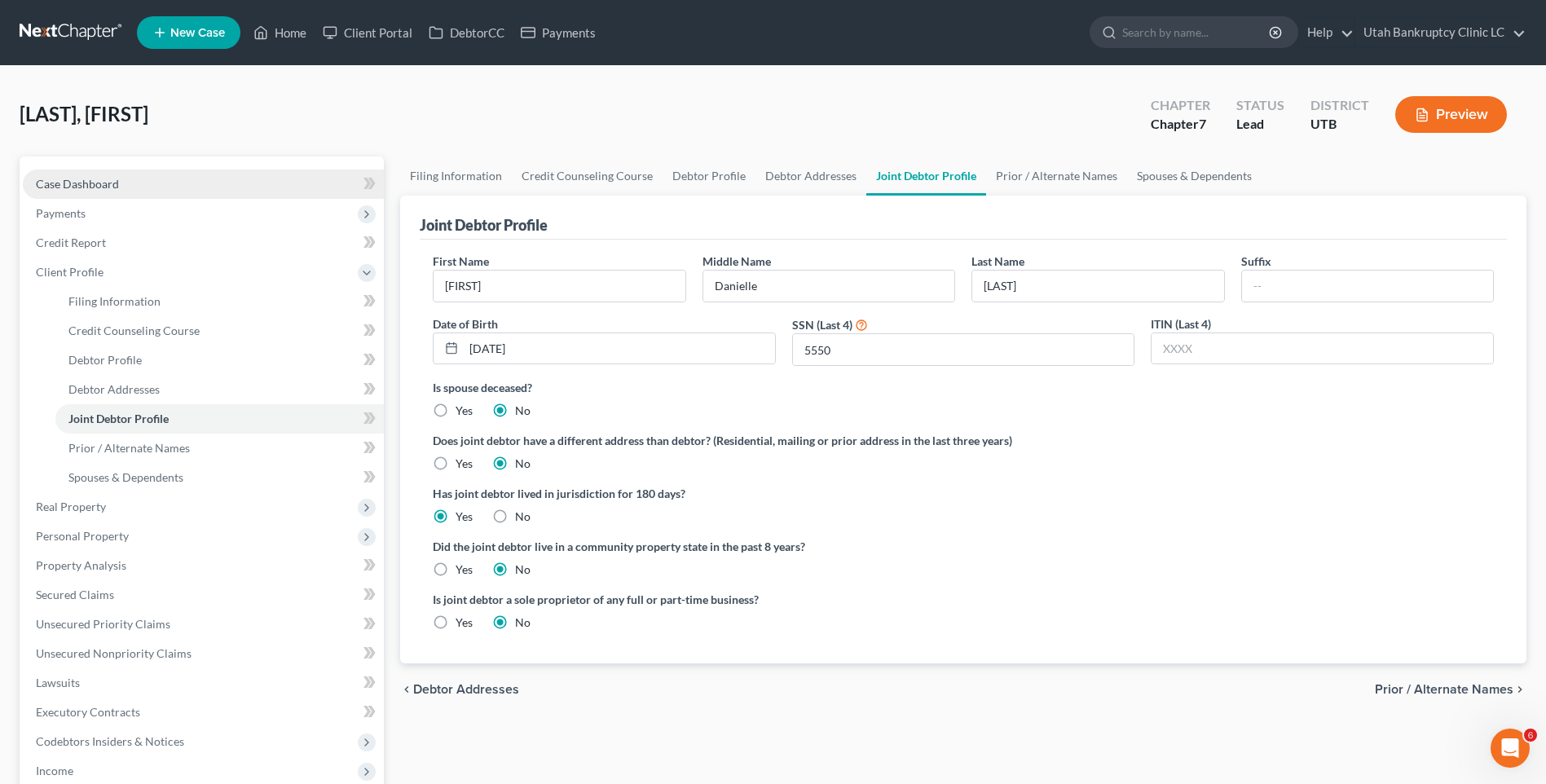 click on "Case Dashboard" at bounding box center [77, 183] 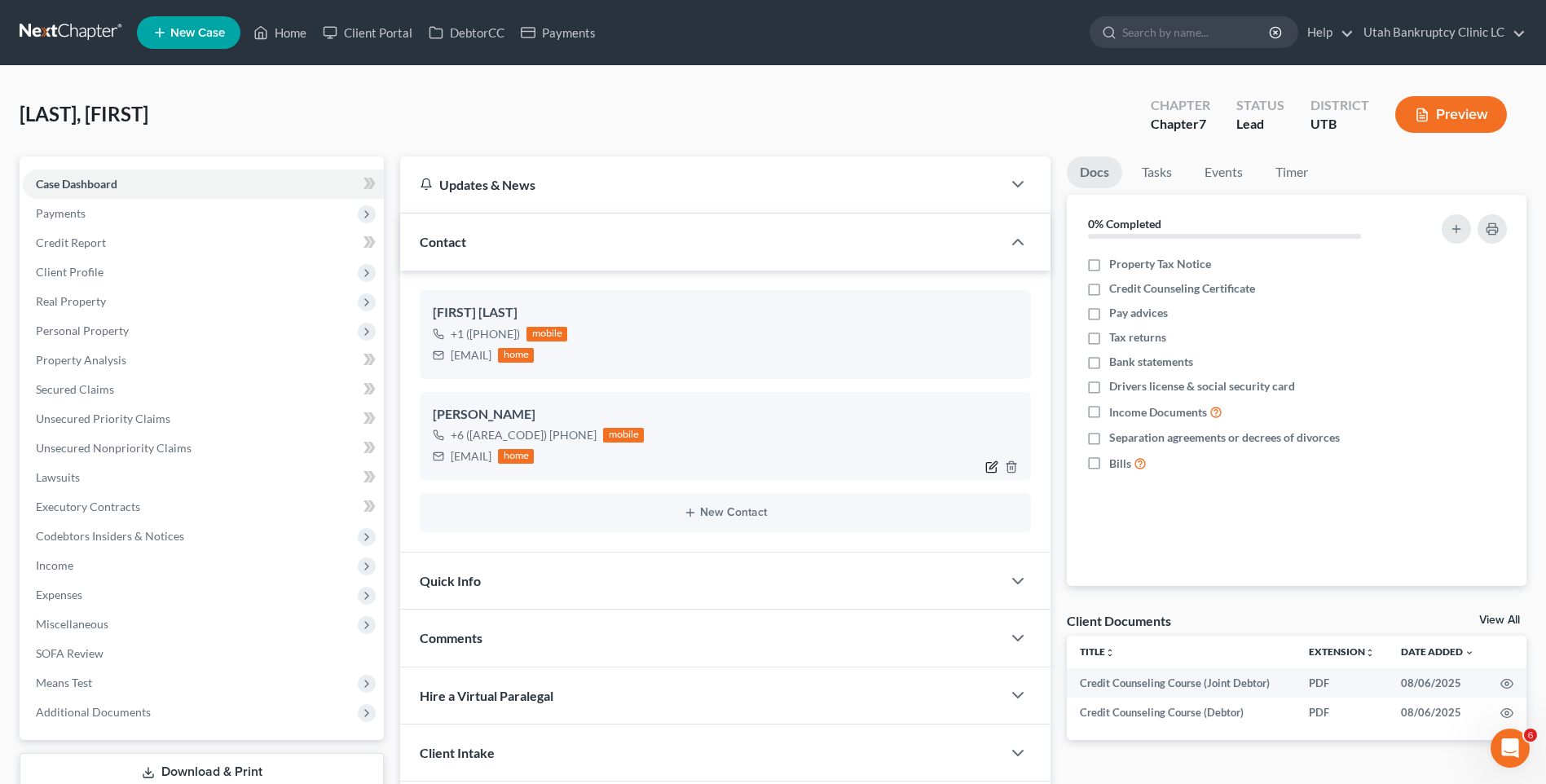 click 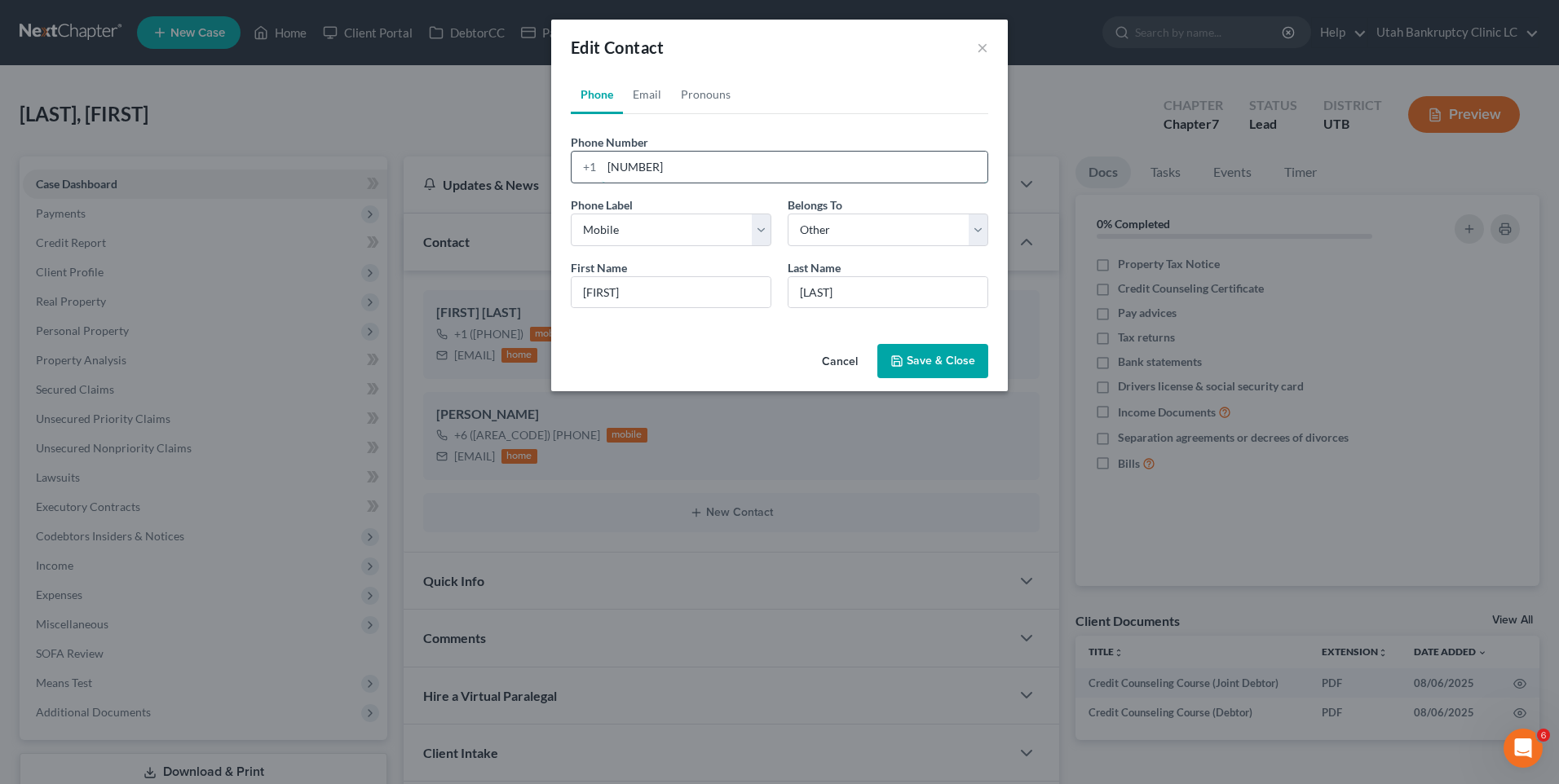 click on "[NUMBER]" at bounding box center [794, 167] 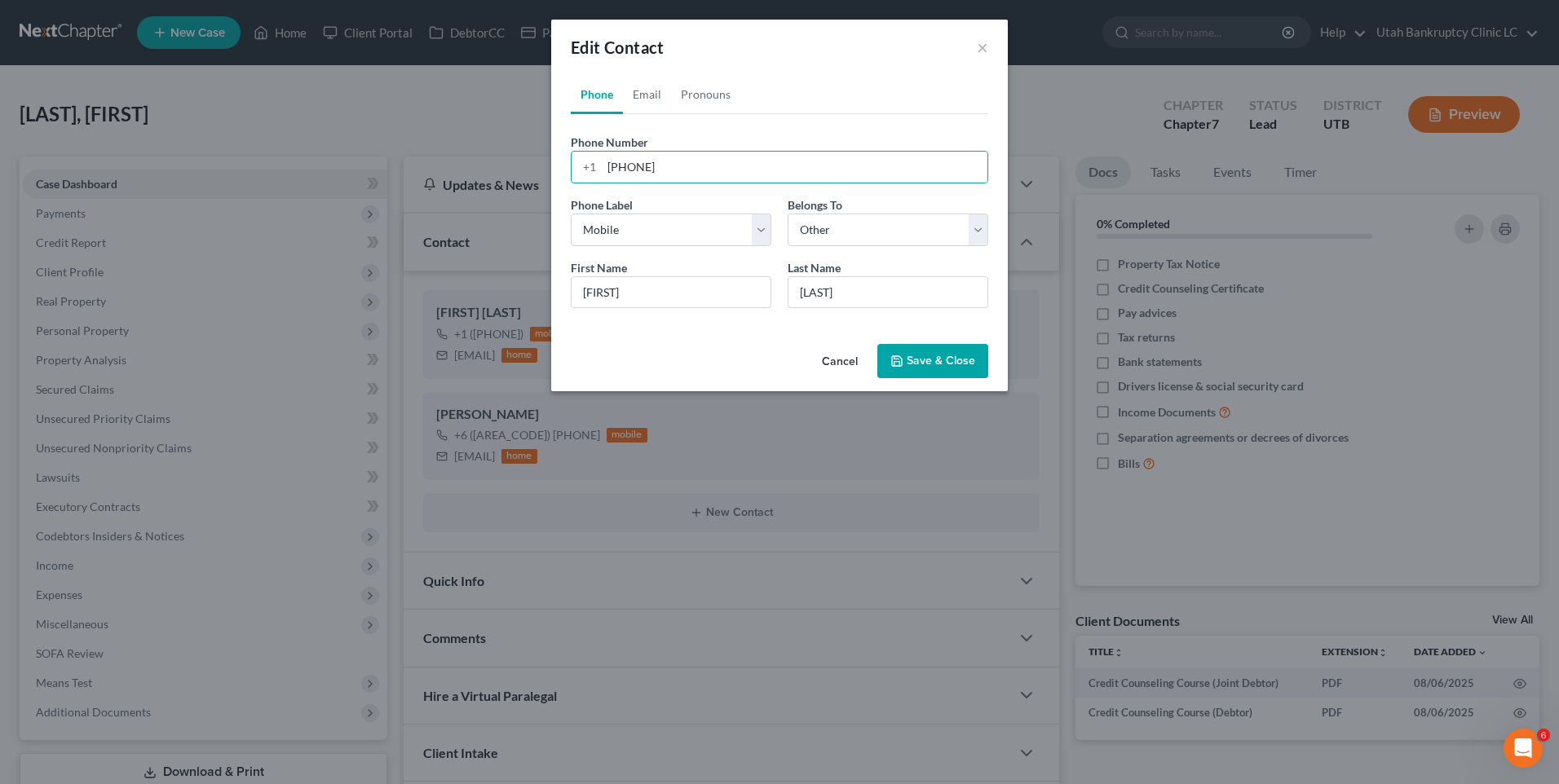 click on "Save & Close" at bounding box center [933, 361] 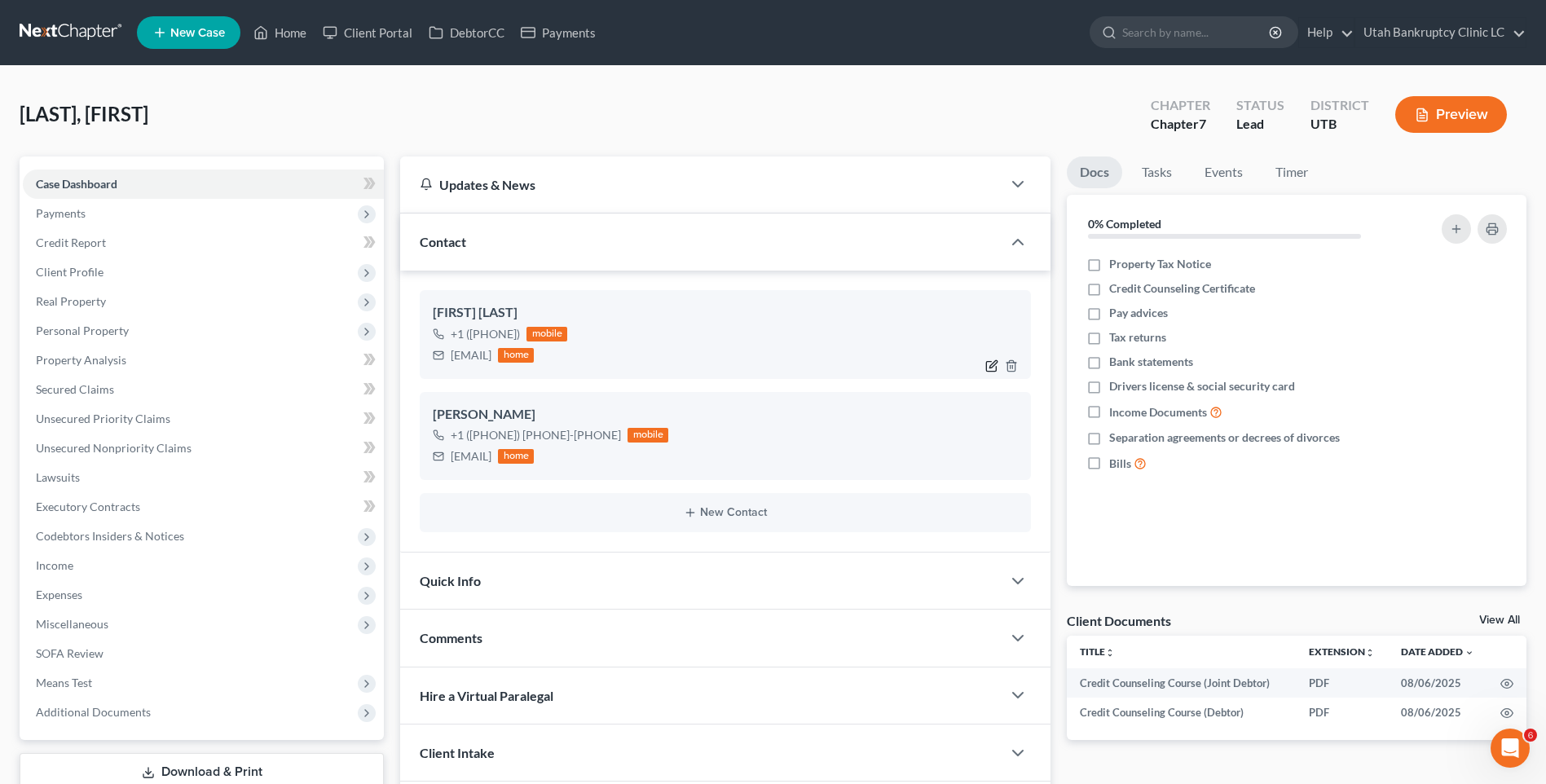 click 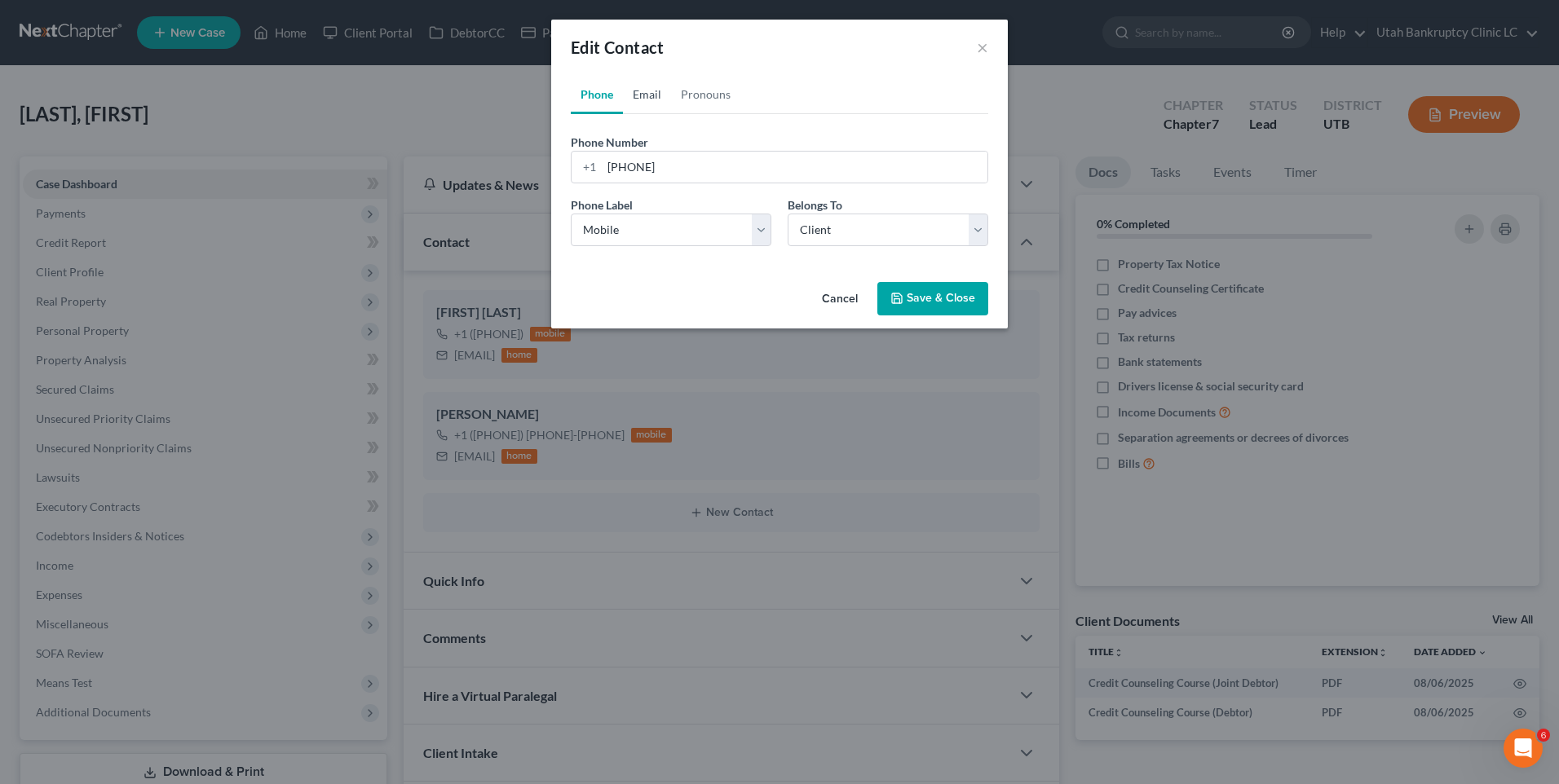 click on "Email" at bounding box center [647, 95] 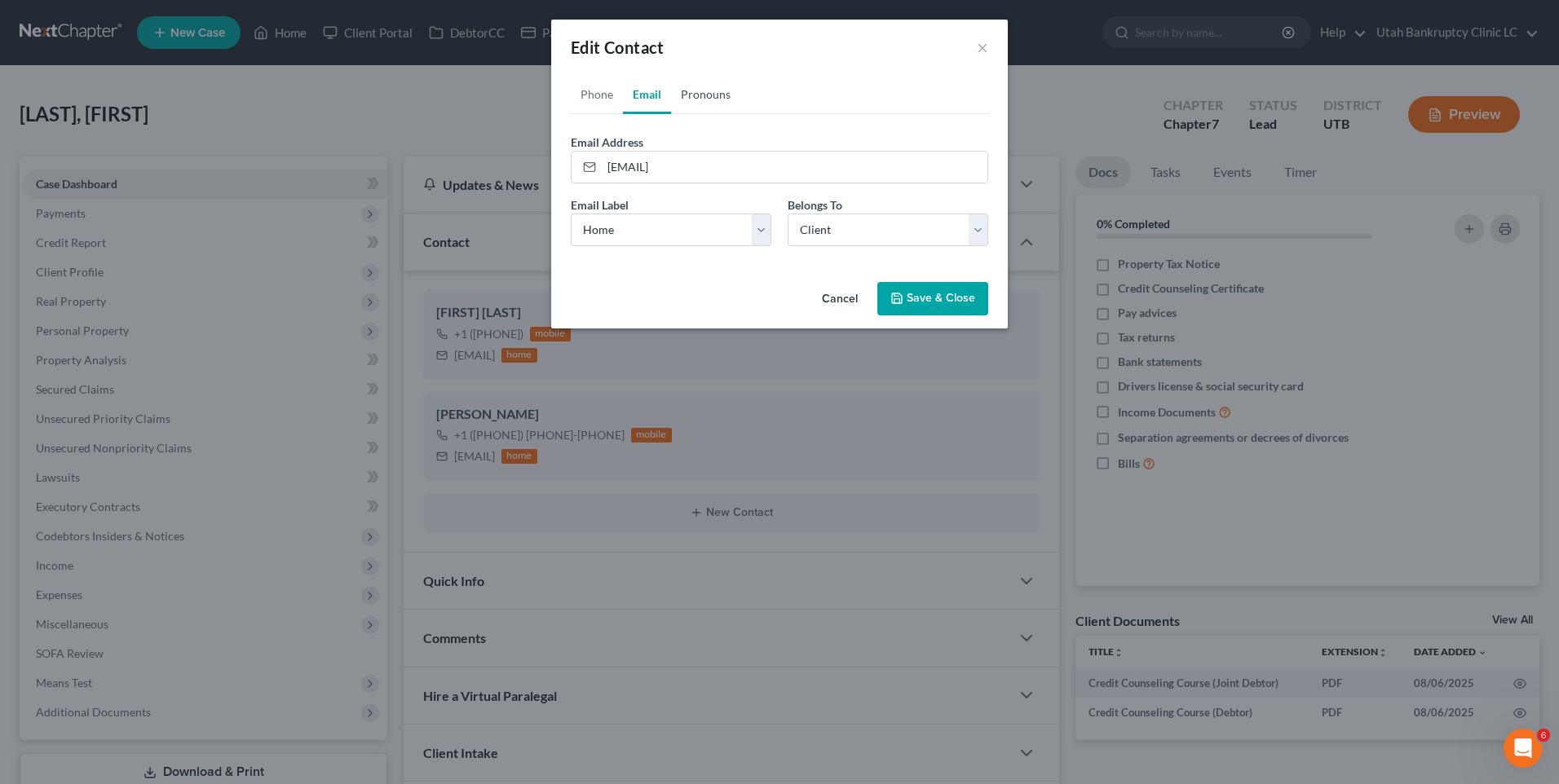 click on "Pronouns" at bounding box center [705, 95] 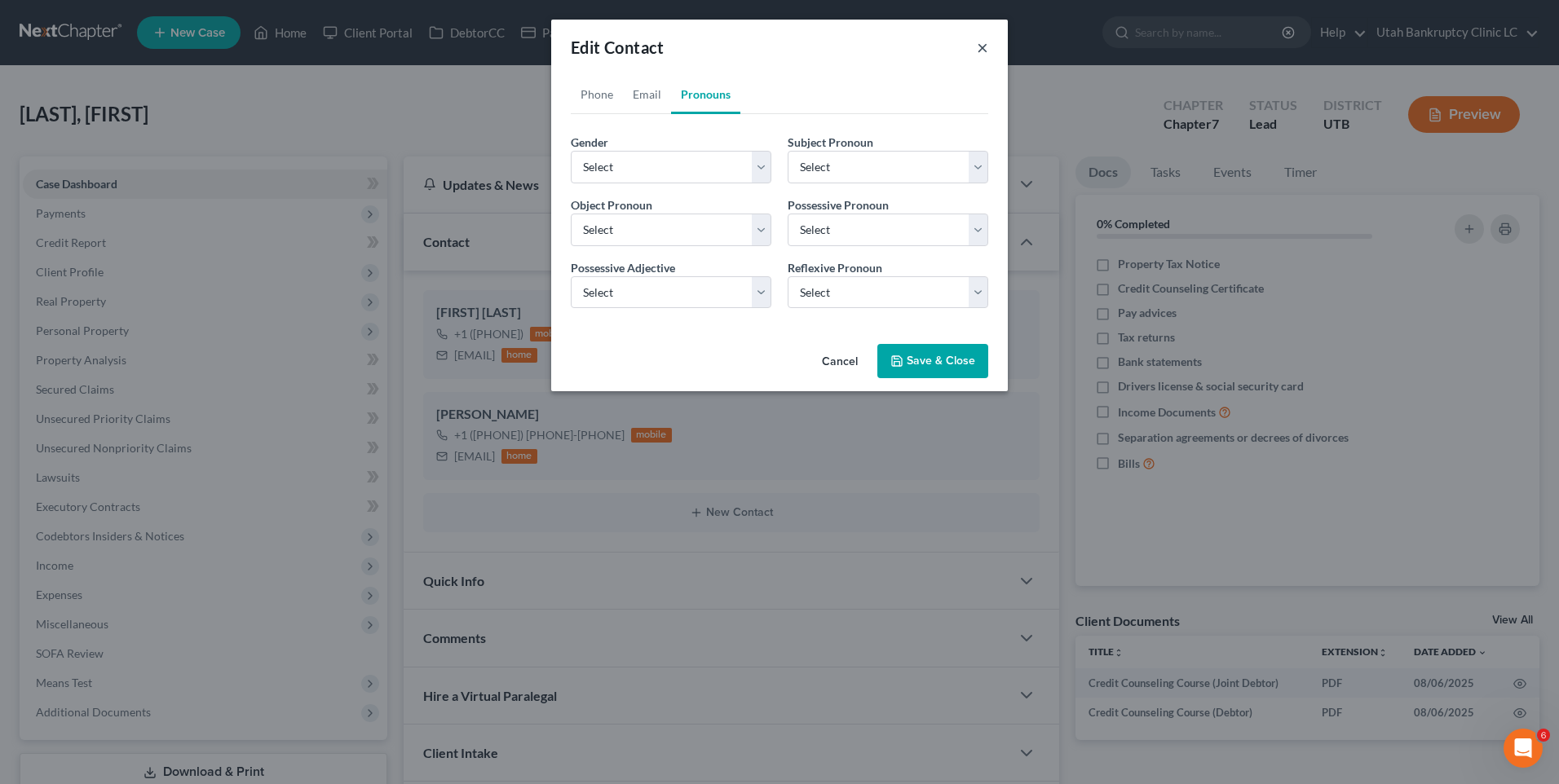 click on "×" at bounding box center (983, 47) 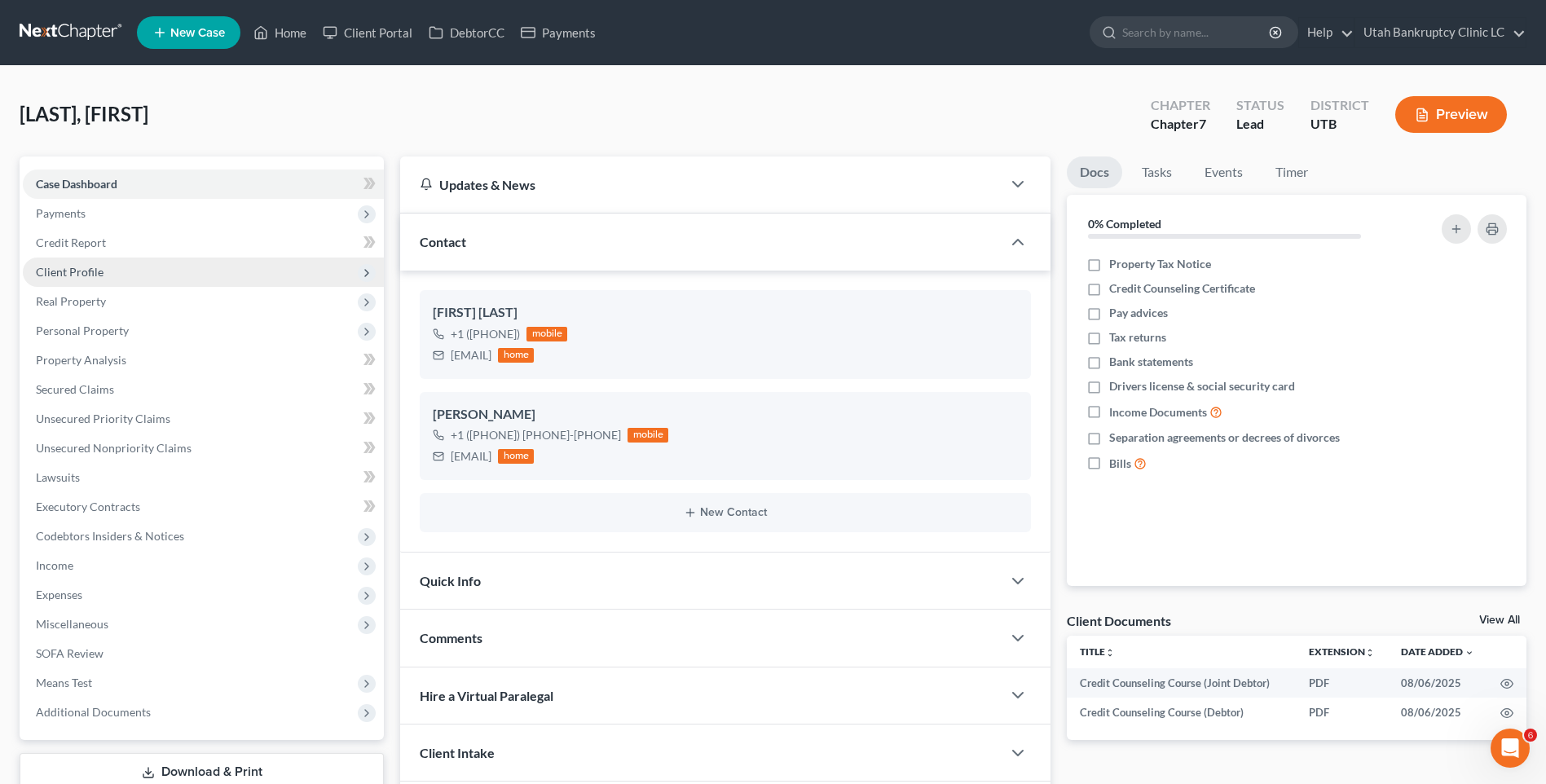 click on "Client Profile" at bounding box center (69, 271) 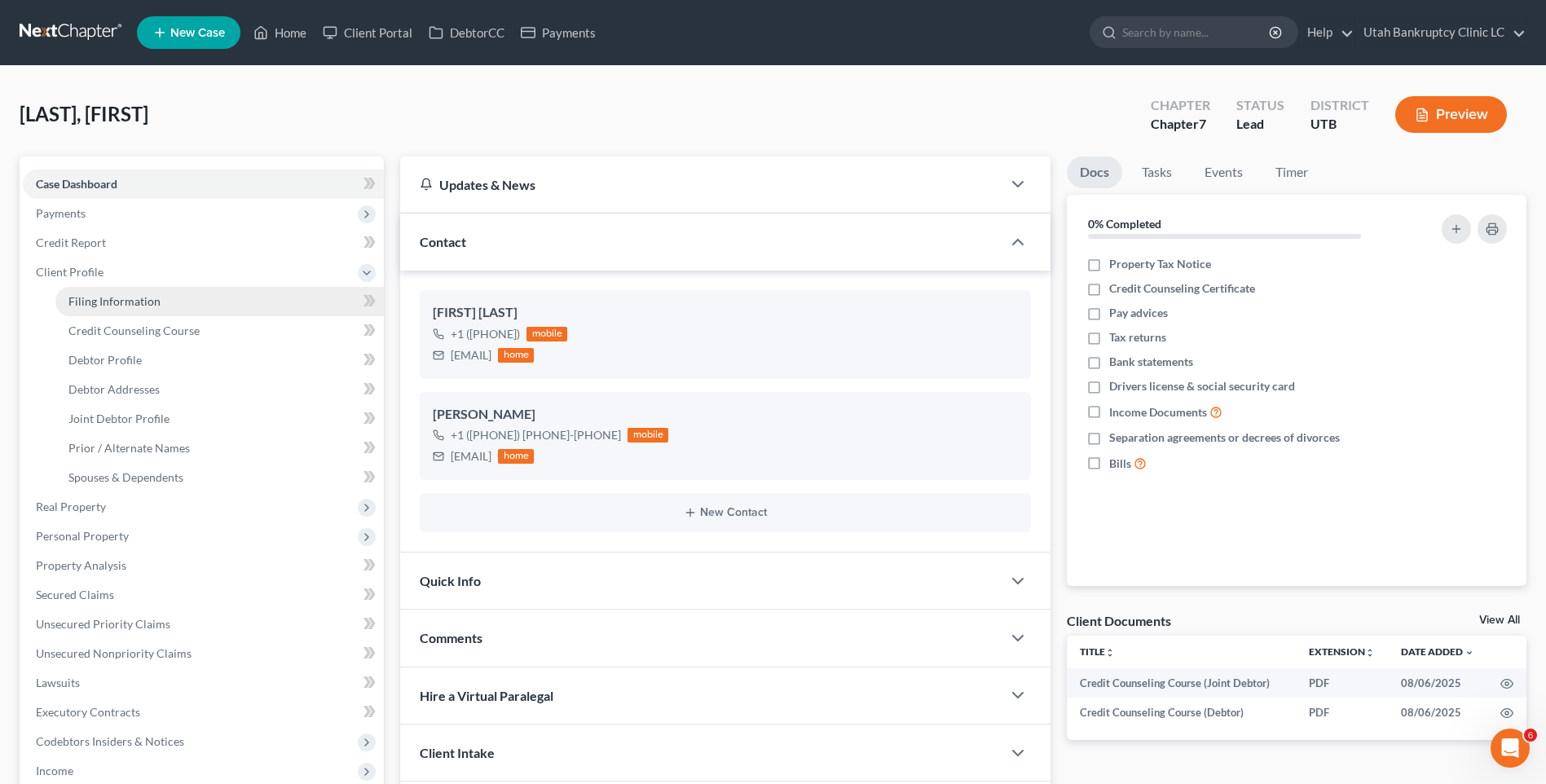 click on "Filing Information" at bounding box center (114, 301) 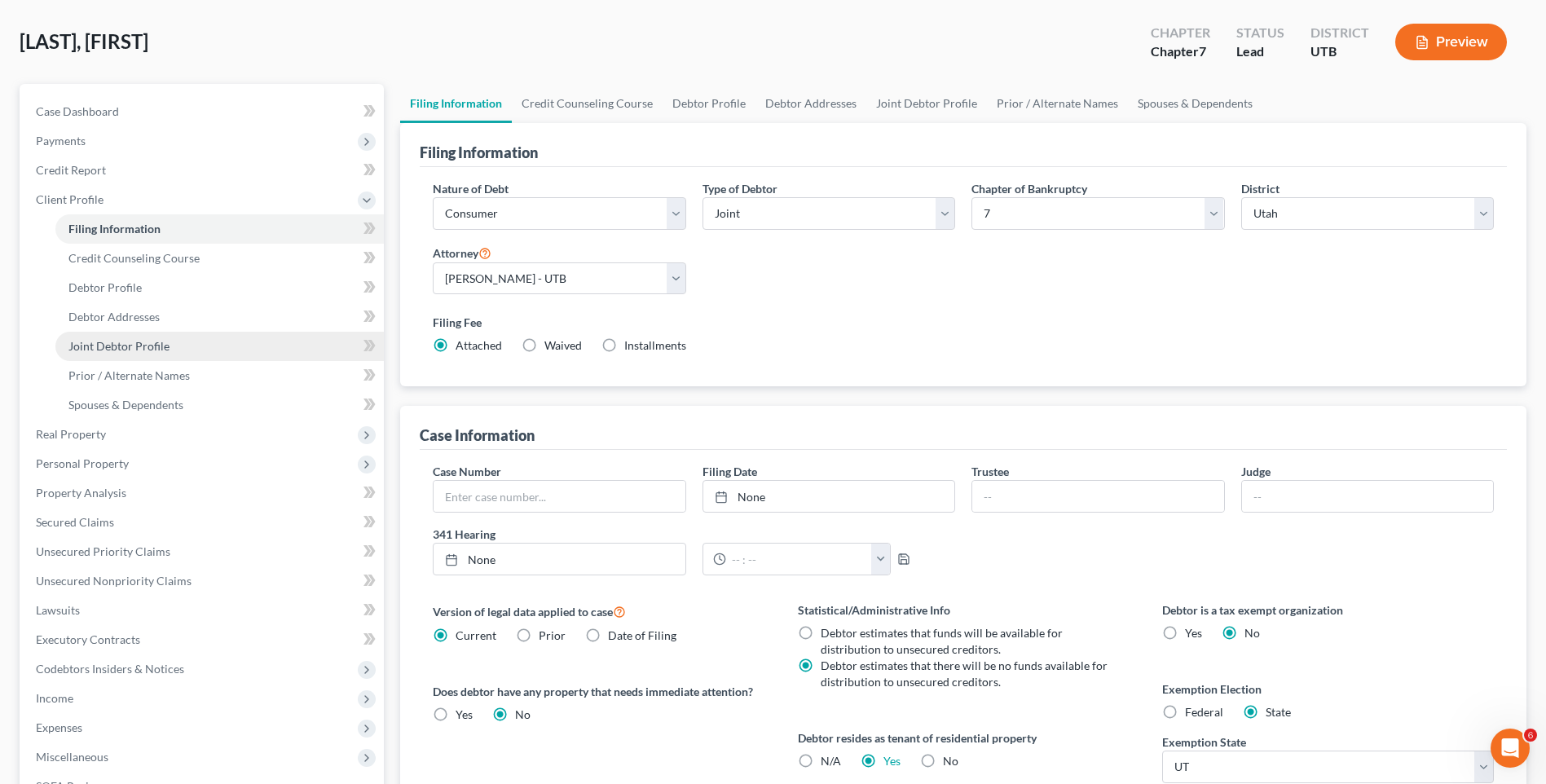scroll, scrollTop: 0, scrollLeft: 0, axis: both 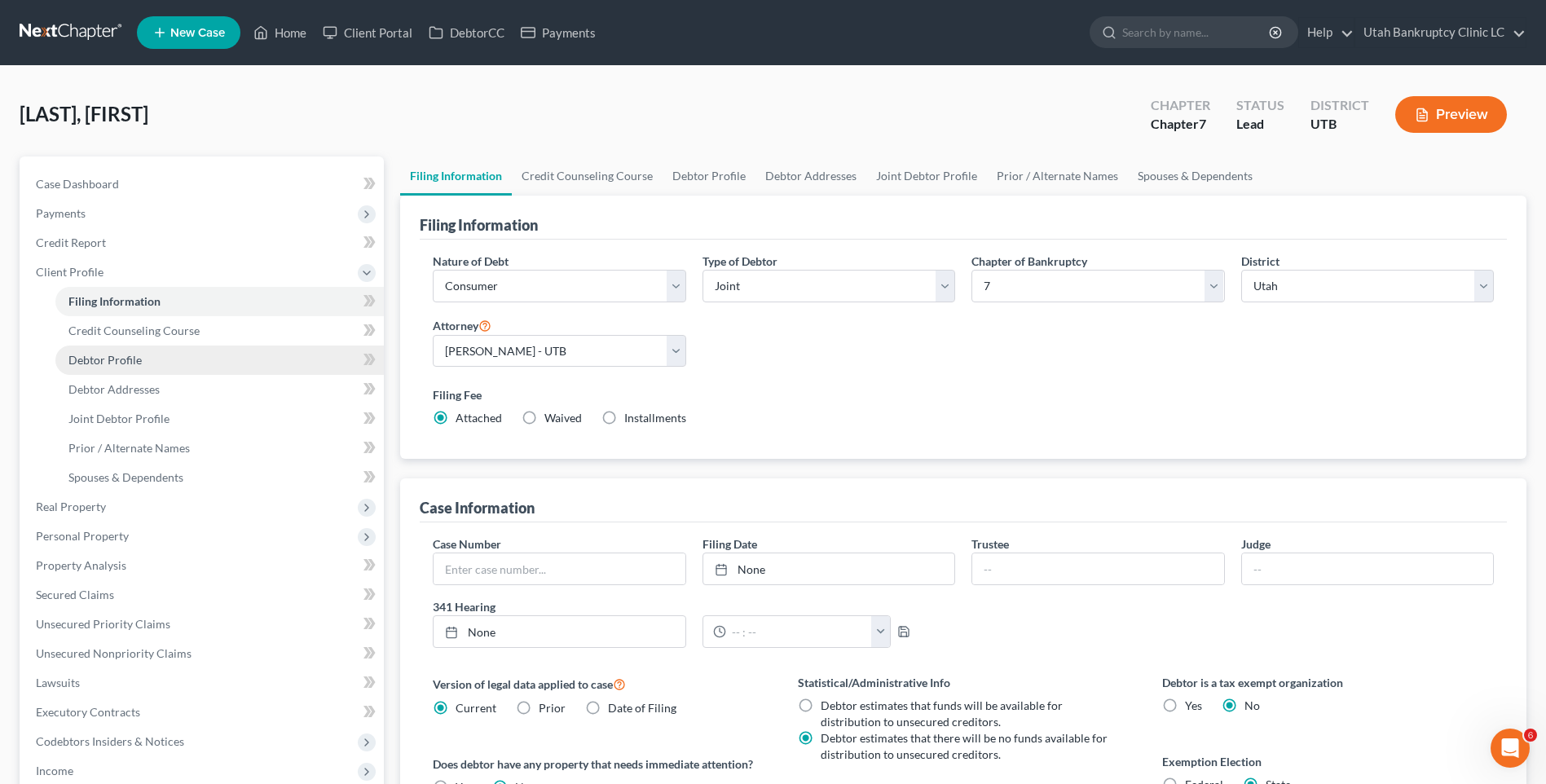click on "Debtor Profile" at bounding box center [105, 359] 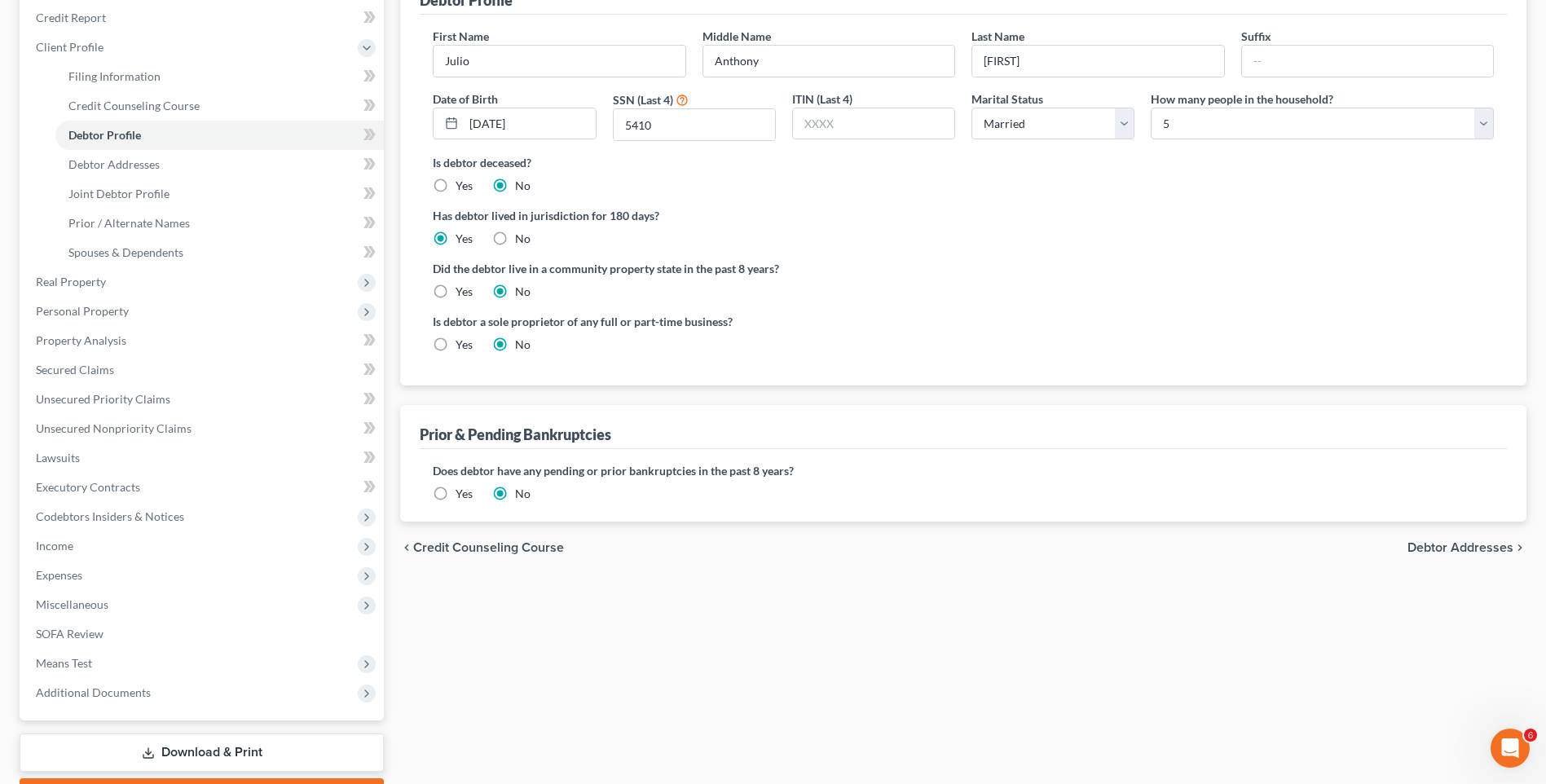 scroll, scrollTop: 0, scrollLeft: 0, axis: both 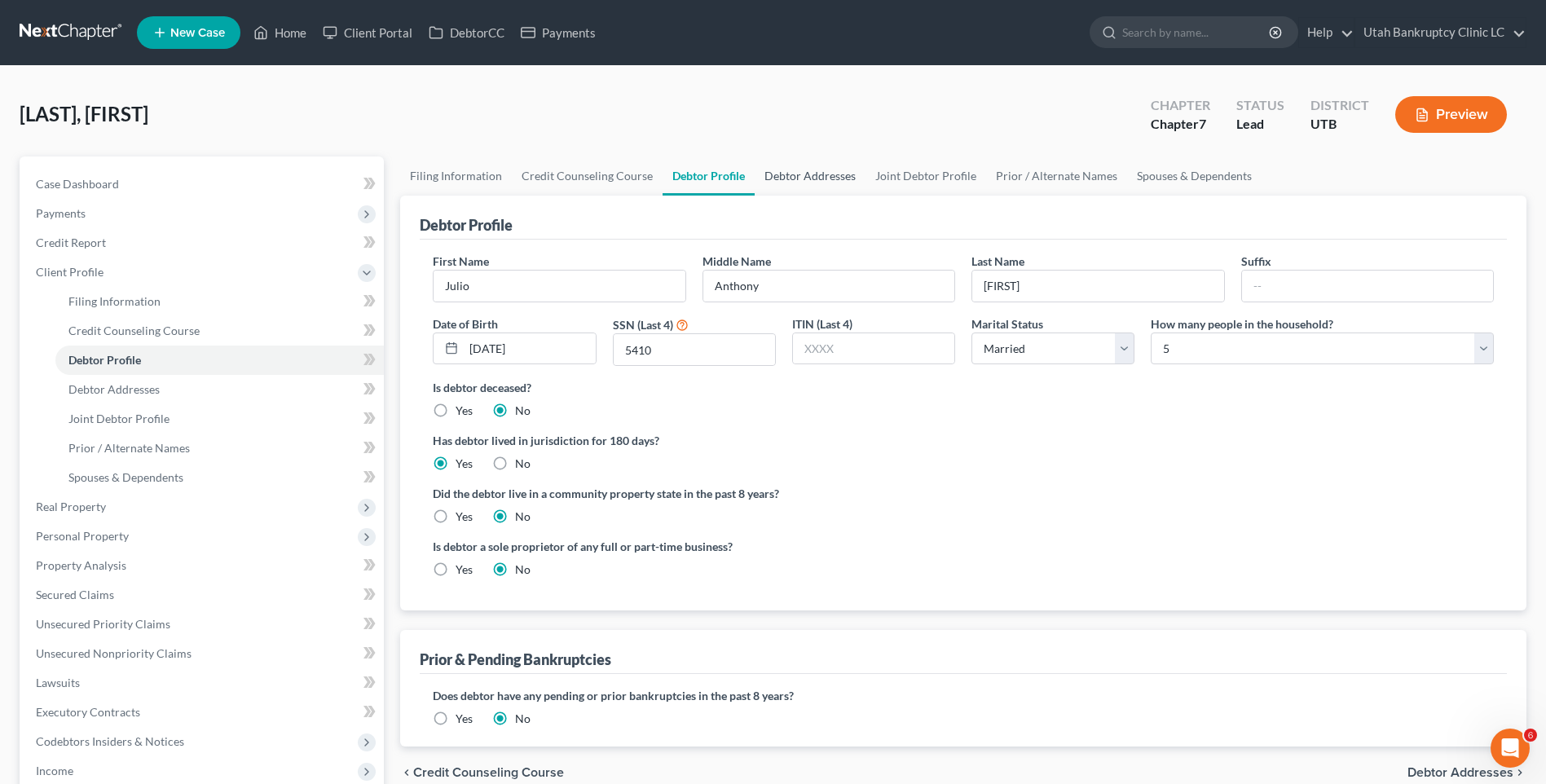 click on "Debtor Addresses" at bounding box center [810, 176] 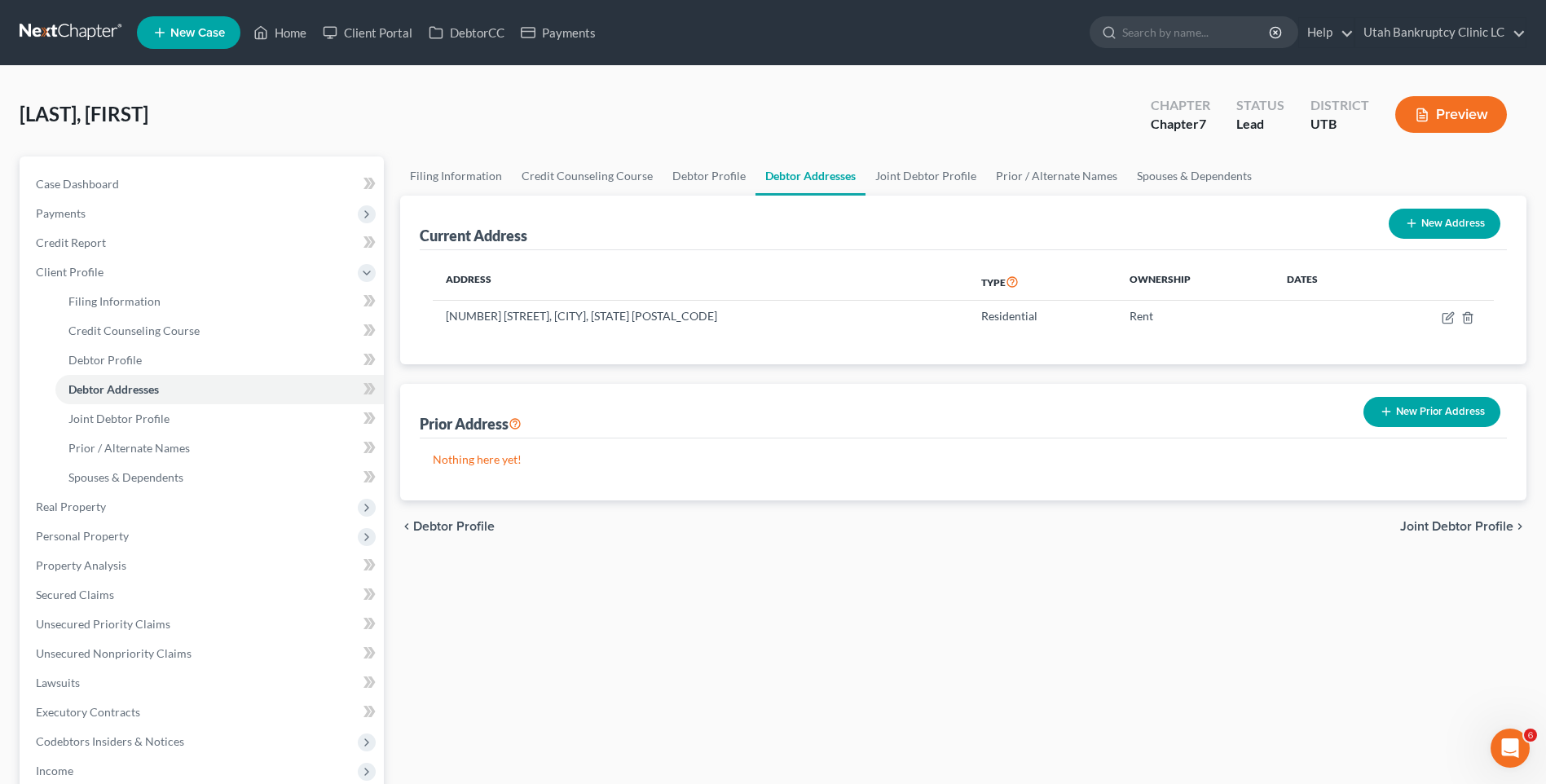 click on "New Prior Address" at bounding box center [1432, 412] 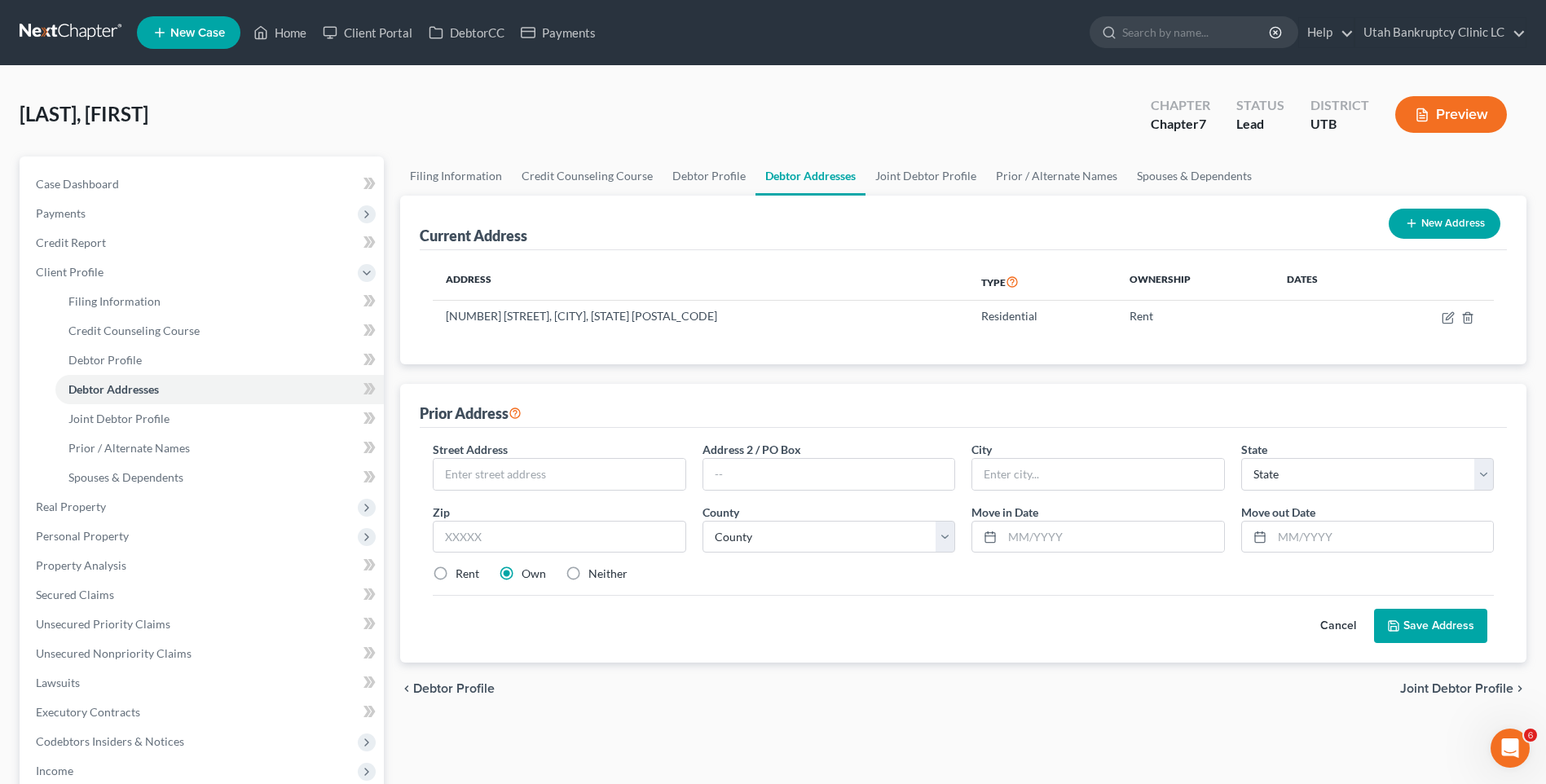 click on "Street Address
*
Address 2 / PO Box
City
*
State
*
State AL AK AR AZ CA CO CT DE DC FL GA GU HI ID IL IN IA KS KY LA ME MD MA MI MN MS MO MT NC ND NE NV NH NJ NM NY OH OK OR PA PR RI SC SD TN TX UT VI VA VT WA WV WI WY
Zip
*
County
*
County
Move in Date
*
Move out Date
*
Rent Own Neither Save as Property" at bounding box center (963, 518) 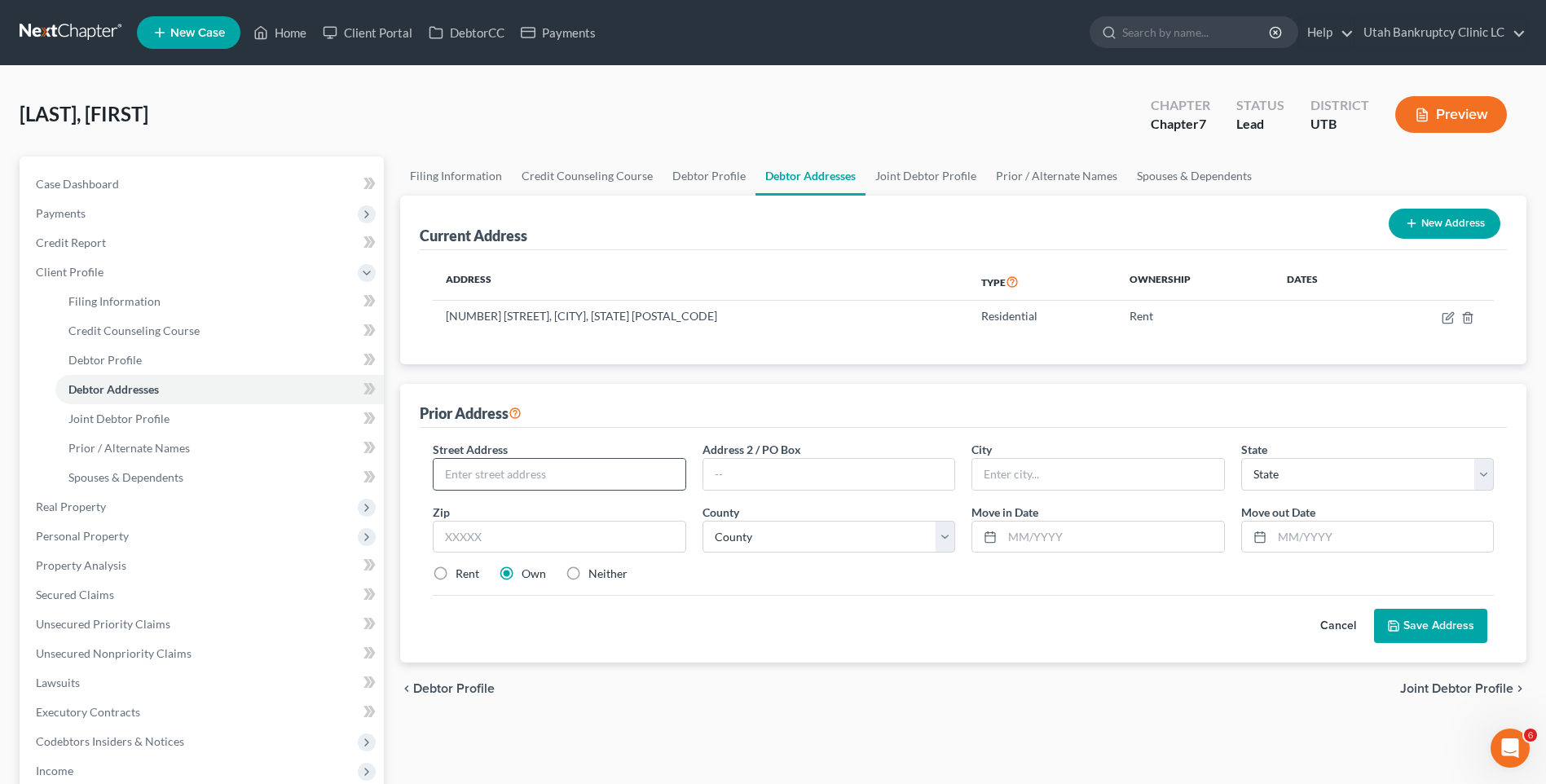 click at bounding box center (559, 474) 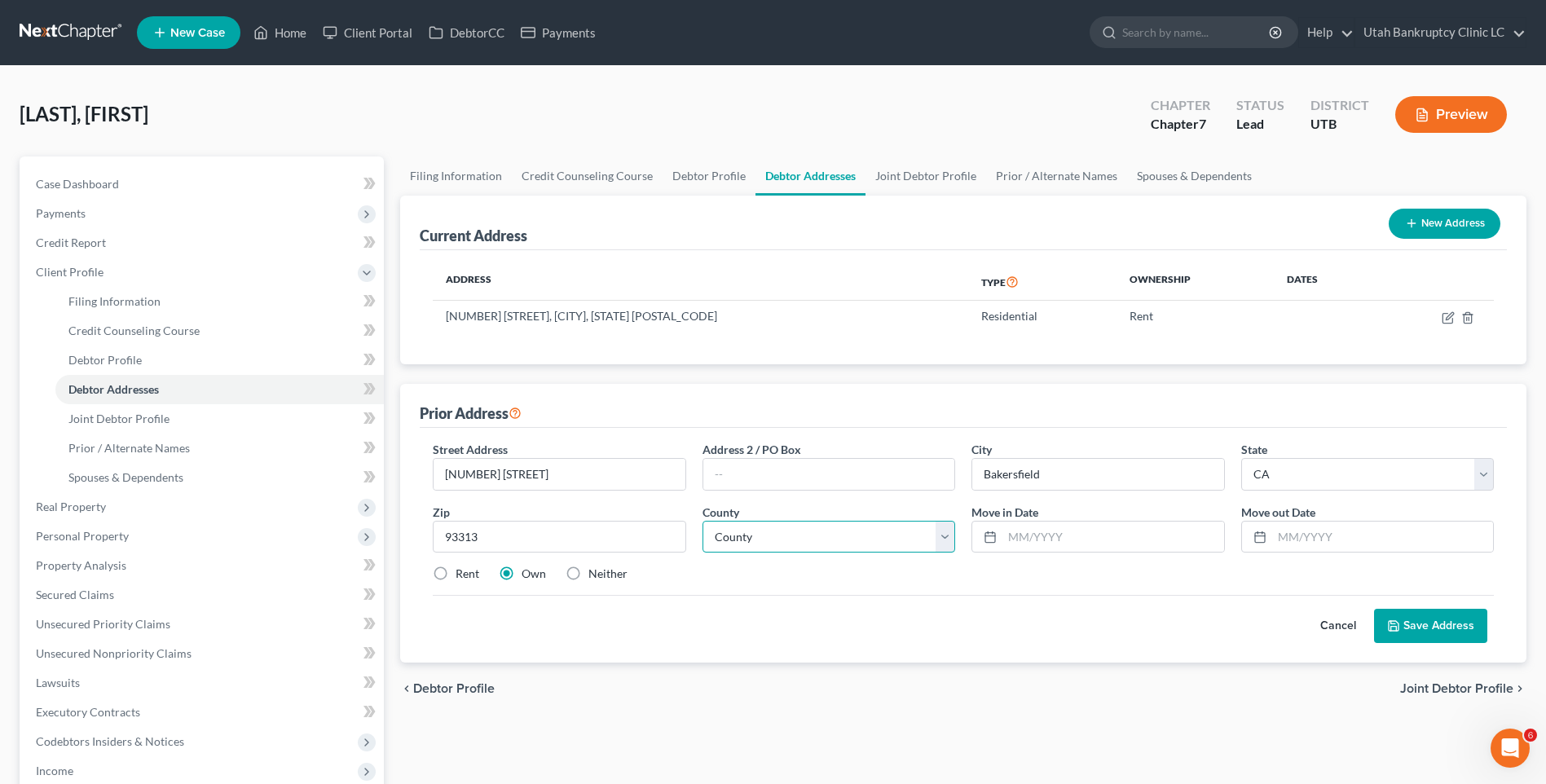 click on "County Alameda County Alpine County Amador County Butte County Calaveras County Colusa County Contra Costa County Del Norte County El Dorado County Fresno County Glenn County Humboldt County Imperial County Inyo County Kern County Kings County Lake County Lassen County Los Angeles County Madera County Marin County Mariposa County Mendocino County Merced County Modoc County Mono County Monterey County Napa County Nevada County Orange County Placer County Plumas County Riverside County Sacramento County San Benito County San Bernardino County San Diego County San Francisco County San Joaquin County San Luis Obispo County San Mateo County Santa Barbara County Santa Clara County Santa Cruz County Shasta County Sierra County Siskiyou County Solano County Sonoma County Stanislaus County Sutter County Tehama County Trinity County Tulare County Tuolumne County Ventura County Yolo County Yuba County" at bounding box center (829, 537) 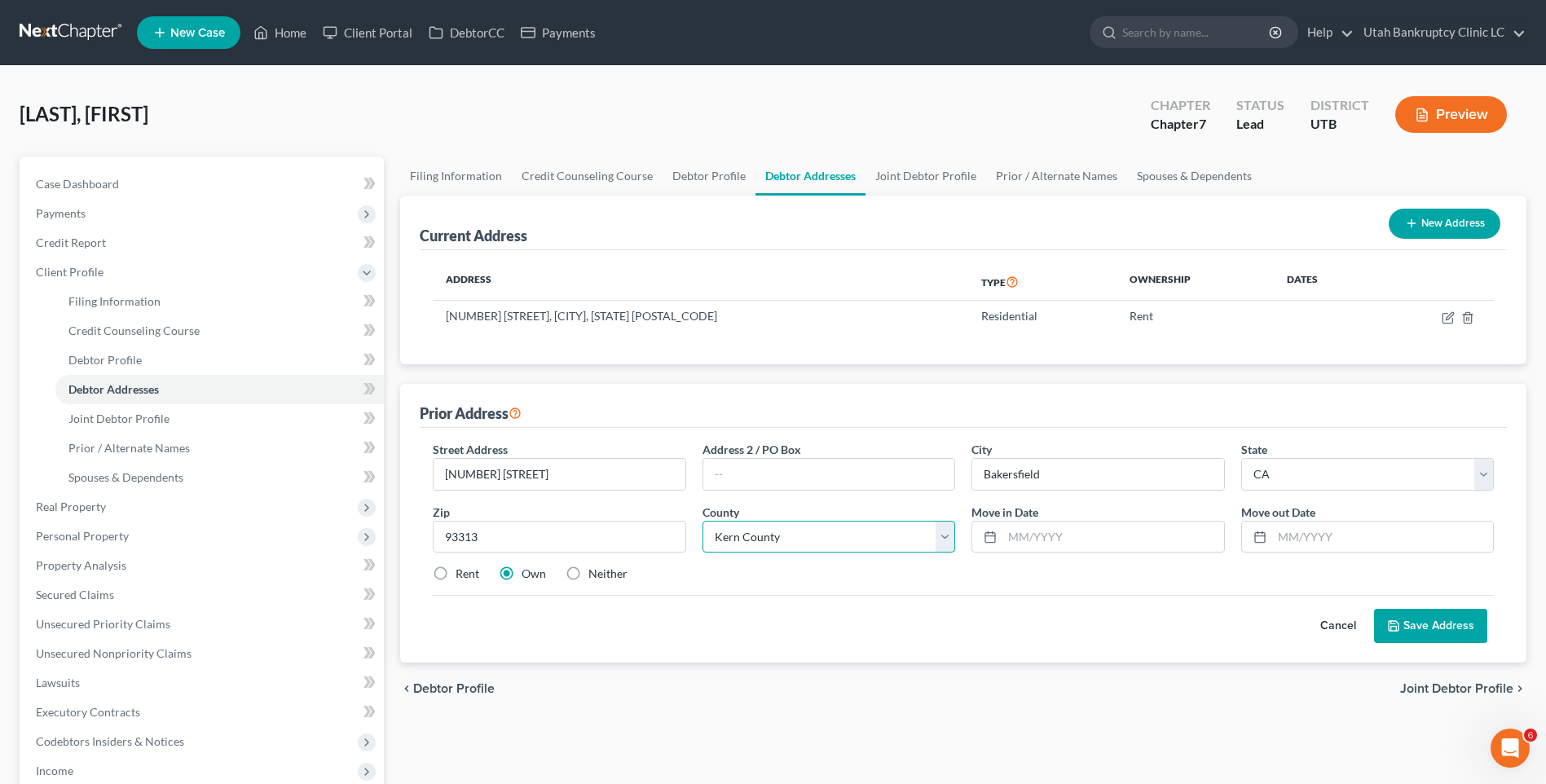 click on "County Alameda County Alpine County Amador County Butte County Calaveras County Colusa County Contra Costa County Del Norte County El Dorado County Fresno County Glenn County Humboldt County Imperial County Inyo County Kern County Kings County Lake County Lassen County Los Angeles County Madera County Marin County Mariposa County Mendocino County Merced County Modoc County Mono County Monterey County Napa County Nevada County Orange County Placer County Plumas County Riverside County Sacramento County San Benito County San Bernardino County San Diego County San Francisco County San Joaquin County San Luis Obispo County San Mateo County Santa Barbara County Santa Clara County Santa Cruz County Shasta County Sierra County Siskiyou County Solano County Sonoma County Stanislaus County Sutter County Tehama County Trinity County Tulare County Tuolumne County Ventura County Yolo County Yuba County" at bounding box center (829, 537) 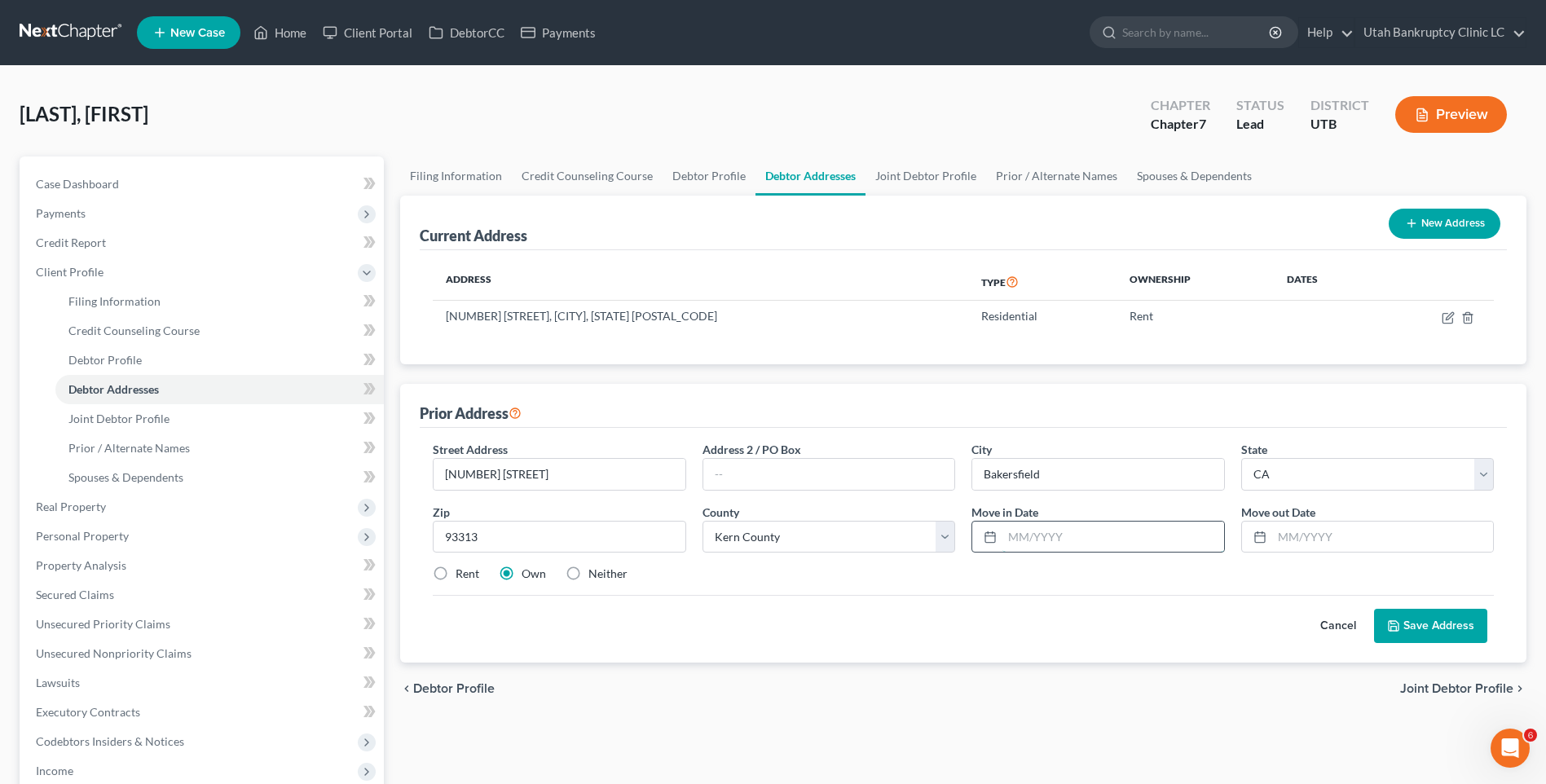 click at bounding box center [1112, 537] 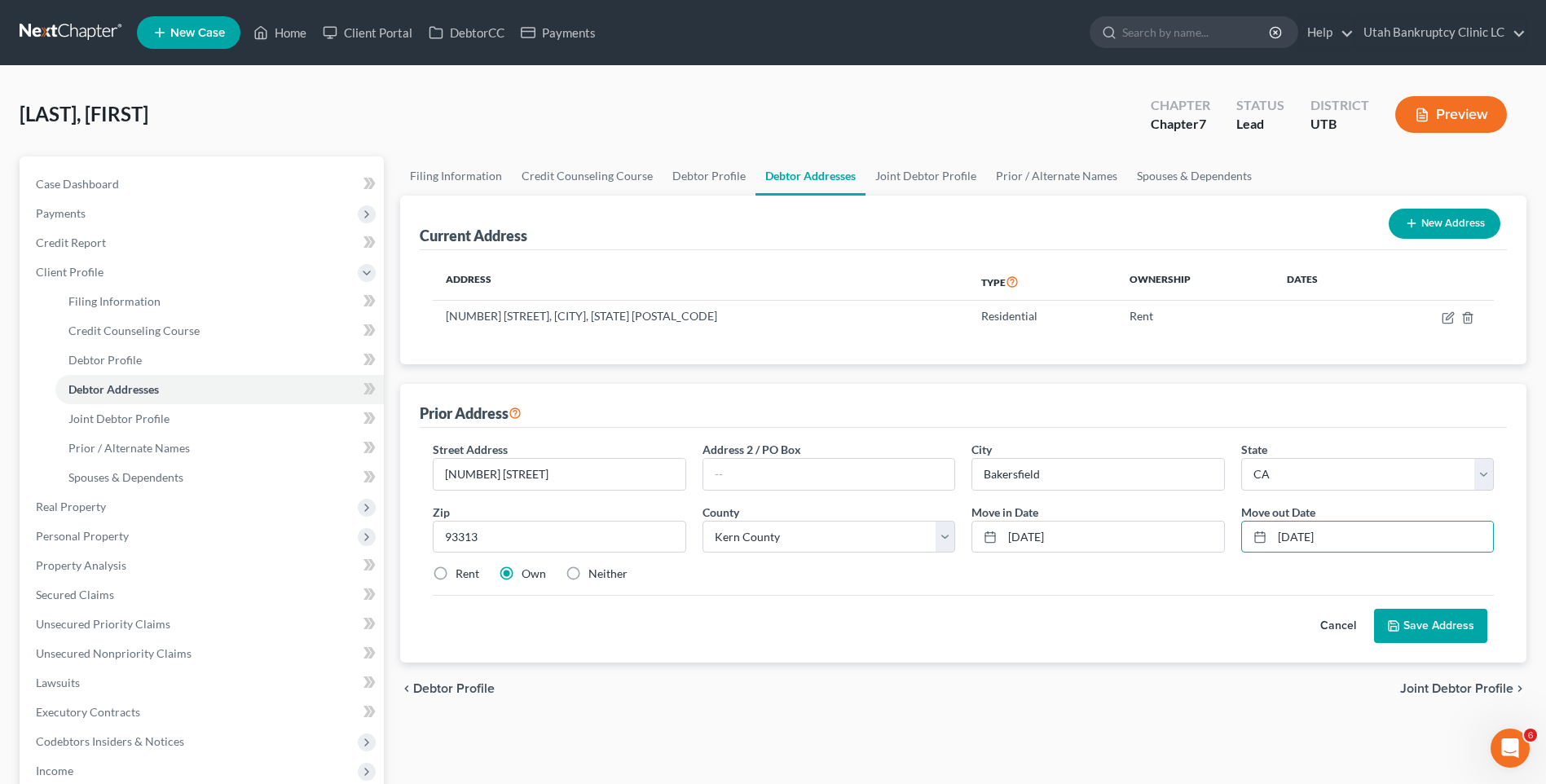 click on "Rent" at bounding box center [467, 574] 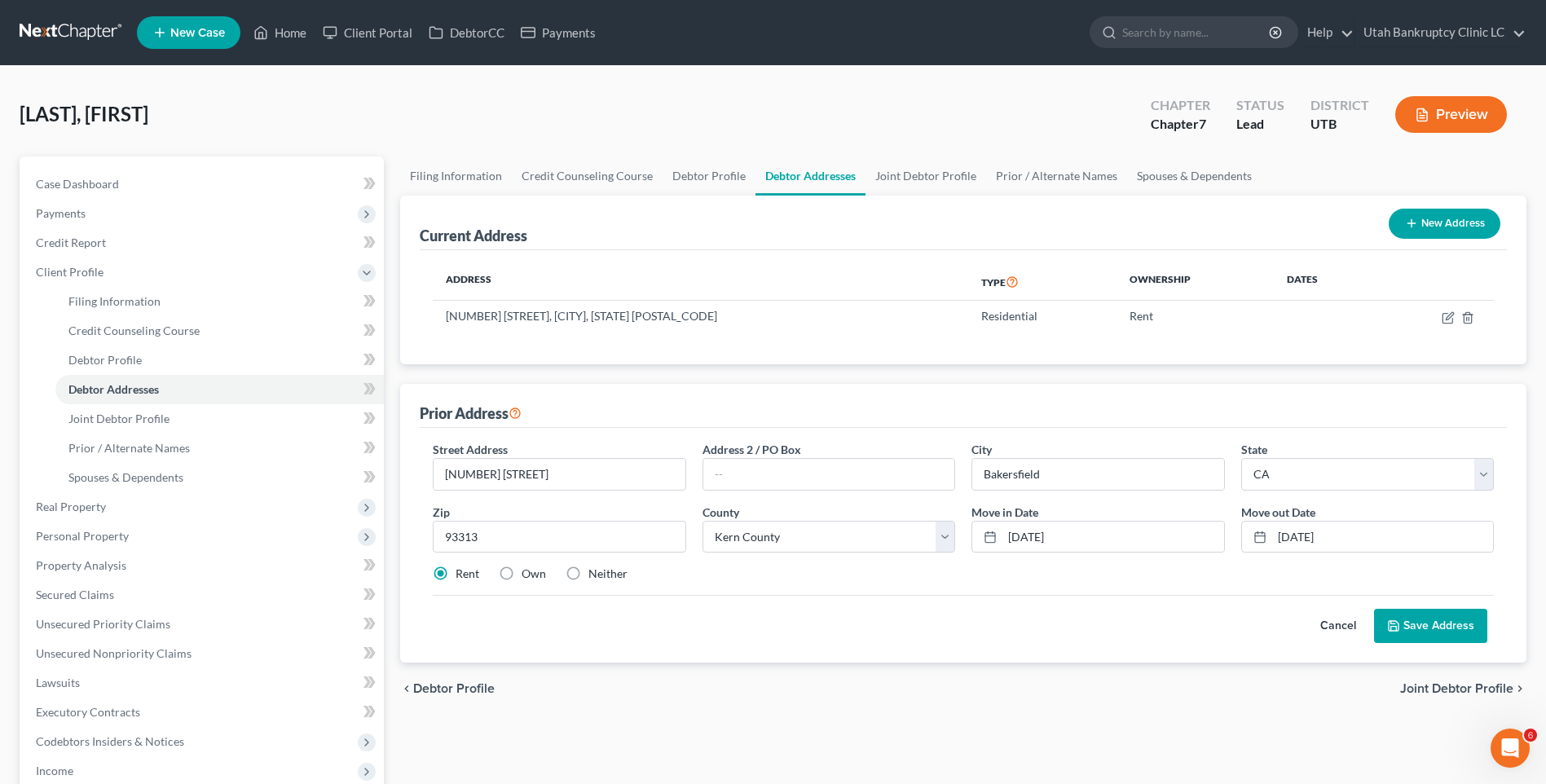 click on "Save Address" at bounding box center (1430, 626) 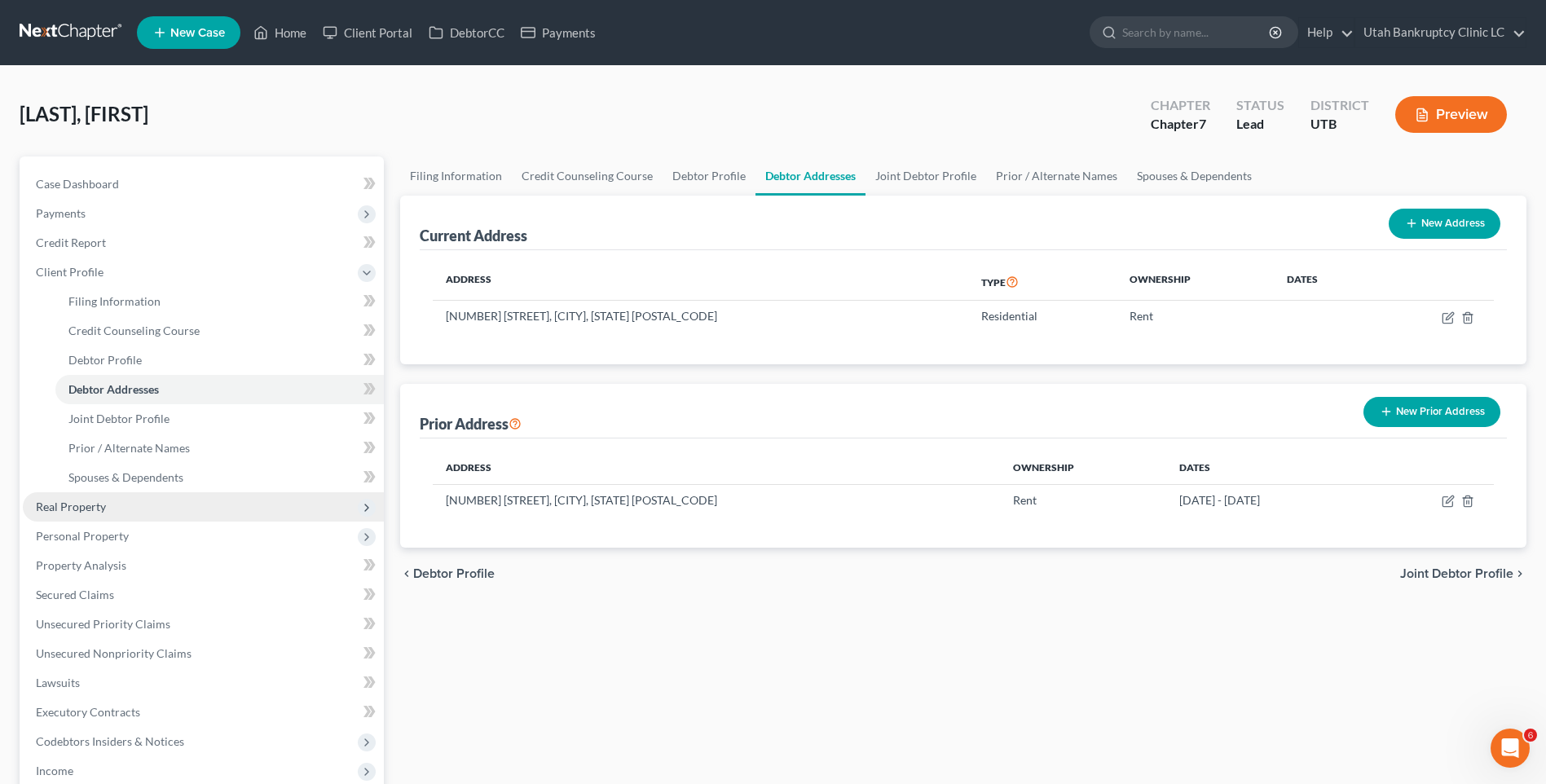 click on "Real Property" at bounding box center (71, 506) 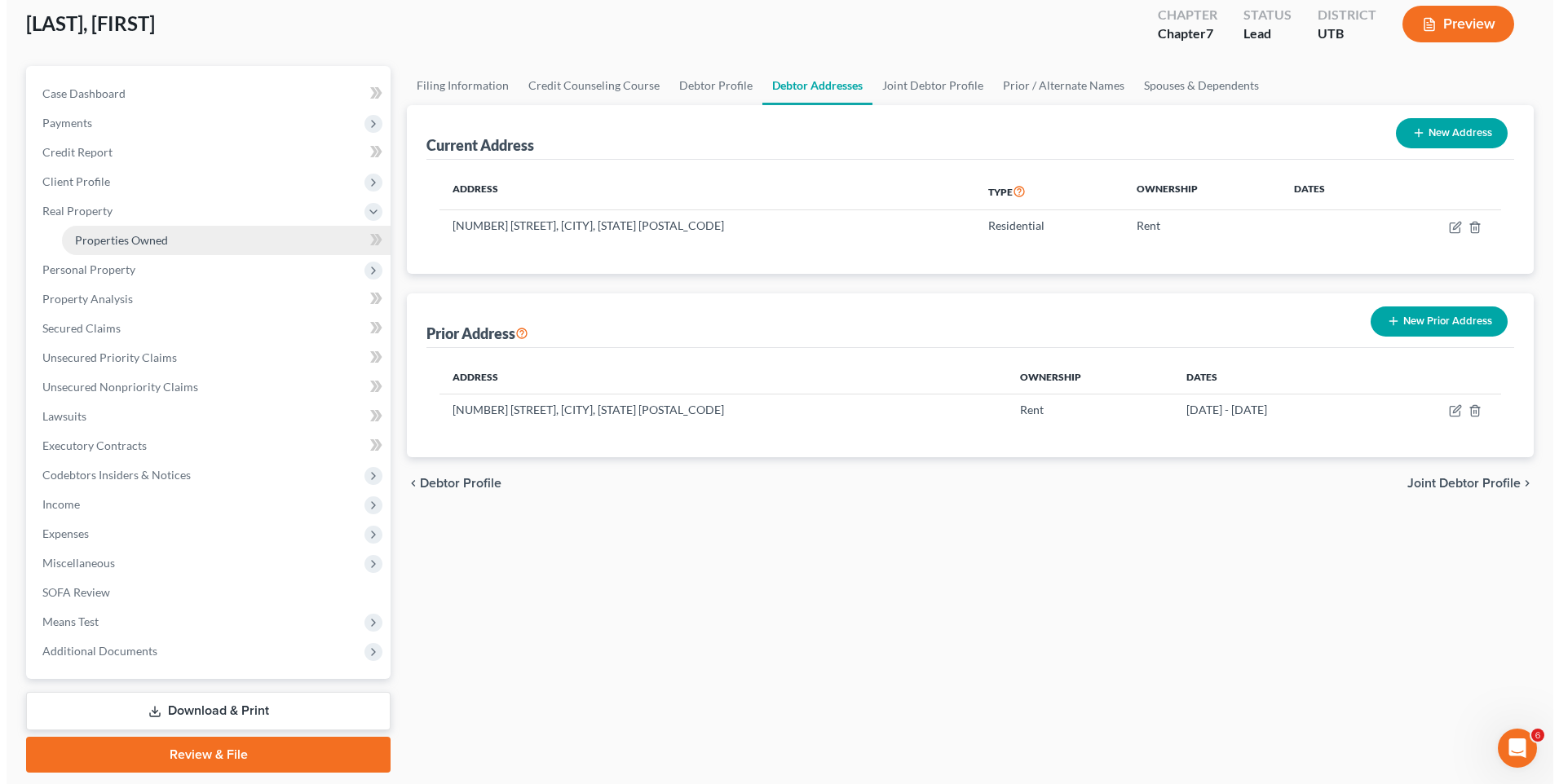 scroll, scrollTop: 0, scrollLeft: 0, axis: both 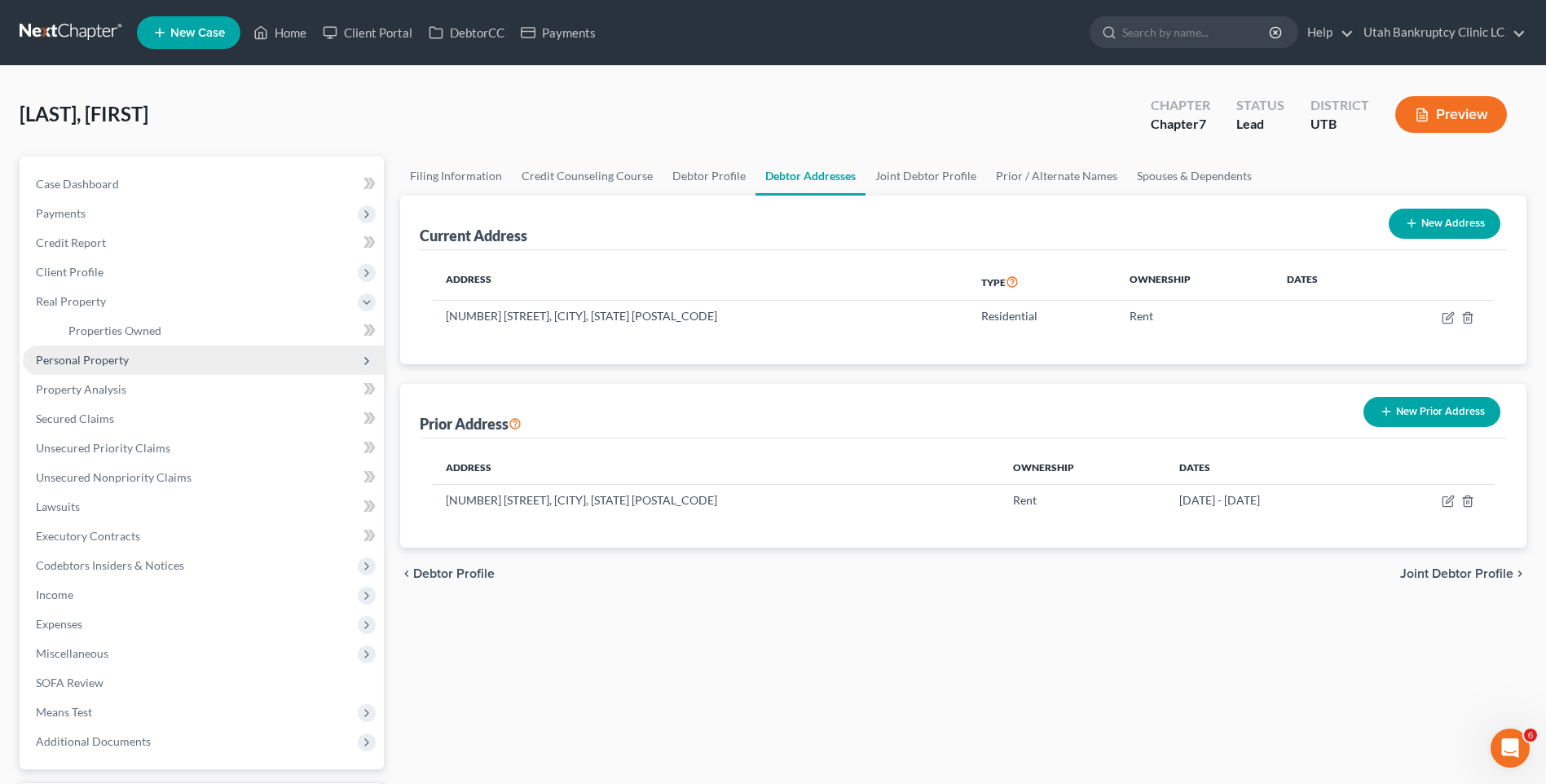 click on "Personal Property" at bounding box center [82, 359] 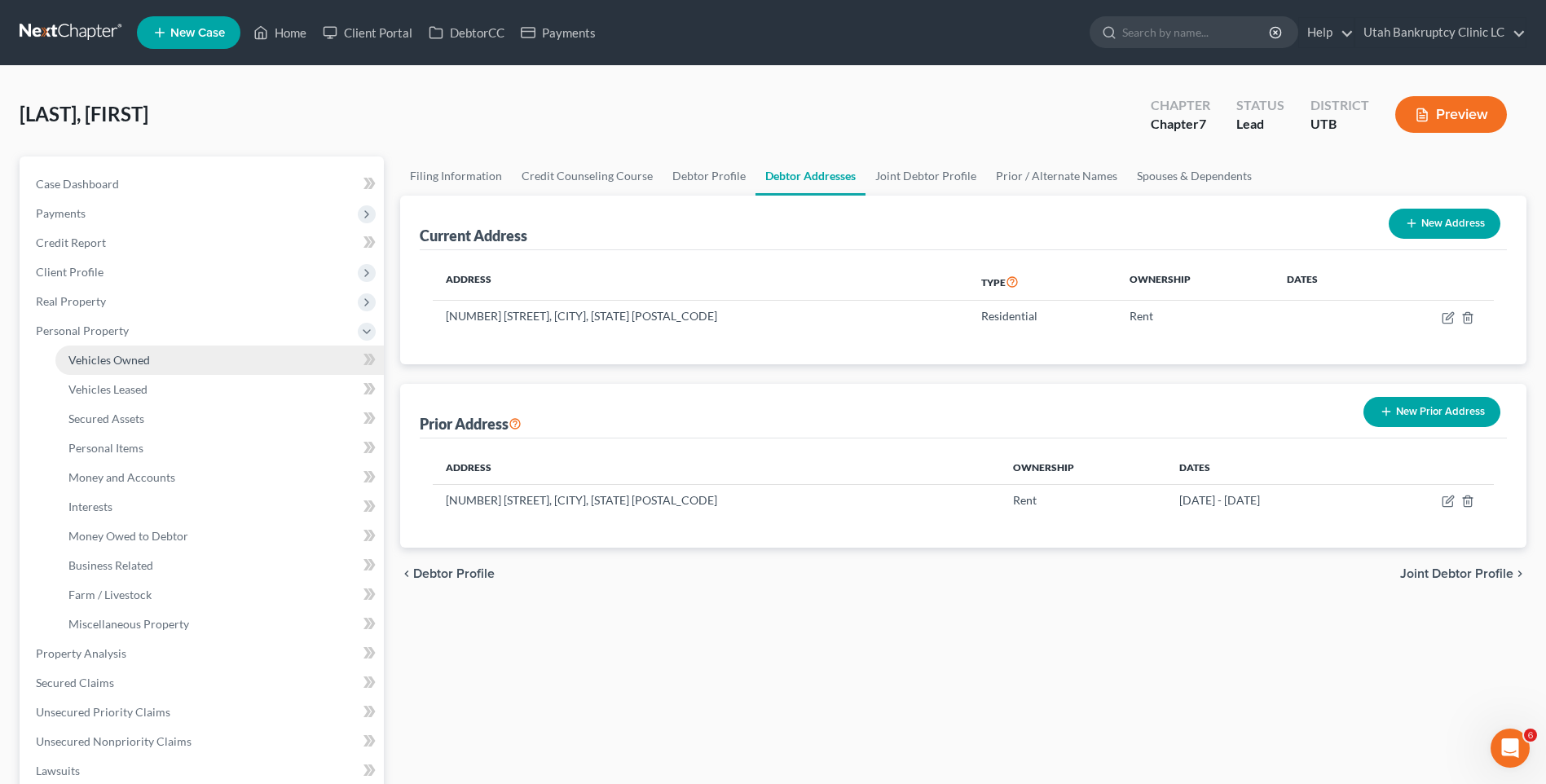 click on "Vehicles Owned" at bounding box center (109, 359) 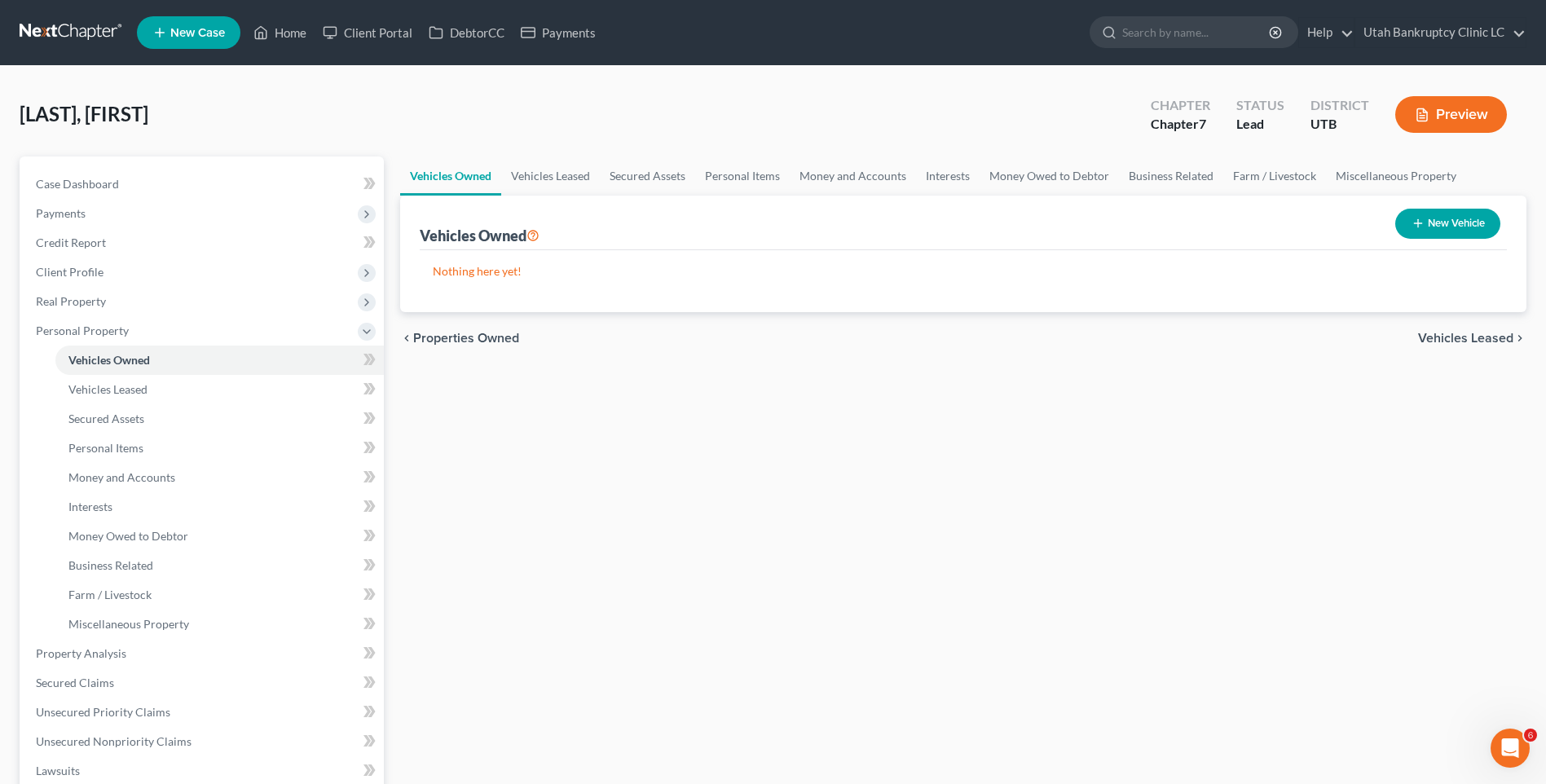 click on "New Vehicle" at bounding box center [1447, 223] 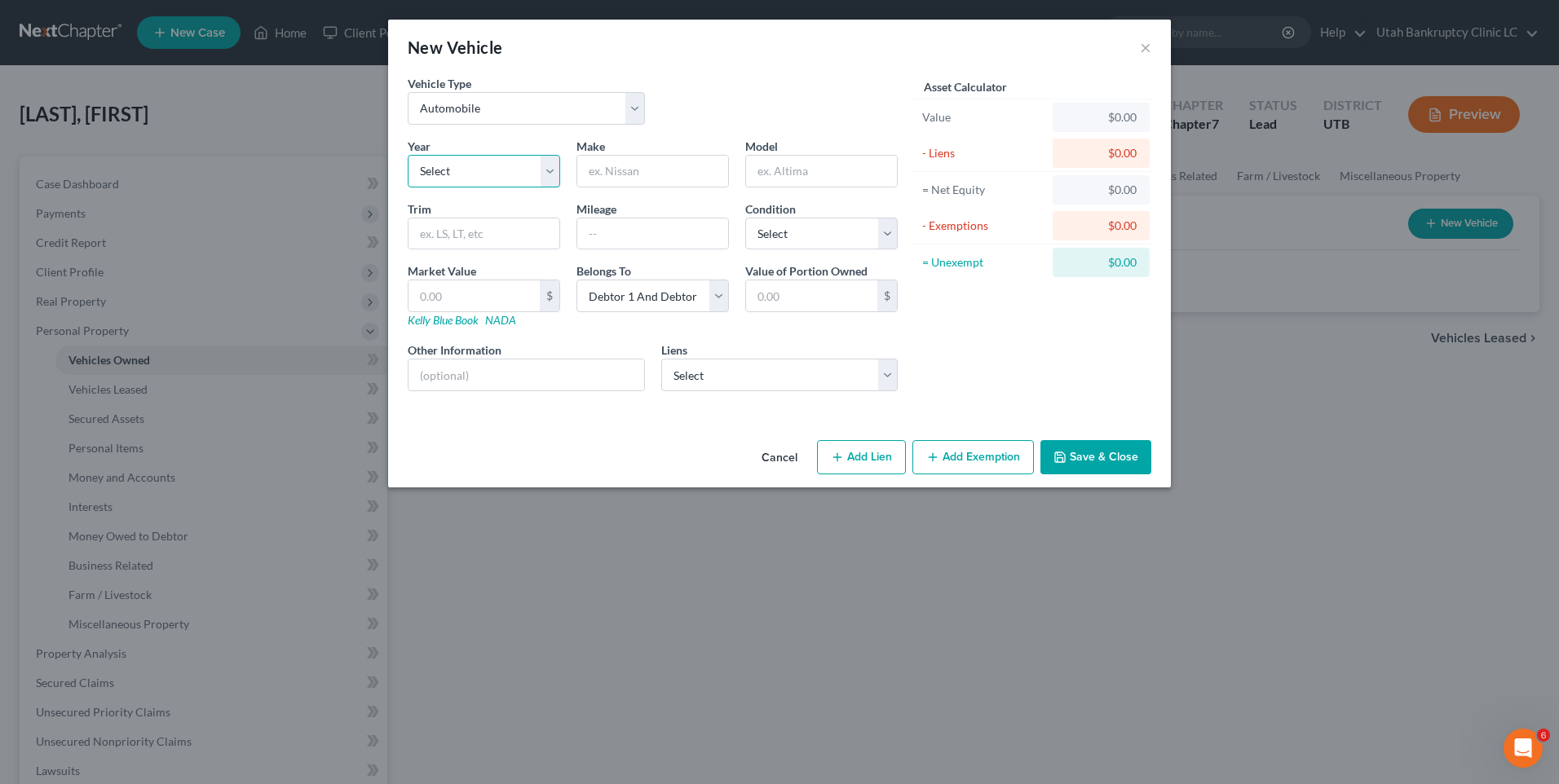 click on "Select 2026 2025 2024 2023 2022 2021 2020 2019 2018 2017 2016 2015 2014 2013 2012 2011 2010 2009 2008 2007 2006 2005 2004 2003 2002 2001 2000 1999 1998 1997 1996 1995 1994 1993 1992 1991 1990 1989 1988 1987 1986 1985 1984 1983 1982 1981 1980 1979 1978 1977 1976 1975 1974 1973 1972 1971 1970 1969 1968 1967 1966 1965 1964 1963 1962 1961 1960 1959 1958 1957 1956 1955 1954 1953 1952 1951 1950 1949 1948 1947 1946 1945 1944 1943 1942 1941 1940 1939 1938 1937 1936 1935 1934 1933 1932 1931 1930 1929 1928 1927 1926 1925 1924 1923 1922 1921 1920 1919 1918 1917 1916 1915 1914 1913 1912 1911 1910 1909 1908 1907 1906 1905 1904 1903 1902 1901" at bounding box center (484, 171) 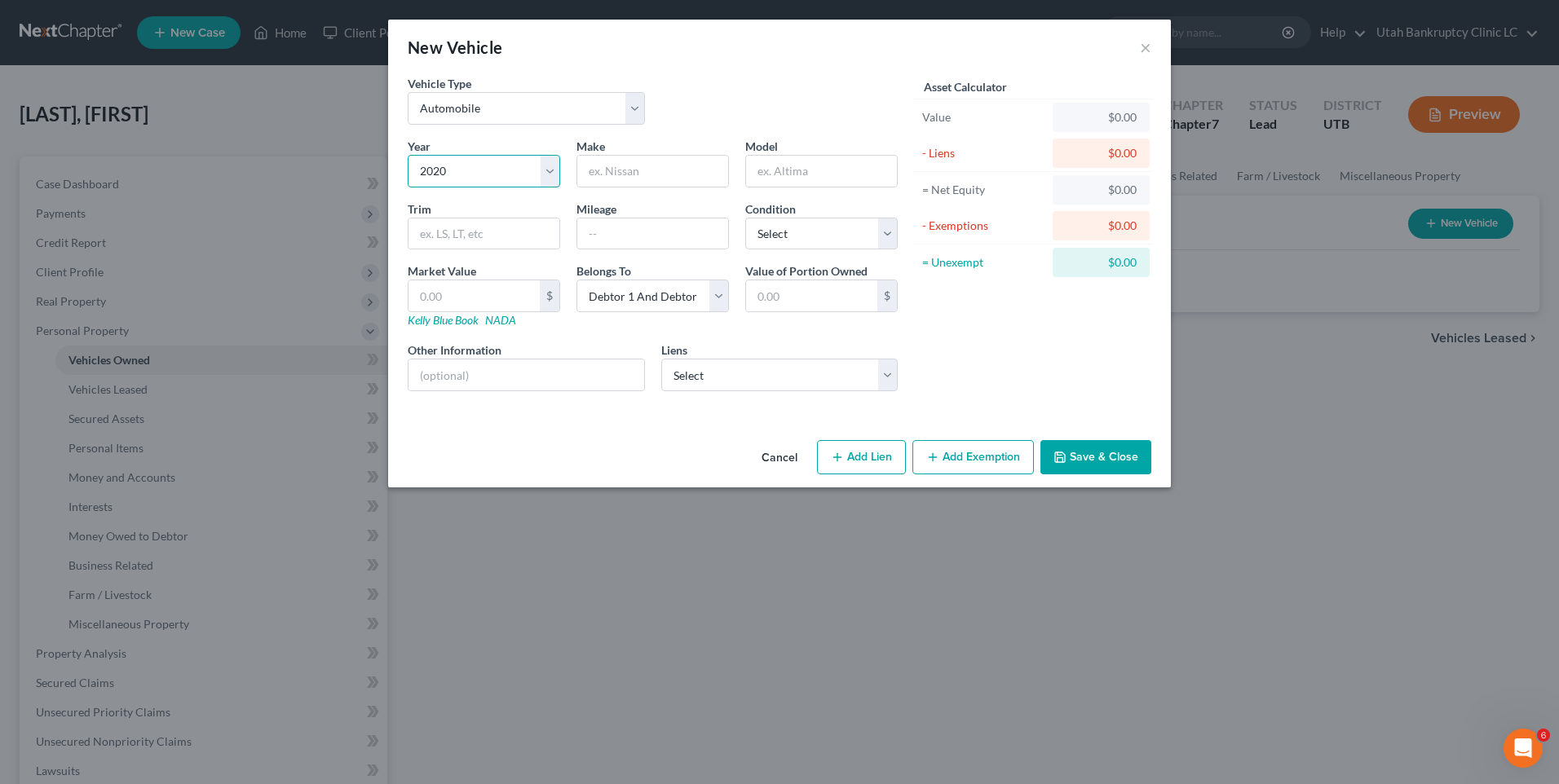 click on "Select 2026 2025 2024 2023 2022 2021 2020 2019 2018 2017 2016 2015 2014 2013 2012 2011 2010 2009 2008 2007 2006 2005 2004 2003 2002 2001 2000 1999 1998 1997 1996 1995 1994 1993 1992 1991 1990 1989 1988 1987 1986 1985 1984 1983 1982 1981 1980 1979 1978 1977 1976 1975 1974 1973 1972 1971 1970 1969 1968 1967 1966 1965 1964 1963 1962 1961 1960 1959 1958 1957 1956 1955 1954 1953 1952 1951 1950 1949 1948 1947 1946 1945 1944 1943 1942 1941 1940 1939 1938 1937 1936 1935 1934 1933 1932 1931 1930 1929 1928 1927 1926 1925 1924 1923 1922 1921 1920 1919 1918 1917 1916 1915 1914 1913 1912 1911 1910 1909 1908 1907 1906 1905 1904 1903 1902 1901" at bounding box center (484, 171) 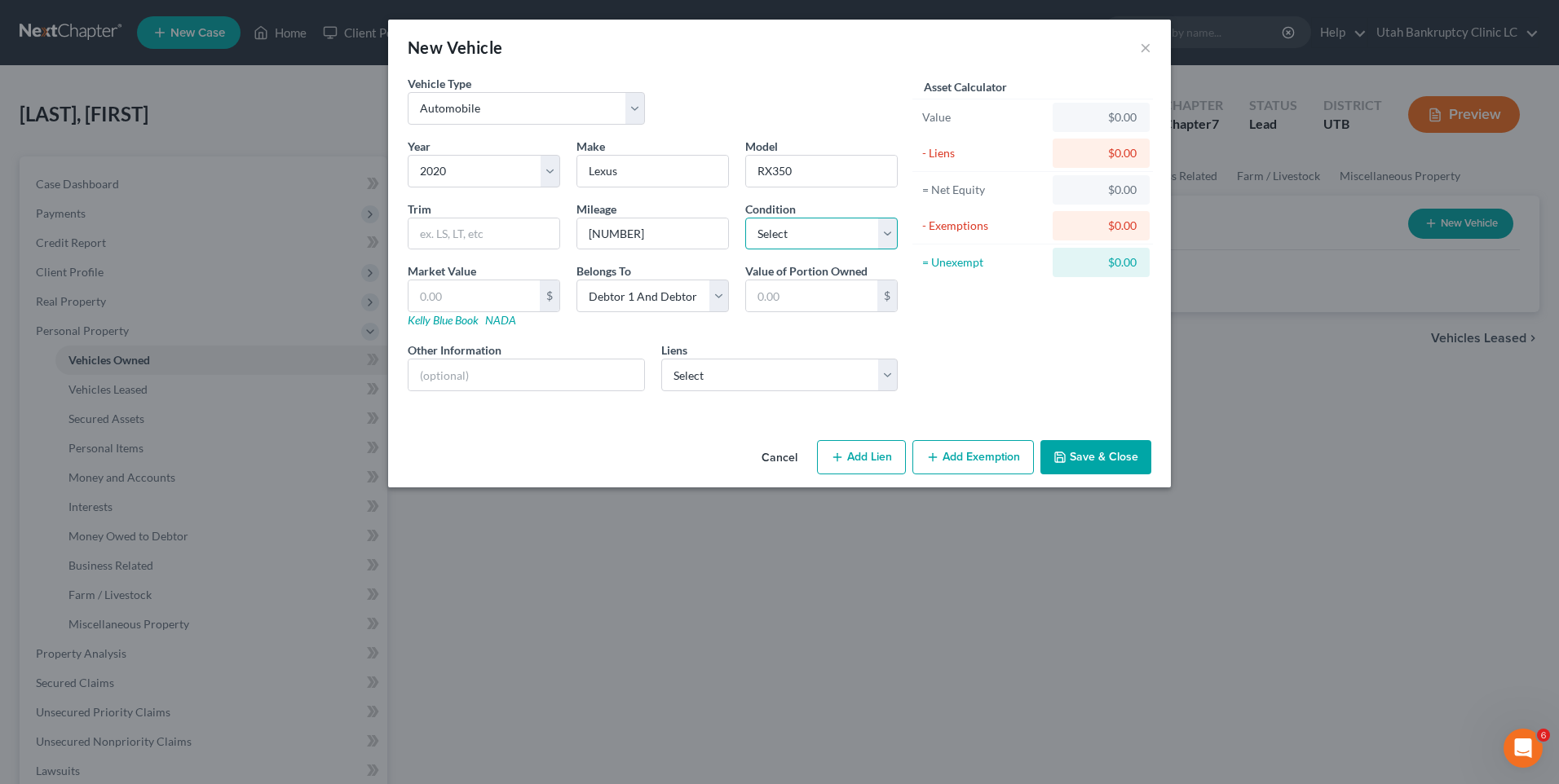 click on "Select Excellent Very Good Good Fair Poor" at bounding box center [821, 234] 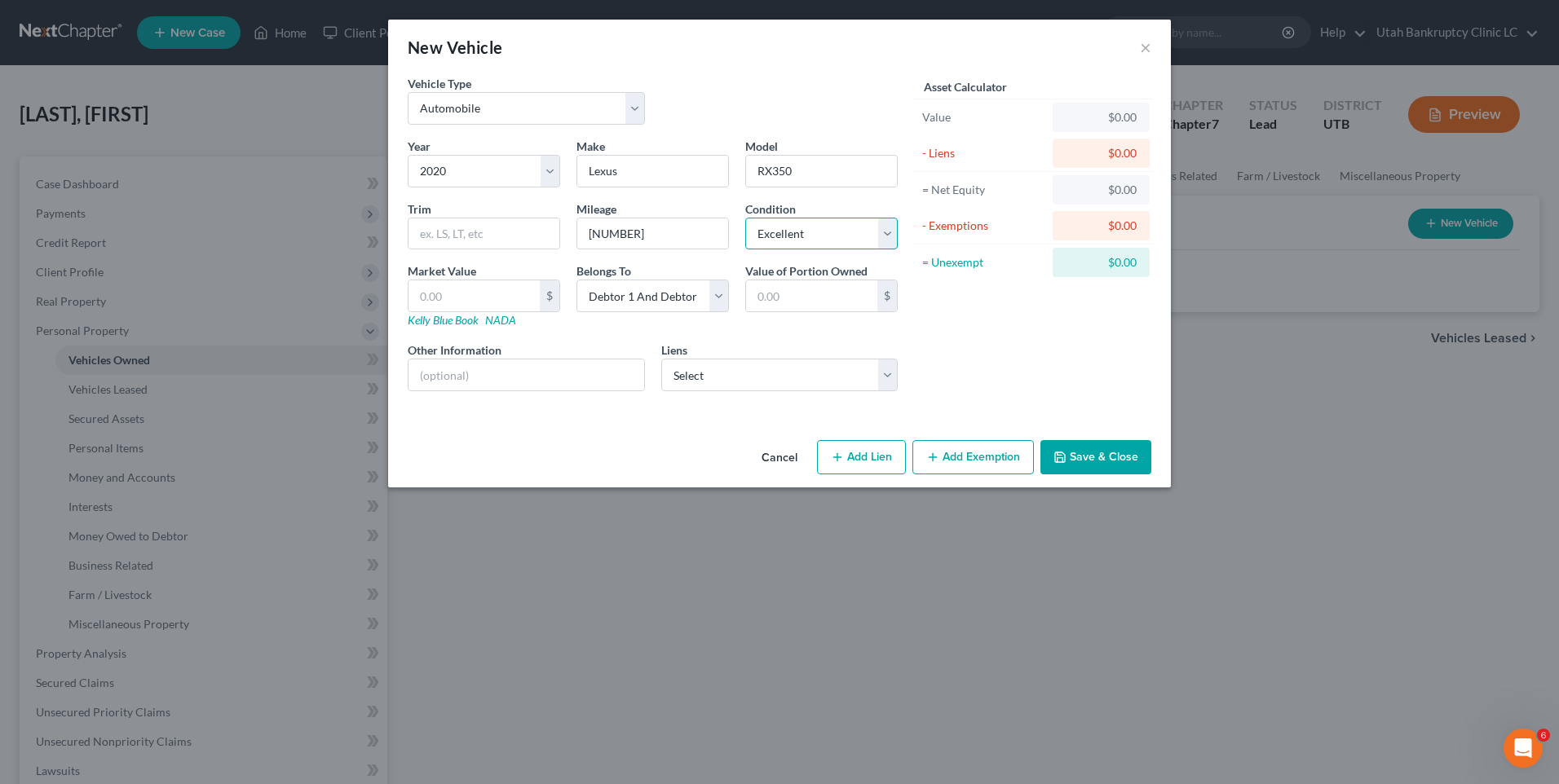 click on "Select Excellent Very Good Good Fair Poor" at bounding box center (821, 234) 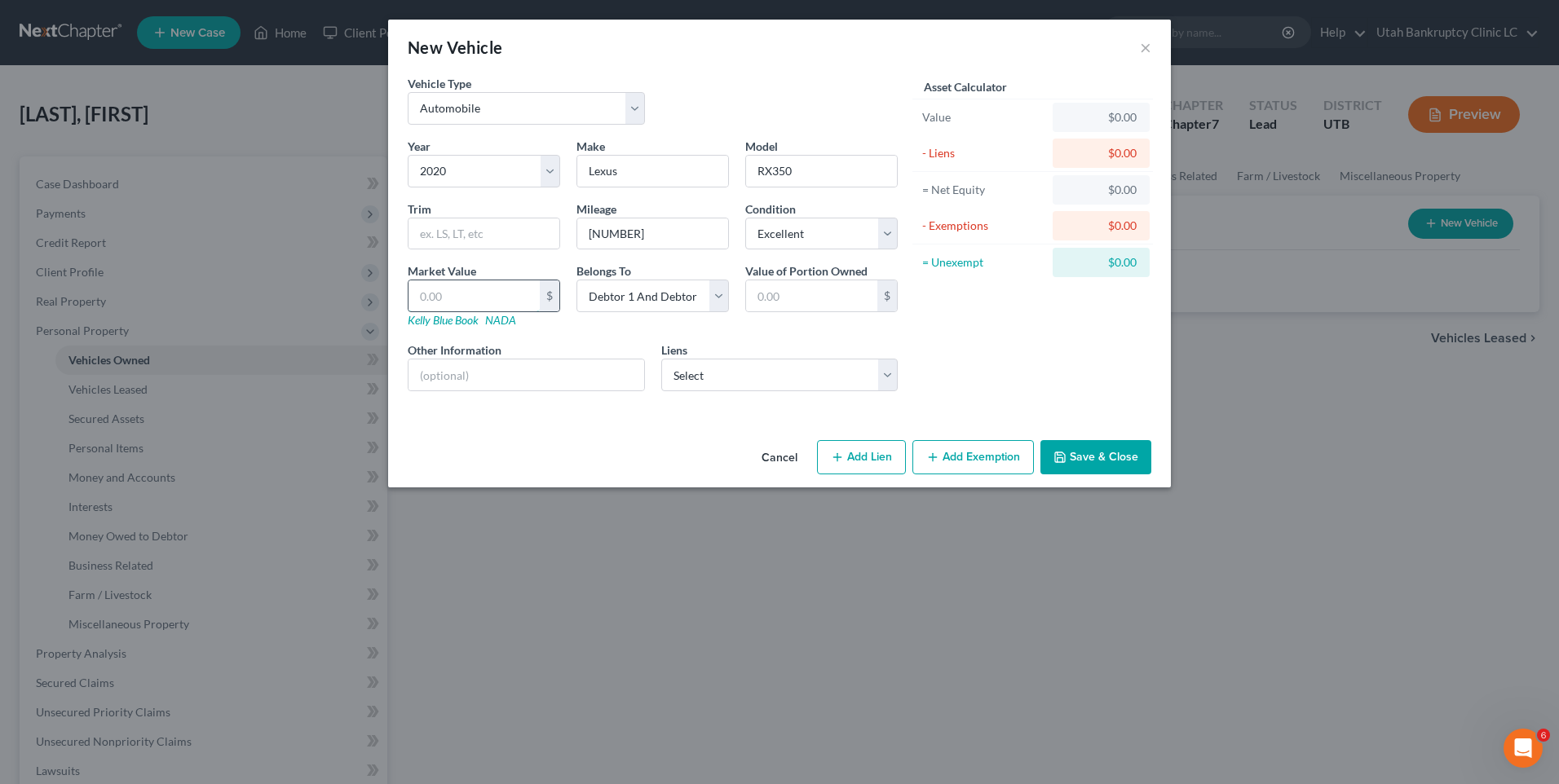 click at bounding box center [474, 296] 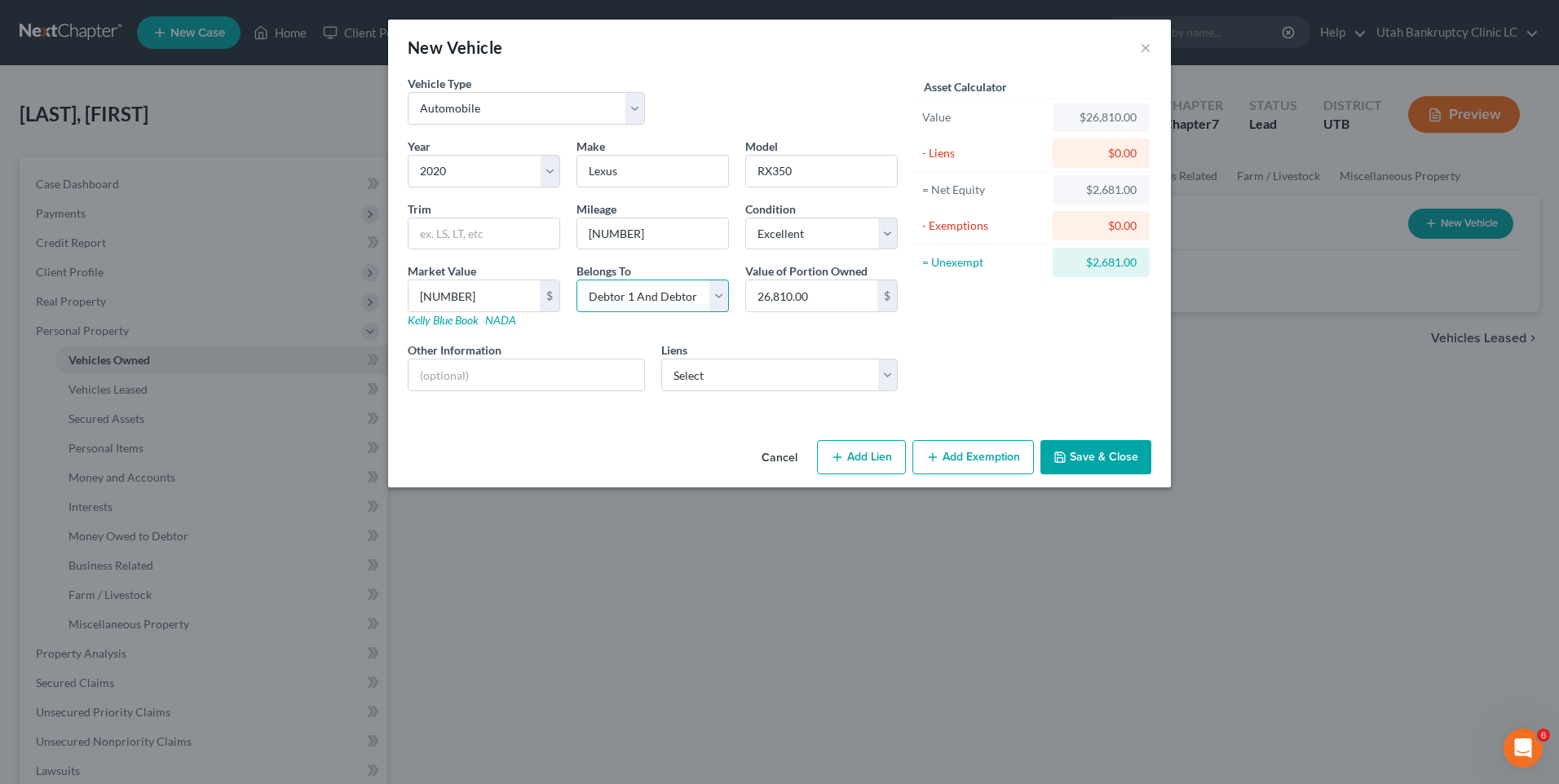 click on "Select Debtor 1 Only Debtor 2 Only Debtor 1 And Debtor 2 Only At Least One Of The Debtors And Another Community Property" at bounding box center [652, 296] 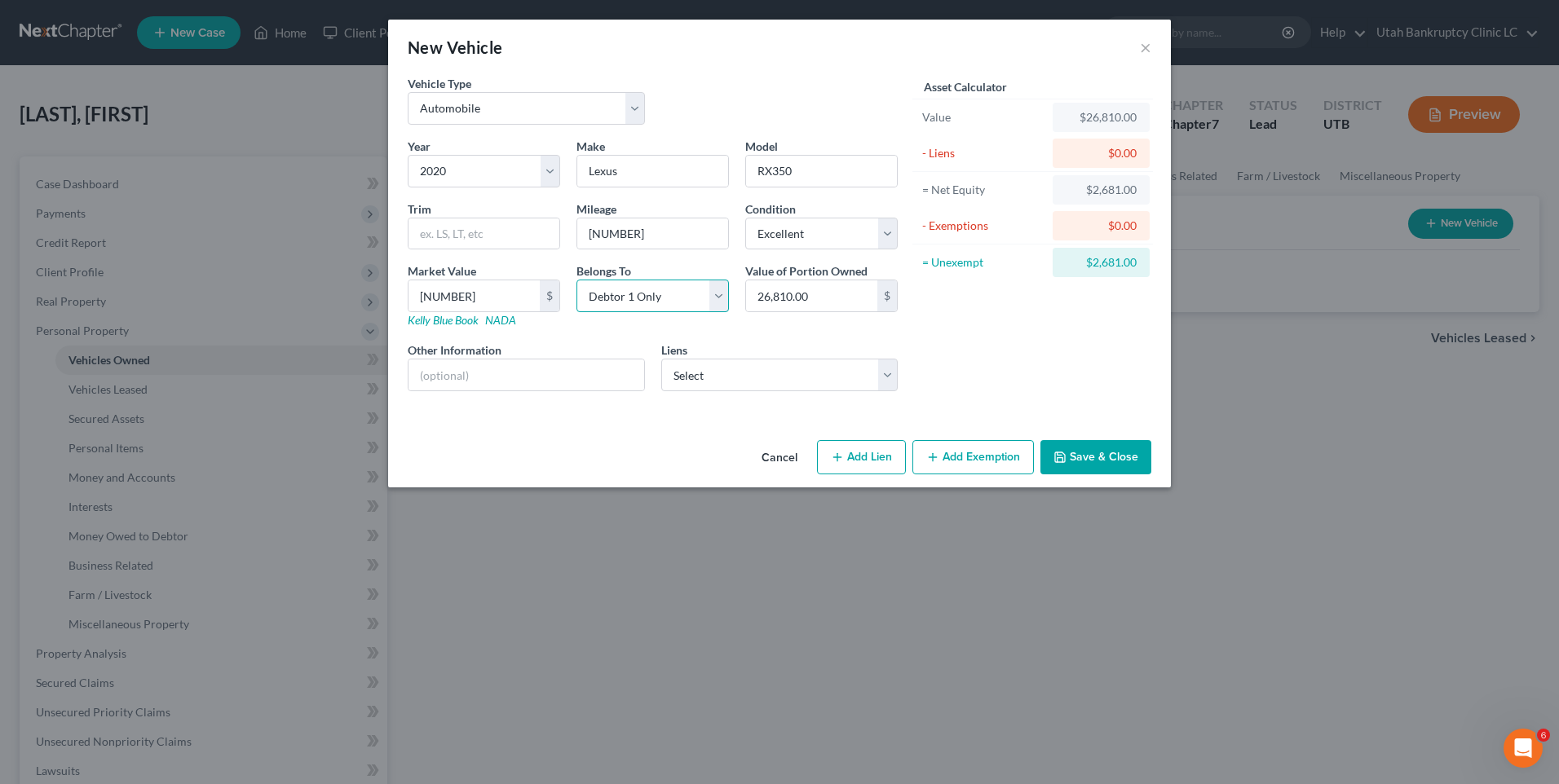 click on "Select Debtor 1 Only Debtor 2 Only Debtor 1 And Debtor 2 Only At Least One Of The Debtors And Another Community Property" at bounding box center (652, 296) 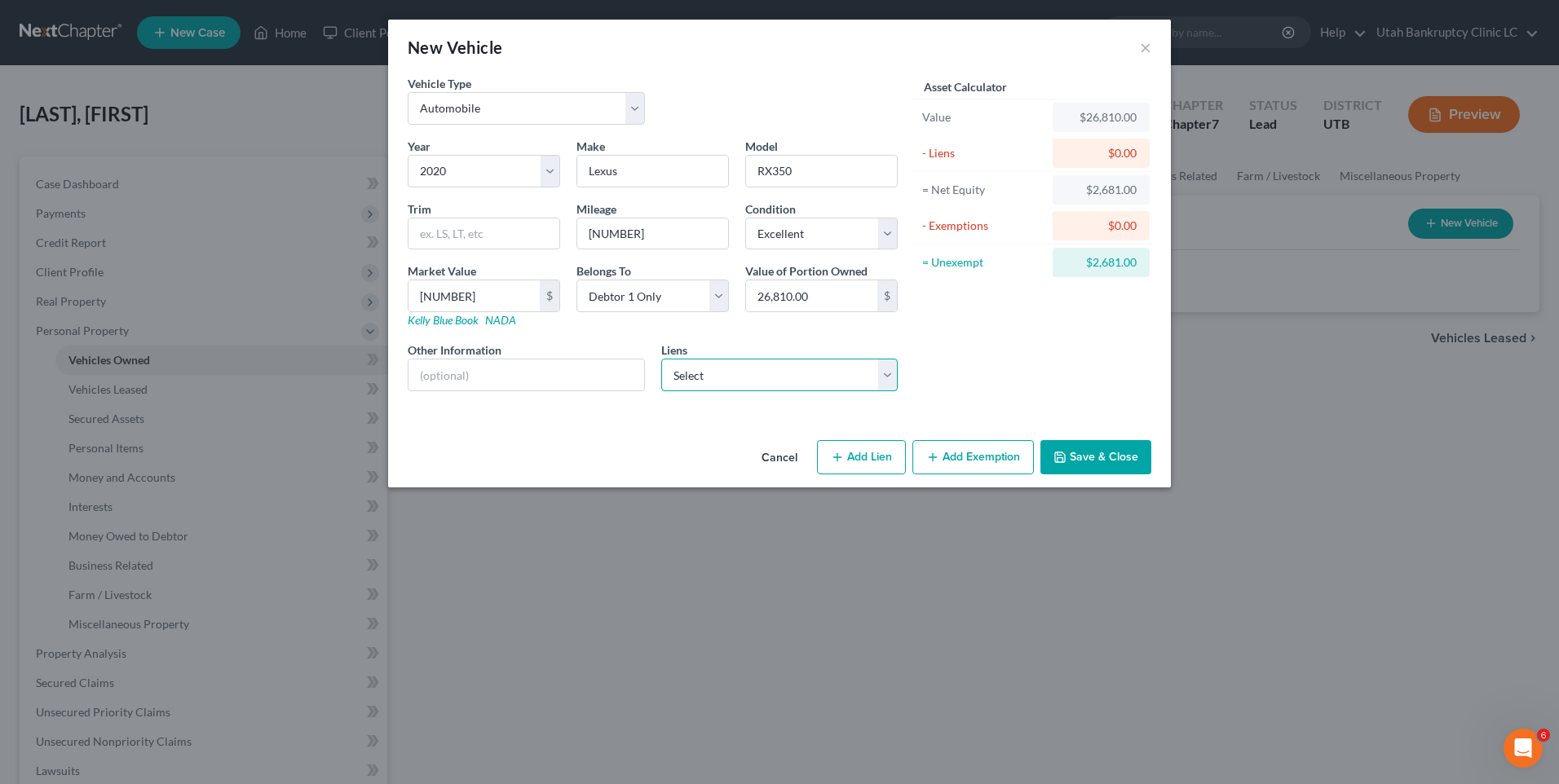 click on "Select [BRAND] [MODEL] - $[AMOUNT]" at bounding box center [780, 375] 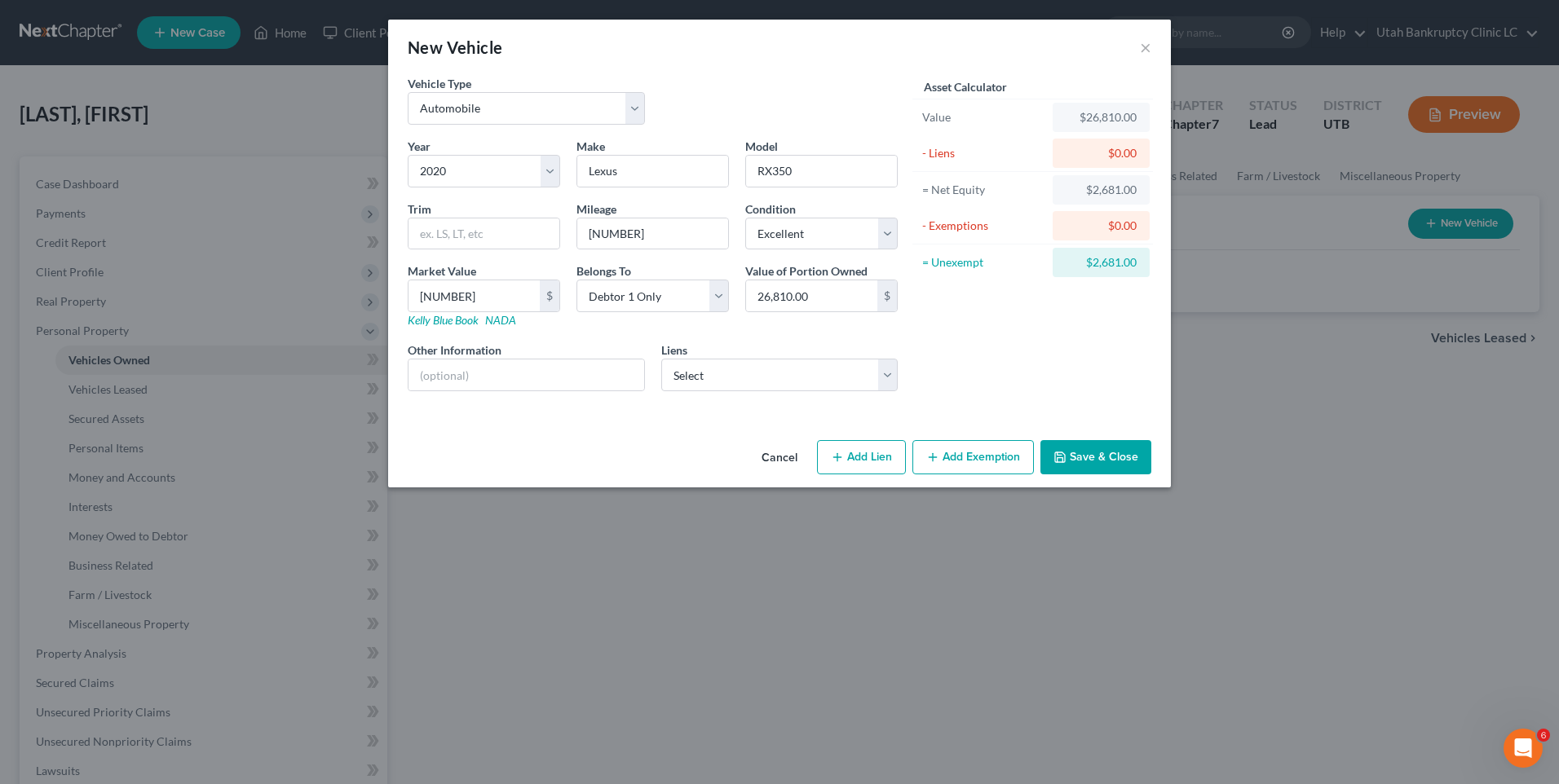click on "Asset Calculator Value $[NUMBER] - Liens $0.00 = Net Equity $[NUMBER] - Exemptions $0.00 = Unexempt $[NUMBER]" at bounding box center [1032, 240] 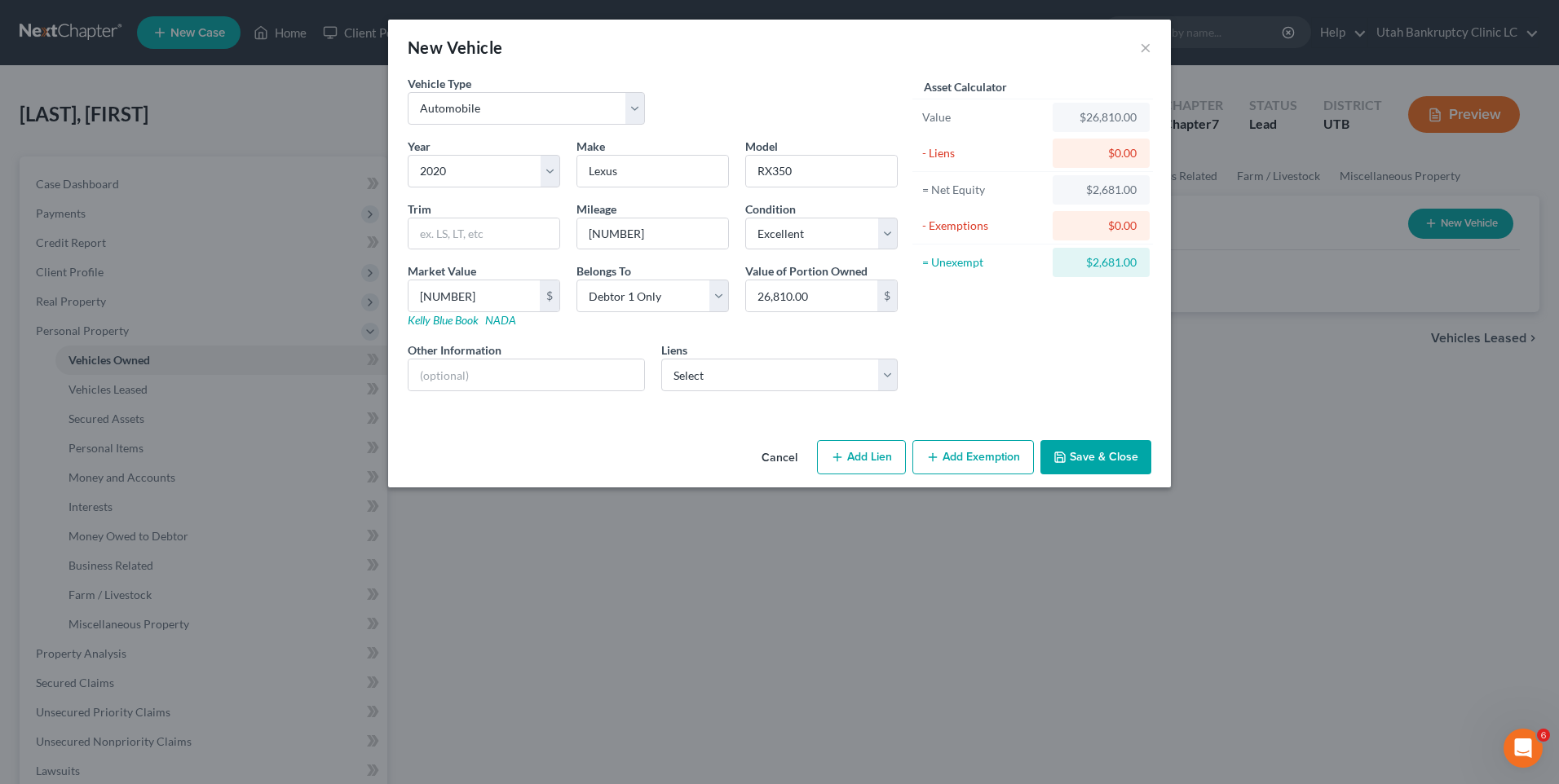 click on "Add Exemption" at bounding box center [973, 457] 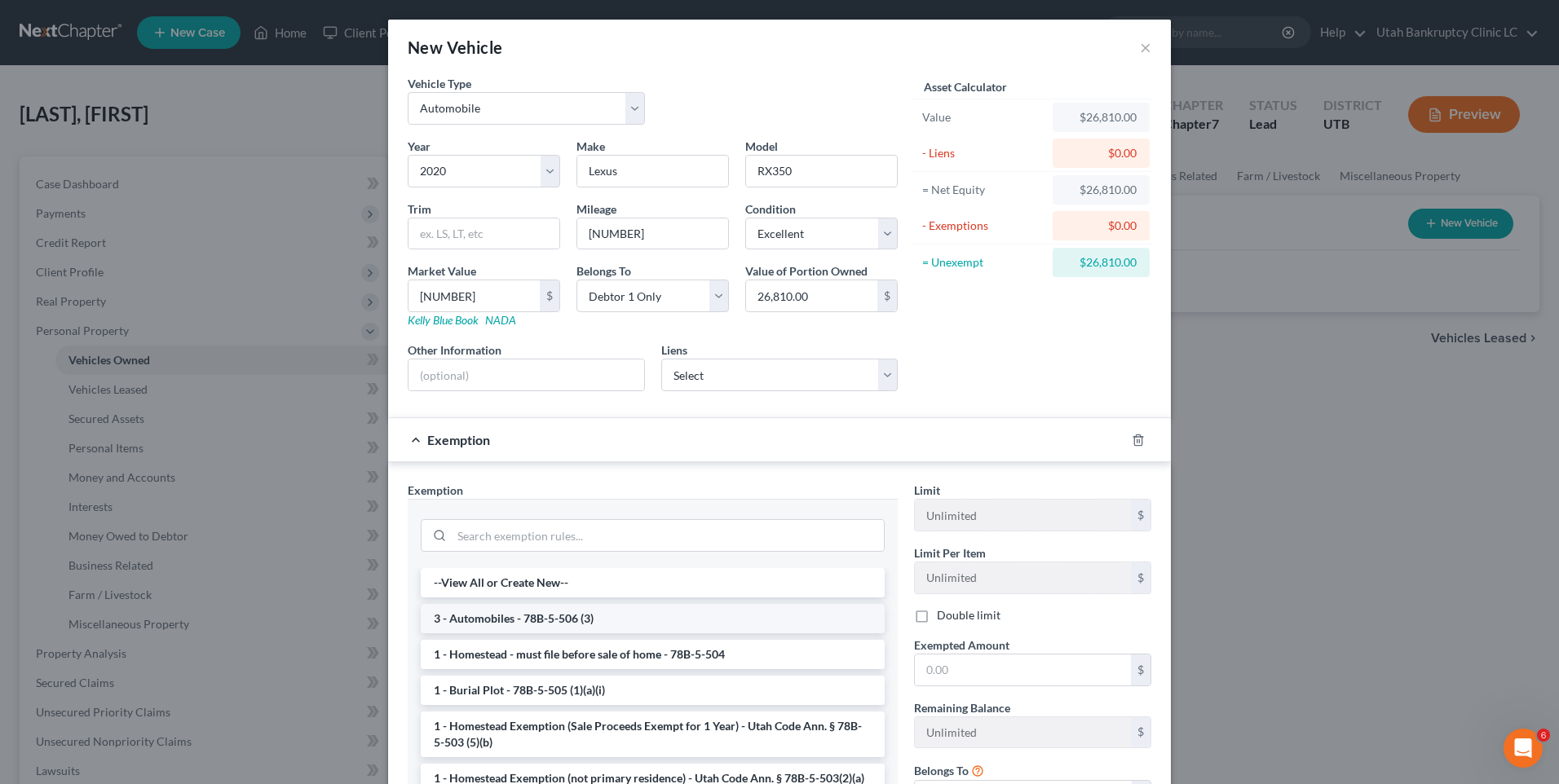 click on "3 - Automobiles - 78B-5-506 (3)" at bounding box center [652, 619] 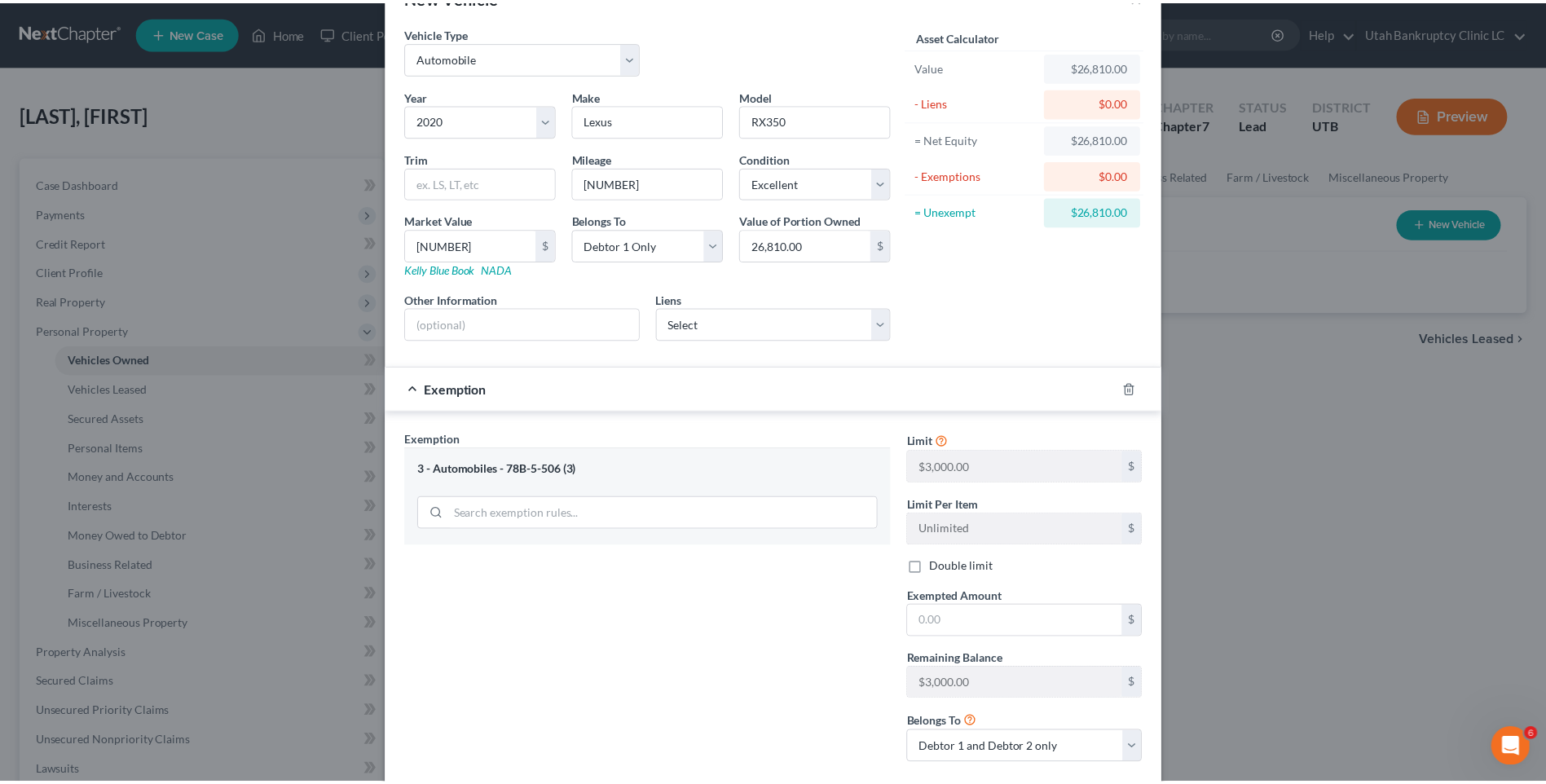 scroll, scrollTop: 148, scrollLeft: 0, axis: vertical 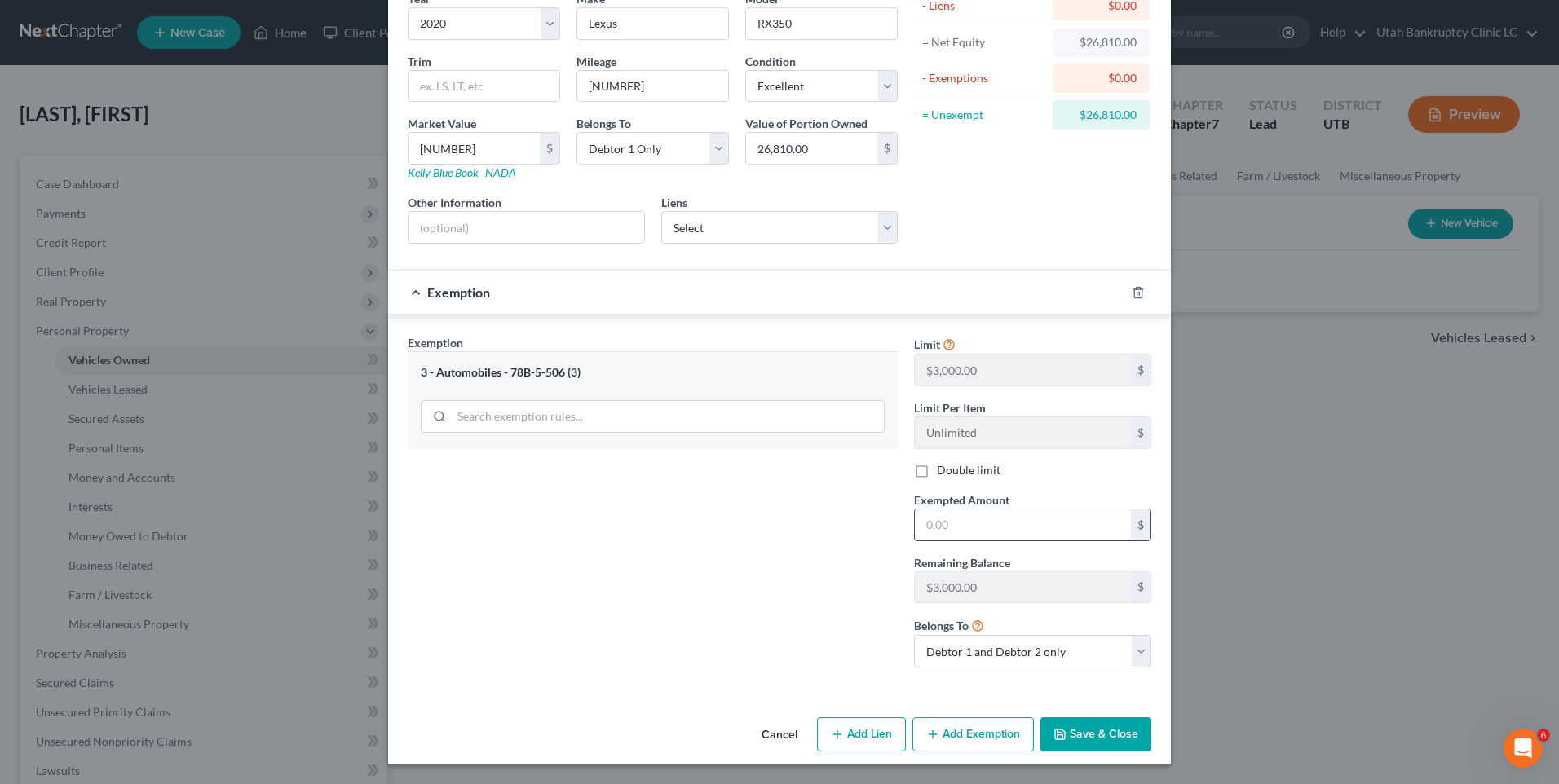 click at bounding box center (1022, 525) 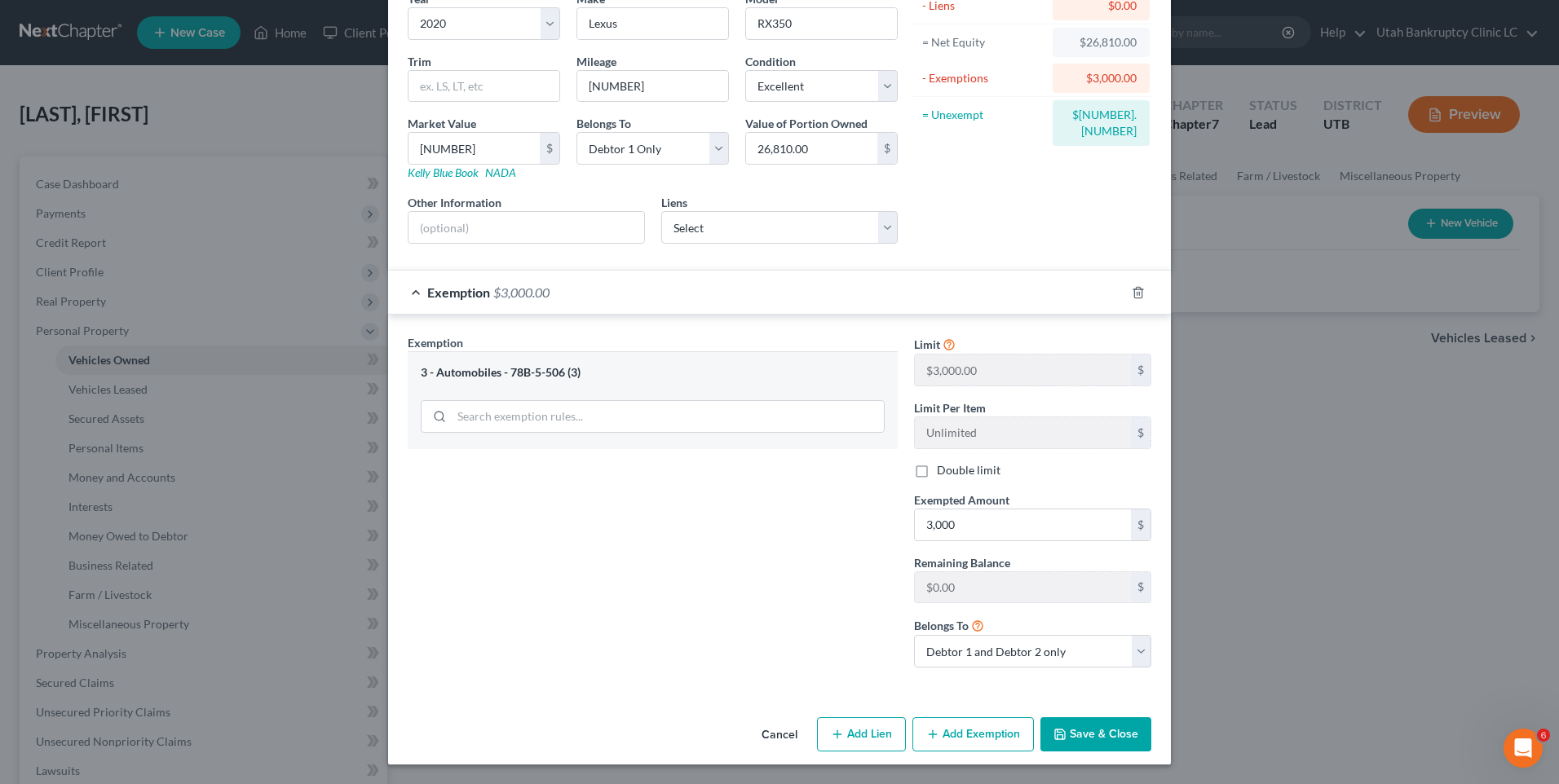click on "Save & Close" at bounding box center (1096, 734) 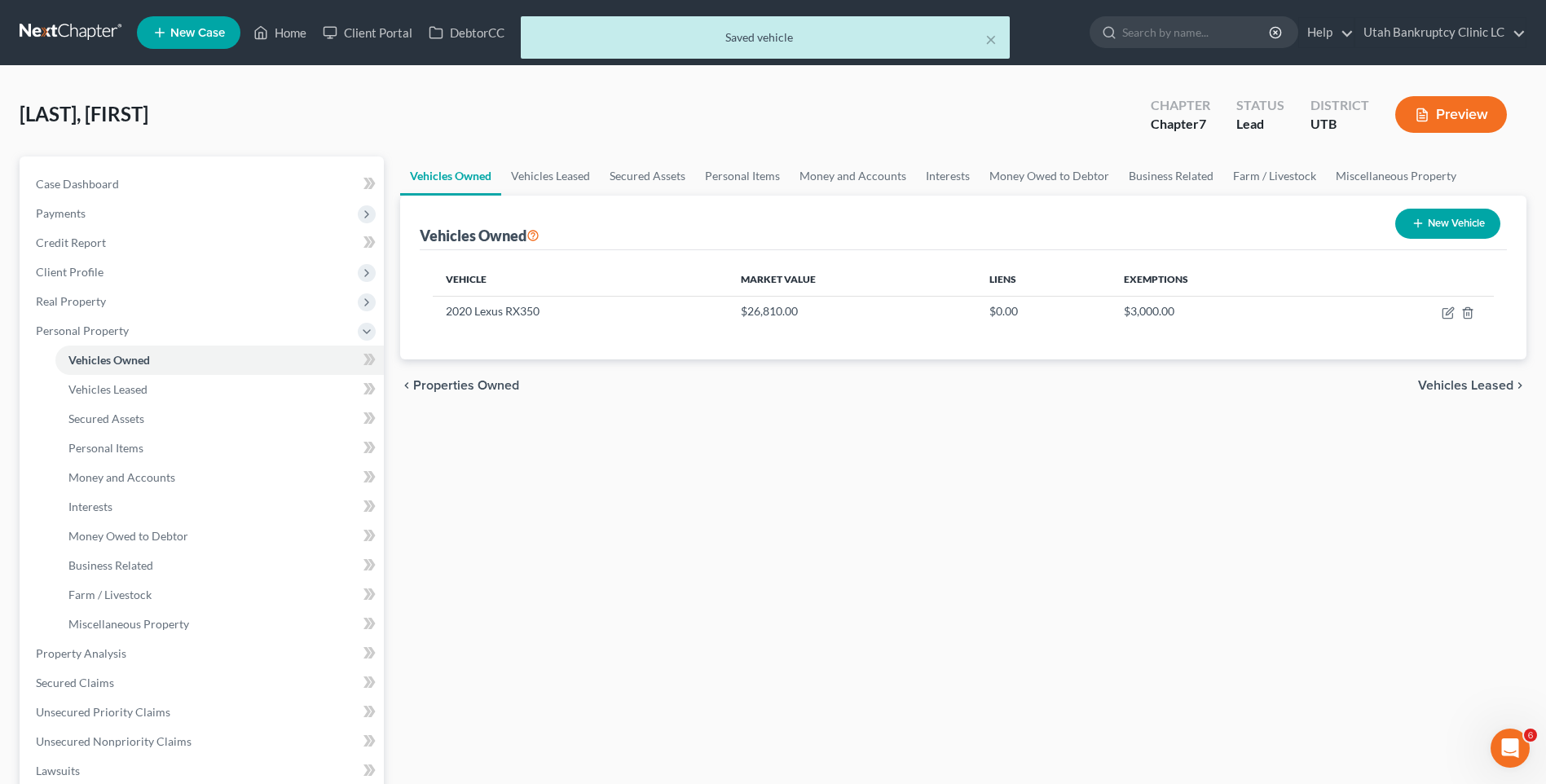 click on "New Vehicle" at bounding box center [1447, 223] 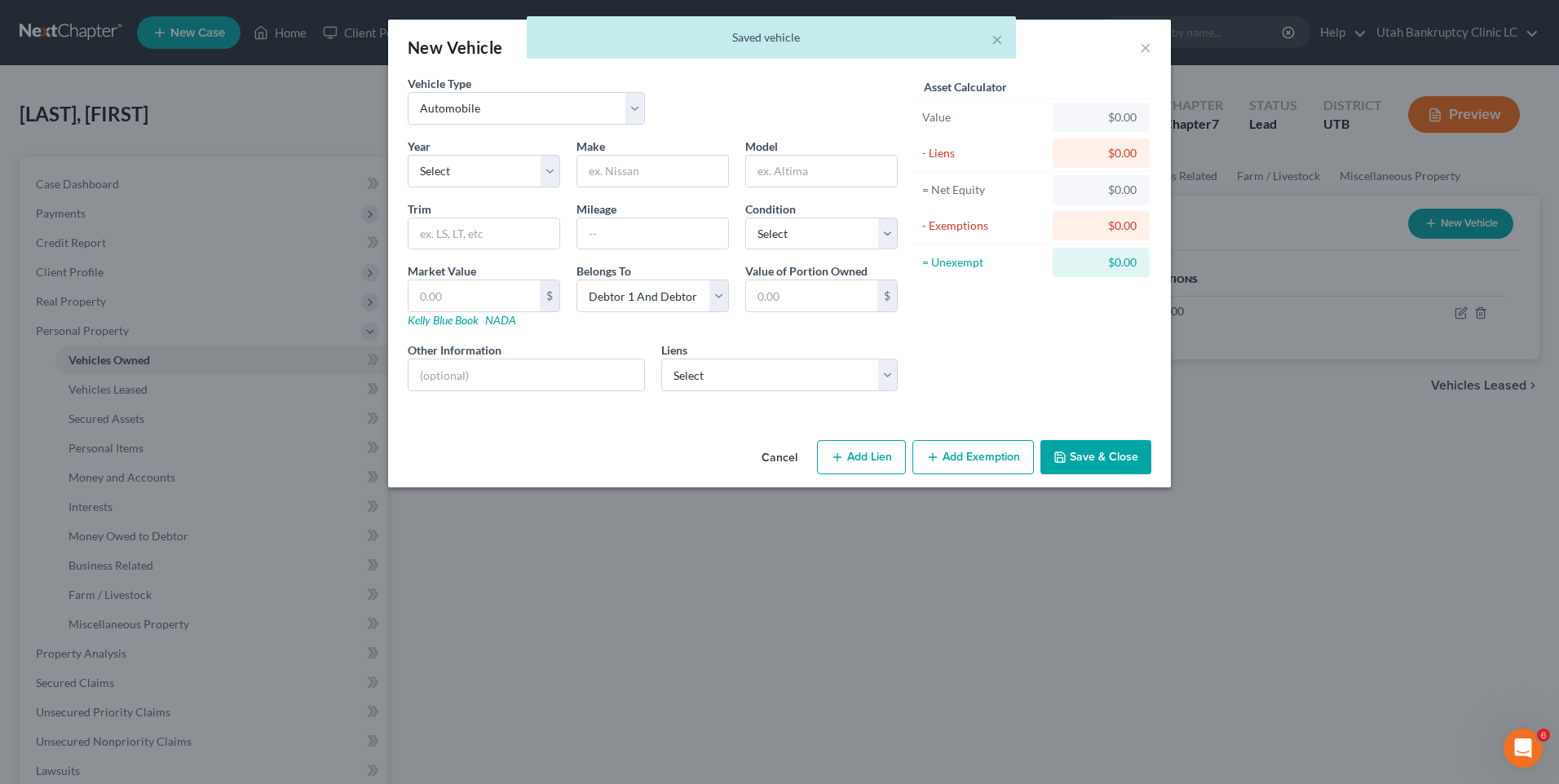 click on "×                     Saved vehicle" at bounding box center [771, 42] 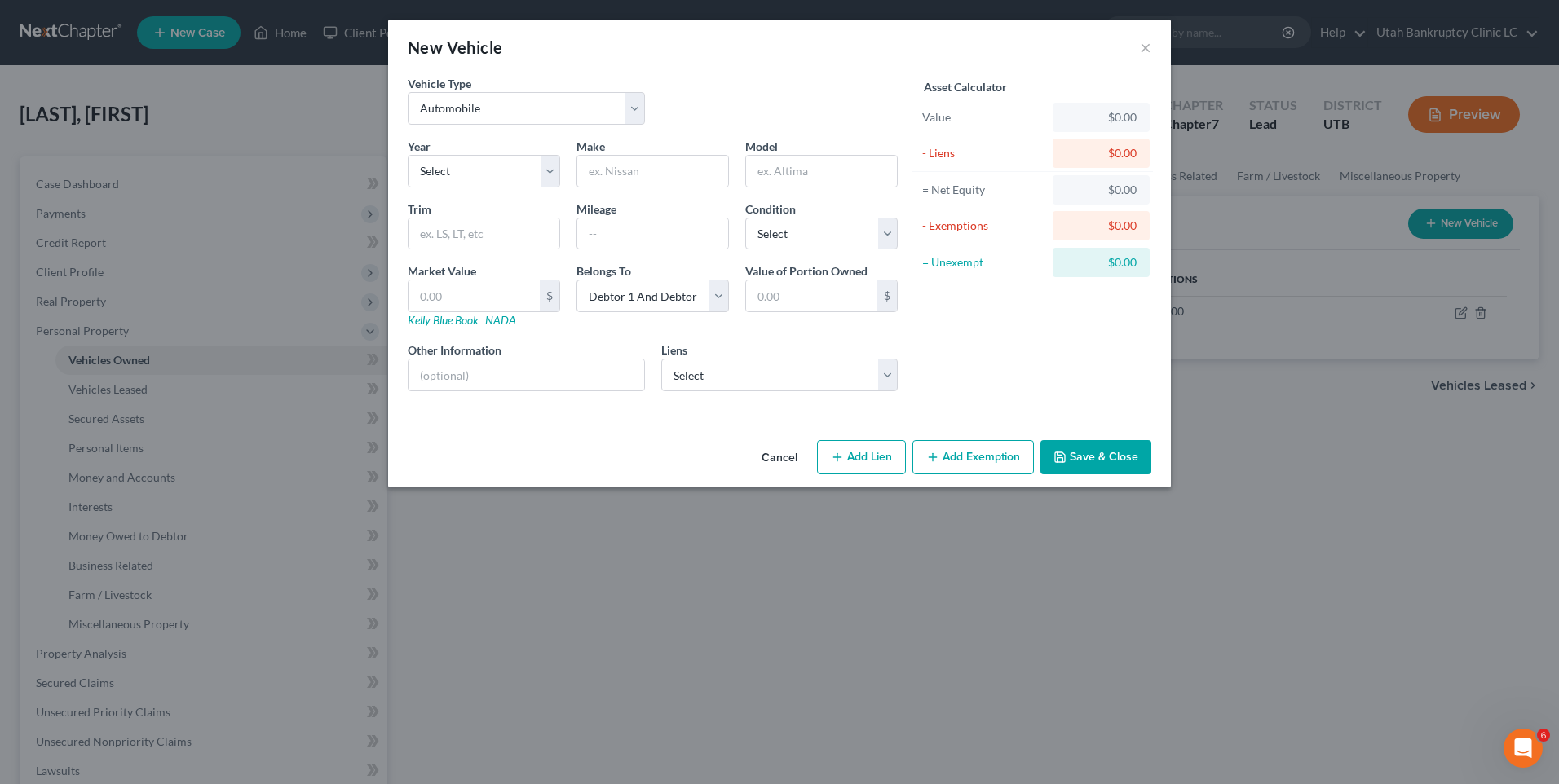 click on "Cancel" at bounding box center [780, 458] 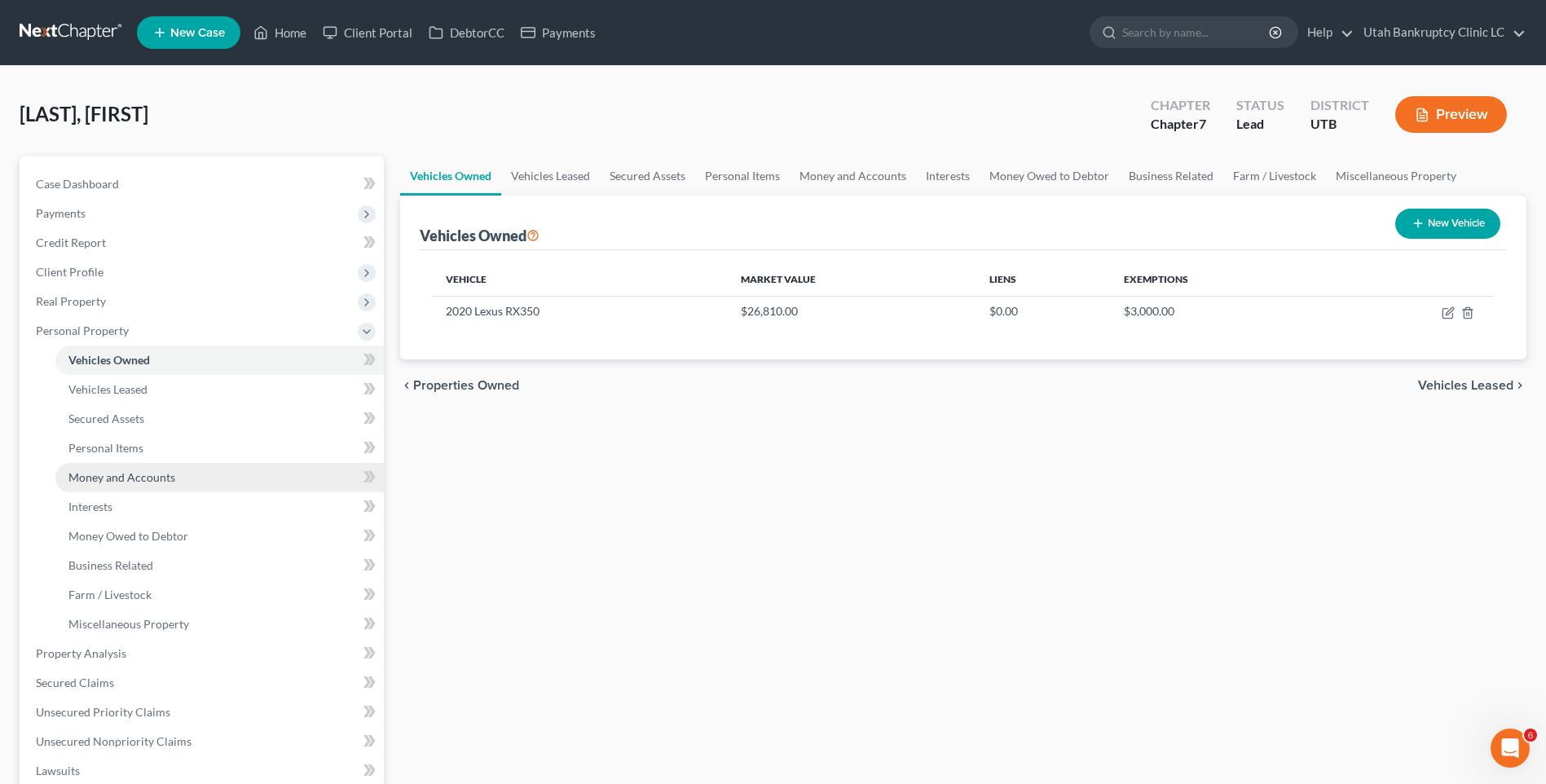 scroll, scrollTop: 326, scrollLeft: 0, axis: vertical 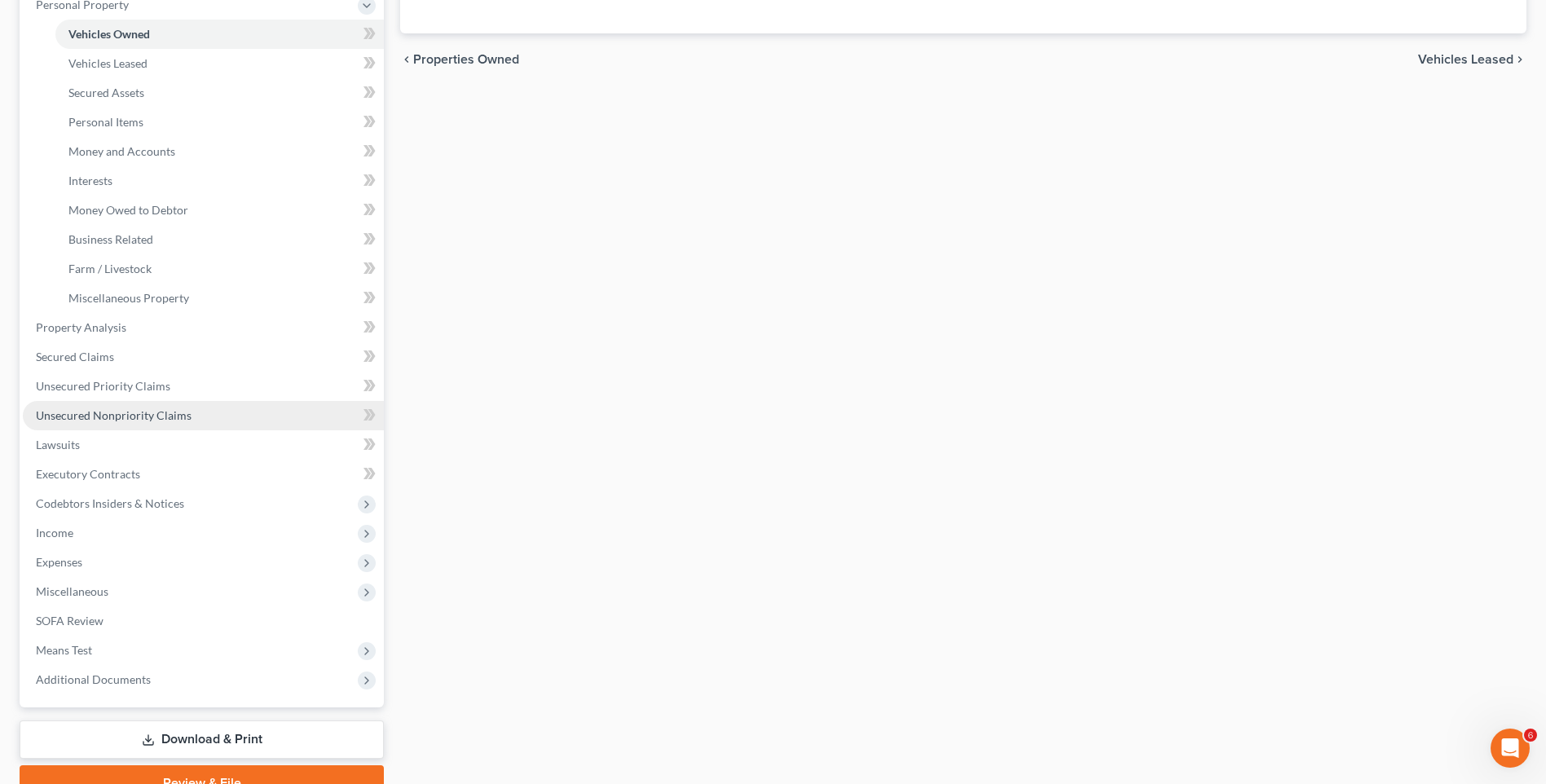 click on "Unsecured Nonpriority Claims" at bounding box center [203, 416] 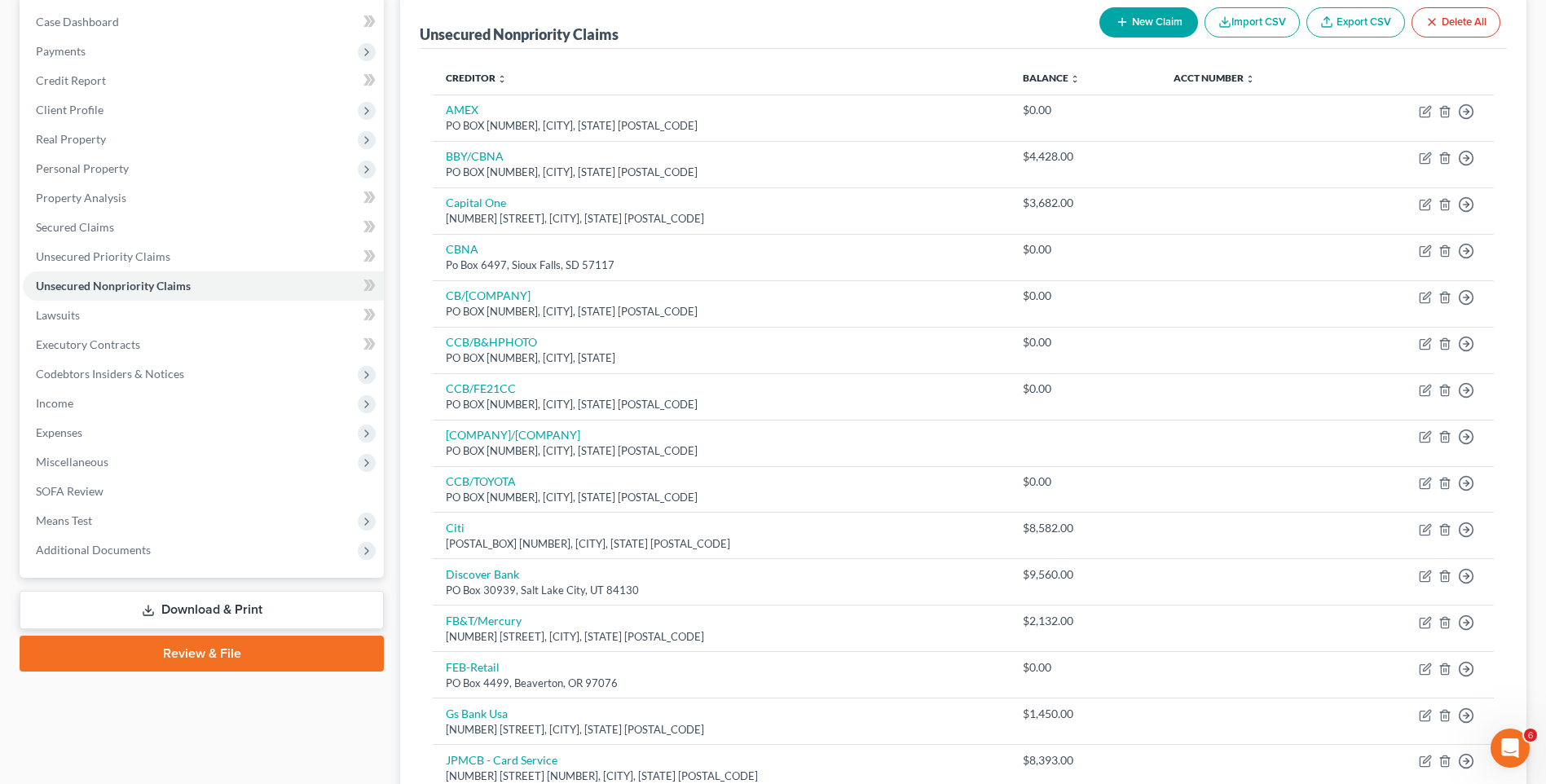 scroll, scrollTop: 0, scrollLeft: 0, axis: both 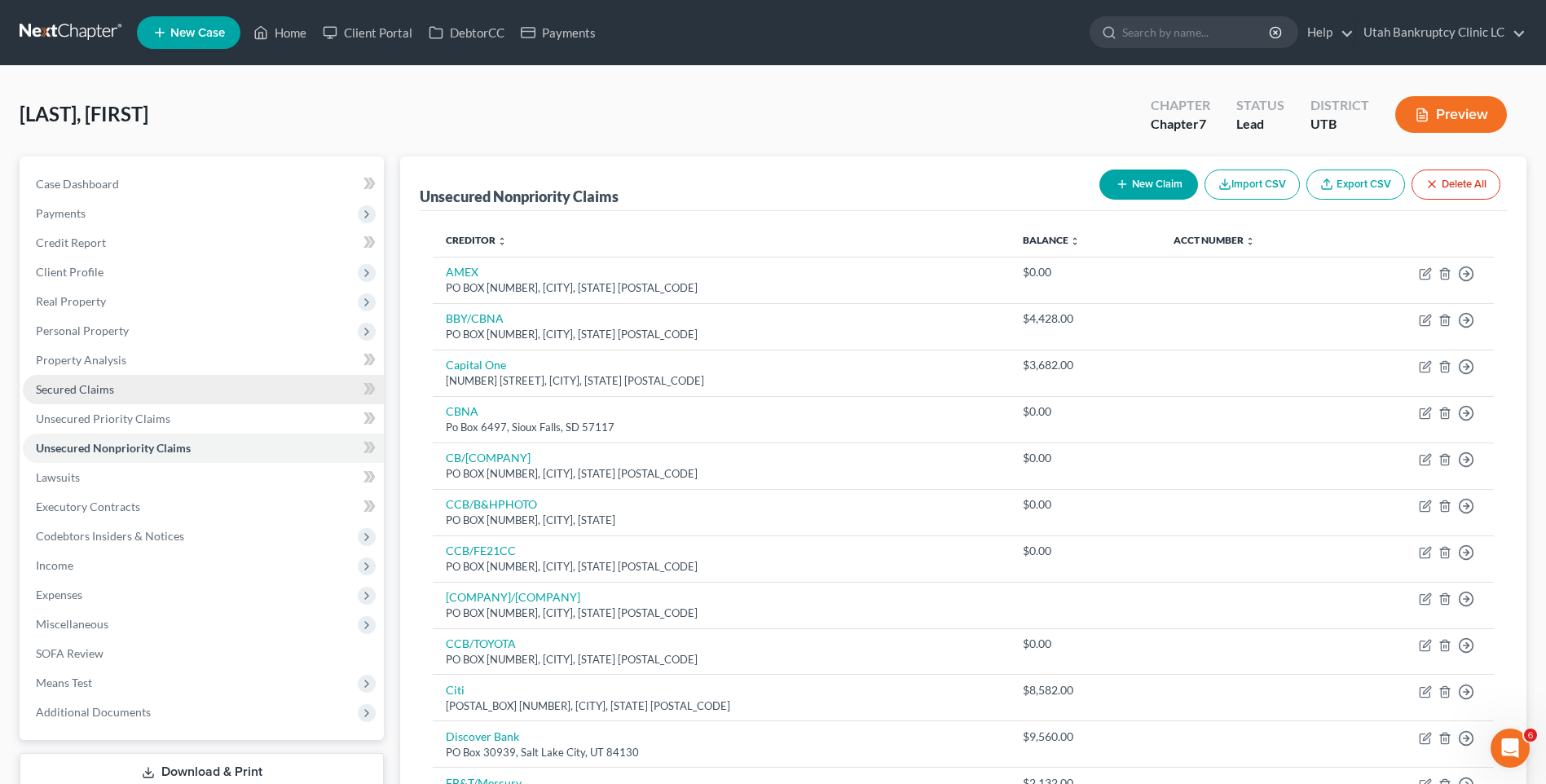 click on "Secured Claims" at bounding box center (203, 390) 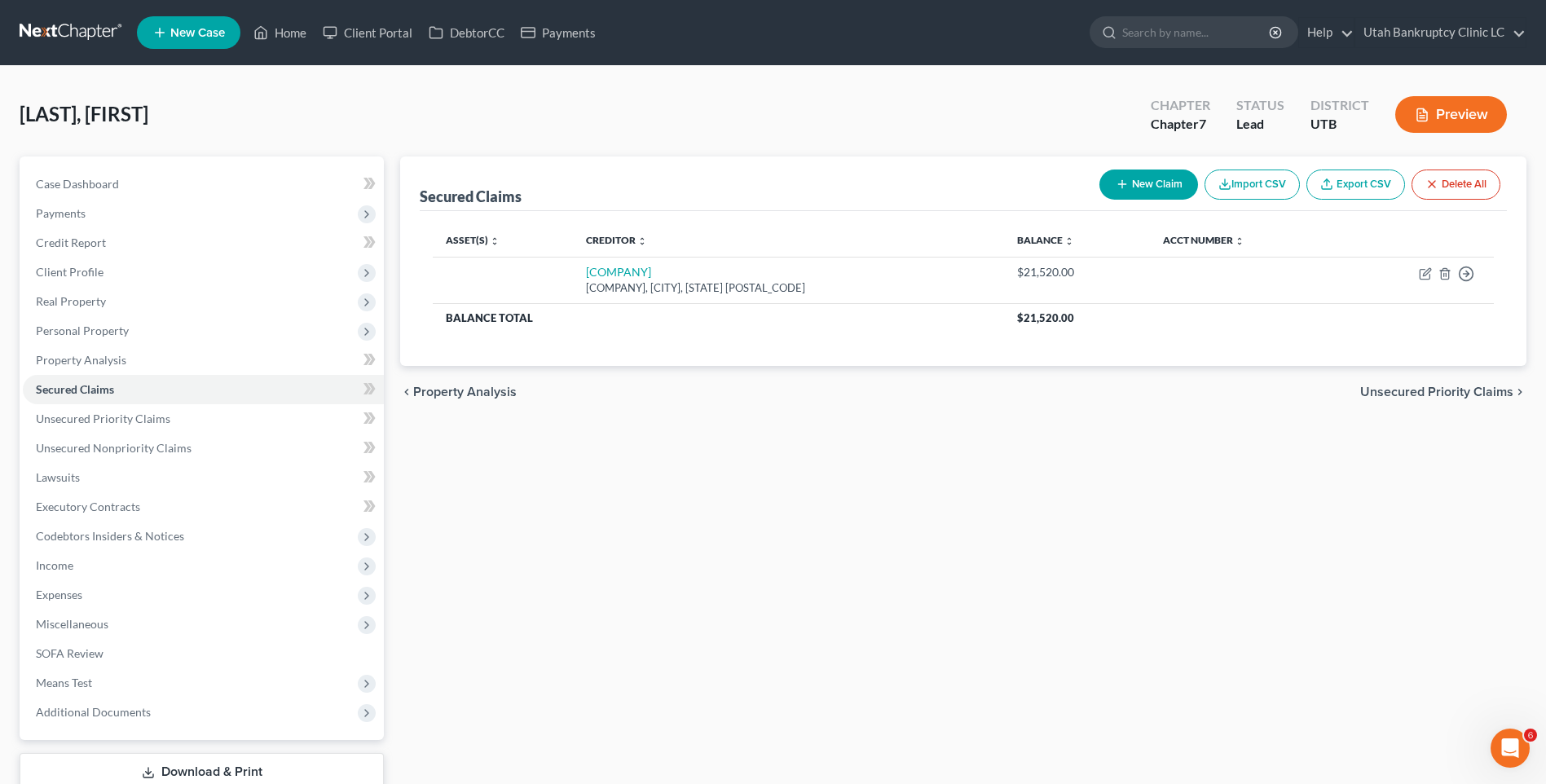 click on "New Claim" at bounding box center [1148, 184] 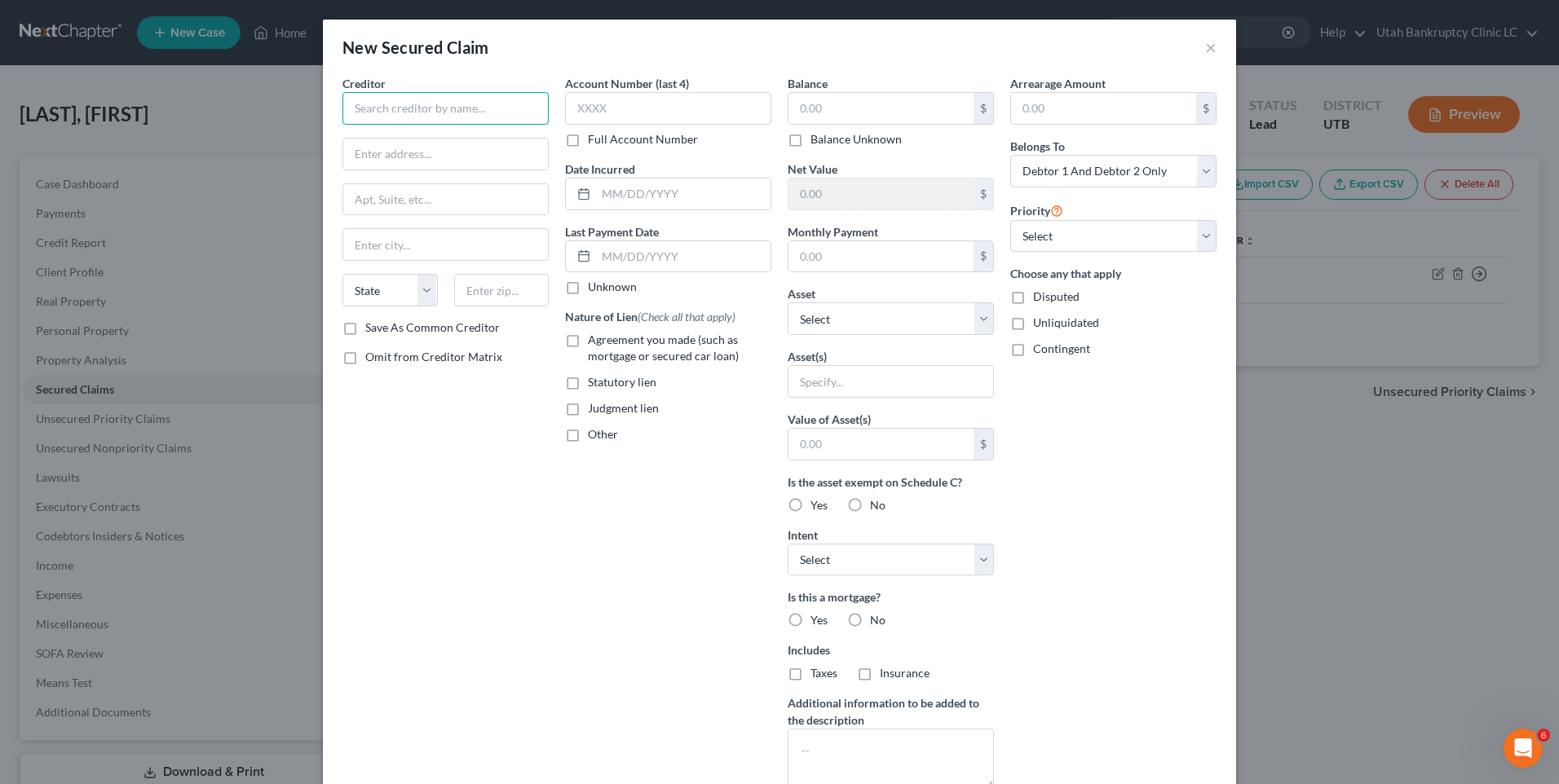 click at bounding box center (445, 108) 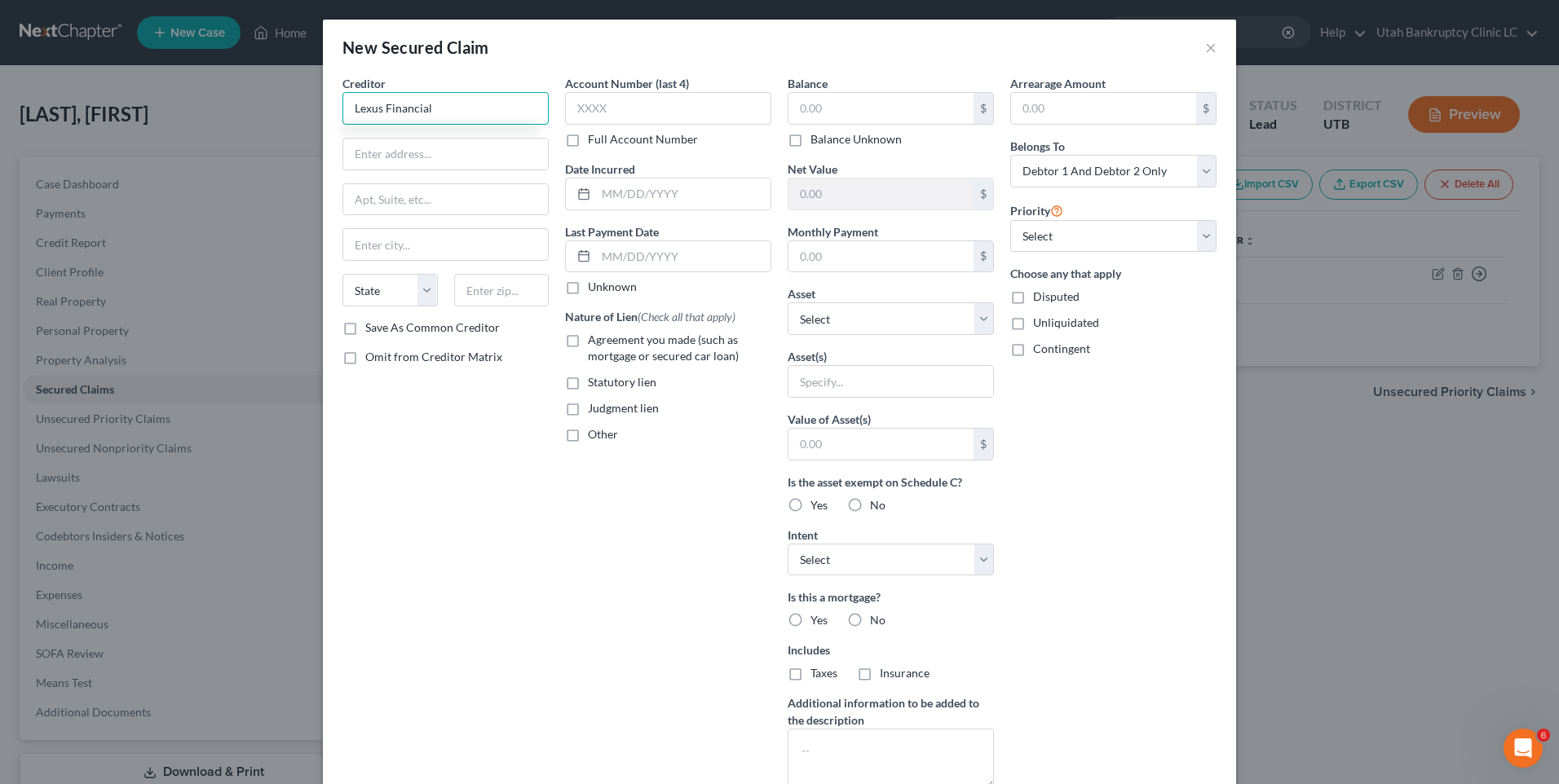 click on "Lexus Financial" at bounding box center [445, 108] 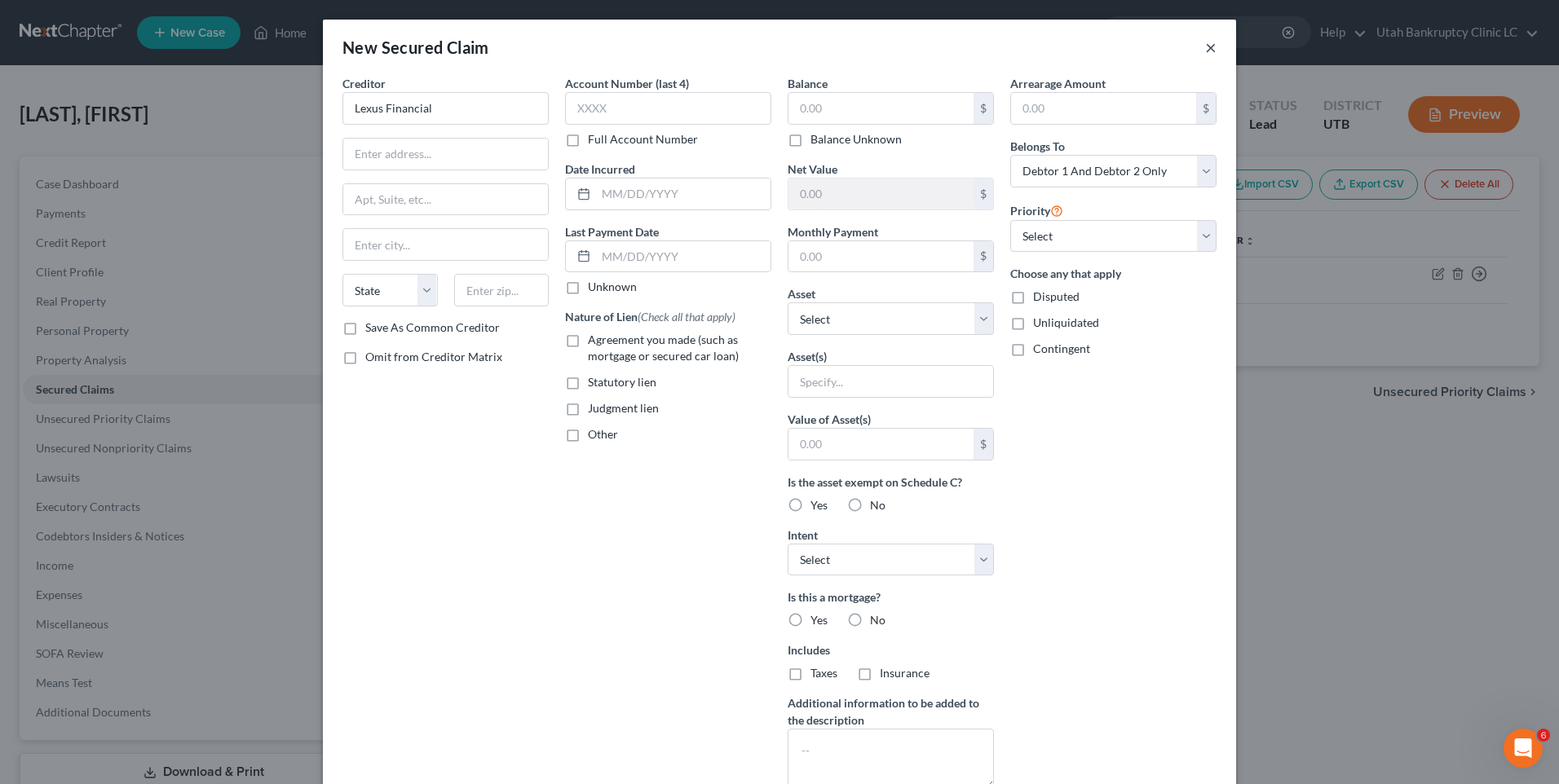 click on "×" at bounding box center [1211, 47] 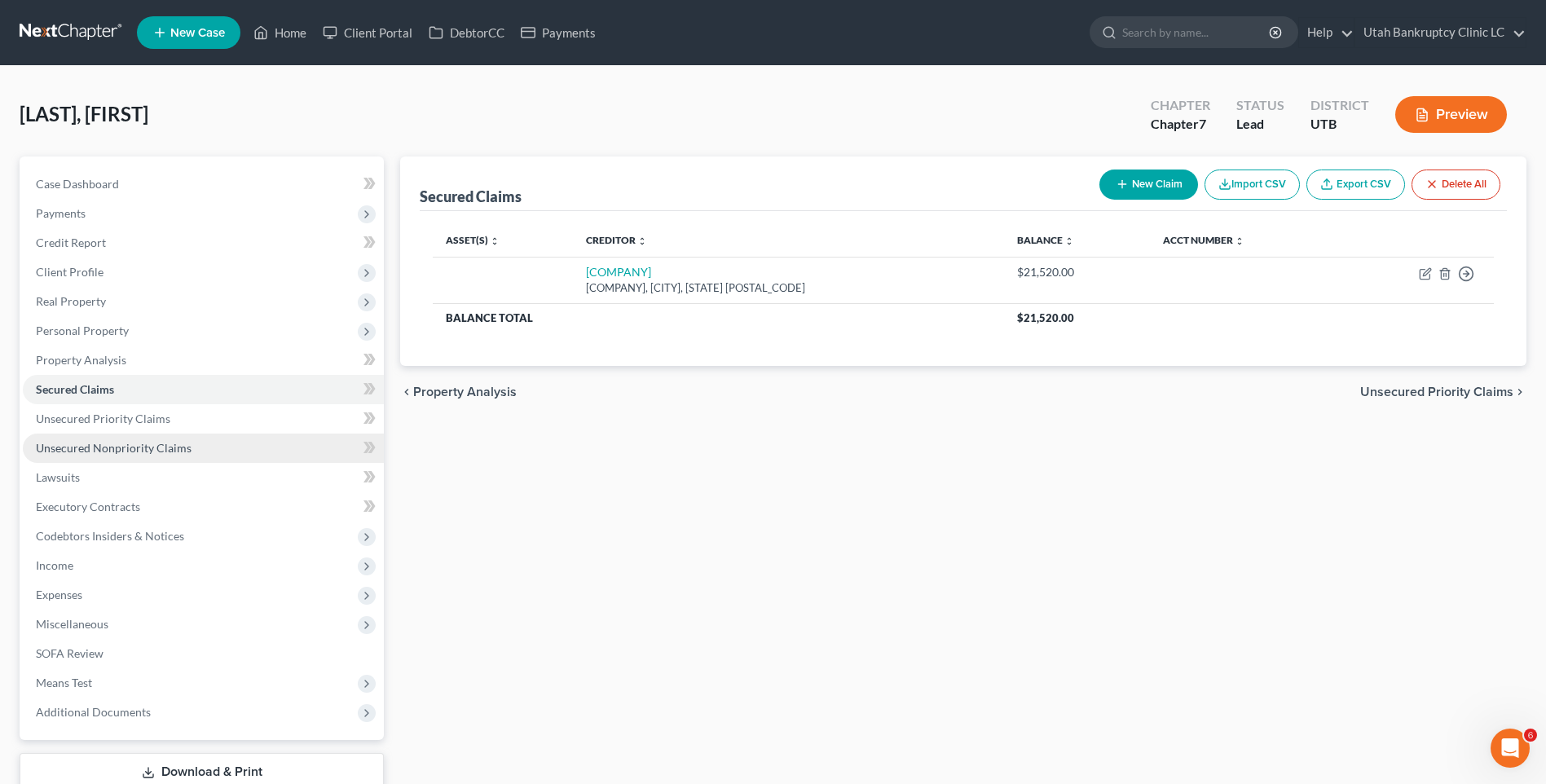 click on "Unsecured Nonpriority Claims" at bounding box center [113, 447] 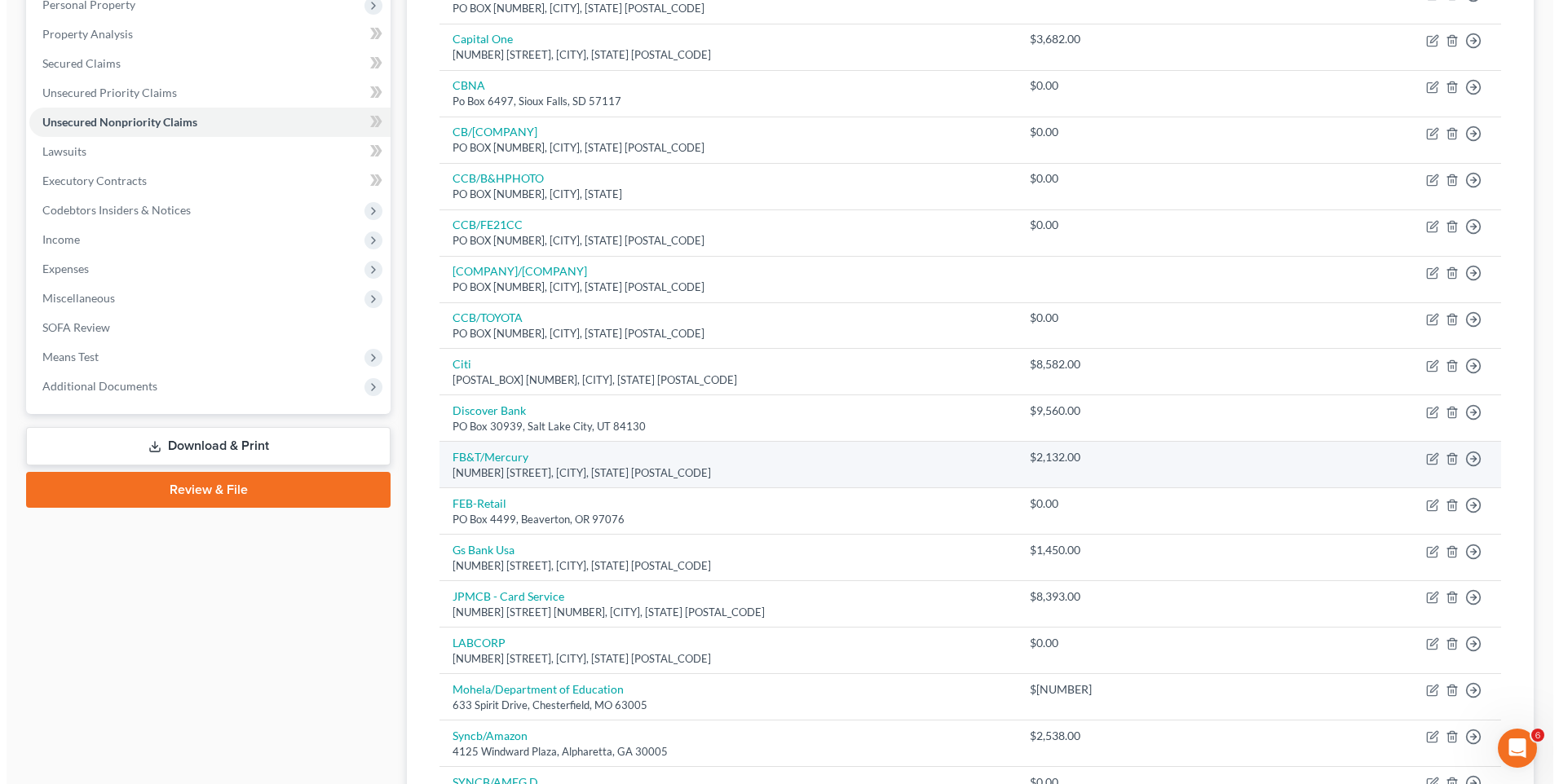scroll, scrollTop: 0, scrollLeft: 0, axis: both 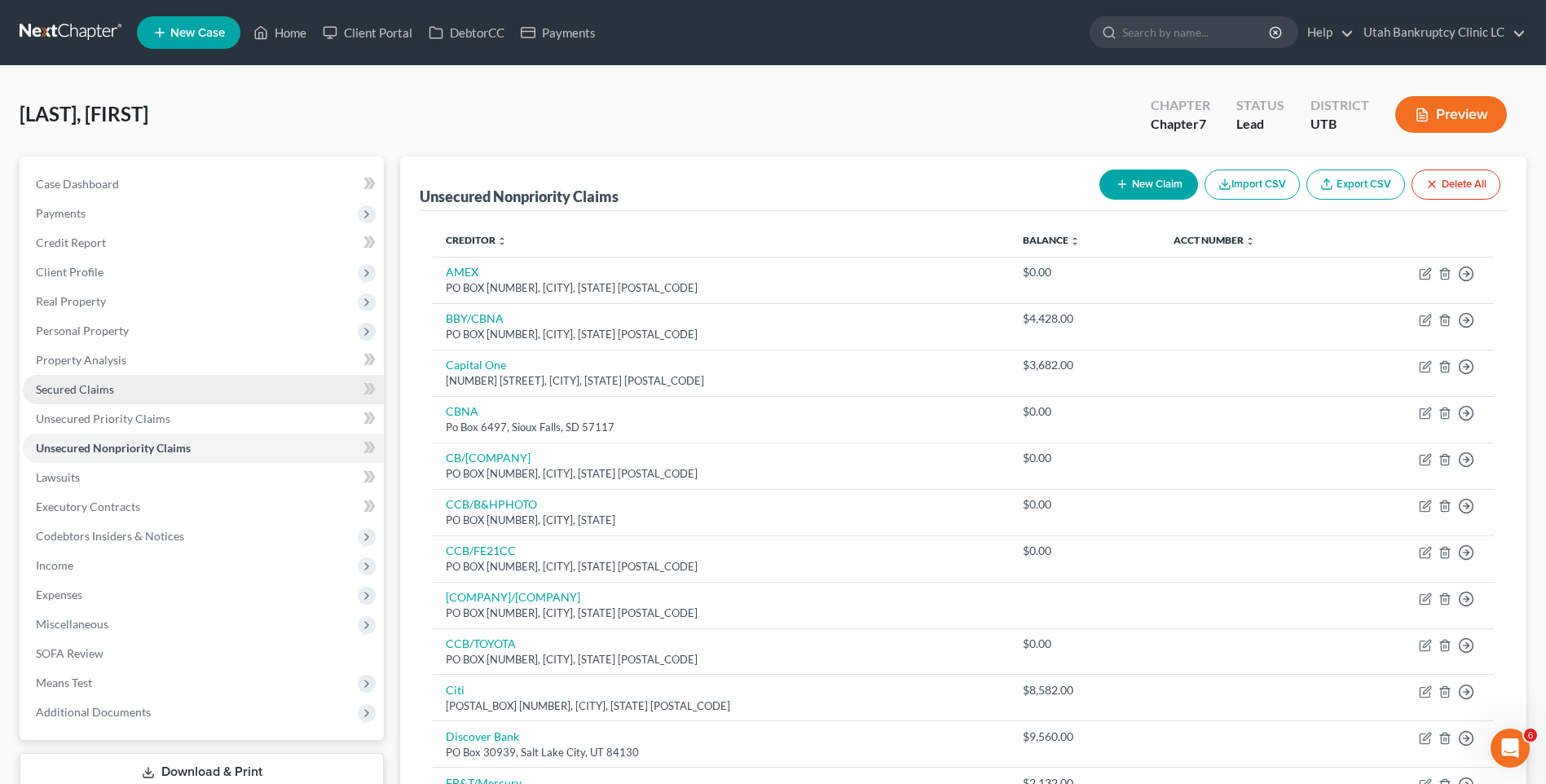 click on "Secured Claims" at bounding box center [203, 390] 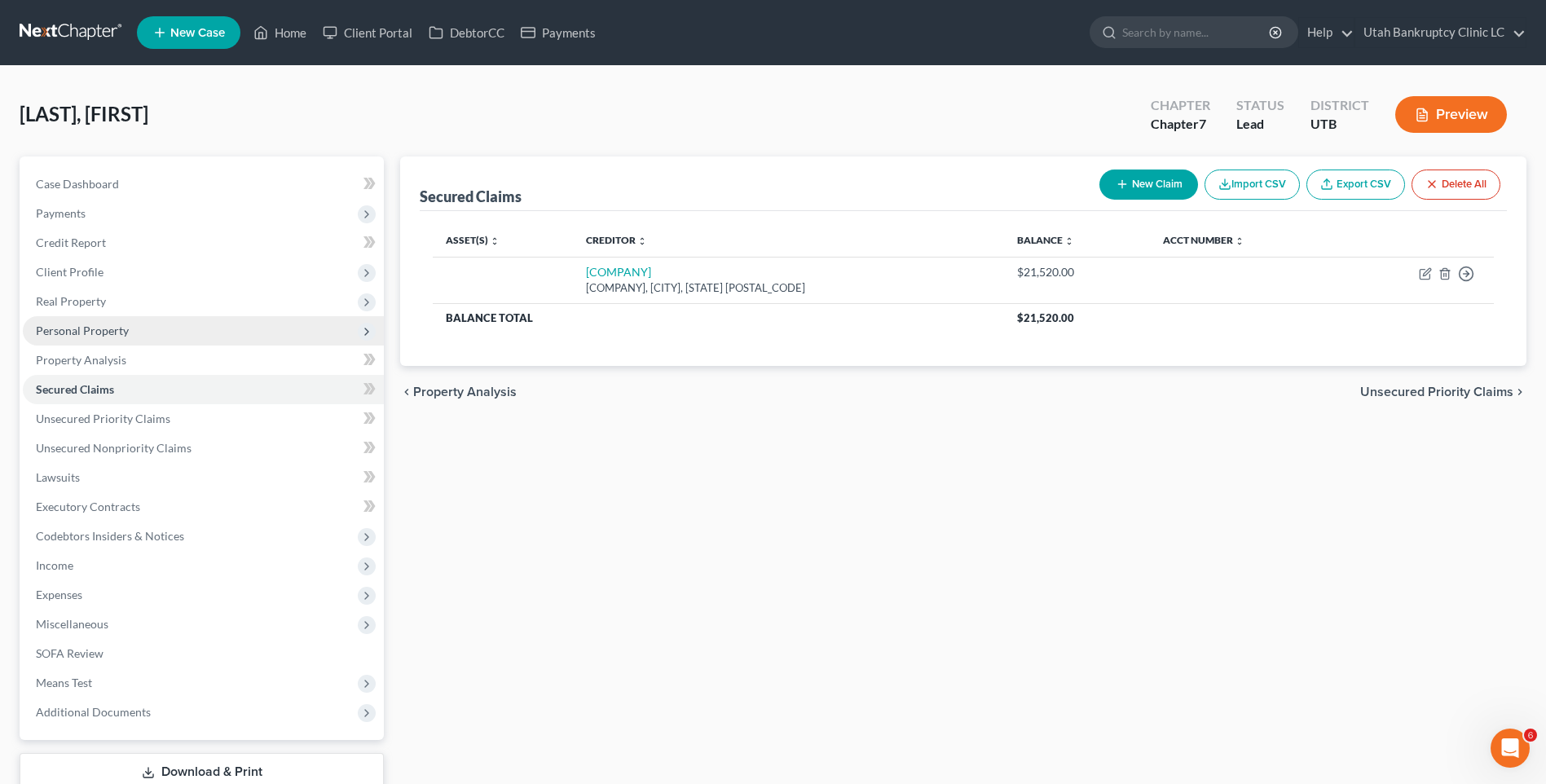 click on "Personal Property" at bounding box center [82, 330] 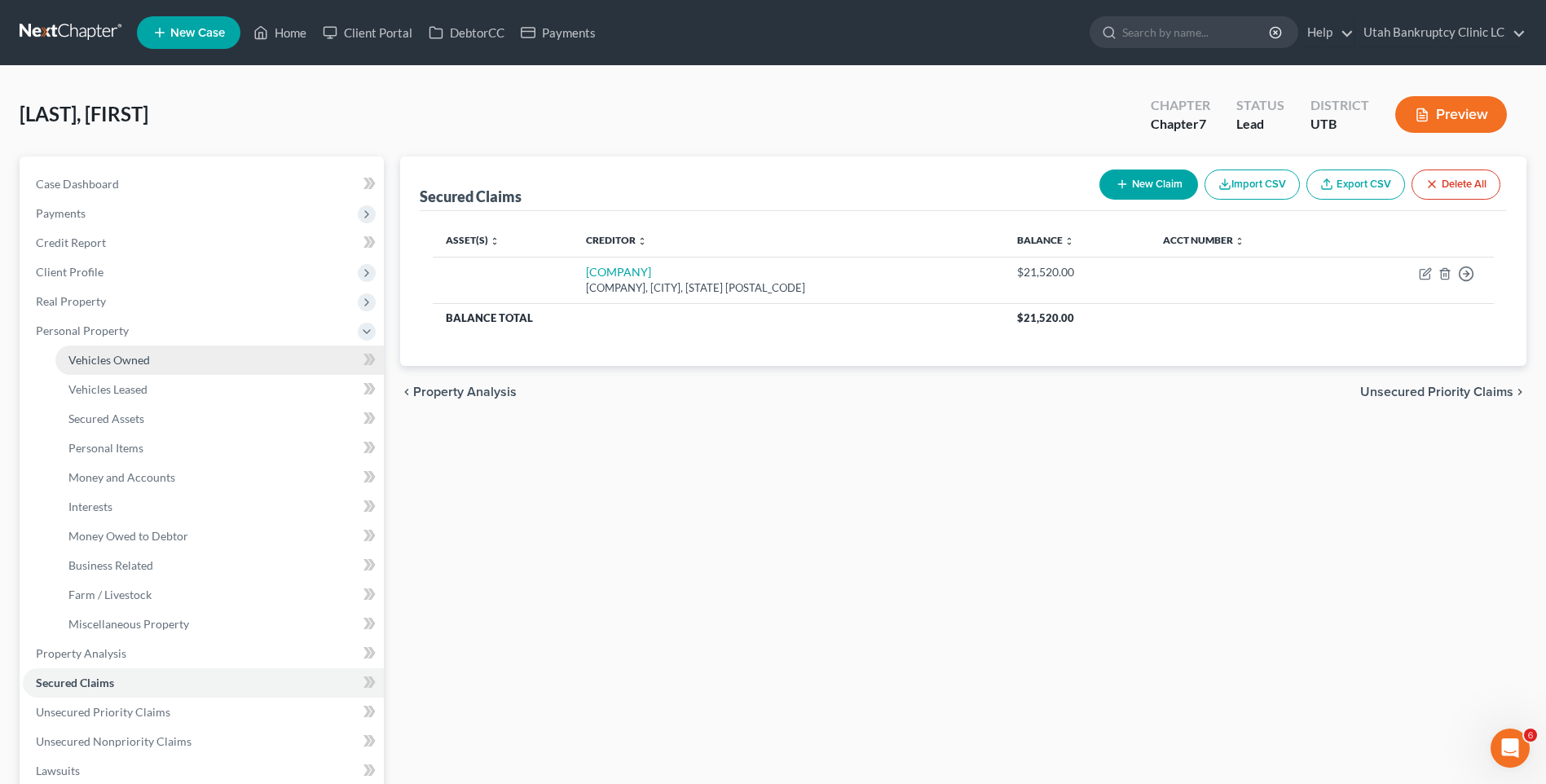 click on "Vehicles Owned" at bounding box center [109, 359] 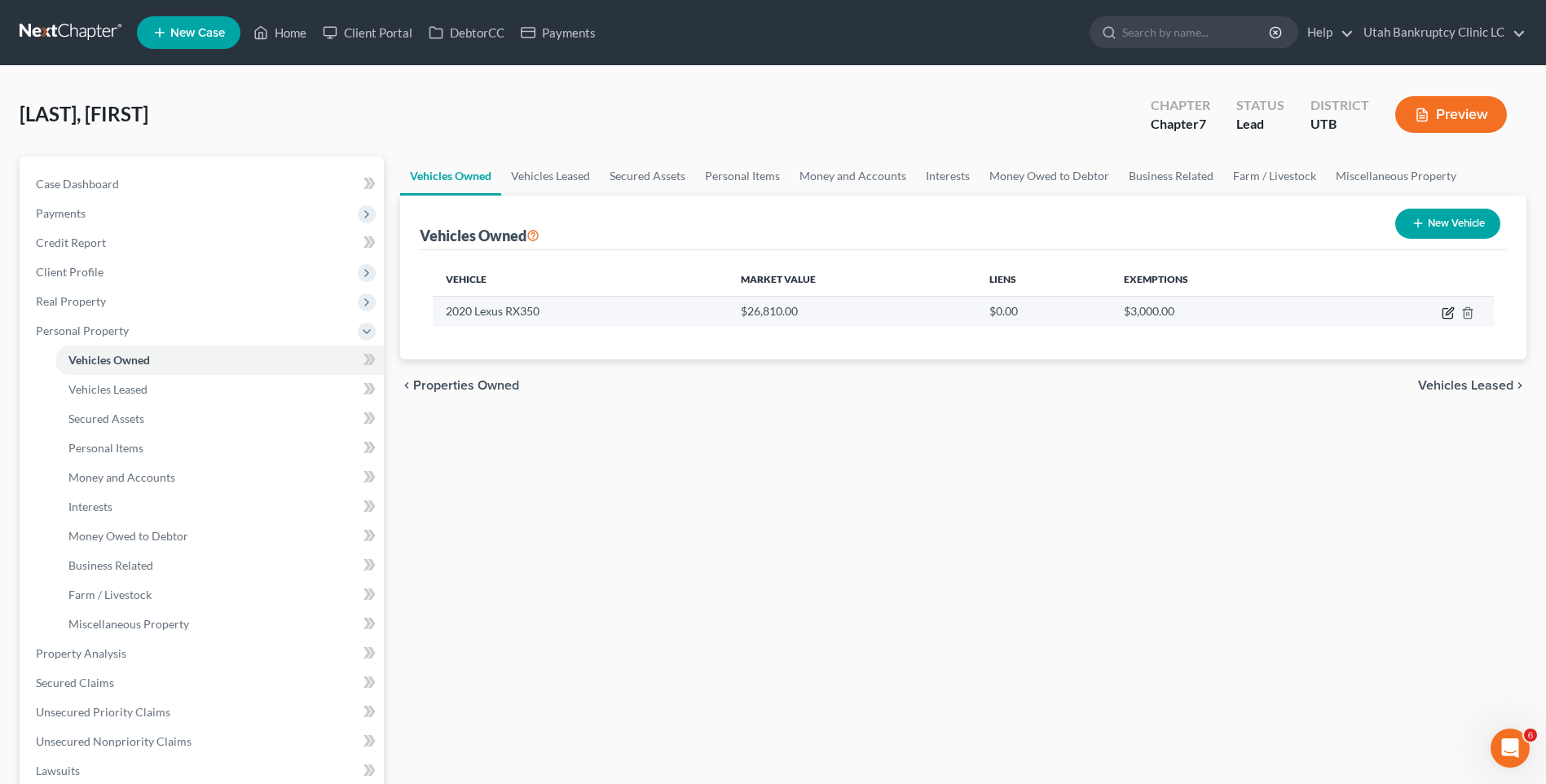 click 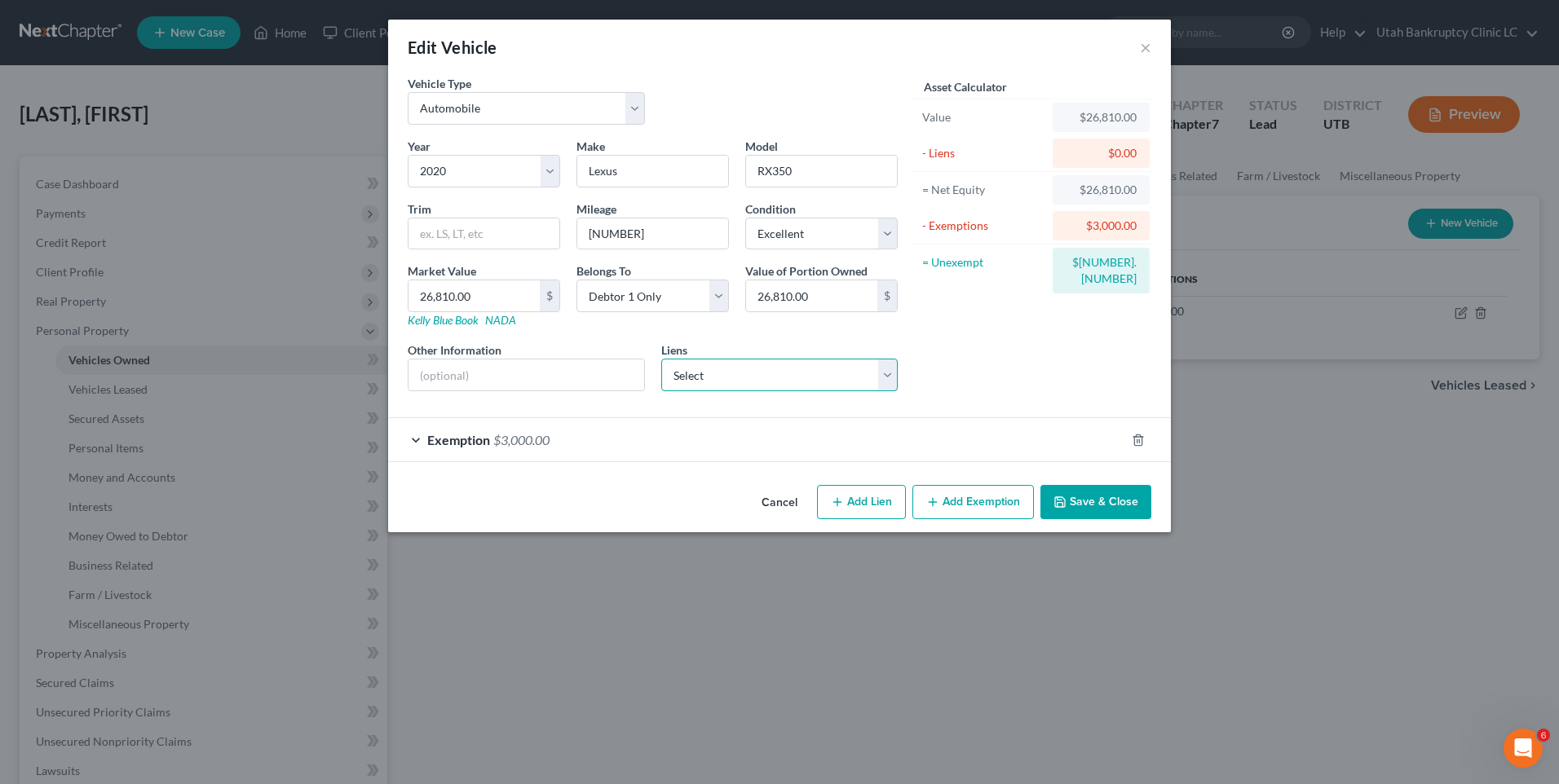 click on "Select [BRAND] [MODEL] - $[AMOUNT]" at bounding box center [780, 375] 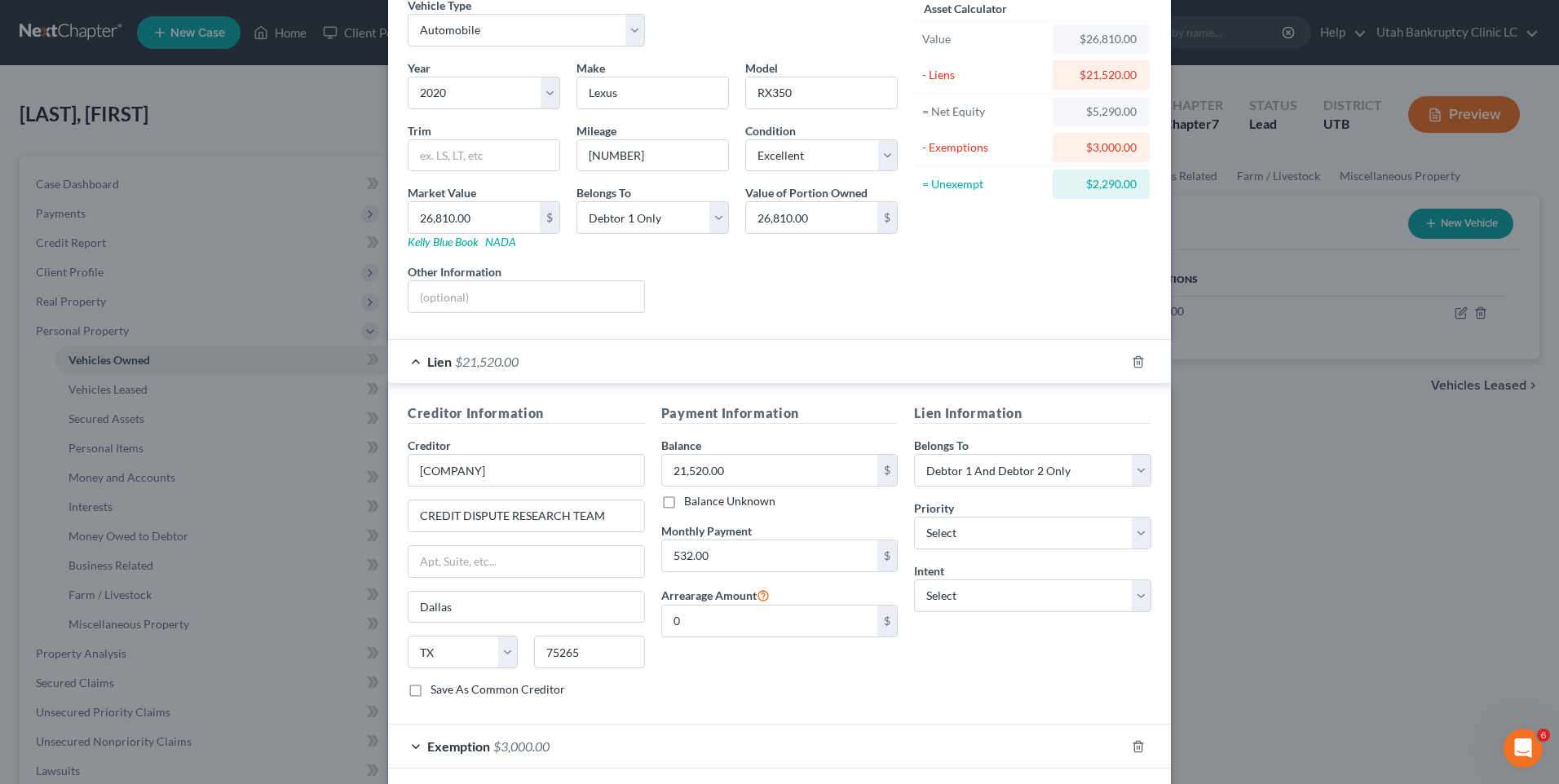scroll, scrollTop: 152, scrollLeft: 0, axis: vertical 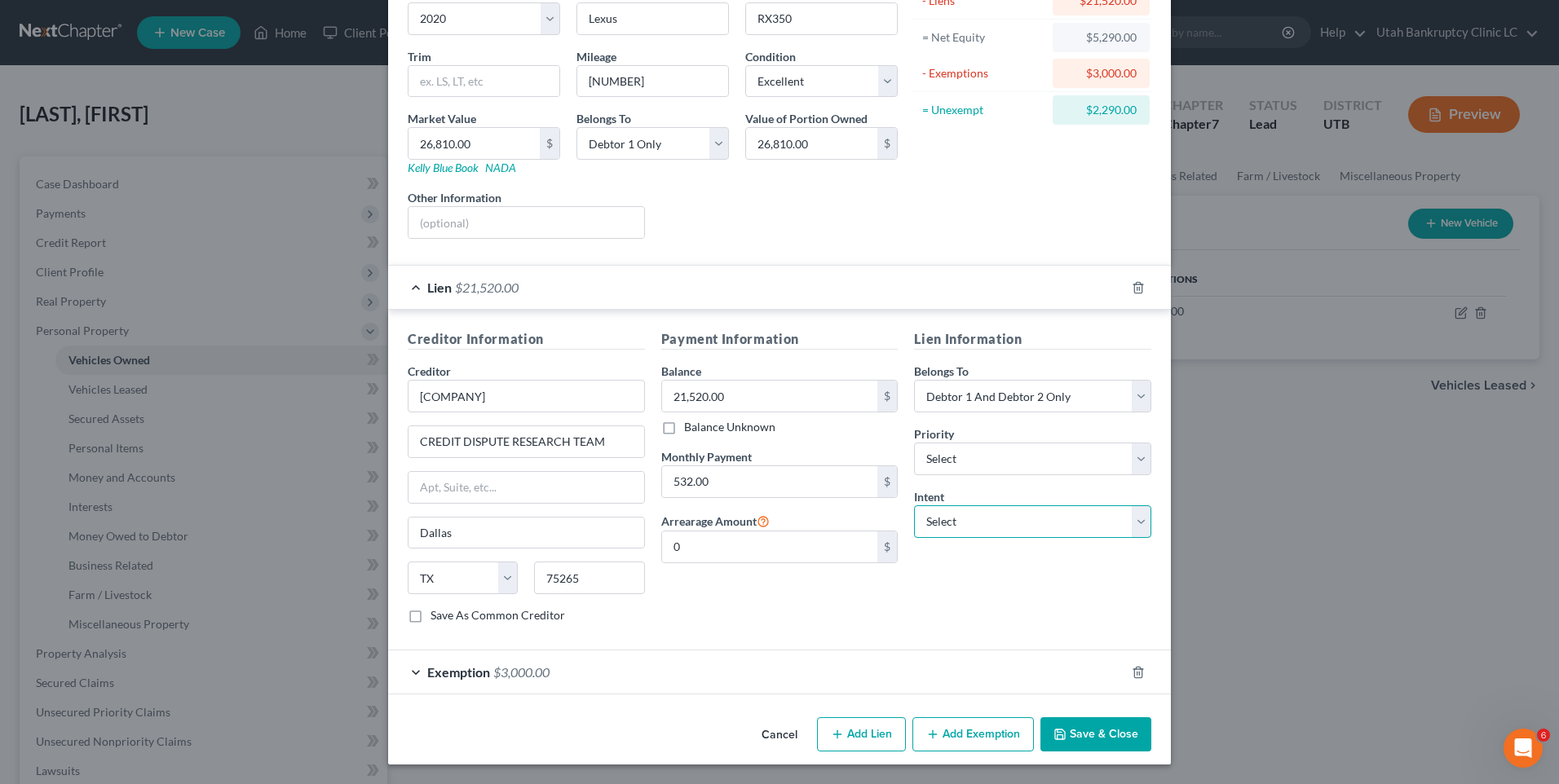 click on "Select Surrender Redeem Reaffirm Avoid Other" at bounding box center [1032, 522] 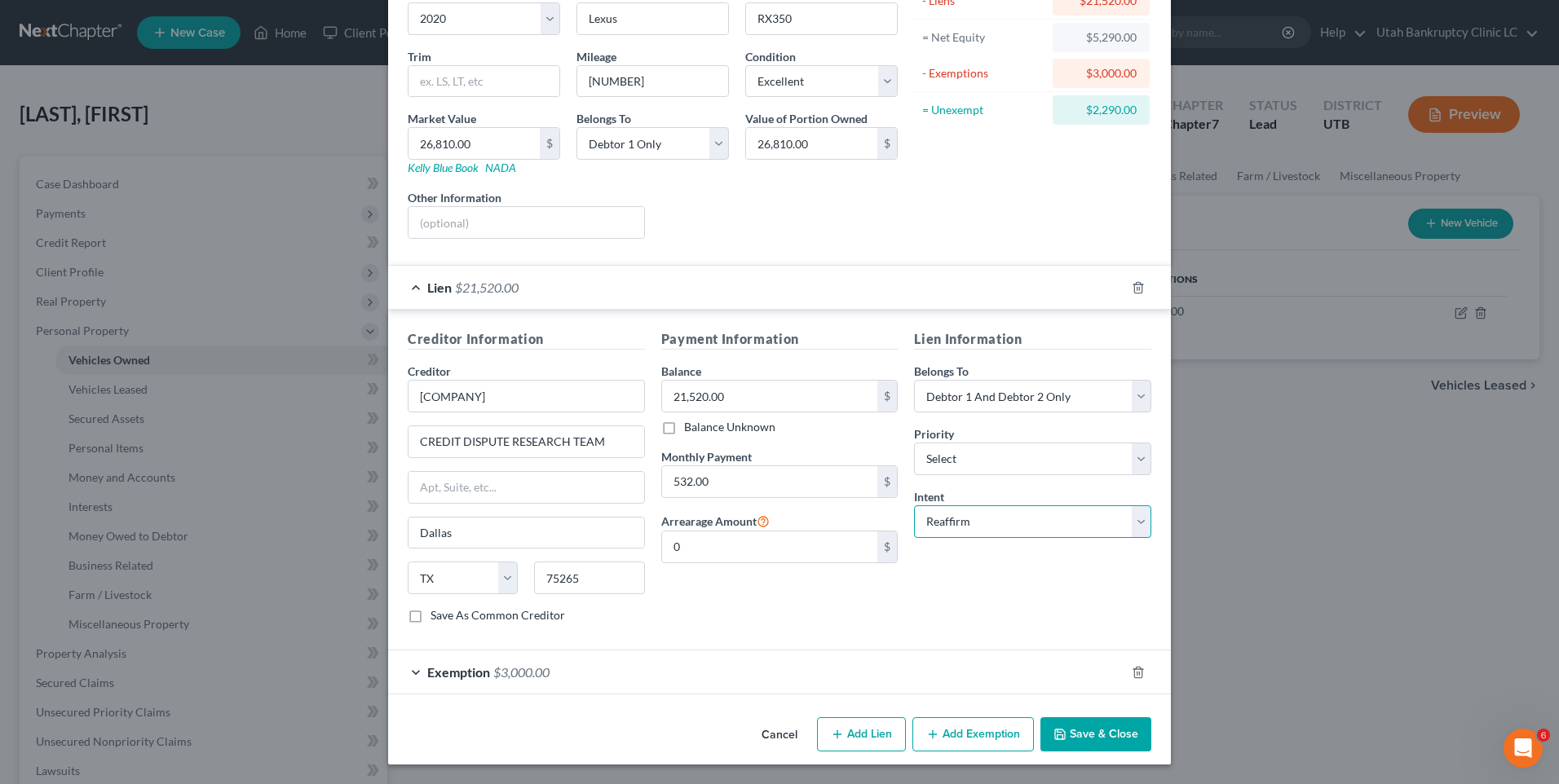click on "Select Surrender Redeem Reaffirm Avoid Other" at bounding box center (1032, 522) 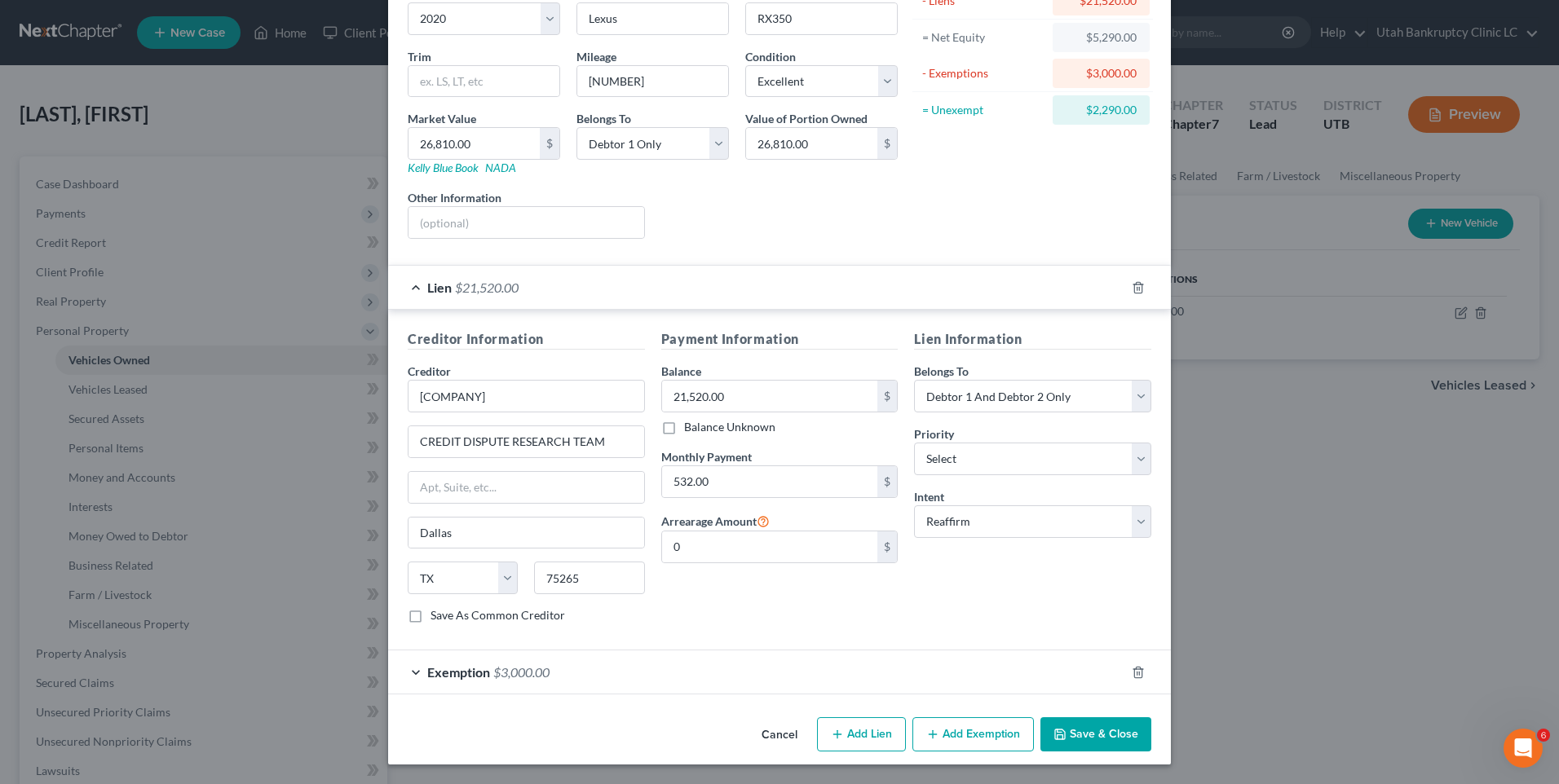 click on "$3,000.00" at bounding box center (521, 672) 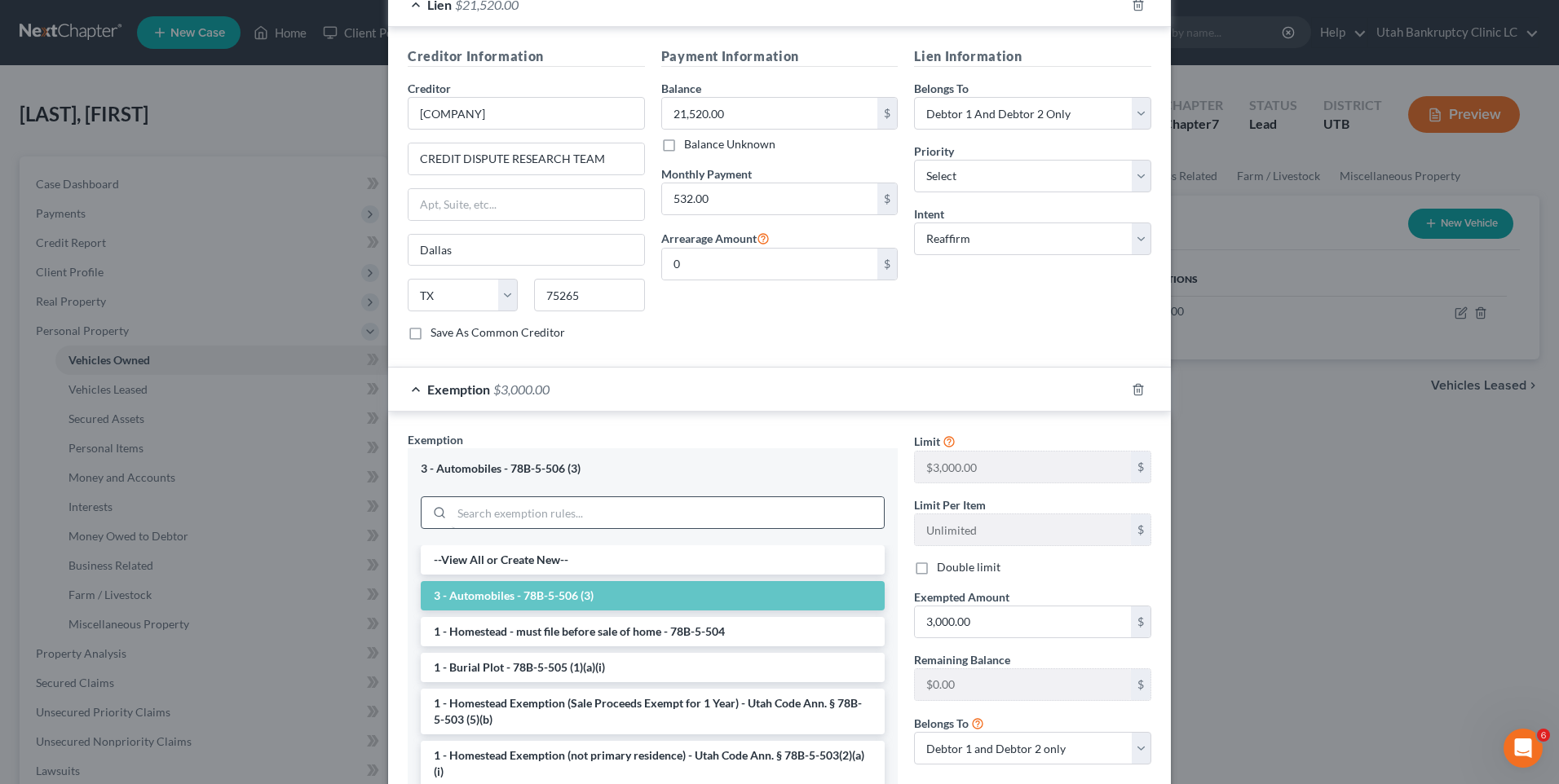 scroll, scrollTop: 478, scrollLeft: 0, axis: vertical 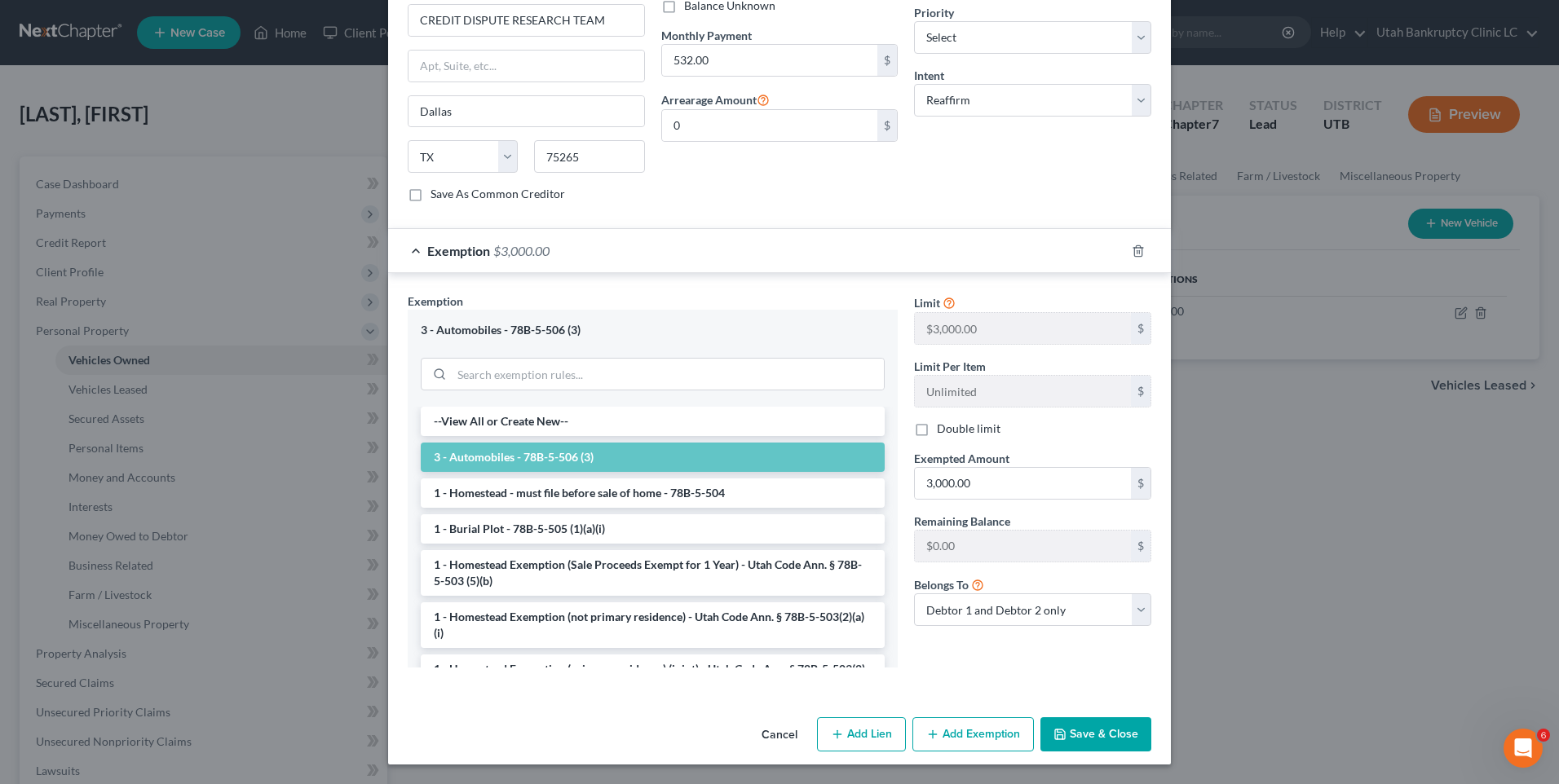 click on "Save & Close" at bounding box center [1096, 734] 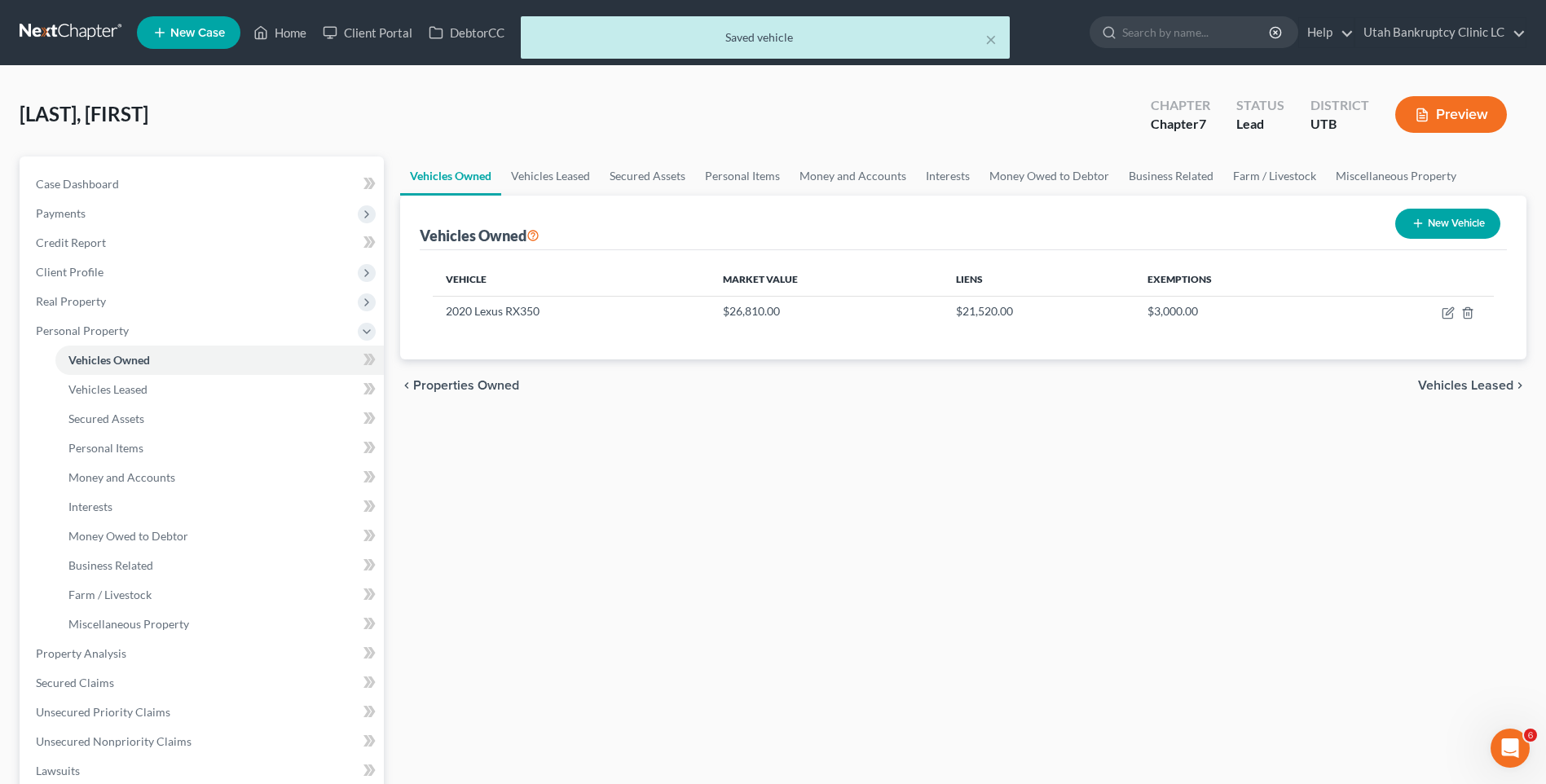 click on "New Vehicle" at bounding box center [1447, 223] 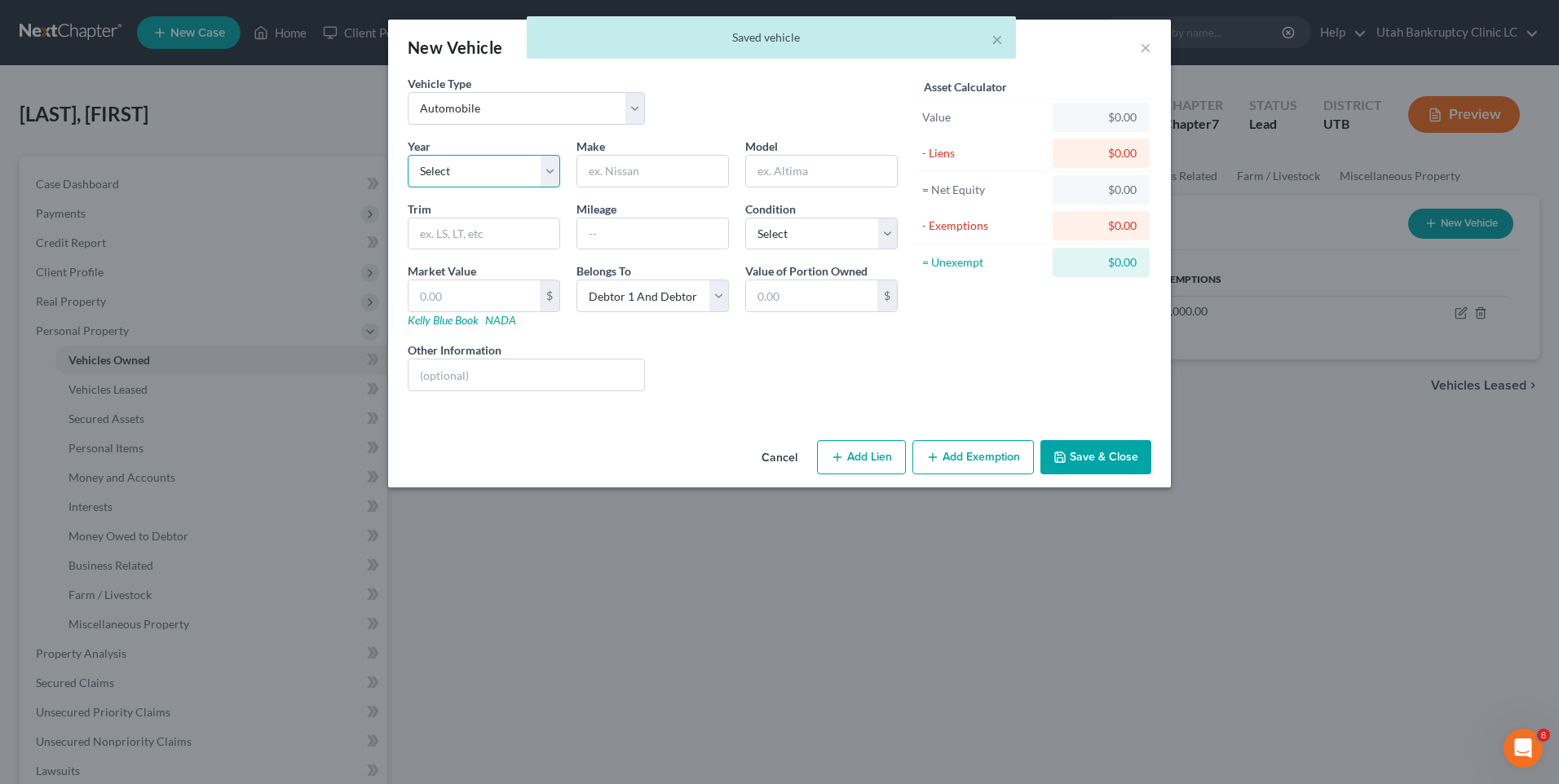 click on "Select 2026 2025 2024 2023 2022 2021 2020 2019 2018 2017 2016 2015 2014 2013 2012 2011 2010 2009 2008 2007 2006 2005 2004 2003 2002 2001 2000 1999 1998 1997 1996 1995 1994 1993 1992 1991 1990 1989 1988 1987 1986 1985 1984 1983 1982 1981 1980 1979 1978 1977 1976 1975 1974 1973 1972 1971 1970 1969 1968 1967 1966 1965 1964 1963 1962 1961 1960 1959 1958 1957 1956 1955 1954 1953 1952 1951 1950 1949 1948 1947 1946 1945 1944 1943 1942 1941 1940 1939 1938 1937 1936 1935 1934 1933 1932 1931 1930 1929 1928 1927 1926 1925 1924 1923 1922 1921 1920 1919 1918 1917 1916 1915 1914 1913 1912 1911 1910 1909 1908 1907 1906 1905 1904 1903 1902 1901" at bounding box center (484, 171) 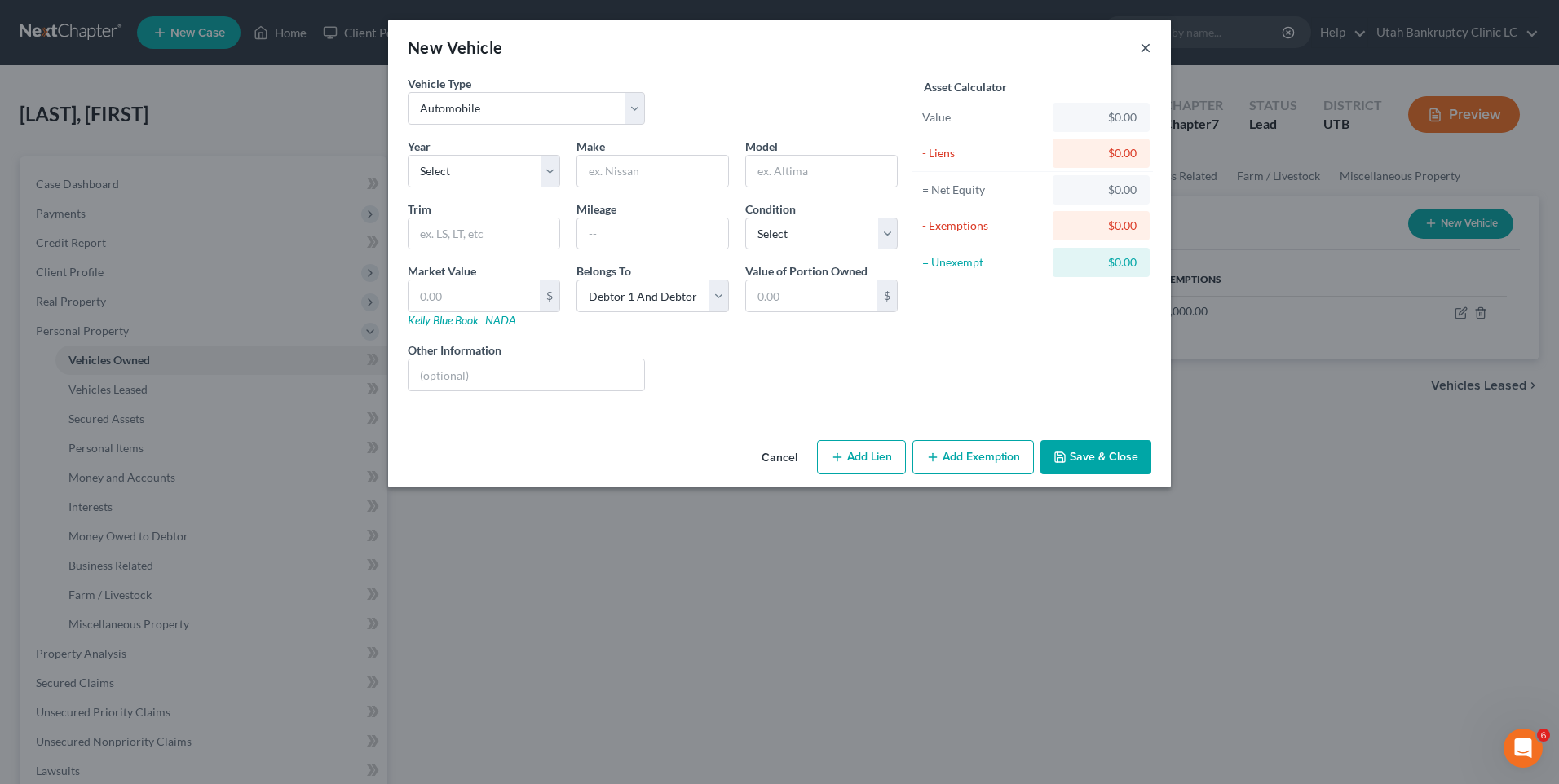 click on "×" at bounding box center [1146, 47] 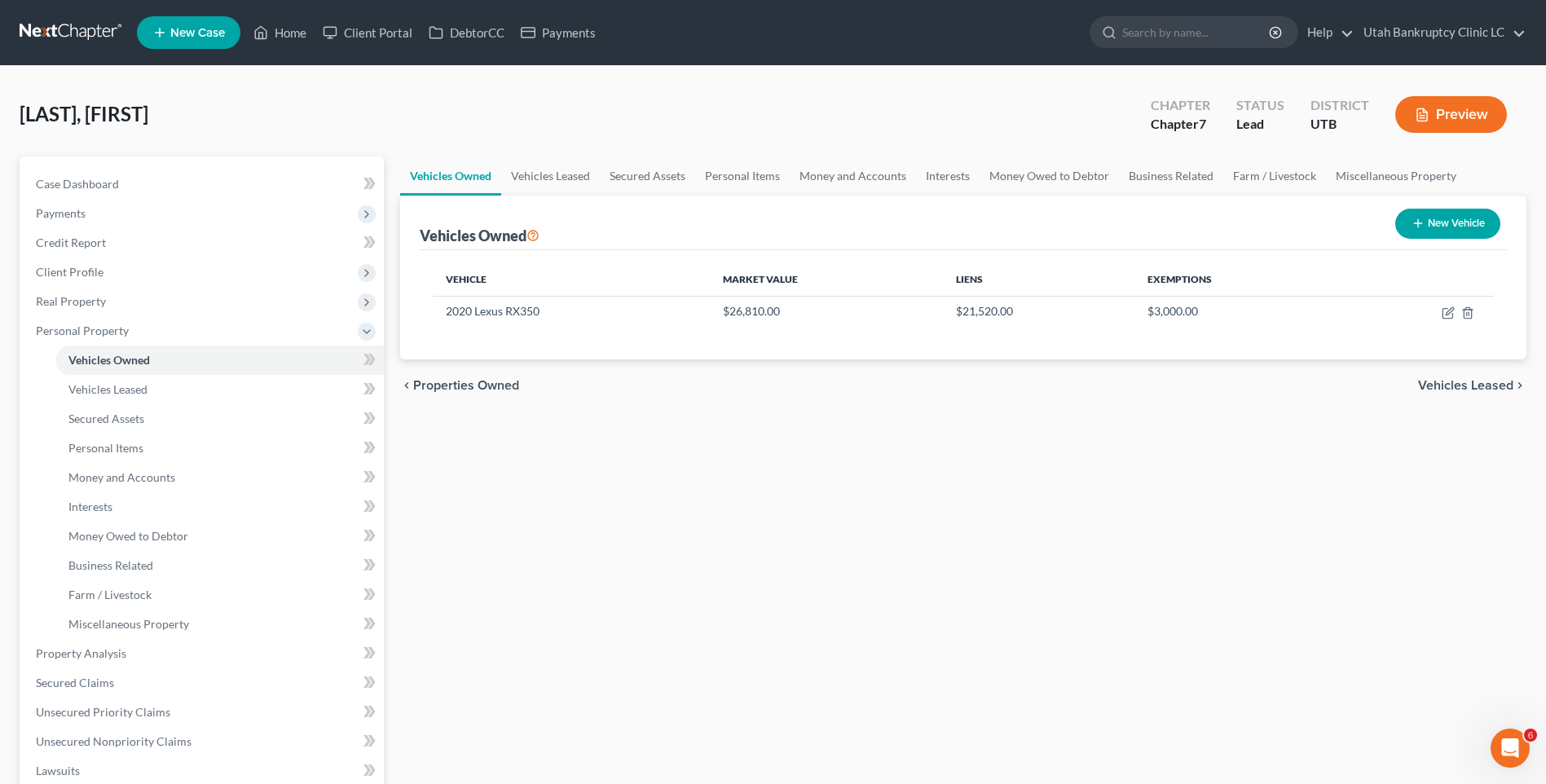 click on "New Vehicle" at bounding box center (1447, 223) 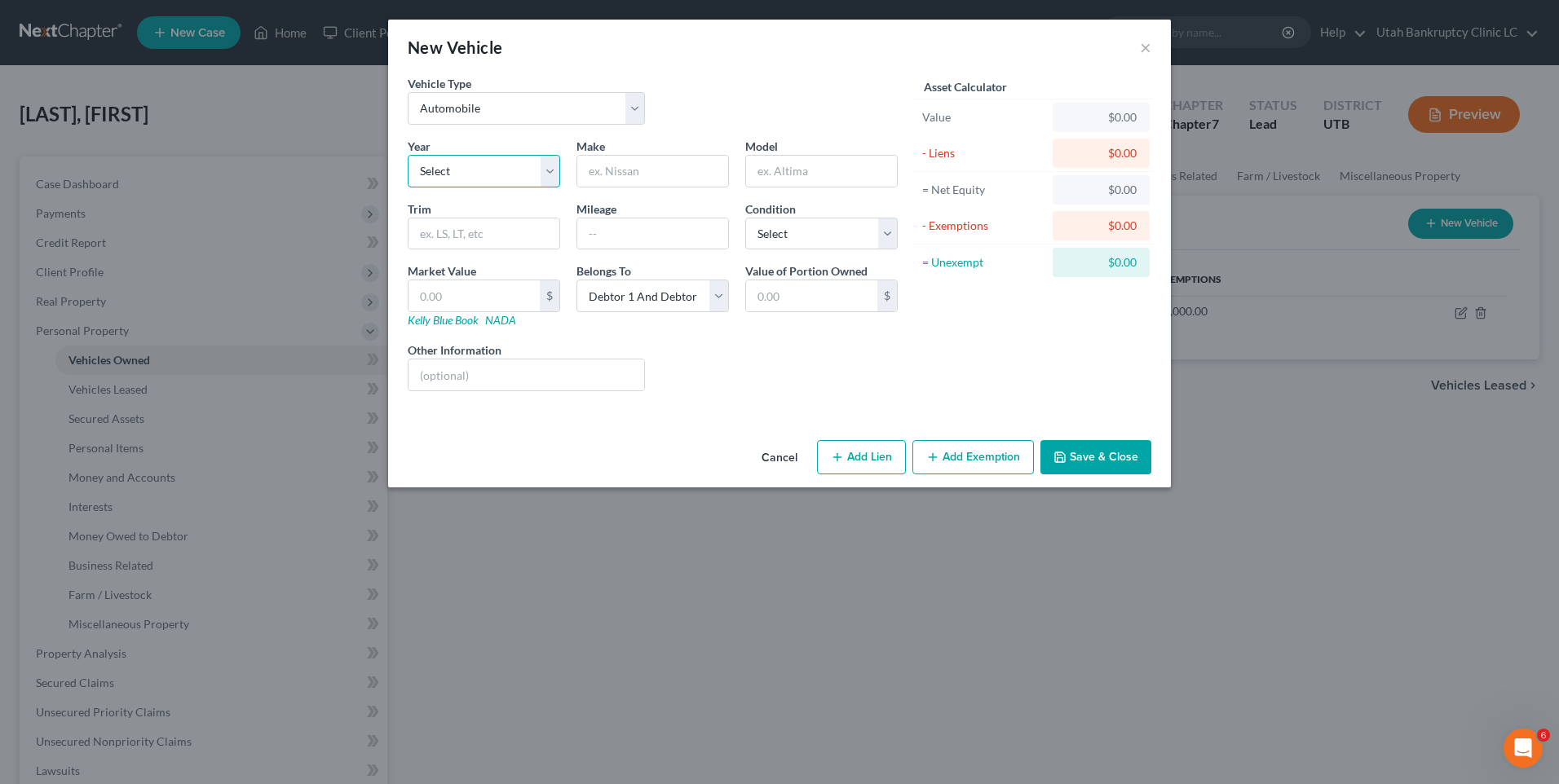 click on "Select 2026 2025 2024 2023 2022 2021 2020 2019 2018 2017 2016 2015 2014 2013 2012 2011 2010 2009 2008 2007 2006 2005 2004 2003 2002 2001 2000 1999 1998 1997 1996 1995 1994 1993 1992 1991 1990 1989 1988 1987 1986 1985 1984 1983 1982 1981 1980 1979 1978 1977 1976 1975 1974 1973 1972 1971 1970 1969 1968 1967 1966 1965 1964 1963 1962 1961 1960 1959 1958 1957 1956 1955 1954 1953 1952 1951 1950 1949 1948 1947 1946 1945 1944 1943 1942 1941 1940 1939 1938 1937 1936 1935 1934 1933 1932 1931 1930 1929 1928 1927 1926 1925 1924 1923 1922 1921 1920 1919 1918 1917 1916 1915 1914 1913 1912 1911 1910 1909 1908 1907 1906 1905 1904 1903 1902 1901" at bounding box center [484, 171] 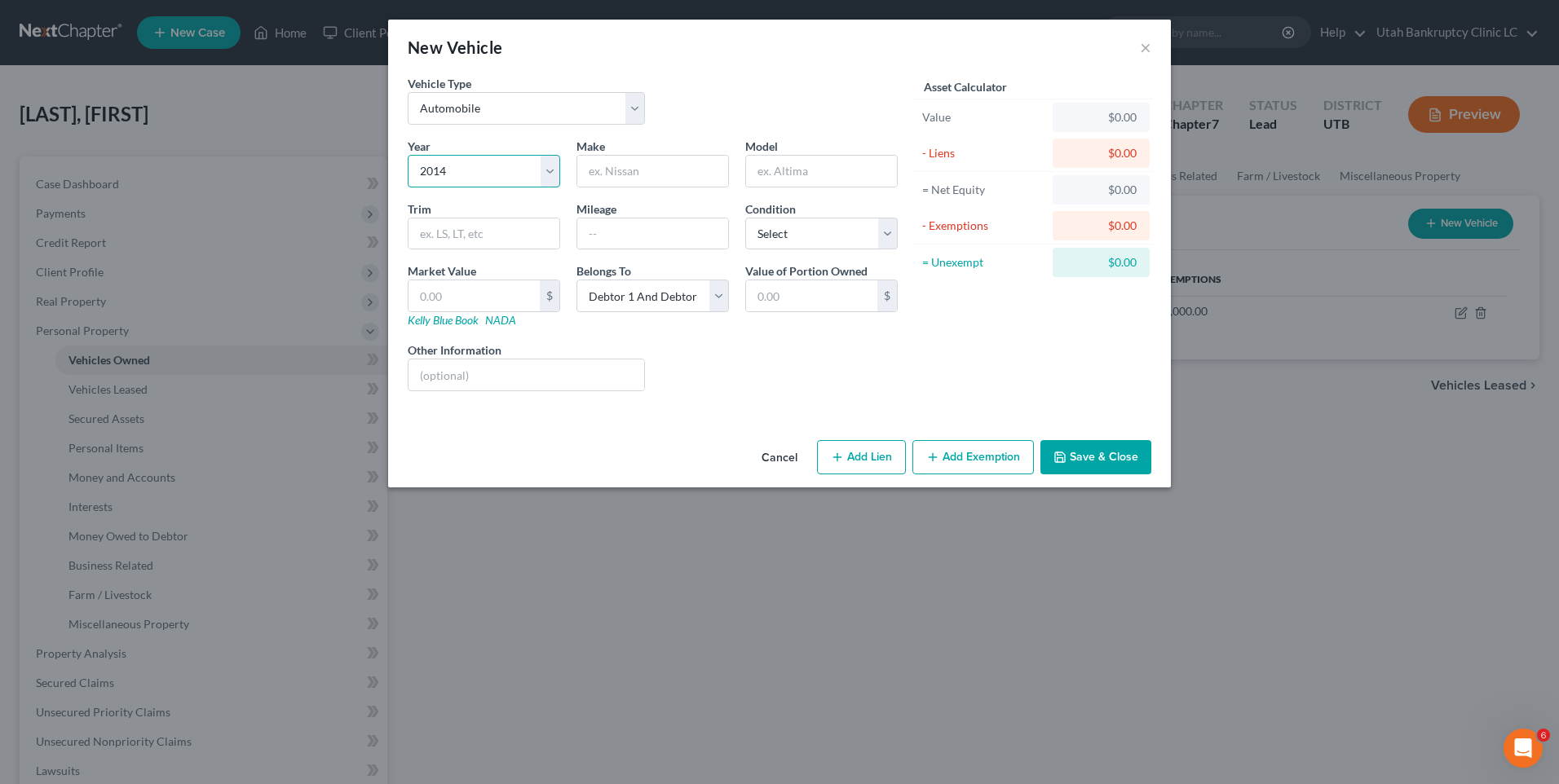 click on "Select 2026 2025 2024 2023 2022 2021 2020 2019 2018 2017 2016 2015 2014 2013 2012 2011 2010 2009 2008 2007 2006 2005 2004 2003 2002 2001 2000 1999 1998 1997 1996 1995 1994 1993 1992 1991 1990 1989 1988 1987 1986 1985 1984 1983 1982 1981 1980 1979 1978 1977 1976 1975 1974 1973 1972 1971 1970 1969 1968 1967 1966 1965 1964 1963 1962 1961 1960 1959 1958 1957 1956 1955 1954 1953 1952 1951 1950 1949 1948 1947 1946 1945 1944 1943 1942 1941 1940 1939 1938 1937 1936 1935 1934 1933 1932 1931 1930 1929 1928 1927 1926 1925 1924 1923 1922 1921 1920 1919 1918 1917 1916 1915 1914 1913 1912 1911 1910 1909 1908 1907 1906 1905 1904 1903 1902 1901" at bounding box center [484, 171] 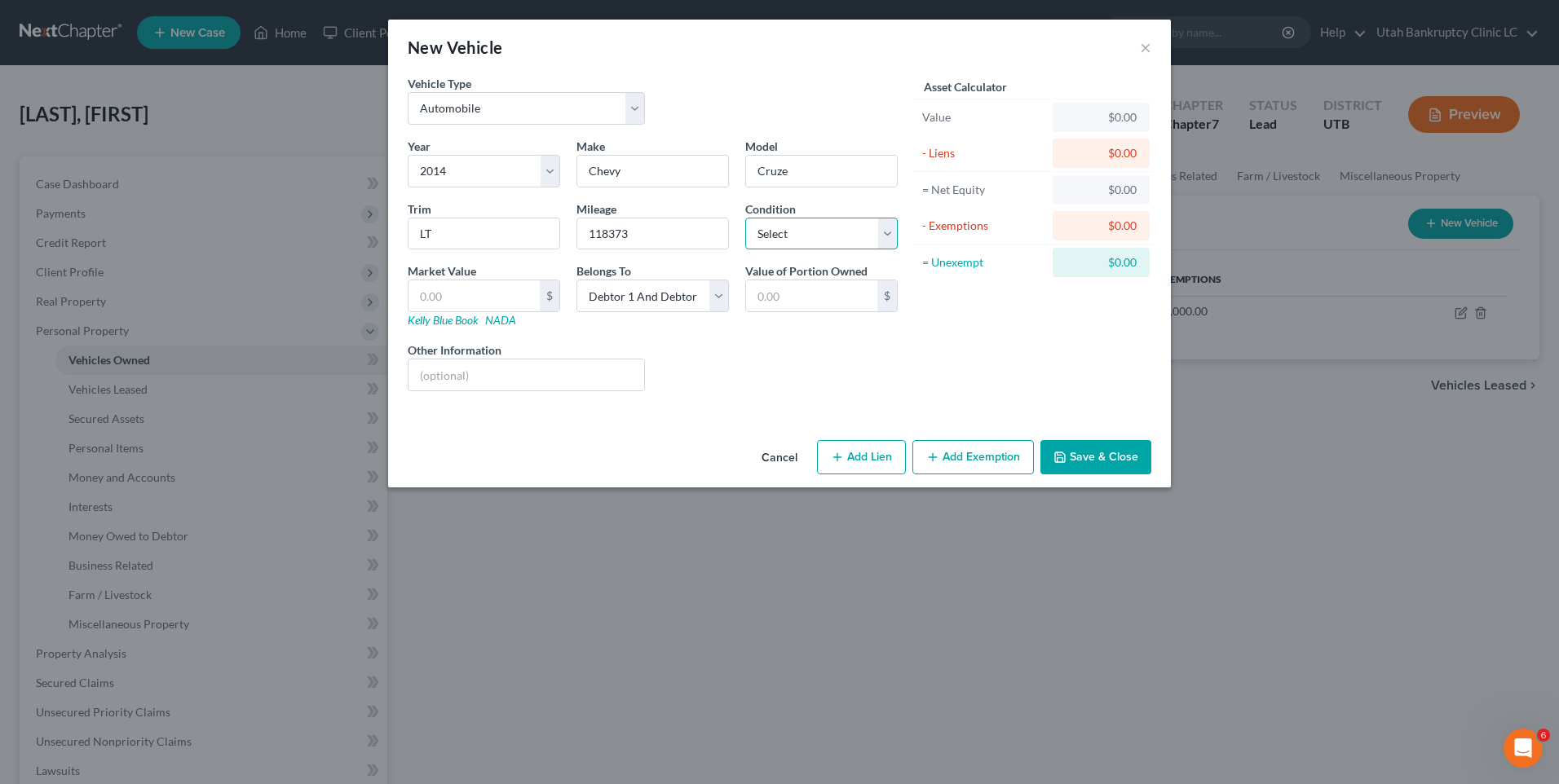 click on "Select Excellent Very Good Good Fair Poor" at bounding box center [821, 234] 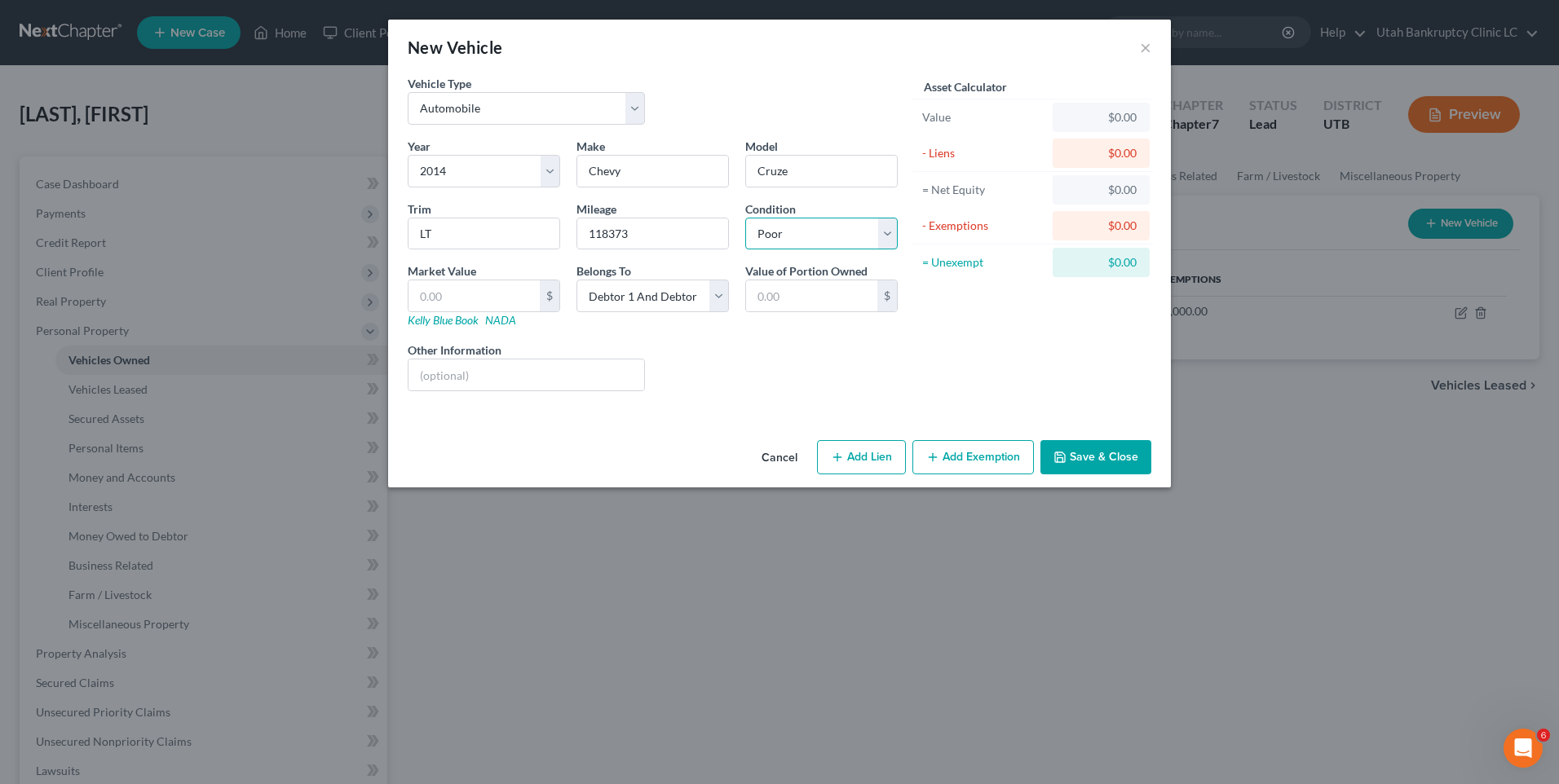click on "Select Excellent Very Good Good Fair Poor" at bounding box center (821, 234) 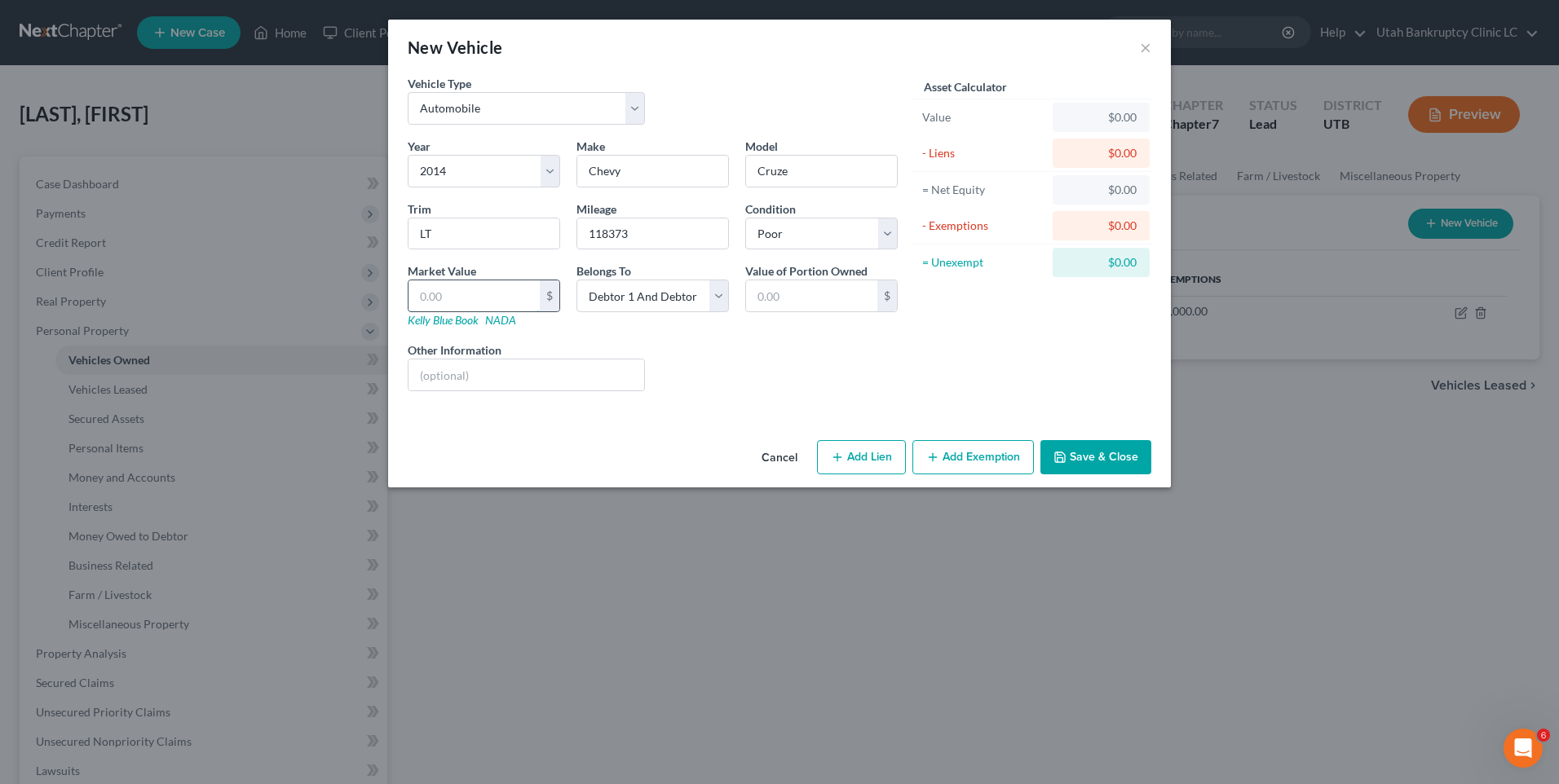 click at bounding box center [474, 296] 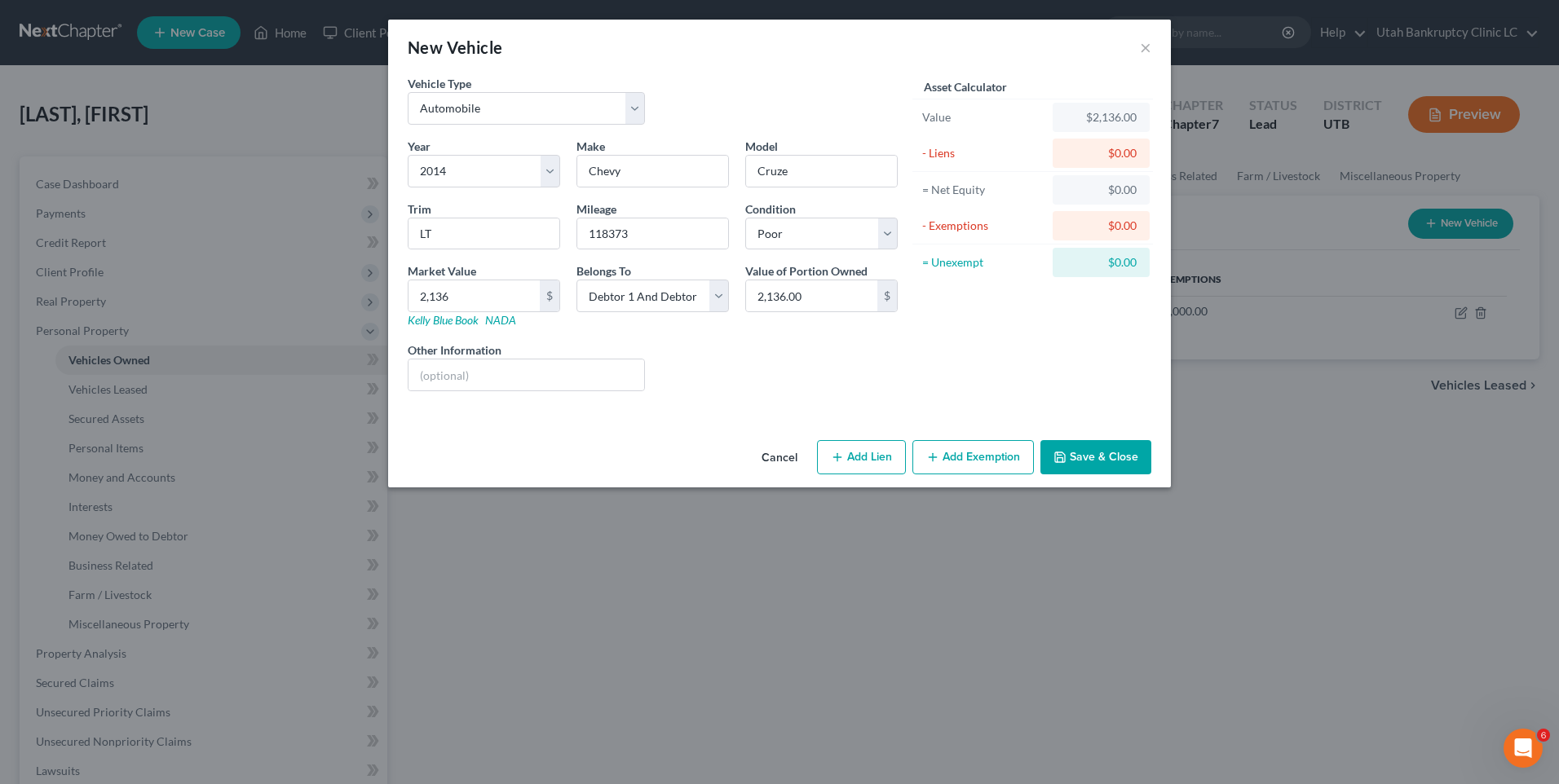 click on "Liens
Select" at bounding box center [780, 366] 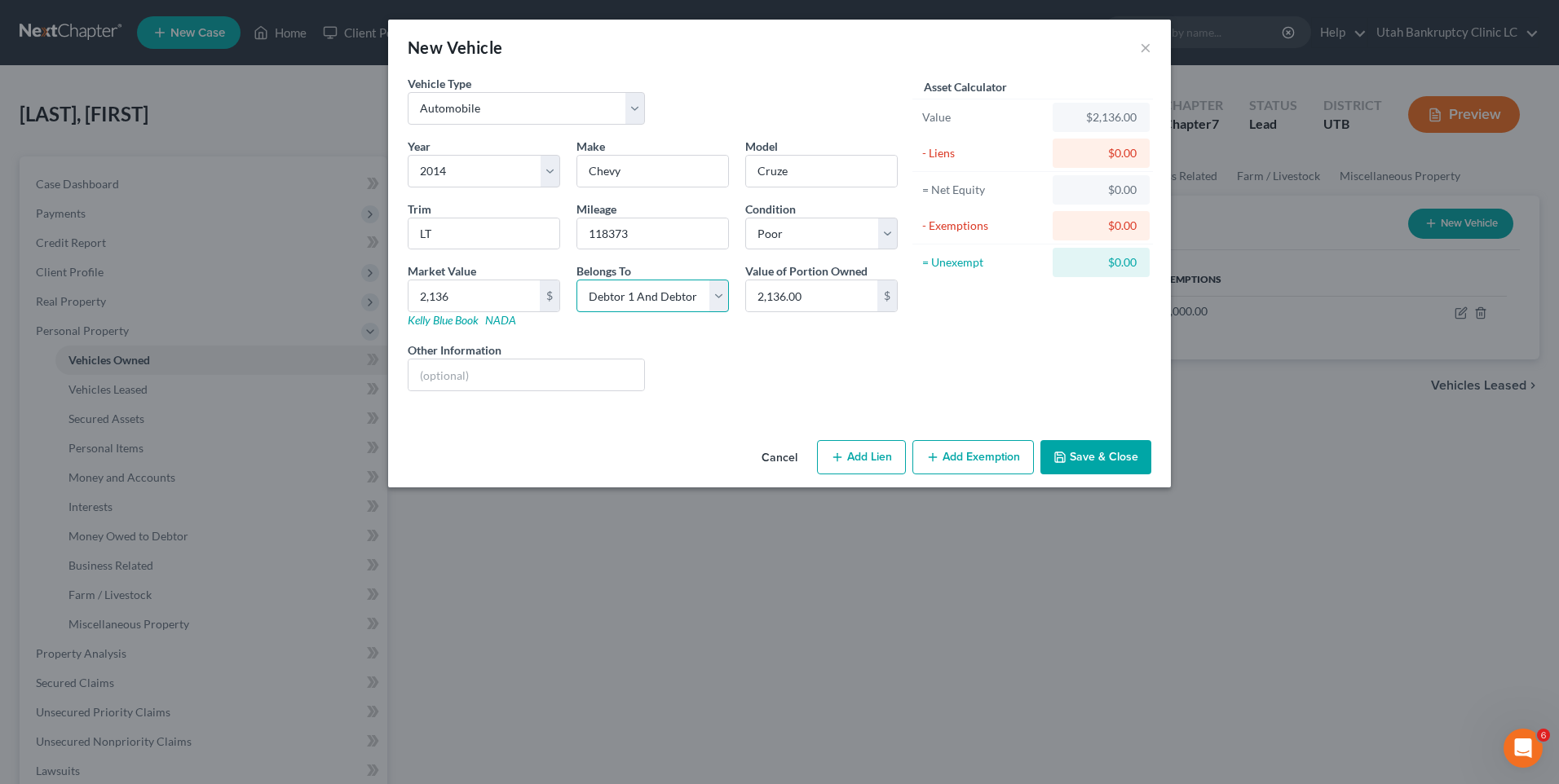 click on "Select Debtor 1 Only Debtor 2 Only Debtor 1 And Debtor 2 Only At Least One Of The Debtors And Another Community Property" at bounding box center (652, 296) 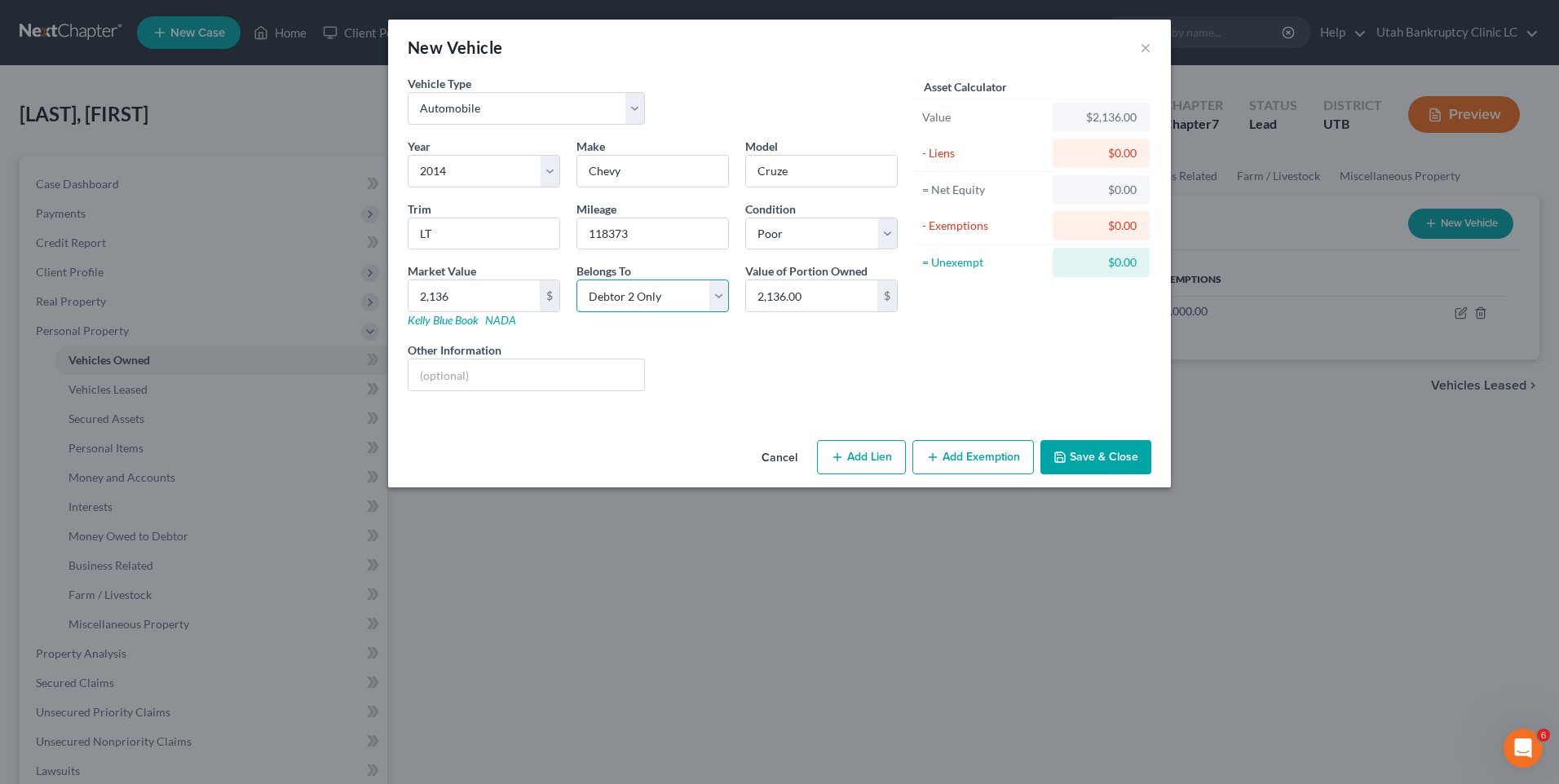 click on "Select Debtor 1 Only Debtor 2 Only Debtor 1 And Debtor 2 Only At Least One Of The Debtors And Another Community Property" at bounding box center [652, 296] 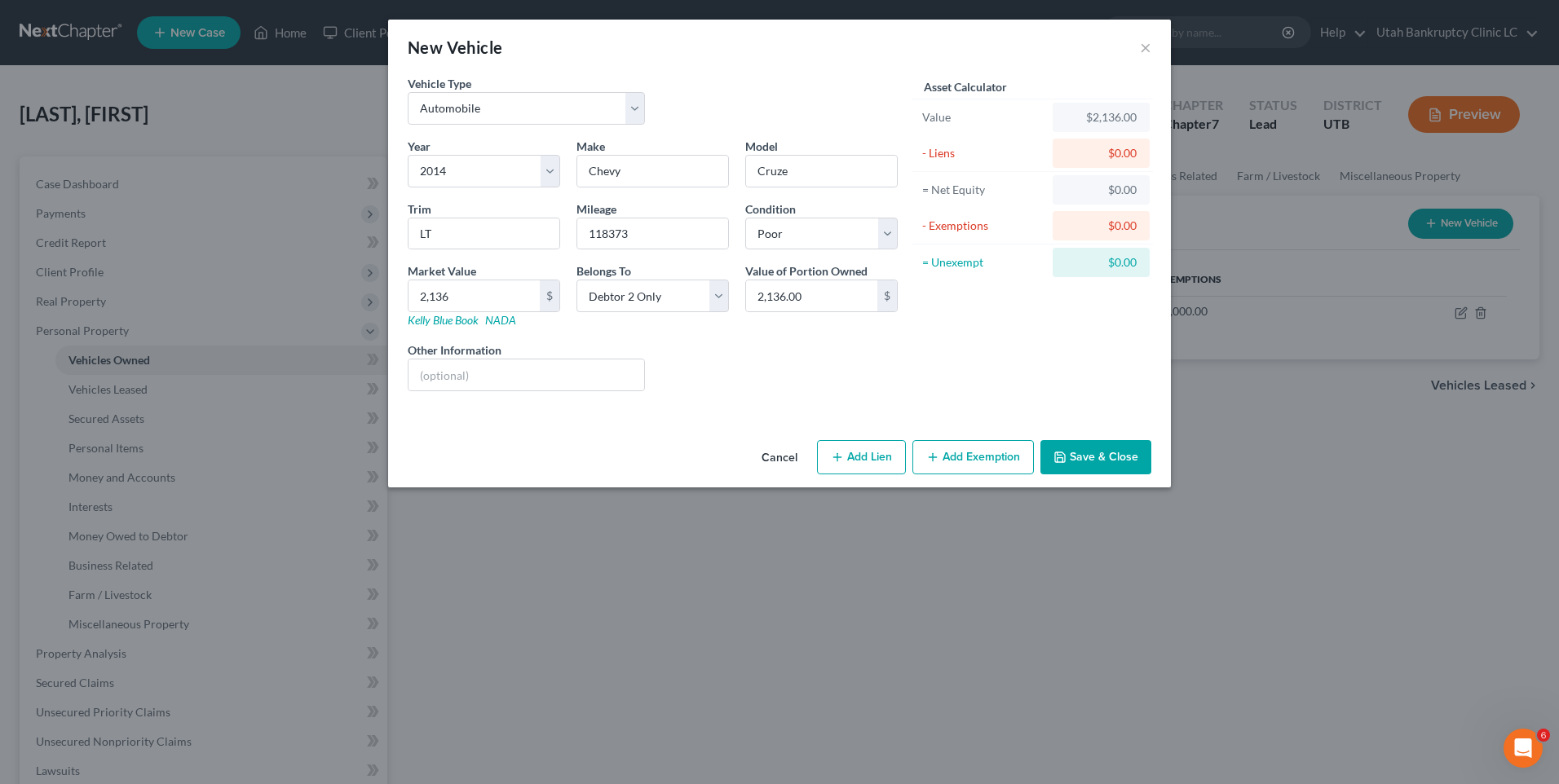 click on "Add Lien" at bounding box center [861, 457] 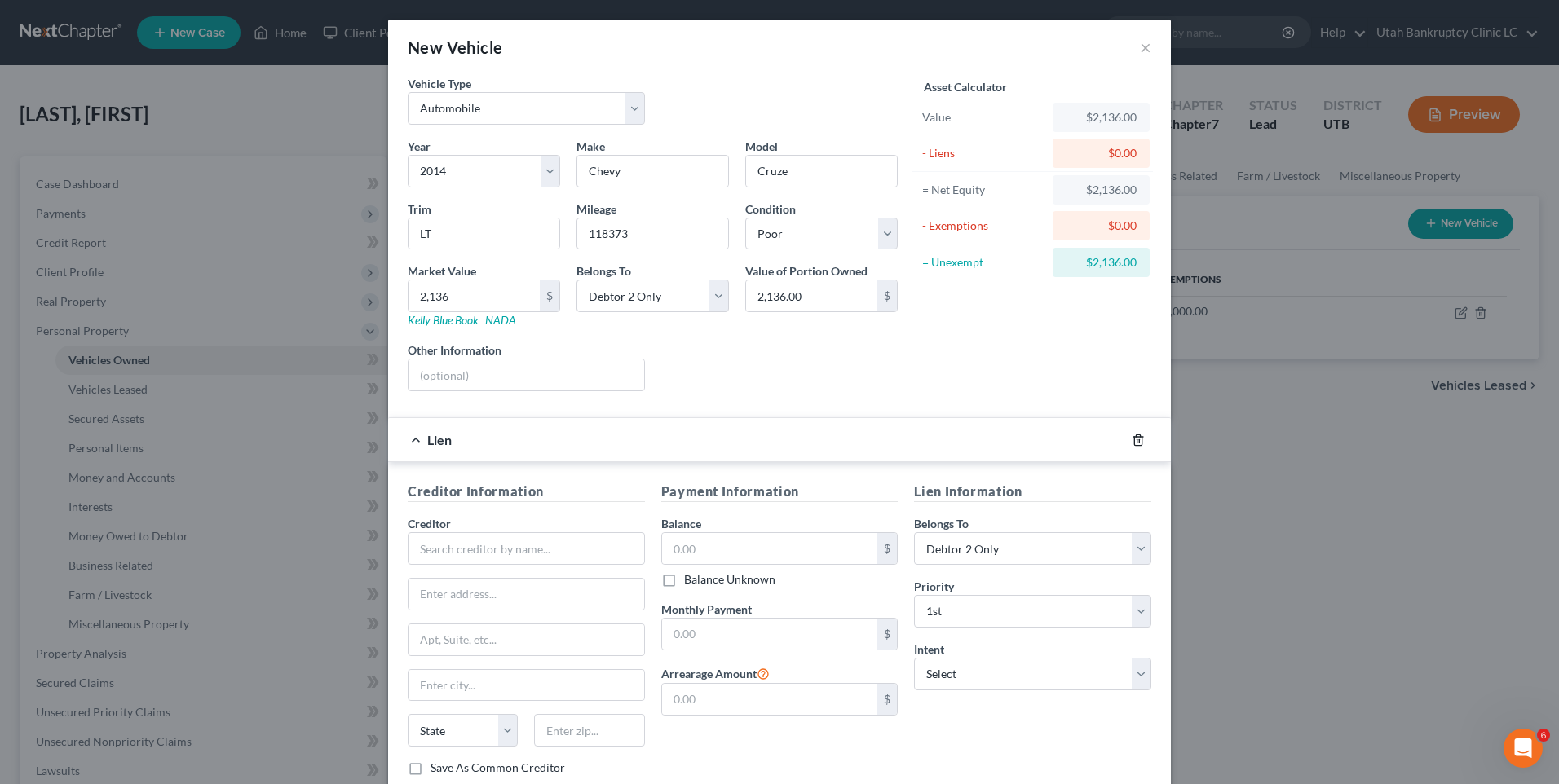 click 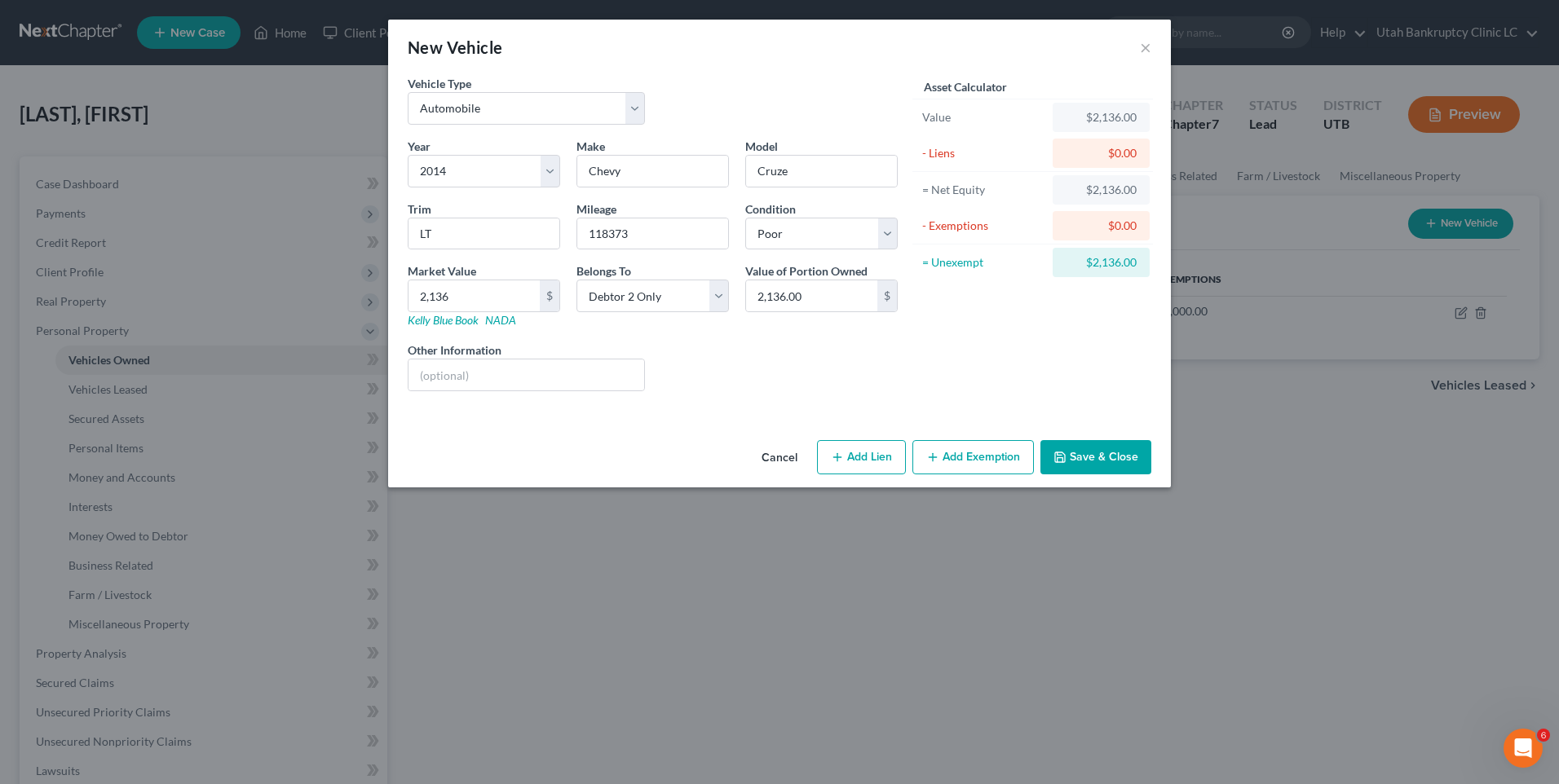 click on "Add Exemption" at bounding box center [973, 457] 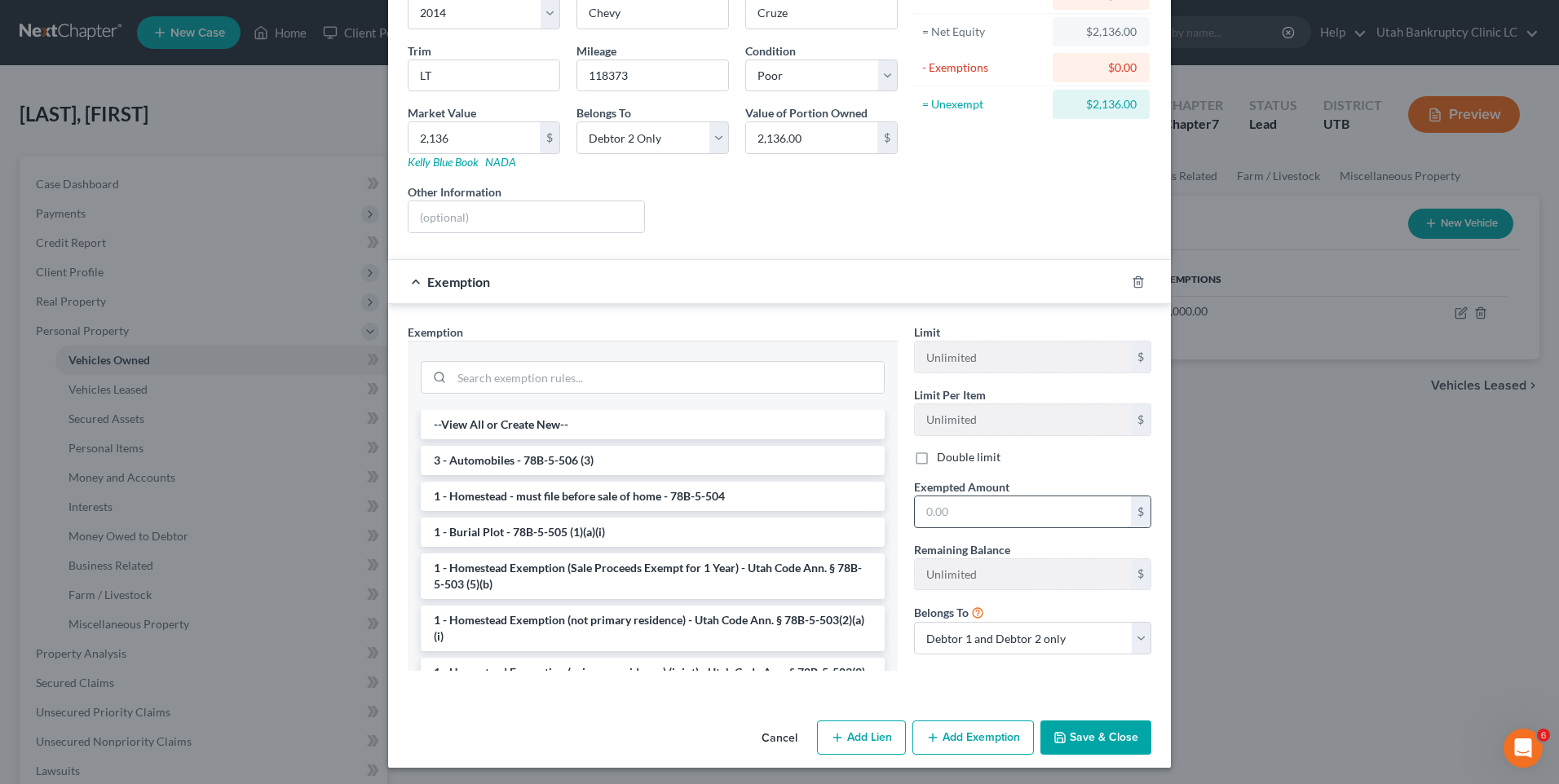 scroll, scrollTop: 161, scrollLeft: 0, axis: vertical 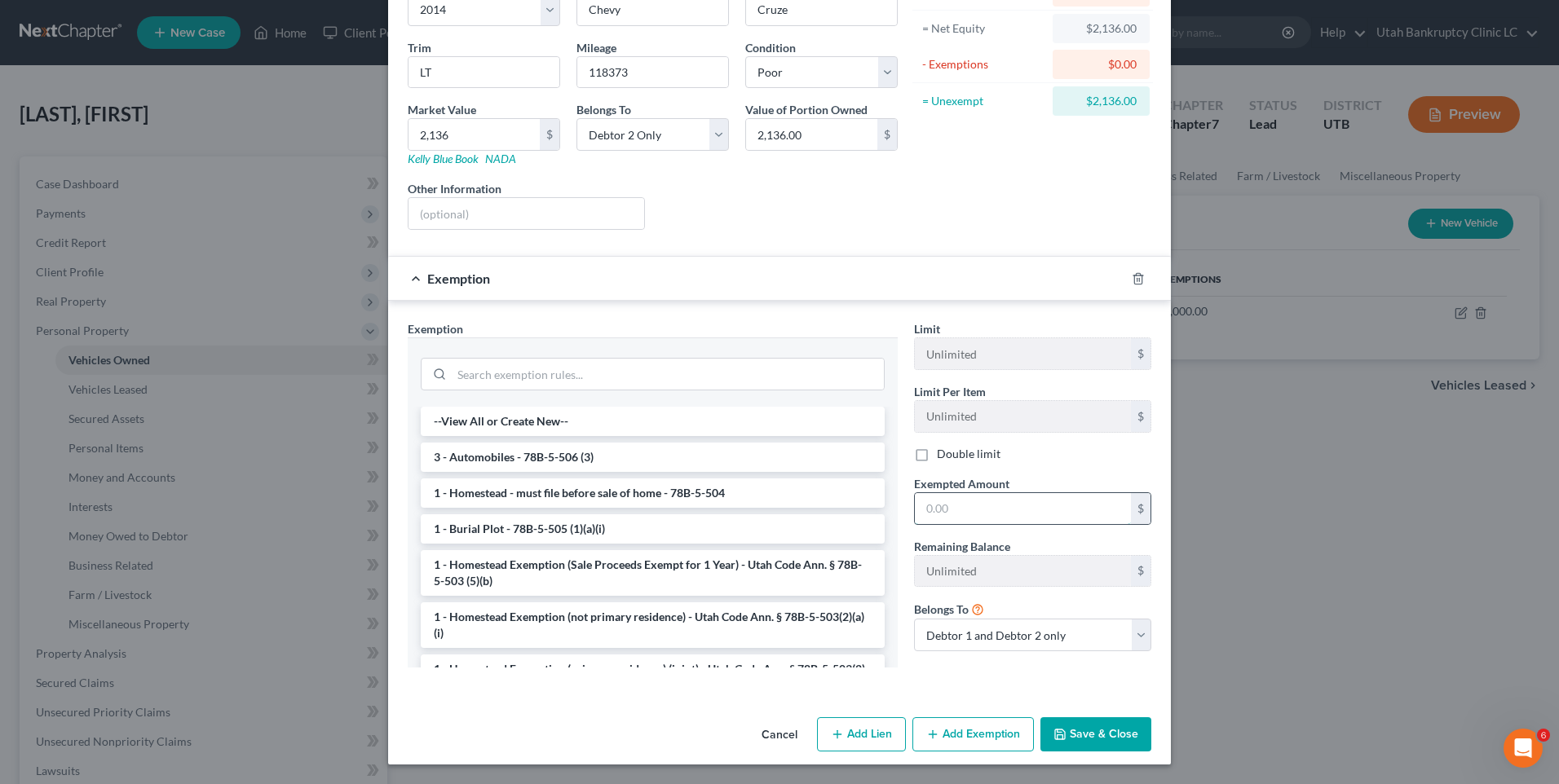 click at bounding box center (1022, 509) 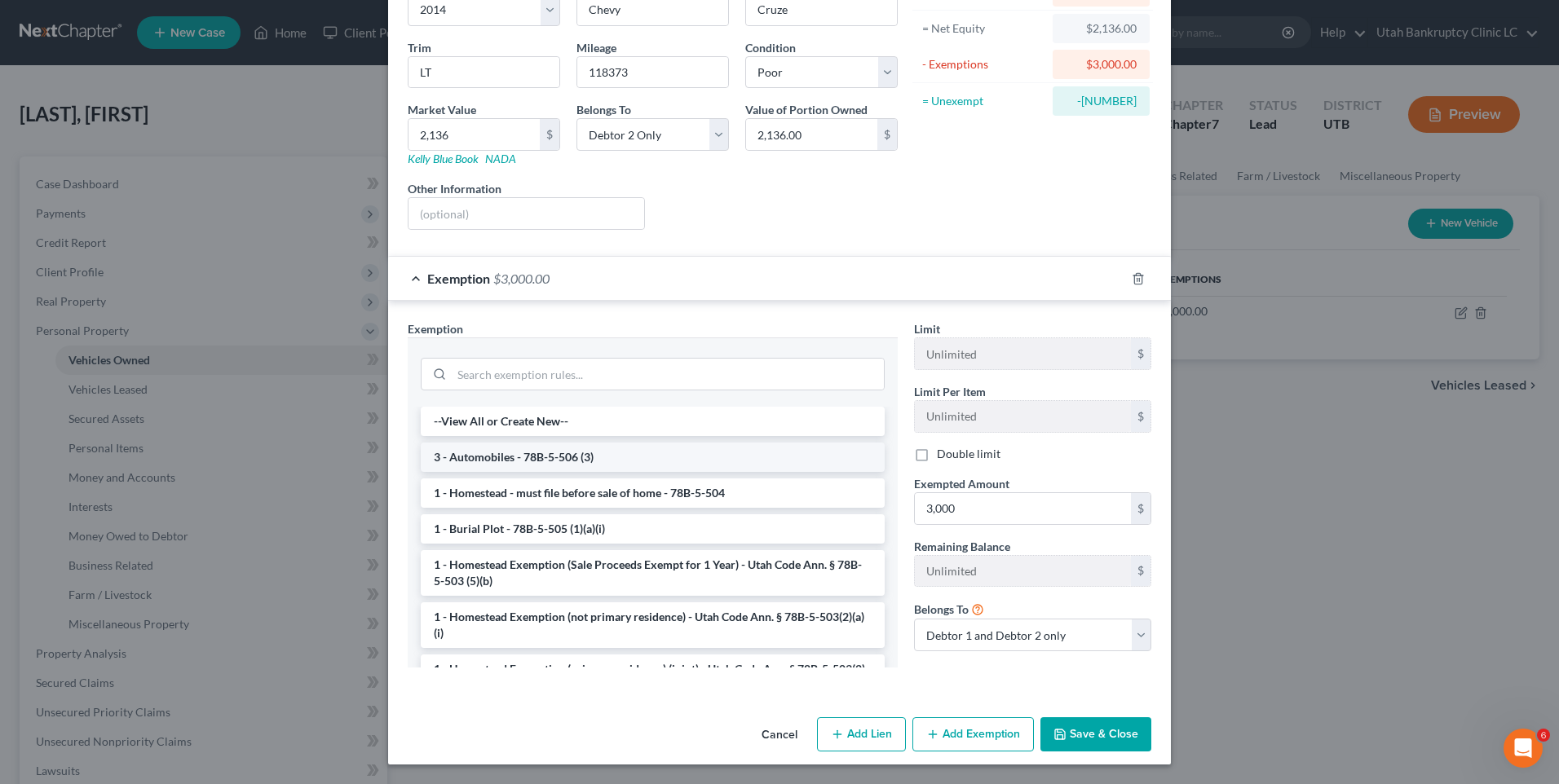 click on "3 - Automobiles - 78B-5-506 (3)" at bounding box center [652, 457] 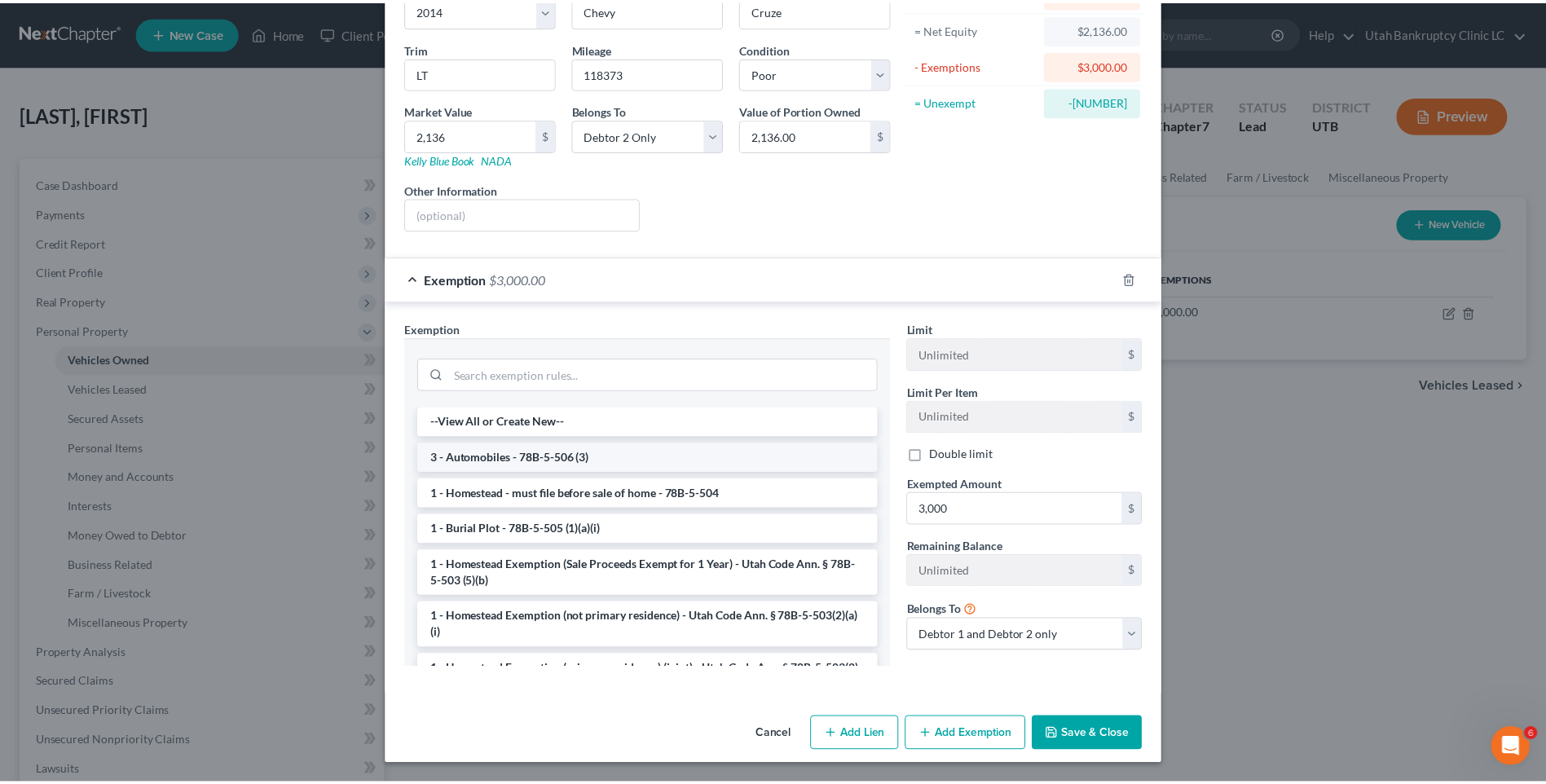 scroll, scrollTop: 148, scrollLeft: 0, axis: vertical 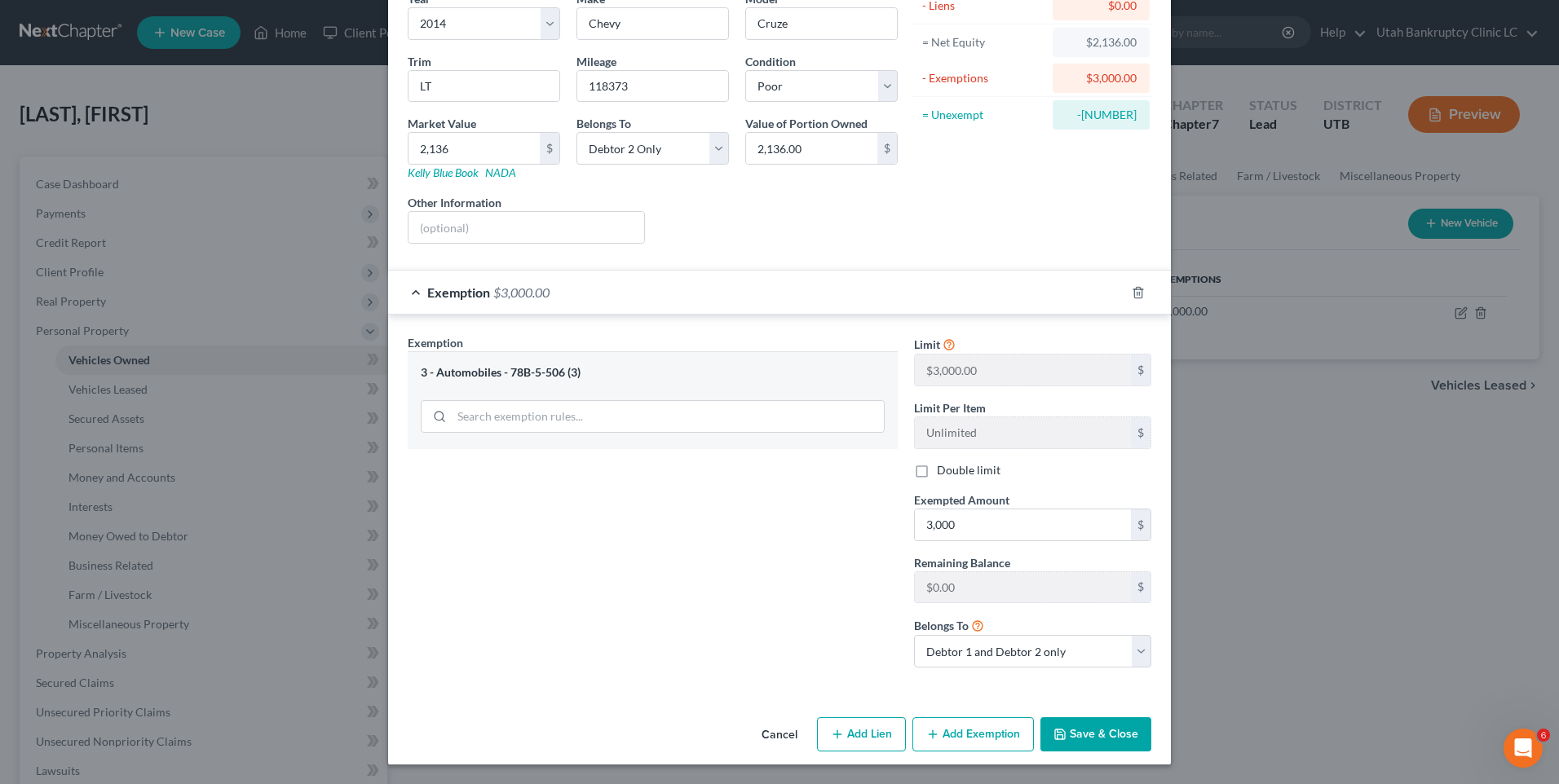 click on "Save & Close" at bounding box center [1096, 734] 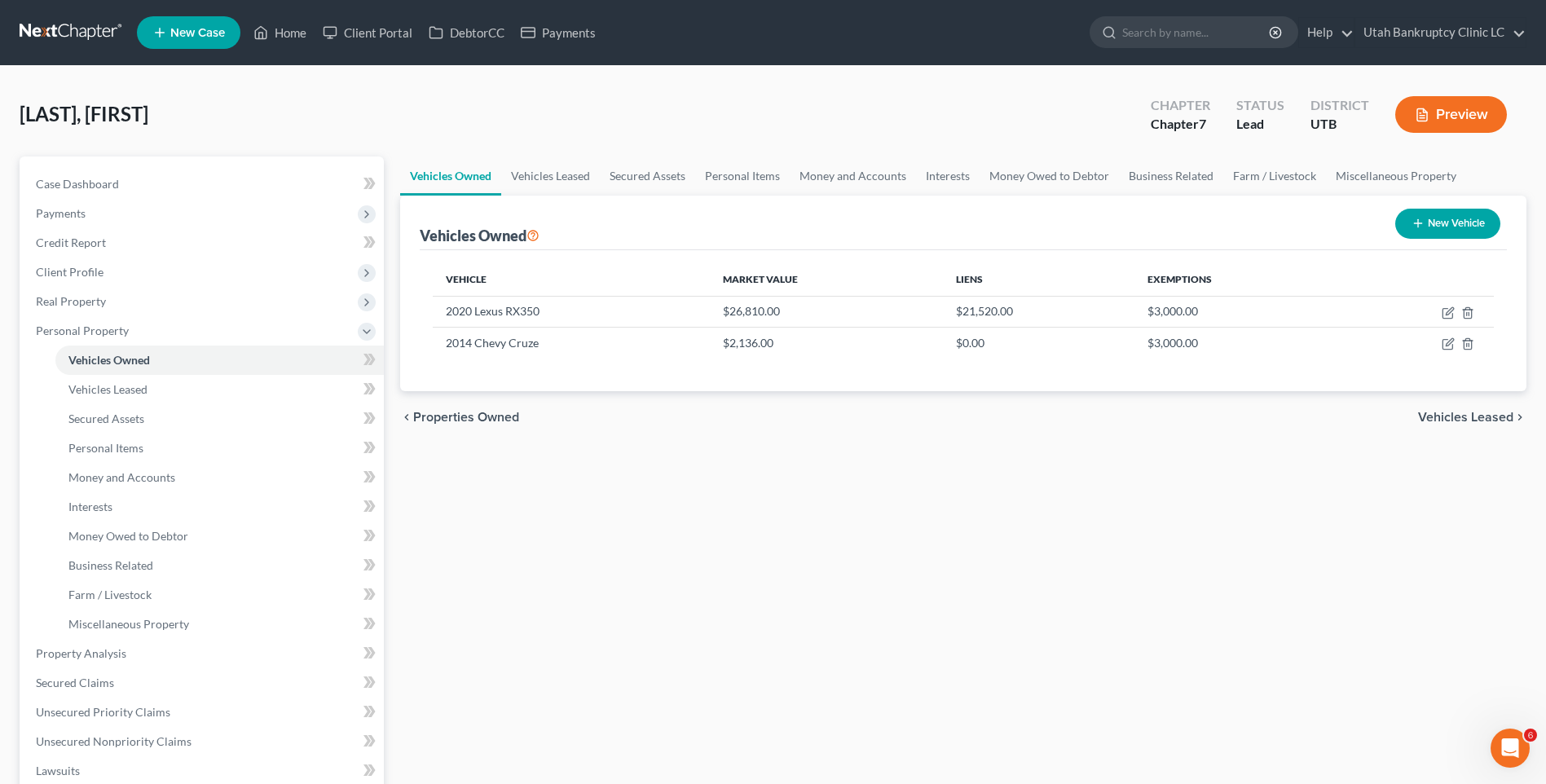 click on "New Vehicle" at bounding box center (1447, 223) 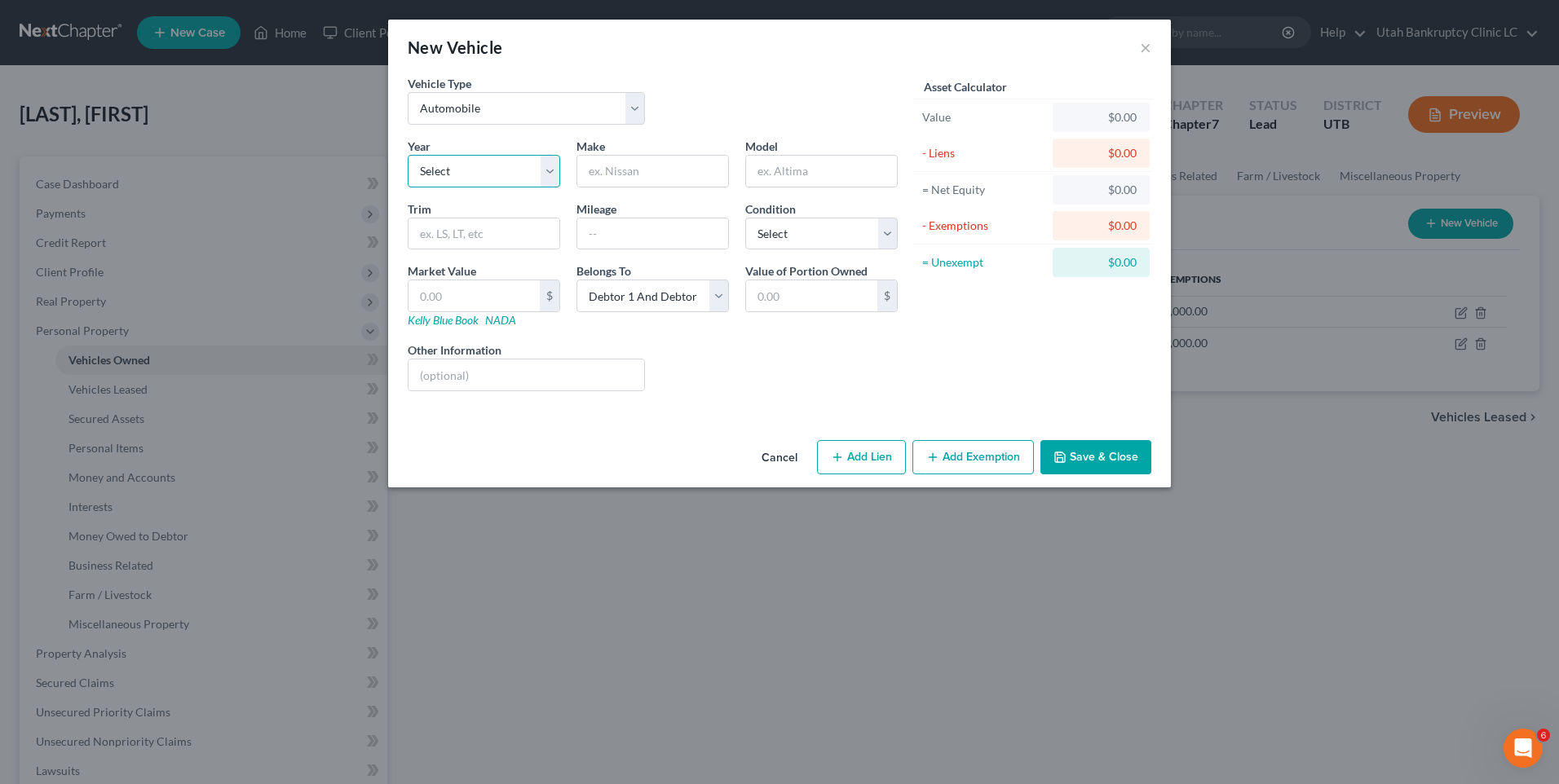 click on "Select 2026 2025 2024 2023 2022 2021 2020 2019 2018 2017 2016 2015 2014 2013 2012 2011 2010 2009 2008 2007 2006 2005 2004 2003 2002 2001 2000 1999 1998 1997 1996 1995 1994 1993 1992 1991 1990 1989 1988 1987 1986 1985 1984 1983 1982 1981 1980 1979 1978 1977 1976 1975 1974 1973 1972 1971 1970 1969 1968 1967 1966 1965 1964 1963 1962 1961 1960 1959 1958 1957 1956 1955 1954 1953 1952 1951 1950 1949 1948 1947 1946 1945 1944 1943 1942 1941 1940 1939 1938 1937 1936 1935 1934 1933 1932 1931 1930 1929 1928 1927 1926 1925 1924 1923 1922 1921 1920 1919 1918 1917 1916 1915 1914 1913 1912 1911 1910 1909 1908 1907 1906 1905 1904 1903 1902 1901" at bounding box center (484, 171) 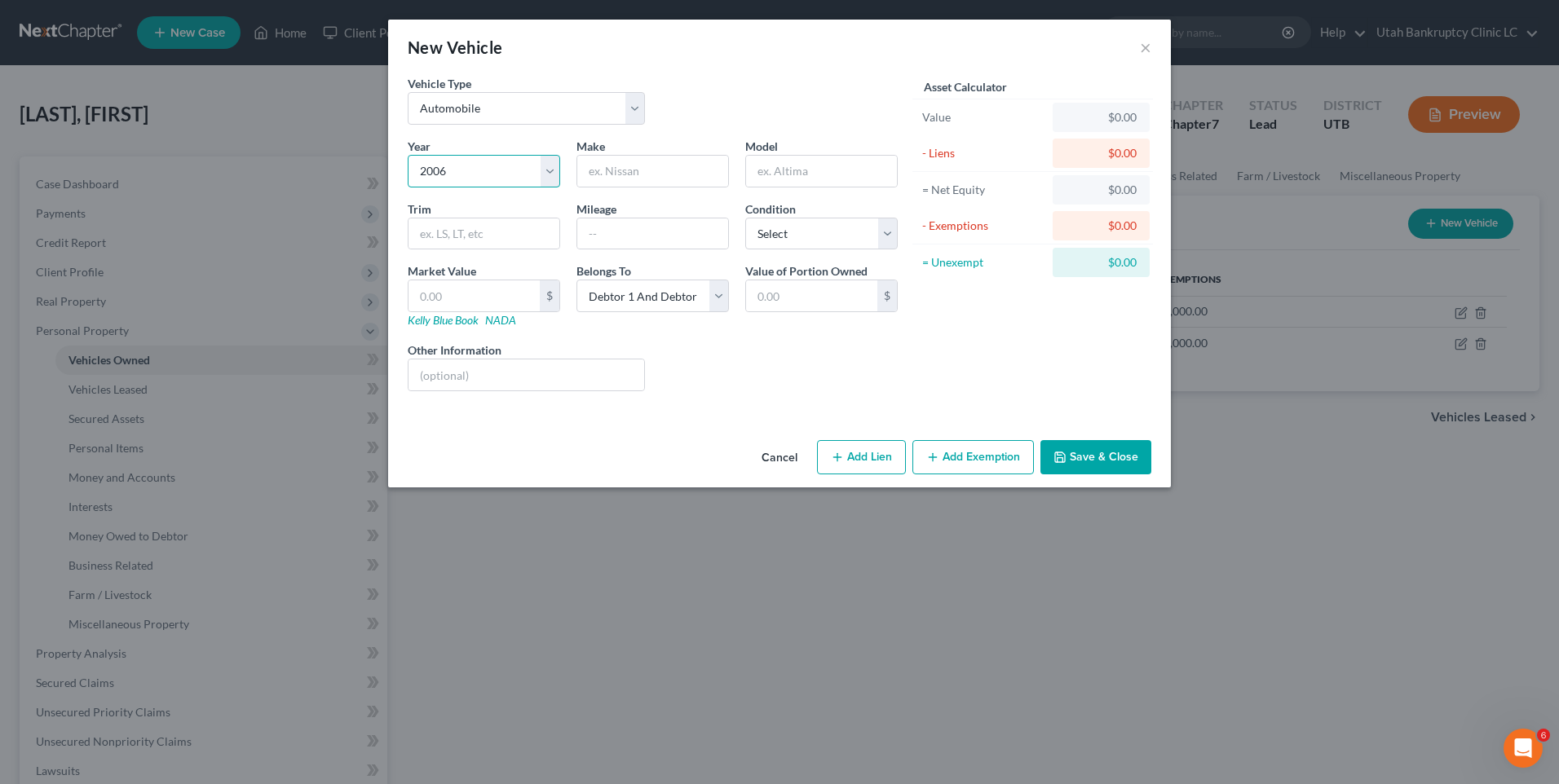 click on "Select 2026 2025 2024 2023 2022 2021 2020 2019 2018 2017 2016 2015 2014 2013 2012 2011 2010 2009 2008 2007 2006 2005 2004 2003 2002 2001 2000 1999 1998 1997 1996 1995 1994 1993 1992 1991 1990 1989 1988 1987 1986 1985 1984 1983 1982 1981 1980 1979 1978 1977 1976 1975 1974 1973 1972 1971 1970 1969 1968 1967 1966 1965 1964 1963 1962 1961 1960 1959 1958 1957 1956 1955 1954 1953 1952 1951 1950 1949 1948 1947 1946 1945 1944 1943 1942 1941 1940 1939 1938 1937 1936 1935 1934 1933 1932 1931 1930 1929 1928 1927 1926 1925 1924 1923 1922 1921 1920 1919 1918 1917 1916 1915 1914 1913 1912 1911 1910 1909 1908 1907 1906 1905 1904 1903 1902 1901" at bounding box center (484, 171) 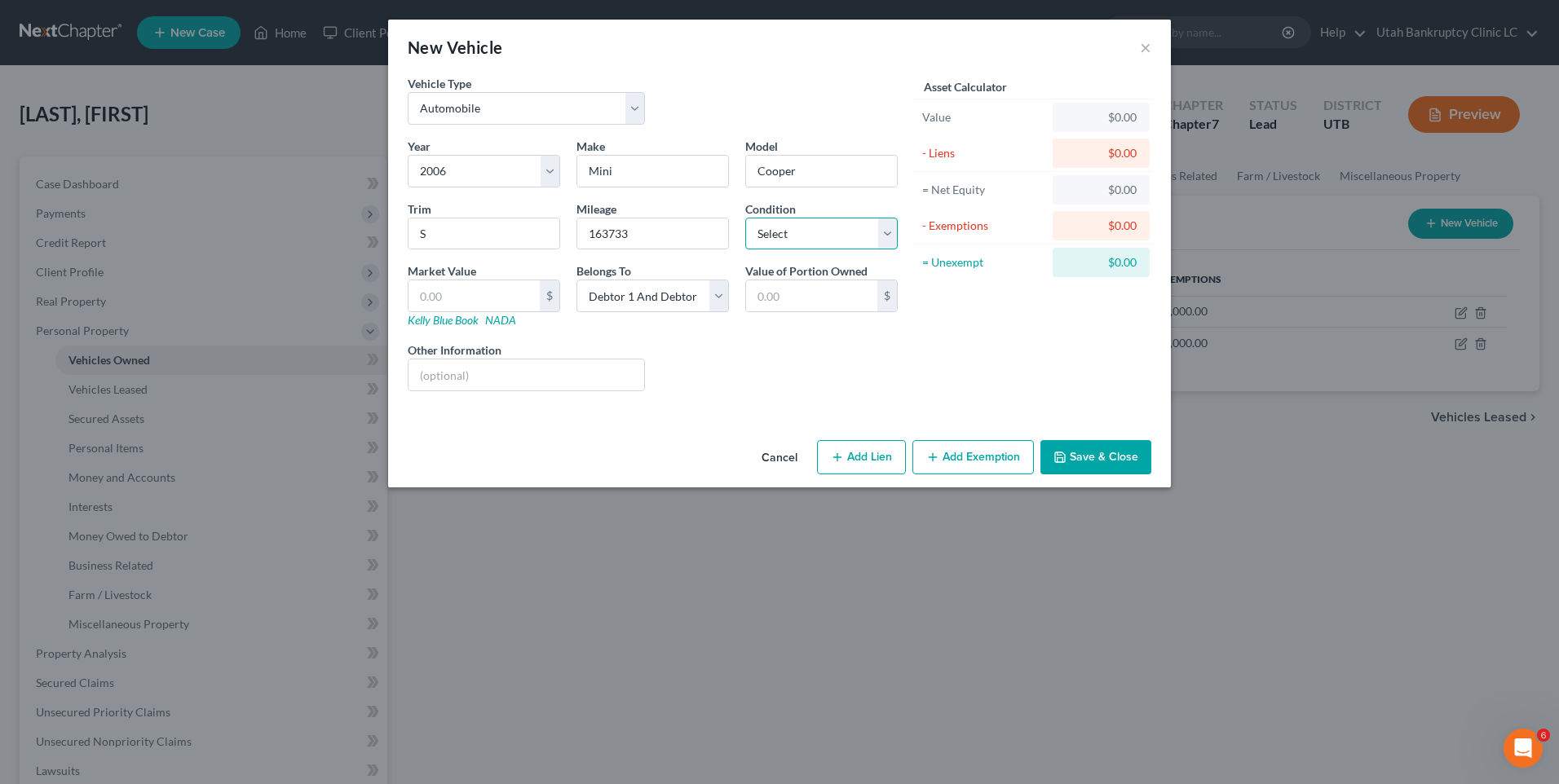 click on "Select Excellent Very Good Good Fair Poor" at bounding box center [821, 234] 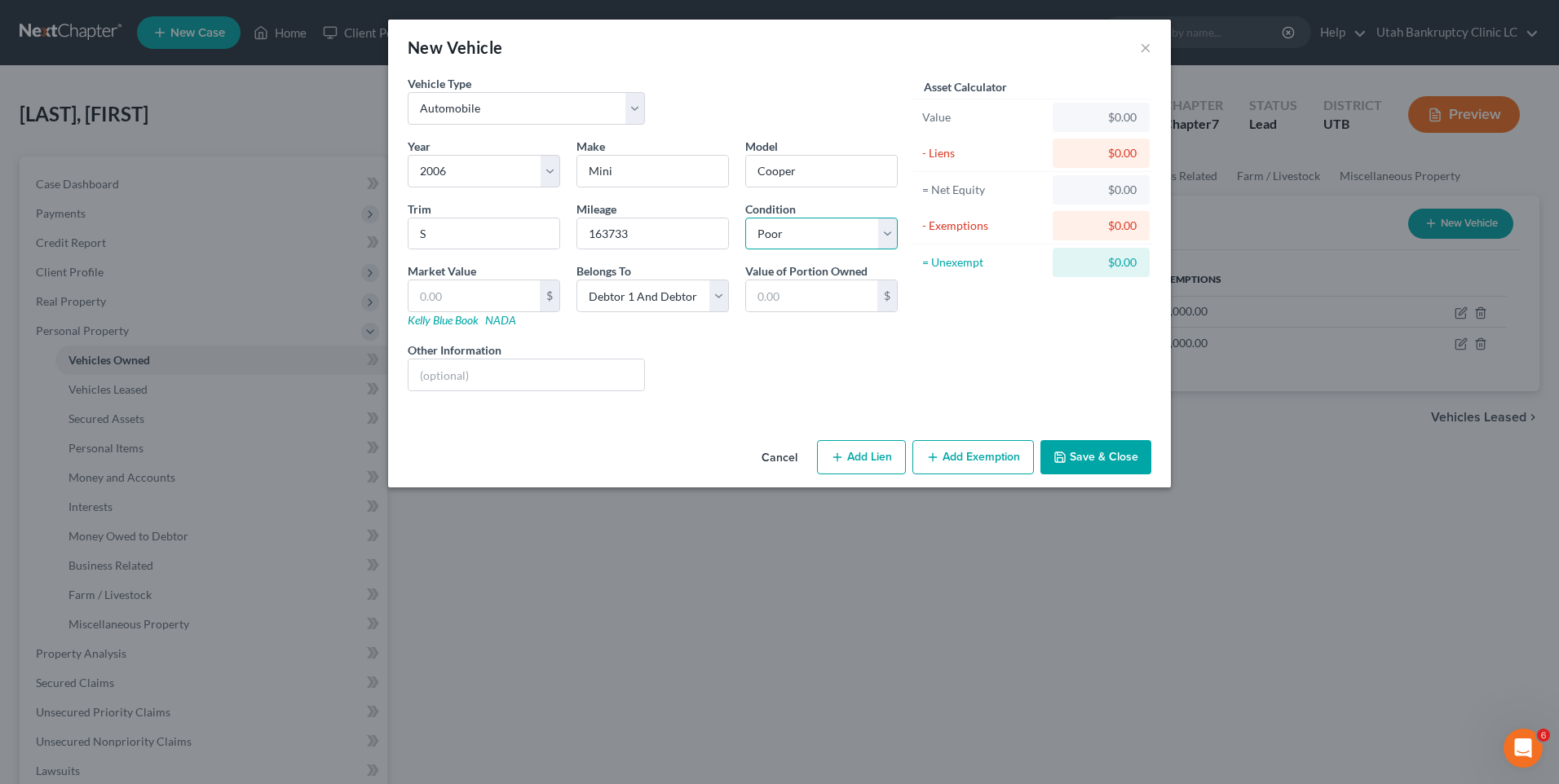 click on "Select Excellent Very Good Good Fair Poor" at bounding box center [821, 234] 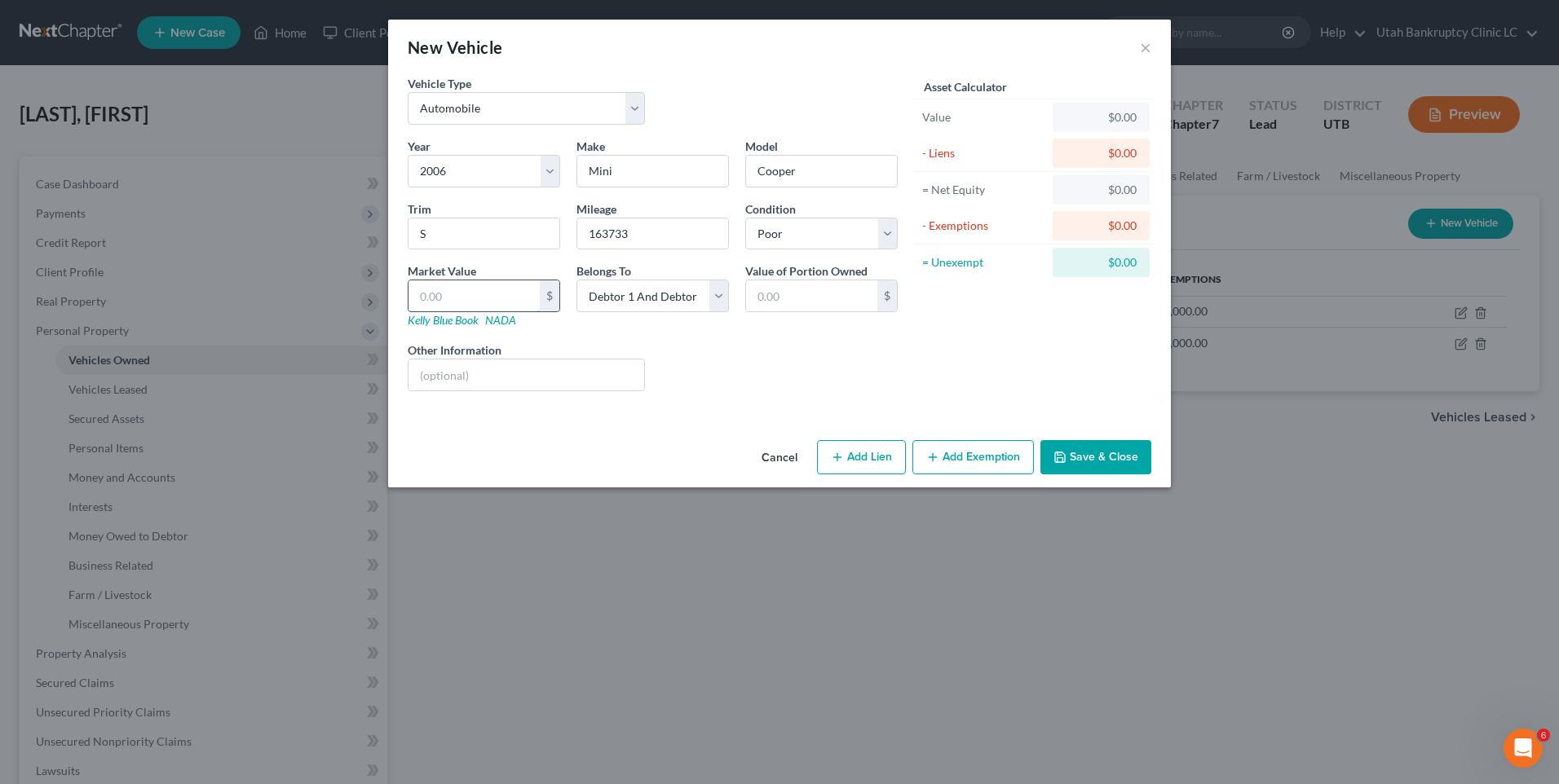 click at bounding box center (474, 296) 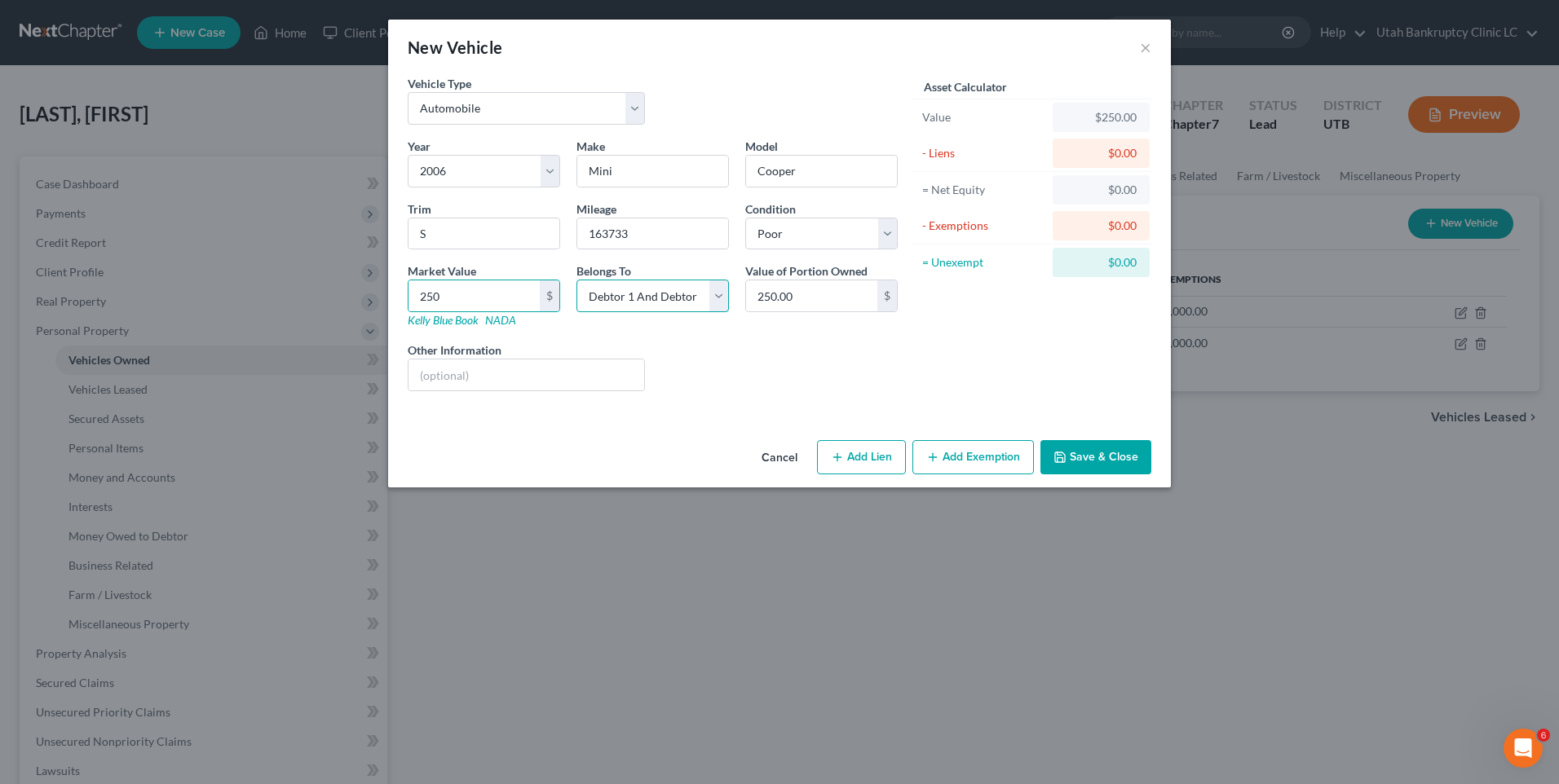 click on "Select Debtor 1 Only Debtor 2 Only Debtor 1 And Debtor 2 Only At Least One Of The Debtors And Another Community Property" at bounding box center (652, 296) 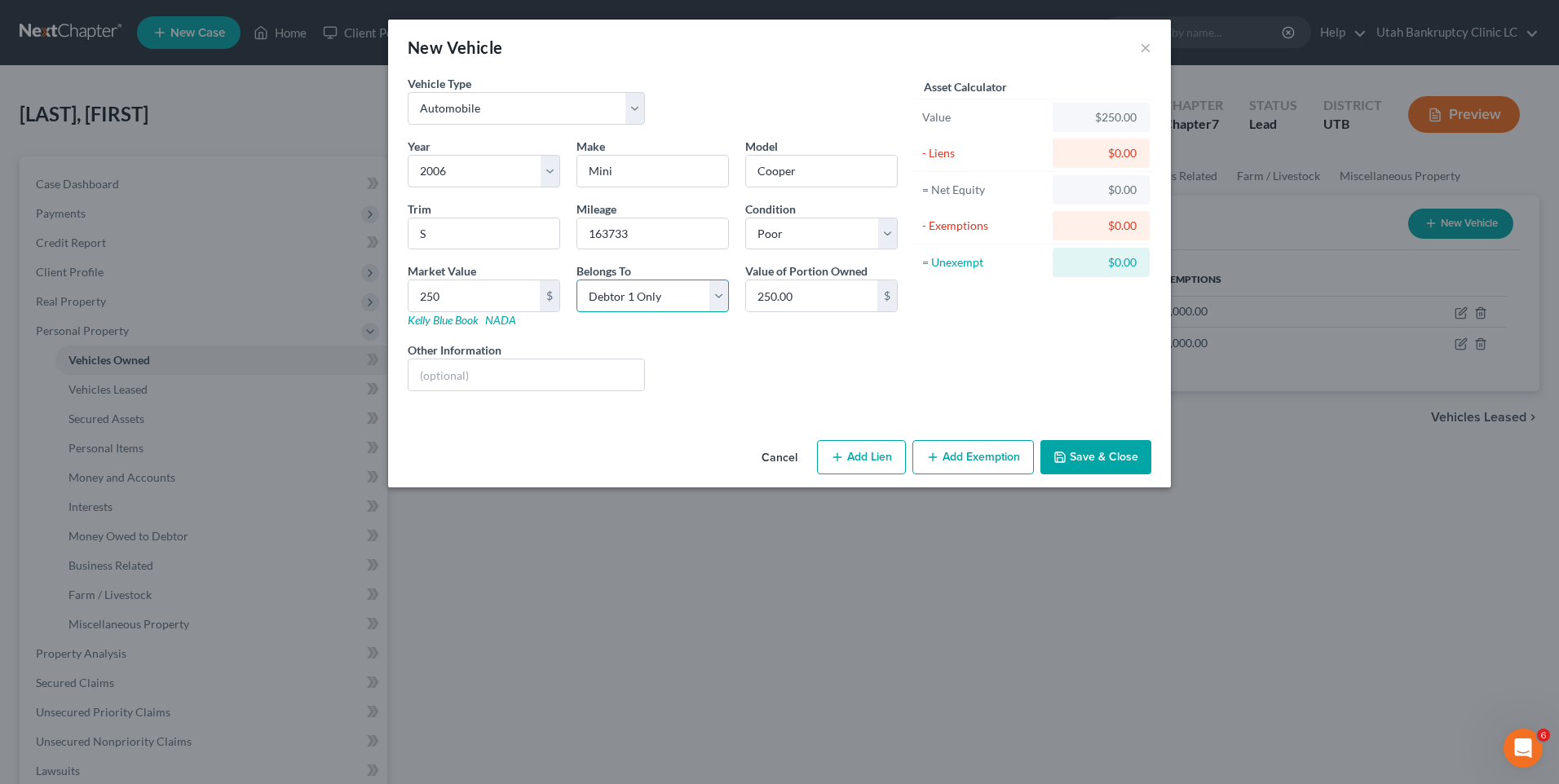 click on "Select Debtor 1 Only Debtor 2 Only Debtor 1 And Debtor 2 Only At Least One Of The Debtors And Another Community Property" at bounding box center [652, 296] 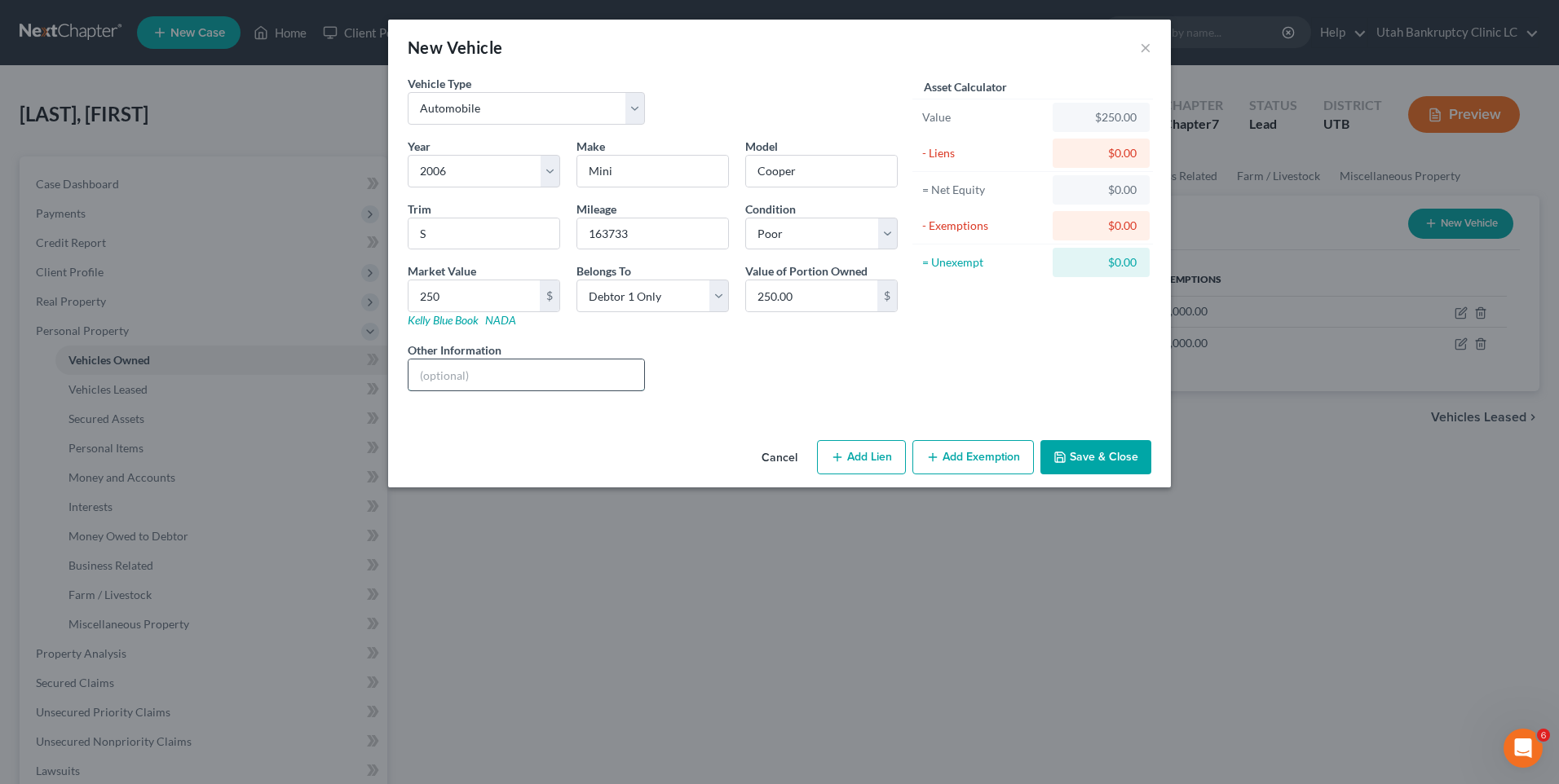 click at bounding box center [526, 375] 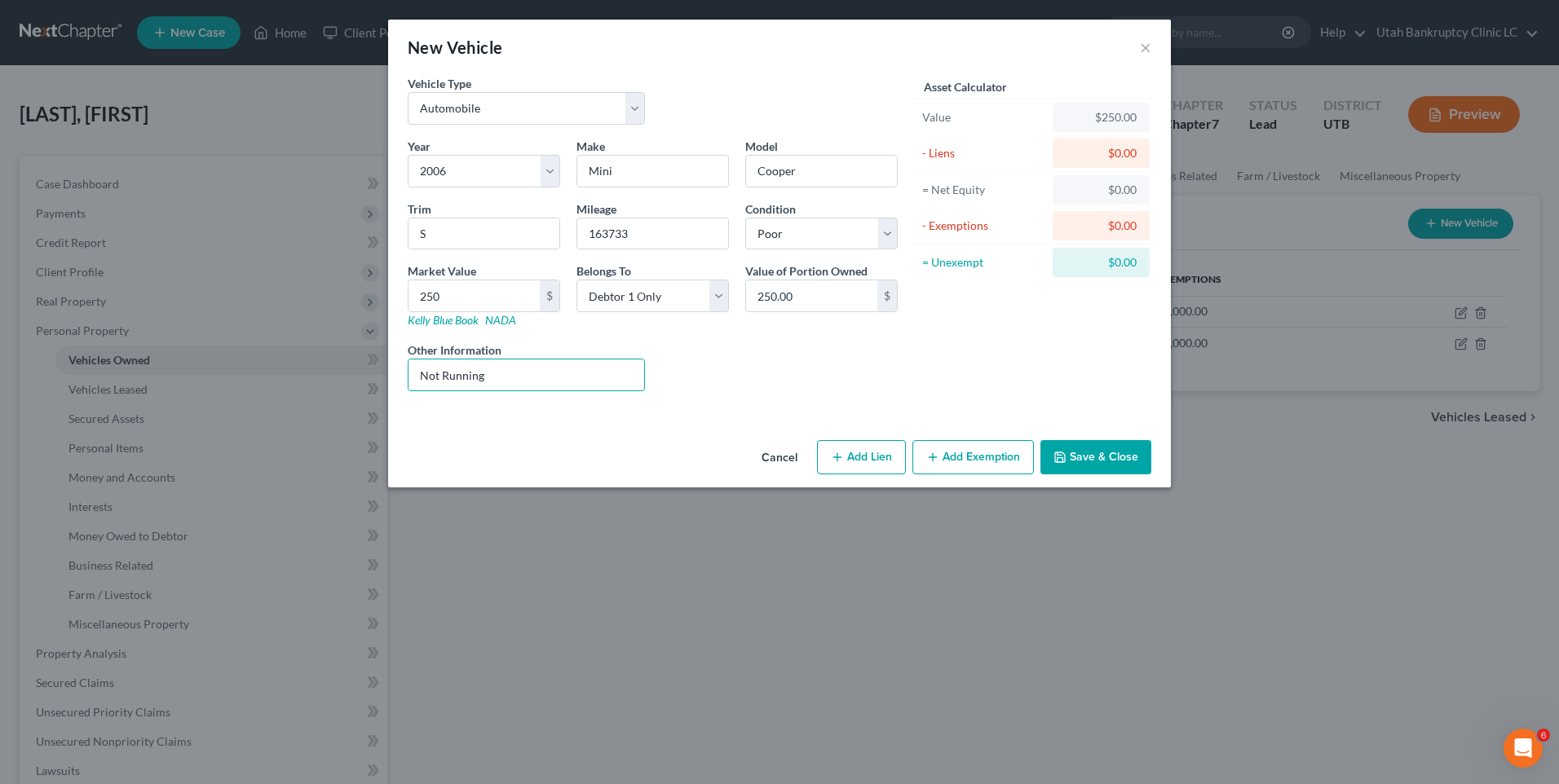 click on "Save & Close" at bounding box center [1096, 457] 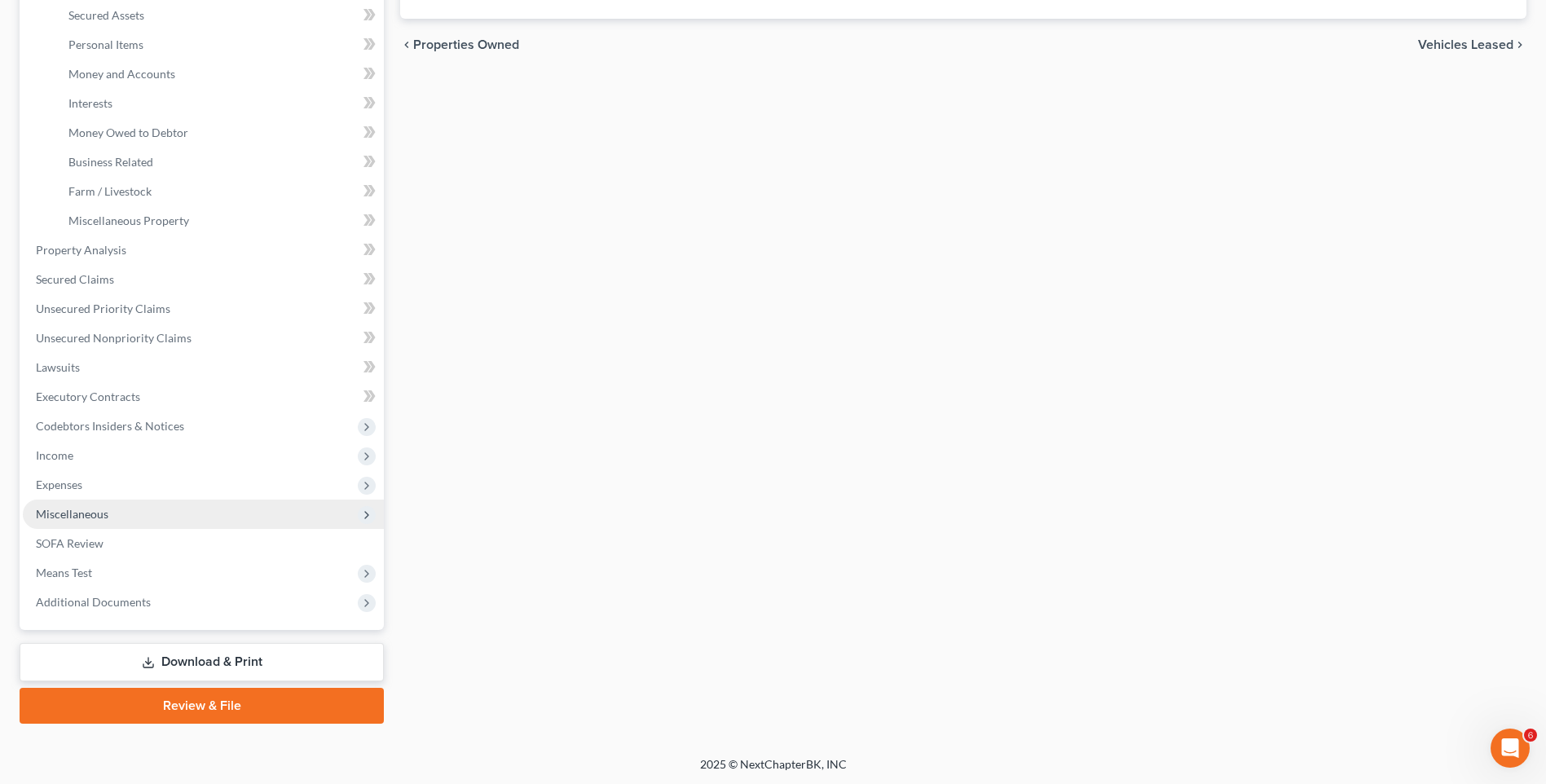 scroll, scrollTop: 405, scrollLeft: 0, axis: vertical 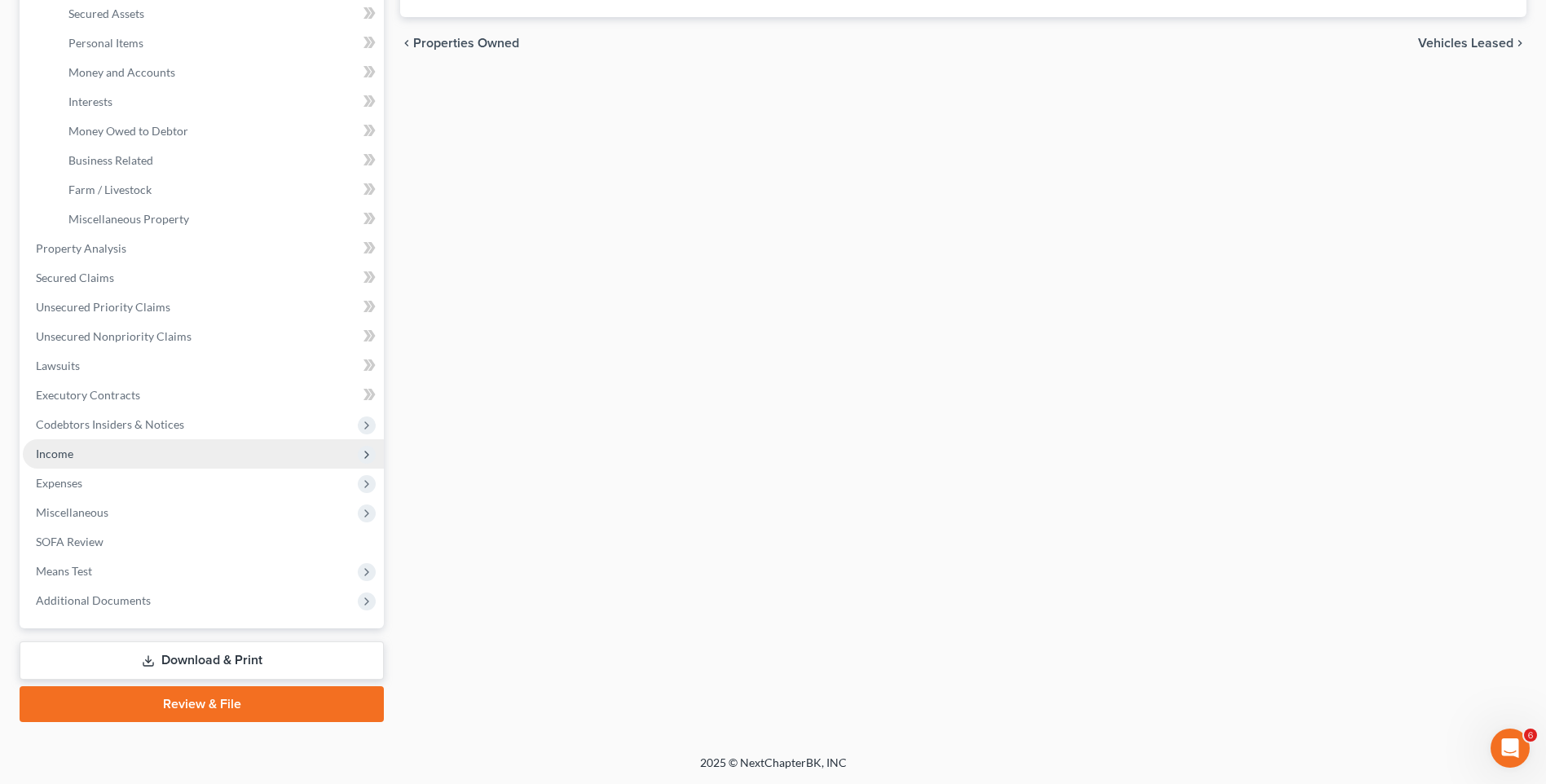 click on "Income" at bounding box center (203, 454) 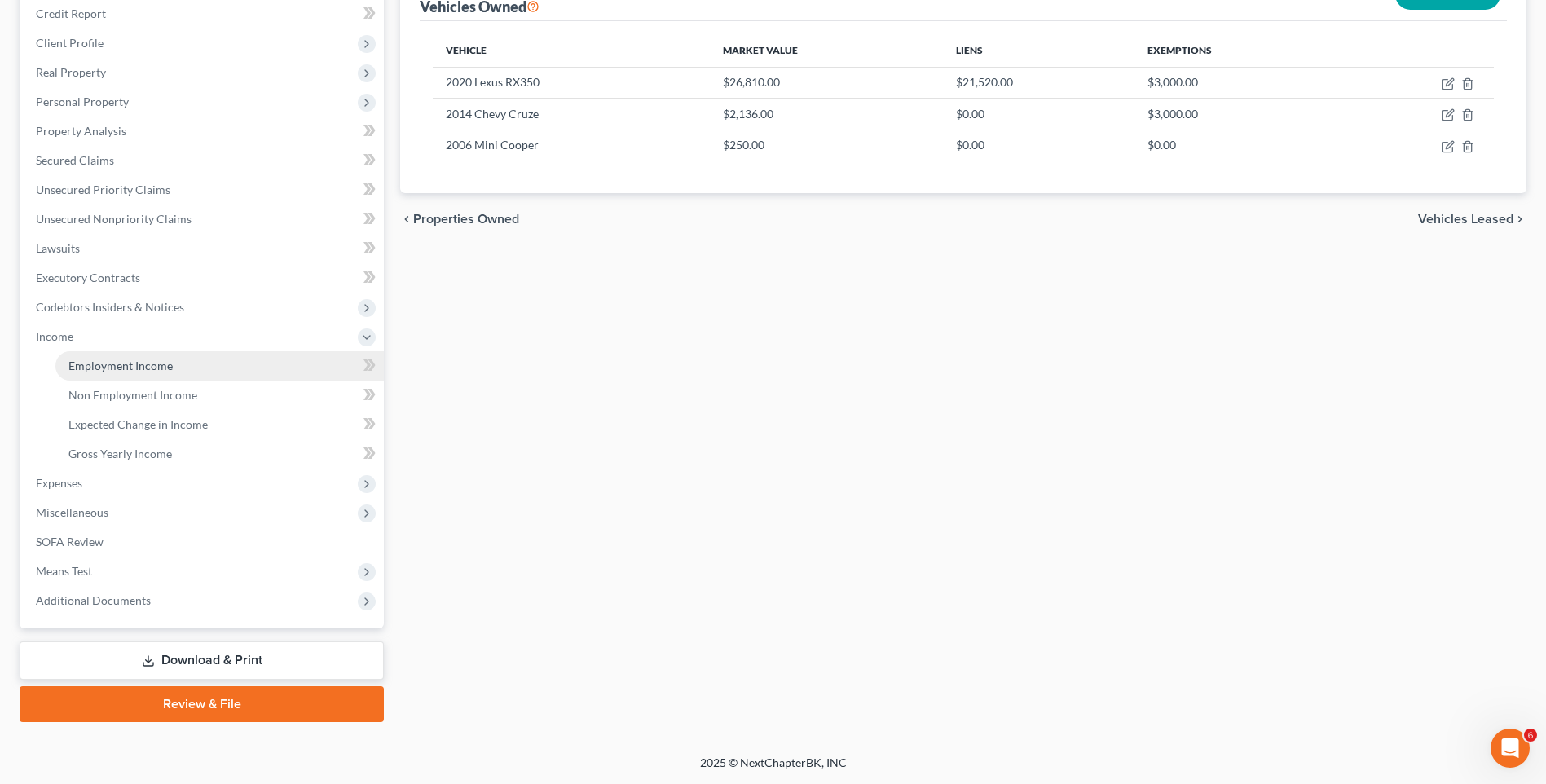 click on "Employment Income" at bounding box center [219, 366] 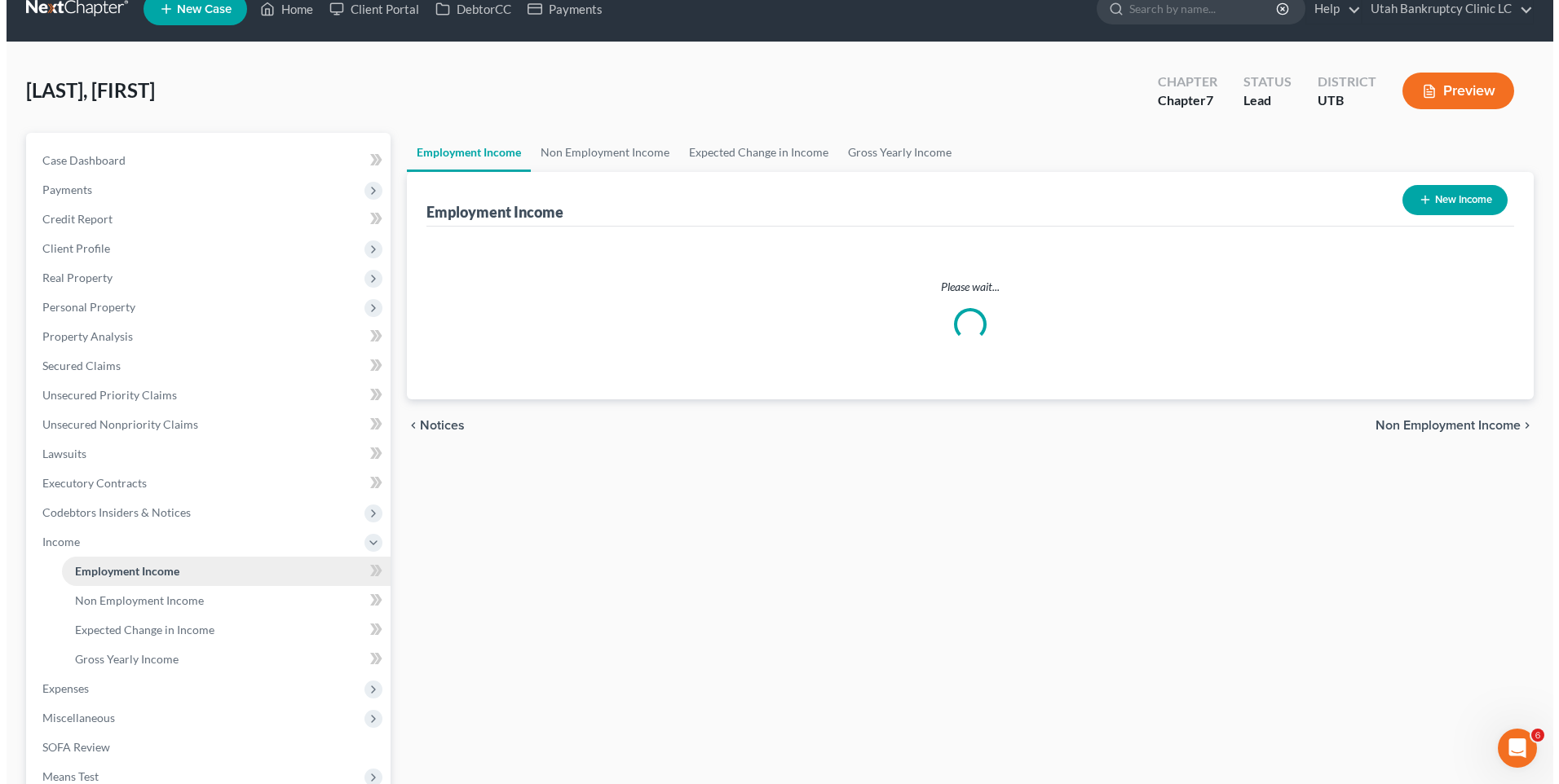 scroll, scrollTop: 0, scrollLeft: 0, axis: both 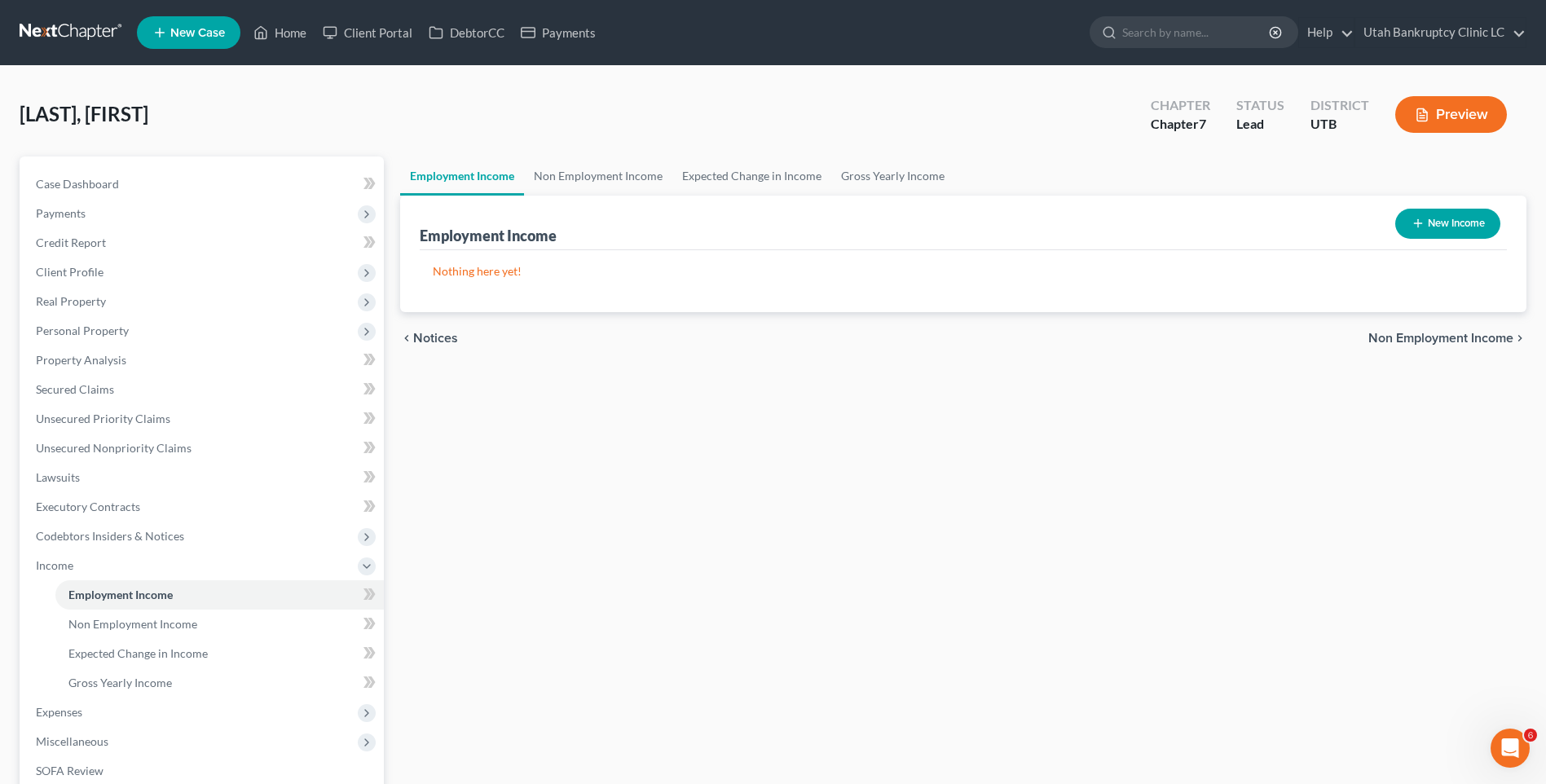 click on "New Income" at bounding box center [1447, 223] 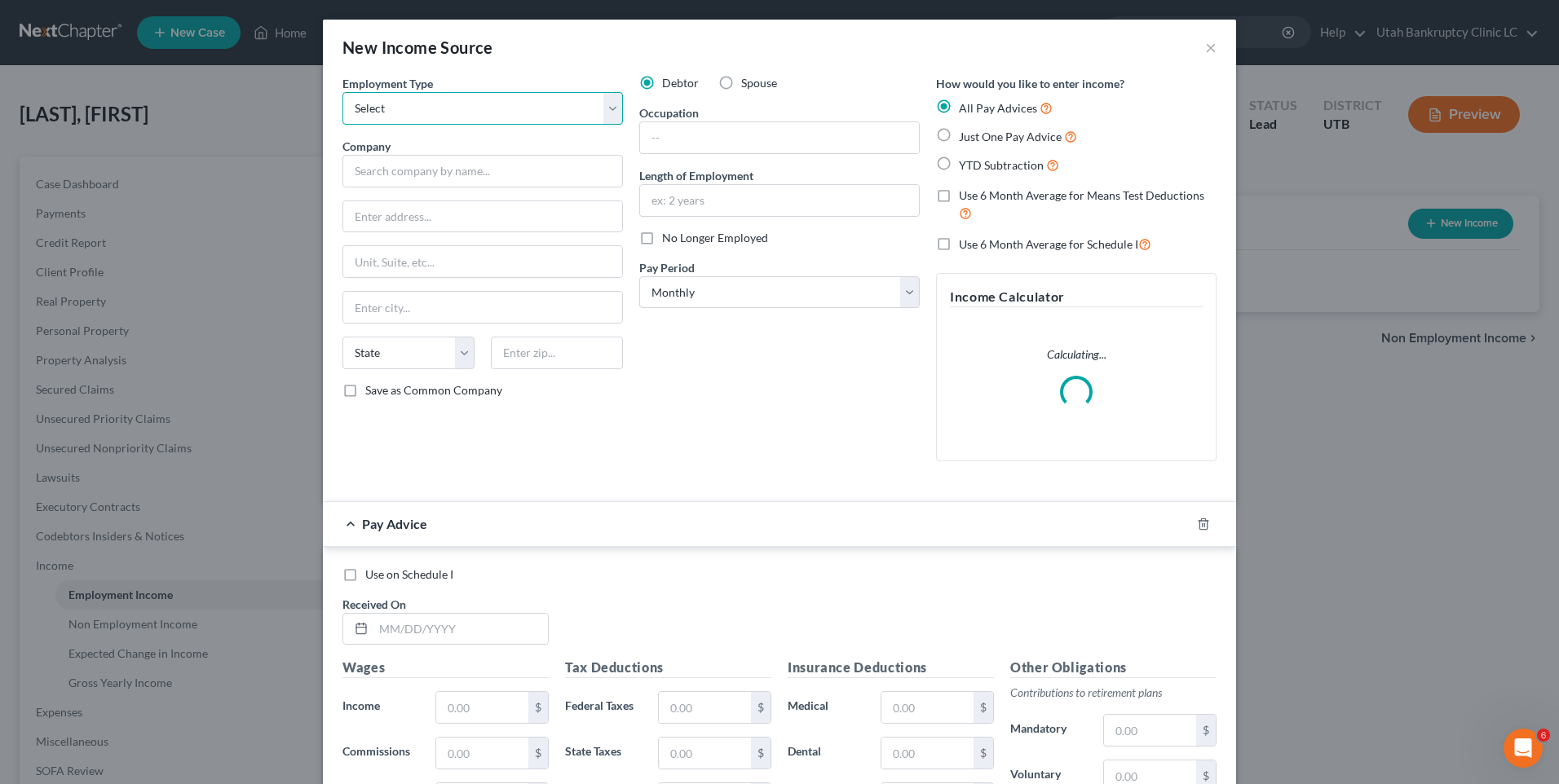 click on "Select Full or Part Time Employment Self Employment" at bounding box center (483, 108) 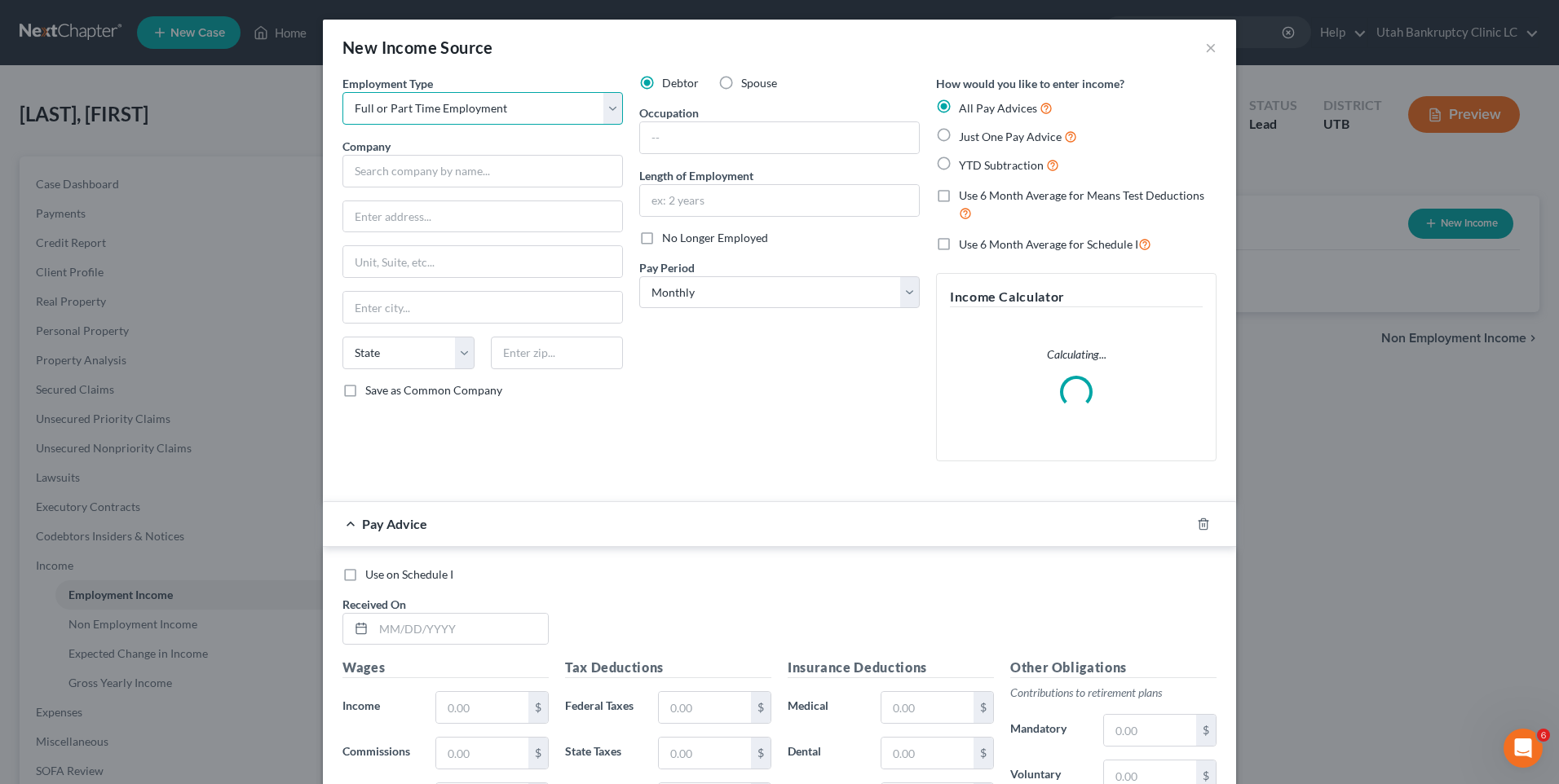 click on "Select Full or Part Time Employment Self Employment" at bounding box center (483, 108) 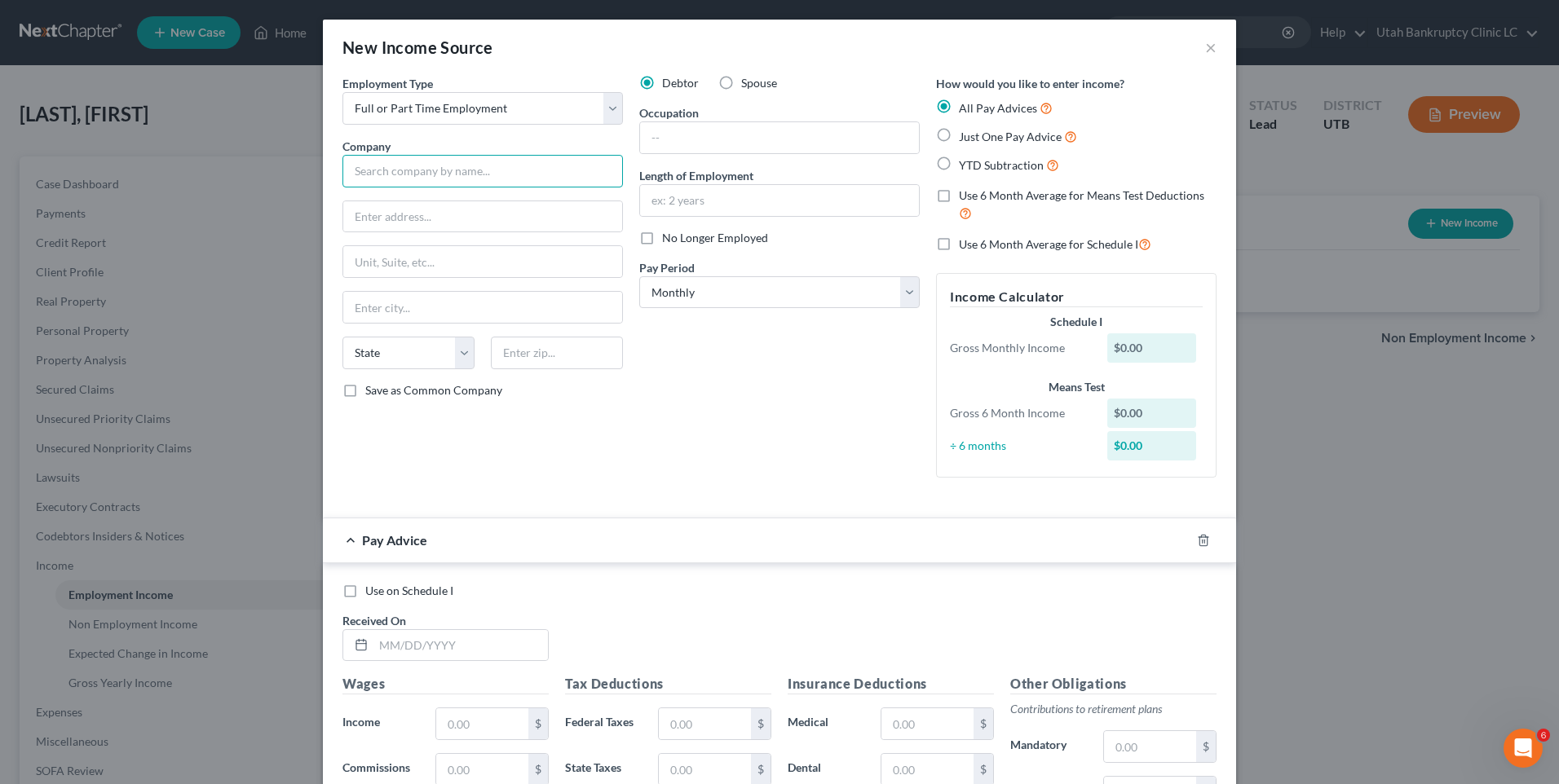 click at bounding box center [483, 171] 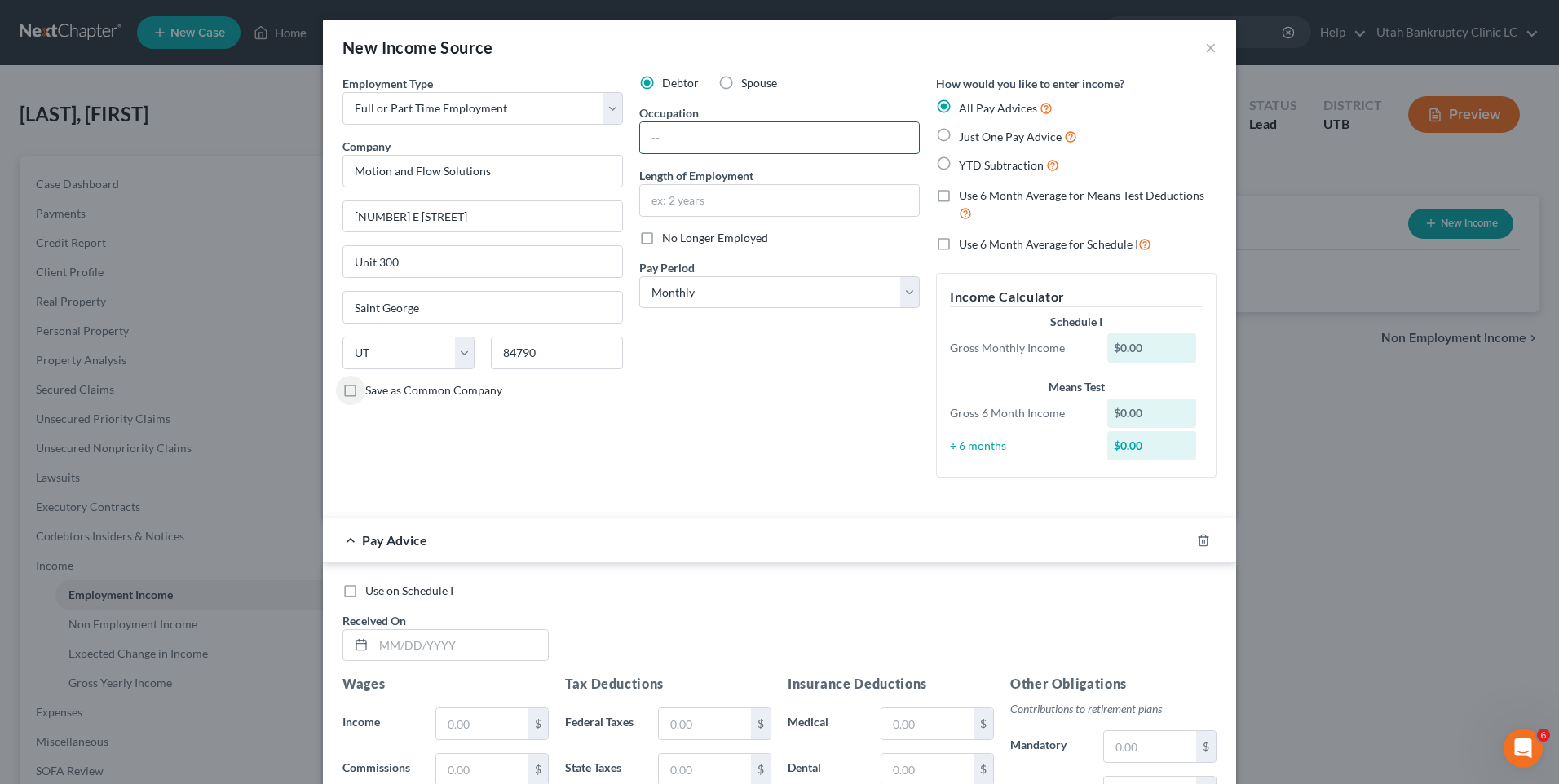 click at bounding box center (780, 138) 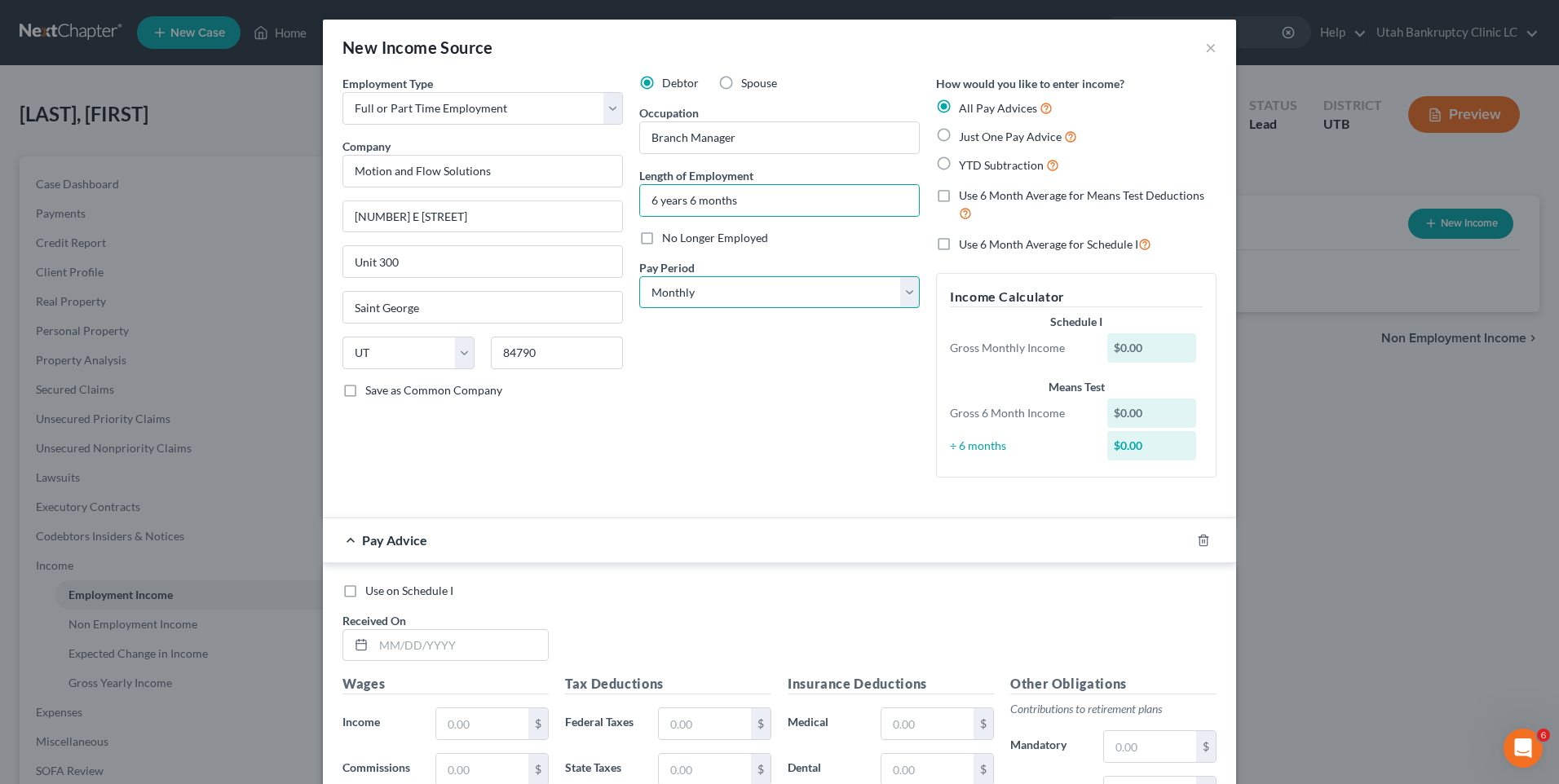 click on "Select Monthly Twice Monthly Every Other Week Weekly" at bounding box center (780, 293) 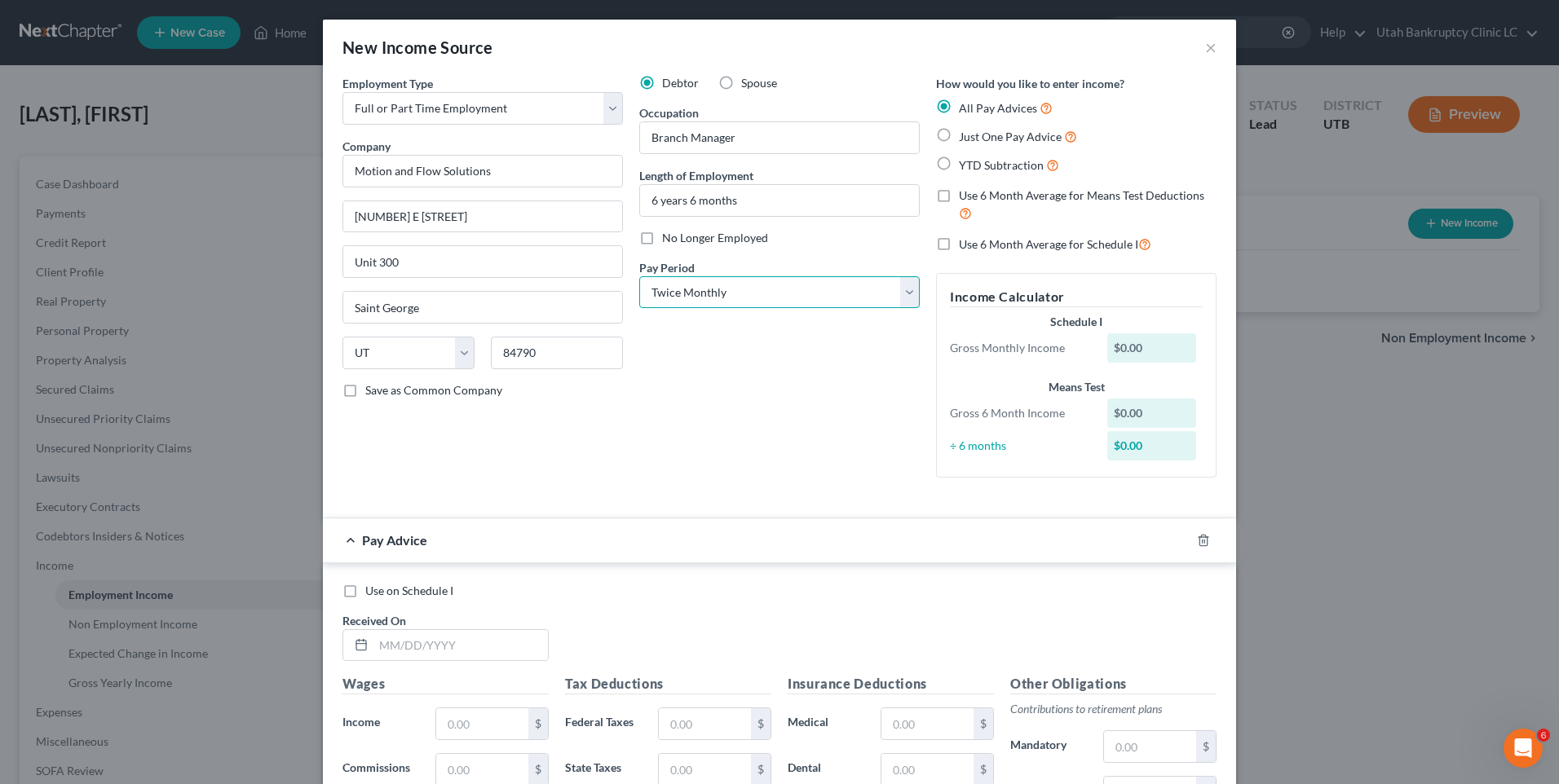 click on "Select Monthly Twice Monthly Every Other Week Weekly" at bounding box center (780, 293) 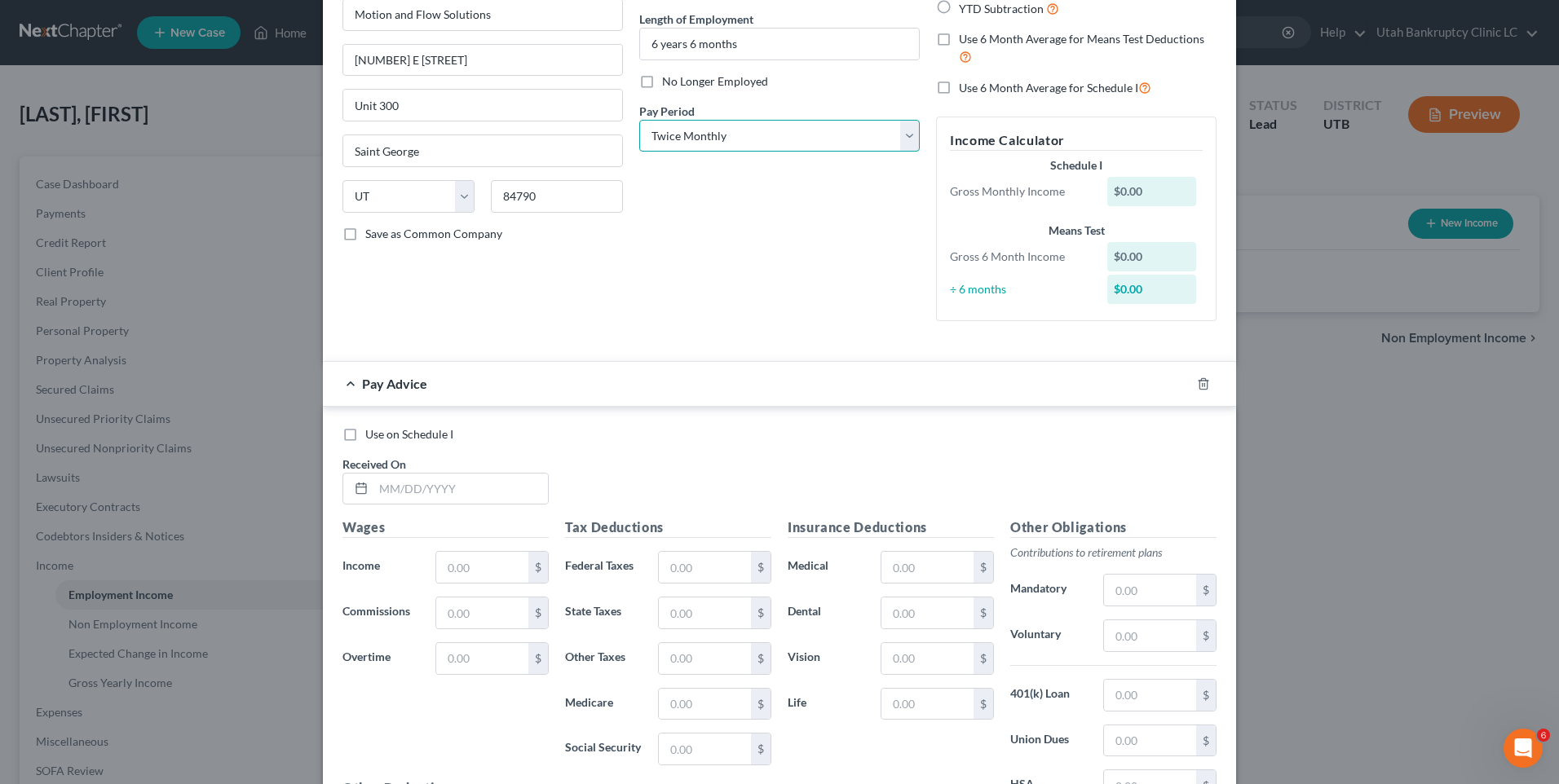 scroll, scrollTop: 163, scrollLeft: 0, axis: vertical 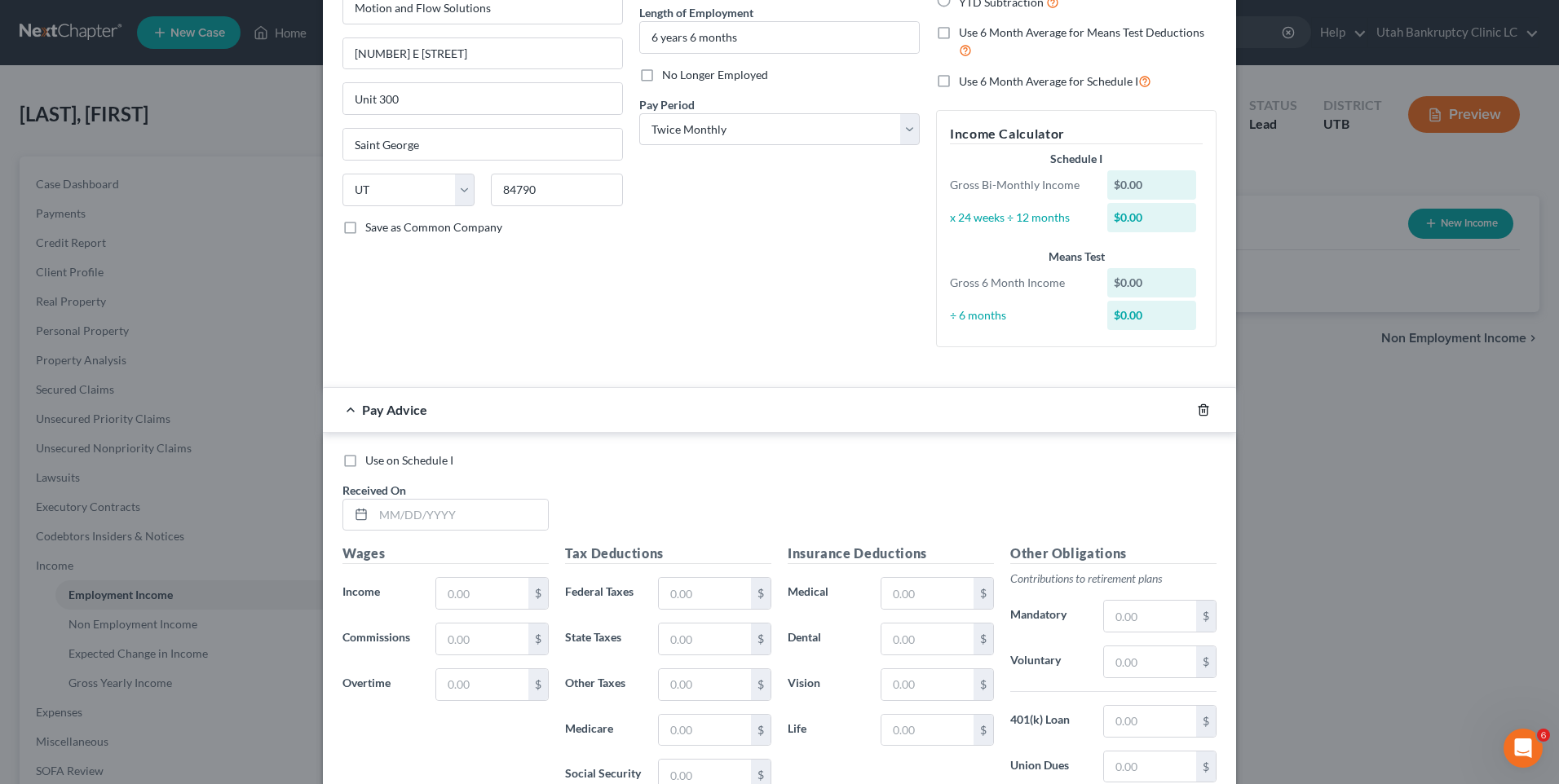 click 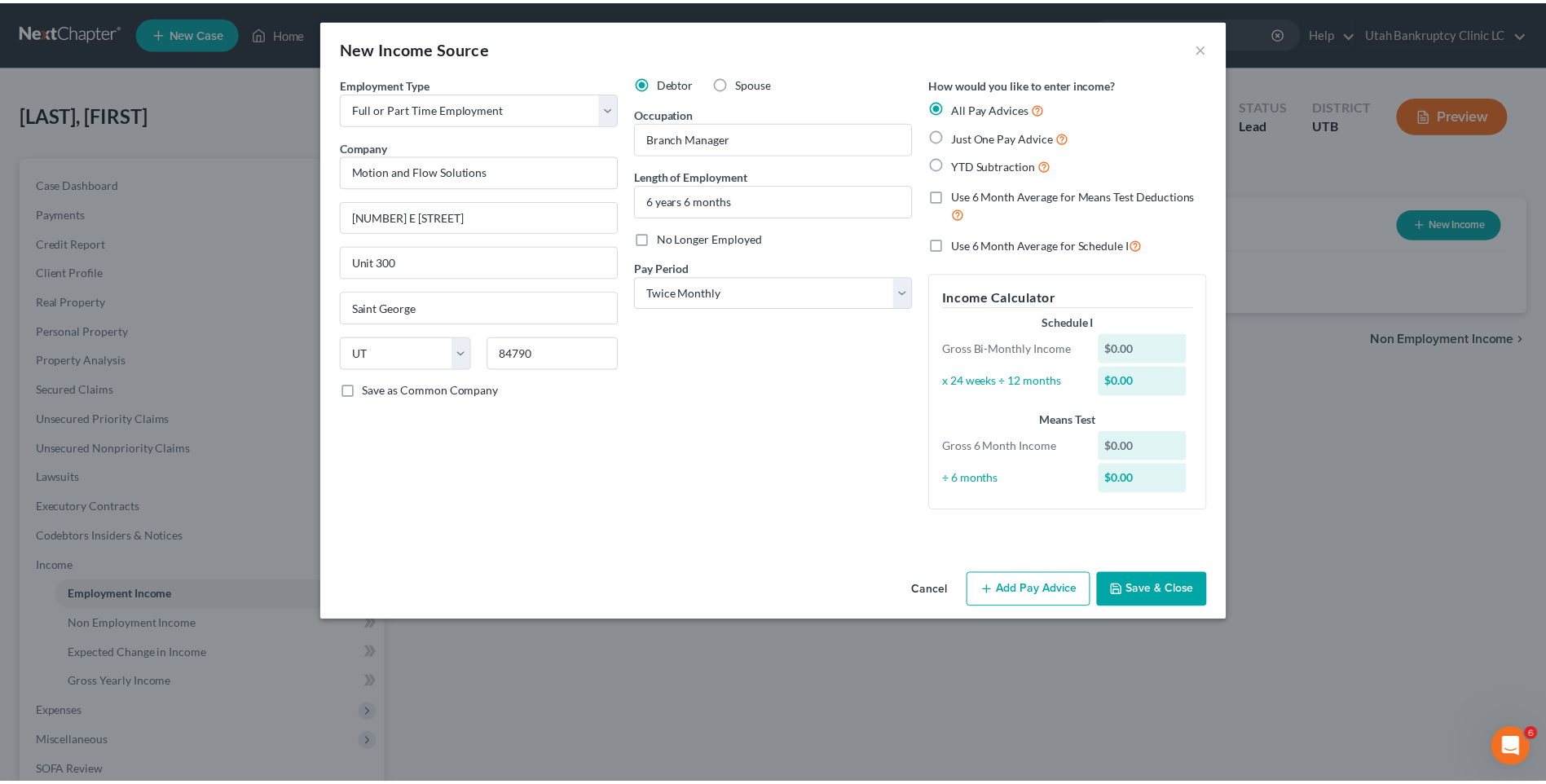 scroll, scrollTop: 0, scrollLeft: 0, axis: both 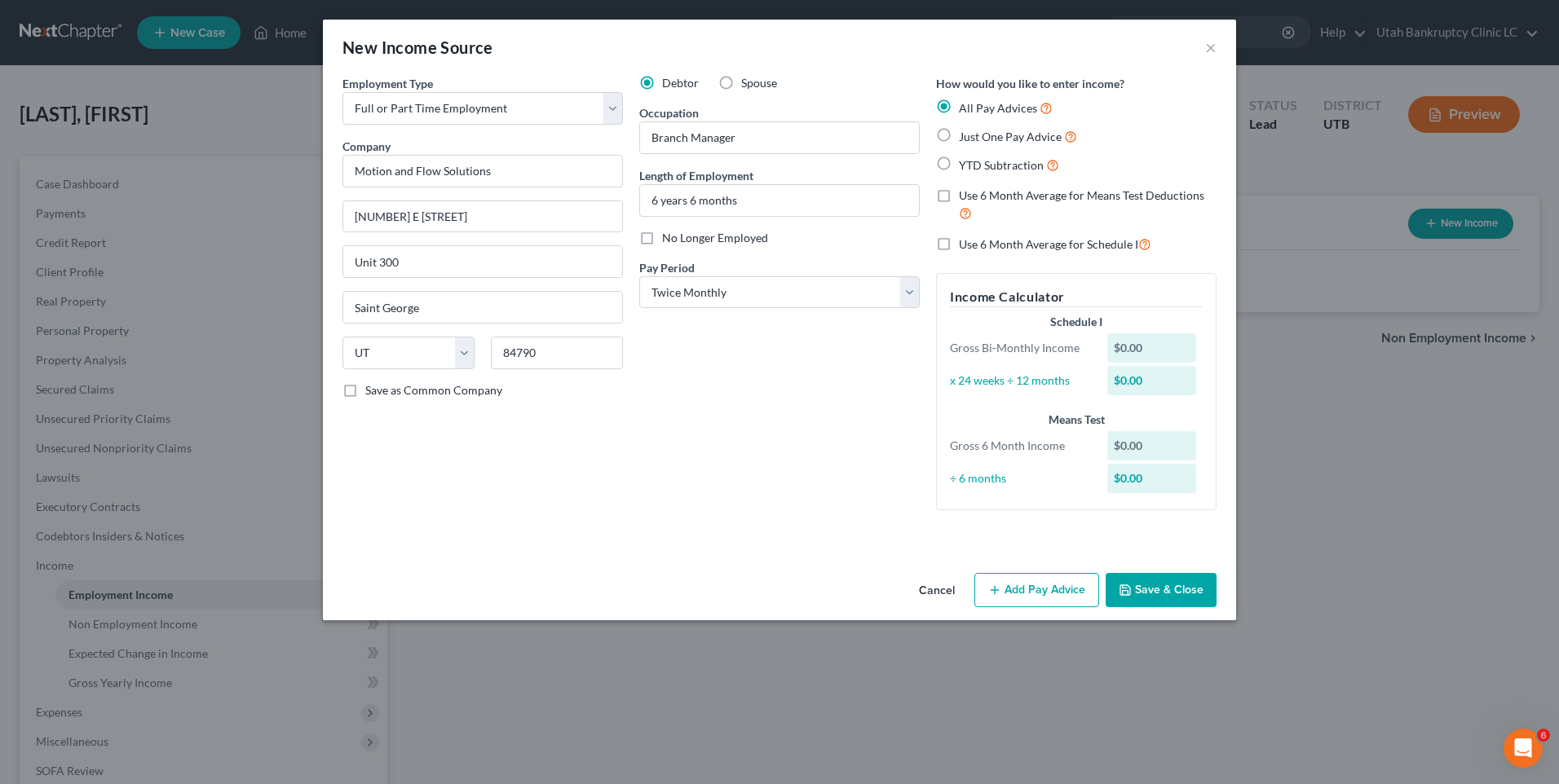click on "Save & Close" at bounding box center (1161, 590) 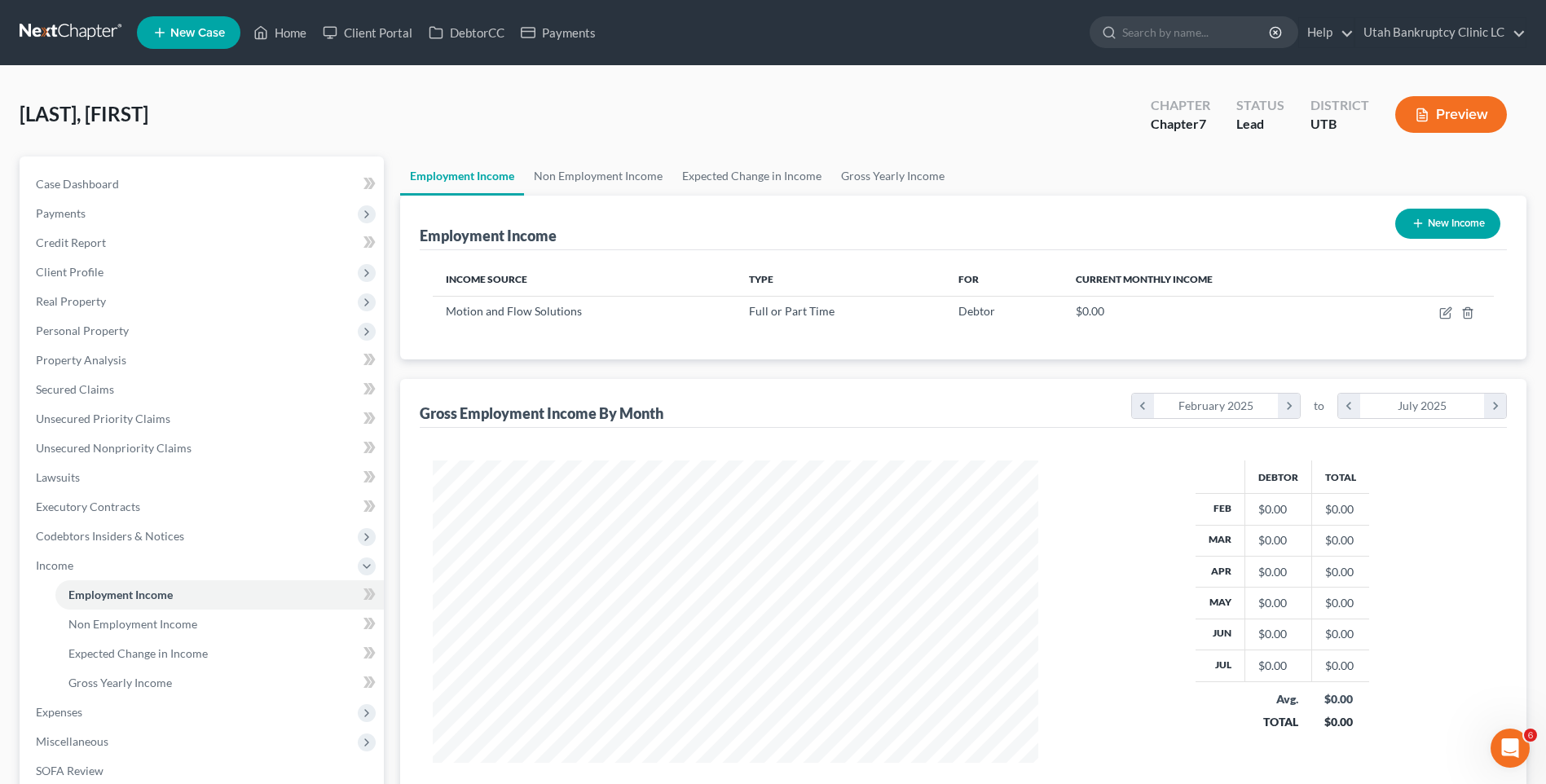 scroll, scrollTop: 814666, scrollLeft: 814333, axis: both 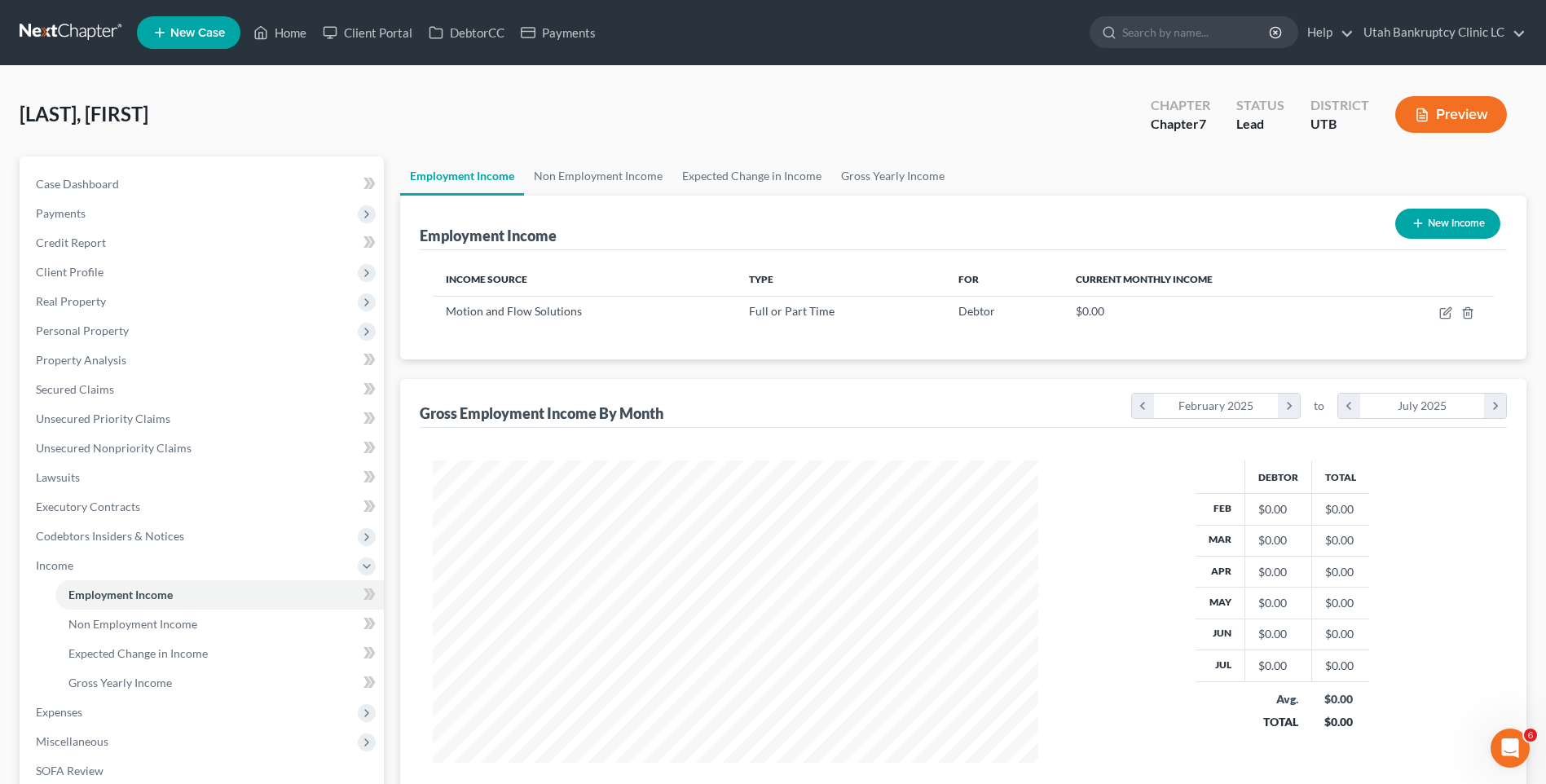 click on "New Income" at bounding box center [1447, 223] 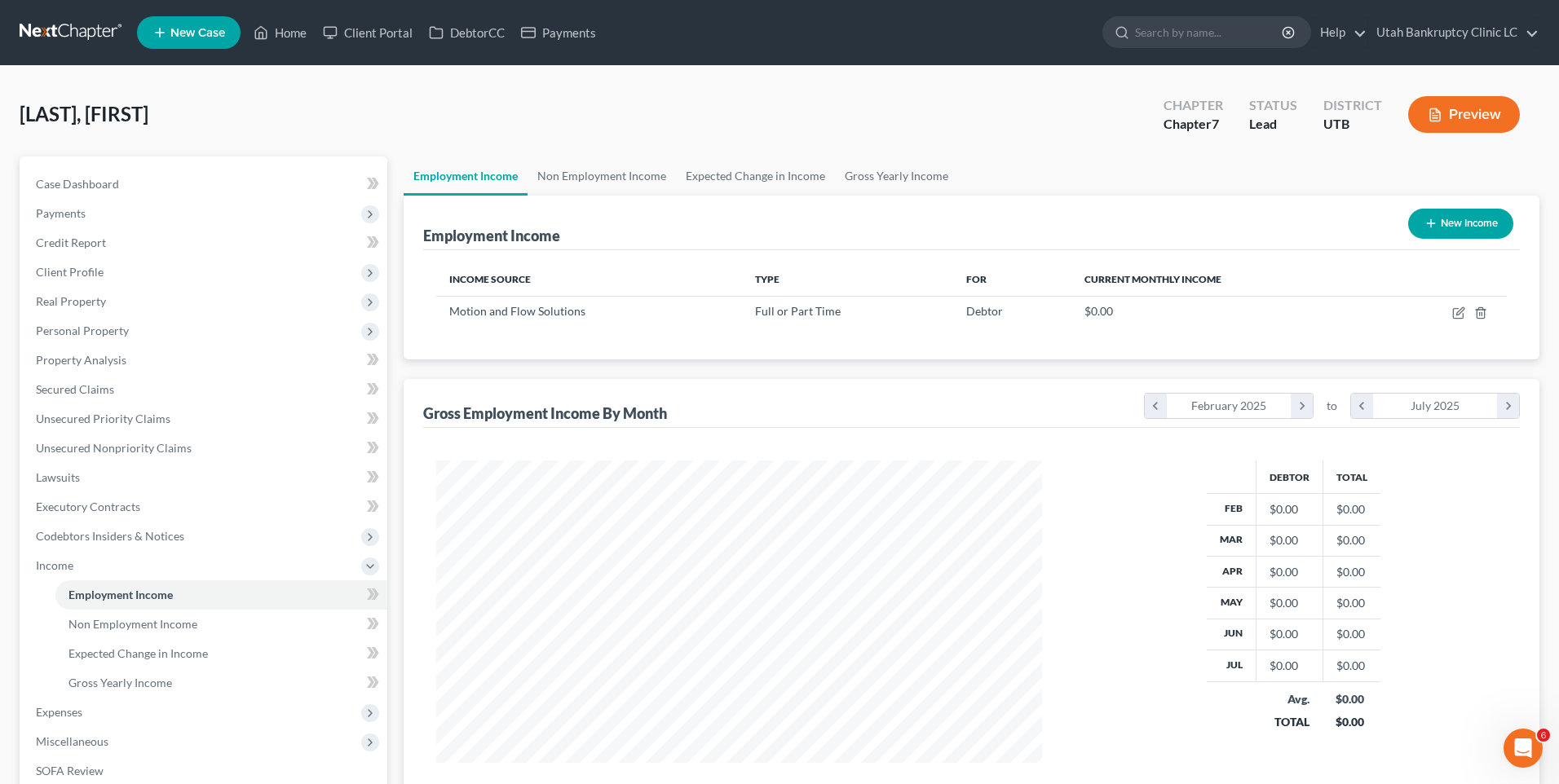 scroll, scrollTop: 814664, scrollLeft: 814733, axis: both 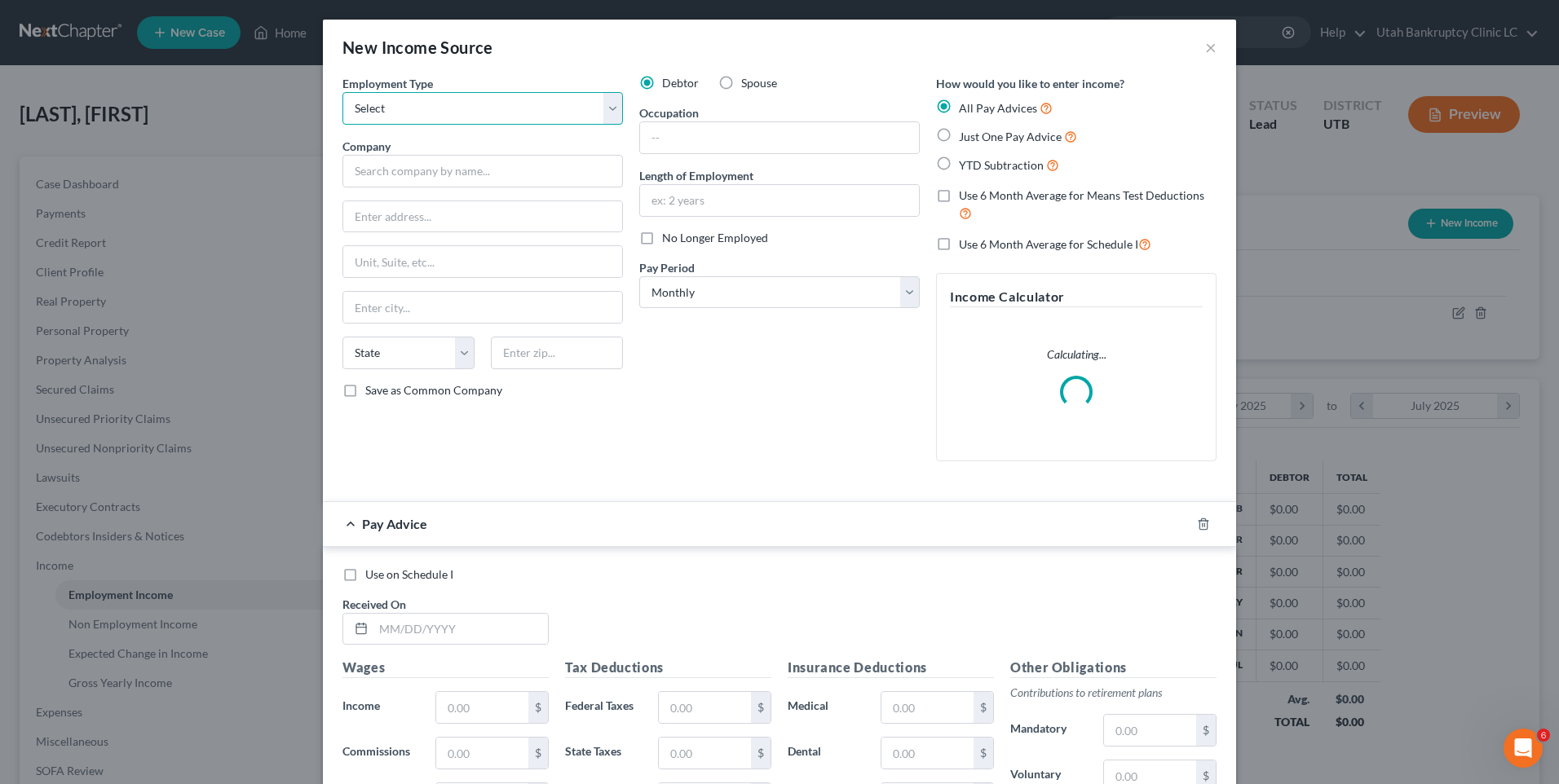 click on "Select Full or Part Time Employment Self Employment" at bounding box center (483, 108) 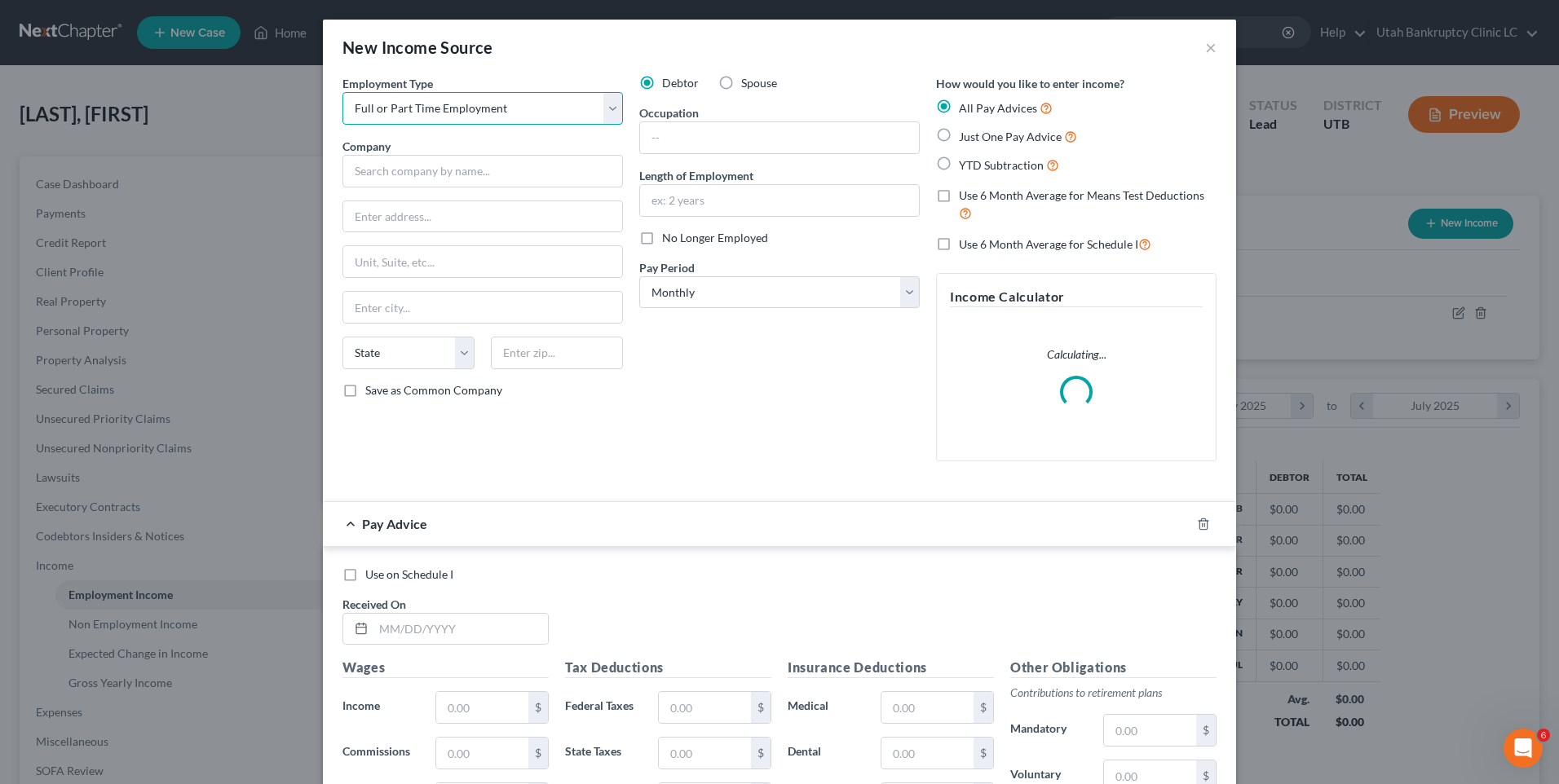 click on "Select Full or Part Time Employment Self Employment" at bounding box center (483, 108) 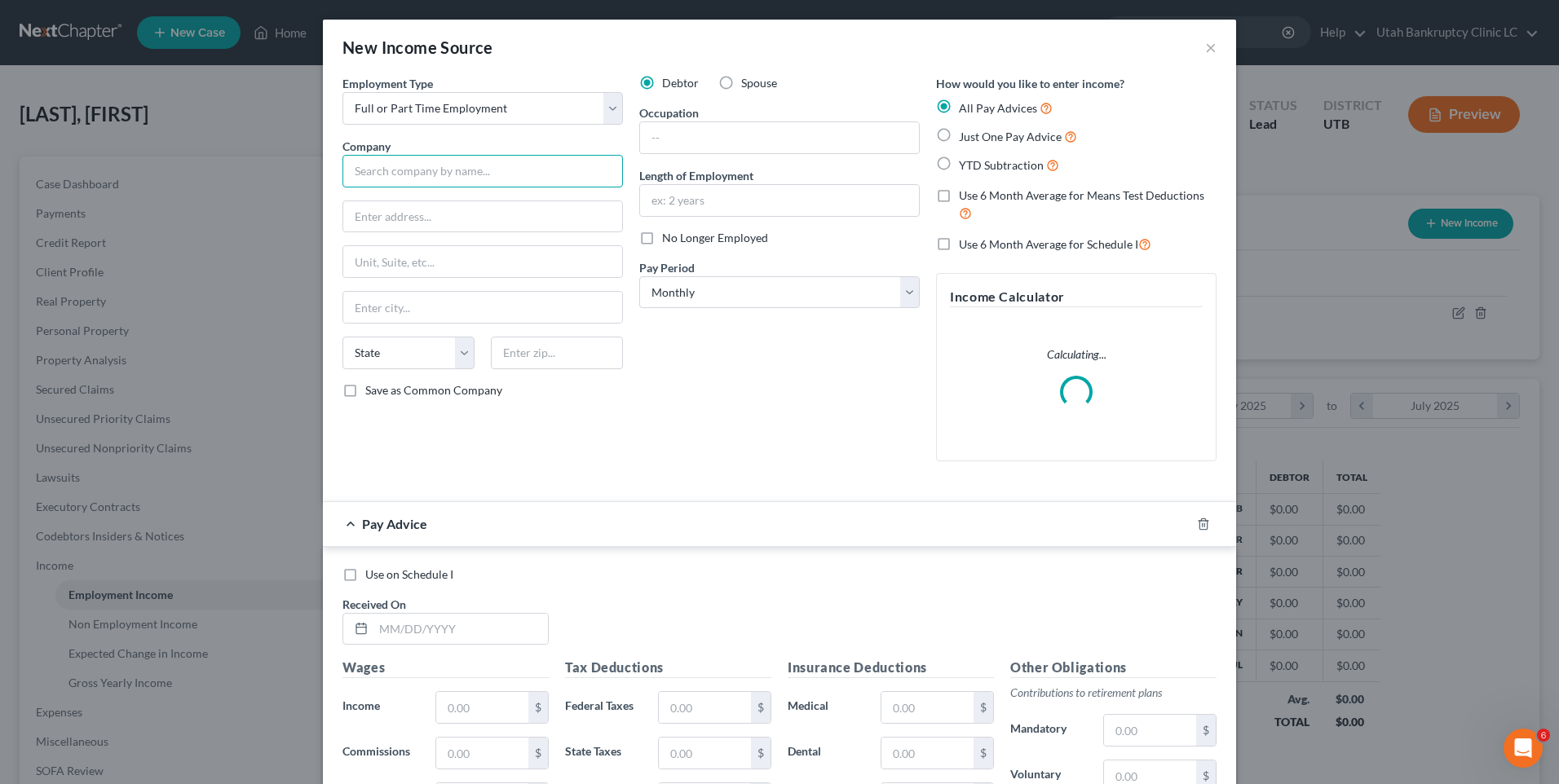 click at bounding box center (483, 171) 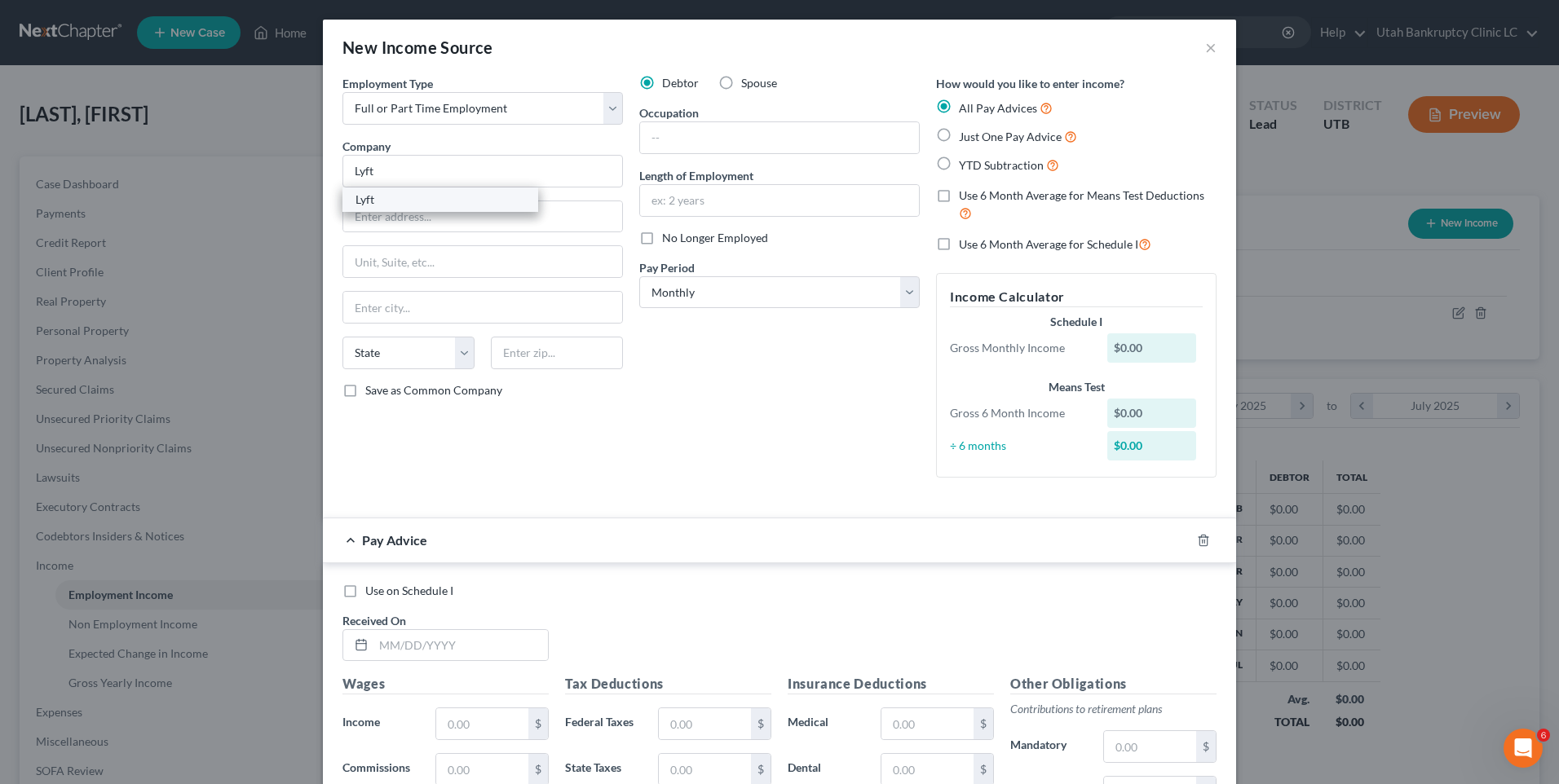 click on "Lyft" at bounding box center (440, 200) 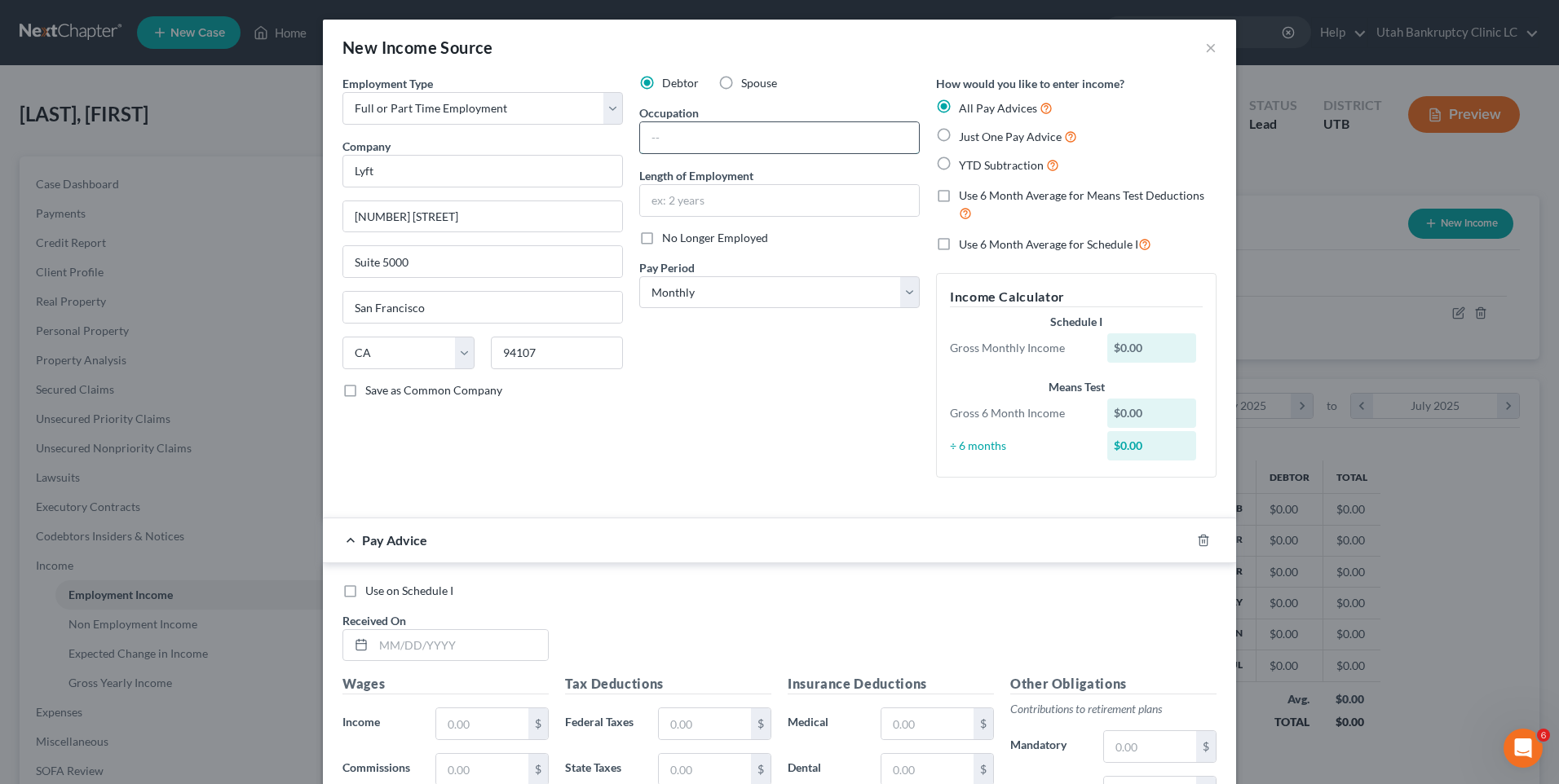 click at bounding box center [780, 138] 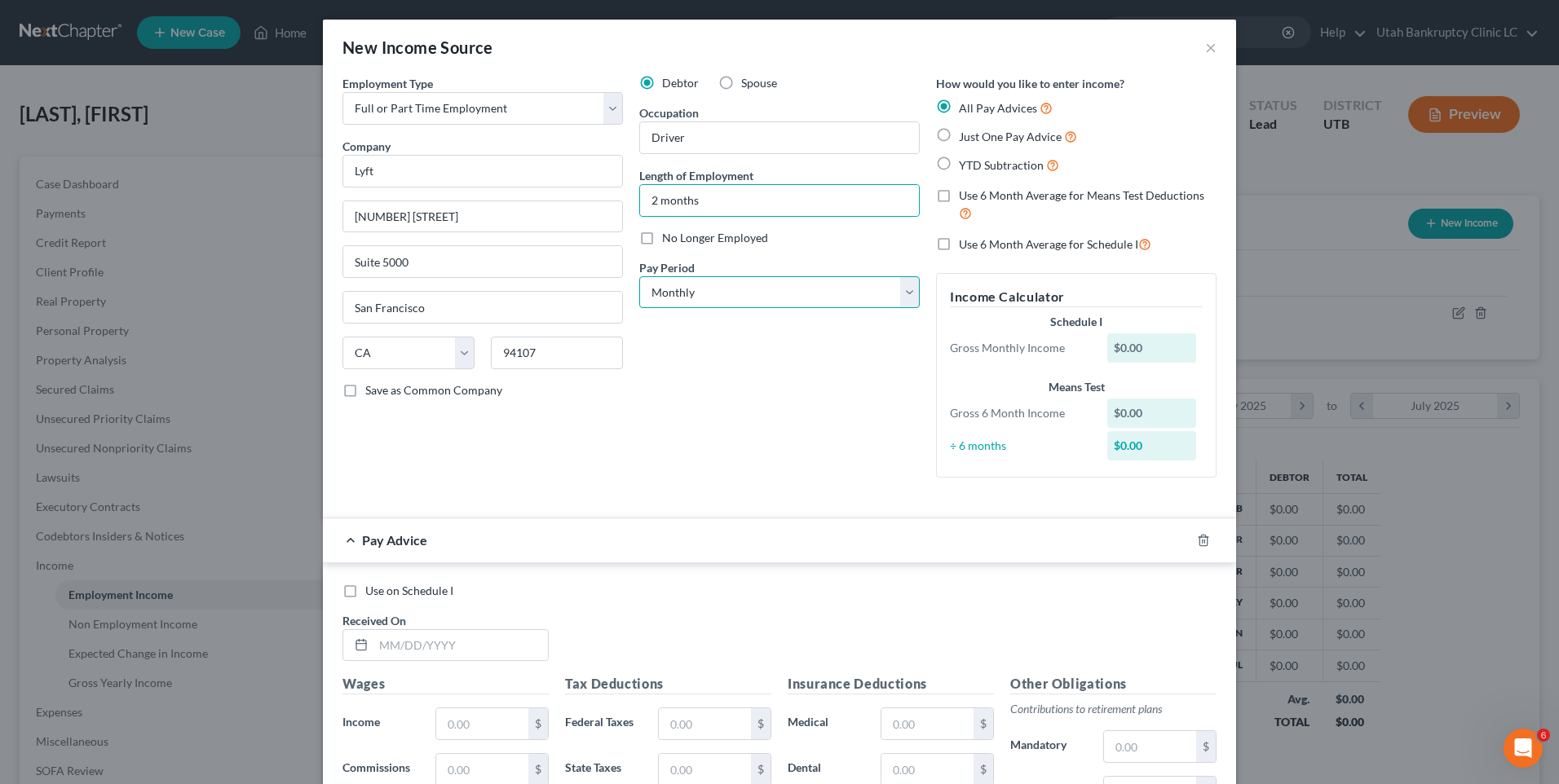 click on "Select Monthly Twice Monthly Every Other Week Weekly" at bounding box center [780, 293] 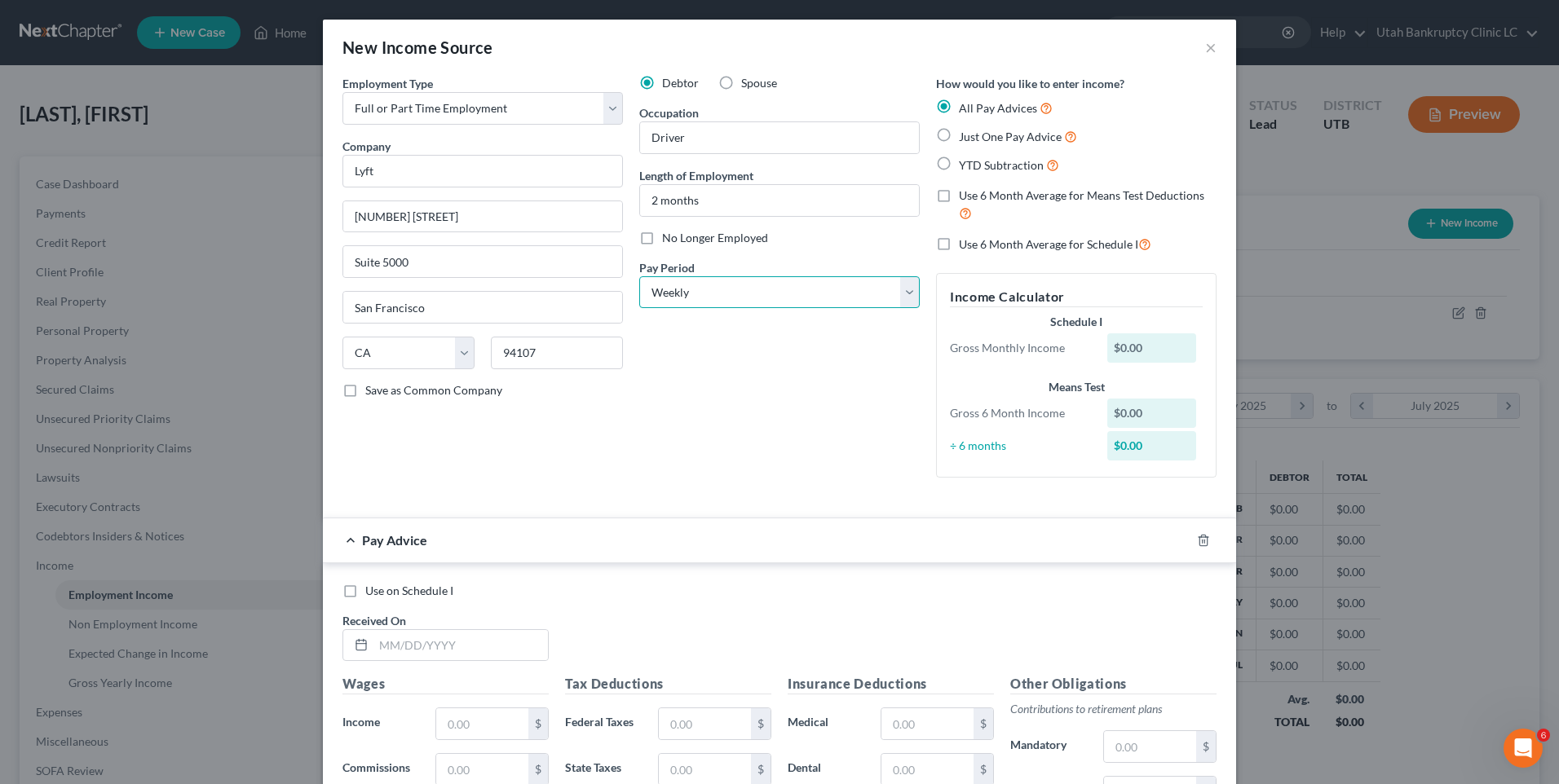 click on "Select Monthly Twice Monthly Every Other Week Weekly" at bounding box center [780, 293] 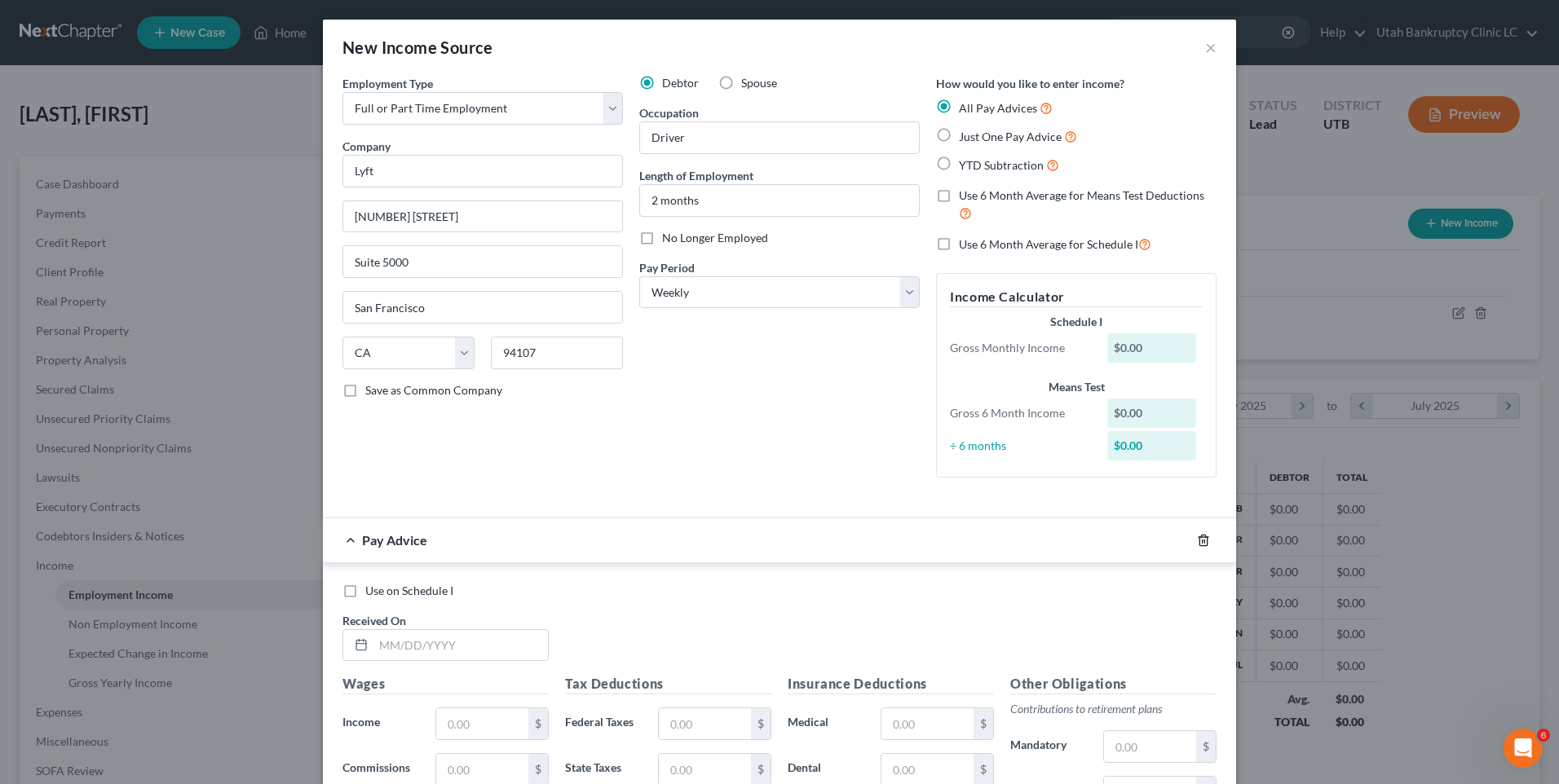 click 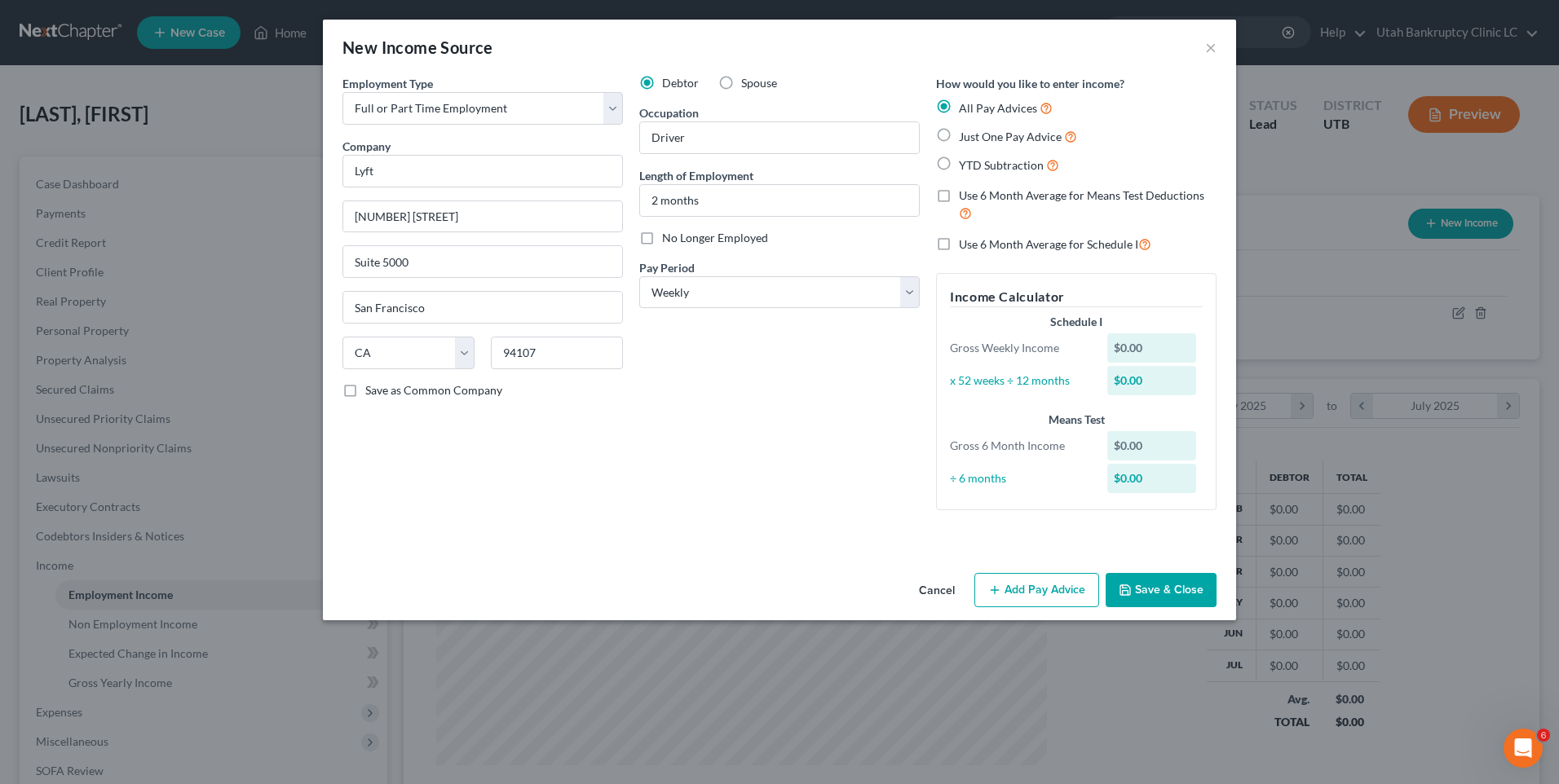 click on "Save & Close" at bounding box center (1161, 590) 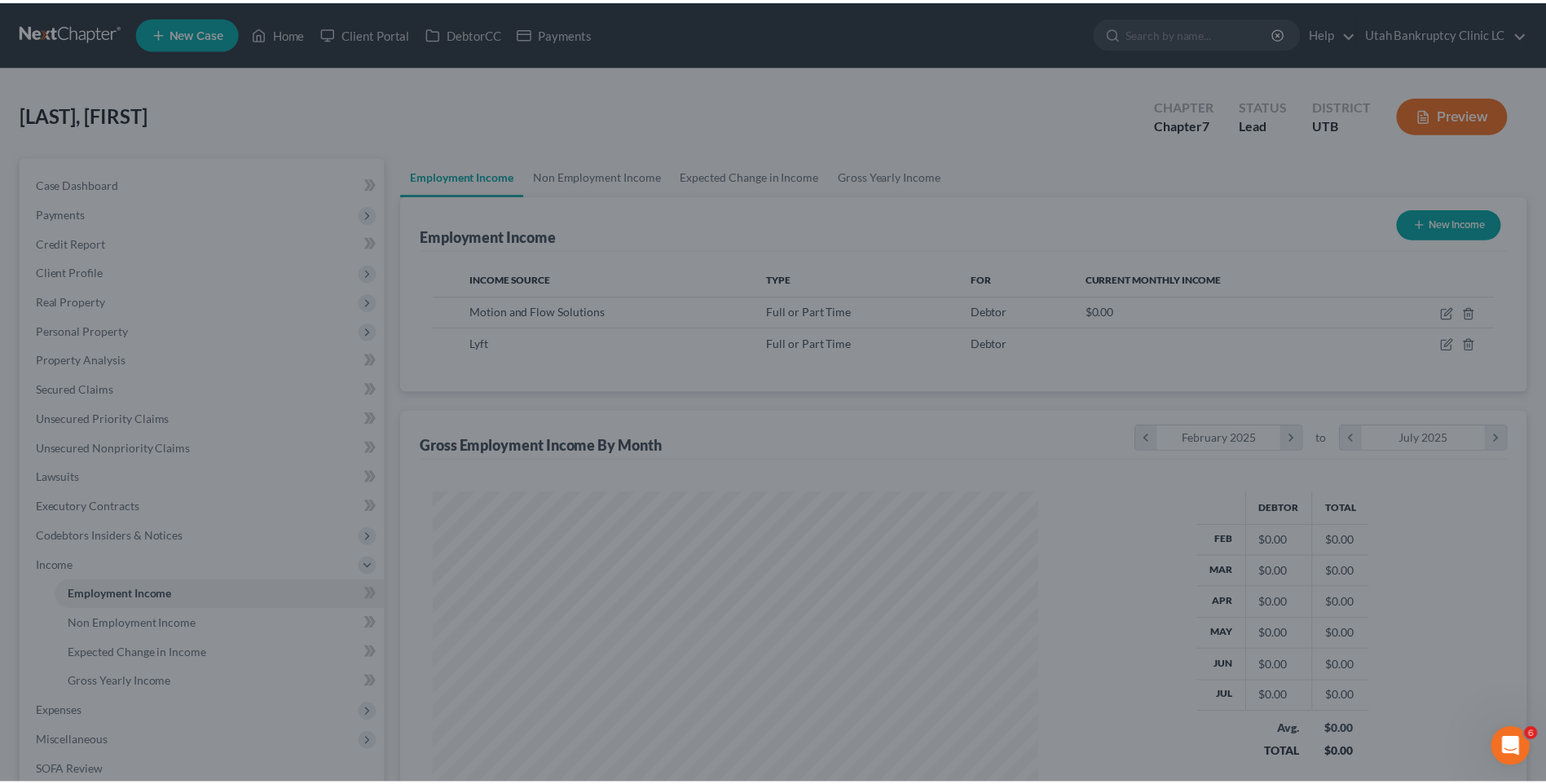 scroll, scrollTop: 302, scrollLeft: 637, axis: both 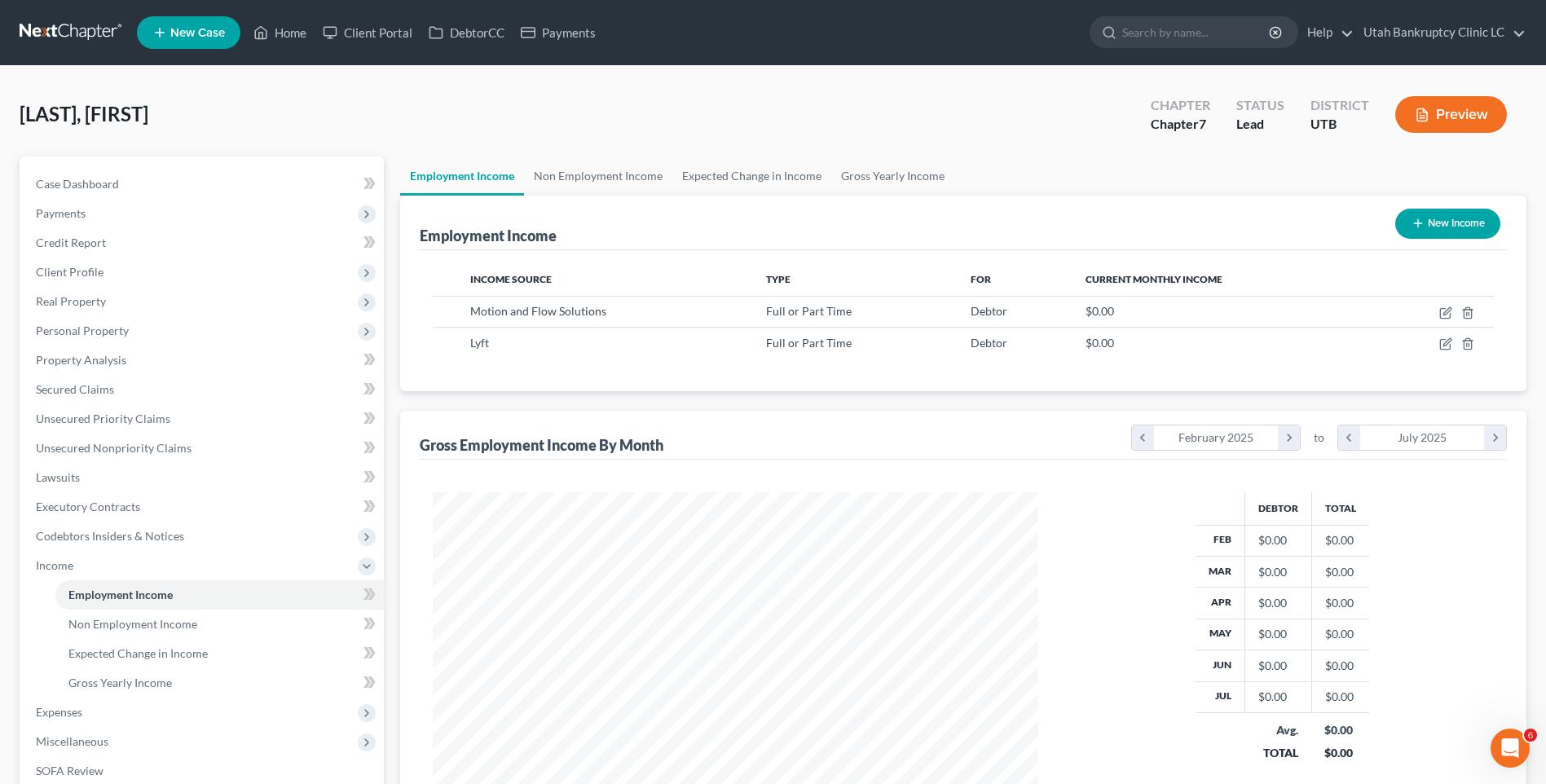 click on "New Income" at bounding box center [1447, 223] 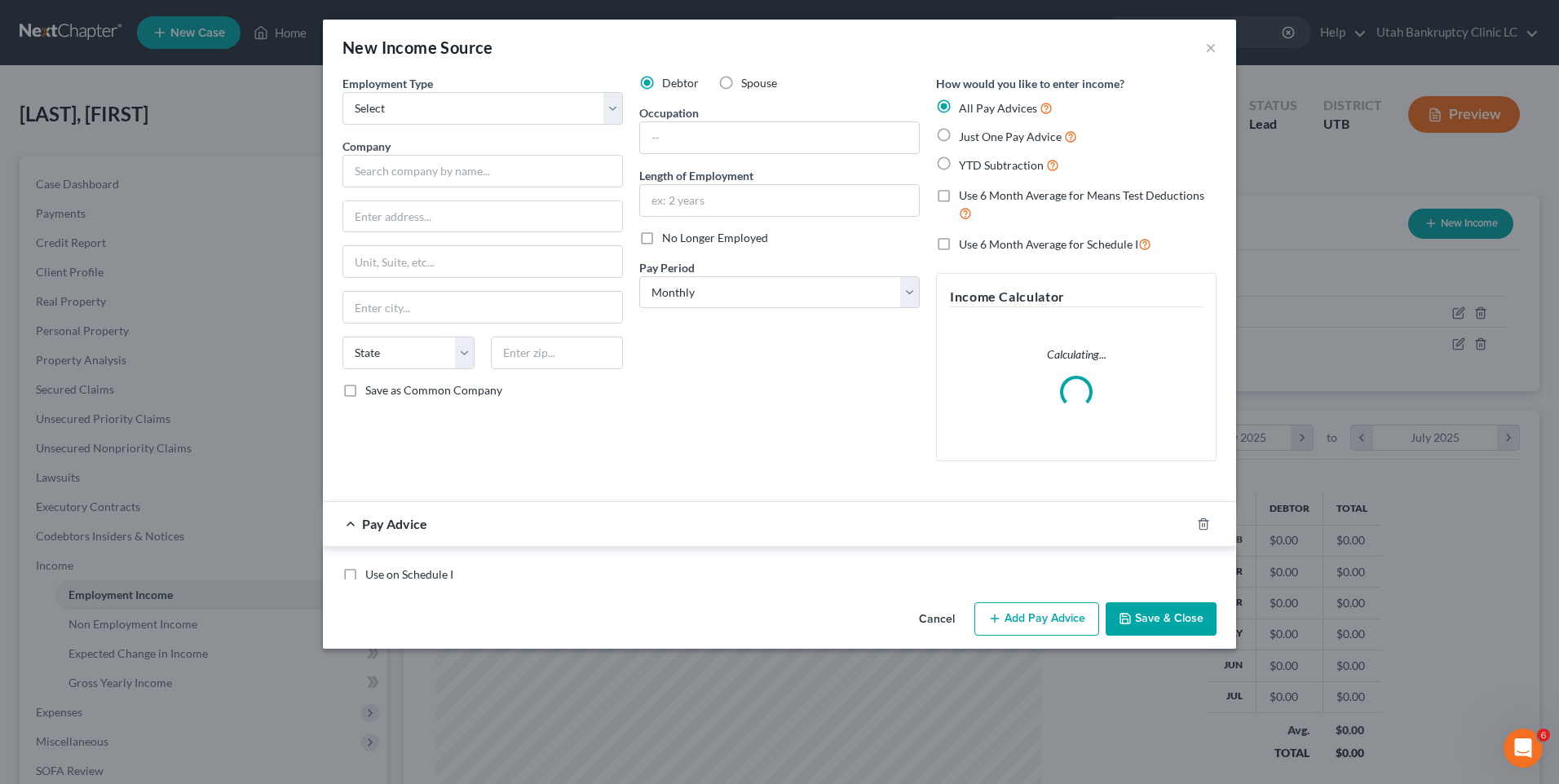 scroll, scrollTop: 814664, scrollLeft: 814733, axis: both 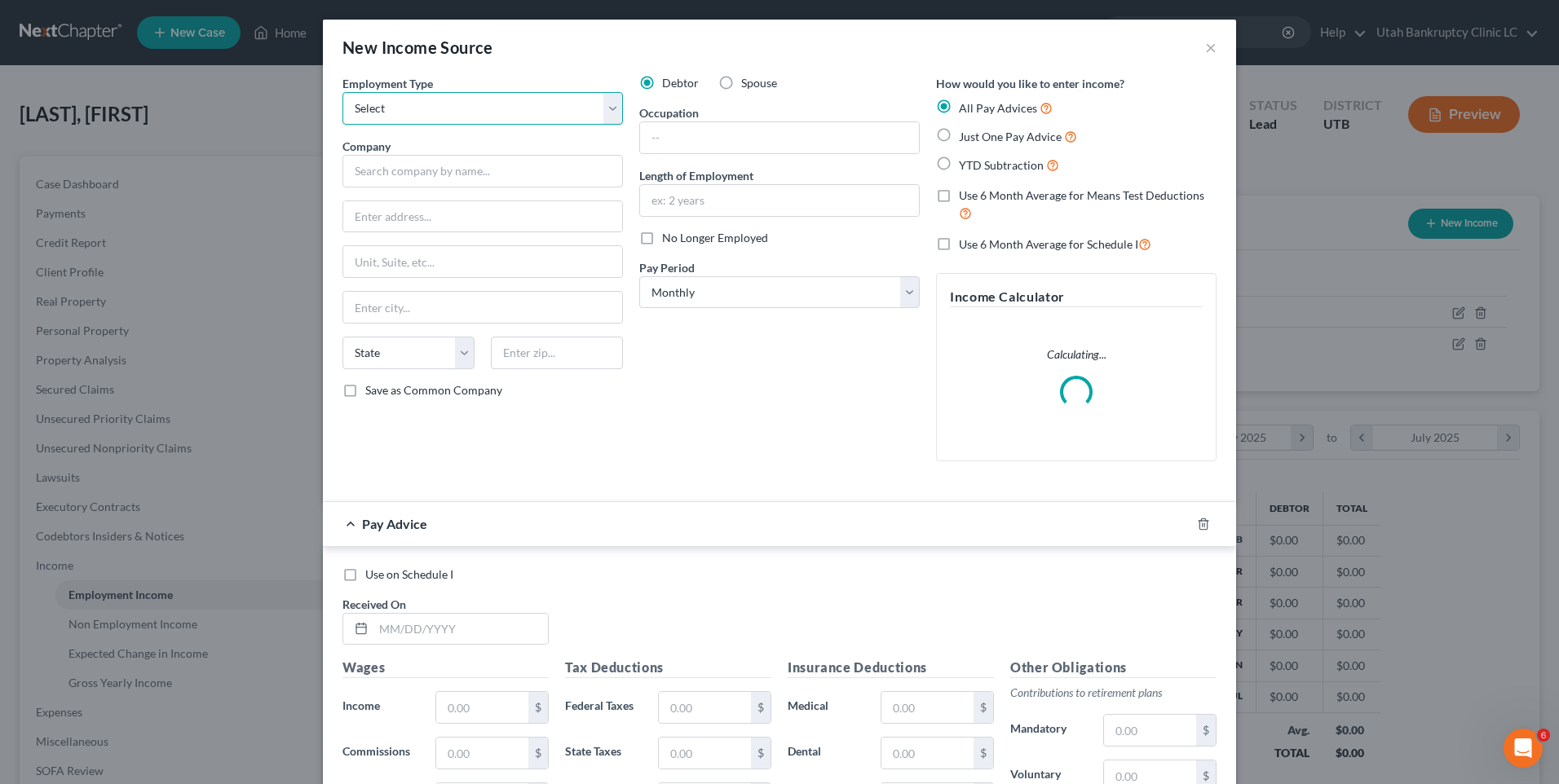 drag, startPoint x: 562, startPoint y: 104, endPoint x: 551, endPoint y: 112, distance: 13.60147 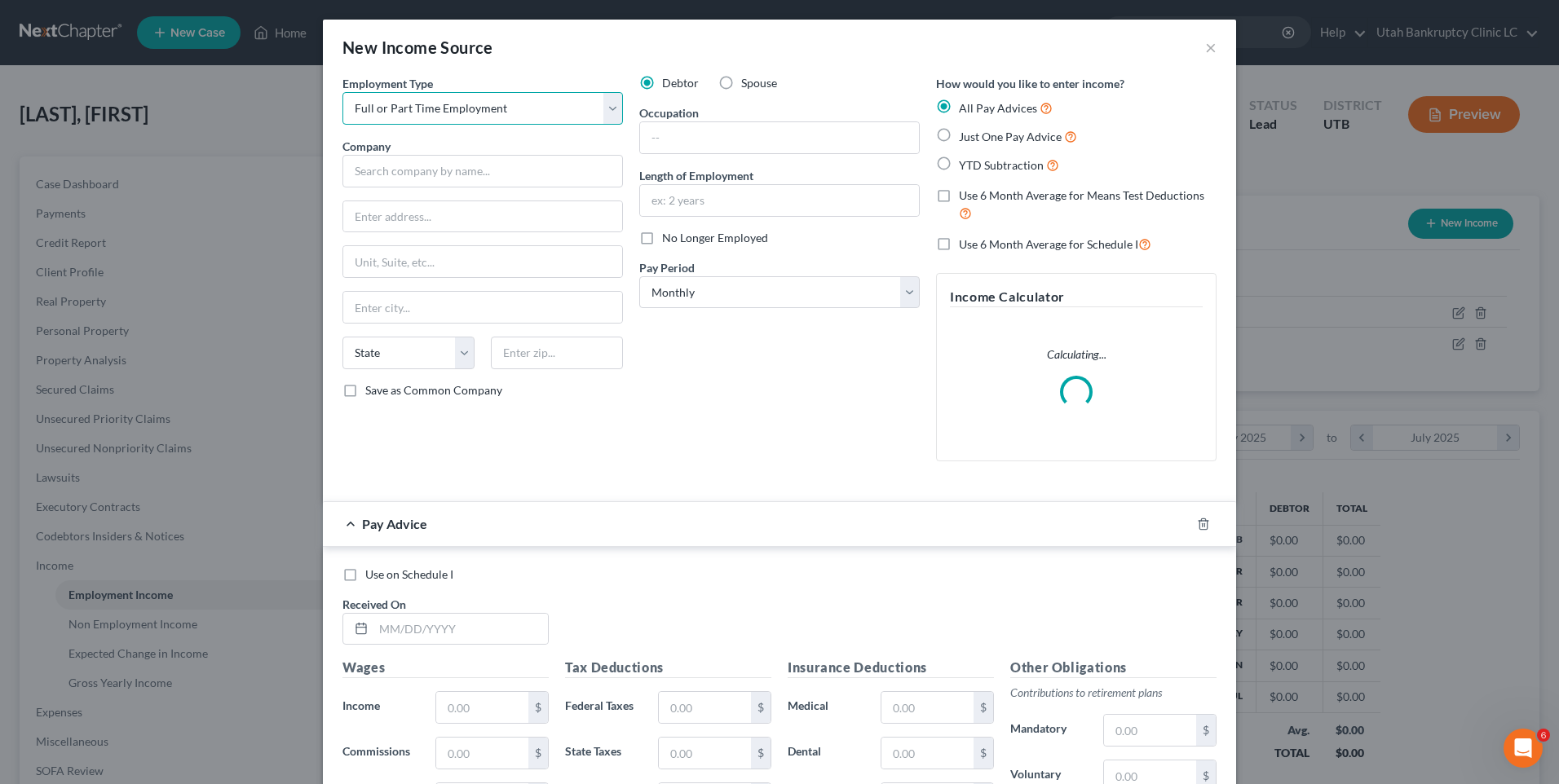 click on "Select Full or Part Time Employment Self Employment" at bounding box center (483, 108) 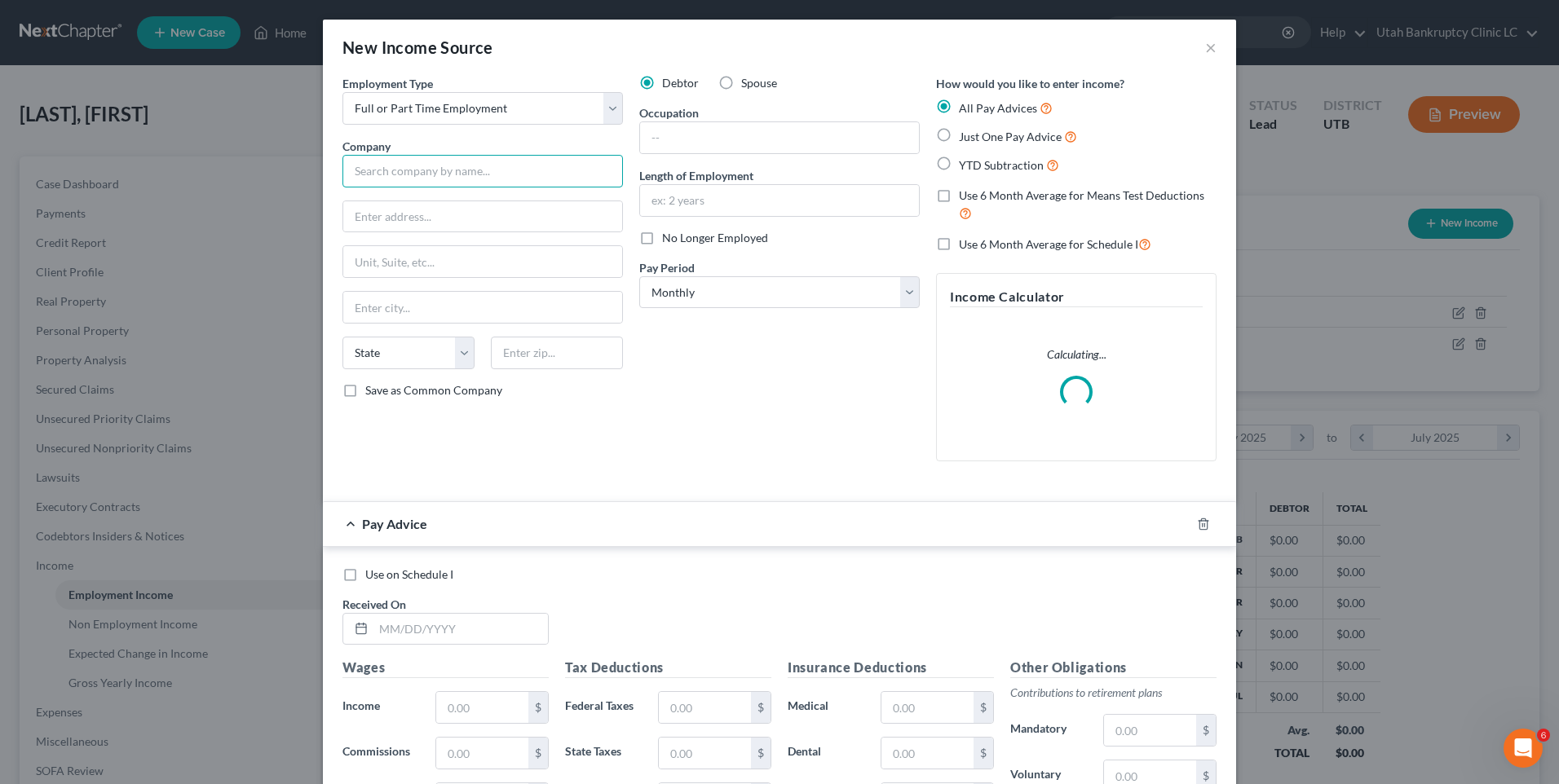 click at bounding box center [483, 171] 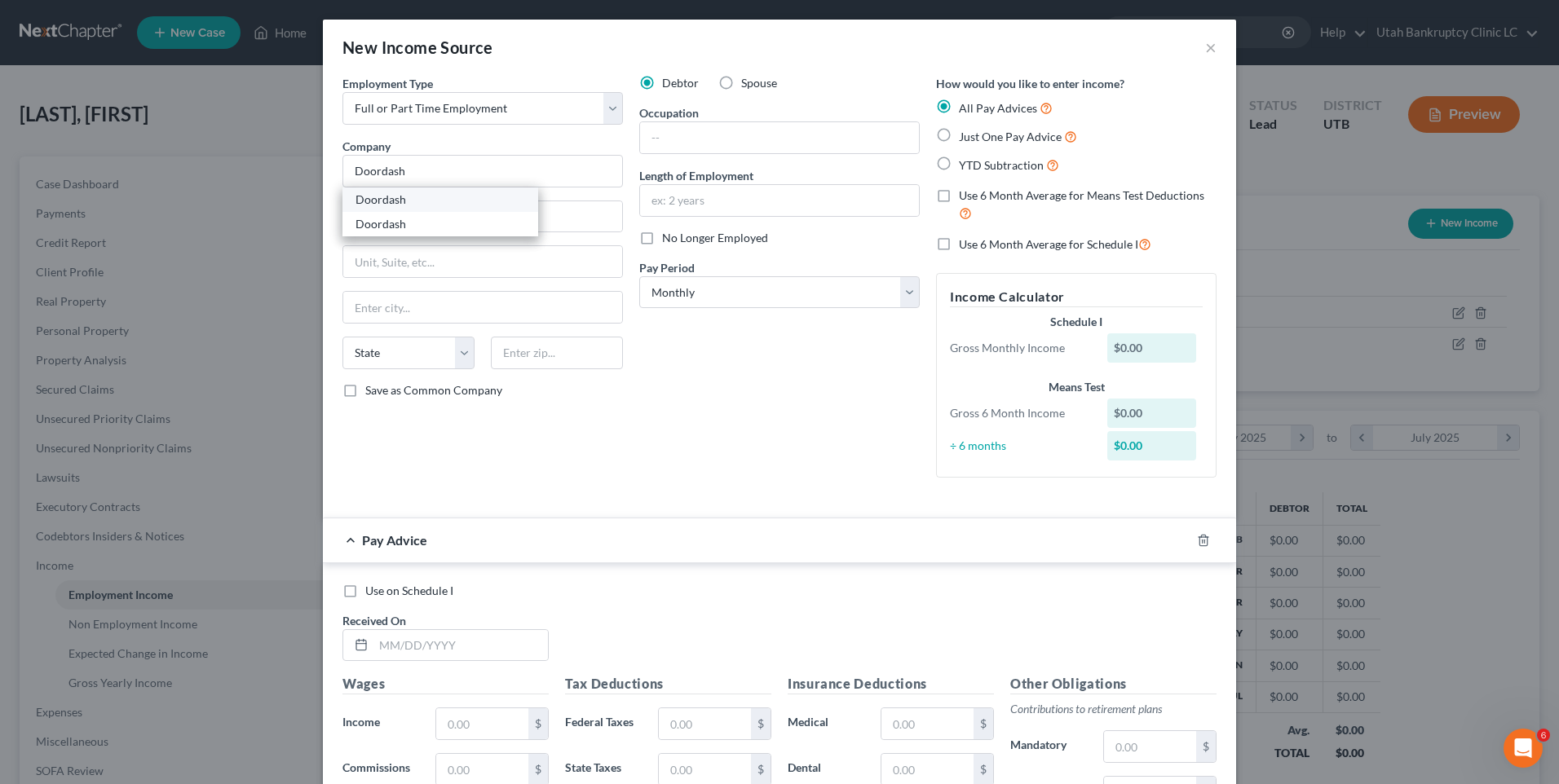 click on "Doordash" at bounding box center [440, 200] 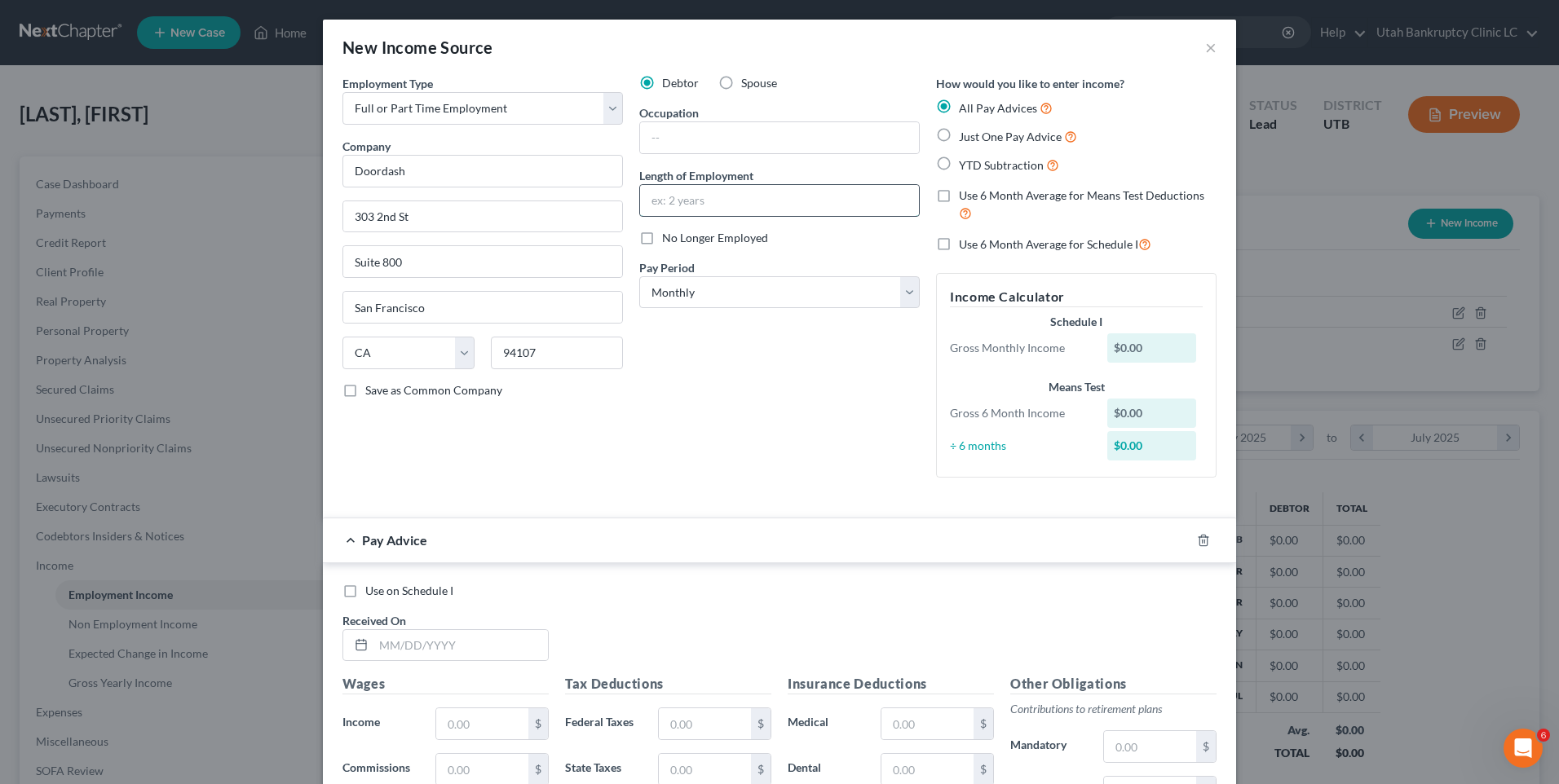 click at bounding box center (780, 200) 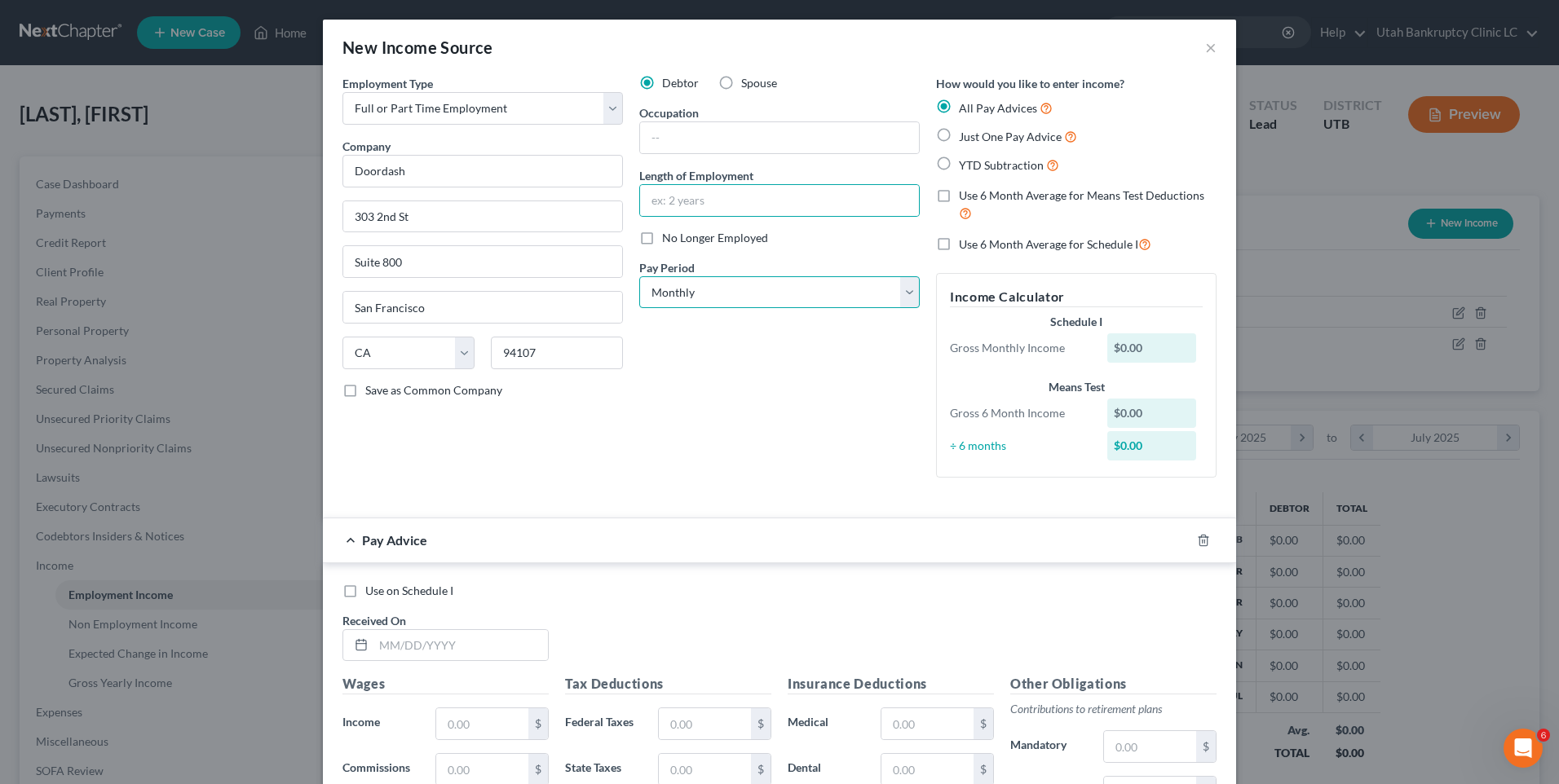 click on "Select Monthly Twice Monthly Every Other Week Weekly" at bounding box center [780, 293] 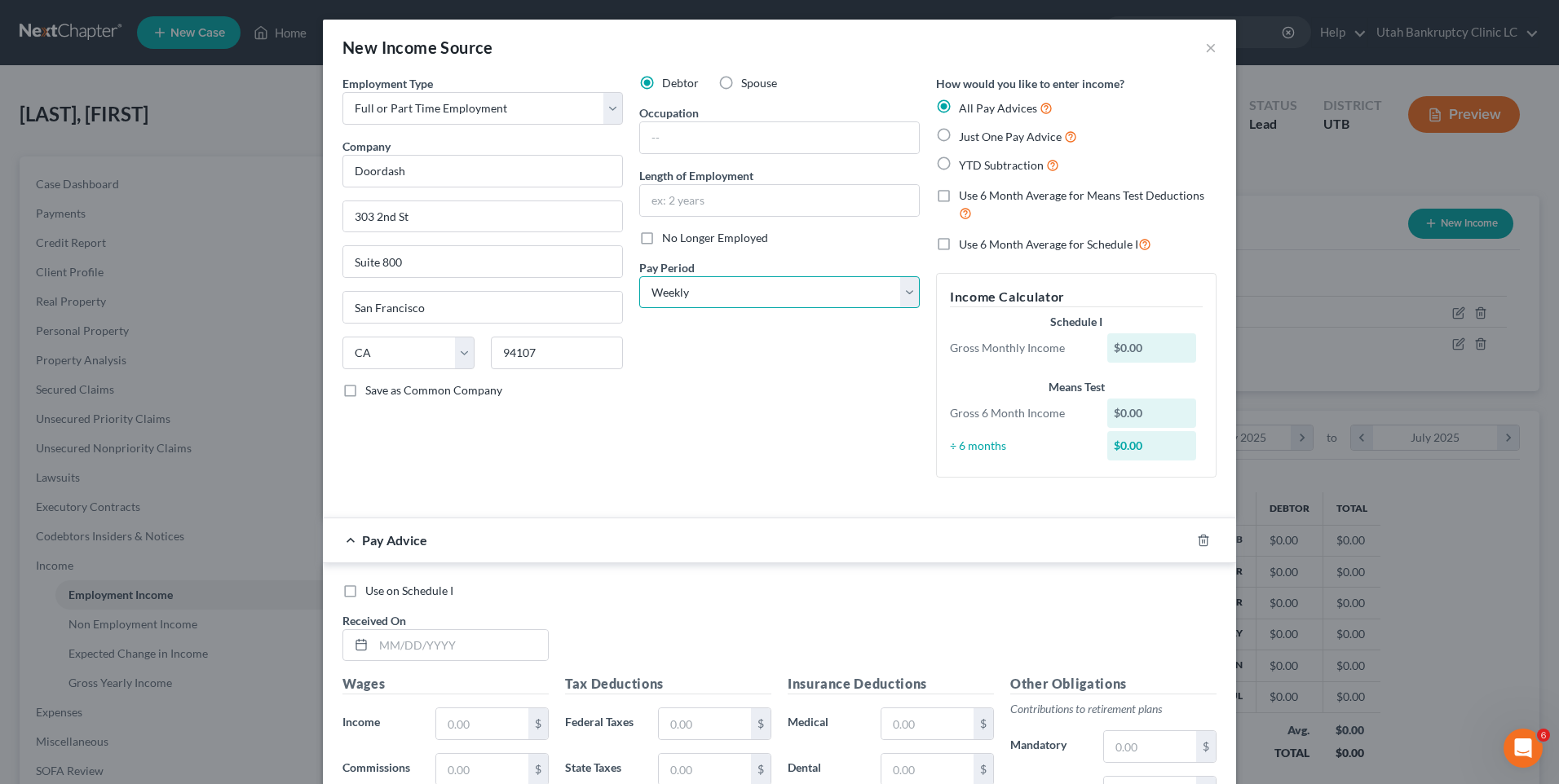 click on "Select Monthly Twice Monthly Every Other Week Weekly" at bounding box center (780, 293) 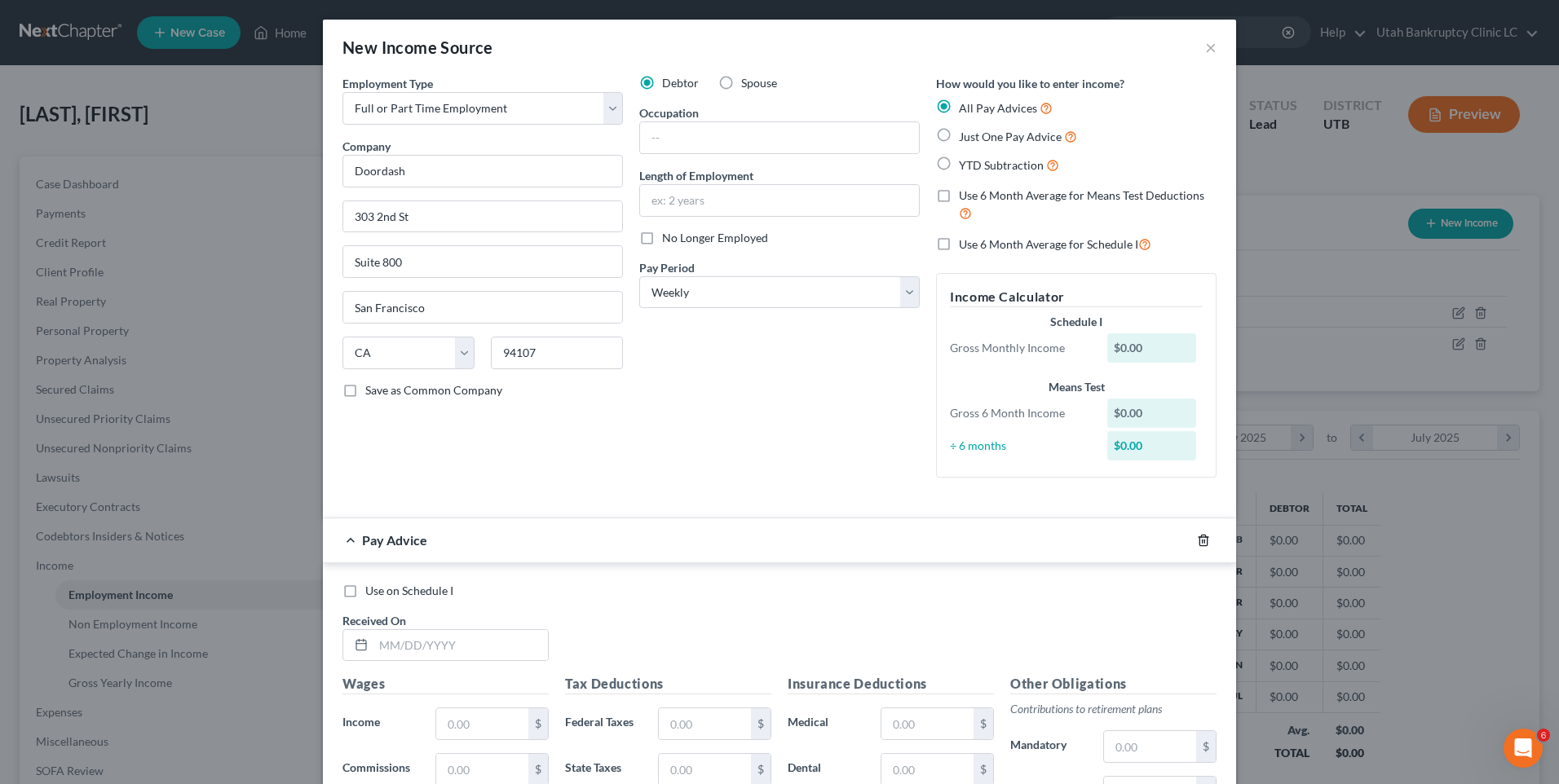 click 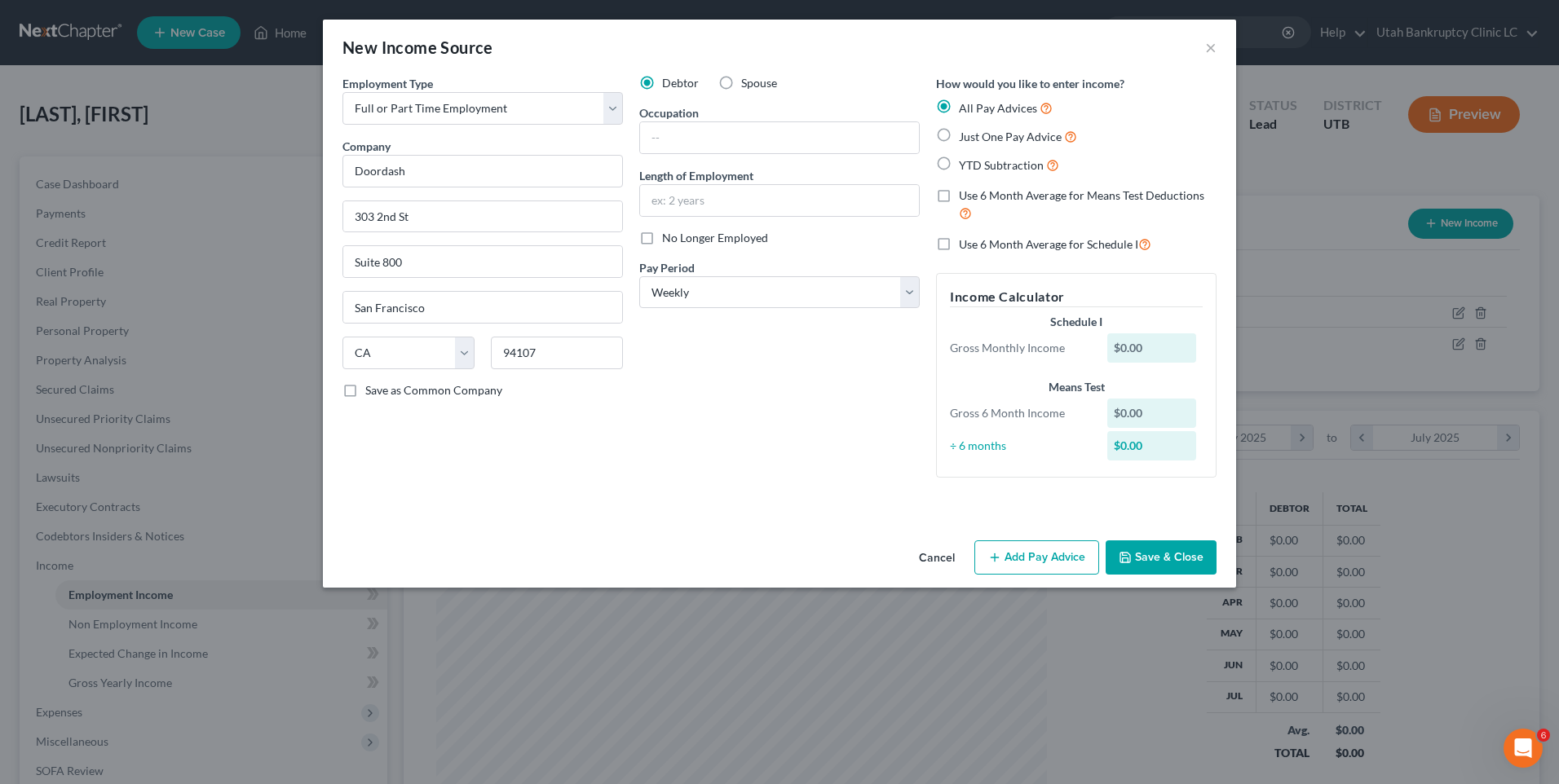 click on "Save & Close" at bounding box center (1161, 557) 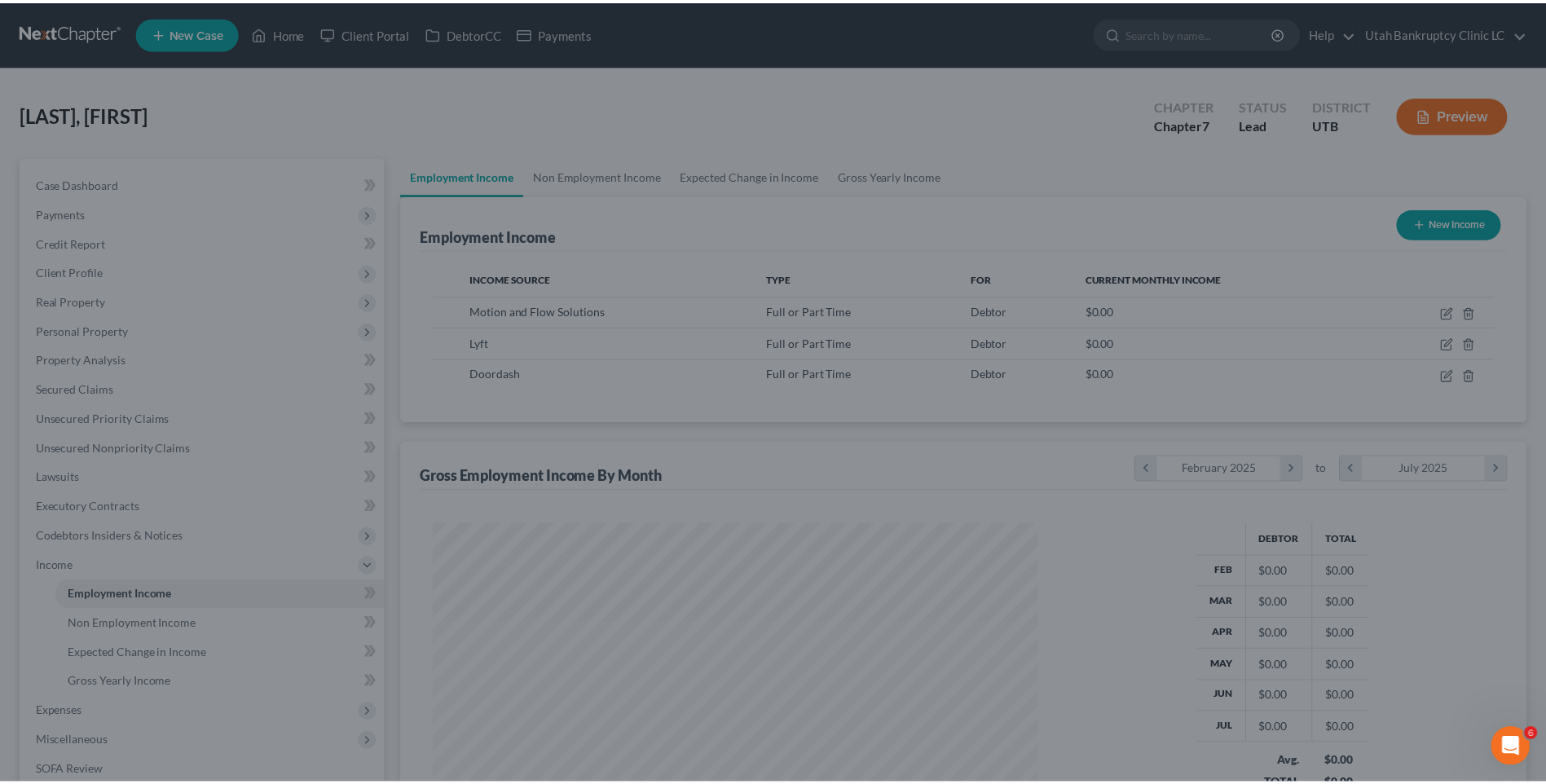 scroll, scrollTop: 302, scrollLeft: 637, axis: both 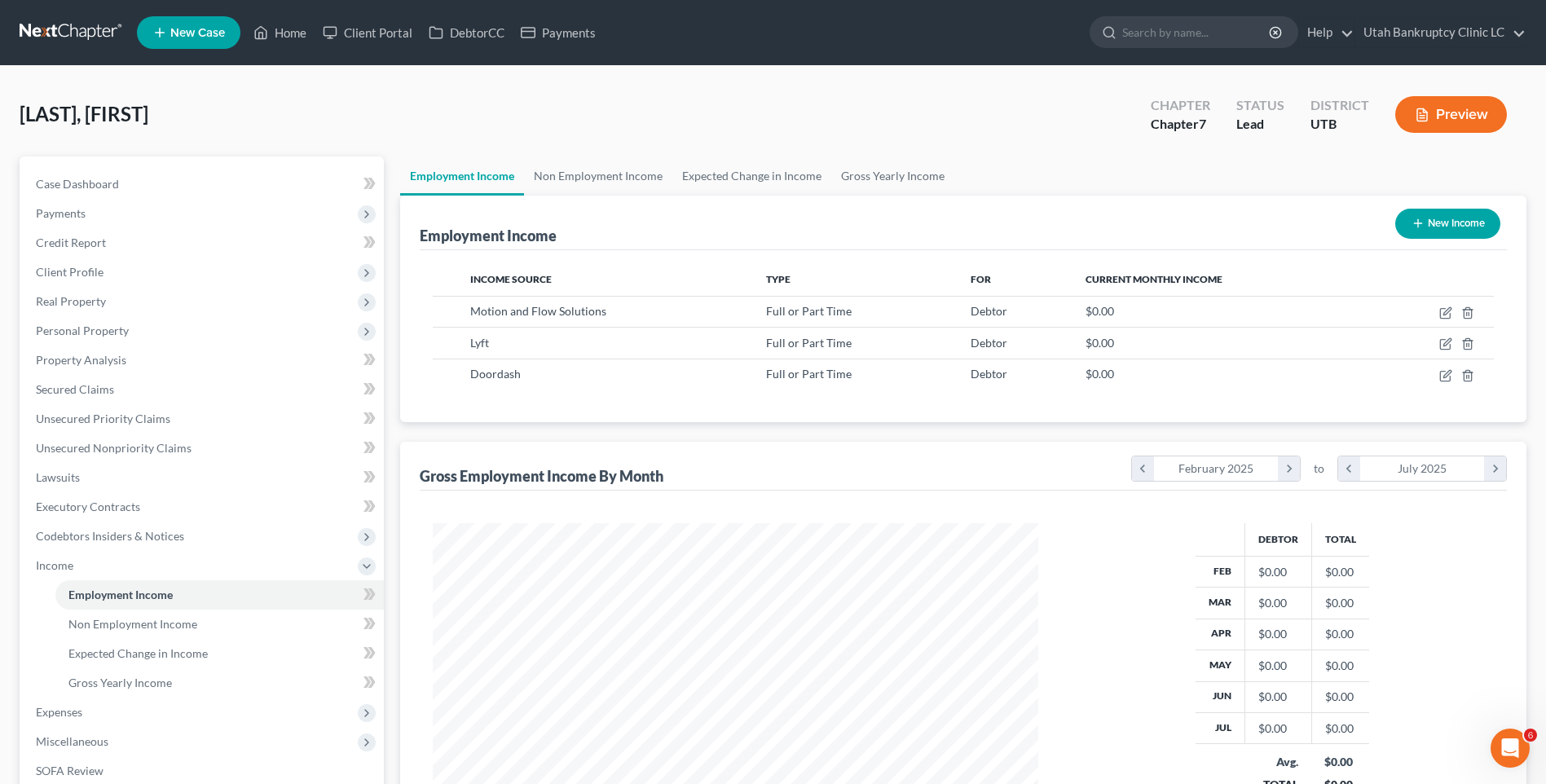 click on "New Income" at bounding box center [1447, 223] 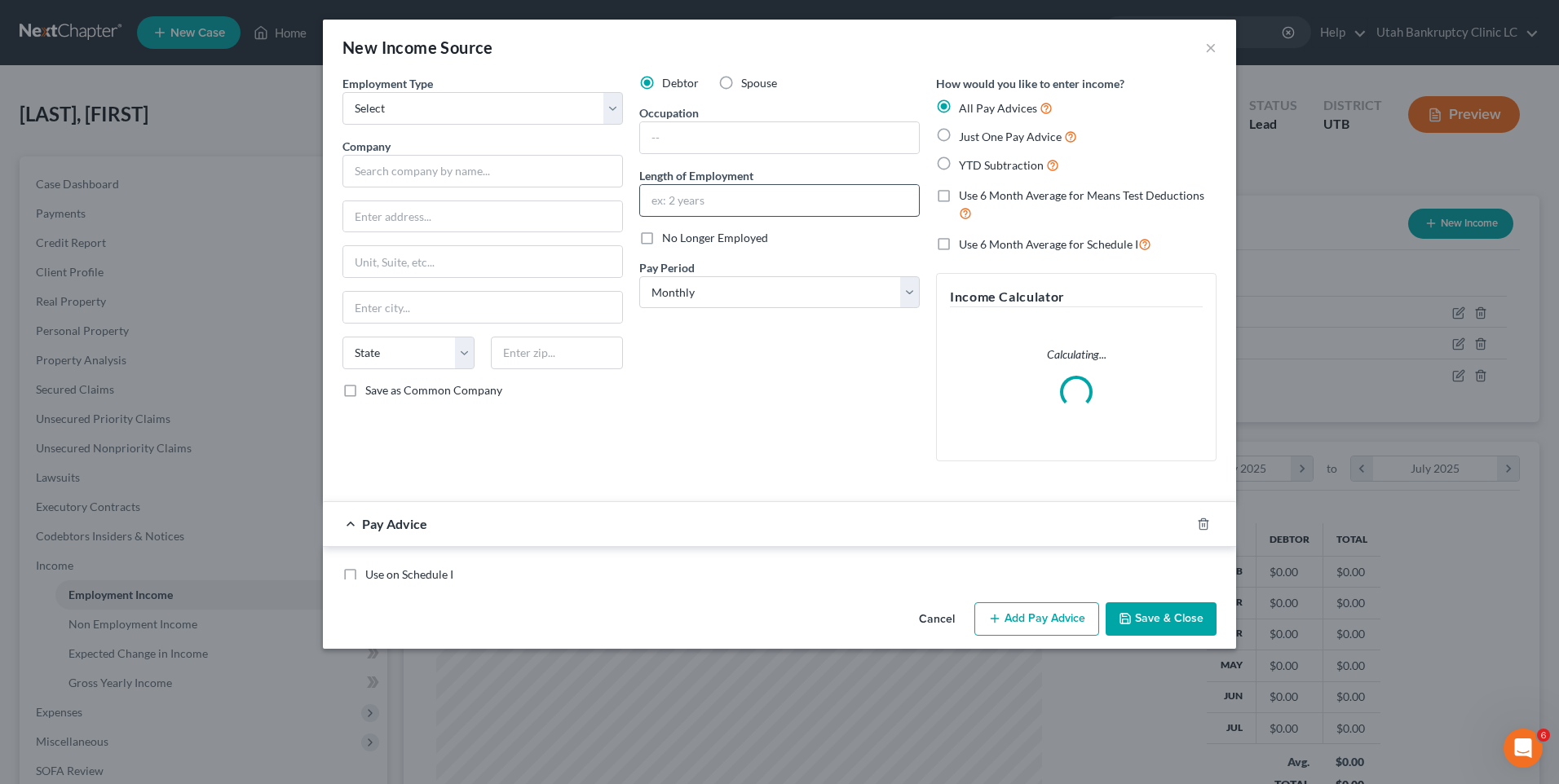 scroll, scrollTop: 814664, scrollLeft: 814733, axis: both 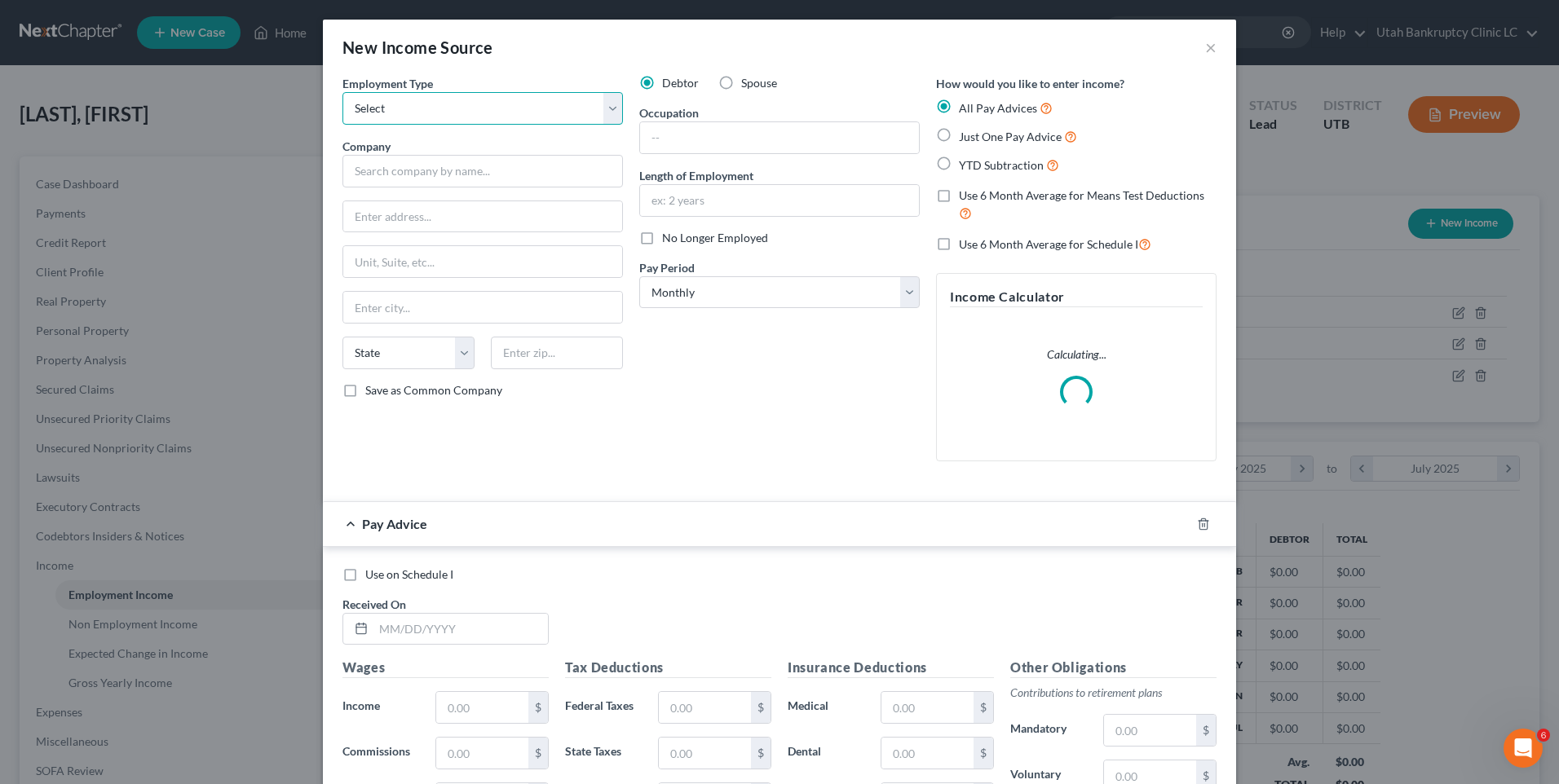 click on "Select Full or Part Time Employment Self Employment" at bounding box center [483, 108] 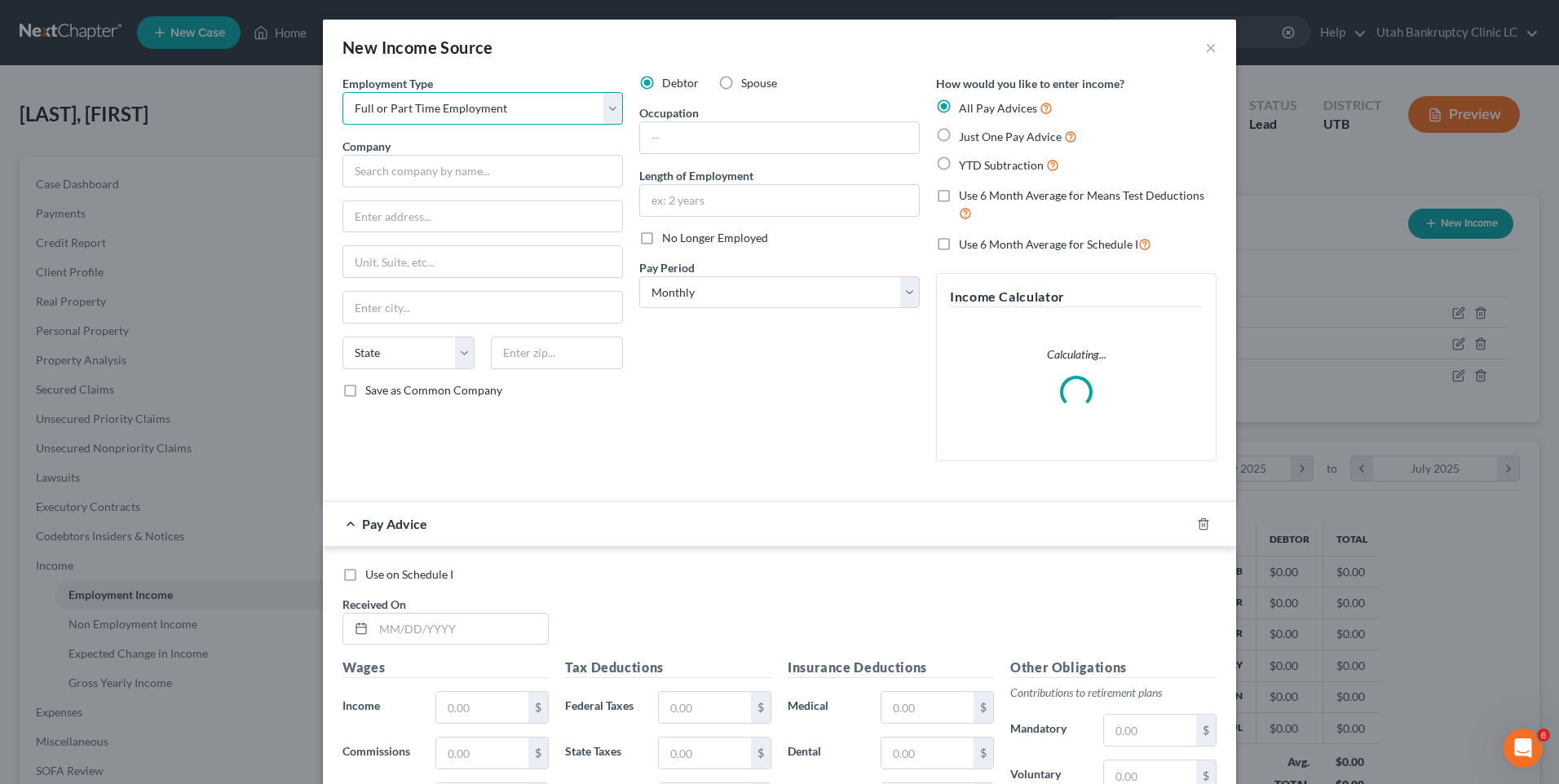 click on "Select Full or Part Time Employment Self Employment" at bounding box center [483, 108] 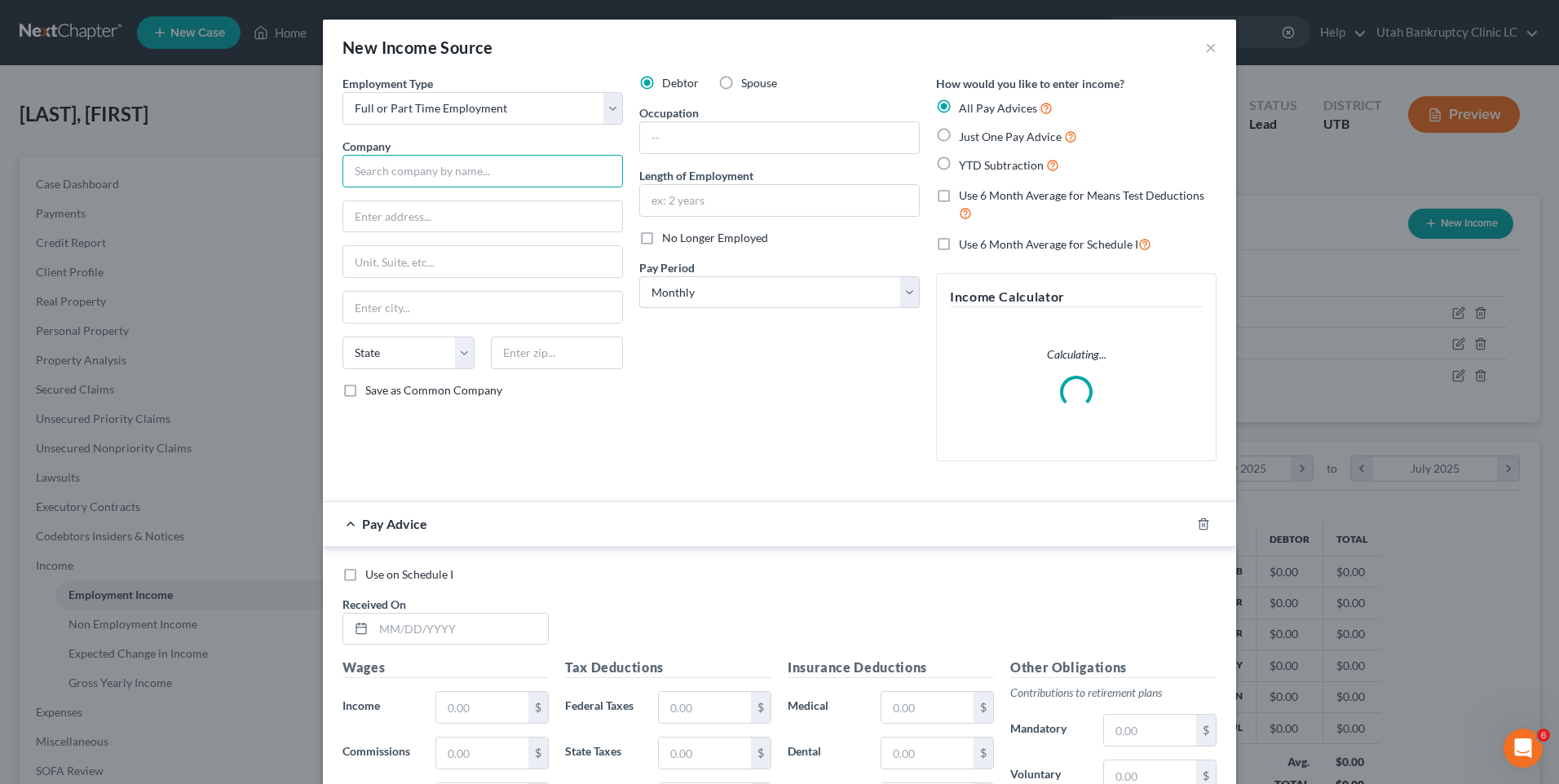 click at bounding box center (483, 171) 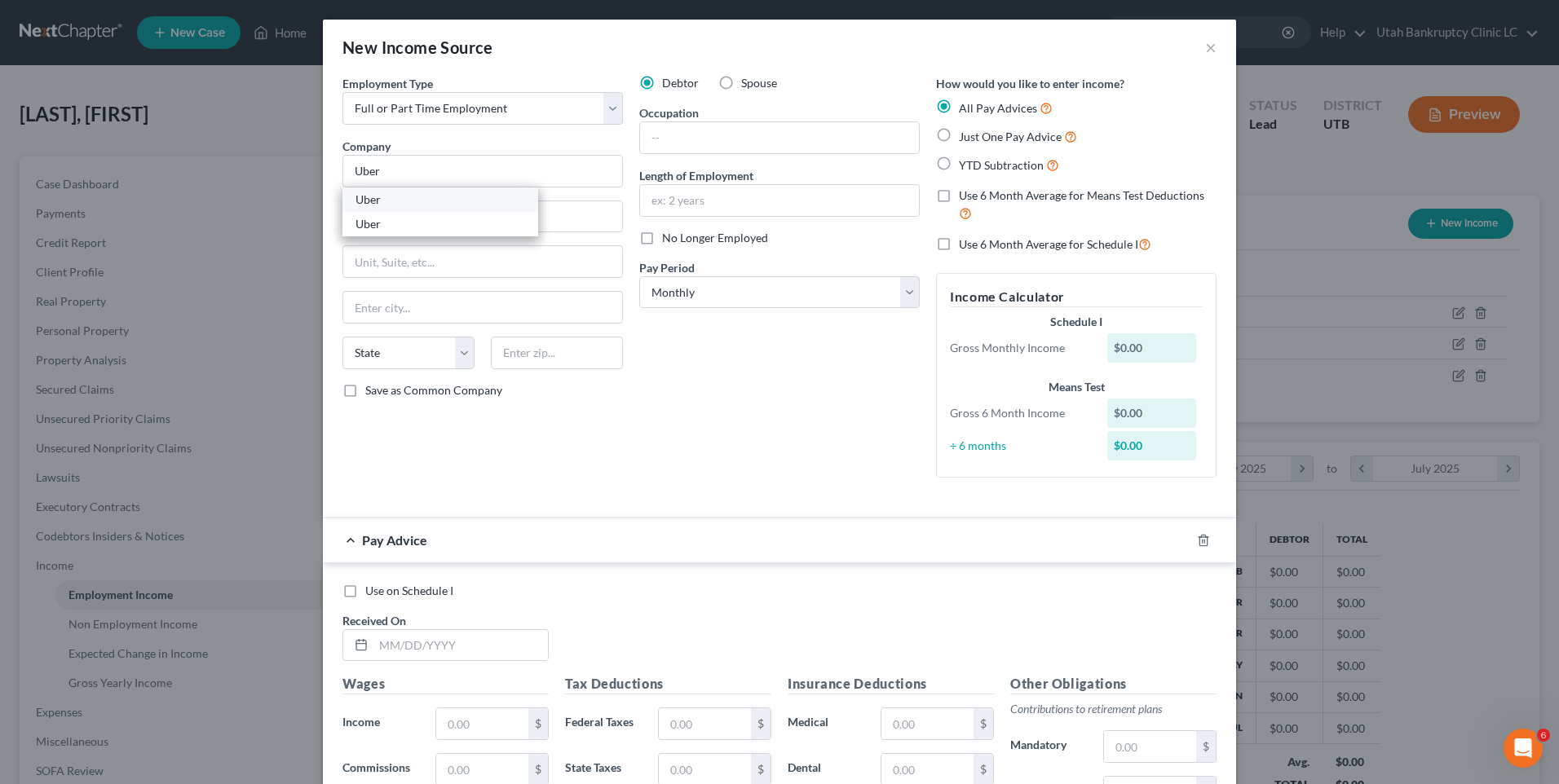 click on "Uber" at bounding box center (440, 200) 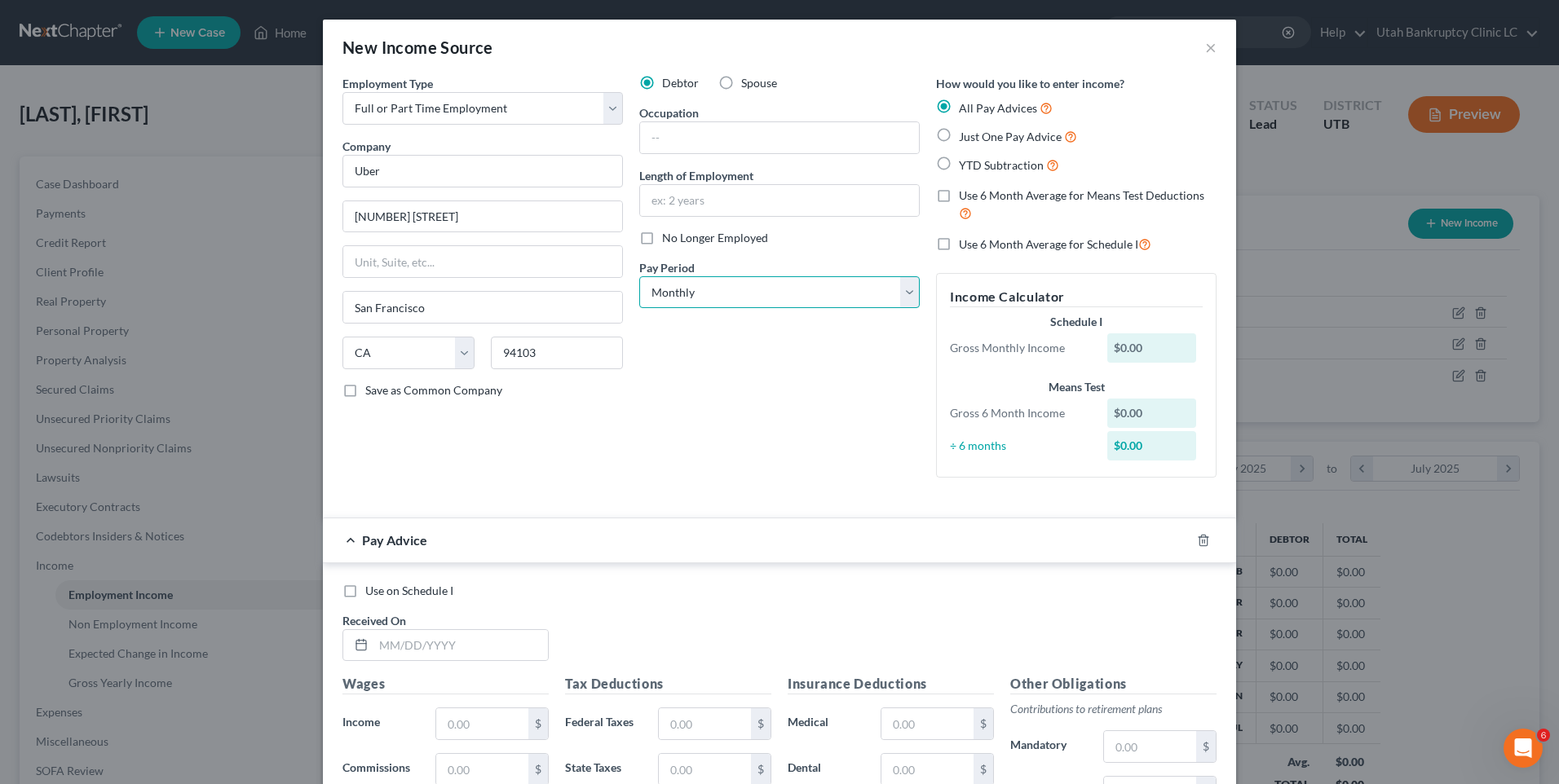 drag, startPoint x: 709, startPoint y: 300, endPoint x: 707, endPoint y: 311, distance: 11.18034 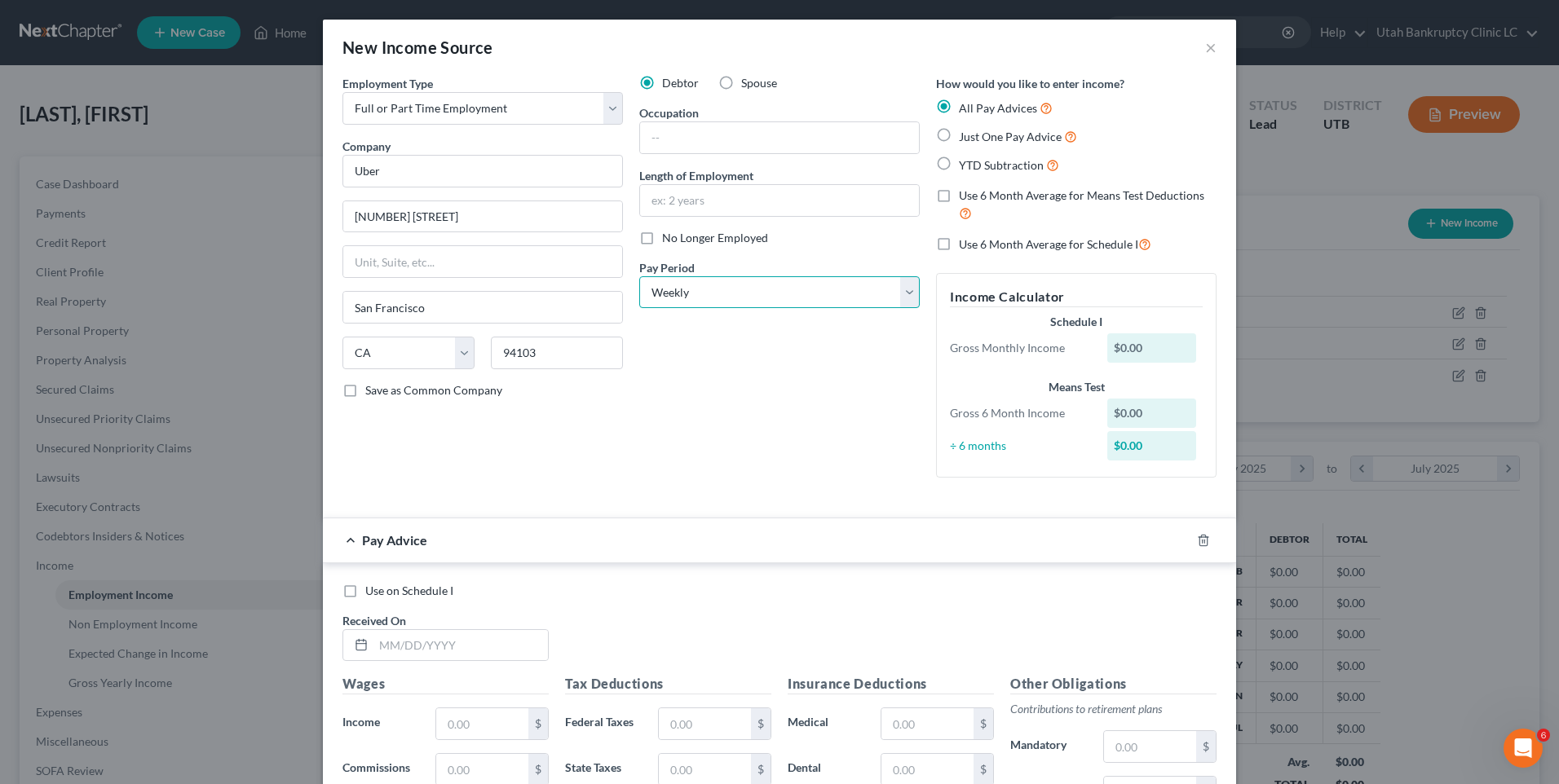 click on "Select Monthly Twice Monthly Every Other Week Weekly" at bounding box center [780, 293] 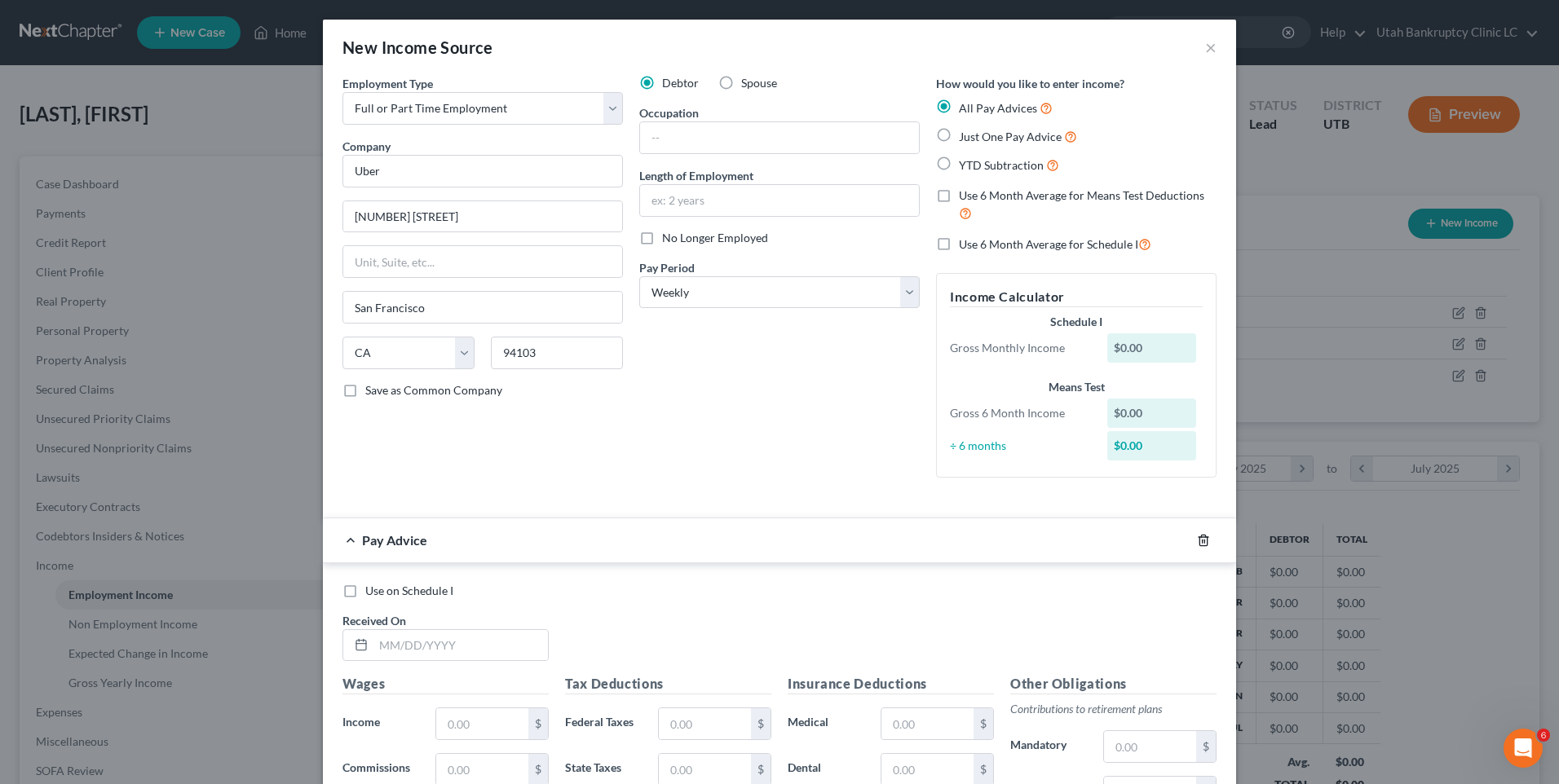click 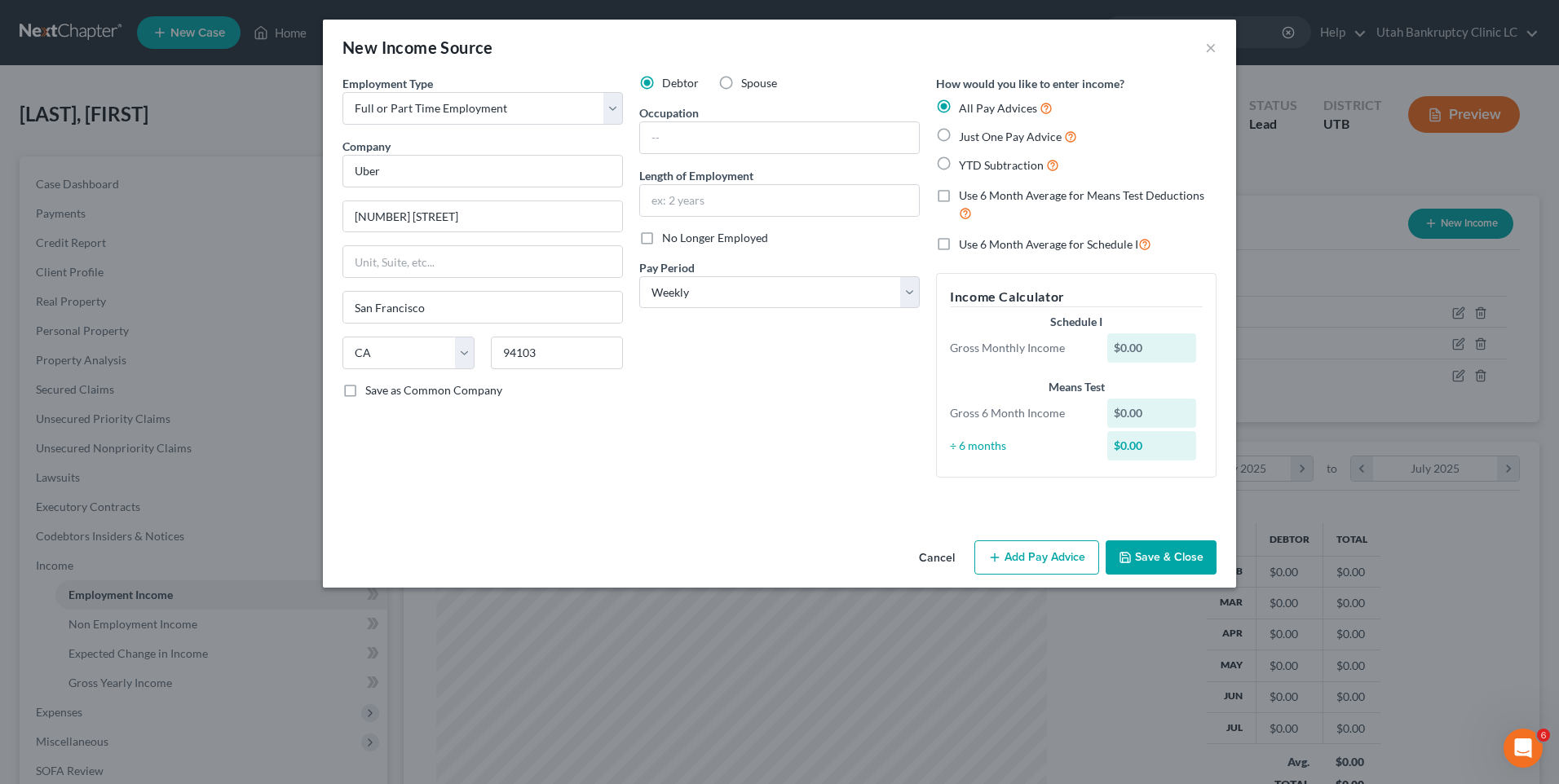 click on "Cancel Add Pay Advice Save & Close" at bounding box center [780, 561] 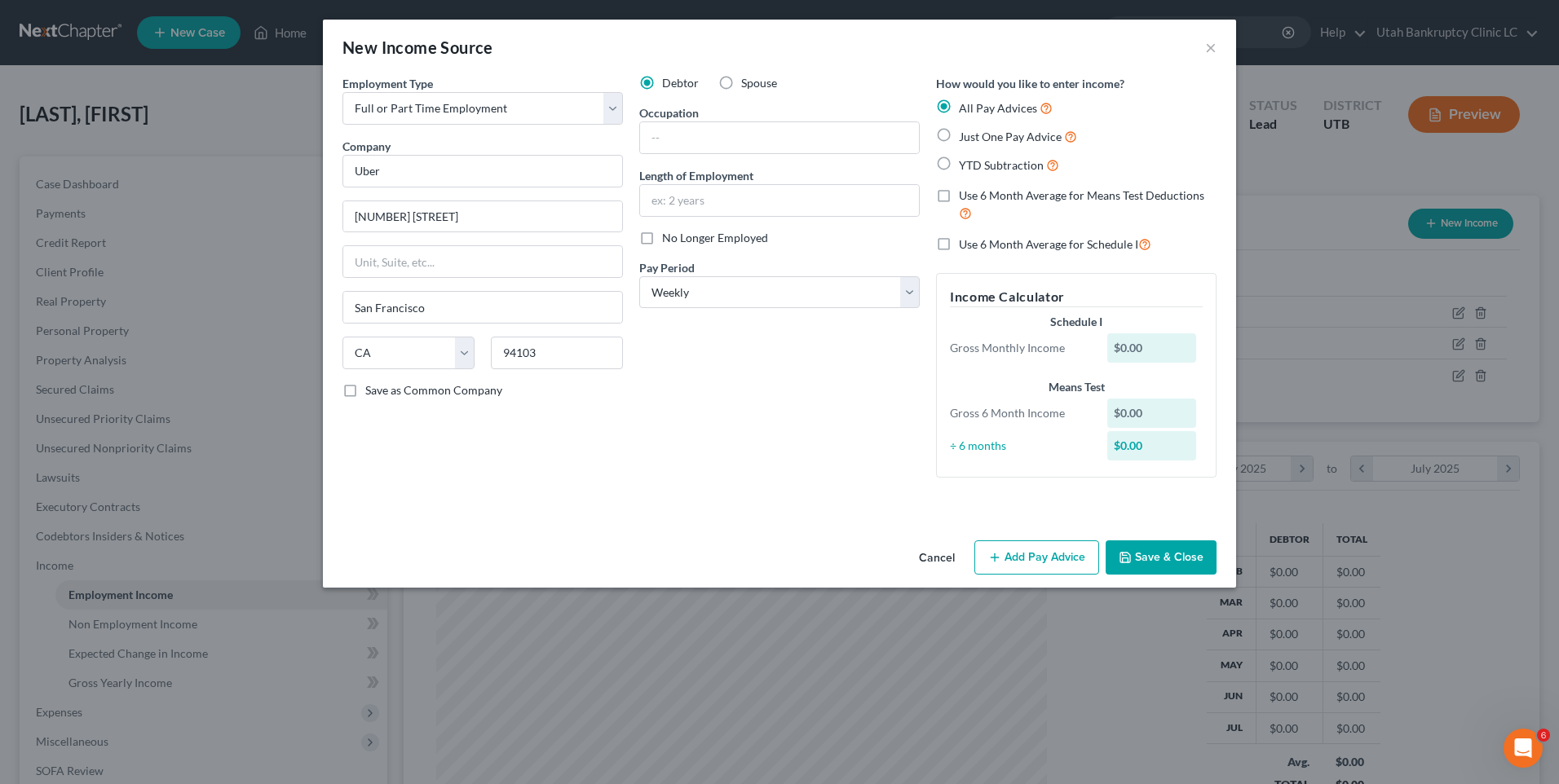 click on "Save & Close" at bounding box center [1161, 557] 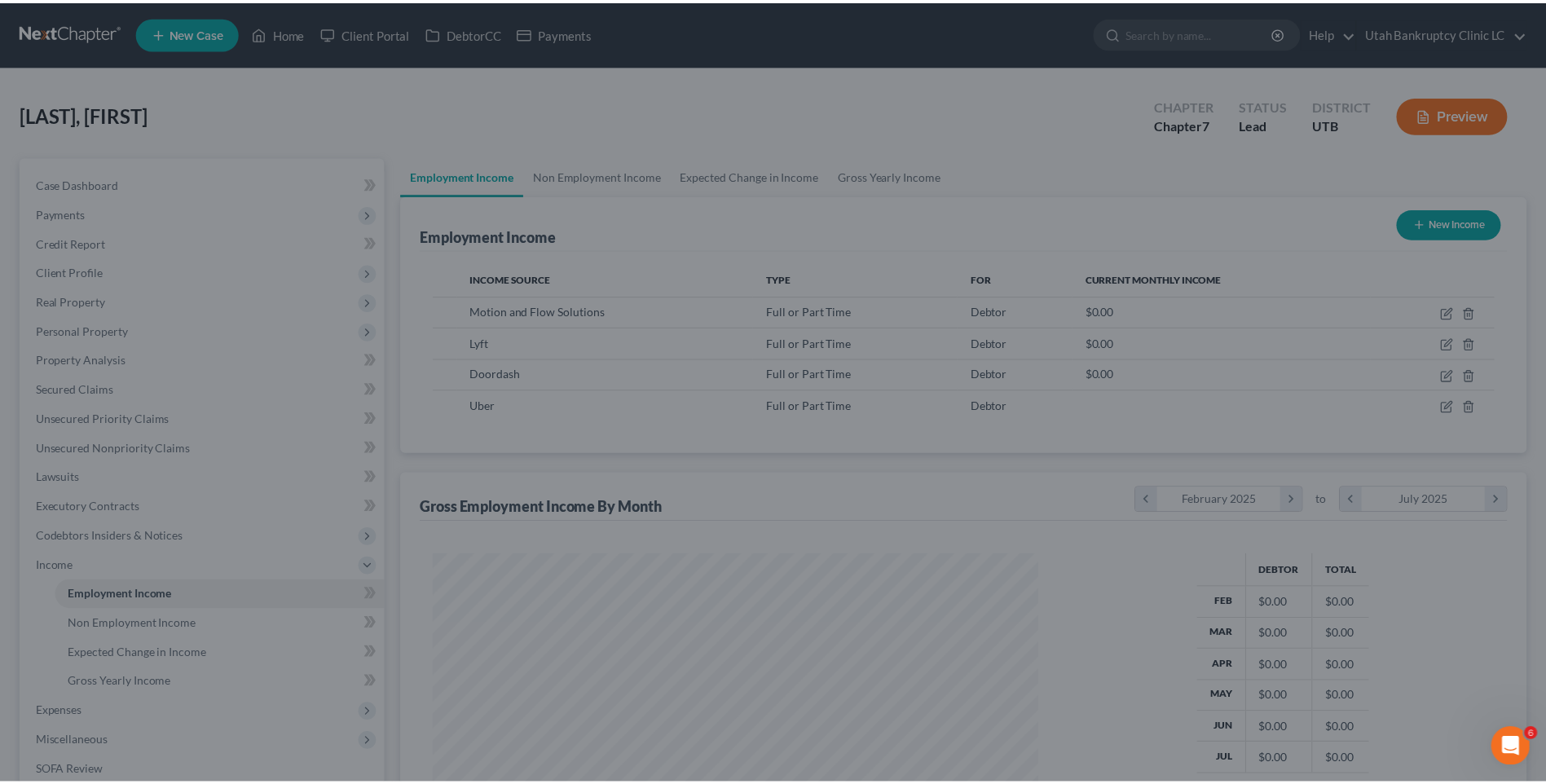 scroll, scrollTop: 302, scrollLeft: 637, axis: both 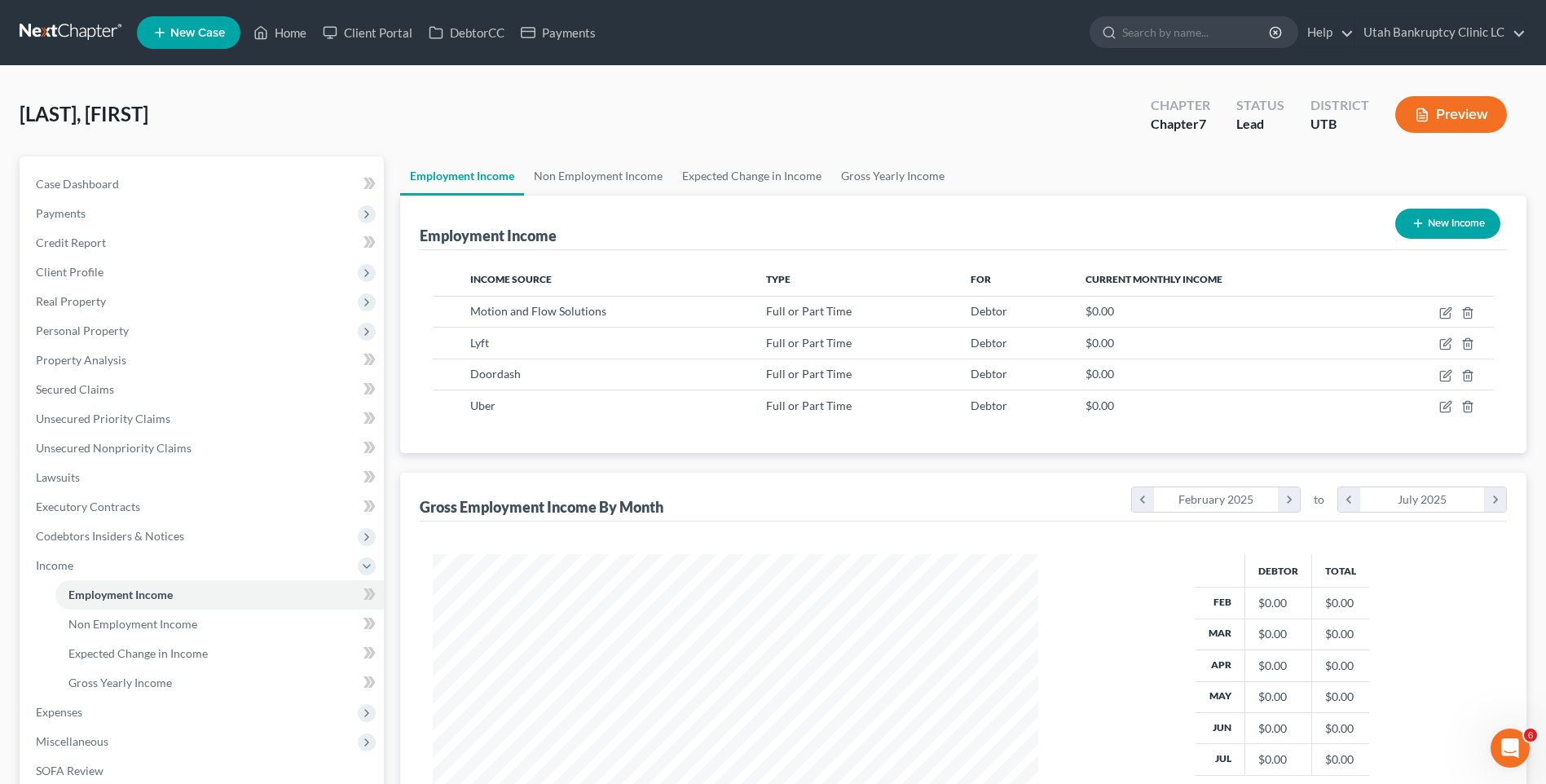 click on "New Income" at bounding box center (1447, 223) 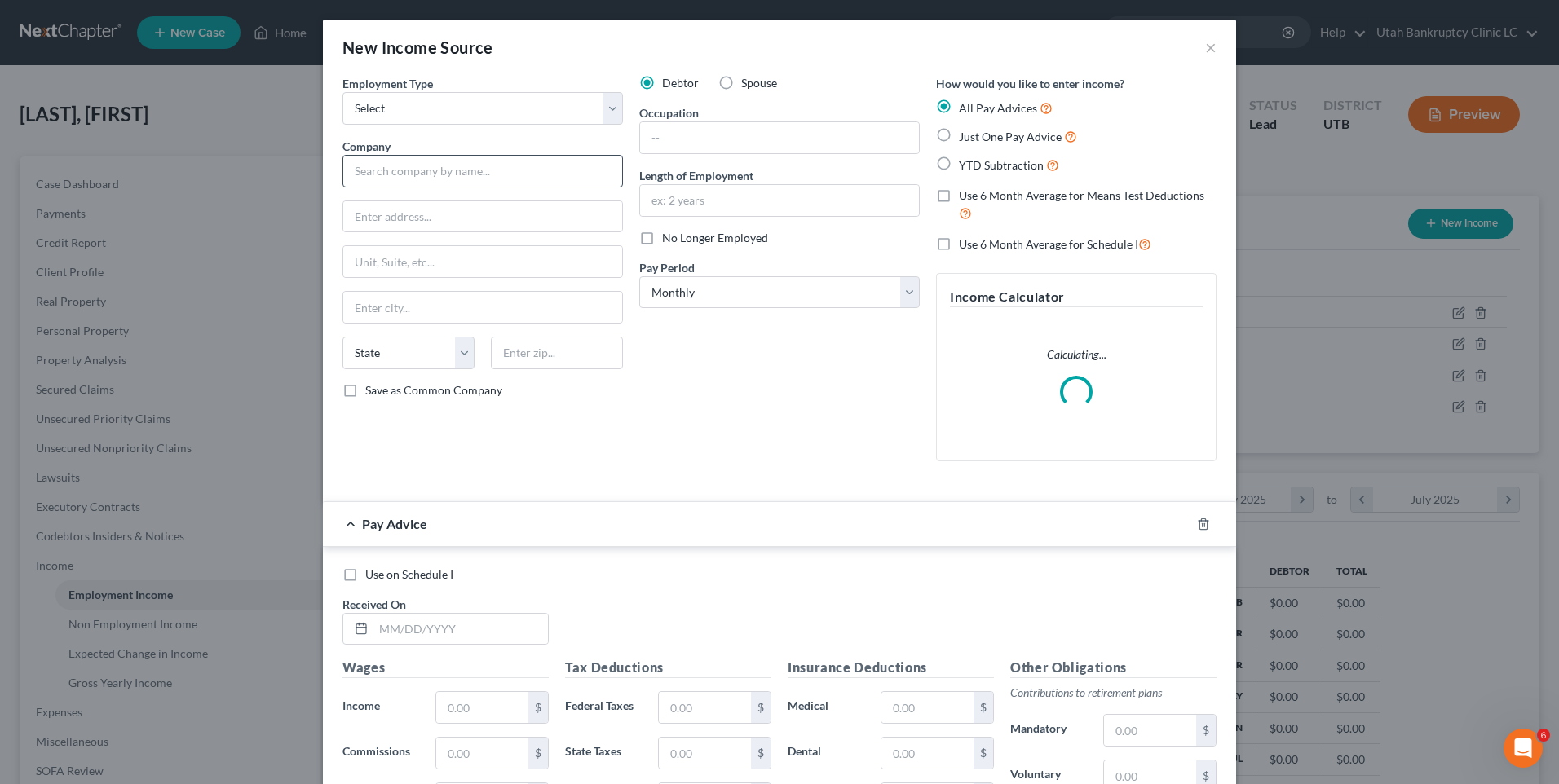 scroll, scrollTop: 814664, scrollLeft: 814733, axis: both 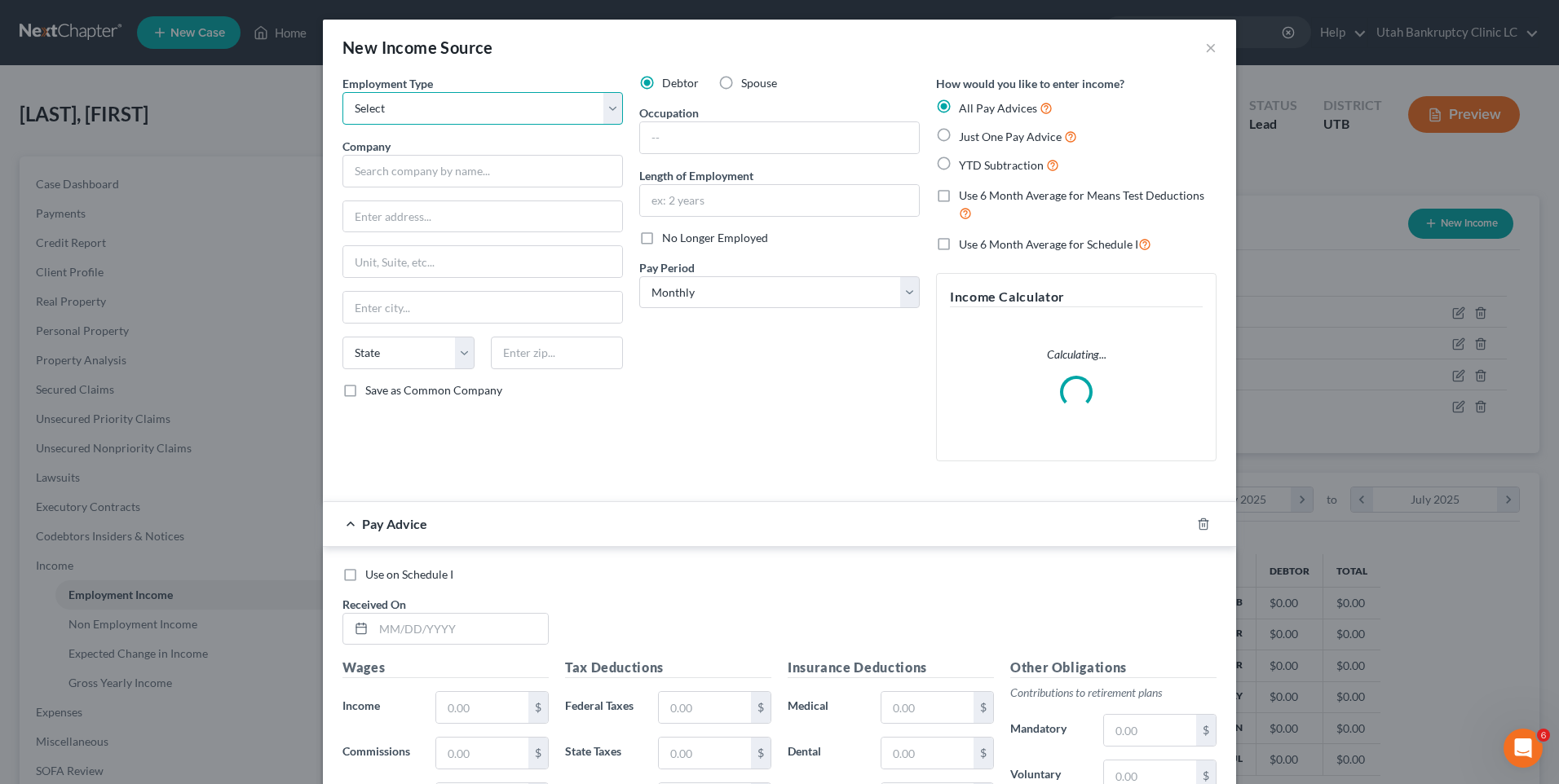 click on "Select Full or Part Time Employment Self Employment" at bounding box center (483, 108) 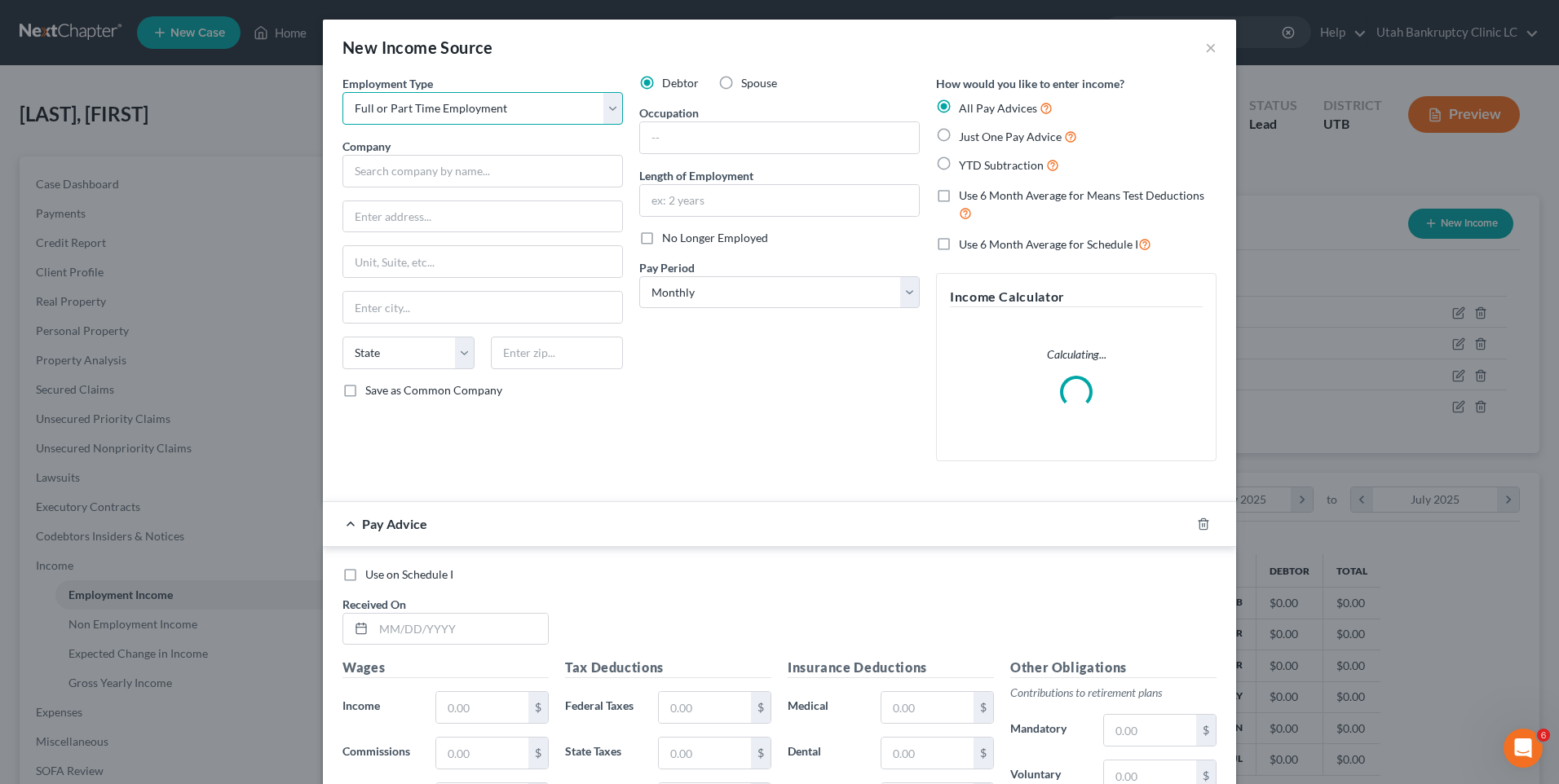 click on "Select Full or Part Time Employment Self Employment" at bounding box center (483, 108) 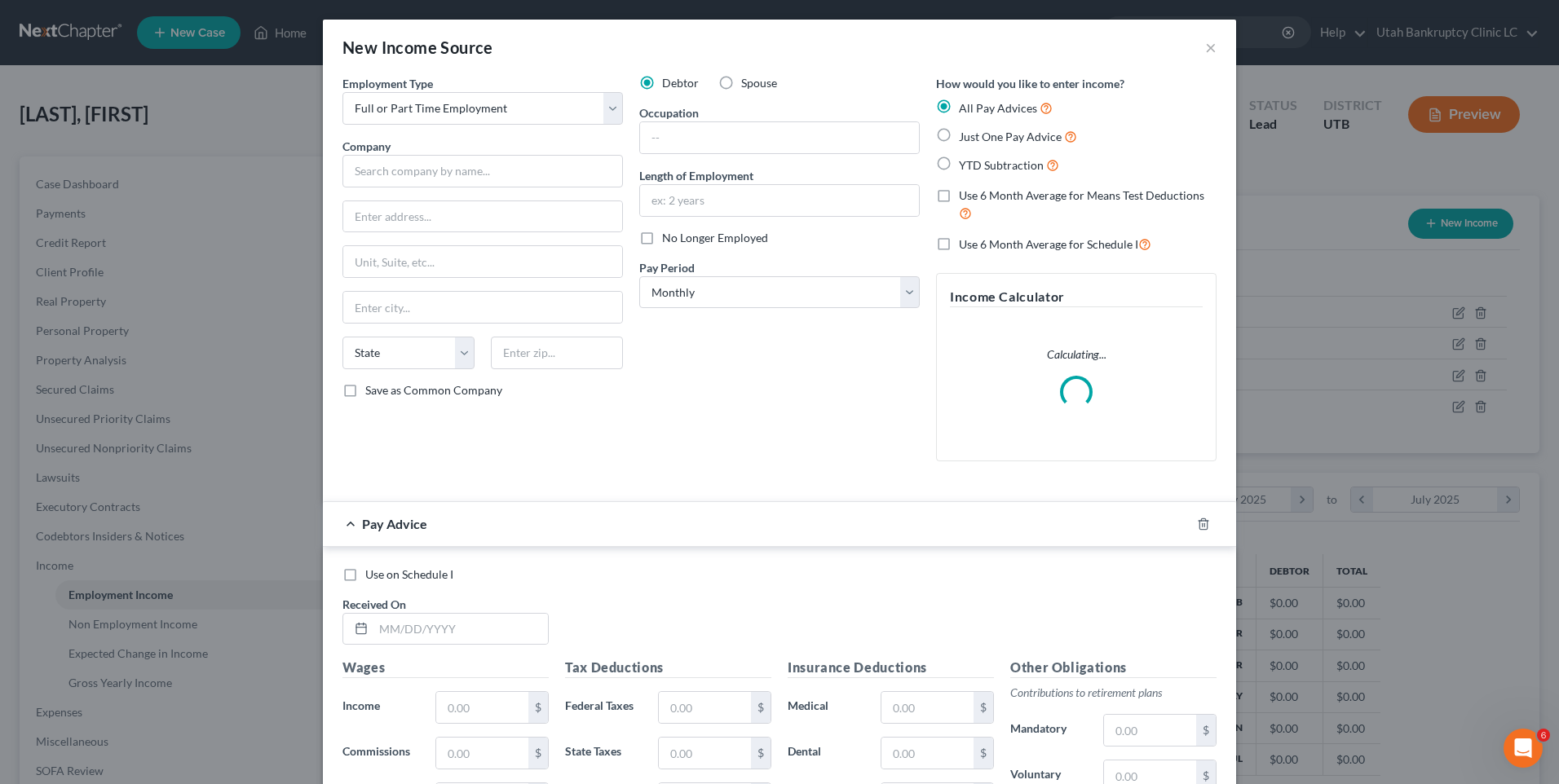 click on "Employment Type
*
Select Full or Part Time Employment Self Employment
Company
*
State AL AK AR AZ CA CO CT DE DC FL GA GU HI ID IL IN IA KS KY LA ME MD MA MI MN MS MO MT NC ND NE NV NH NJ NM NY OH OK OR PA PR RI SC SD TN TX UT VI VA VT WA WV WI WY Save as Common Company" at bounding box center (483, 275) 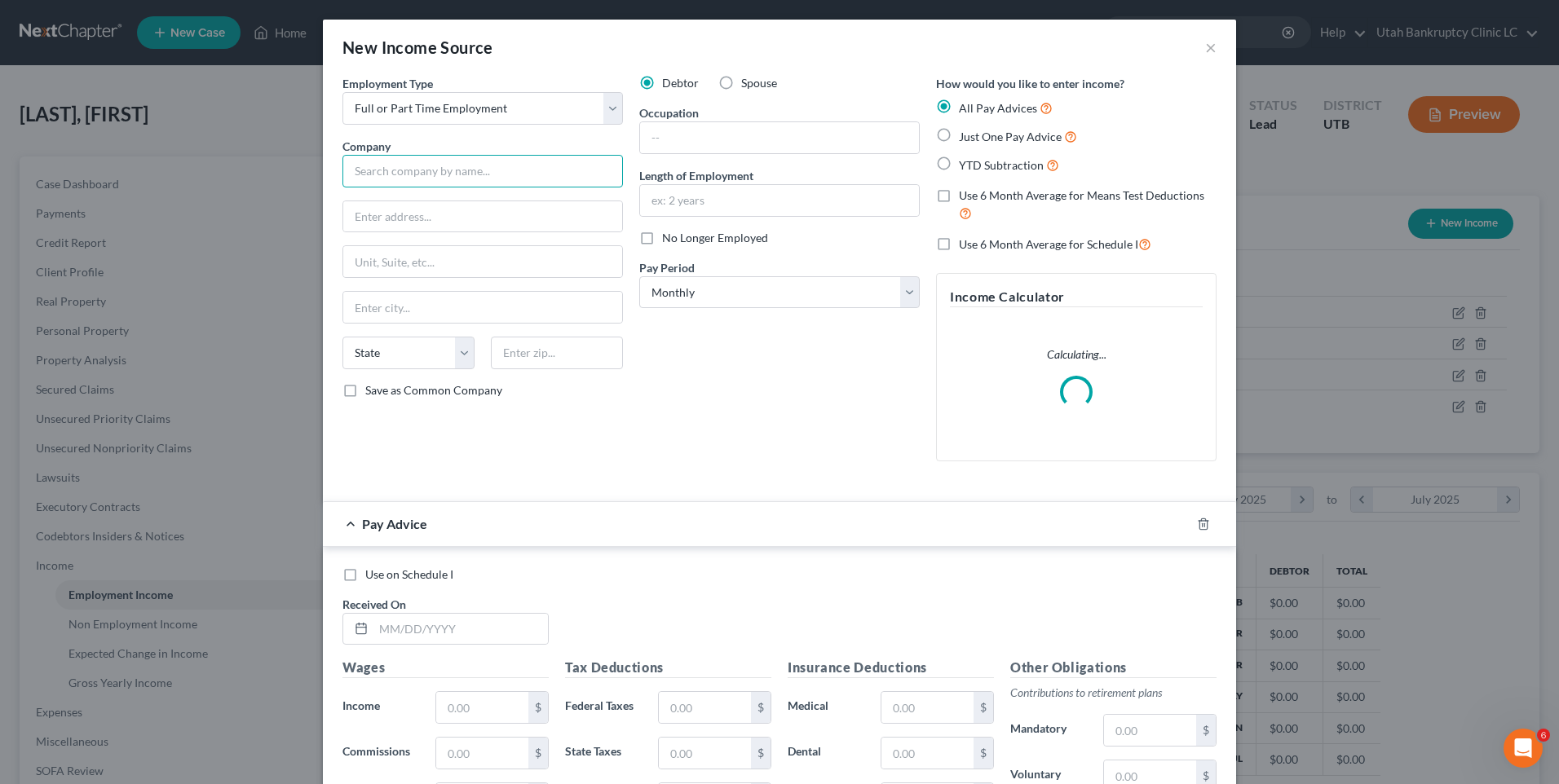 click at bounding box center (483, 171) 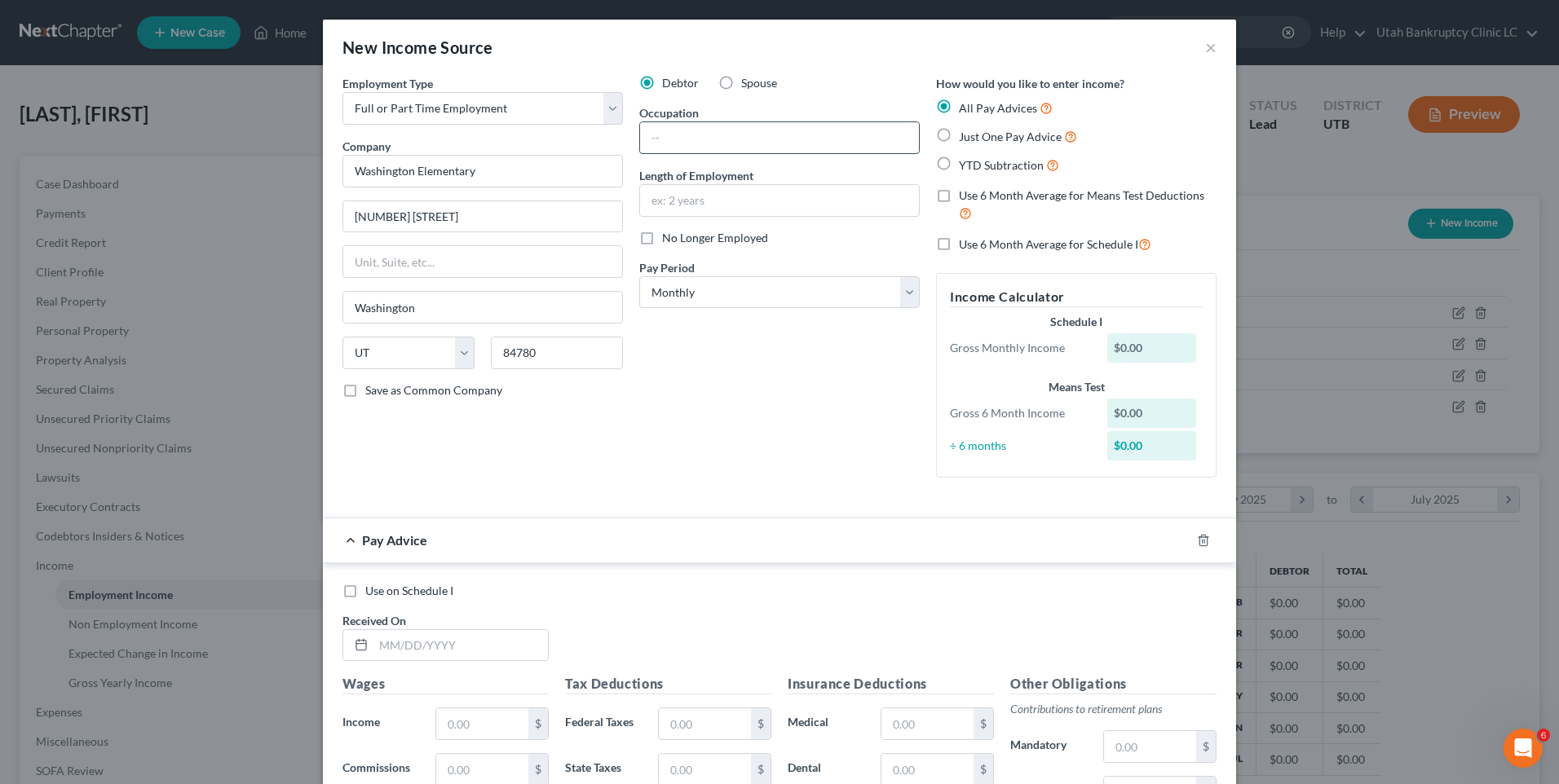 click at bounding box center [780, 138] 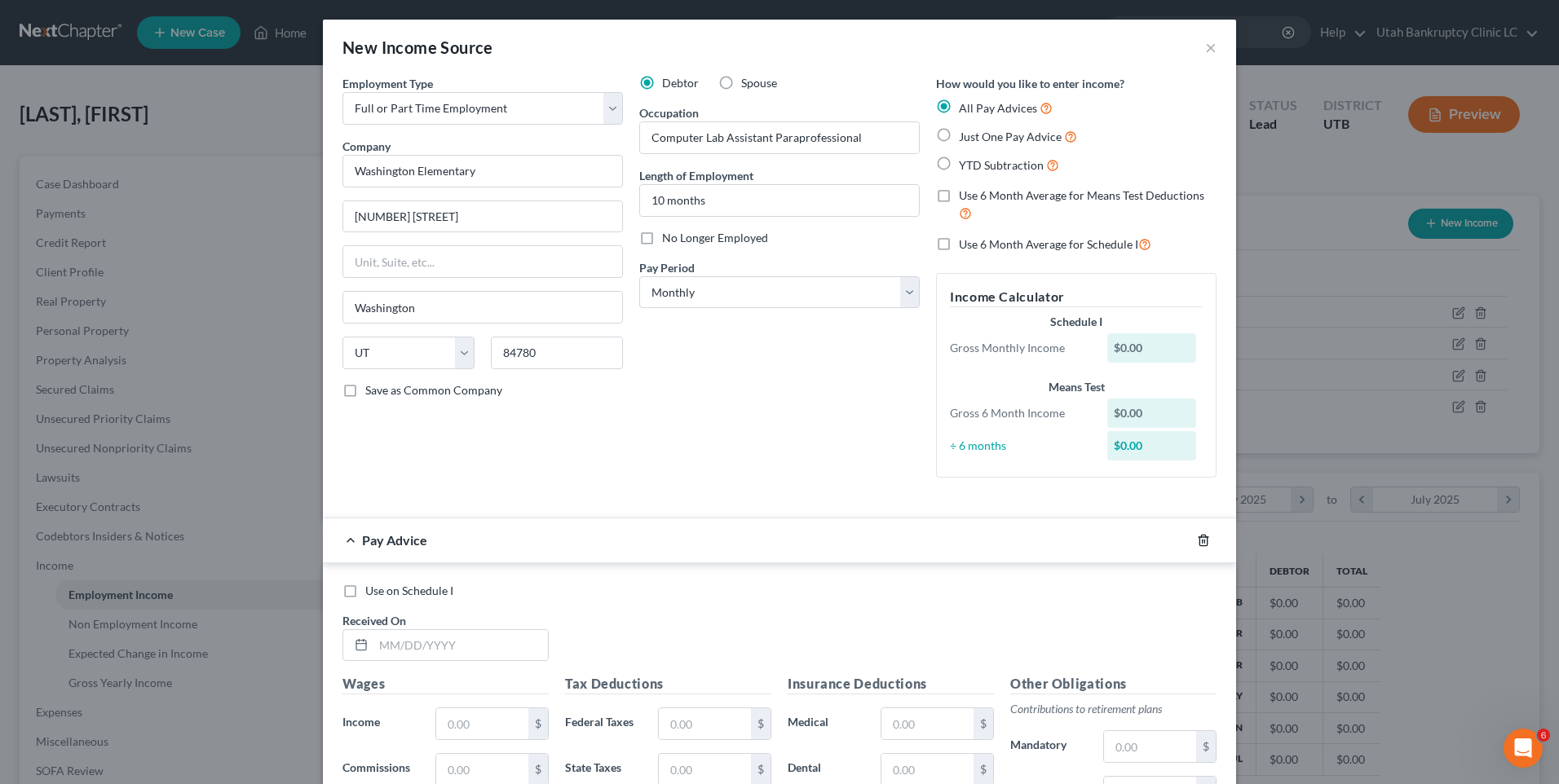 click 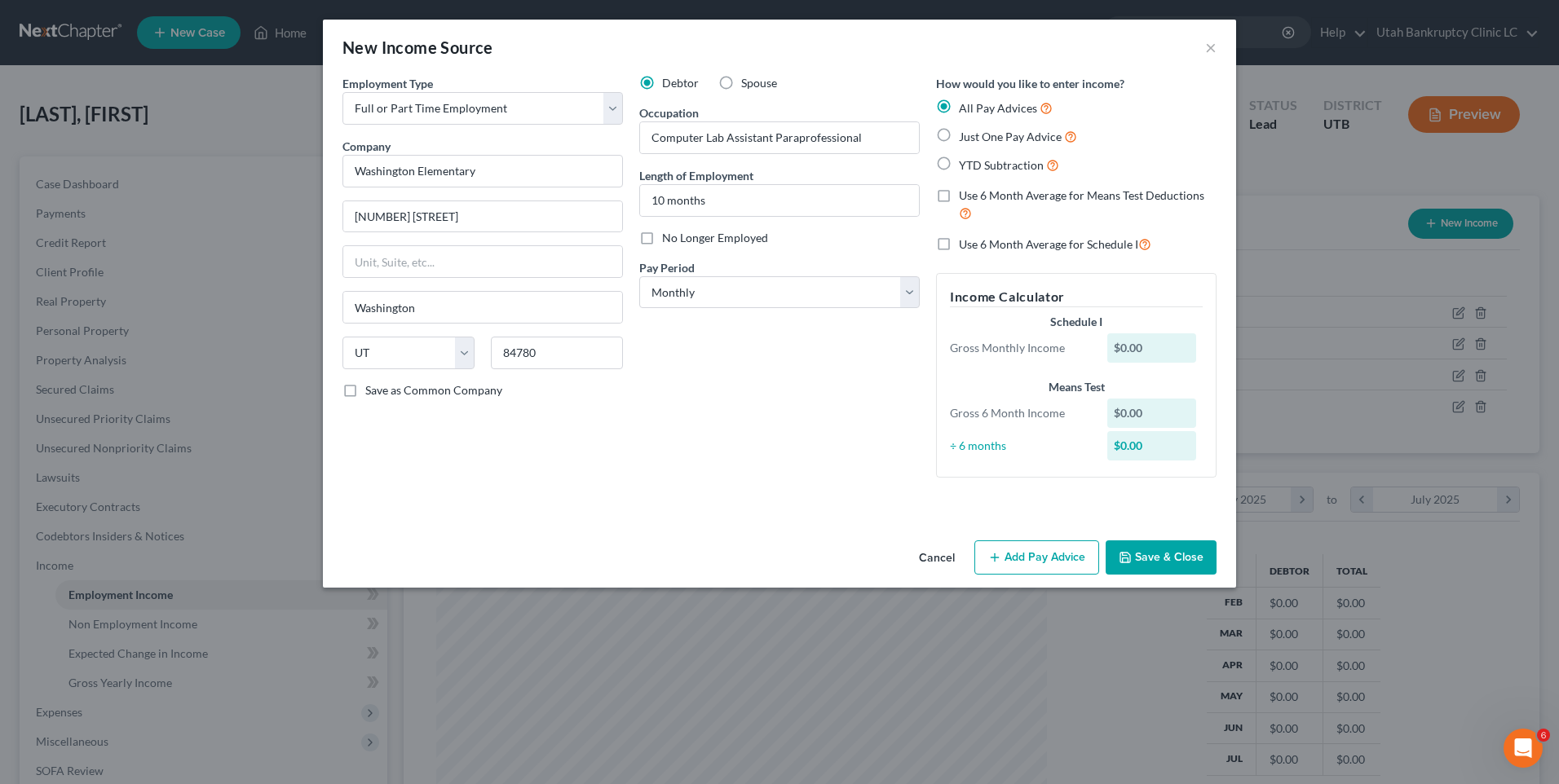 click on "Spouse" at bounding box center [759, 83] 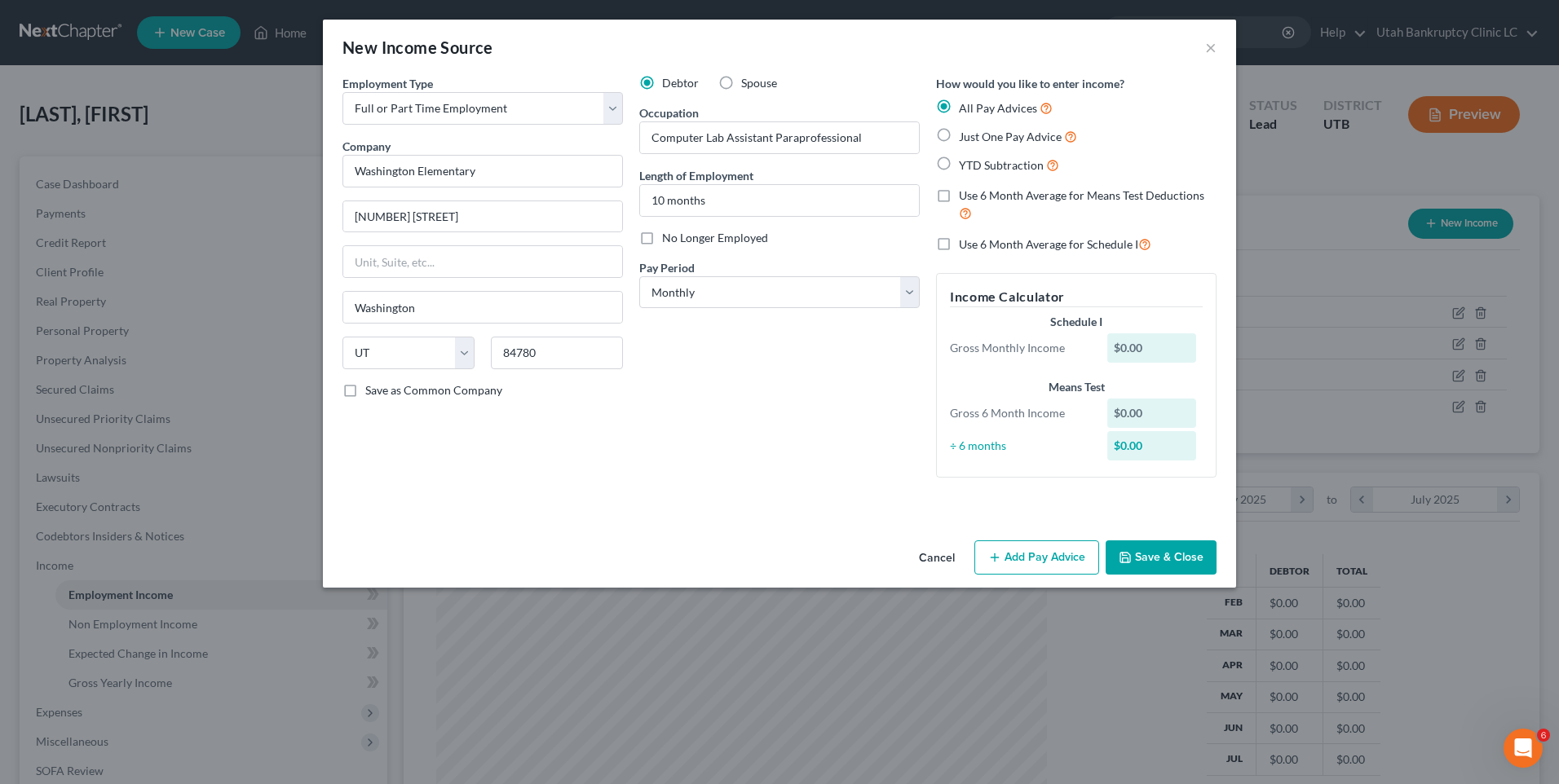 click on "Spouse" at bounding box center [753, 80] 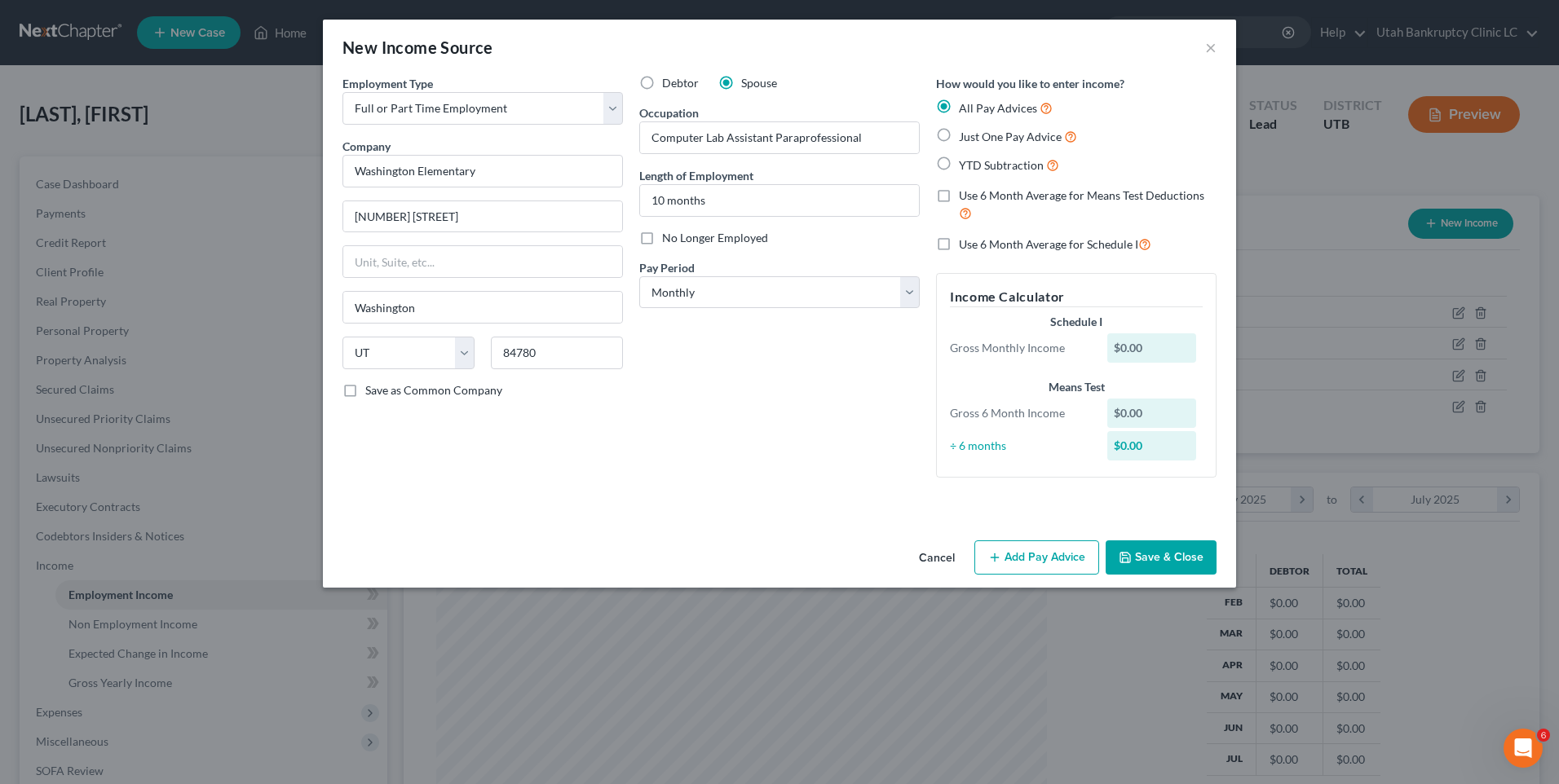 click on "Save & Close" at bounding box center (1161, 557) 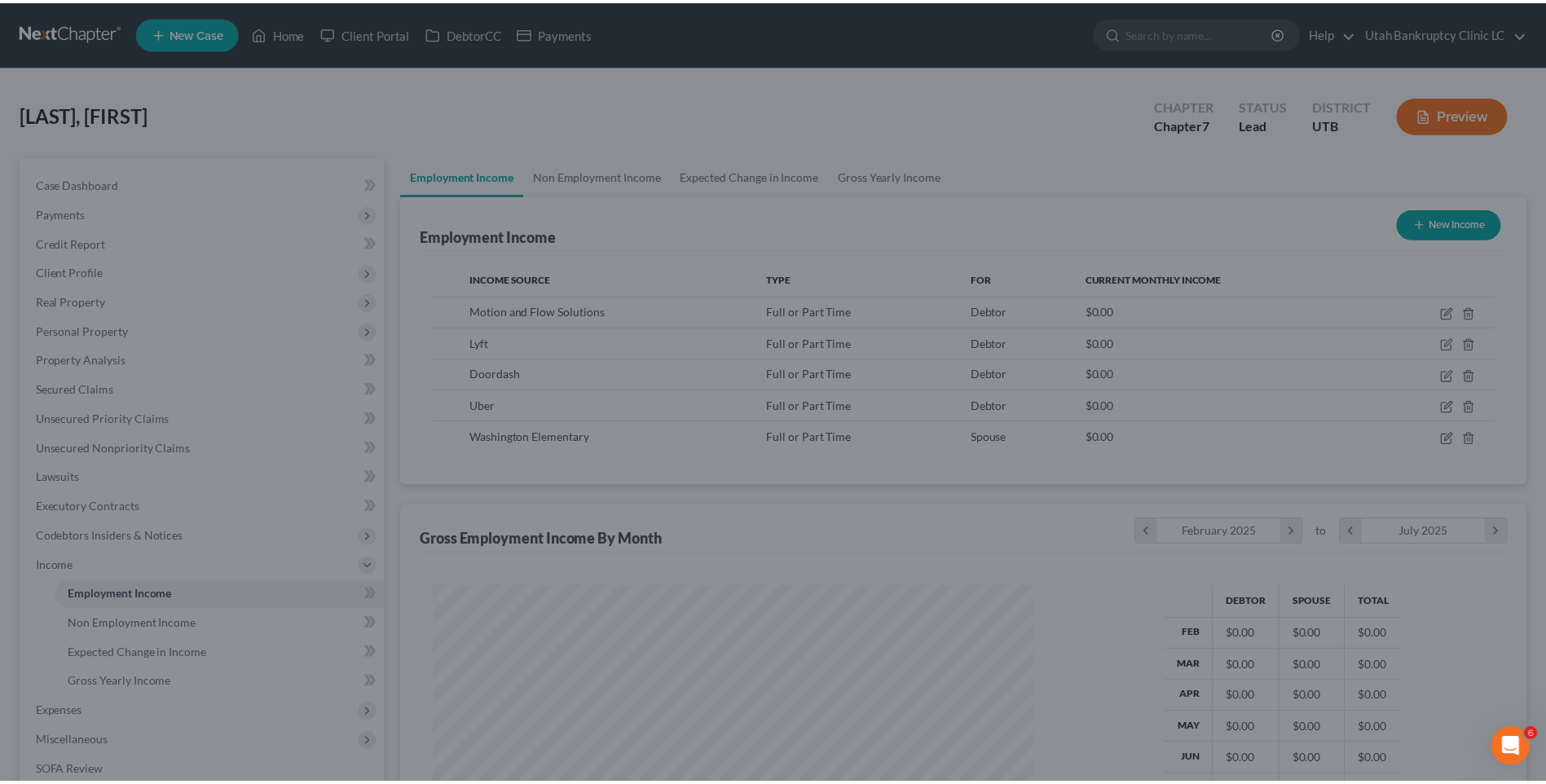scroll, scrollTop: 302, scrollLeft: 637, axis: both 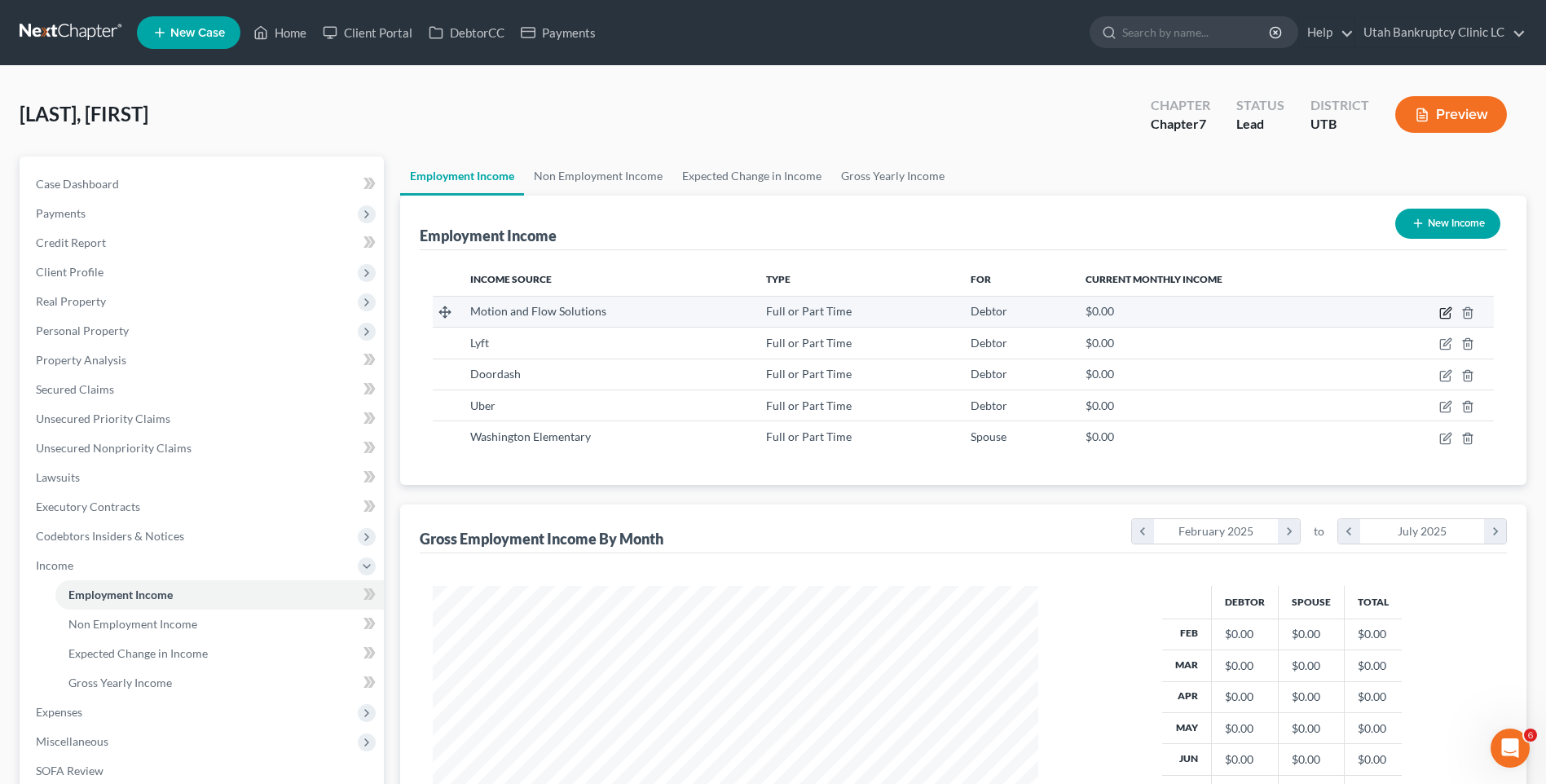 click 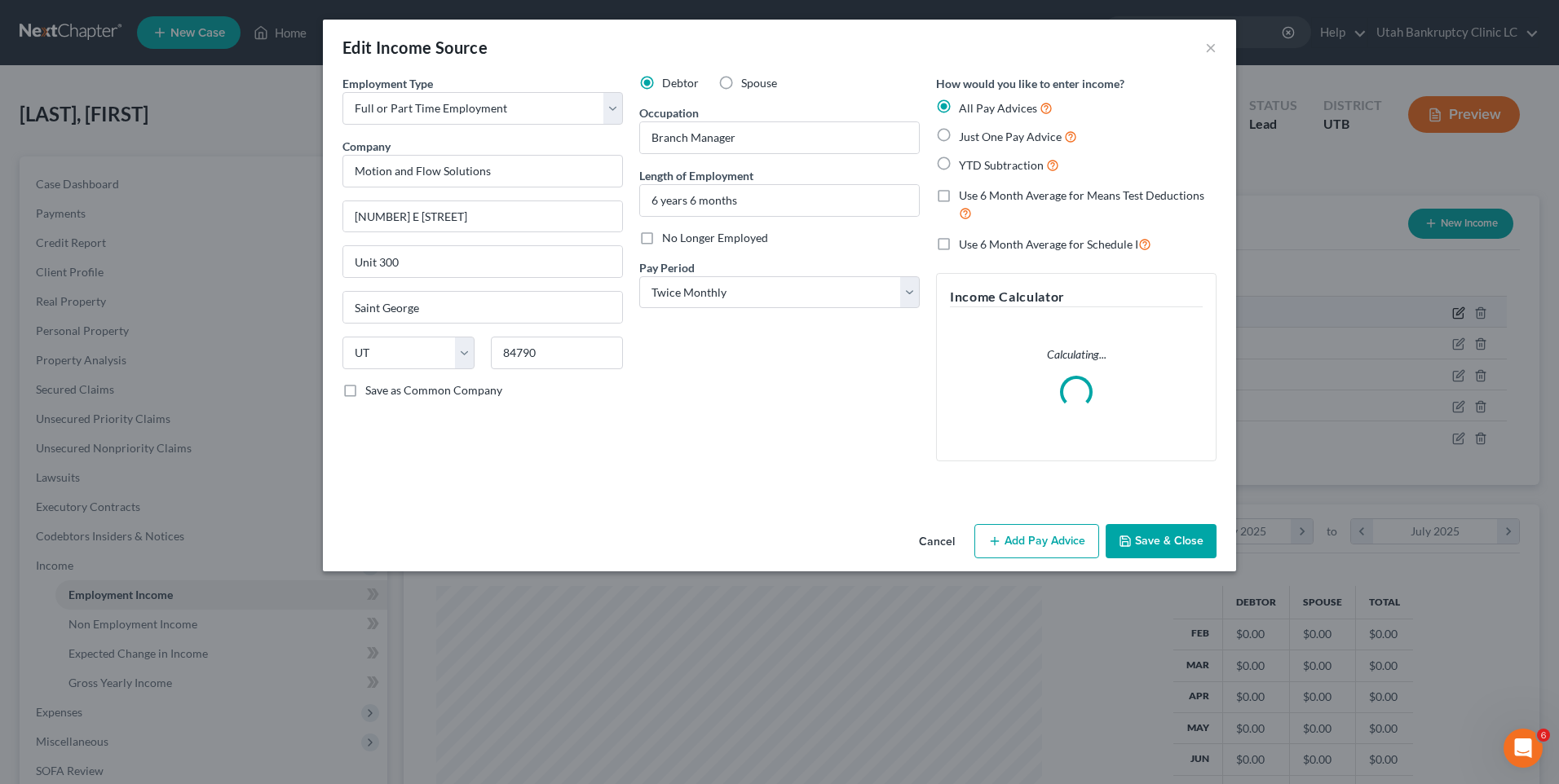 scroll, scrollTop: 814664, scrollLeft: 814733, axis: both 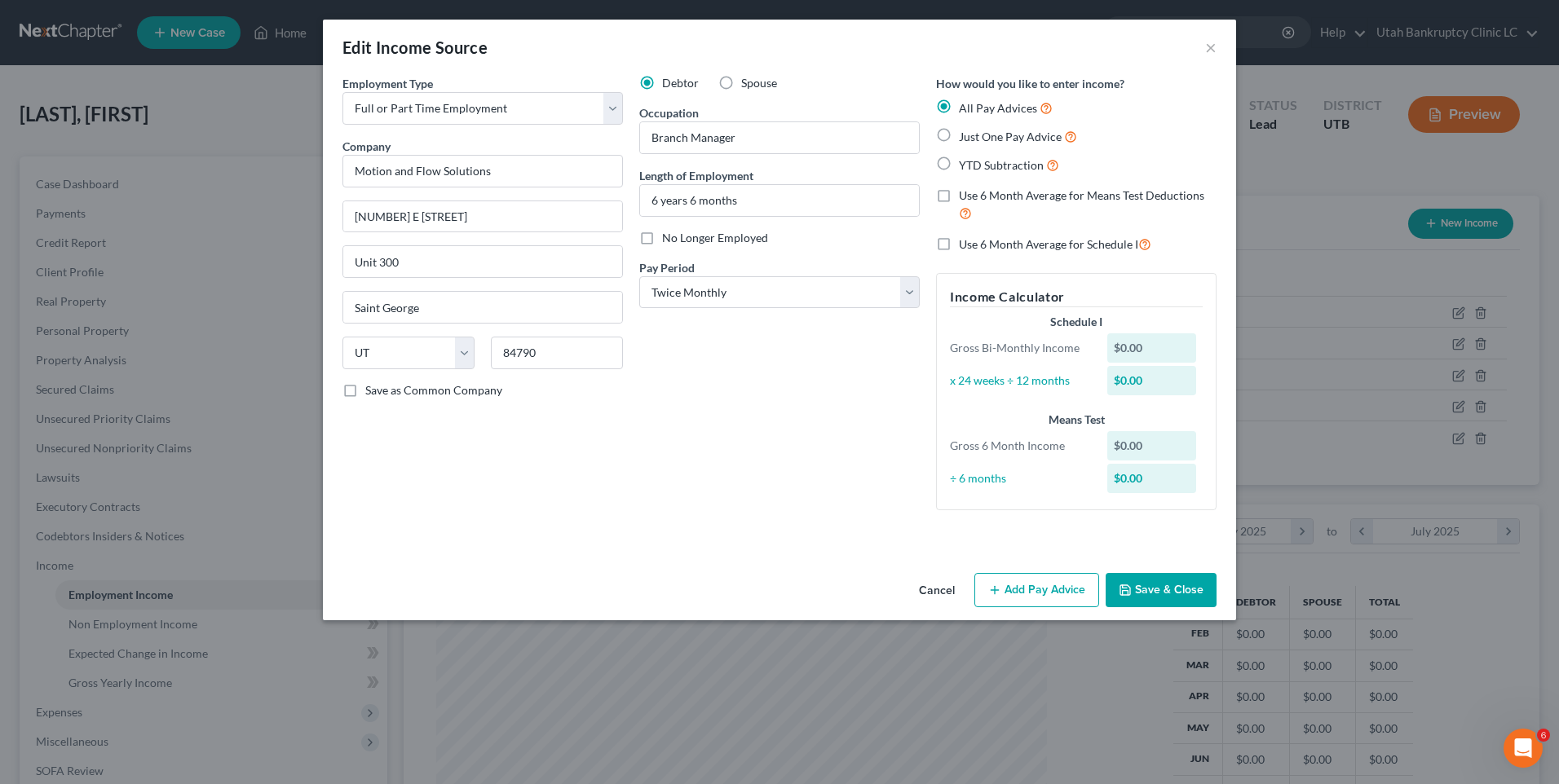 click on "Employment Type
*
Select Full or Part Time Employment Self Employment
Company
*
Motion and Flow Solutions                      [NUMBER] [STREET] [UNIT] [CITY] [STATE] AK AR AZ CA CO CT DE DC FL GA GU HI ID IL IN IA KS KY LA ME MD MA MI MN MS MO MT NC ND NE NV NH WI WY 84790 Save as Common Company Debtor Spouse Occupation Branch Manager Length of Employment 6 years 6 months No Longer Employed
Pay Period
*
Select Monthly Twice Monthly Every Other Week Weekly How would you like to enter income?
All Pay Advices
Just One Pay Advice
YTD Subtraction
Use 6 Month Average for Means Test Deductions  Use 6 Month Average for Schedule I  Income Calculator
Schedule I Gross Bi-Monthly Income $0.00 x 24 weeks ÷ 12 months $0.00 Means Test Gross 6 Month Income $0.00 ÷ 6 months $0.00" at bounding box center [780, 320] 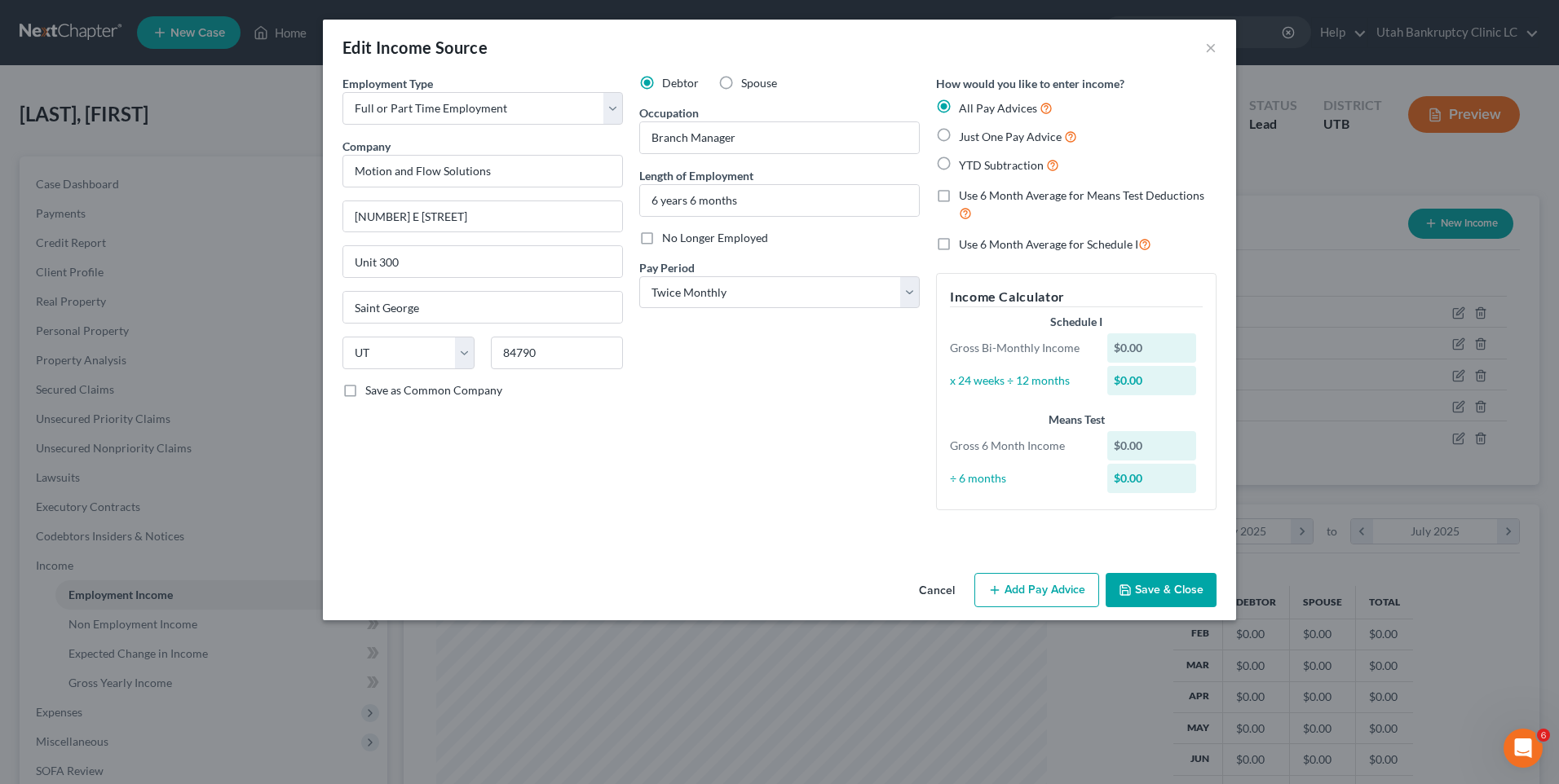 click on "Add Pay Advice" at bounding box center (1036, 590) 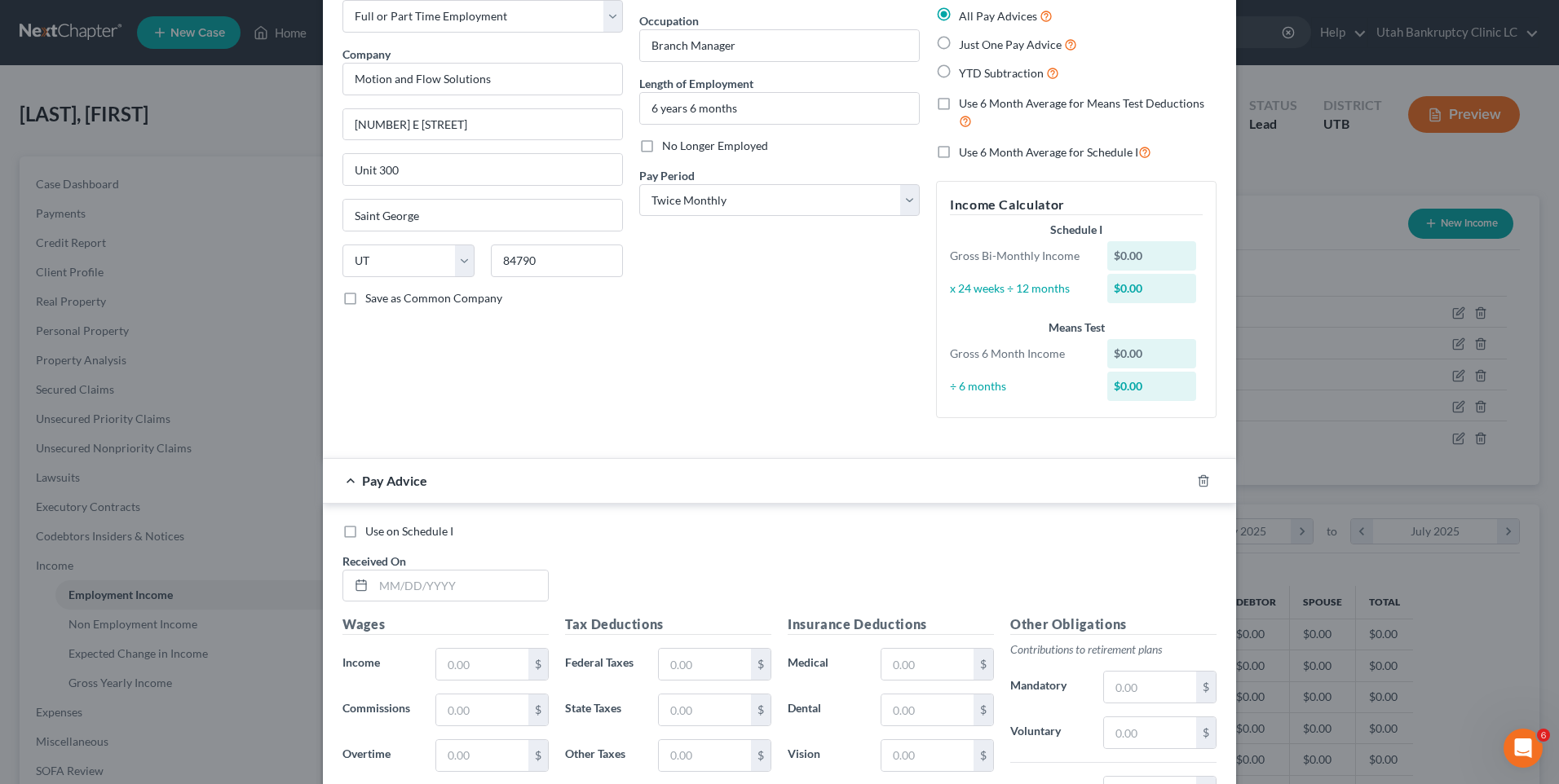 scroll, scrollTop: 244, scrollLeft: 0, axis: vertical 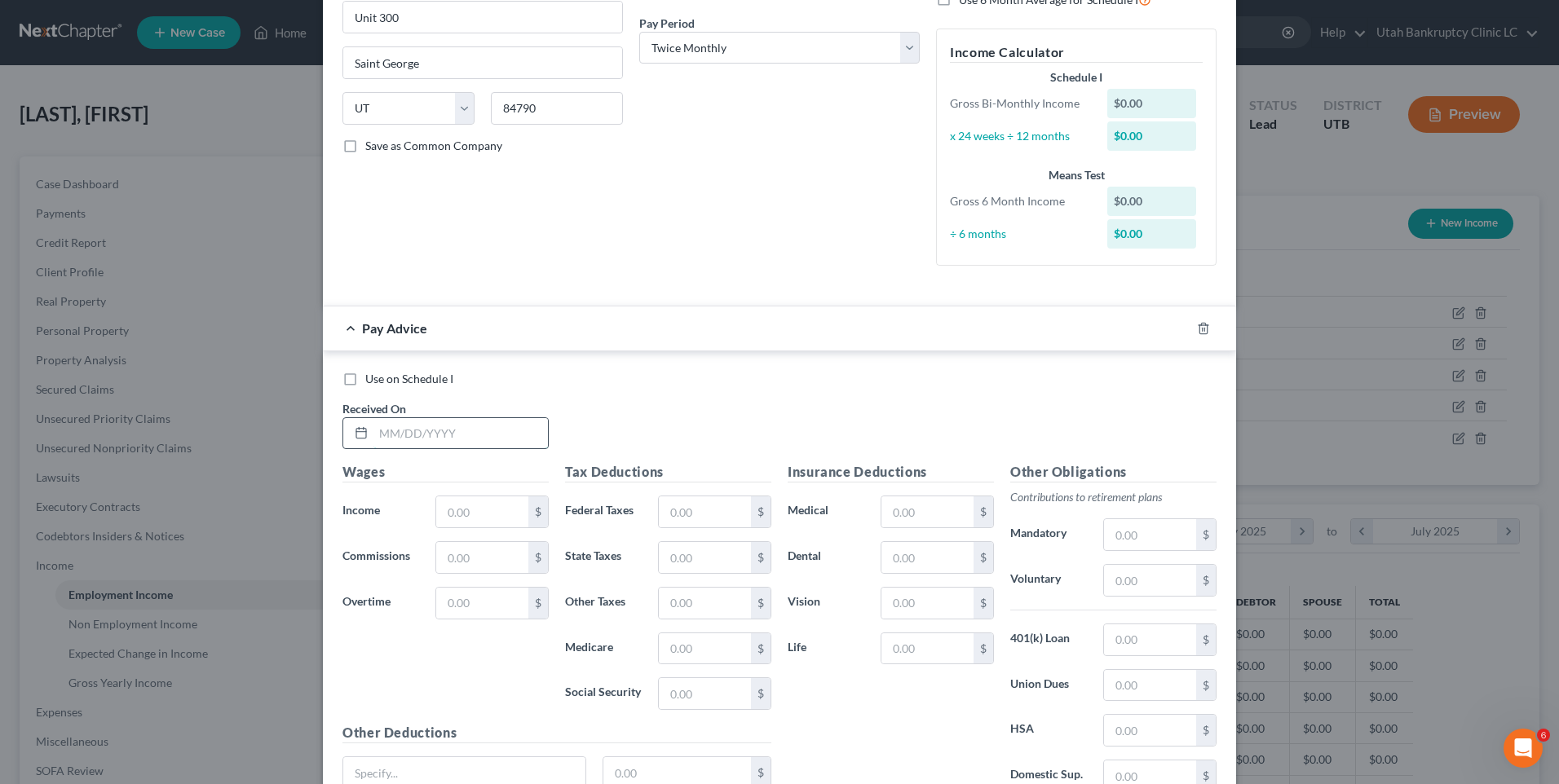 click at bounding box center [461, 434] 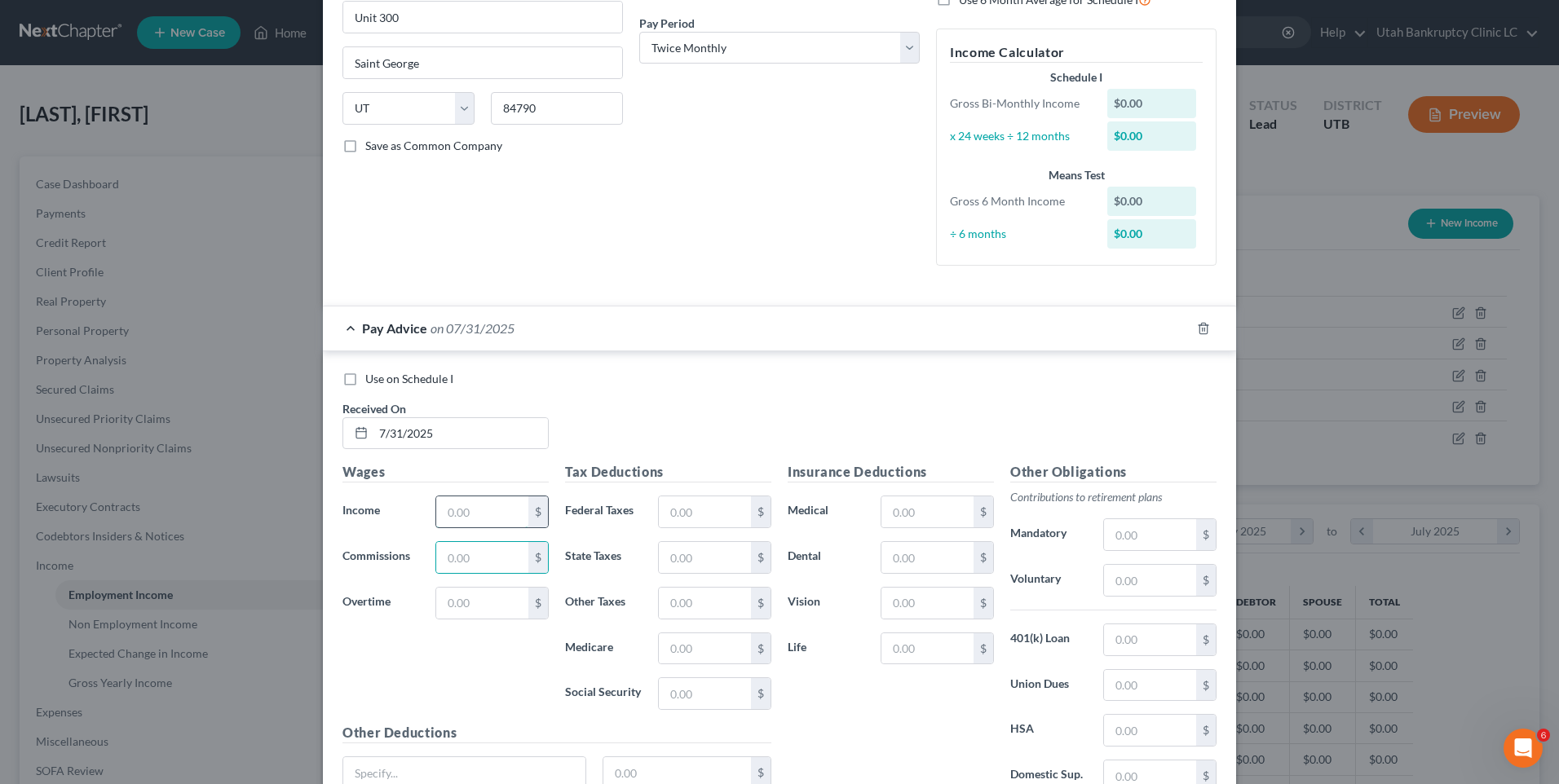 click at bounding box center (482, 512) 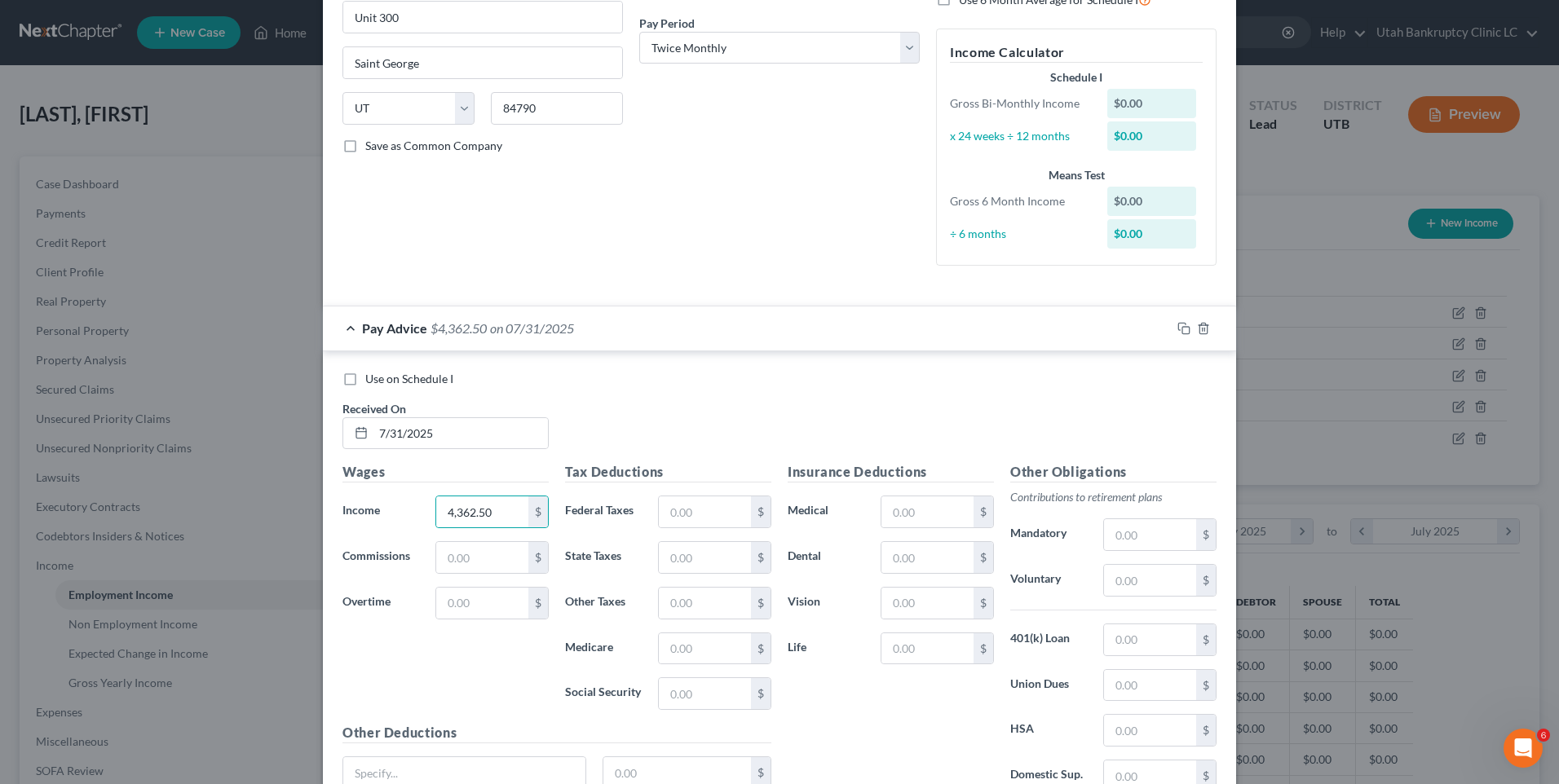 click on "Use on Schedule I" at bounding box center [409, 379] 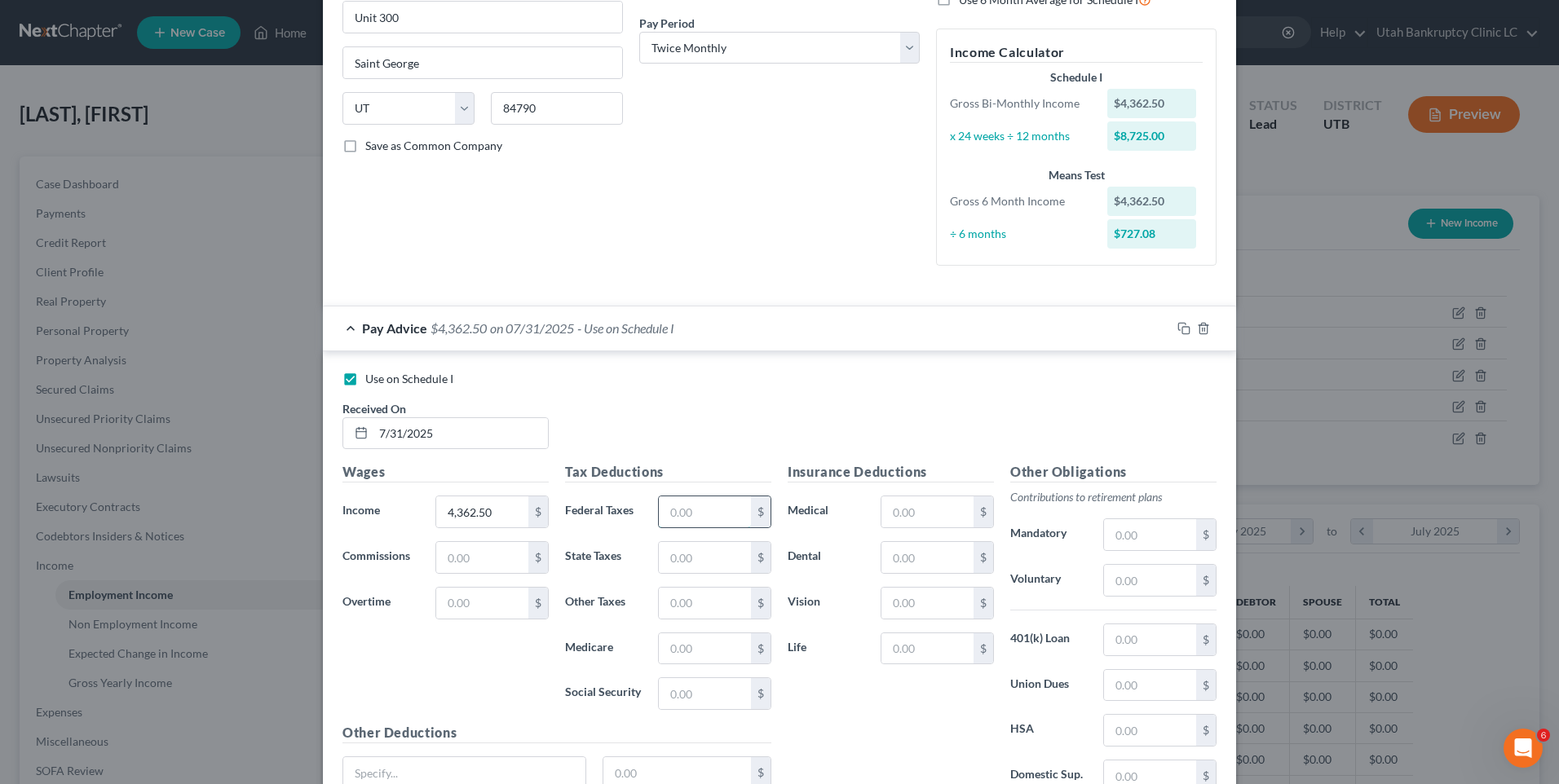 click at bounding box center [704, 512] 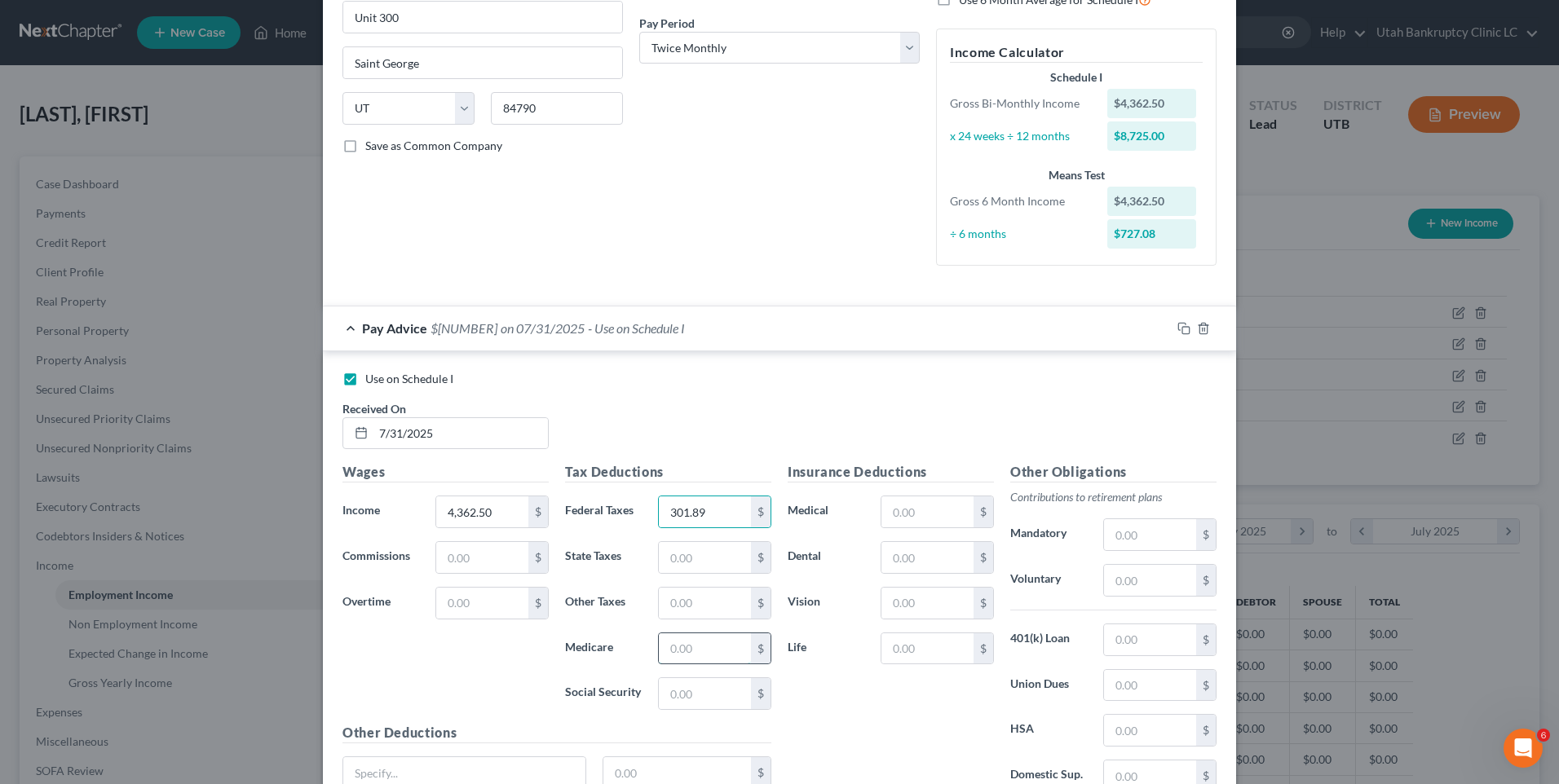 click at bounding box center [704, 649] 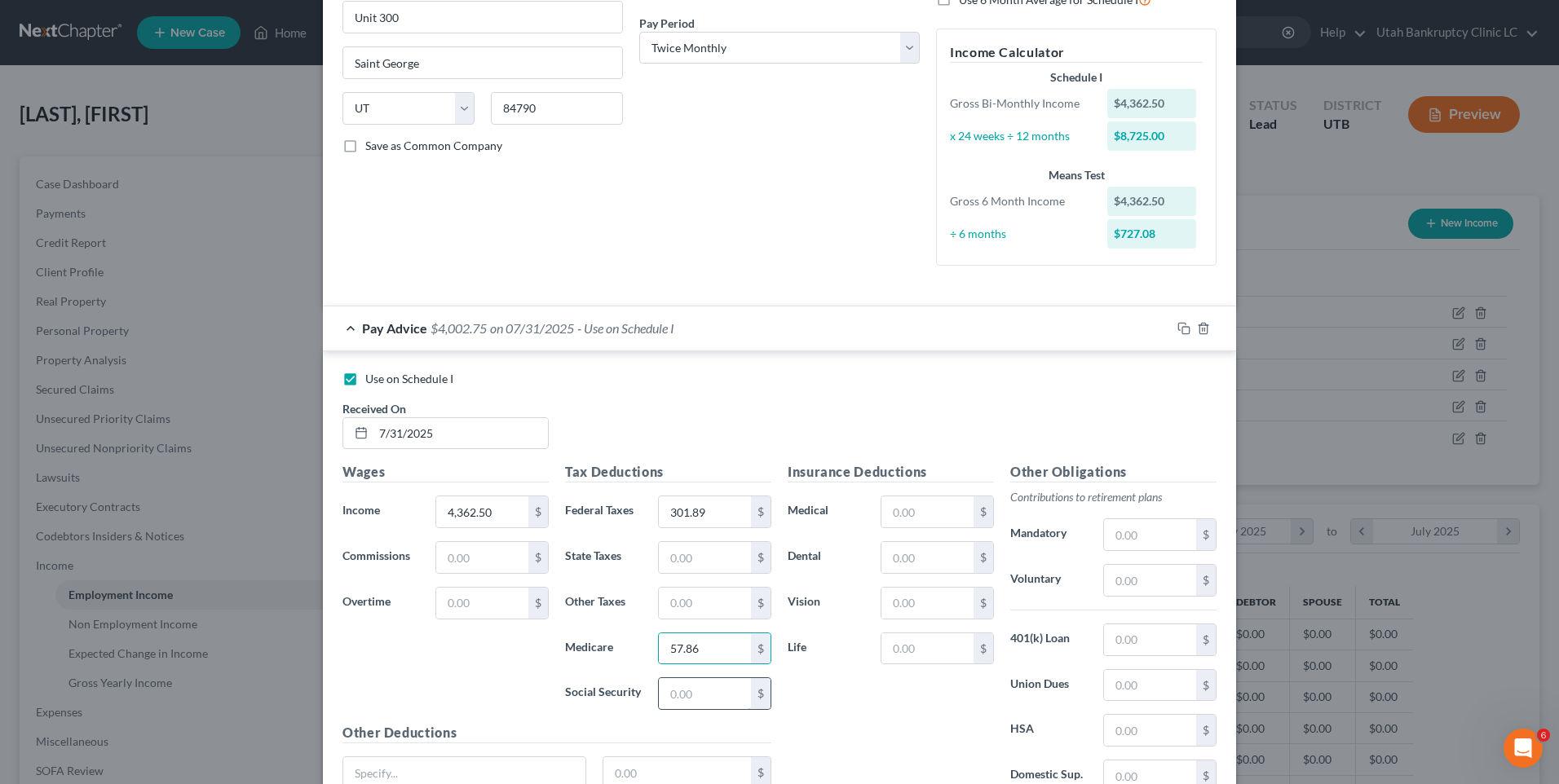 click at bounding box center (704, 694) 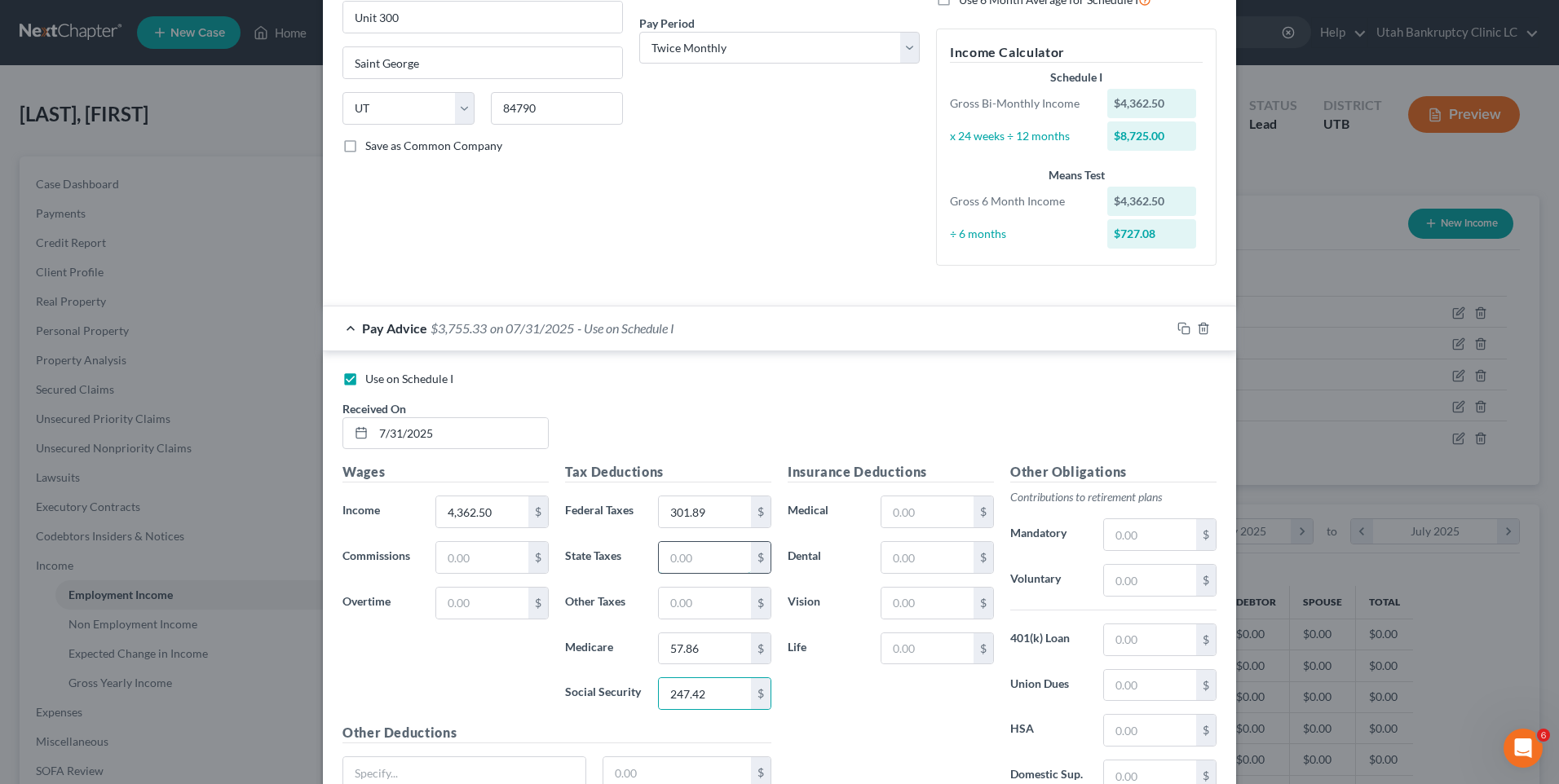 click at bounding box center (704, 557) 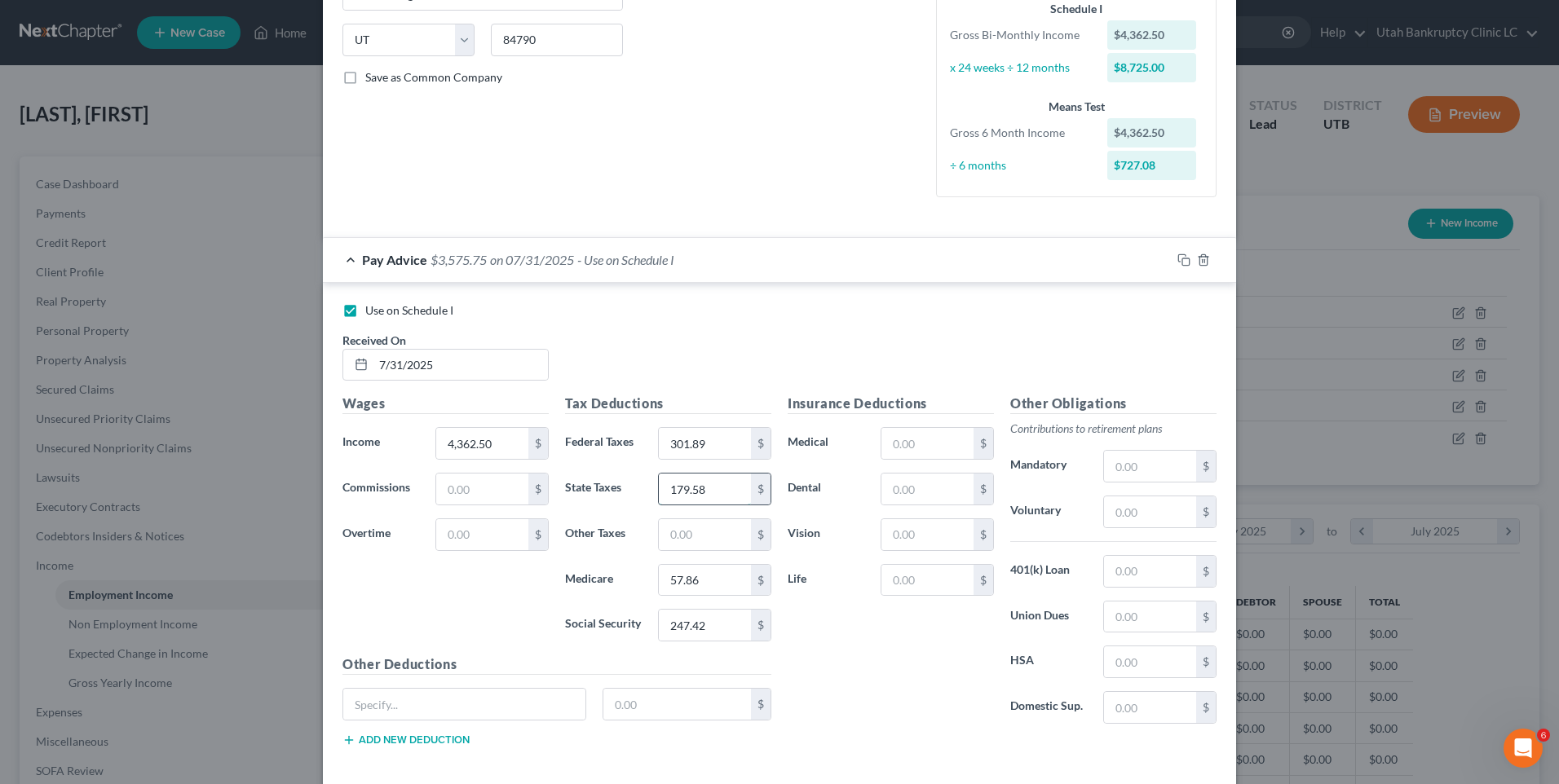 scroll, scrollTop: 391, scrollLeft: 0, axis: vertical 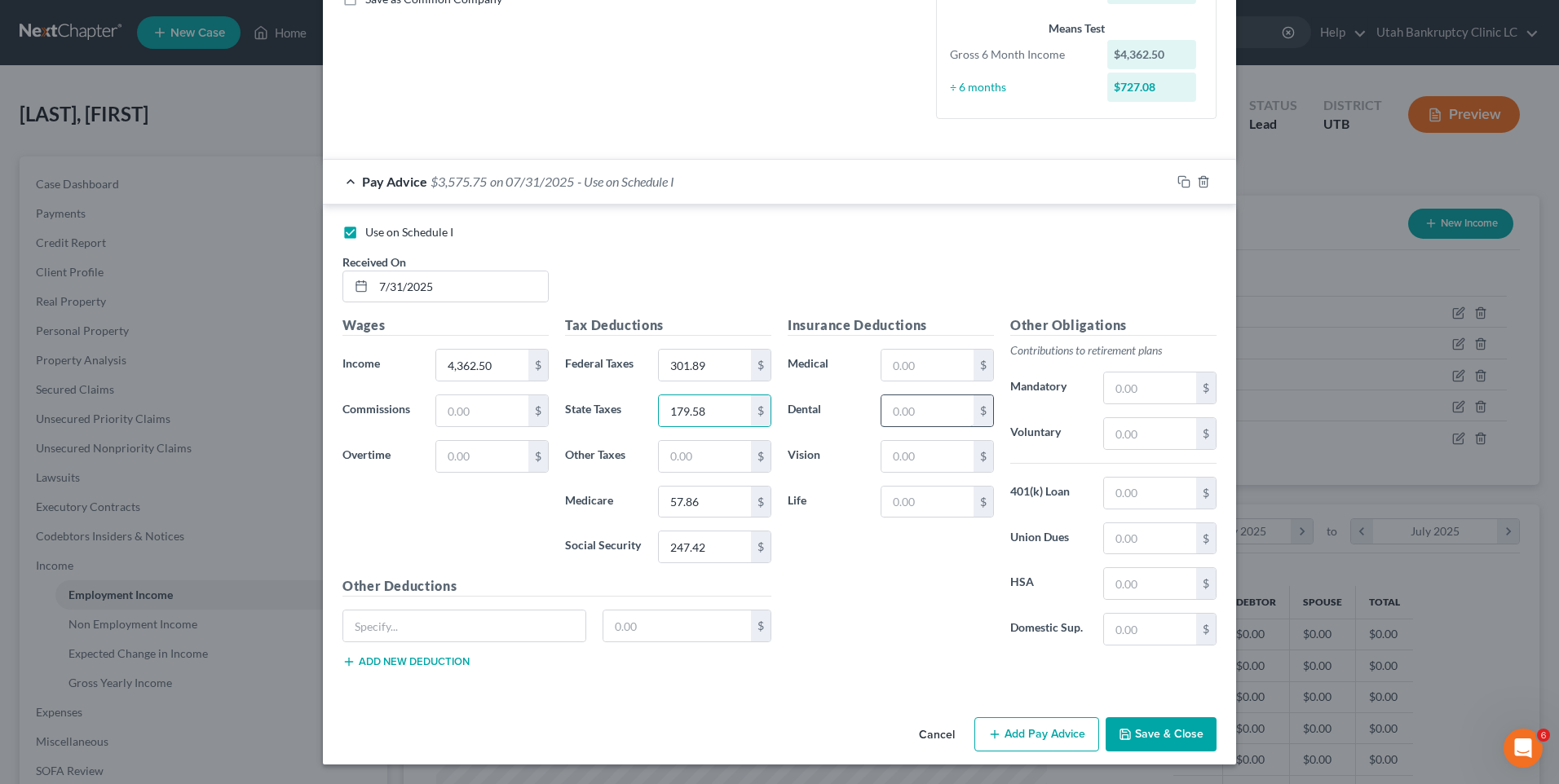 click at bounding box center [927, 411] 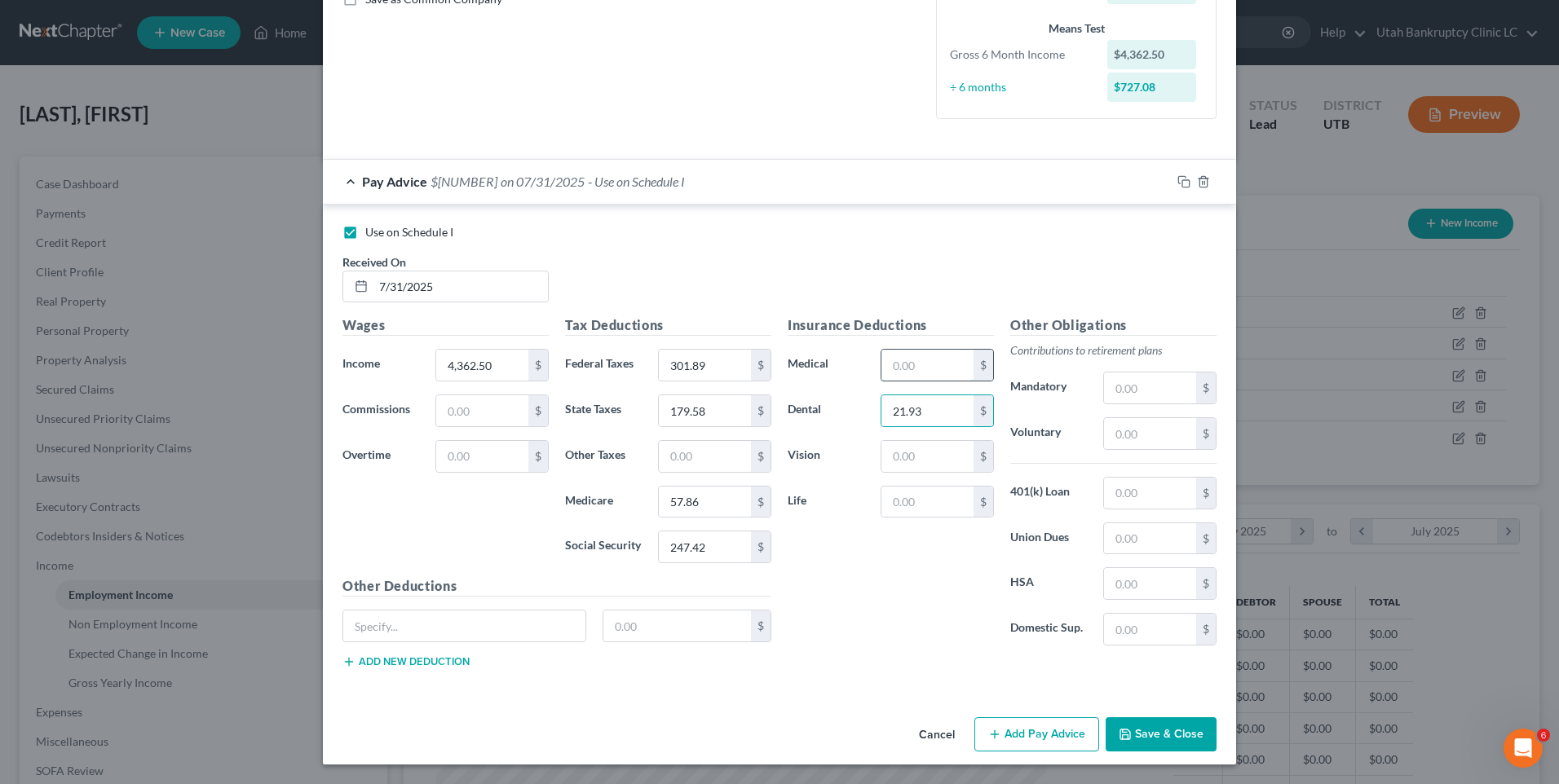 click at bounding box center [927, 365] 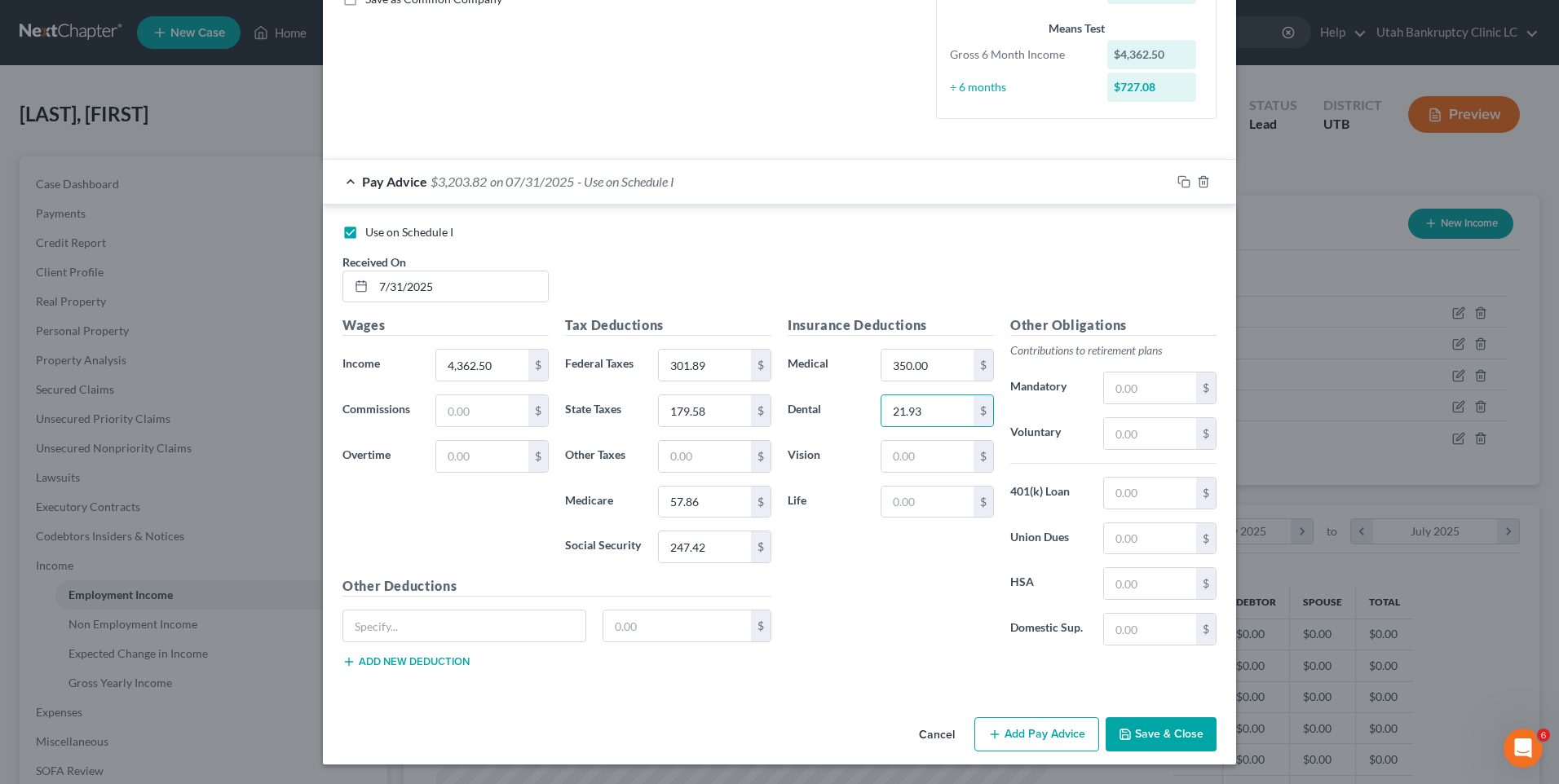 click on "Add Pay Advice" at bounding box center (1036, 734) 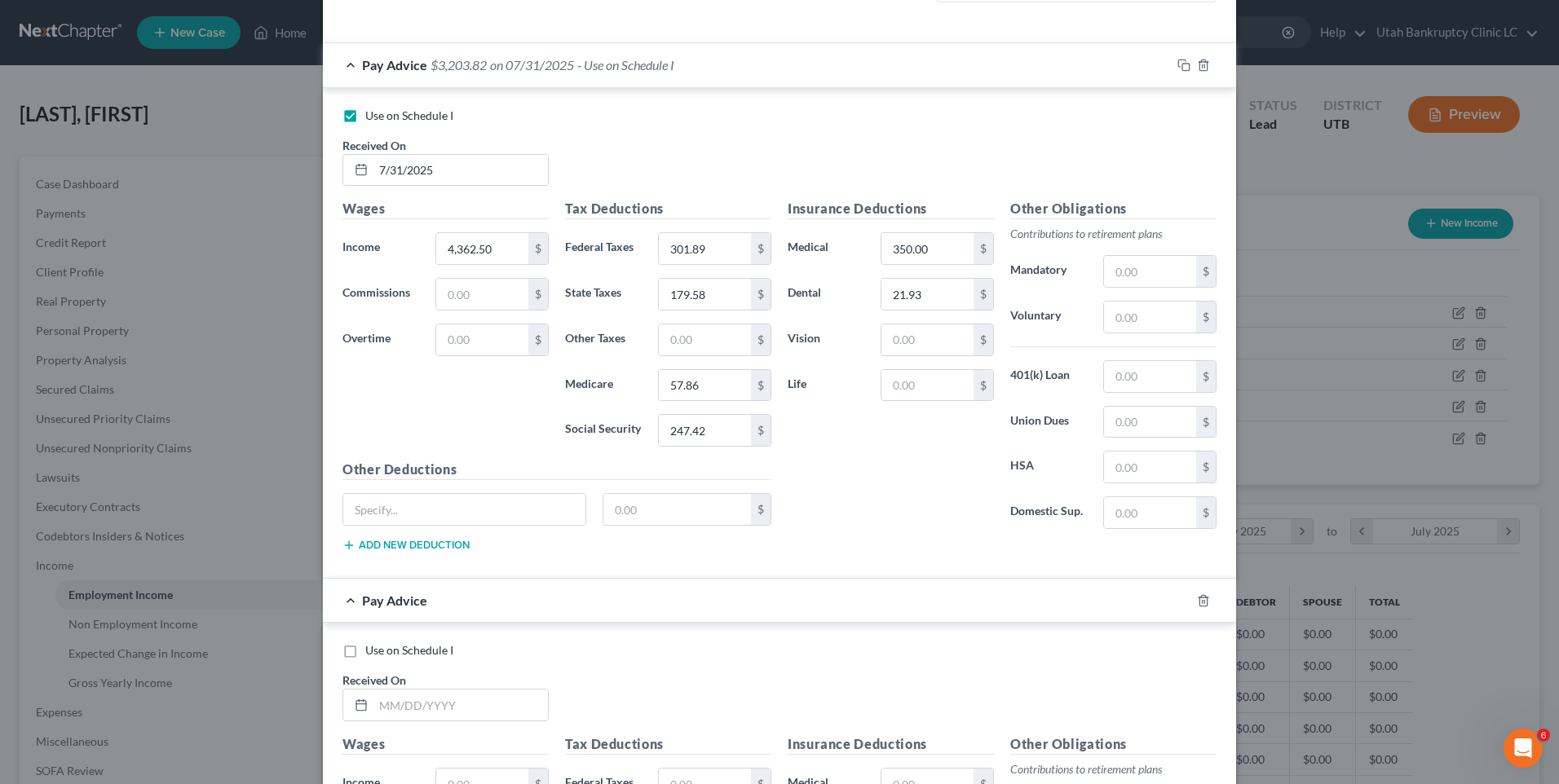scroll, scrollTop: 717, scrollLeft: 0, axis: vertical 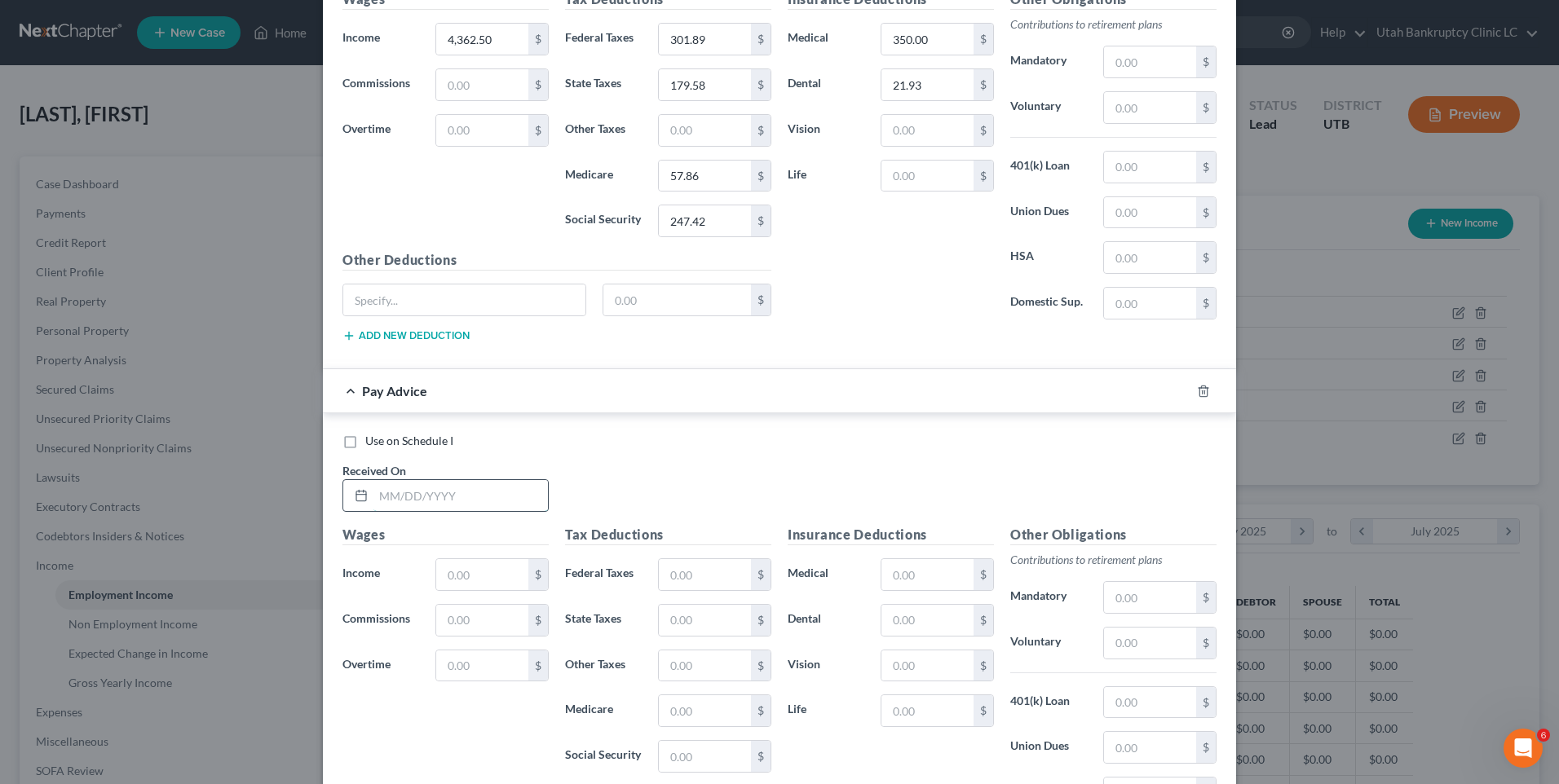 click at bounding box center [461, 496] 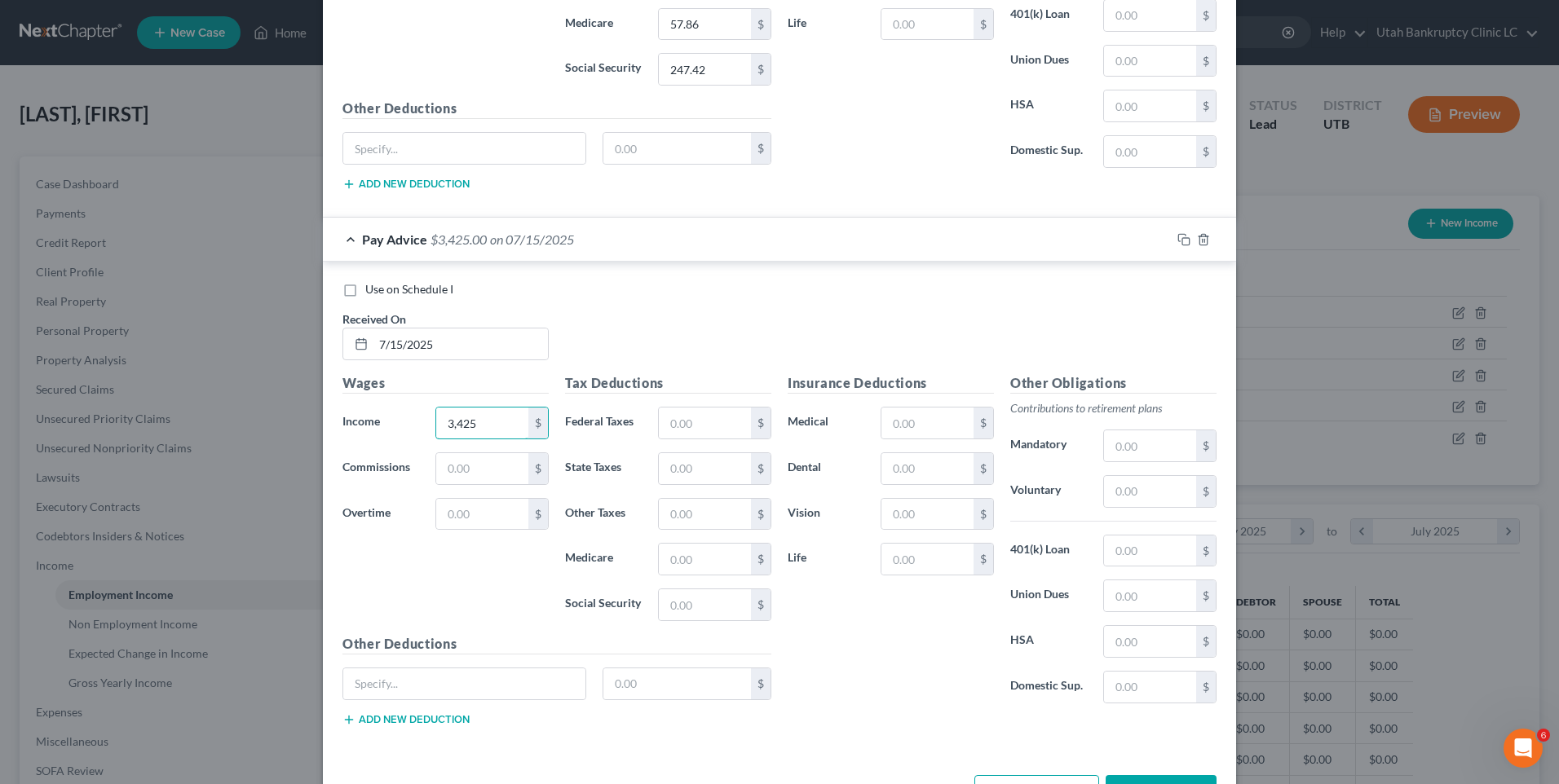 scroll, scrollTop: 926, scrollLeft: 0, axis: vertical 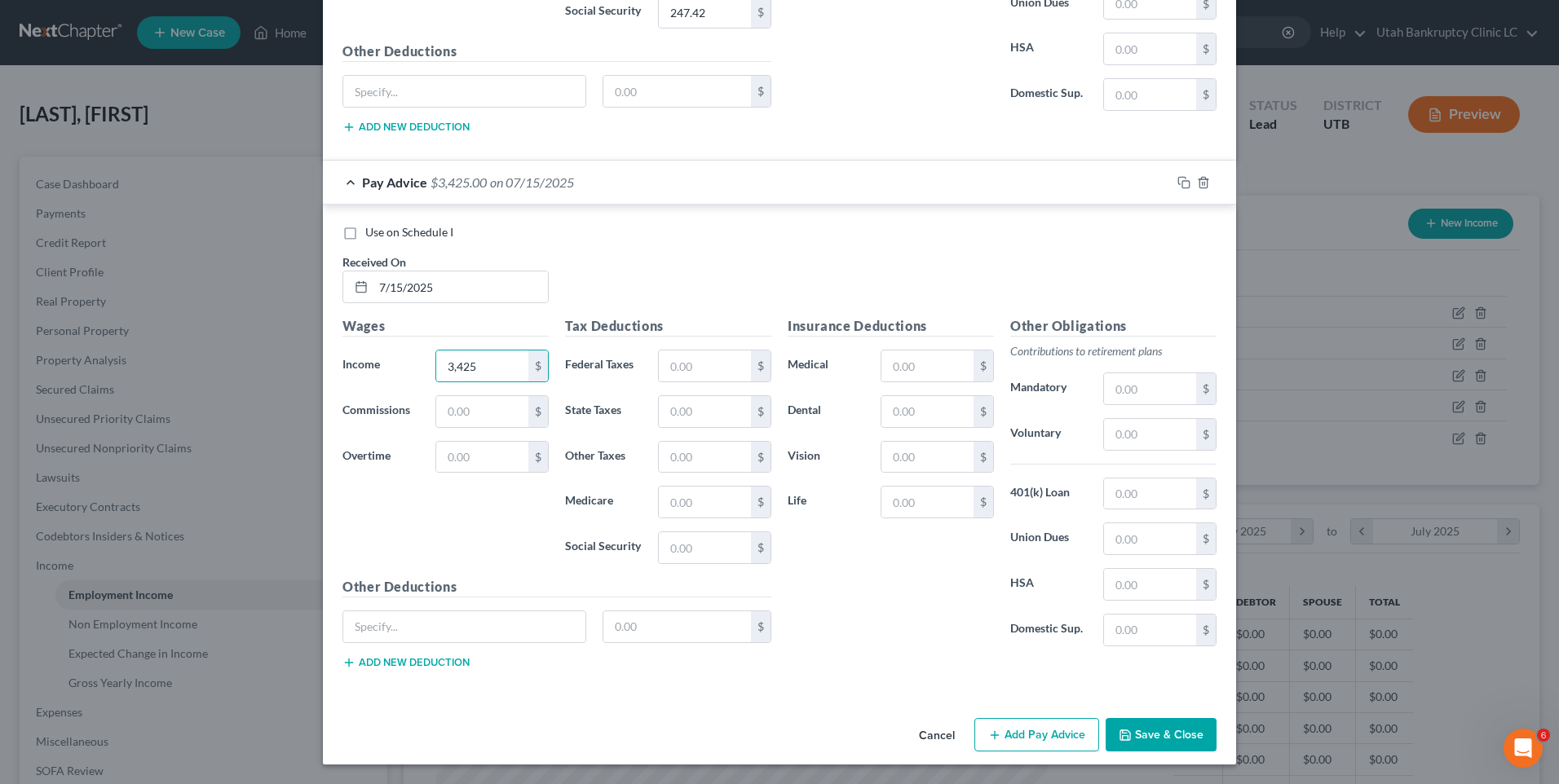 click on "Add Pay Advice" at bounding box center [1036, 735] 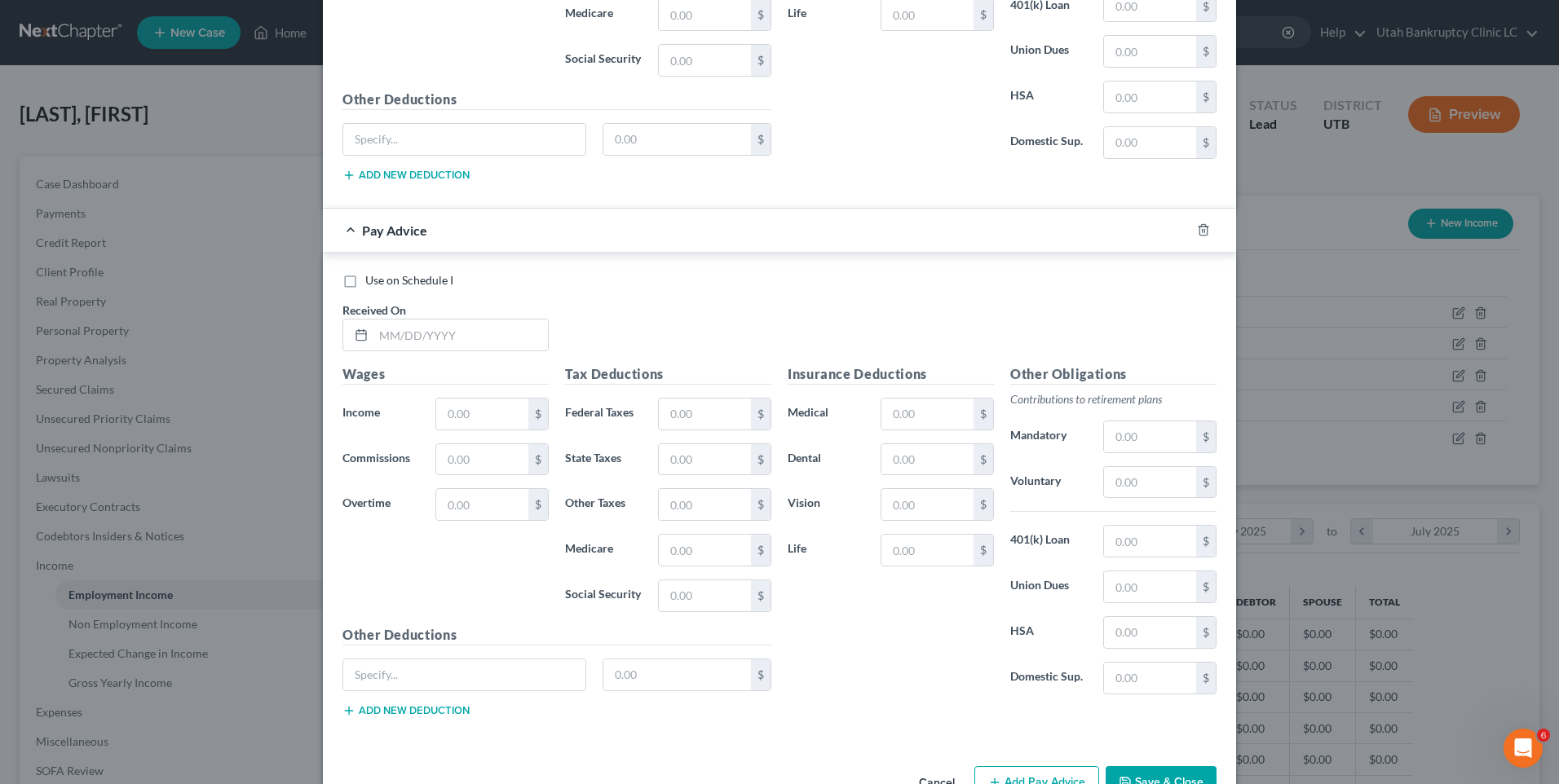 scroll, scrollTop: 1415, scrollLeft: 0, axis: vertical 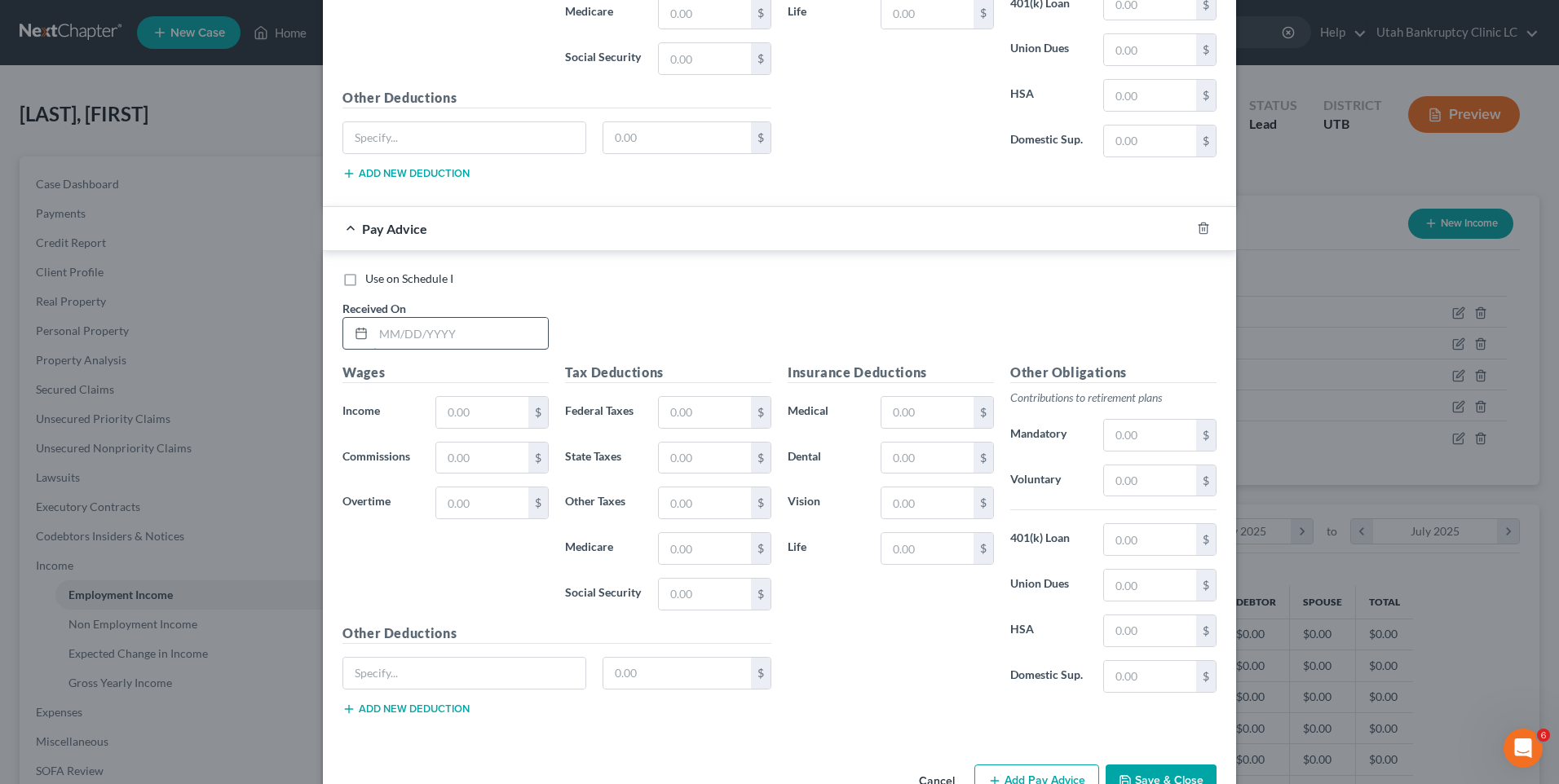 click at bounding box center [461, 333] 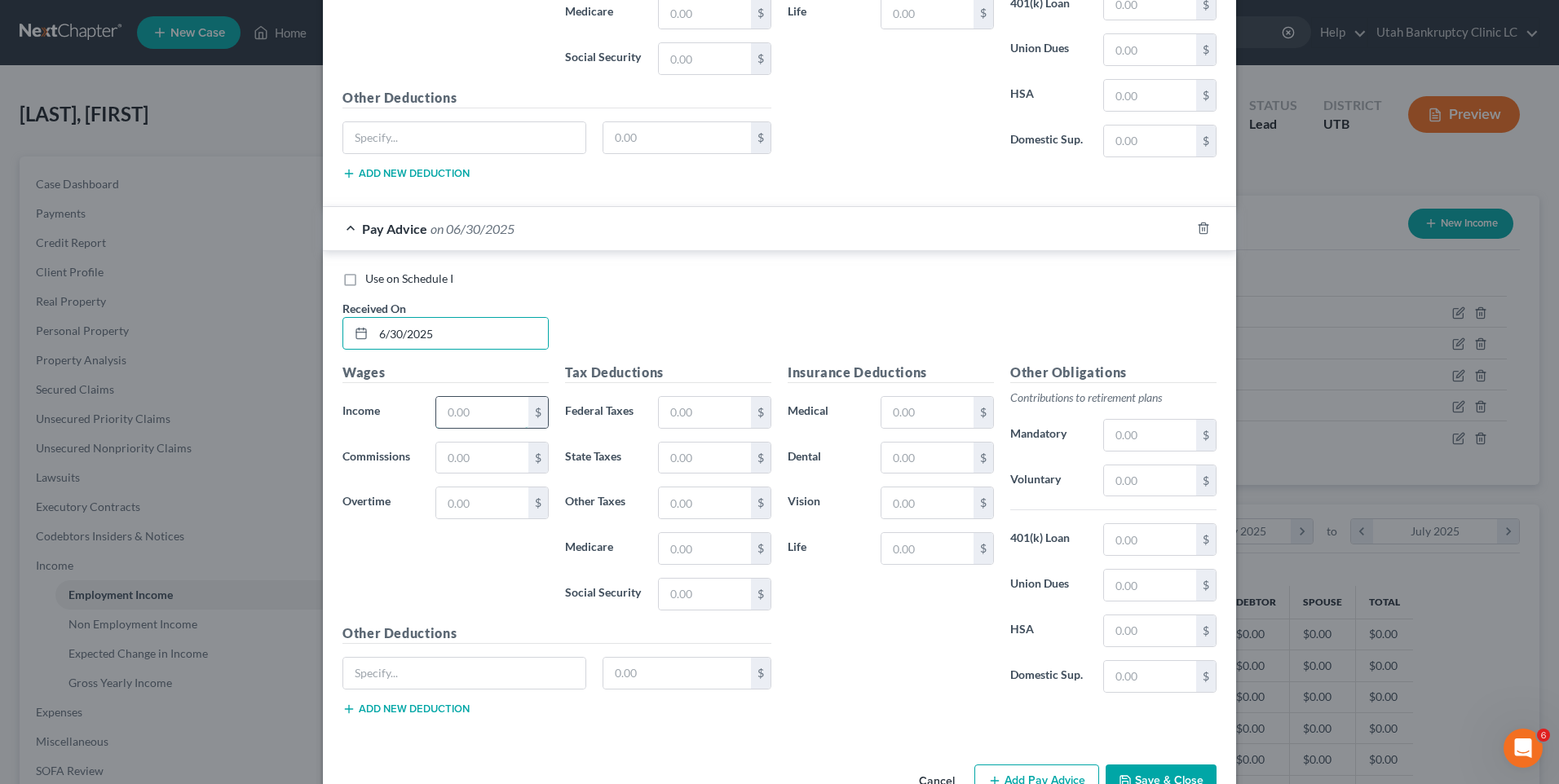 click at bounding box center [482, 412] 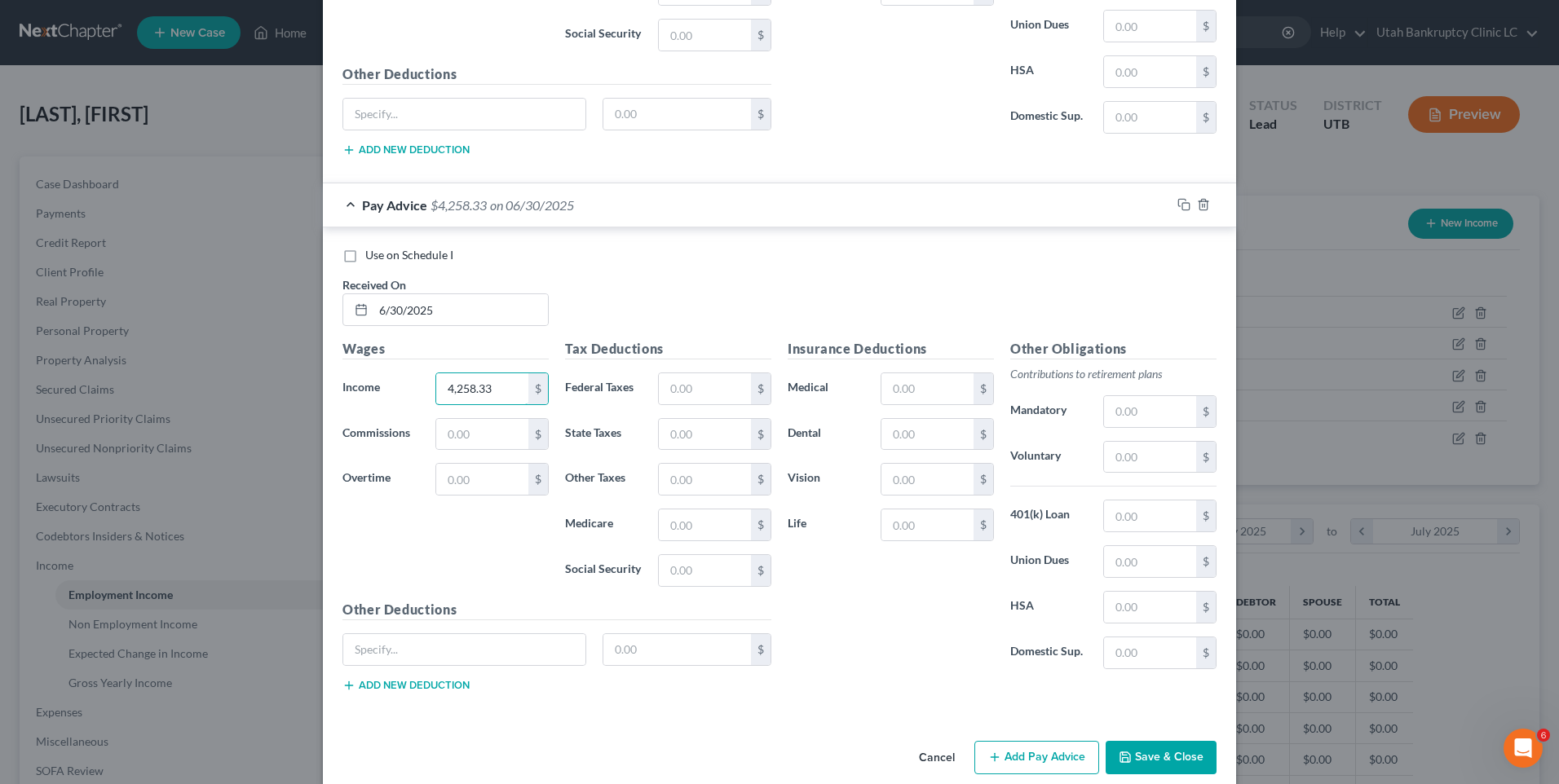 scroll, scrollTop: 1461, scrollLeft: 0, axis: vertical 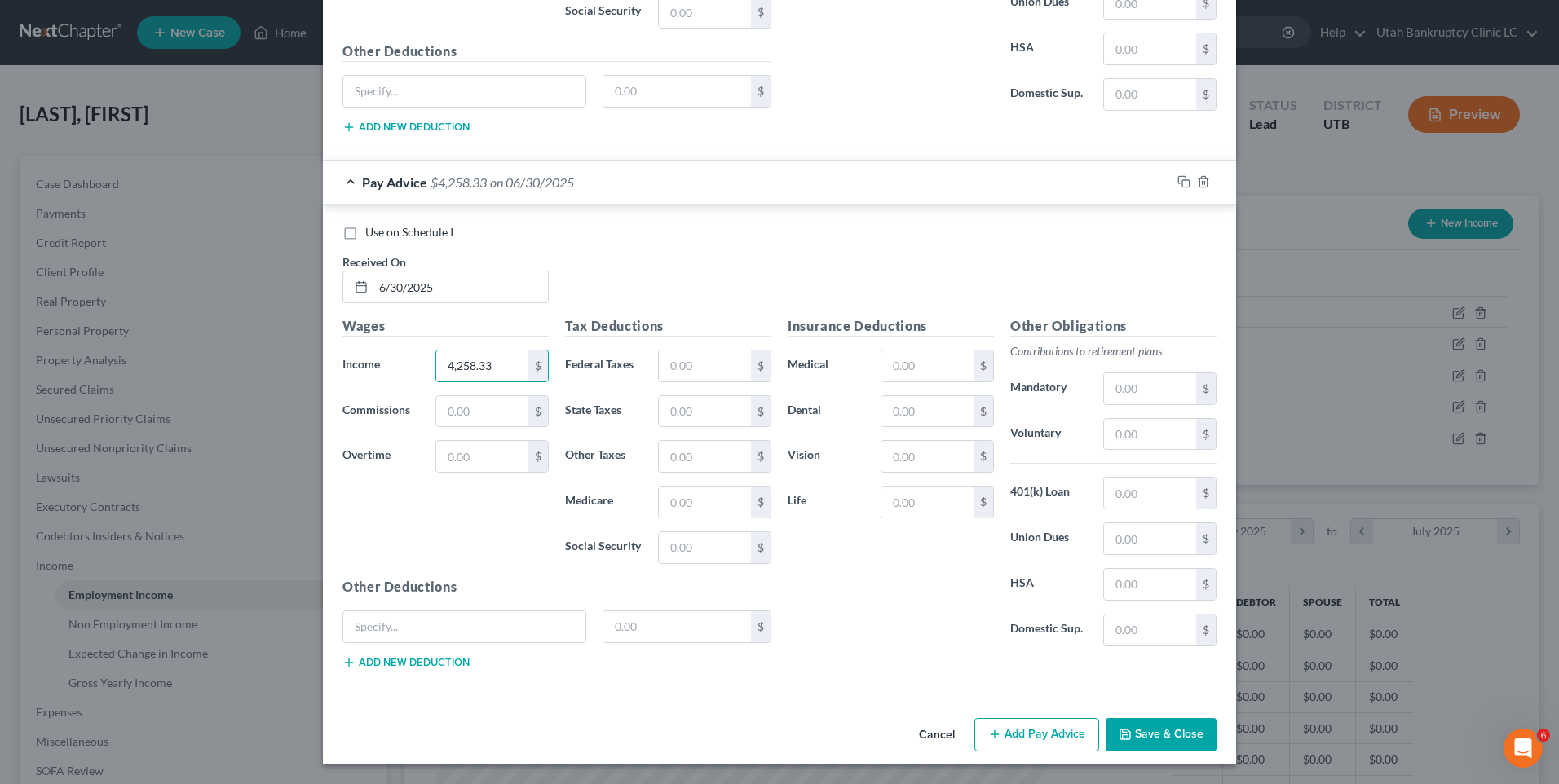 click on "Add Pay Advice" at bounding box center [1036, 735] 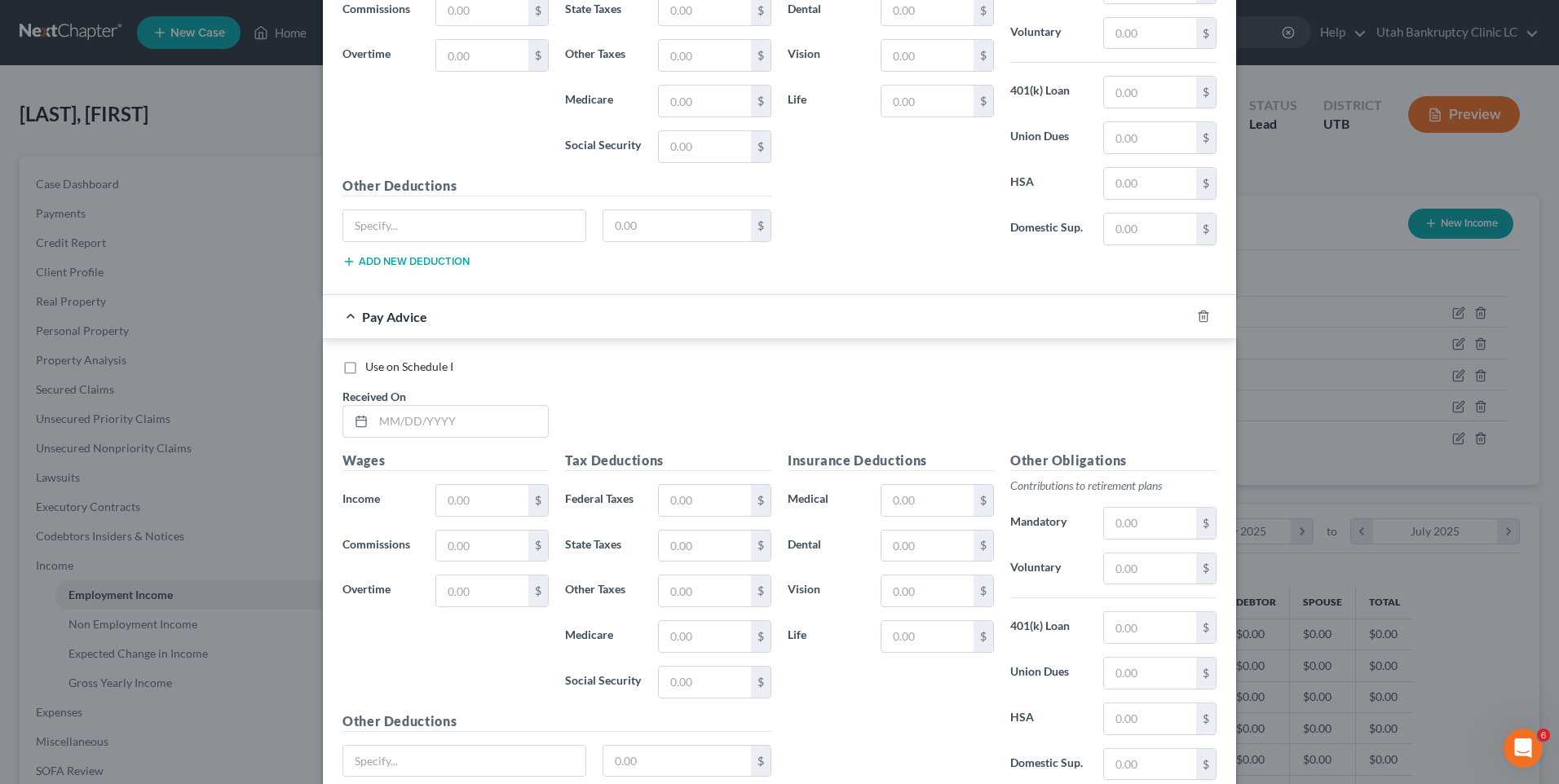 scroll, scrollTop: 1997, scrollLeft: 0, axis: vertical 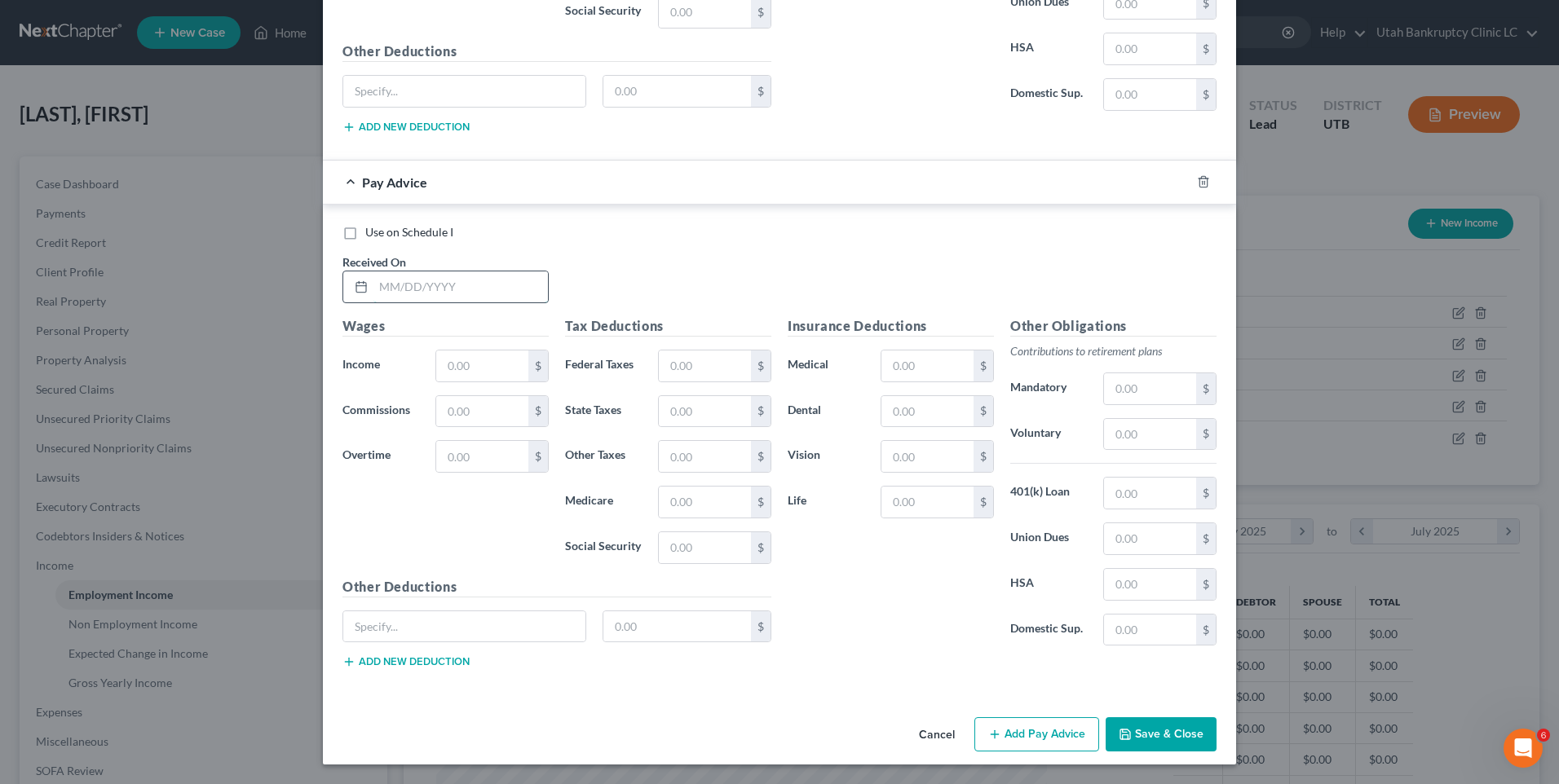 click at bounding box center [461, 287] 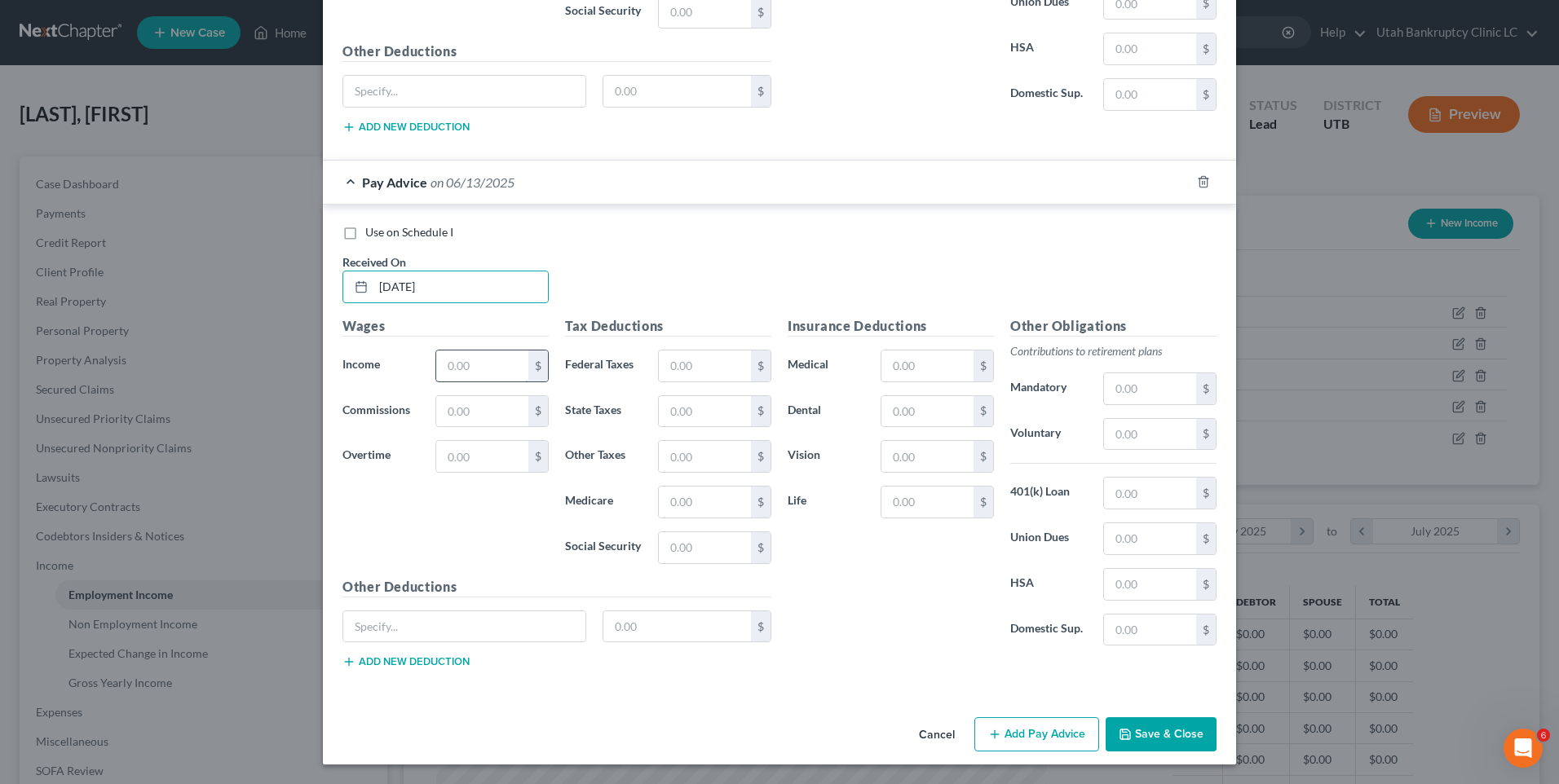 click at bounding box center [482, 366] 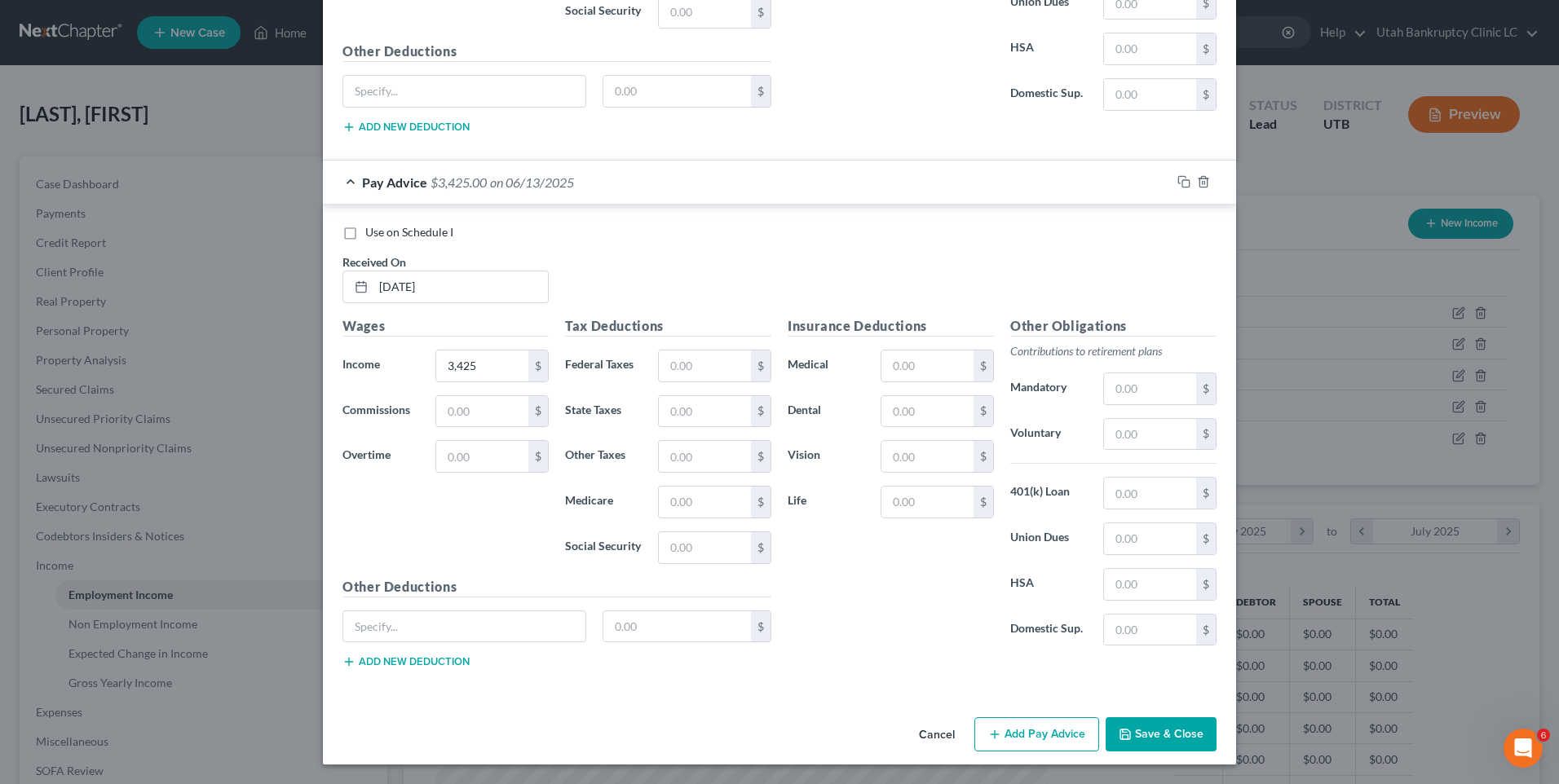 click on "Add Pay Advice" at bounding box center (1036, 734) 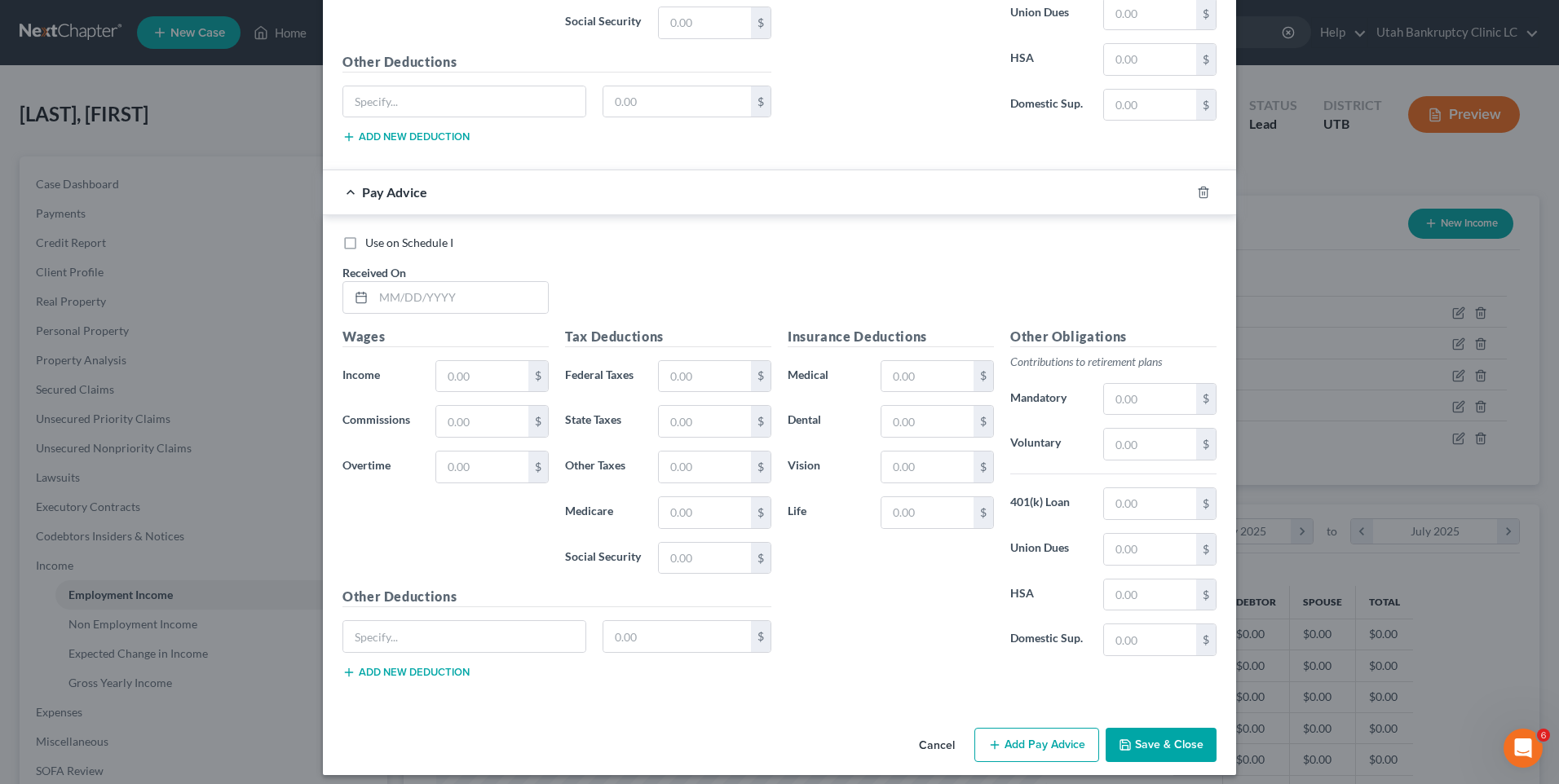 scroll, scrollTop: 2532, scrollLeft: 0, axis: vertical 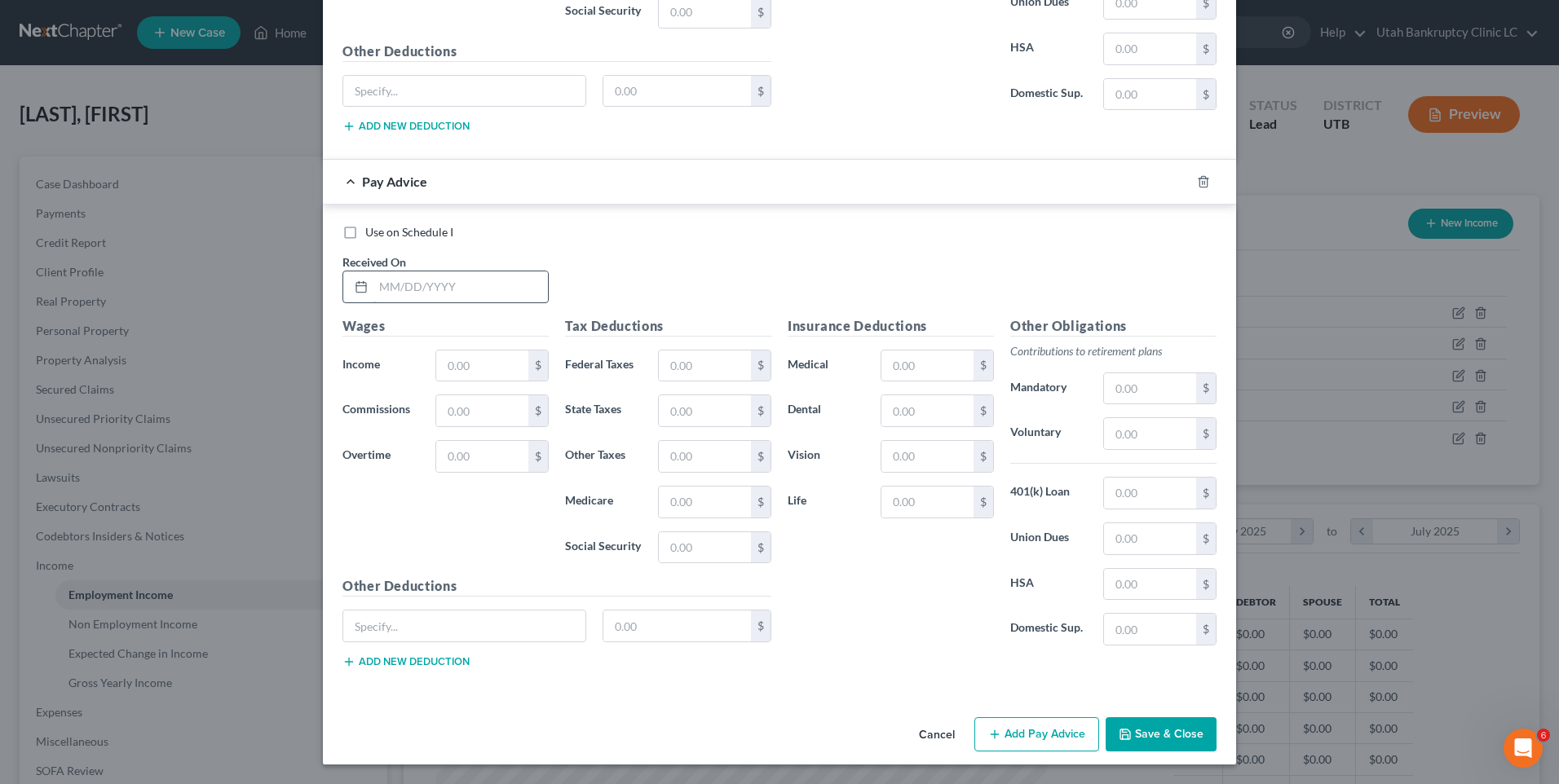 click at bounding box center (461, 287) 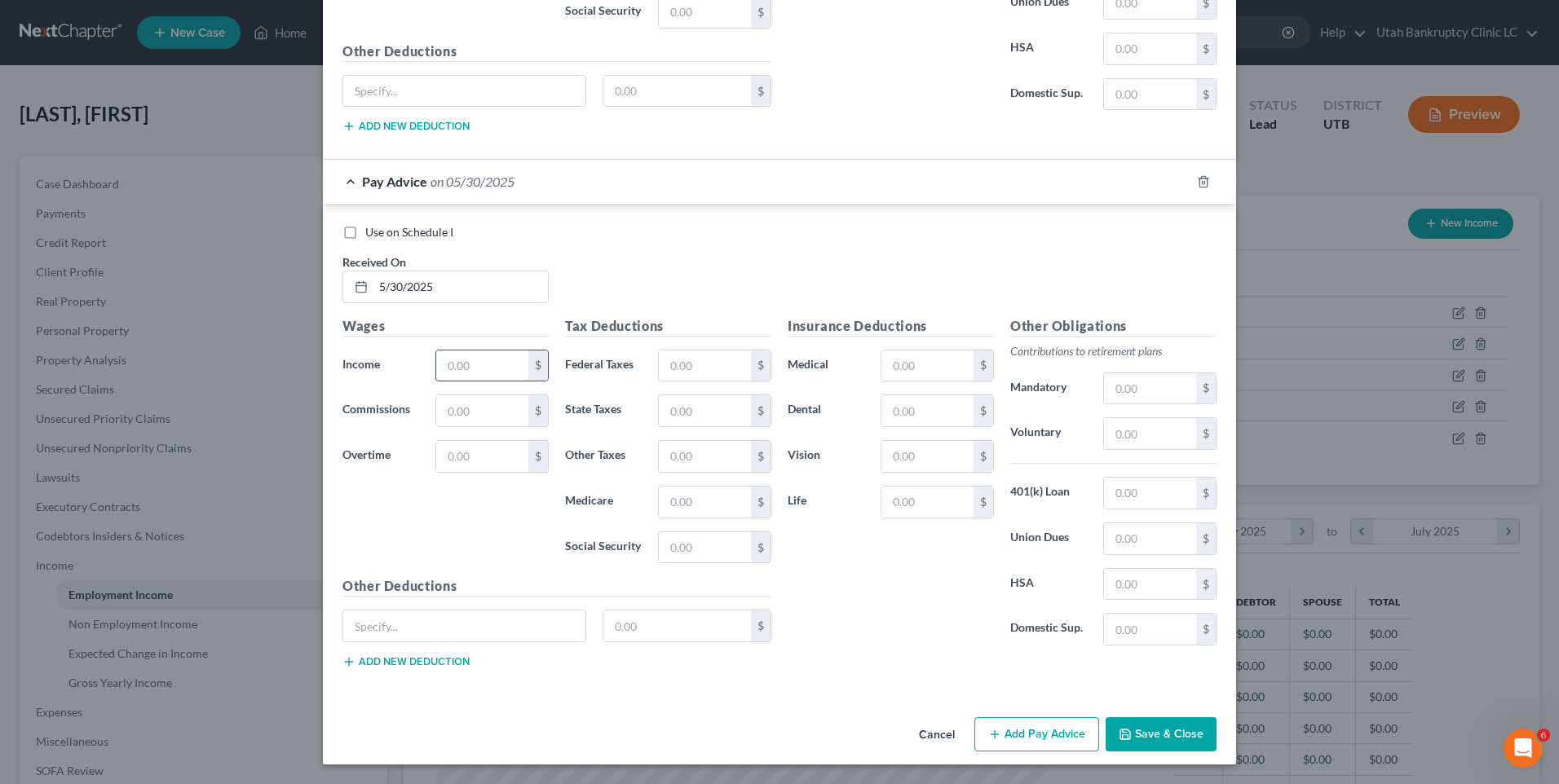 click at bounding box center (482, 366) 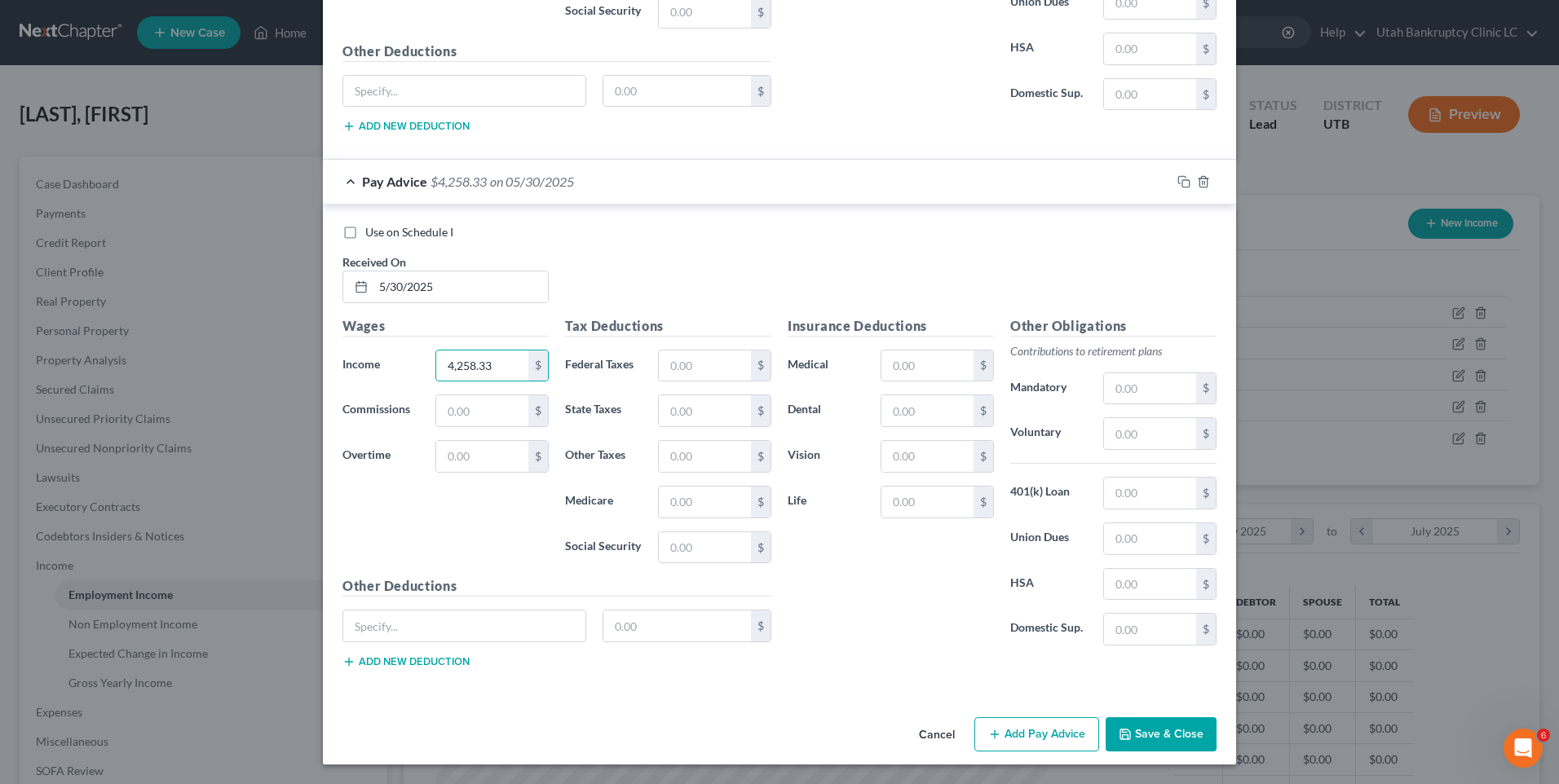 click on "Add Pay Advice" at bounding box center [1036, 734] 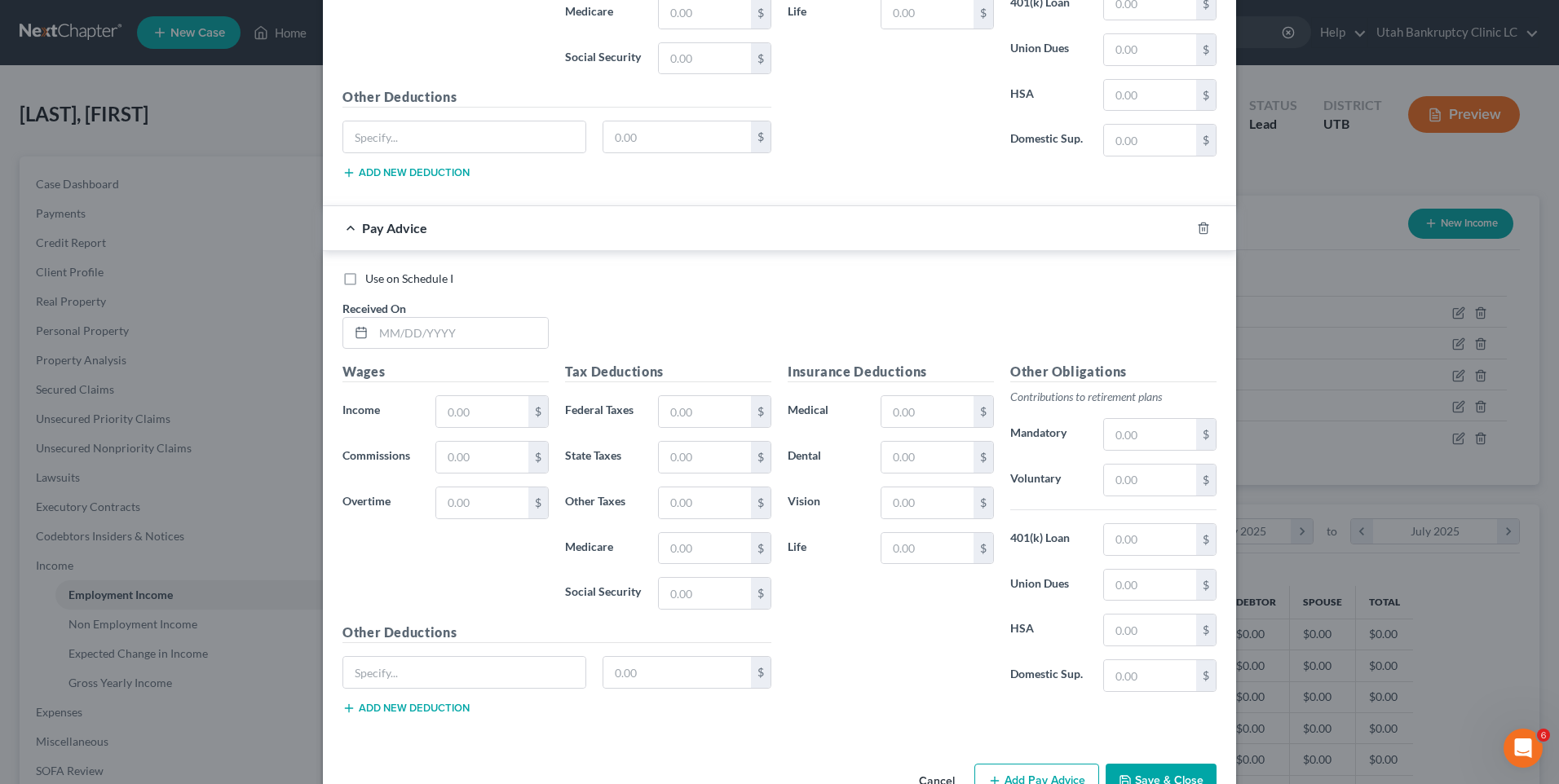 scroll, scrollTop: 3068, scrollLeft: 0, axis: vertical 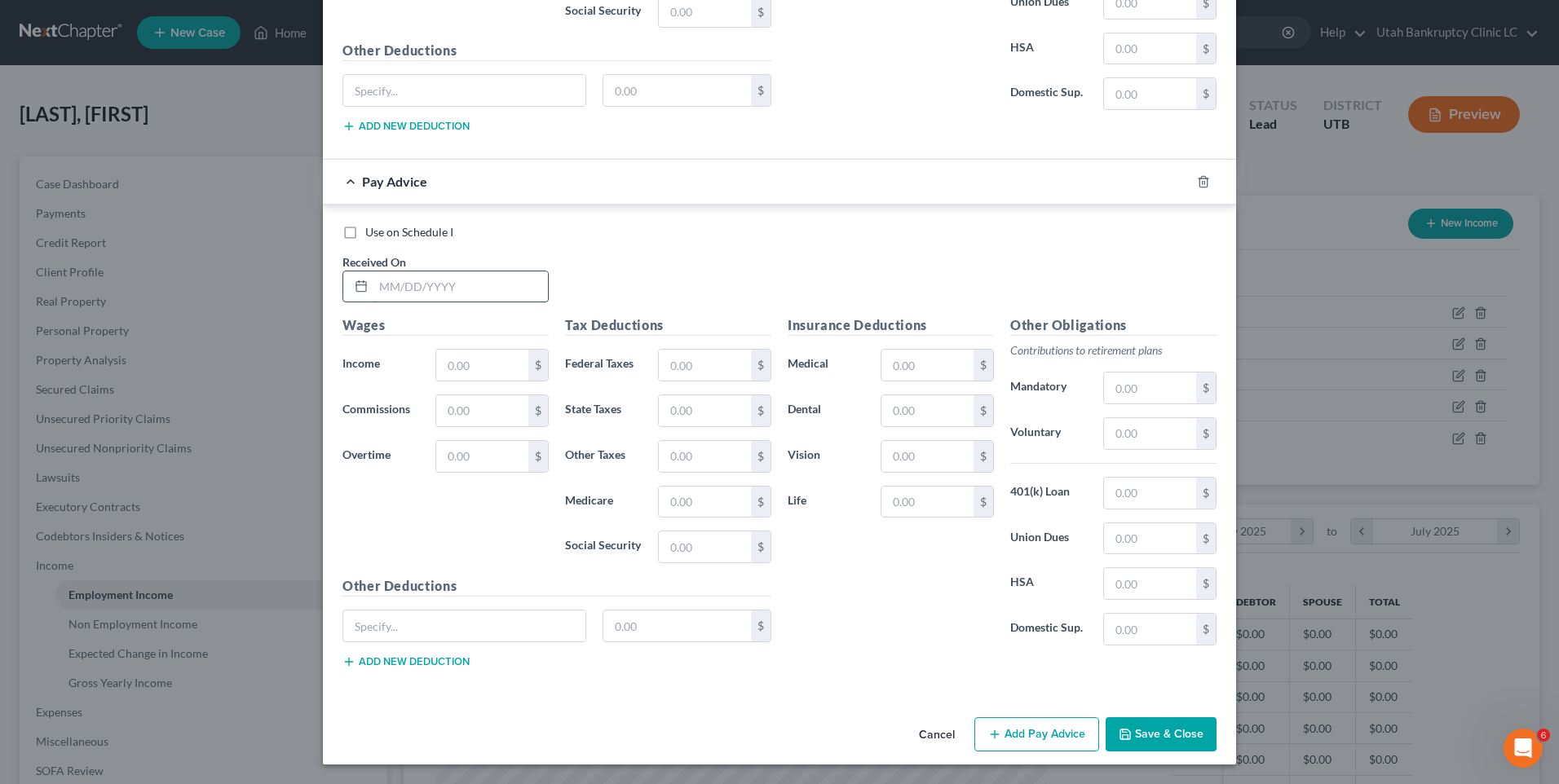 click at bounding box center [461, 287] 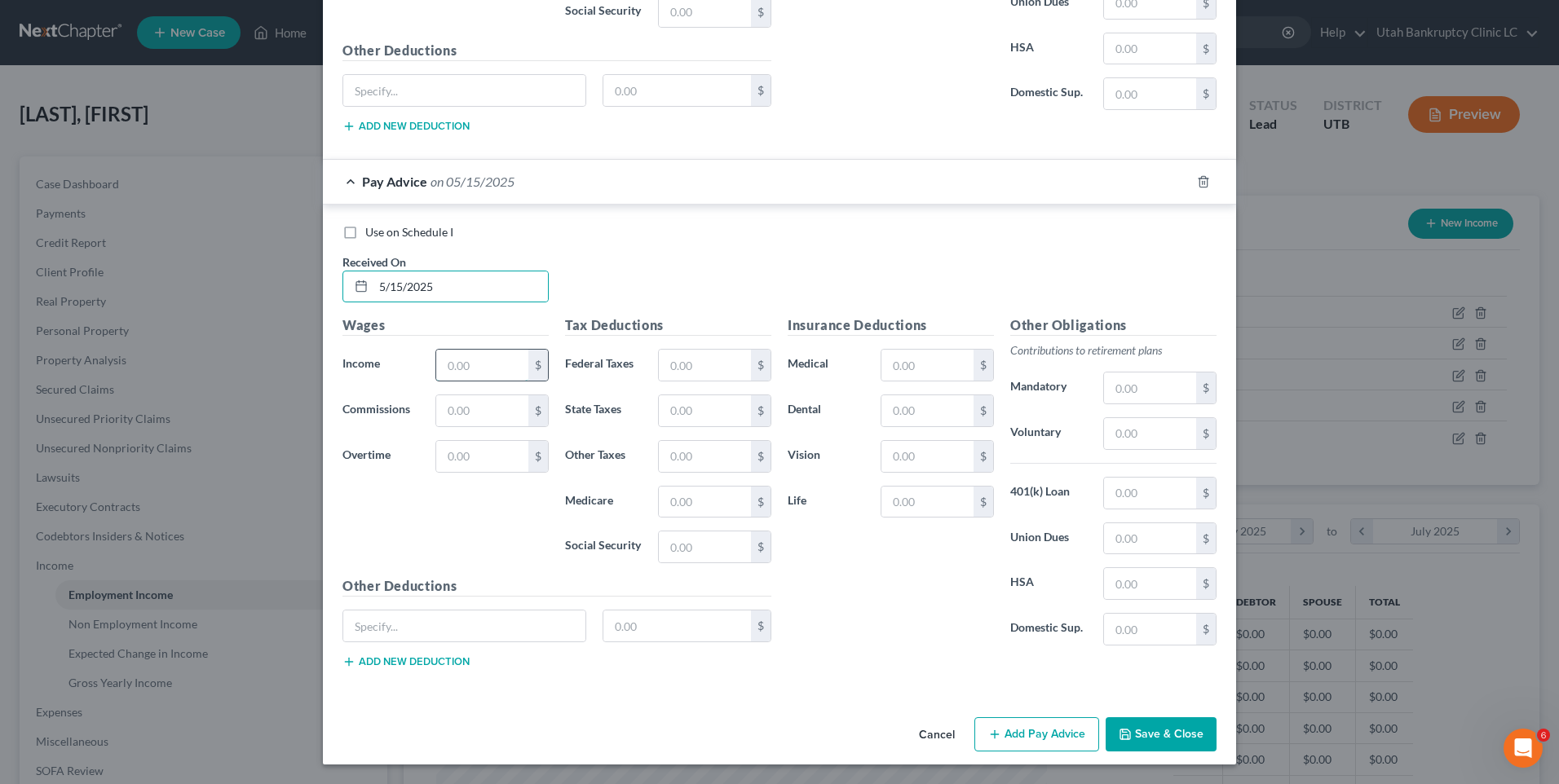 click at bounding box center (482, 365) 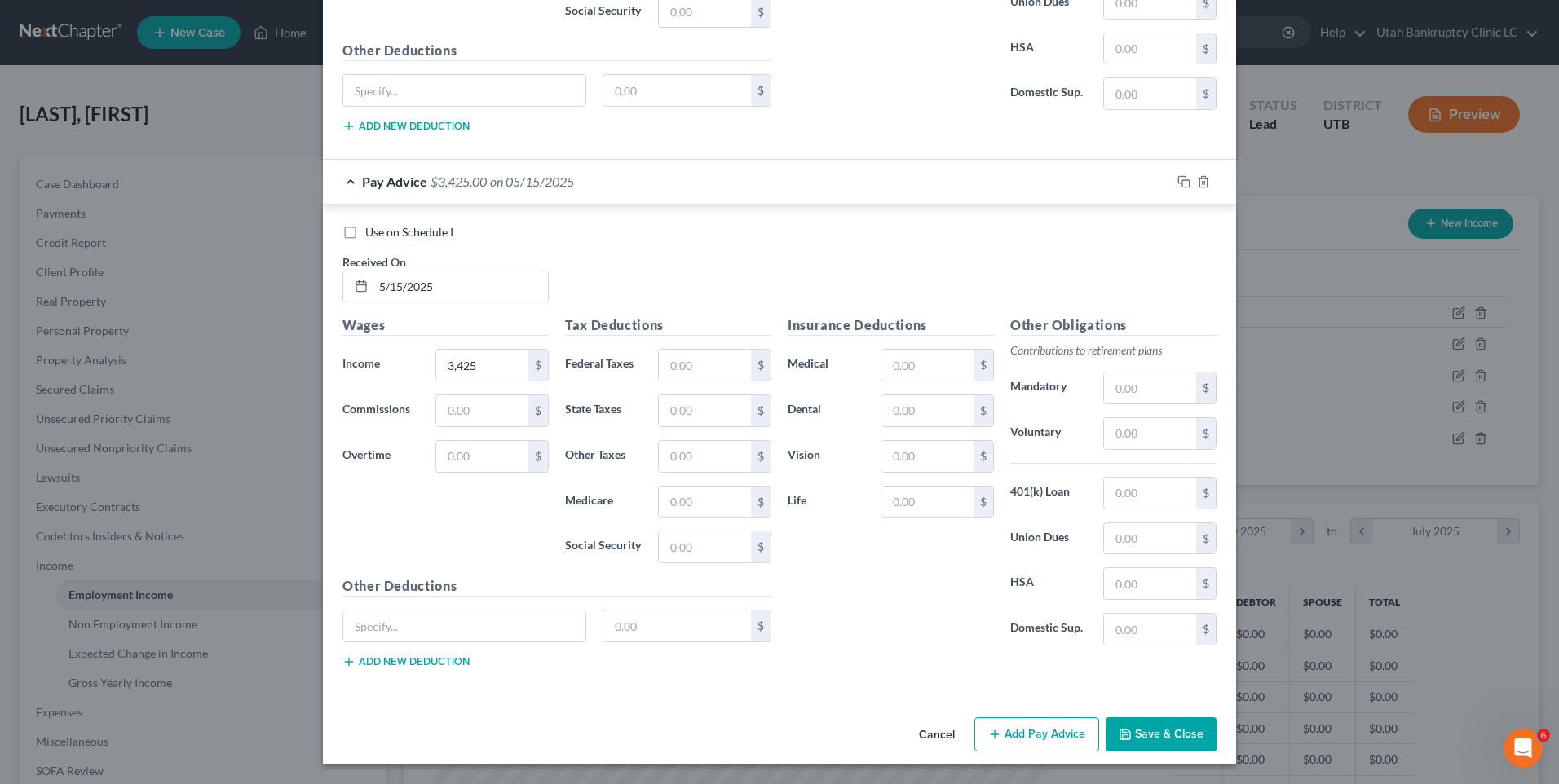 click on "Add Pay Advice" at bounding box center [1036, 734] 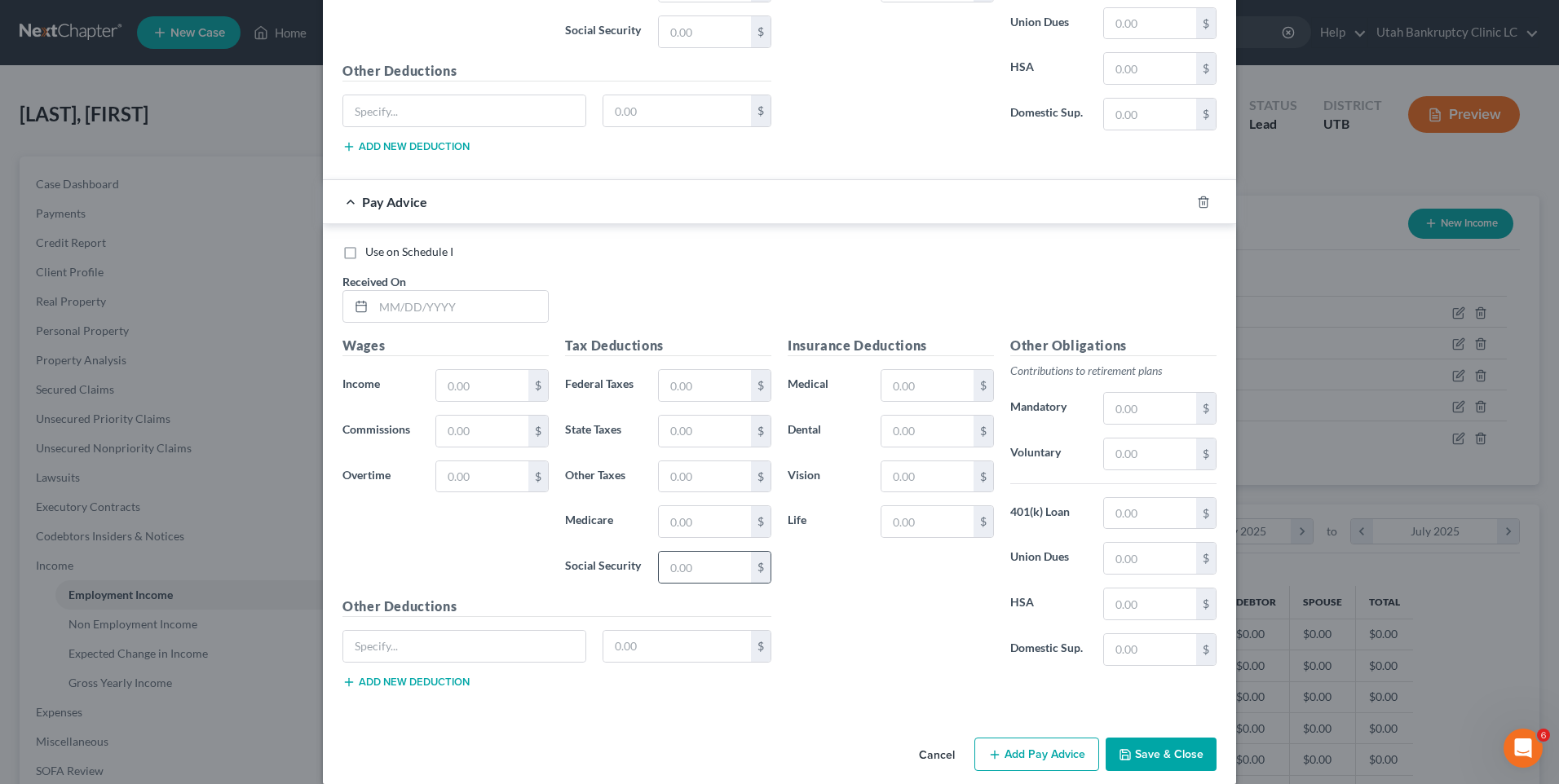 scroll, scrollTop: 3602, scrollLeft: 0, axis: vertical 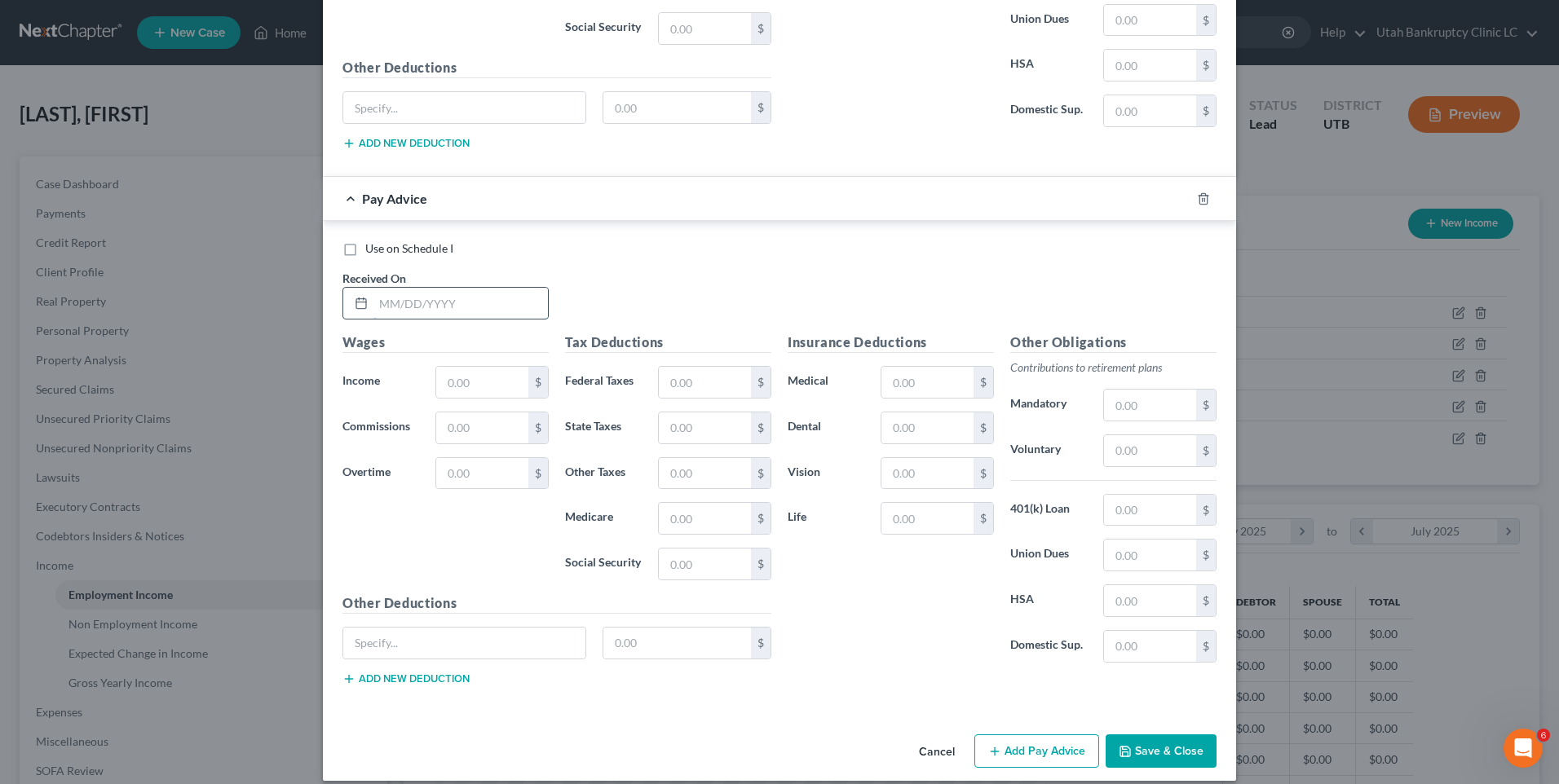 click at bounding box center [461, 303] 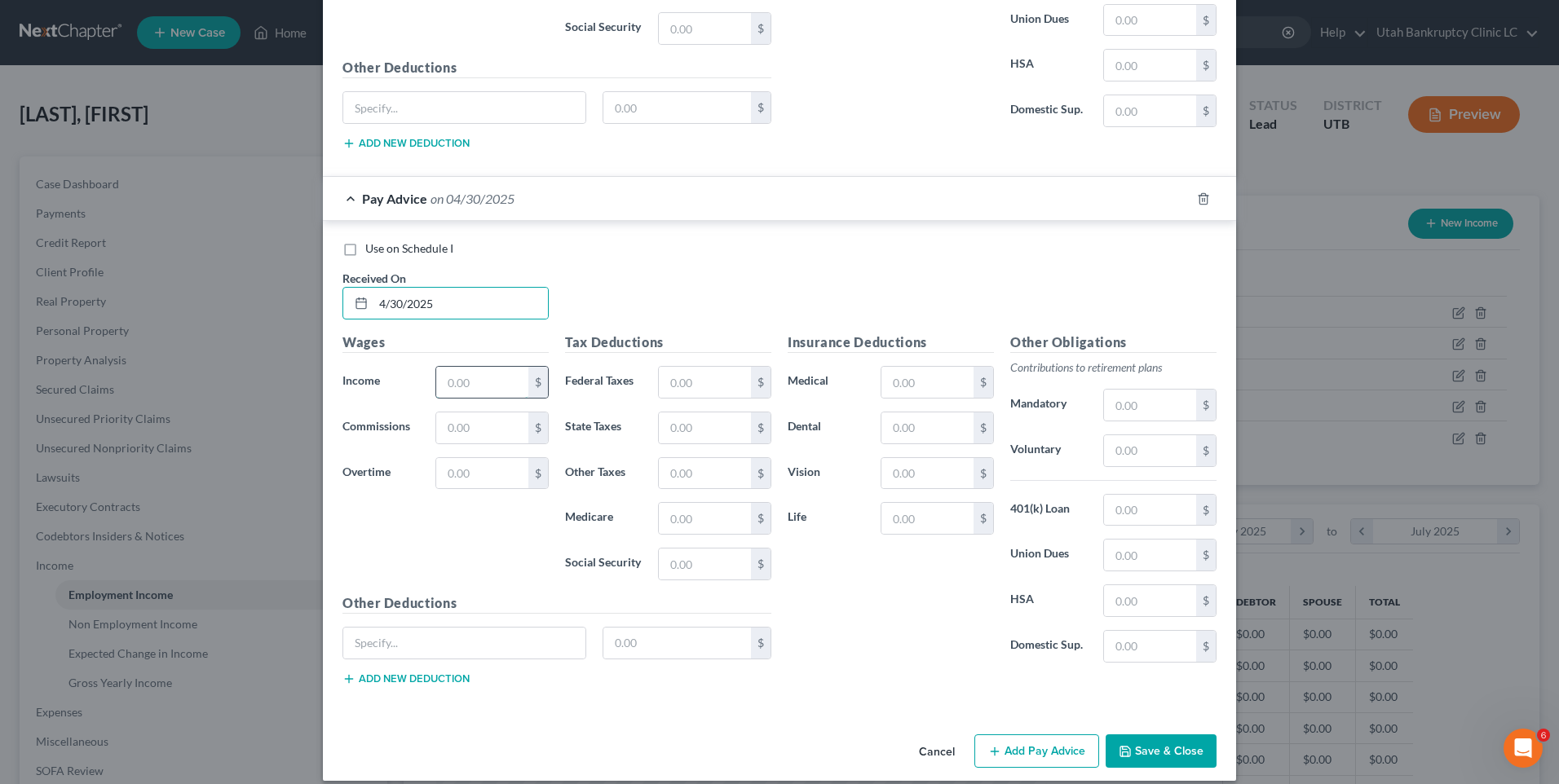 click at bounding box center (482, 382) 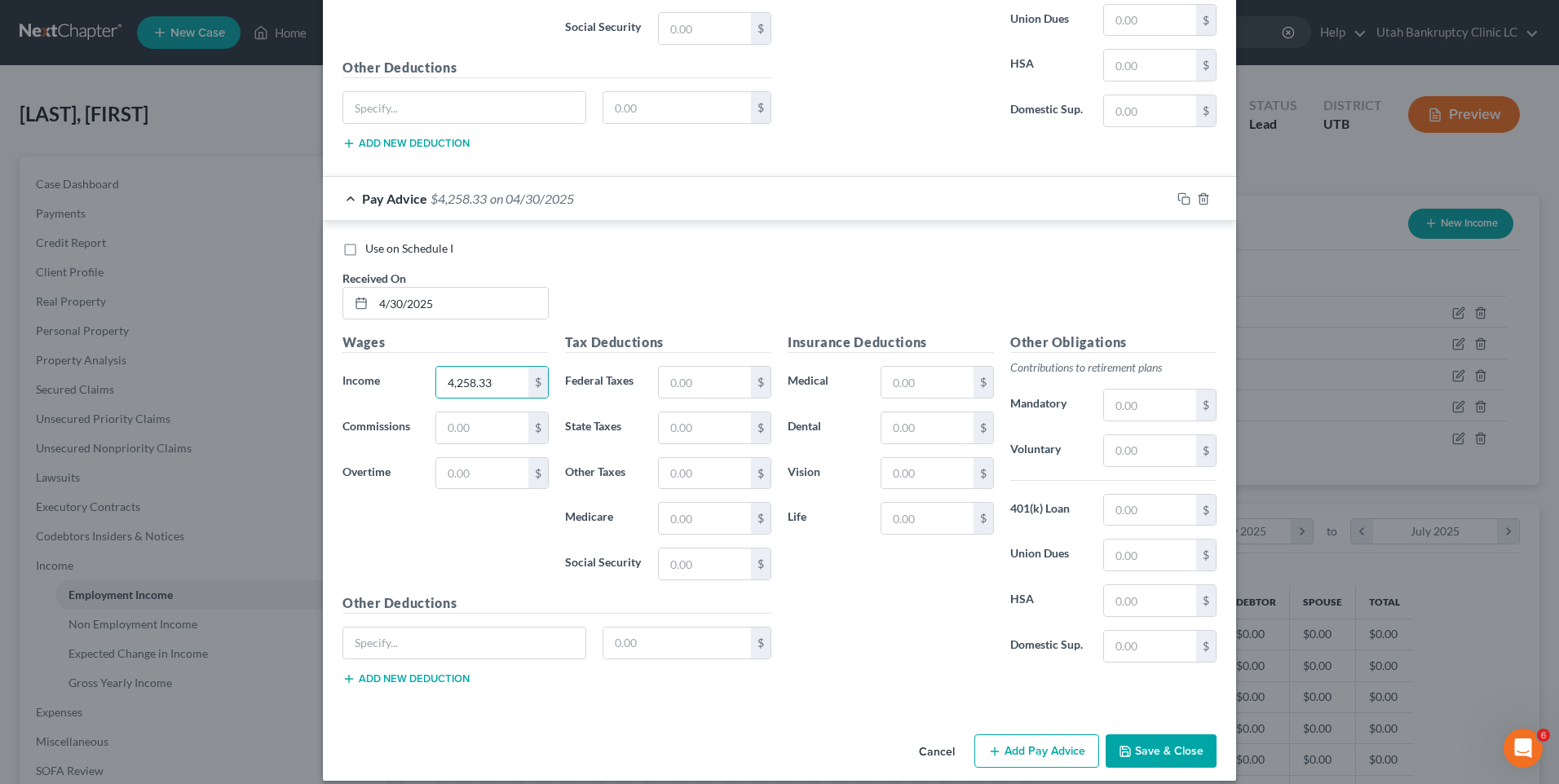 click on "Add Pay Advice" at bounding box center [1036, 751] 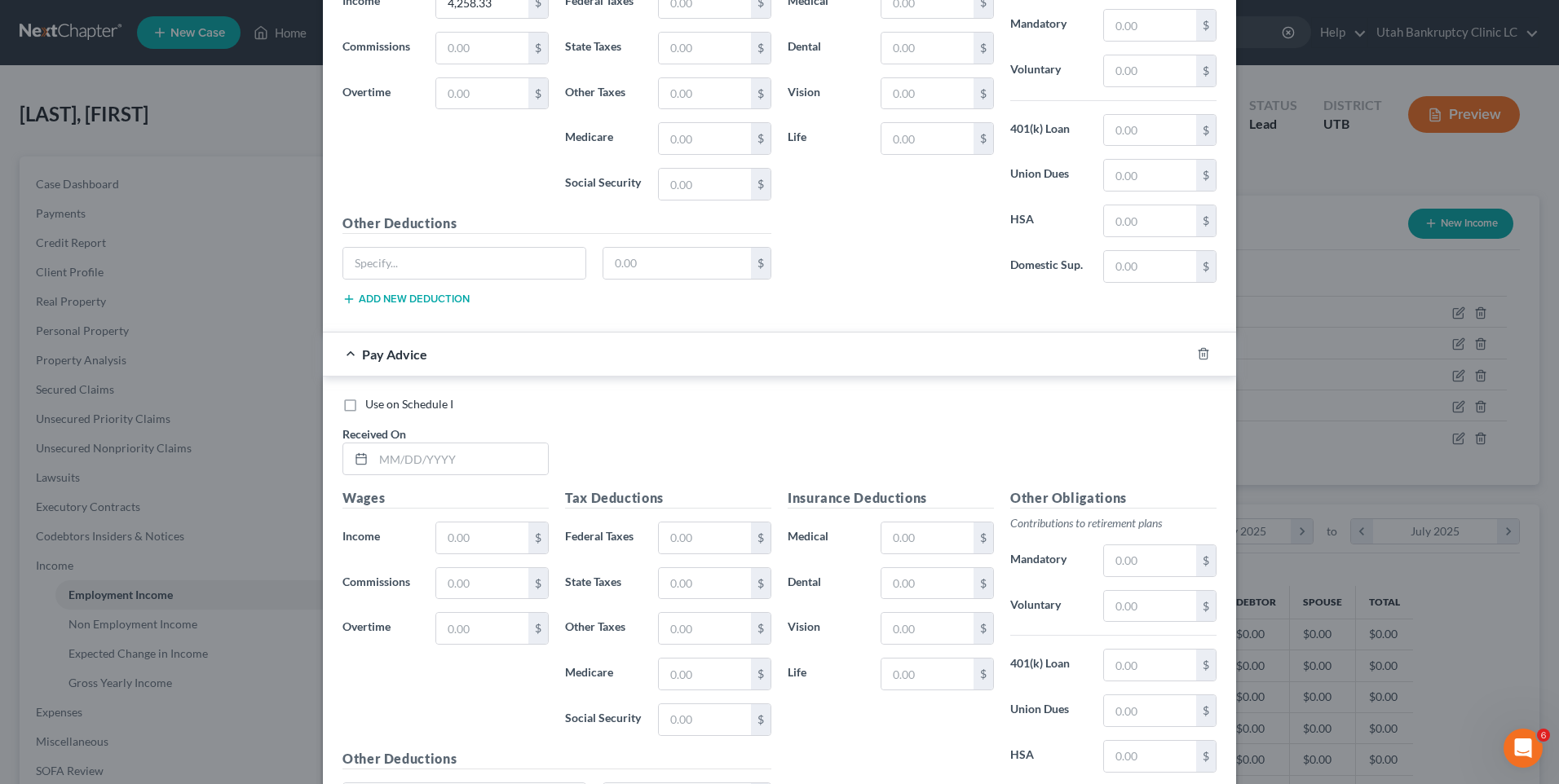 scroll, scrollTop: 4010, scrollLeft: 0, axis: vertical 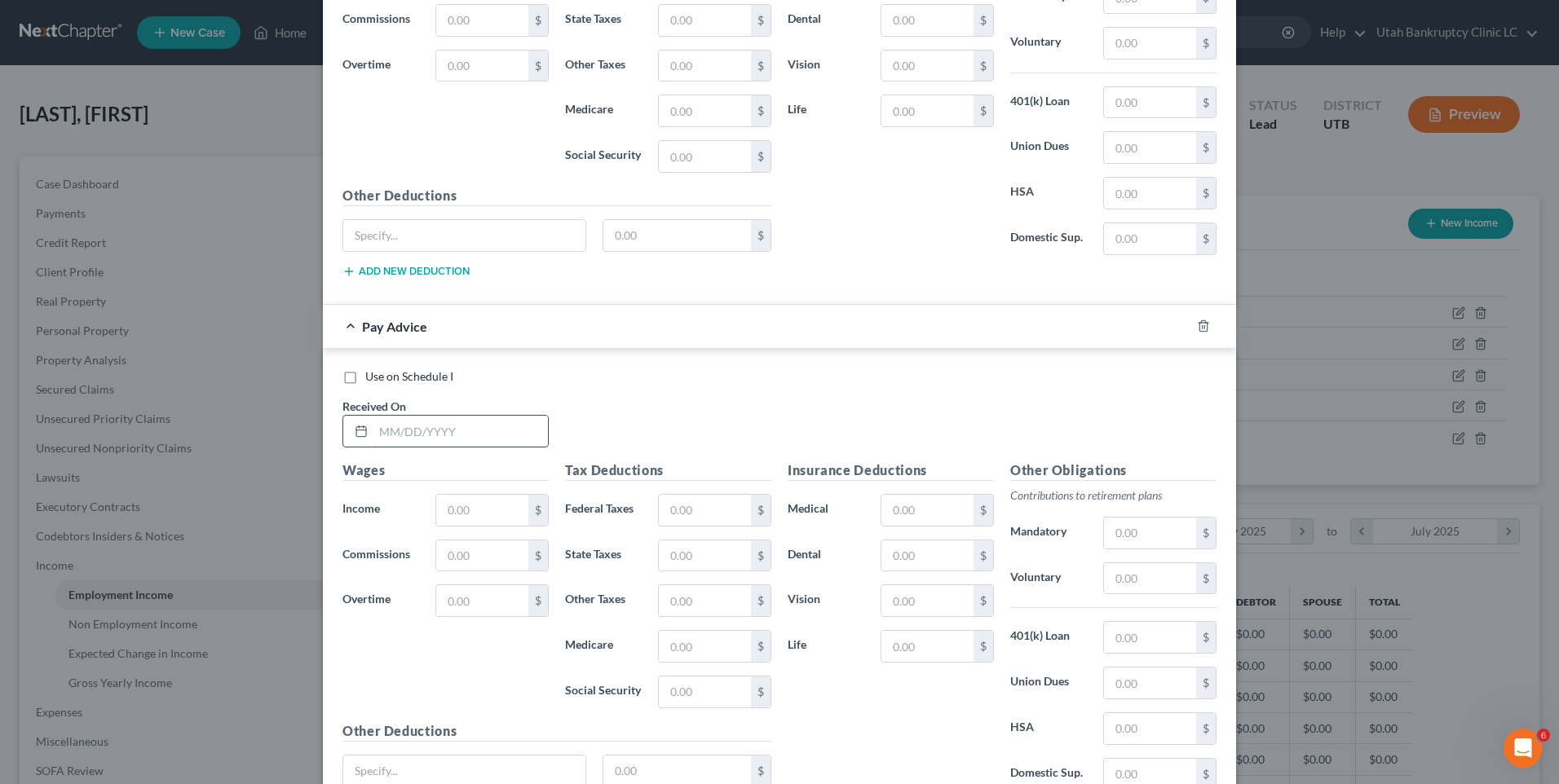click at bounding box center [461, 431] 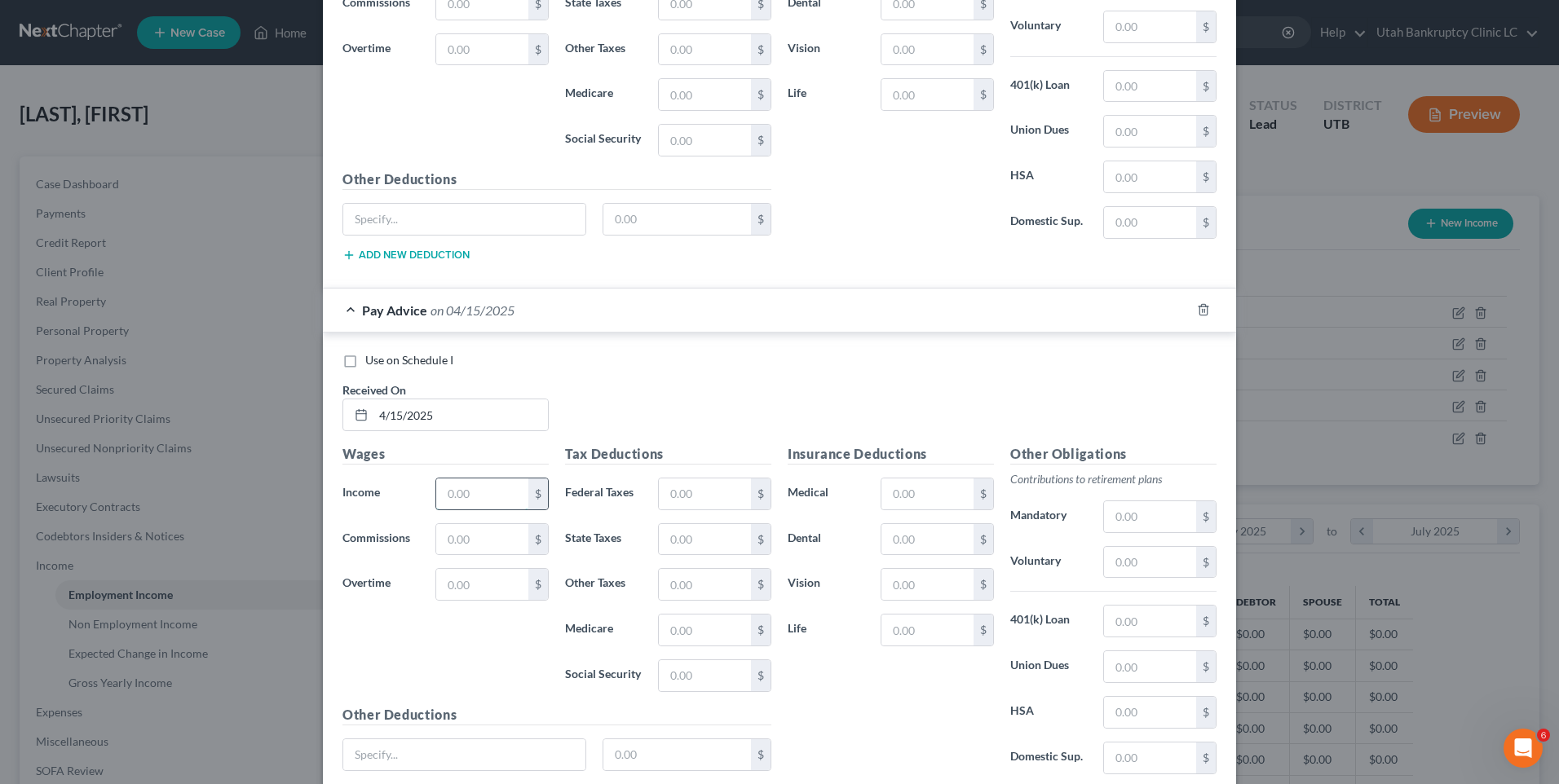 click at bounding box center [482, 494] 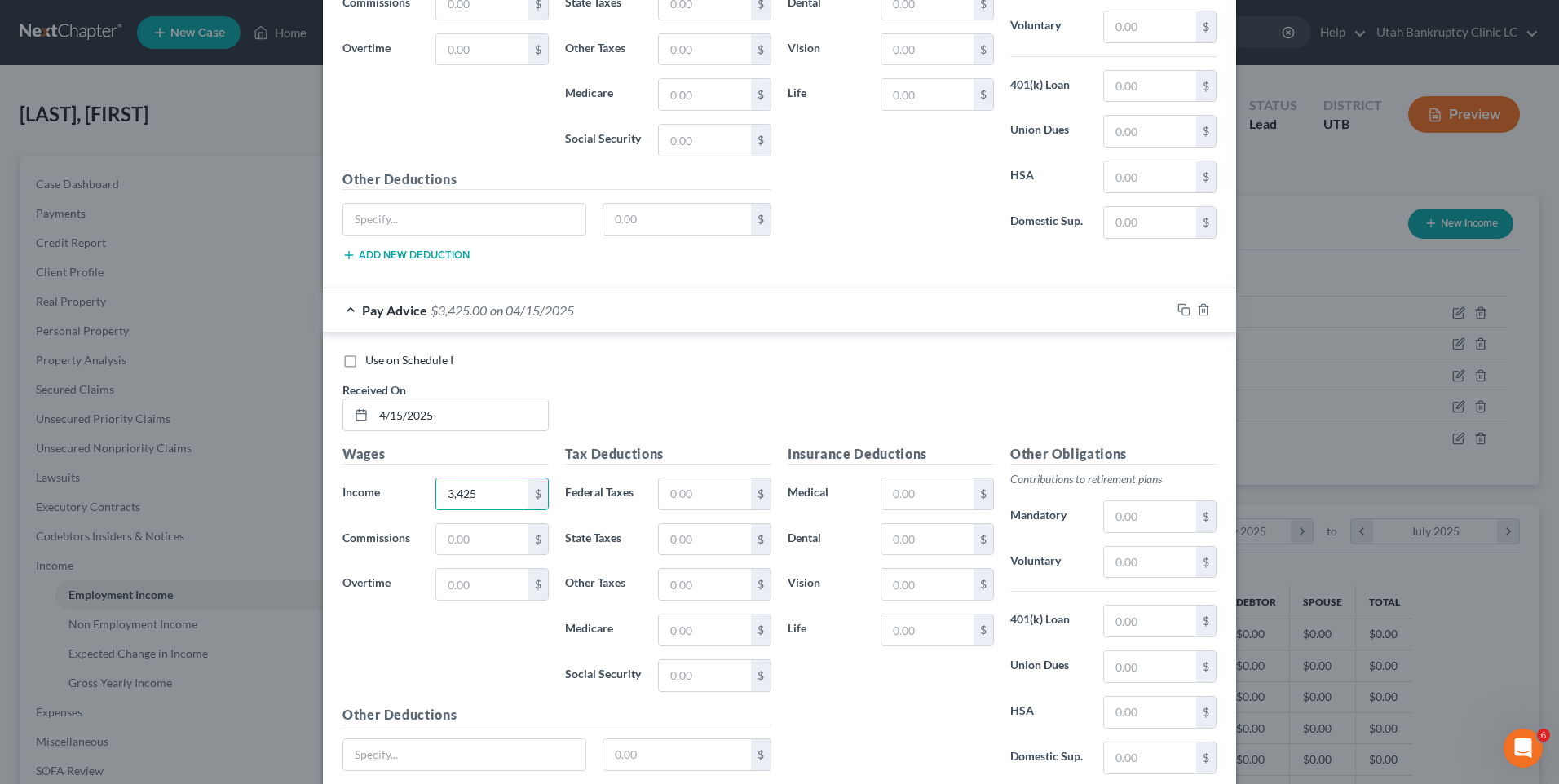 scroll, scrollTop: 4138, scrollLeft: 0, axis: vertical 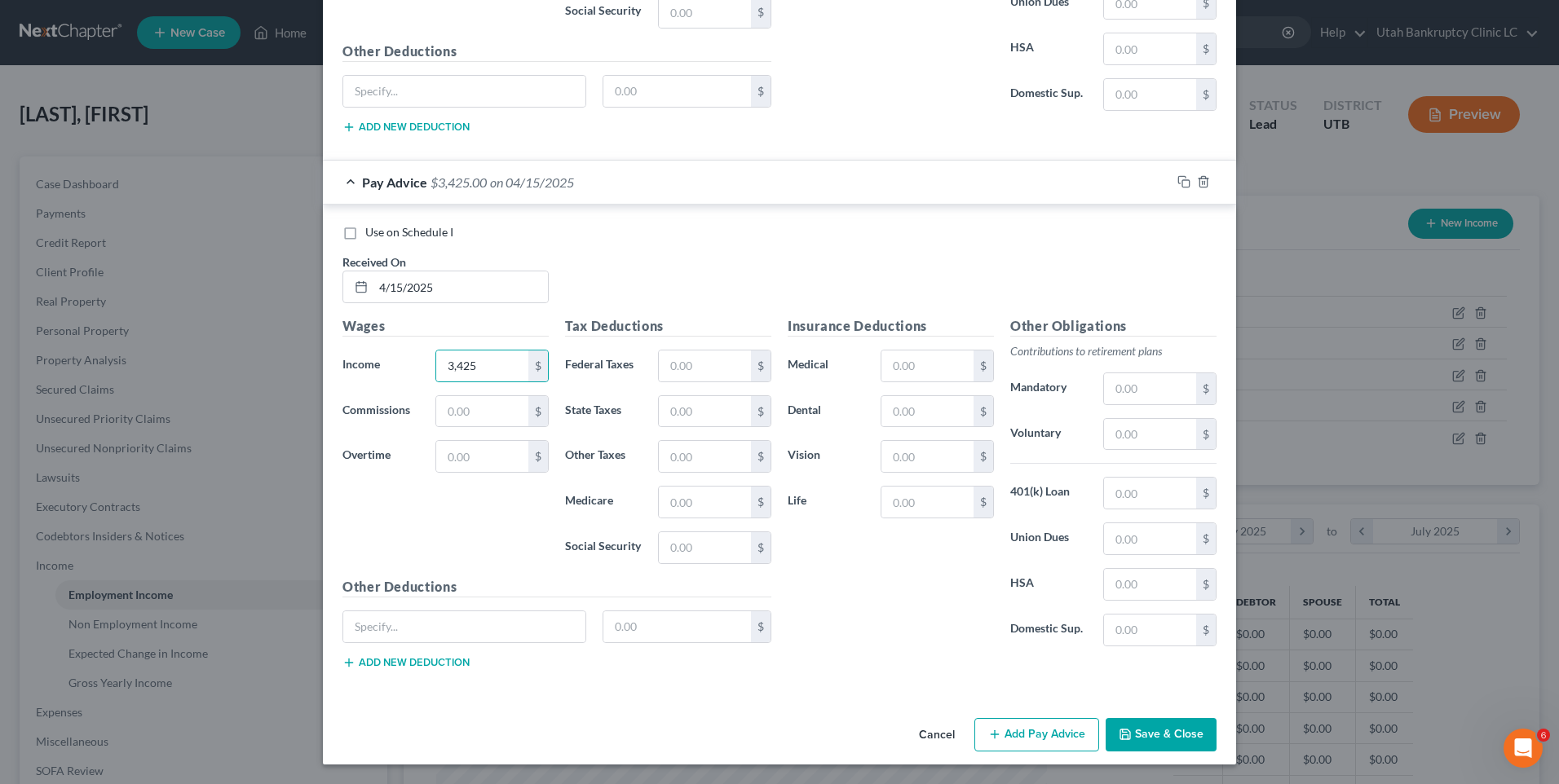 click on "Add Pay Advice" at bounding box center [1036, 735] 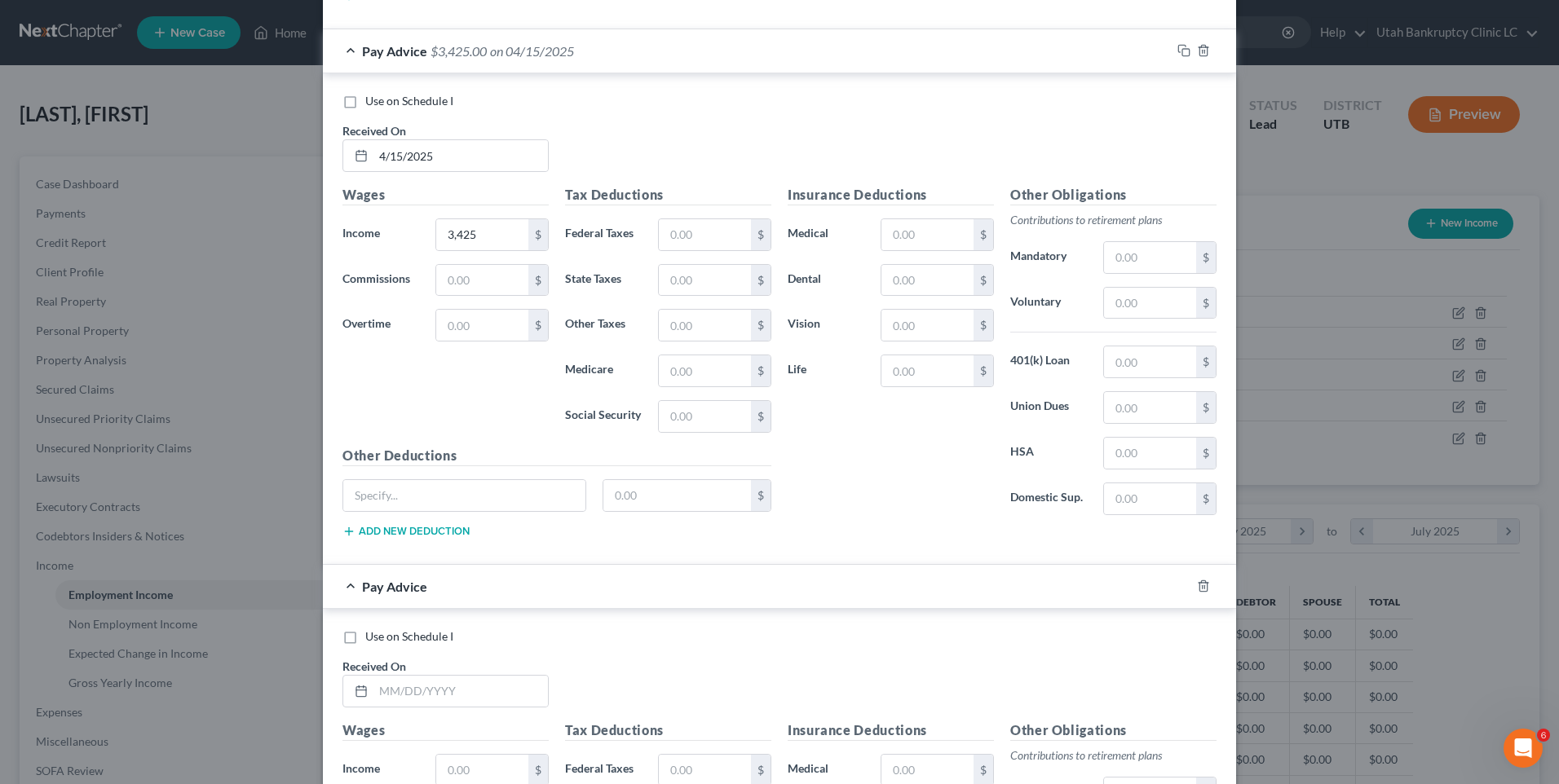 scroll, scrollTop: 4382, scrollLeft: 0, axis: vertical 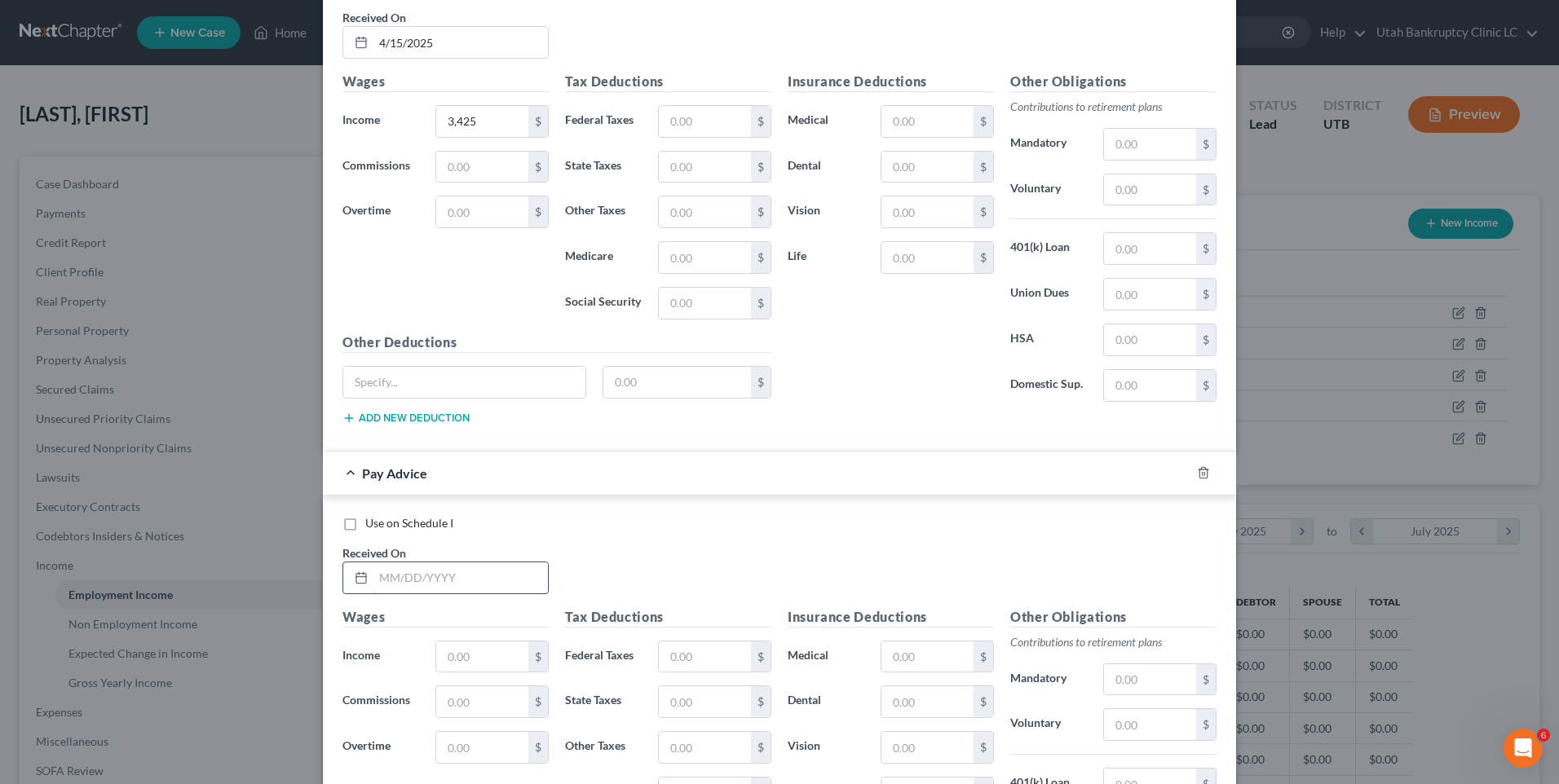 click at bounding box center (461, 578) 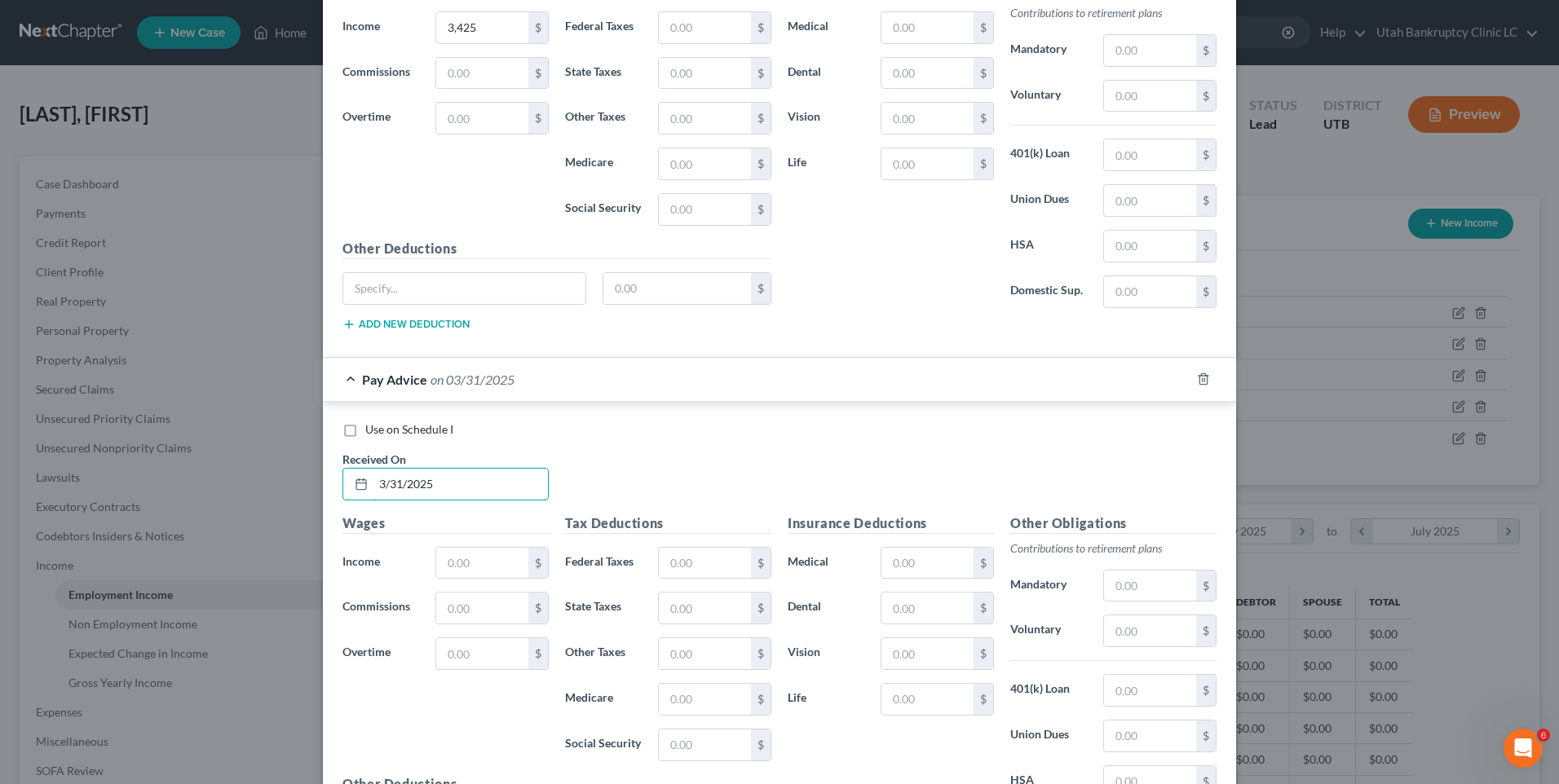 scroll, scrollTop: 4673, scrollLeft: 0, axis: vertical 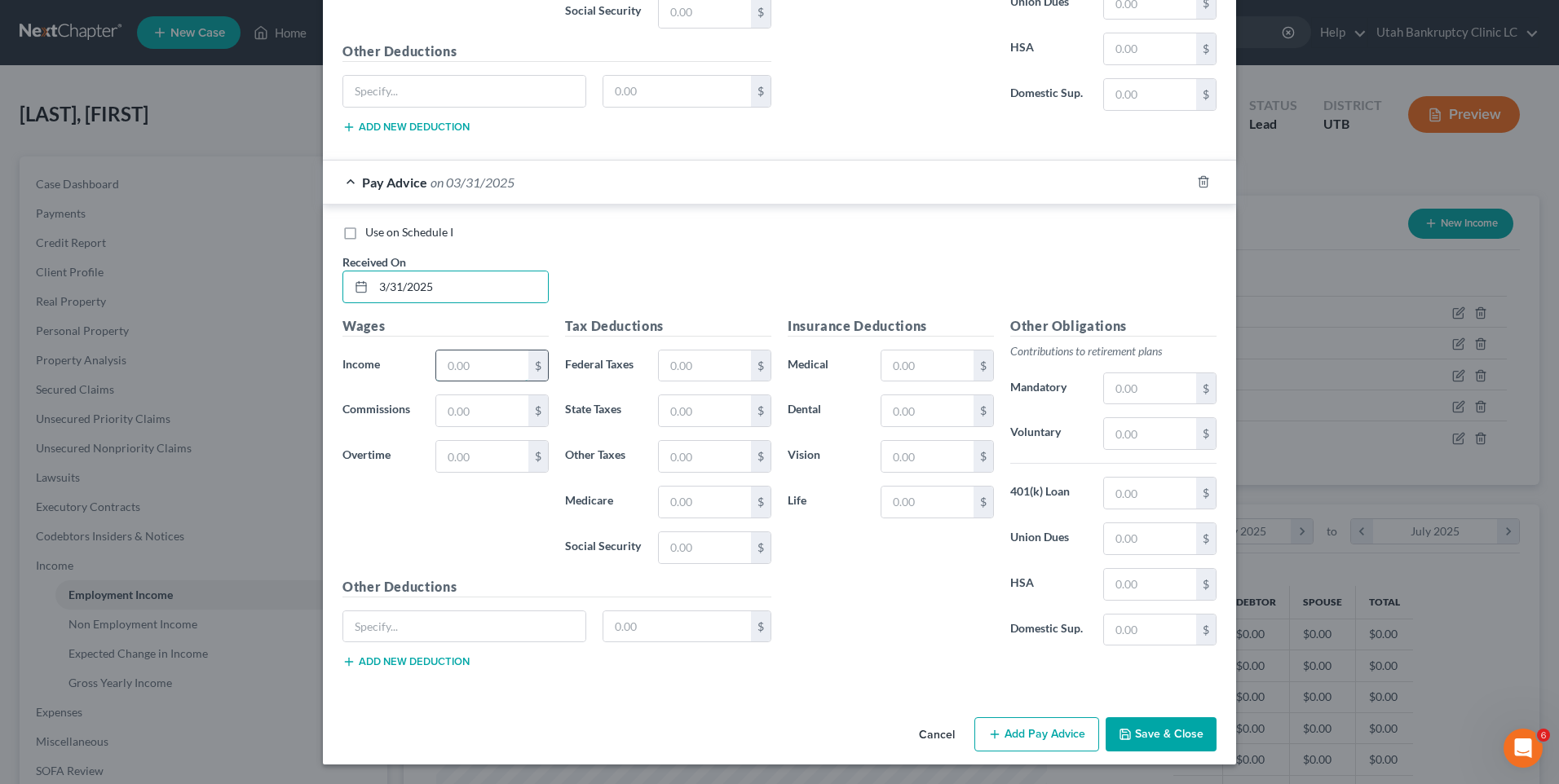click at bounding box center (482, 366) 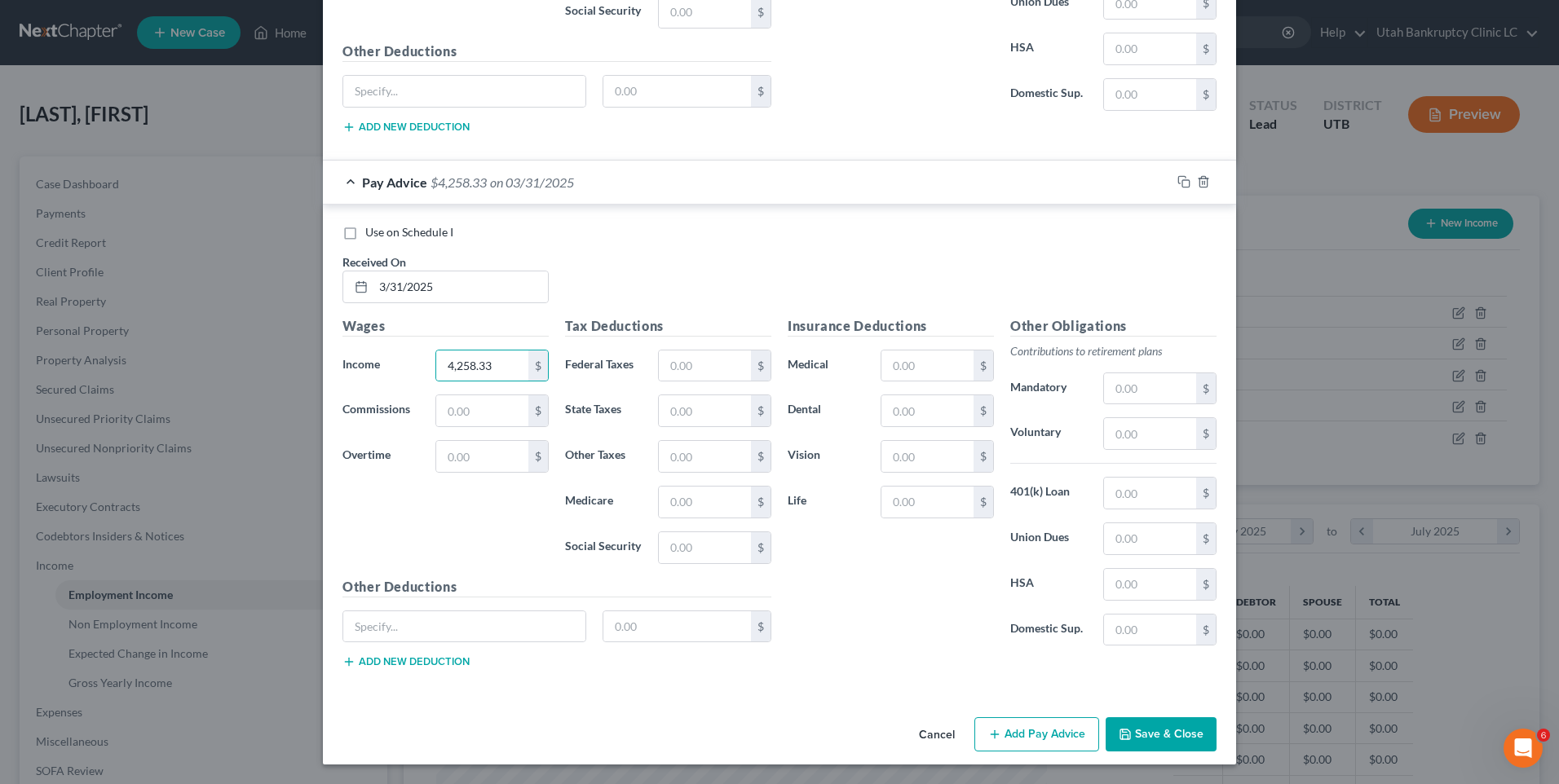 drag, startPoint x: 1023, startPoint y: 727, endPoint x: 889, endPoint y: 666, distance: 147.2311 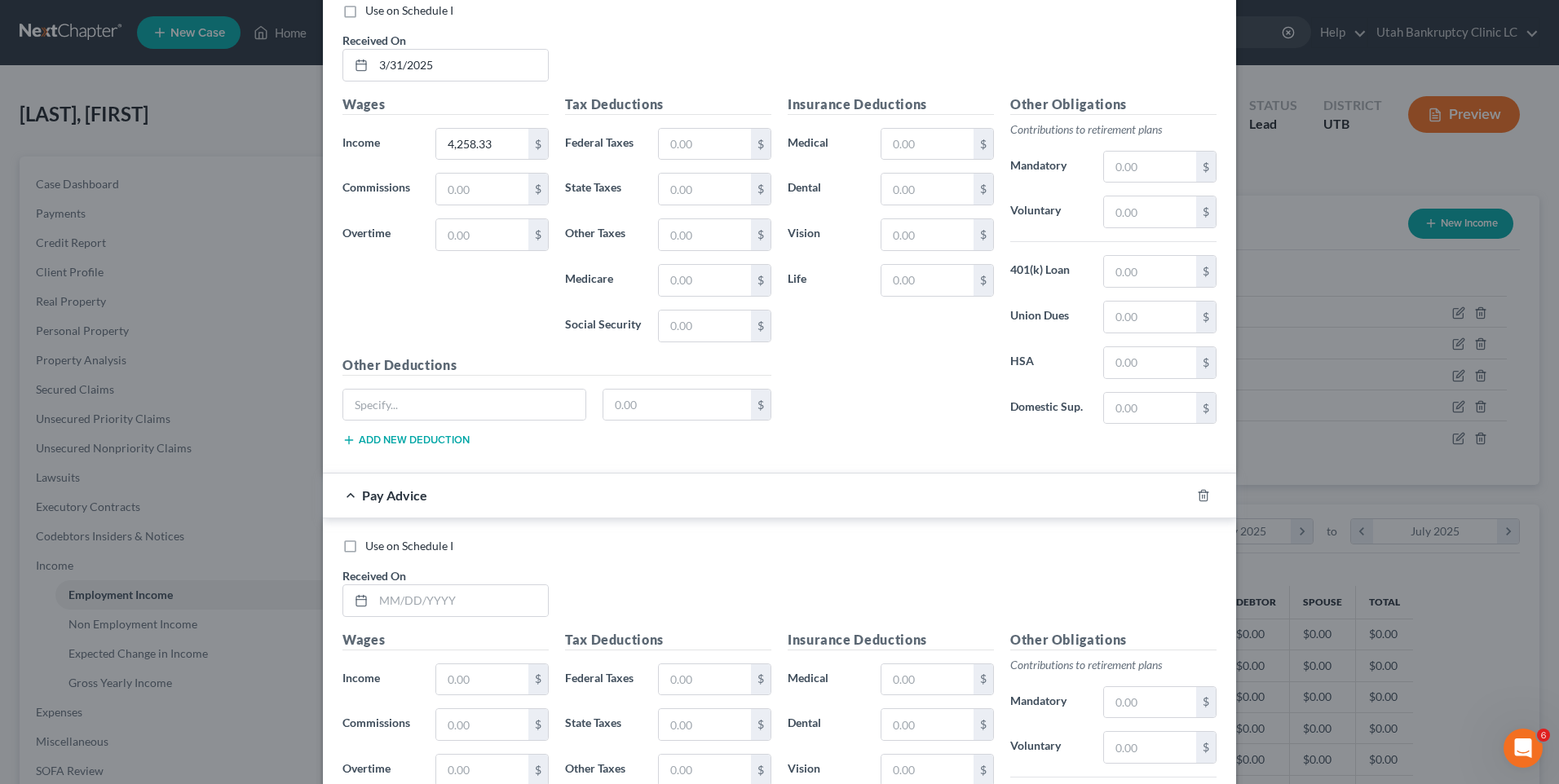 scroll, scrollTop: 4999, scrollLeft: 0, axis: vertical 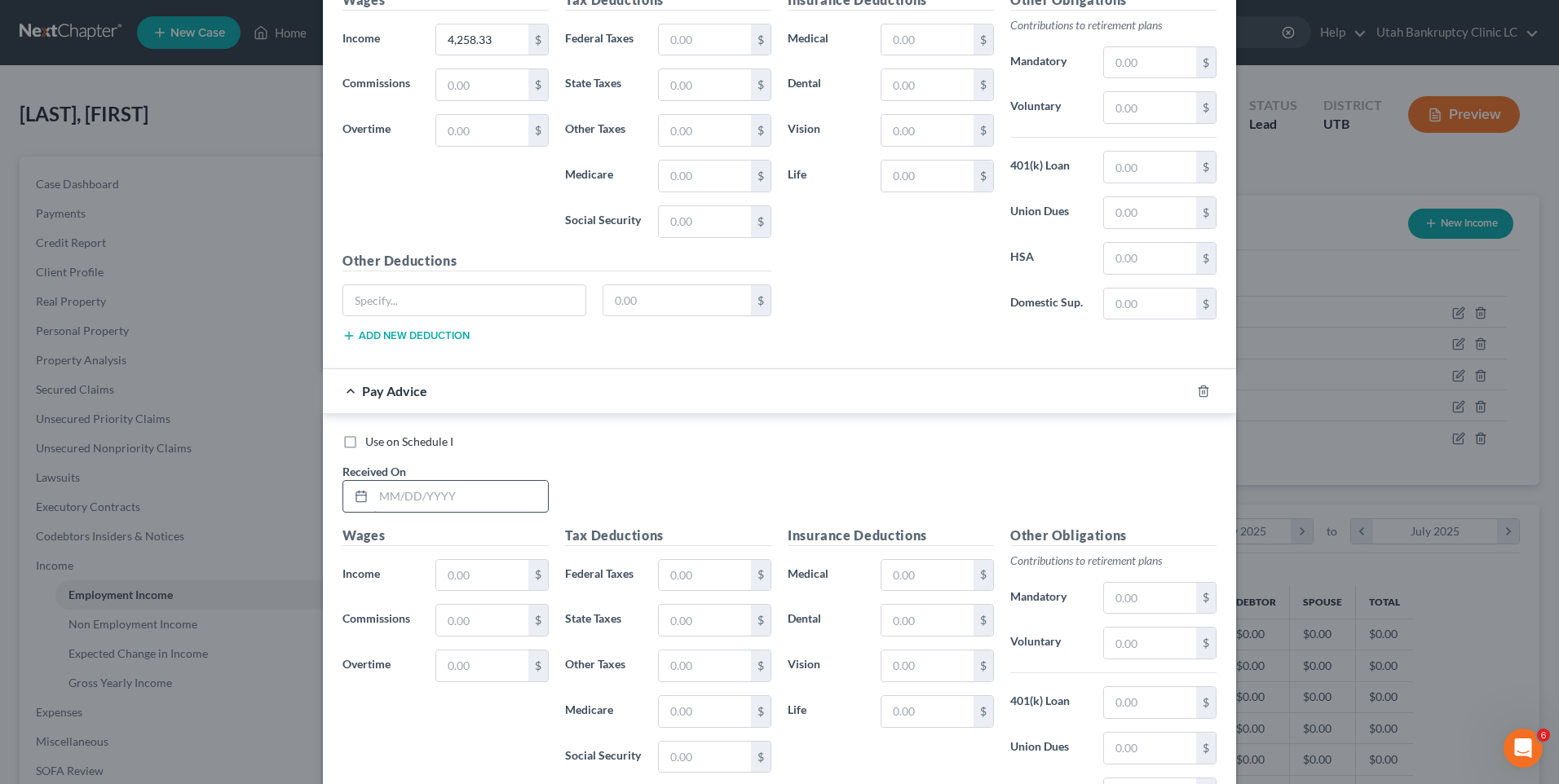 click at bounding box center (461, 496) 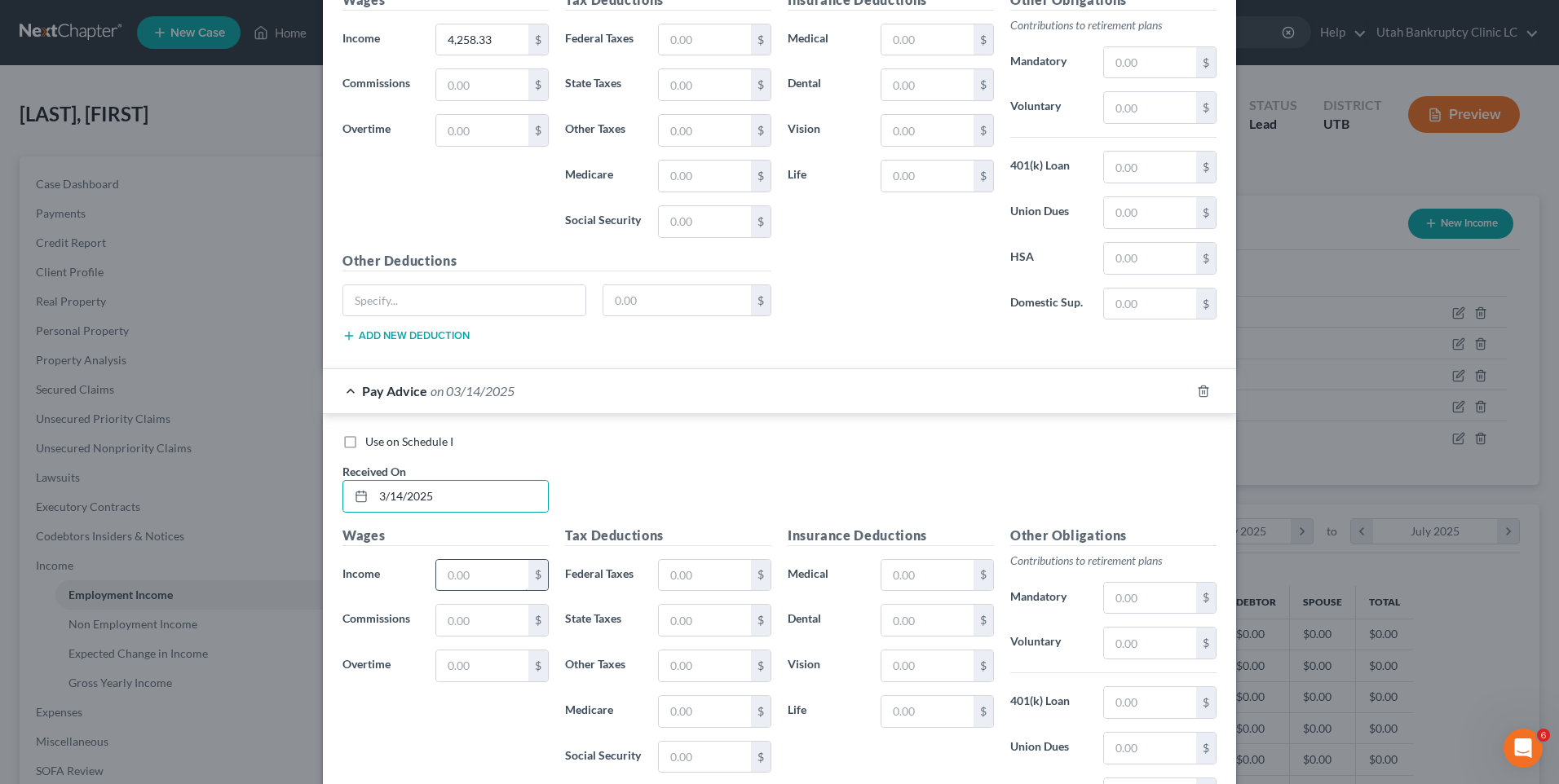 click at bounding box center (482, 575) 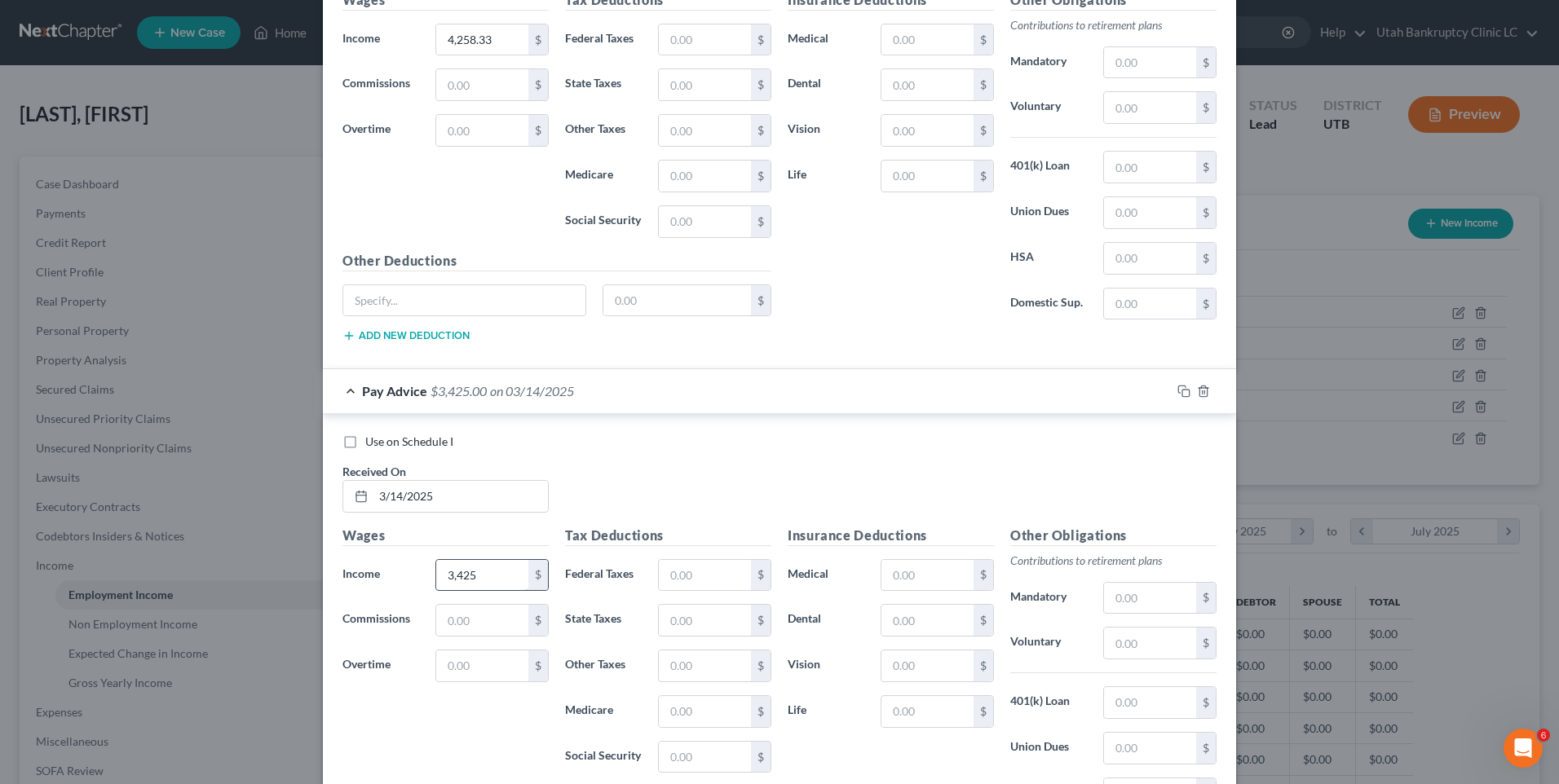scroll, scrollTop: 5208, scrollLeft: 0, axis: vertical 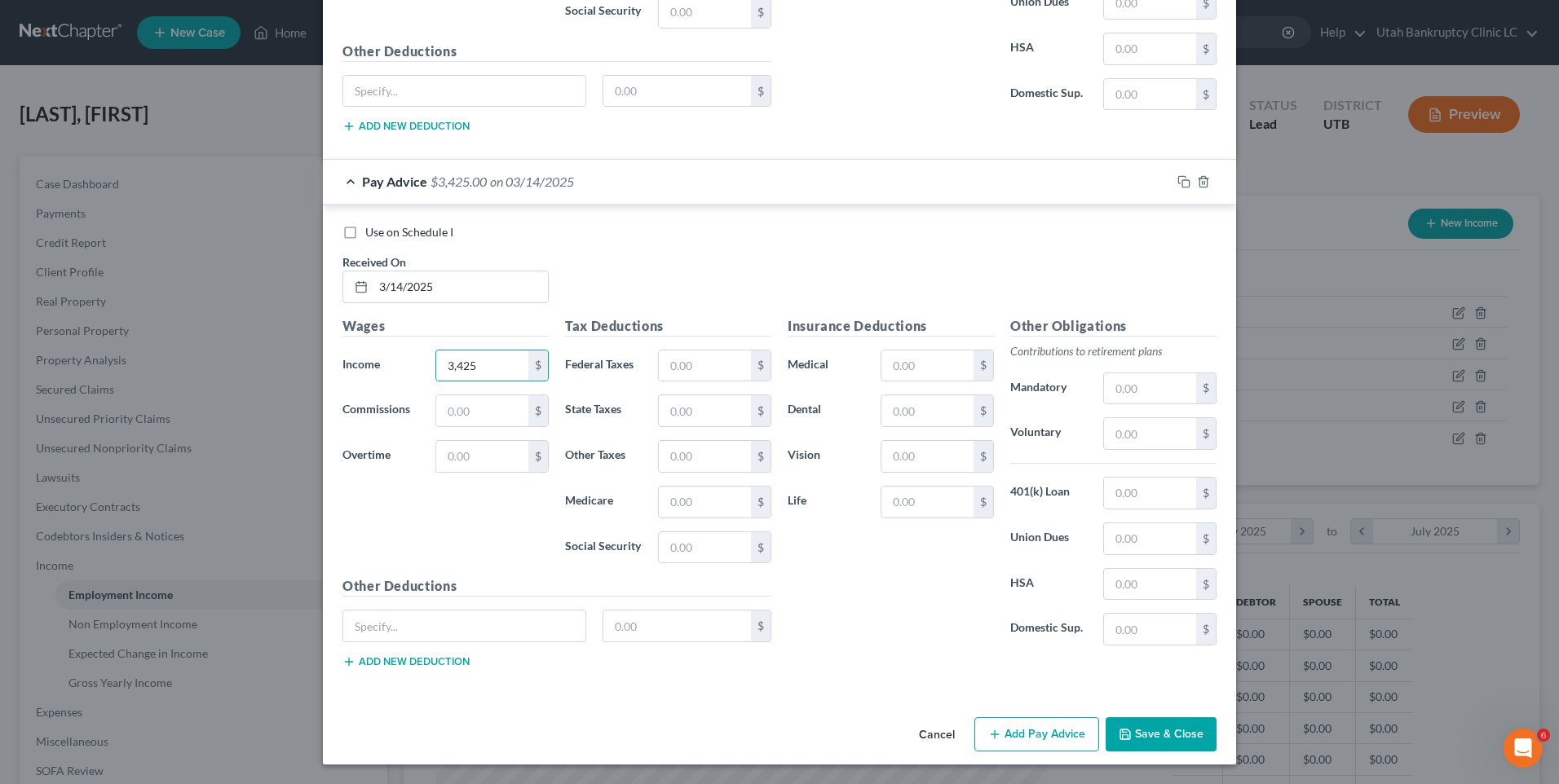 click on "Add Pay Advice" at bounding box center (1036, 734) 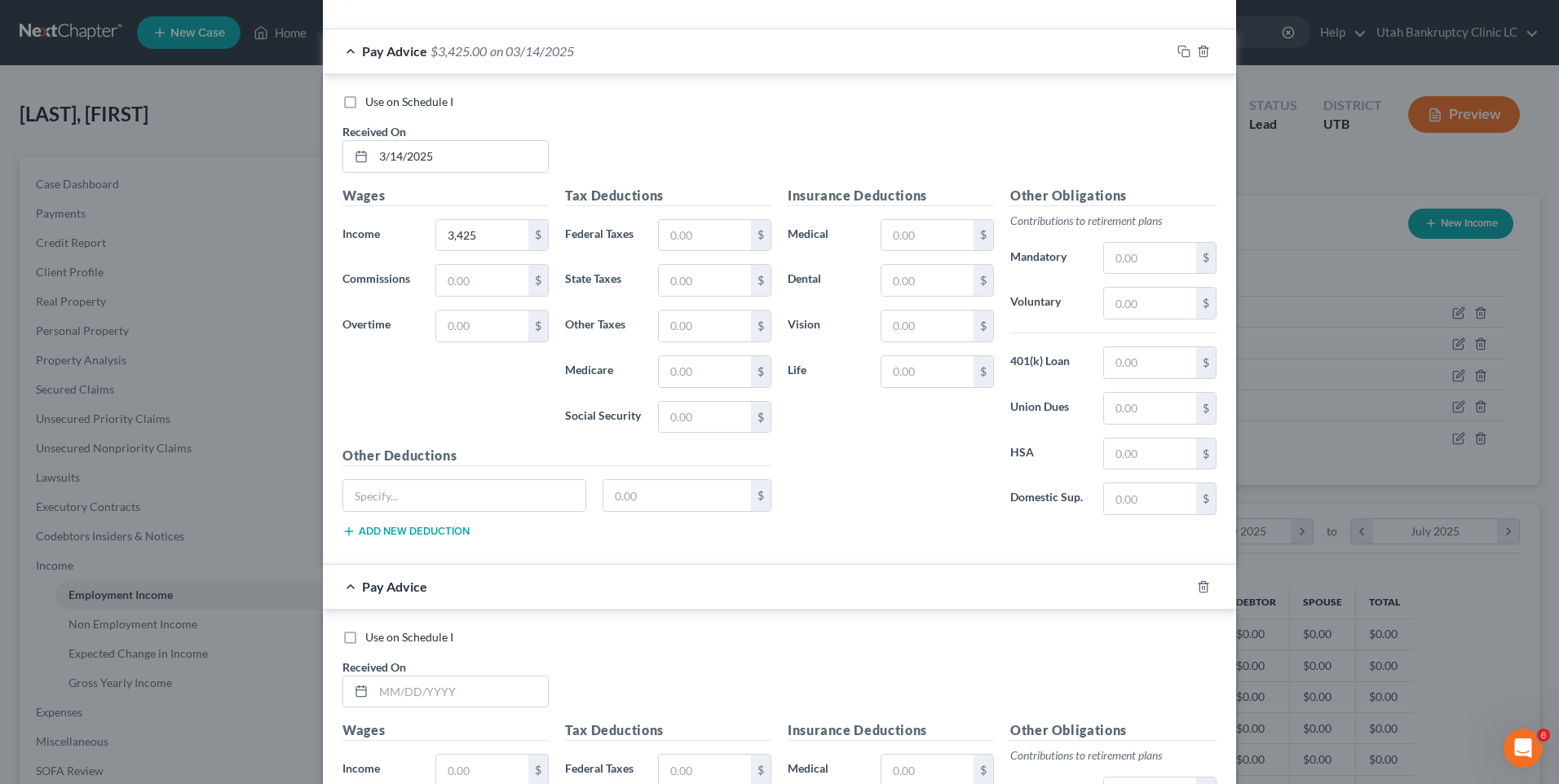 scroll, scrollTop: 5453, scrollLeft: 0, axis: vertical 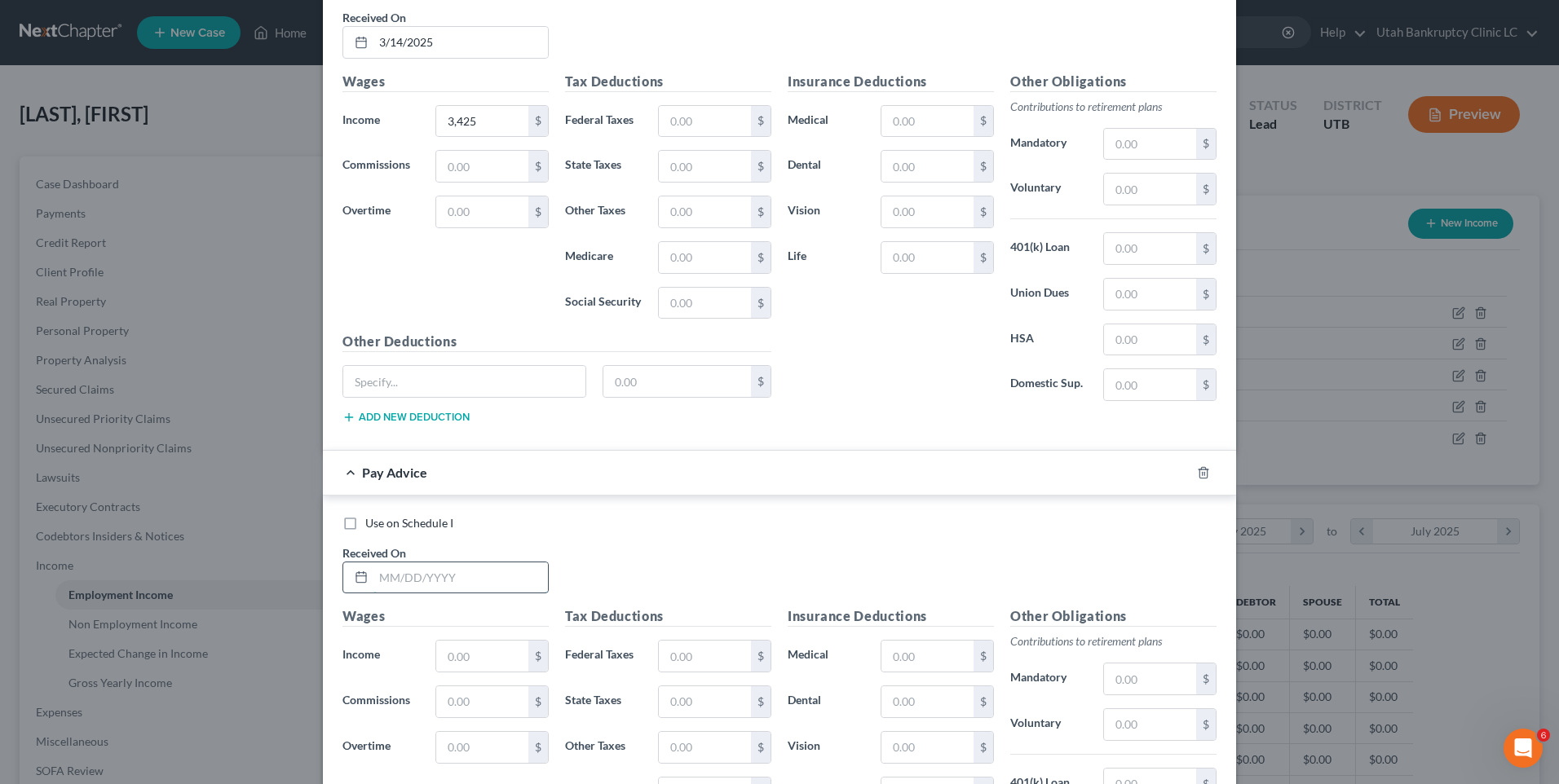 click at bounding box center (461, 578) 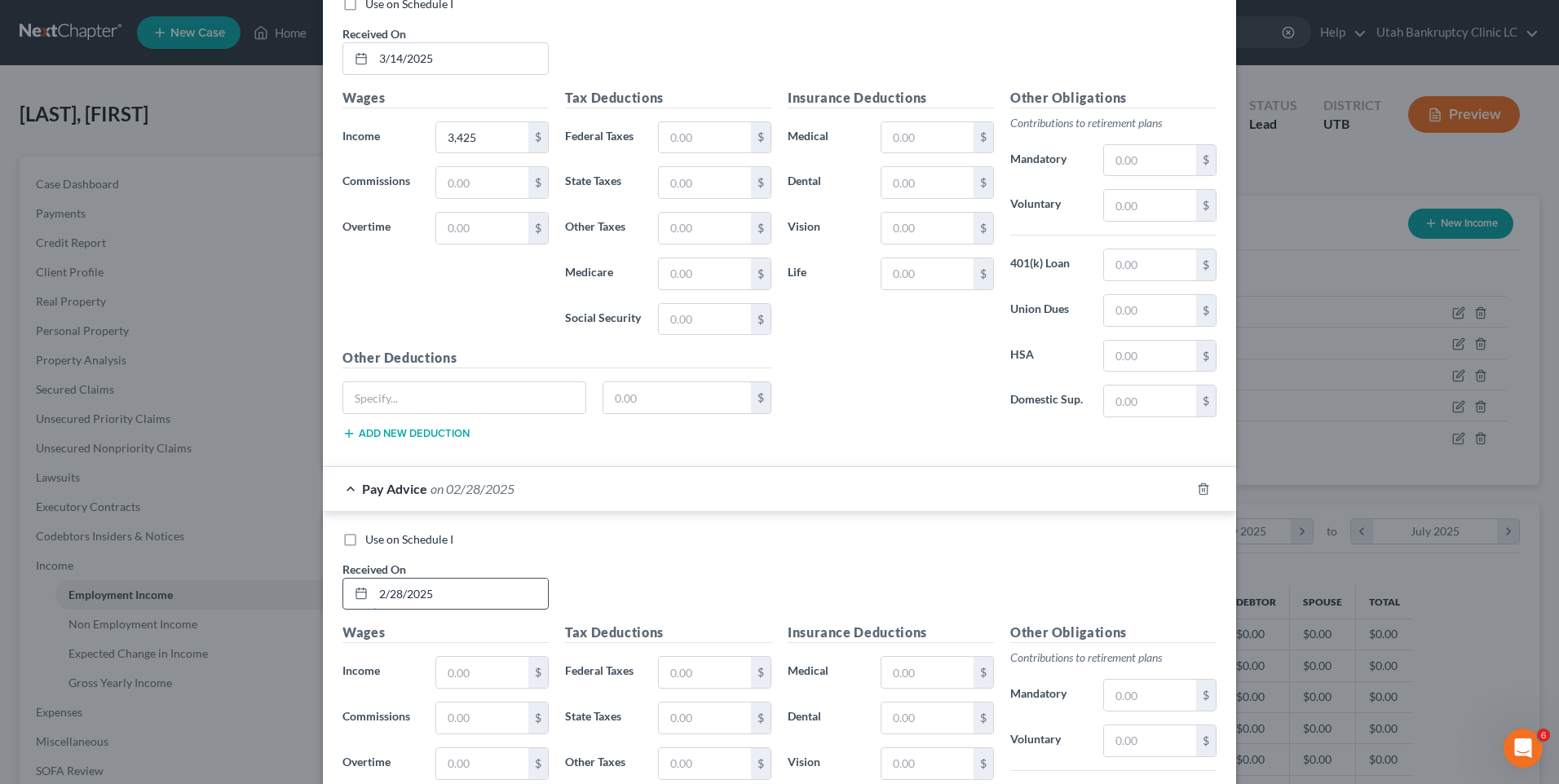 scroll, scrollTop: 5616, scrollLeft: 0, axis: vertical 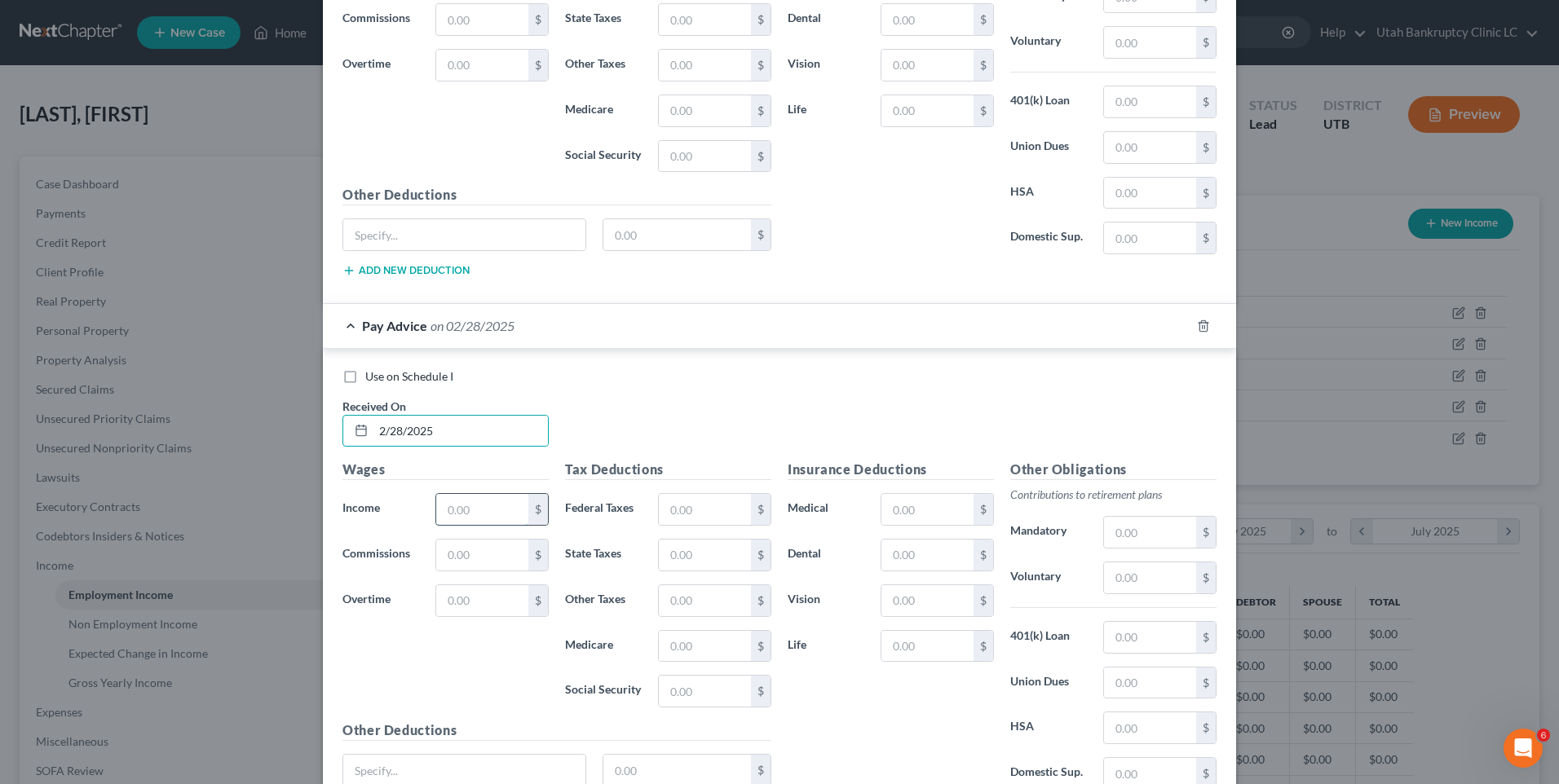 click at bounding box center [482, 509] 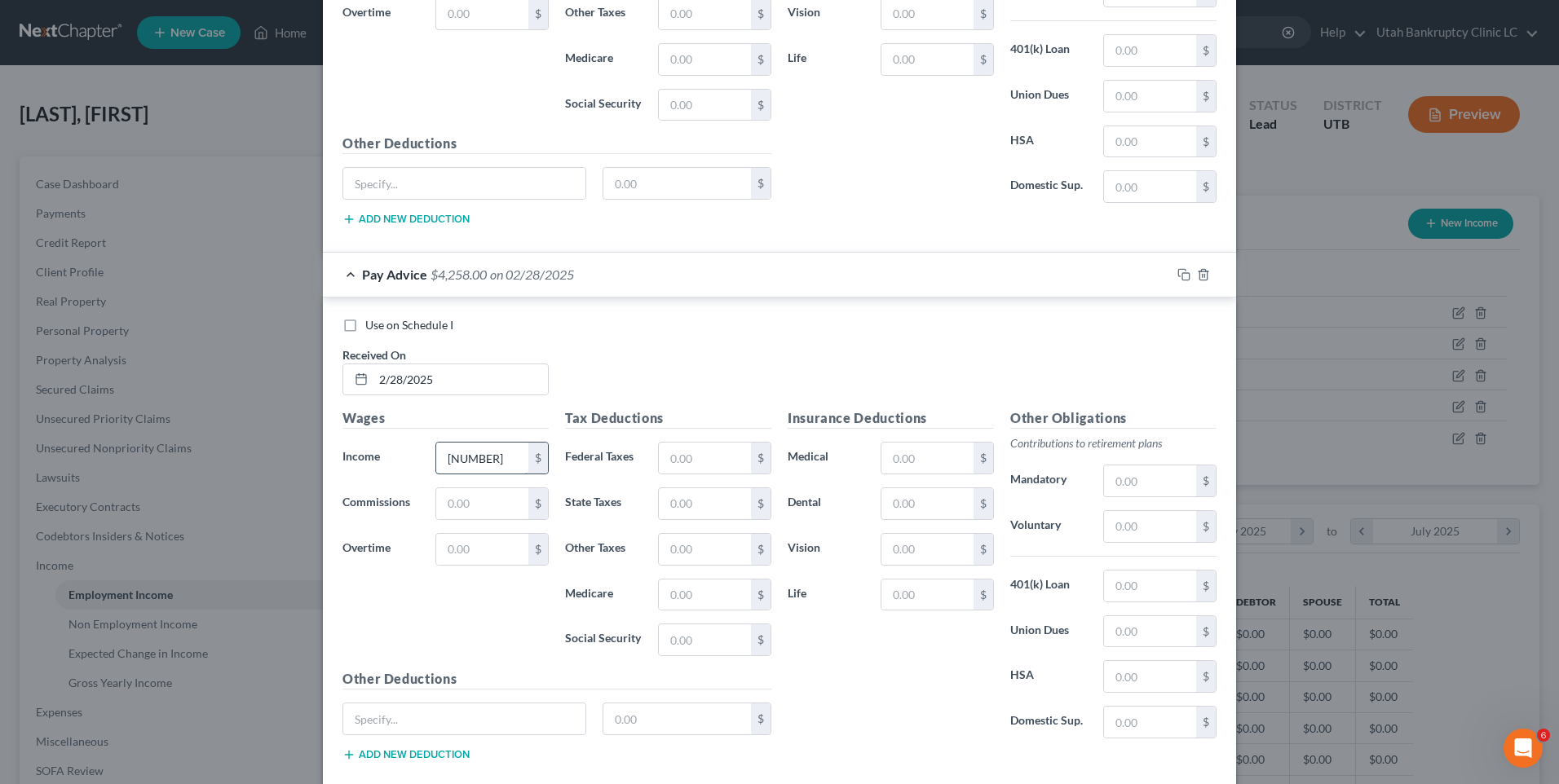 scroll, scrollTop: 5744, scrollLeft: 0, axis: vertical 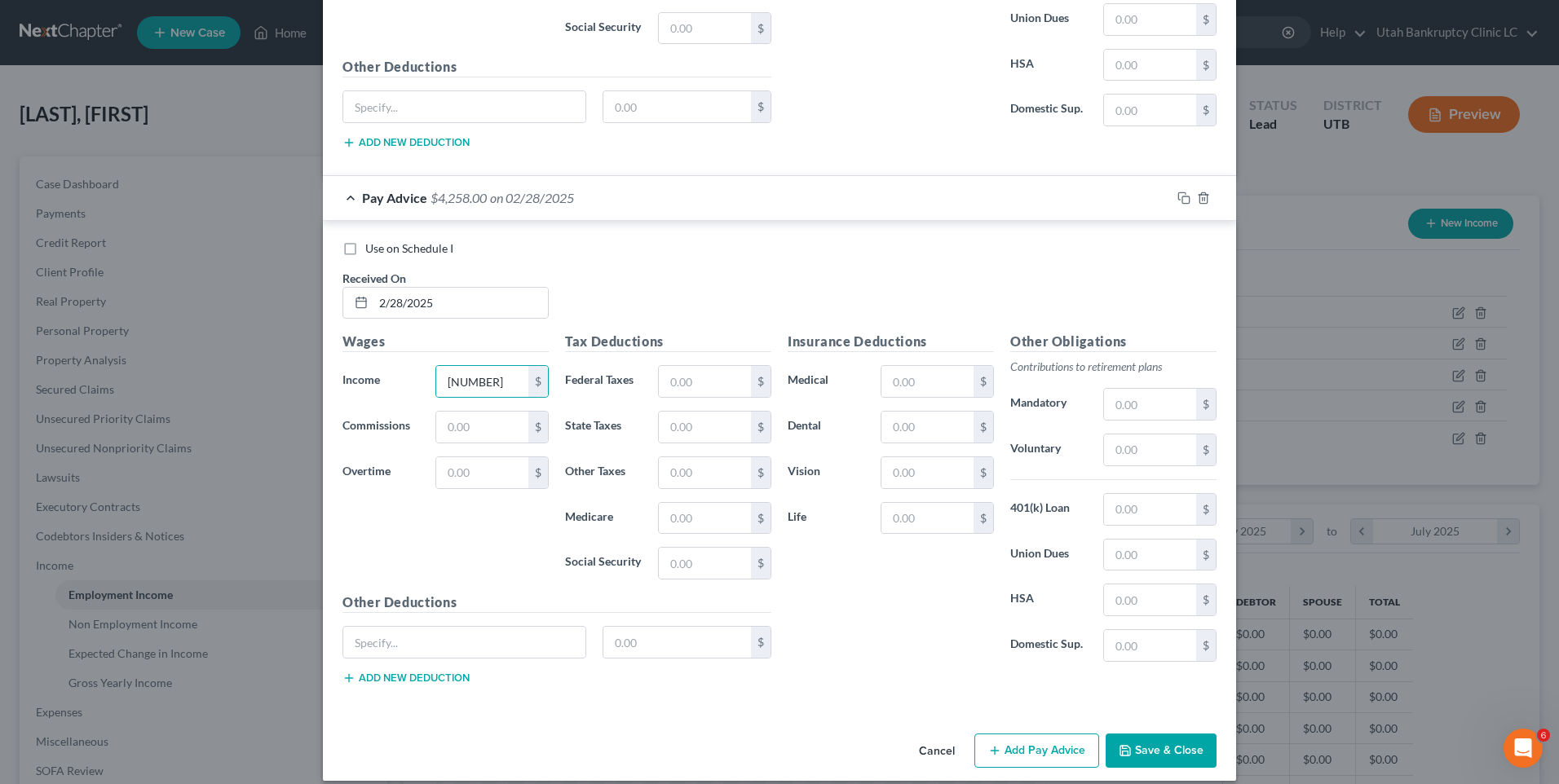 click on "Add Pay Advice" at bounding box center [1036, 751] 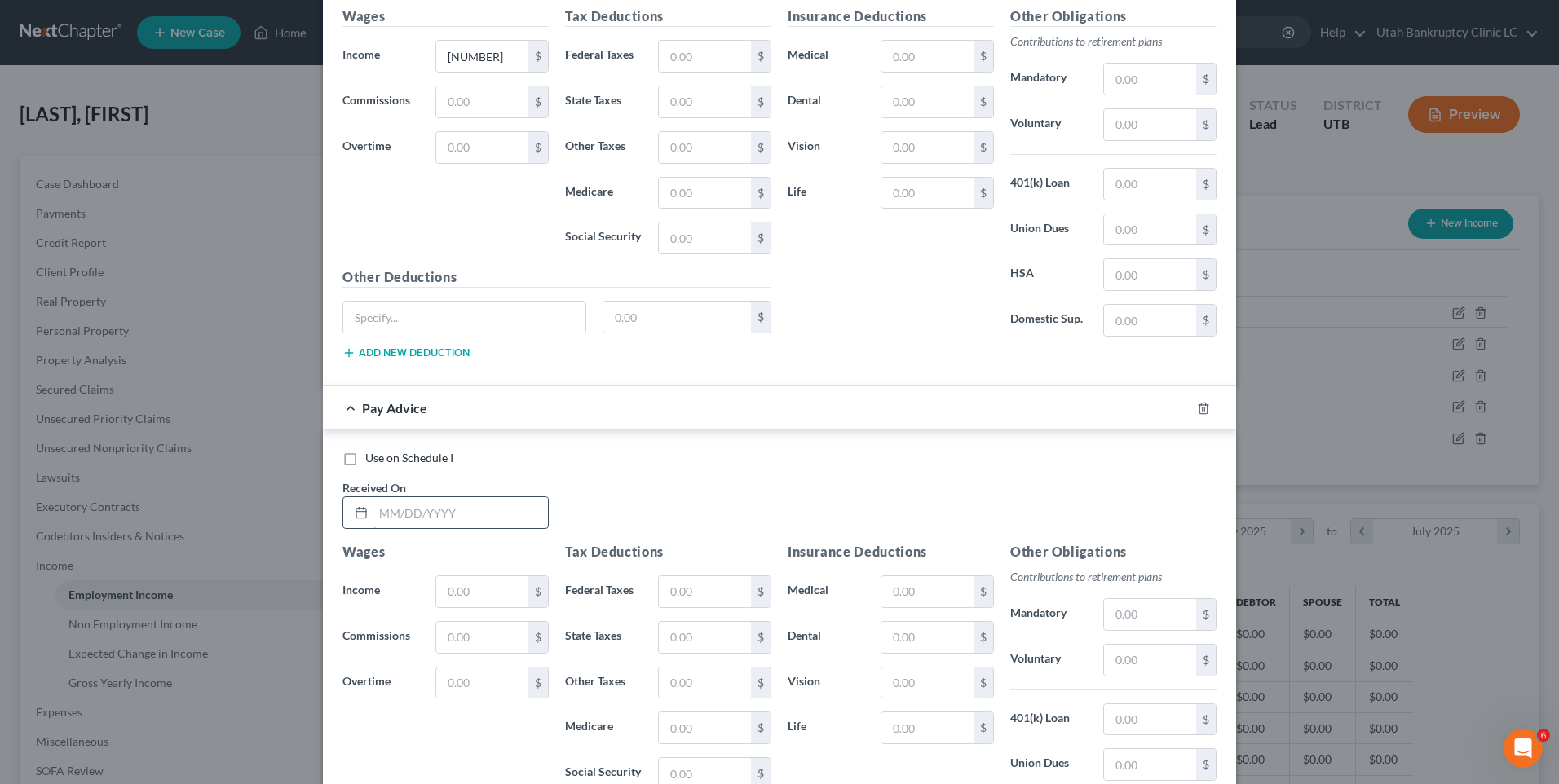 scroll, scrollTop: 6070, scrollLeft: 0, axis: vertical 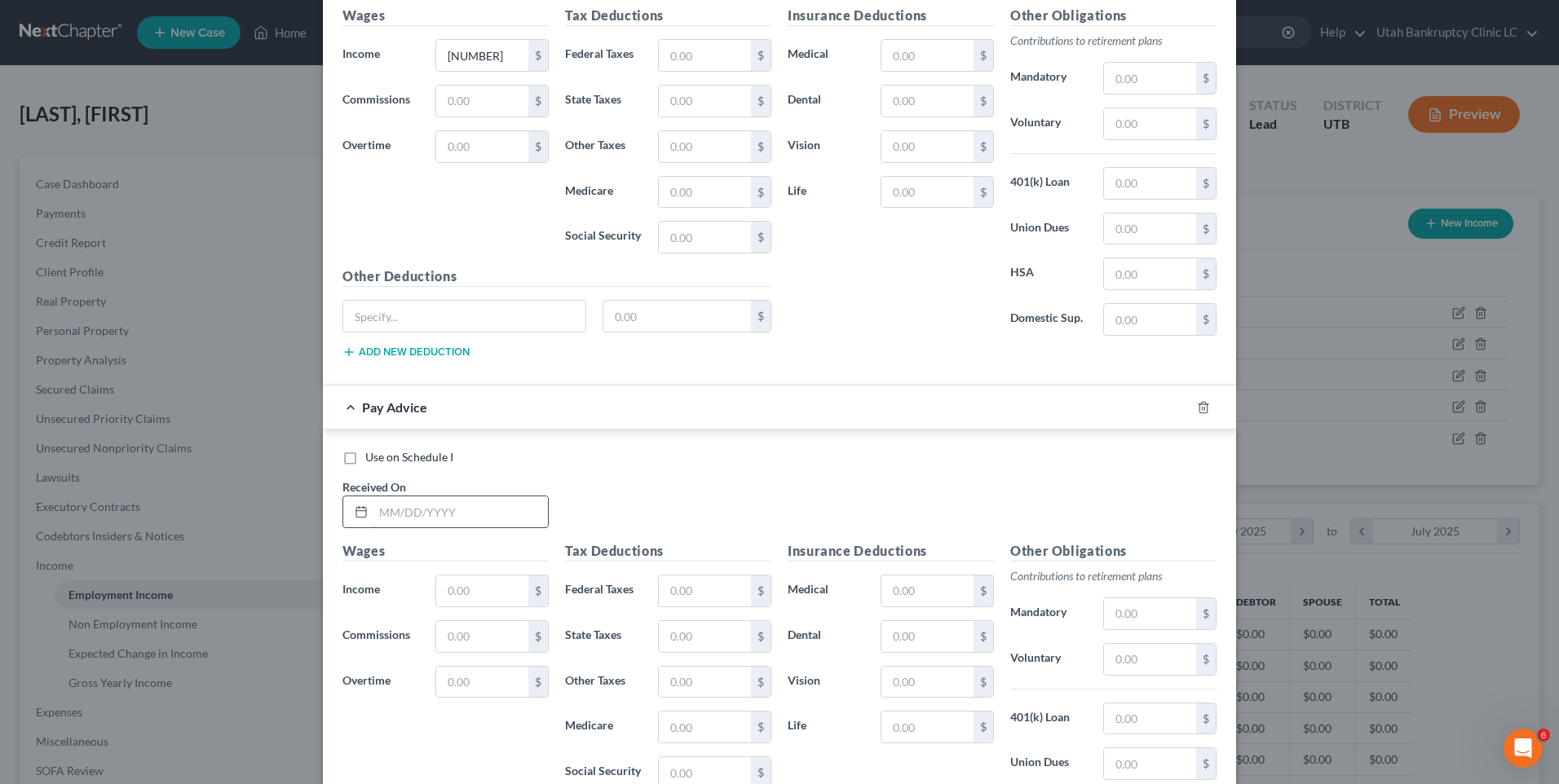 drag, startPoint x: 448, startPoint y: 493, endPoint x: 439, endPoint y: 494, distance: 9.0553851 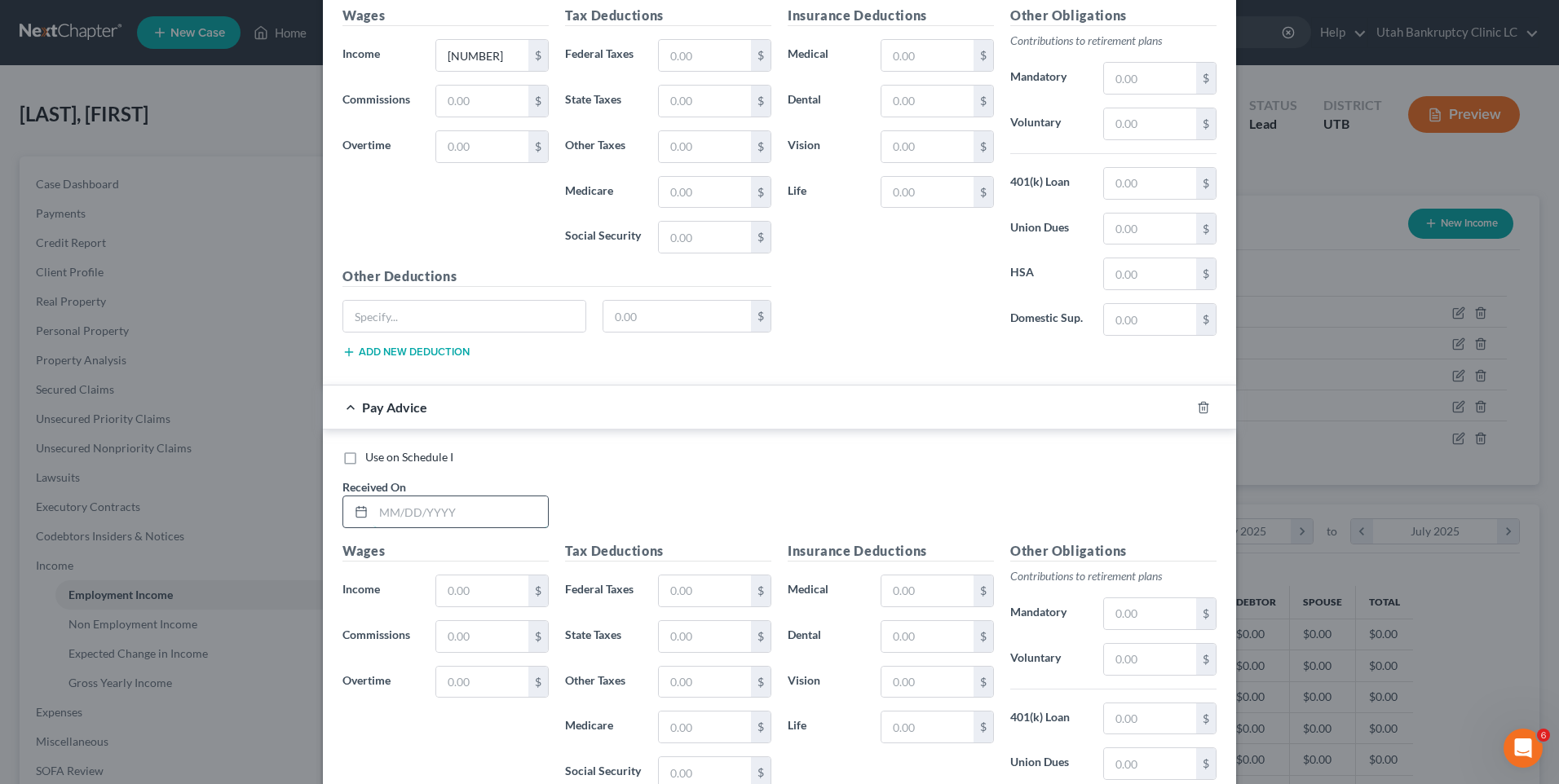click at bounding box center [461, 512] 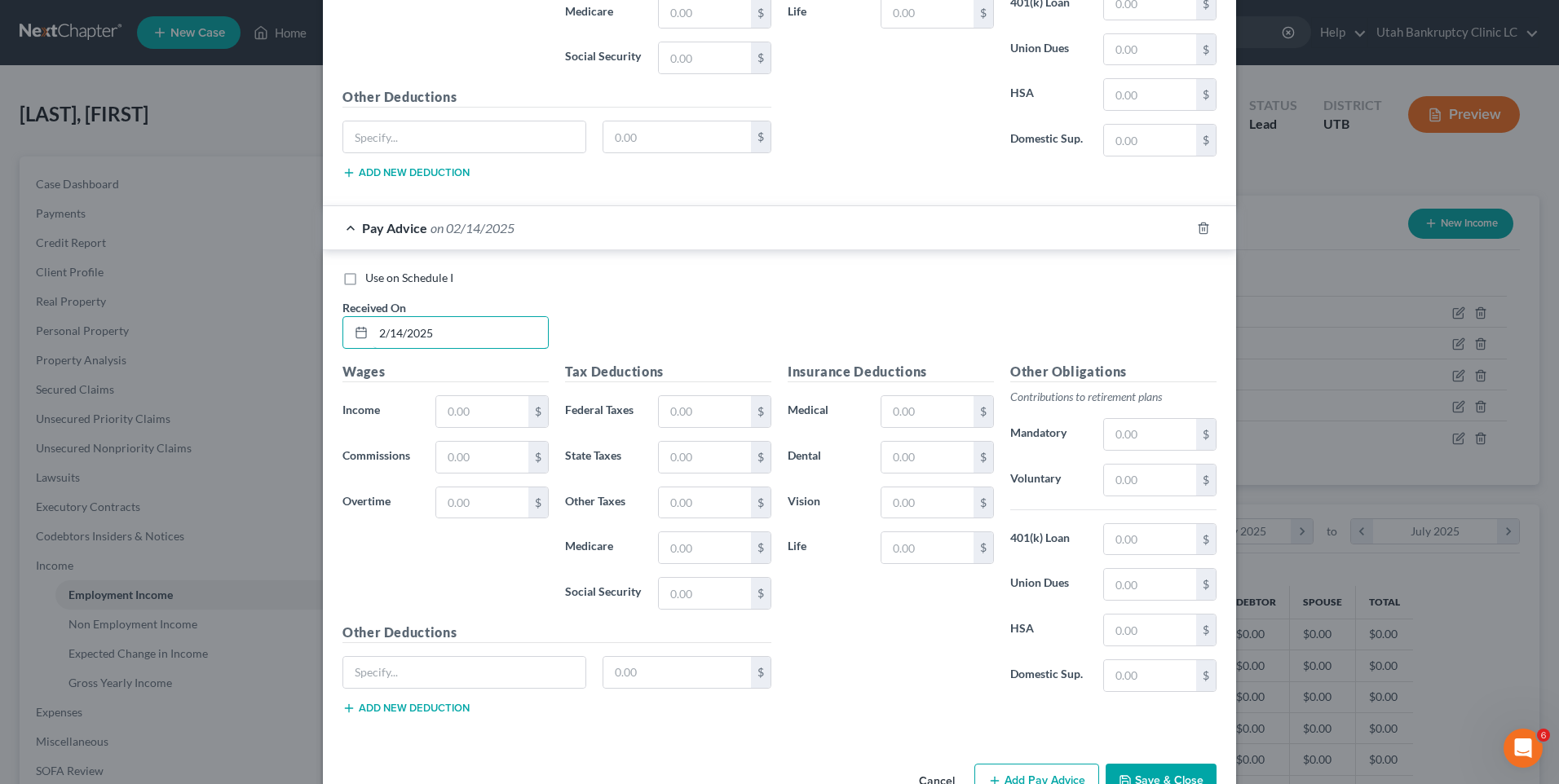 scroll, scrollTop: 6279, scrollLeft: 0, axis: vertical 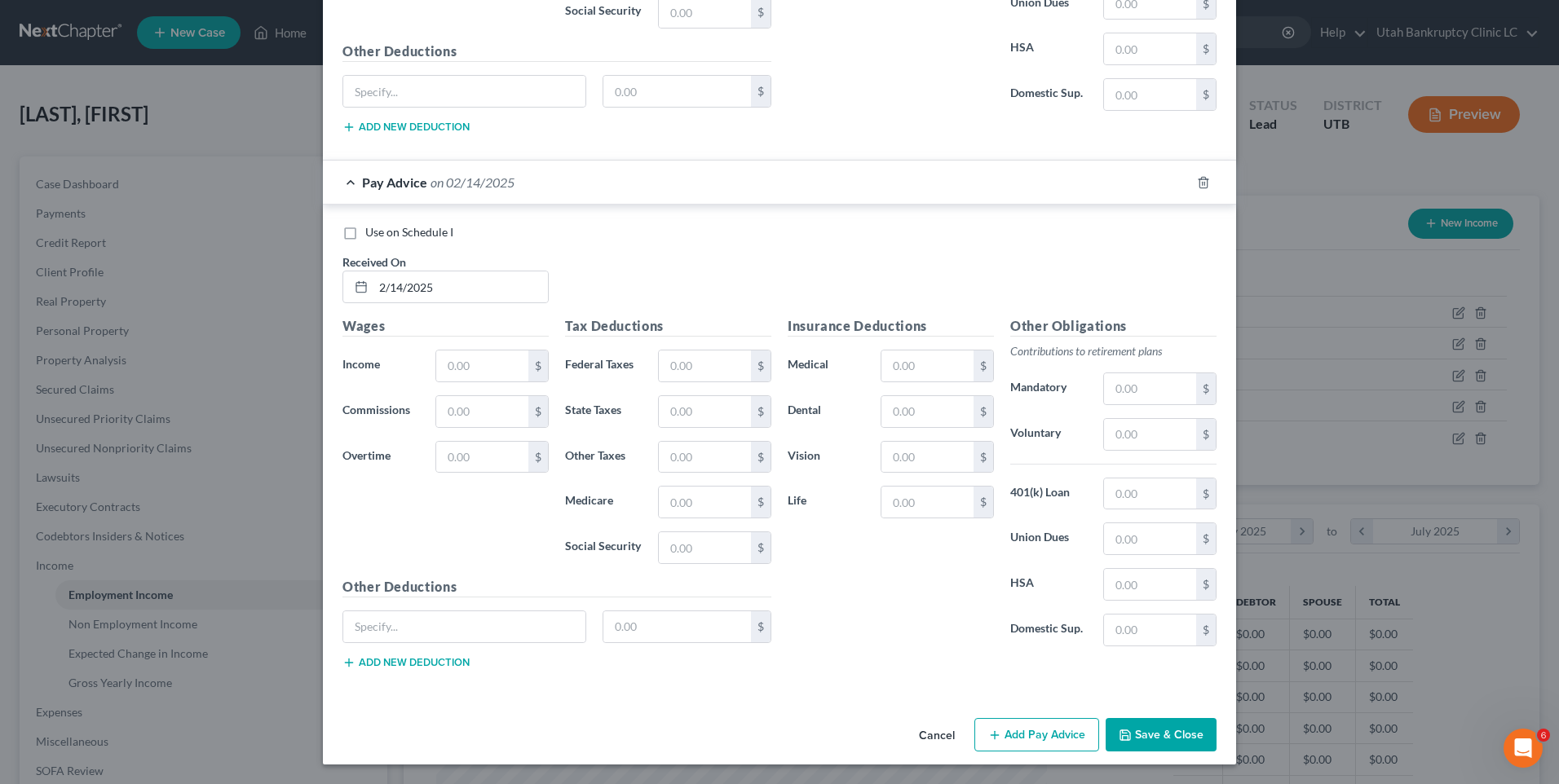 click on "Add Pay Advice" at bounding box center (1036, 735) 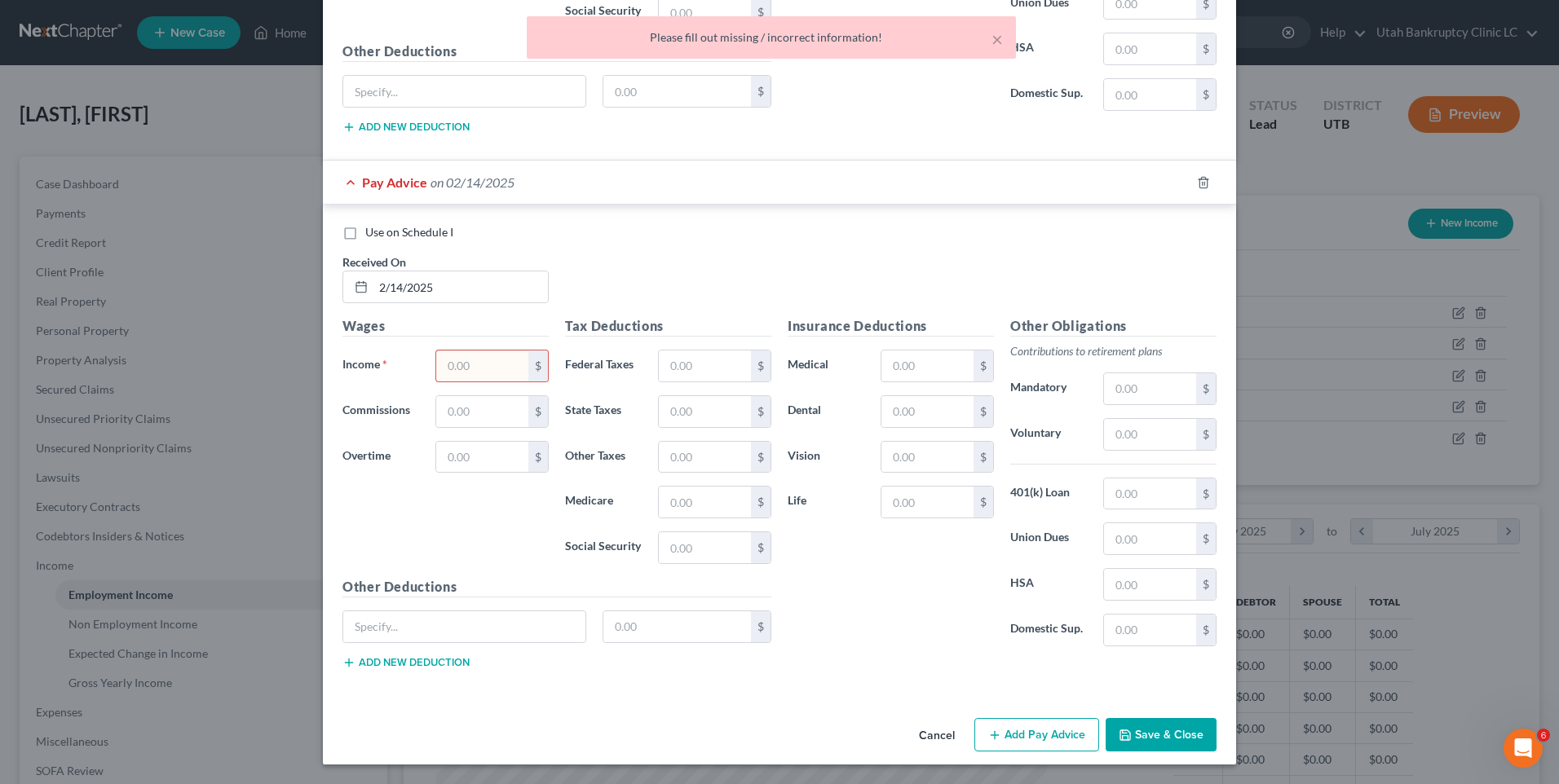 click at bounding box center [482, 366] 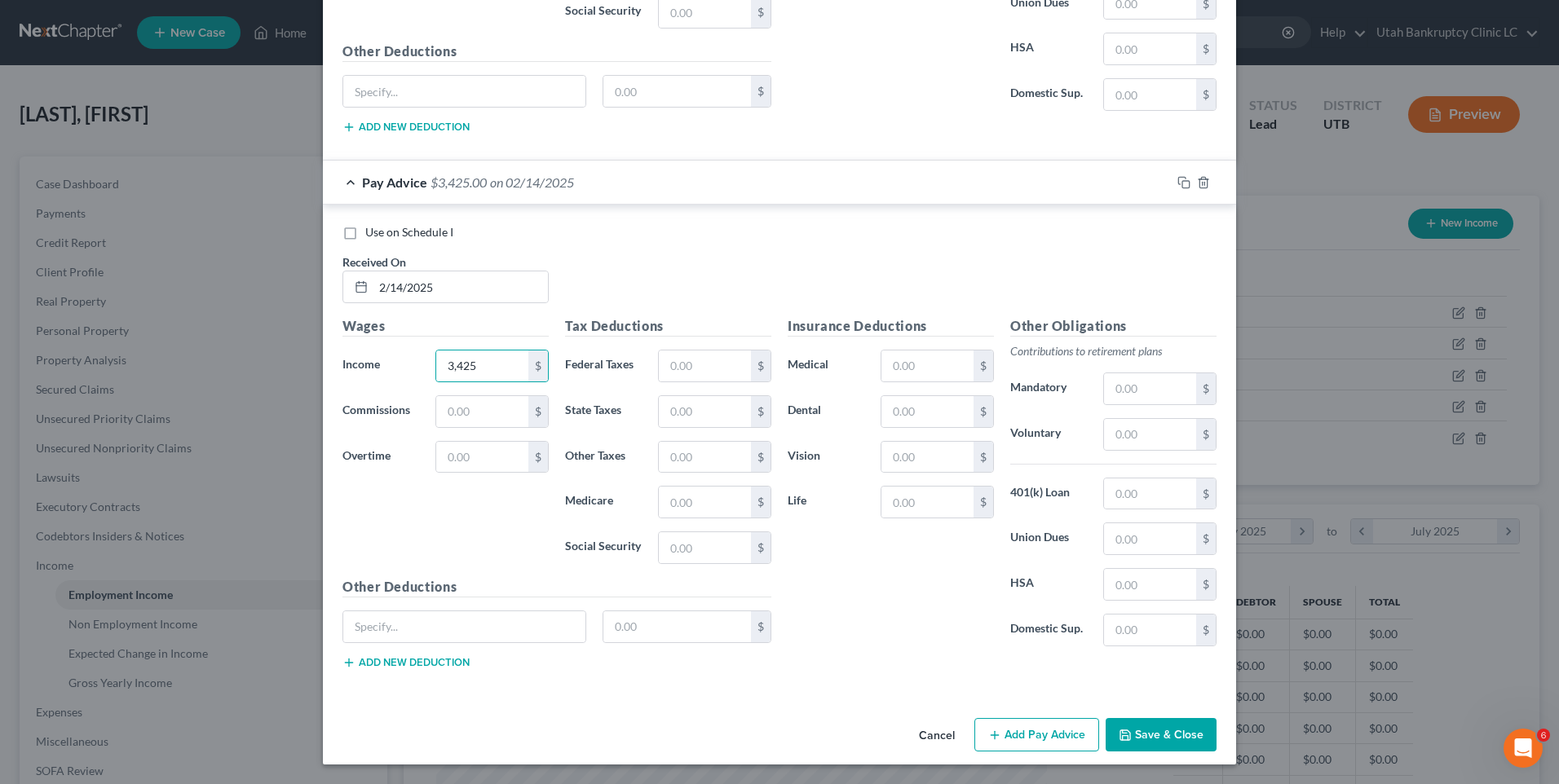 click on "Add Pay Advice" at bounding box center (1036, 735) 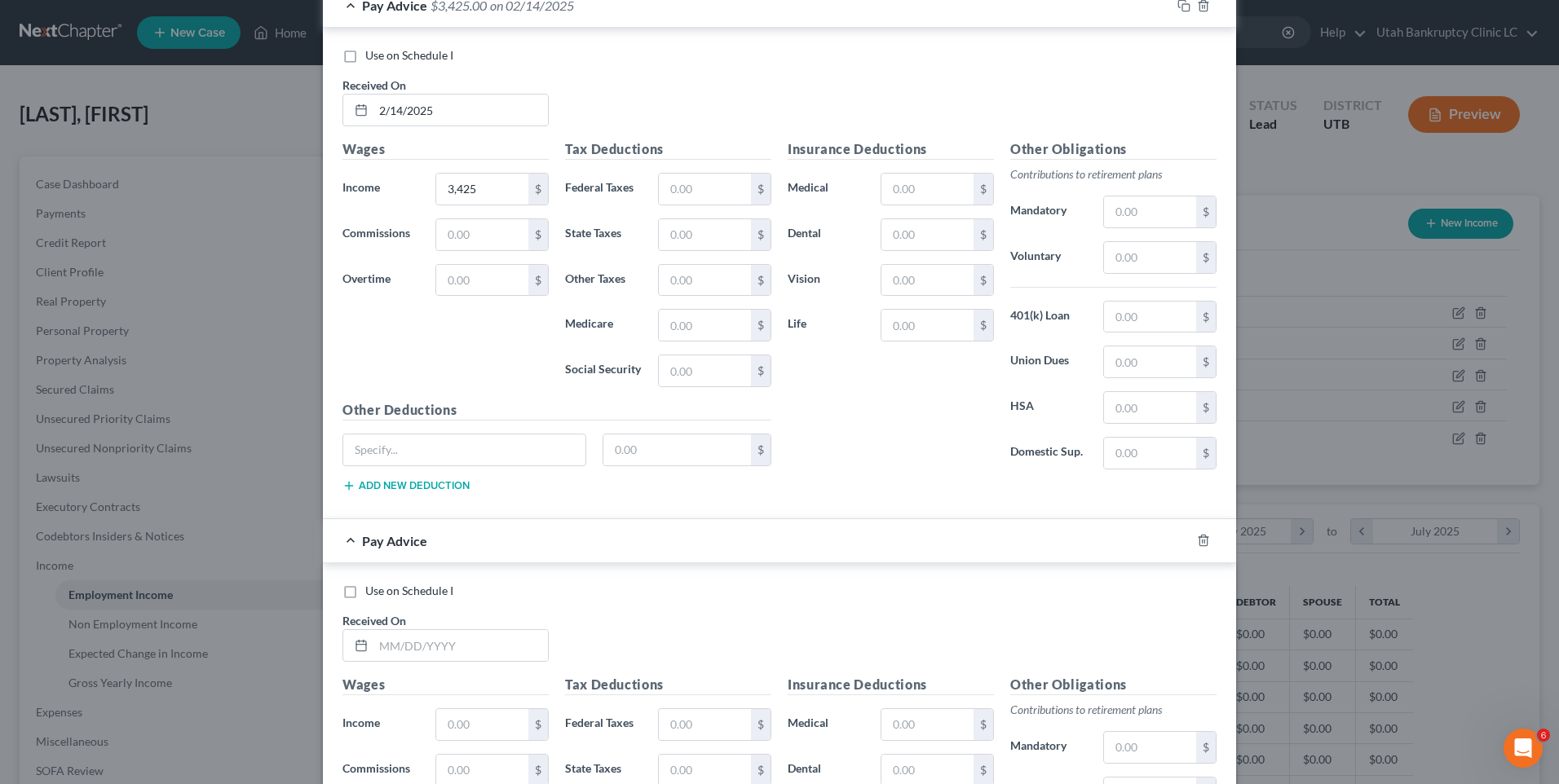 scroll, scrollTop: 6523, scrollLeft: 0, axis: vertical 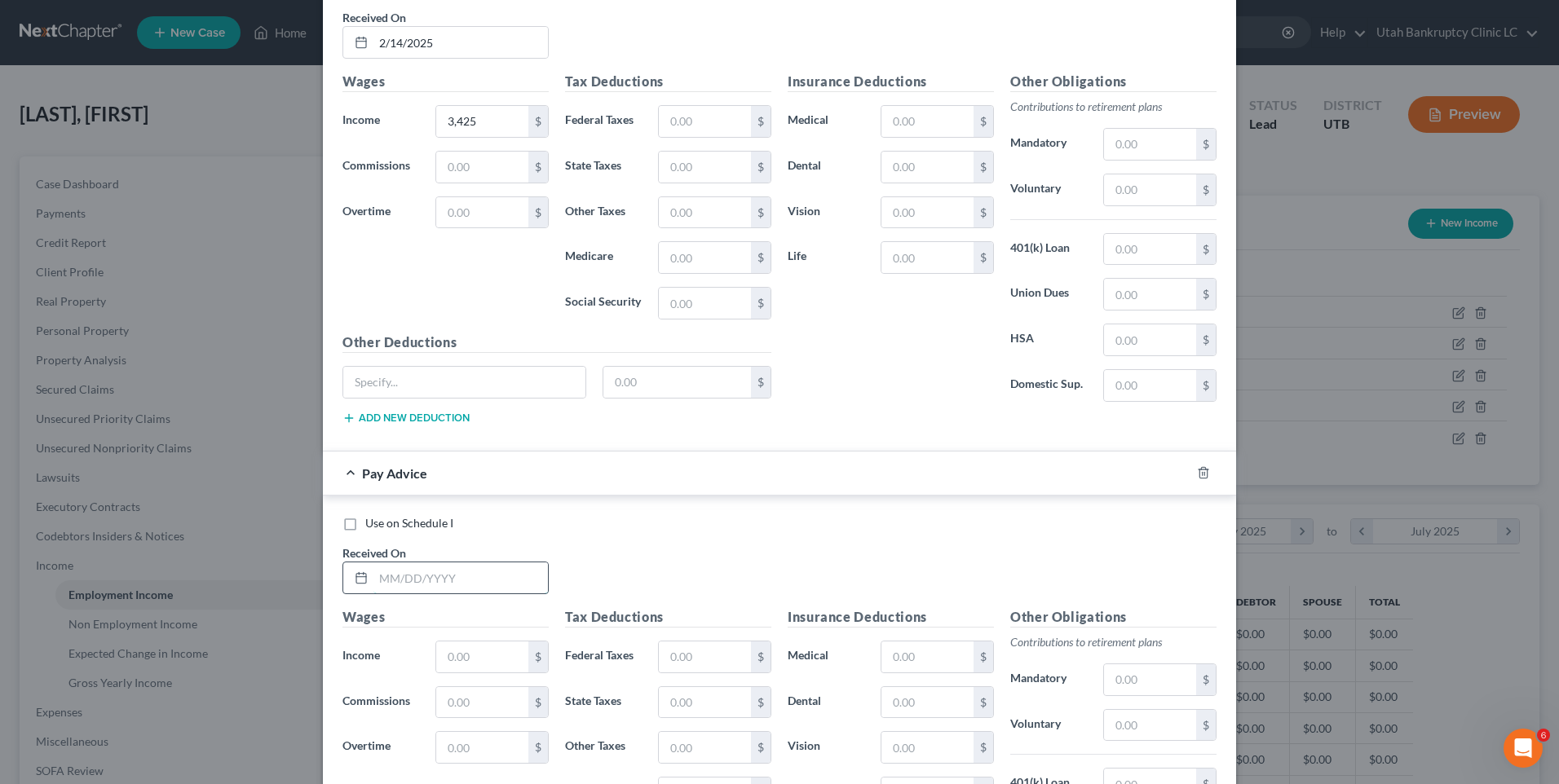 click at bounding box center [461, 578] 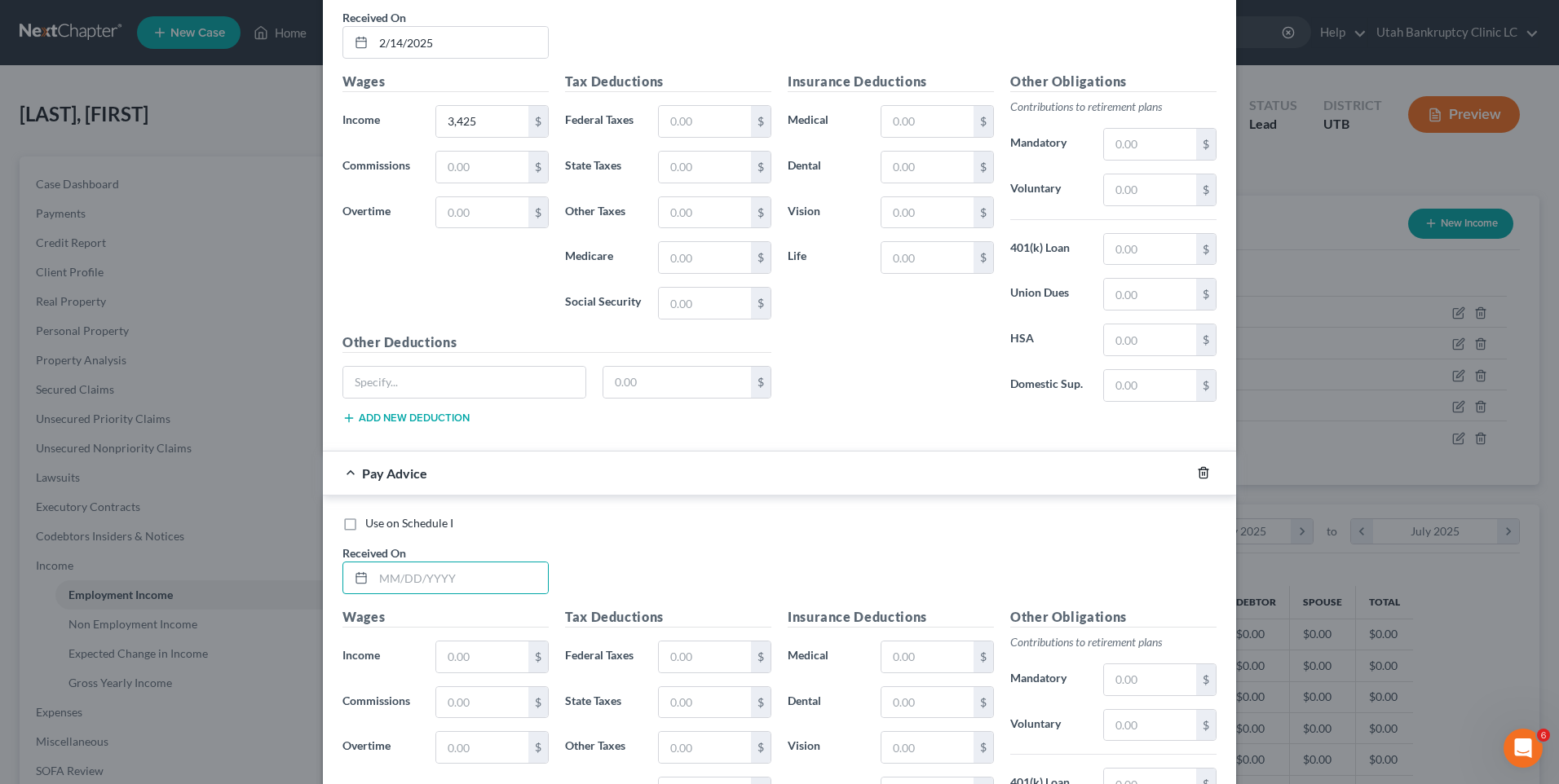 click 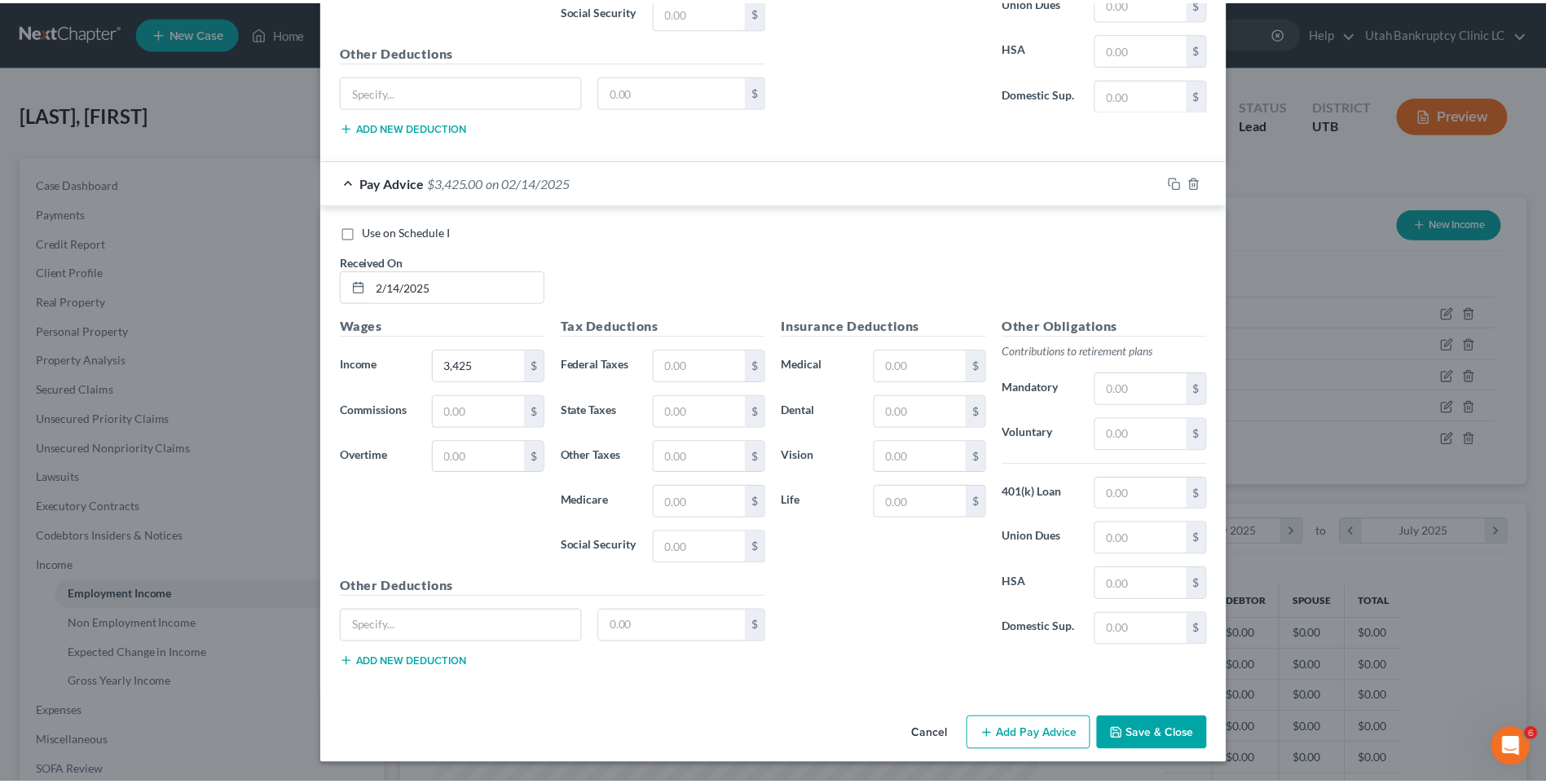 scroll, scrollTop: 6279, scrollLeft: 0, axis: vertical 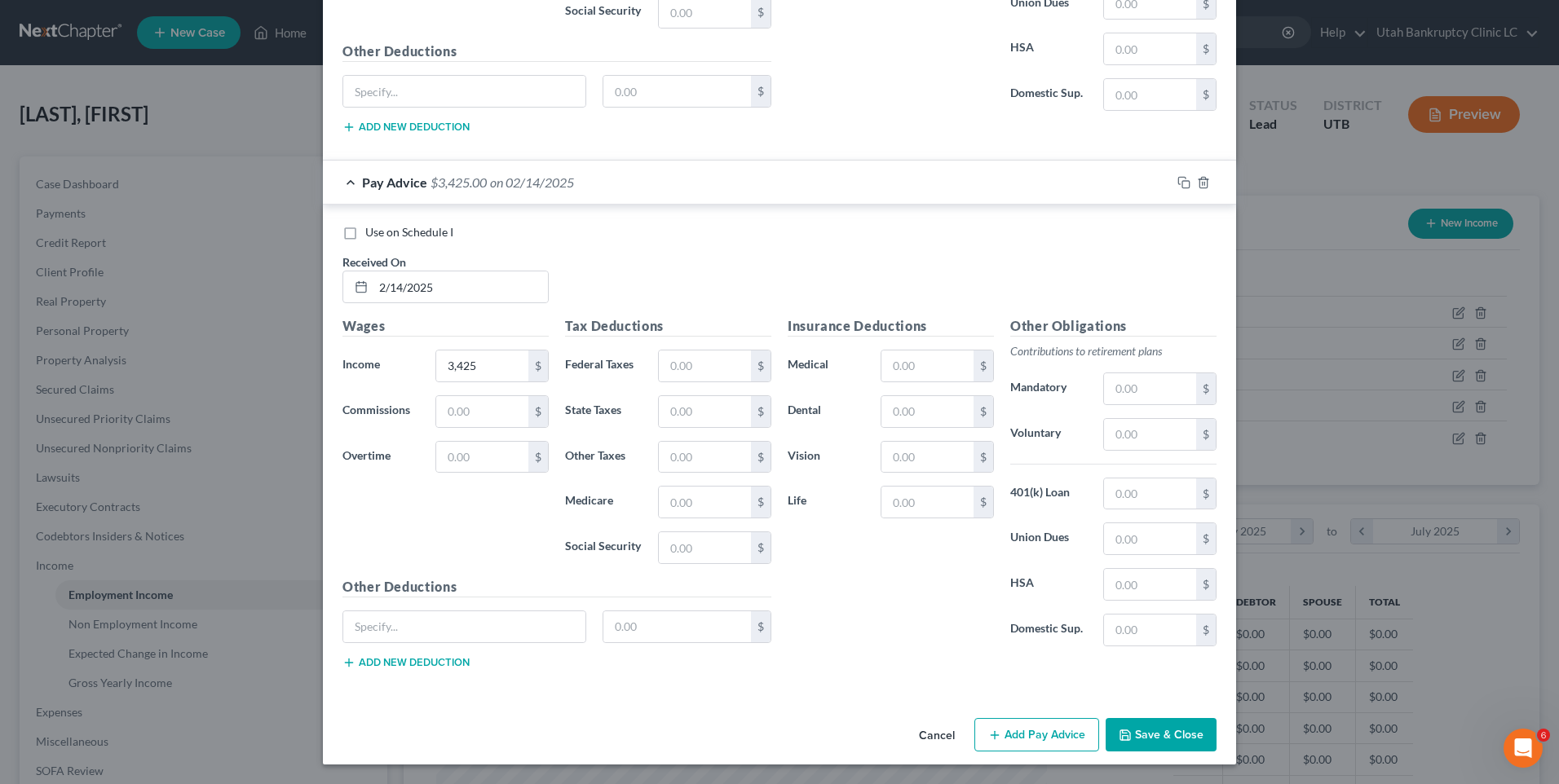 click on "Save & Close" at bounding box center (1161, 735) 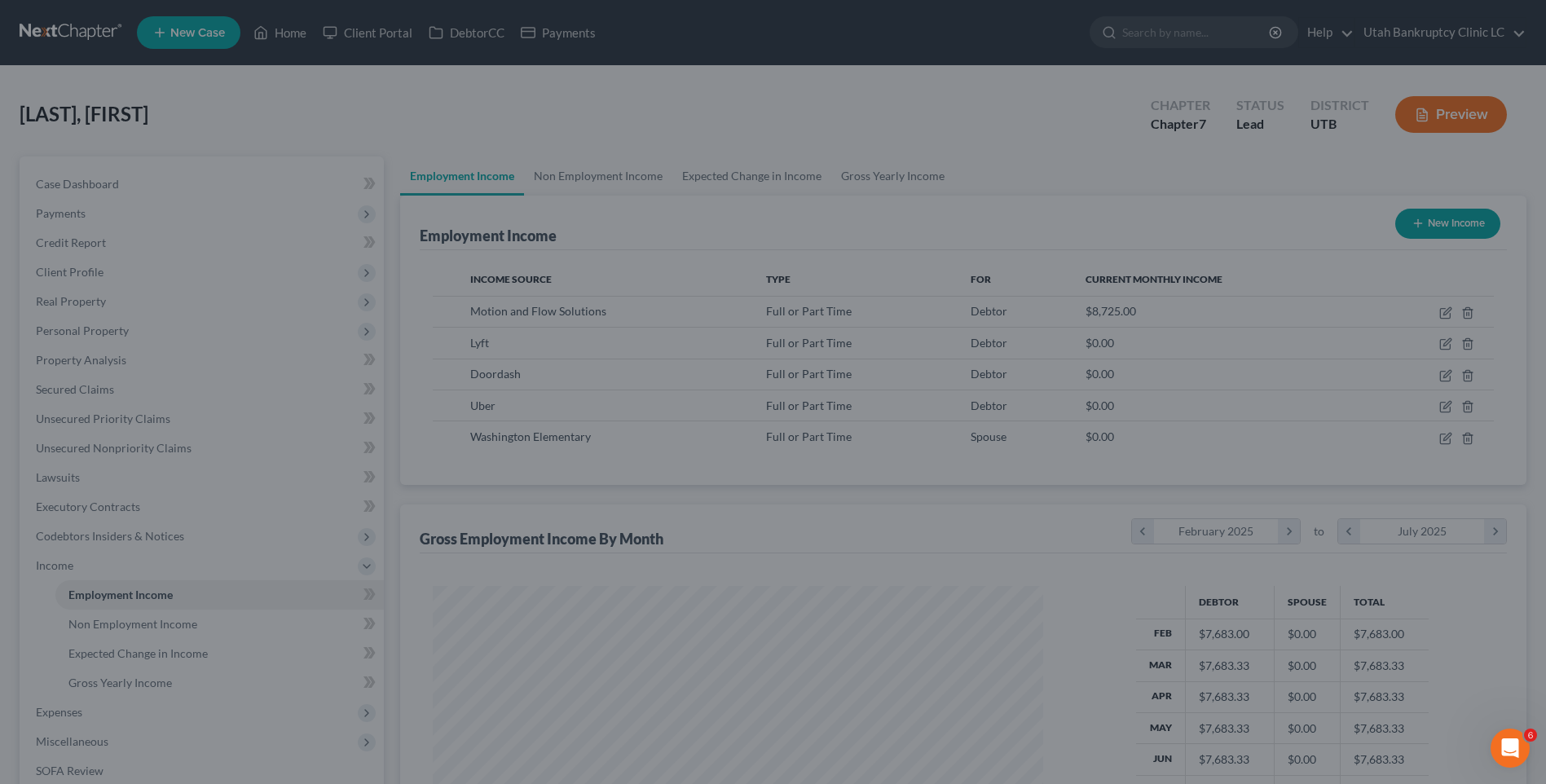 scroll, scrollTop: 302, scrollLeft: 637, axis: both 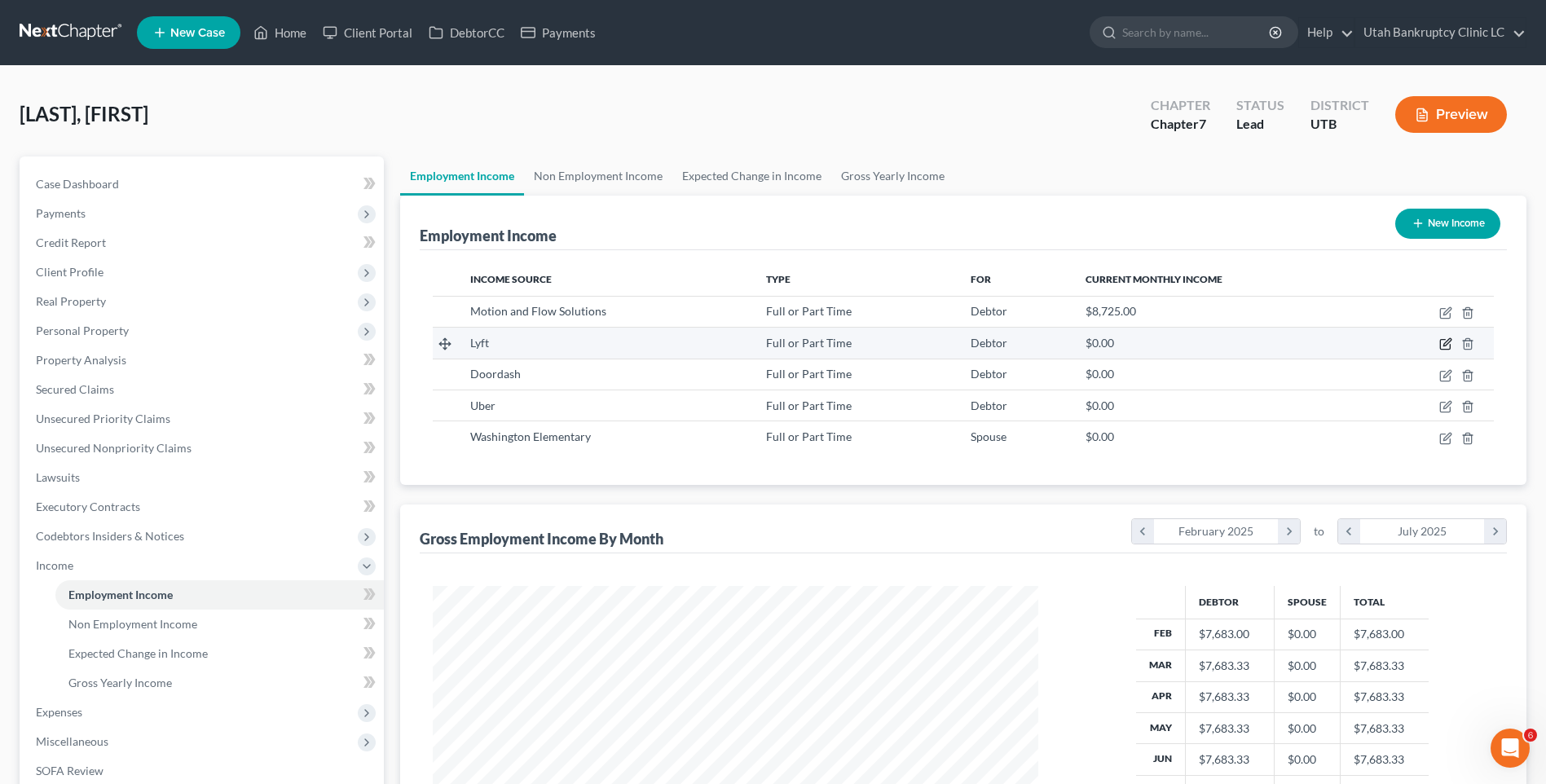 click 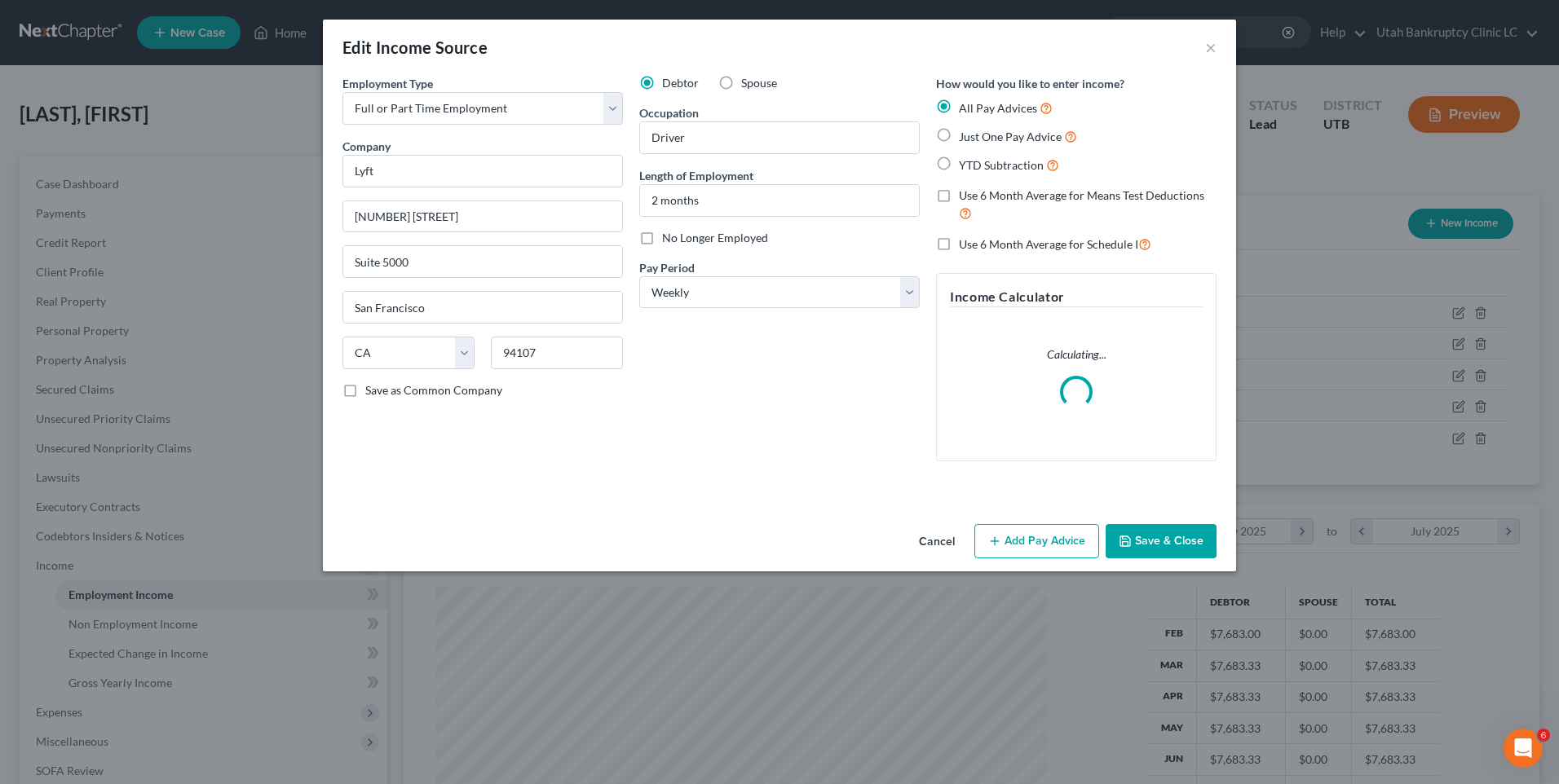 scroll, scrollTop: 814664, scrollLeft: 814733, axis: both 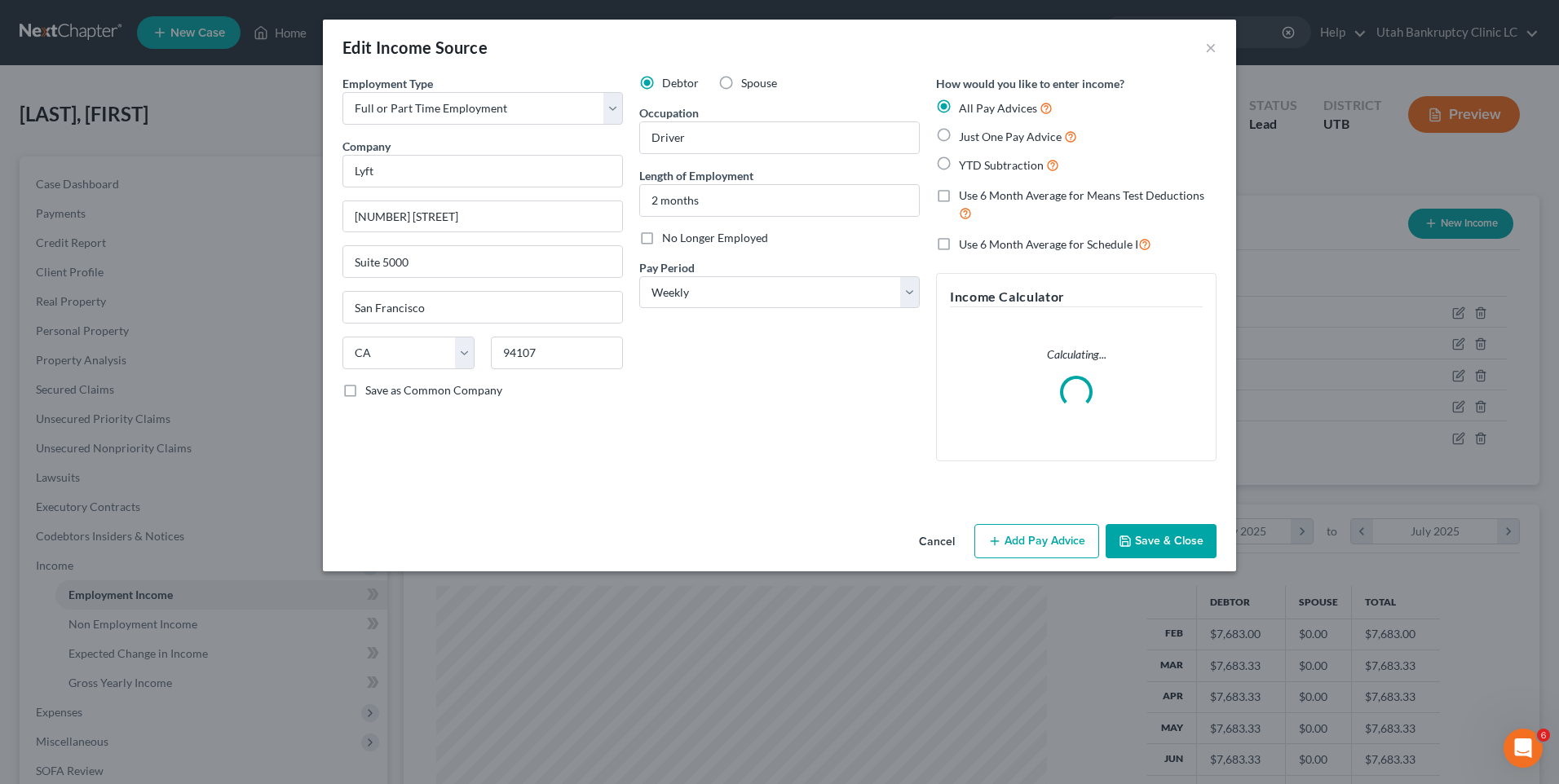 click on "Add Pay Advice" at bounding box center (1036, 541) 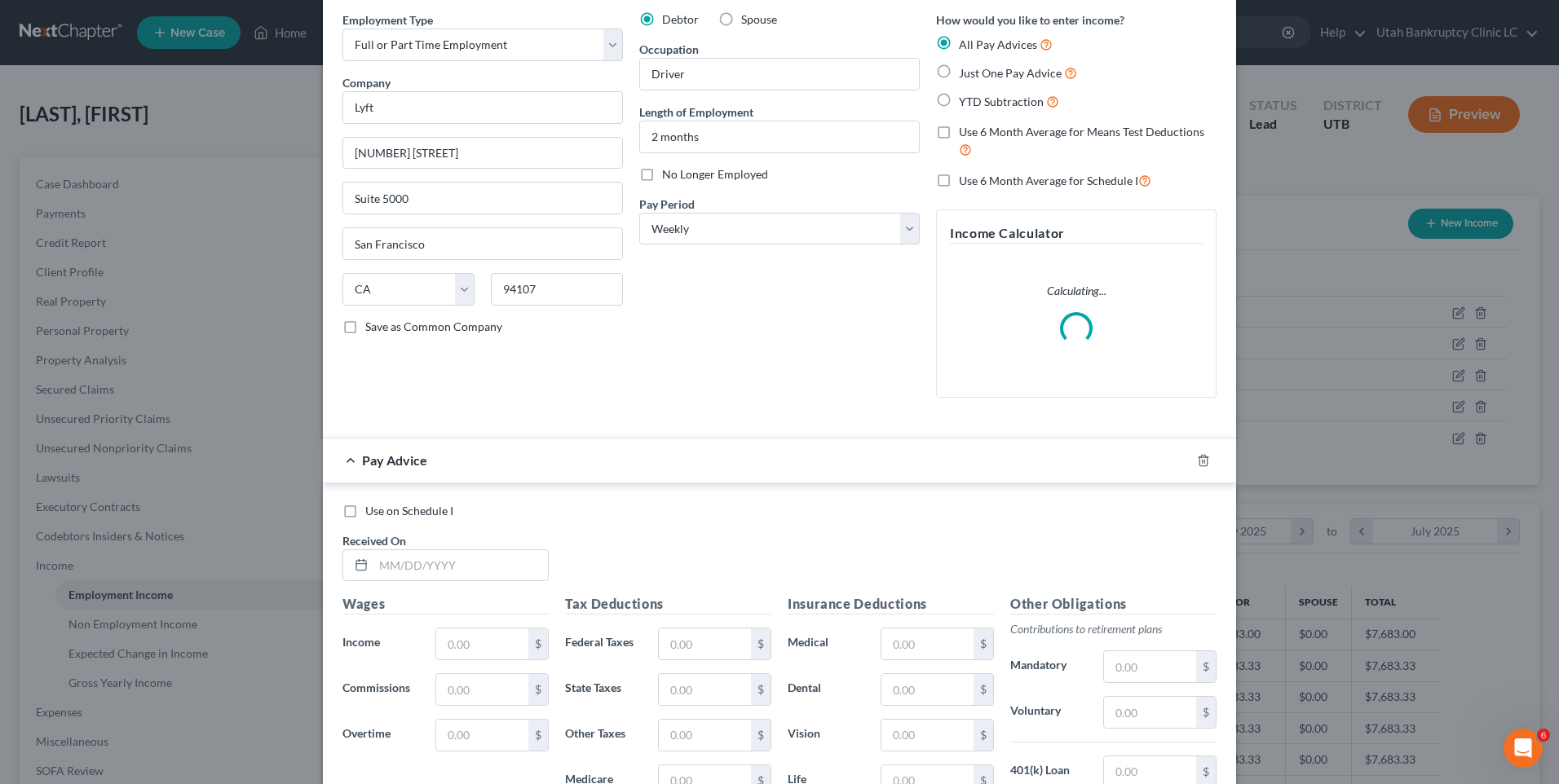 scroll, scrollTop: 163, scrollLeft: 0, axis: vertical 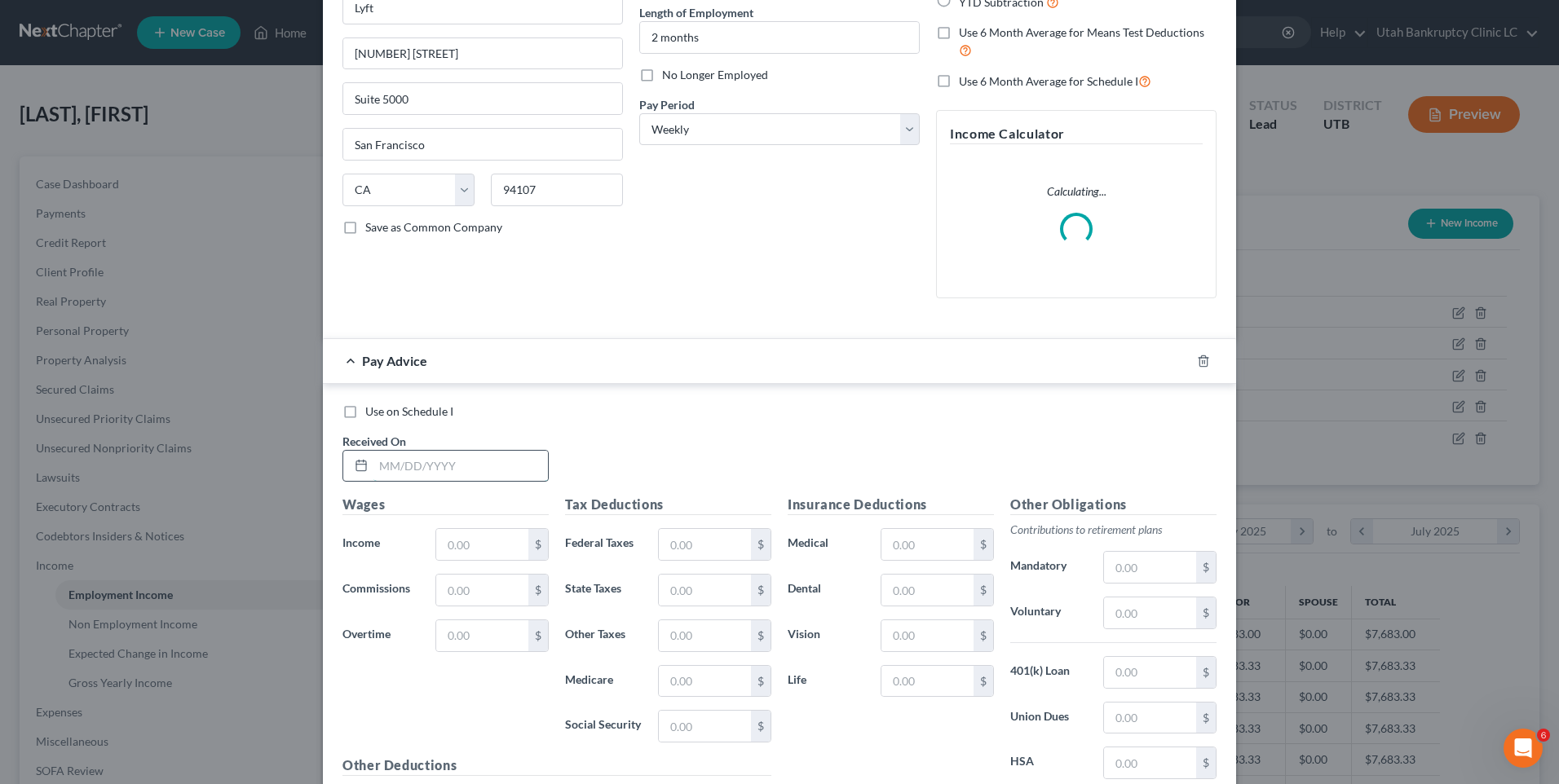 click at bounding box center (461, 466) 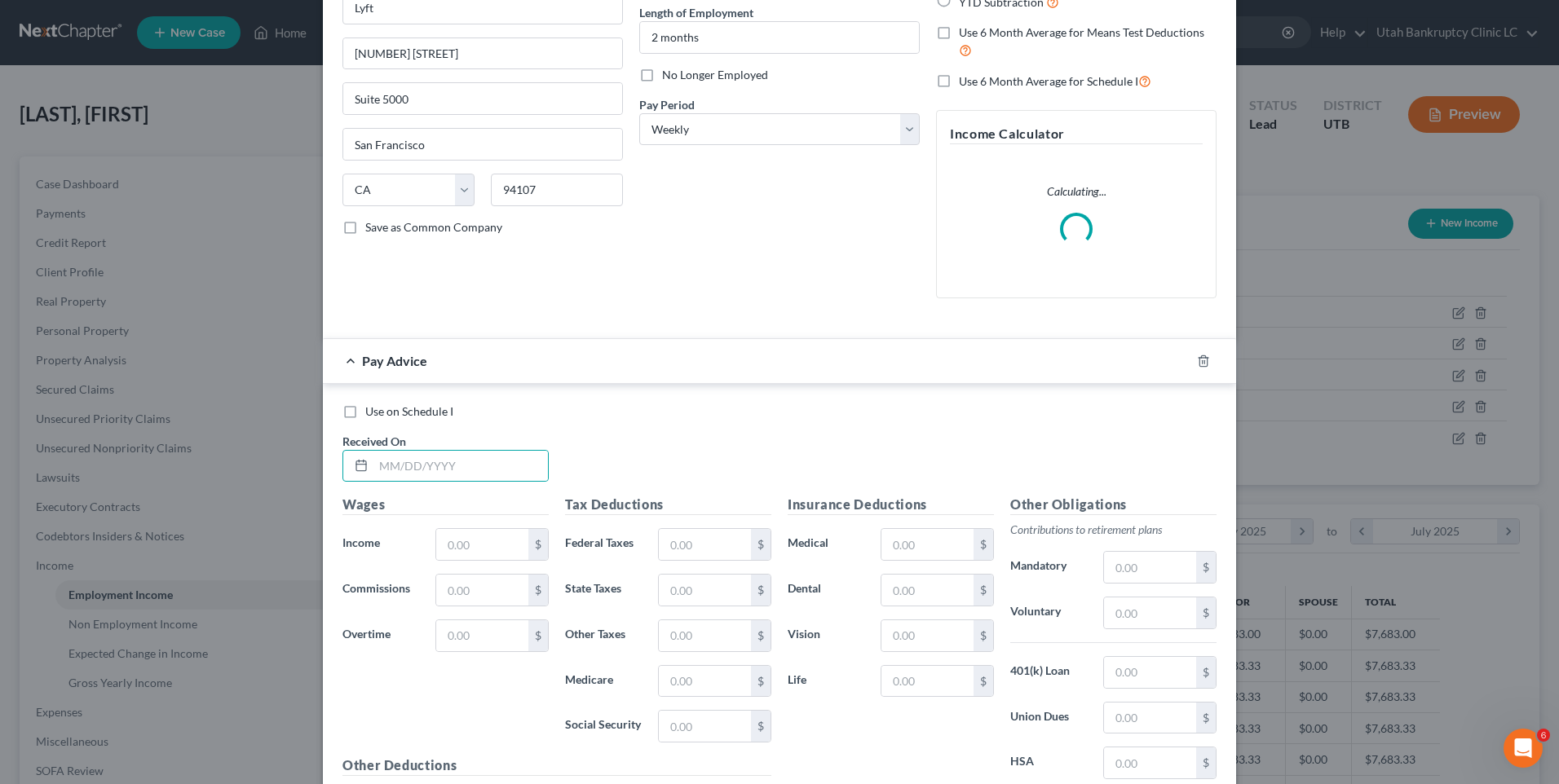drag, startPoint x: 696, startPoint y: 408, endPoint x: 612, endPoint y: 409, distance: 84.00595 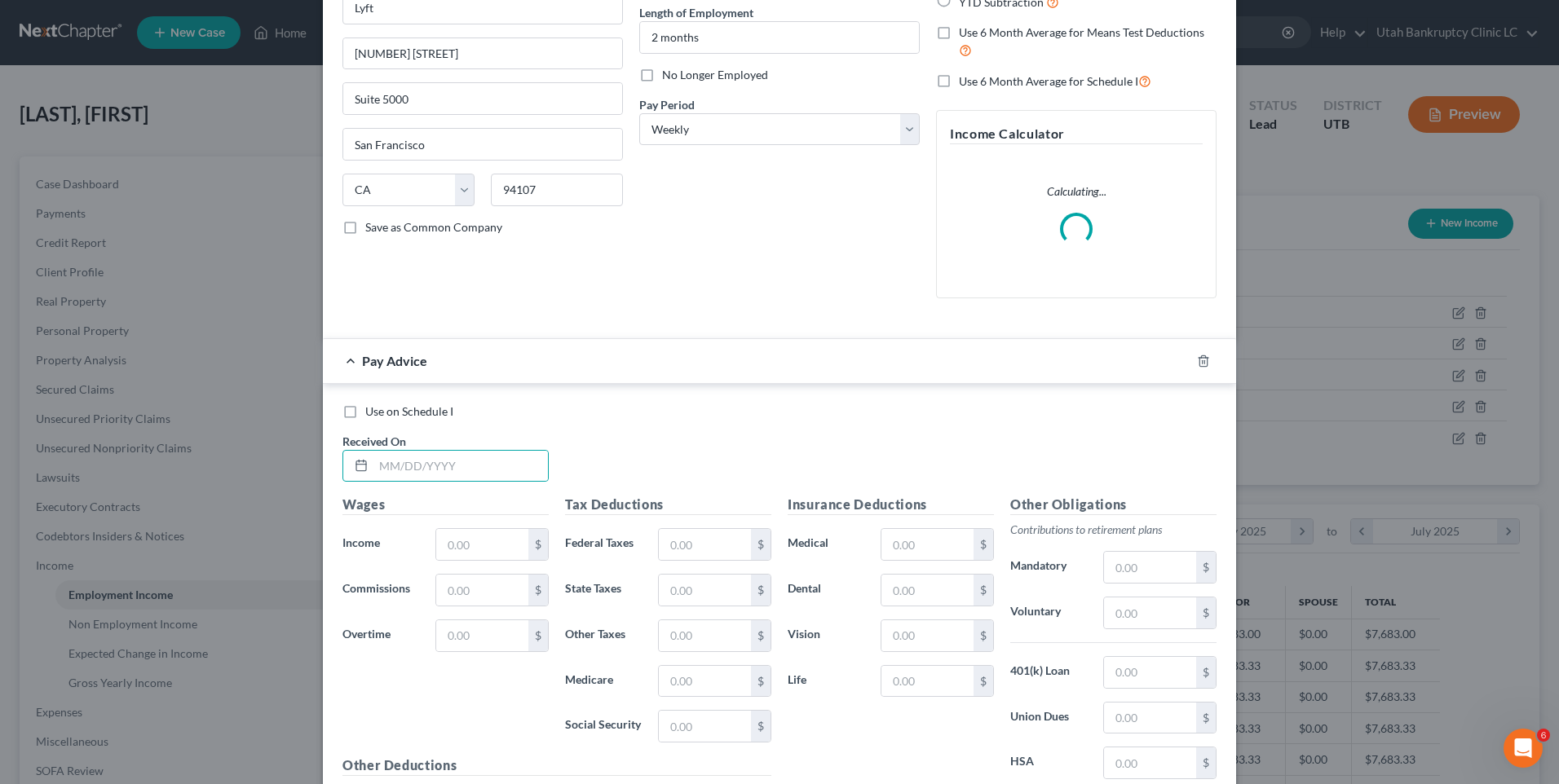 click on "Use on Schedule I" at bounding box center (780, 412) 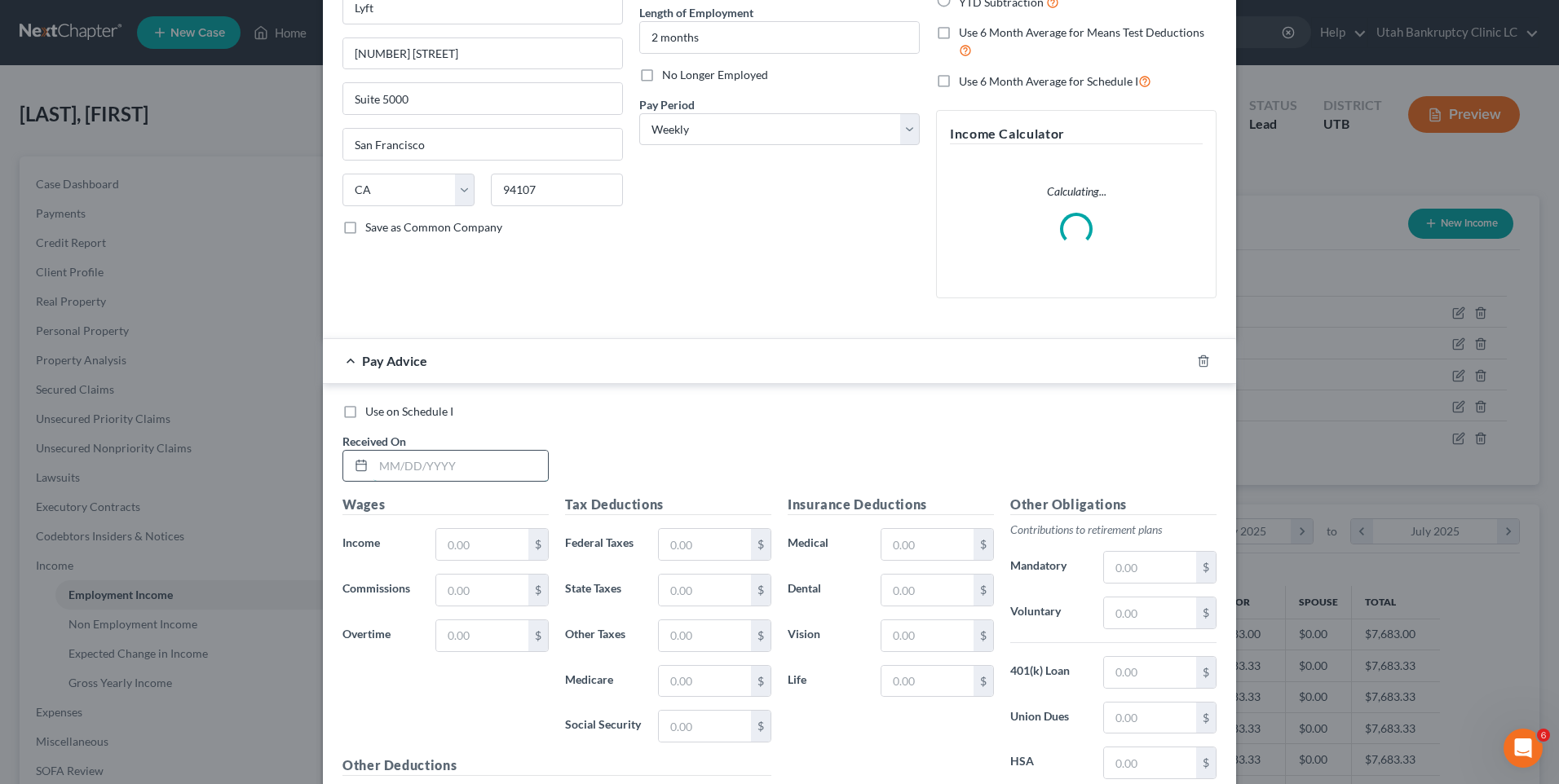 click at bounding box center (461, 466) 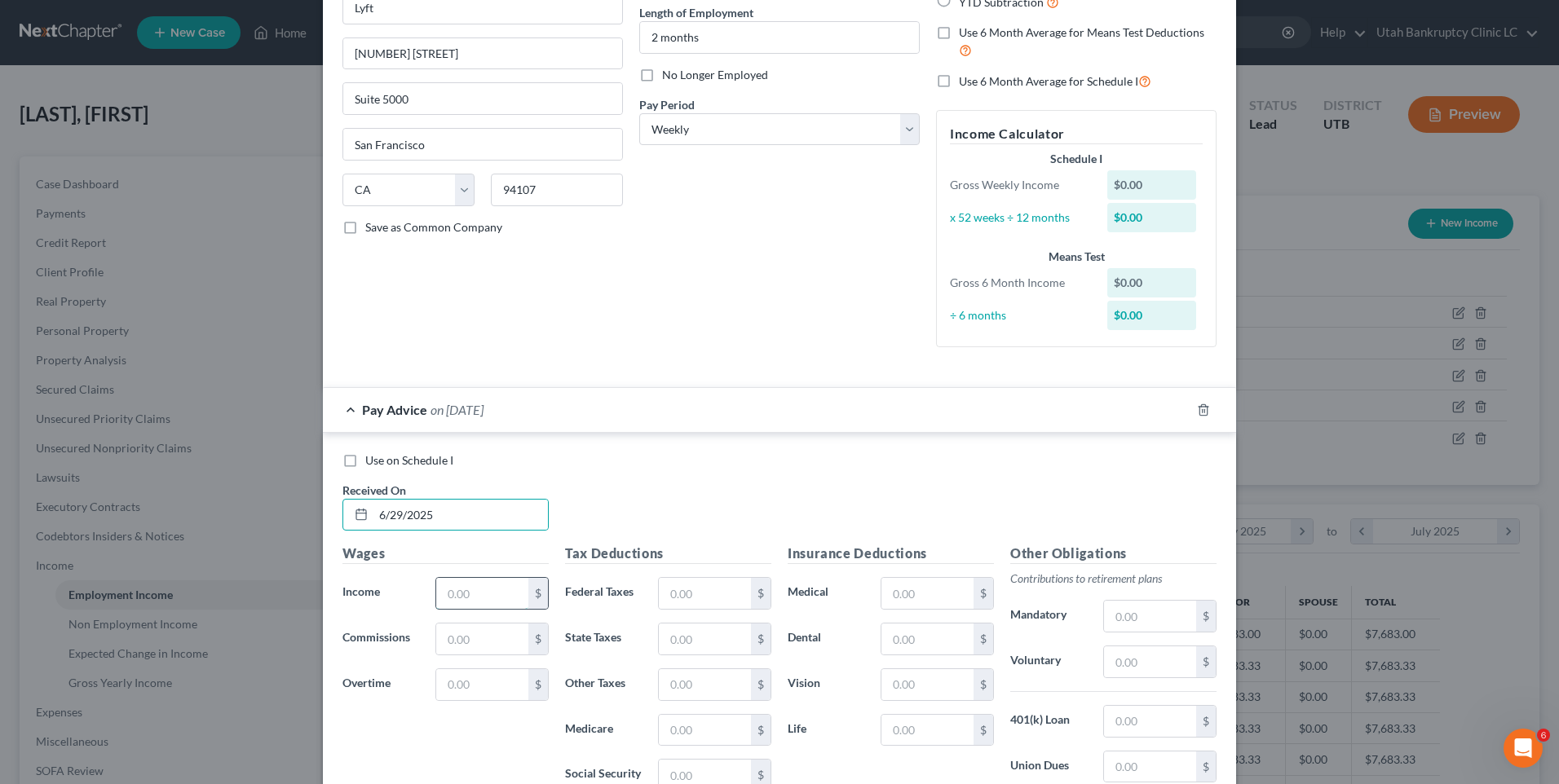 click at bounding box center (482, 593) 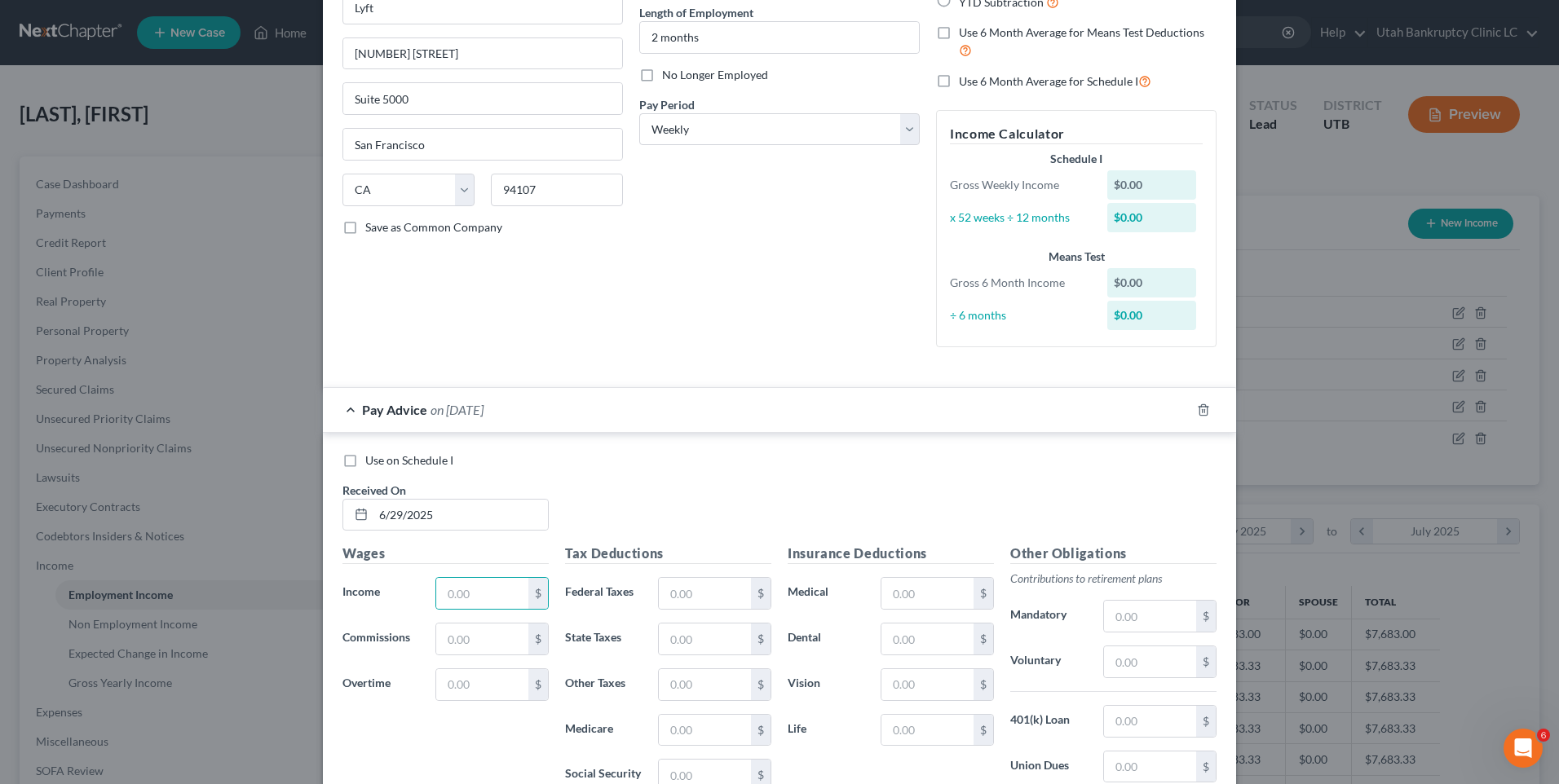 click on "Use on Schedule I
Received On
*
[DATE]" at bounding box center [780, 498] 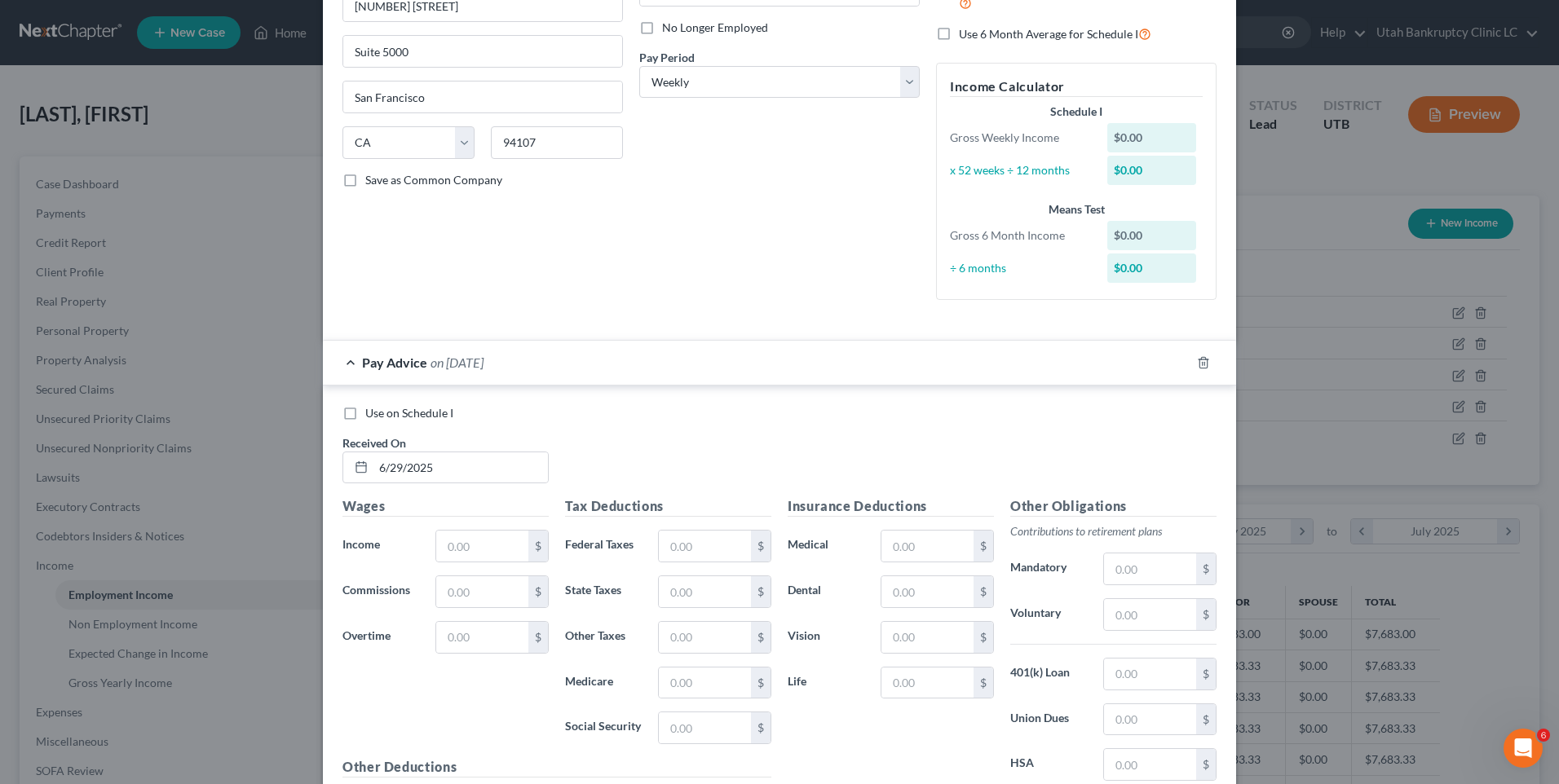scroll, scrollTop: 244, scrollLeft: 0, axis: vertical 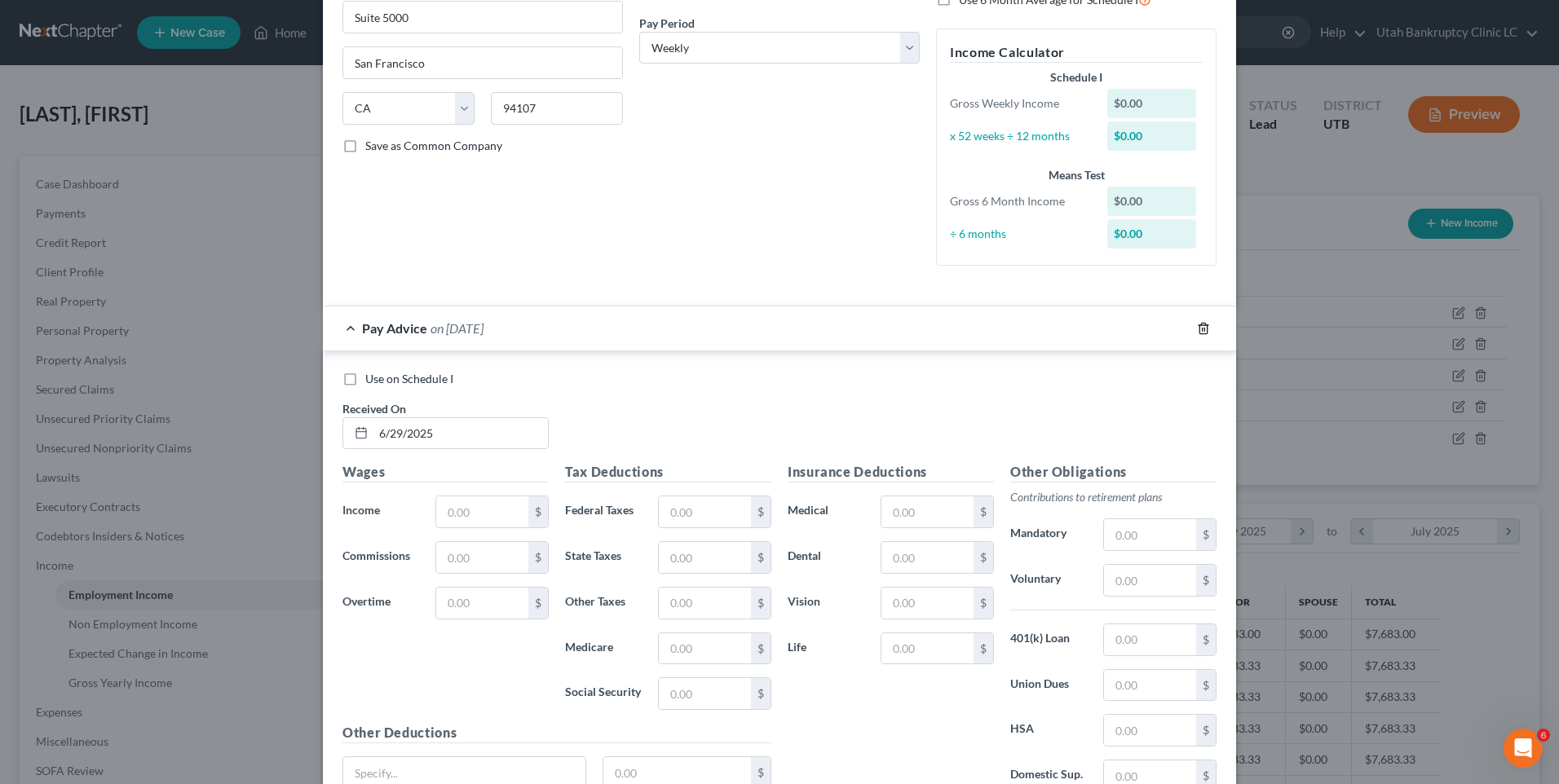 click 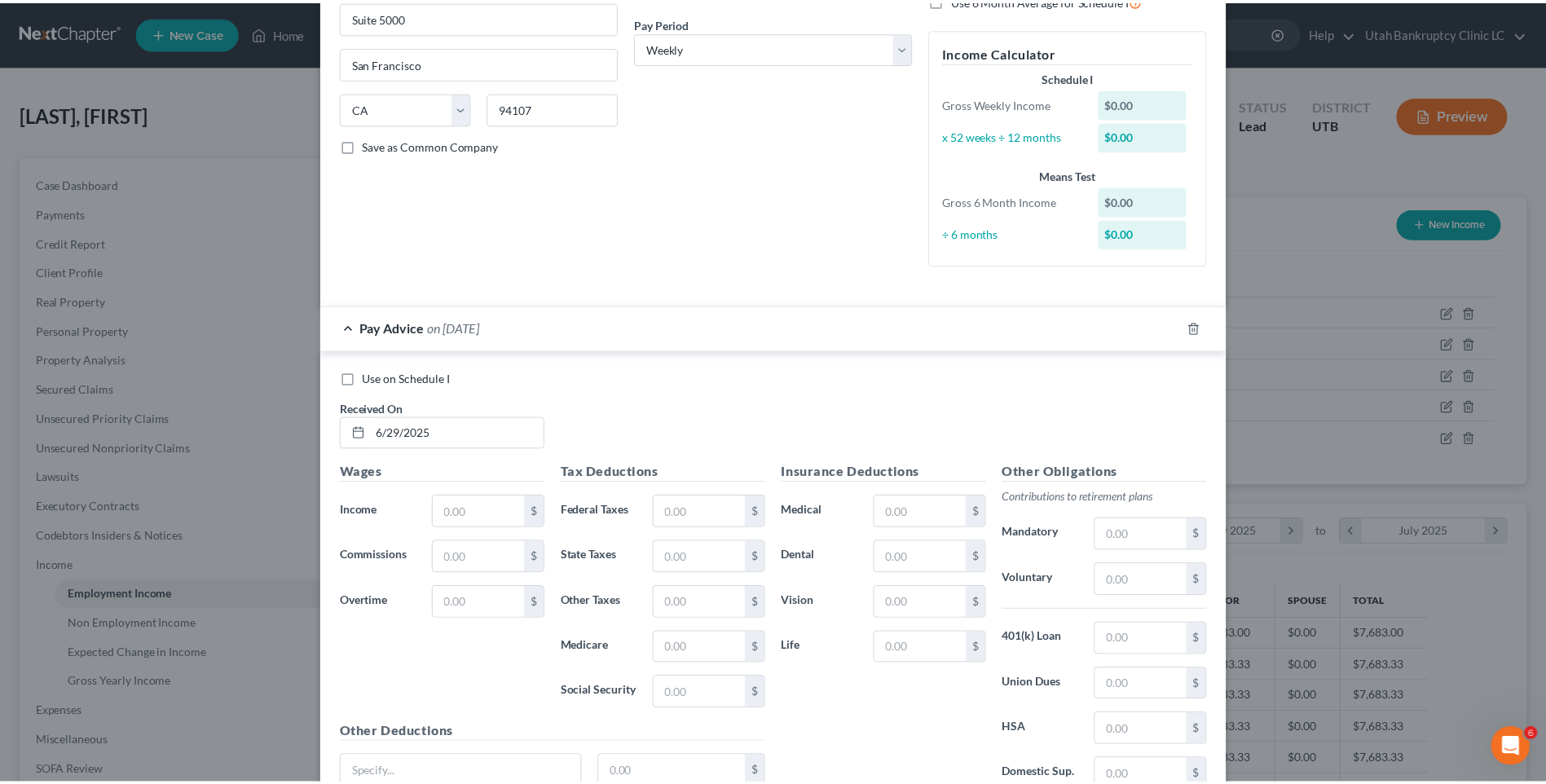 scroll, scrollTop: 0, scrollLeft: 0, axis: both 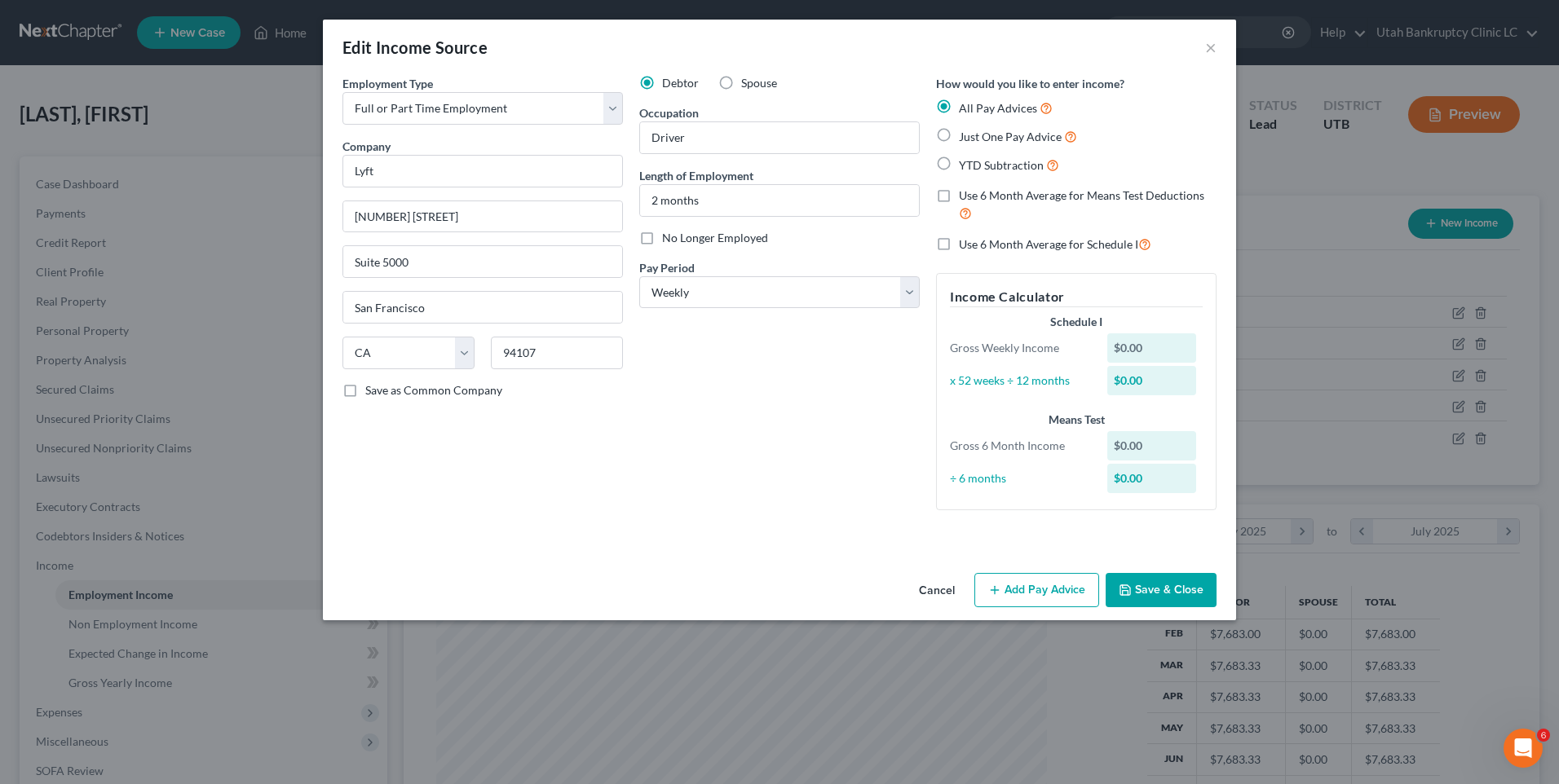 click on "Save & Close" at bounding box center [1161, 590] 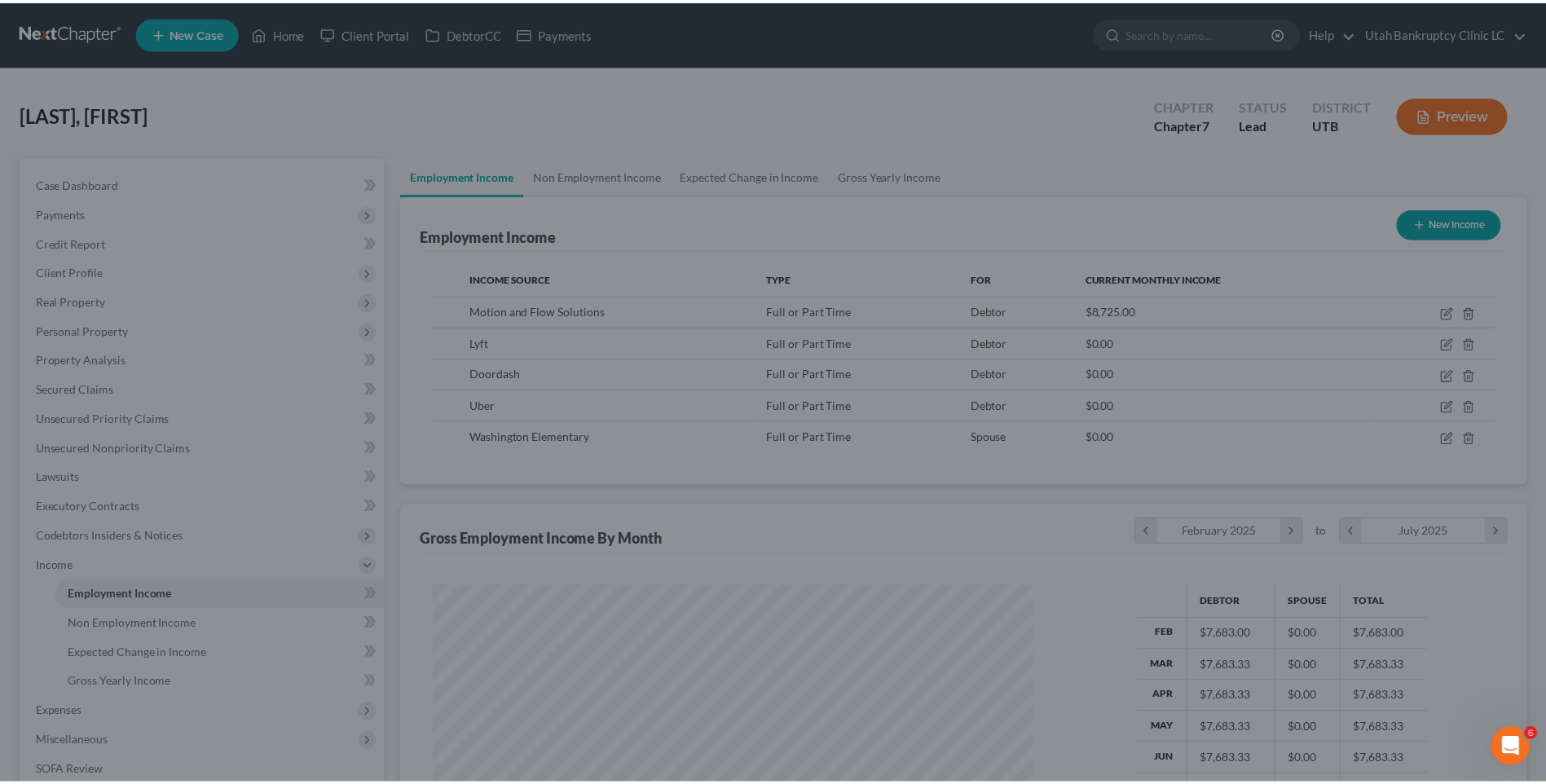 scroll, scrollTop: 302, scrollLeft: 637, axis: both 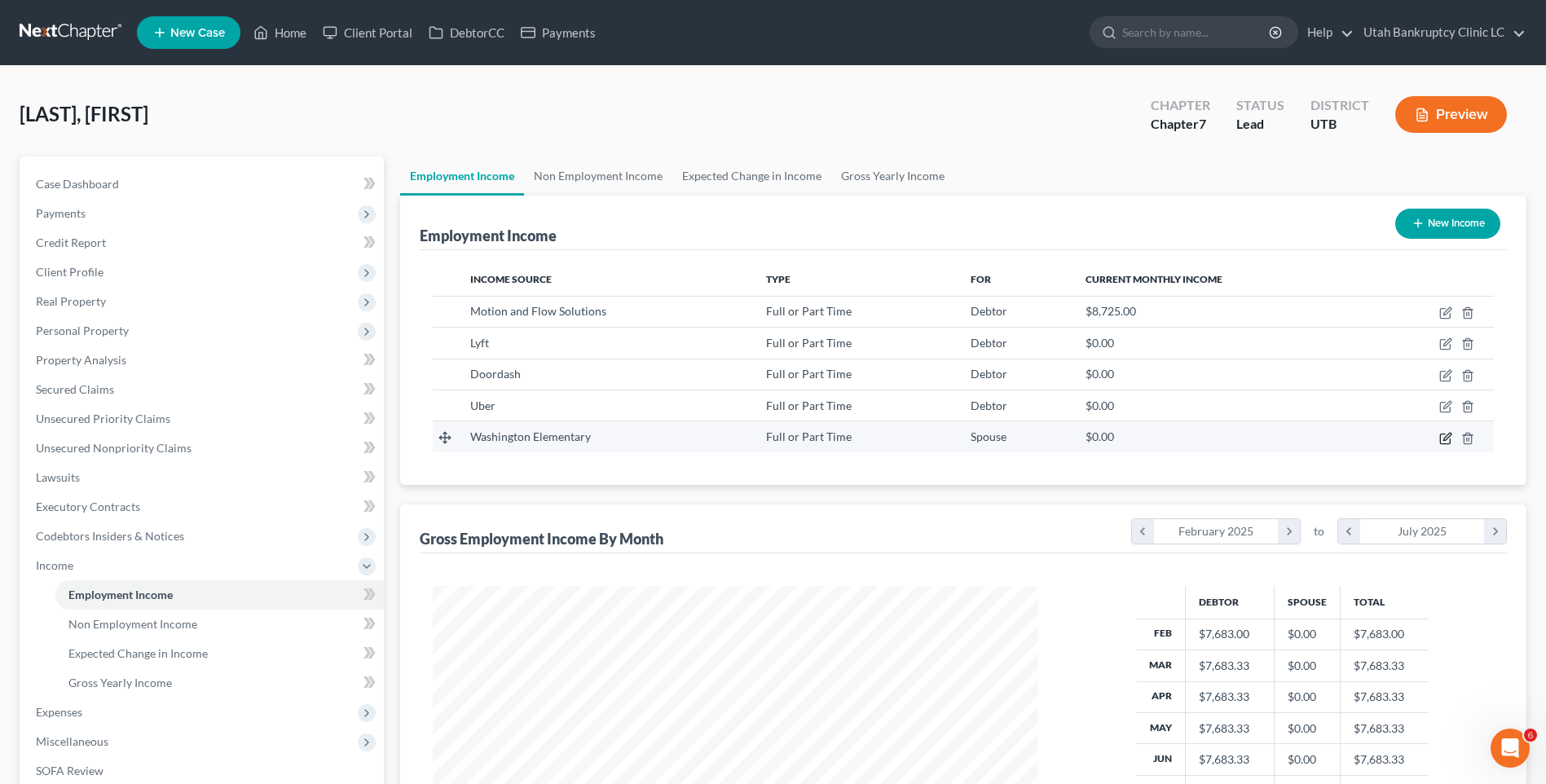 click 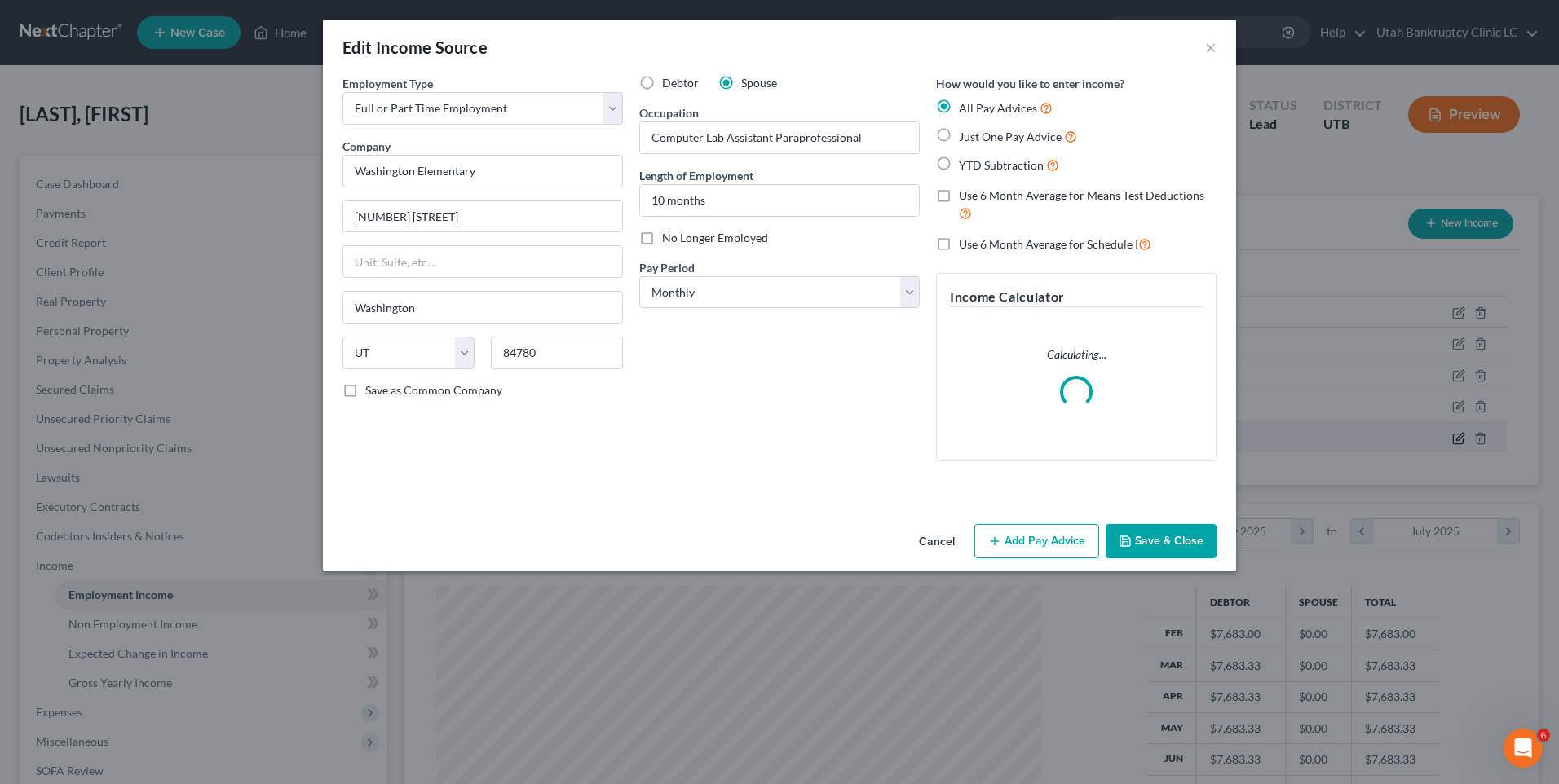 scroll, scrollTop: 814664, scrollLeft: 814733, axis: both 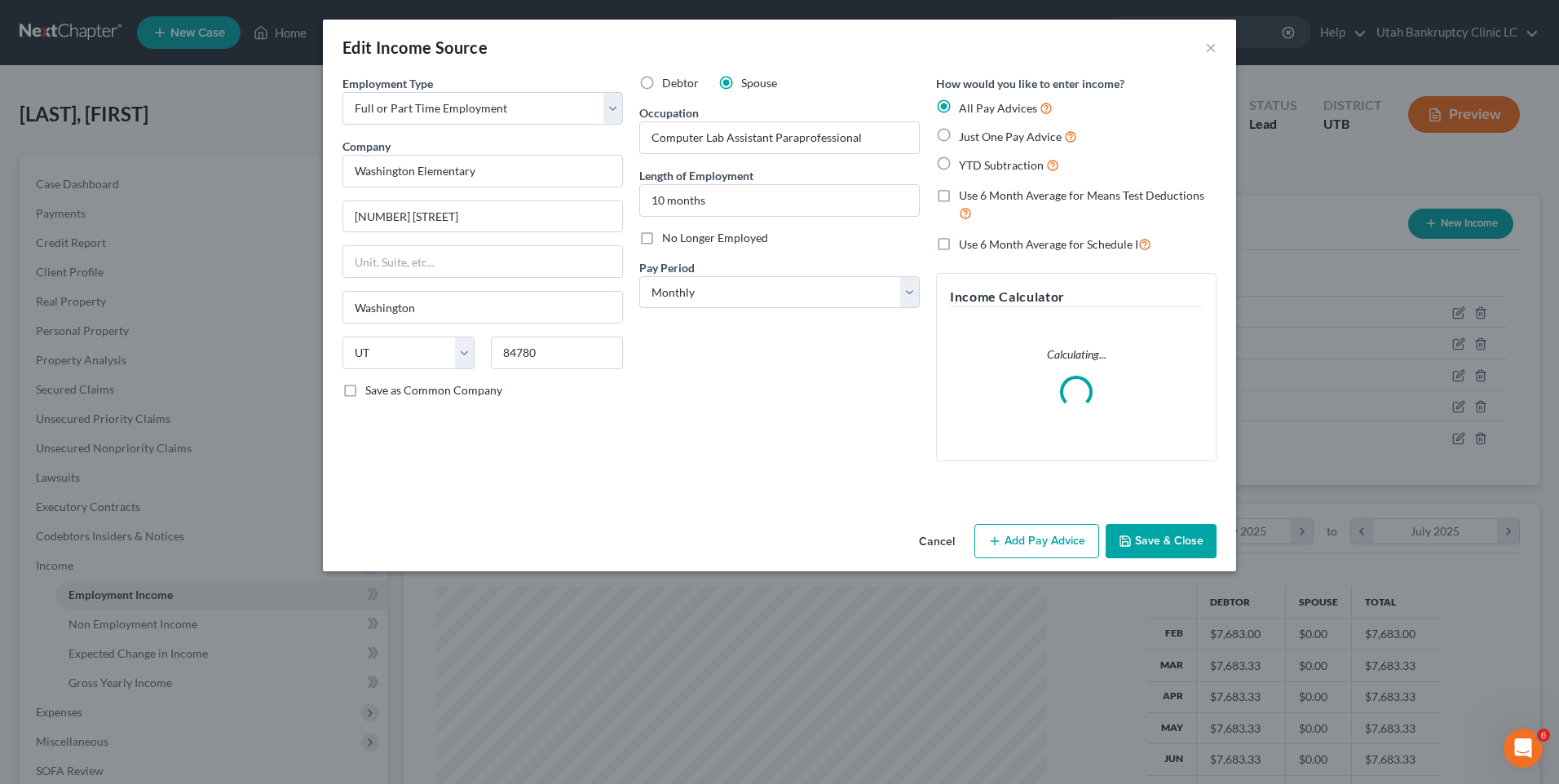 click on "Add Pay Advice" at bounding box center (1036, 541) 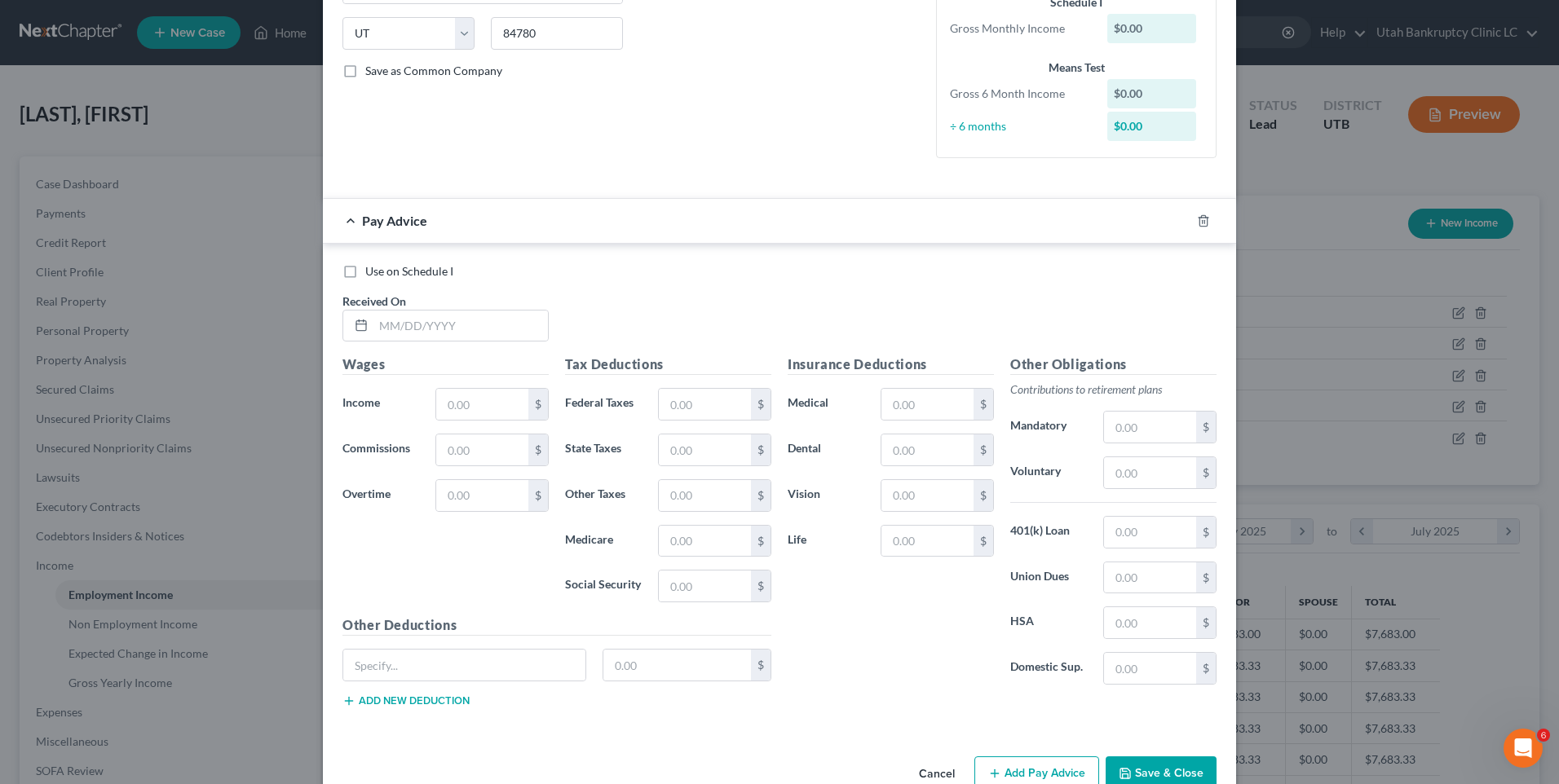 scroll, scrollTop: 326, scrollLeft: 0, axis: vertical 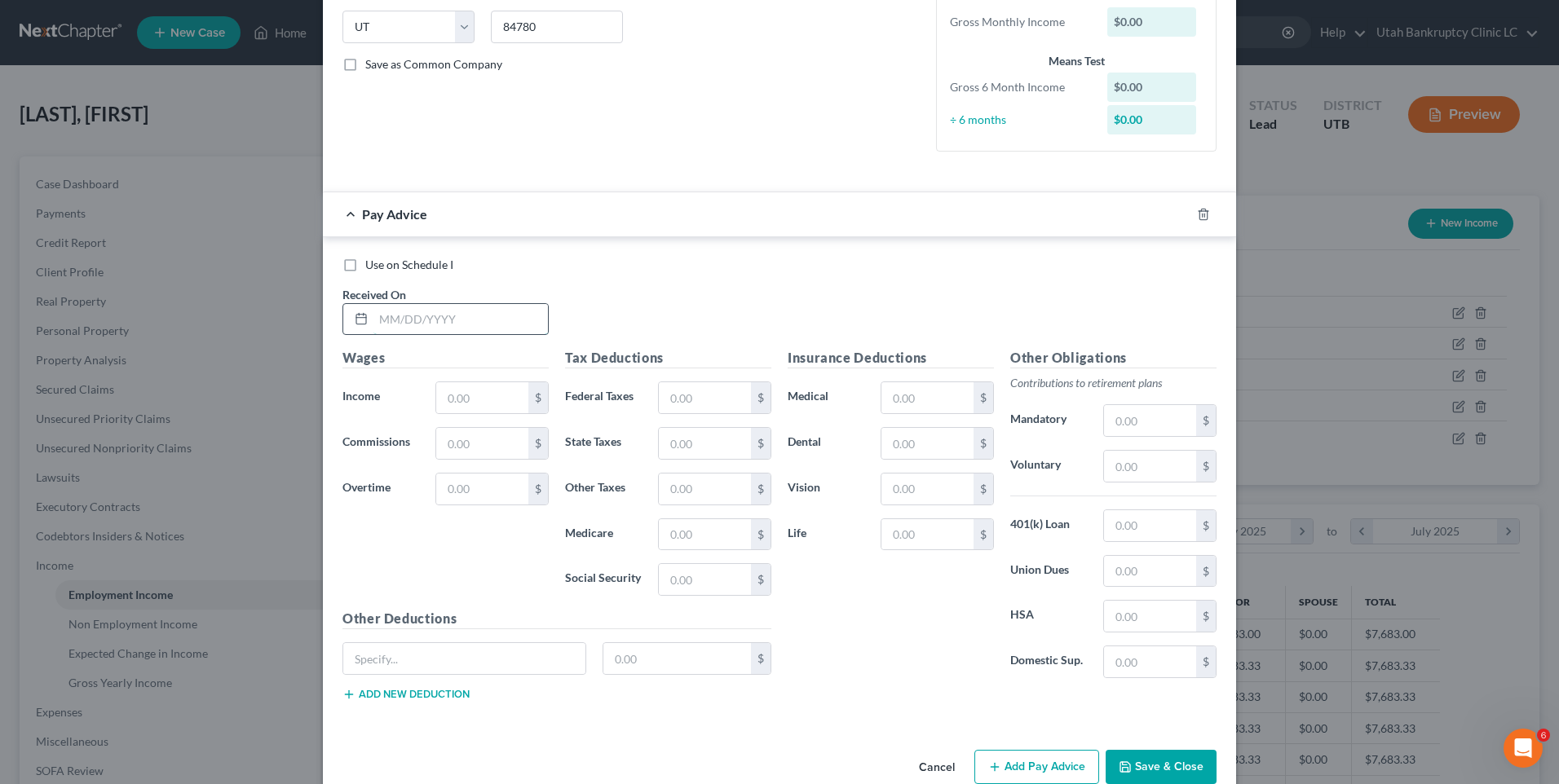 click at bounding box center [461, 319] 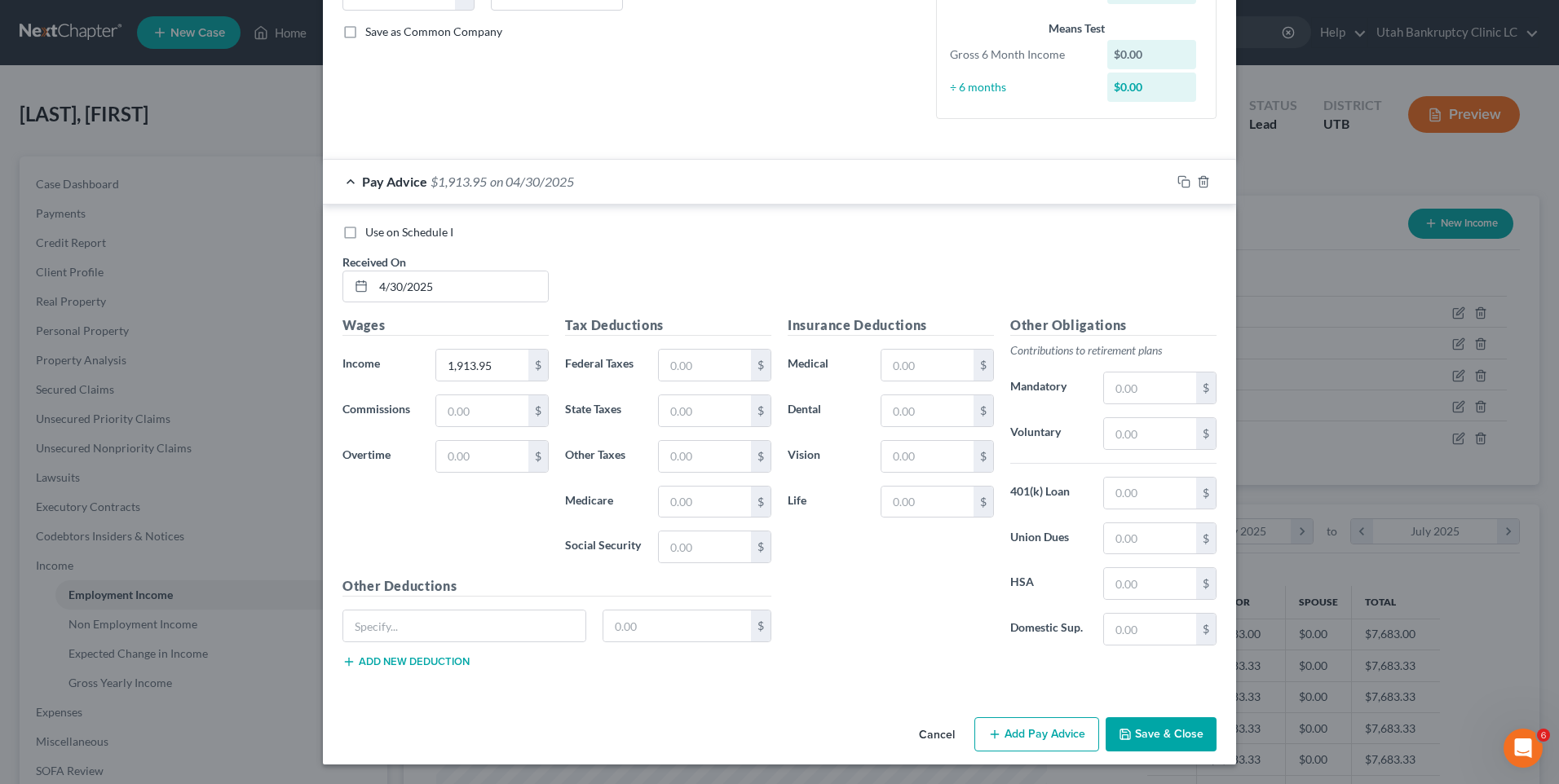click on "Add Pay Advice" at bounding box center [1036, 734] 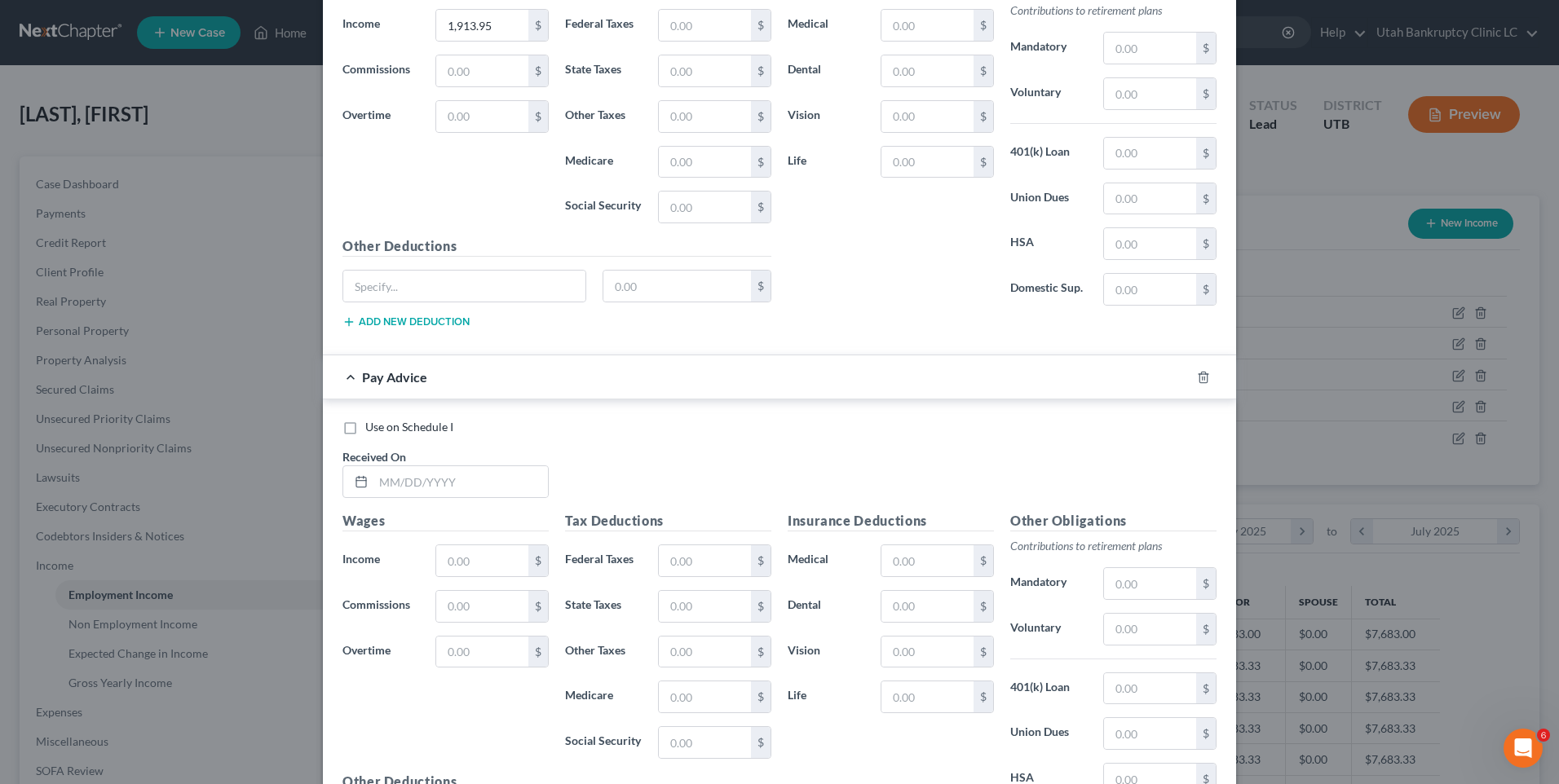 scroll, scrollTop: 848, scrollLeft: 0, axis: vertical 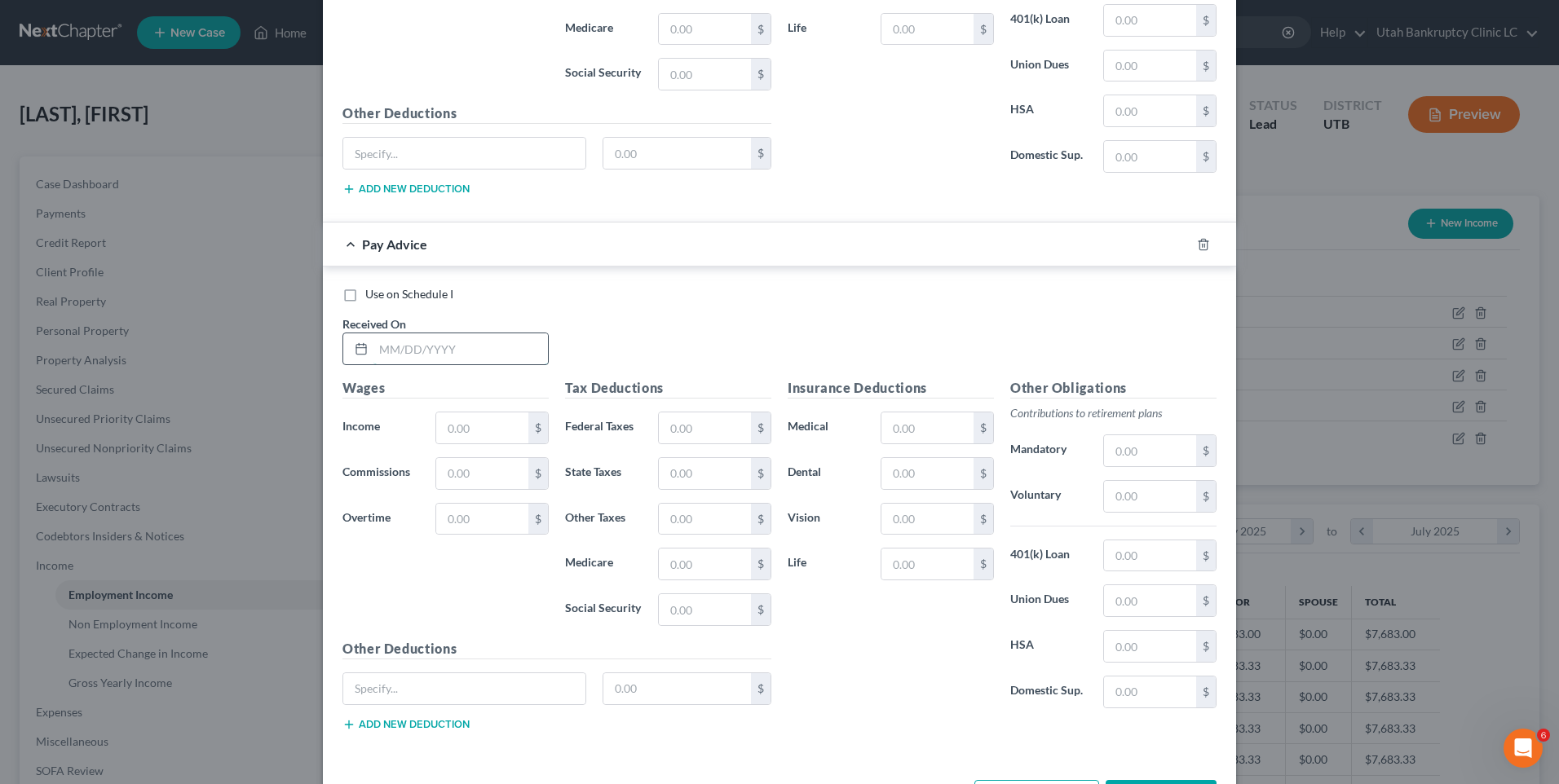 click at bounding box center (461, 349) 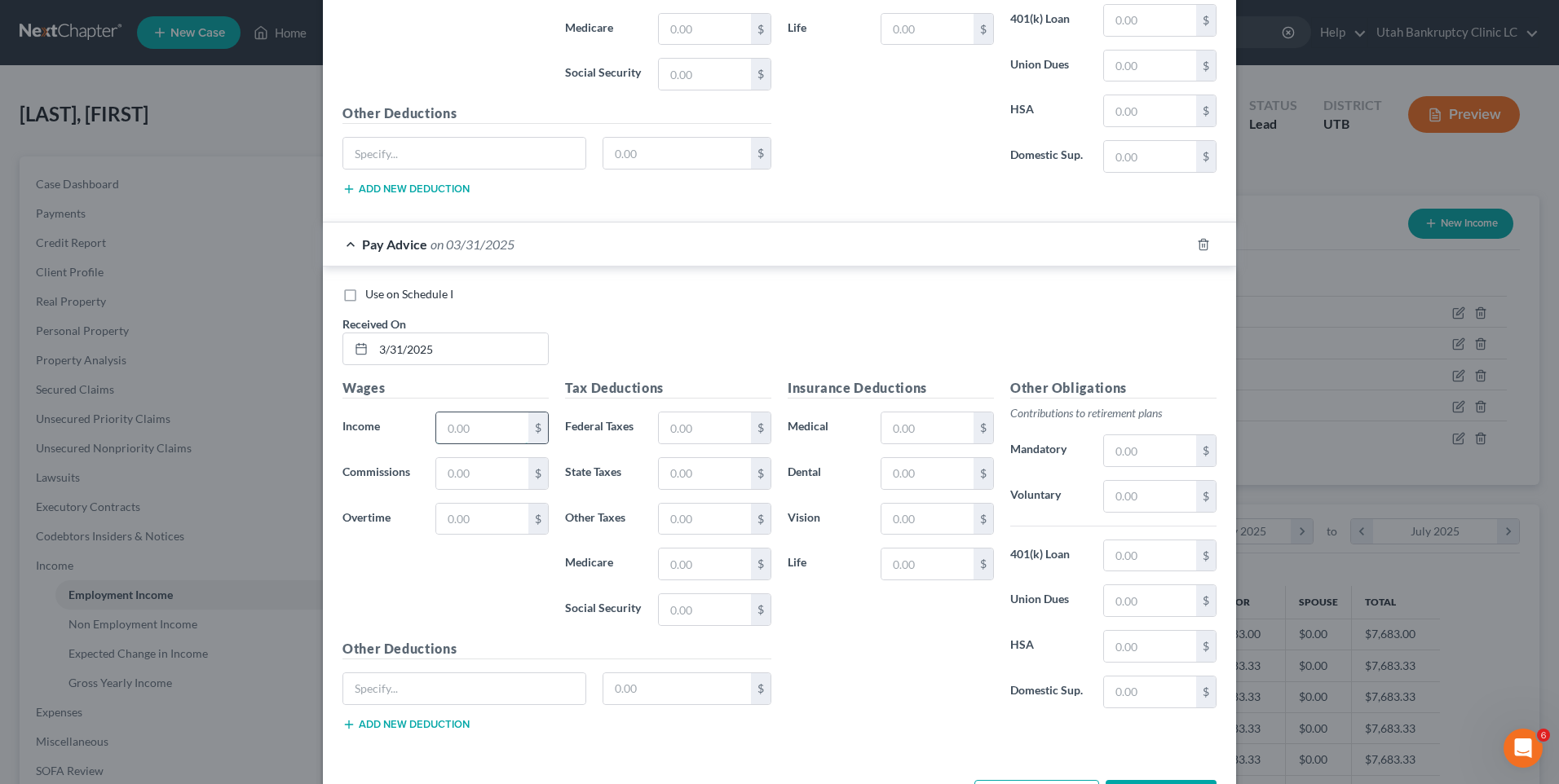 click at bounding box center [482, 428] 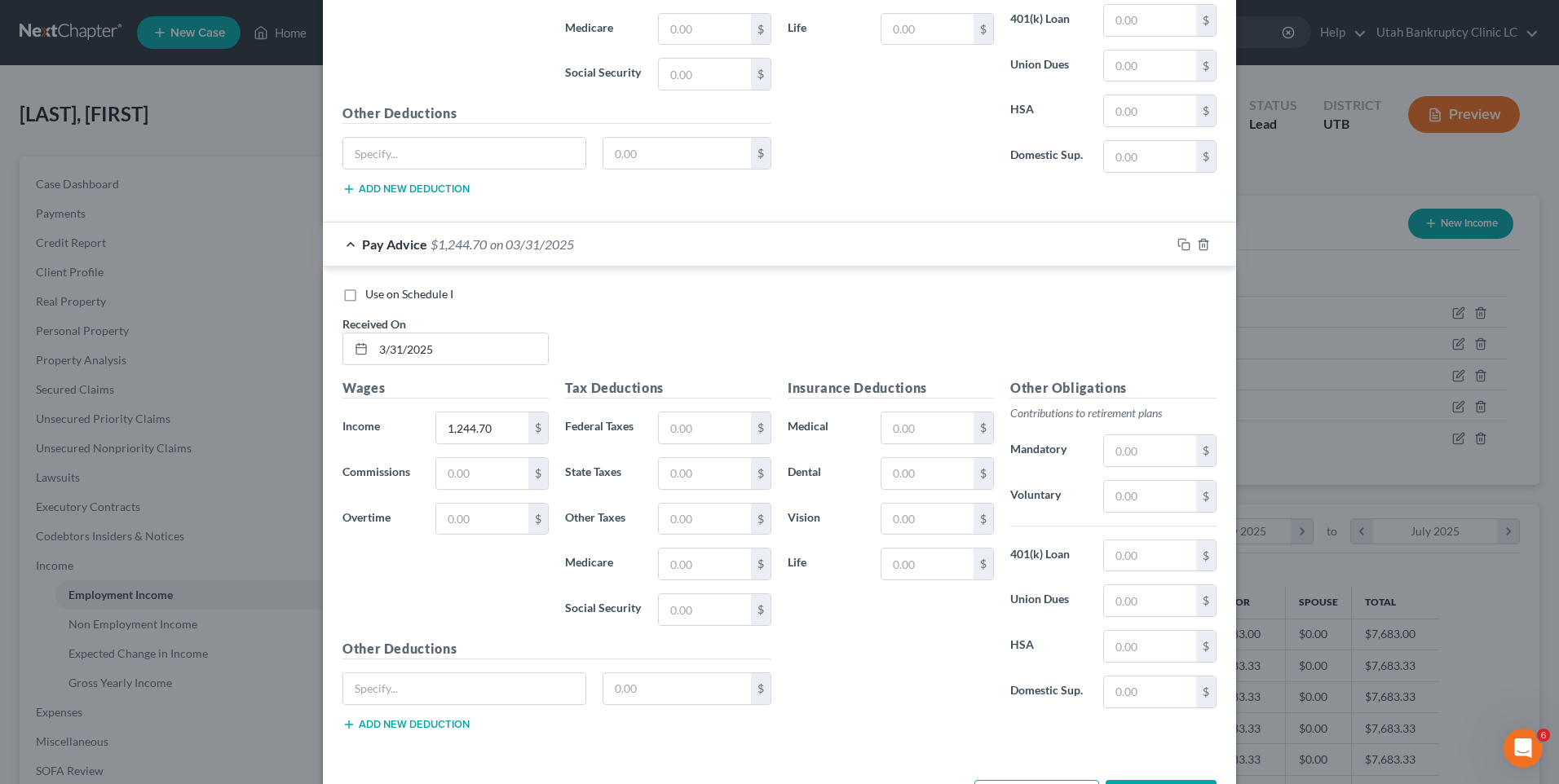 click on "Add Pay Advice" at bounding box center [1036, 797] 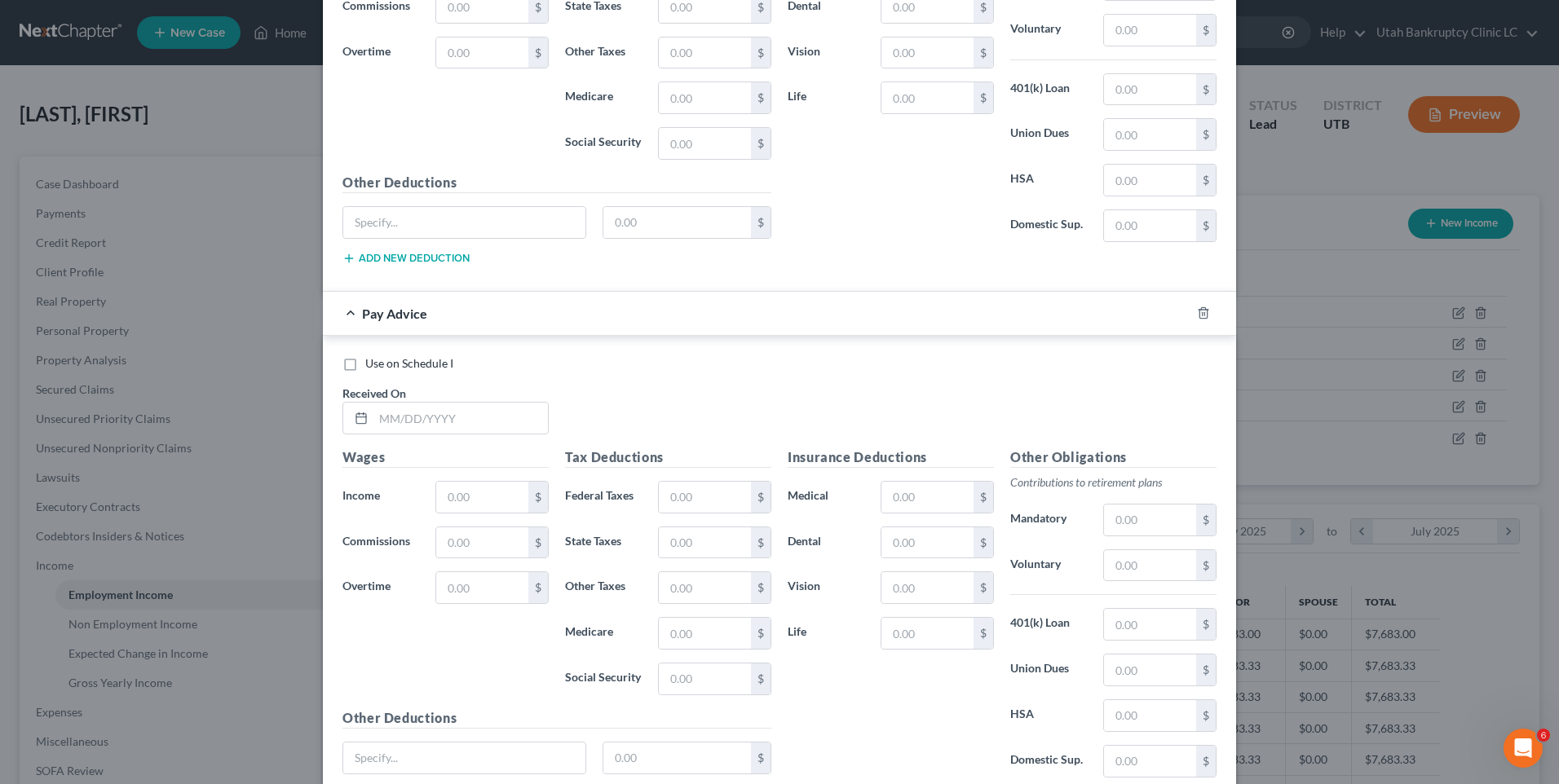 scroll, scrollTop: 1337, scrollLeft: 0, axis: vertical 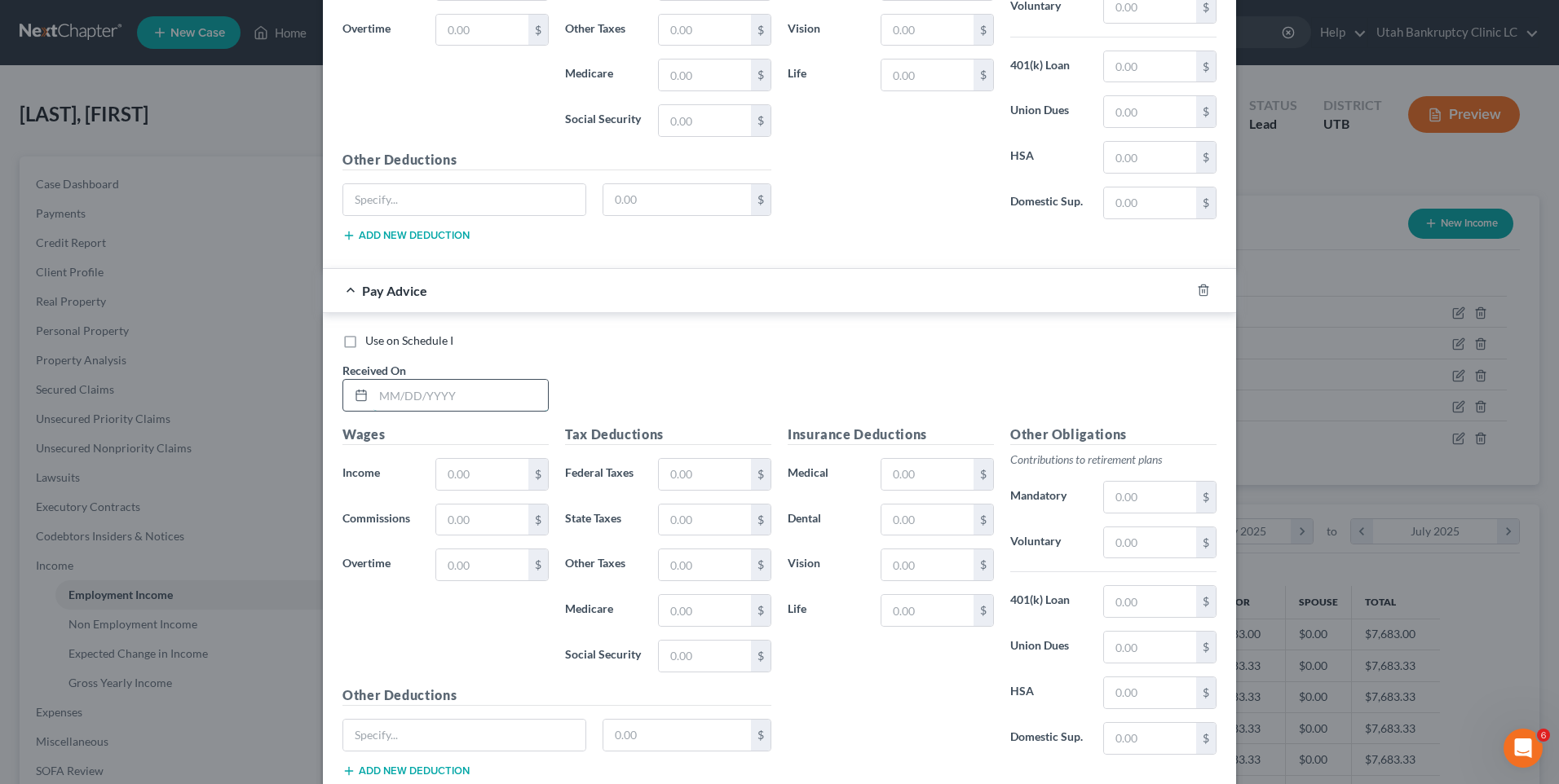 click at bounding box center (461, 395) 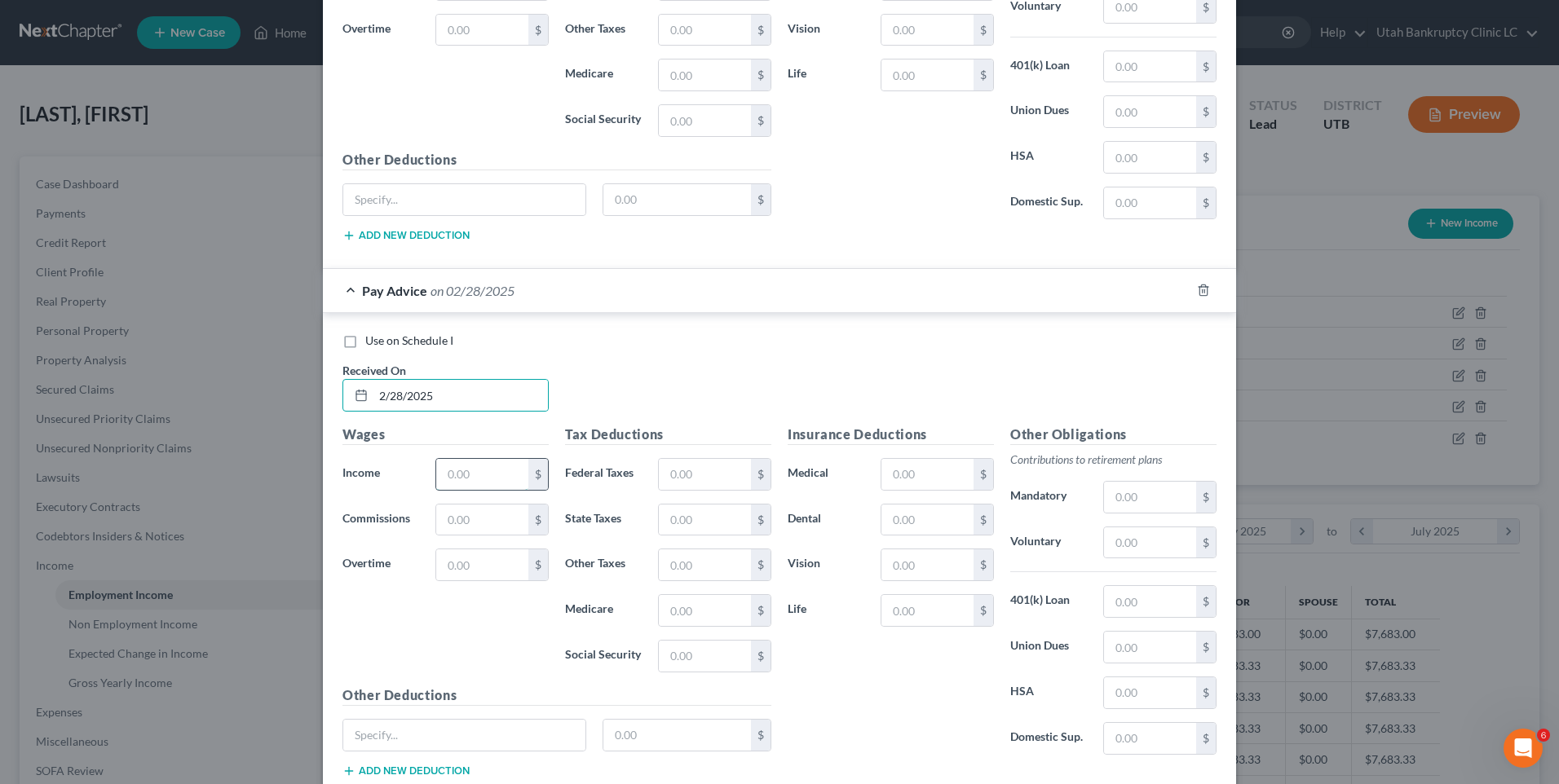 click at bounding box center [482, 474] 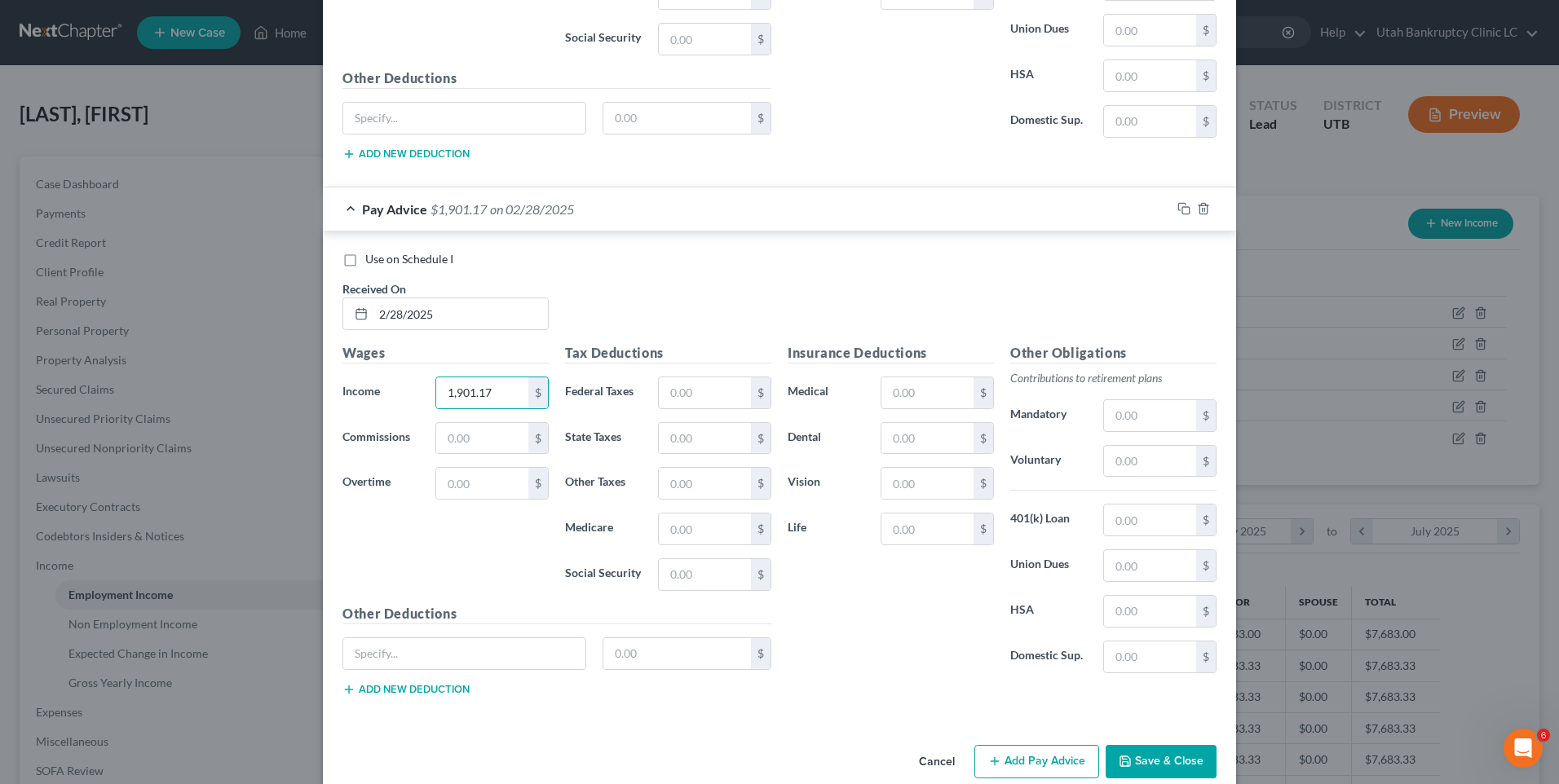 click on "Add Pay Advice" at bounding box center (1036, 762) 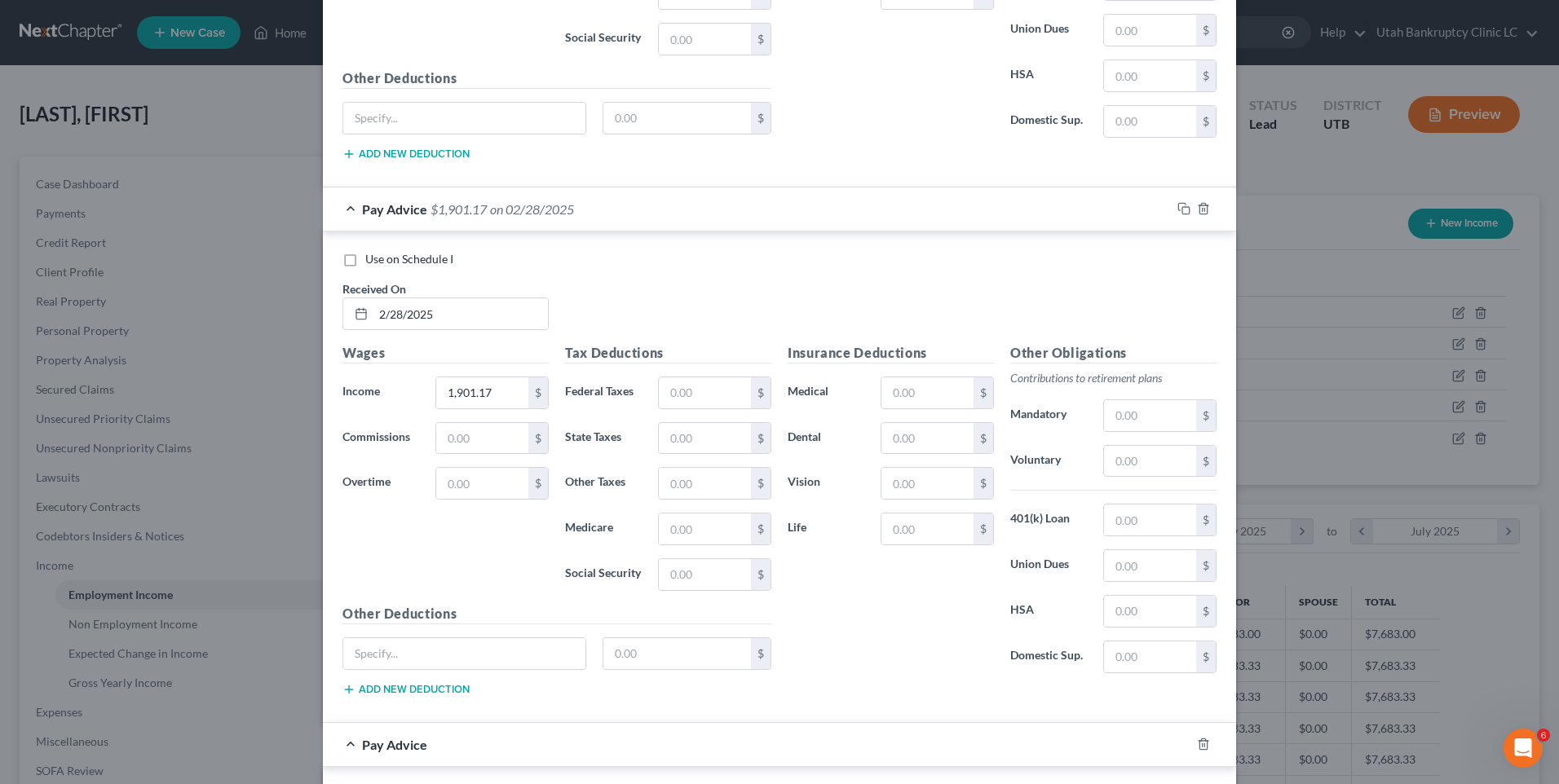 scroll, scrollTop: 1663, scrollLeft: 0, axis: vertical 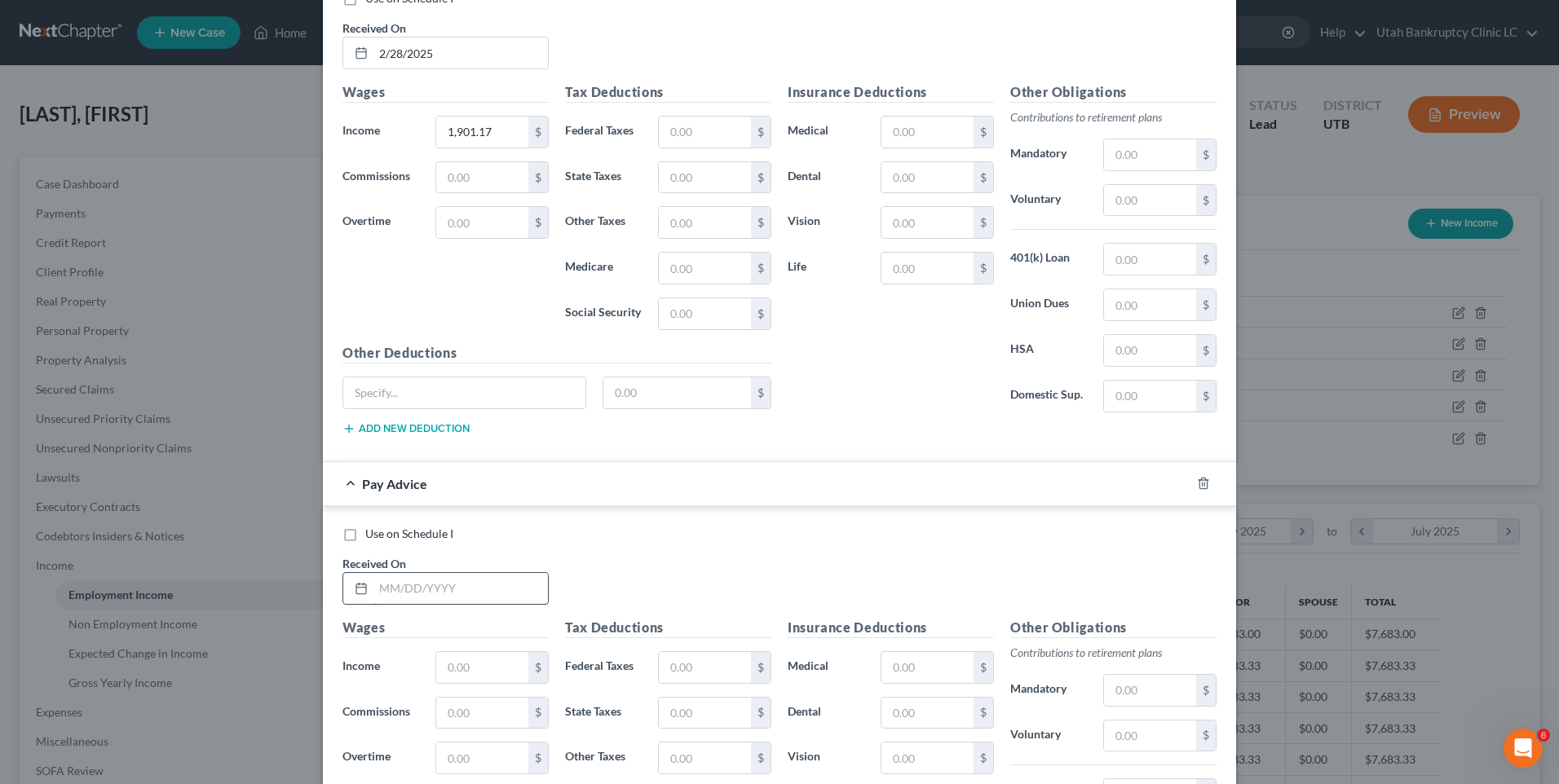 click at bounding box center [461, 588] 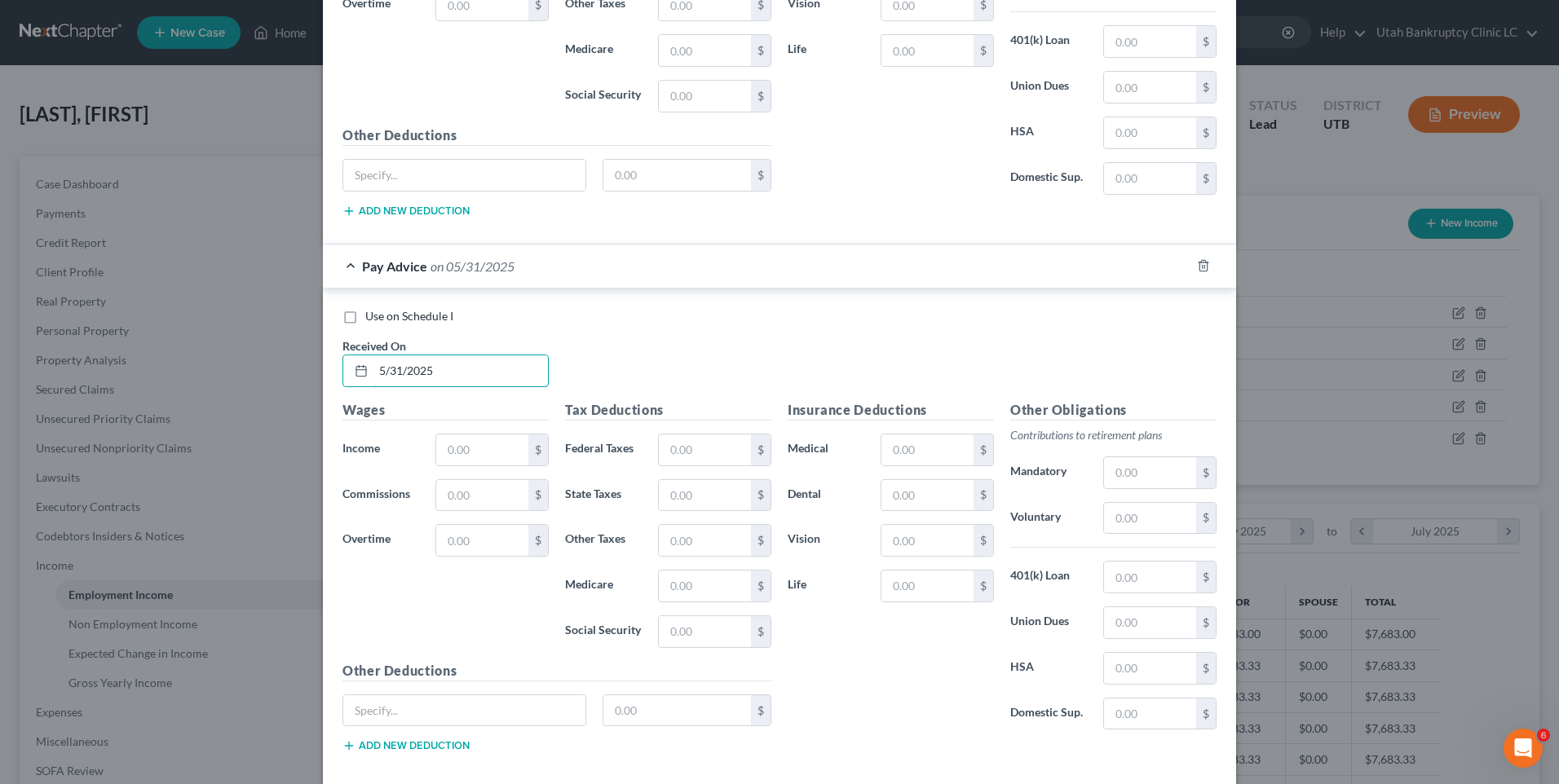 scroll, scrollTop: 1907, scrollLeft: 0, axis: vertical 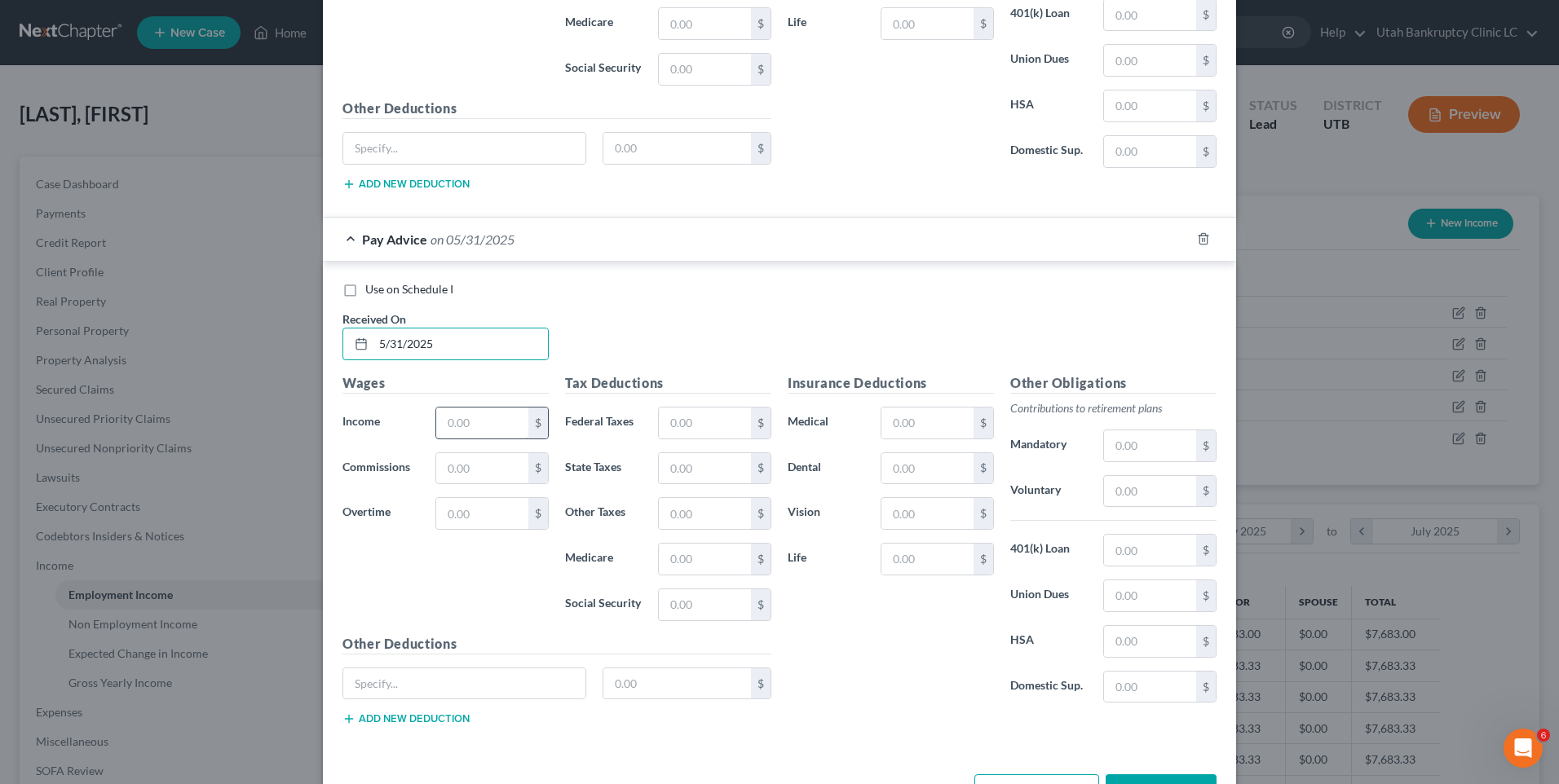 click at bounding box center [482, 423] 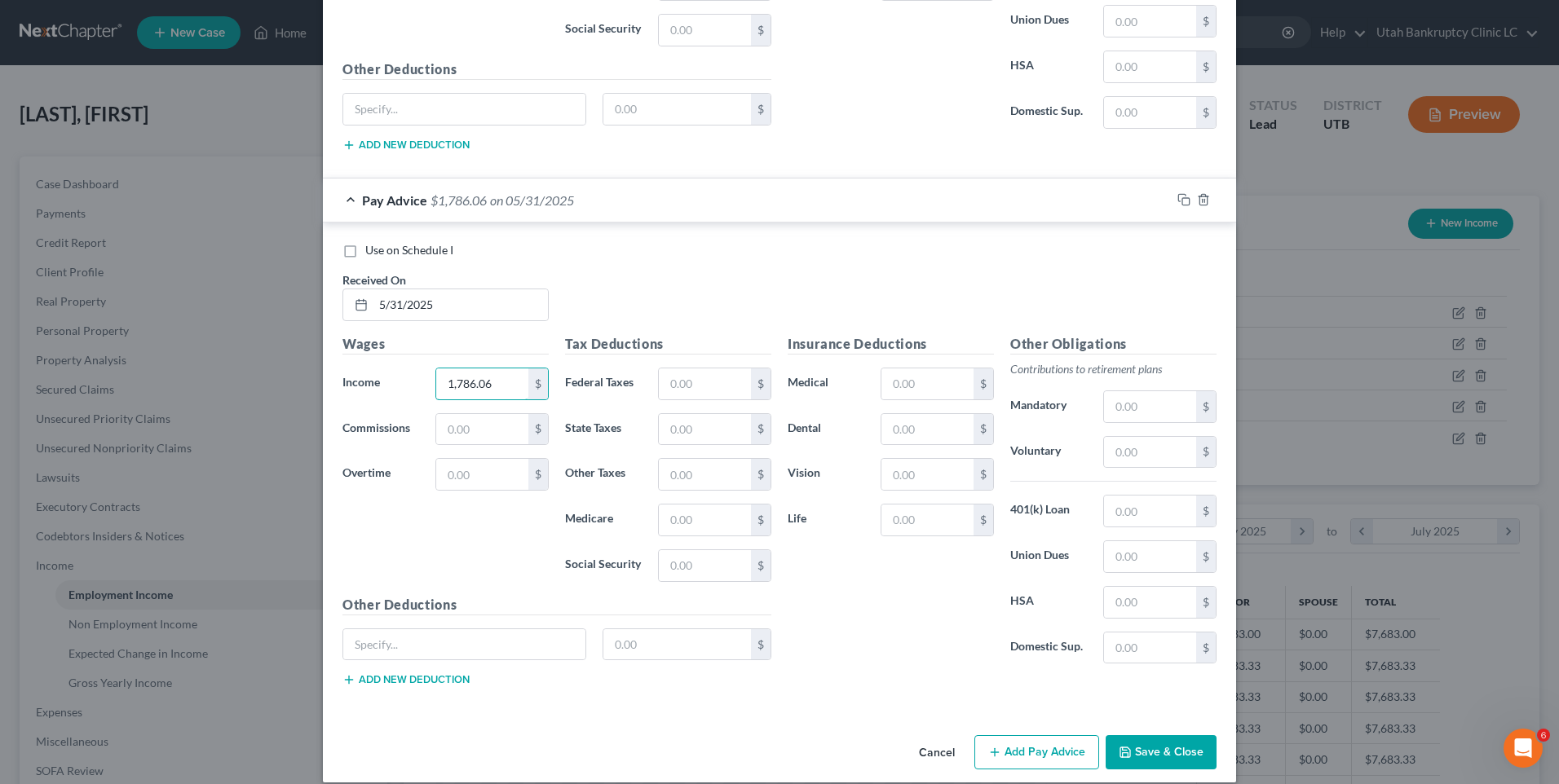 scroll, scrollTop: 1964, scrollLeft: 0, axis: vertical 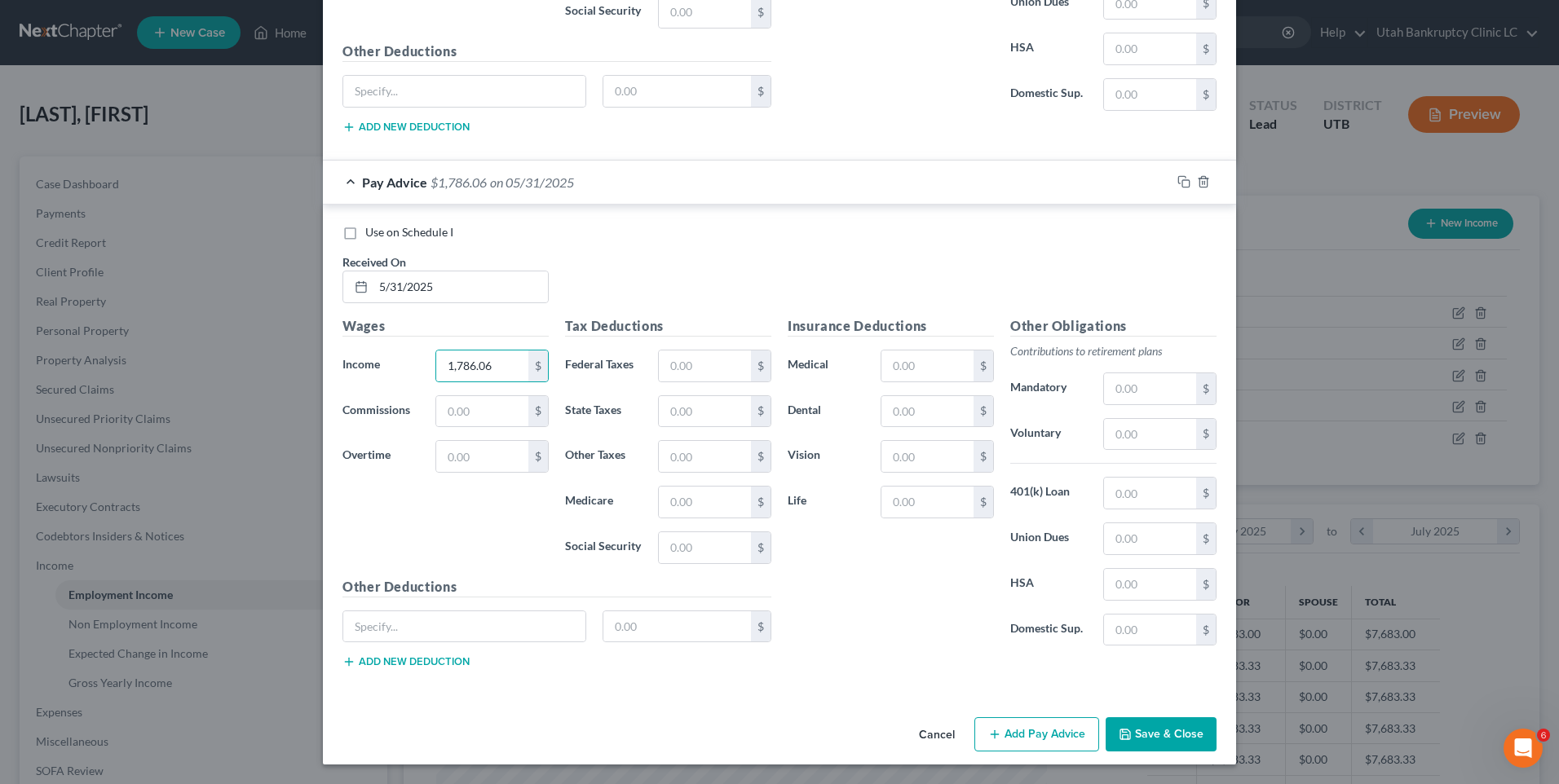 drag, startPoint x: 1041, startPoint y: 738, endPoint x: 1010, endPoint y: 691, distance: 56.30275 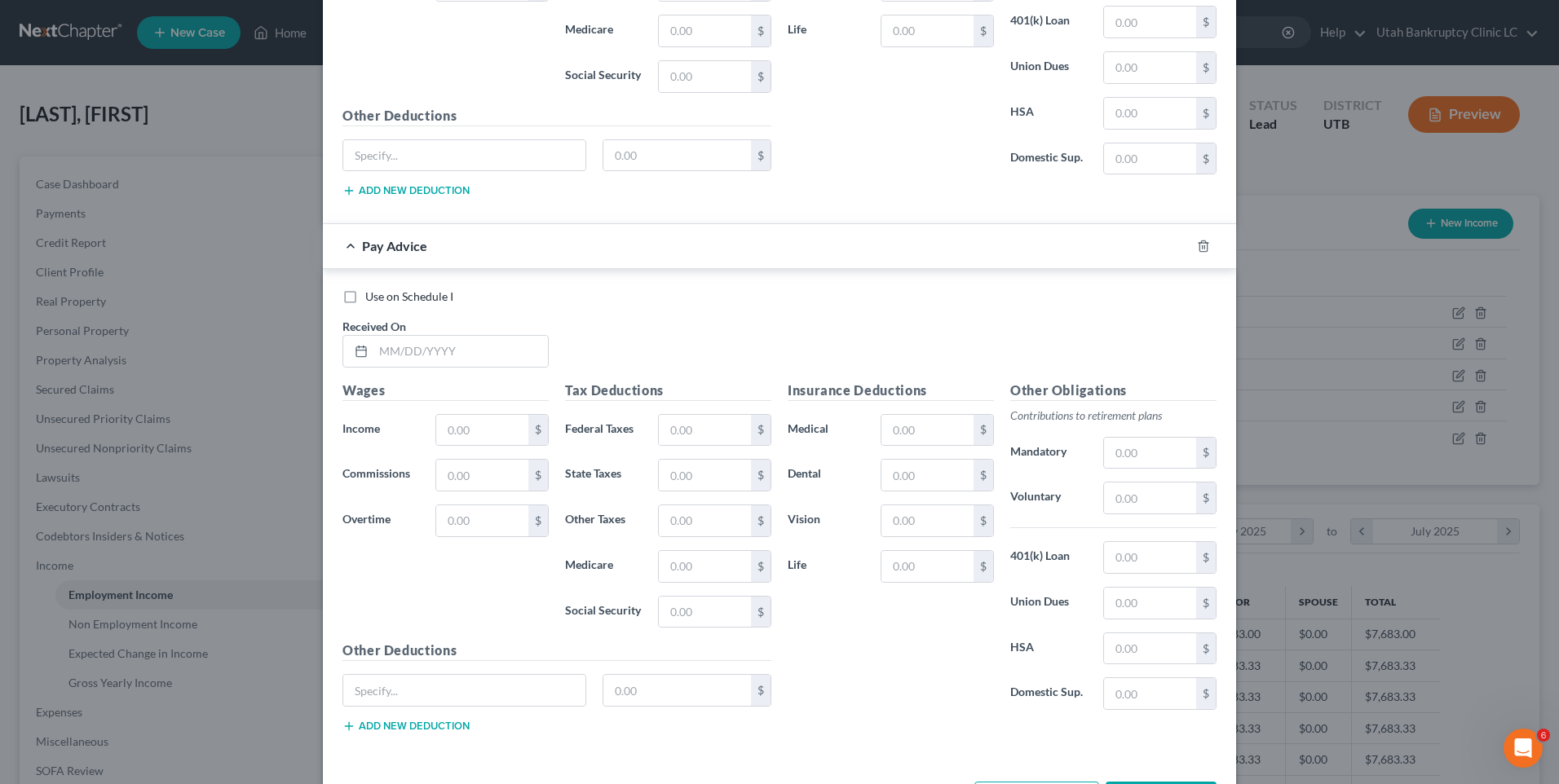 scroll, scrollTop: 2500, scrollLeft: 0, axis: vertical 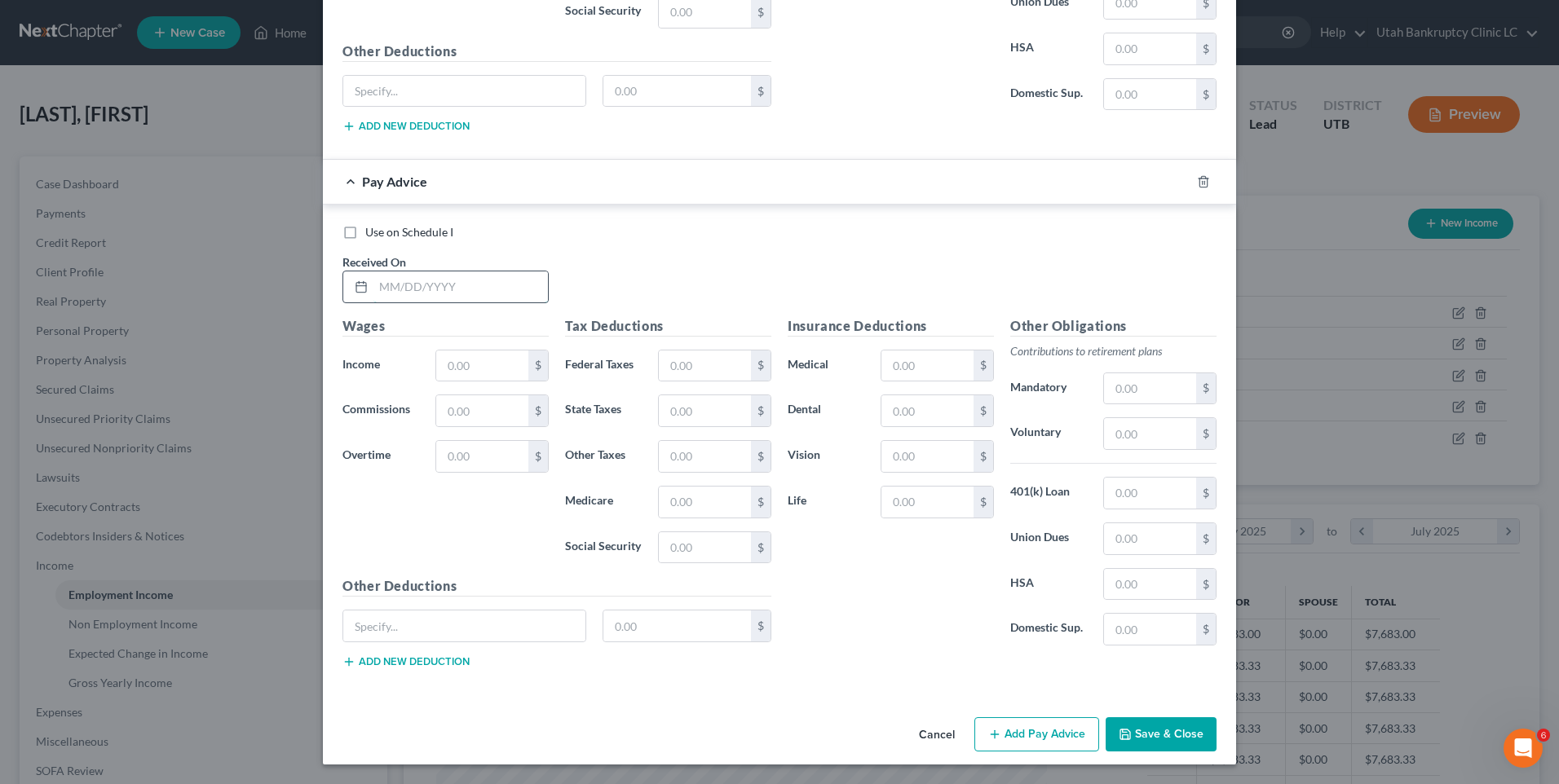 click at bounding box center [461, 287] 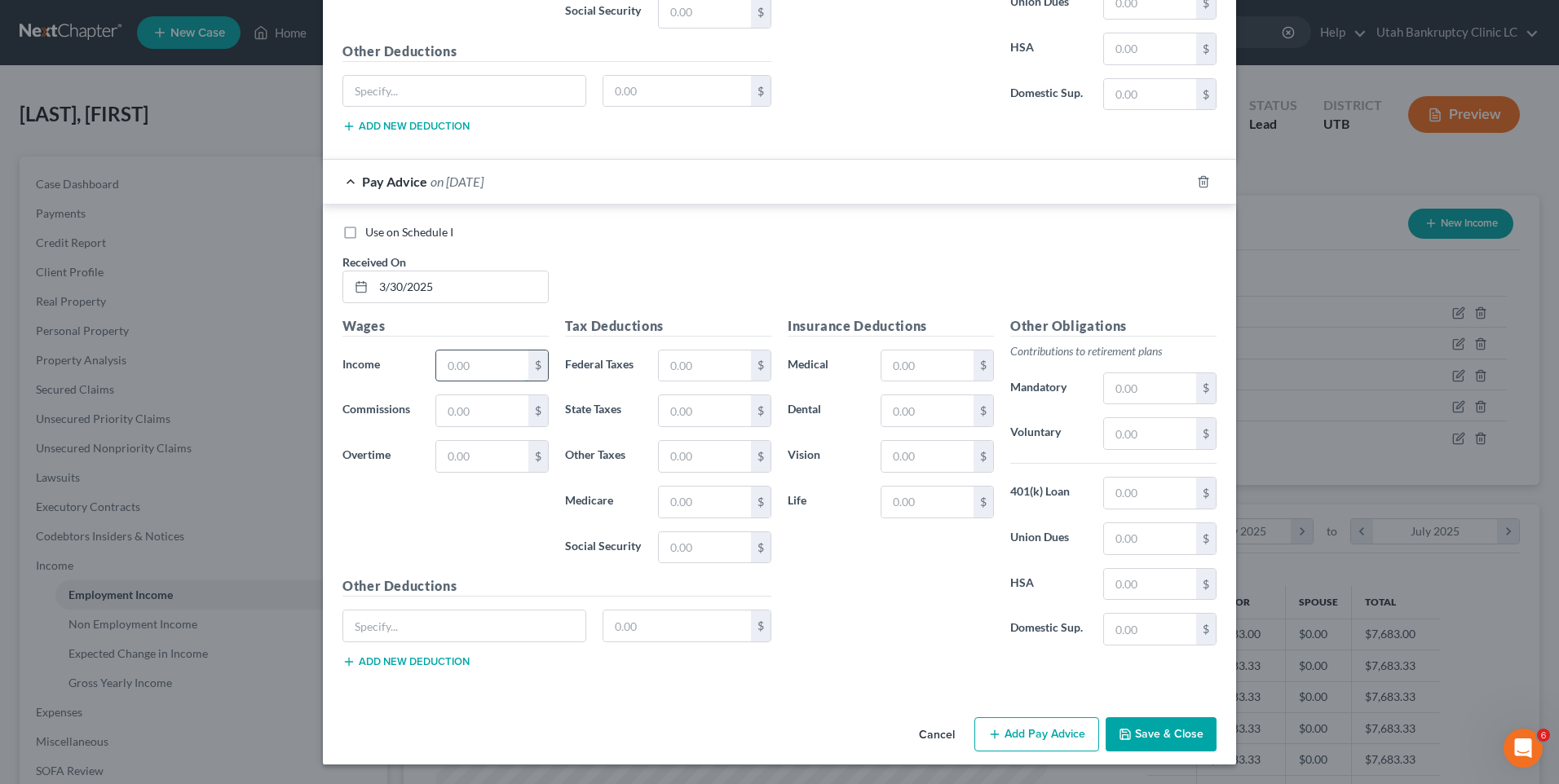 click at bounding box center (482, 366) 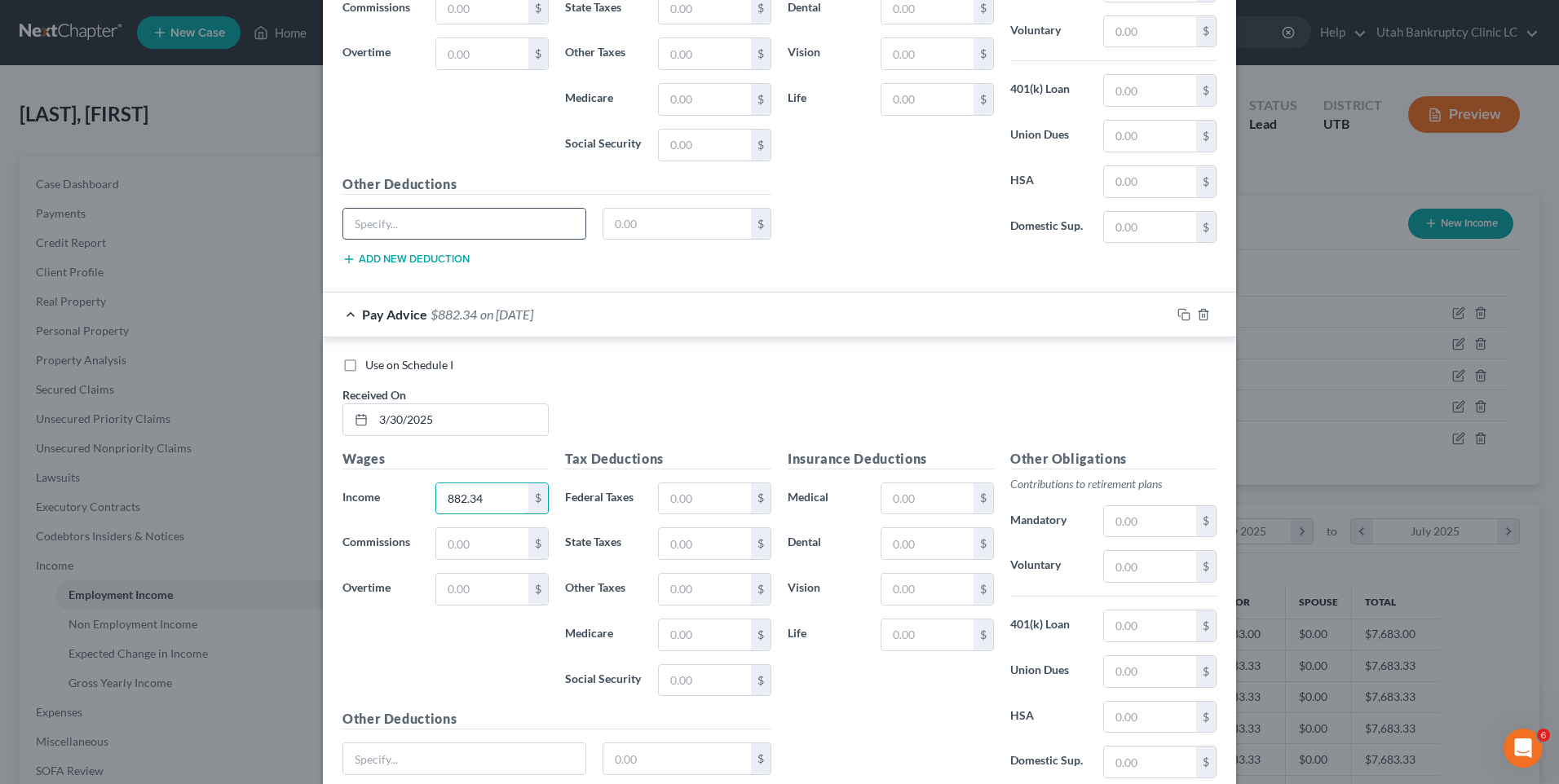 scroll, scrollTop: 2500, scrollLeft: 0, axis: vertical 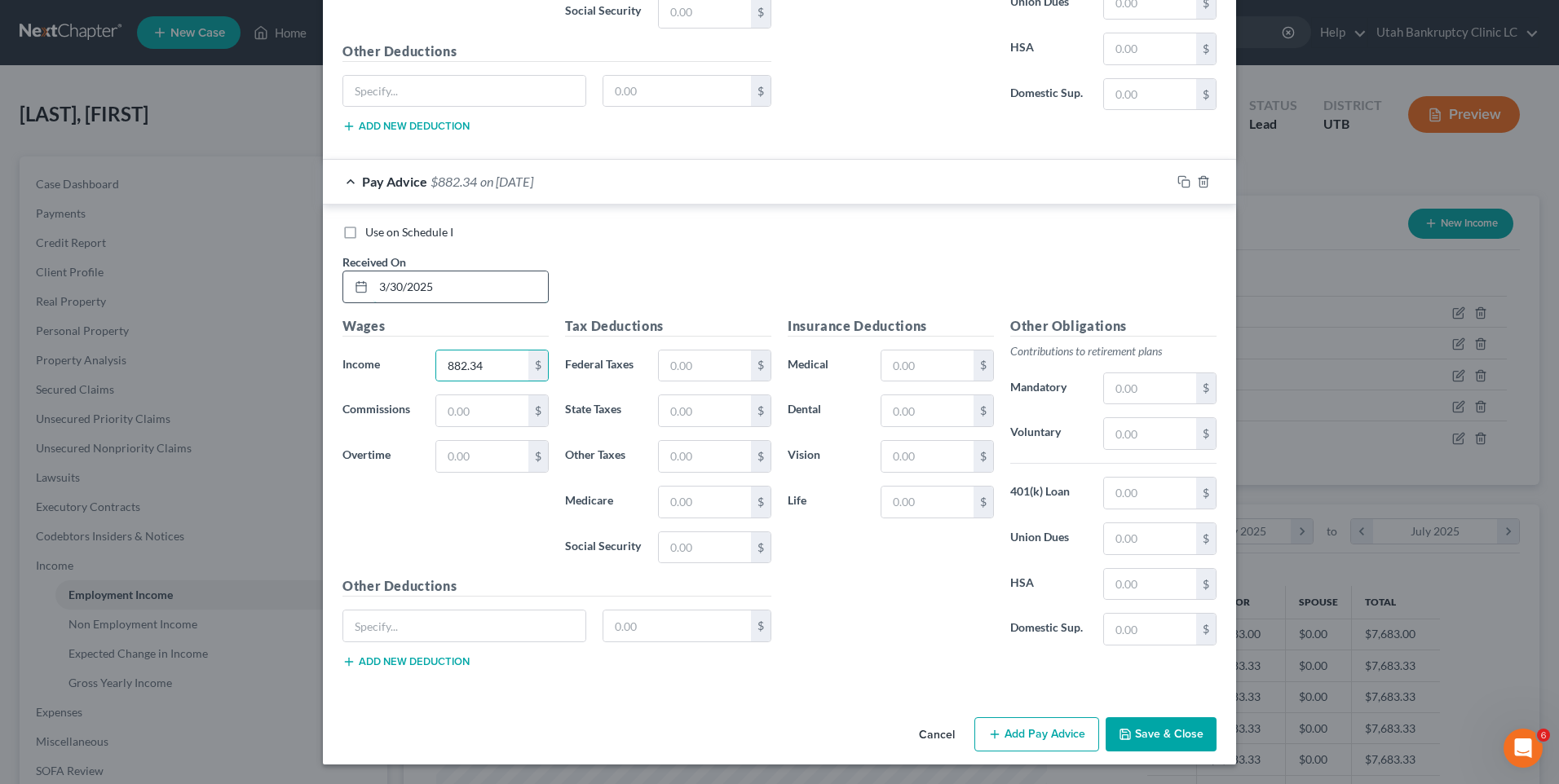 click on "3/30/2025" at bounding box center (461, 287) 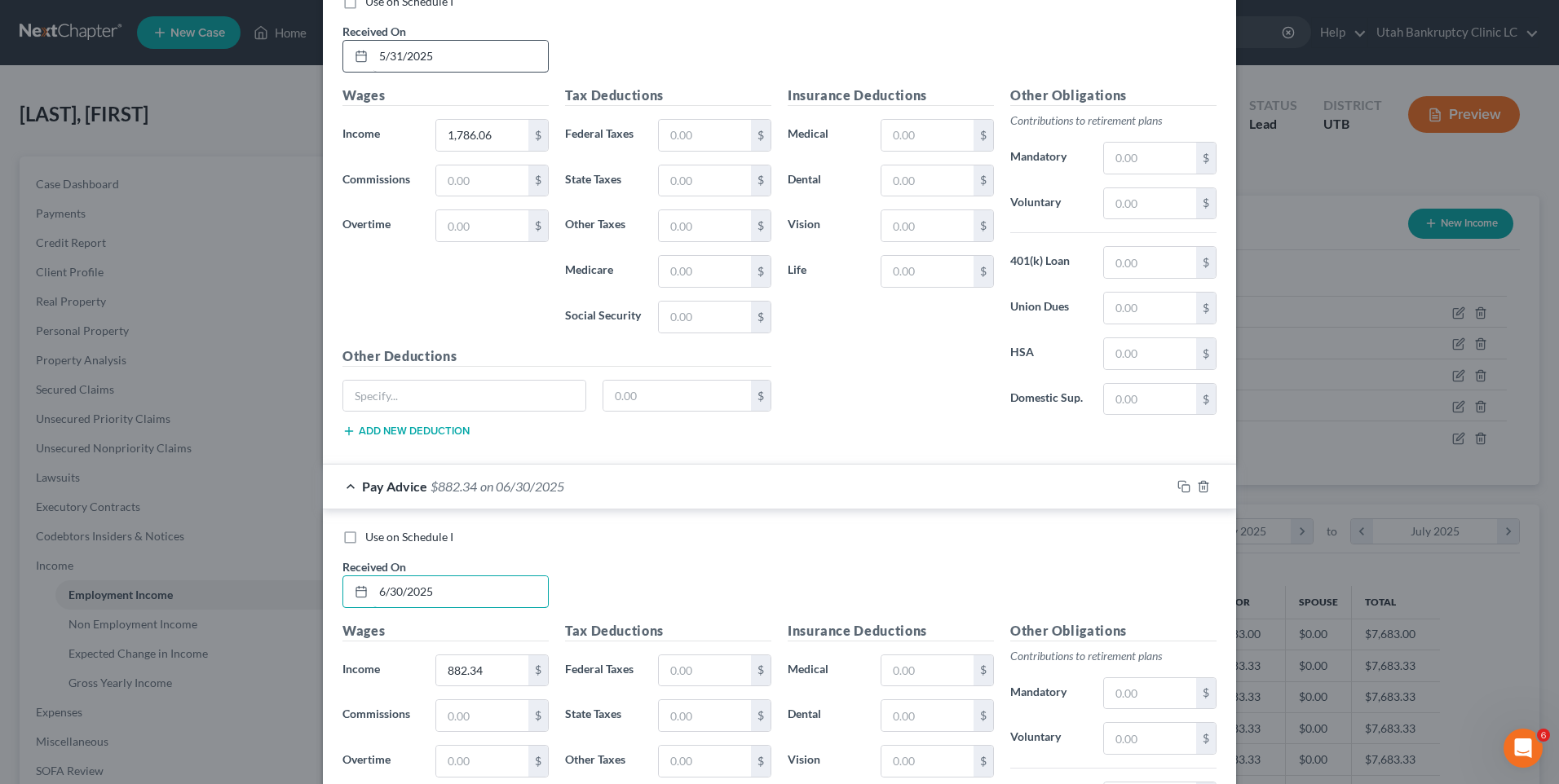scroll, scrollTop: 1929, scrollLeft: 0, axis: vertical 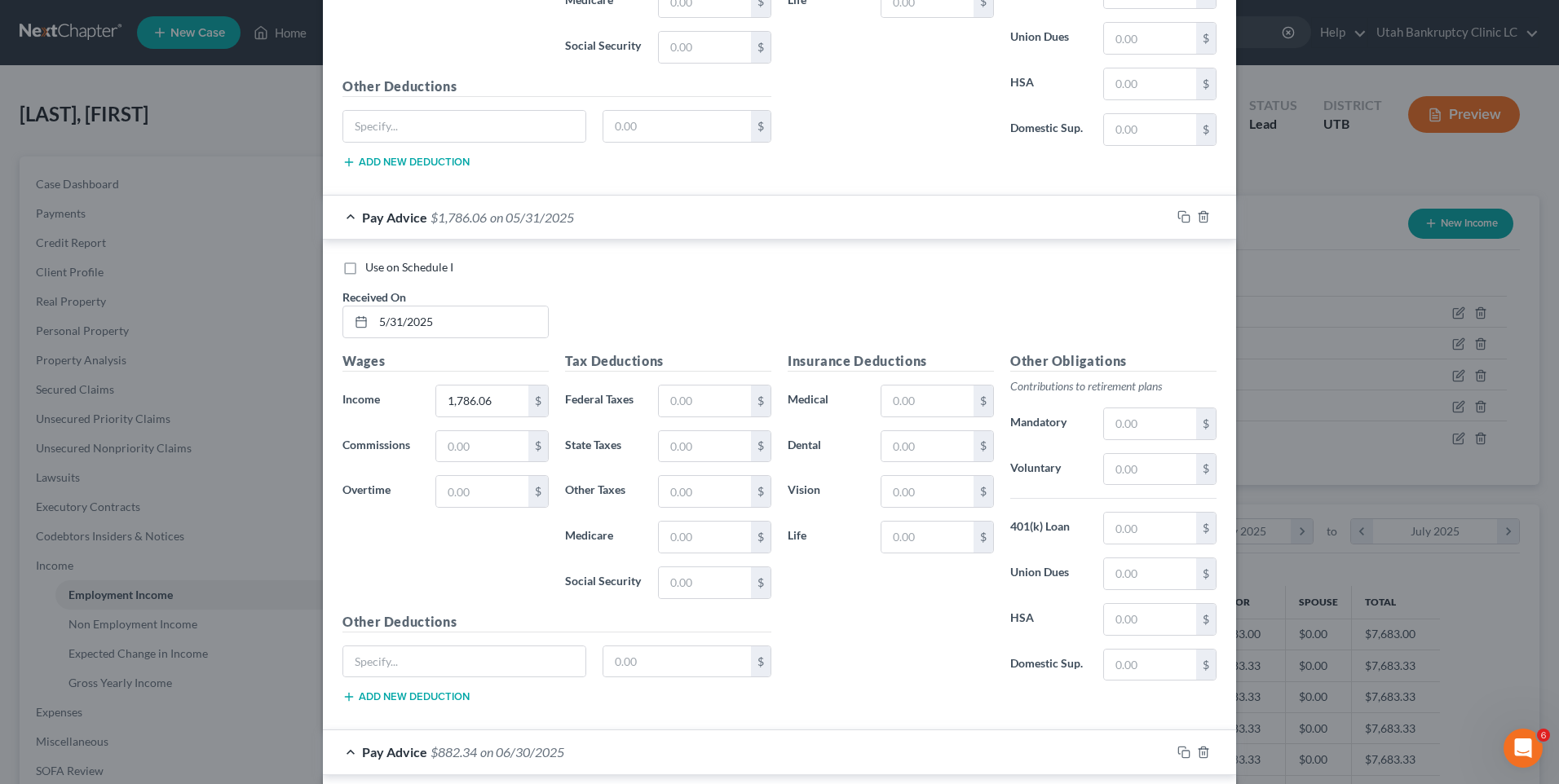 click on "Use on Schedule I" at bounding box center (409, 266) 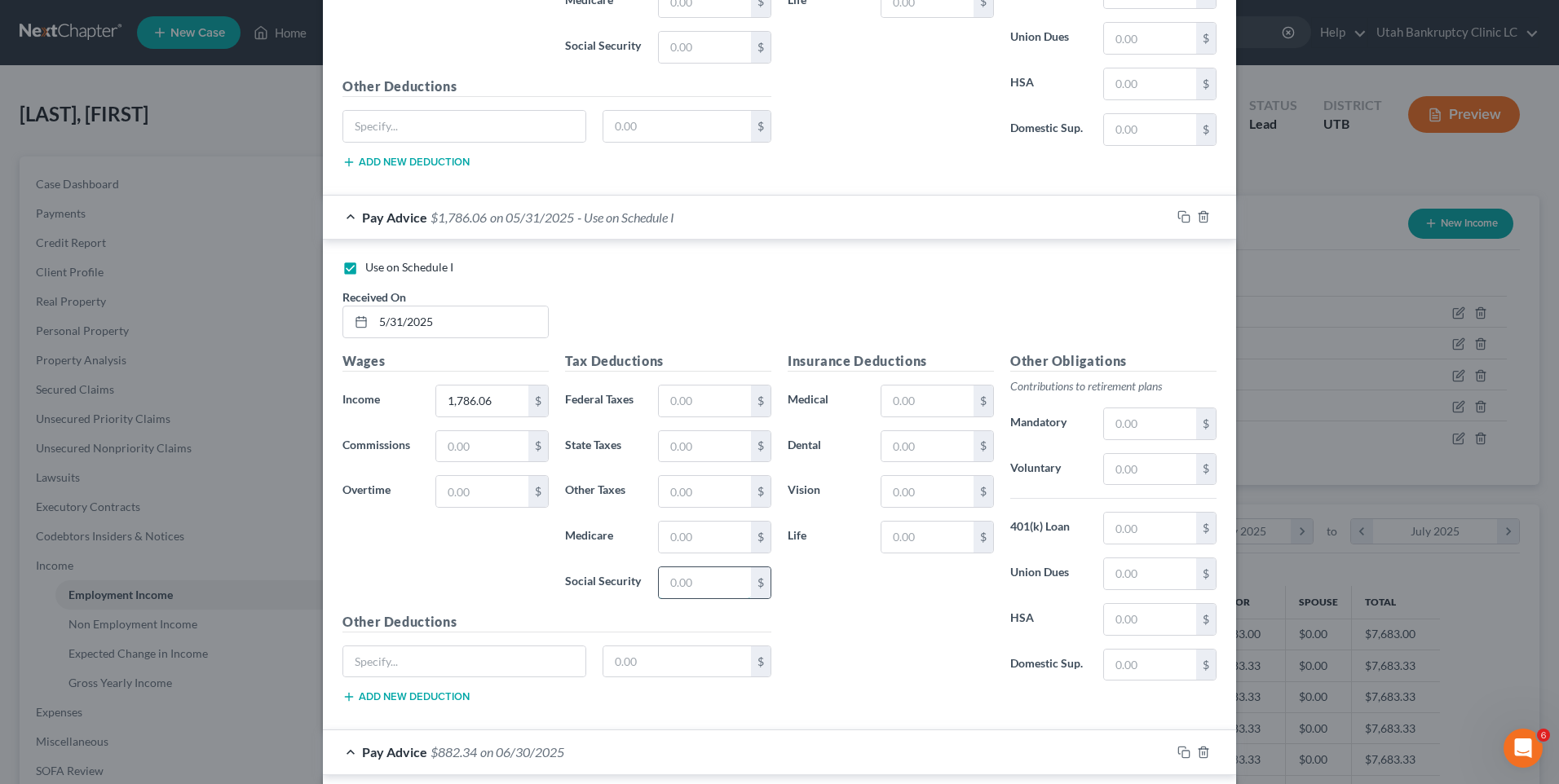 click at bounding box center (704, 583) 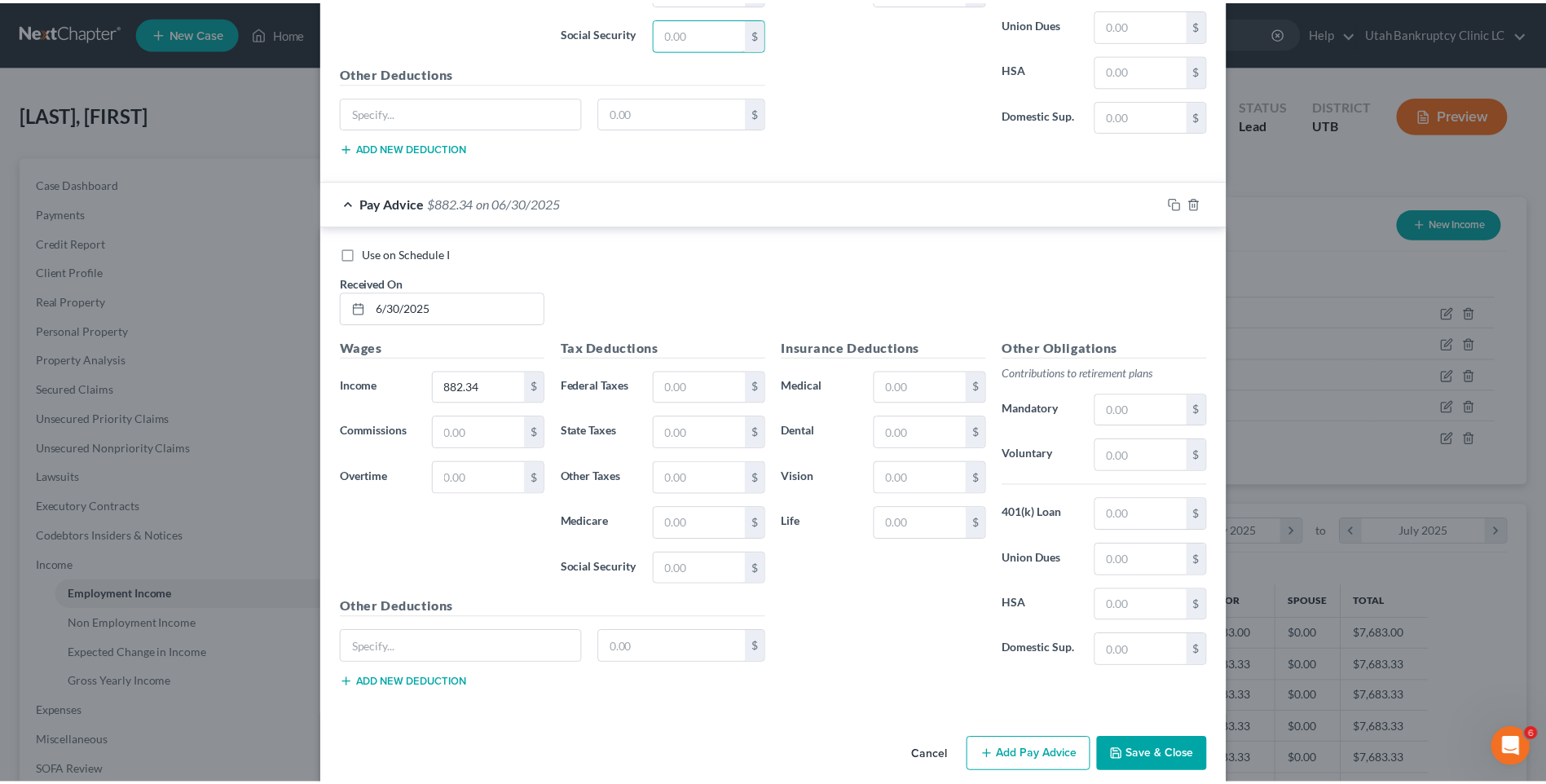 scroll, scrollTop: 2500, scrollLeft: 0, axis: vertical 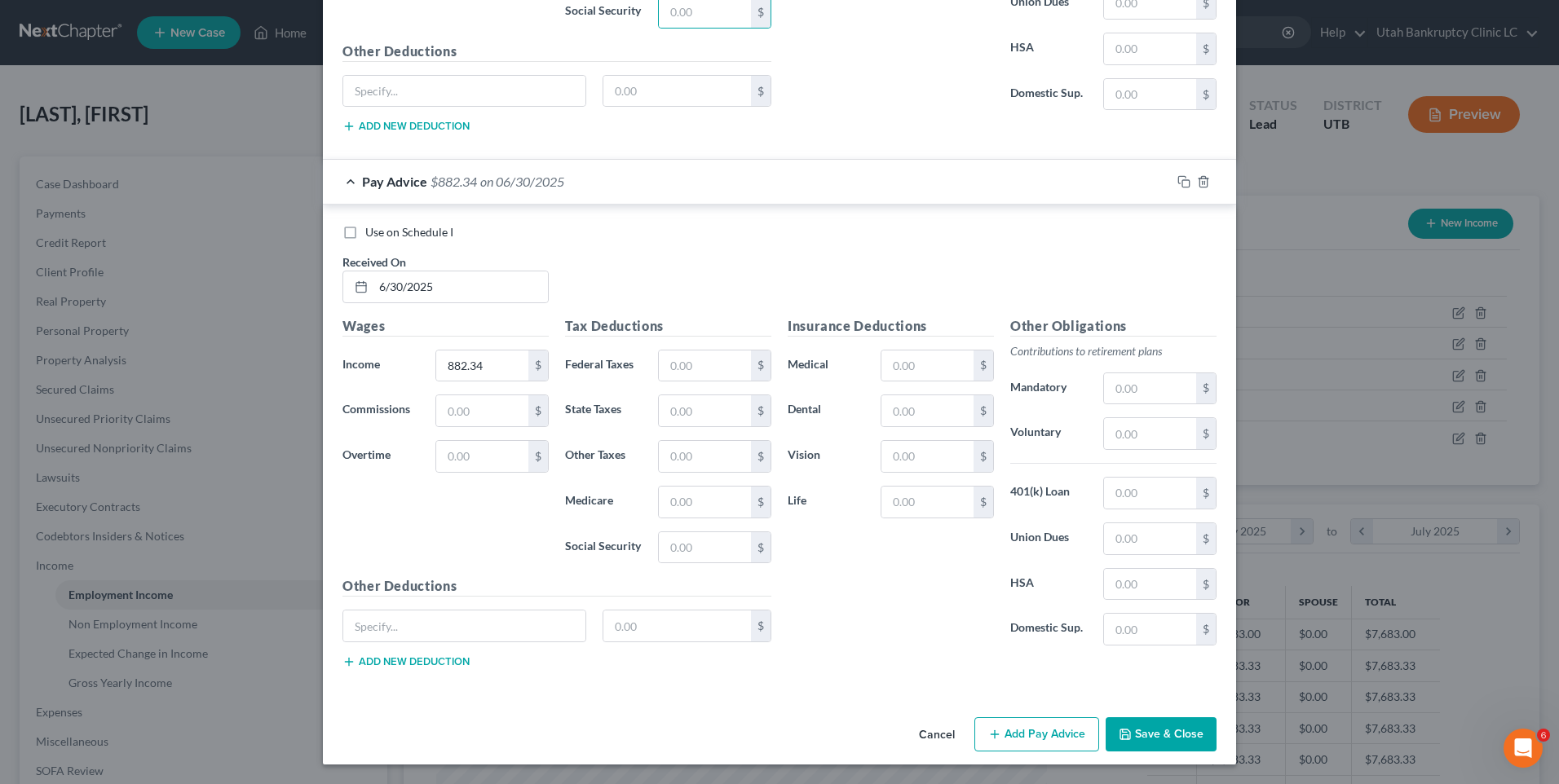 click 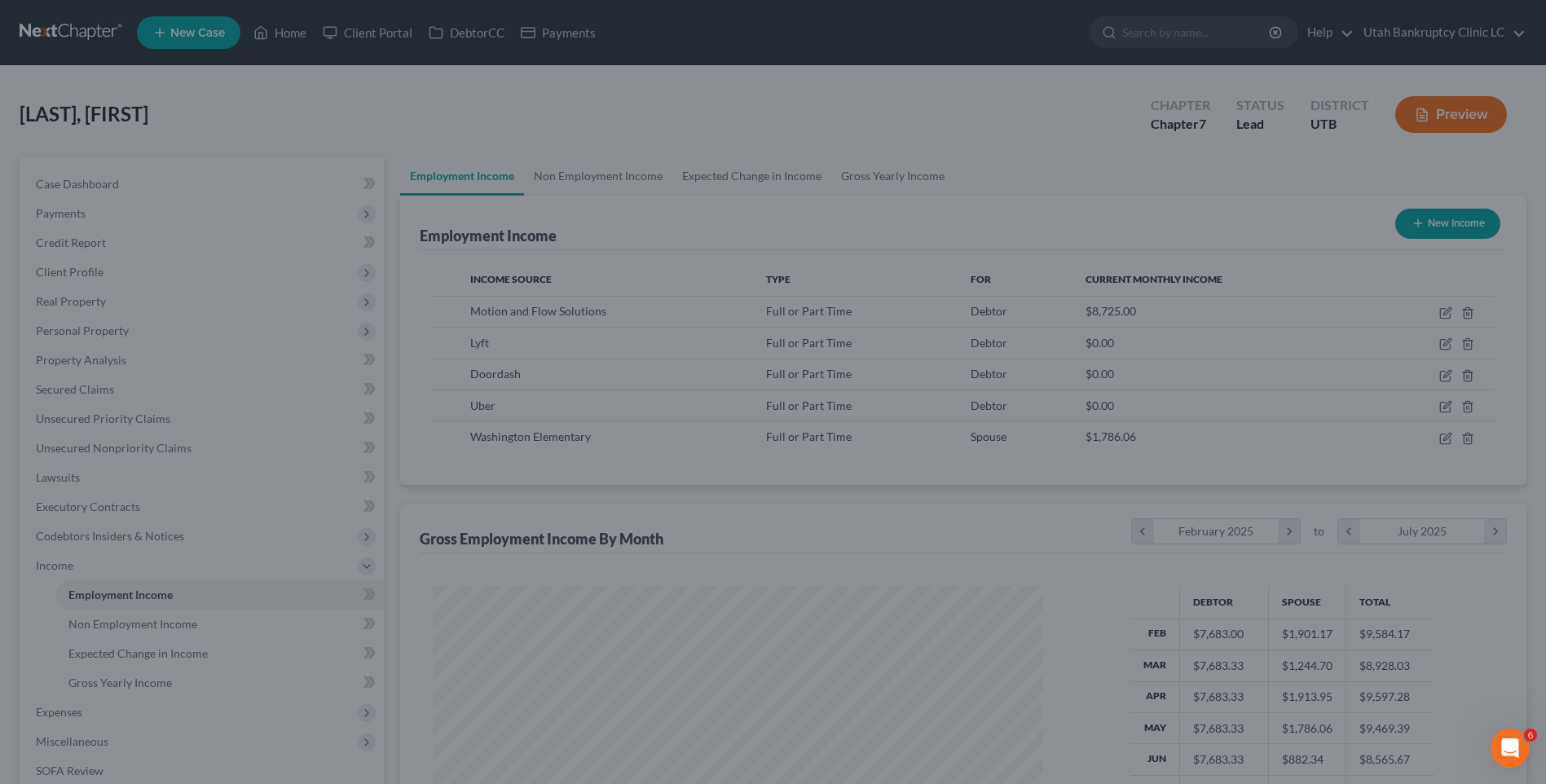 scroll, scrollTop: 302, scrollLeft: 637, axis: both 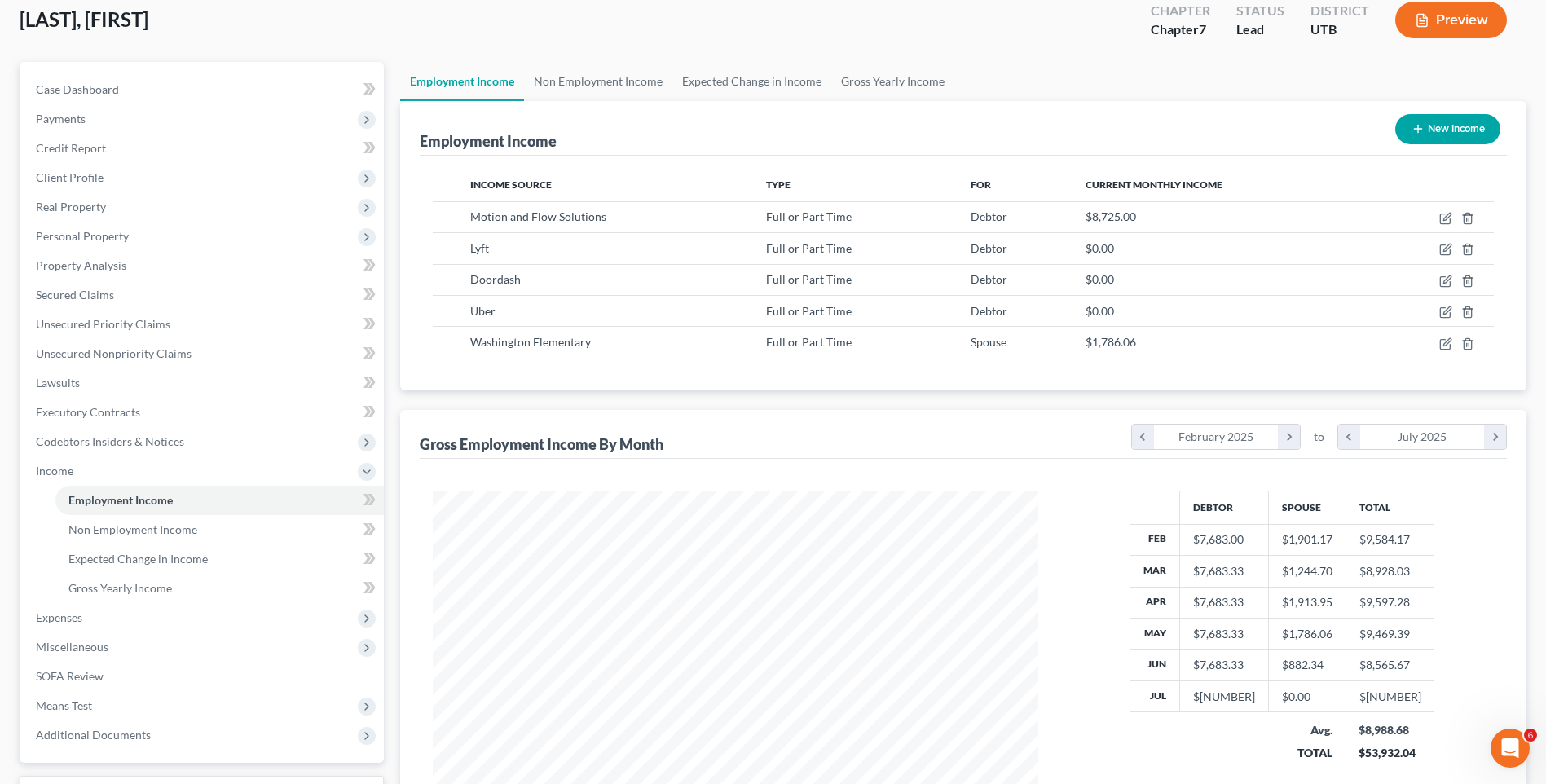 click on "New Income" at bounding box center (1447, 129) 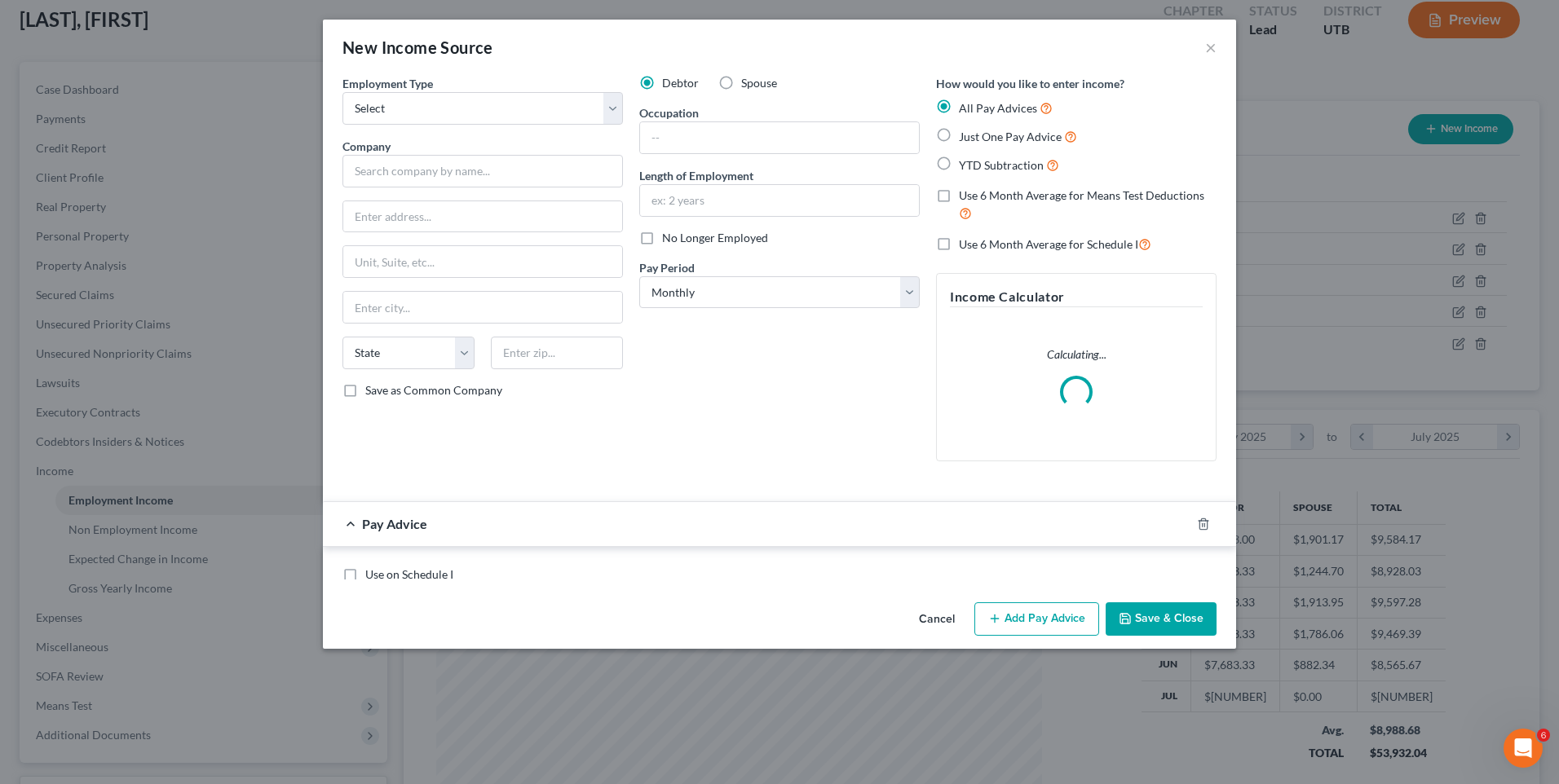scroll, scrollTop: 814664, scrollLeft: 814733, axis: both 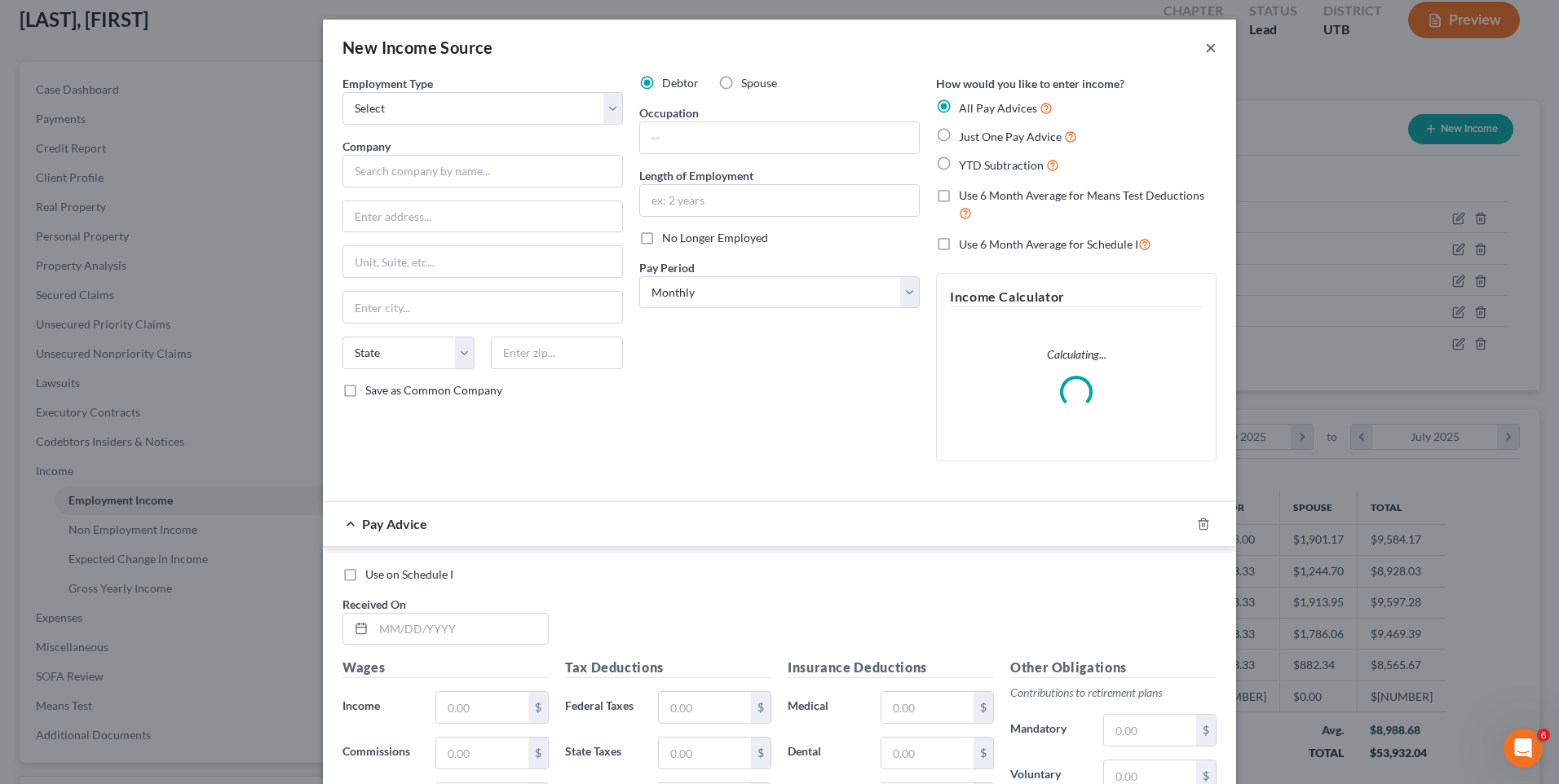 click on "×" at bounding box center (1211, 47) 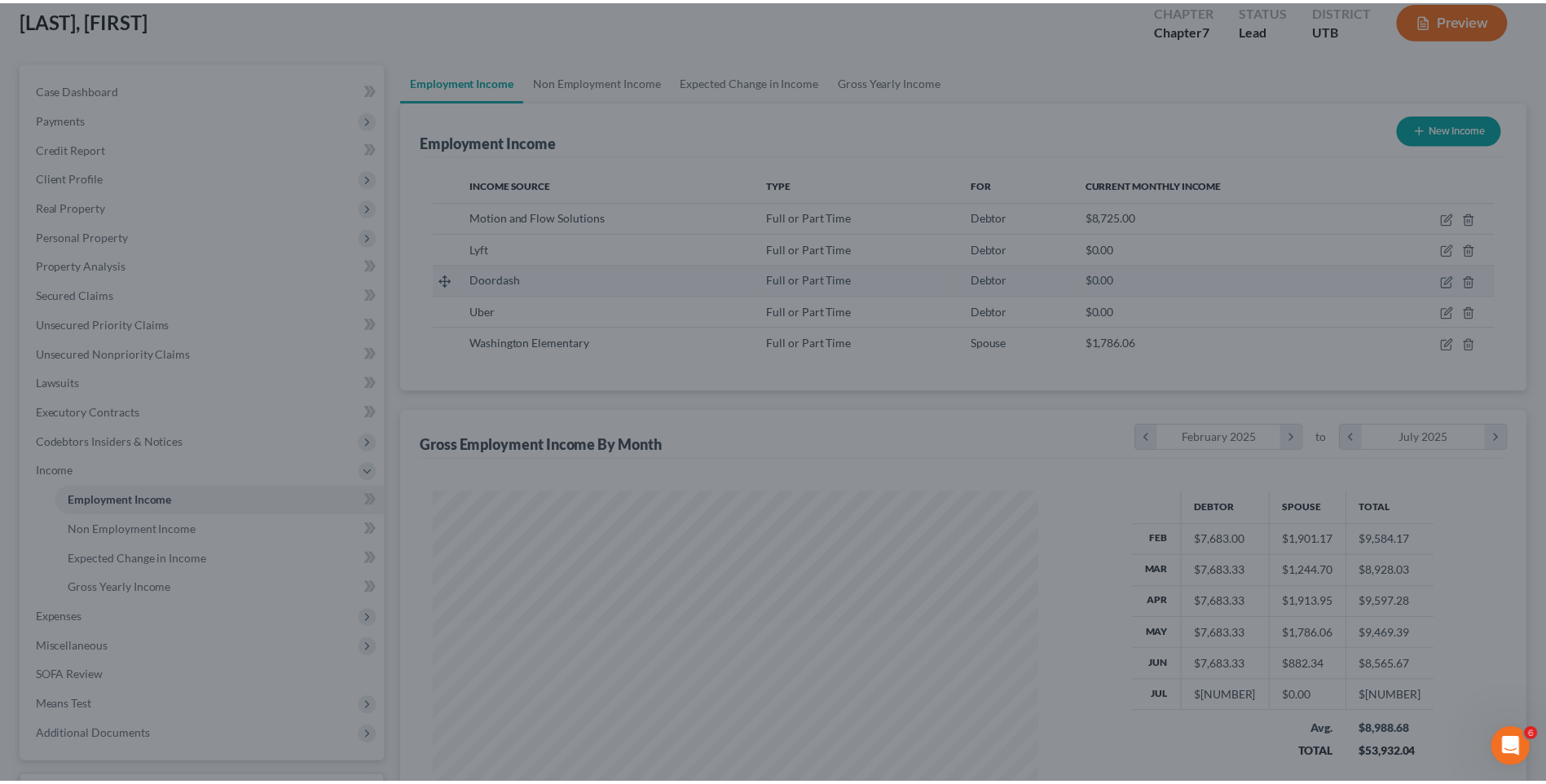 scroll, scrollTop: 302, scrollLeft: 637, axis: both 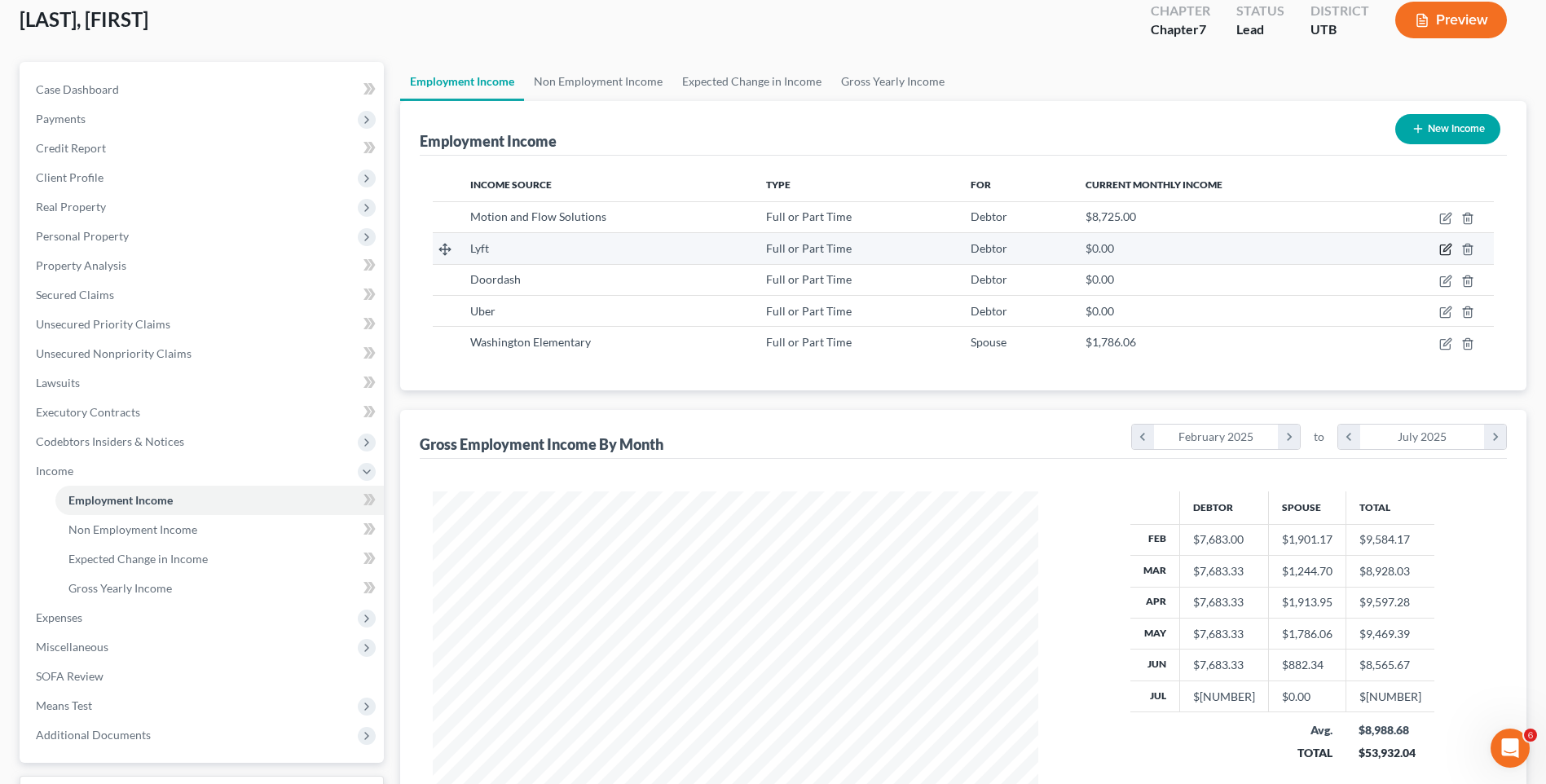 click 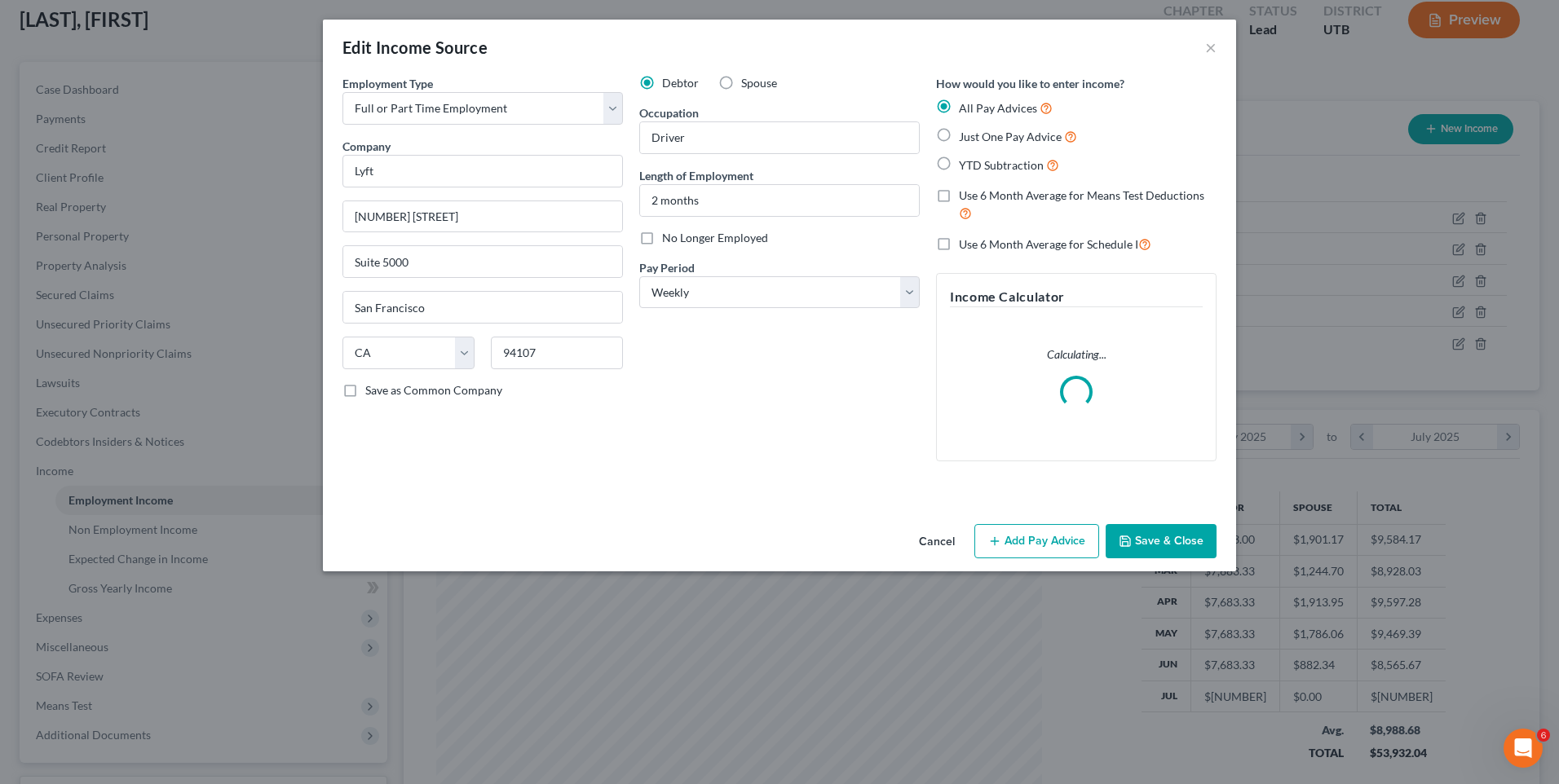 scroll, scrollTop: 814664, scrollLeft: 814733, axis: both 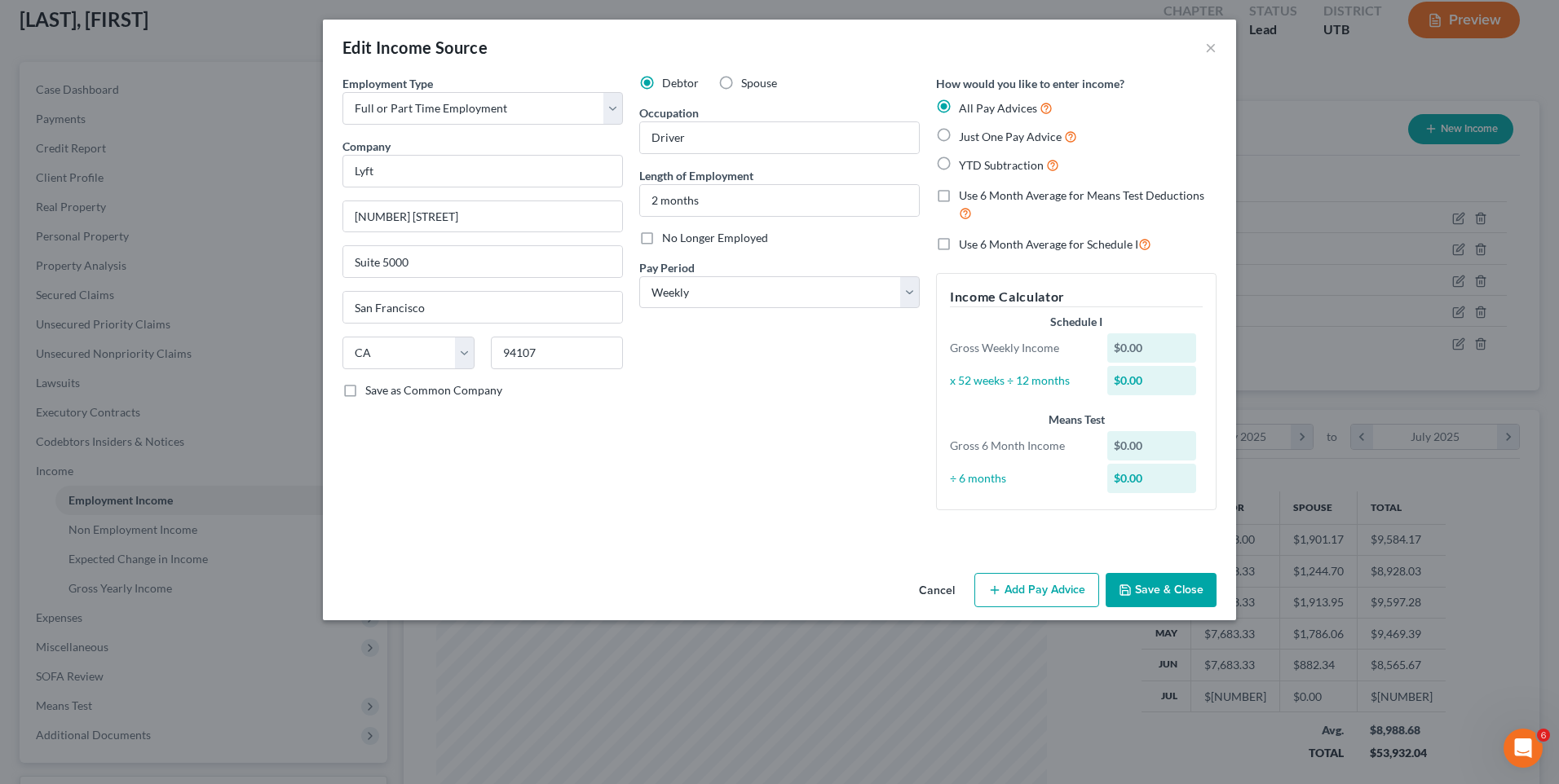 click on "Add Pay Advice" at bounding box center [1036, 590] 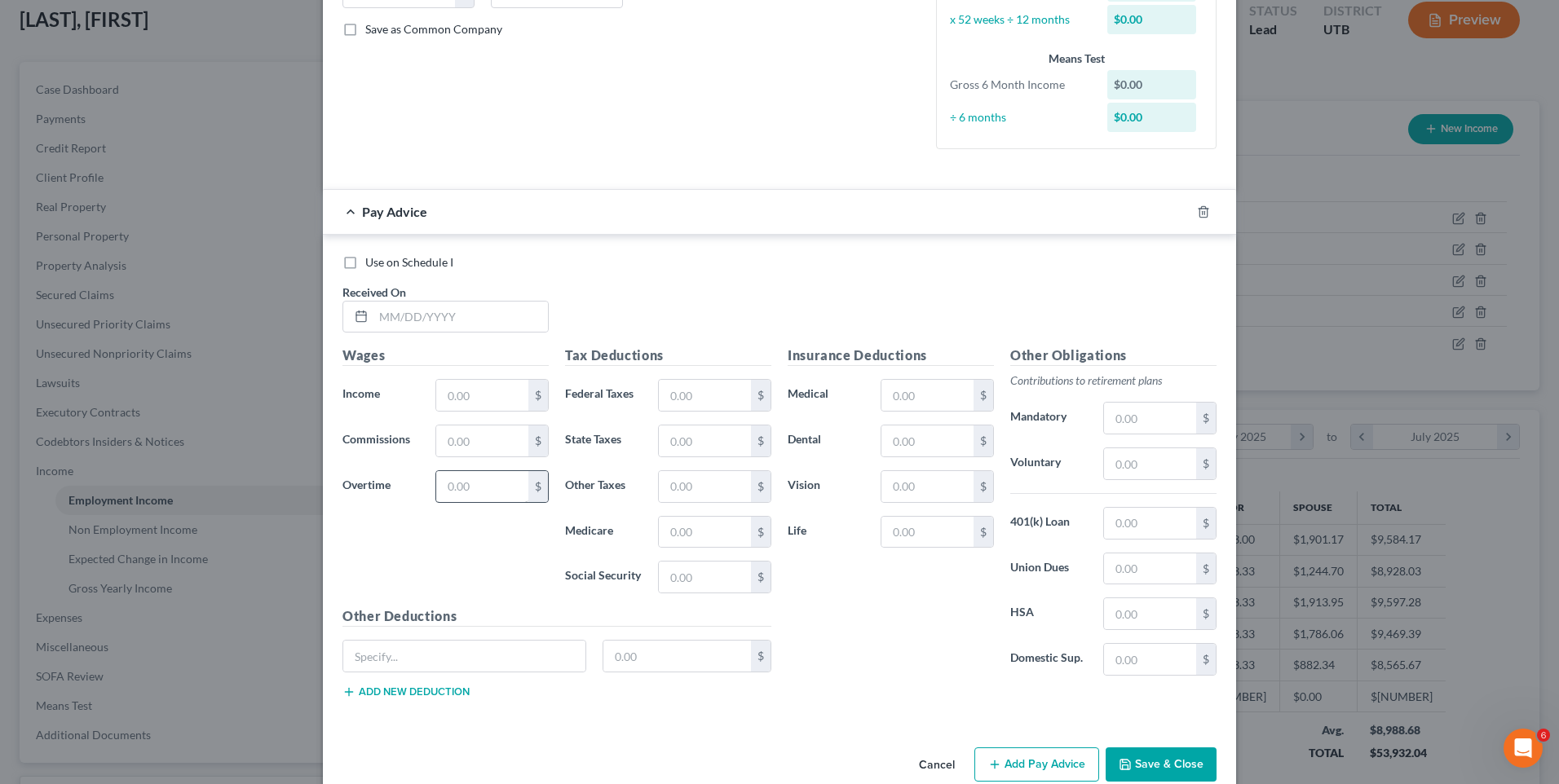 scroll, scrollTop: 391, scrollLeft: 0, axis: vertical 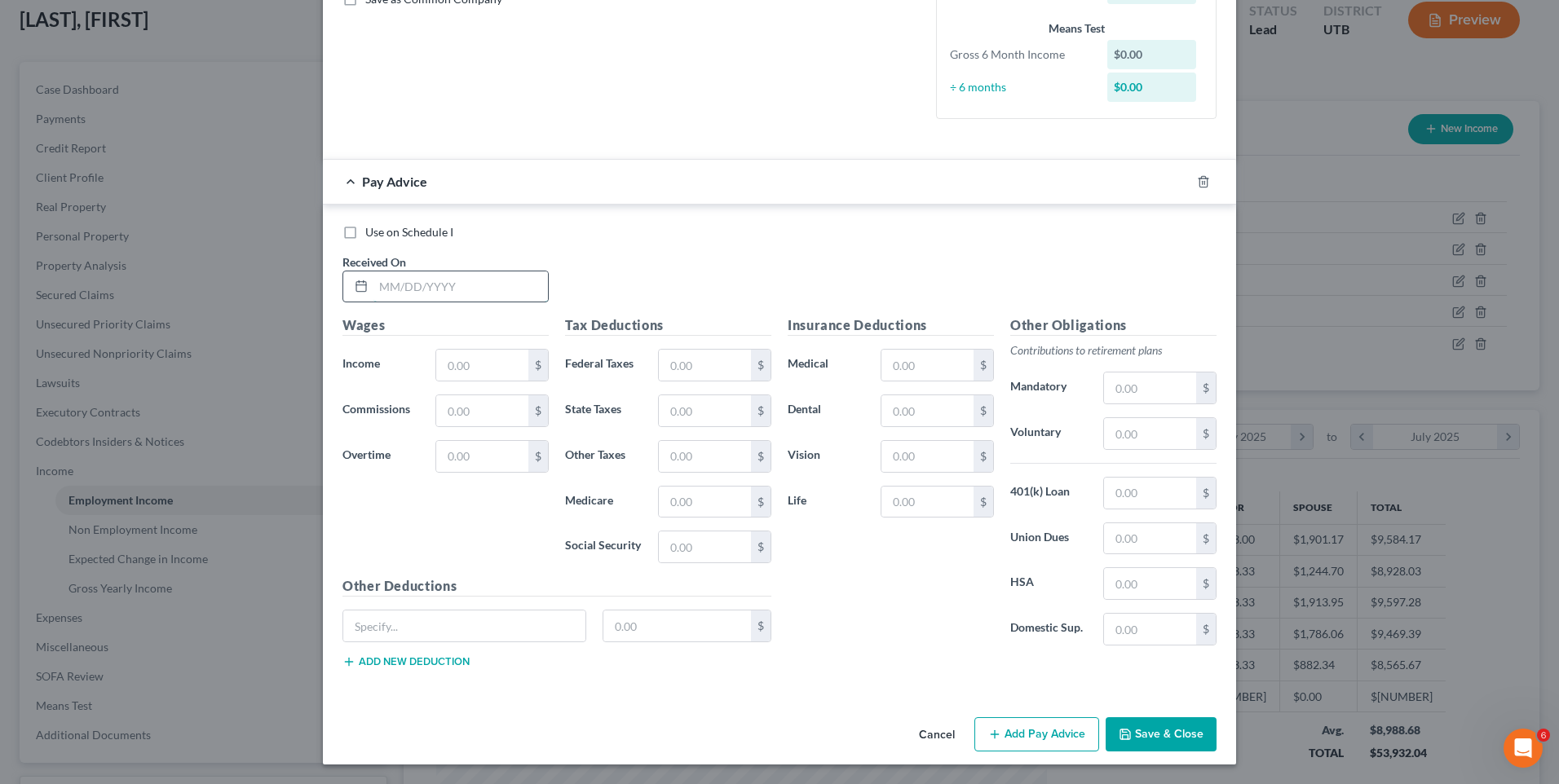 click at bounding box center [461, 287] 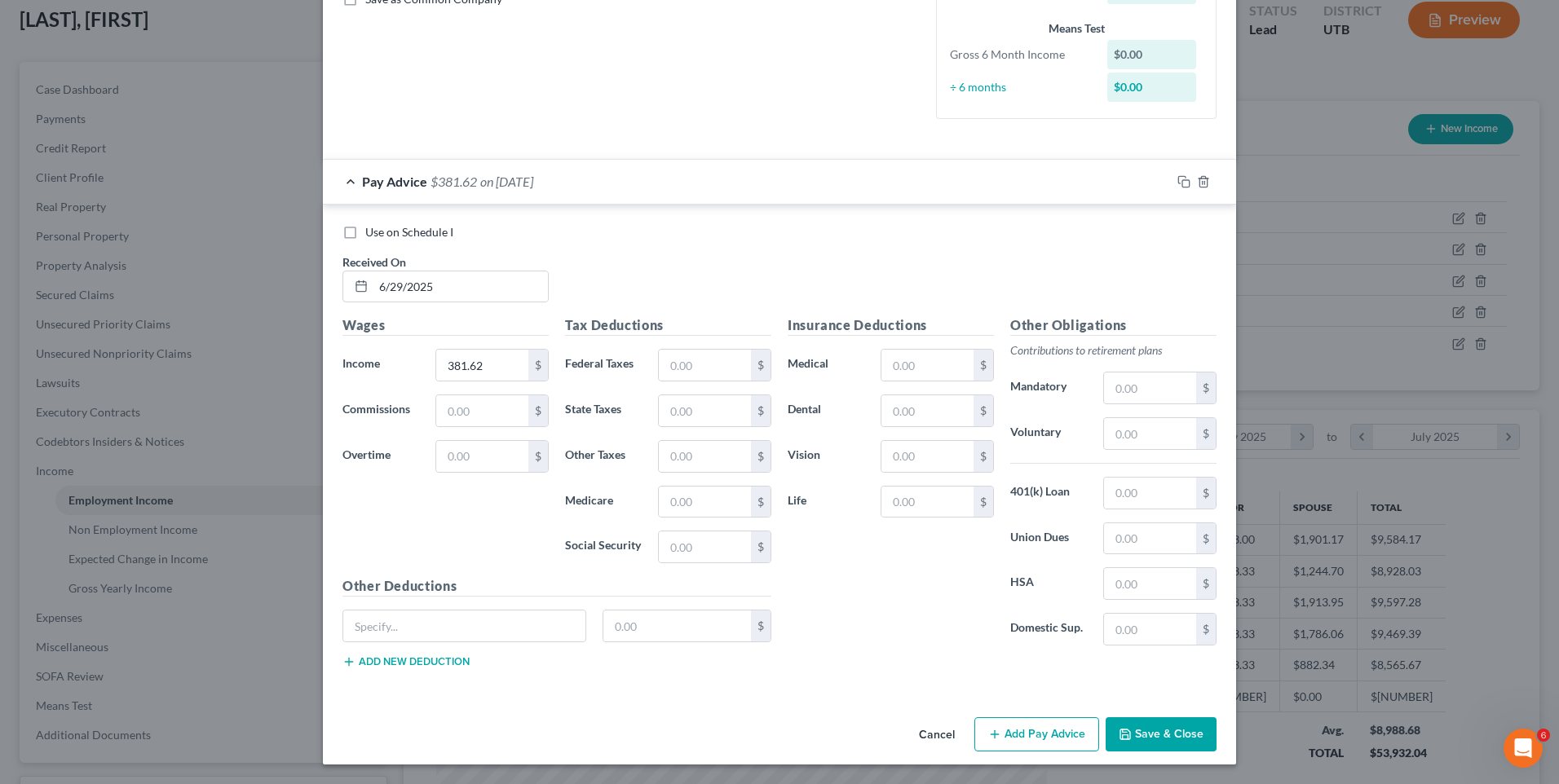 click on "Add Pay Advice" at bounding box center (1036, 734) 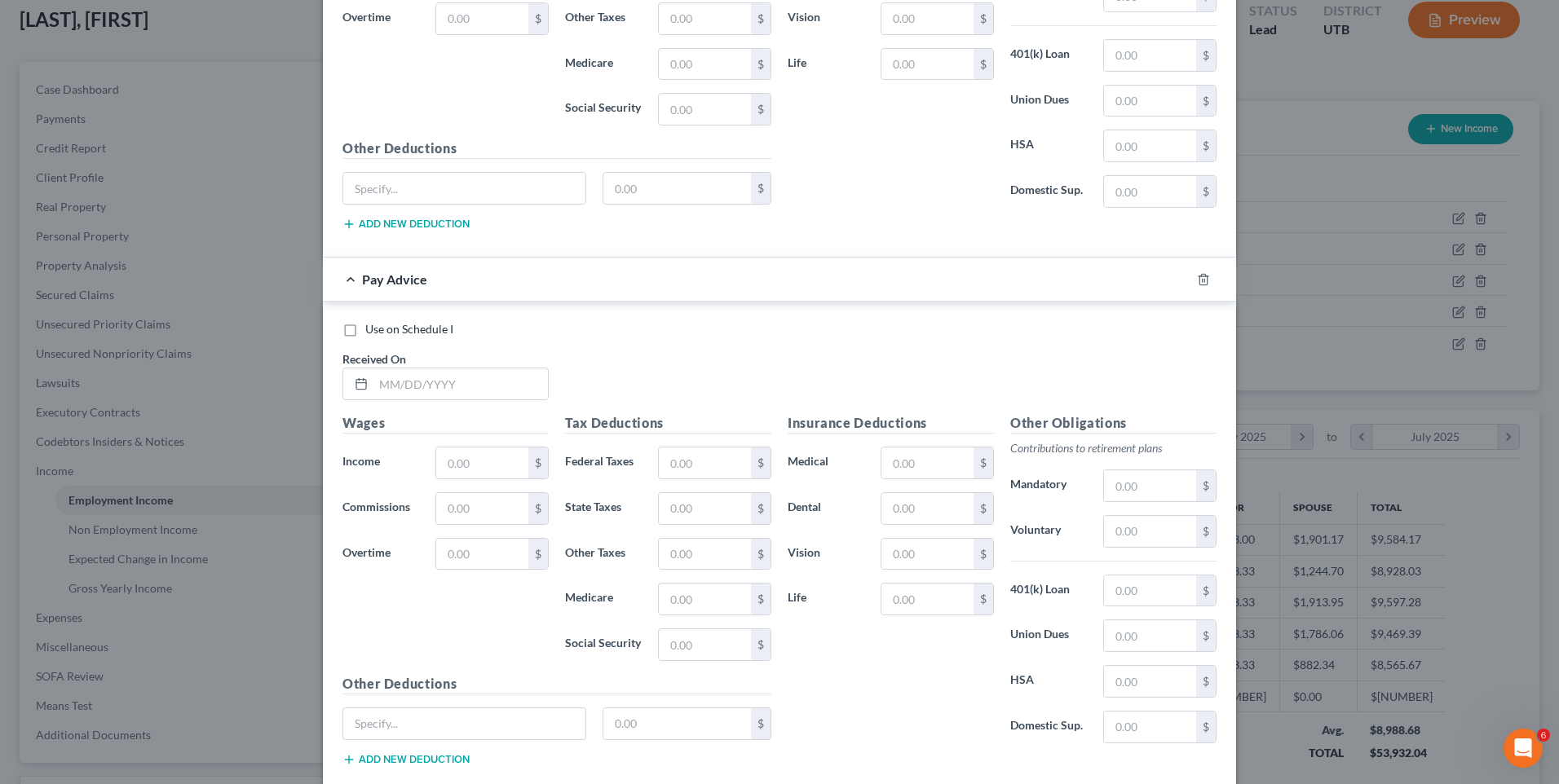 scroll, scrollTop: 880, scrollLeft: 0, axis: vertical 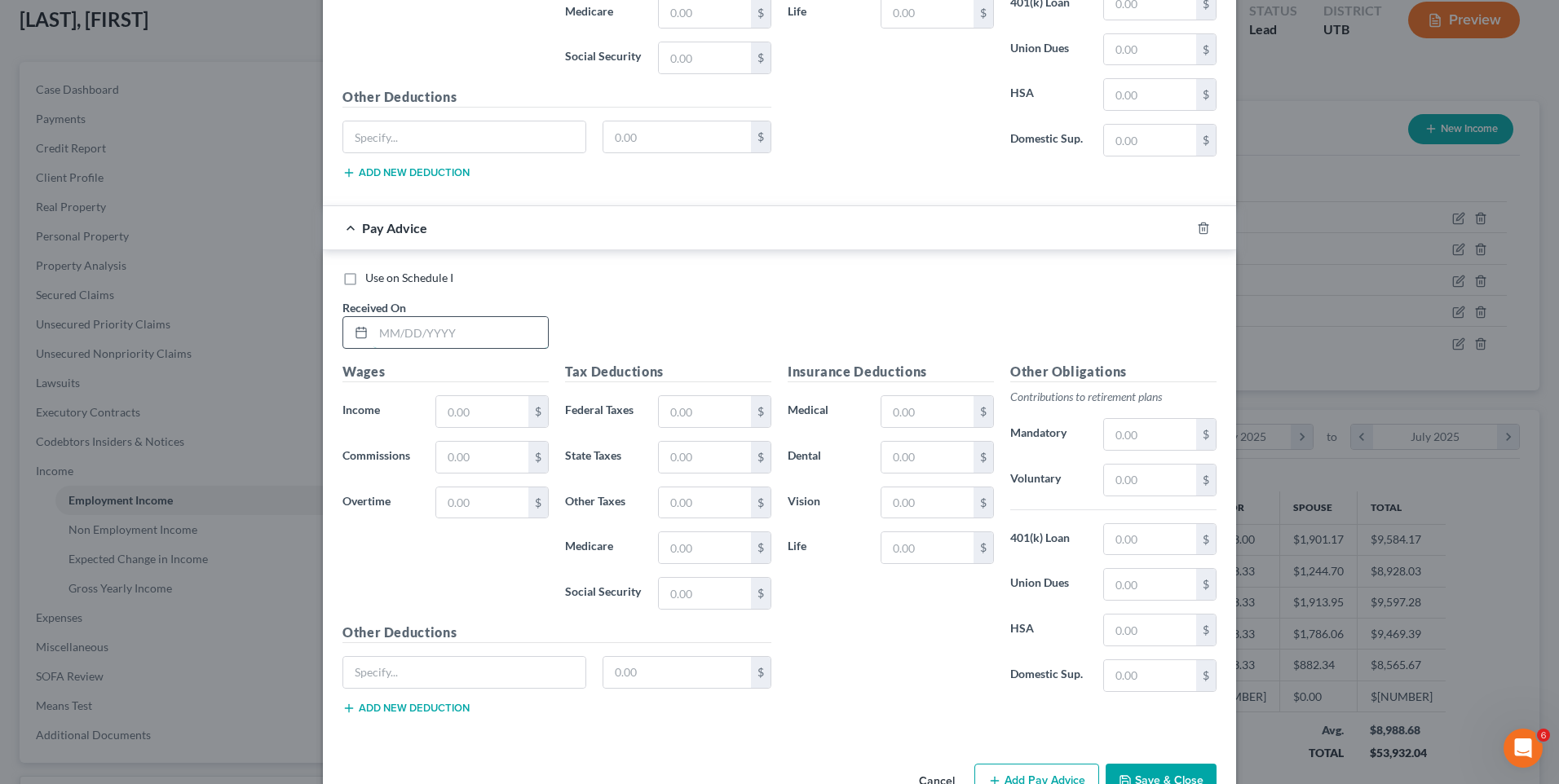 drag, startPoint x: 406, startPoint y: 335, endPoint x: 414, endPoint y: 337, distance: 8.246211 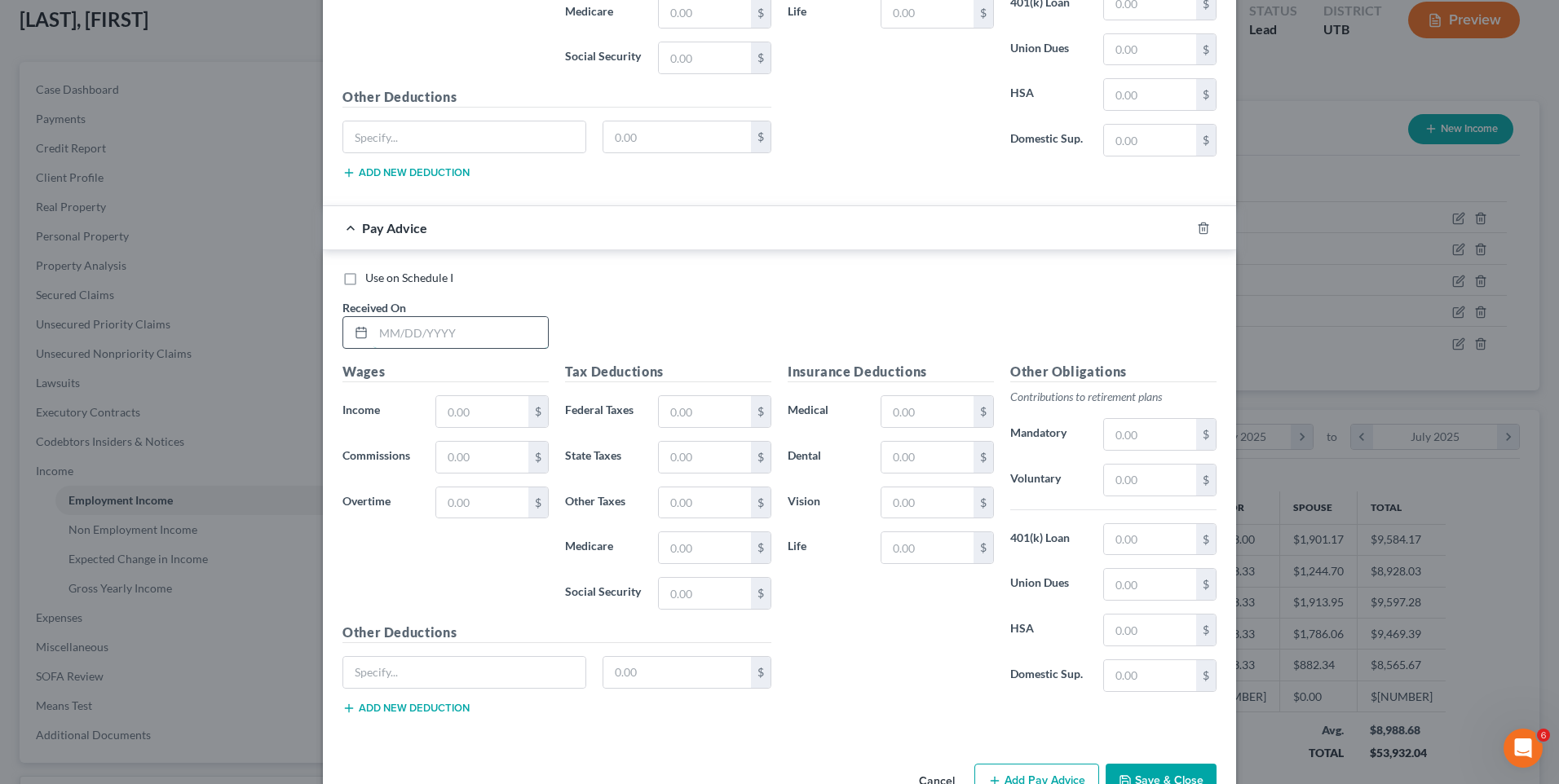 click at bounding box center (461, 333) 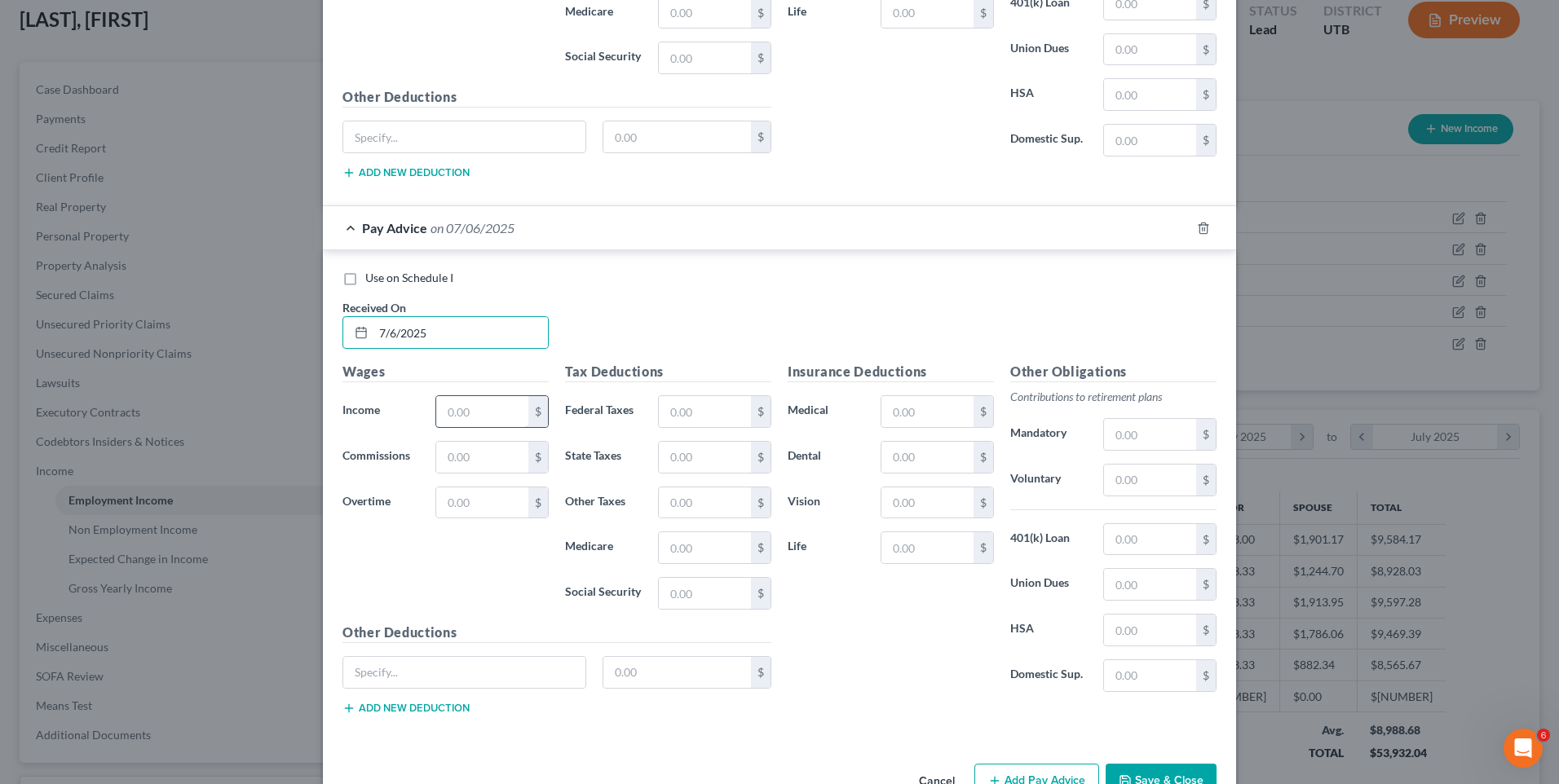 click at bounding box center (482, 412) 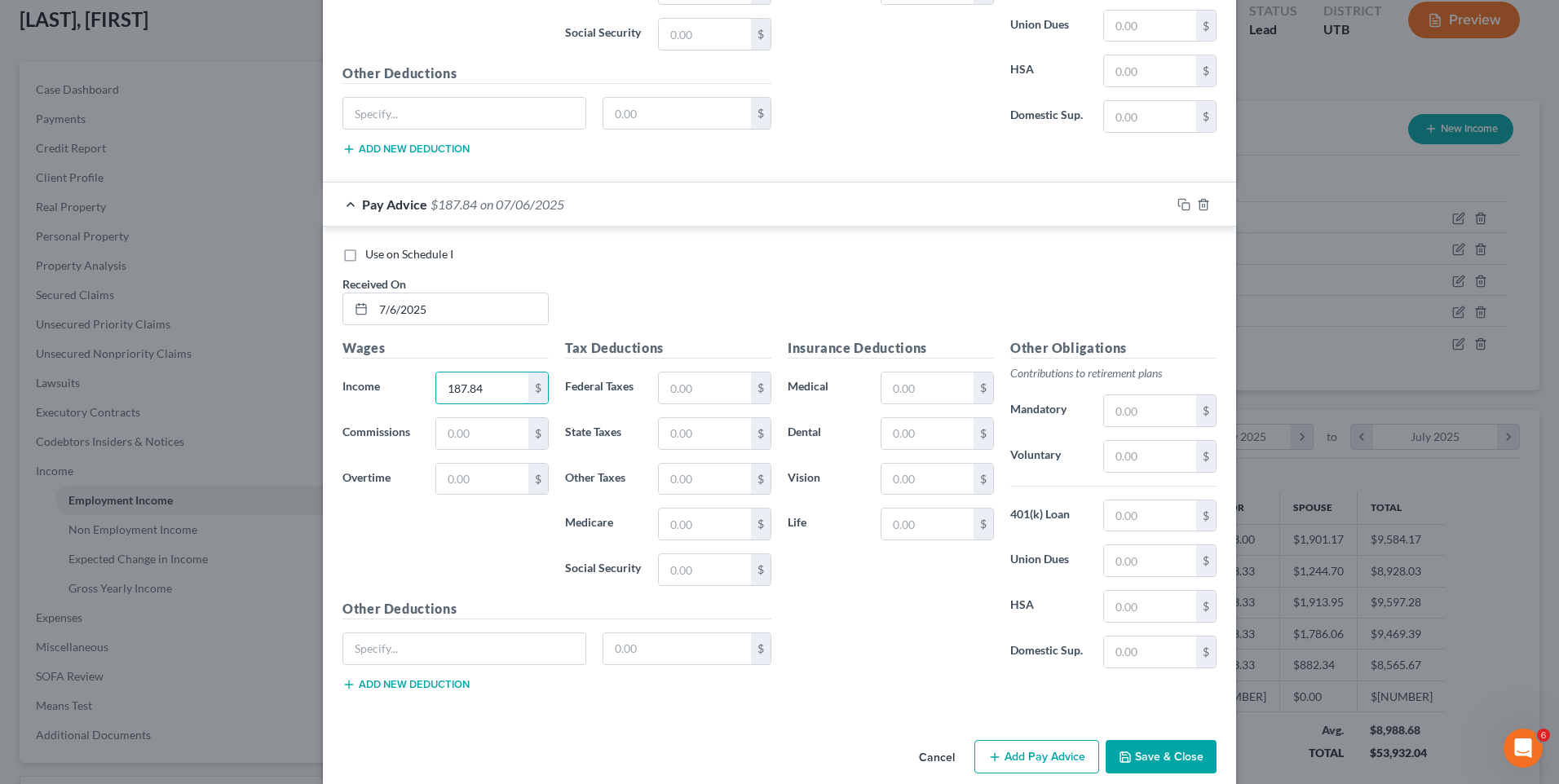 scroll, scrollTop: 926, scrollLeft: 0, axis: vertical 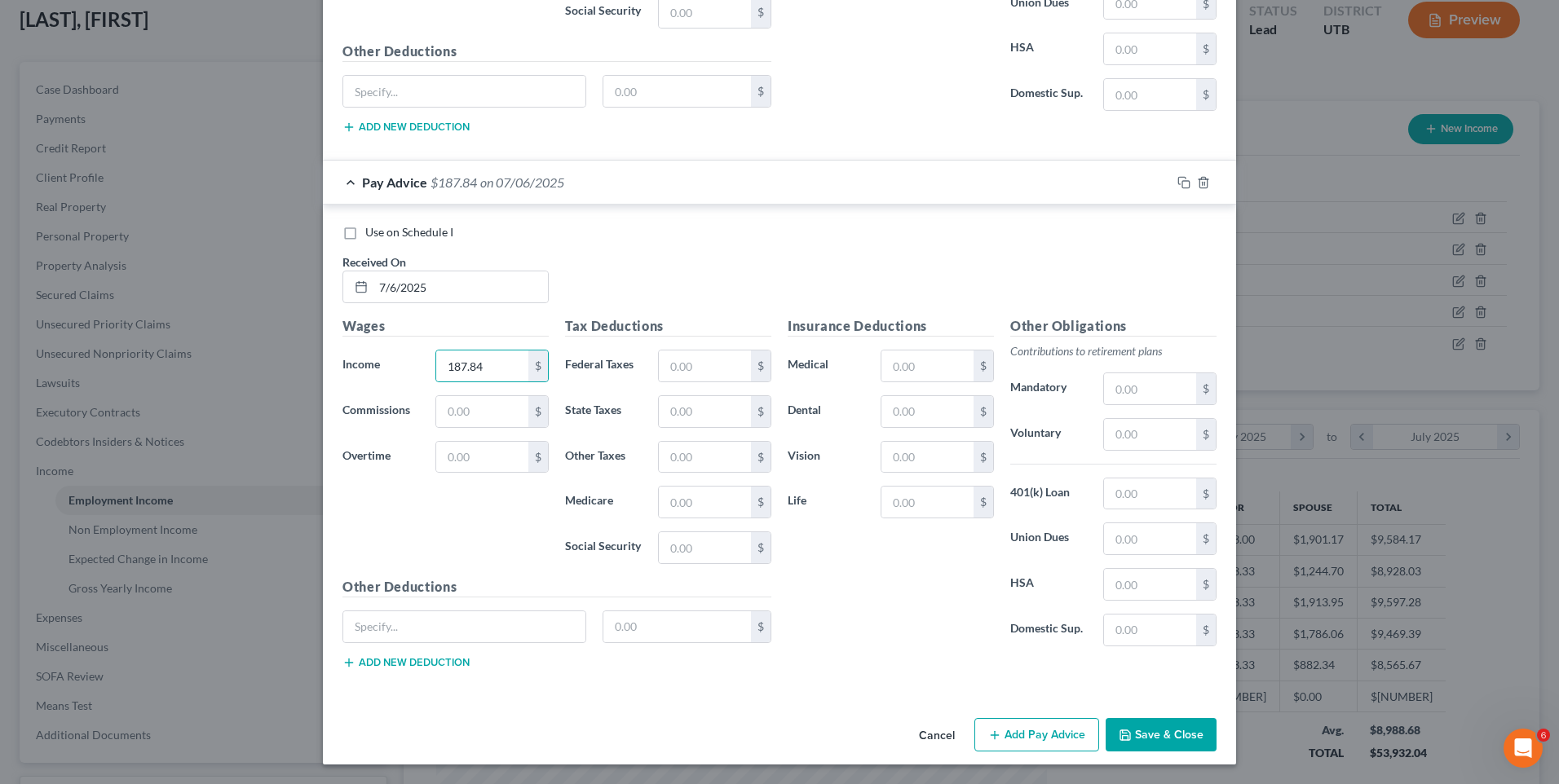 click 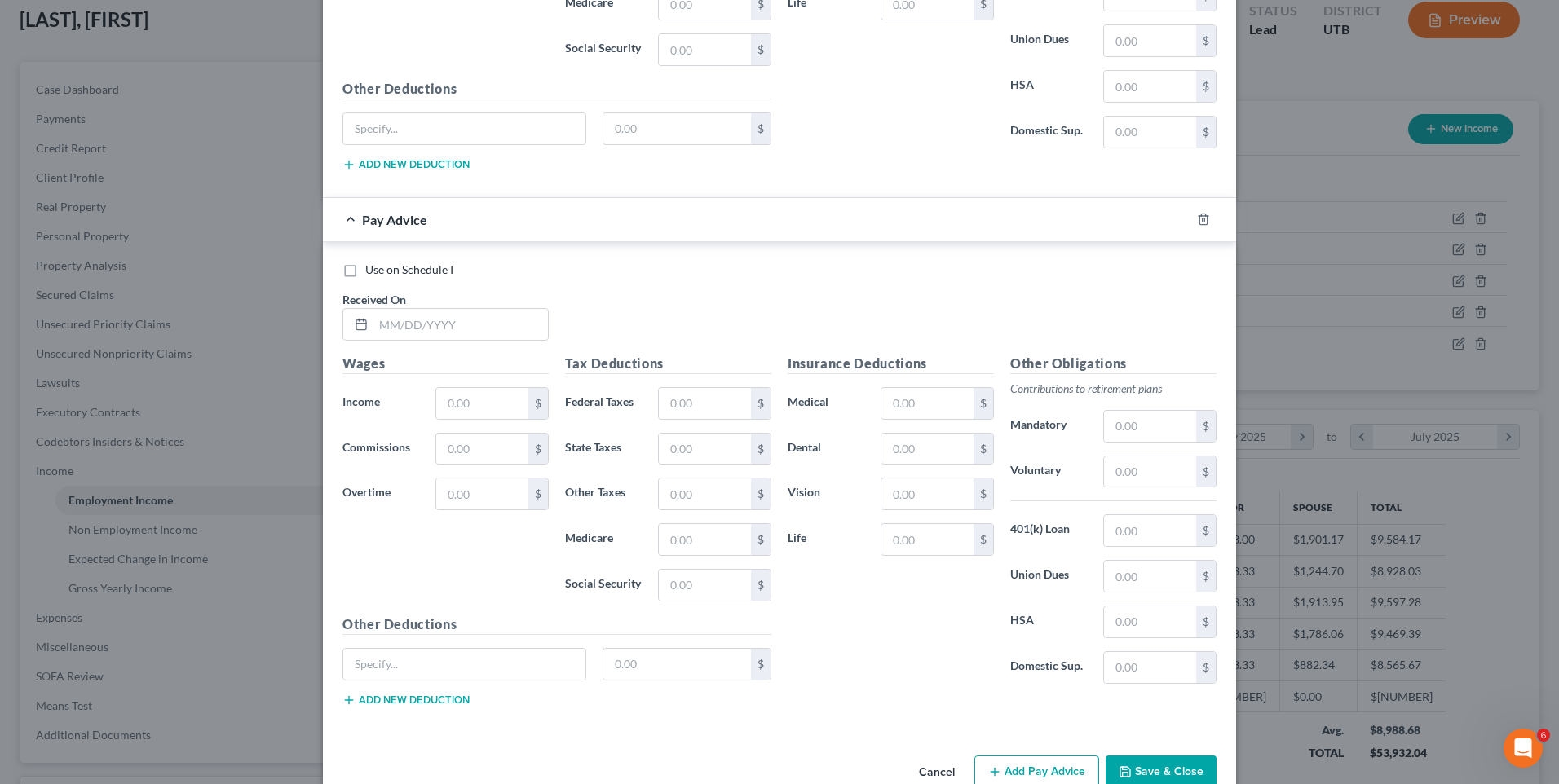 scroll, scrollTop: 1461, scrollLeft: 0, axis: vertical 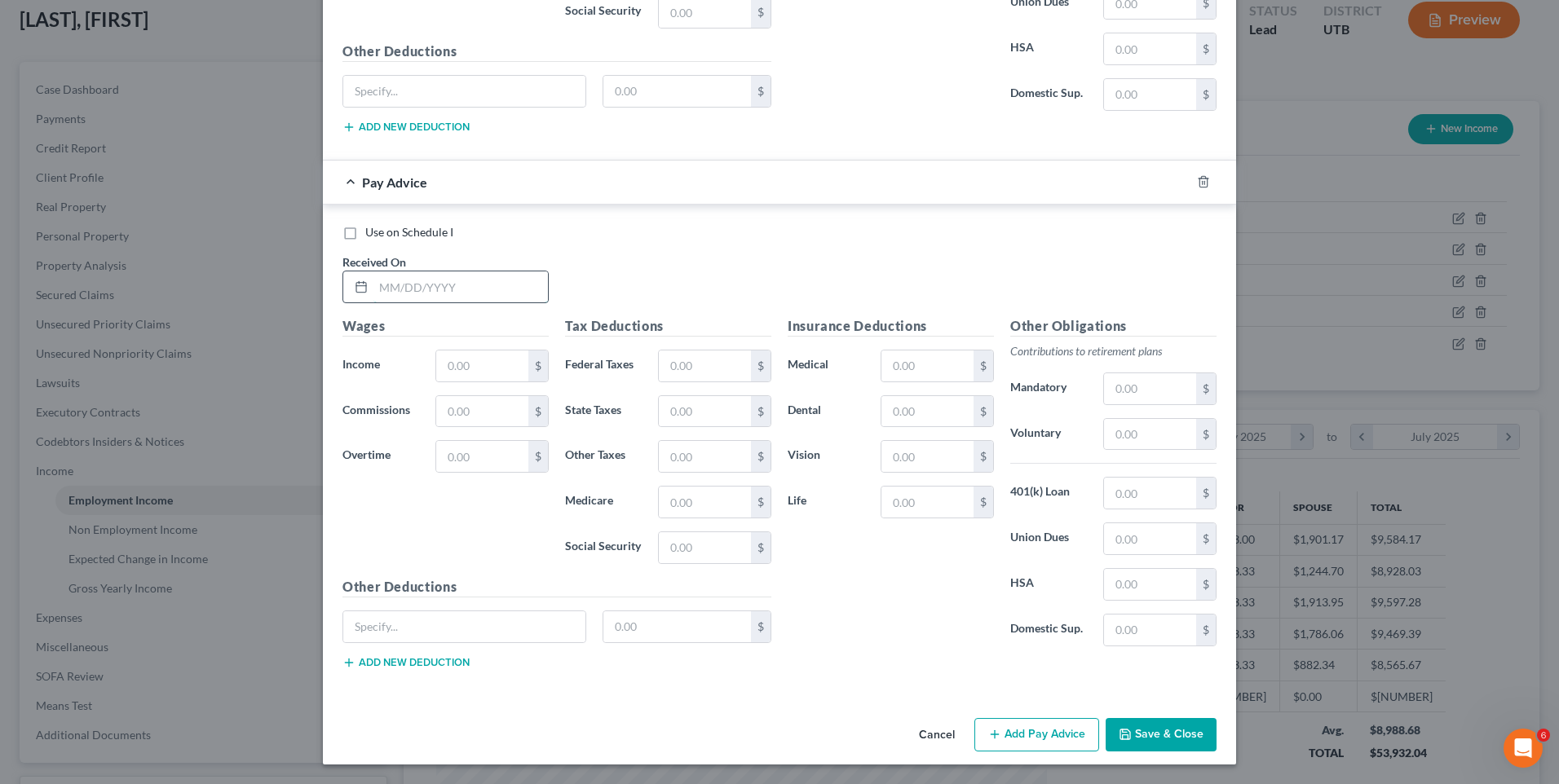 click at bounding box center (461, 287) 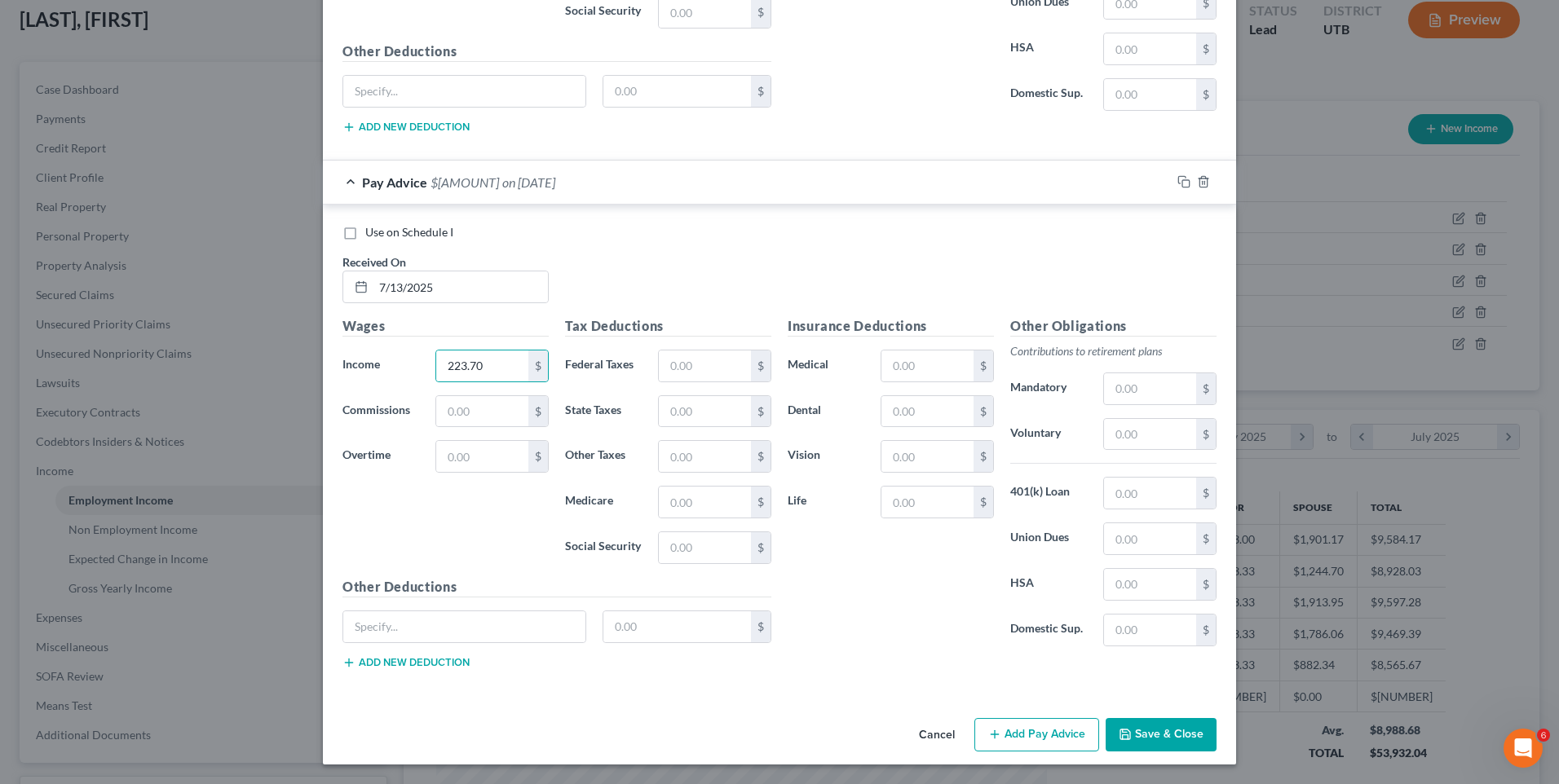 click on "Add Pay Advice" at bounding box center (1036, 735) 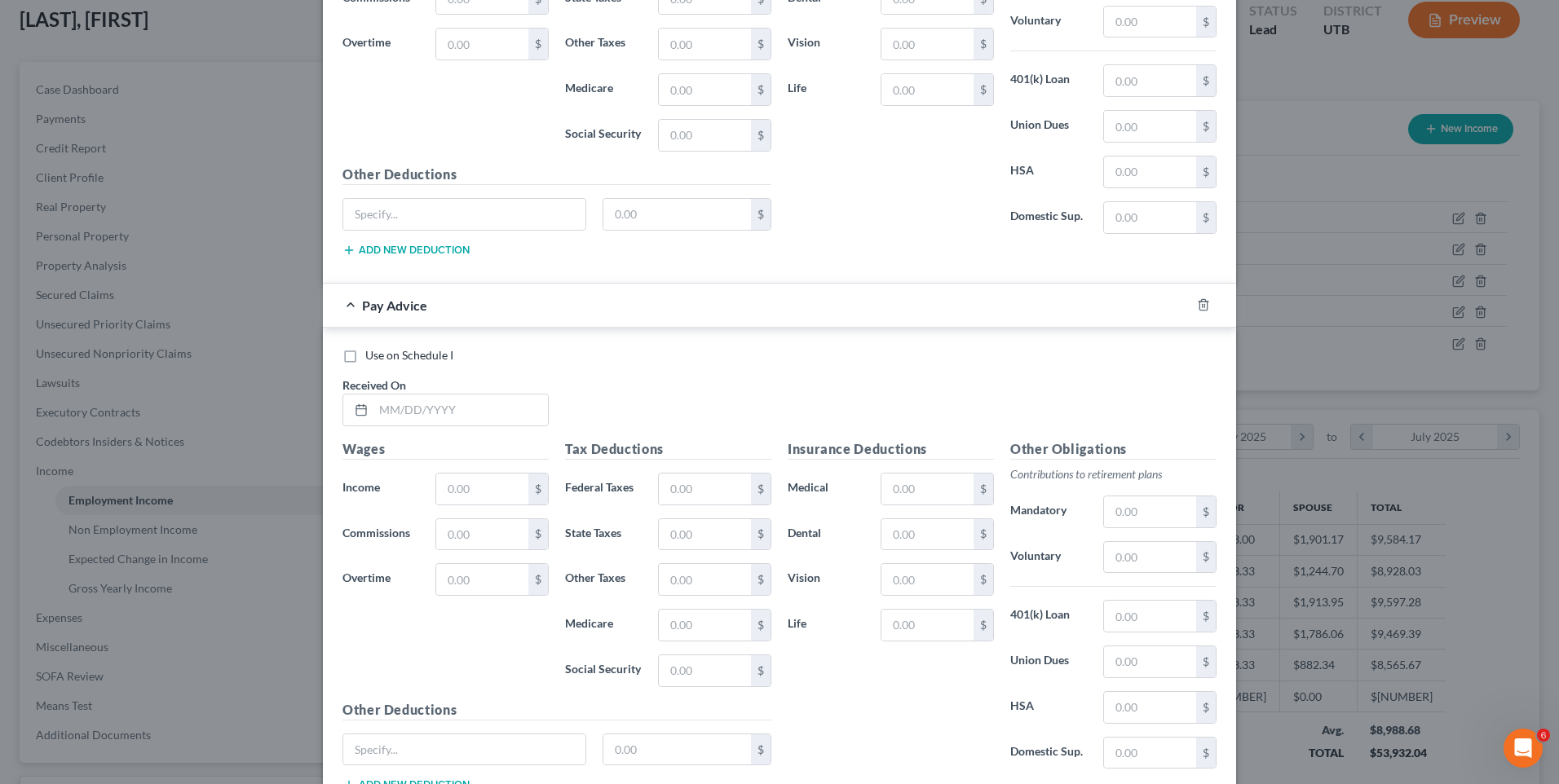 scroll, scrollTop: 1997, scrollLeft: 0, axis: vertical 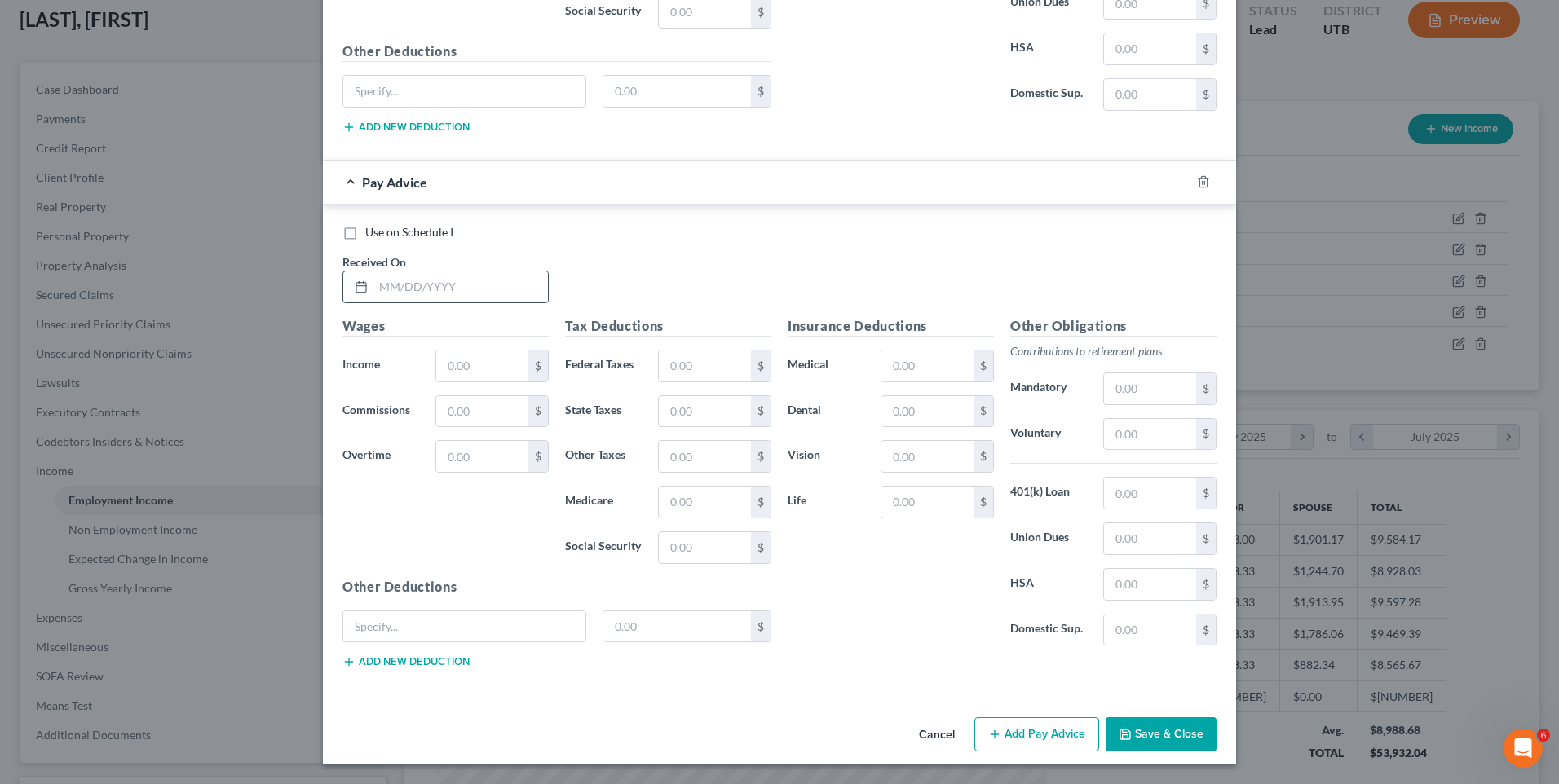 click at bounding box center [461, 287] 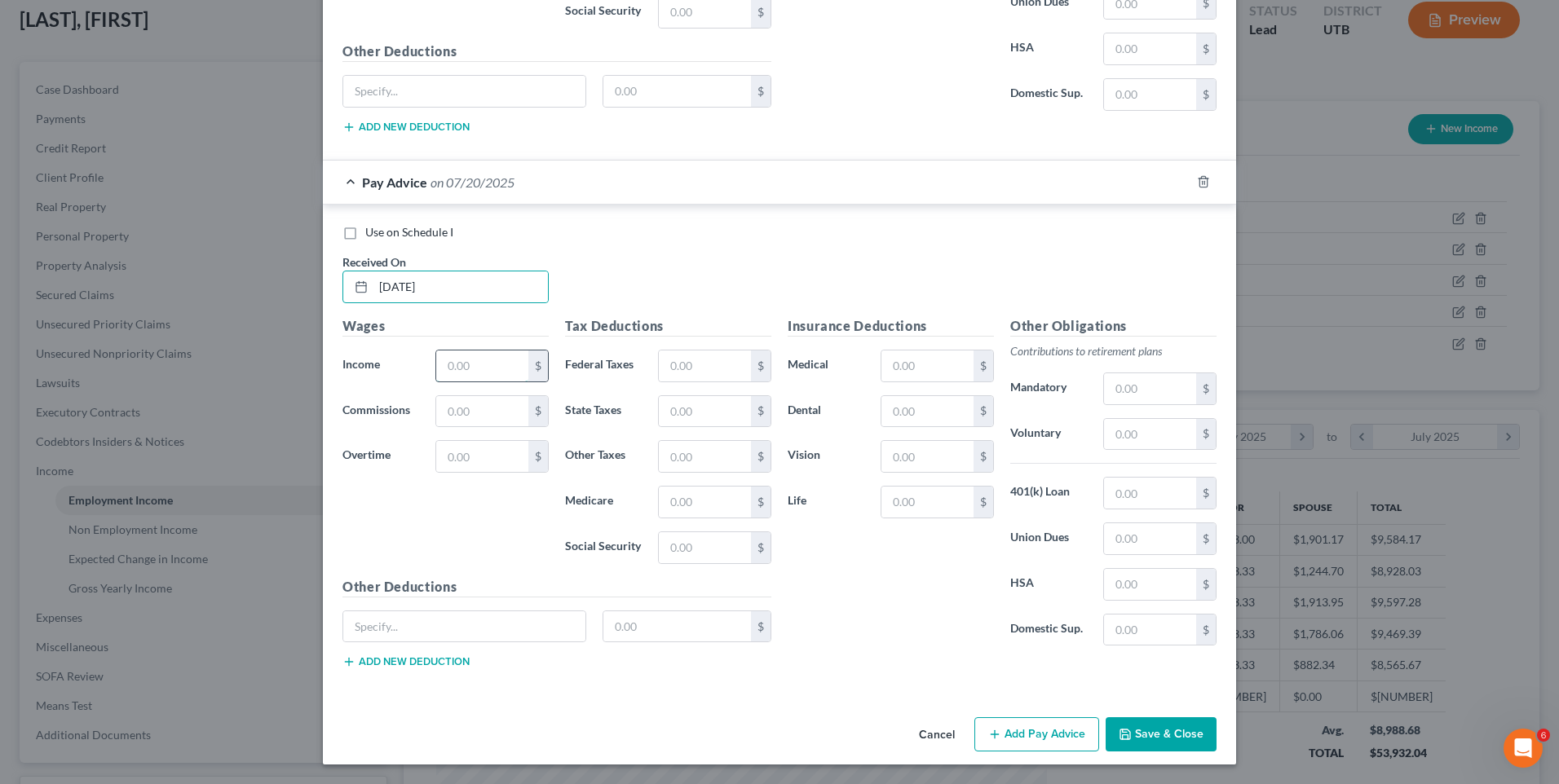 click at bounding box center [482, 366] 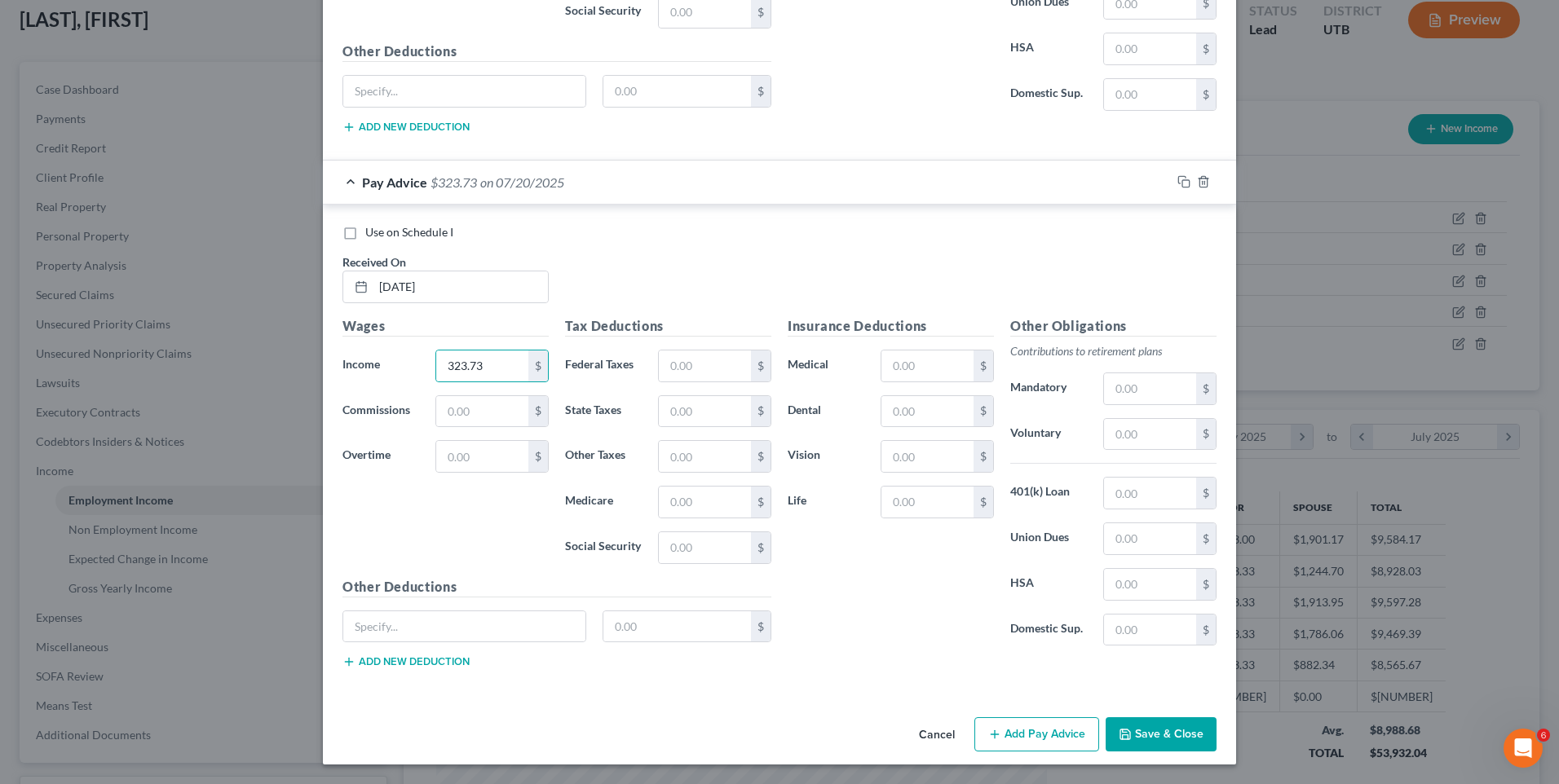 click on "Add Pay Advice" at bounding box center [1036, 734] 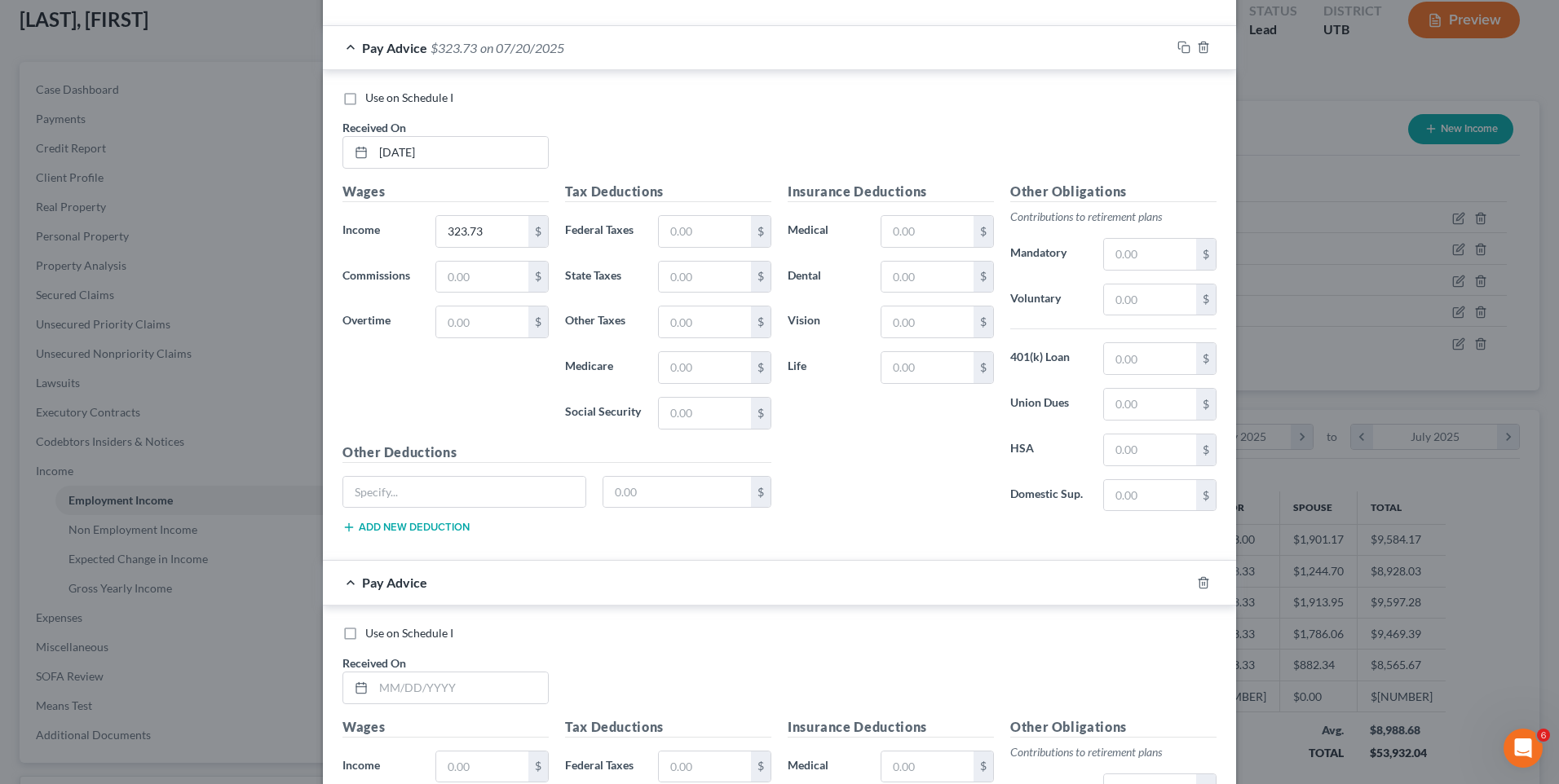 scroll, scrollTop: 2323, scrollLeft: 0, axis: vertical 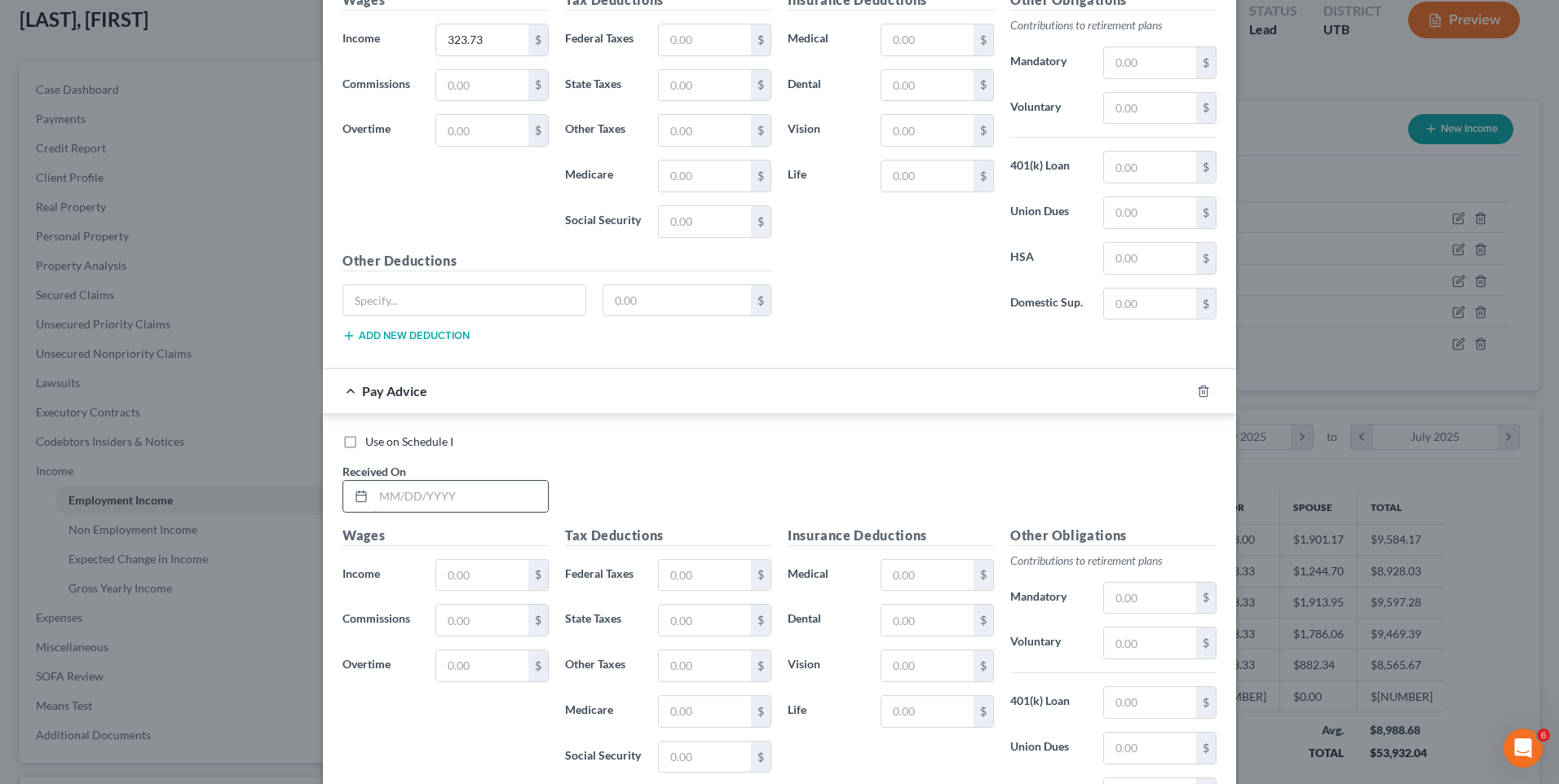 drag, startPoint x: 455, startPoint y: 504, endPoint x: 474, endPoint y: 505, distance: 19.026298 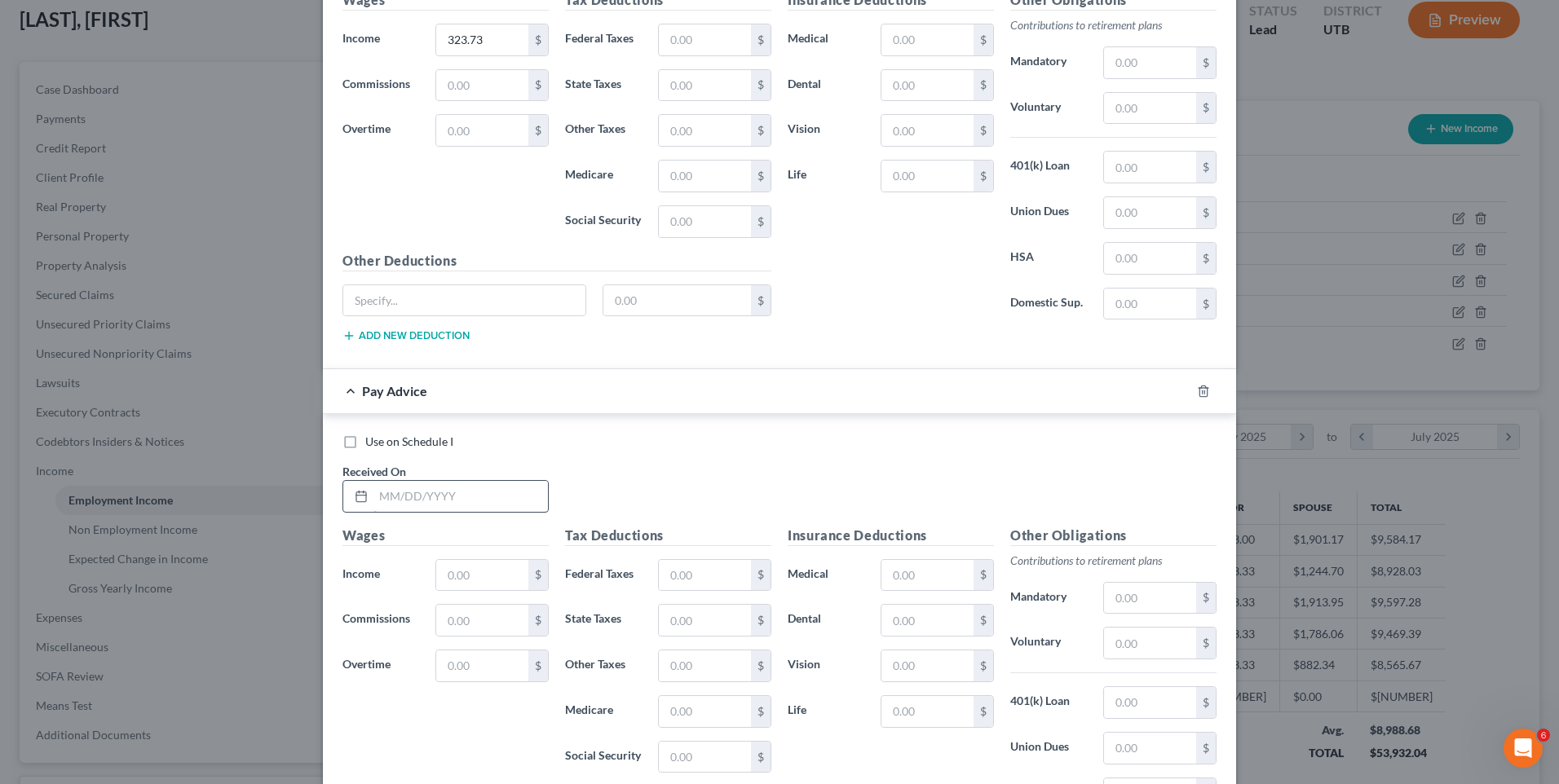 click at bounding box center (461, 496) 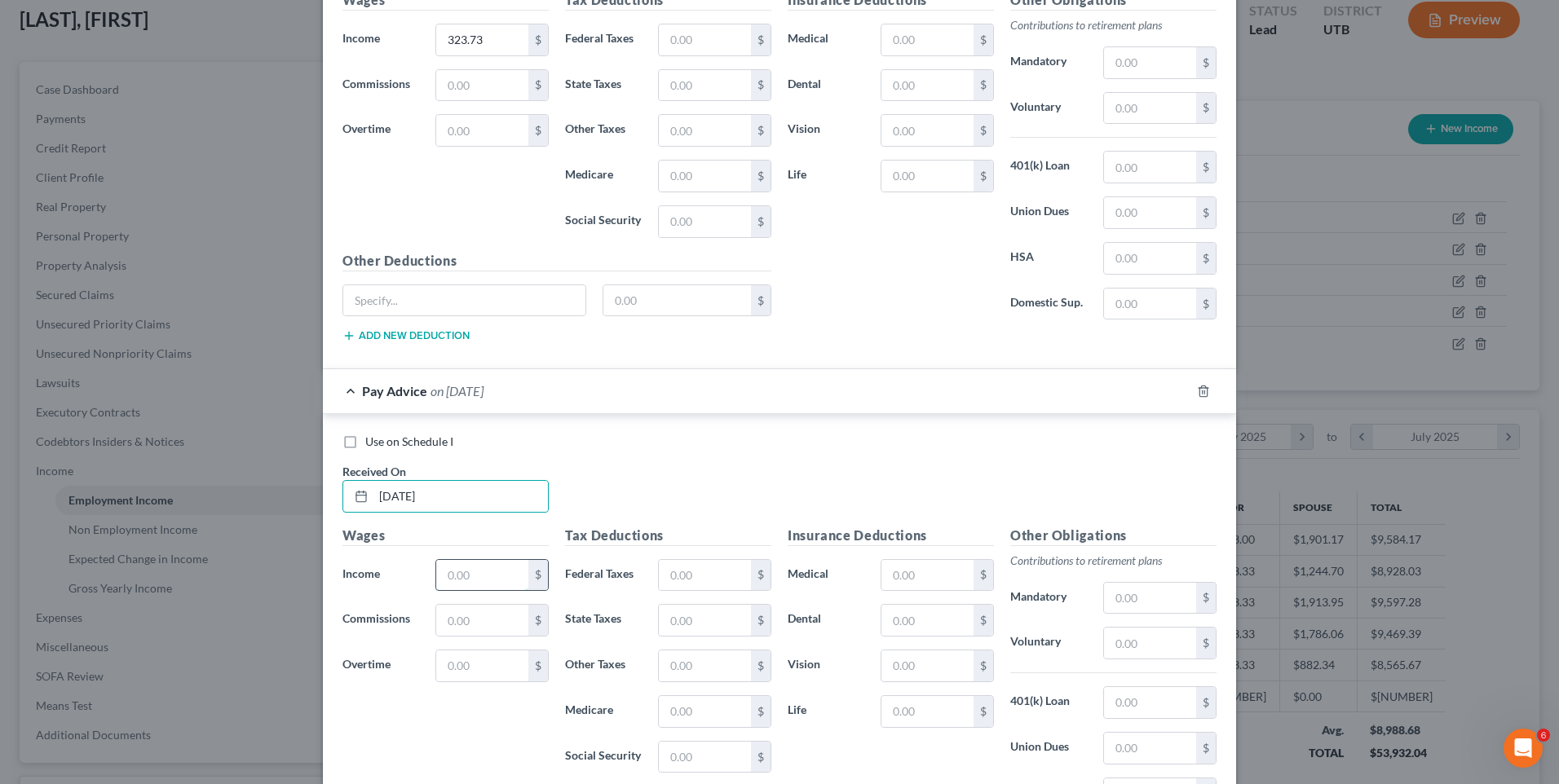 click at bounding box center [482, 575] 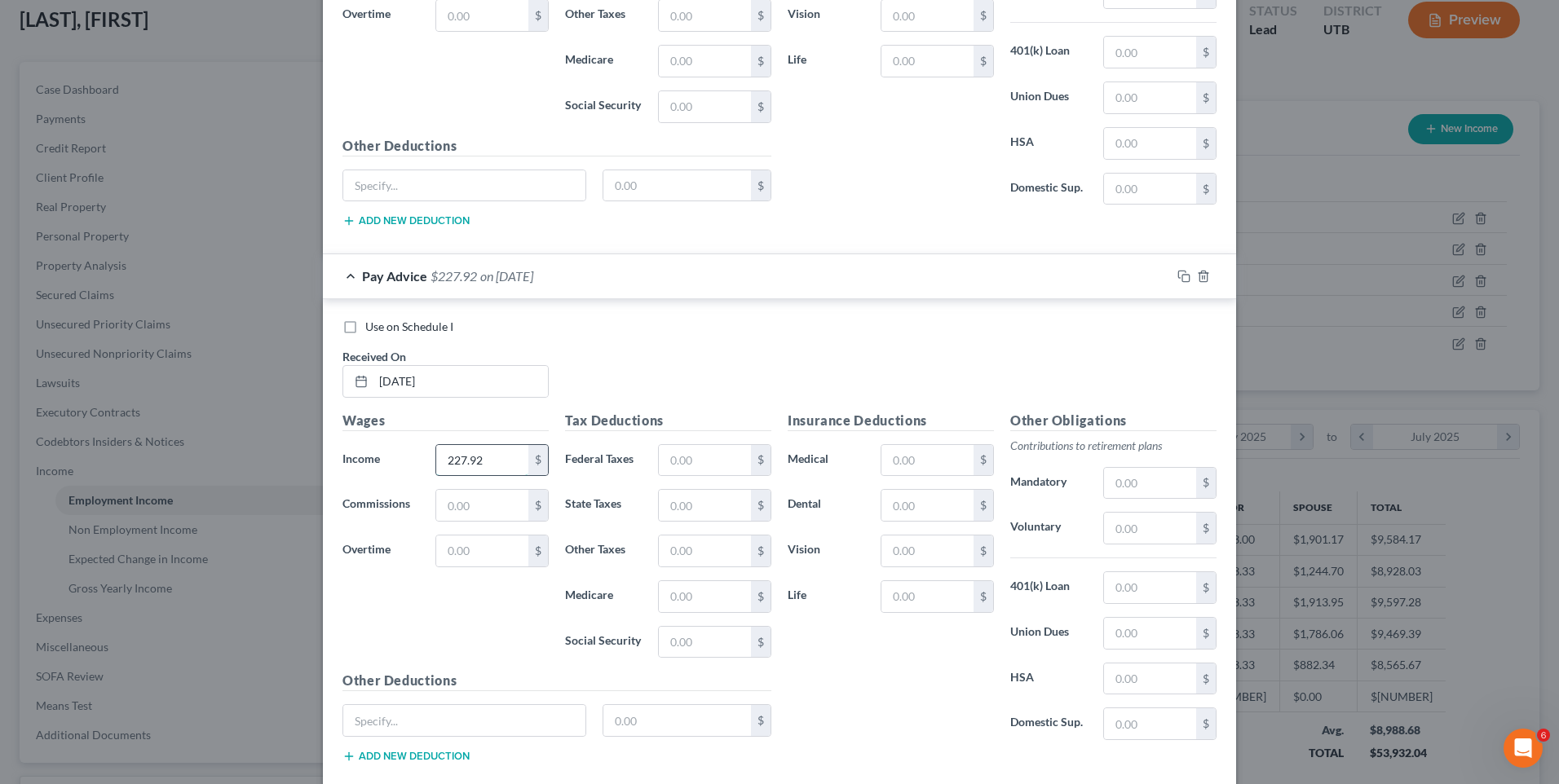scroll, scrollTop: 2532, scrollLeft: 0, axis: vertical 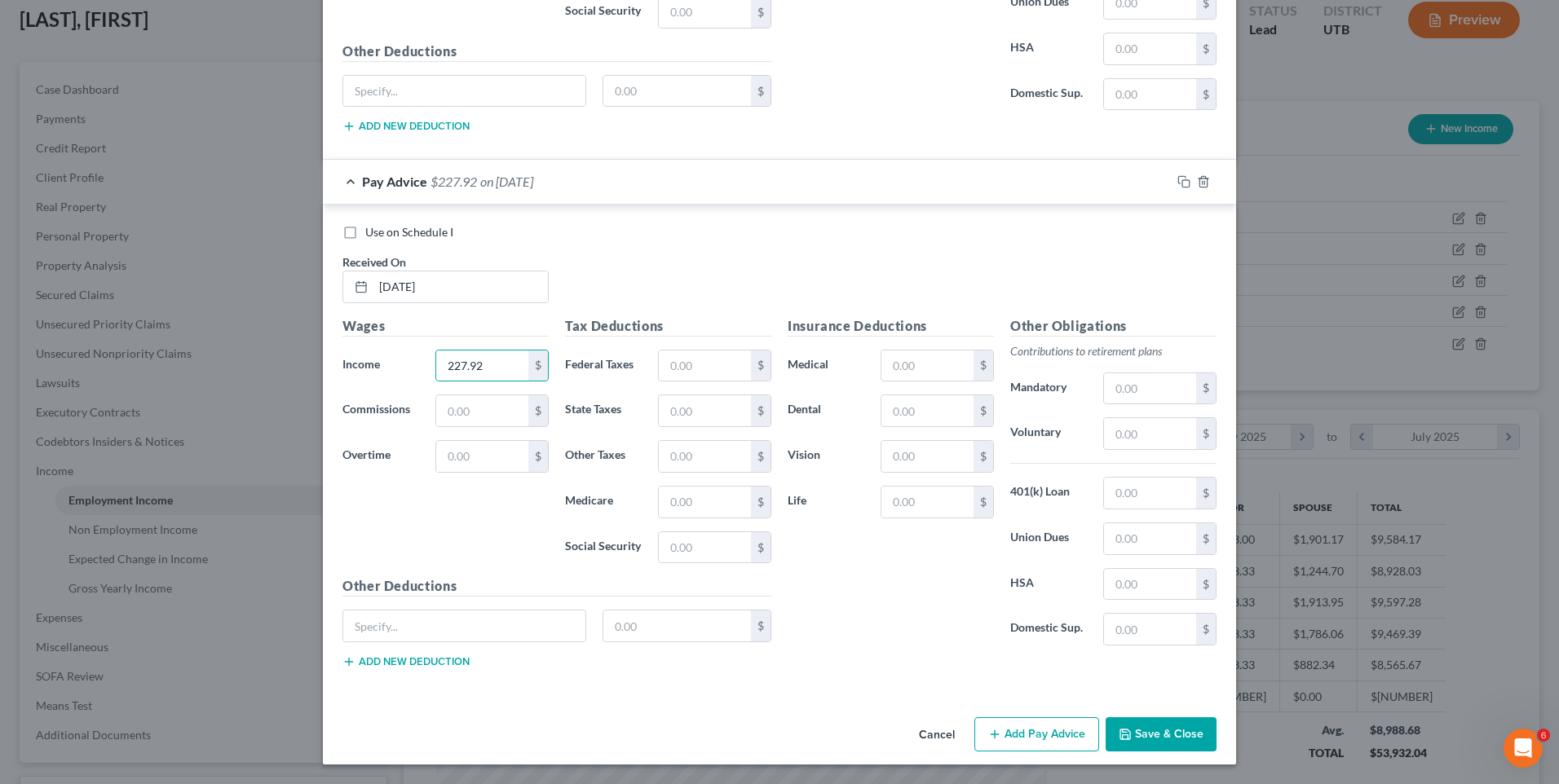 click on "Add Pay Advice" at bounding box center [1036, 734] 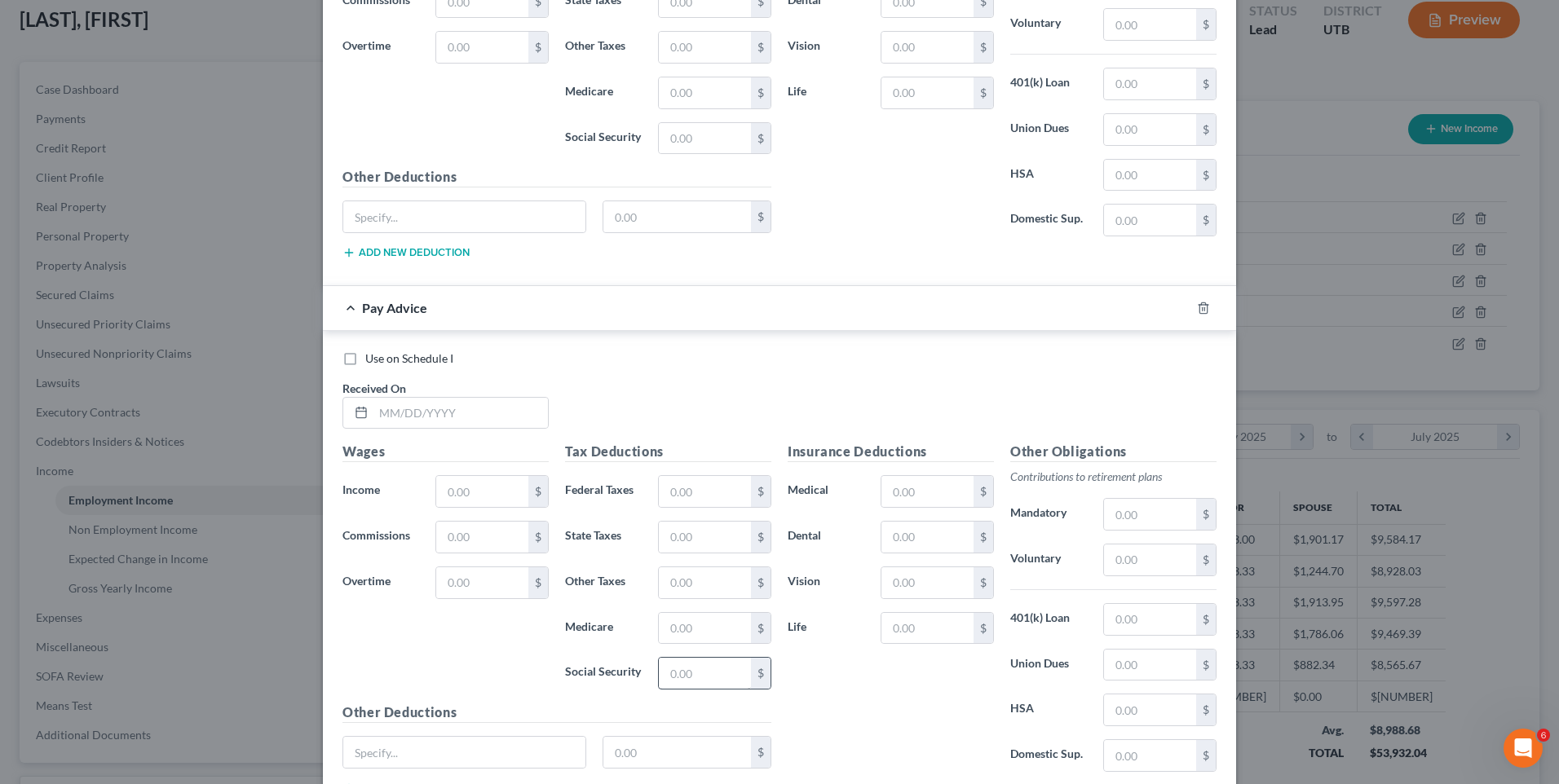 scroll, scrollTop: 3068, scrollLeft: 0, axis: vertical 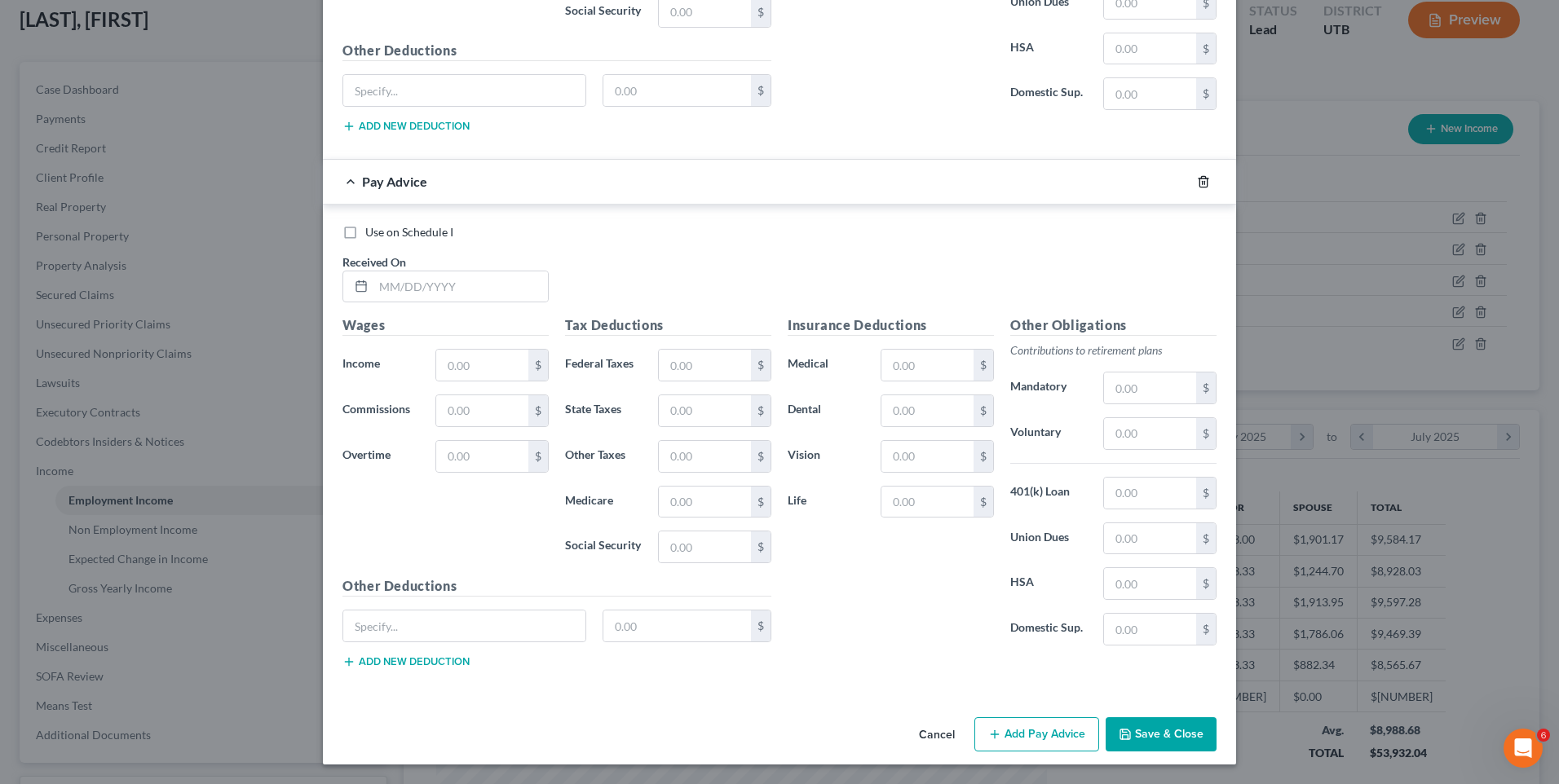 drag, startPoint x: 1192, startPoint y: 183, endPoint x: 1177, endPoint y: 194, distance: 18.601075 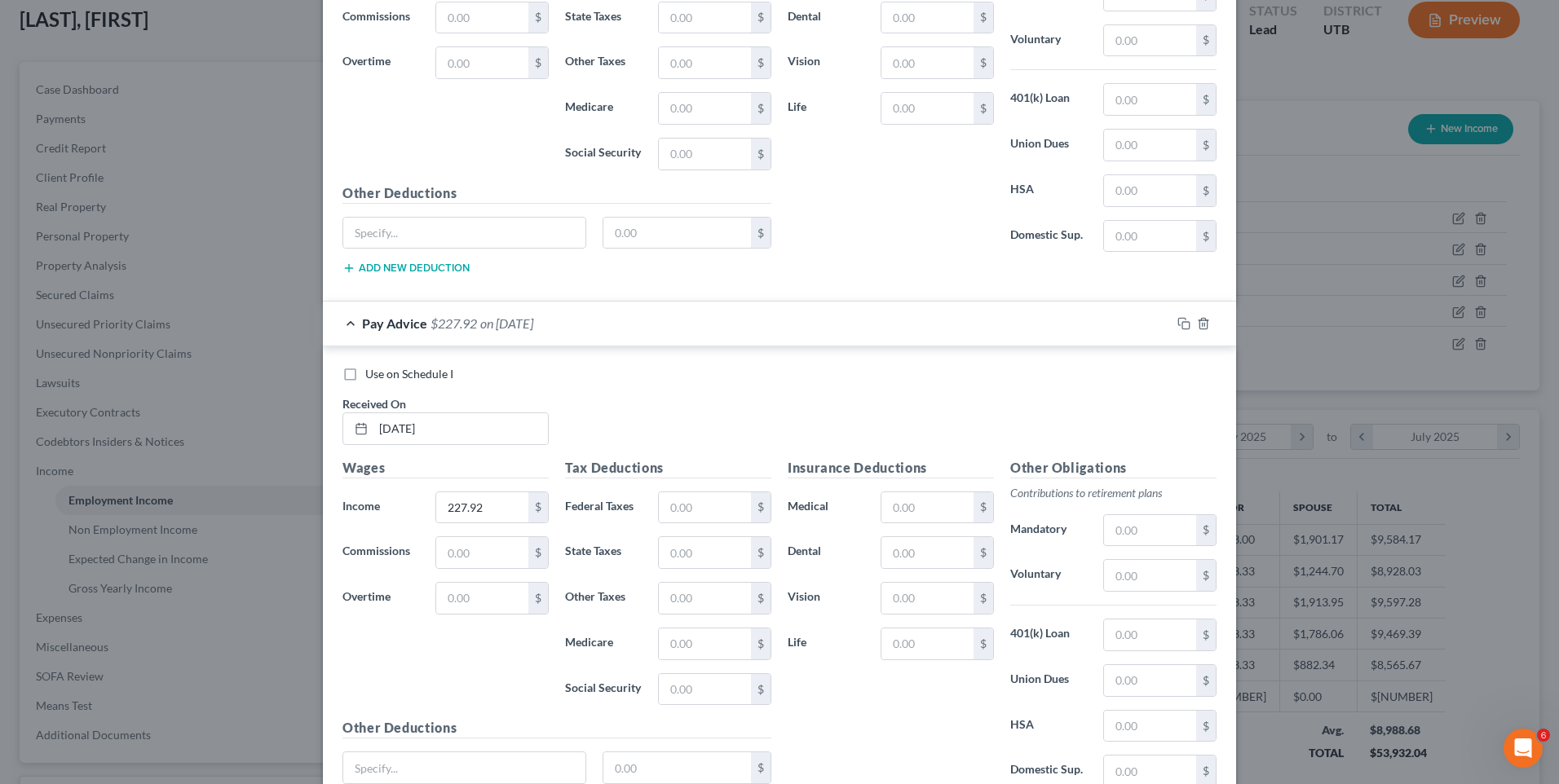 scroll, scrollTop: 2206, scrollLeft: 0, axis: vertical 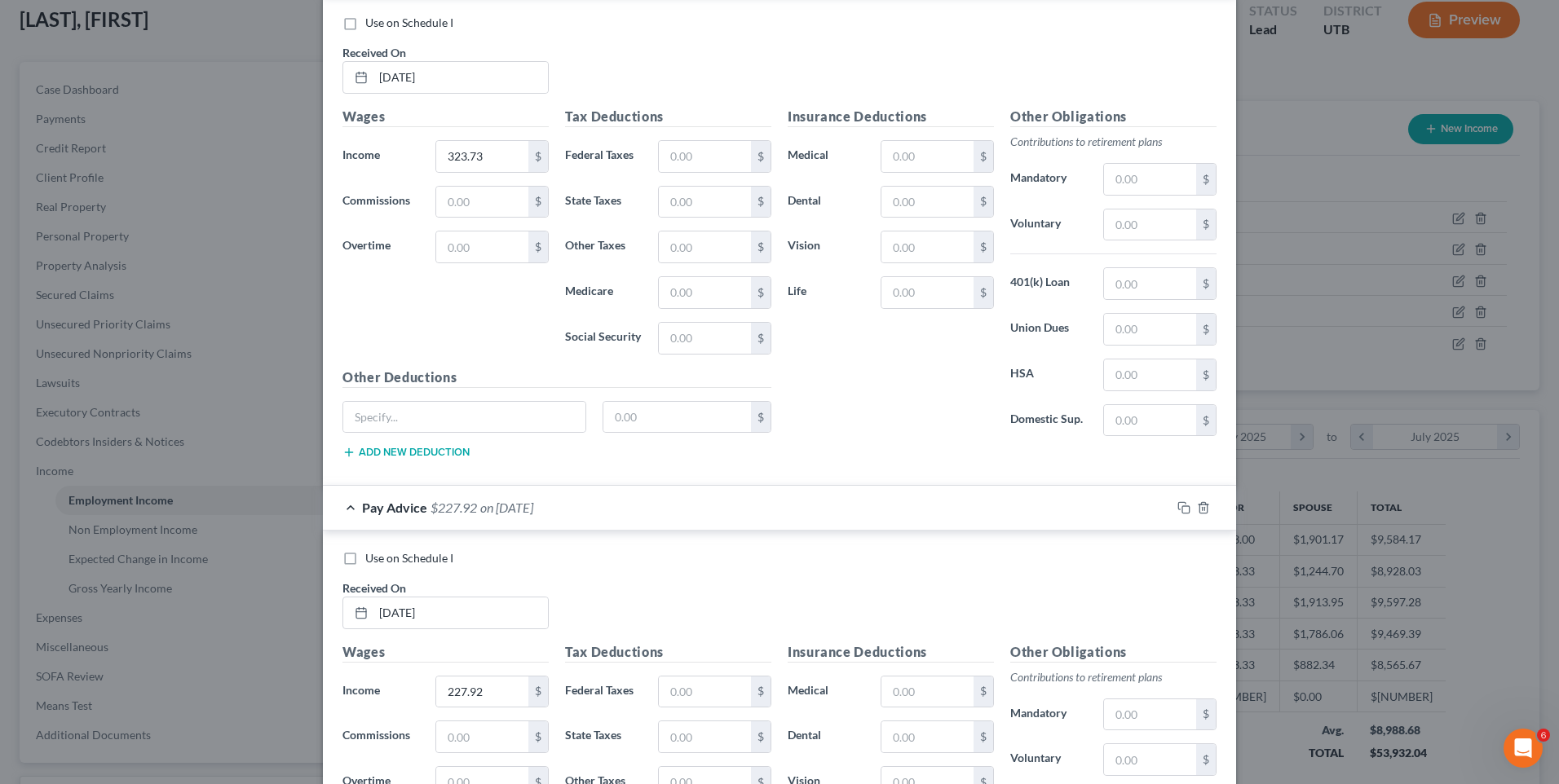 click on "Use on Schedule I" at bounding box center (409, 557) 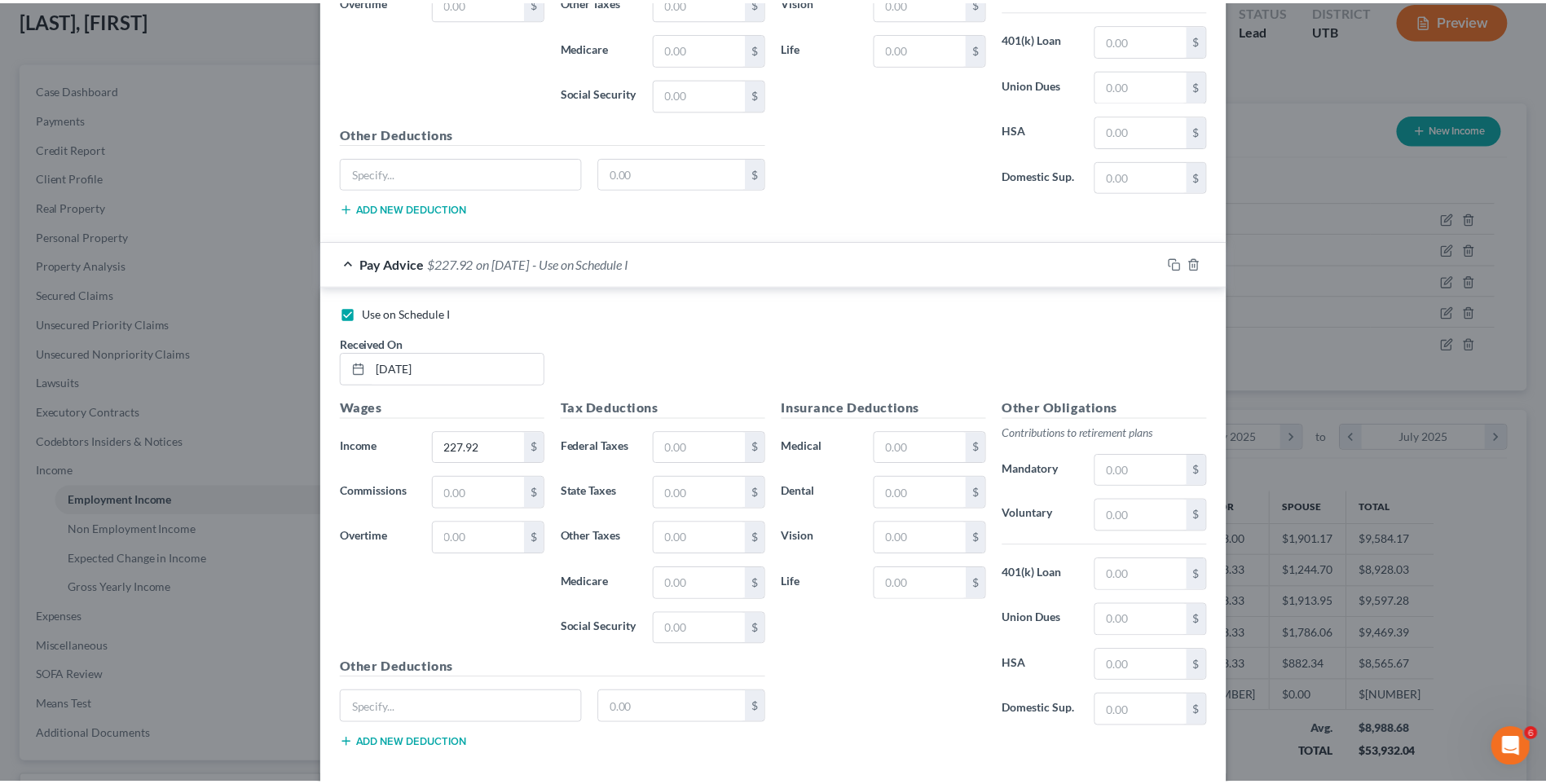 scroll, scrollTop: 2532, scrollLeft: 0, axis: vertical 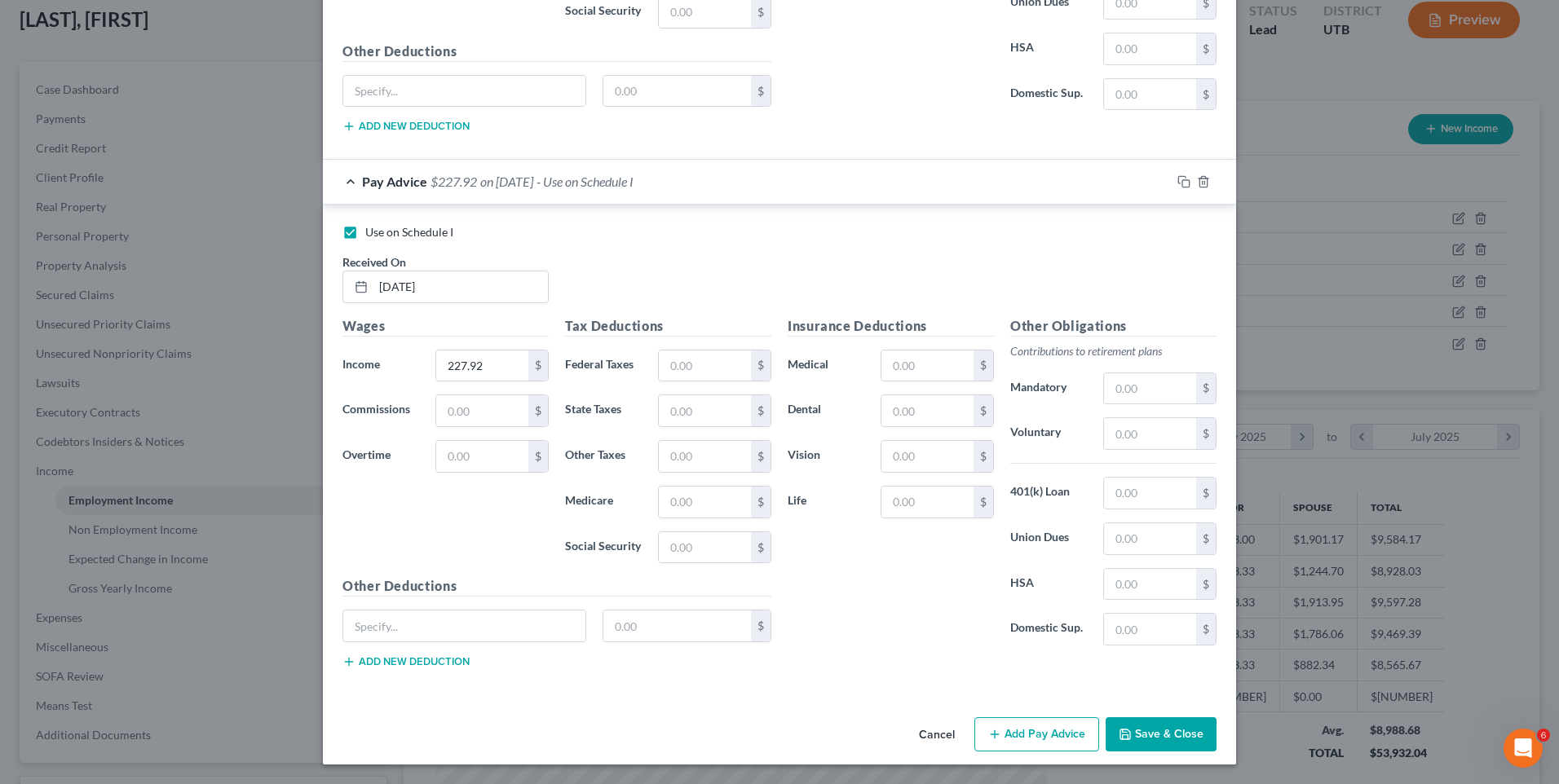 click on "Save & Close" at bounding box center (1161, 734) 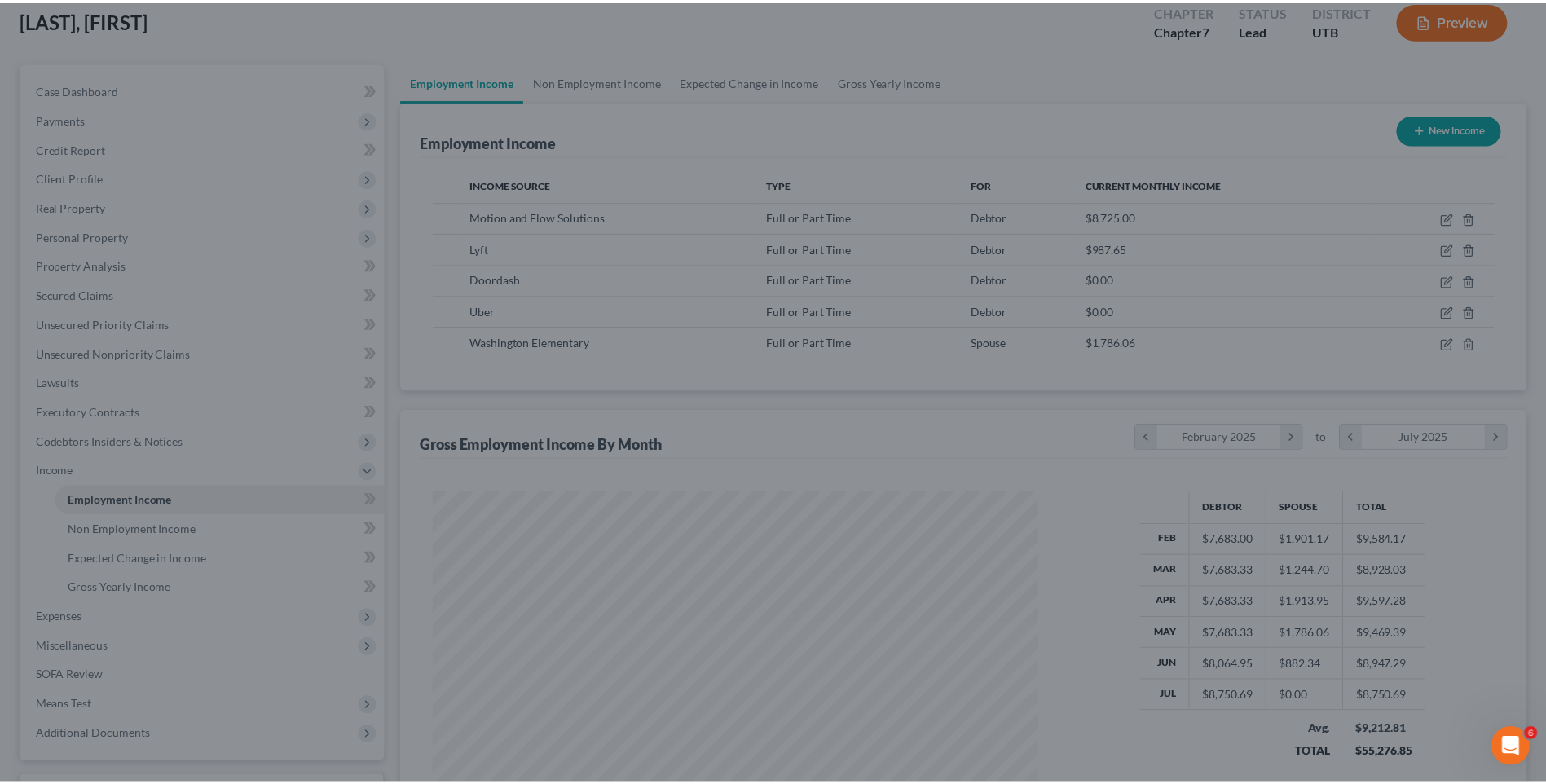 scroll, scrollTop: 302, scrollLeft: 637, axis: both 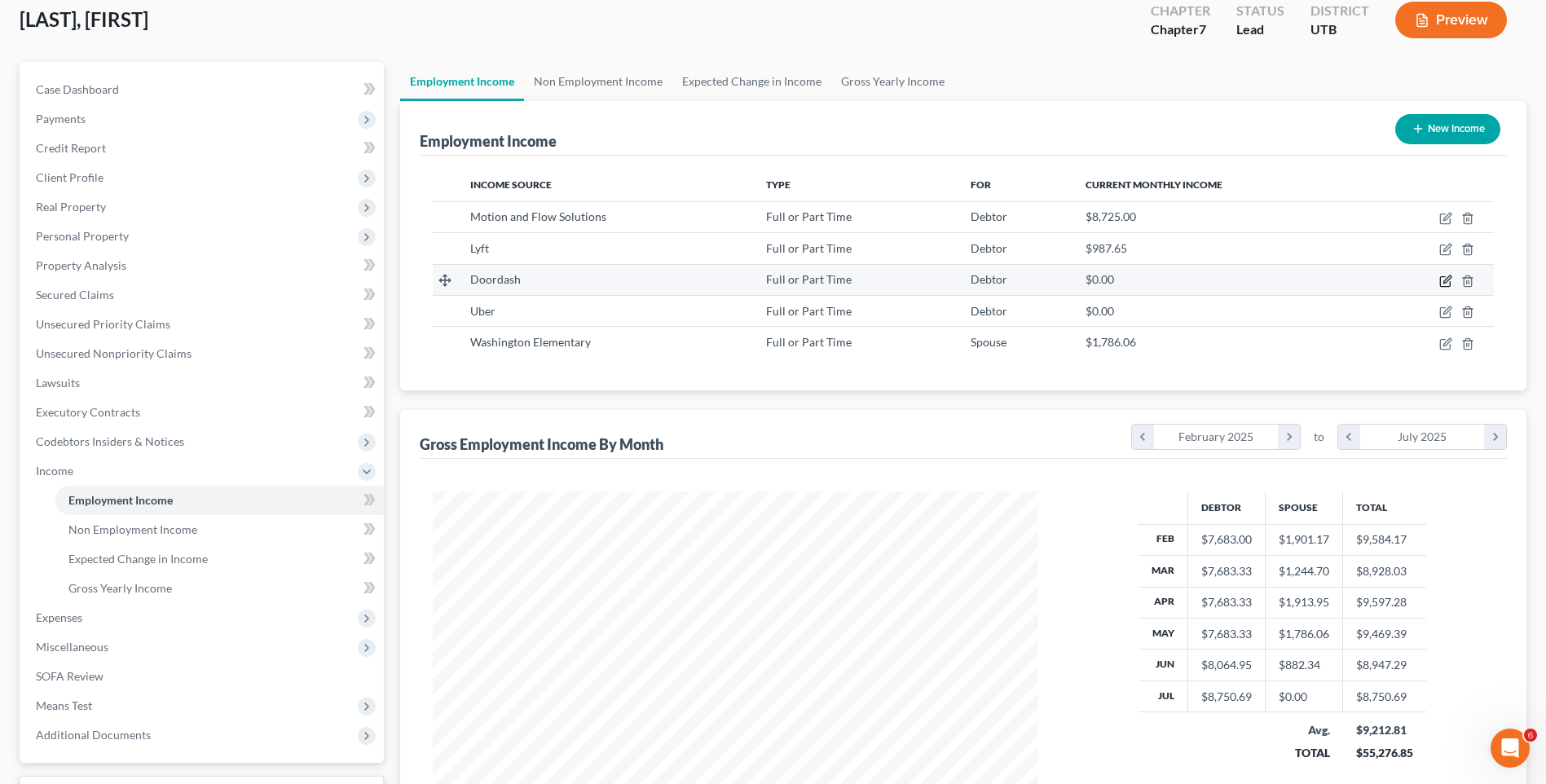 click 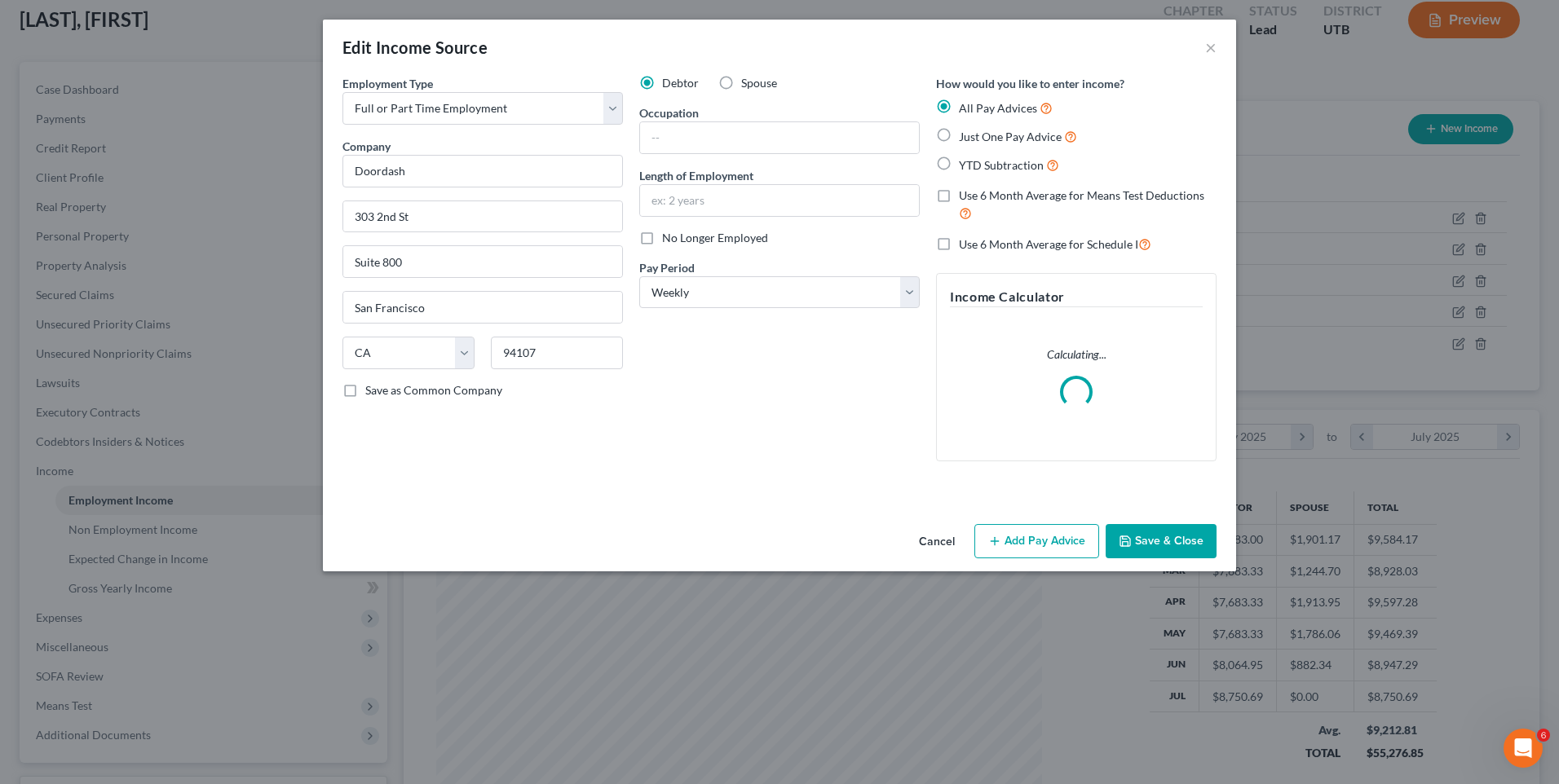 scroll, scrollTop: 814664, scrollLeft: 814733, axis: both 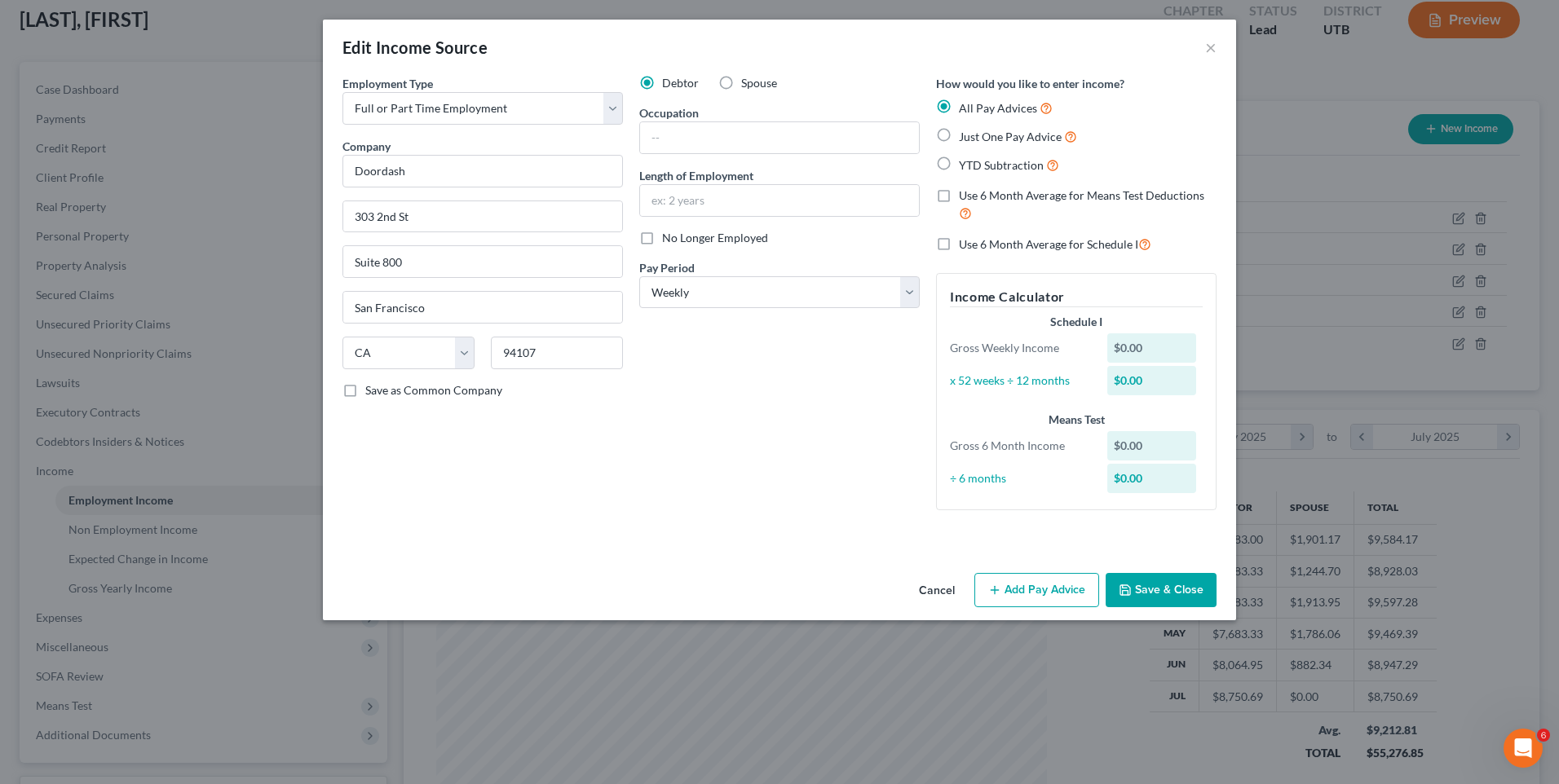 click on "Edit Income Source ×" at bounding box center (780, 47) 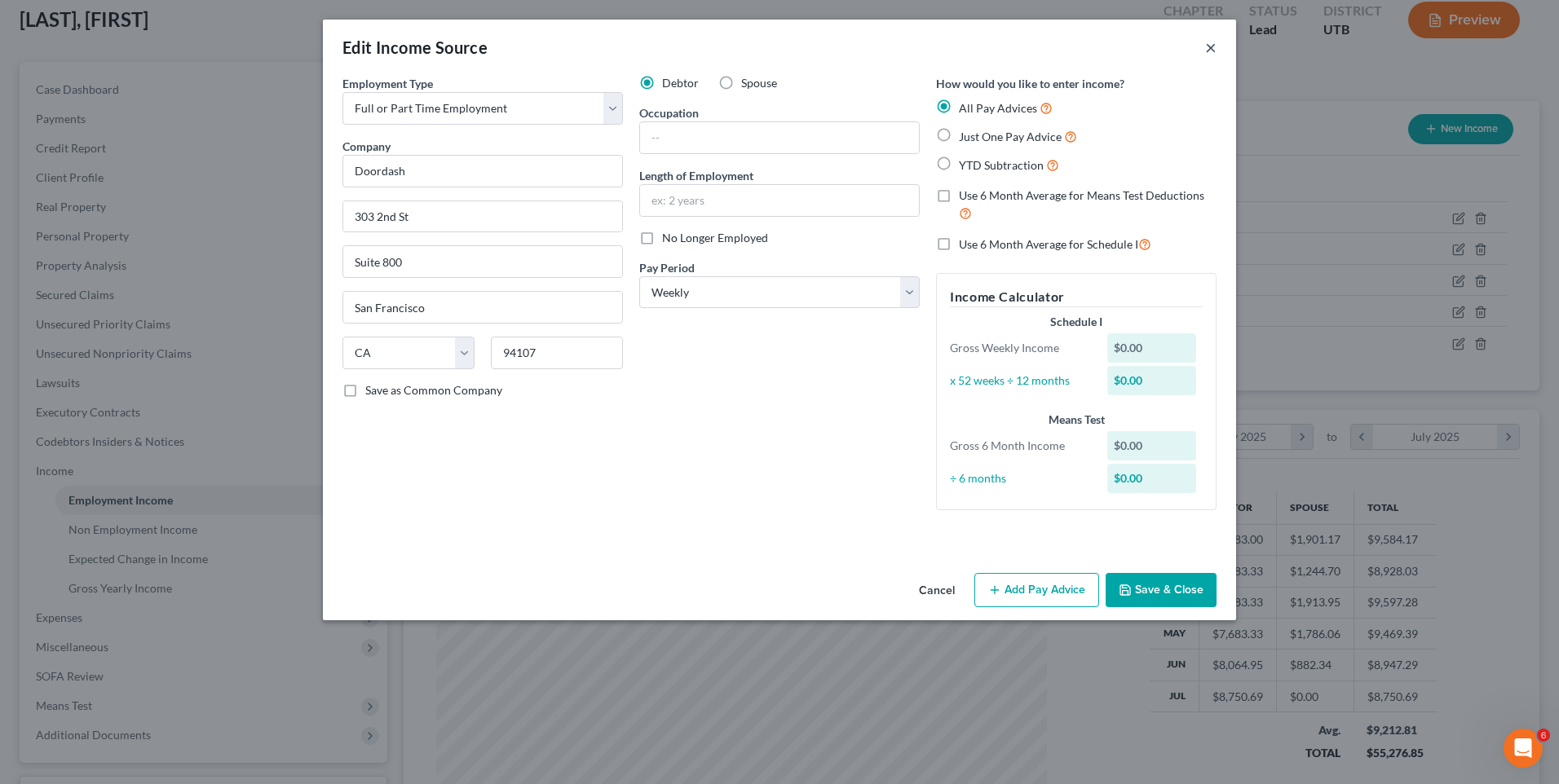 click on "×" at bounding box center (1211, 47) 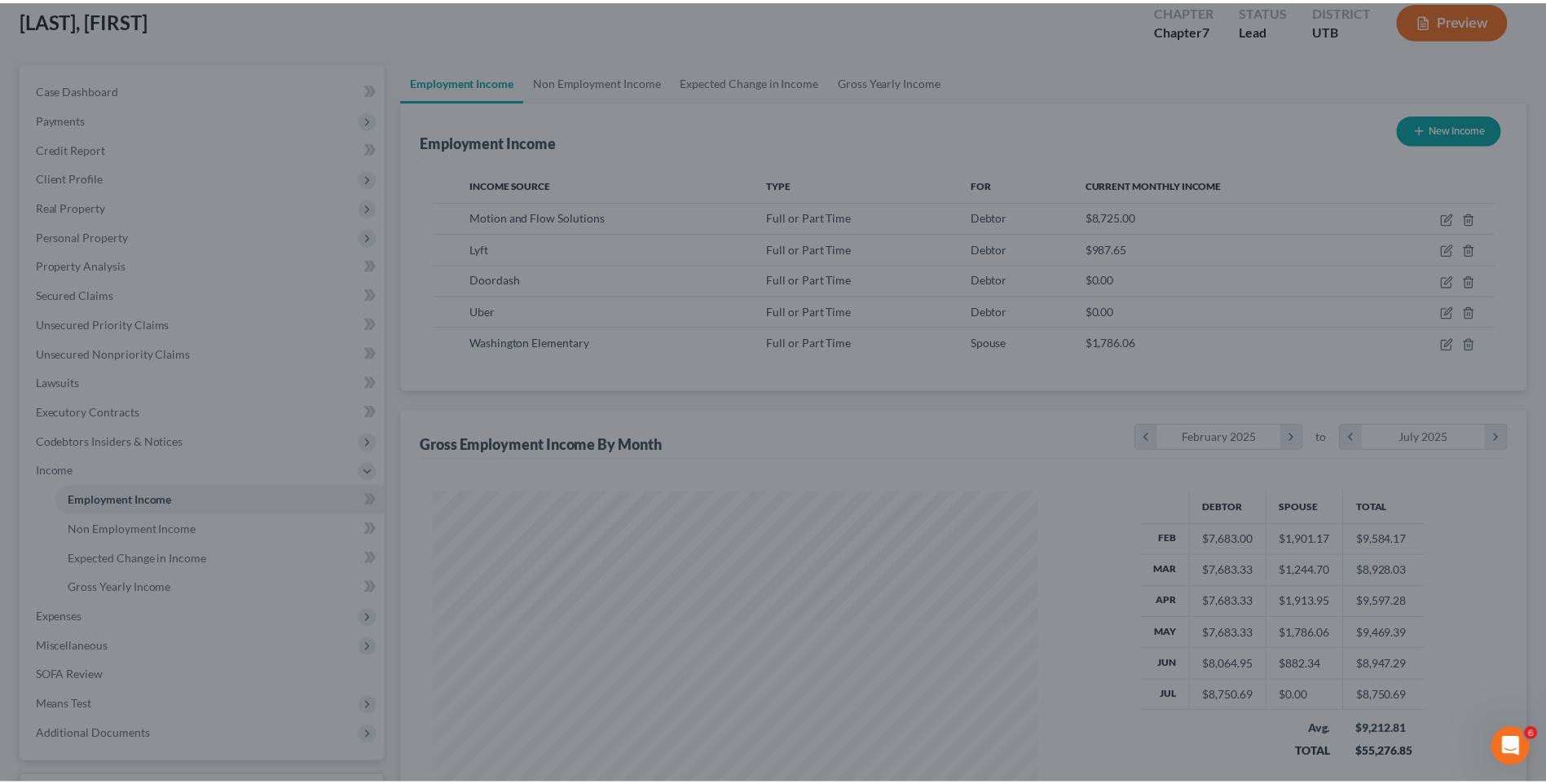 scroll, scrollTop: 302, scrollLeft: 637, axis: both 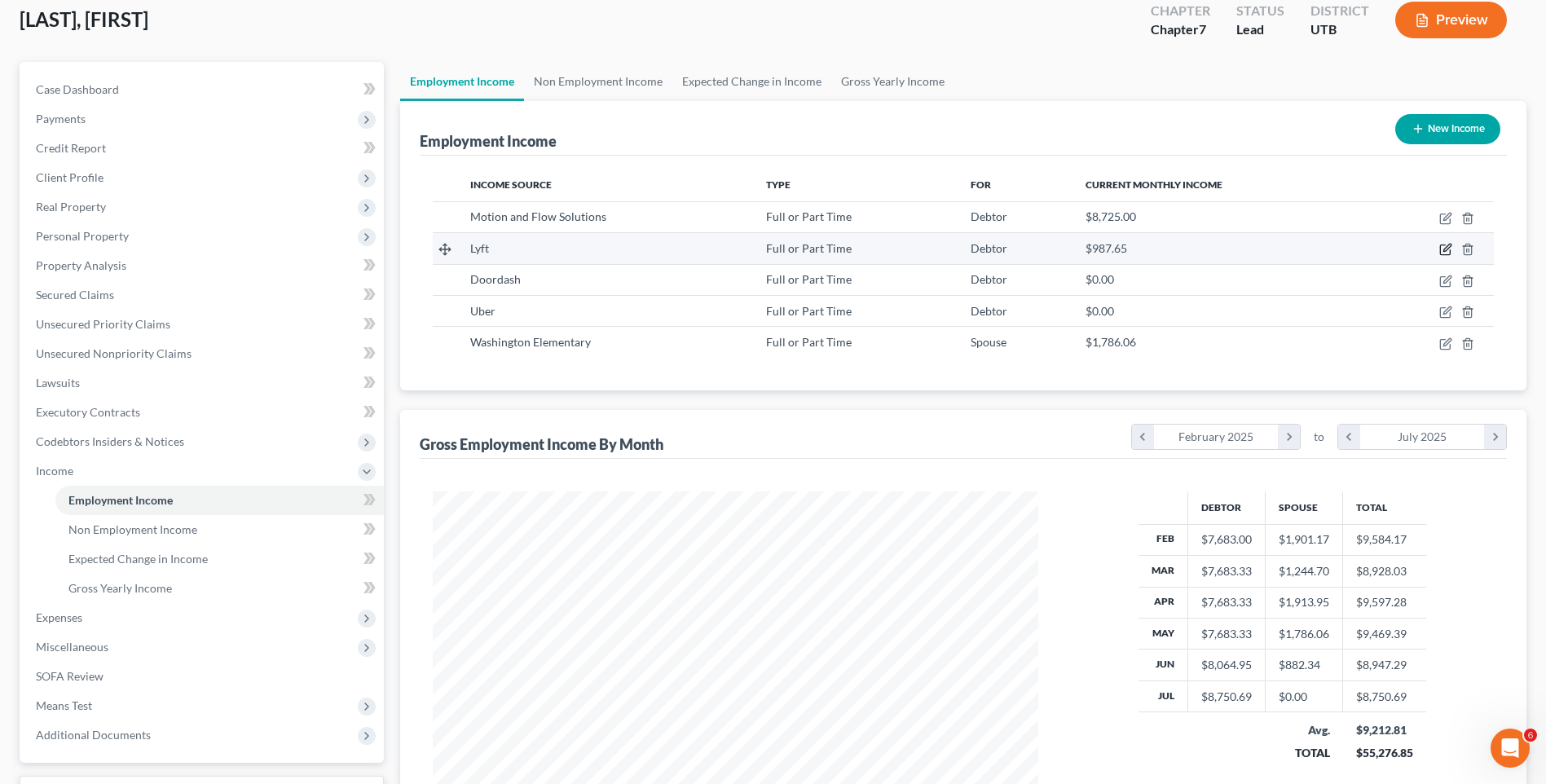 click 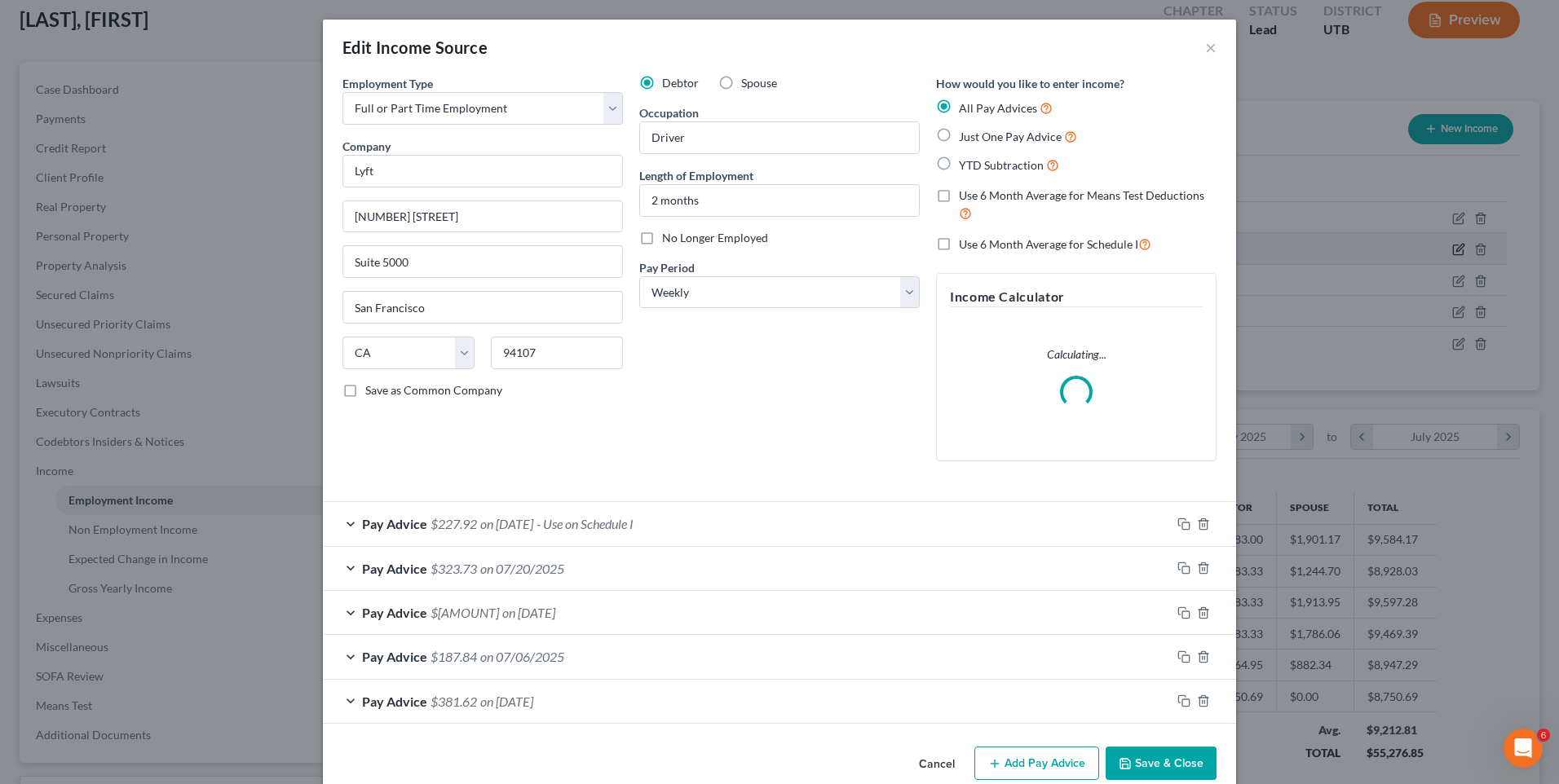 scroll, scrollTop: 814664, scrollLeft: 814733, axis: both 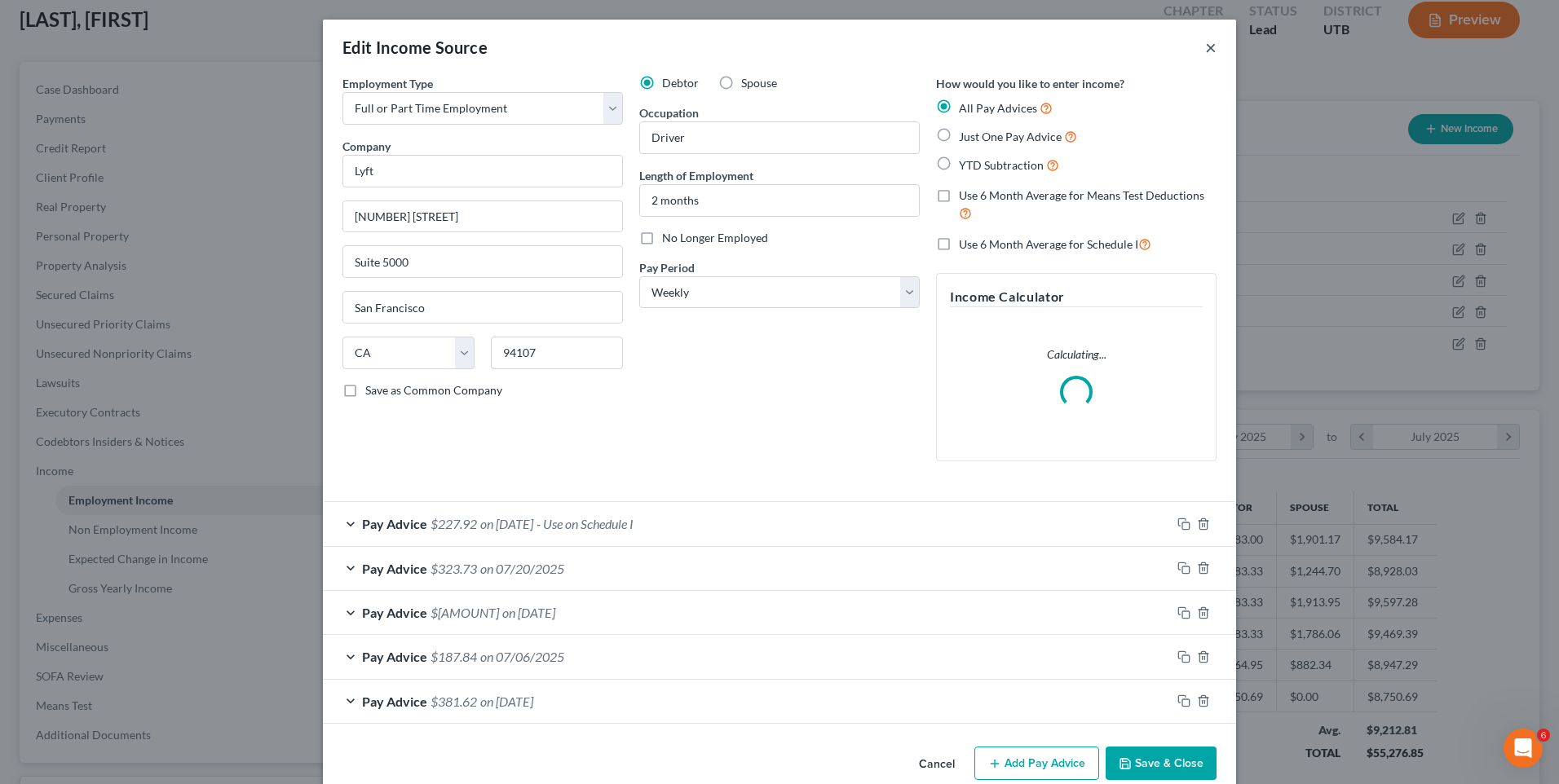 click on "×" at bounding box center (1211, 47) 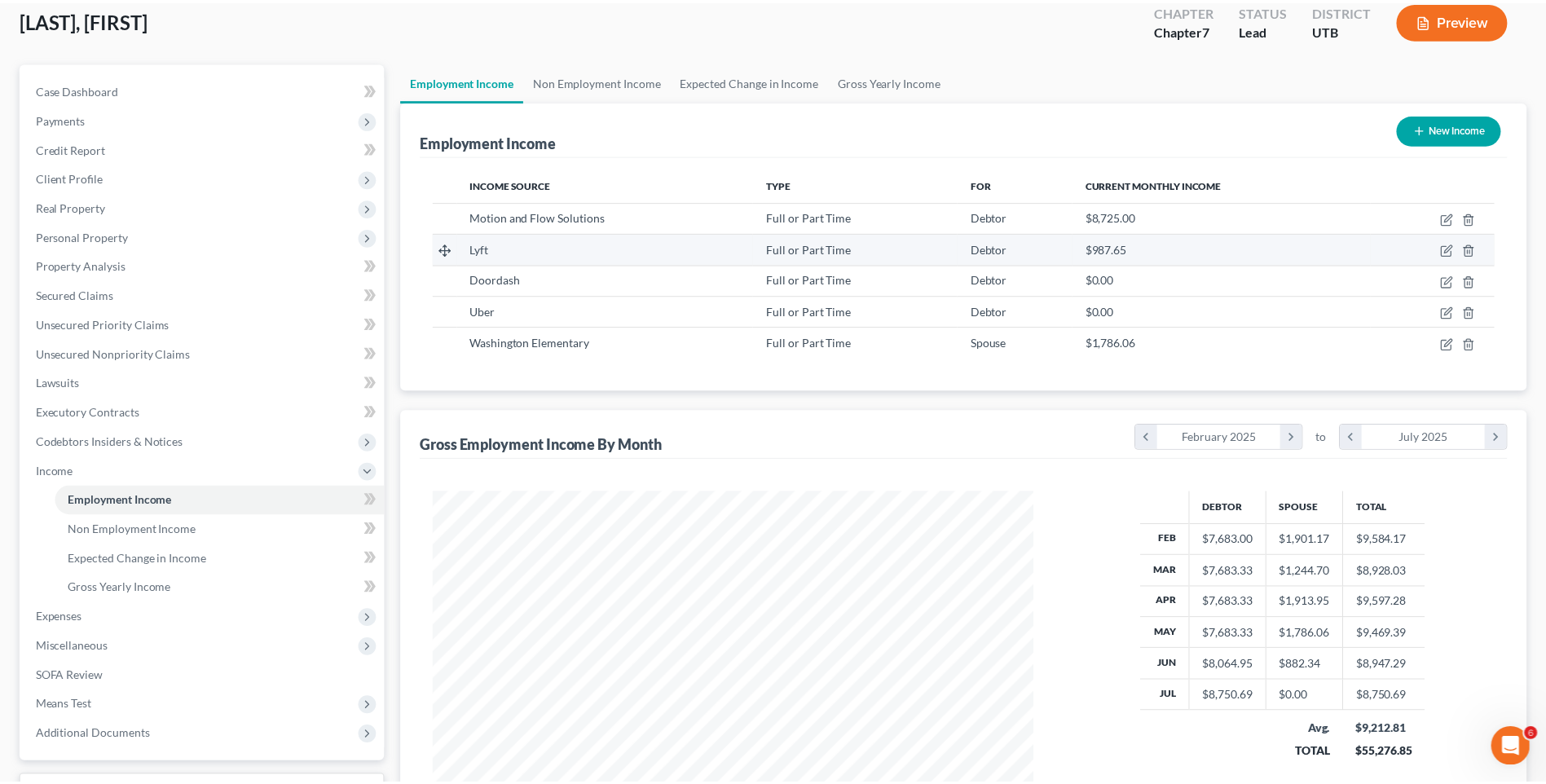 scroll, scrollTop: 302, scrollLeft: 637, axis: both 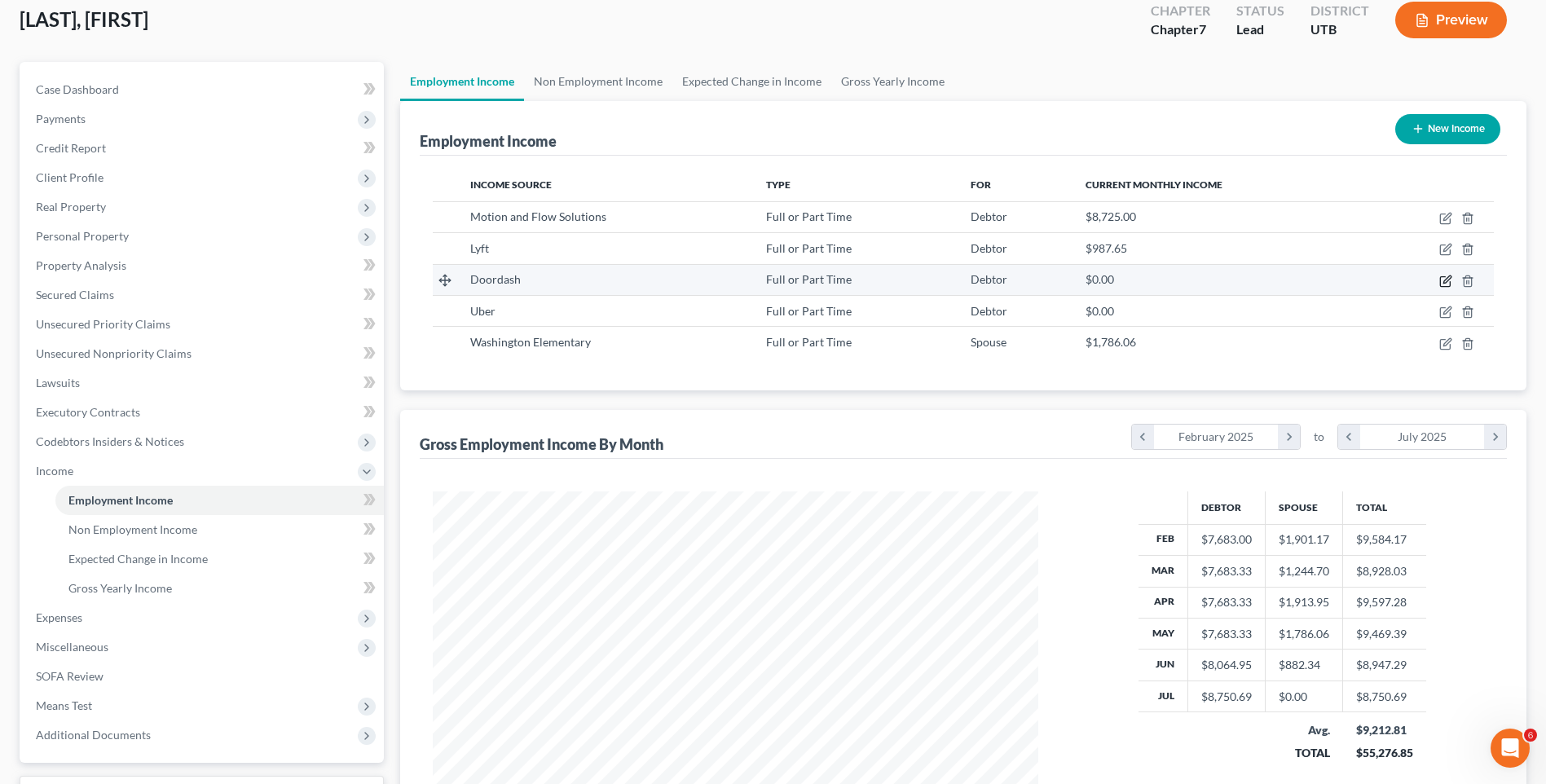 click 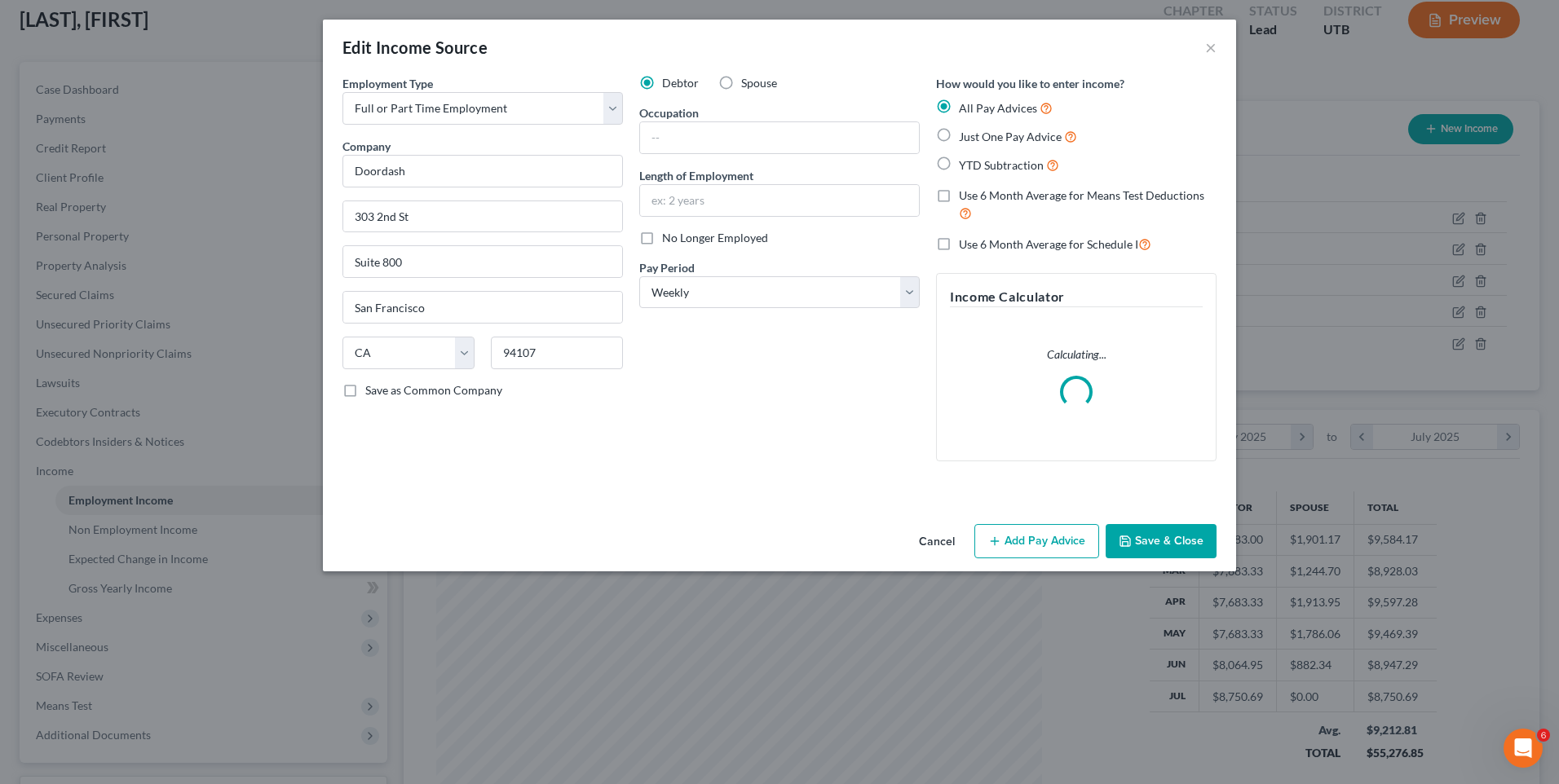 scroll, scrollTop: 814664, scrollLeft: 814733, axis: both 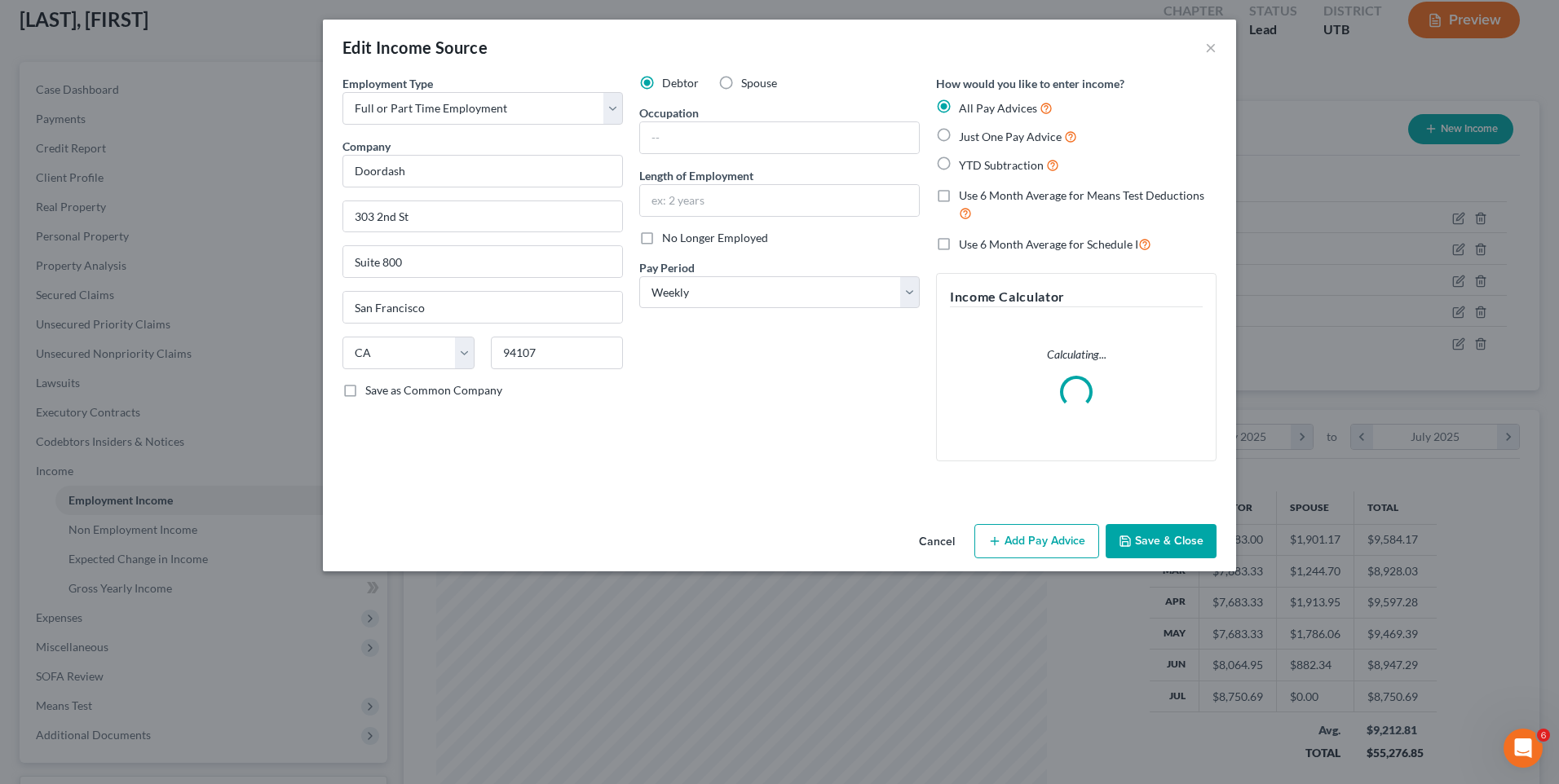 click on "Add Pay Advice" at bounding box center (1036, 541) 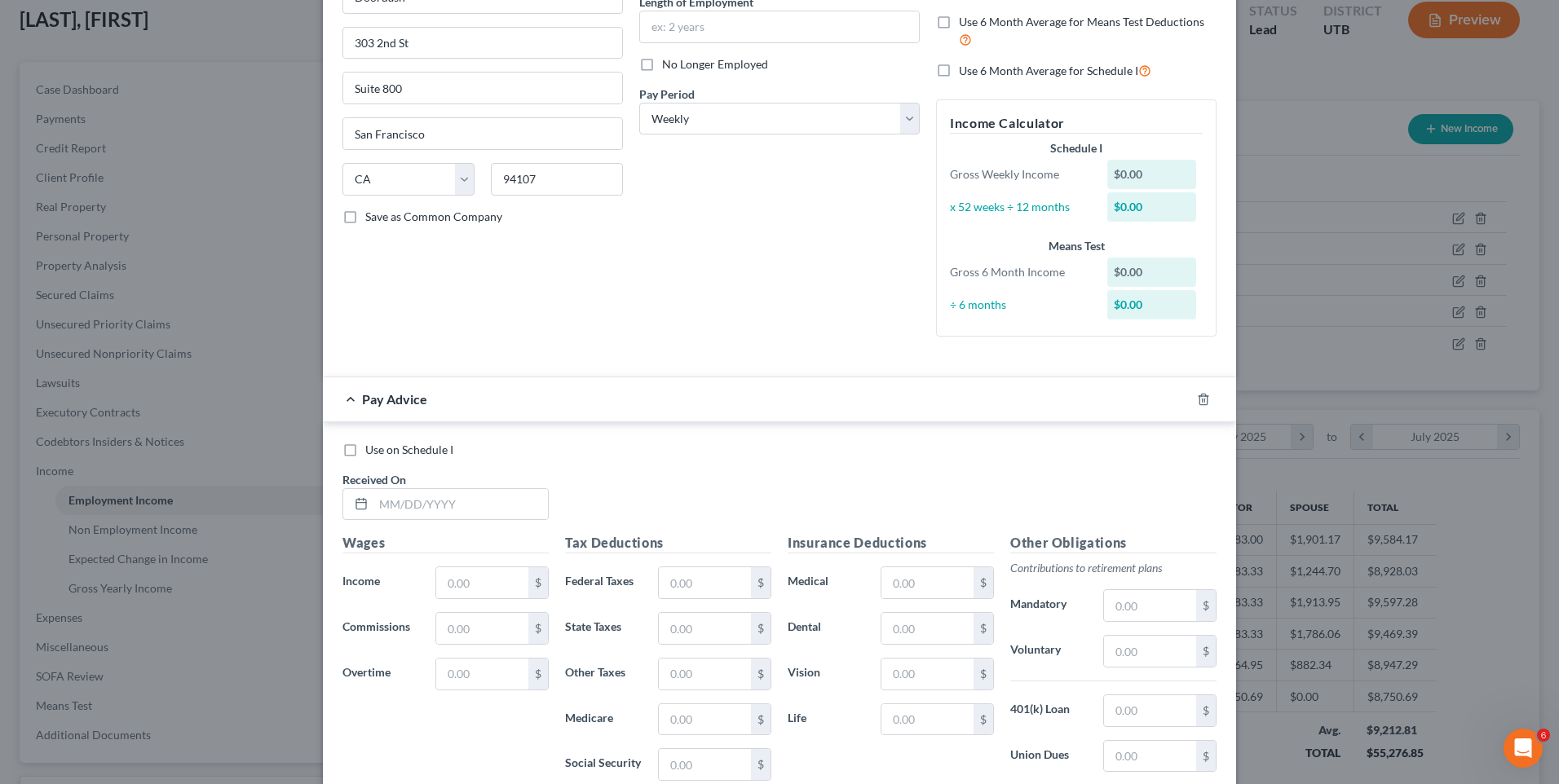 scroll, scrollTop: 0, scrollLeft: 0, axis: both 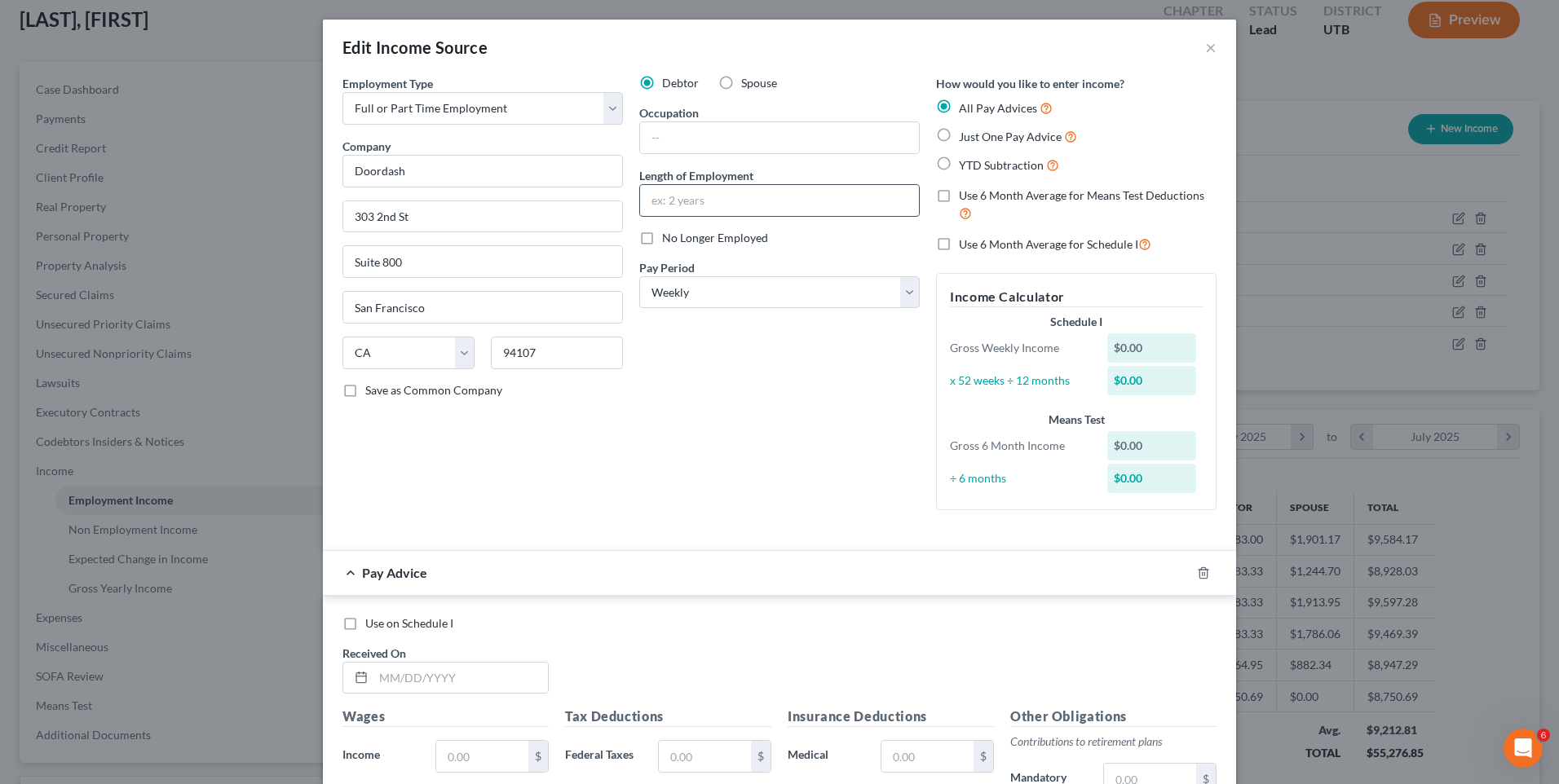 click at bounding box center (780, 200) 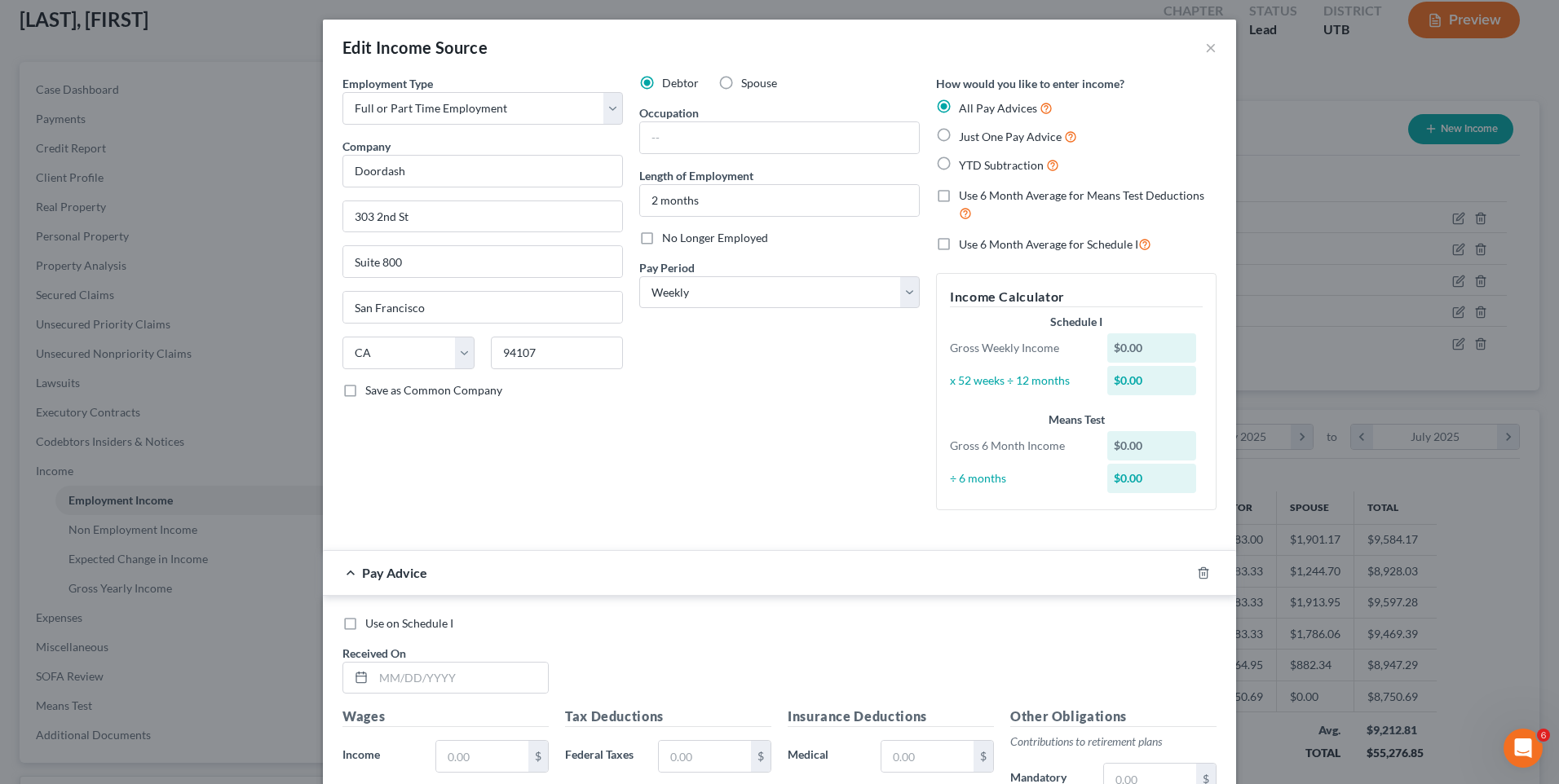click on "Edit Income Source ×
Employment Type
*
Select Full or Part Time Employment Self Employment
Company
*
Uber                      [NUMBER] Market St San Francisco State AL AK AR AZ CA CO CT DE DC FL GA GU HI ID IL IN IA KS KY LA ME MD MA MI MN MS MO MT NC ND NE NV NH NJ NM NY OH OK OR PA PR RI SC SD TN TX UT VI VA VT WA WV WI WY [POSTAL_CODE] Save as Common Company Debtor Spouse Occupation Driver Length of Employment 1 month No Longer Employed
Pay Period
*
Select Monthly Twice Monthly Every Other Week Weekly How would you like to enter income?
All Pay Advices
Just One Pay Advice
YTD Subtraction
Use 6 Month Average for Means Test Deductions  Use 6 Month Average for Schedule I  Income Calculator
Schedule I Gross Weekly Income $0.00 x 52 weeks ÷ 12 months $0.00 Means Test Gross 6 Month Income $0.00 ÷ 6 months $0.00
Pay Advice $[NUMBER] on MM/DD/YYYY
*" at bounding box center (780, 306) 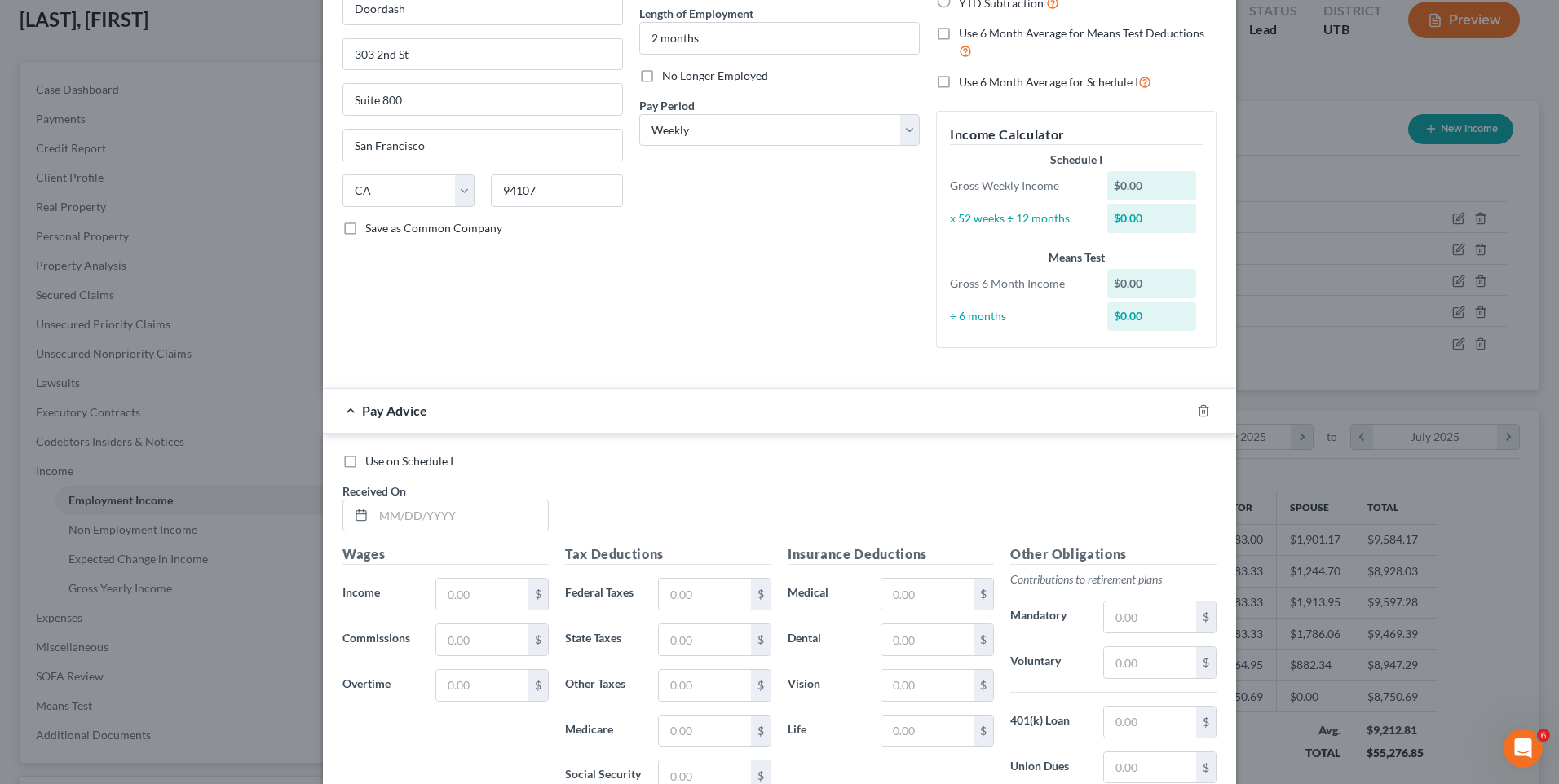 scroll, scrollTop: 163, scrollLeft: 0, axis: vertical 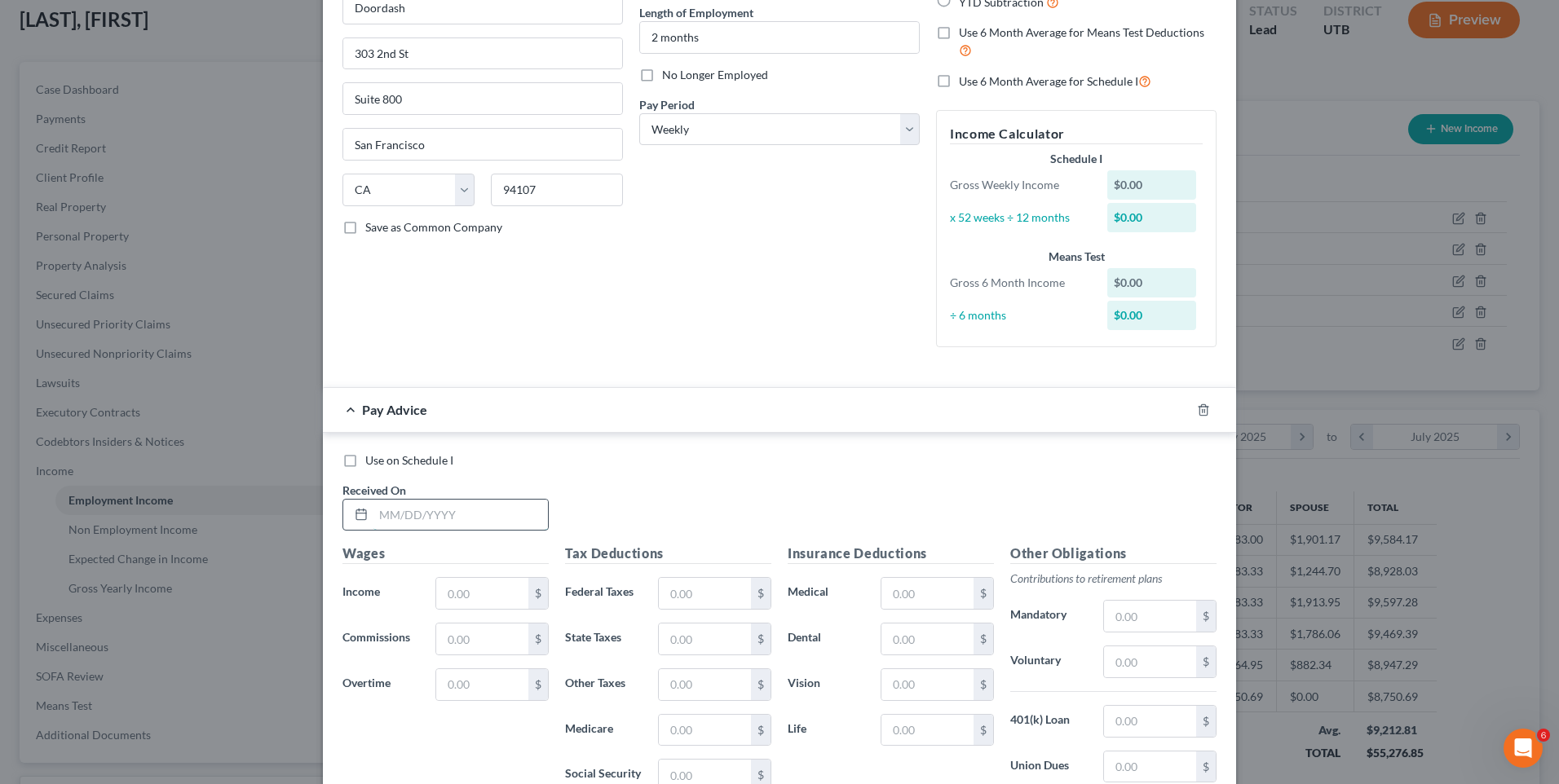 click at bounding box center [461, 515] 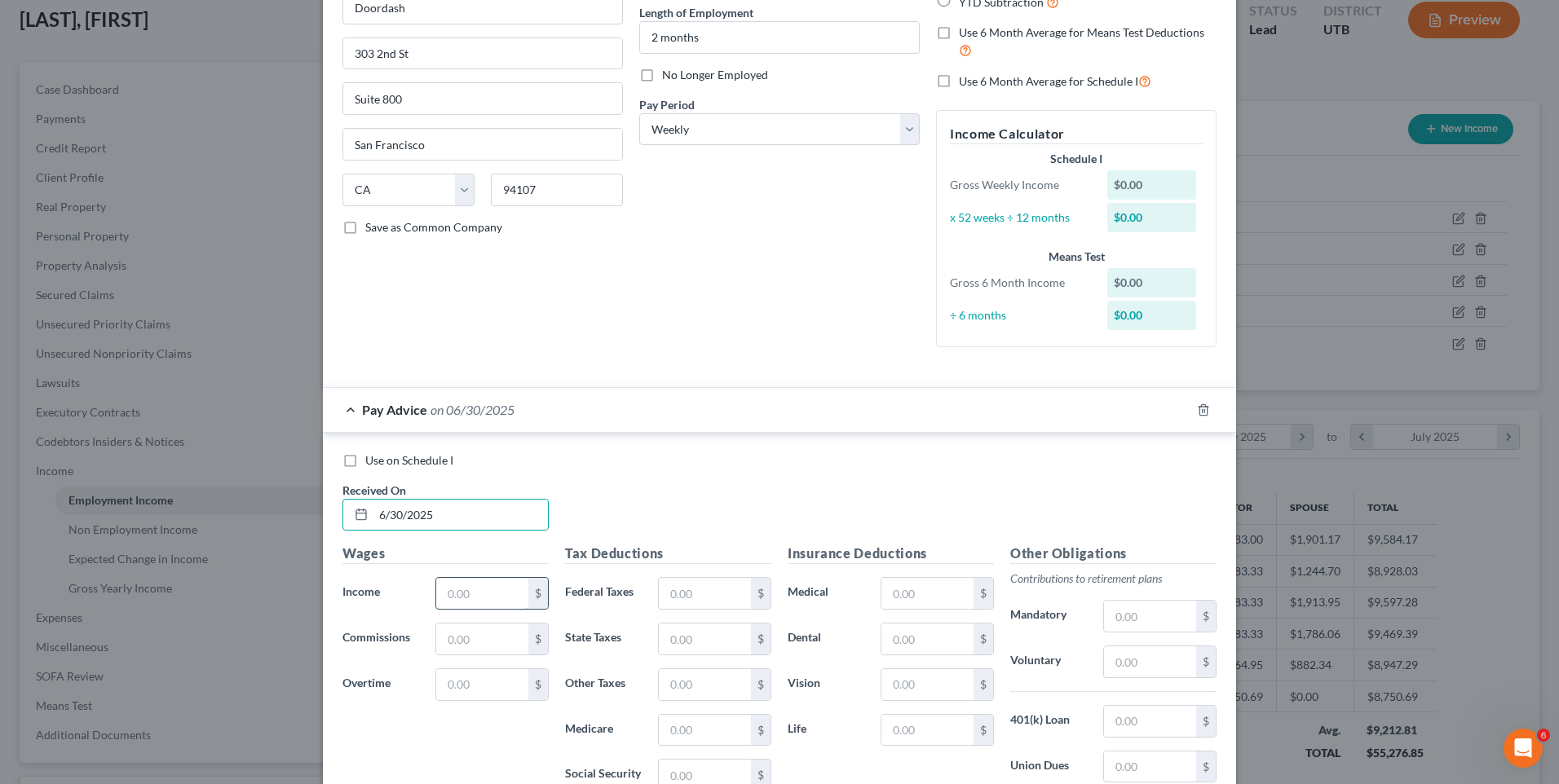 click at bounding box center (482, 593) 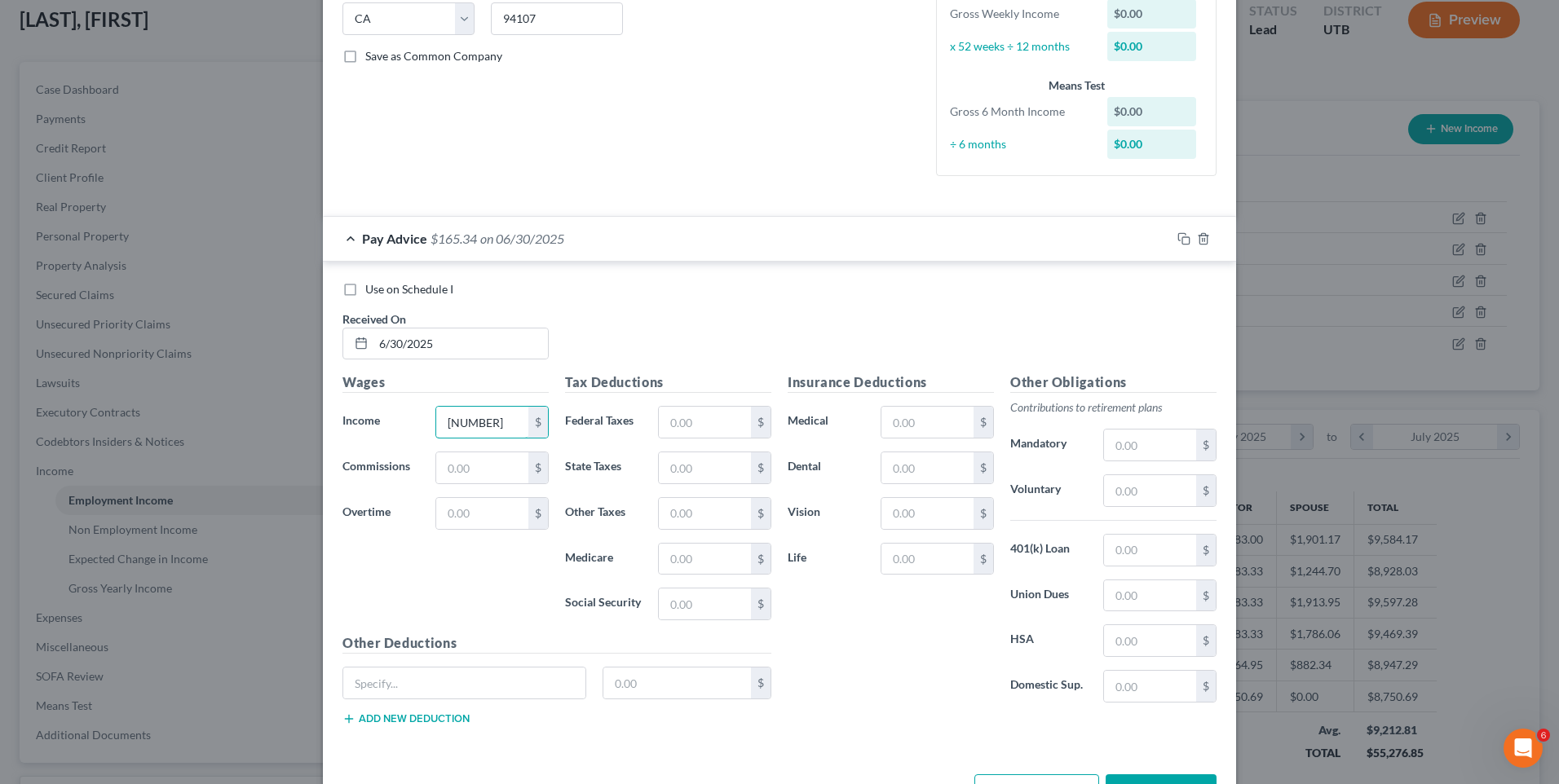 scroll, scrollTop: 391, scrollLeft: 0, axis: vertical 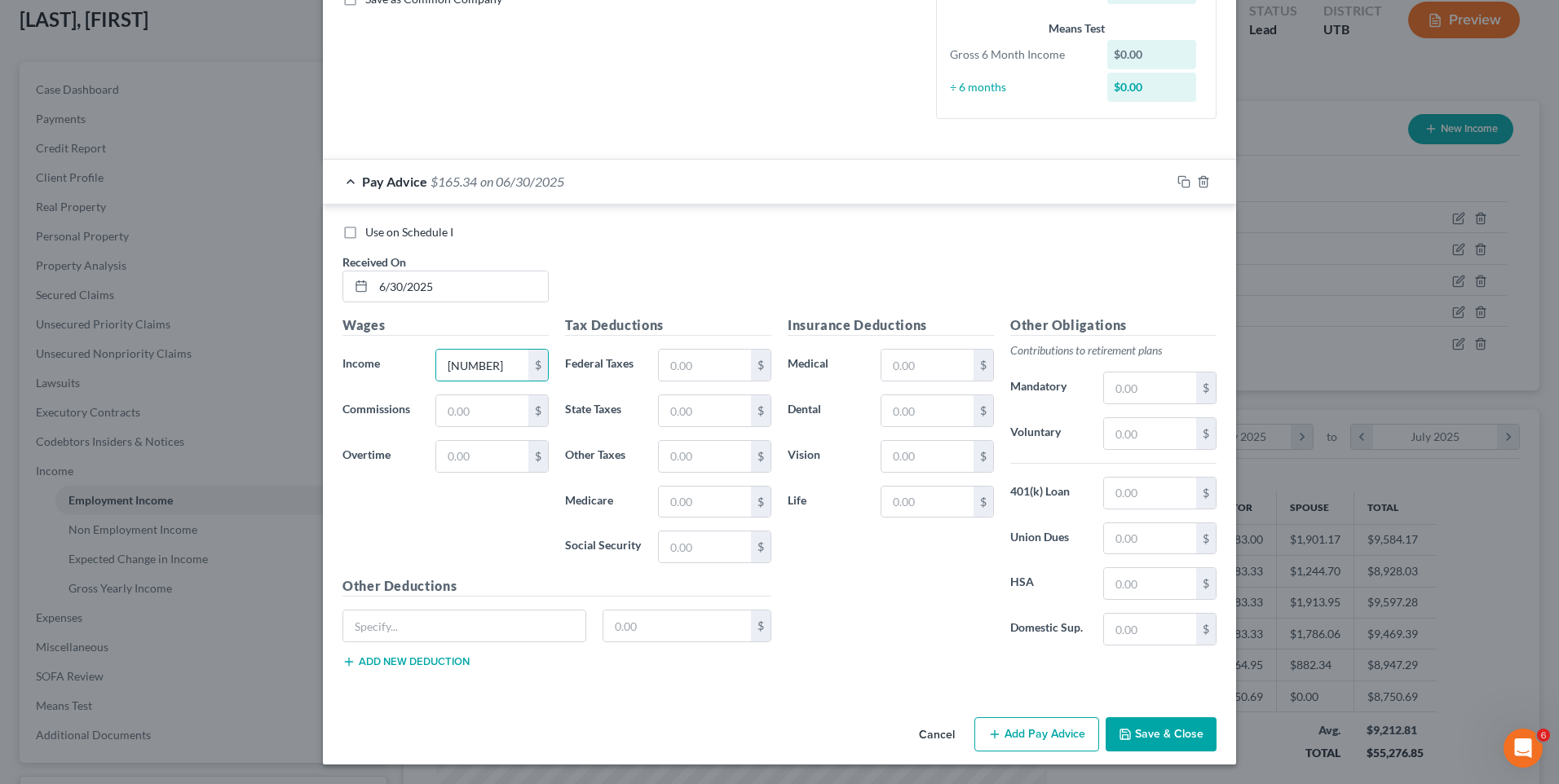 click on "Add Pay Advice" at bounding box center (1036, 734) 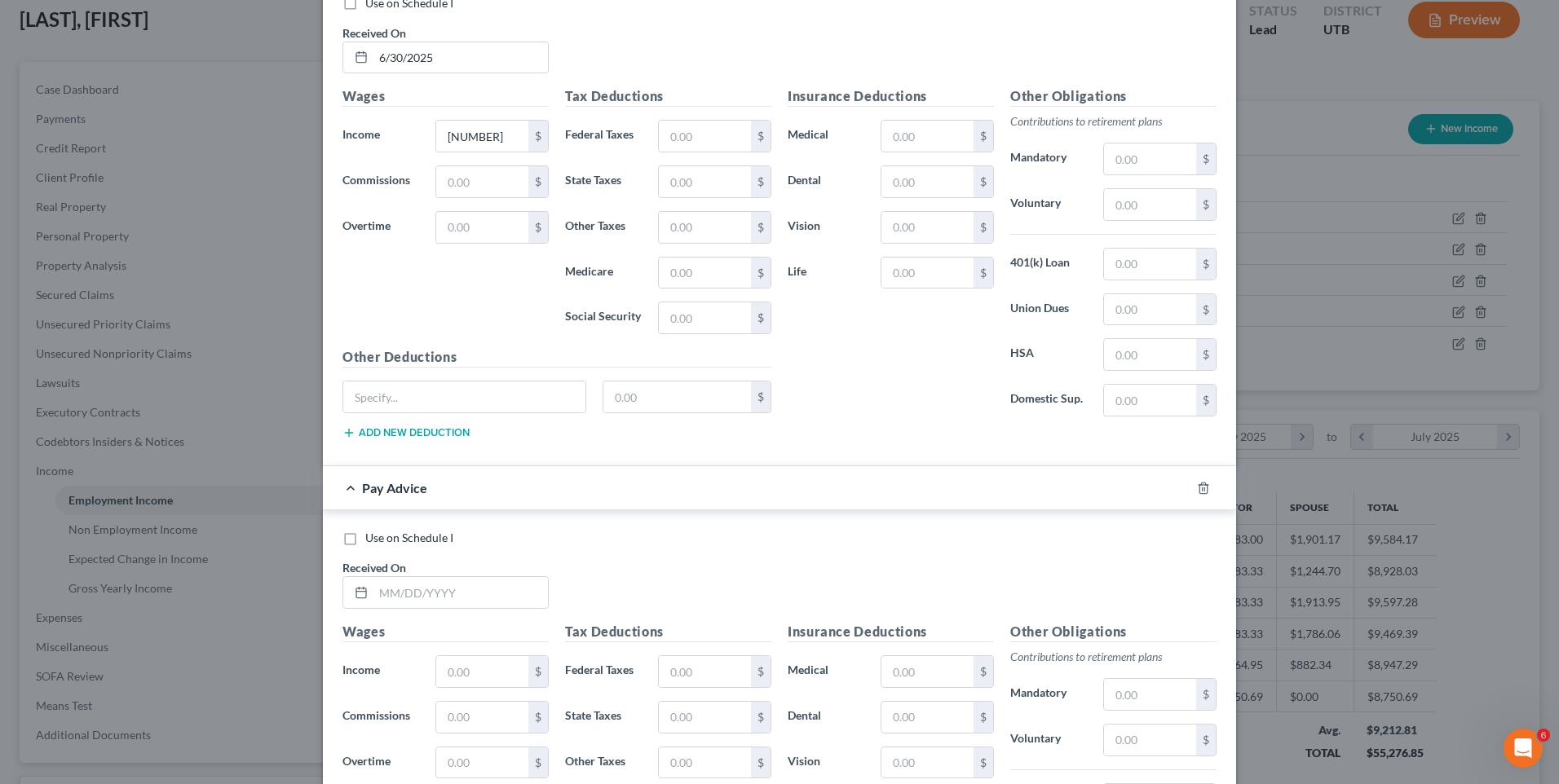 scroll, scrollTop: 717, scrollLeft: 0, axis: vertical 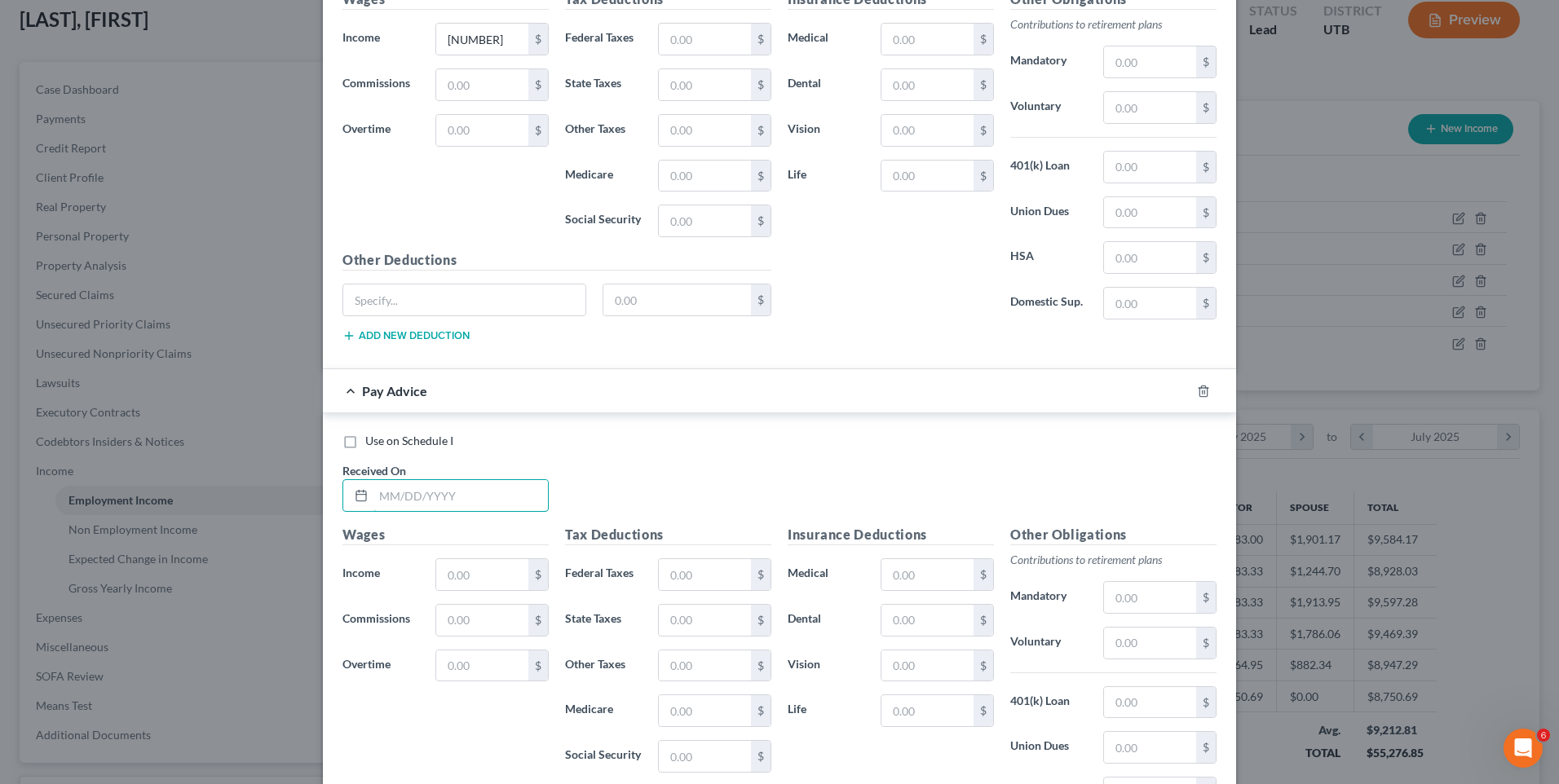 drag, startPoint x: 410, startPoint y: 496, endPoint x: 717, endPoint y: 343, distance: 343.0131 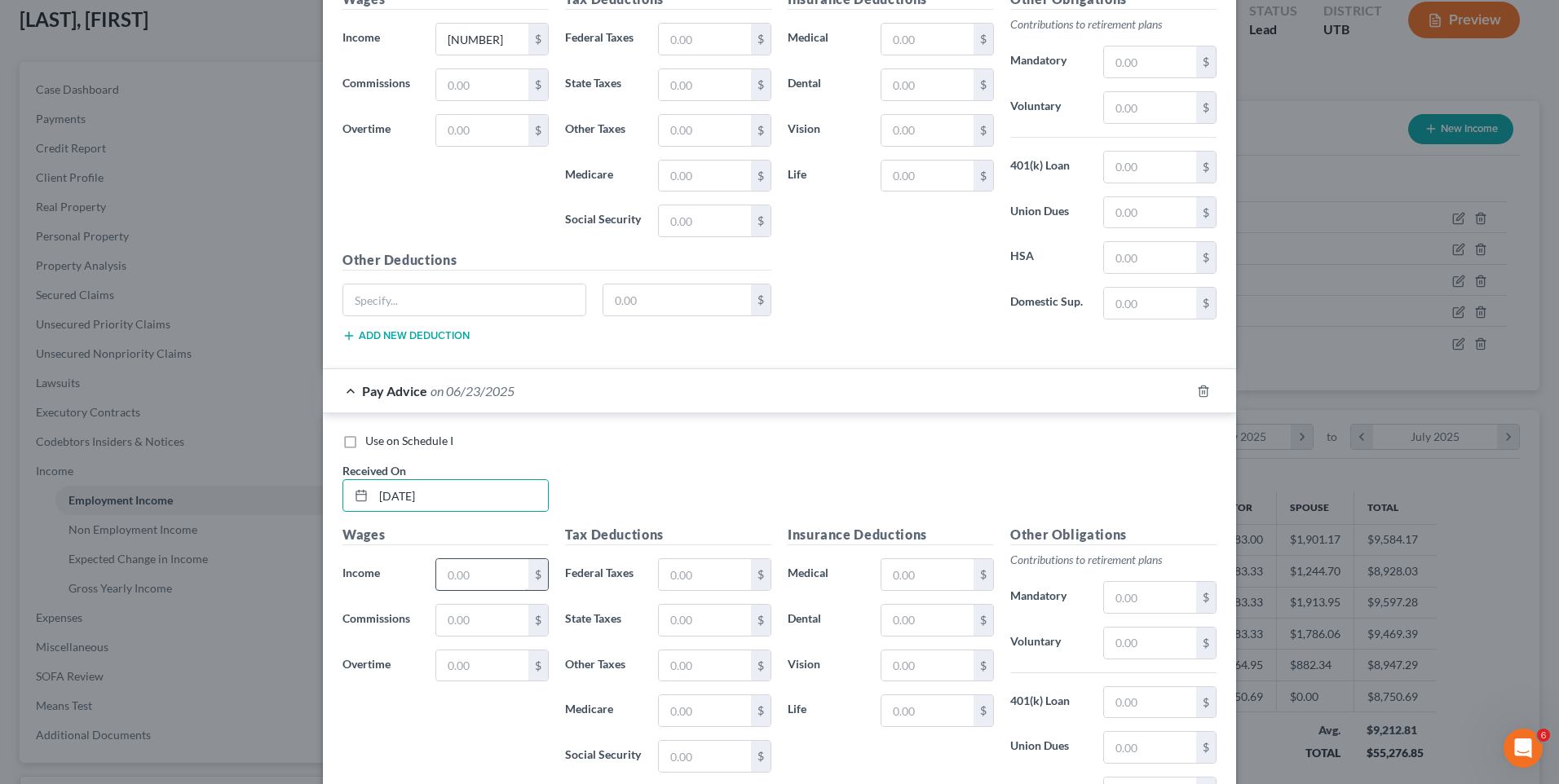 click at bounding box center [482, 575] 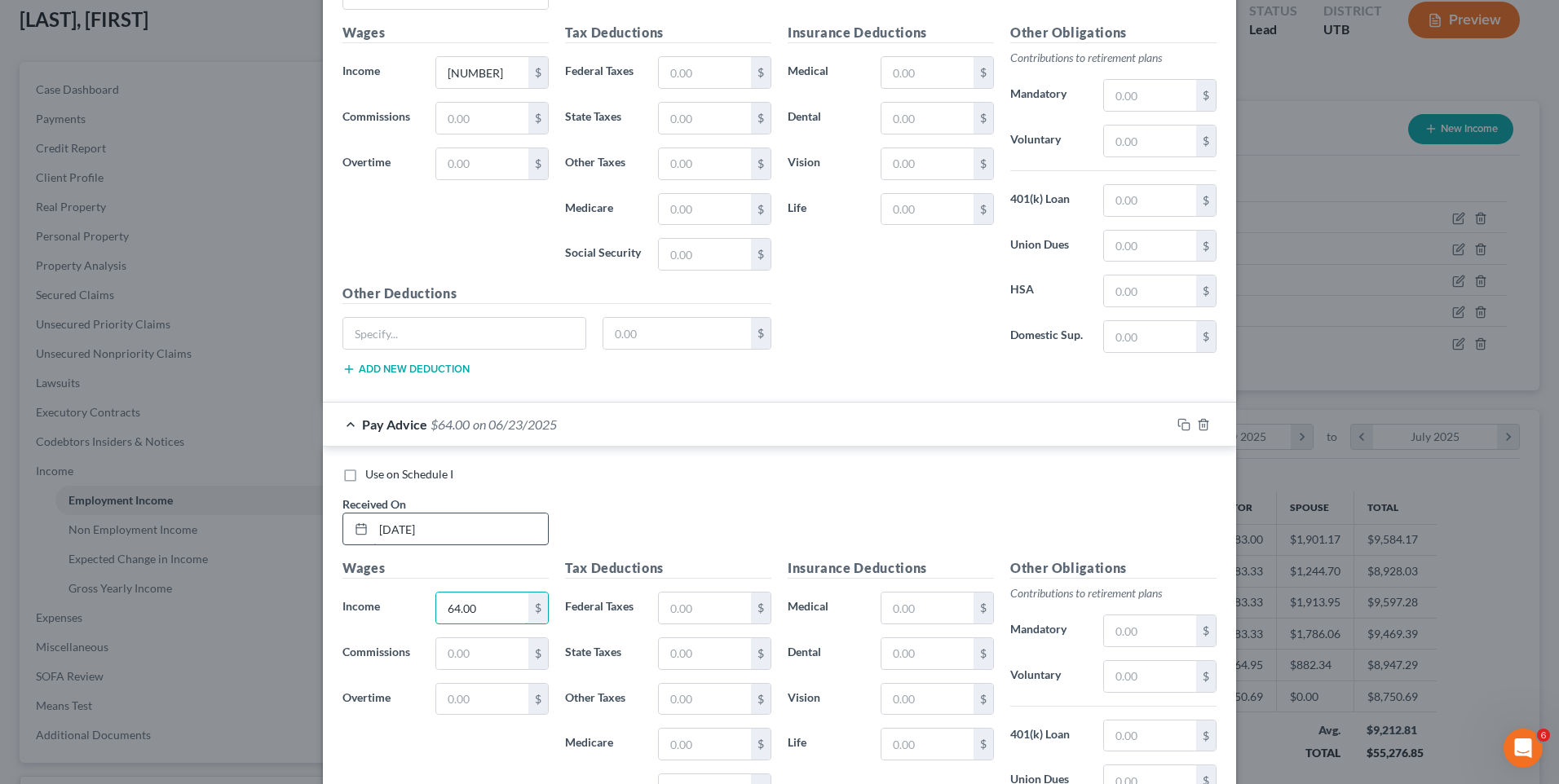 scroll, scrollTop: 636, scrollLeft: 0, axis: vertical 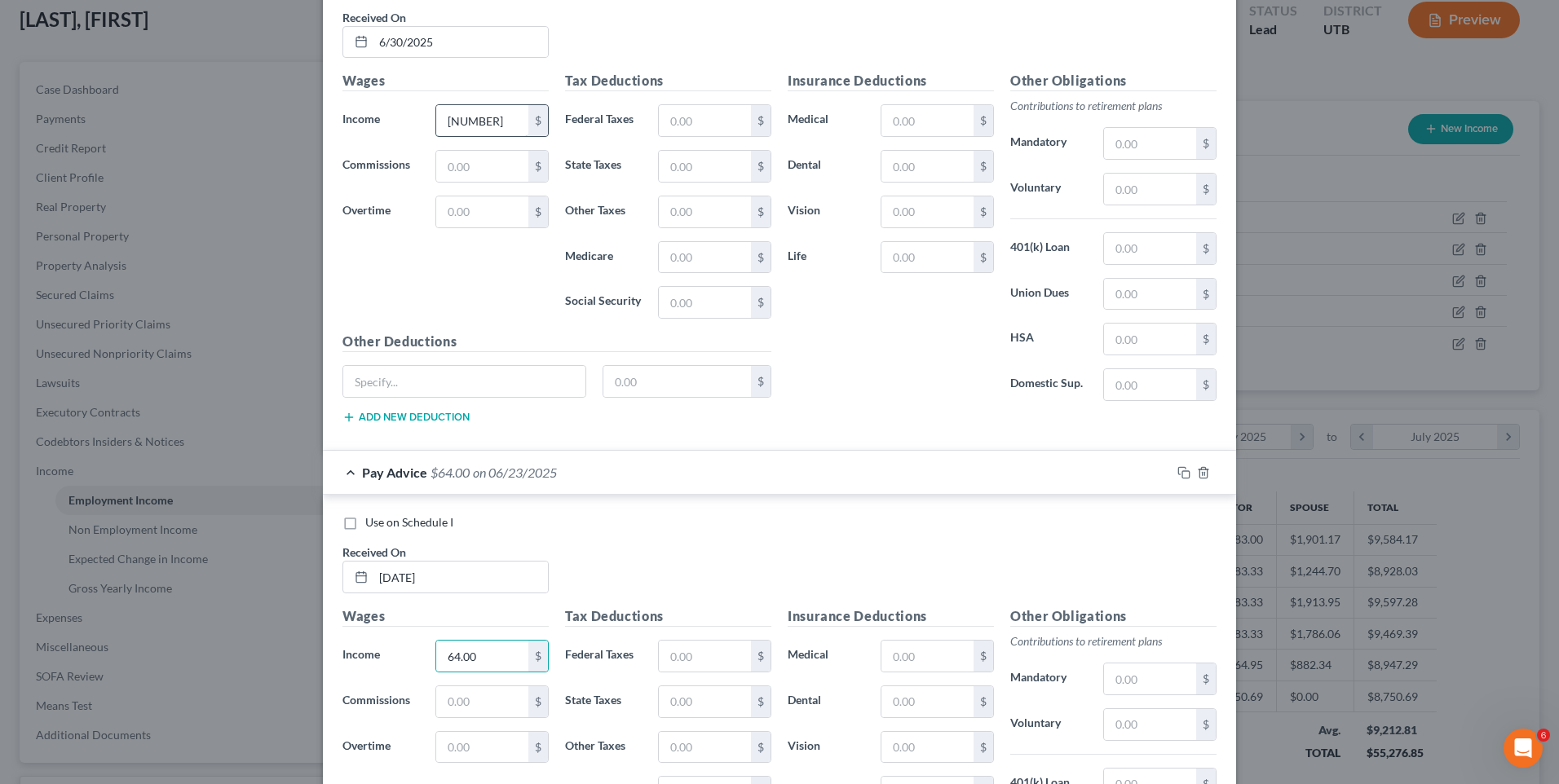click on "[NUMBER]" at bounding box center (482, 121) 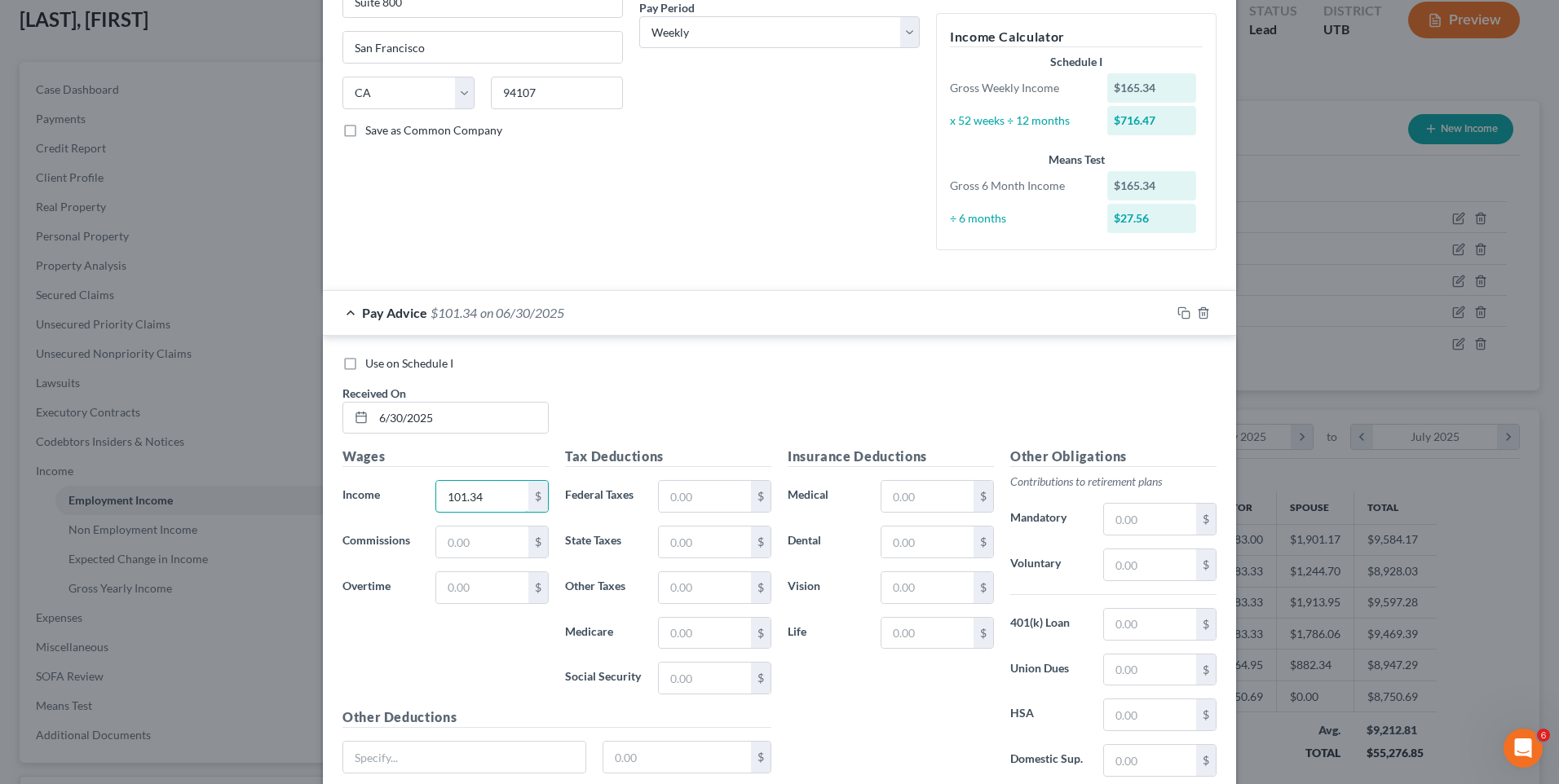 scroll, scrollTop: 0, scrollLeft: 0, axis: both 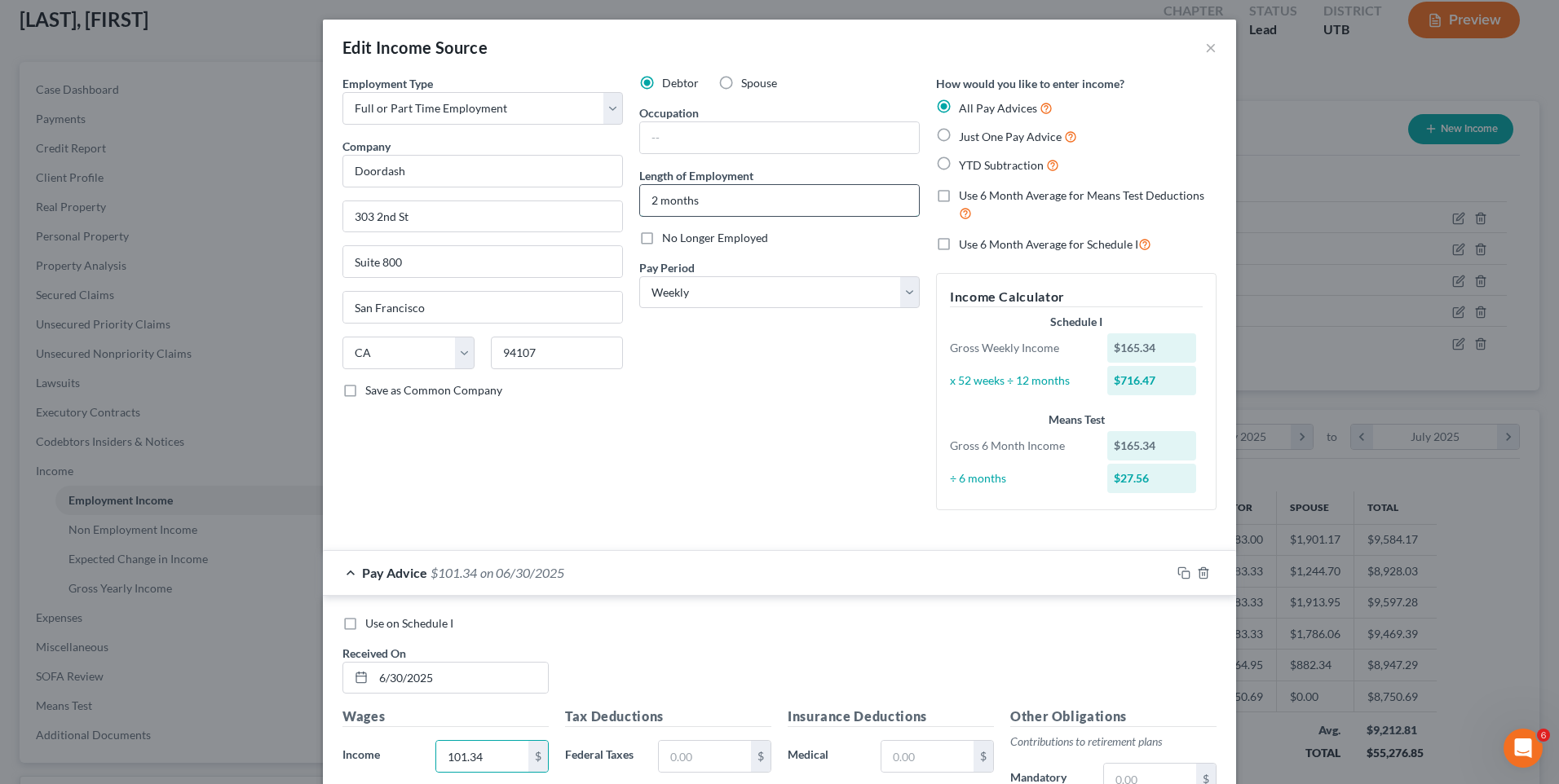 click on "2 months" at bounding box center (780, 200) 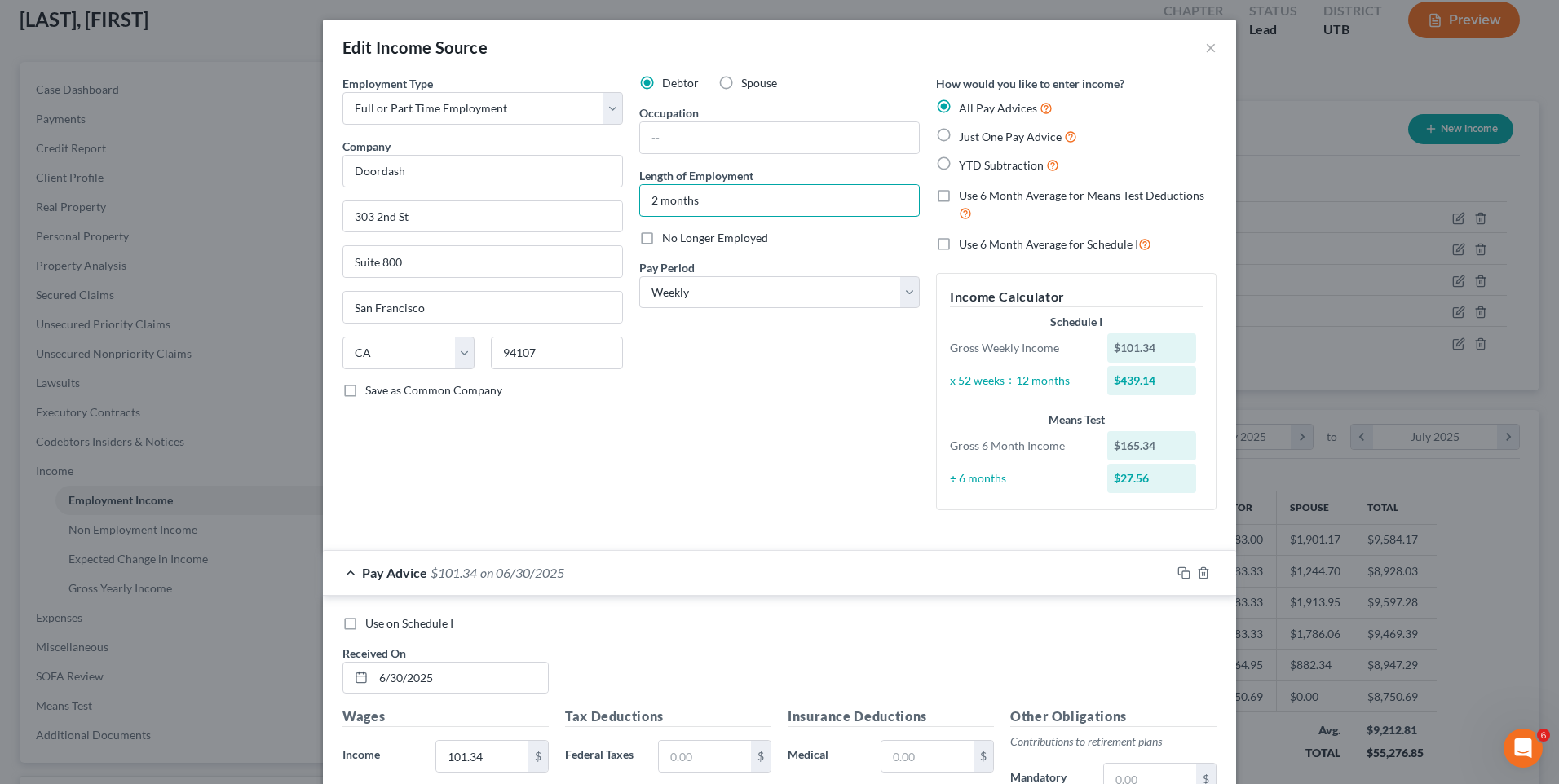 drag, startPoint x: 723, startPoint y: 205, endPoint x: 622, endPoint y: 203, distance: 101.0198 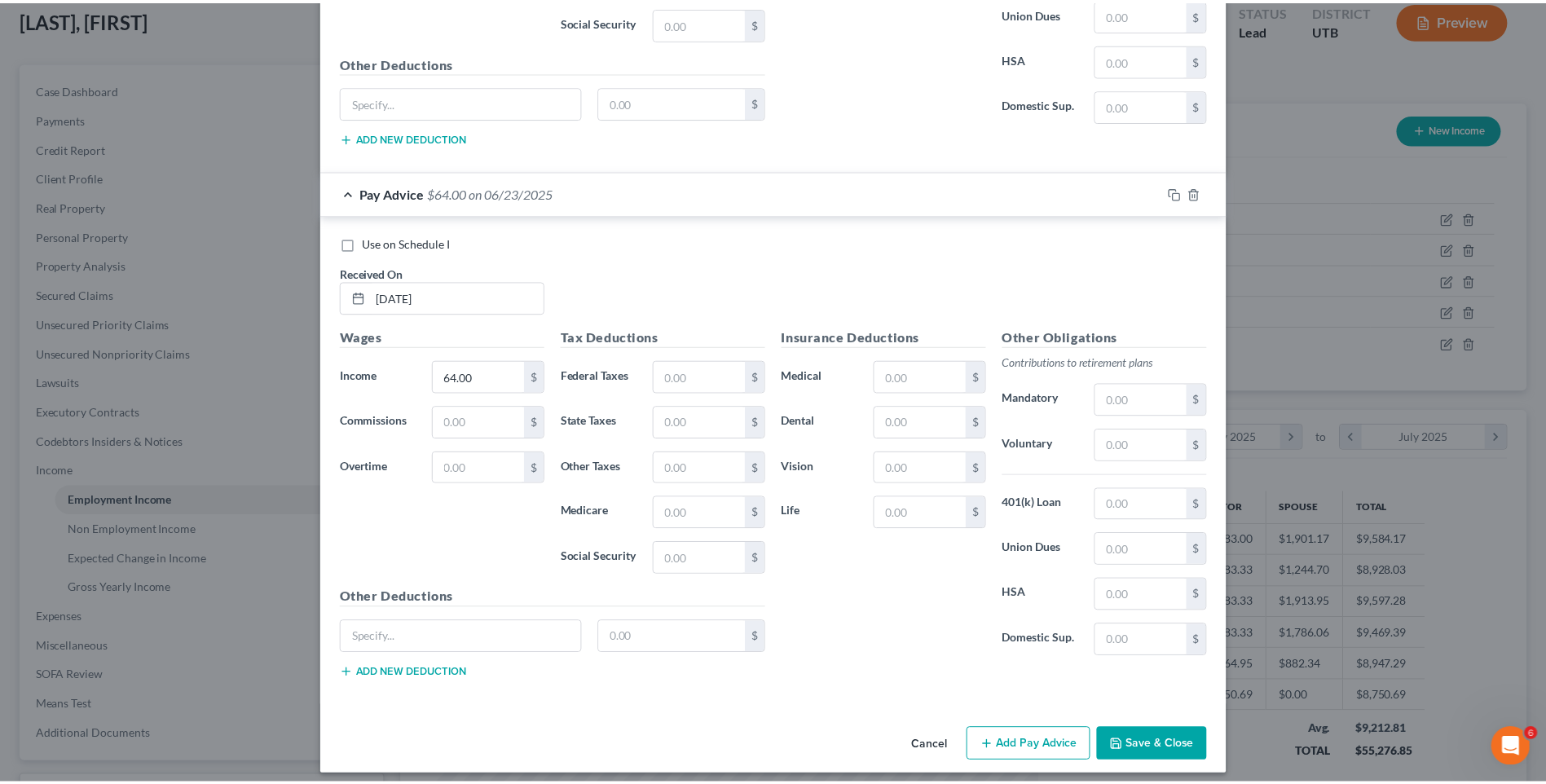 scroll, scrollTop: 926, scrollLeft: 0, axis: vertical 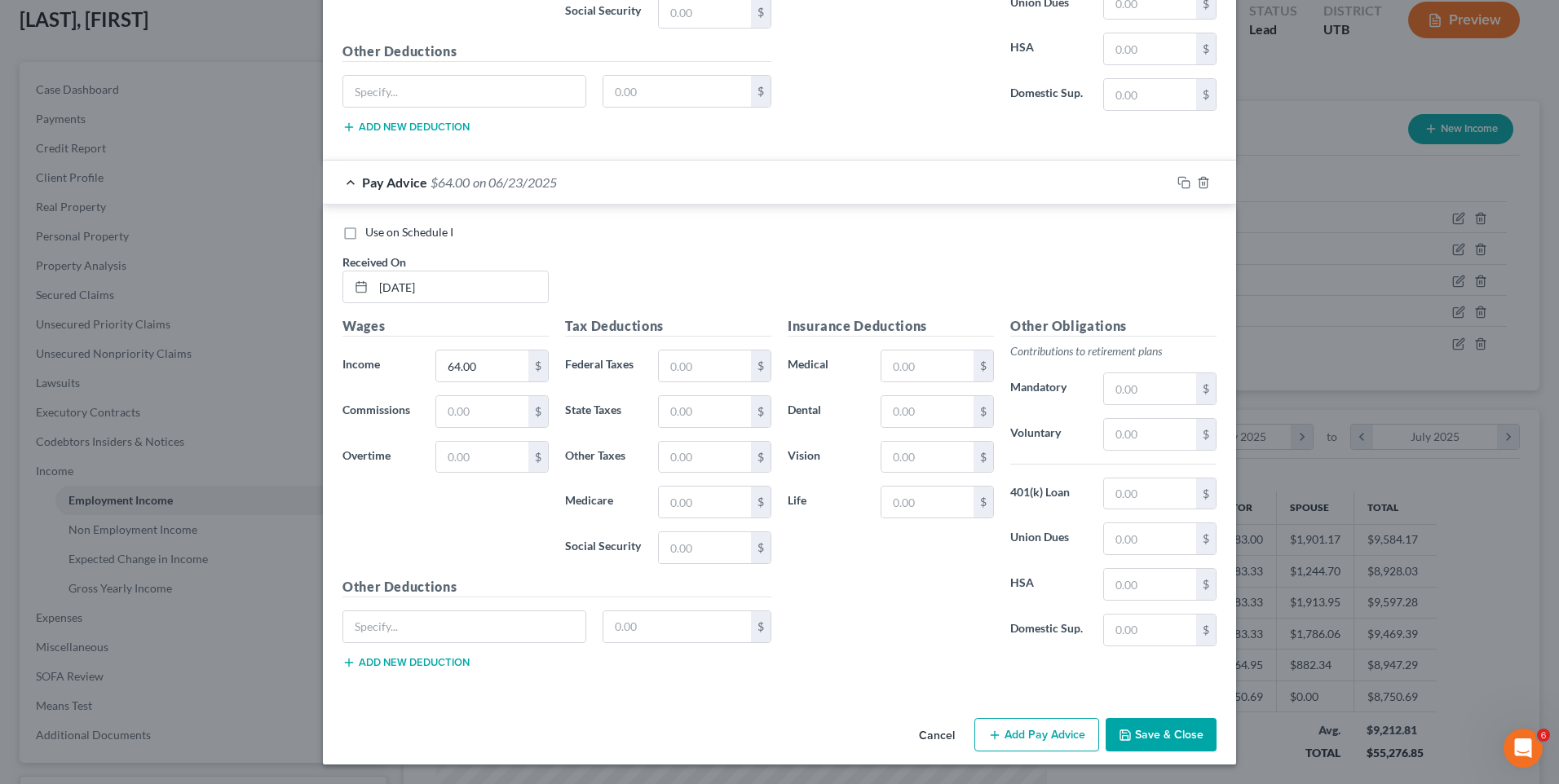 click on "Save & Close" at bounding box center (1161, 735) 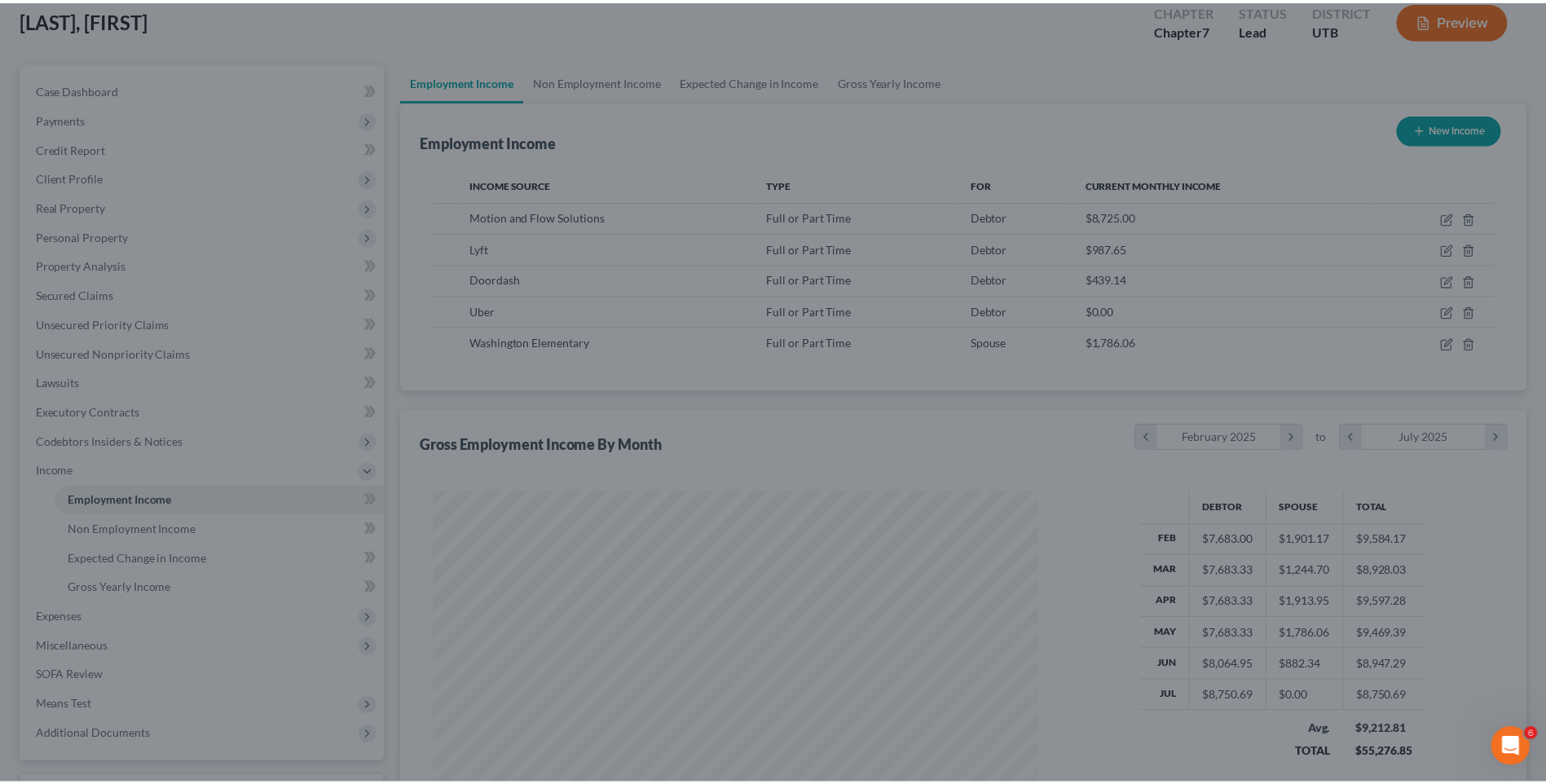 scroll, scrollTop: 302, scrollLeft: 637, axis: both 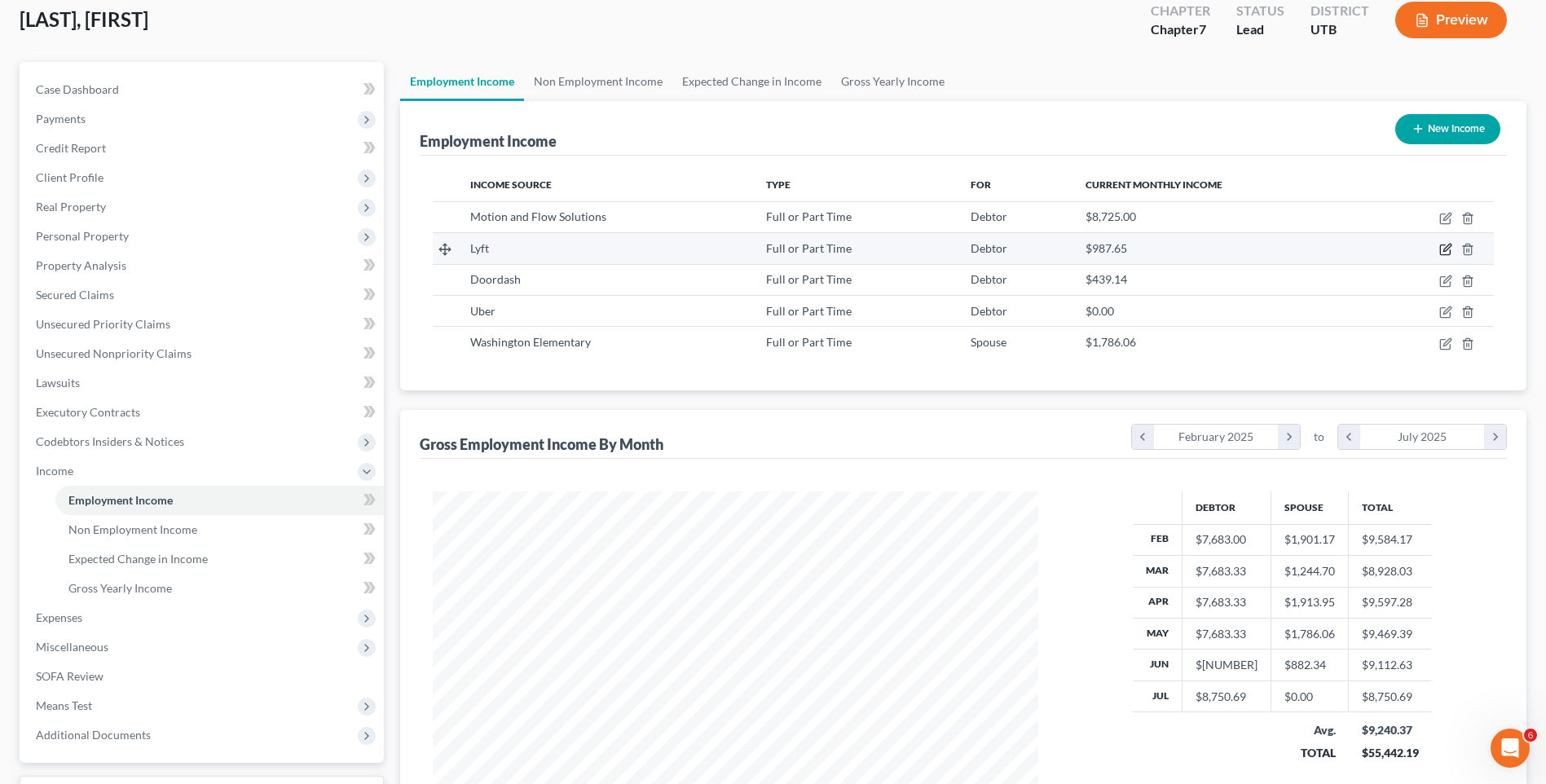 click 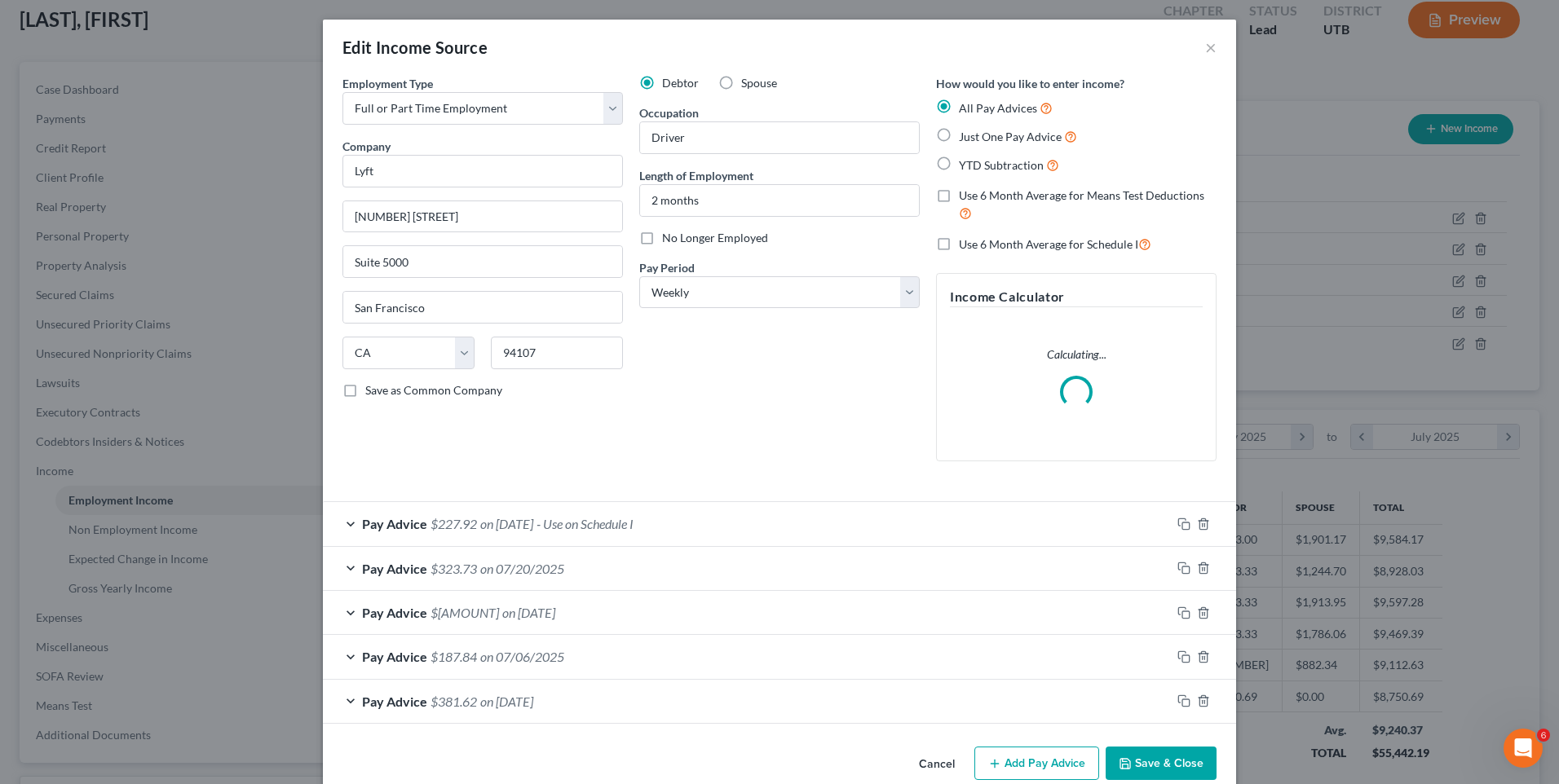 scroll, scrollTop: 814664, scrollLeft: 814733, axis: both 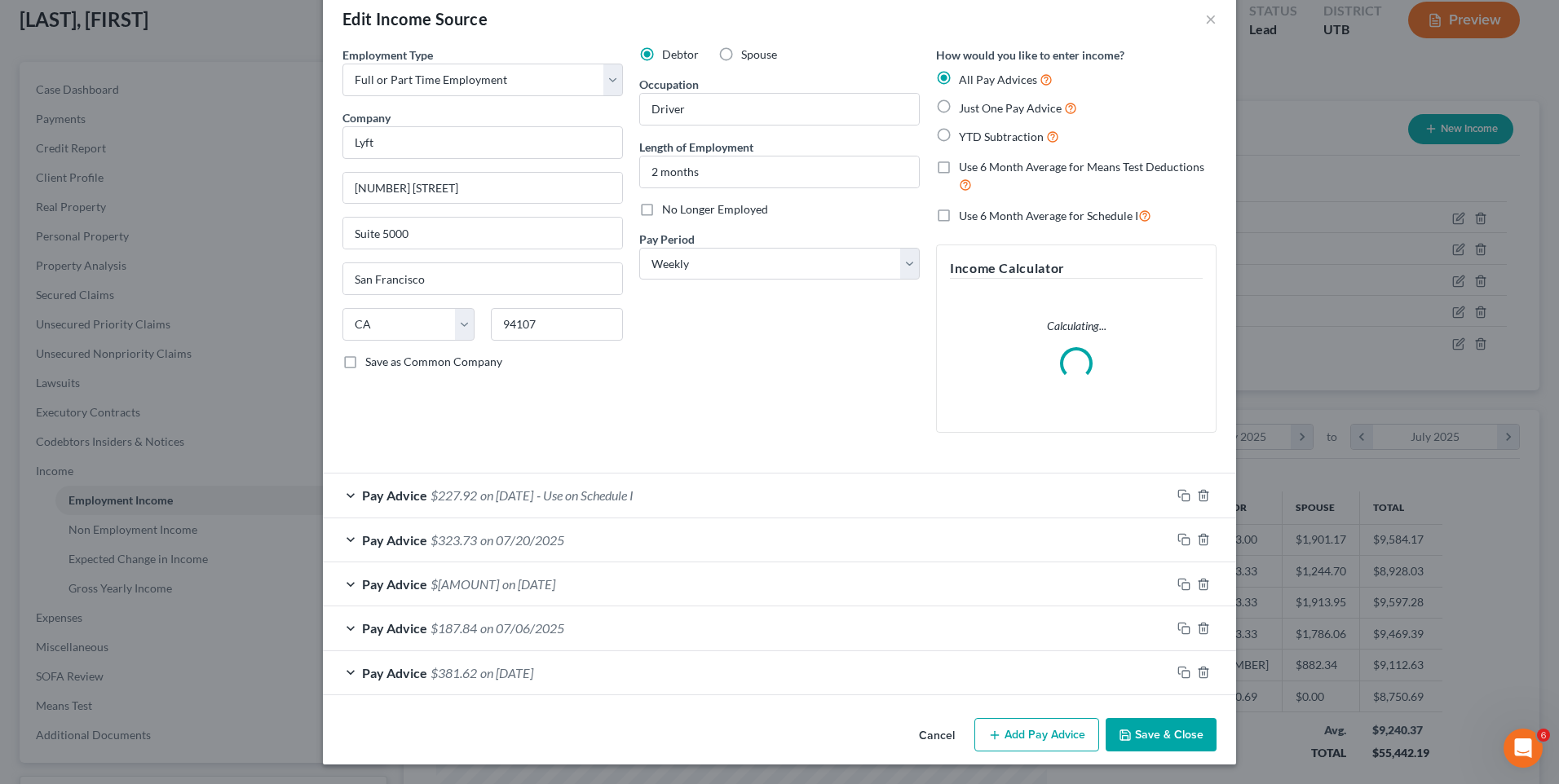 click on "Pay Advice $[NUMBER] on [DATE] - Use on Schedule I" at bounding box center [747, 495] 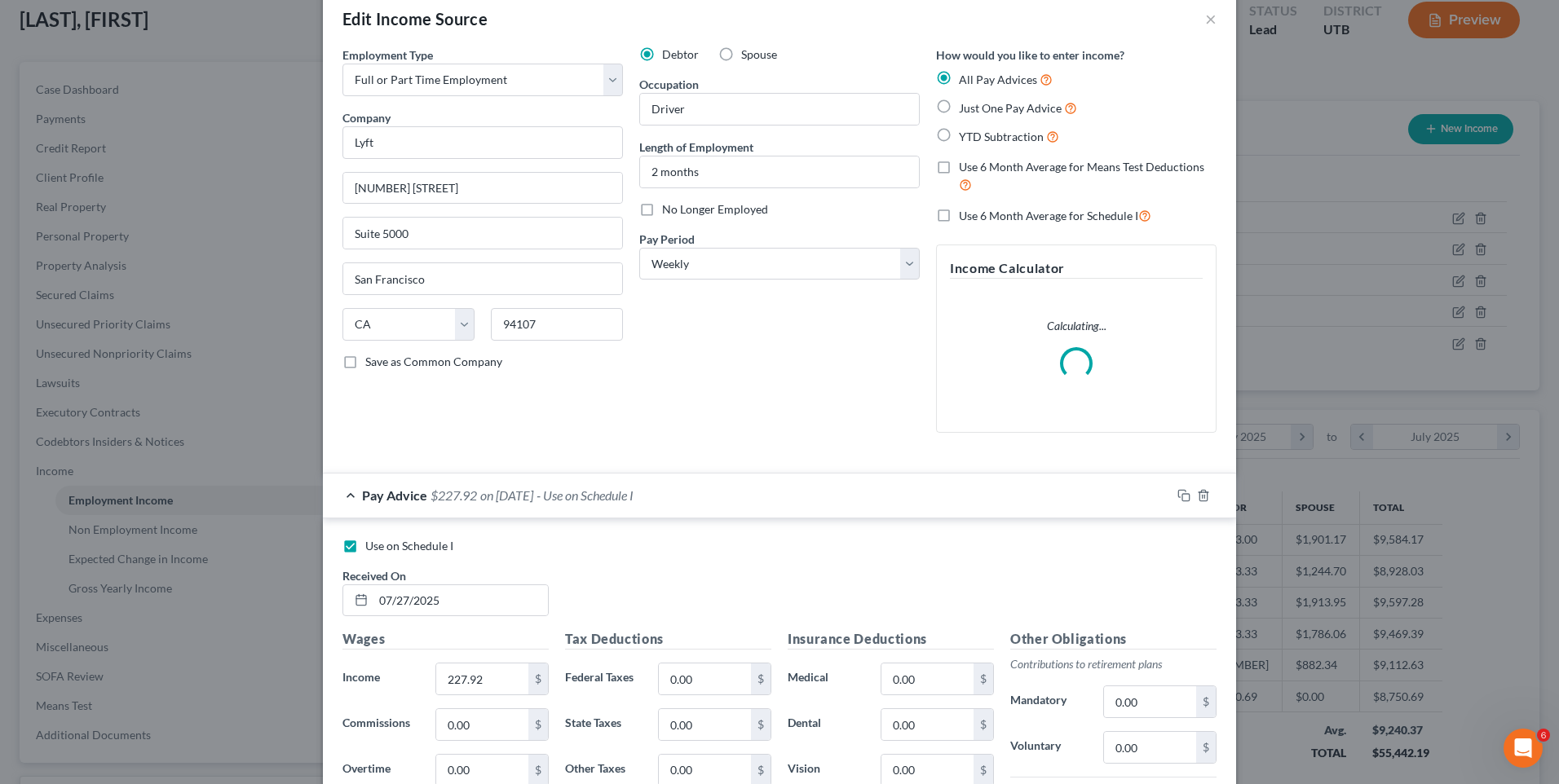 drag, startPoint x: 395, startPoint y: 541, endPoint x: 440, endPoint y: 532, distance: 45.891176 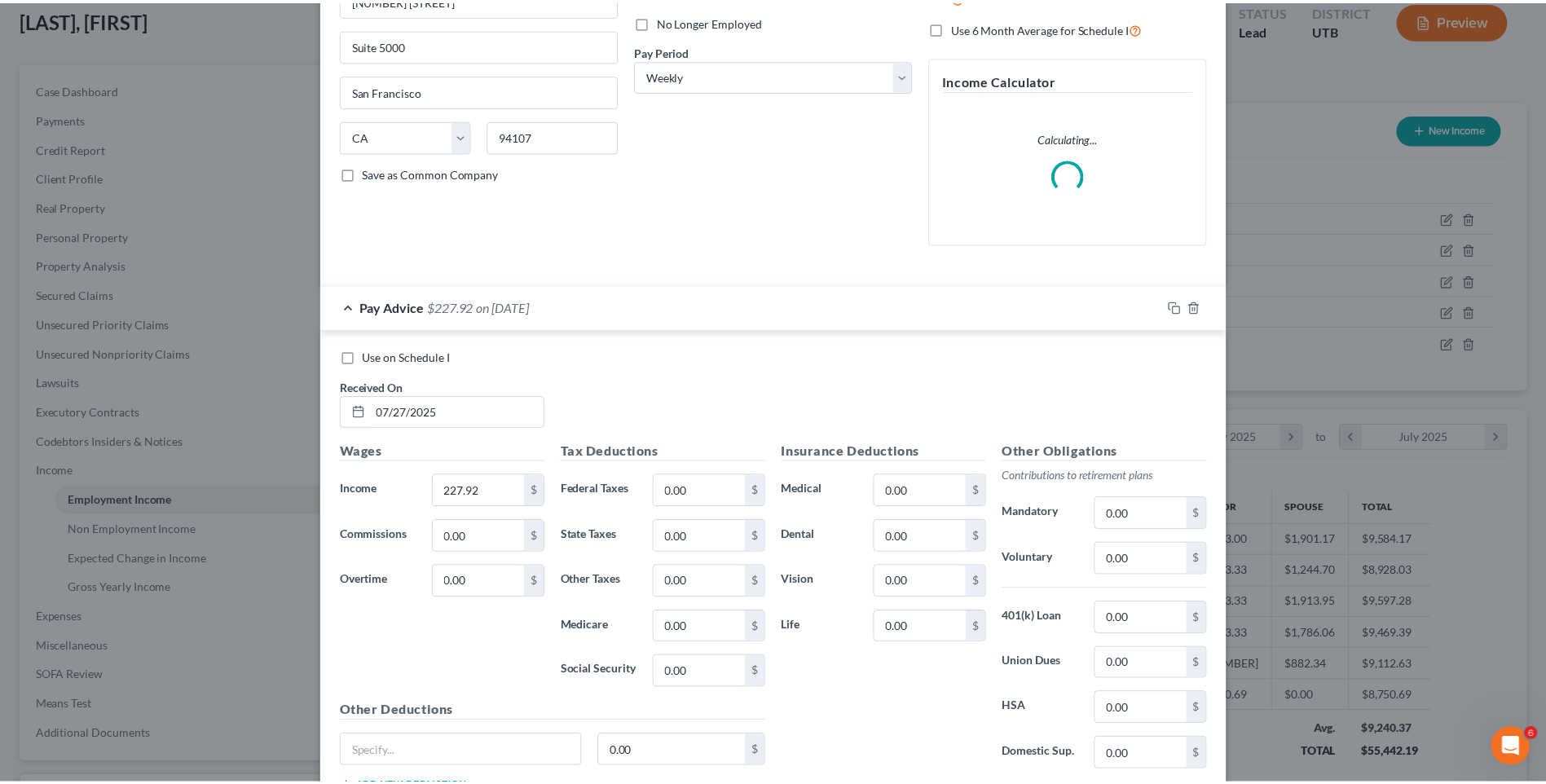 scroll, scrollTop: 518, scrollLeft: 0, axis: vertical 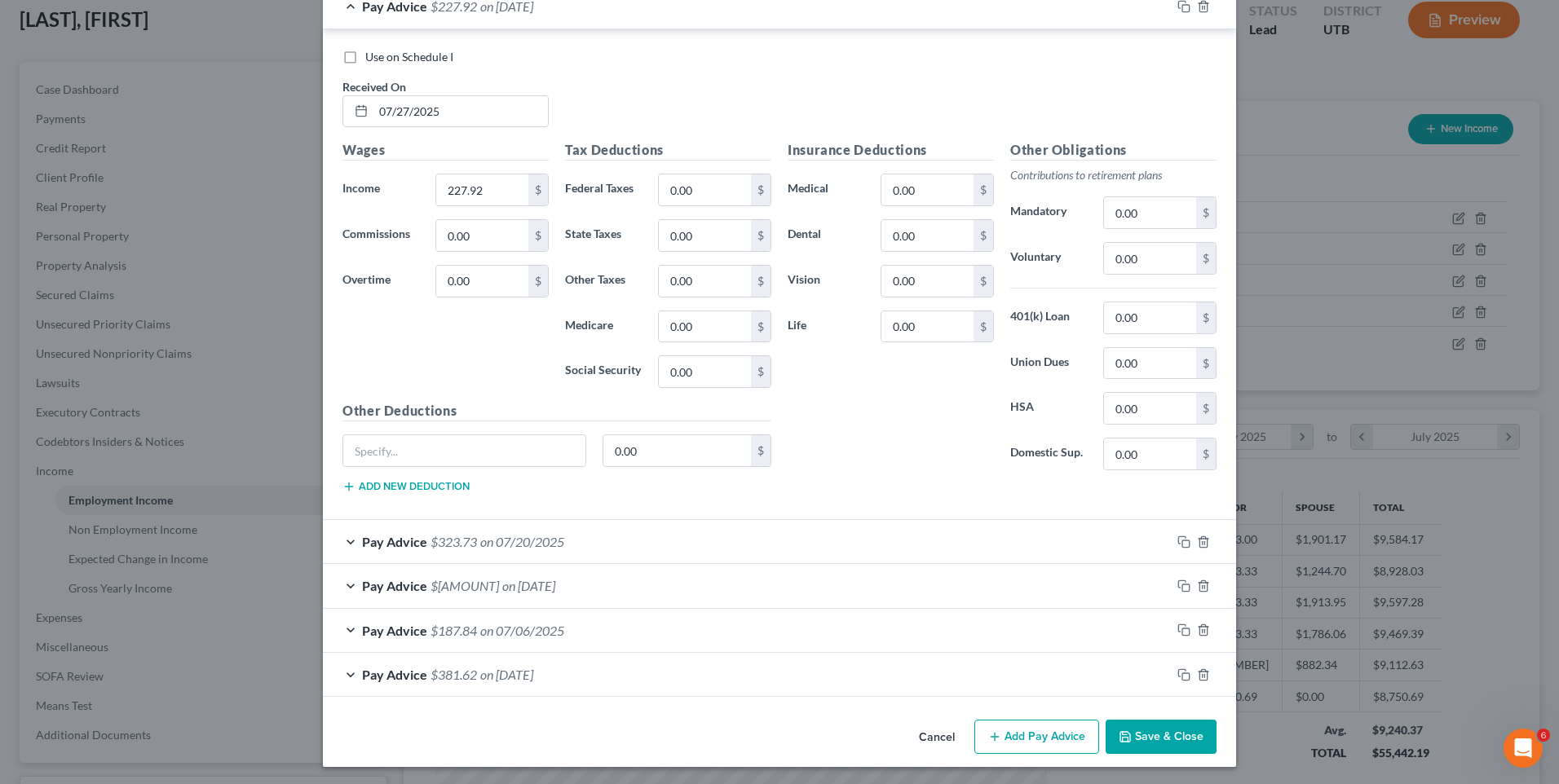 click on "Save & Close" at bounding box center [1161, 737] 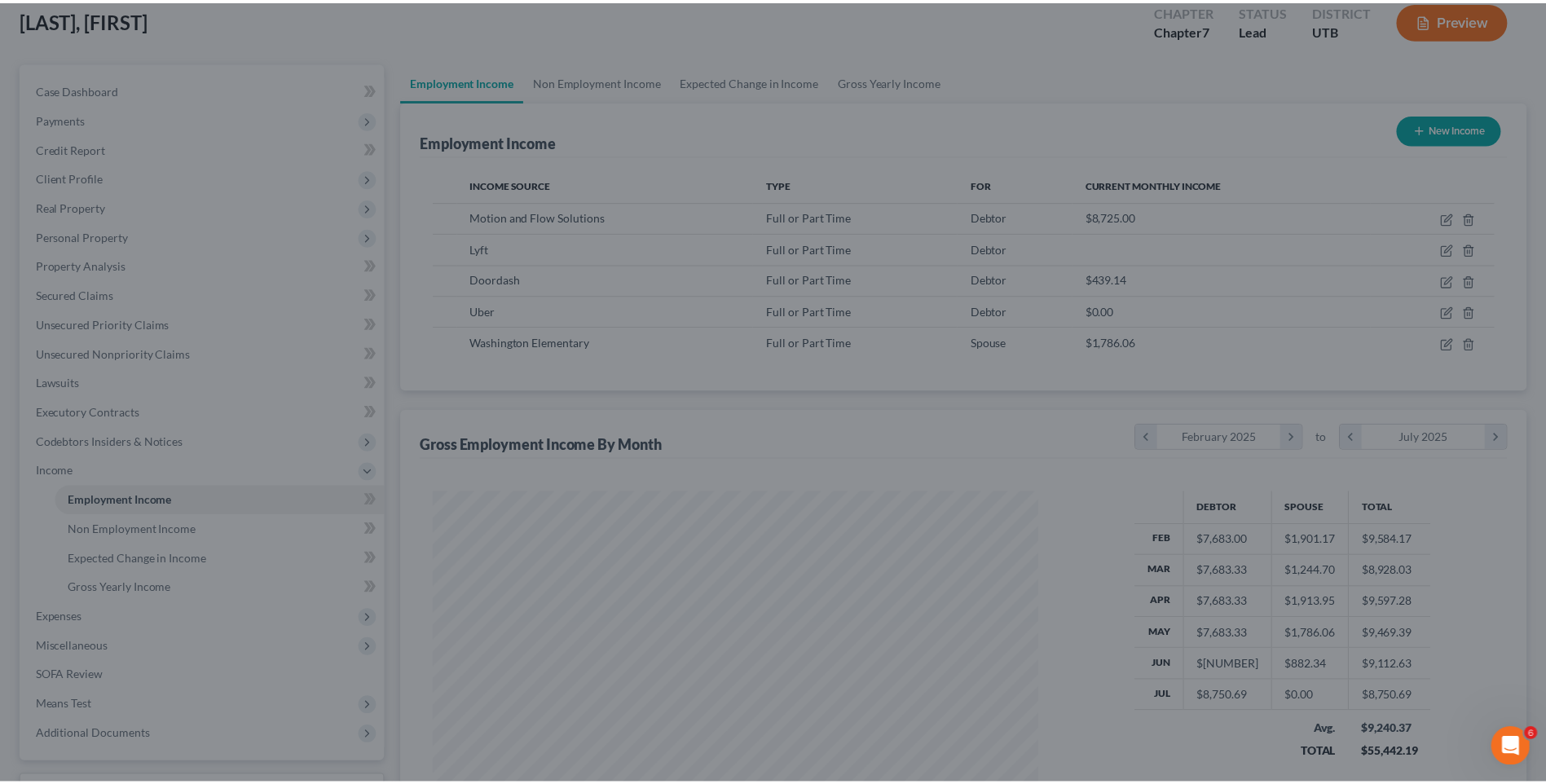 scroll, scrollTop: 302, scrollLeft: 637, axis: both 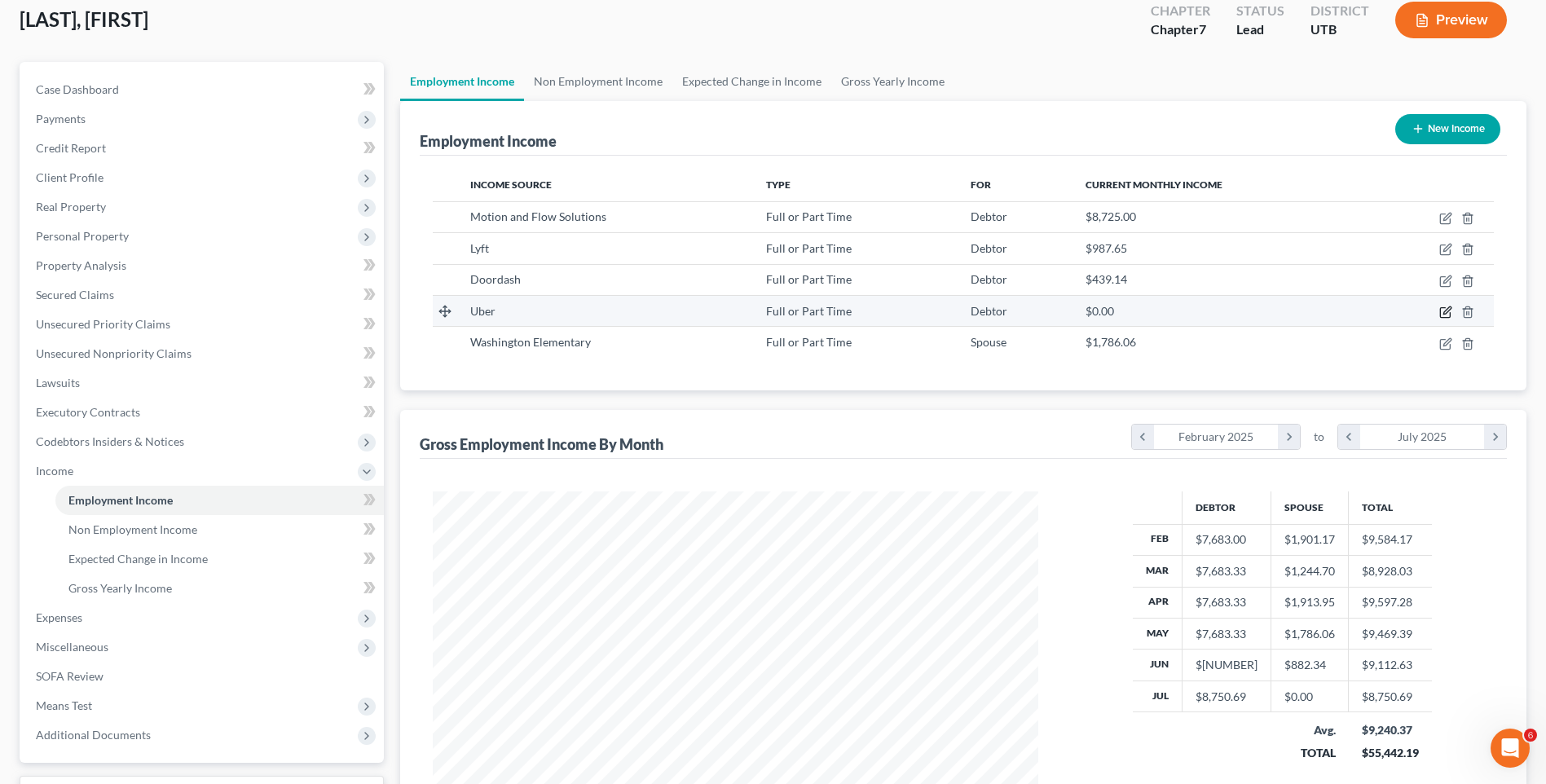 click 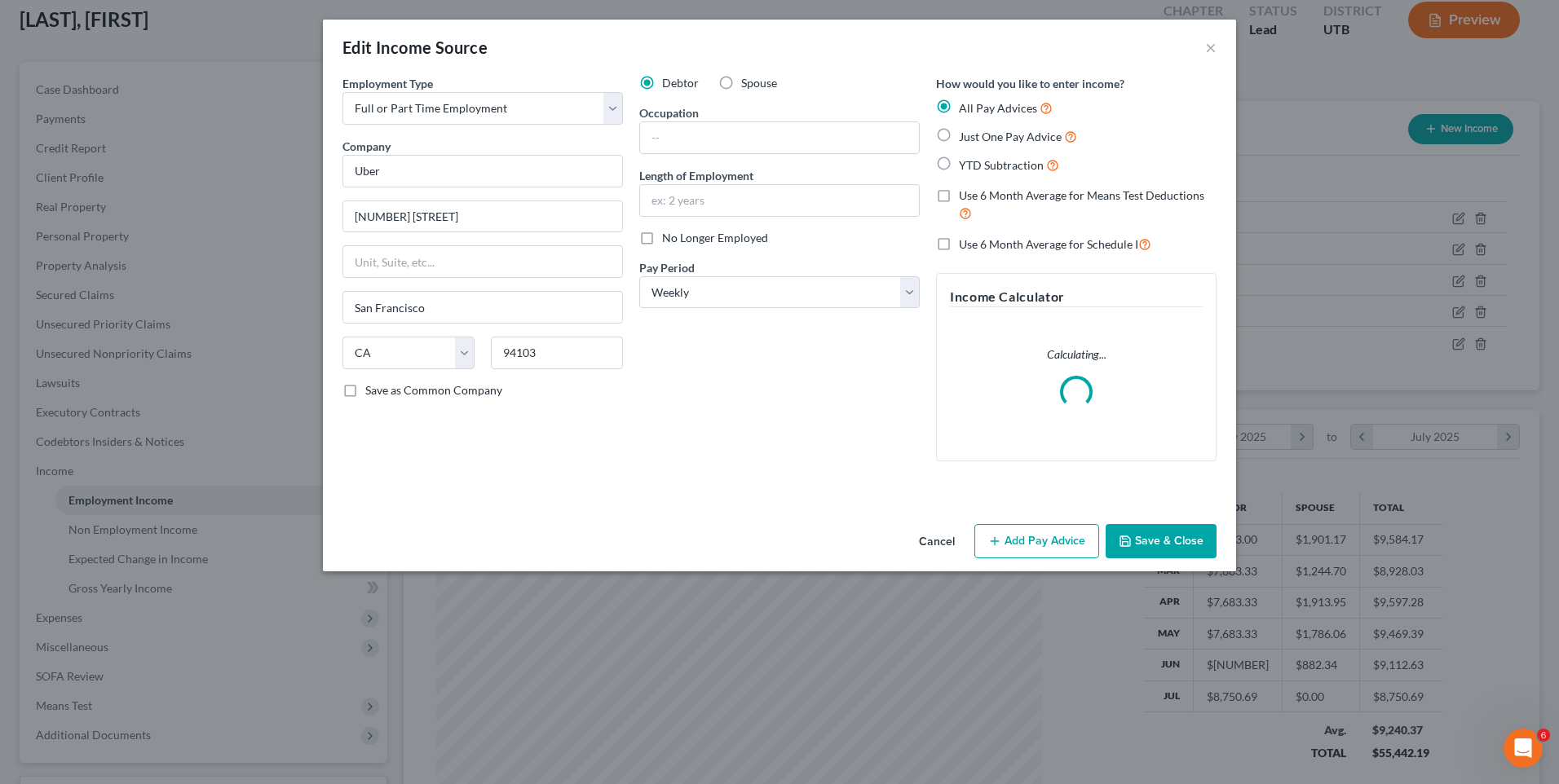 scroll, scrollTop: 814664, scrollLeft: 814733, axis: both 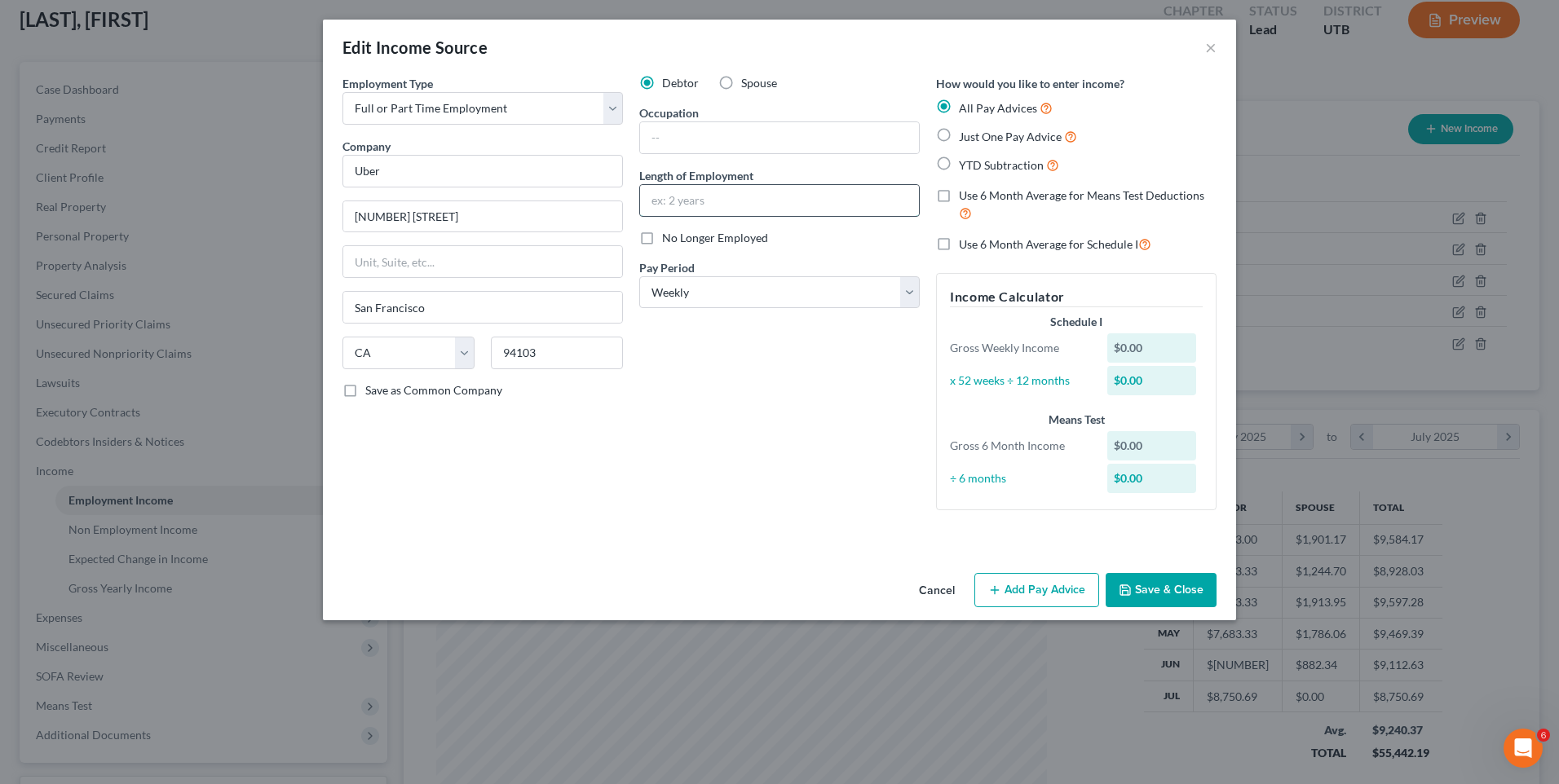 click at bounding box center [780, 200] 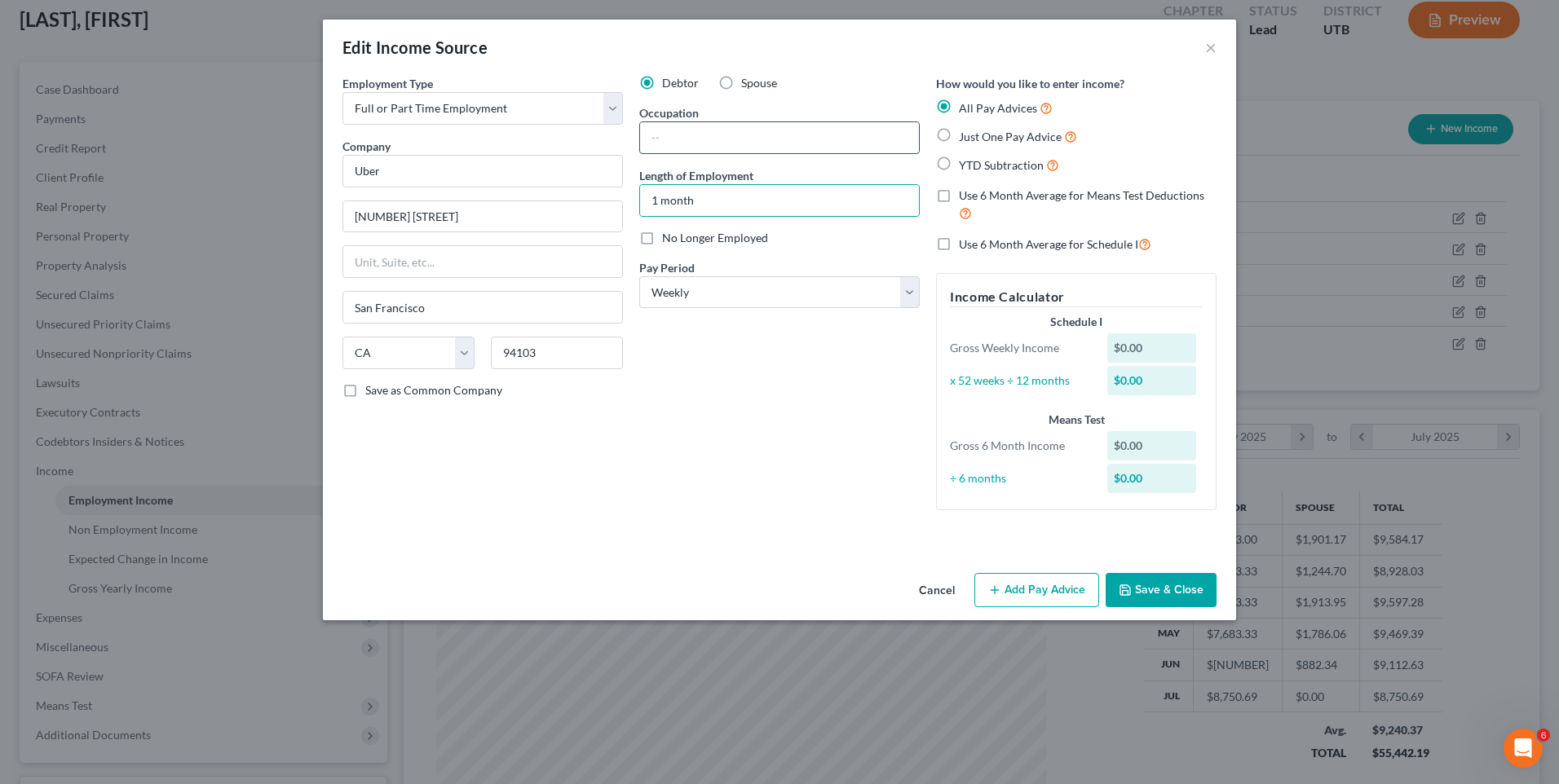 click at bounding box center (780, 138) 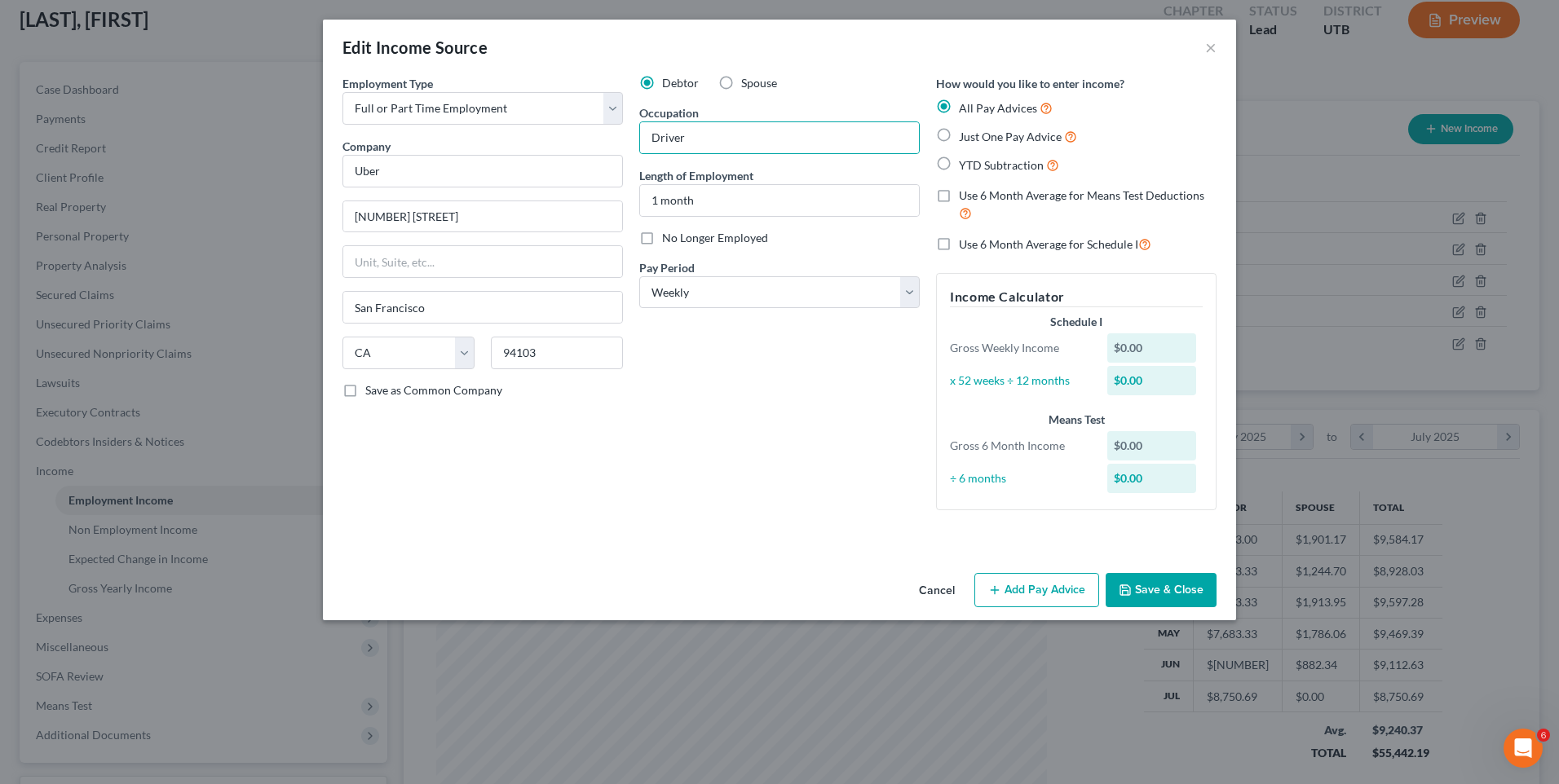 click on "Add Pay Advice" at bounding box center [1036, 590] 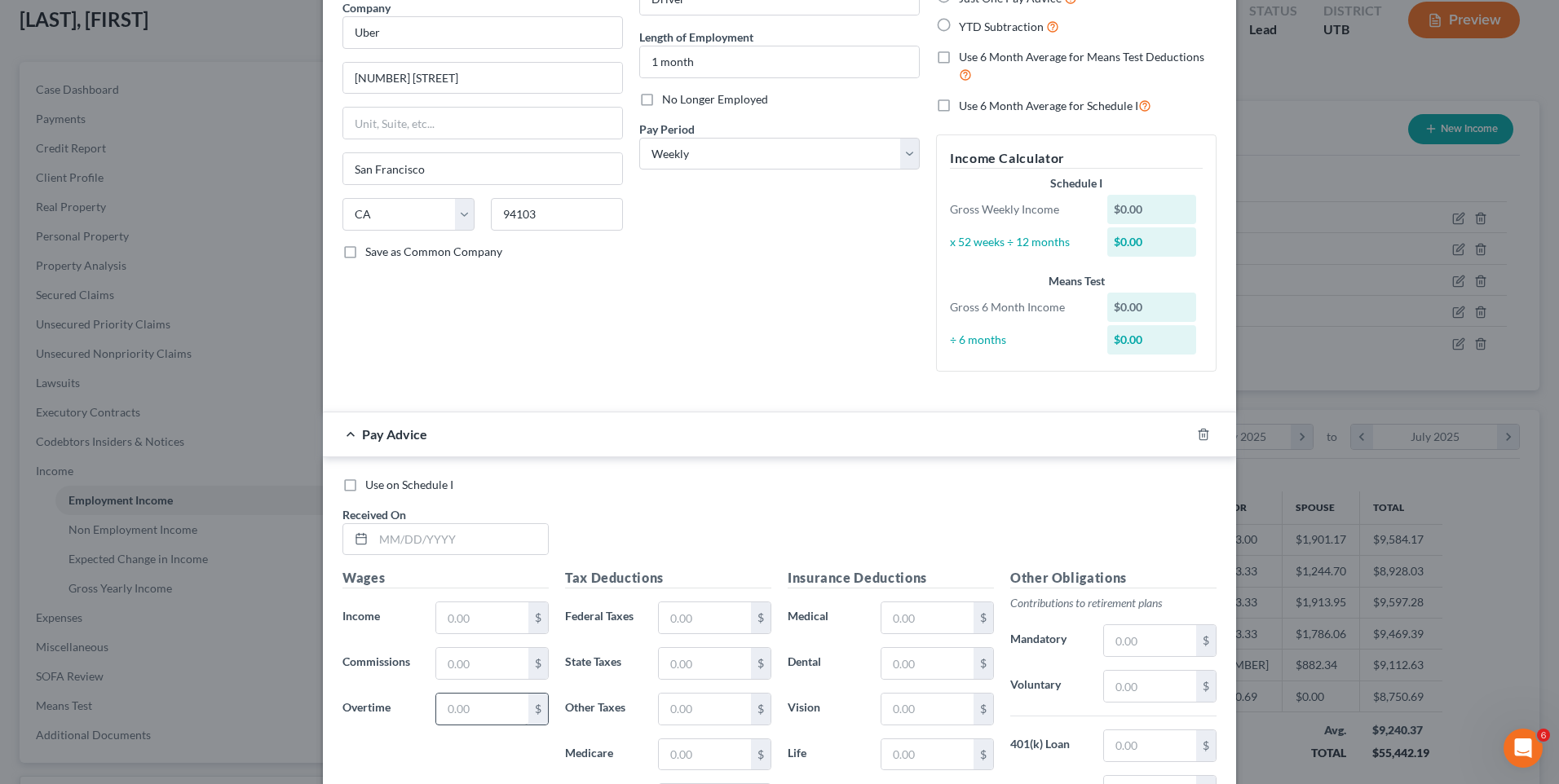 scroll, scrollTop: 244, scrollLeft: 0, axis: vertical 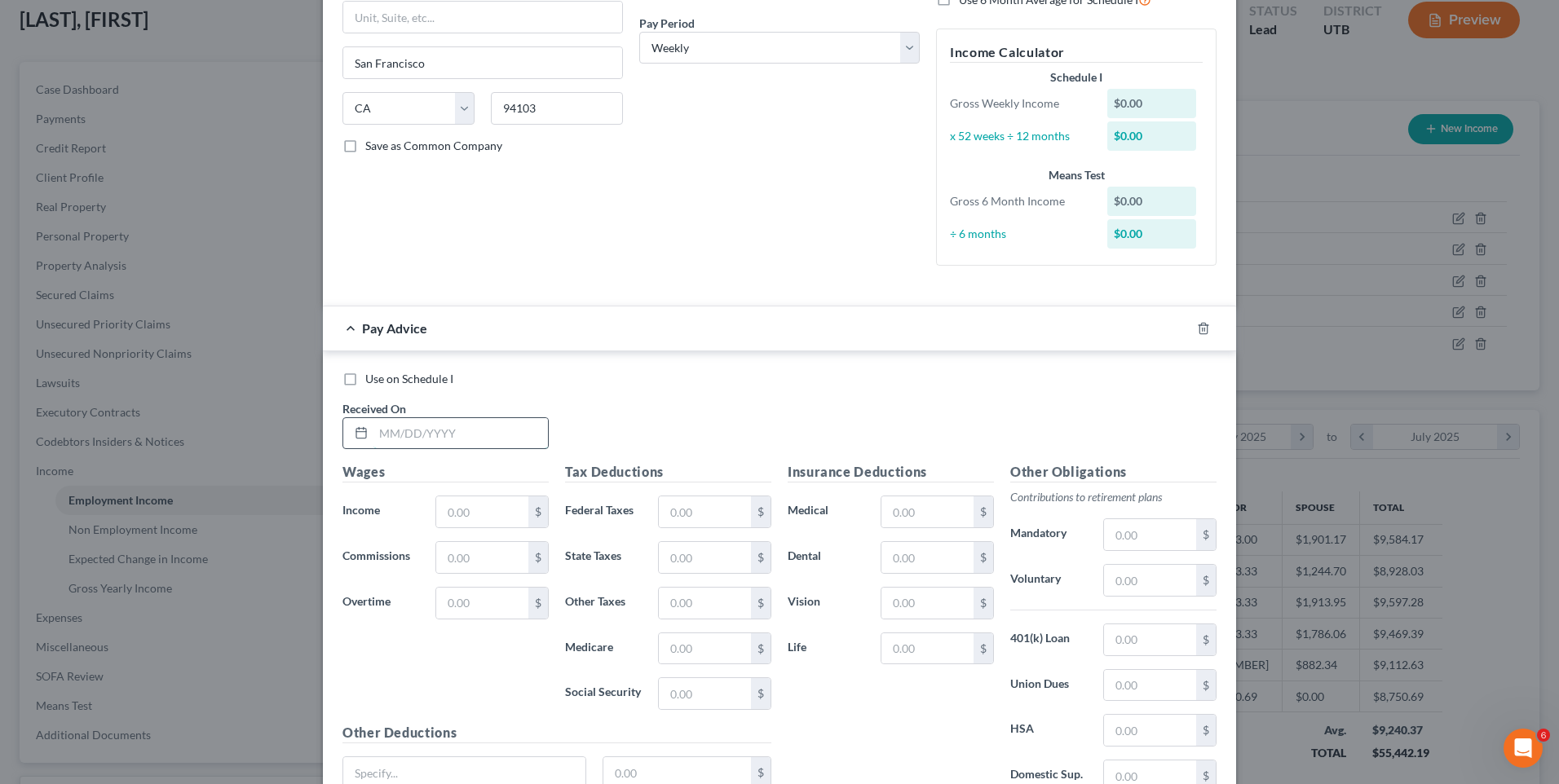 drag, startPoint x: 408, startPoint y: 440, endPoint x: 417, endPoint y: 433, distance: 11.40175 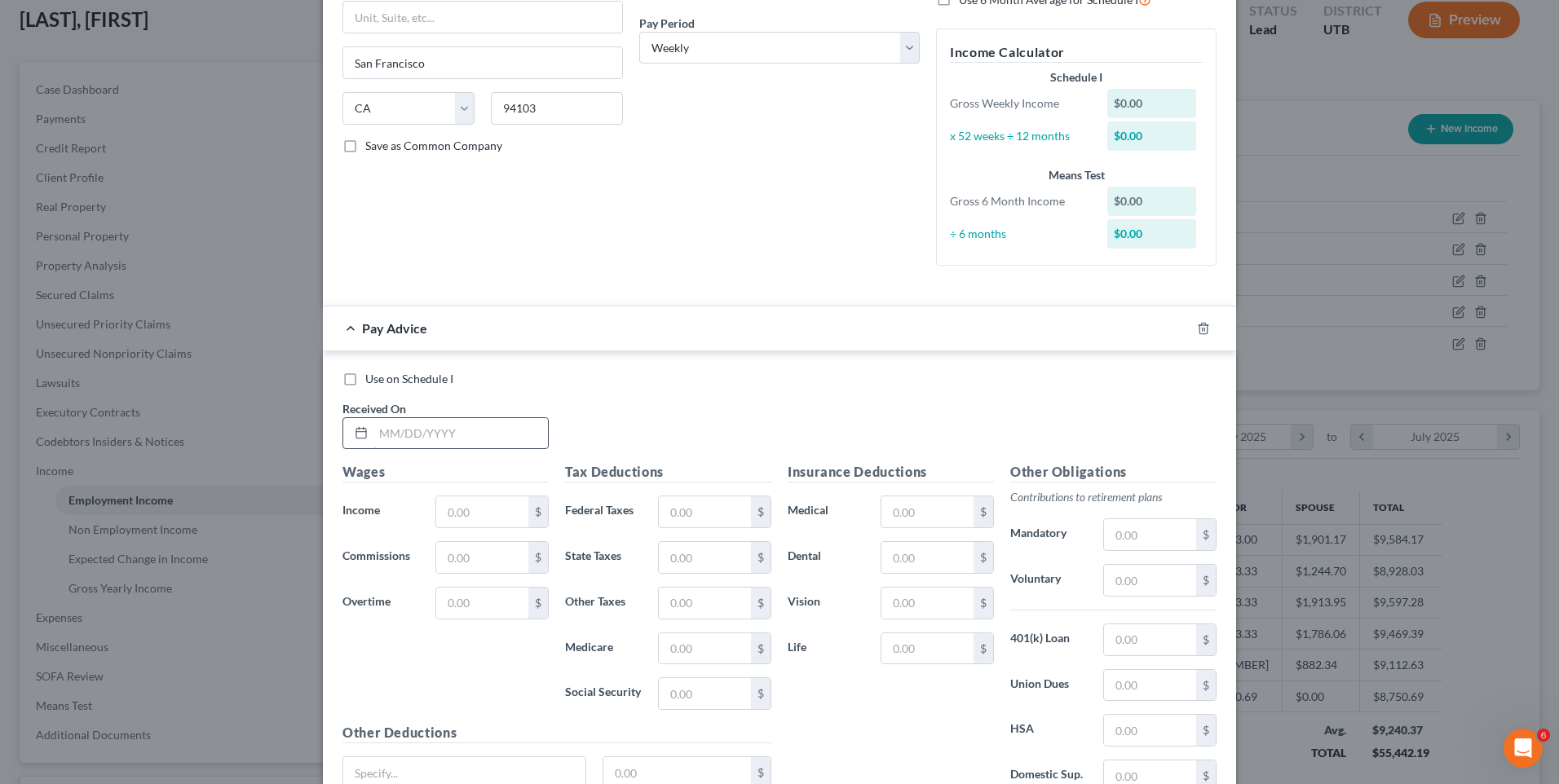 click at bounding box center [461, 434] 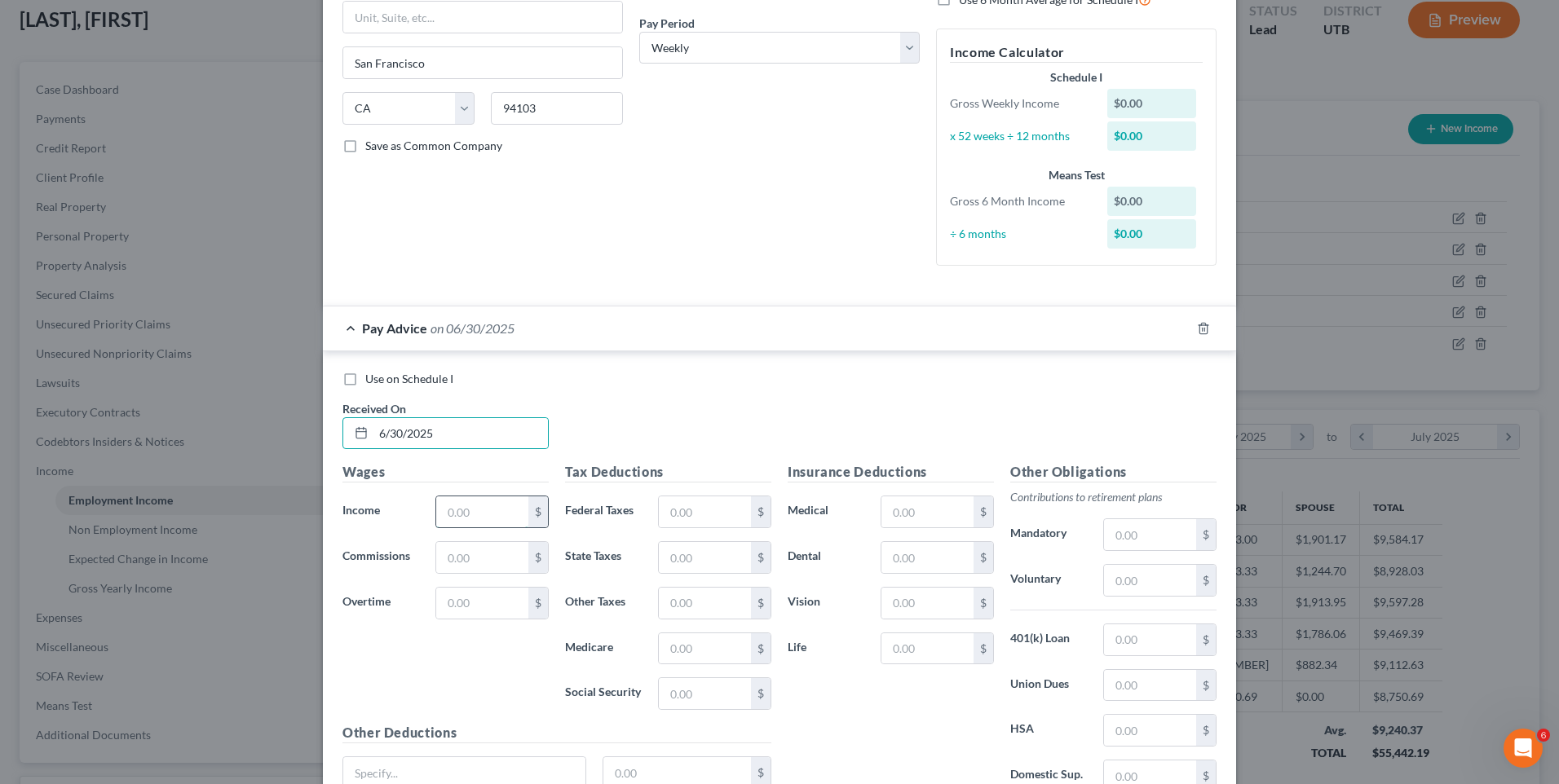 click at bounding box center (482, 512) 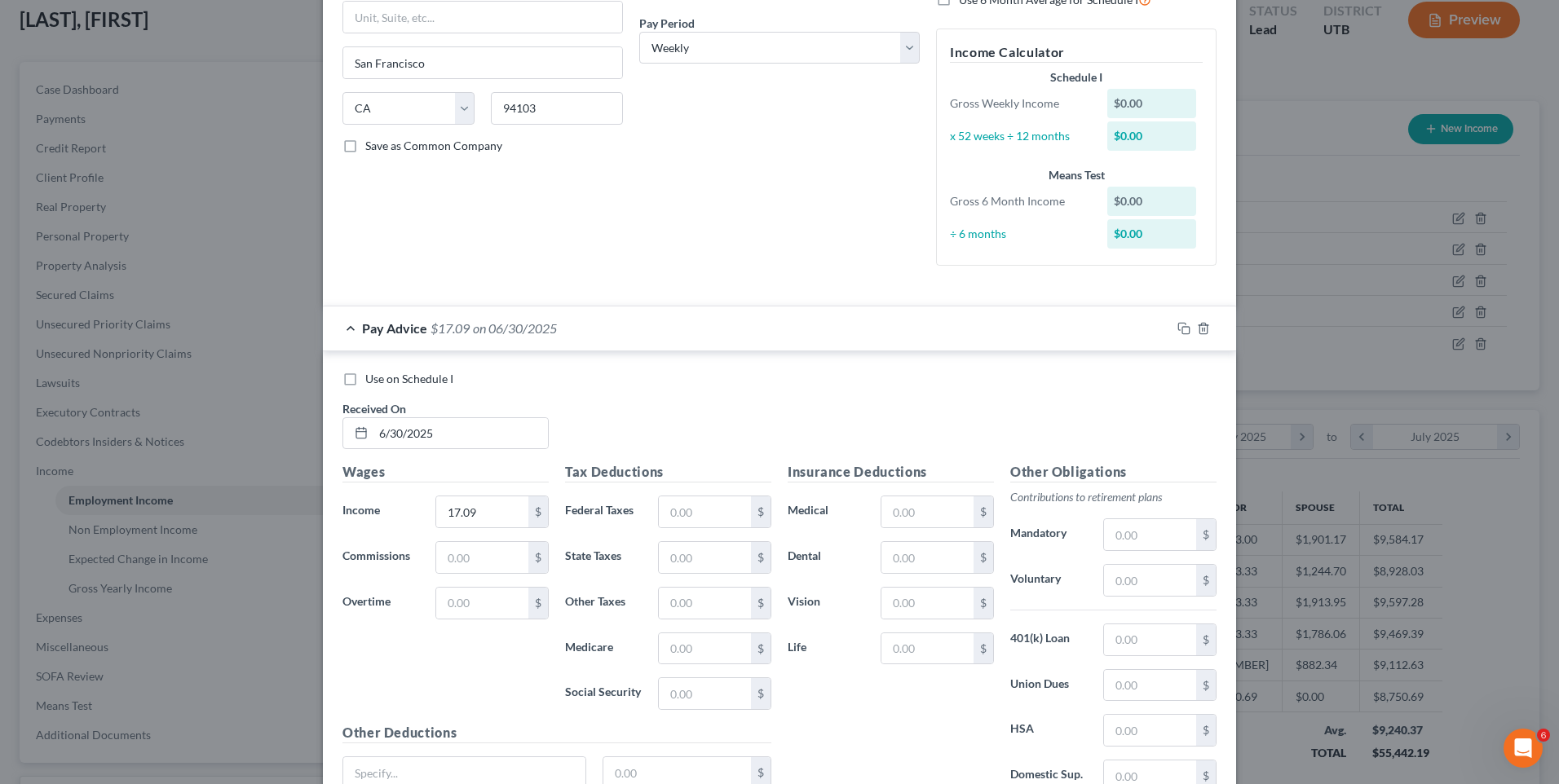 click on "Wages
Income
*
17.09 $ Commissions $ Overtime $" at bounding box center (445, 592) 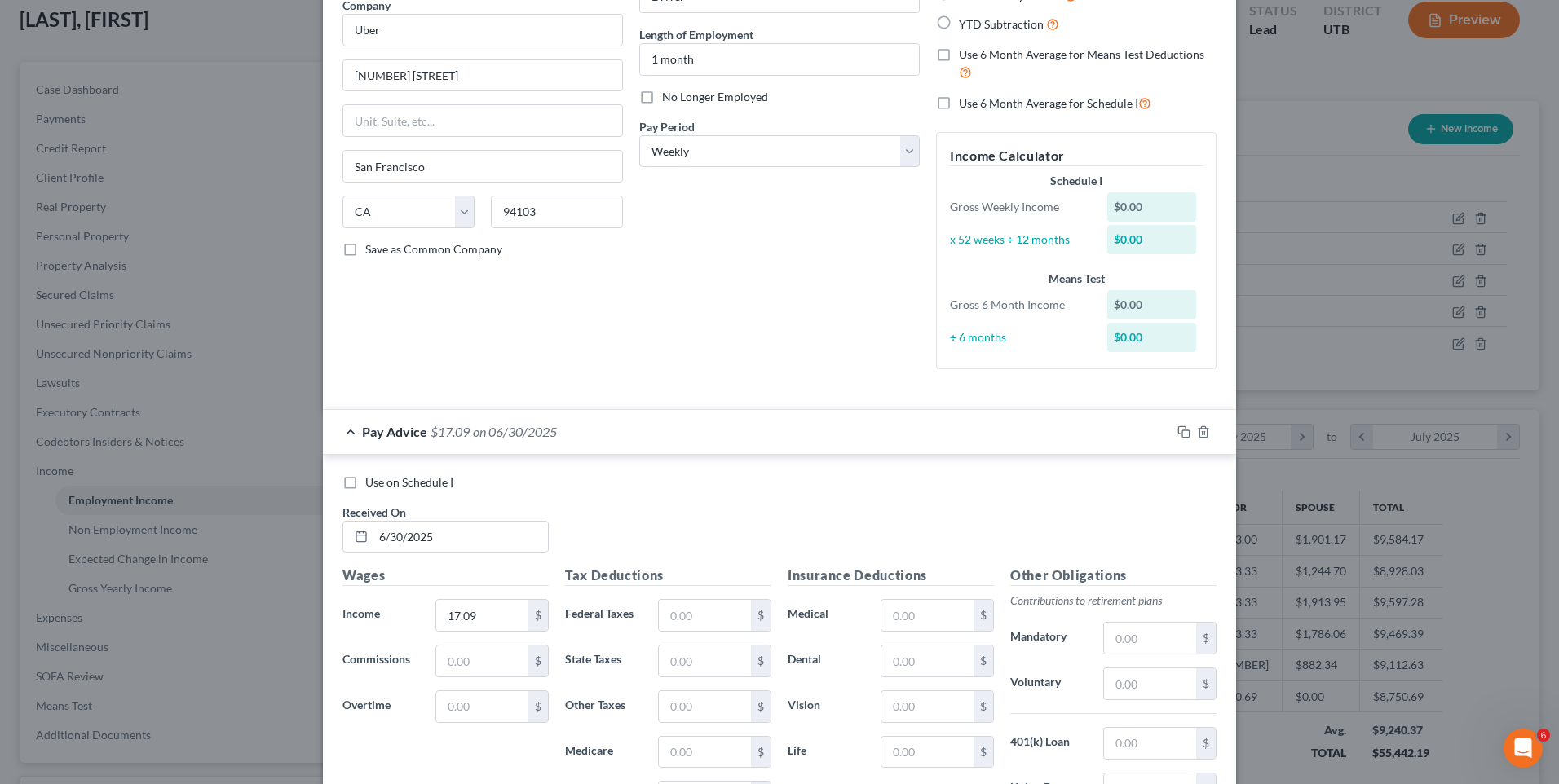 scroll, scrollTop: 81, scrollLeft: 0, axis: vertical 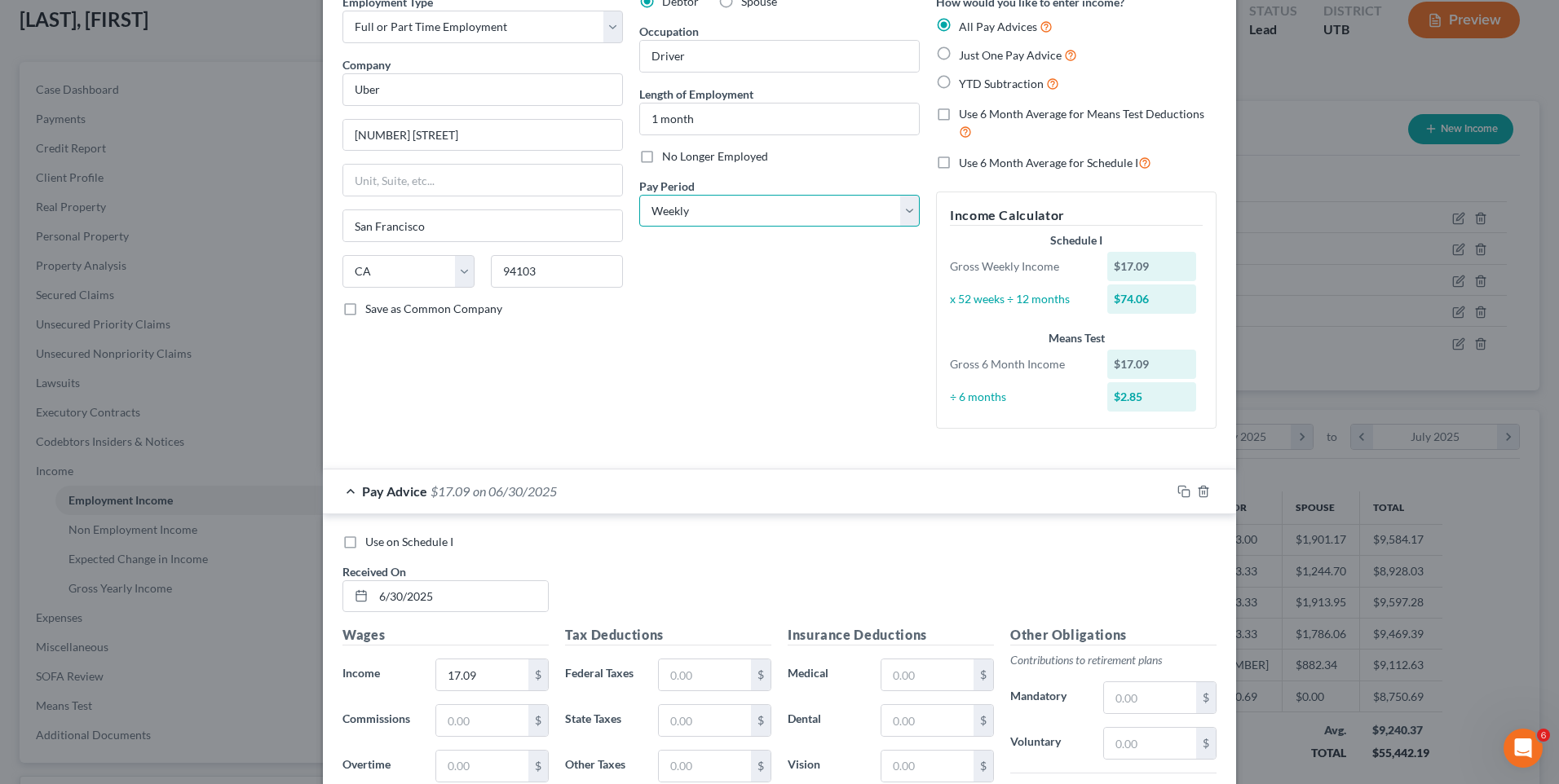 click on "Select Monthly Twice Monthly Every Other Week Weekly" at bounding box center (780, 211) 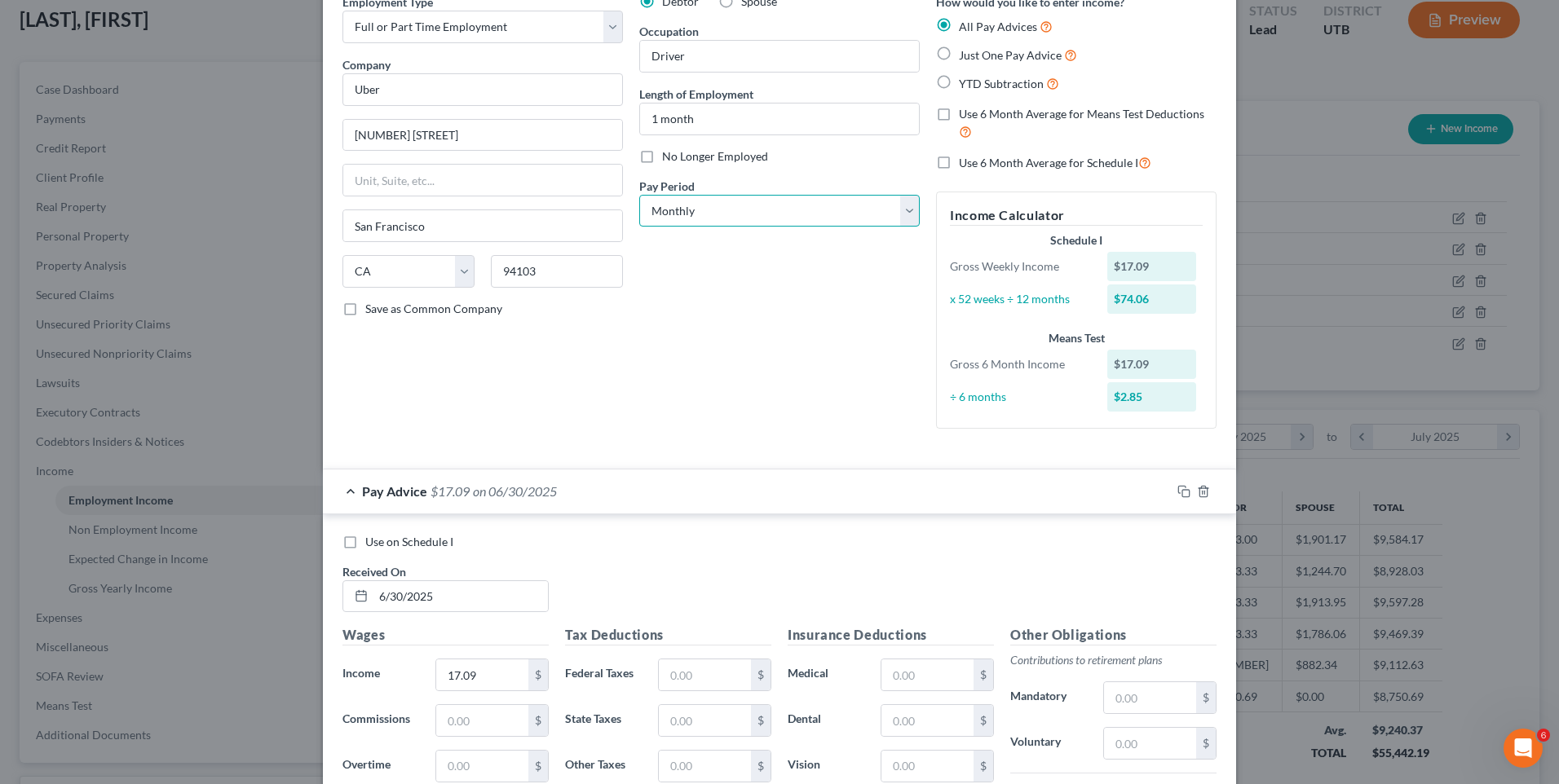 click on "Select Monthly Twice Monthly Every Other Week Weekly" at bounding box center (780, 211) 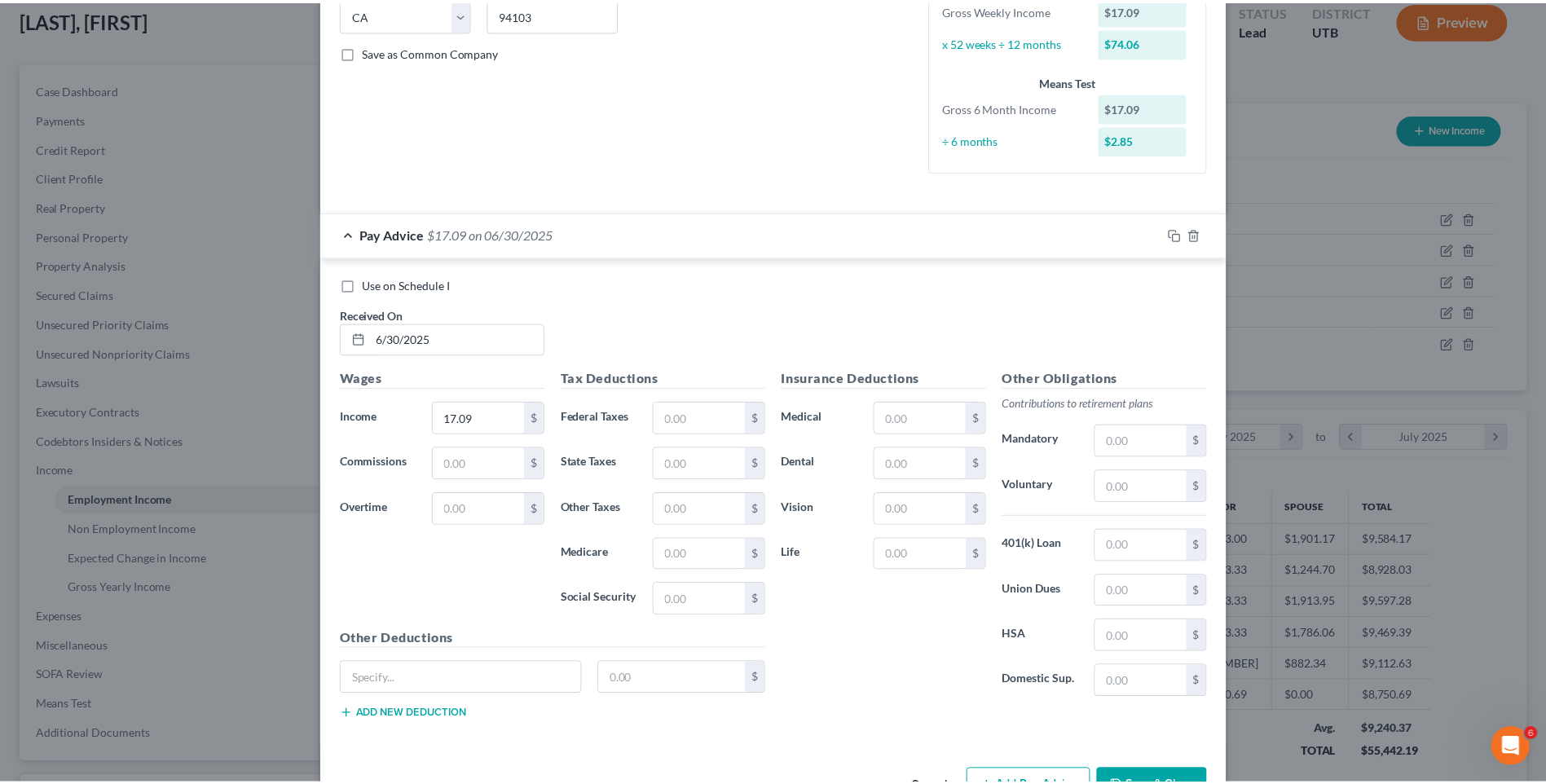 scroll, scrollTop: 391, scrollLeft: 0, axis: vertical 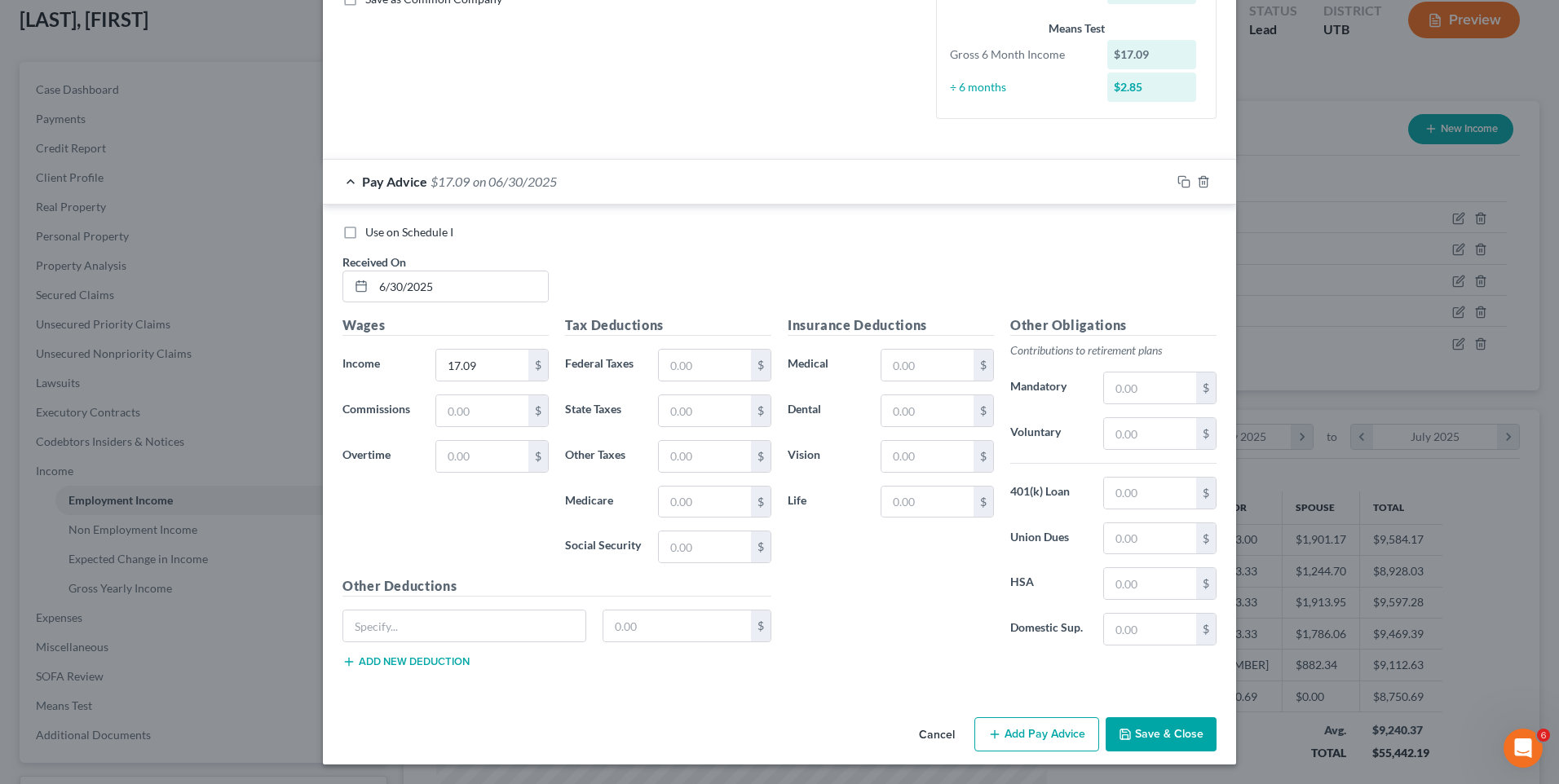 click on "Save & Close" at bounding box center [1161, 734] 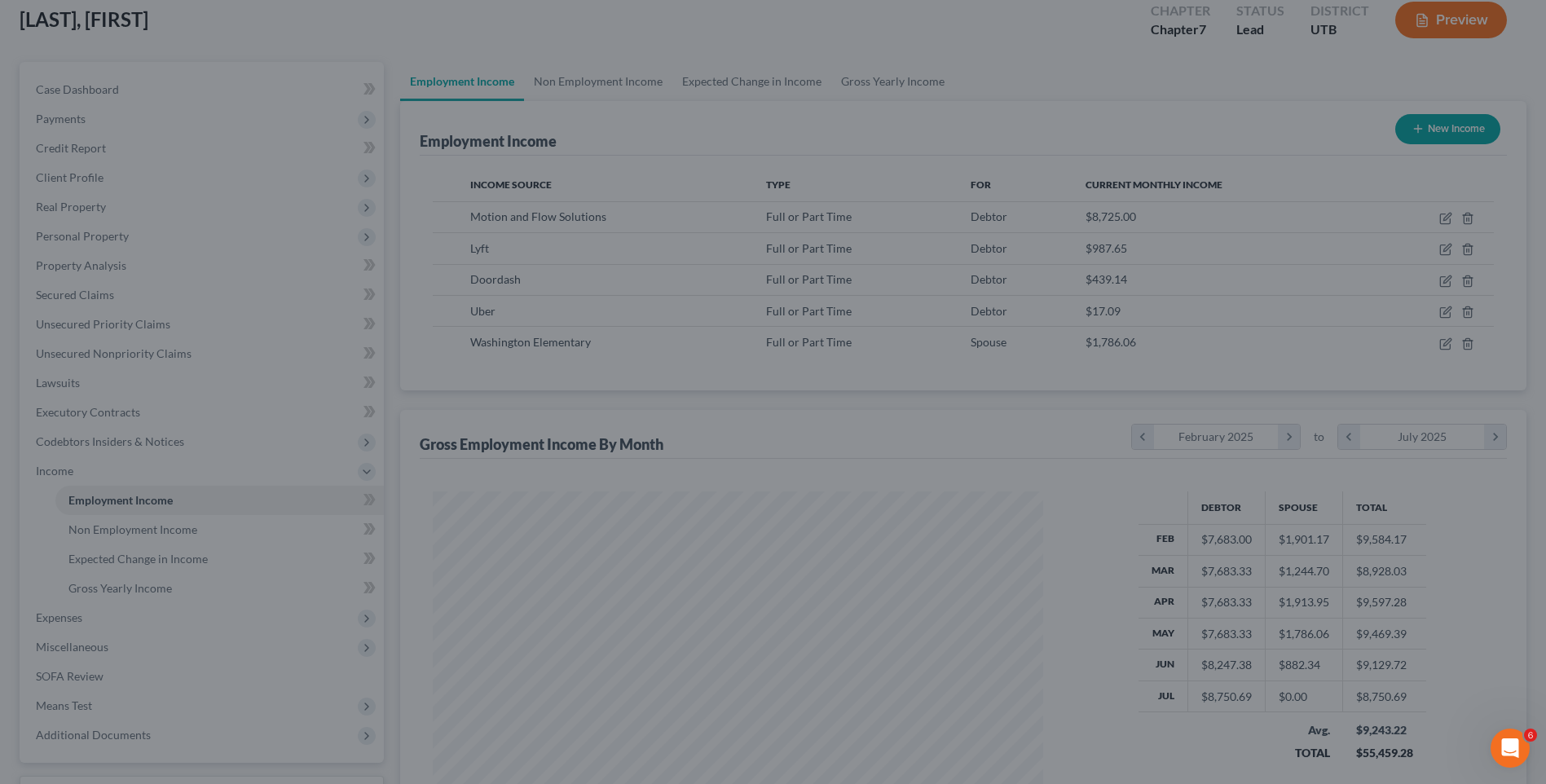 scroll, scrollTop: 302, scrollLeft: 637, axis: both 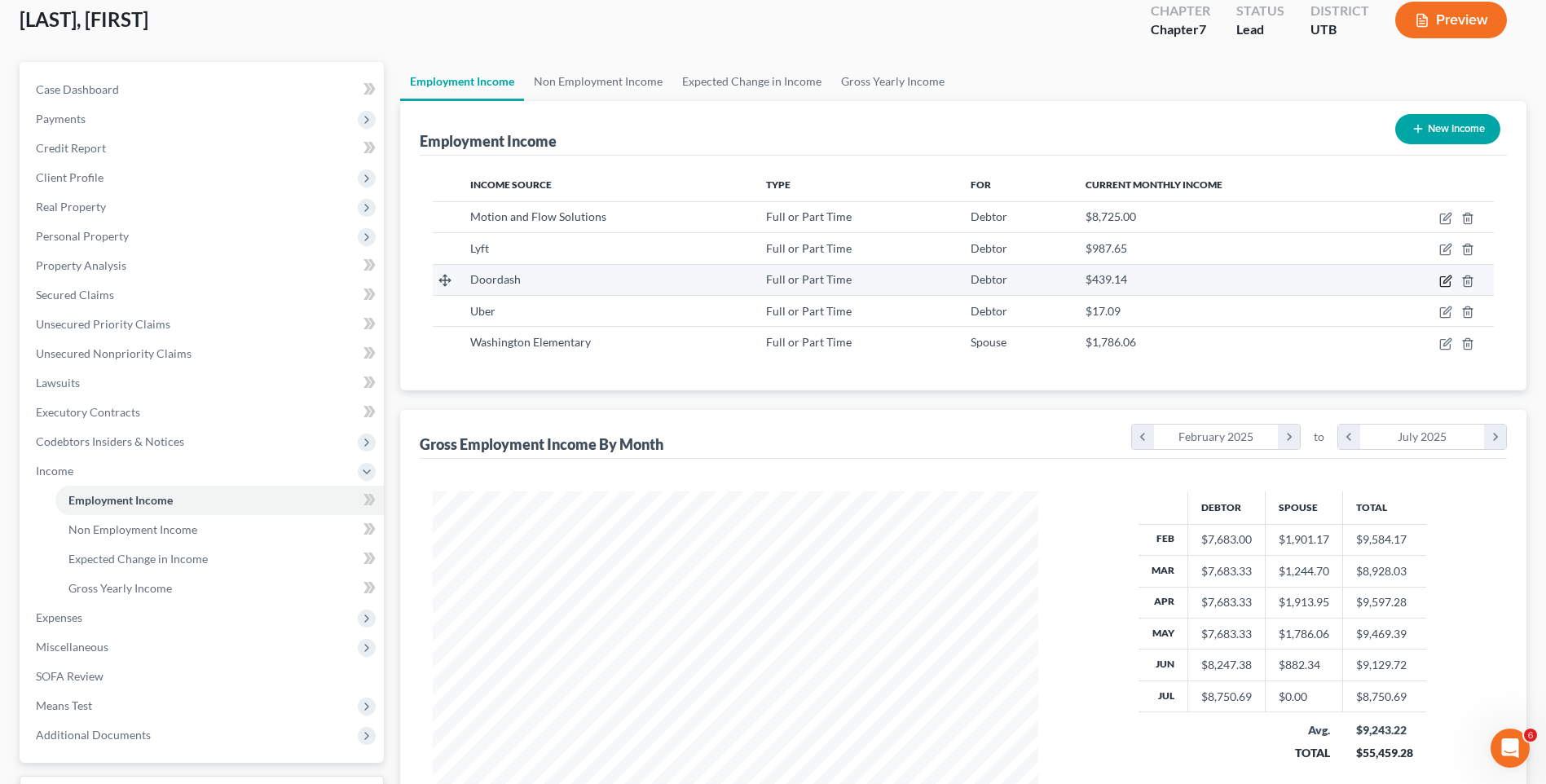 click 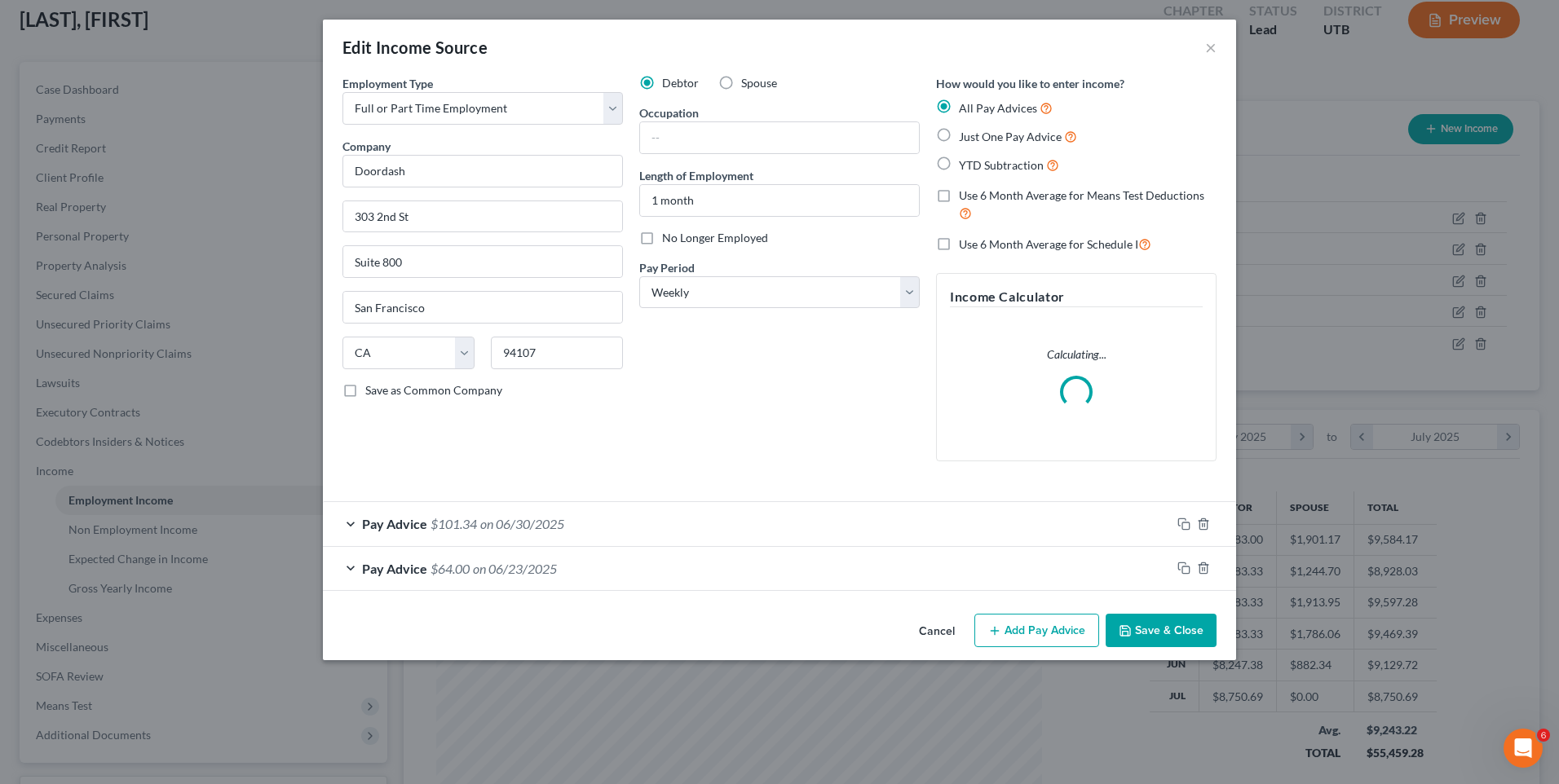 scroll, scrollTop: 814664, scrollLeft: 814733, axis: both 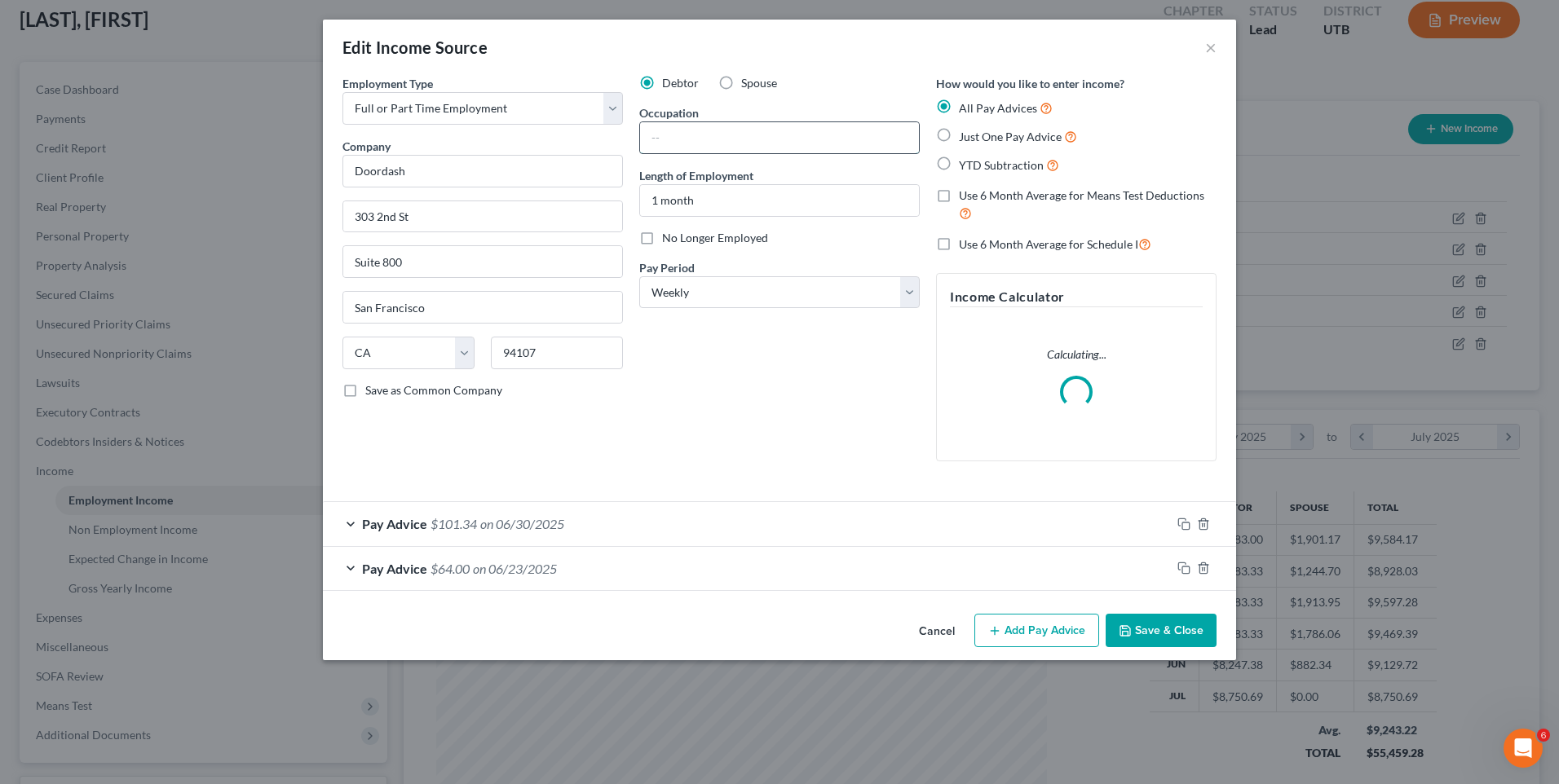 click at bounding box center (780, 138) 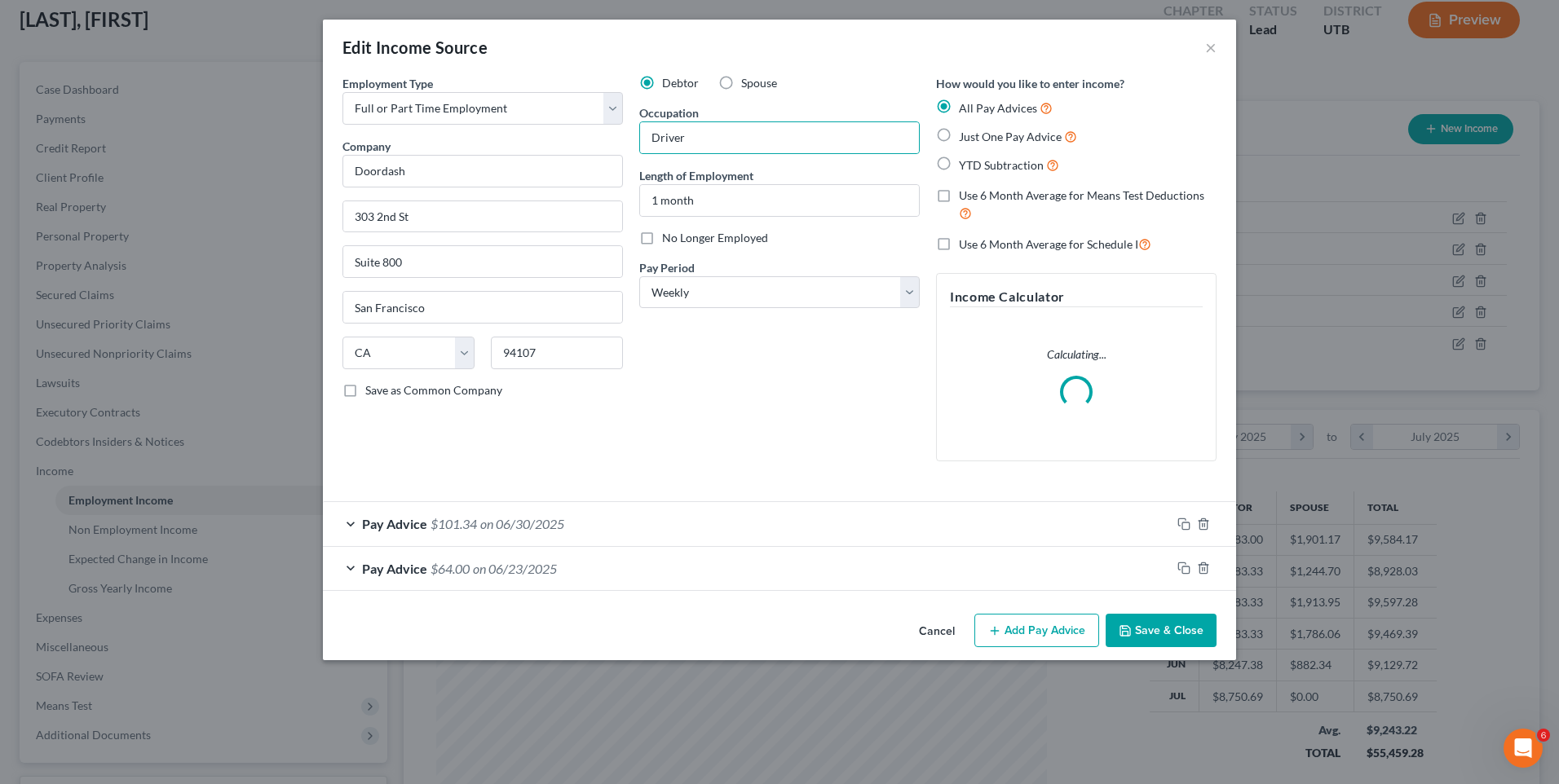 click on "Save & Close" at bounding box center [1161, 631] 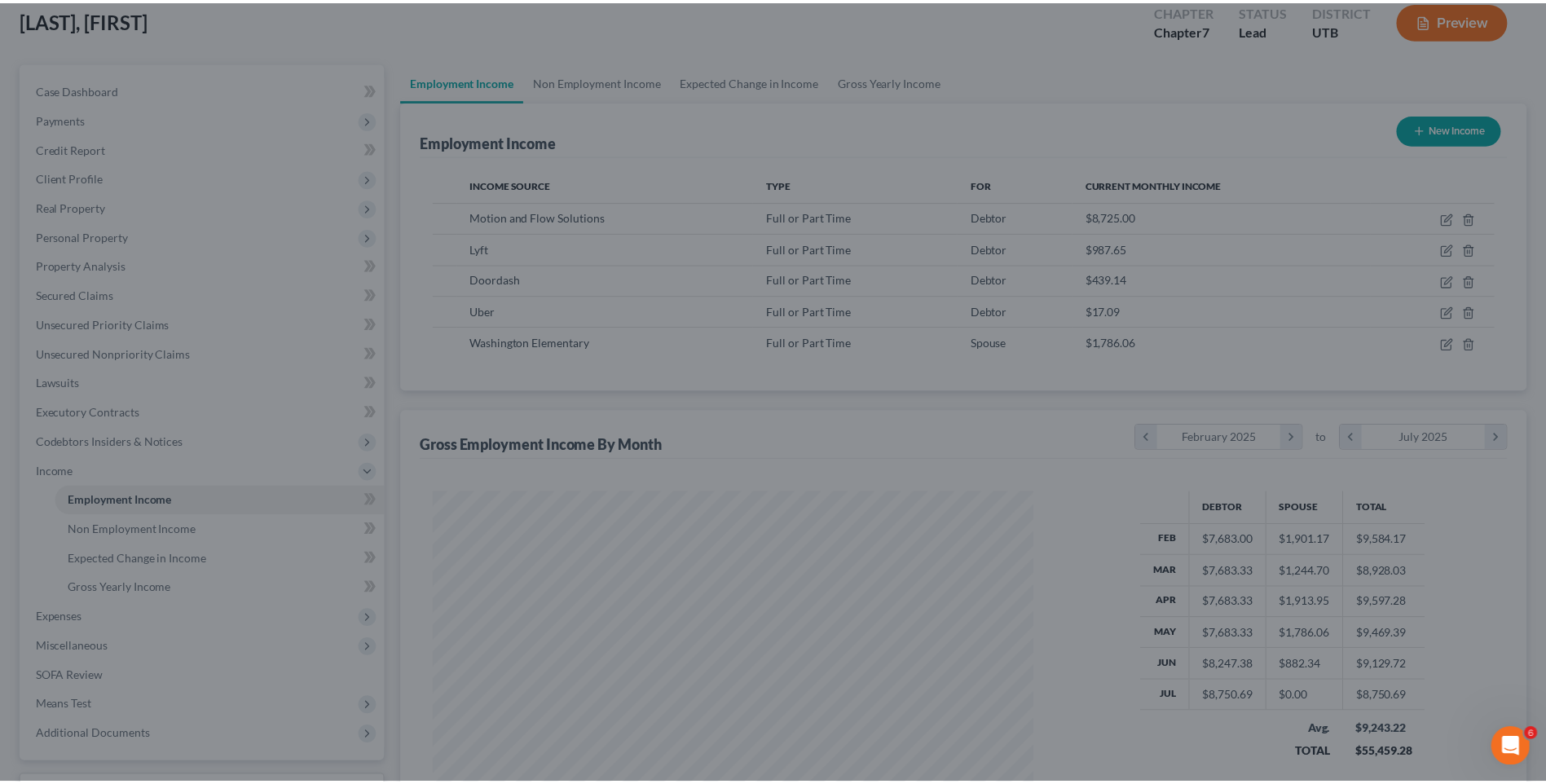 scroll, scrollTop: 302, scrollLeft: 637, axis: both 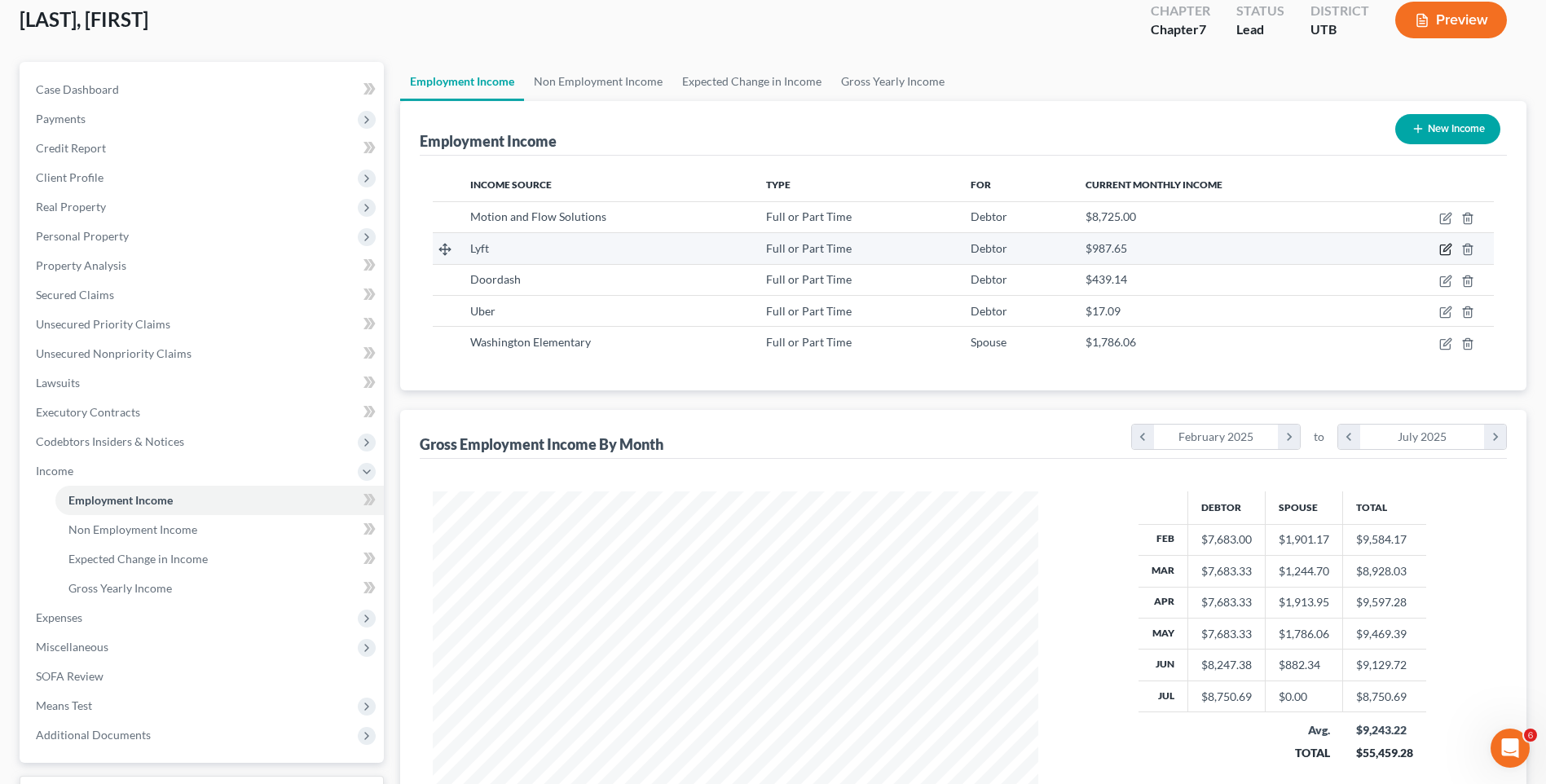 click 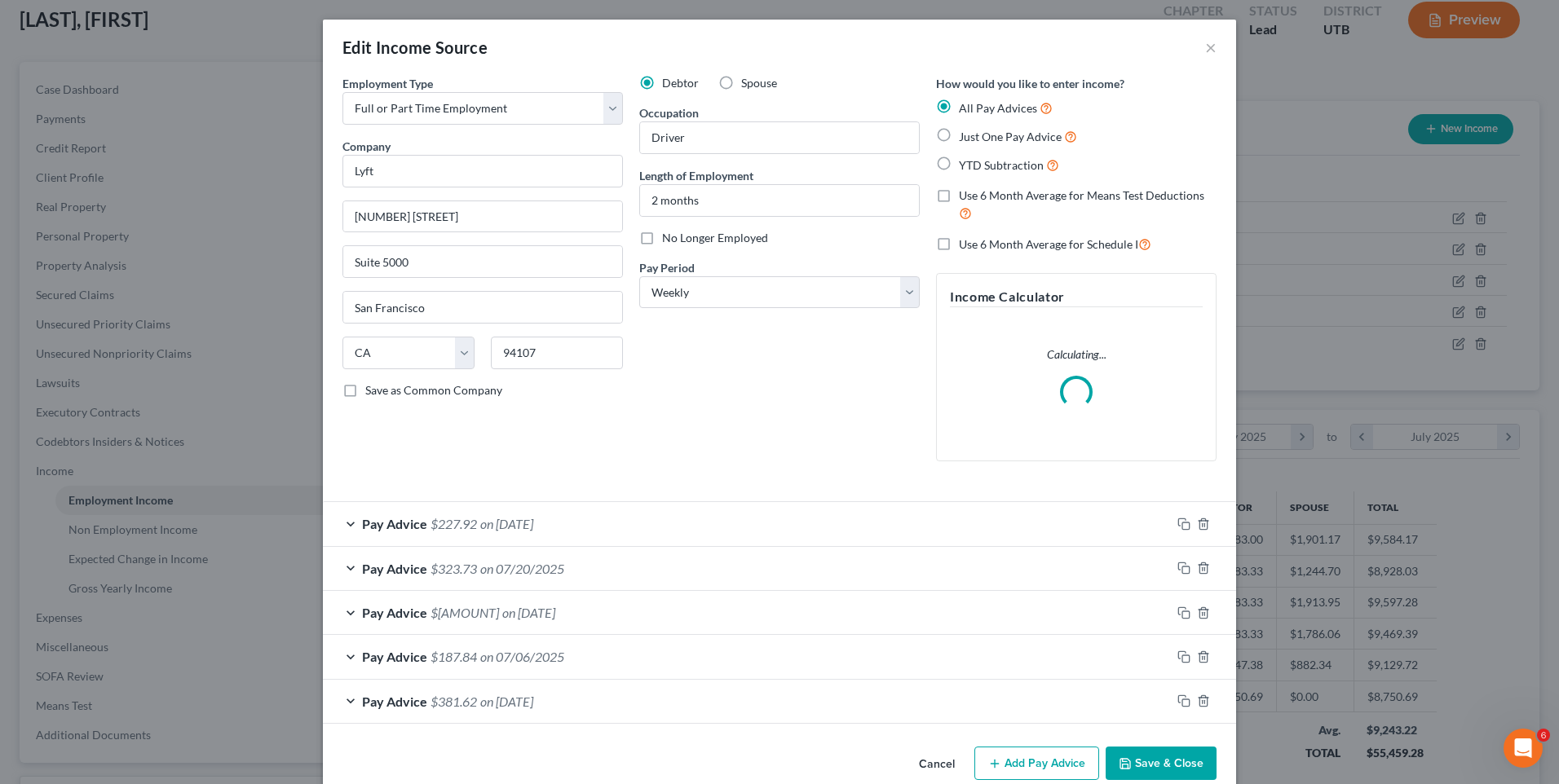 scroll, scrollTop: 814664, scrollLeft: 814733, axis: both 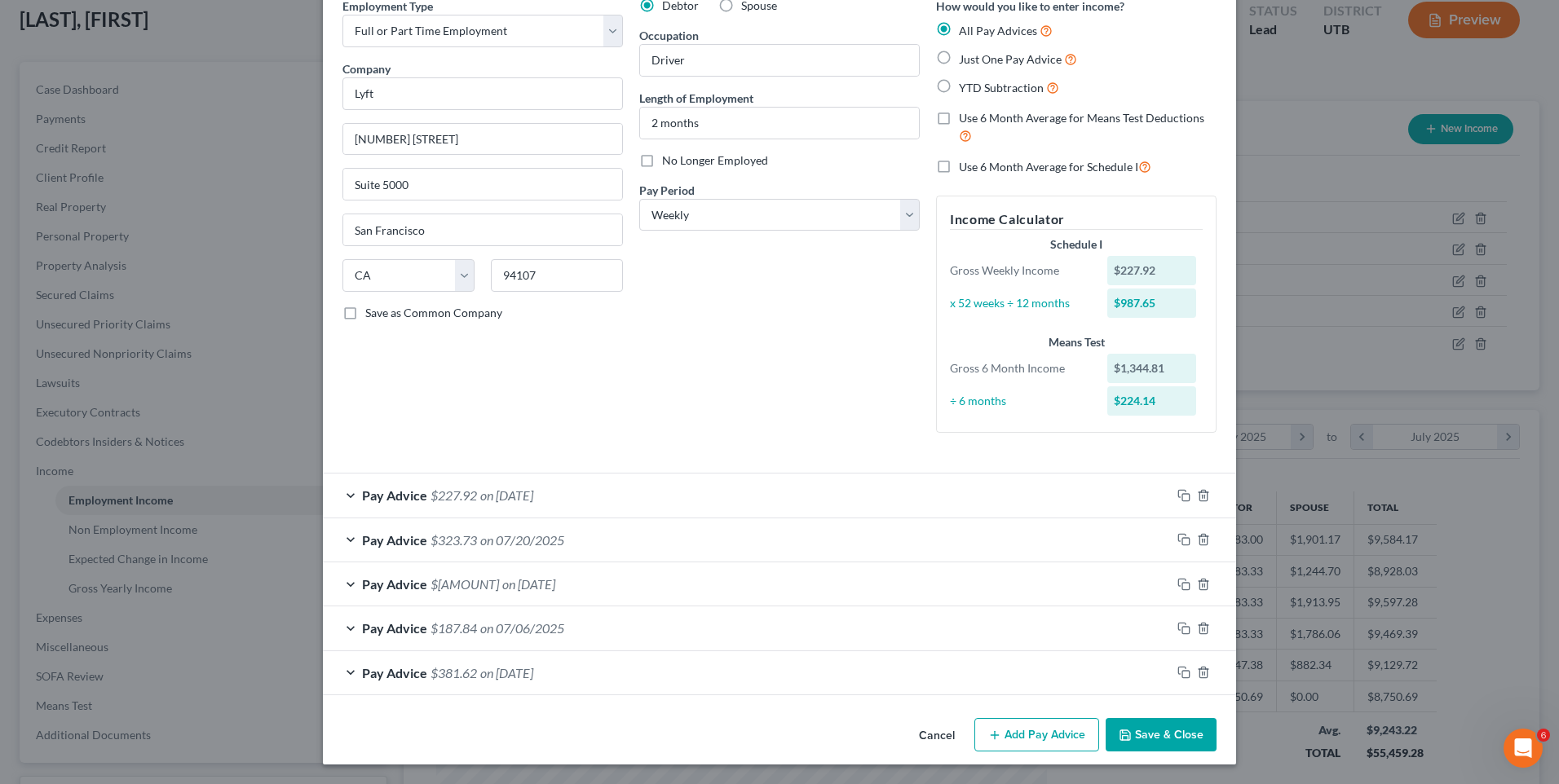 drag, startPoint x: 1151, startPoint y: 741, endPoint x: 1114, endPoint y: 713, distance: 46.400431 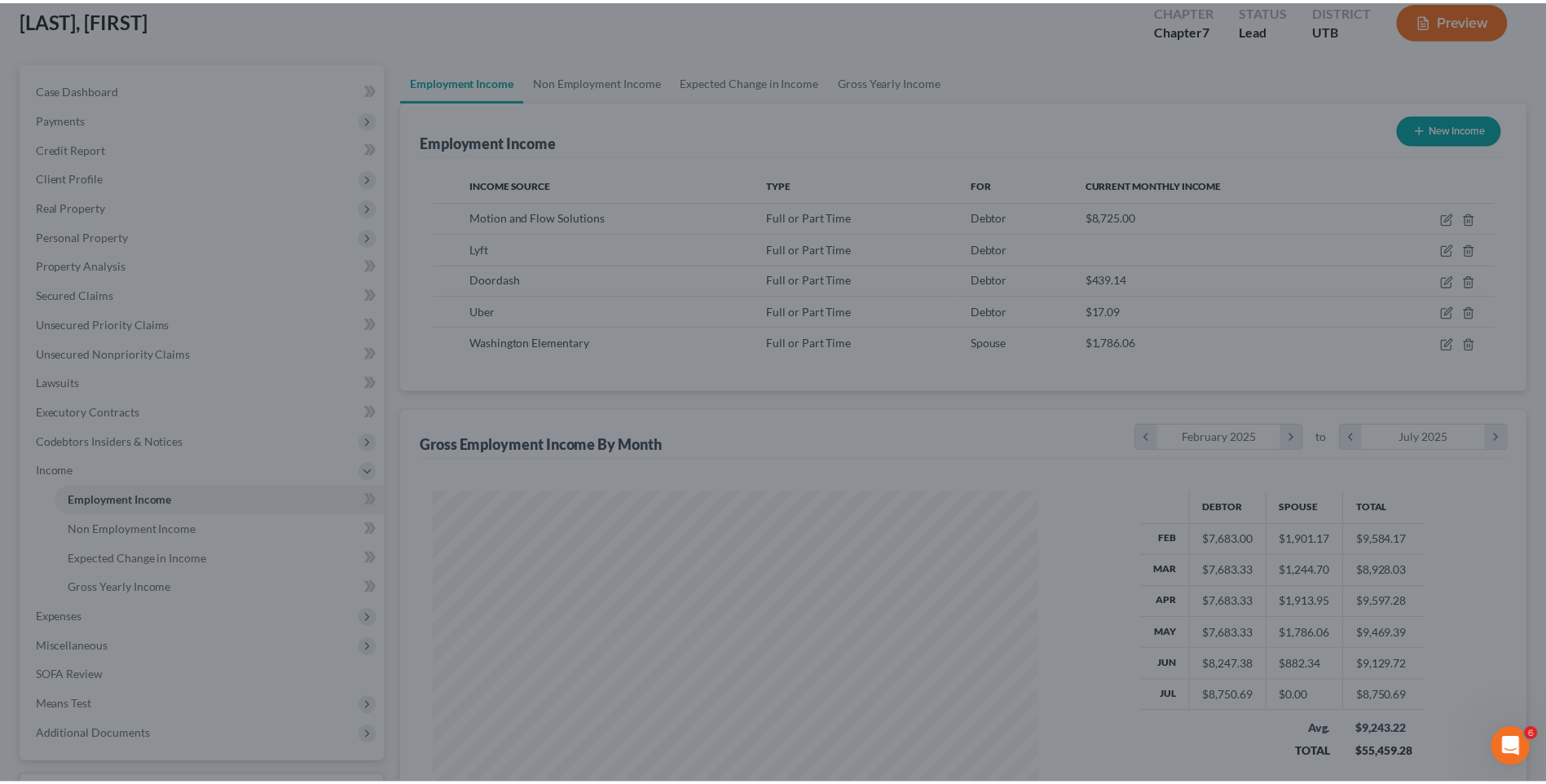 scroll, scrollTop: 302, scrollLeft: 637, axis: both 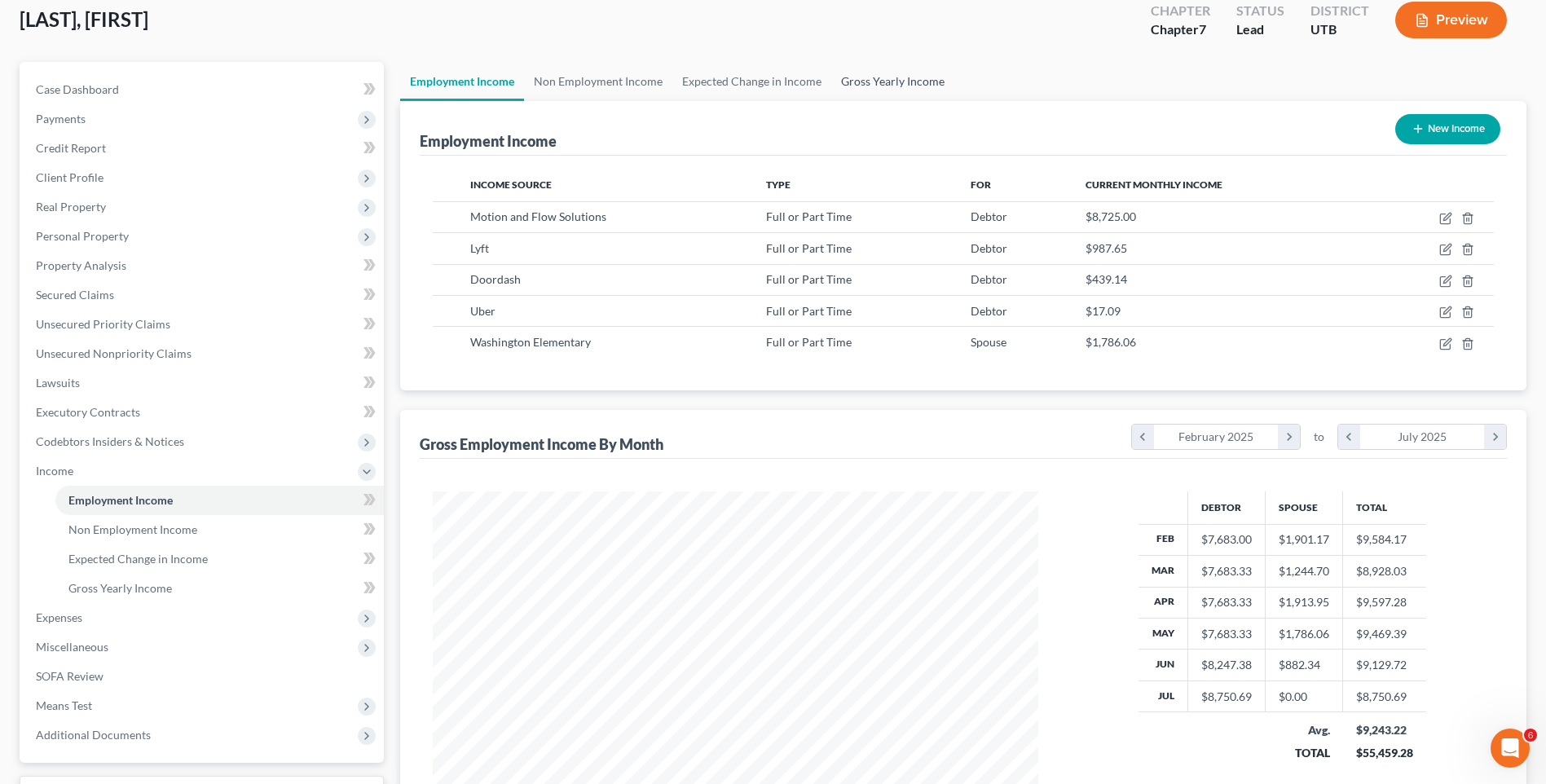 click on "Gross Yearly Income" at bounding box center [892, 81] 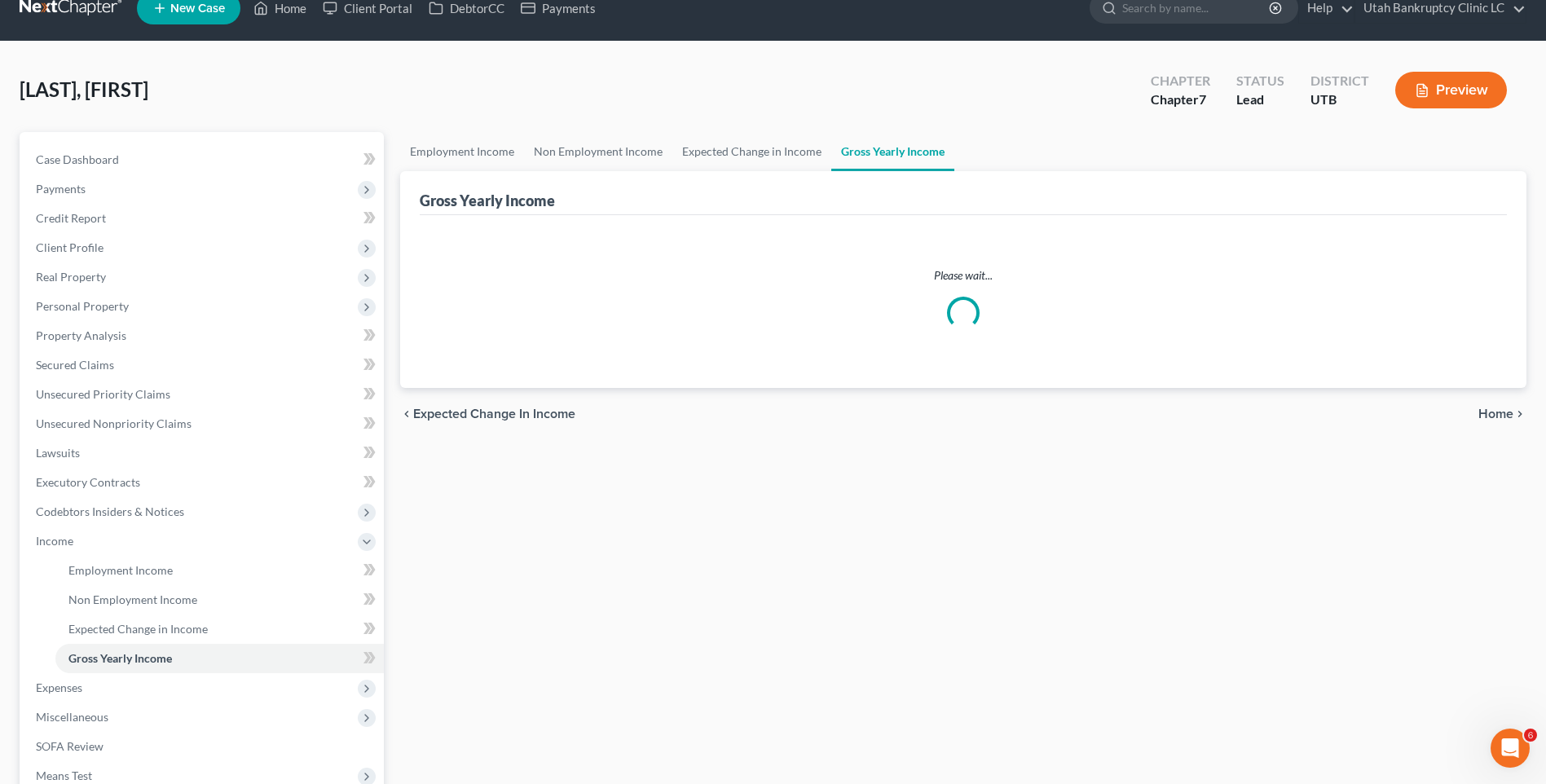 scroll, scrollTop: 0, scrollLeft: 0, axis: both 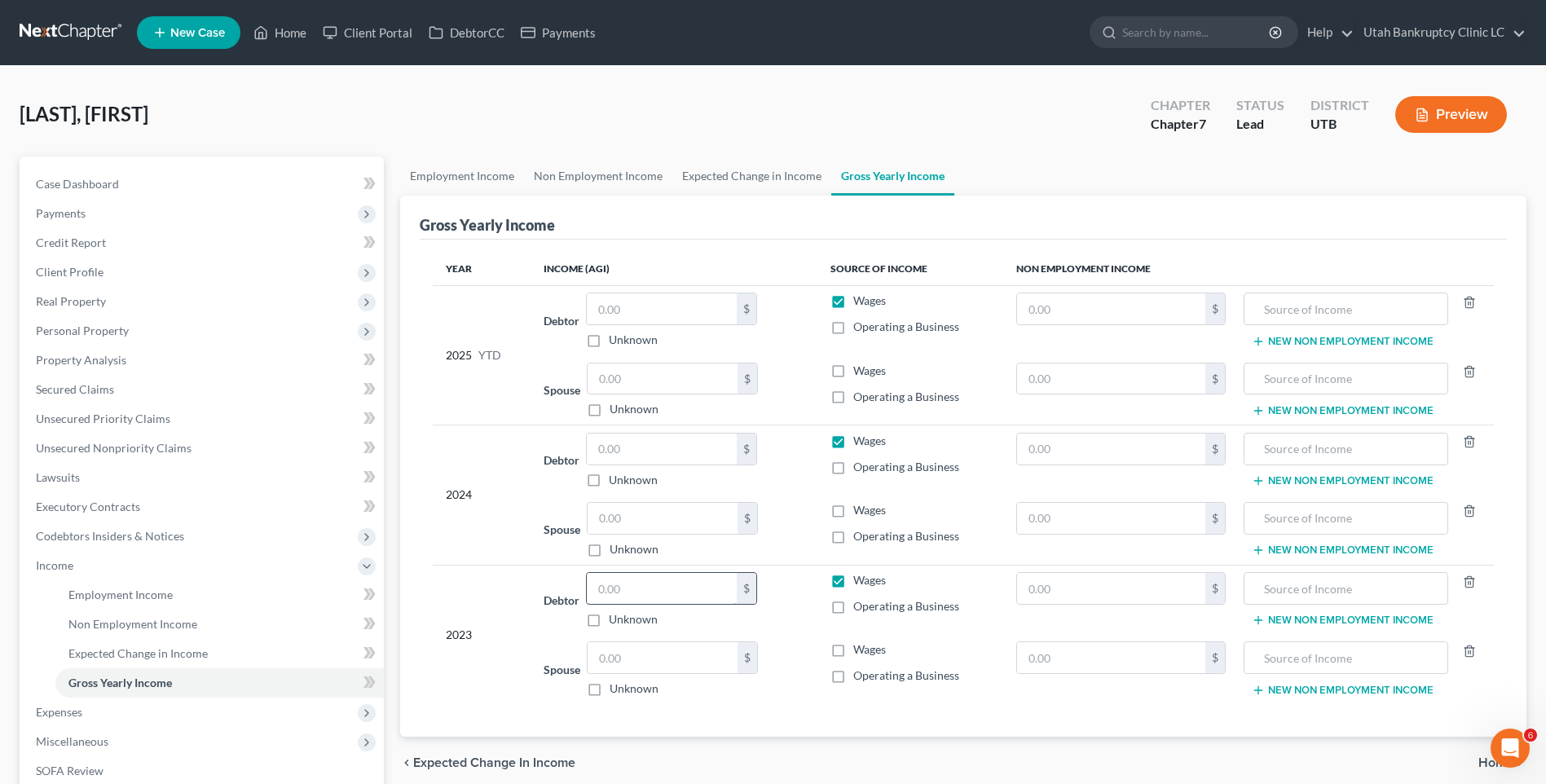 click at bounding box center [662, 588] 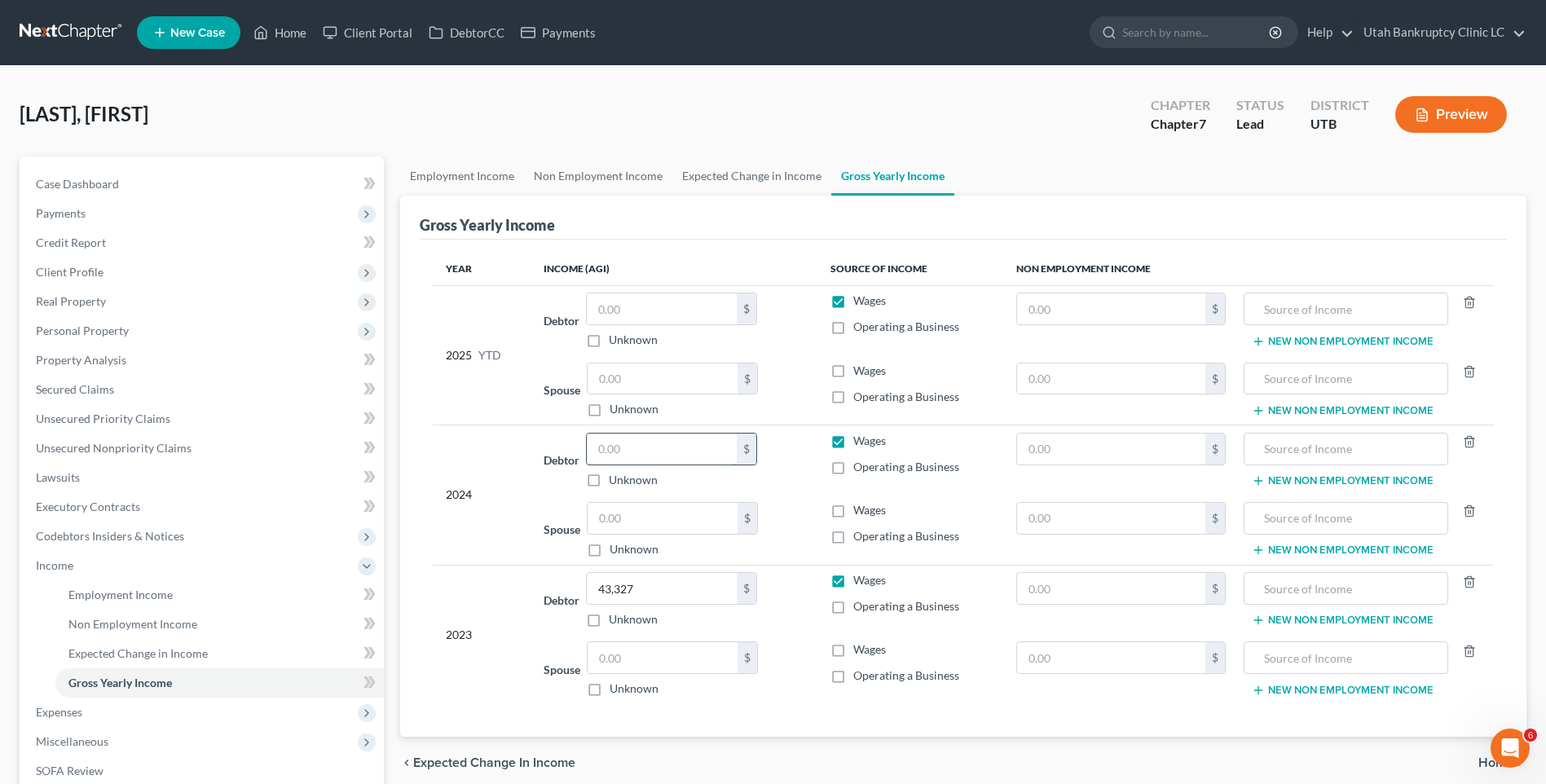click at bounding box center [662, 449] 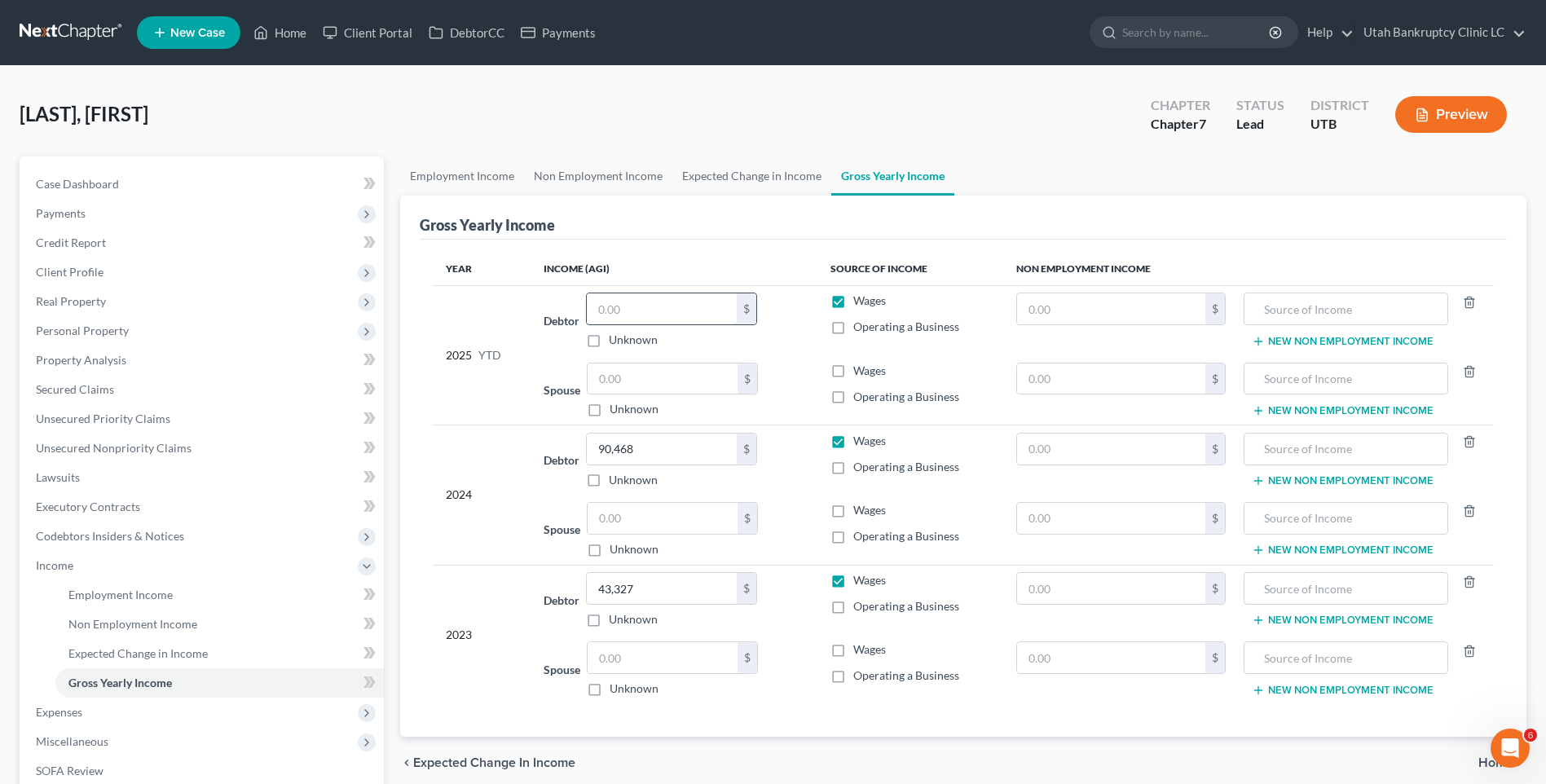 click at bounding box center [662, 309] 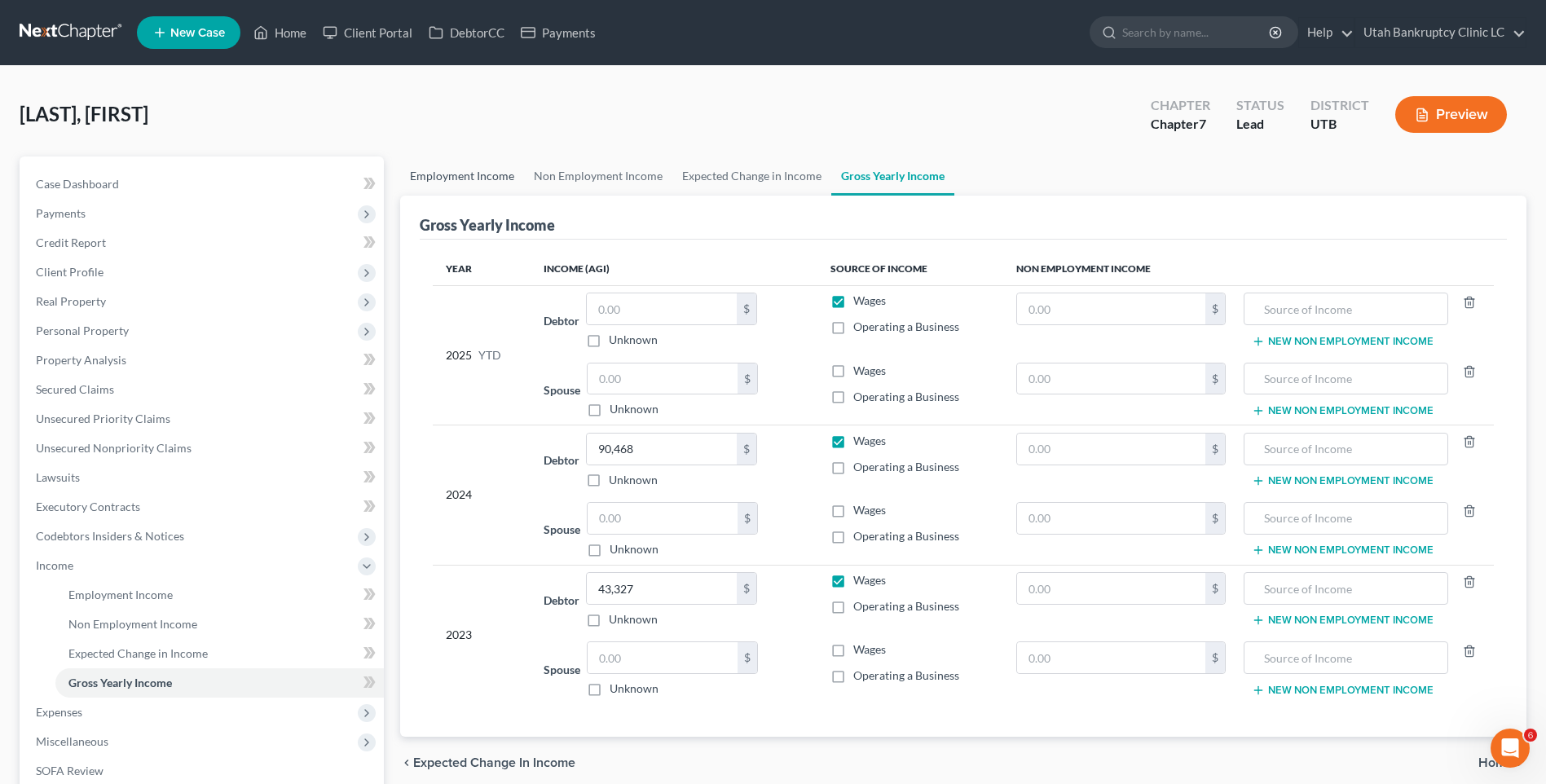 click on "Employment Income" at bounding box center (462, 176) 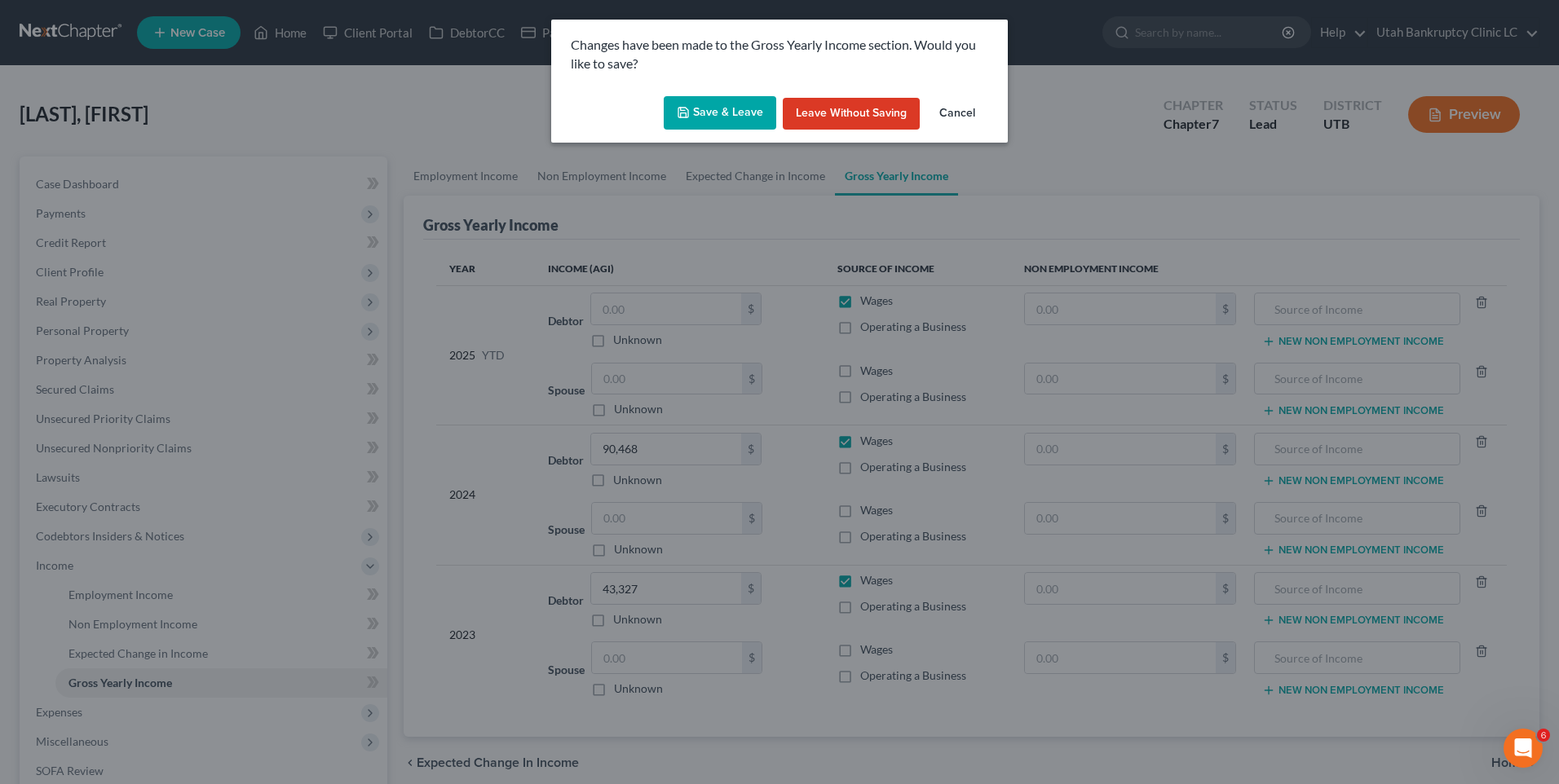 click on "Cancel" at bounding box center [957, 114] 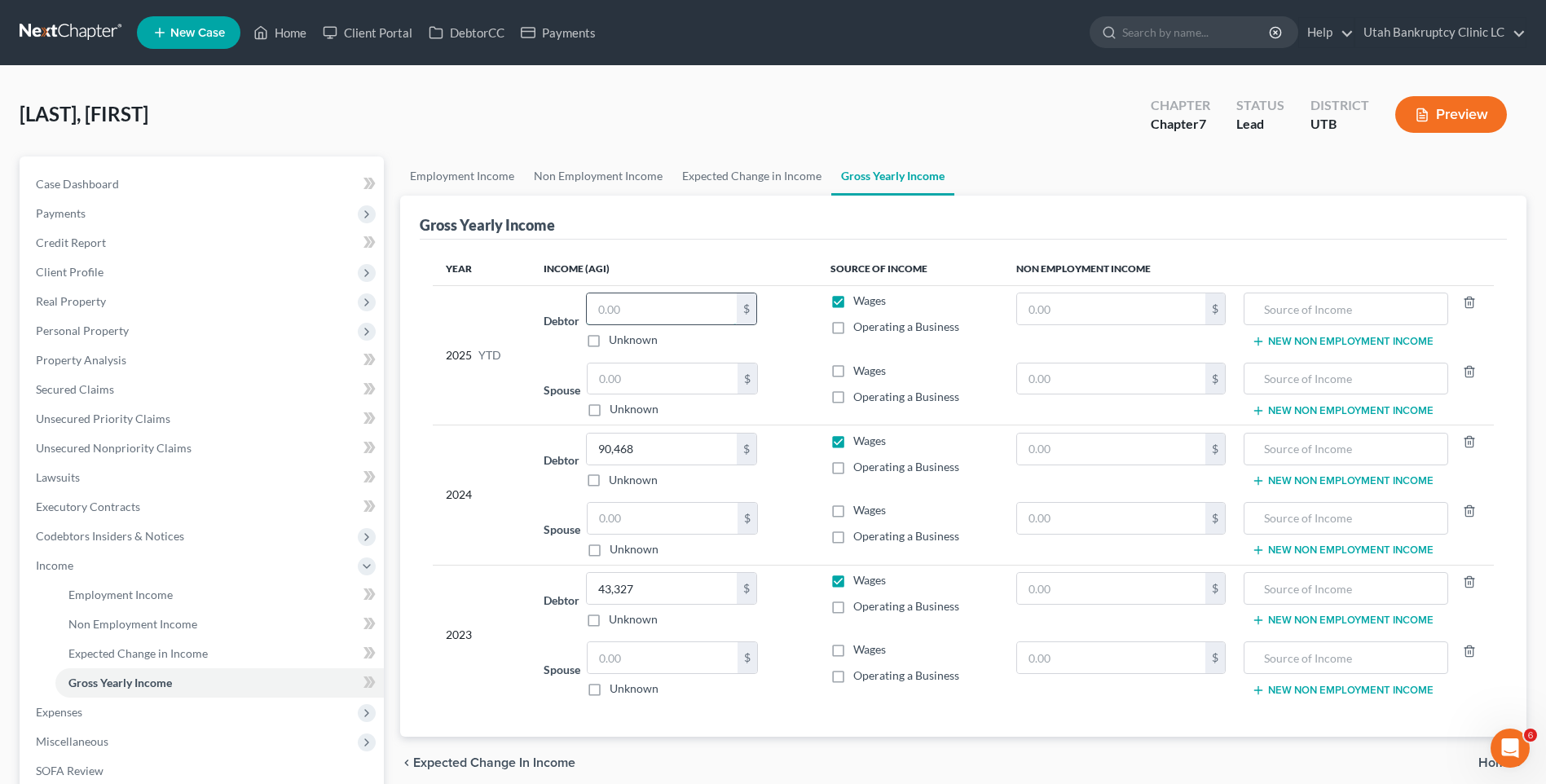 click at bounding box center (662, 309) 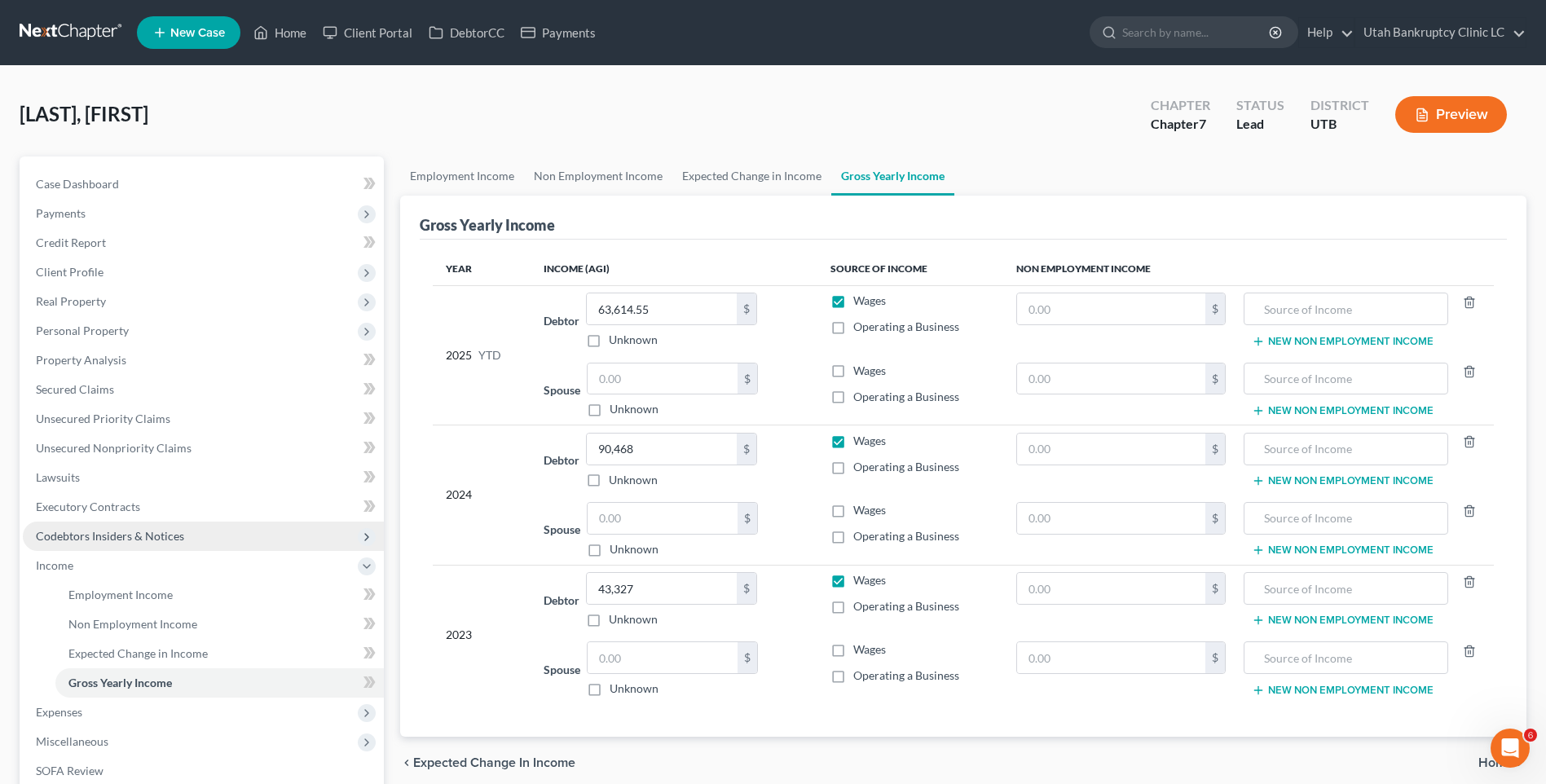 scroll, scrollTop: 229, scrollLeft: 0, axis: vertical 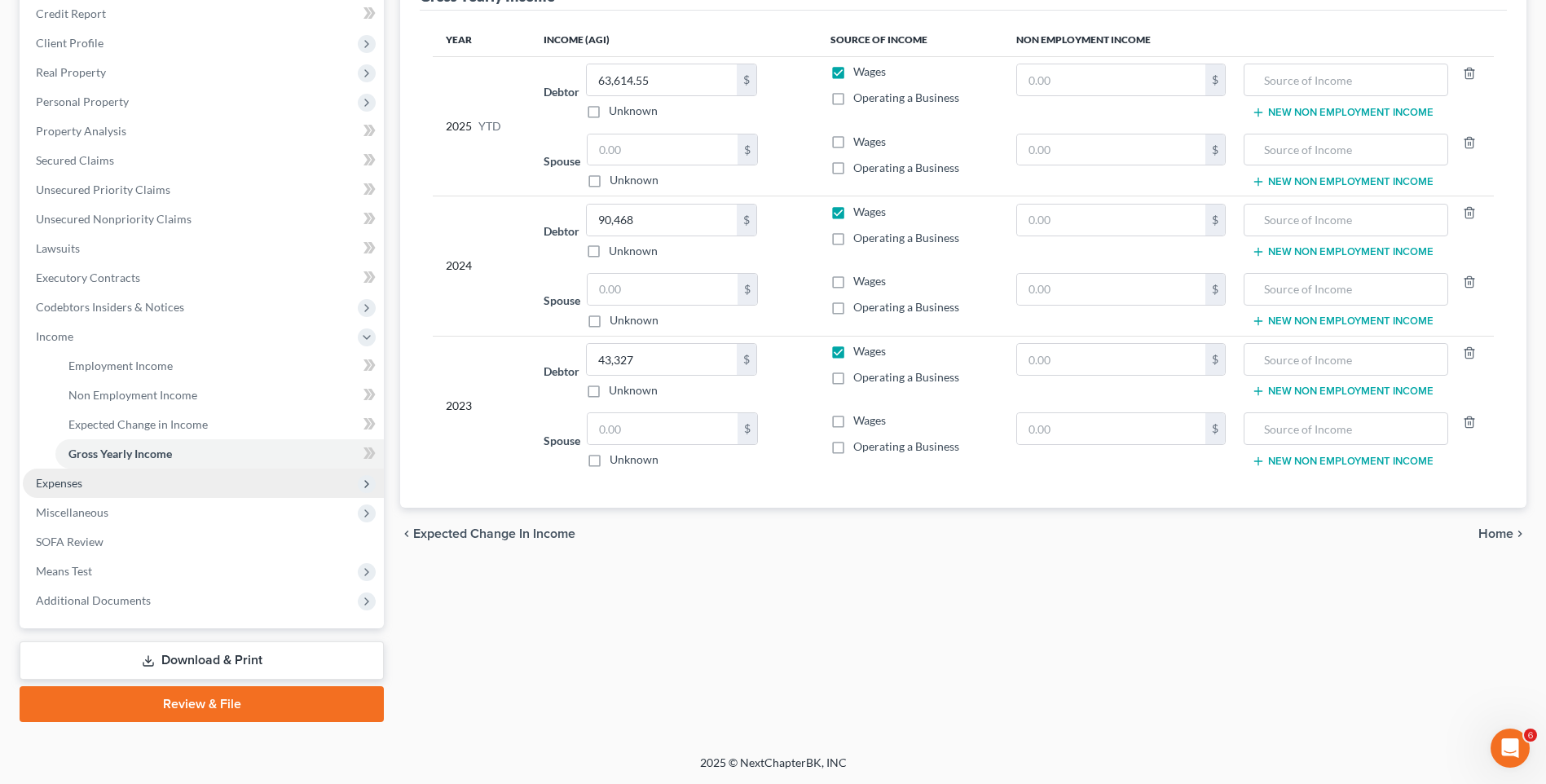 click on "Expenses" at bounding box center [59, 482] 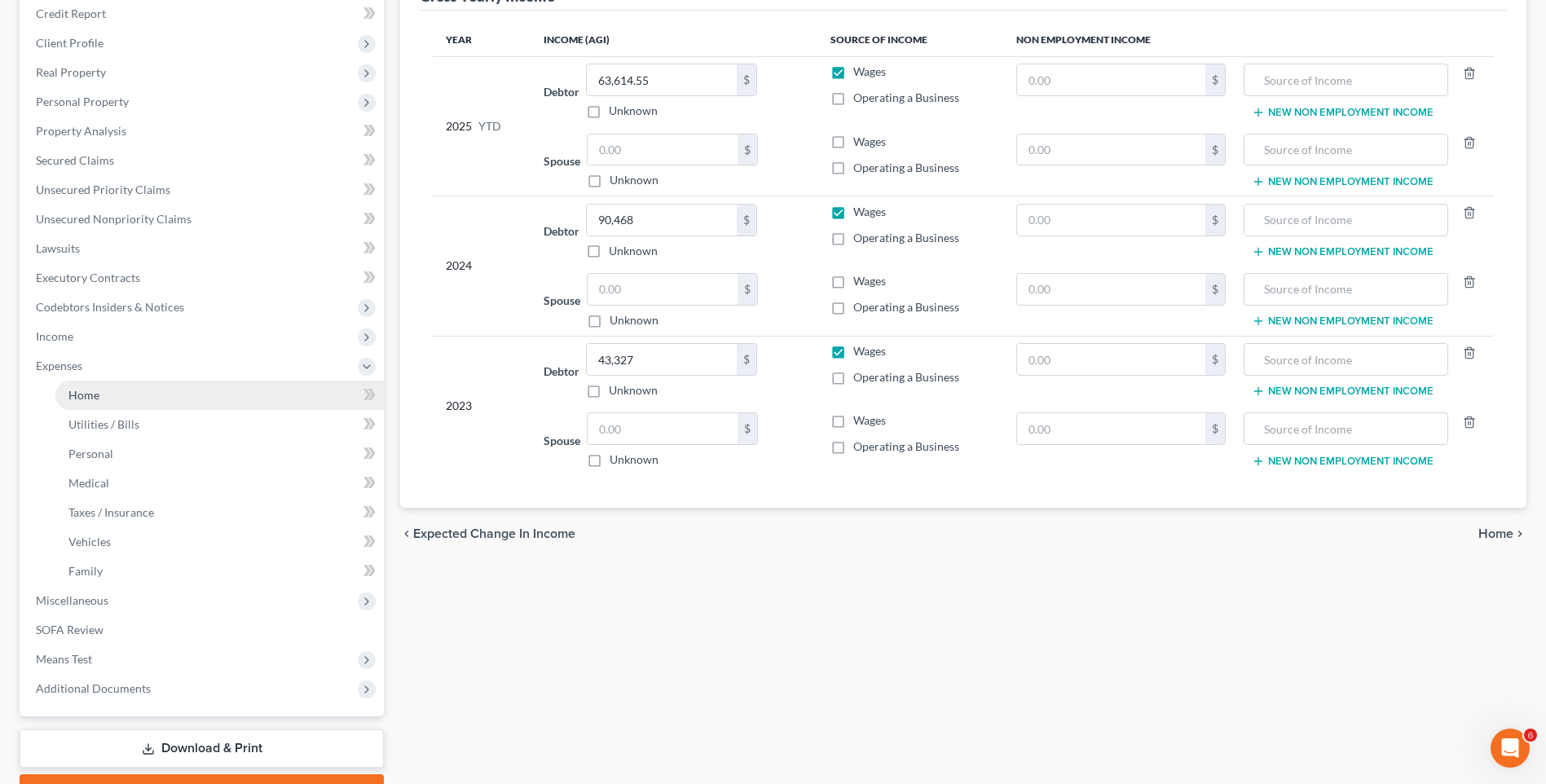 click on "Home" at bounding box center (219, 395) 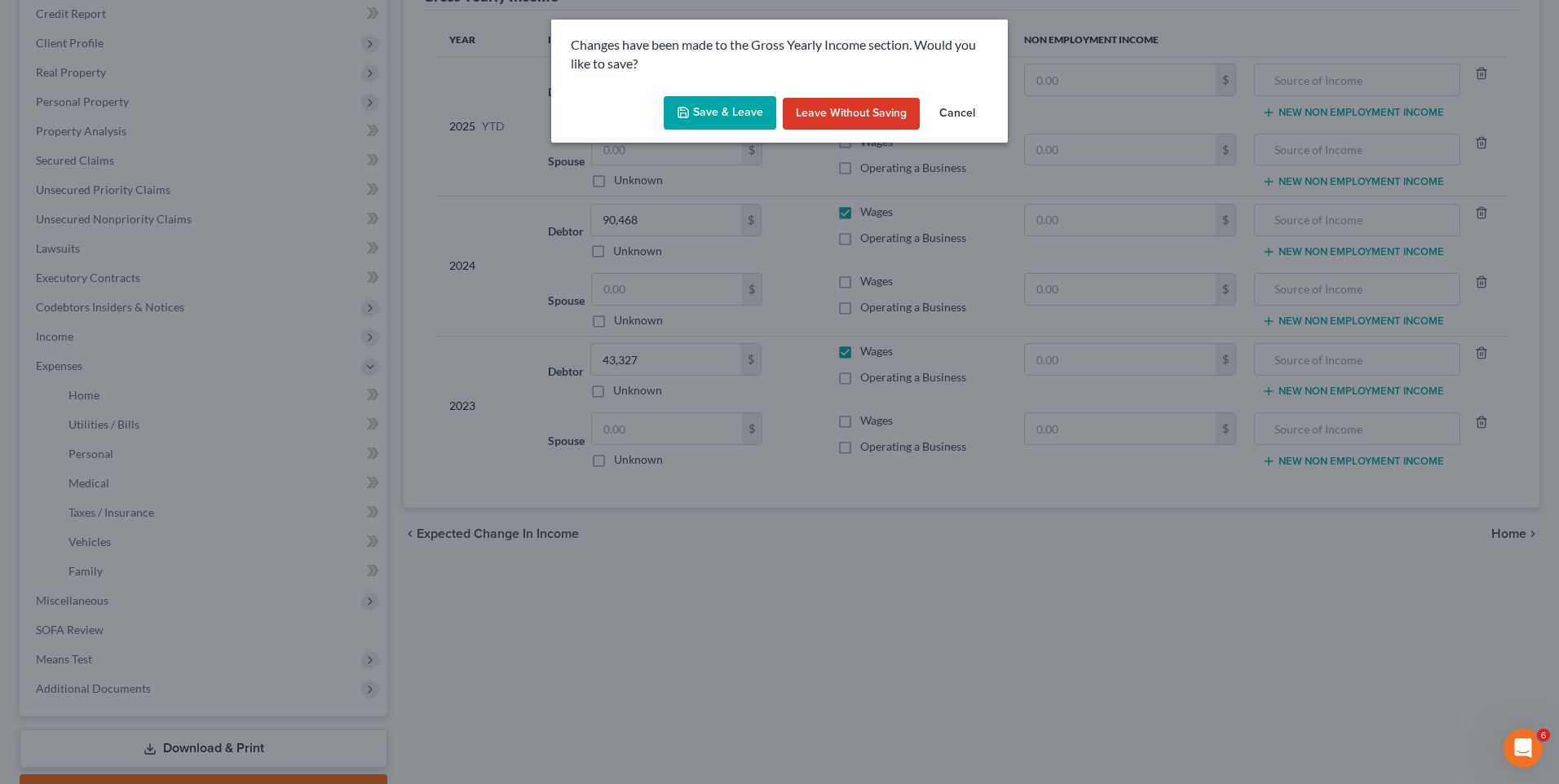 click on "Save & Leave" at bounding box center (720, 113) 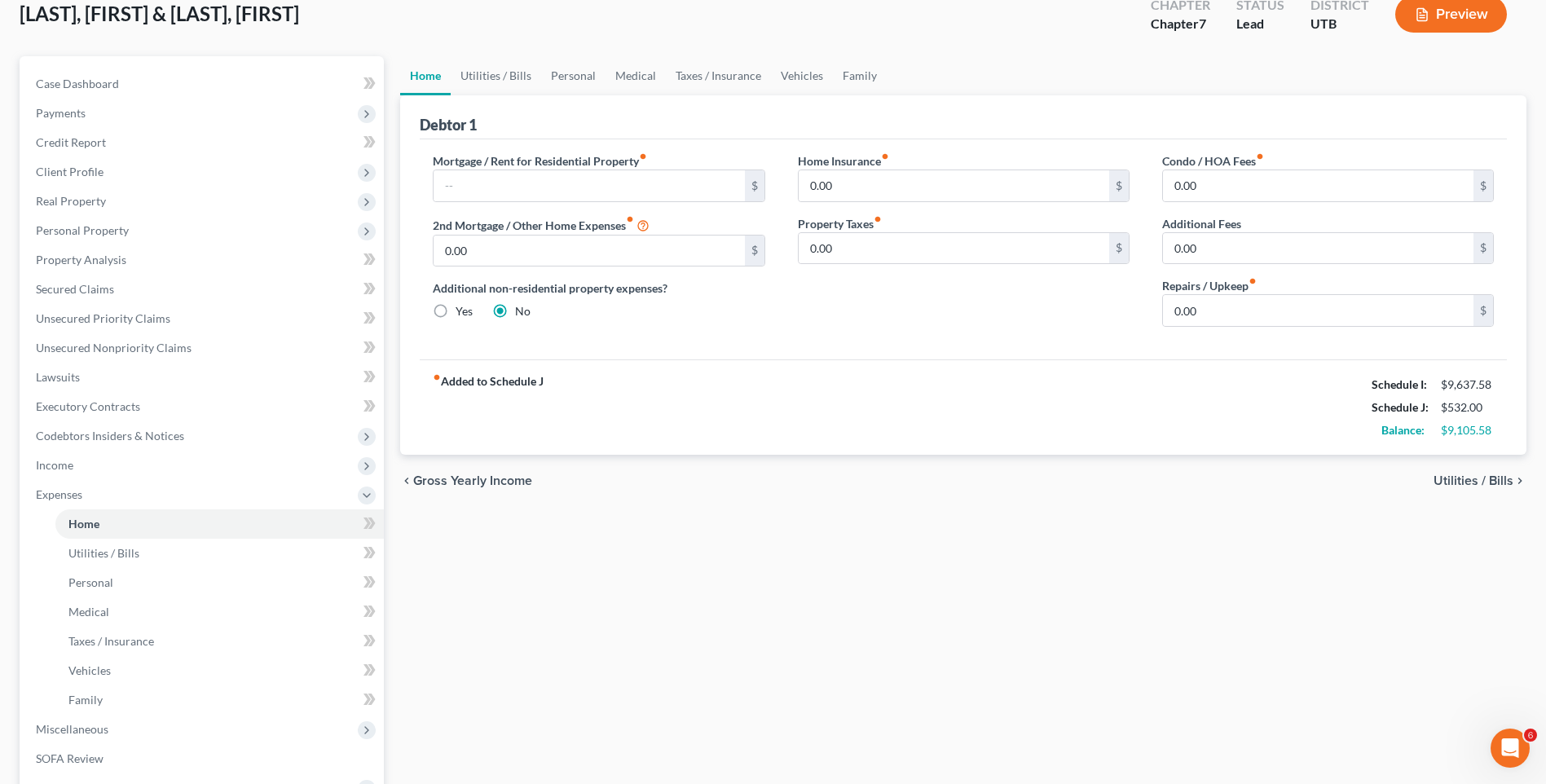 scroll, scrollTop: 0, scrollLeft: 0, axis: both 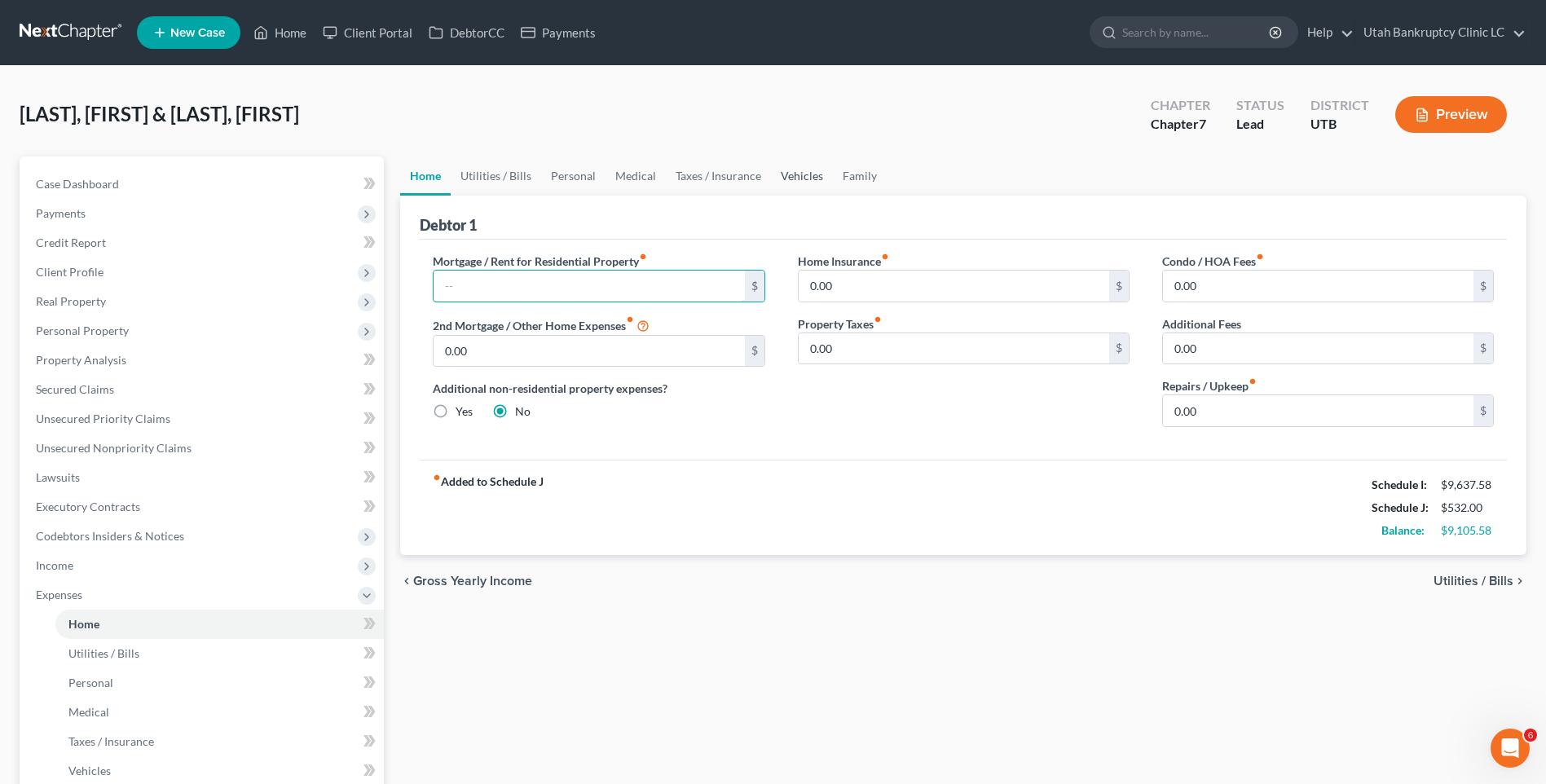 drag, startPoint x: 527, startPoint y: 284, endPoint x: 778, endPoint y: 169, distance: 276.09056 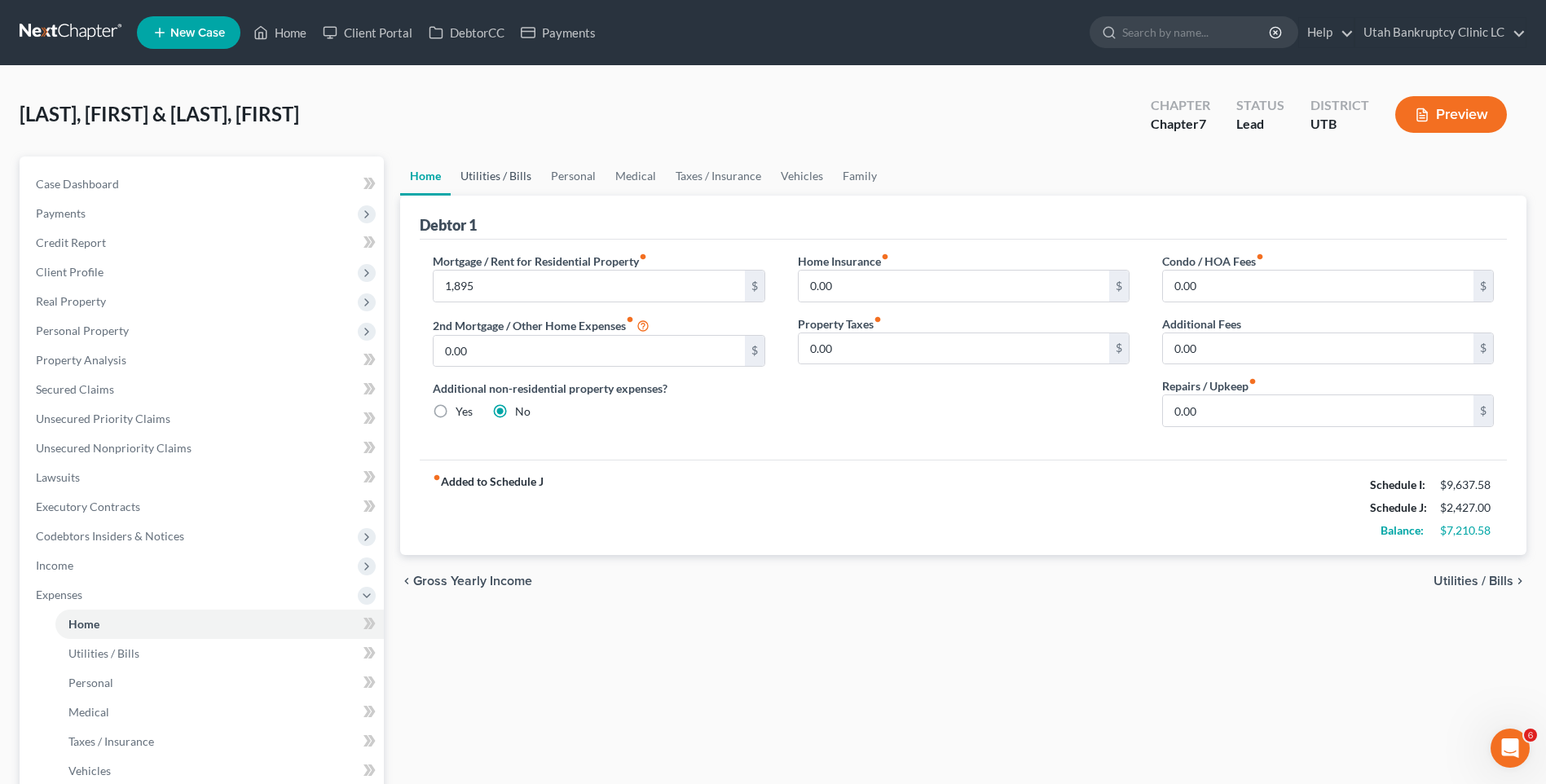 click on "Utilities / Bills" at bounding box center [496, 176] 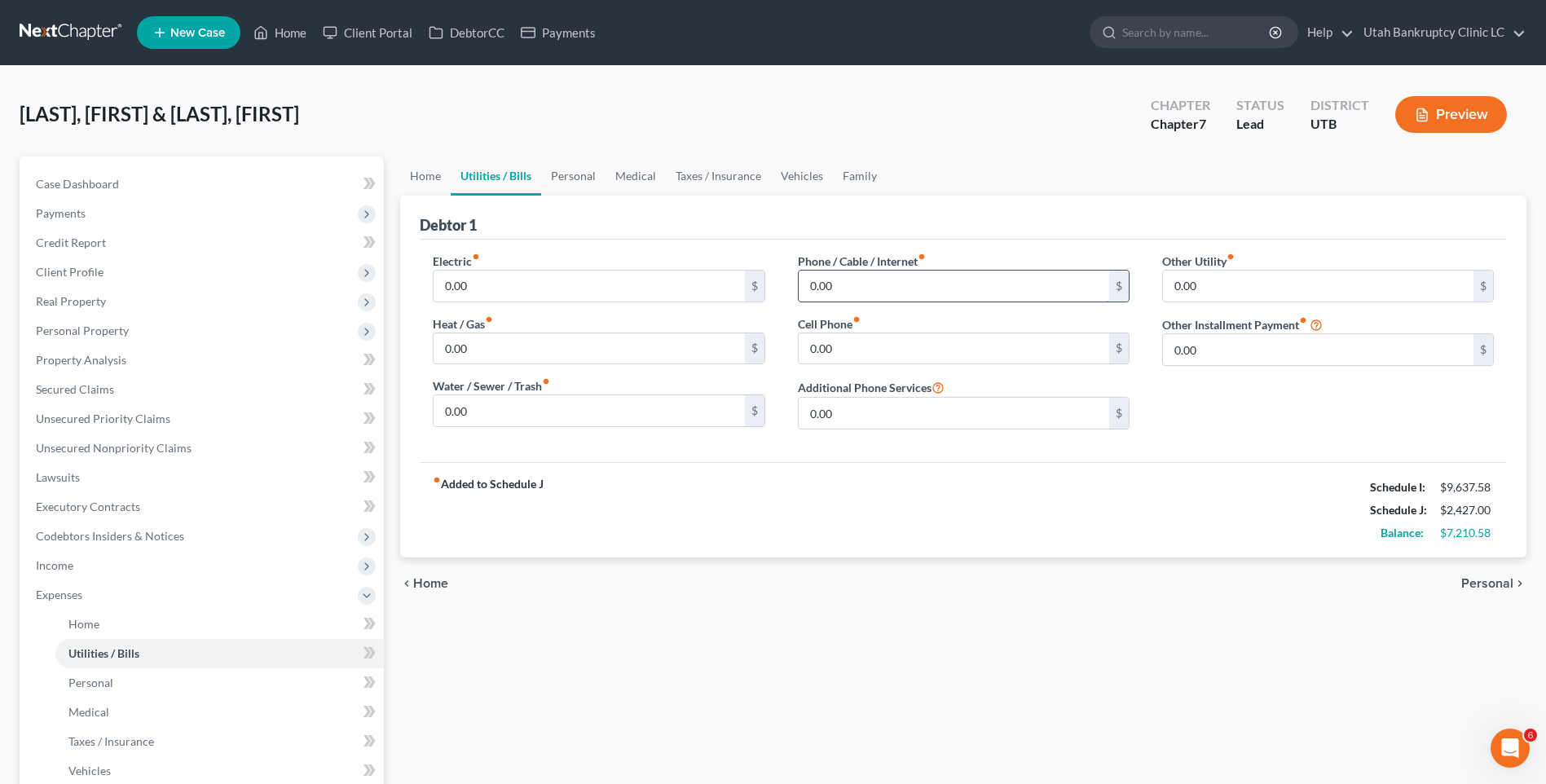 click on "0.00" at bounding box center [954, 286] 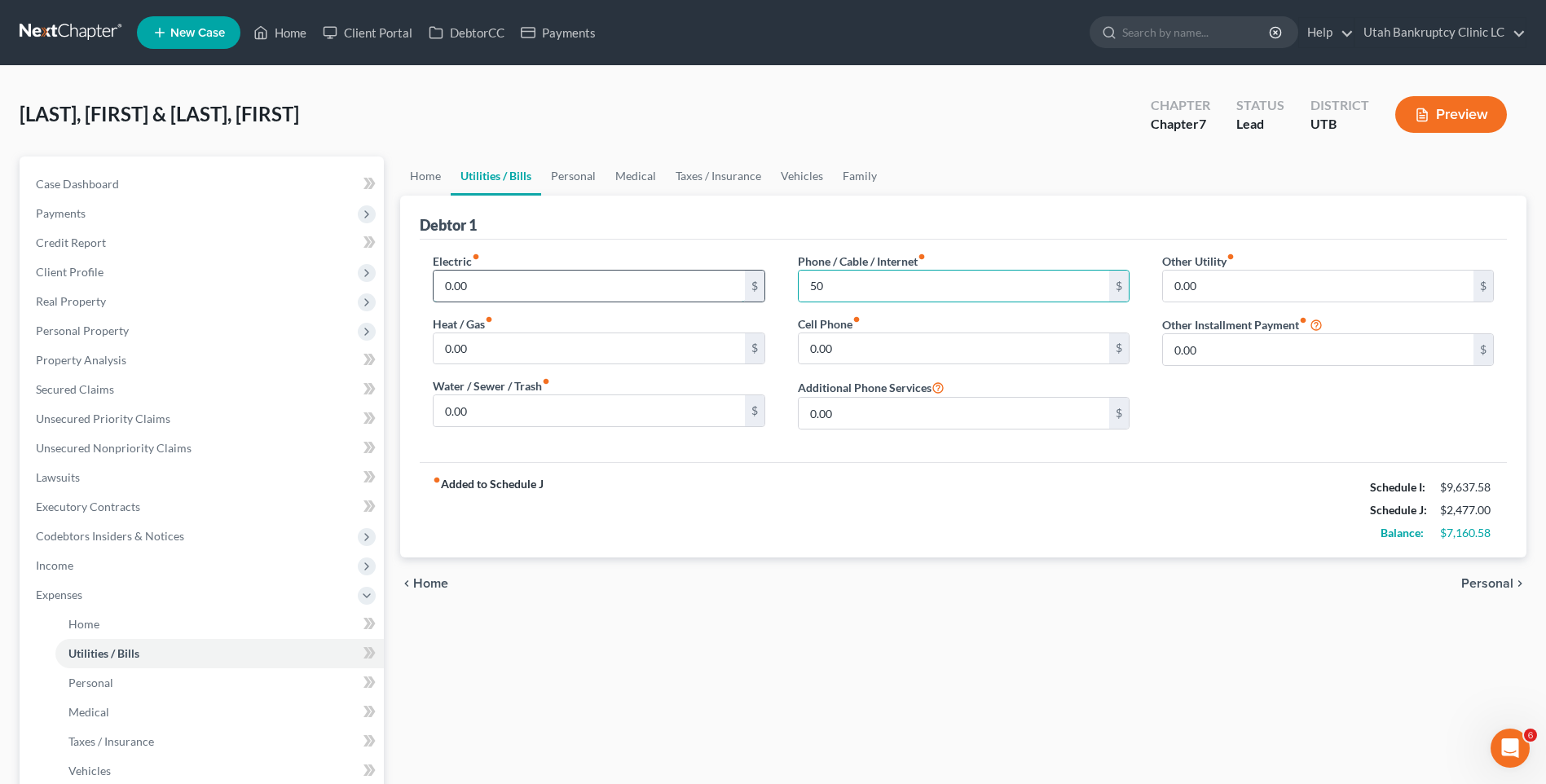 click on "0.00" at bounding box center [588, 286] 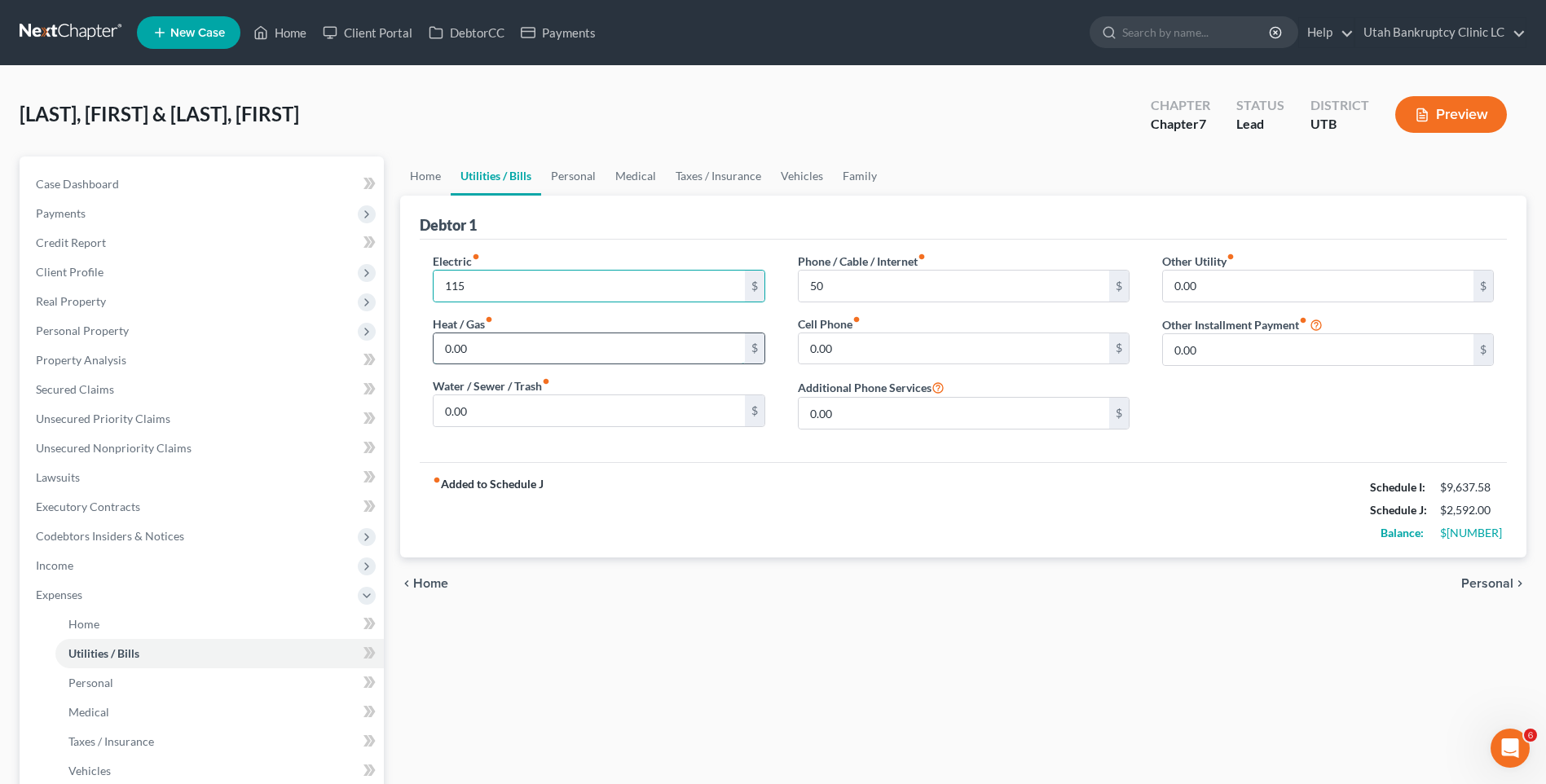 click on "0.00" at bounding box center [588, 349] 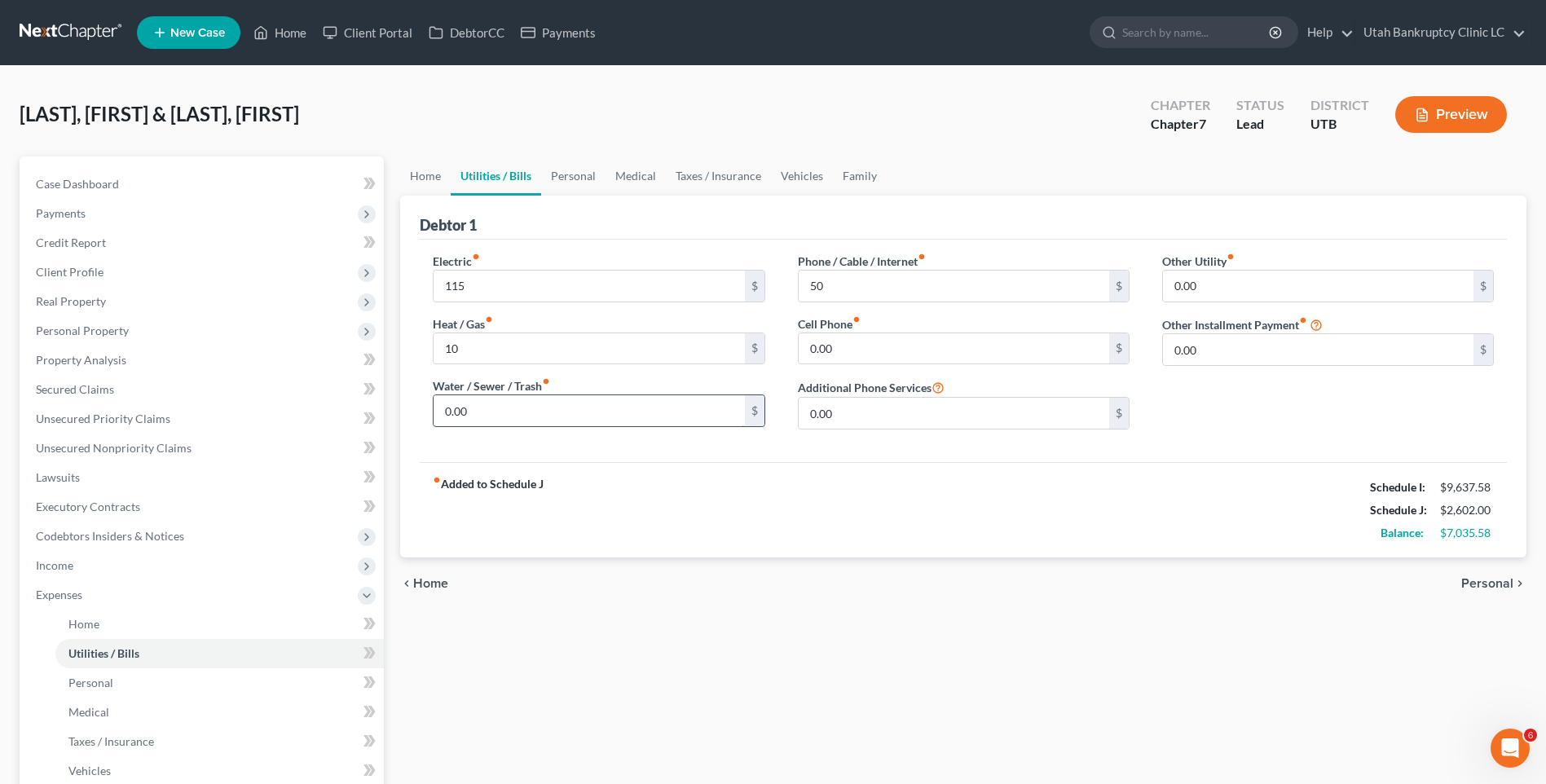 click on "0.00" at bounding box center (588, 411) 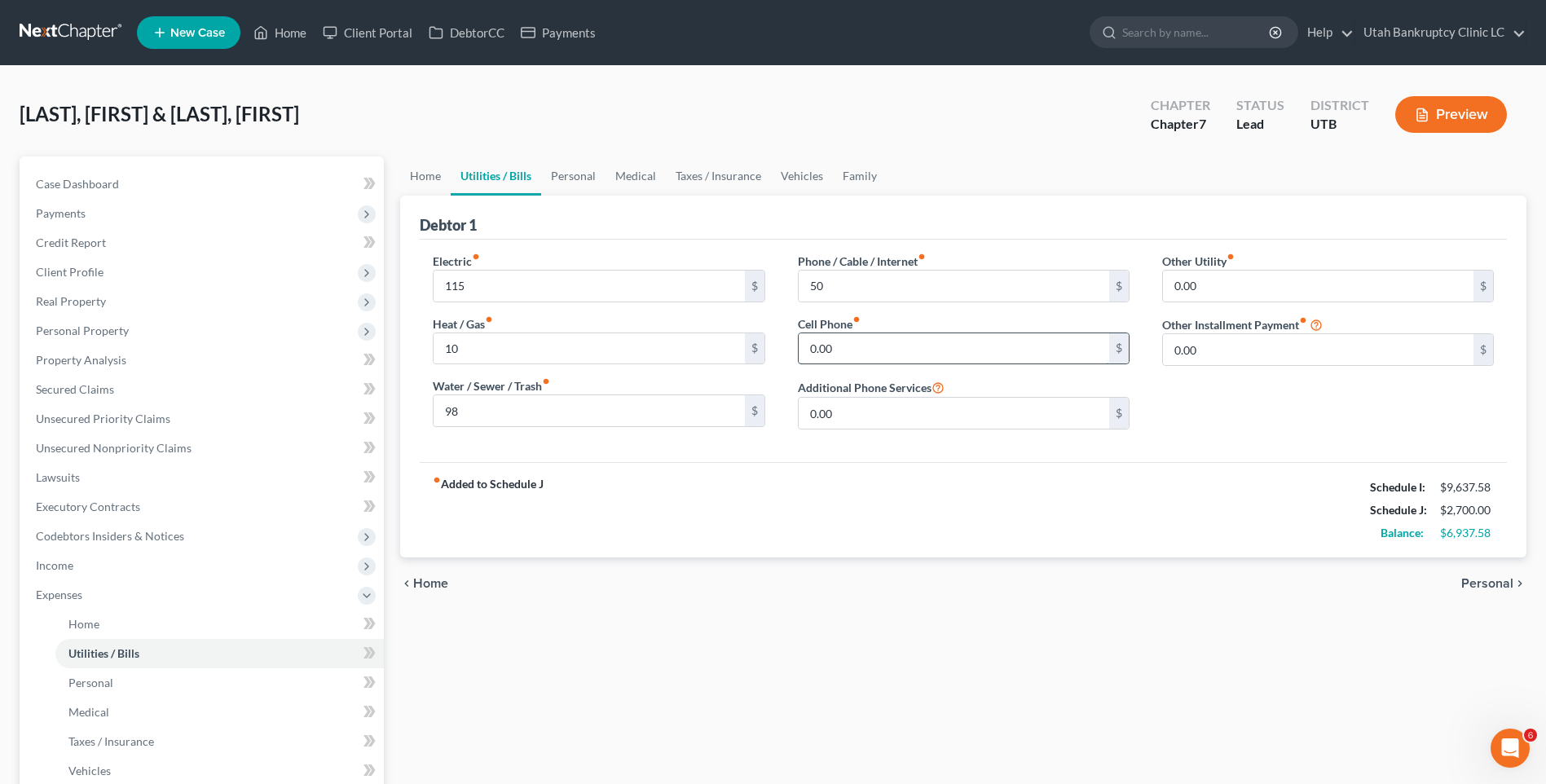 click on "0.00" at bounding box center [954, 349] 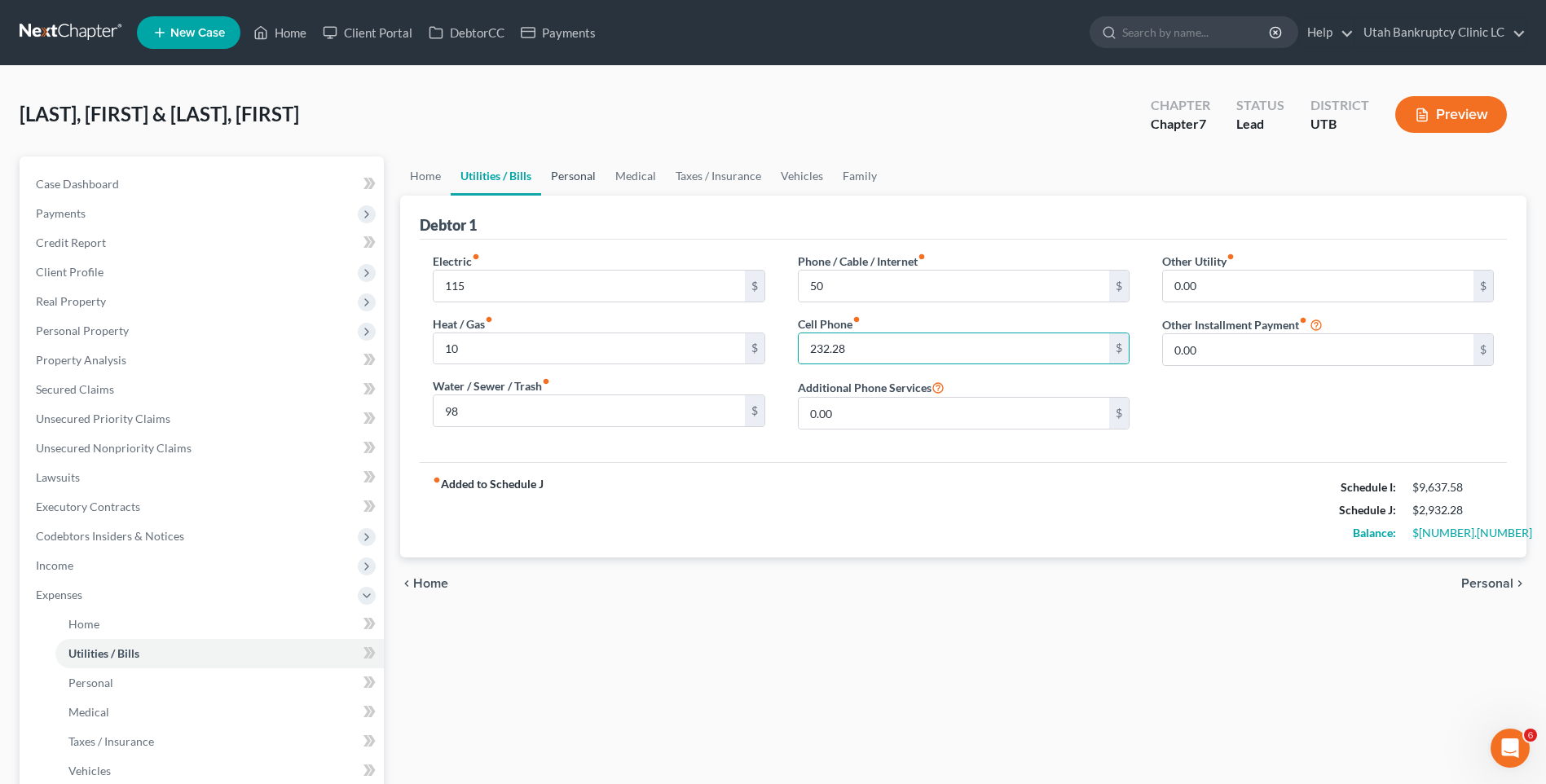 click on "Personal" at bounding box center [573, 176] 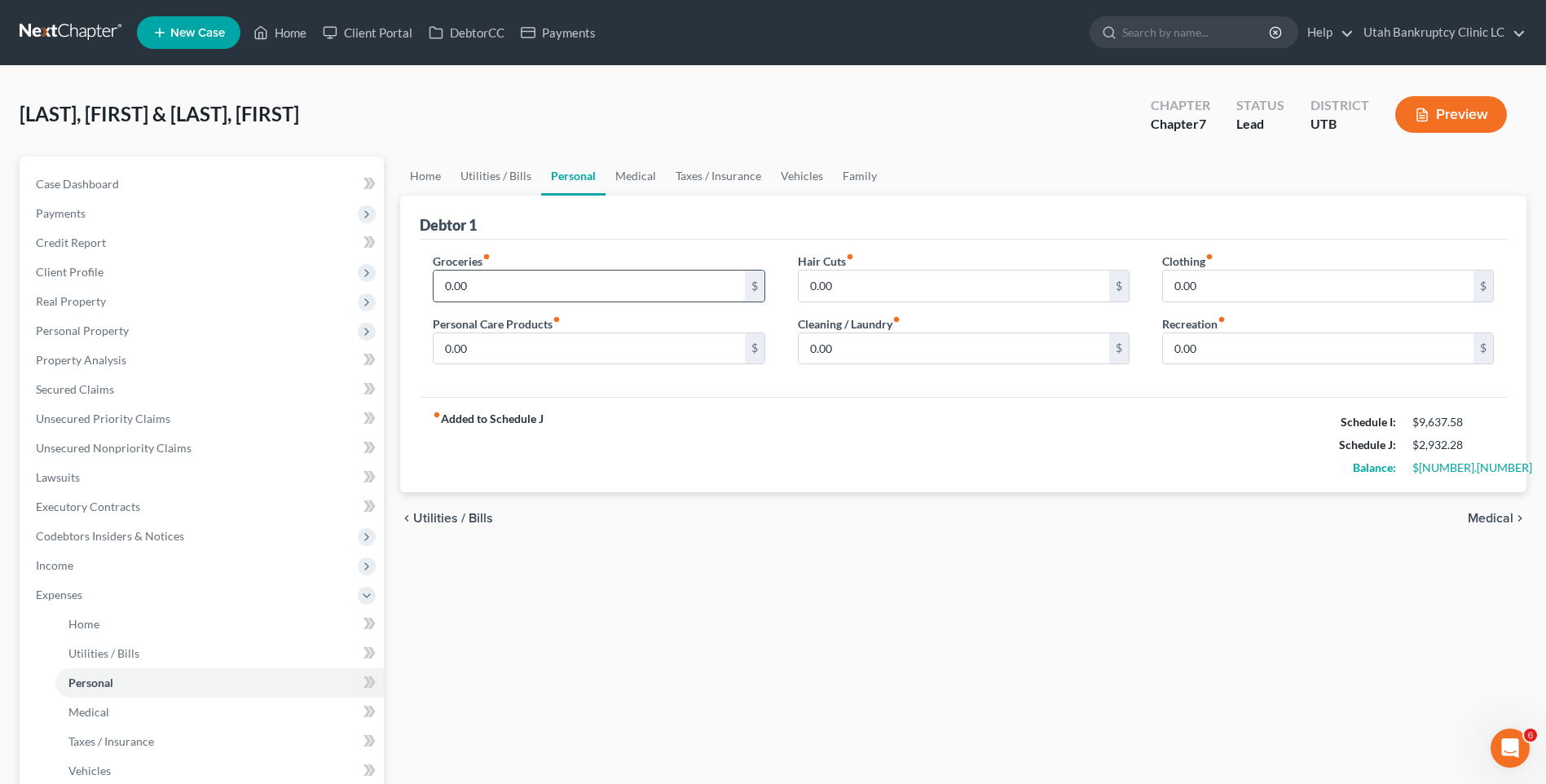 click on "0.00" at bounding box center [588, 286] 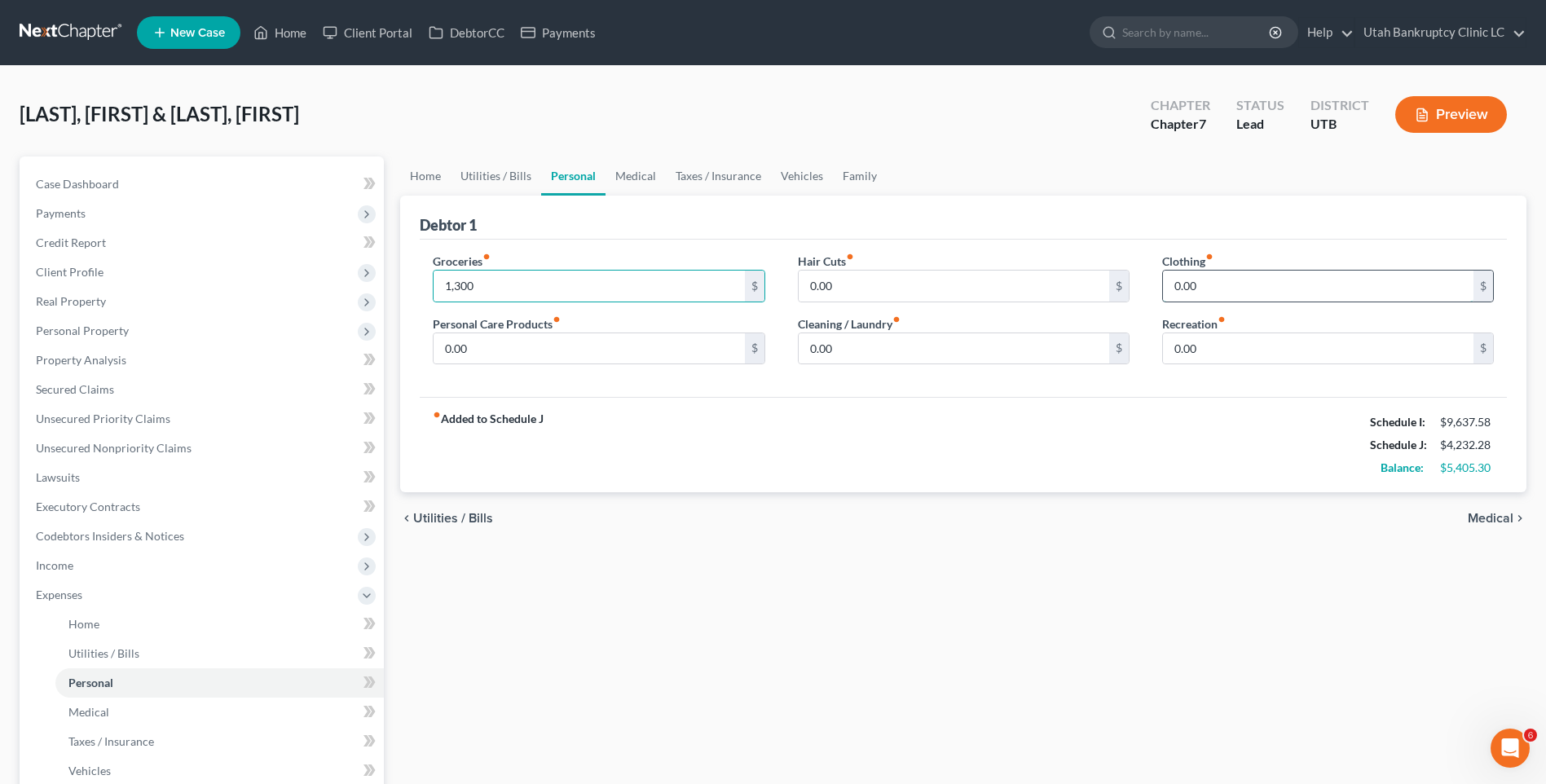 click on "0.00" at bounding box center [1318, 286] 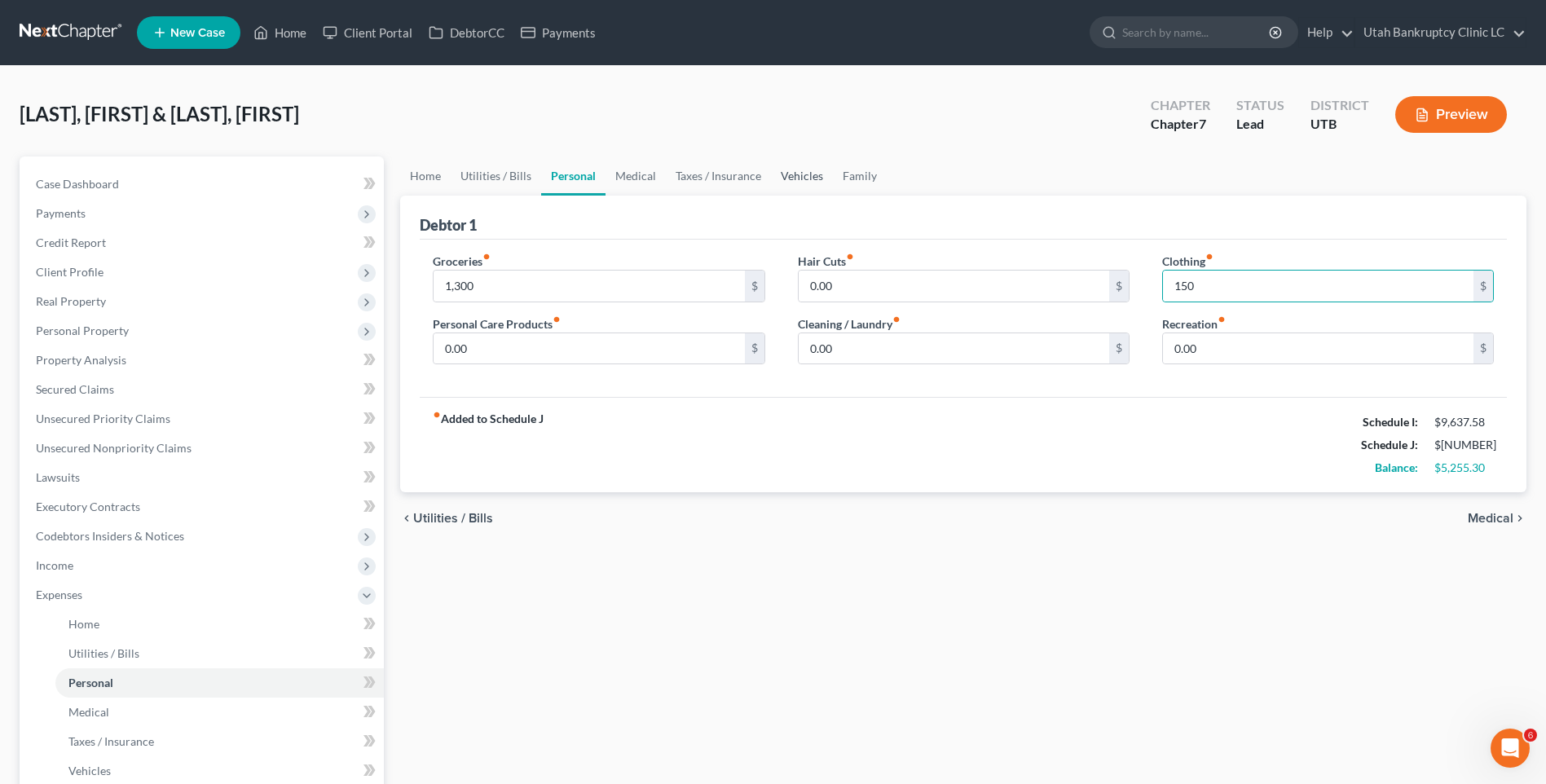 click on "Vehicles" at bounding box center [802, 176] 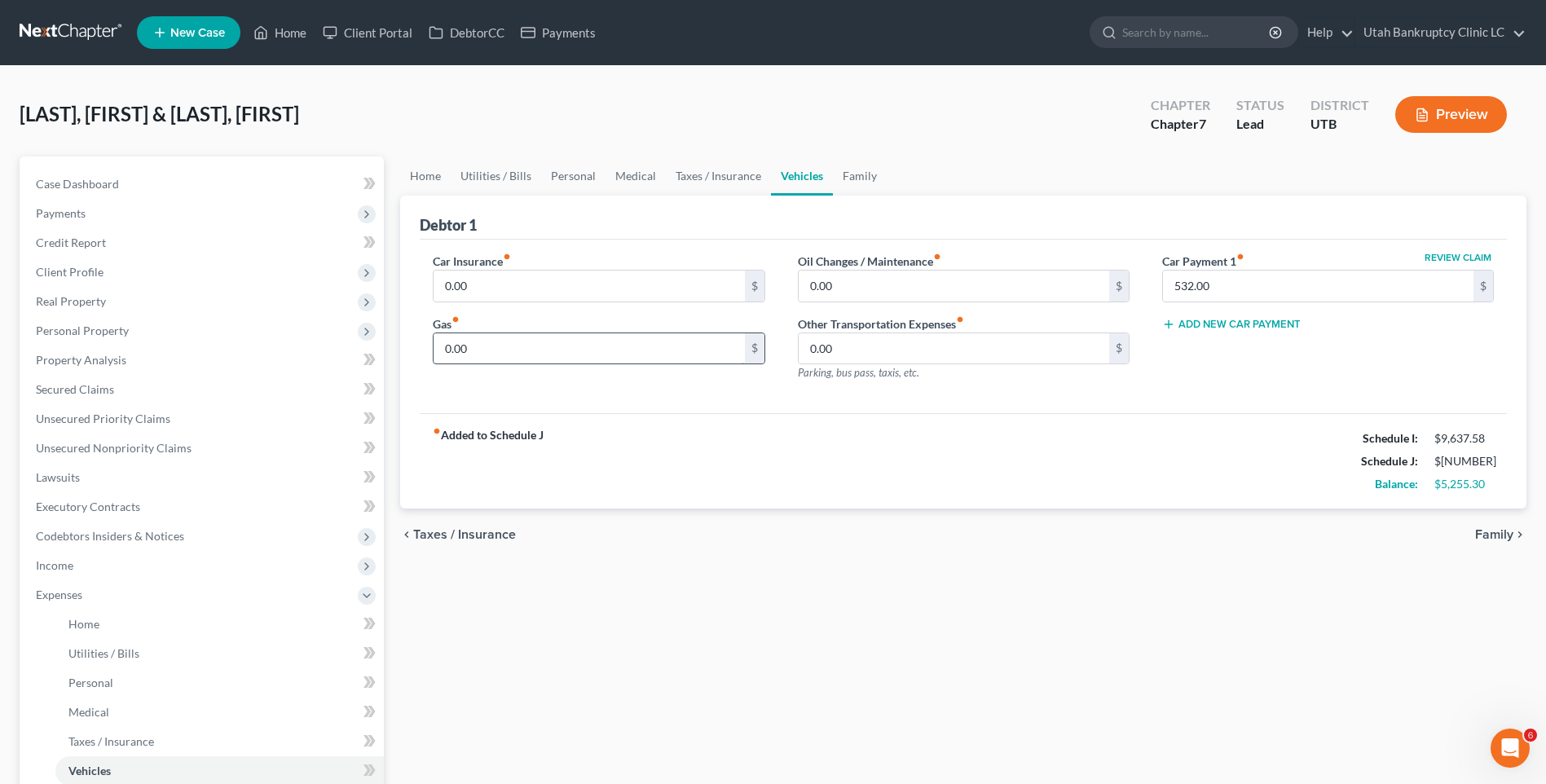 click on "0.00" at bounding box center [588, 349] 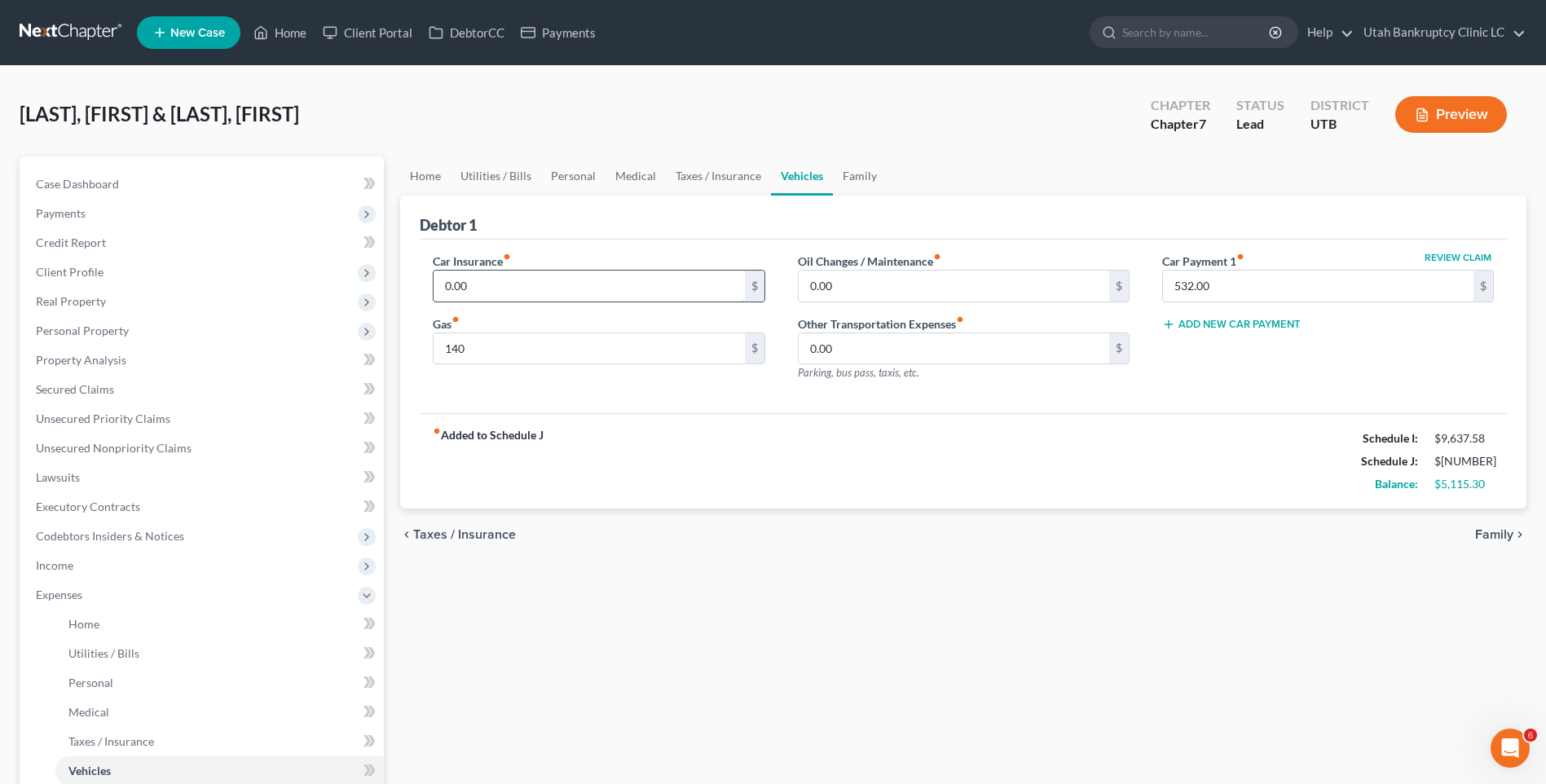 click on "0.00" at bounding box center [588, 286] 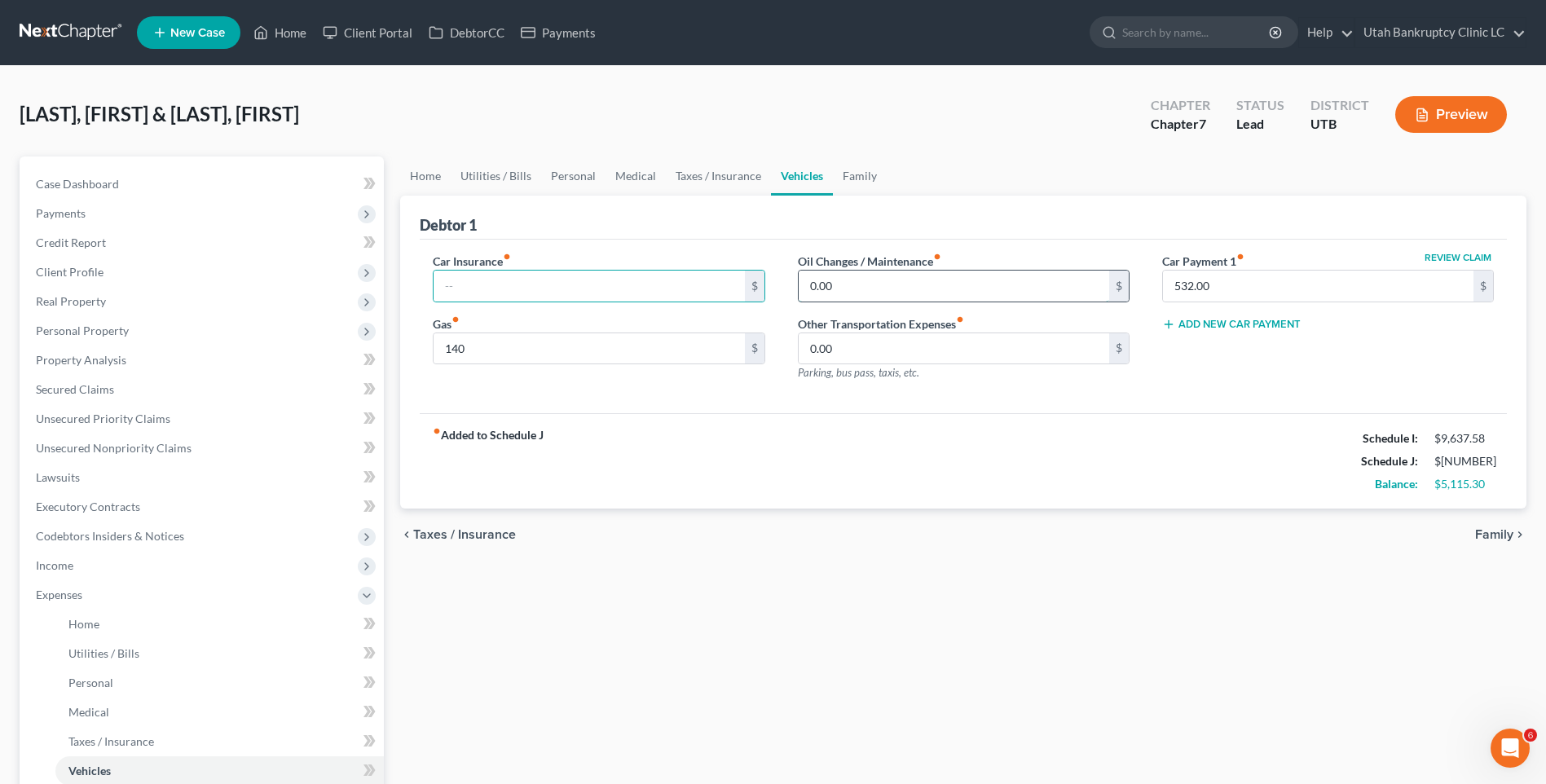 click on "0.00" at bounding box center [954, 286] 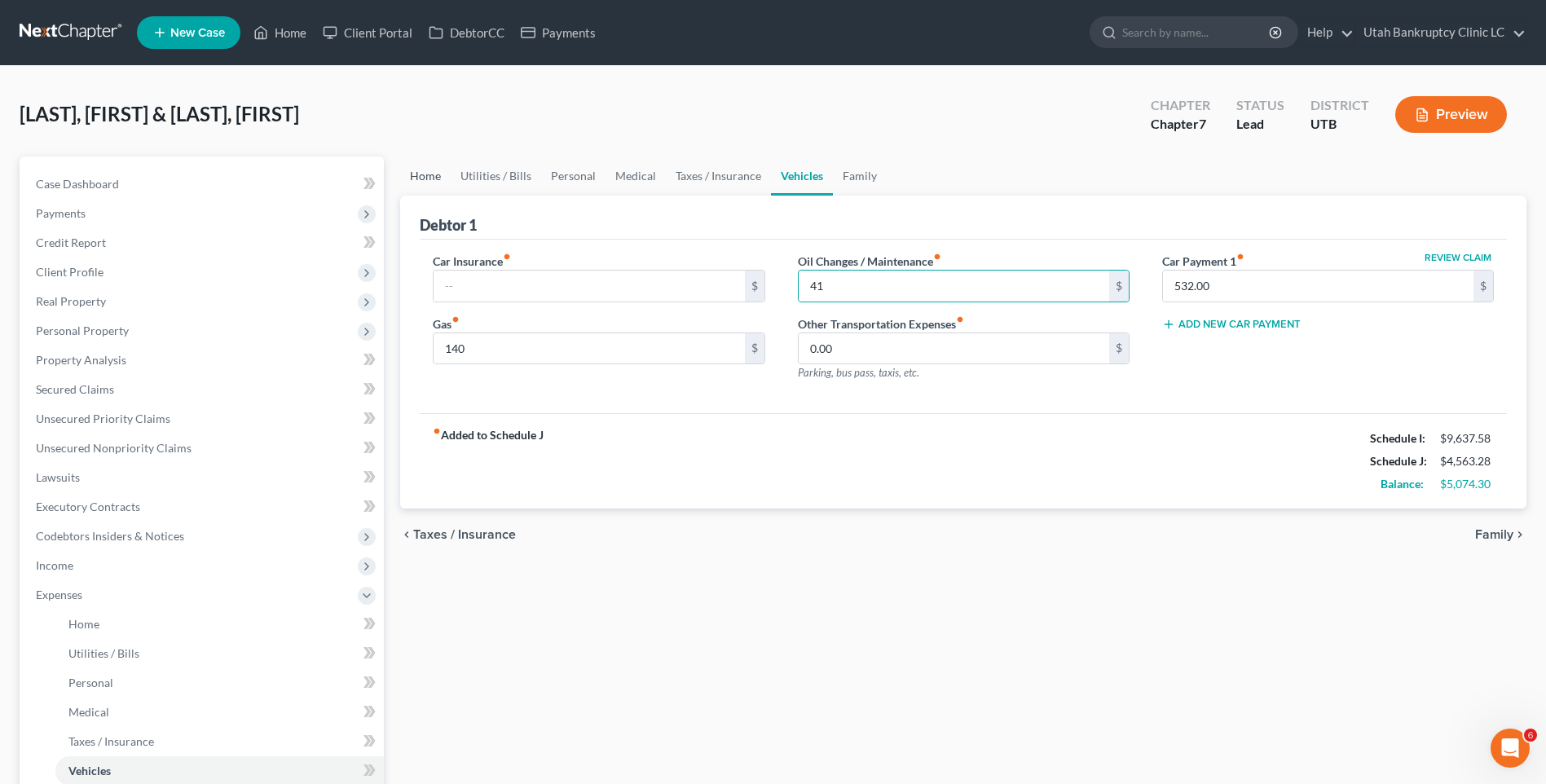 click on "Home" at bounding box center [425, 176] 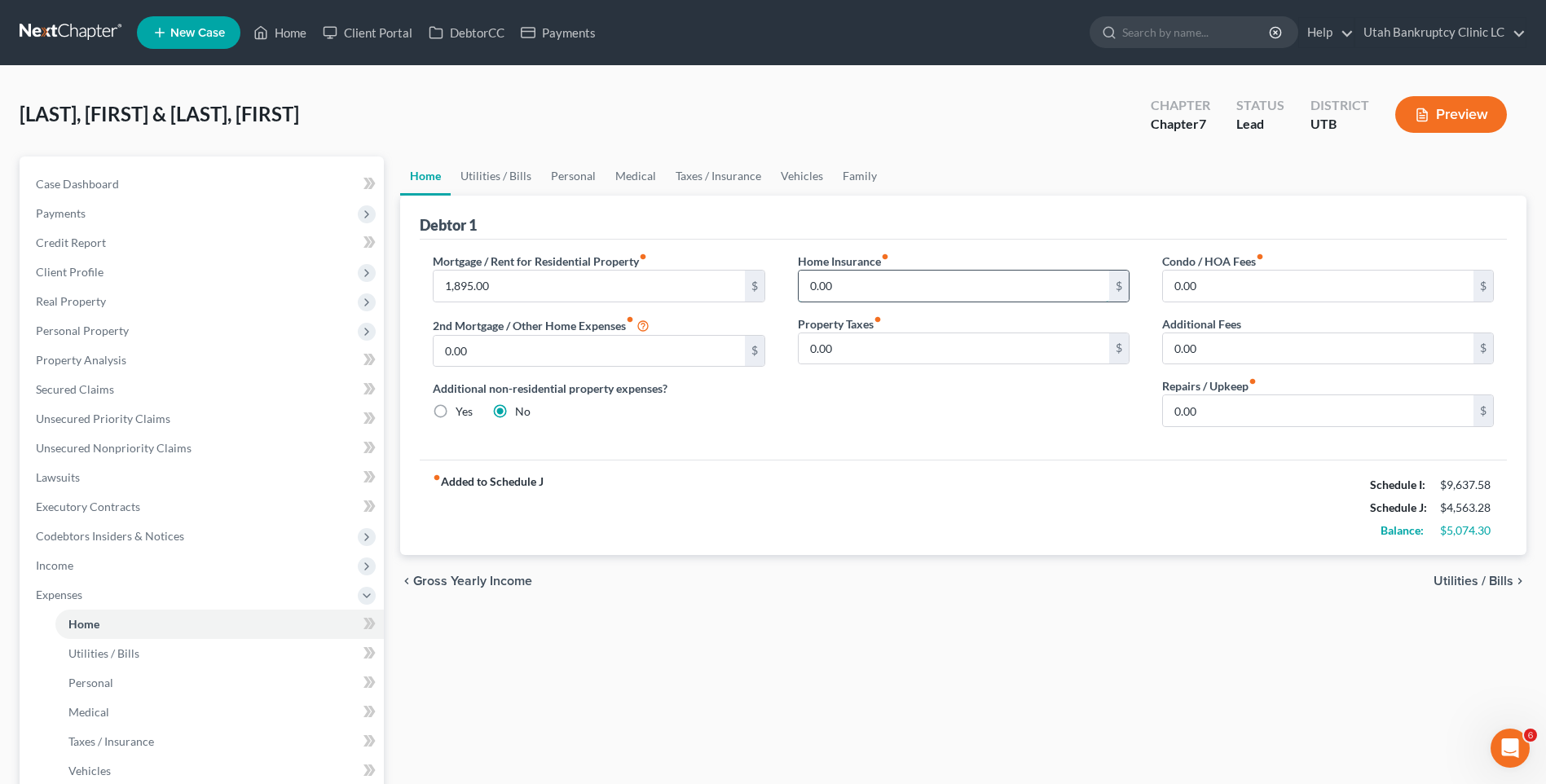 click on "0.00" at bounding box center (954, 286) 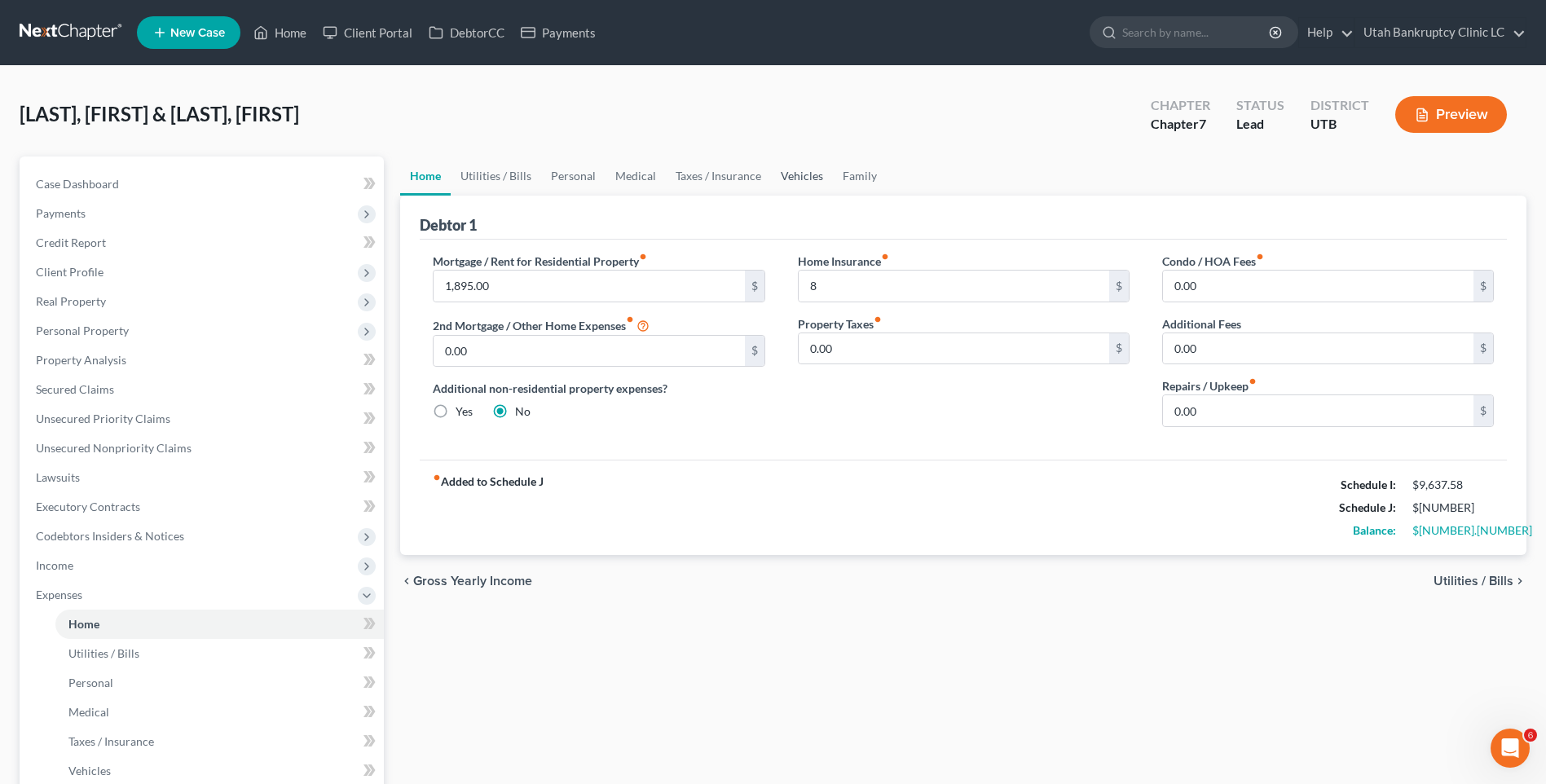 click on "Vehicles" at bounding box center [802, 176] 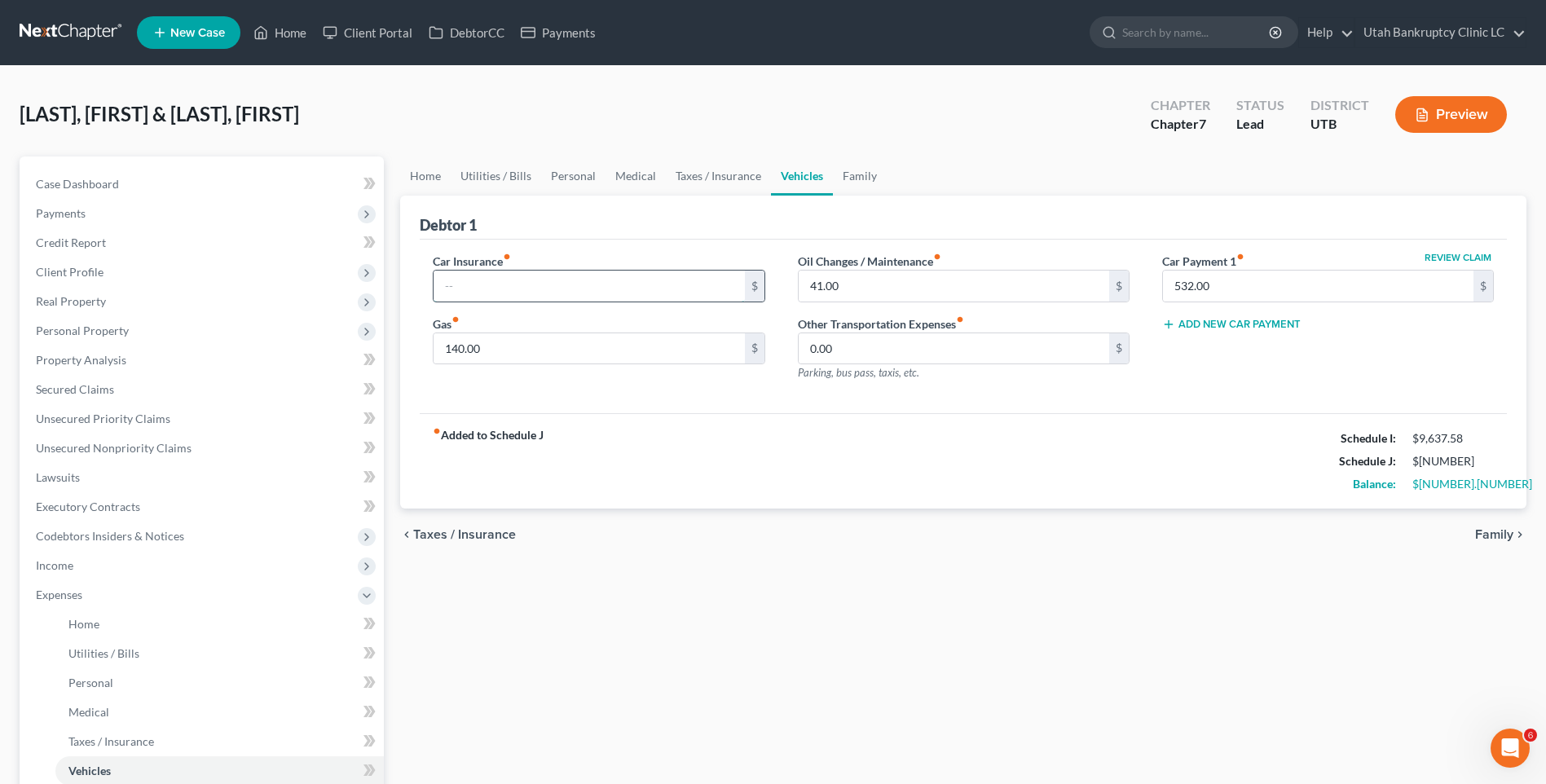 click at bounding box center [588, 286] 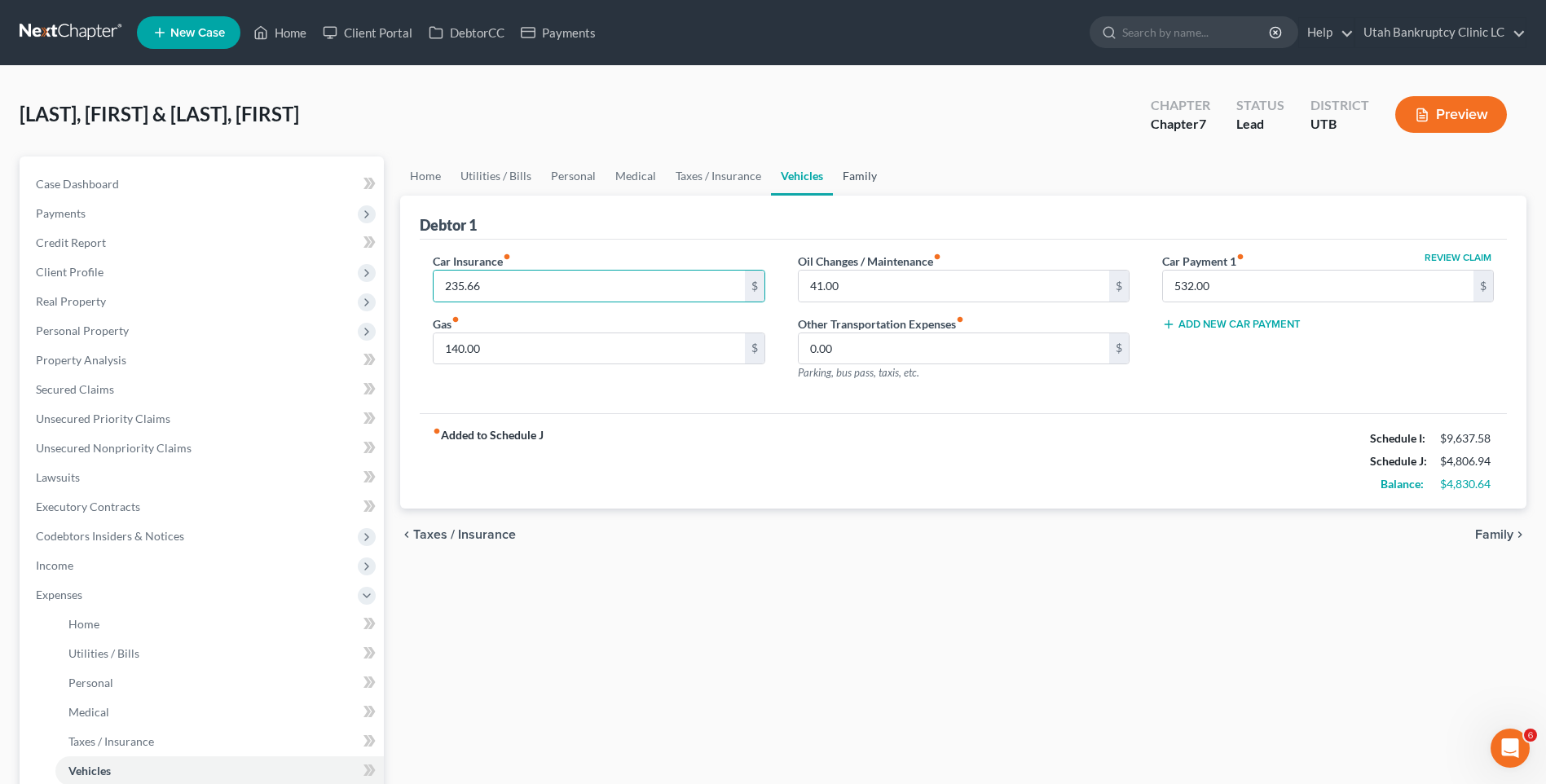 click on "Family" at bounding box center (860, 176) 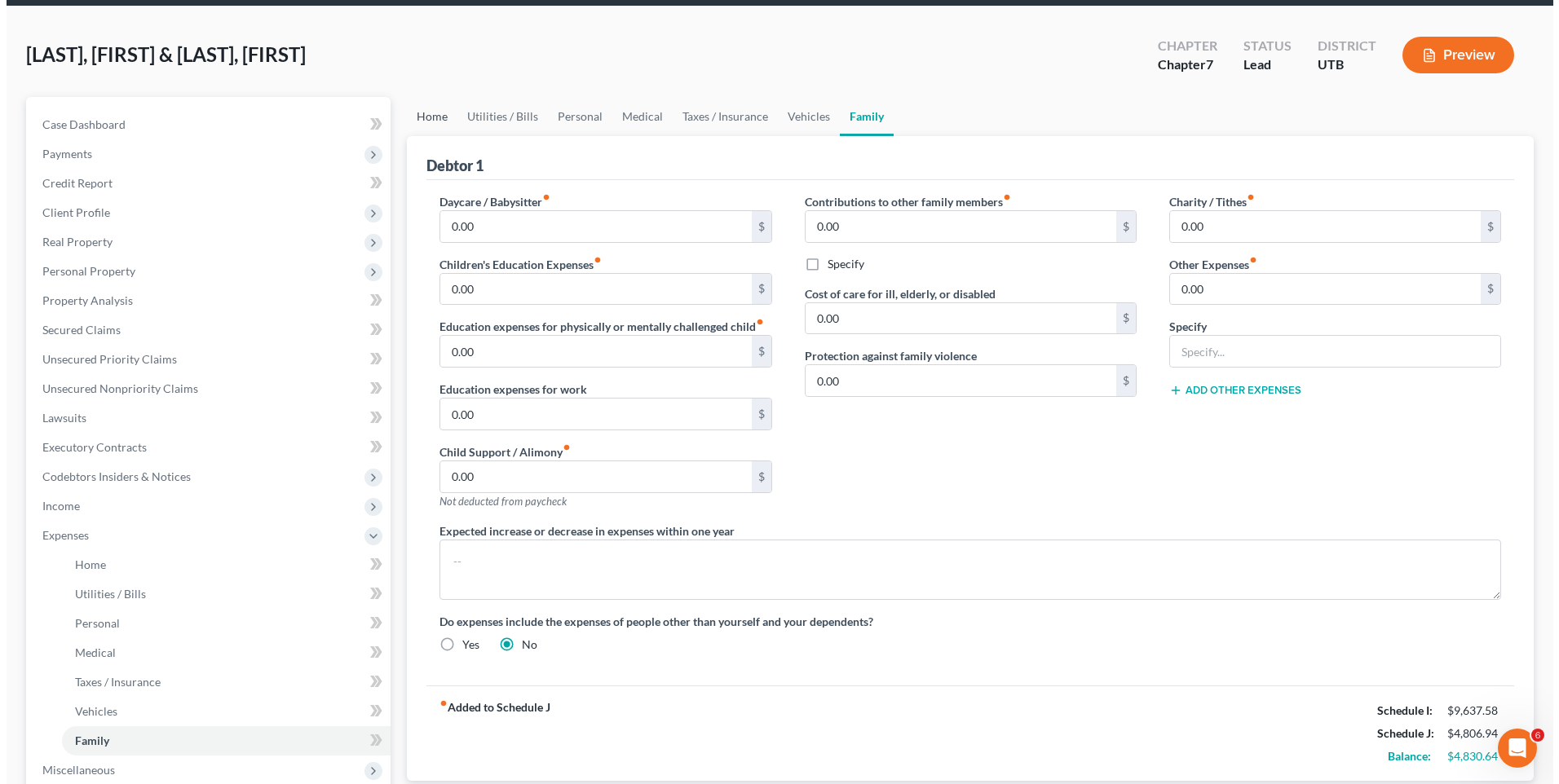 scroll, scrollTop: 0, scrollLeft: 0, axis: both 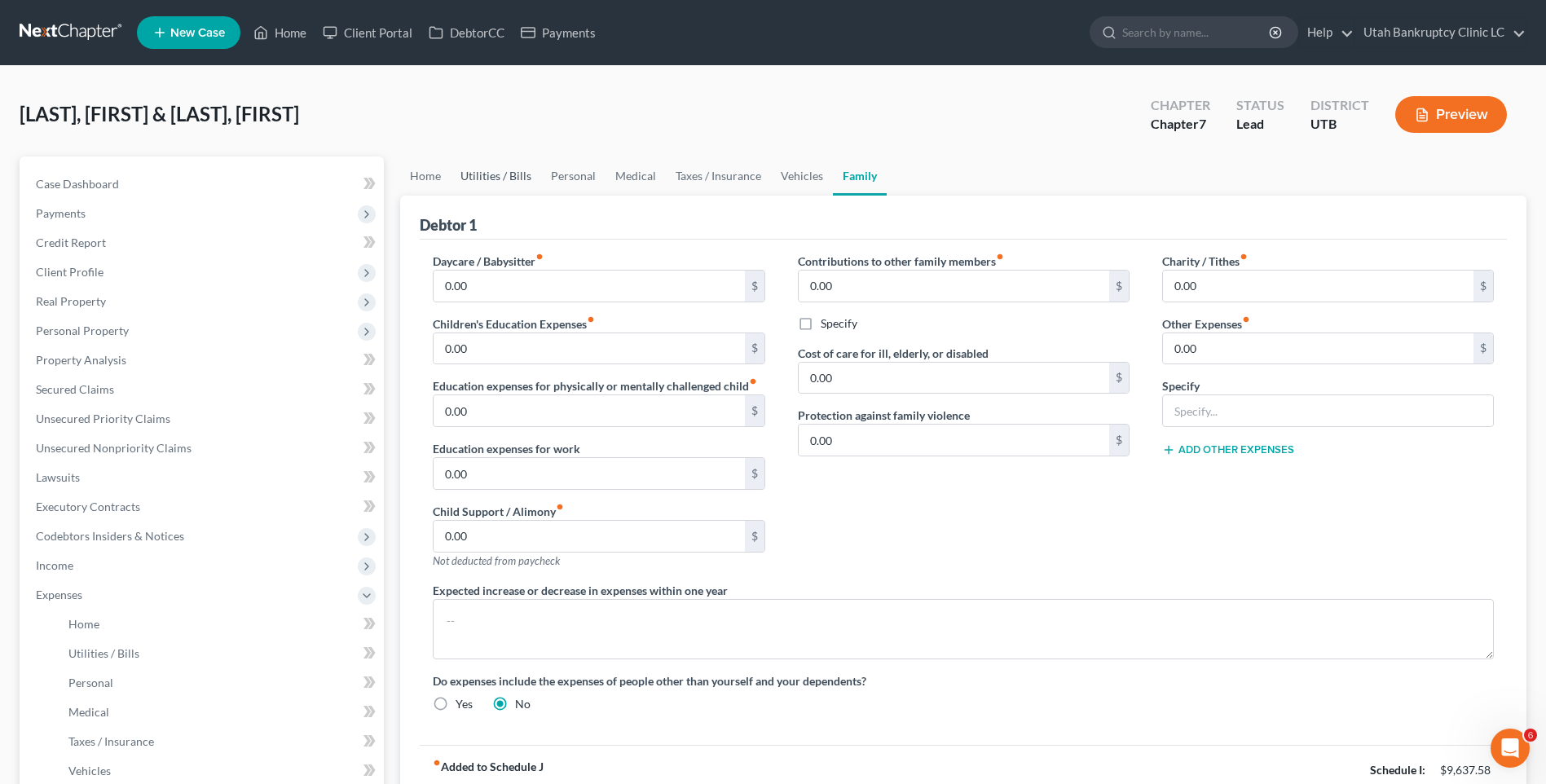 click on "Utilities / Bills" at bounding box center (496, 176) 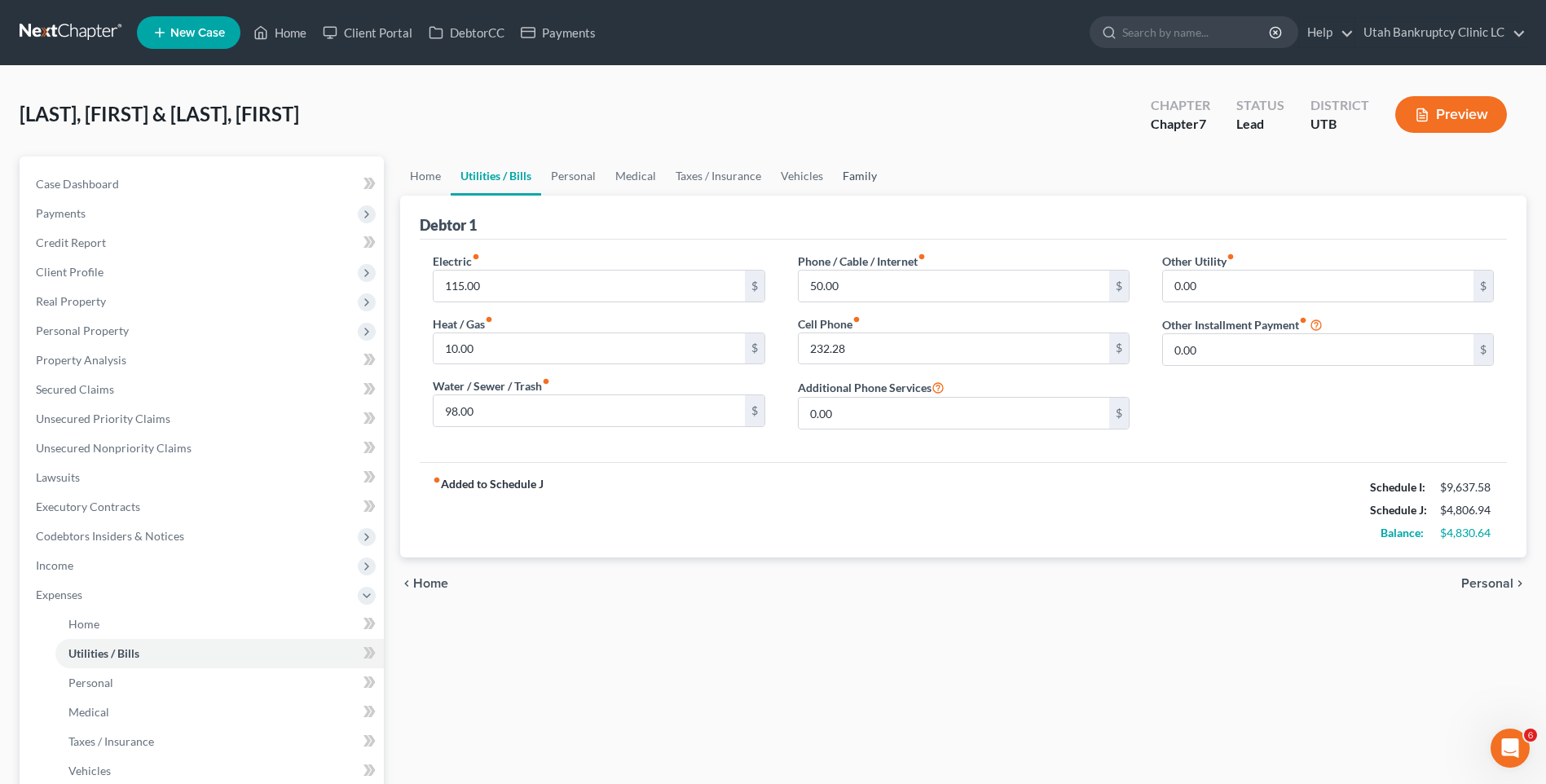click on "Family" at bounding box center (860, 176) 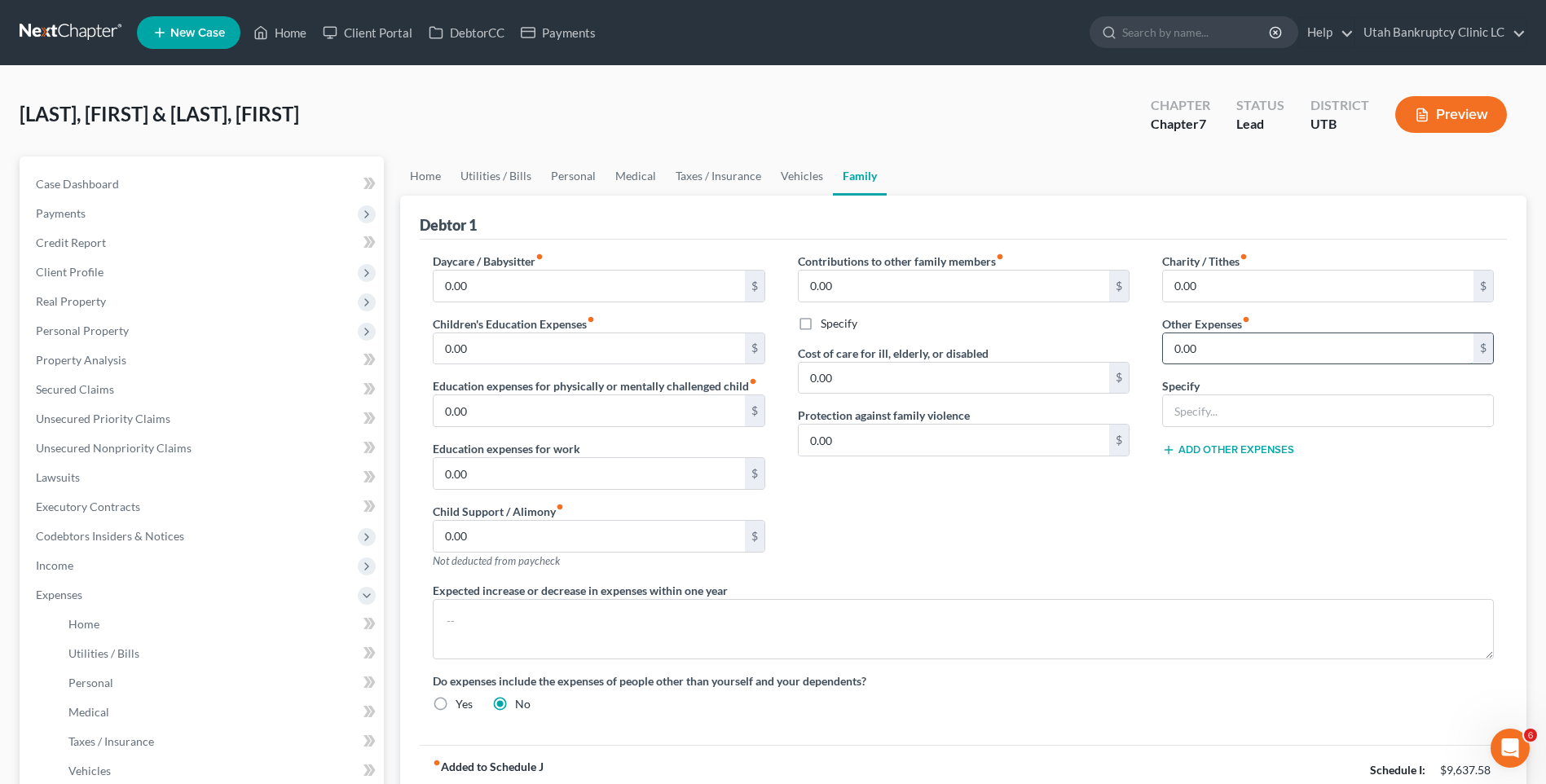 click on "0.00" at bounding box center [1318, 349] 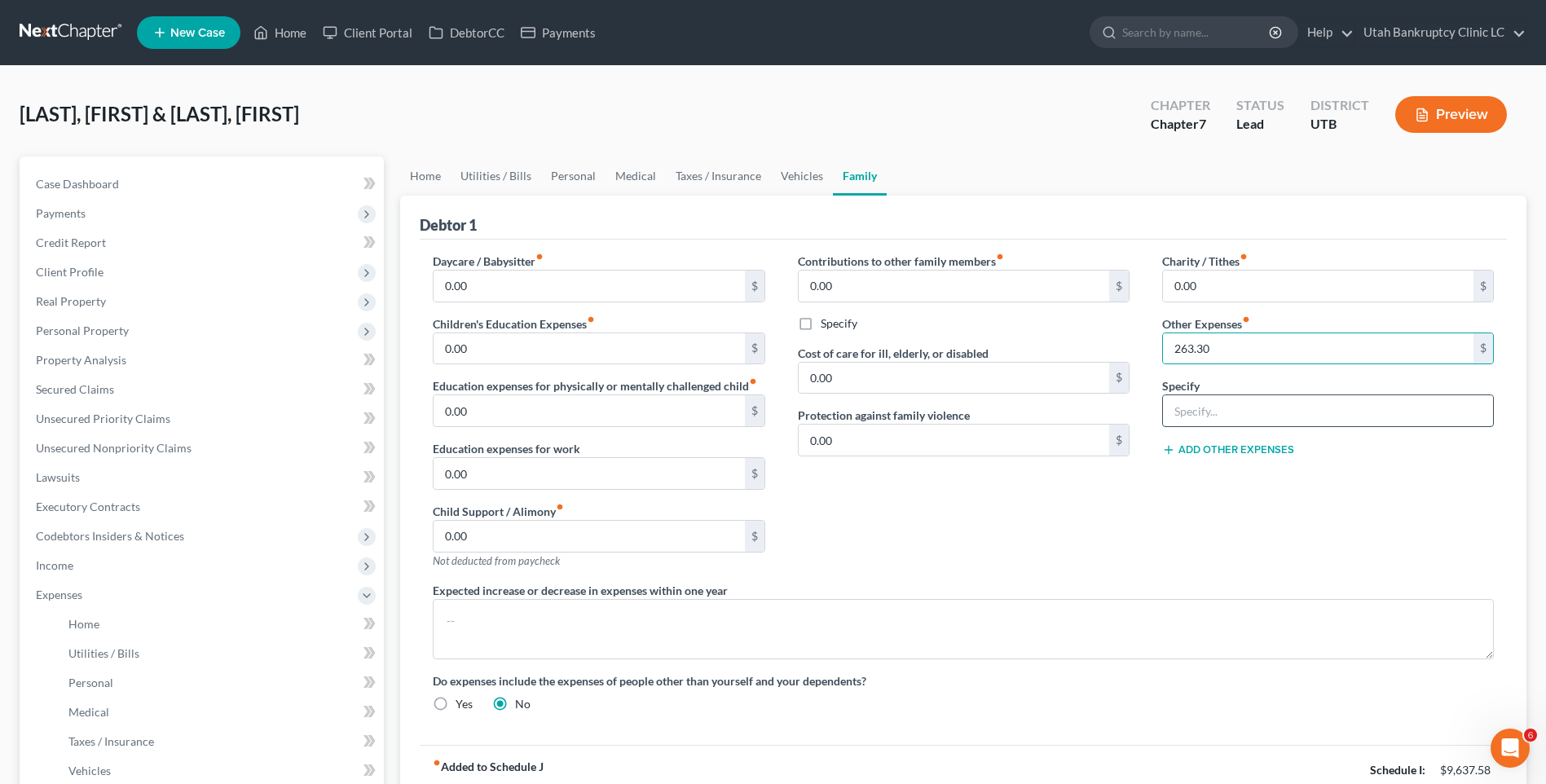 click at bounding box center (1328, 411) 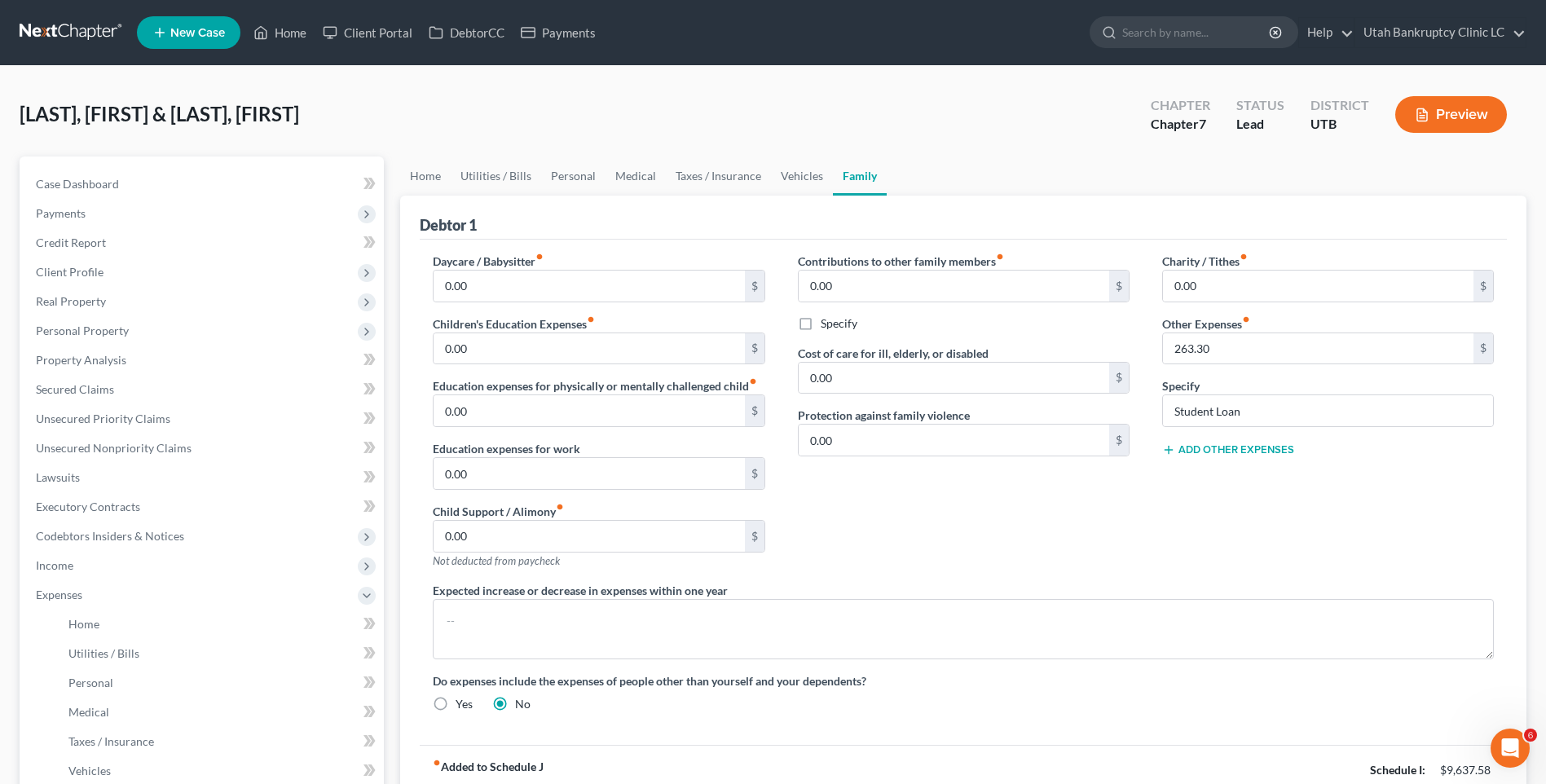 click on "Charity / Tithes  fiber_manual_record 0.00 $ Other Expenses  fiber_manual_record 263.30 $ Specify Student Loan Add Other Expenses" at bounding box center (1328, 417) 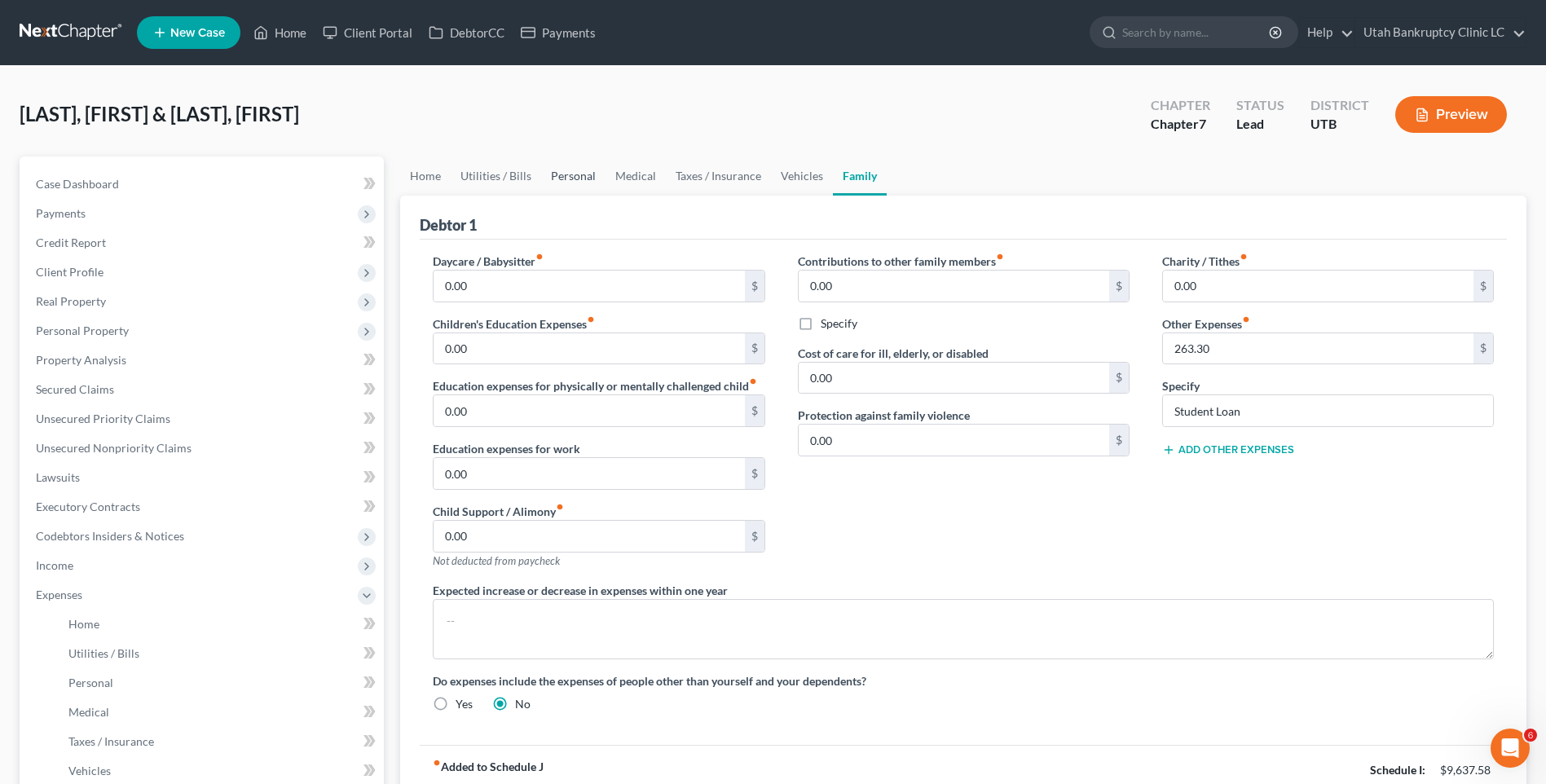 click on "Personal" at bounding box center (573, 176) 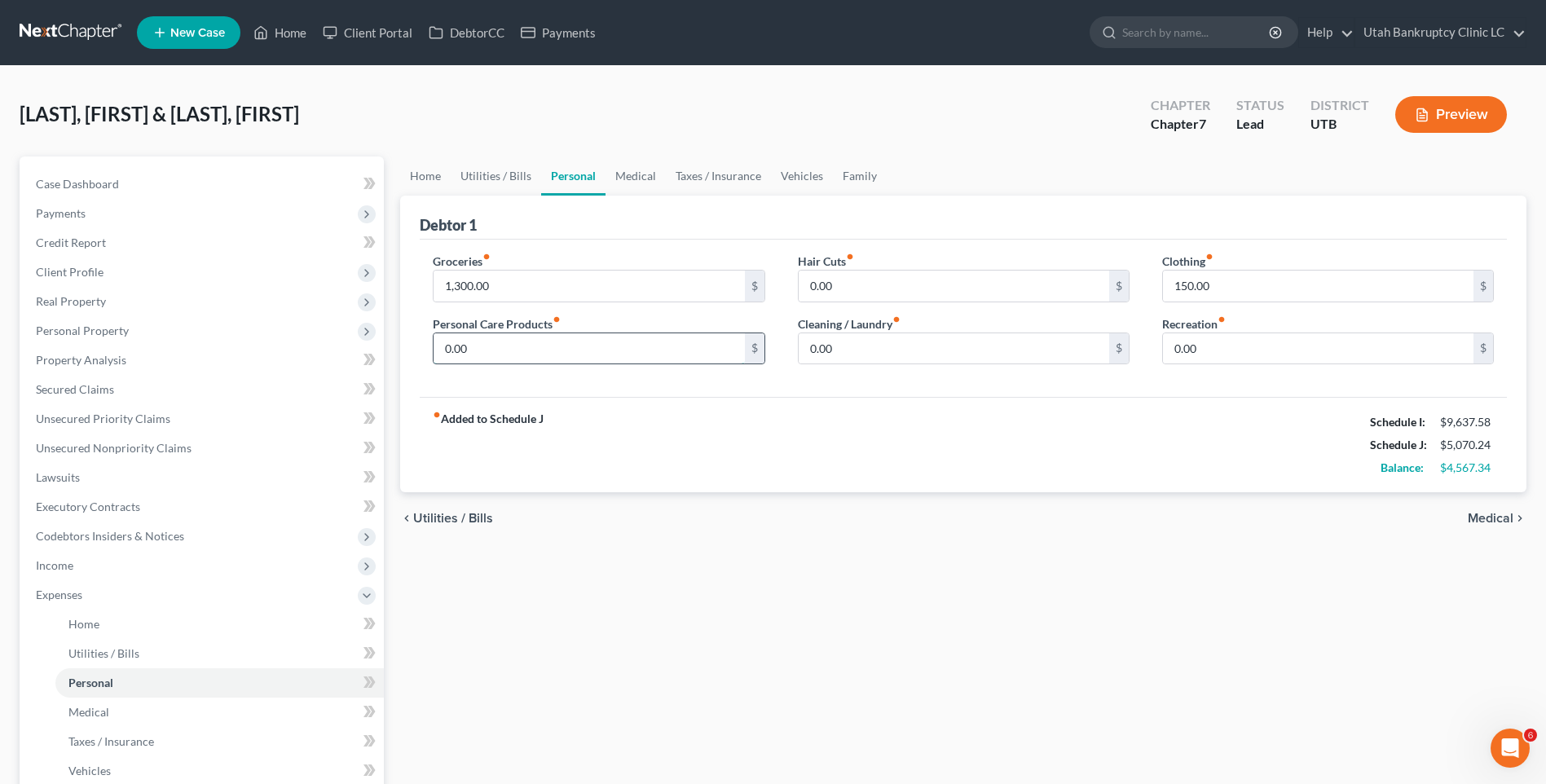 click on "0.00" at bounding box center (588, 349) 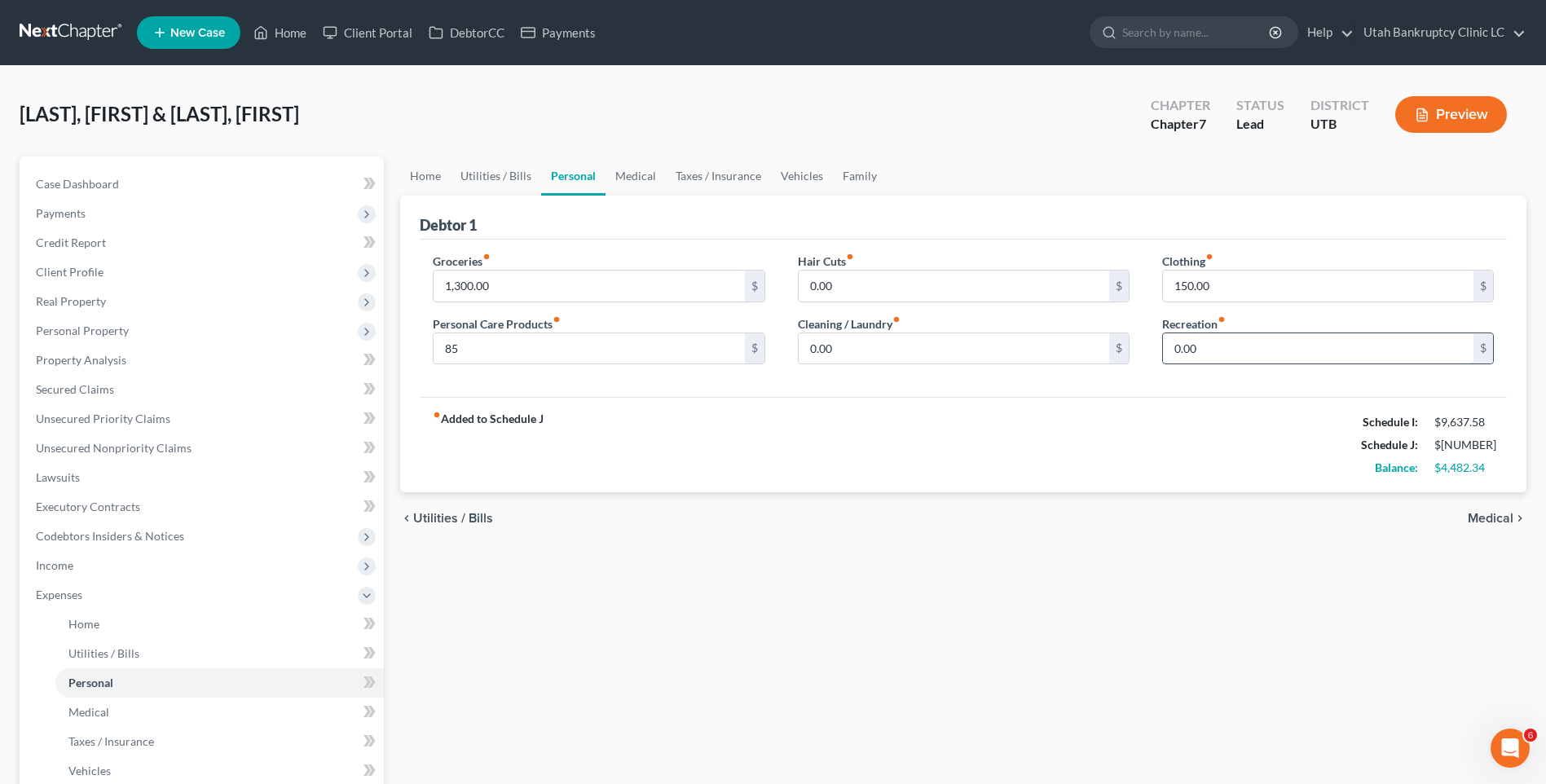 click on "0.00" at bounding box center [1318, 349] 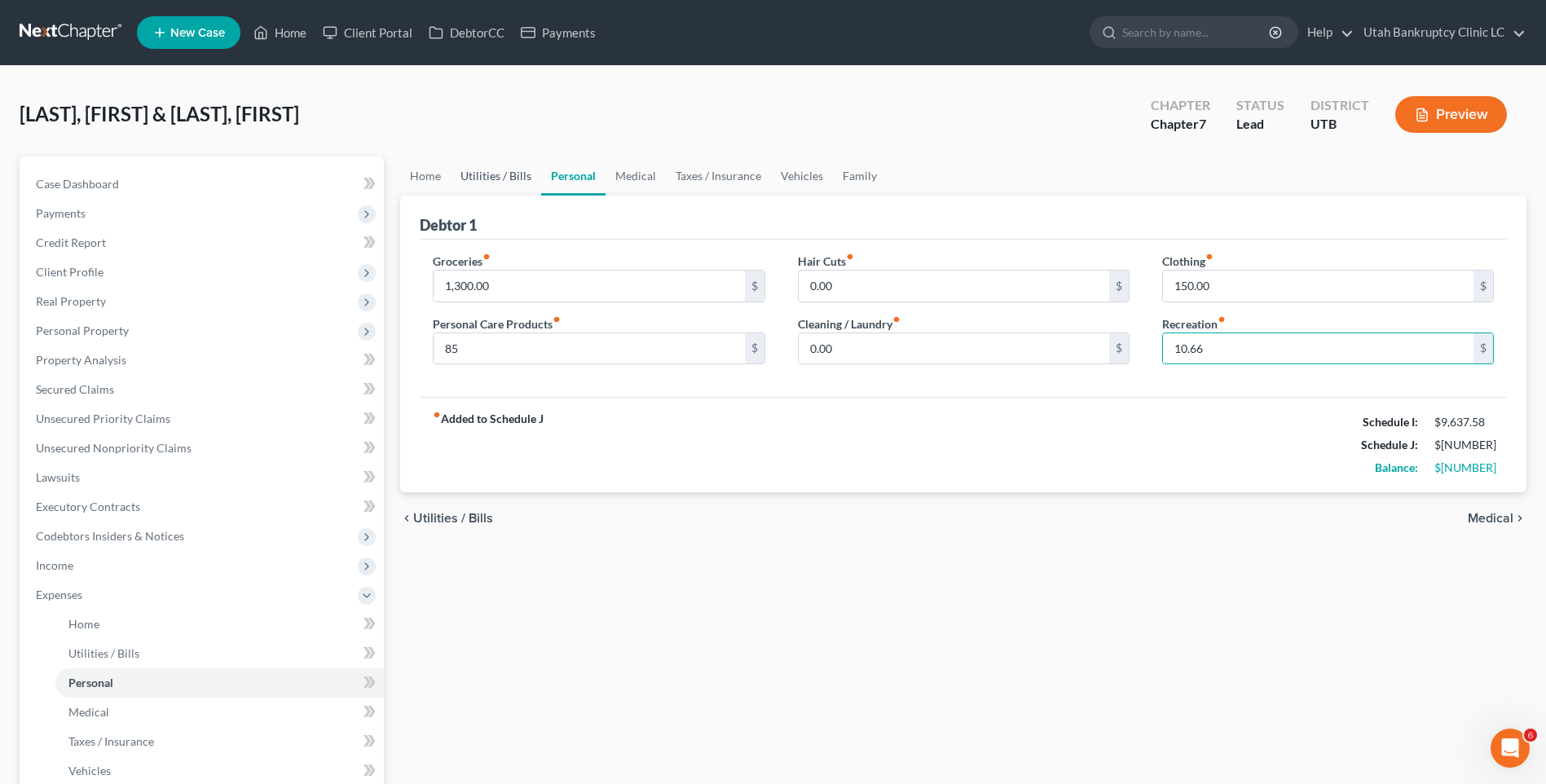 click on "Utilities / Bills" at bounding box center [496, 176] 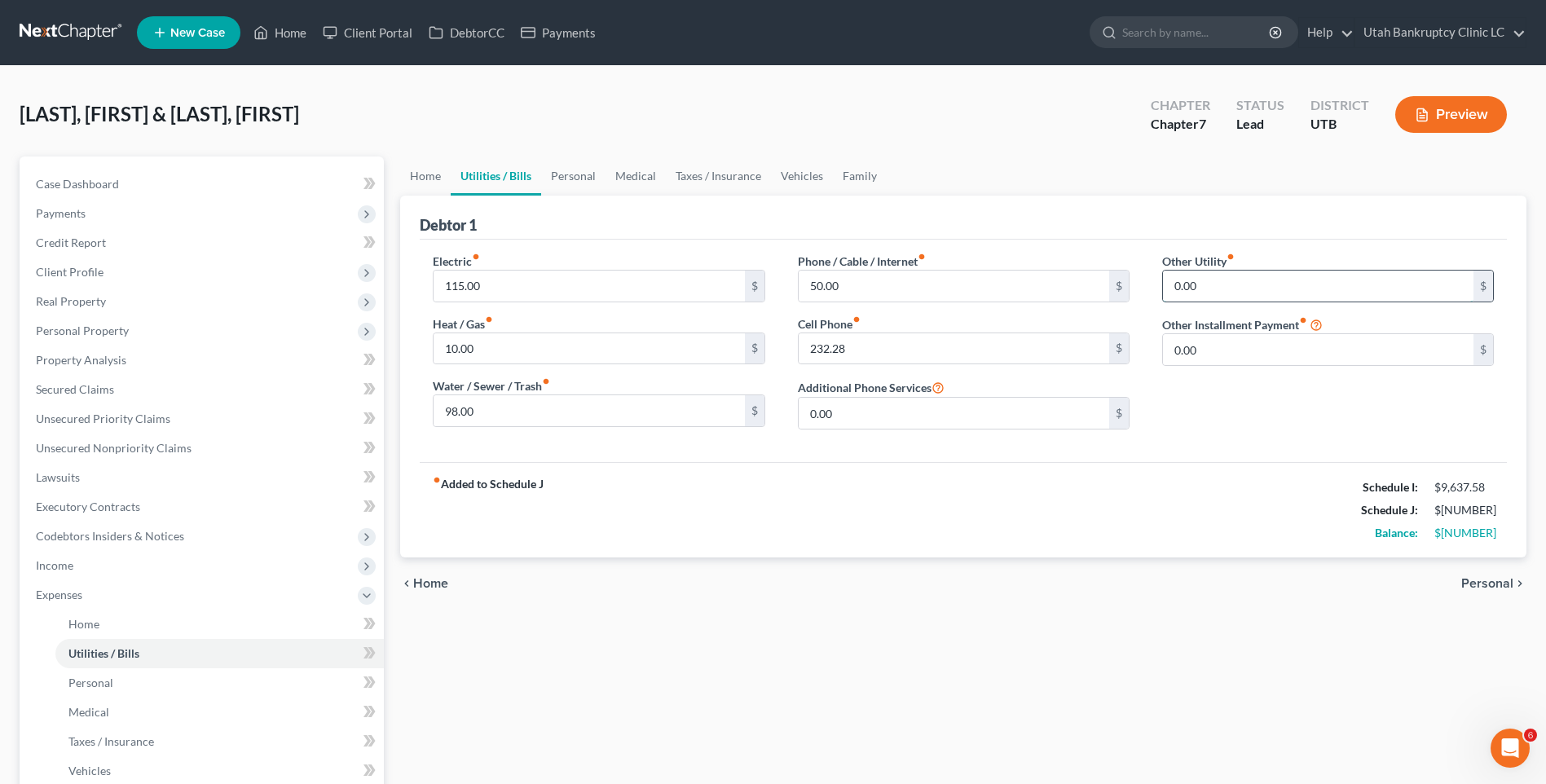 click on "0.00" at bounding box center (1318, 286) 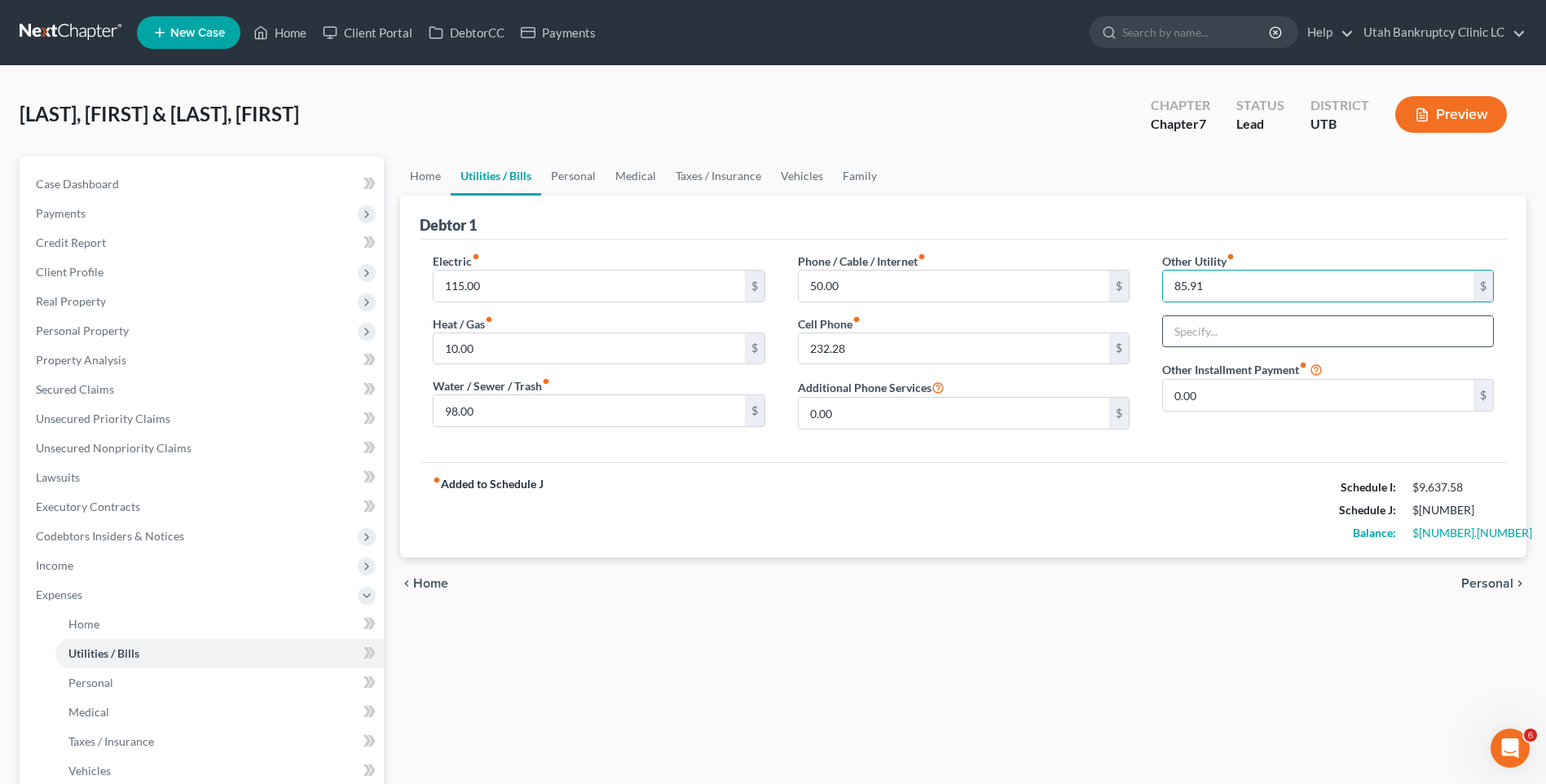 click at bounding box center [1328, 332] 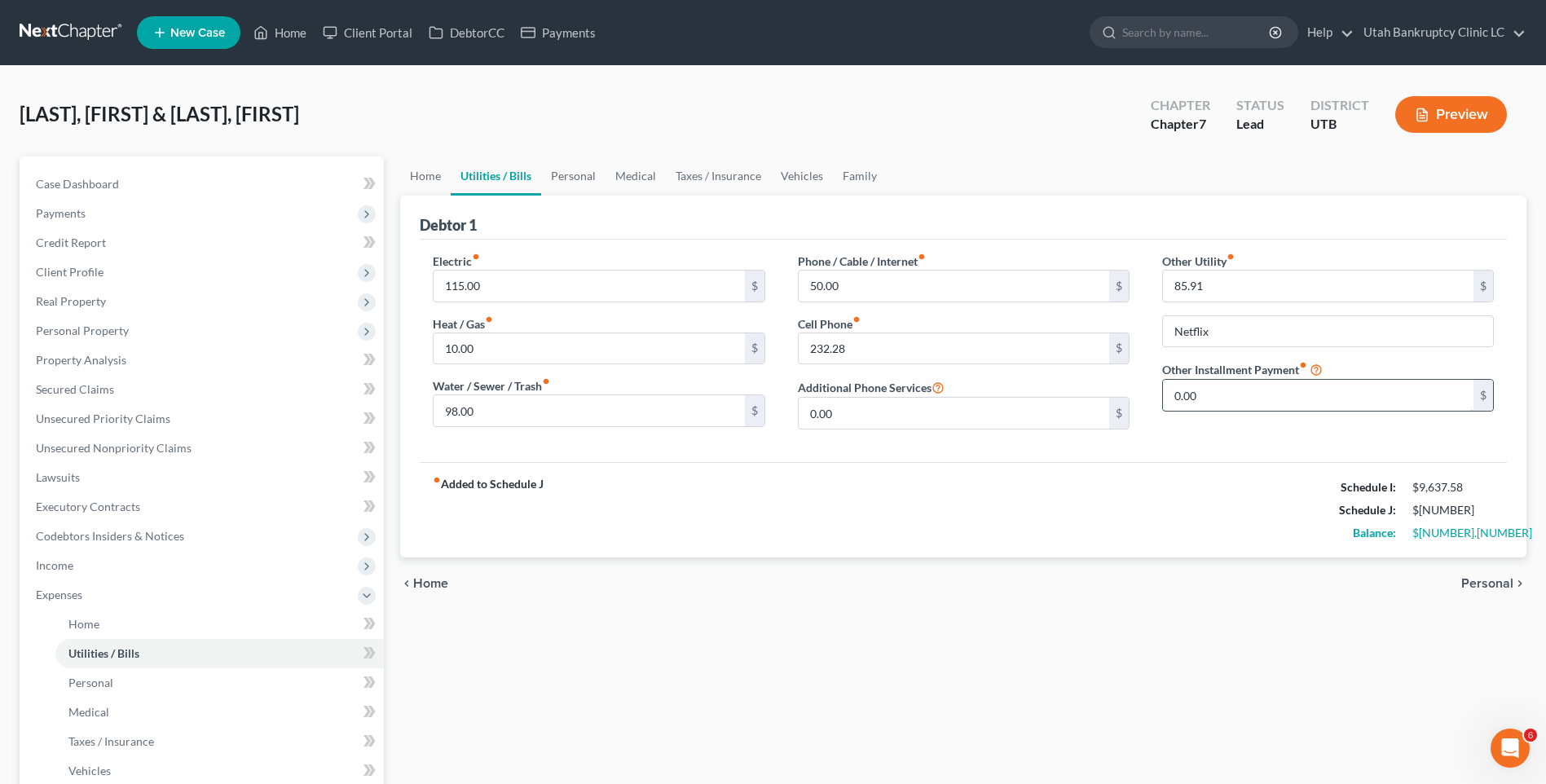 click on "0.00" at bounding box center [1318, 395] 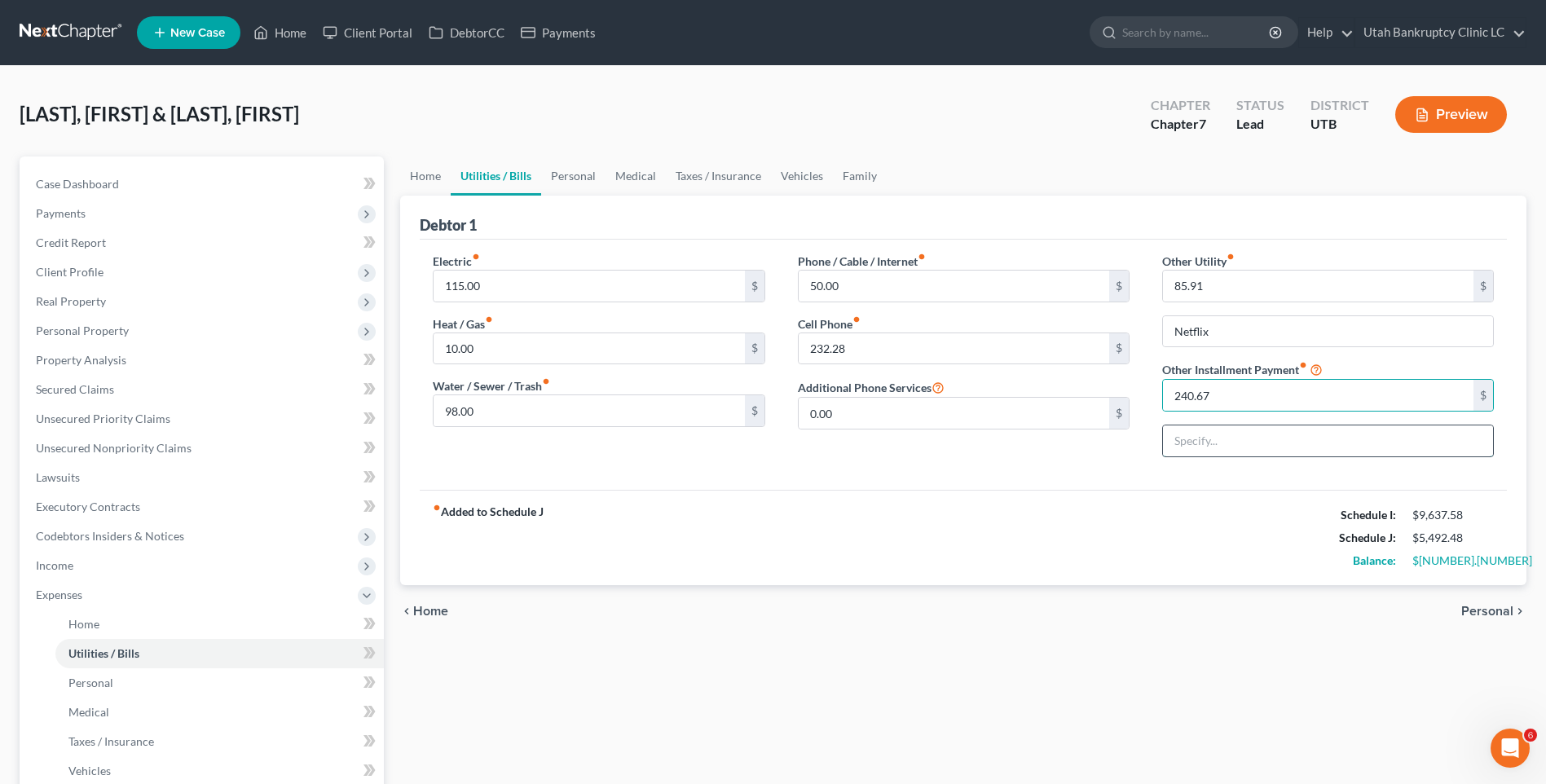 click at bounding box center [1328, 441] 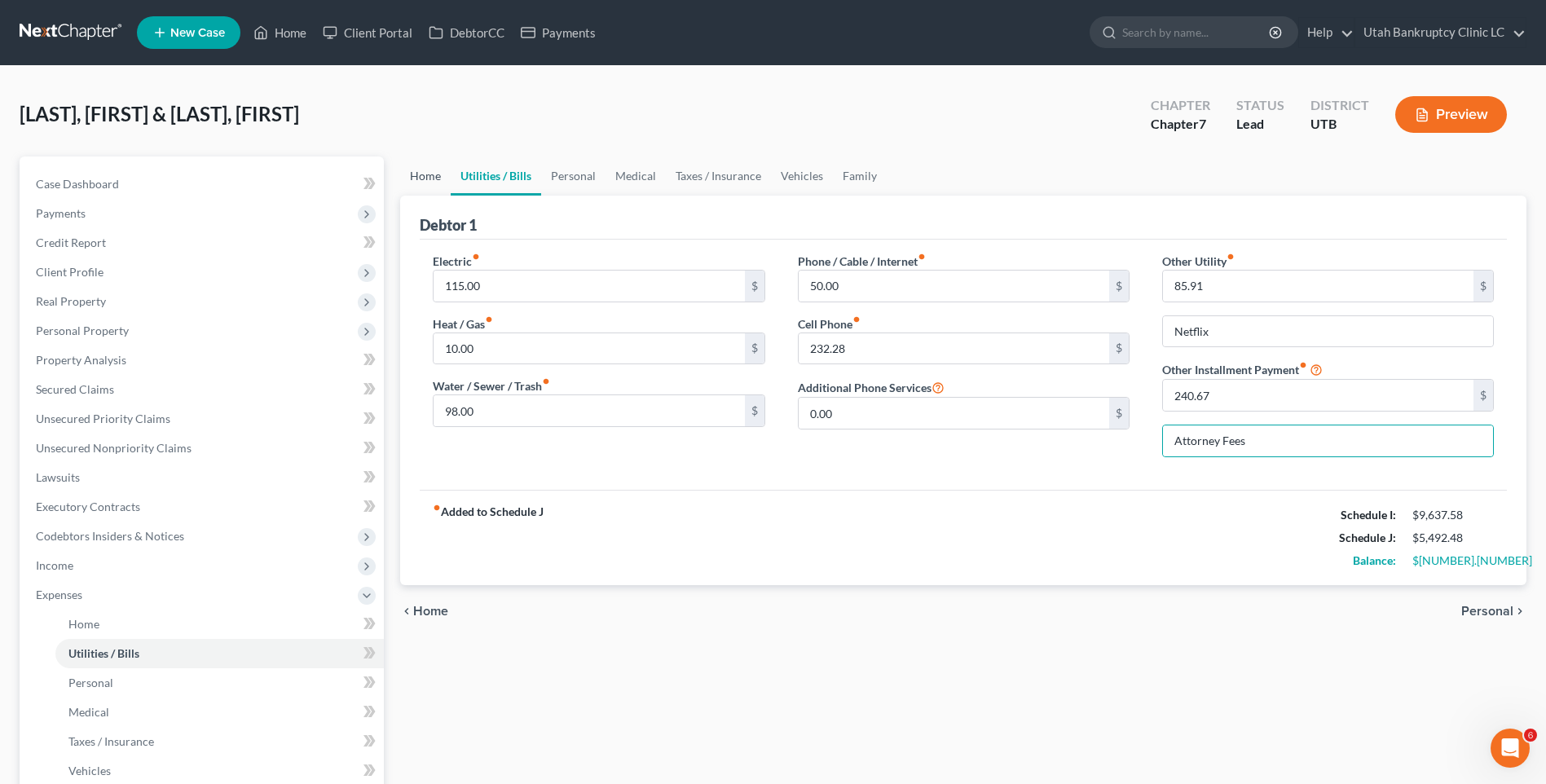 click on "Home" at bounding box center [425, 176] 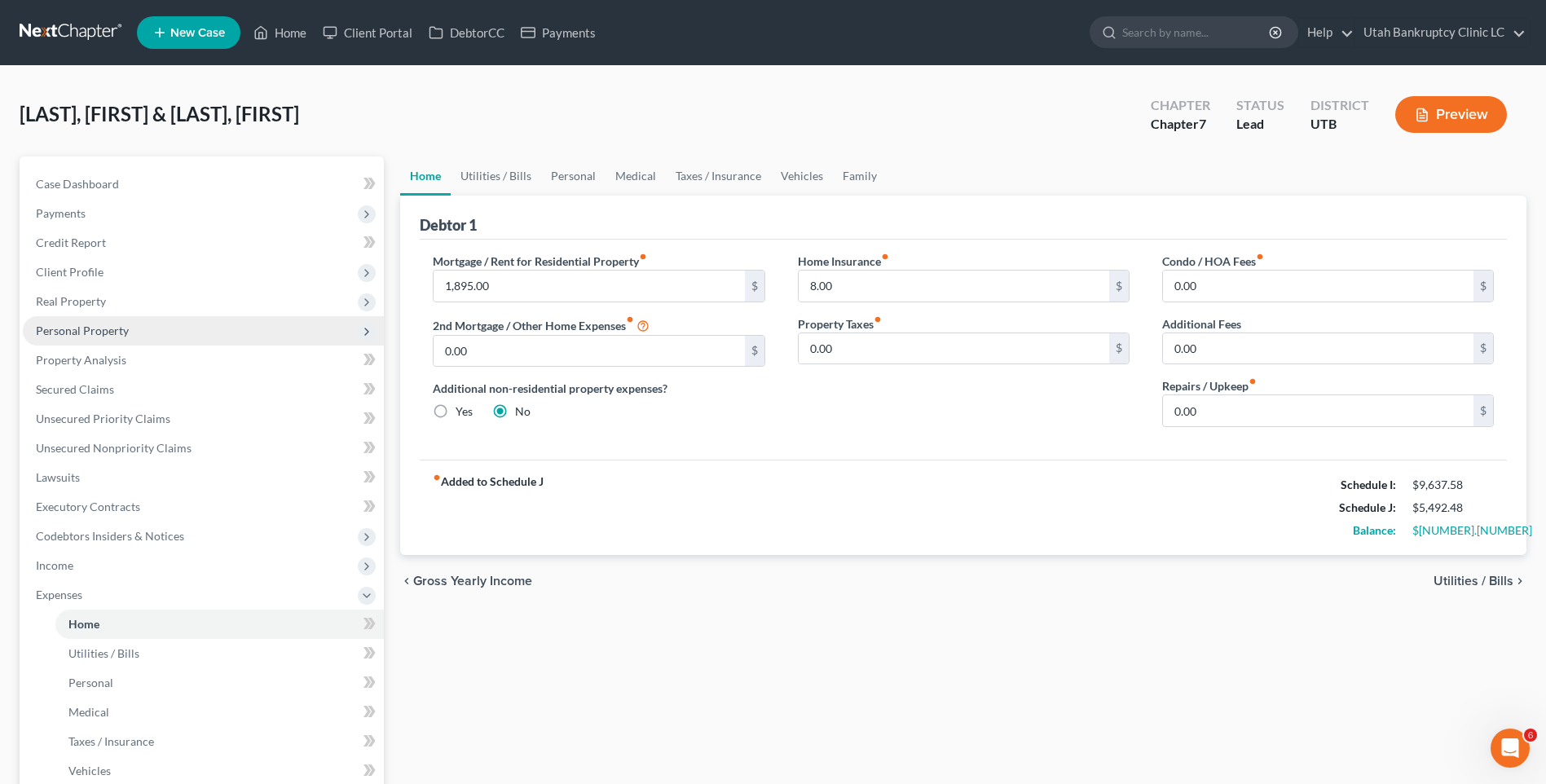 click on "Personal Property" at bounding box center (82, 330) 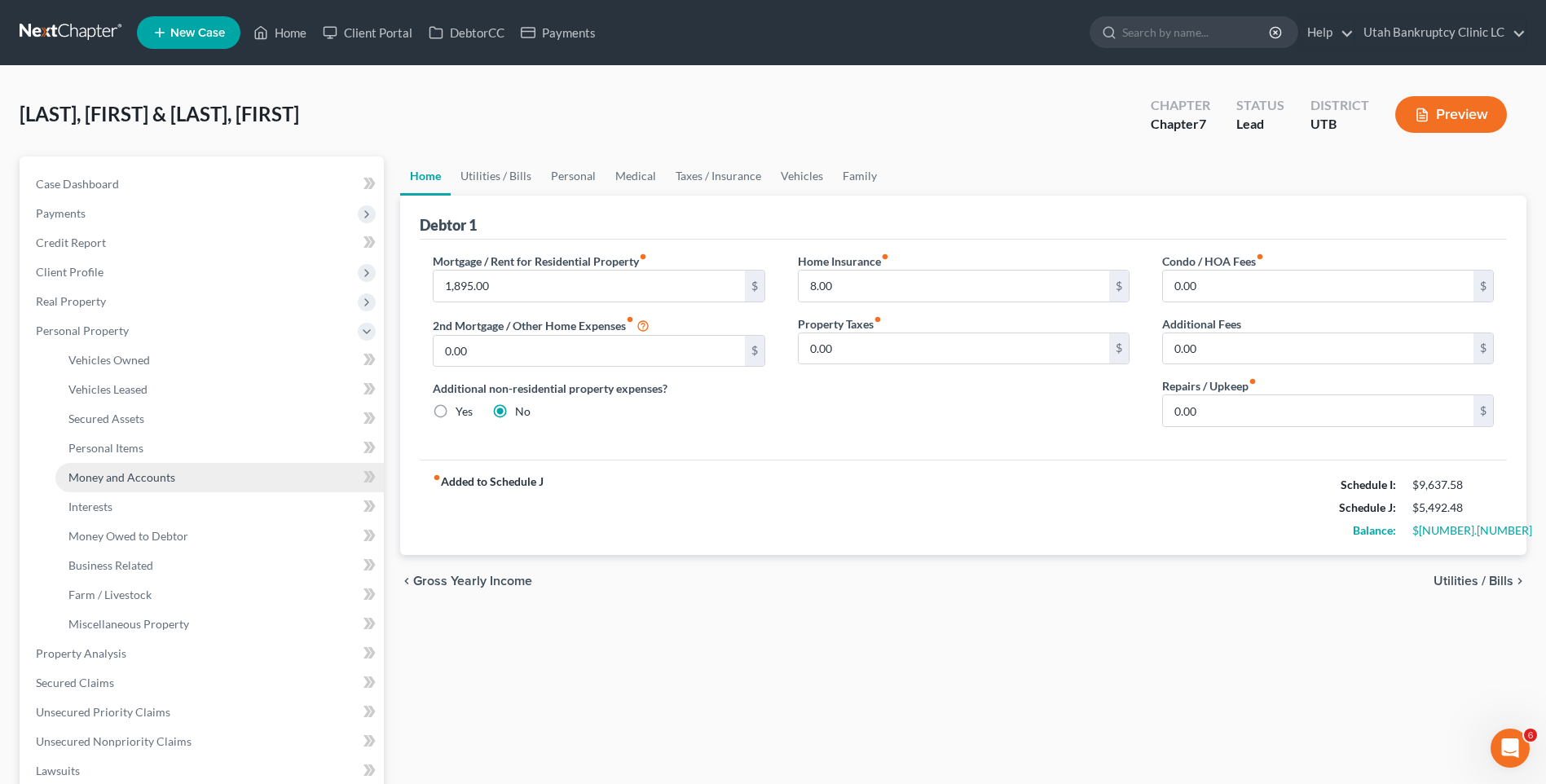 click on "Money and Accounts" at bounding box center (121, 477) 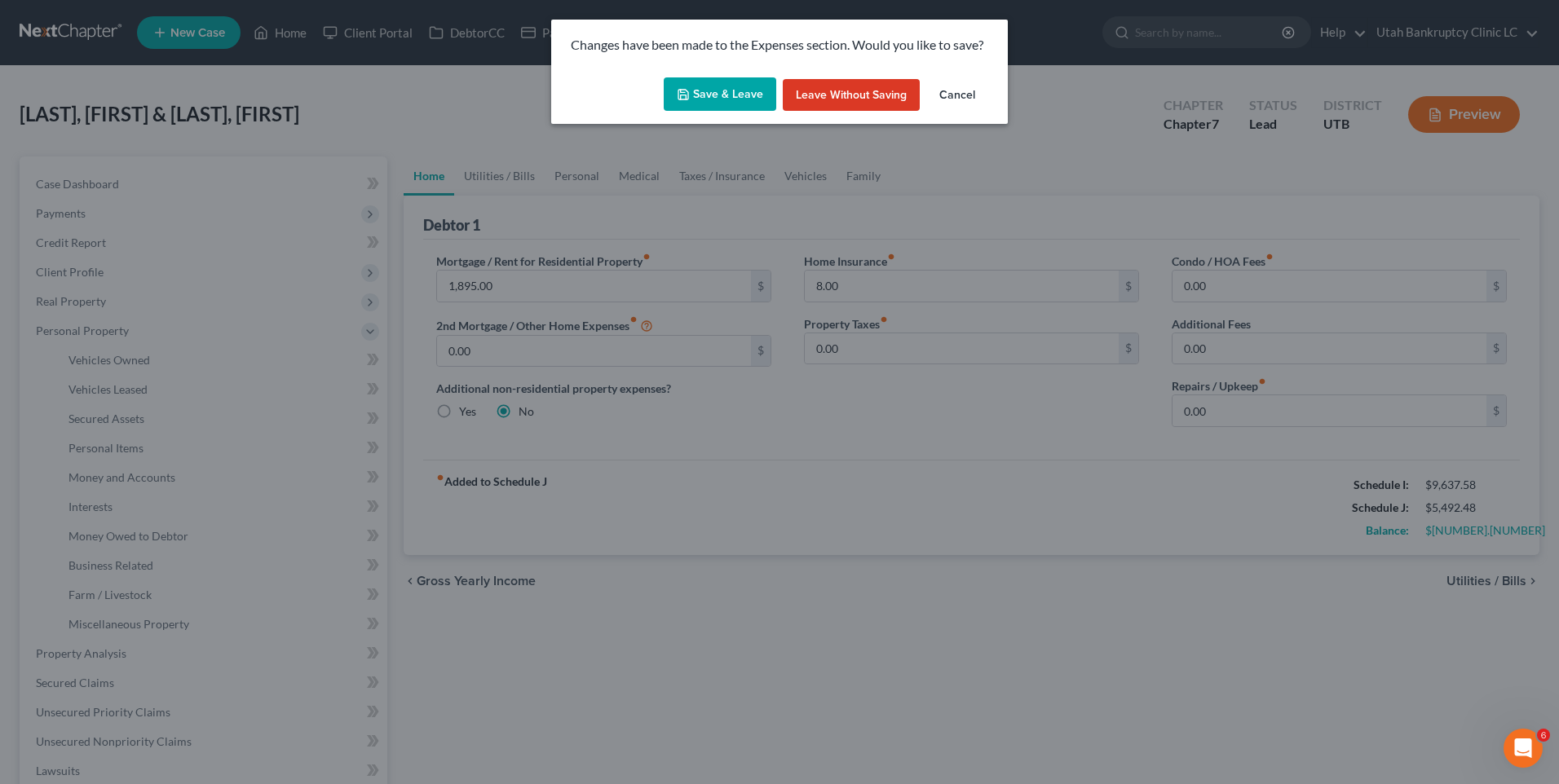 click on "Save & Leave" at bounding box center (720, 95) 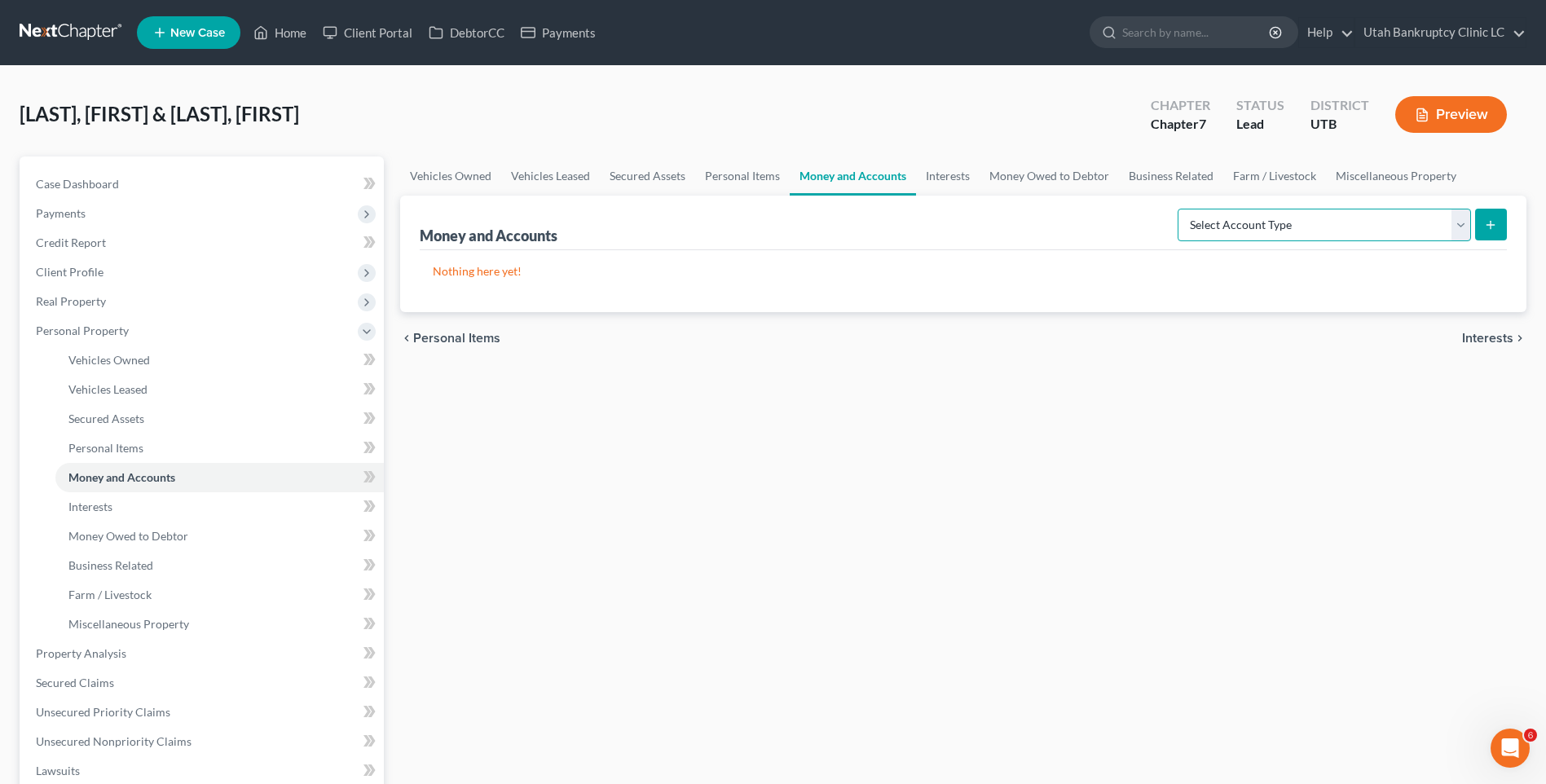click on "Select Account Type Brokerage Cash on Hand Certificates of Deposit Checking Account Money Market Other (Credit Union, Health Savings Account, etc) Safe Deposit Box Savings Account Security Deposits or Prepayments" at bounding box center [1324, 225] 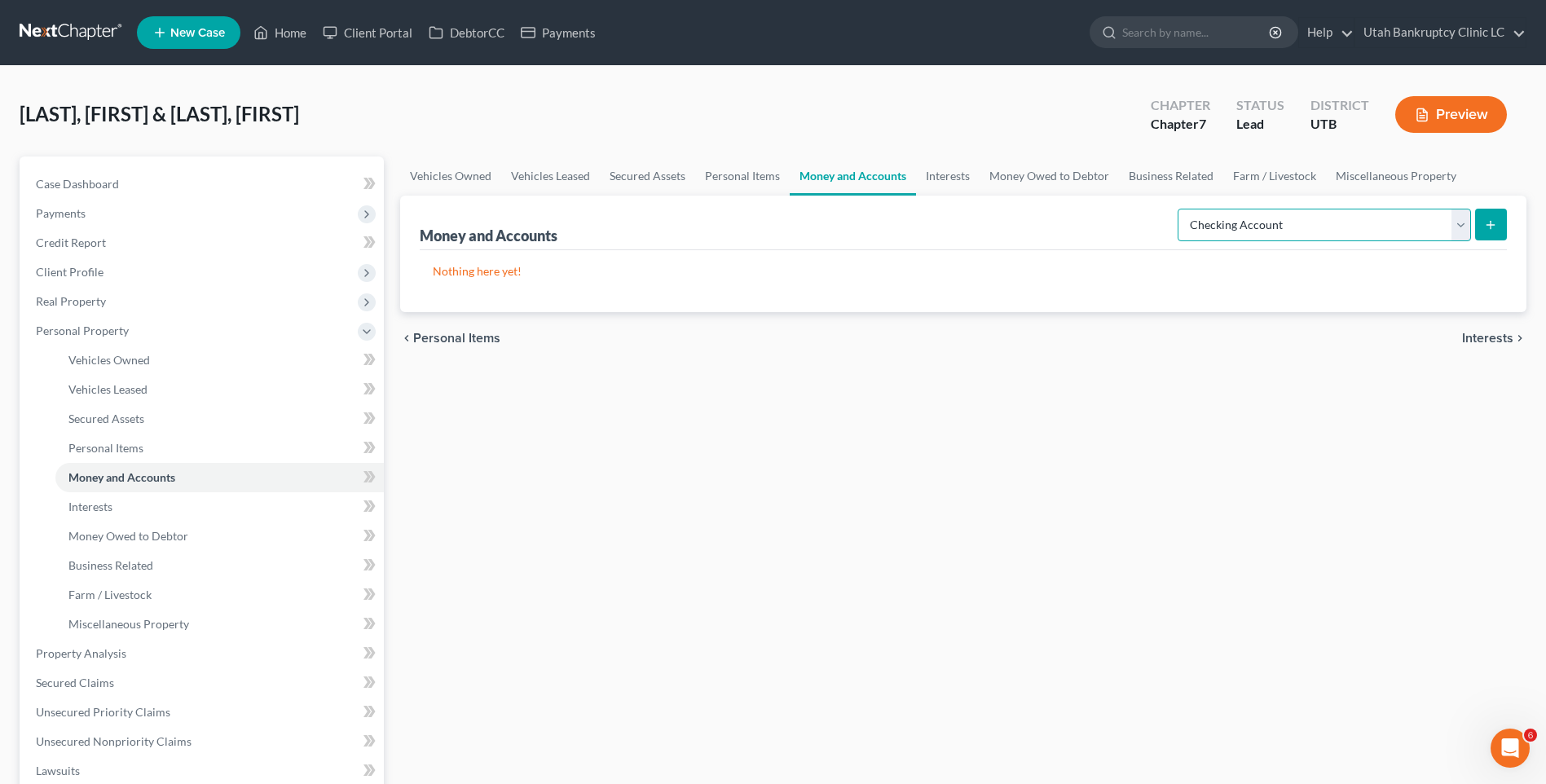 click on "Select Account Type Brokerage Cash on Hand Certificates of Deposit Checking Account Money Market Other (Credit Union, Health Savings Account, etc) Safe Deposit Box Savings Account Security Deposits or Prepayments" at bounding box center [1324, 225] 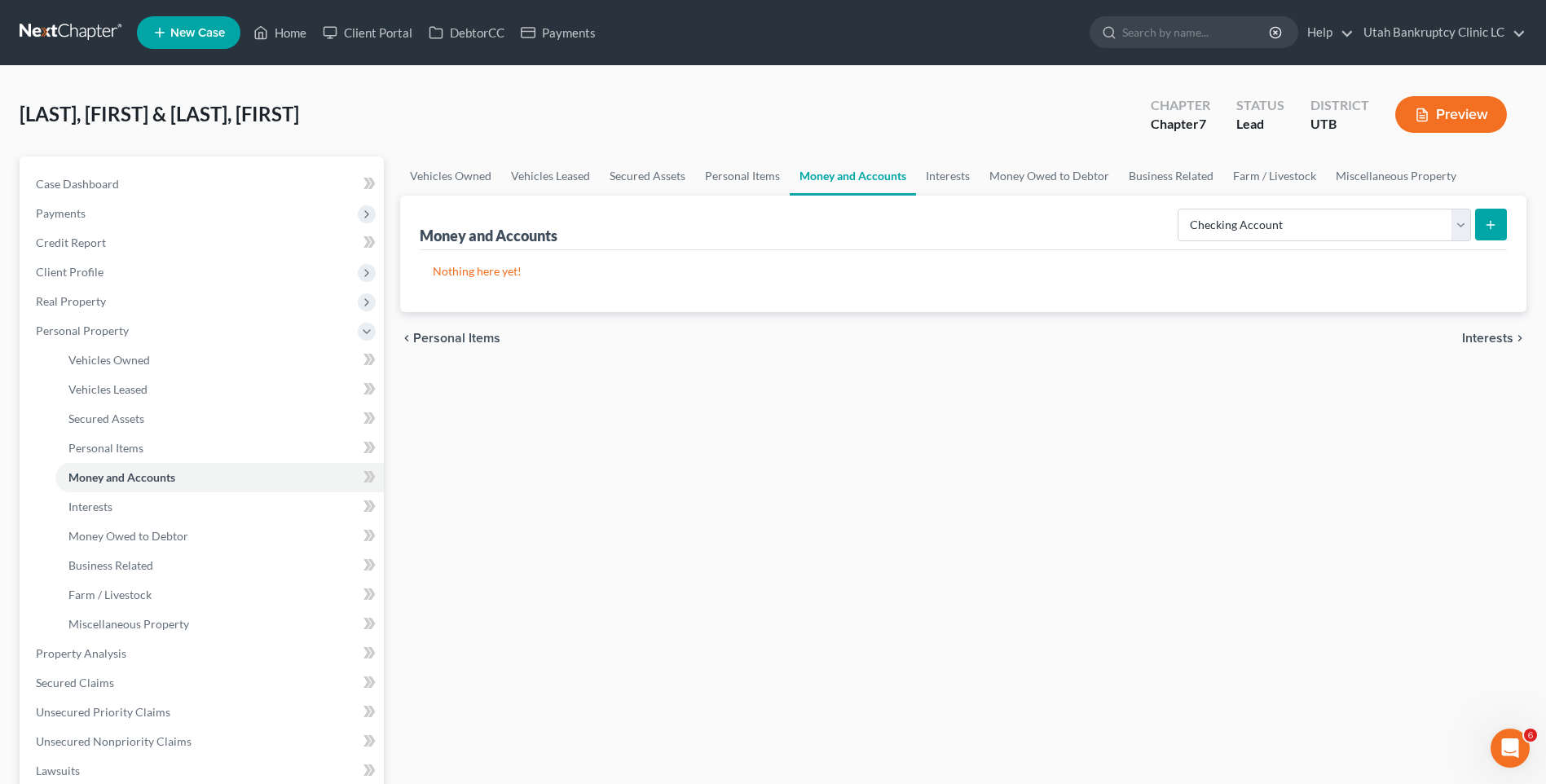 click at bounding box center (1491, 224) 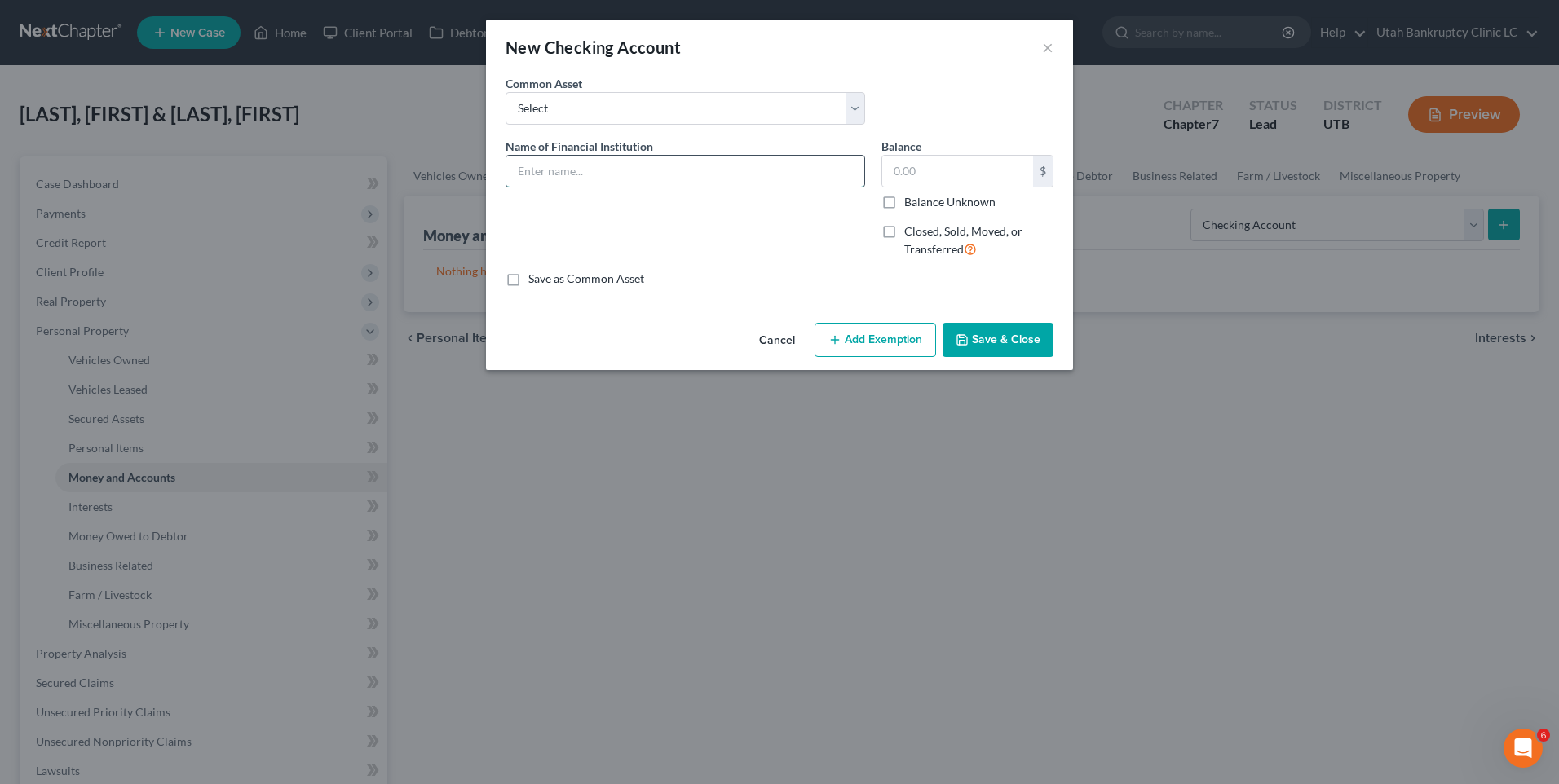 click at bounding box center (685, 171) 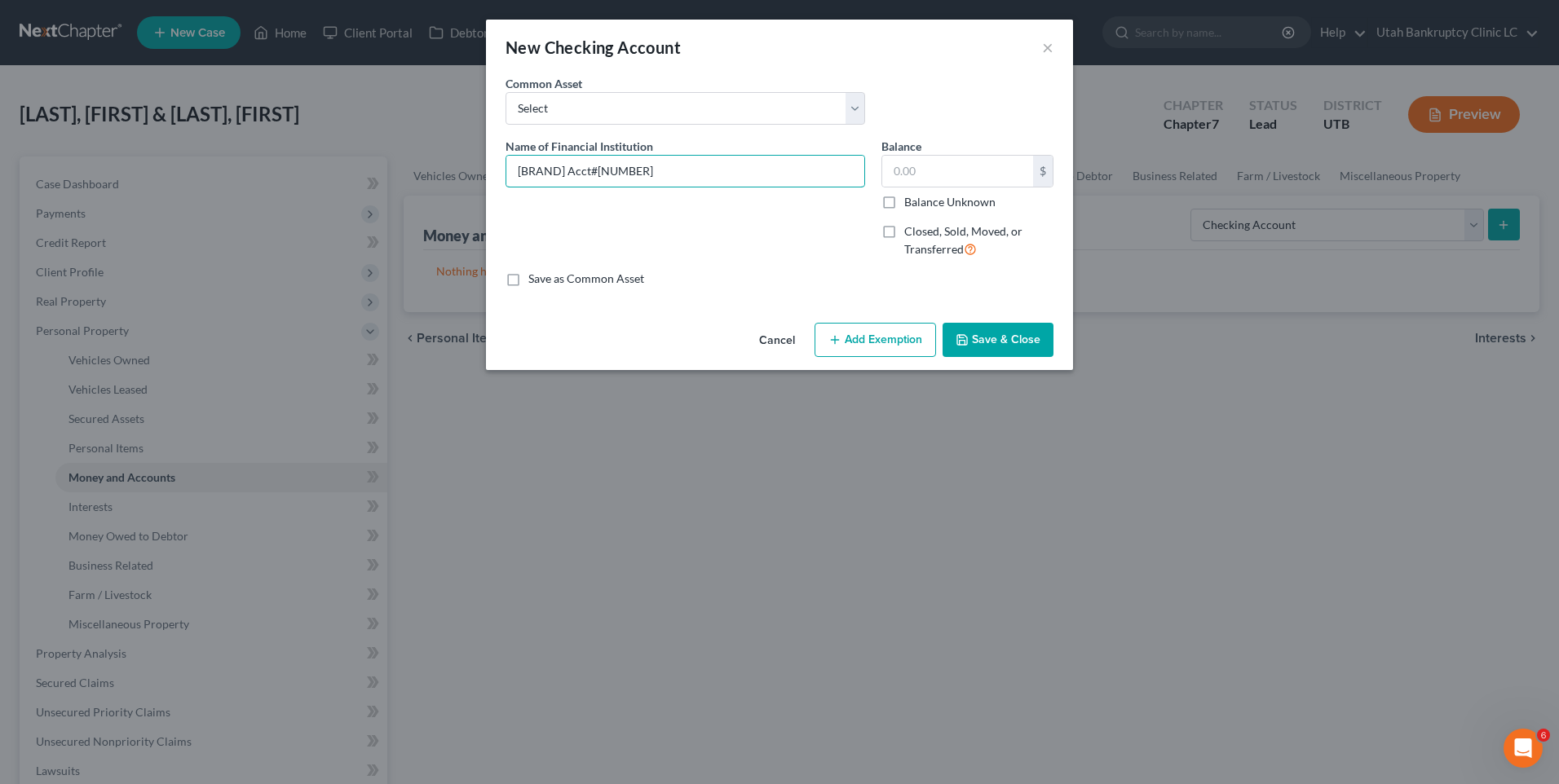 drag, startPoint x: 632, startPoint y: 170, endPoint x: 468, endPoint y: 174, distance: 164.04877 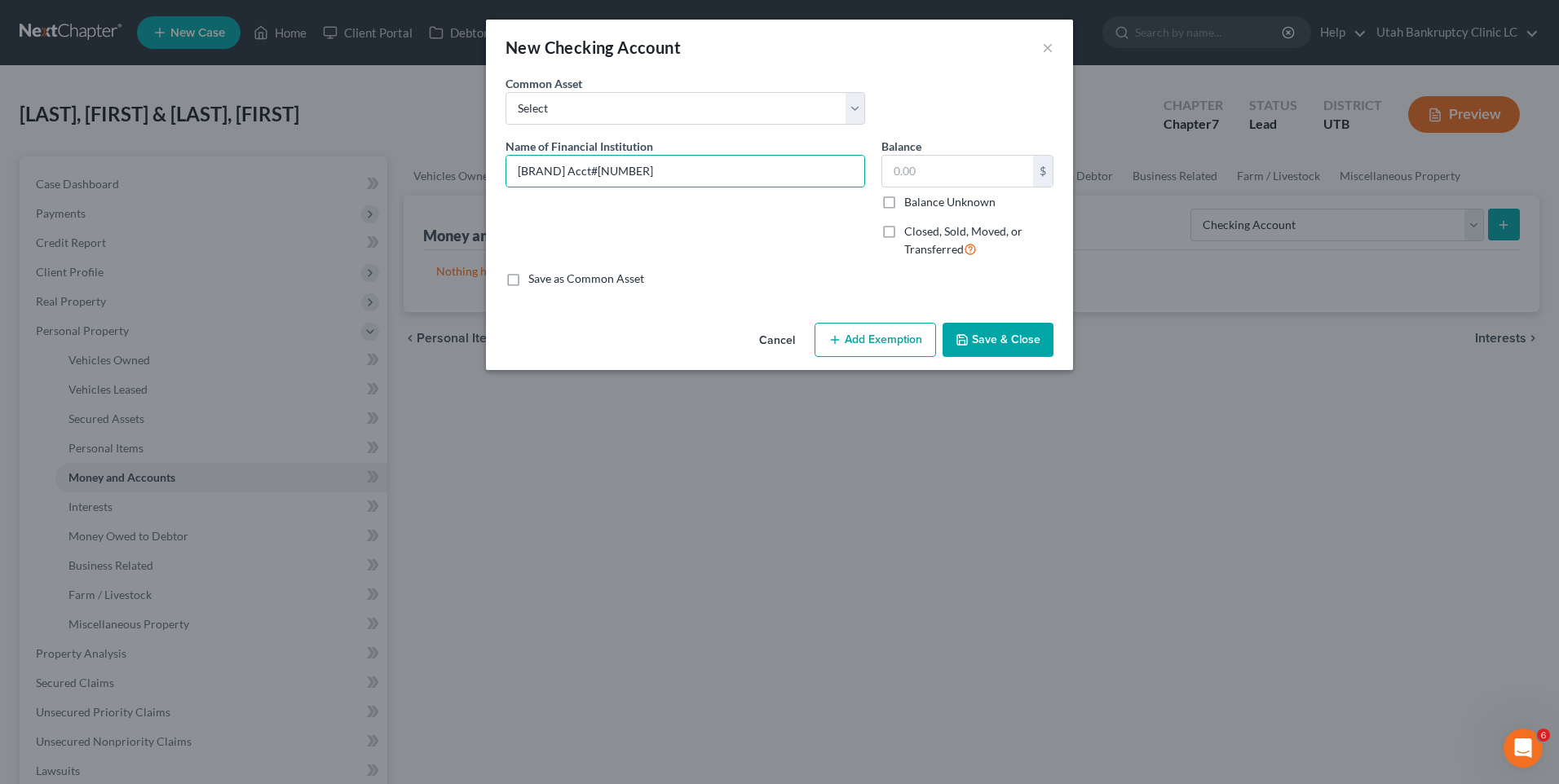 click on "Save & Close" at bounding box center [998, 340] 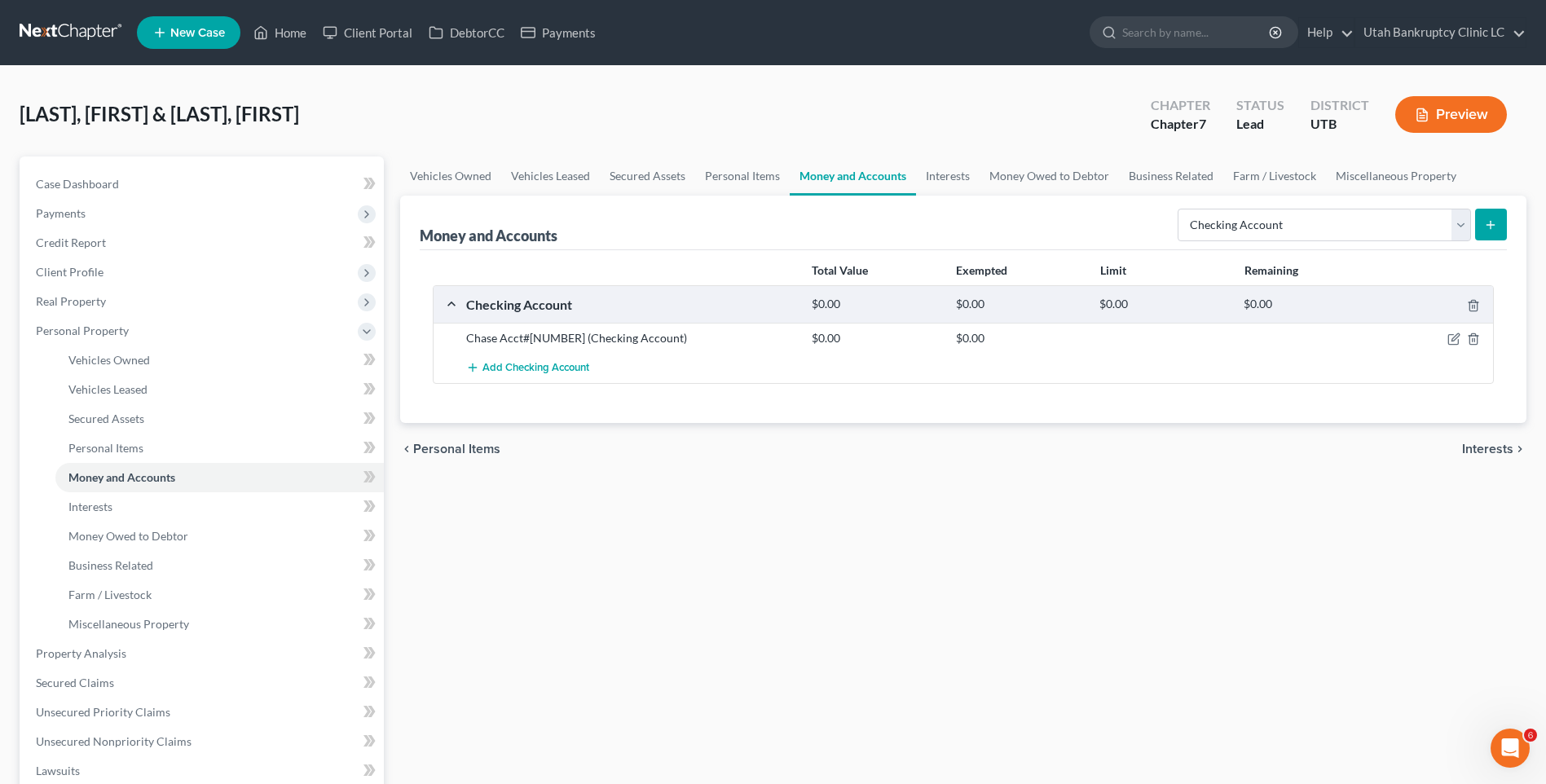 click at bounding box center (1491, 224) 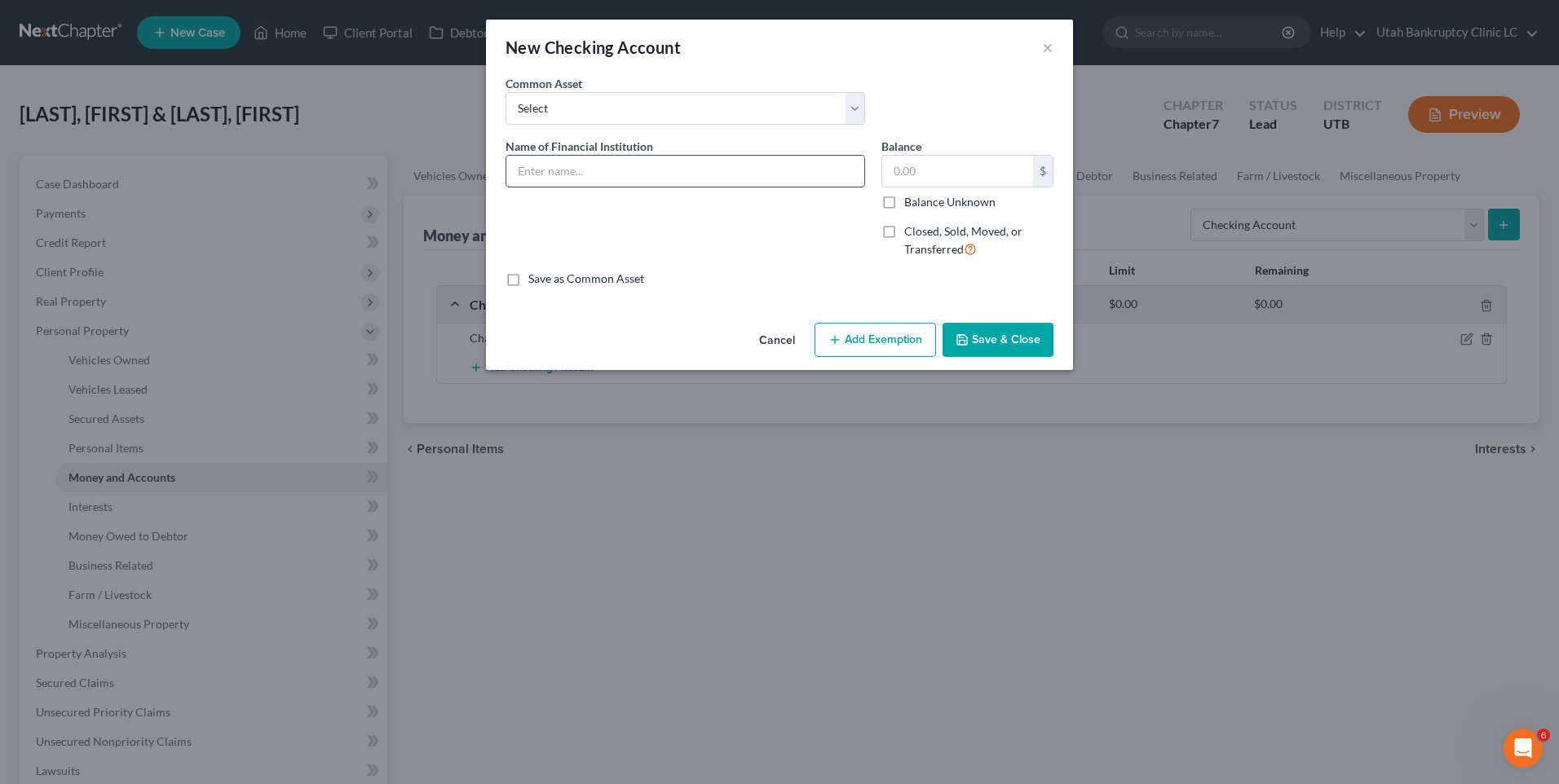 click at bounding box center (685, 171) 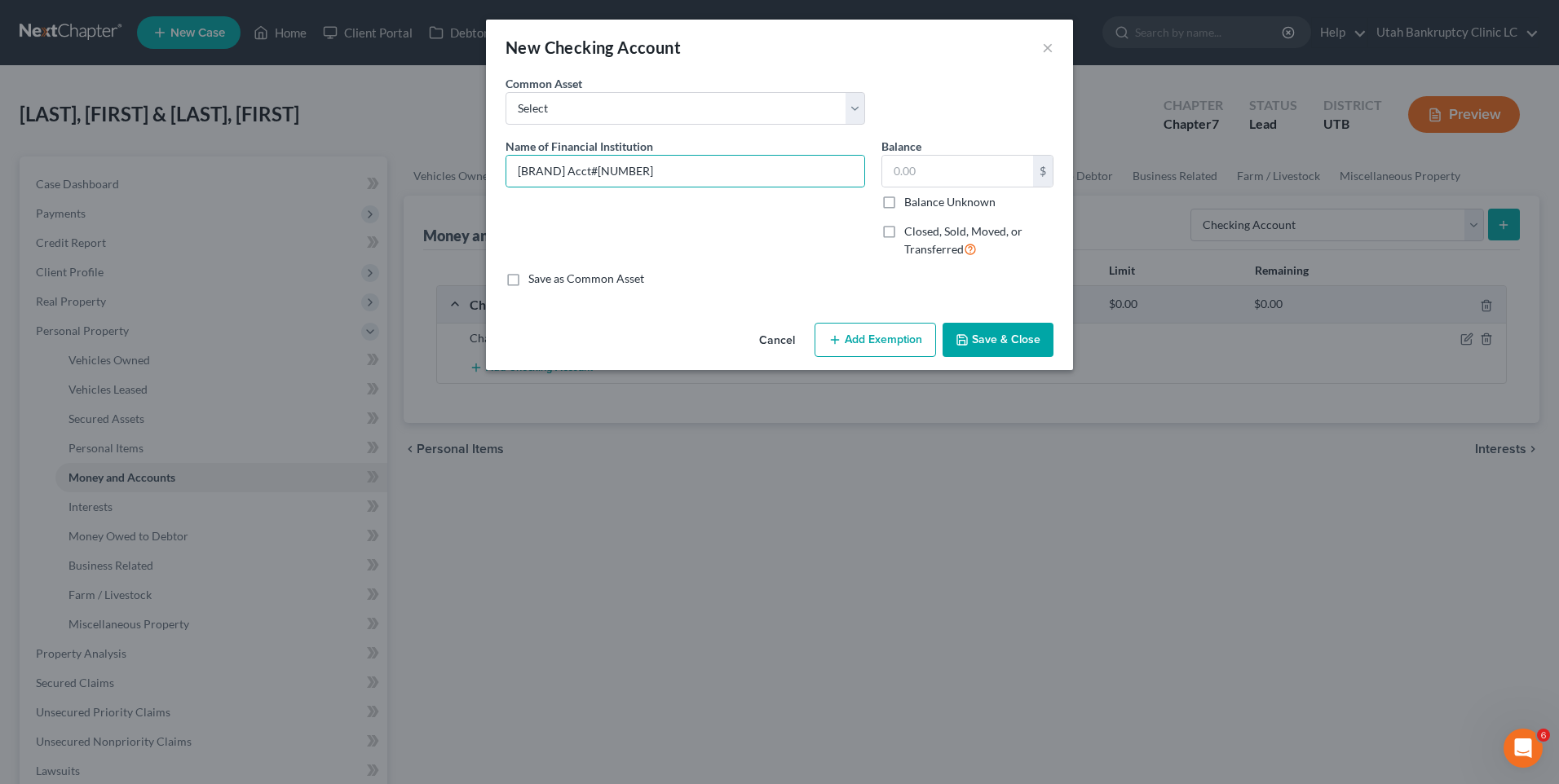 click on "Save & Close" at bounding box center [998, 340] 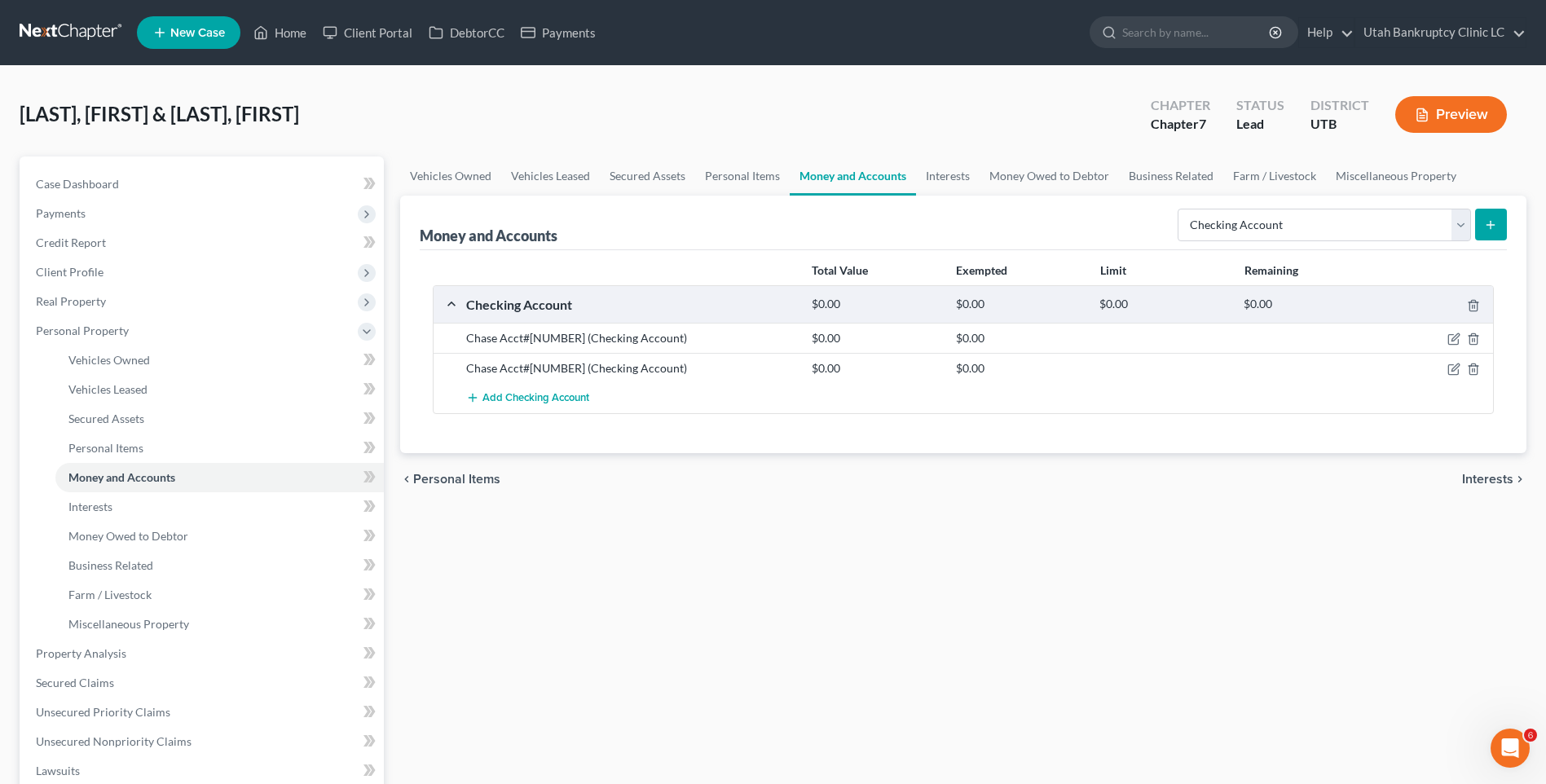 click 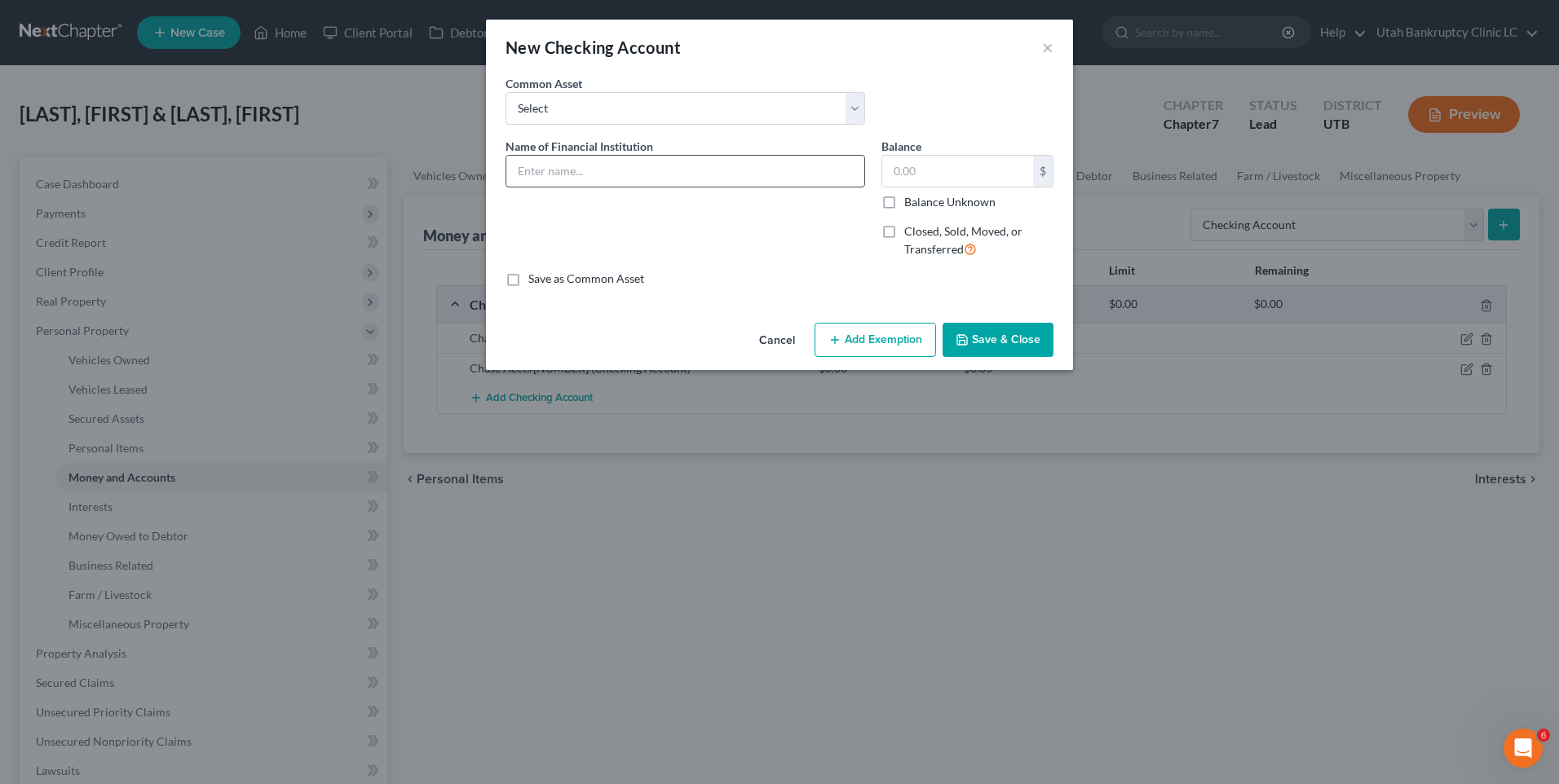 click at bounding box center [685, 171] 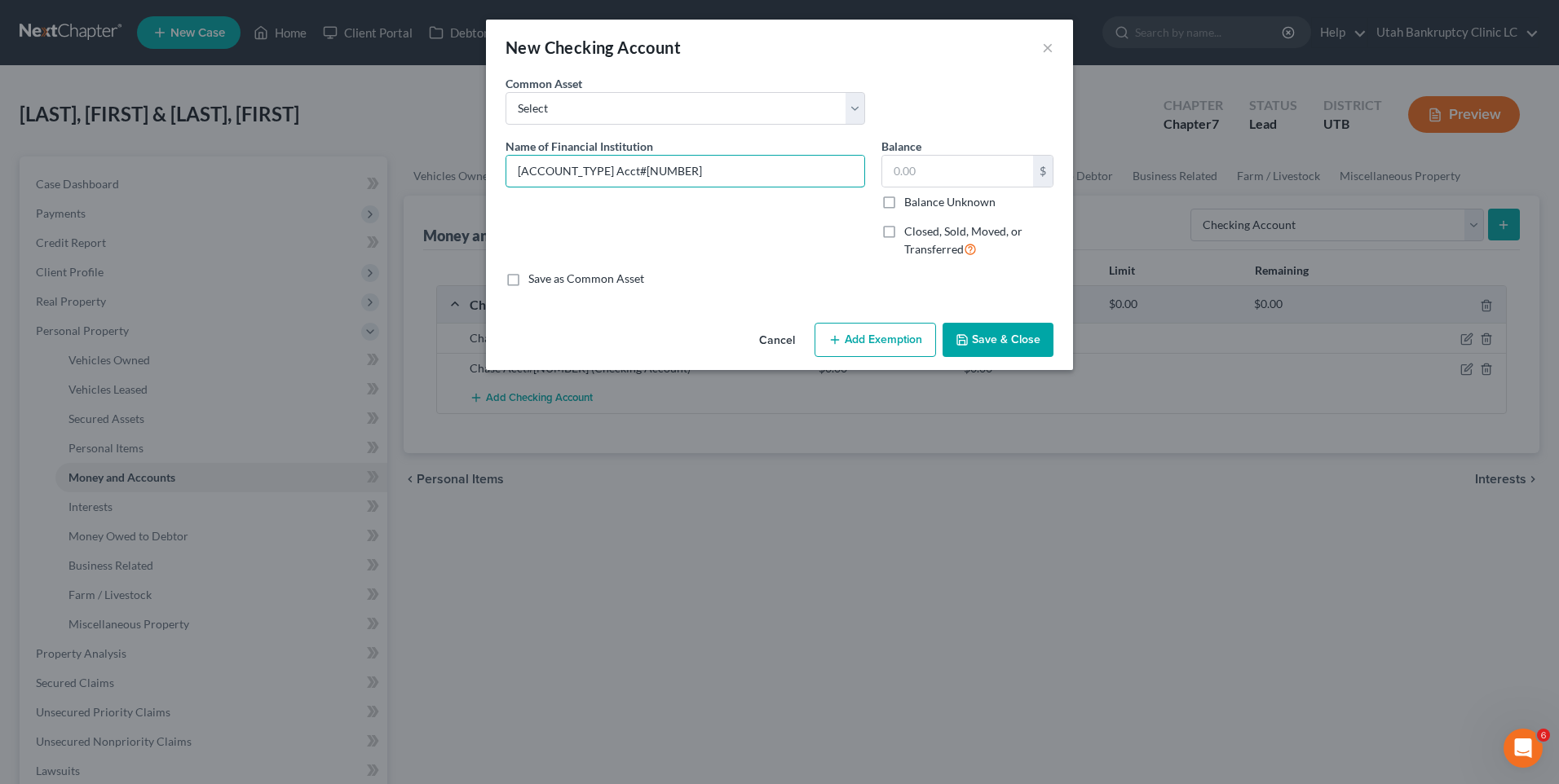 drag, startPoint x: 641, startPoint y: 159, endPoint x: 457, endPoint y: 170, distance: 184.32851 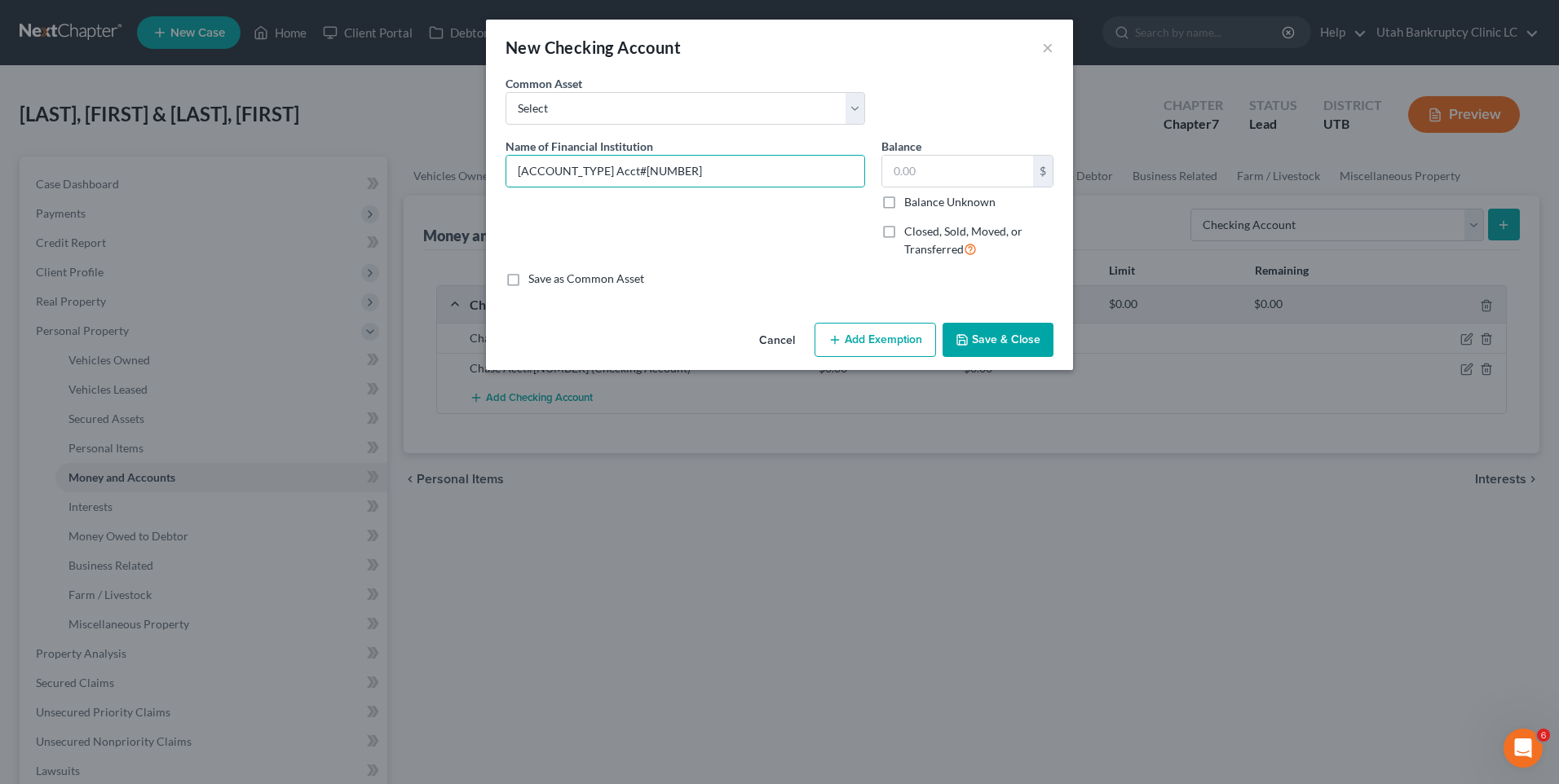 click on "Save & Close" at bounding box center (998, 340) 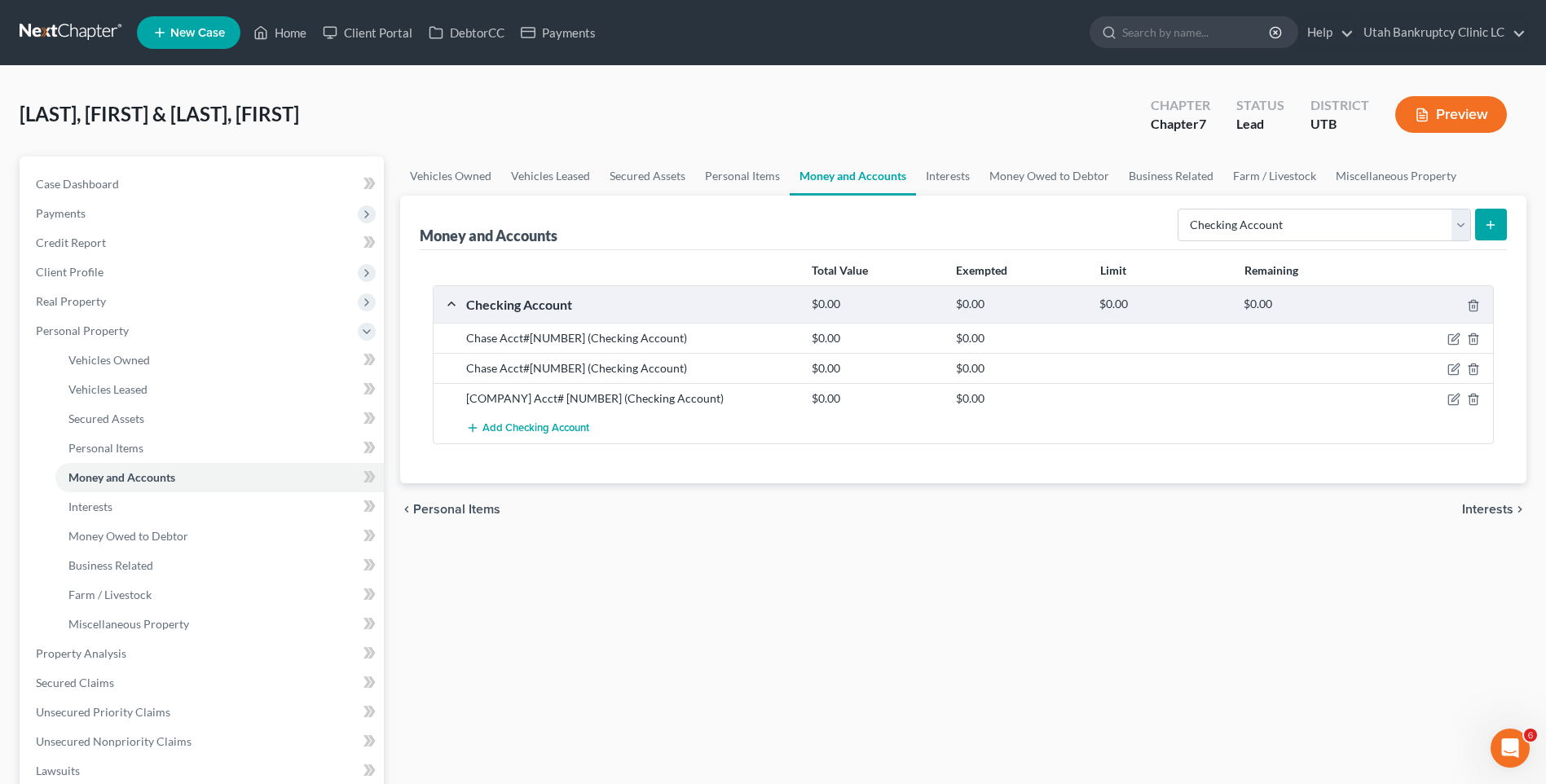 click 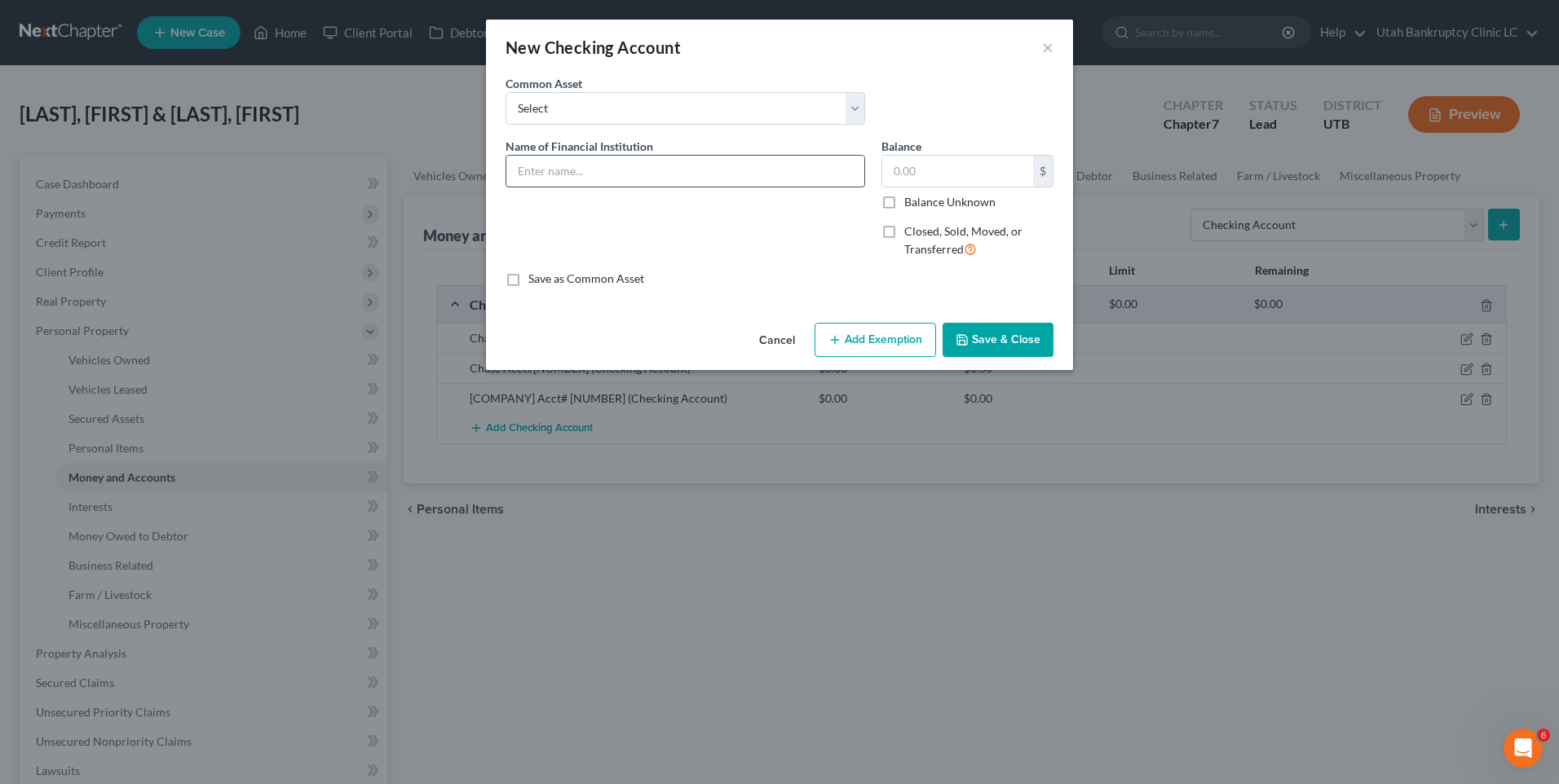 click at bounding box center [685, 171] 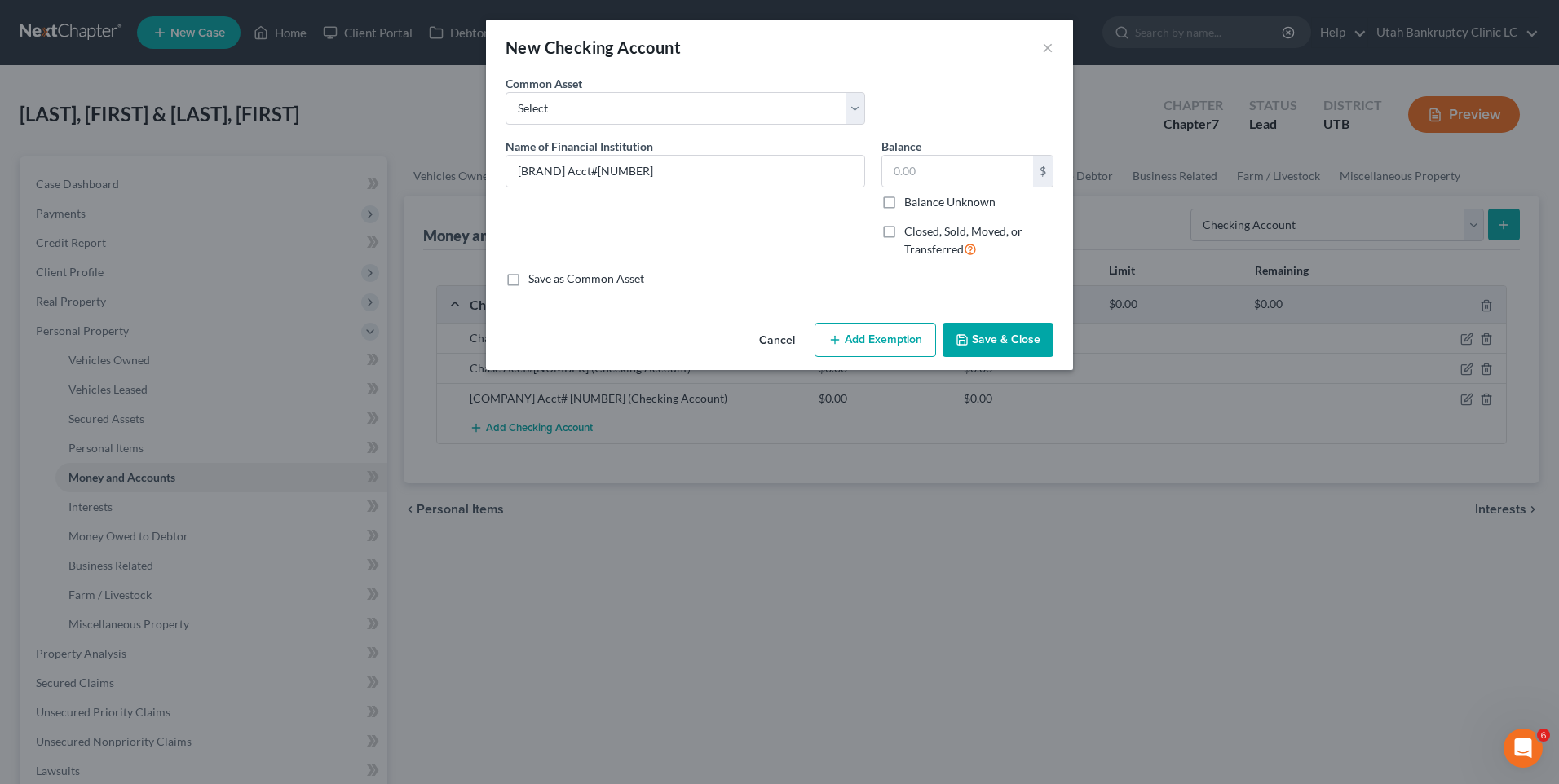 click on "Save & Close" at bounding box center [998, 340] 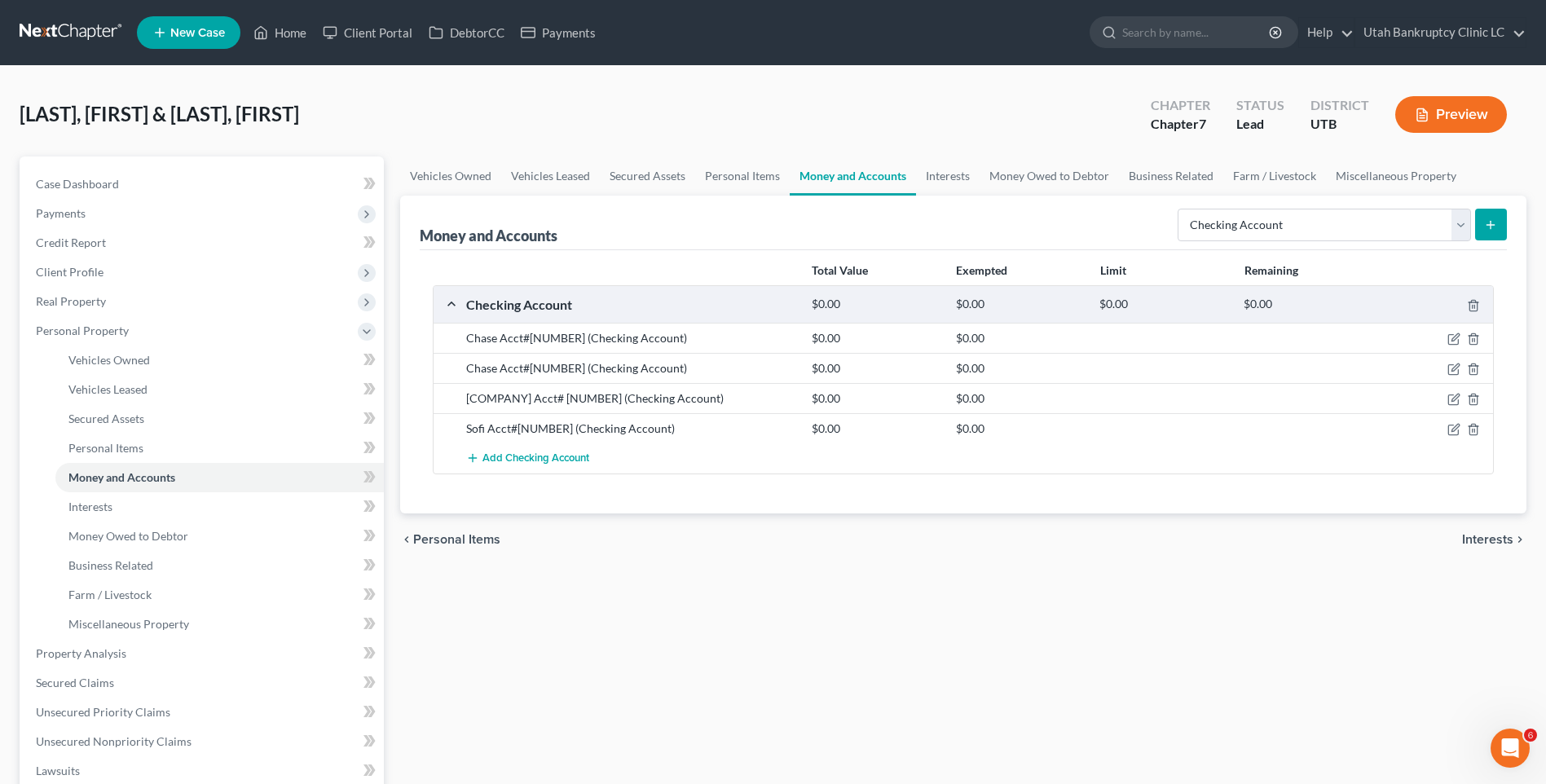 click at bounding box center (1491, 224) 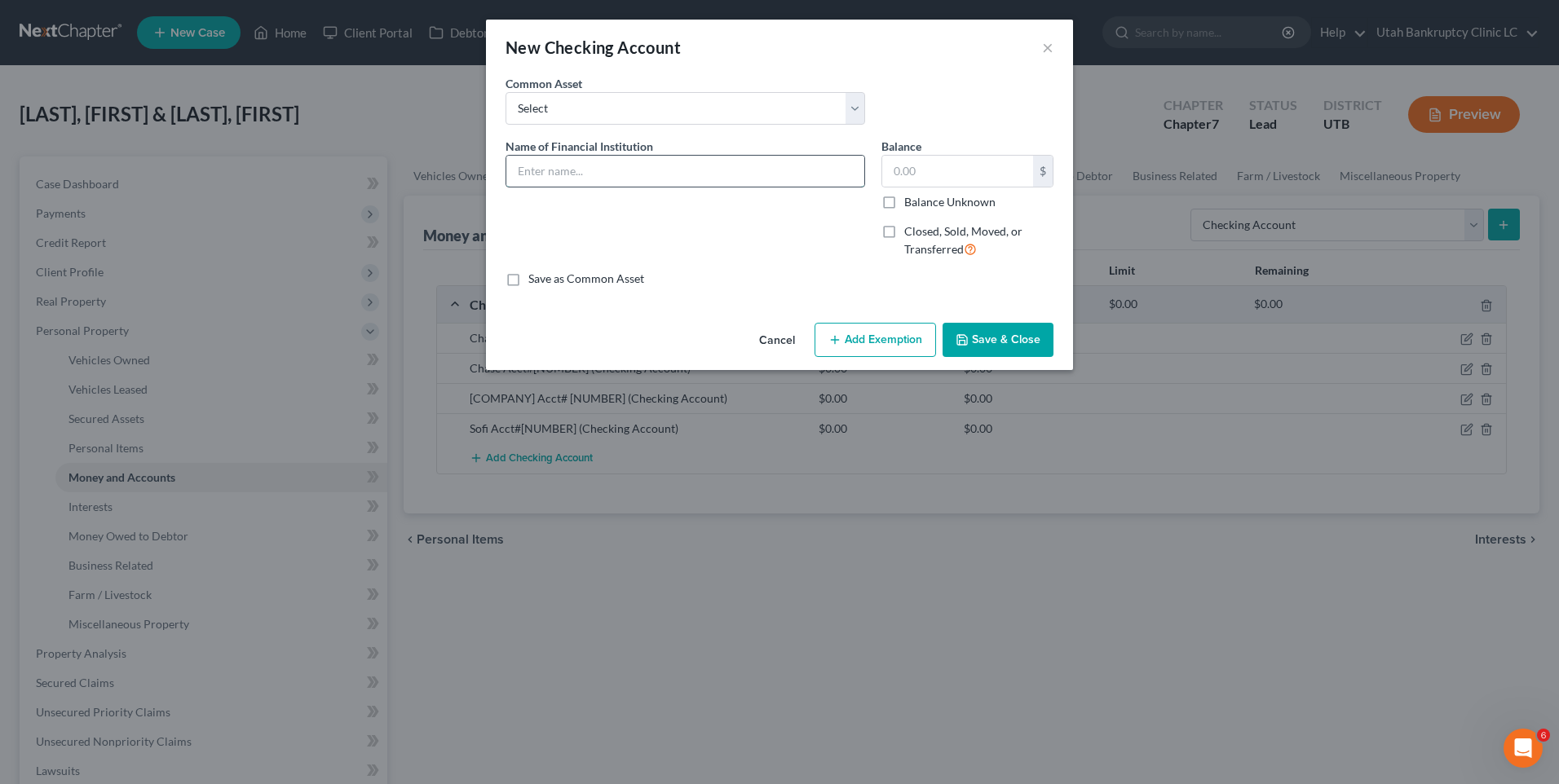 click at bounding box center (685, 171) 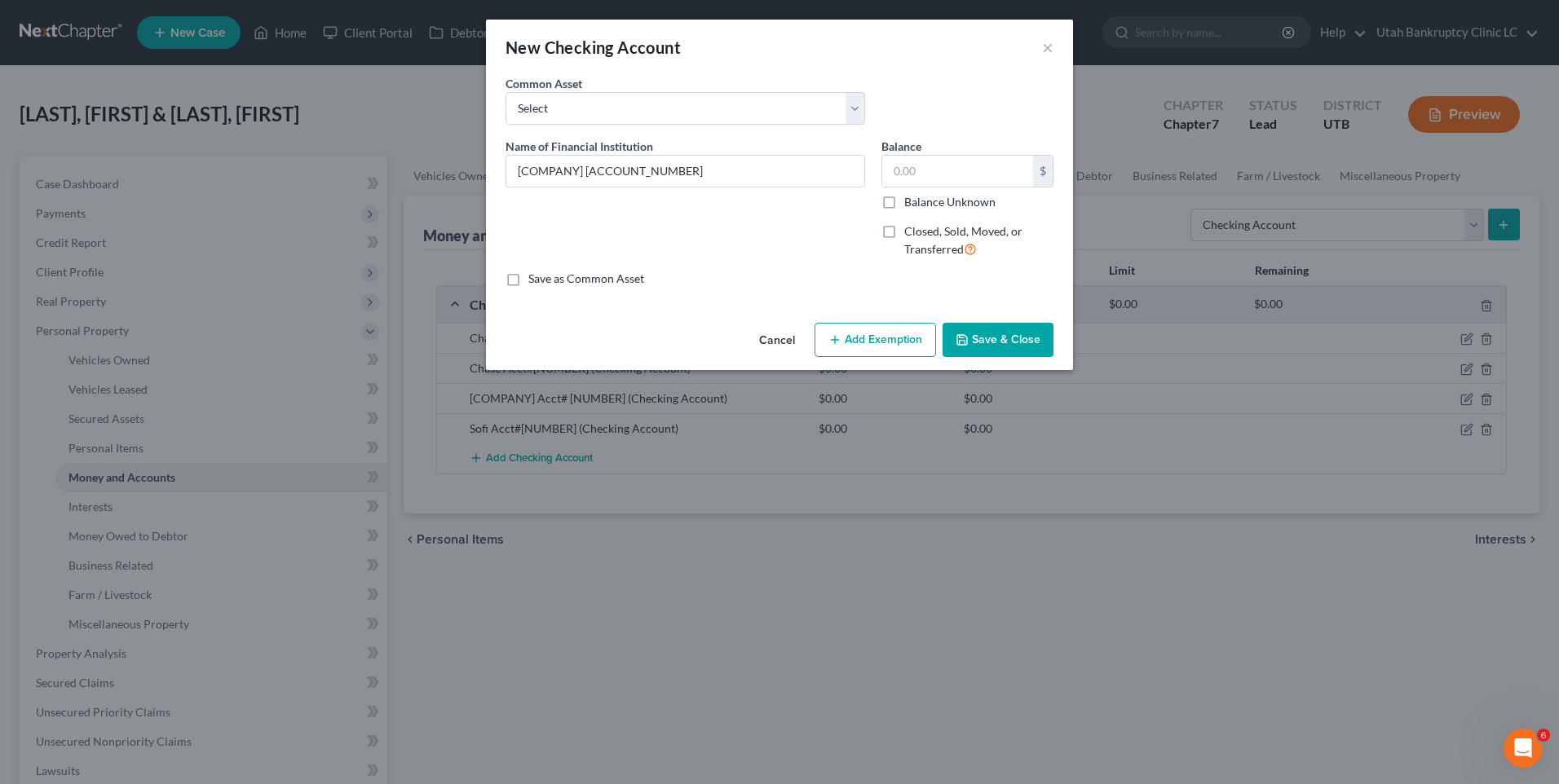 click 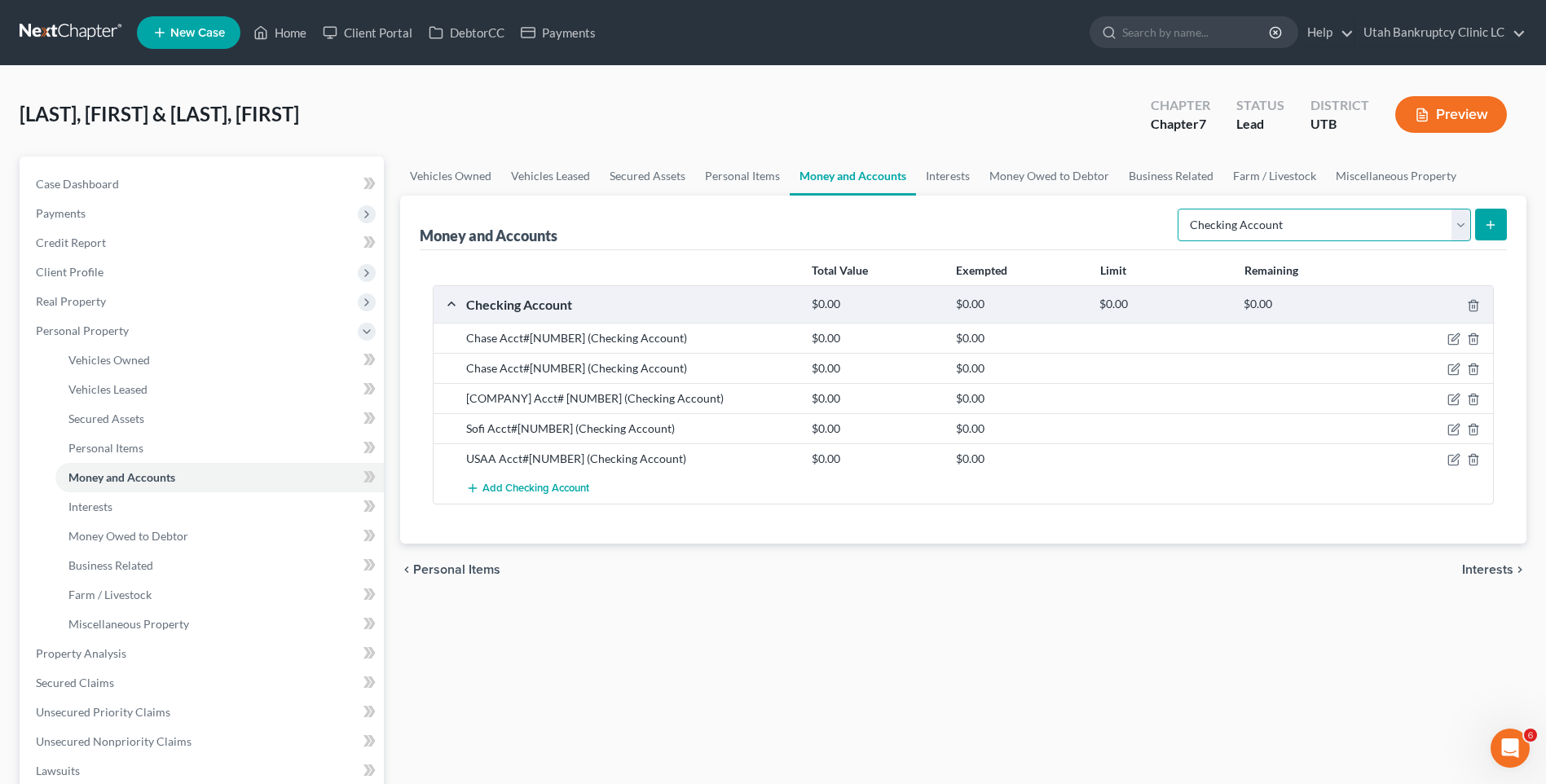click on "Select Account Type Brokerage Cash on Hand Certificates of Deposit Checking Account Money Market Other (Credit Union, Health Savings Account, etc) Safe Deposit Box Savings Account Security Deposits or Prepayments" at bounding box center [1324, 225] 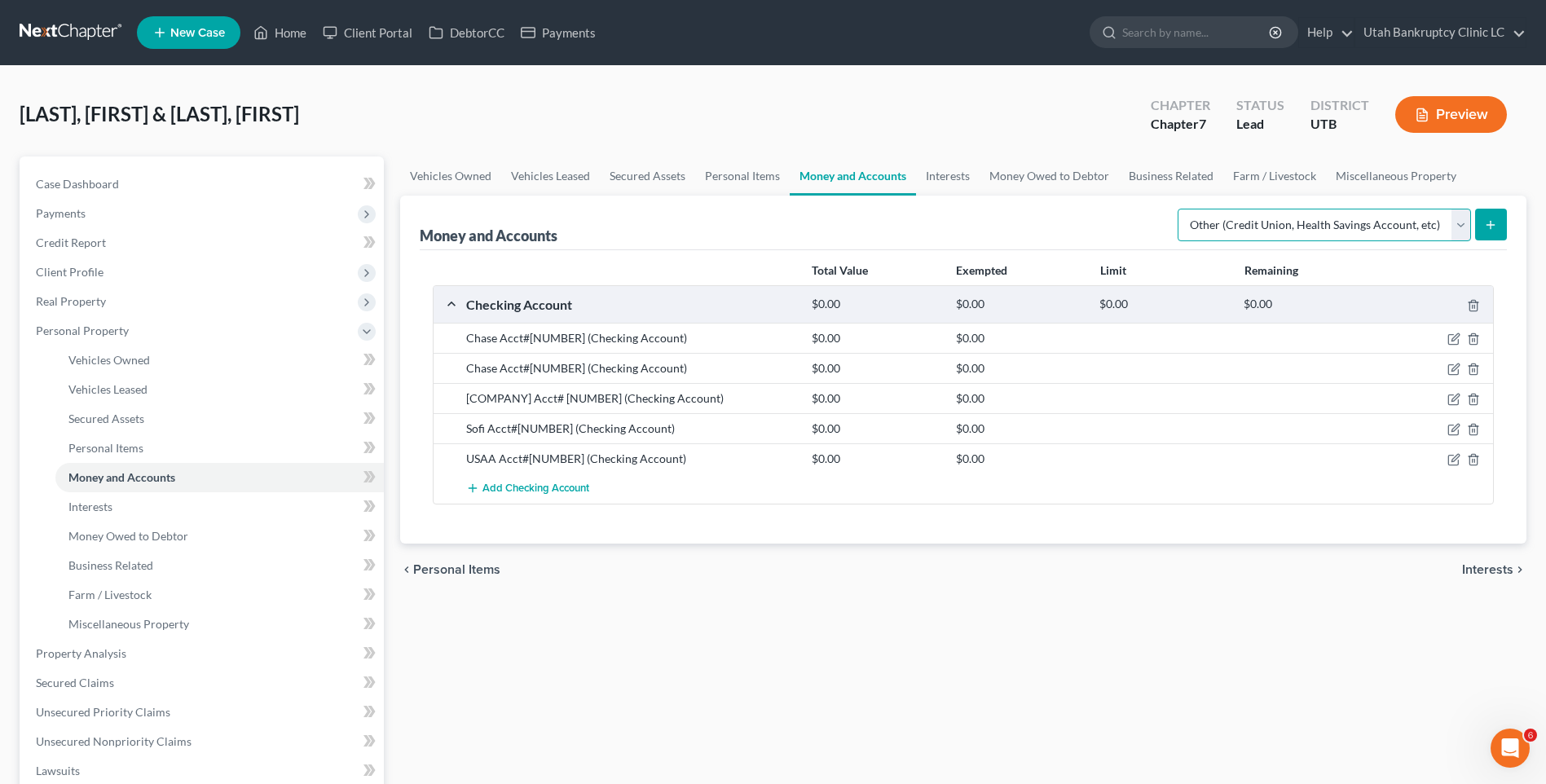 click on "Select Account Type Brokerage Cash on Hand Certificates of Deposit Checking Account Money Market Other (Credit Union, Health Savings Account, etc) Safe Deposit Box Savings Account Security Deposits or Prepayments" at bounding box center (1324, 225) 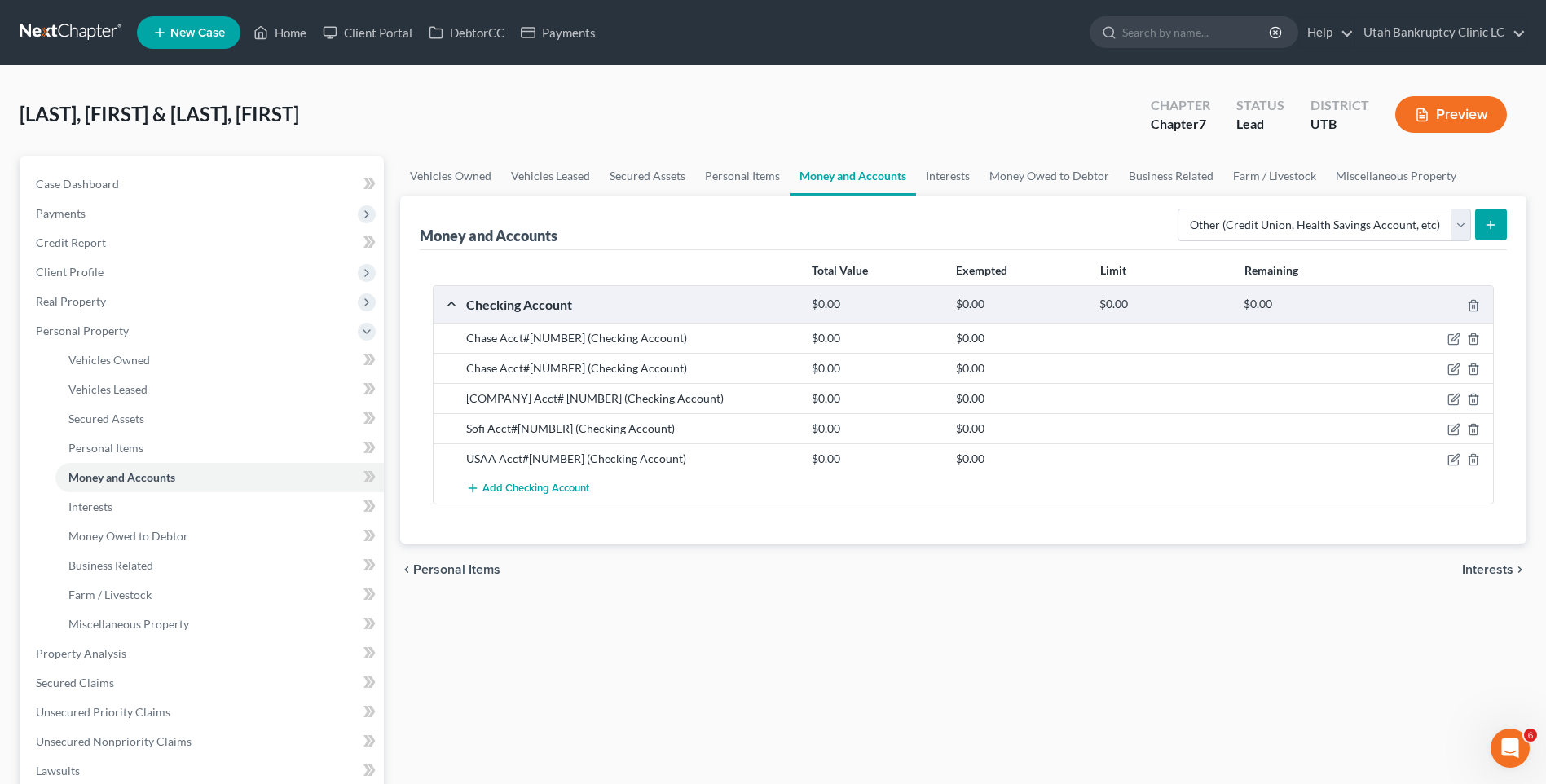 click 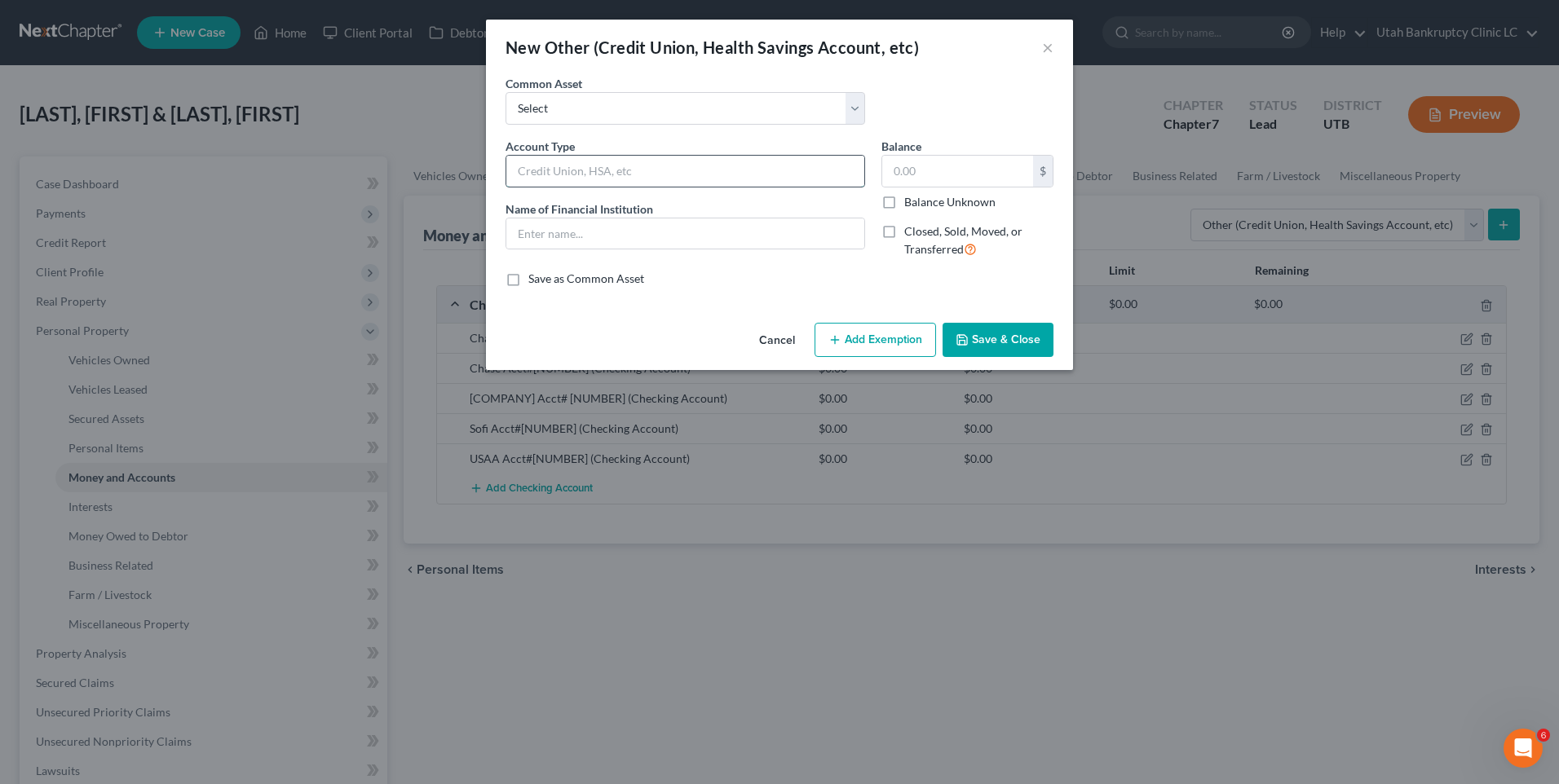 click at bounding box center (685, 171) 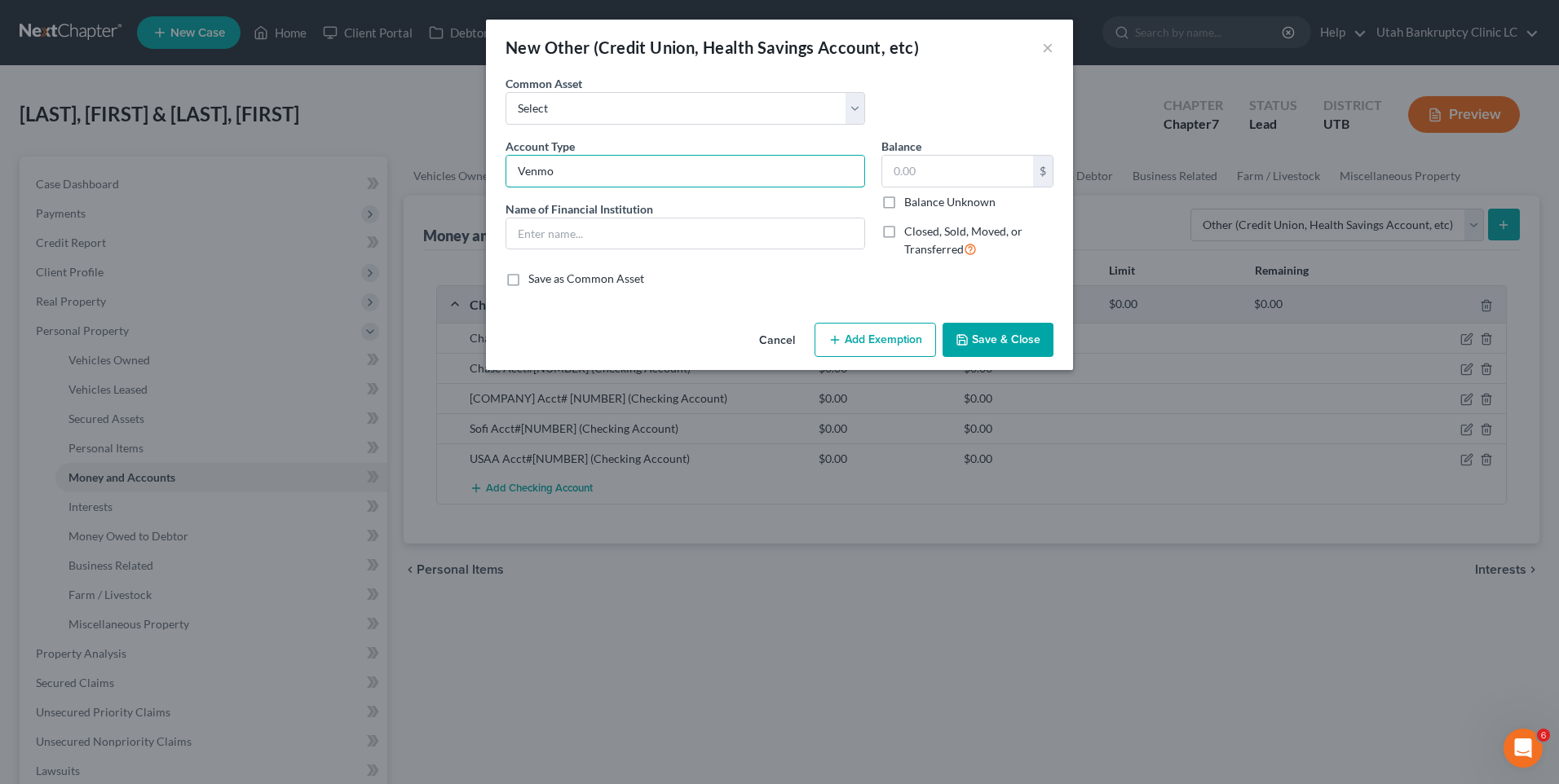 drag, startPoint x: 579, startPoint y: 174, endPoint x: 488, endPoint y: 173, distance: 91.00549 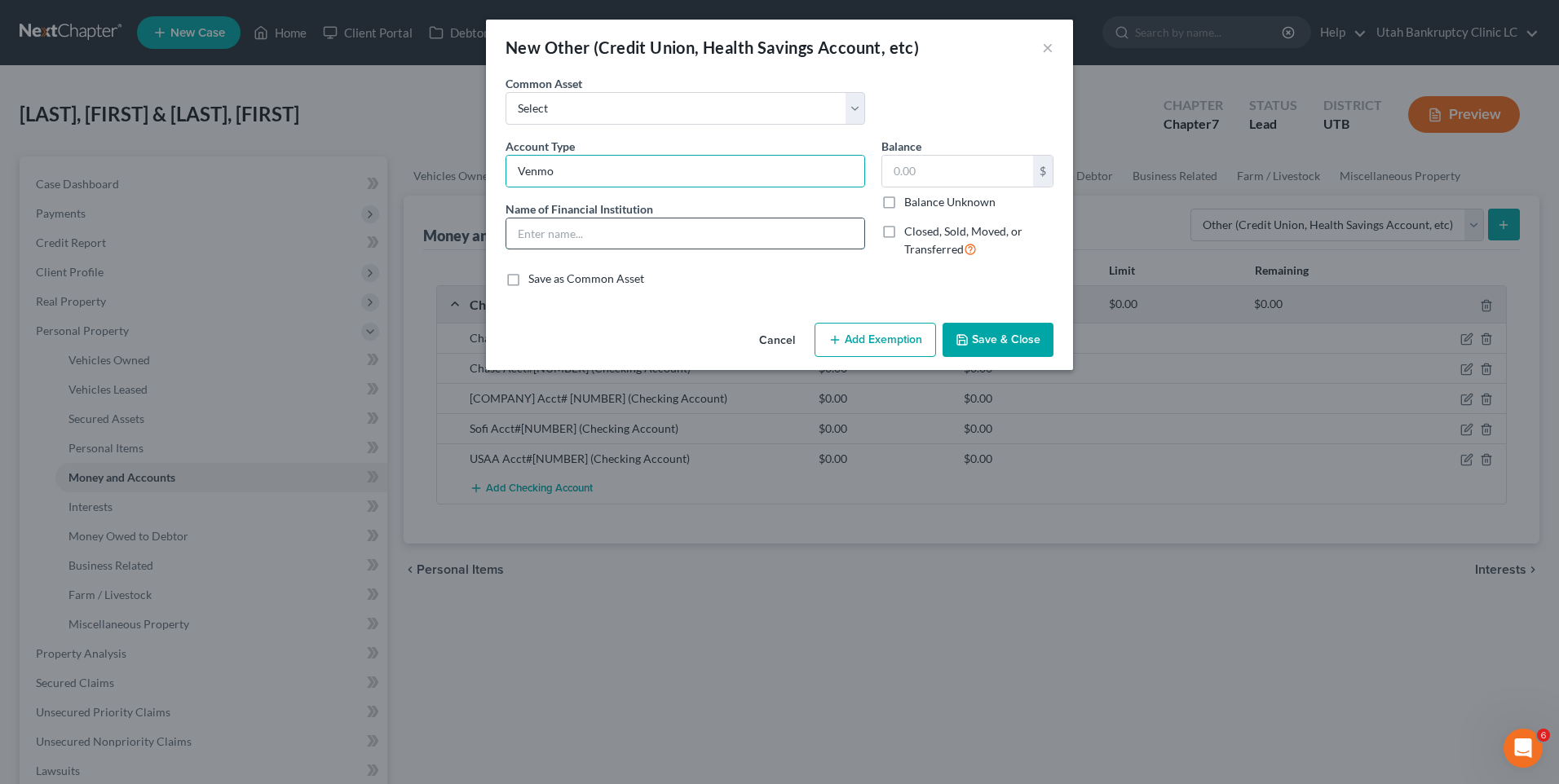 drag, startPoint x: 516, startPoint y: 243, endPoint x: 527, endPoint y: 244, distance: 11.045361 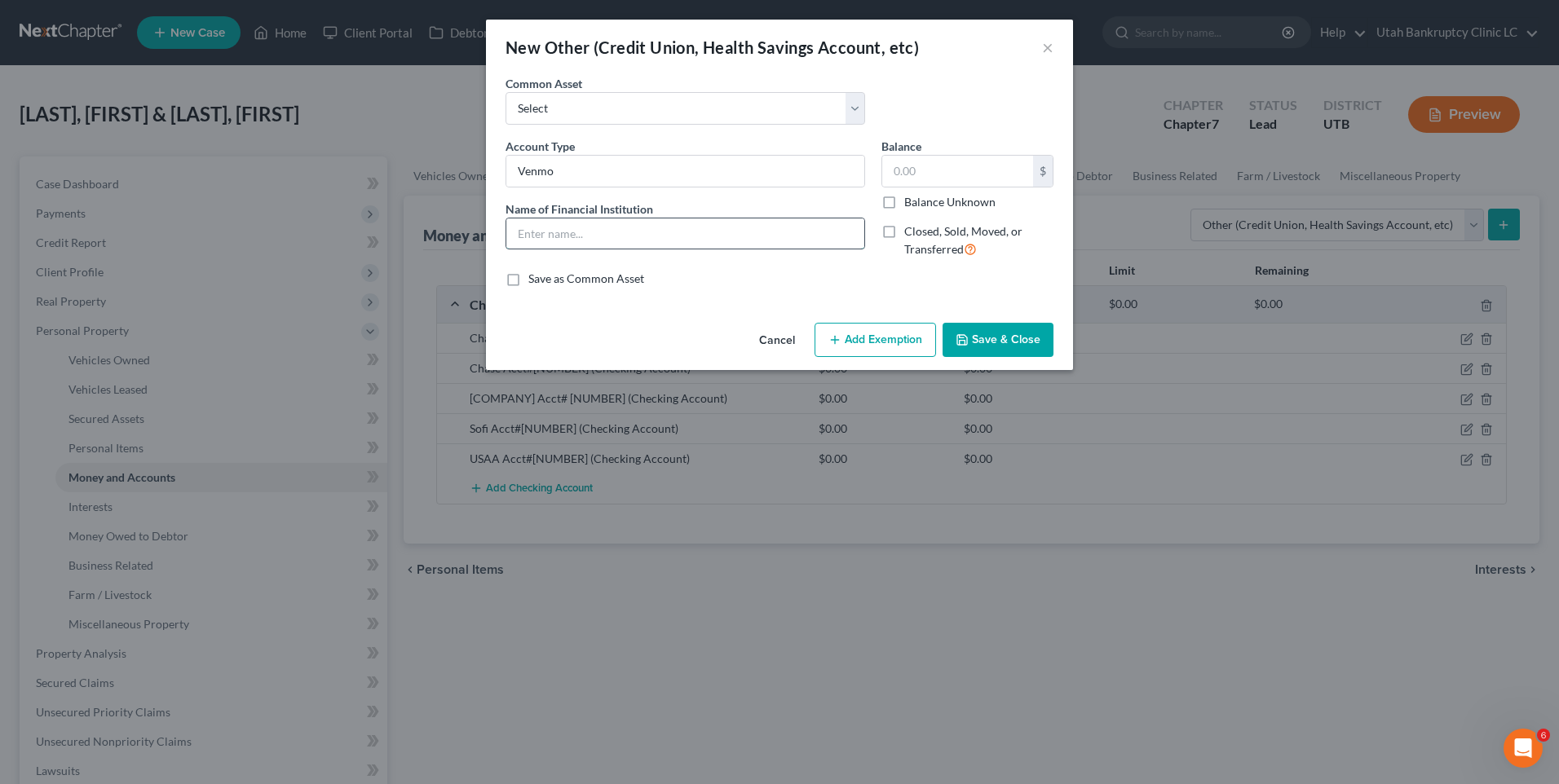 paste on "Venmo" 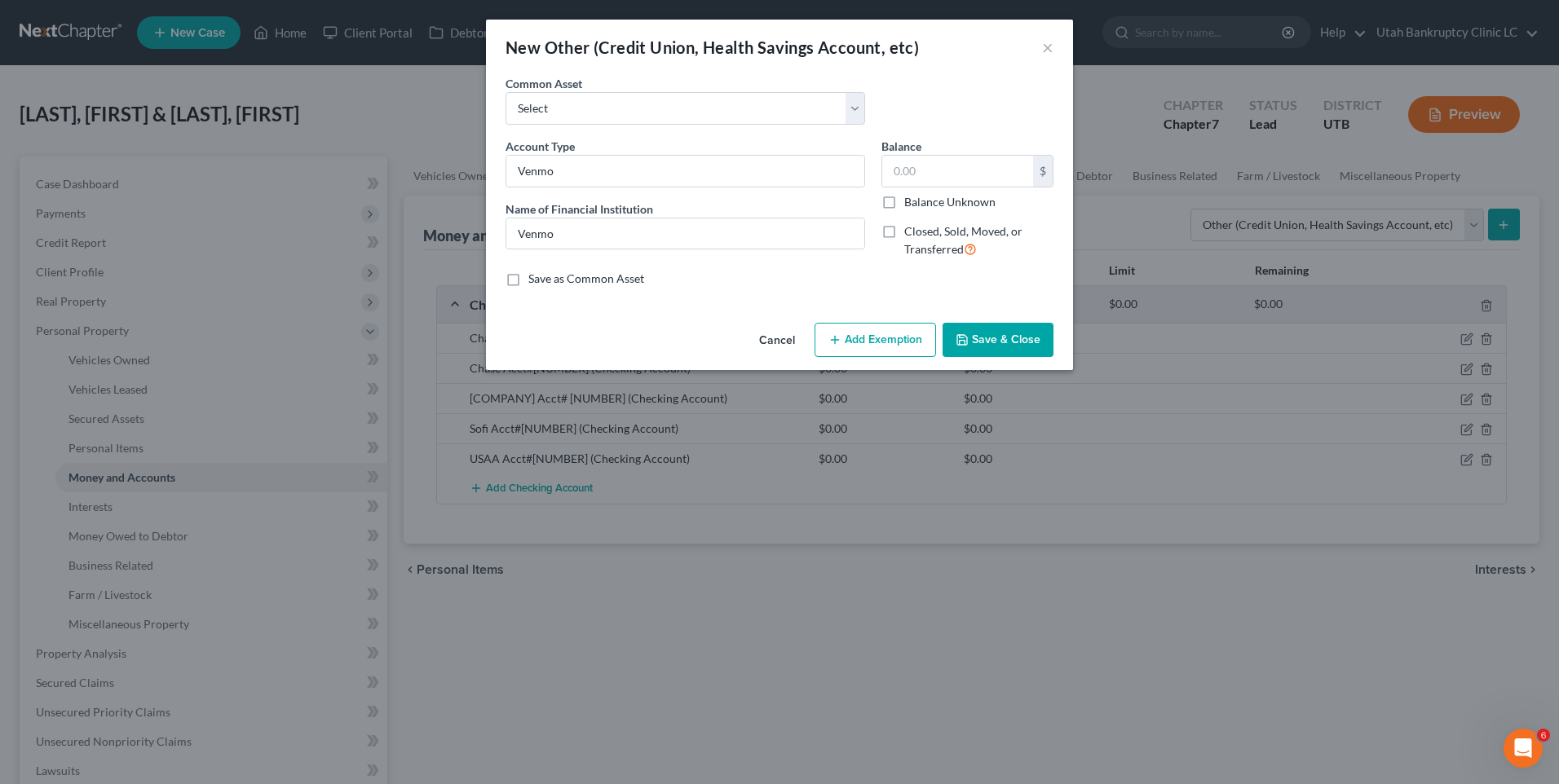 click on "Save & Close" at bounding box center [998, 340] 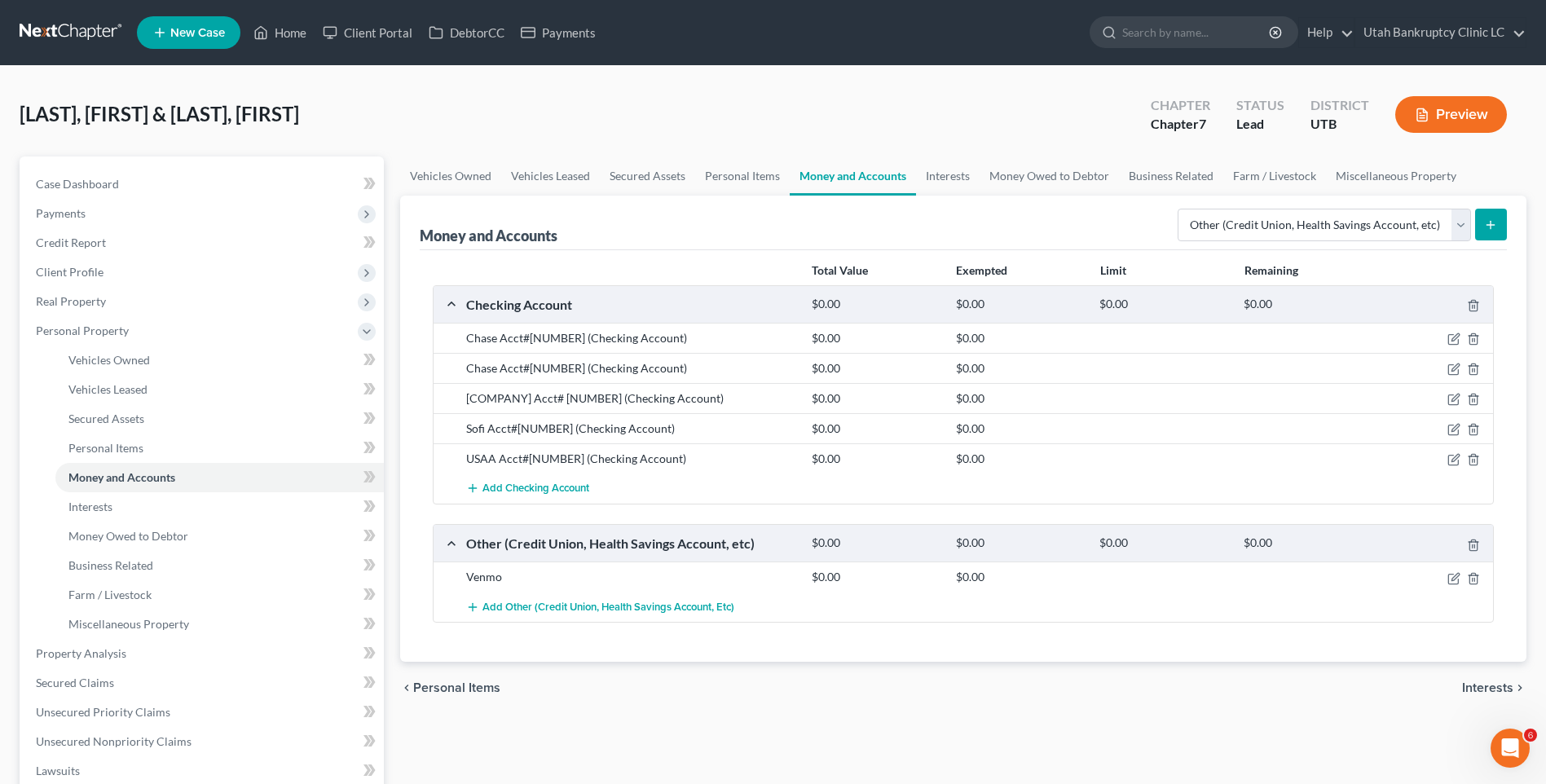 click 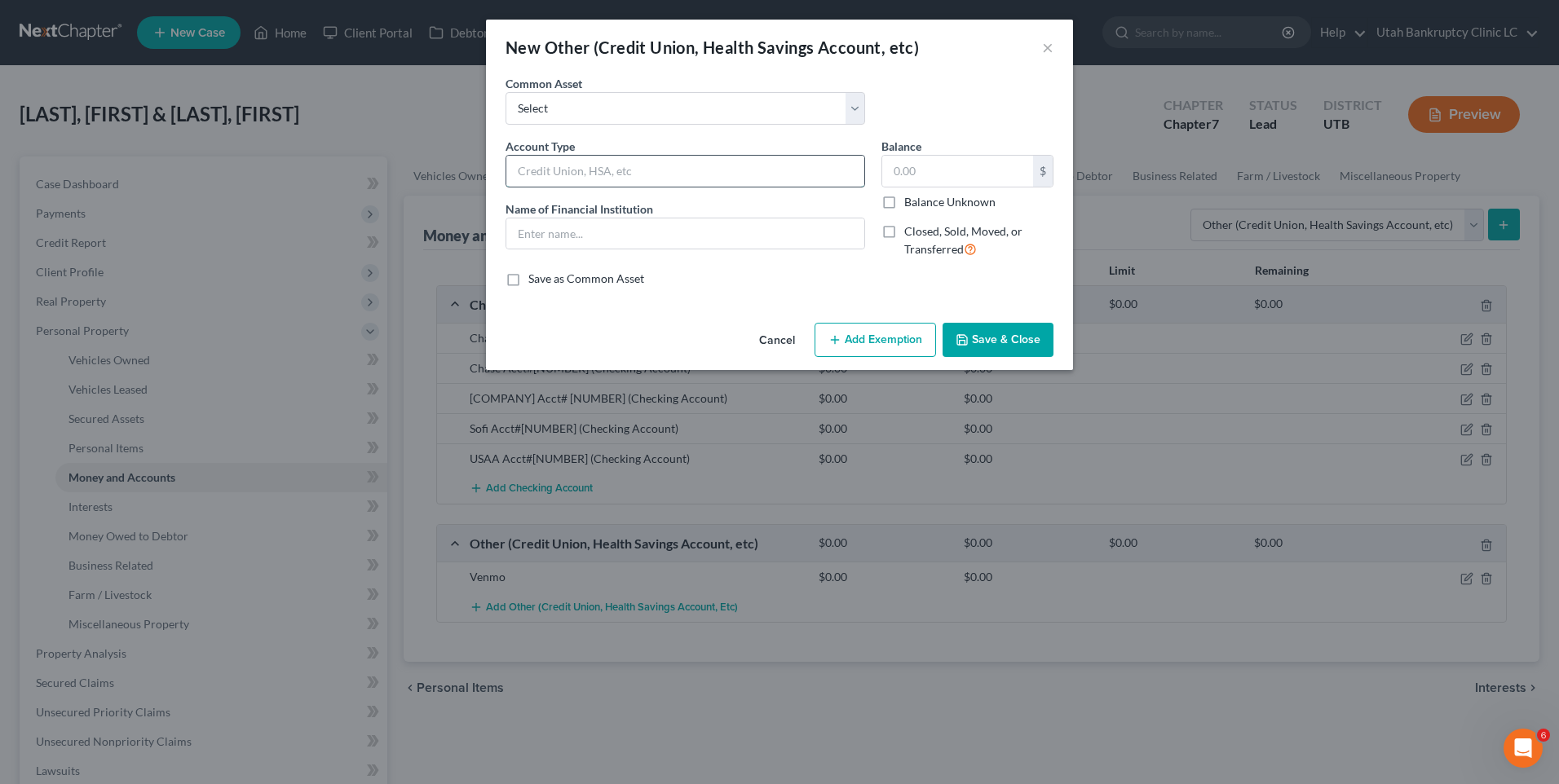 click at bounding box center (685, 171) 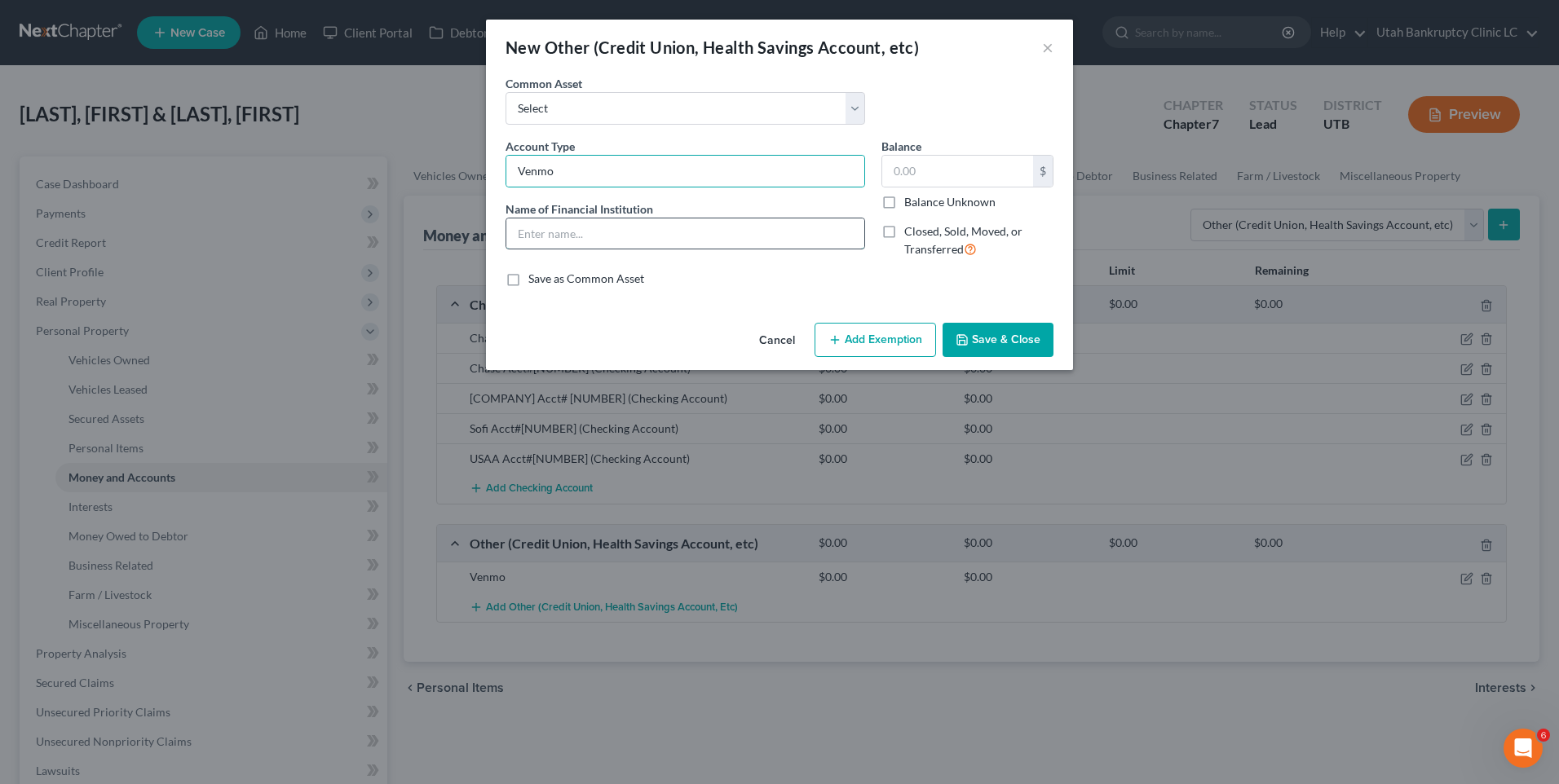 drag, startPoint x: 525, startPoint y: 236, endPoint x: 537, endPoint y: 238, distance: 12.165525 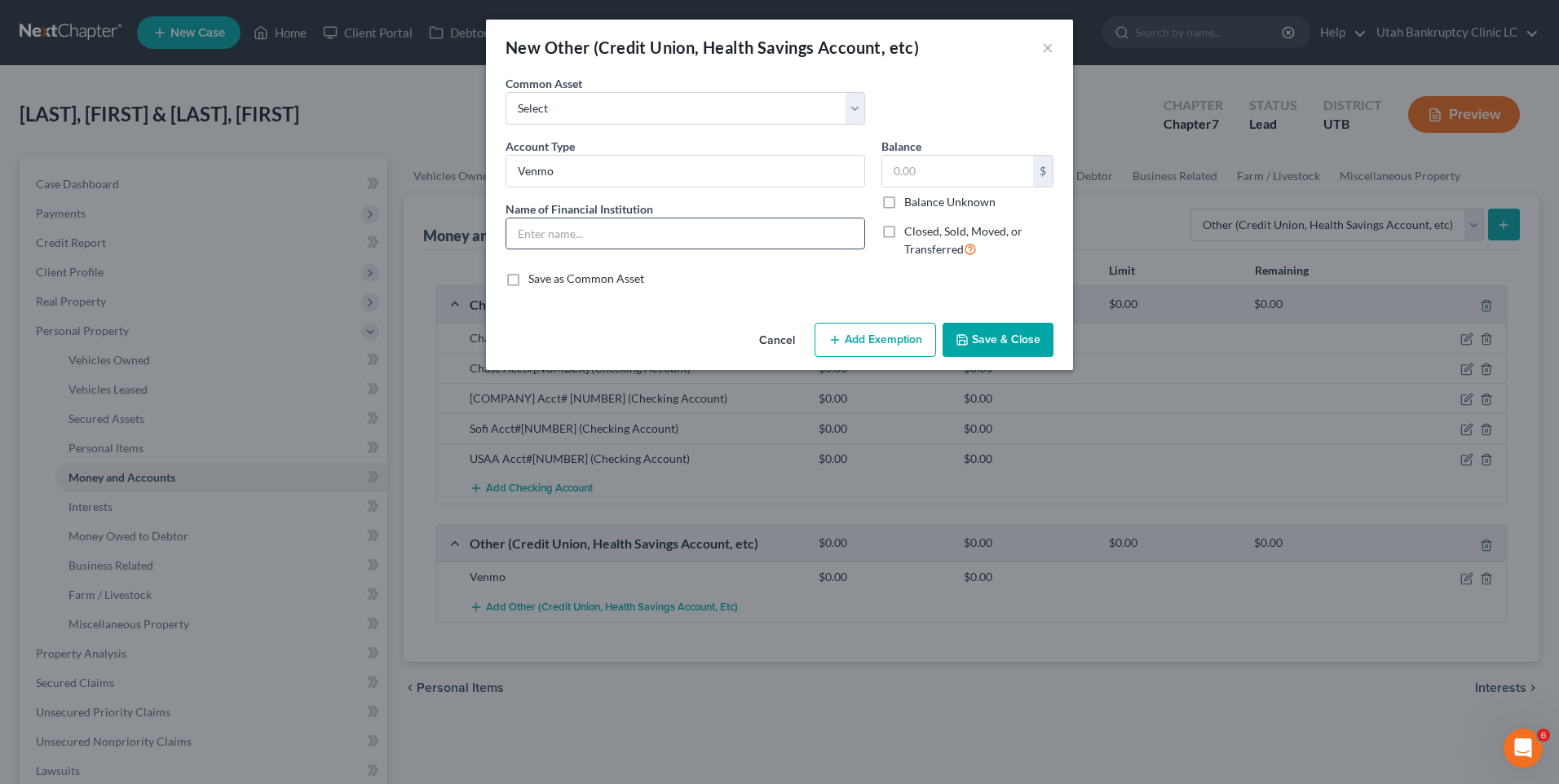 paste on "Venmo" 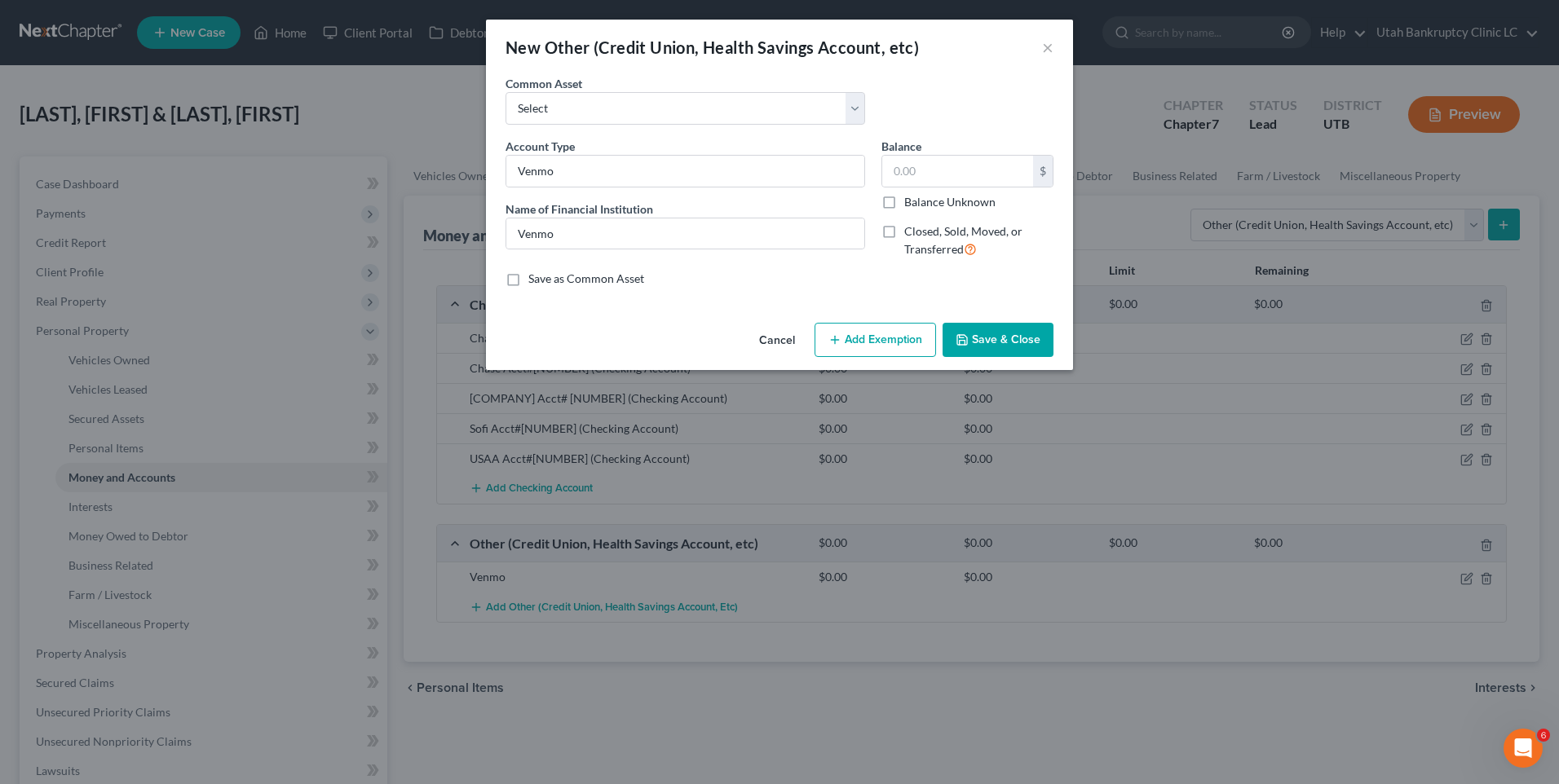 click on "Save & Close" at bounding box center [998, 340] 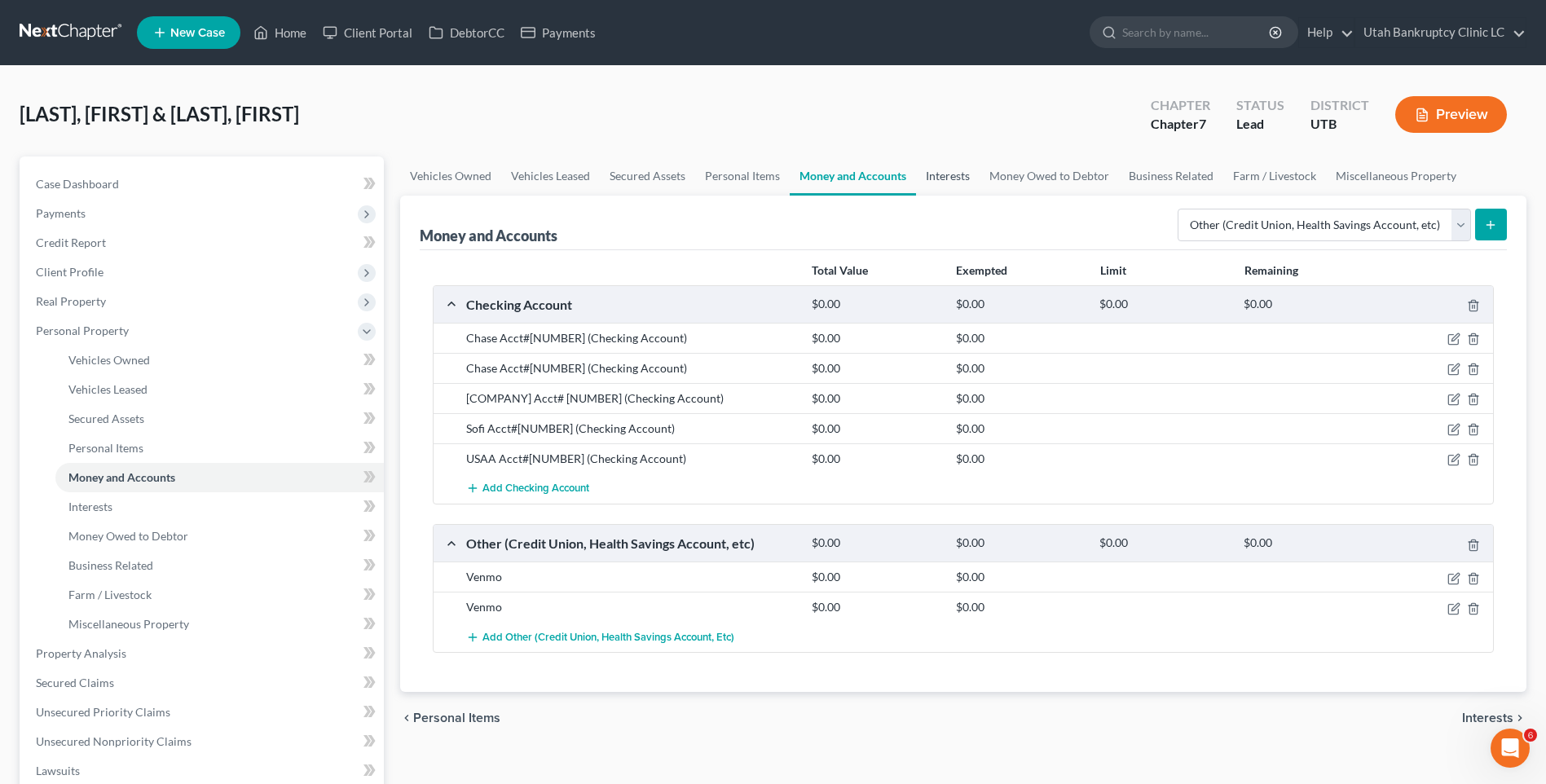 click on "Interests" at bounding box center [948, 176] 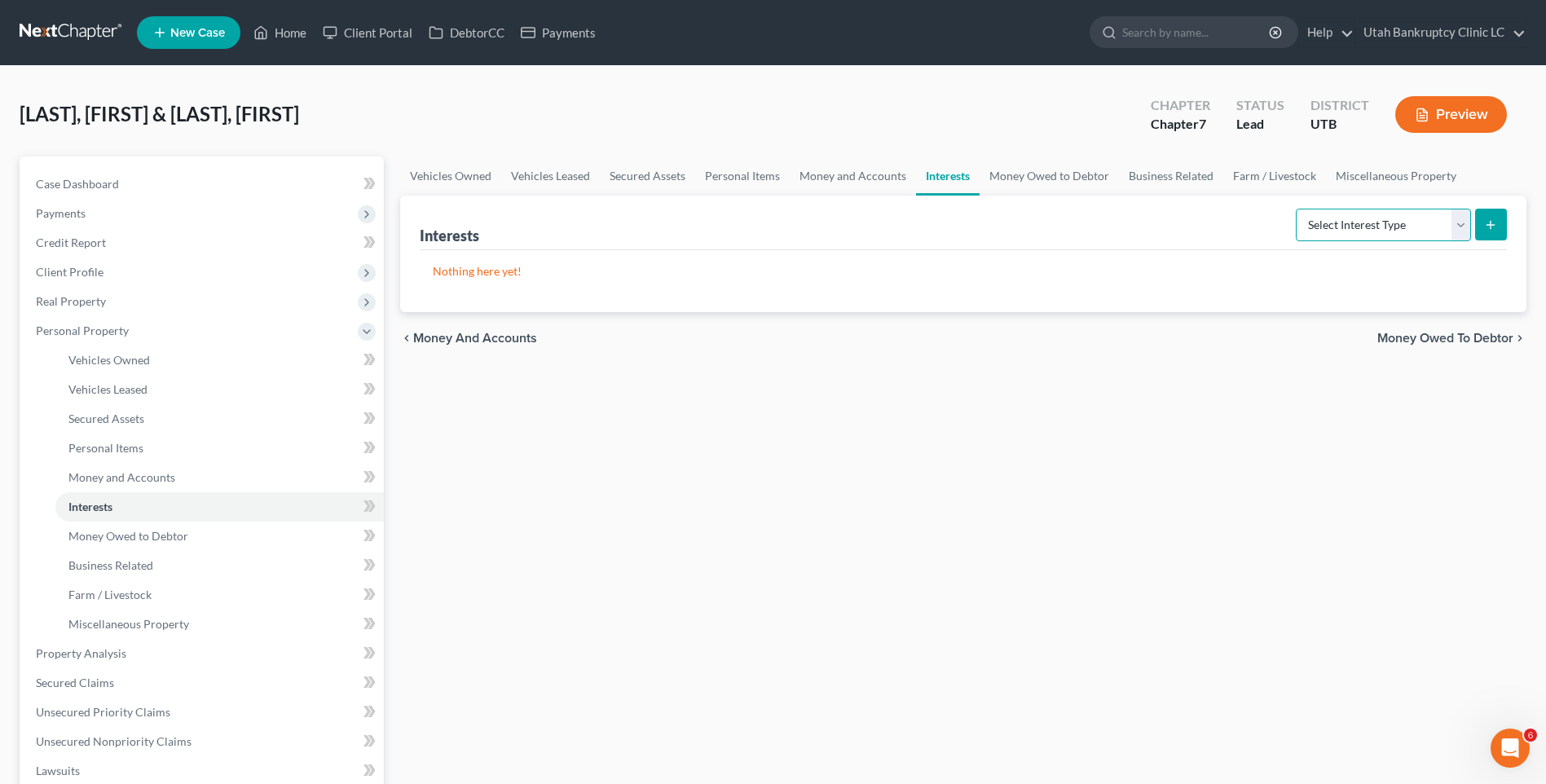 click on "Select Interest Type 401K Annuity Bond Education IRA Government Bond Government Pension Plan Incorporated Business IRA Joint Venture (Active) Joint Venture (Inactive) Keogh Mutual Fund Other Retirement Plan Partnership (Active) Partnership (Inactive) Pension Plan Stock Term Life Insurance Unincorporated Business Whole Life Insurance" at bounding box center (1383, 225) 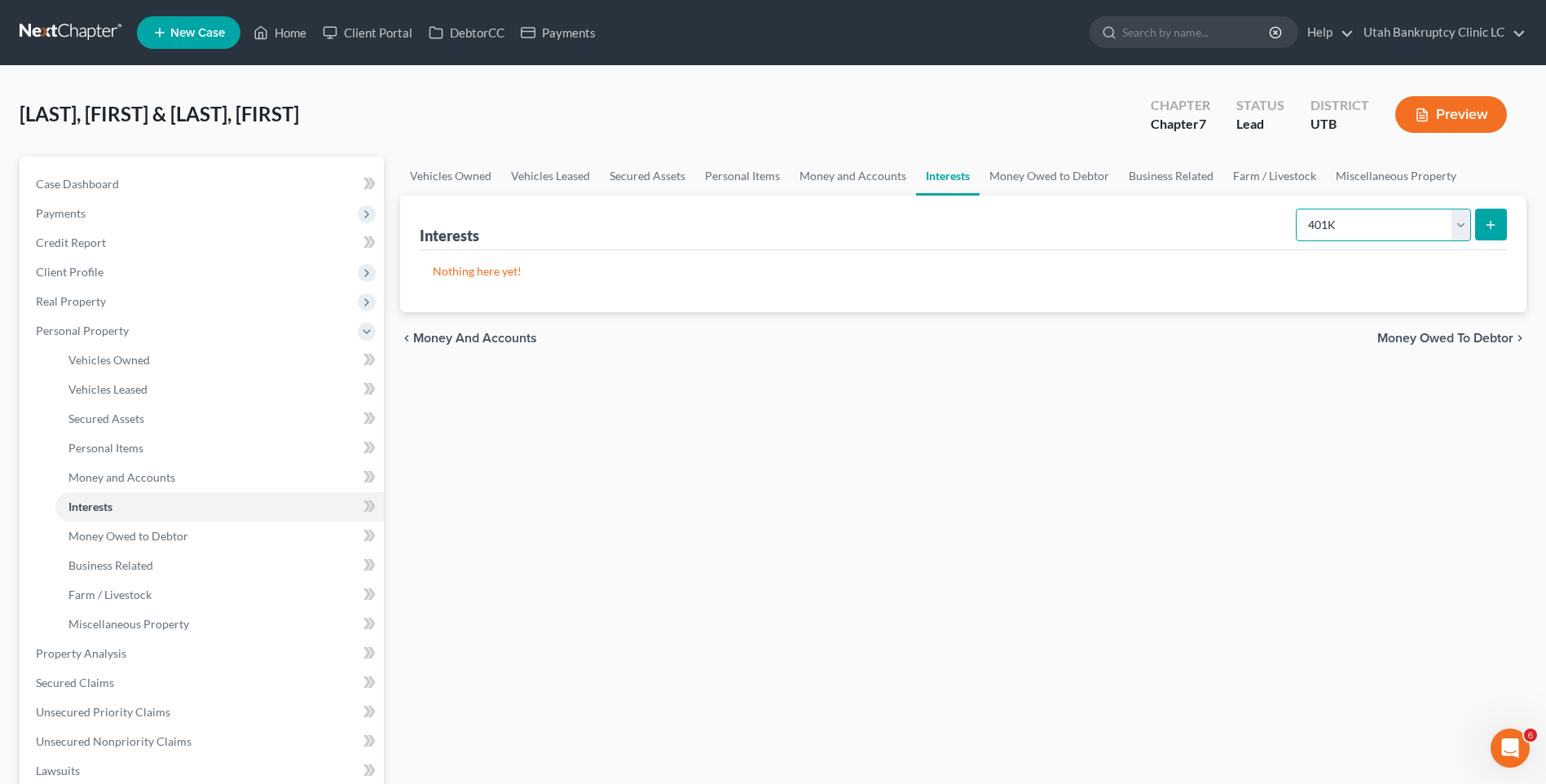 click on "Select Interest Type 401K Annuity Bond Education IRA Government Bond Government Pension Plan Incorporated Business IRA Joint Venture (Active) Joint Venture (Inactive) Keogh Mutual Fund Other Retirement Plan Partnership (Active) Partnership (Inactive) Pension Plan Stock Term Life Insurance Unincorporated Business Whole Life Insurance" at bounding box center [1383, 225] 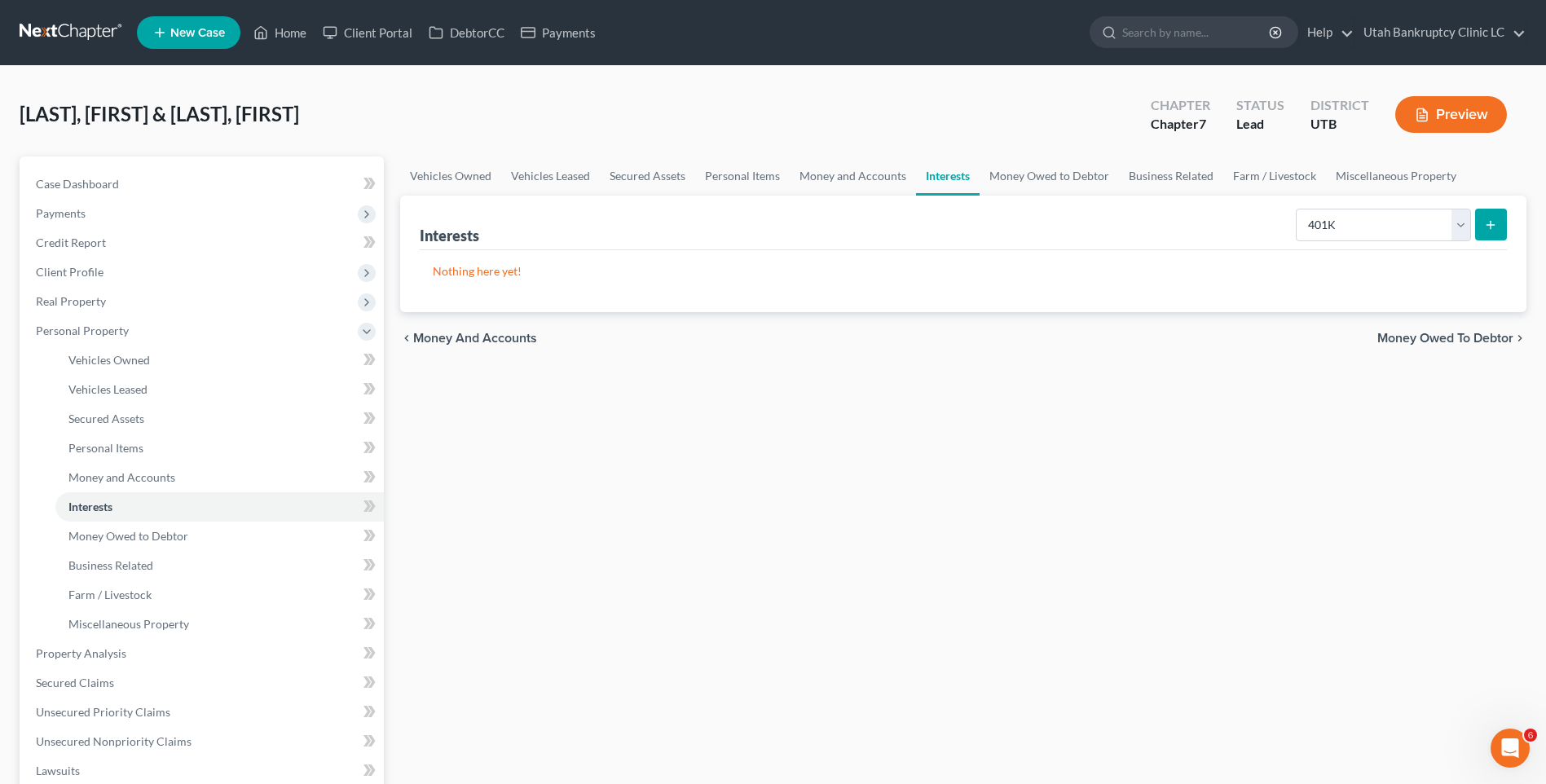 click at bounding box center (1491, 224) 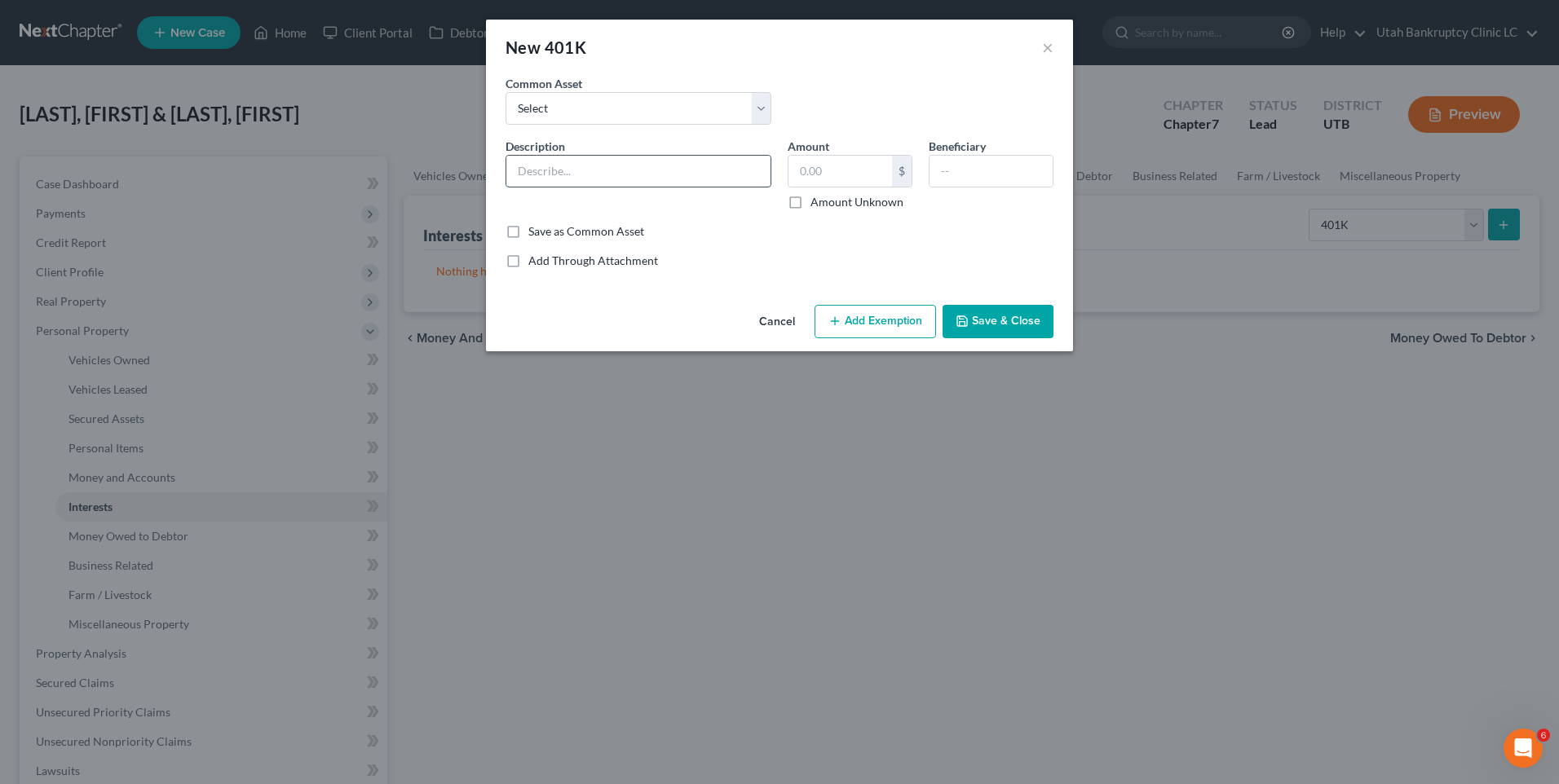 click at bounding box center [638, 171] 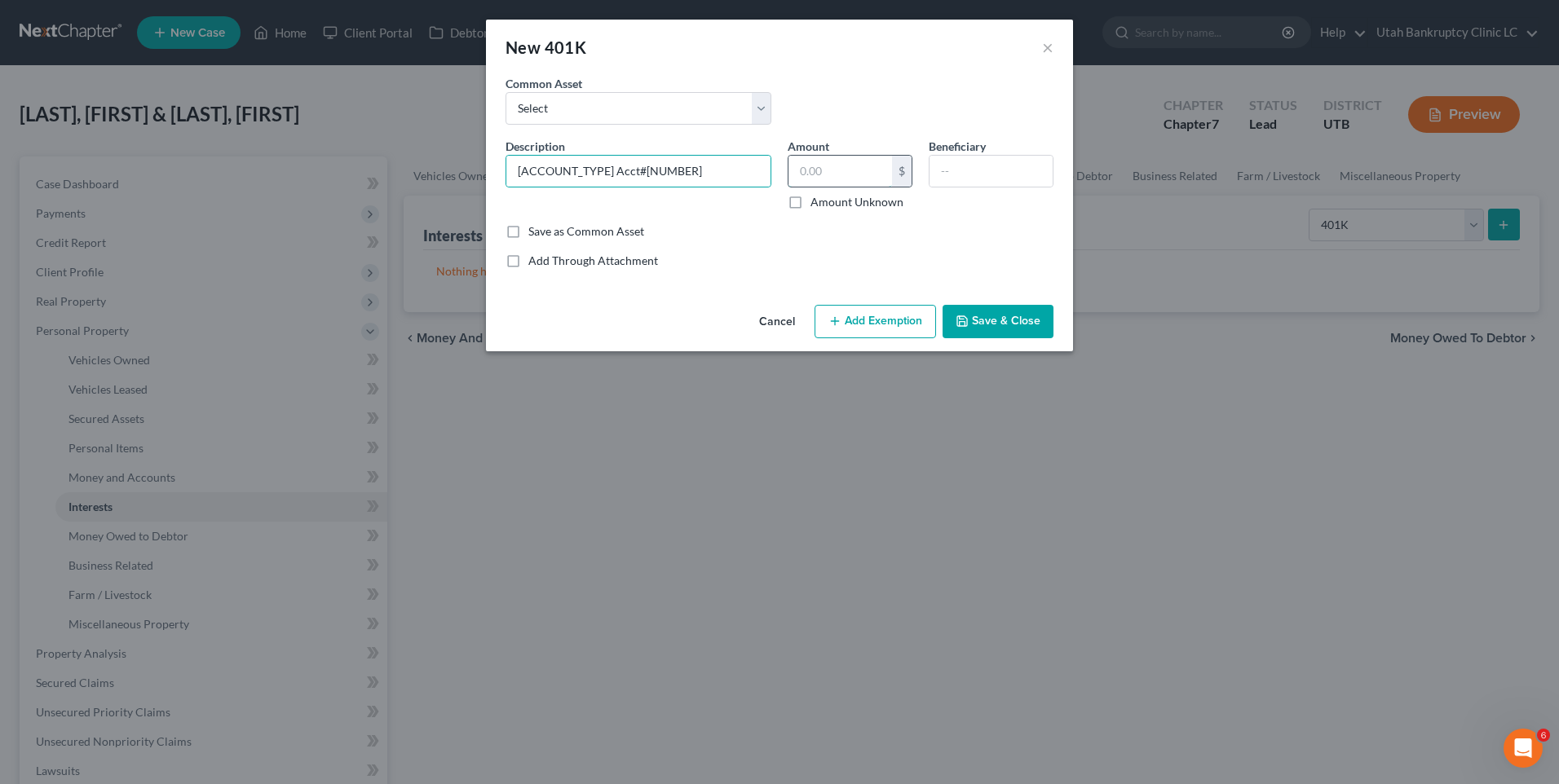 click at bounding box center (840, 171) 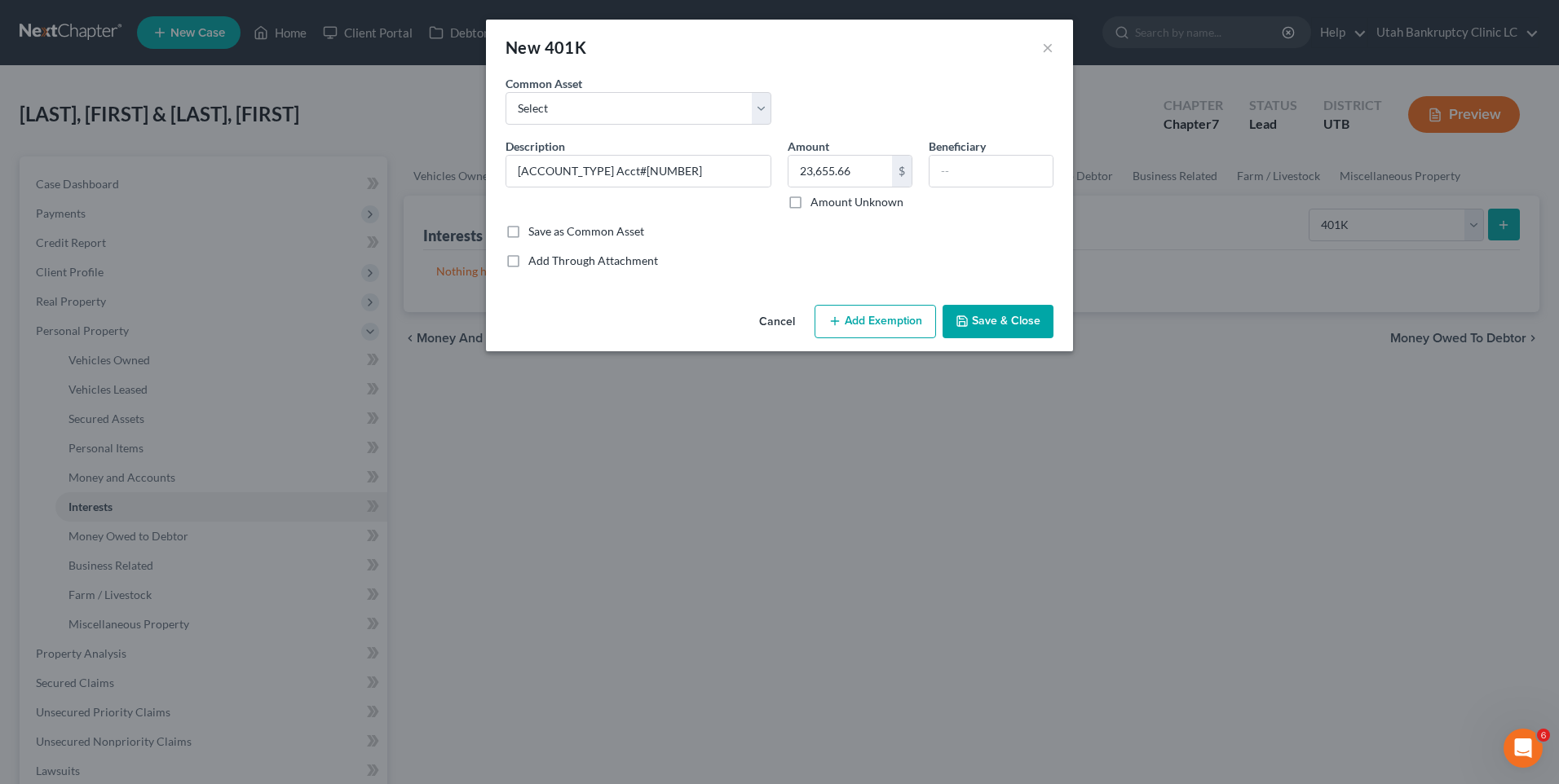 click on "Save & Close" at bounding box center [998, 322] 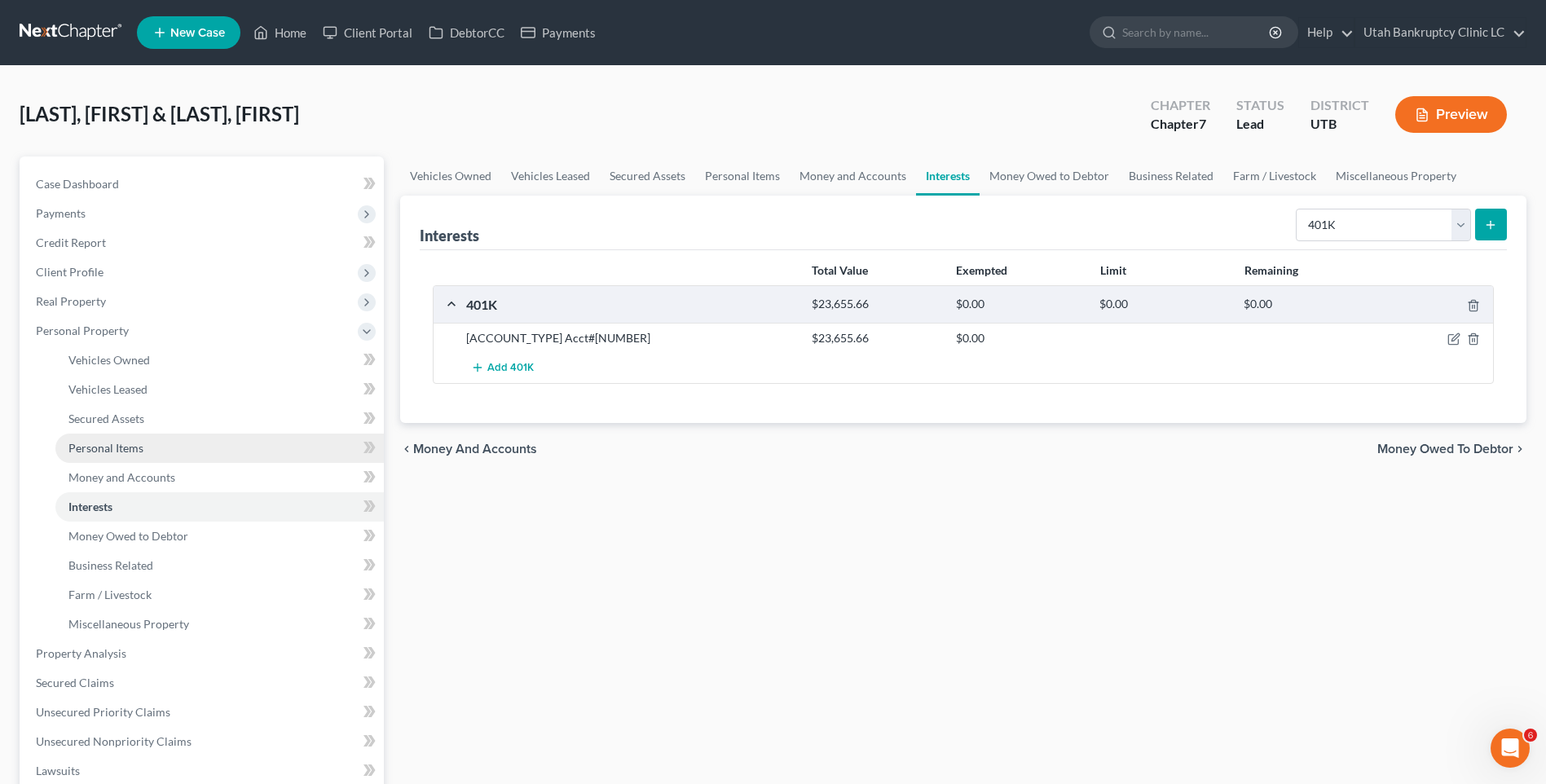 click on "Personal Items" at bounding box center [106, 447] 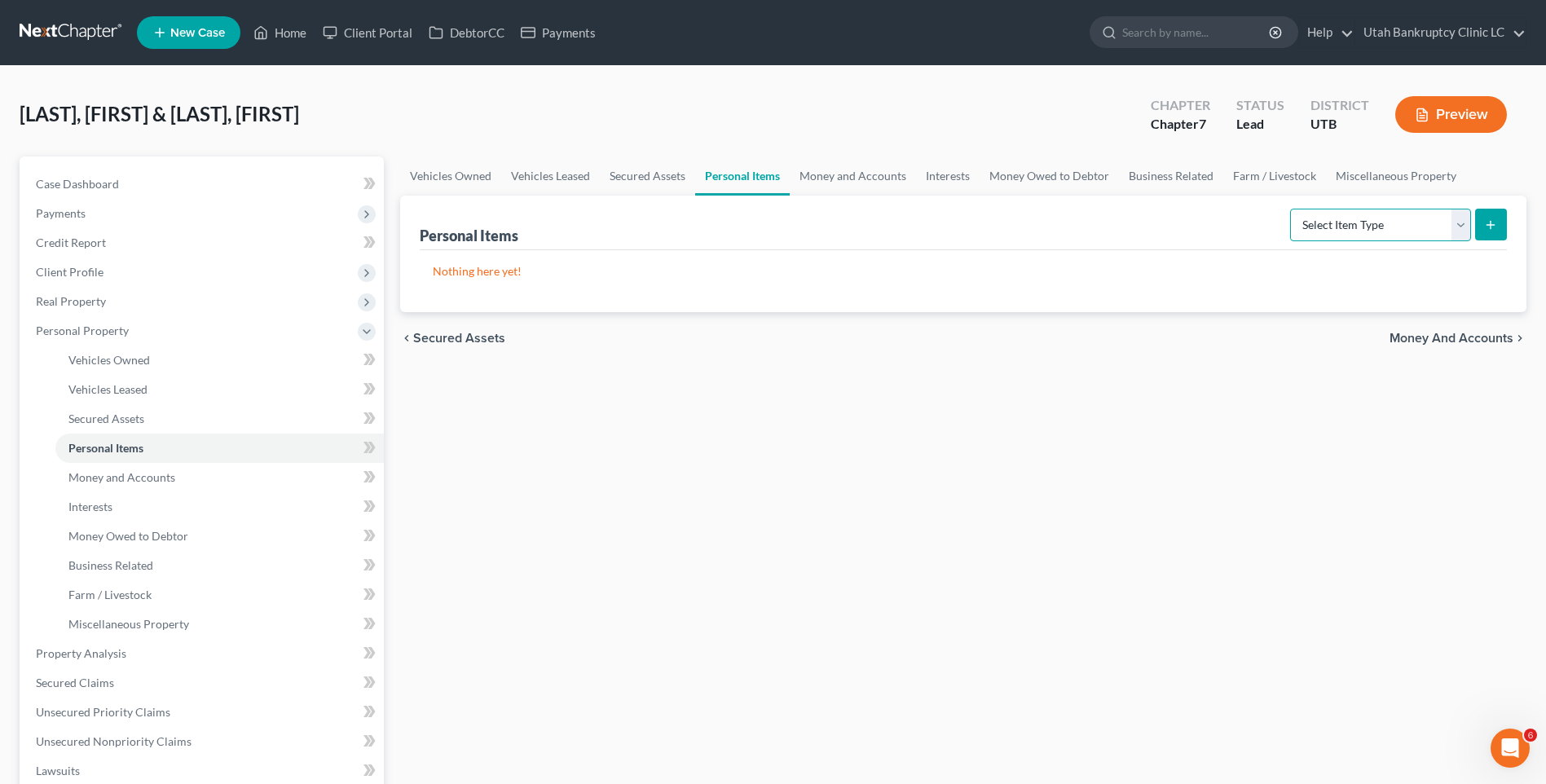 drag, startPoint x: 1420, startPoint y: 224, endPoint x: 1417, endPoint y: 243, distance: 19.235384 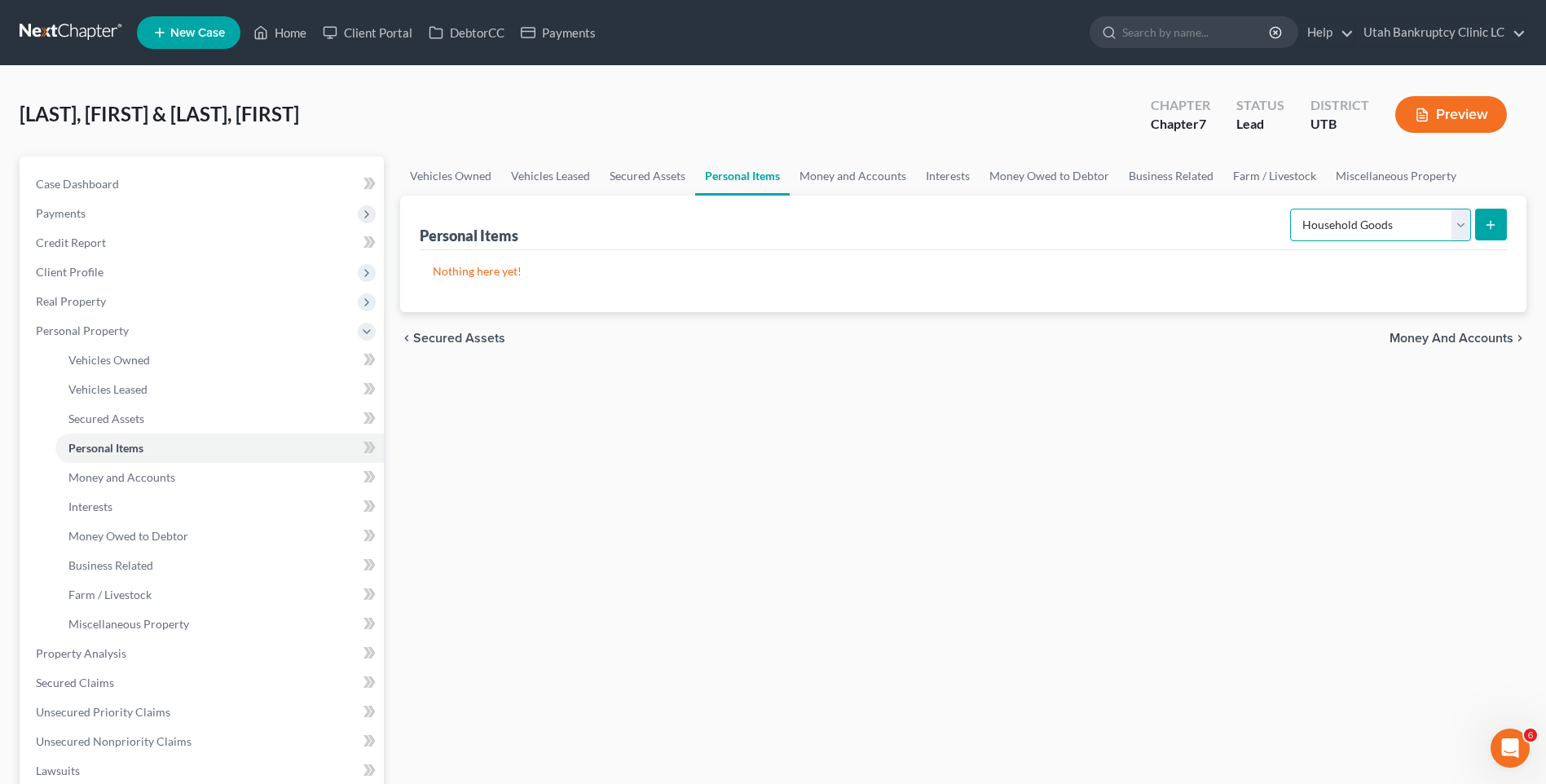 click on "Select Item Type Clothing Collectibles Of Value Electronics Firearms Household Goods Jewelry Other Pet(s) Sports & Hobby Equipment" at bounding box center [1381, 225] 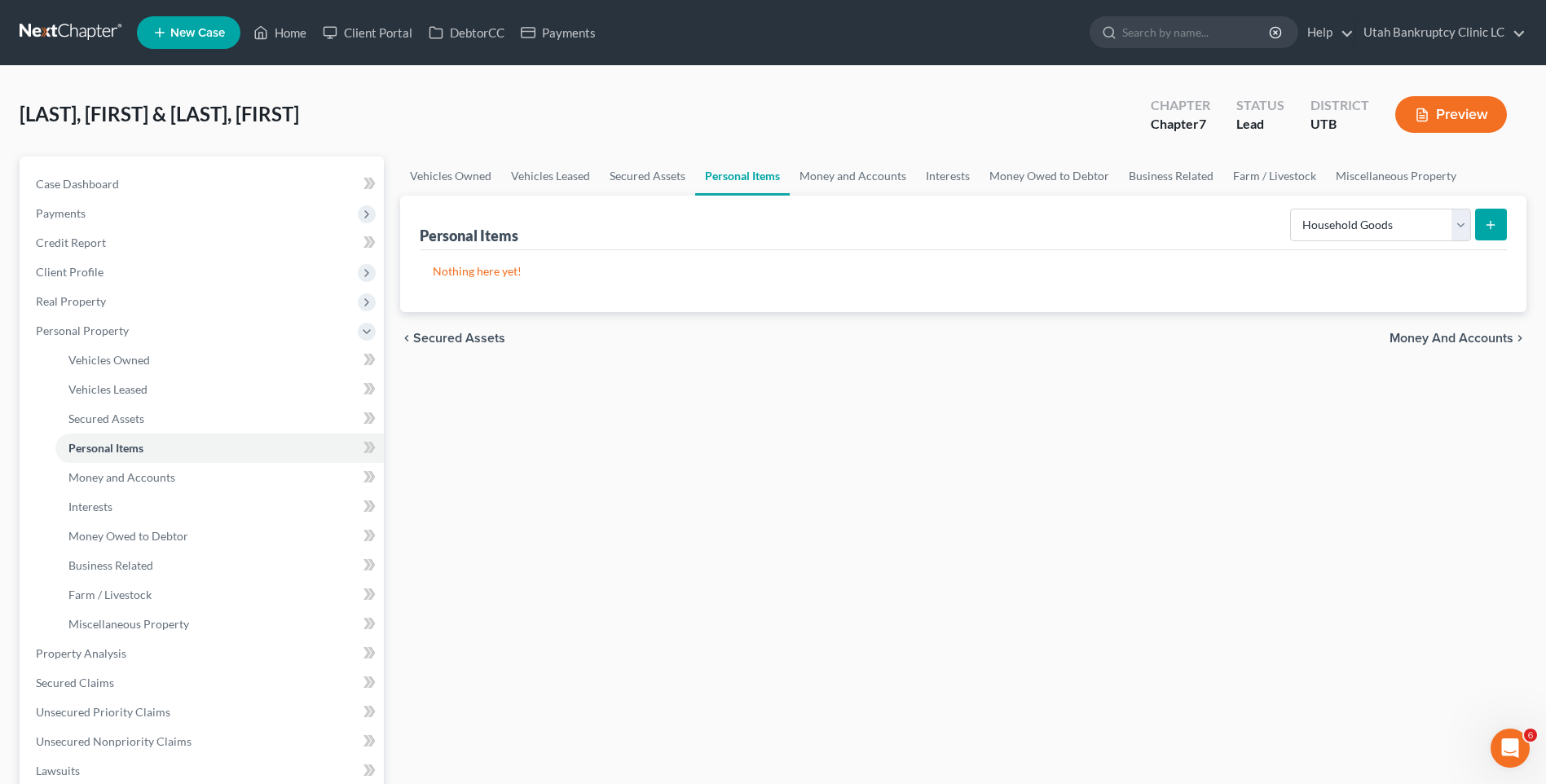 click 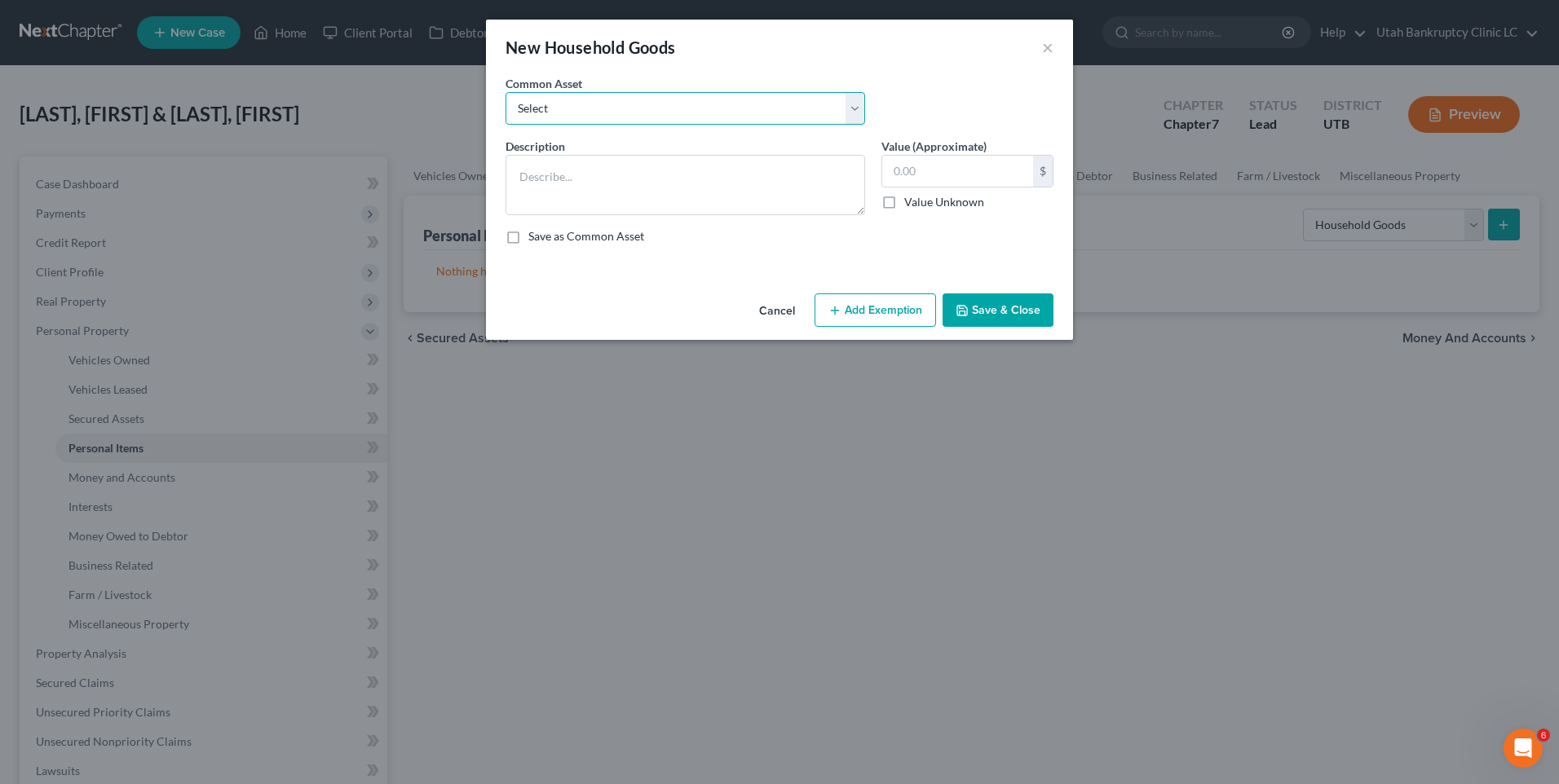 click on "Select Couch
Chair
Entertainment Center
End/Coffee Table Stove/Cooking unit Sofa
End/Coffee Table
Lamps & Accessories
Desk/Office Furniture Other Living Room Furniture Stove/Cooking Unit
Refrigerator
Microwave
Washer/Dryer Refrigerator
Microwave
Washer/Dryer Small Kitchen Appliances
Cooking Utensils & Cookware
Silverware/Flatware Lawnmower
Yard Tools/Equipment
Snow Blower
Household Tools Shed Bed(s)
Bedding Computer
Printer Sofa
Chair
End Table
Lamps & Accessories
Desk Nightstand(s)
Dresser(s) Kitchen Table & Chairs Other Kitchen Furniture Sofa
Chair
End Table
Lamps & Accessories
Other Living Room Furniture
Desk Stove/Cooking Unit Entertainment Center Snow Blower Sofa
Lamps & Accessories Dresser(s)
Chest of Drawers Washer & Dryer Sofa
Chair
Entertainment Center
Lamps & Accessories
Desk Prints/Paintings/Art Household Tools Dishwasher Microwave Stove/Cooking Unit
Refrigerator
Dishwasher Television Tablet
Computer Cell Phone Water Softener Lawnmower
Yard Tools/Equipment
Household Tools
Household Tools Piano" at bounding box center [685, 108] 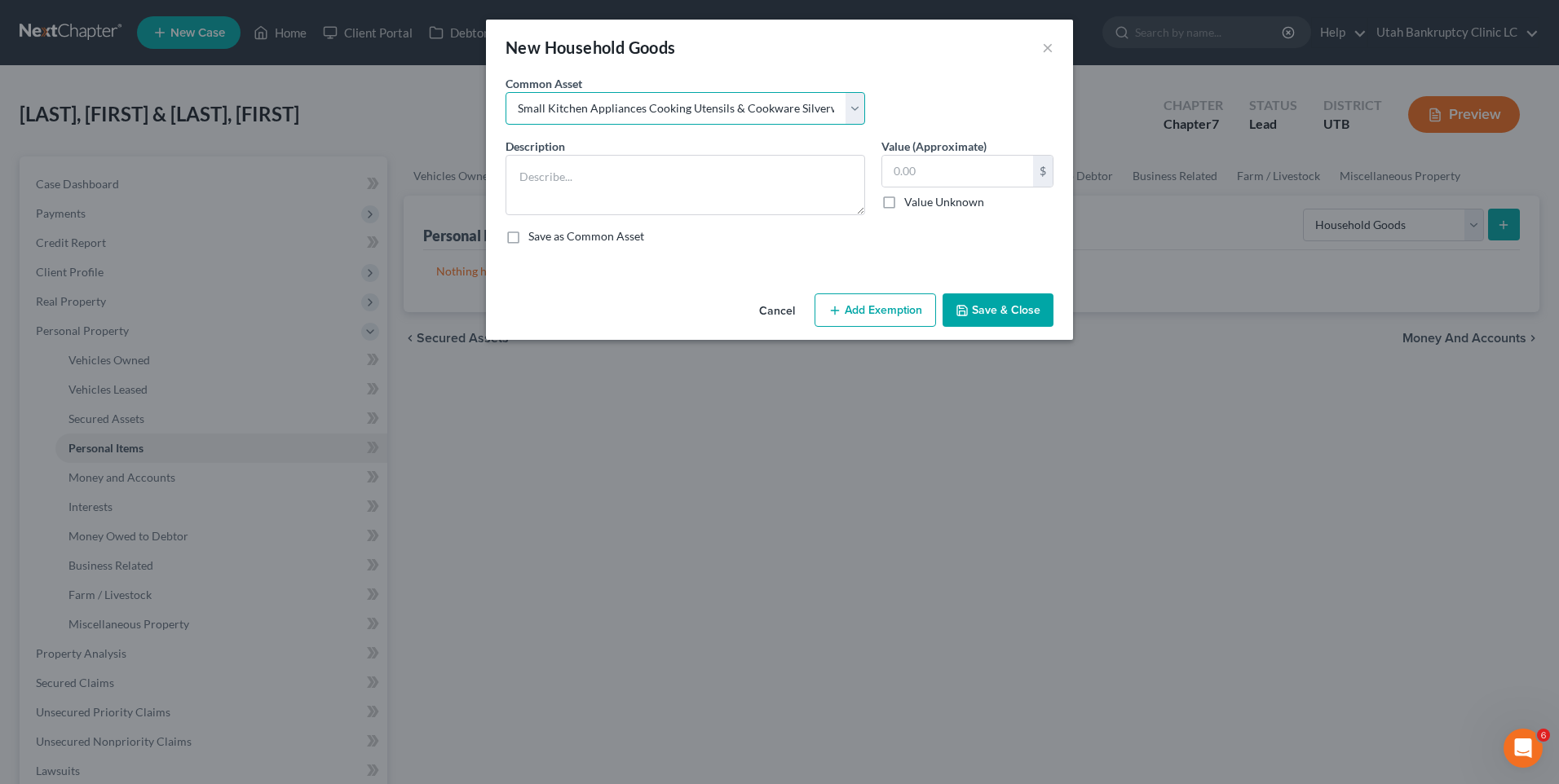 click on "Select Couch
Chair
Entertainment Center
End/Coffee Table Stove/Cooking unit Sofa
End/Coffee Table
Lamps & Accessories
Desk/Office Furniture Other Living Room Furniture Stove/Cooking Unit
Refrigerator
Microwave
Washer/Dryer Refrigerator
Microwave
Washer/Dryer Small Kitchen Appliances
Cooking Utensils & Cookware
Silverware/Flatware Lawnmower
Yard Tools/Equipment
Snow Blower
Household Tools Shed Bed(s)
Bedding Computer
Printer Sofa
Chair
End Table
Lamps & Accessories
Desk Nightstand(s)
Dresser(s) Kitchen Table & Chairs Other Kitchen Furniture Sofa
Chair
End Table
Lamps & Accessories
Other Living Room Furniture
Desk Stove/Cooking Unit Entertainment Center Snow Blower Sofa
Lamps & Accessories Dresser(s)
Chest of Drawers Washer & Dryer Sofa
Chair
Entertainment Center
Lamps & Accessories
Desk Prints/Paintings/Art Household Tools Dishwasher Microwave Stove/Cooking Unit
Refrigerator
Dishwasher Television Tablet
Computer Cell Phone Water Softener Lawnmower
Yard Tools/Equipment
Household Tools
Household Tools Piano" at bounding box center [685, 108] 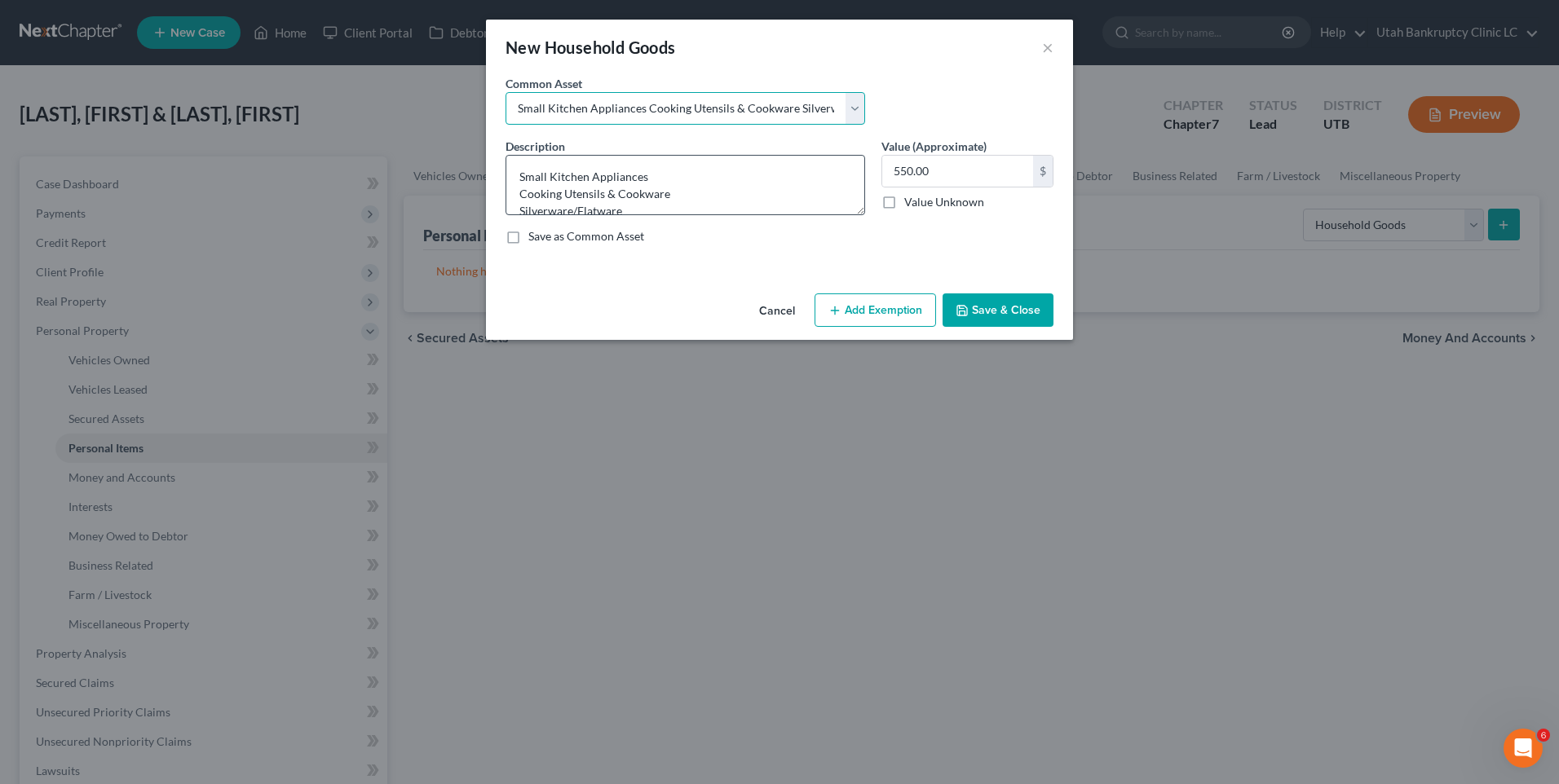 scroll, scrollTop: 17, scrollLeft: 0, axis: vertical 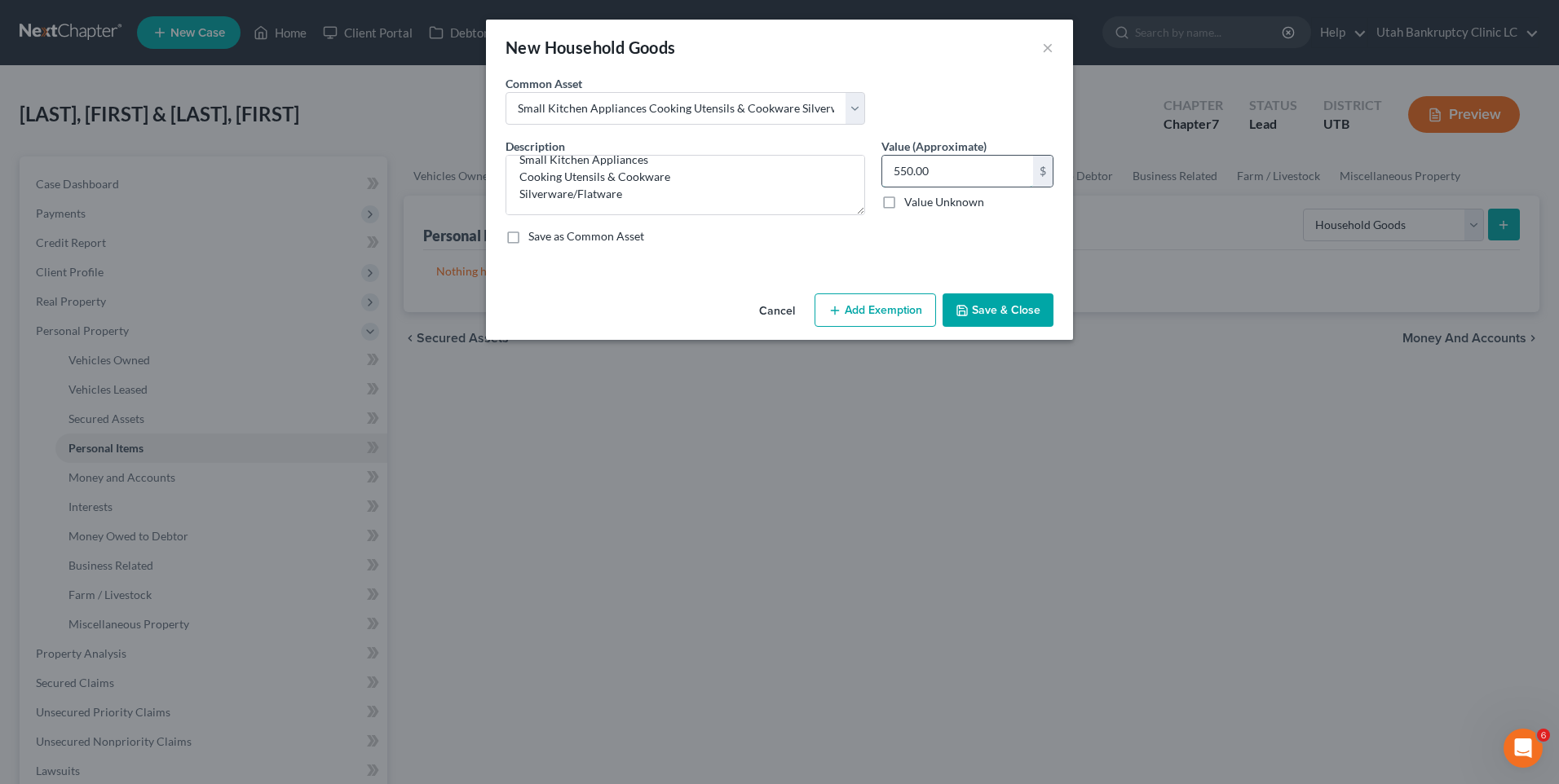click on "550.00" at bounding box center [957, 171] 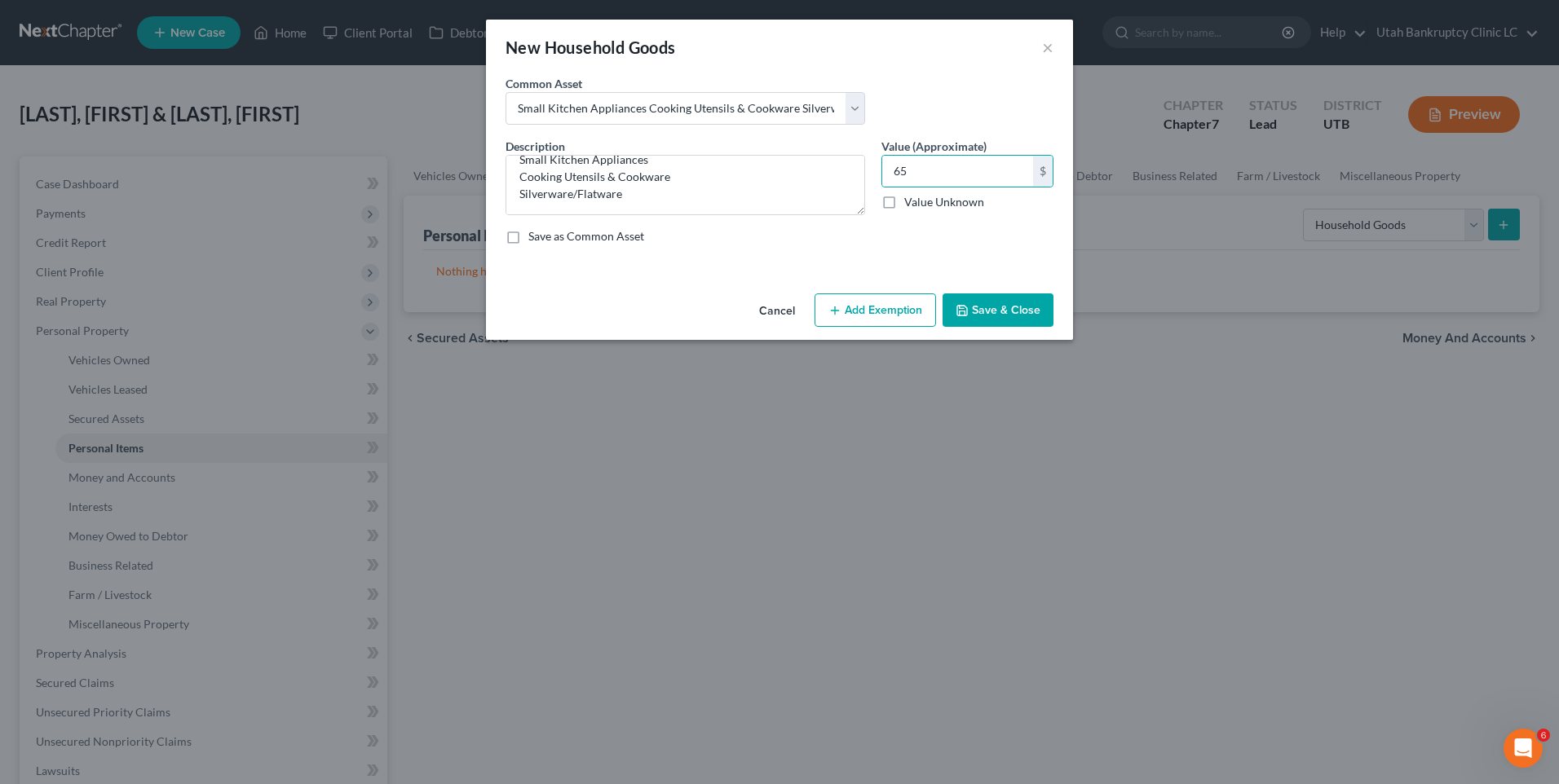 drag, startPoint x: 888, startPoint y: 308, endPoint x: 848, endPoint y: 318, distance: 41.231056 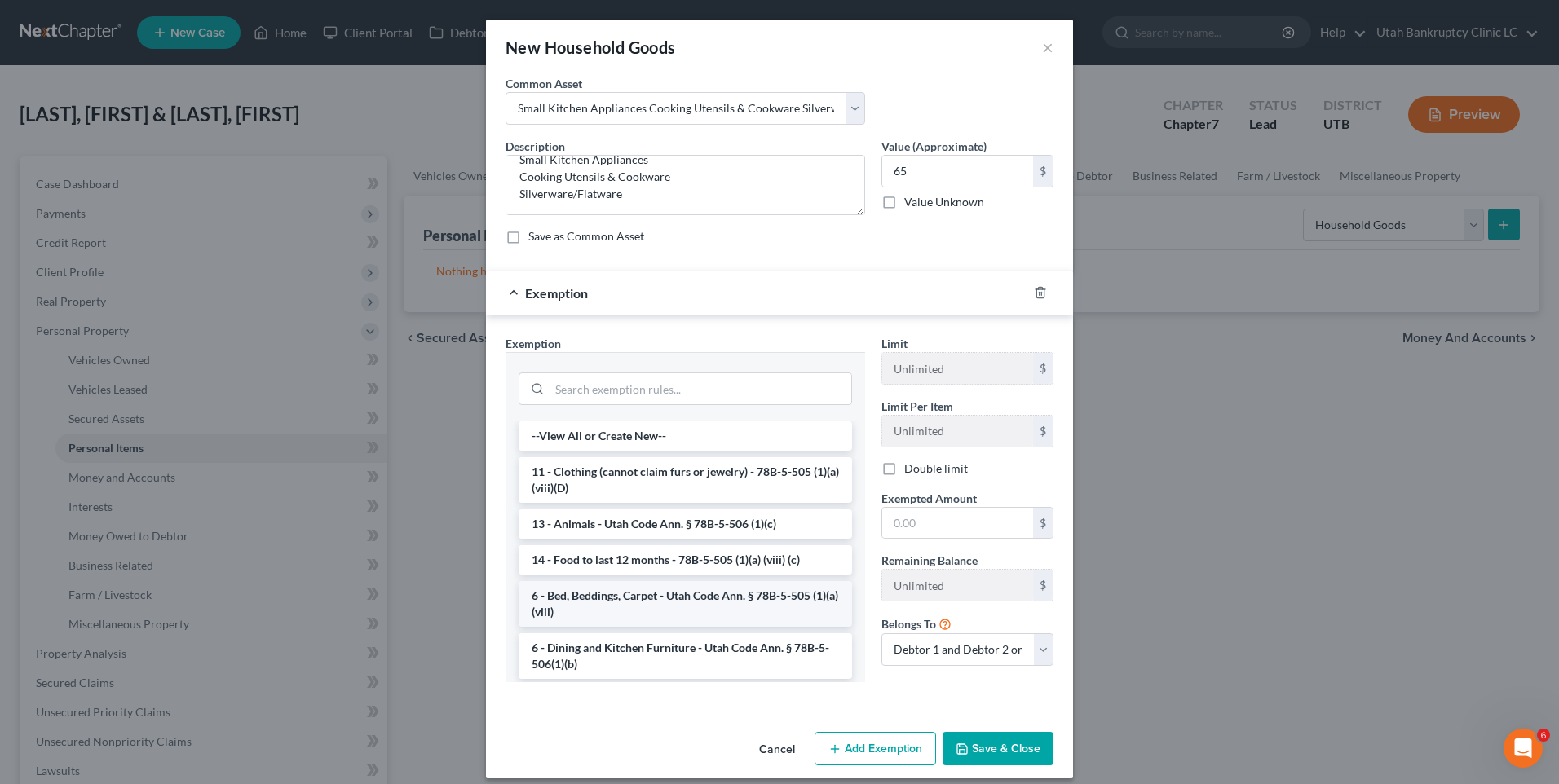 scroll, scrollTop: 81, scrollLeft: 0, axis: vertical 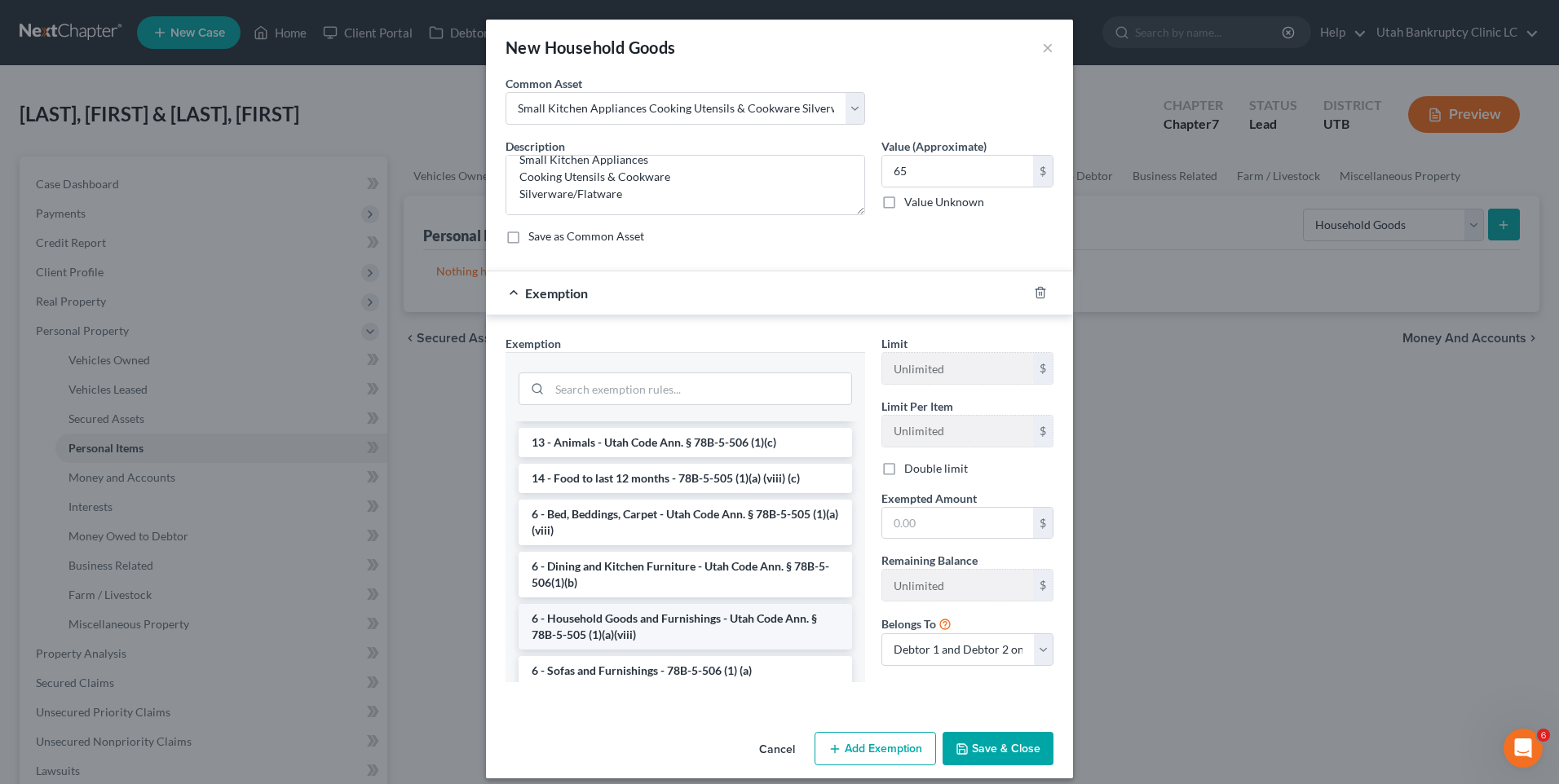 click on "6 - Household Goods and Furnishings - Utah Code Ann. § 78B-5-505 (1)(a)(viii)" at bounding box center (685, 627) 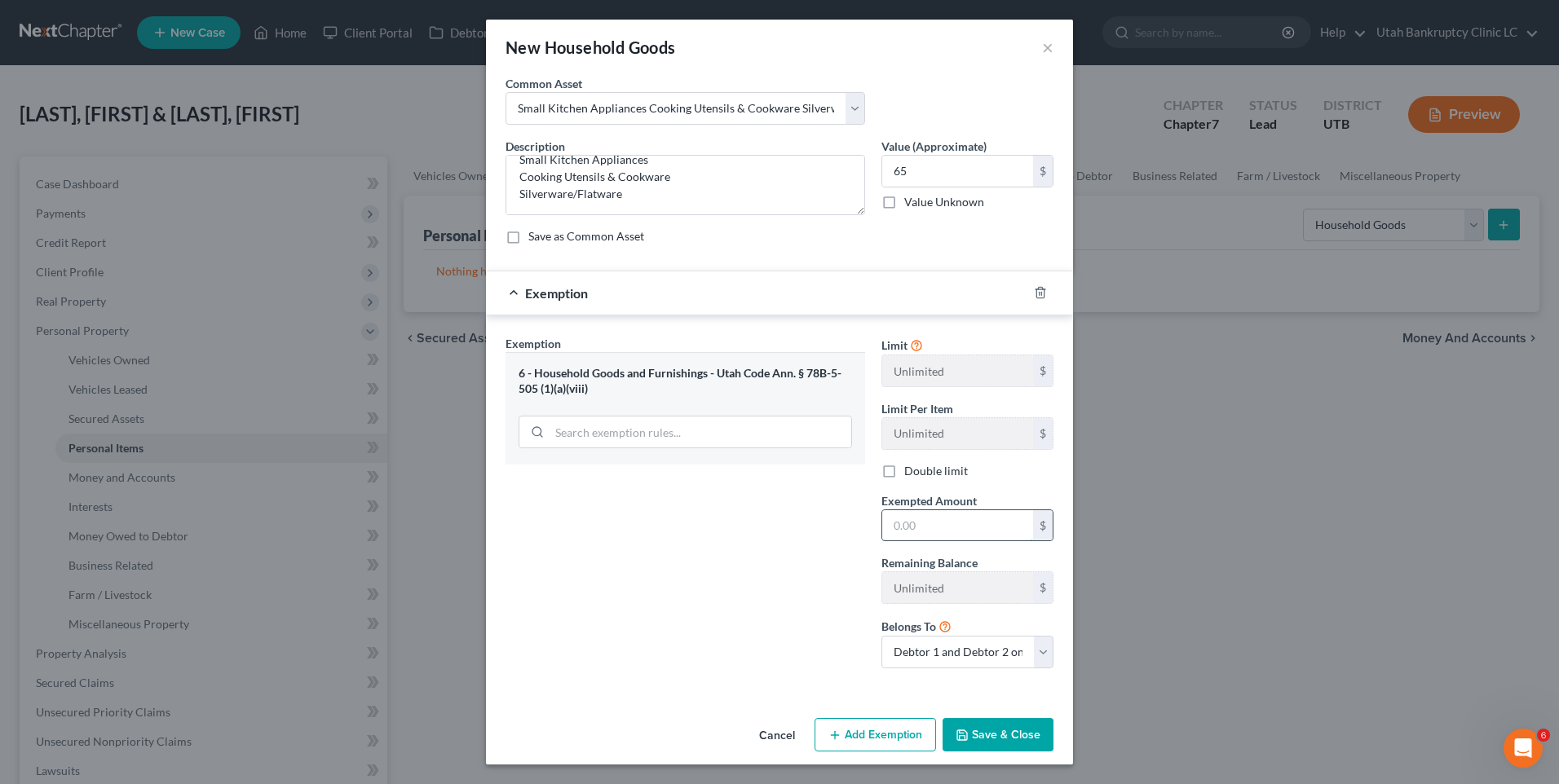 click at bounding box center [957, 526] 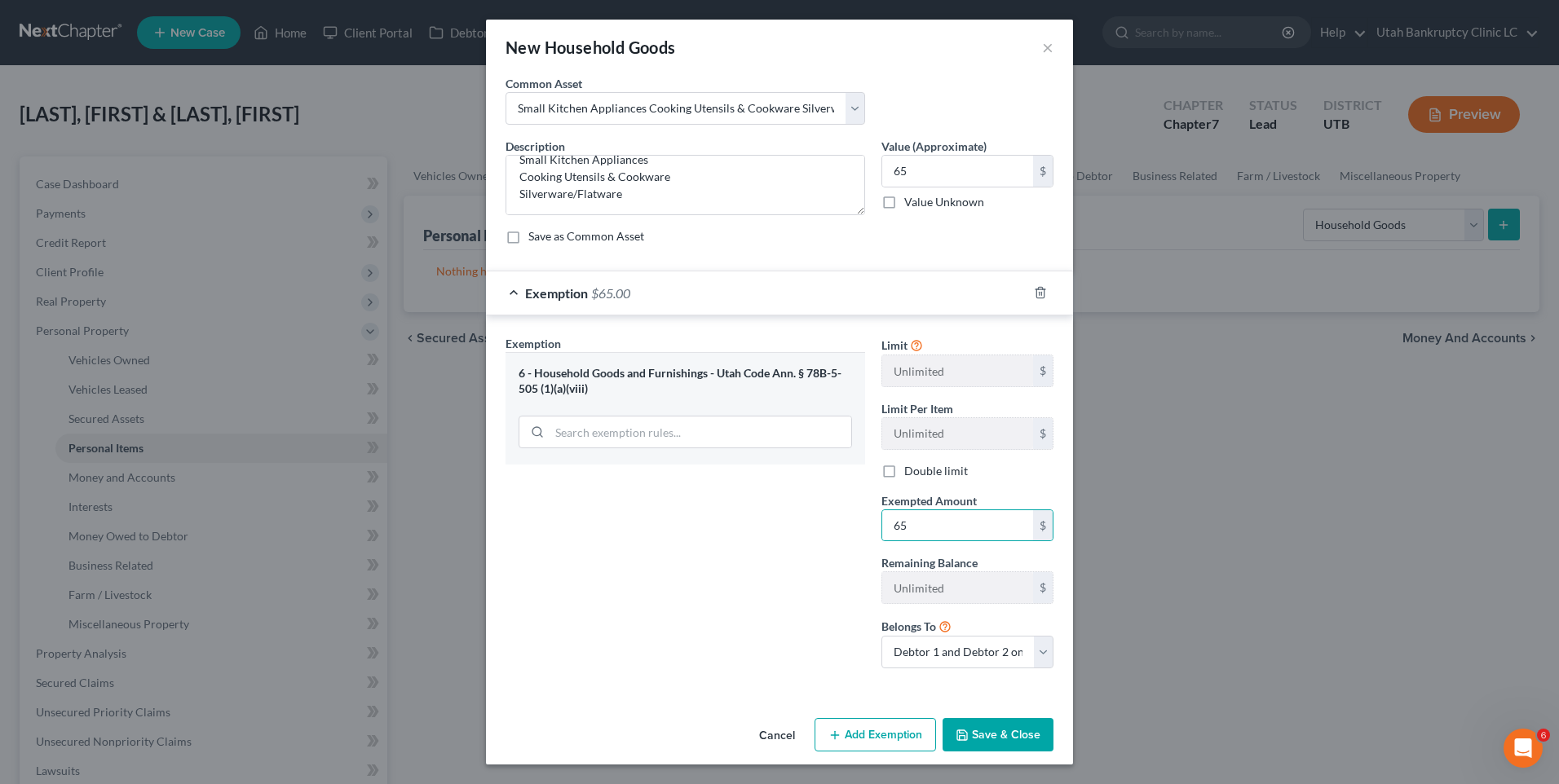 click on "Save & Close" at bounding box center (998, 735) 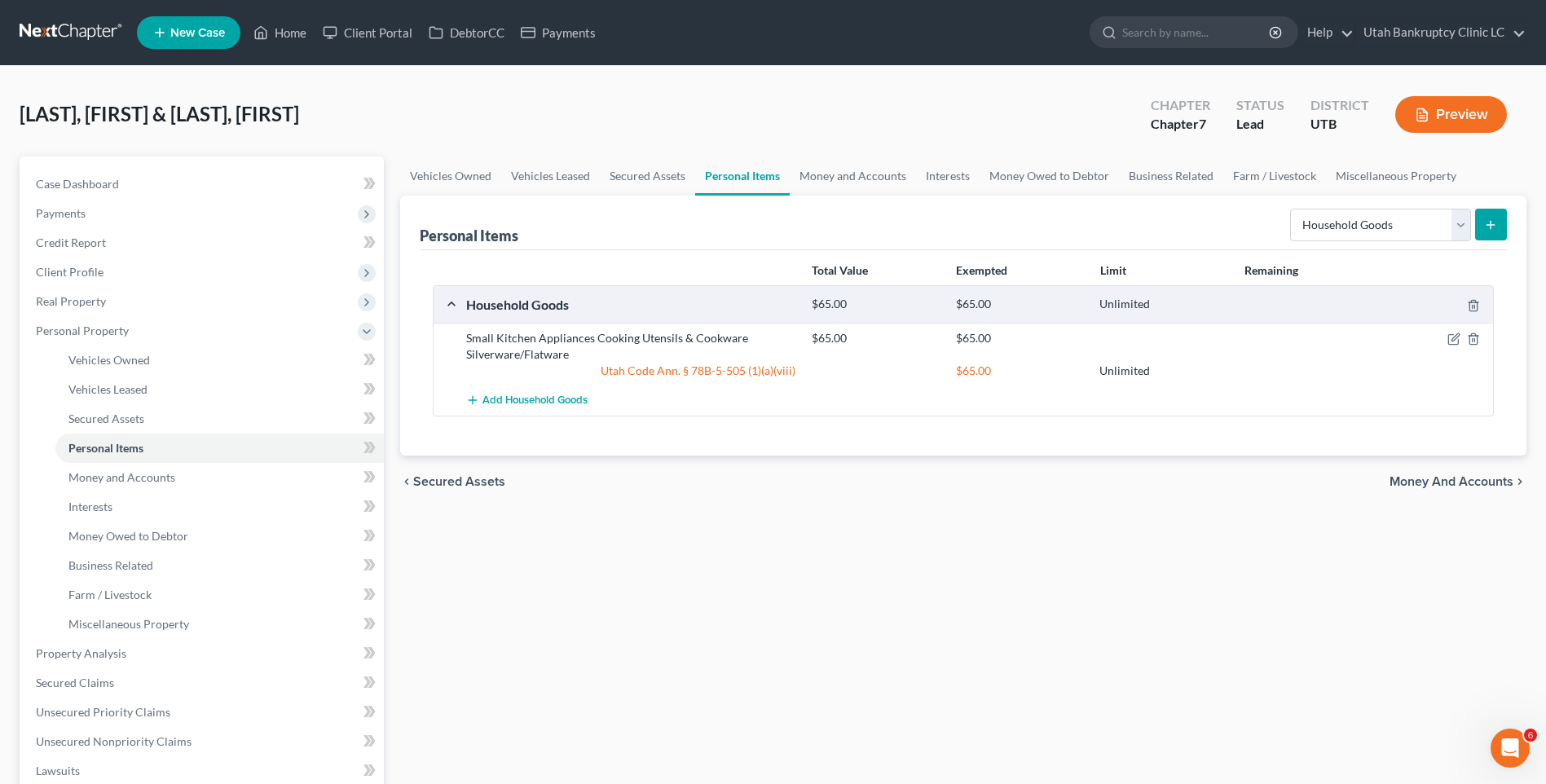 click 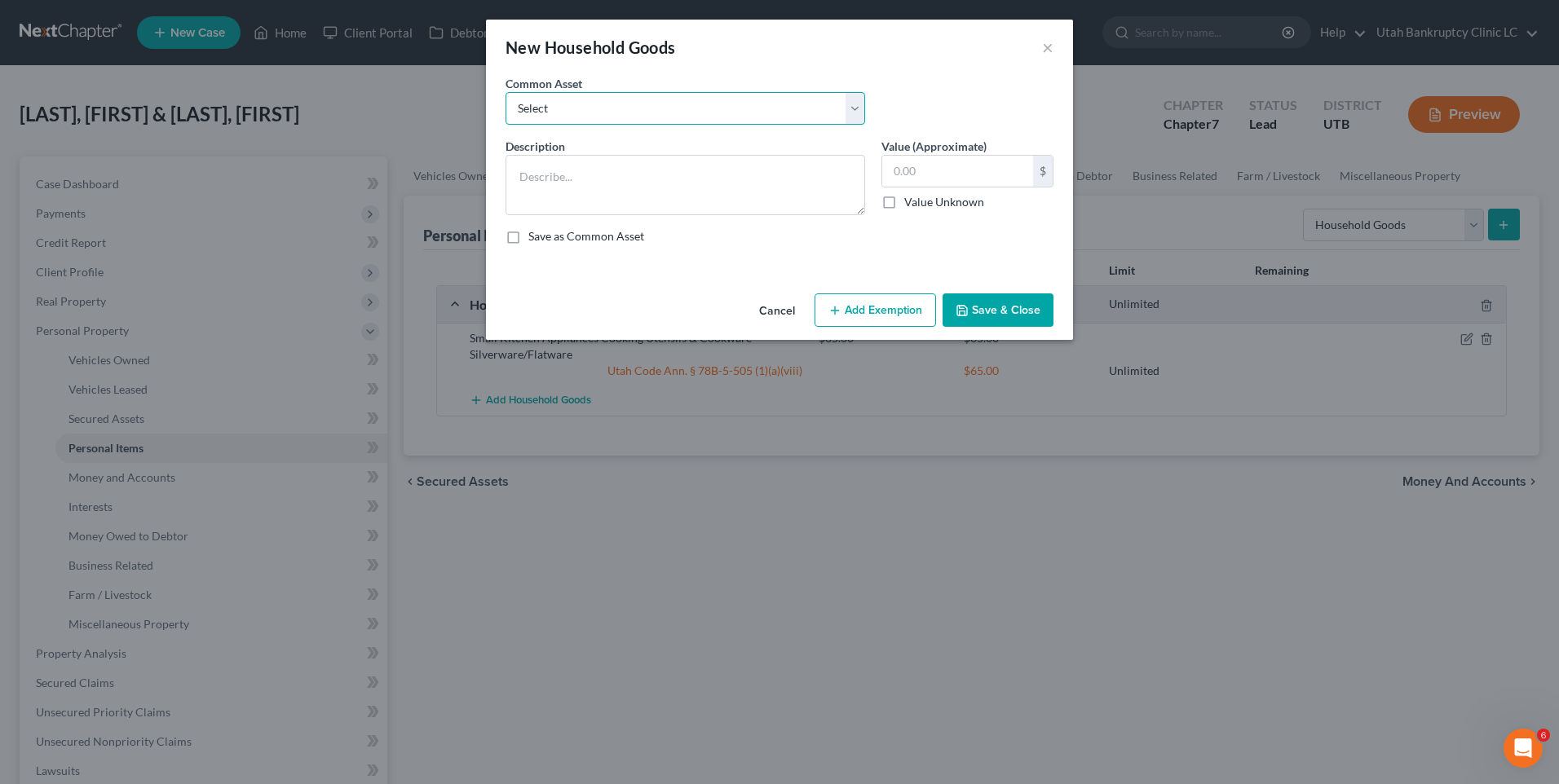 click on "Select Couch
Chair
Entertainment Center
End/Coffee Table Stove/Cooking unit Sofa
End/Coffee Table
Lamps & Accessories
Desk/Office Furniture Other Living Room Furniture Stove/Cooking Unit
Refrigerator
Microwave
Washer/Dryer Refrigerator
Microwave
Washer/Dryer Small Kitchen Appliances
Cooking Utensils & Cookware
Silverware/Flatware Lawnmower
Yard Tools/Equipment
Snow Blower
Household Tools Shed Bed(s)
Bedding Computer
Printer Sofa
Chair
End Table
Lamps & Accessories
Desk Nightstand(s)
Dresser(s) Kitchen Table & Chairs Other Kitchen Furniture Sofa
Chair
End Table
Lamps & Accessories
Other Living Room Furniture
Desk Stove/Cooking Unit Entertainment Center Snow Blower Sofa
Lamps & Accessories Dresser(s)
Chest of Drawers Washer & Dryer Sofa
Chair
Entertainment Center
Lamps & Accessories
Desk Prints/Paintings/Art Household Tools Dishwasher Microwave Stove/Cooking Unit
Refrigerator
Dishwasher Television Tablet
Computer Cell Phone Water Softener Lawnmower
Yard Tools/Equipment
Household Tools
Household Tools Piano" at bounding box center (685, 108) 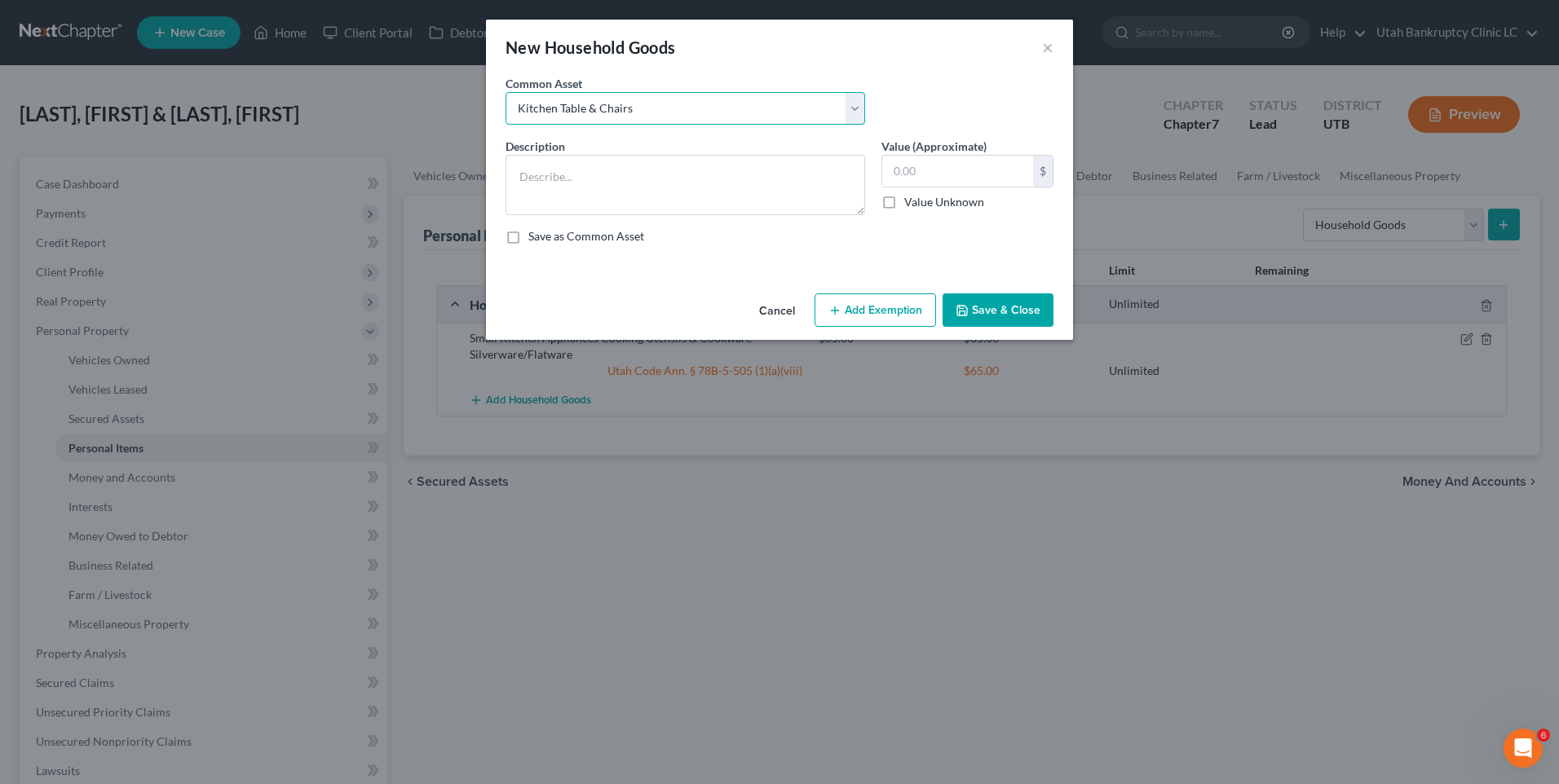 click on "Select Couch
Chair
Entertainment Center
End/Coffee Table Stove/Cooking unit Sofa
End/Coffee Table
Lamps & Accessories
Desk/Office Furniture Other Living Room Furniture Stove/Cooking Unit
Refrigerator
Microwave
Washer/Dryer Refrigerator
Microwave
Washer/Dryer Small Kitchen Appliances
Cooking Utensils & Cookware
Silverware/Flatware Lawnmower
Yard Tools/Equipment
Snow Blower
Household Tools Shed Bed(s)
Bedding Computer
Printer Sofa
Chair
End Table
Lamps & Accessories
Desk Nightstand(s)
Dresser(s) Kitchen Table & Chairs Other Kitchen Furniture Sofa
Chair
End Table
Lamps & Accessories
Other Living Room Furniture
Desk Stove/Cooking Unit Entertainment Center Snow Blower Sofa
Lamps & Accessories Dresser(s)
Chest of Drawers Washer & Dryer Sofa
Chair
Entertainment Center
Lamps & Accessories
Desk Prints/Paintings/Art Household Tools Dishwasher Microwave Stove/Cooking Unit
Refrigerator
Dishwasher Television Tablet
Computer Cell Phone Water Softener Lawnmower
Yard Tools/Equipment
Household Tools
Household Tools Piano" at bounding box center (685, 108) 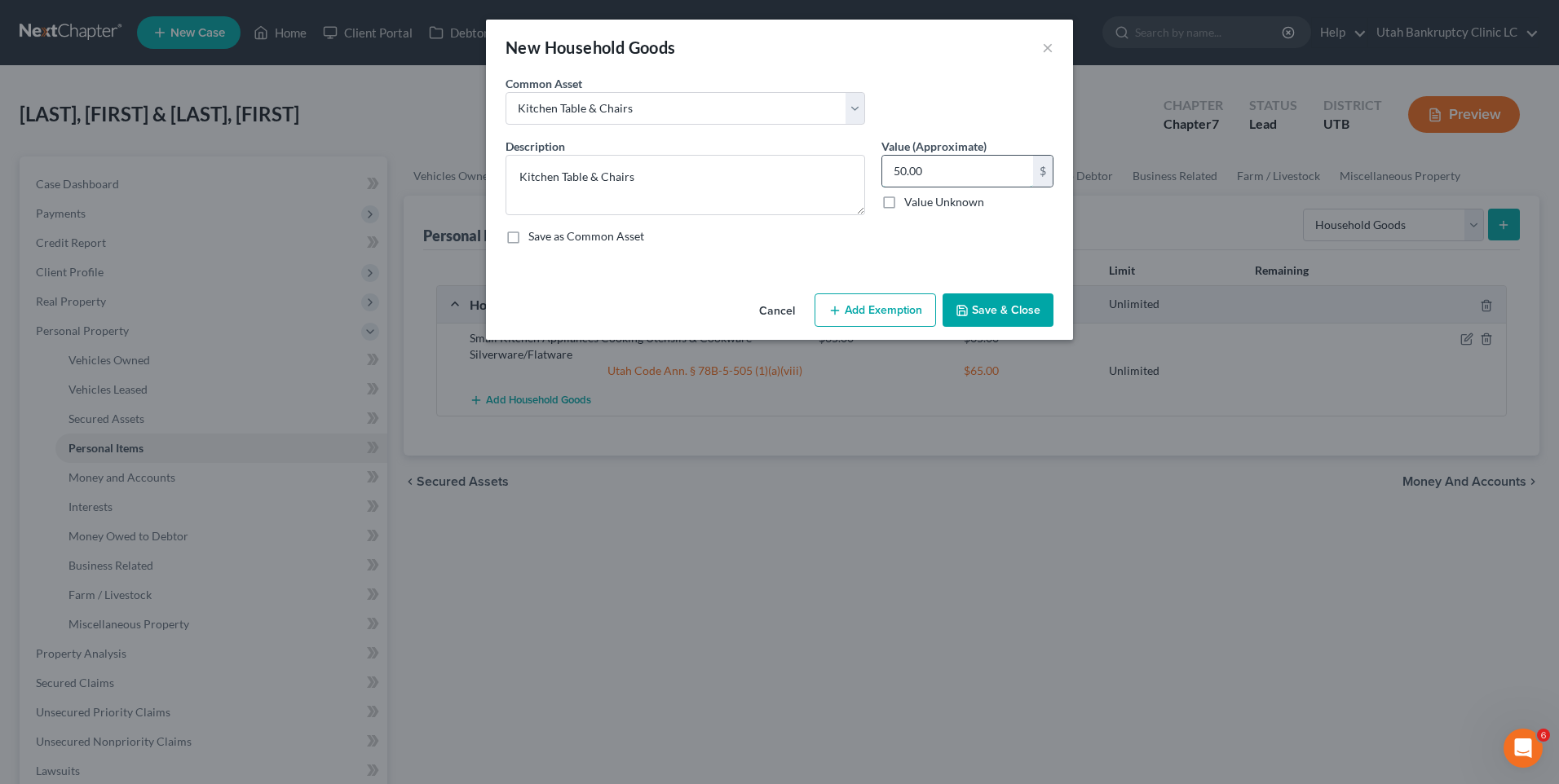 click on "50.00" at bounding box center [957, 171] 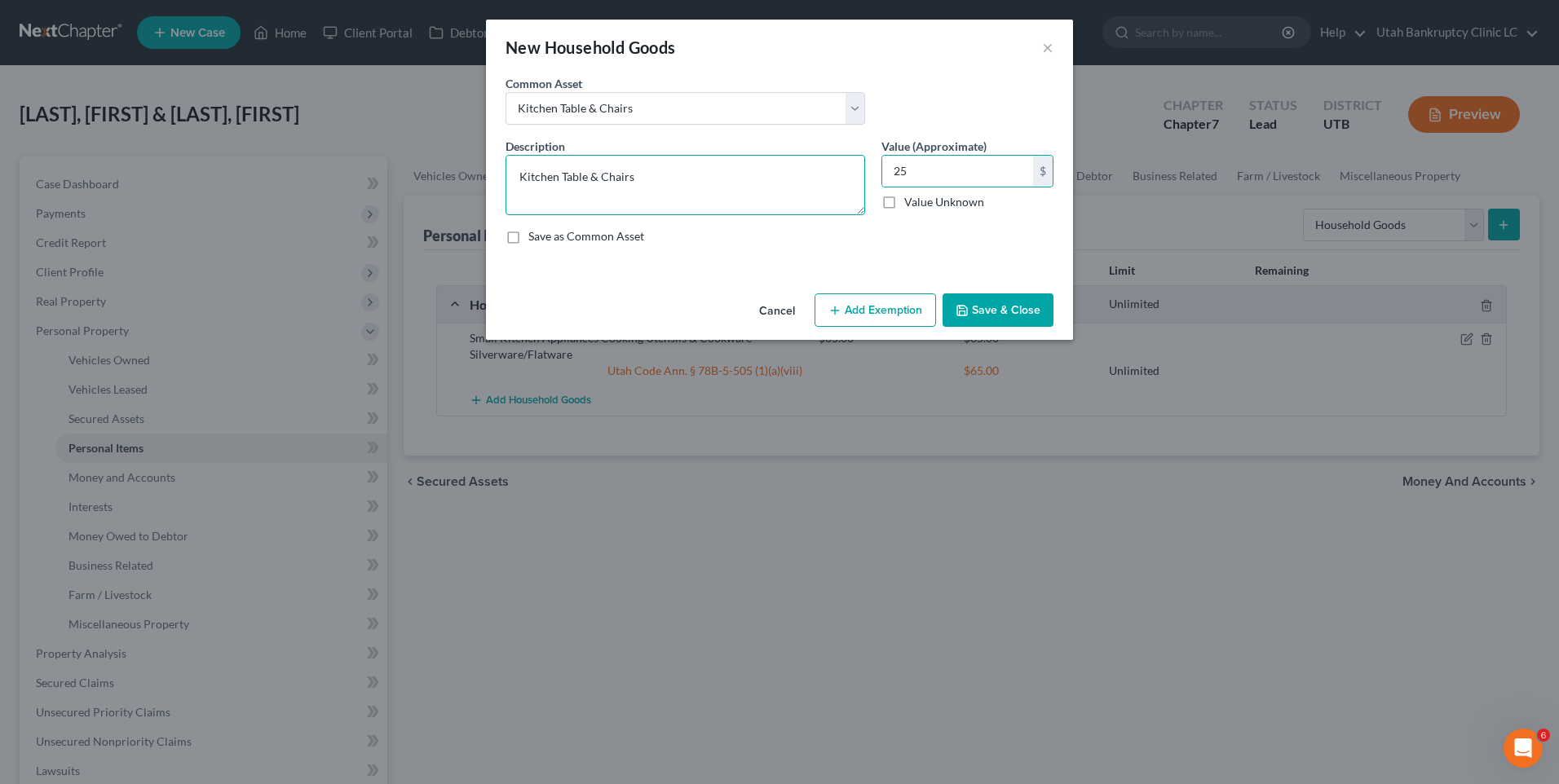 click on "Kitchen Table & Chairs" at bounding box center (685, 185) 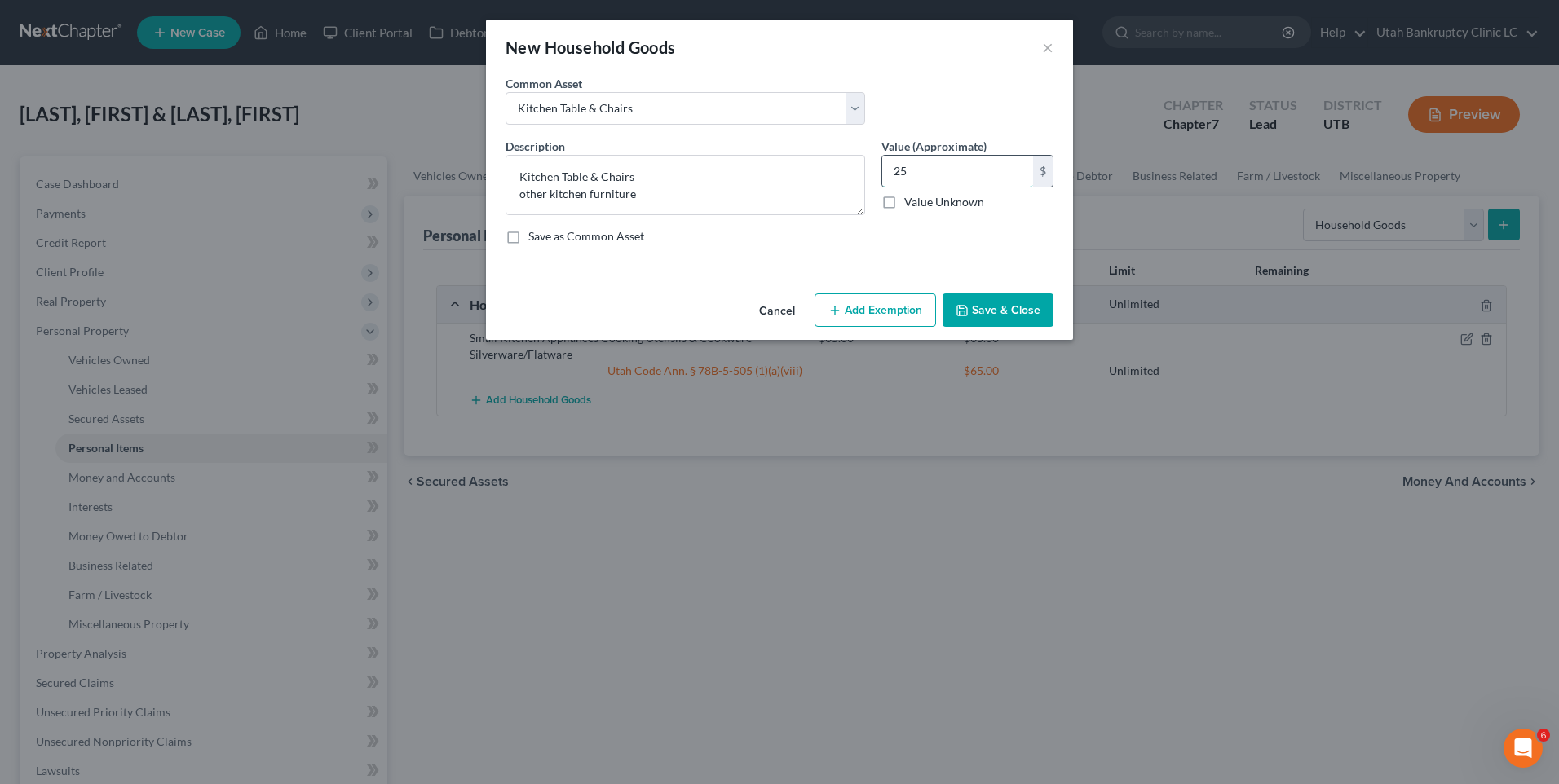 click on "25" at bounding box center [957, 171] 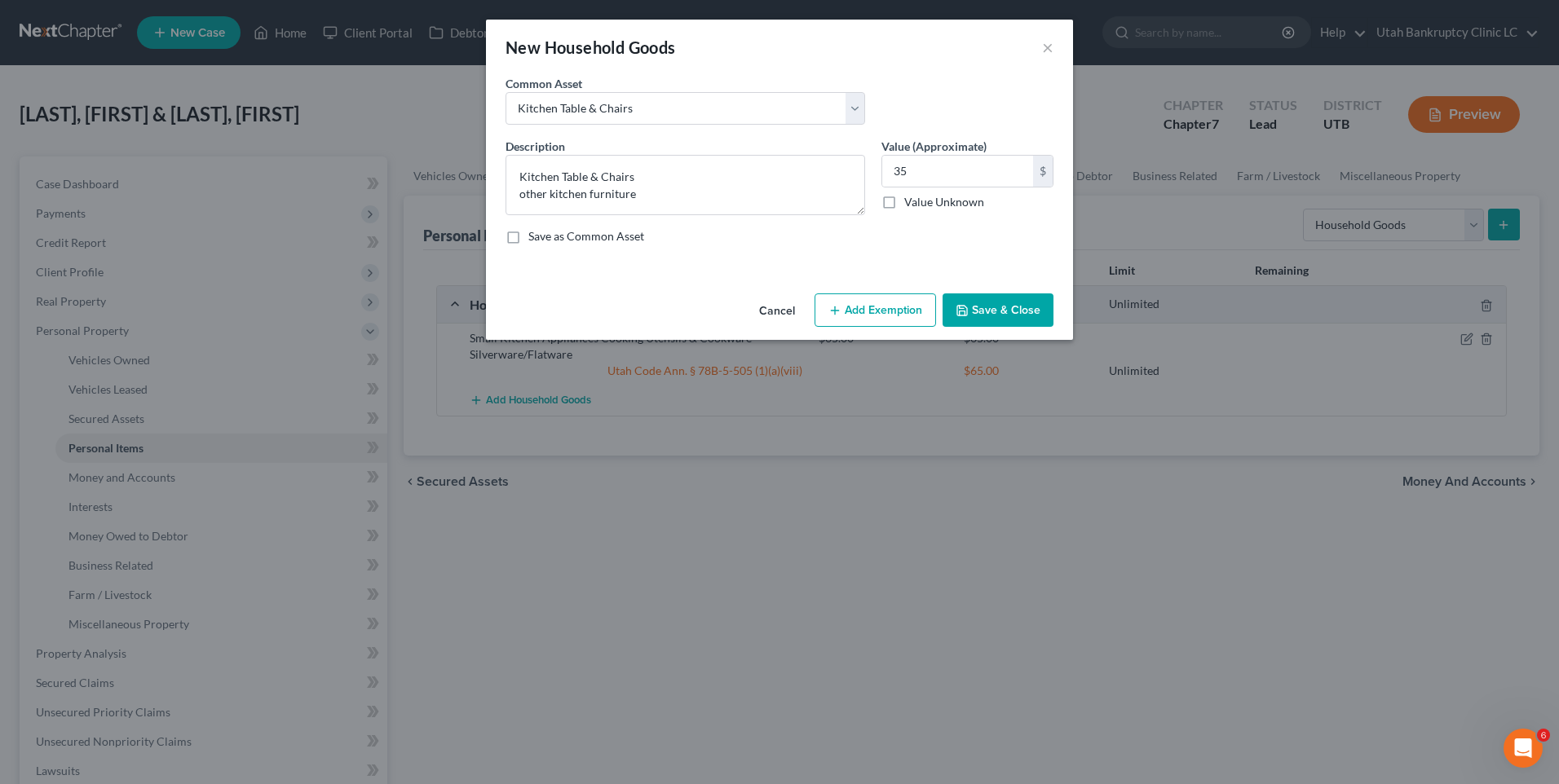click on "Add Exemption" at bounding box center (875, 311) 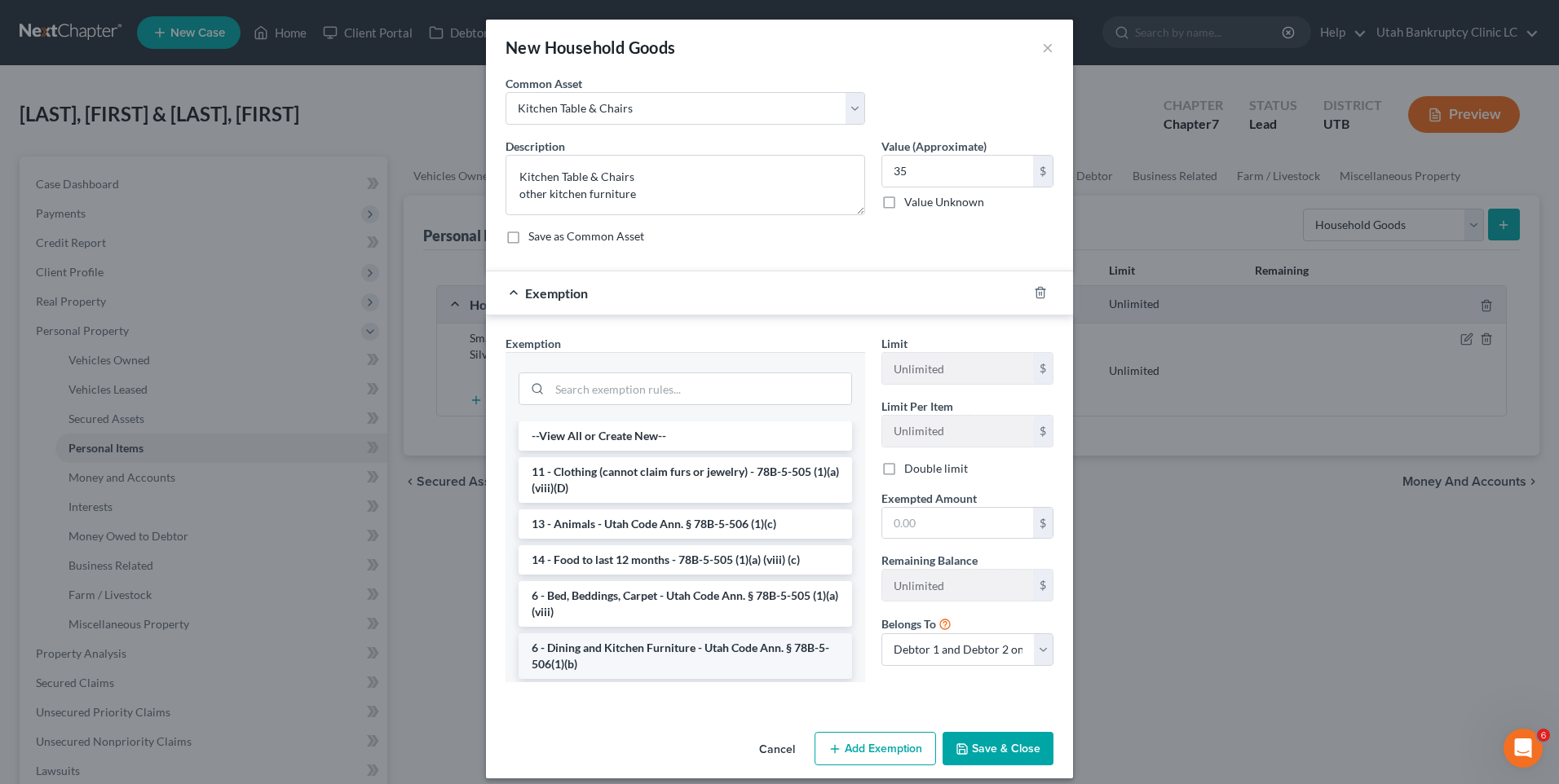 click on "6 - Dining and Kitchen Furniture - Utah Code Ann. § 78B-5-506(1)(b)" at bounding box center (685, 656) 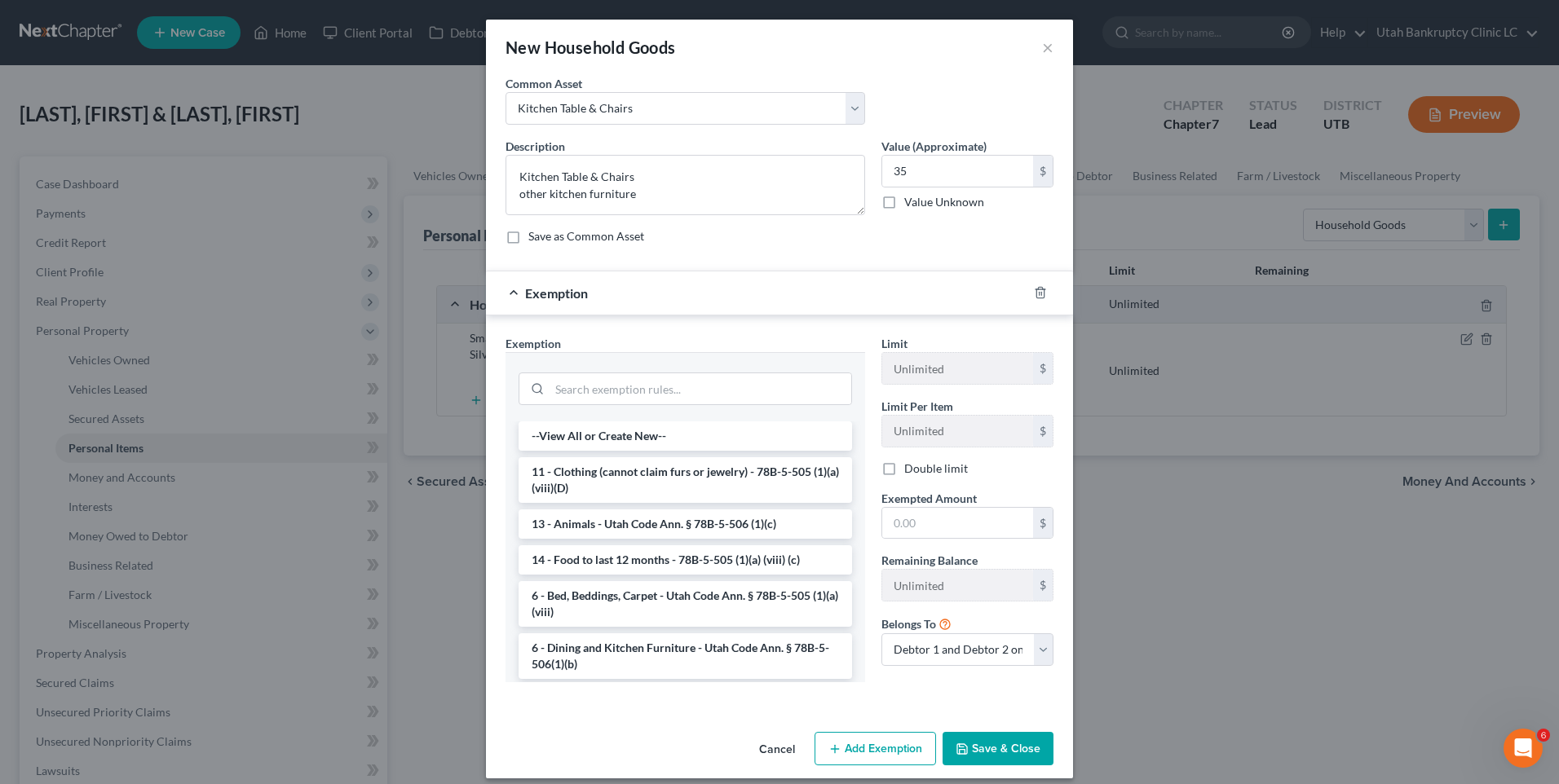 click on "Exemption Set must be selected for CA. Exemption * --View All or Create New-- 11 - Clothing (cannot claim furs or jewelry) - 78B-5-505 (1)(a)(viii)(D) 13 - Animals - Utah Code Ann. § 78B-5-506 (1)(c) 14 - Food to last 12 months - 78B-5-505 (1)(a) (viii) (c) 6 - Bed, Beddings, Carpet - Utah Code Ann. § 78B-5-505 (1)(a)(viii) 6 - Dining and Kitchen Furniture - Utah Code Ann. § 78B-5-506(1)(b) 6 - Household Goods and Furnishings - Utah Code Ann. § 78B-5-505 (1)(a)(viii) 6 - Sofas and Furnishings - 78B-5-506 (1) (a) 8 - Artwork done by a family member - Utah Code Ann. § 78B-5-505 (1)(a)(ix) 9 - Books, and musical instruments - 78B-5-506(1)(c) 1 - Homestead - must file before sale of home - 78B-5-504 1 - Burial Plot - 78B-5-505 (1)(a)(i) 1 - Homestead Exemption (Sale Proceeds Exempt for 1 Year) - Utah Code Ann. § 78B-5-503 (5)(b) 1 - Homestead Exemption (not primary residence) - Utah Code Ann. § 78B-5-503(2)(a)(i) 13 - Animals - Utah Code Ann. § 78B-5-506 (1)(c)" at bounding box center (685, 515) 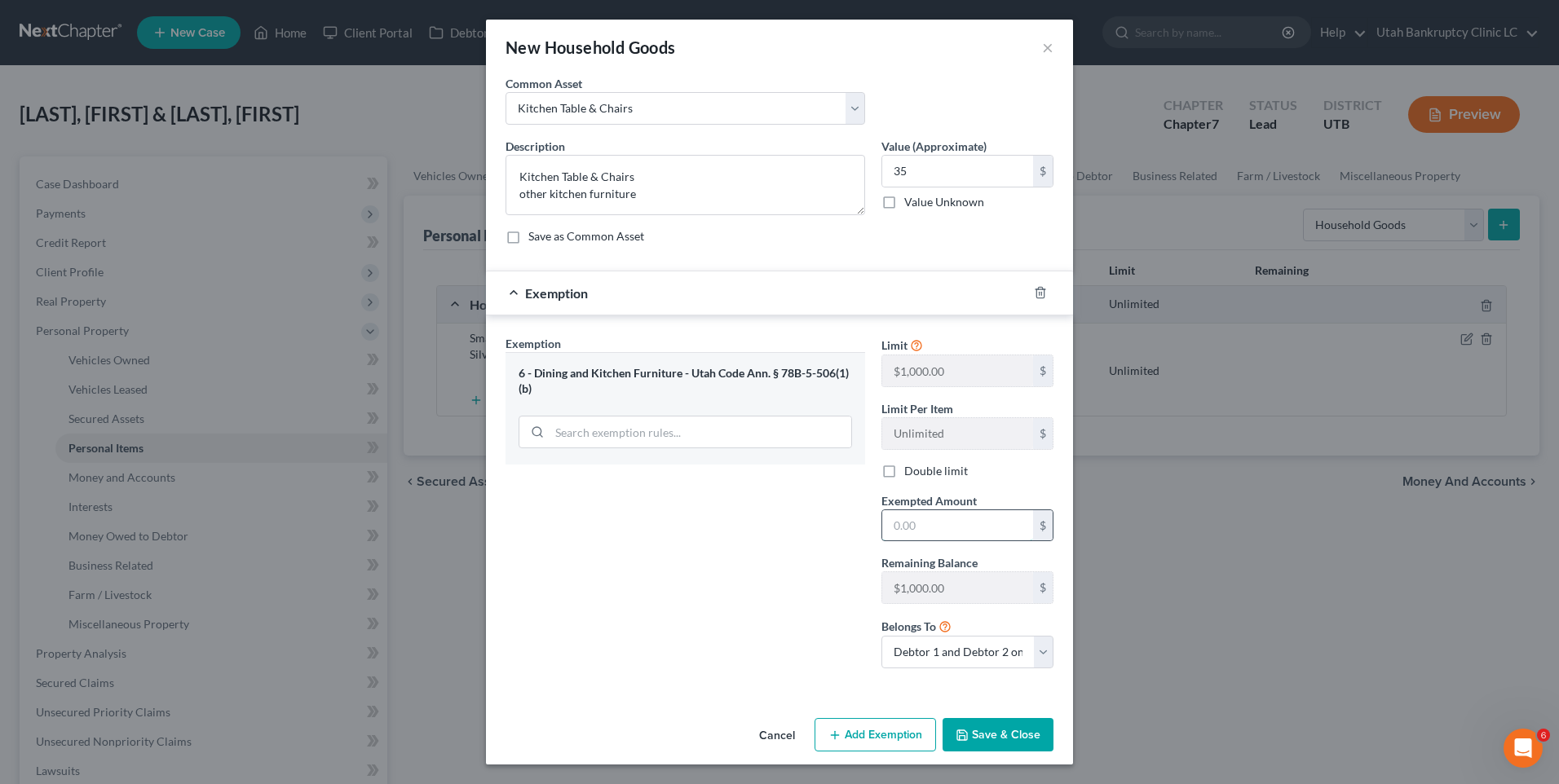 click at bounding box center [957, 526] 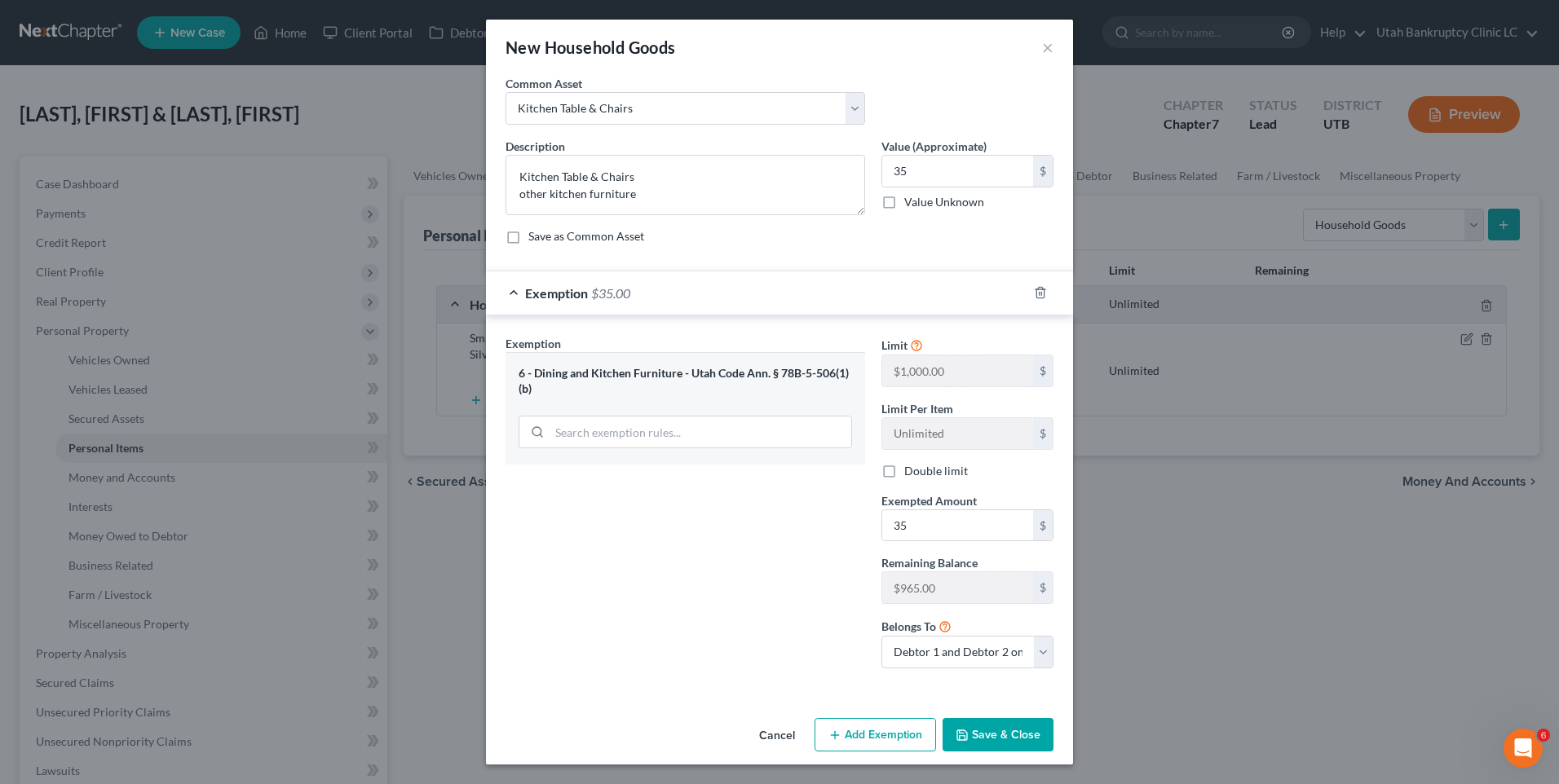 click on "Save & Close" at bounding box center (998, 735) 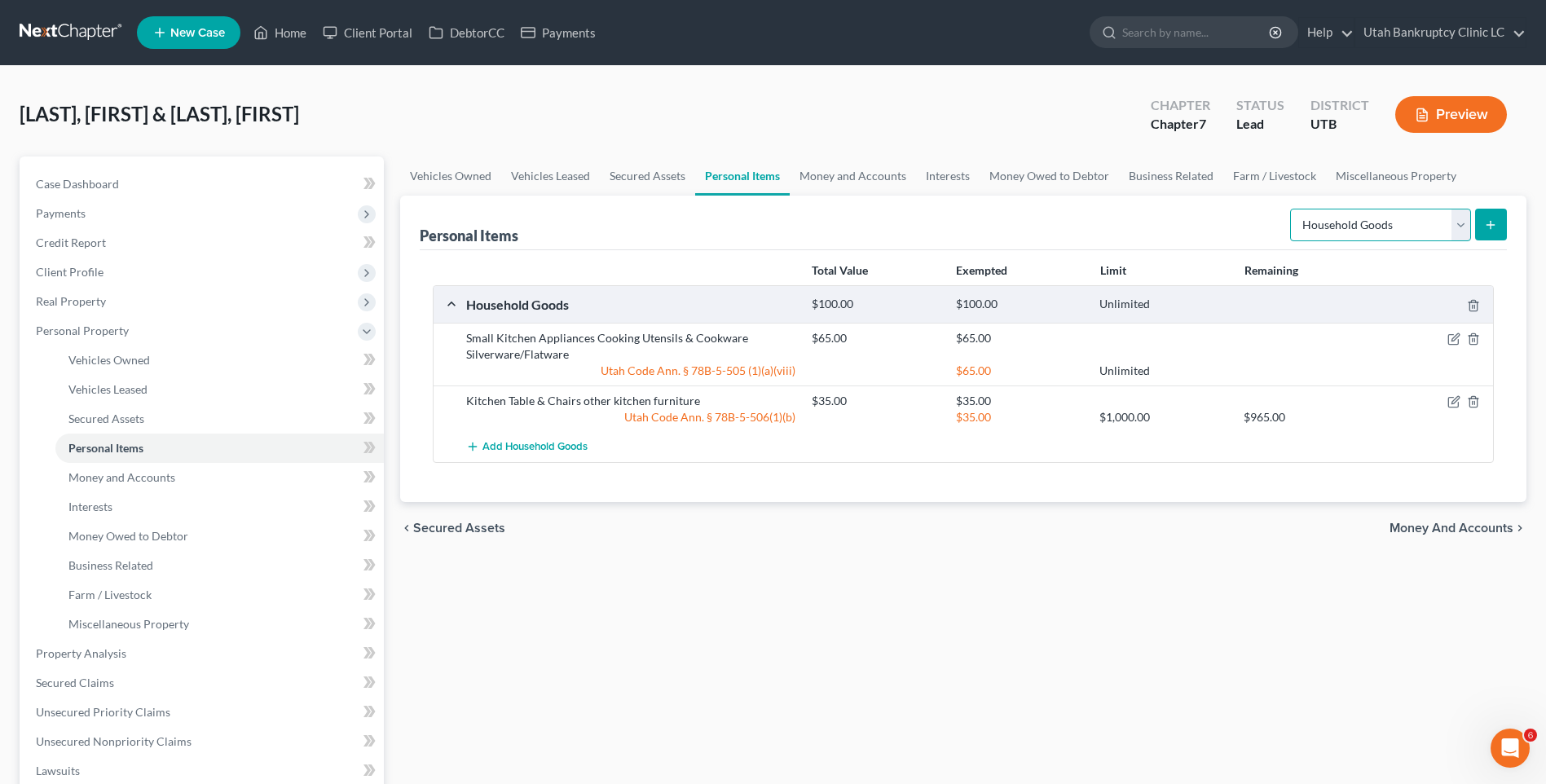 click on "Select Item Type Clothing Collectibles Of Value Electronics Firearms Household Goods Jewelry Other Pet(s) Sports & Hobby Equipment" at bounding box center (1381, 225) 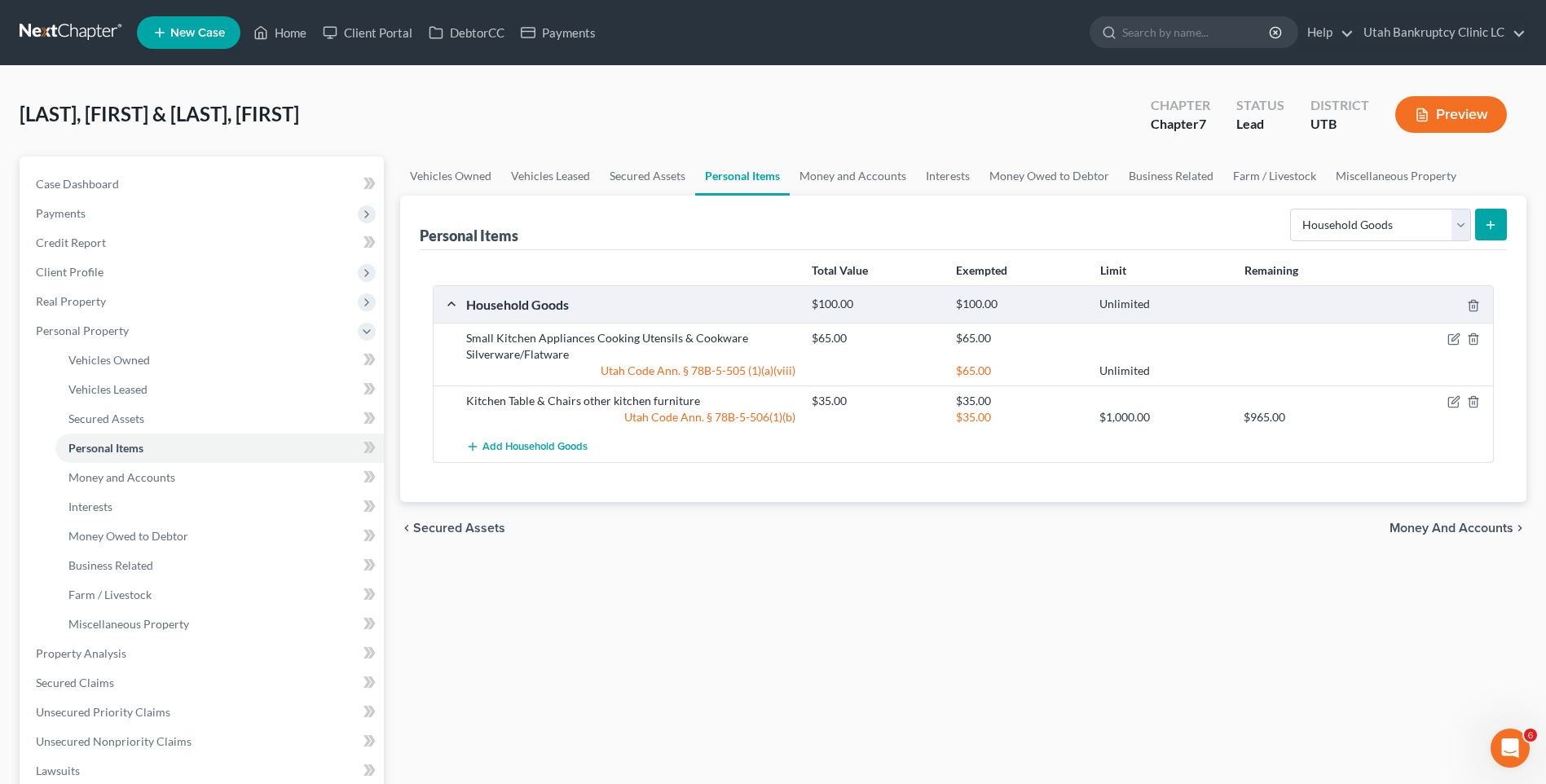 click at bounding box center (1491, 224) 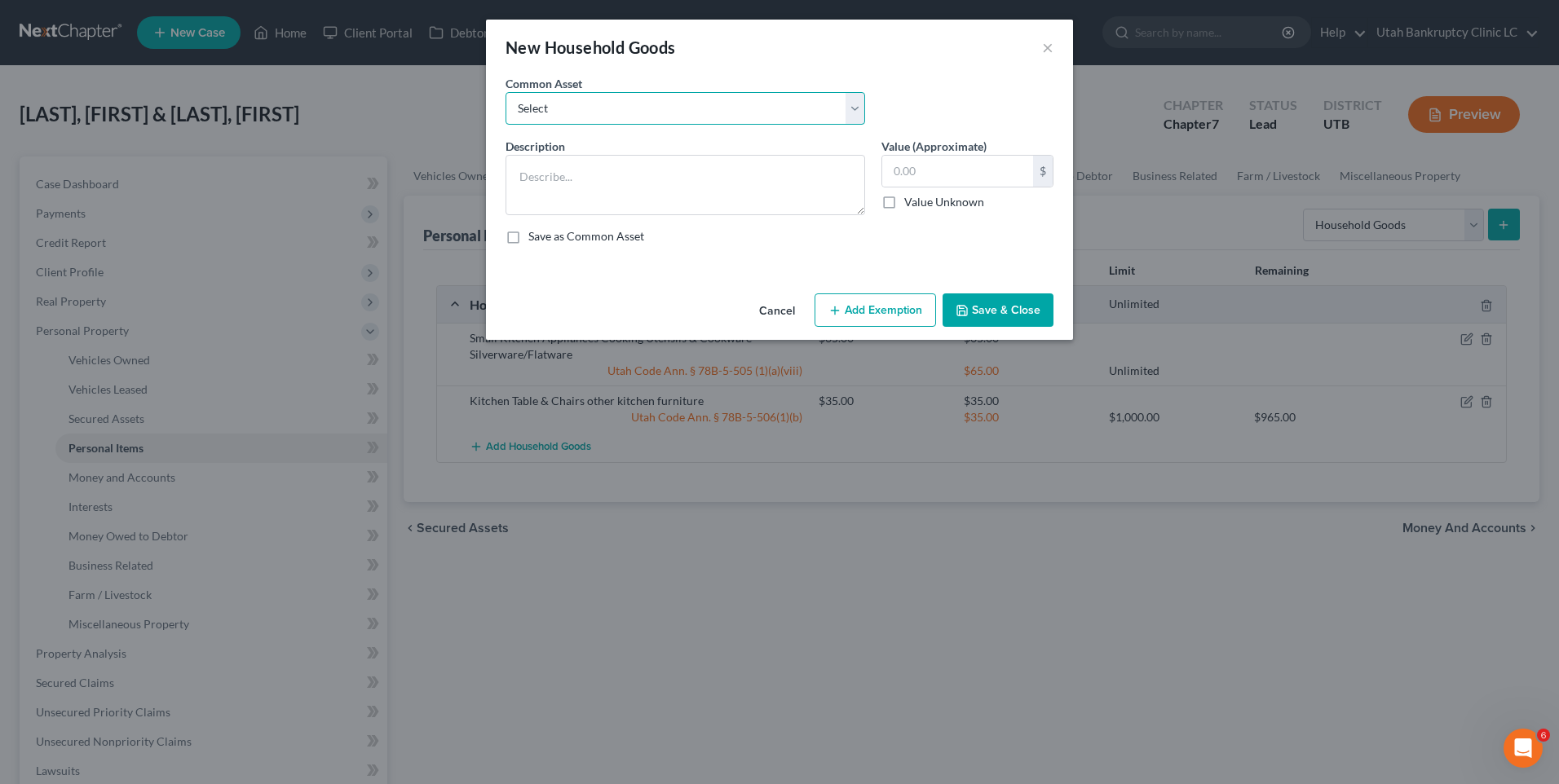 click on "Select Couch
Chair
Entertainment Center
End/Coffee Table Stove/Cooking unit Sofa
End/Coffee Table
Lamps & Accessories
Desk/Office Furniture Other Living Room Furniture Stove/Cooking Unit
Refrigerator
Microwave
Washer/Dryer Refrigerator
Microwave
Washer/Dryer Small Kitchen Appliances
Cooking Utensils & Cookware
Silverware/Flatware Lawnmower
Yard Tools/Equipment
Snow Blower
Household Tools Shed Bed(s)
Bedding Computer
Printer Sofa
Chair
End Table
Lamps & Accessories
Desk Nightstand(s)
Dresser(s) Kitchen Table & Chairs Other Kitchen Furniture Sofa
Chair
End Table
Lamps & Accessories
Other Living Room Furniture
Desk Stove/Cooking Unit Entertainment Center Snow Blower Sofa
Lamps & Accessories Dresser(s)
Chest of Drawers Washer & Dryer Sofa
Chair
Entertainment Center
Lamps & Accessories
Desk Prints/Paintings/Art Household Tools Dishwasher Microwave Stove/Cooking Unit
Refrigerator
Dishwasher Television Tablet
Computer Cell Phone Water Softener Lawnmower
Yard Tools/Equipment
Household Tools
Household Tools Piano" at bounding box center [685, 108] 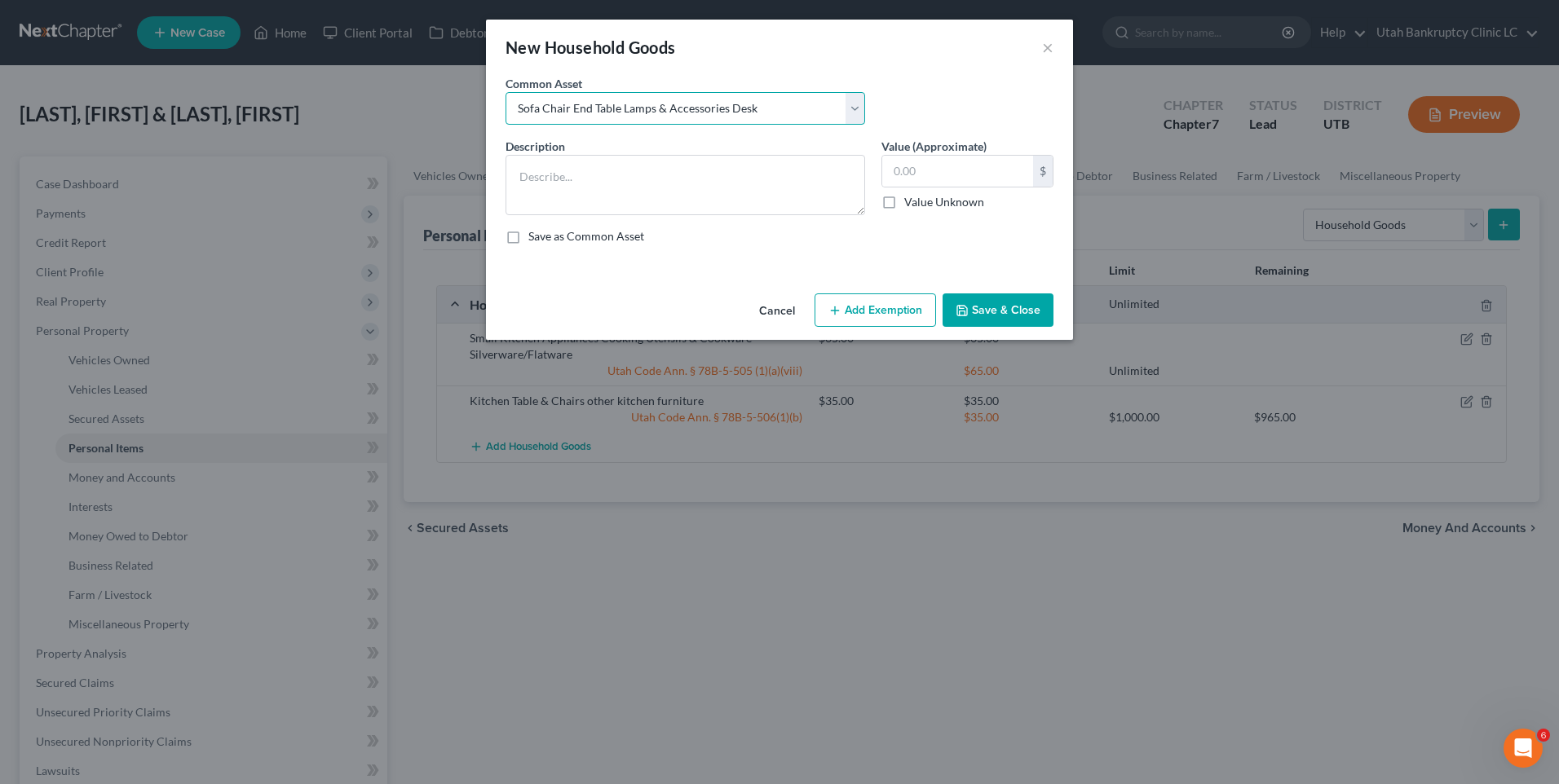 click on "Select Couch
Chair
Entertainment Center
End/Coffee Table Stove/Cooking unit Sofa
End/Coffee Table
Lamps & Accessories
Desk/Office Furniture Other Living Room Furniture Stove/Cooking Unit
Refrigerator
Microwave
Washer/Dryer Refrigerator
Microwave
Washer/Dryer Small Kitchen Appliances
Cooking Utensils & Cookware
Silverware/Flatware Lawnmower
Yard Tools/Equipment
Snow Blower
Household Tools Shed Bed(s)
Bedding Computer
Printer Sofa
Chair
End Table
Lamps & Accessories
Desk Nightstand(s)
Dresser(s) Kitchen Table & Chairs Other Kitchen Furniture Sofa
Chair
End Table
Lamps & Accessories
Other Living Room Furniture
Desk Stove/Cooking Unit Entertainment Center Snow Blower Sofa
Lamps & Accessories Dresser(s)
Chest of Drawers Washer & Dryer Sofa
Chair
Entertainment Center
Lamps & Accessories
Desk Prints/Paintings/Art Household Tools Dishwasher Microwave Stove/Cooking Unit
Refrigerator
Dishwasher Television Tablet
Computer Cell Phone Water Softener Lawnmower
Yard Tools/Equipment
Household Tools
Household Tools Piano" at bounding box center (685, 108) 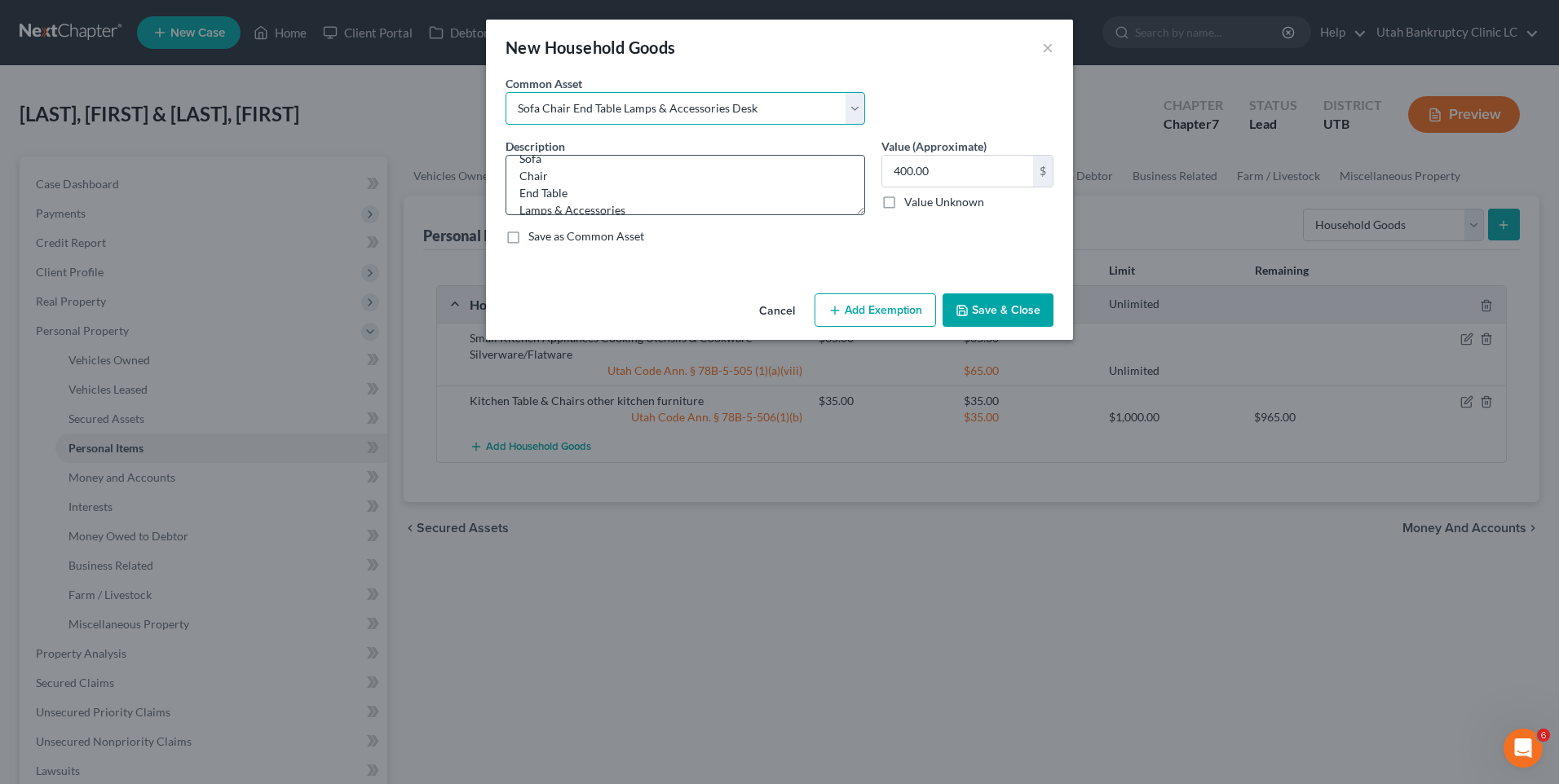 scroll, scrollTop: 0, scrollLeft: 0, axis: both 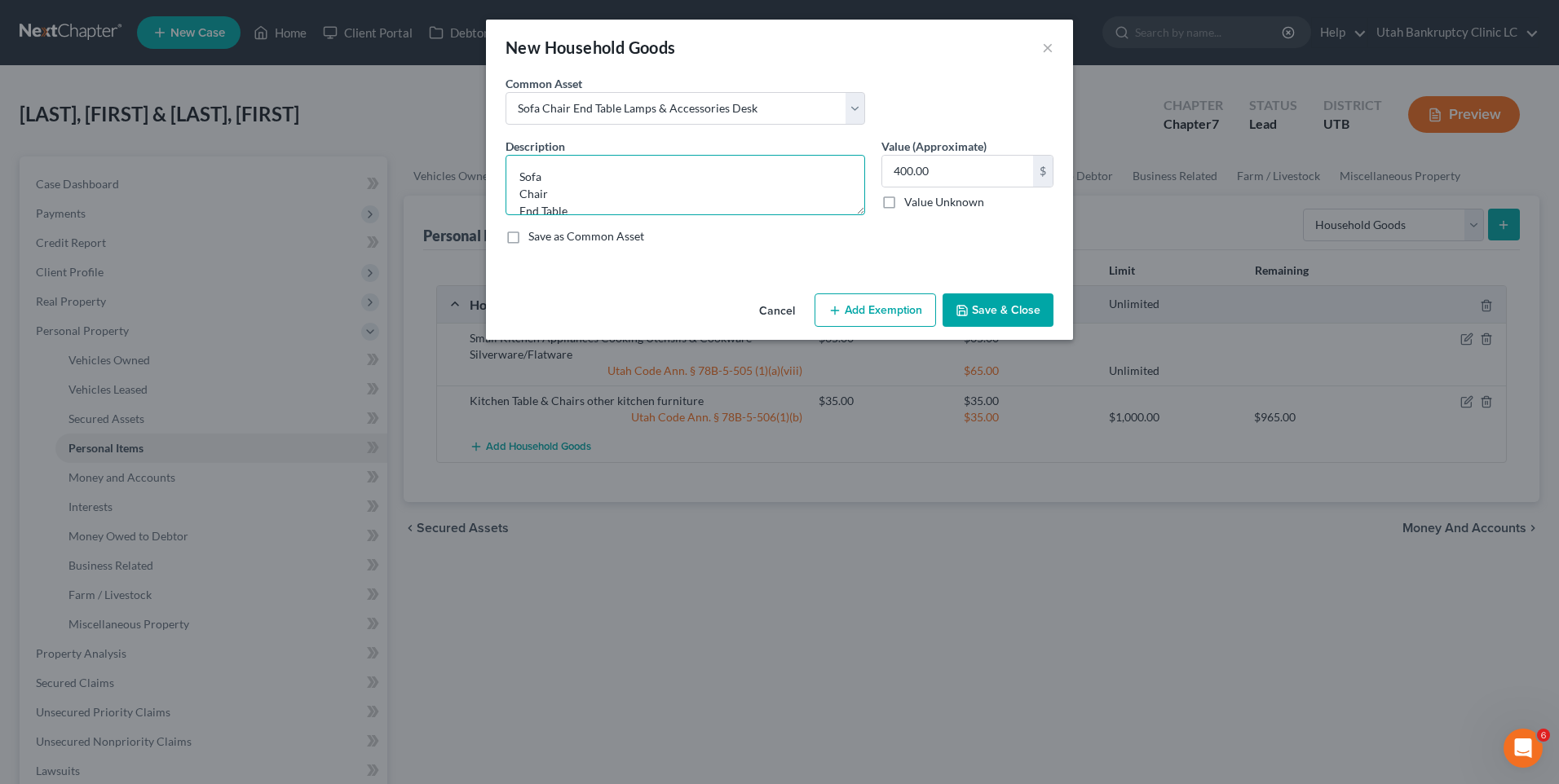 click on "Sofa
Chair
End Table
Lamps & Accessories
Desk" at bounding box center [685, 185] 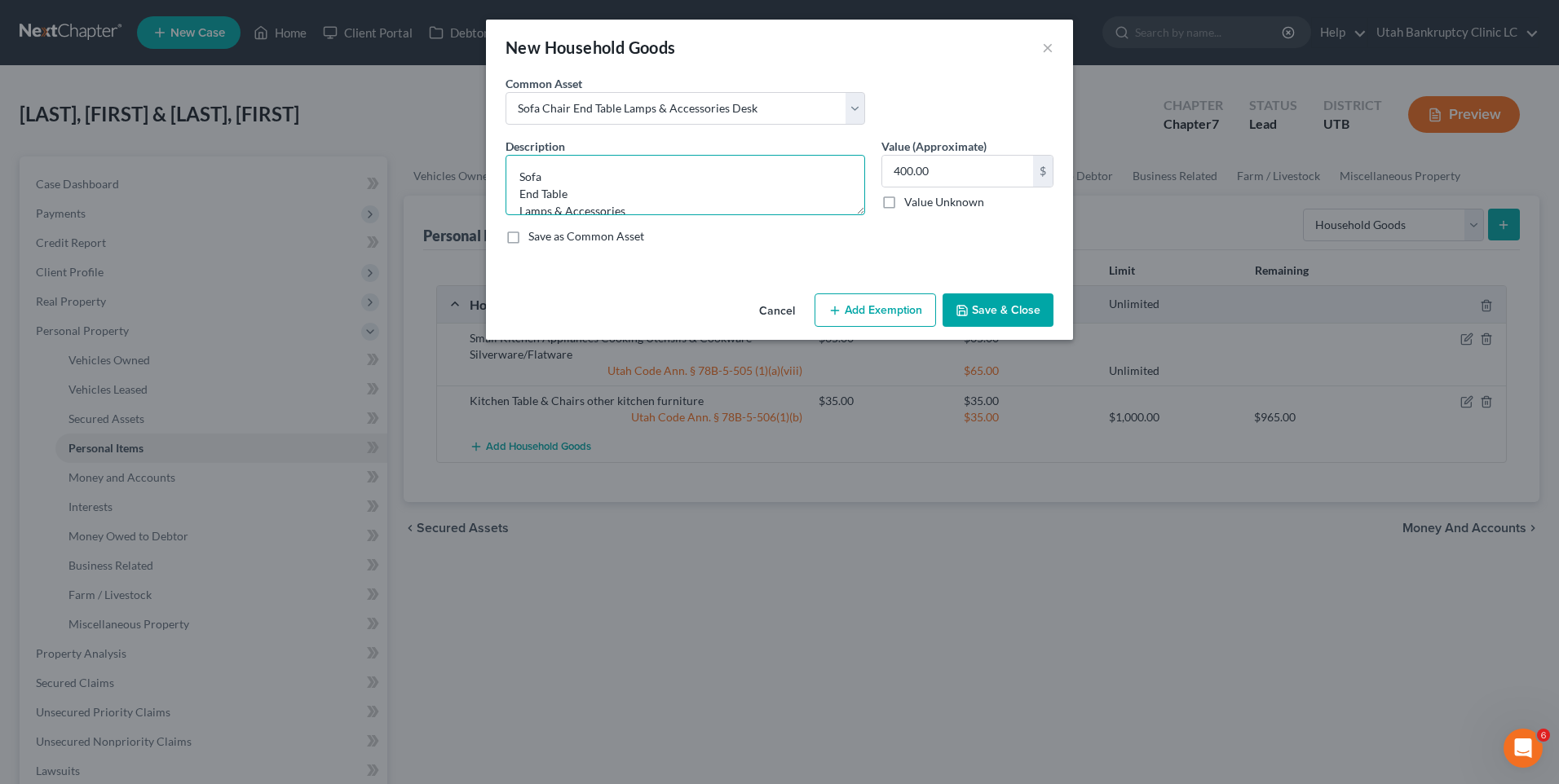 click on "Sofa
End Table
Lamps & Accessories
Desk" at bounding box center [685, 185] 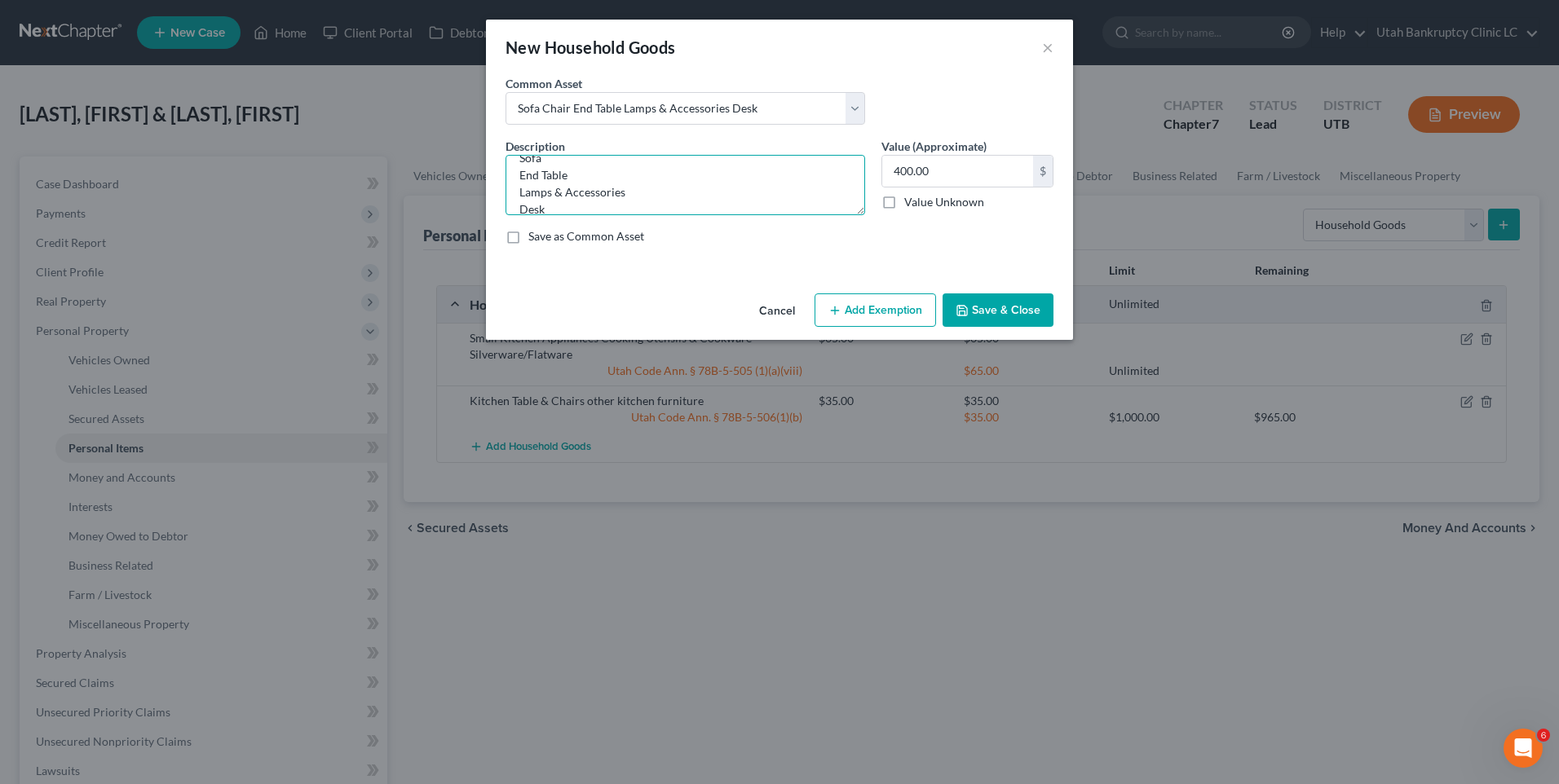scroll, scrollTop: 34, scrollLeft: 0, axis: vertical 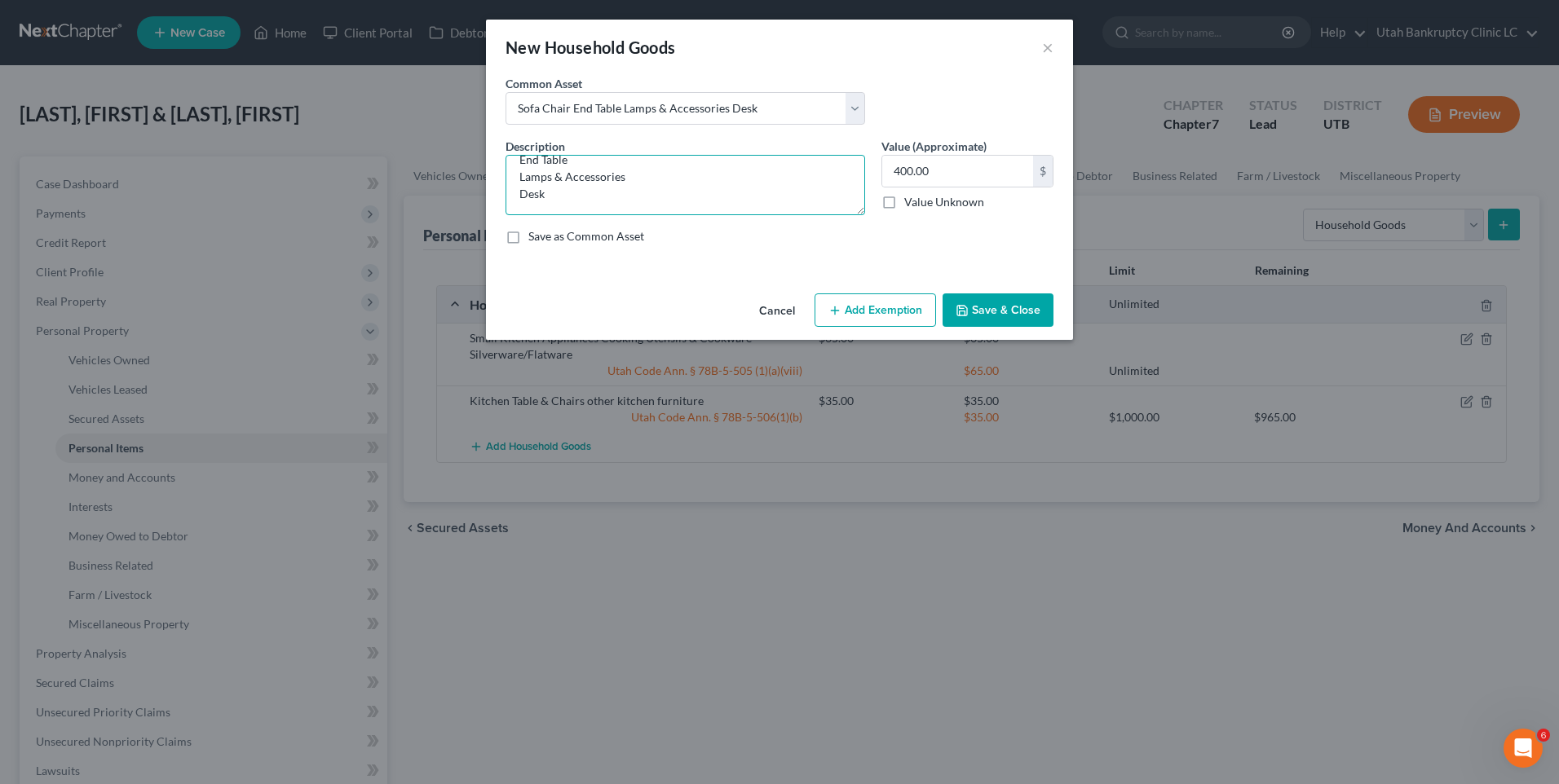 click on "Sofa
End Table
Lamps & Accessories
Desk" at bounding box center [685, 185] 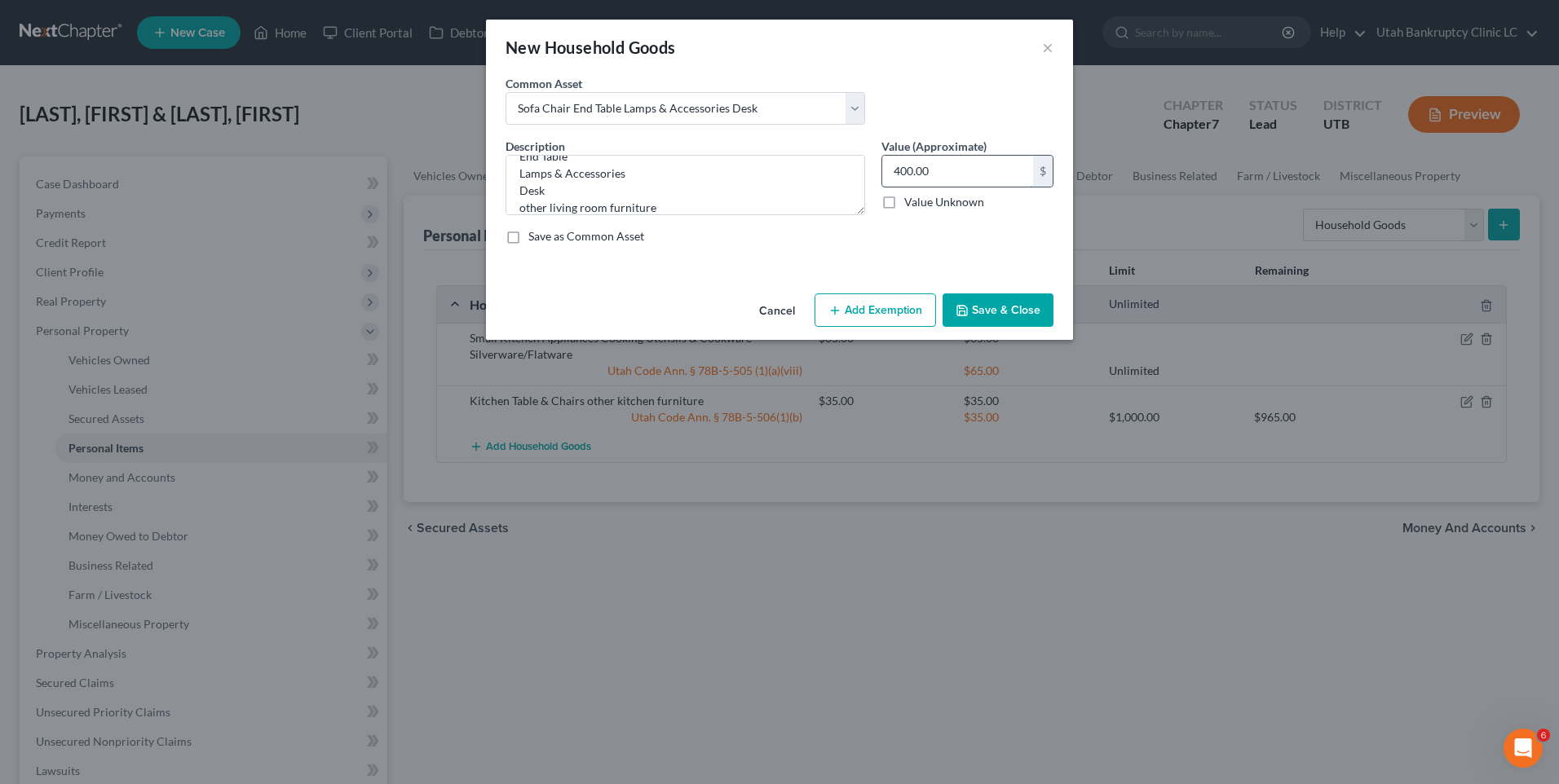click on "400.00" at bounding box center [957, 171] 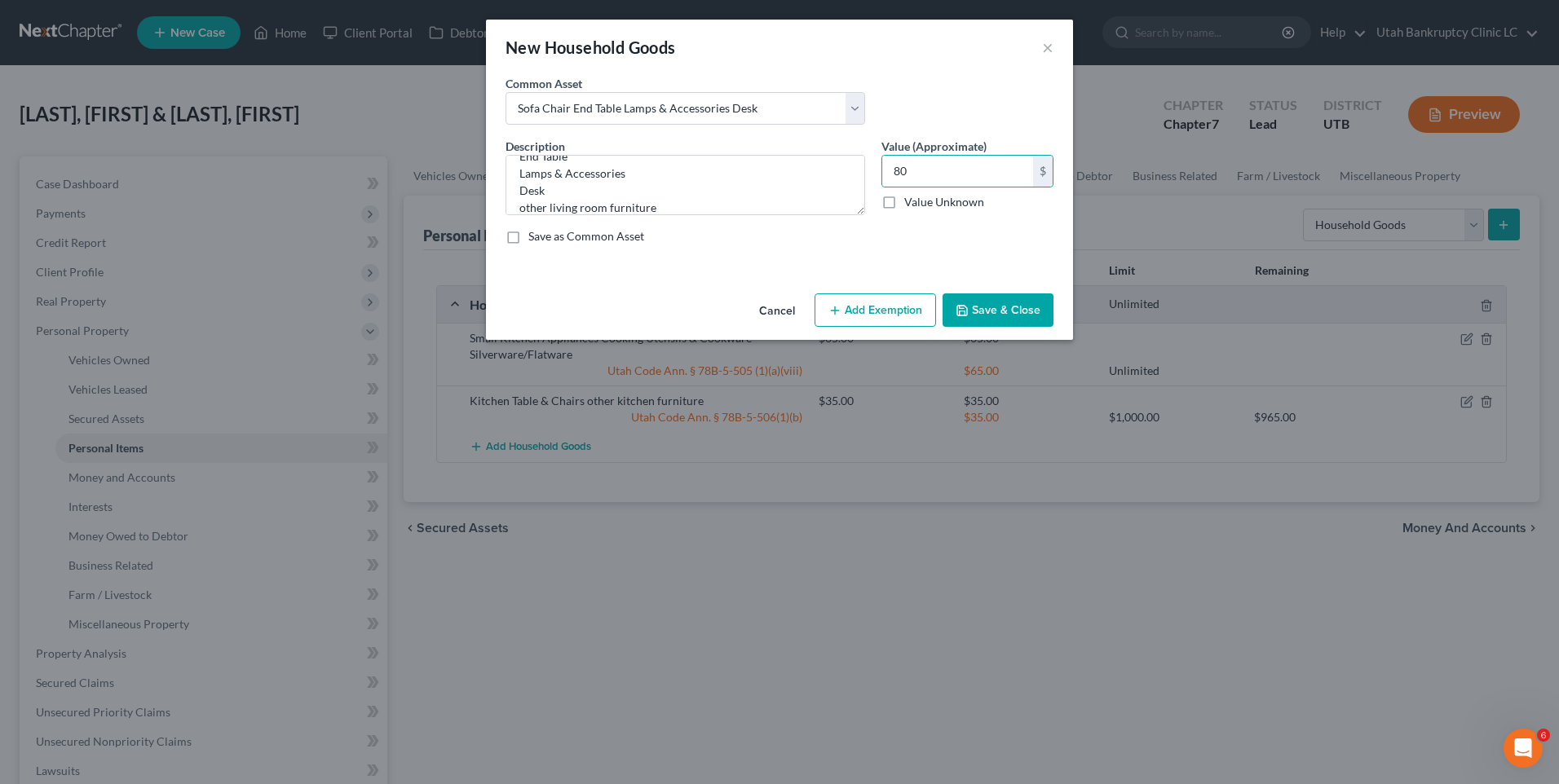 click on "Add Exemption" at bounding box center [875, 311] 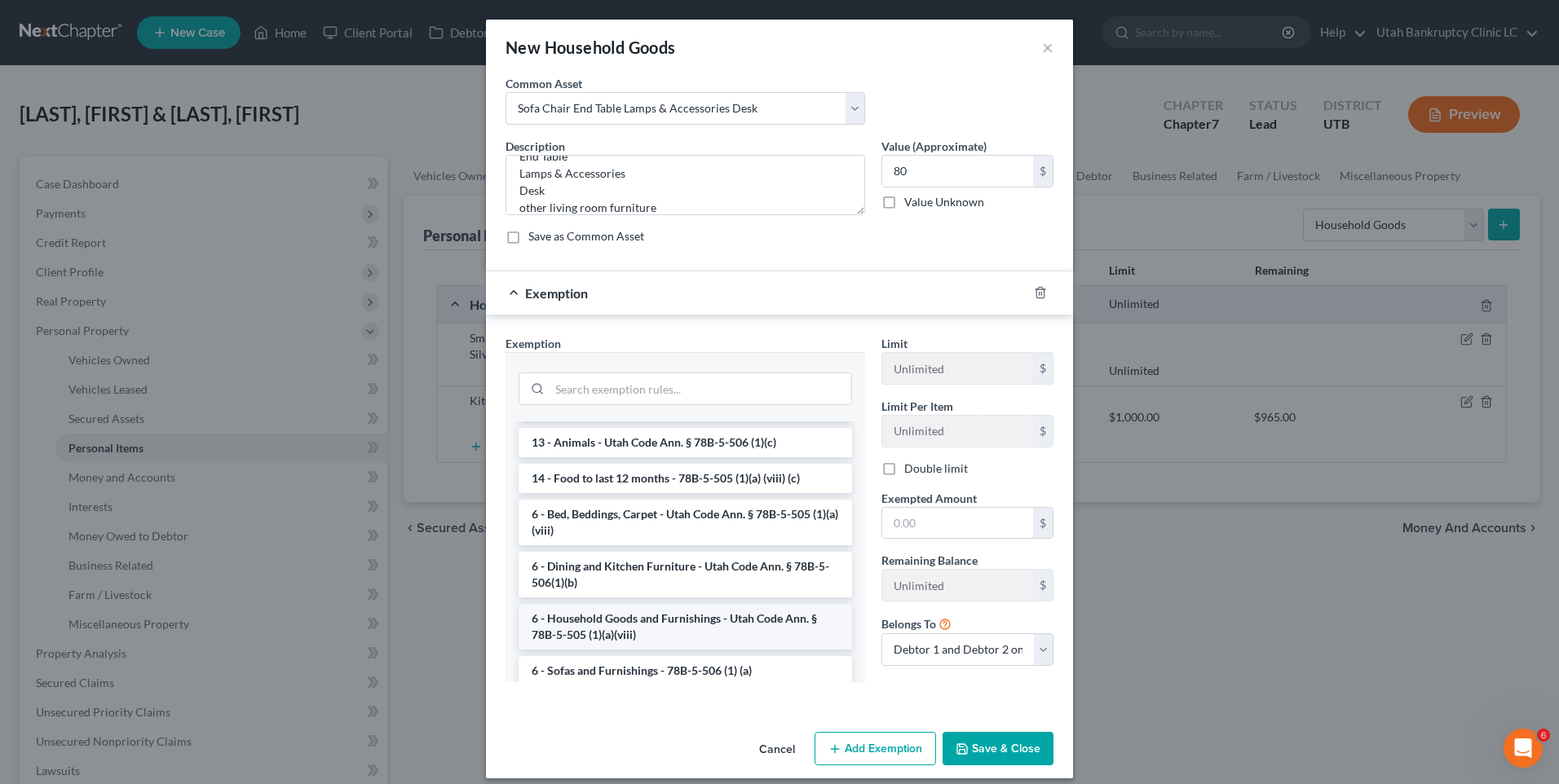 scroll, scrollTop: 163, scrollLeft: 0, axis: vertical 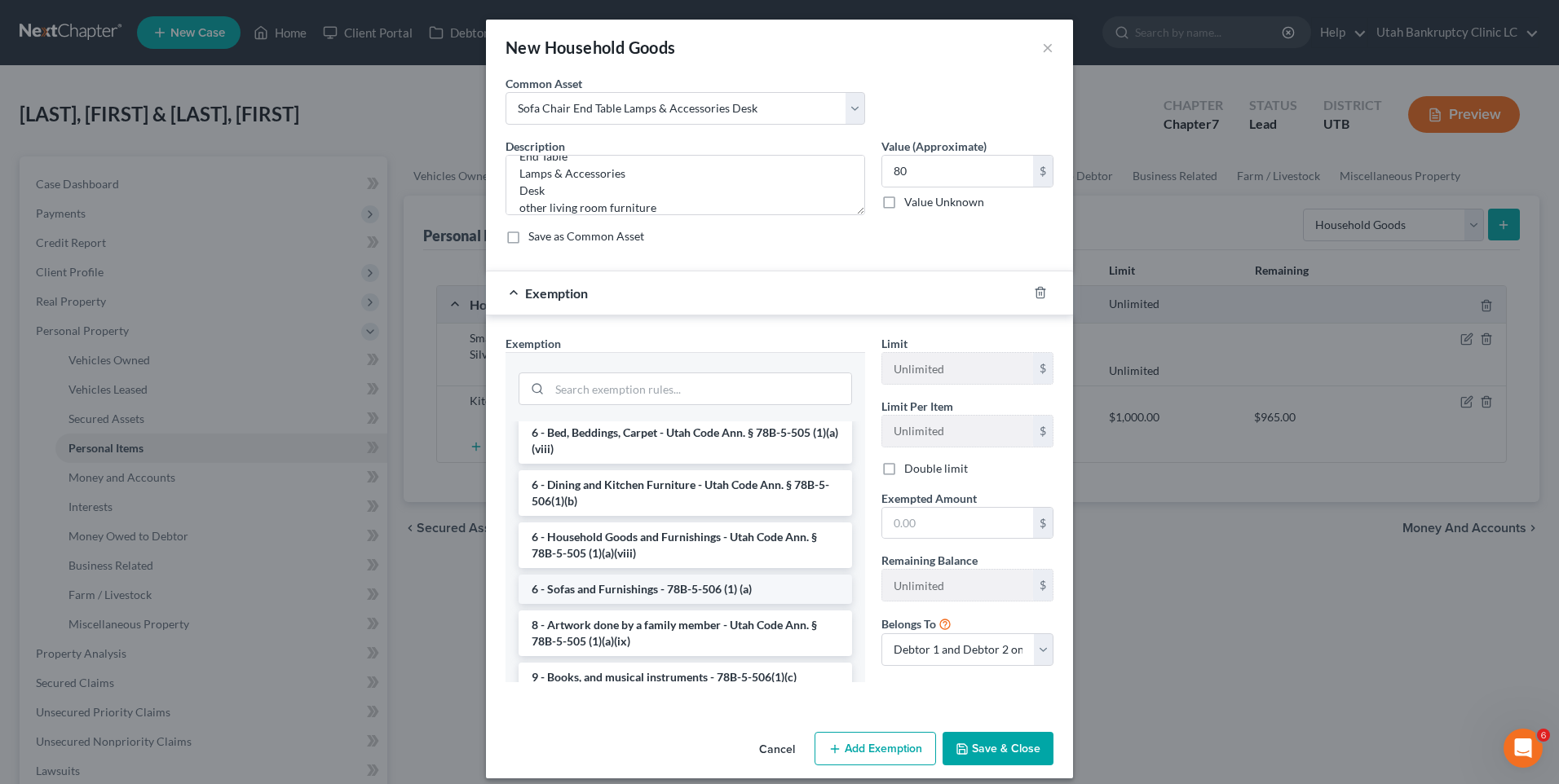 click on "6 - Sofas and Furnishings - 78B-5-506 (1) (a)" at bounding box center (685, 589) 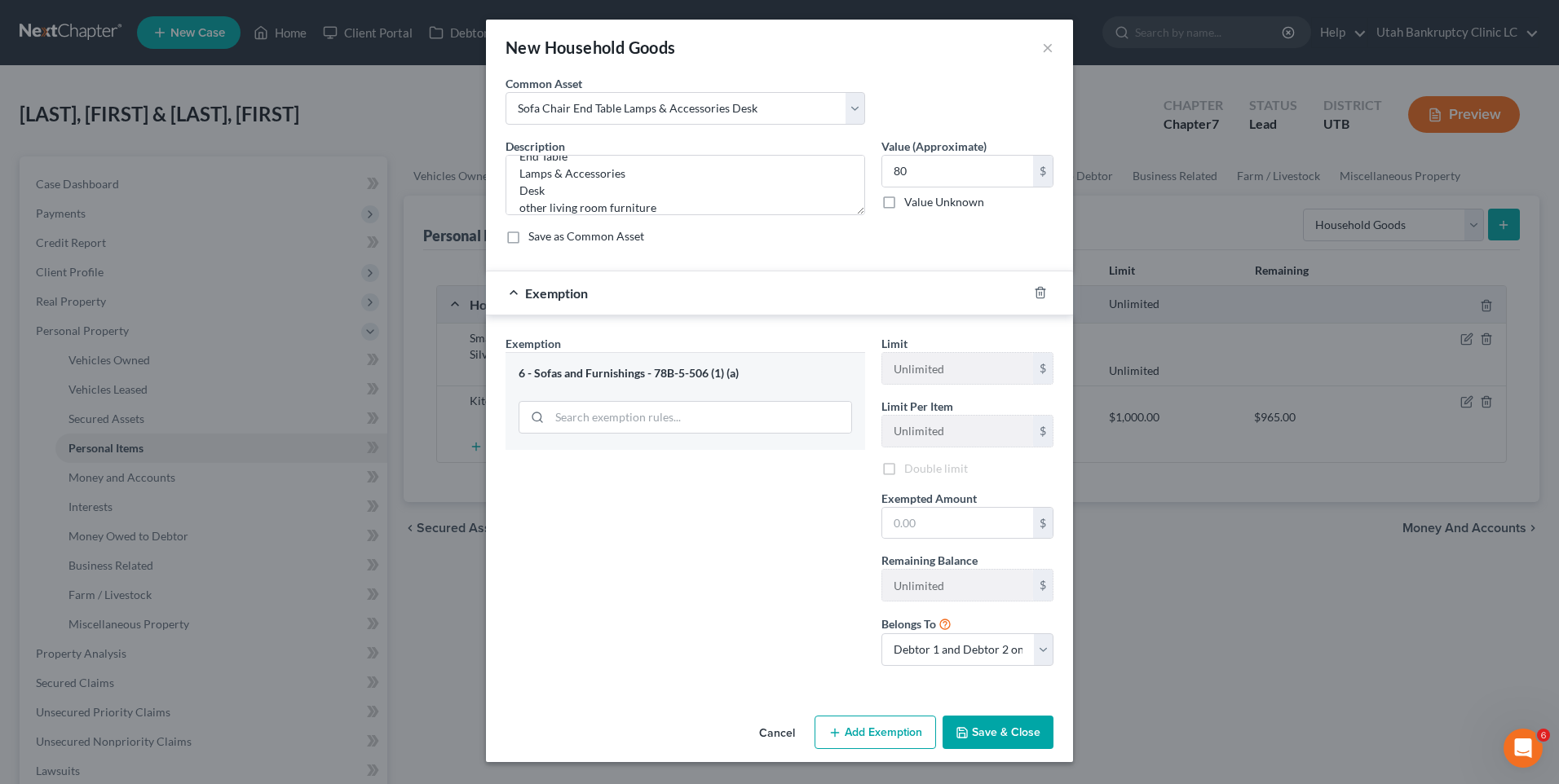 click on "Exemption Set must be selected for CA. Exemption * 6 - Sofas and Furnishings - 78B-5-506 (1) (a)" at bounding box center [685, 507] 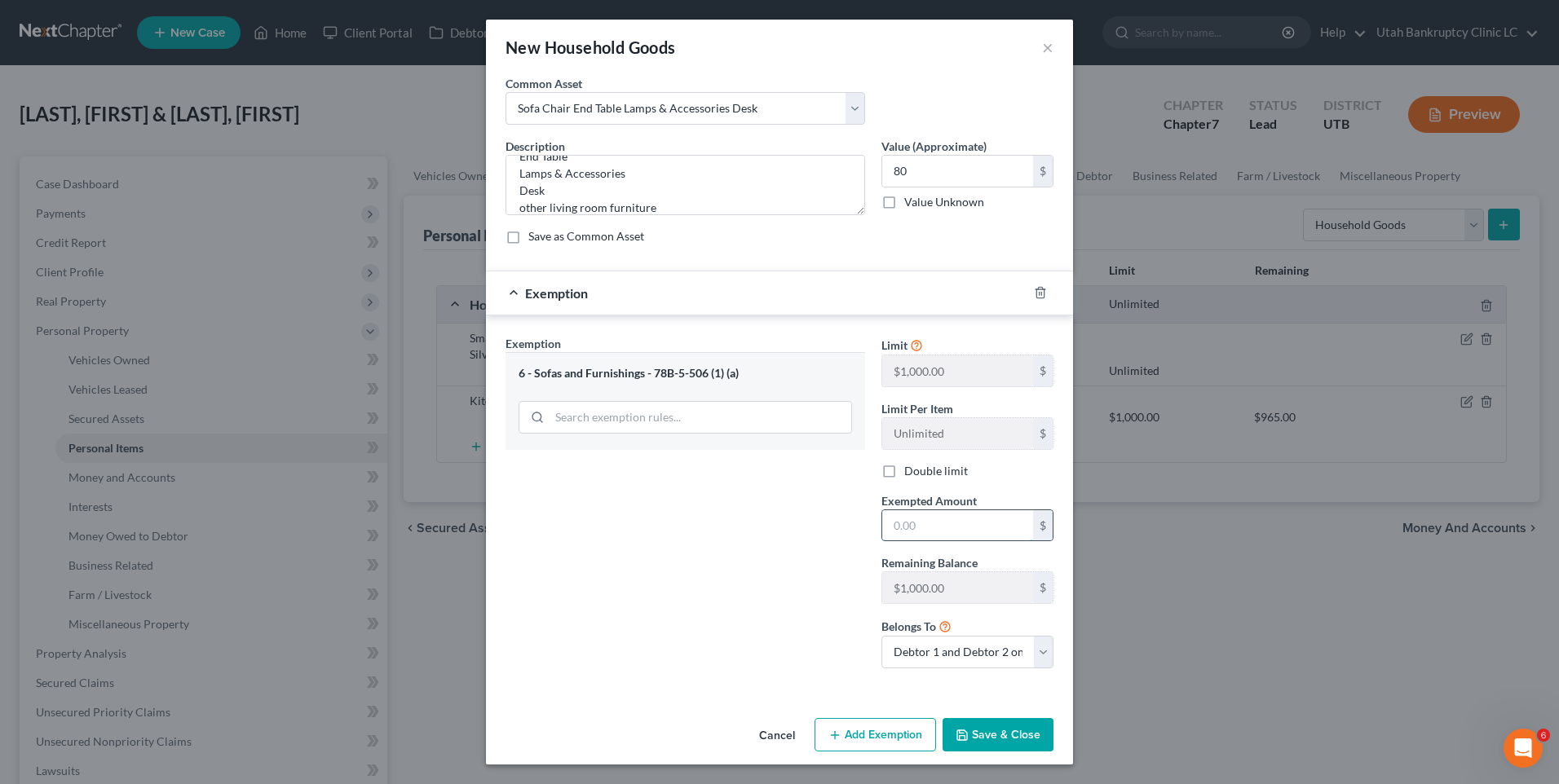 click at bounding box center [957, 526] 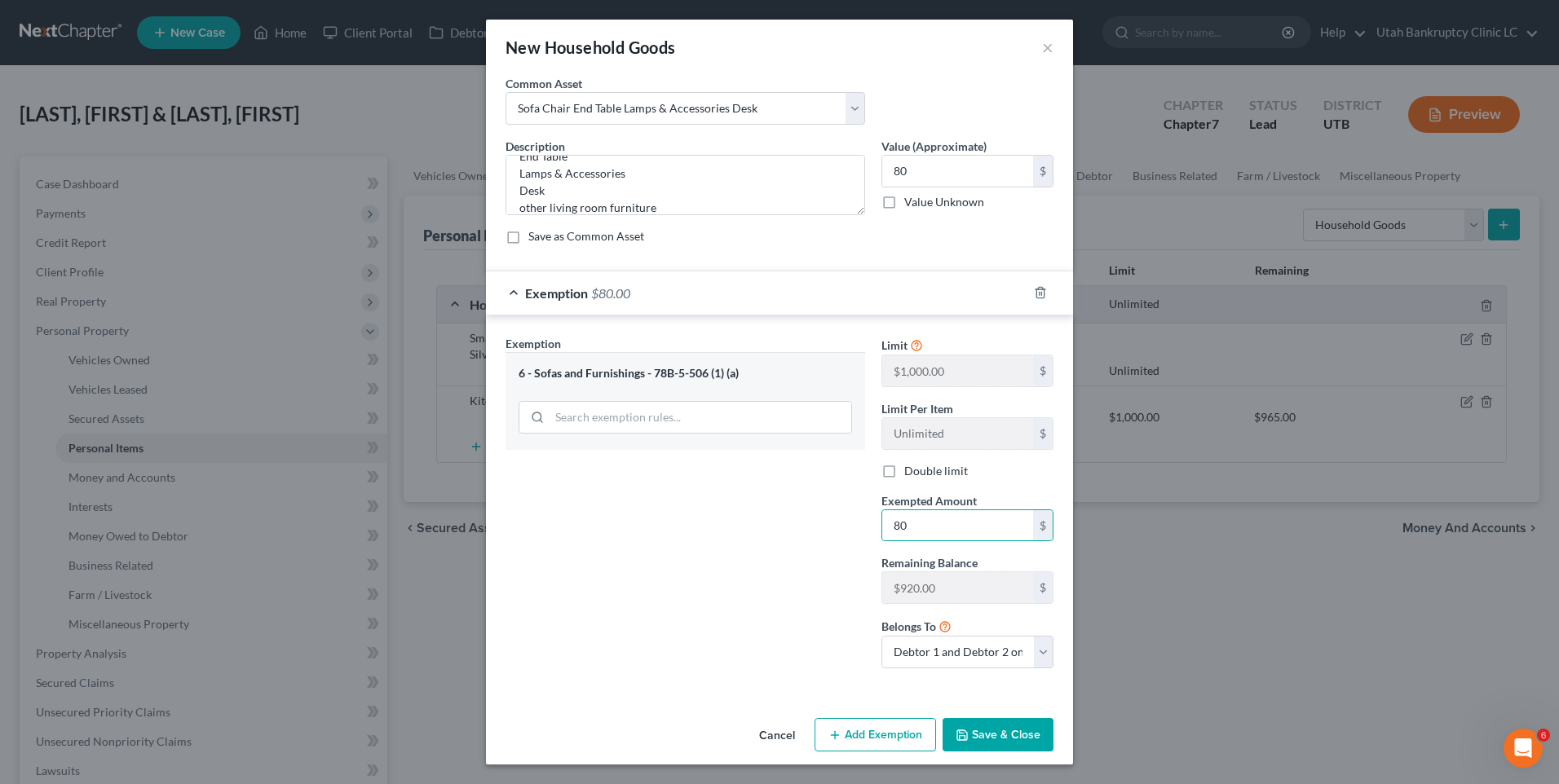 click on "Save & Close" at bounding box center [998, 735] 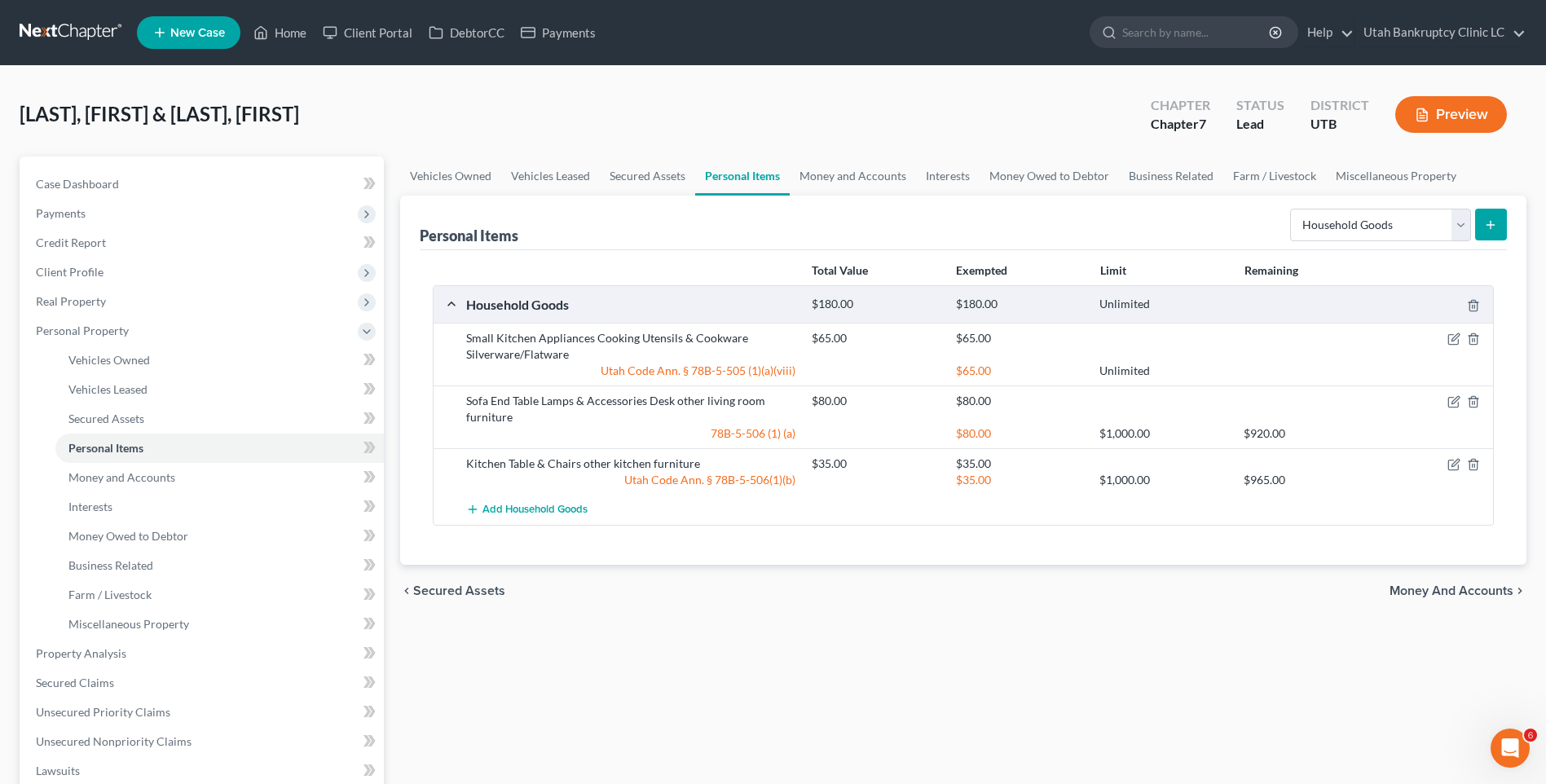 click 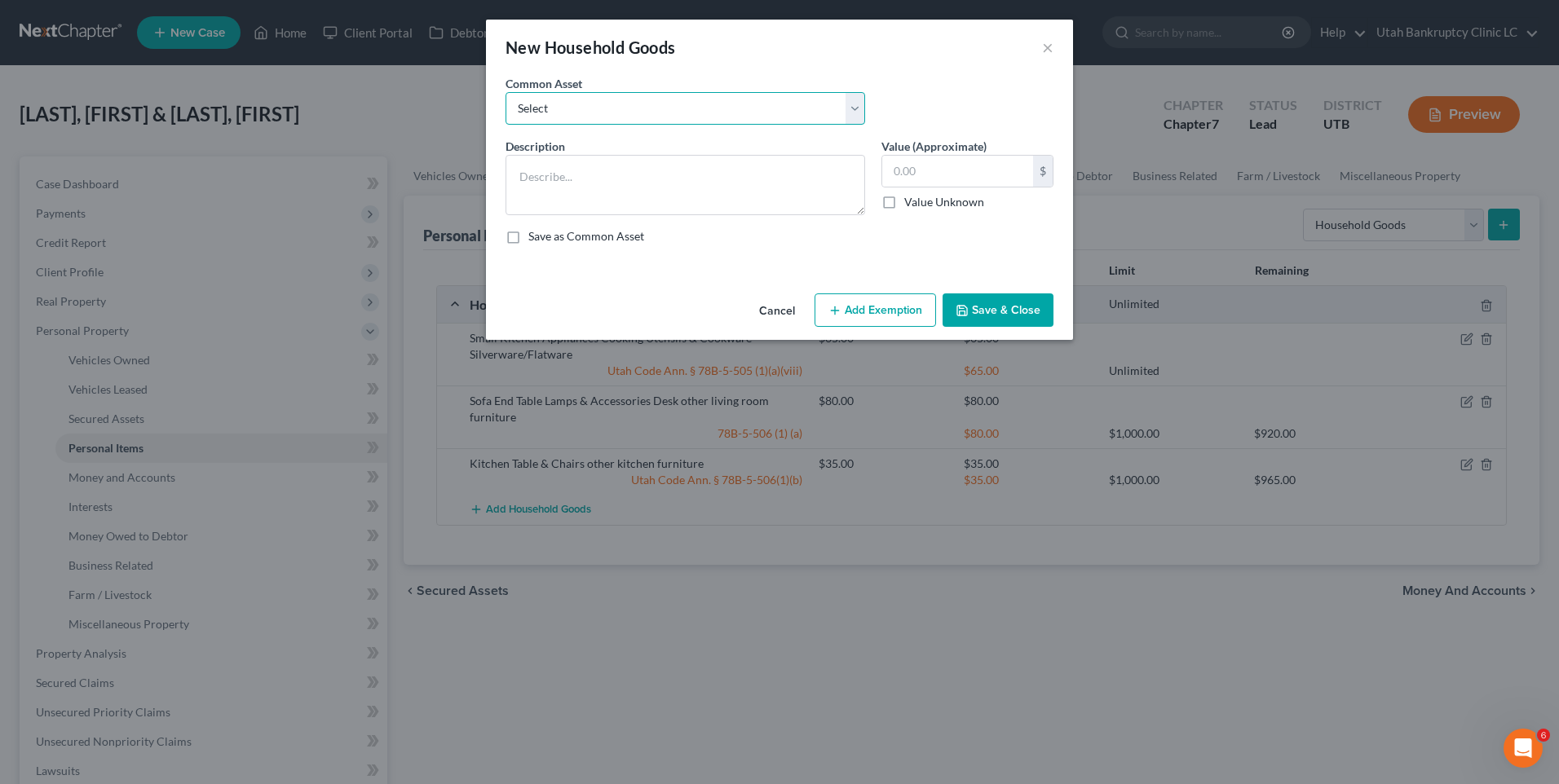 click on "Select Couch
Chair
Entertainment Center
End/Coffee Table Stove/Cooking unit Sofa
End/Coffee Table
Lamps & Accessories
Desk/Office Furniture Other Living Room Furniture Stove/Cooking Unit
Refrigerator
Microwave
Washer/Dryer Refrigerator
Microwave
Washer/Dryer Small Kitchen Appliances
Cooking Utensils & Cookware
Silverware/Flatware Lawnmower
Yard Tools/Equipment
Snow Blower
Household Tools Shed Bed(s)
Bedding Computer
Printer Sofa
Chair
End Table
Lamps & Accessories
Desk Nightstand(s)
Dresser(s) Kitchen Table & Chairs Other Kitchen Furniture Sofa
Chair
End Table
Lamps & Accessories
Other Living Room Furniture
Desk Stove/Cooking Unit Entertainment Center Snow Blower Sofa
Lamps & Accessories Dresser(s)
Chest of Drawers Washer & Dryer Sofa
Chair
Entertainment Center
Lamps & Accessories
Desk Prints/Paintings/Art Household Tools Dishwasher Microwave Stove/Cooking Unit
Refrigerator
Dishwasher Television Tablet
Computer Cell Phone Water Softener Lawnmower
Yard Tools/Equipment
Household Tools
Household Tools Piano" at bounding box center [685, 108] 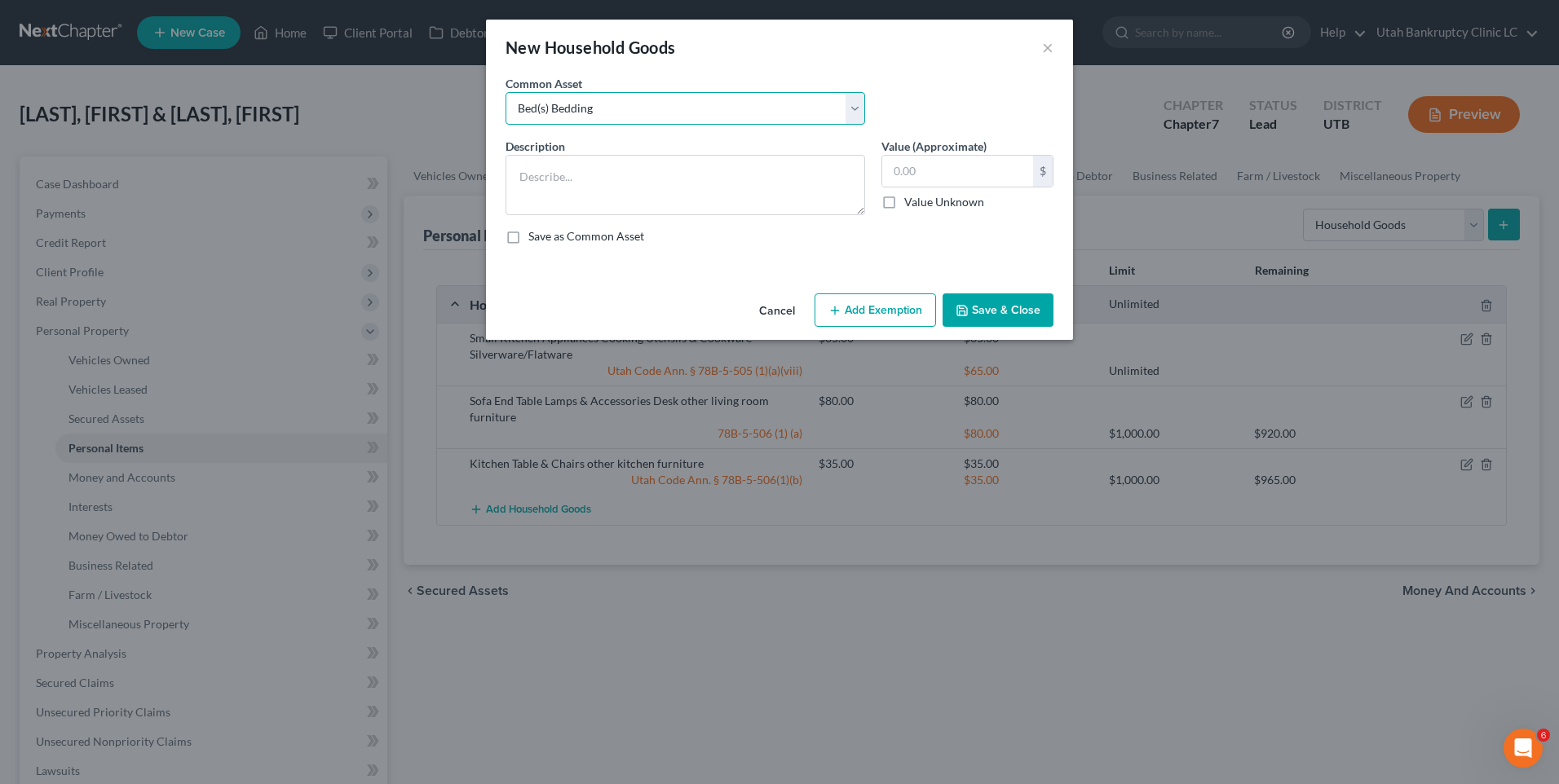click on "Select Couch
Chair
Entertainment Center
End/Coffee Table Stove/Cooking unit Sofa
End/Coffee Table
Lamps & Accessories
Desk/Office Furniture Other Living Room Furniture Stove/Cooking Unit
Refrigerator
Microwave
Washer/Dryer Refrigerator
Microwave
Washer/Dryer Small Kitchen Appliances
Cooking Utensils & Cookware
Silverware/Flatware Lawnmower
Yard Tools/Equipment
Snow Blower
Household Tools Shed Bed(s)
Bedding Computer
Printer Sofa
Chair
End Table
Lamps & Accessories
Desk Nightstand(s)
Dresser(s) Kitchen Table & Chairs Other Kitchen Furniture Sofa
Chair
End Table
Lamps & Accessories
Other Living Room Furniture
Desk Stove/Cooking Unit Entertainment Center Snow Blower Sofa
Lamps & Accessories Dresser(s)
Chest of Drawers Washer & Dryer Sofa
Chair
Entertainment Center
Lamps & Accessories
Desk Prints/Paintings/Art Household Tools Dishwasher Microwave Stove/Cooking Unit
Refrigerator
Dishwasher Television Tablet
Computer Cell Phone Water Softener Lawnmower
Yard Tools/Equipment
Household Tools
Household Tools Piano" at bounding box center [685, 108] 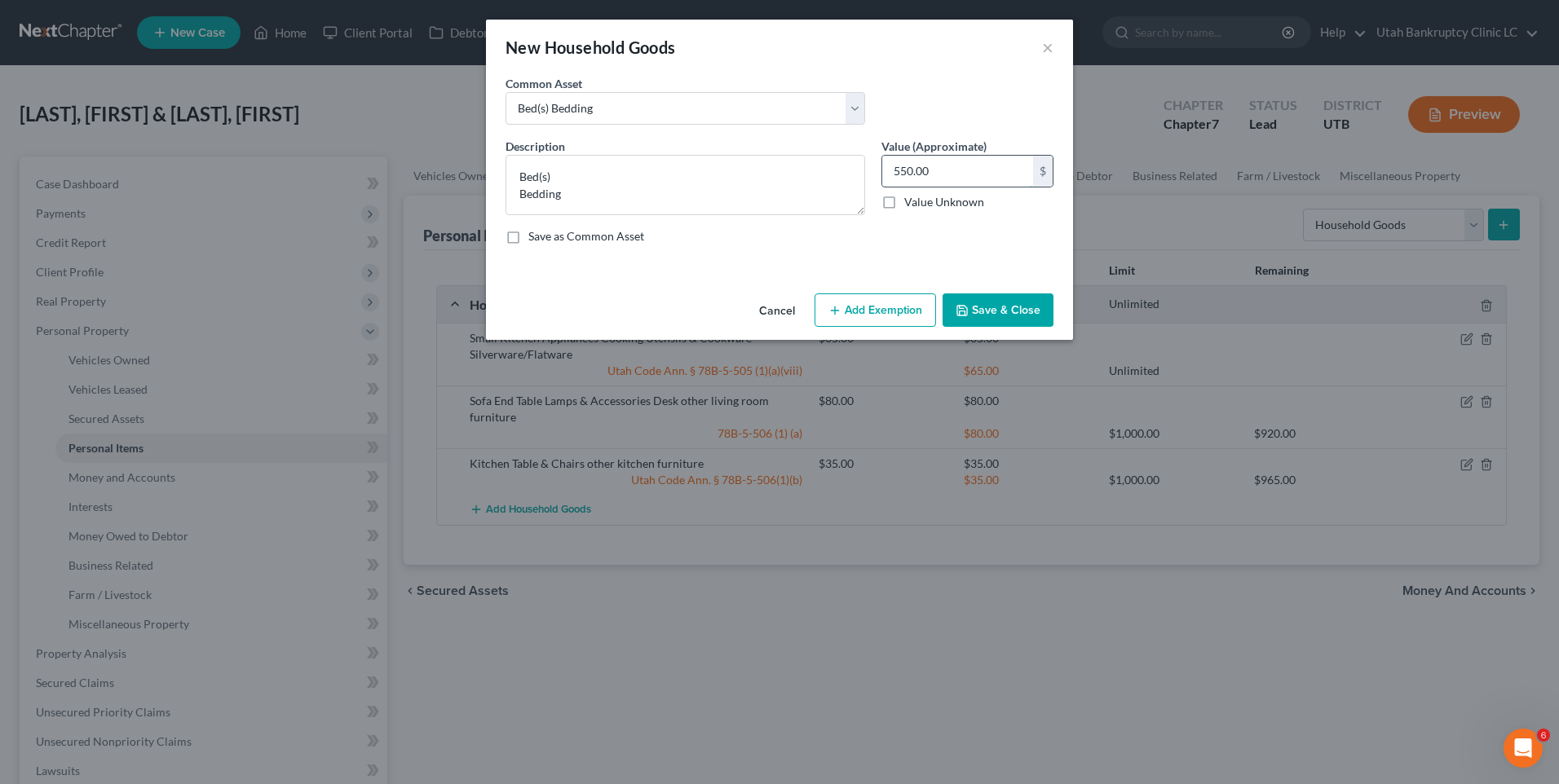 click on "550.00" at bounding box center [957, 171] 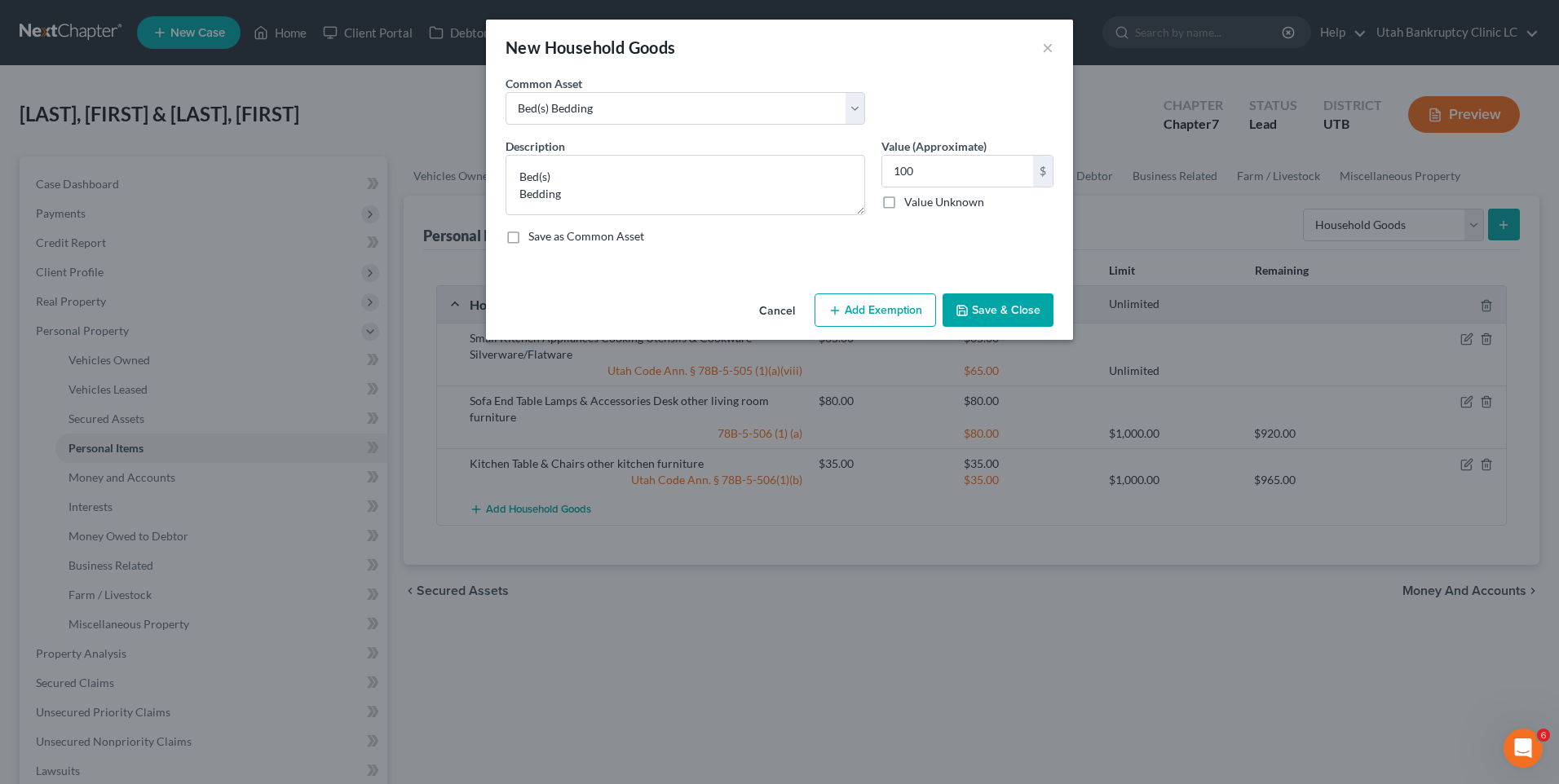 click on "Add Exemption" at bounding box center (875, 311) 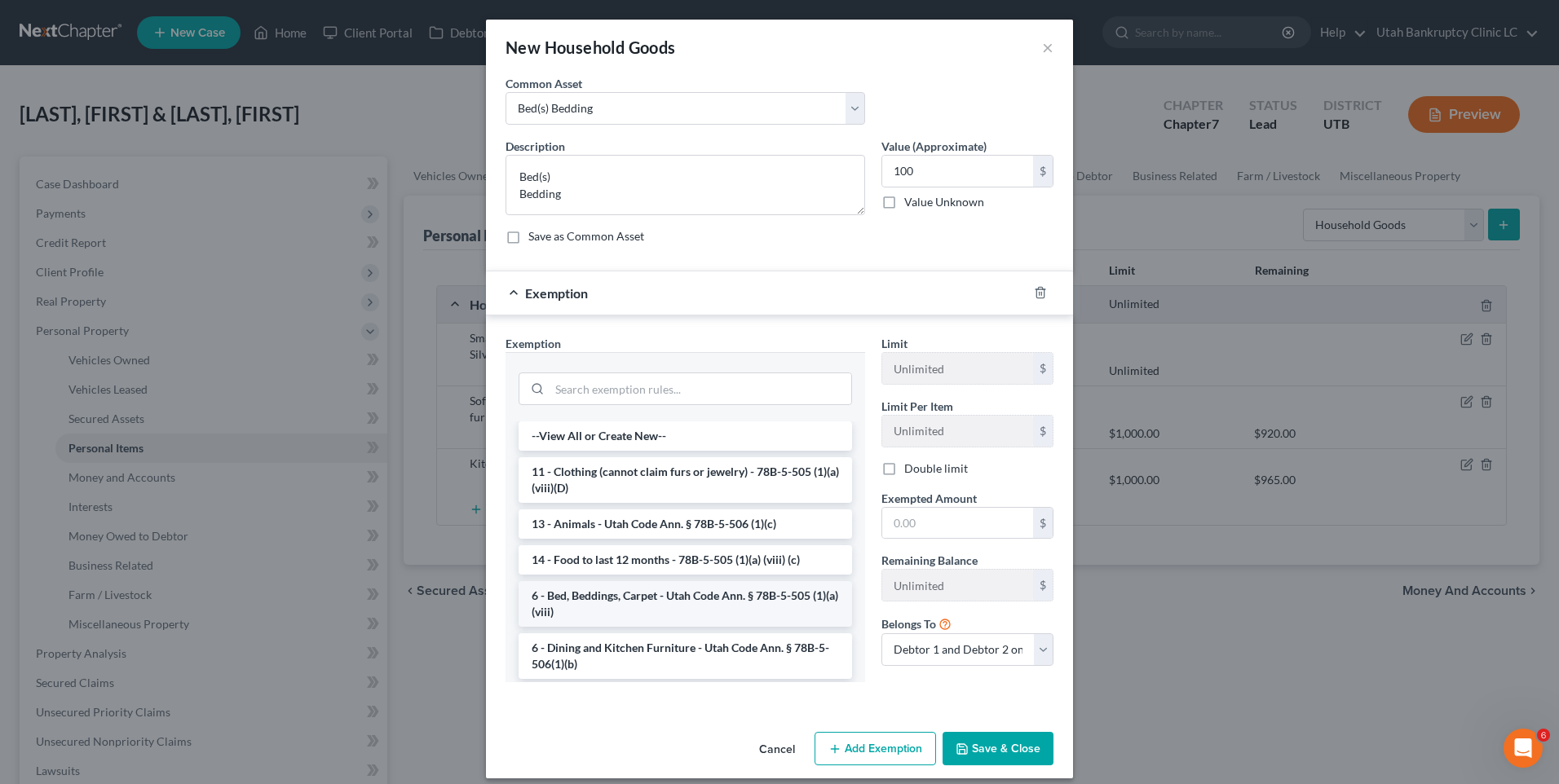 click on "6 - Bed, Beddings, Carpet - Utah Code Ann. § 78B-5-505 (1)(a)(viii)" at bounding box center [685, 604] 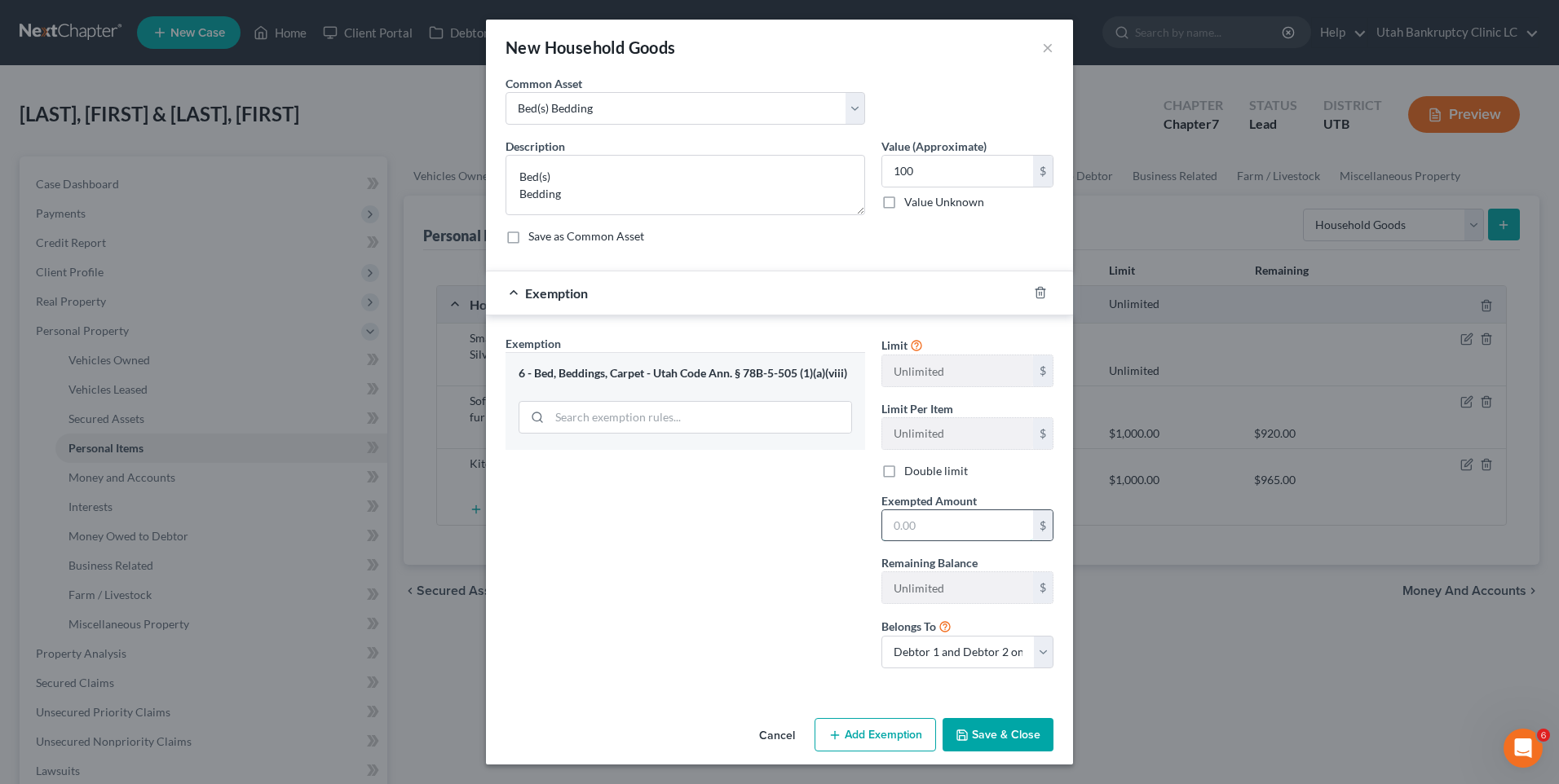 click at bounding box center [957, 526] 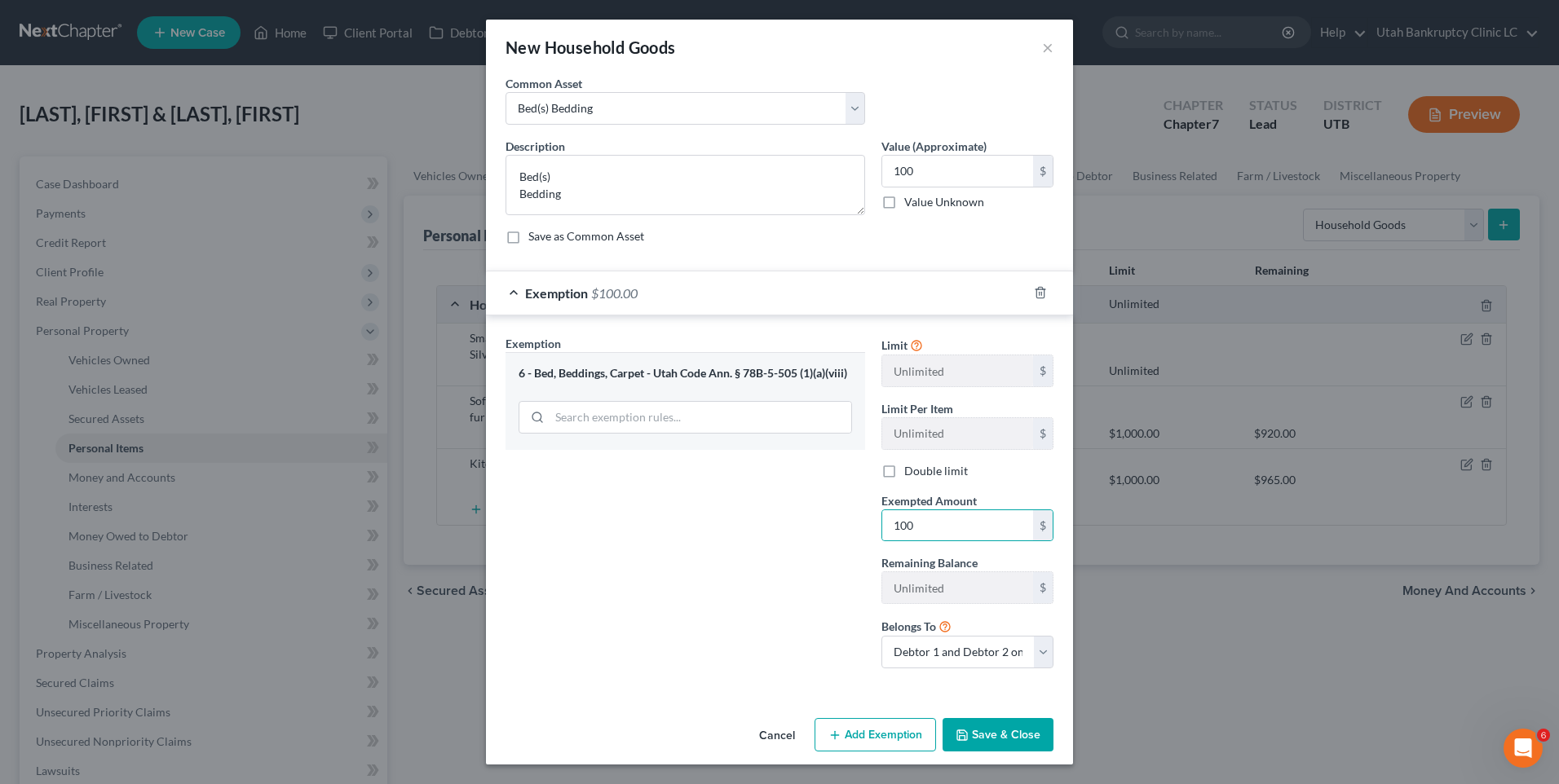 click on "Save & Close" at bounding box center (998, 735) 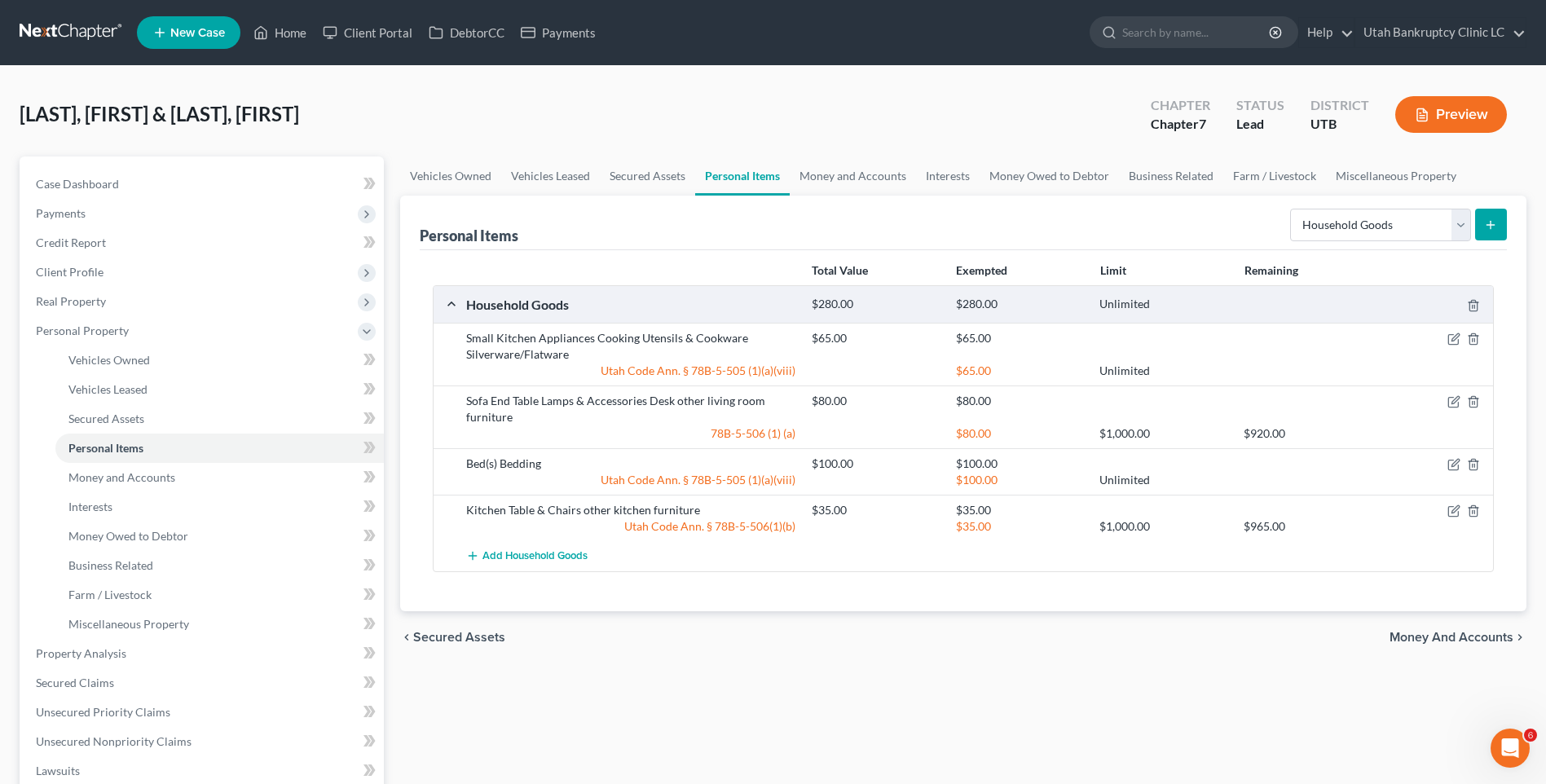 click 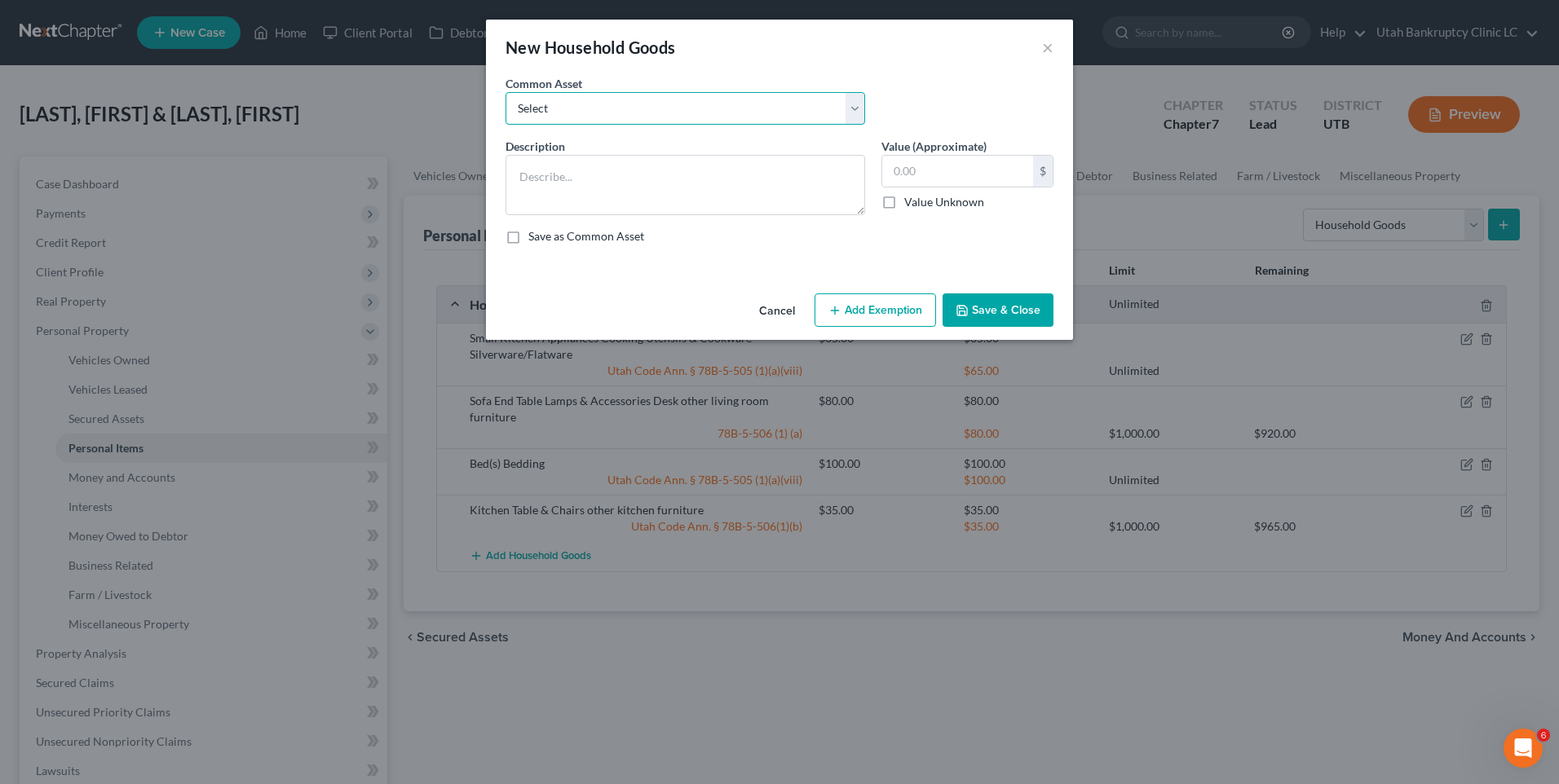 click on "Select Couch
Chair
Entertainment Center
End/Coffee Table Stove/Cooking unit Sofa
End/Coffee Table
Lamps & Accessories
Desk/Office Furniture Other Living Room Furniture Stove/Cooking Unit
Refrigerator
Microwave
Washer/Dryer Refrigerator
Microwave
Washer/Dryer Small Kitchen Appliances
Cooking Utensils & Cookware
Silverware/Flatware Lawnmower
Yard Tools/Equipment
Snow Blower
Household Tools Shed Bed(s)
Bedding Computer
Printer Sofa
Chair
End Table
Lamps & Accessories
Desk Nightstand(s)
Dresser(s) Kitchen Table & Chairs Other Kitchen Furniture Sofa
Chair
End Table
Lamps & Accessories
Other Living Room Furniture
Desk Stove/Cooking Unit Entertainment Center Snow Blower Sofa
Lamps & Accessories Dresser(s)
Chest of Drawers Washer & Dryer Sofa
Chair
Entertainment Center
Lamps & Accessories
Desk Prints/Paintings/Art Household Tools Dishwasher Microwave Stove/Cooking Unit
Refrigerator
Dishwasher Television Tablet
Computer Cell Phone Water Softener Lawnmower
Yard Tools/Equipment
Household Tools
Household Tools Piano" at bounding box center (685, 108) 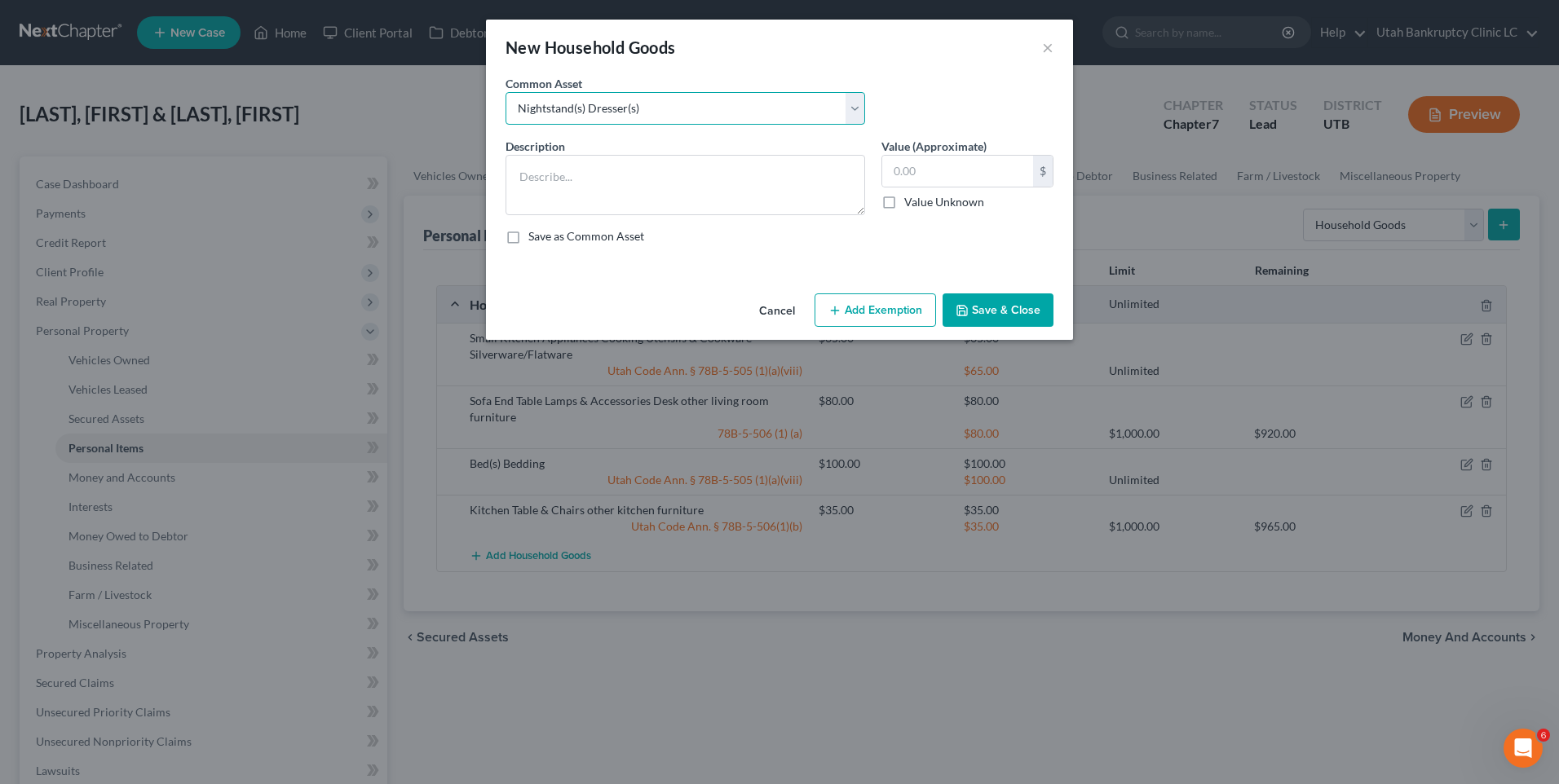 click on "Select Couch
Chair
Entertainment Center
End/Coffee Table Stove/Cooking unit Sofa
End/Coffee Table
Lamps & Accessories
Desk/Office Furniture Other Living Room Furniture Stove/Cooking Unit
Refrigerator
Microwave
Washer/Dryer Refrigerator
Microwave
Washer/Dryer Small Kitchen Appliances
Cooking Utensils & Cookware
Silverware/Flatware Lawnmower
Yard Tools/Equipment
Snow Blower
Household Tools Shed Bed(s)
Bedding Computer
Printer Sofa
Chair
End Table
Lamps & Accessories
Desk Nightstand(s)
Dresser(s) Kitchen Table & Chairs Other Kitchen Furniture Sofa
Chair
End Table
Lamps & Accessories
Other Living Room Furniture
Desk Stove/Cooking Unit Entertainment Center Snow Blower Sofa
Lamps & Accessories Dresser(s)
Chest of Drawers Washer & Dryer Sofa
Chair
Entertainment Center
Lamps & Accessories
Desk Prints/Paintings/Art Household Tools Dishwasher Microwave Stove/Cooking Unit
Refrigerator
Dishwasher Television Tablet
Computer Cell Phone Water Softener Lawnmower
Yard Tools/Equipment
Household Tools
Household Tools Piano" at bounding box center (685, 108) 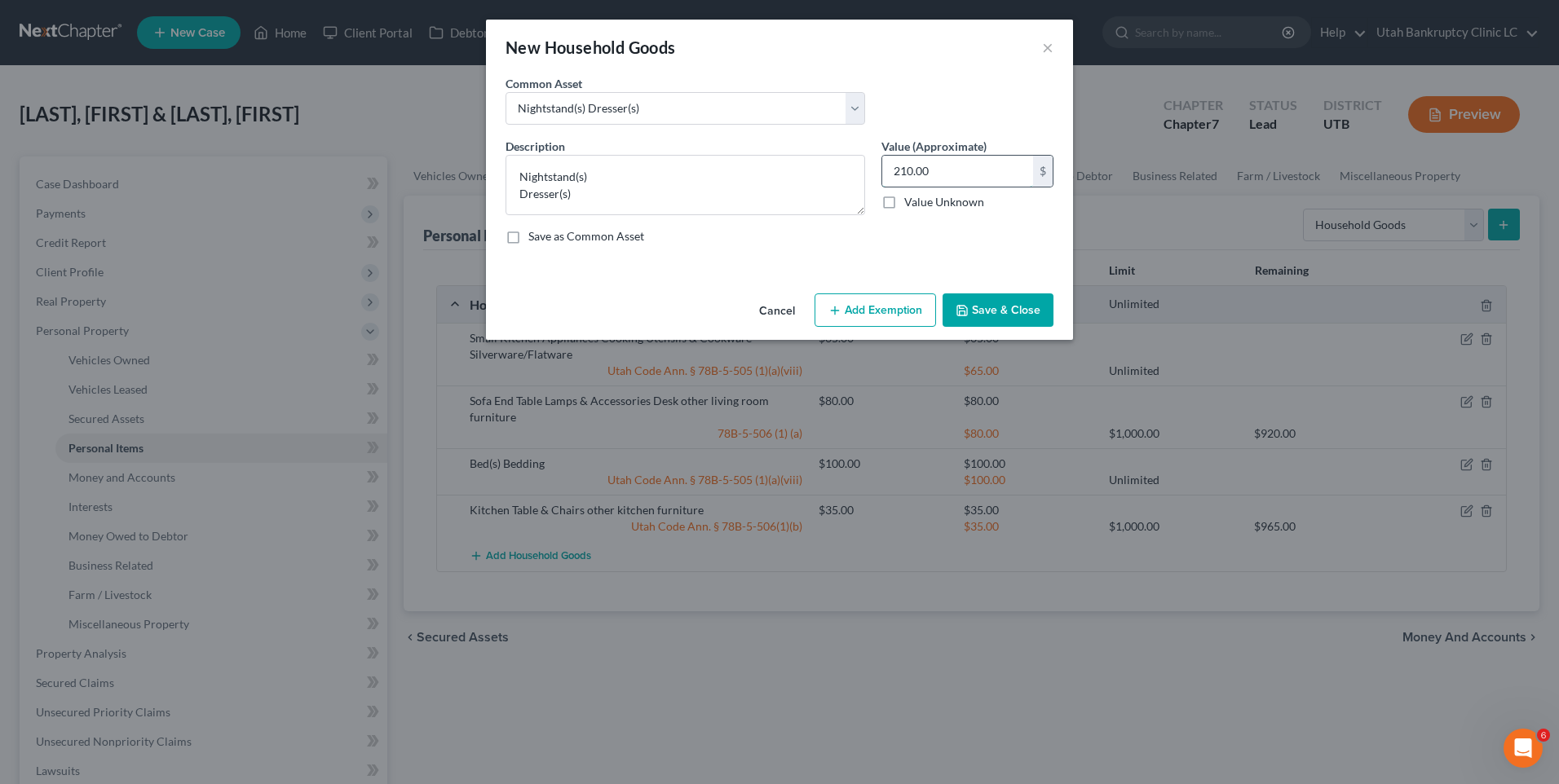 click on "210.00" at bounding box center [957, 171] 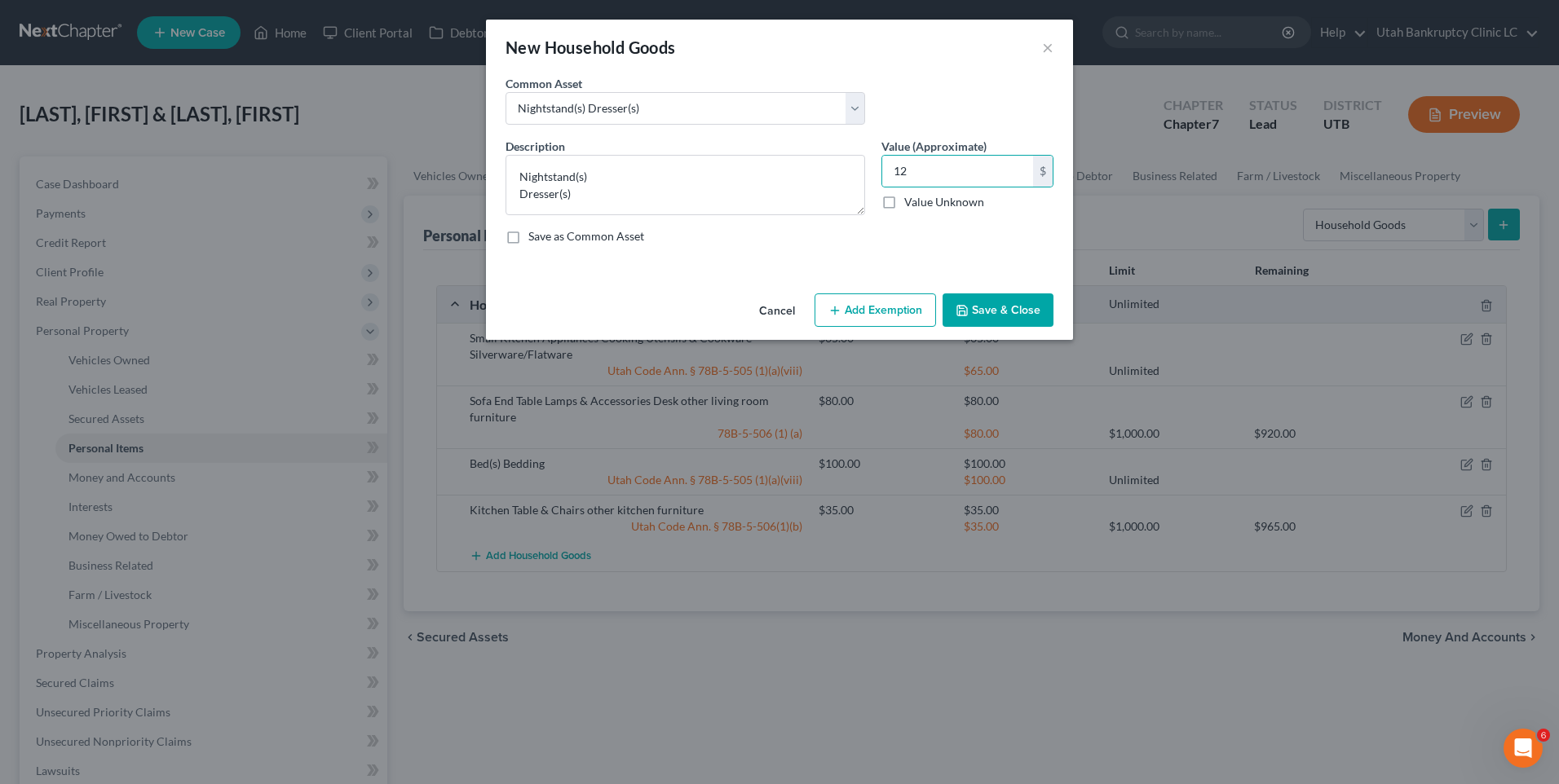 click on "Add Exemption" at bounding box center (875, 311) 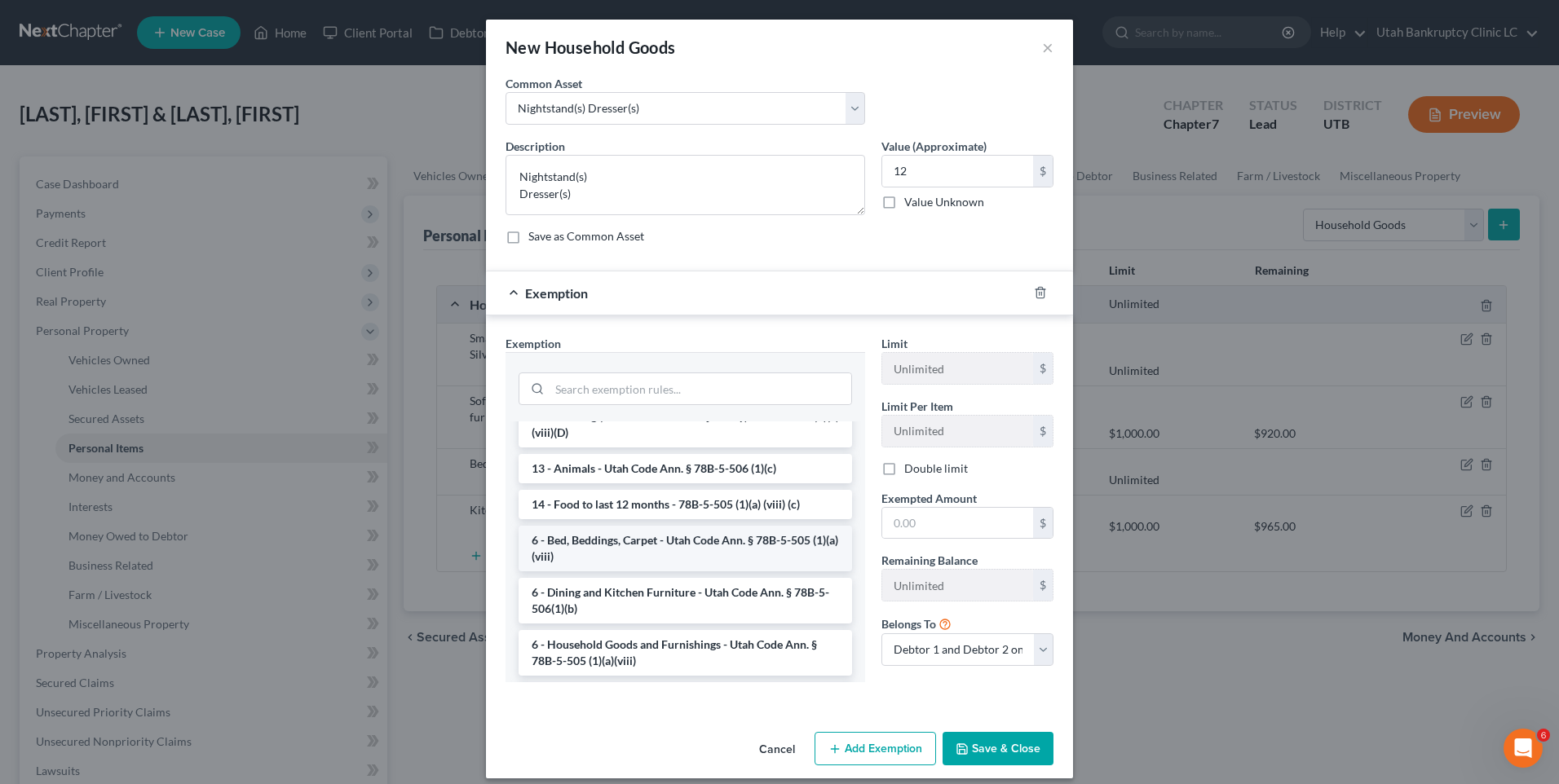 scroll, scrollTop: 81, scrollLeft: 0, axis: vertical 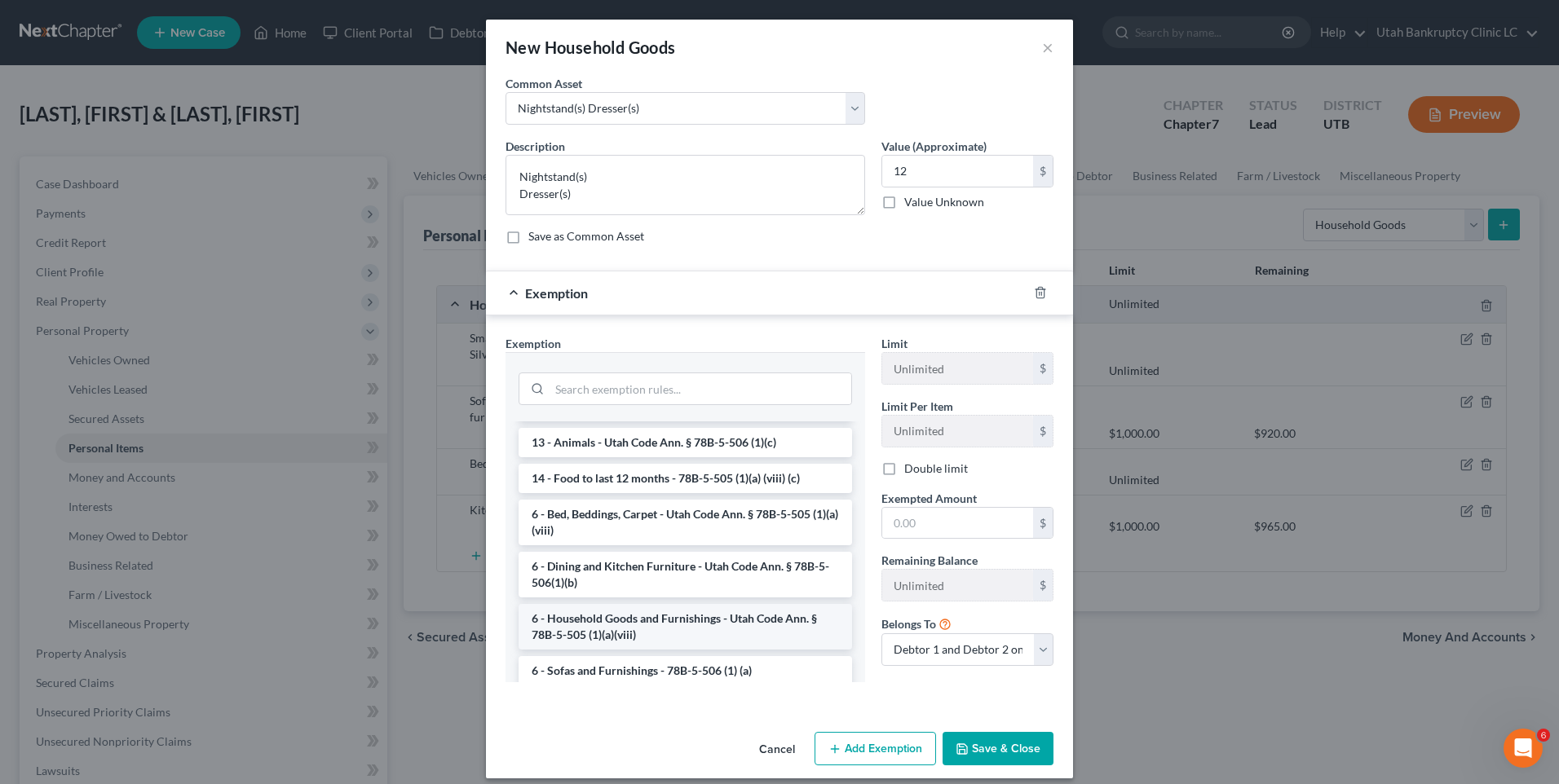 click on "6 - Household Goods and Furnishings - Utah Code Ann. § 78B-5-505 (1)(a)(viii)" at bounding box center [685, 627] 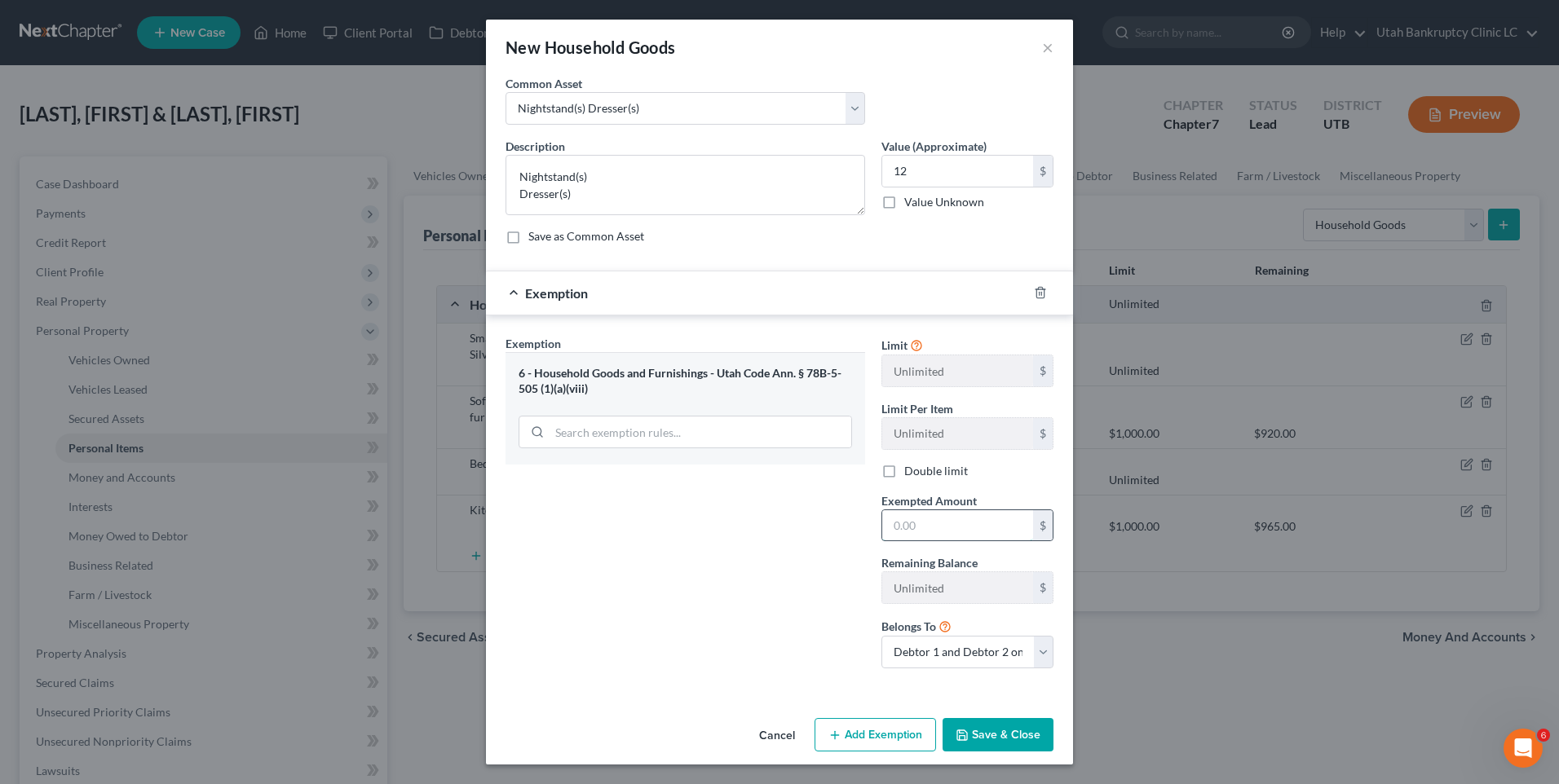 click at bounding box center [957, 526] 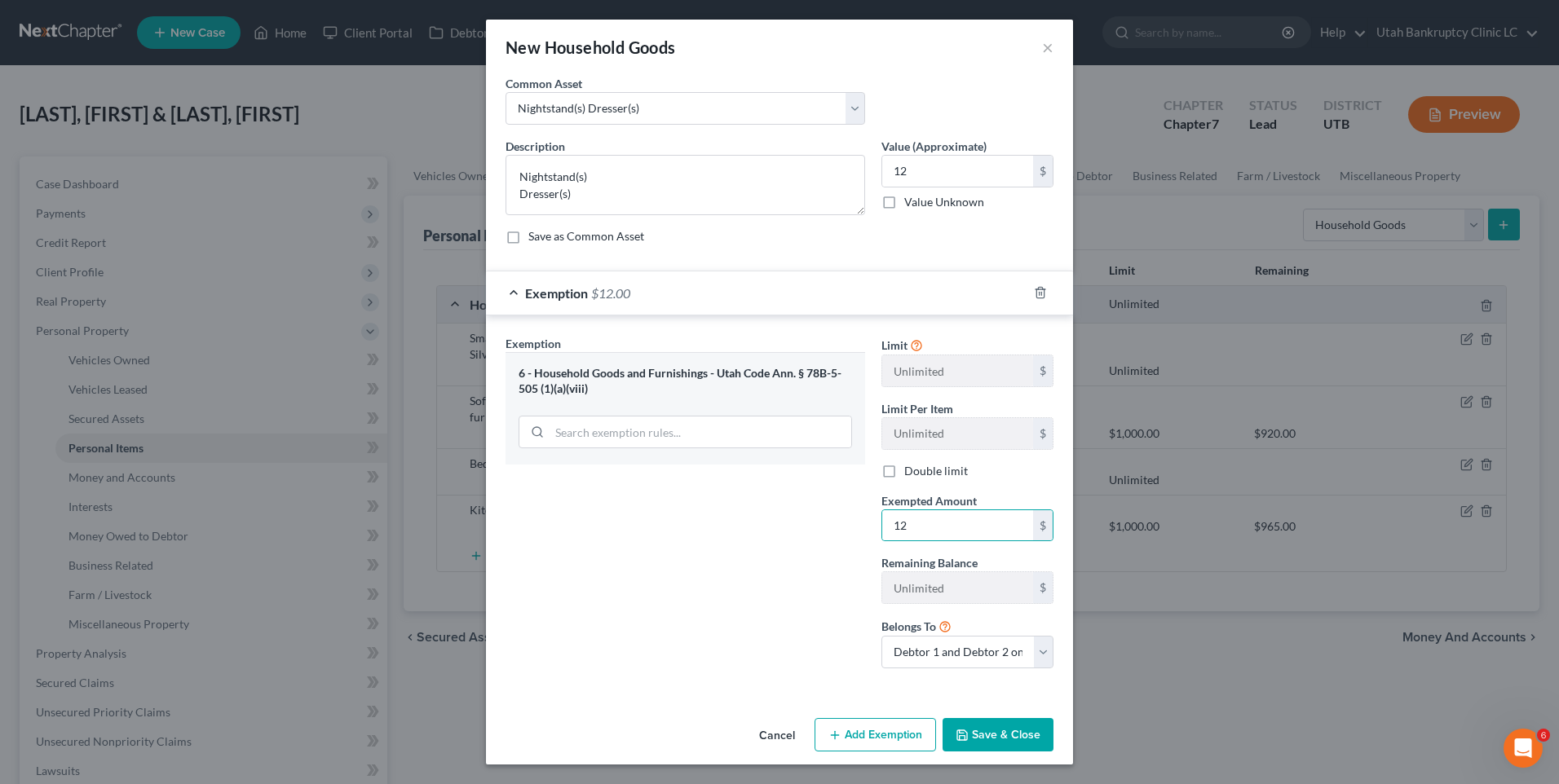click on "Save & Close" at bounding box center [998, 735] 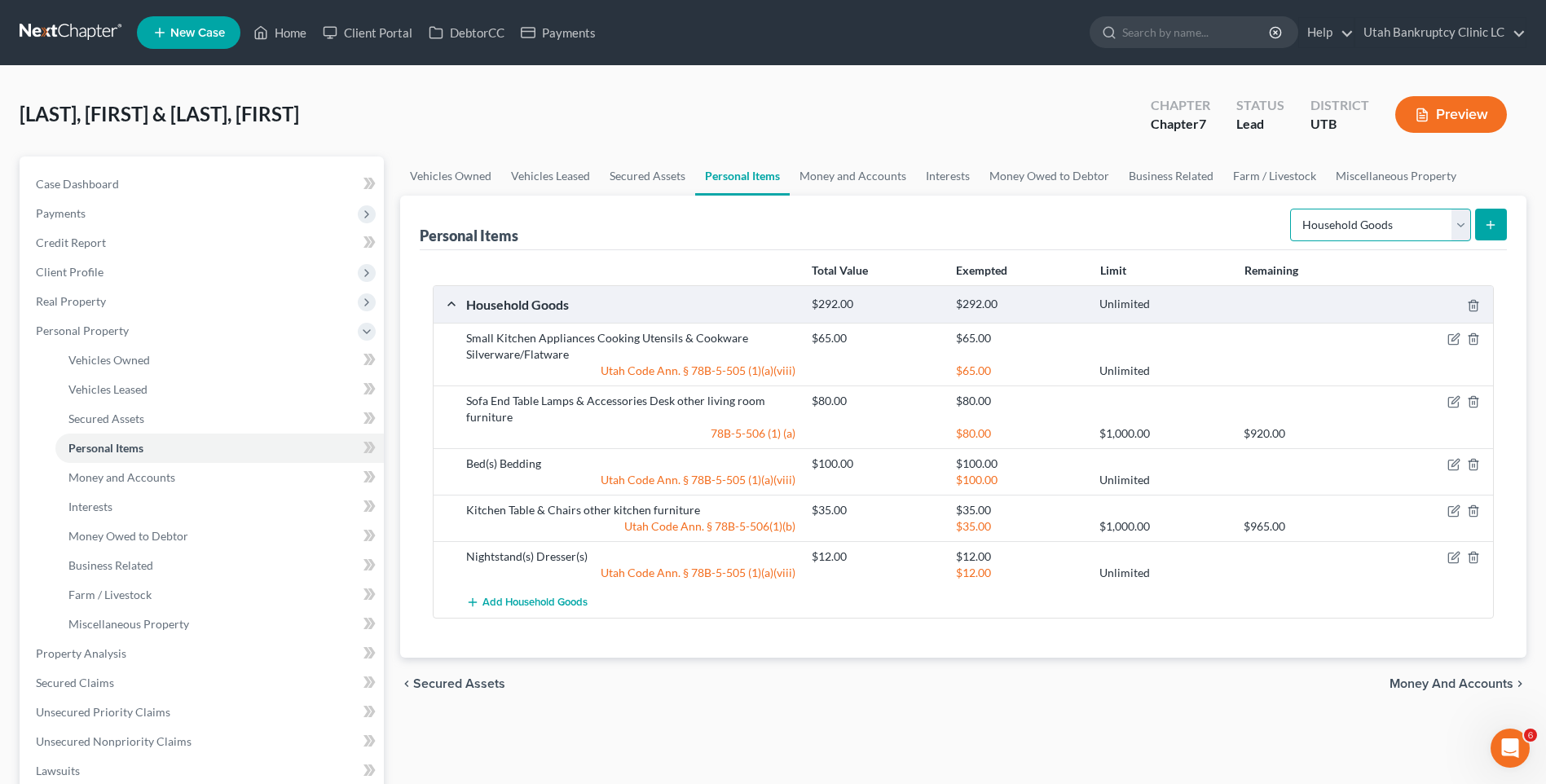 click on "Select Item Type Clothing Collectibles Of Value Electronics Firearms Household Goods Jewelry Other Pet(s) Sports & Hobby Equipment" at bounding box center (1381, 225) 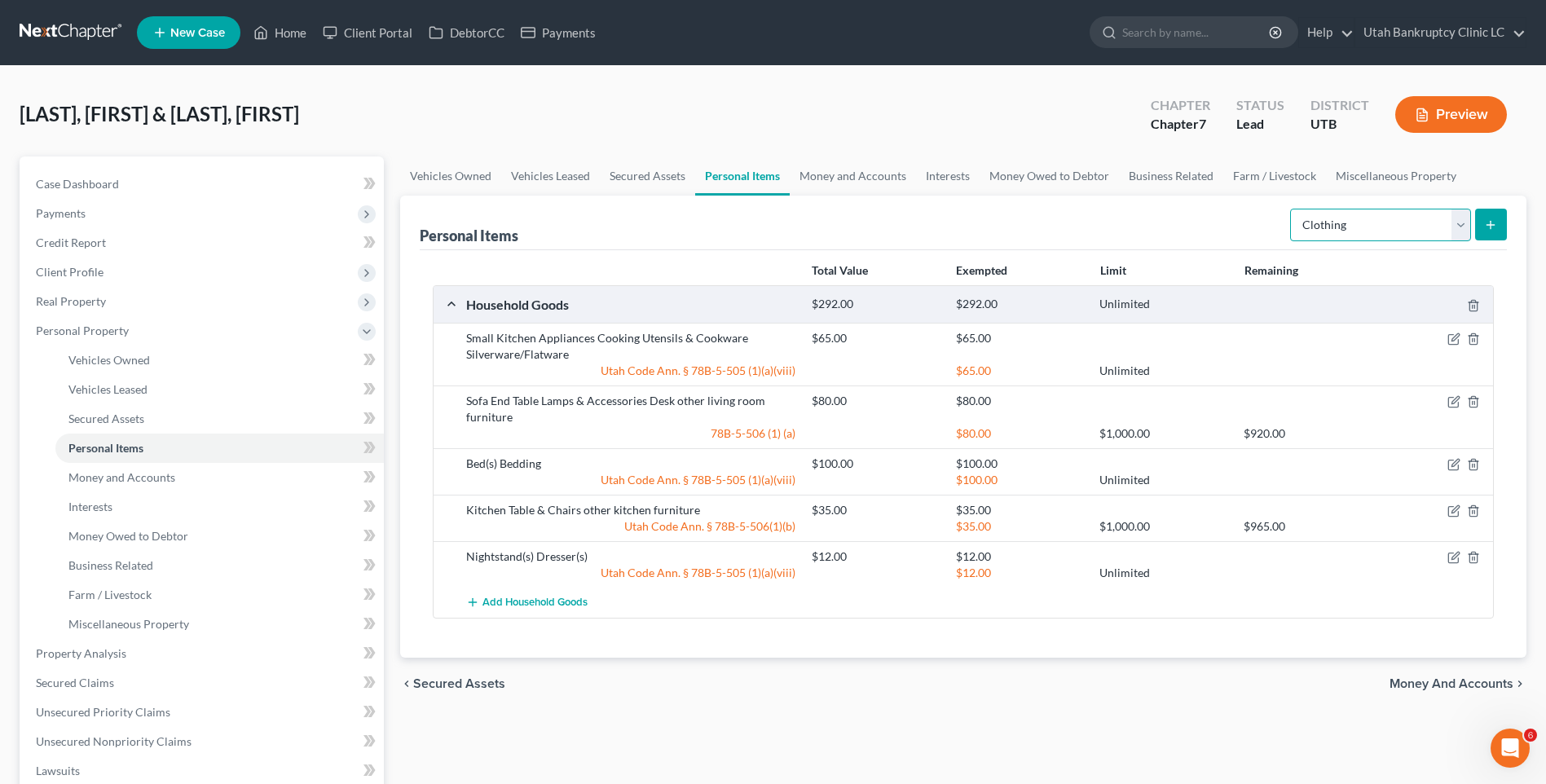 click on "Select Item Type Clothing Collectibles Of Value Electronics Firearms Household Goods Jewelry Other Pet(s) Sports & Hobby Equipment" at bounding box center (1381, 225) 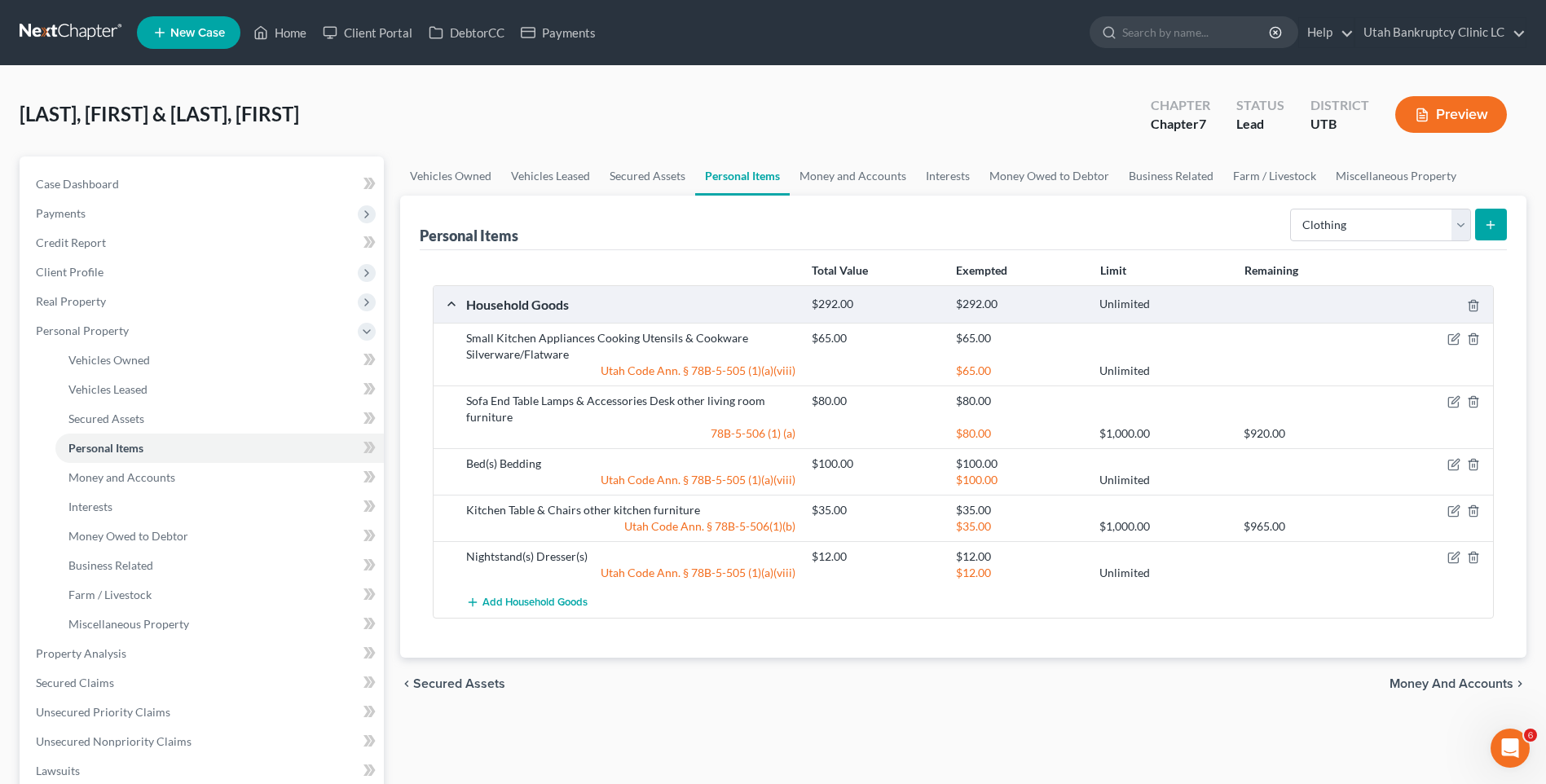 click 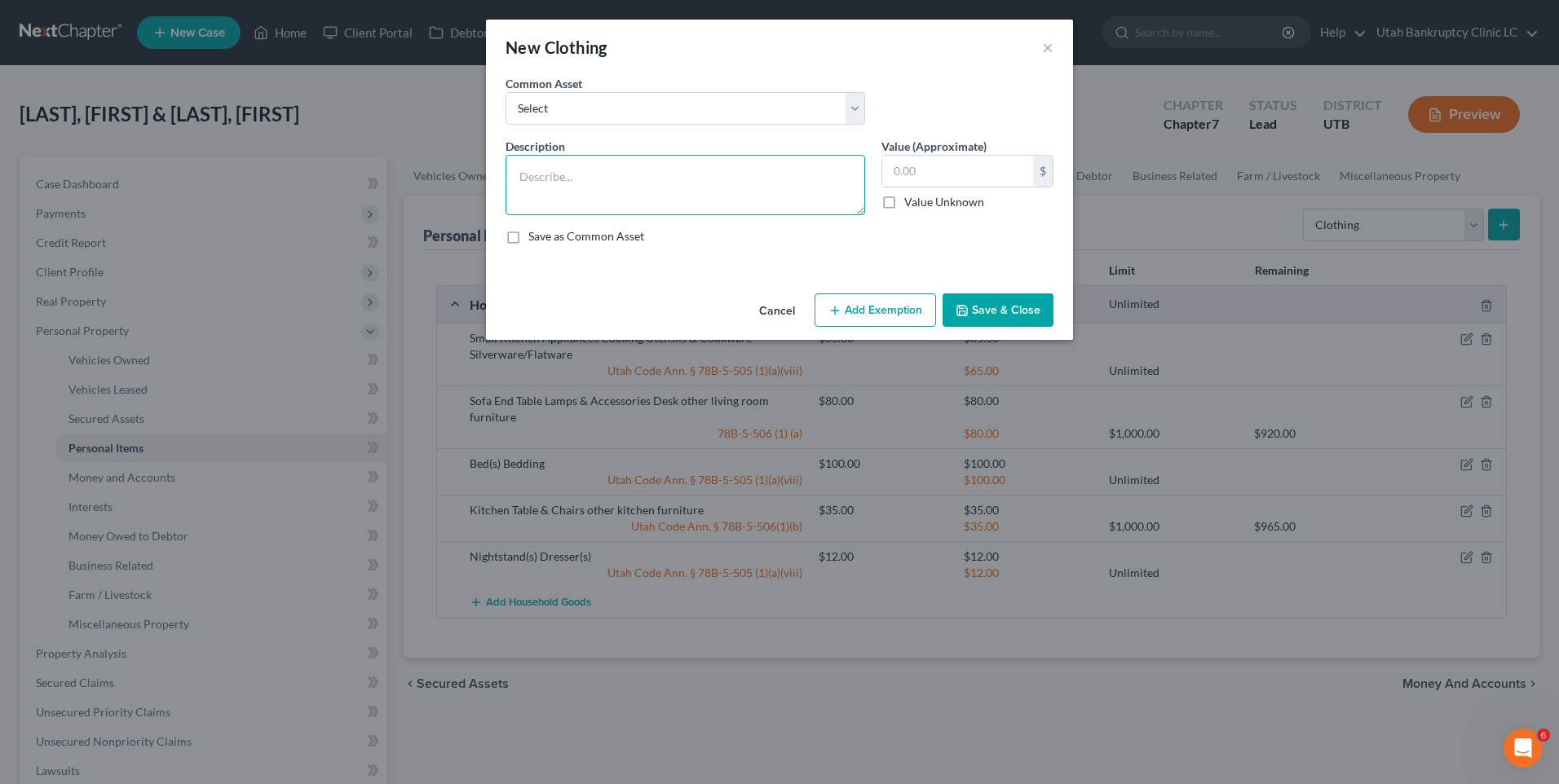 click at bounding box center (685, 185) 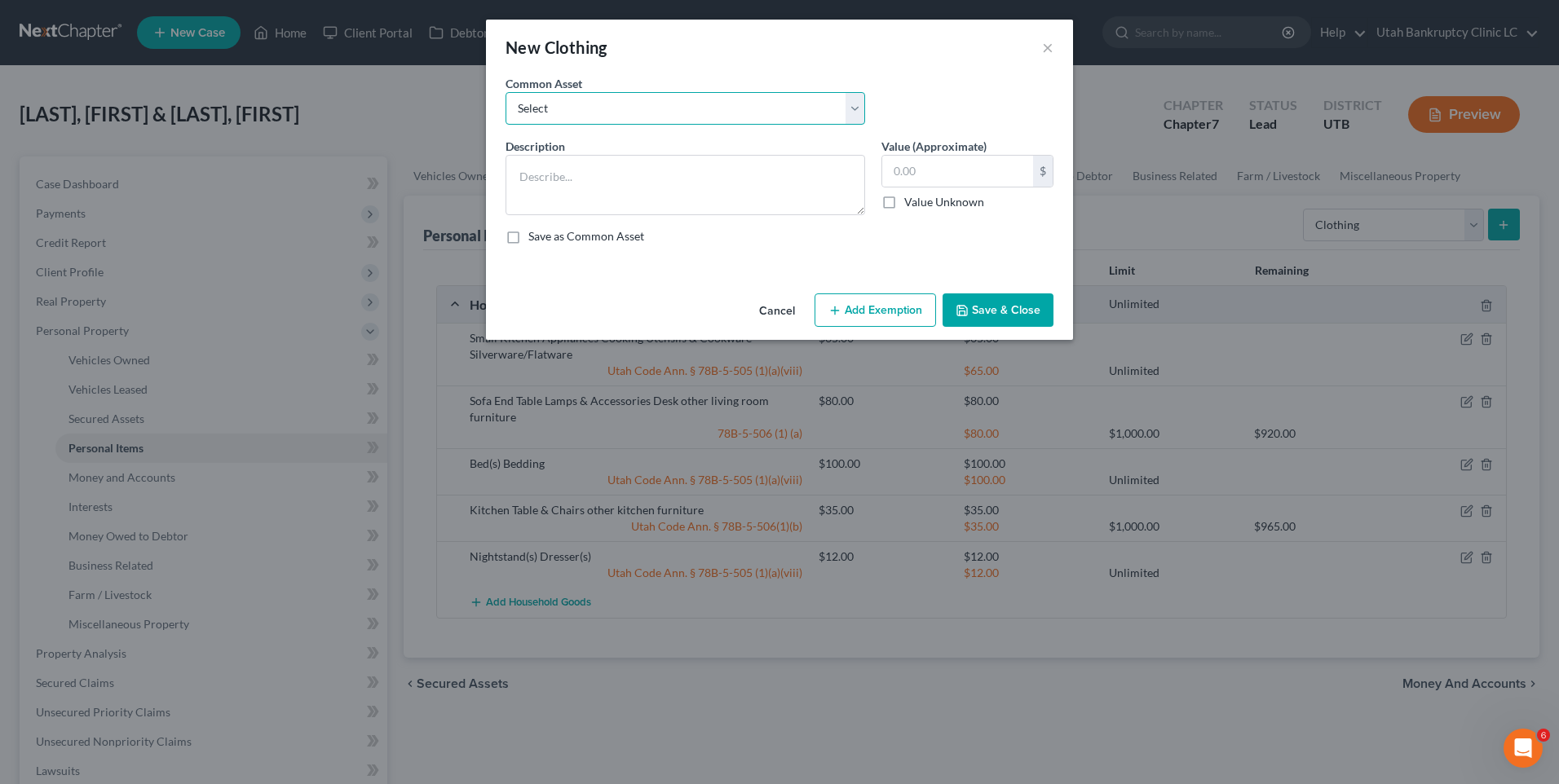 click on "Select All Clothing" at bounding box center (685, 108) 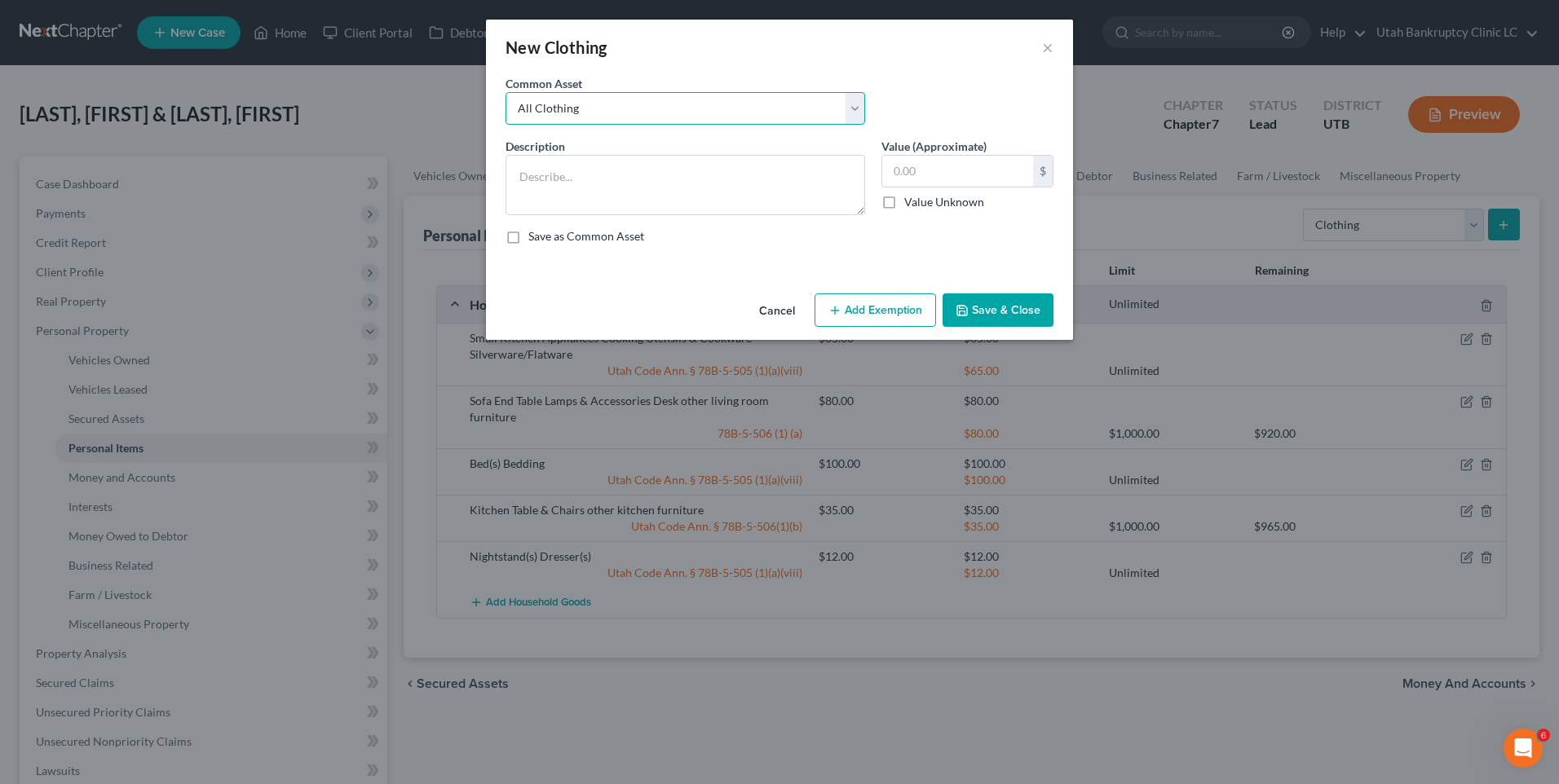 click on "Select All Clothing" at bounding box center [685, 108] 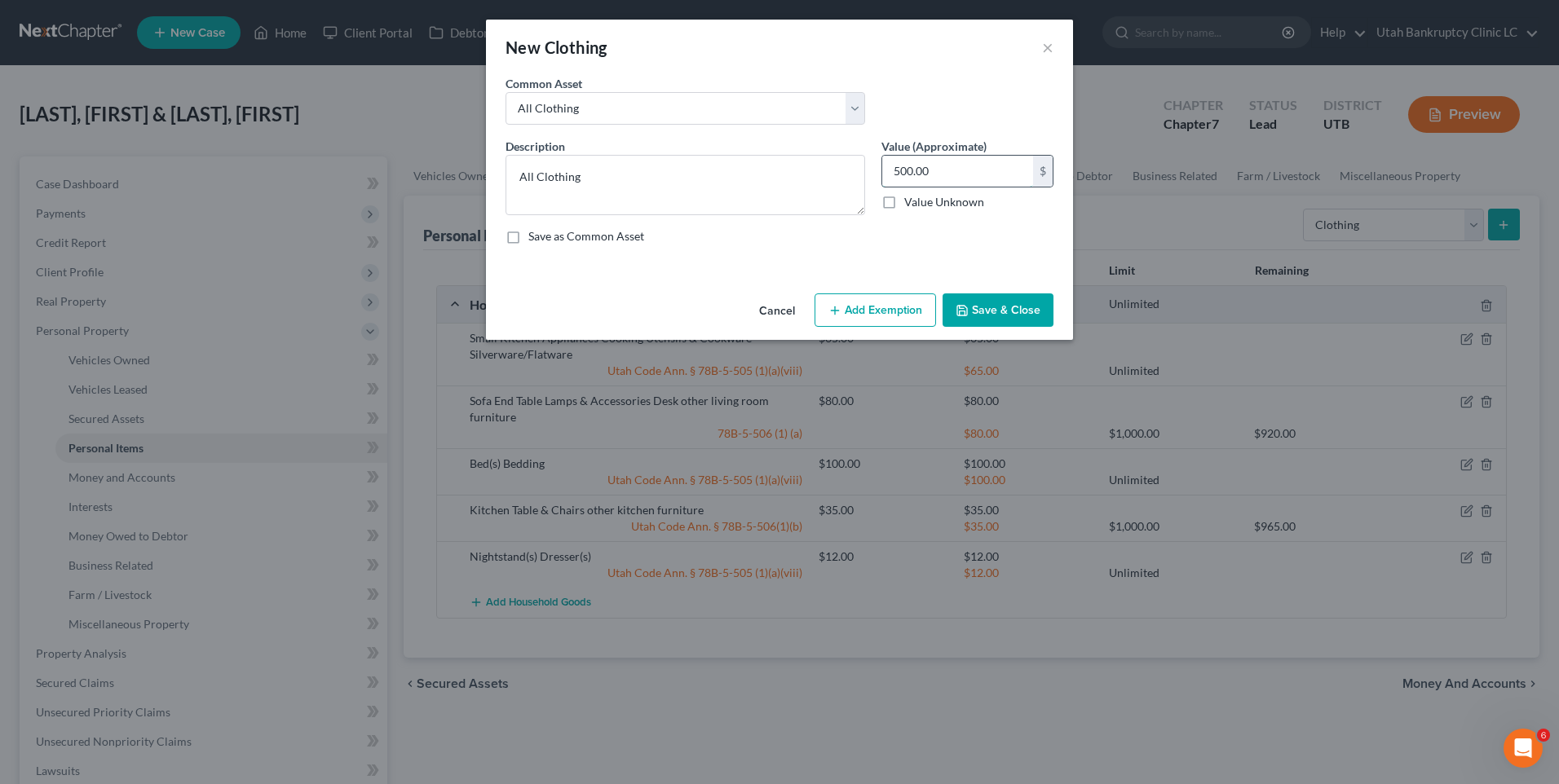 click on "500.00" at bounding box center [957, 171] 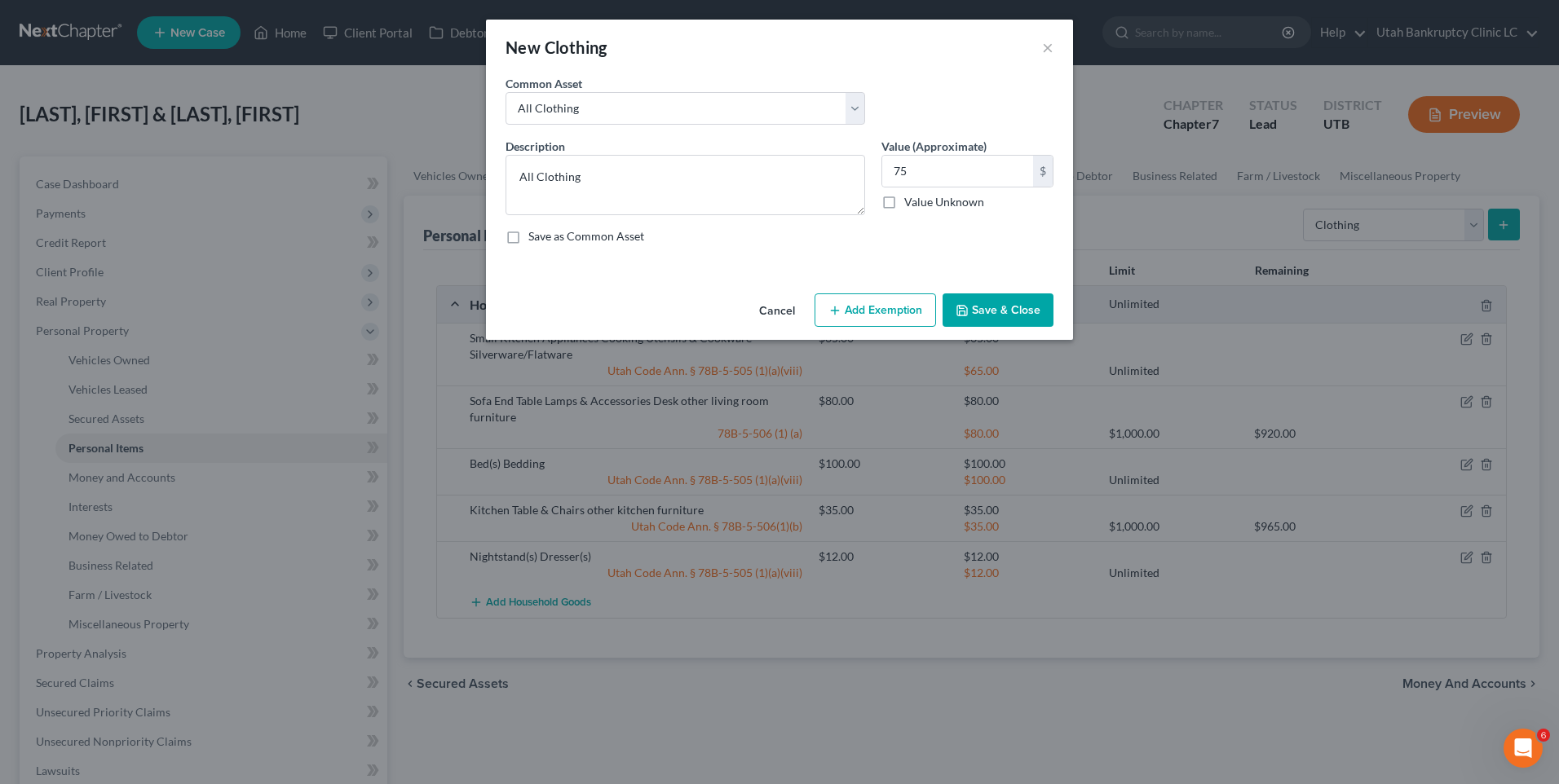 click on "Add Exemption" at bounding box center [875, 311] 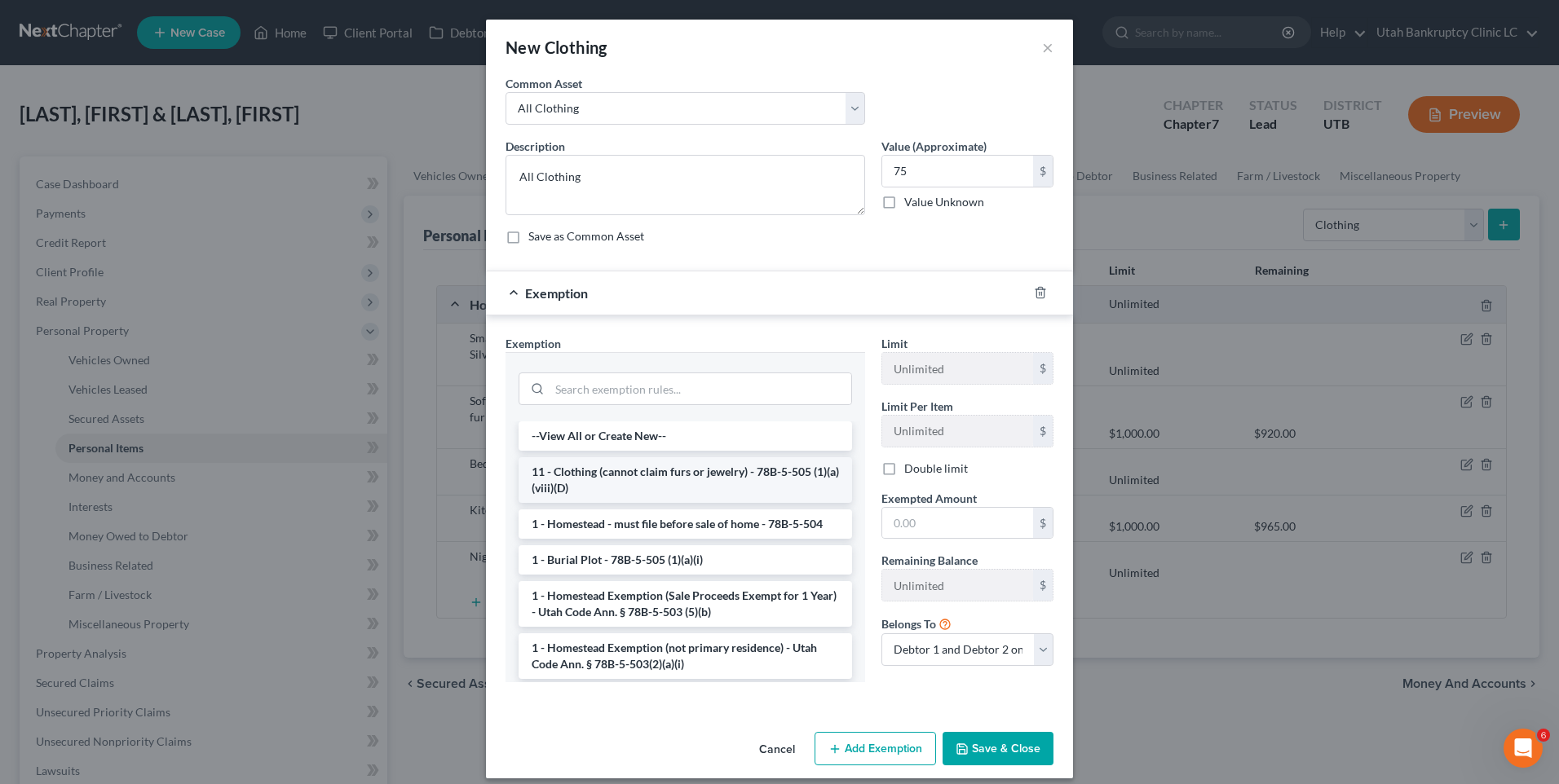 click on "11 - Clothing (cannot claim furs or jewelry) - 78B-5-505 (1)(a)(viii)(D)" at bounding box center [685, 480] 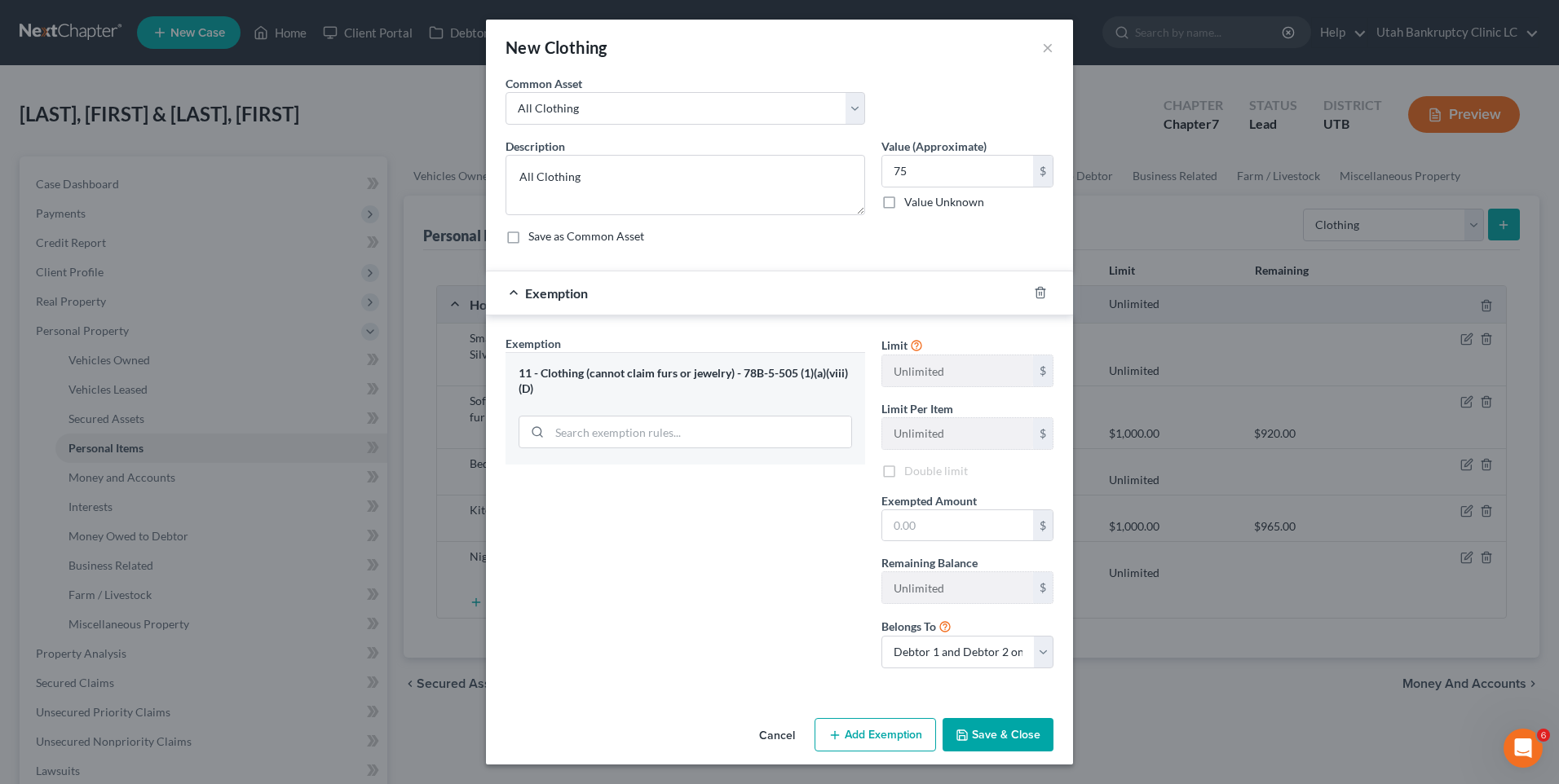 click on "Exemption Set must be selected for CA.
Exemption
*
11 - Clothing (cannot claim furs or jewelry) - [NUMBER]-[NUMBER] ([NUMBER])" at bounding box center [685, 508] 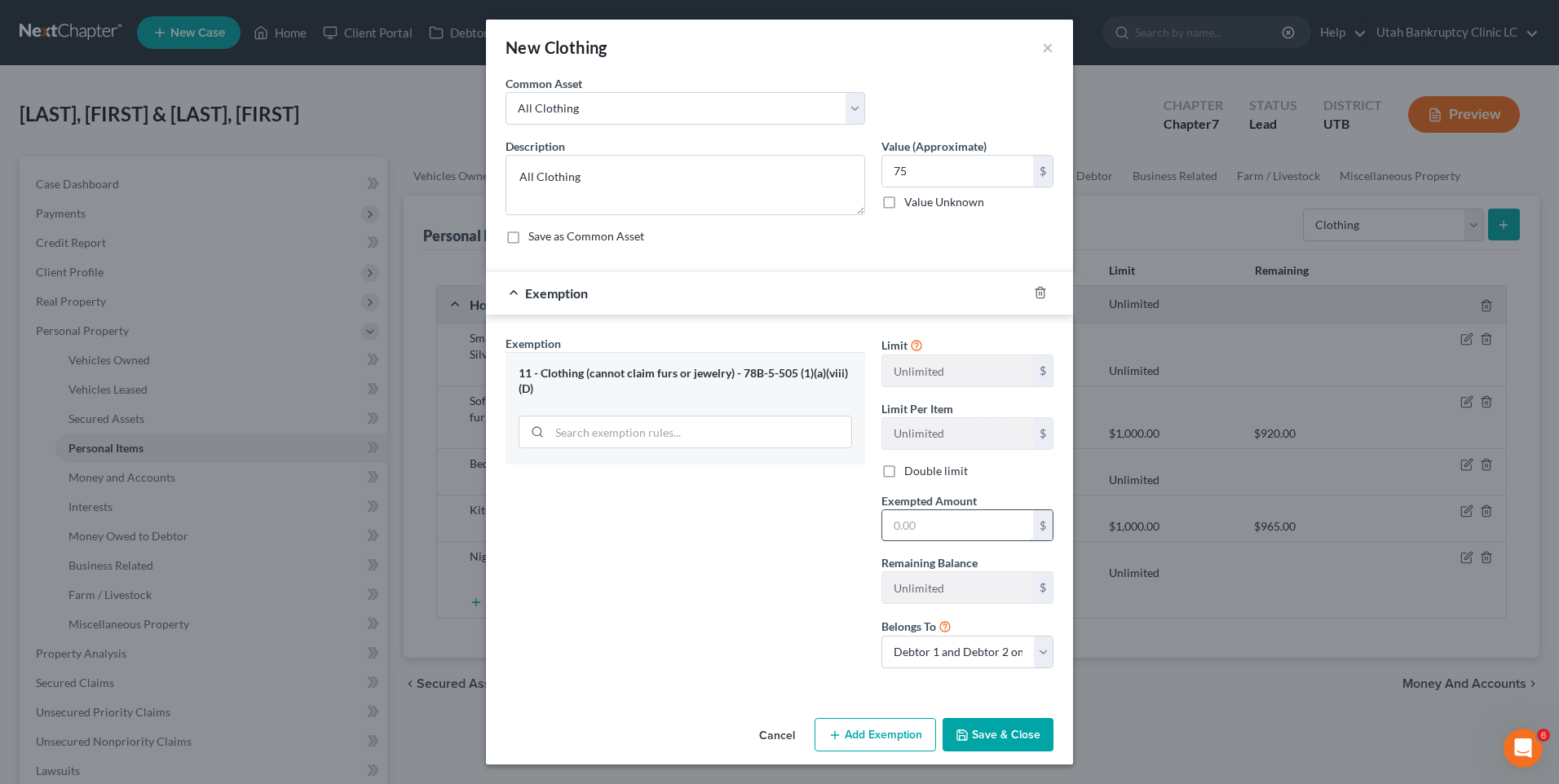 drag, startPoint x: 936, startPoint y: 529, endPoint x: 946, endPoint y: 531, distance: 10.198039 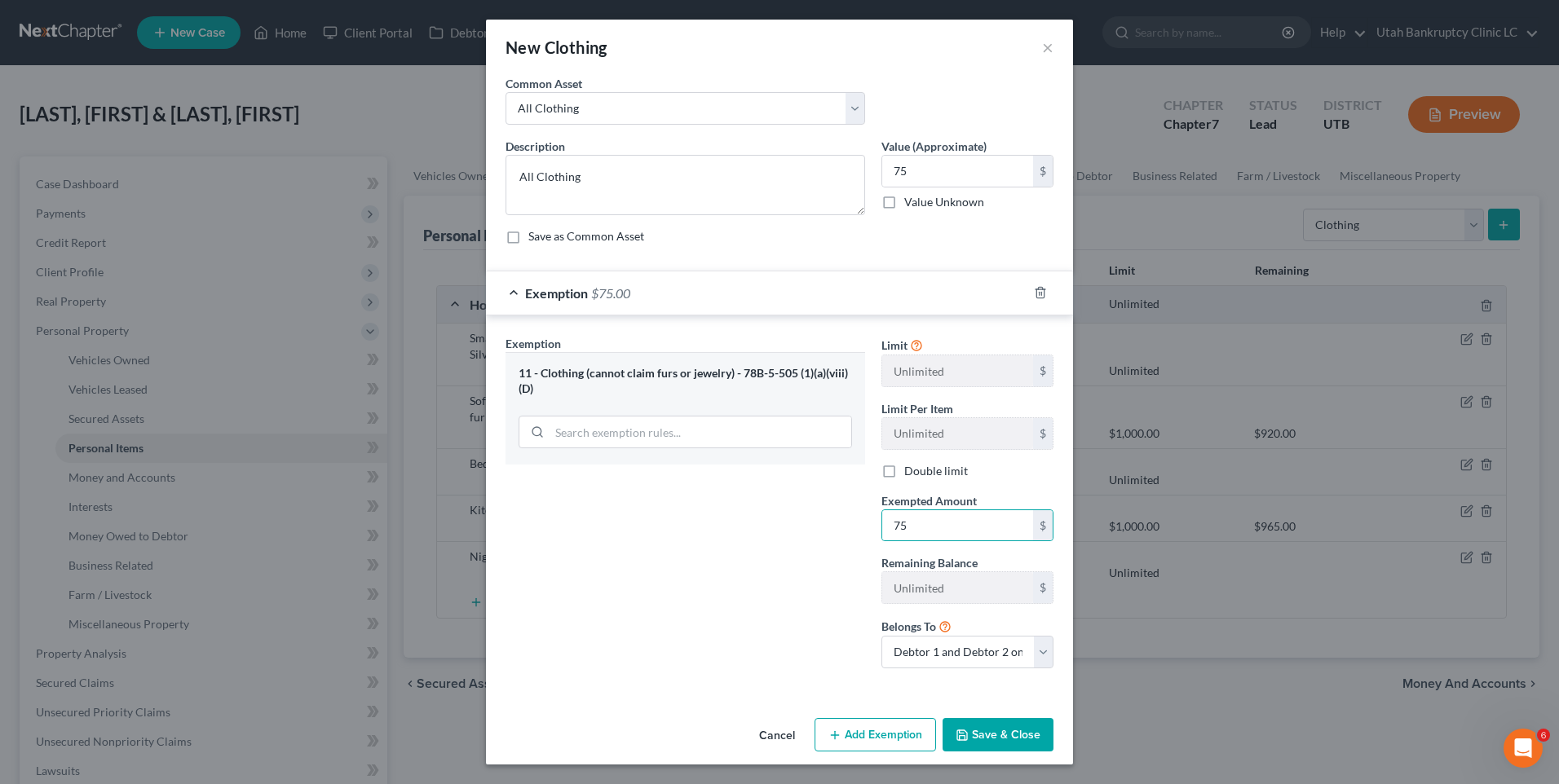 click 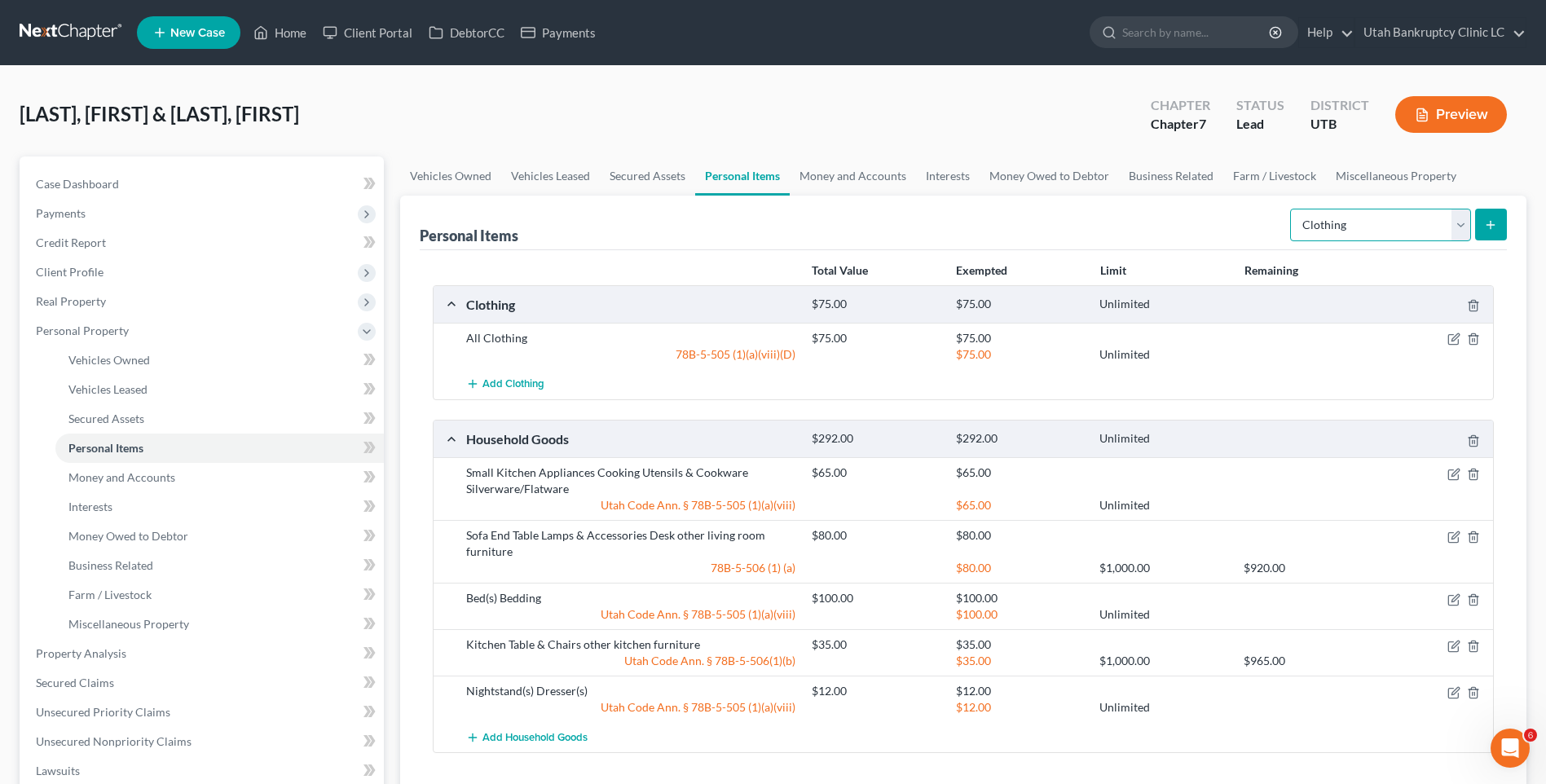 drag, startPoint x: 1461, startPoint y: 221, endPoint x: 1451, endPoint y: 229, distance: 12.80625 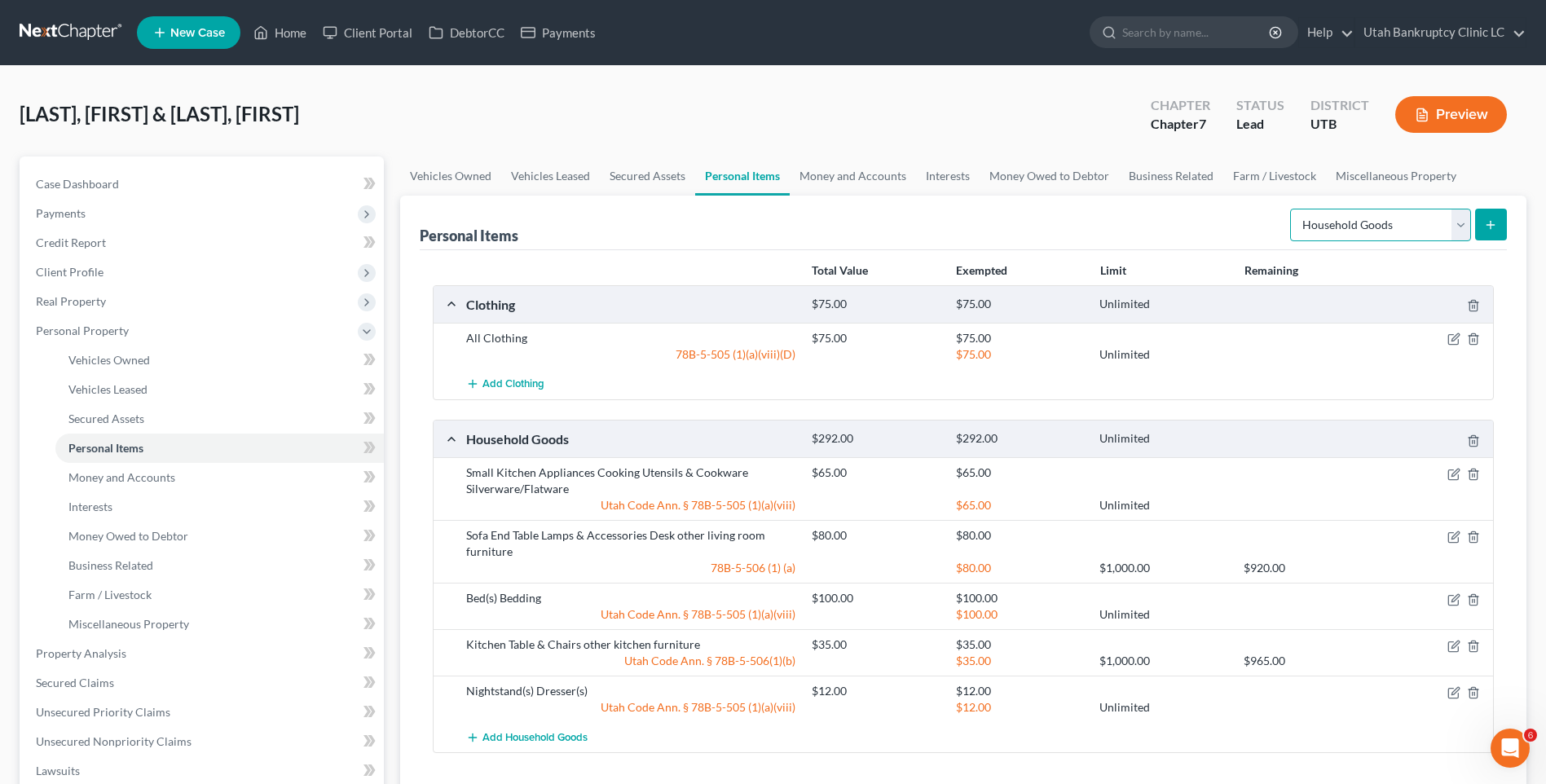 click on "Select Item Type Clothing Collectibles Of Value Electronics Firearms Household Goods Jewelry Other Pet(s) Sports & Hobby Equipment" at bounding box center (1381, 225) 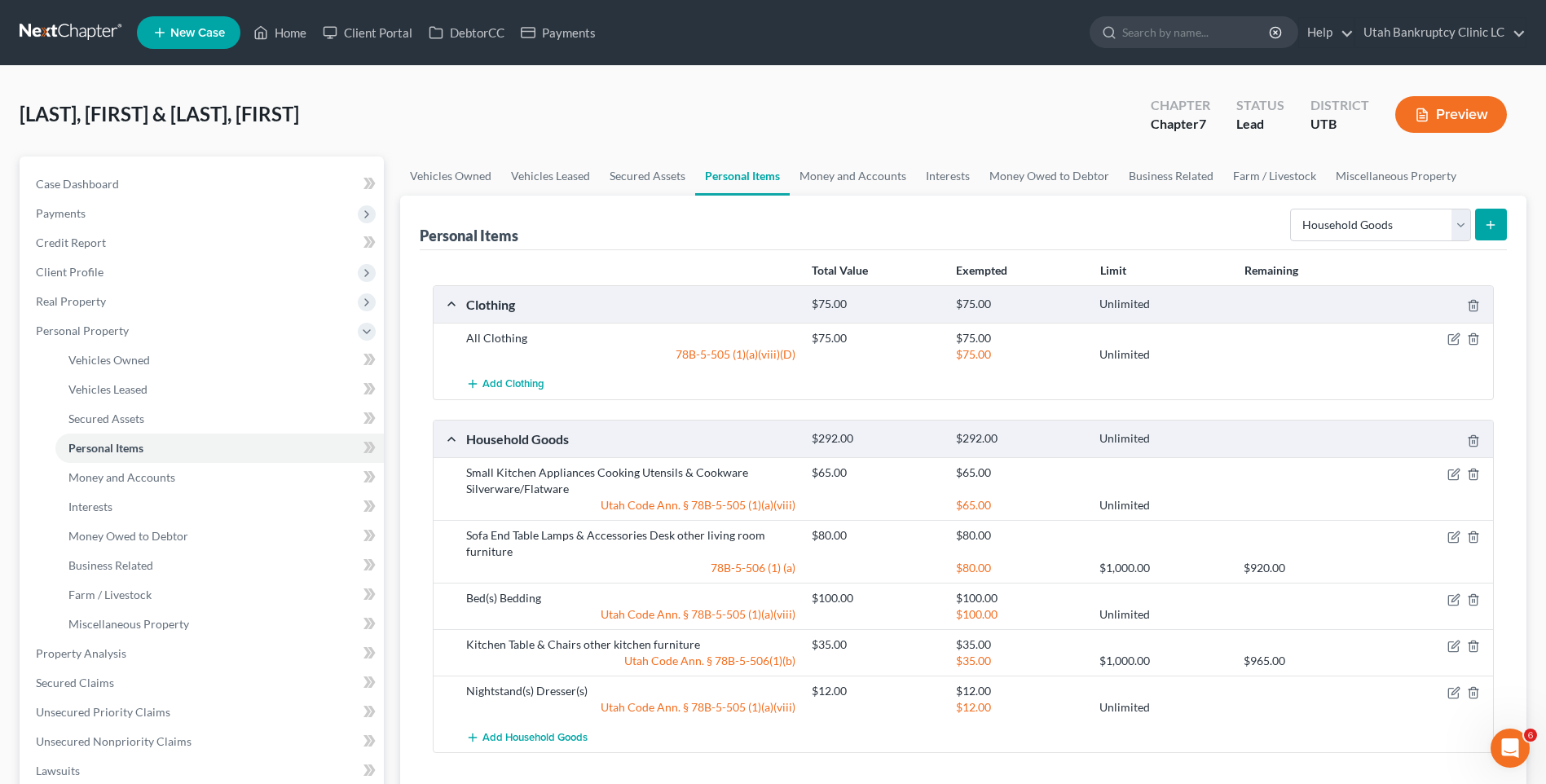 click at bounding box center (1491, 224) 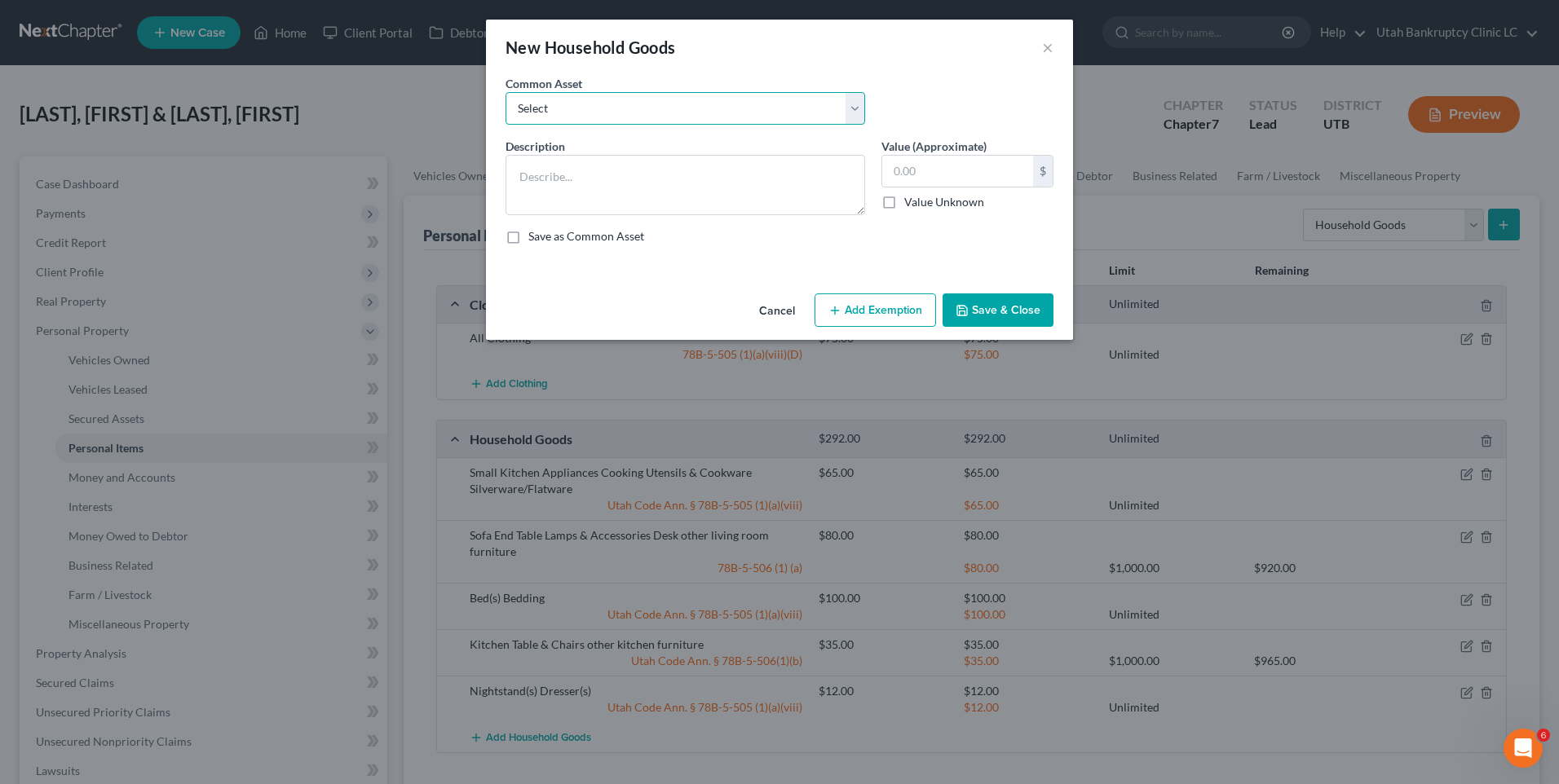click on "Select Couch
Chair
Entertainment Center
End/Coffee Table Stove/Cooking unit Sofa
End/Coffee Table
Lamps & Accessories
Desk/Office Furniture Other Living Room Furniture Stove/Cooking Unit
Refrigerator
Microwave
Washer/Dryer Refrigerator
Microwave
Washer/Dryer Small Kitchen Appliances
Cooking Utensils & Cookware
Silverware/Flatware Lawnmower
Yard Tools/Equipment
Snow Blower
Household Tools Shed Bed(s)
Bedding Computer
Printer Sofa
Chair
End Table
Lamps & Accessories
Desk Nightstand(s)
Dresser(s) Kitchen Table & Chairs Other Kitchen Furniture Sofa
Chair
End Table
Lamps & Accessories
Other Living Room Furniture
Desk Stove/Cooking Unit Entertainment Center Snow Blower Sofa
Lamps & Accessories Dresser(s)
Chest of Drawers Washer & Dryer Sofa
Chair
Entertainment Center
Lamps & Accessories
Desk Prints/Paintings/Art Household Tools Dishwasher Microwave Stove/Cooking Unit
Refrigerator
Dishwasher Television Tablet
Computer Cell Phone Water Softener Lawnmower
Yard Tools/Equipment
Household Tools
Household Tools Piano" at bounding box center [685, 108] 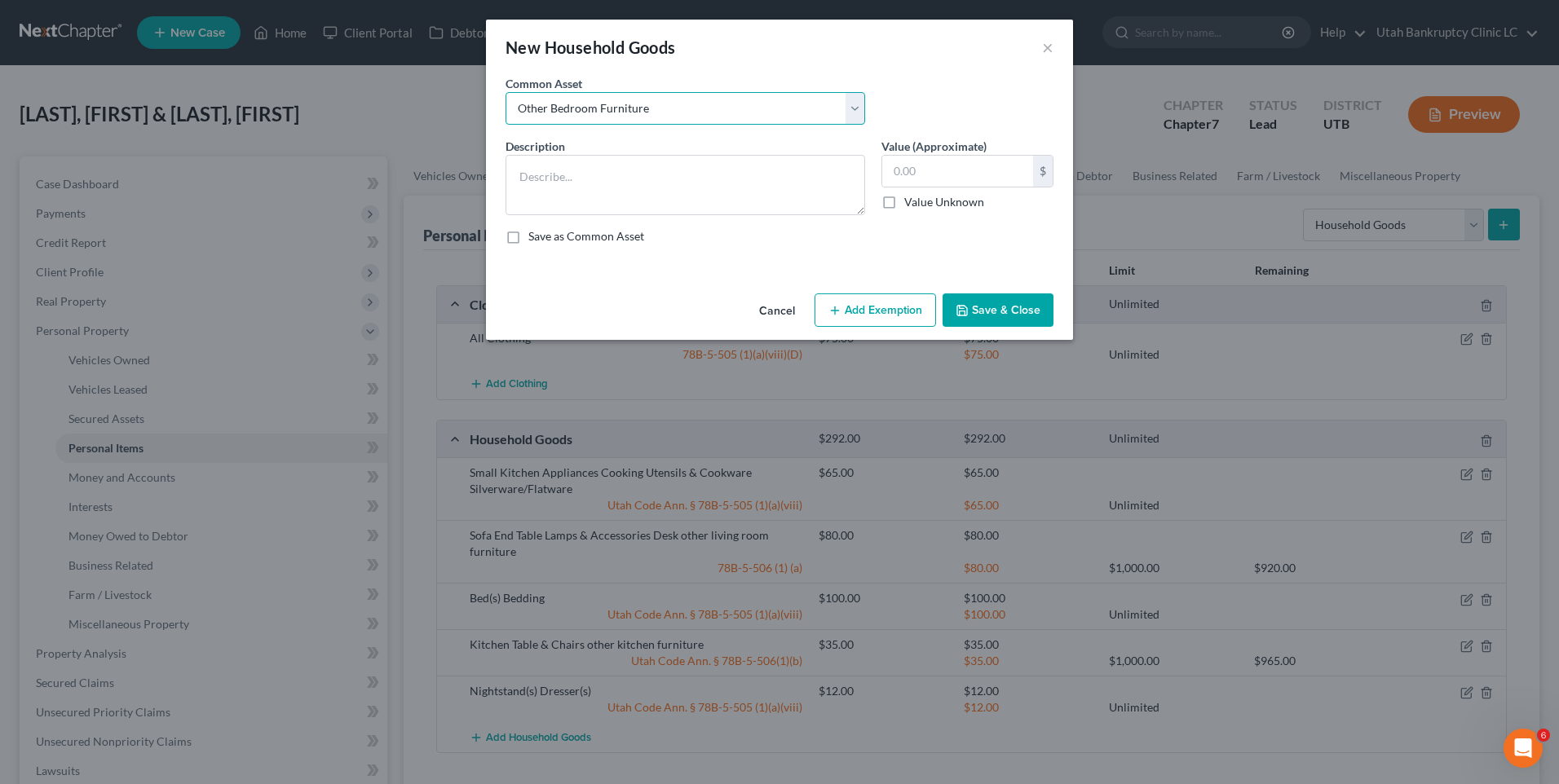 click on "Select Couch
Chair
Entertainment Center
End/Coffee Table Stove/Cooking unit Sofa
End/Coffee Table
Lamps & Accessories
Desk/Office Furniture Other Living Room Furniture Stove/Cooking Unit
Refrigerator
Microwave
Washer/Dryer Refrigerator
Microwave
Washer/Dryer Small Kitchen Appliances
Cooking Utensils & Cookware
Silverware/Flatware Lawnmower
Yard Tools/Equipment
Snow Blower
Household Tools Shed Bed(s)
Bedding Computer
Printer Sofa
Chair
End Table
Lamps & Accessories
Desk Nightstand(s)
Dresser(s) Kitchen Table & Chairs Other Kitchen Furniture Sofa
Chair
End Table
Lamps & Accessories
Other Living Room Furniture
Desk Stove/Cooking Unit Entertainment Center Snow Blower Sofa
Lamps & Accessories Dresser(s)
Chest of Drawers Washer & Dryer Sofa
Chair
Entertainment Center
Lamps & Accessories
Desk Prints/Paintings/Art Household Tools Dishwasher Microwave Stove/Cooking Unit
Refrigerator
Dishwasher Television Tablet
Computer Cell Phone Water Softener Lawnmower
Yard Tools/Equipment
Household Tools
Household Tools Piano" at bounding box center [685, 108] 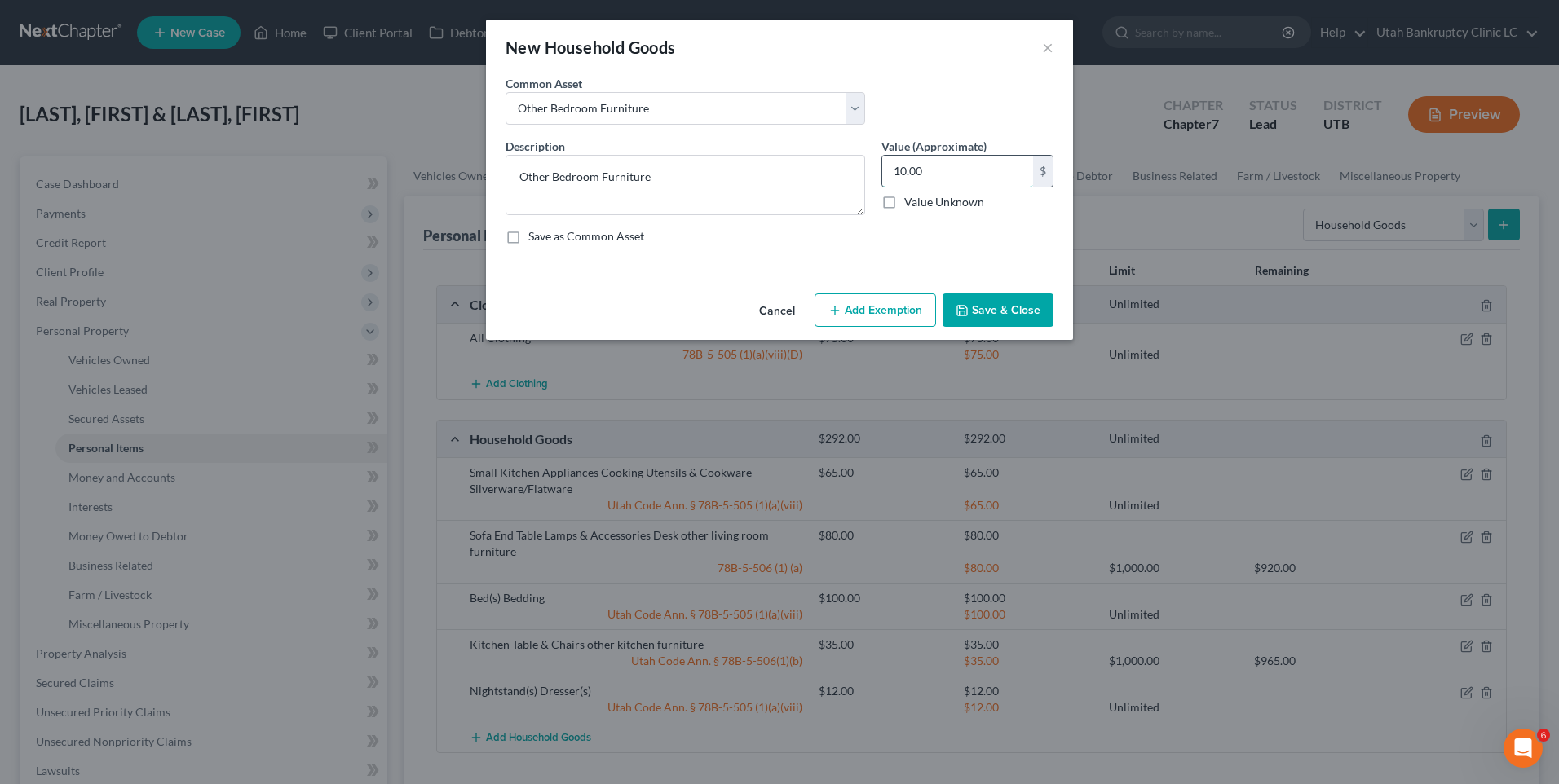 click on "10.00" at bounding box center [957, 171] 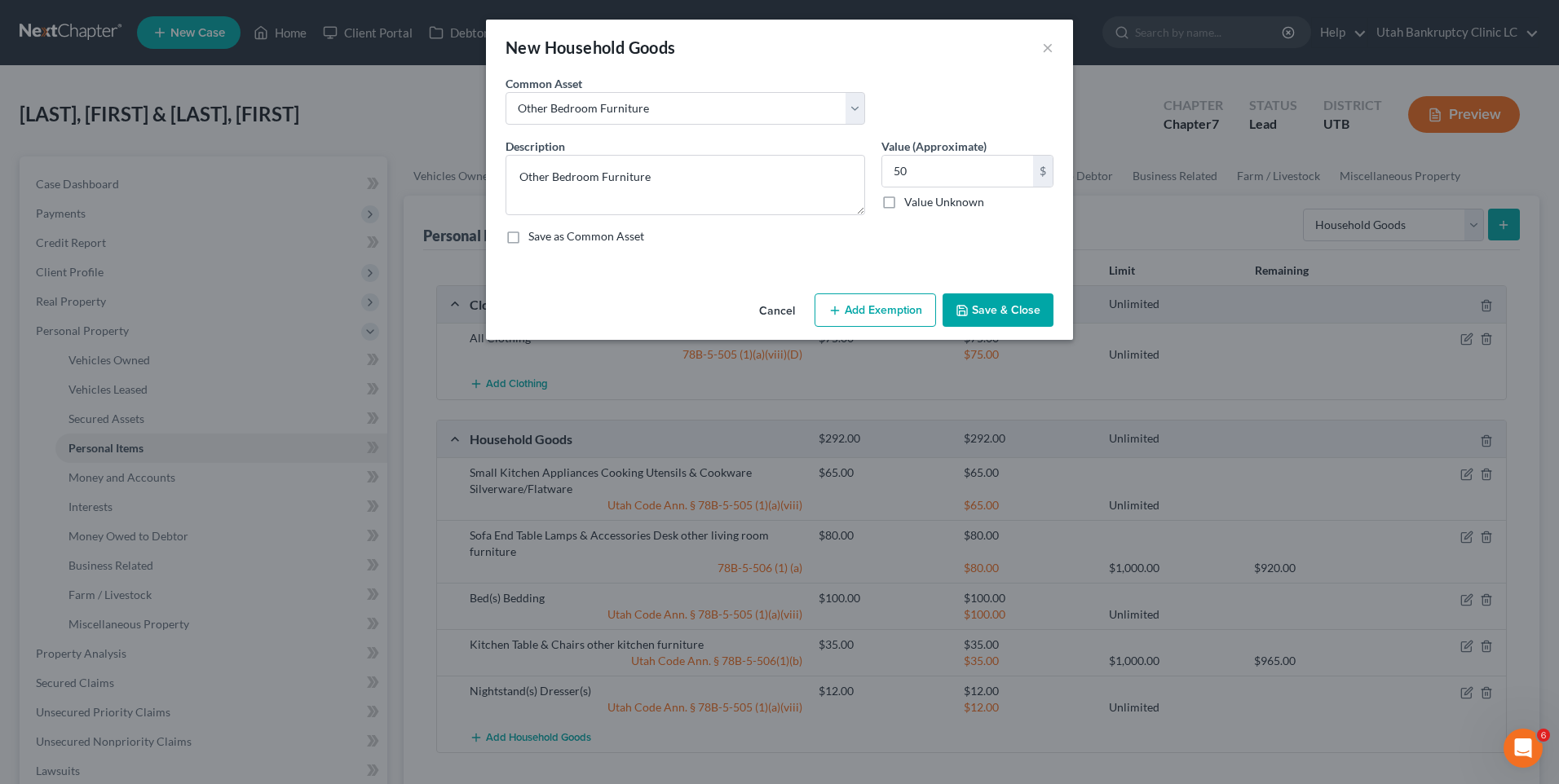 click on "Add Exemption" at bounding box center [875, 311] 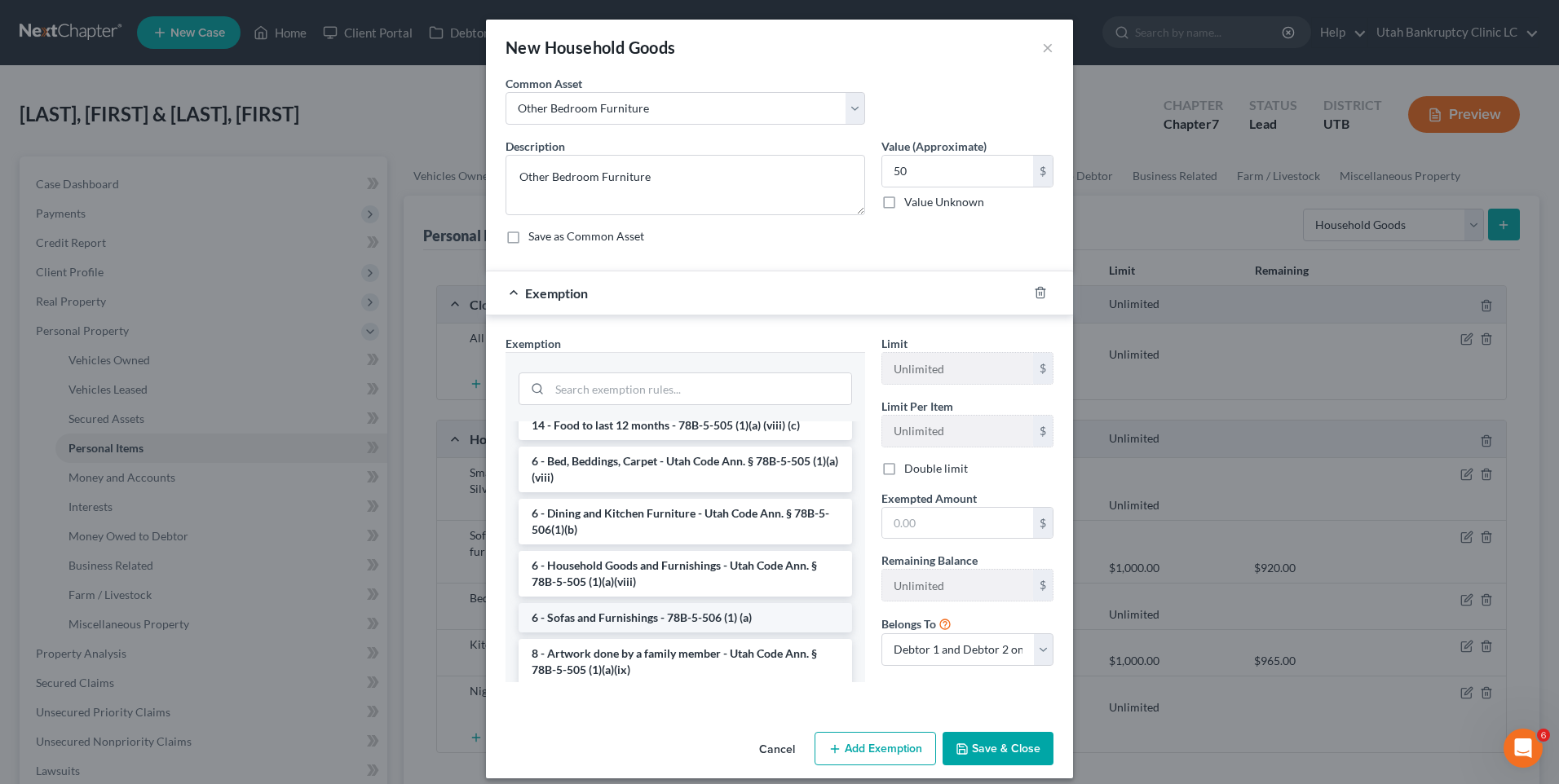 scroll, scrollTop: 163, scrollLeft: 0, axis: vertical 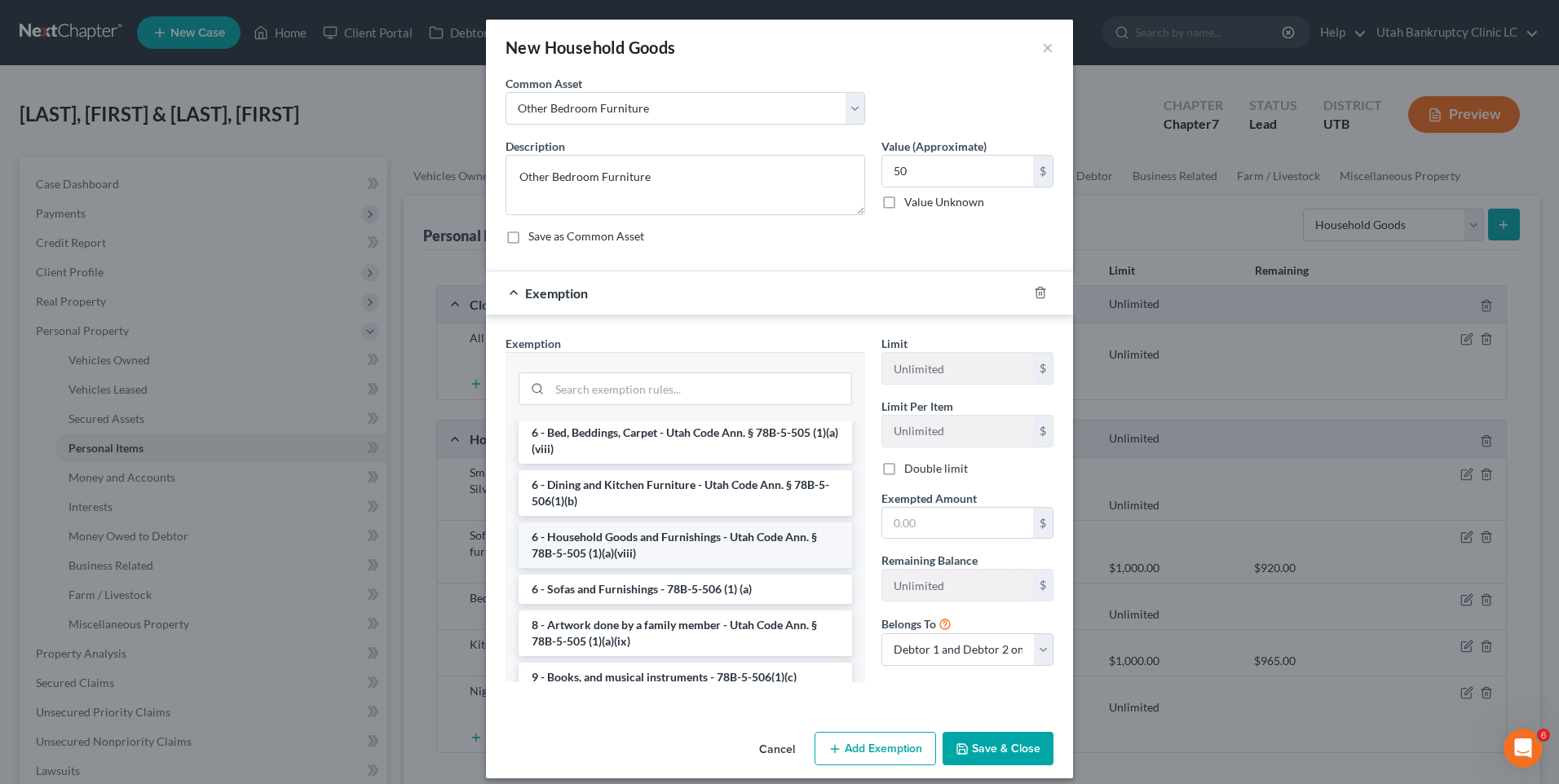 click on "6 - Household Goods and Furnishings - Utah Code Ann. § 78B-5-505 (1)(a)(viii)" at bounding box center (685, 545) 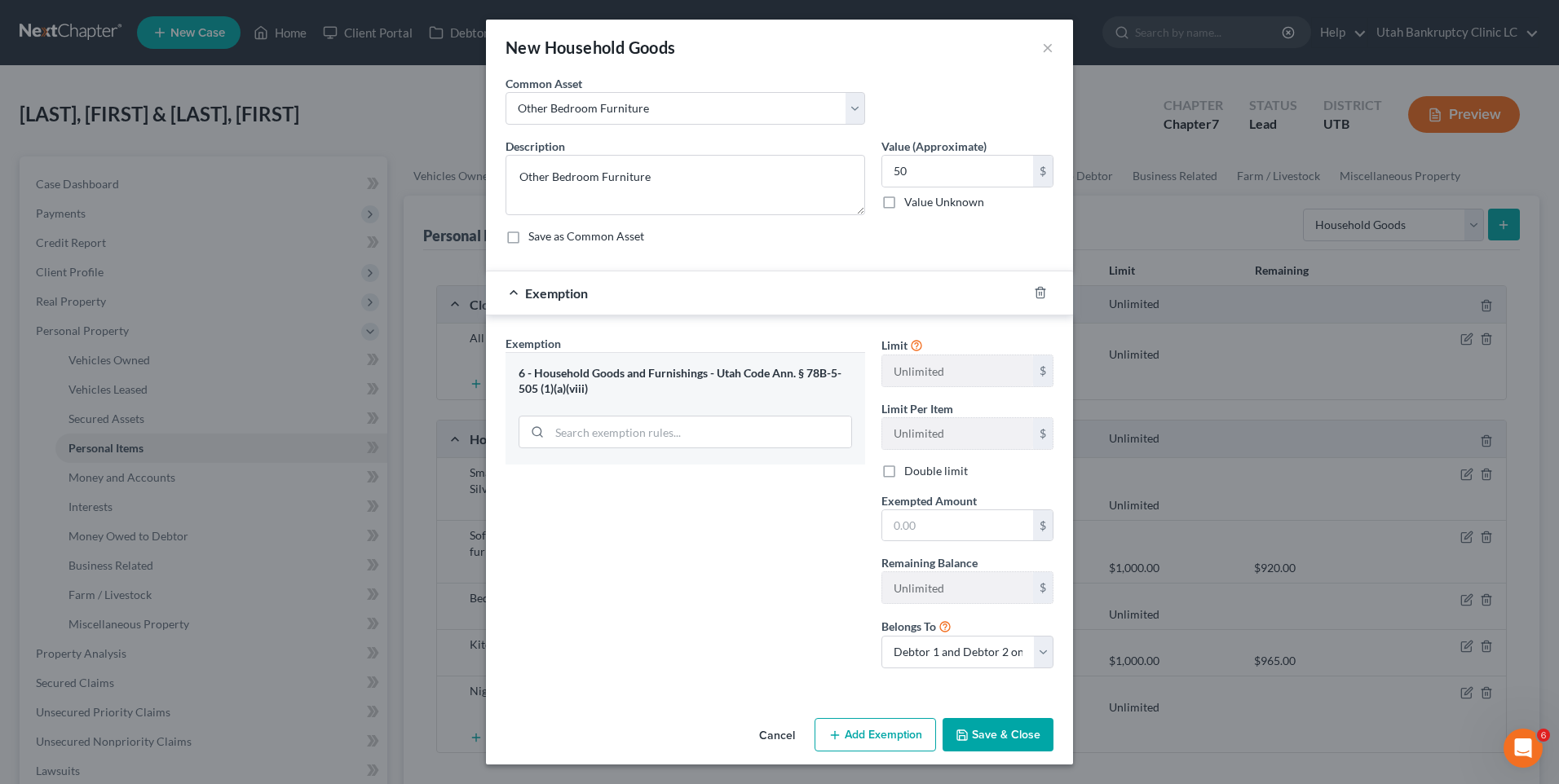 click on "Exemption Set must be selected for CA. Exemption * 6 - Household Goods and Furnishings - Utah Code Ann. § 78B-5-505 (1)(a)(viii)" at bounding box center [685, 508] 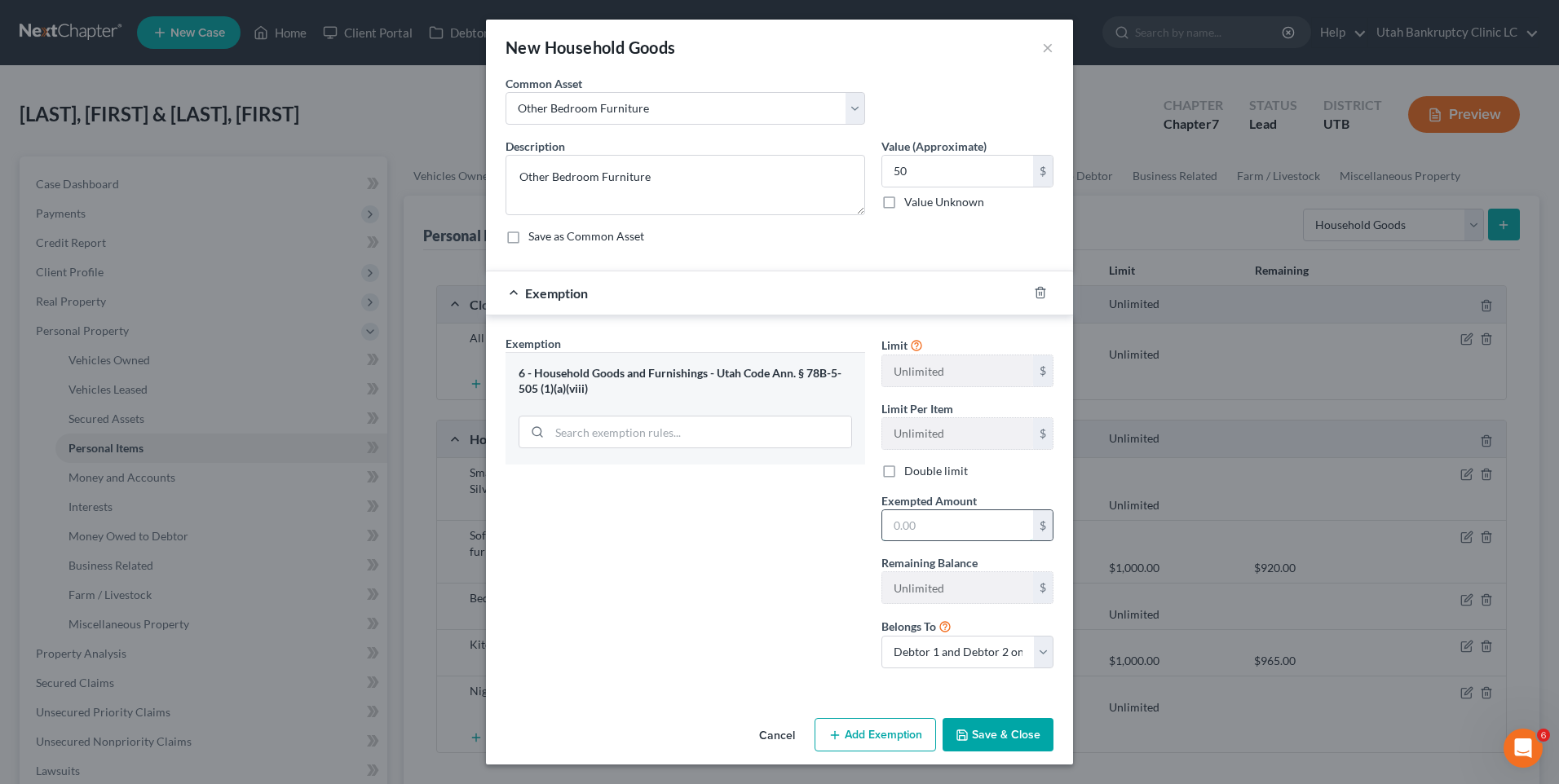 click at bounding box center [957, 526] 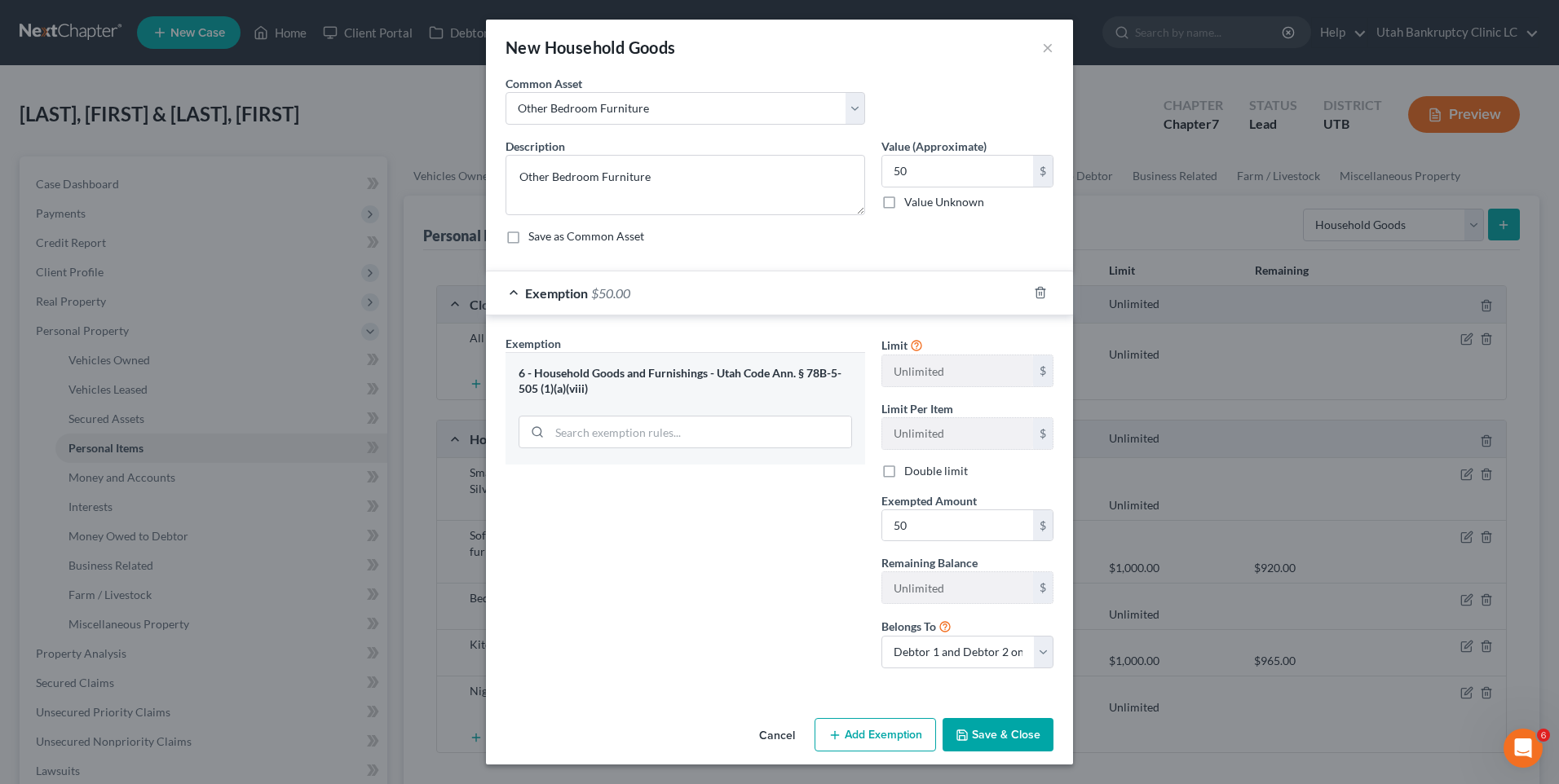 click on "Save & Close" at bounding box center [998, 735] 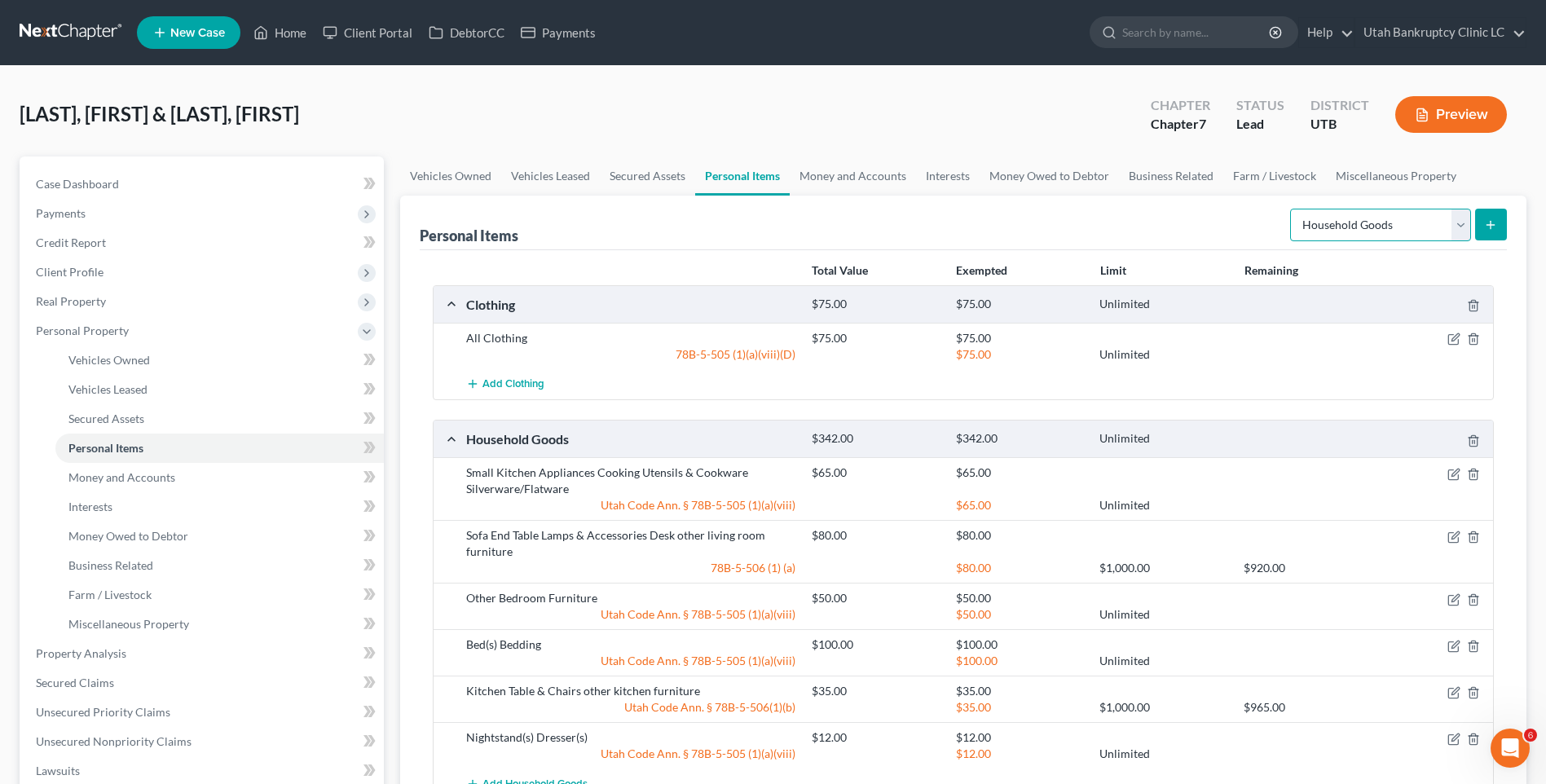 click on "Select Item Type Clothing Collectibles Of Value Electronics Firearms Household Goods Jewelry Other Pet(s) Sports & Hobby Equipment" at bounding box center (1381, 225) 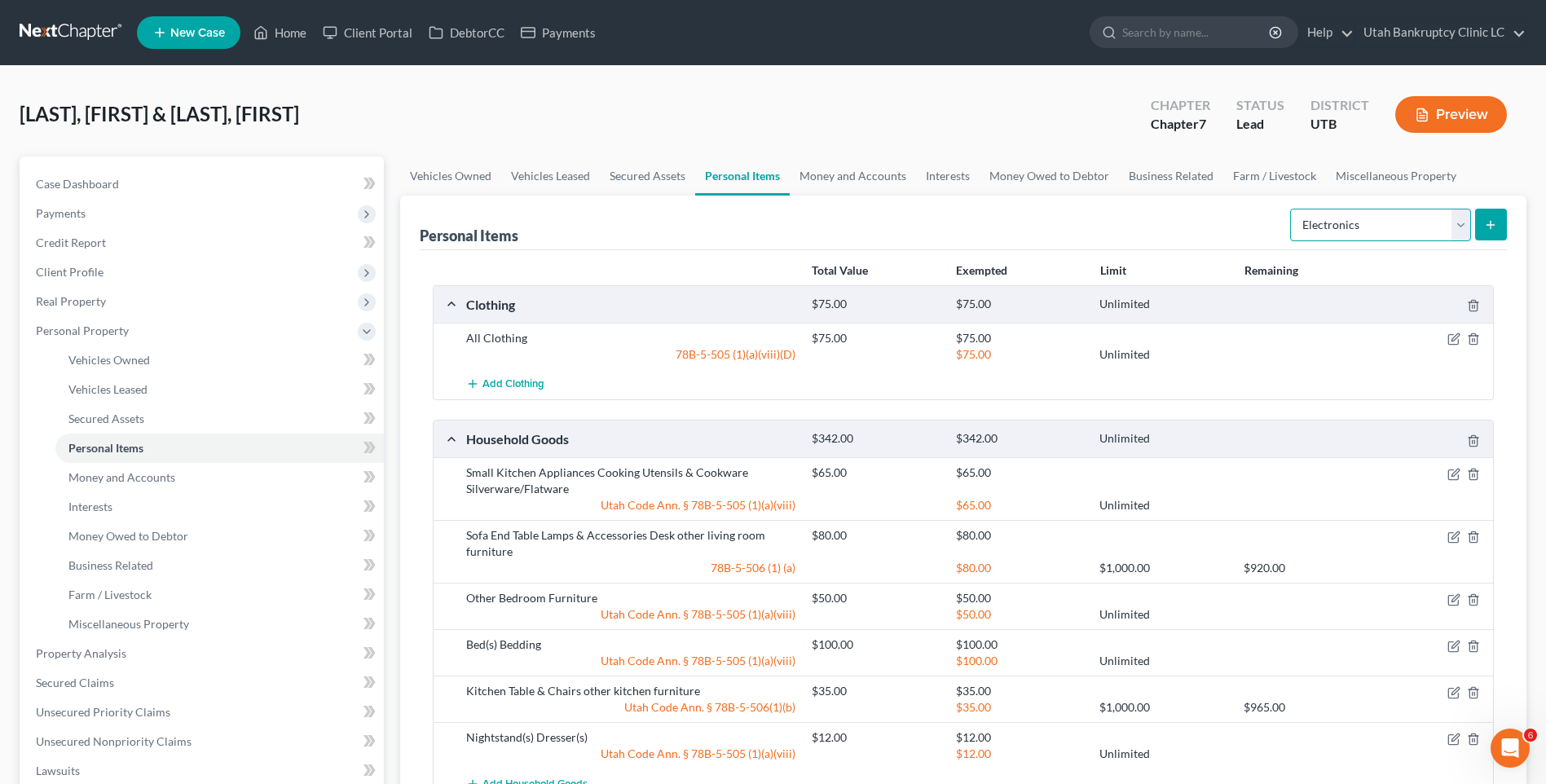 click on "Select Item Type Clothing Collectibles Of Value Electronics Firearms Household Goods Jewelry Other Pet(s) Sports & Hobby Equipment" at bounding box center (1381, 225) 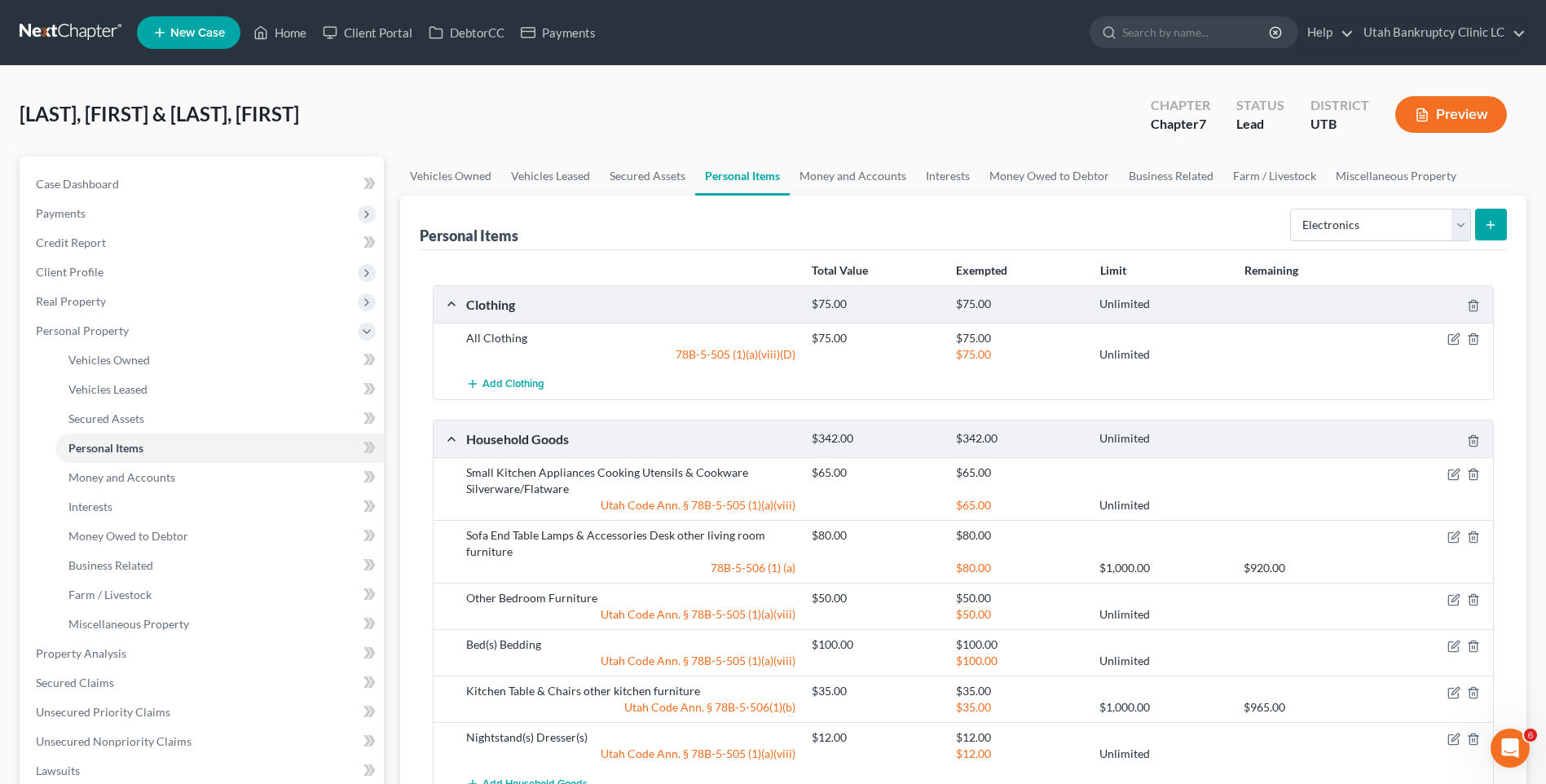 click 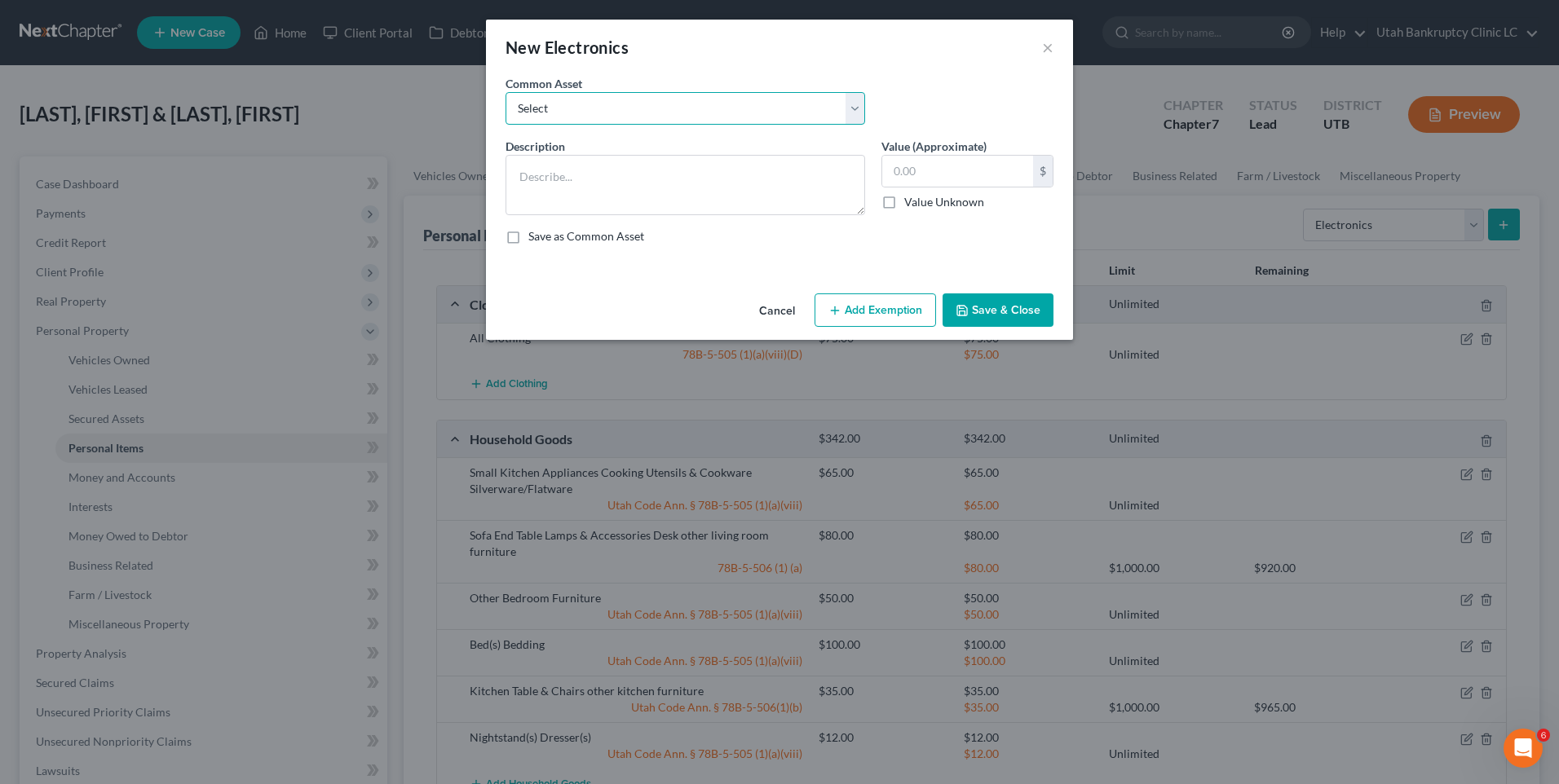 click on "Select Television
Tablet
Computer
Printer
Cell Phone
Gaming Console
Smart Watch
Drone Television(s) Computer
Printer Cell Phone(s) Gaming Console Smart Watch Tablet Drone Other Electronics VCR/DVD Gaming Accessories Printer Computer Monitor" at bounding box center (685, 108) 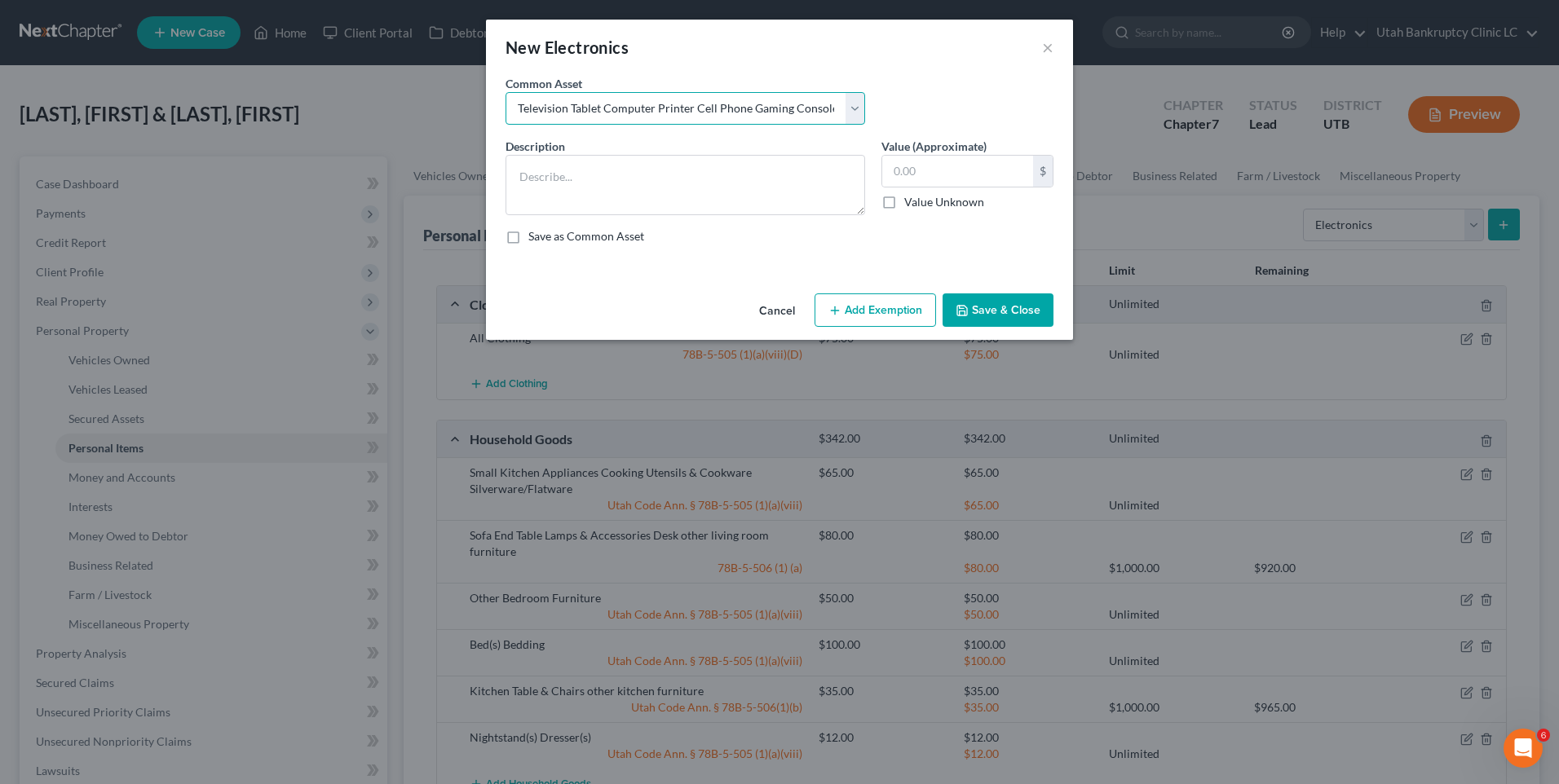 click on "Select Television
Tablet
Computer
Printer
Cell Phone
Gaming Console
Smart Watch
Drone Television(s) Computer
Printer Cell Phone(s) Gaming Console Smart Watch Tablet Drone Other Electronics VCR/DVD Gaming Accessories Printer Computer Monitor" at bounding box center [685, 108] 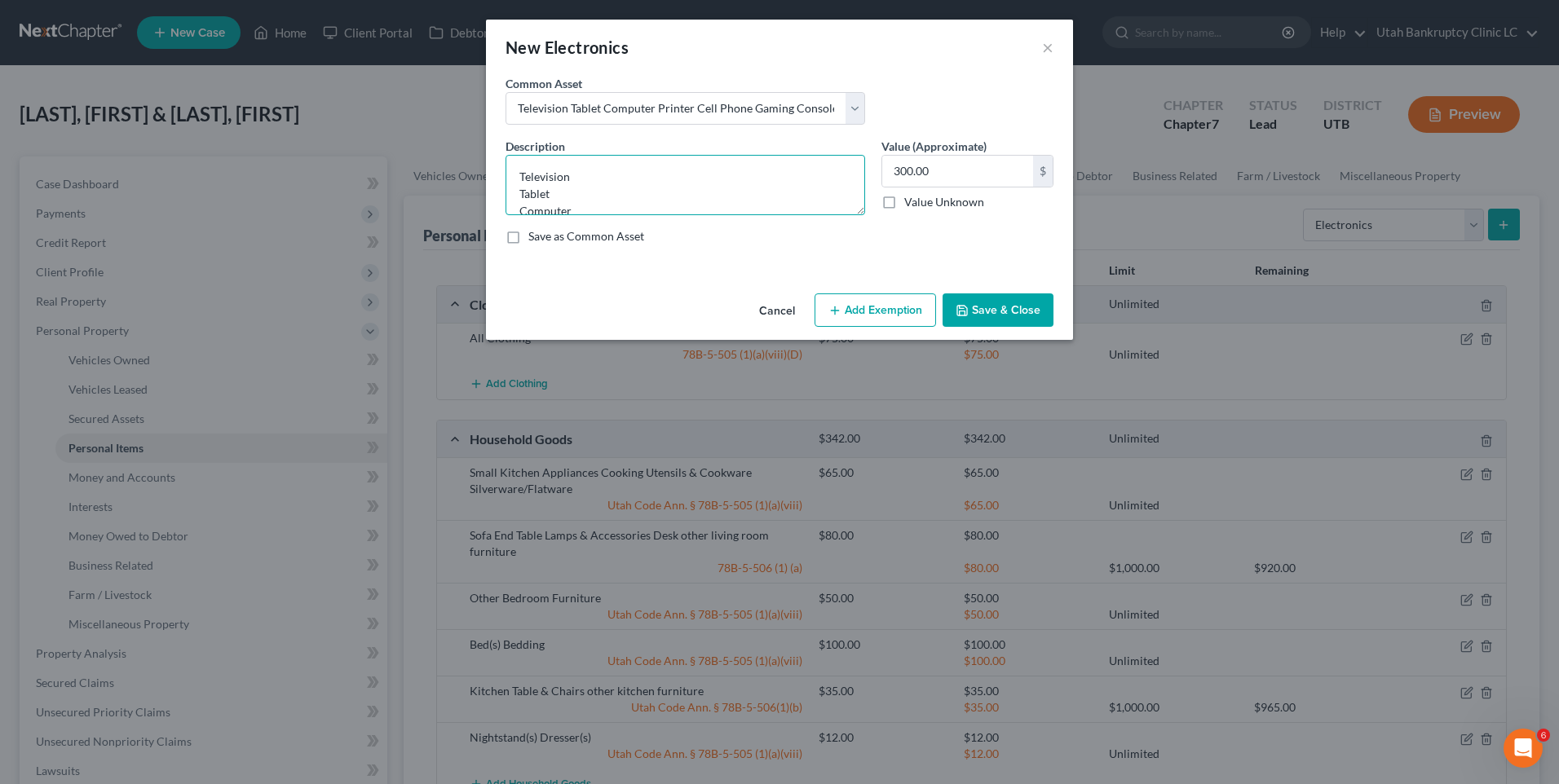 click on "Television
Tablet
Computer
Printer
Cell Phone
Gaming Console
Smart Watch
Drone" at bounding box center [685, 185] 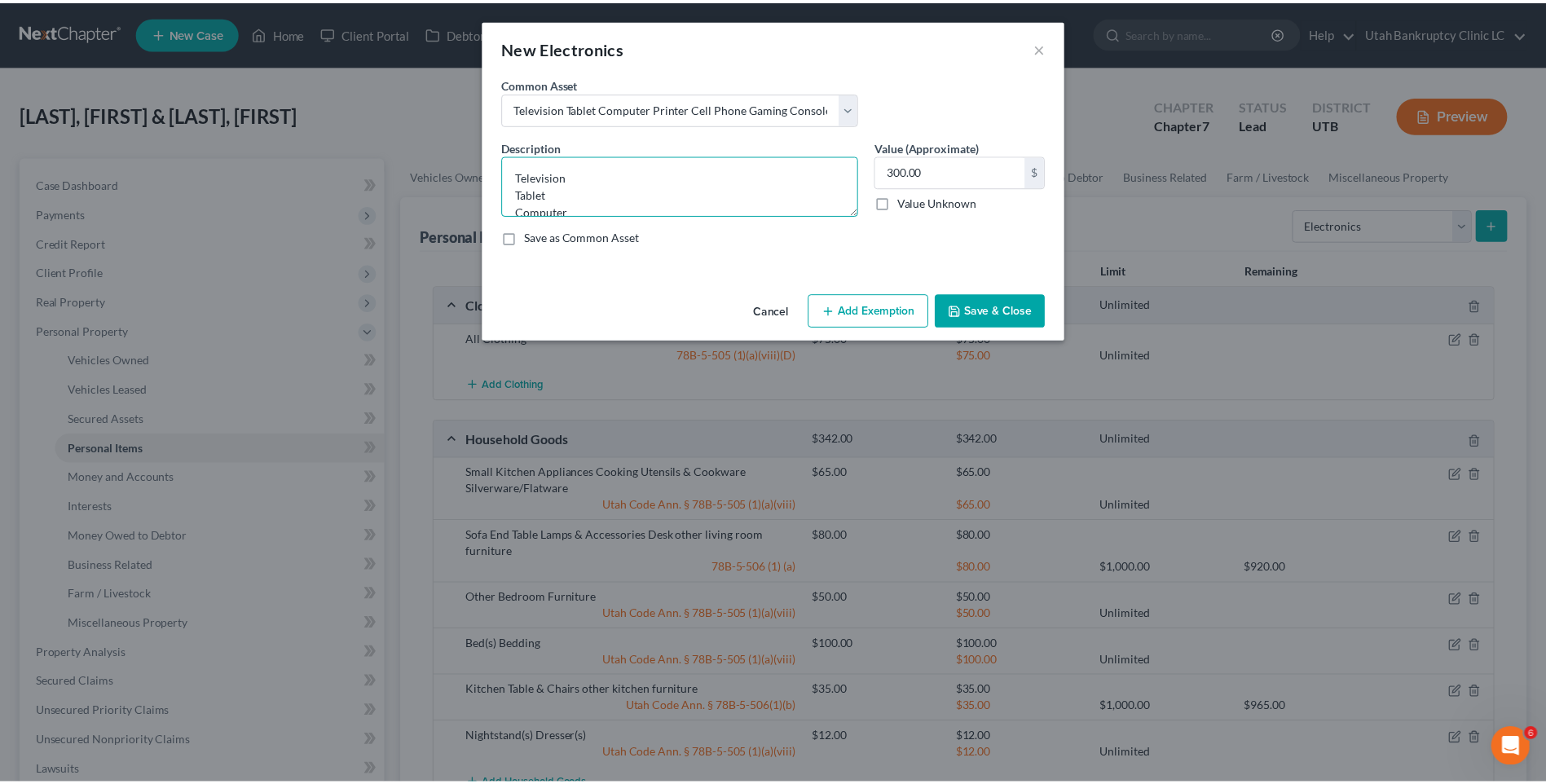 scroll, scrollTop: 20, scrollLeft: 0, axis: vertical 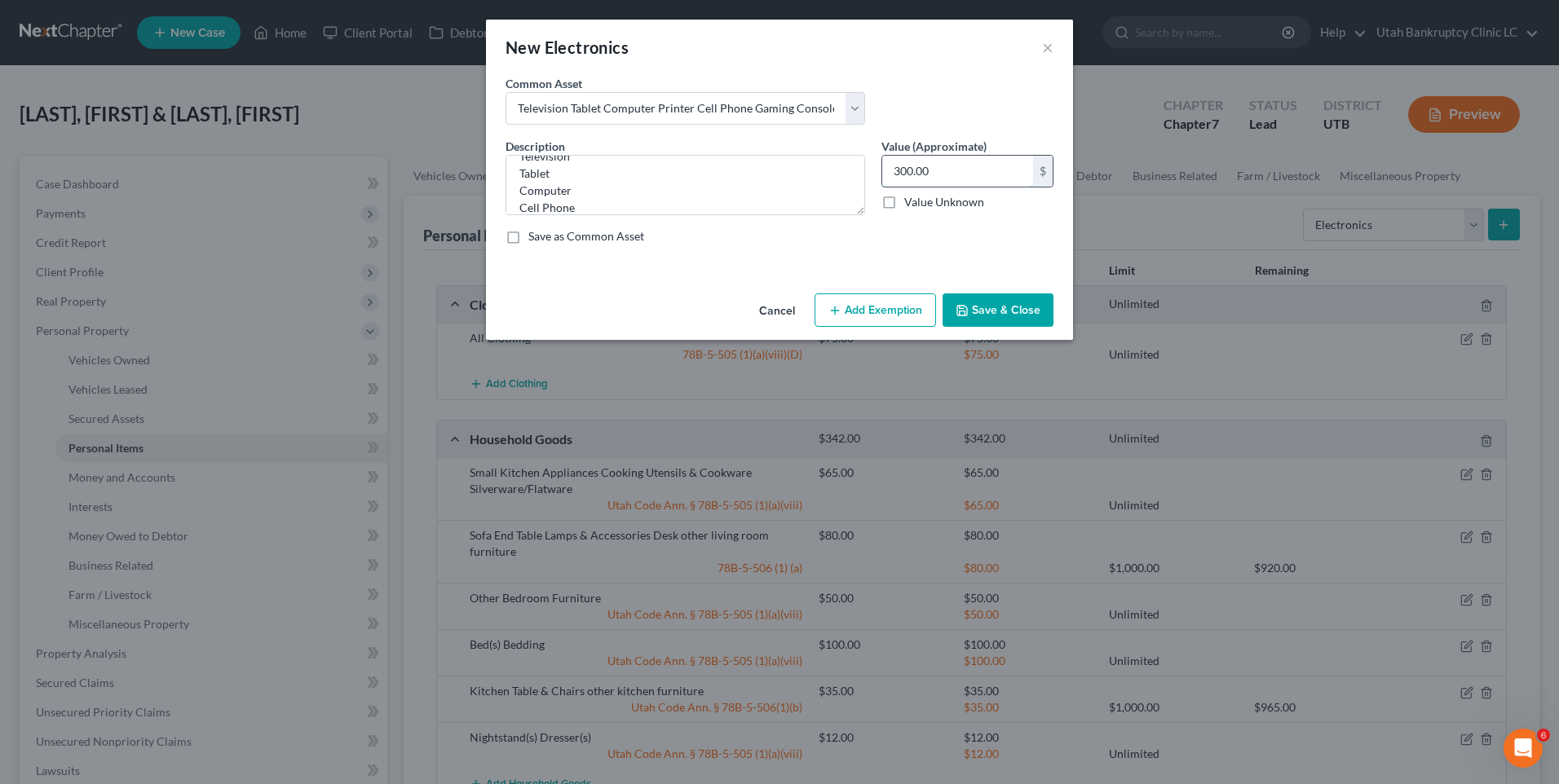 click on "300.00" at bounding box center [957, 171] 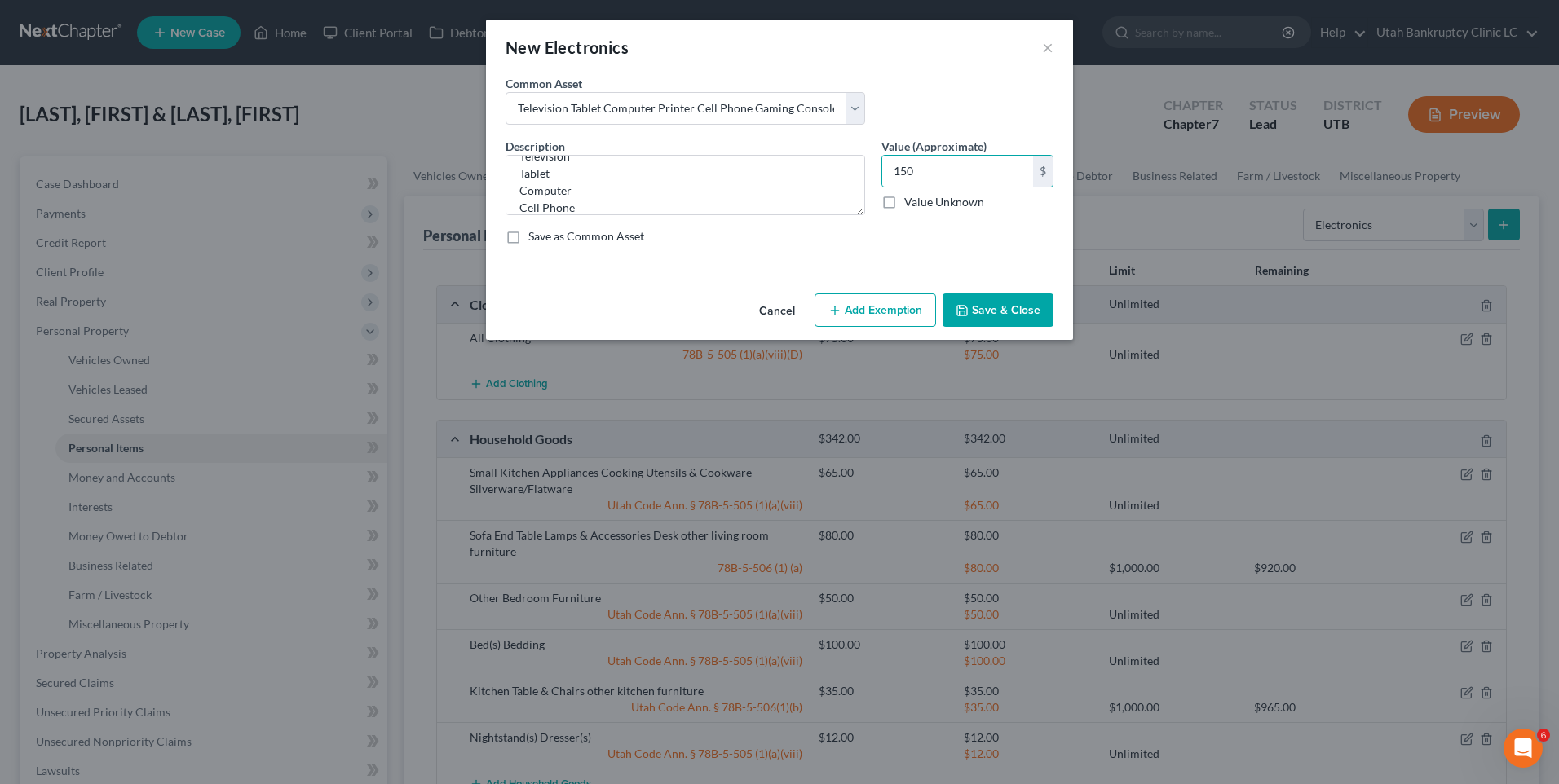 click on "Save & Close" at bounding box center [998, 311] 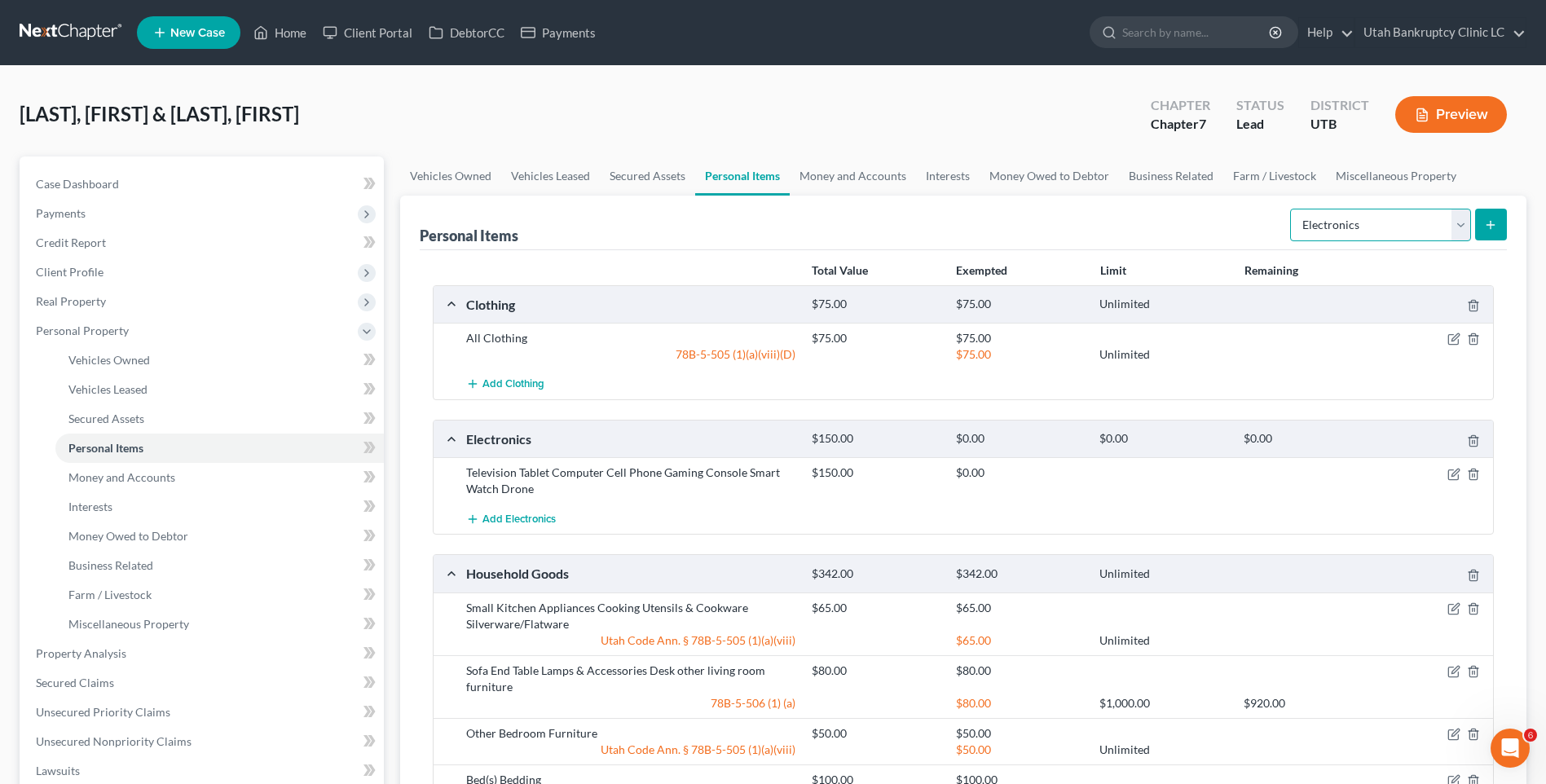 click on "Select Item Type Clothing Collectibles Of Value Electronics Firearms Household Goods Jewelry Other Pet(s) Sports & Hobby Equipment" at bounding box center (1381, 225) 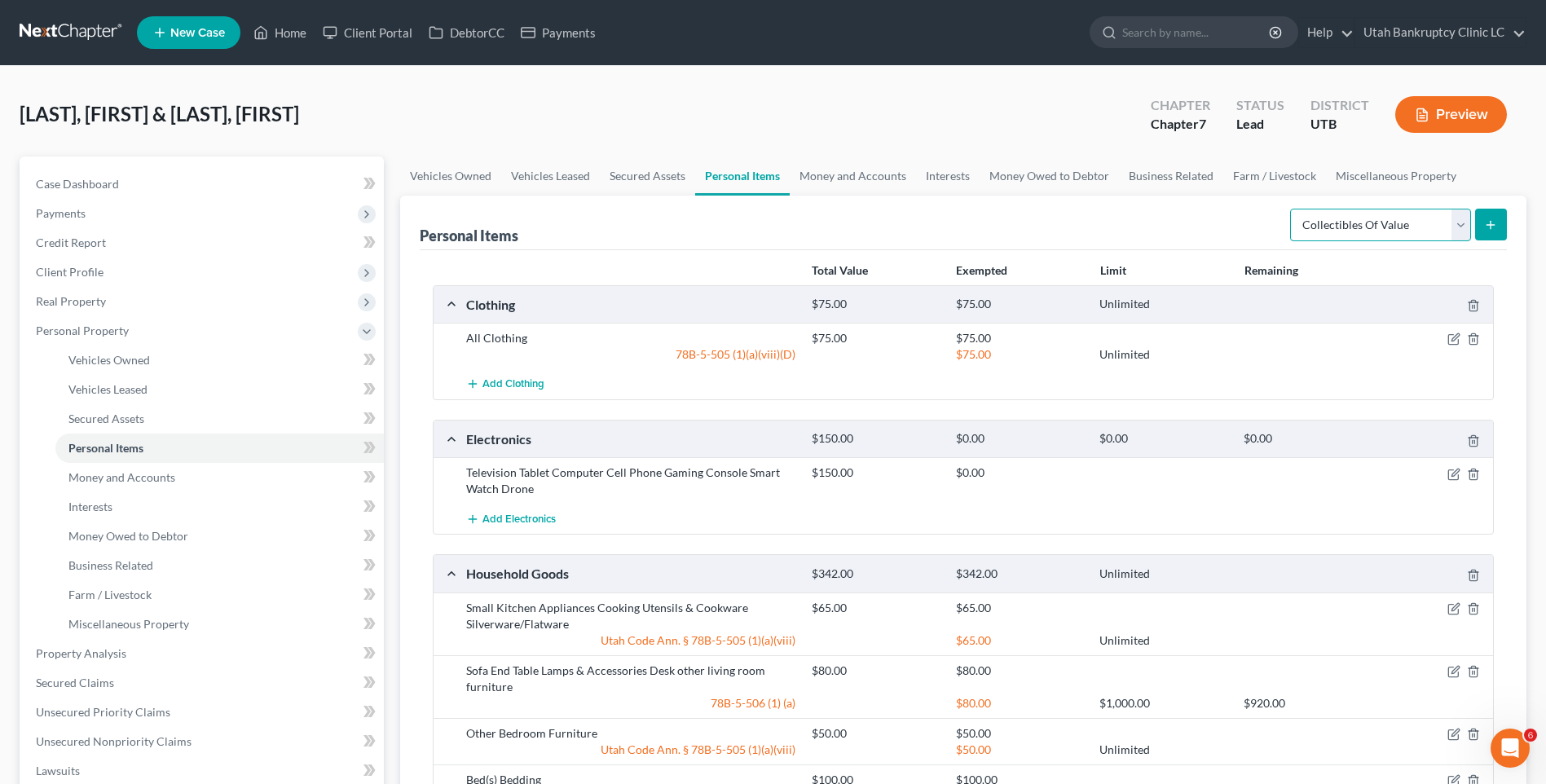click on "Select Item Type Clothing Collectibles Of Value Electronics Firearms Household Goods Jewelry Other Pet(s) Sports & Hobby Equipment" at bounding box center [1381, 225] 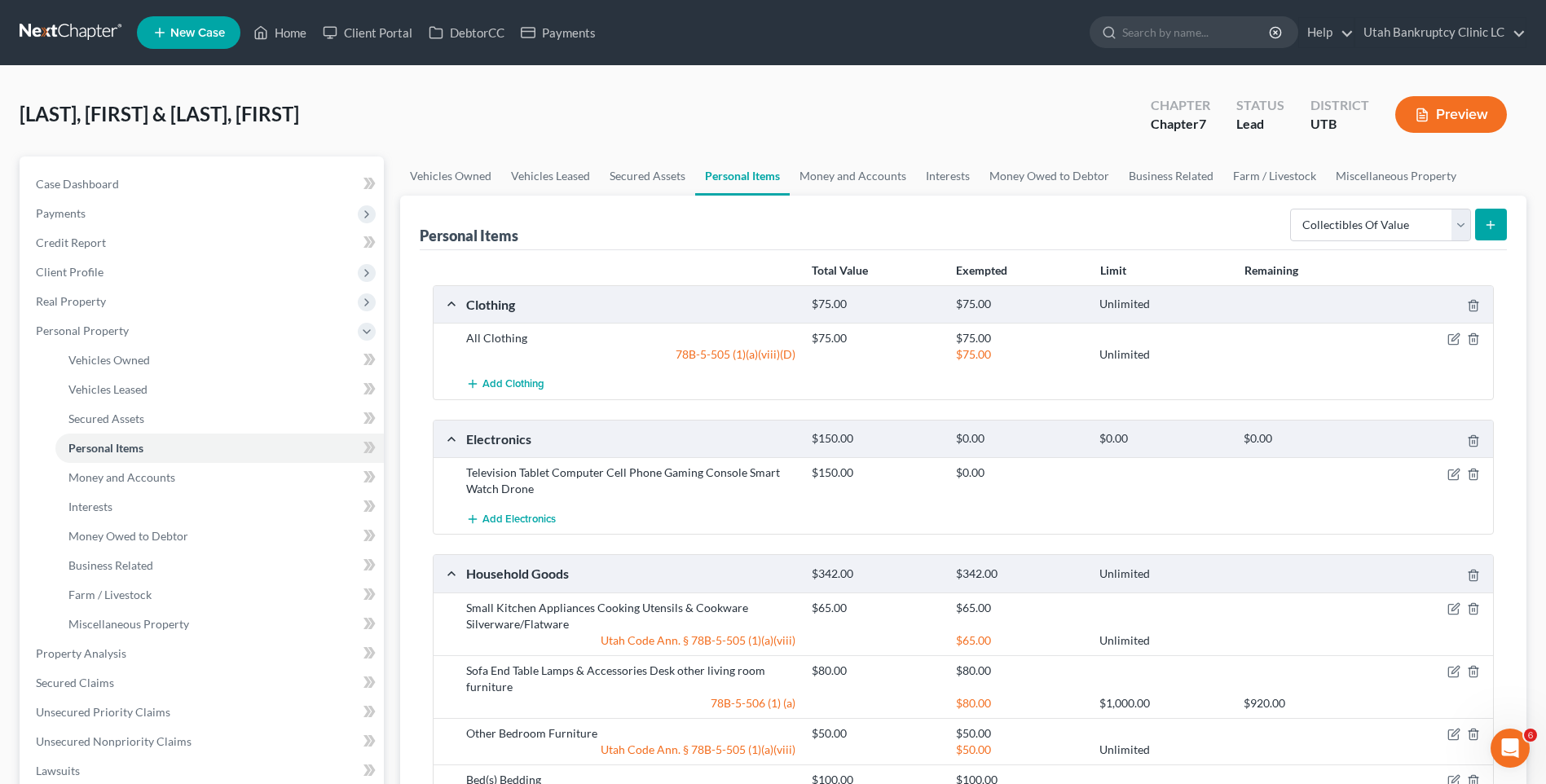 click 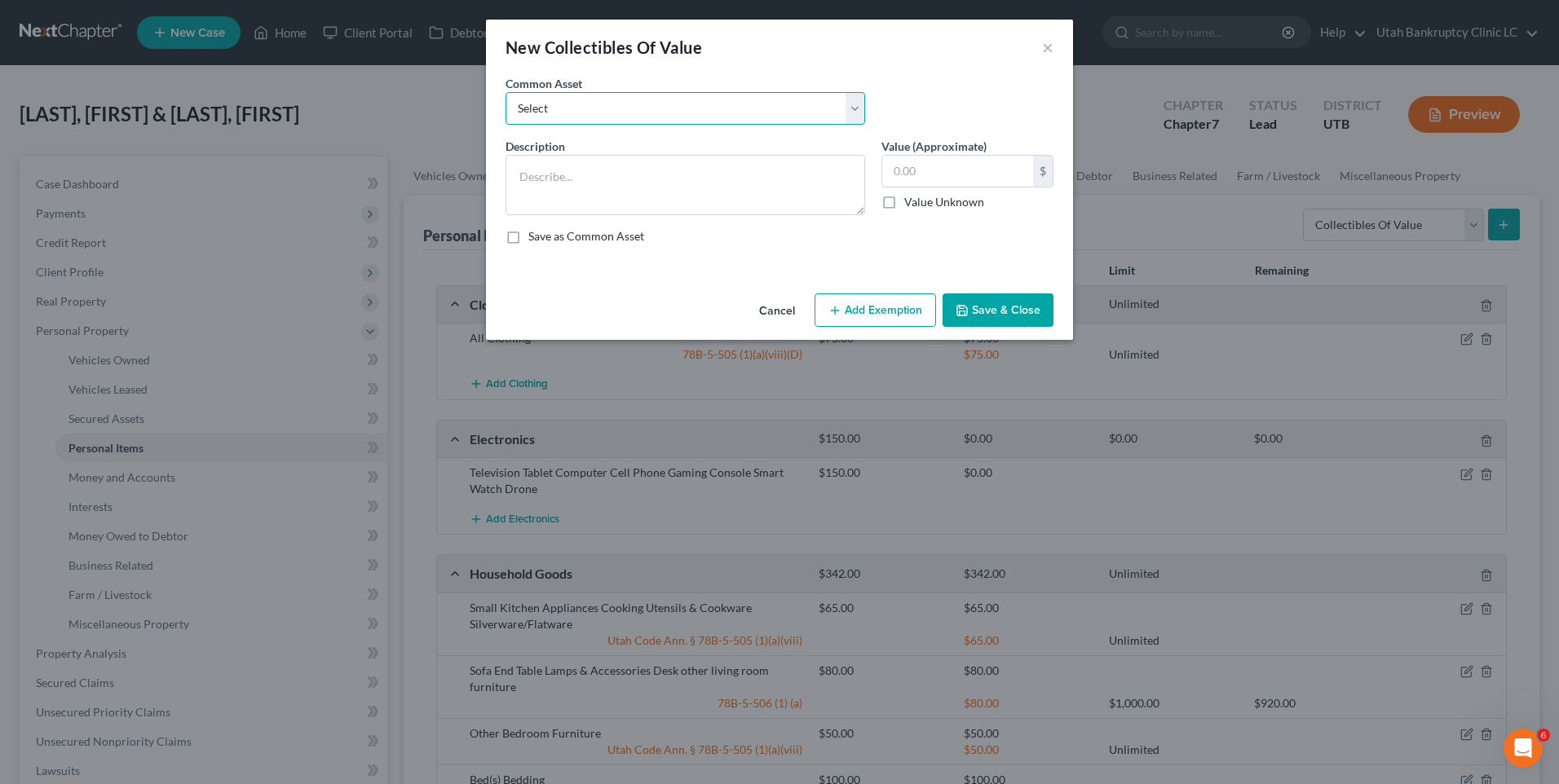 click on "Select Prints/Paintings/Art Collectibles" at bounding box center (685, 108) 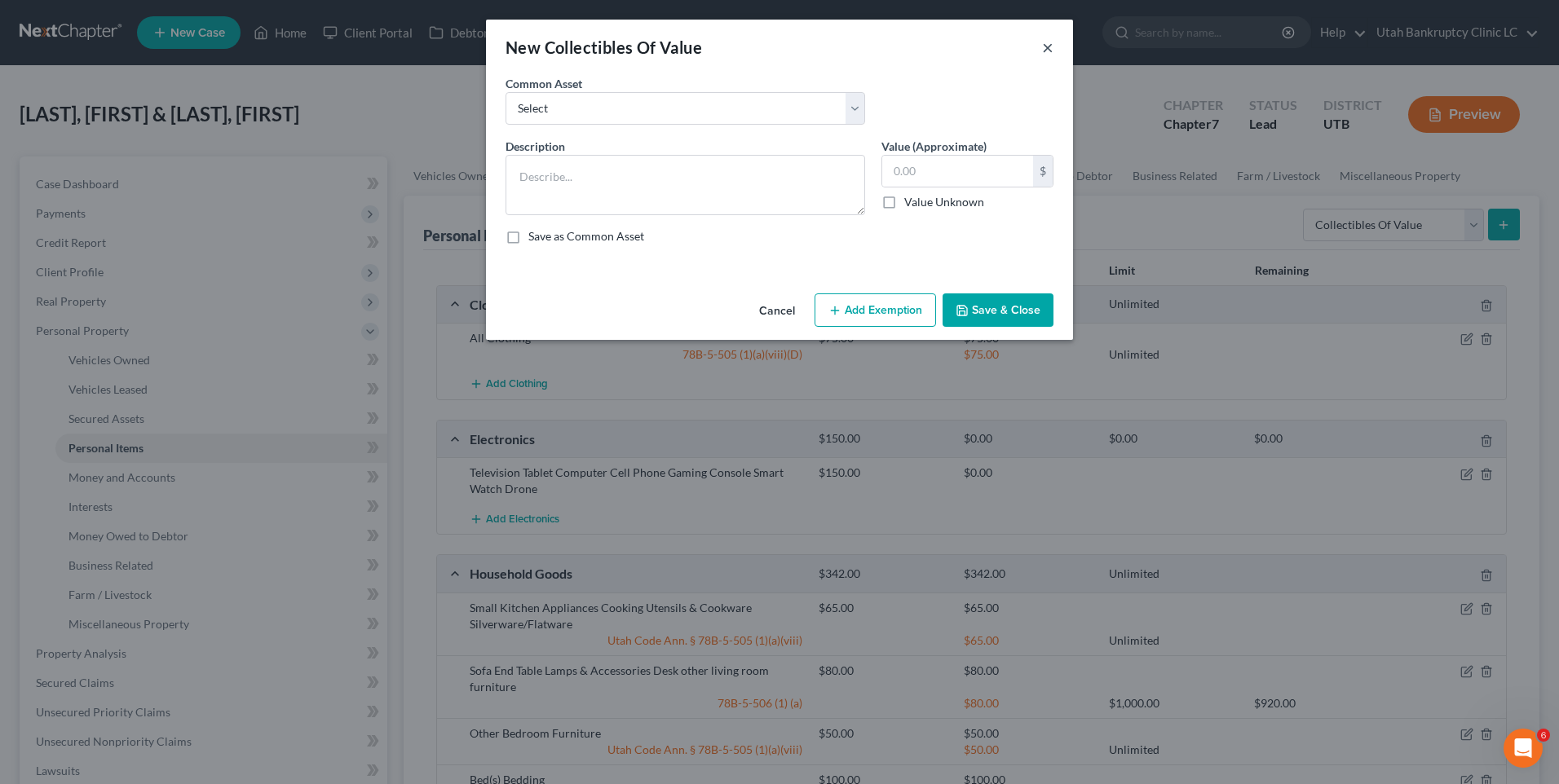click on "New Collectibles Of Value  ×" at bounding box center (780, 47) 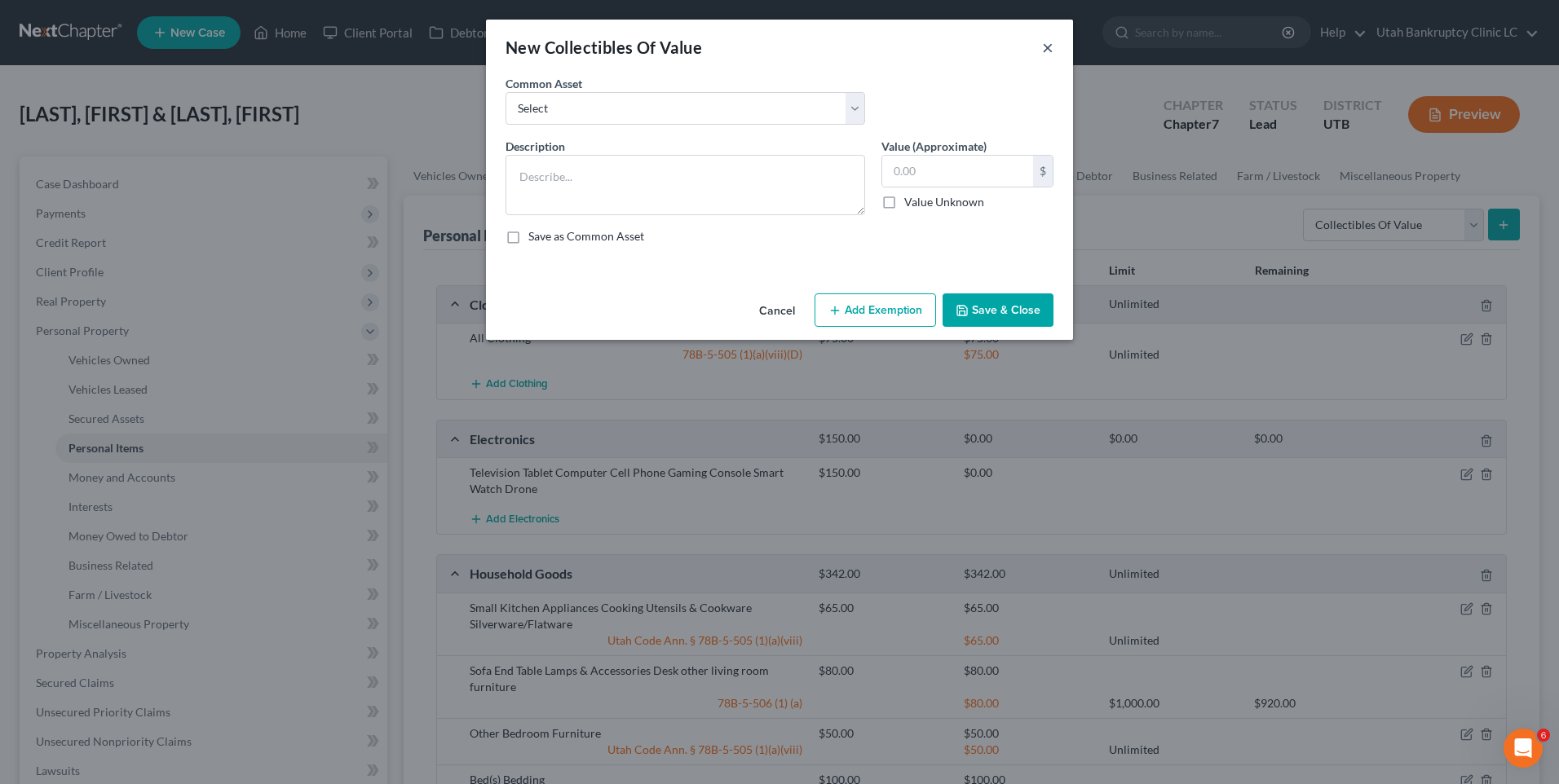 click on "×" at bounding box center (1048, 47) 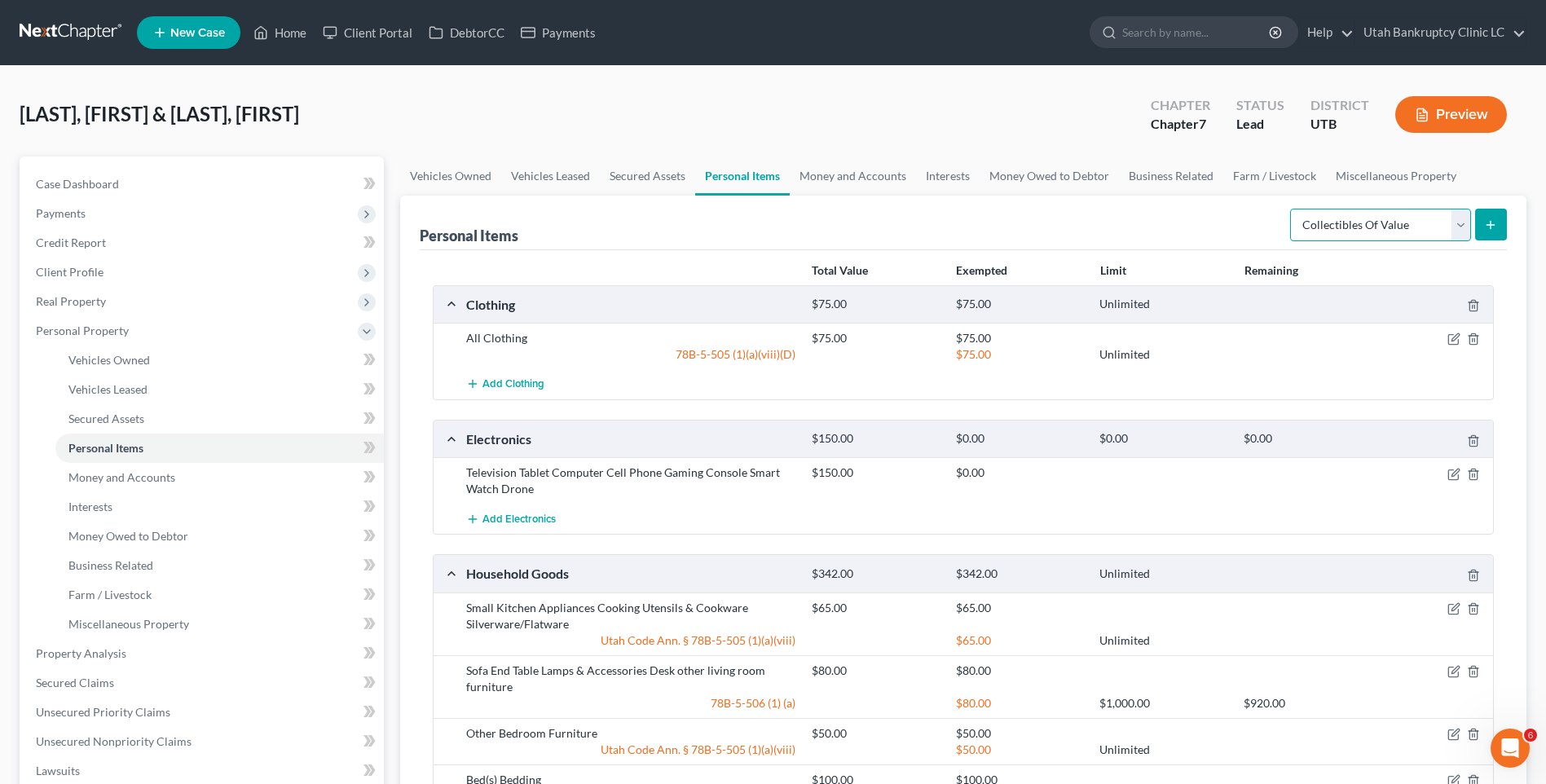 click on "Select Item Type Clothing Collectibles Of Value Electronics Firearms Household Goods Jewelry Other Pet(s) Sports & Hobby Equipment" at bounding box center (1381, 225) 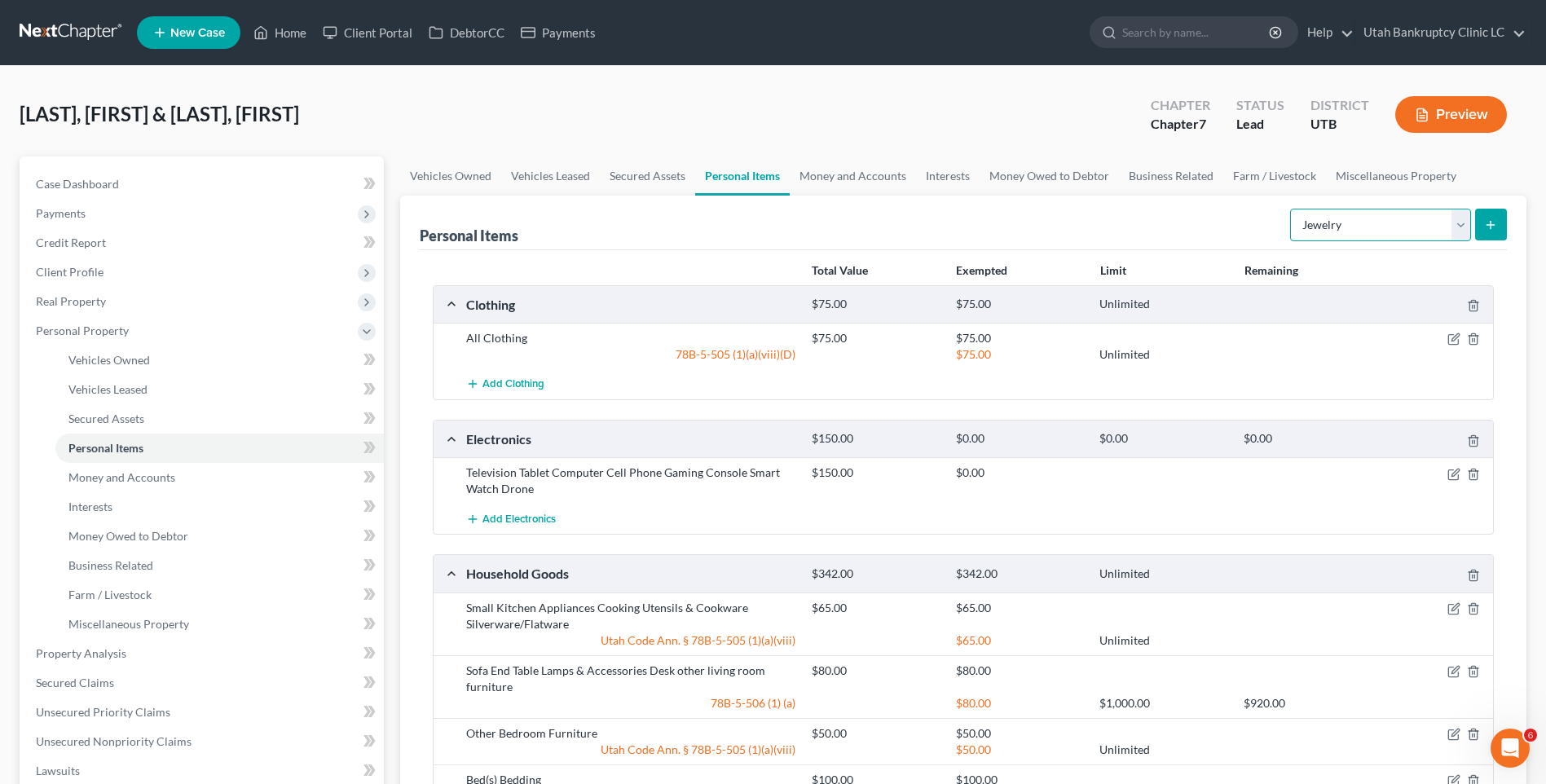 click on "Select Item Type Clothing Collectibles Of Value Electronics Firearms Household Goods Jewelry Other Pet(s) Sports & Hobby Equipment" at bounding box center [1381, 225] 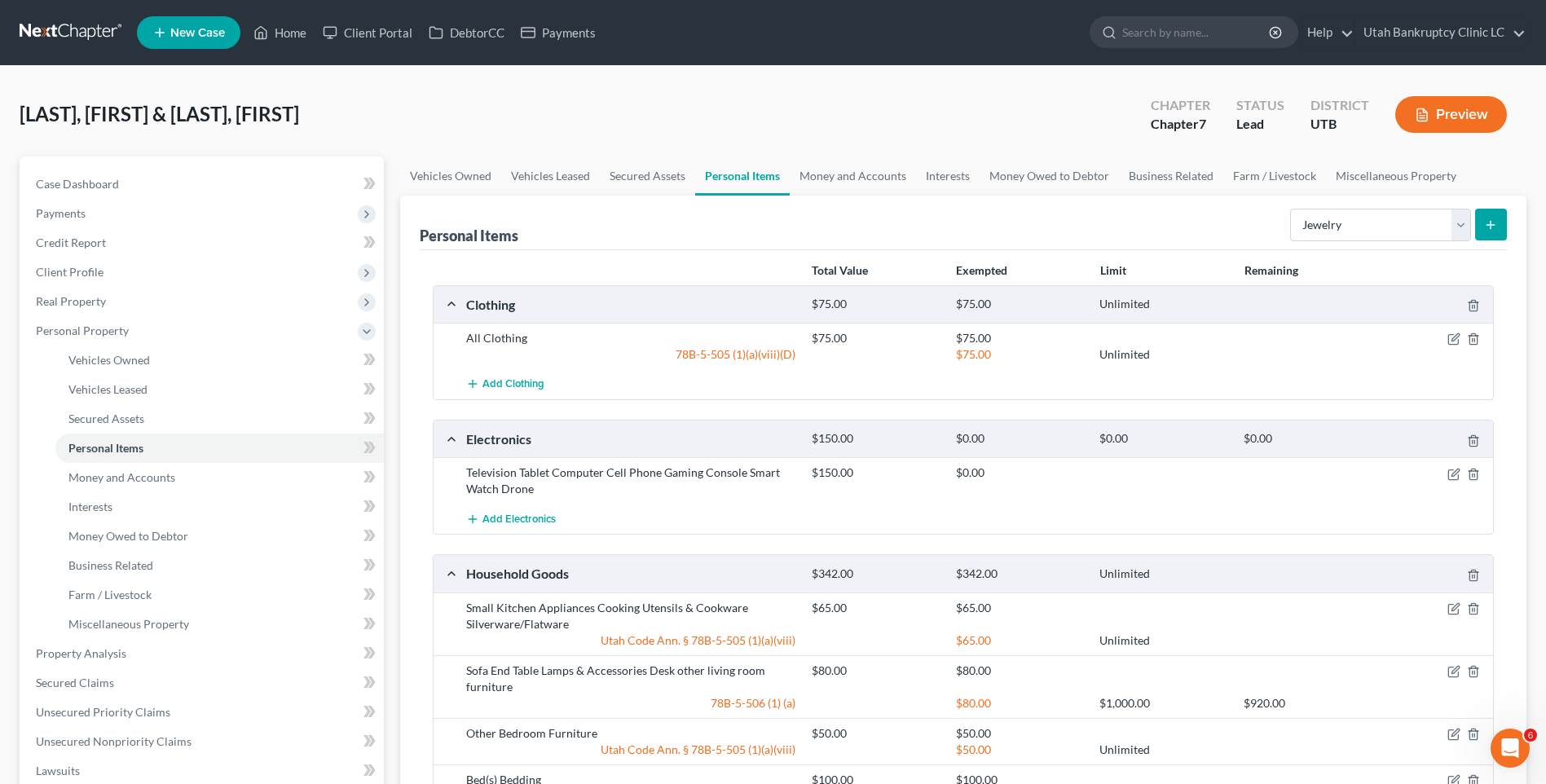 click 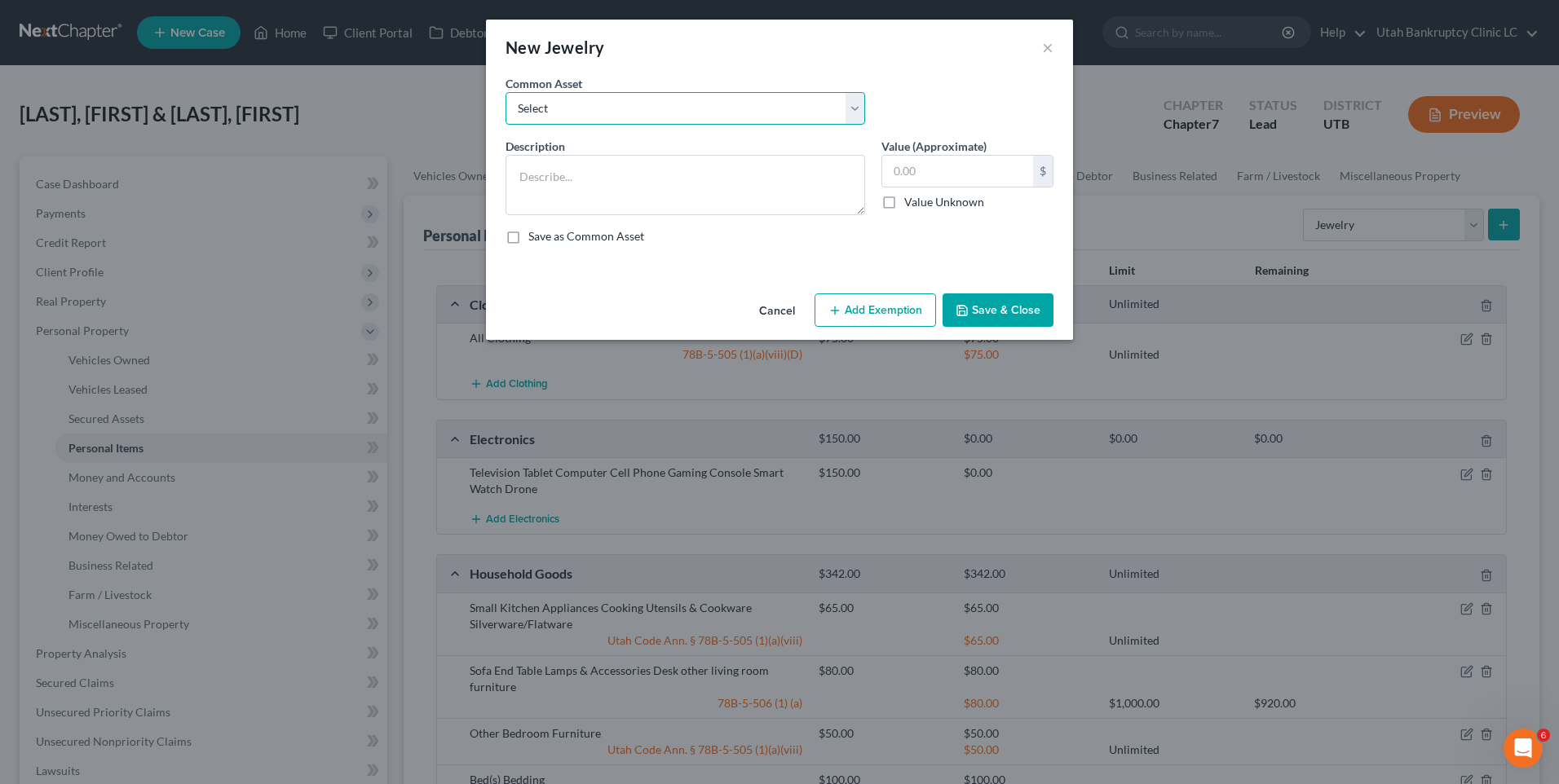 click on "Select Jewelry, Watches & Accessories Jewelry, Watches & Accessories Wedding Rings" at bounding box center [685, 108] 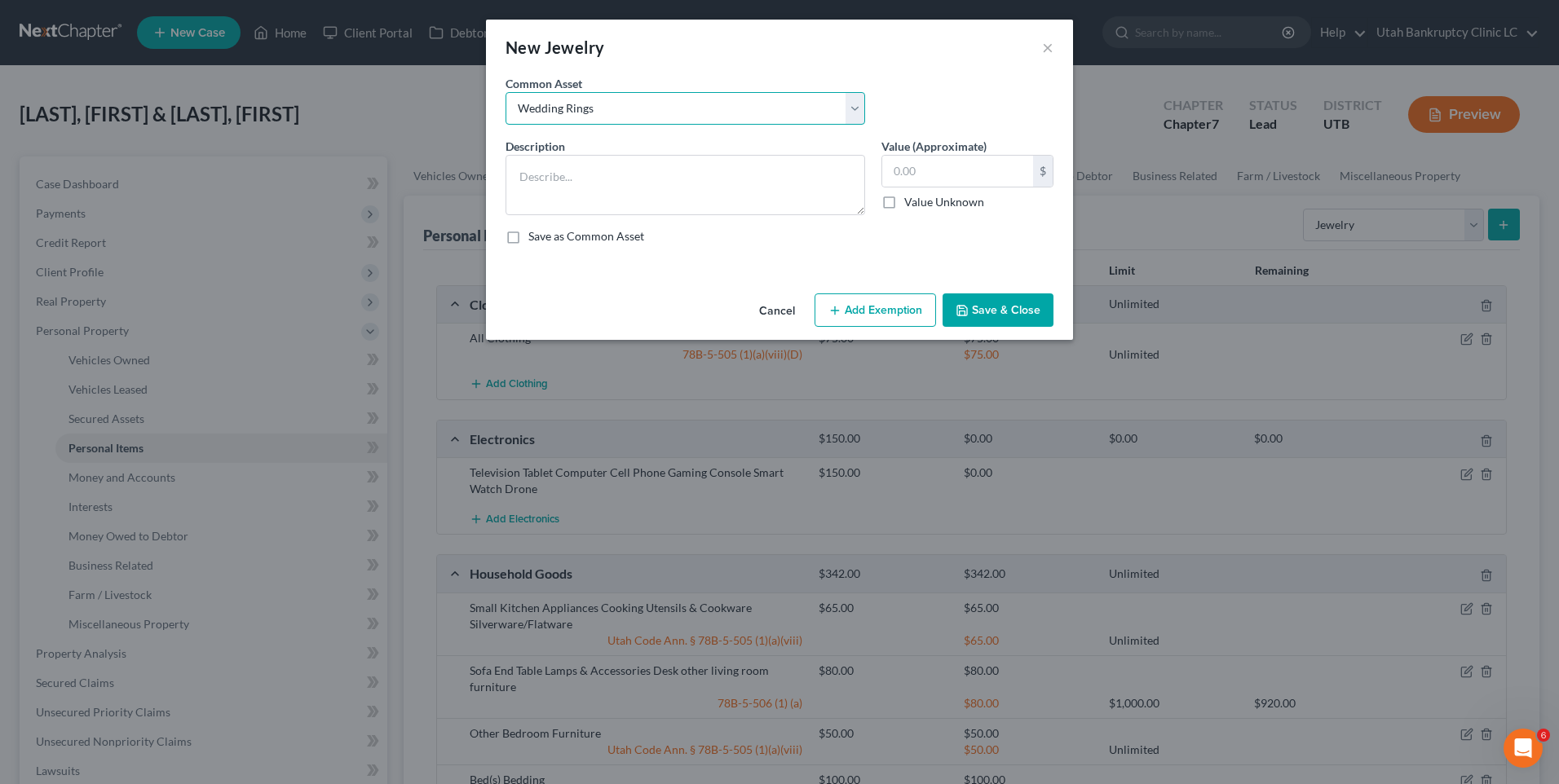 click on "Select Jewelry, Watches & Accessories Jewelry, Watches & Accessories Wedding Rings" at bounding box center [685, 108] 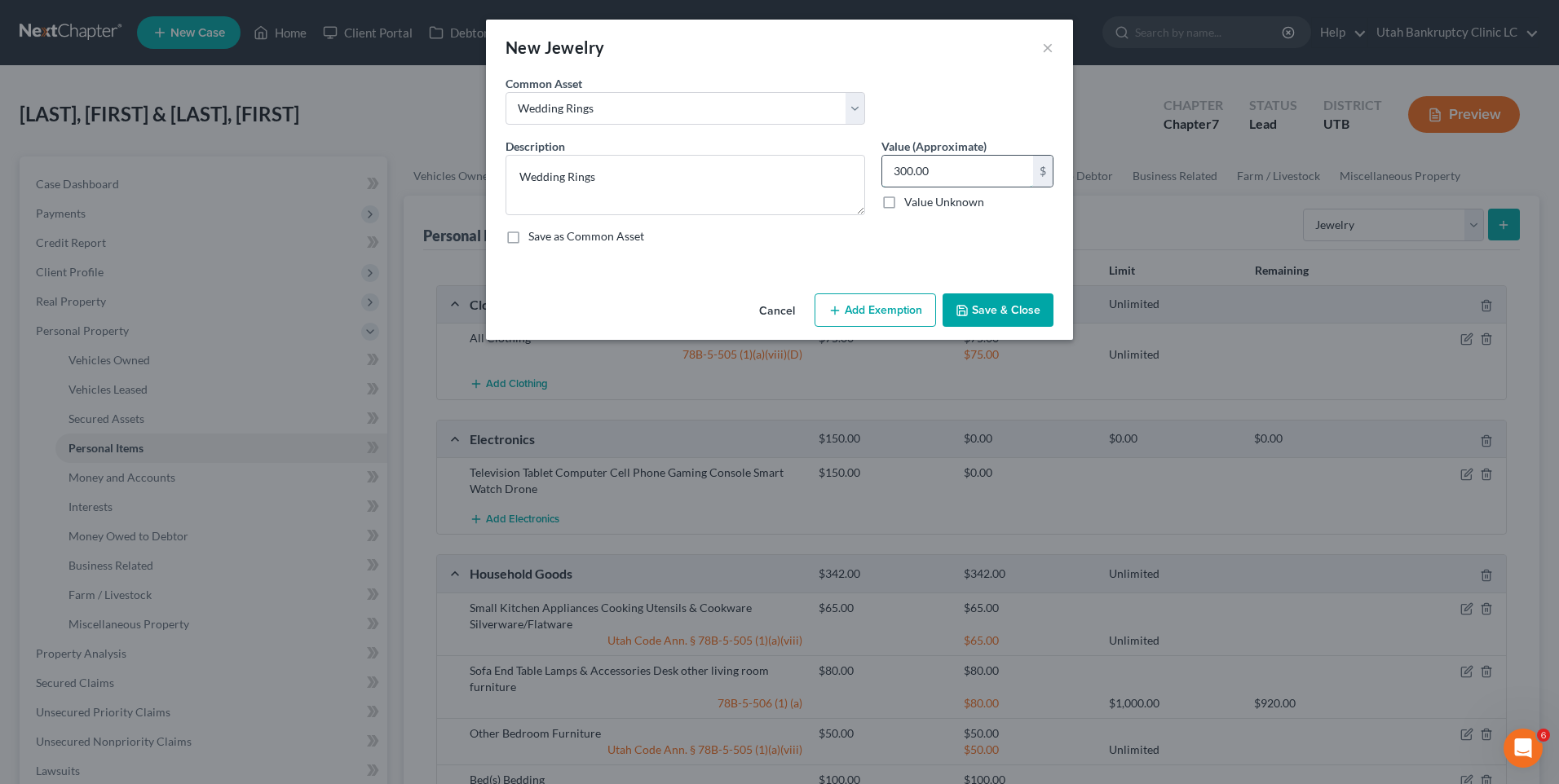 click on "300.00" at bounding box center (957, 171) 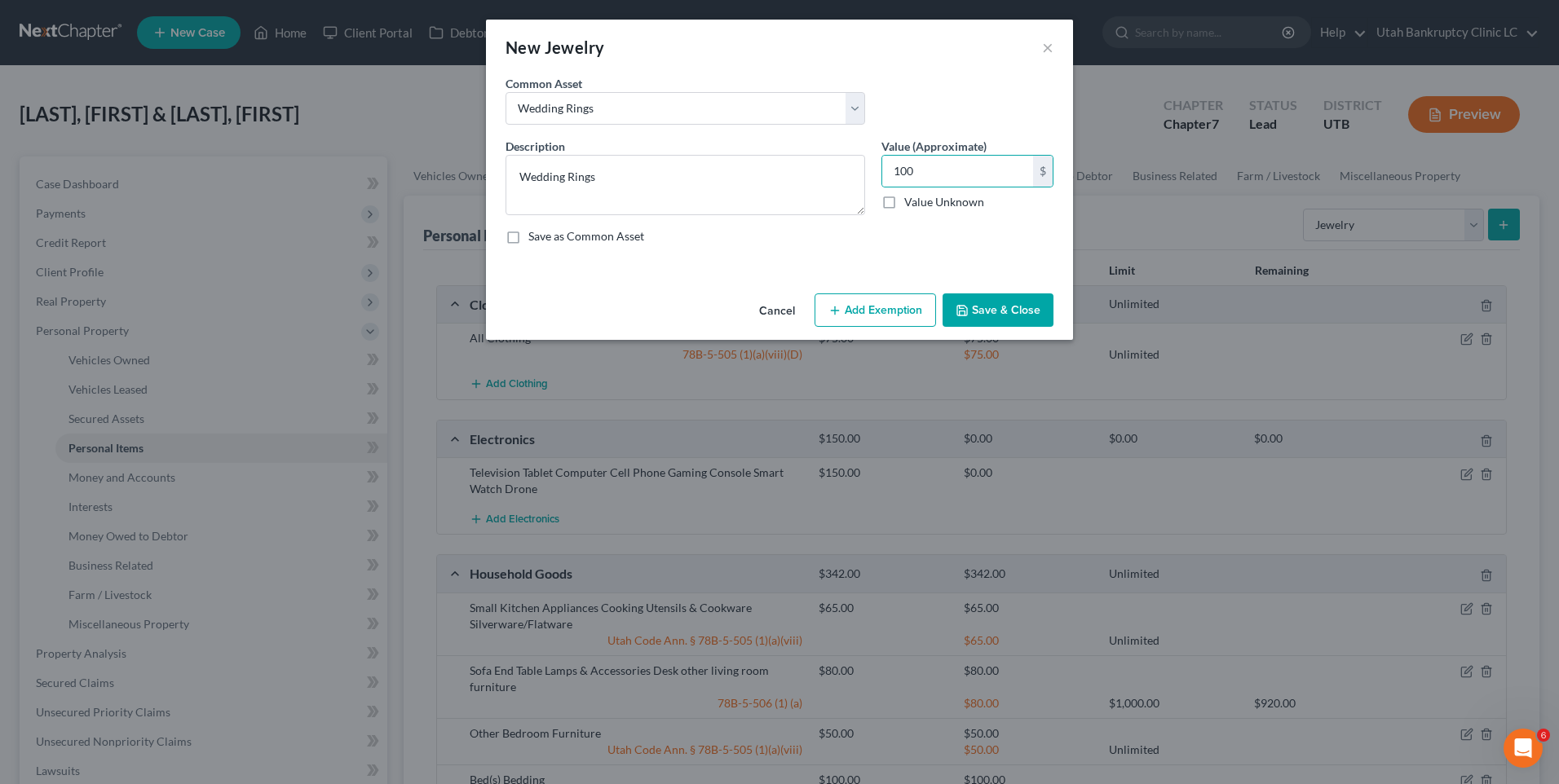 click on "Save & Close" at bounding box center [998, 311] 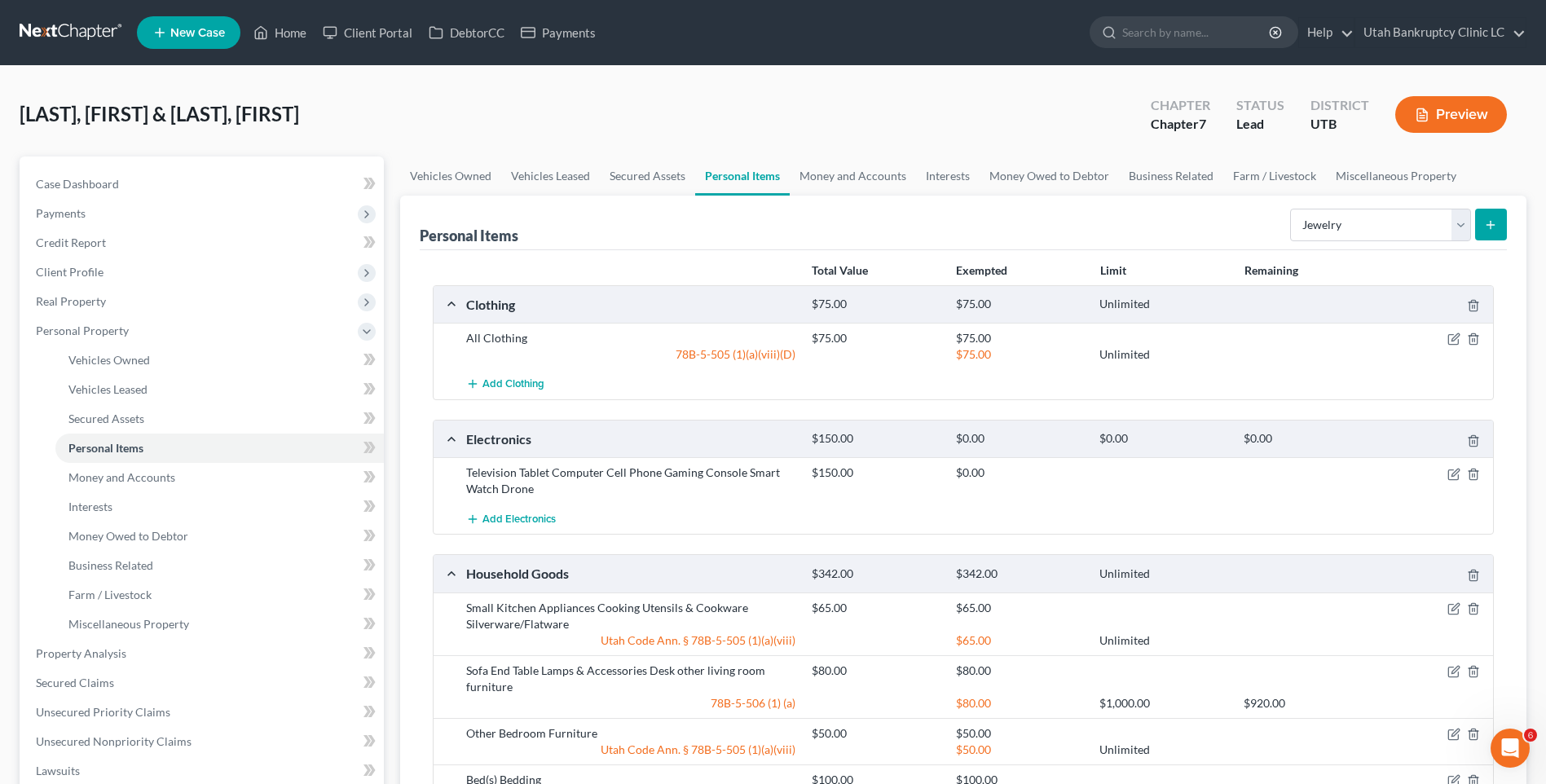 click 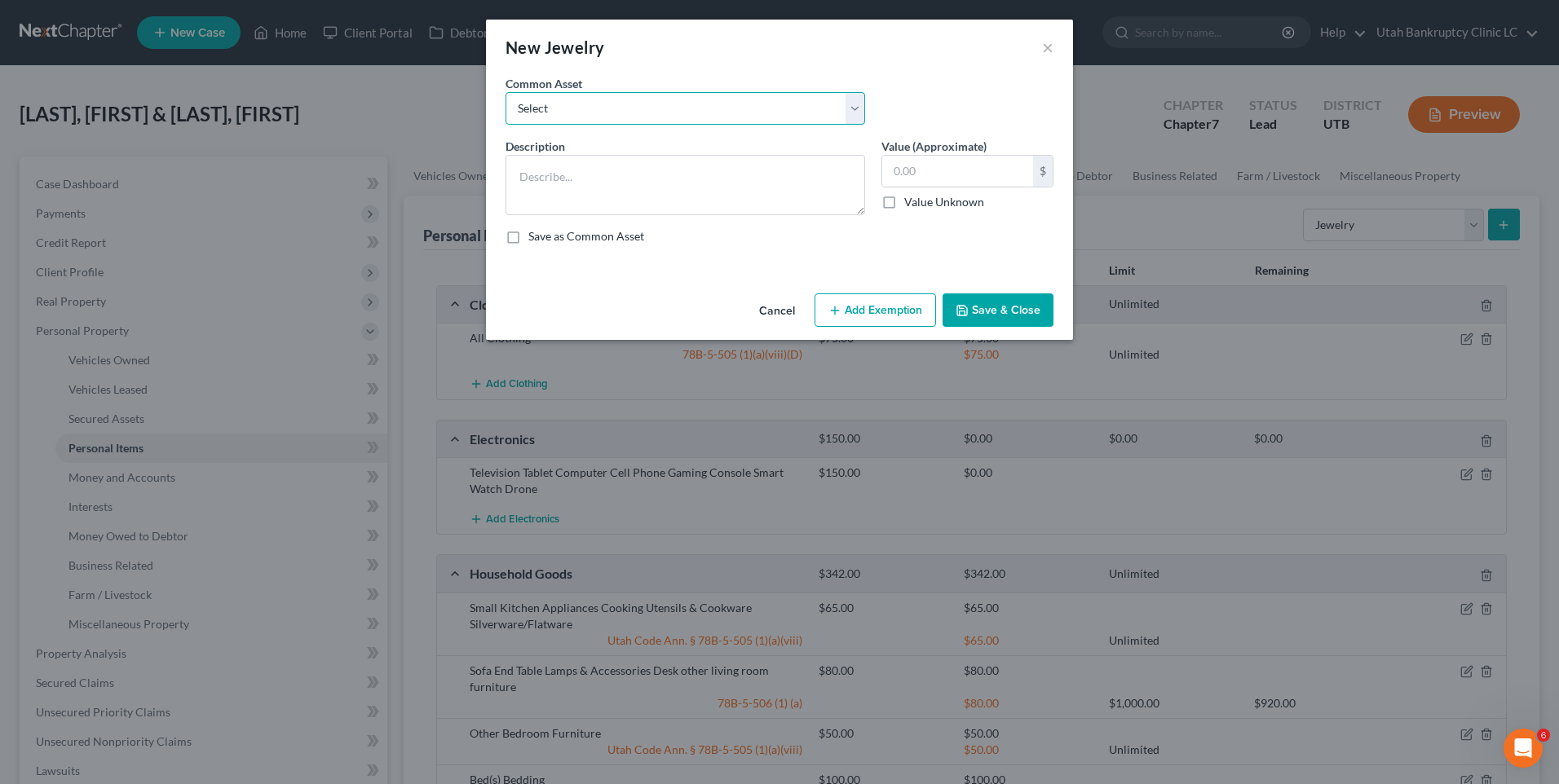 click on "Select Jewelry, Watches & Accessories Jewelry, Watches & Accessories Wedding Rings" at bounding box center (685, 108) 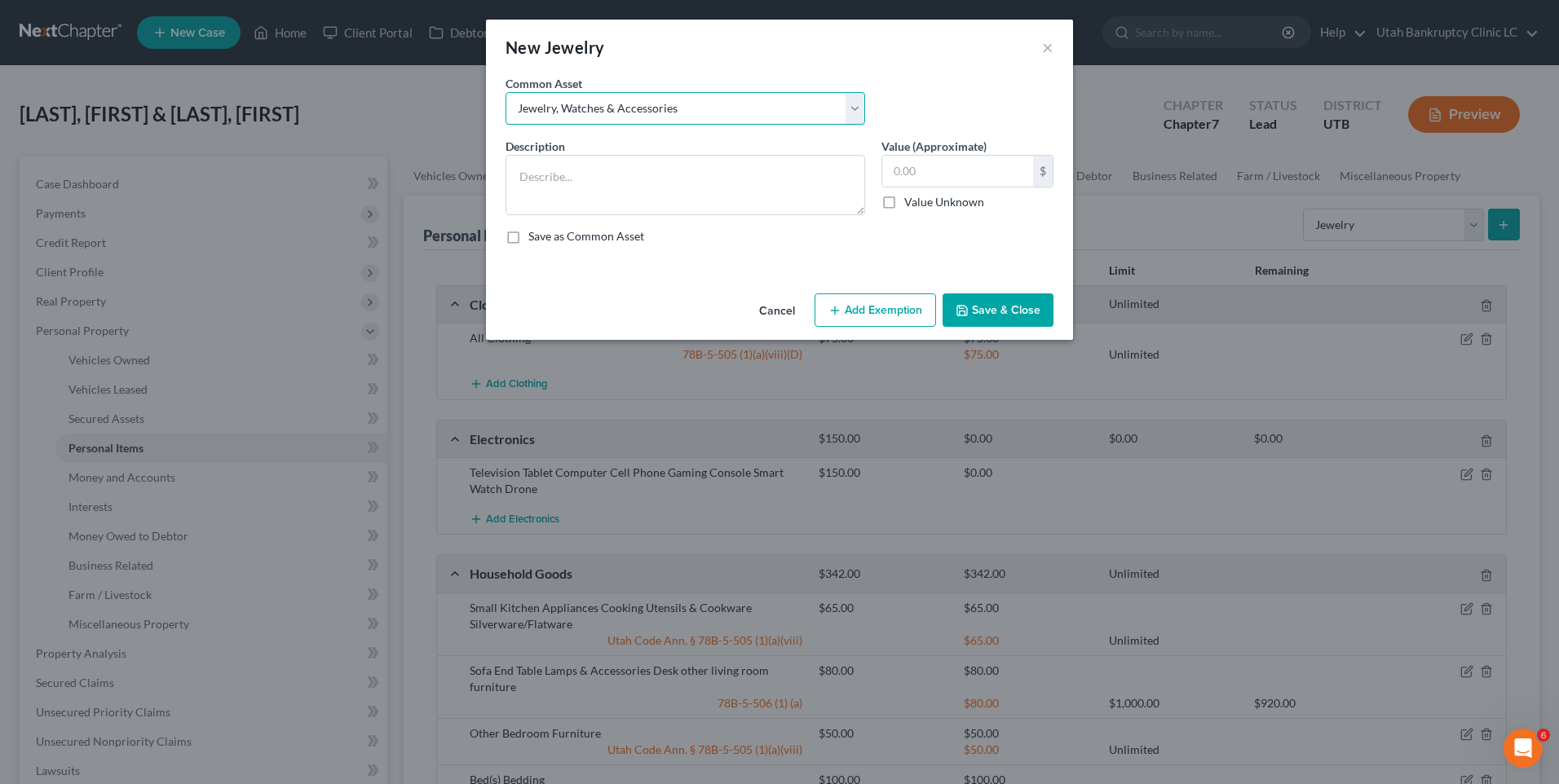 click on "Select Jewelry, Watches & Accessories Jewelry, Watches & Accessories Wedding Rings" at bounding box center [685, 108] 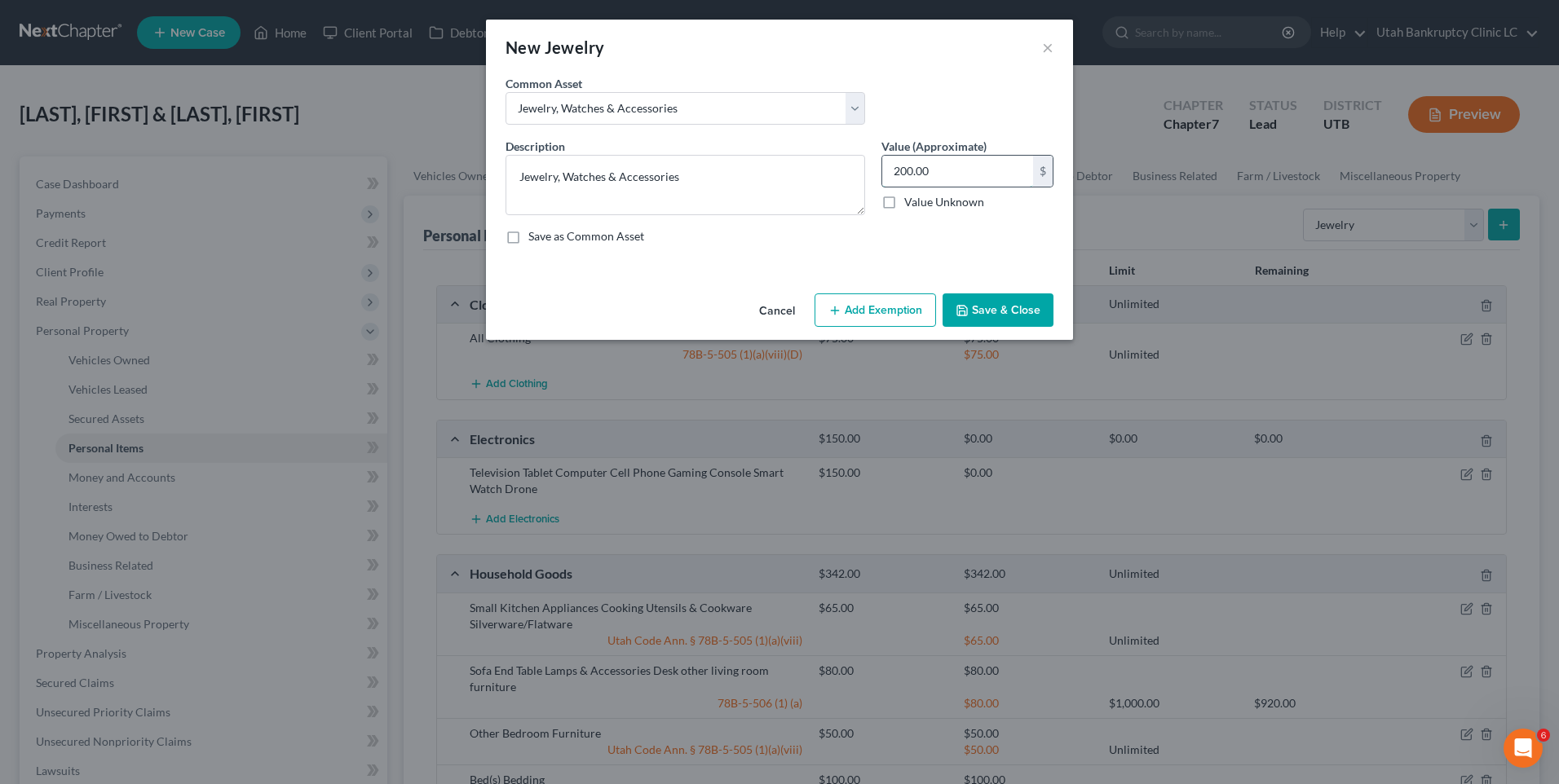 click on "200.00" at bounding box center (957, 171) 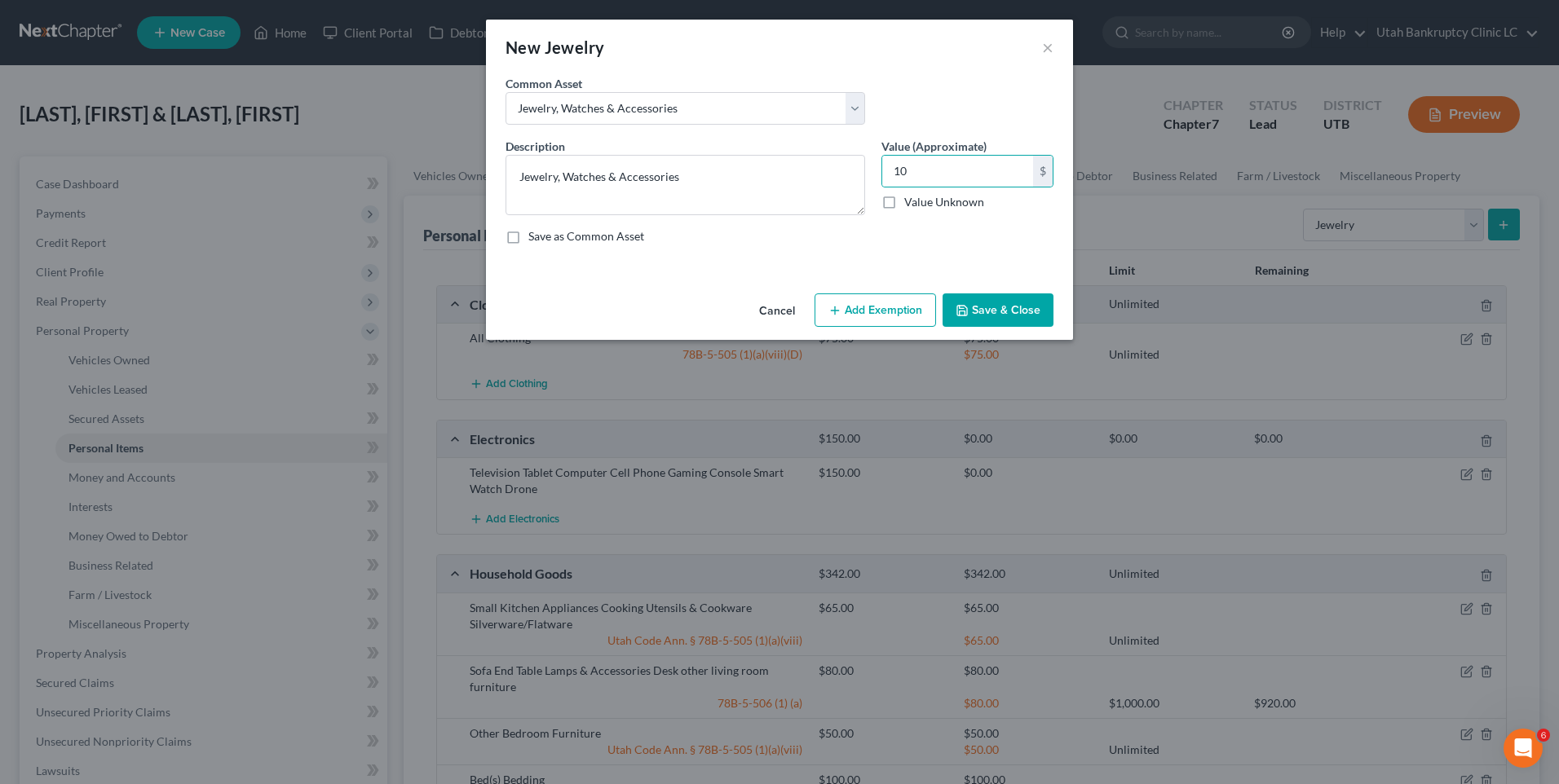 click on "Save & Close" at bounding box center (998, 311) 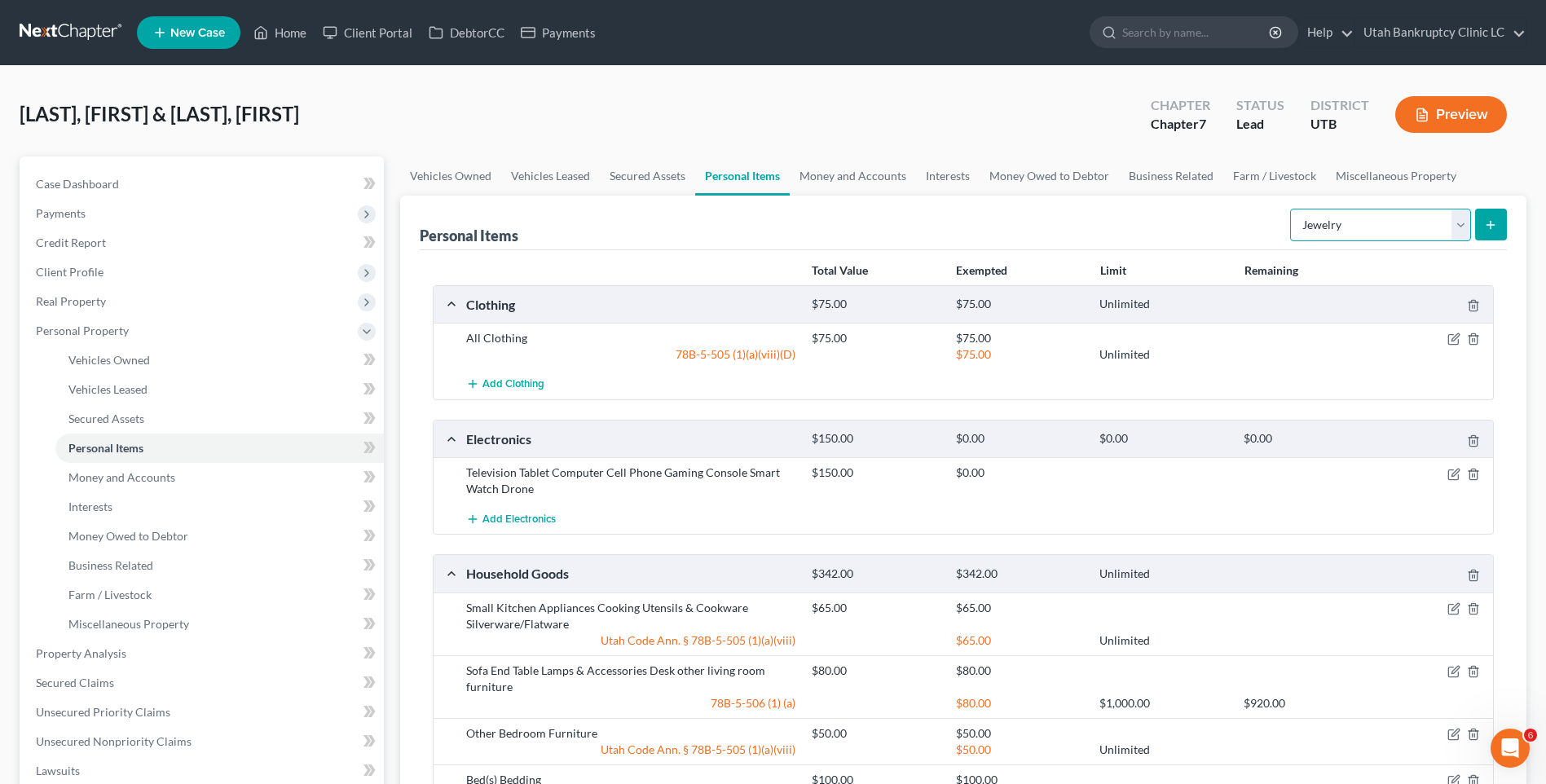 click on "Select Item Type Clothing Collectibles Of Value Electronics Firearms Household Goods Jewelry Other Pet(s) Sports & Hobby Equipment" at bounding box center (1381, 225) 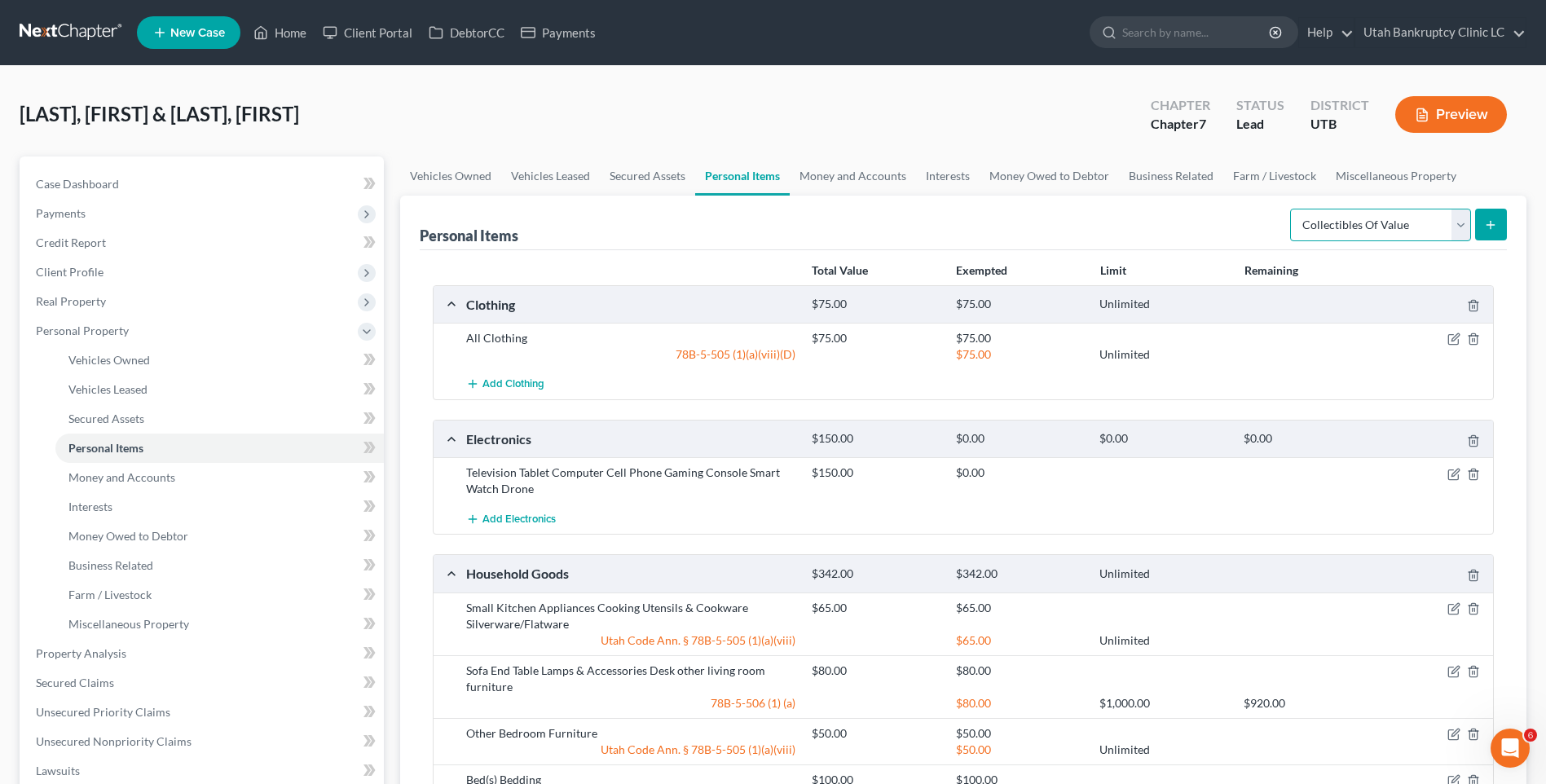 click on "Select Item Type Clothing Collectibles Of Value Electronics Firearms Household Goods Jewelry Other Pet(s) Sports & Hobby Equipment" at bounding box center (1381, 225) 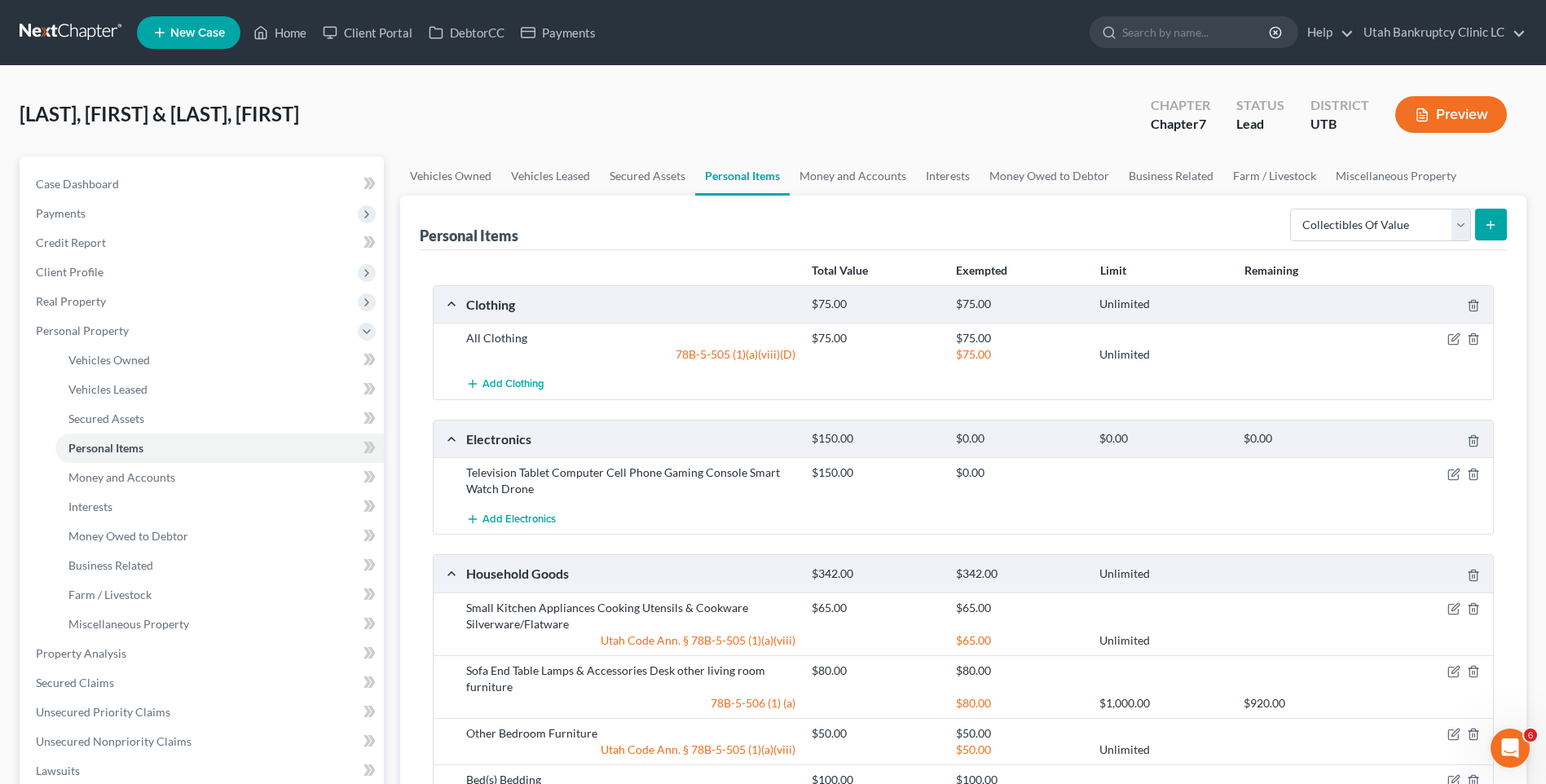 click 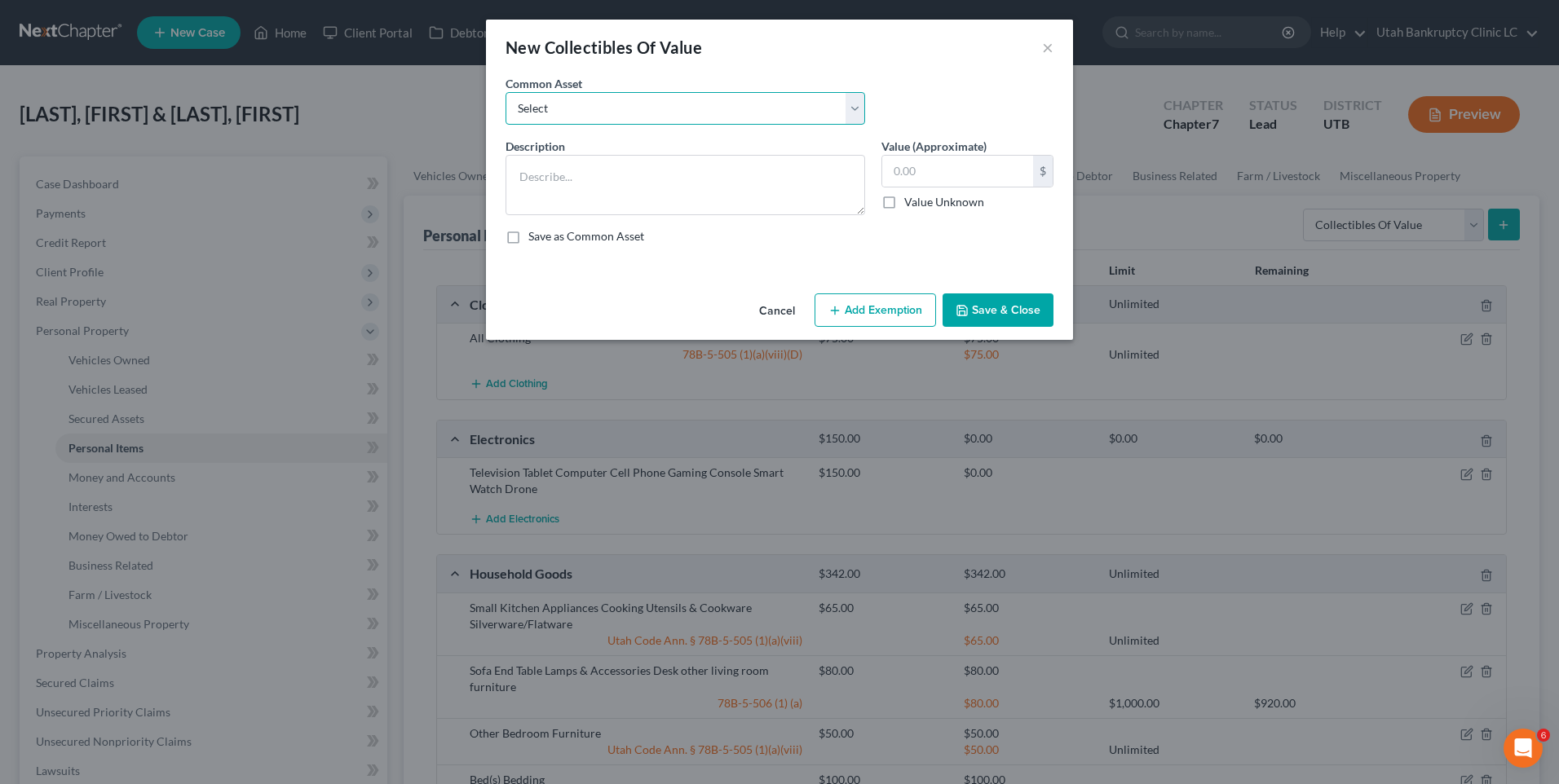 click on "Select Prints/Paintings/Art Collectibles" at bounding box center (685, 108) 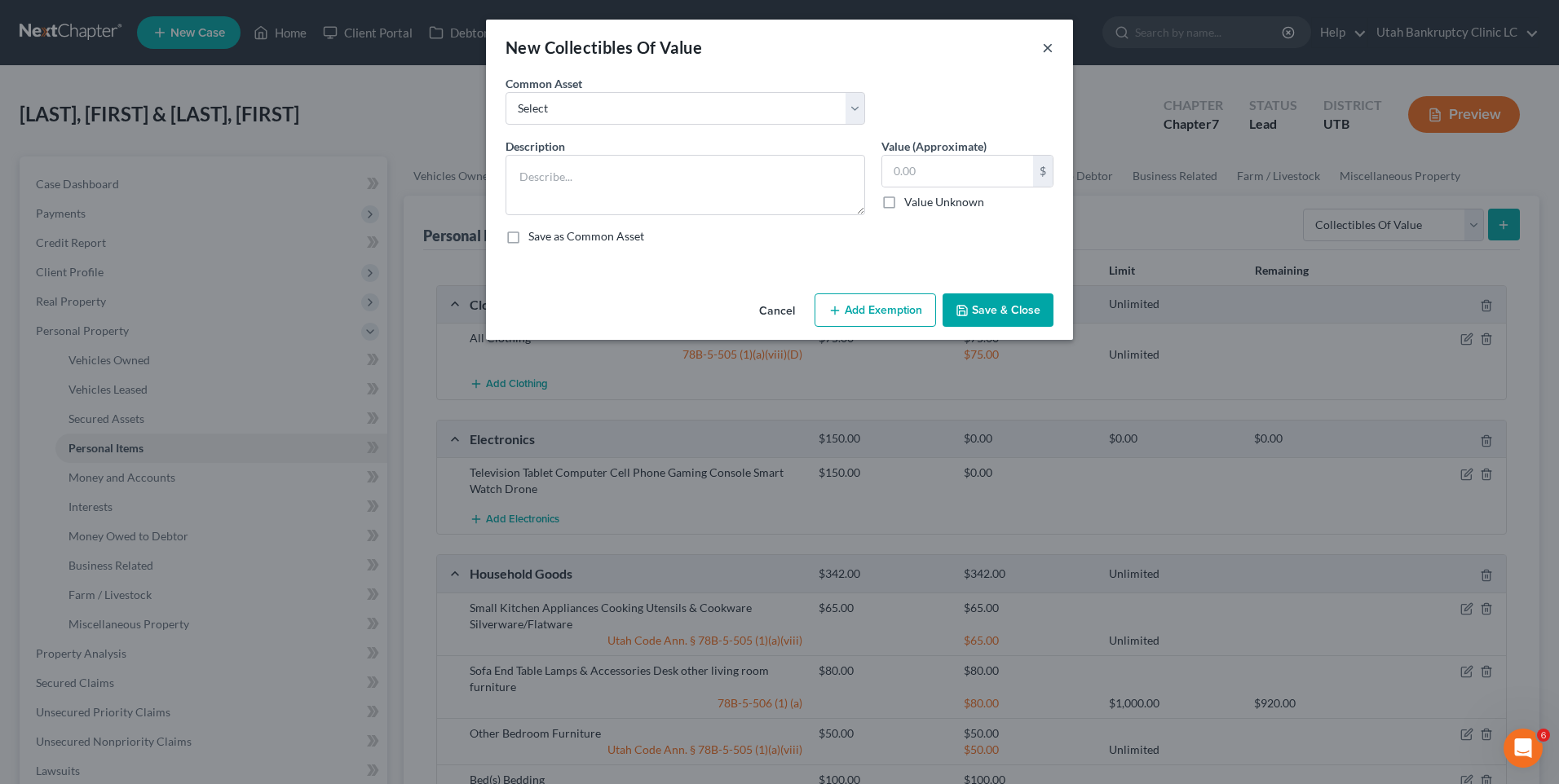 click on "×" at bounding box center (1048, 47) 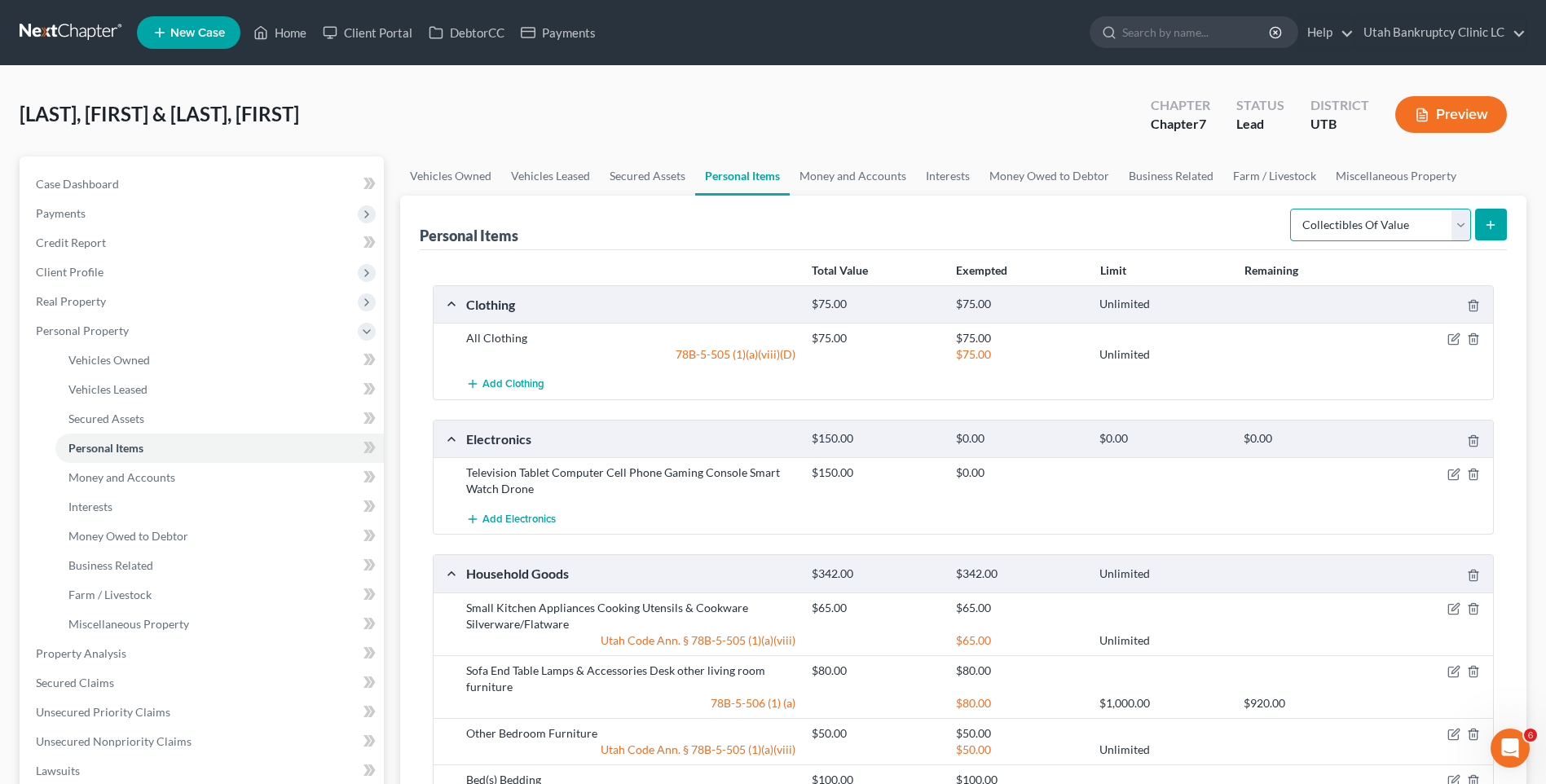 click on "Select Item Type Clothing Collectibles Of Value Electronics Firearms Household Goods Jewelry Other Pet(s) Sports & Hobby Equipment" at bounding box center (1381, 225) 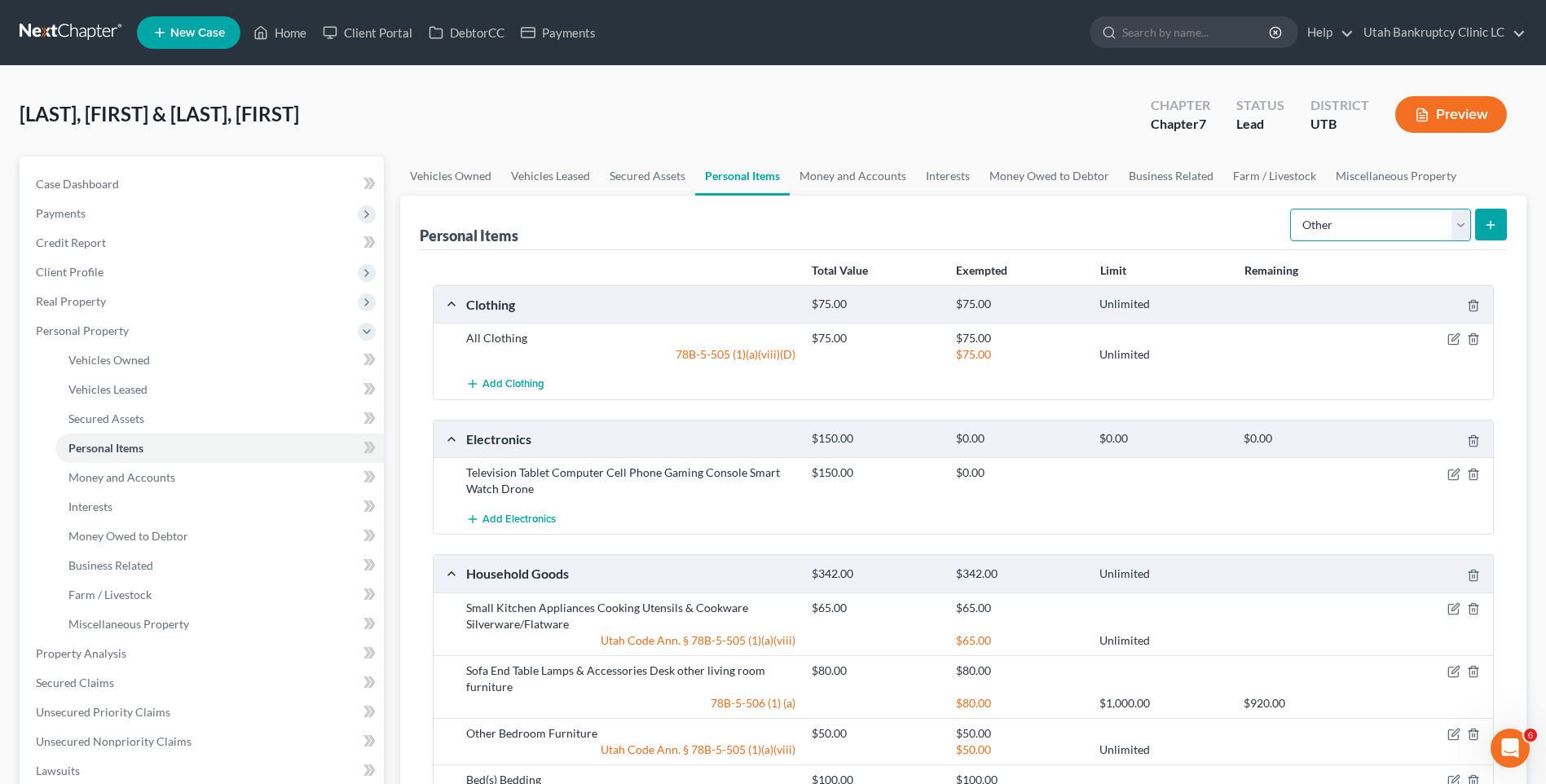 click on "Select Item Type Clothing Collectibles Of Value Electronics Firearms Household Goods Jewelry Other Pet(s) Sports & Hobby Equipment" at bounding box center [1381, 225] 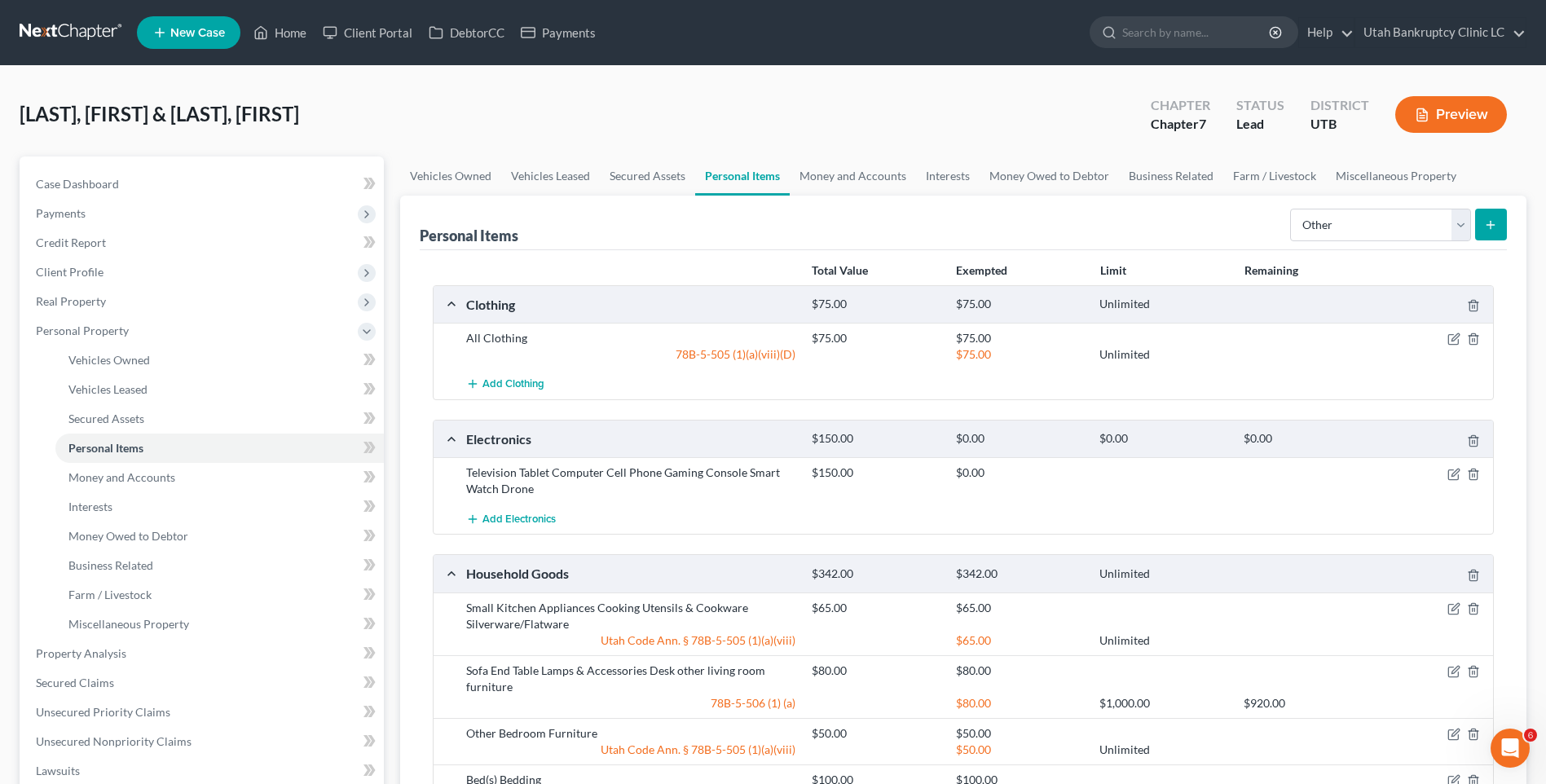 click at bounding box center (1491, 224) 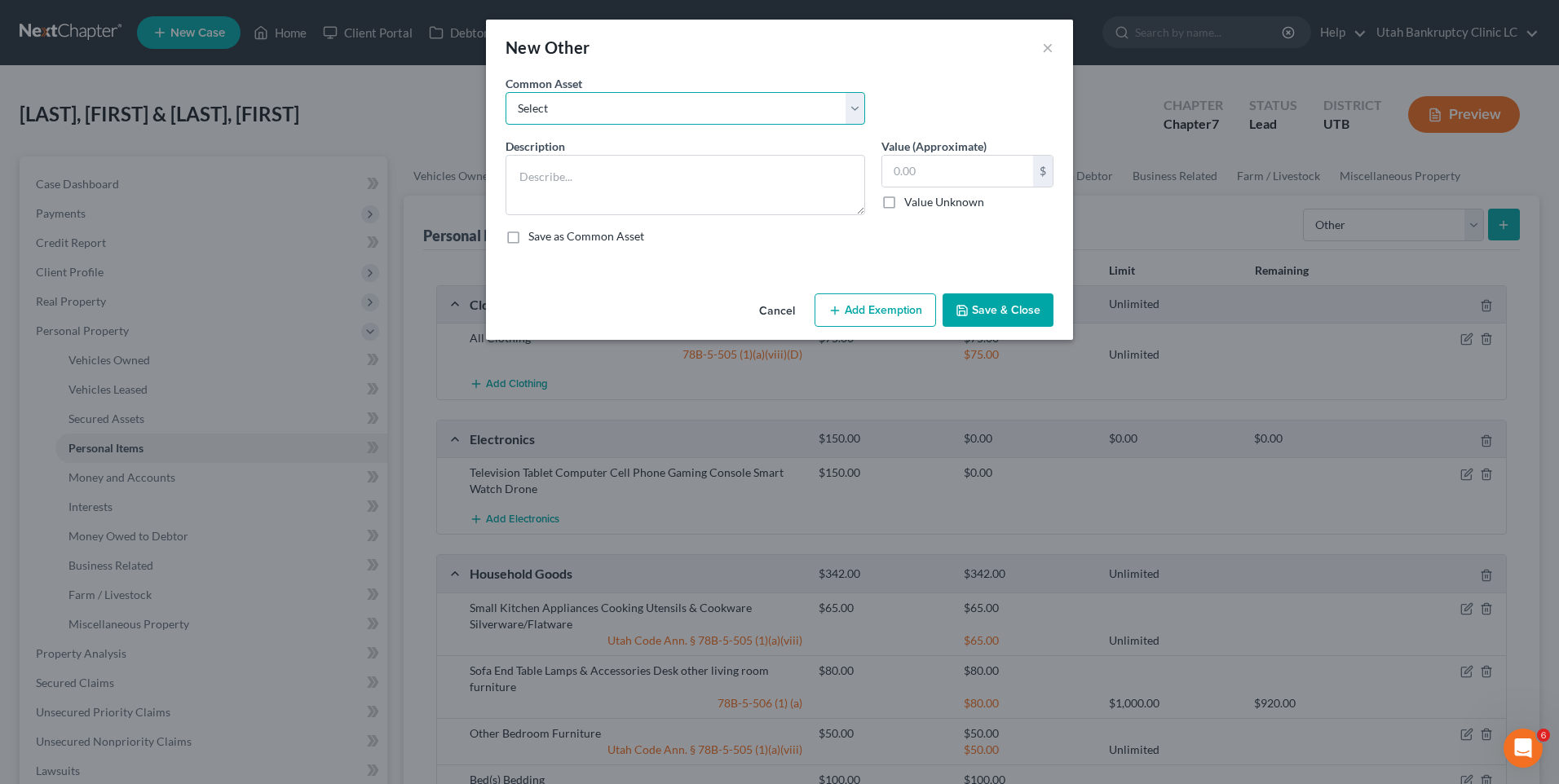 click on "Select Guitar
Piano Mechanic Tools Mechanic Tools Carpenter Tools Crypto holdings Misc Crypto holdings" at bounding box center (685, 108) 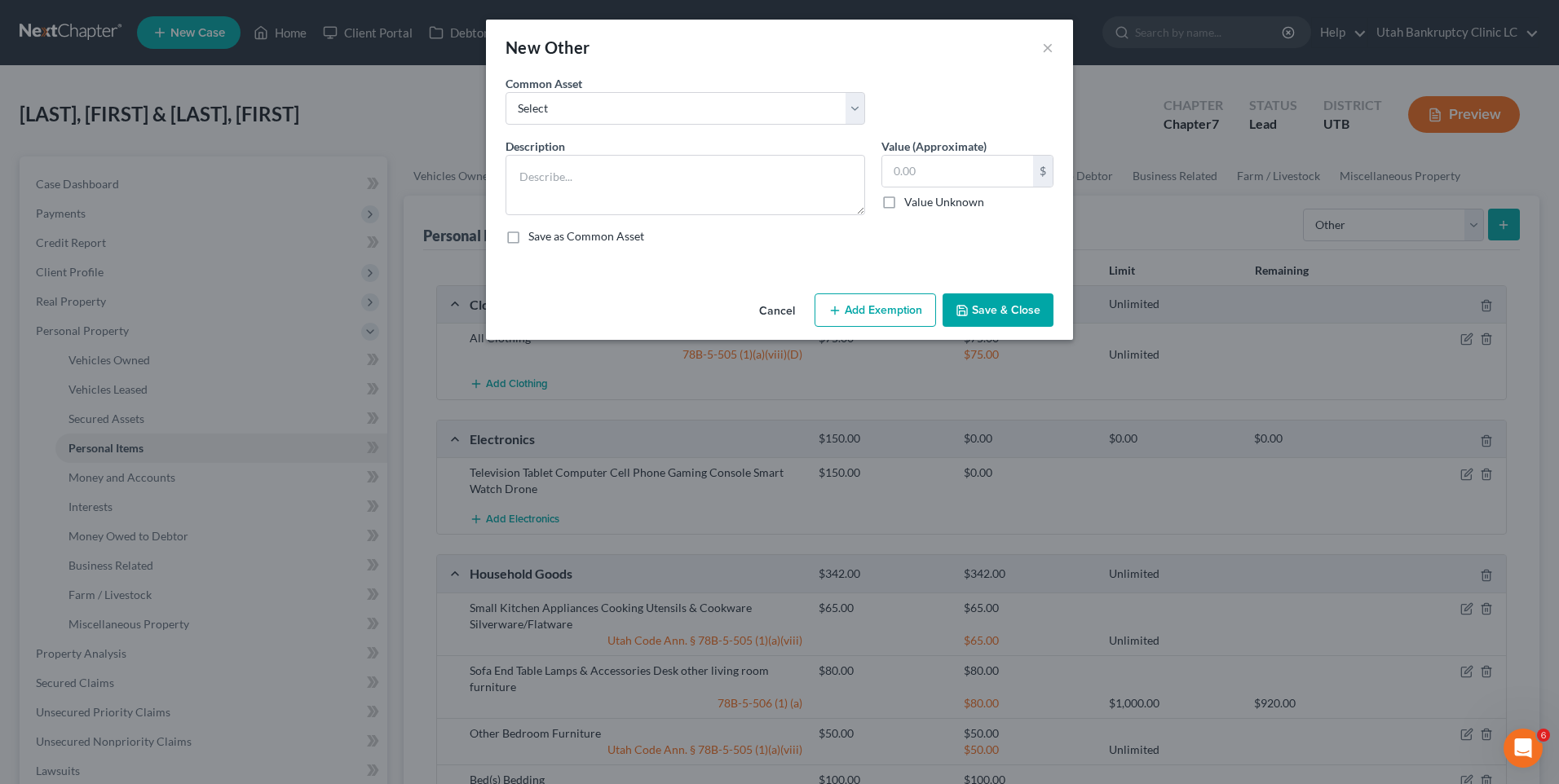 drag, startPoint x: 892, startPoint y: 73, endPoint x: 987, endPoint y: 62, distance: 95.63472 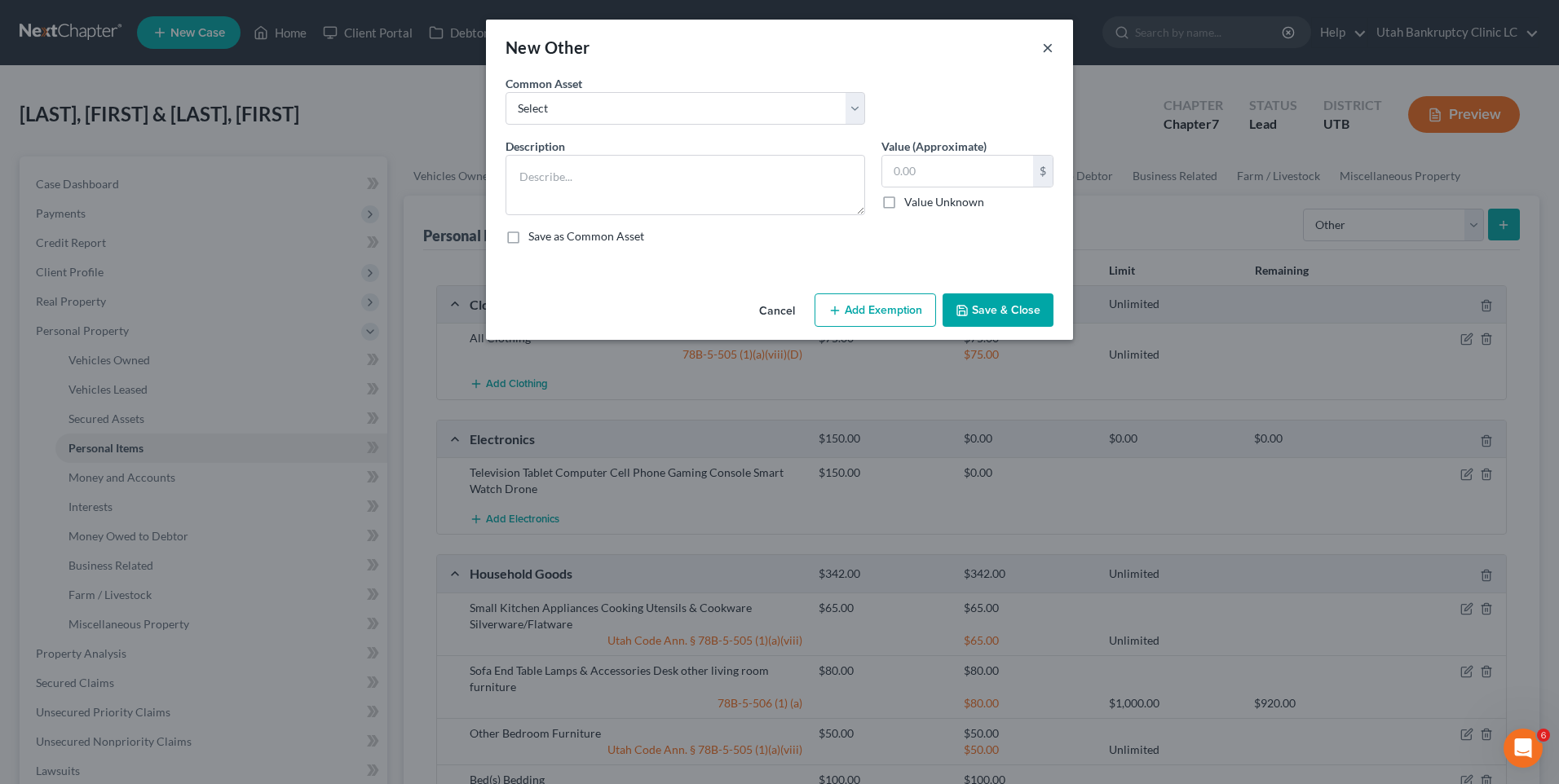 click on "×" at bounding box center [1048, 47] 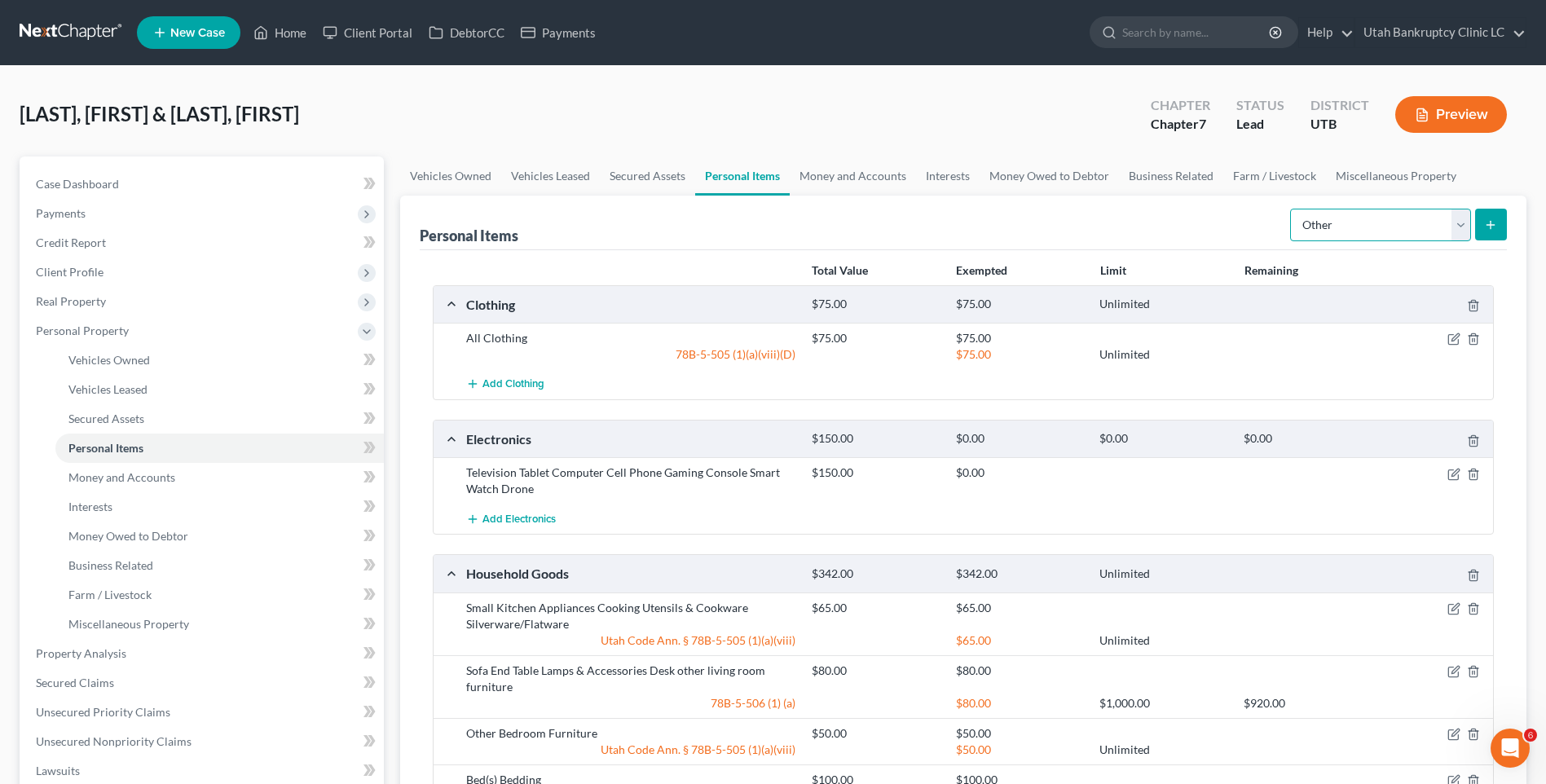click on "Select Item Type Clothing Collectibles Of Value Electronics Firearms Household Goods Jewelry Other Pet(s) Sports & Hobby Equipment" at bounding box center (1381, 225) 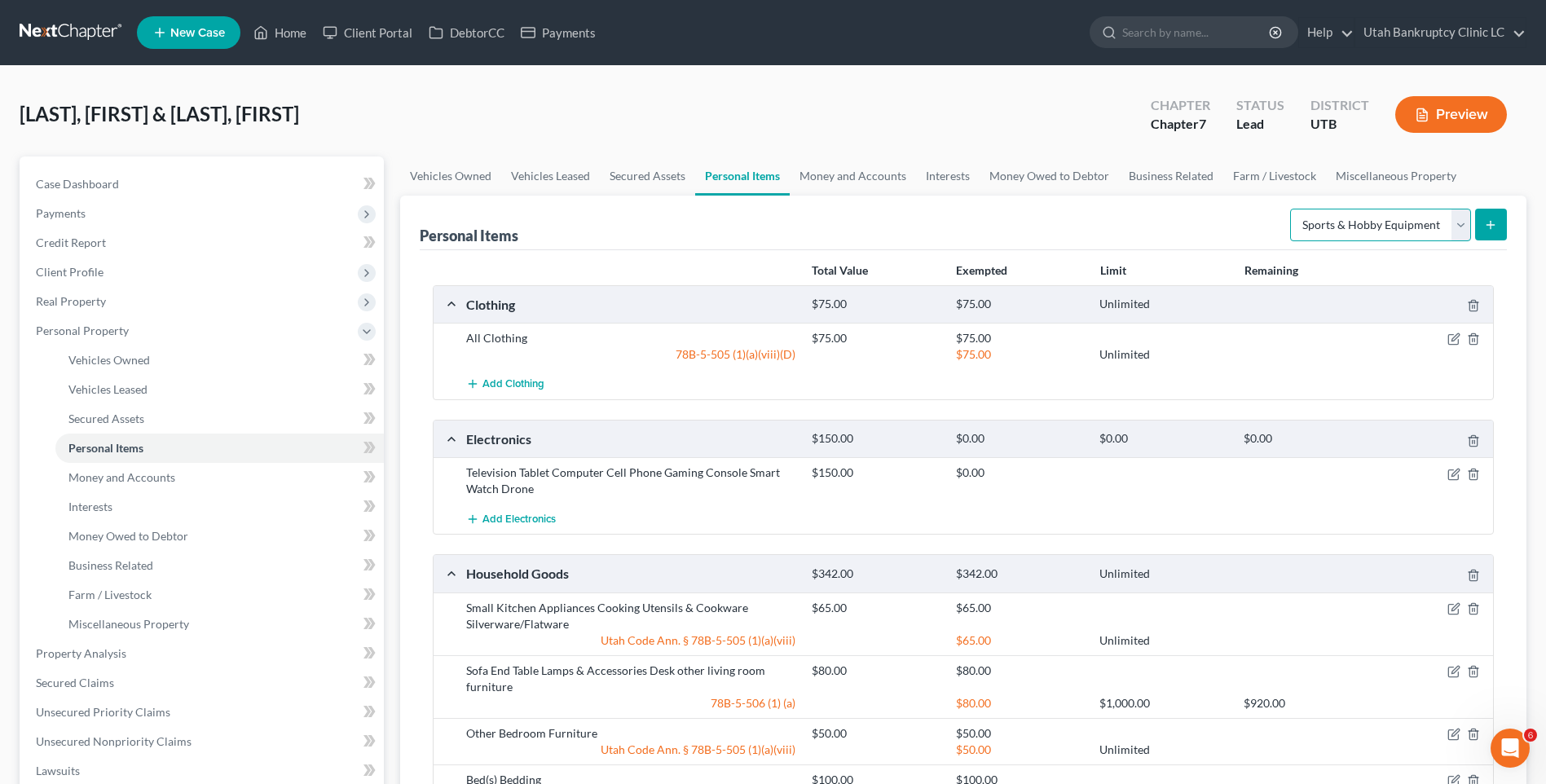 click on "Select Item Type Clothing Collectibles Of Value Electronics Firearms Household Goods Jewelry Other Pet(s) Sports & Hobby Equipment" at bounding box center (1381, 225) 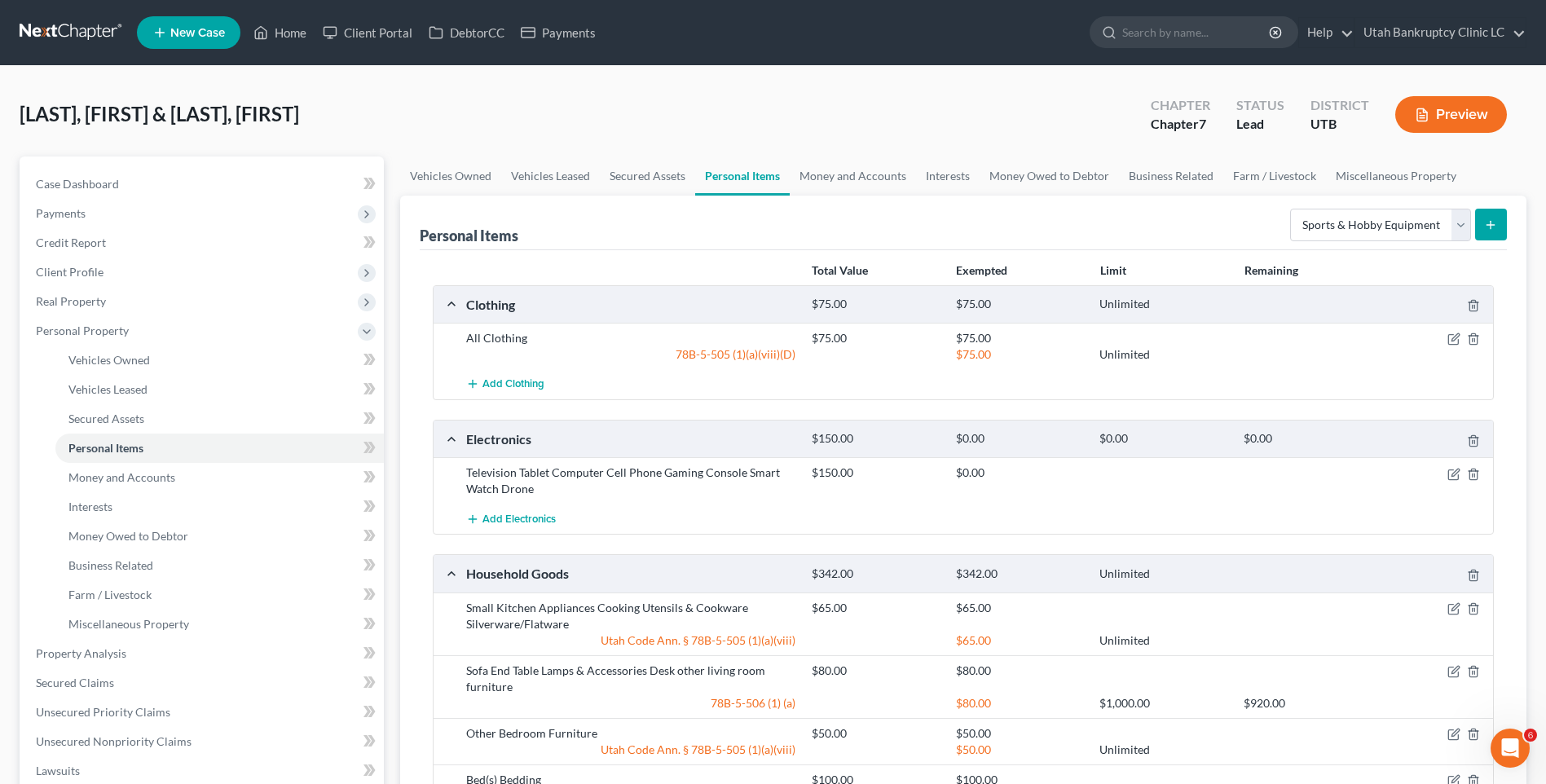click 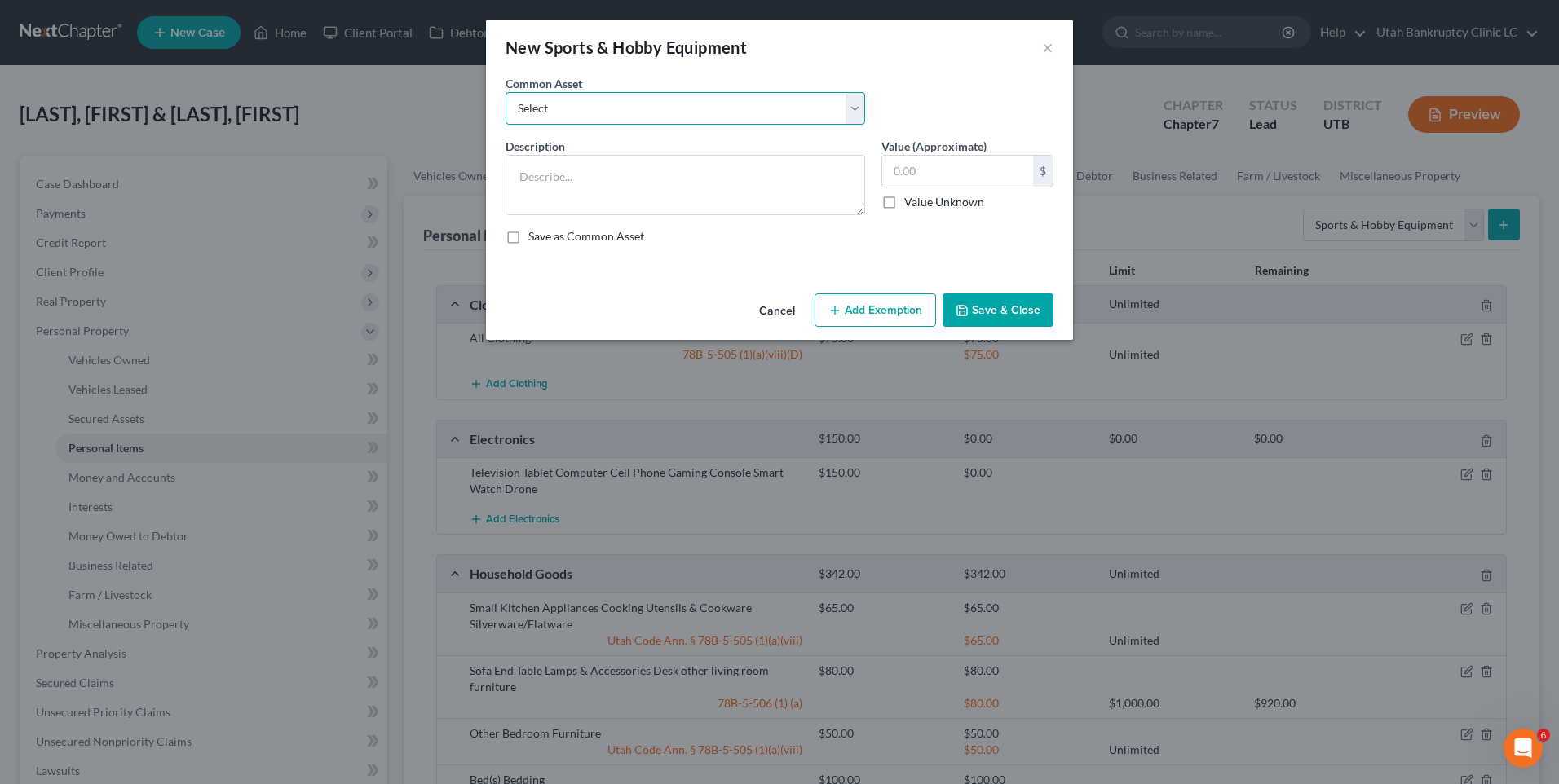 click on "Select Snowboard Golf Clubs Fishing Poles and tac Camera Sports/Hobby Equipment Bicycle Camping Equipment Guns Gun Safe Canoe Playground
Trampoline Camera/Photography Equip. Guitar Gym Equipment Snow Shoe Equipment Ammo" at bounding box center (685, 108) 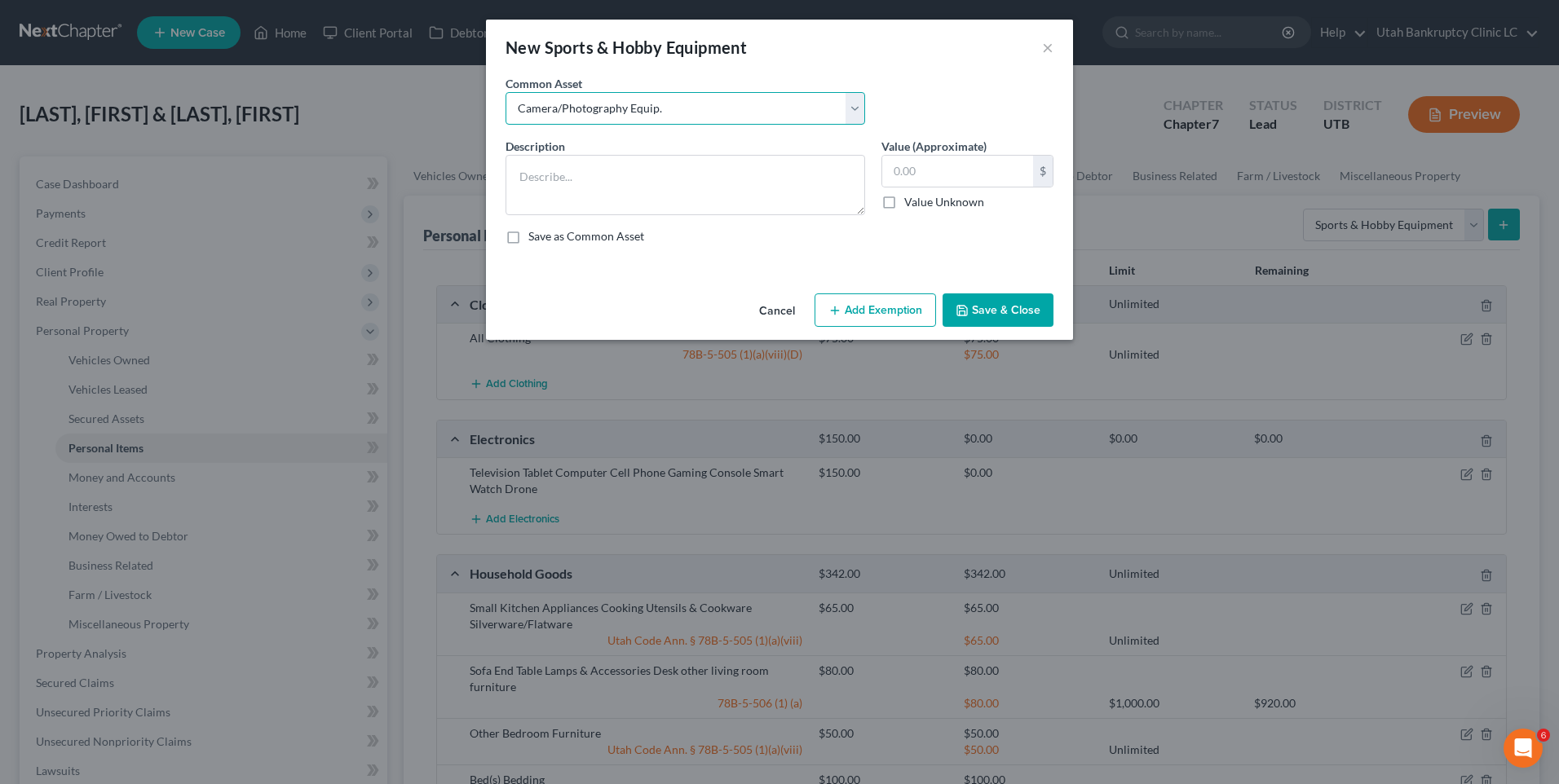 click on "Select Snowboard Golf Clubs Fishing Poles and tac Camera Sports/Hobby Equipment Bicycle Camping Equipment Guns Gun Safe Canoe Playground
Trampoline Camera/Photography Equip. Guitar Gym Equipment Snow Shoe Equipment Ammo" at bounding box center [685, 108] 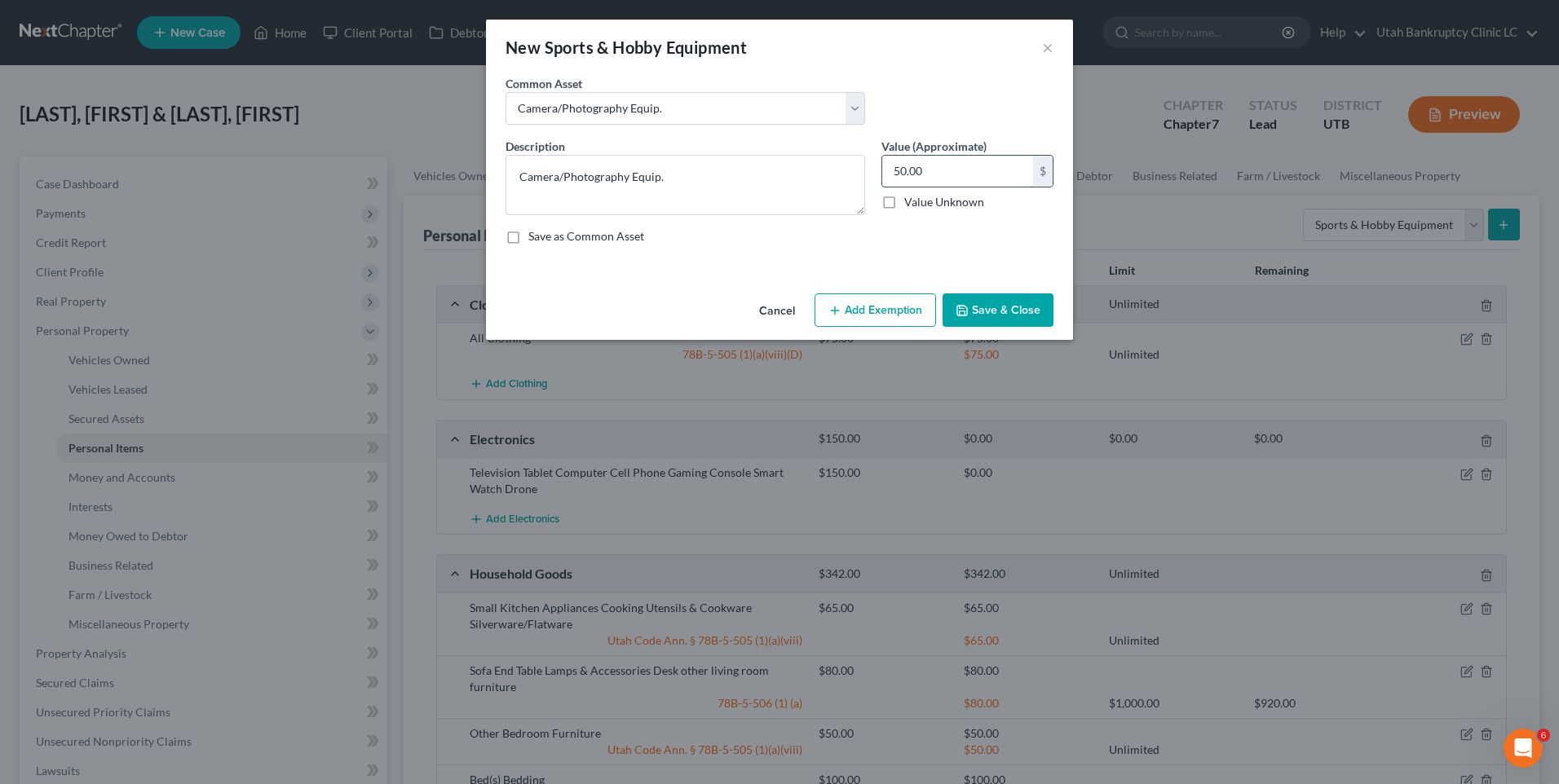 click on "50.00" at bounding box center (957, 171) 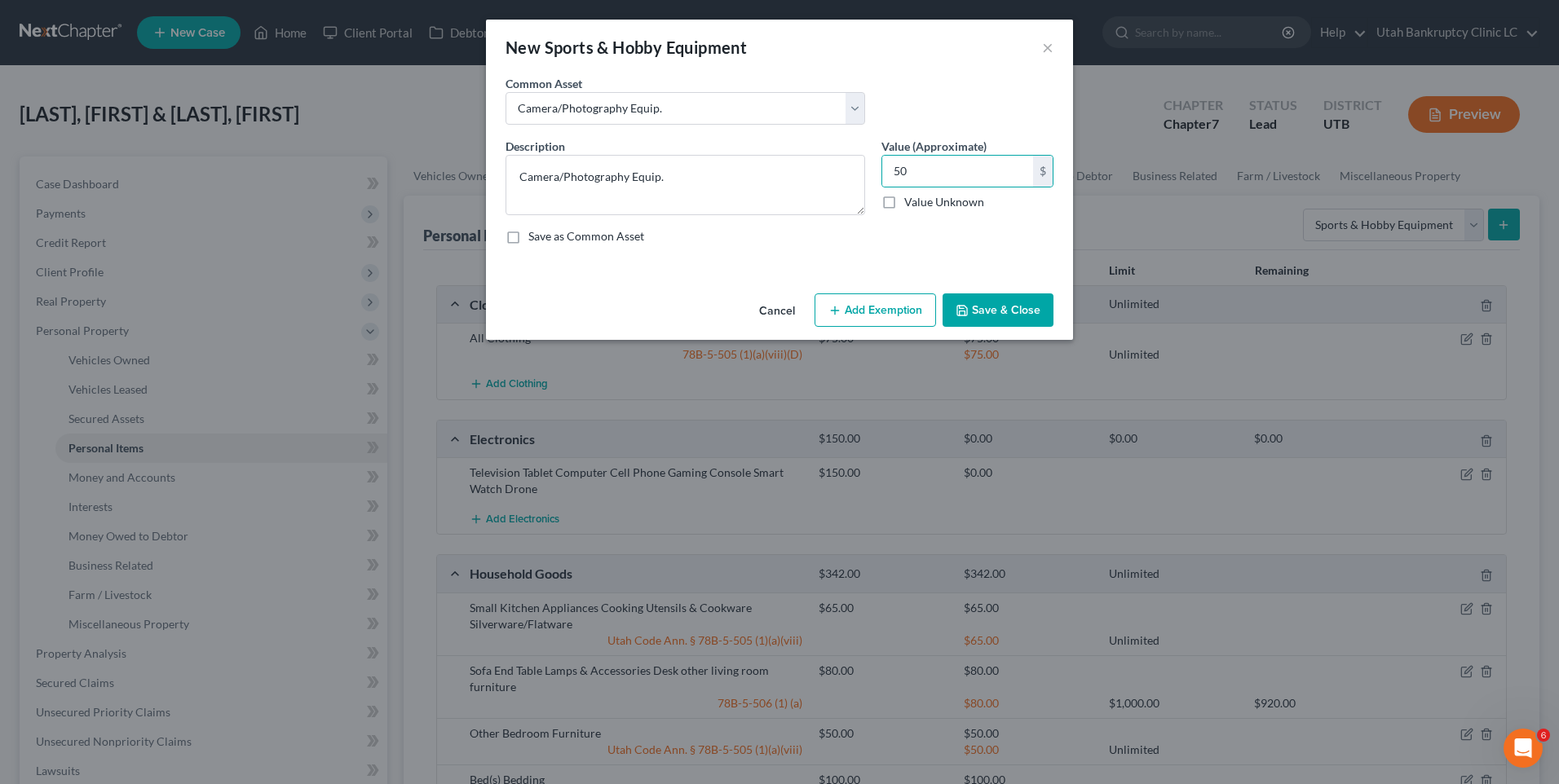 click 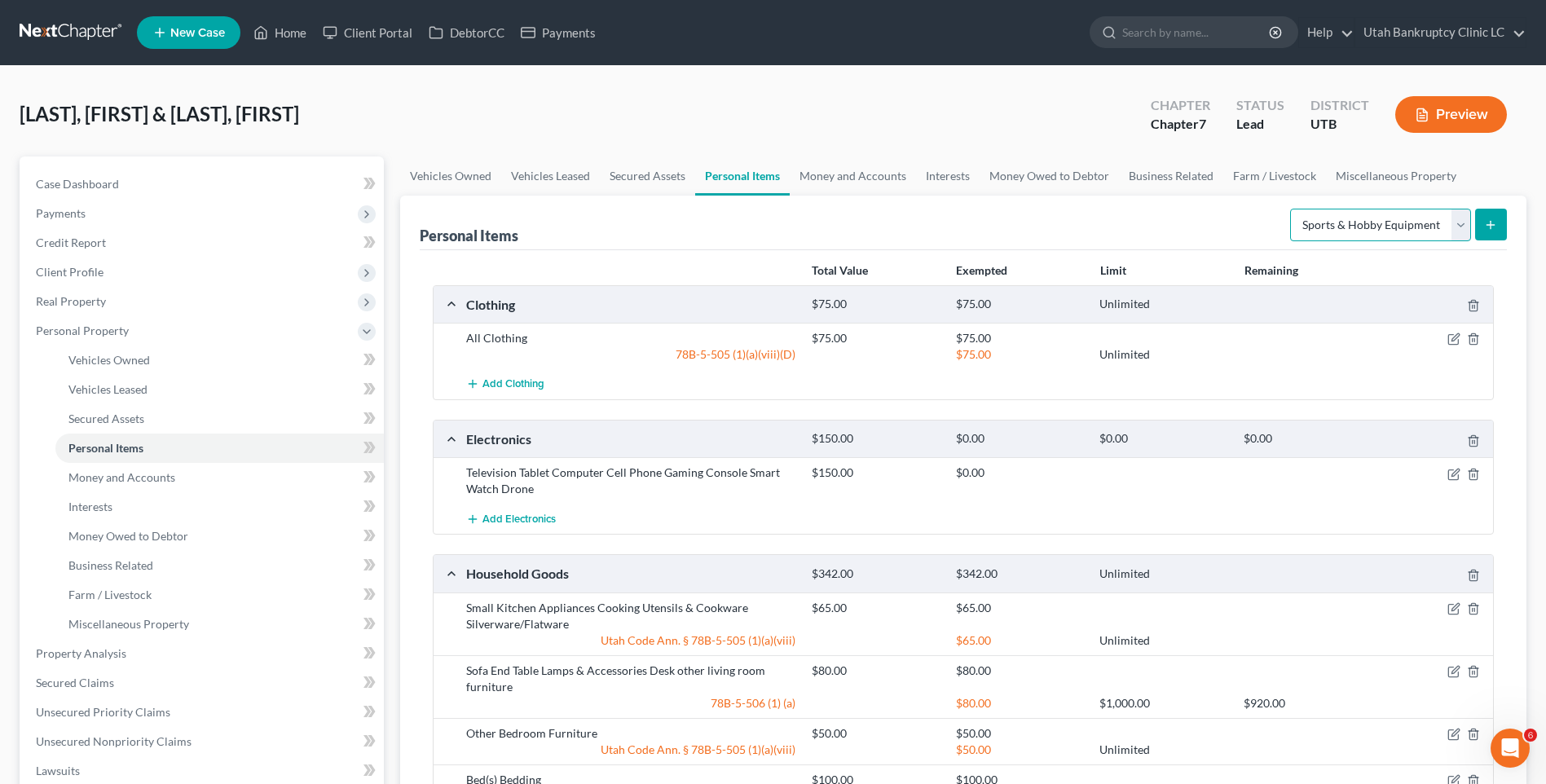click on "Select Item Type Clothing Collectibles Of Value Electronics Firearms Household Goods Jewelry Other Pet(s) Sports & Hobby Equipment" at bounding box center (1381, 225) 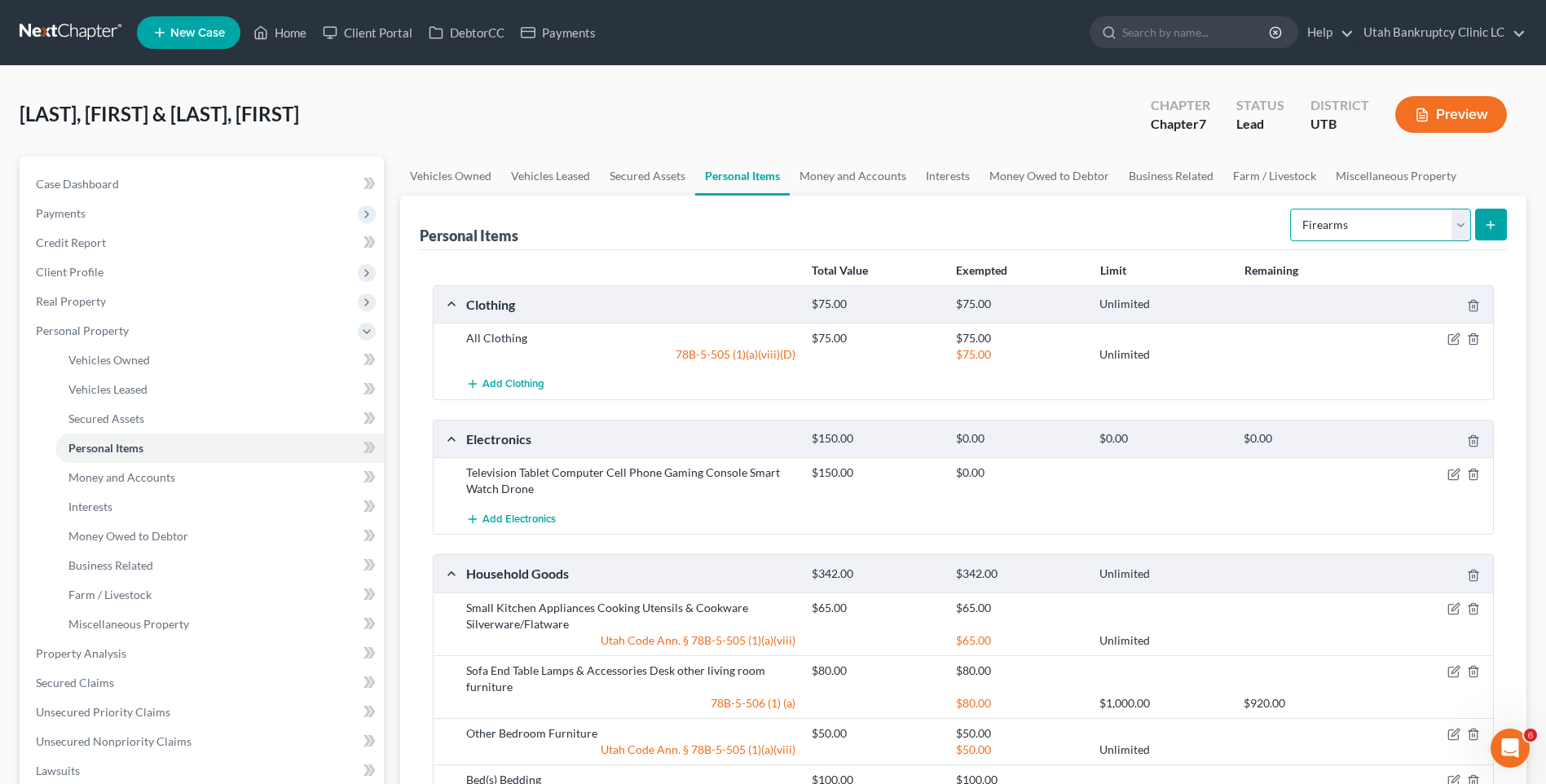 click on "Select Item Type Clothing Collectibles Of Value Electronics Firearms Household Goods Jewelry Other Pet(s) Sports & Hobby Equipment" at bounding box center (1381, 225) 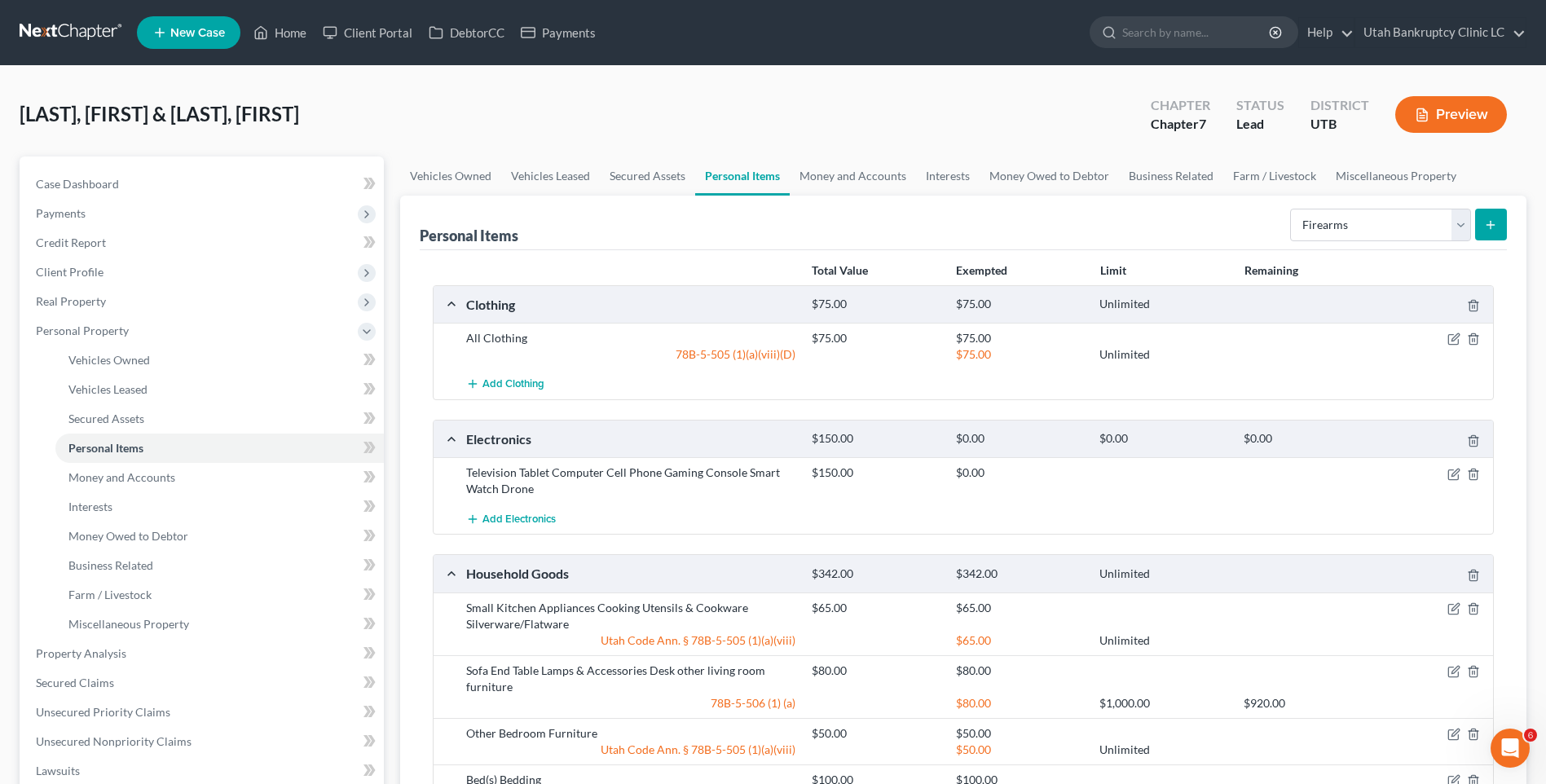 click at bounding box center (1491, 224) 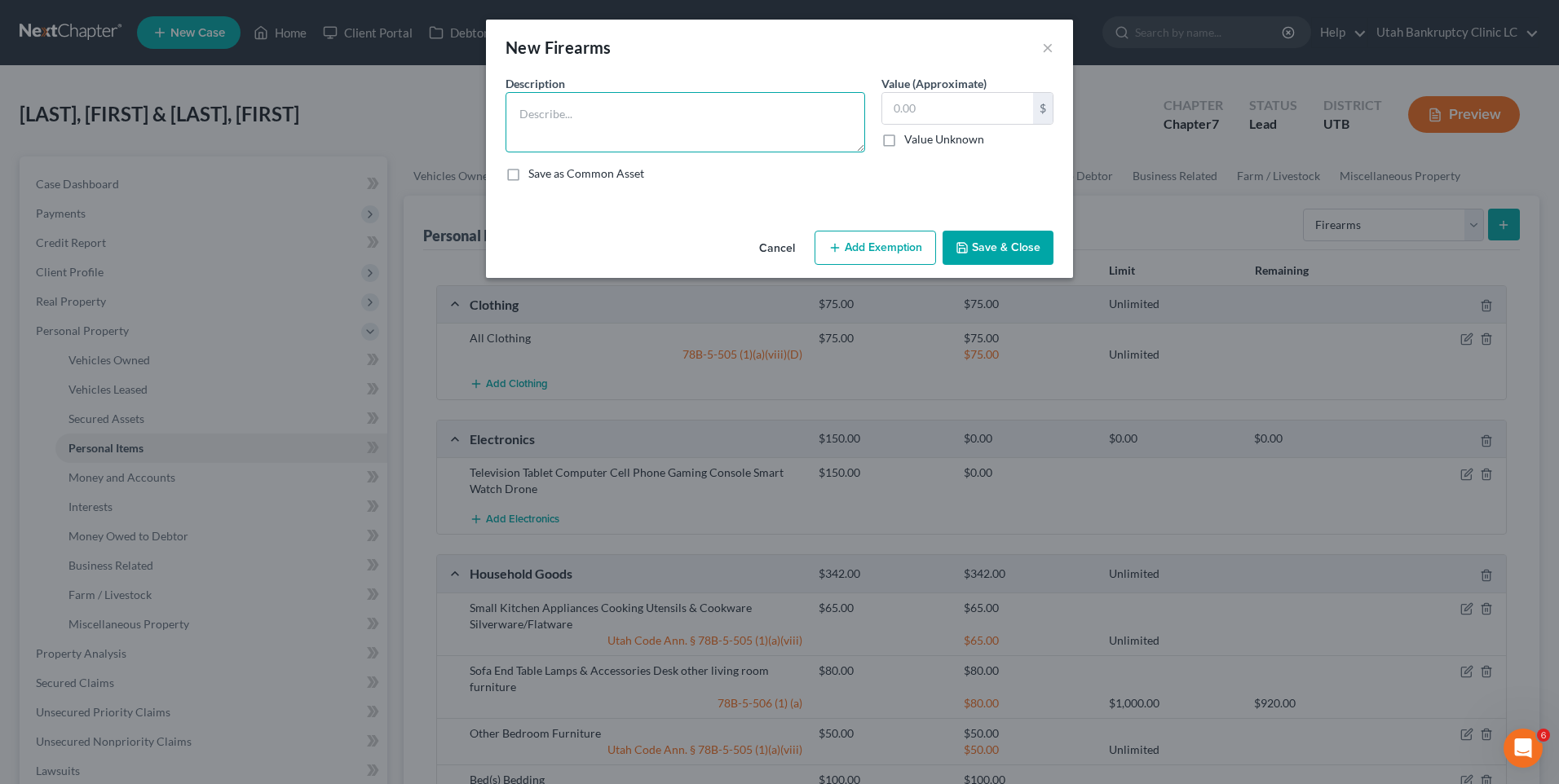 click at bounding box center [685, 122] 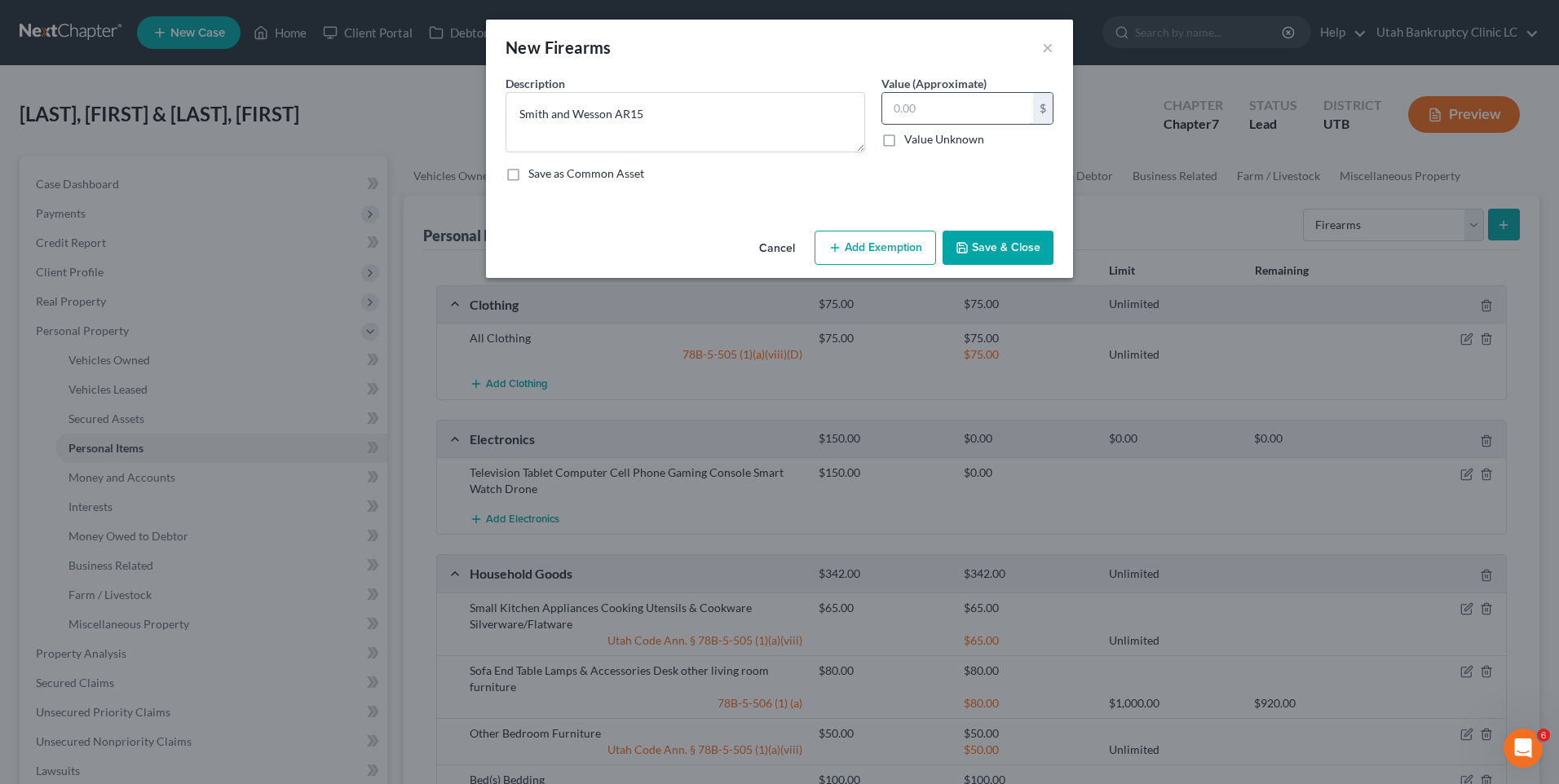 click at bounding box center (957, 108) 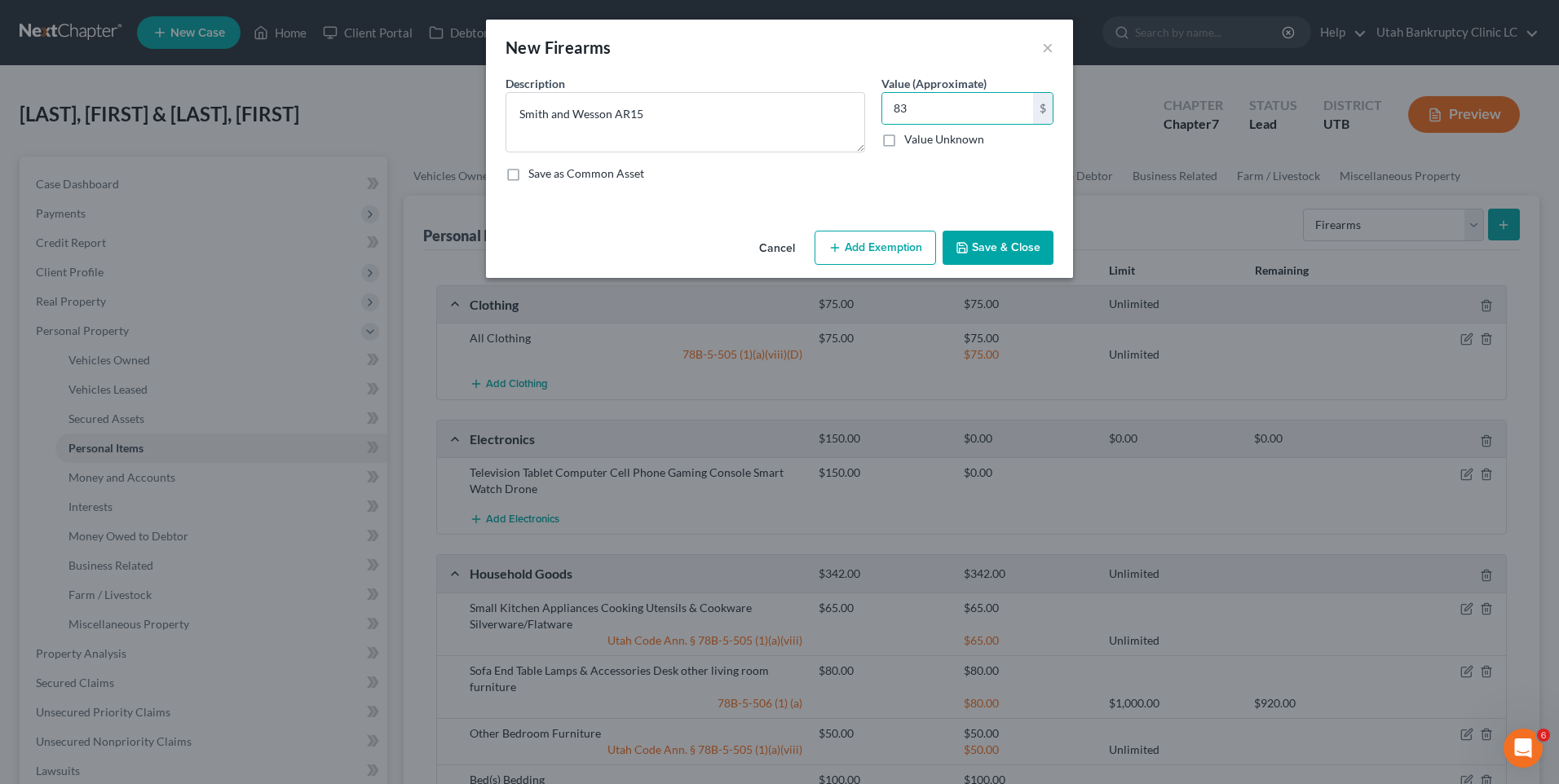 click on "Save & Close" at bounding box center (998, 248) 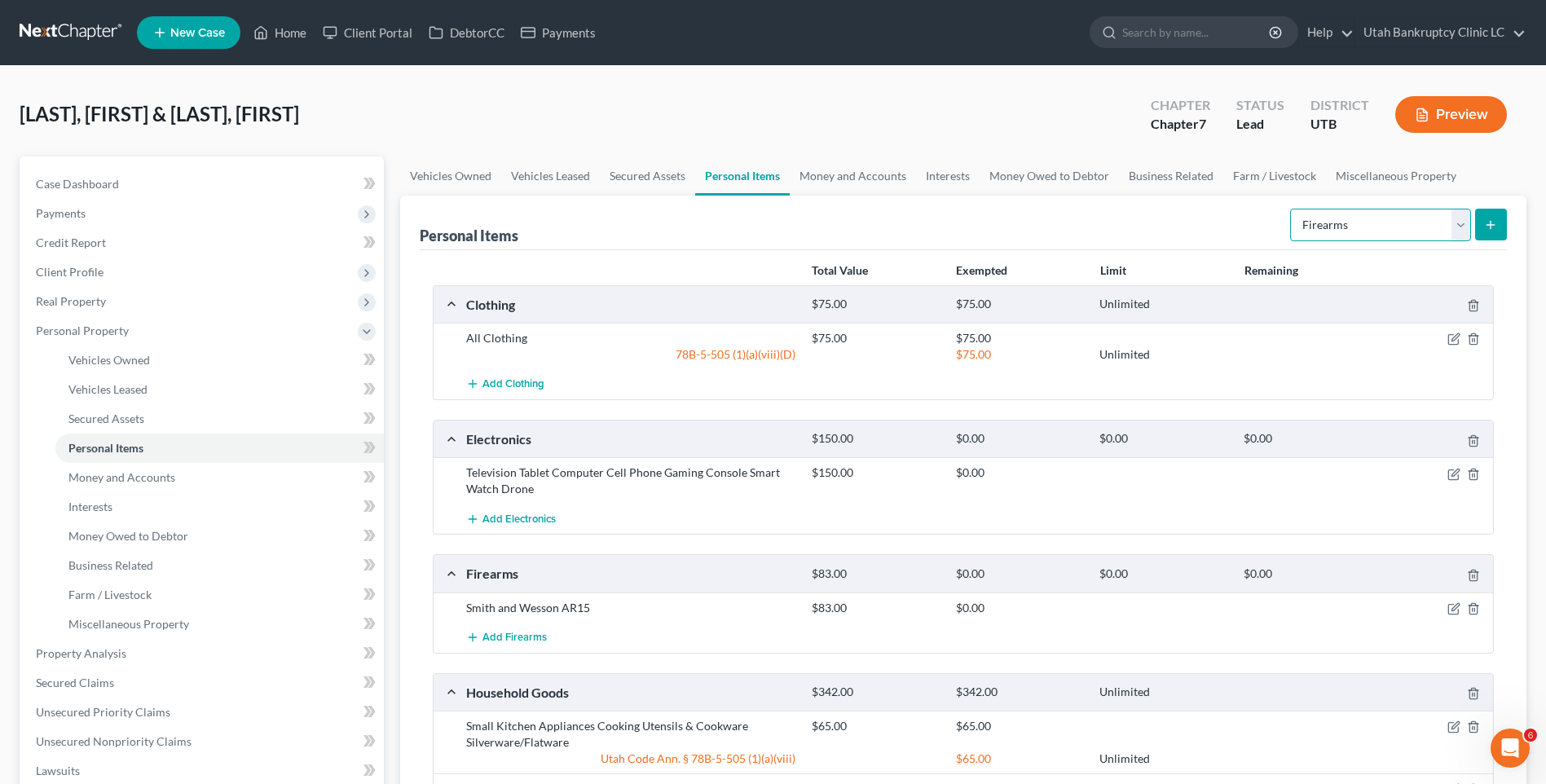 click on "Select Item Type Clothing Collectibles Of Value Electronics Firearms Household Goods Jewelry Other Pet(s) Sports & Hobby Equipment" at bounding box center (1381, 225) 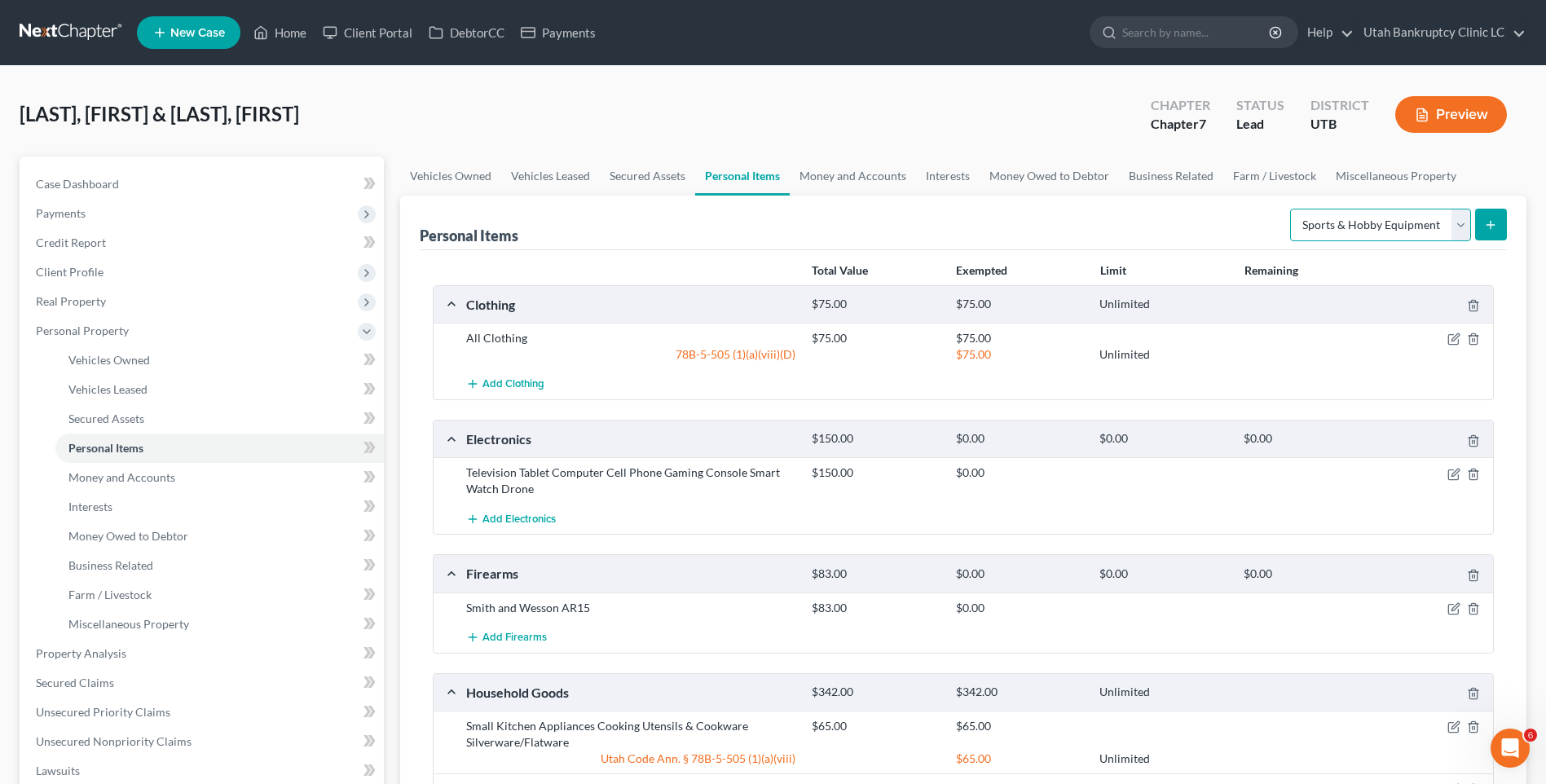 click on "Select Item Type Clothing Collectibles Of Value Electronics Firearms Household Goods Jewelry Other Pet(s) Sports & Hobby Equipment" at bounding box center (1381, 225) 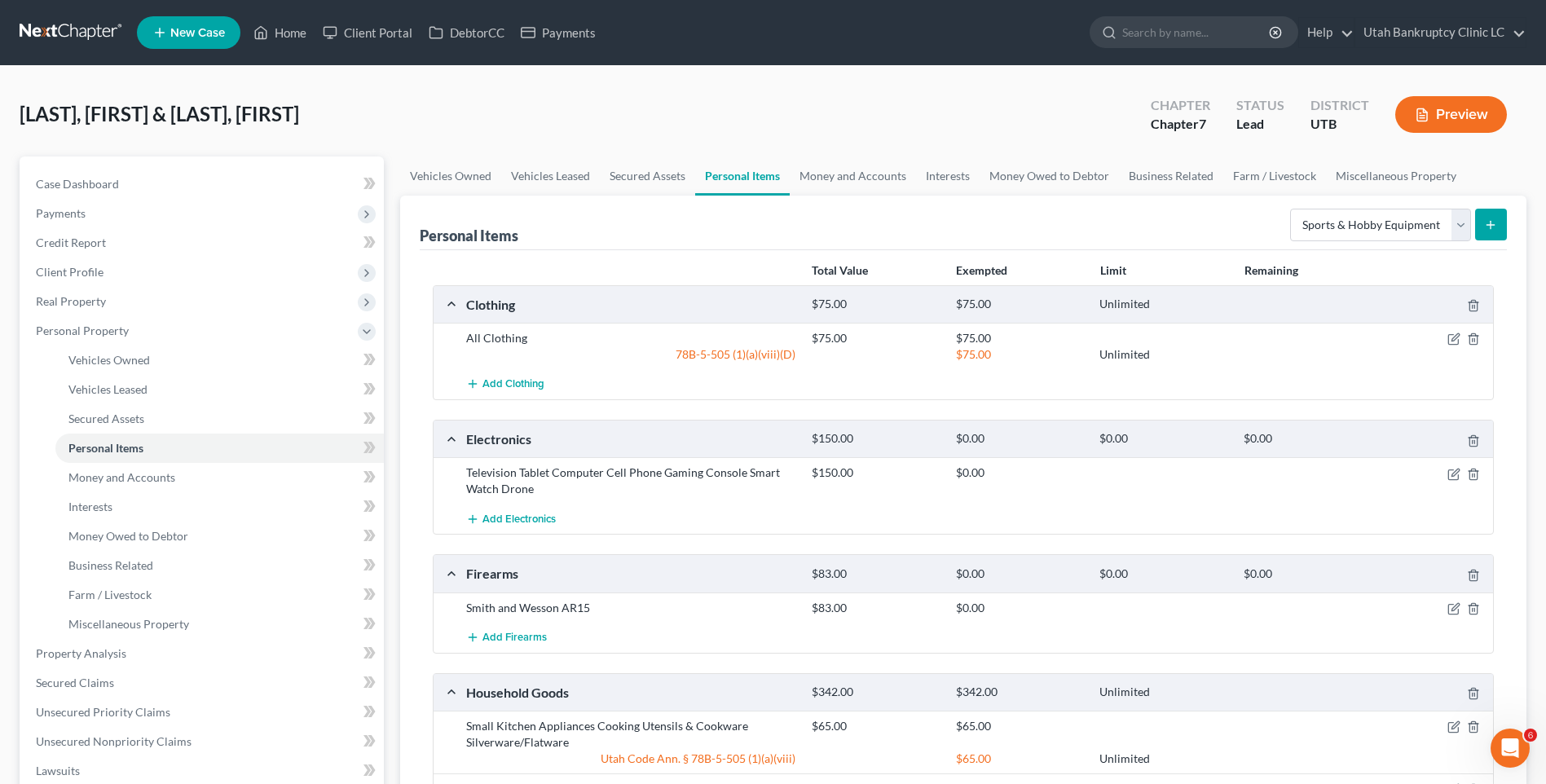 click at bounding box center (1491, 224) 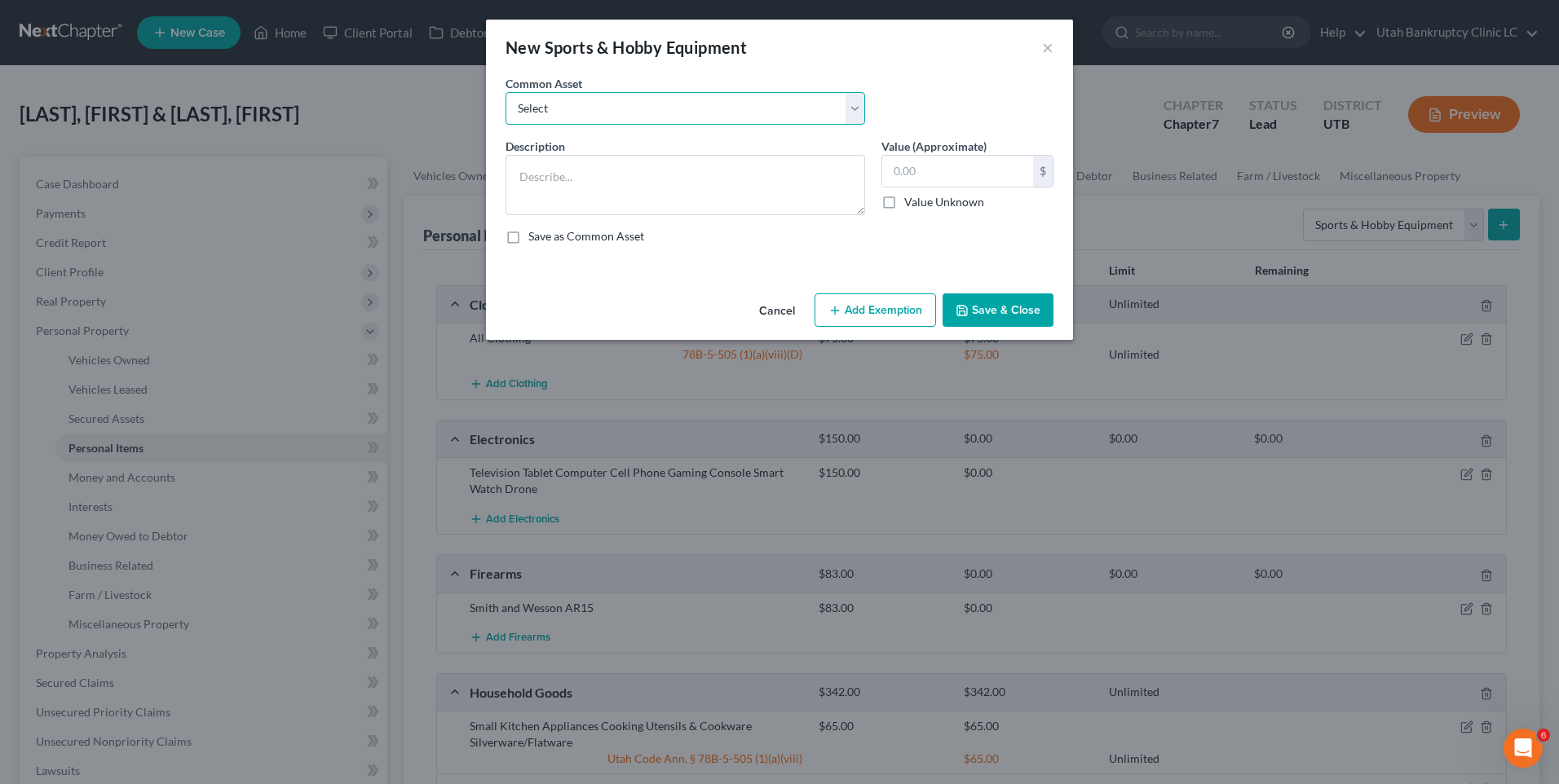 click on "Select Snowboard Golf Clubs Fishing Poles and tac Camera Sports/Hobby Equipment Bicycle Camping Equipment Guns Gun Safe Canoe Playground
Trampoline Camera/Photography Equip. Guitar Gym Equipment Snow Shoe Equipment Ammo" at bounding box center (685, 108) 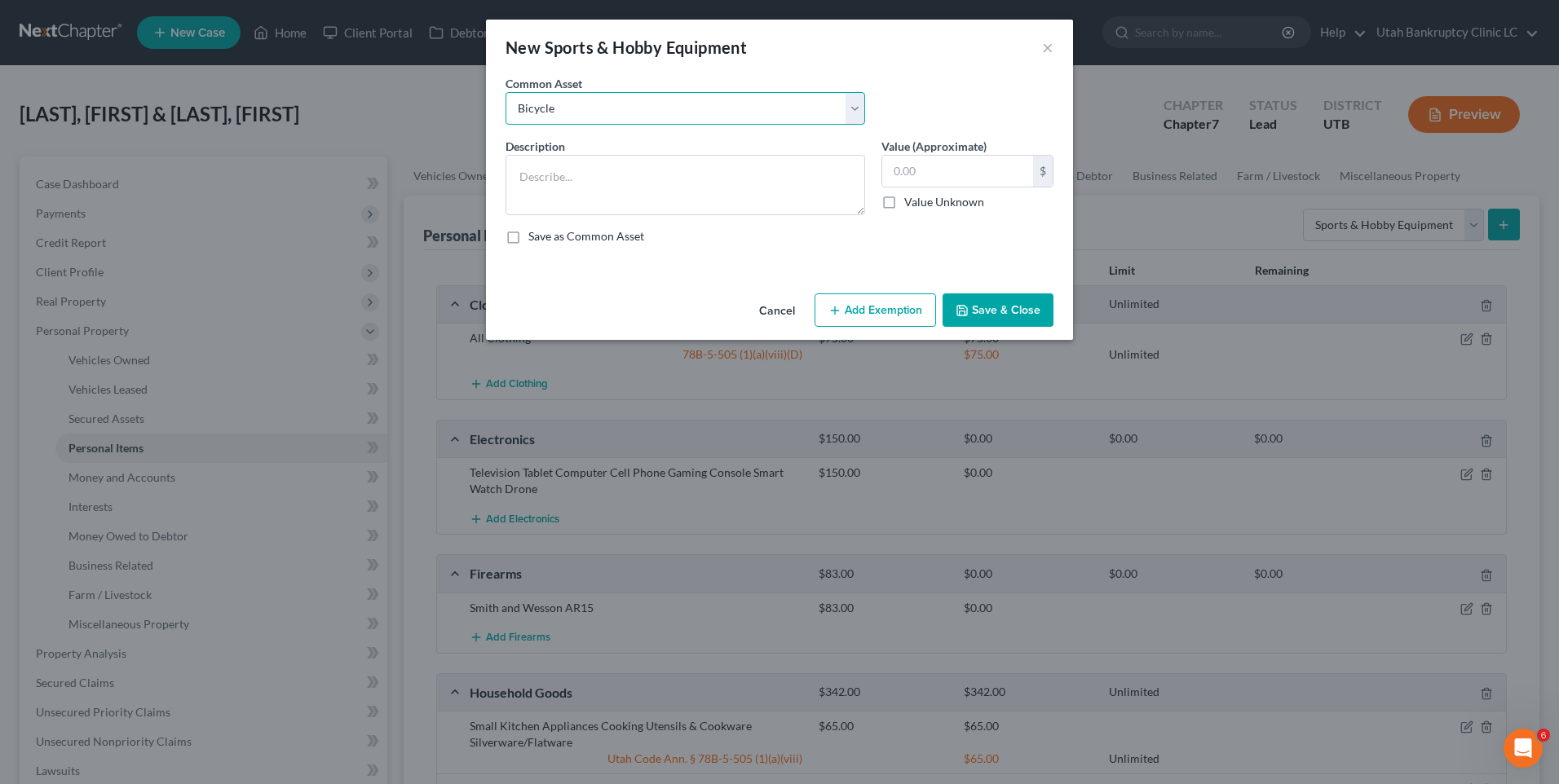 click on "Select Snowboard Golf Clubs Fishing Poles and tac Camera Sports/Hobby Equipment Bicycle Camping Equipment Guns Gun Safe Canoe Playground
Trampoline Camera/Photography Equip. Guitar Gym Equipment Snow Shoe Equipment Ammo" at bounding box center [685, 108] 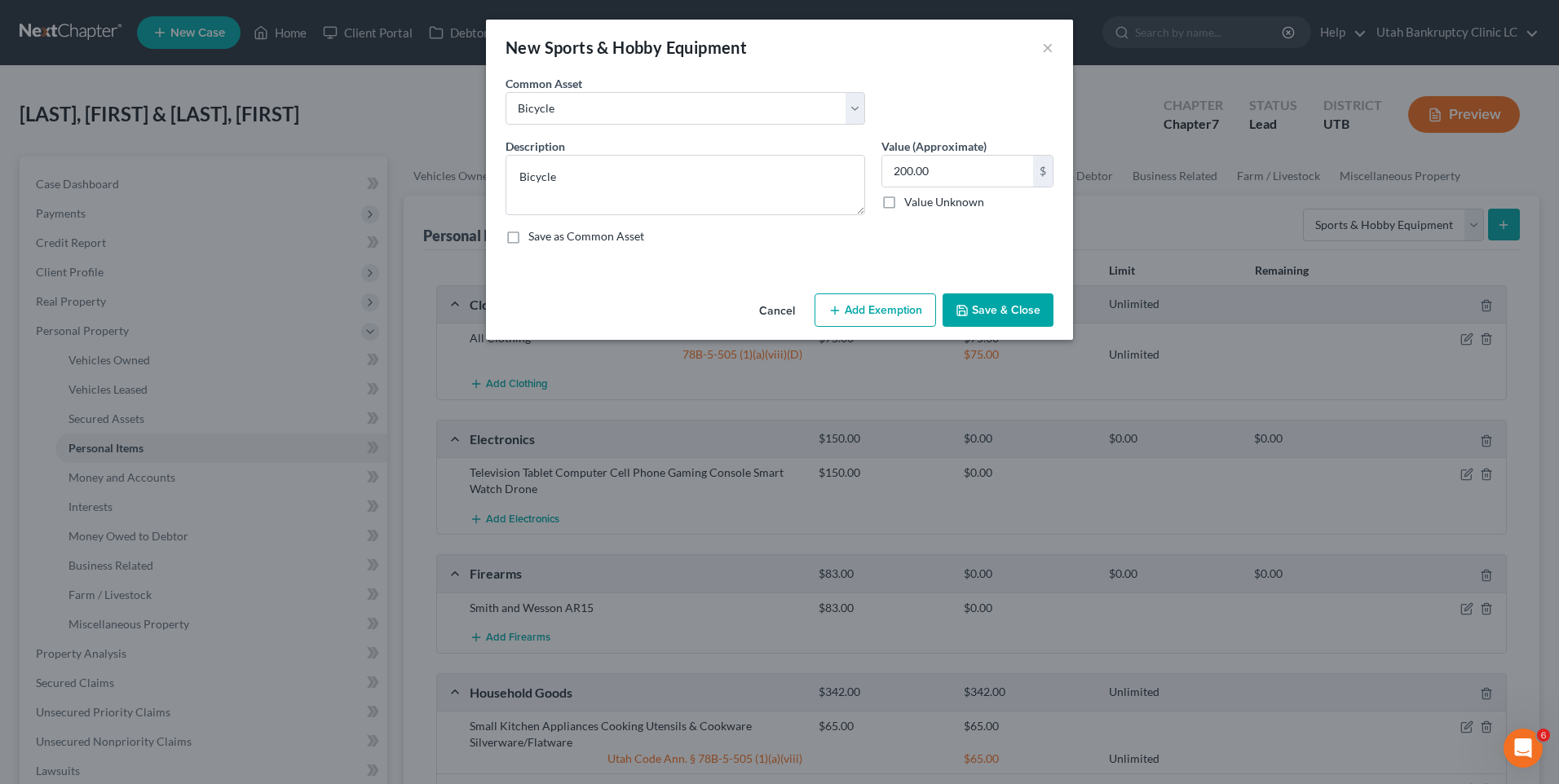 click on "200.00 $
Value Unknown" at bounding box center [967, 183] 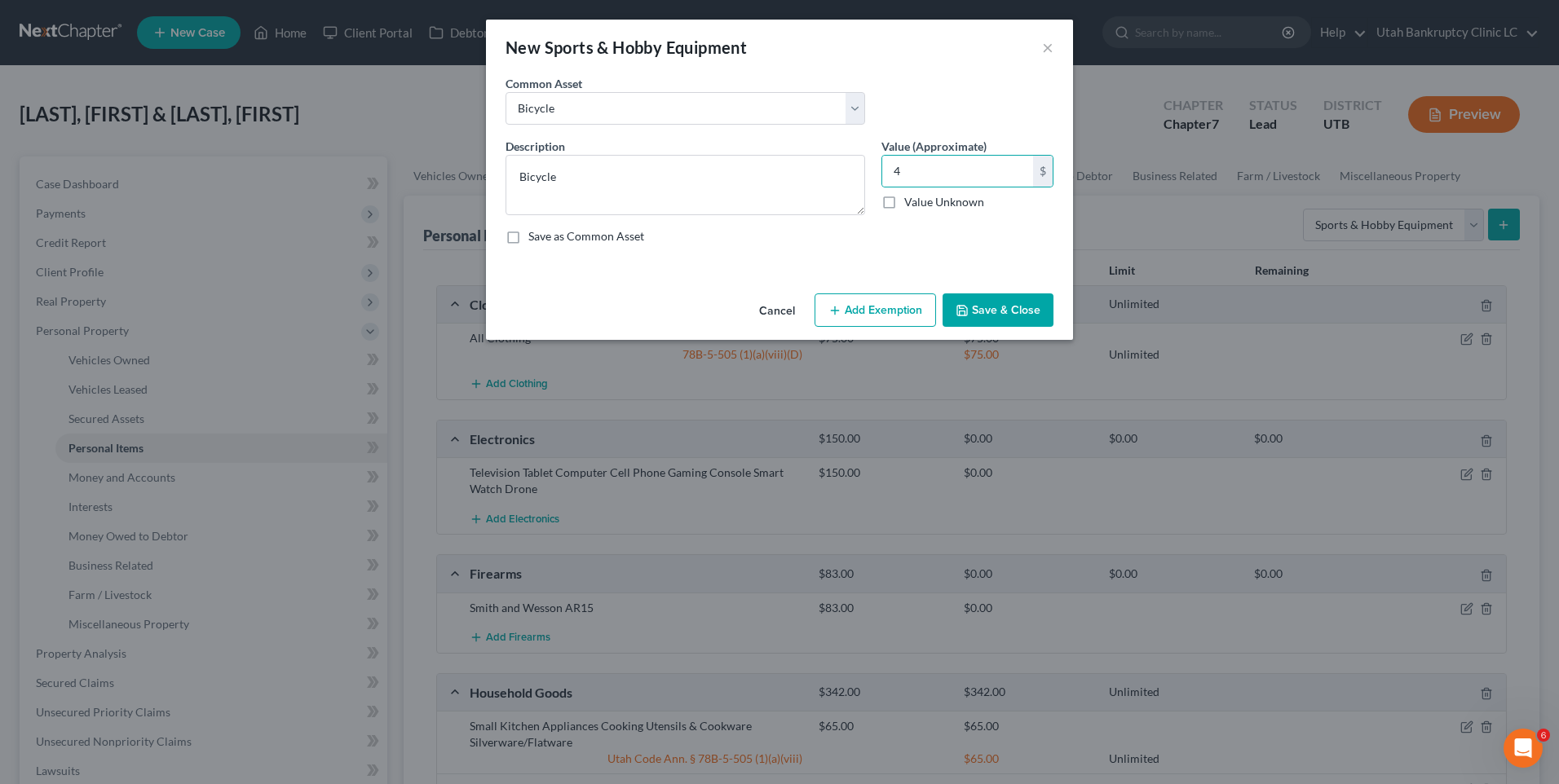 click on "Save & Close" at bounding box center (998, 311) 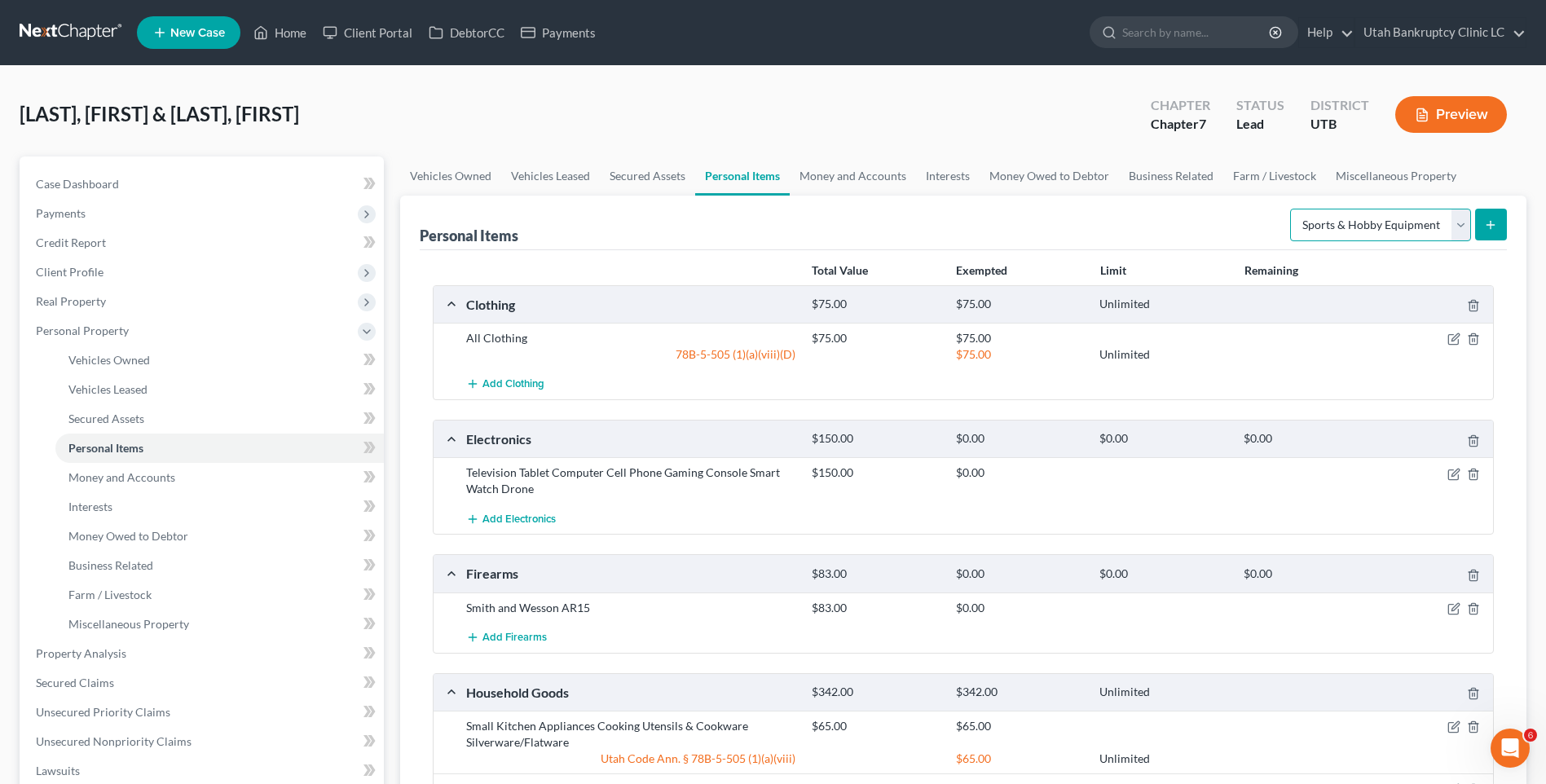 click on "Select Item Type Clothing Collectibles Of Value Electronics Firearms Household Goods Jewelry Other Pet(s) Sports & Hobby Equipment" at bounding box center [1381, 225] 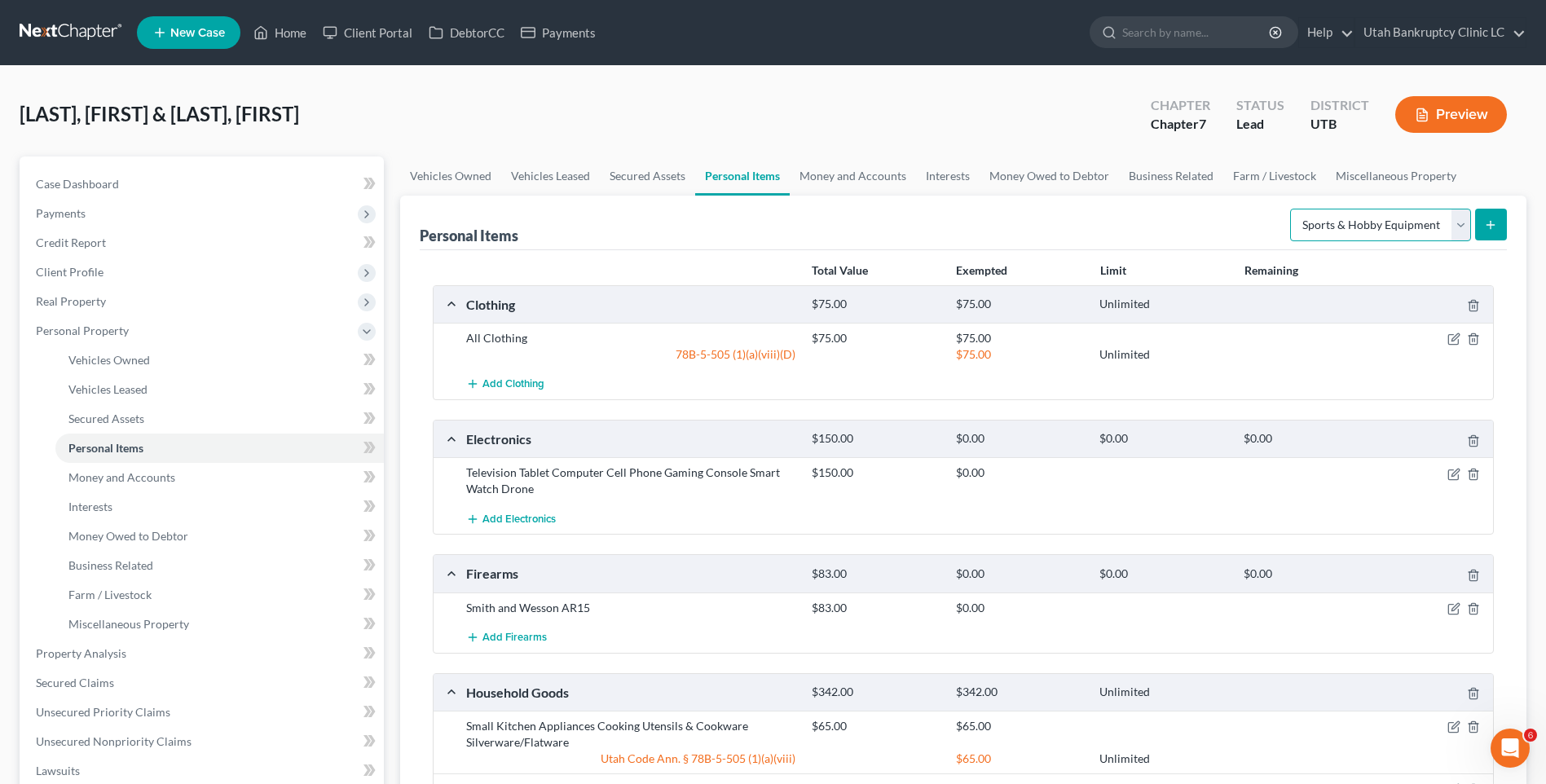 click on "Select Item Type Clothing Collectibles Of Value Electronics Firearms Household Goods Jewelry Other Pet(s) Sports & Hobby Equipment" at bounding box center [1381, 225] 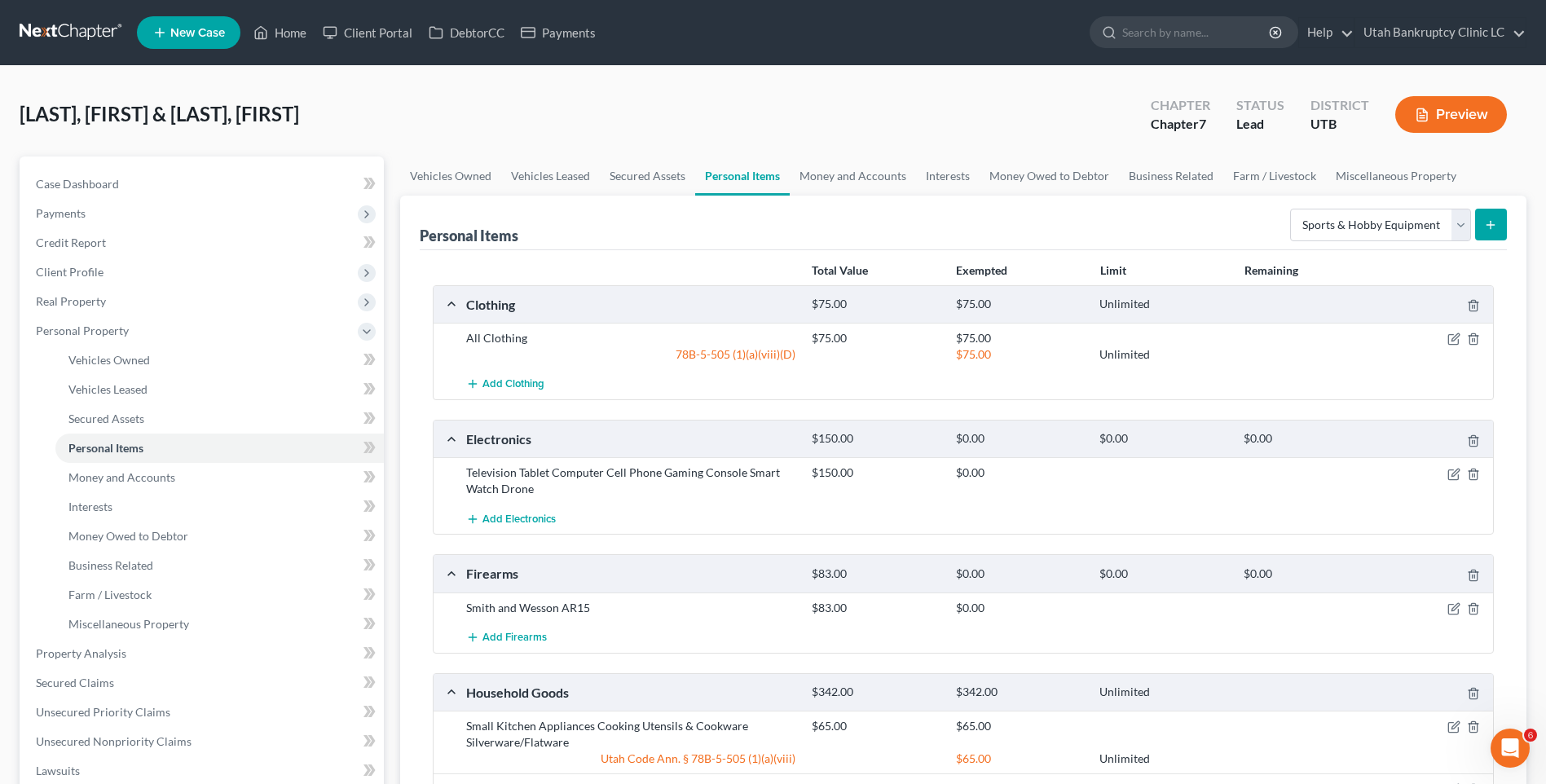 click 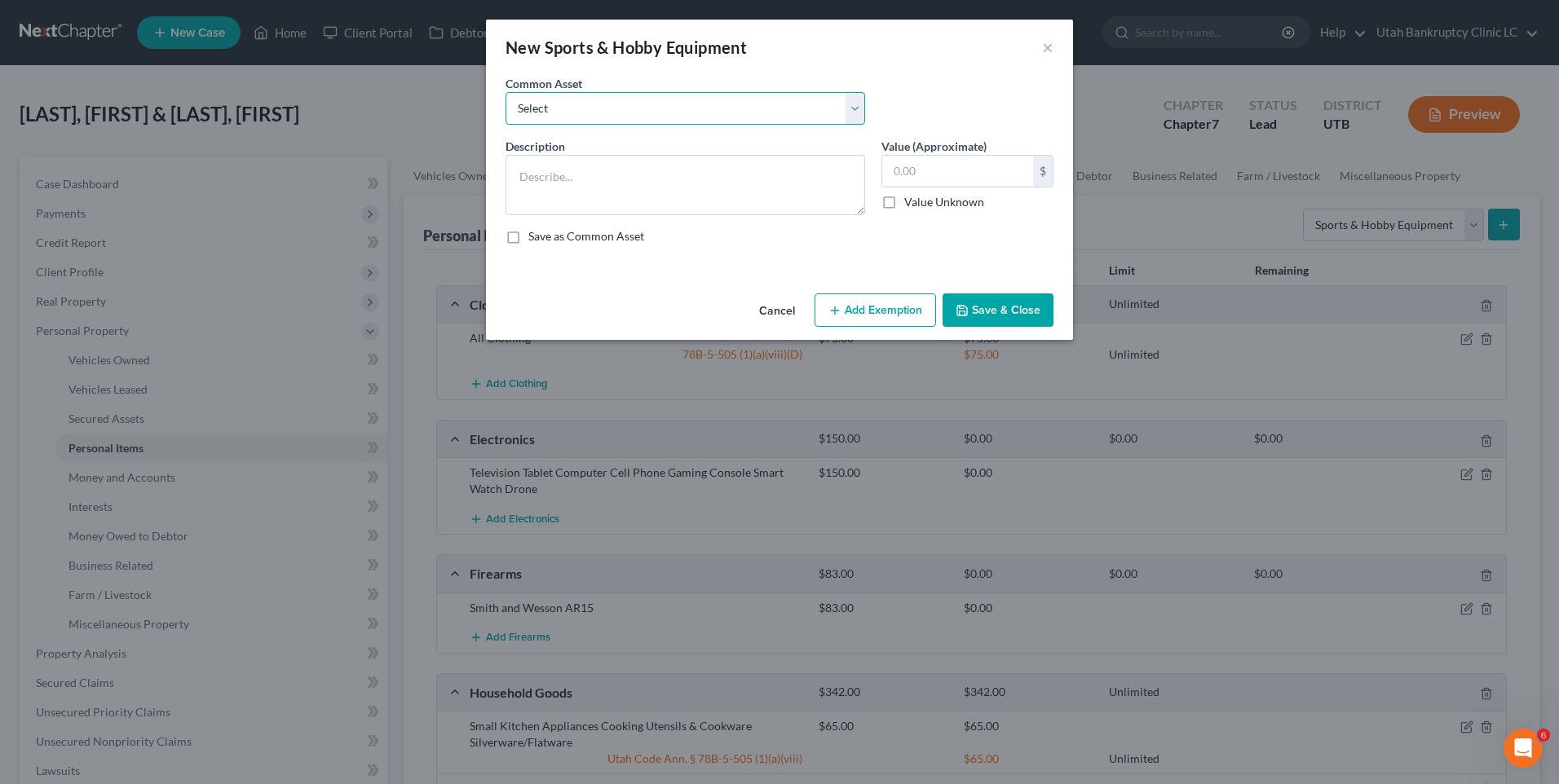 click on "Select Snowboard Golf Clubs Fishing Poles and tac Camera Sports/Hobby Equipment Bicycle Camping Equipment Guns Gun Safe Canoe Playground
Trampoline Camera/Photography Equip. Guitar Gym Equipment Snow Shoe Equipment Ammo" at bounding box center [685, 108] 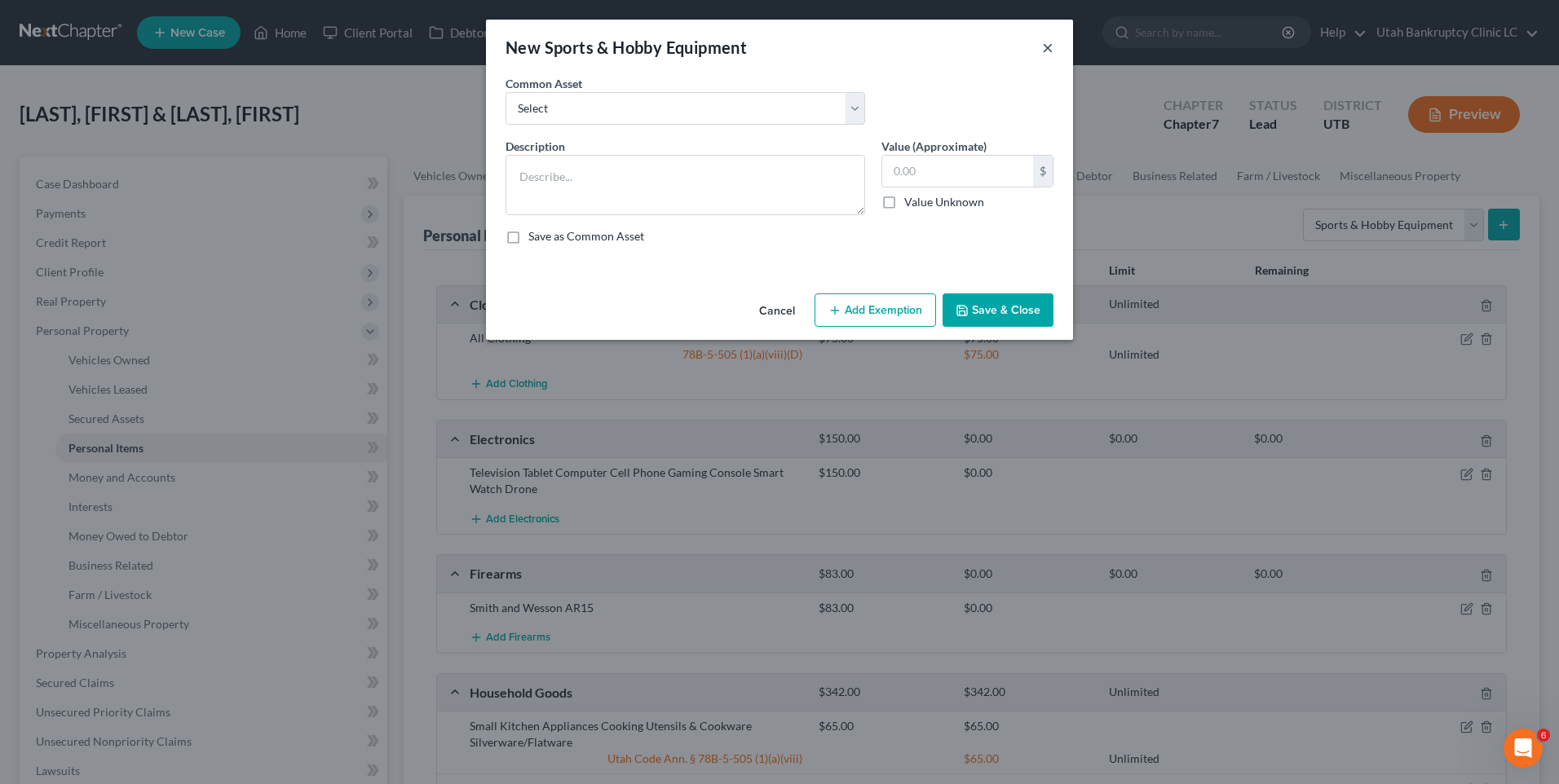 click on "×" at bounding box center [1048, 47] 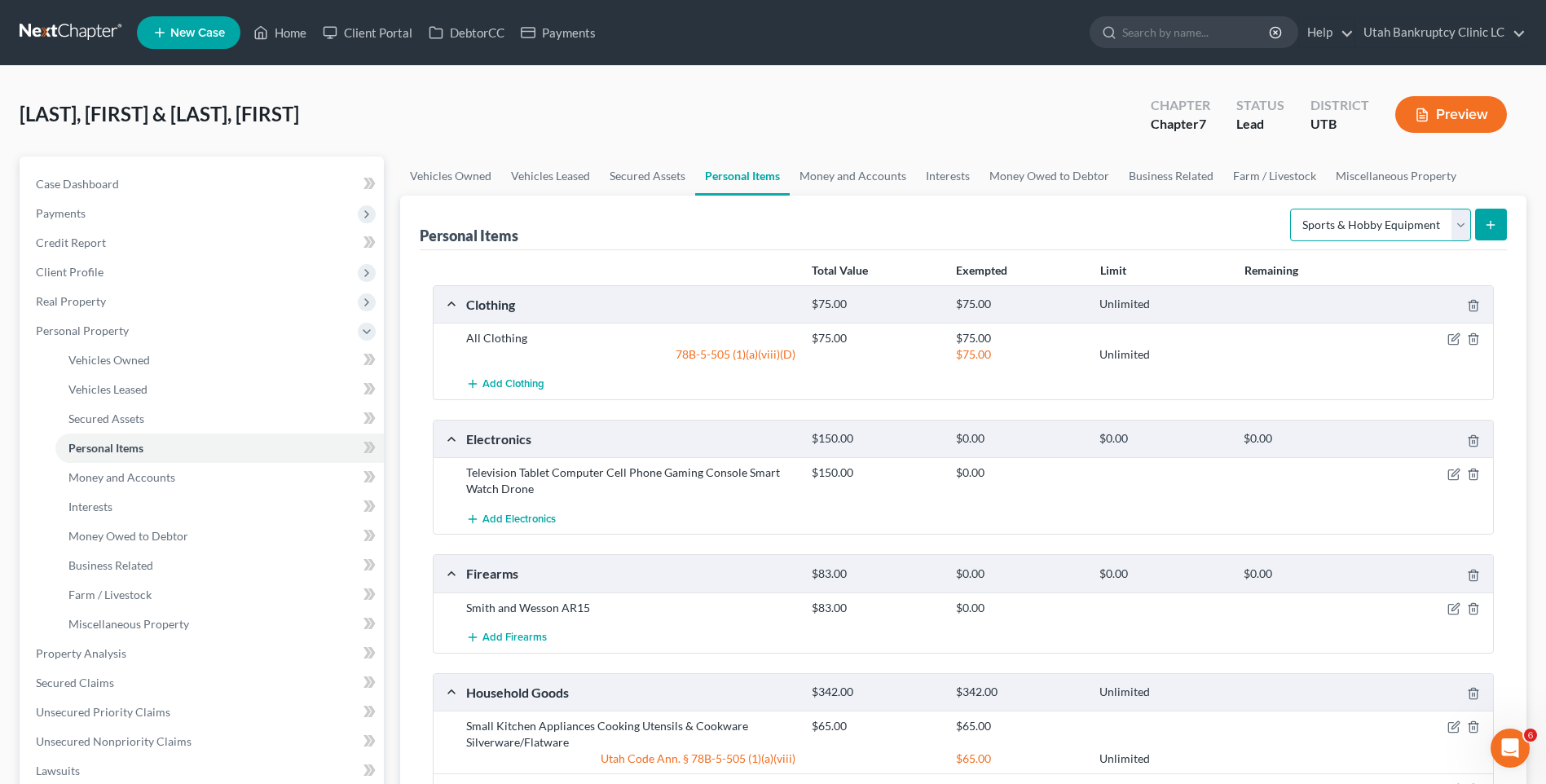 drag, startPoint x: 1460, startPoint y: 226, endPoint x: 1452, endPoint y: 236, distance: 13 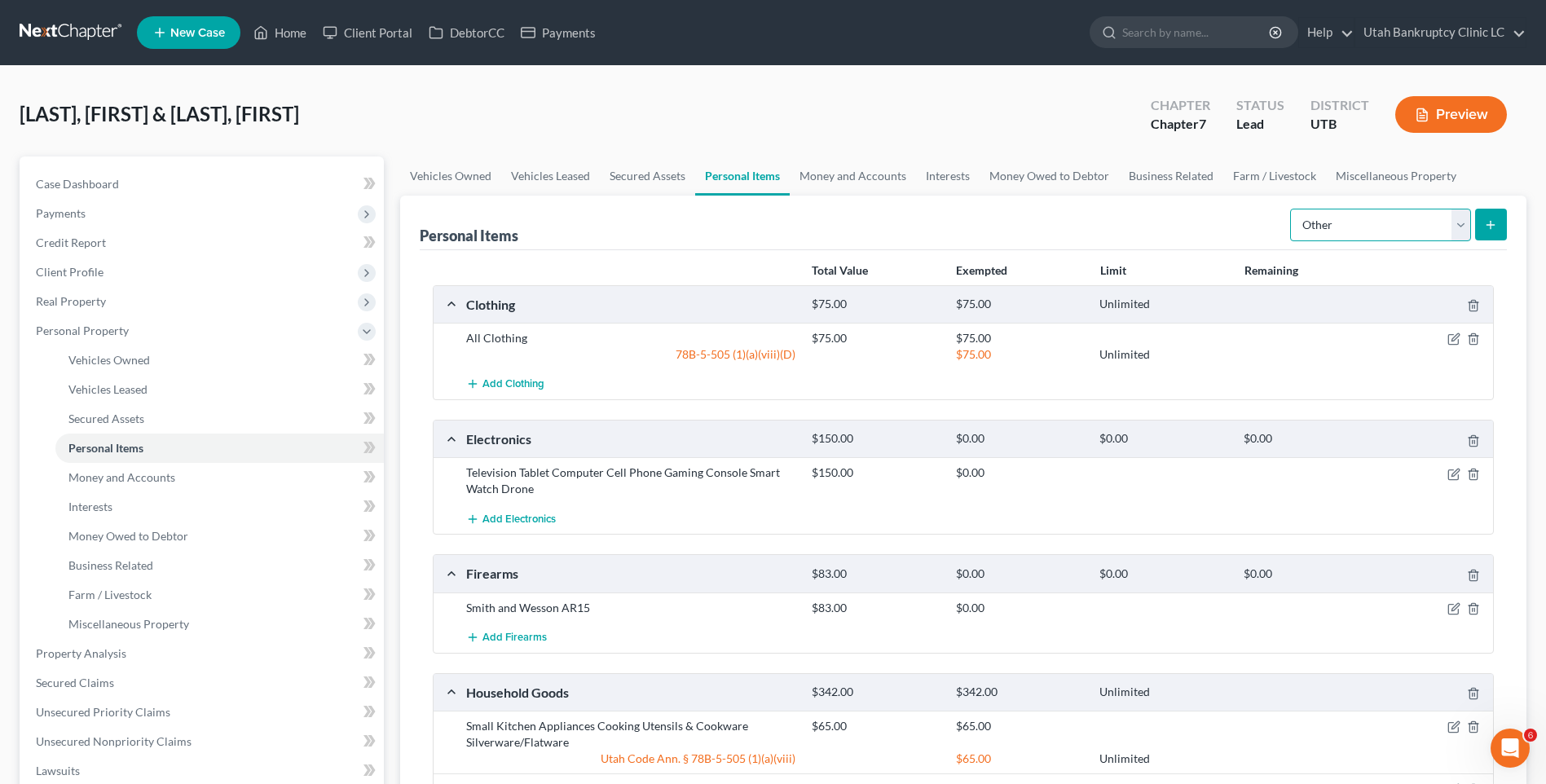 click on "Select Item Type Clothing Collectibles Of Value Electronics Firearms Household Goods Jewelry Other Pet(s) Sports & Hobby Equipment" at bounding box center [1381, 225] 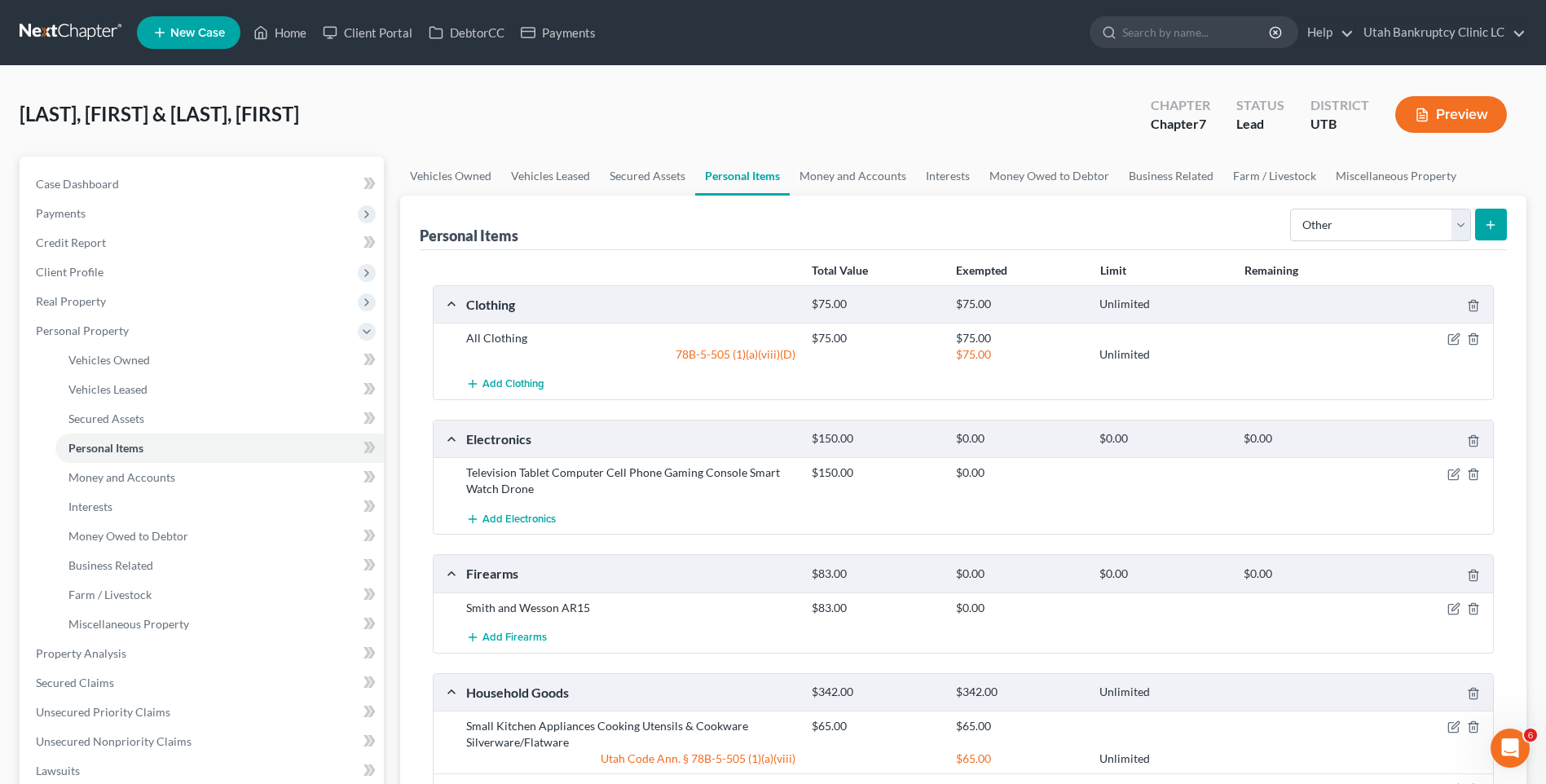 click at bounding box center [1491, 224] 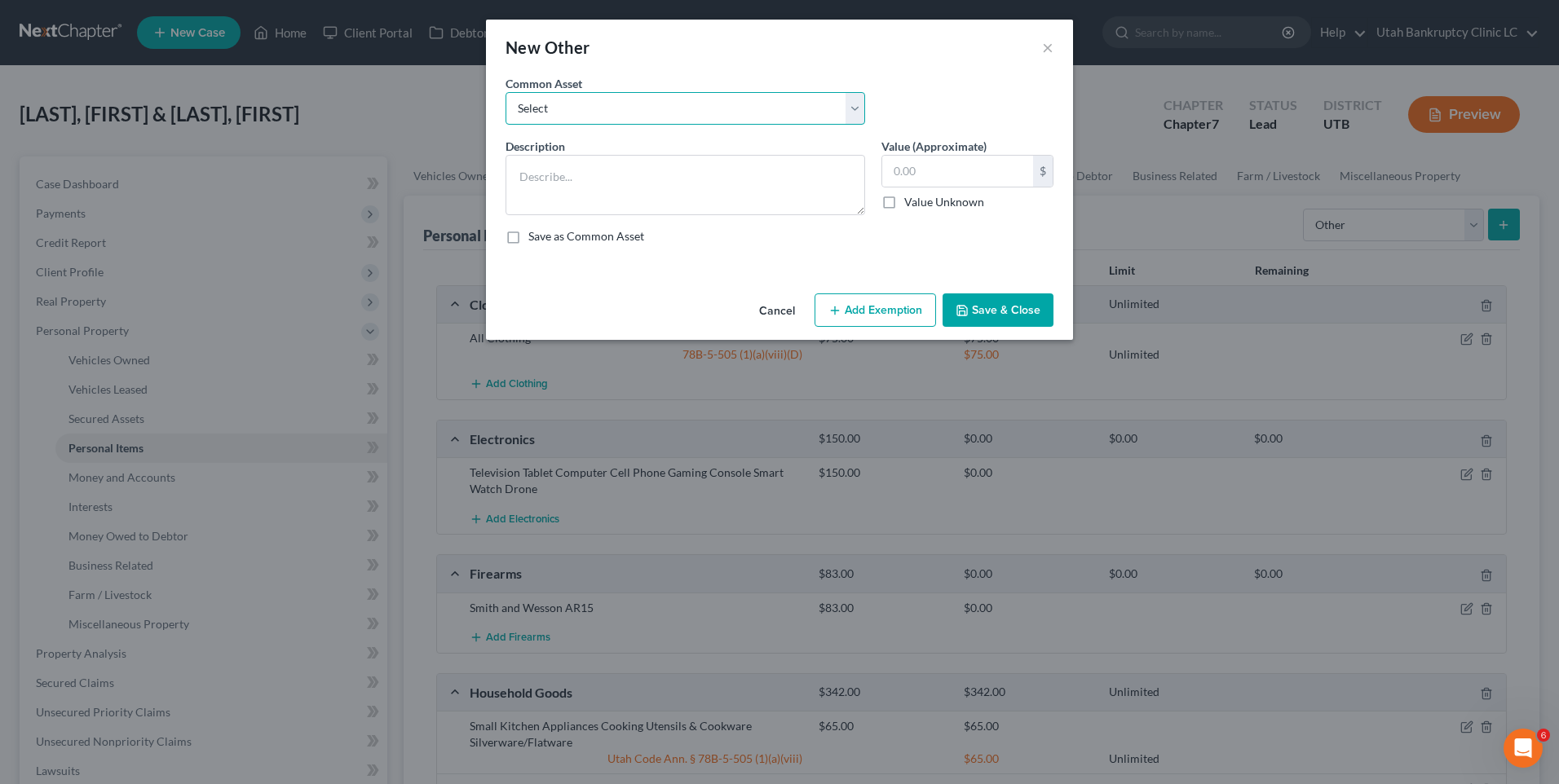 click on "Select Guitar
Piano Mechanic Tools Mechanic Tools Carpenter Tools Crypto holdings Misc Crypto holdings" at bounding box center (685, 108) 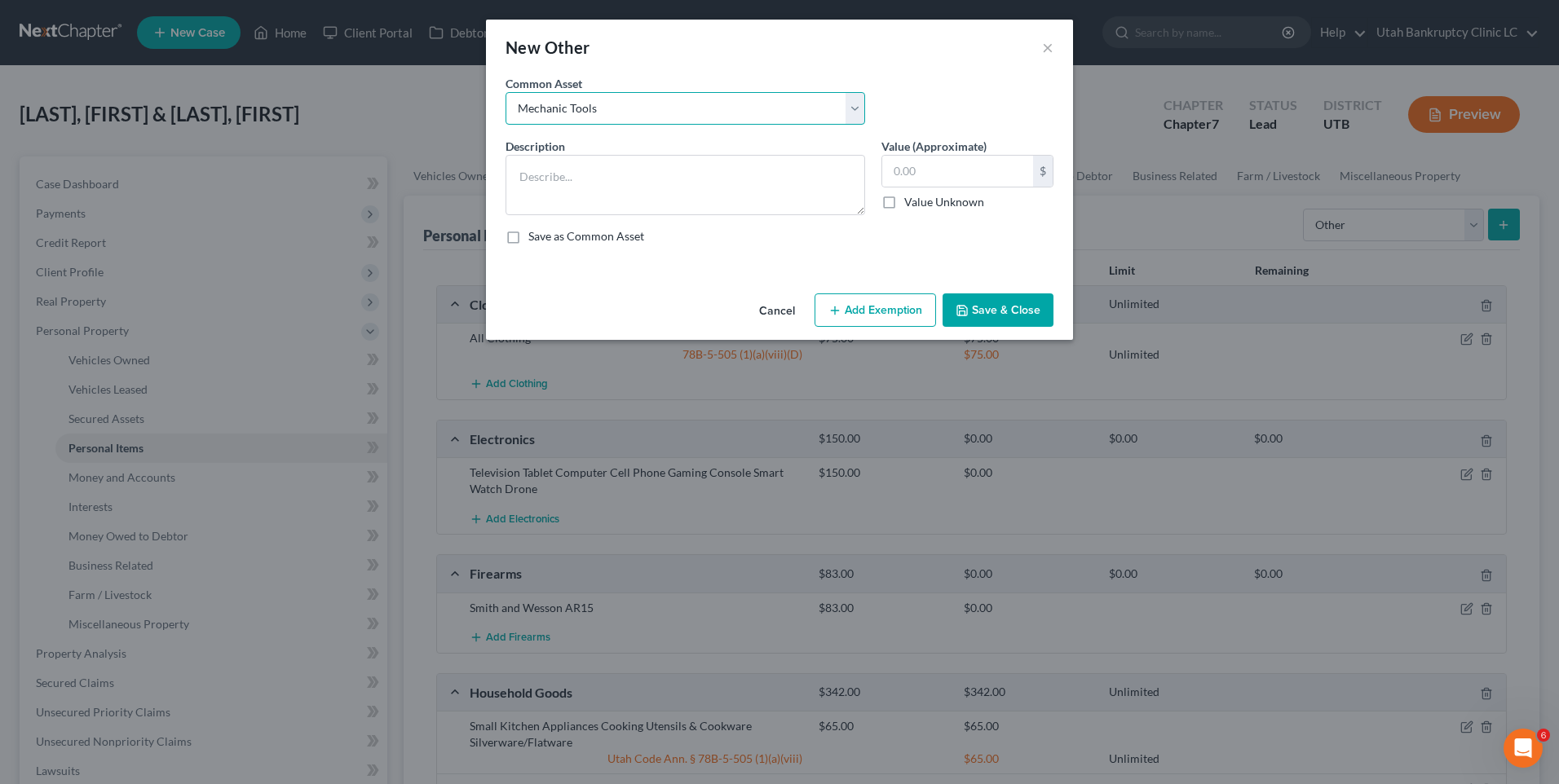 click on "Select Guitar
Piano Mechanic Tools Mechanic Tools Carpenter Tools Crypto holdings Misc Crypto holdings" at bounding box center (685, 108) 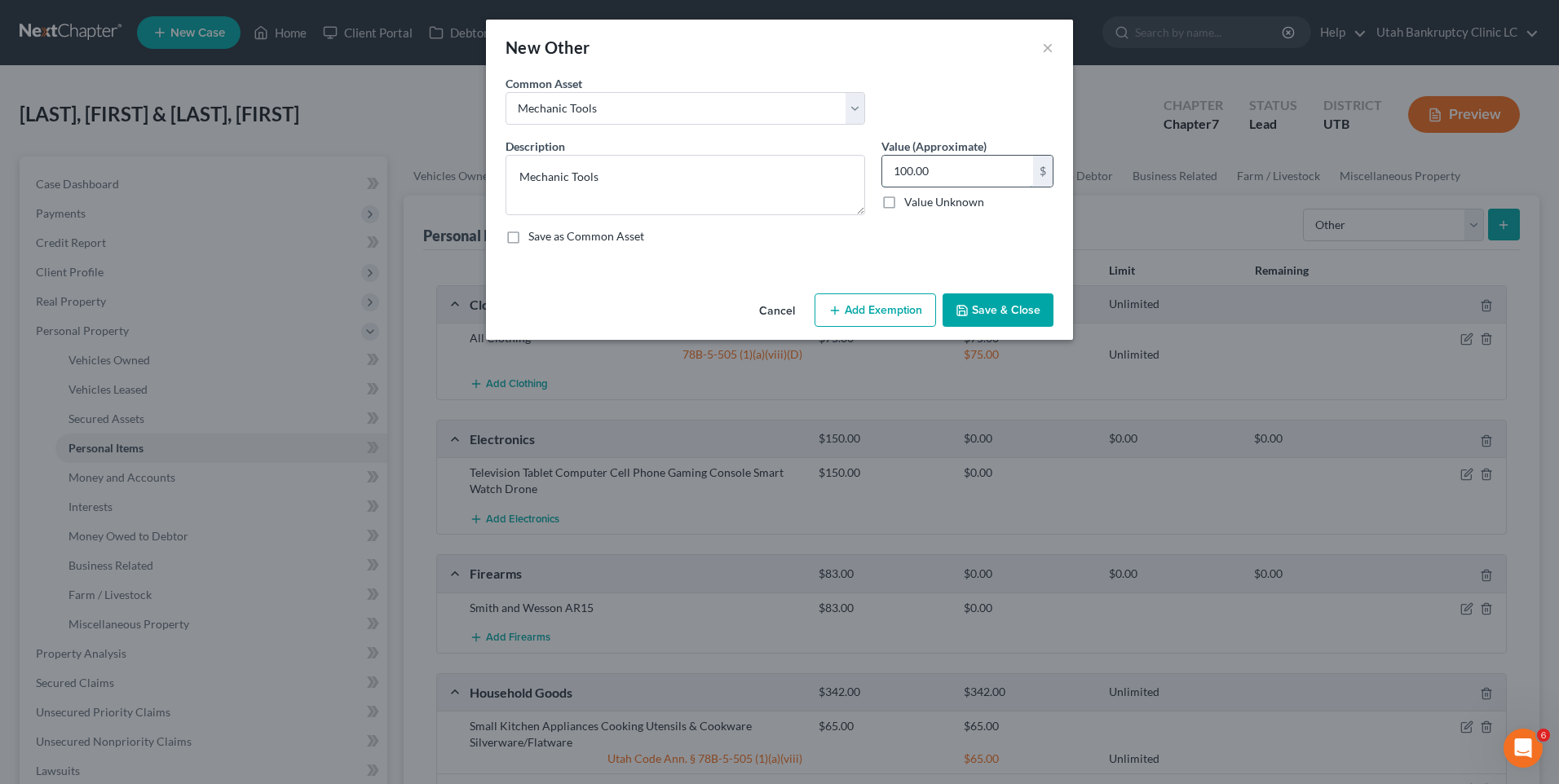 click on "100.00" at bounding box center [957, 171] 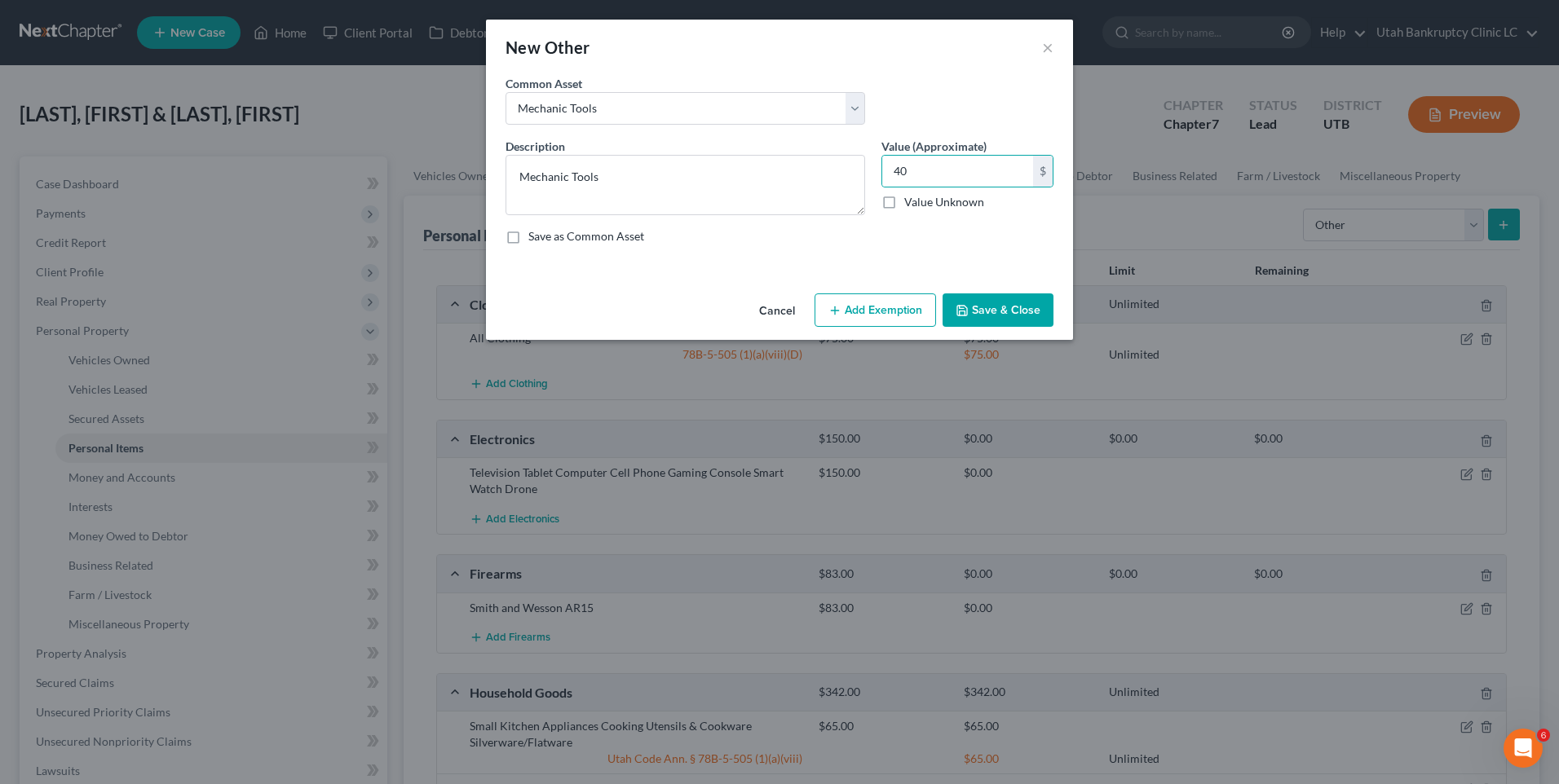 click on "Save & Close" at bounding box center [998, 311] 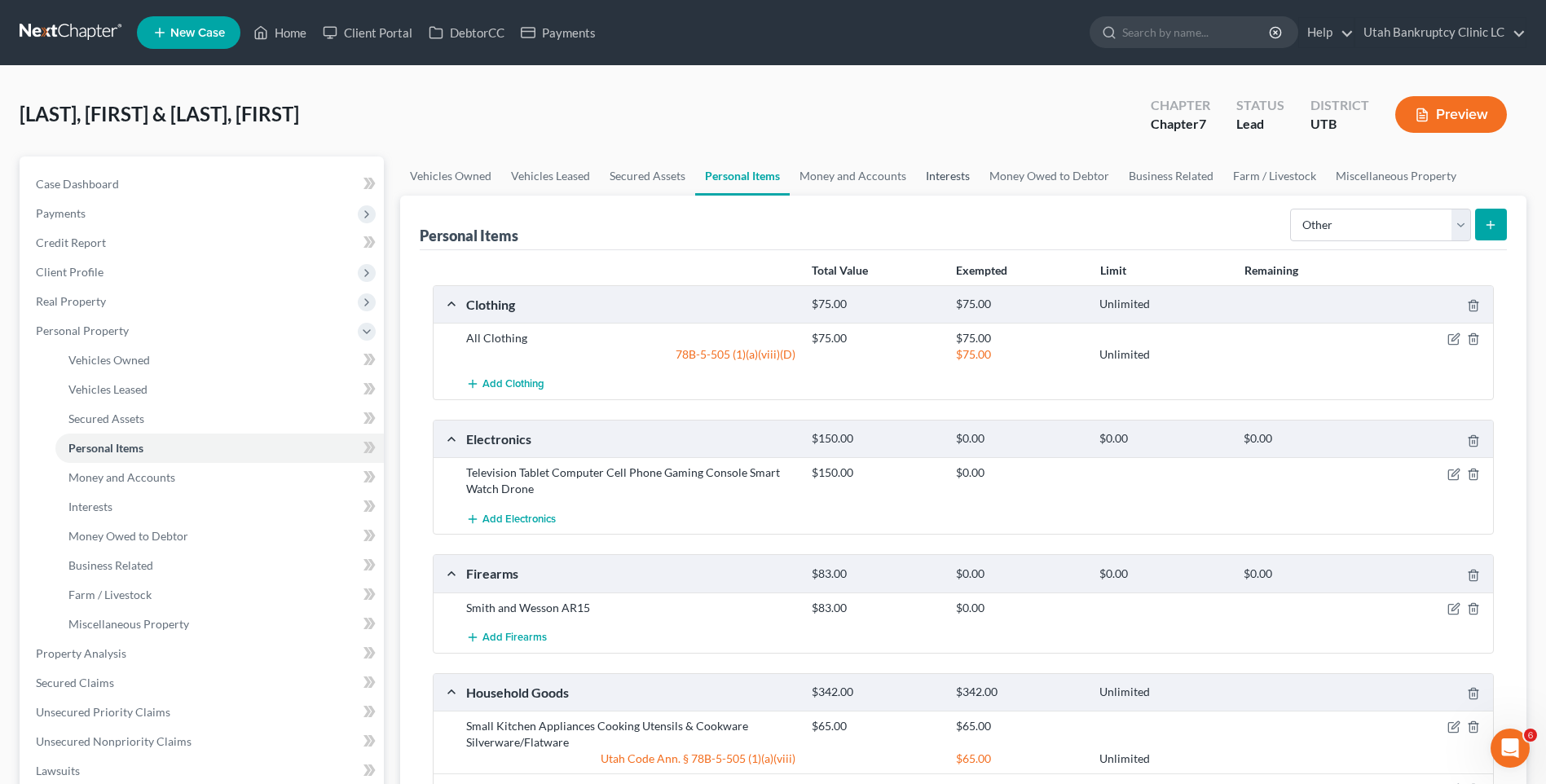 click on "Interests" at bounding box center [948, 176] 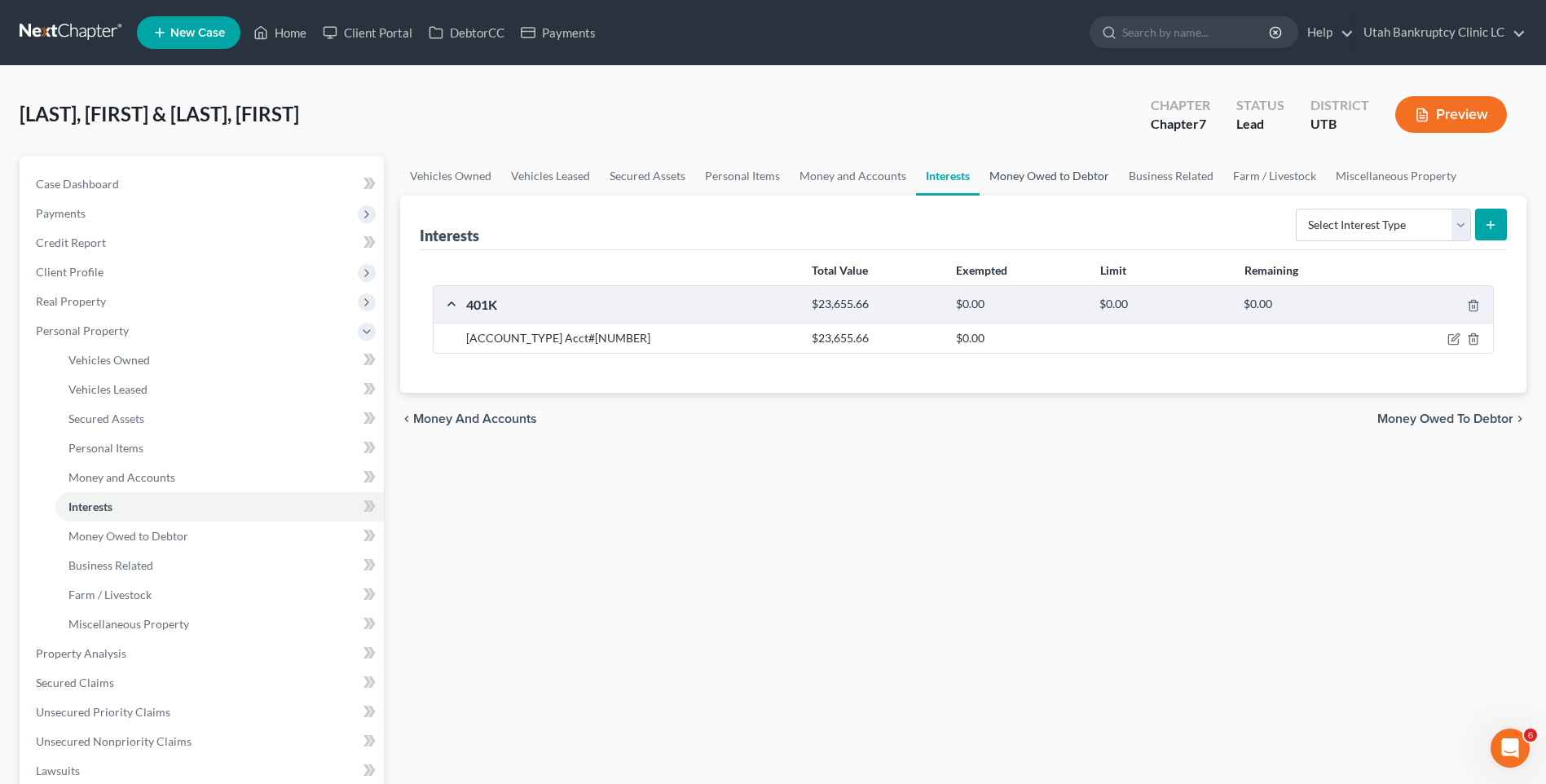 click on "Money Owed to Debtor" at bounding box center [1049, 176] 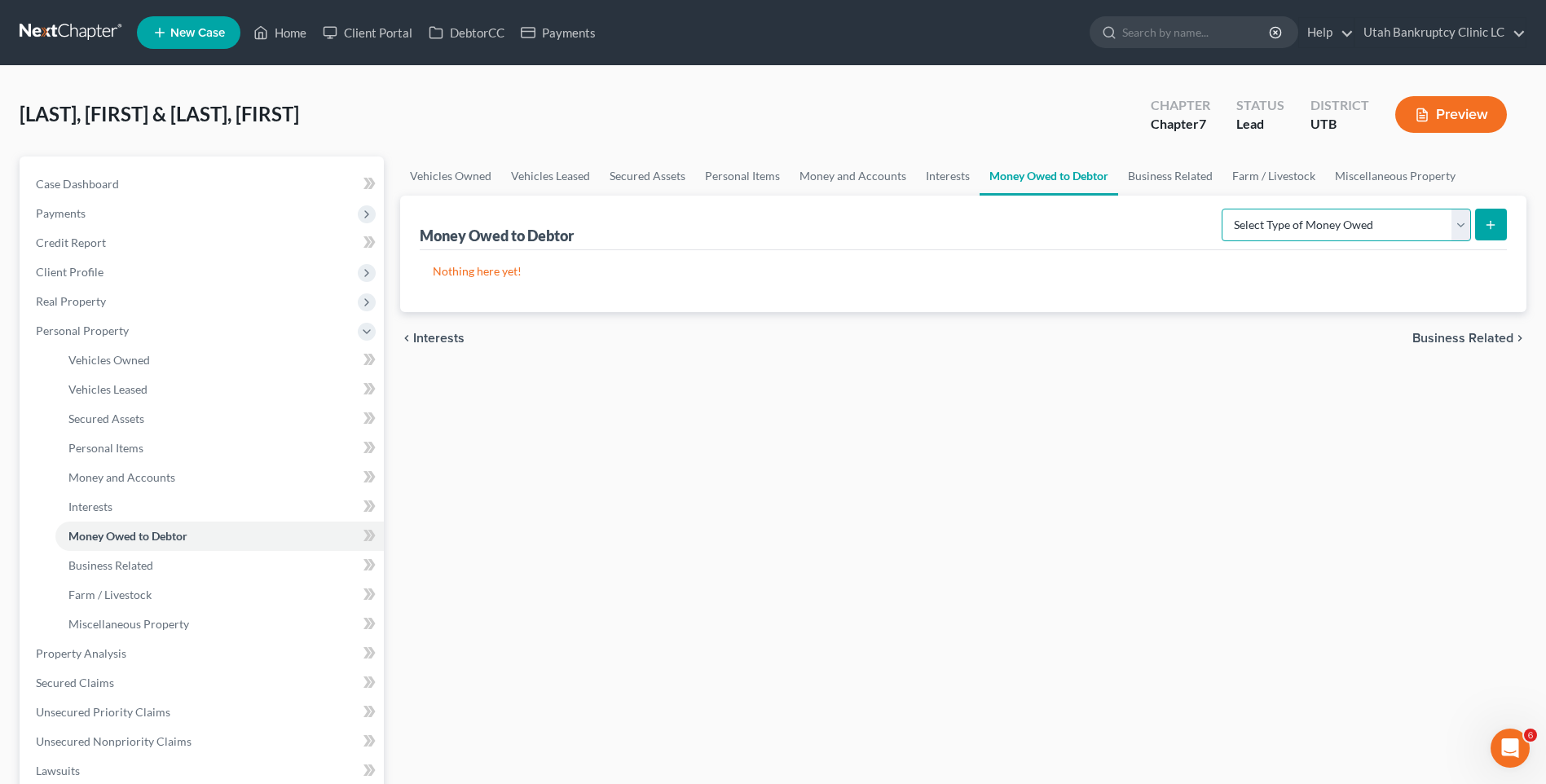 click on "Select Type of Money Owed Accounts Receivable Alimony Child Support Claims Against Third Parties Disability Benefits Disability Insurance Payments Divorce Settlements Equitable or Future Interests Expected Tax Refund and Unused NOLs Financial Assets Not Yet Listed Life Estate of Descendants Maintenance Other Contingent & Unliquidated Claims Property Settlements Sick or Vacation Pay Social Security Benefits Trusts Unpaid Loans Unpaid Wages Workers Compensation" at bounding box center [1346, 225] 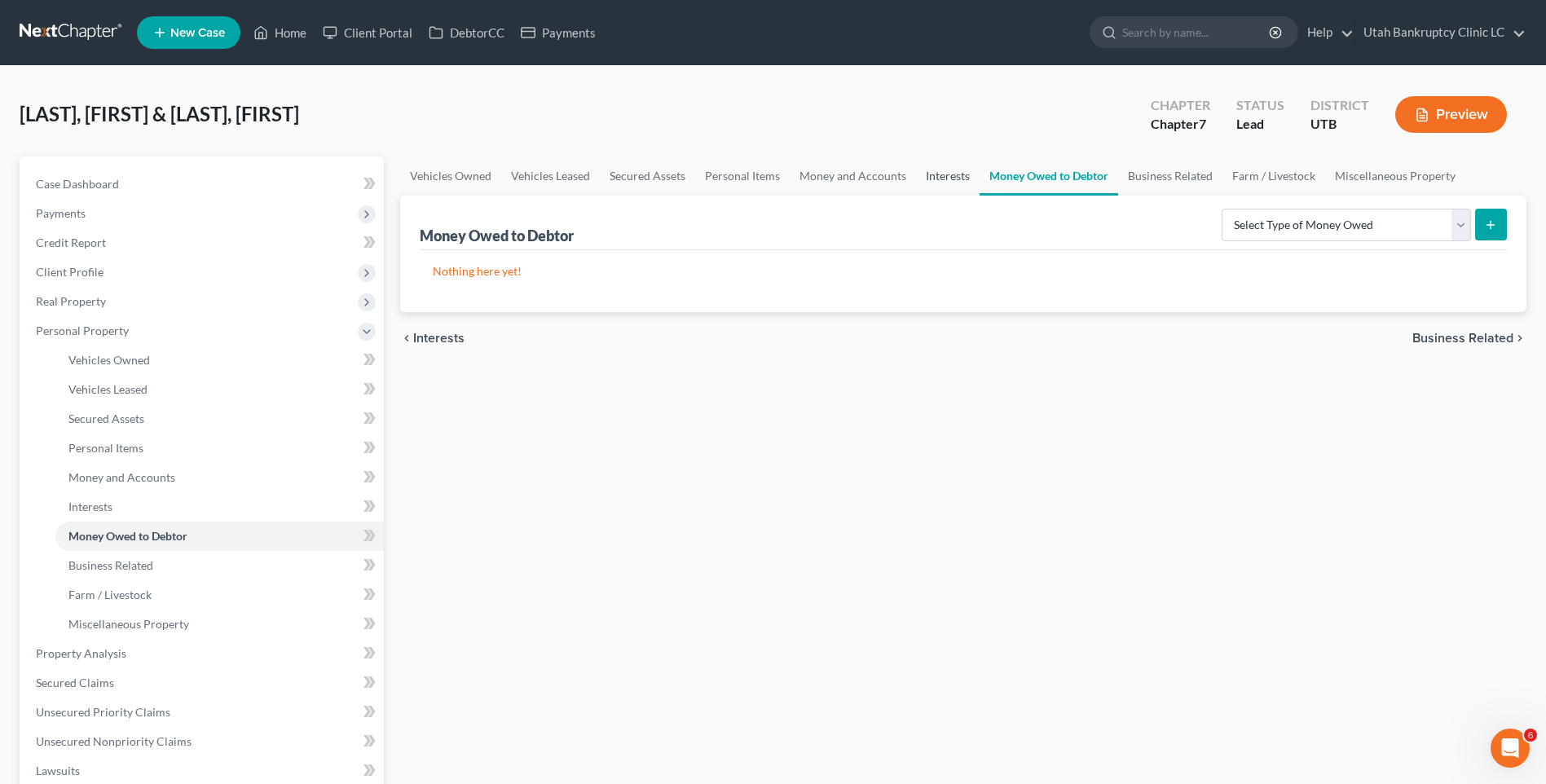 click on "Interests" at bounding box center (948, 176) 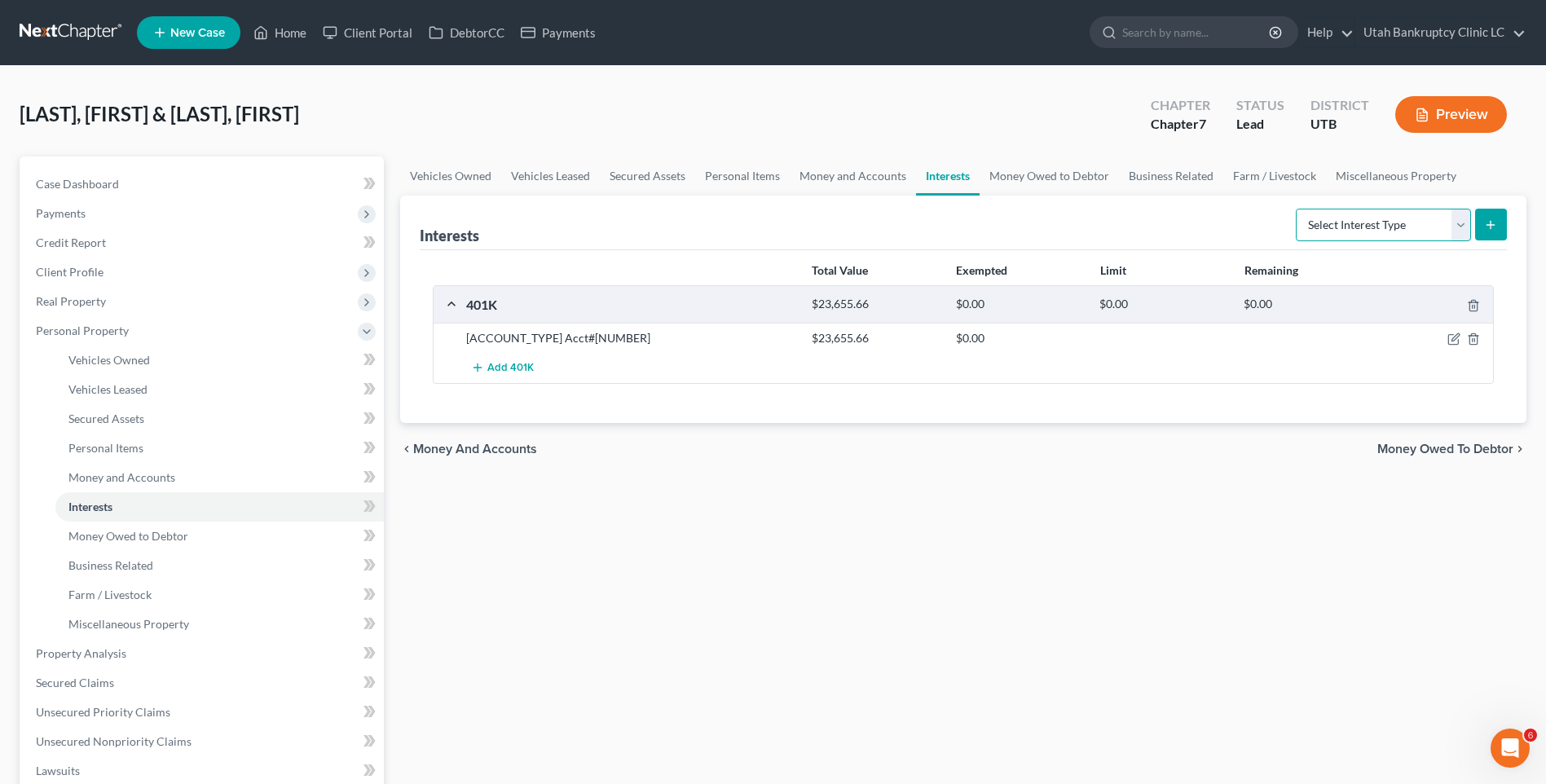 click on "Select Interest Type 401K Annuity Bond Education IRA Government Bond Government Pension Plan Incorporated Business IRA Joint Venture (Active) Joint Venture (Inactive) Keogh Mutual Fund Other Retirement Plan Partnership (Active) Partnership (Inactive) Pension Plan Stock Term Life Insurance Unincorporated Business Whole Life Insurance" at bounding box center [1383, 225] 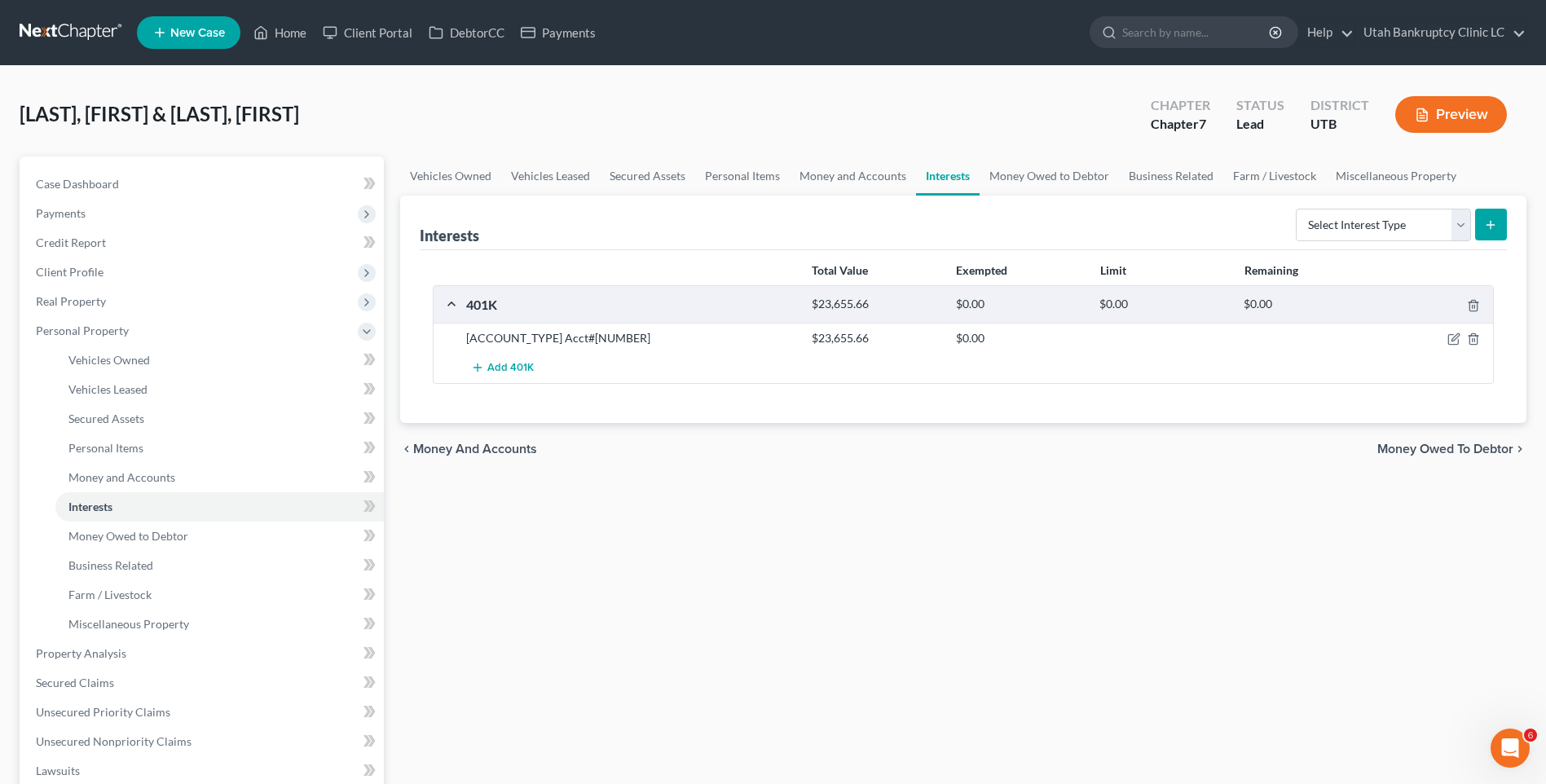 click on "[FIRST], [FIRST] Upgraded Chapter Chapter 7 Status Lead District UTB Preview" at bounding box center [773, 121] 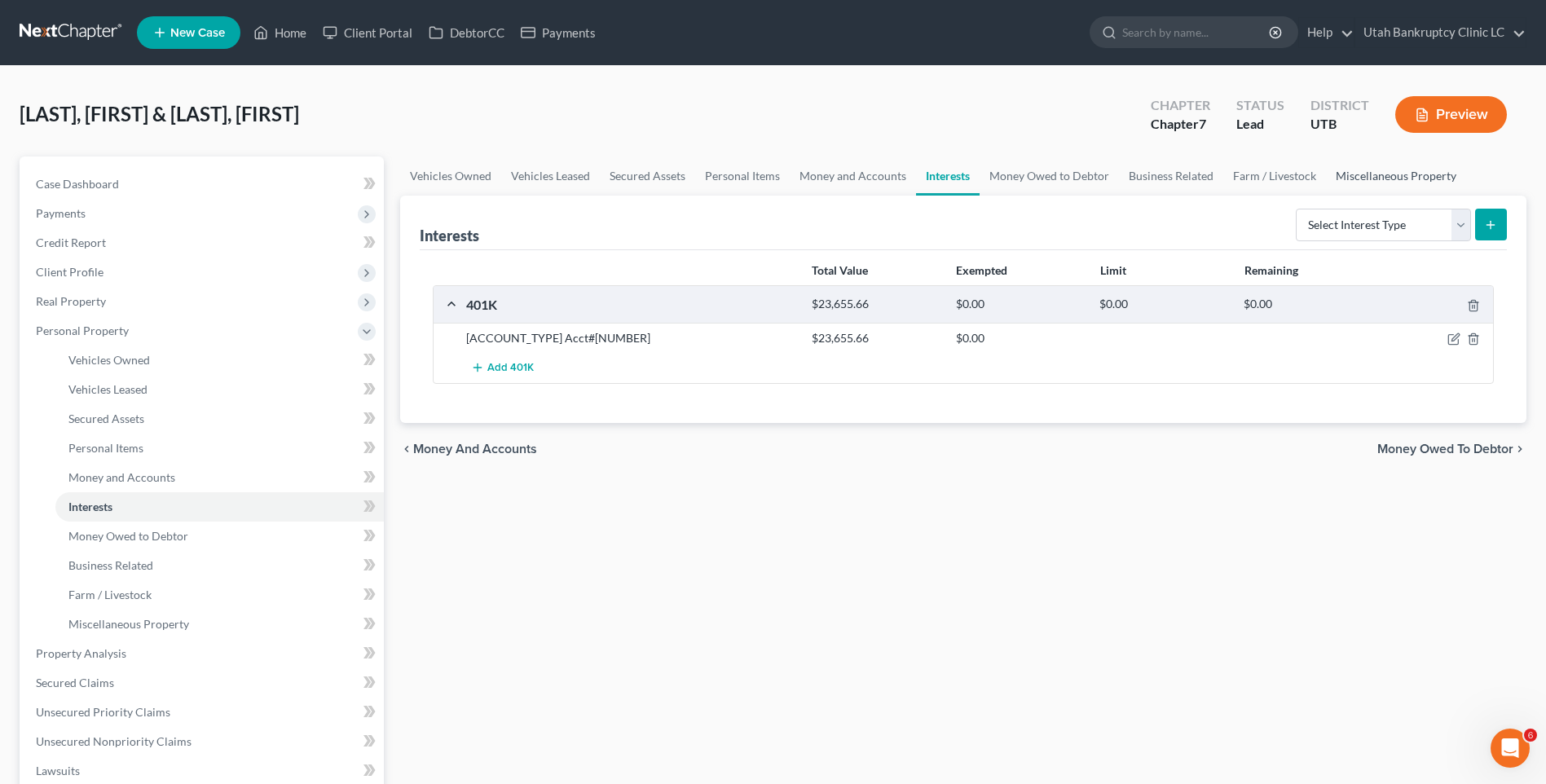 click on "Miscellaneous Property" at bounding box center [1396, 176] 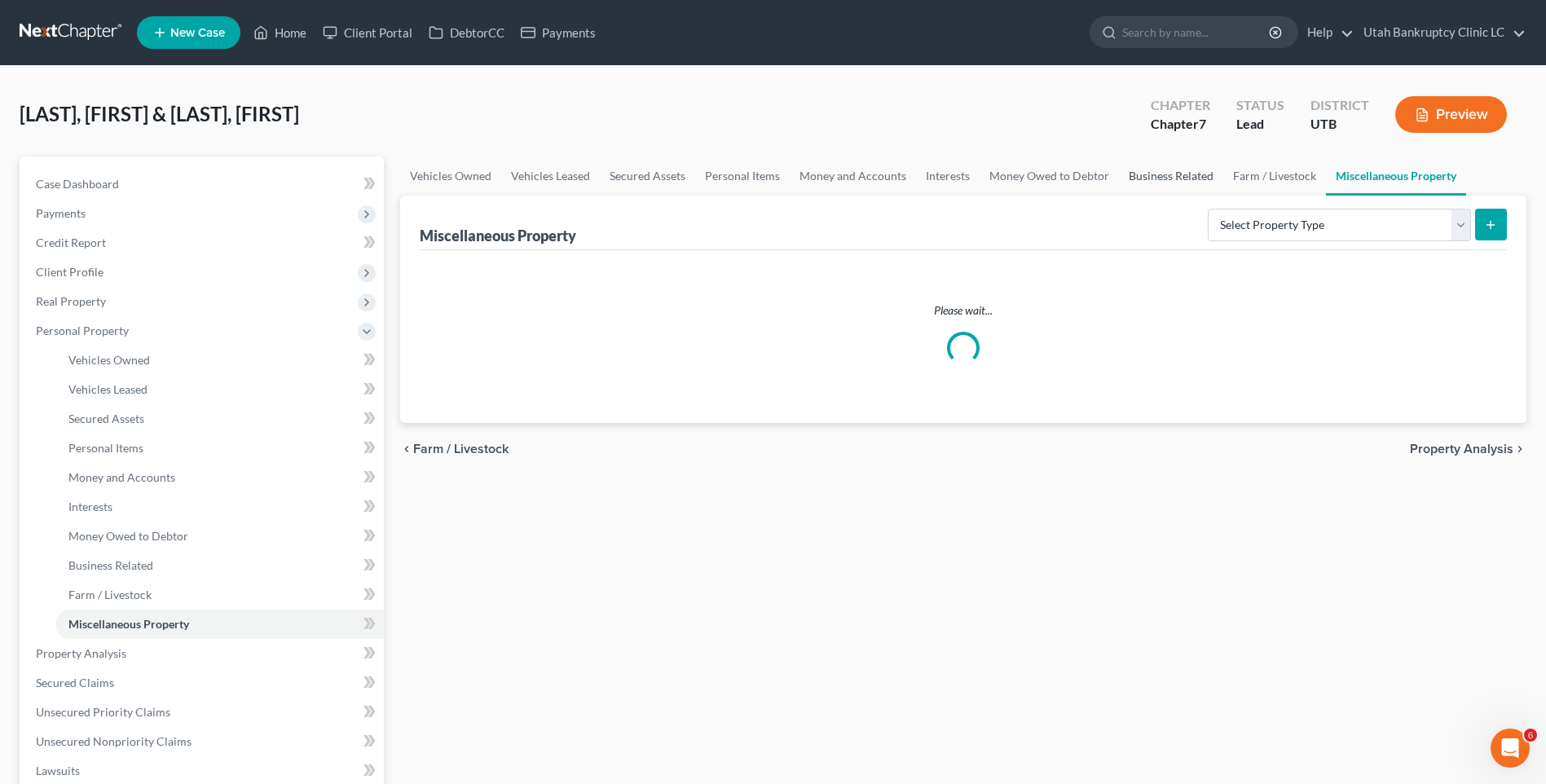 click on "Business Related" at bounding box center (1171, 176) 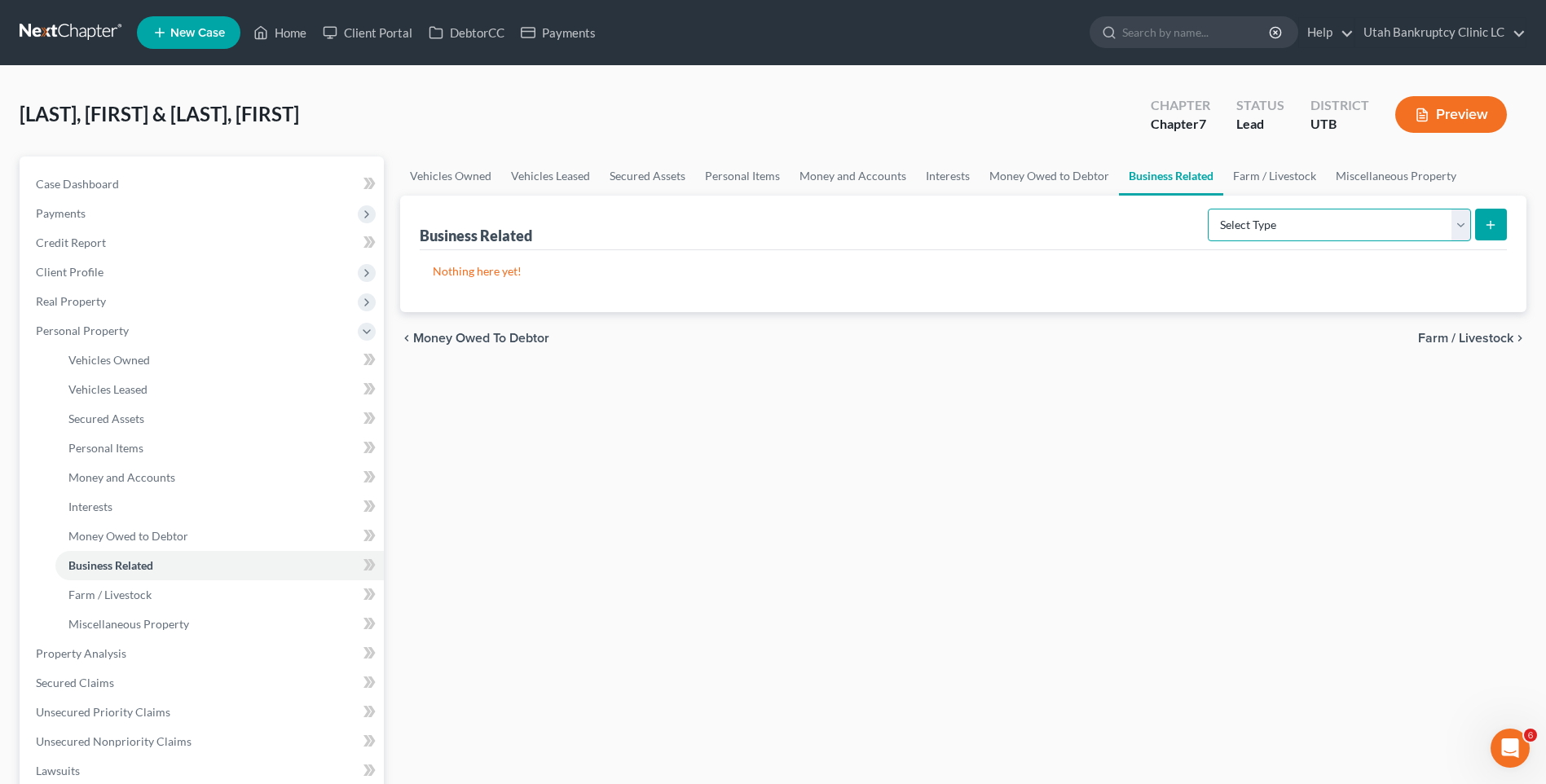 click on "Select Type Customer Lists Franchises Inventory Licenses Machinery Office Equipment, Furnishings, Supplies Other Business Related Property Not Listed Patents, Copyrights, Intellectual Property" at bounding box center [1339, 225] 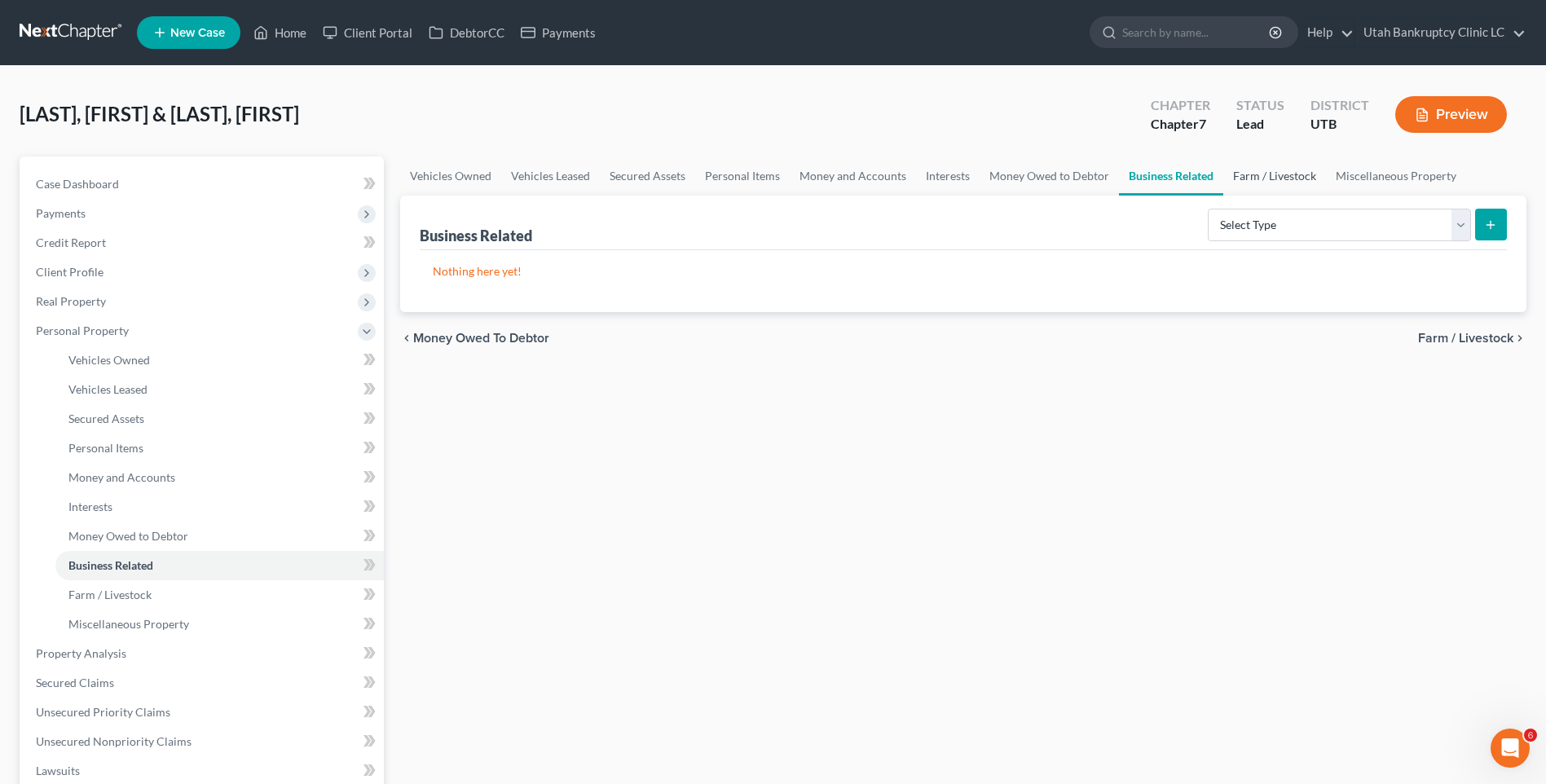 click on "Farm / Livestock" at bounding box center [1275, 176] 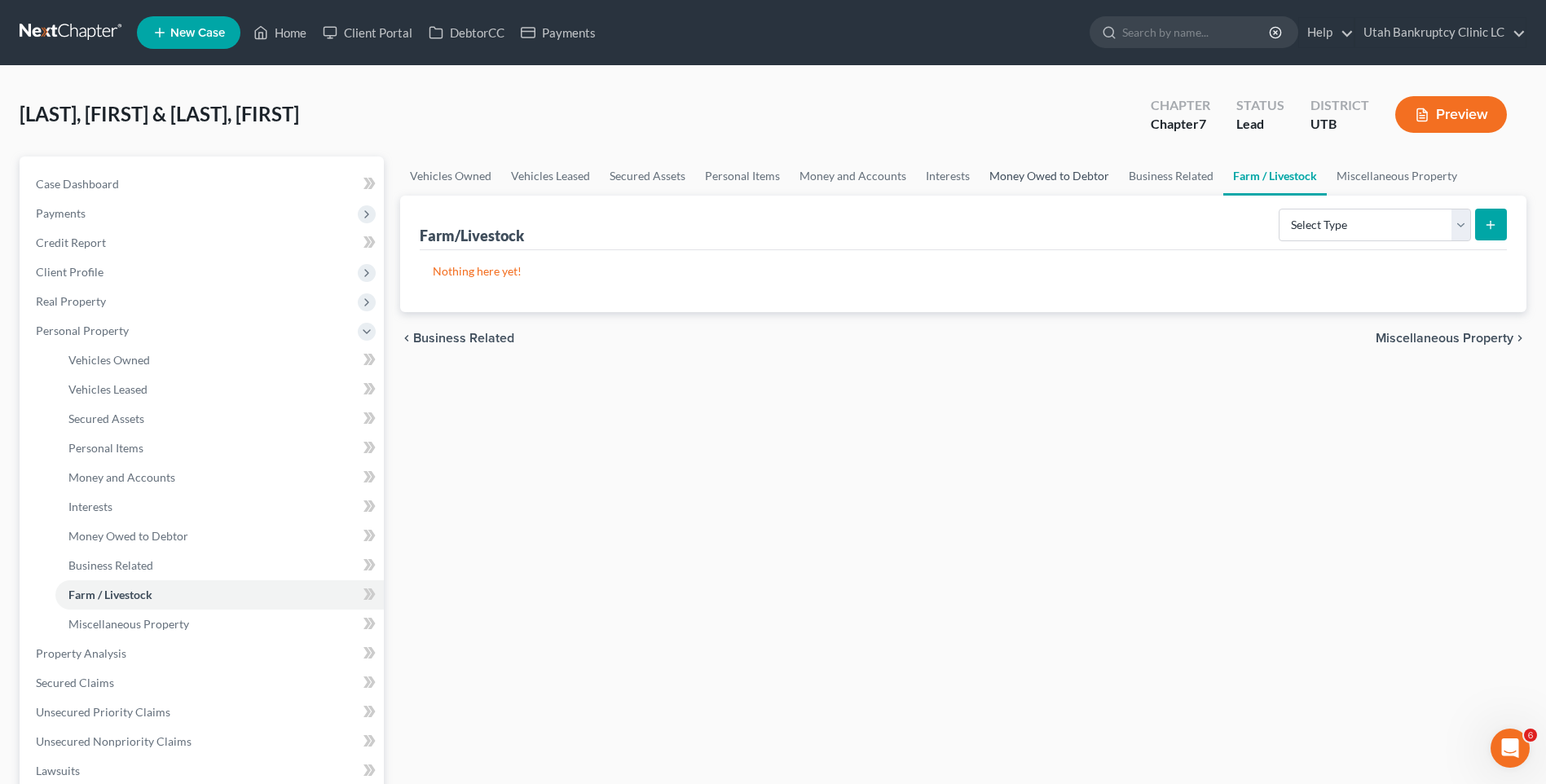 click on "Money Owed to Debtor" at bounding box center [1049, 176] 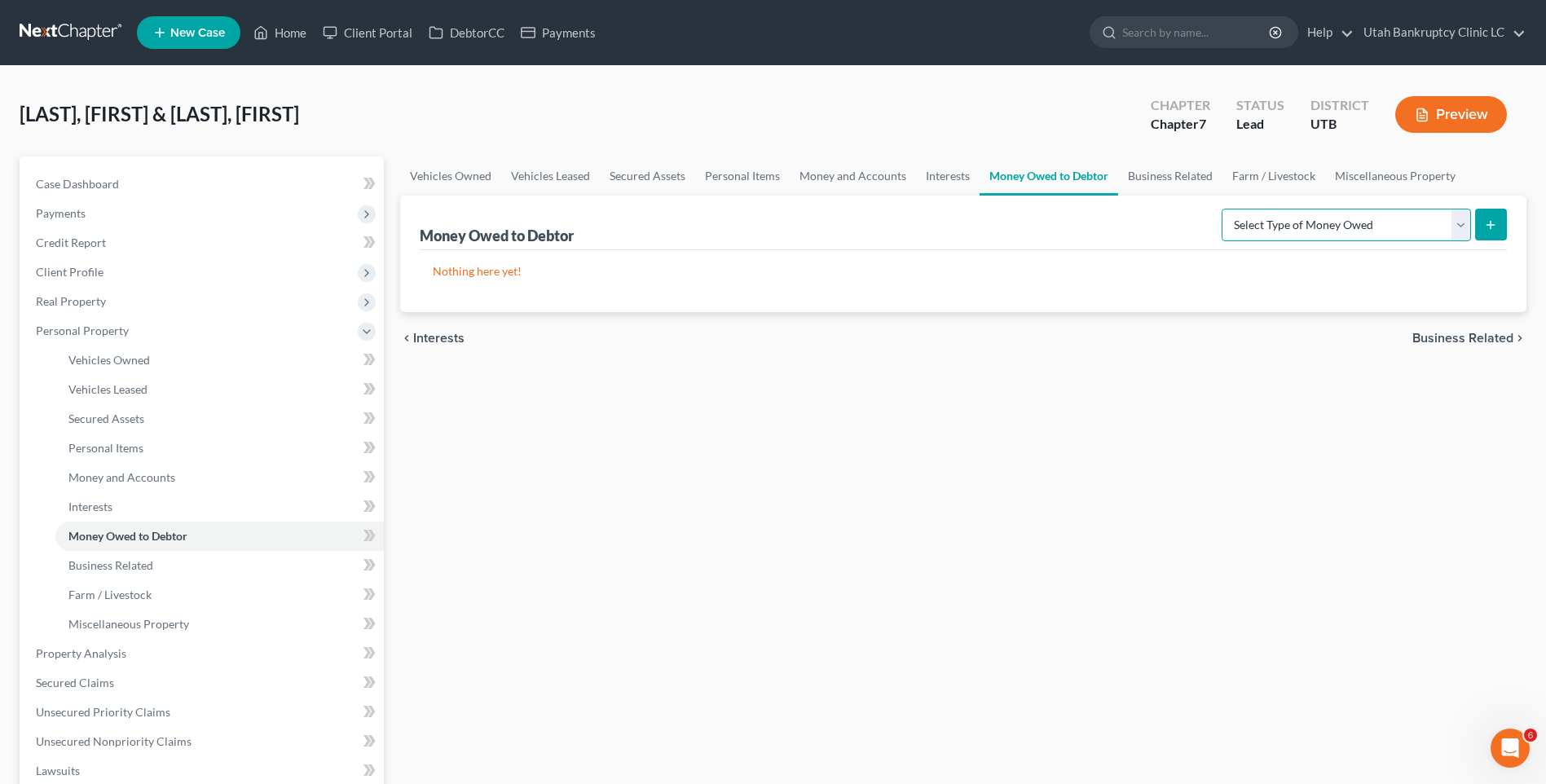 click on "Select Type of Money Owed Accounts Receivable Alimony Child Support Claims Against Third Parties Disability Benefits Disability Insurance Payments Divorce Settlements Equitable or Future Interests Expected Tax Refund and Unused NOLs Financial Assets Not Yet Listed Life Estate of Descendants Maintenance Other Contingent & Unliquidated Claims Property Settlements Sick or Vacation Pay Social Security Benefits Trusts Unpaid Loans Unpaid Wages Workers Compensation" at bounding box center [1346, 225] 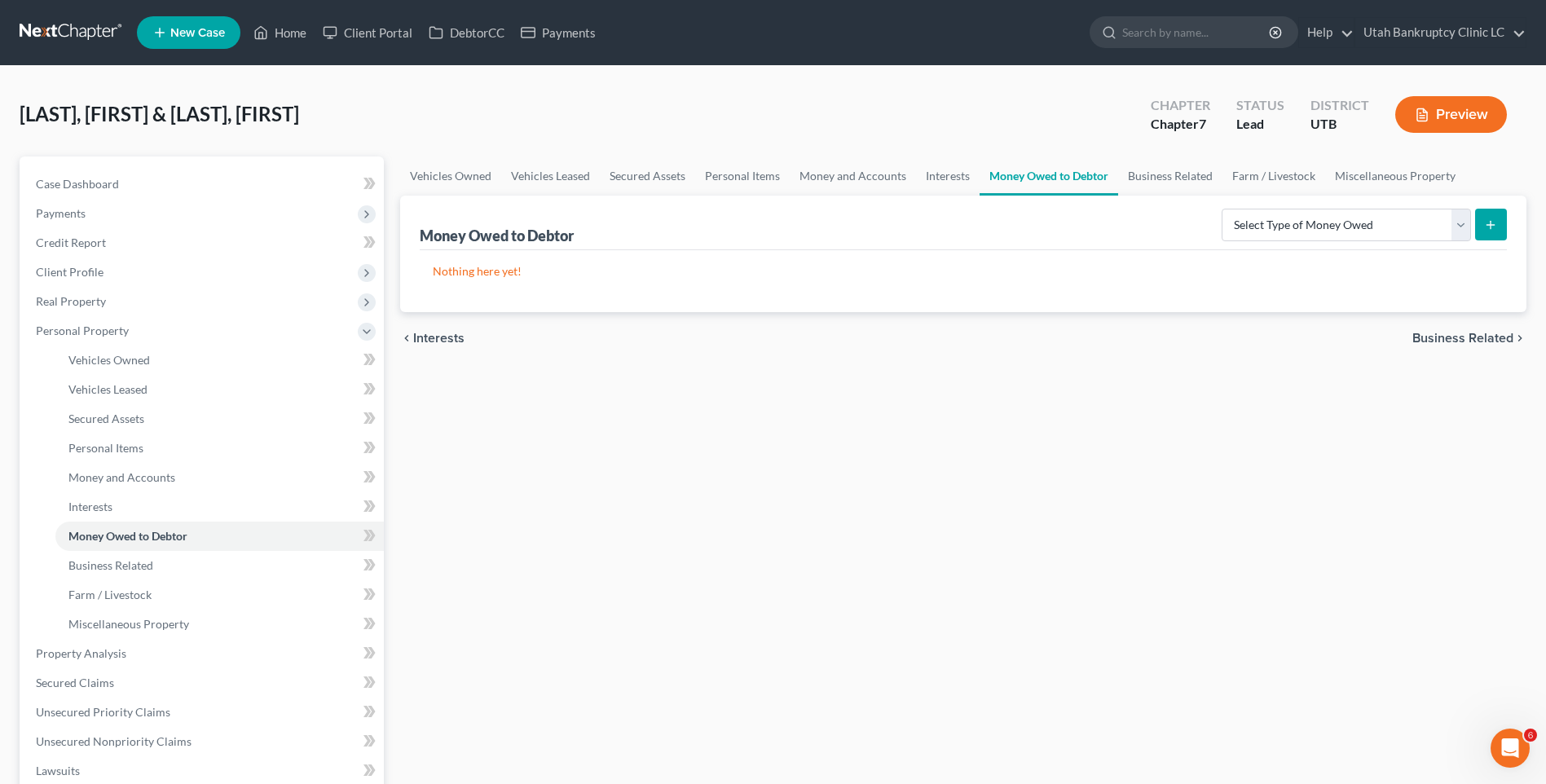 click on "Preview" at bounding box center (1451, 114) 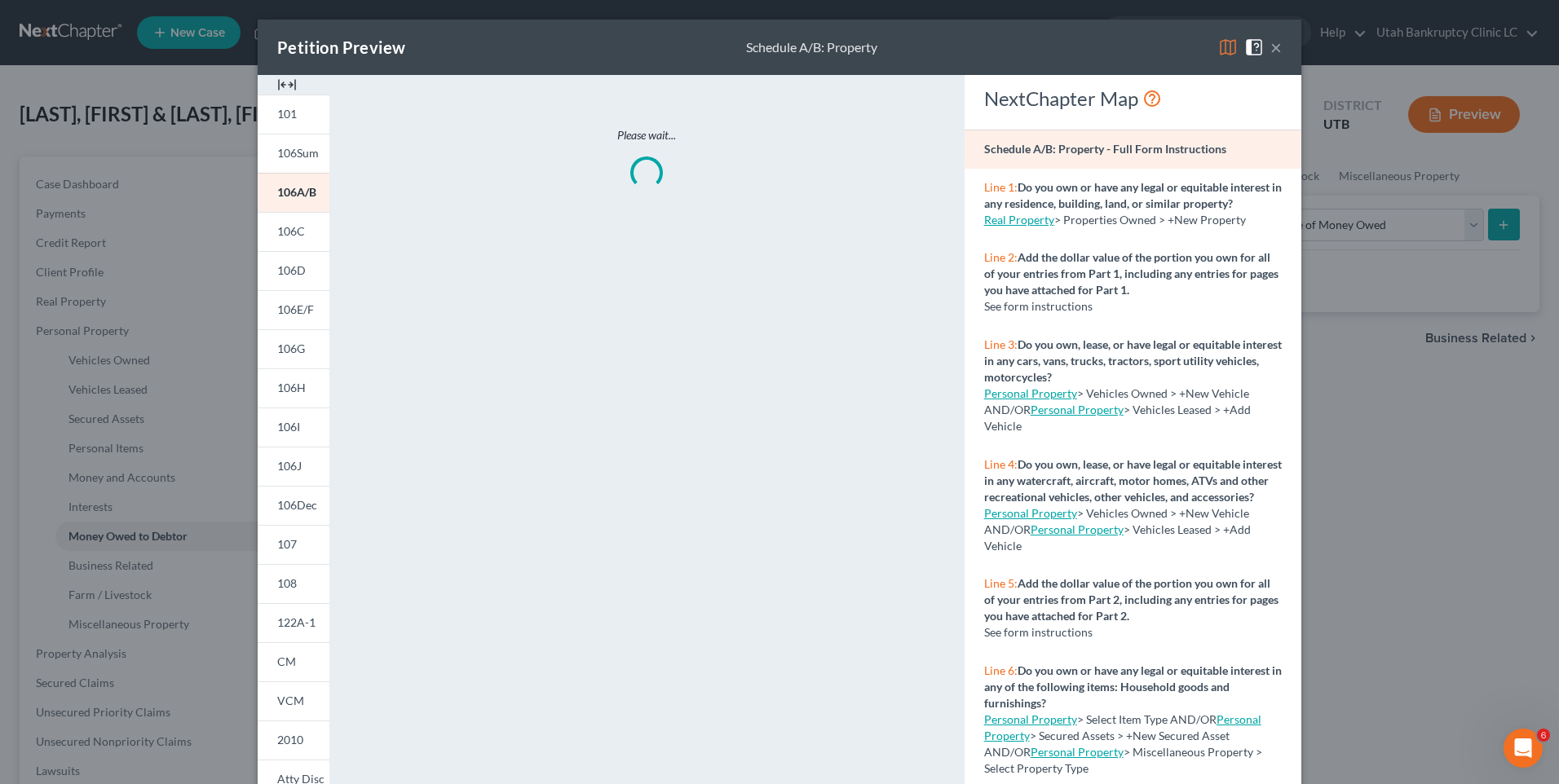 click on "×" at bounding box center [1276, 47] 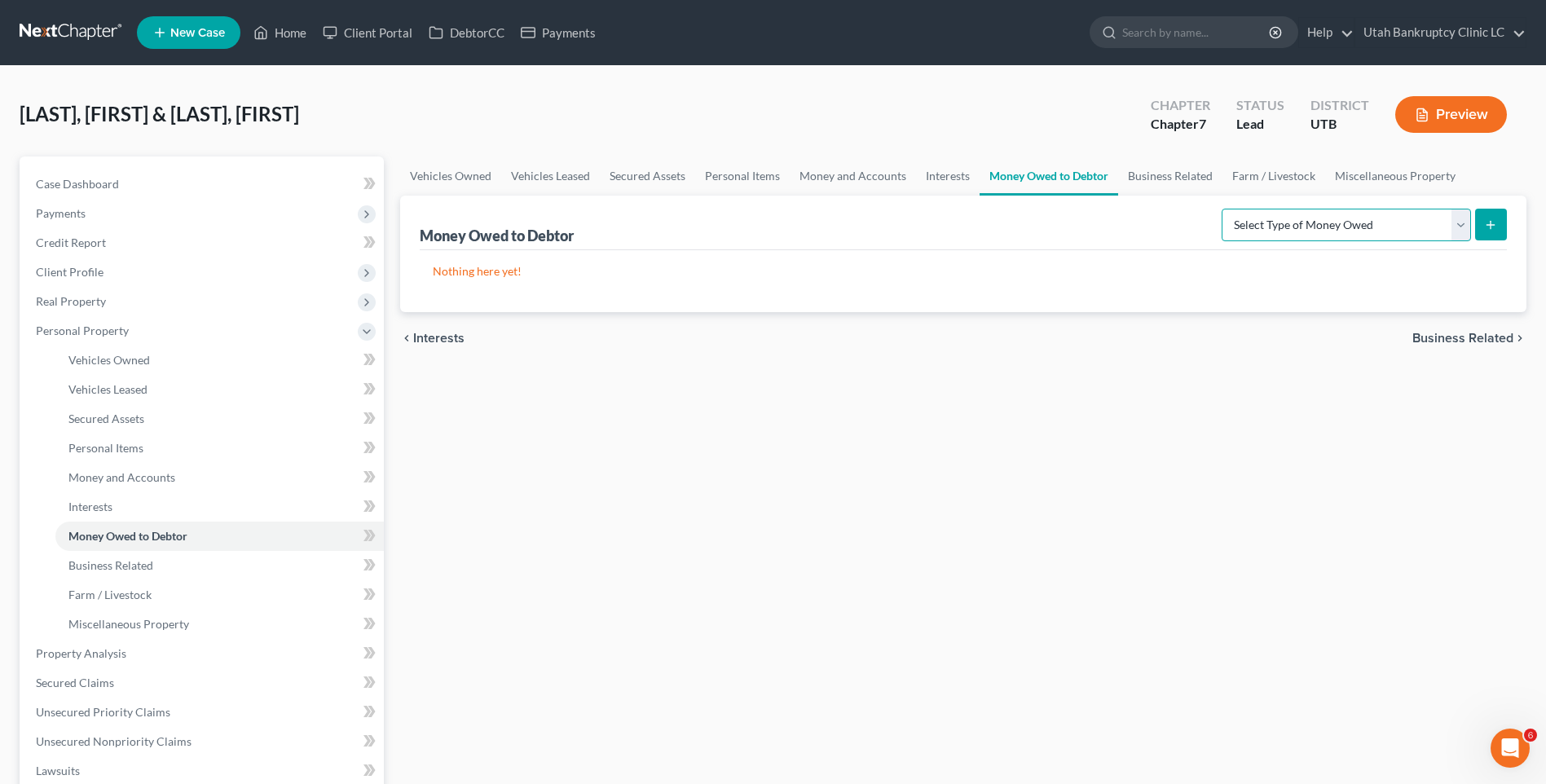 click on "Select Type of Money Owed Accounts Receivable Alimony Child Support Claims Against Third Parties Disability Benefits Disability Insurance Payments Divorce Settlements Equitable or Future Interests Expected Tax Refund and Unused NOLs Financial Assets Not Yet Listed Life Estate of Descendants Maintenance Other Contingent & Unliquidated Claims Property Settlements Sick or Vacation Pay Social Security Benefits Trusts Unpaid Loans Unpaid Wages Workers Compensation" at bounding box center [1346, 225] 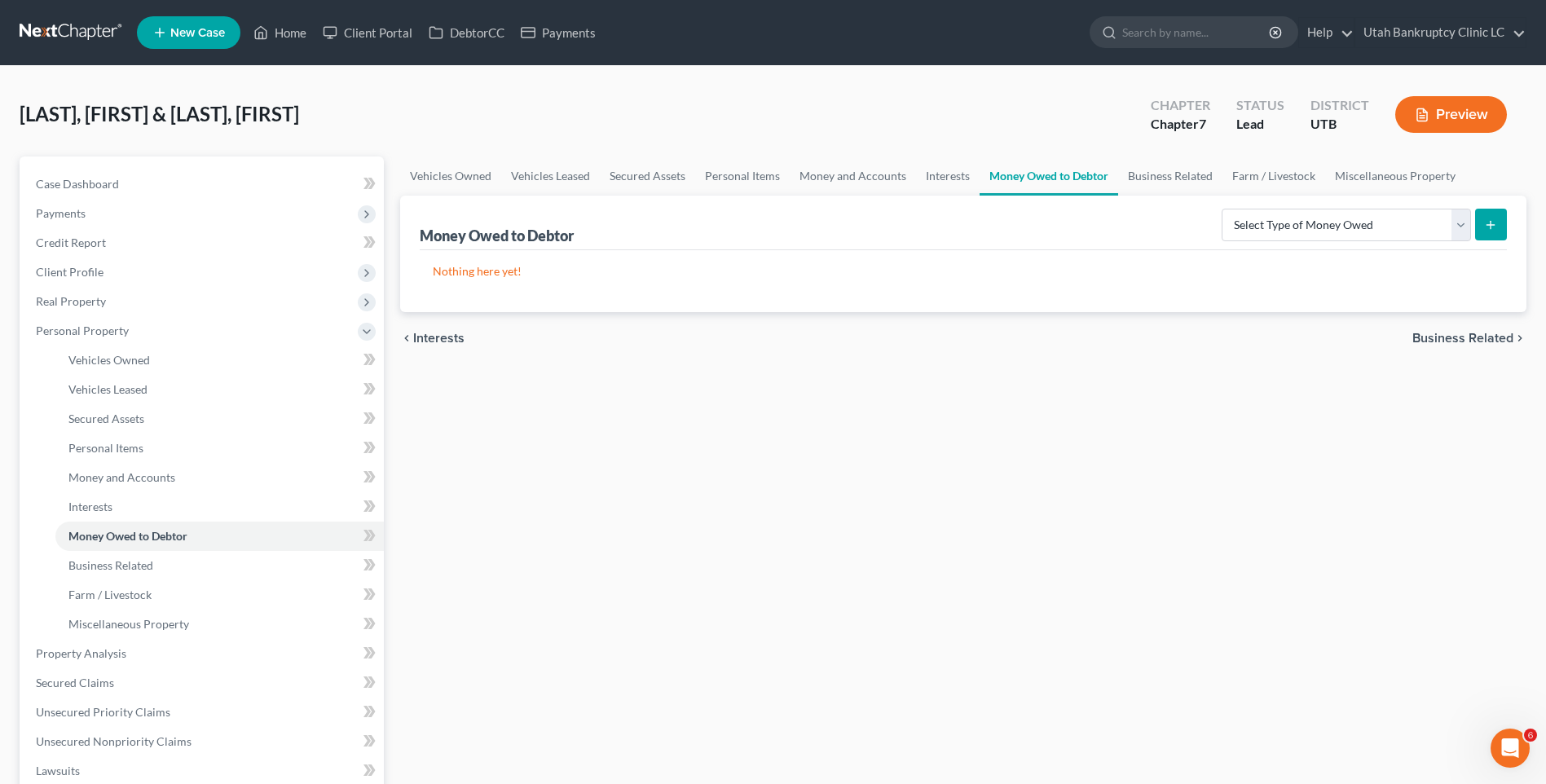 click on "Money Owed to Debtor" at bounding box center [1049, 176] 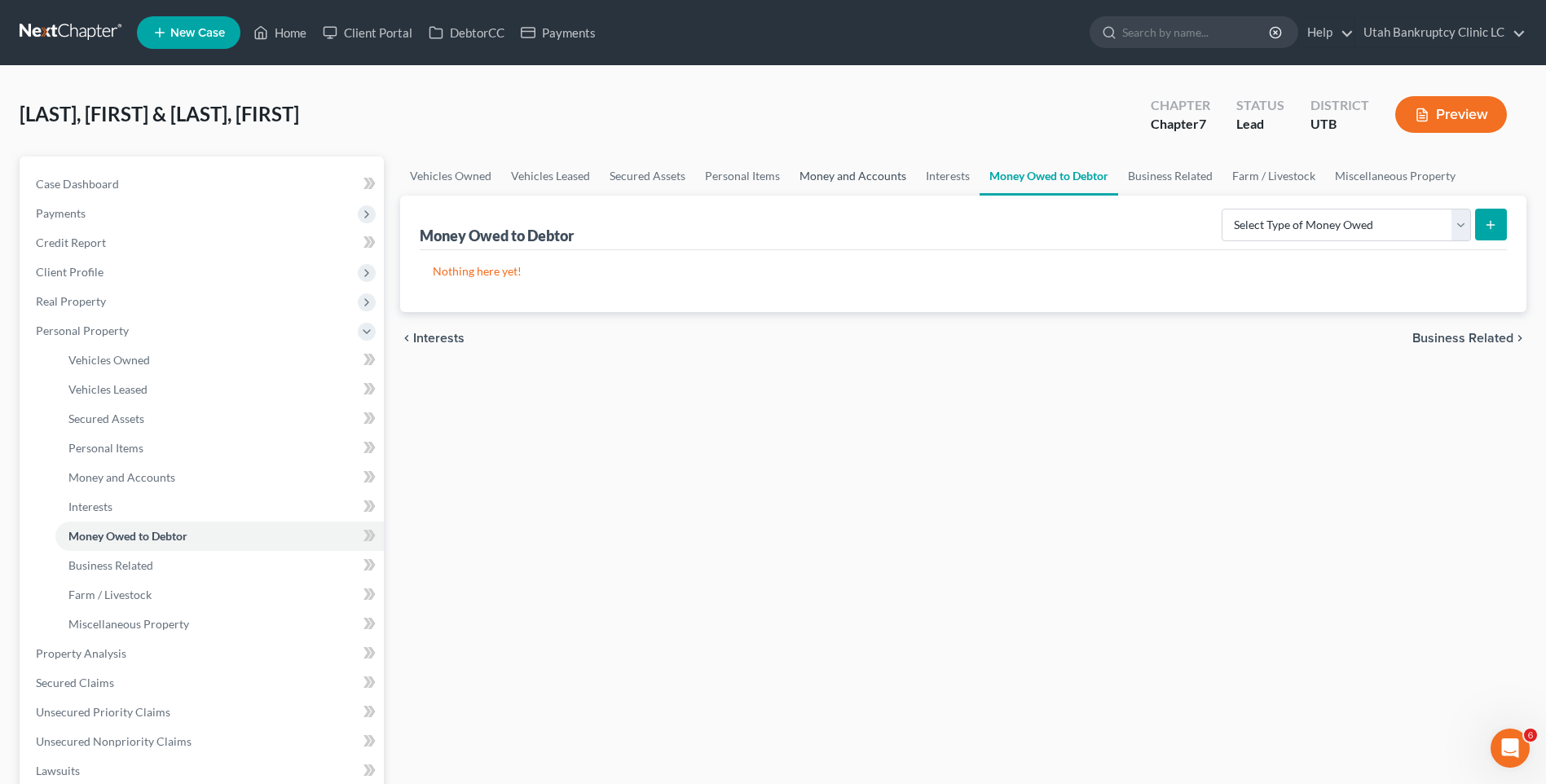 click on "Money and Accounts" at bounding box center (852, 176) 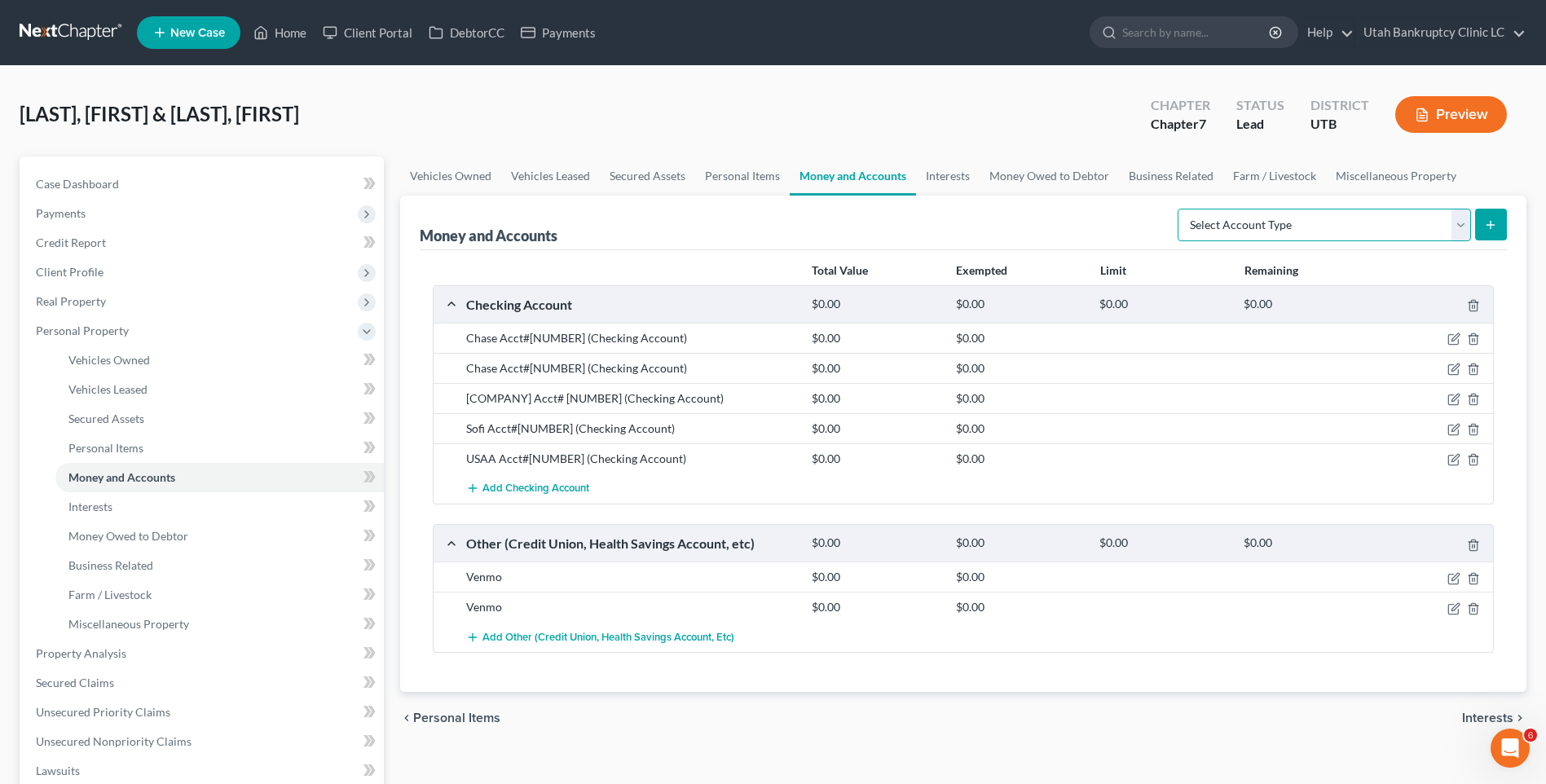 click on "Select Account Type Brokerage Cash on Hand Certificates of Deposit Checking Account Money Market Other (Credit Union, Health Savings Account, etc) Safe Deposit Box Savings Account Security Deposits or Prepayments" at bounding box center (1324, 225) 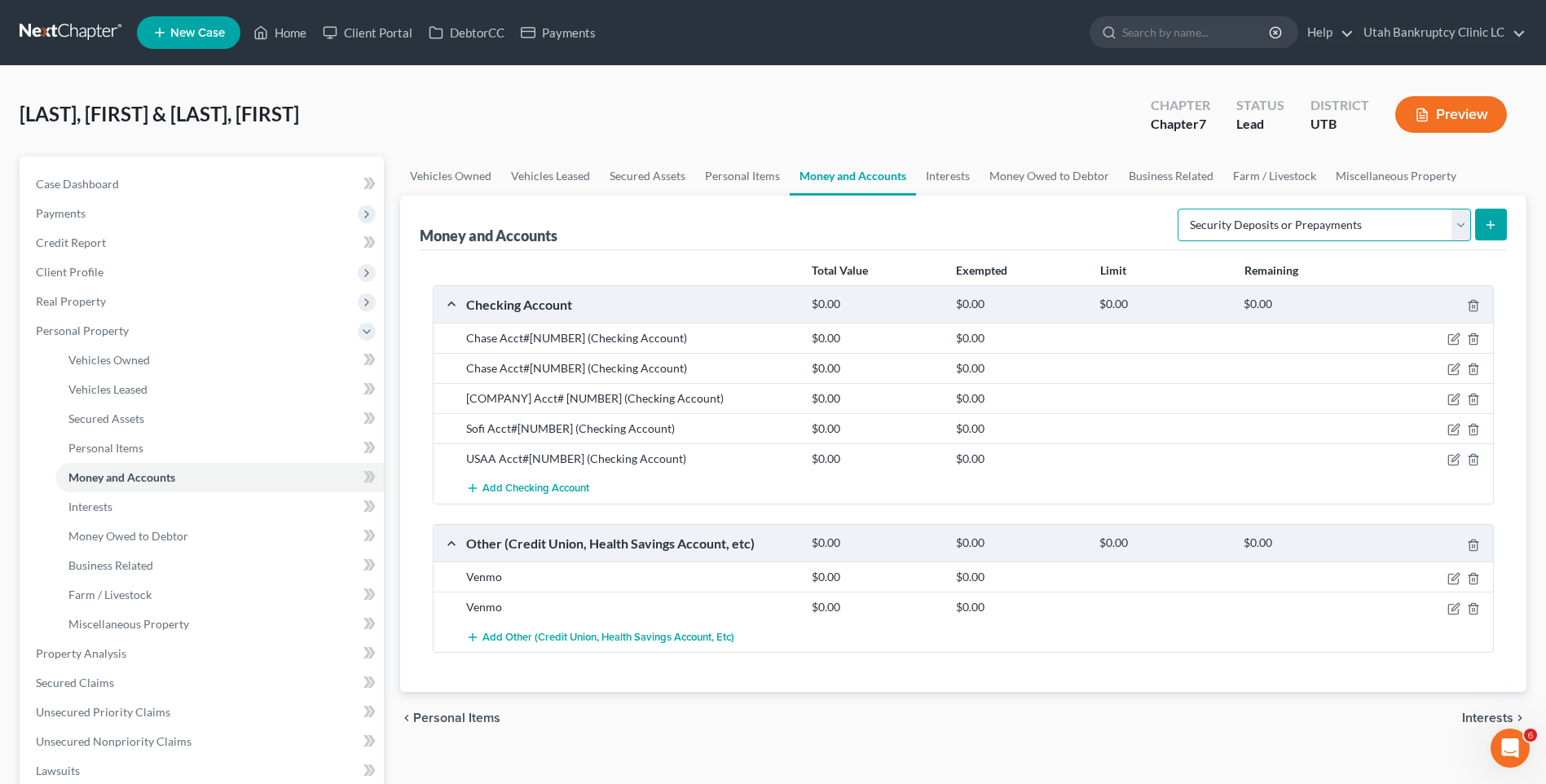 click on "Select Account Type Brokerage Cash on Hand Certificates of Deposit Checking Account Money Market Other (Credit Union, Health Savings Account, etc) Safe Deposit Box Savings Account Security Deposits or Prepayments" at bounding box center [1324, 225] 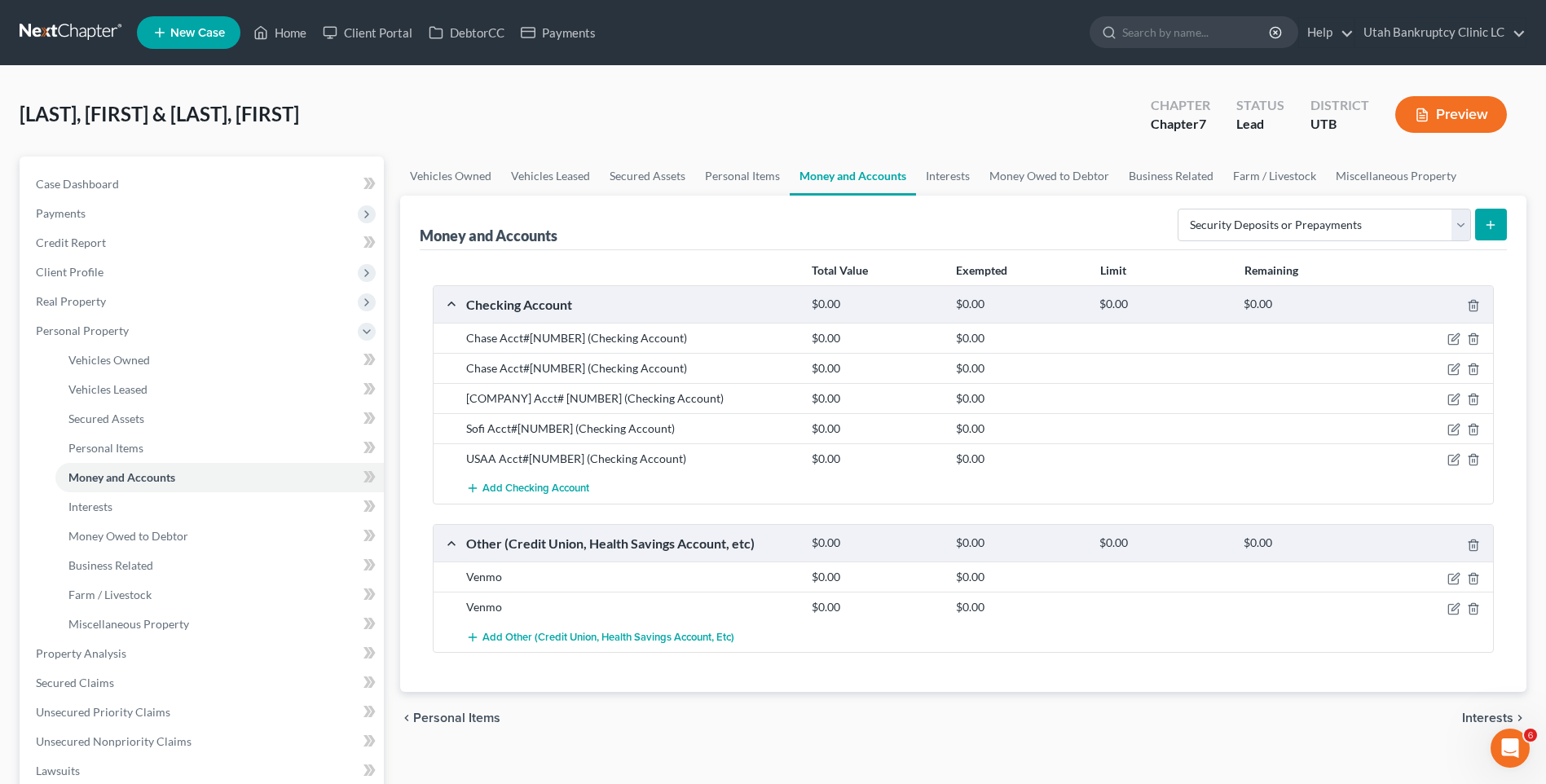 click 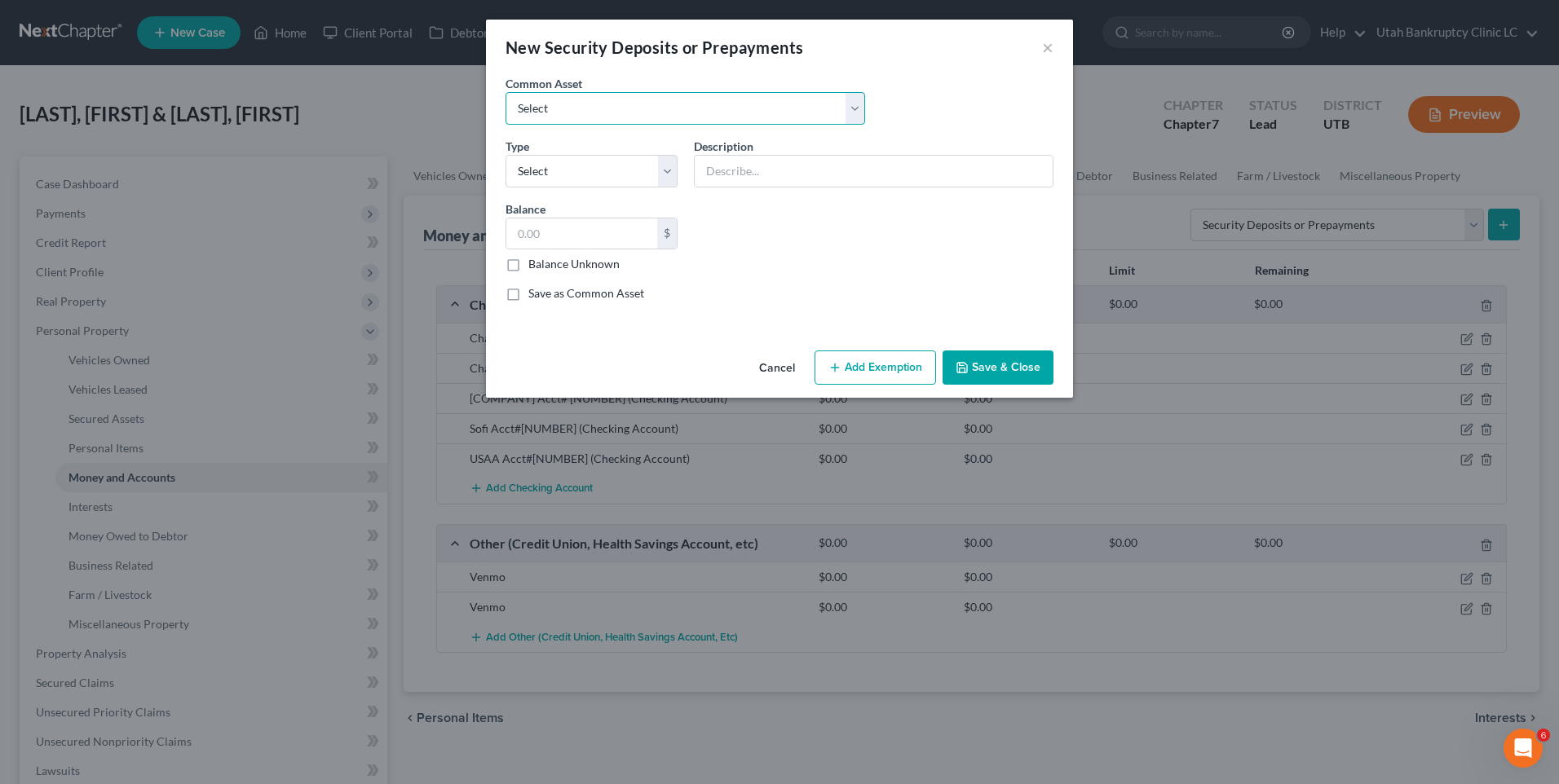 click on "Select Rent Deposit w/Landlord" at bounding box center (685, 108) 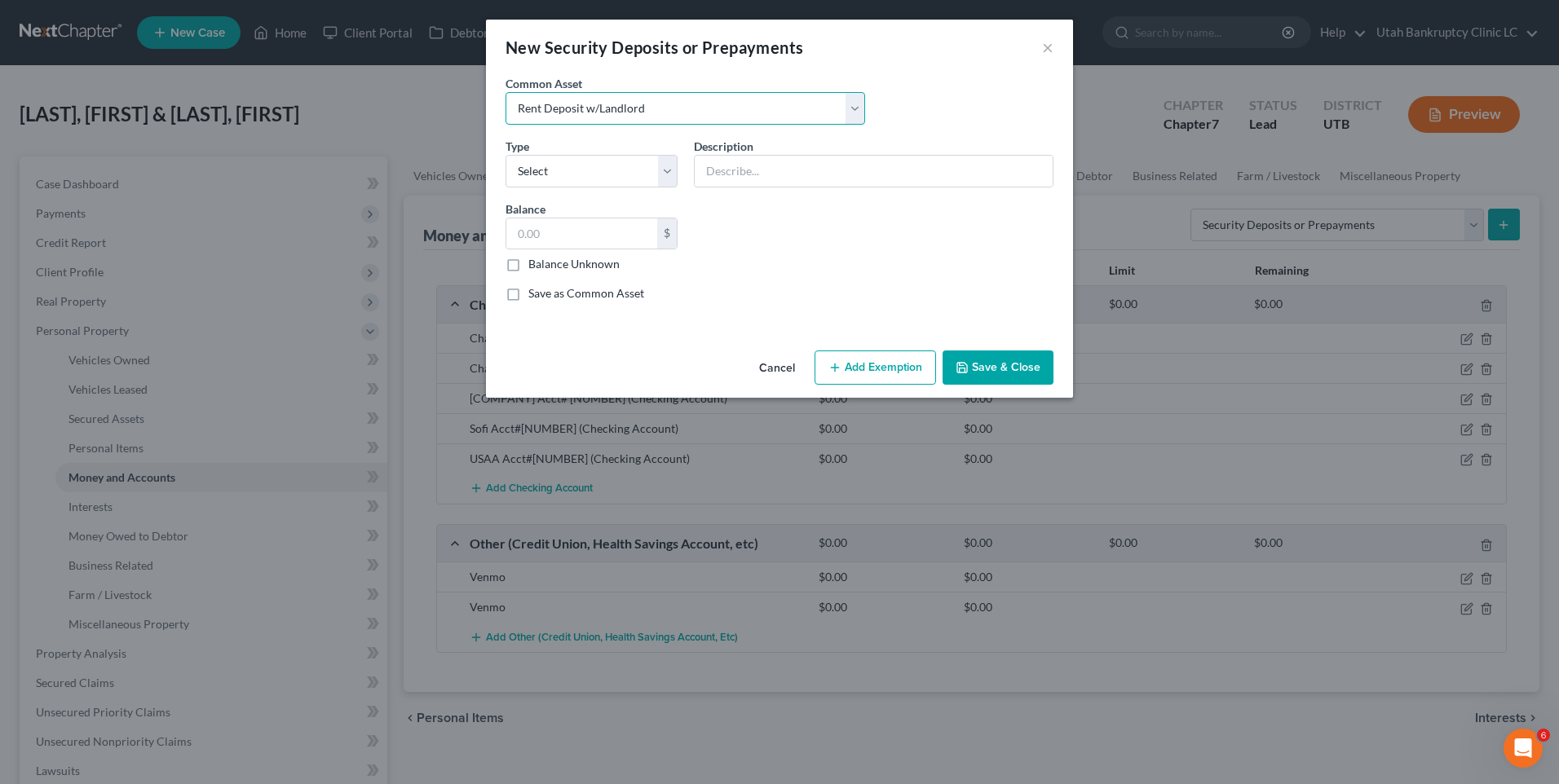 click on "Select Rent Deposit w/Landlord" at bounding box center (685, 108) 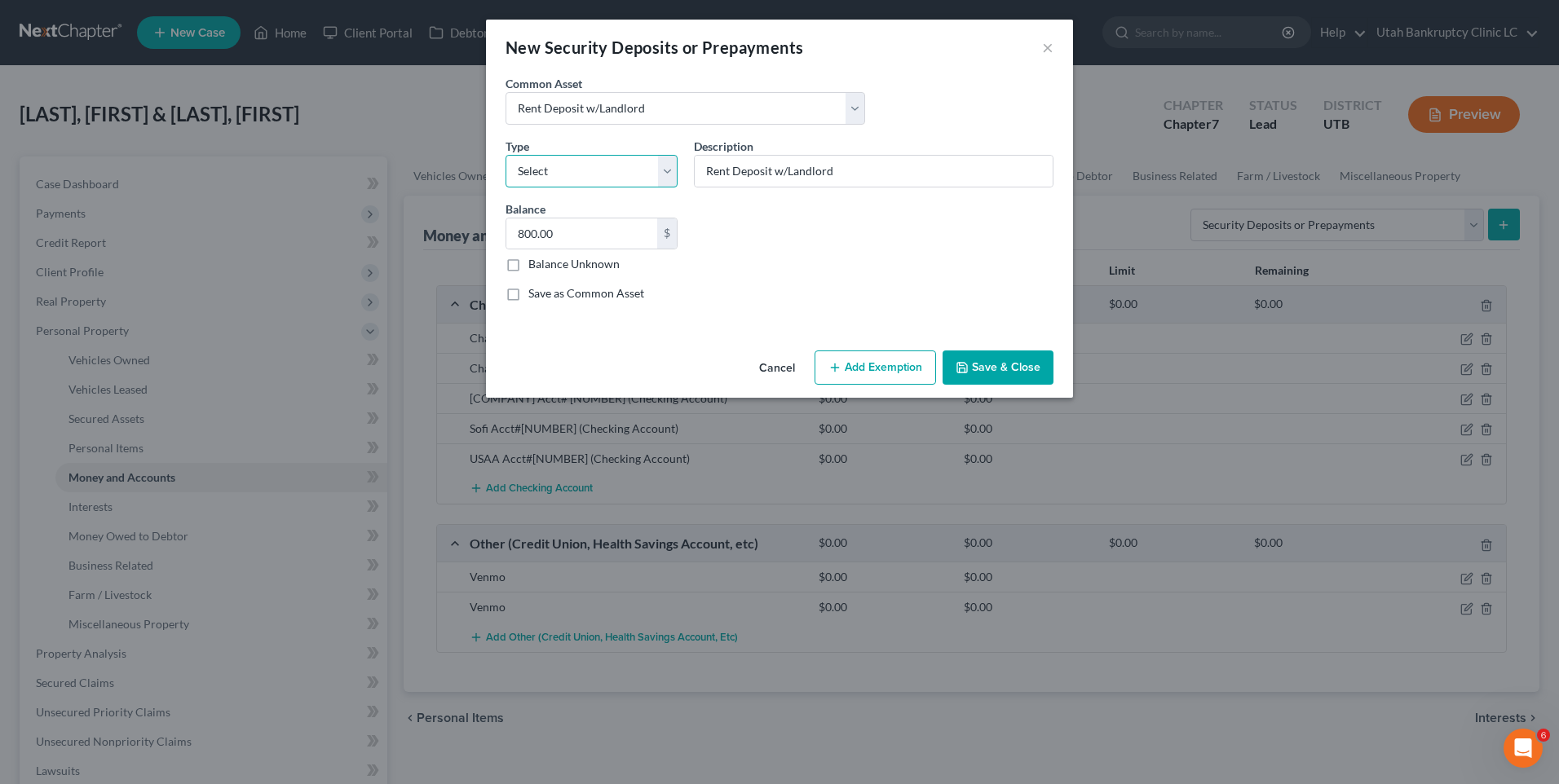 click on "Select Electric Gas Heating Oil Security Deposit On Rental Unit Prepaid Rent Telephone Water Rented Furniture Other" at bounding box center [591, 171] 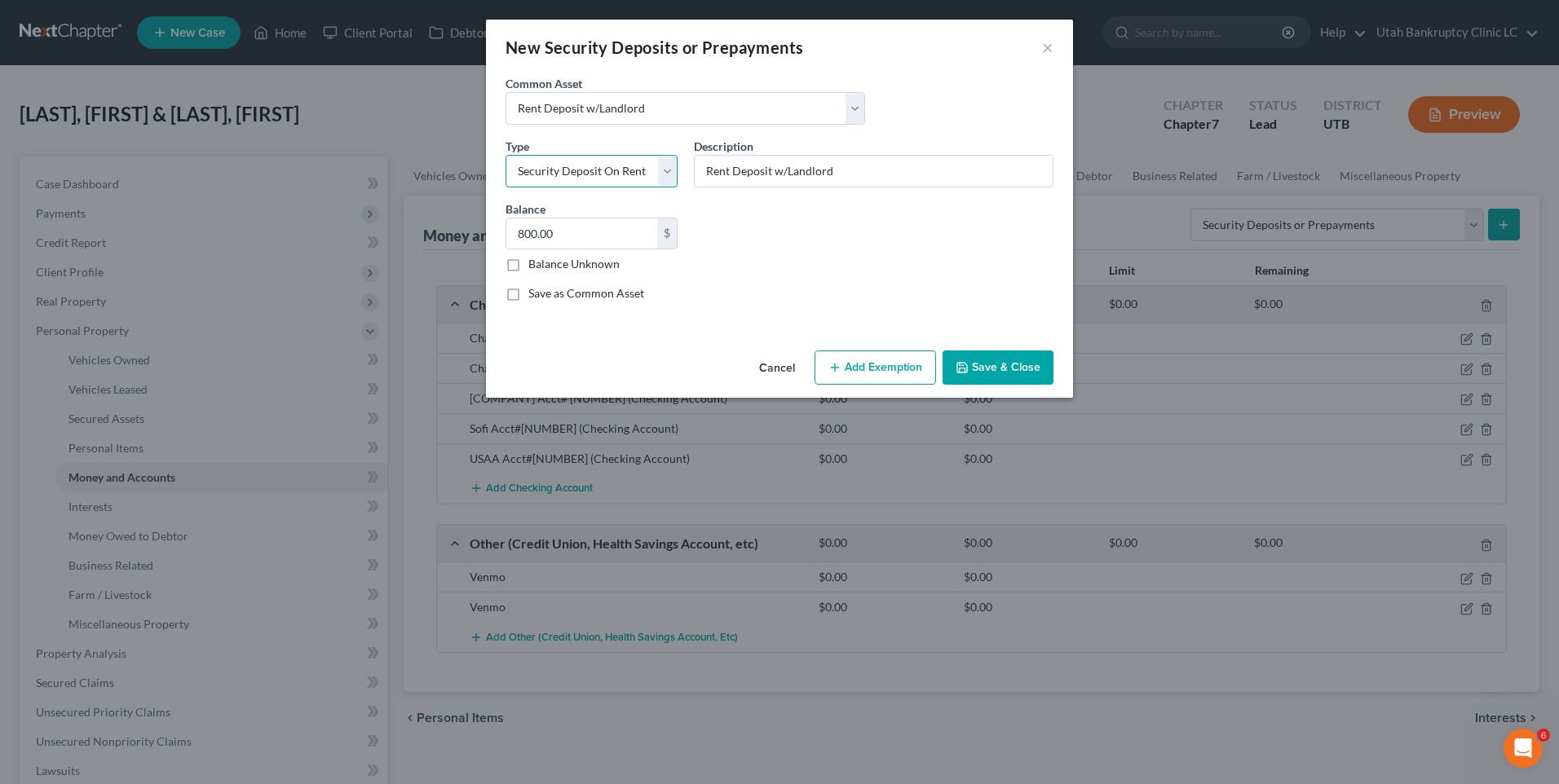 click on "Select Electric Gas Heating Oil Security Deposit On Rental Unit Prepaid Rent Telephone Water Rented Furniture Other" at bounding box center (591, 171) 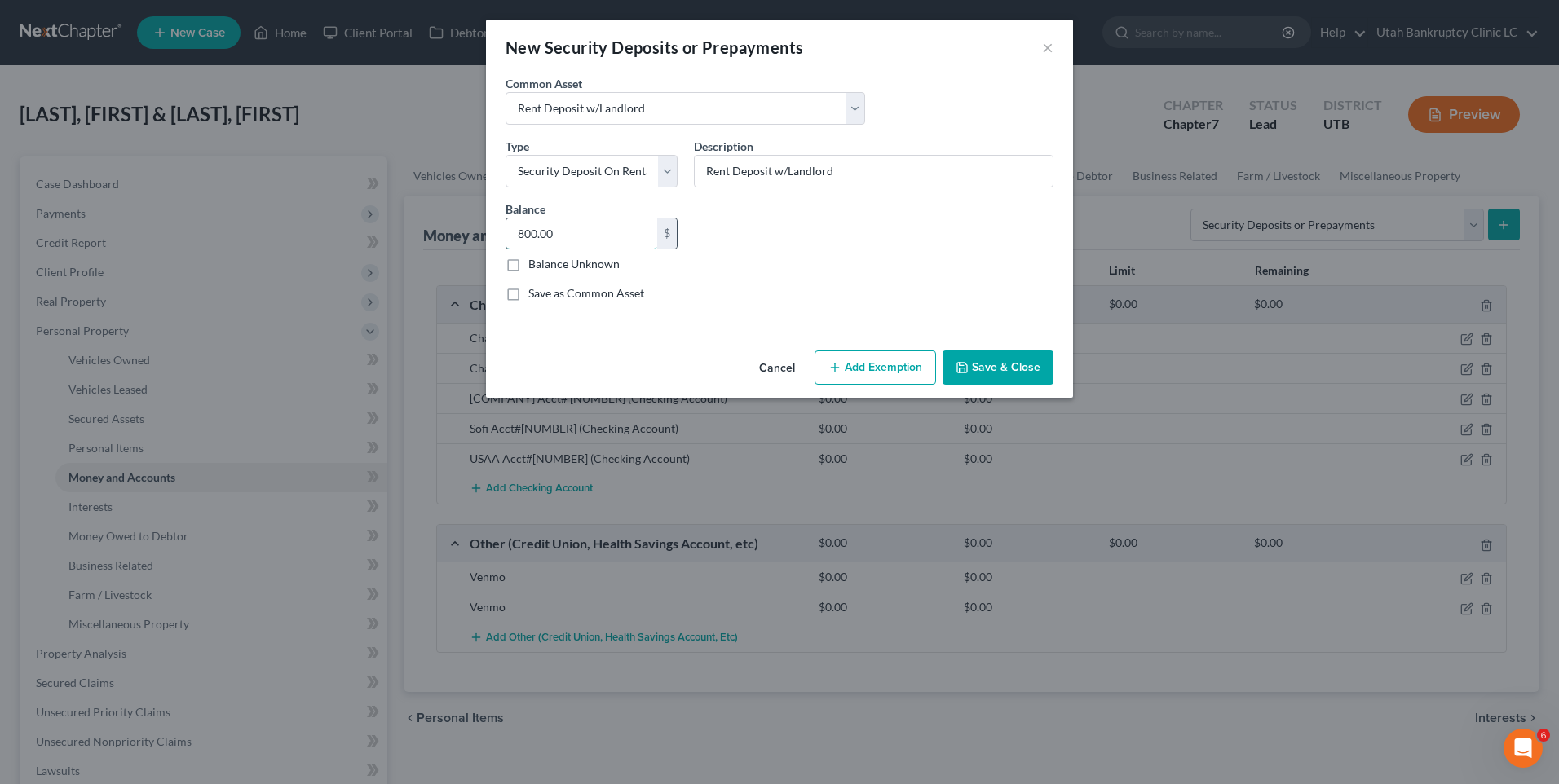 click on "800.00" at bounding box center [581, 234] 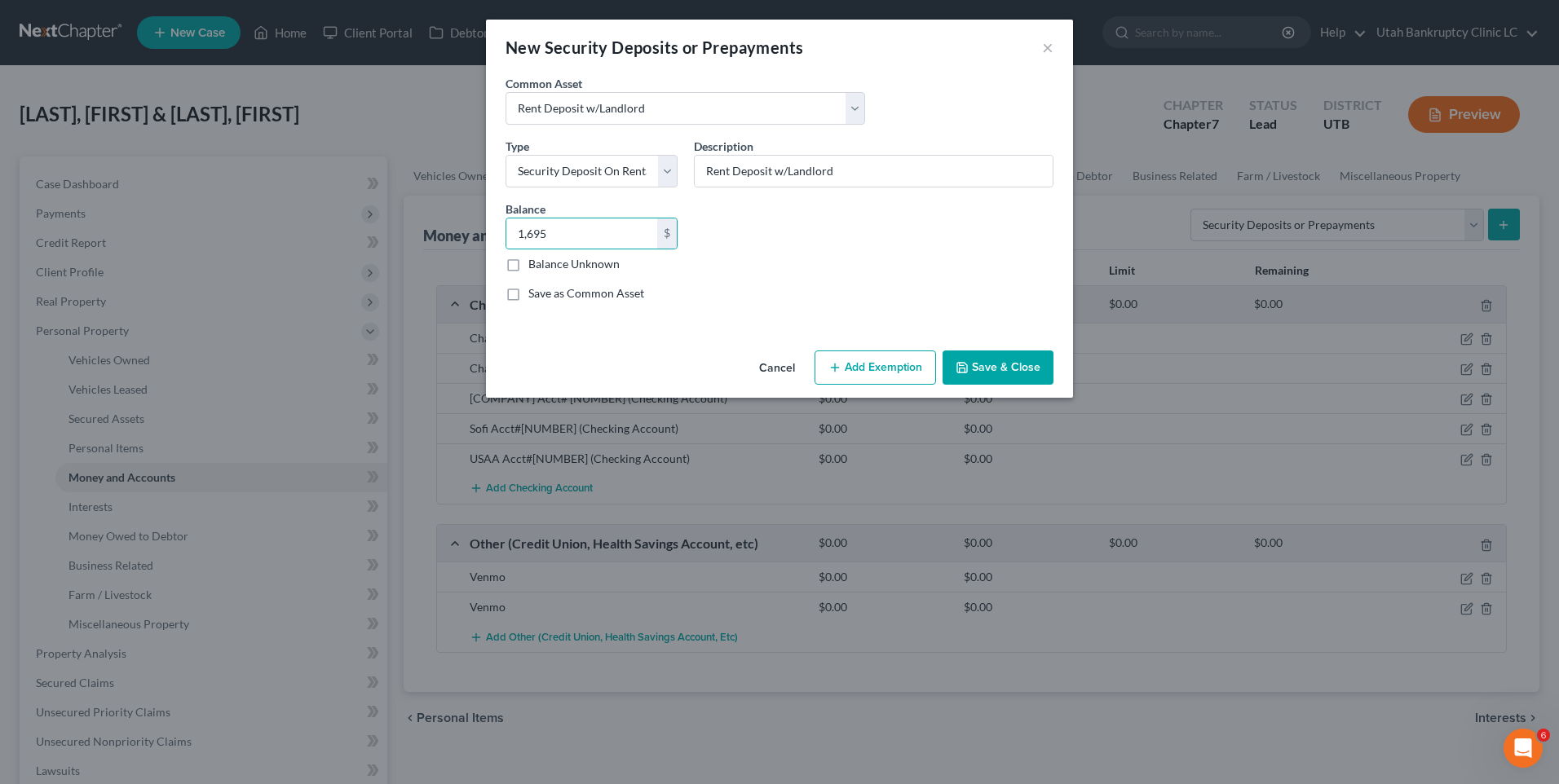 click on "Save & Close" at bounding box center (998, 368) 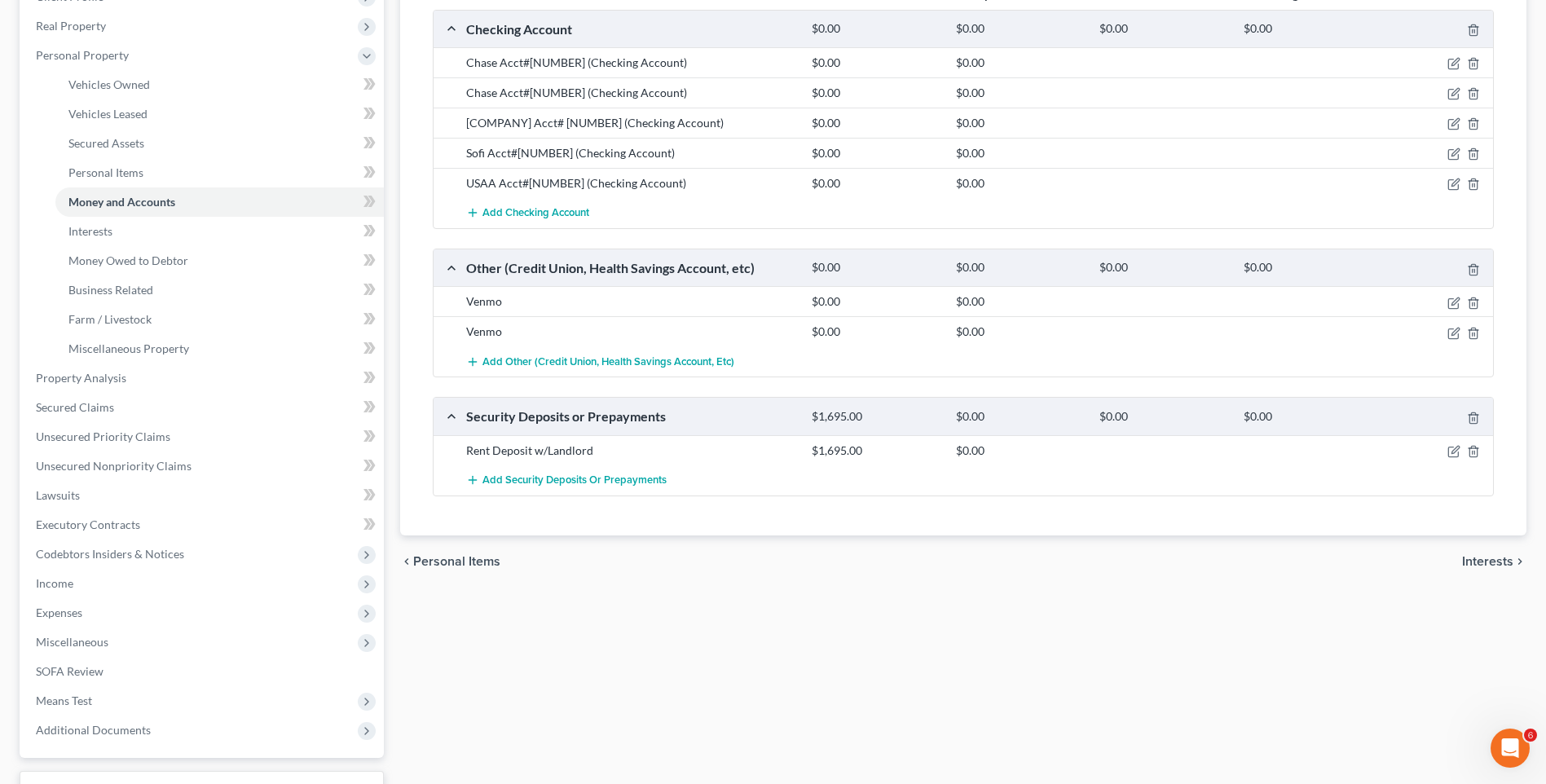 scroll, scrollTop: 0, scrollLeft: 0, axis: both 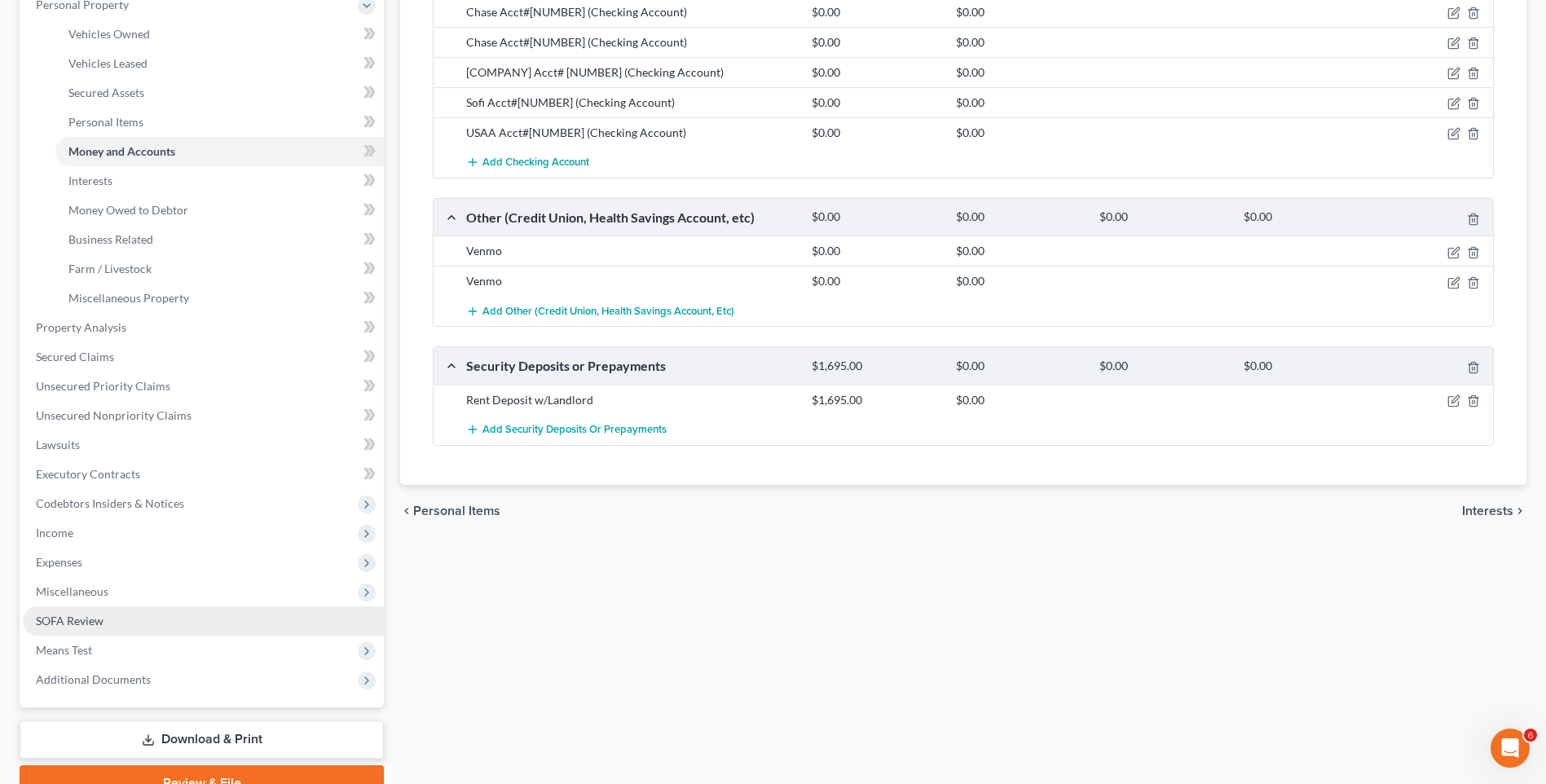 click on "SOFA Review" at bounding box center (203, 621) 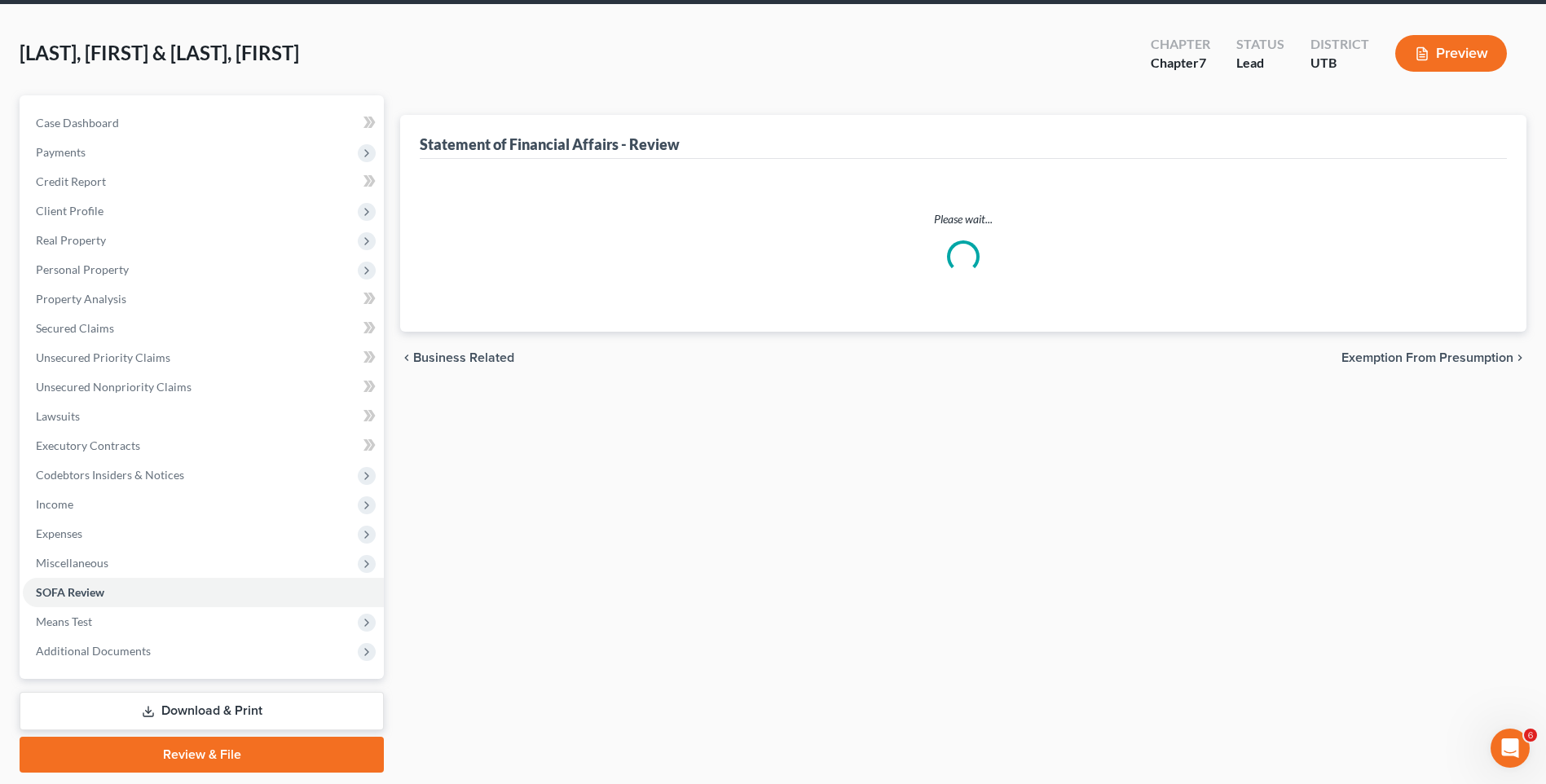 scroll, scrollTop: 0, scrollLeft: 0, axis: both 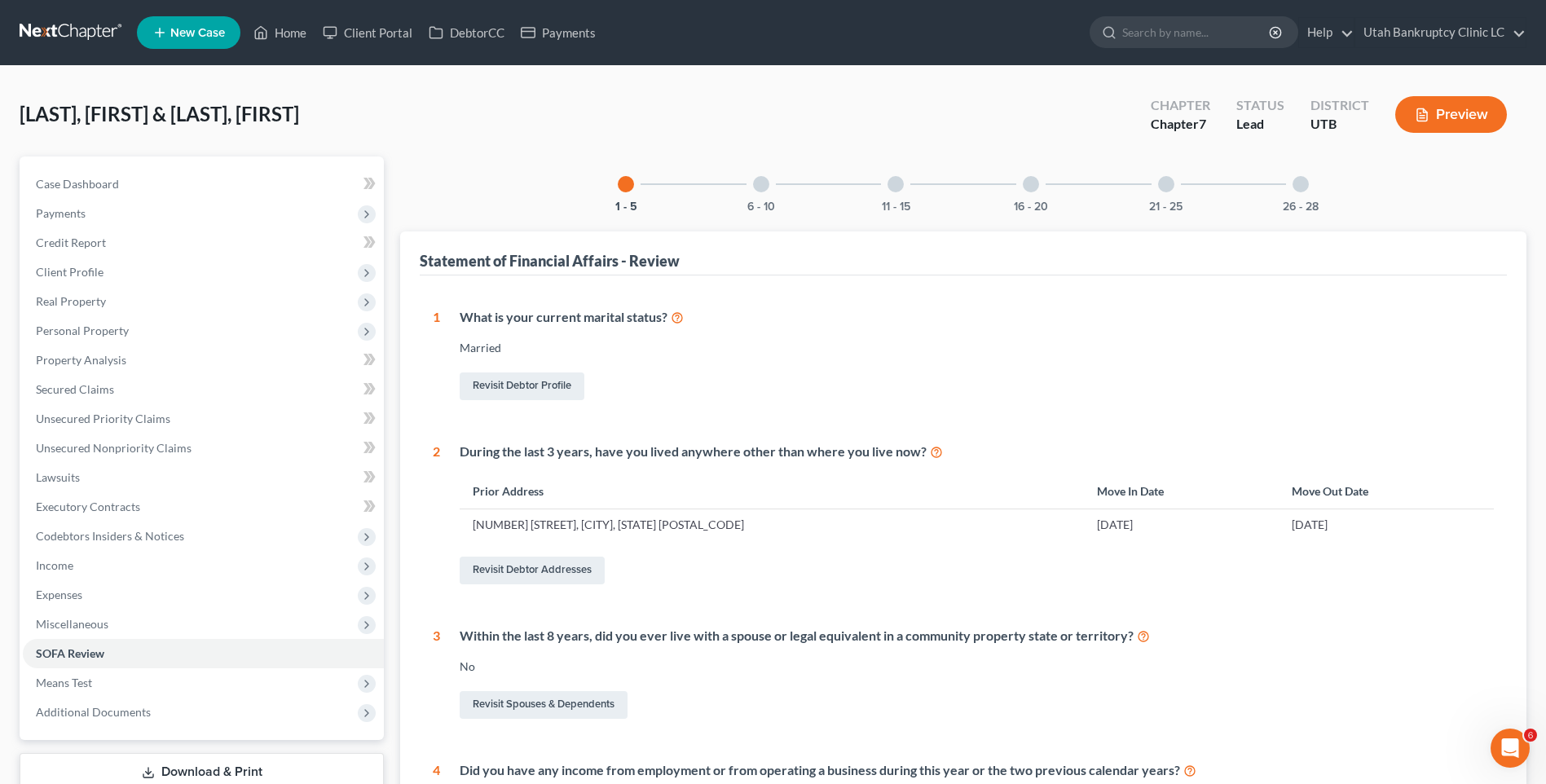 click at bounding box center (761, 184) 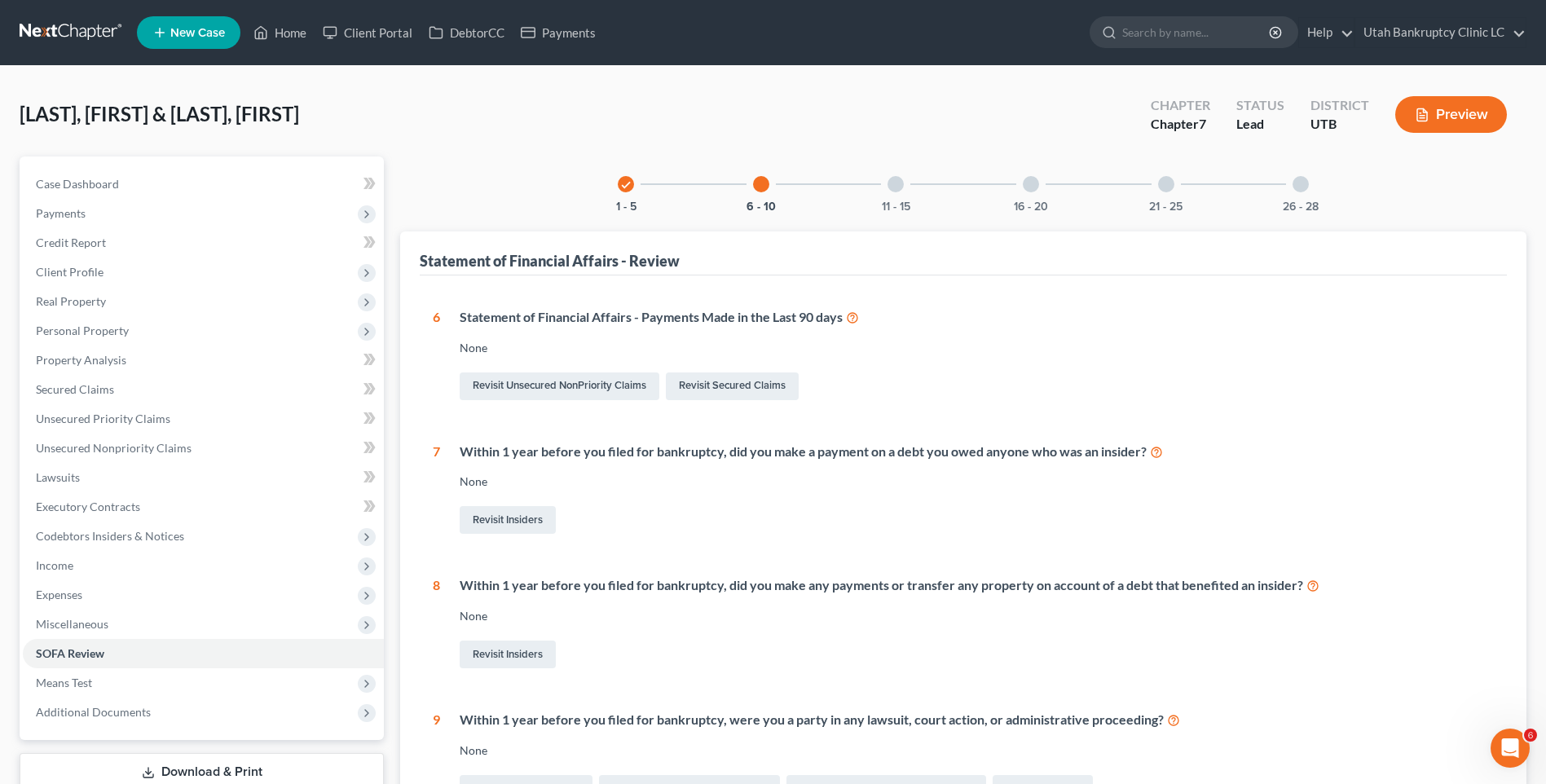 click at bounding box center (1301, 184) 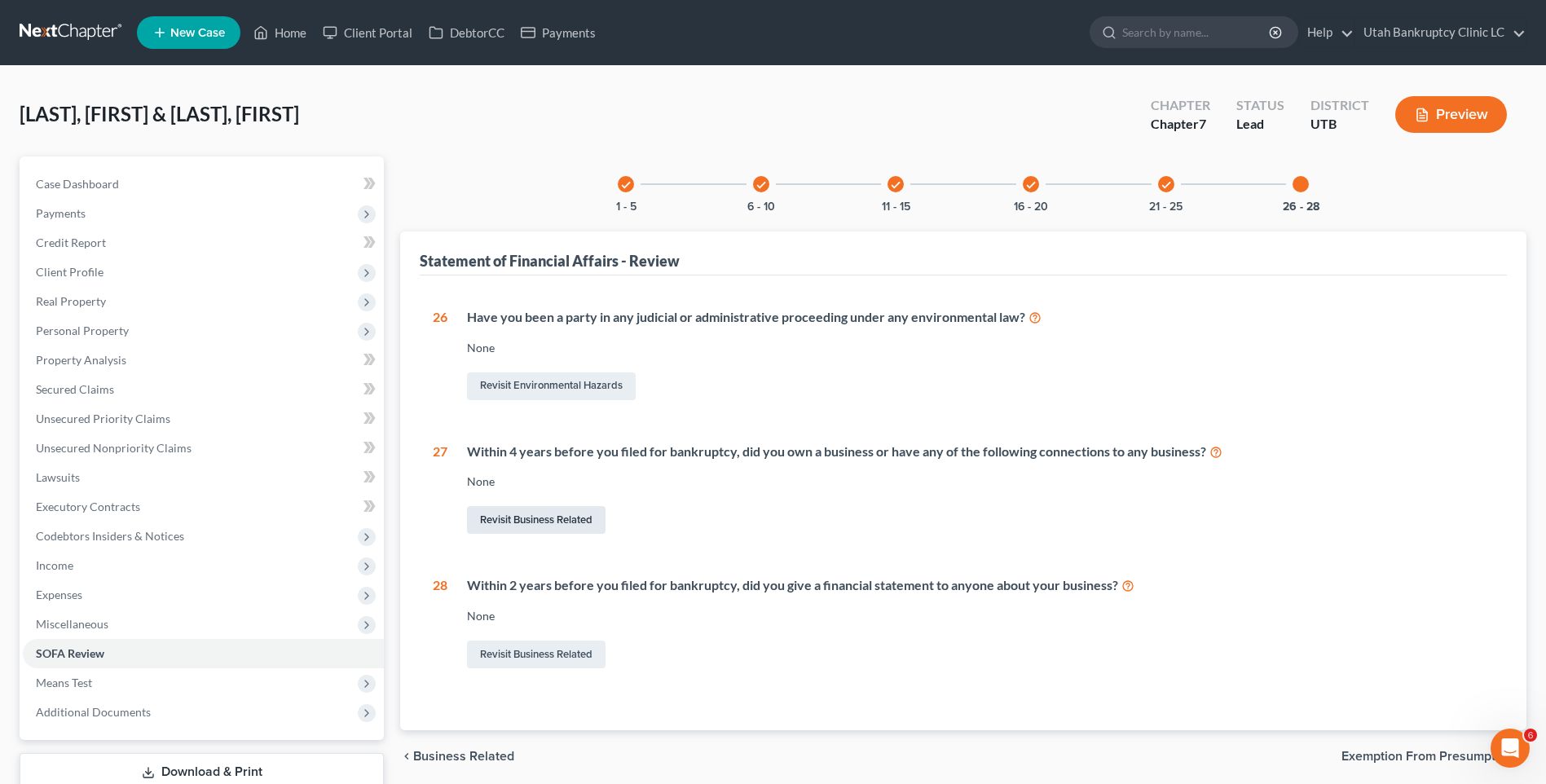 click on "Revisit Business Related" at bounding box center (536, 520) 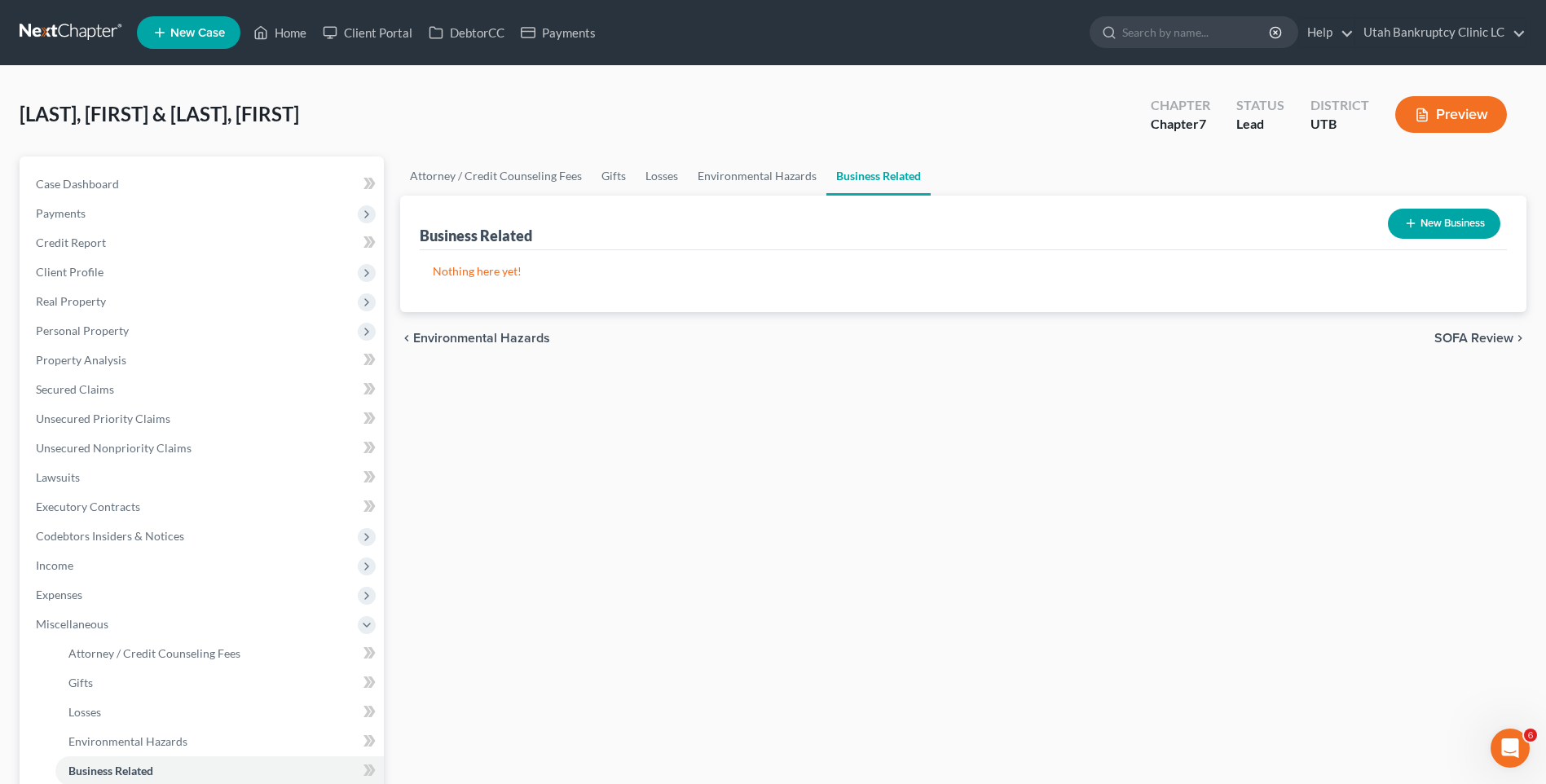 click on "New Business" at bounding box center (1444, 223) 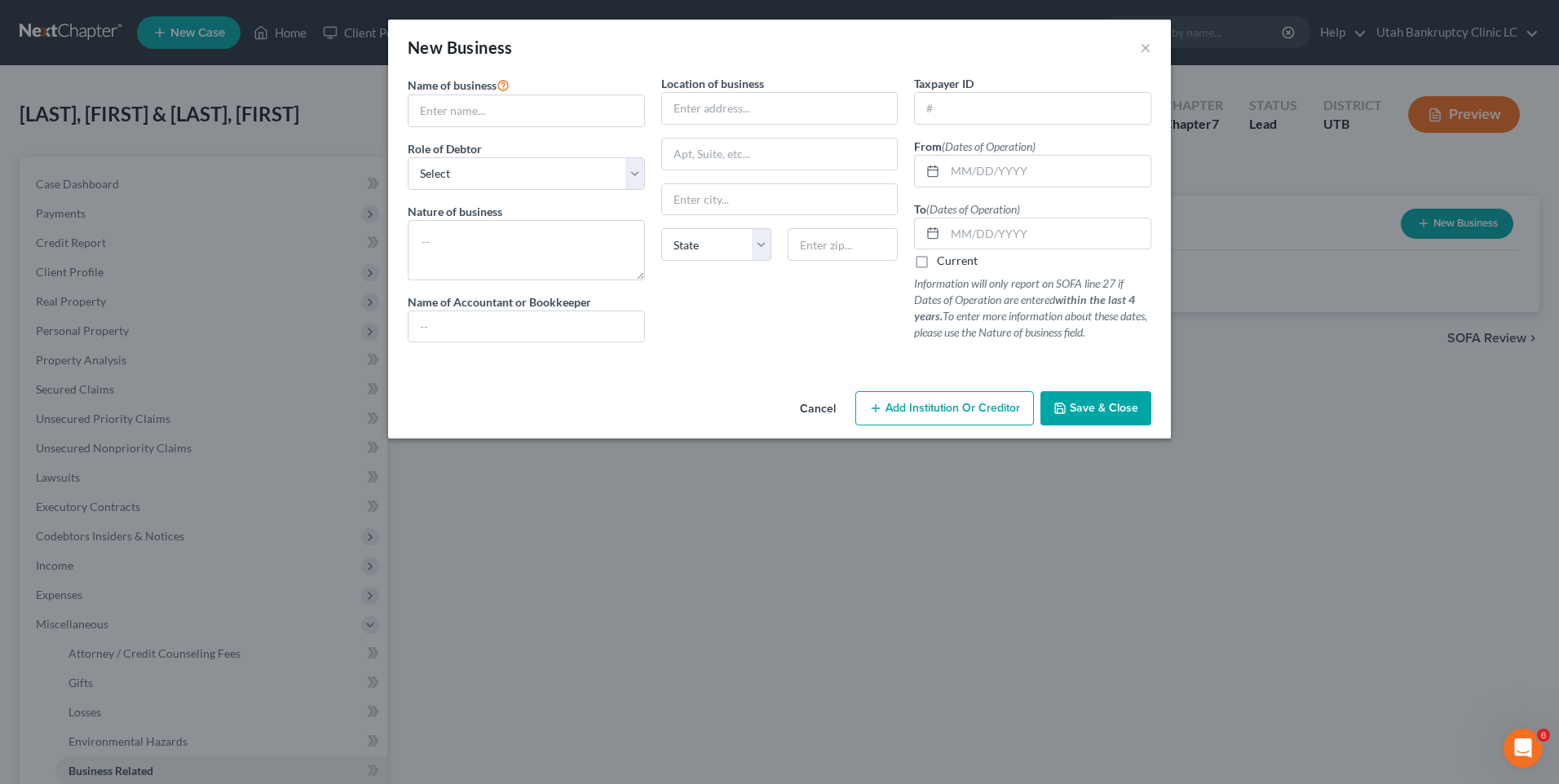 click on "Name of business
*
Role of Debtor
*
Select A member of a limited liability company (LLC) or limited liability partnership (LLP) An officer, director, or managing executive of a corporation An owner of at least 5% of the voting or equity securities of a corporation A partner in a partnership A sole proprietor or self-employed in a trade, profession, or other activity, either full-time or part-time Nature of business Name of Accountant or Bookkeeper" at bounding box center [526, 215] 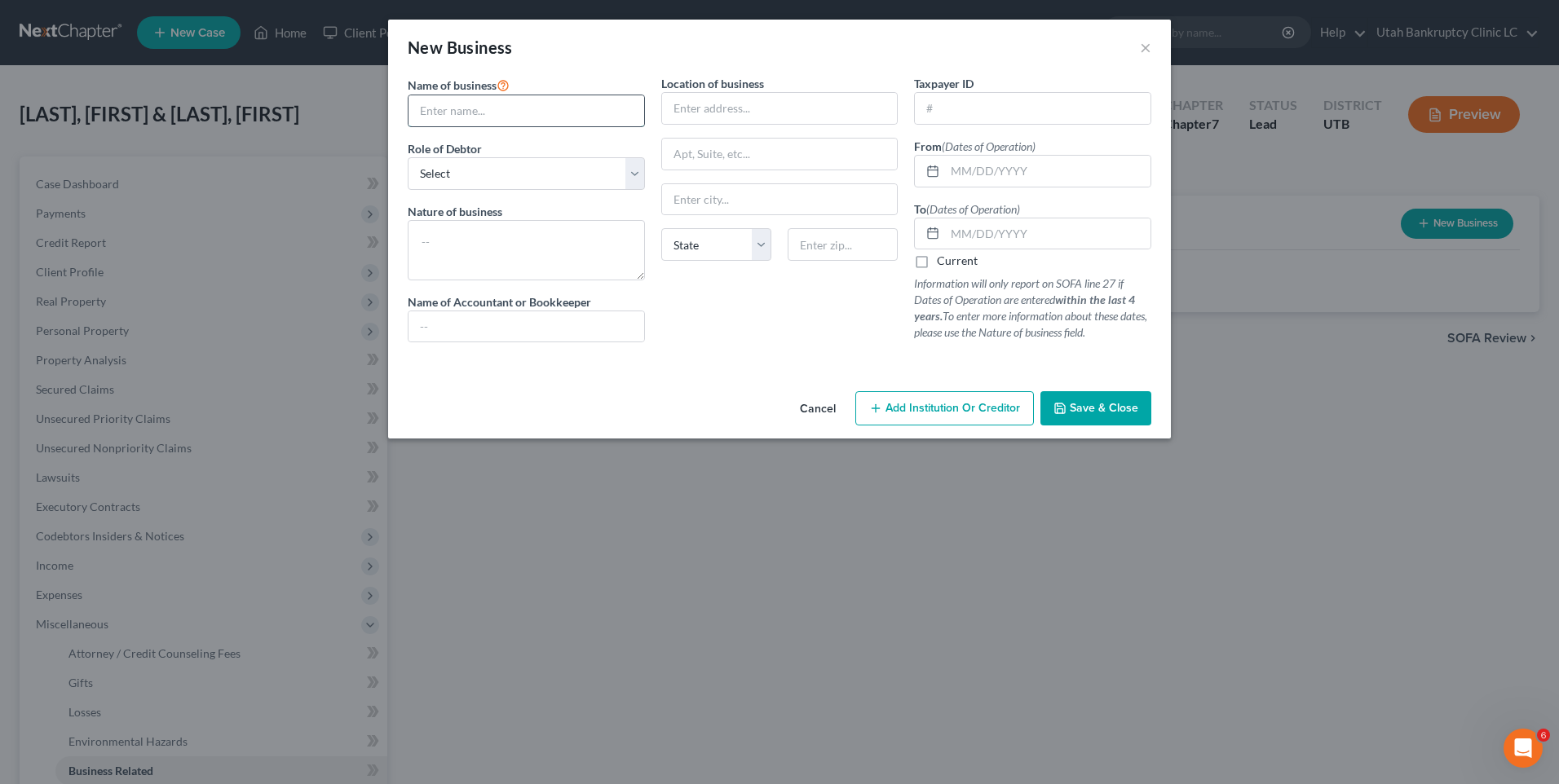 click at bounding box center [526, 111] 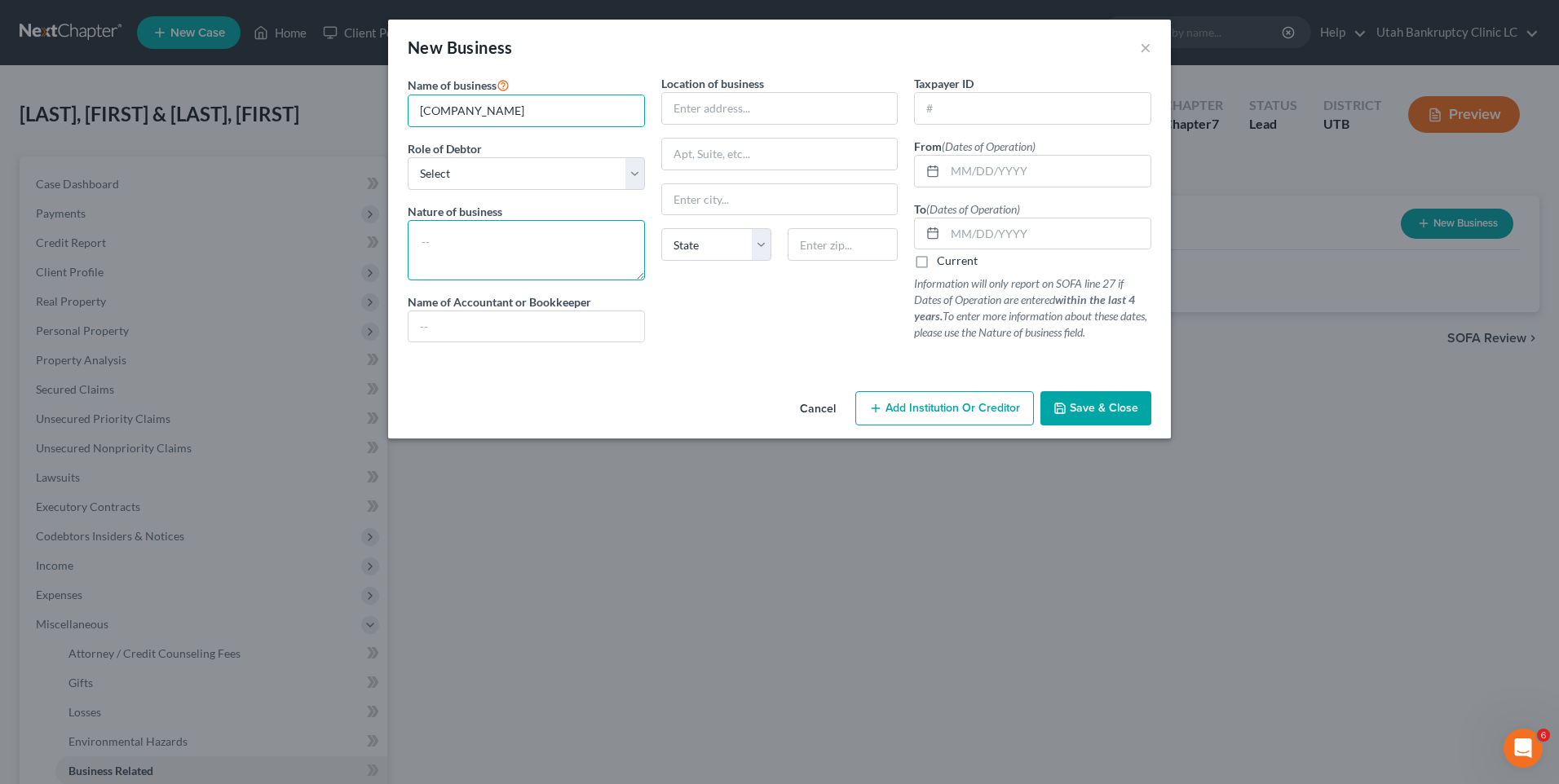 click at bounding box center [526, 250] 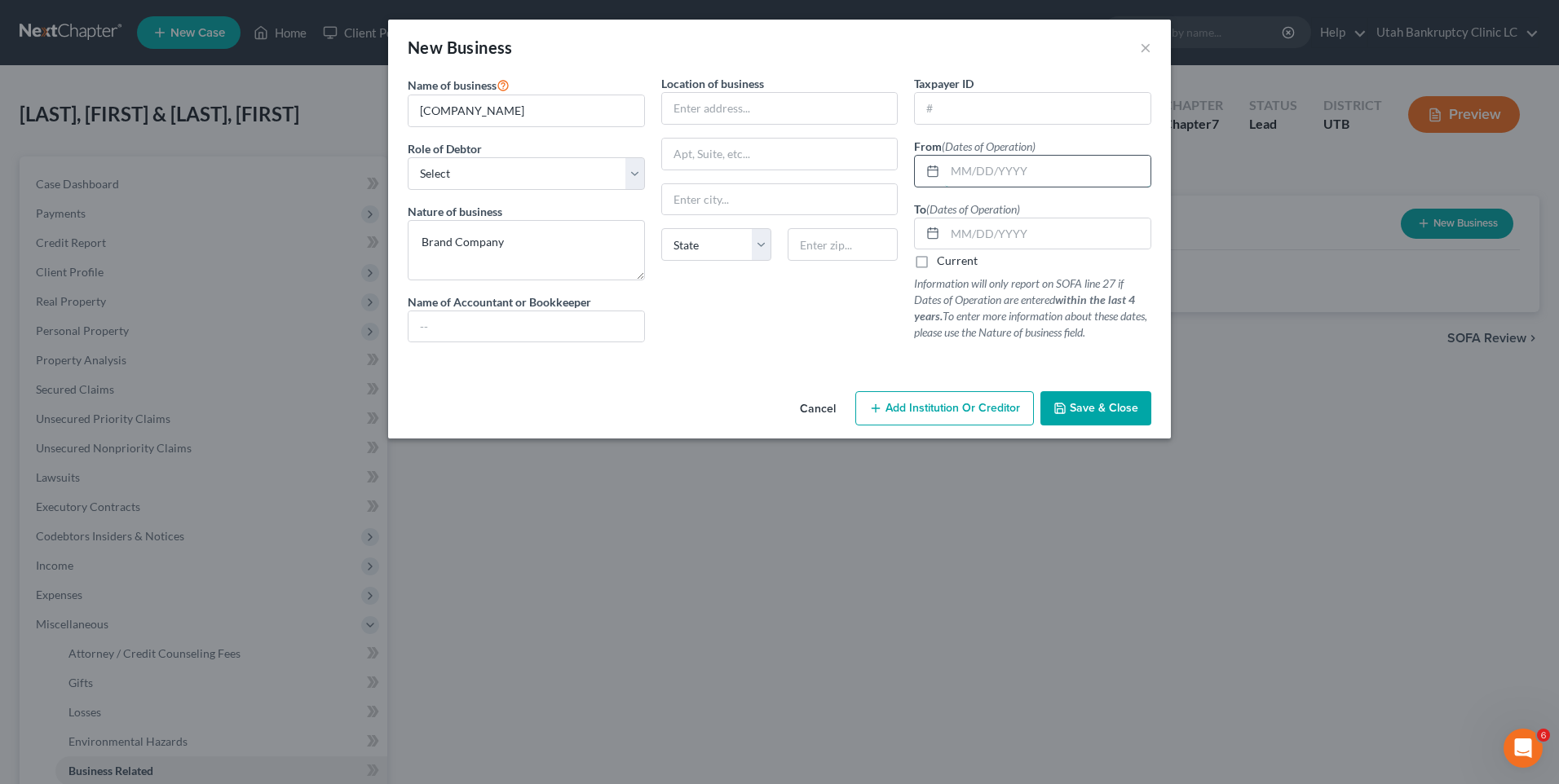 click at bounding box center [1048, 171] 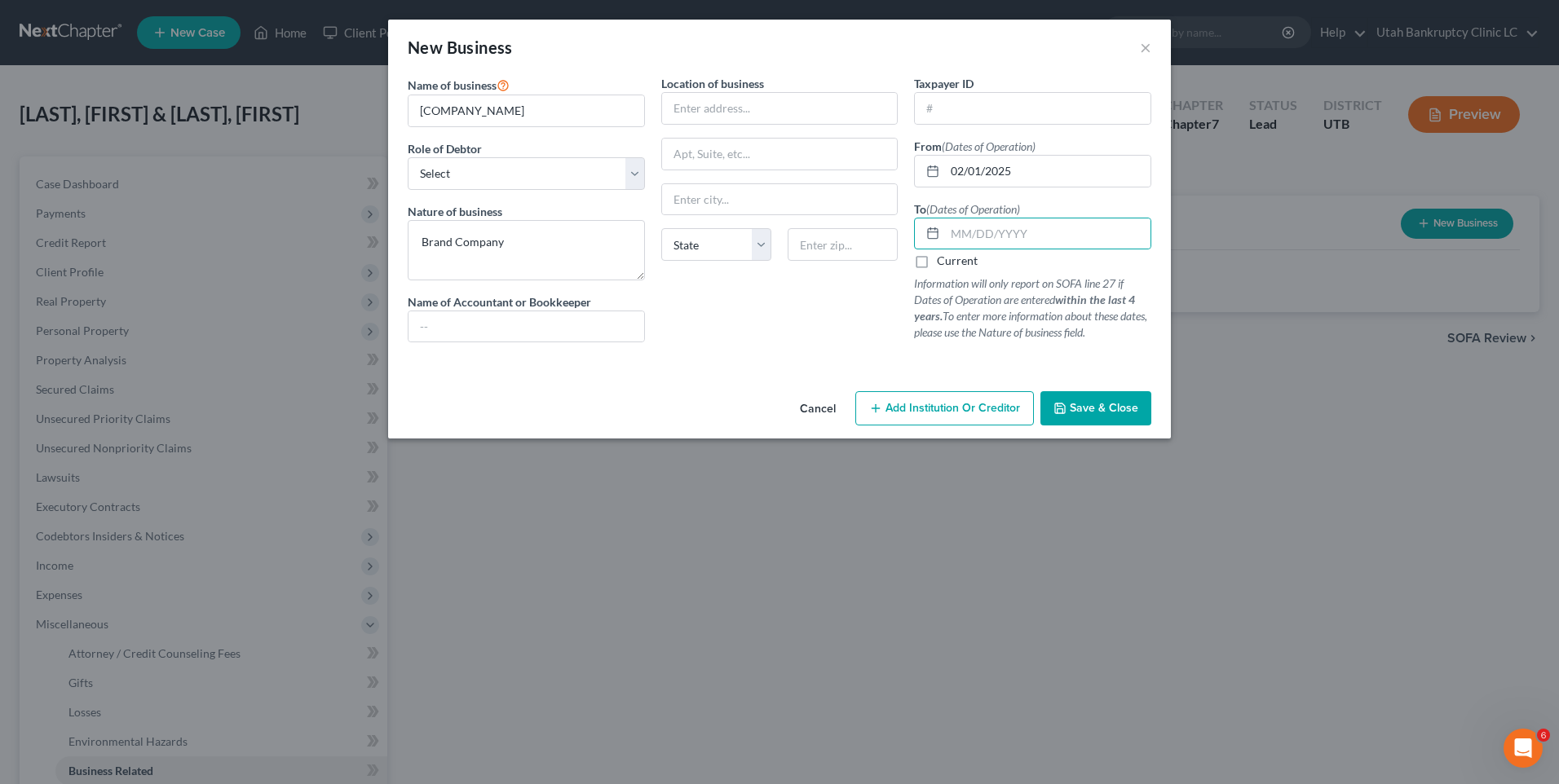 click on "Current" at bounding box center (957, 261) 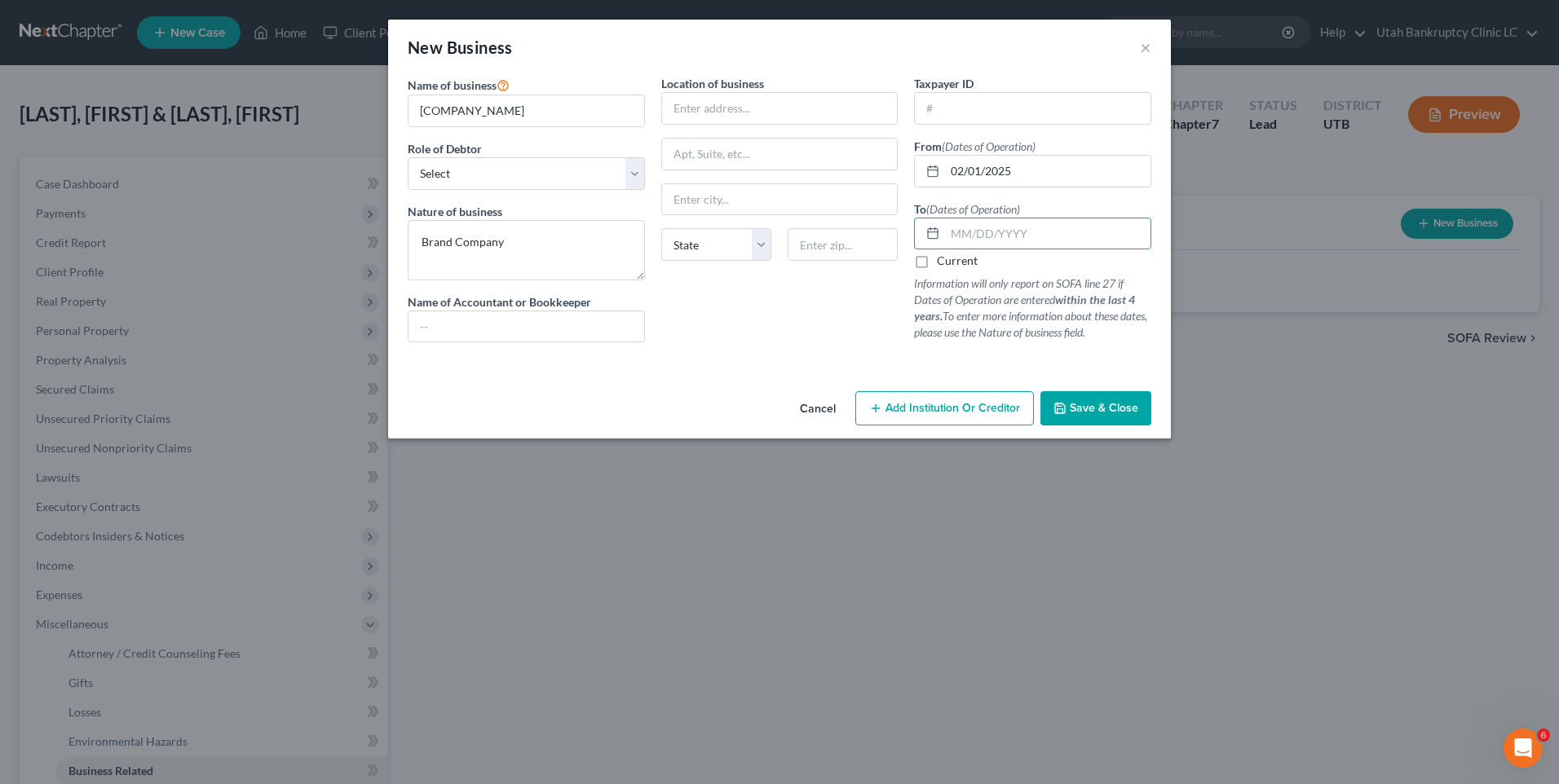 click on "Current" at bounding box center (948, 258) 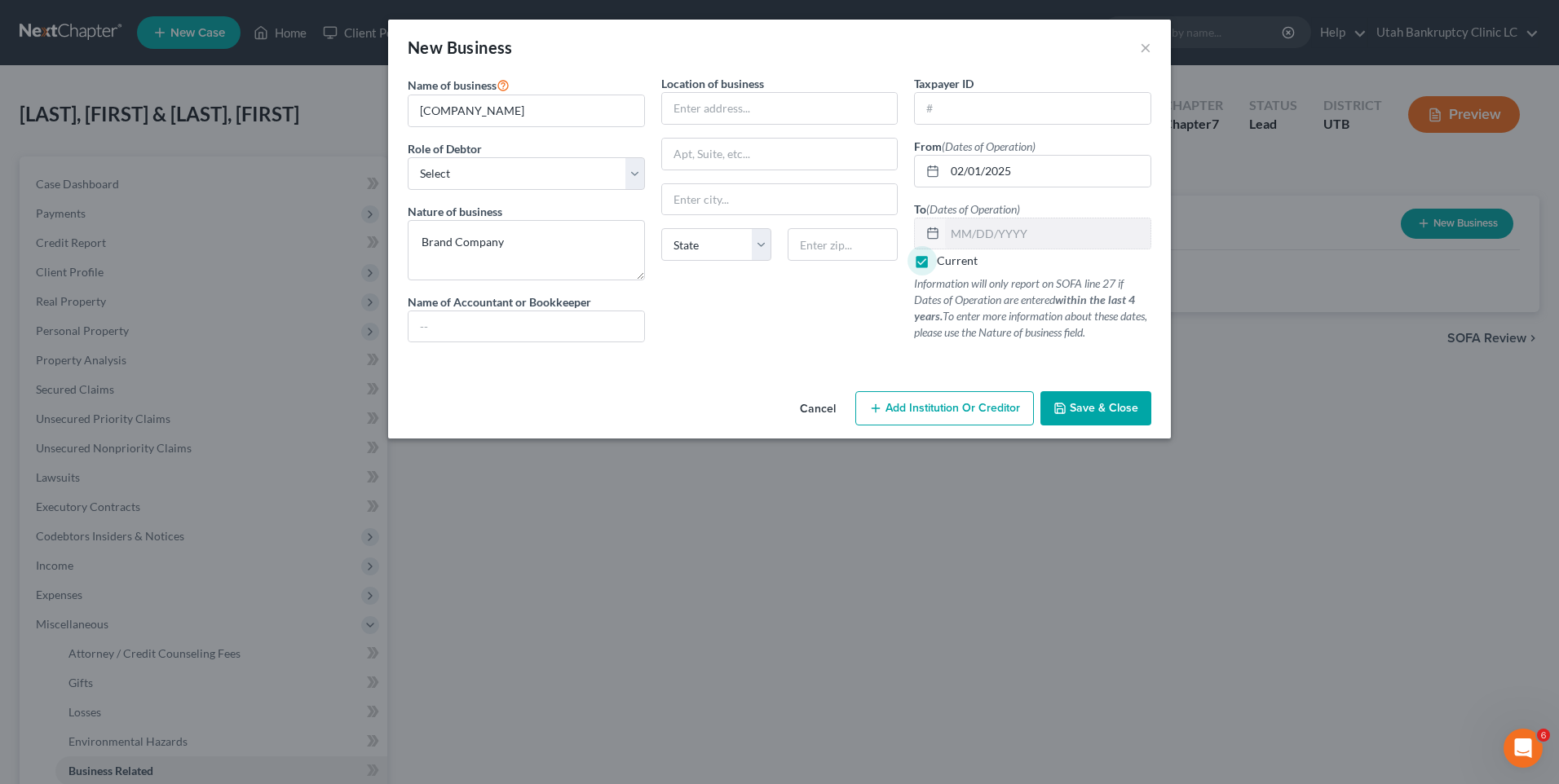 click on "Save & Close" at bounding box center [1096, 408] 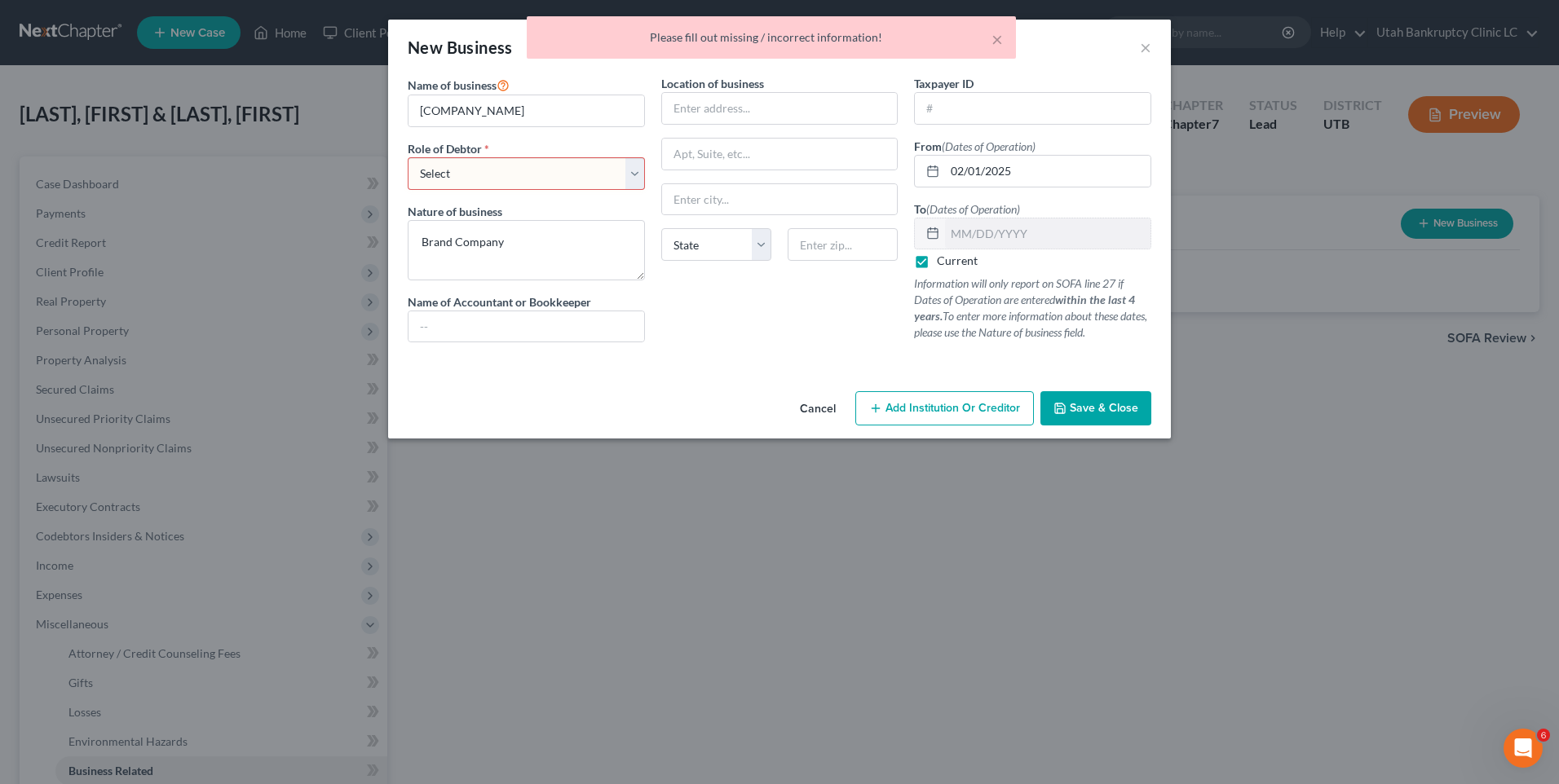 click on "Role of Debtor" at bounding box center [444, 148] 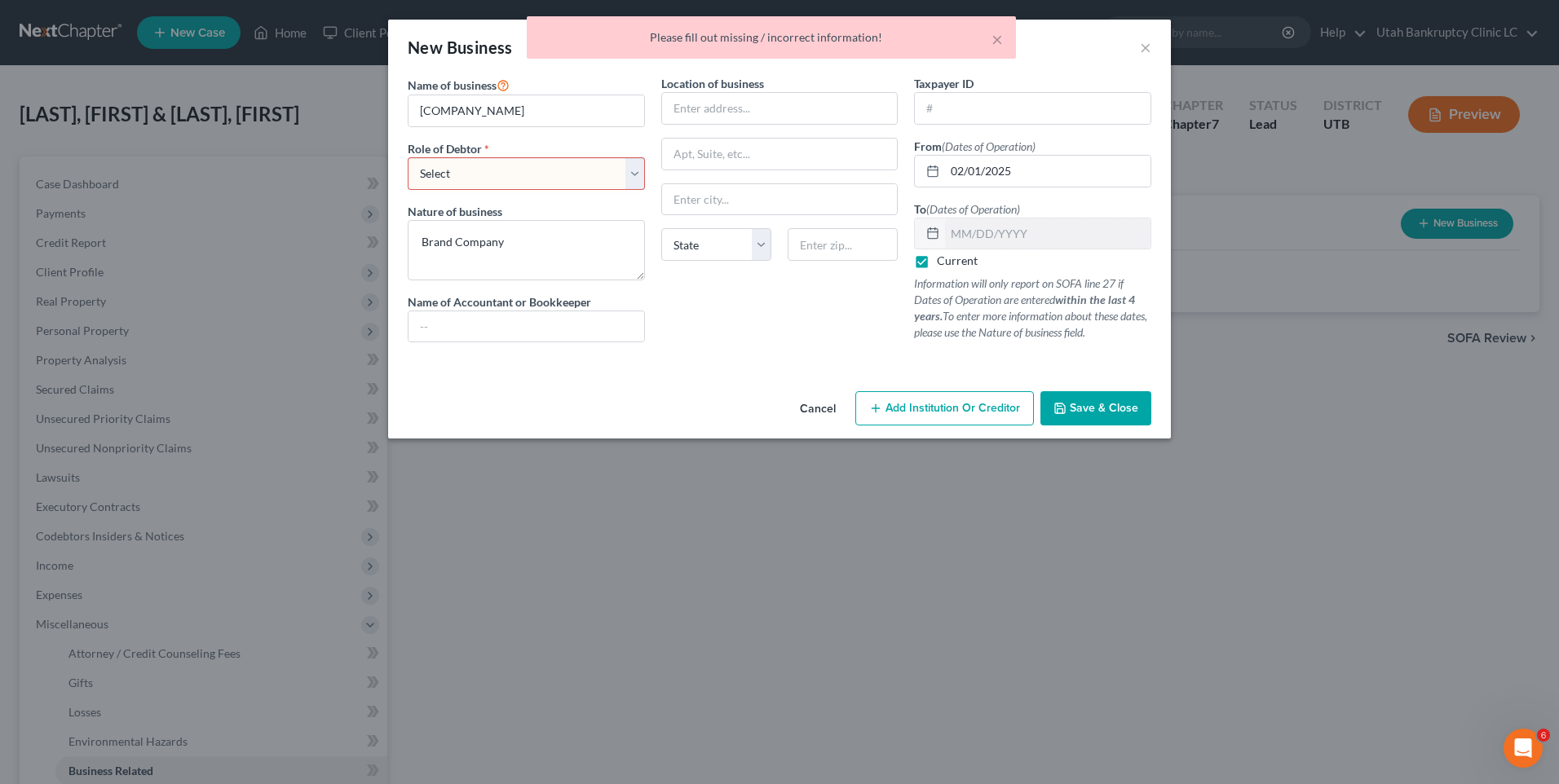click on "Select A member of a limited liability company (LLC) or limited liability partnership (LLP) An officer, director, or managing executive of a corporation An owner of at least 5% of the voting or equity securities of a corporation A partner in a partnership A sole proprietor or self-employed in a trade, profession, or other activity, either full-time or part-time" at bounding box center [526, 174] 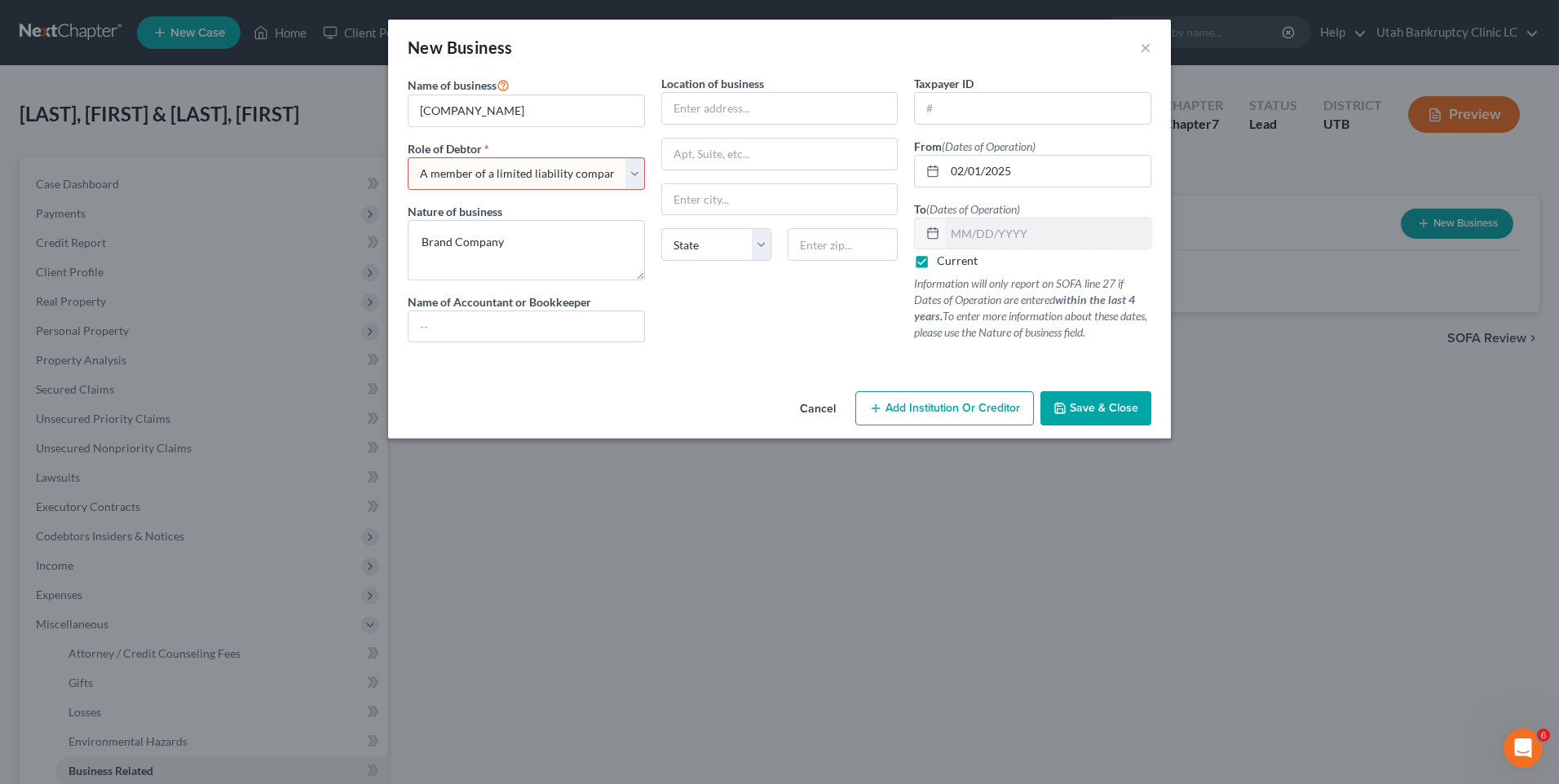 click on "Select A member of a limited liability company (LLC) or limited liability partnership (LLP) An officer, director, or managing executive of a corporation An owner of at least 5% of the voting or equity securities of a corporation A partner in a partnership A sole proprietor or self-employed in a trade, profession, or other activity, either full-time or part-time" at bounding box center (526, 174) 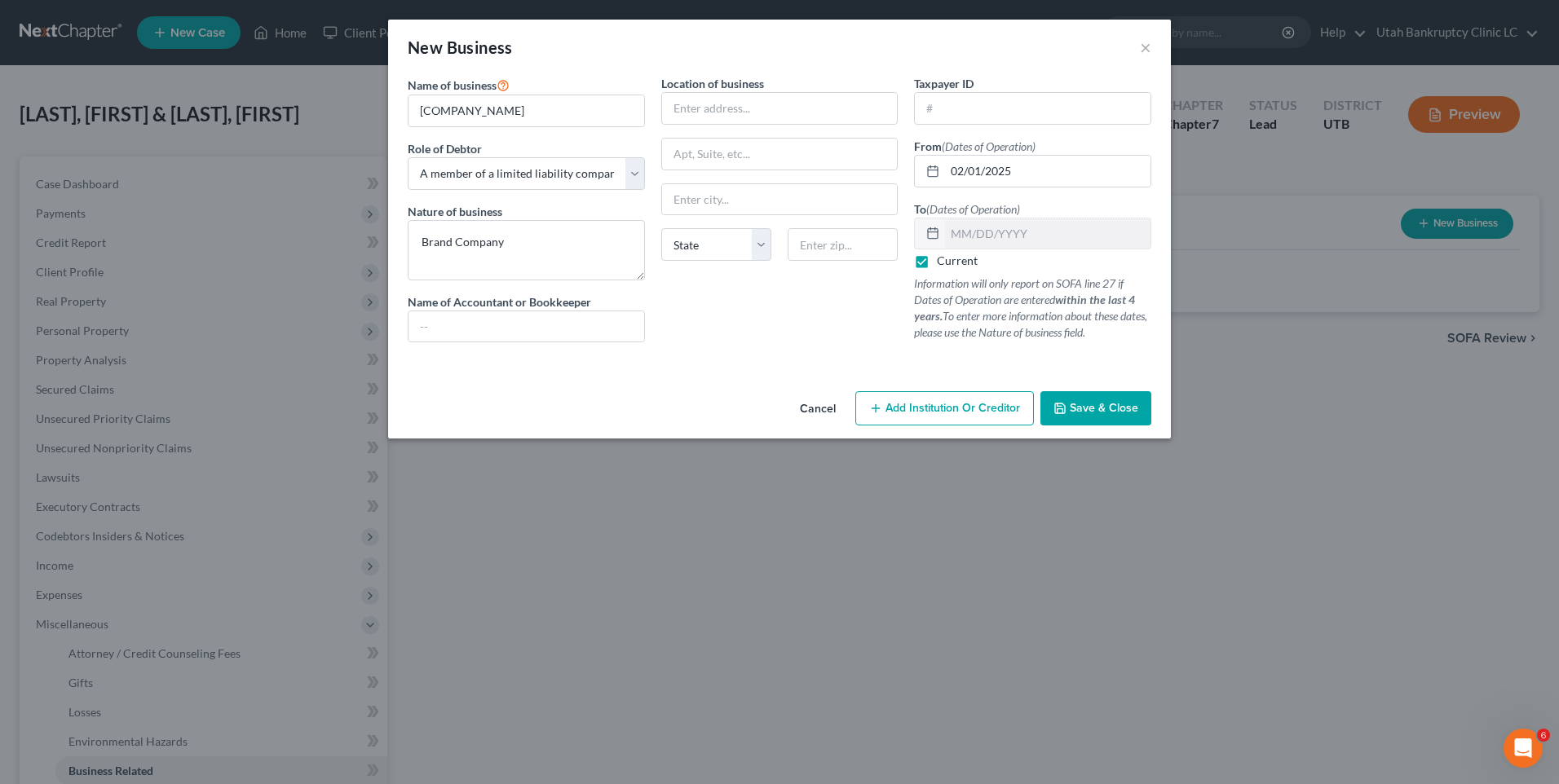 click on "Save & Close" at bounding box center (1104, 407) 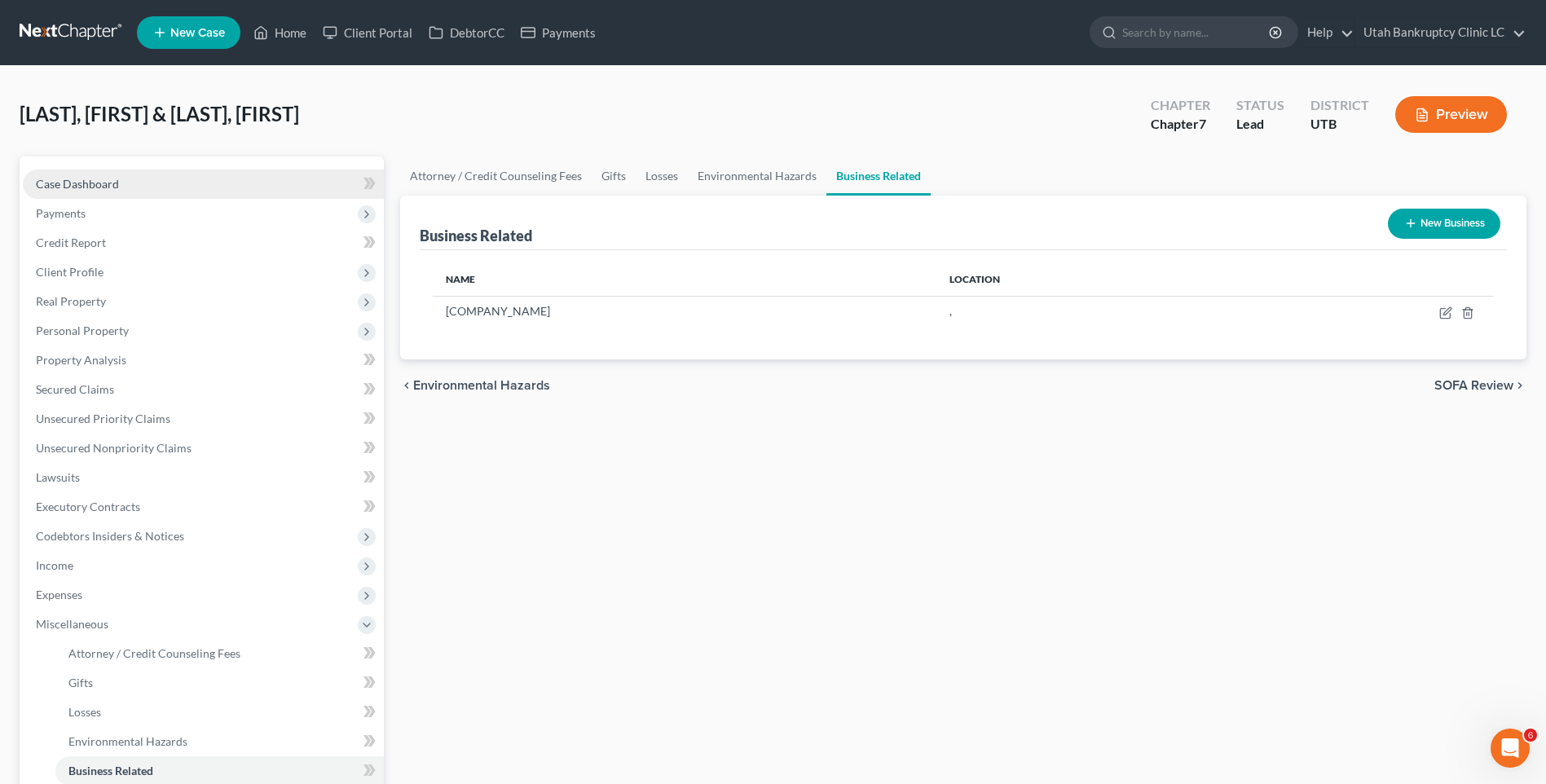 click on "Case Dashboard" at bounding box center (203, 184) 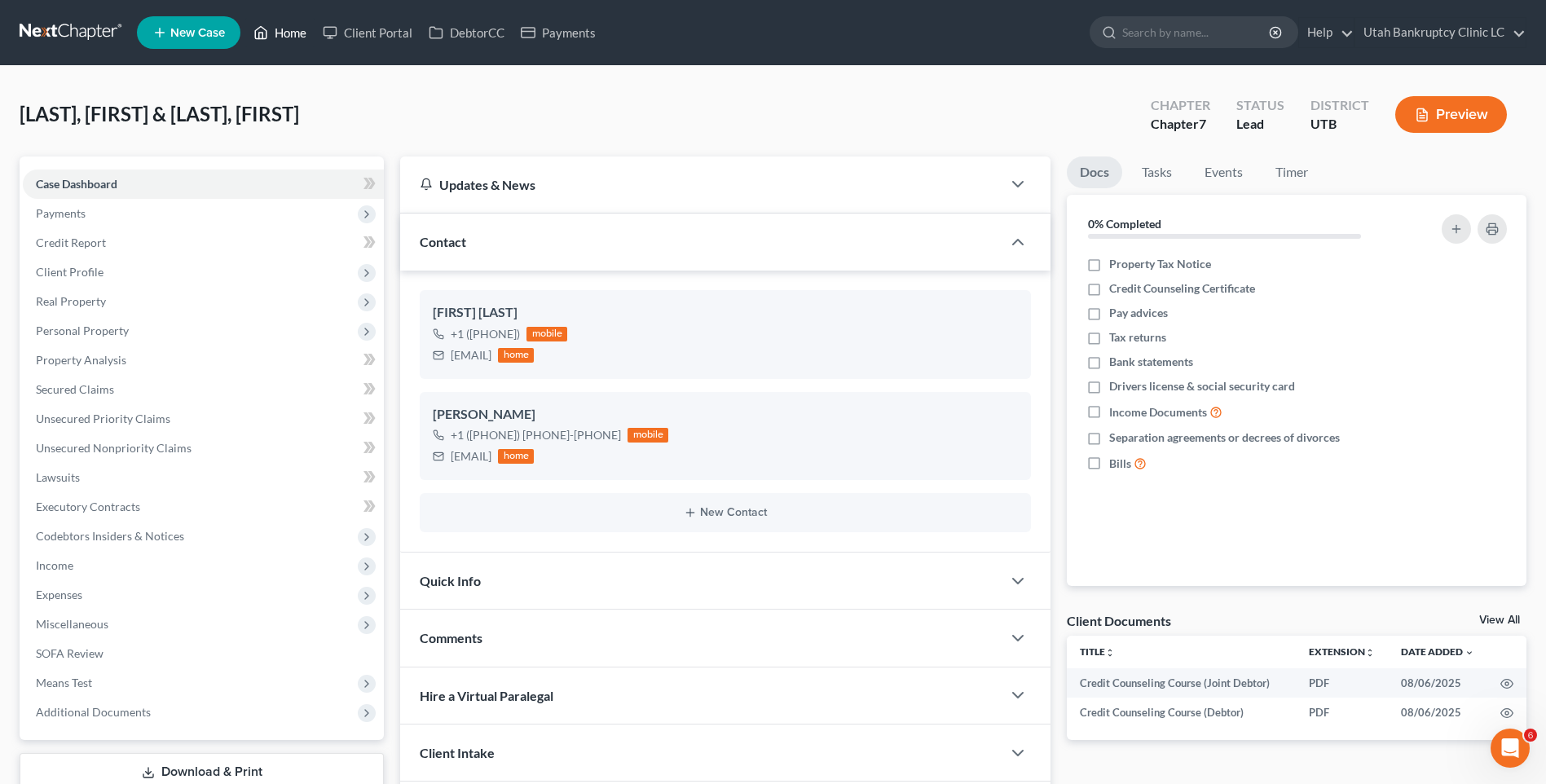 click on "Home" at bounding box center [280, 33] 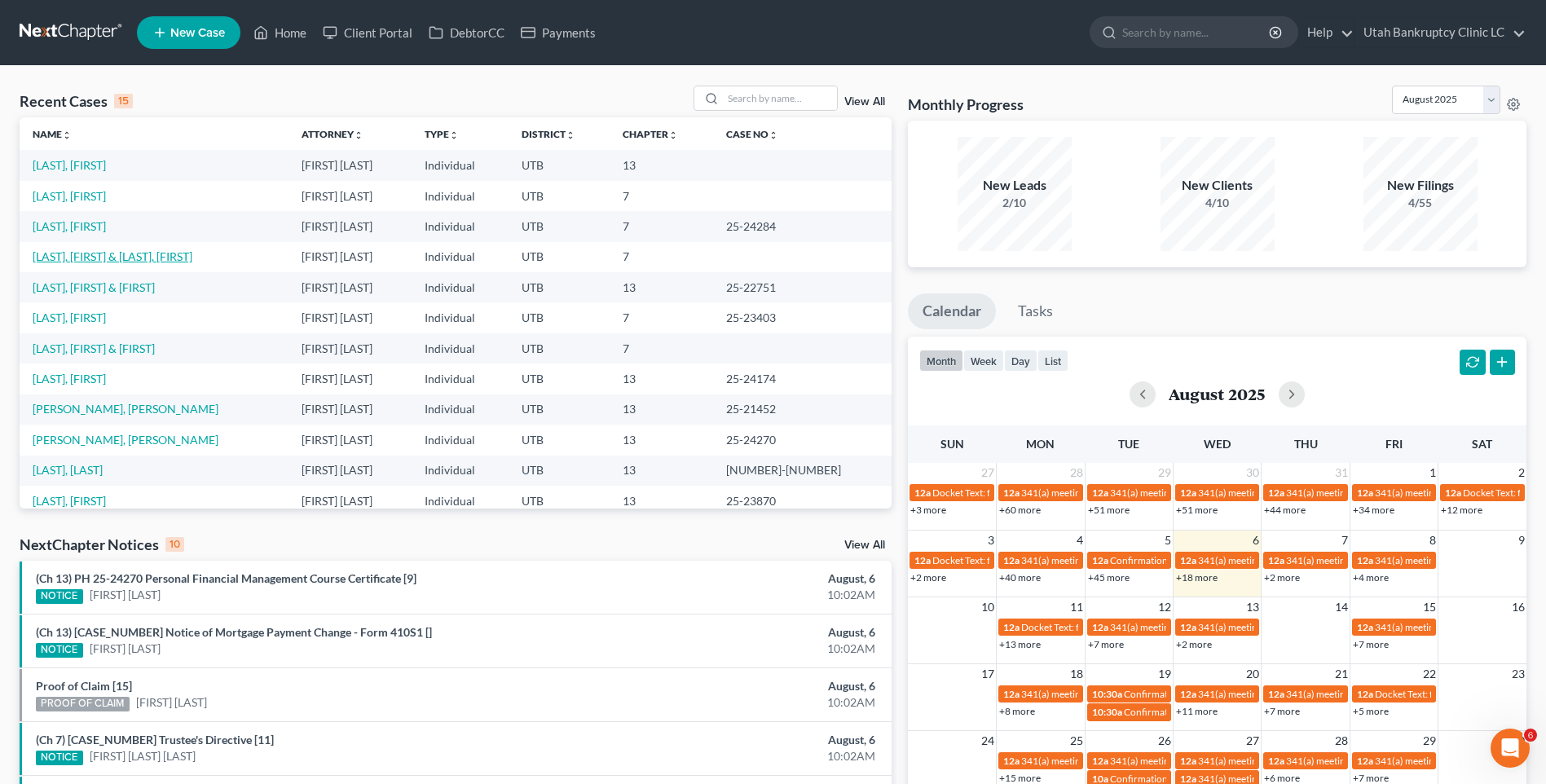 click on "[LAST], [FIRST] & [LAST], [FIRST]" at bounding box center (112, 256) 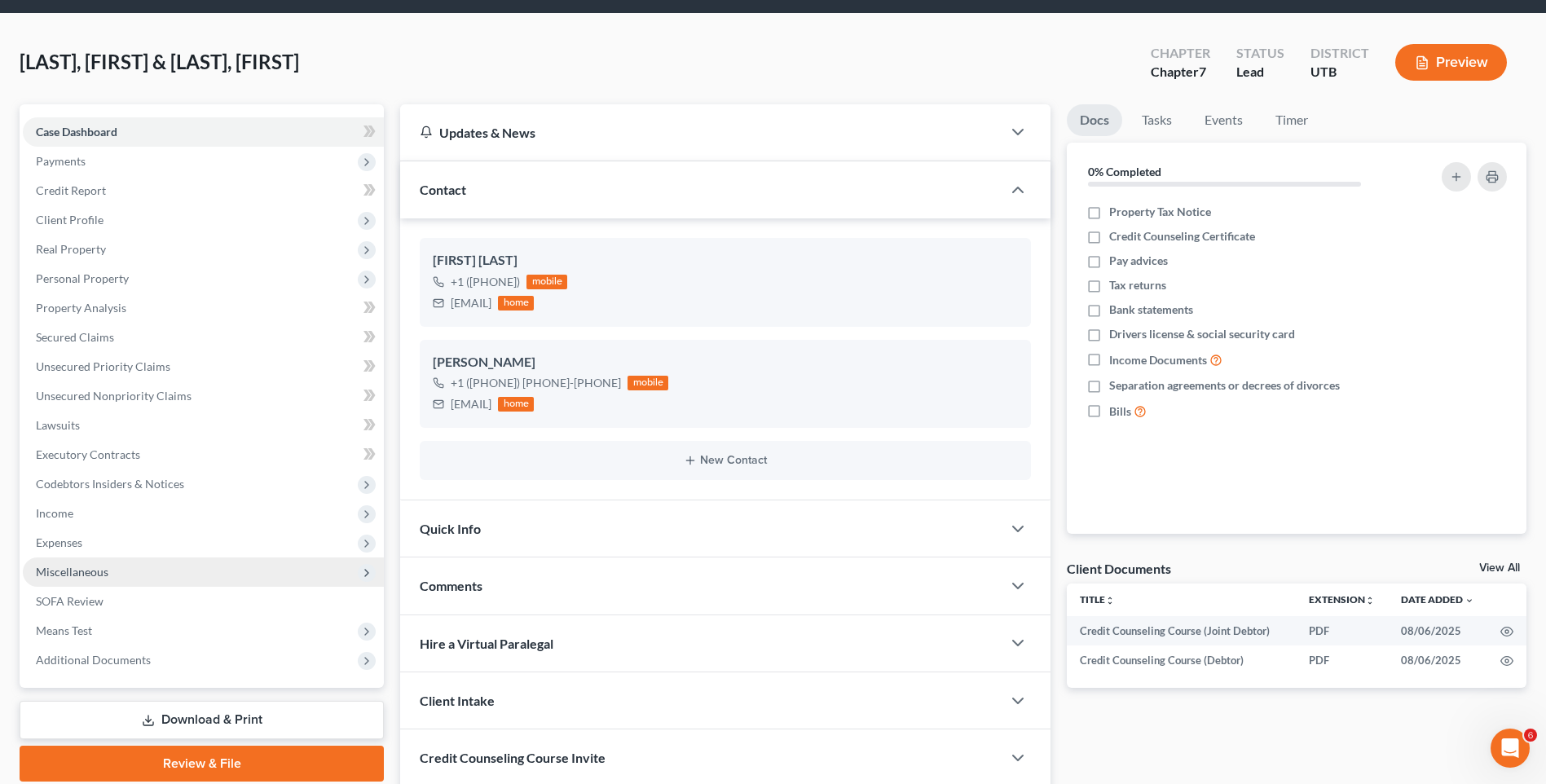 scroll, scrollTop: 81, scrollLeft: 0, axis: vertical 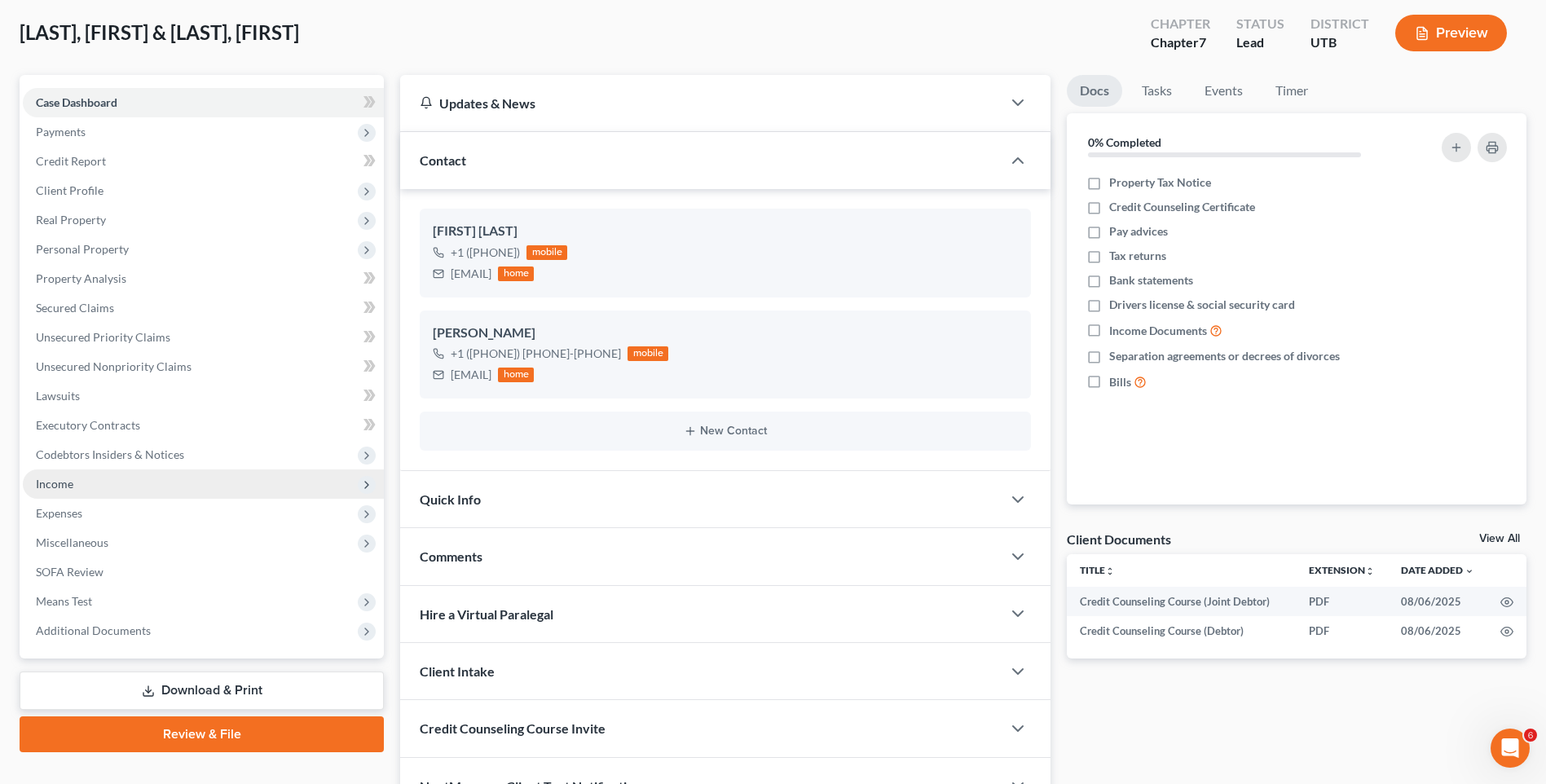 click on "Income" at bounding box center (203, 484) 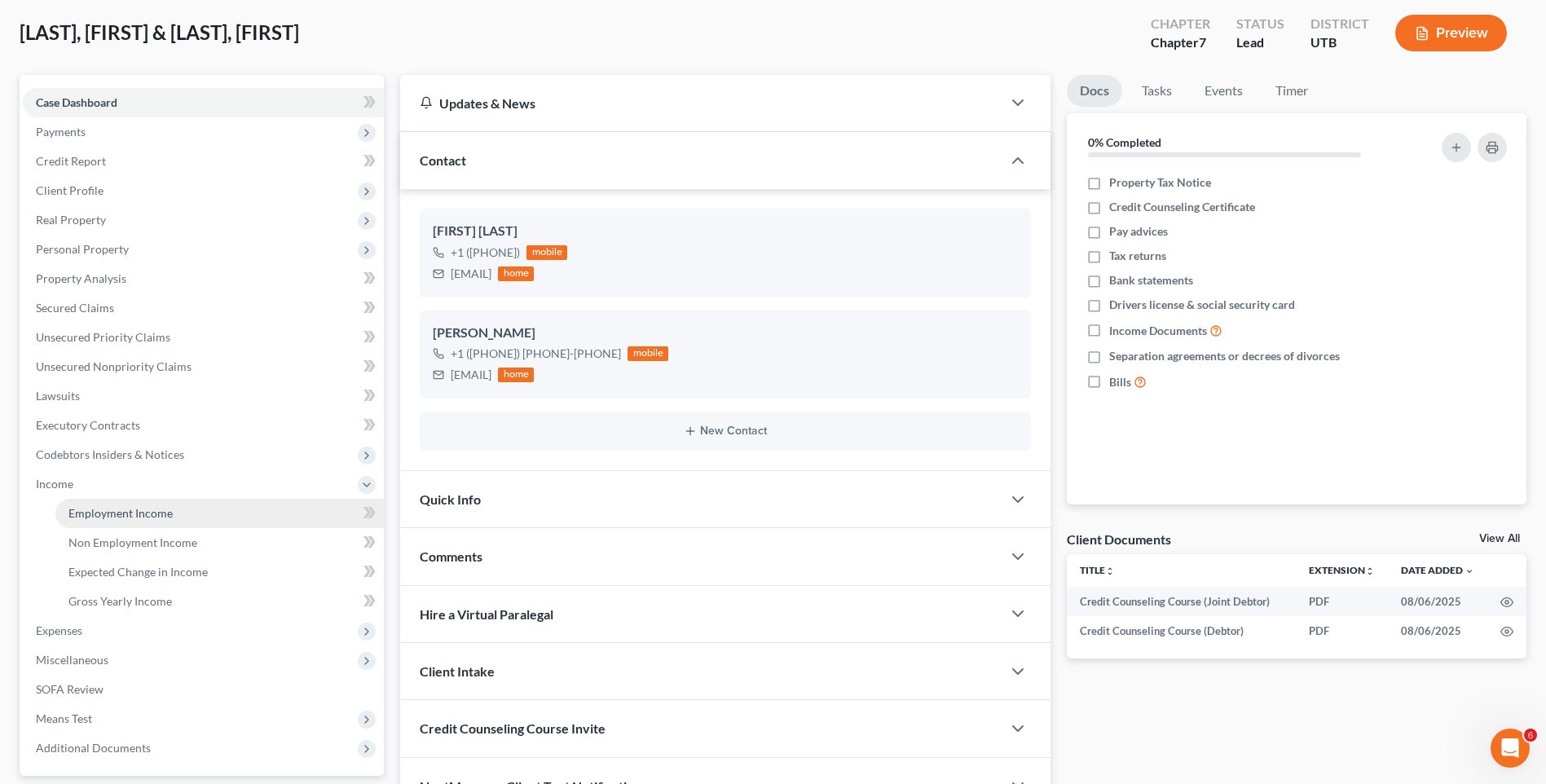 click on "Employment Income" at bounding box center (219, 513) 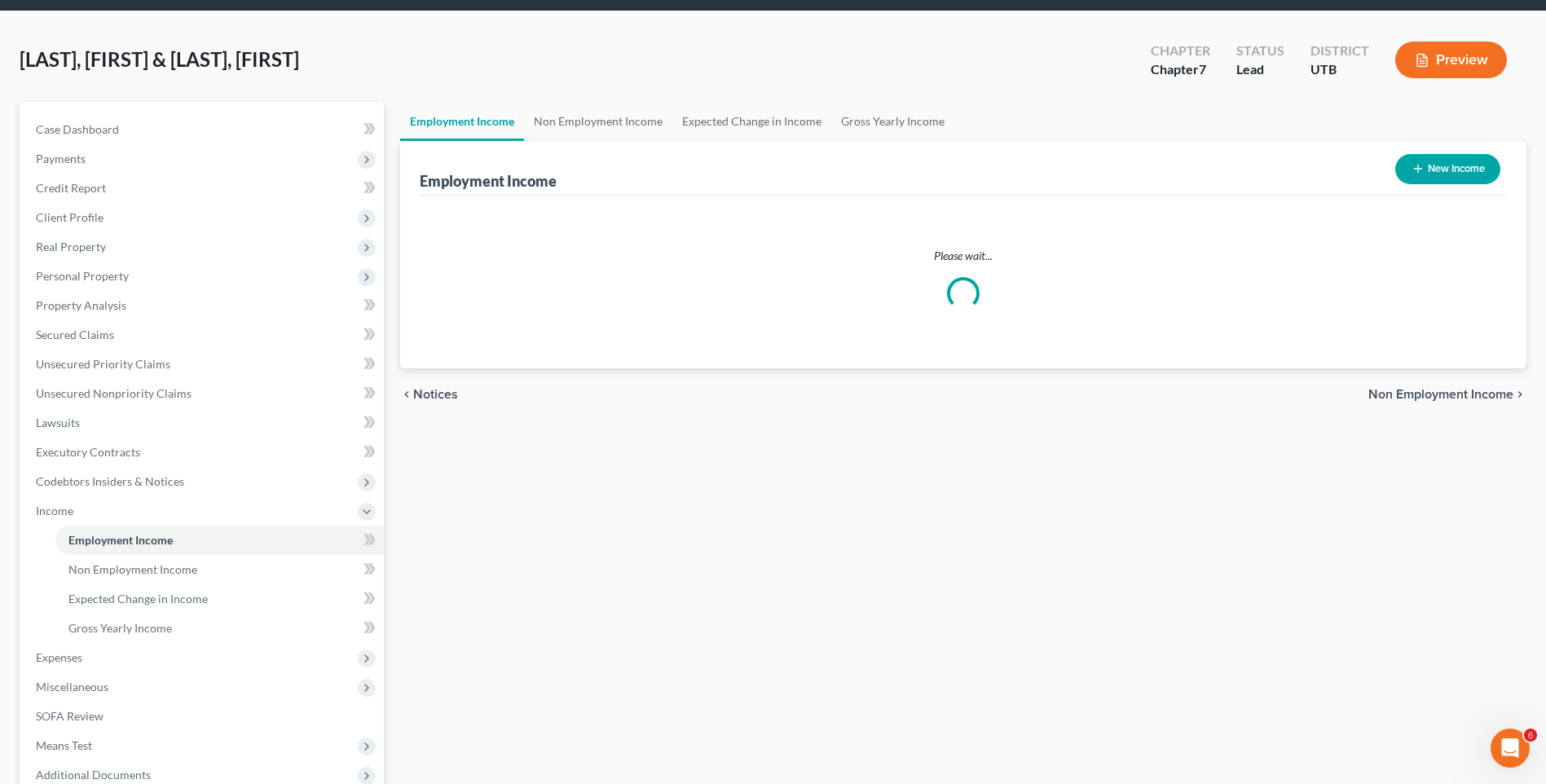 scroll, scrollTop: 0, scrollLeft: 0, axis: both 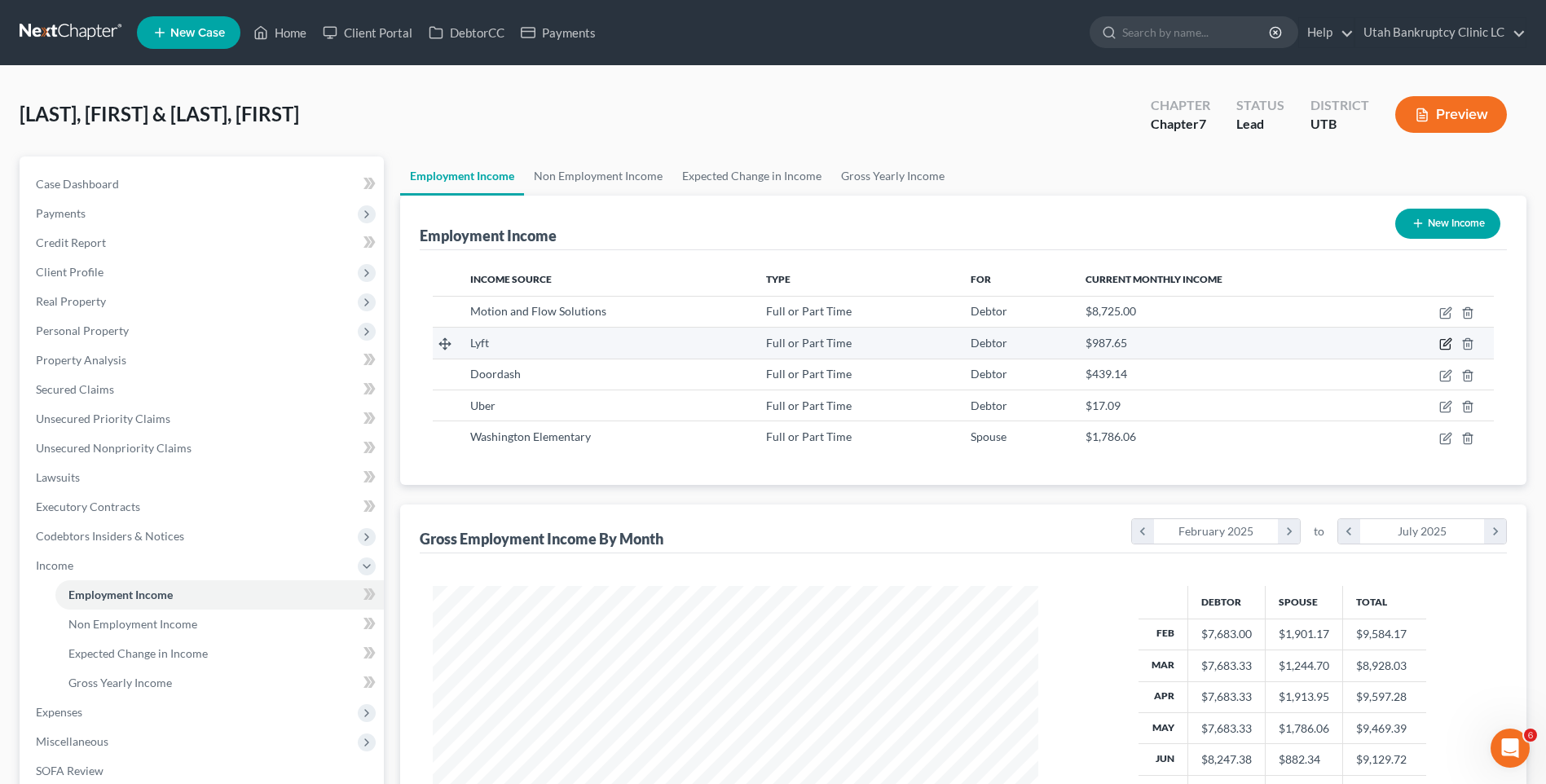 click 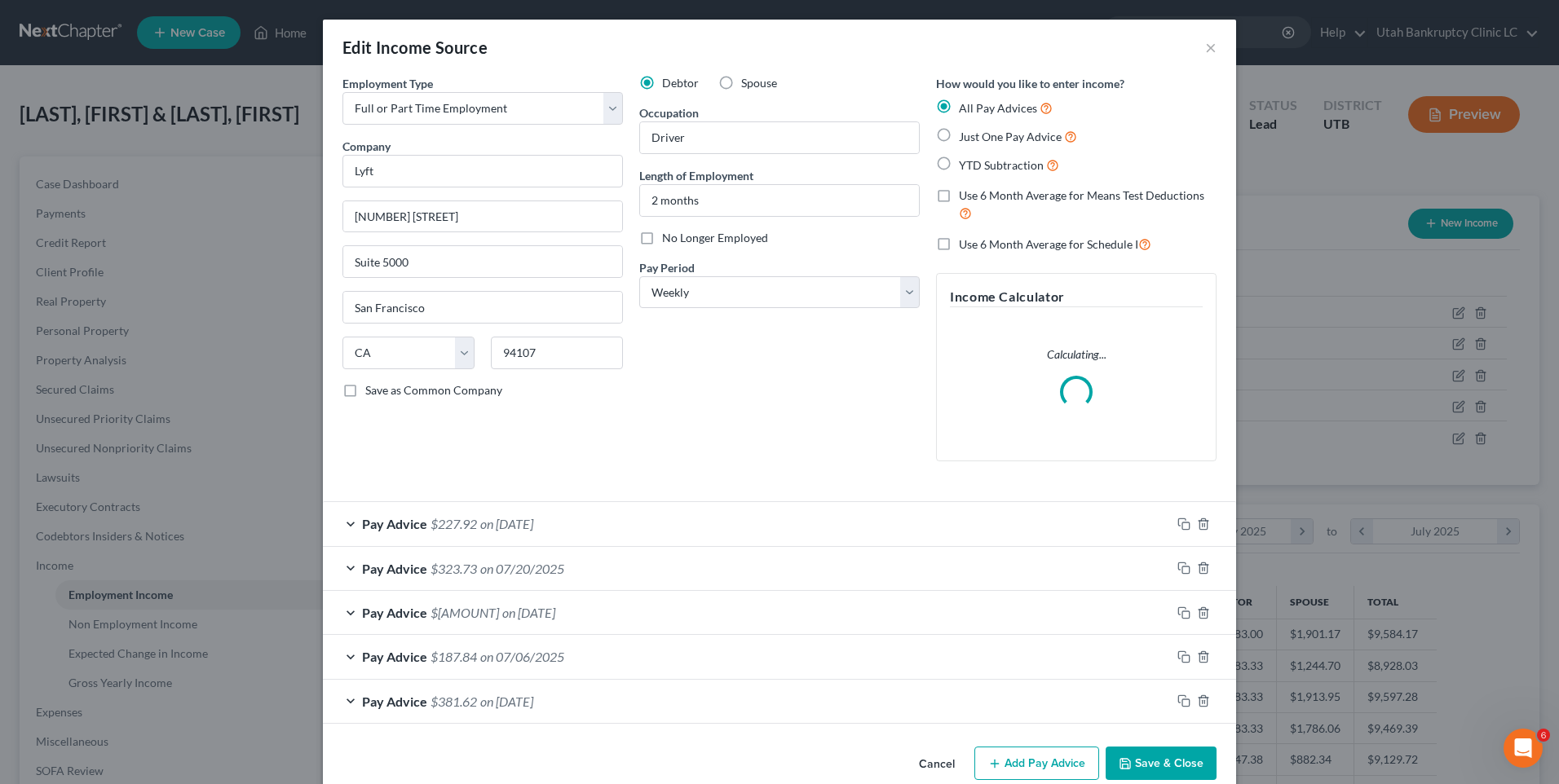 scroll, scrollTop: 814664, scrollLeft: 814733, axis: both 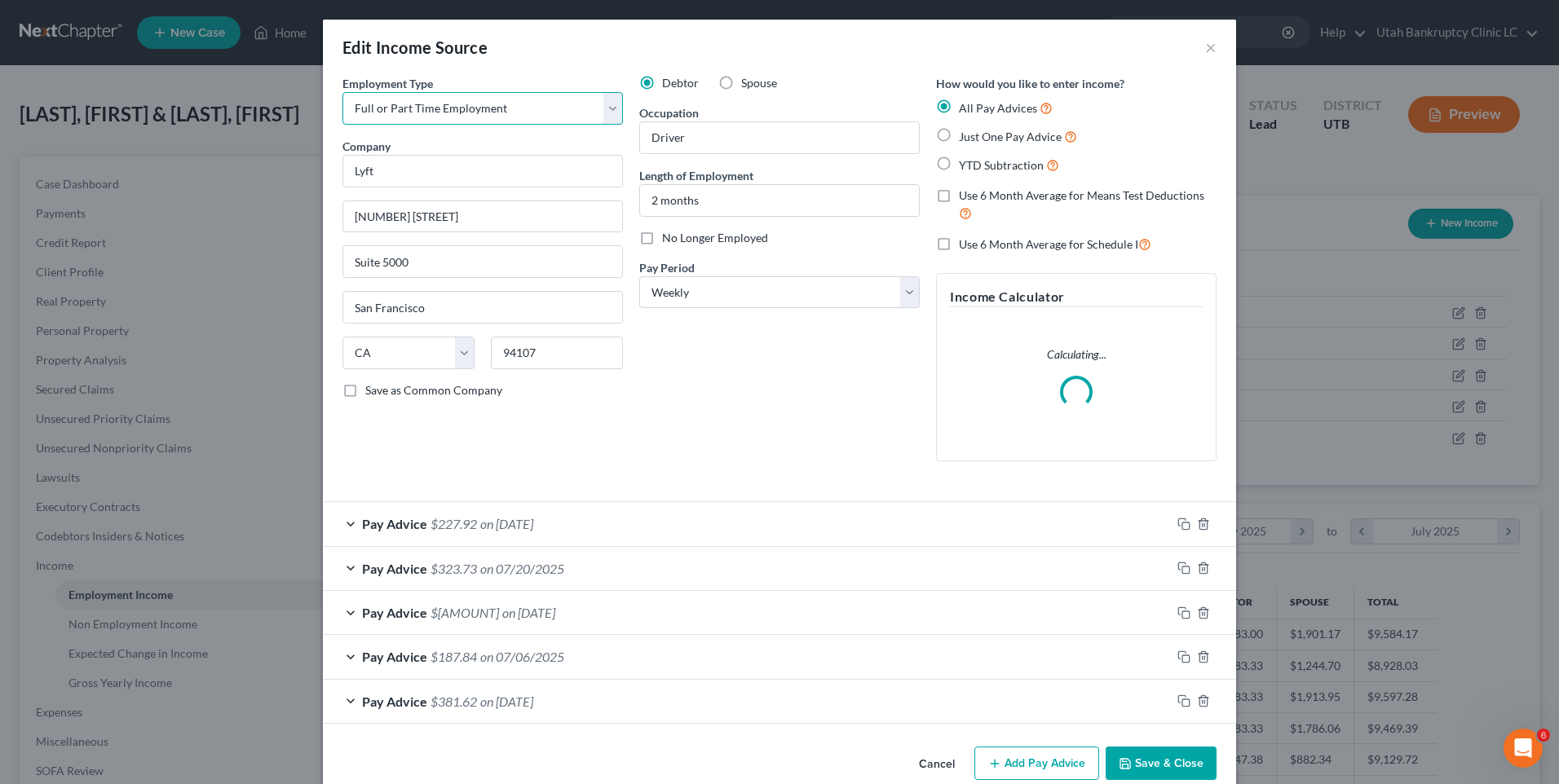 drag, startPoint x: 469, startPoint y: 108, endPoint x: 469, endPoint y: 123, distance: 15 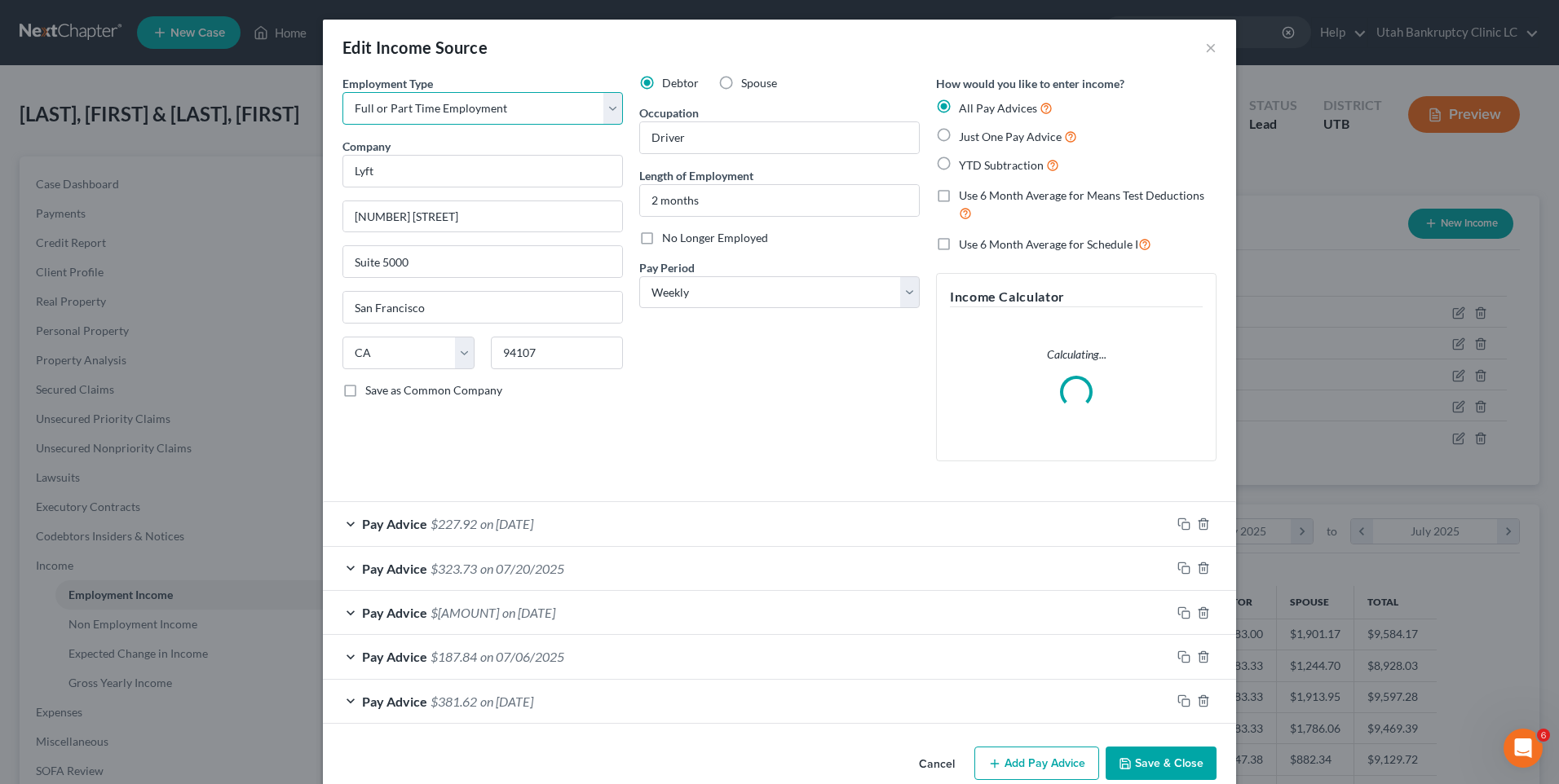click on "Select Full or Part Time Employment Self Employment" at bounding box center (483, 108) 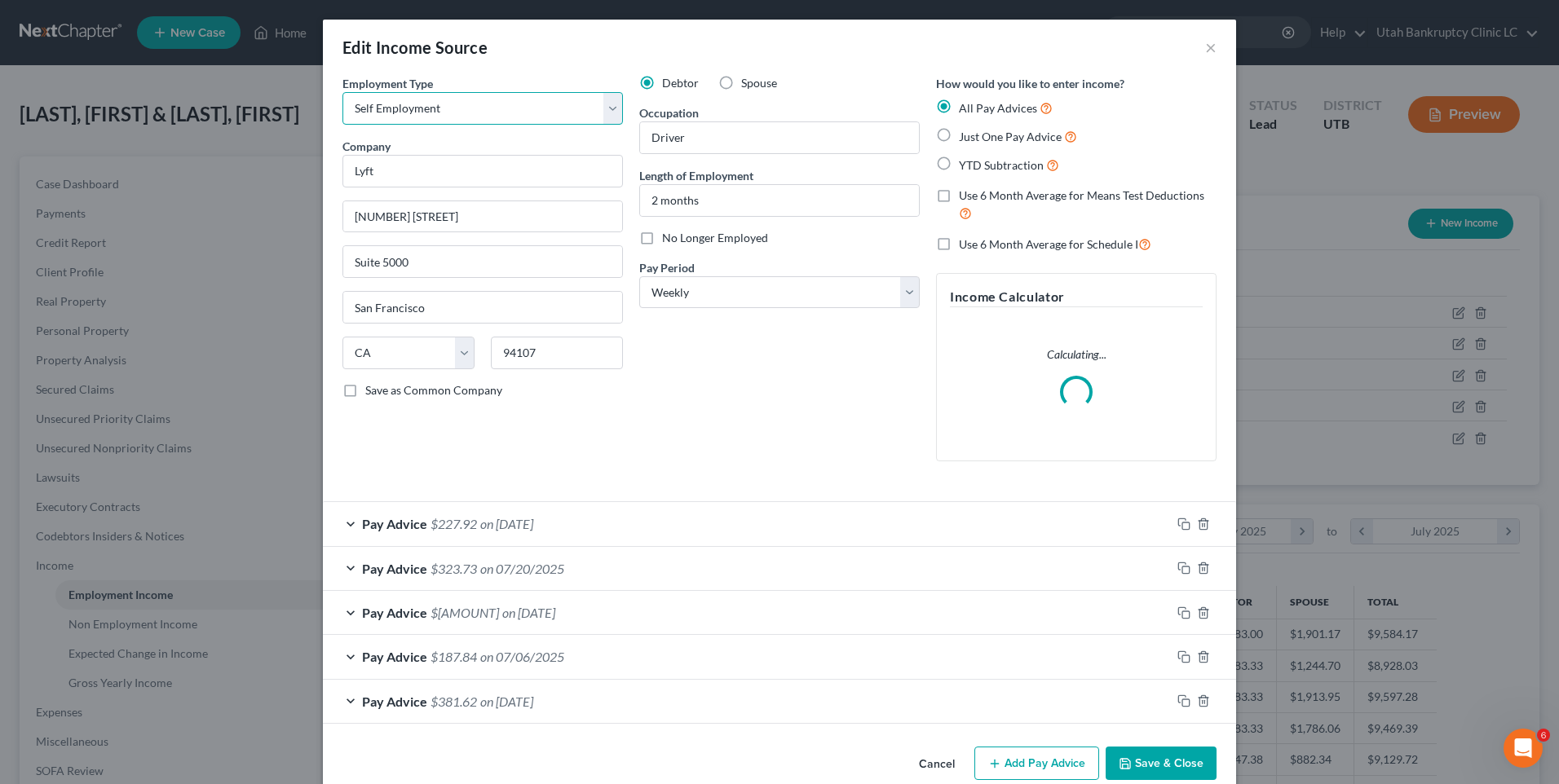 click on "Select Full or Part Time Employment Self Employment" at bounding box center [483, 108] 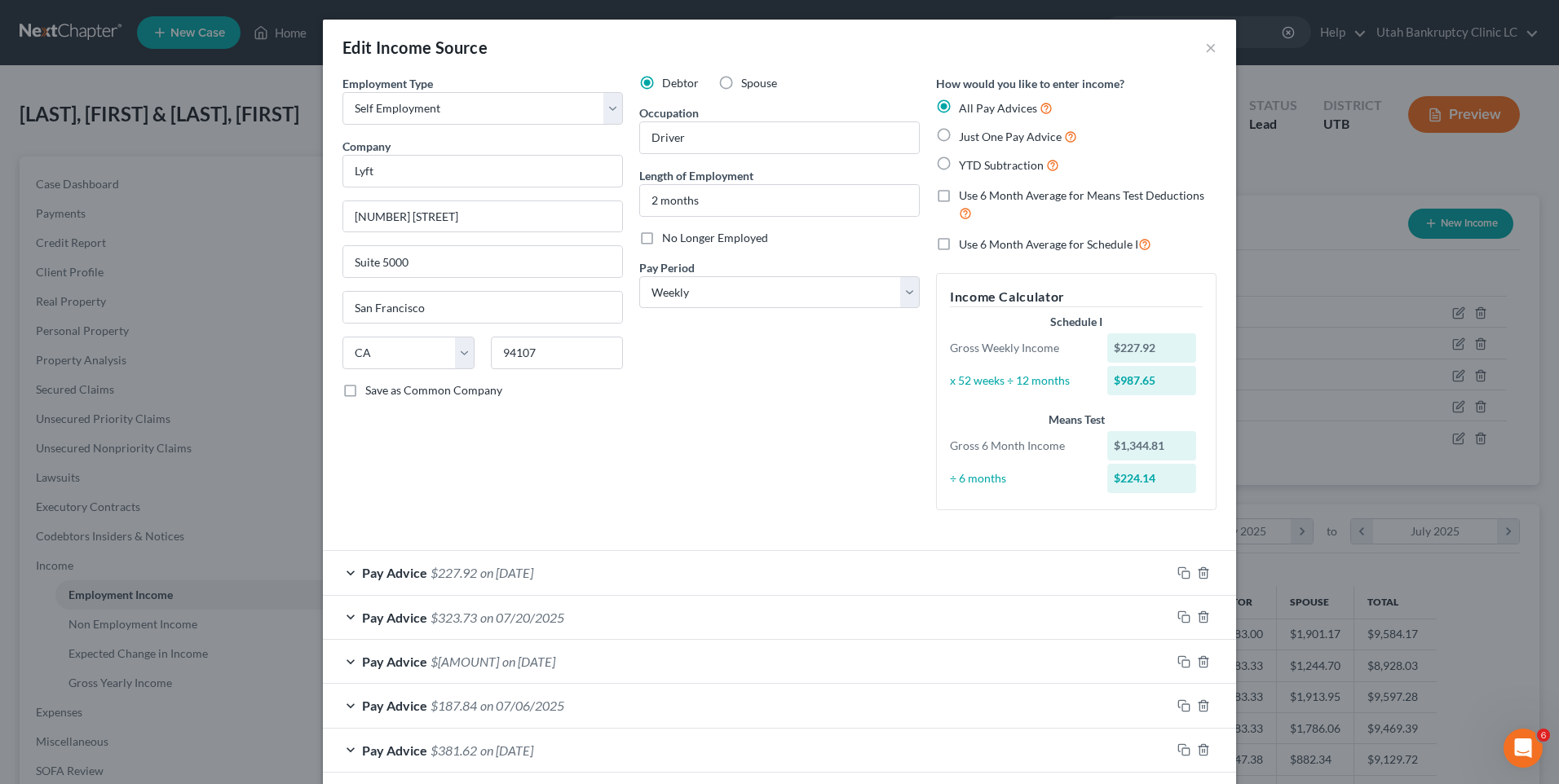 click on "Pay Advice" at bounding box center [395, 572] 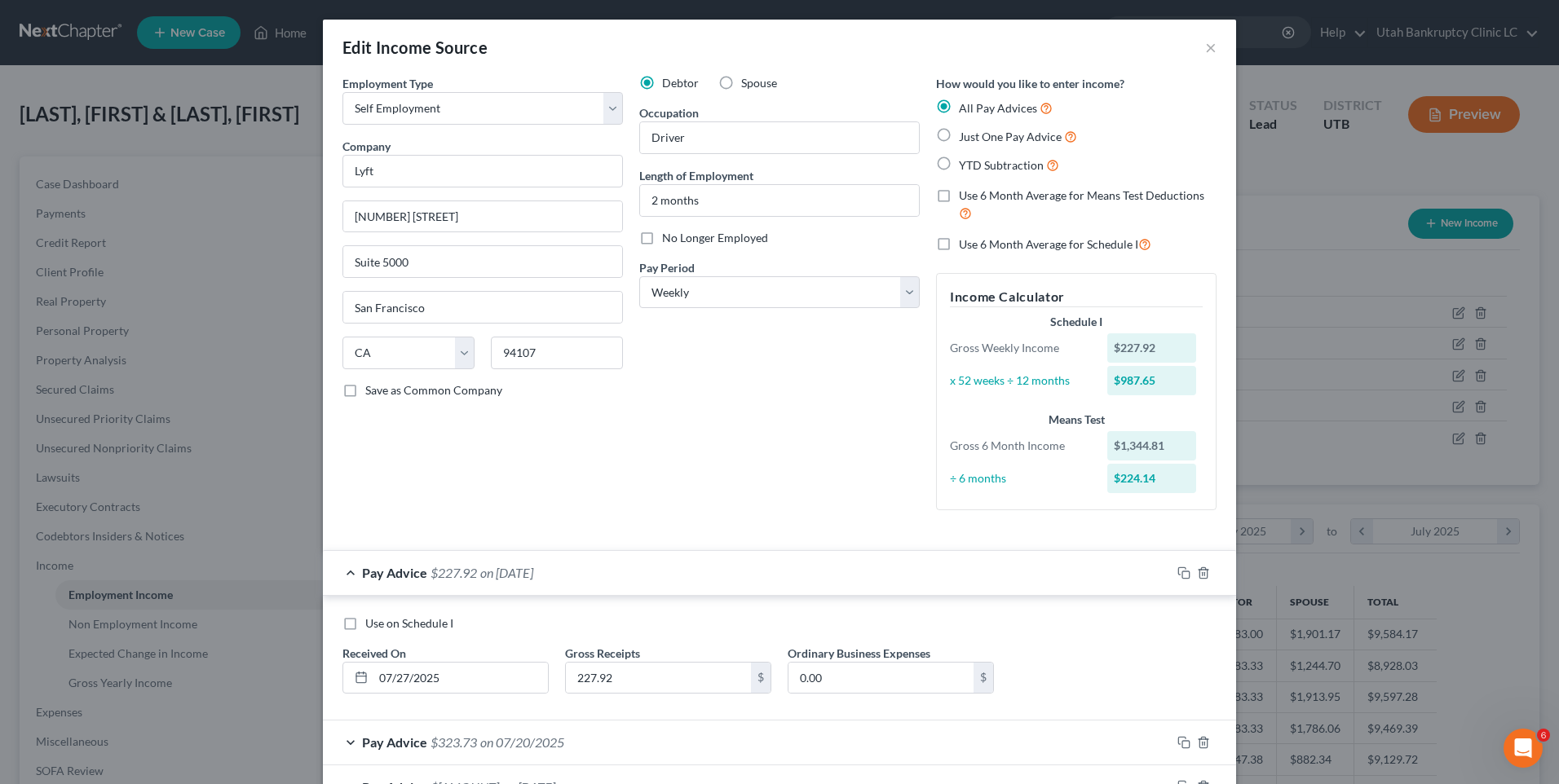 click on "Use on Schedule I" at bounding box center [780, 623] 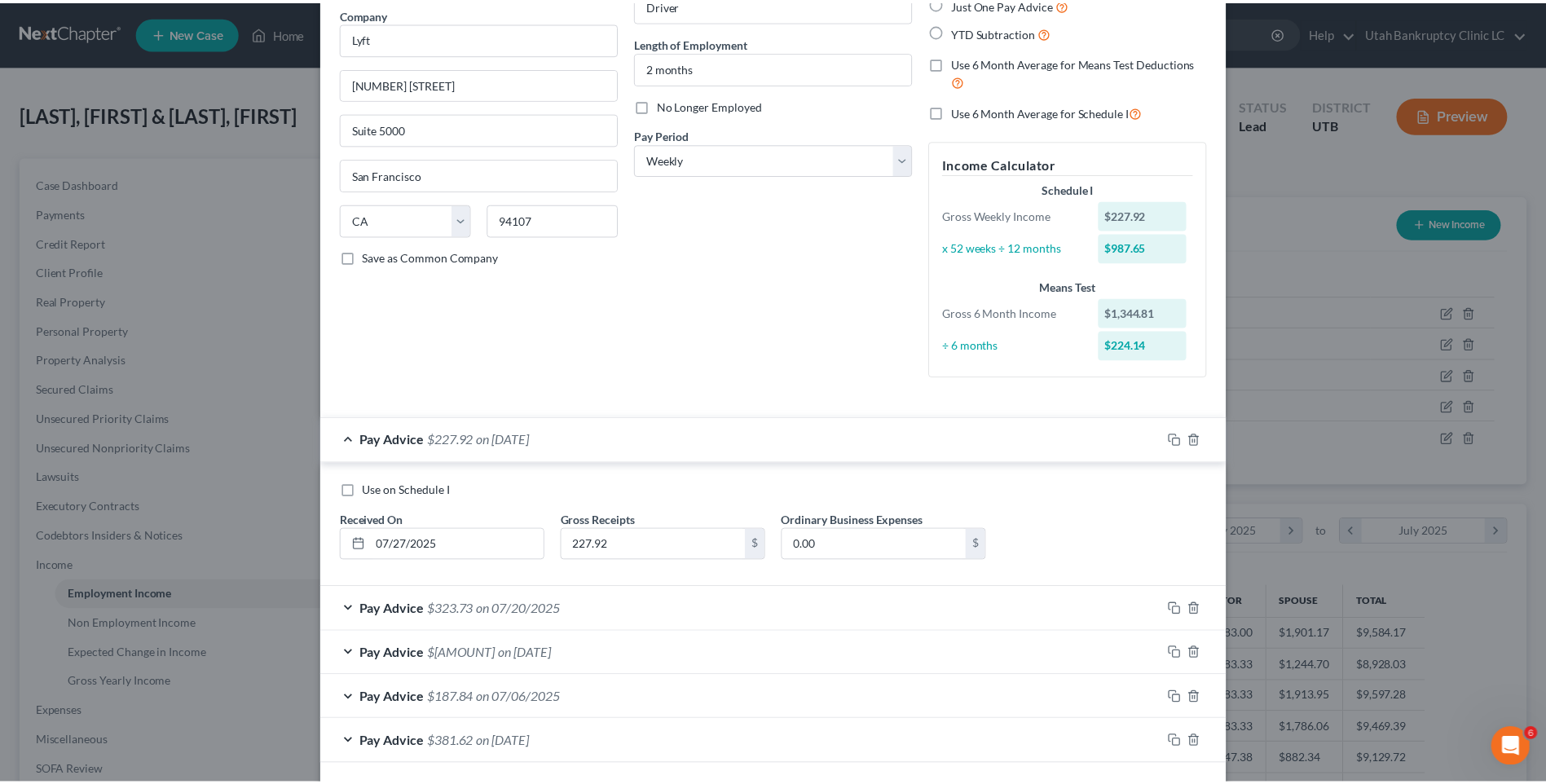 scroll, scrollTop: 203, scrollLeft: 0, axis: vertical 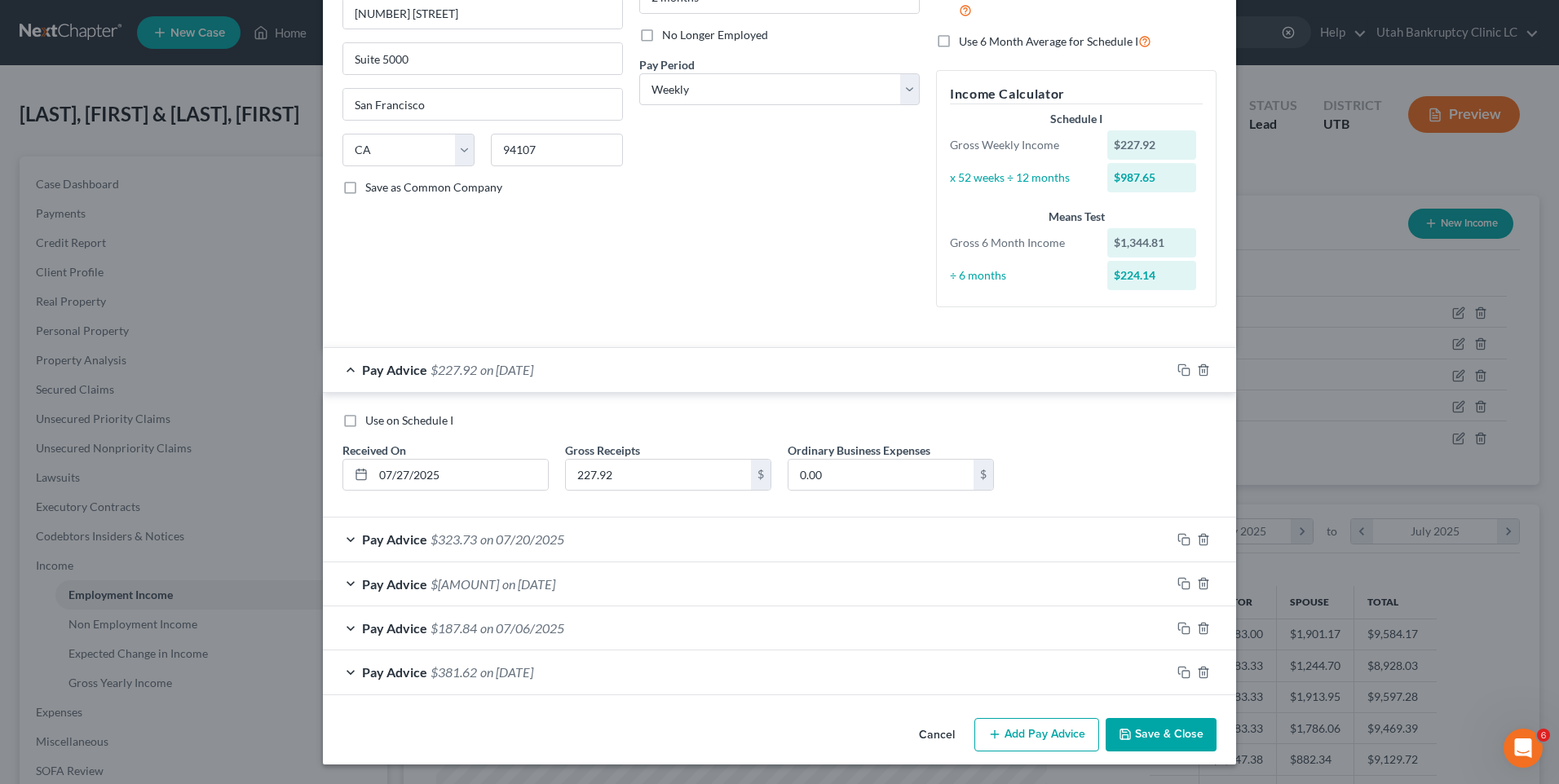 click on "Use on Schedule I" at bounding box center [409, 421] 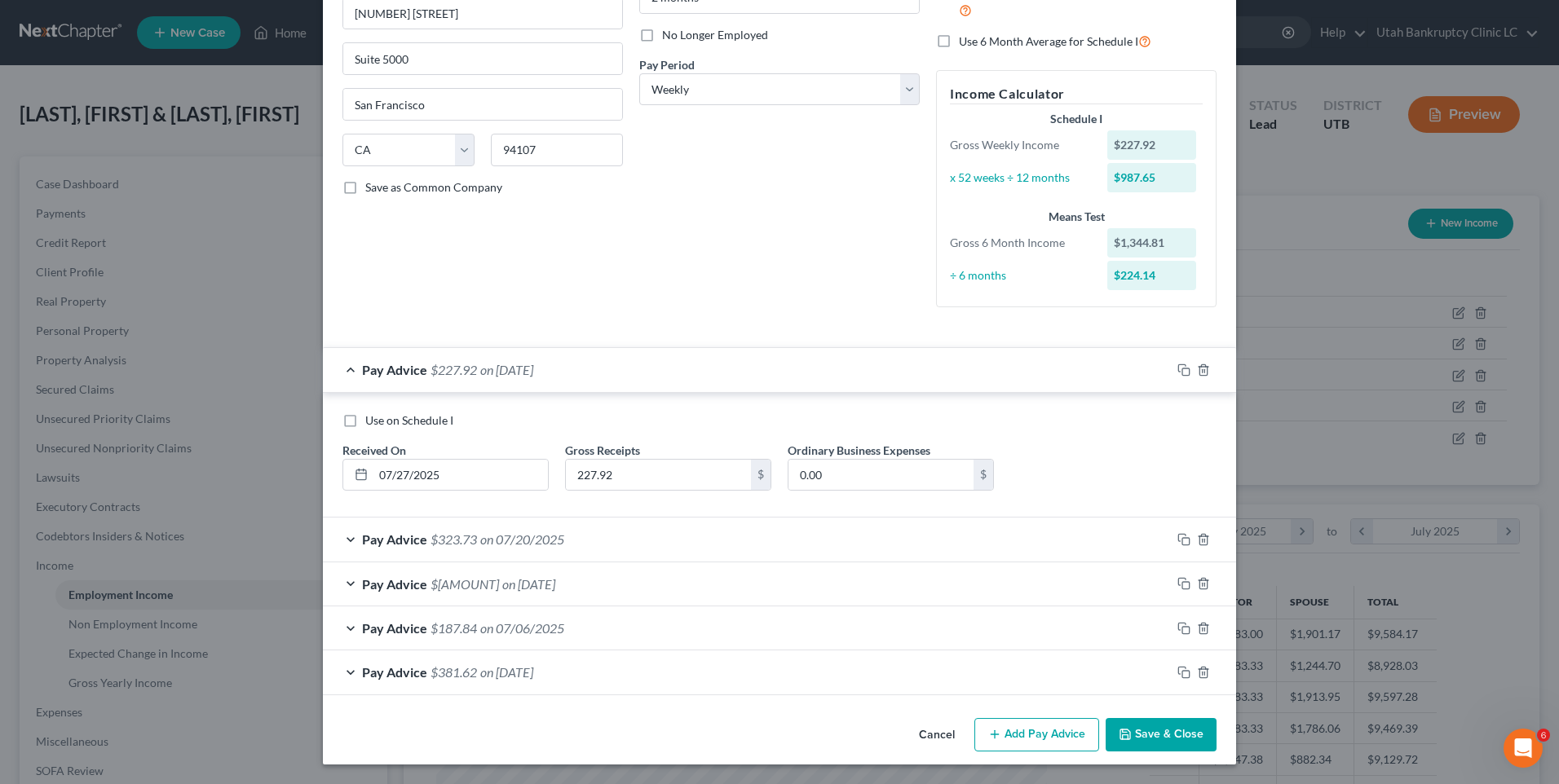 click on "Use on Schedule I" at bounding box center [377, 417] 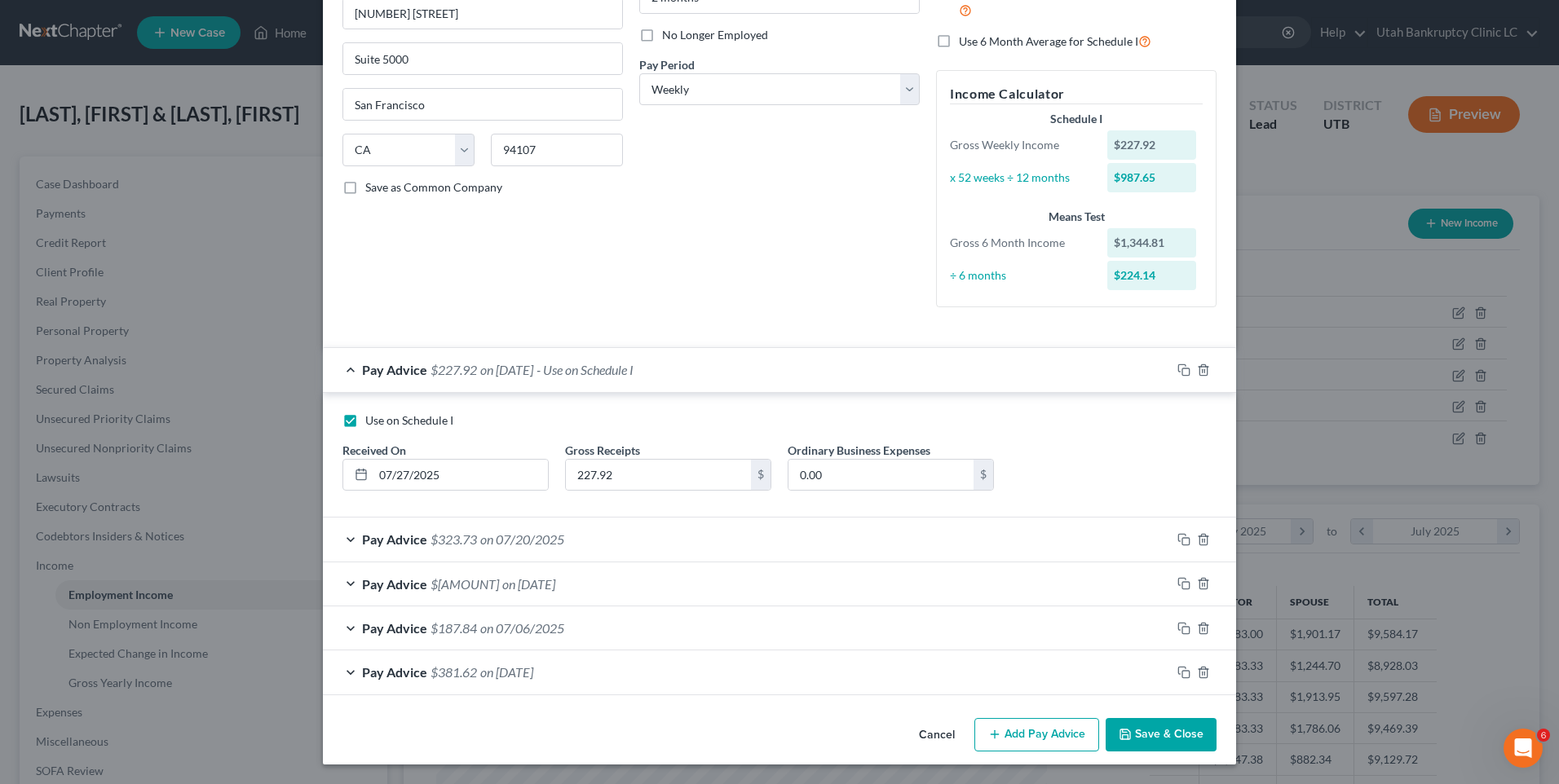 click on "Save & Close" at bounding box center [1161, 735] 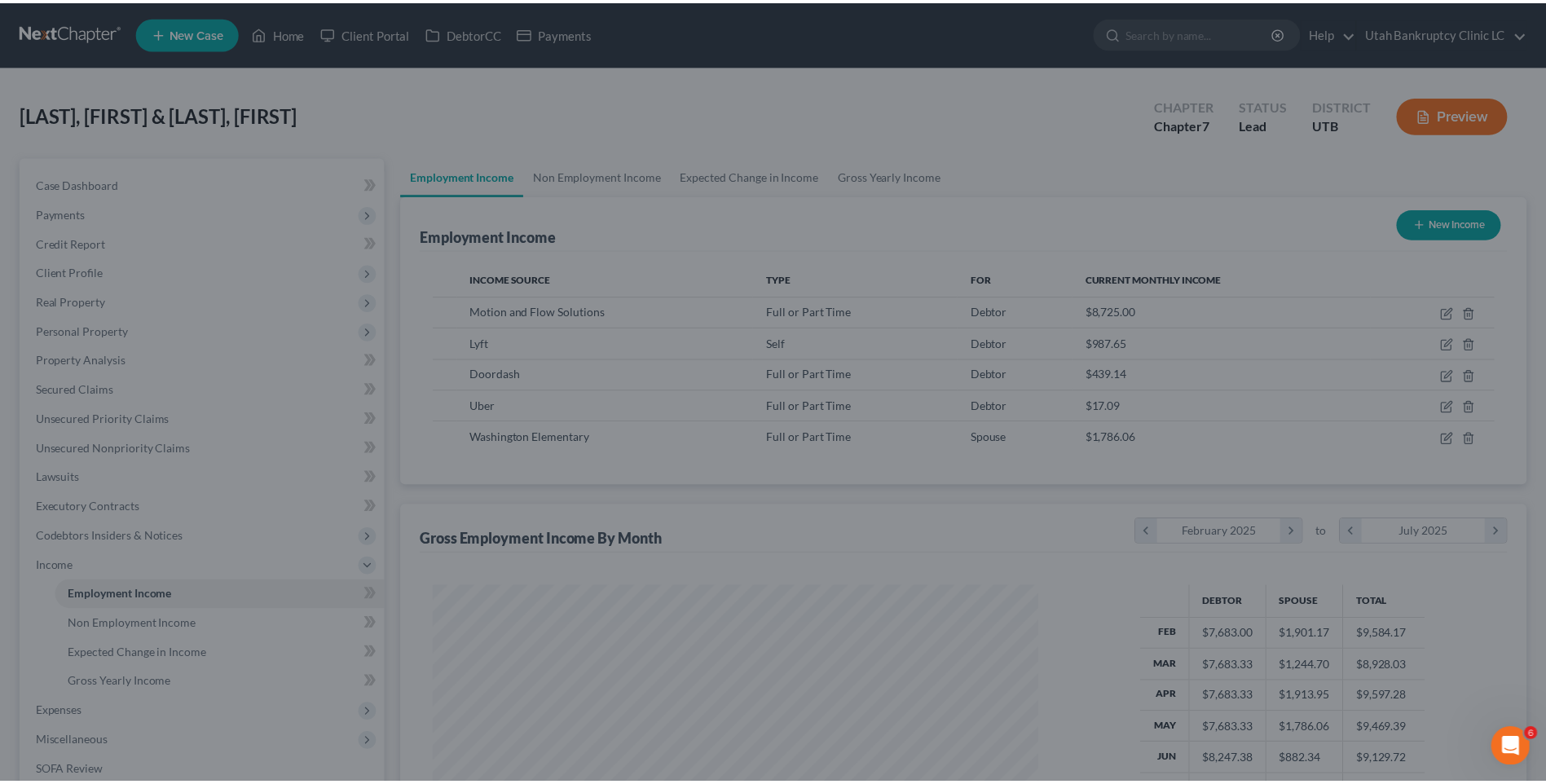 scroll, scrollTop: 302, scrollLeft: 637, axis: both 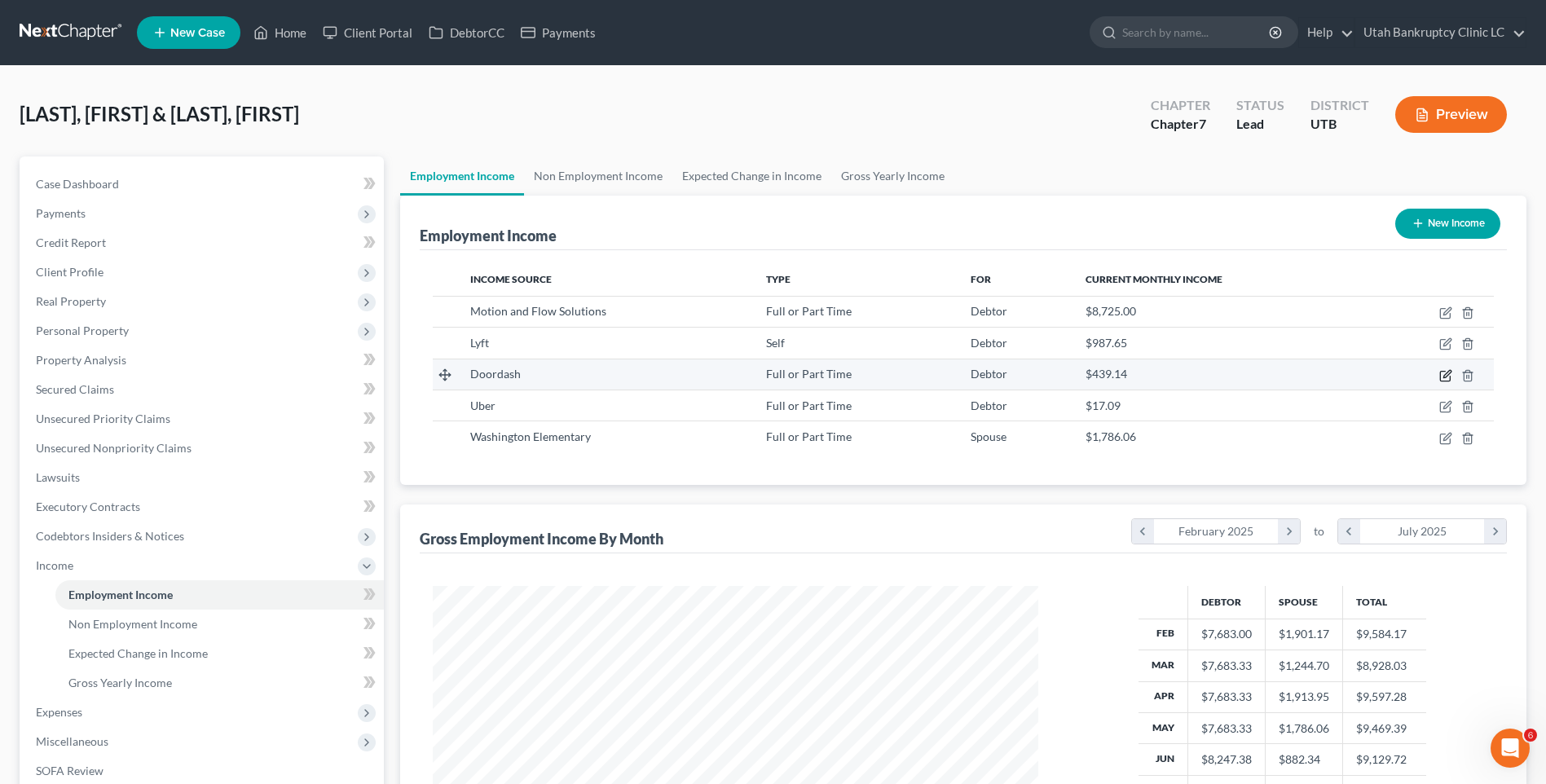 click 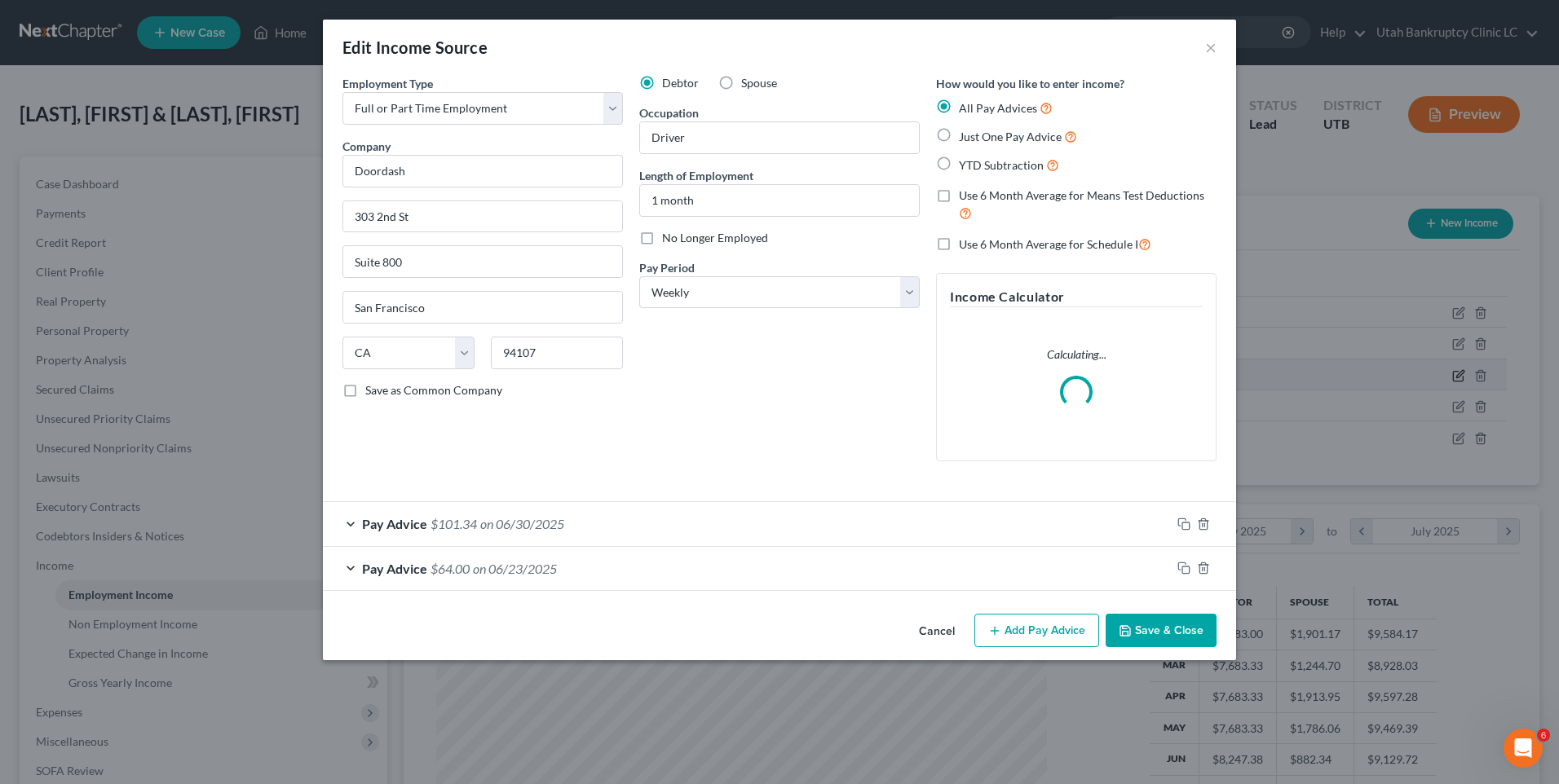 scroll, scrollTop: 814664, scrollLeft: 814733, axis: both 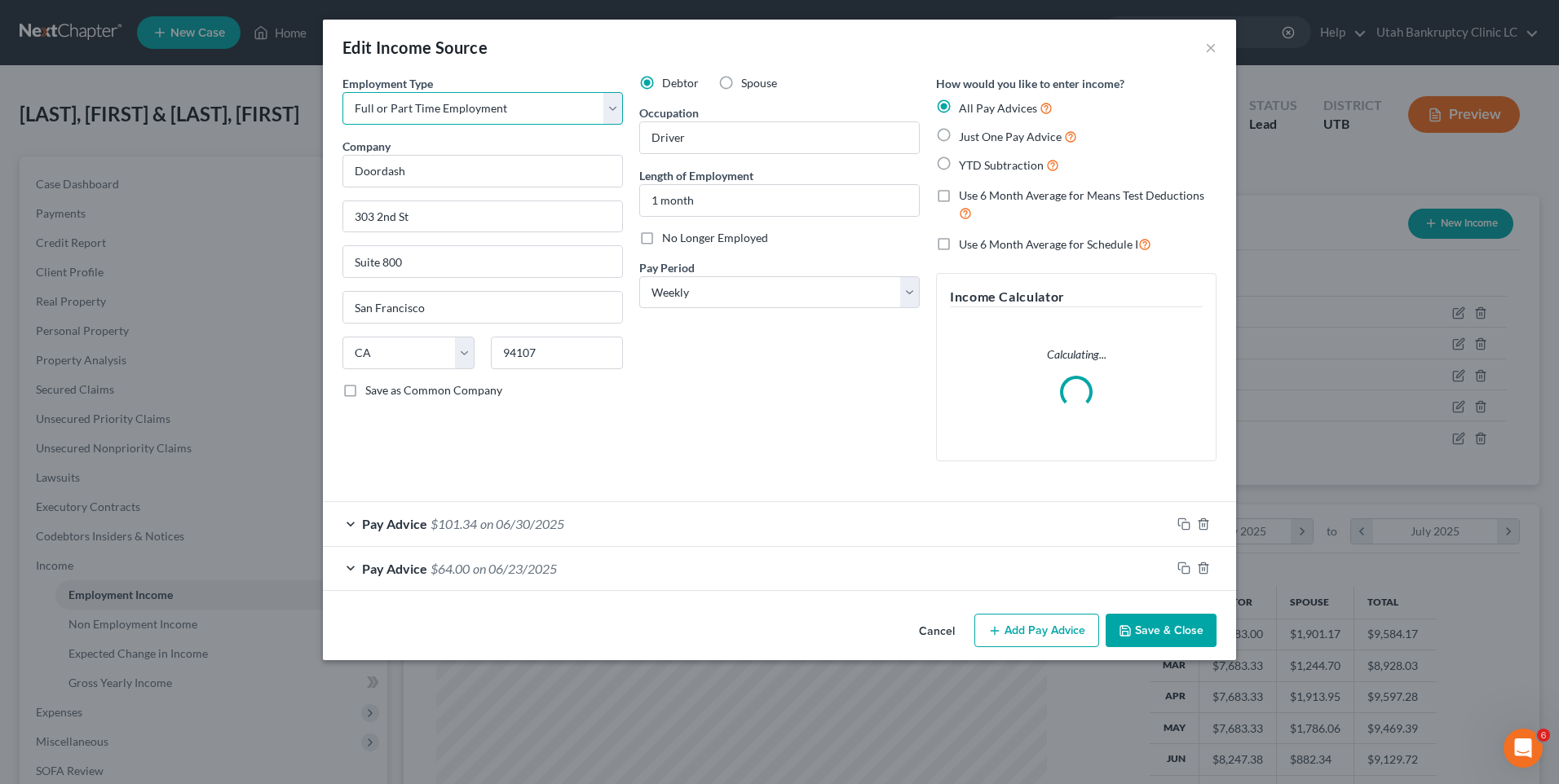 drag, startPoint x: 452, startPoint y: 104, endPoint x: 451, endPoint y: 114, distance: 10.049876 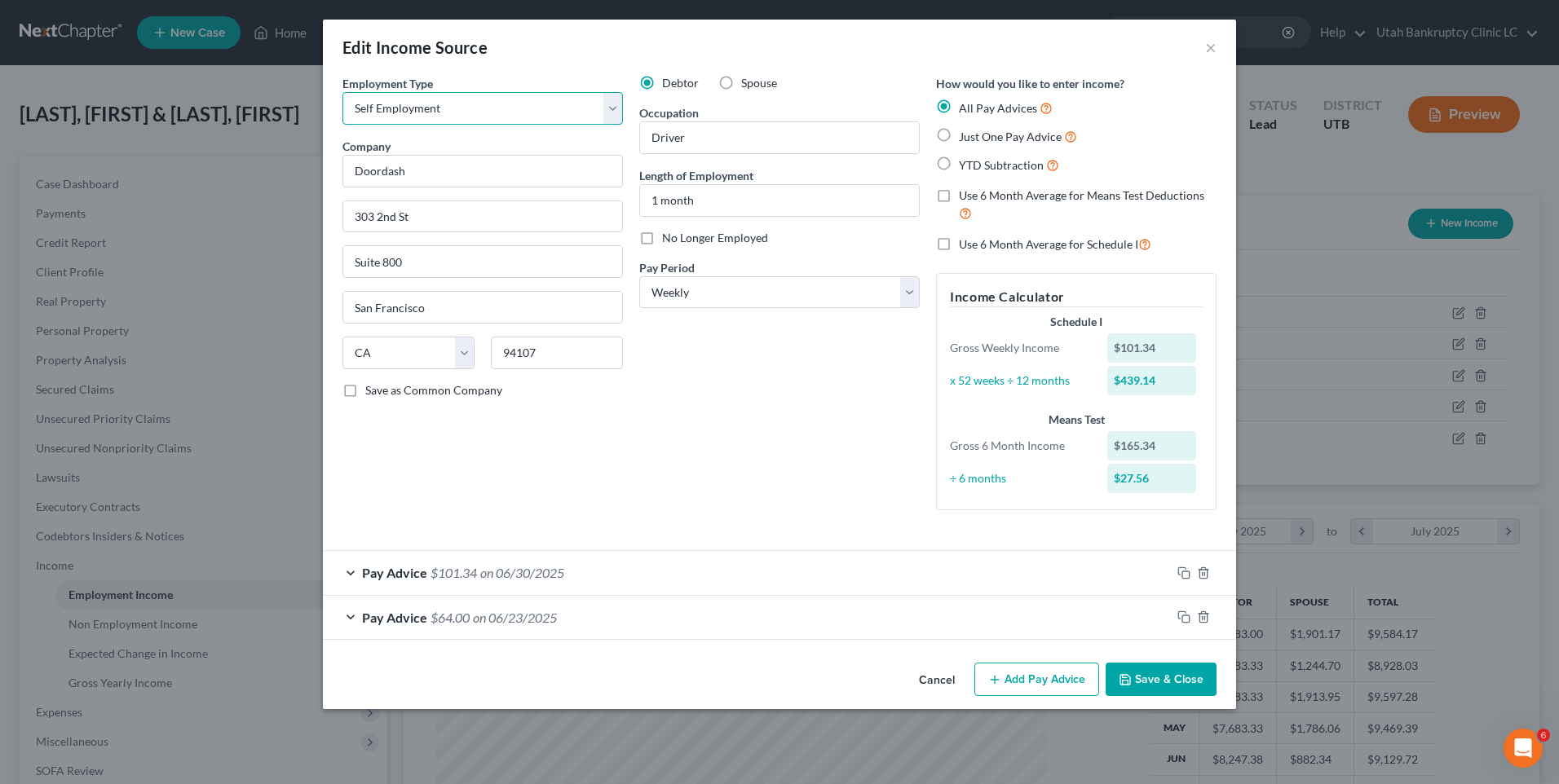click on "Select Full or Part Time Employment Self Employment" at bounding box center [483, 108] 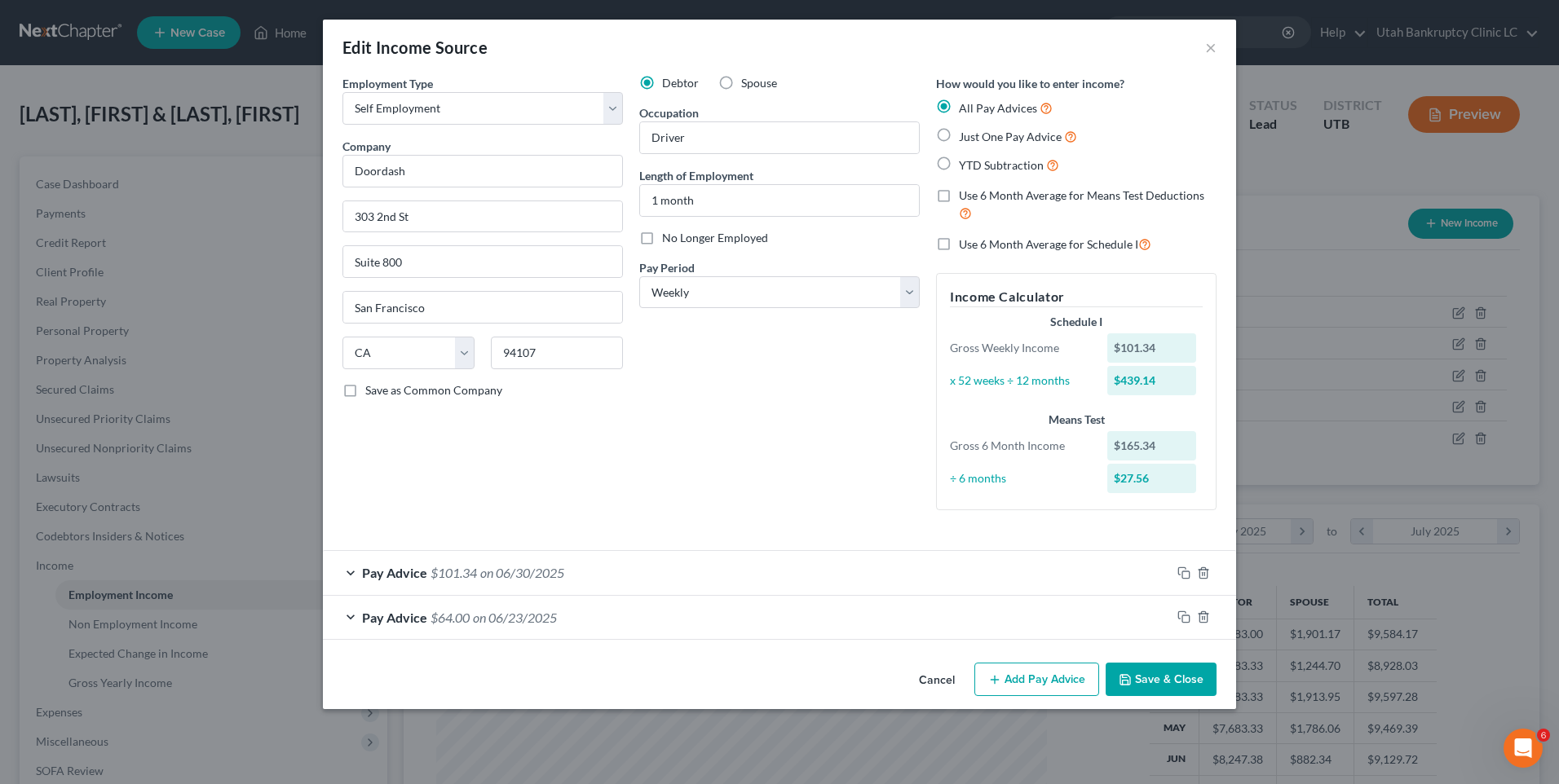 click on "Save & Close" at bounding box center (1161, 680) 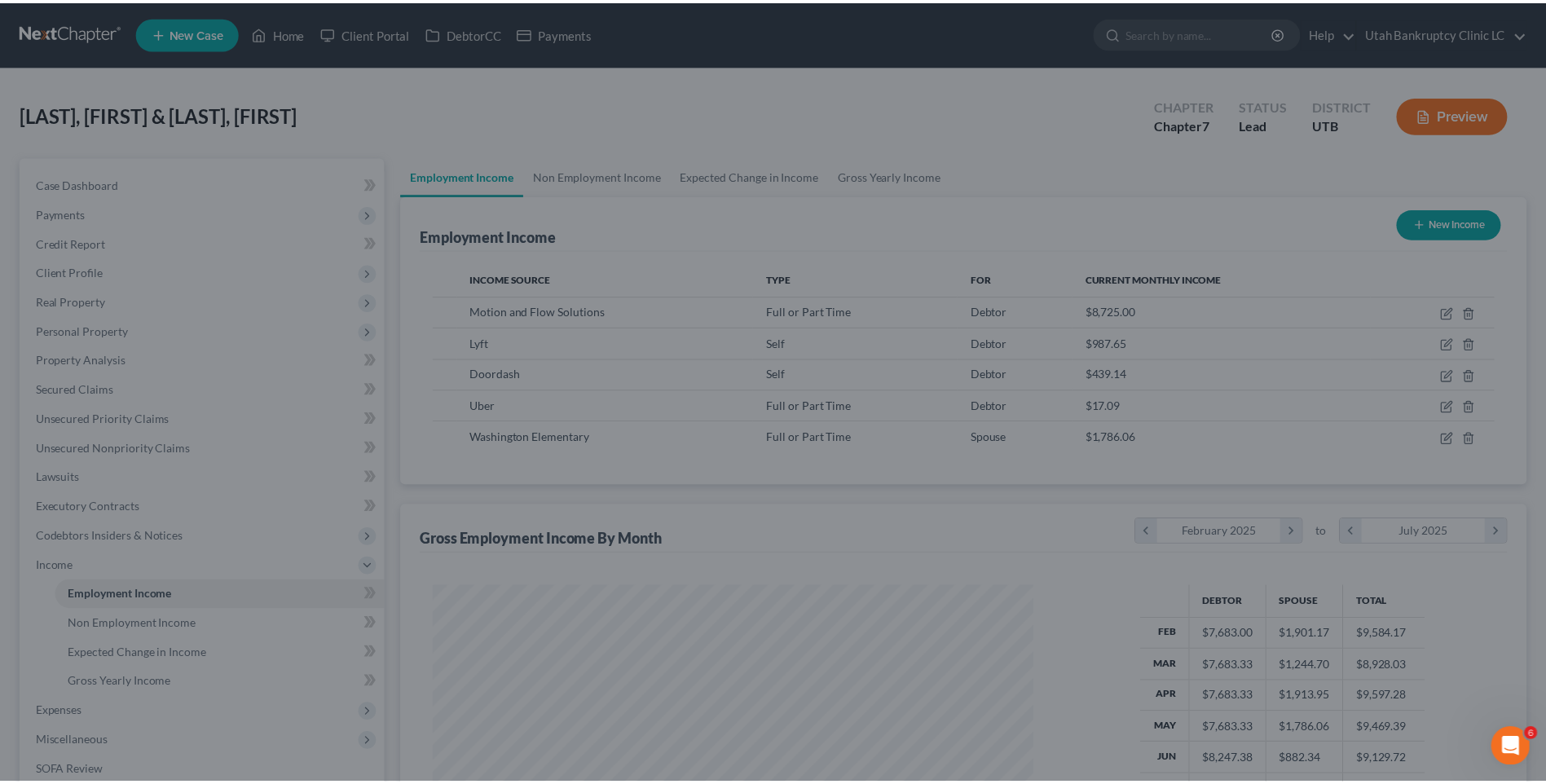 scroll, scrollTop: 302, scrollLeft: 637, axis: both 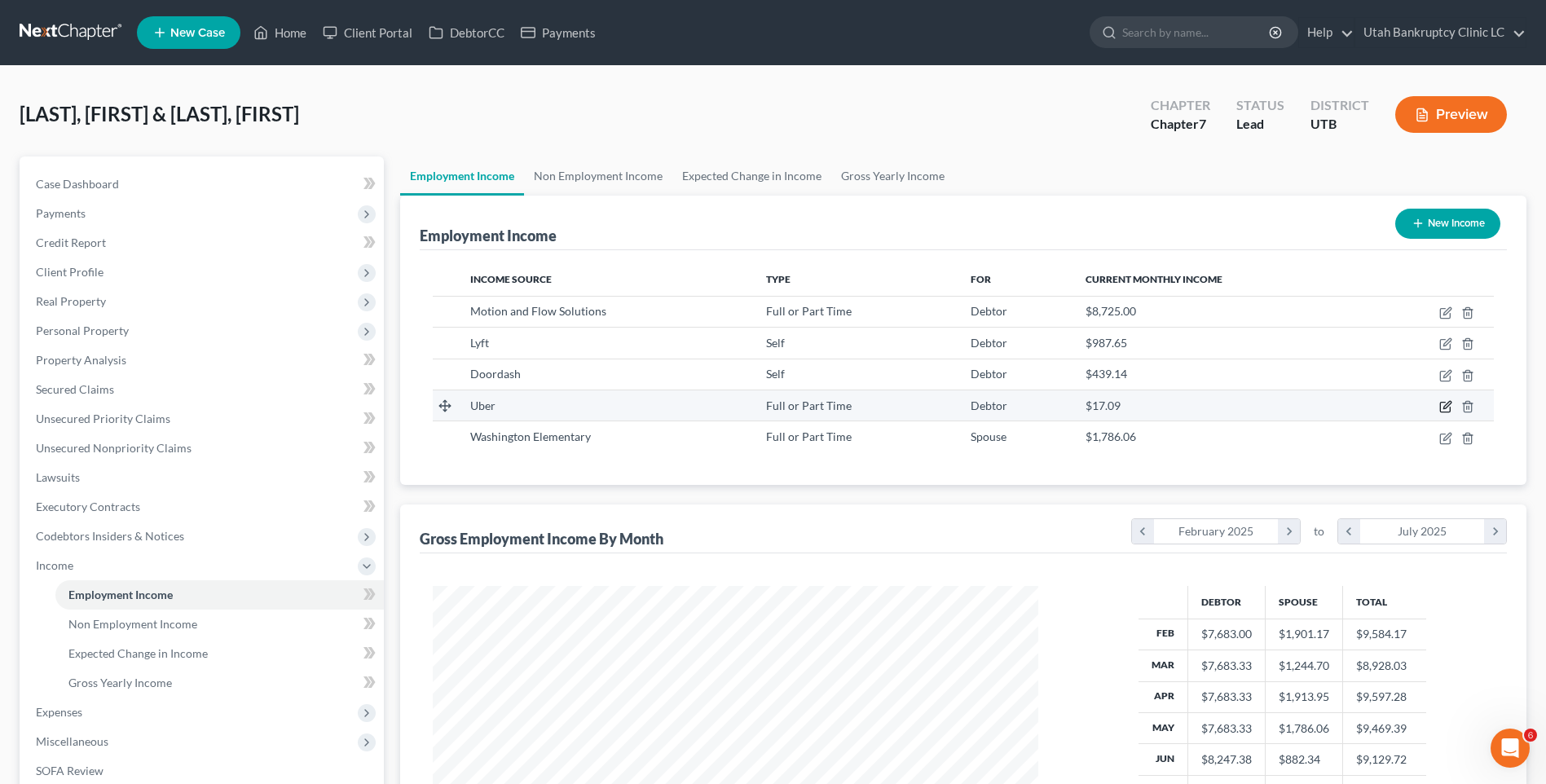 click 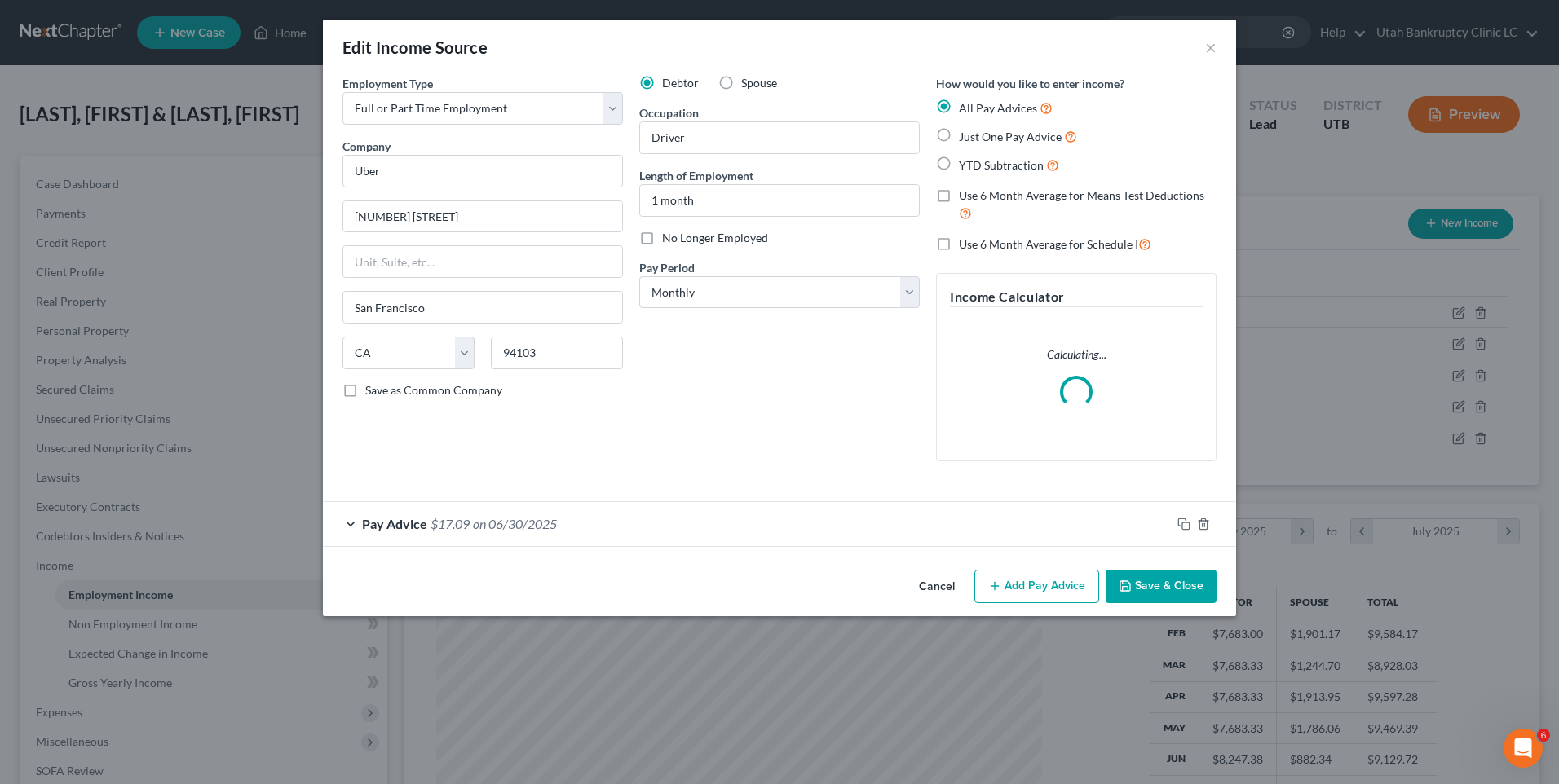 scroll, scrollTop: 814664, scrollLeft: 814733, axis: both 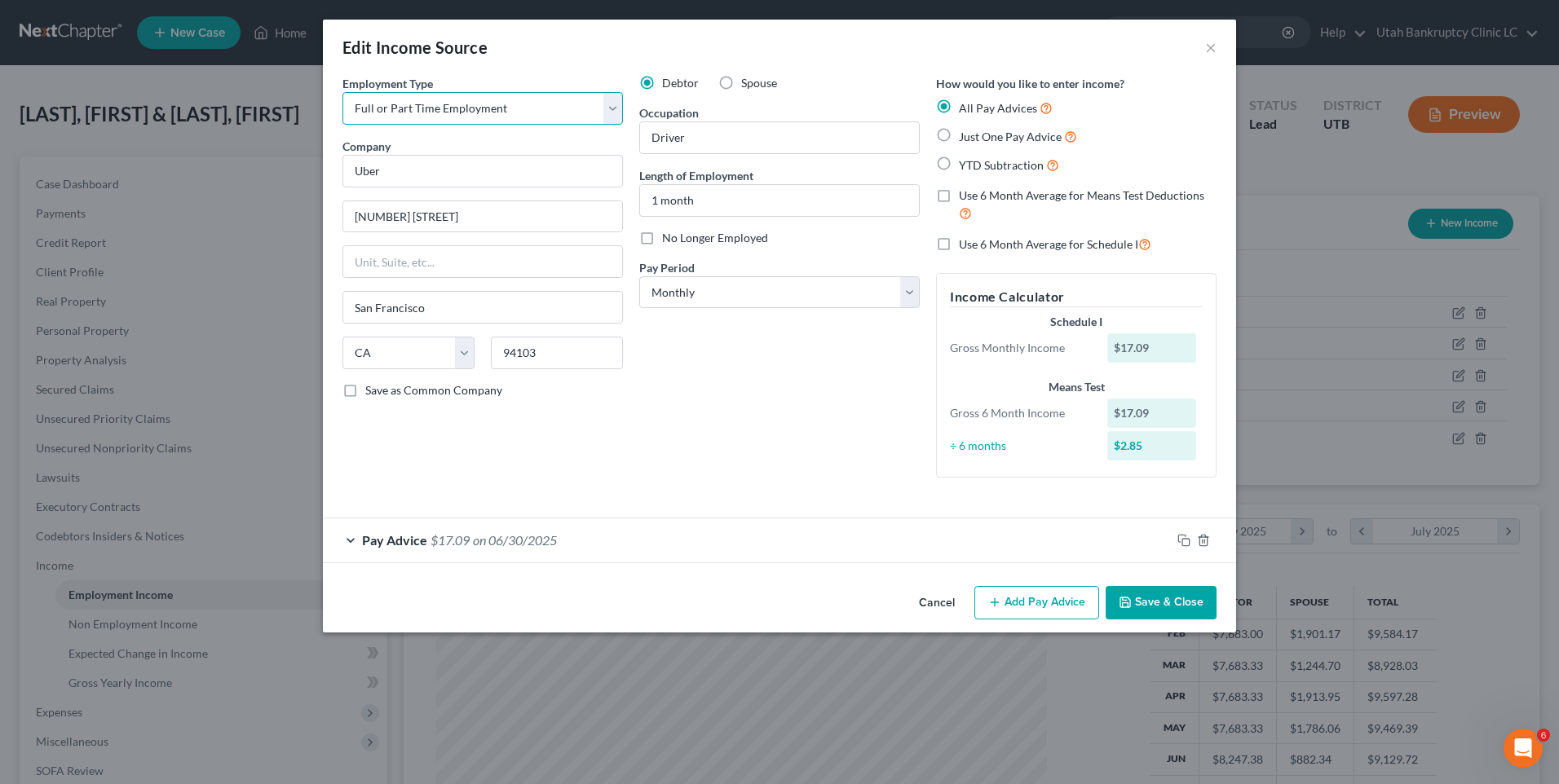 click on "Select Full or Part Time Employment Self Employment" at bounding box center [483, 108] 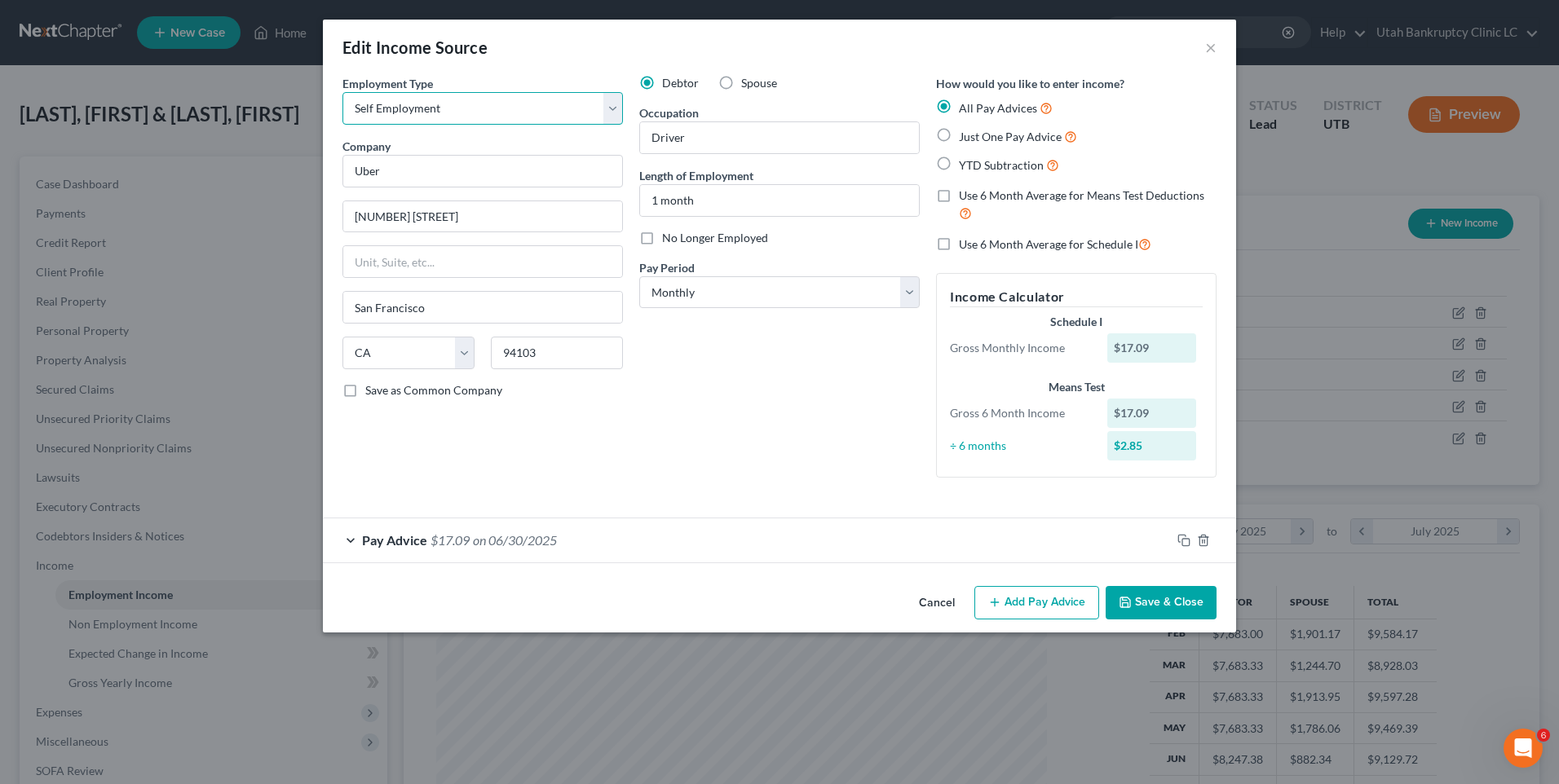 click on "Select Full or Part Time Employment Self Employment" at bounding box center (483, 108) 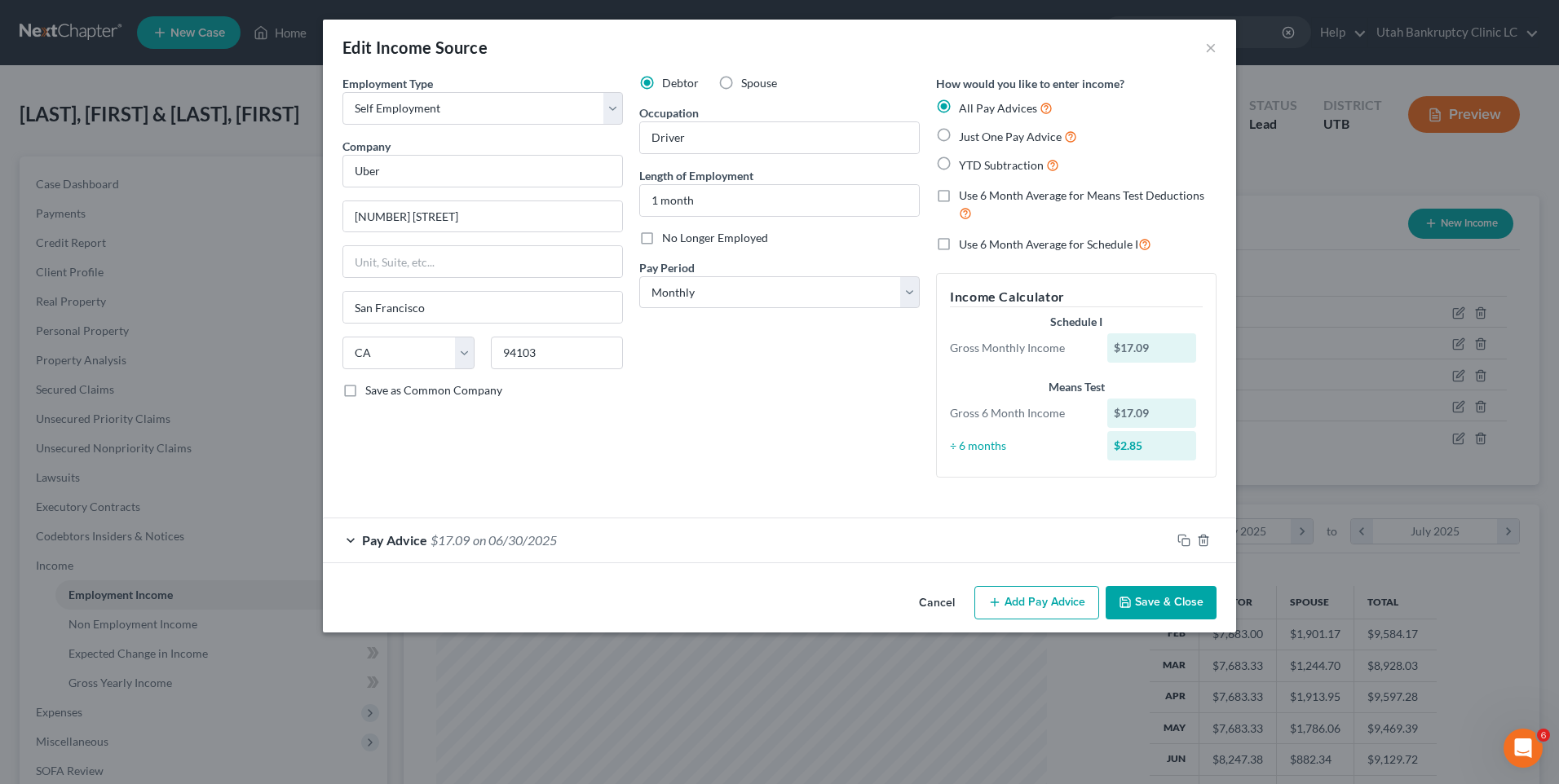 click on "Save & Close" at bounding box center (1161, 603) 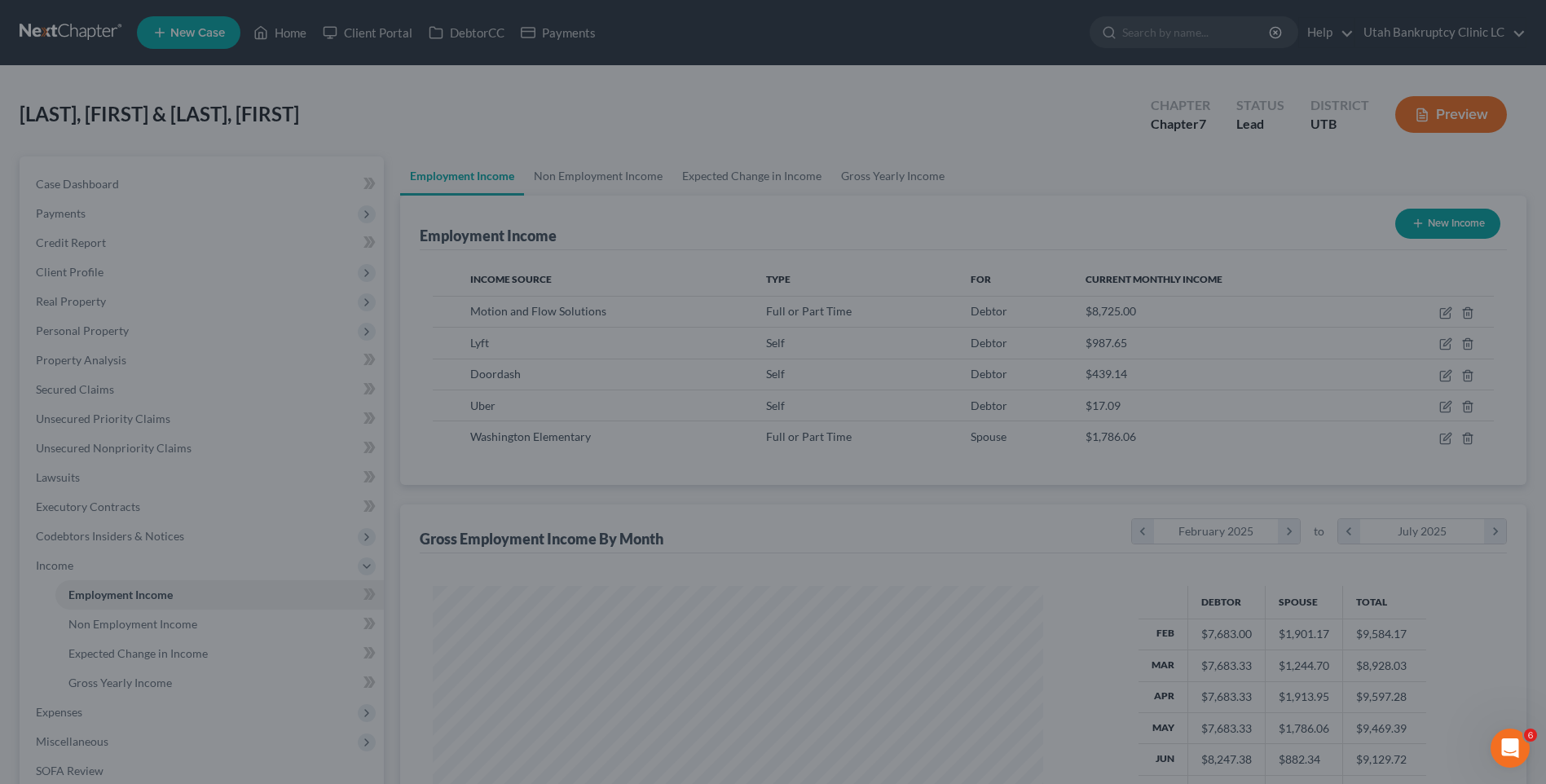 scroll, scrollTop: 302, scrollLeft: 637, axis: both 